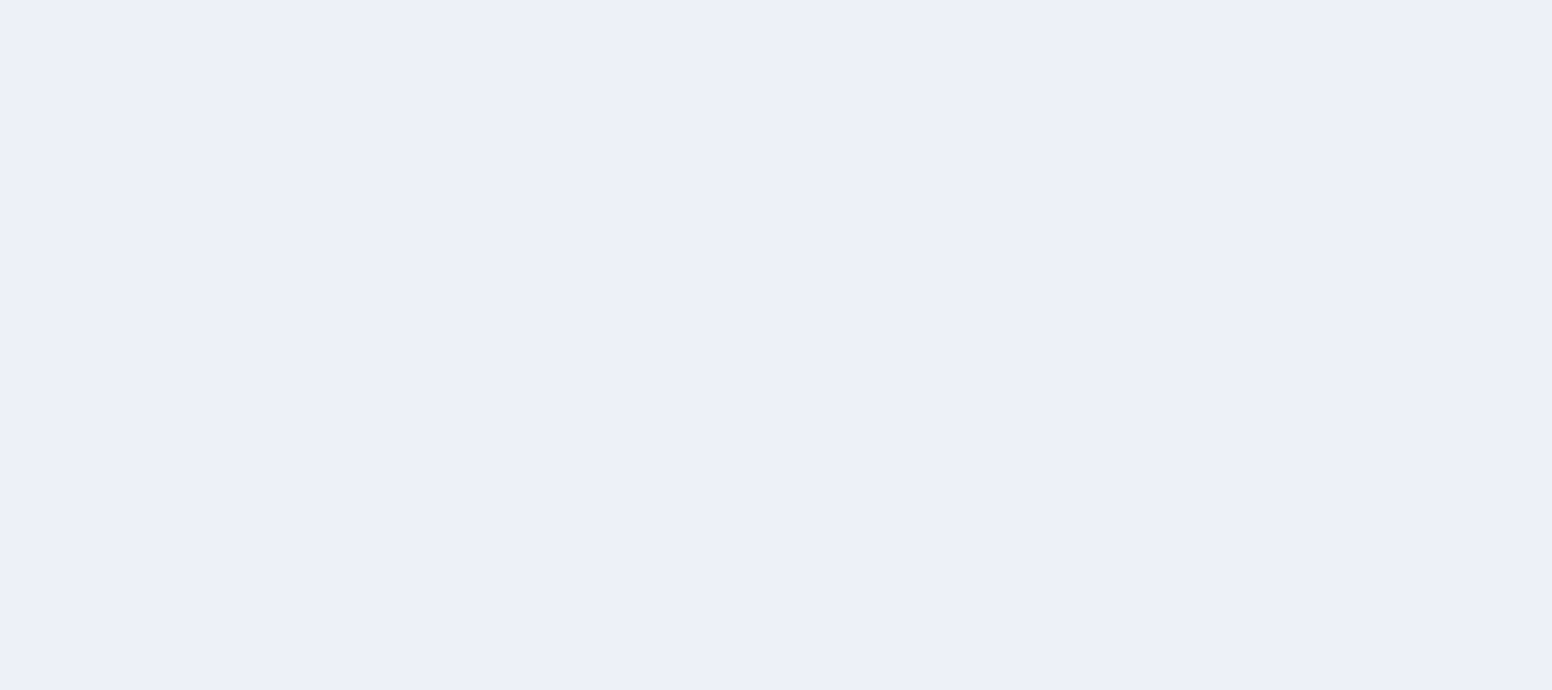 scroll, scrollTop: 0, scrollLeft: 0, axis: both 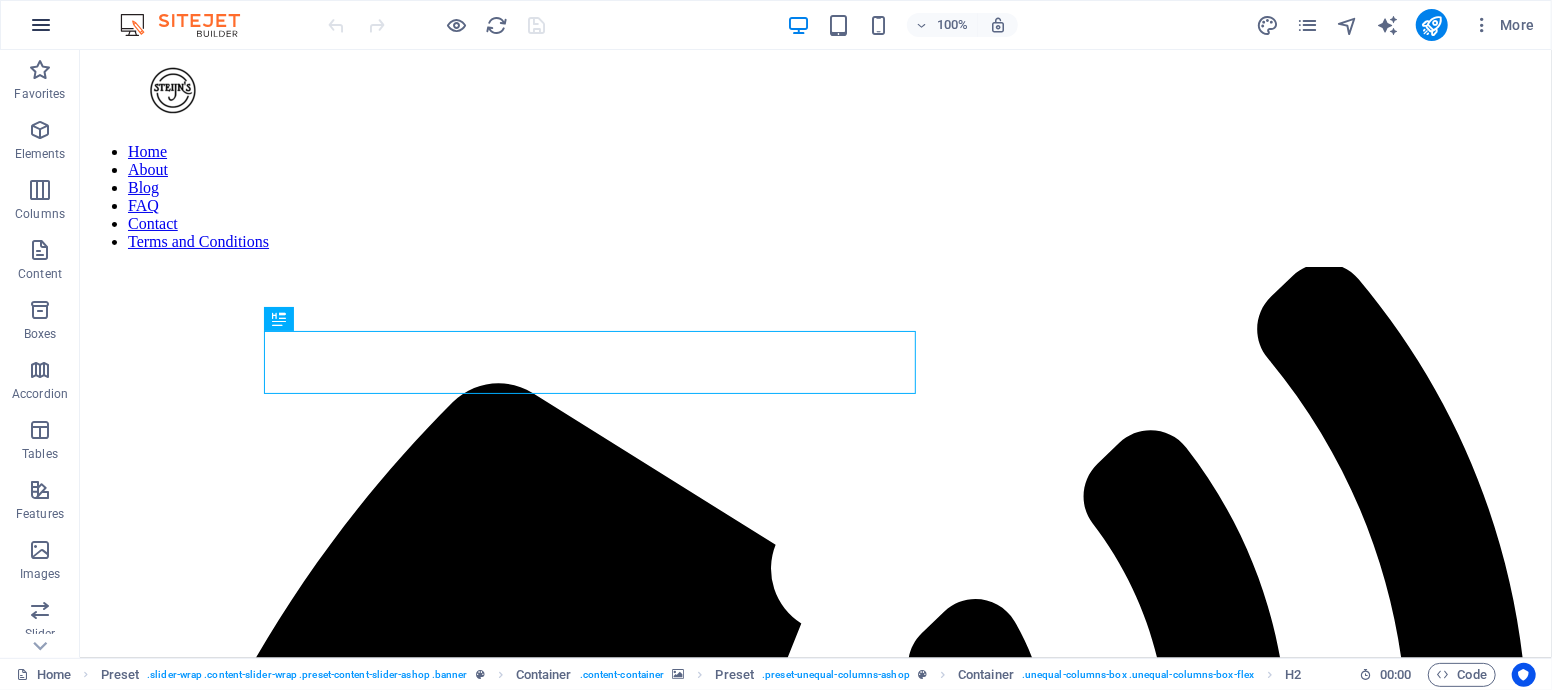 click at bounding box center [41, 25] 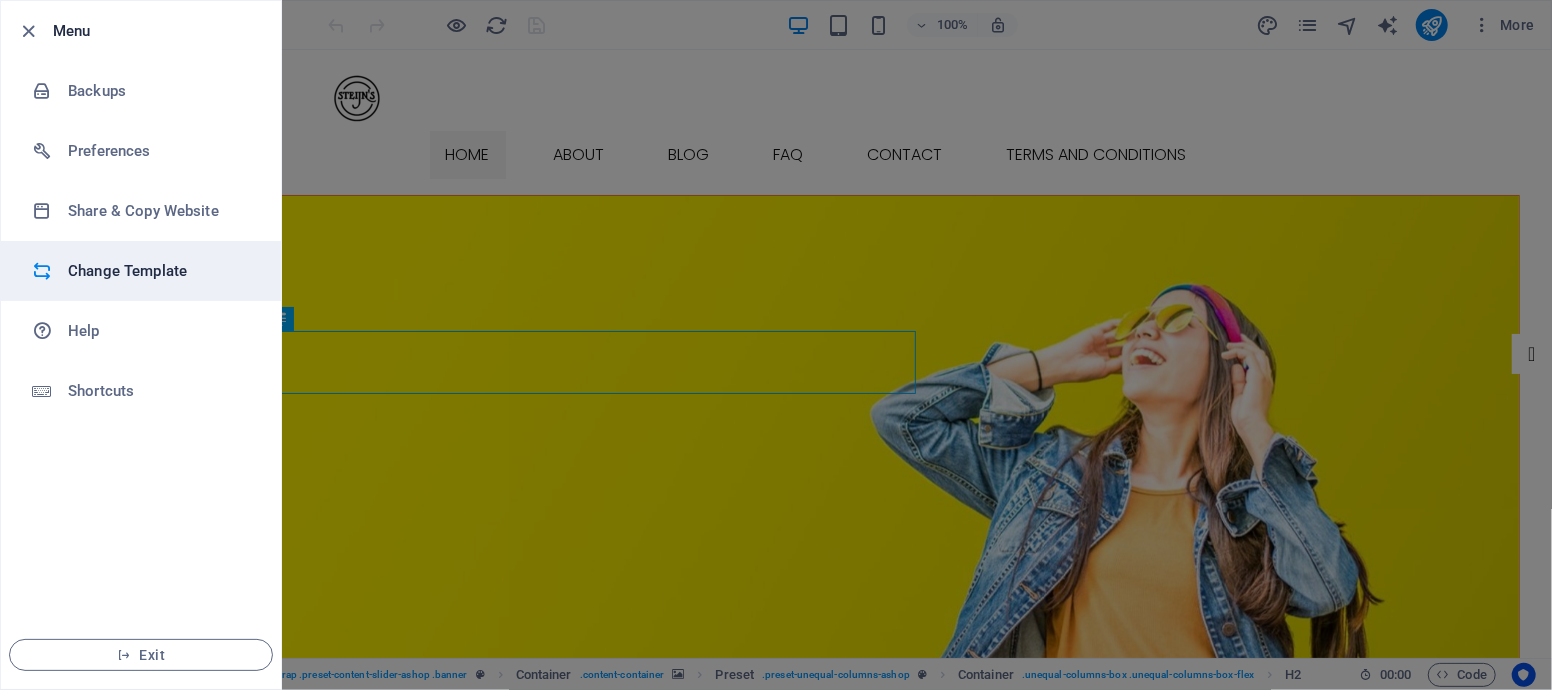 click on "Change Template" at bounding box center (160, 271) 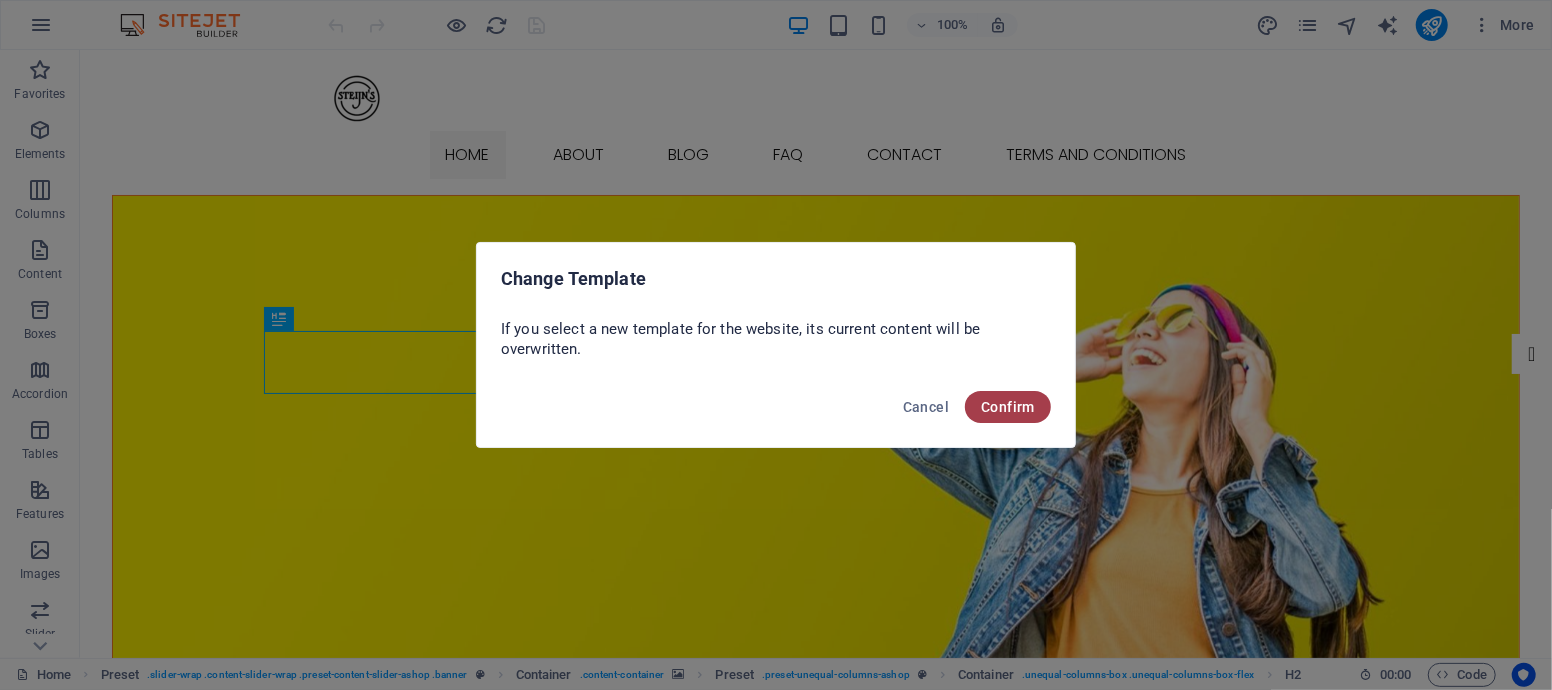 click on "Confirm" at bounding box center (1008, 407) 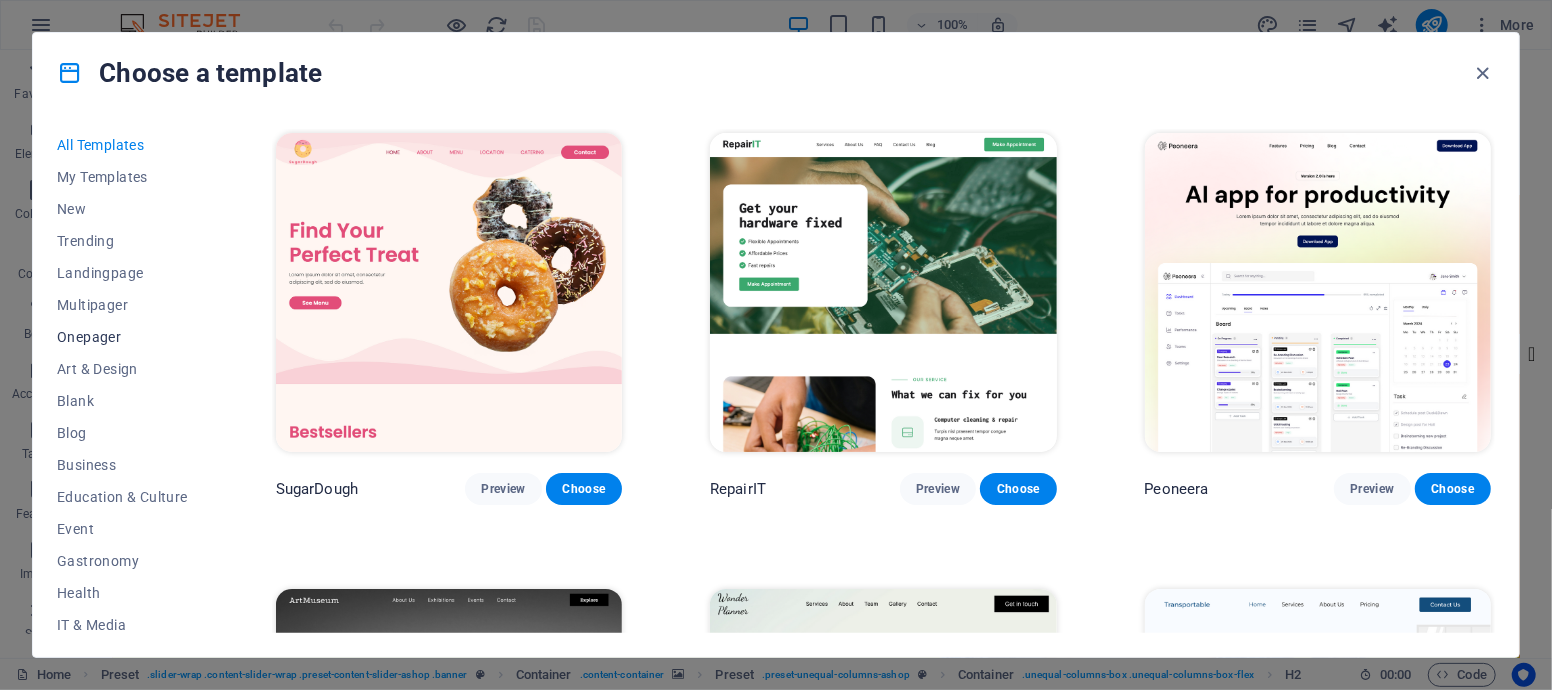 click on "Onepager" at bounding box center (122, 337) 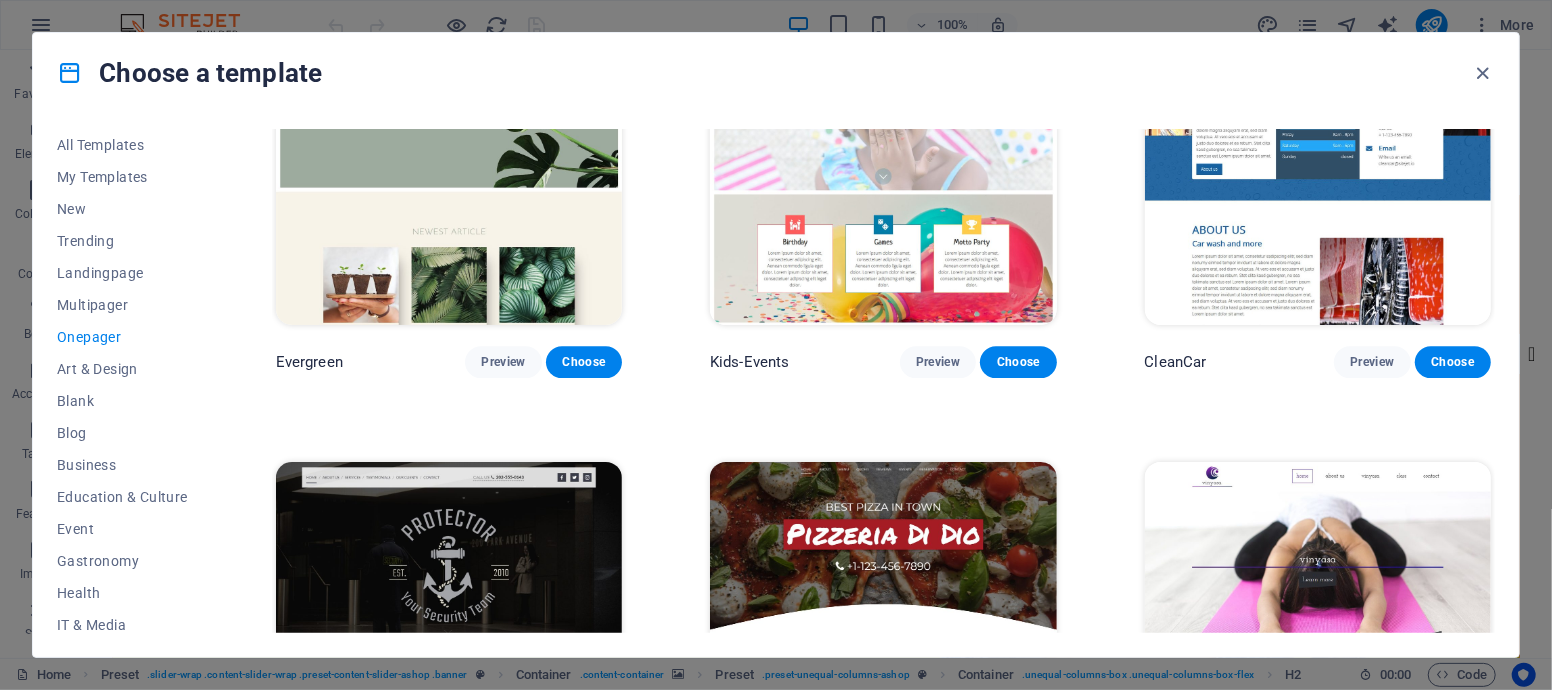 scroll, scrollTop: 3333, scrollLeft: 0, axis: vertical 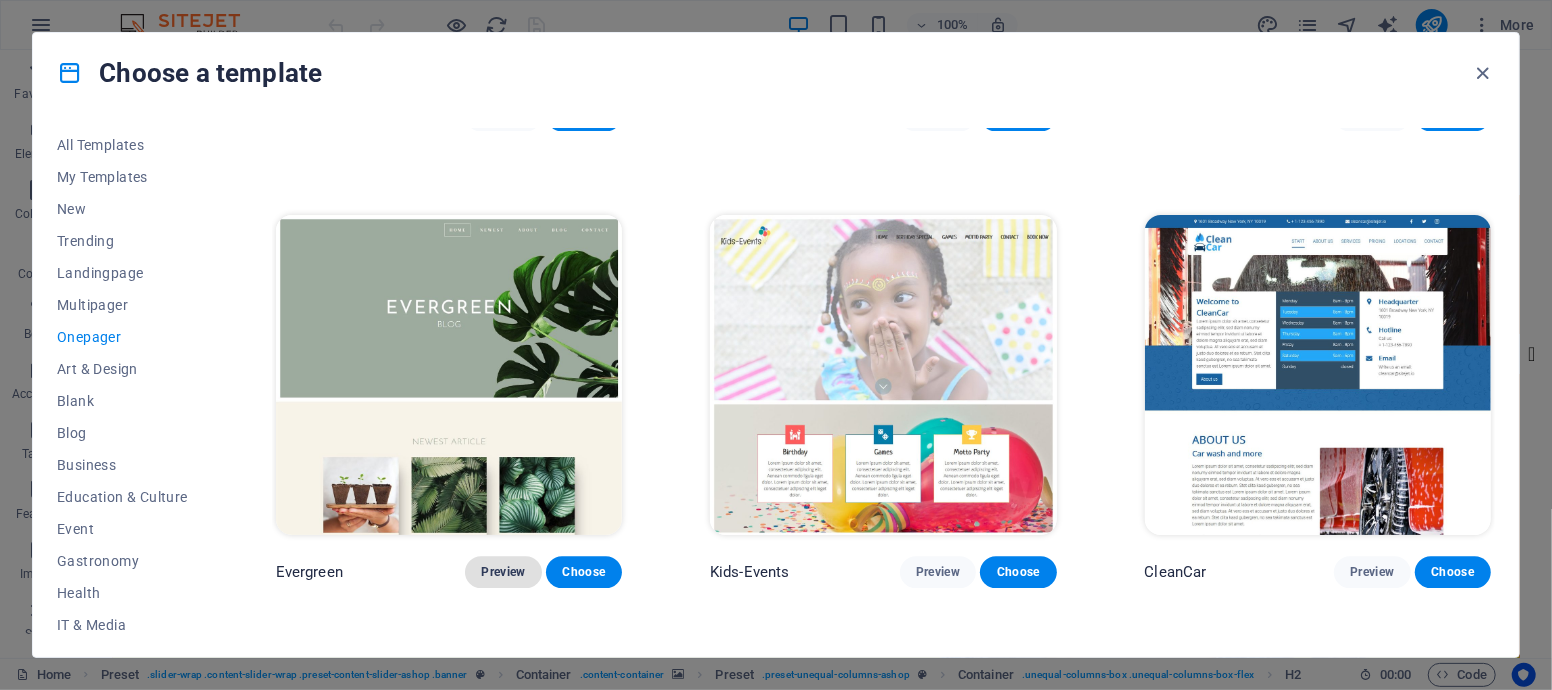 click on "Preview" at bounding box center (503, 572) 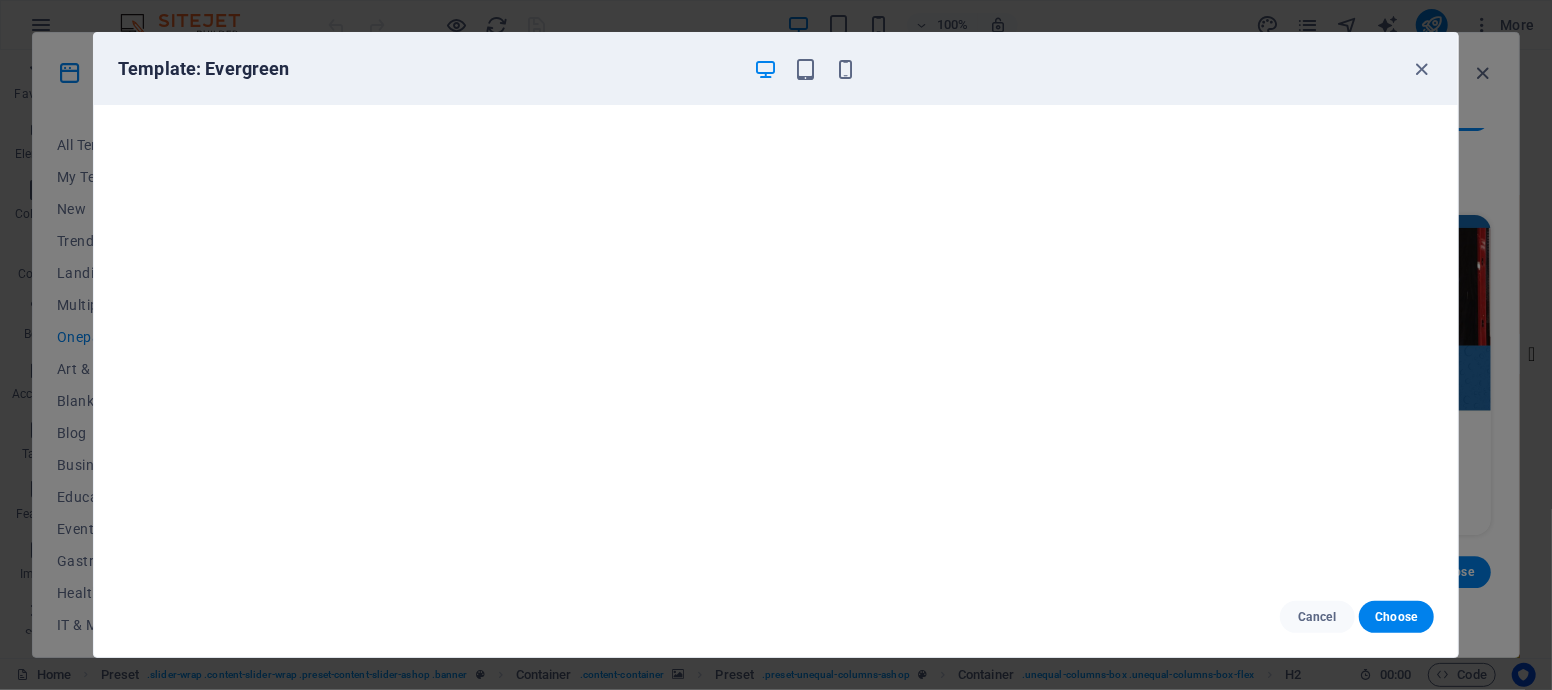 scroll, scrollTop: 4, scrollLeft: 0, axis: vertical 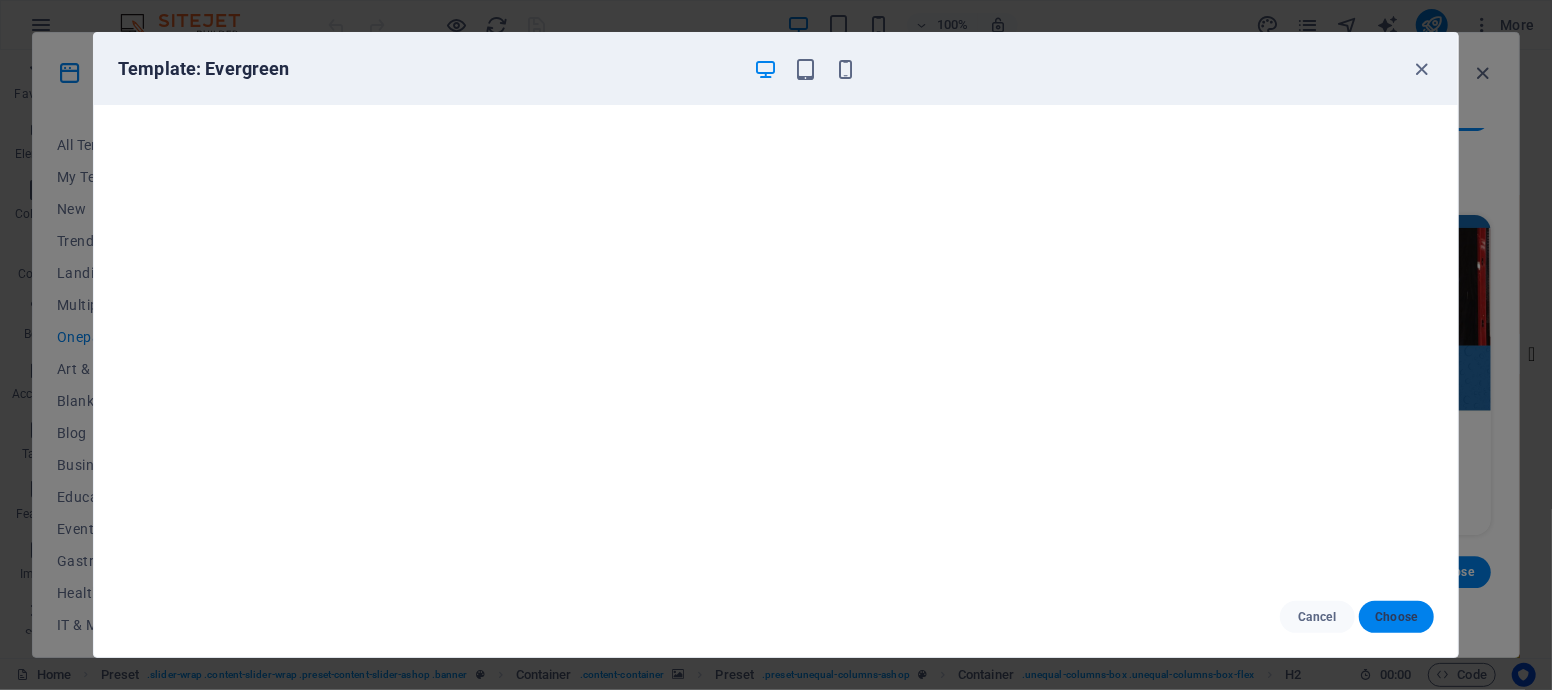 click on "Choose" at bounding box center [1396, 617] 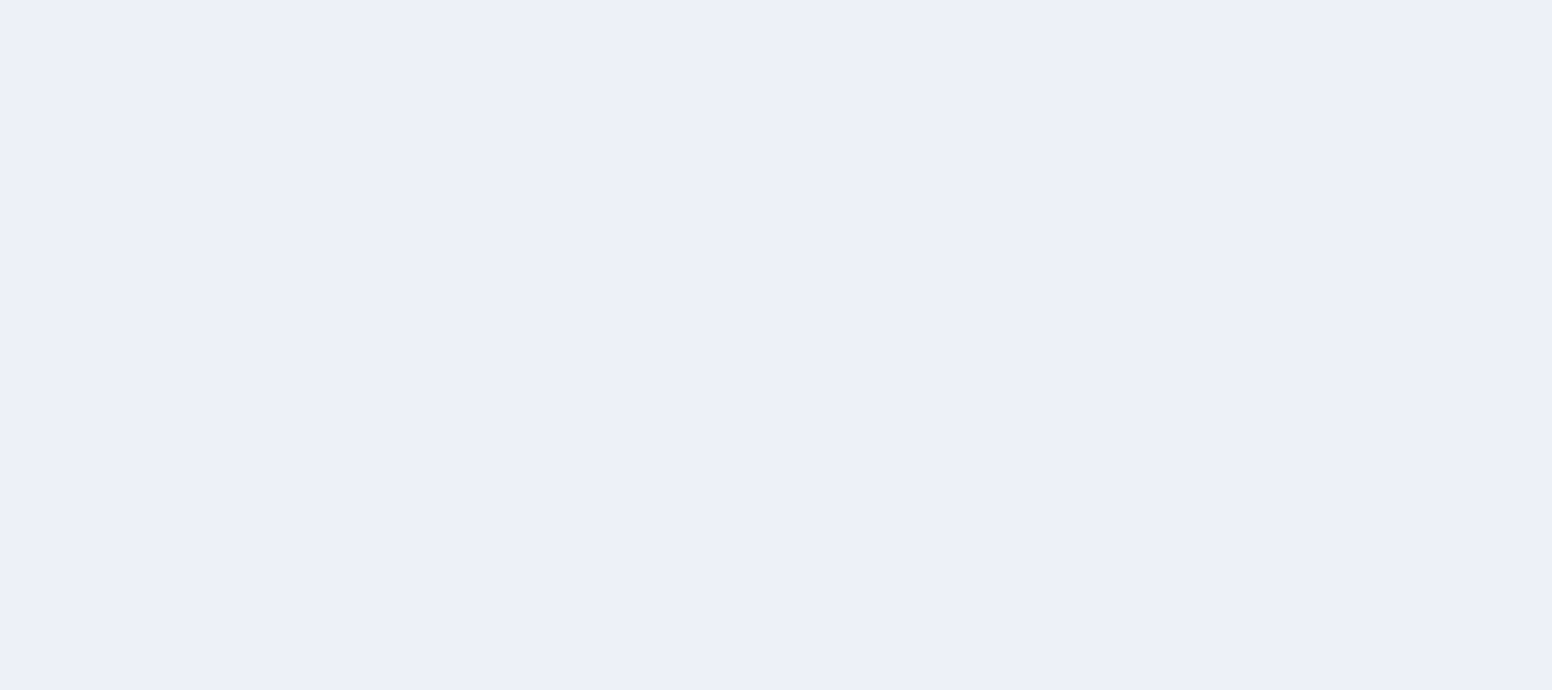 scroll, scrollTop: 0, scrollLeft: 0, axis: both 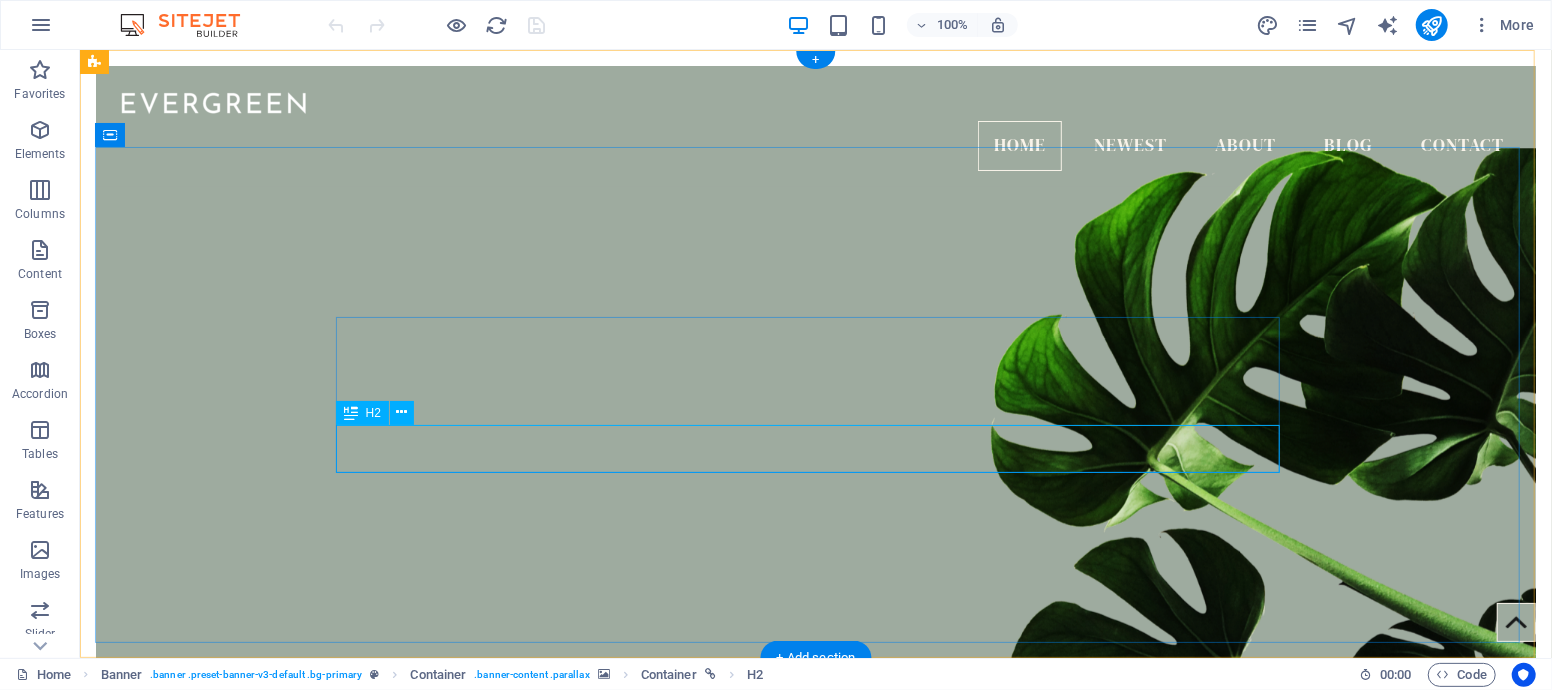 click on "Blog" at bounding box center [815, 986] 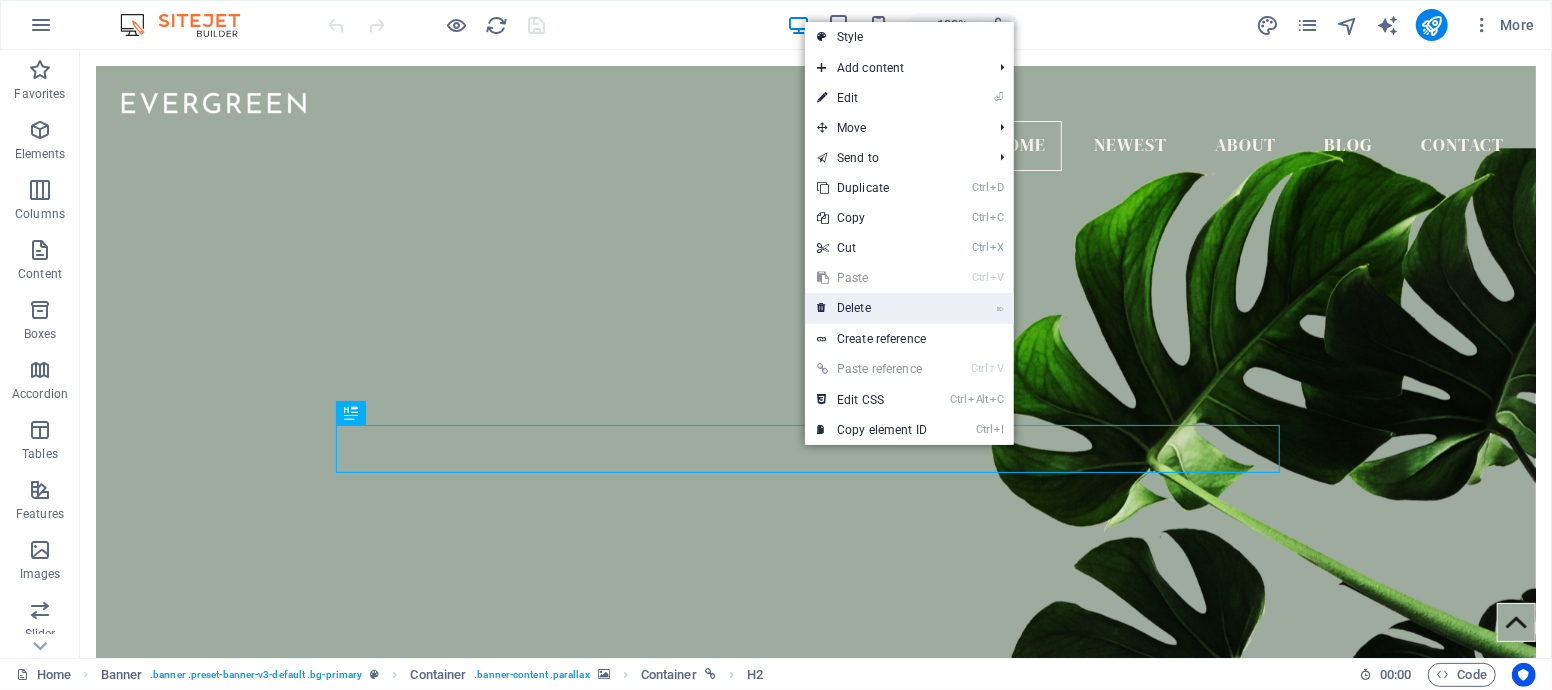 click on "⌦  Delete" at bounding box center [872, 308] 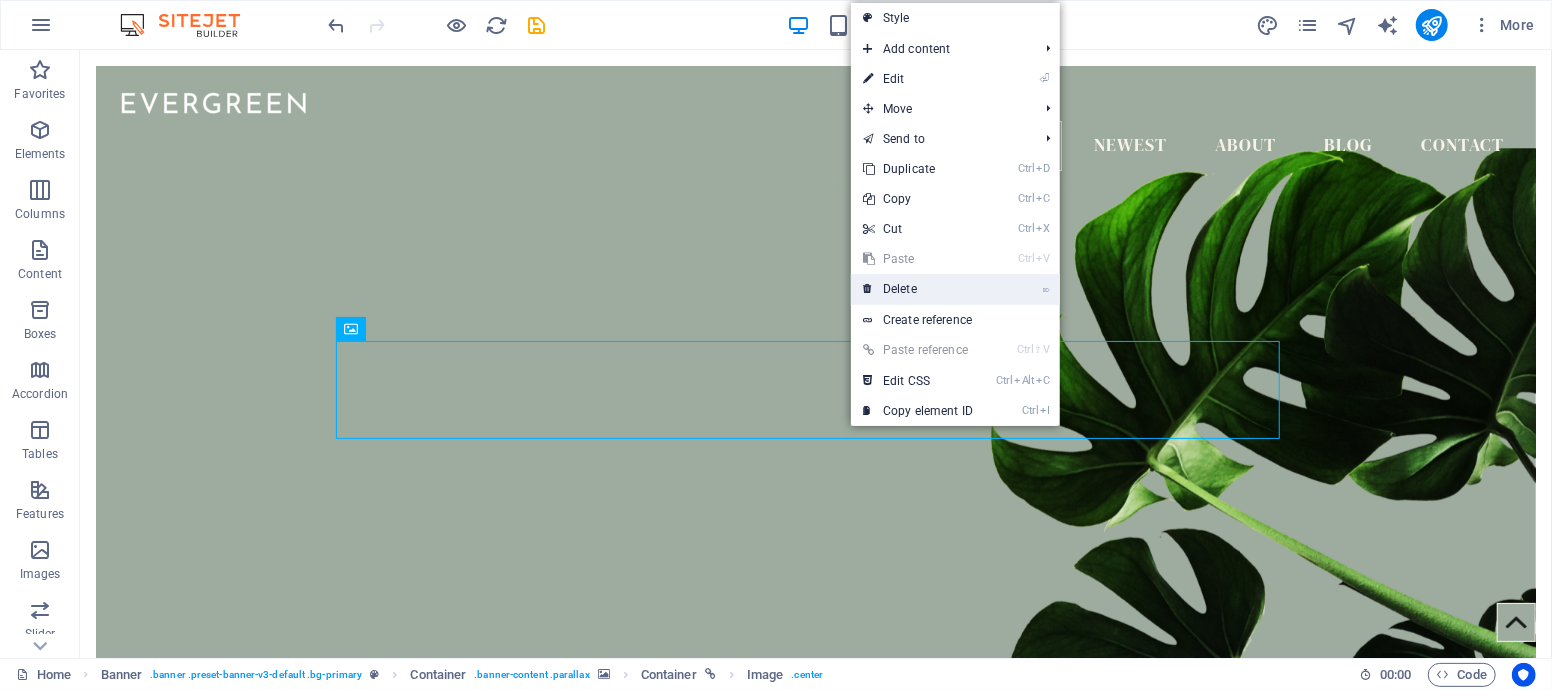 click on "⌦  Delete" at bounding box center [918, 289] 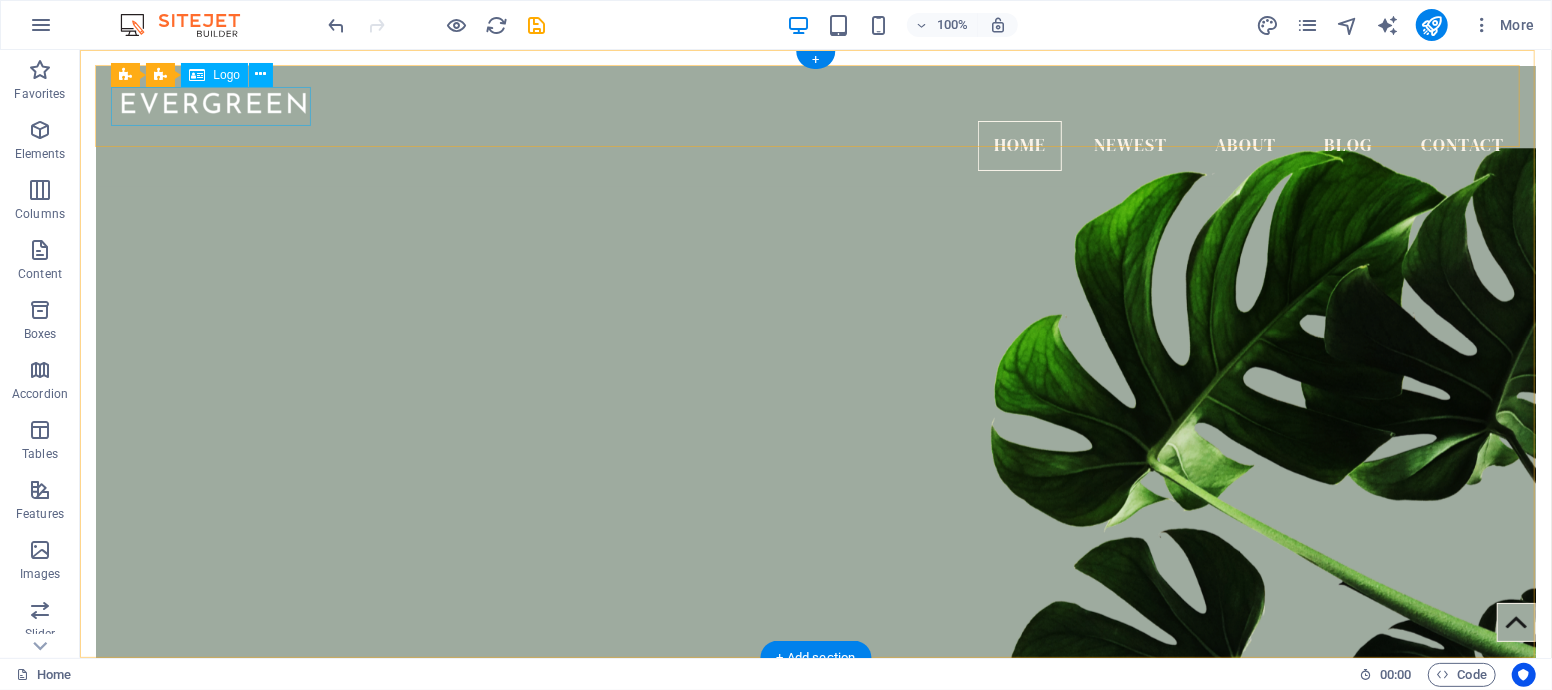 click at bounding box center [815, 100] 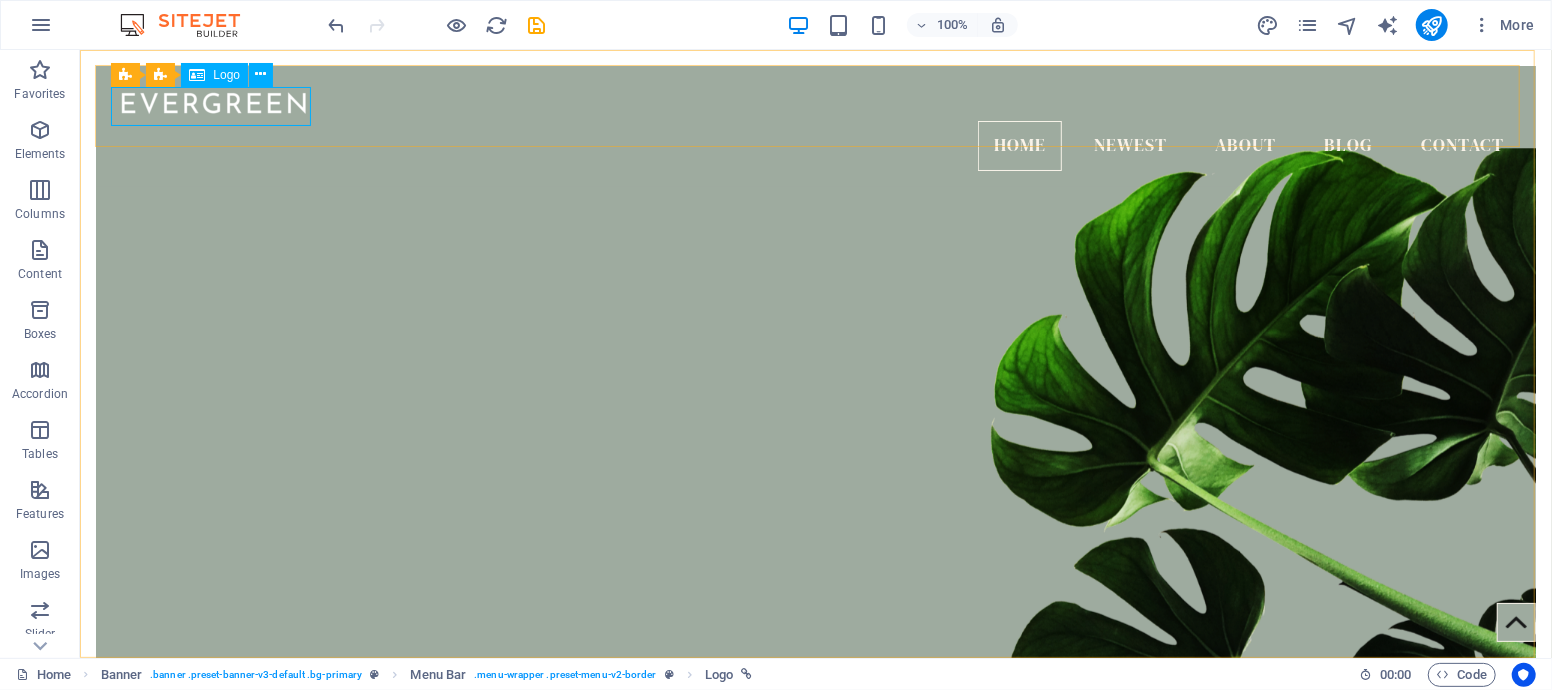 click on "Logo" at bounding box center (226, 75) 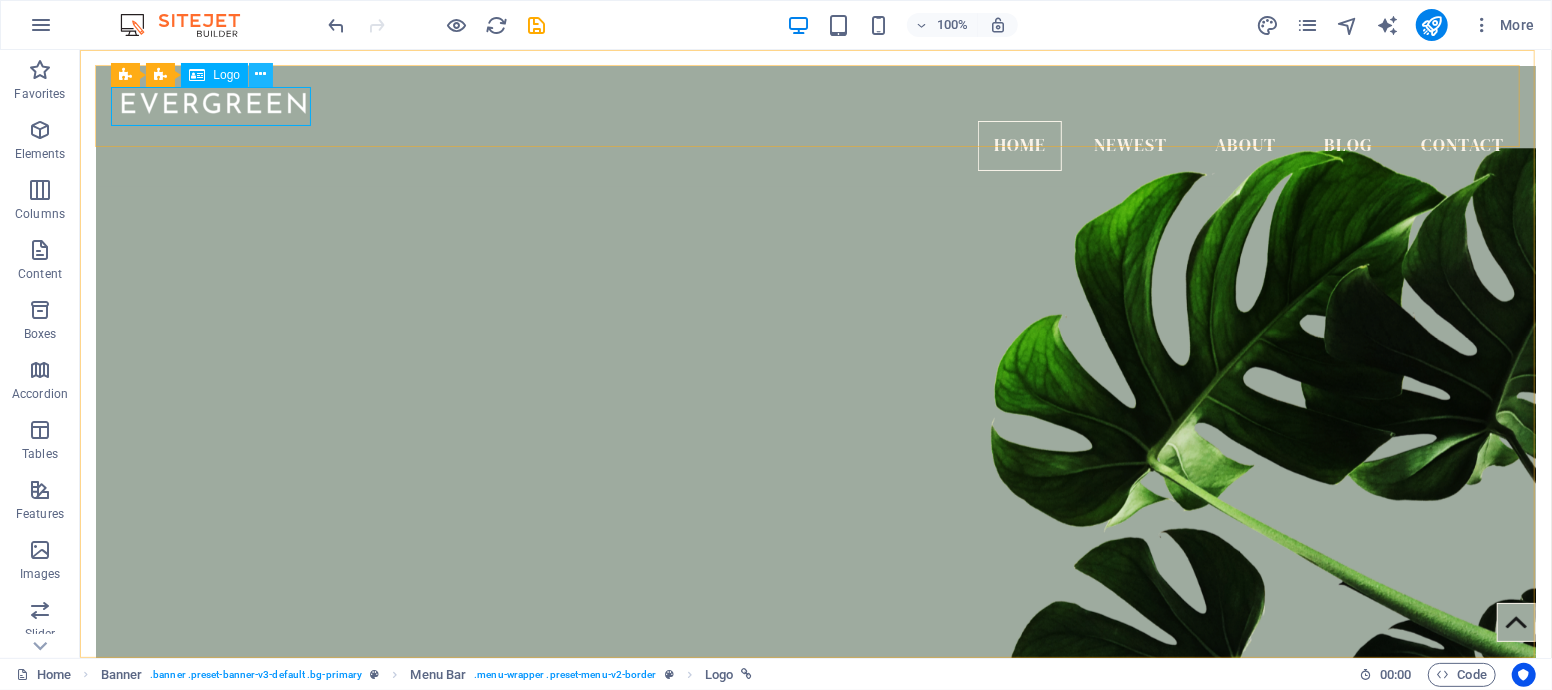 click at bounding box center (261, 74) 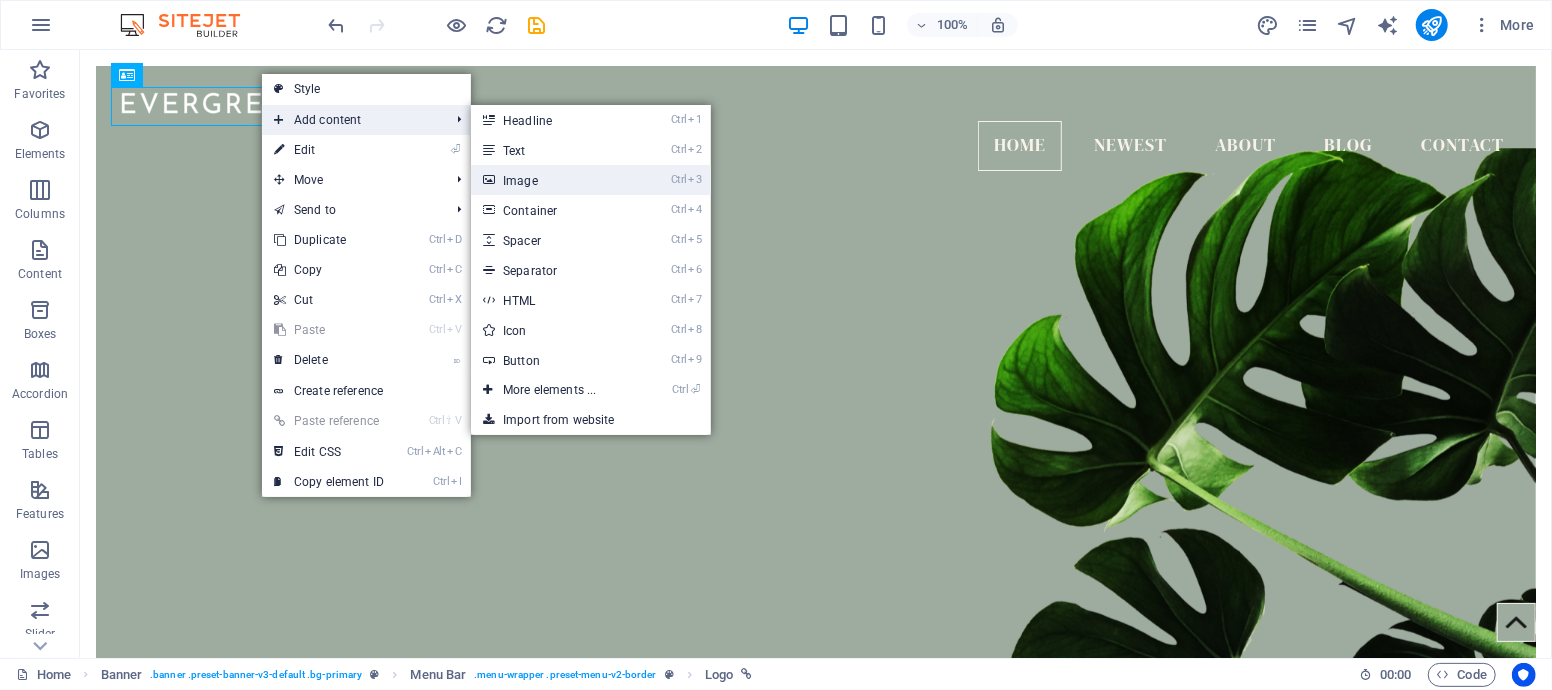 click on "Ctrl 3  Image" at bounding box center (553, 180) 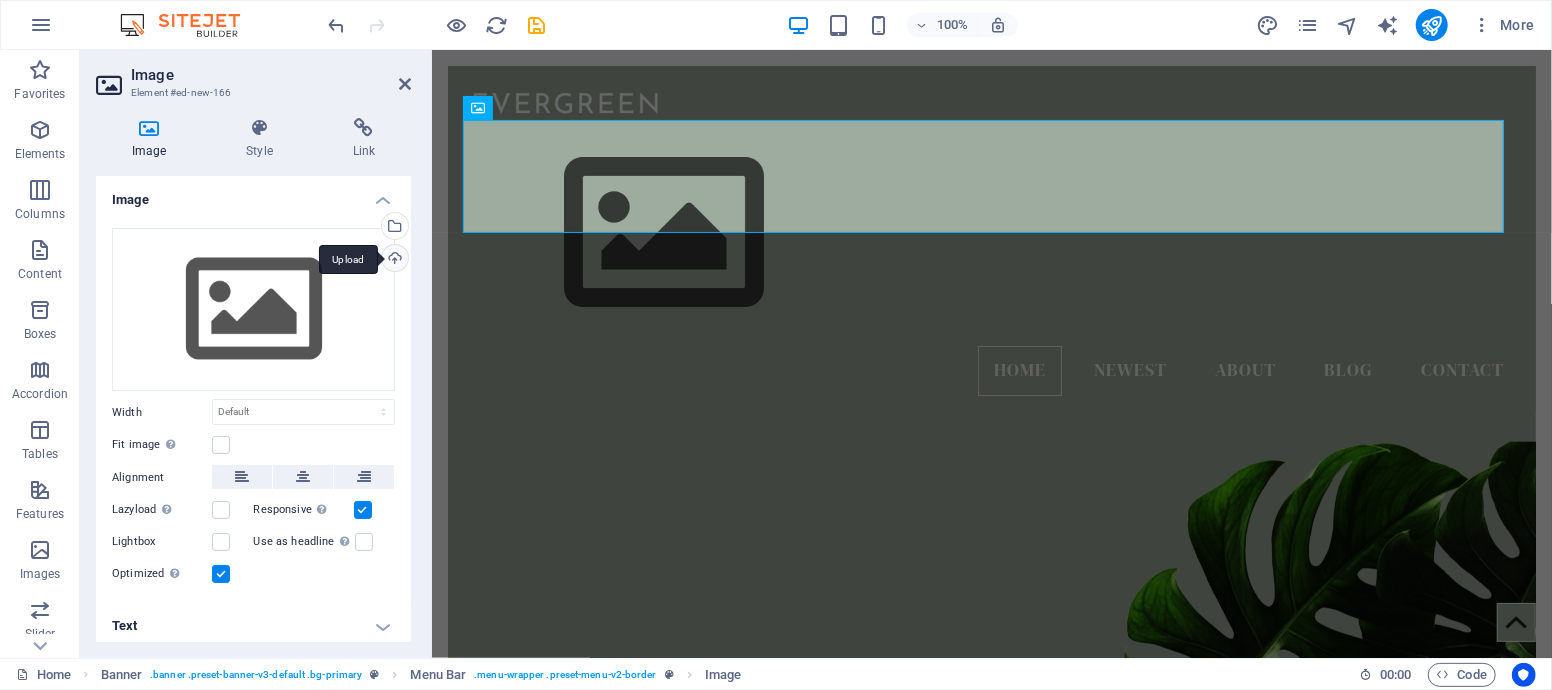 click on "Upload" at bounding box center [393, 260] 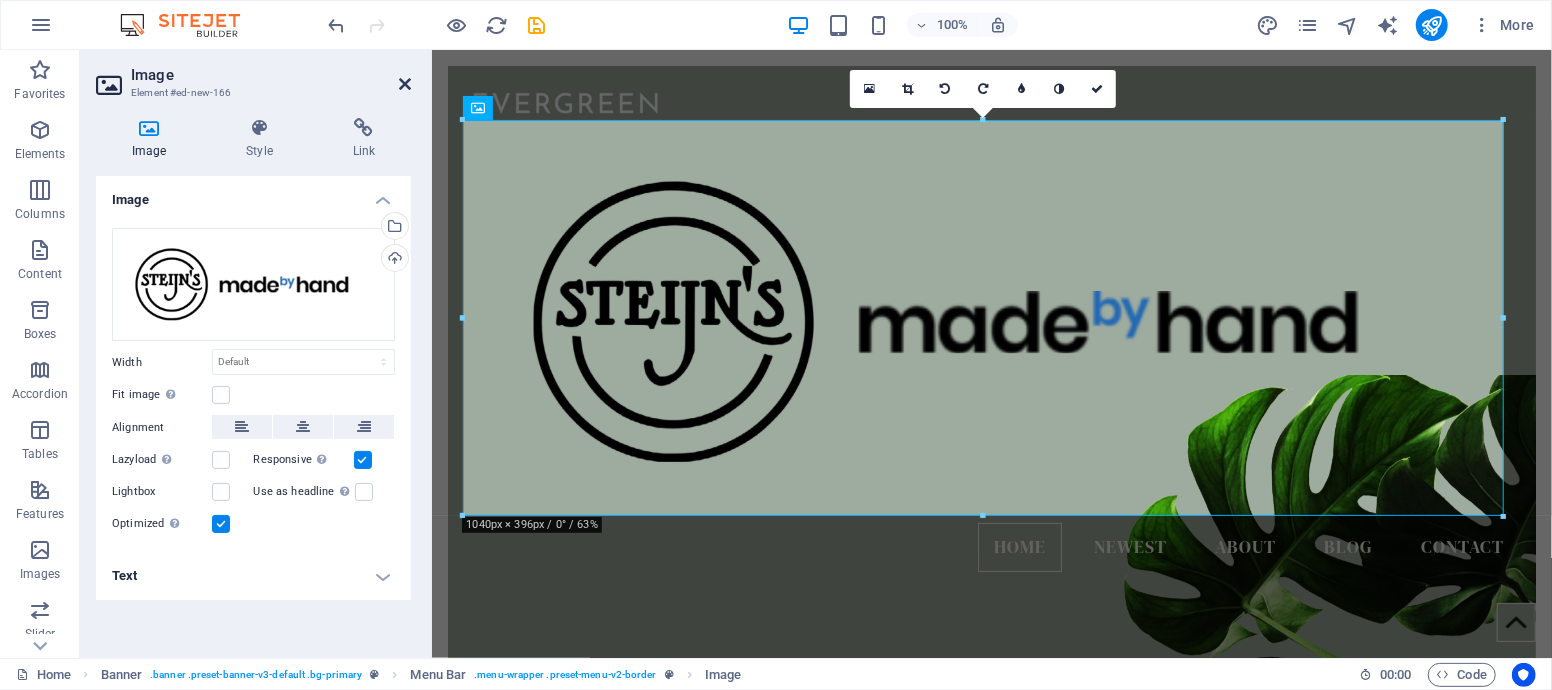 click at bounding box center (405, 84) 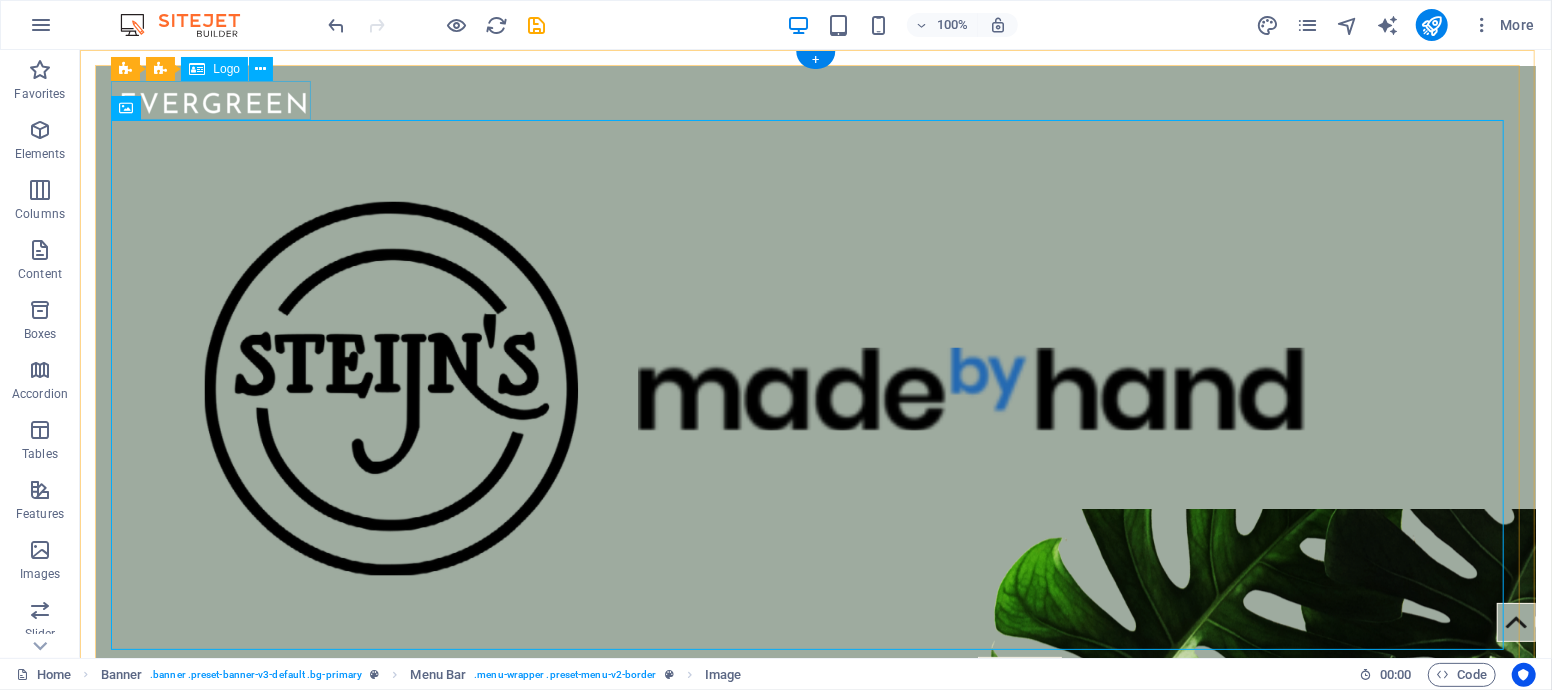 click at bounding box center [815, 100] 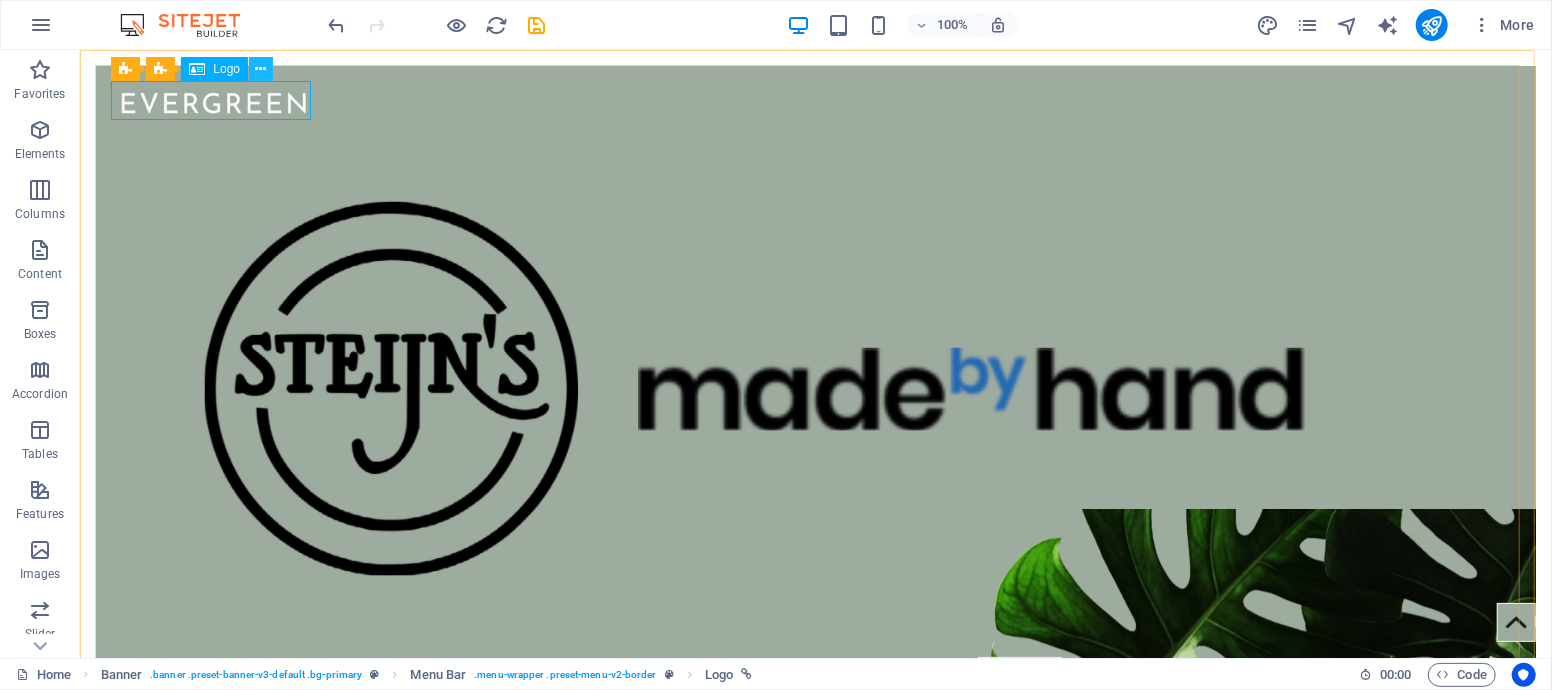 click at bounding box center [261, 69] 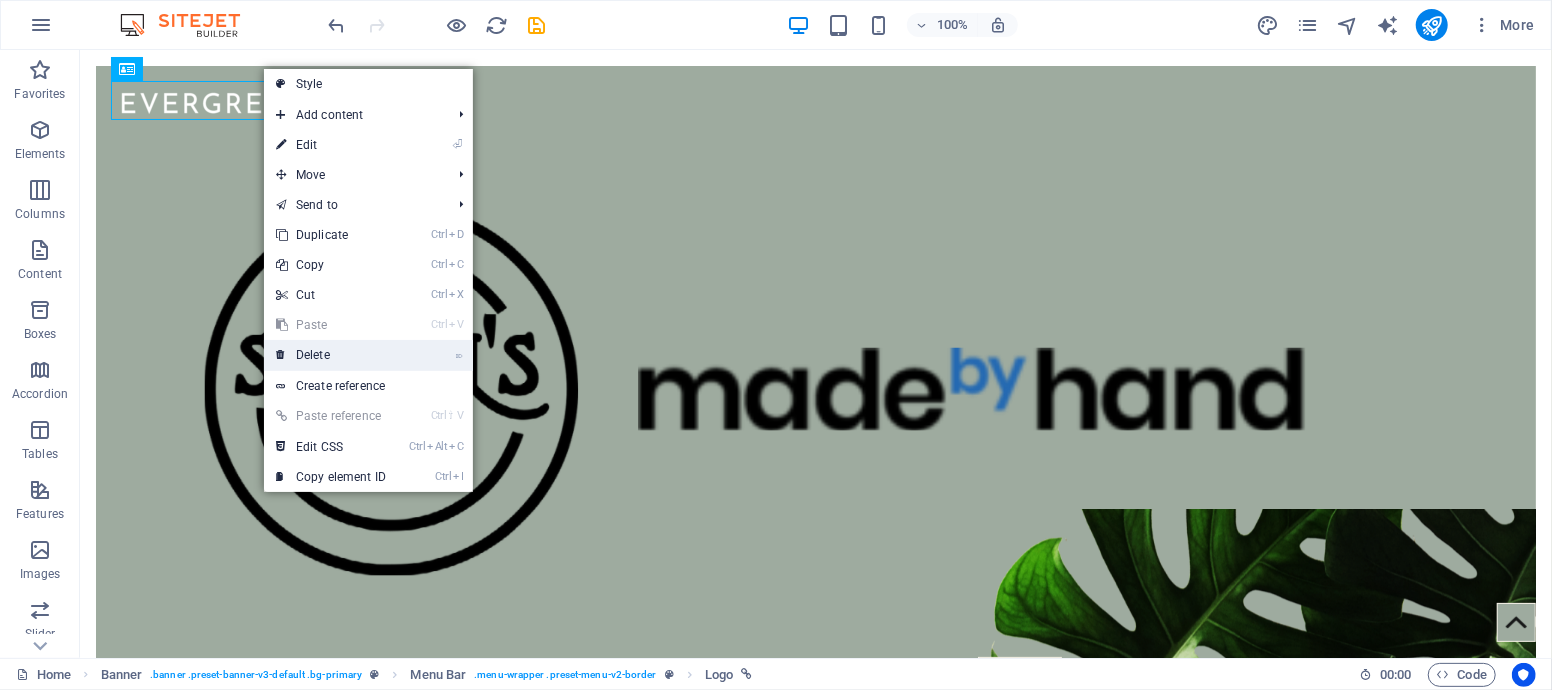 click on "⌦  Delete" at bounding box center (331, 355) 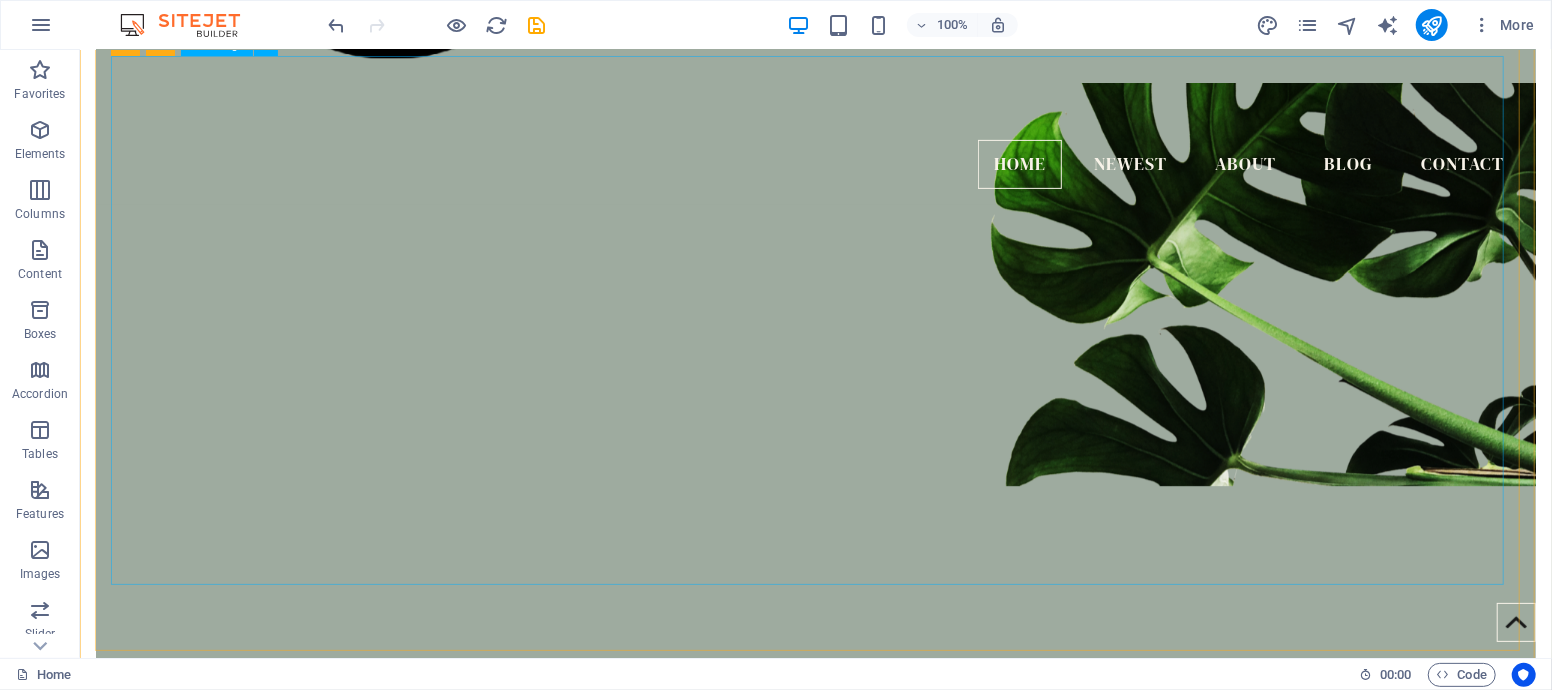 scroll, scrollTop: 0, scrollLeft: 0, axis: both 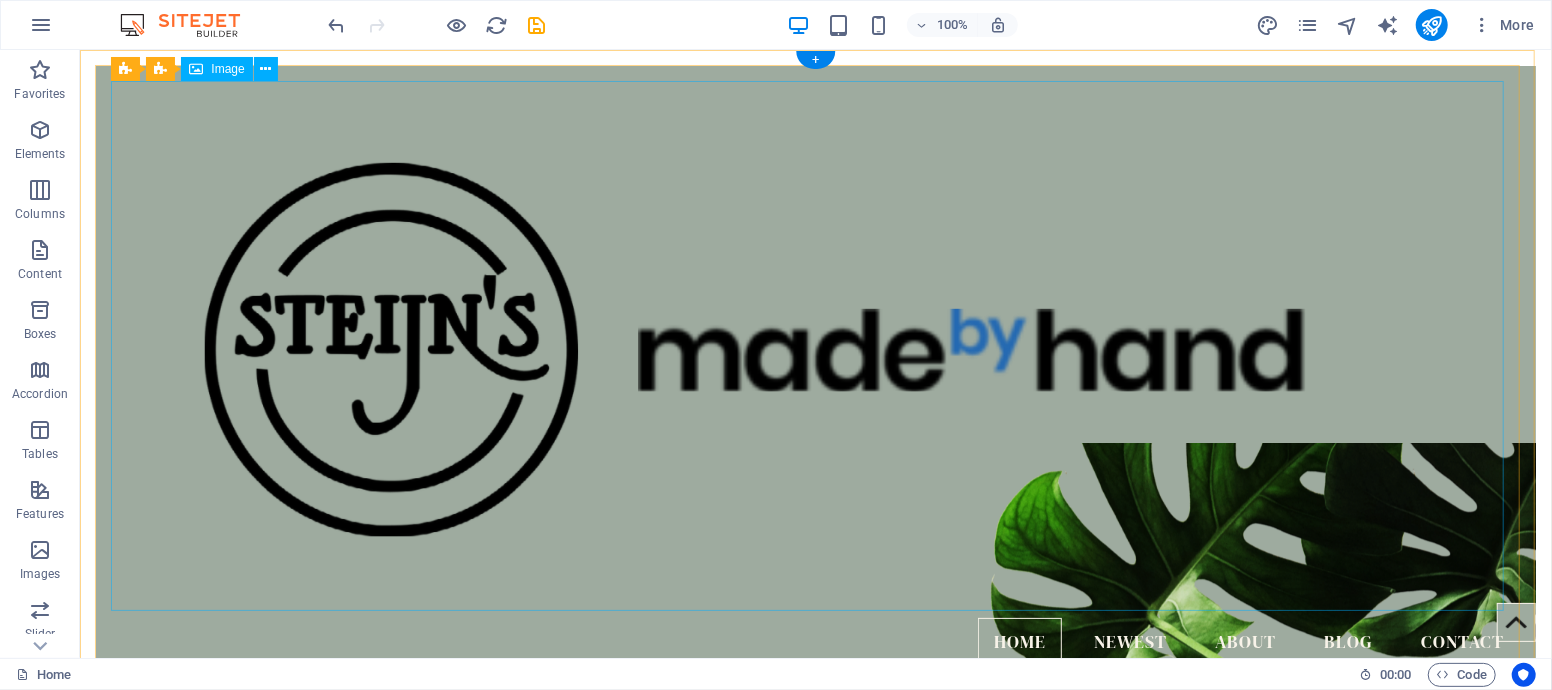 click at bounding box center [815, 349] 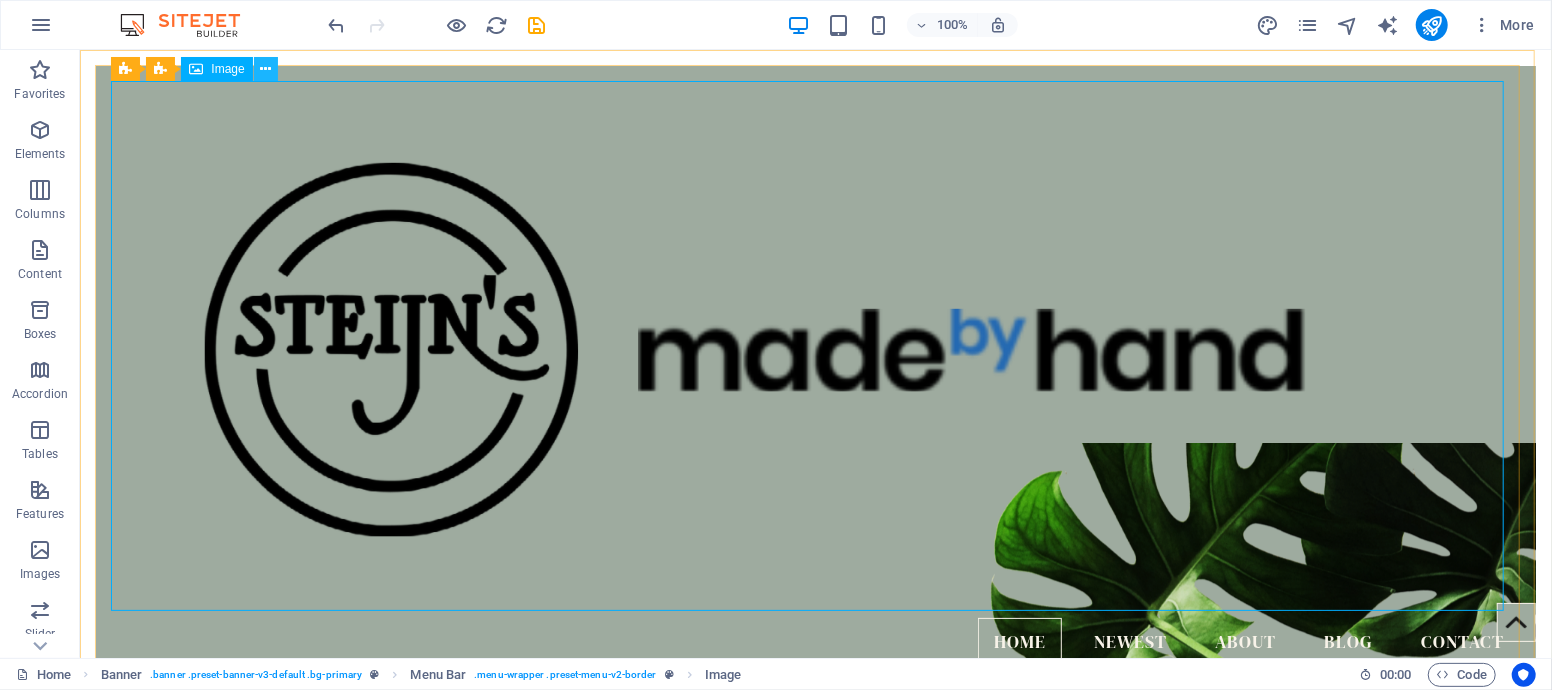 click at bounding box center (265, 69) 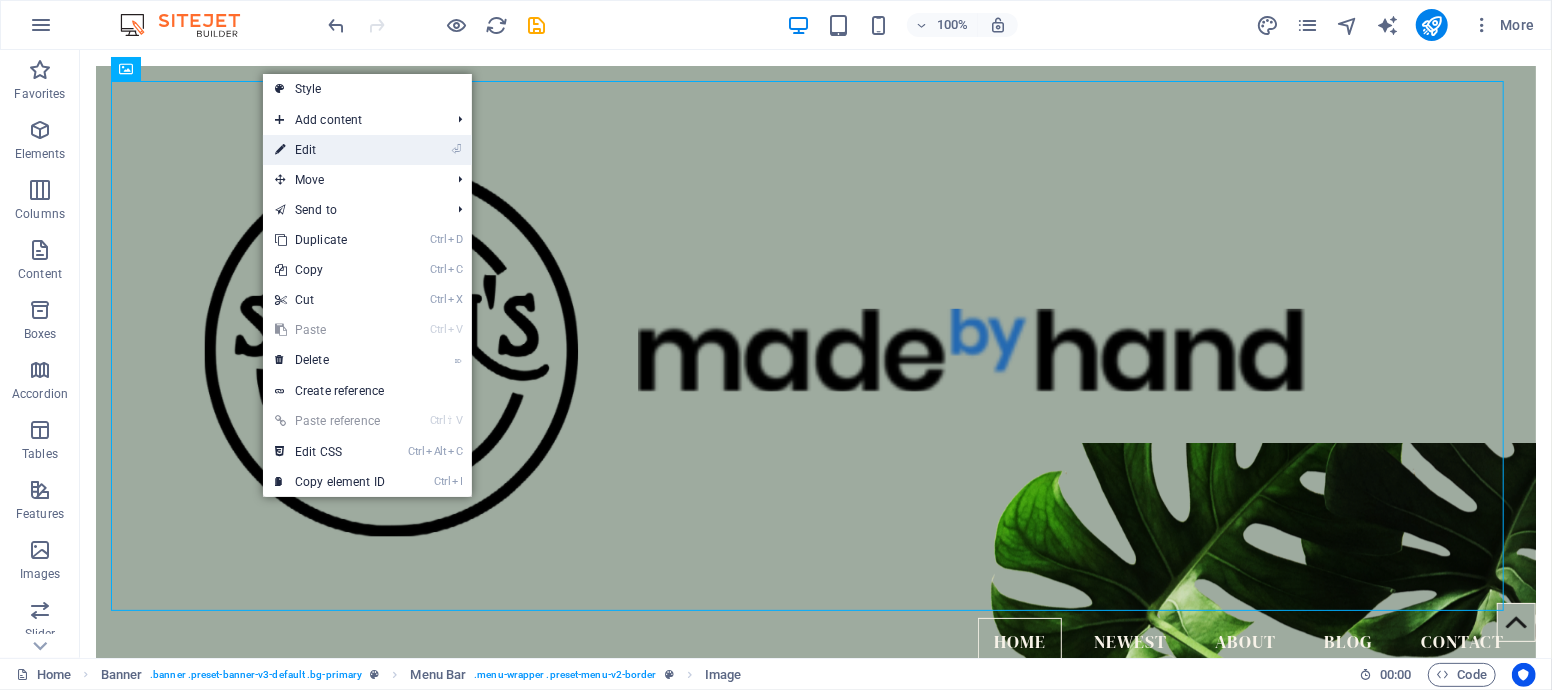 click on "⏎  Edit" at bounding box center (330, 150) 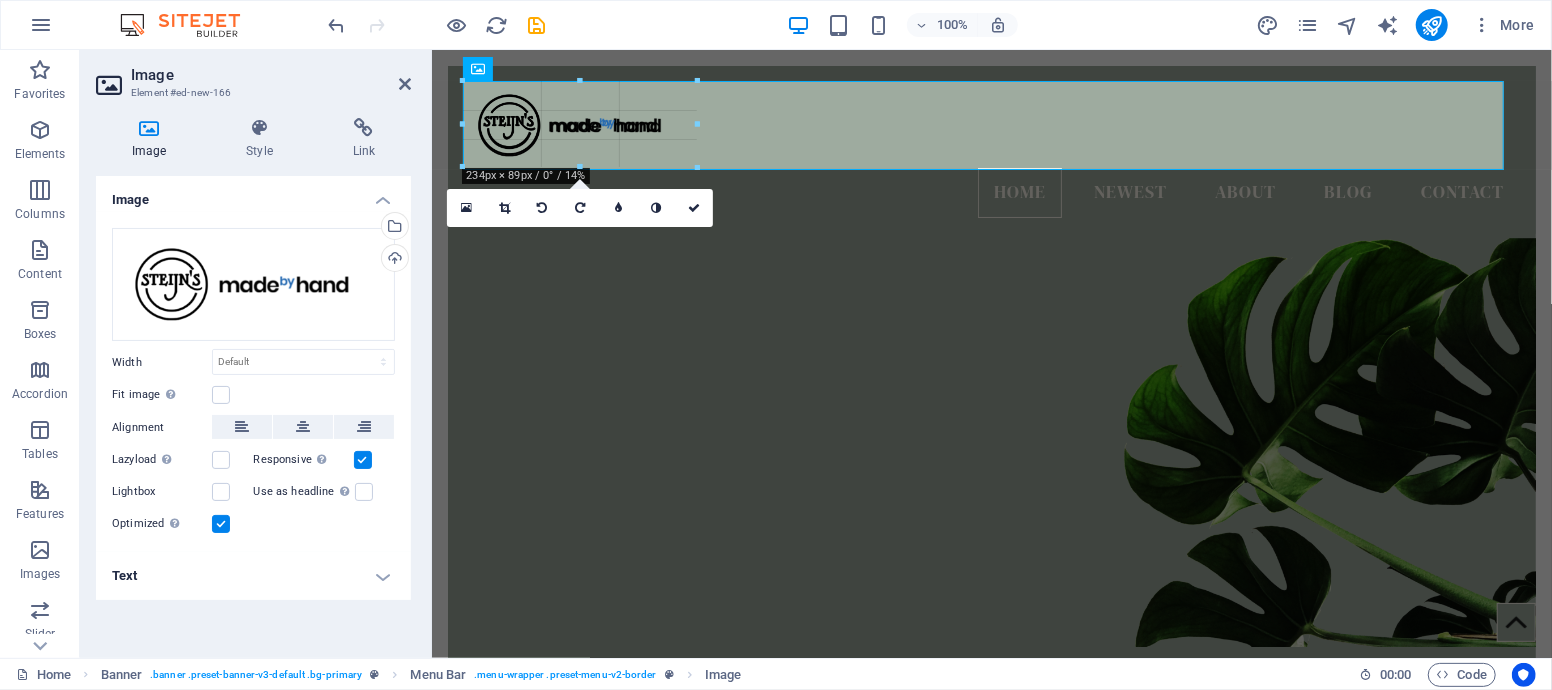 drag, startPoint x: 1508, startPoint y: 478, endPoint x: 264, endPoint y: 72, distance: 1308.5763 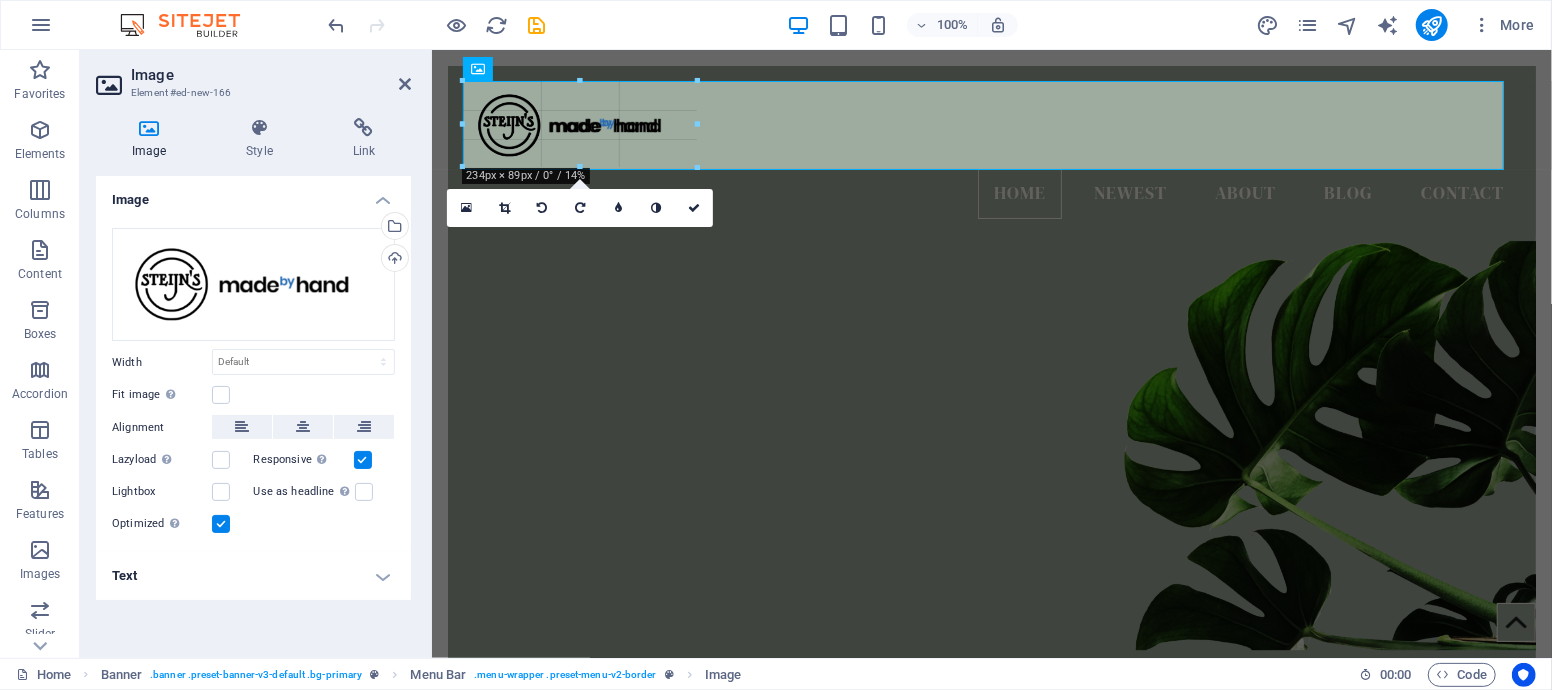 type on "228" 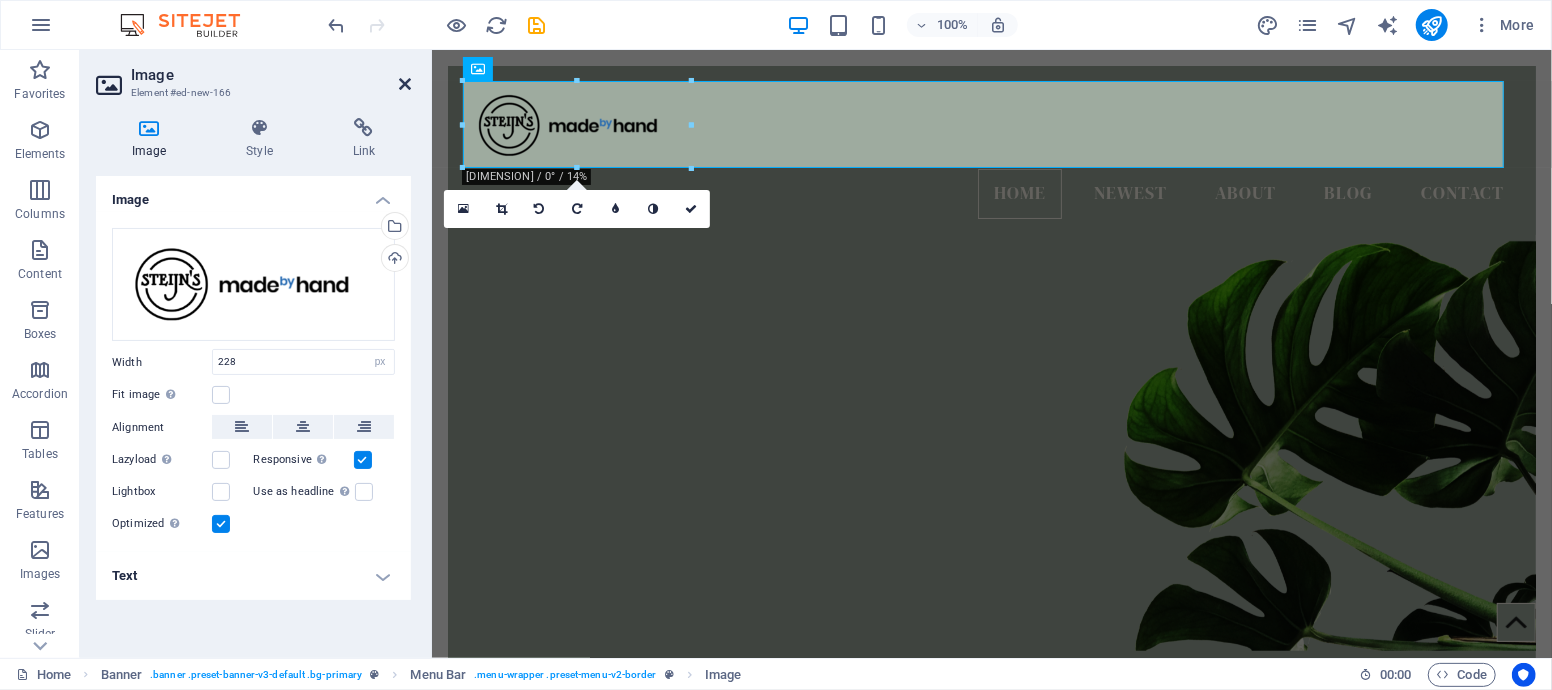 click at bounding box center [405, 84] 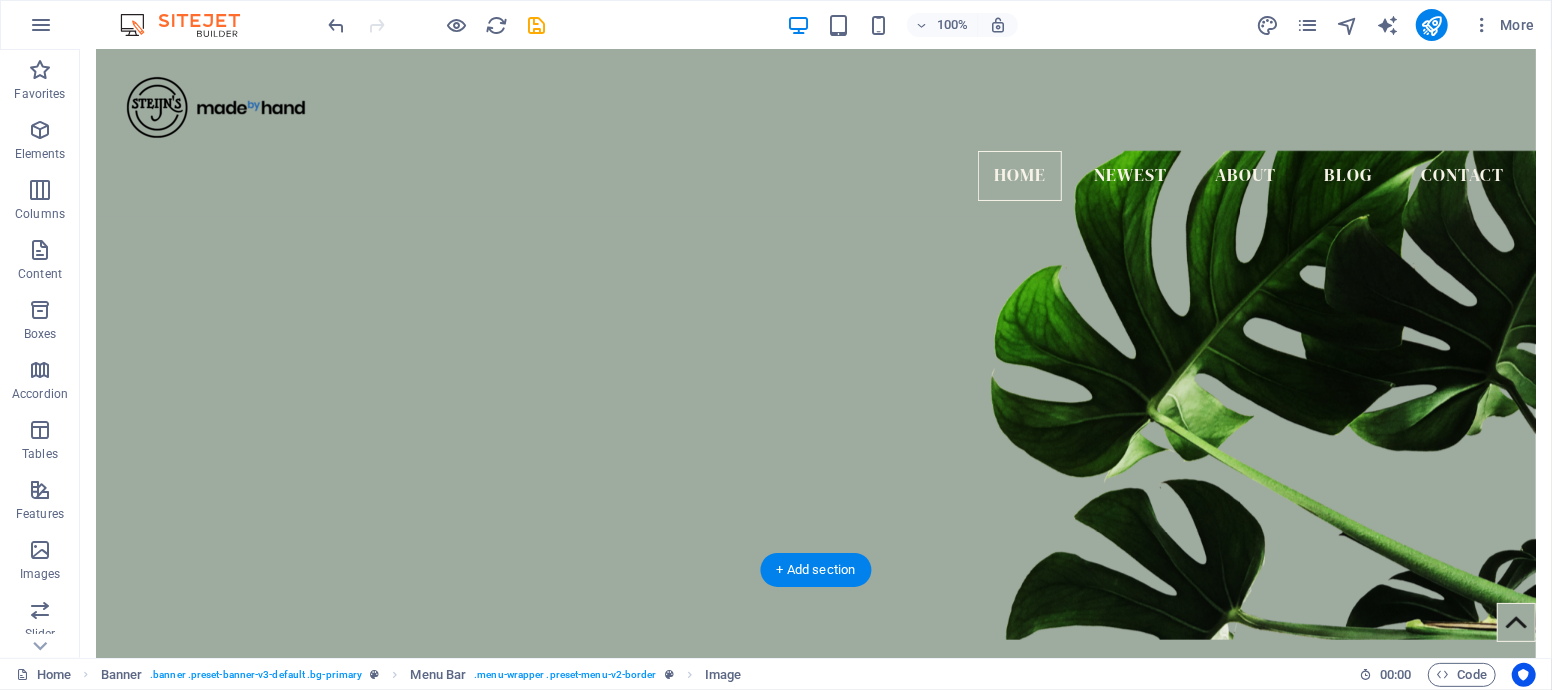 scroll, scrollTop: 0, scrollLeft: 0, axis: both 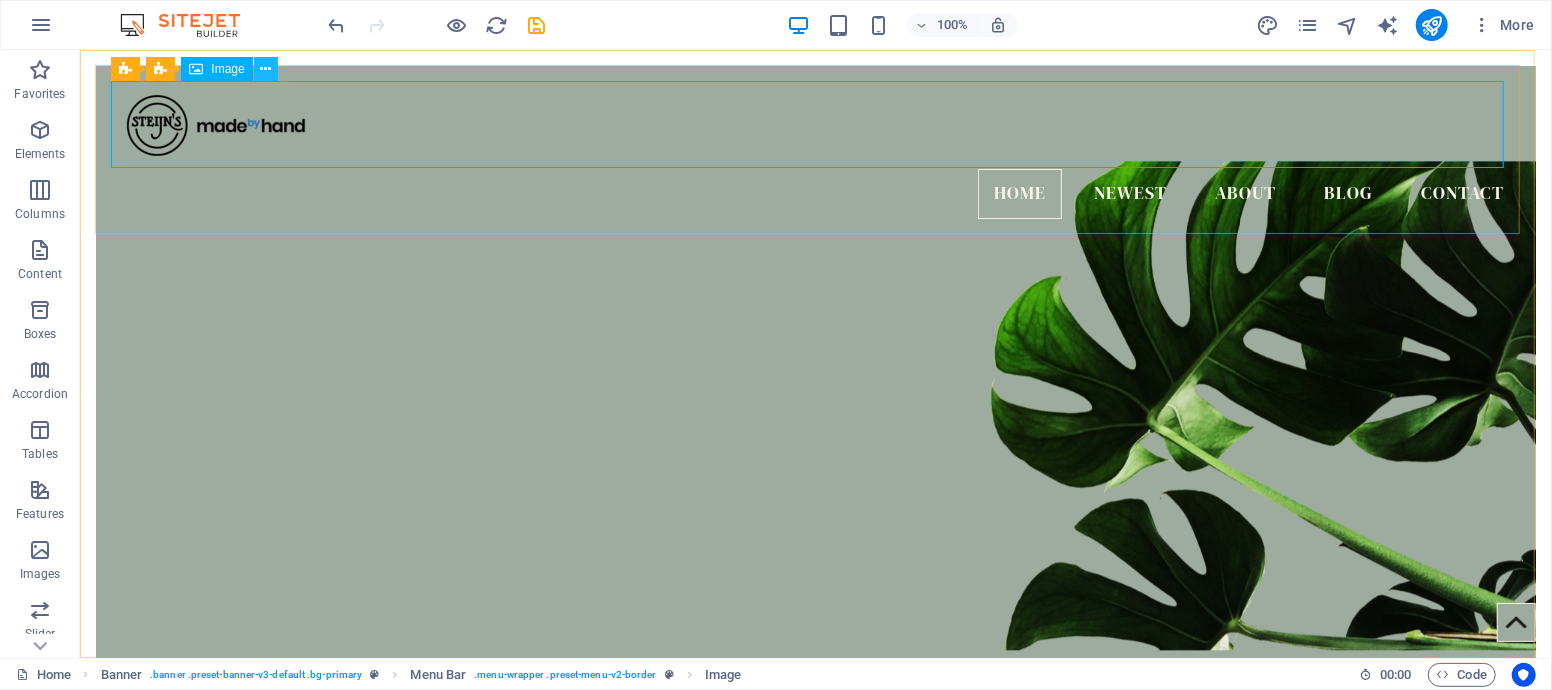 click at bounding box center (265, 69) 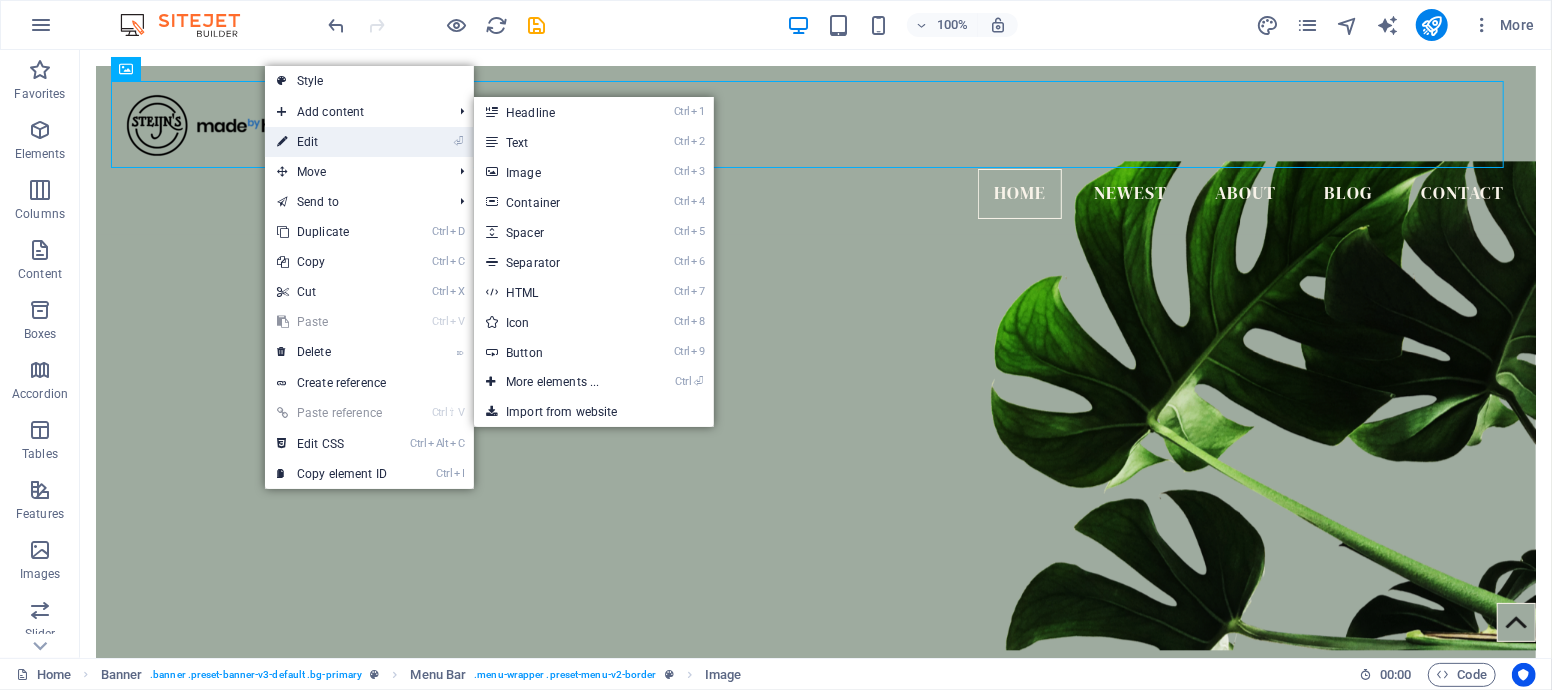 click on "⏎  Edit" at bounding box center (332, 142) 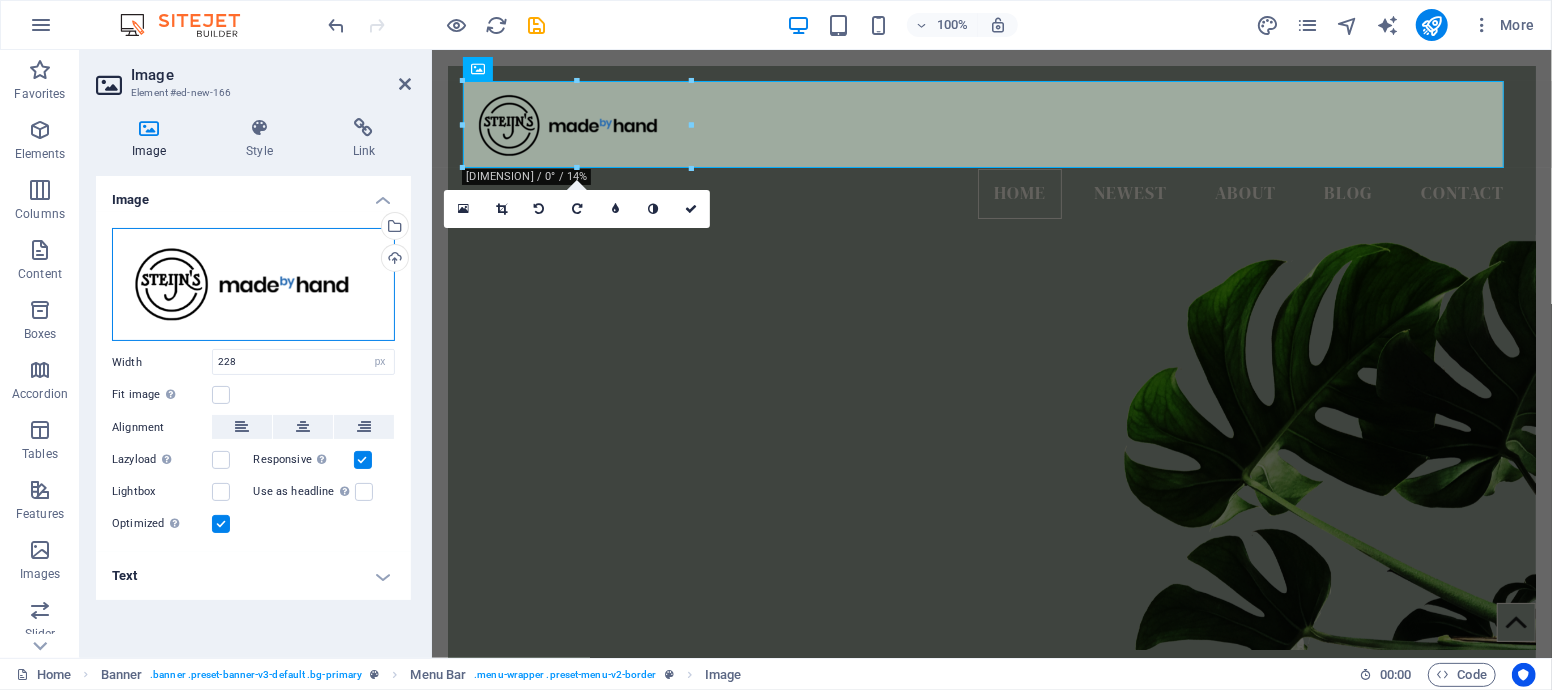click on "Drag files here, click to choose files or select files from Files or our free stock photos & videos" at bounding box center [253, 285] 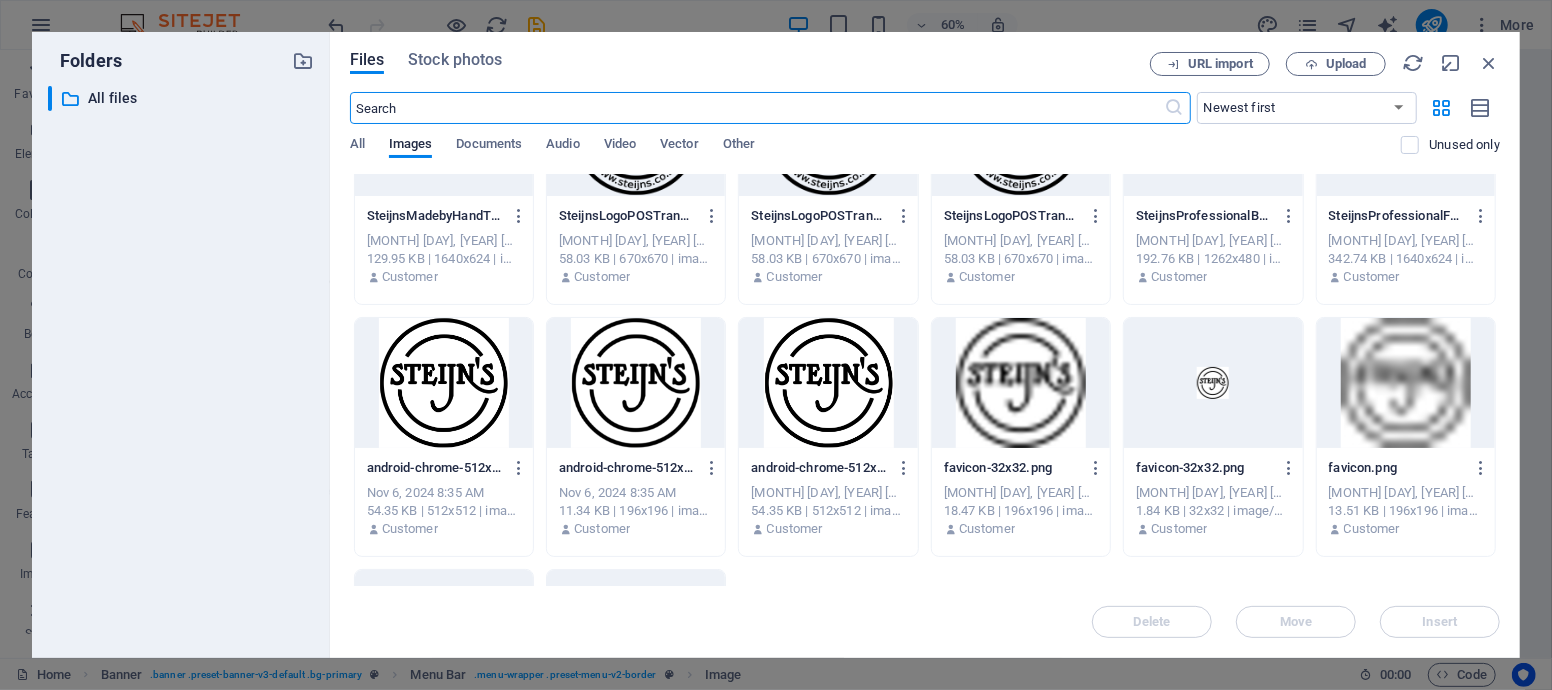 scroll, scrollTop: 0, scrollLeft: 0, axis: both 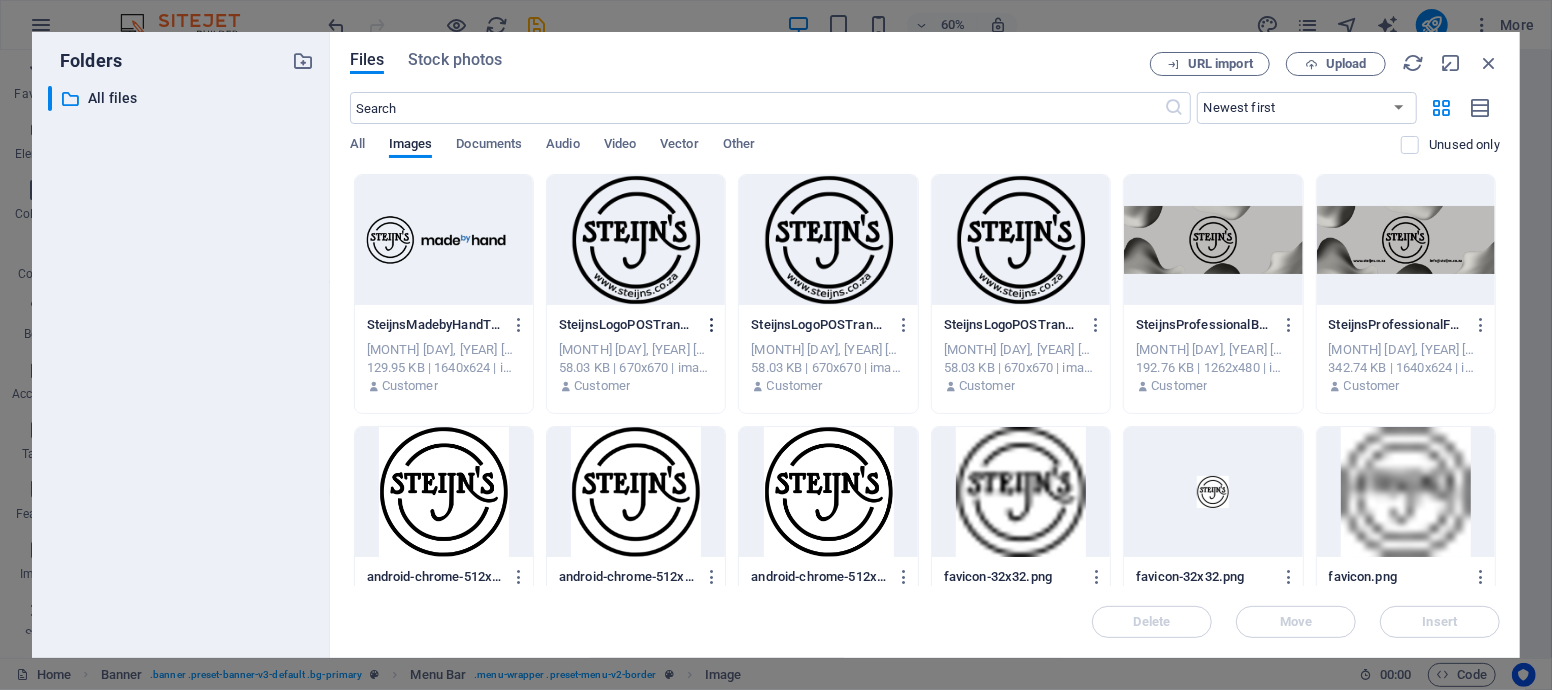 click at bounding box center (712, 325) 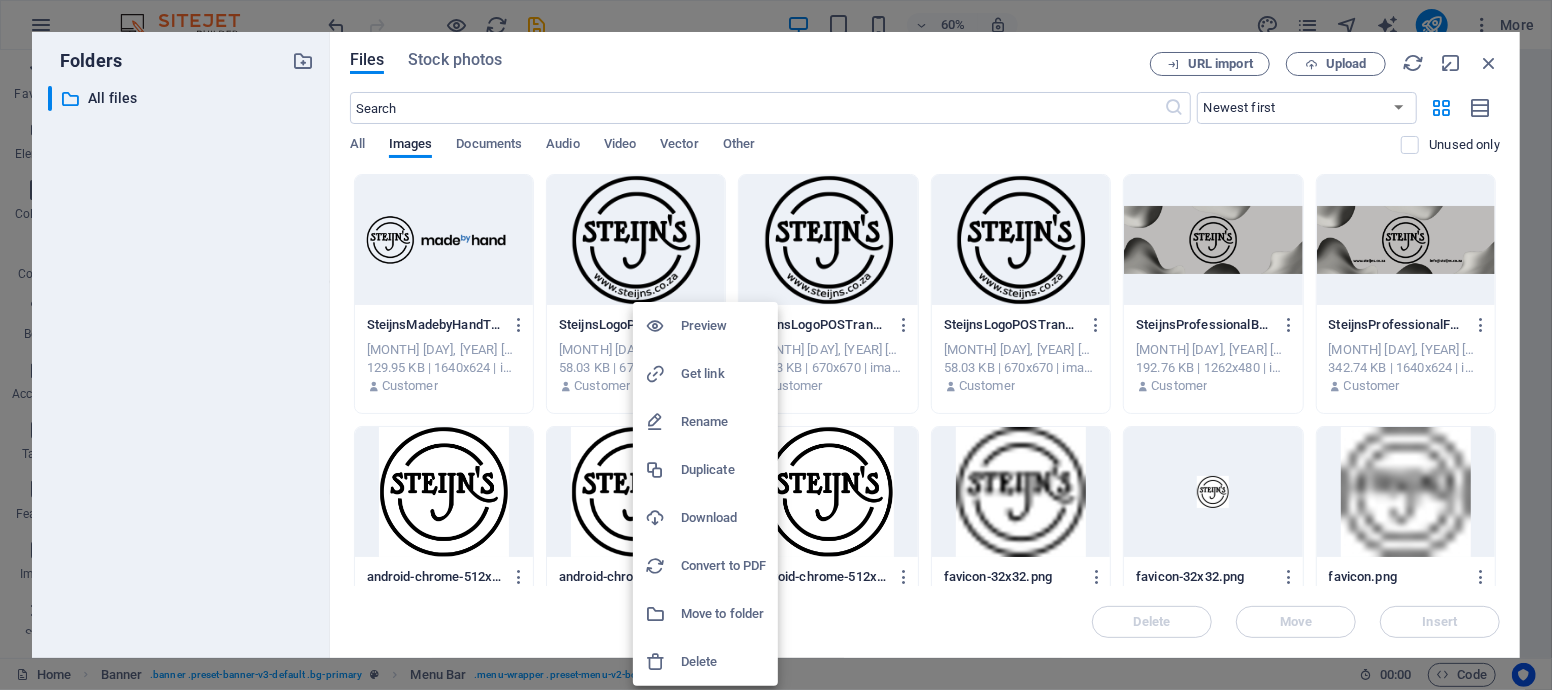 click on "Delete" at bounding box center (723, 662) 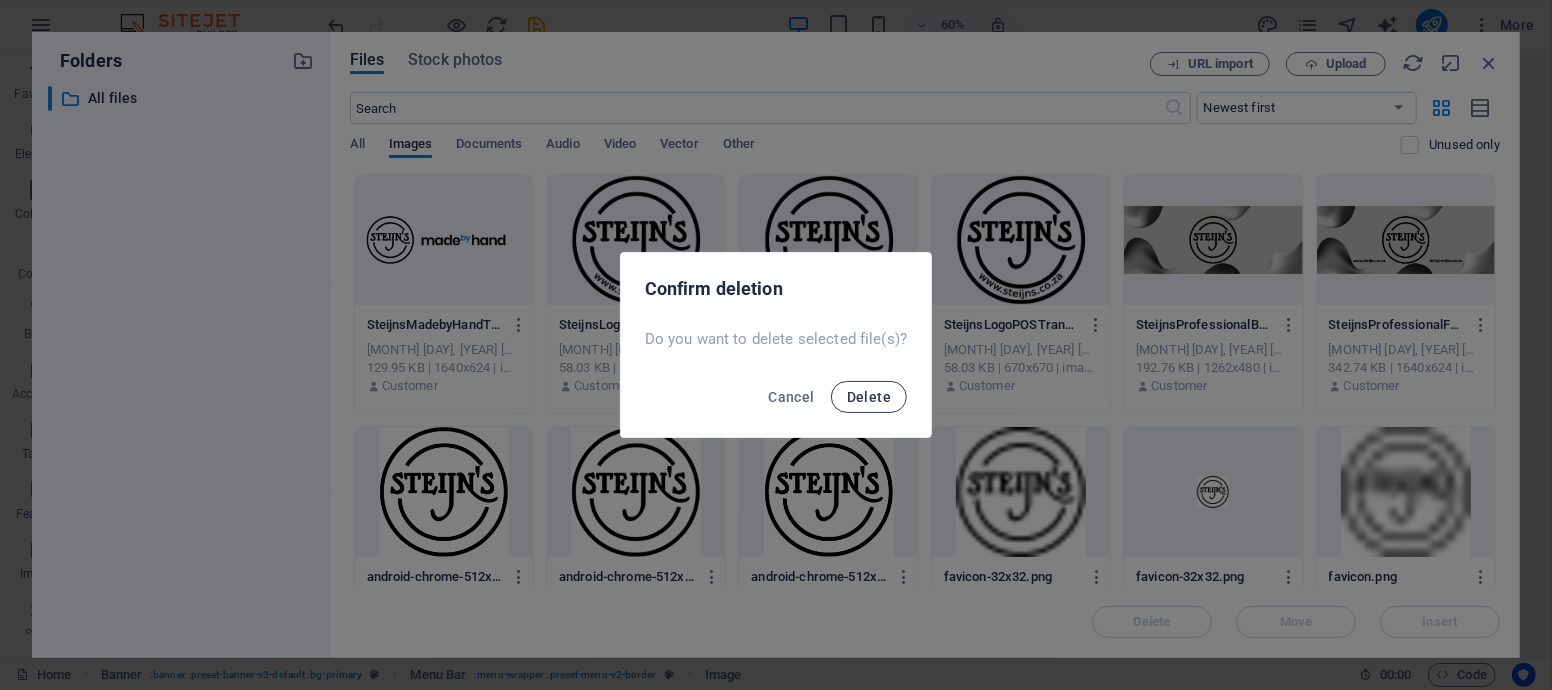 click on "Delete" at bounding box center [869, 397] 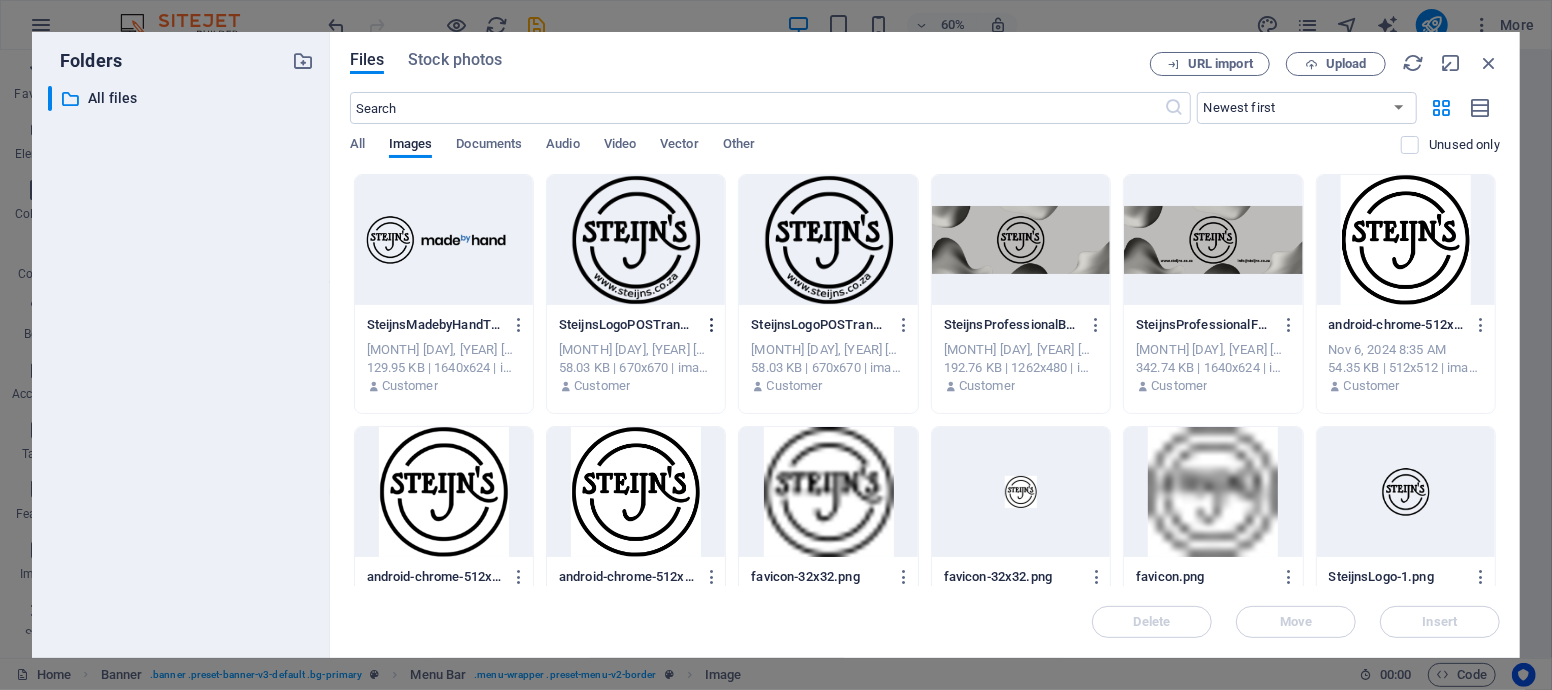 click at bounding box center (712, 325) 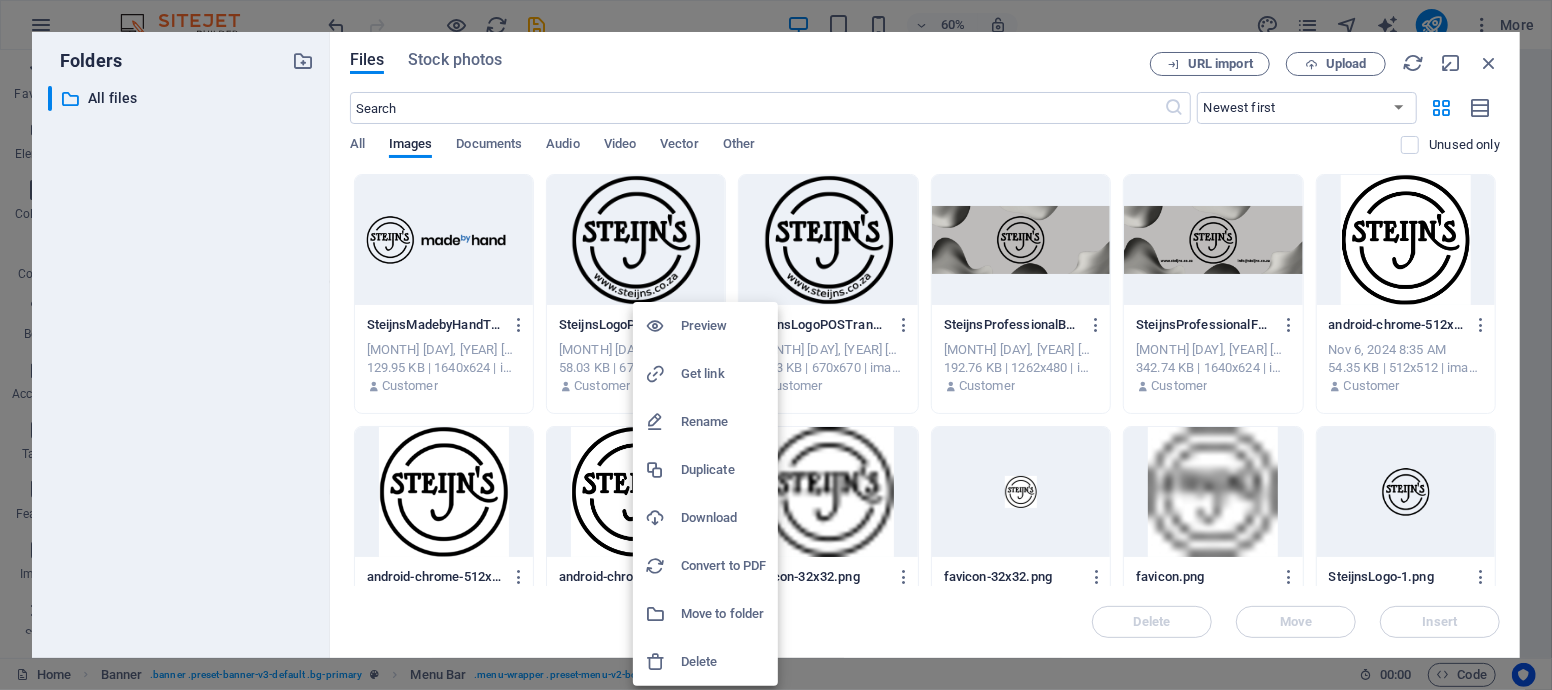 click on "Delete" at bounding box center [723, 662] 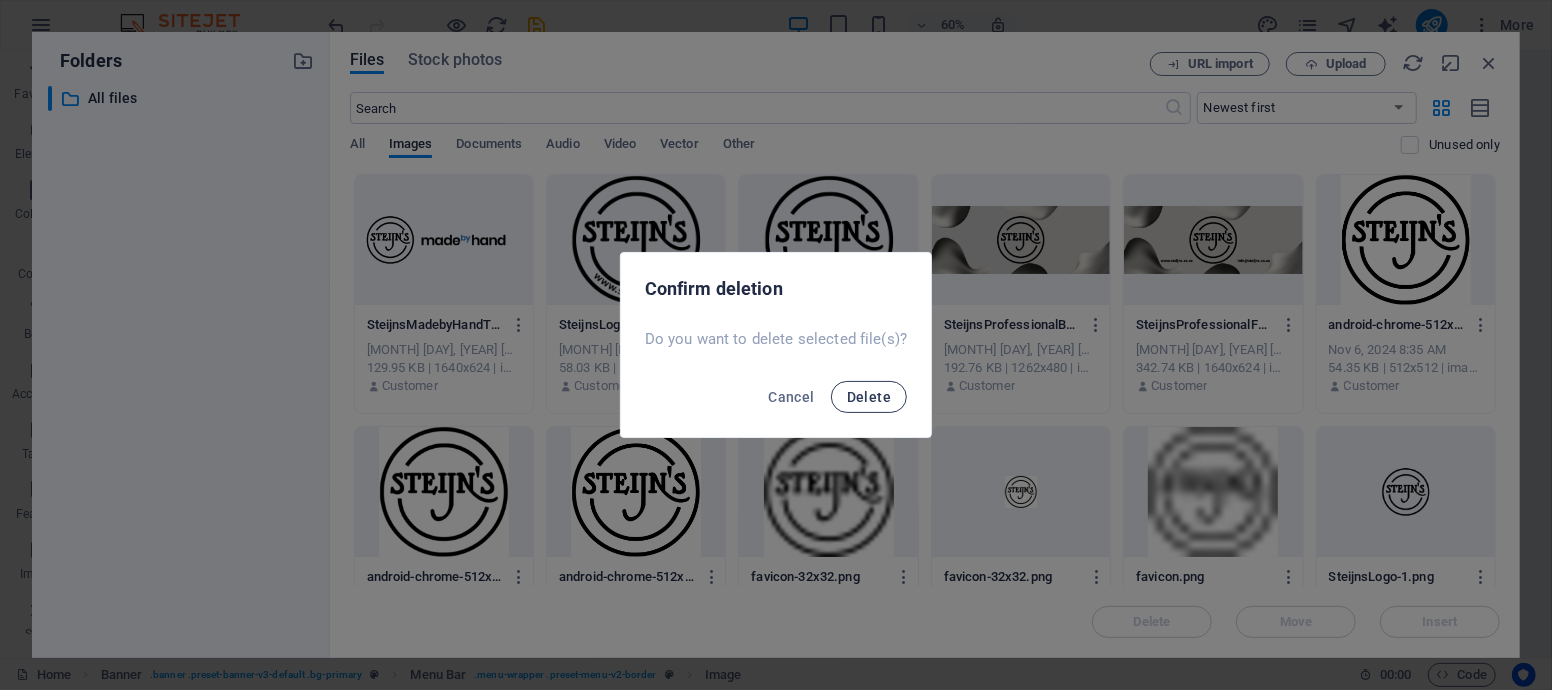click on "Delete" at bounding box center [869, 397] 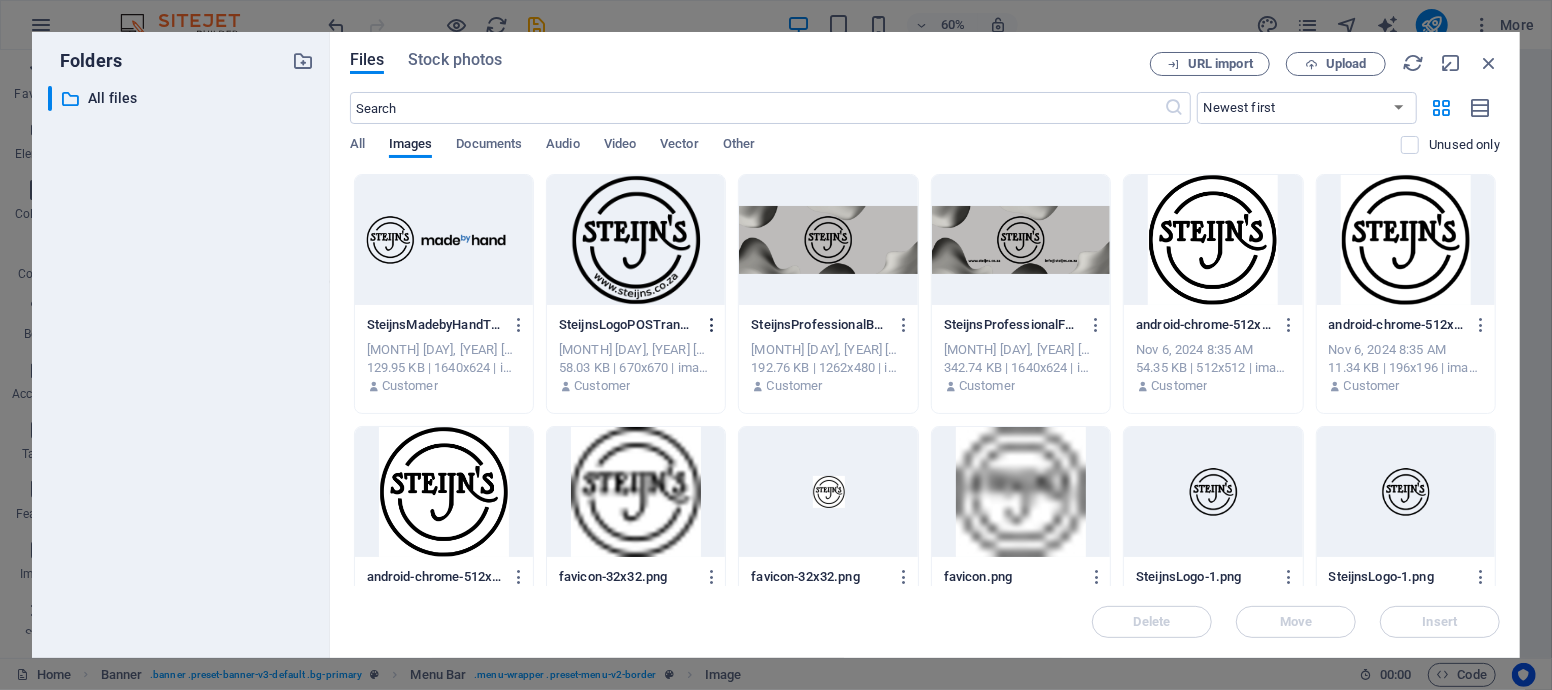 click at bounding box center [712, 325] 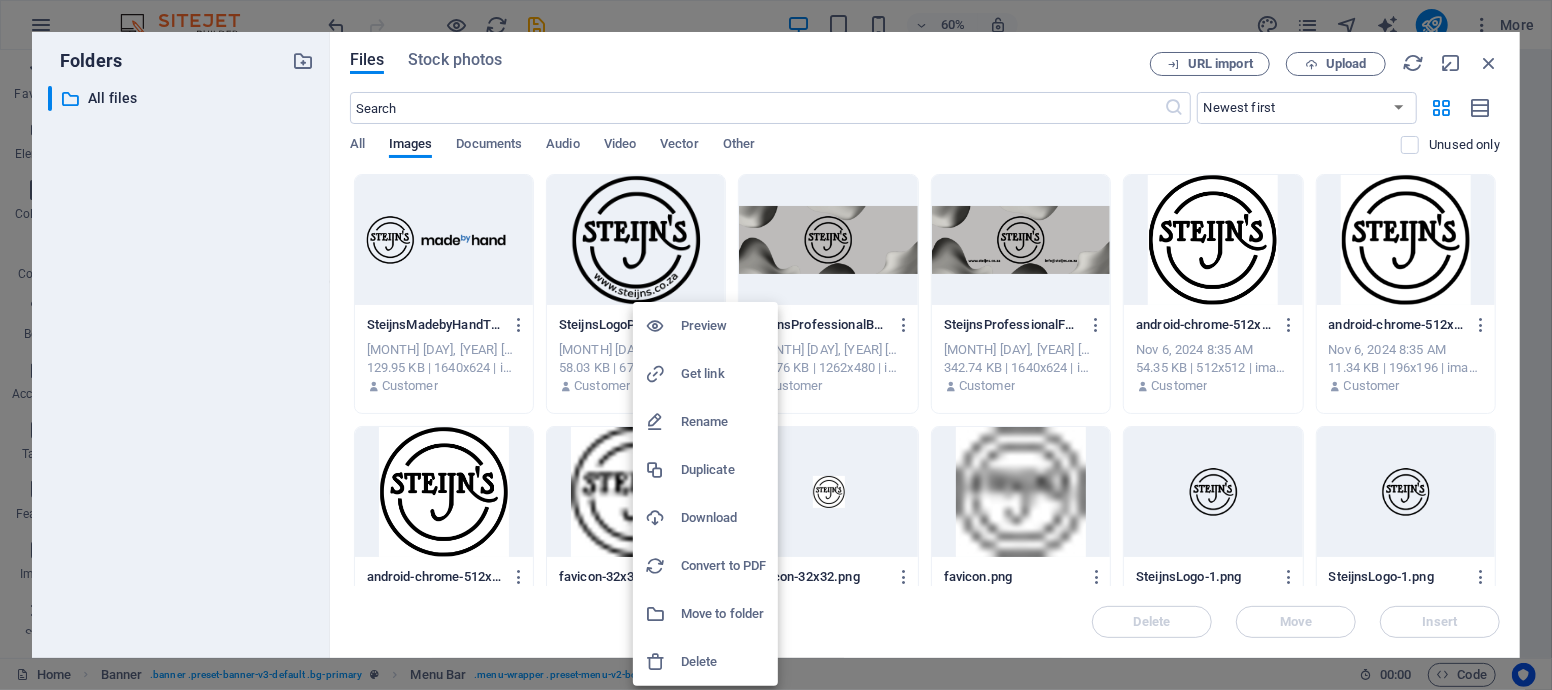 click on "Delete" at bounding box center (723, 662) 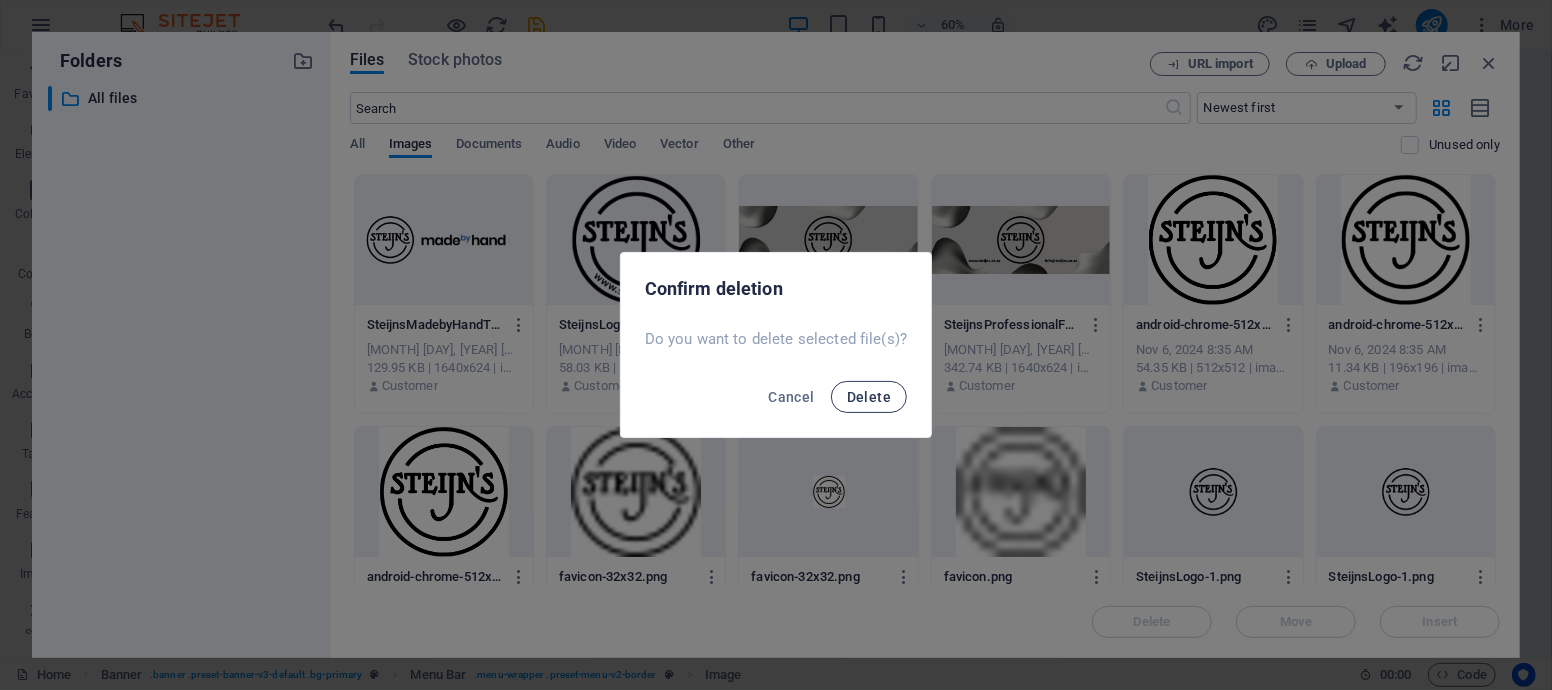 click on "Delete" at bounding box center (869, 397) 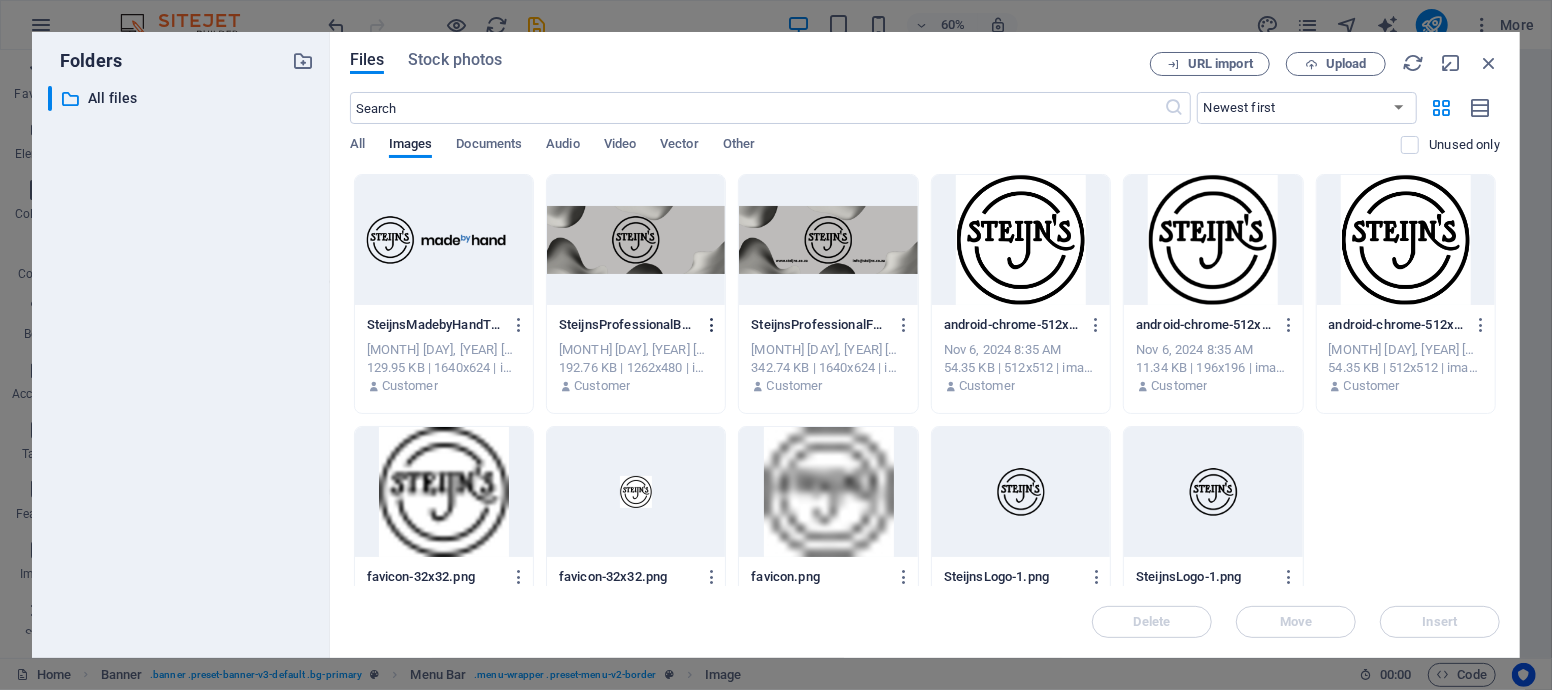 click at bounding box center (712, 325) 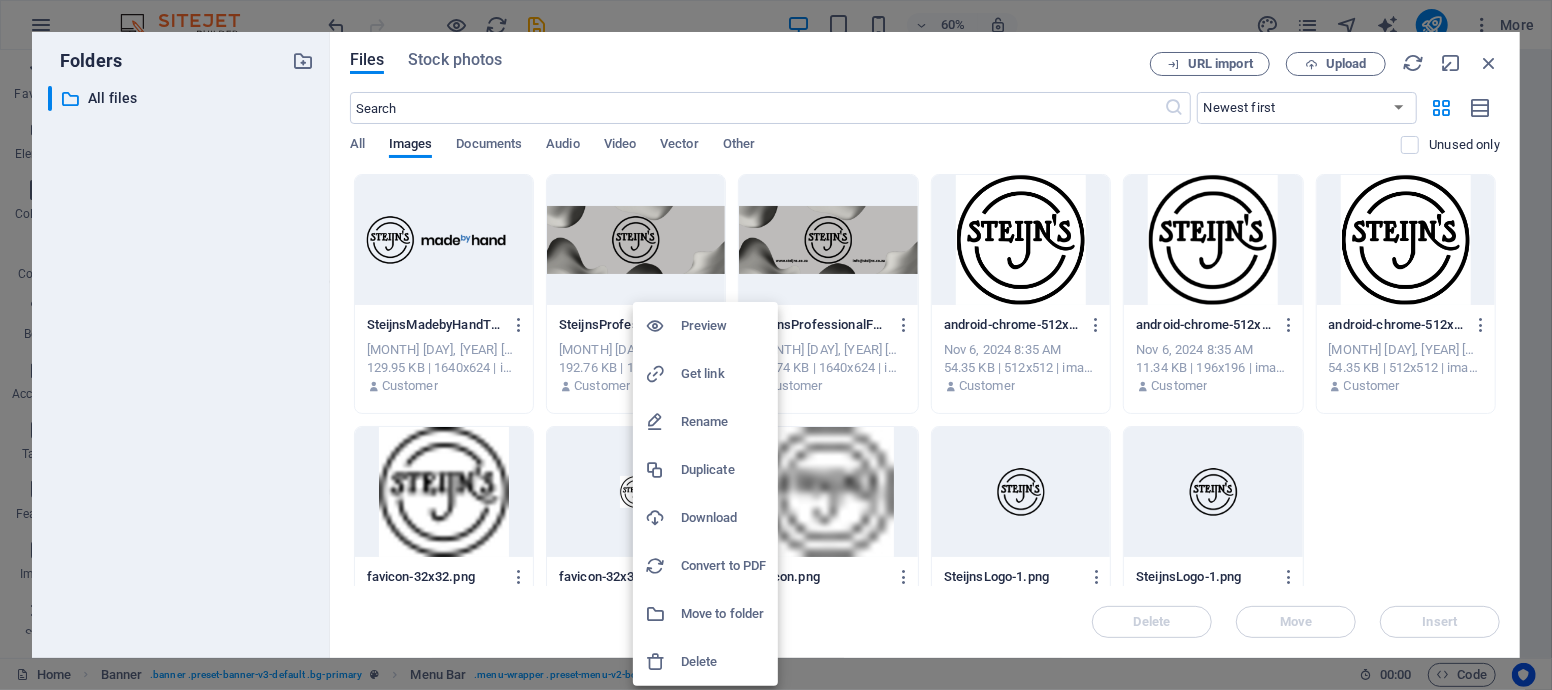 click at bounding box center [776, 345] 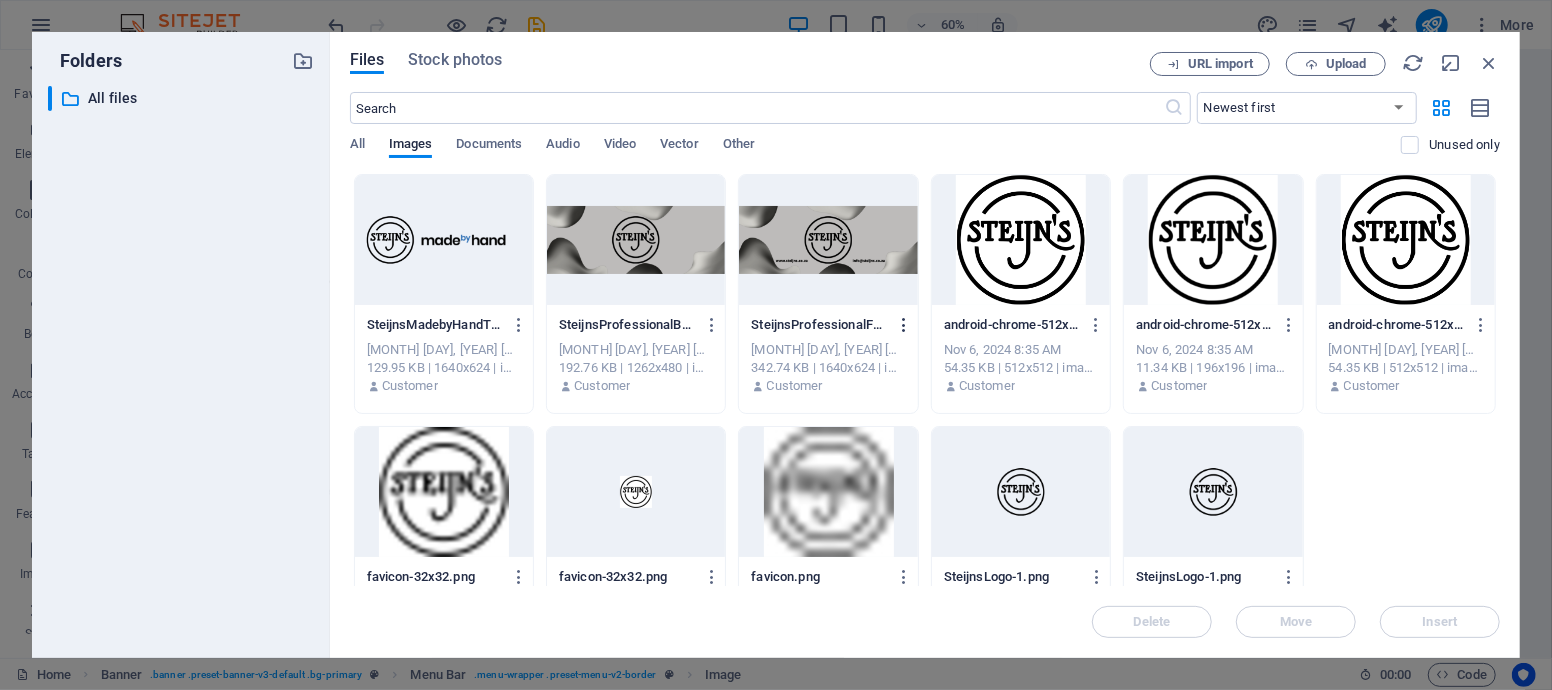 click at bounding box center (904, 325) 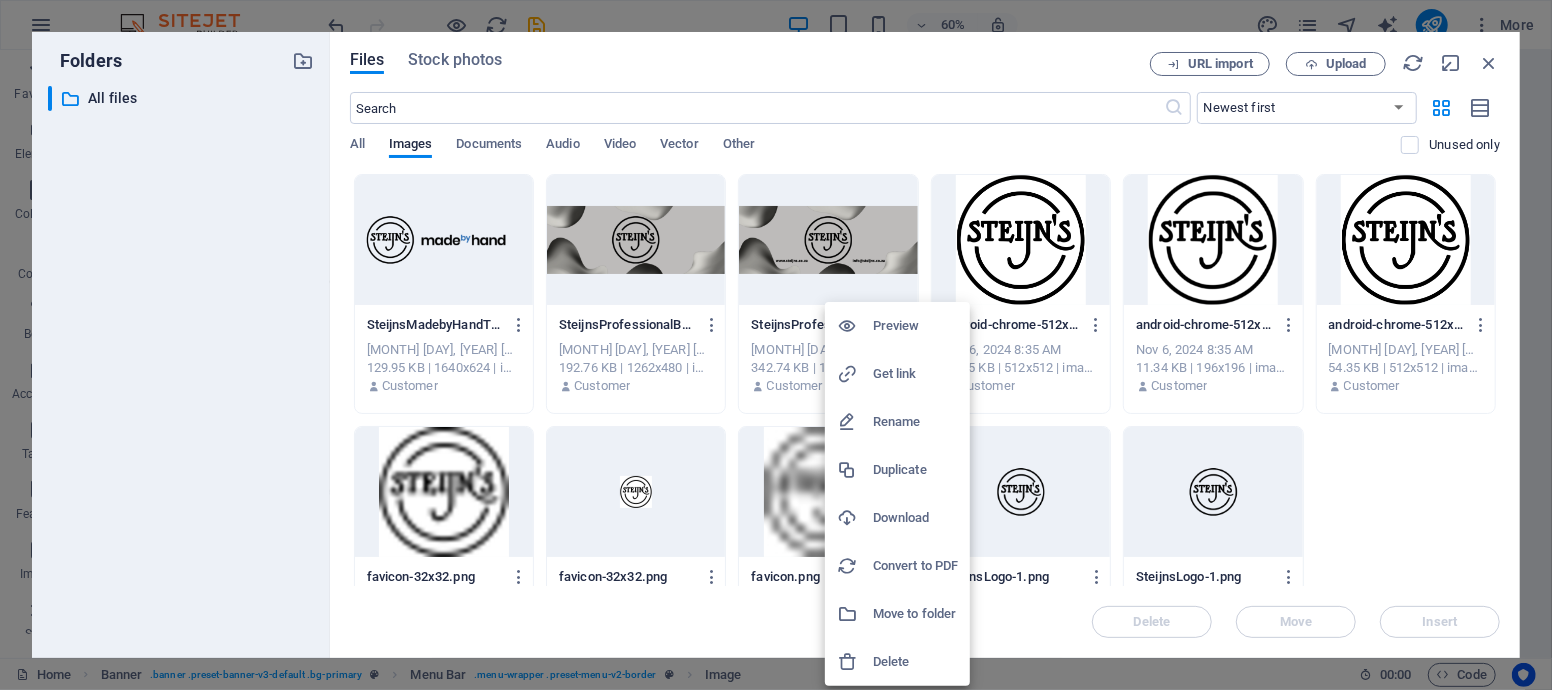 click on "Delete" at bounding box center [915, 662] 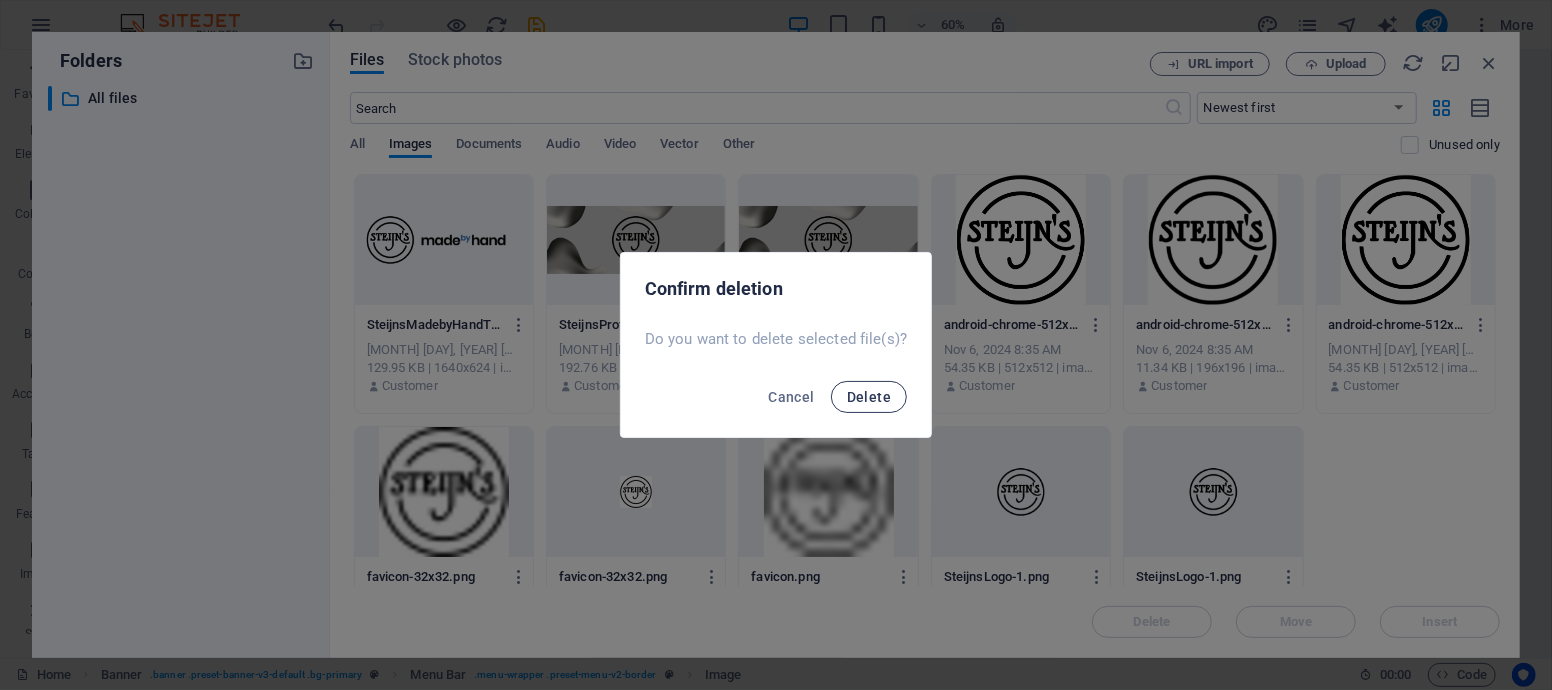 click on "Delete" at bounding box center [869, 397] 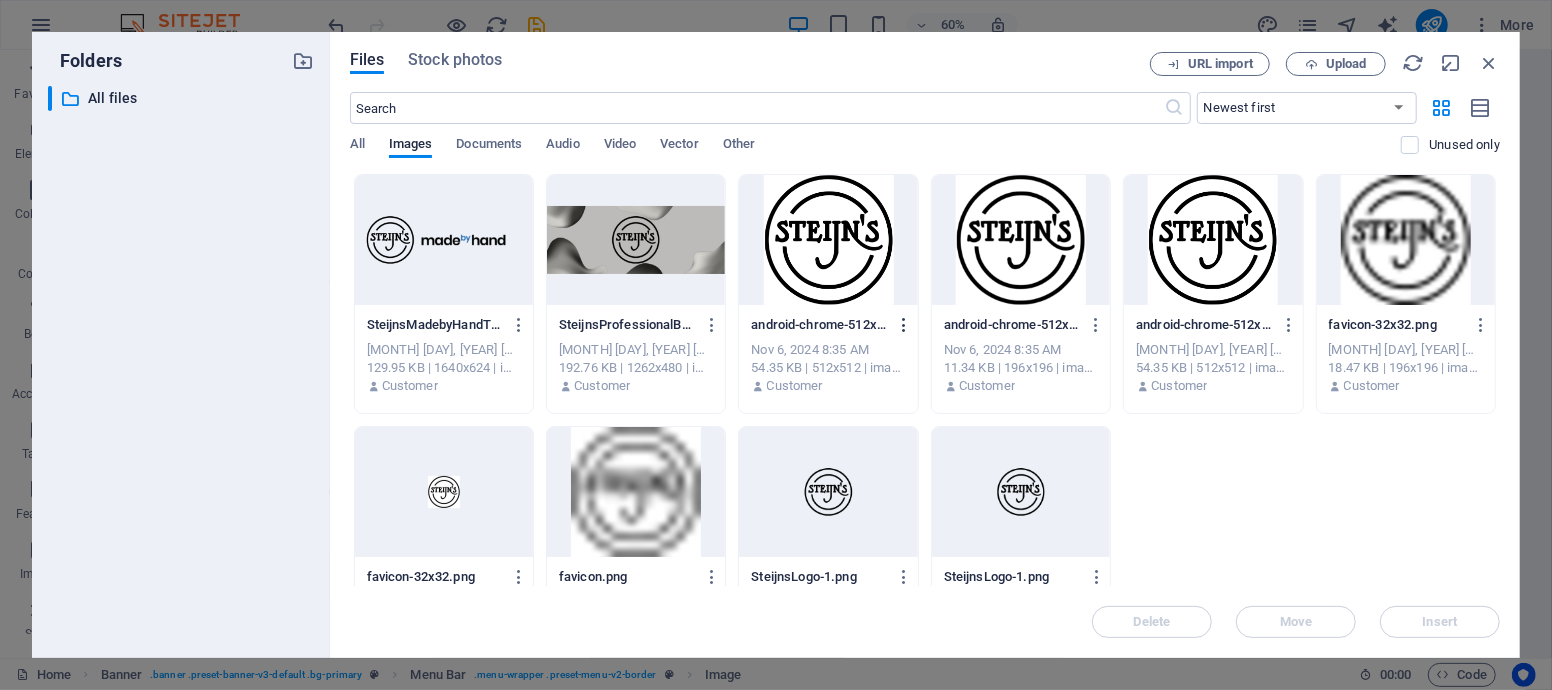 click at bounding box center [904, 325] 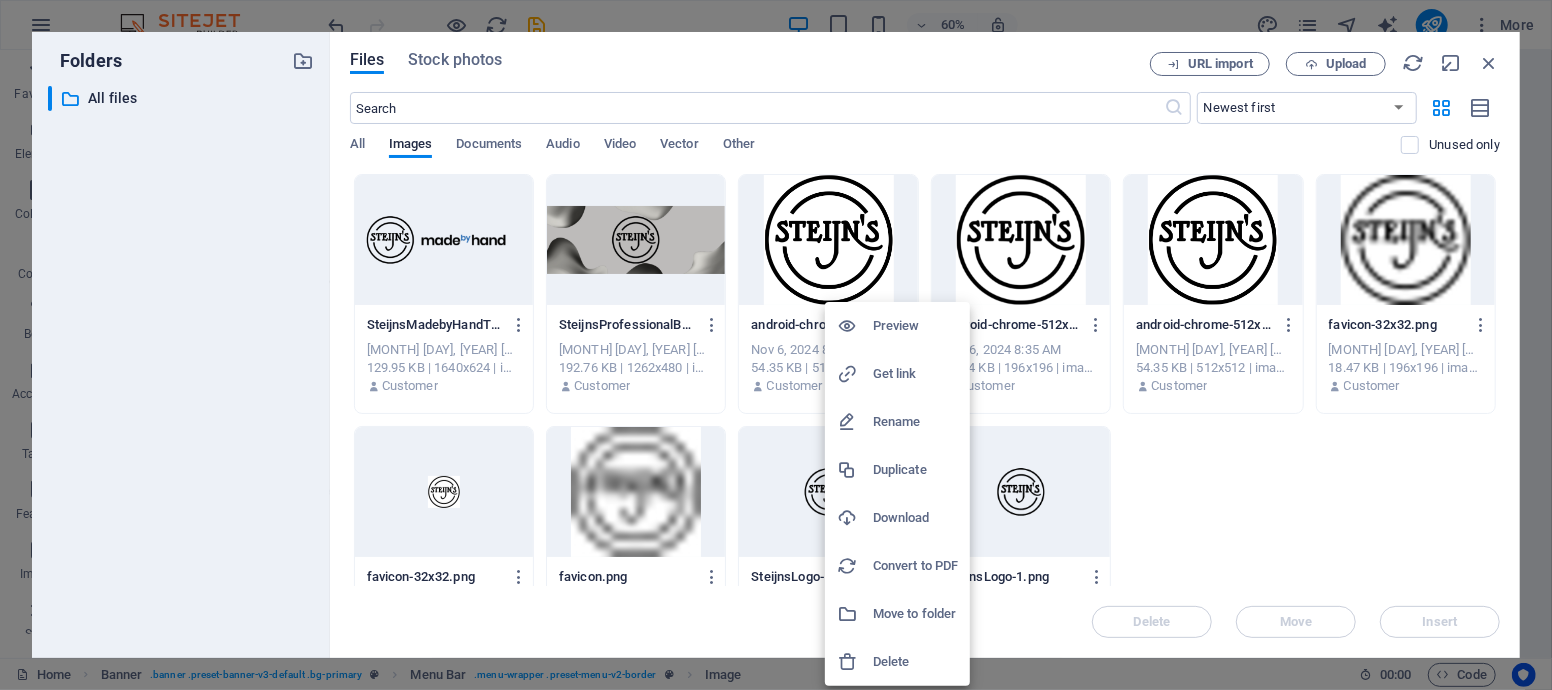 click on "Delete" at bounding box center [915, 662] 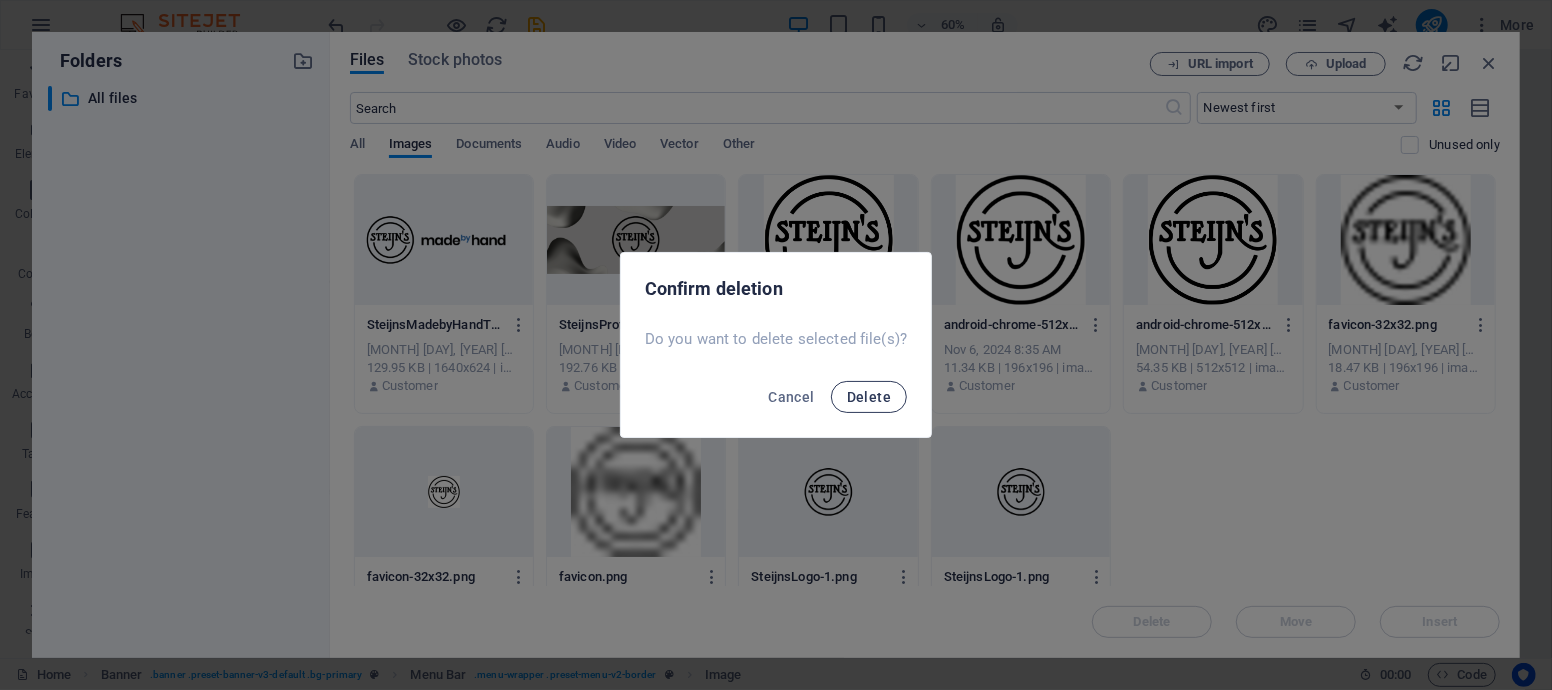 click on "Delete" at bounding box center [869, 397] 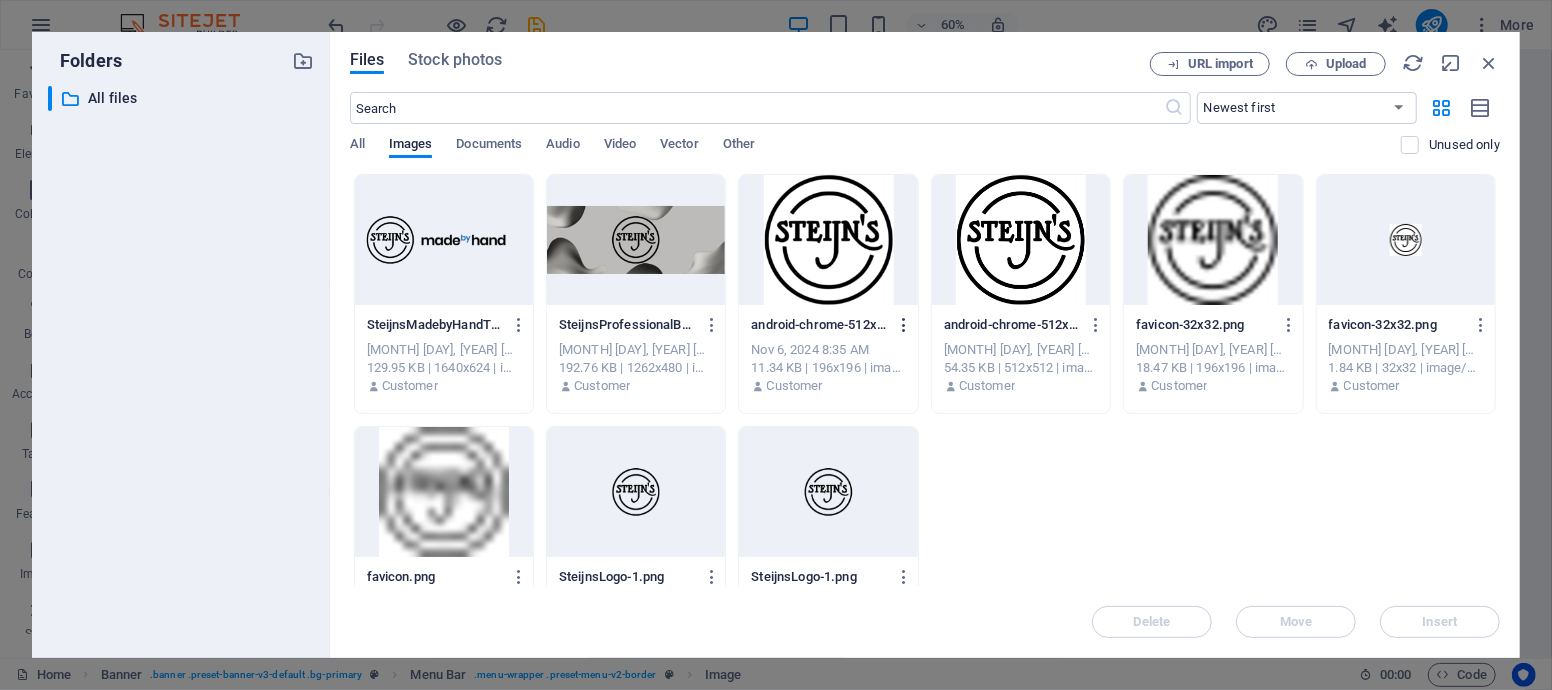 click at bounding box center [904, 325] 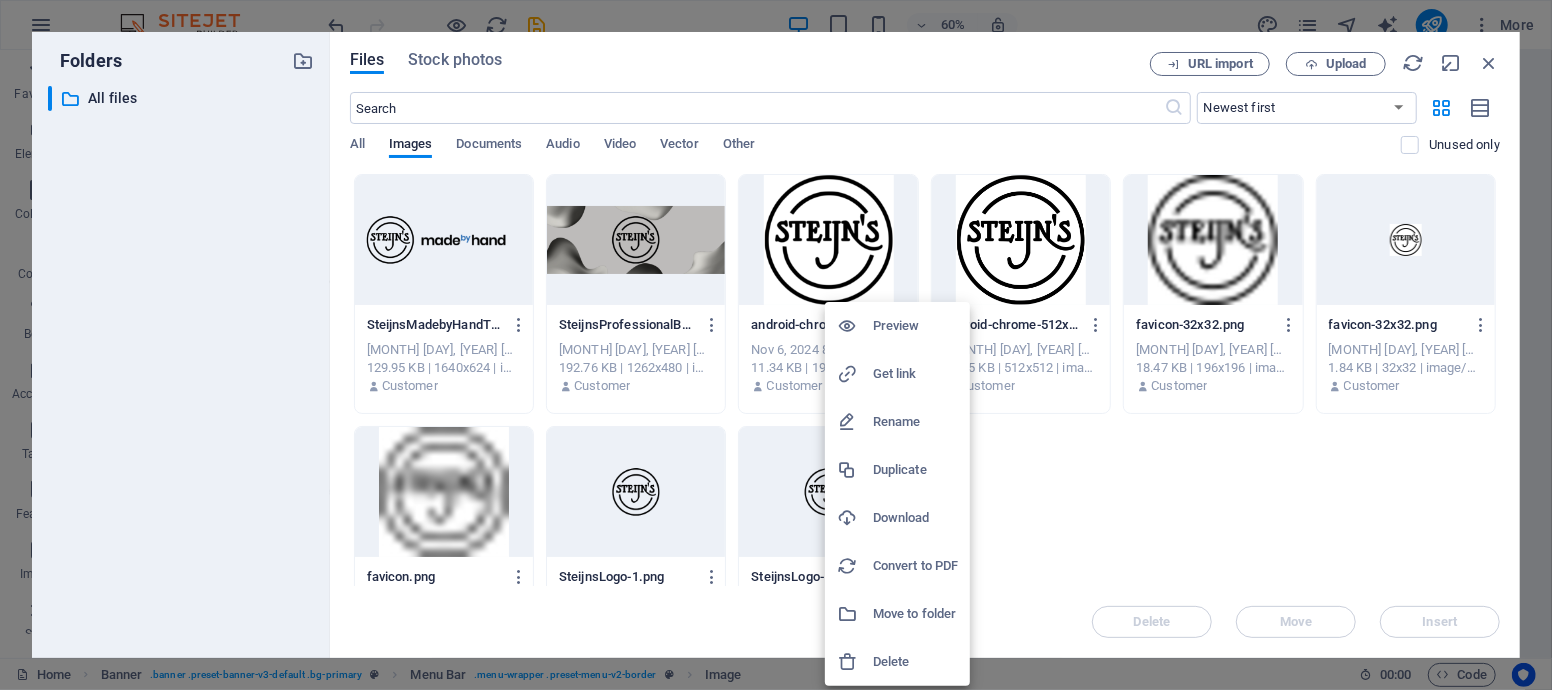 click on "Delete" at bounding box center (915, 662) 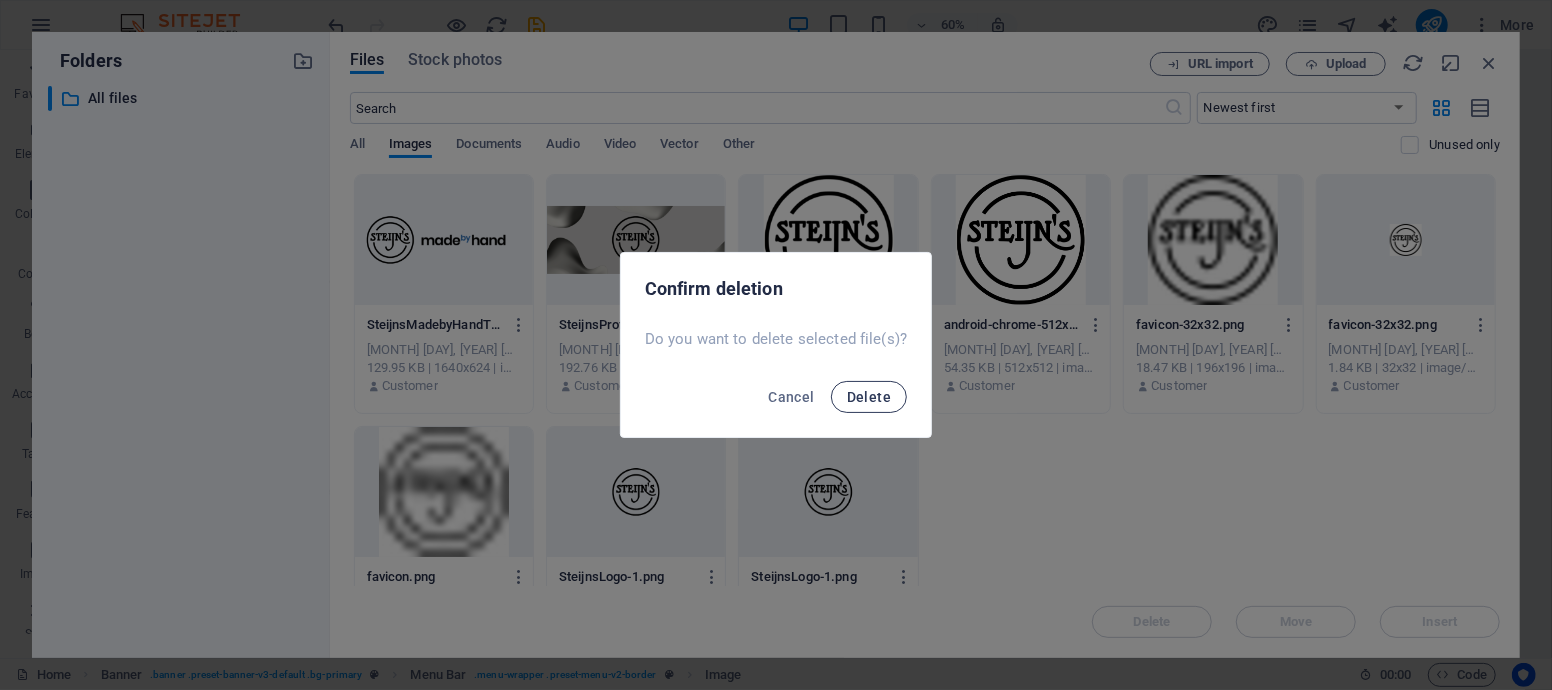click on "Delete" at bounding box center (869, 397) 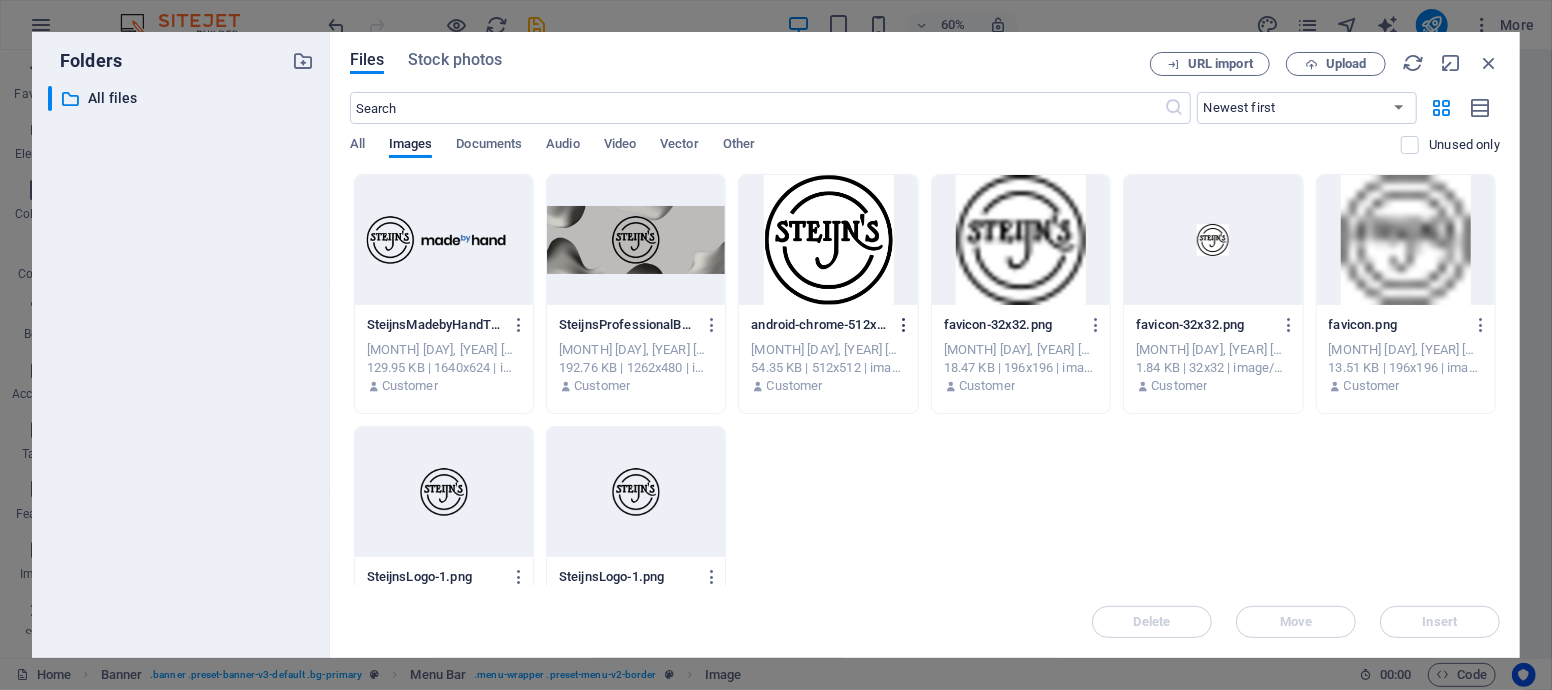 click at bounding box center [904, 325] 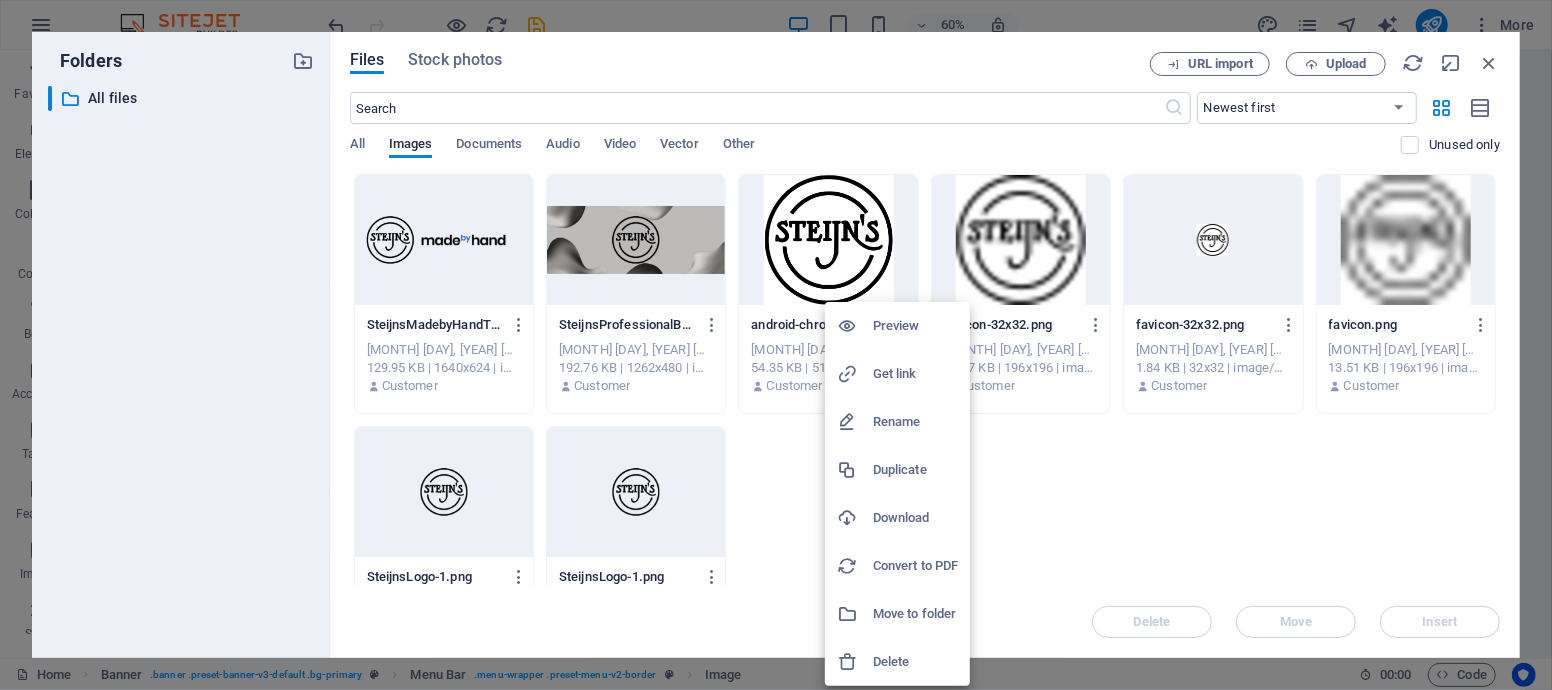 click on "Delete" at bounding box center (915, 662) 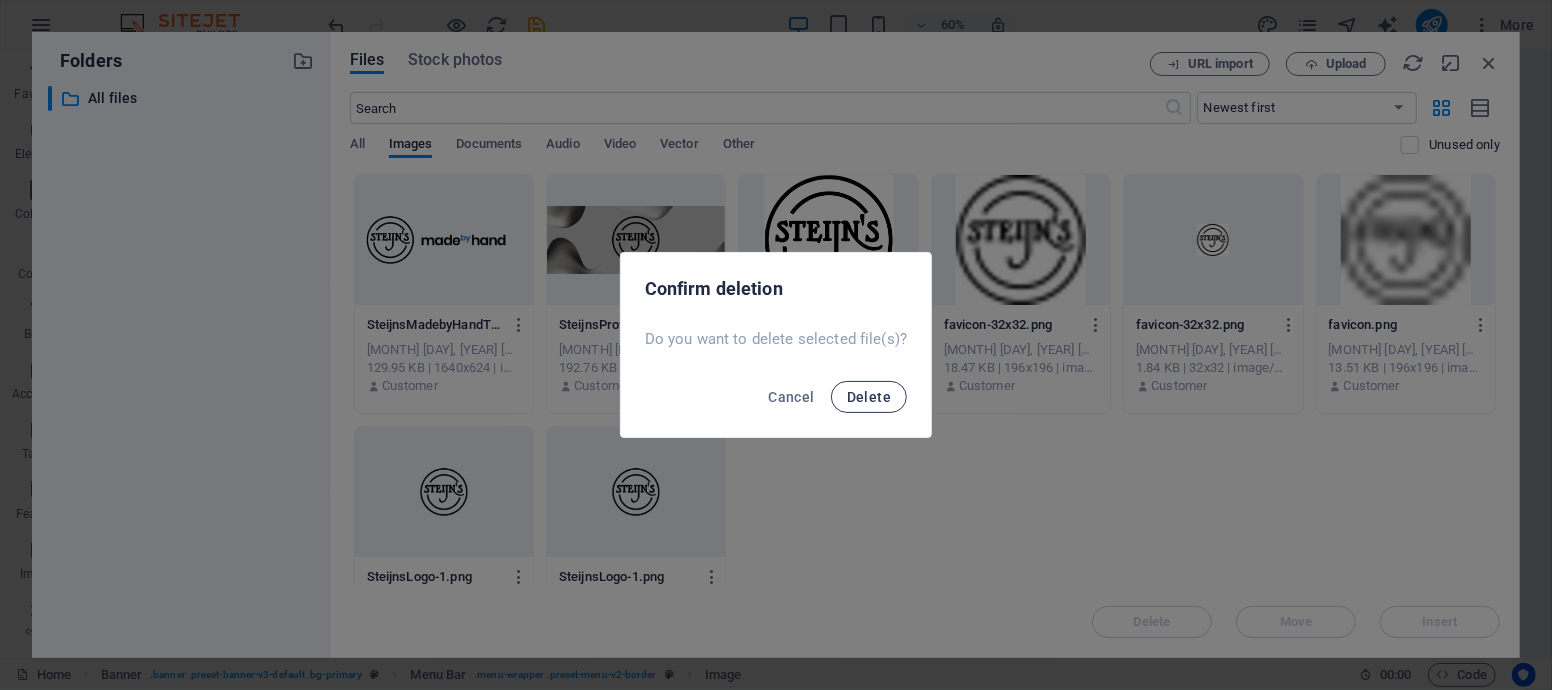 click on "Delete" at bounding box center [869, 397] 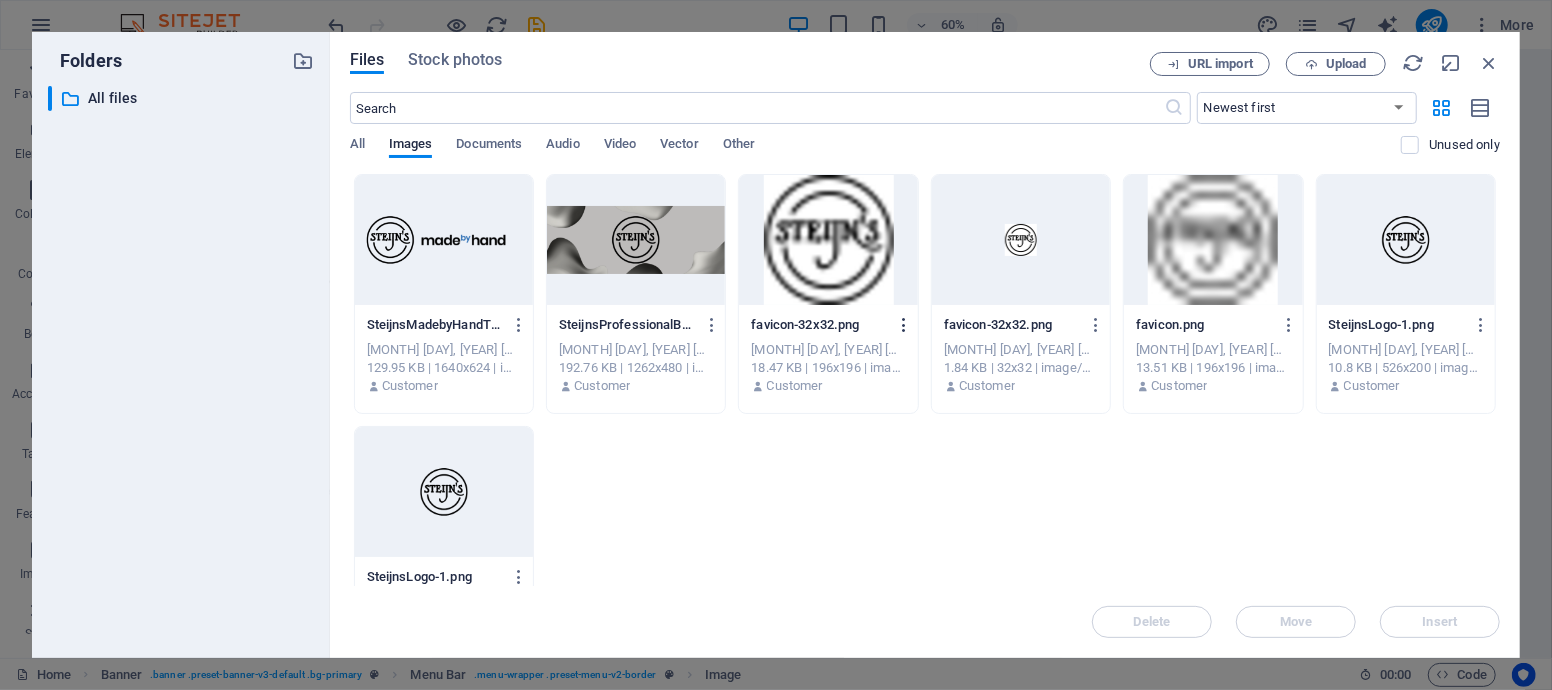 click at bounding box center [904, 325] 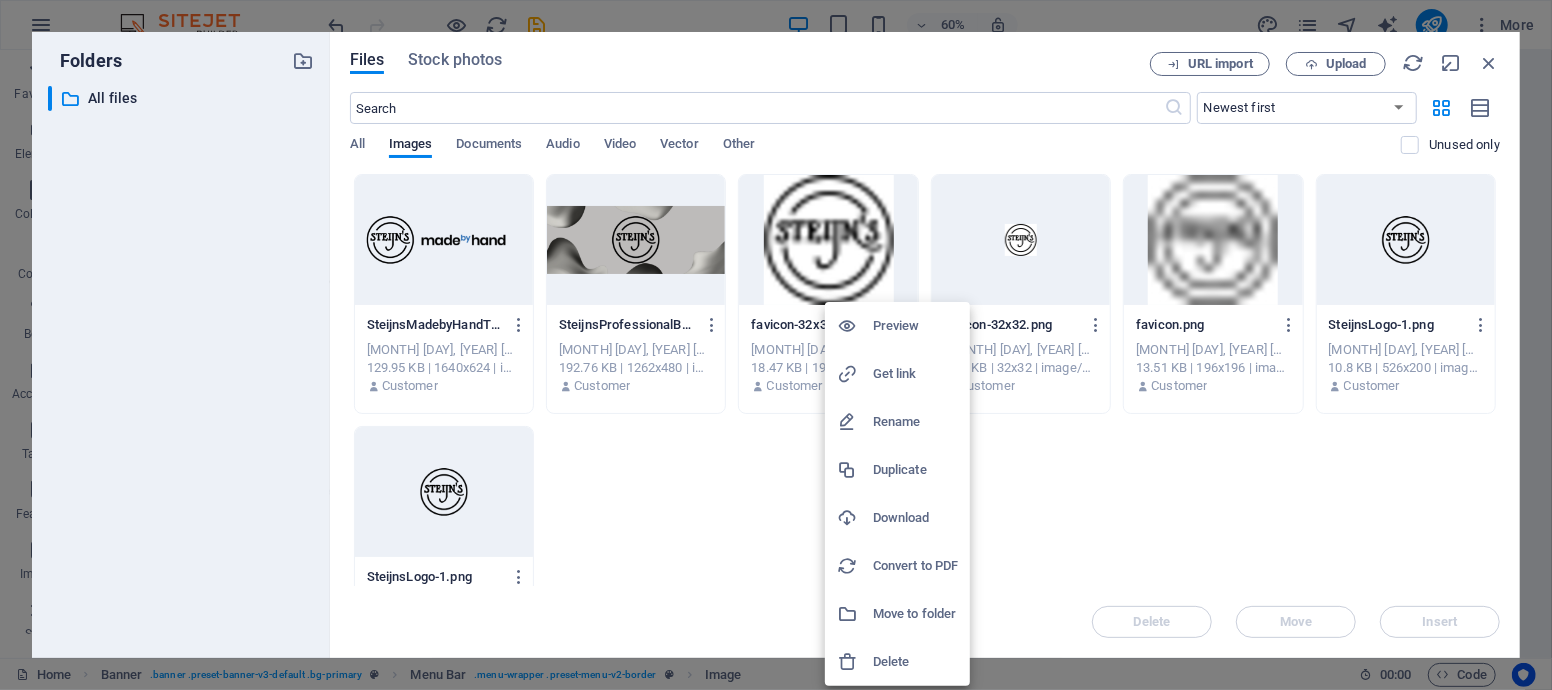 click on "Delete" at bounding box center (915, 662) 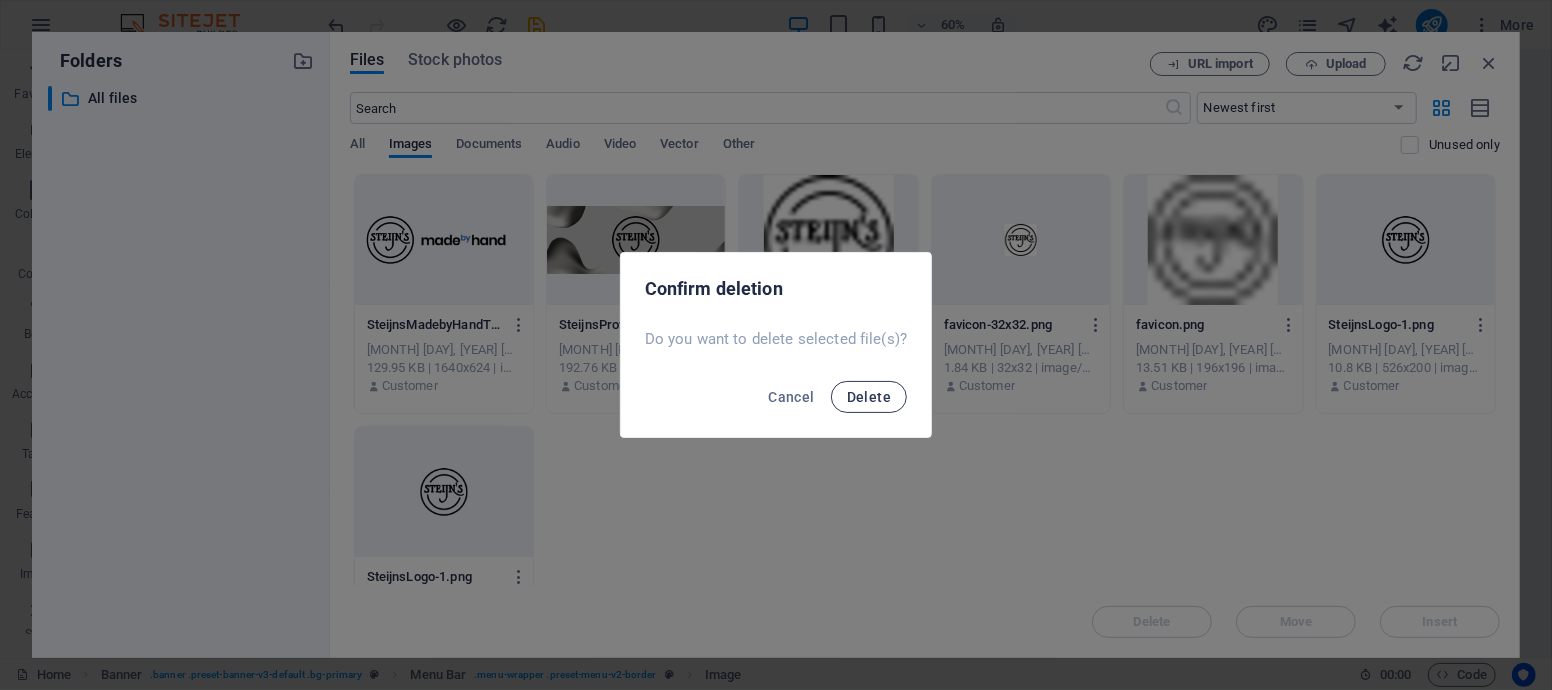 click on "Delete" at bounding box center (869, 397) 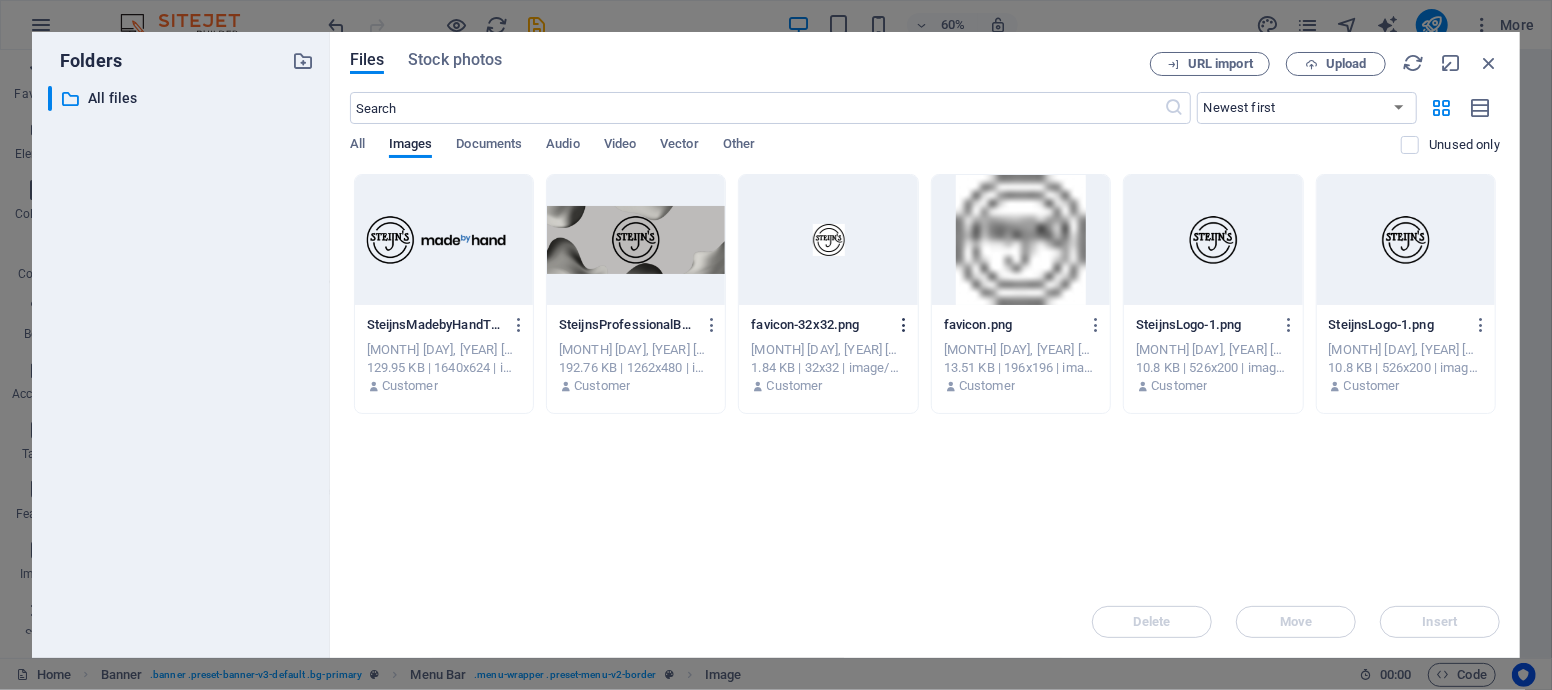 click at bounding box center (904, 325) 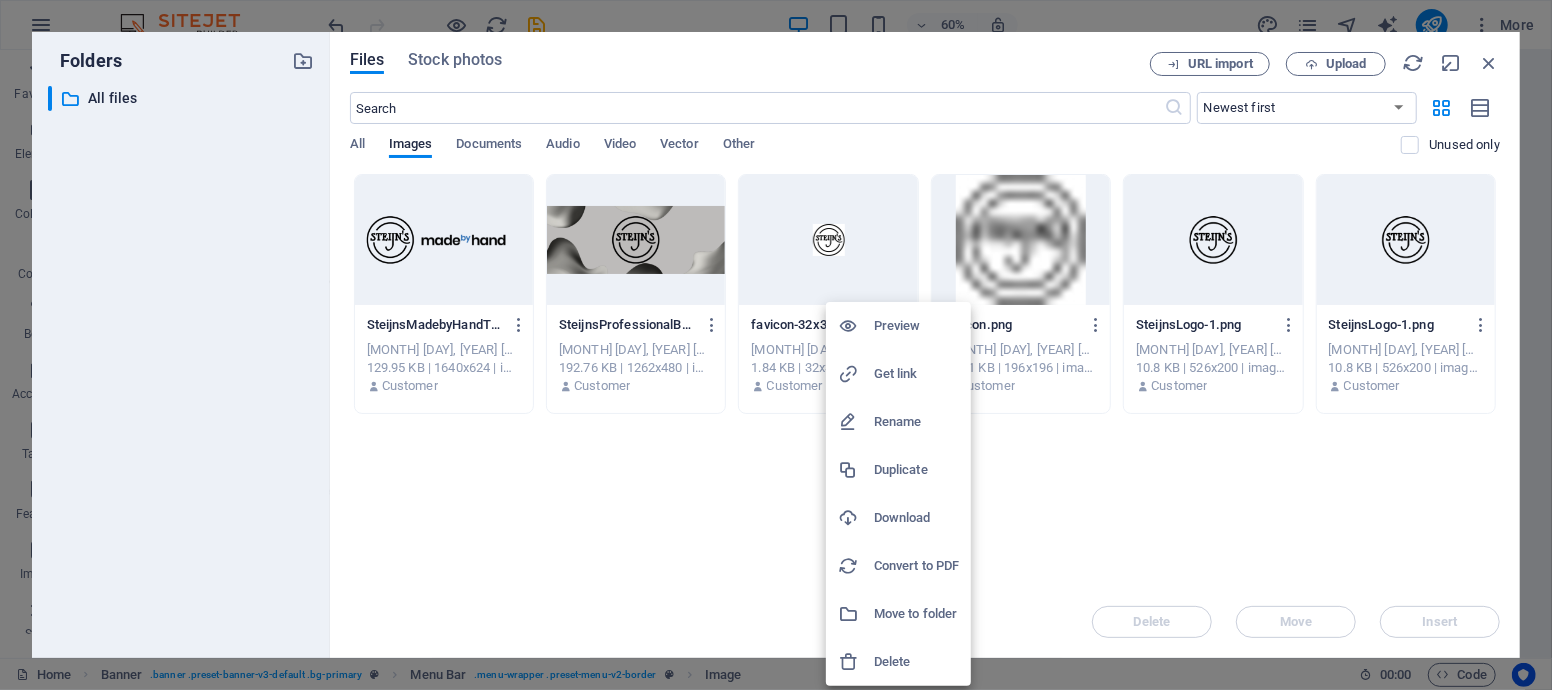 click on "Delete" at bounding box center [916, 662] 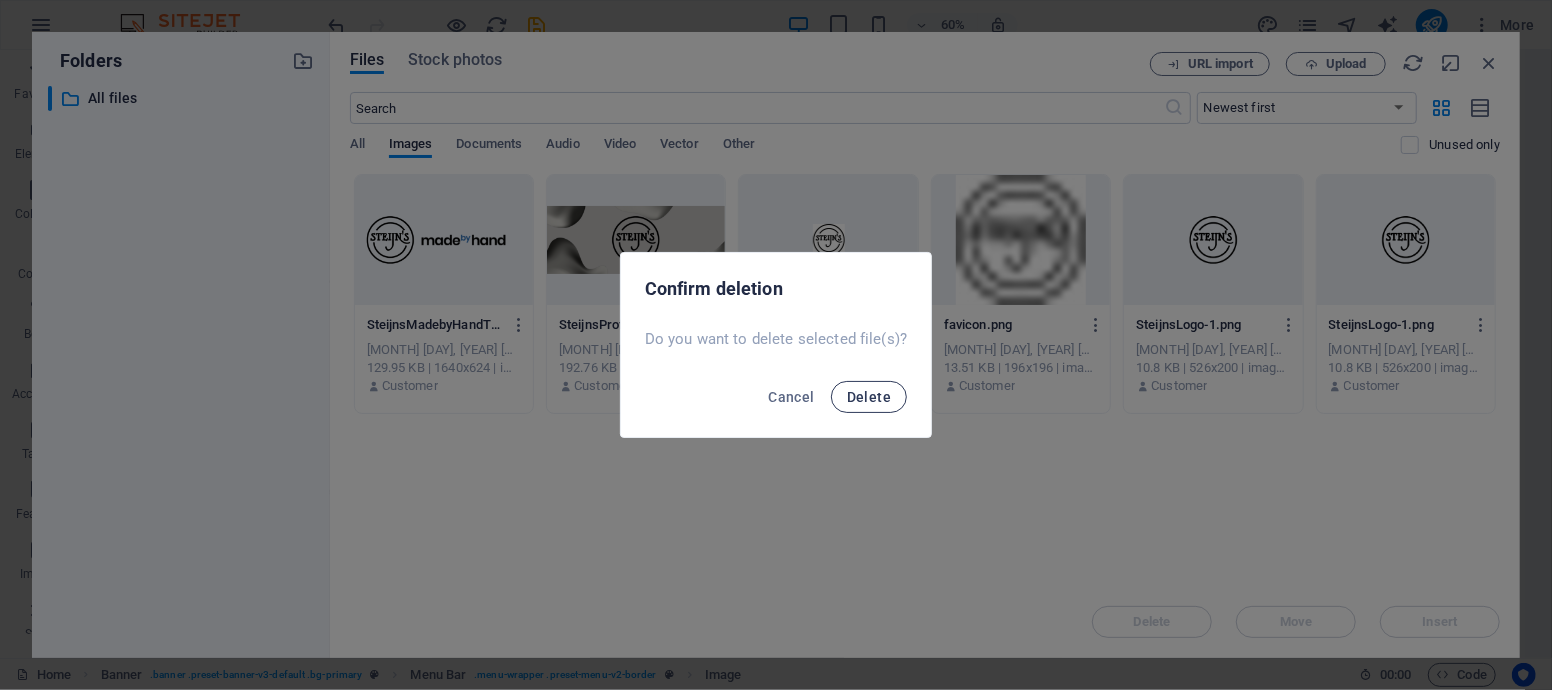 click on "Delete" at bounding box center [869, 397] 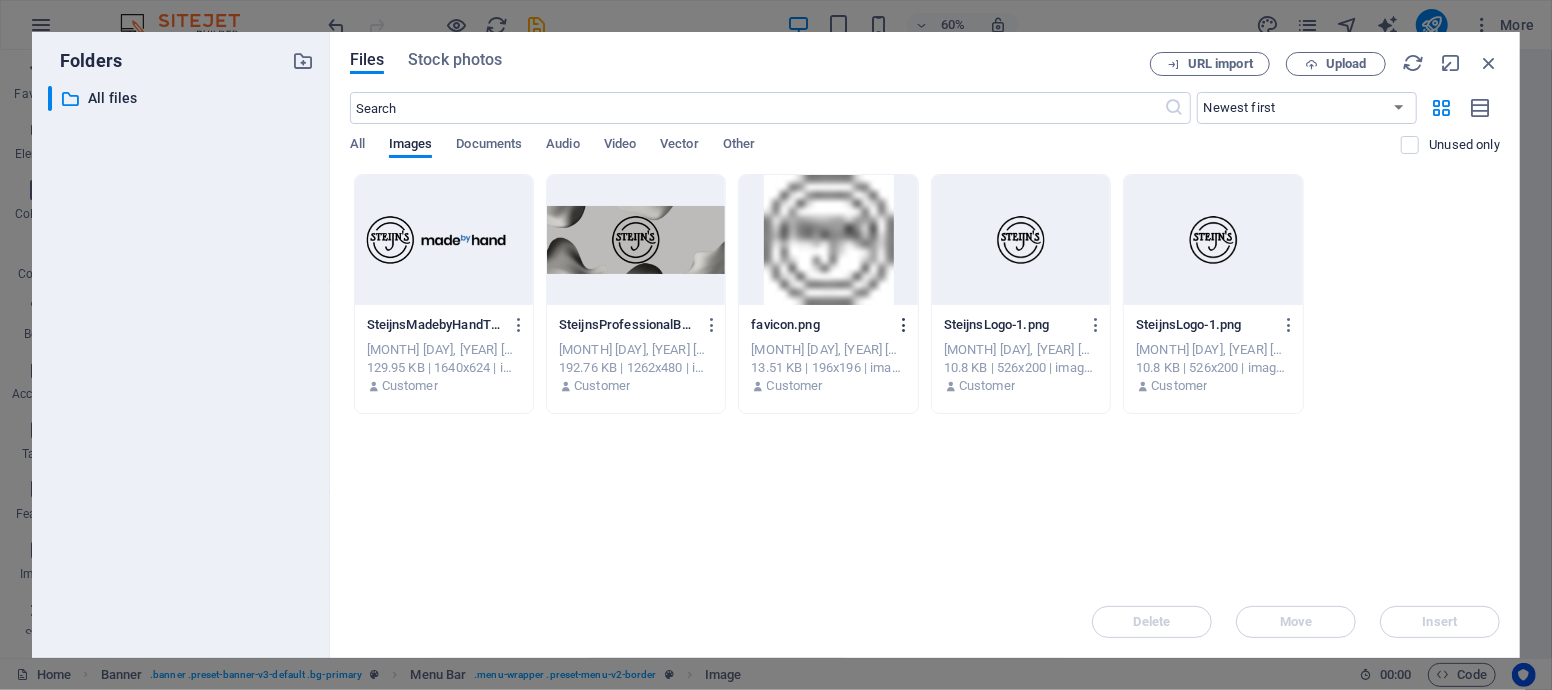 click at bounding box center [904, 325] 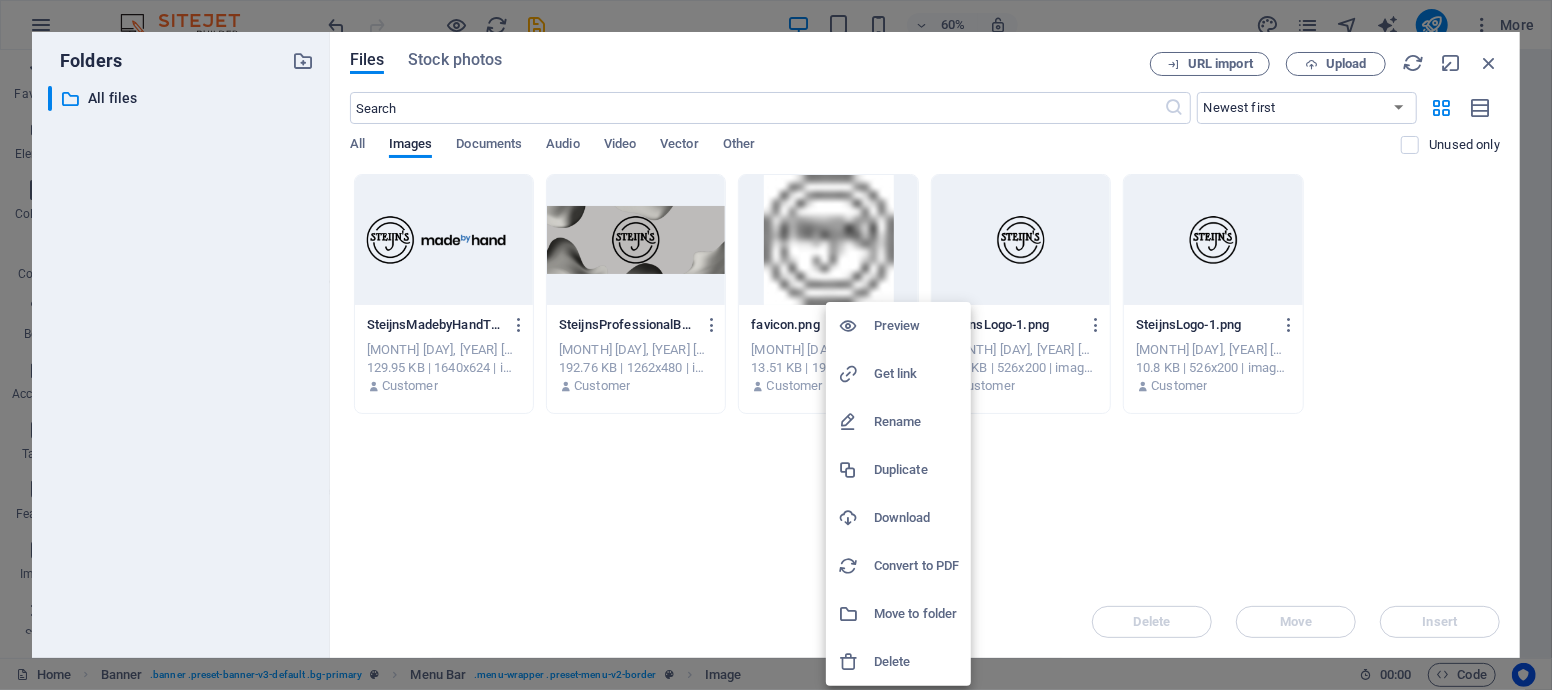 click on "Delete" at bounding box center (916, 662) 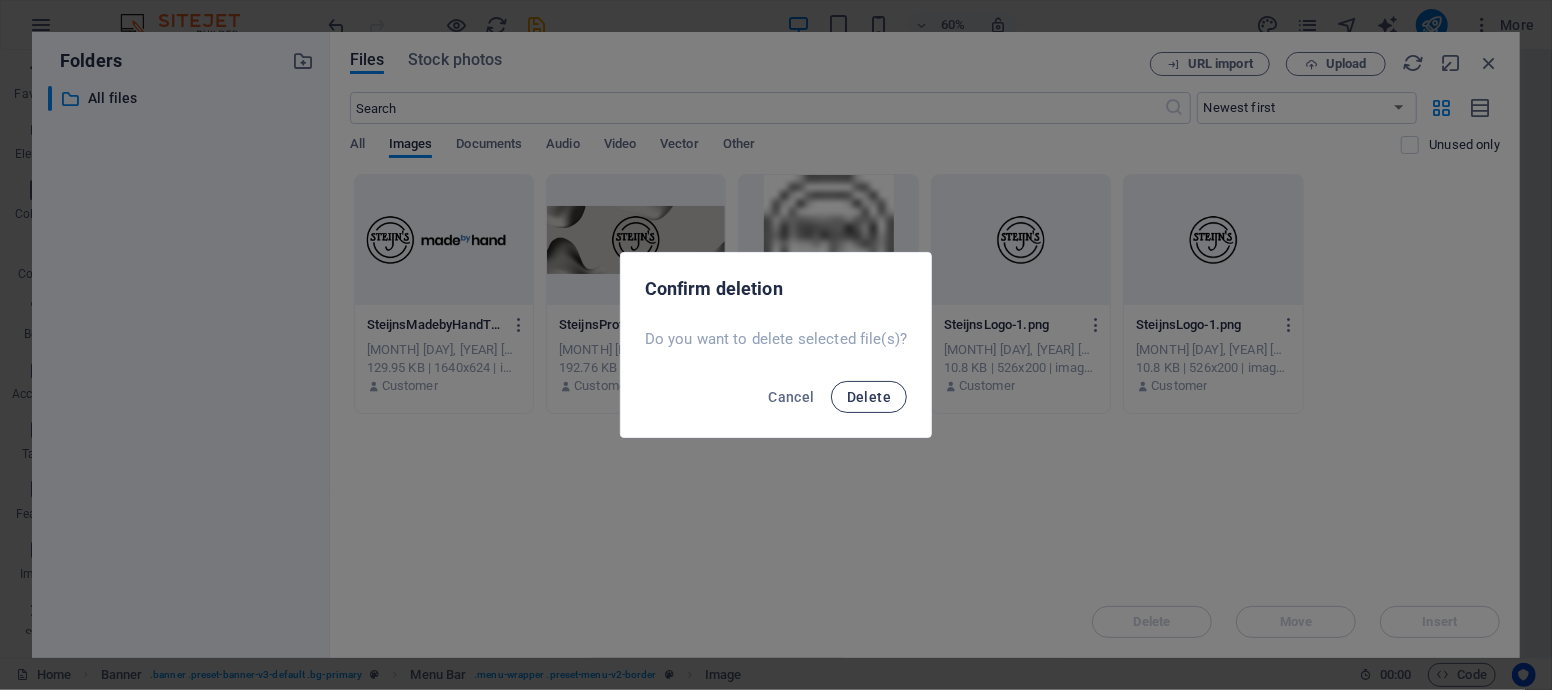 click on "Delete" at bounding box center [869, 397] 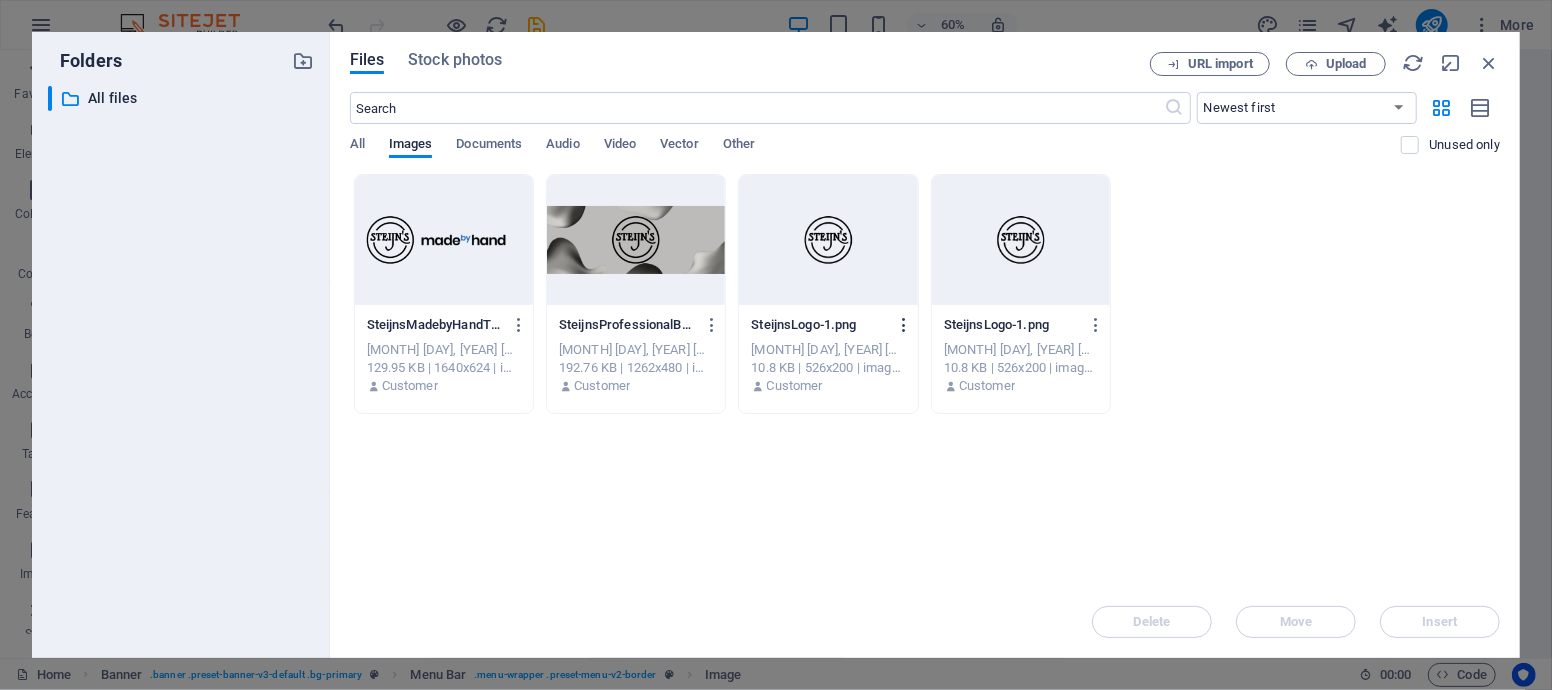 click at bounding box center (904, 325) 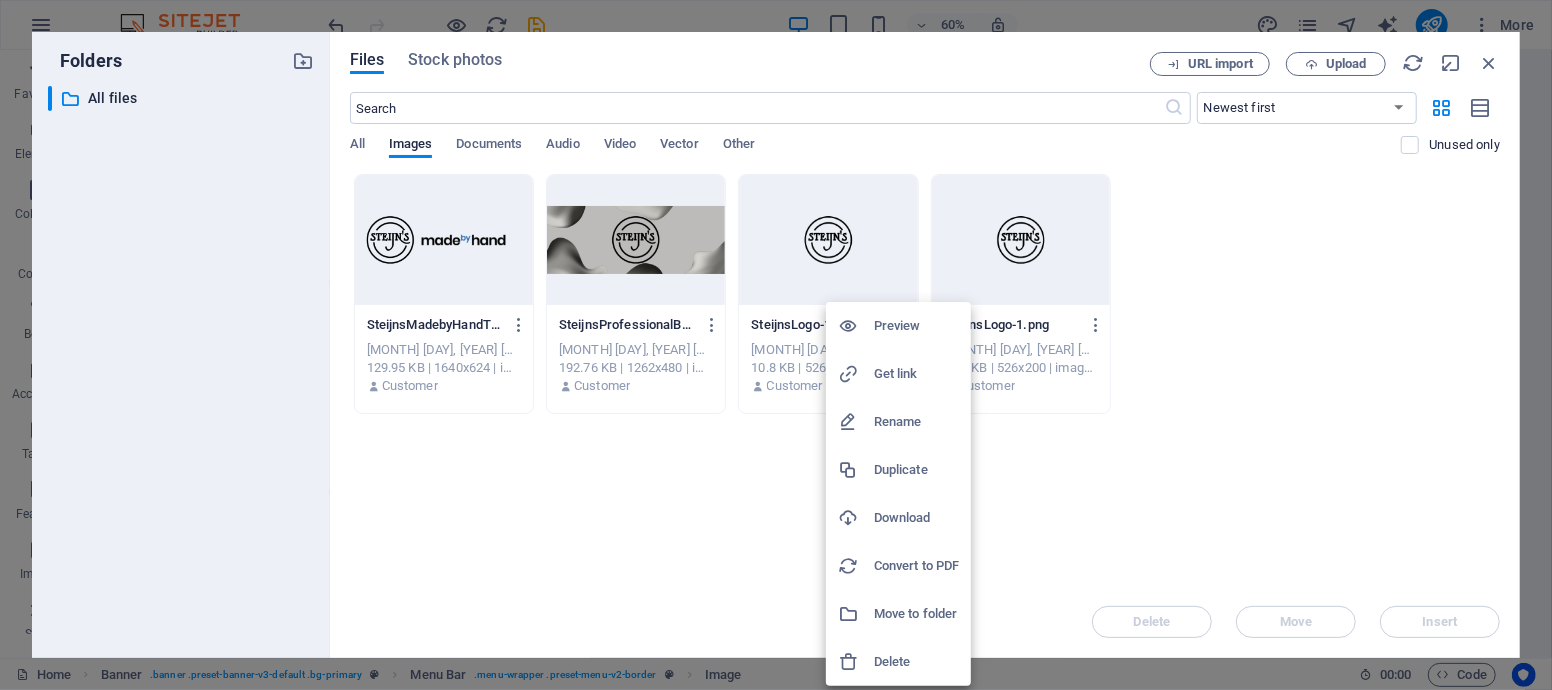 click on "Delete" at bounding box center [916, 662] 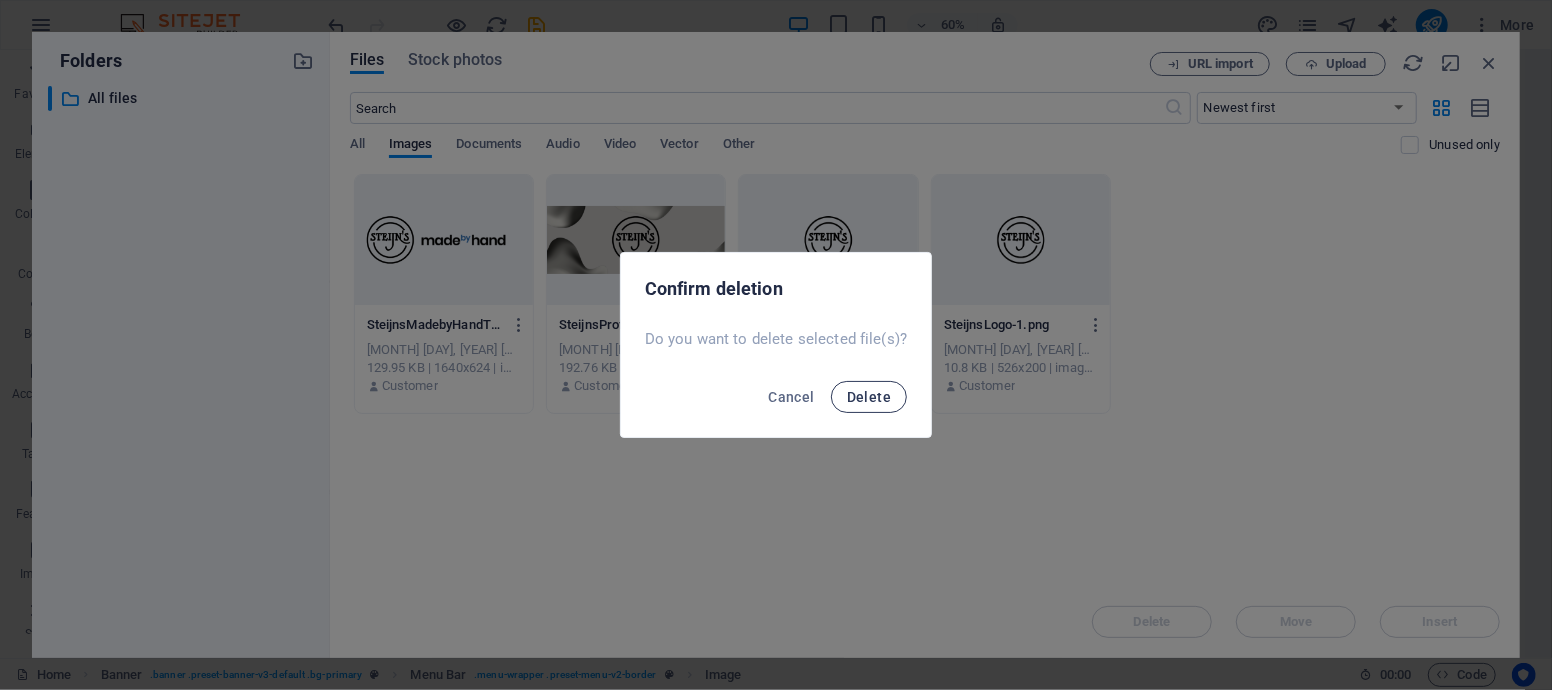 click on "Delete" at bounding box center [869, 397] 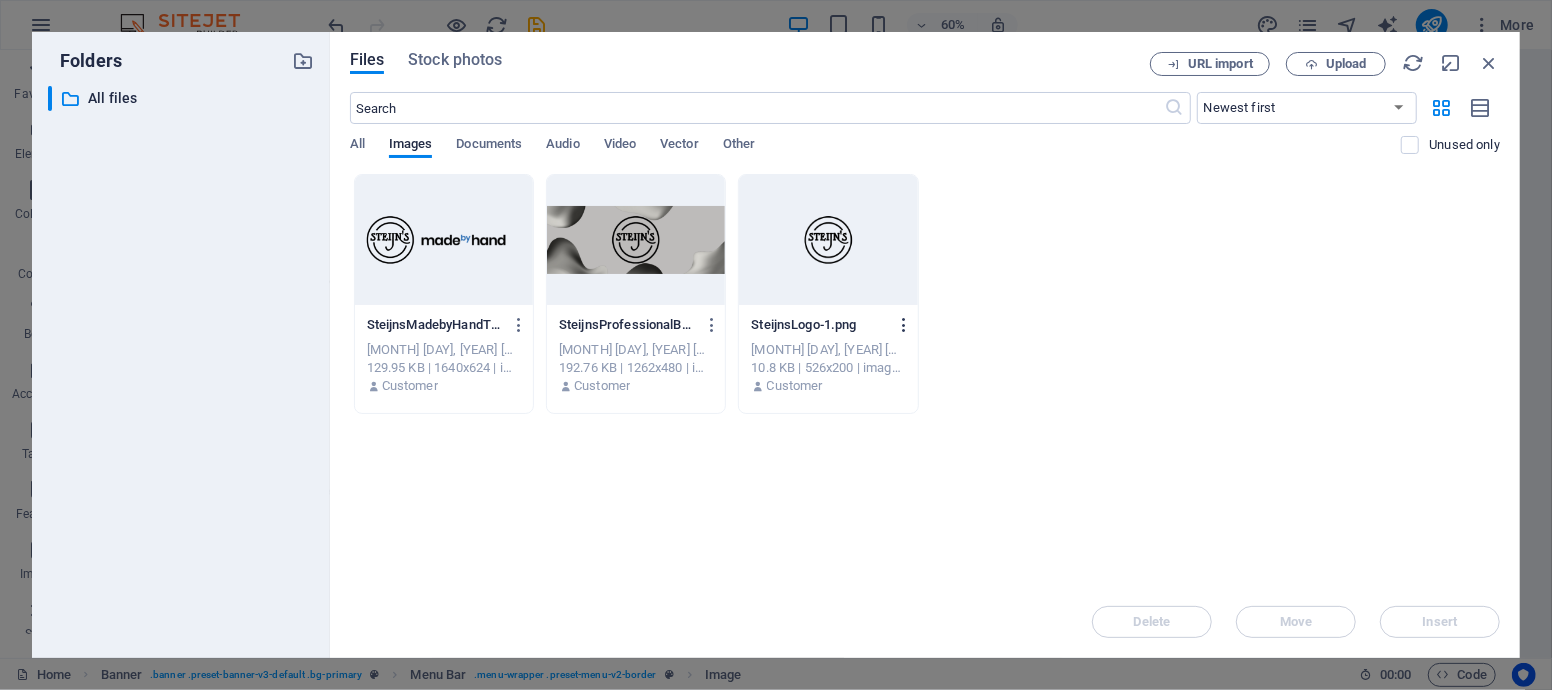 click at bounding box center [904, 325] 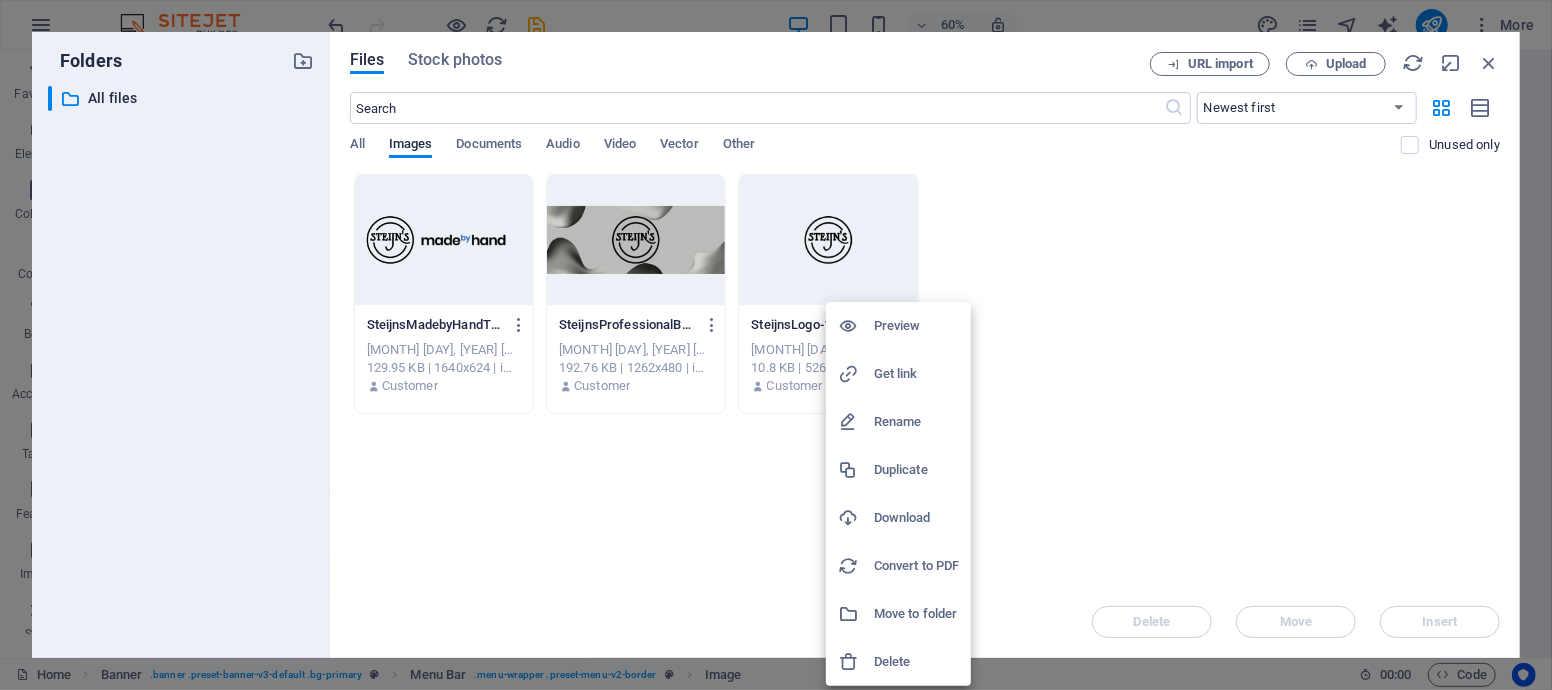 click on "Delete" at bounding box center [916, 662] 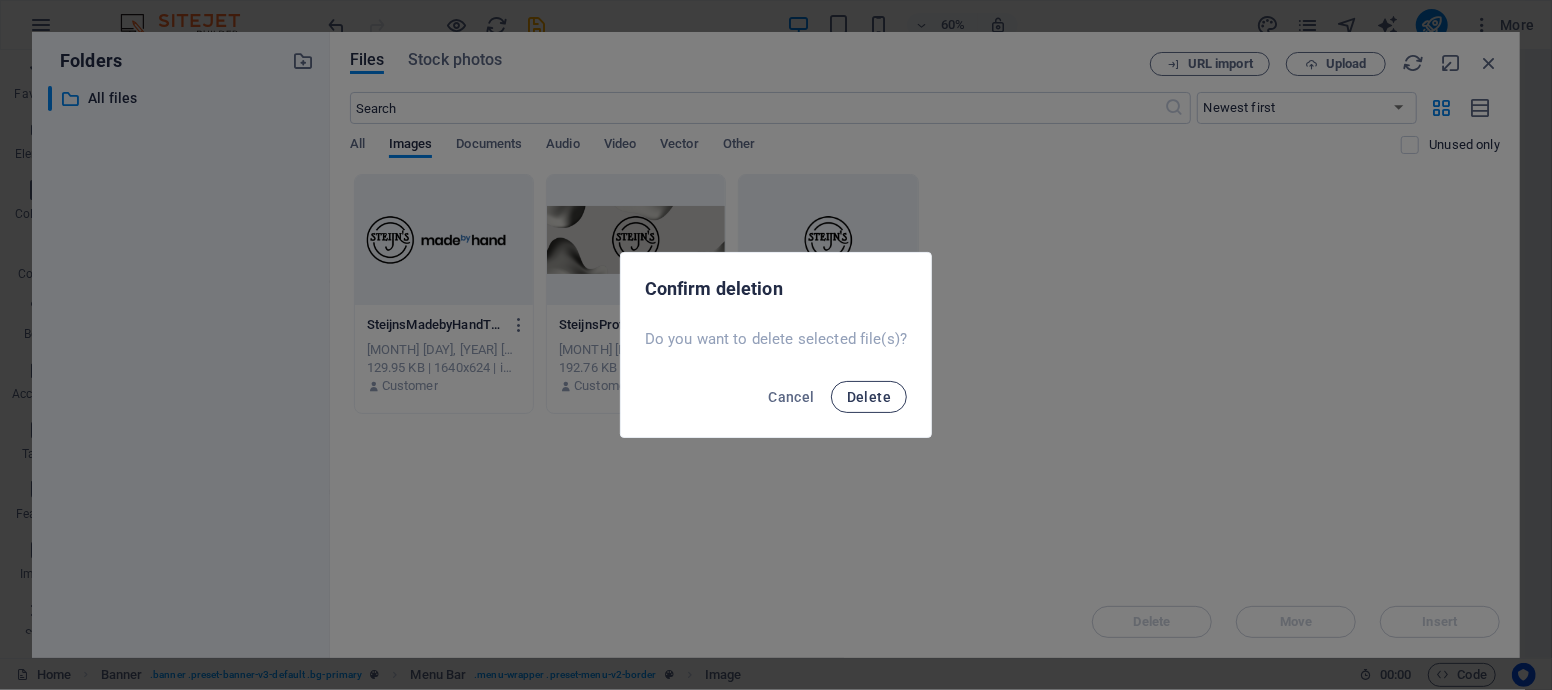 click on "Delete" at bounding box center [869, 397] 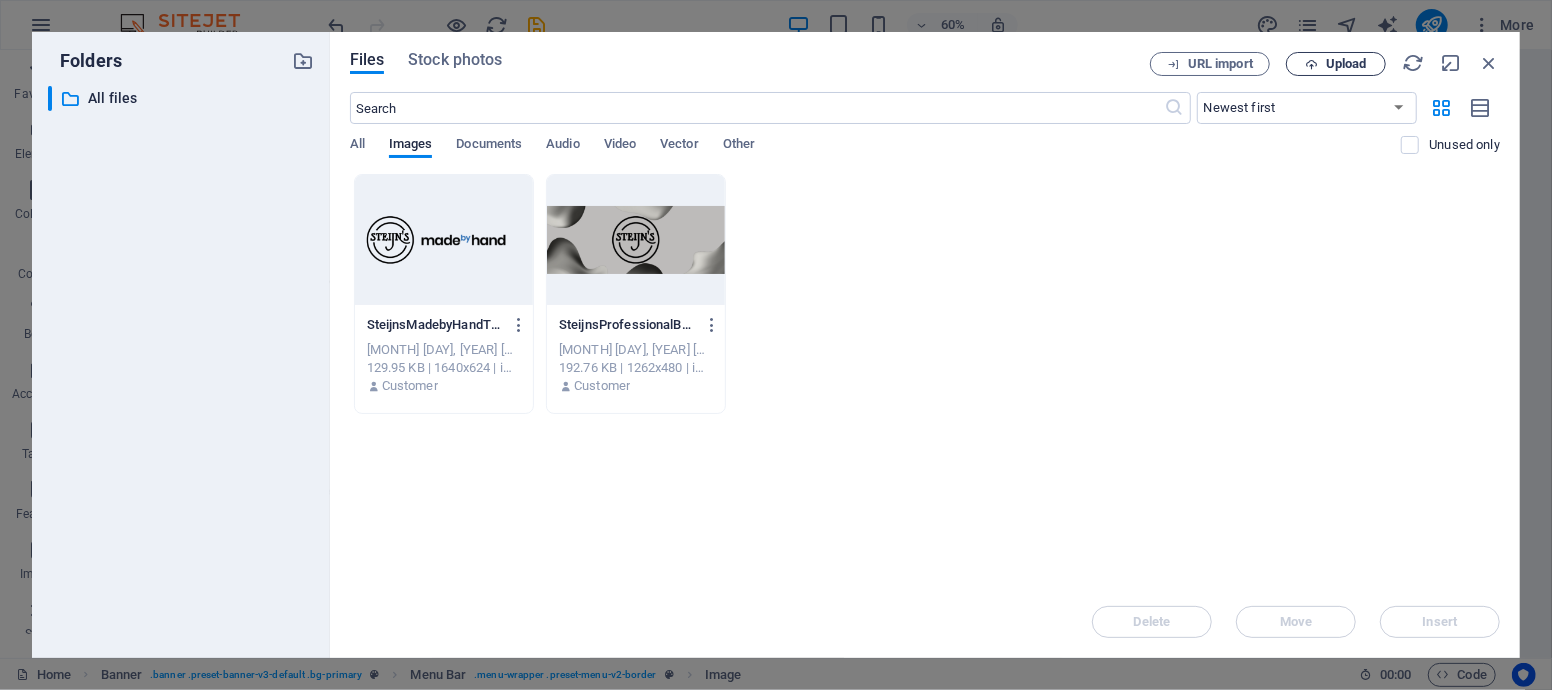 click on "Upload" at bounding box center (1346, 64) 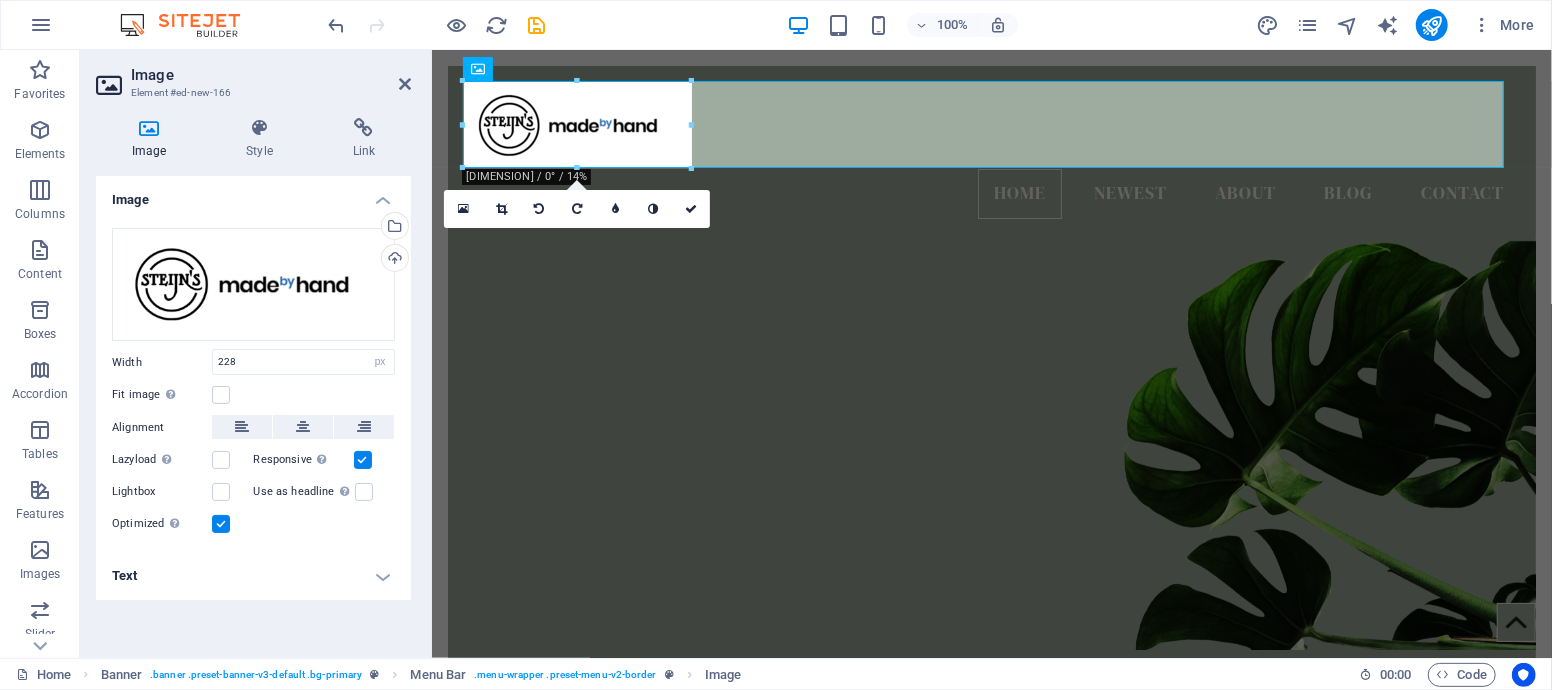 click on "Image Element #ed-new-166 Image Style Link Image Drag files here, click to choose files or select files from Files or our free stock photos & videos Select files from the file manager, stock photos, or upload file(s) Upload Width 228 Default auto px rem % em vh vw Fit image Automatically fit image to a fixed width and height Height Default auto px Alignment Lazyload Loading images after the page loads improves page speed. Responsive Automatically load retina image and smartphone optimized sizes. Lightbox Use as headline The image will be wrapped in an H1 headline tag. Useful for giving alternative text the weight of an H1 headline, e.g. for the logo. Leave unchecked if uncertain. Optimized Images are compressed to improve page speed. Position Direction Custom X offset 50 px rem % vh vw Y offset 50 px rem % vh vw Text Float No float Image left Image right Determine how text should behave around the image. Text Alternative text Image caption Paragraph Format Normal Heading 1 Heading 2 Heading 3 Heading 4 Code 8" at bounding box center [256, 354] 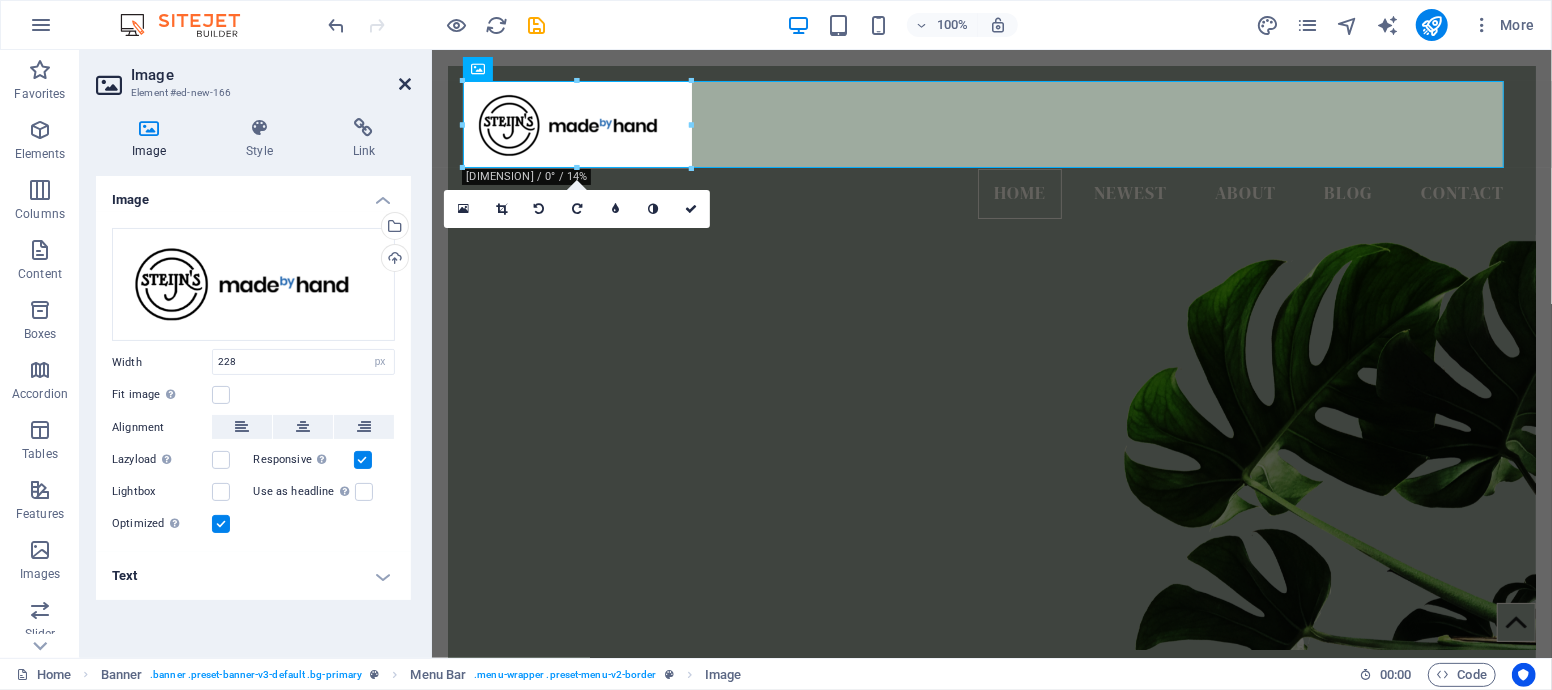 drag, startPoint x: 406, startPoint y: 84, endPoint x: 326, endPoint y: 36, distance: 93.29523 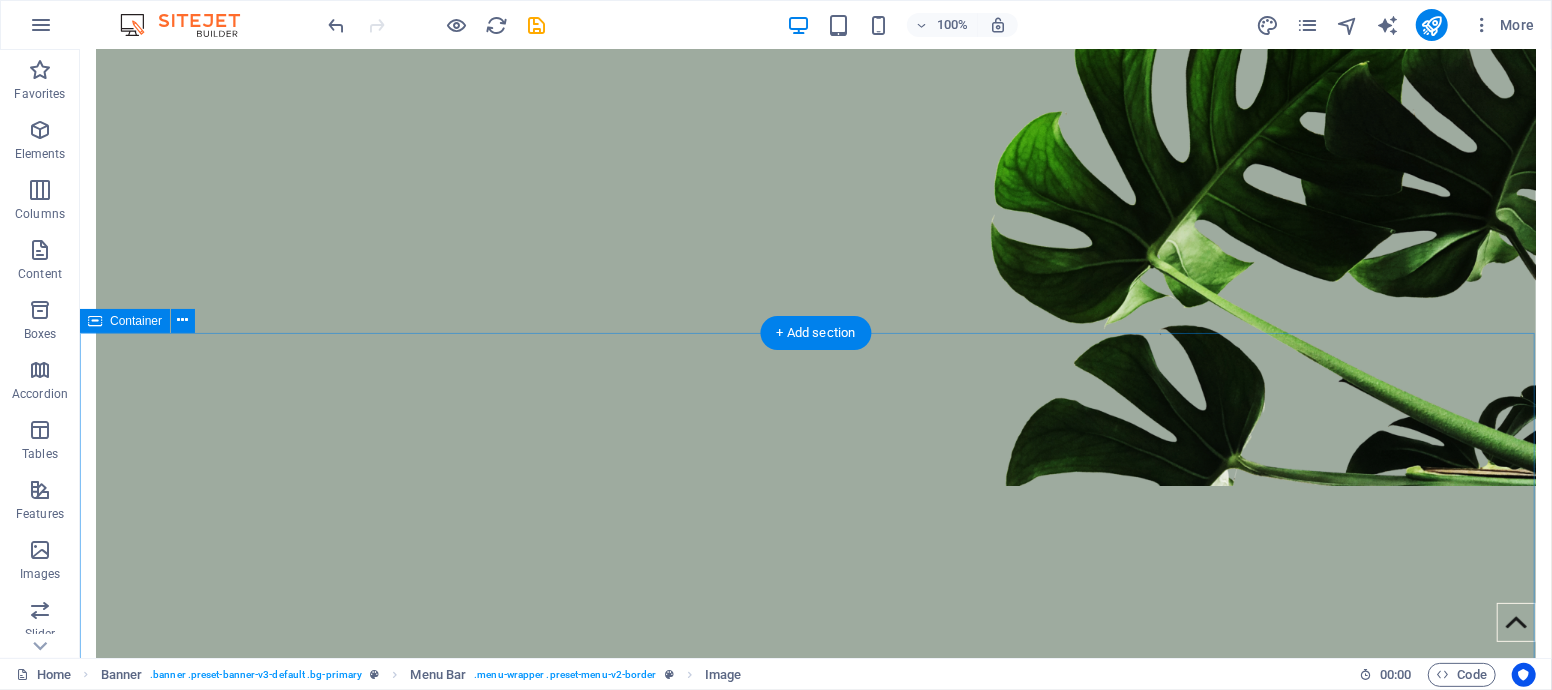 scroll, scrollTop: 0, scrollLeft: 0, axis: both 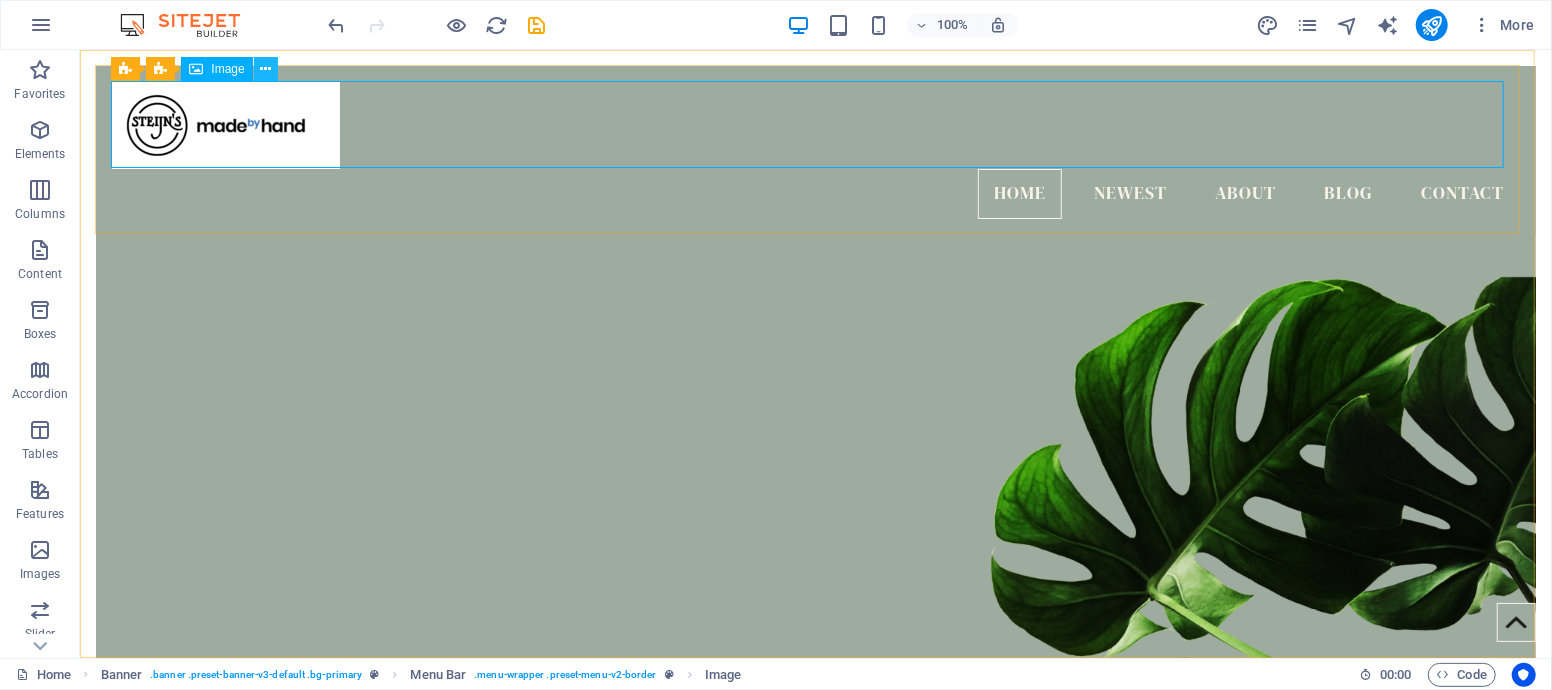 click at bounding box center [265, 69] 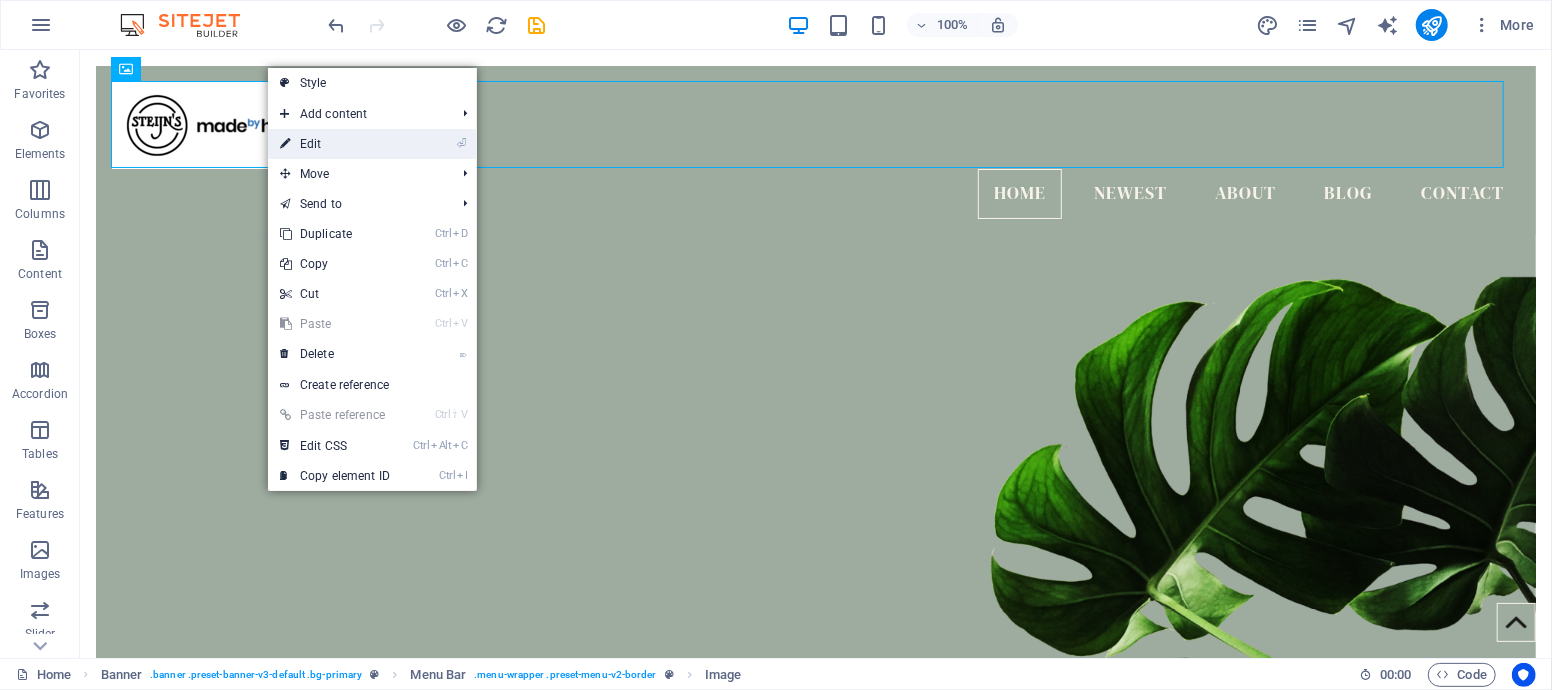 click on "⏎  Edit" at bounding box center [335, 144] 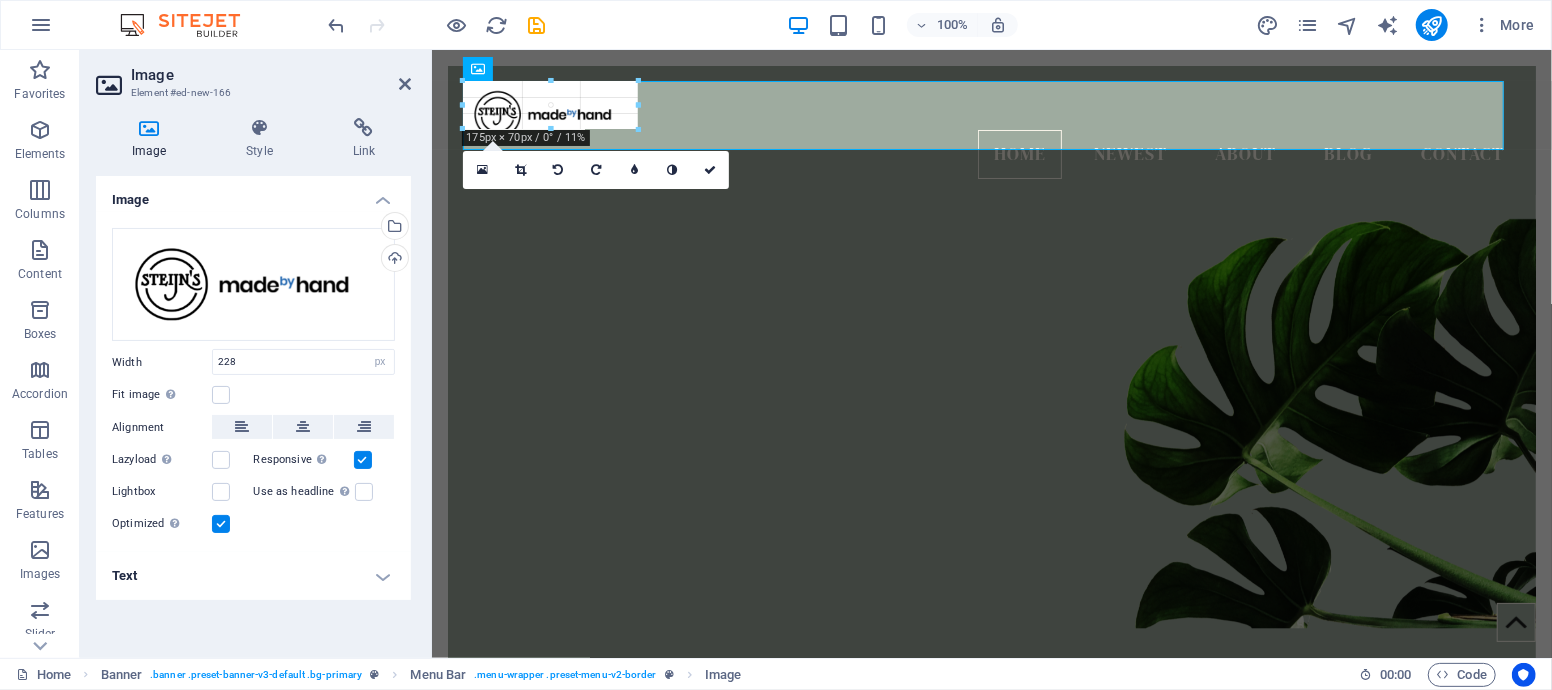 drag, startPoint x: 690, startPoint y: 169, endPoint x: 583, endPoint y: 103, distance: 125.71794 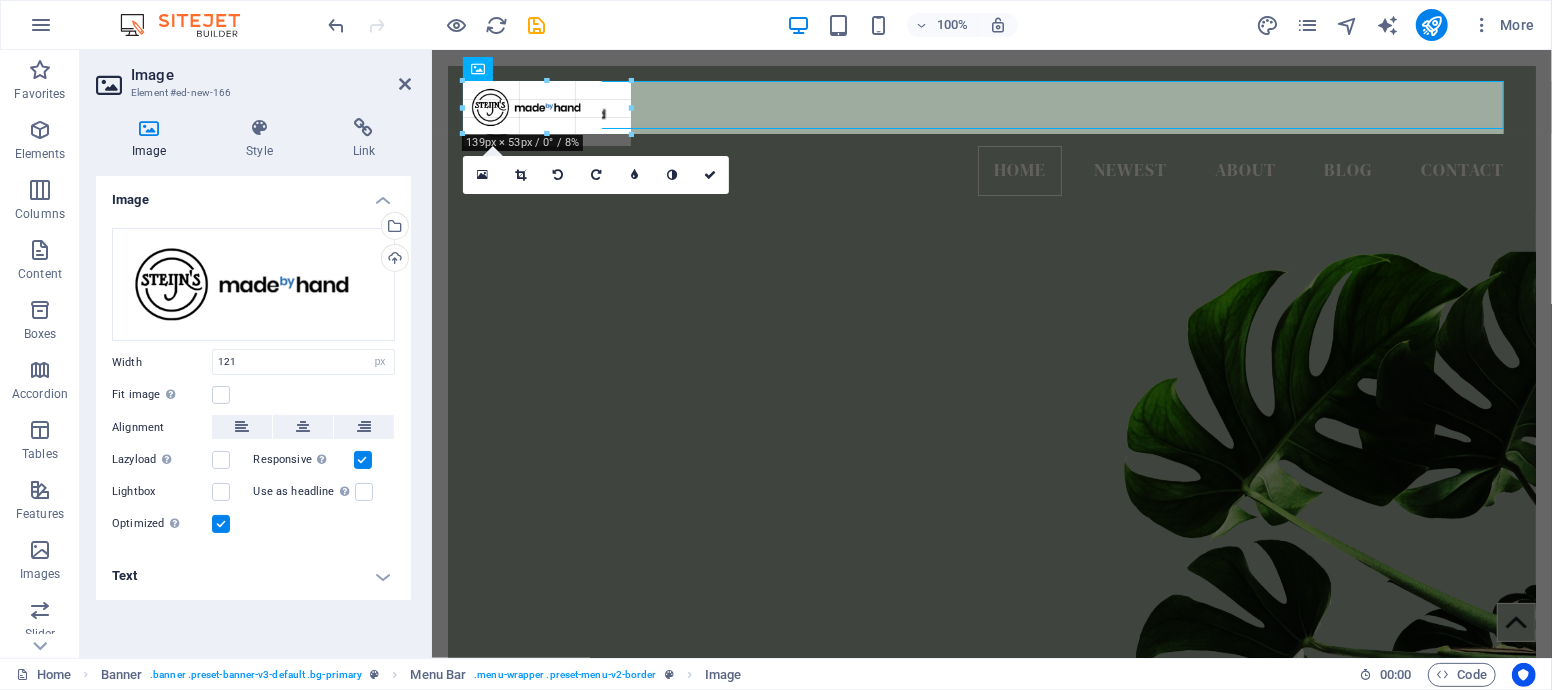 drag, startPoint x: 586, startPoint y: 126, endPoint x: 601, endPoint y: 144, distance: 23.43075 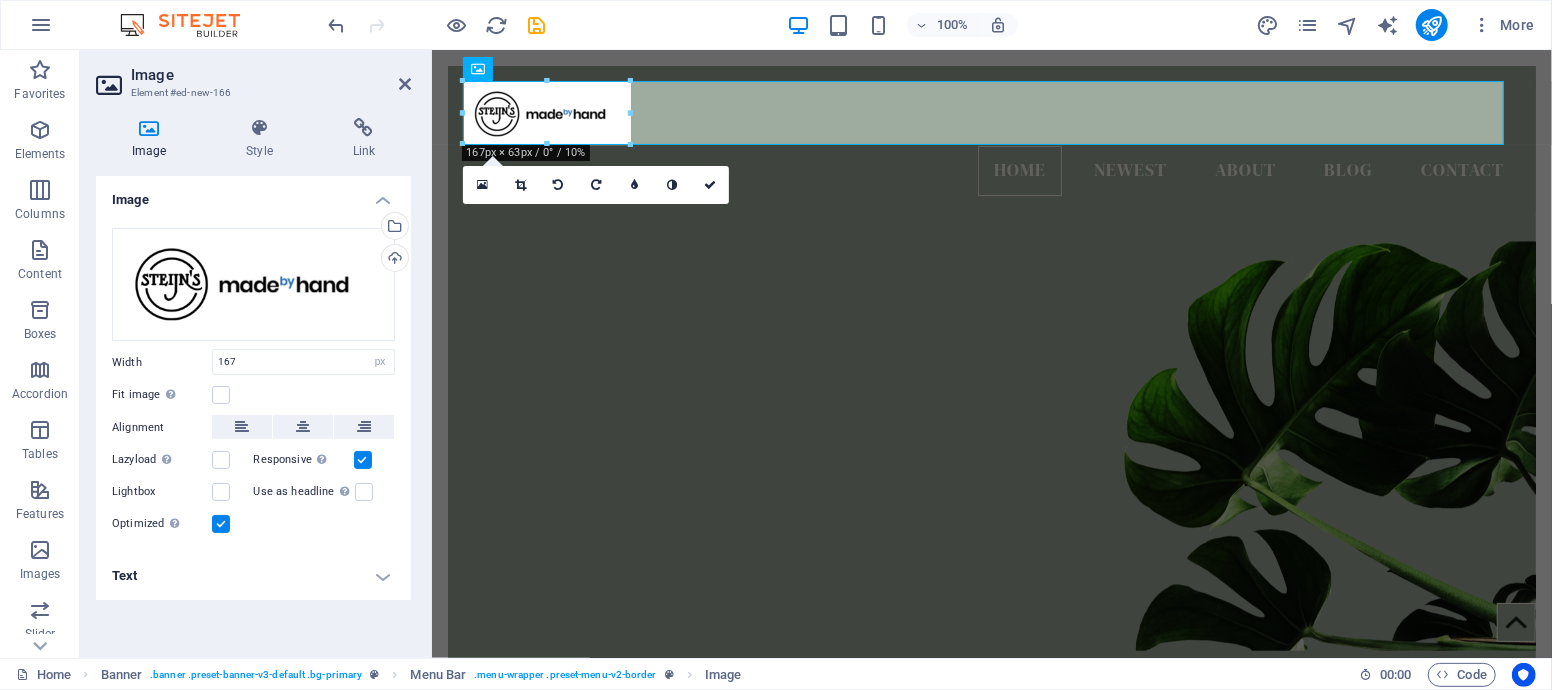 click on "Image" at bounding box center (271, 75) 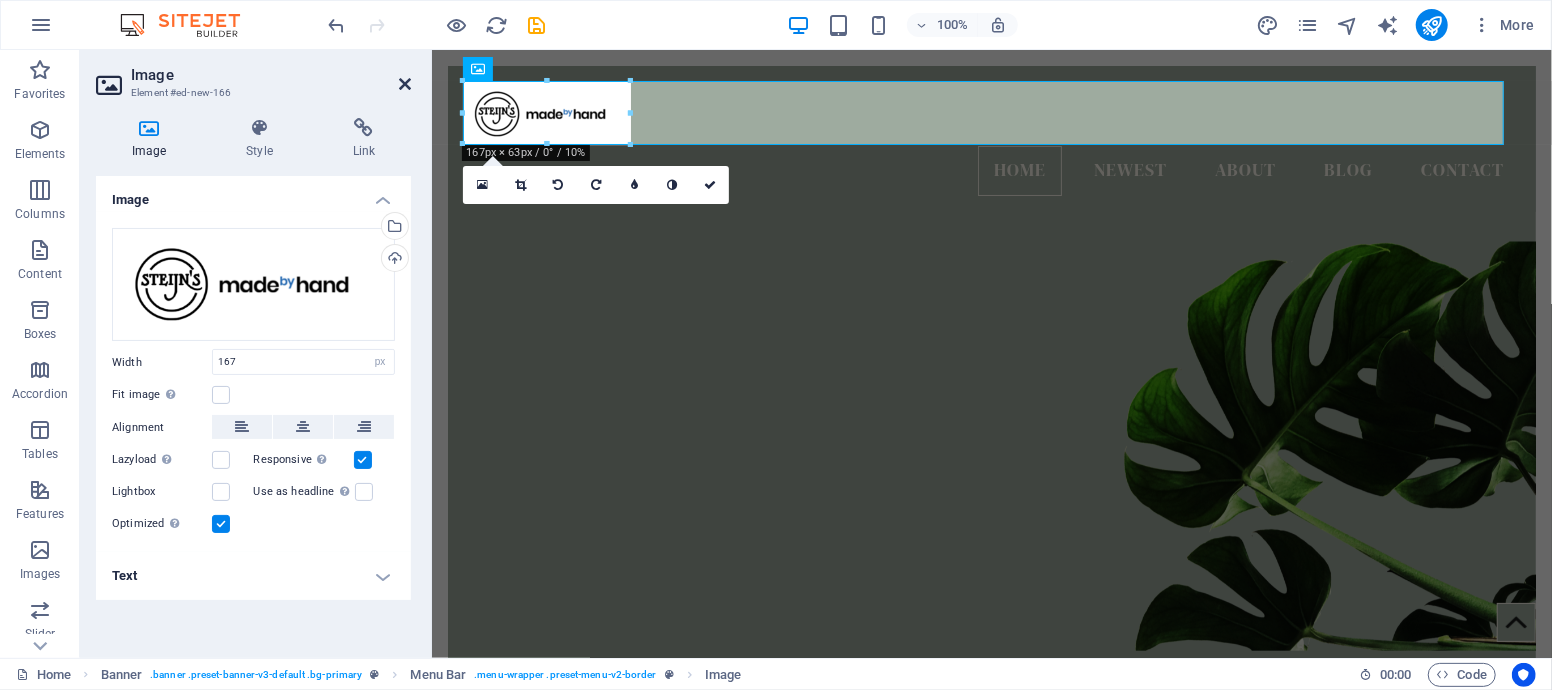 click at bounding box center [405, 84] 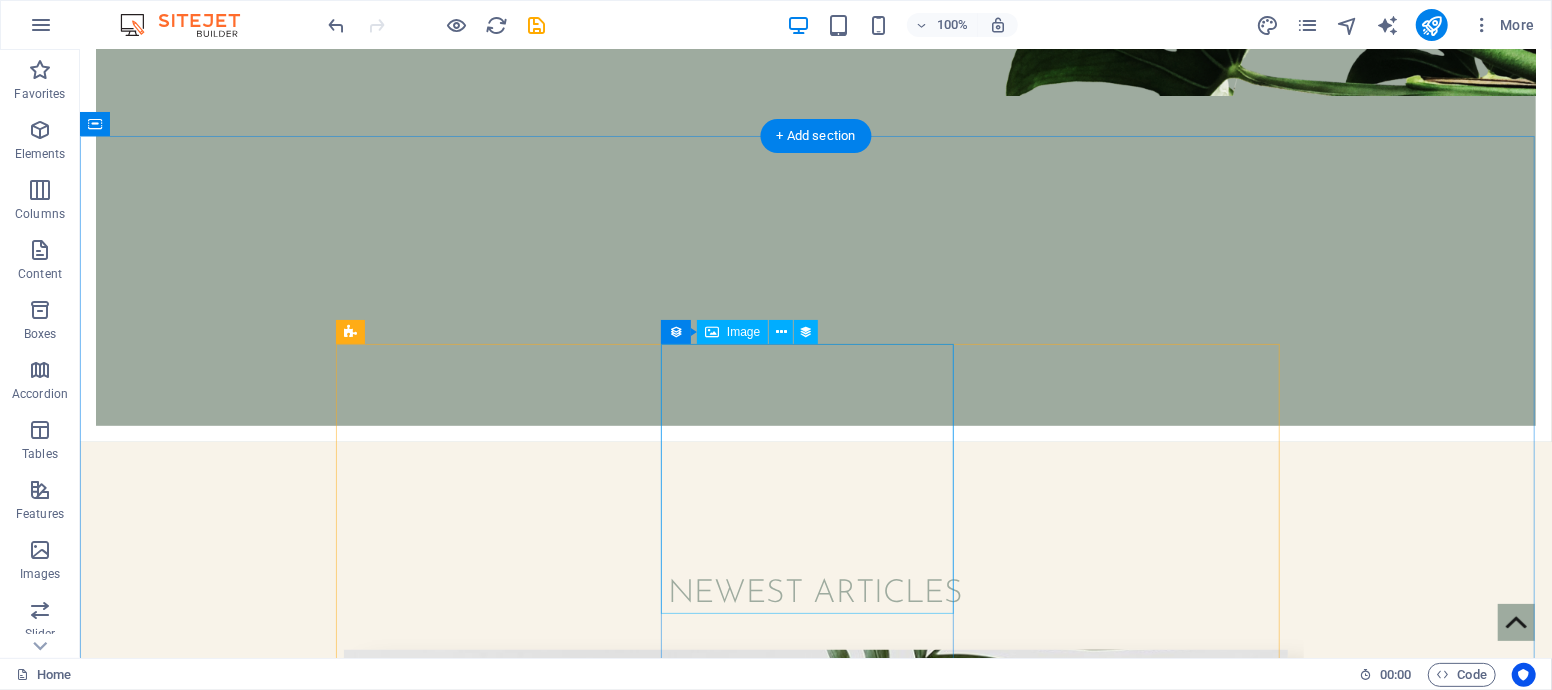 scroll, scrollTop: 0, scrollLeft: 0, axis: both 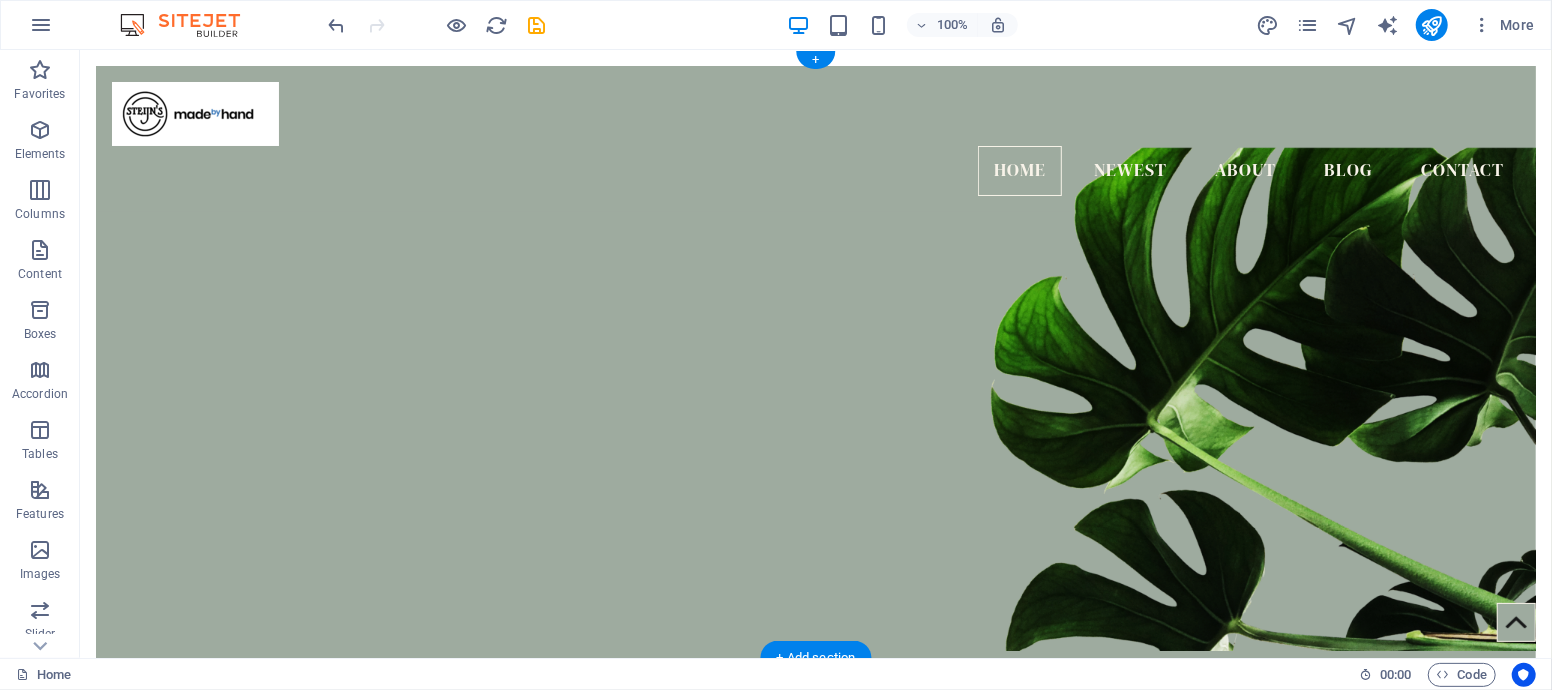 click at bounding box center (815, 397) 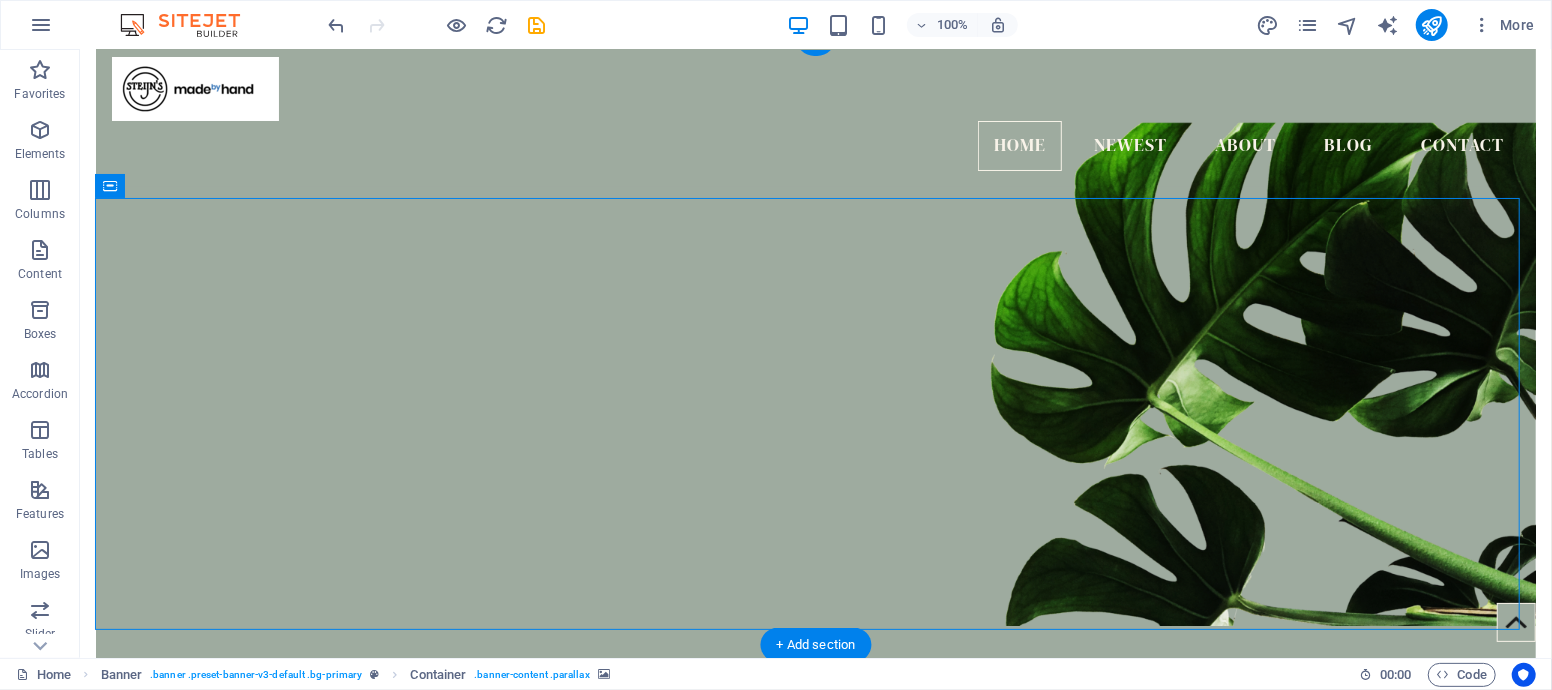 scroll, scrollTop: 0, scrollLeft: 0, axis: both 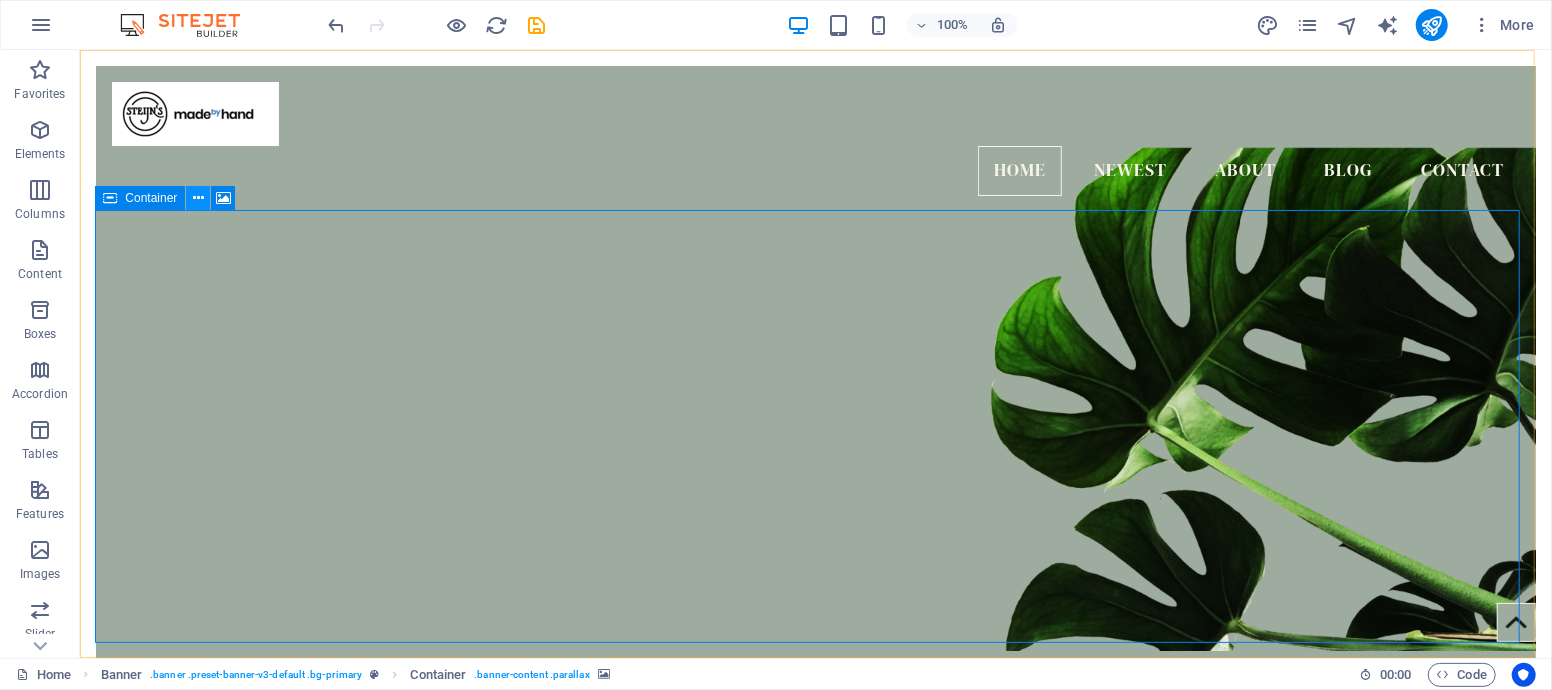 click at bounding box center [198, 198] 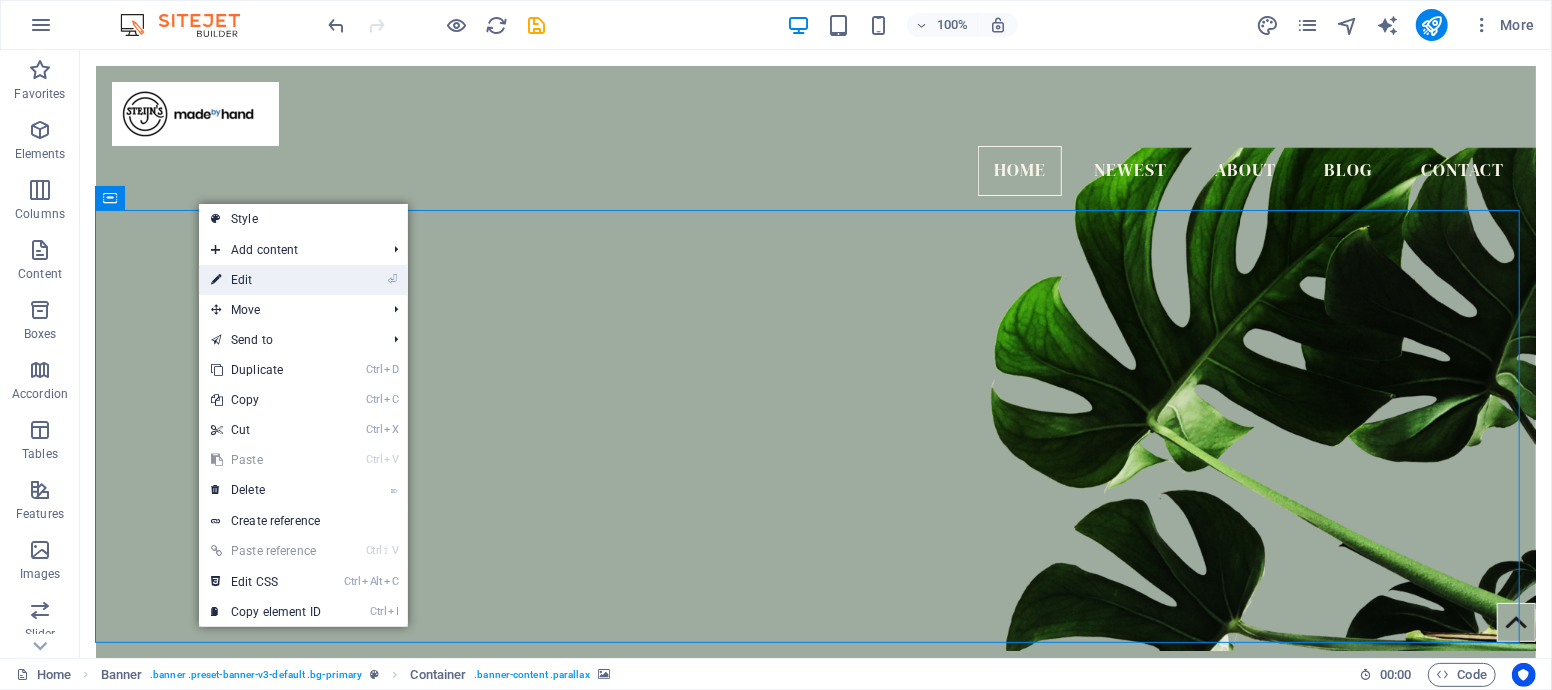click on "⏎  Edit" at bounding box center [266, 280] 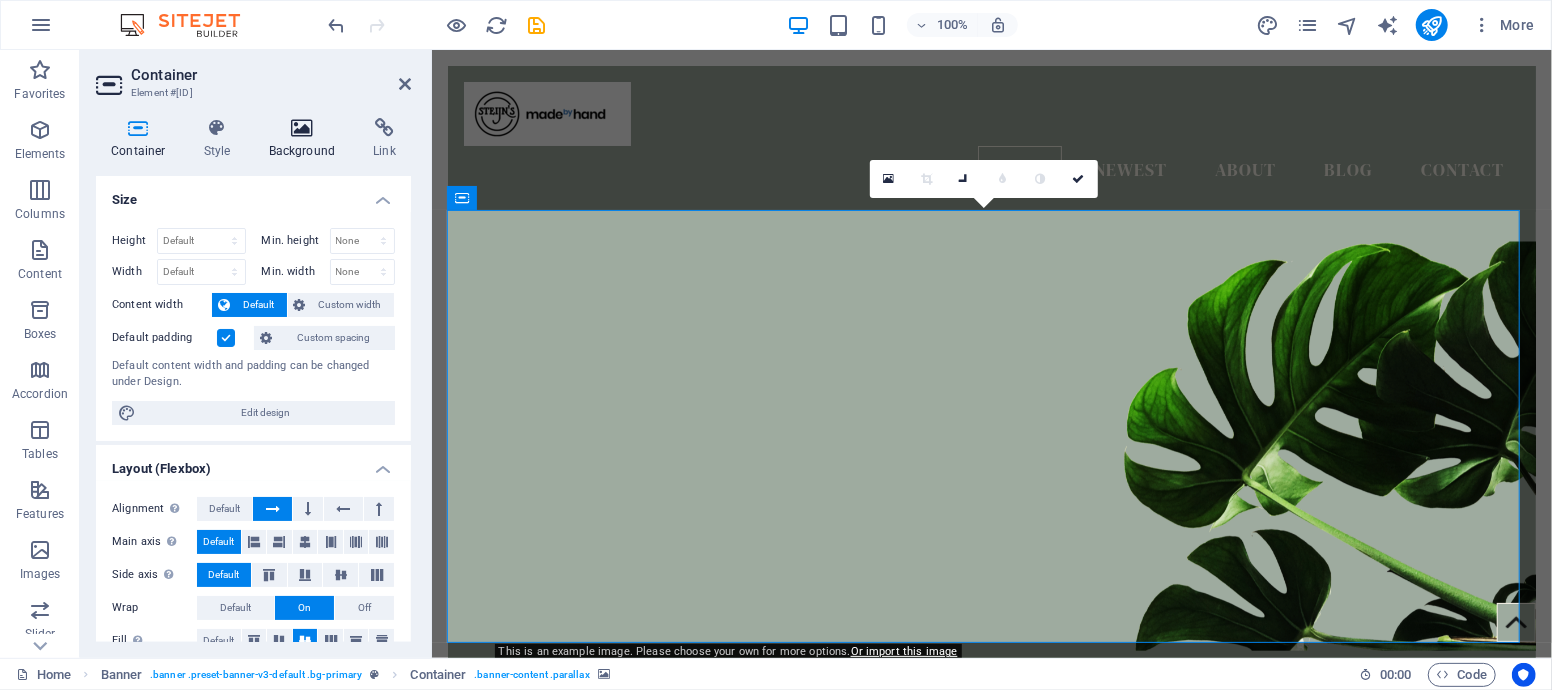 click on "Background" at bounding box center (306, 139) 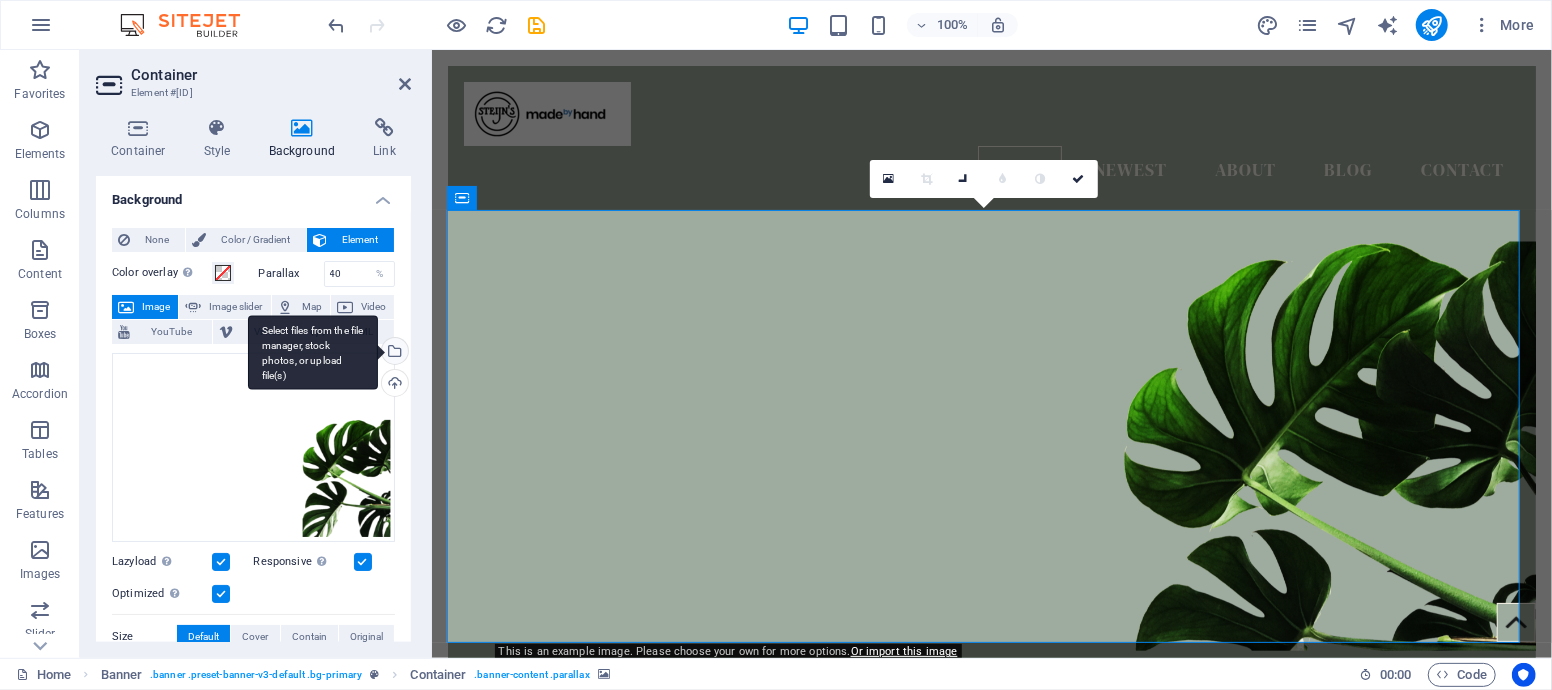 click on "Select files from the file manager, stock photos, or upload file(s)" at bounding box center (393, 353) 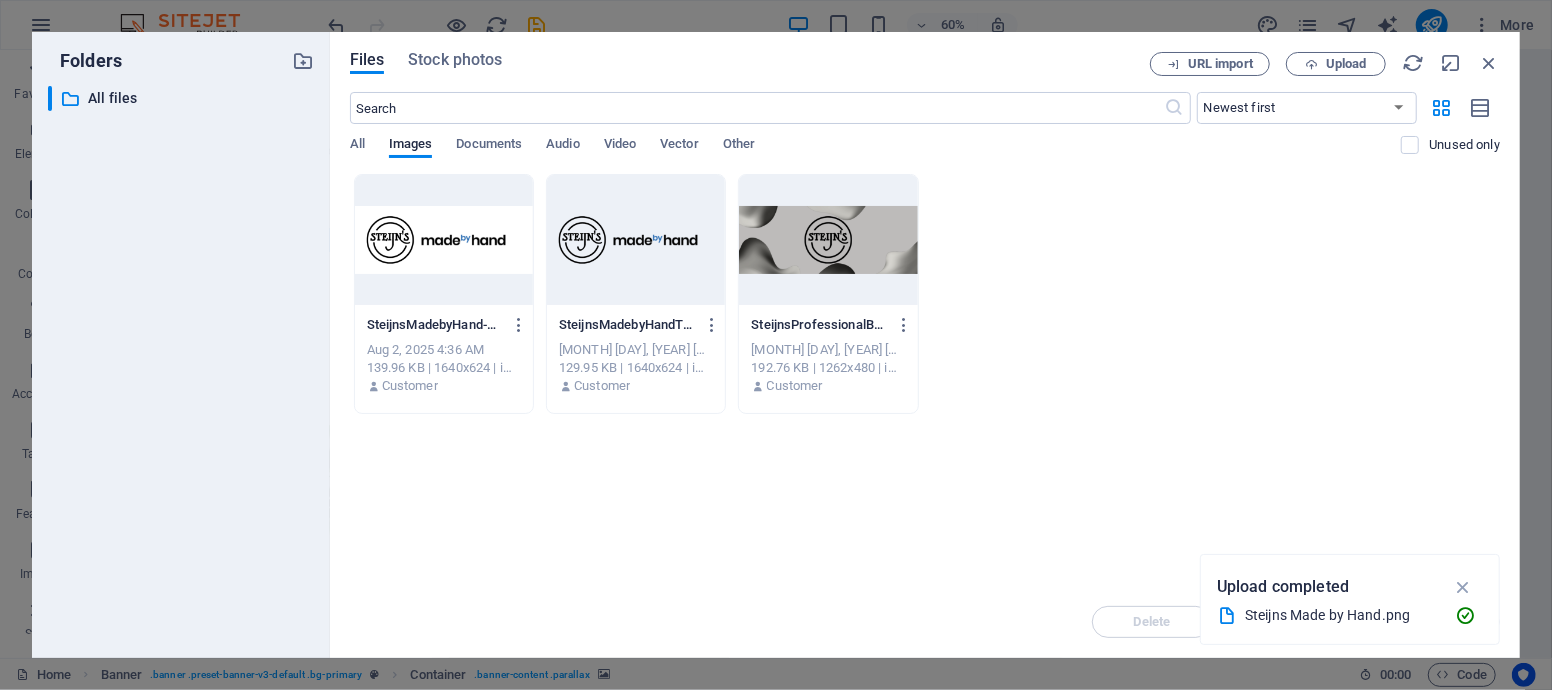 click at bounding box center [828, 240] 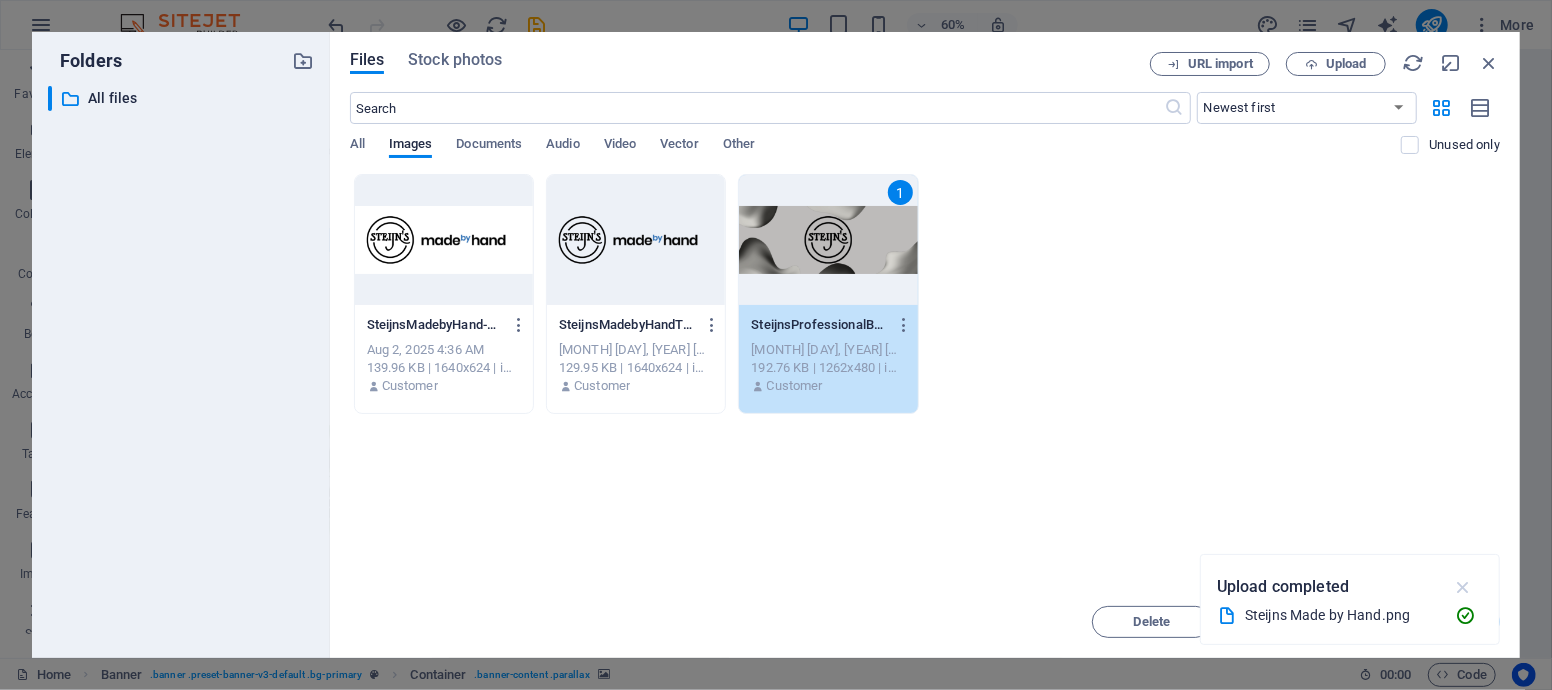 click at bounding box center [1463, 587] 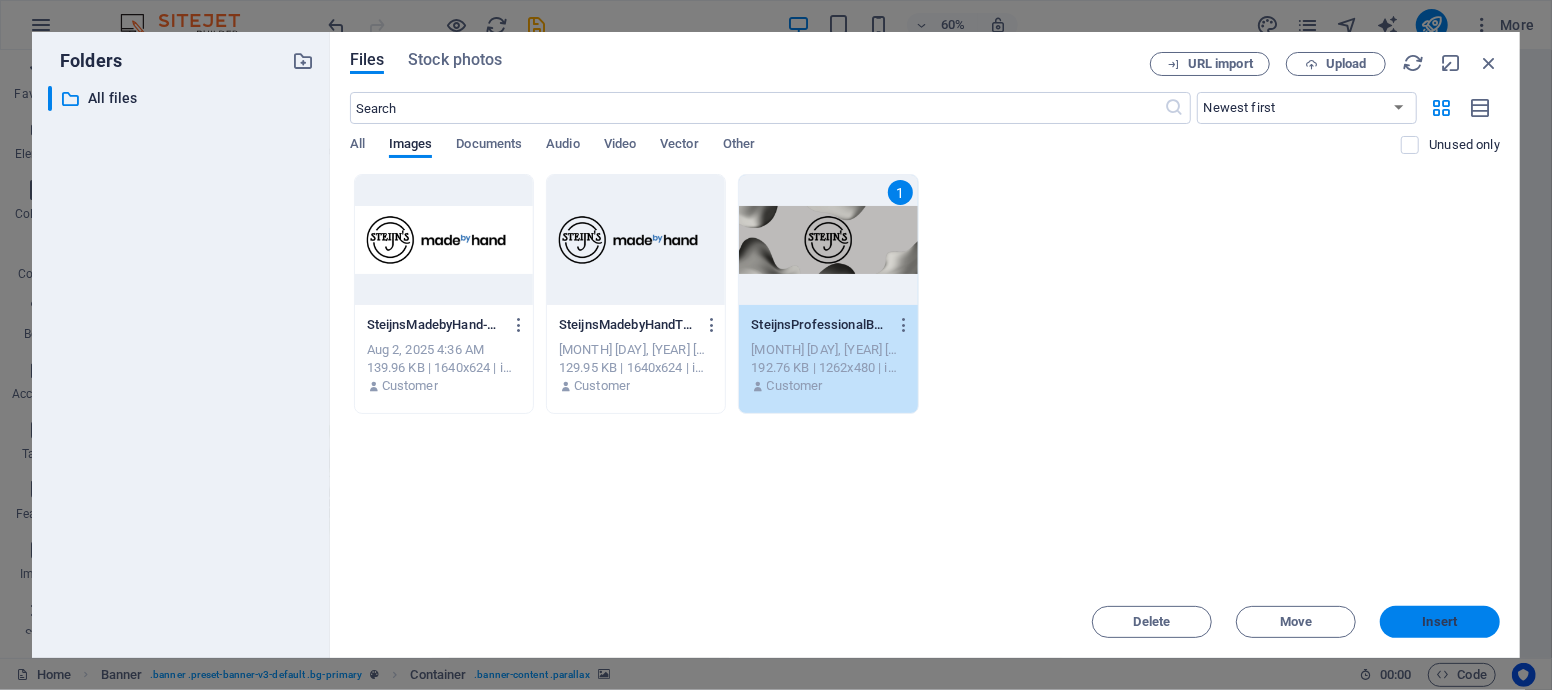click on "Insert" at bounding box center [1440, 622] 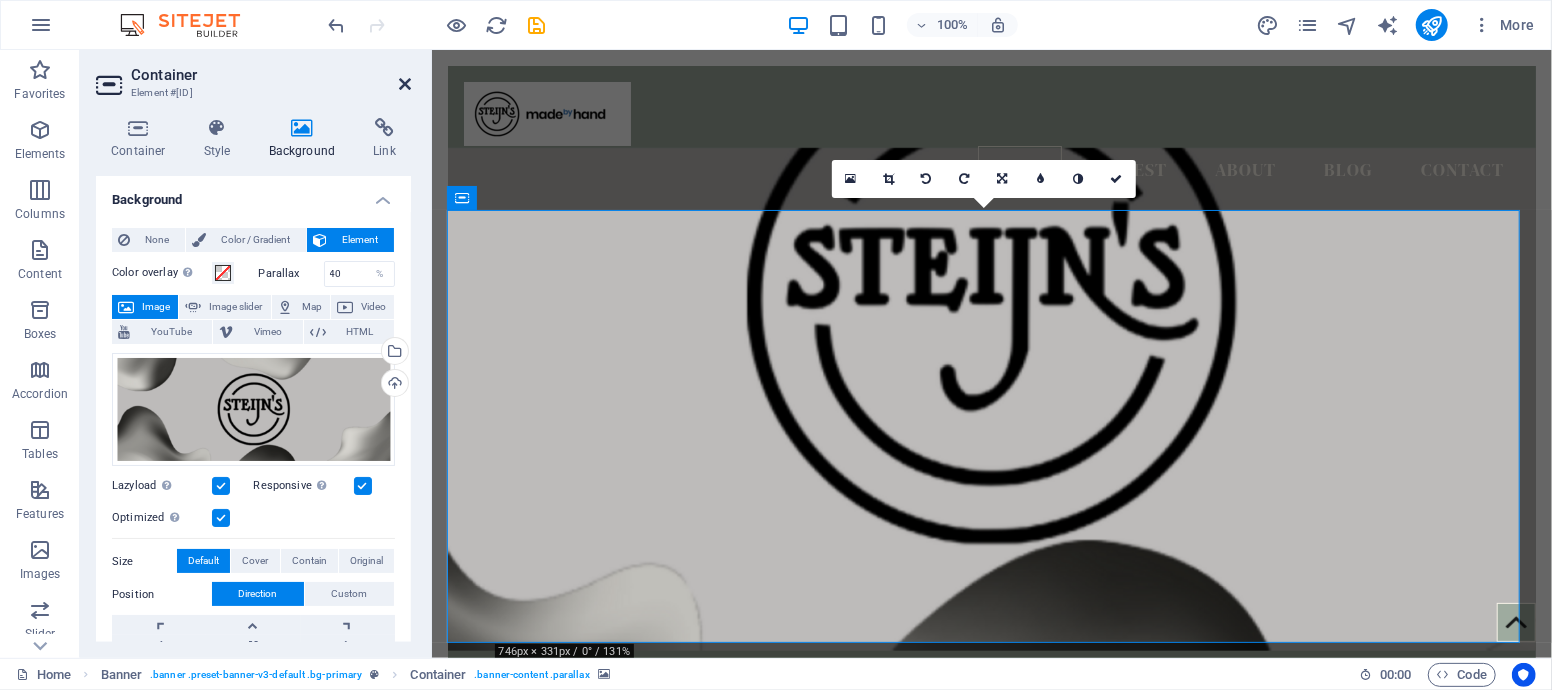 click at bounding box center (405, 84) 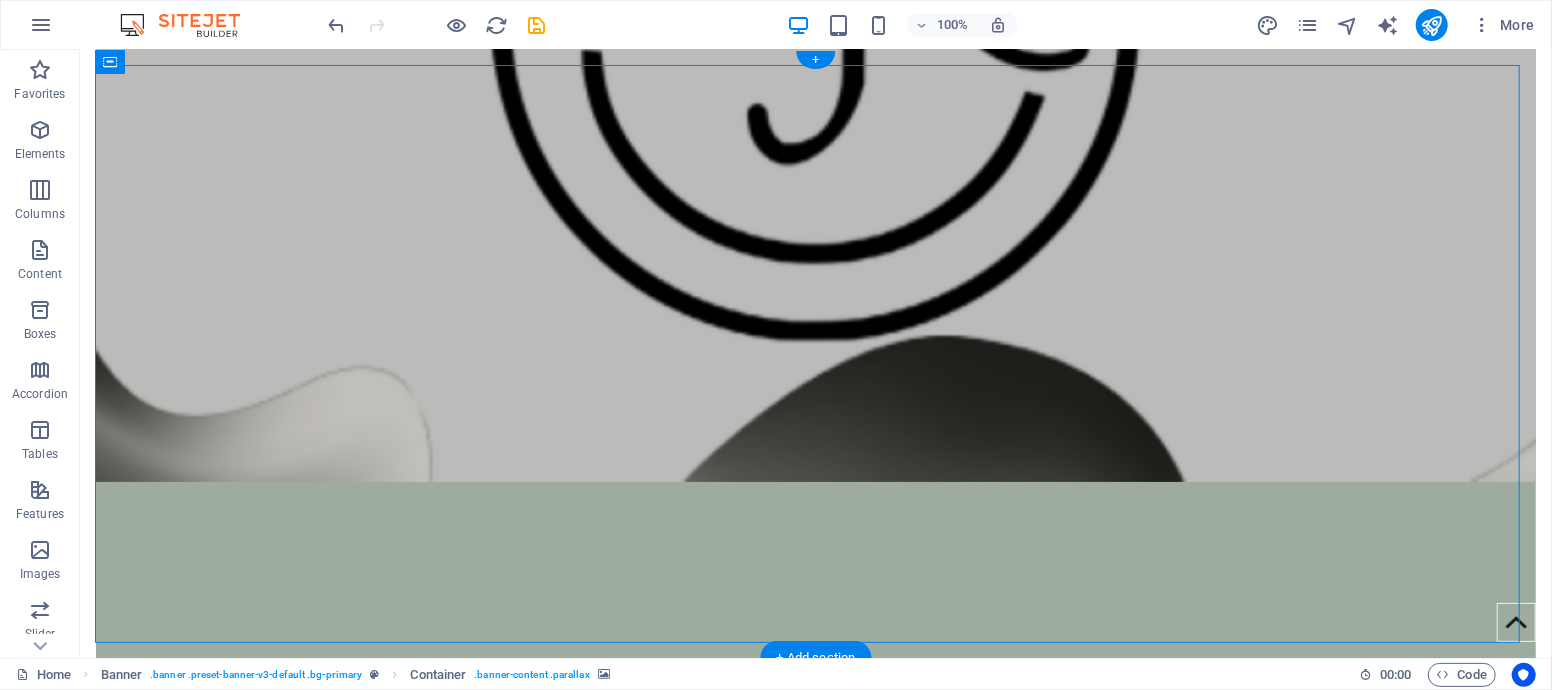 scroll, scrollTop: 0, scrollLeft: 0, axis: both 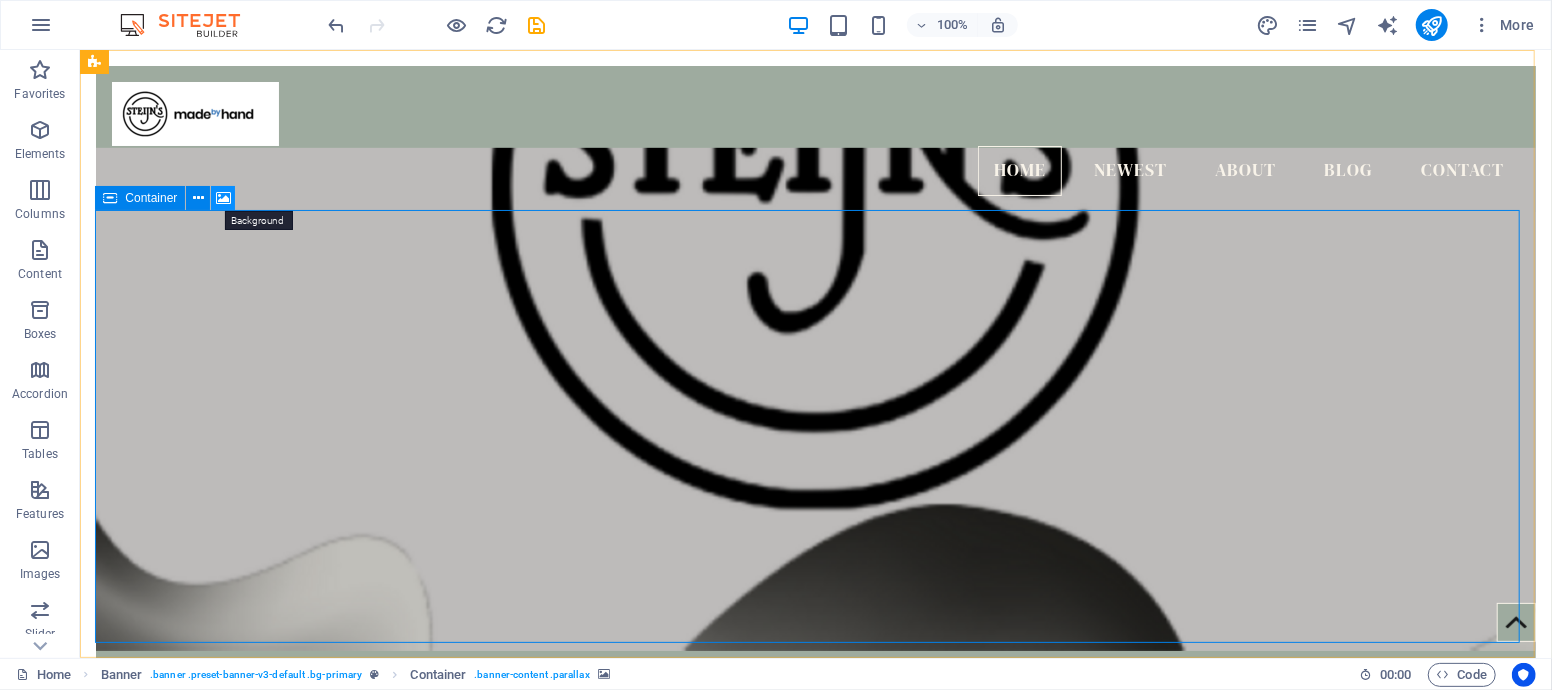 click at bounding box center (223, 198) 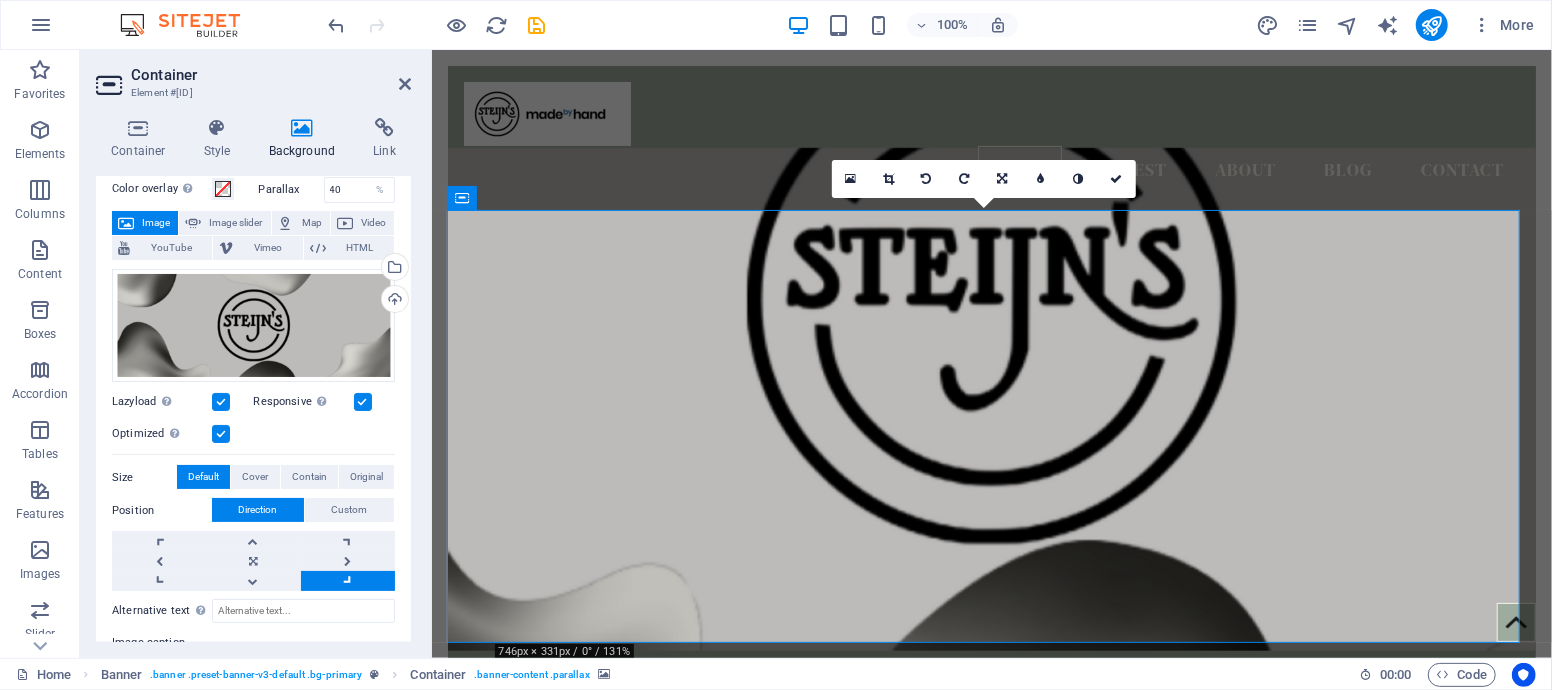 scroll, scrollTop: 222, scrollLeft: 0, axis: vertical 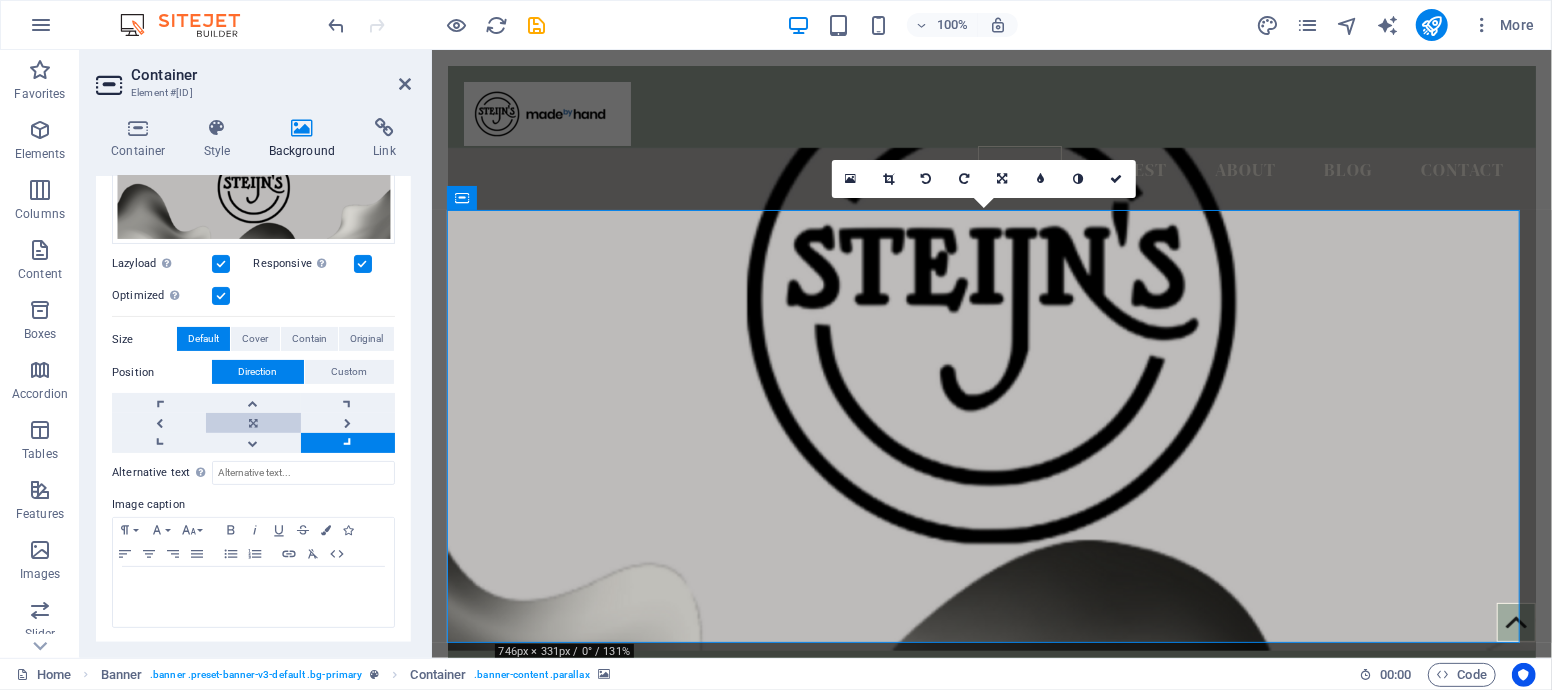 click at bounding box center (253, 423) 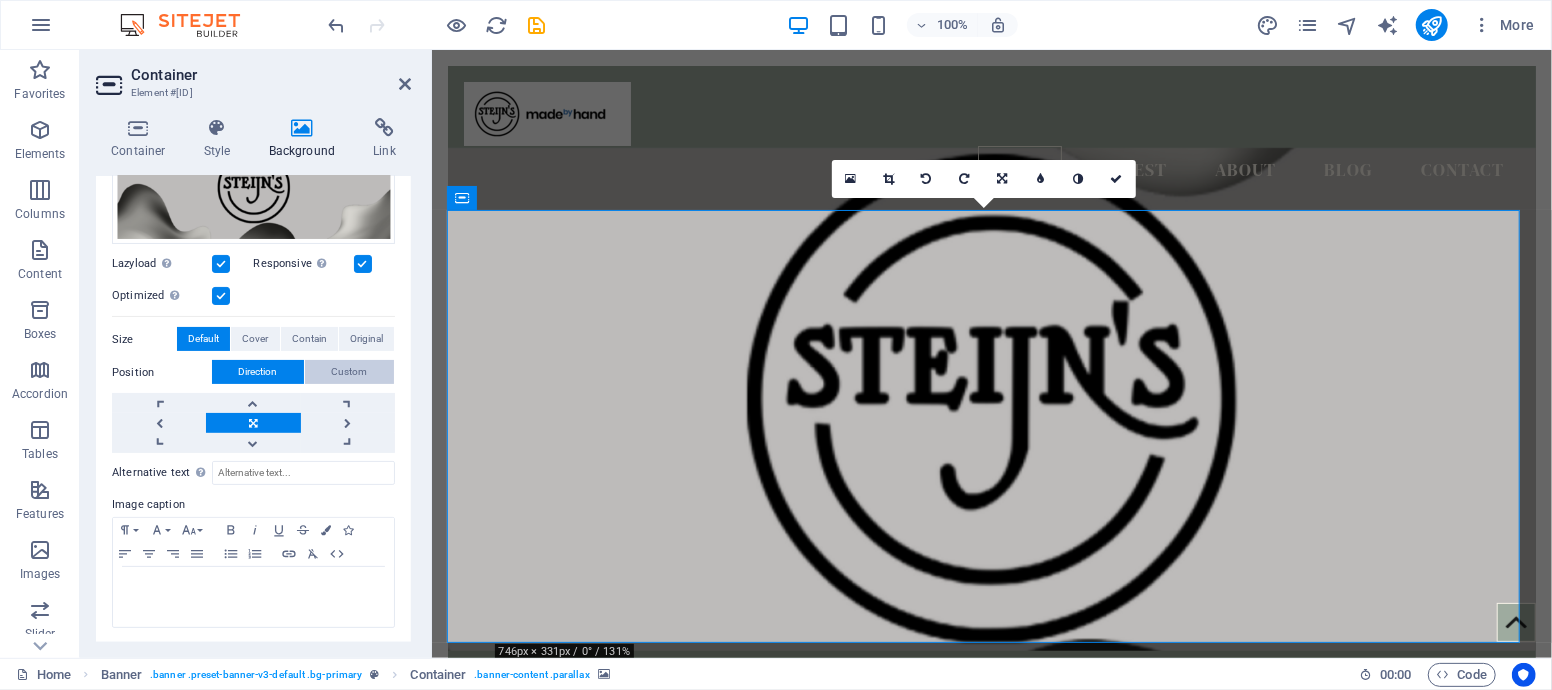 click on "Custom" at bounding box center (350, 372) 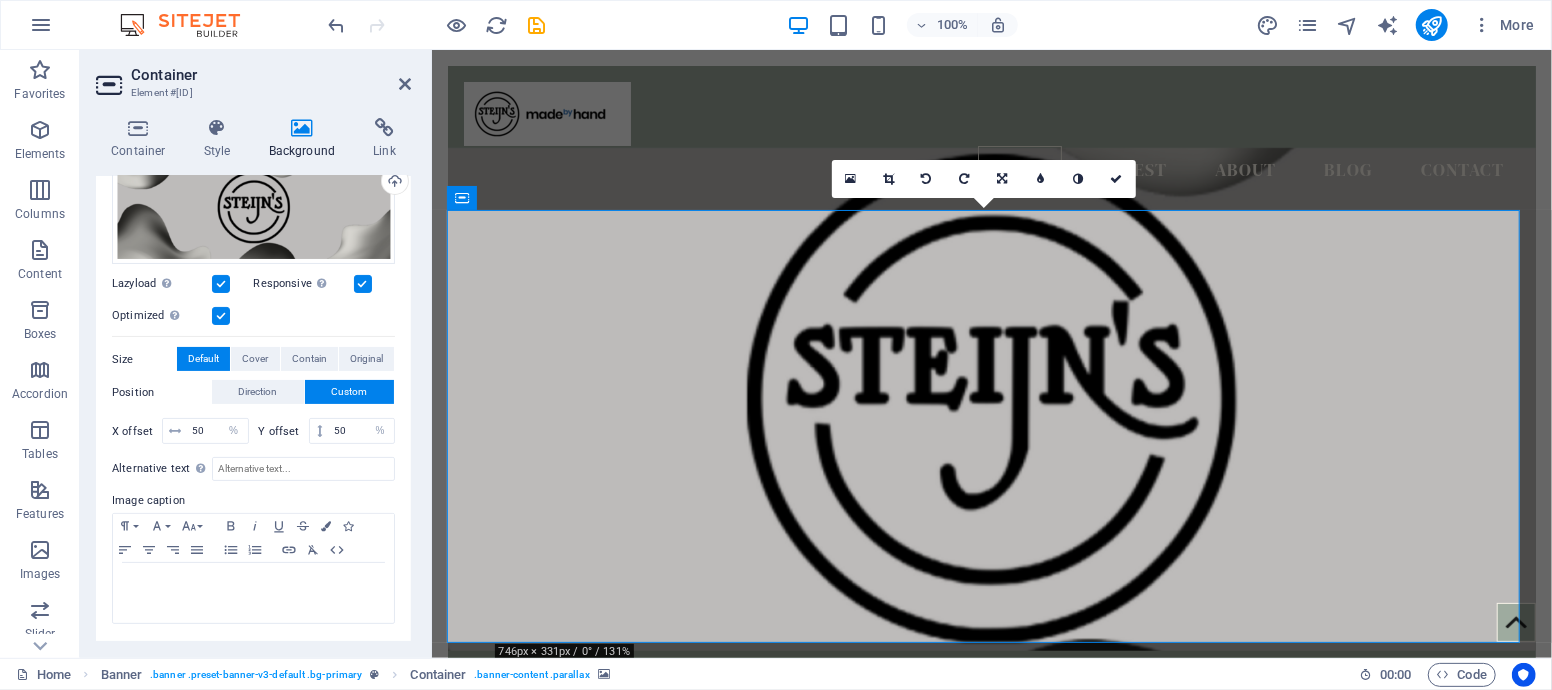 scroll, scrollTop: 198, scrollLeft: 0, axis: vertical 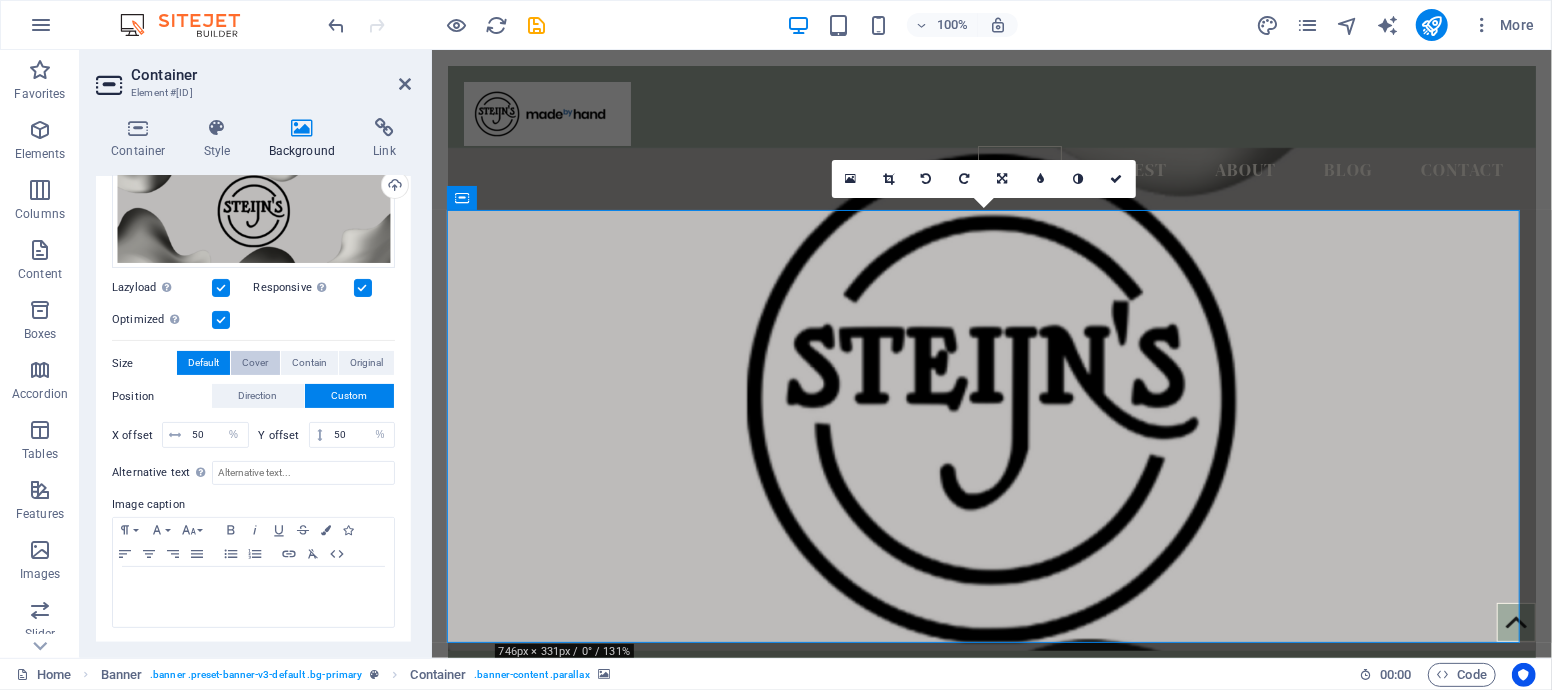 click on "Cover" at bounding box center (255, 363) 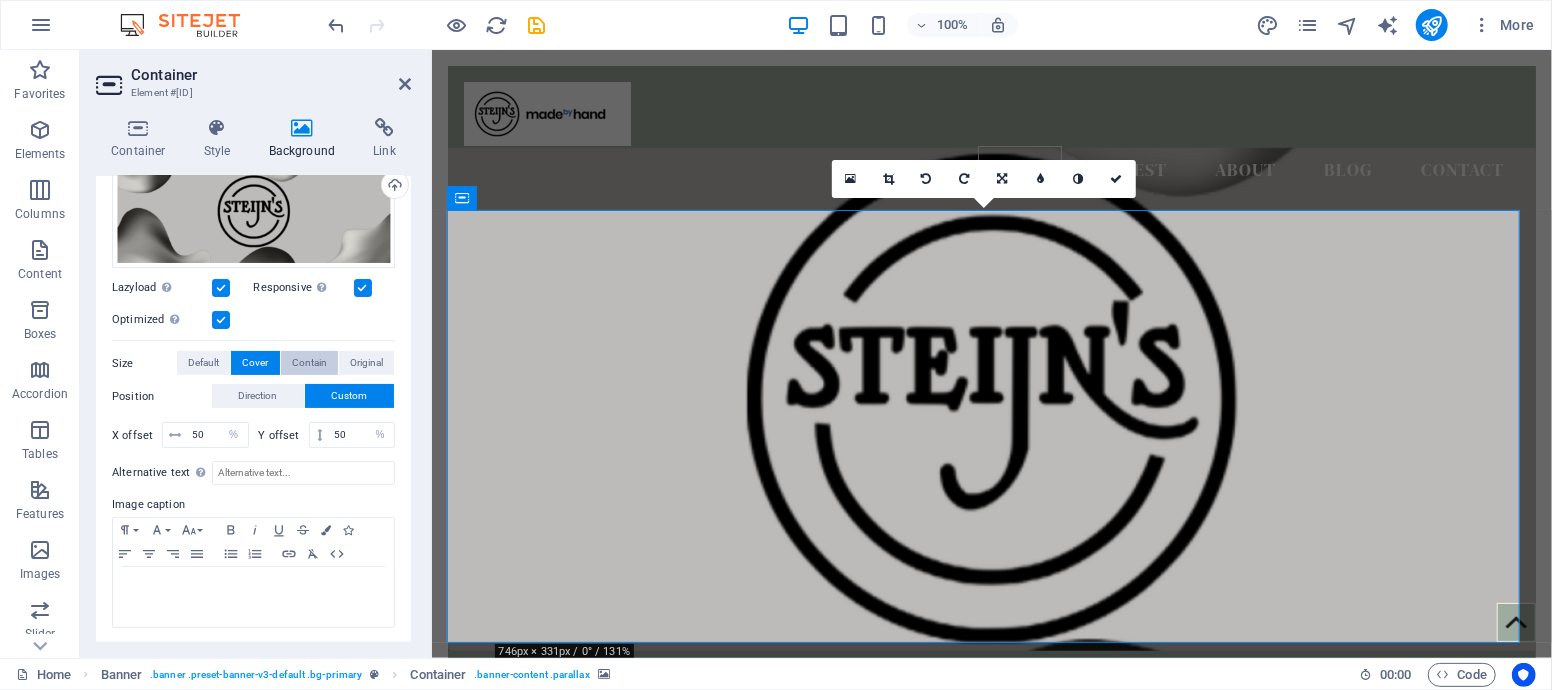 click on "Contain" at bounding box center [309, 363] 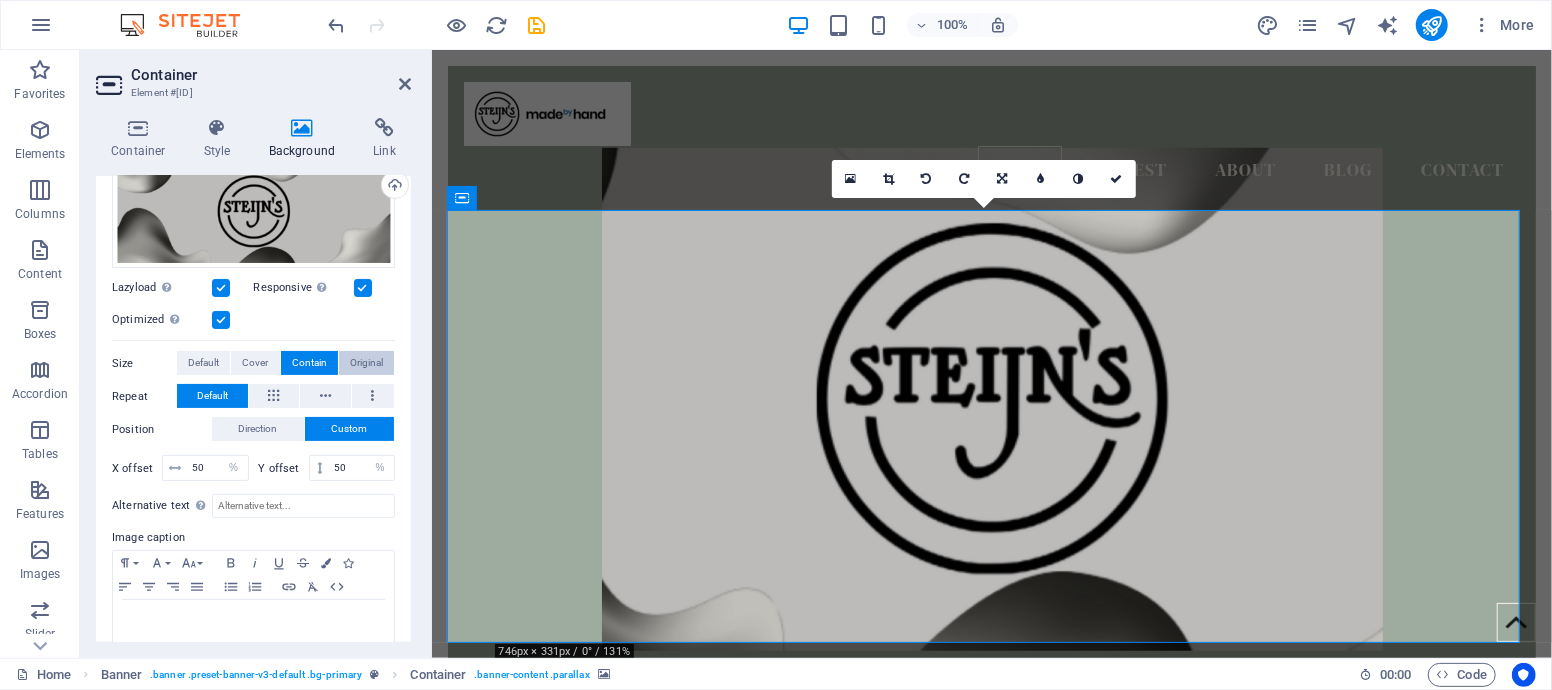 click on "Original" at bounding box center (366, 363) 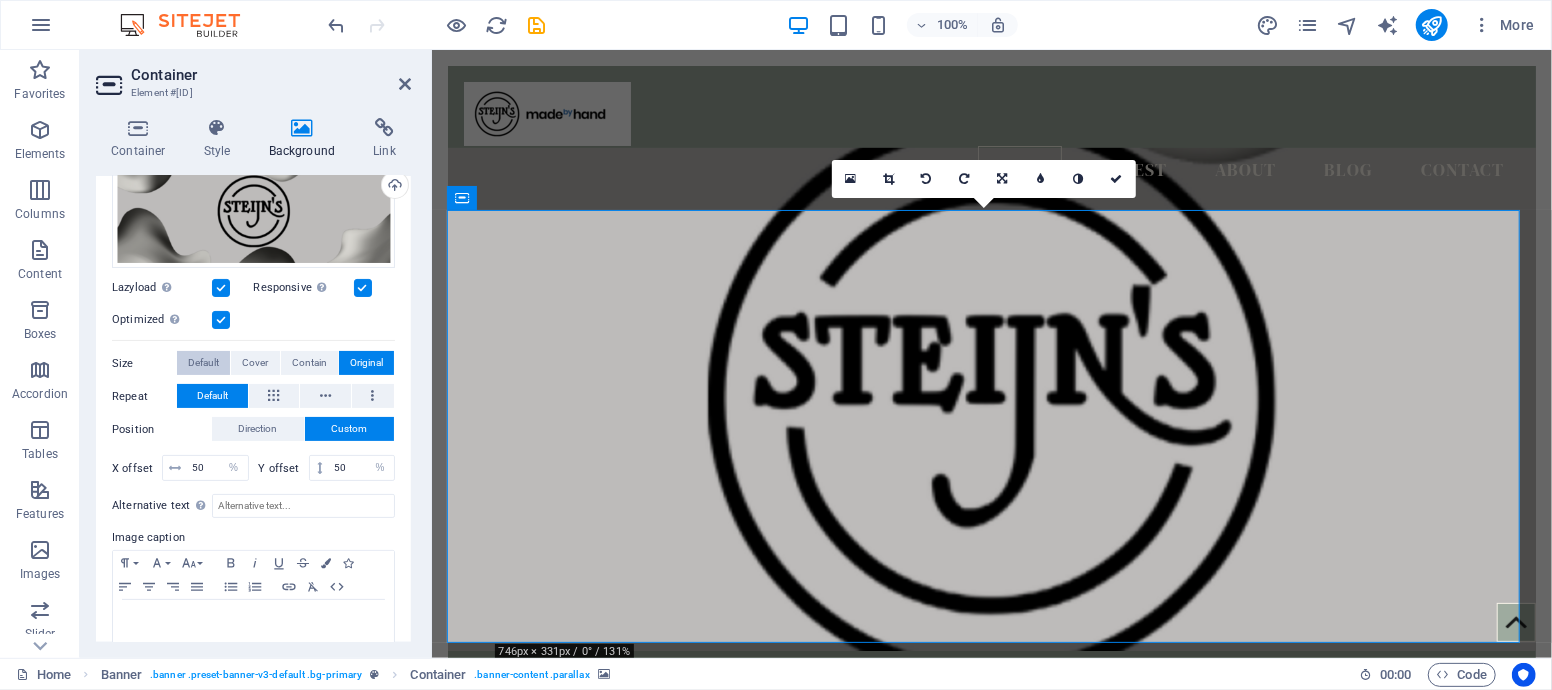 click on "Default" at bounding box center [203, 363] 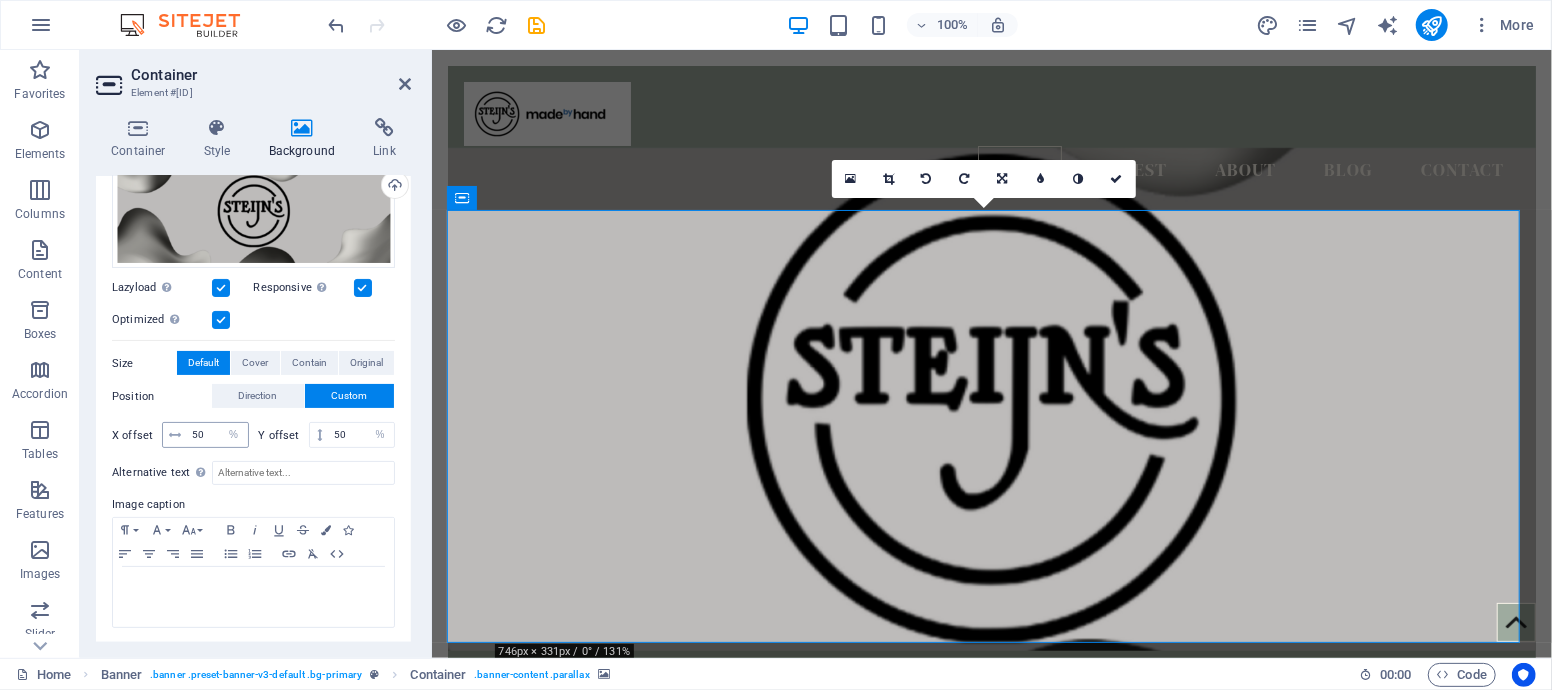 click at bounding box center [175, 435] 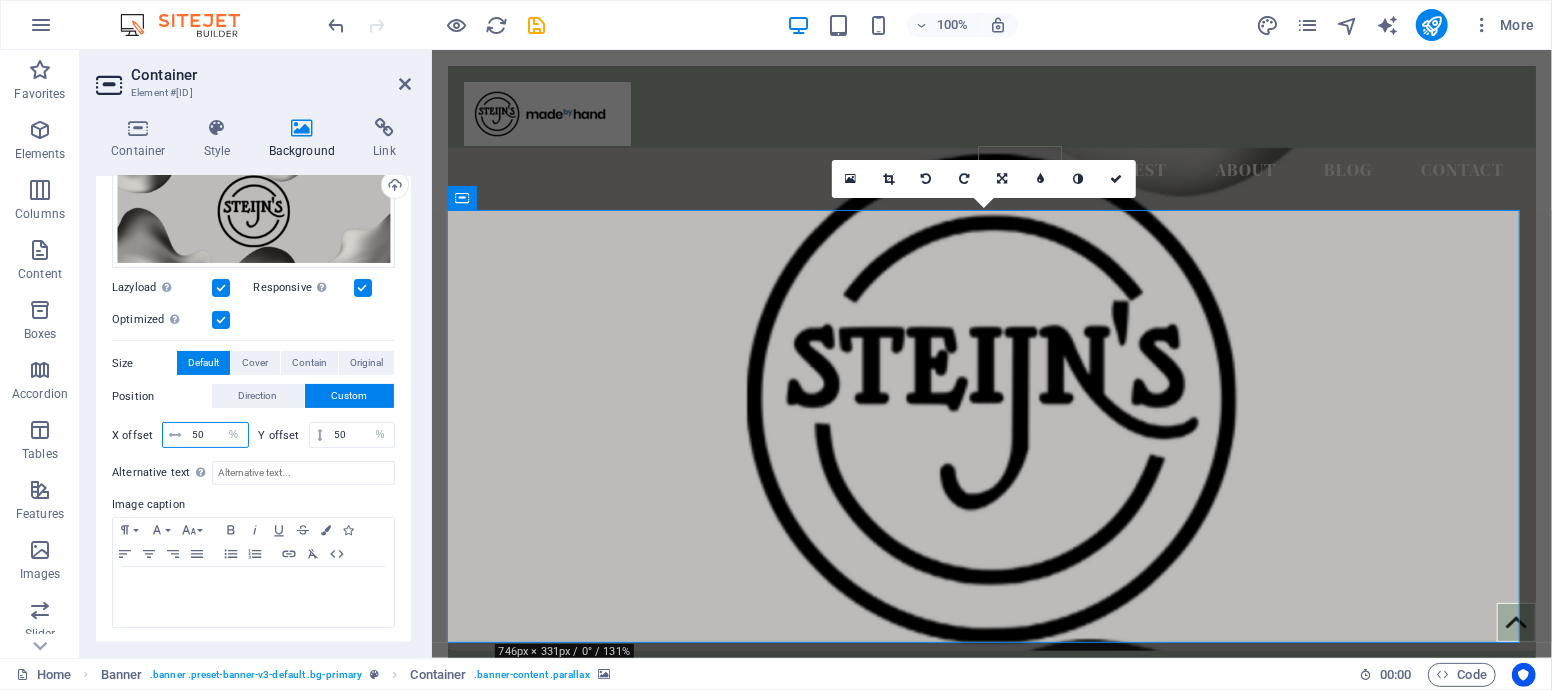 drag, startPoint x: 211, startPoint y: 430, endPoint x: 173, endPoint y: 434, distance: 38.209946 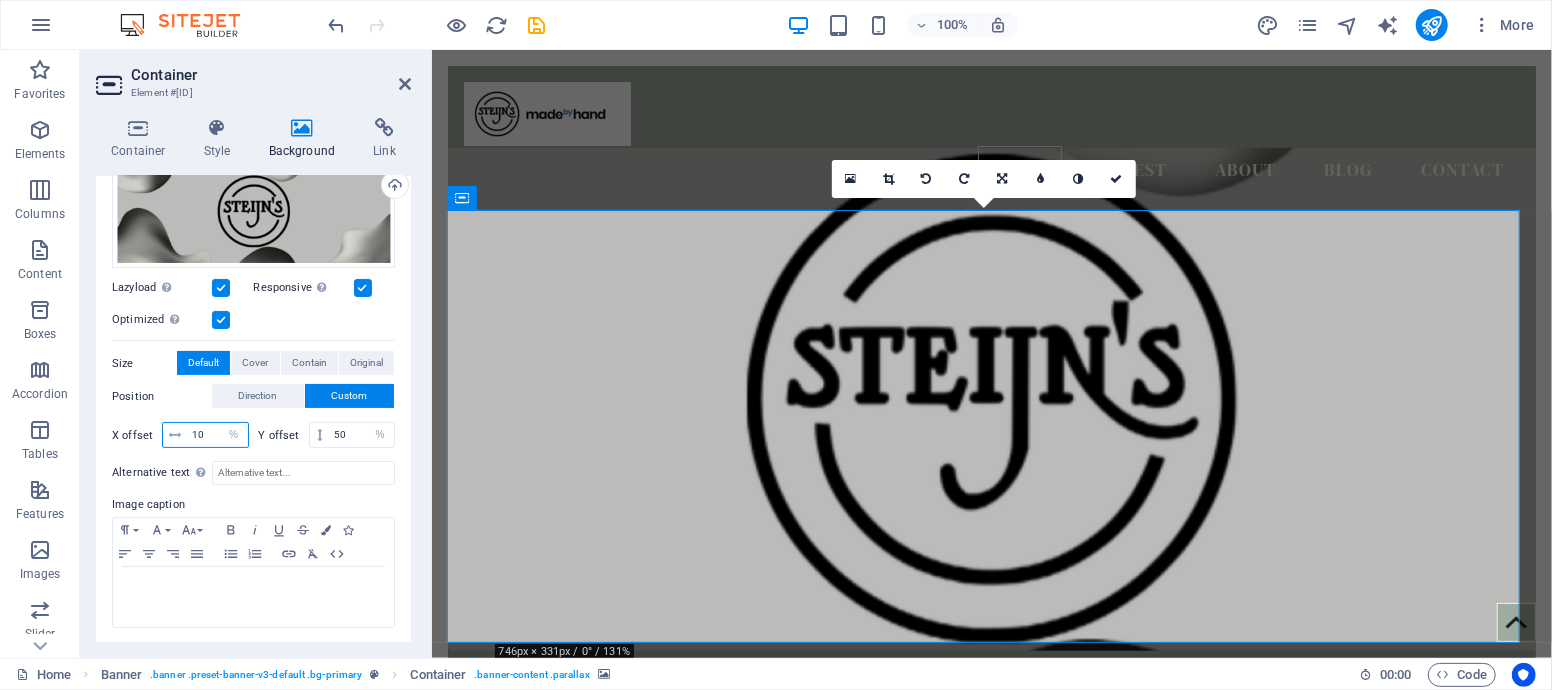 drag, startPoint x: 209, startPoint y: 432, endPoint x: 172, endPoint y: 427, distance: 37.336308 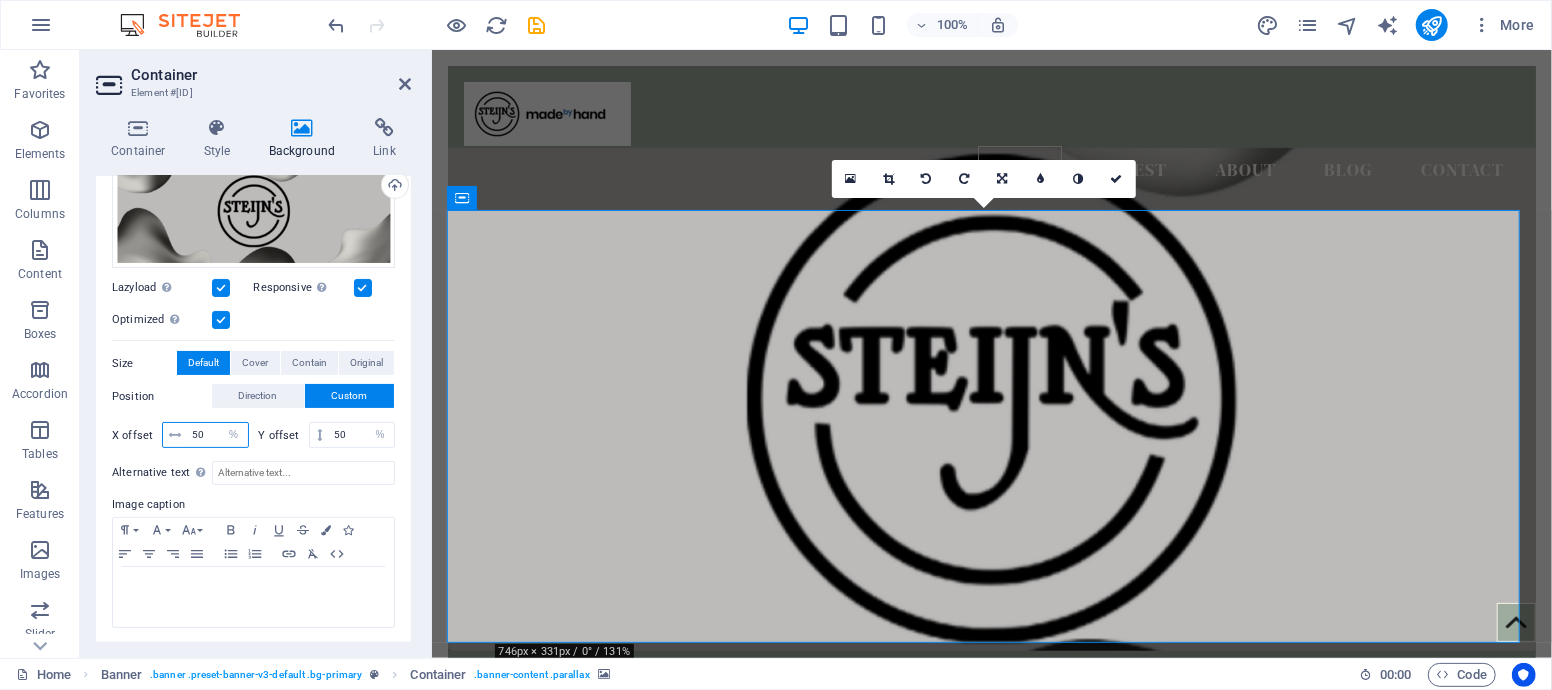 type on "50" 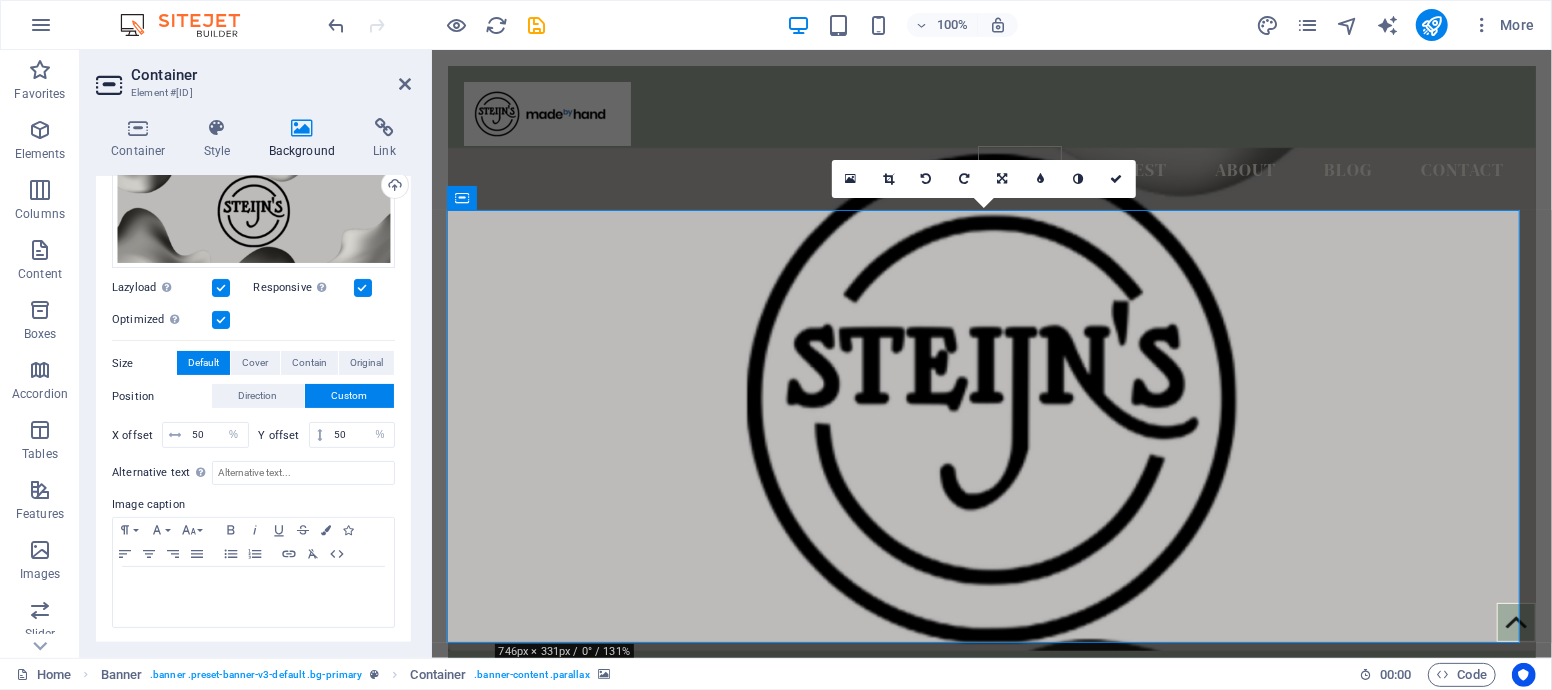 click on "Size" at bounding box center [144, 364] 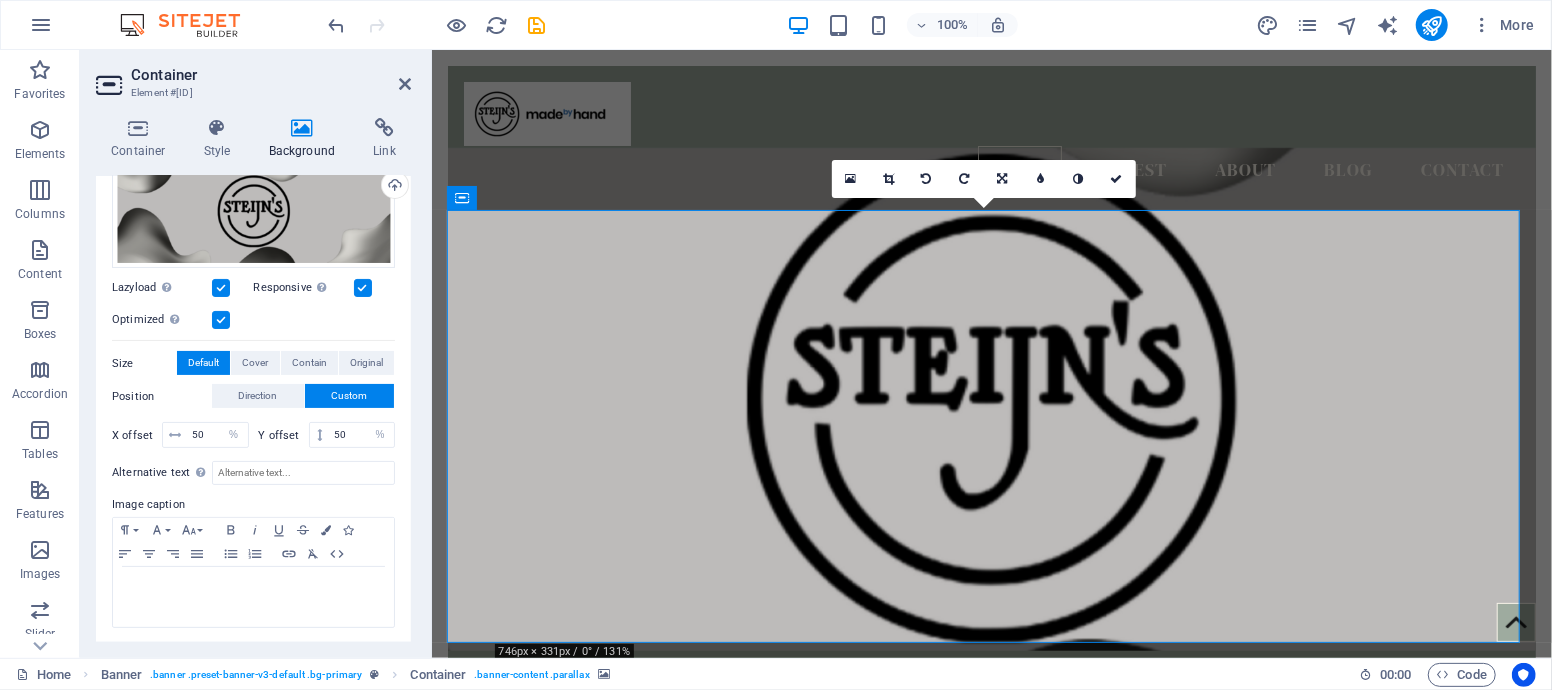 click on "Position" at bounding box center (162, 397) 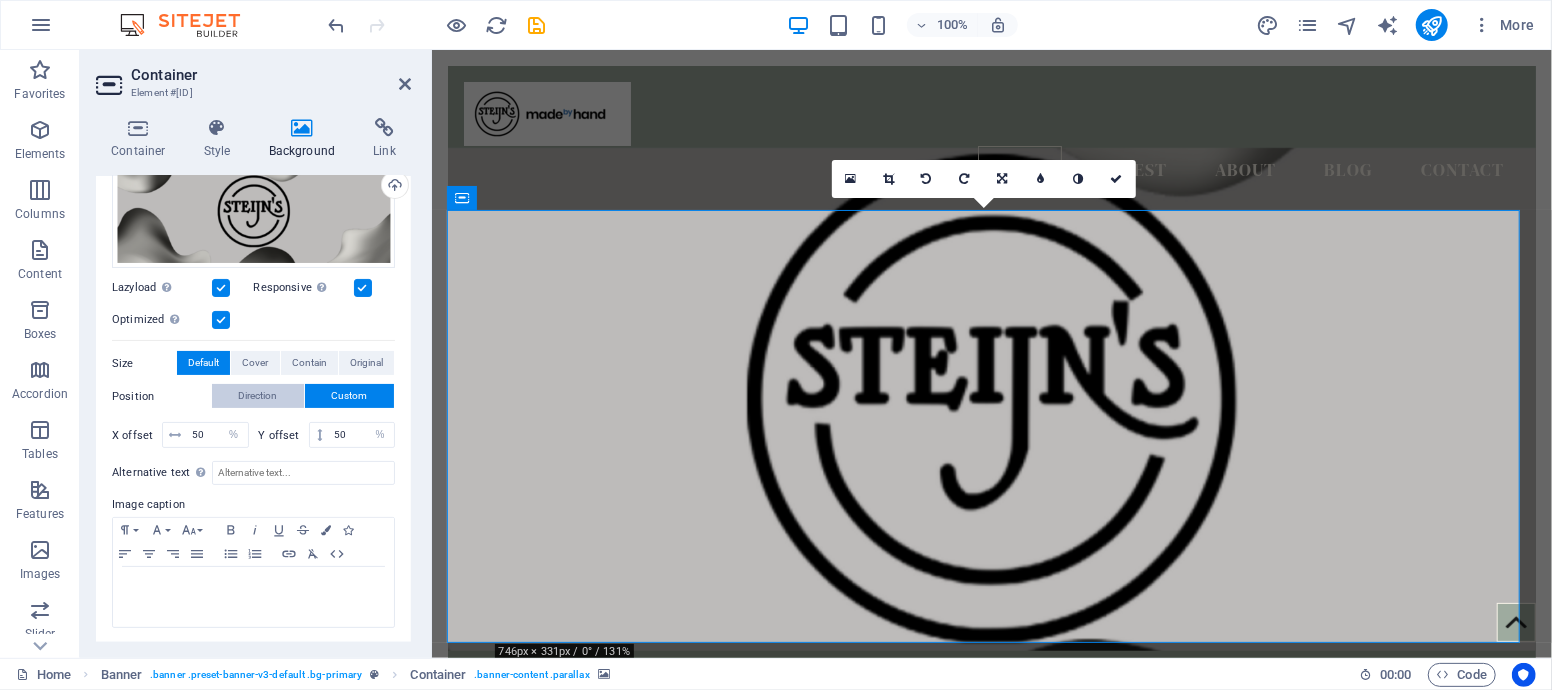 click on "Direction" at bounding box center (258, 396) 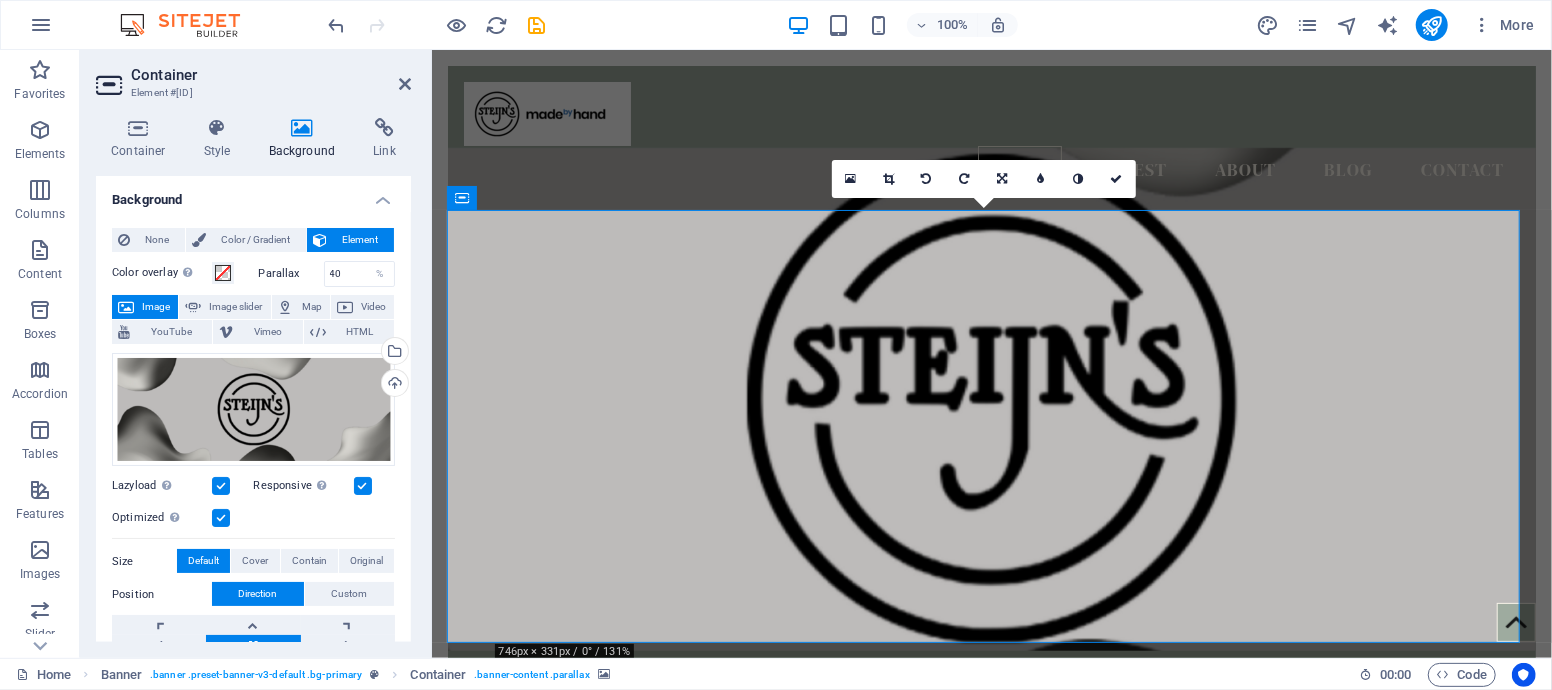 scroll, scrollTop: 223, scrollLeft: 0, axis: vertical 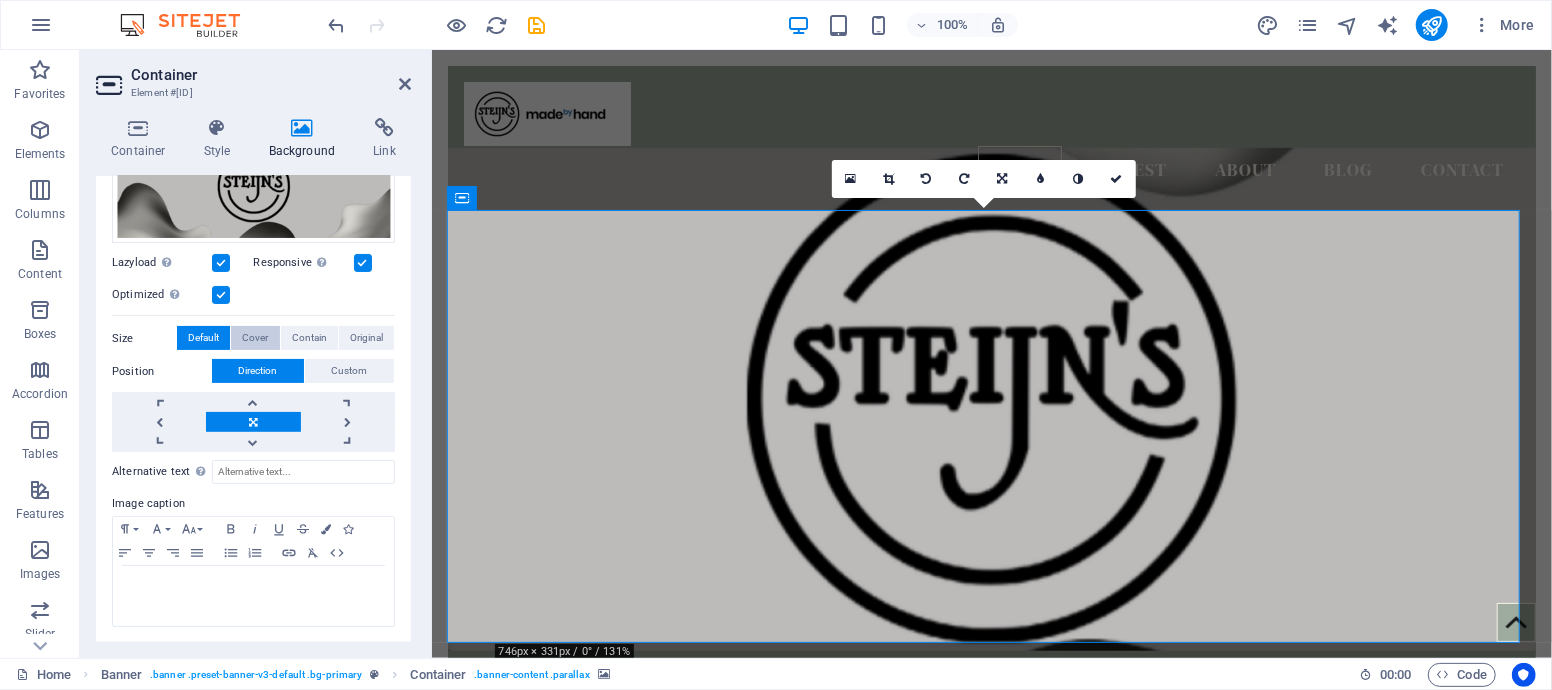 click on "Cover" at bounding box center [255, 338] 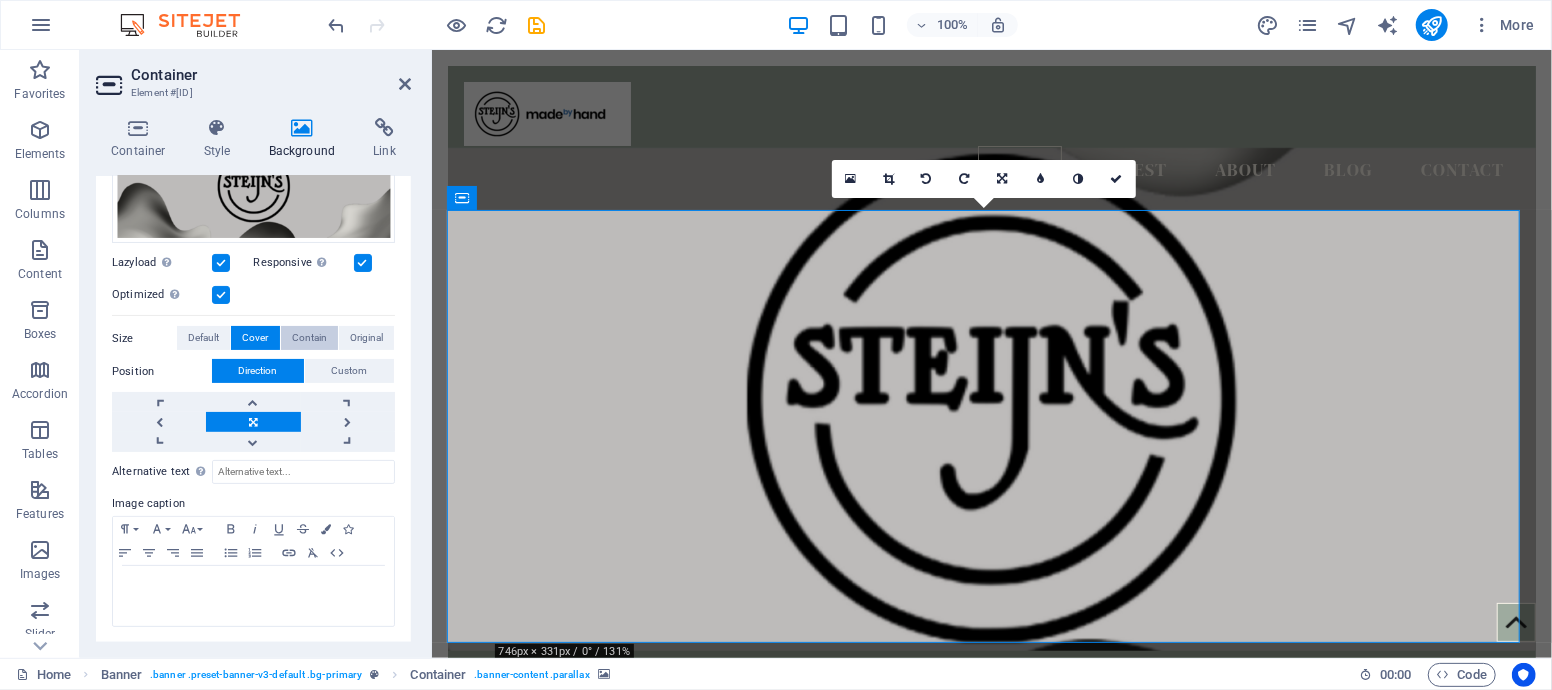 click on "Contain" at bounding box center [309, 338] 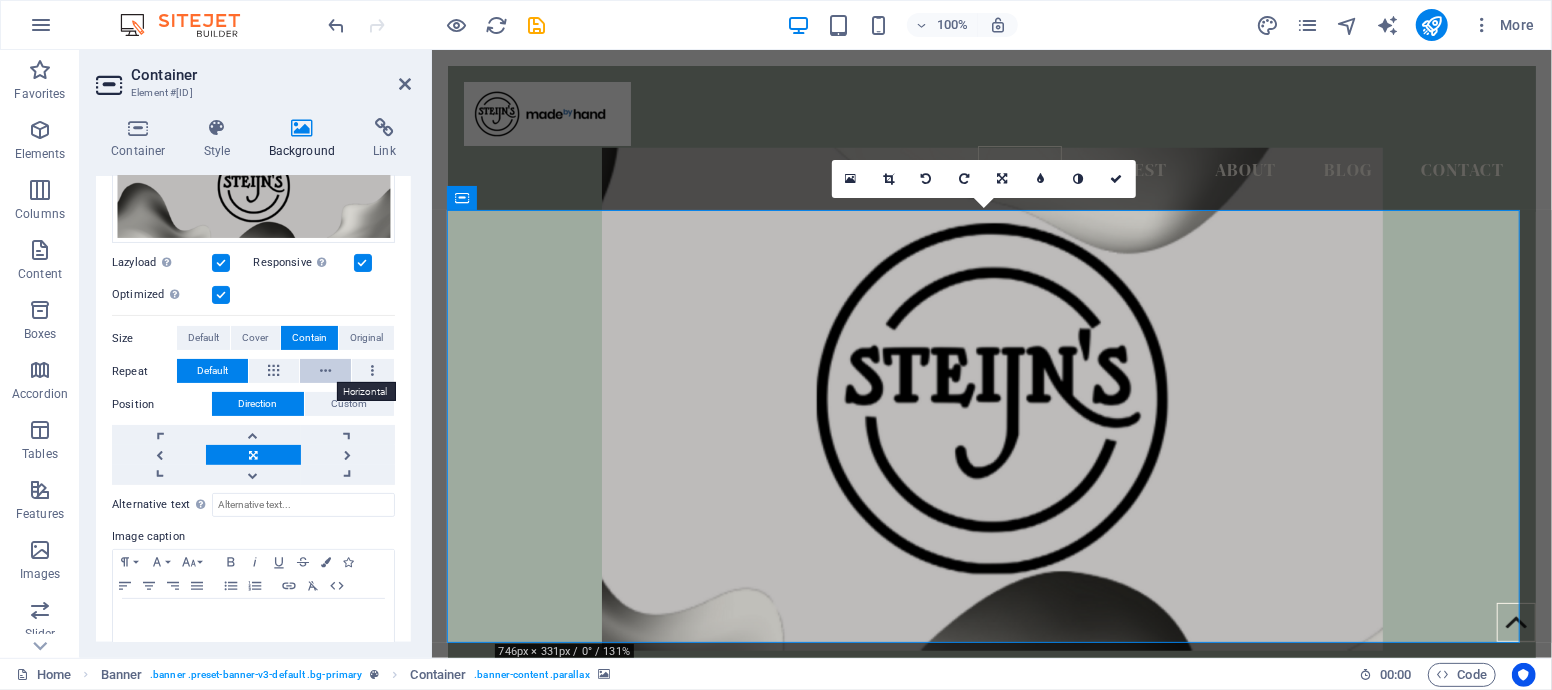 click at bounding box center [325, 371] 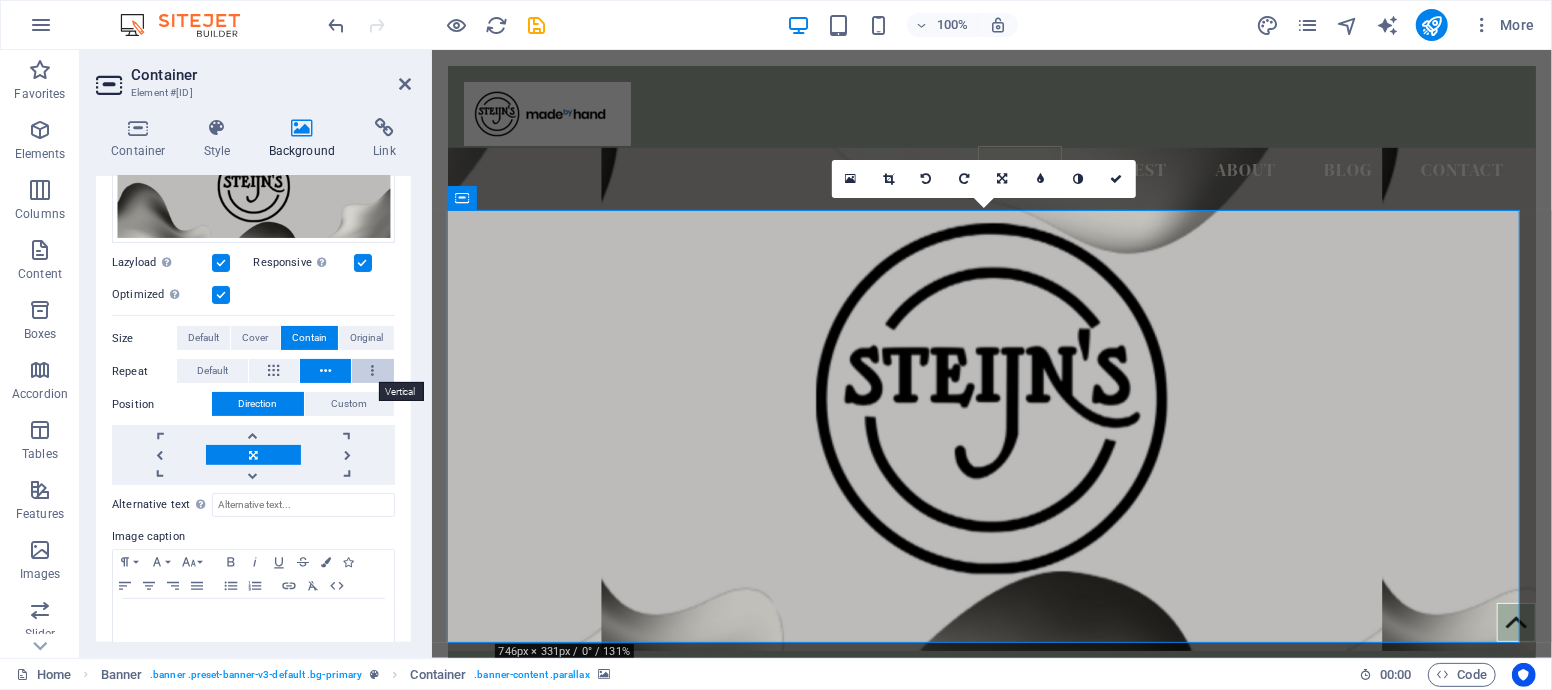 click at bounding box center [372, 371] 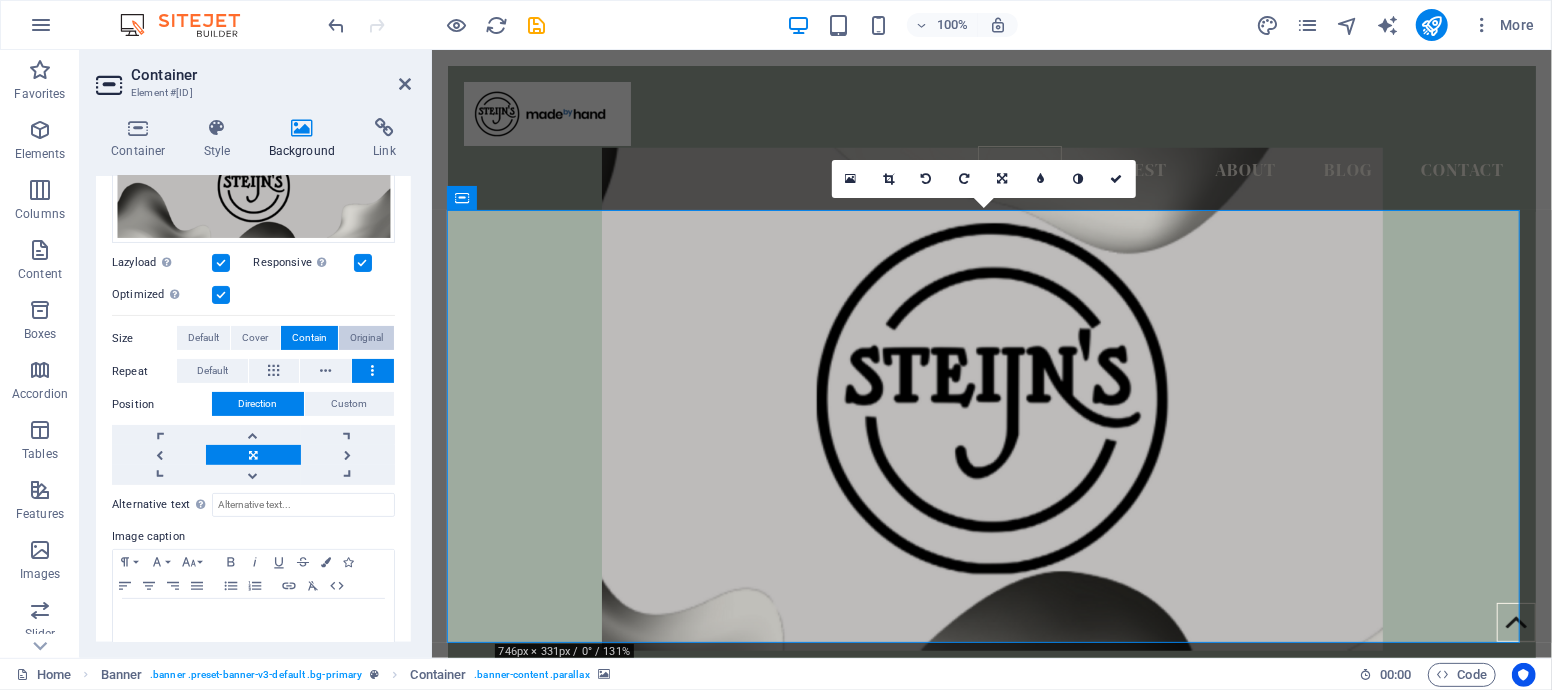 click on "Original" at bounding box center [366, 338] 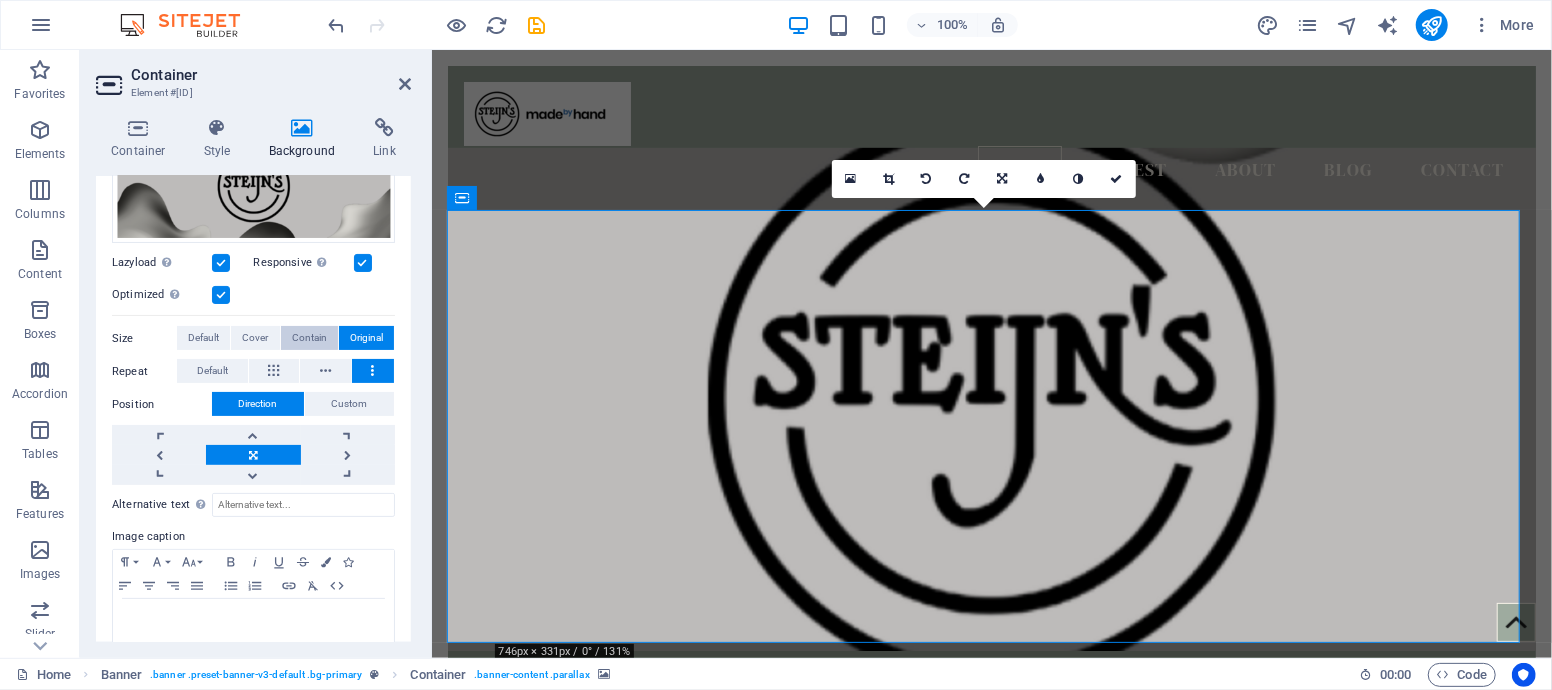 click on "Contain" at bounding box center (309, 338) 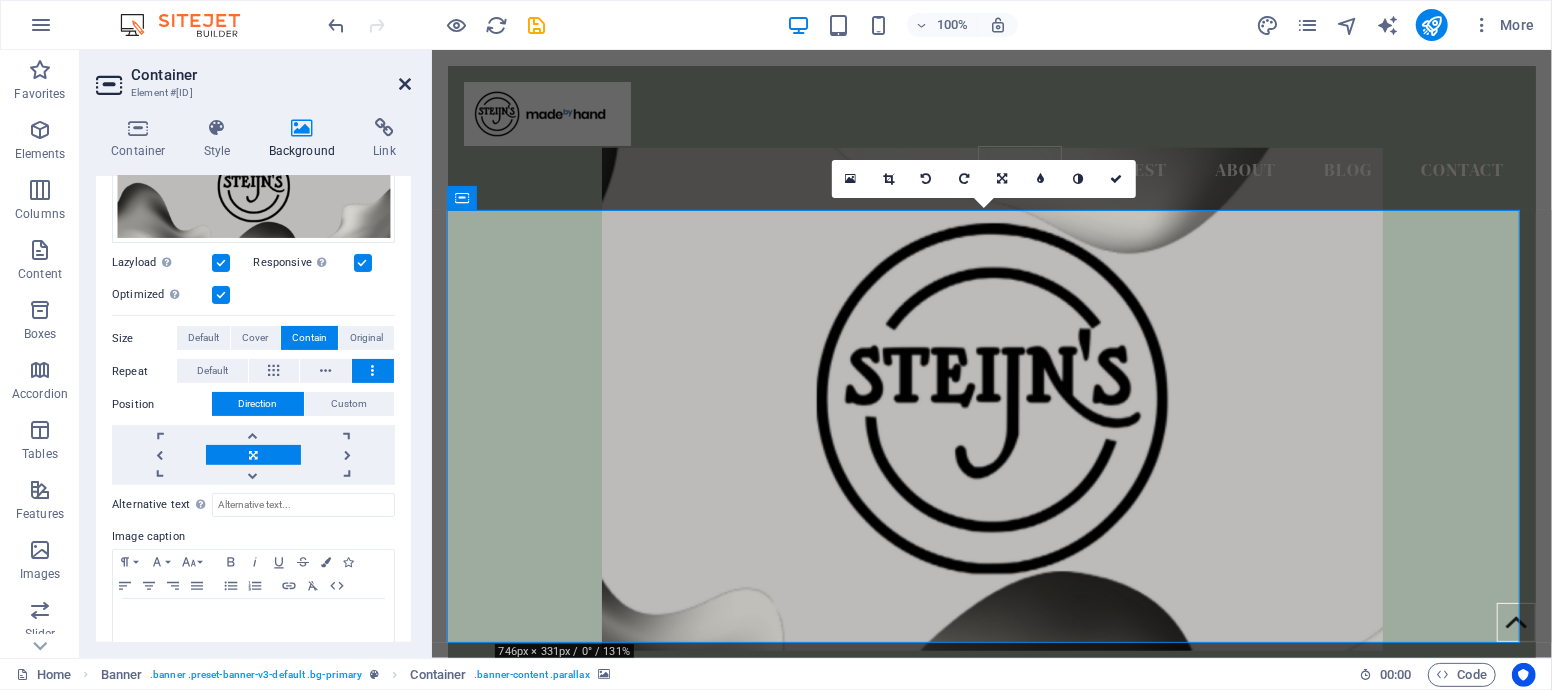 drag, startPoint x: 404, startPoint y: 78, endPoint x: 305, endPoint y: 71, distance: 99.24717 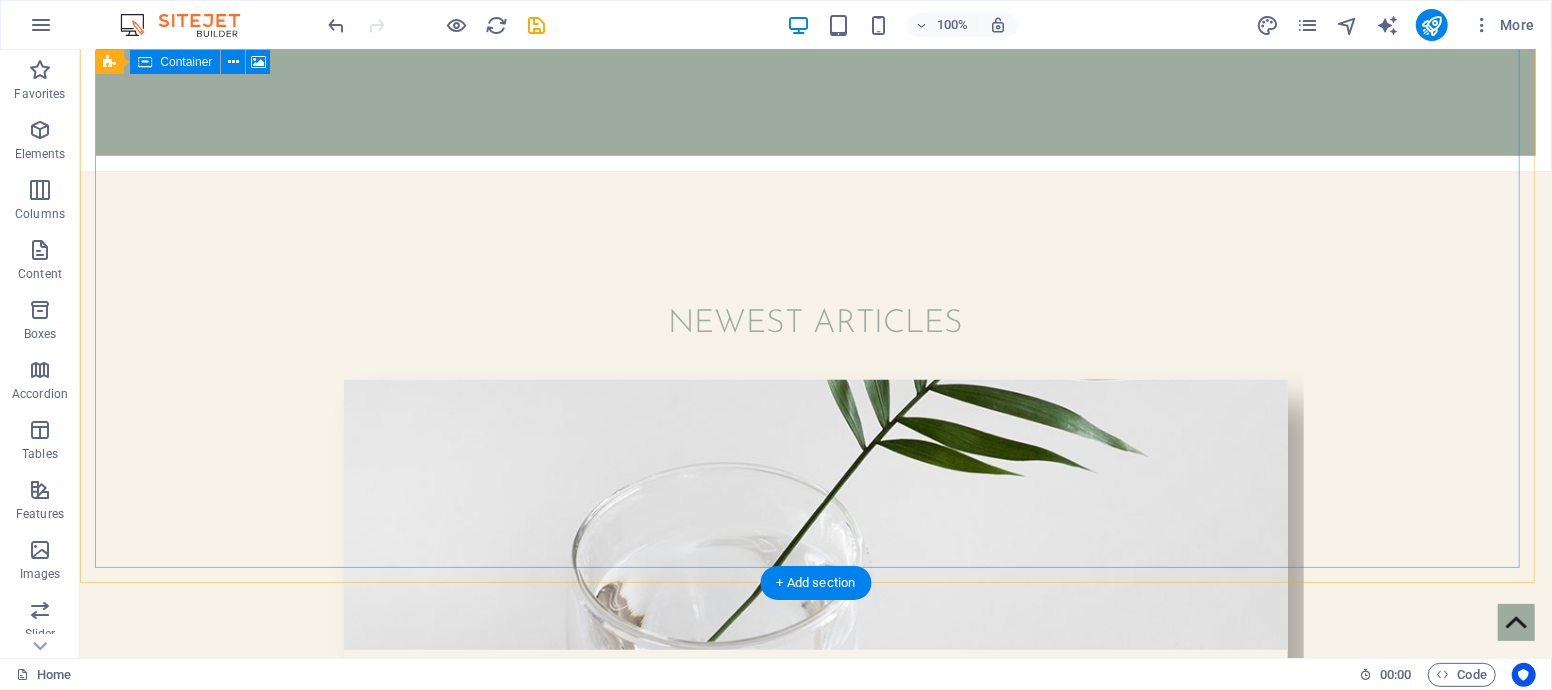 scroll, scrollTop: 0, scrollLeft: 0, axis: both 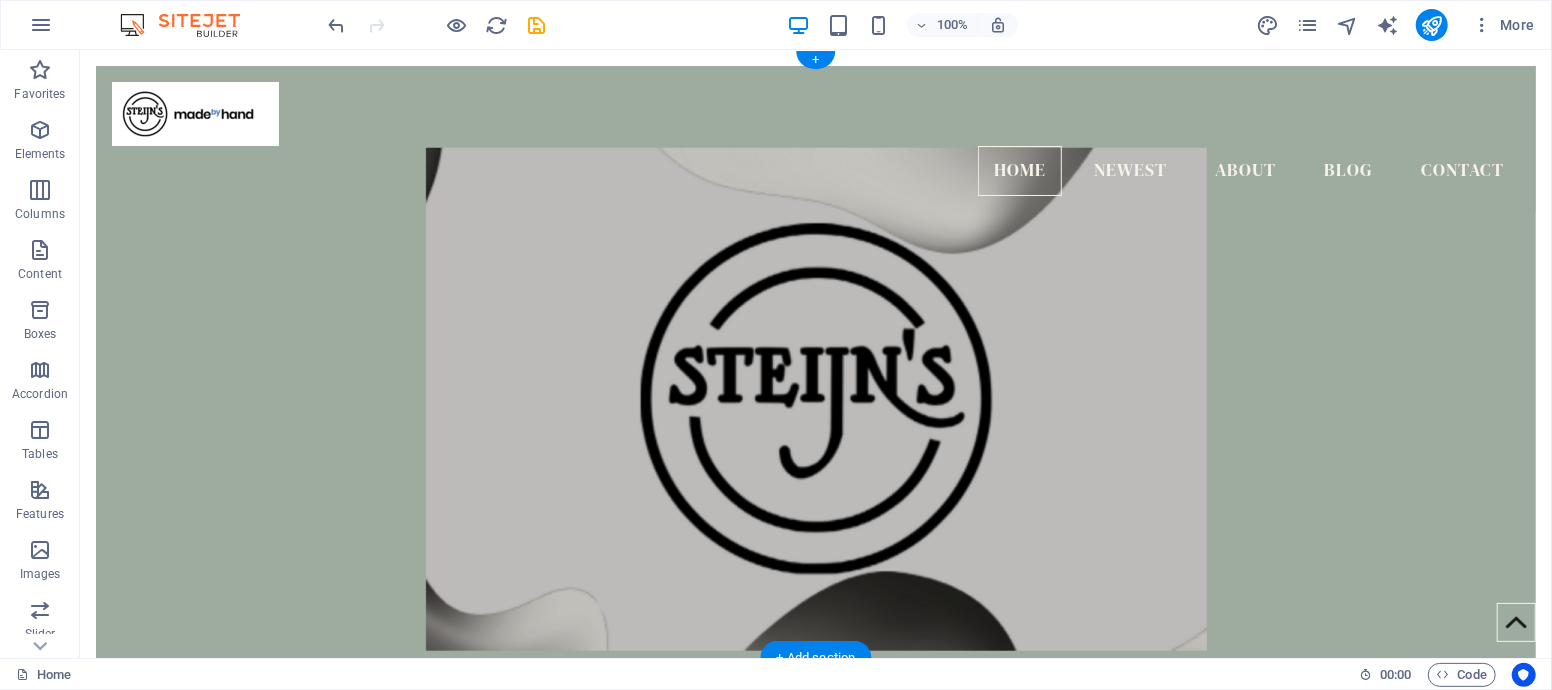 click at bounding box center (815, 397) 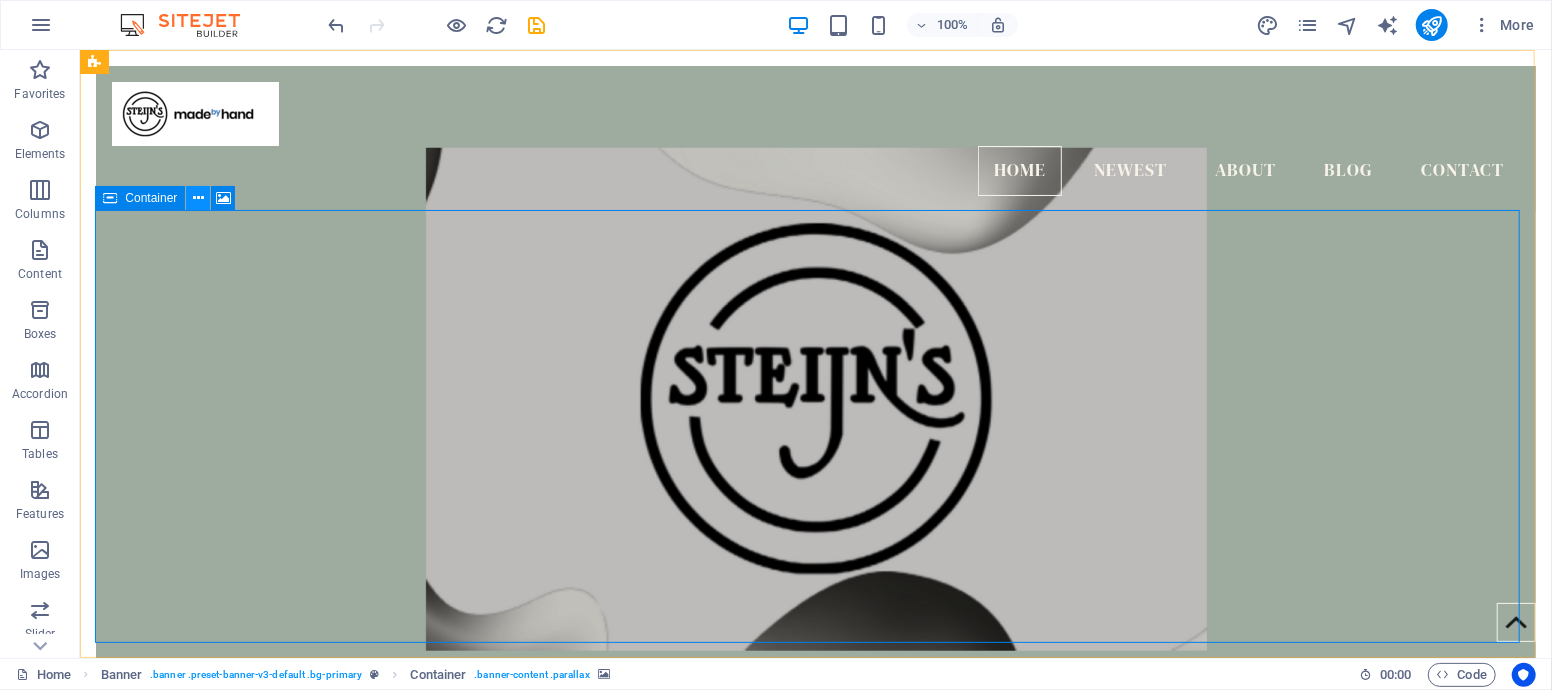 click at bounding box center (198, 198) 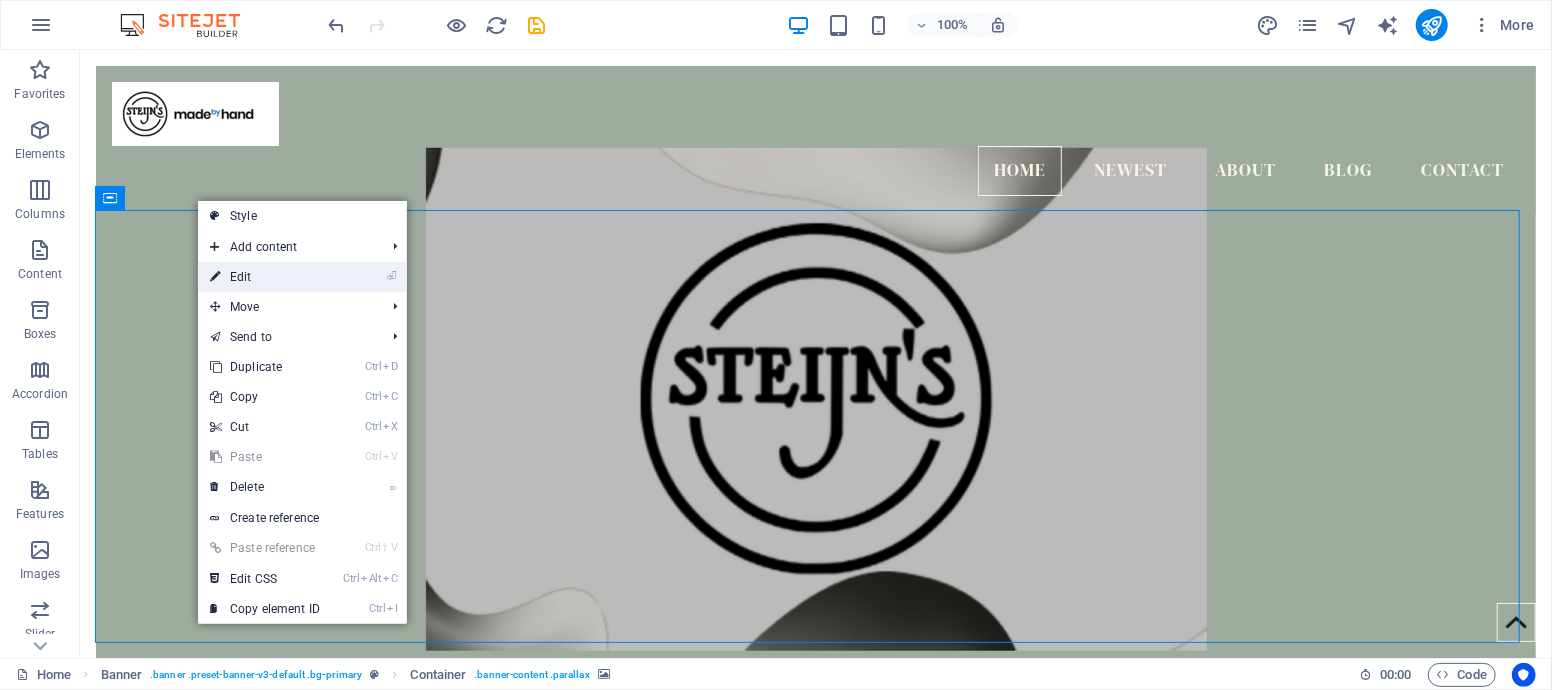 click on "⏎  Edit" at bounding box center [265, 277] 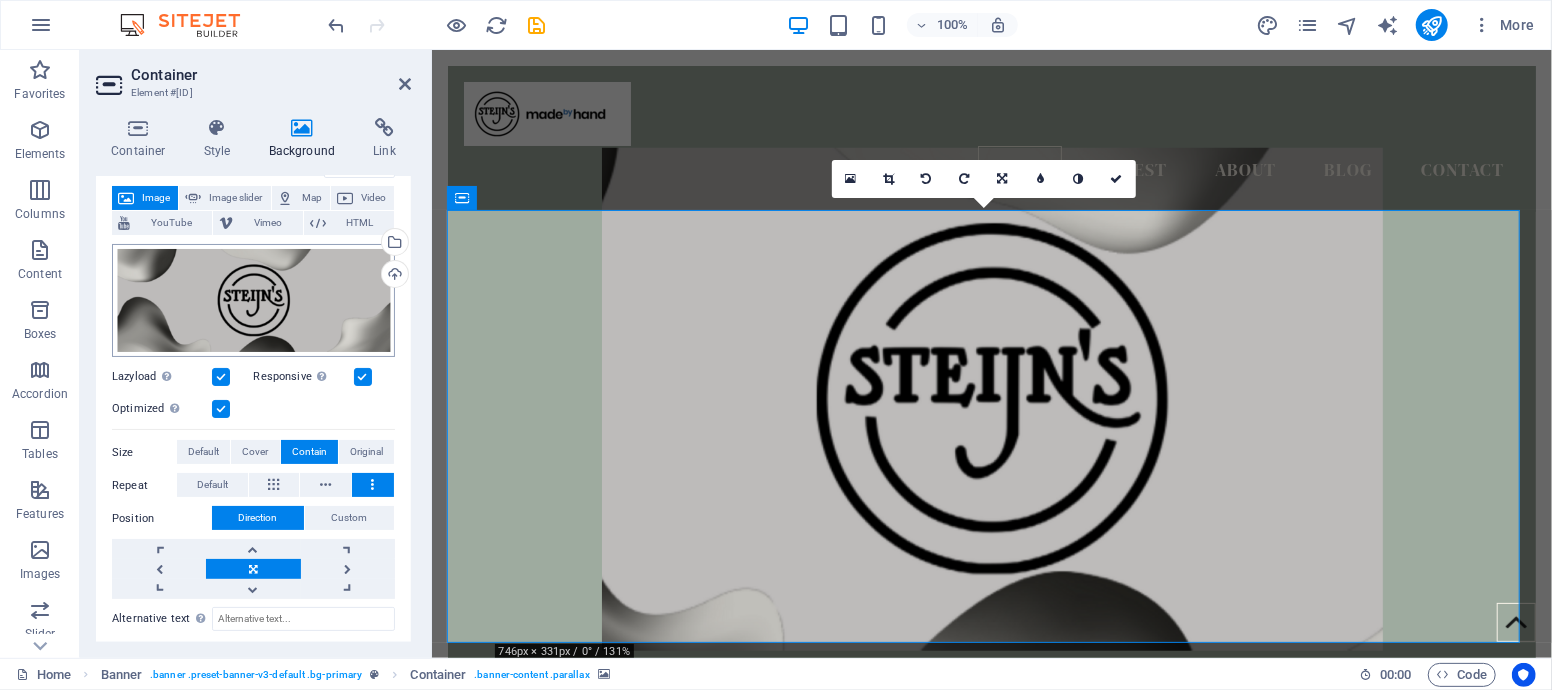 scroll, scrollTop: 0, scrollLeft: 0, axis: both 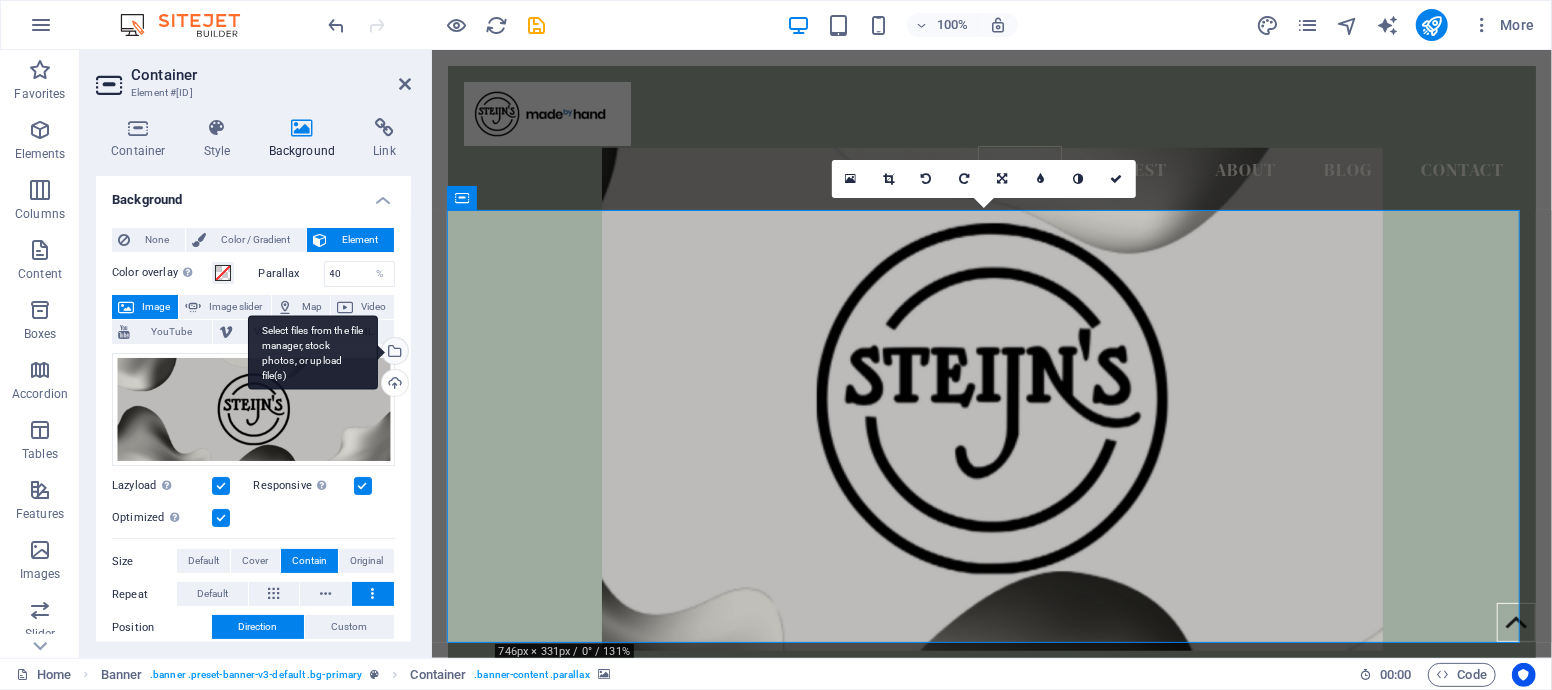 click on "Select files from the file manager, stock photos, or upload file(s)" at bounding box center [393, 353] 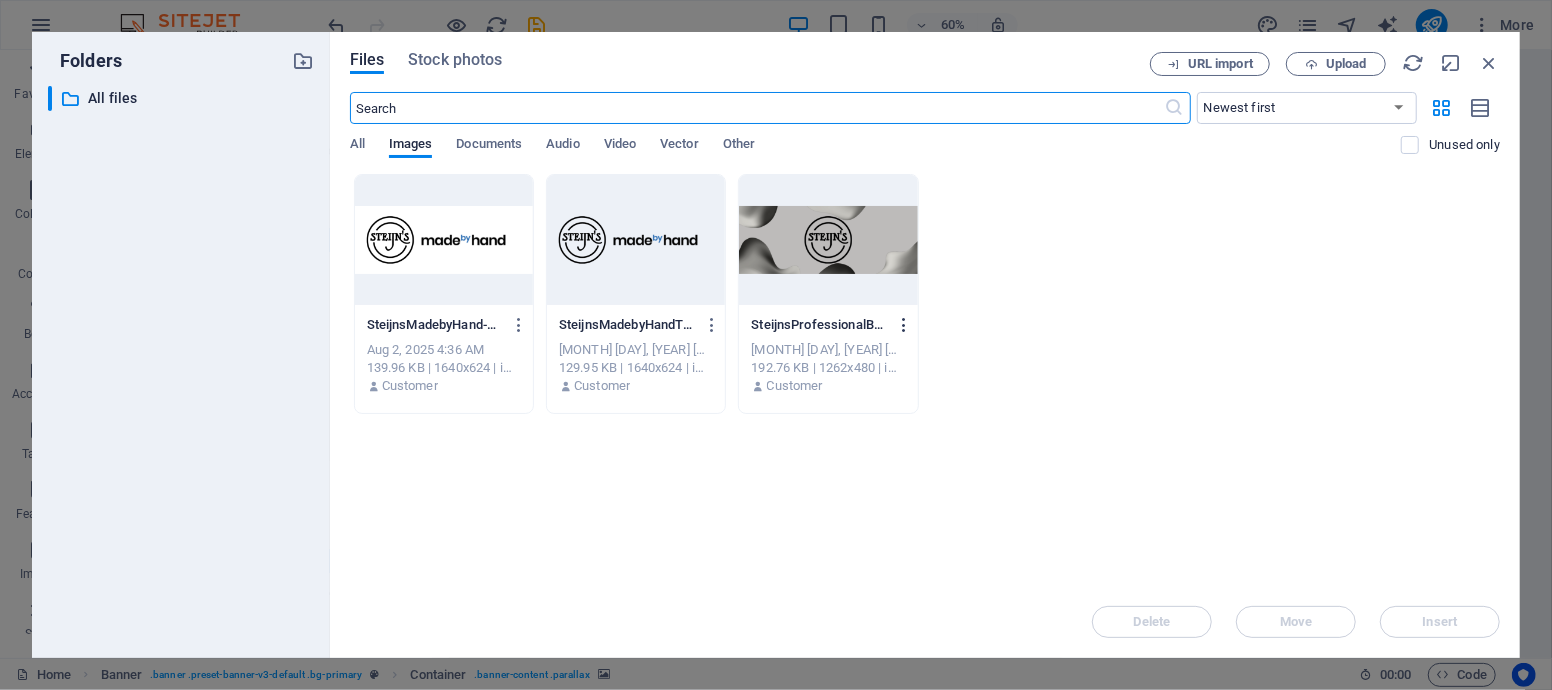click at bounding box center [904, 325] 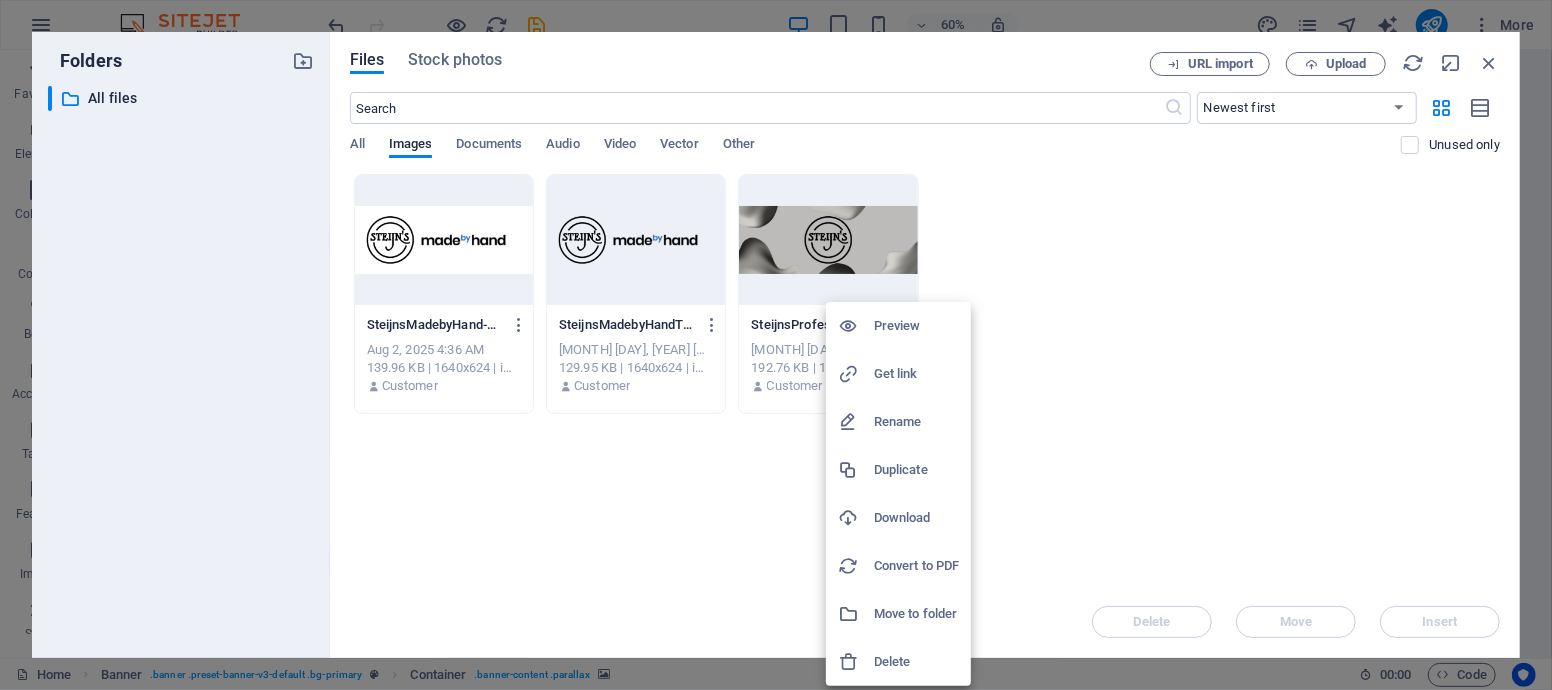 click on "Delete" at bounding box center [916, 662] 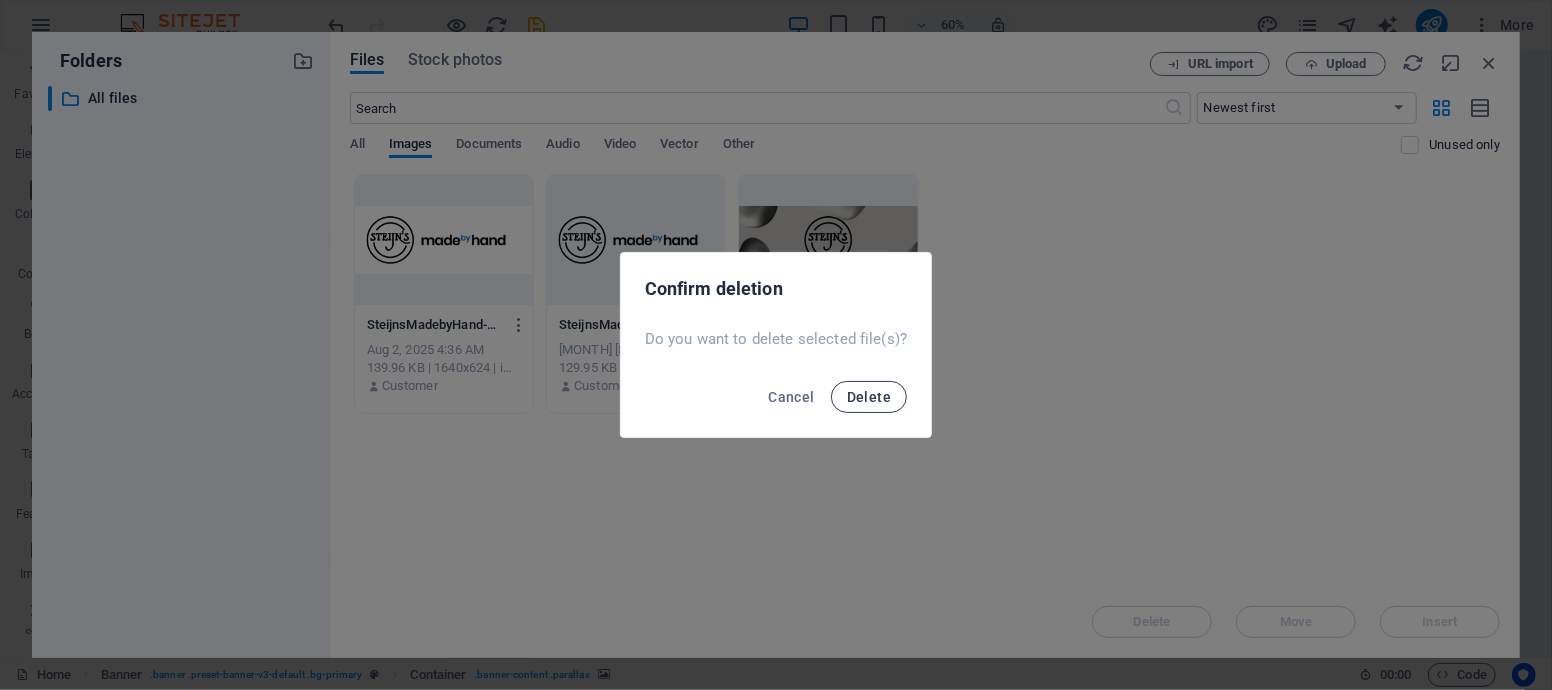 click on "Delete" at bounding box center (869, 397) 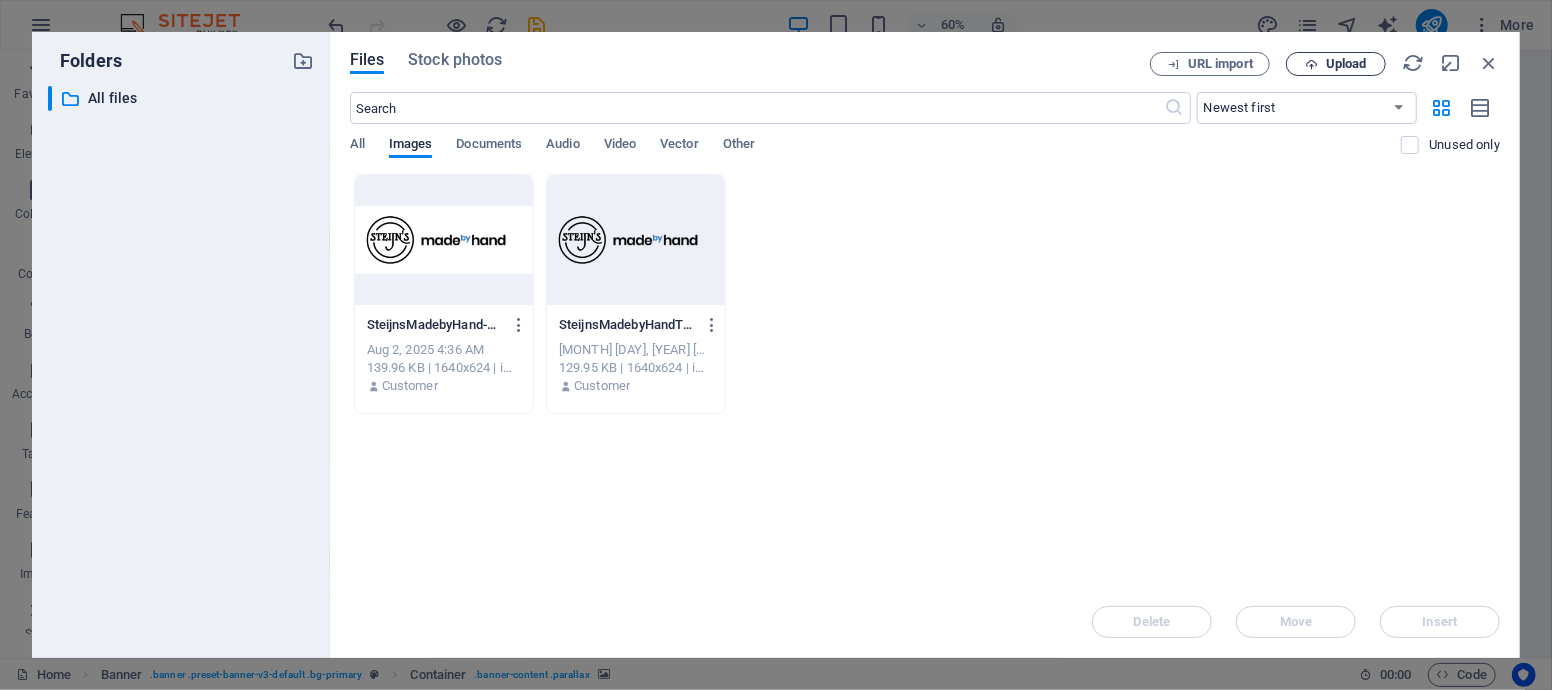 click on "Upload" at bounding box center [1346, 64] 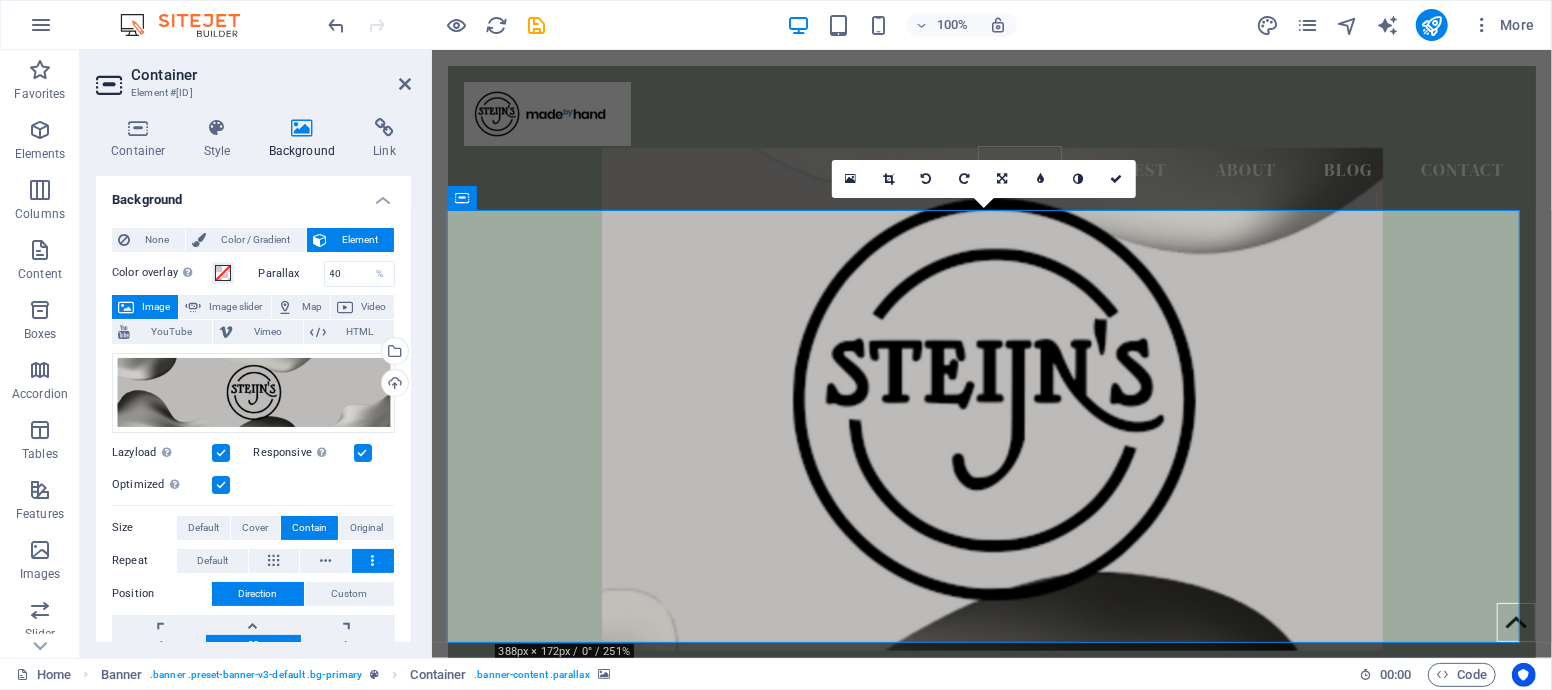 scroll, scrollTop: 111, scrollLeft: 0, axis: vertical 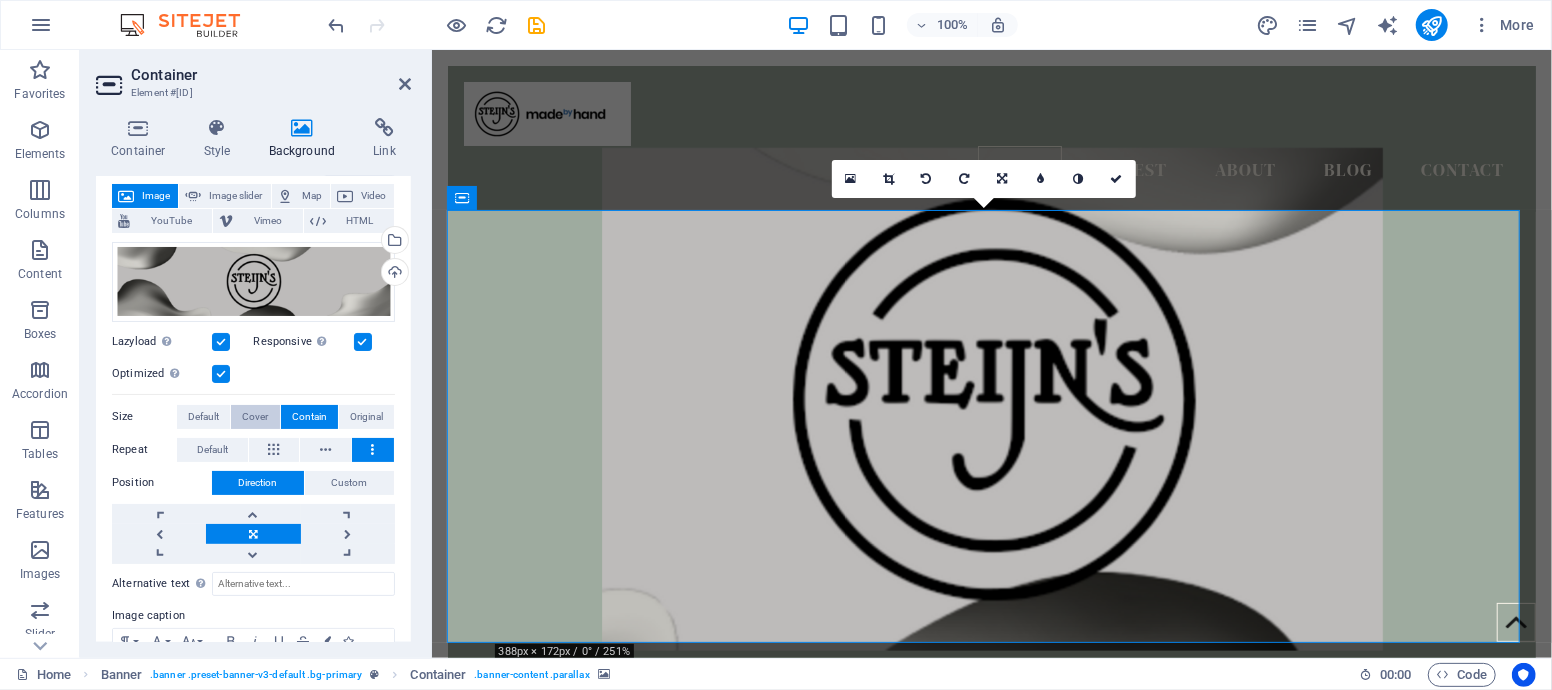click on "Cover" at bounding box center [255, 417] 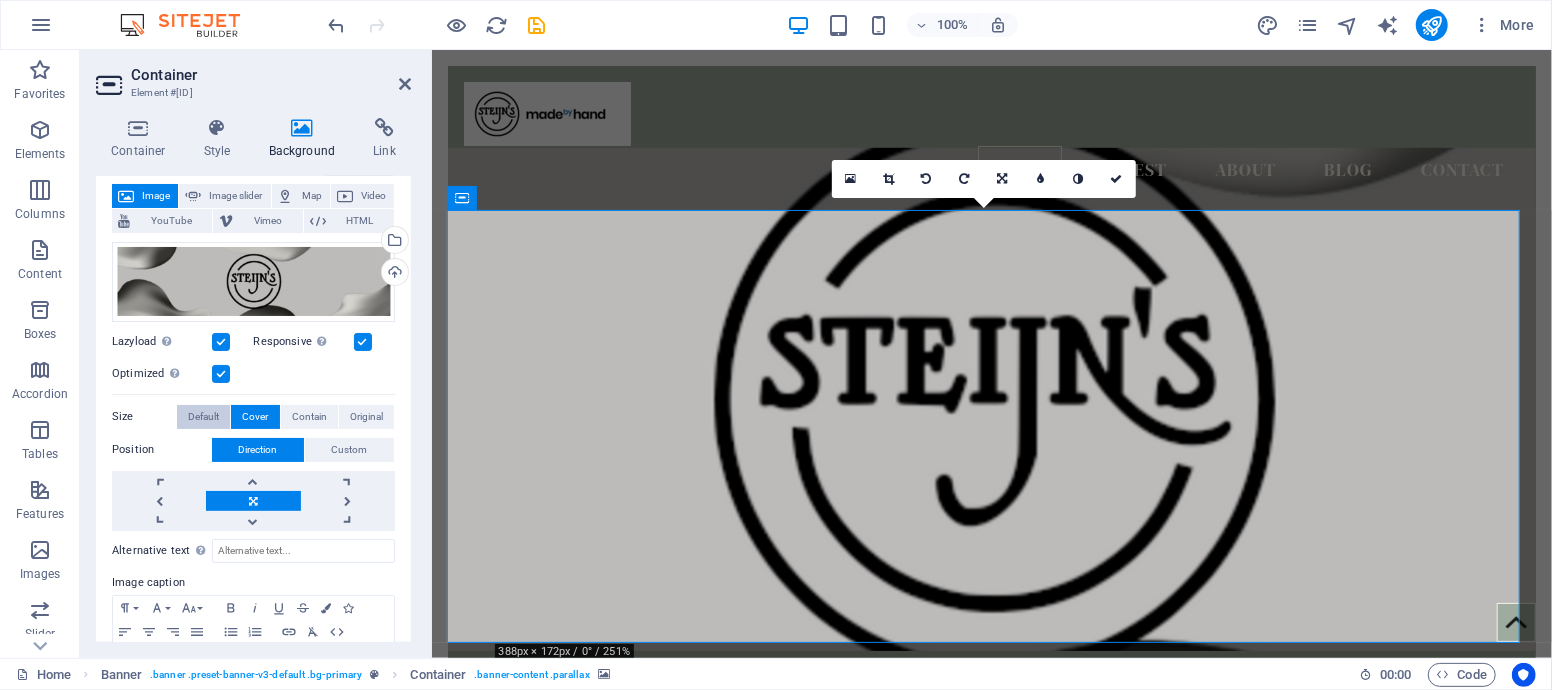 click on "Default" at bounding box center (203, 417) 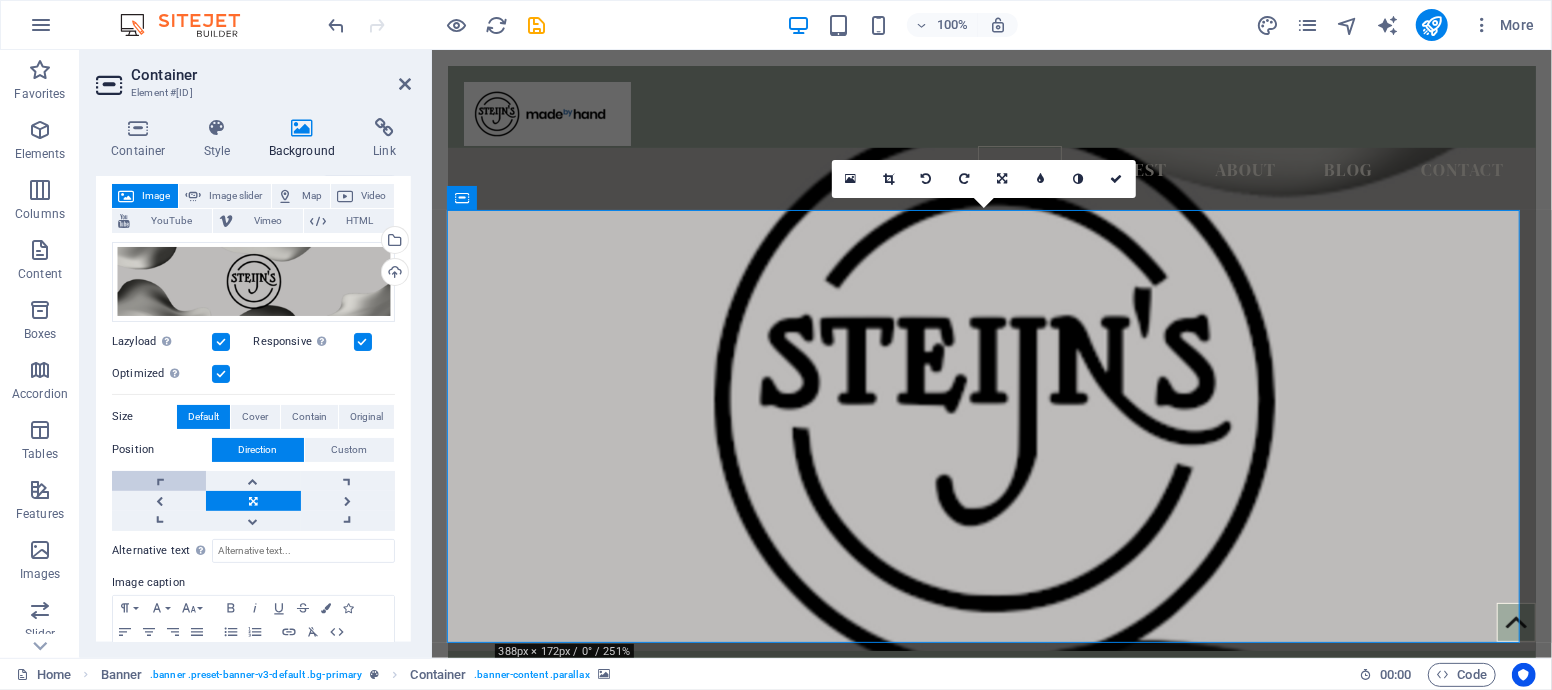 click at bounding box center (159, 481) 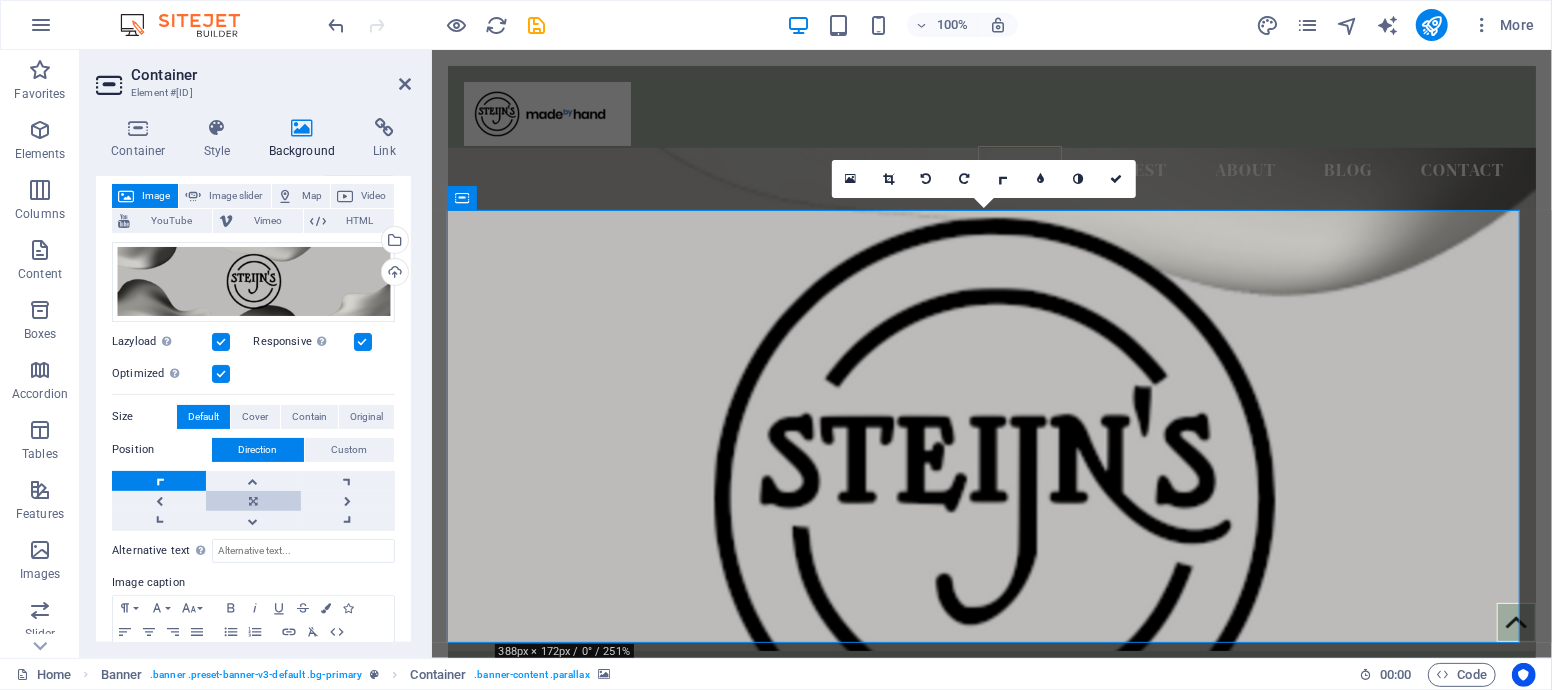 click at bounding box center [253, 501] 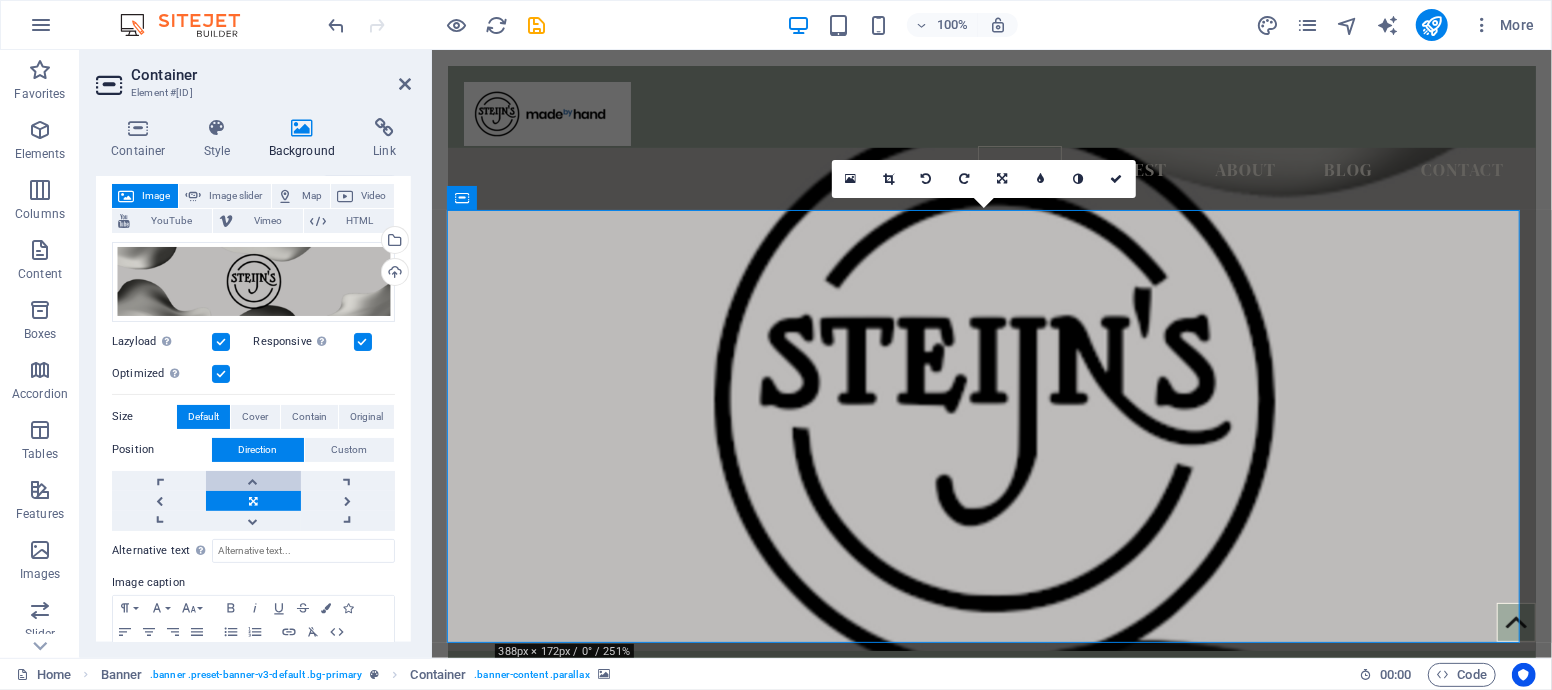 click at bounding box center [253, 481] 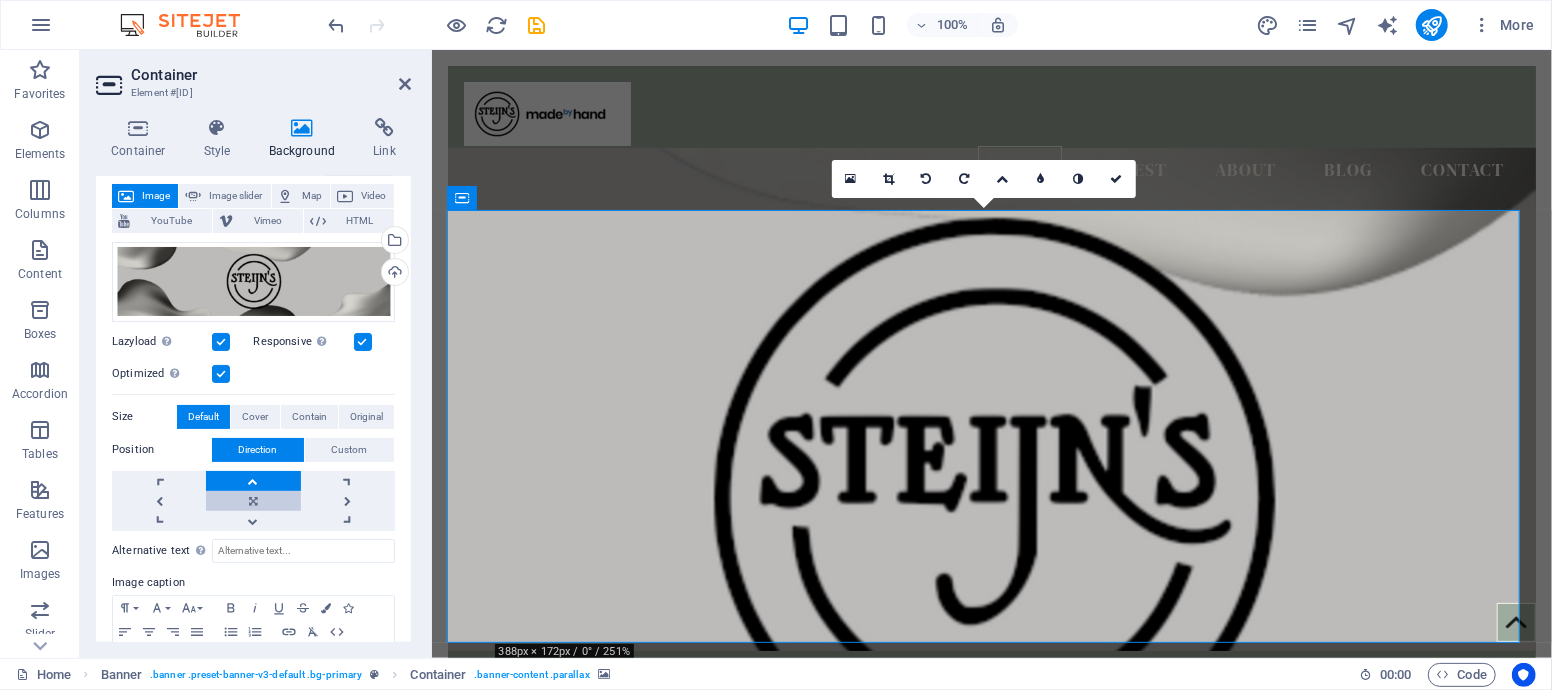 click at bounding box center [253, 501] 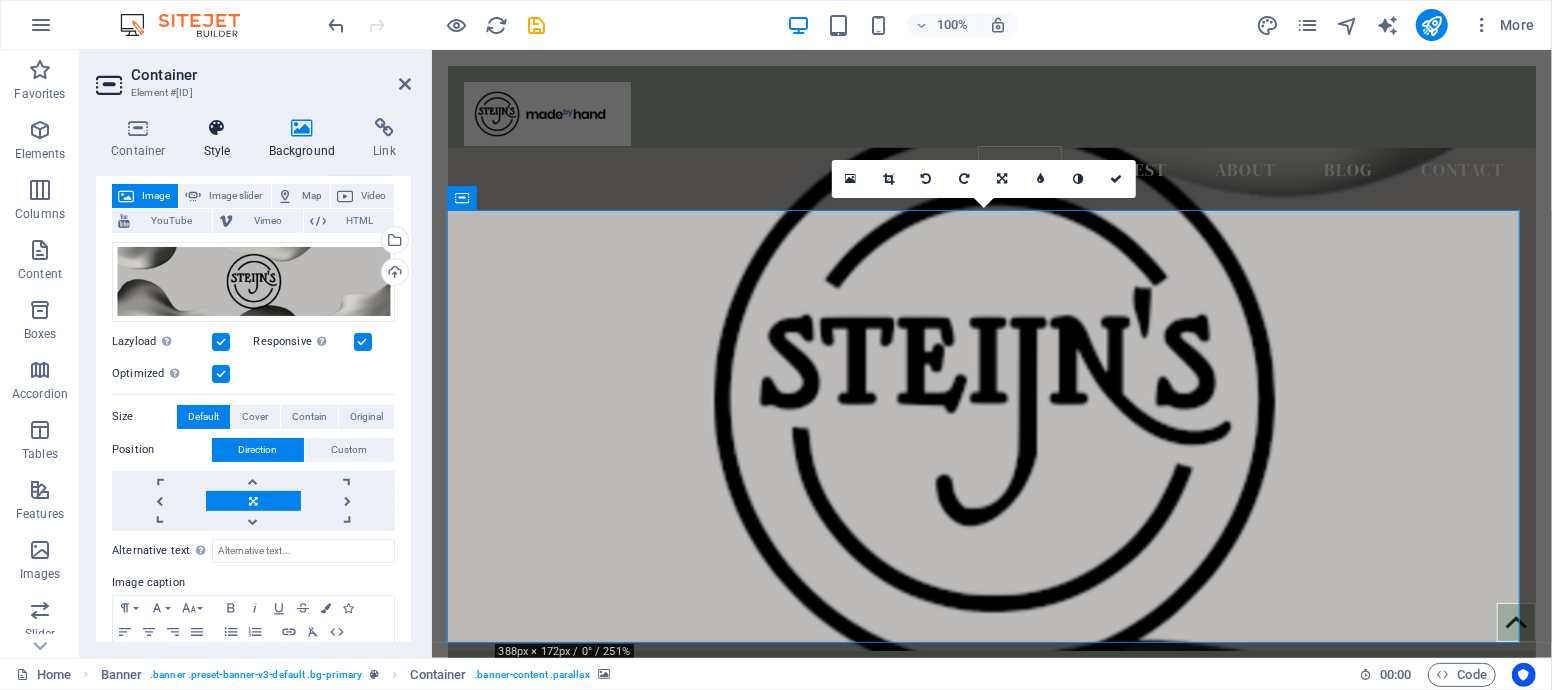 click at bounding box center [217, 128] 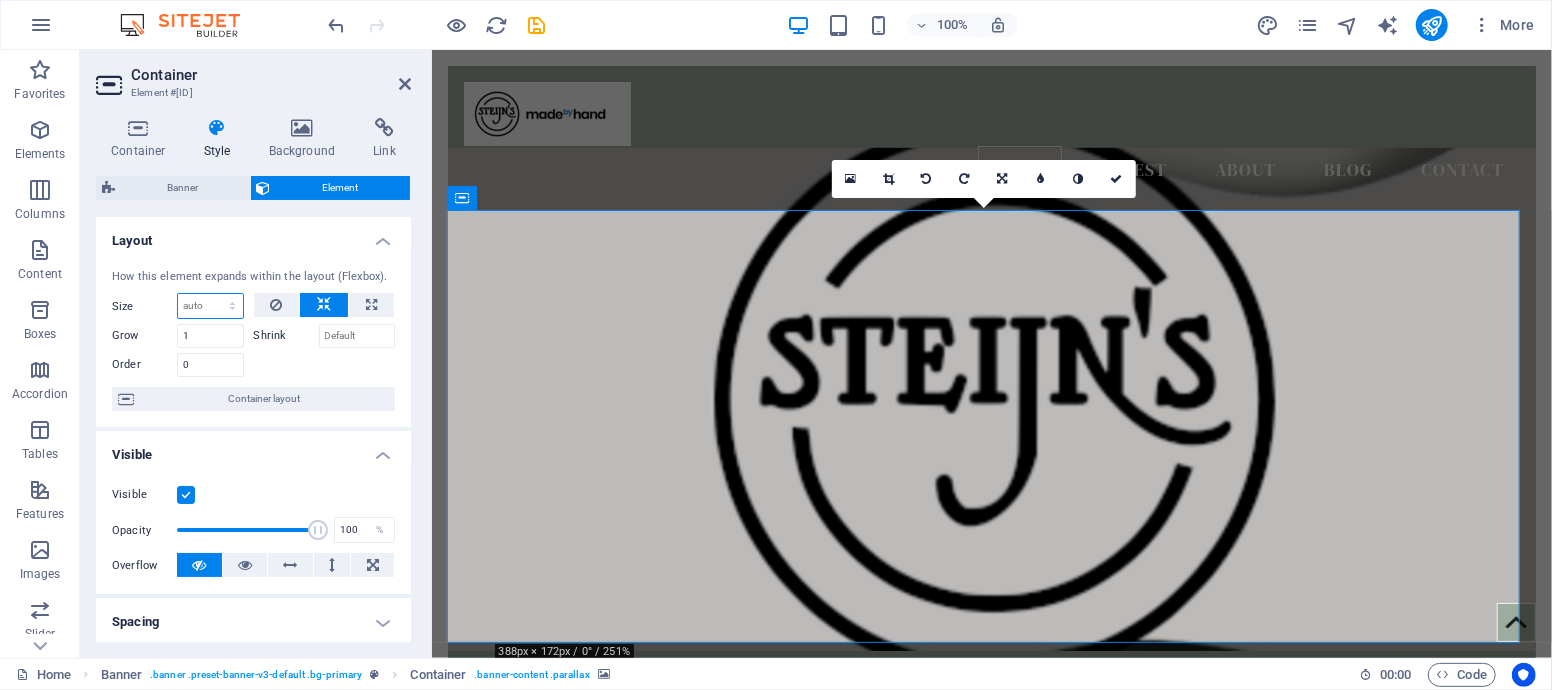 click on "Default auto px % 1/1 1/2 1/3 1/4 1/5 1/6 1/7 1/8 1/9 1/10" at bounding box center (210, 306) 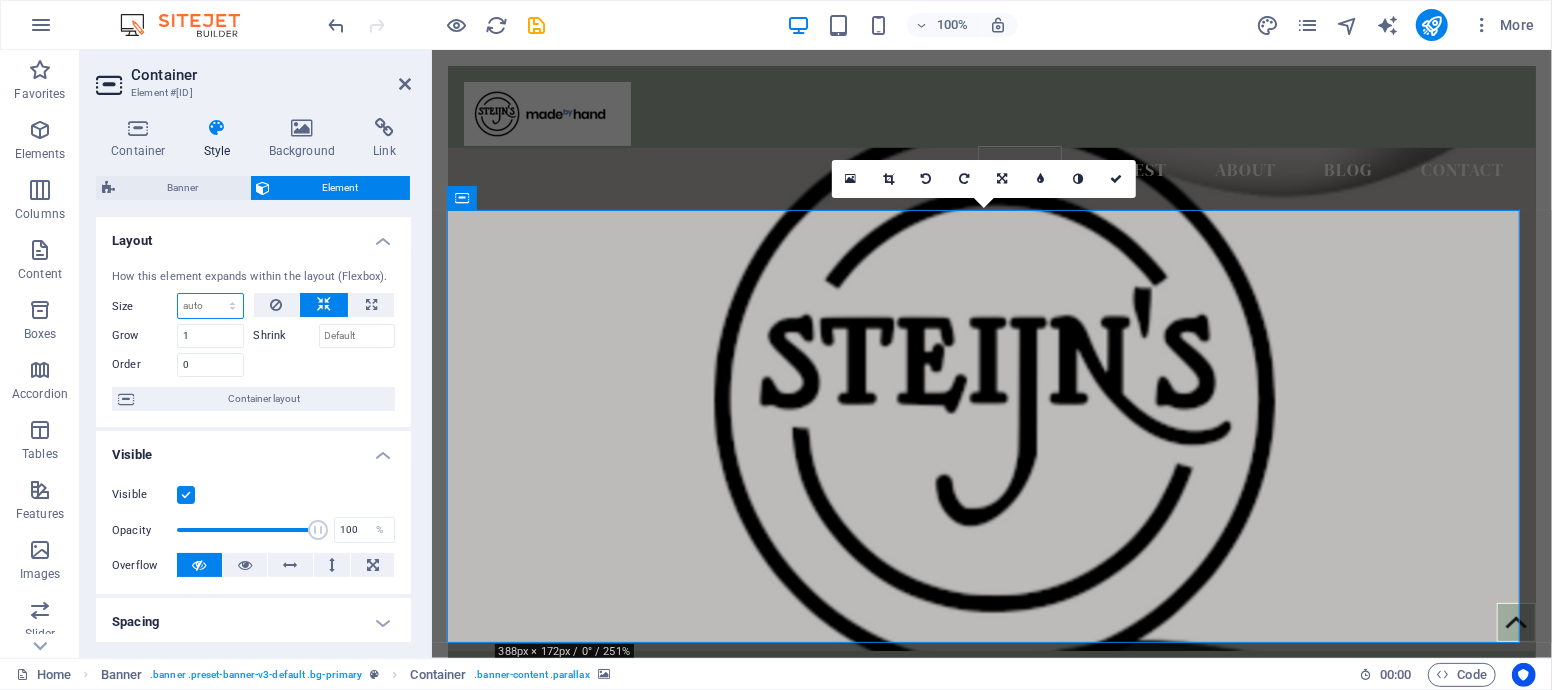 select on "1/1" 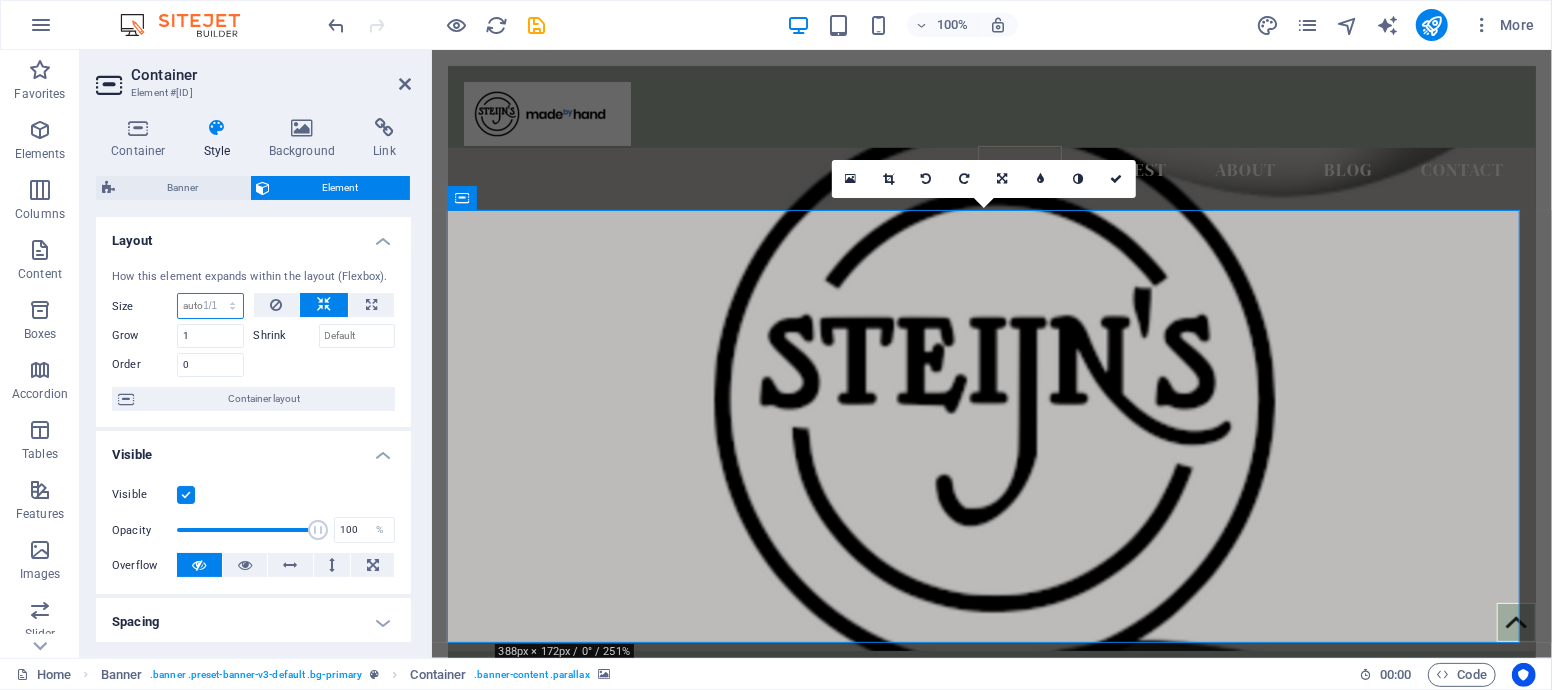 click on "Default auto px % 1/1 1/2 1/3 1/4 1/5 1/6 1/7 1/8 1/9 1/10" at bounding box center (210, 306) 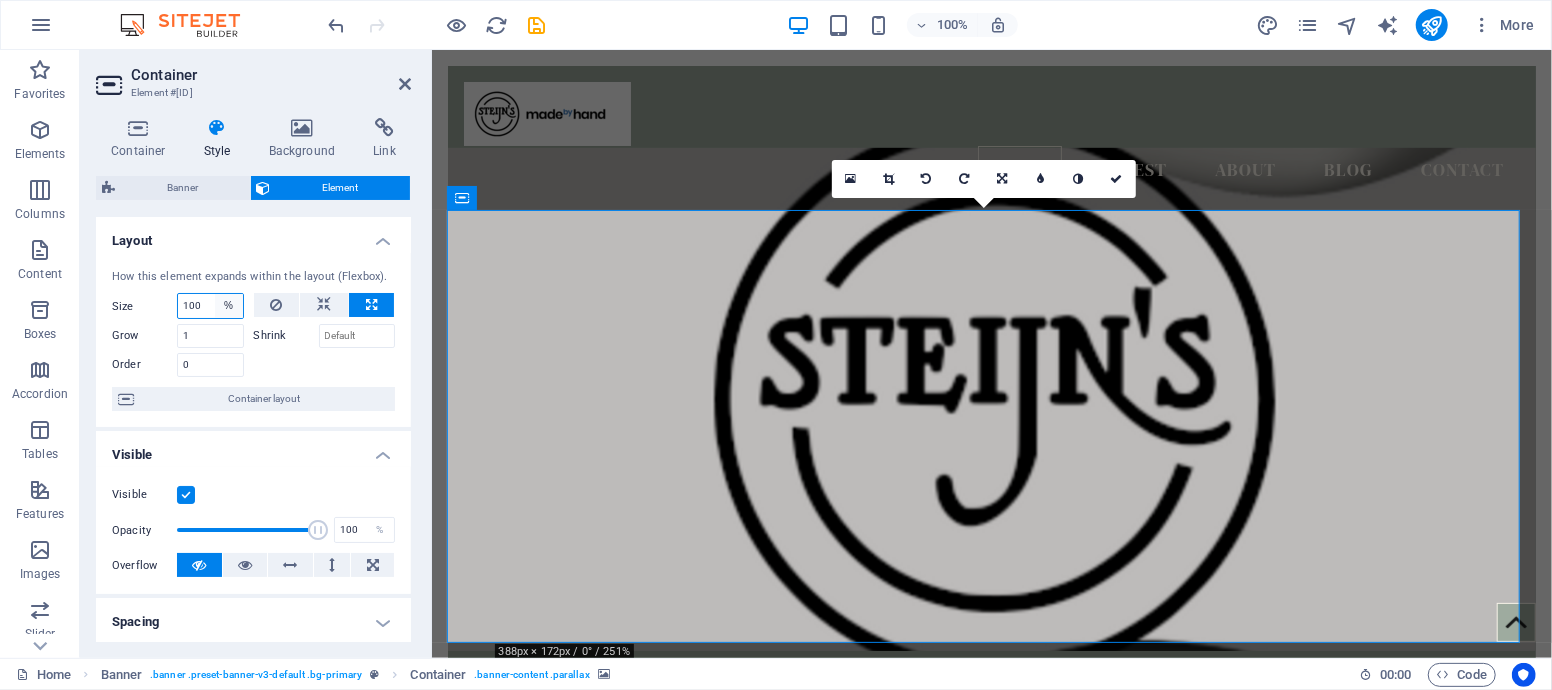 click on "Default auto px % 1/1 1/2 1/3 1/4 1/5 1/6 1/7 1/8 1/9 1/10" at bounding box center (229, 306) 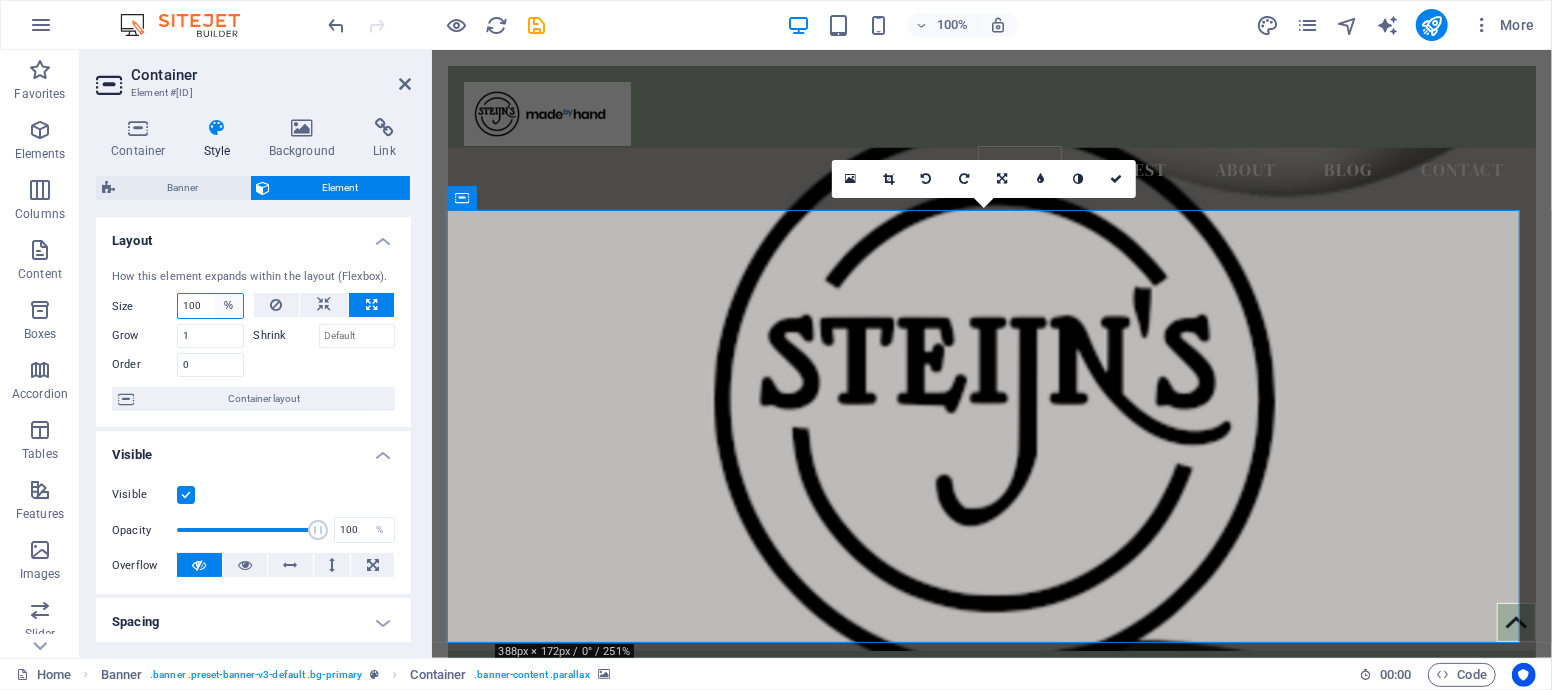 select on "1/4" 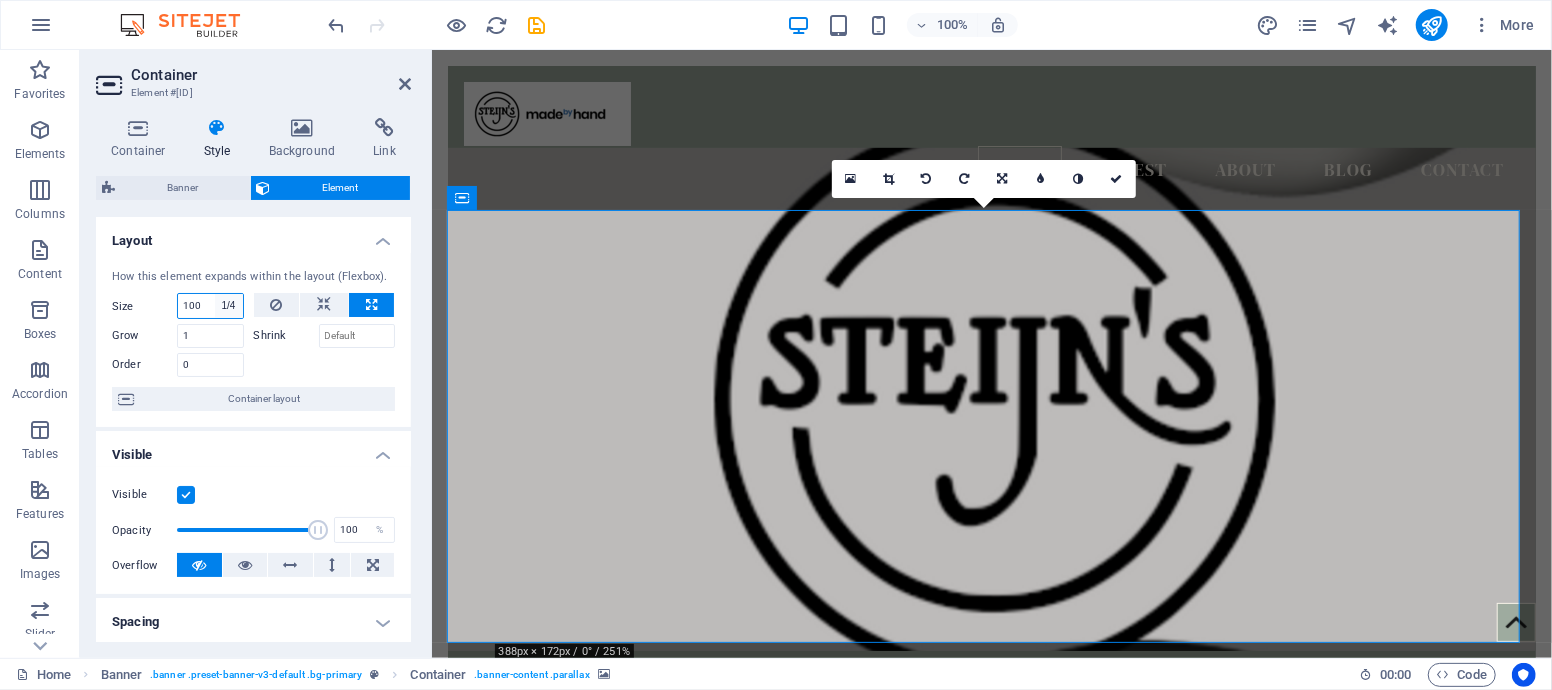 click on "Default auto px % 1/1 1/2 1/3 1/4 1/5 1/6 1/7 1/8 1/9 1/10" at bounding box center [229, 306] 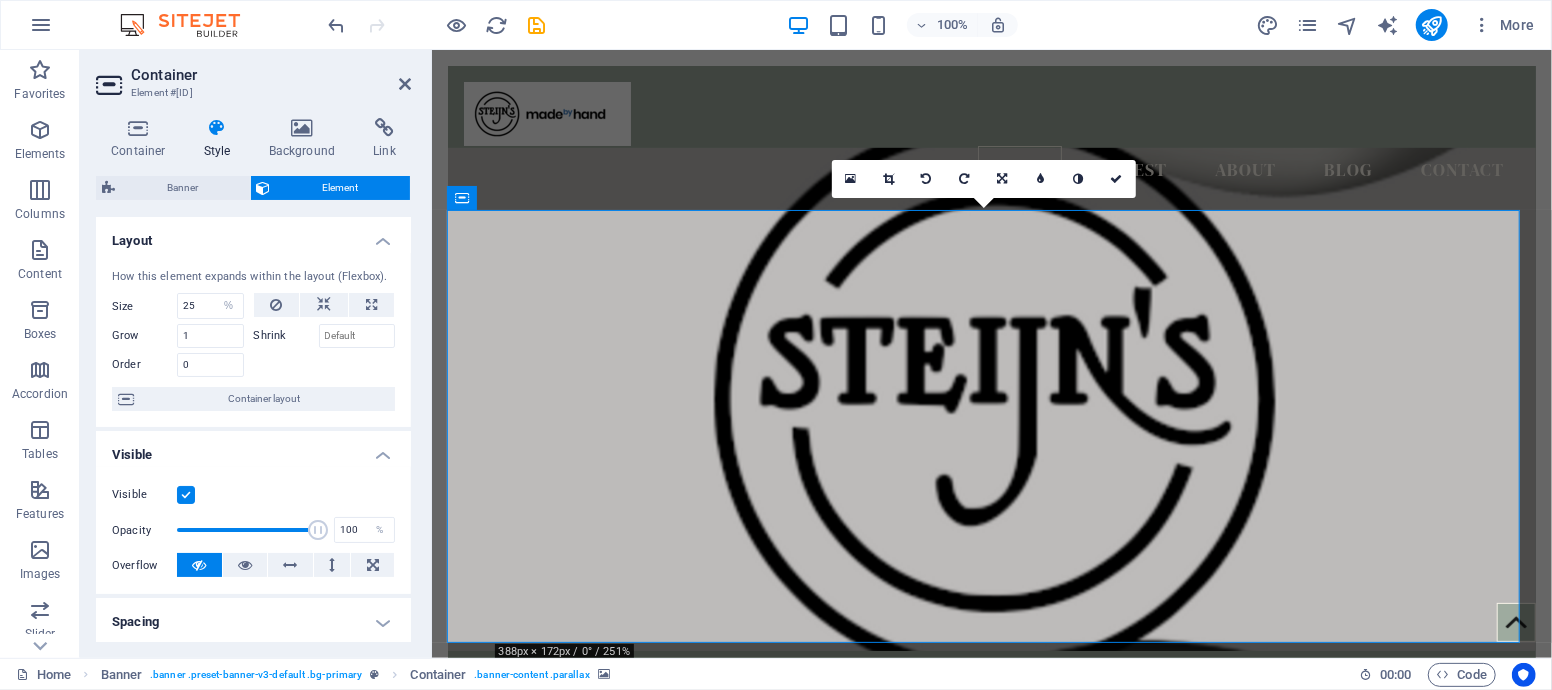 click on "Shrink" at bounding box center [286, 336] 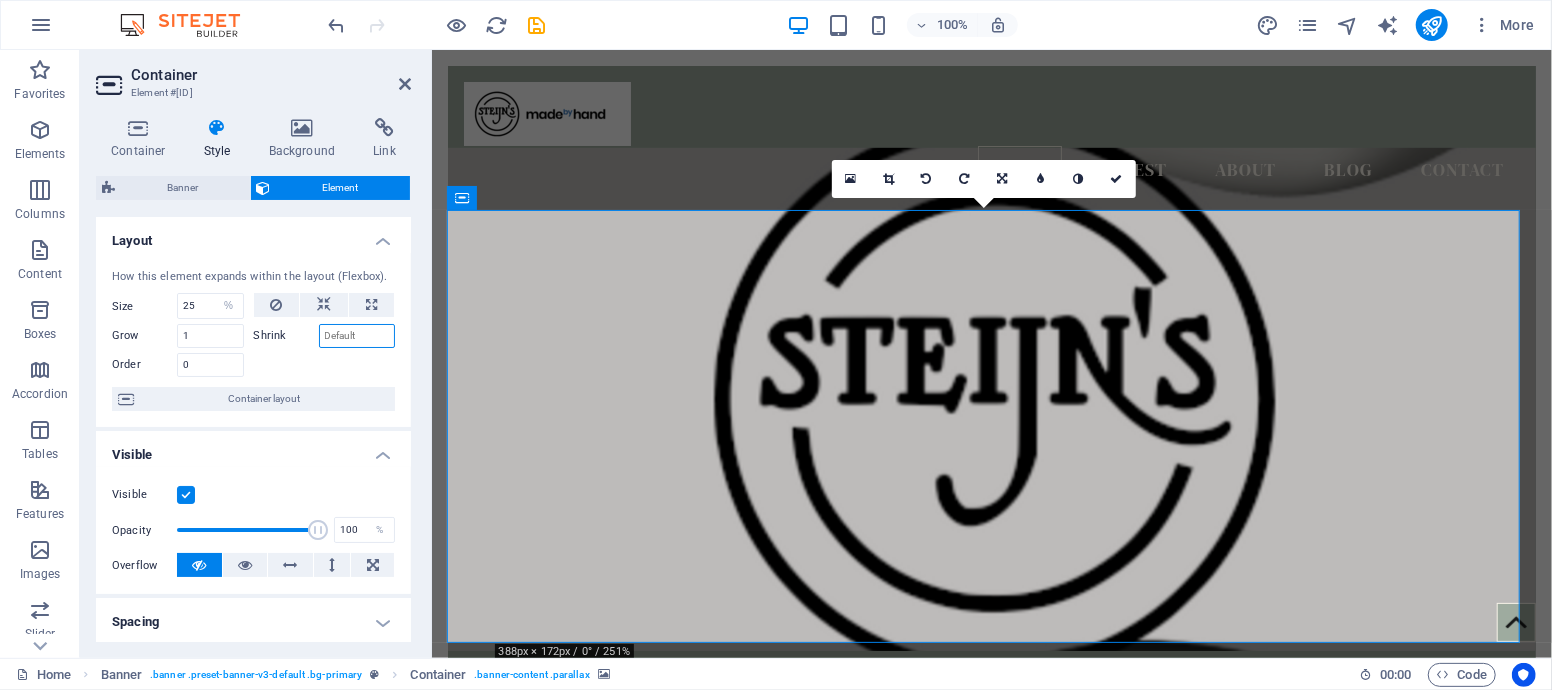 click on "Shrink" at bounding box center [357, 336] 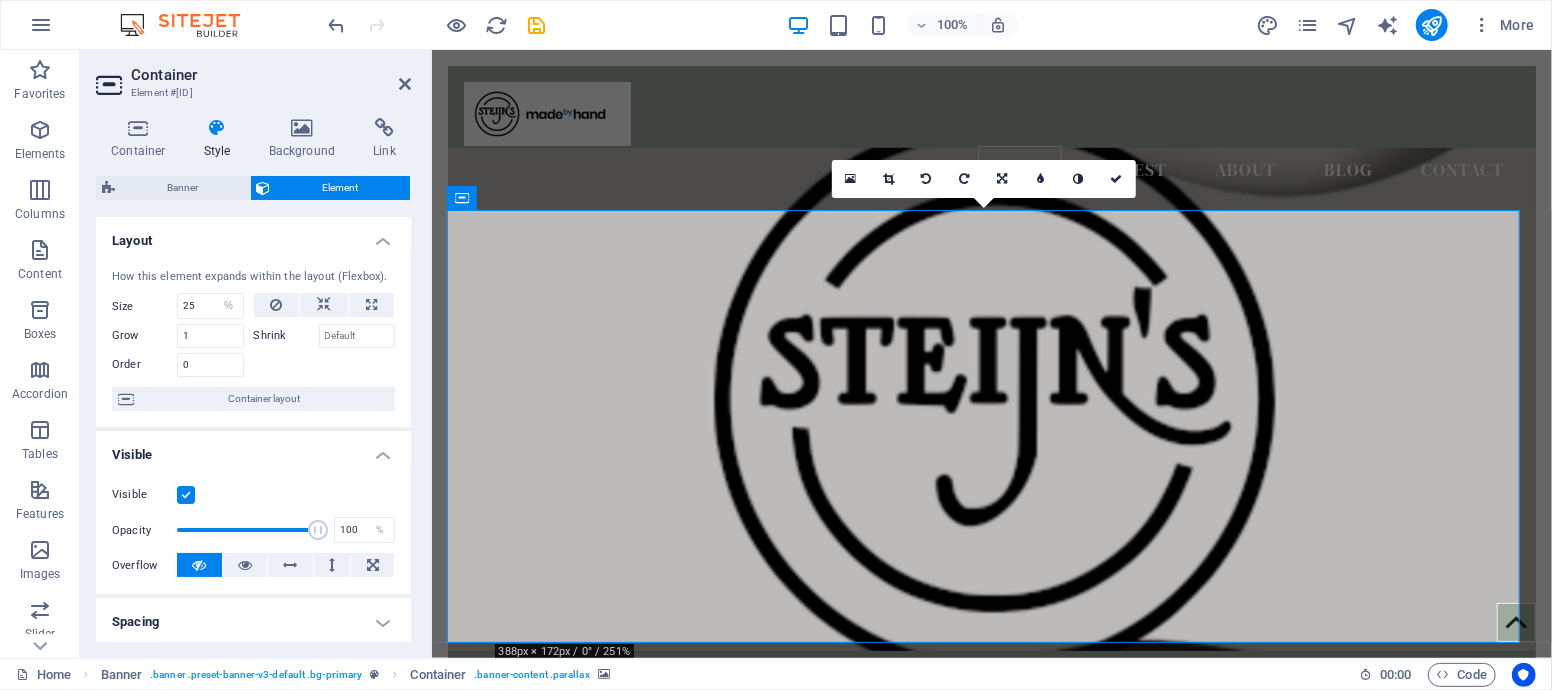 click on "Shrink" at bounding box center (286, 336) 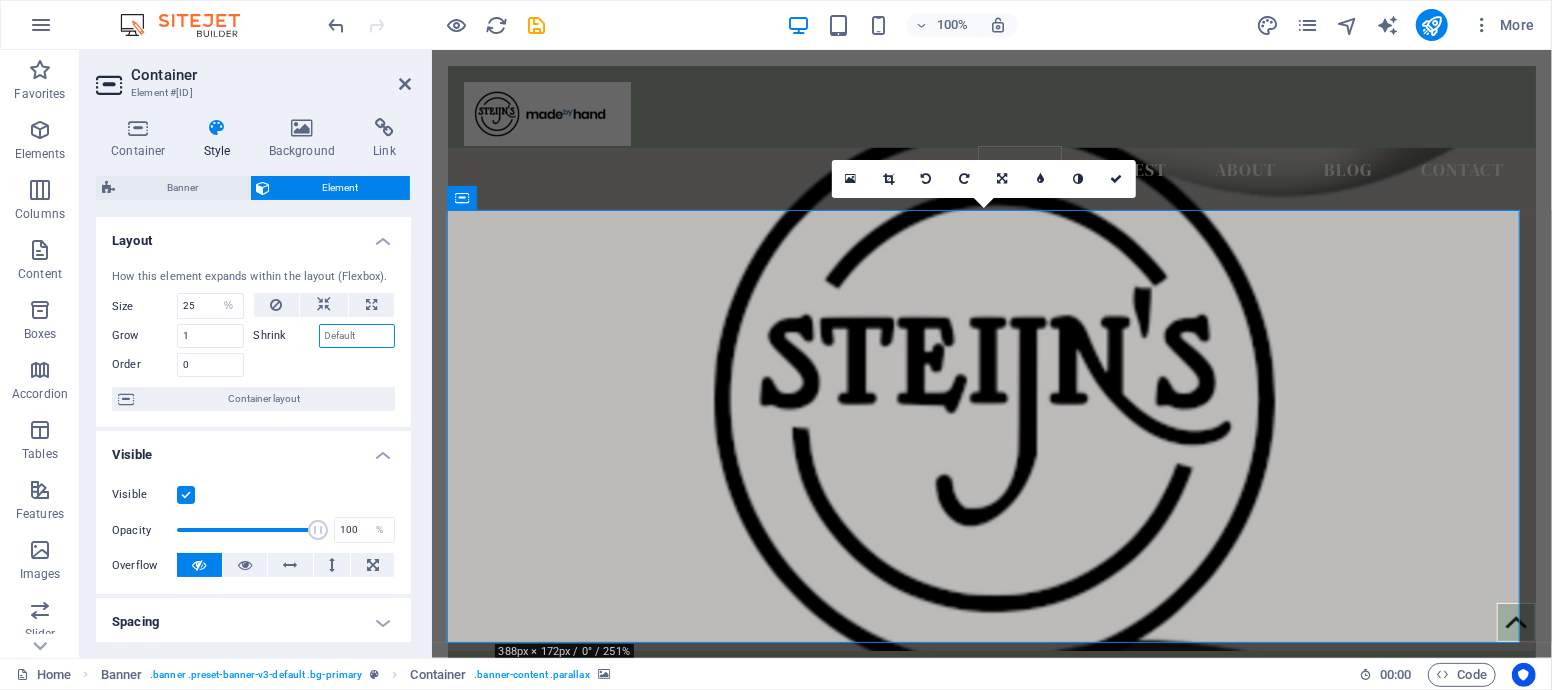 click on "Shrink" at bounding box center [357, 336] 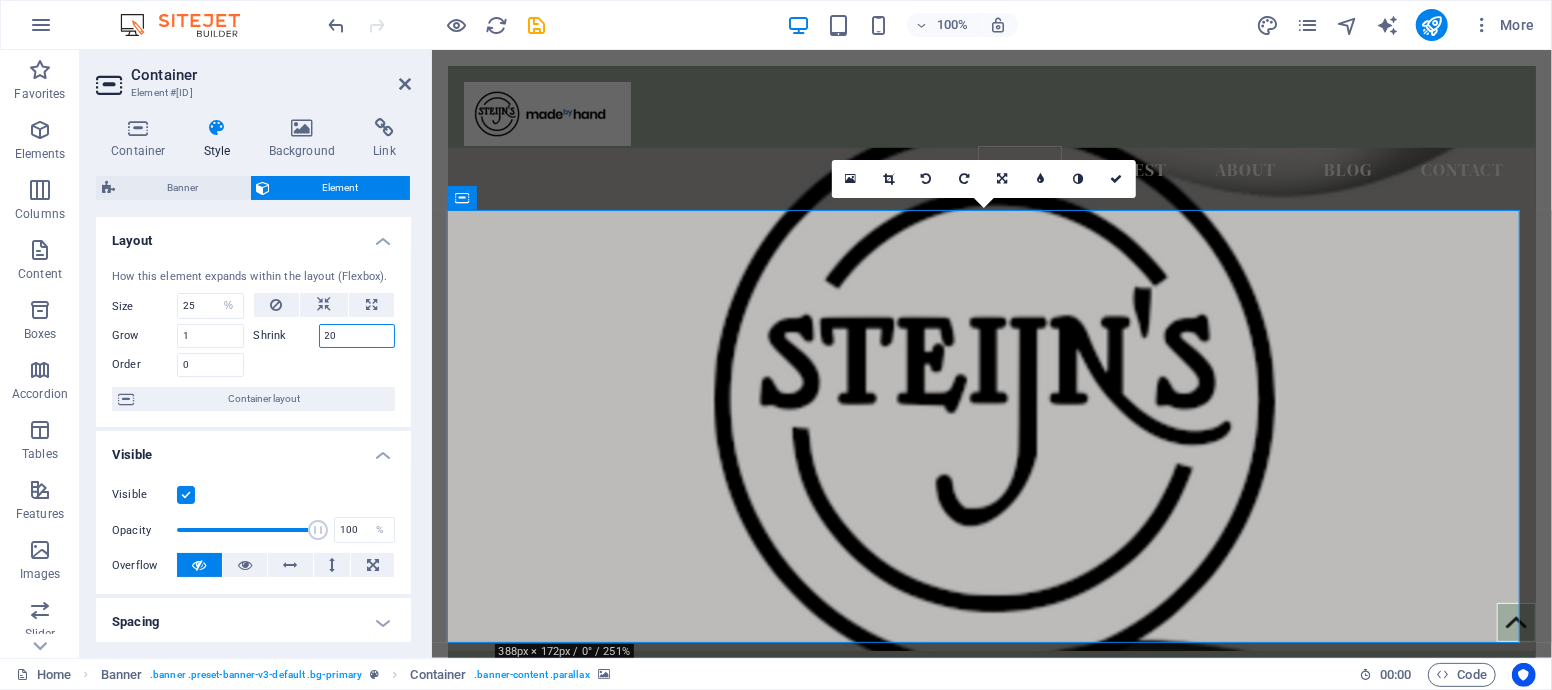 type on "20" 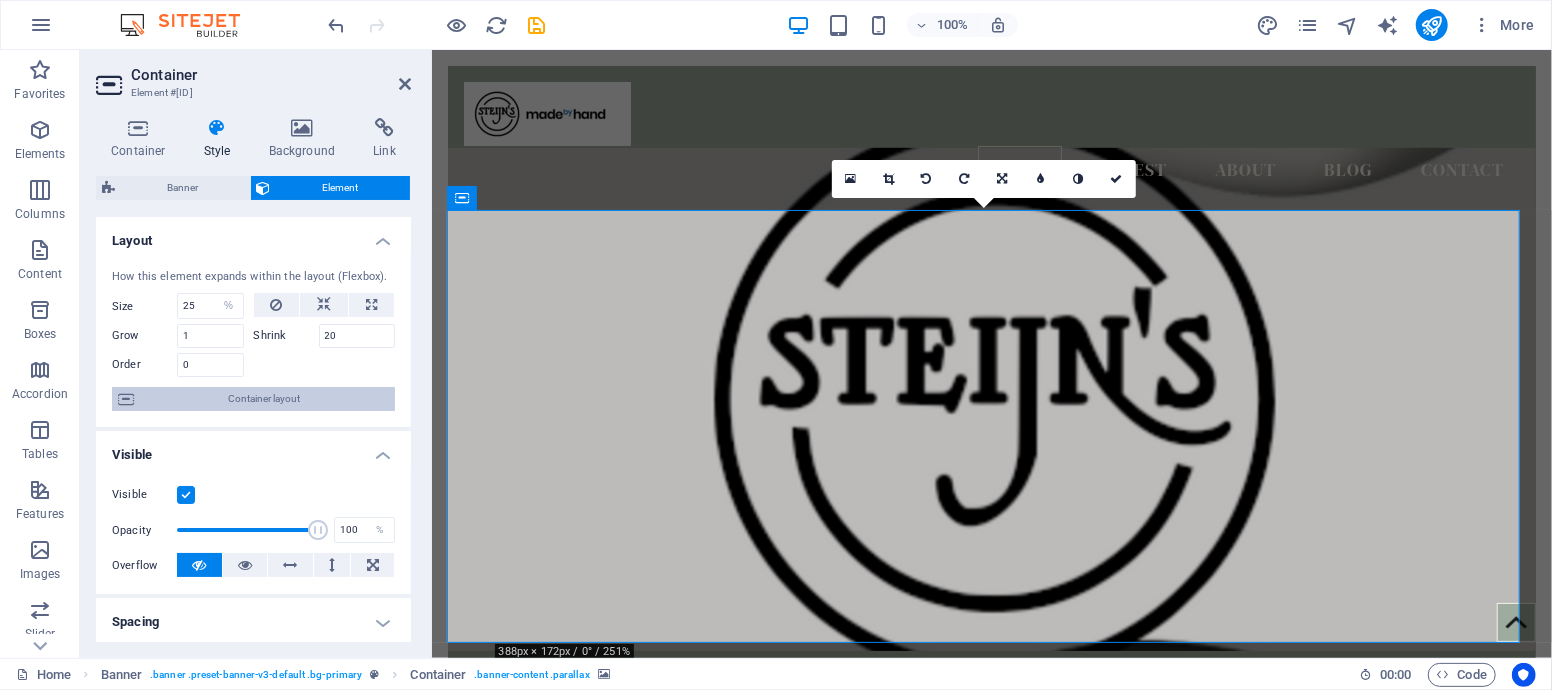 click on "Container layout" at bounding box center (264, 399) 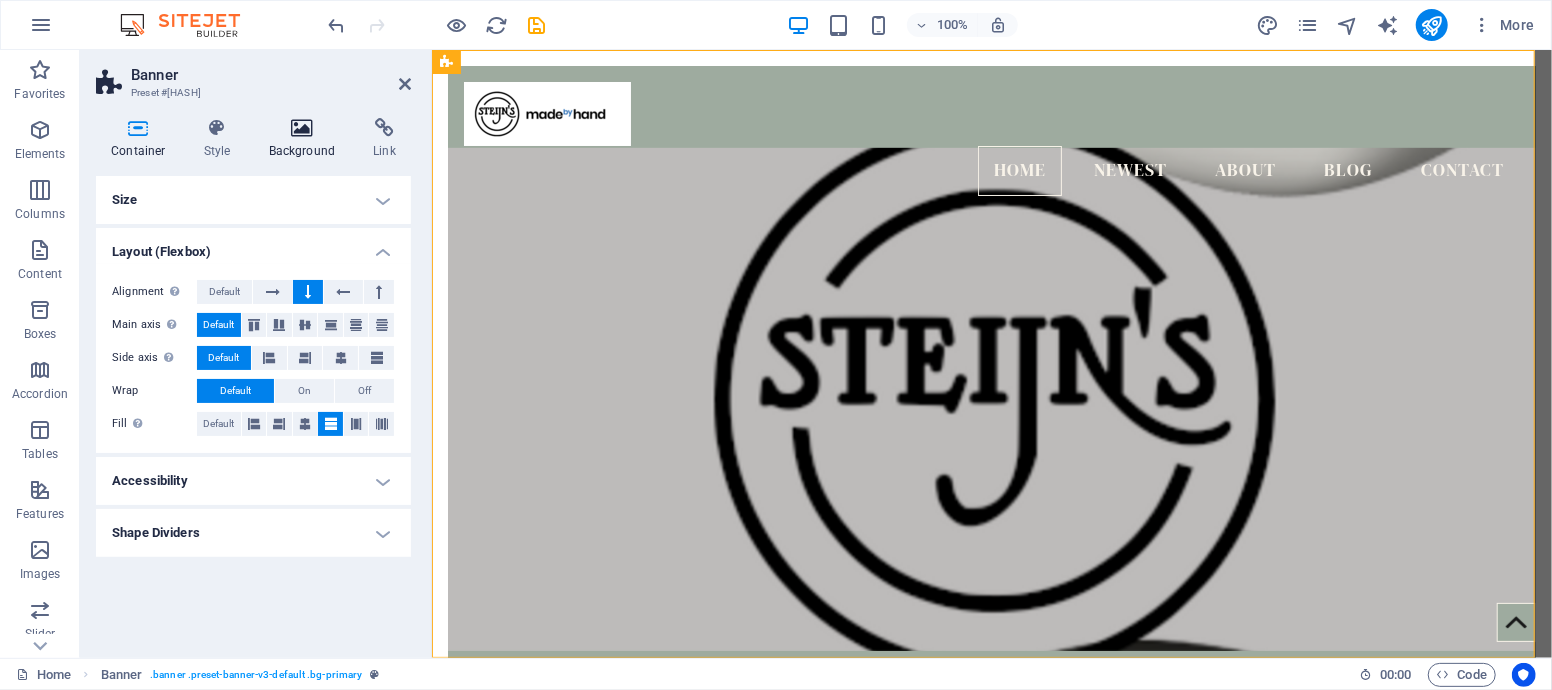 click at bounding box center [302, 128] 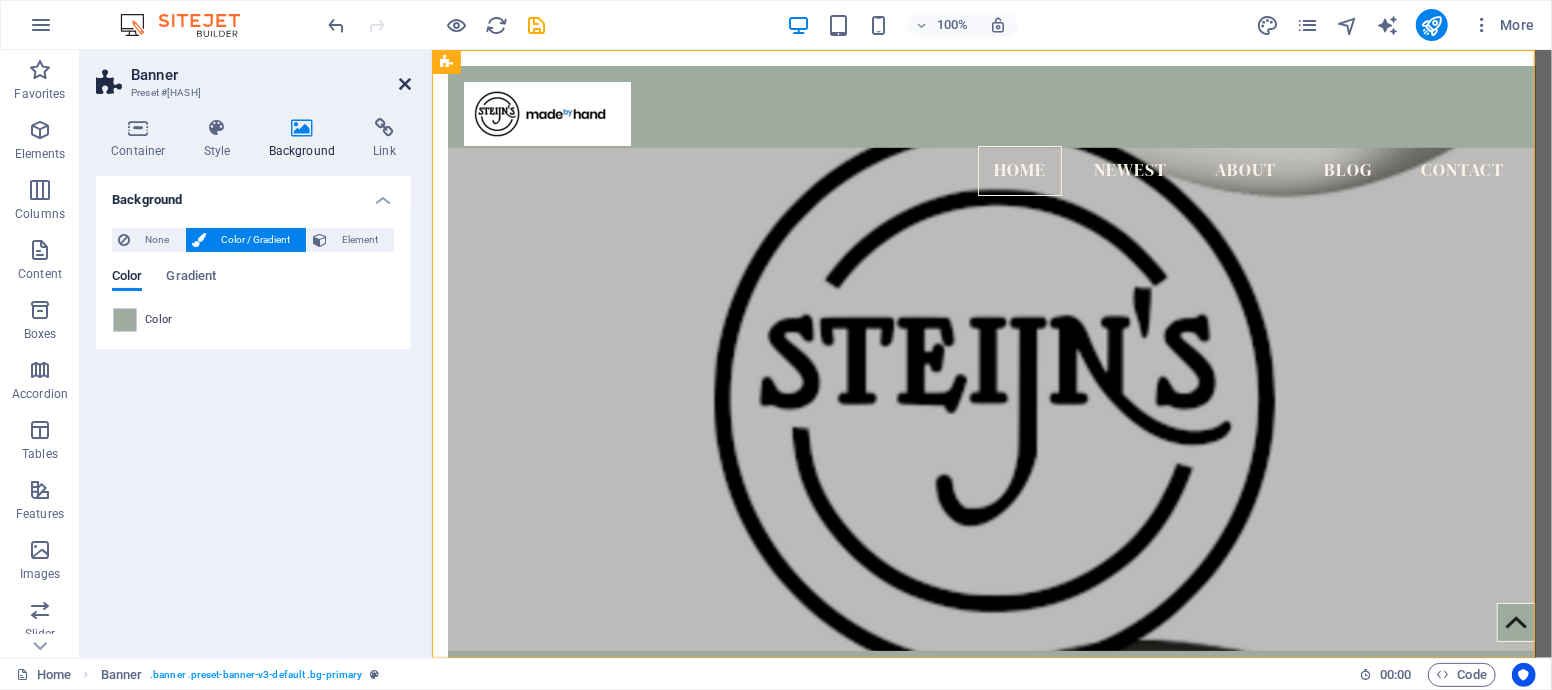click at bounding box center (405, 84) 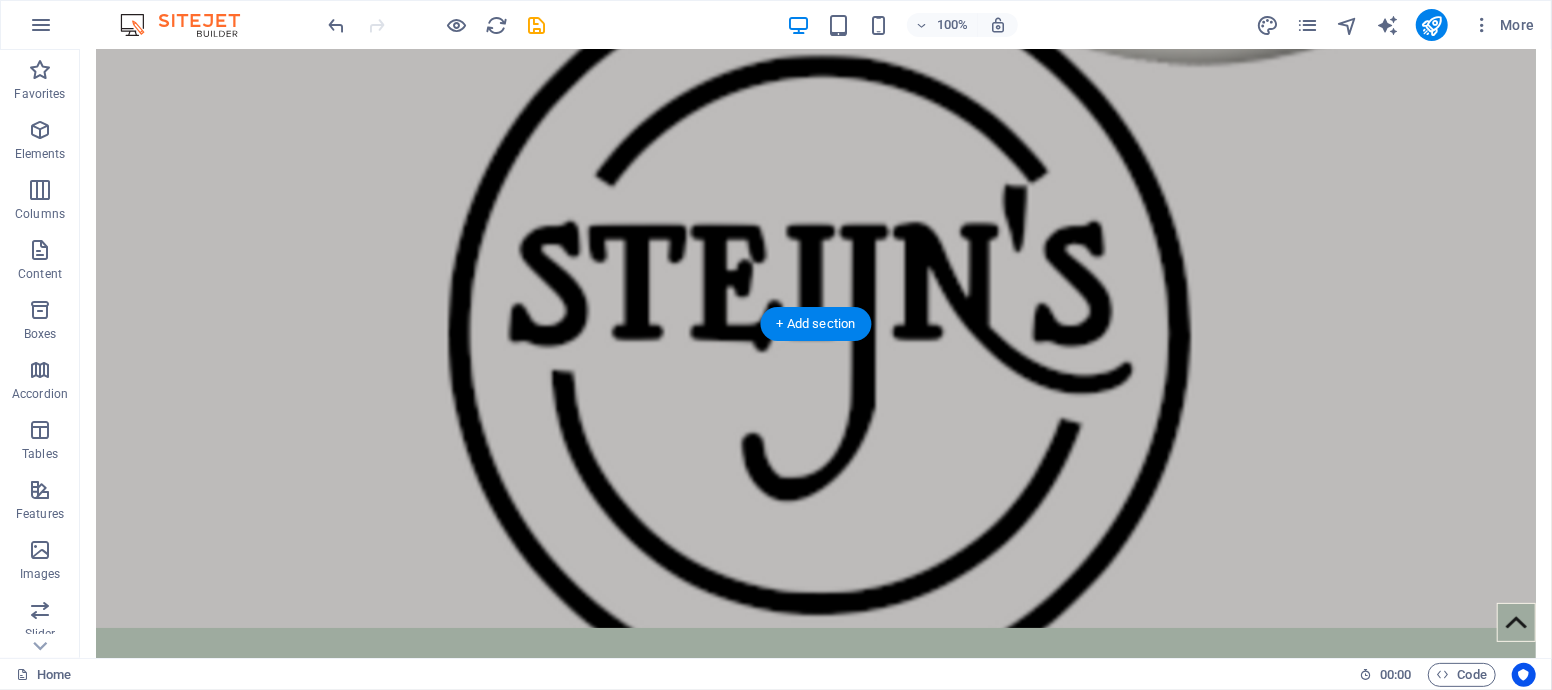scroll, scrollTop: 0, scrollLeft: 0, axis: both 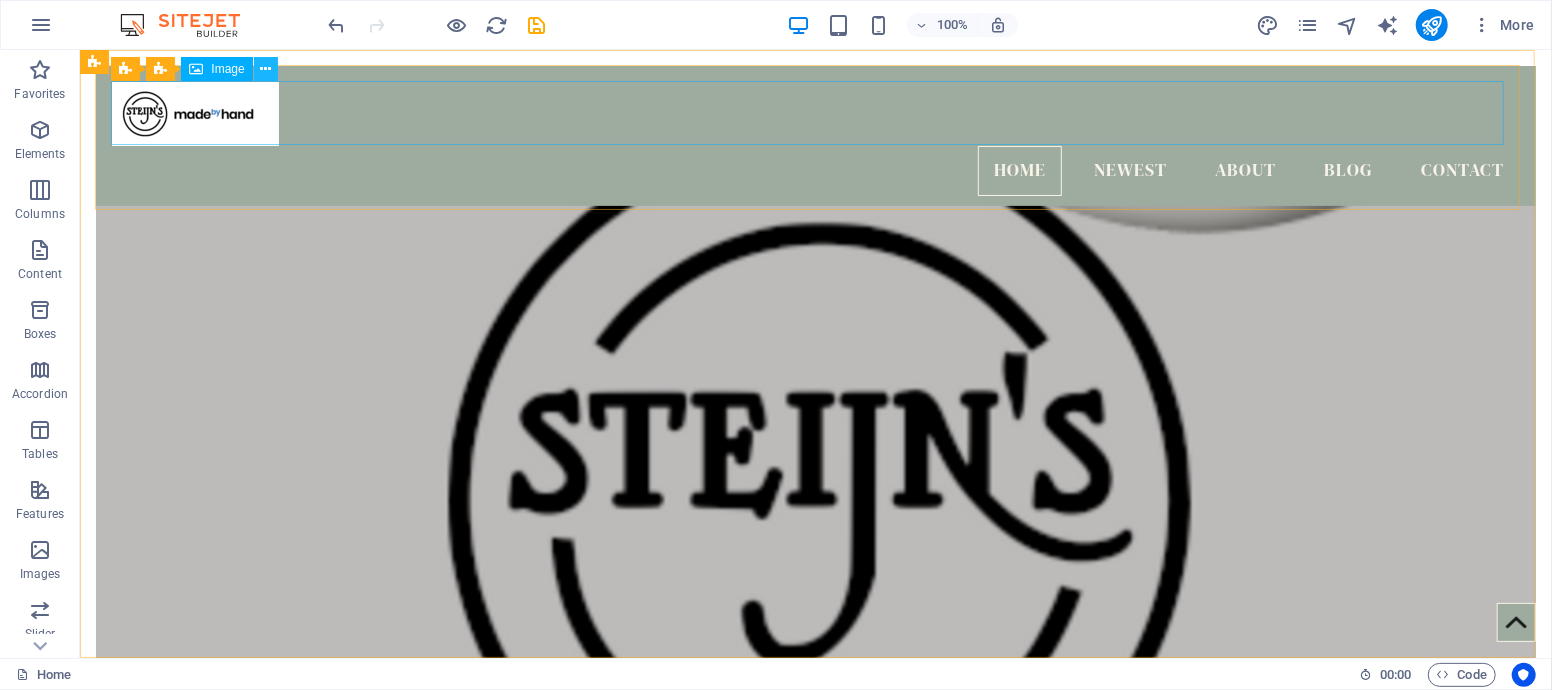 click at bounding box center (265, 69) 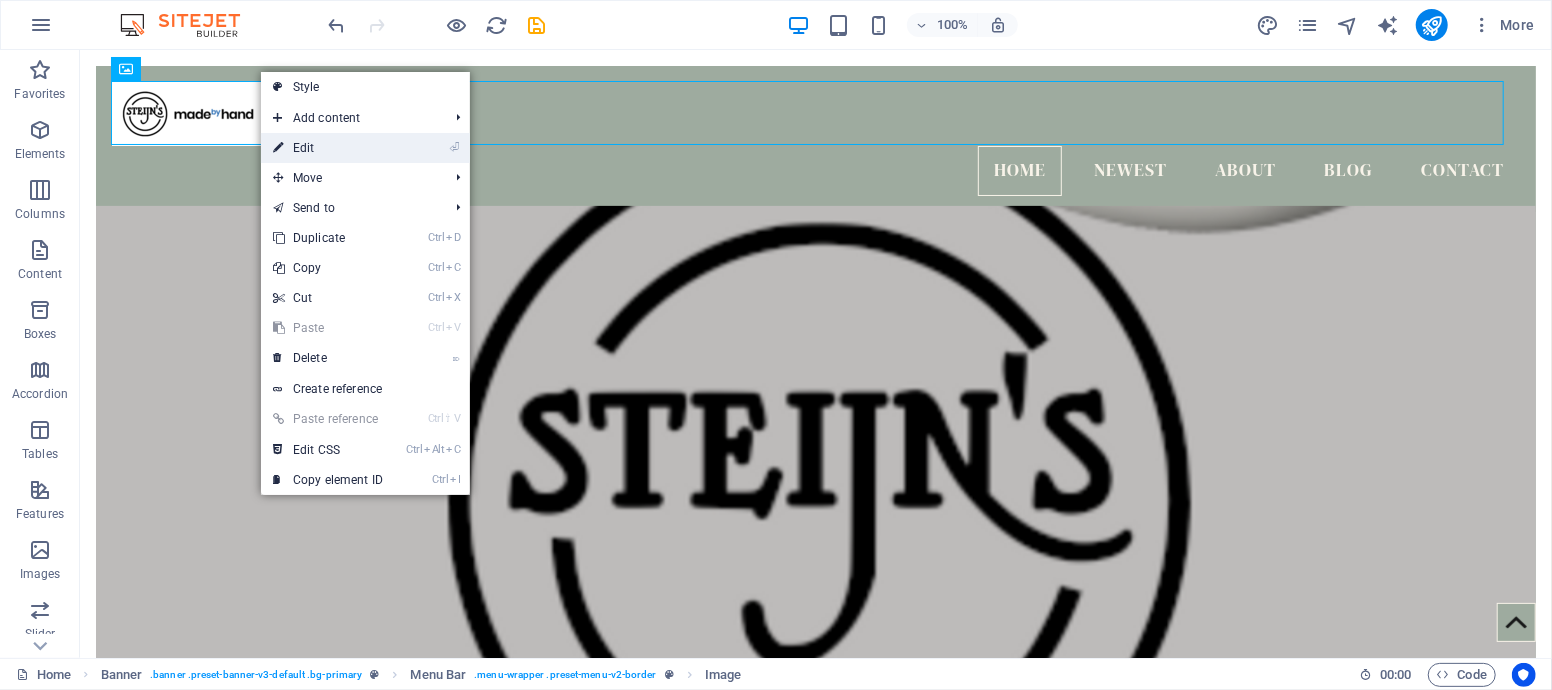 click on "⏎  Edit" at bounding box center (328, 148) 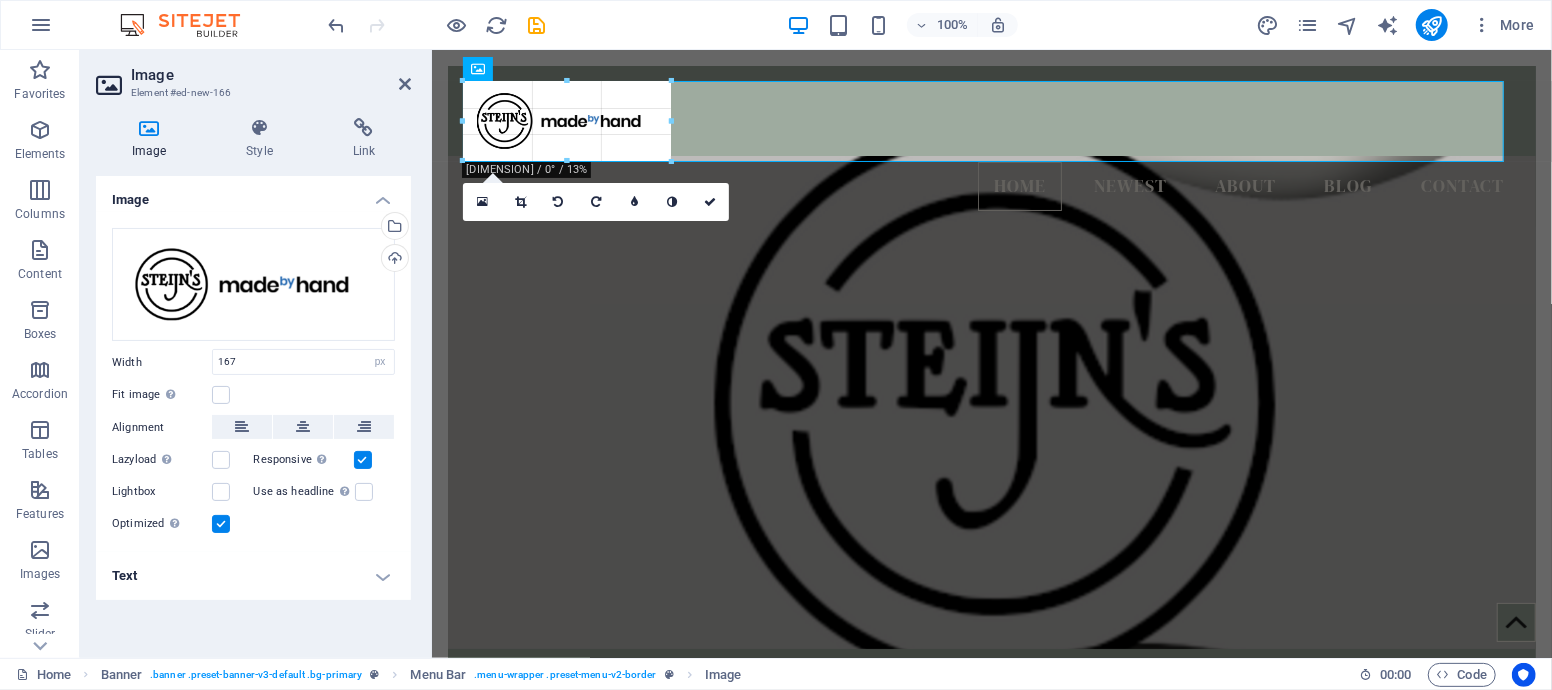 drag, startPoint x: 632, startPoint y: 145, endPoint x: 656, endPoint y: 163, distance: 30 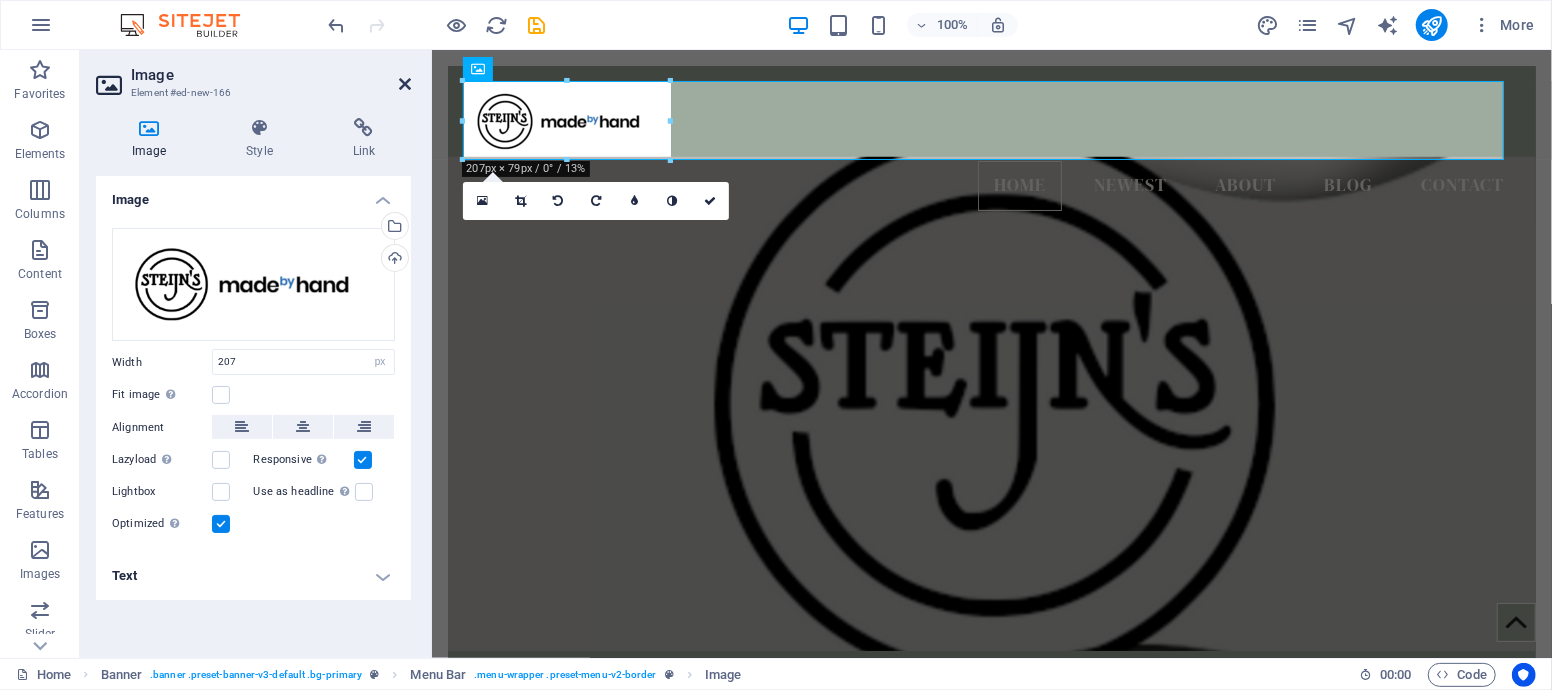 click at bounding box center [405, 84] 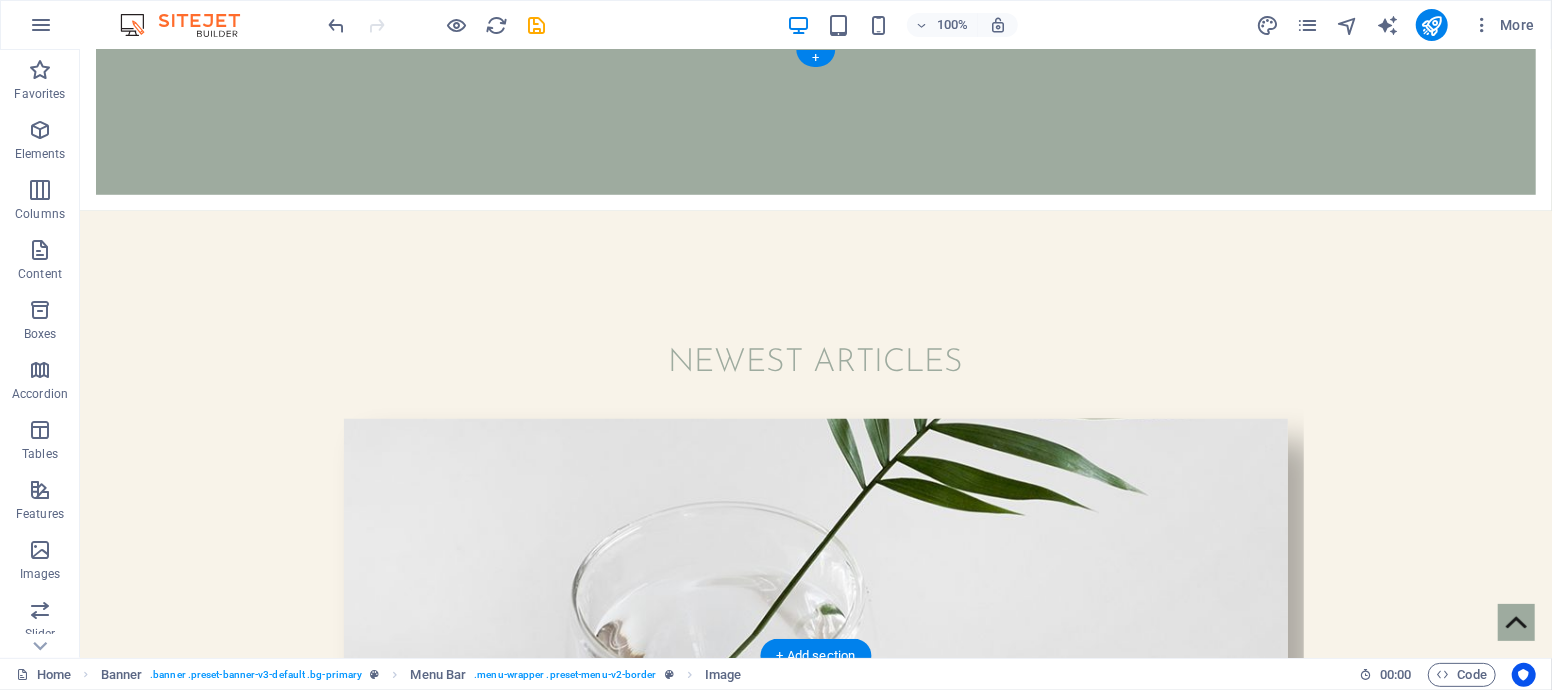 scroll, scrollTop: 0, scrollLeft: 0, axis: both 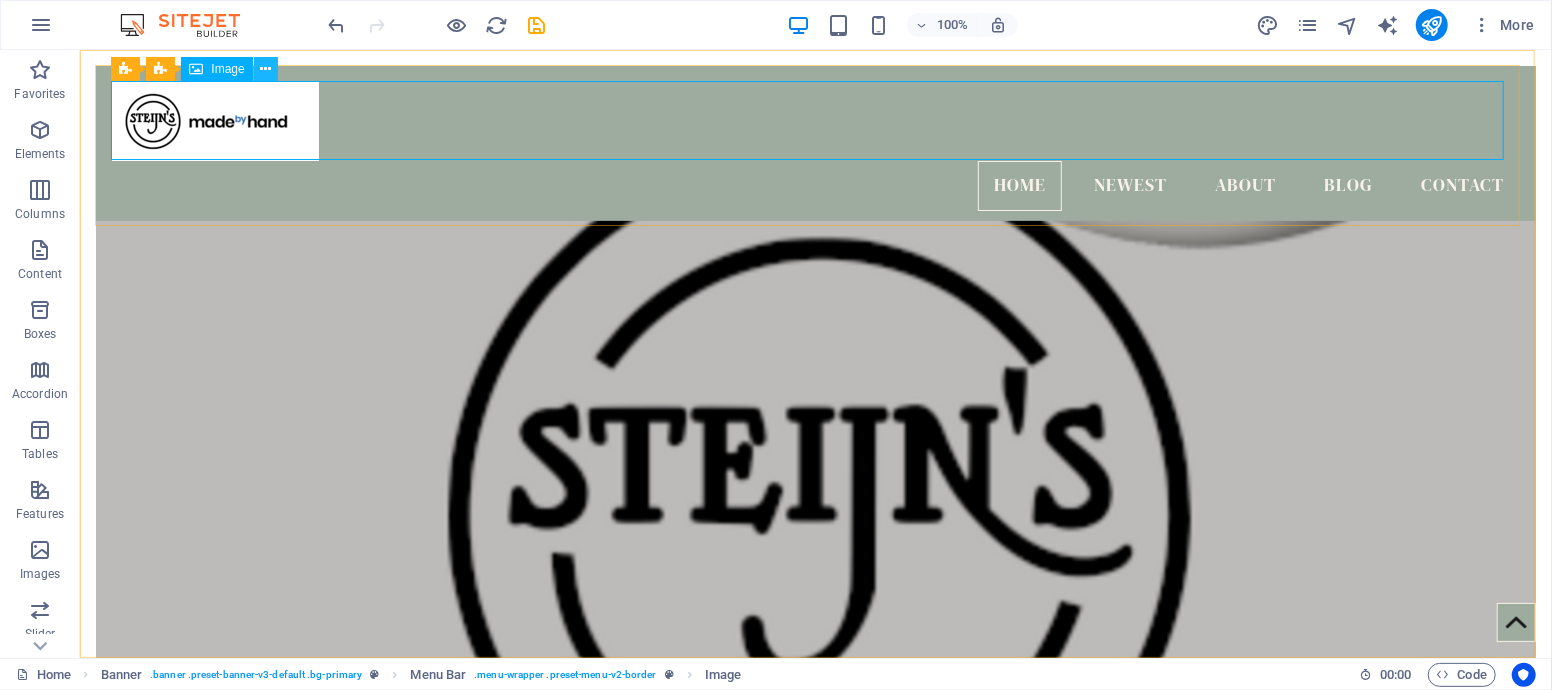 click at bounding box center (265, 69) 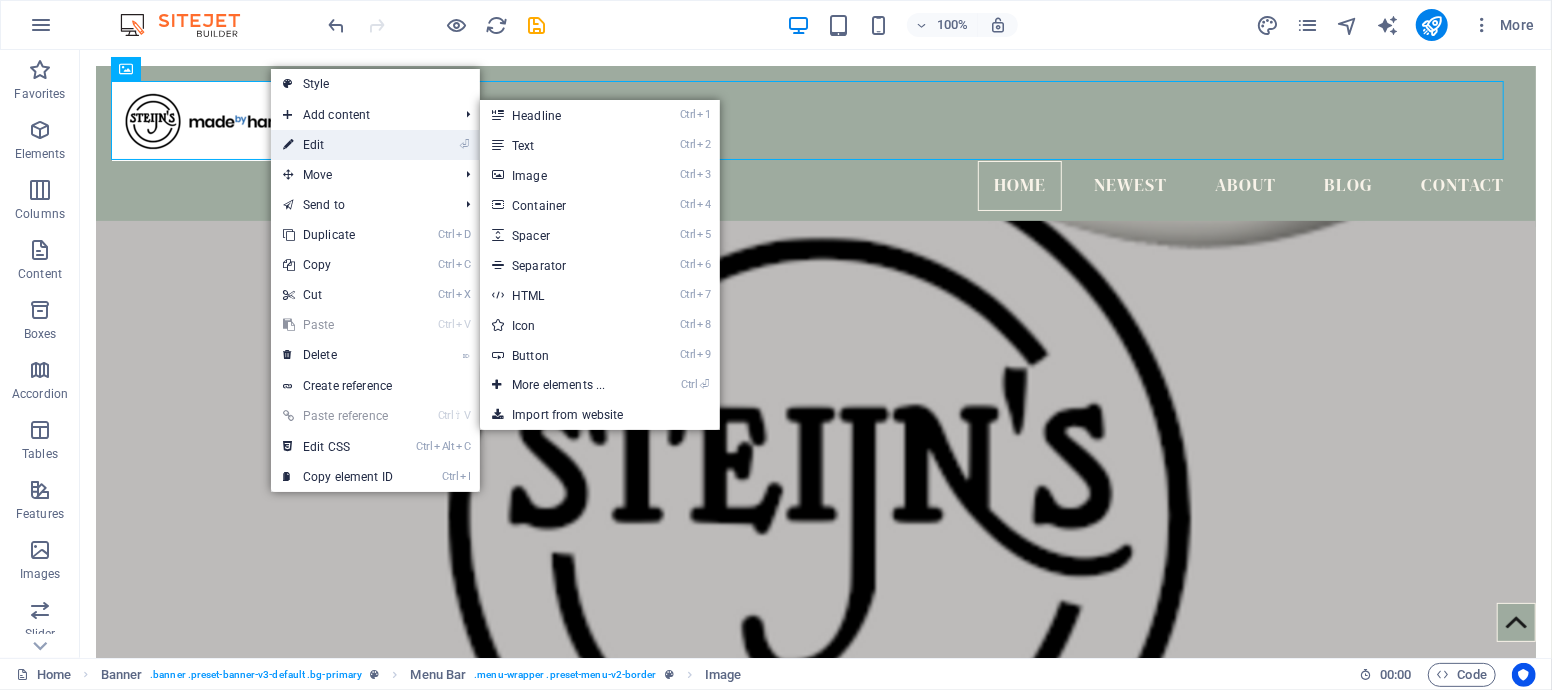 click on "⏎  Edit" at bounding box center (338, 145) 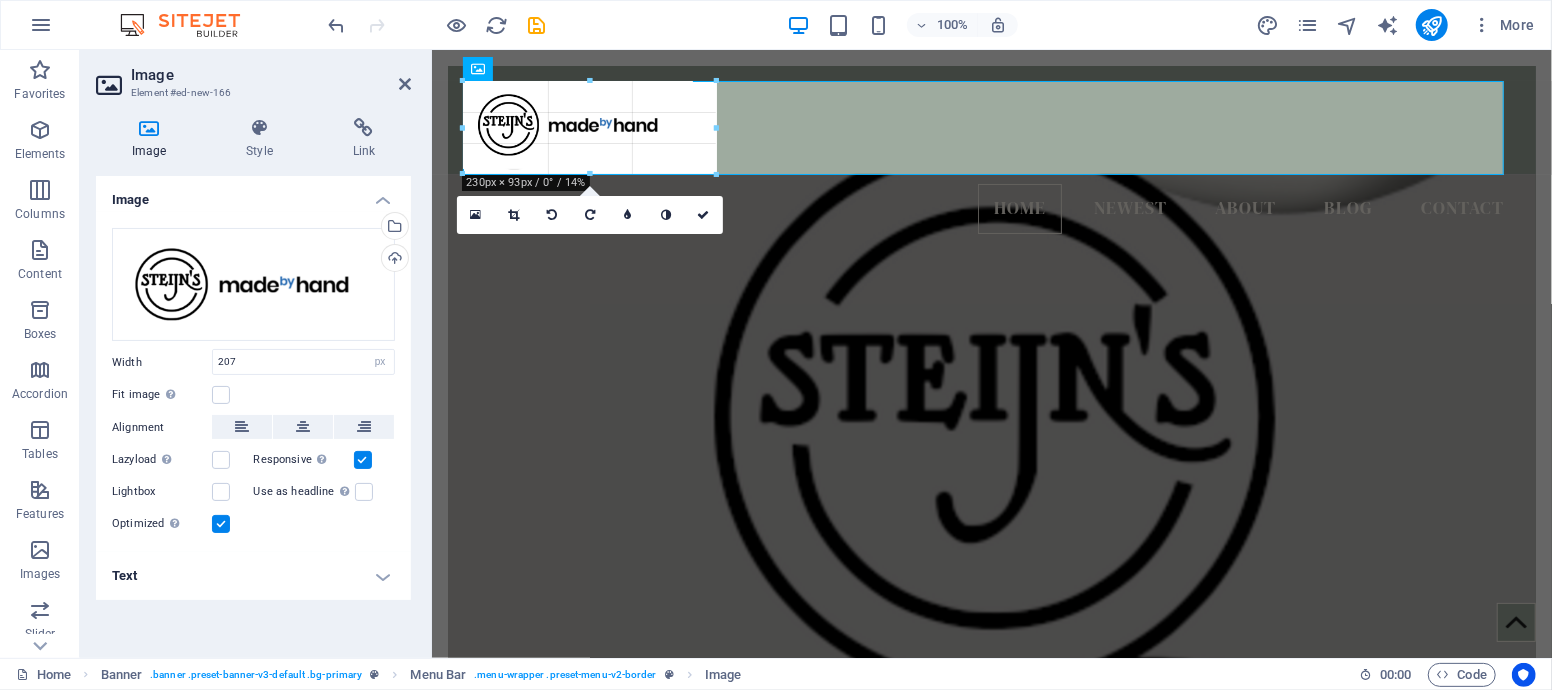 drag, startPoint x: 673, startPoint y: 156, endPoint x: 706, endPoint y: 179, distance: 40.22437 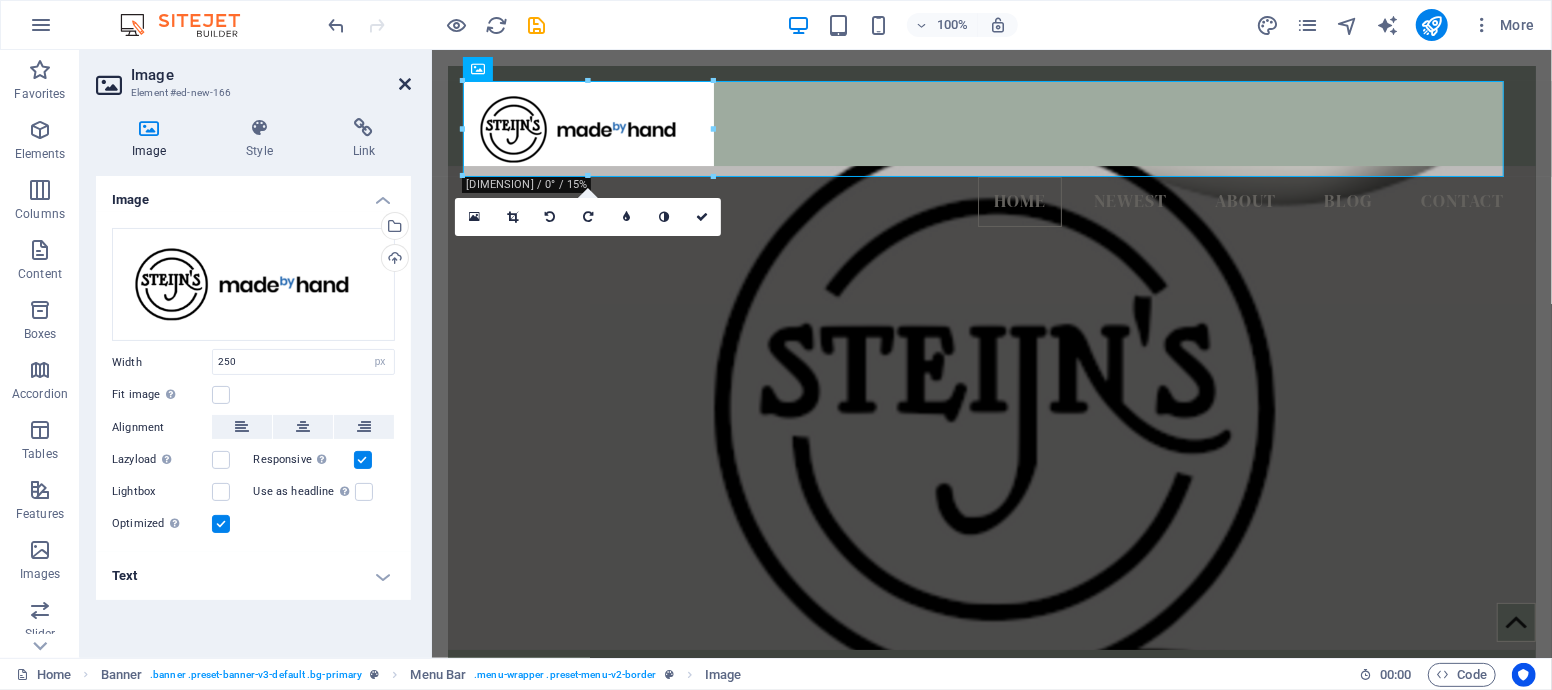 click at bounding box center [405, 84] 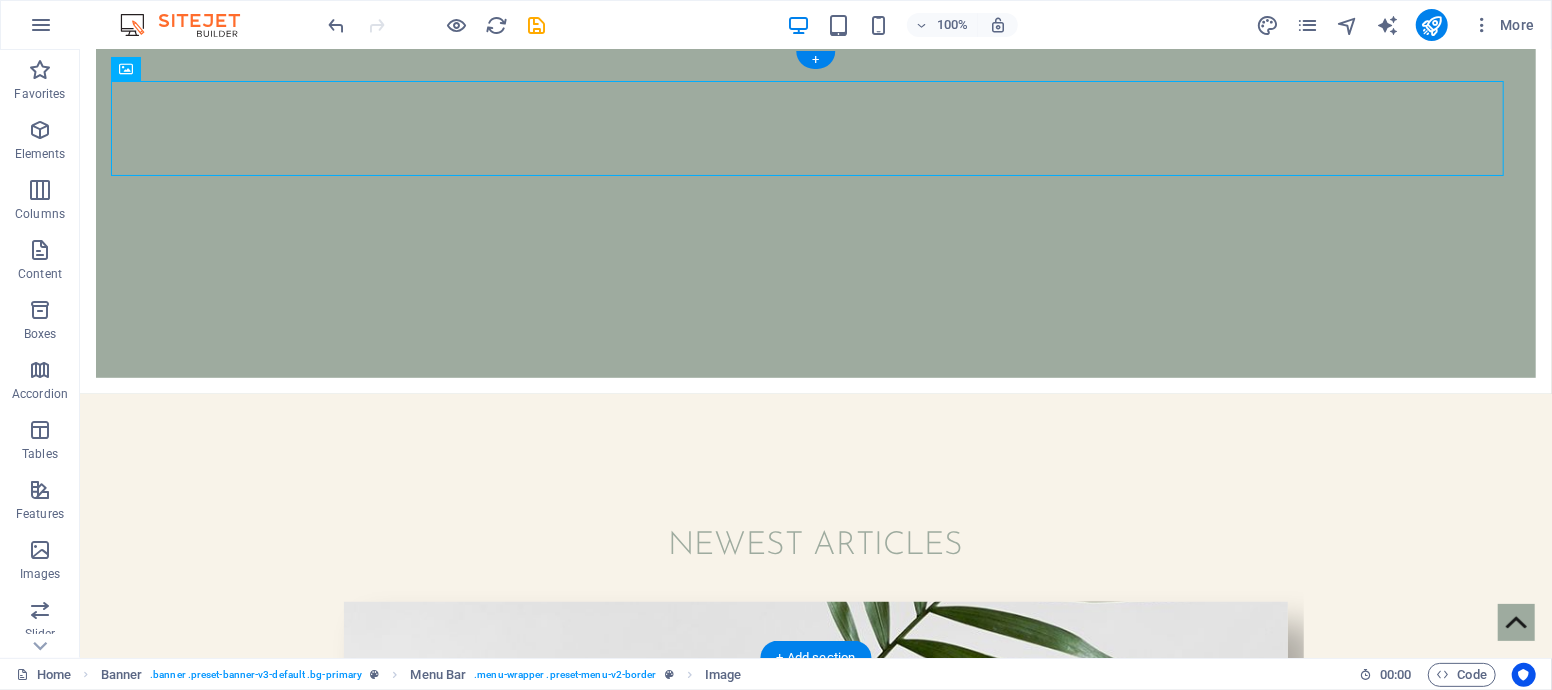 scroll, scrollTop: 0, scrollLeft: 0, axis: both 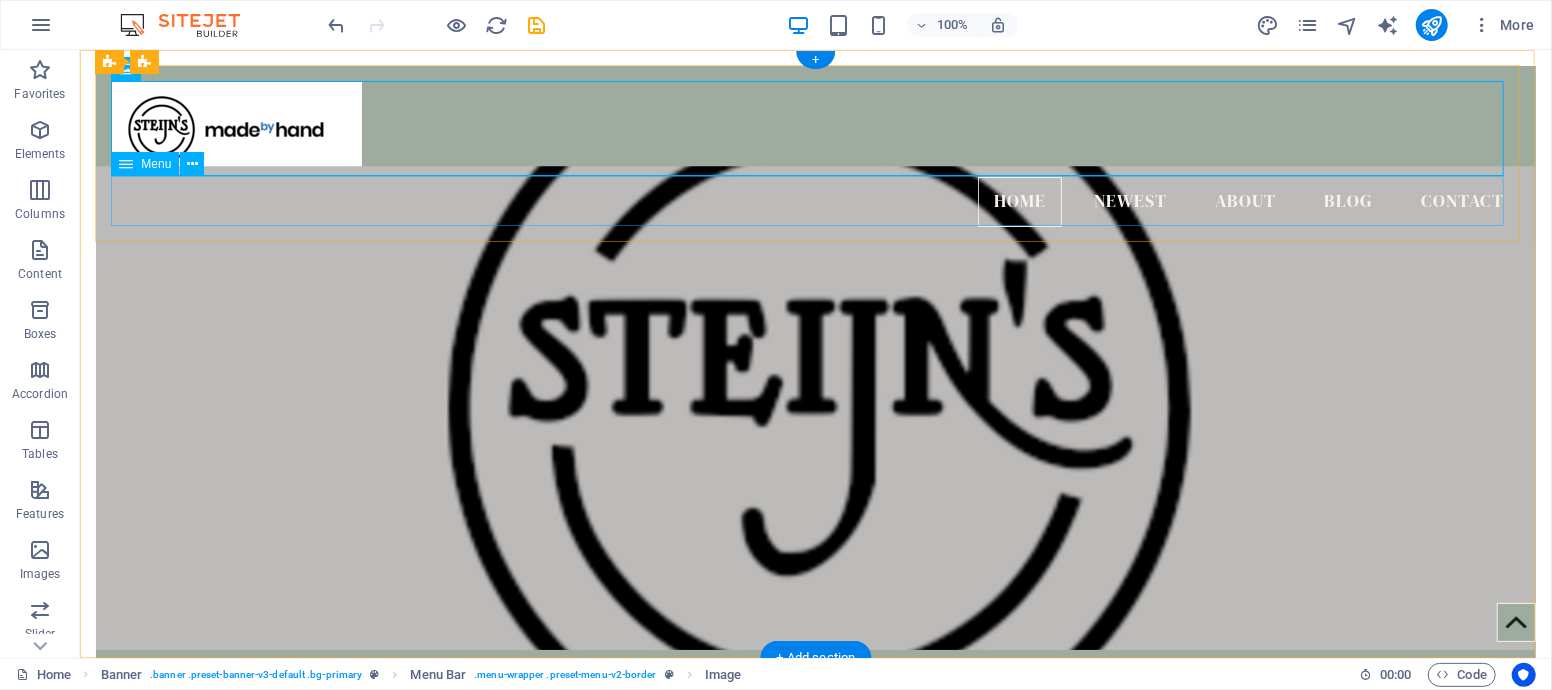 click on "Home Newest About Blog Contact" at bounding box center [815, 201] 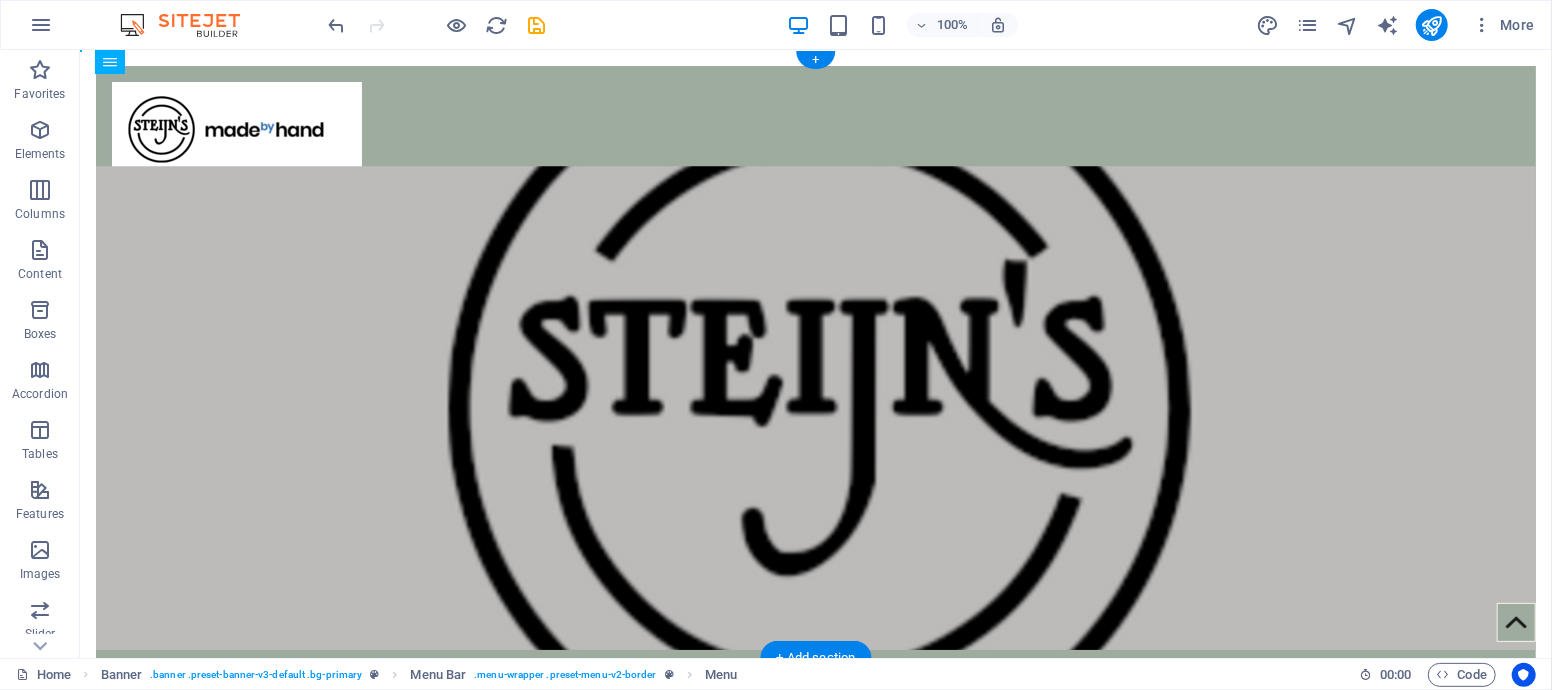 drag, startPoint x: 661, startPoint y: 203, endPoint x: 663, endPoint y: 174, distance: 29.068884 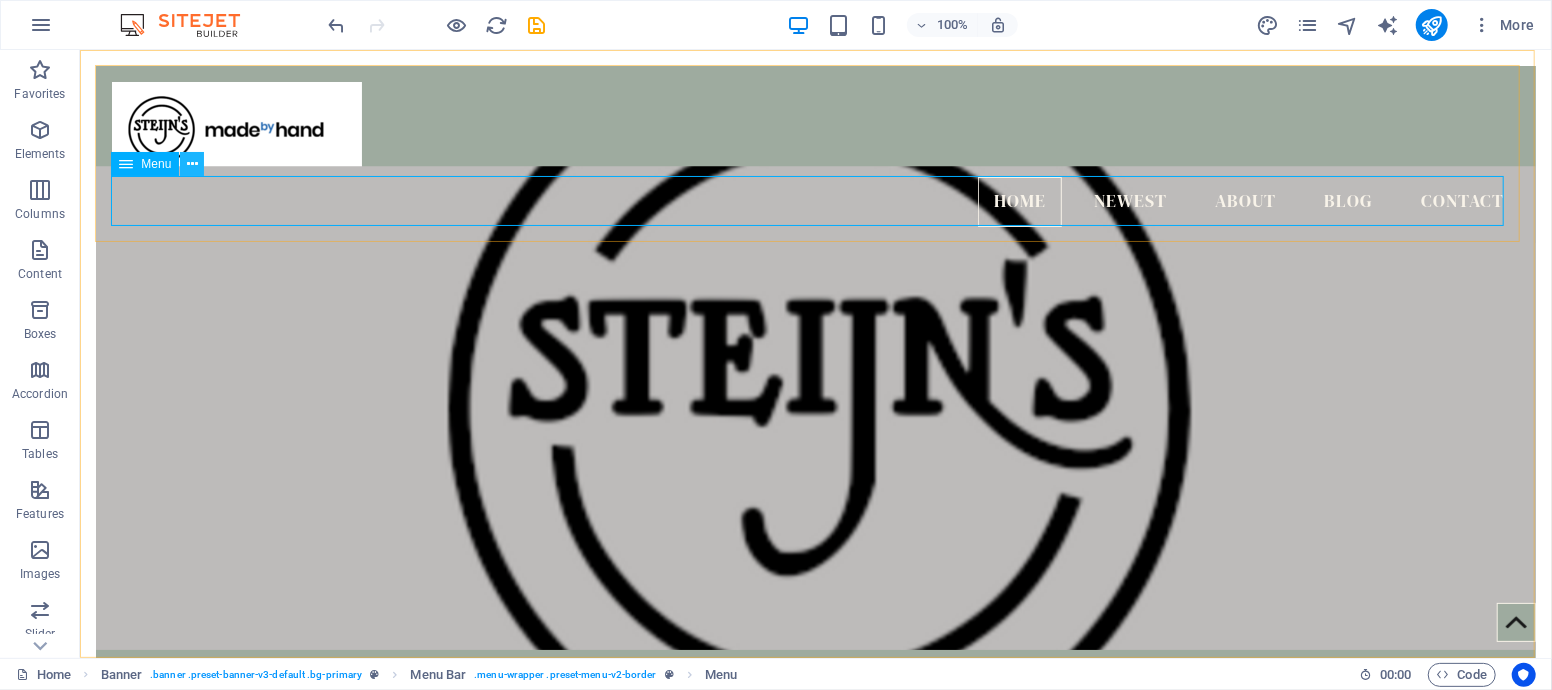click at bounding box center (192, 164) 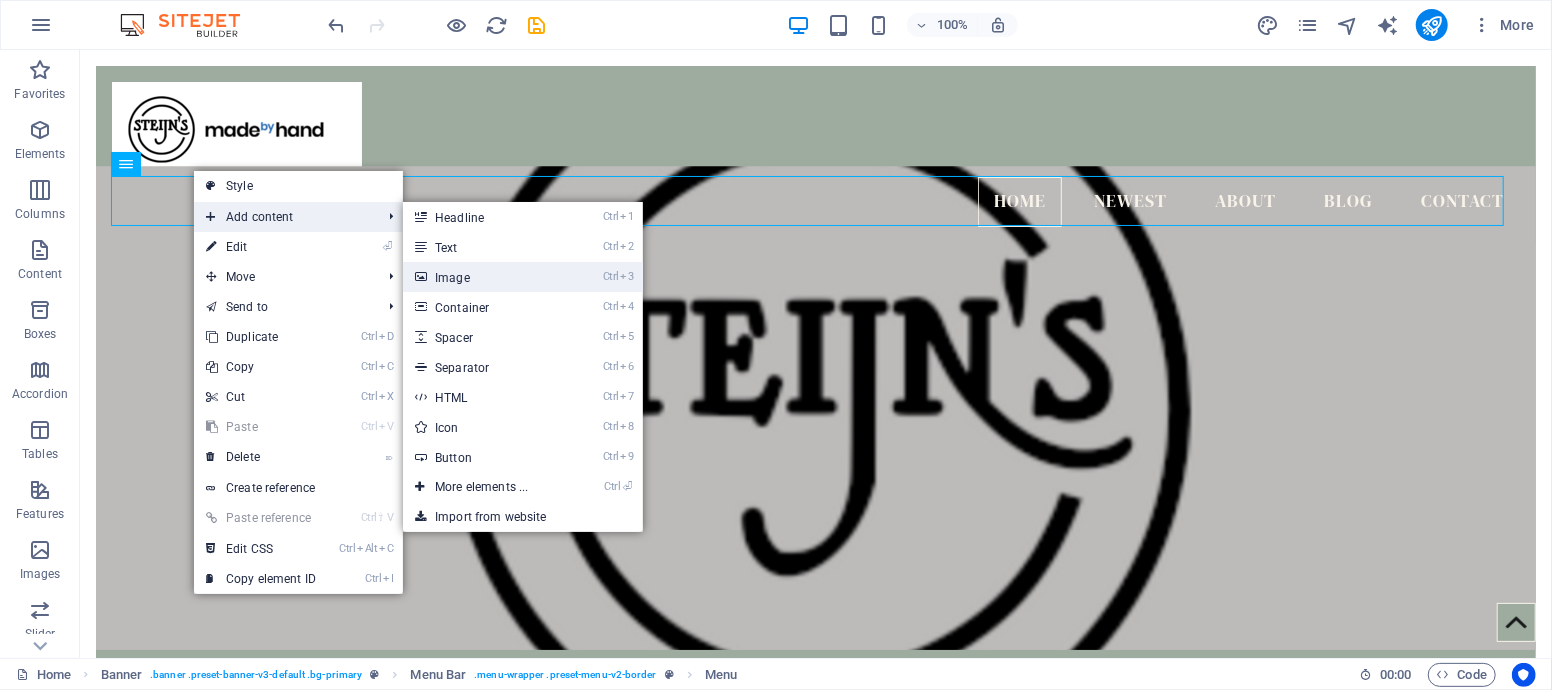 click on "Ctrl 3  Image" at bounding box center (485, 277) 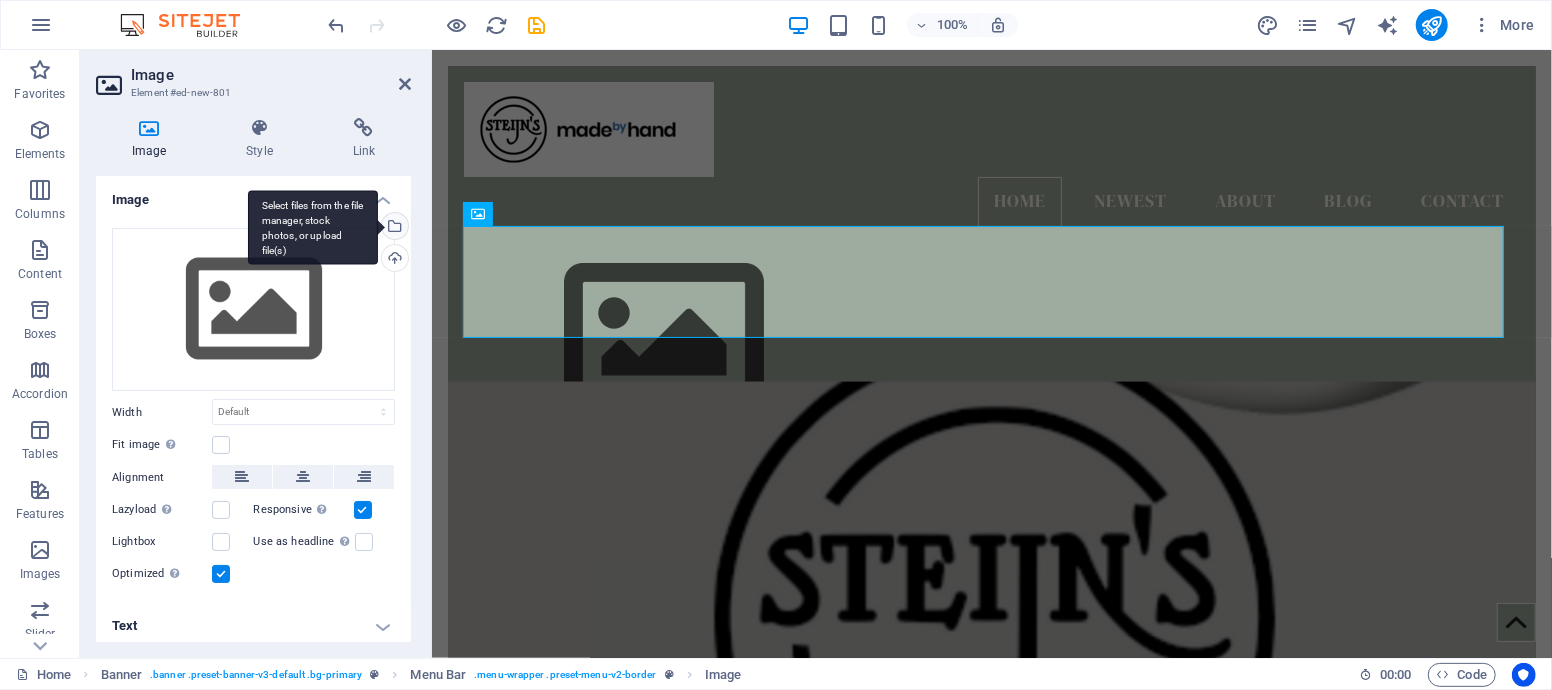 click on "Select files from the file manager, stock photos, or upload file(s)" at bounding box center [393, 228] 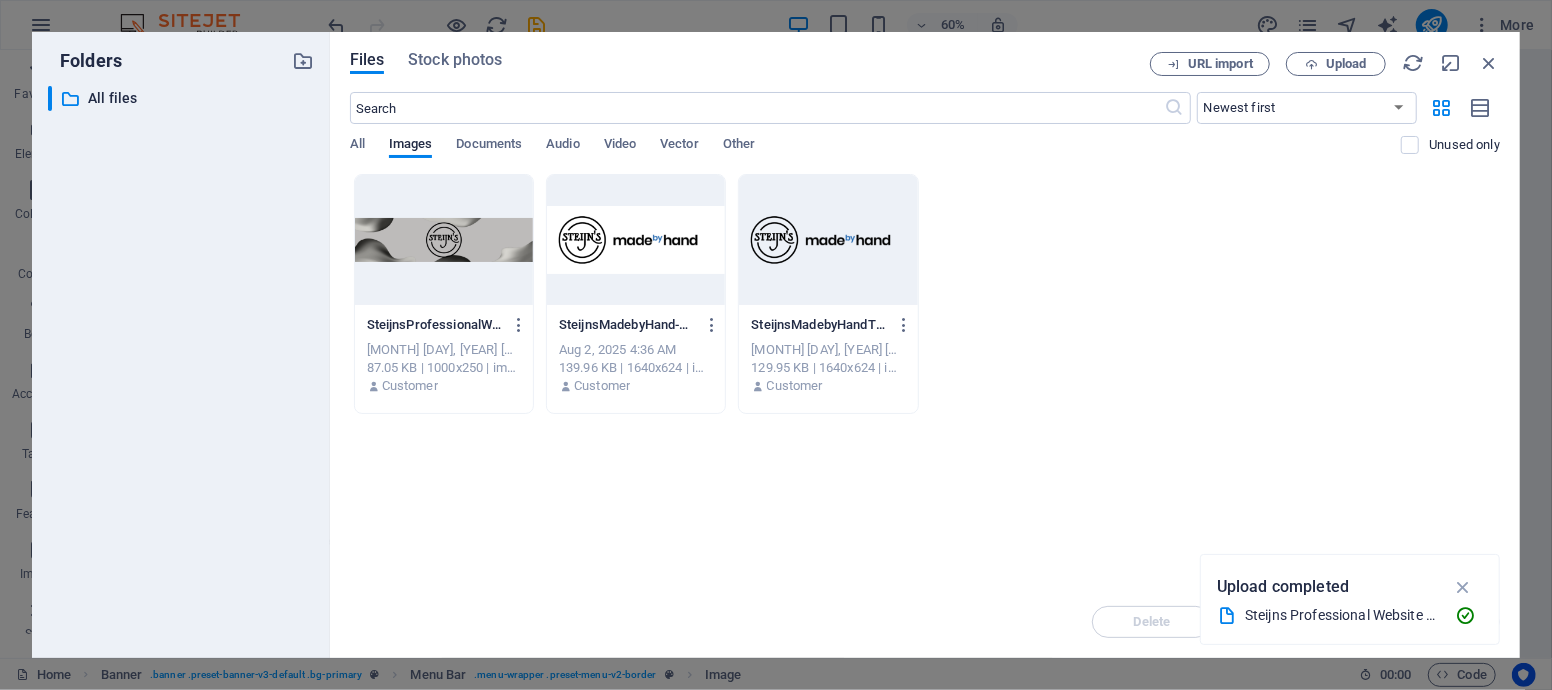 click at bounding box center [636, 240] 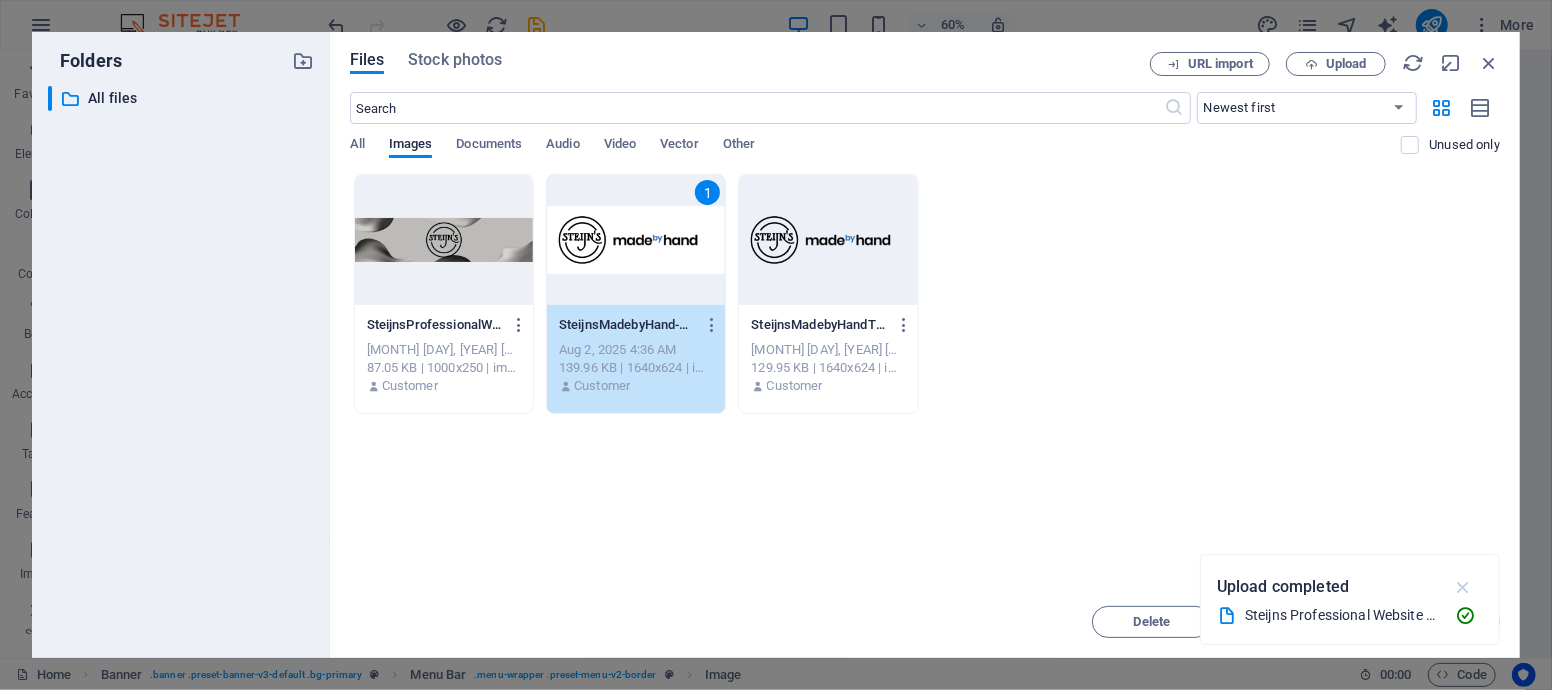 click at bounding box center [1463, 587] 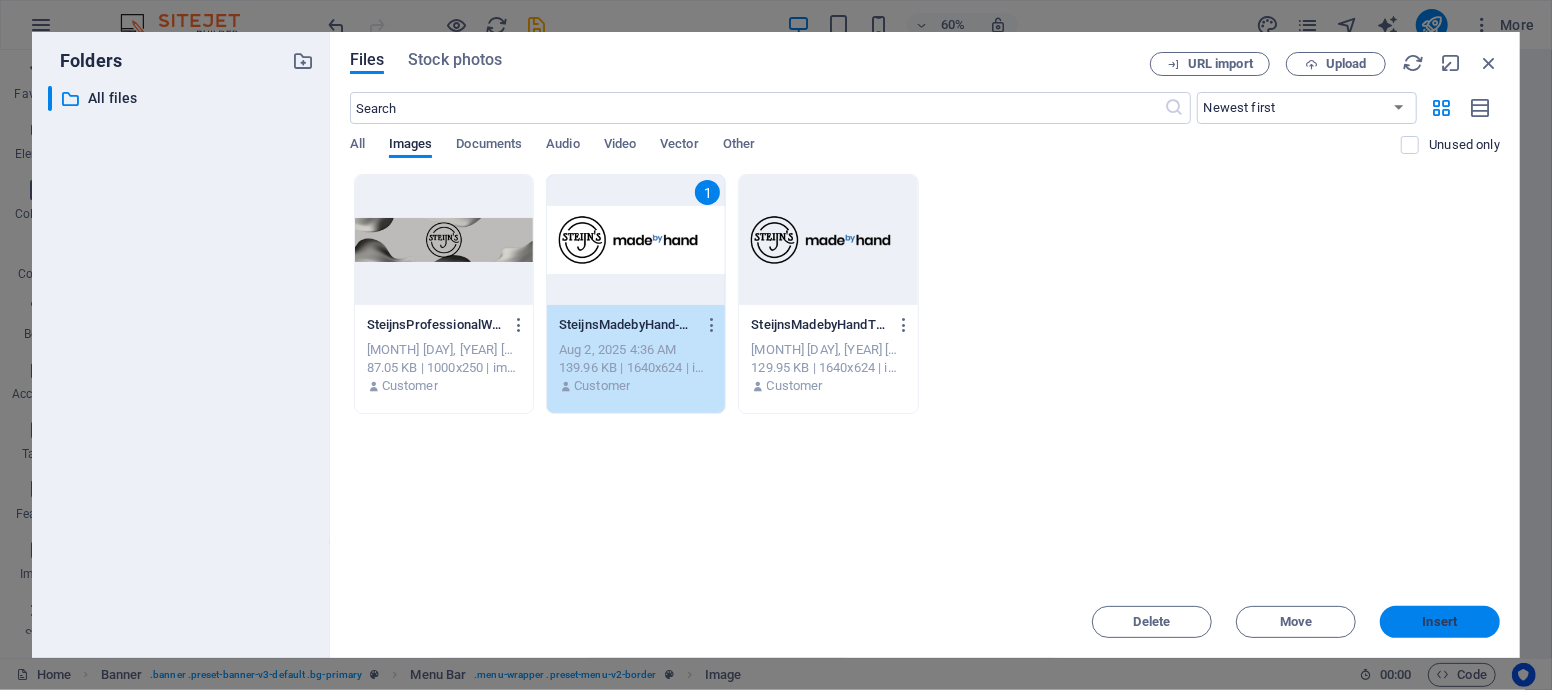 click on "Insert" at bounding box center [1440, 622] 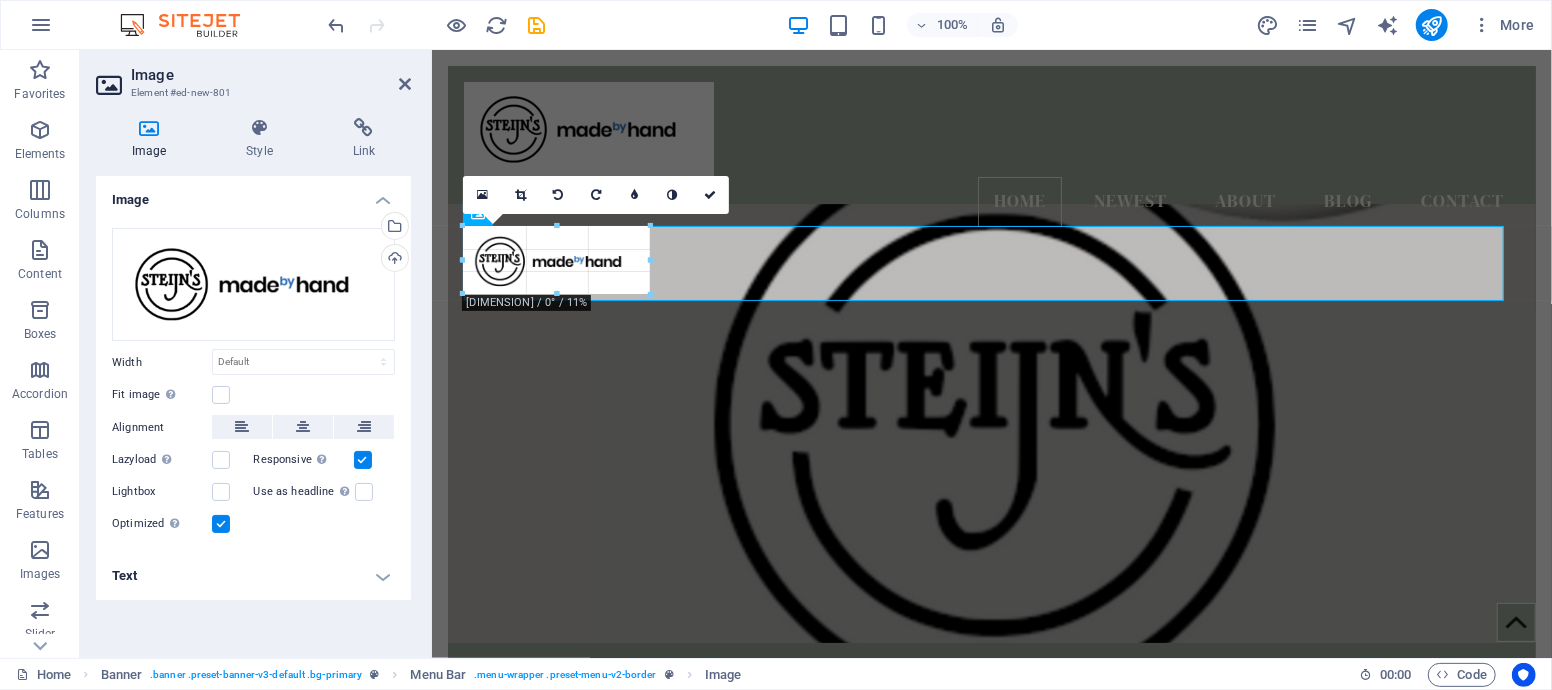 drag, startPoint x: 1505, startPoint y: 623, endPoint x: 635, endPoint y: 248, distance: 947.378 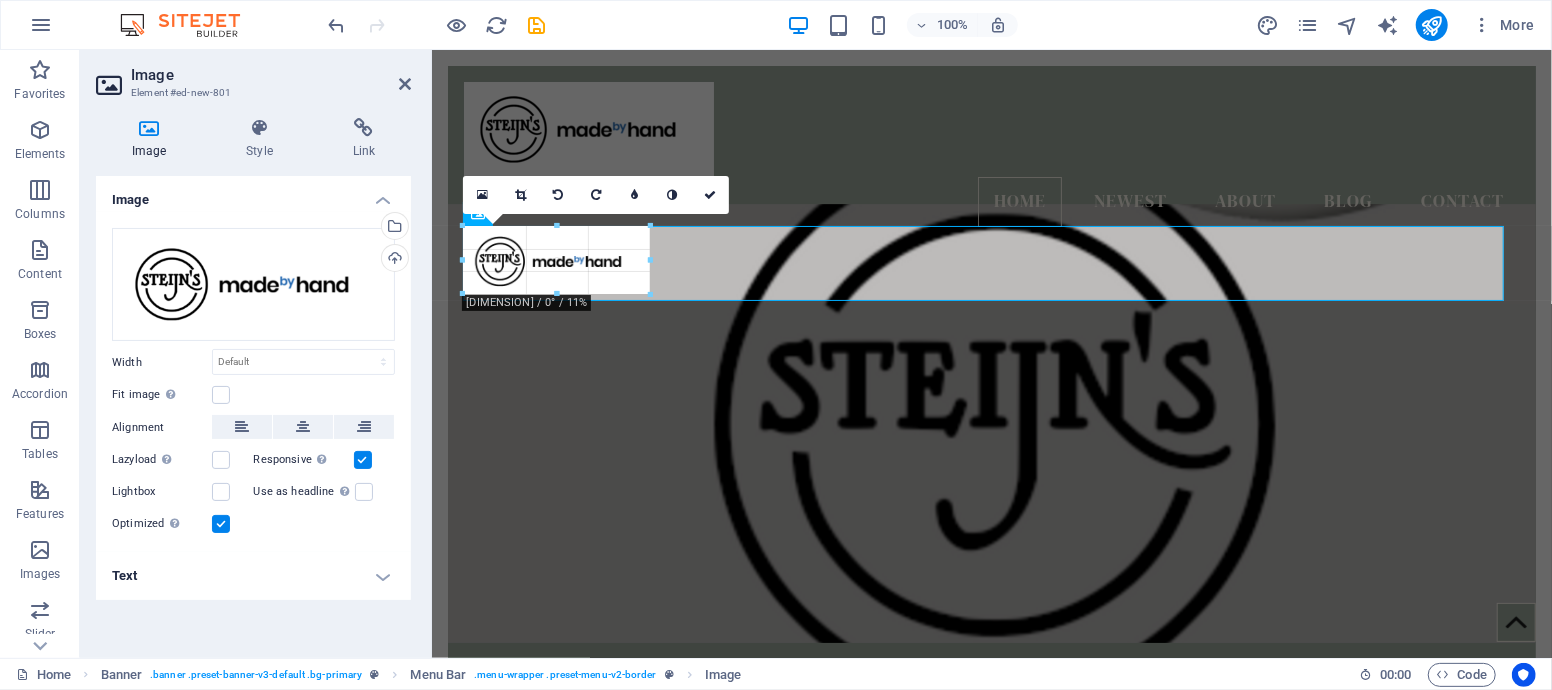 type on "177" 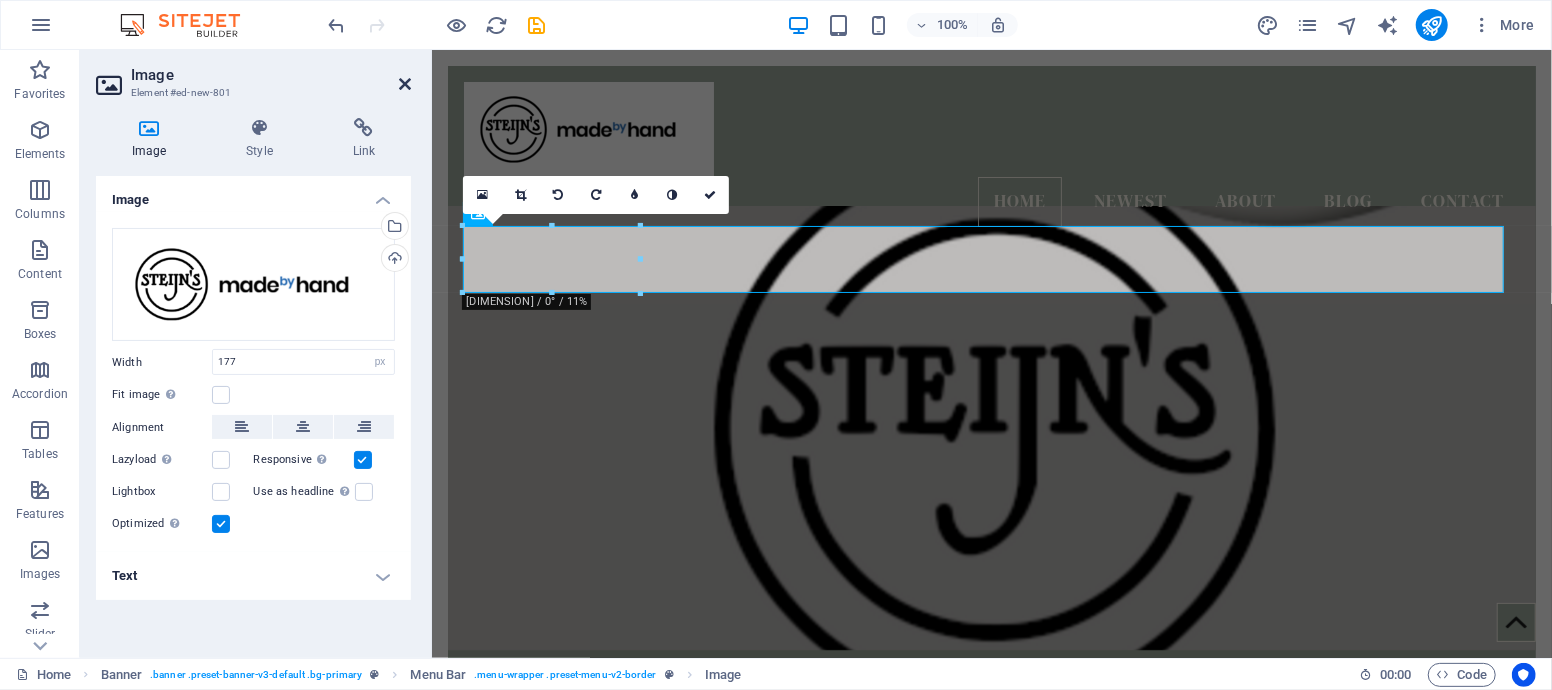 drag, startPoint x: 404, startPoint y: 83, endPoint x: 517, endPoint y: 387, distance: 324.32236 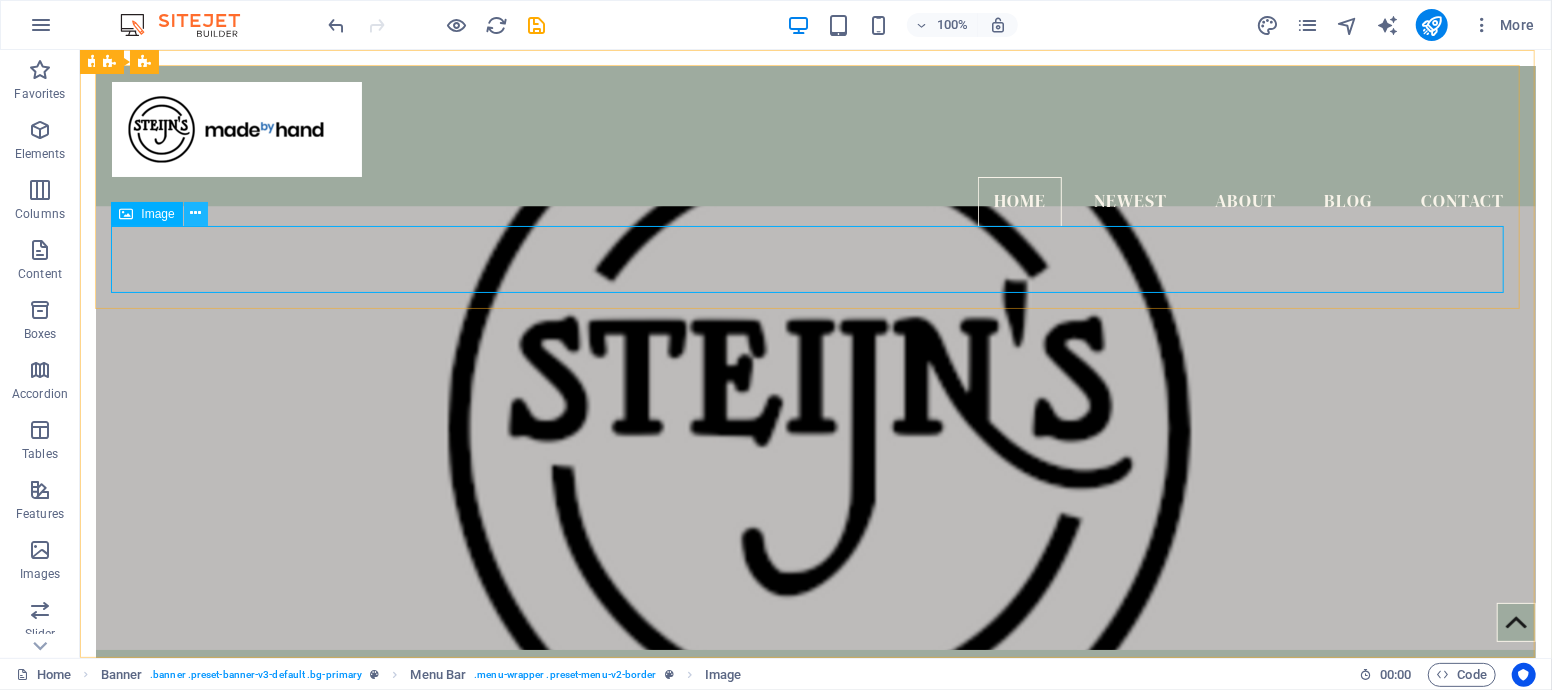 click at bounding box center (195, 213) 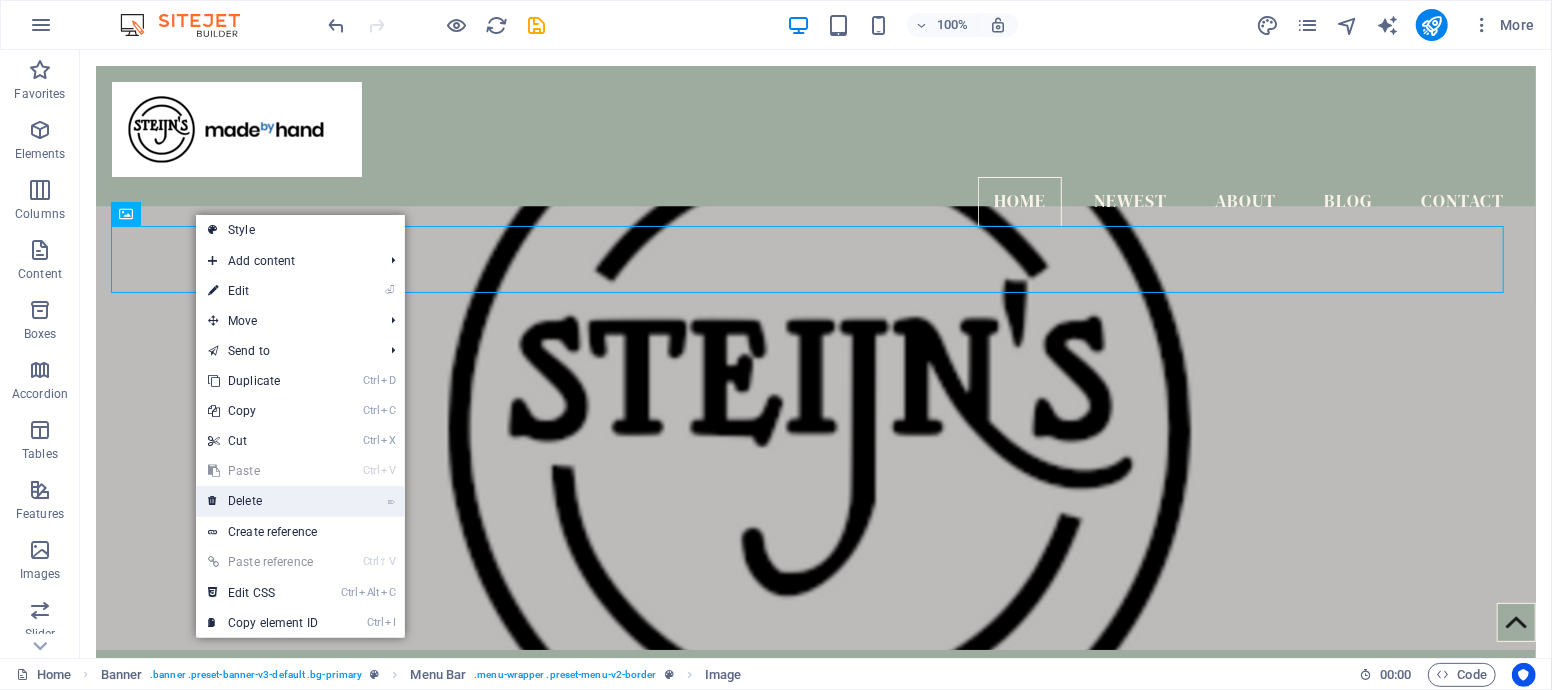 drag, startPoint x: 315, startPoint y: 497, endPoint x: 491, endPoint y: 453, distance: 181.41664 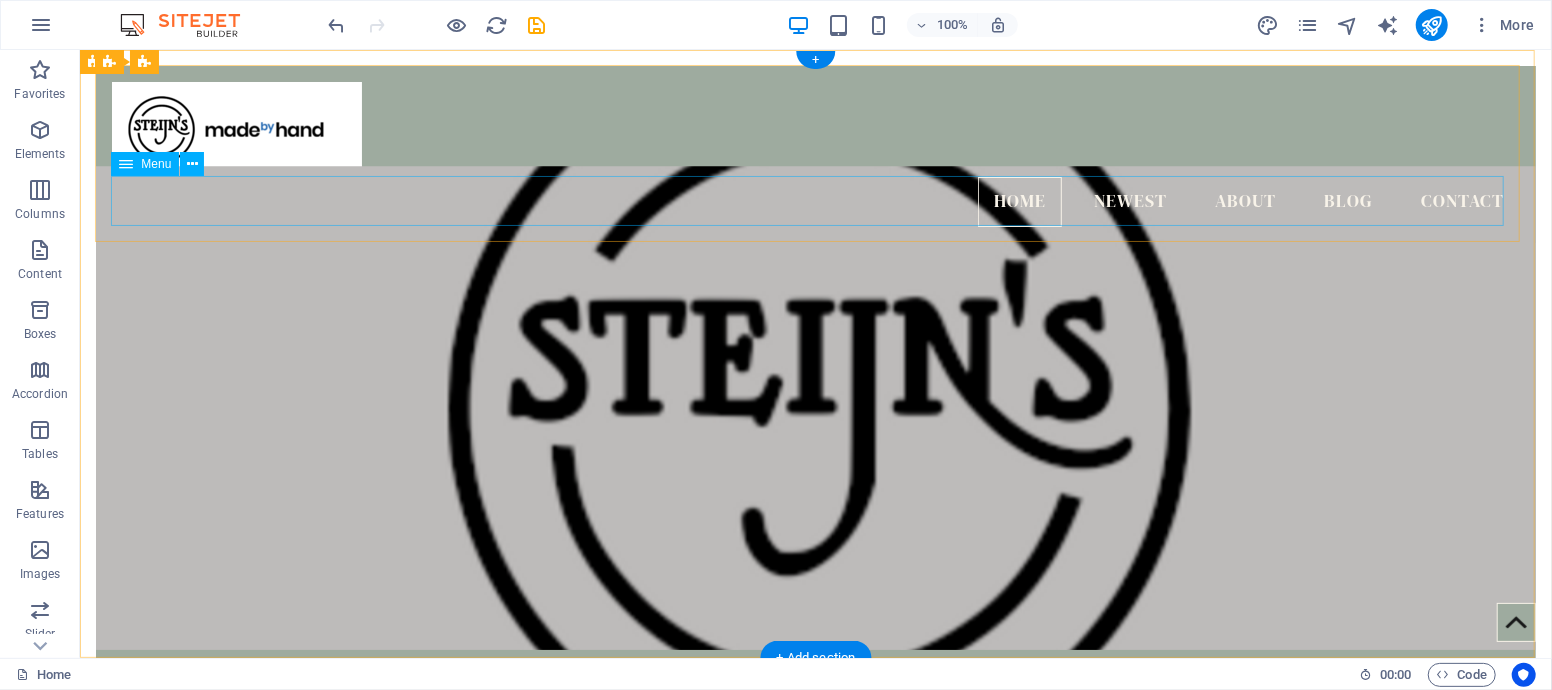 click on "Home Newest About Blog Contact" at bounding box center [815, 201] 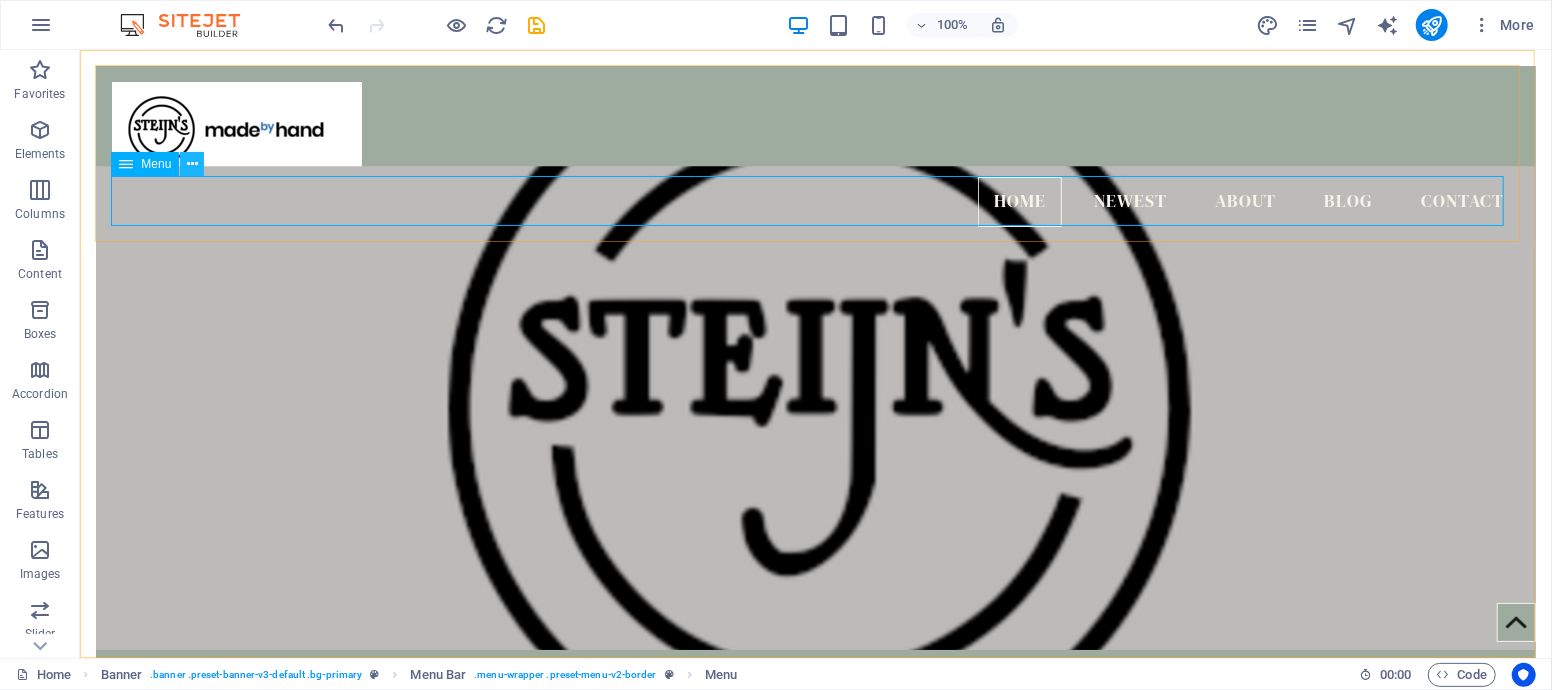click at bounding box center (192, 164) 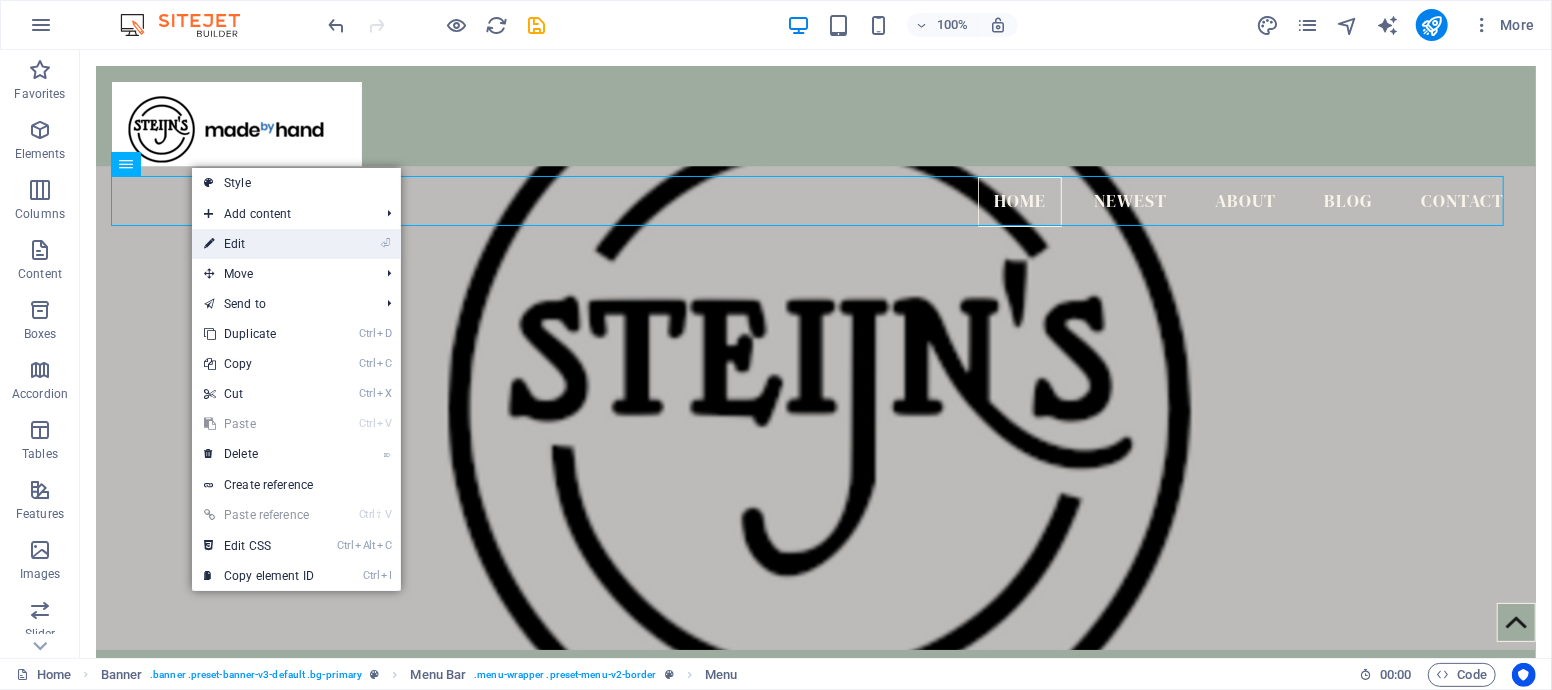 click on "⏎  Edit" at bounding box center (259, 244) 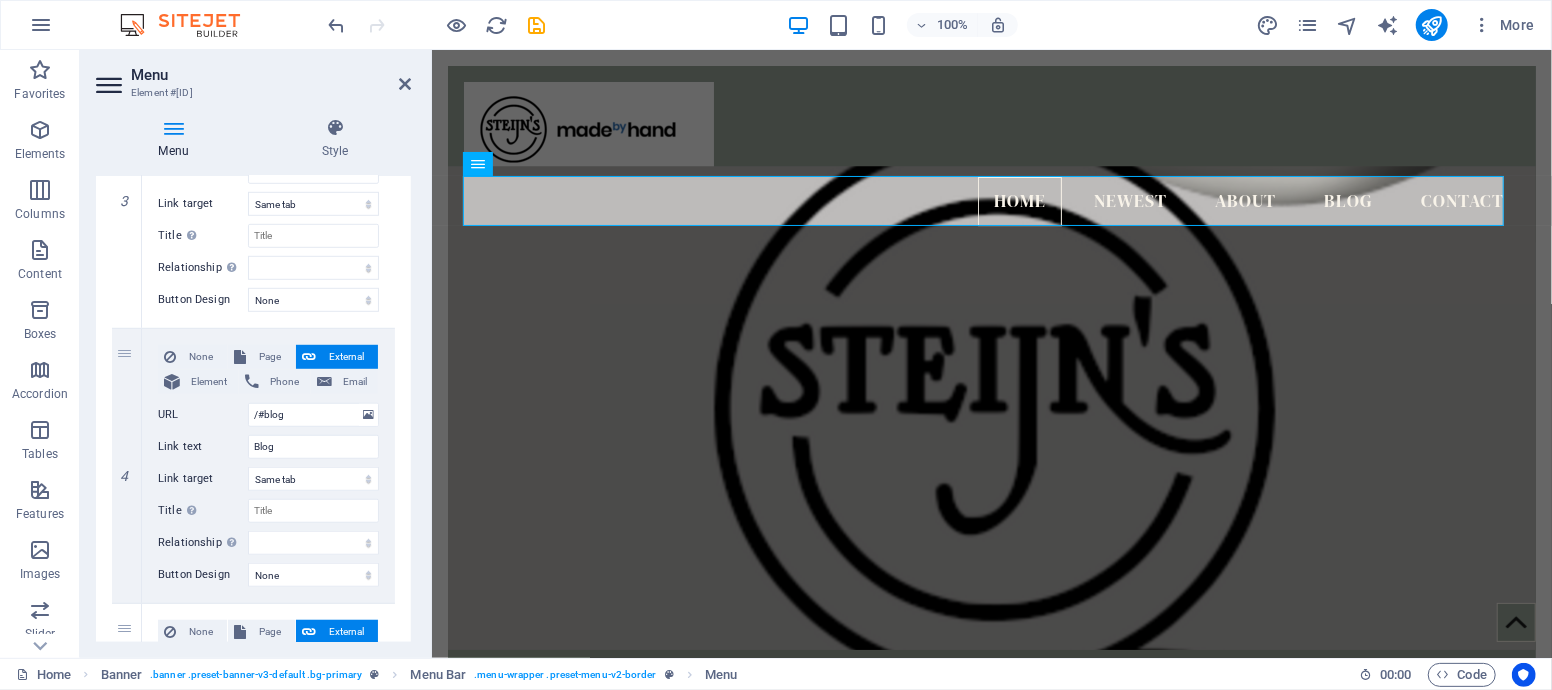 scroll, scrollTop: 888, scrollLeft: 0, axis: vertical 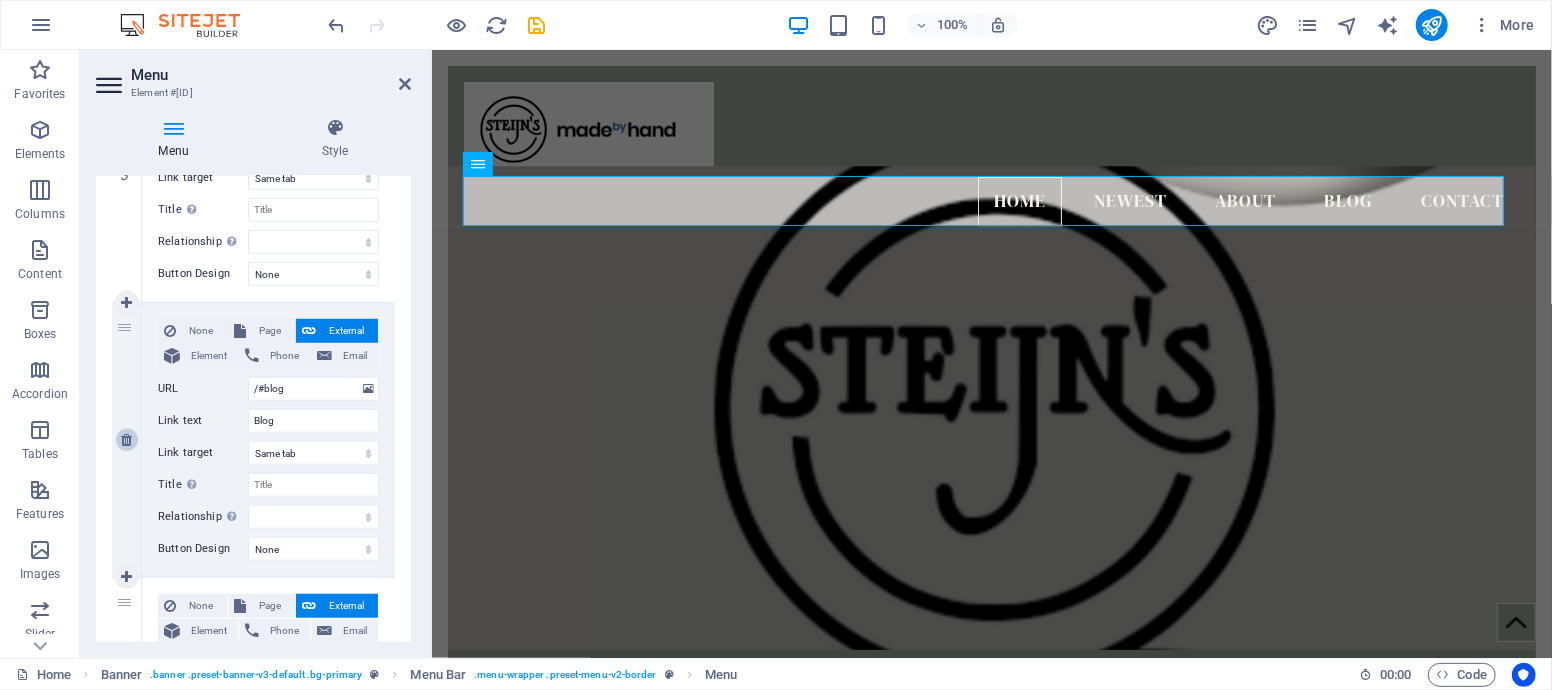 click at bounding box center [126, 440] 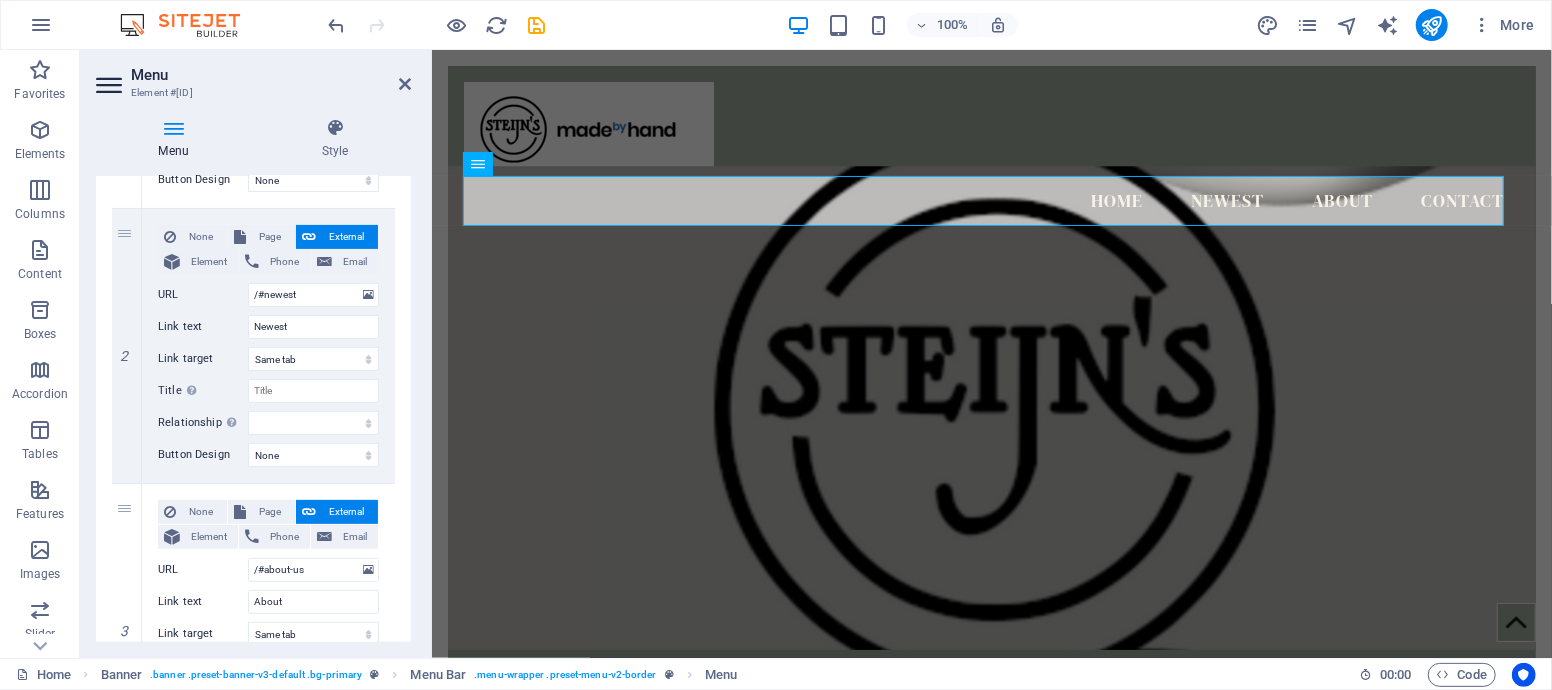 scroll, scrollTop: 0, scrollLeft: 0, axis: both 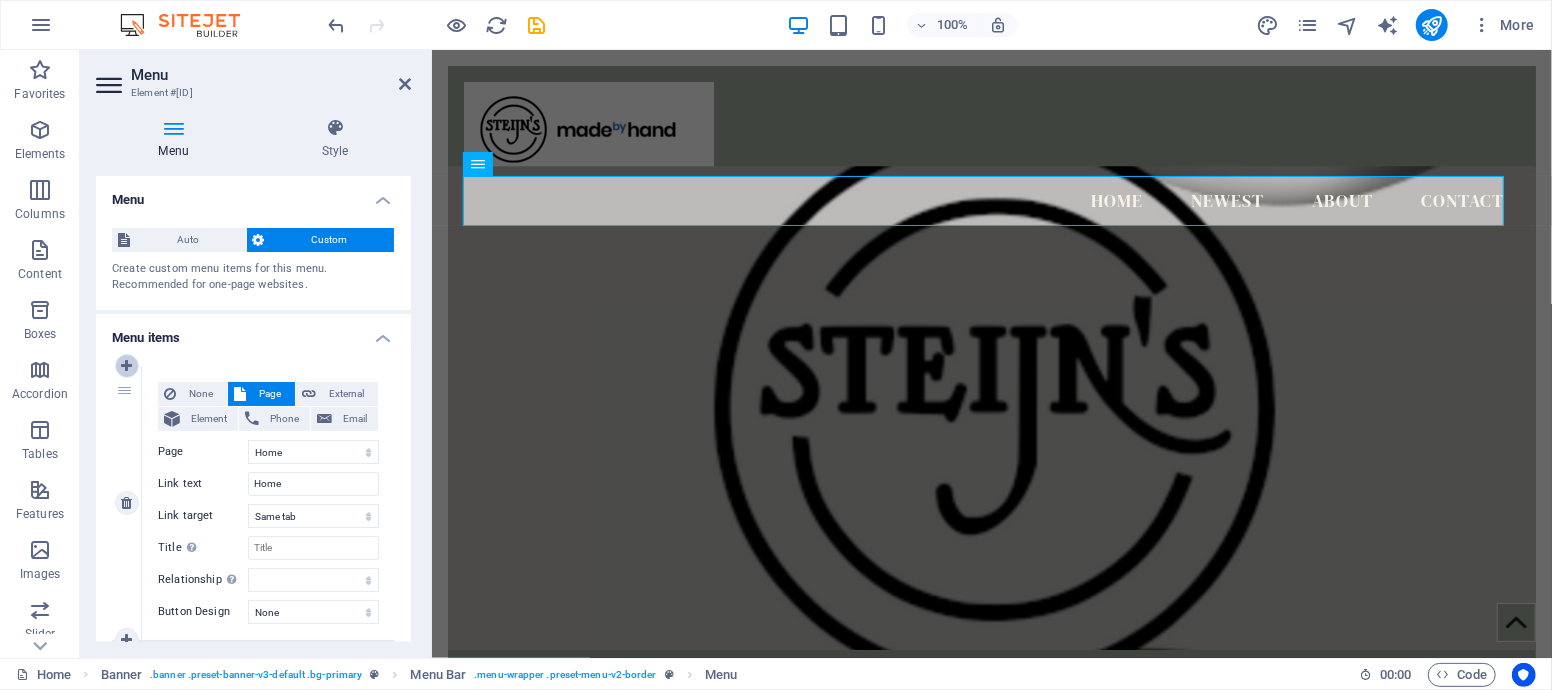 click at bounding box center [126, 366] 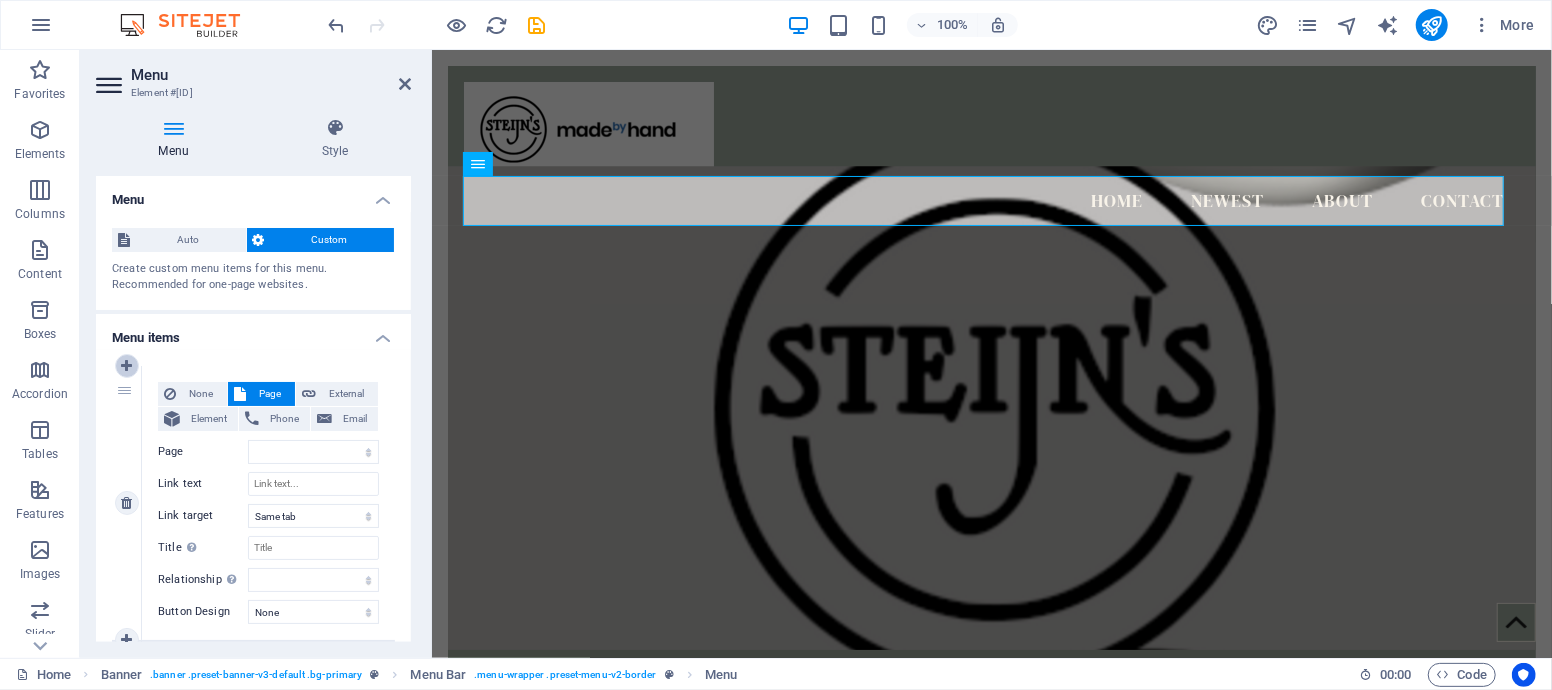 select 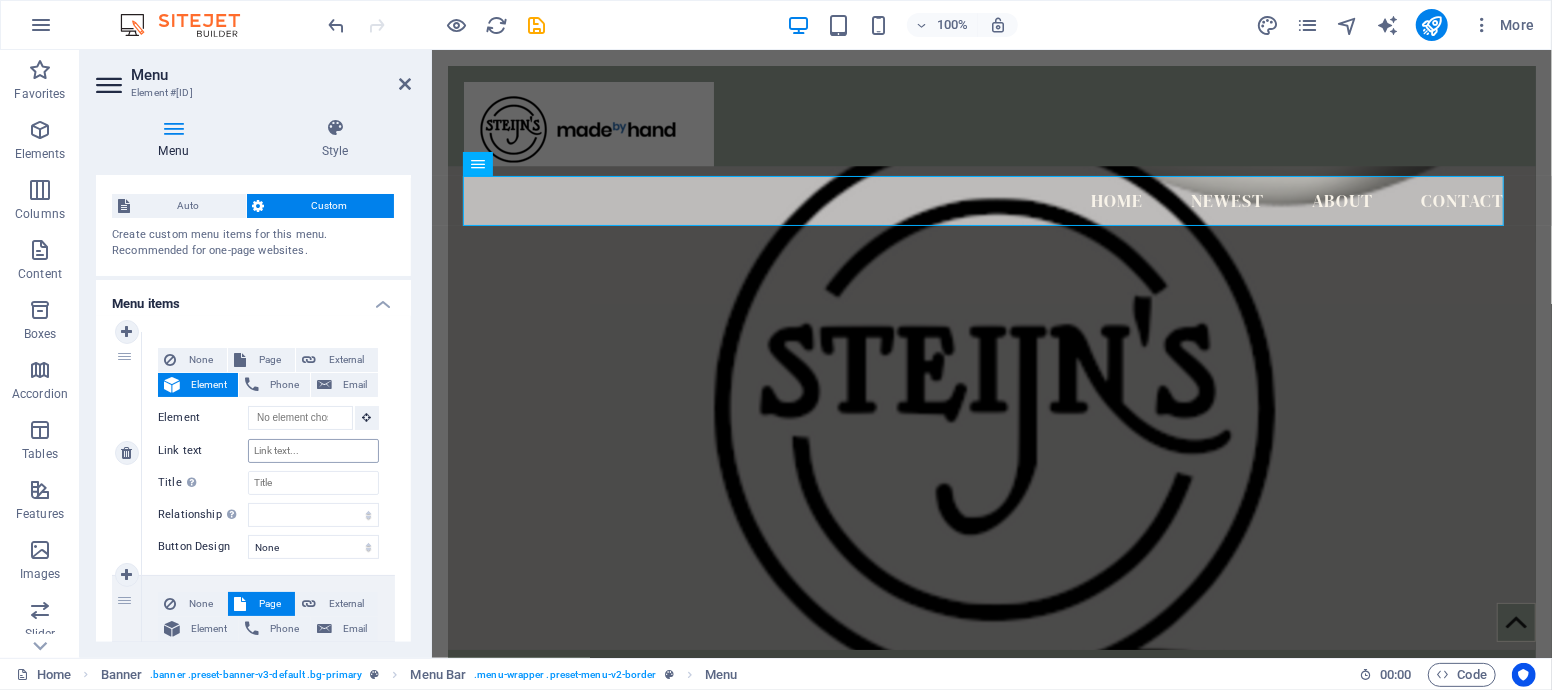 scroll, scrollTop: 0, scrollLeft: 0, axis: both 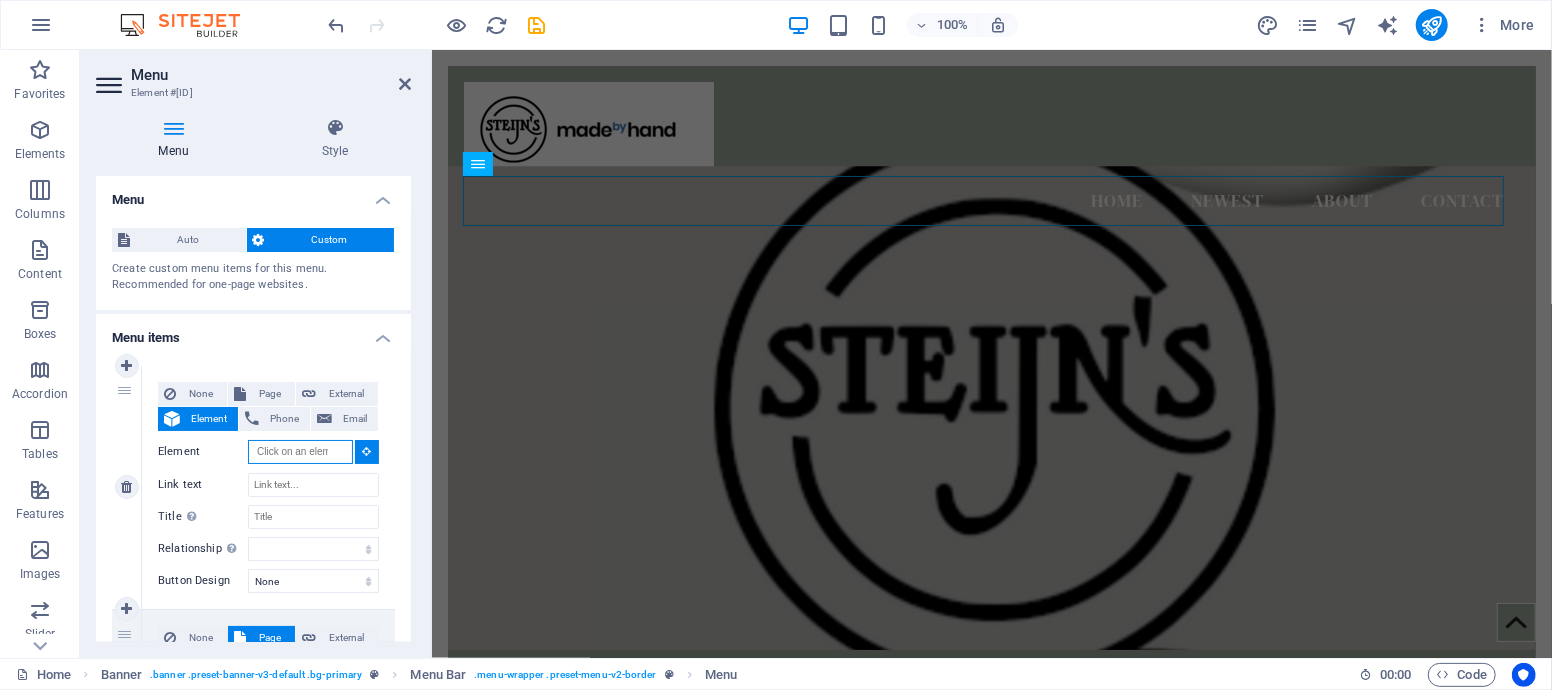 click on "Element" at bounding box center (300, 452) 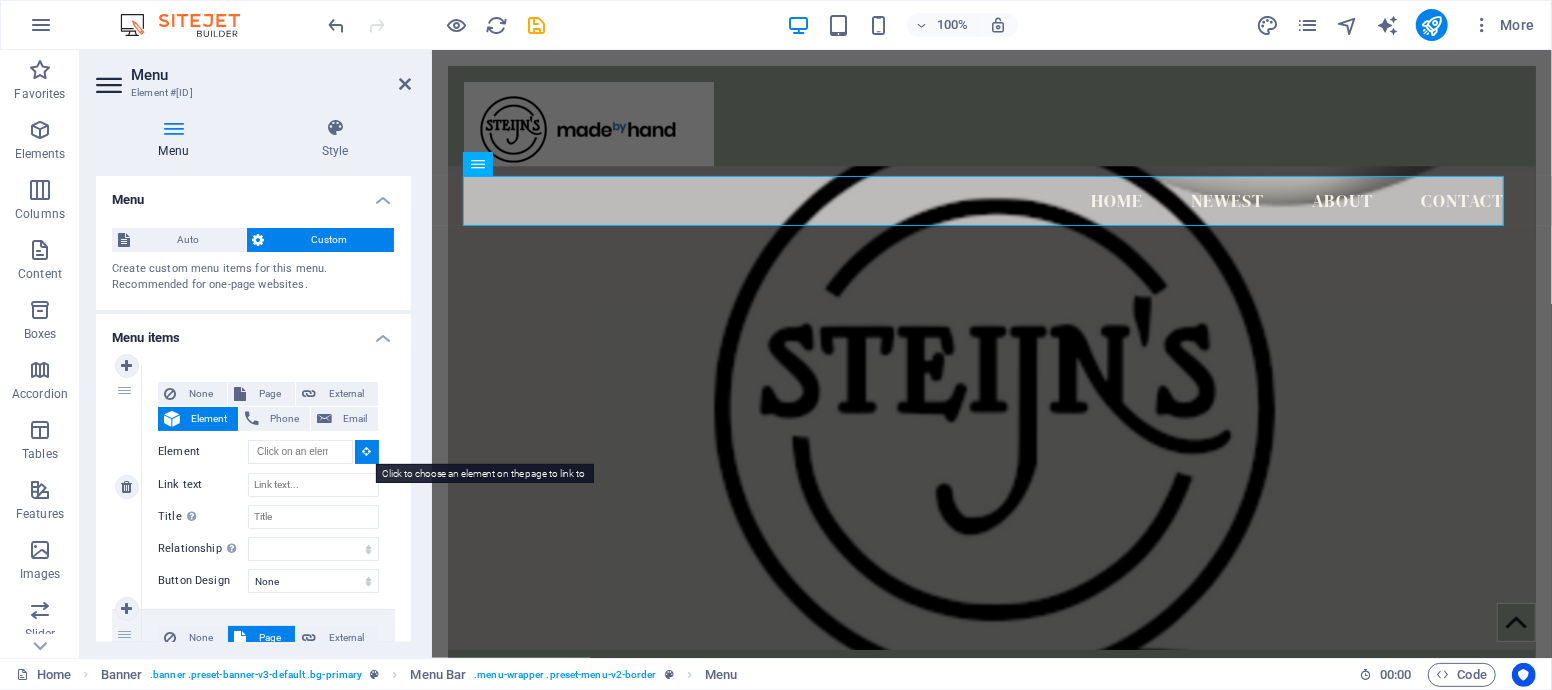 click at bounding box center [367, 451] 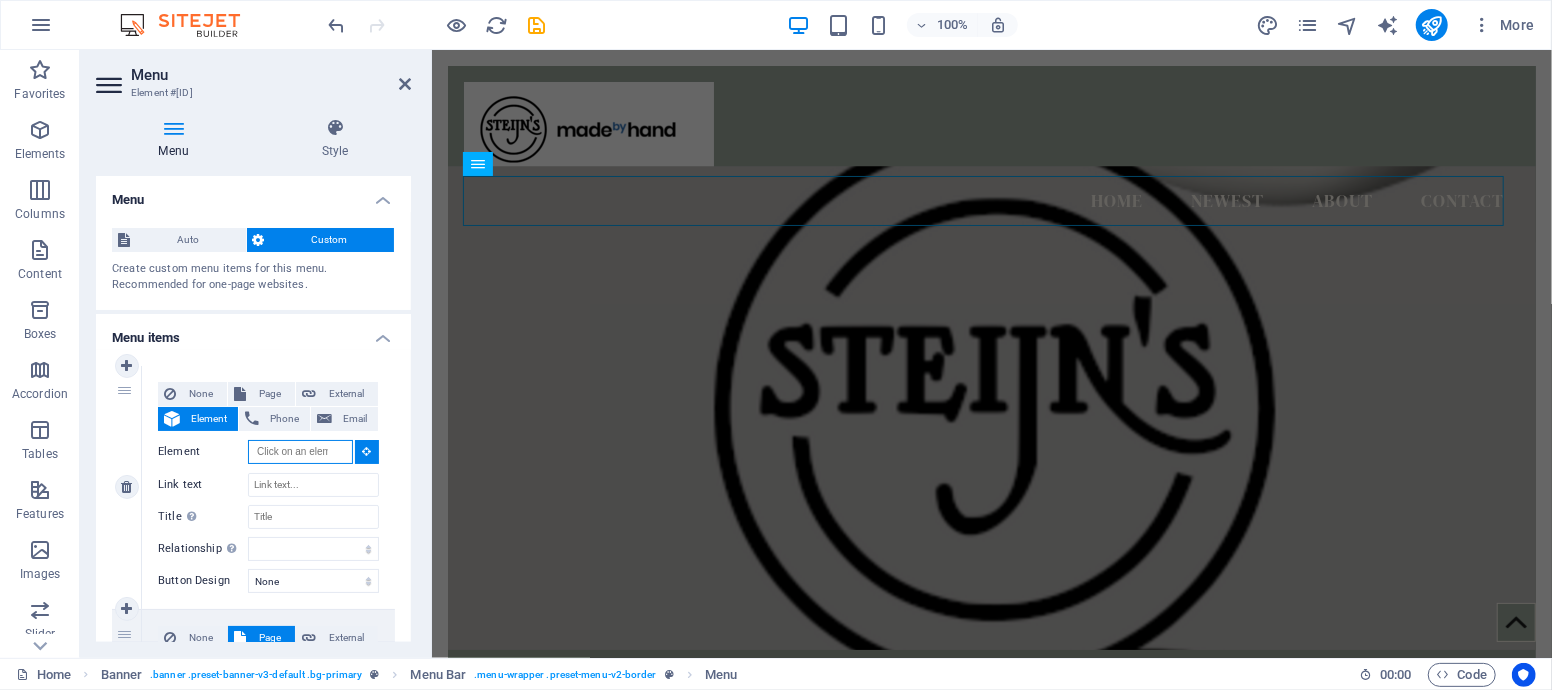 click on "Element" at bounding box center (300, 452) 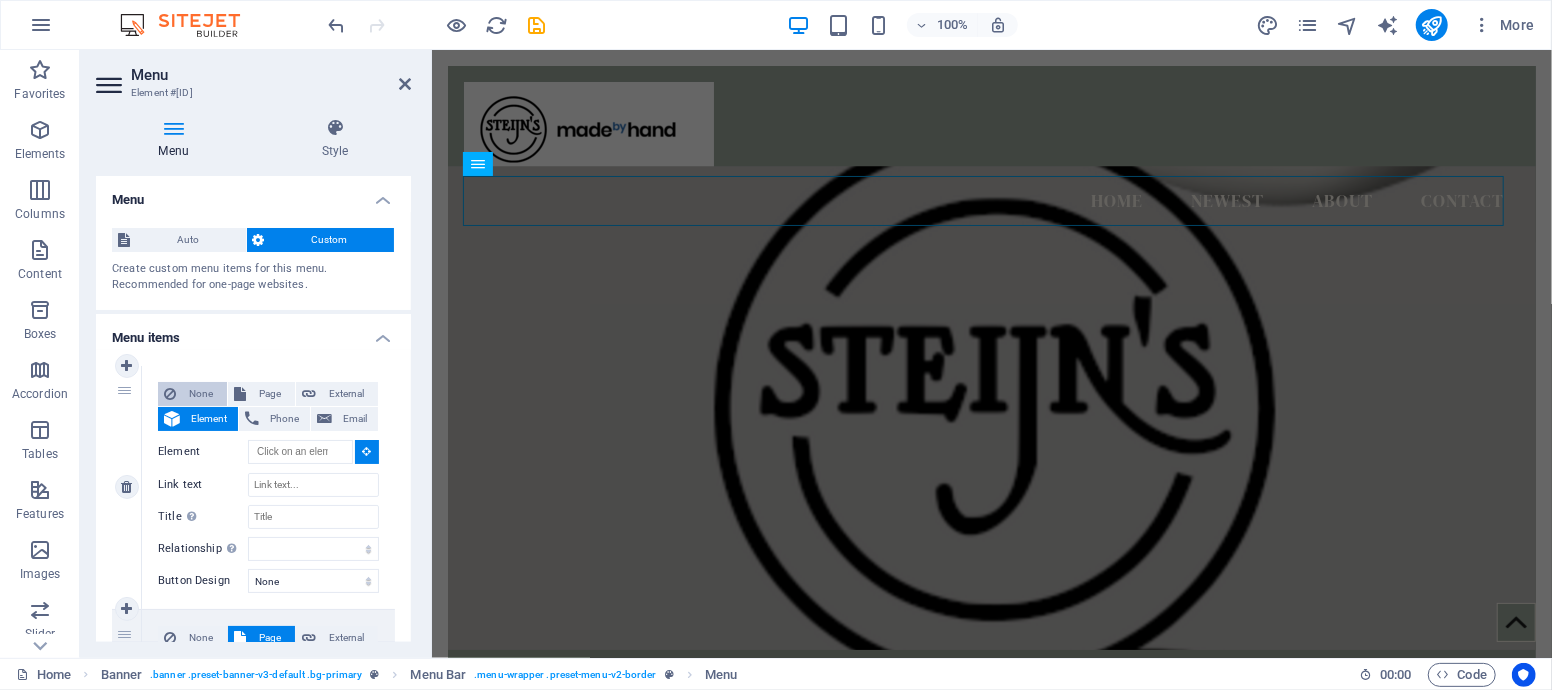 click on "None" at bounding box center [201, 394] 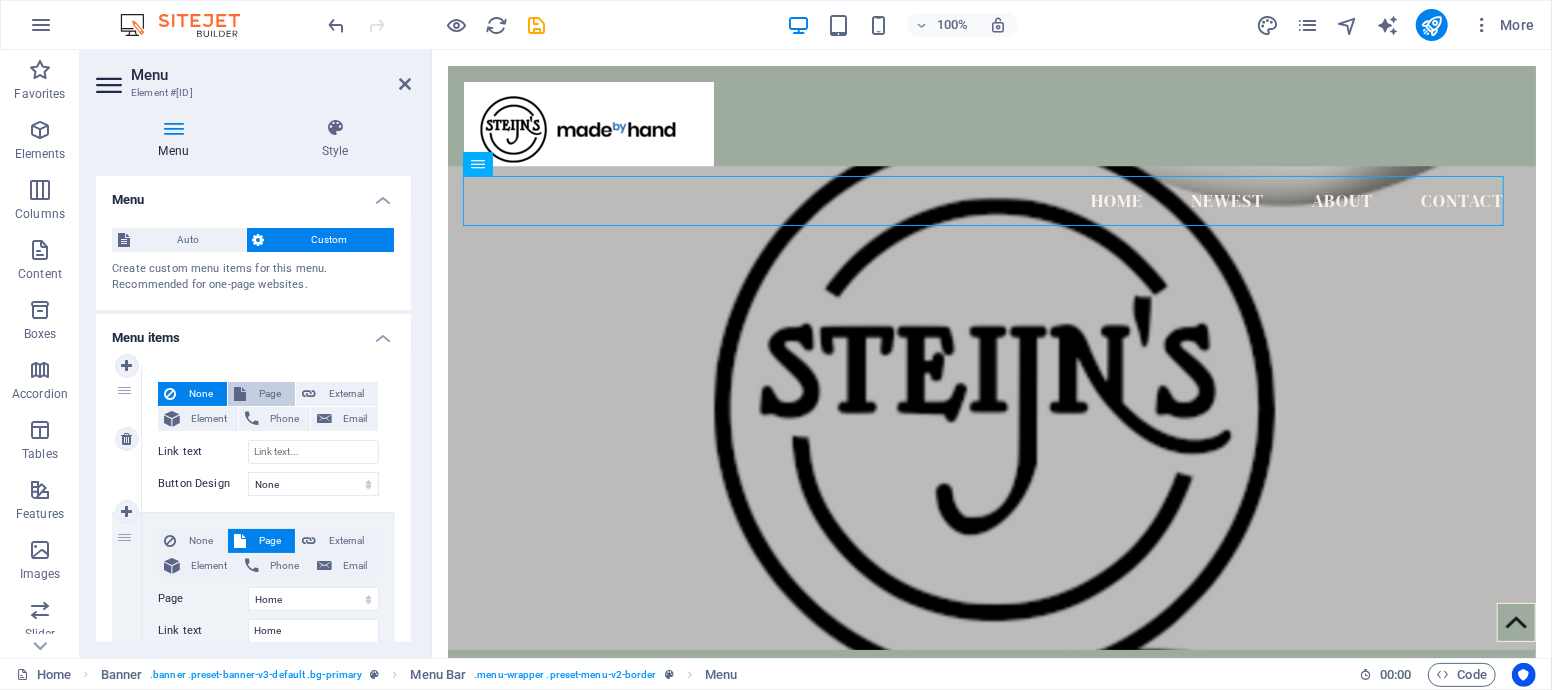 click on "Page" at bounding box center [270, 394] 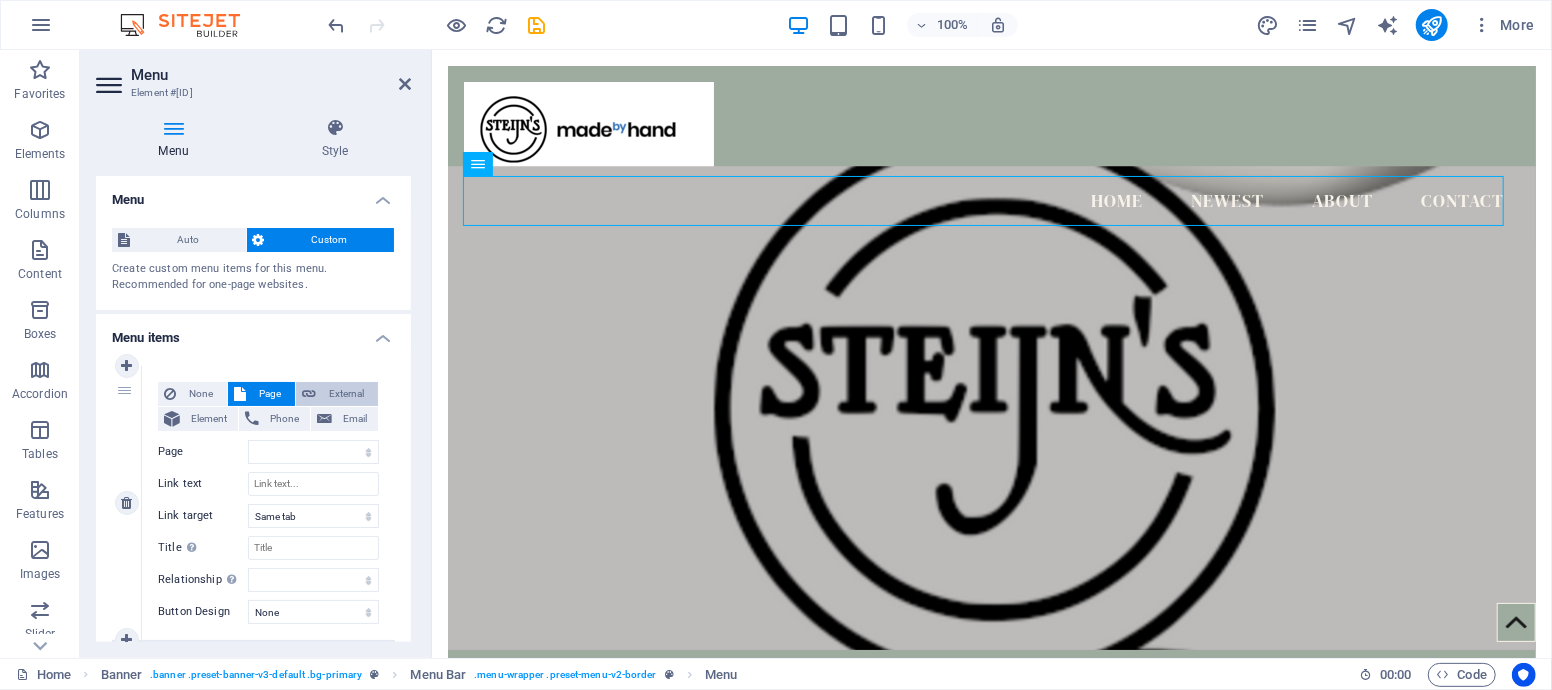 click on "External" at bounding box center [347, 394] 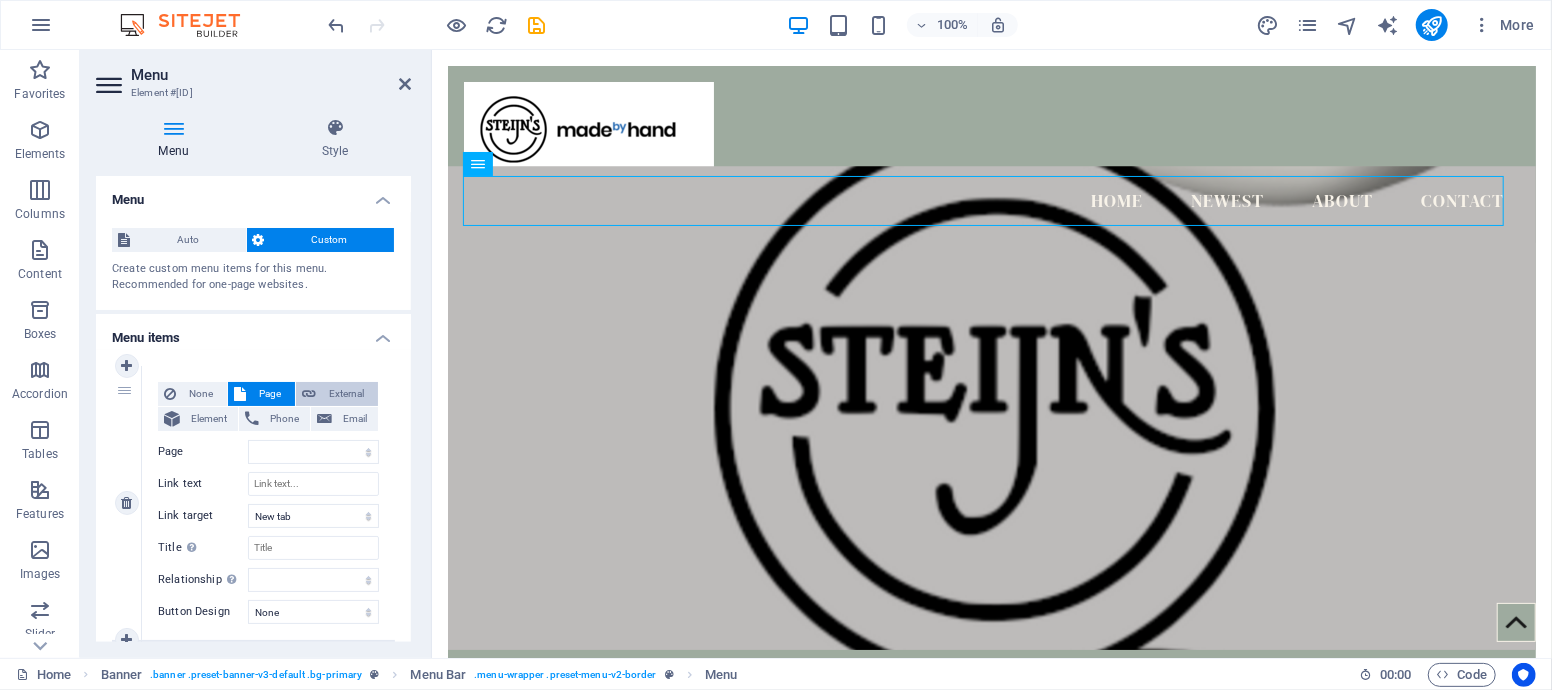 select 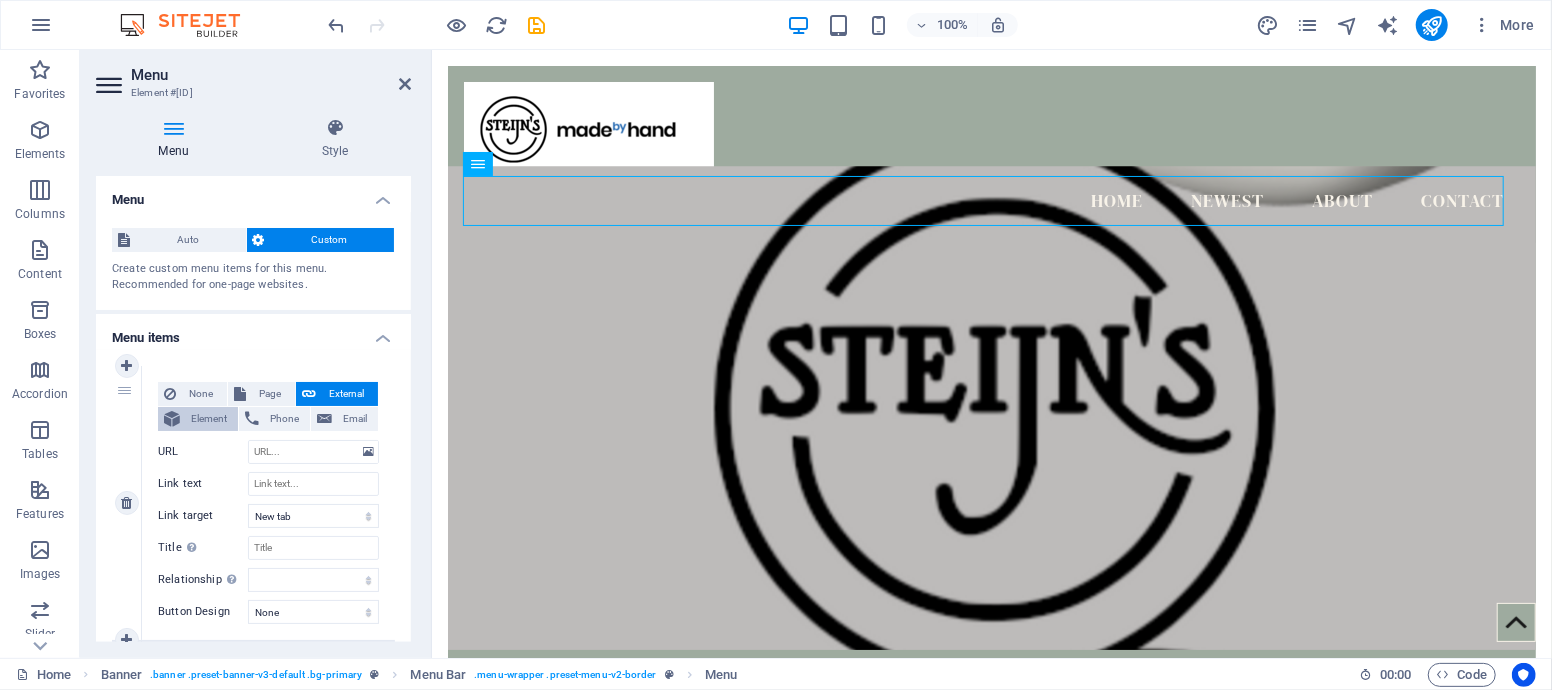 click on "Element" at bounding box center [209, 419] 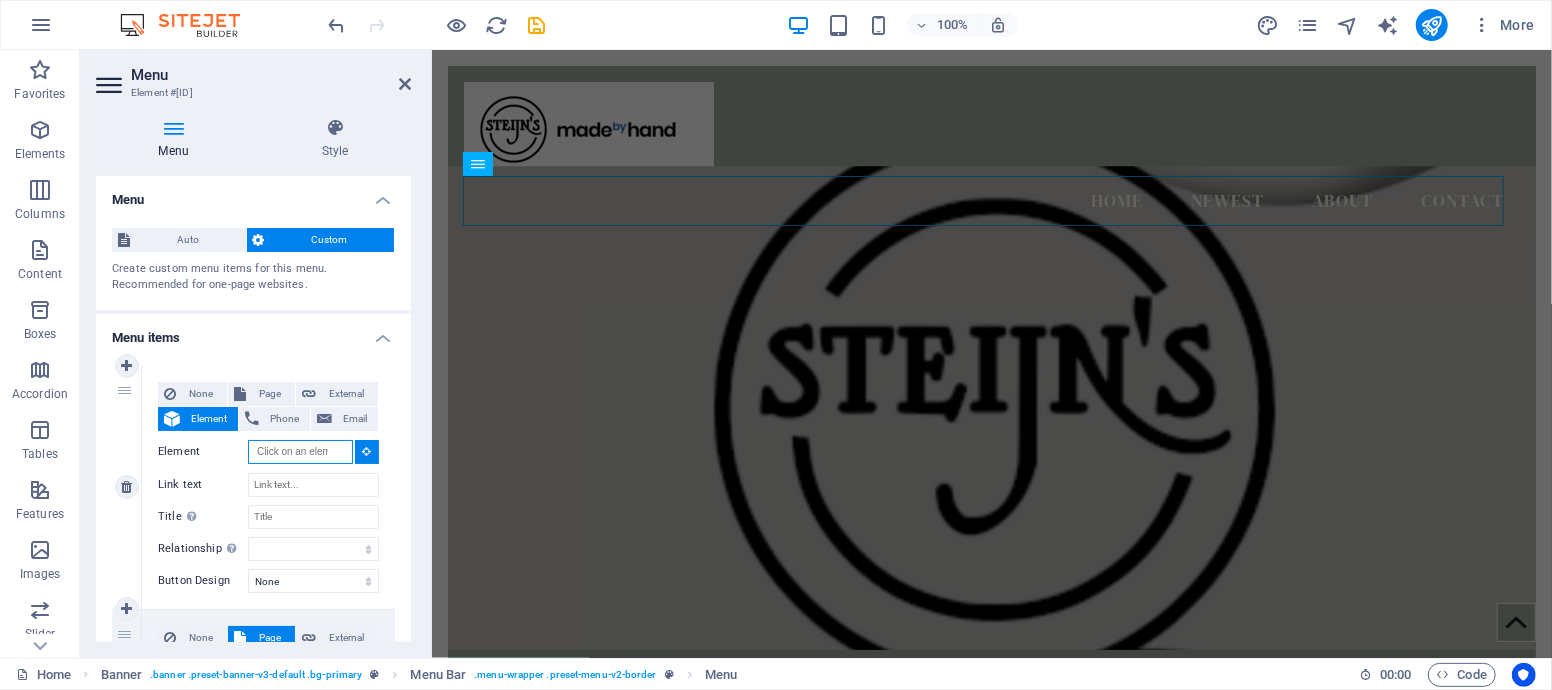 click on "Element" at bounding box center (300, 452) 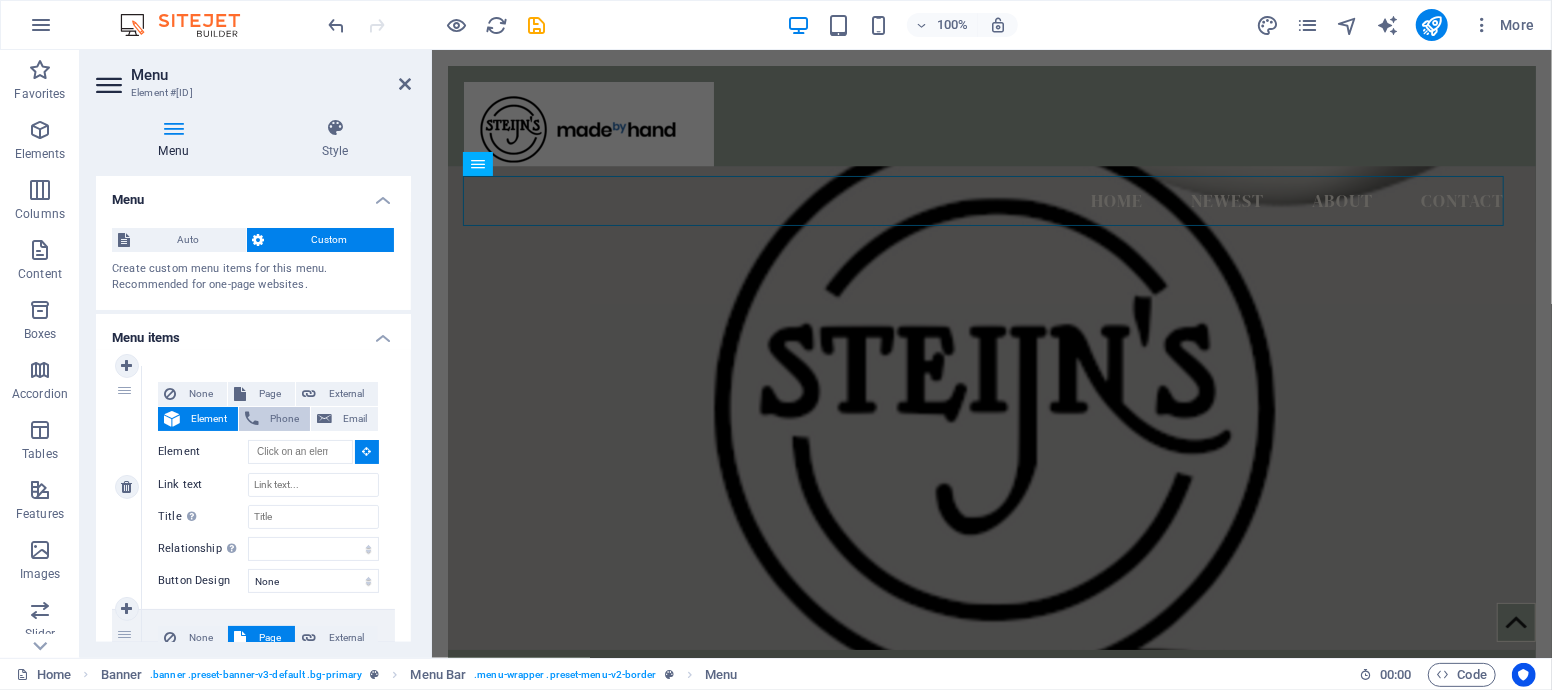 click on "Phone" at bounding box center [284, 419] 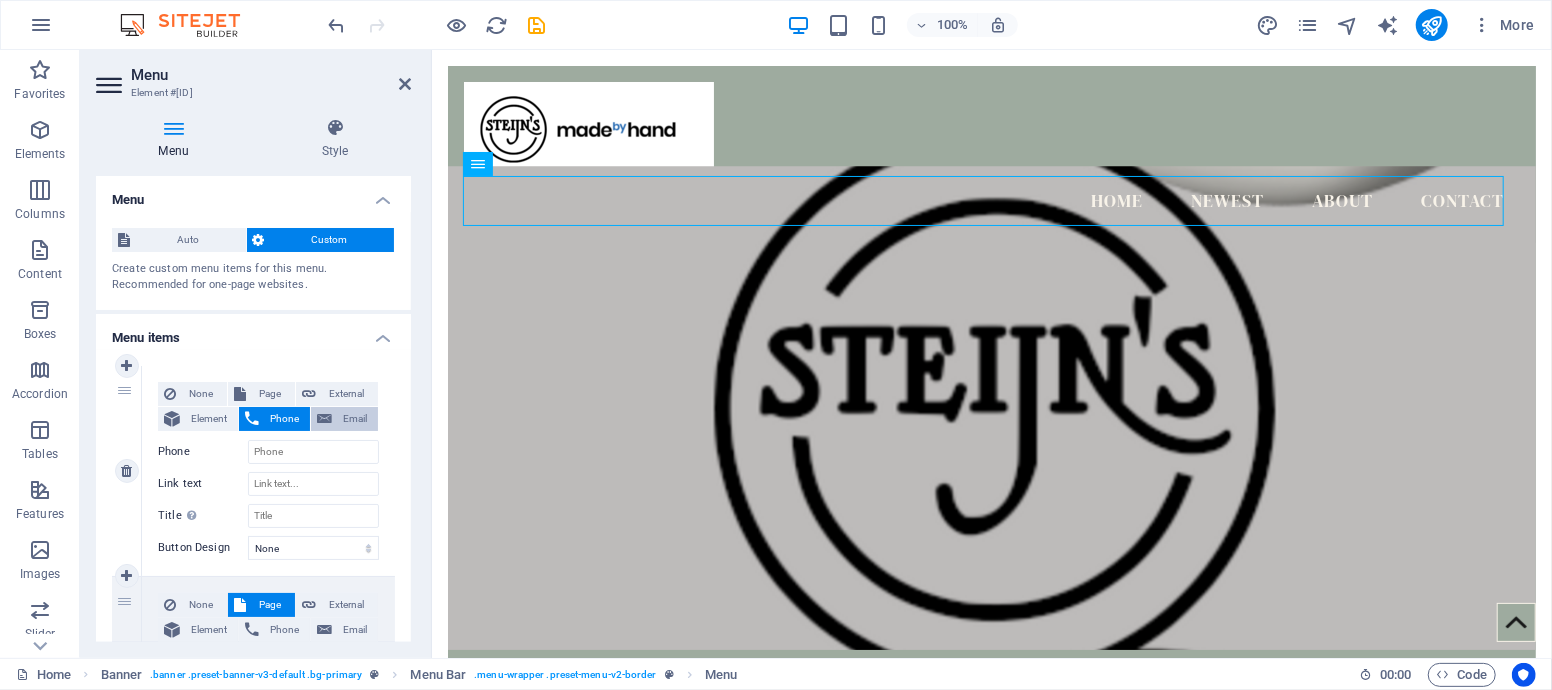 click on "Email" at bounding box center [355, 419] 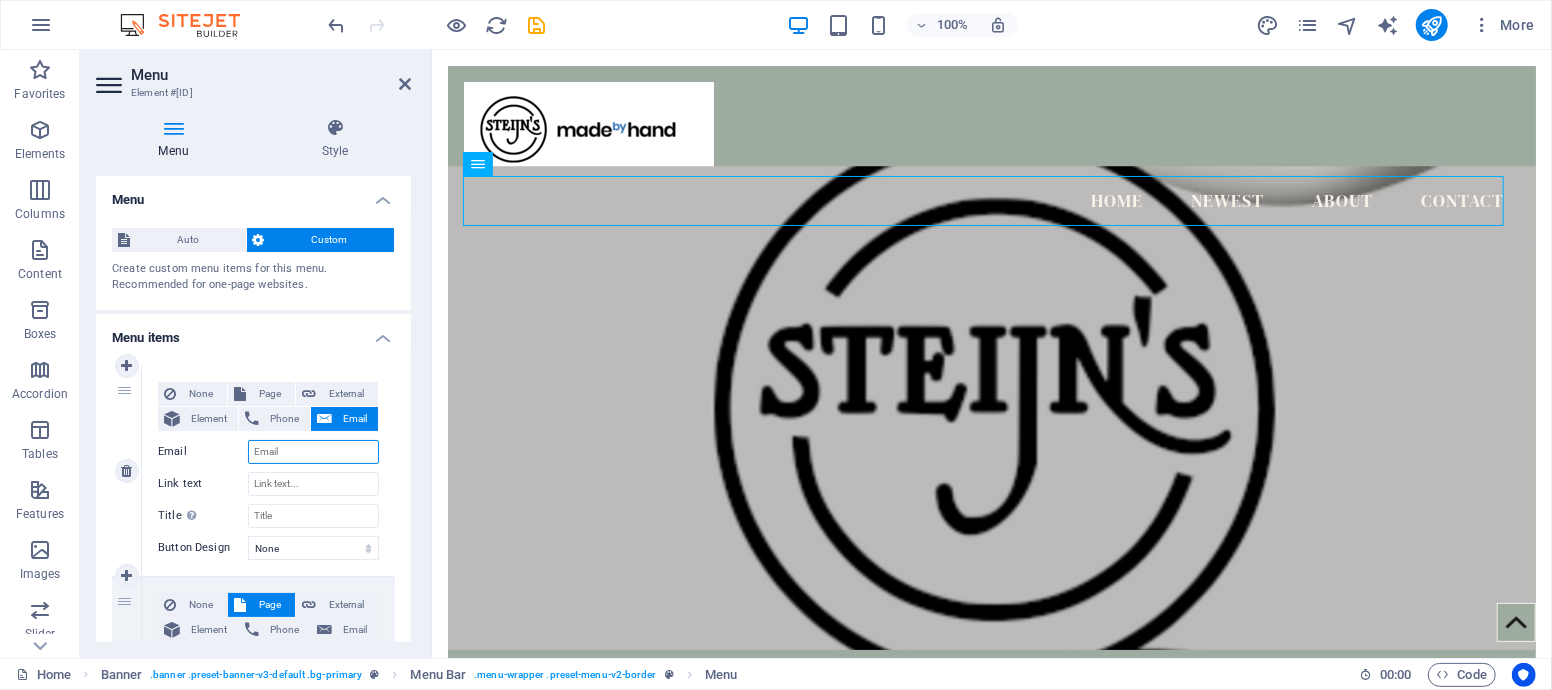 click on "Email" at bounding box center [313, 452] 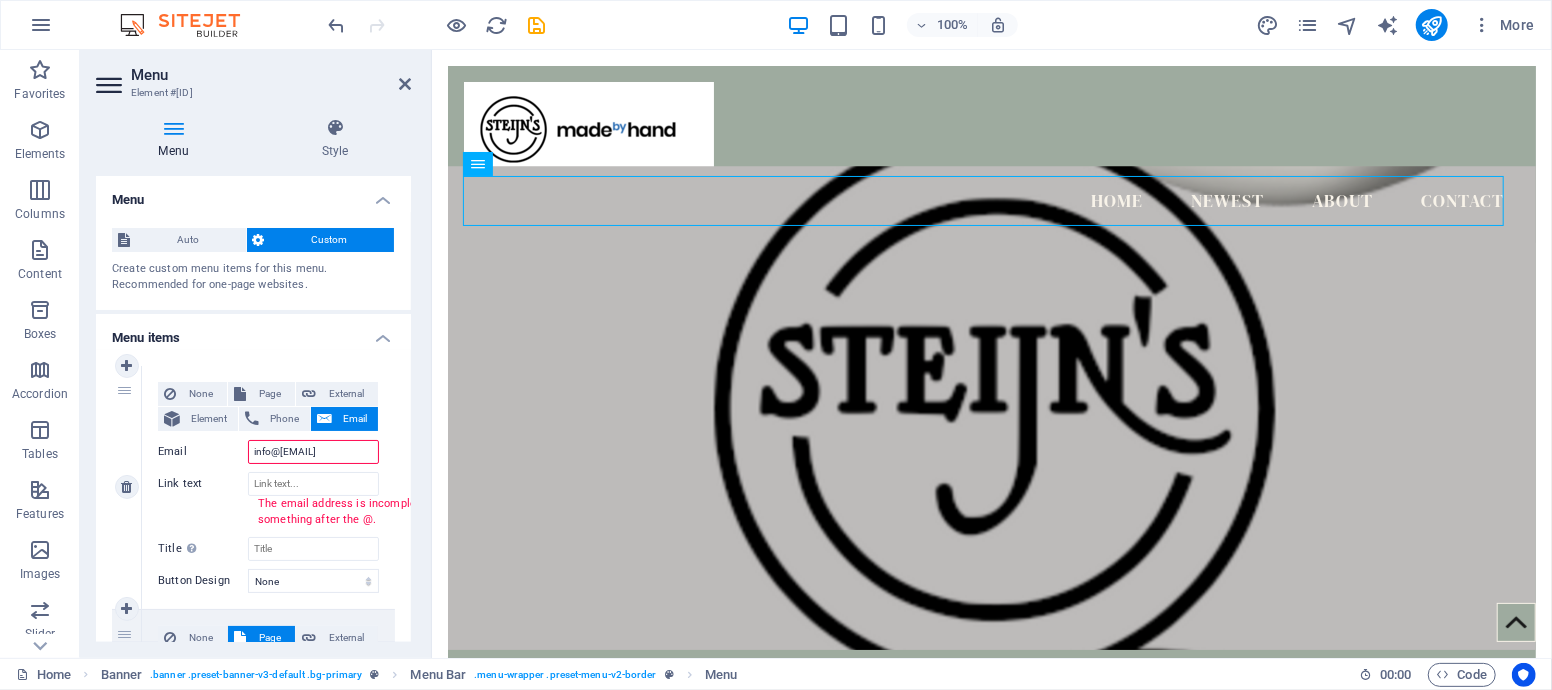 type on "[EMAIL]" 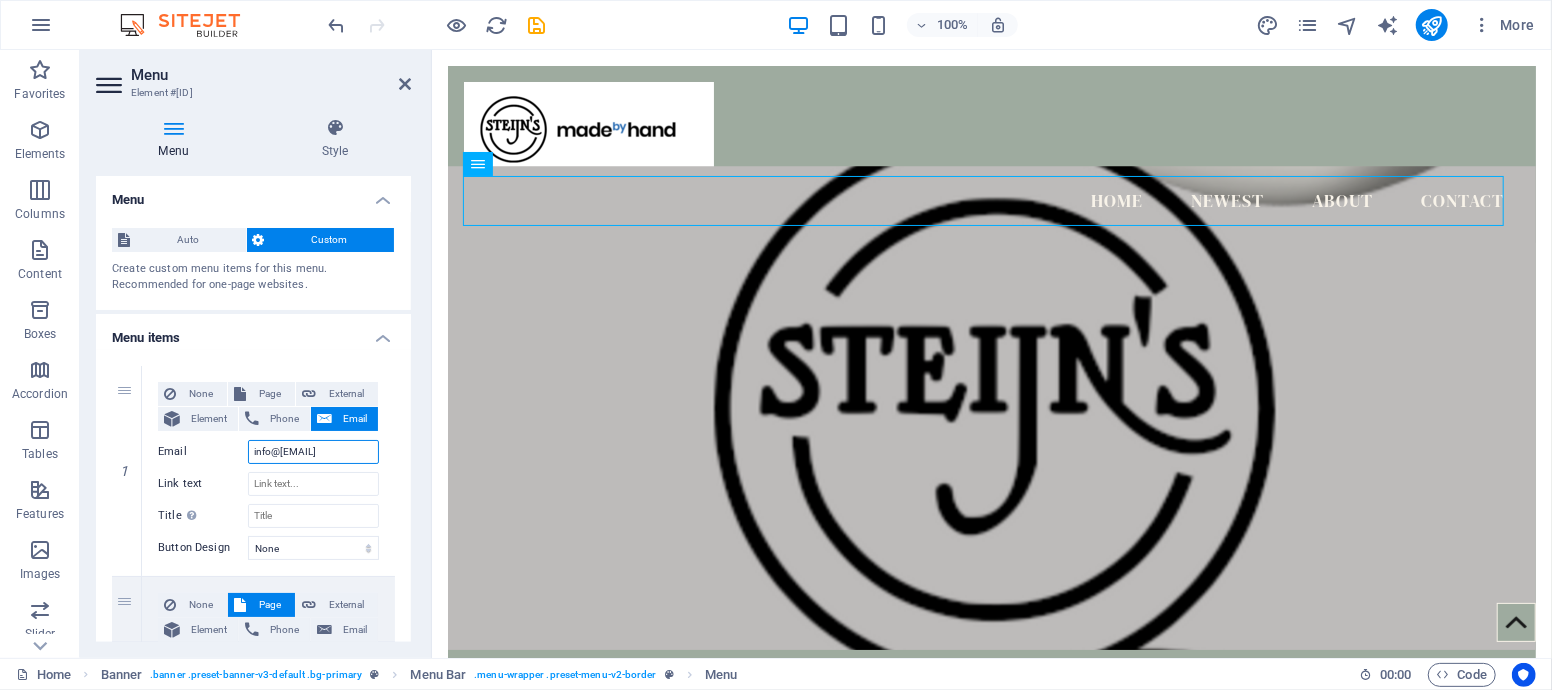 type on "[EMAIL]" 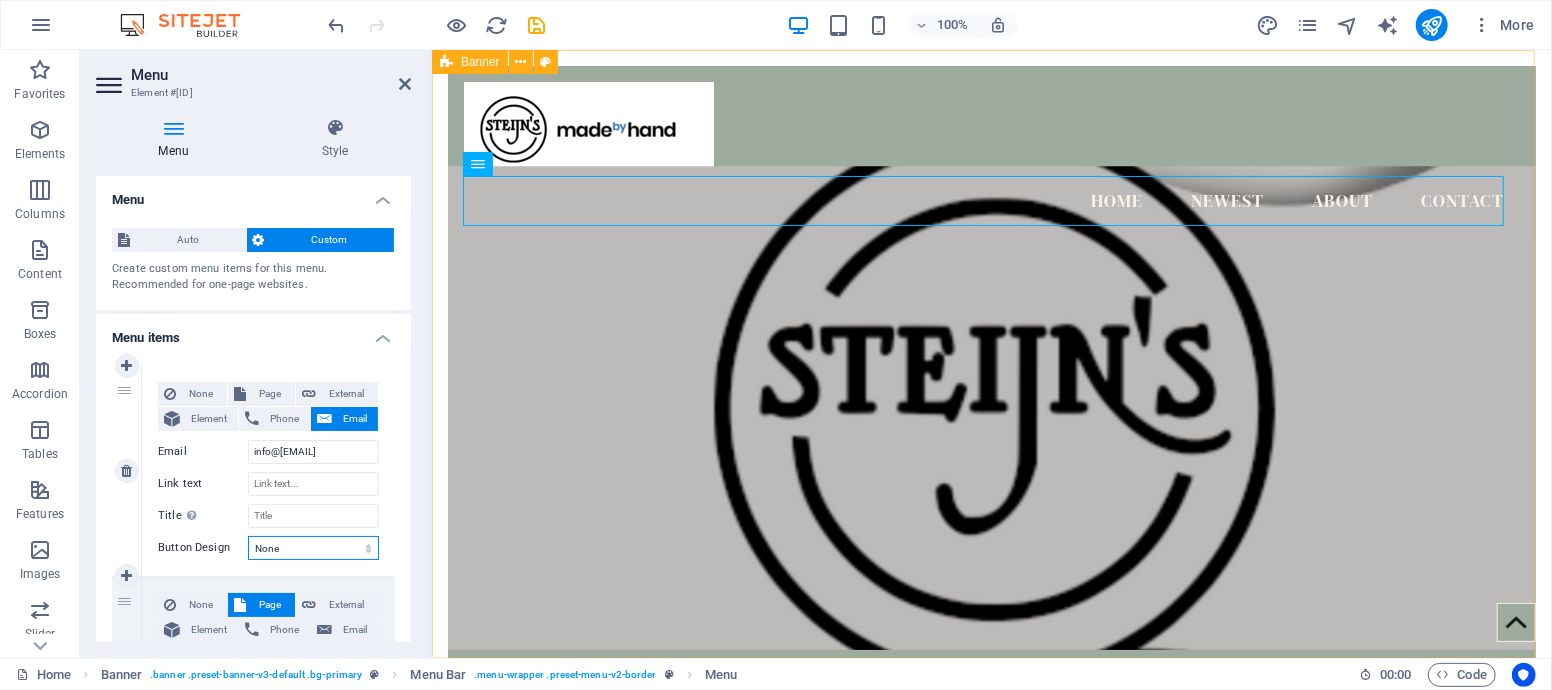 click on "None Default Primary Secondary" at bounding box center [313, 548] 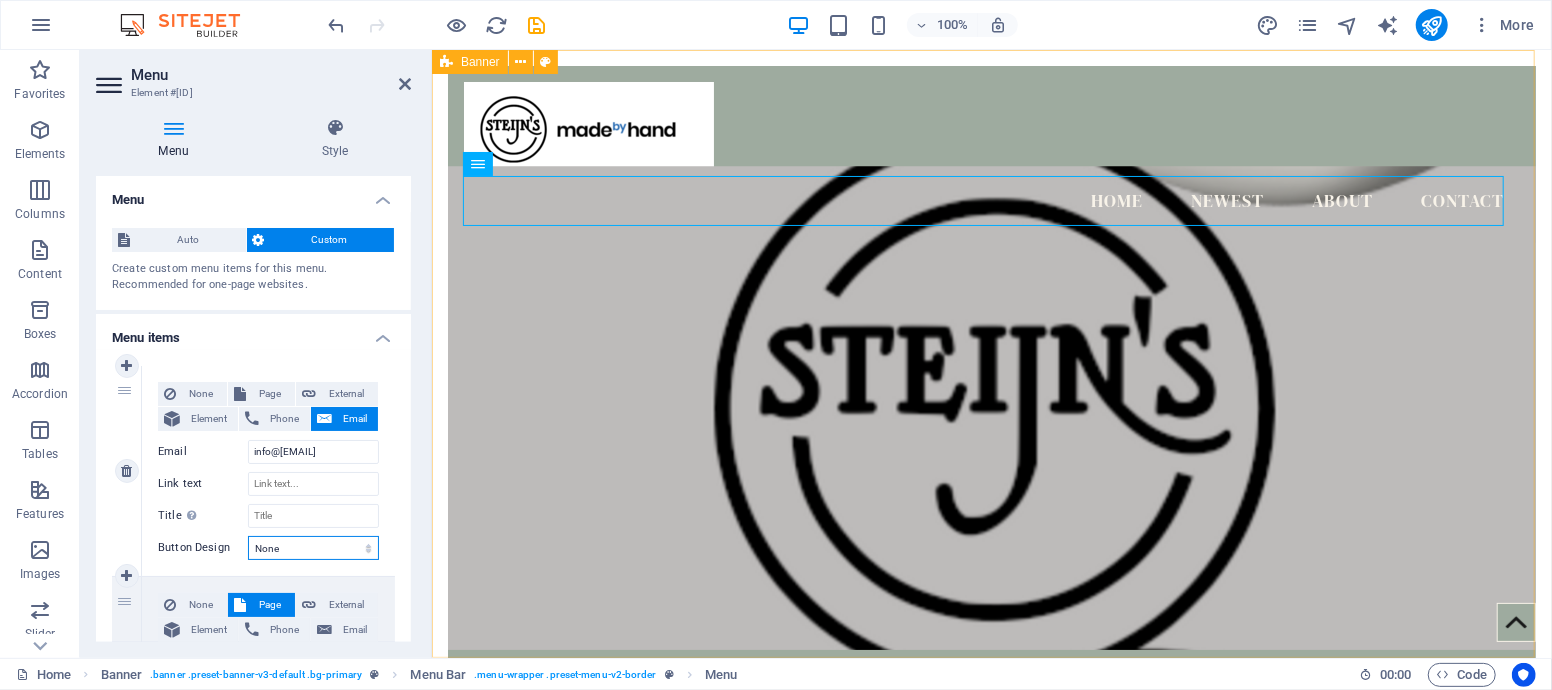 select on "default" 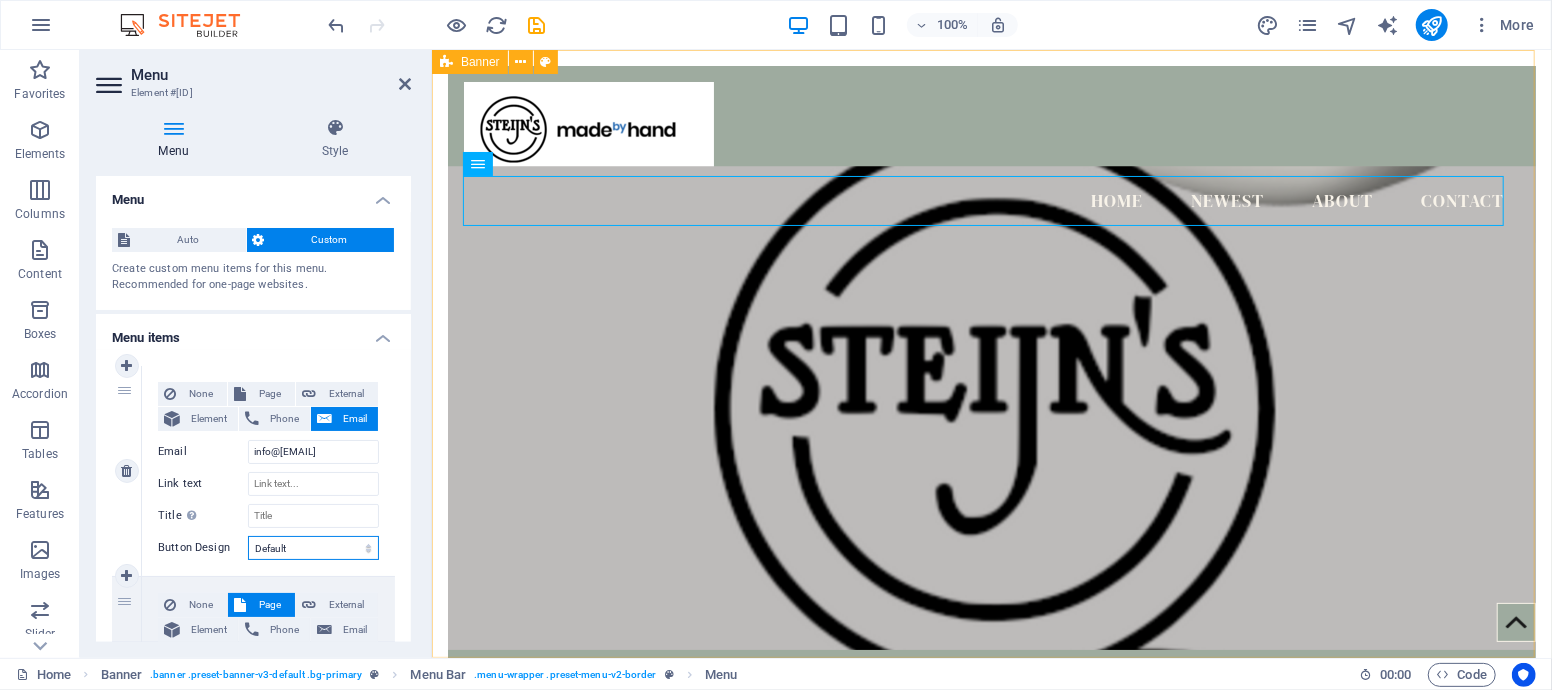 click on "None Default Primary Secondary" at bounding box center [313, 548] 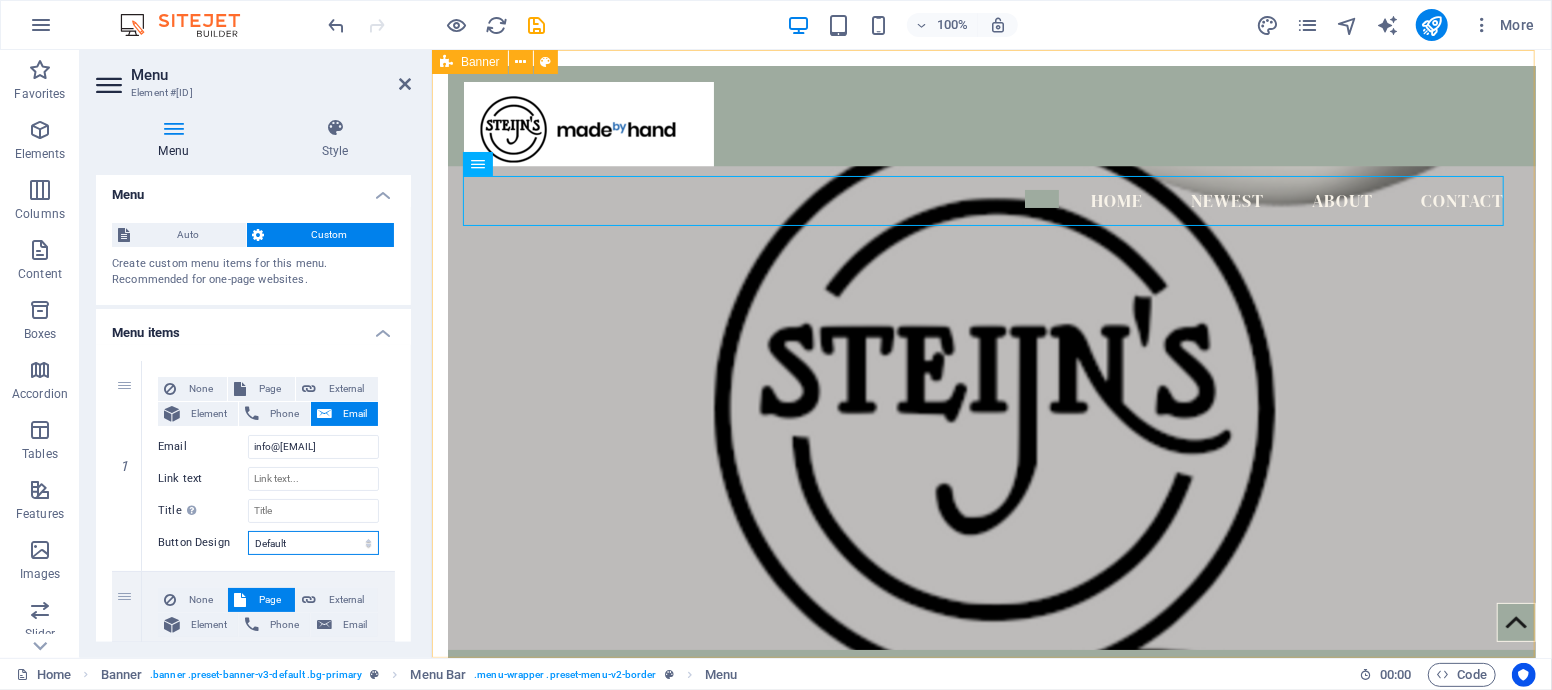 scroll, scrollTop: 0, scrollLeft: 0, axis: both 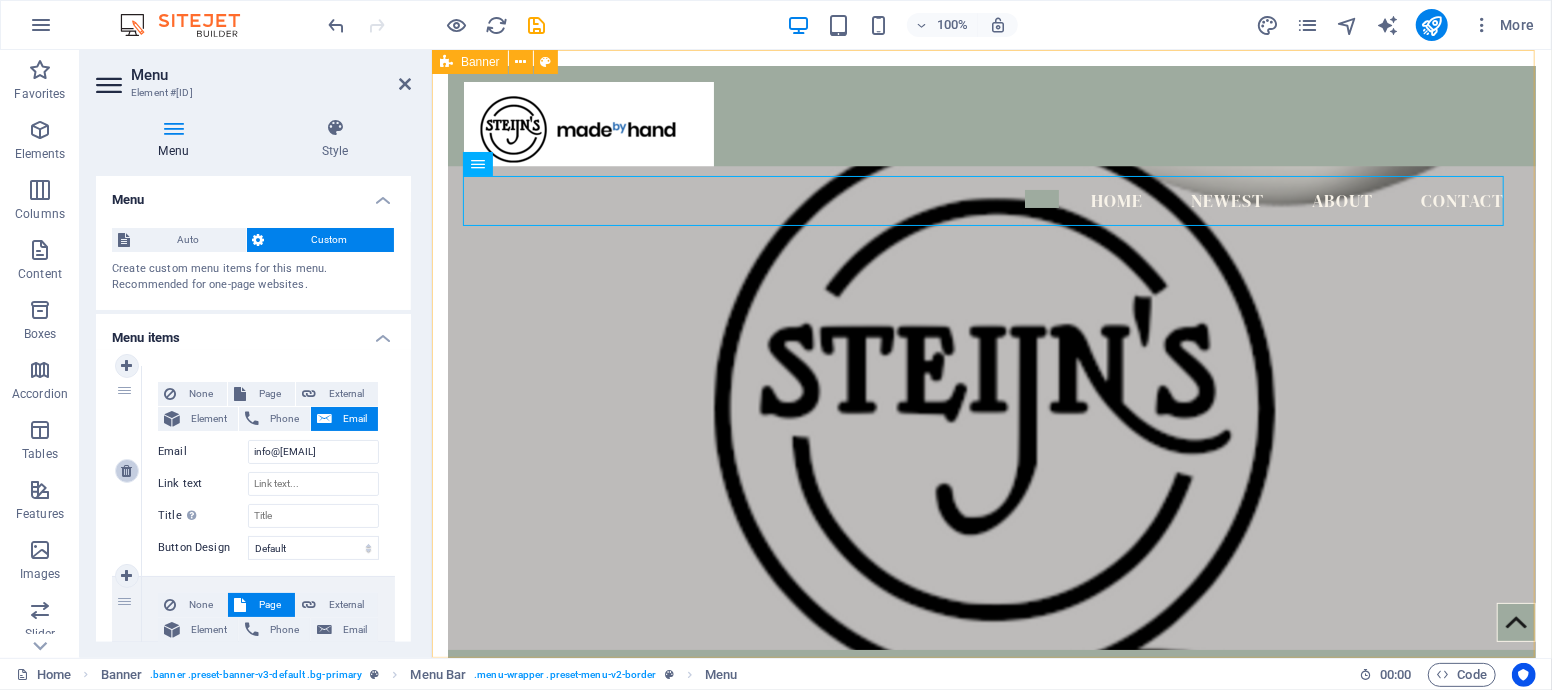 click at bounding box center [126, 471] 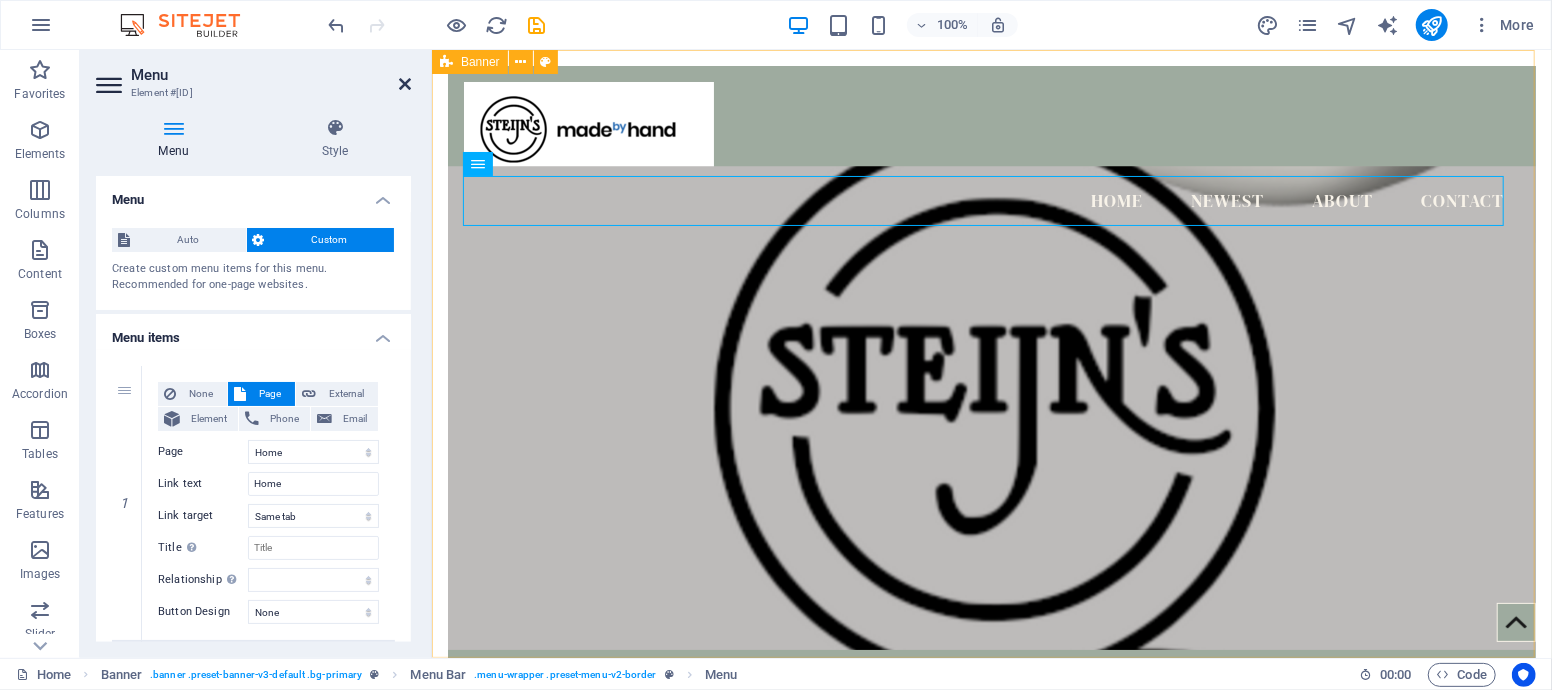 click at bounding box center [405, 84] 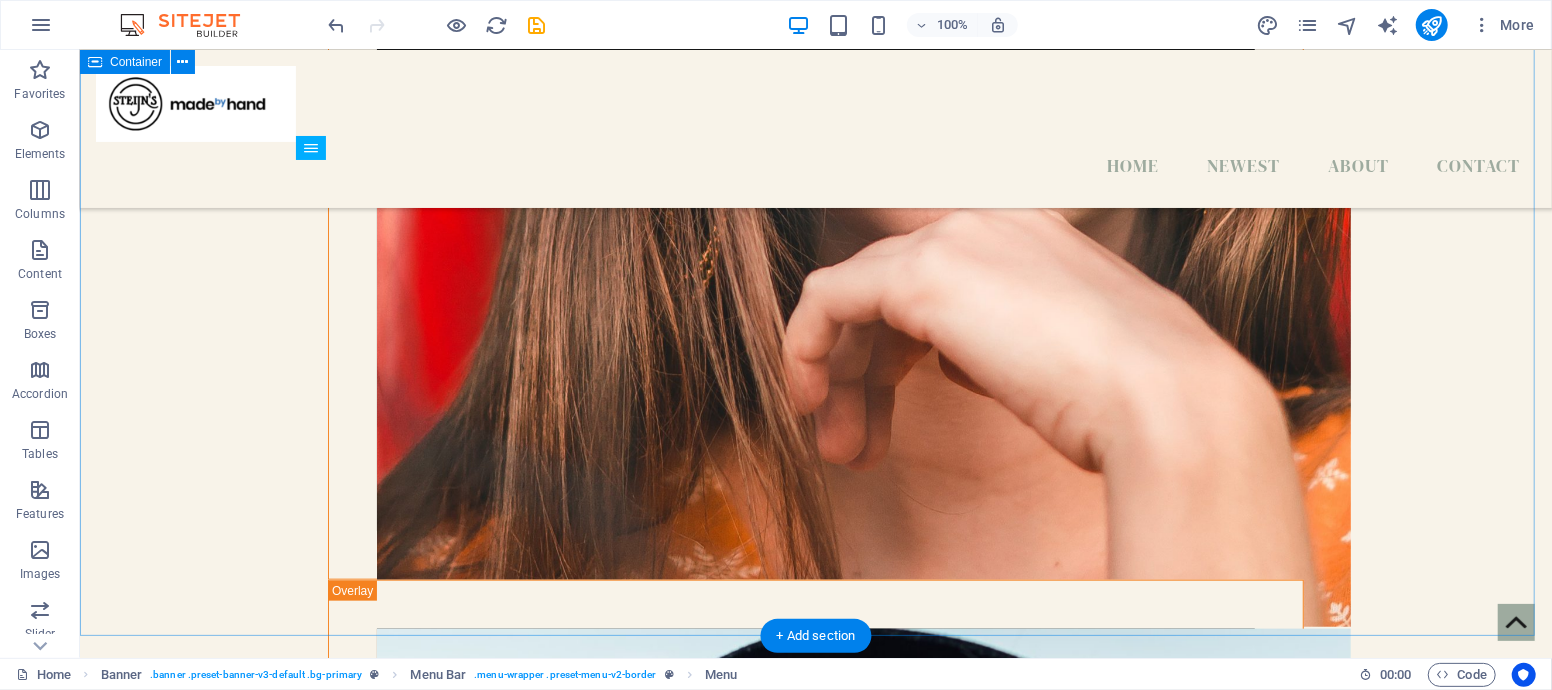 scroll, scrollTop: 5824, scrollLeft: 0, axis: vertical 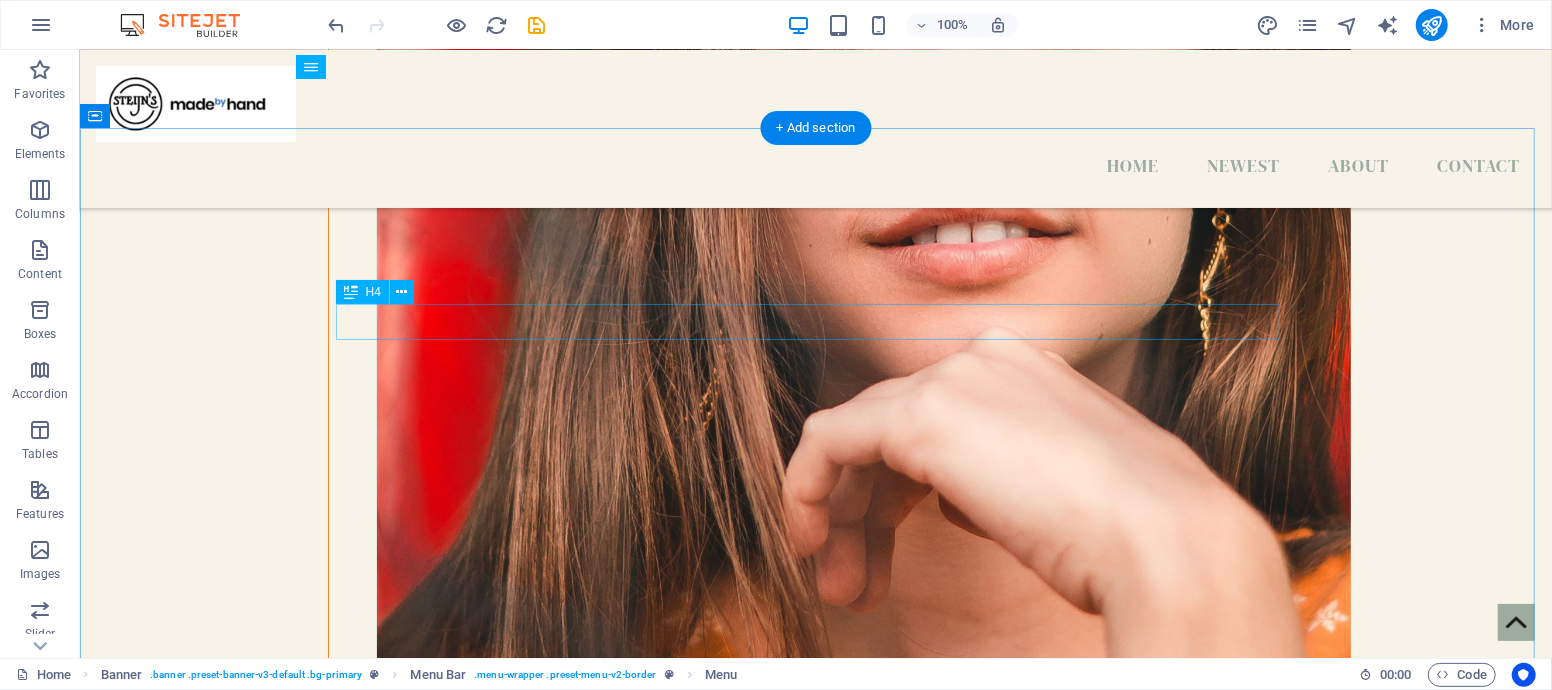 click on "BECOME A PART OF EVERGREEN!" at bounding box center [815, 6219] 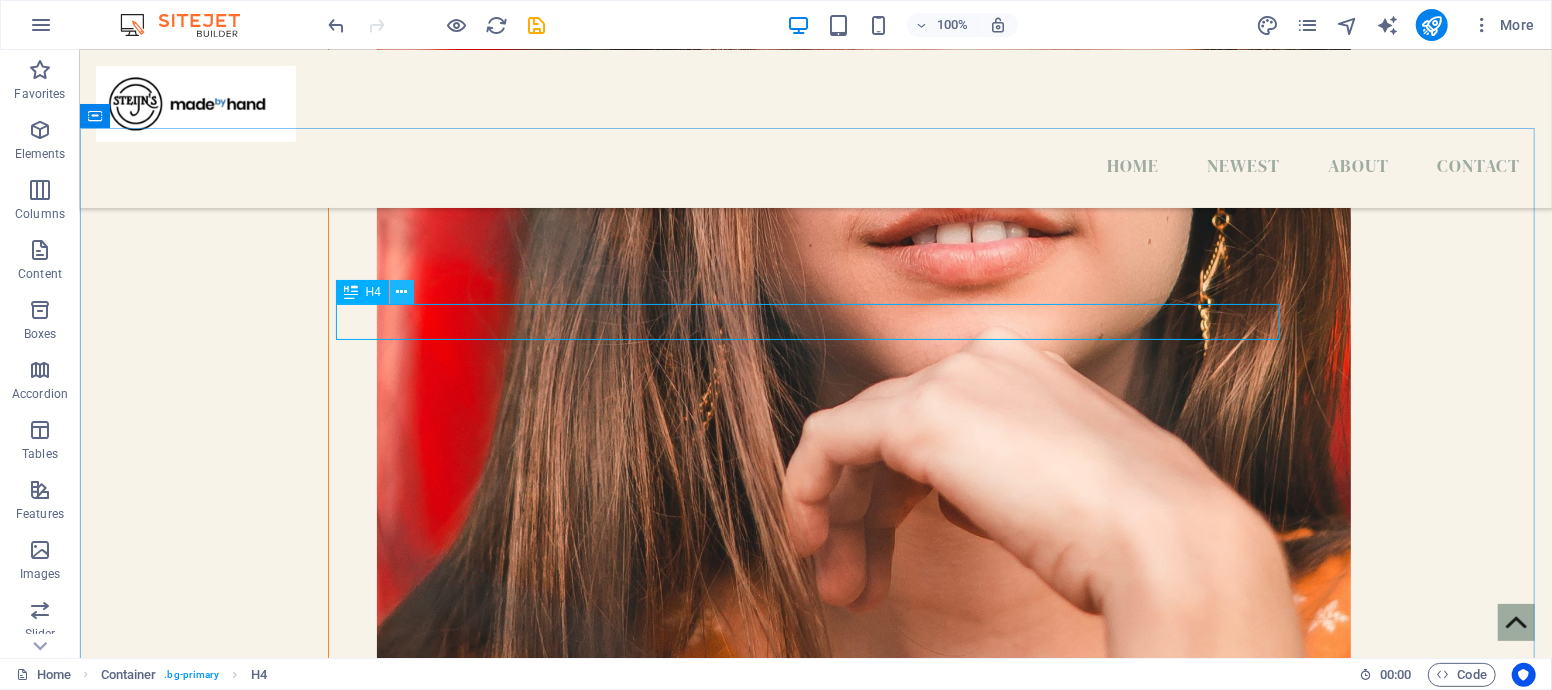 click at bounding box center (402, 292) 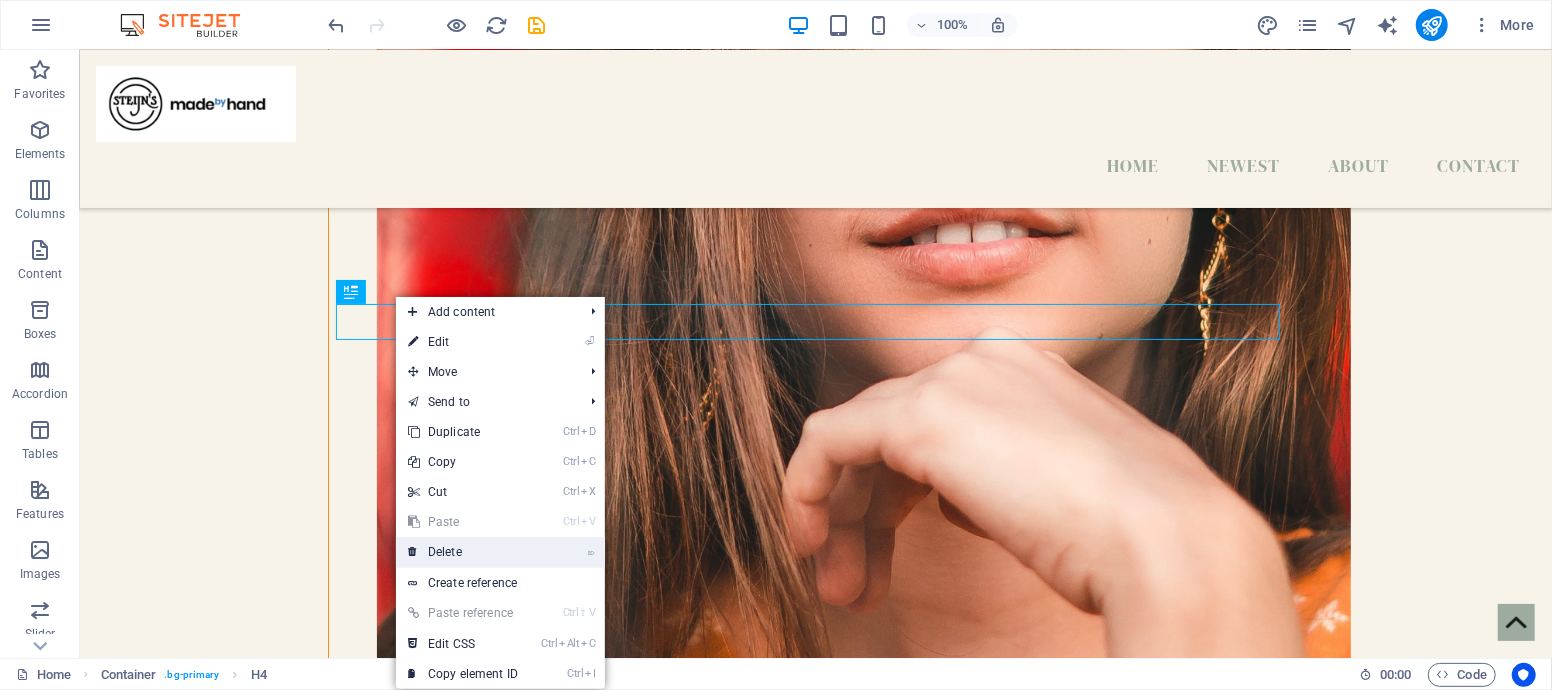click on "⌦  Delete" at bounding box center [463, 552] 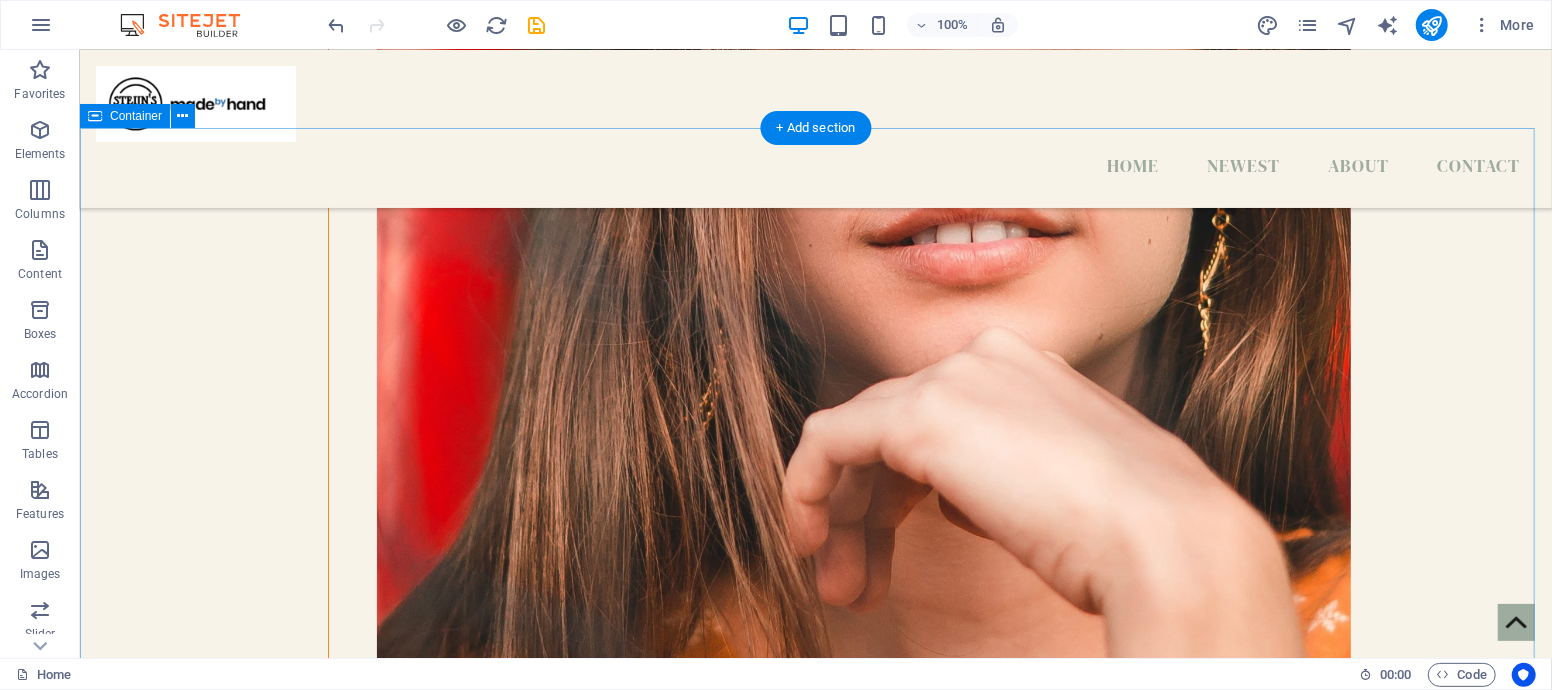 click on "CONTACT US! Submit   I have read and understand the privacy policy. Unreadable? Load new" at bounding box center [815, 6383] 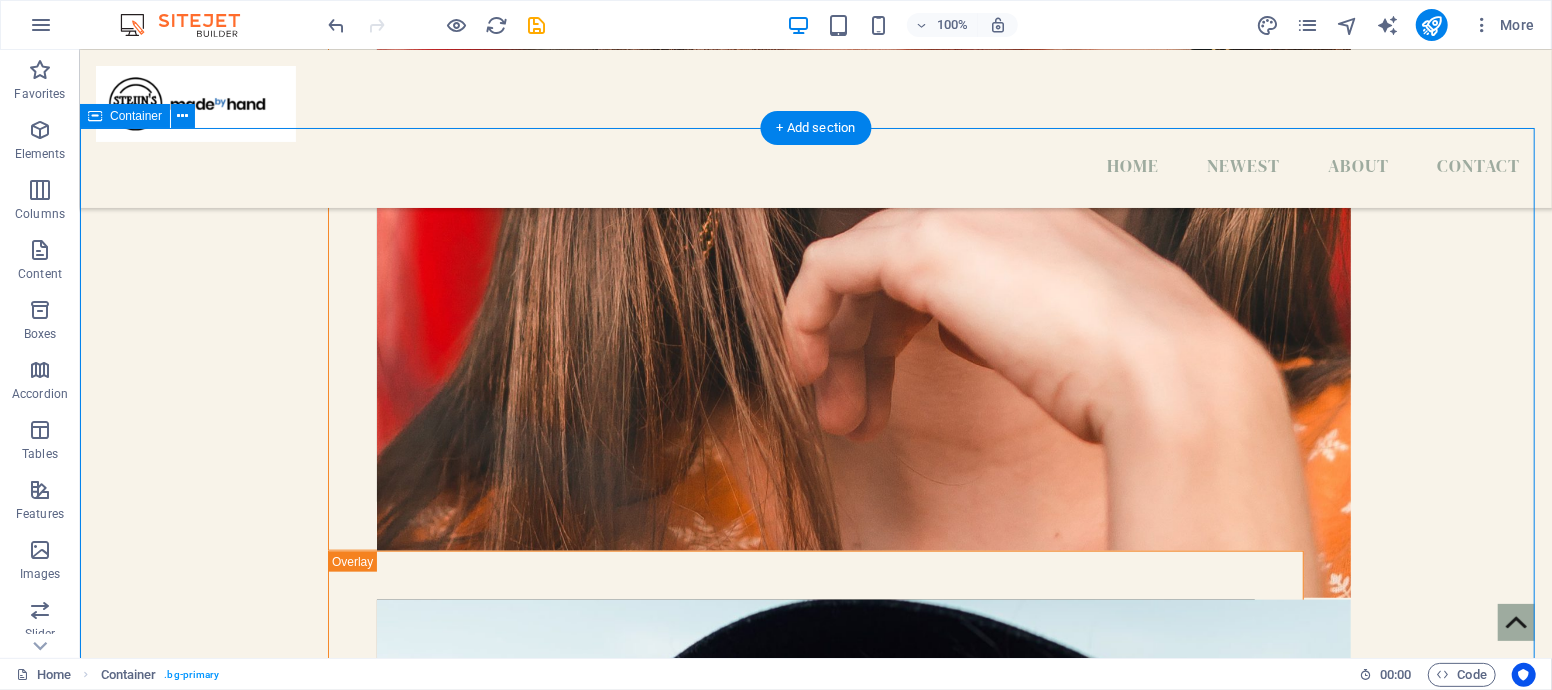 scroll, scrollTop: 6010, scrollLeft: 0, axis: vertical 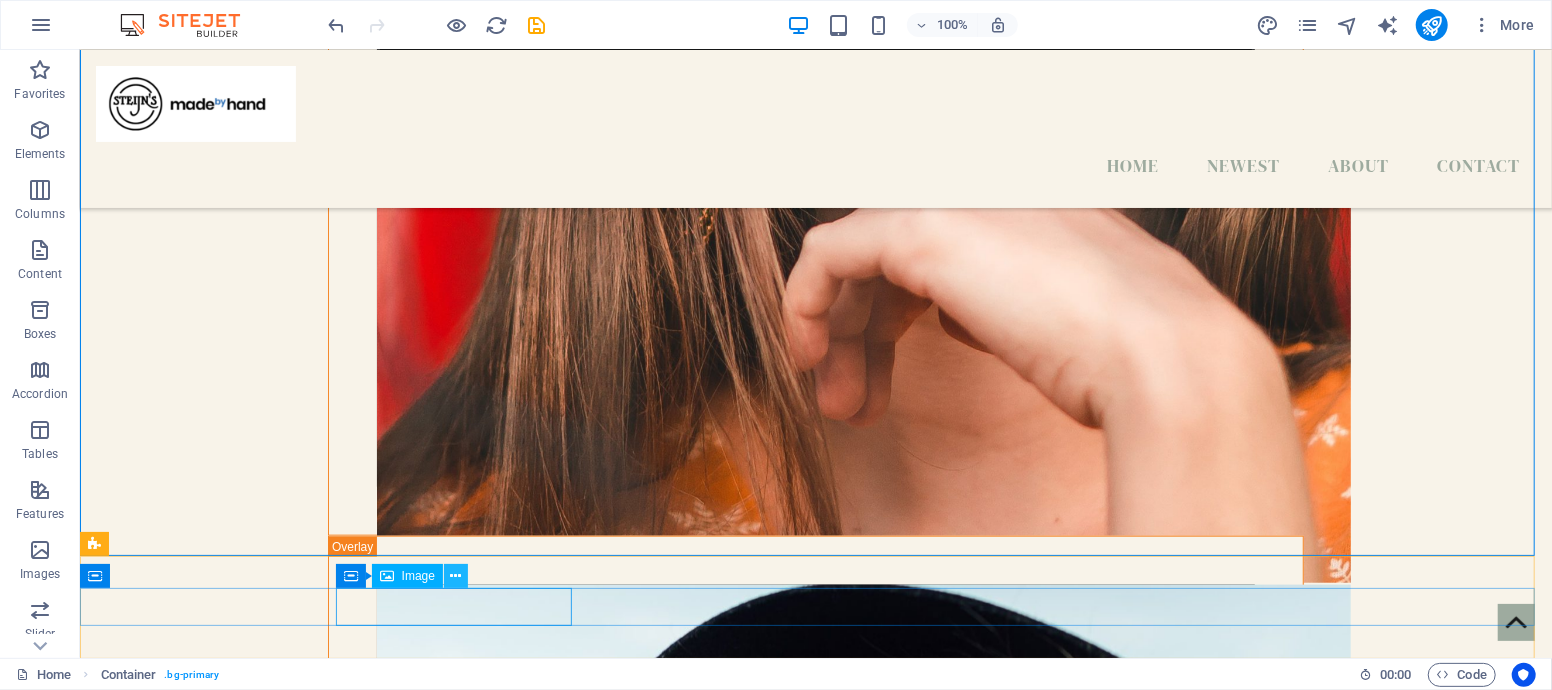 click at bounding box center (456, 576) 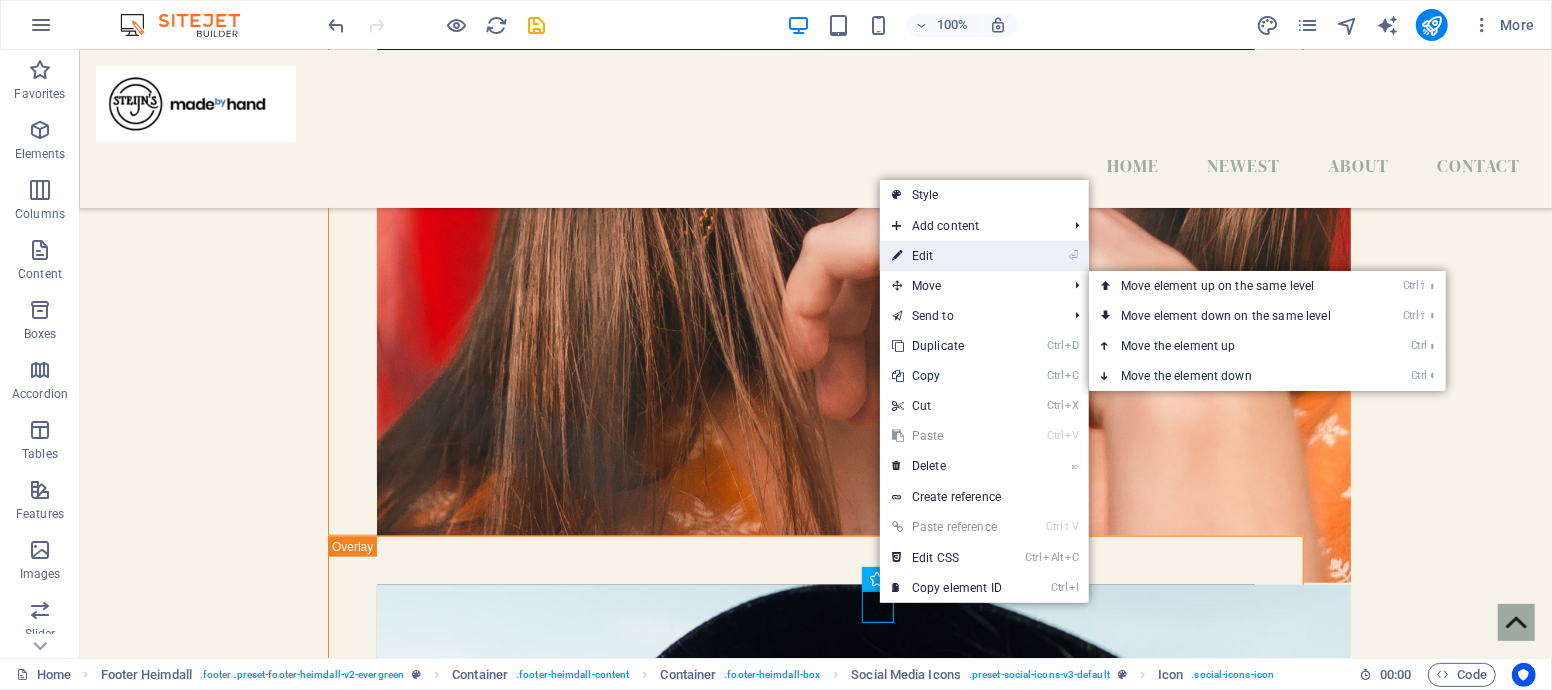 click on "⏎  Edit" at bounding box center [947, 256] 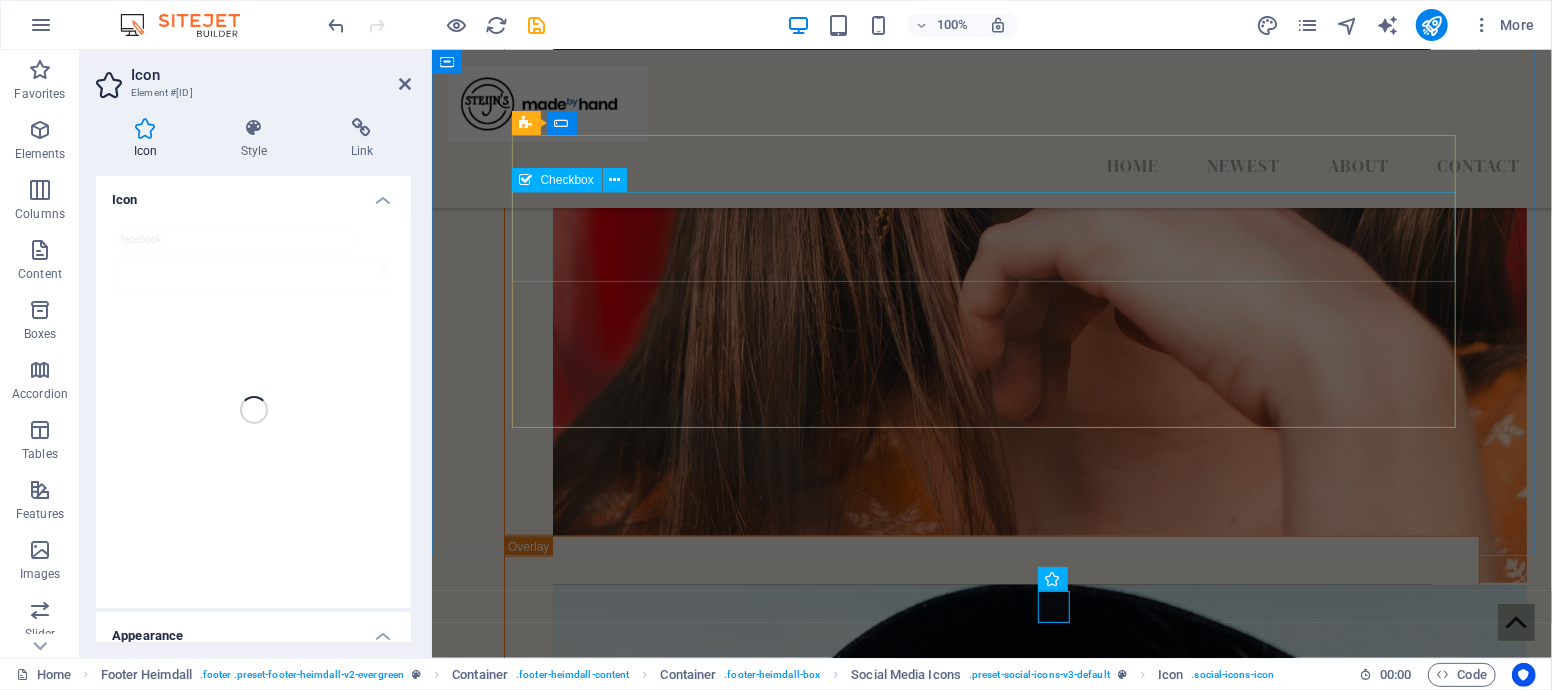 scroll, scrollTop: 6154, scrollLeft: 0, axis: vertical 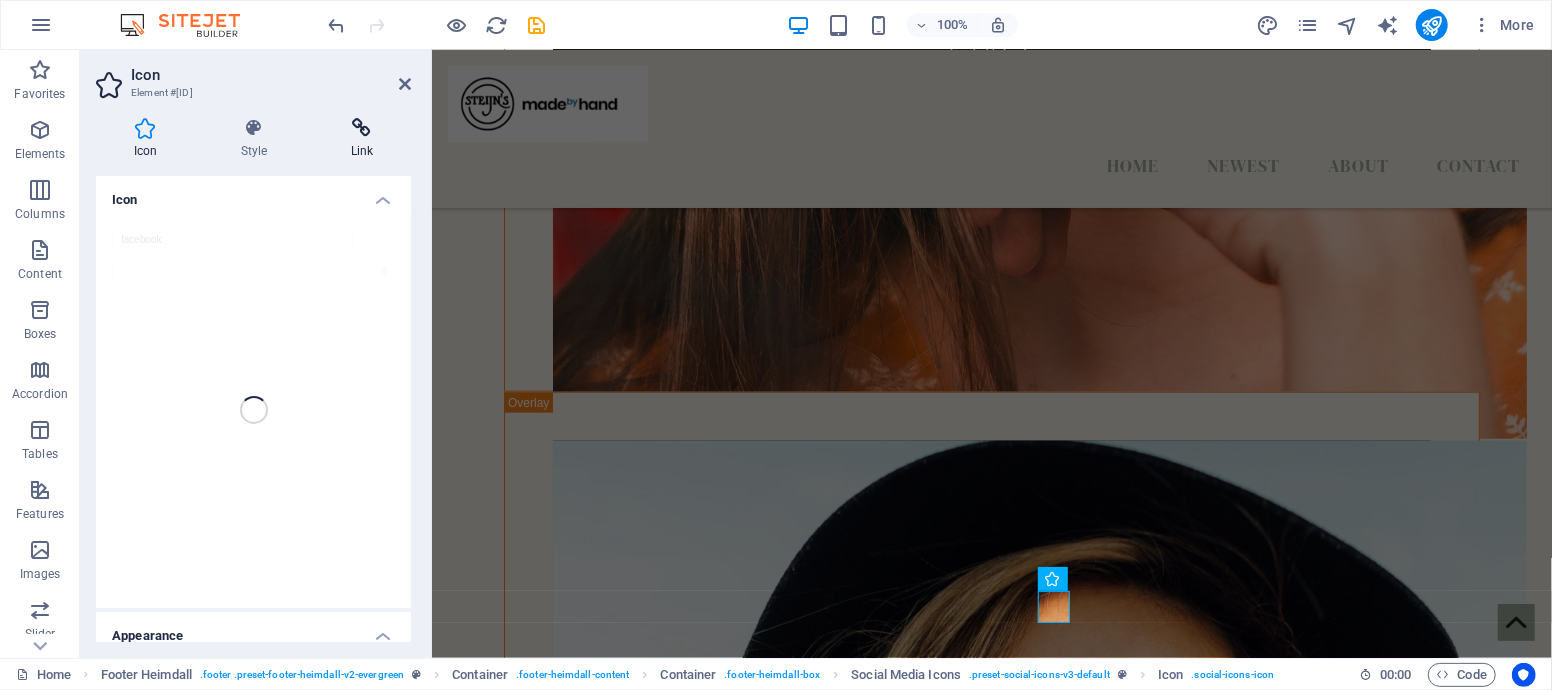 click on "Link" at bounding box center [362, 139] 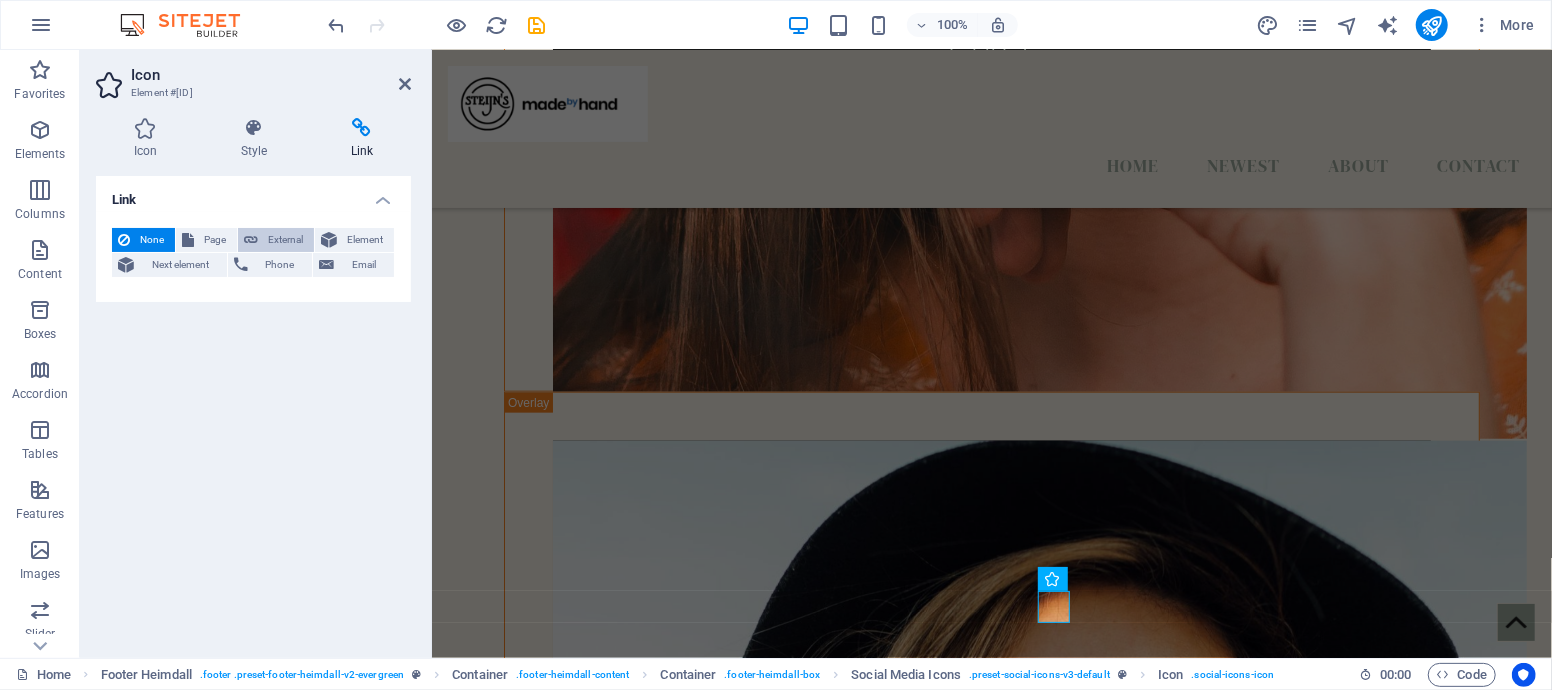 click on "External" at bounding box center [286, 240] 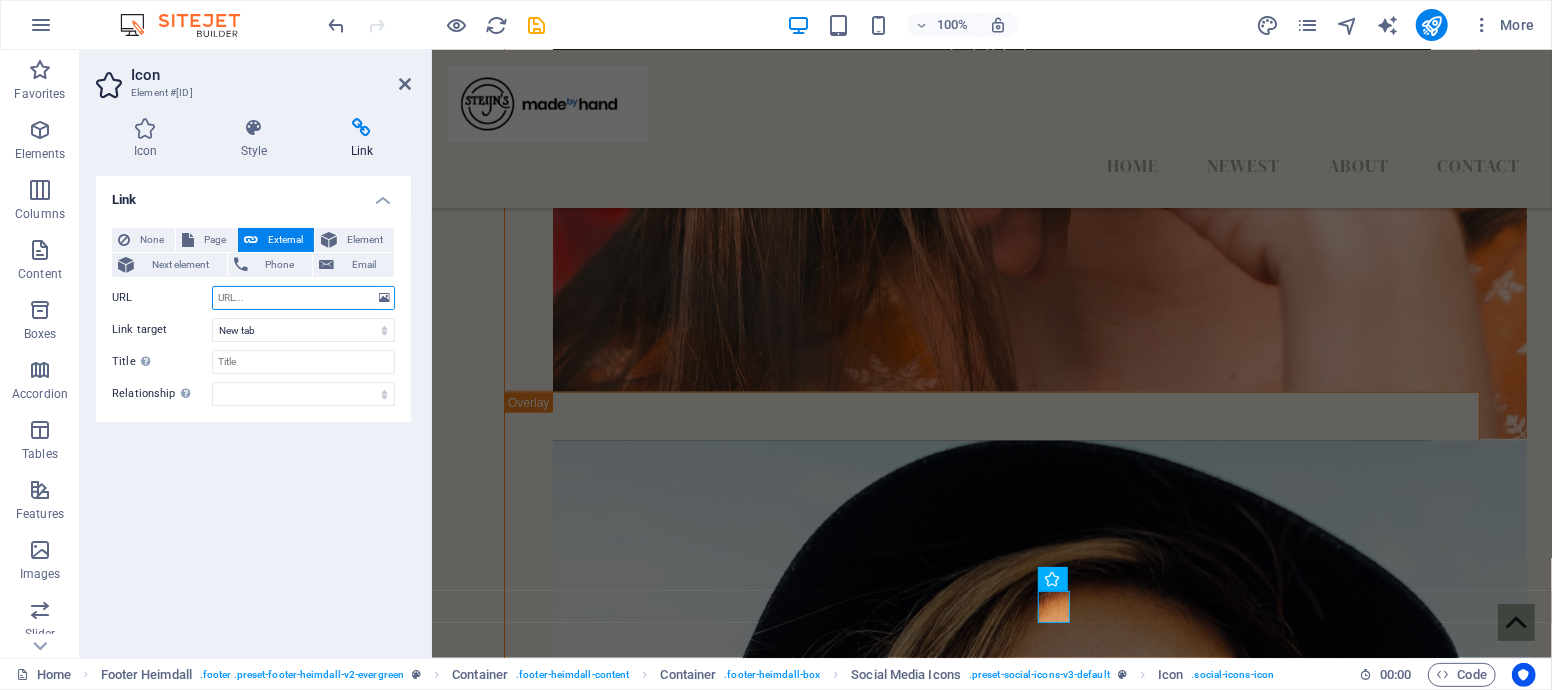 click on "URL" at bounding box center (303, 298) 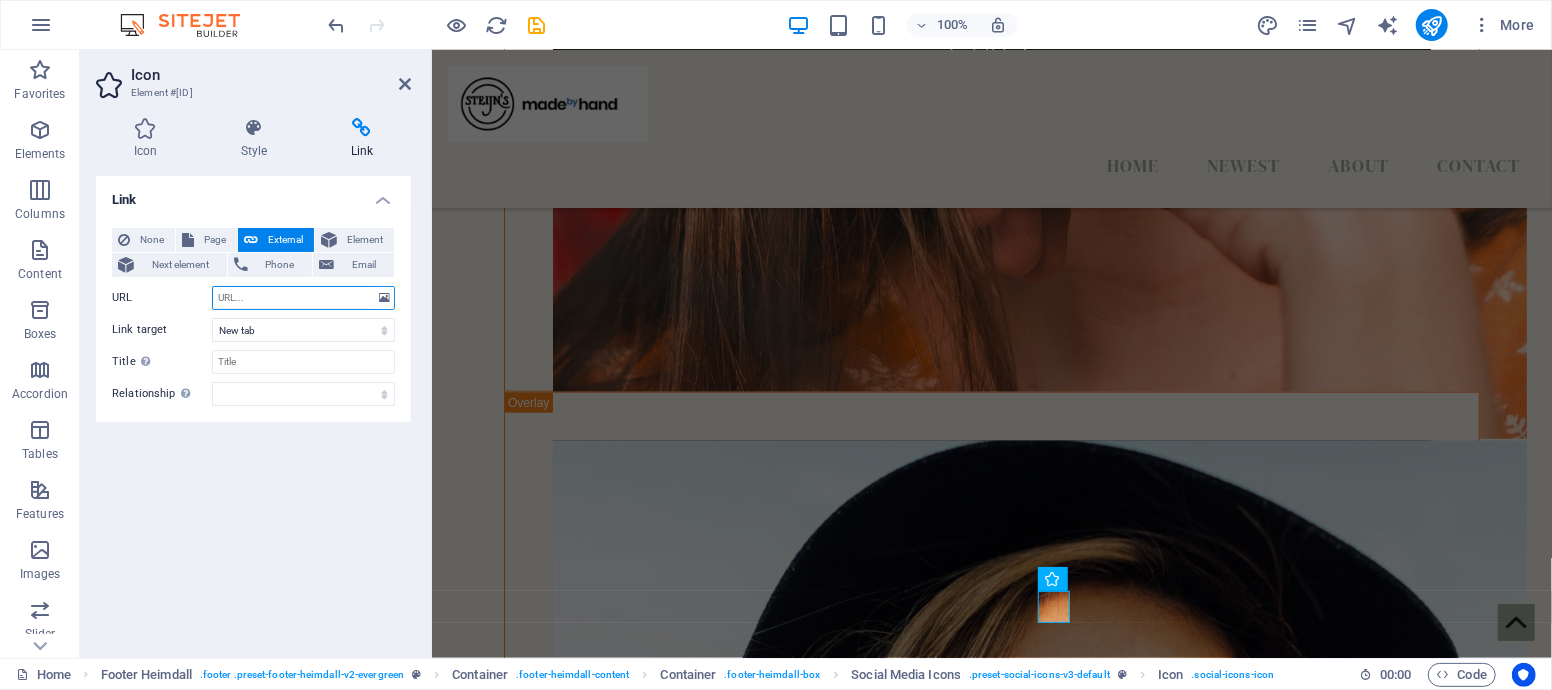 paste on "https://www.facebook.com/[COMPANY_NAME]" 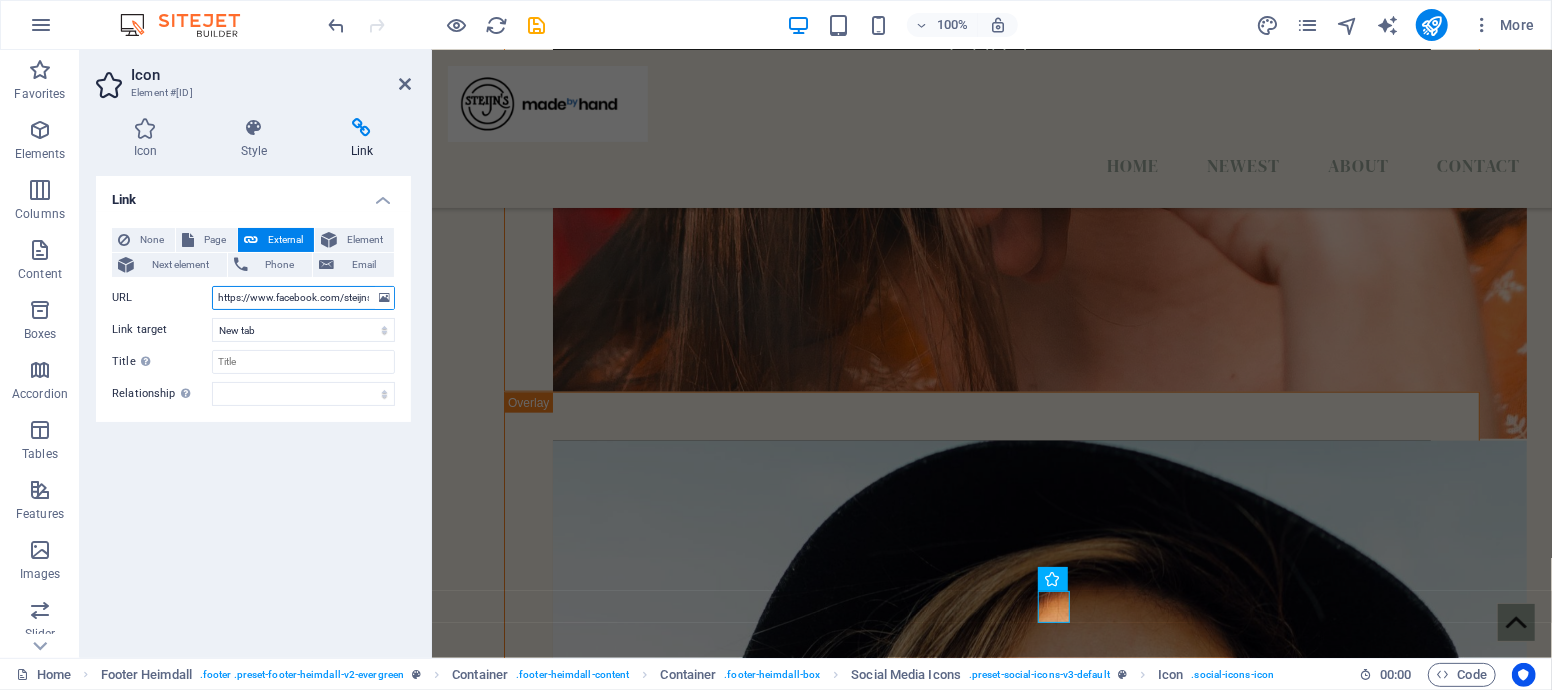 scroll, scrollTop: 0, scrollLeft: 43, axis: horizontal 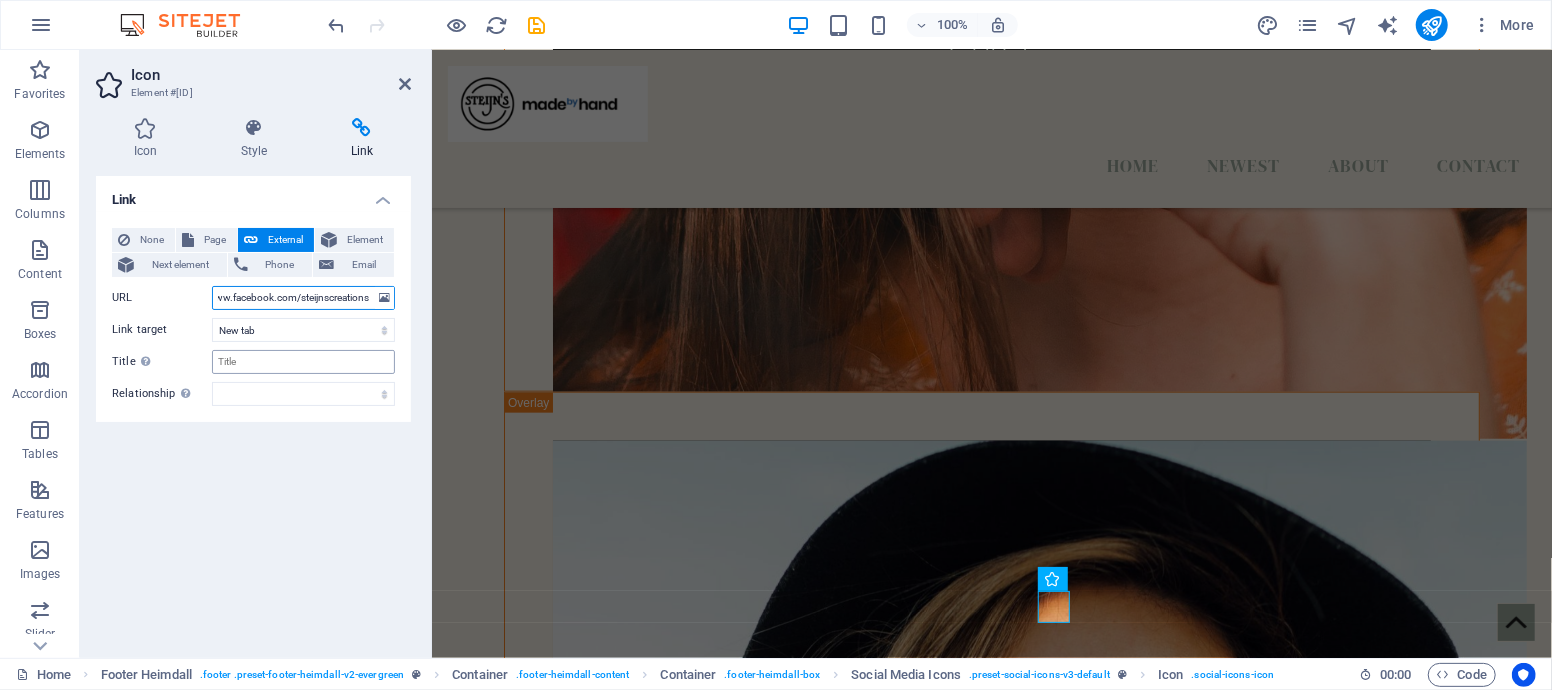type on "https://www.facebook.com/[COMPANY_NAME]" 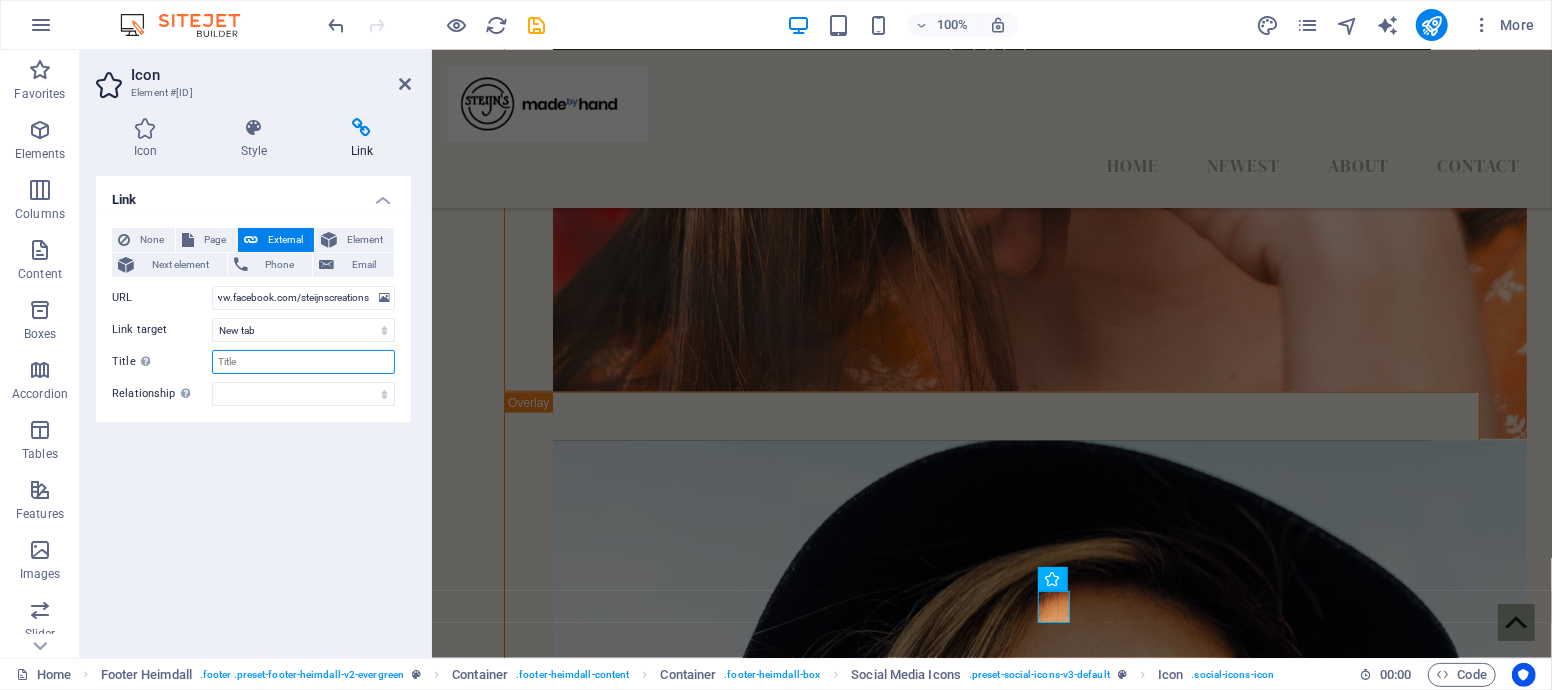 click on "Title Additional link description, should not be the same as the link text. The title is most often shown as a tooltip text when the mouse moves over the element. Leave empty if uncertain." at bounding box center (303, 362) 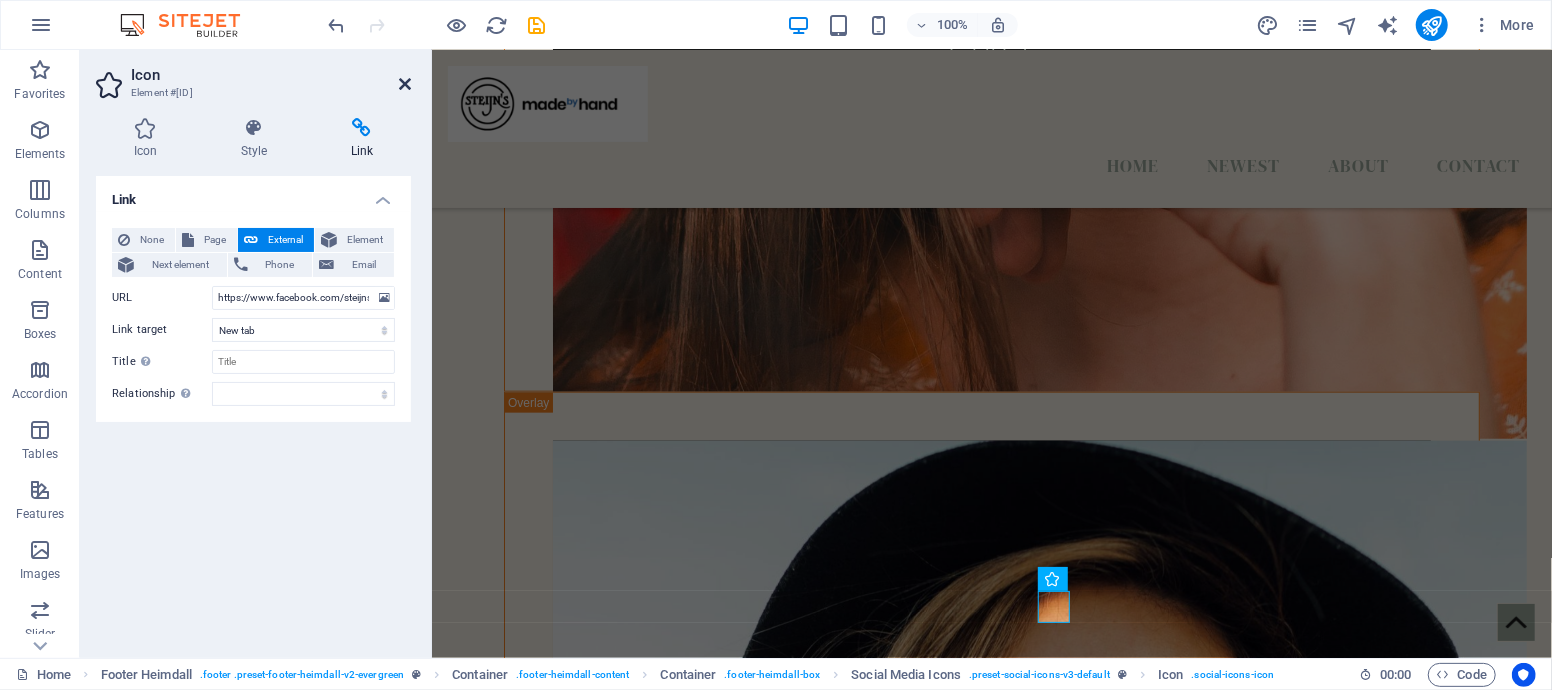 click at bounding box center [405, 84] 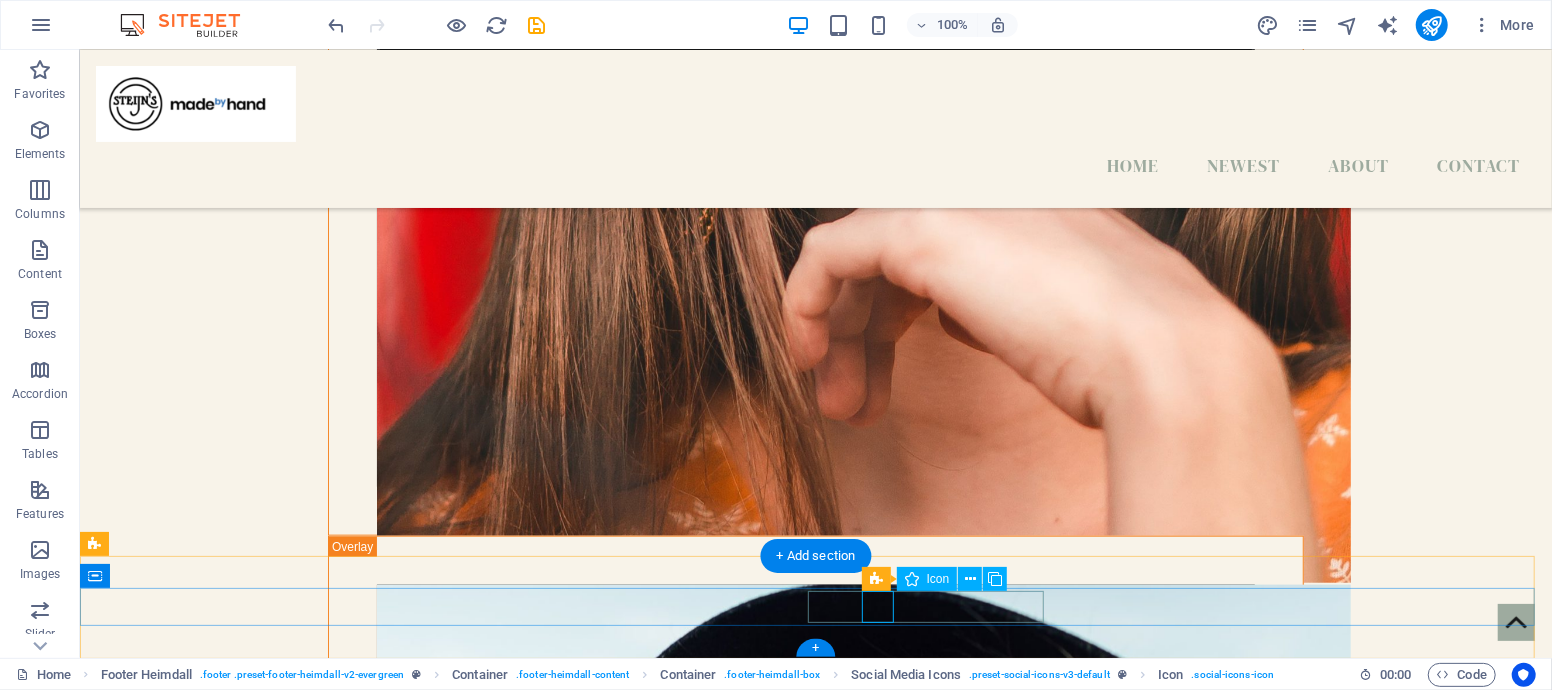 click at bounding box center (213, 6665) 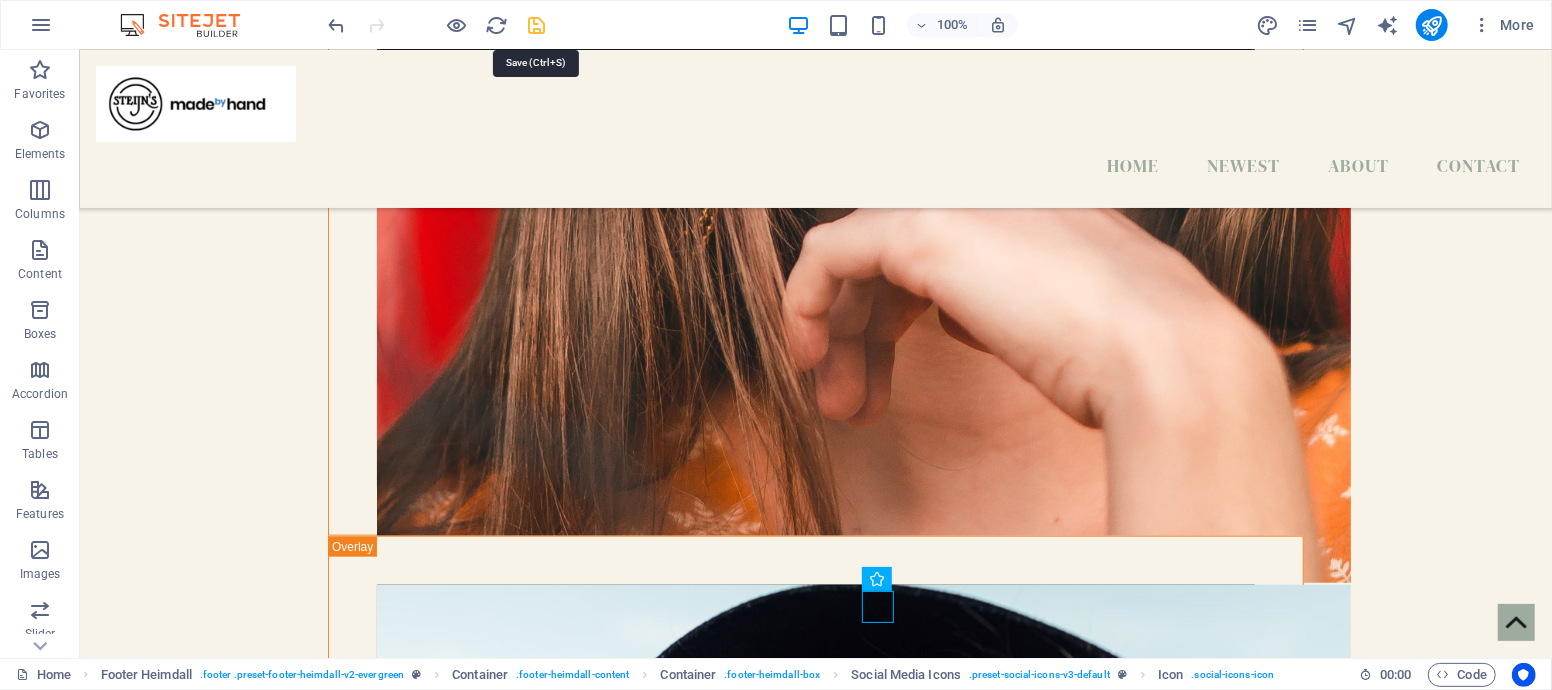 click at bounding box center (537, 25) 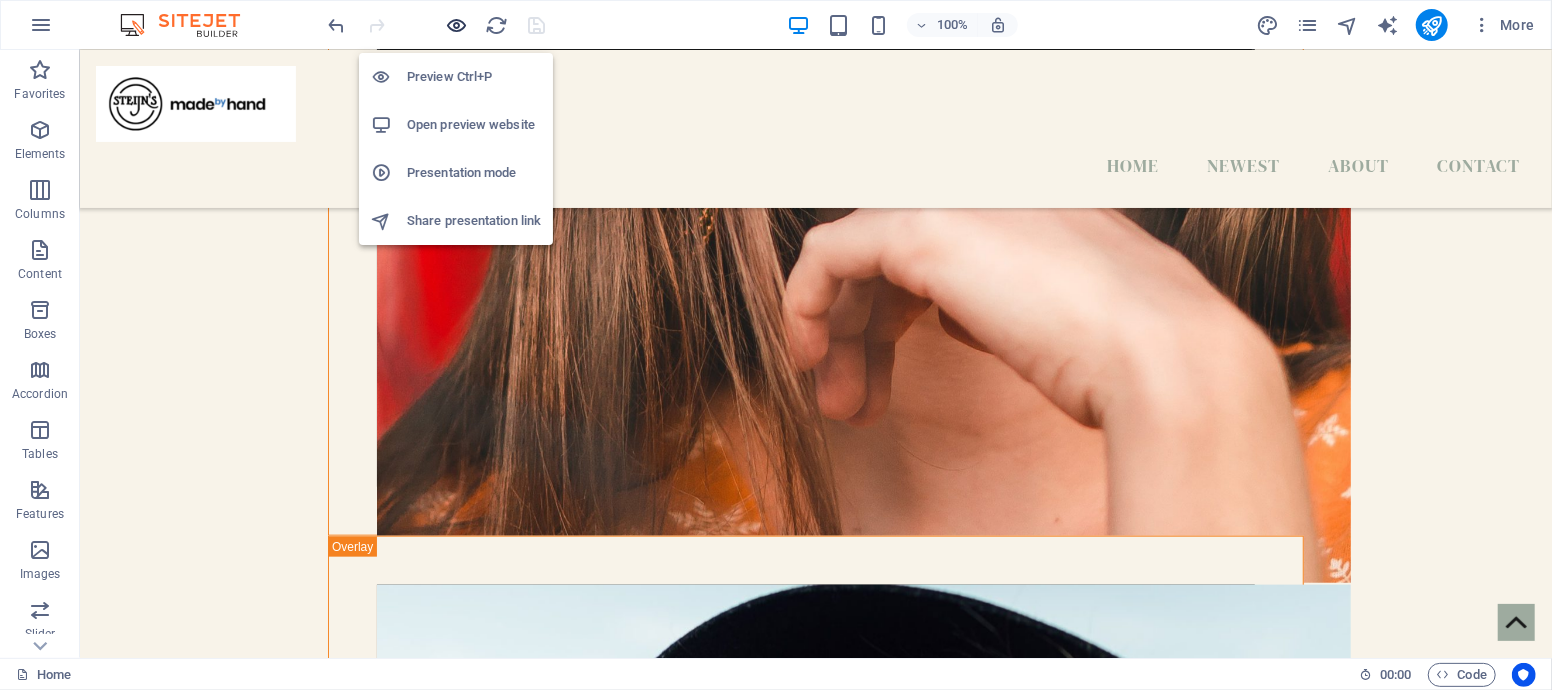 click at bounding box center [457, 25] 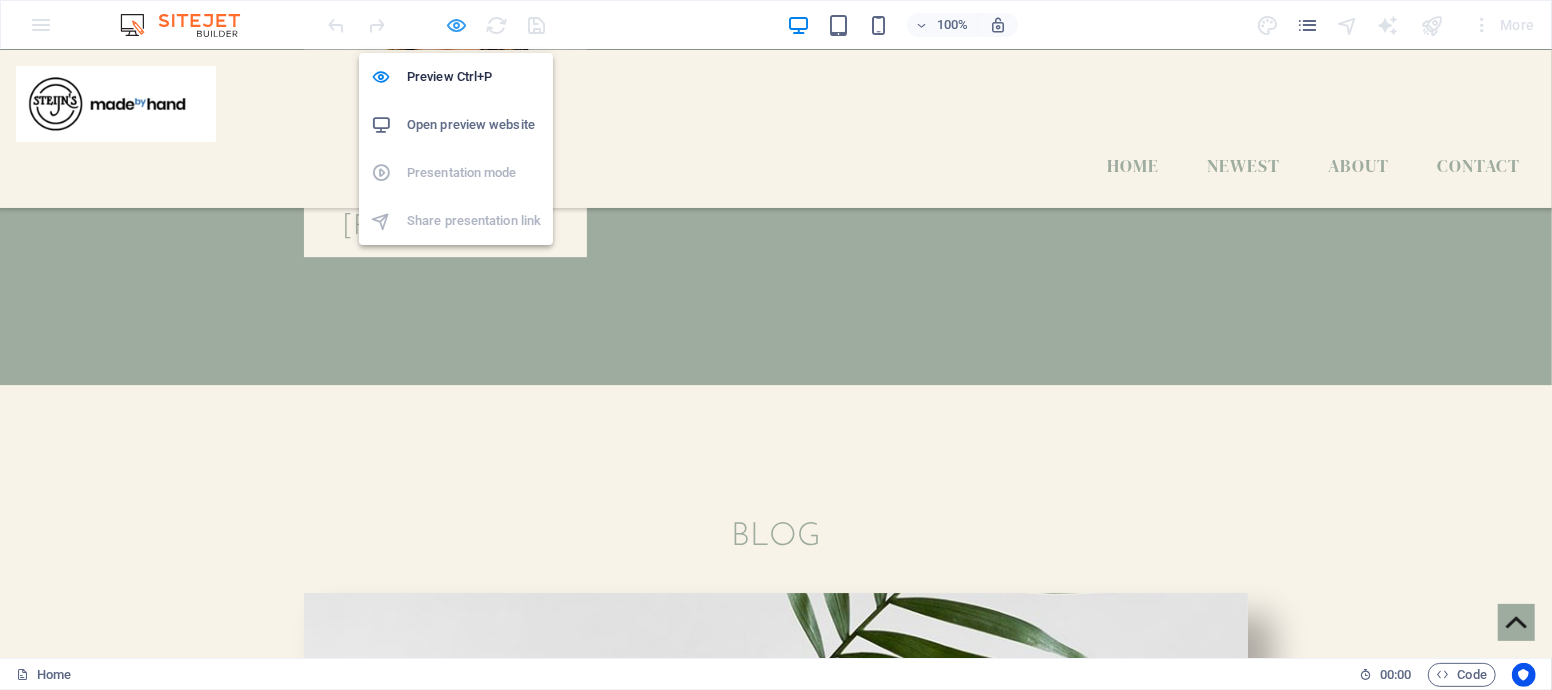 scroll, scrollTop: 3883, scrollLeft: 0, axis: vertical 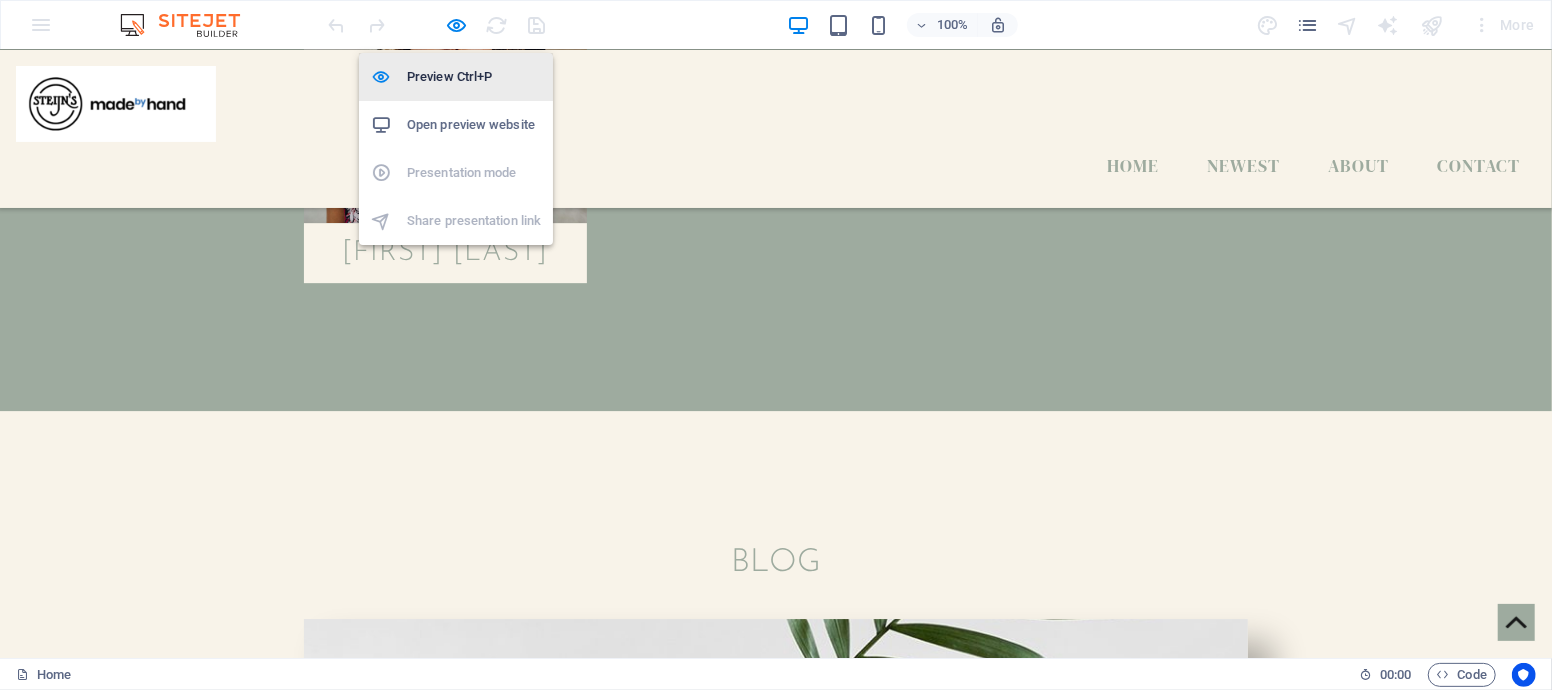 click on "Preview Ctrl+P" at bounding box center (474, 77) 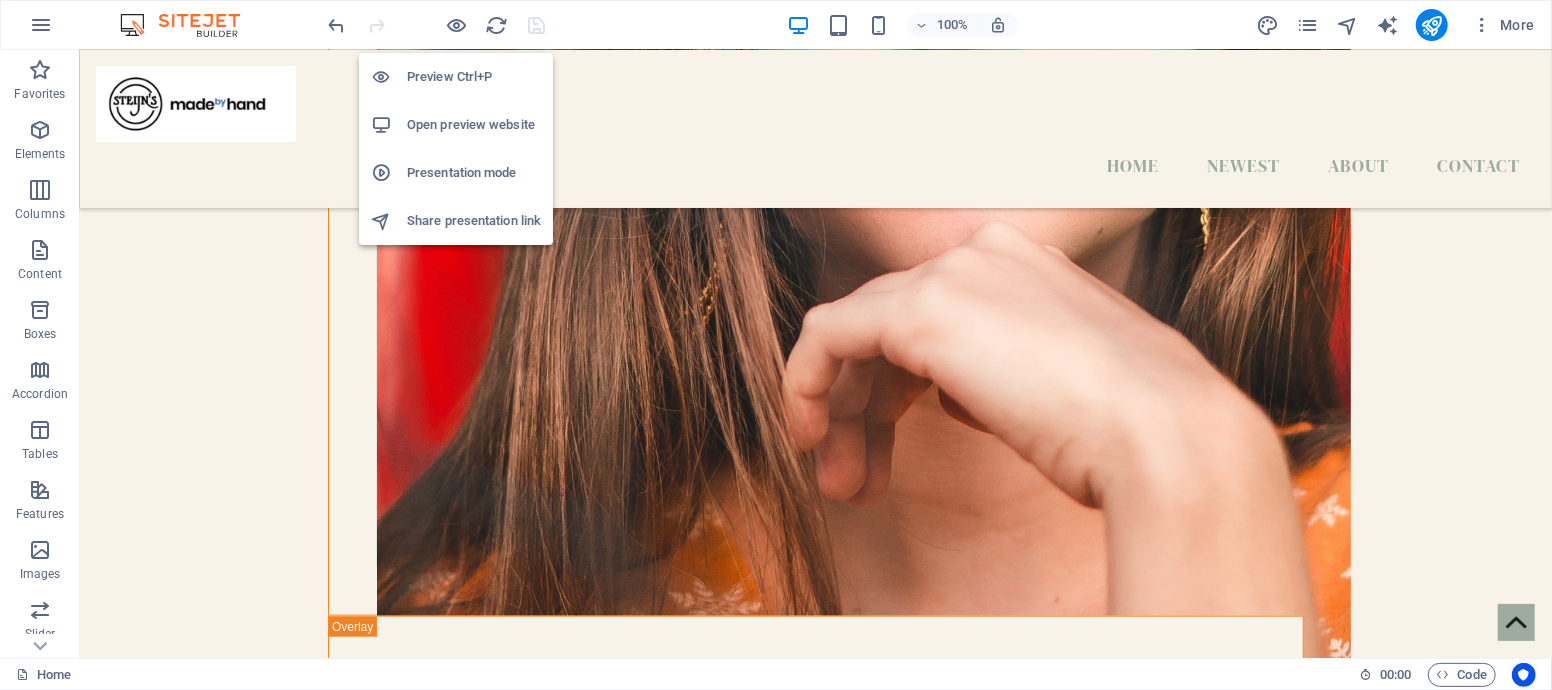 scroll, scrollTop: 6010, scrollLeft: 0, axis: vertical 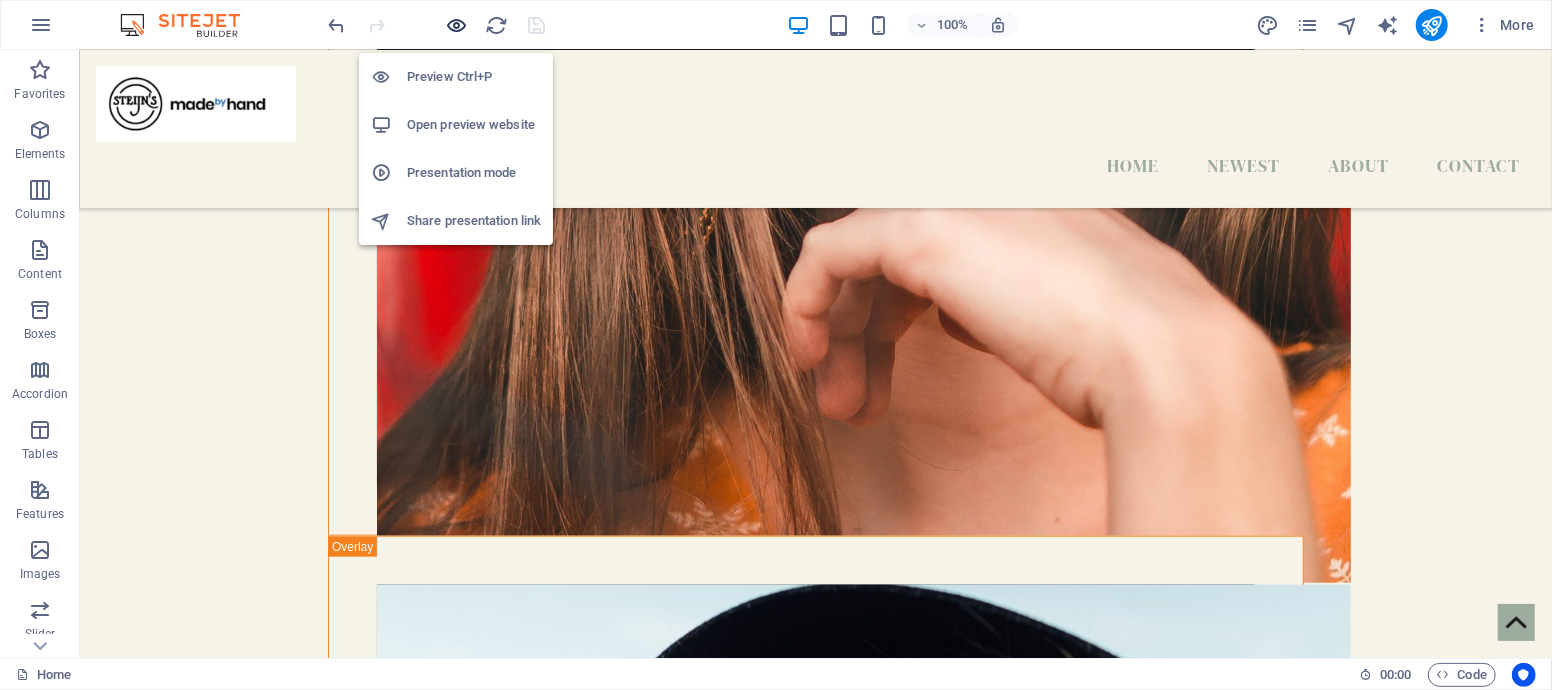 click at bounding box center [457, 25] 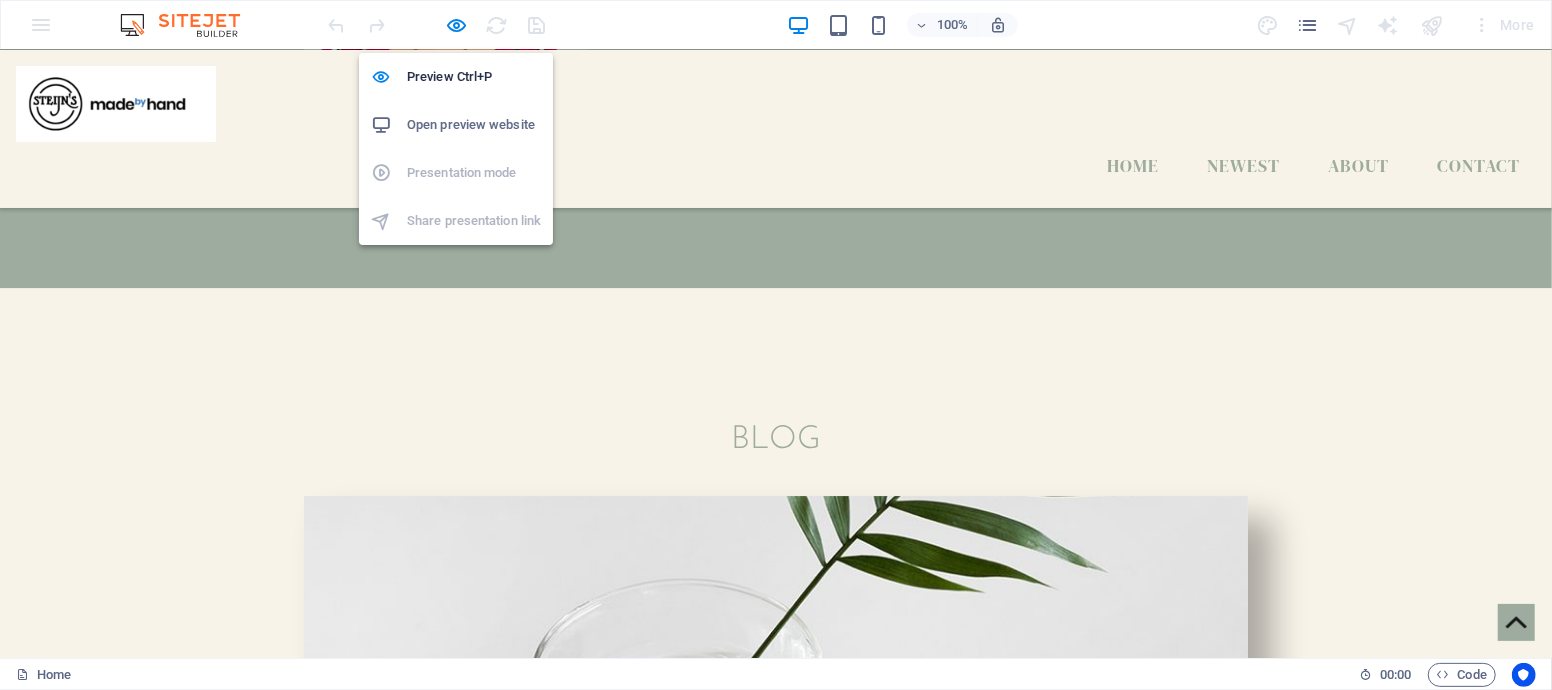 scroll, scrollTop: 3883, scrollLeft: 0, axis: vertical 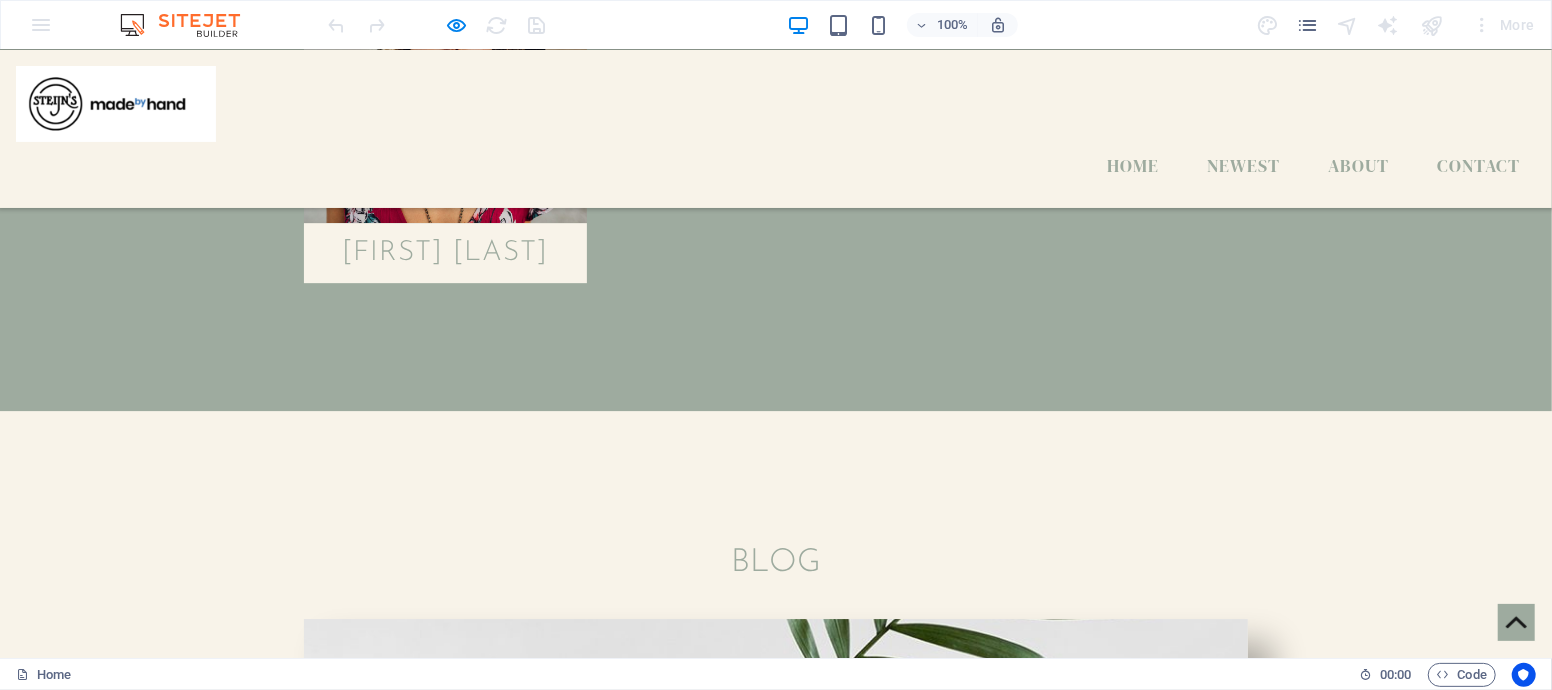 click 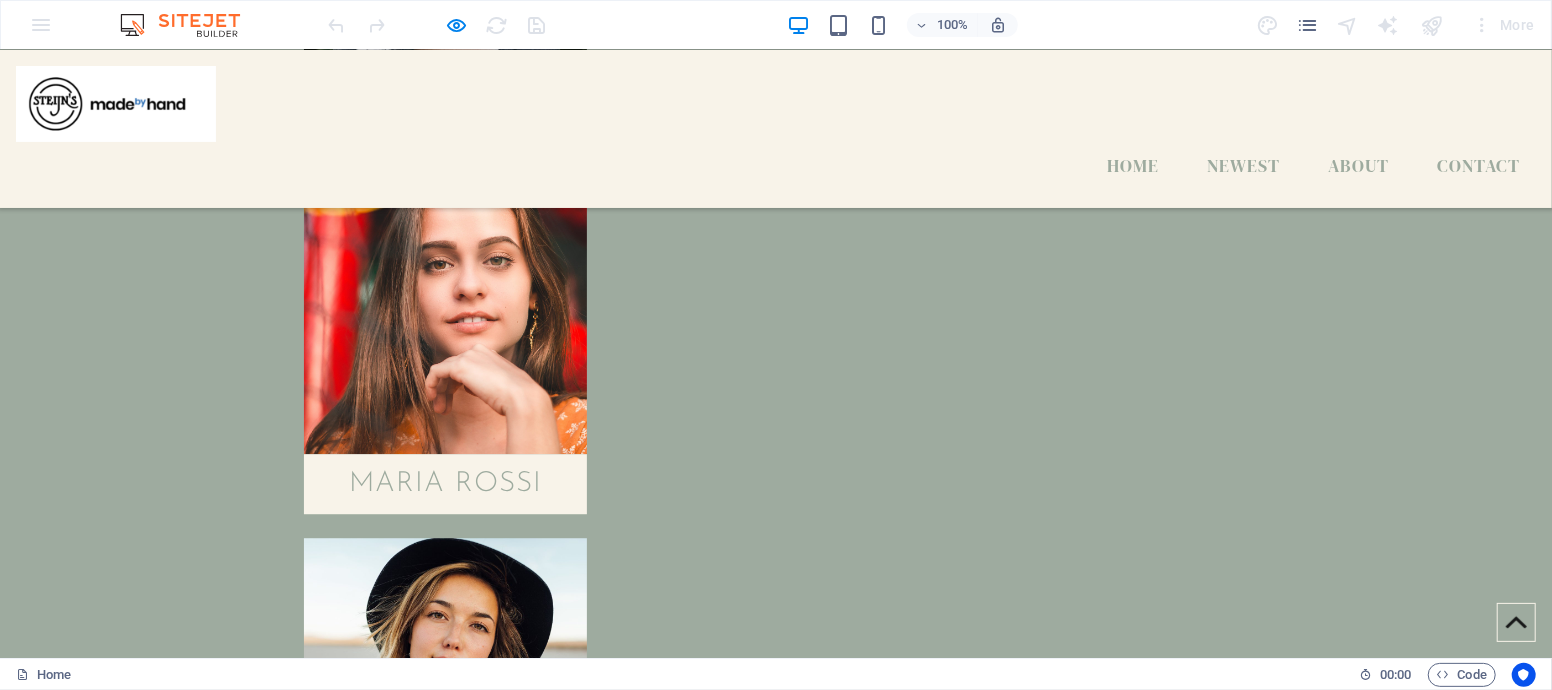scroll, scrollTop: 3333, scrollLeft: 0, axis: vertical 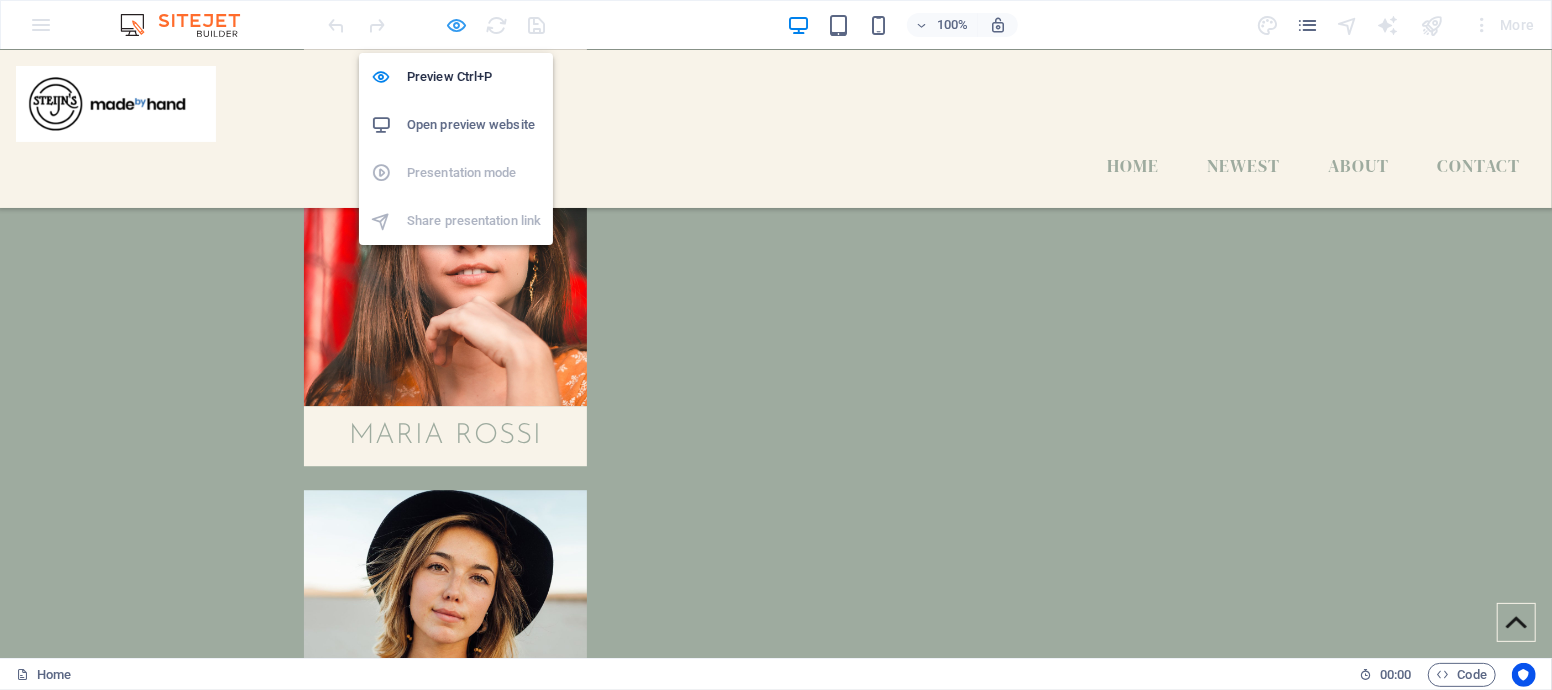 click at bounding box center [457, 25] 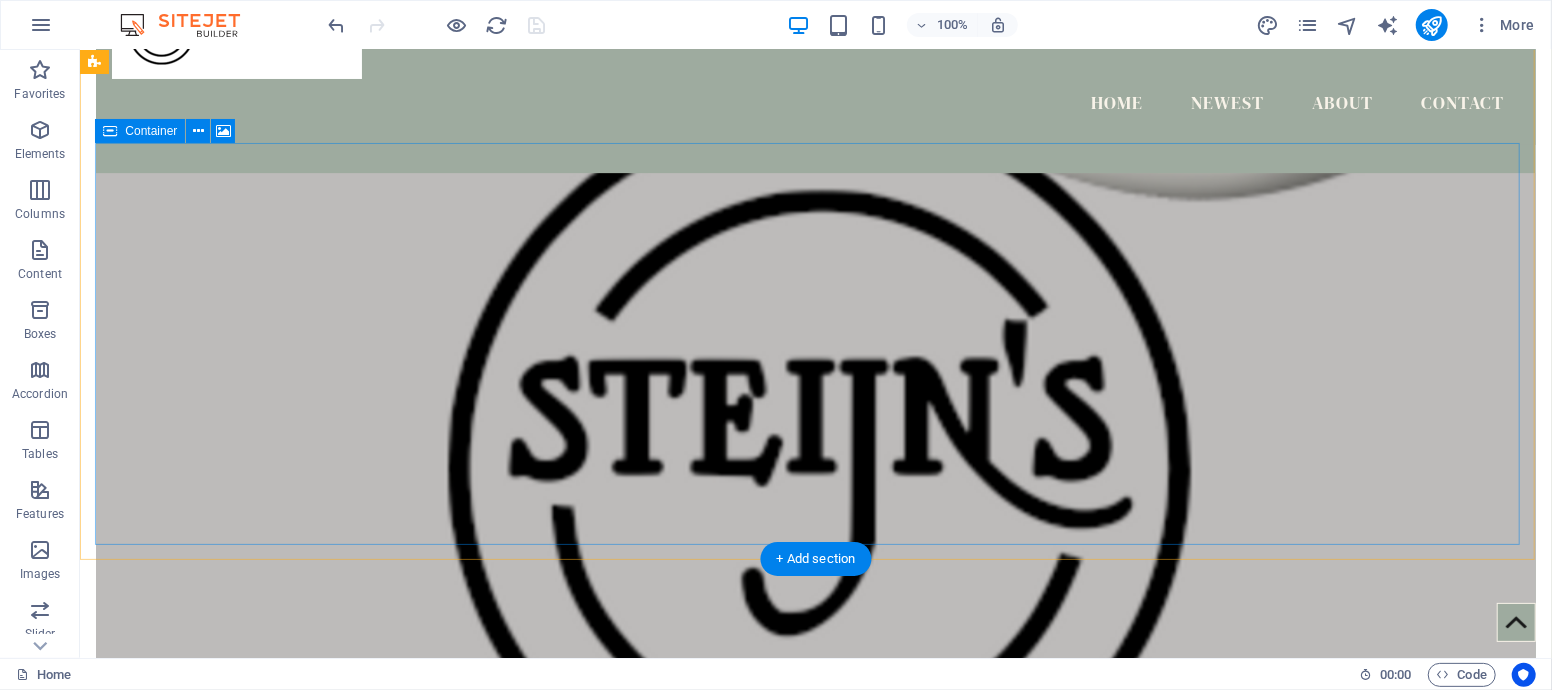 scroll, scrollTop: 0, scrollLeft: 0, axis: both 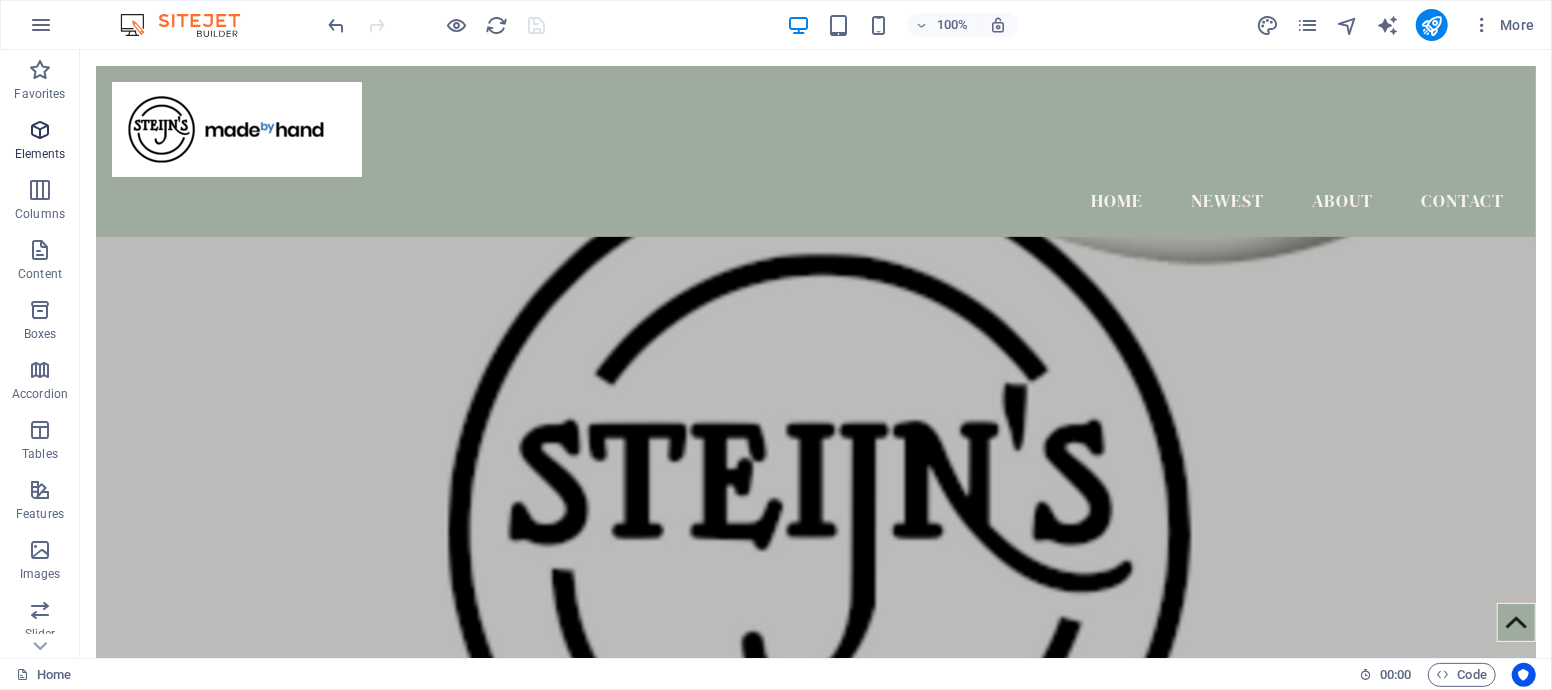 click at bounding box center [40, 130] 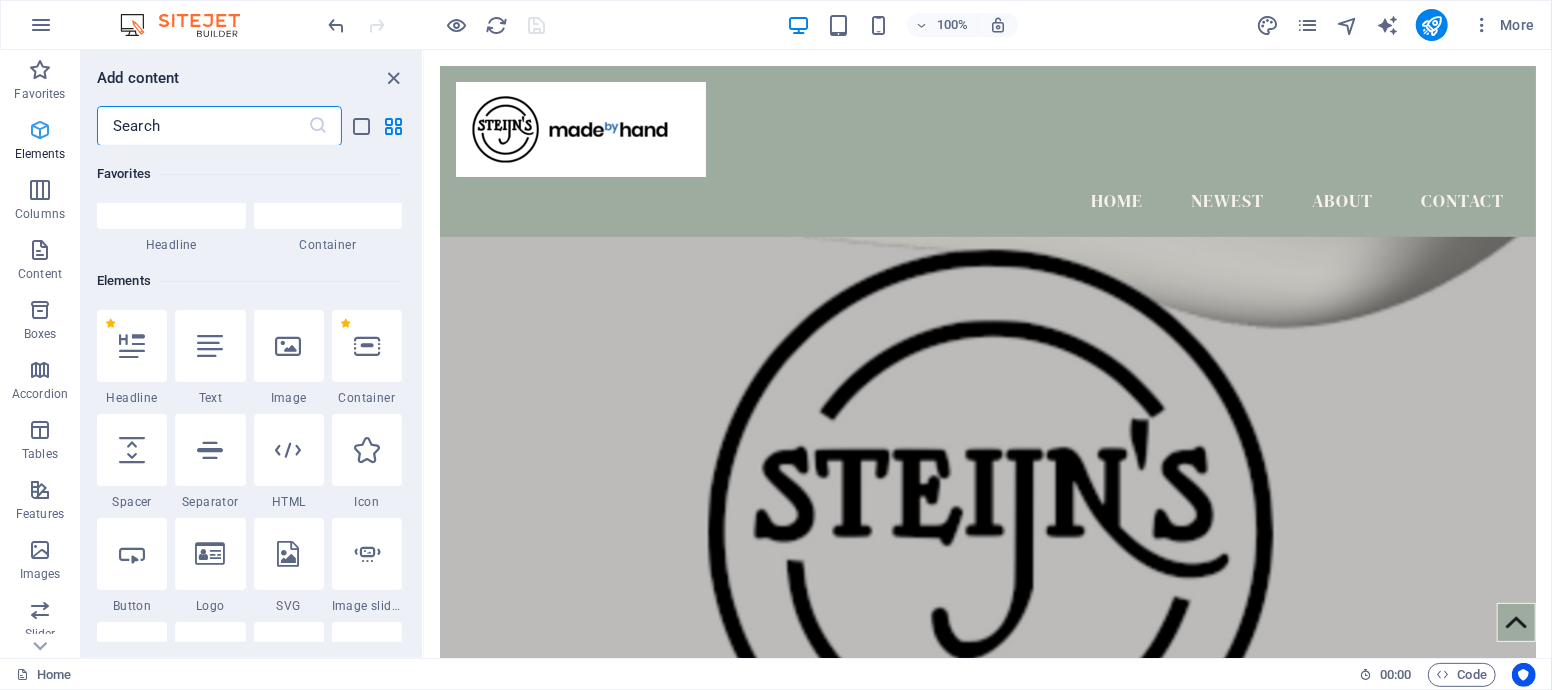 scroll, scrollTop: 213, scrollLeft: 0, axis: vertical 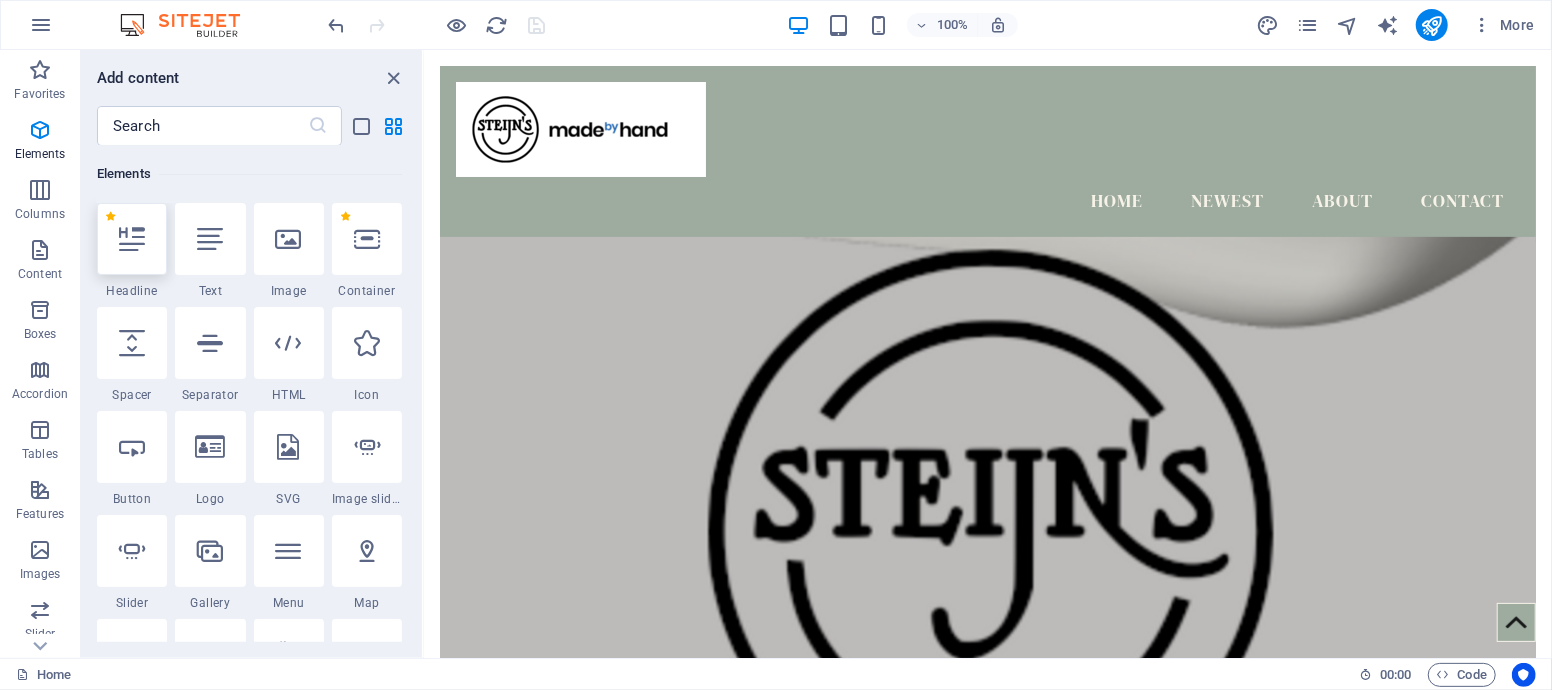 click at bounding box center [132, 239] 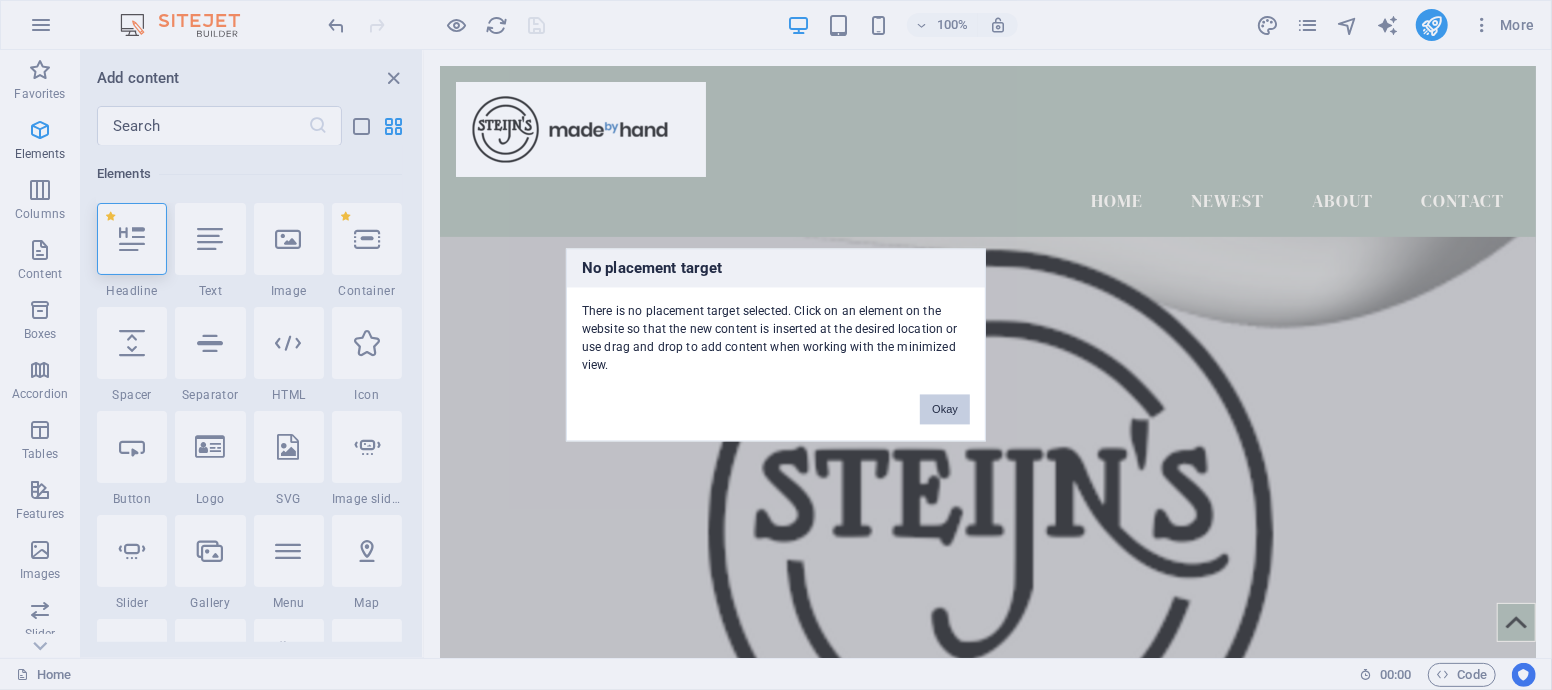click on "Okay" at bounding box center [945, 410] 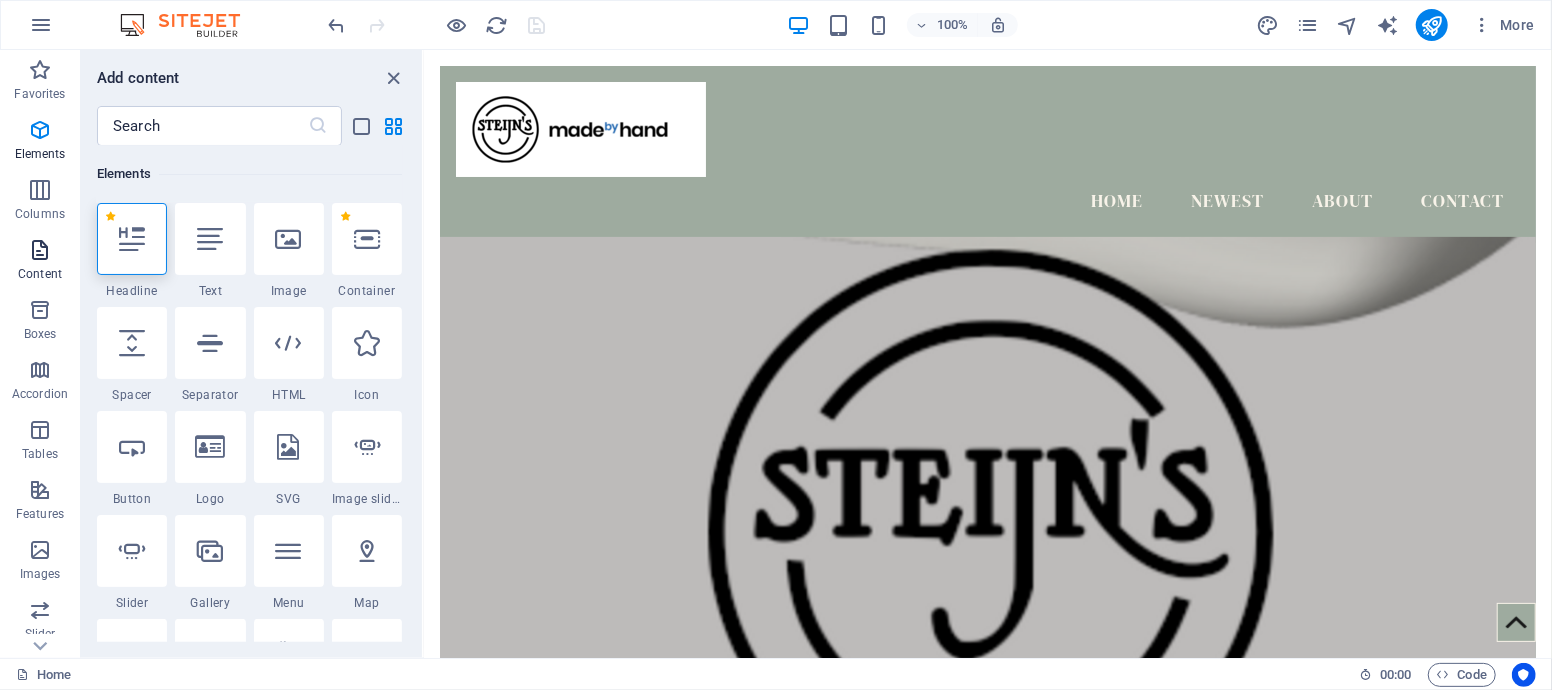 click at bounding box center (40, 250) 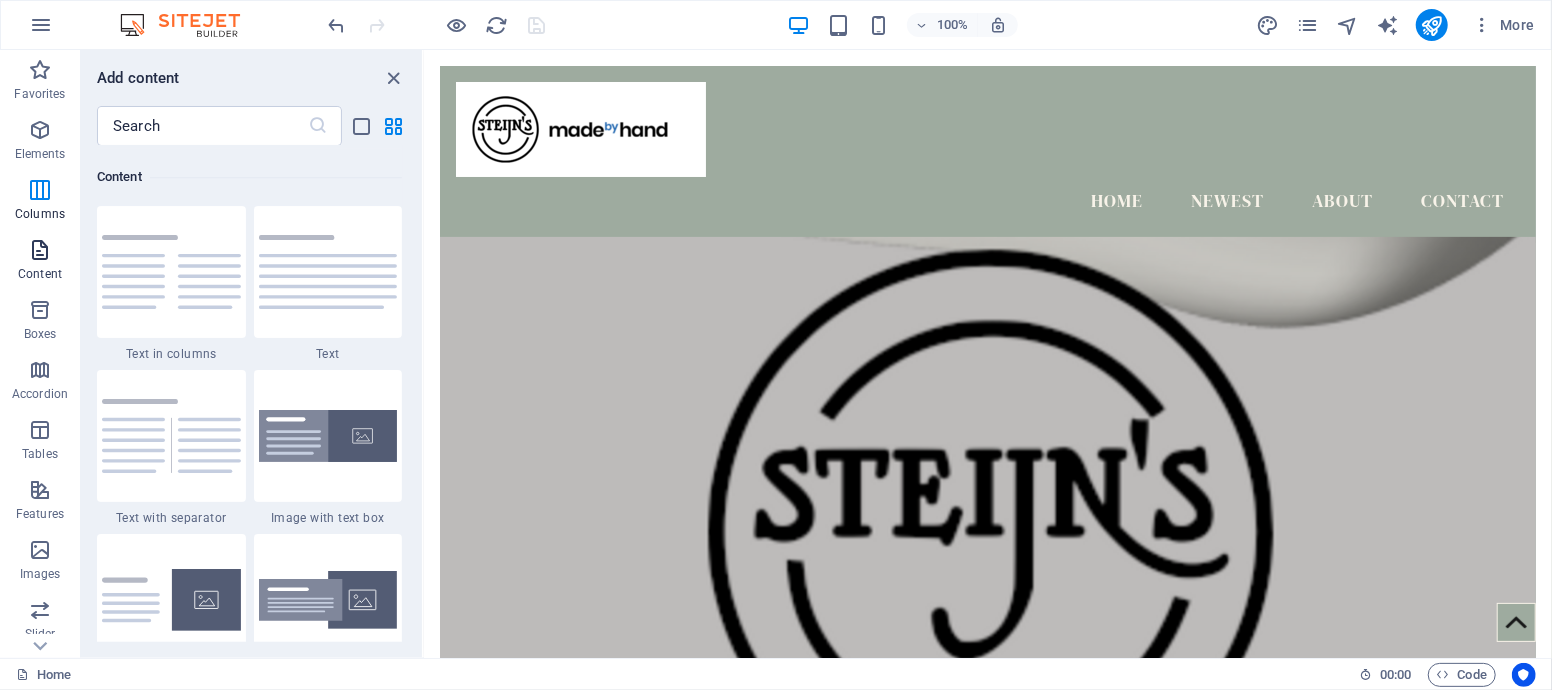 scroll, scrollTop: 3498, scrollLeft: 0, axis: vertical 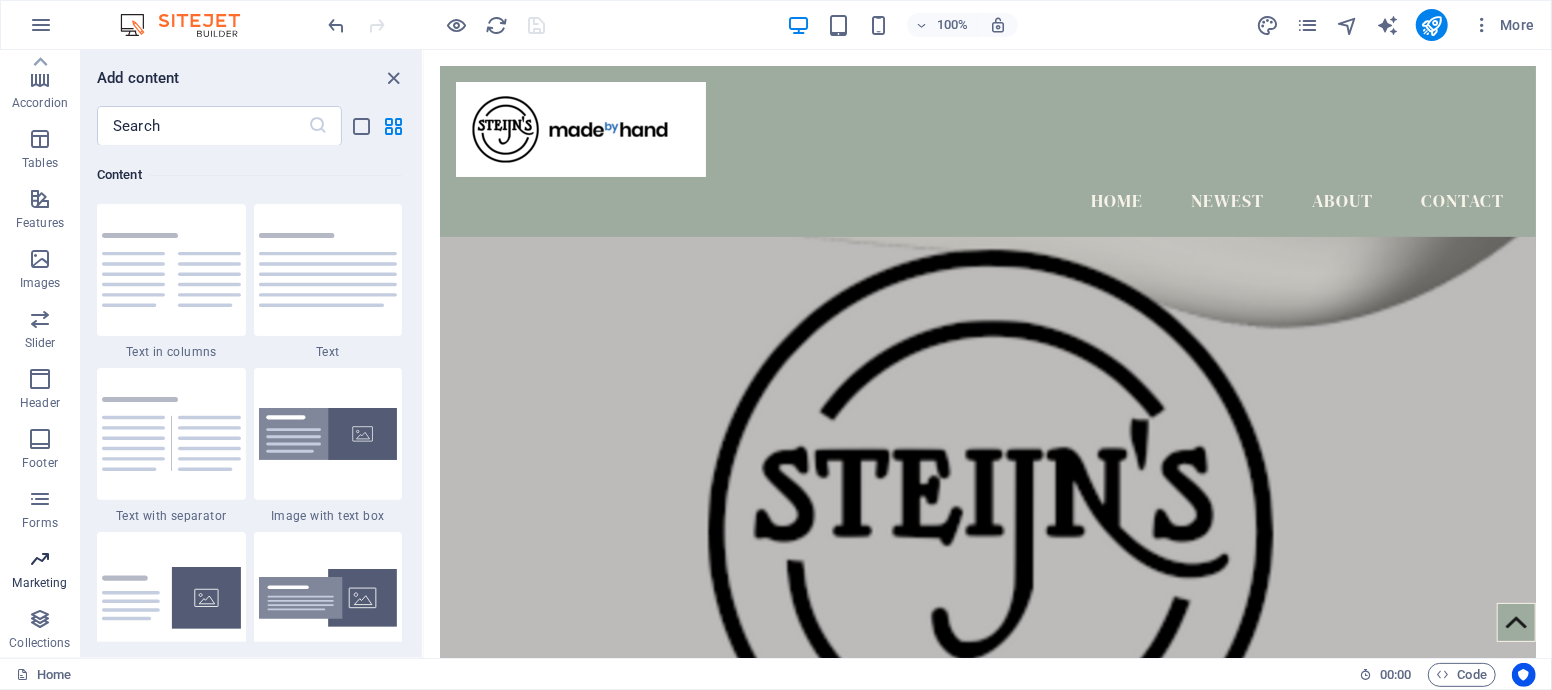 click at bounding box center (40, 559) 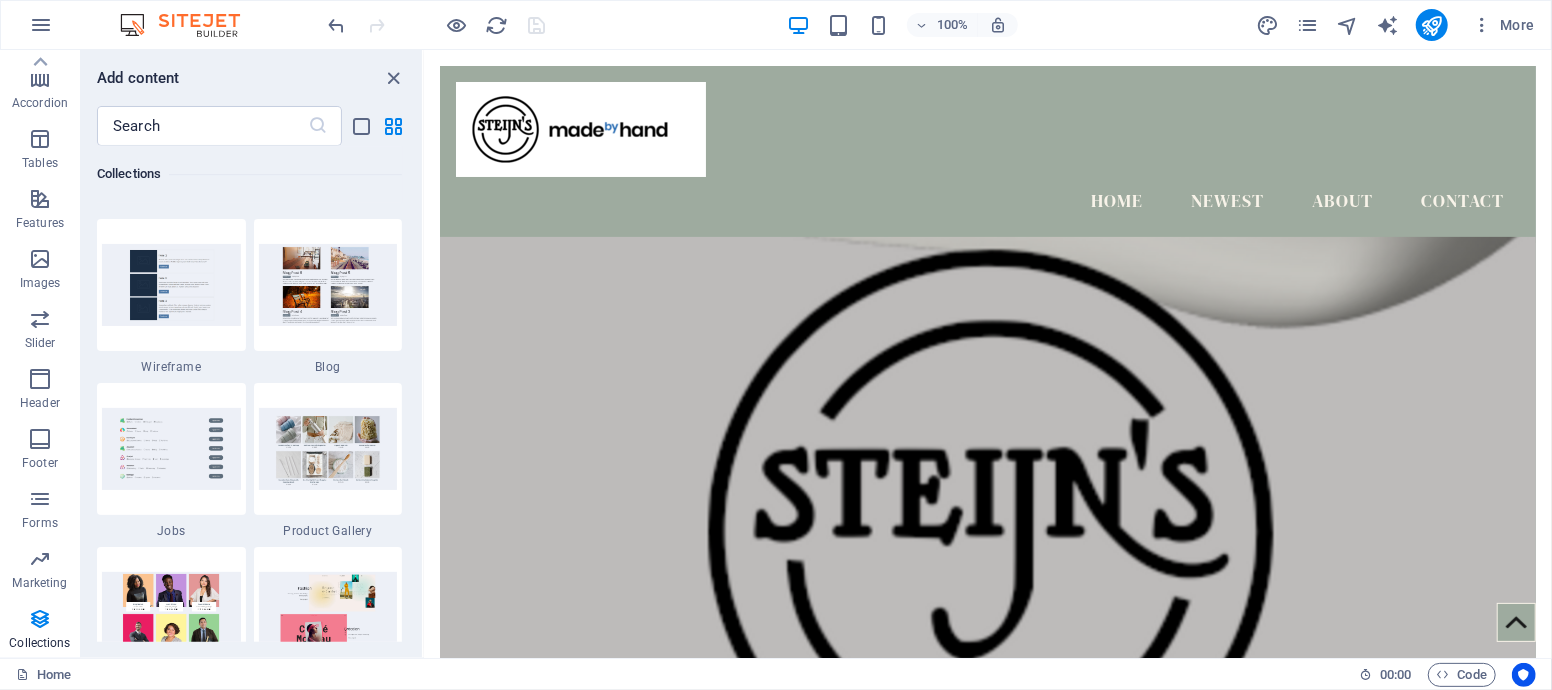 scroll, scrollTop: 18398, scrollLeft: 0, axis: vertical 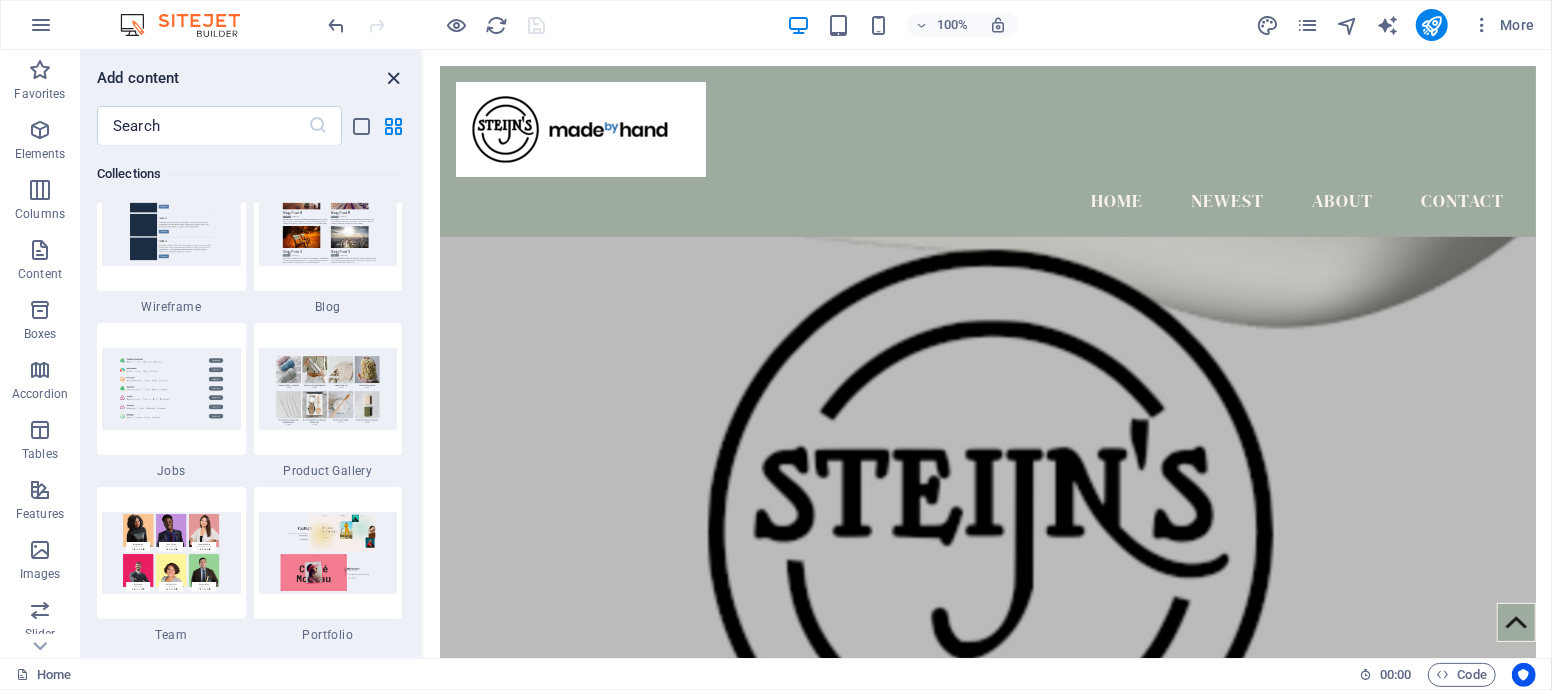 click at bounding box center [394, 78] 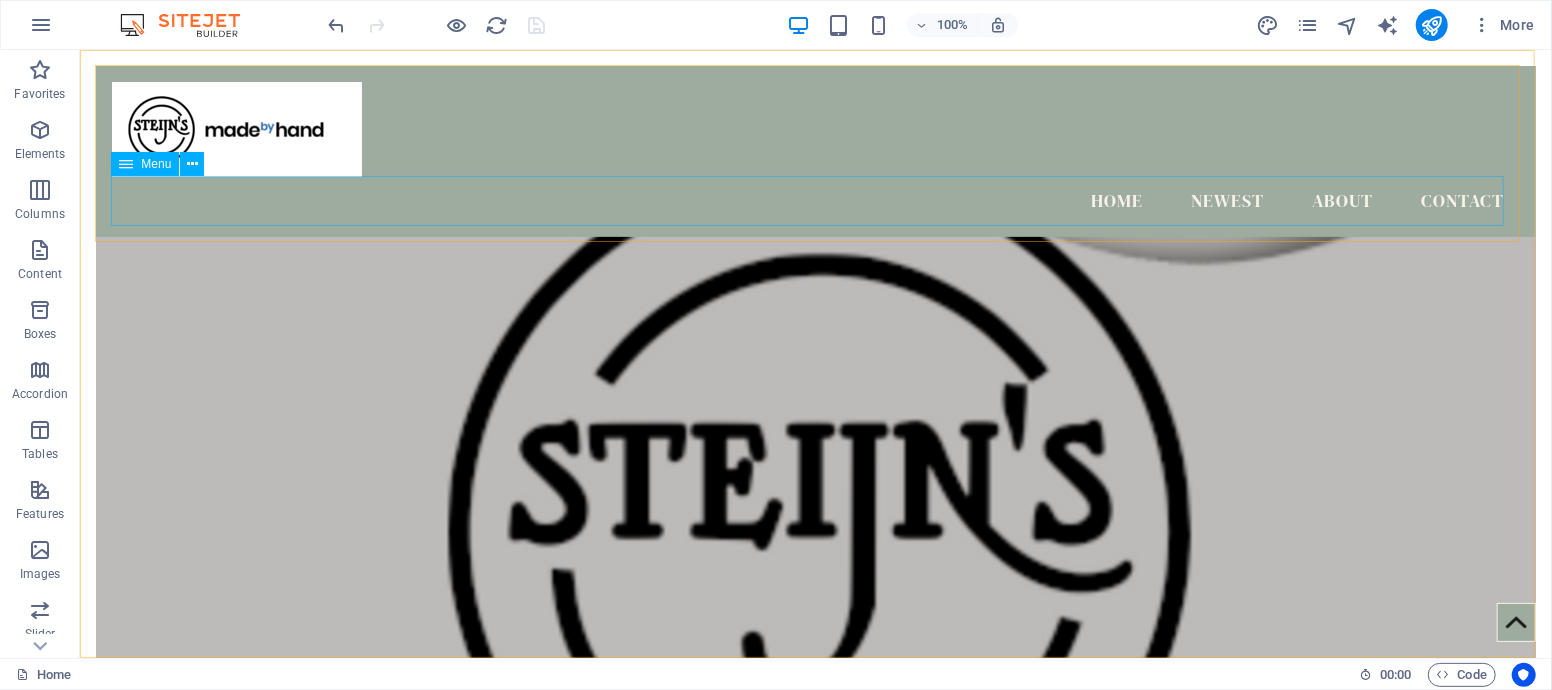 click at bounding box center (126, 164) 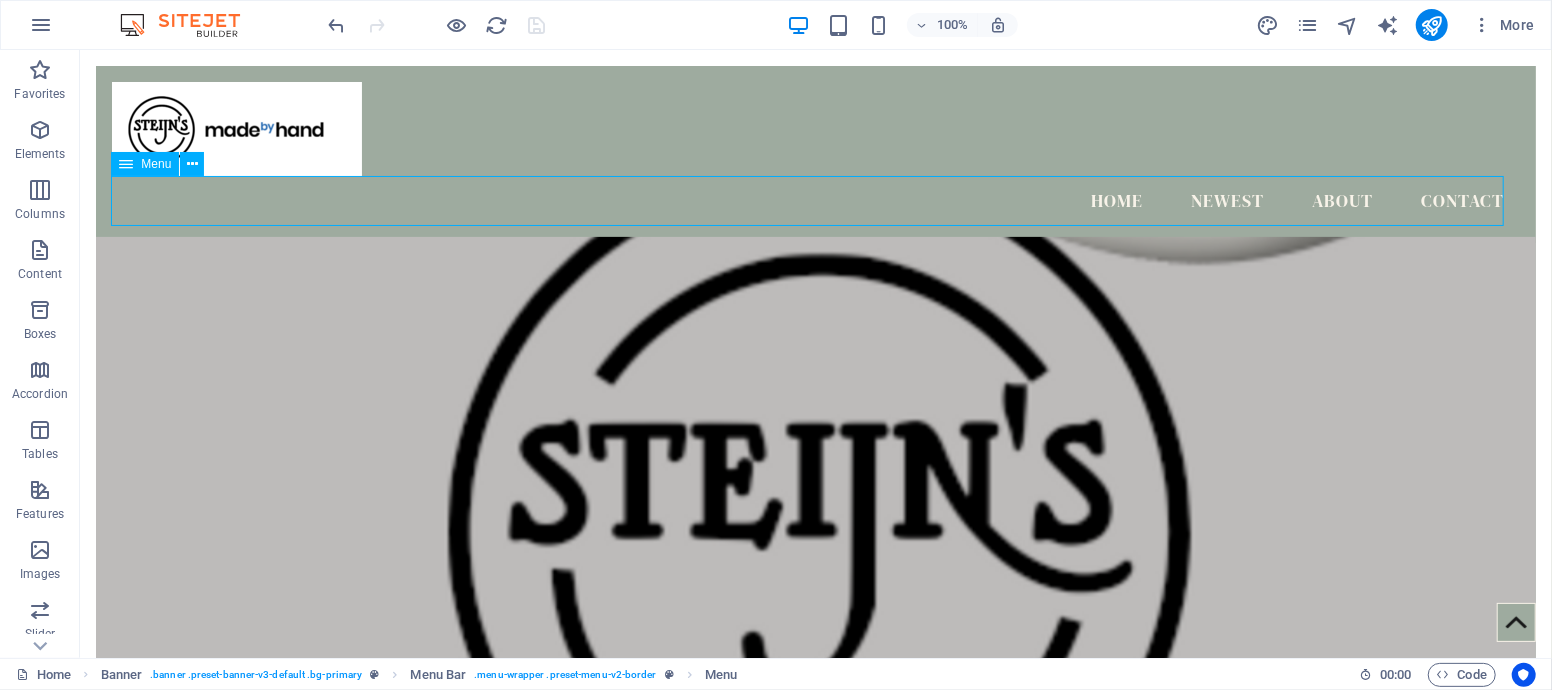 click at bounding box center [126, 164] 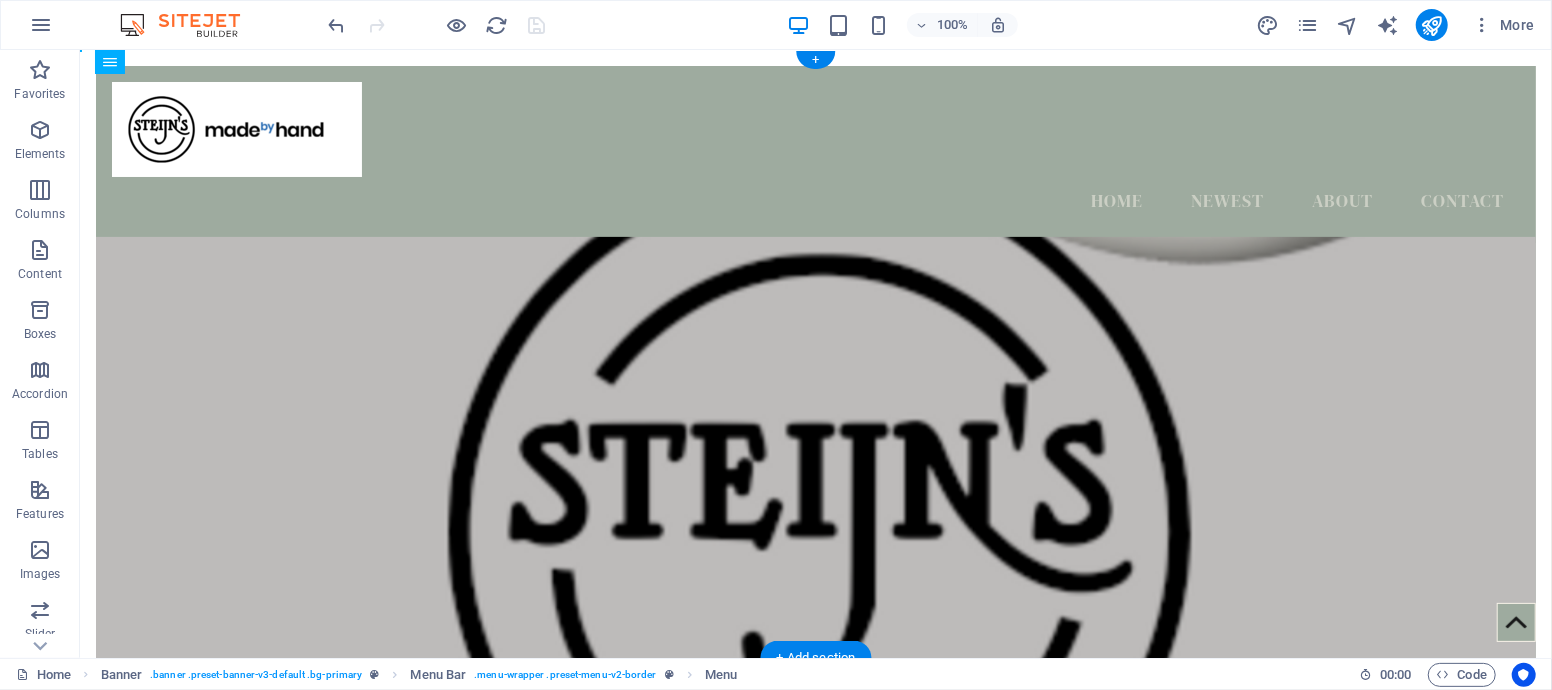 drag, startPoint x: 201, startPoint y: 212, endPoint x: 413, endPoint y: 177, distance: 214.86972 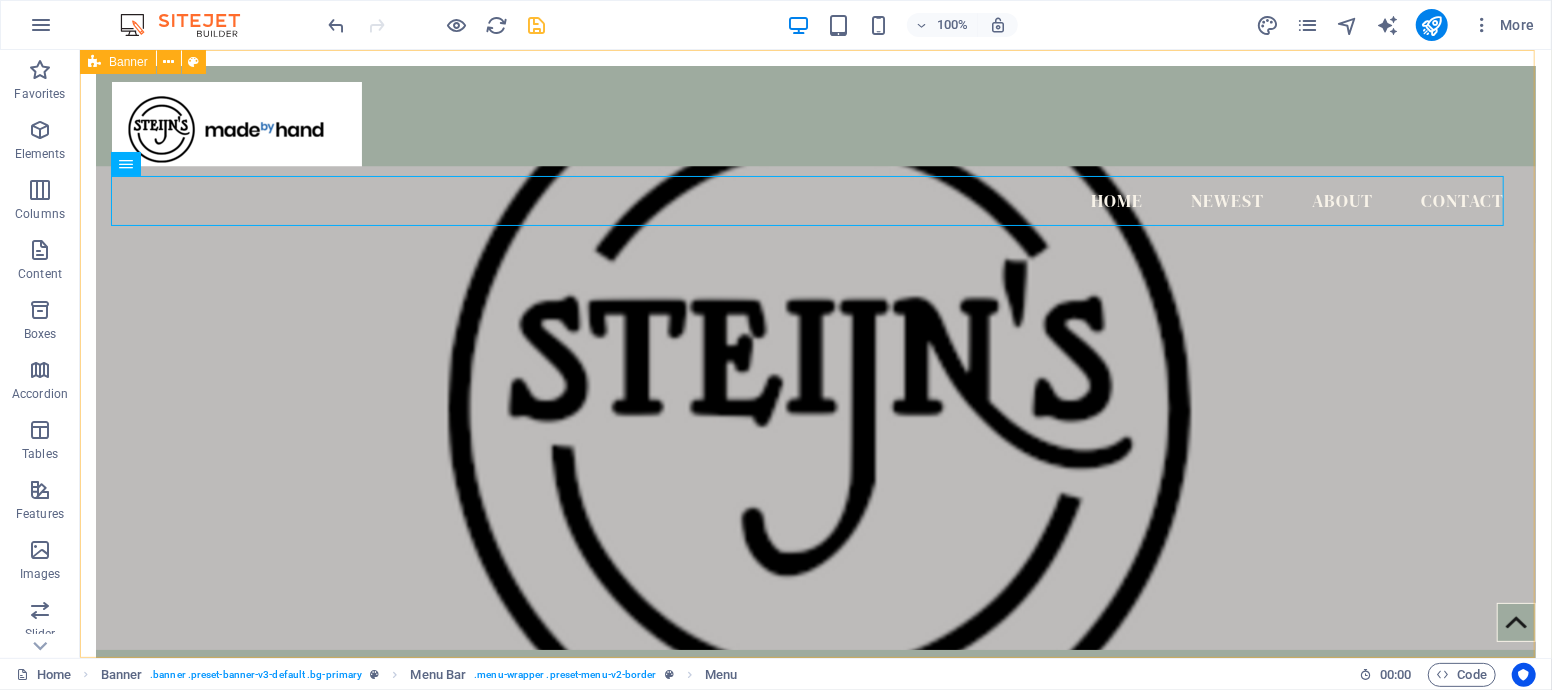 click at bounding box center (94, 62) 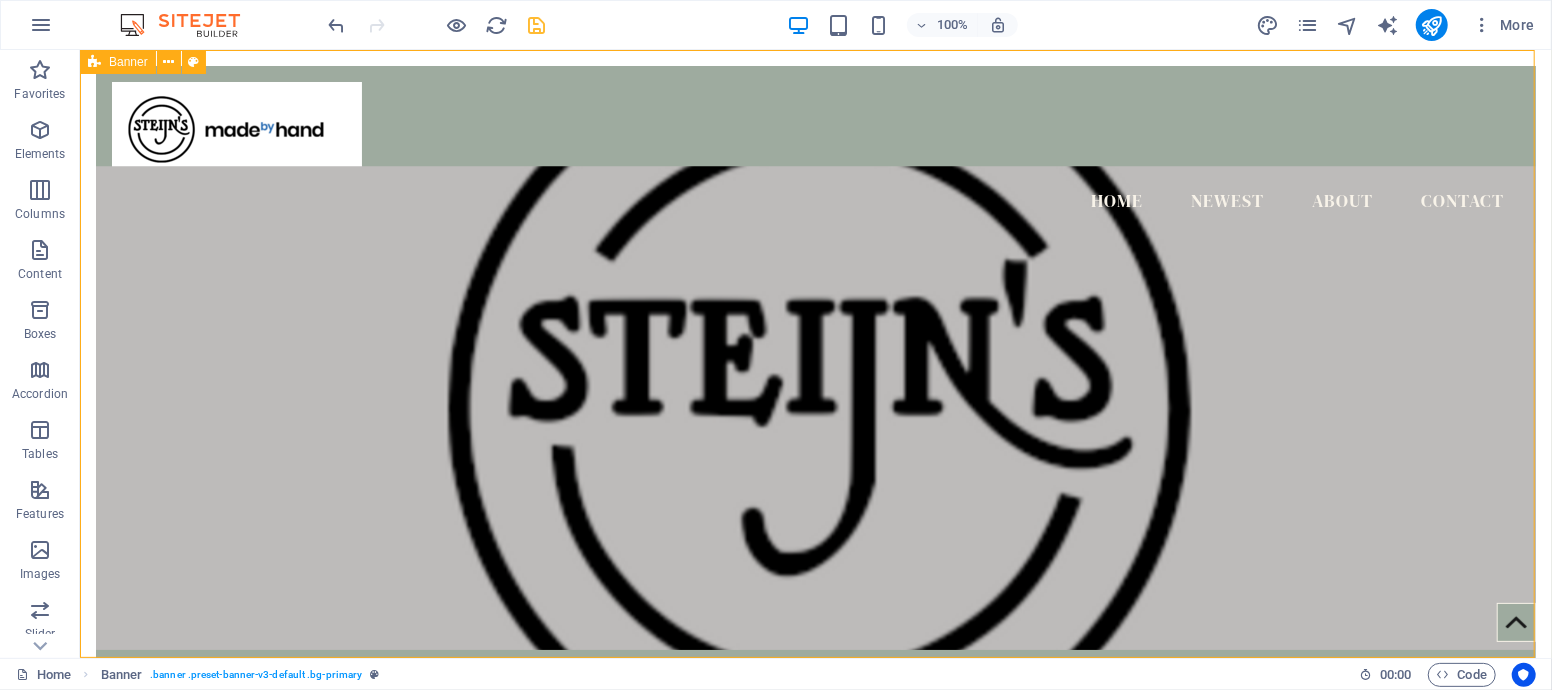 click on "Banner" at bounding box center [128, 62] 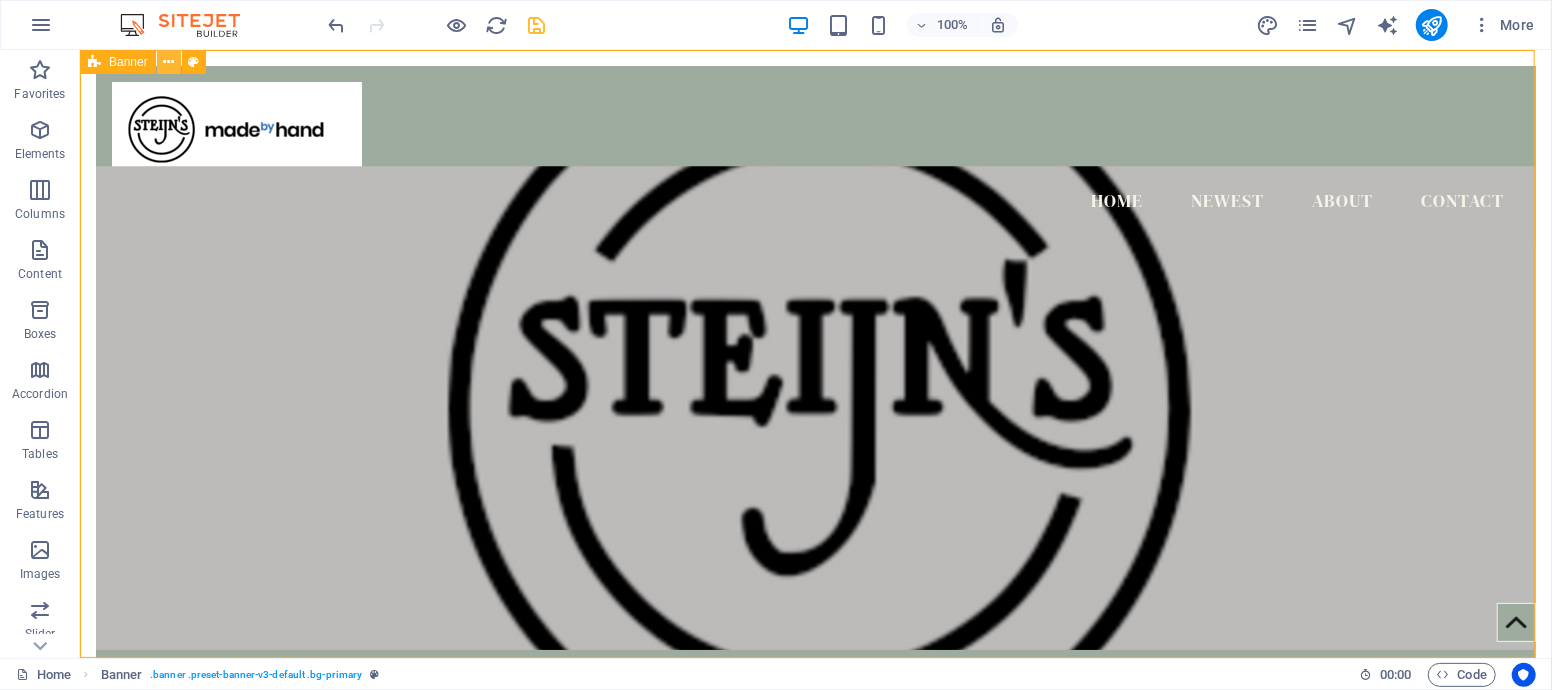 click at bounding box center (168, 62) 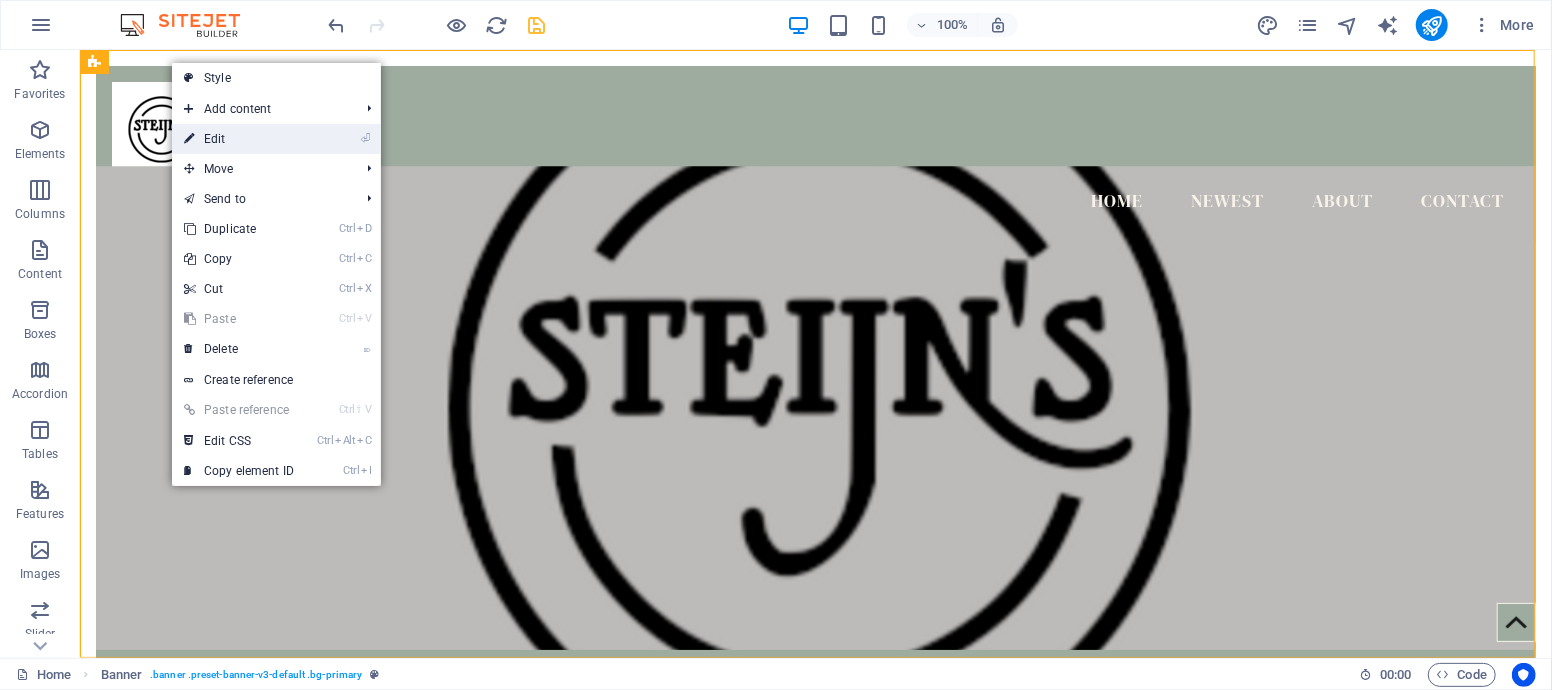 click on "⏎  Edit" at bounding box center [239, 139] 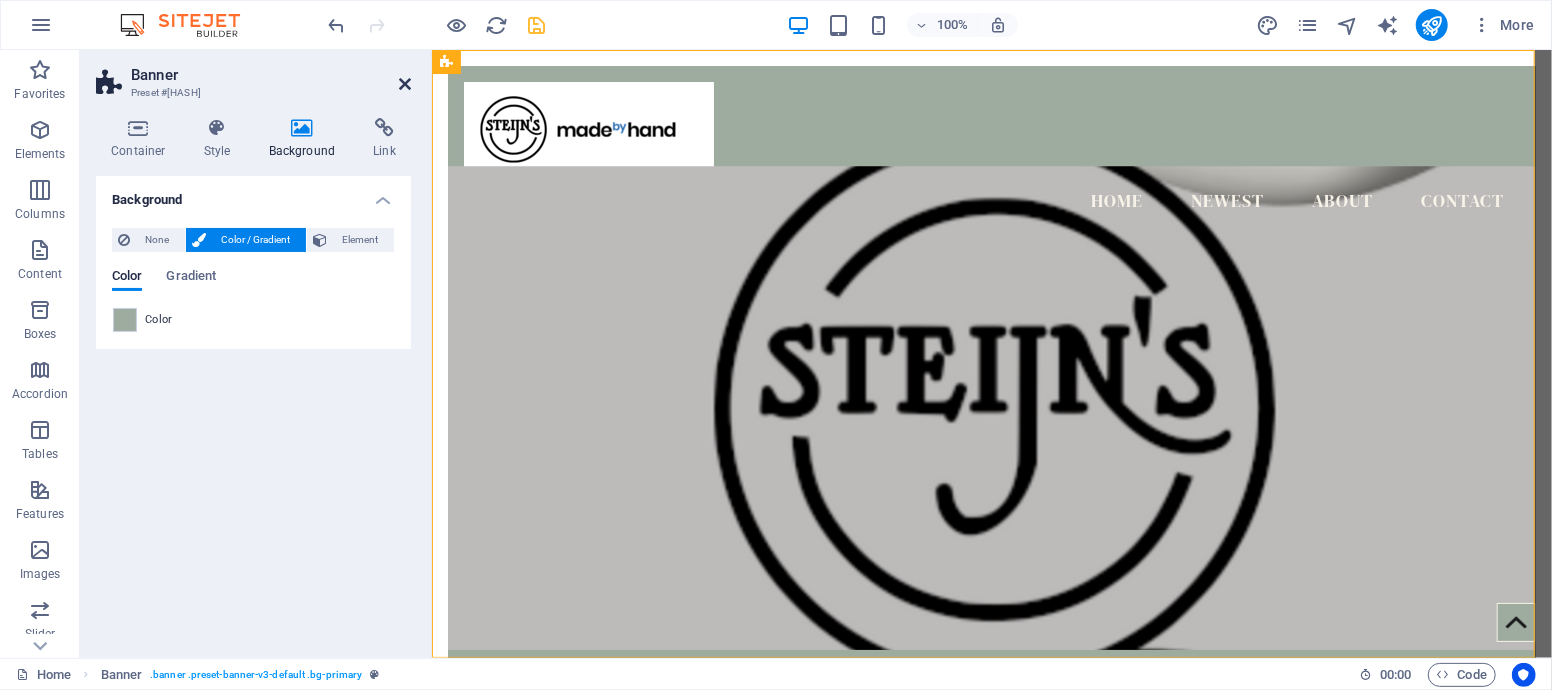 click at bounding box center [405, 84] 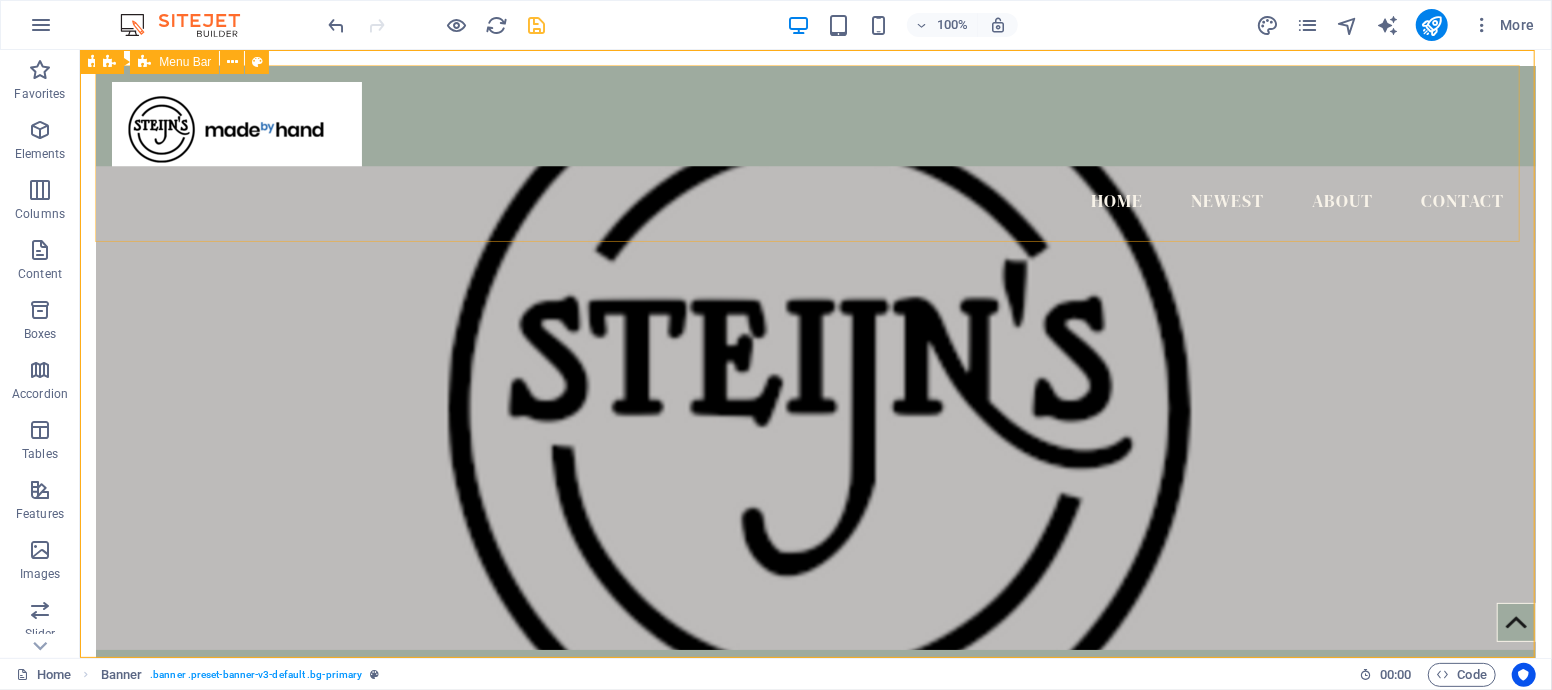 click on "Menu Bar" at bounding box center [185, 62] 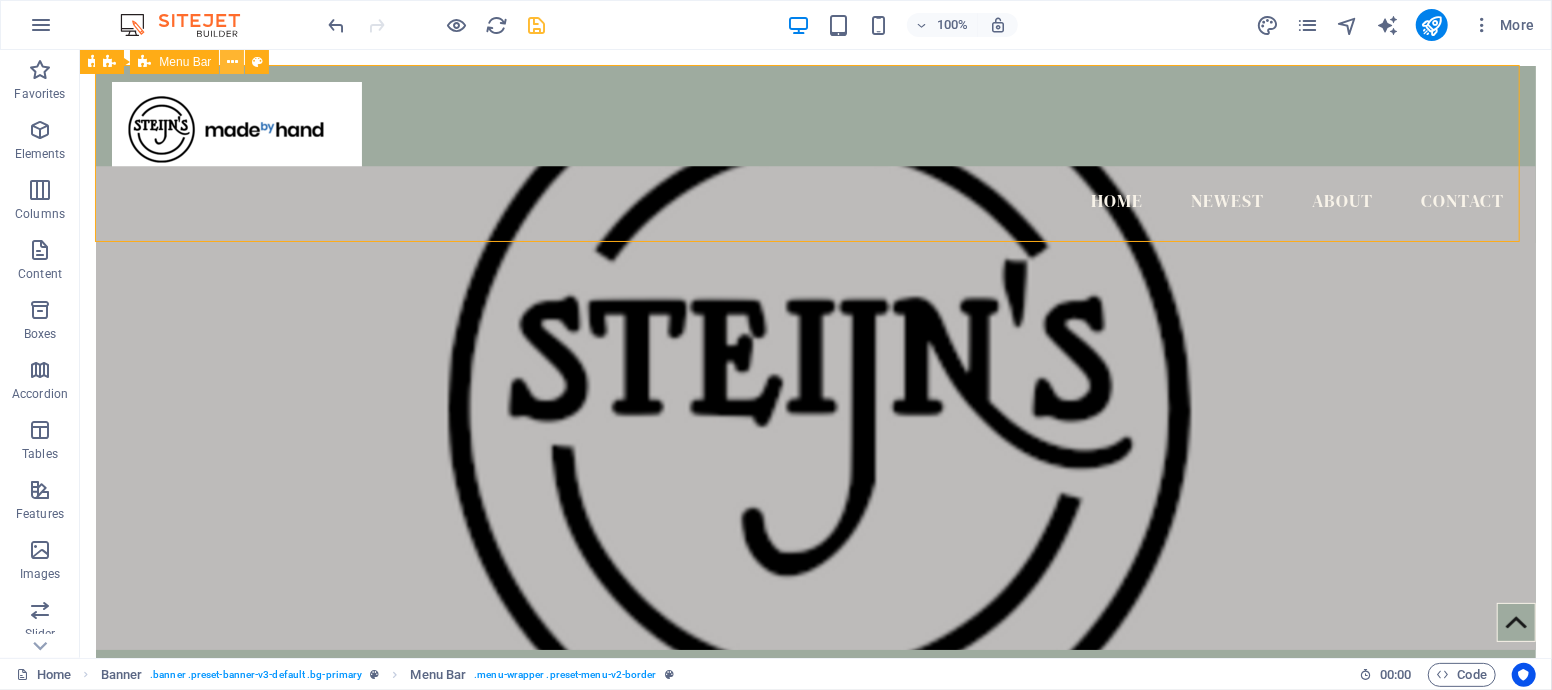 click at bounding box center [232, 62] 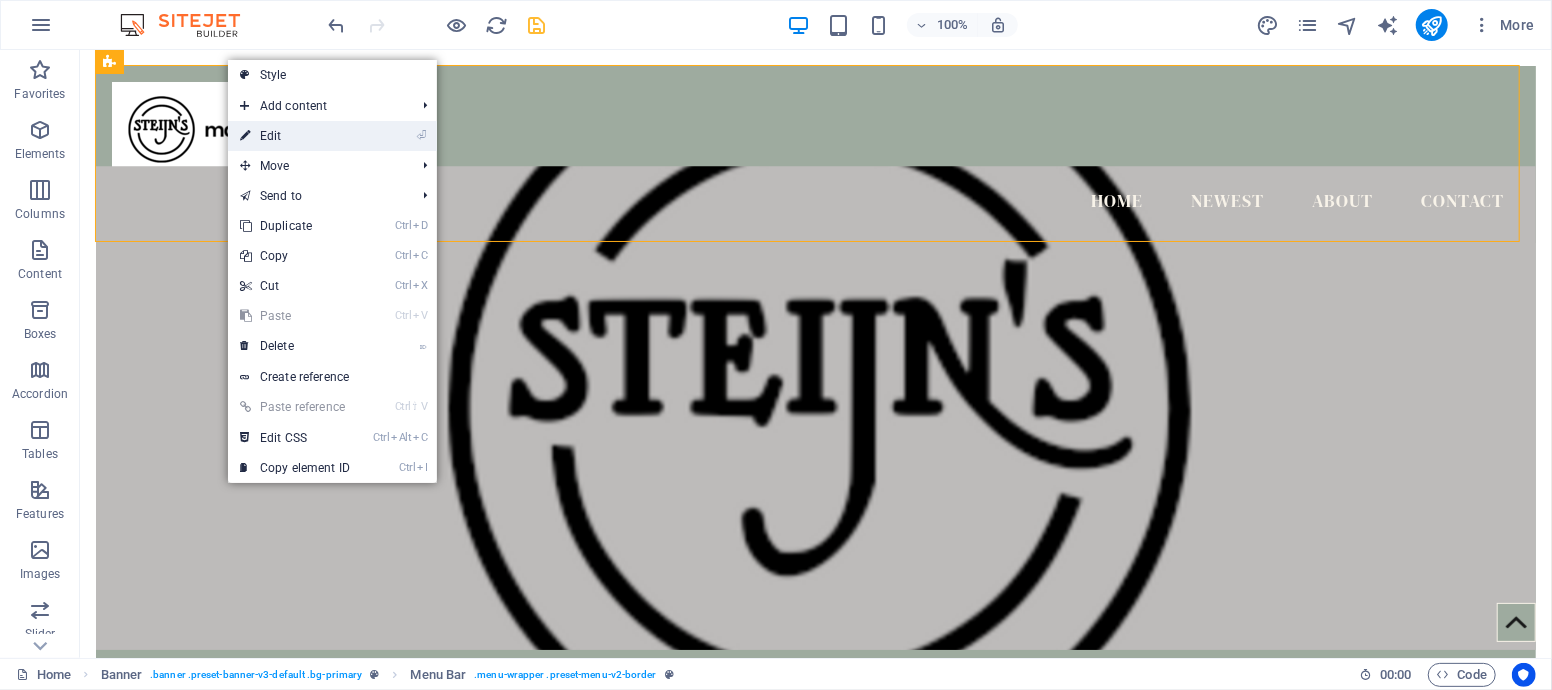 click on "⏎  Edit" at bounding box center (295, 136) 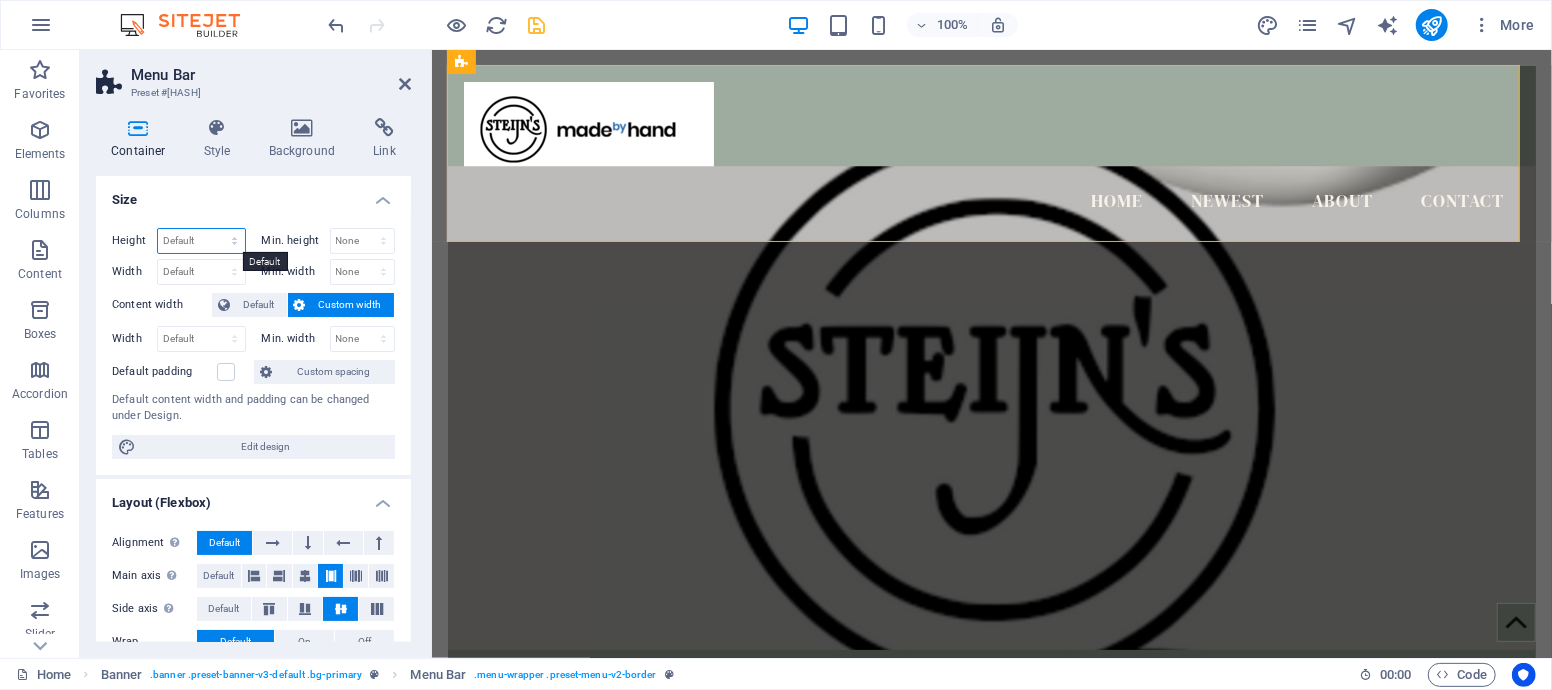 click on "Default px rem % vh vw" at bounding box center [201, 241] 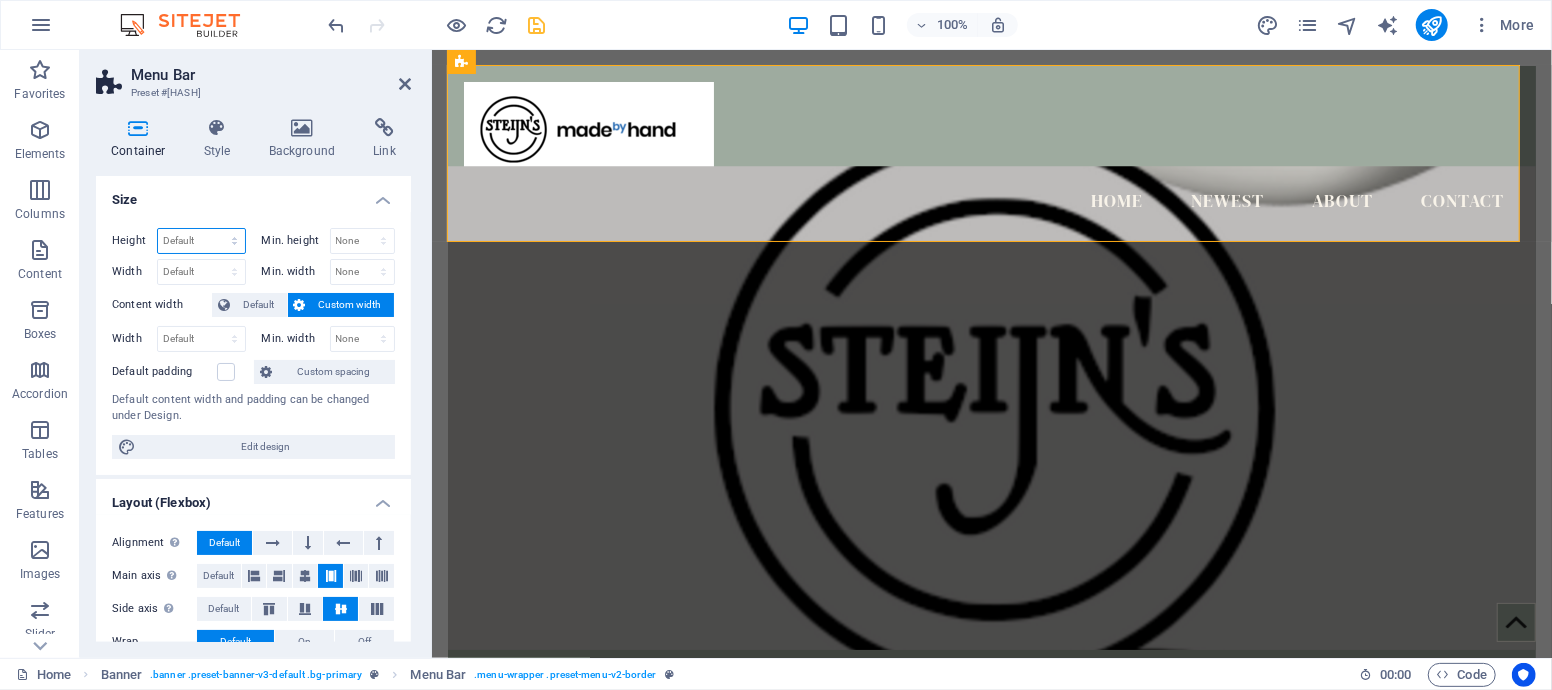 select on "%" 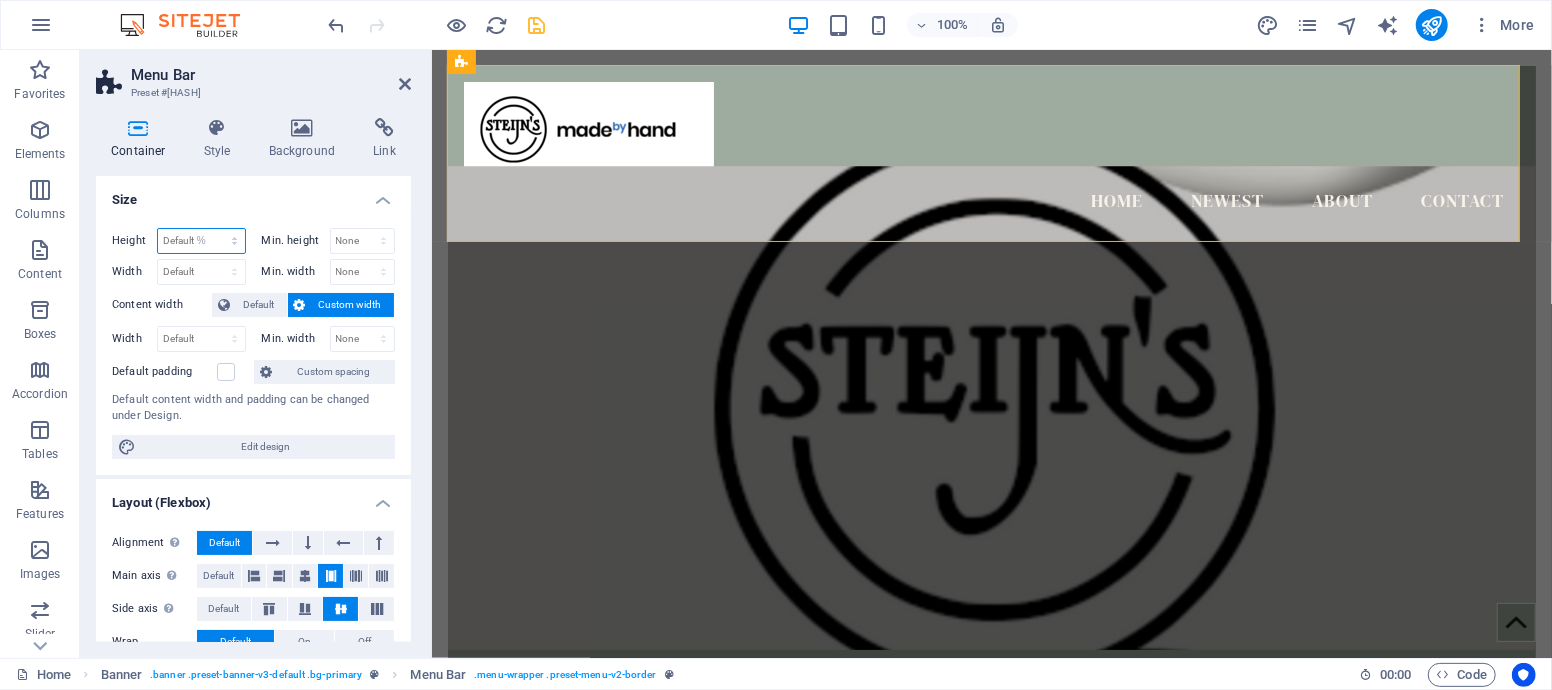 click on "Default px rem % vh vw" at bounding box center [201, 241] 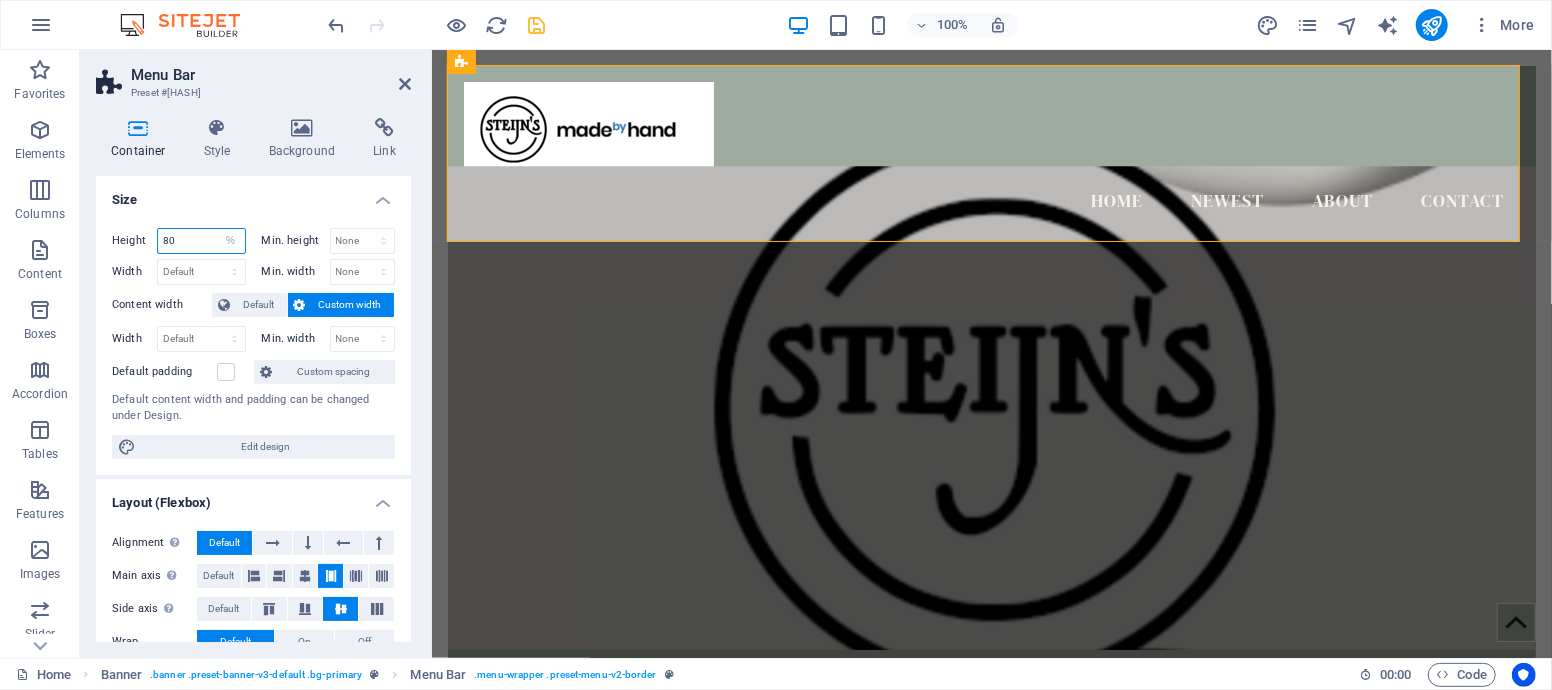 type on "80" 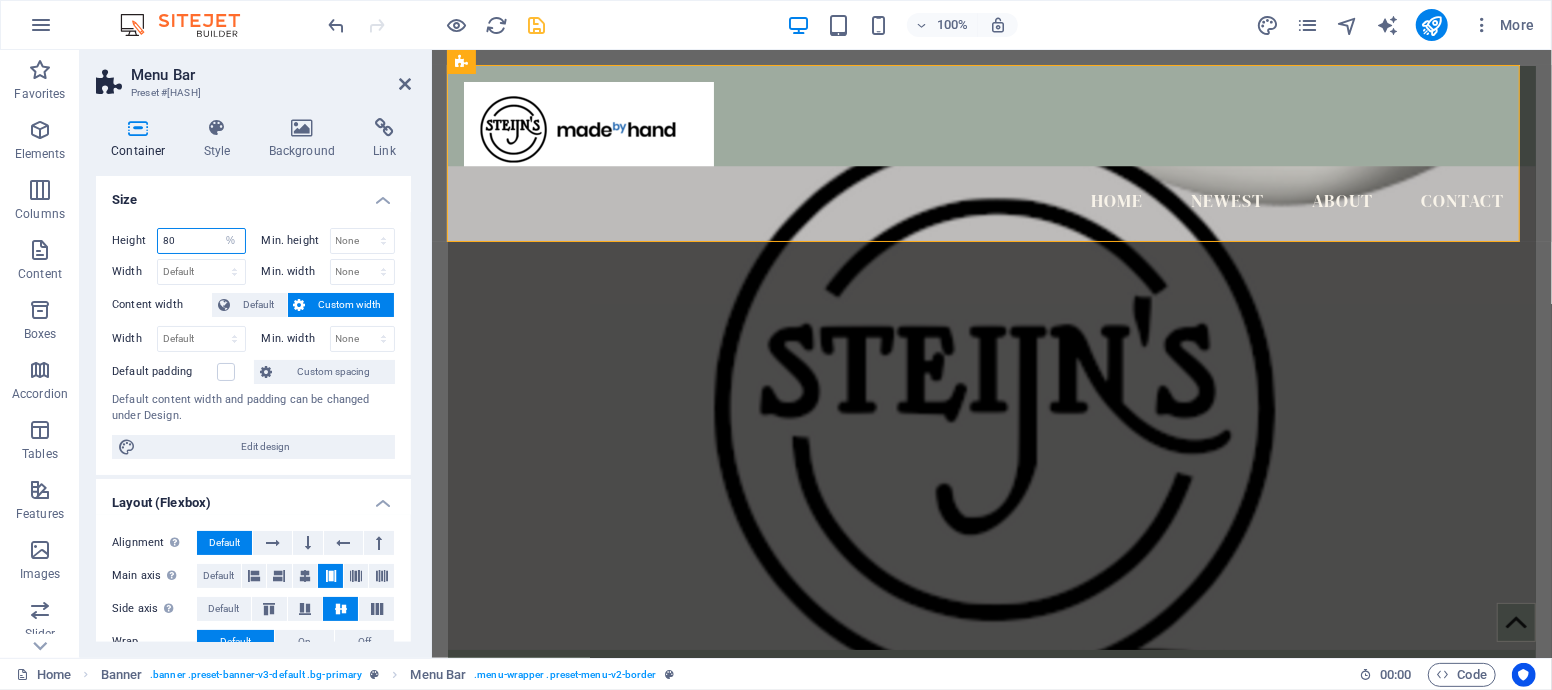 click on "80" at bounding box center [201, 241] 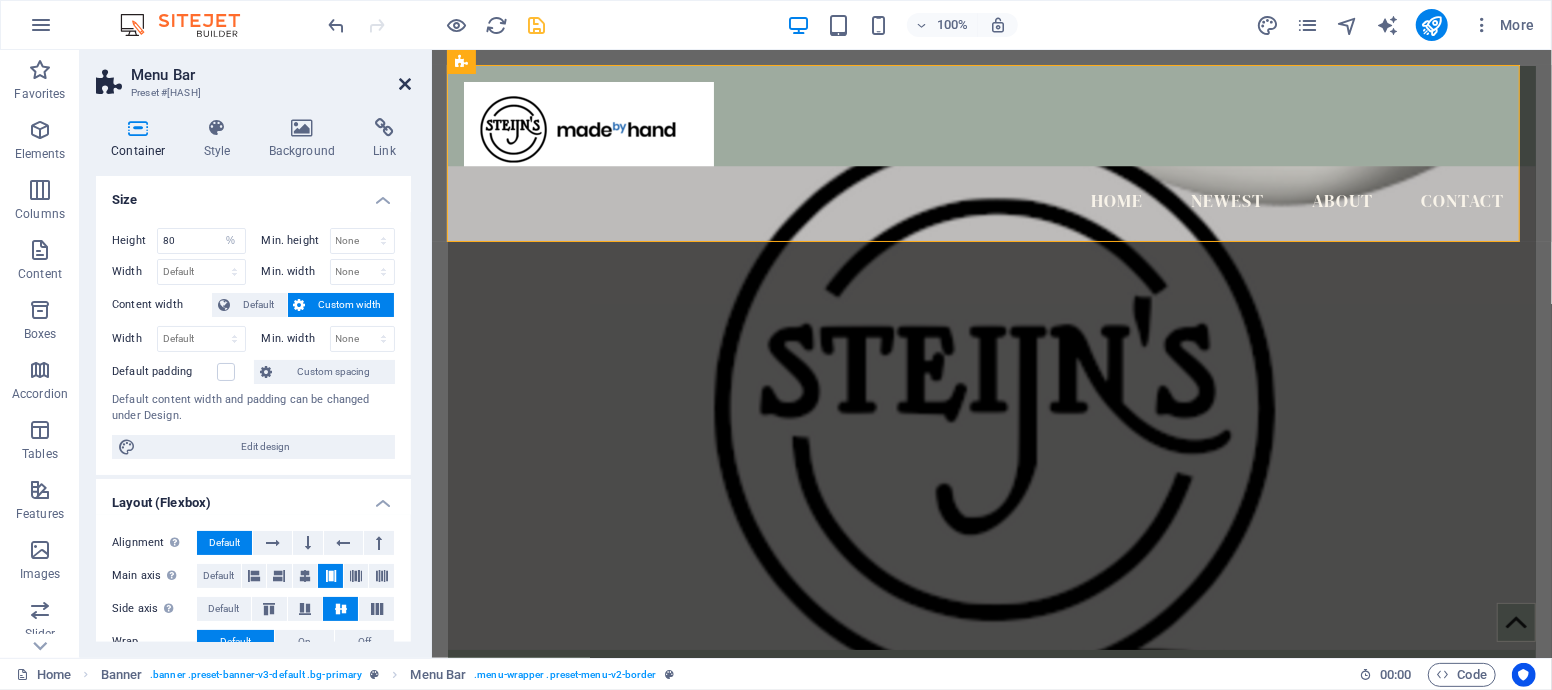 click at bounding box center (405, 84) 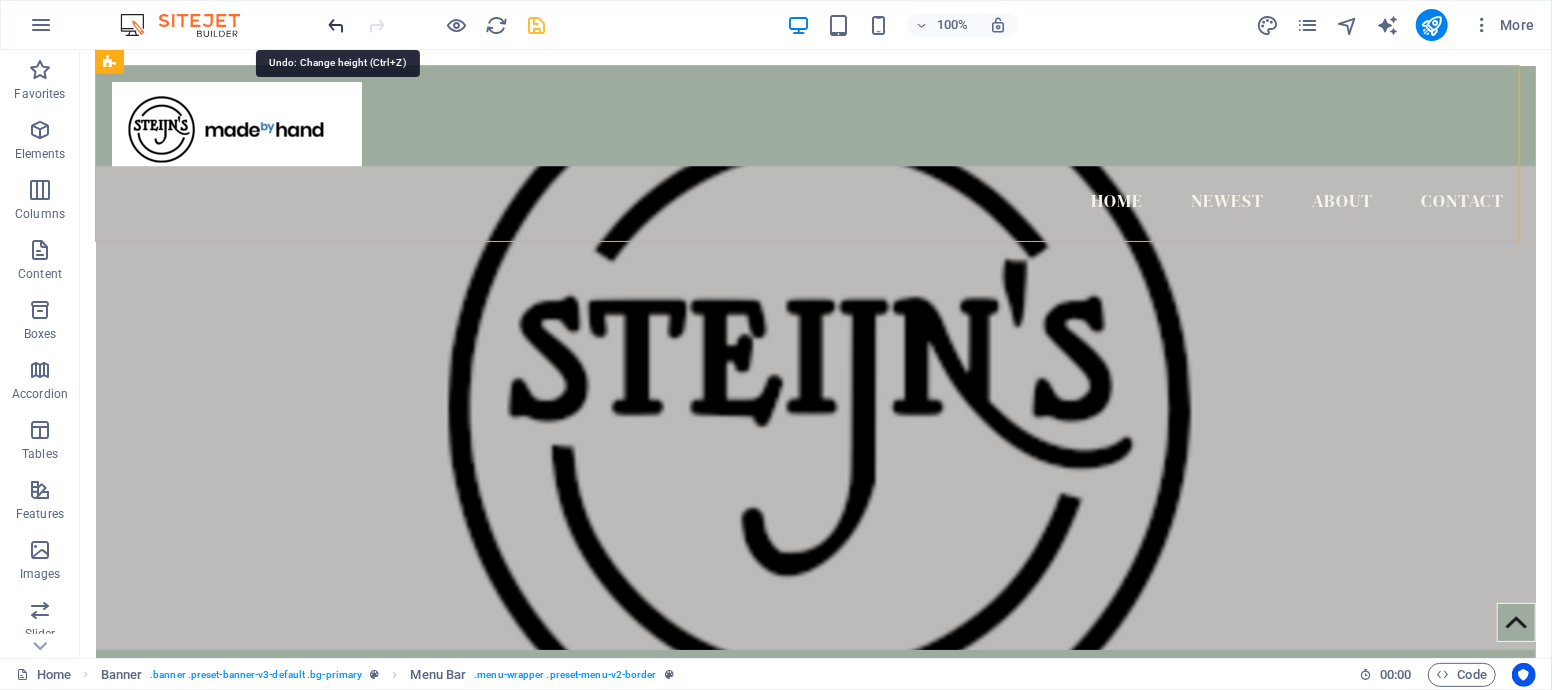 click at bounding box center (337, 25) 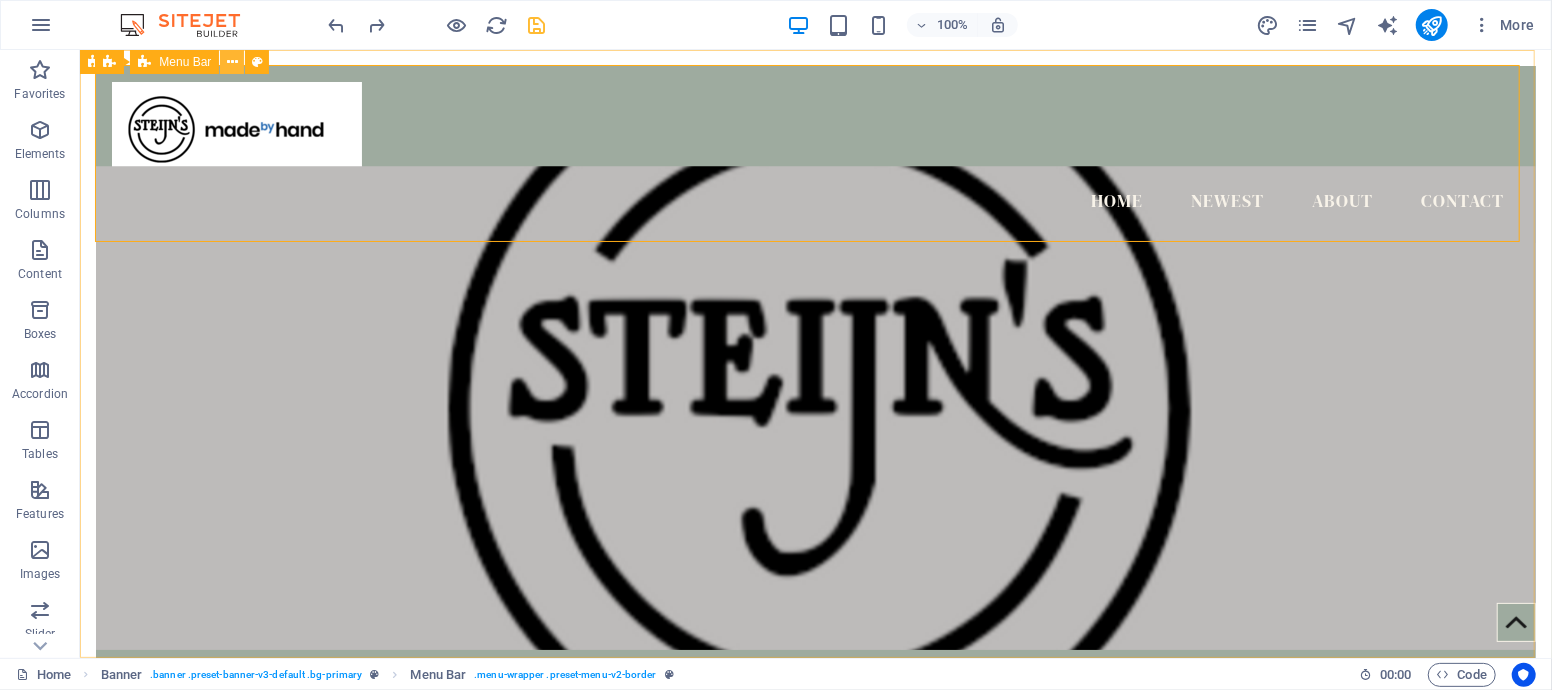click at bounding box center (232, 62) 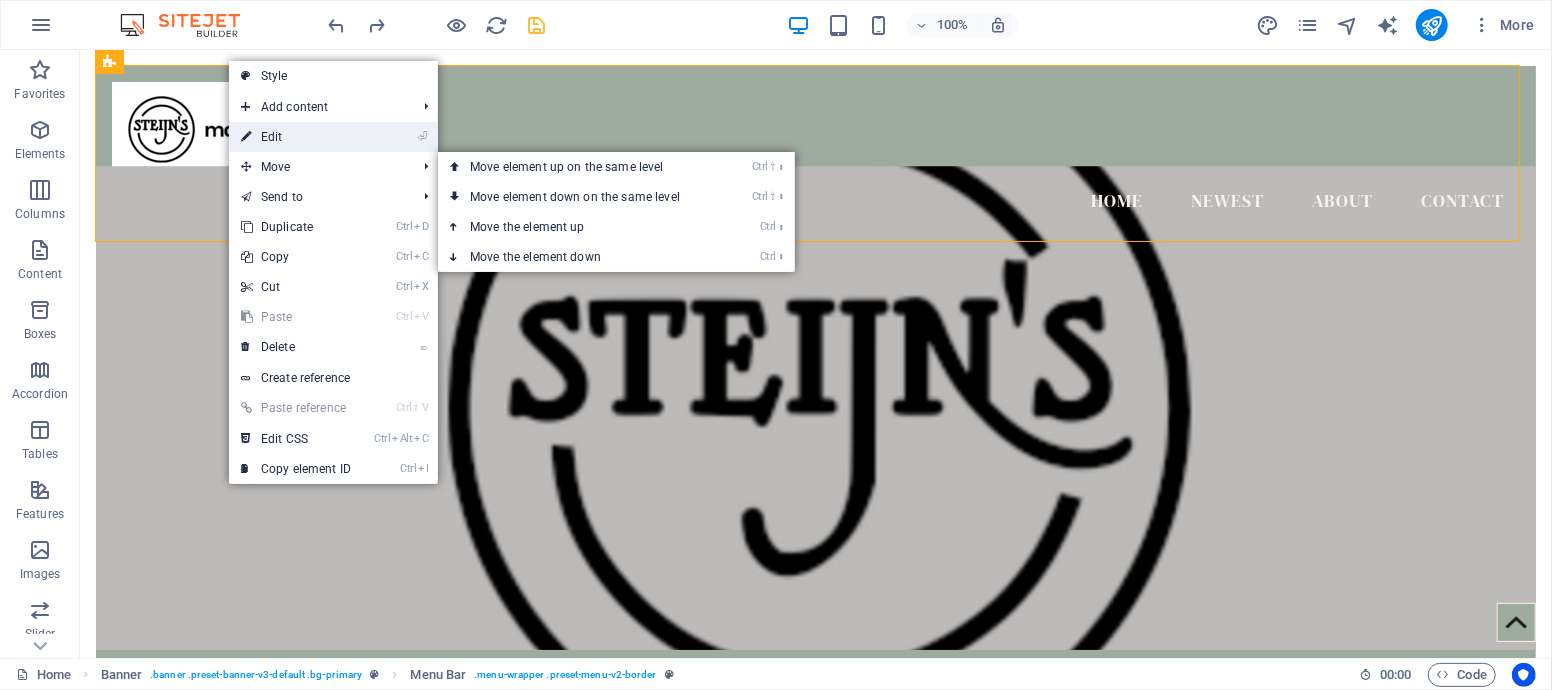 click on "⏎  Edit" at bounding box center [296, 137] 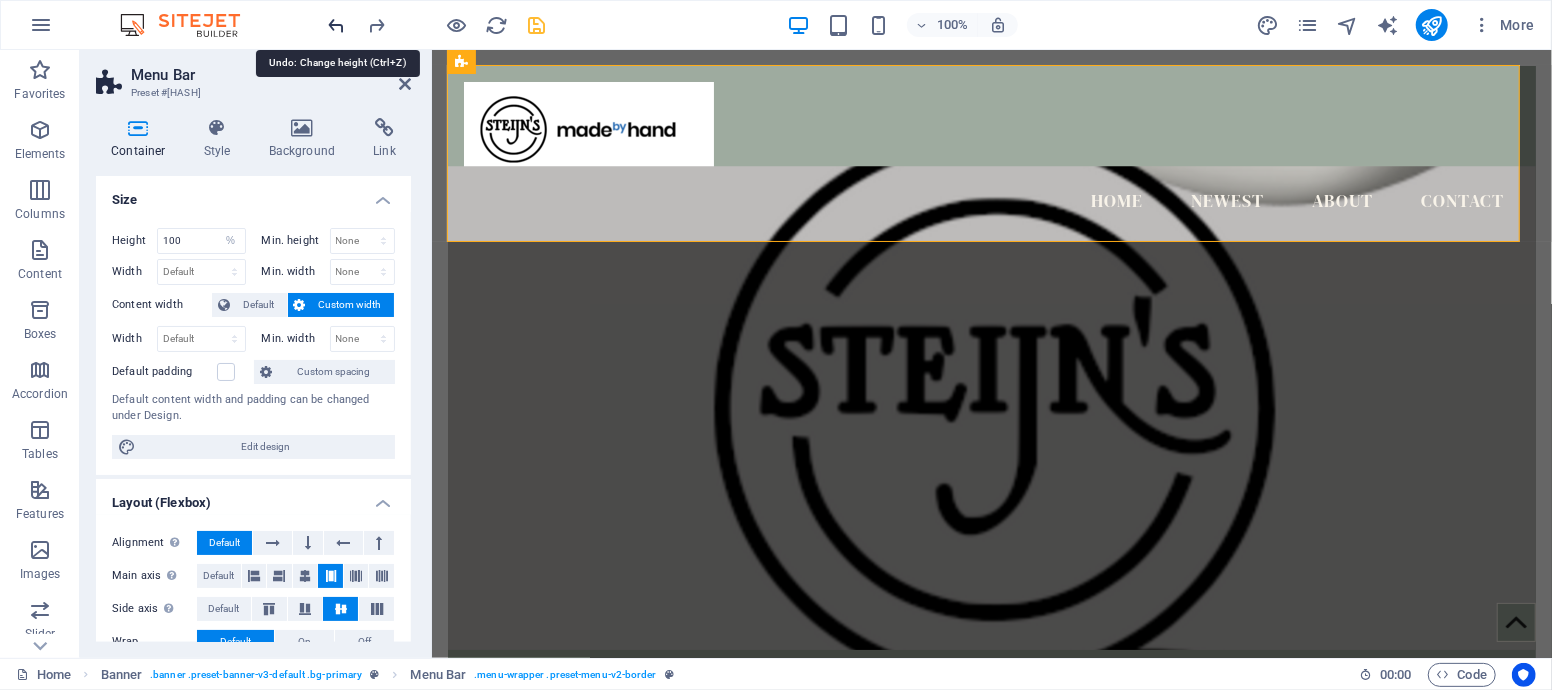 click at bounding box center [337, 25] 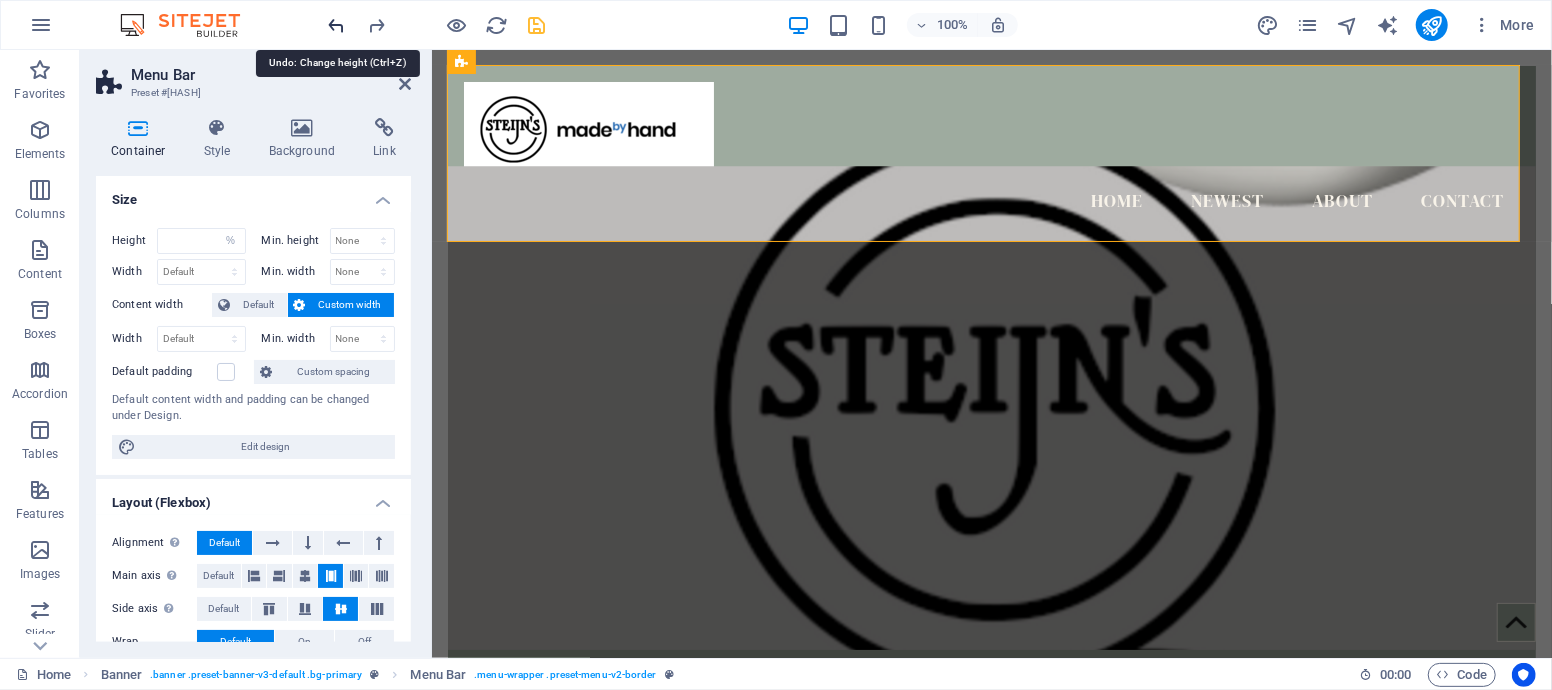 select on "DISABLED_OPTION_VALUE" 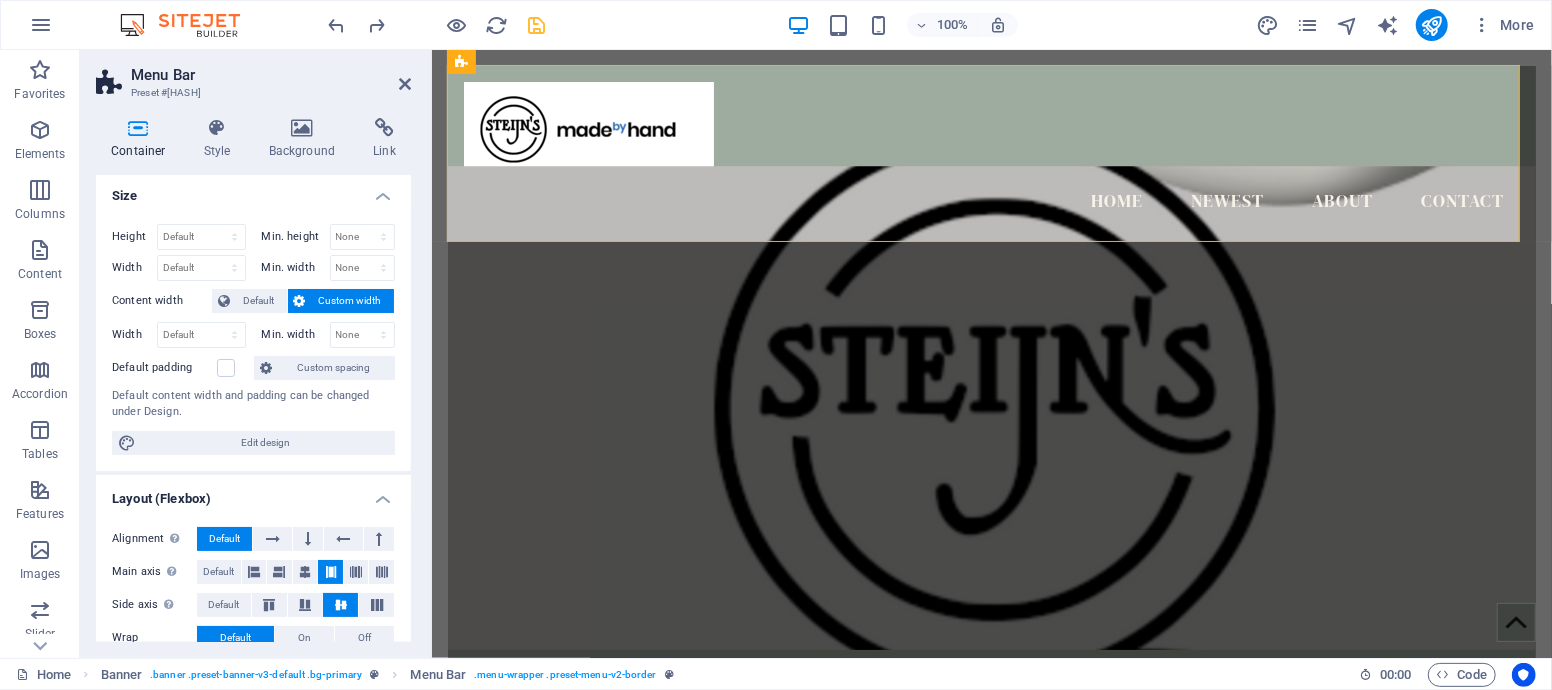 scroll, scrollTop: 0, scrollLeft: 0, axis: both 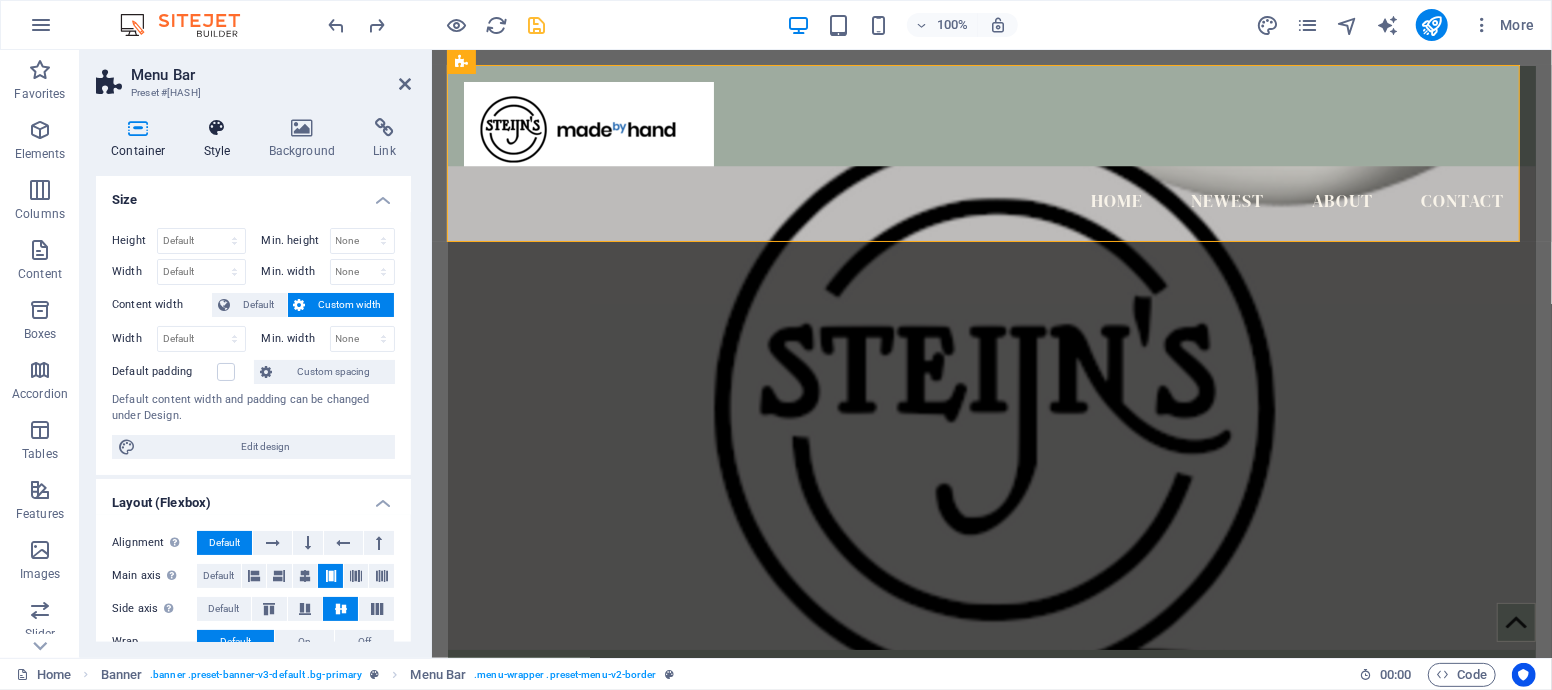 click at bounding box center [217, 128] 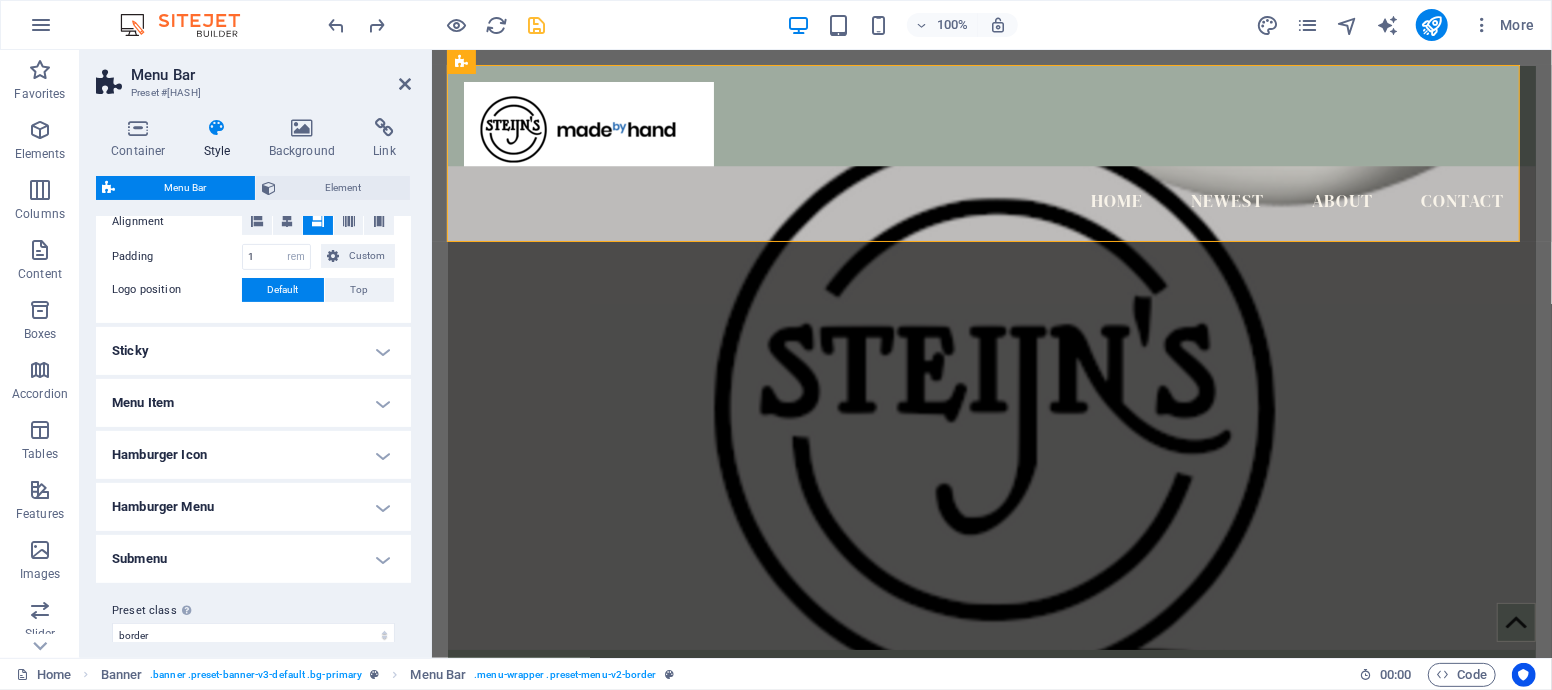 scroll, scrollTop: 444, scrollLeft: 0, axis: vertical 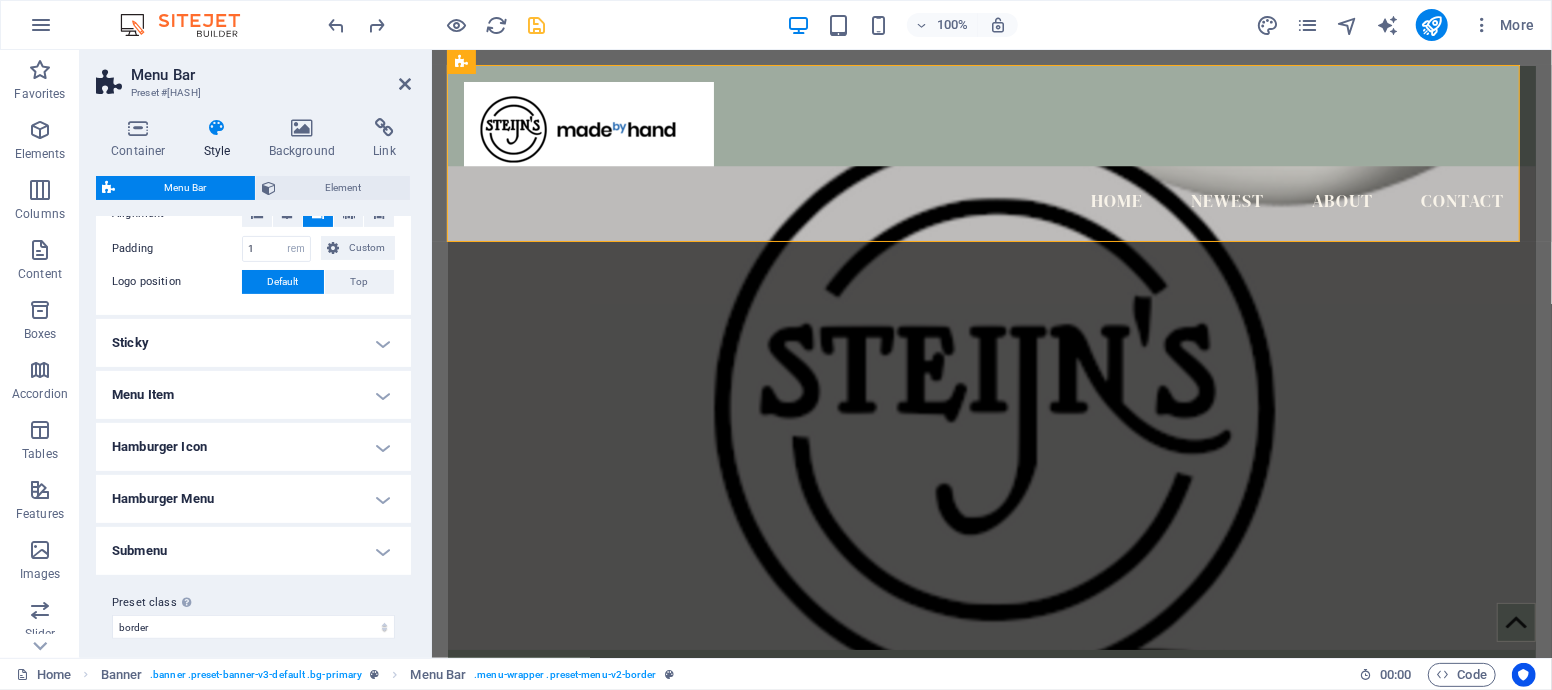 click on "Sticky" at bounding box center [253, 343] 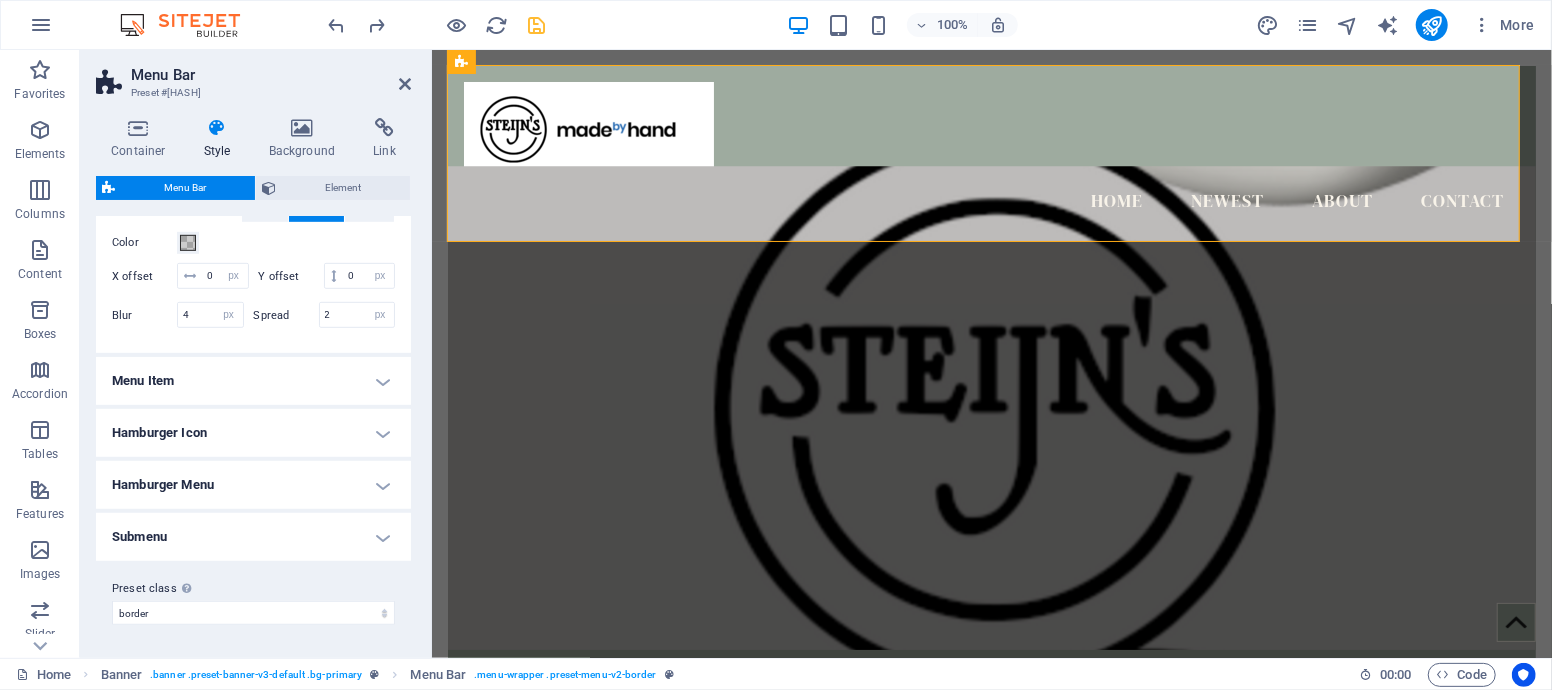 scroll, scrollTop: 796, scrollLeft: 0, axis: vertical 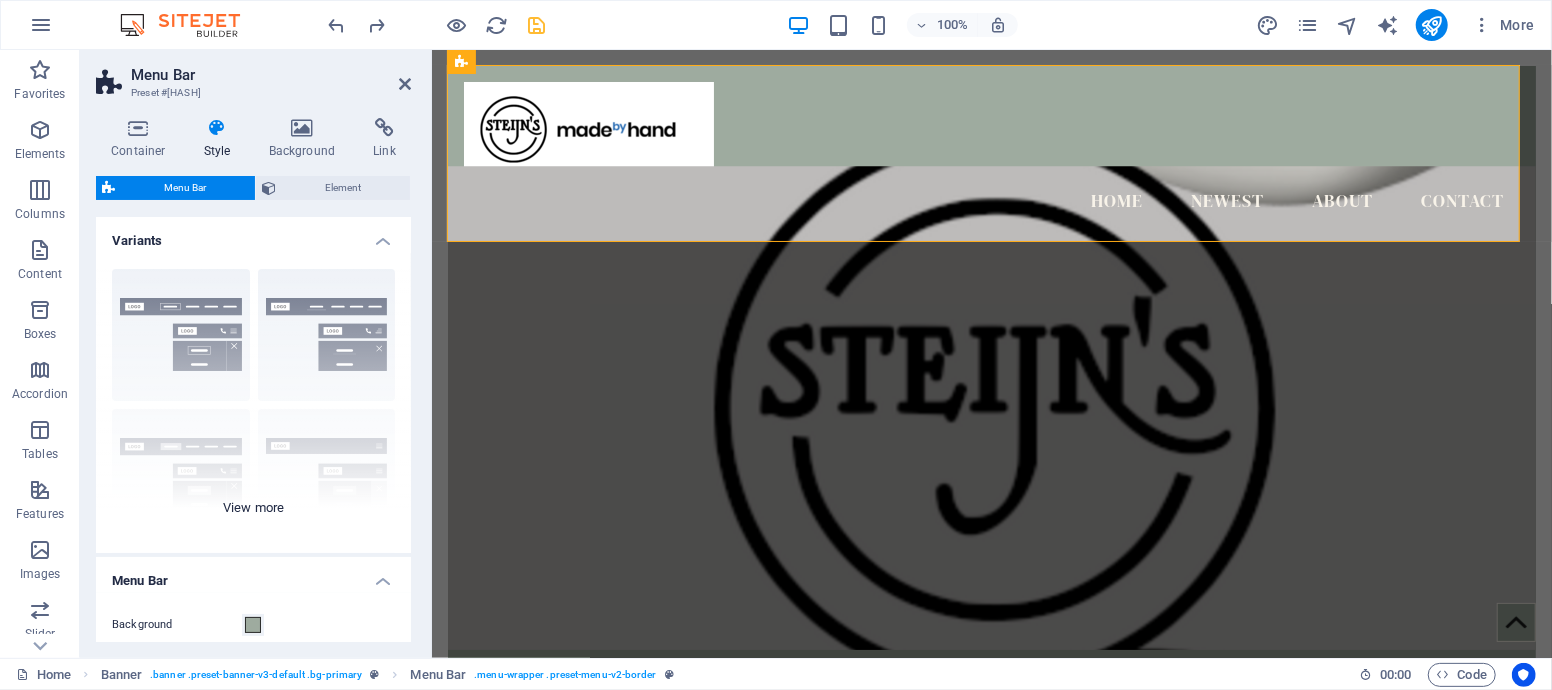click on "Border Centered Default Fixed Loki Trigger Wide XXL" at bounding box center (253, 403) 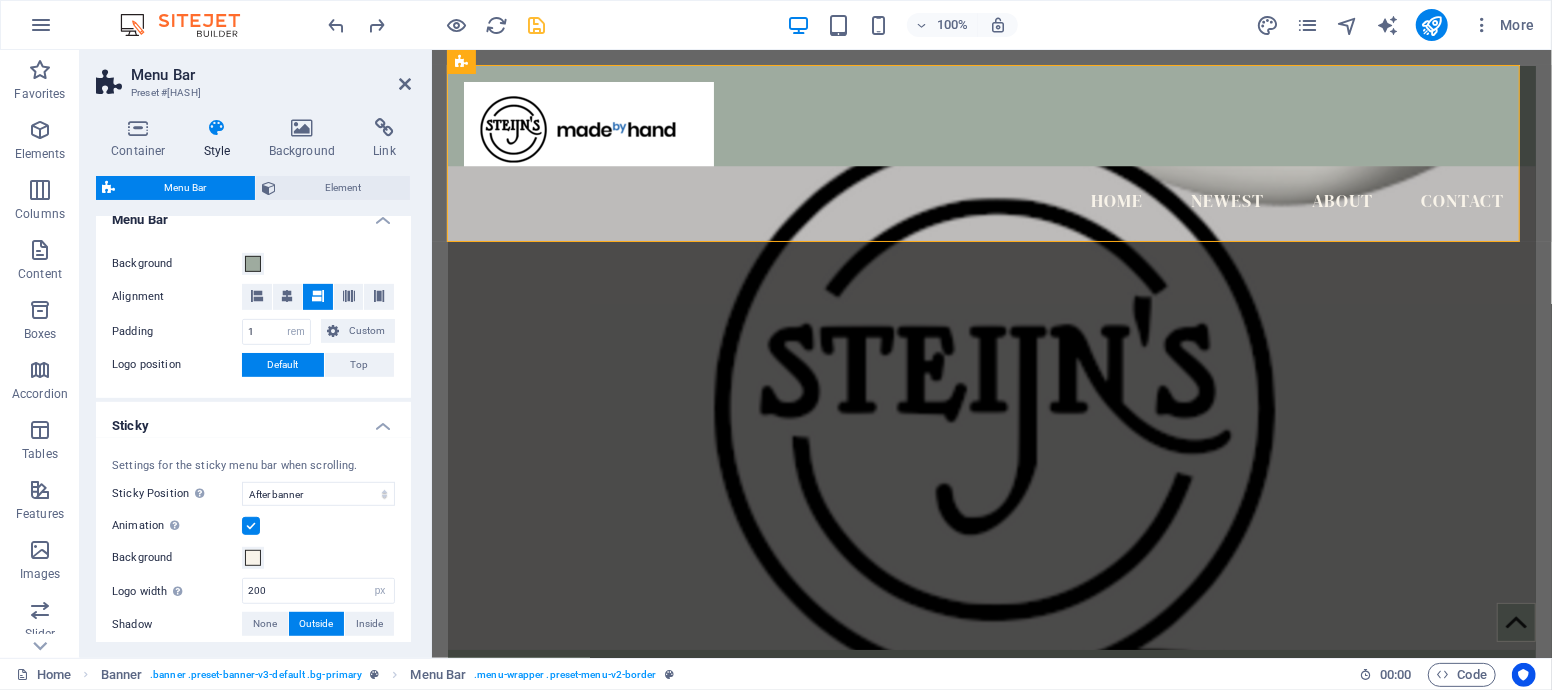 scroll, scrollTop: 597, scrollLeft: 0, axis: vertical 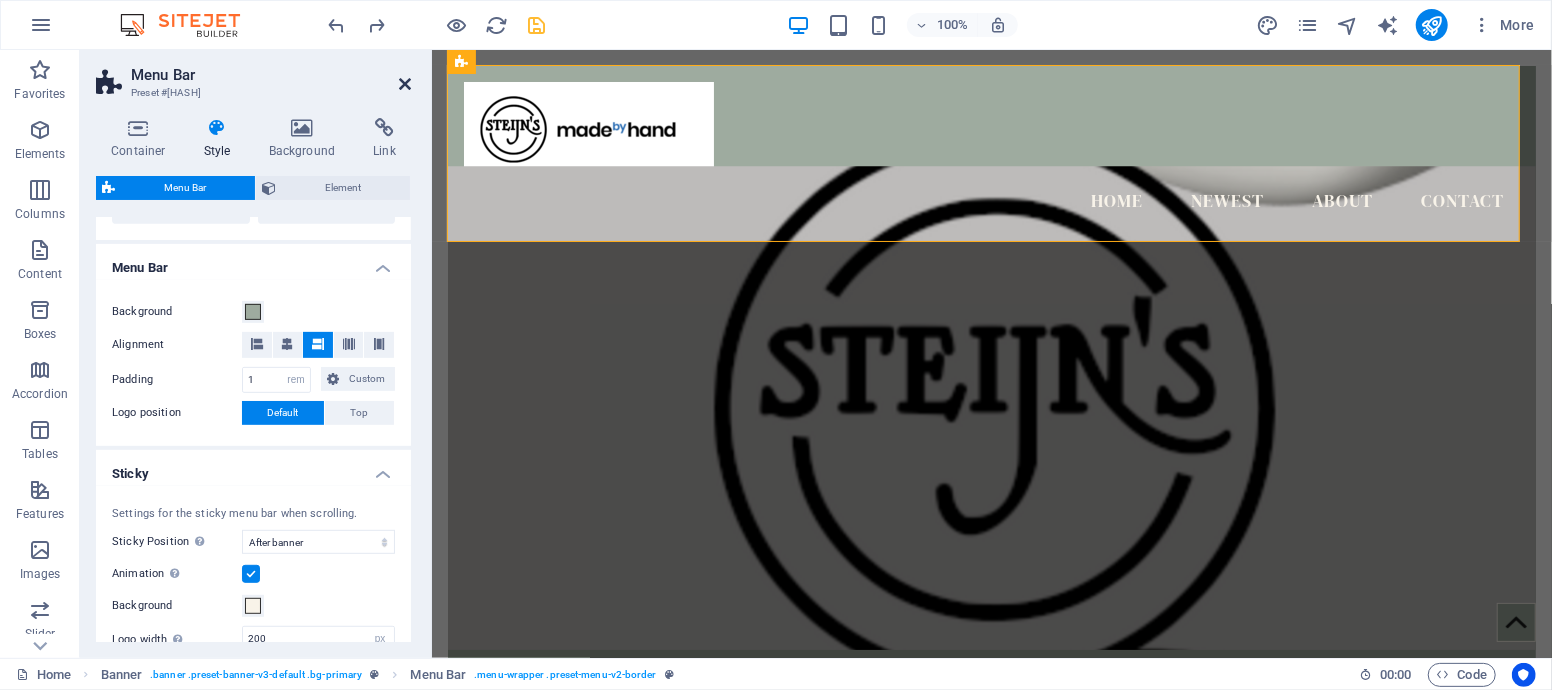 click at bounding box center [405, 84] 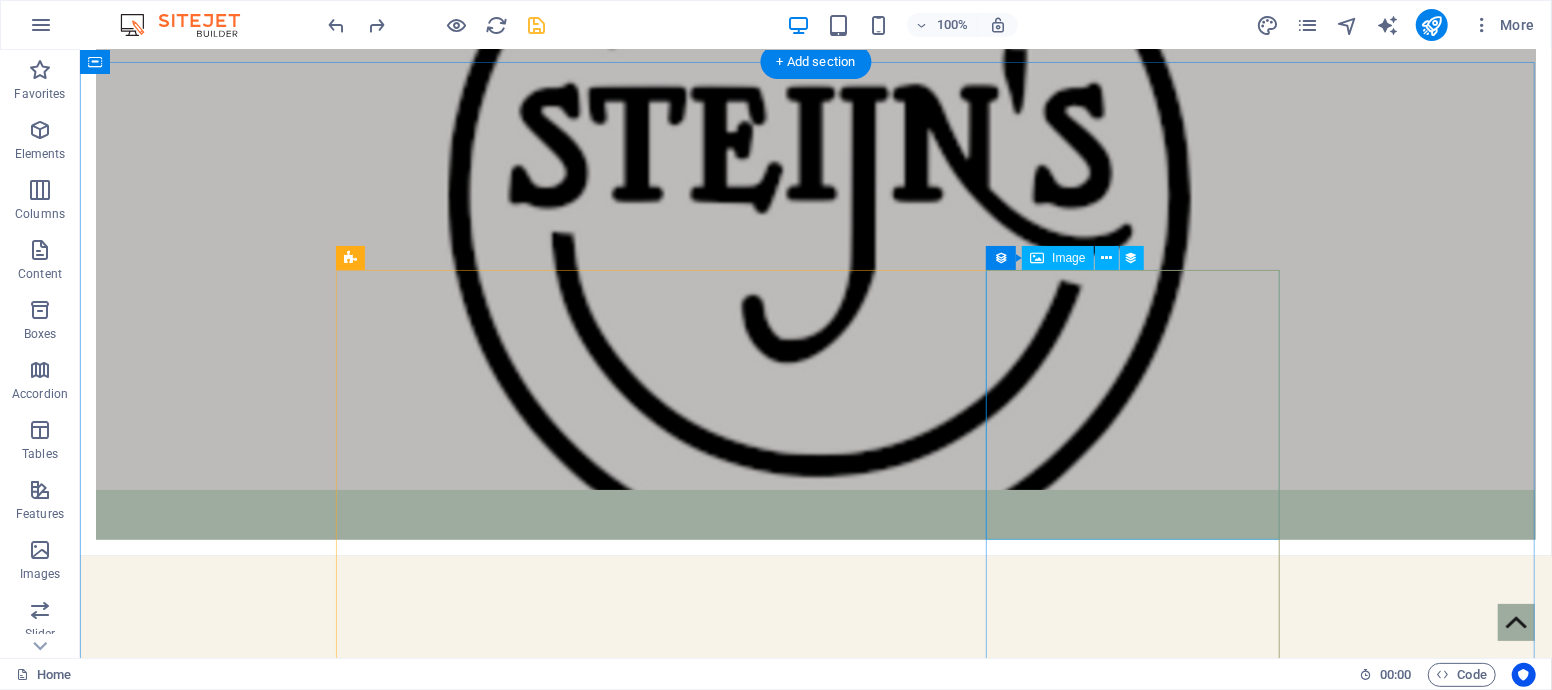 scroll, scrollTop: 555, scrollLeft: 0, axis: vertical 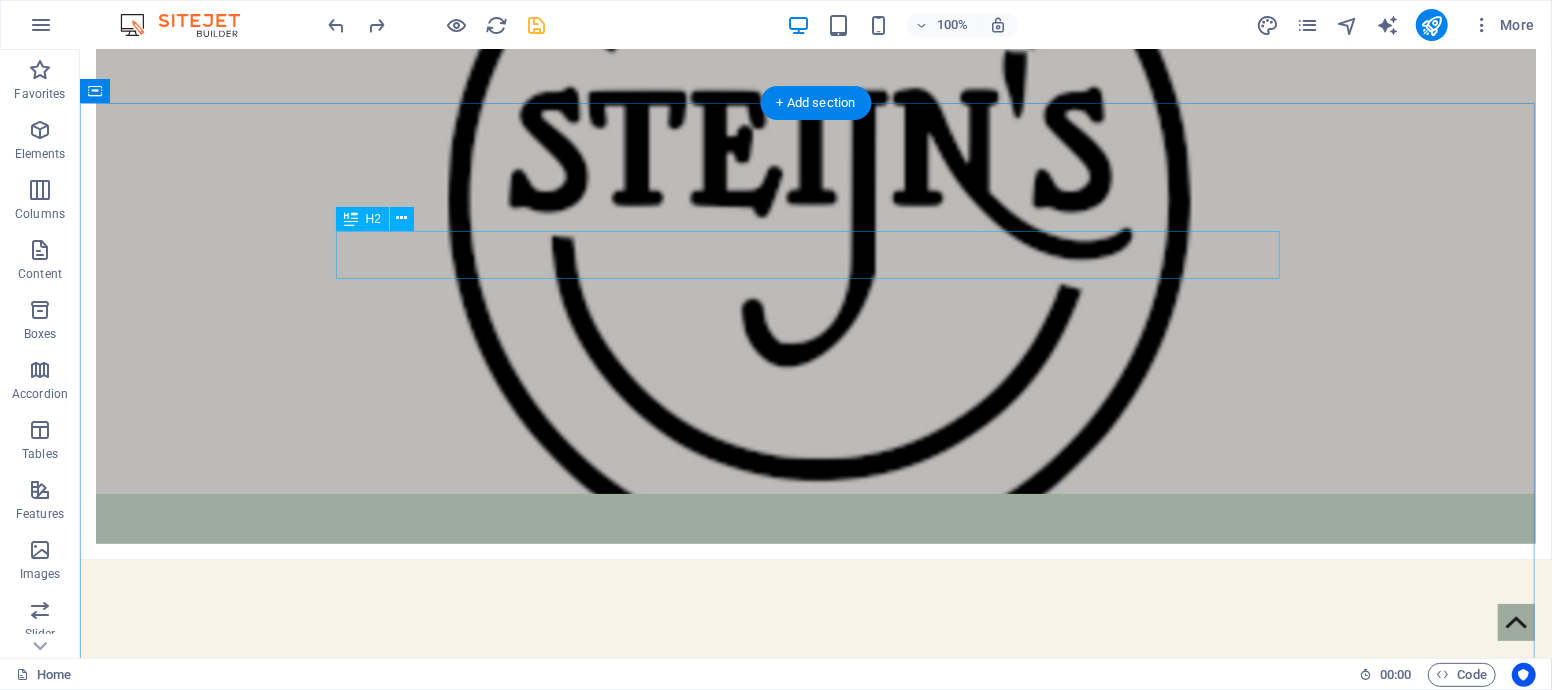 click on "Newest Articles" at bounding box center (815, 711) 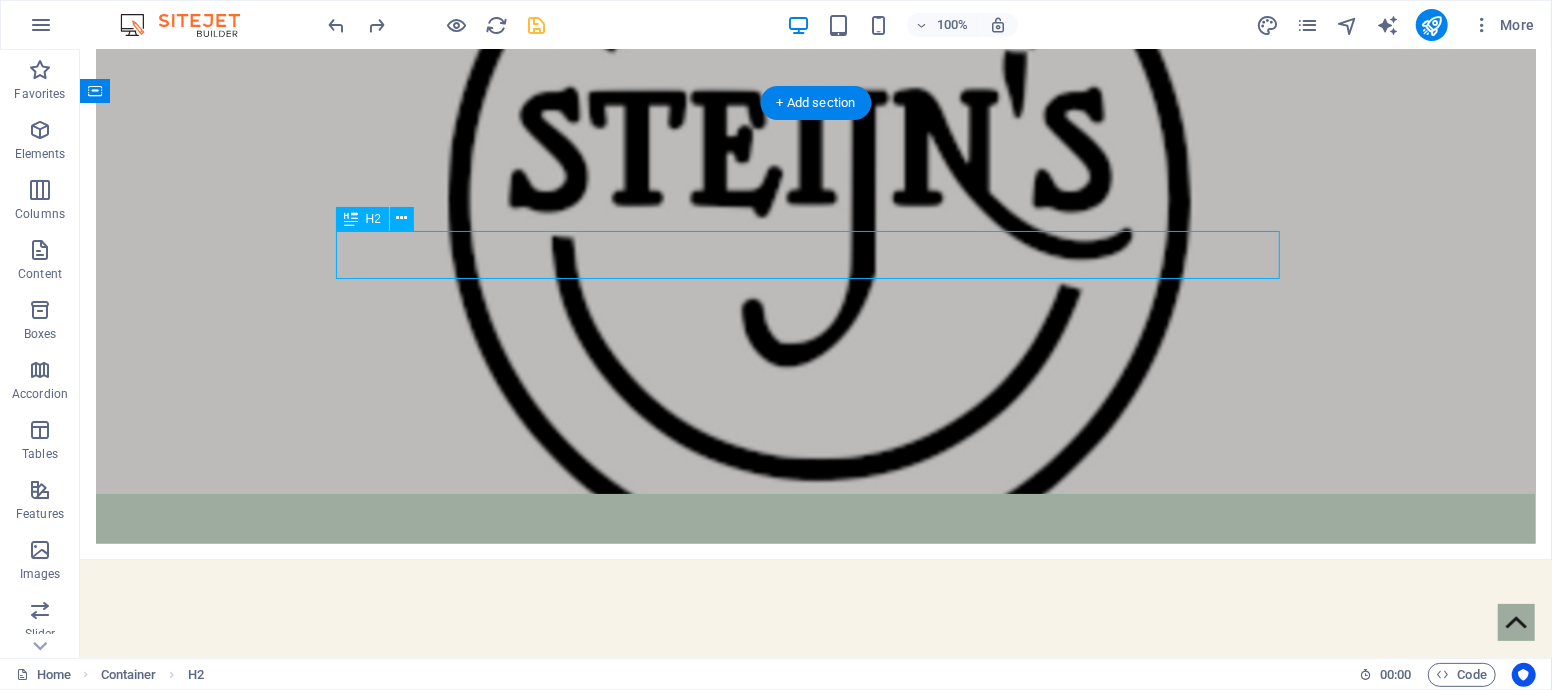 click on "Newest Articles" at bounding box center (815, 711) 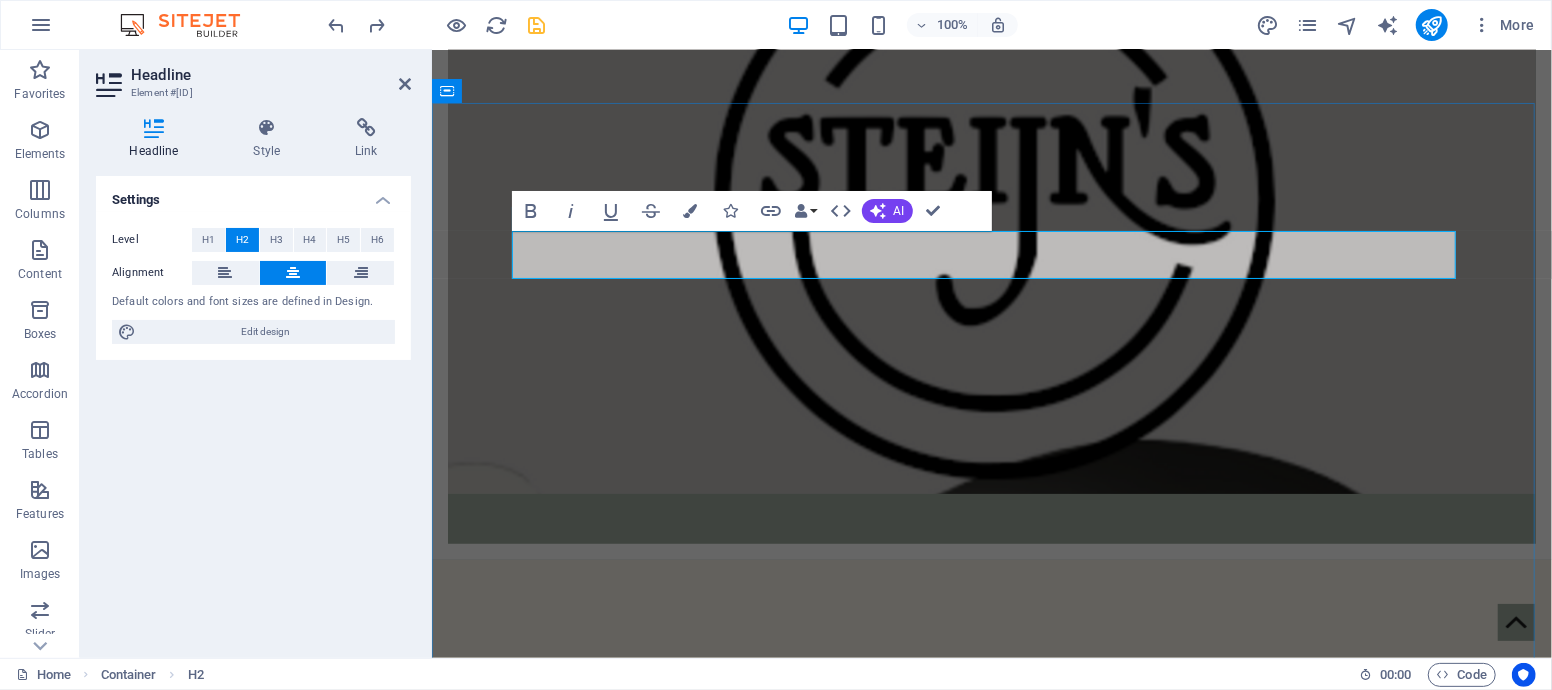 click on "Newest Articles" at bounding box center [991, 711] 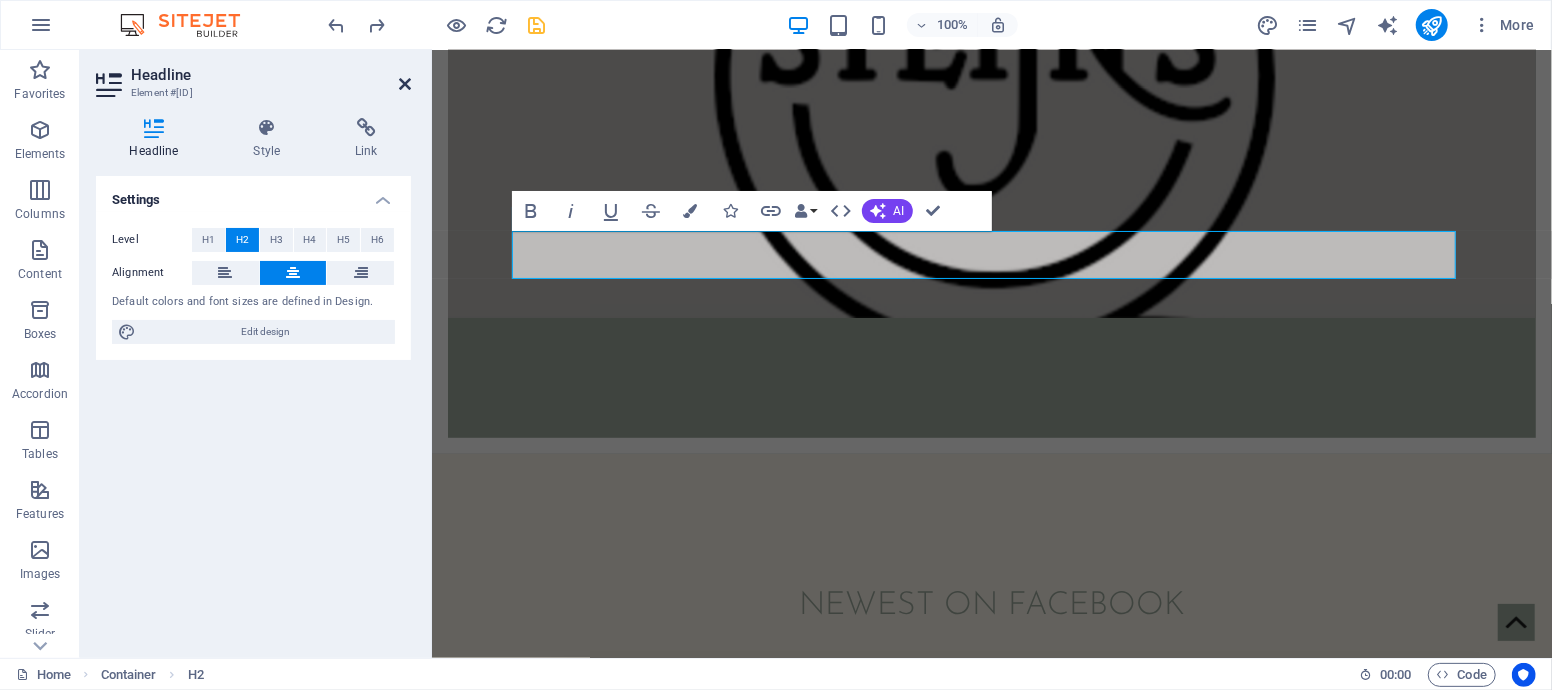 click at bounding box center [405, 84] 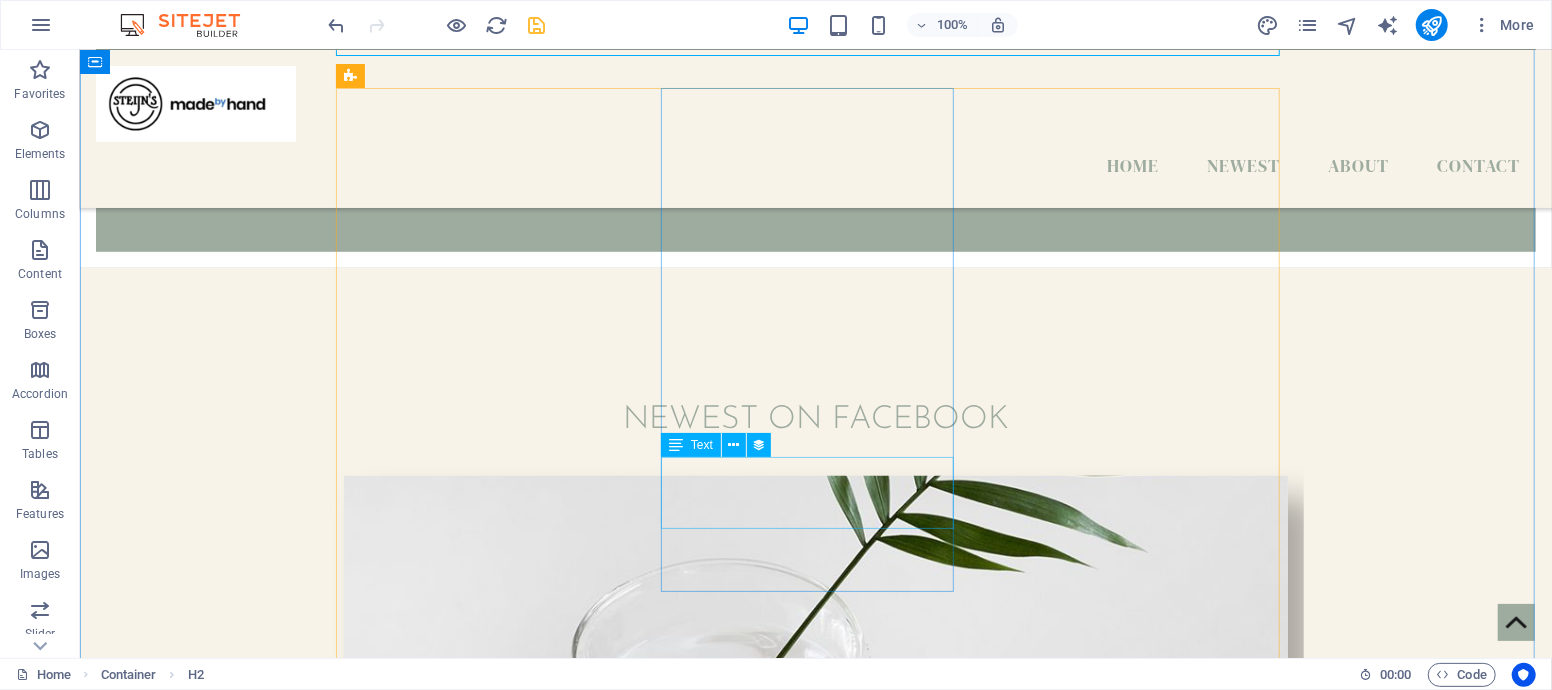 scroll, scrollTop: 666, scrollLeft: 0, axis: vertical 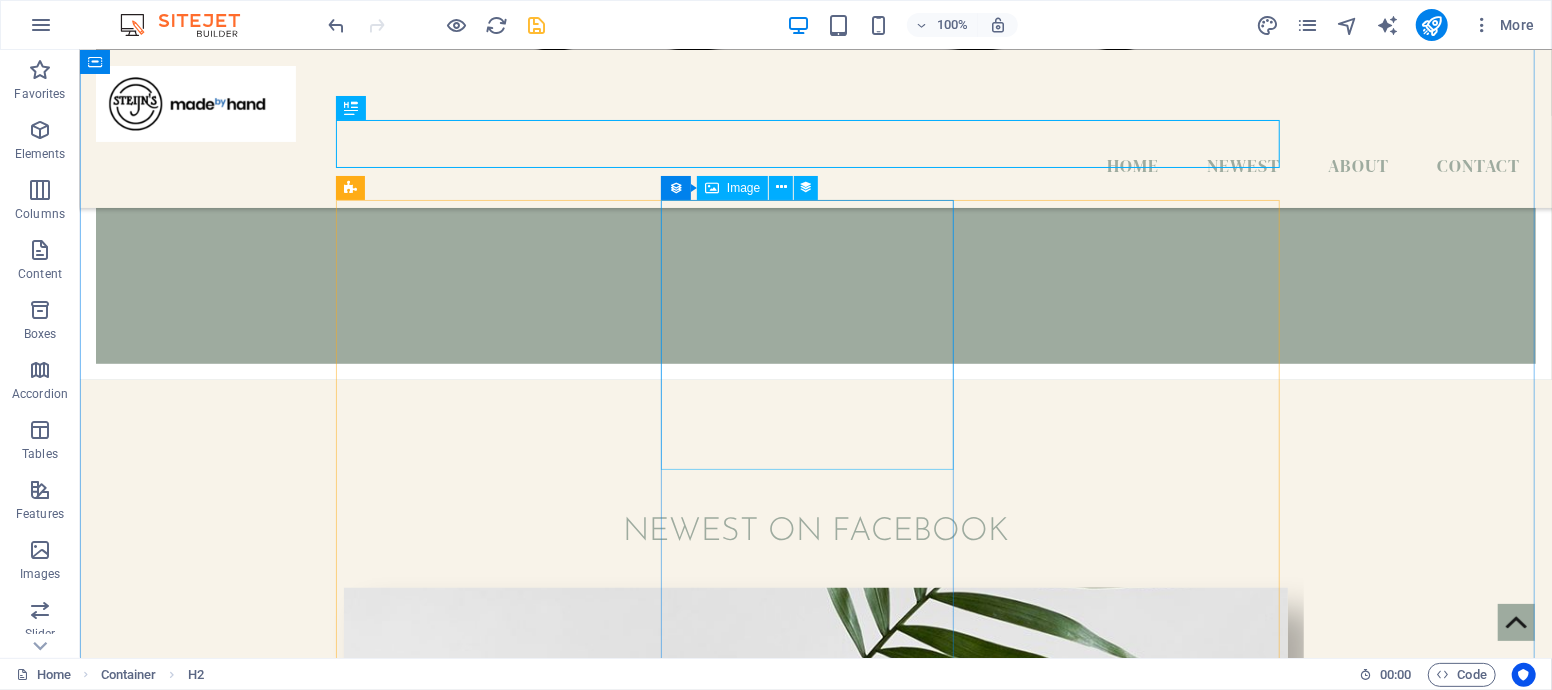 click at bounding box center (815, 1194) 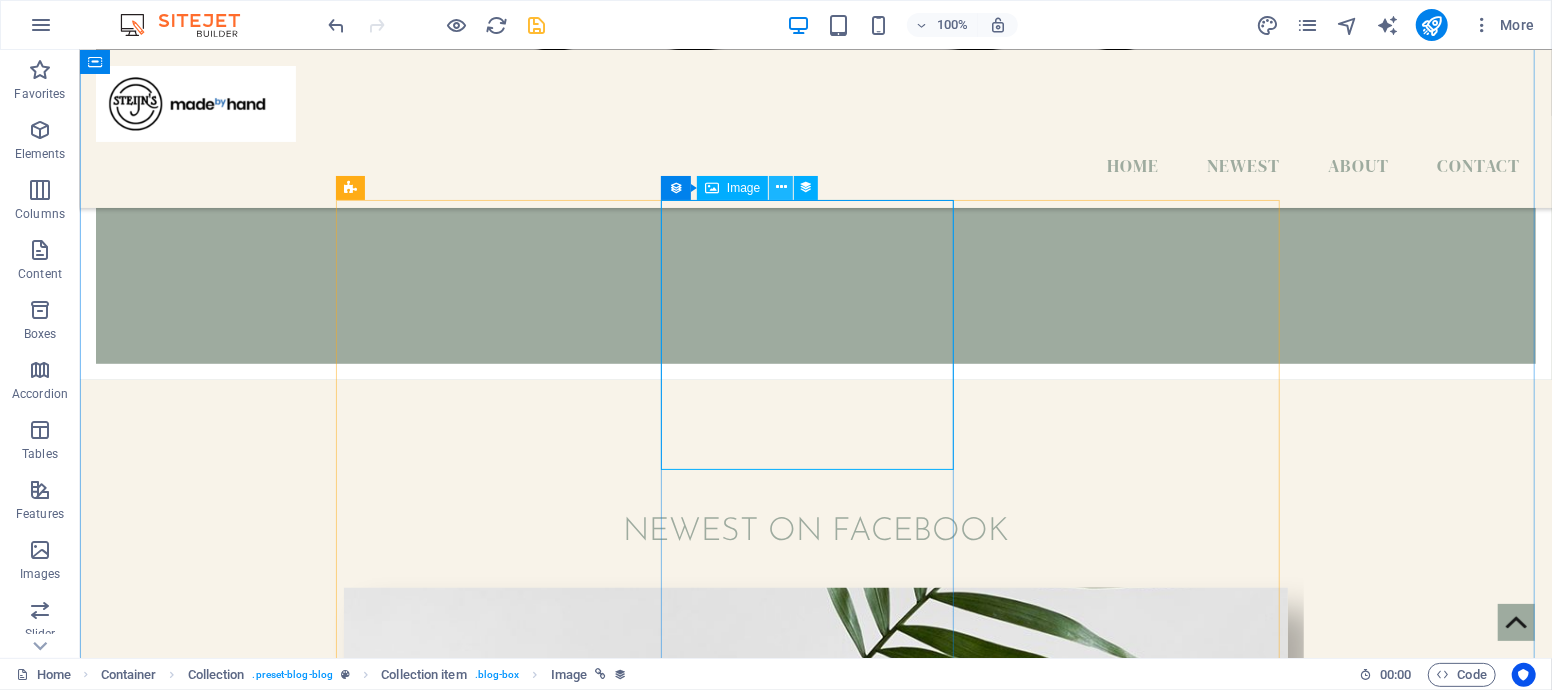 click at bounding box center [781, 187] 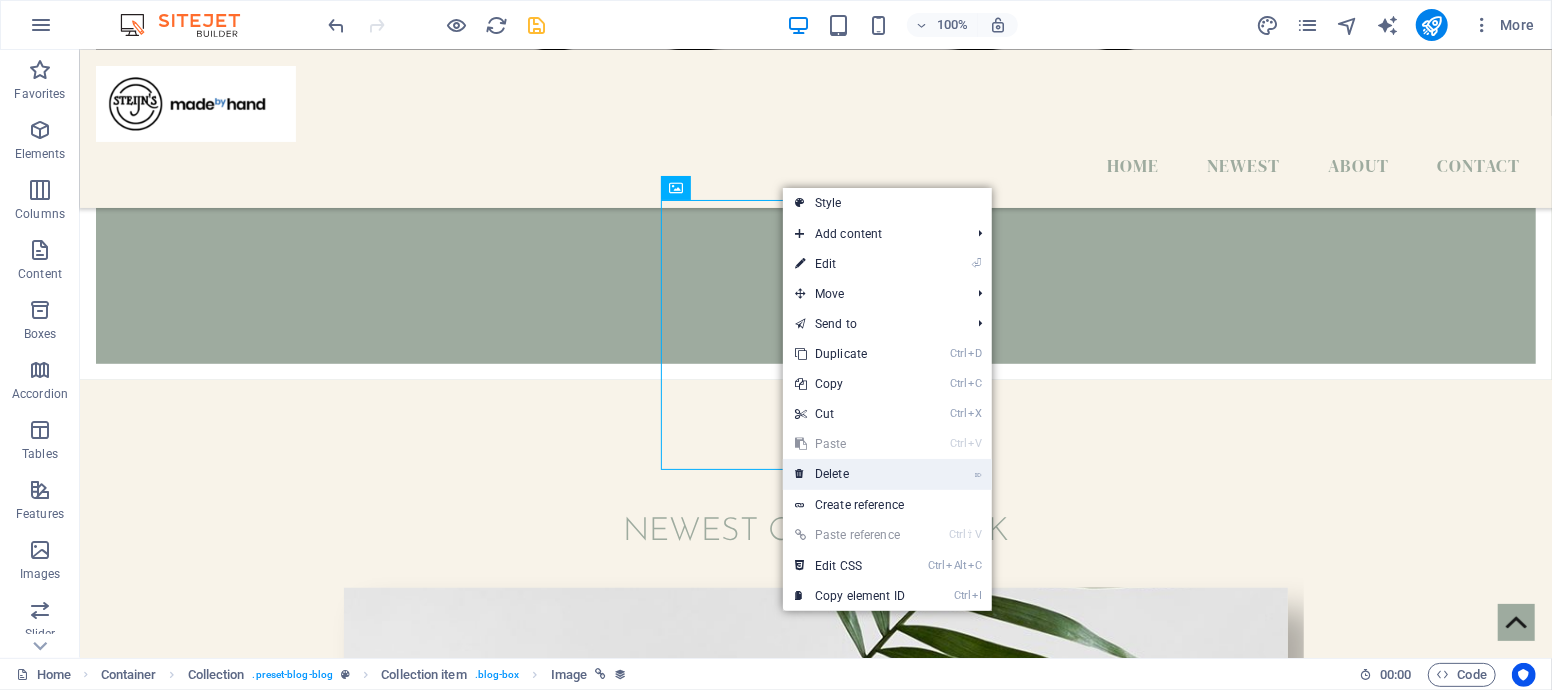 click on "⌦  Delete" at bounding box center (850, 474) 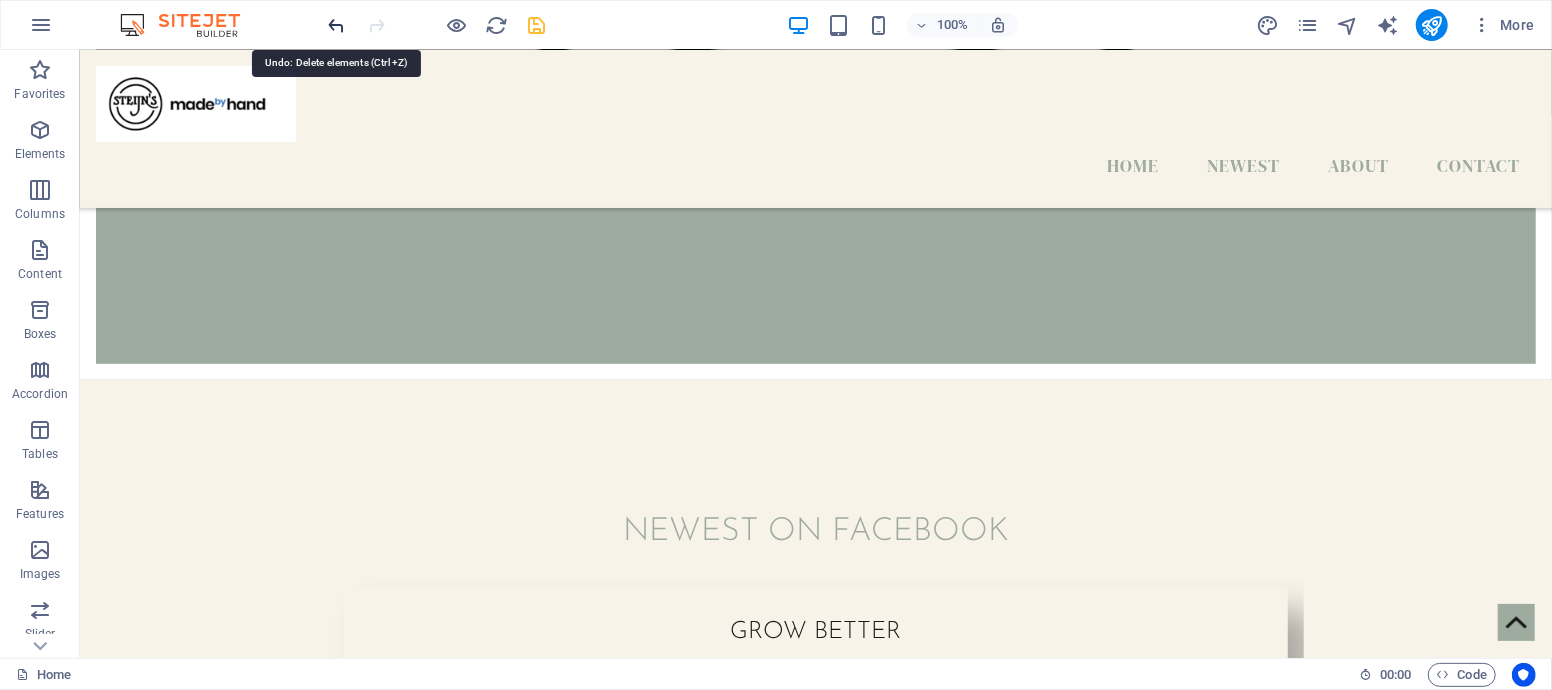 click at bounding box center [337, 25] 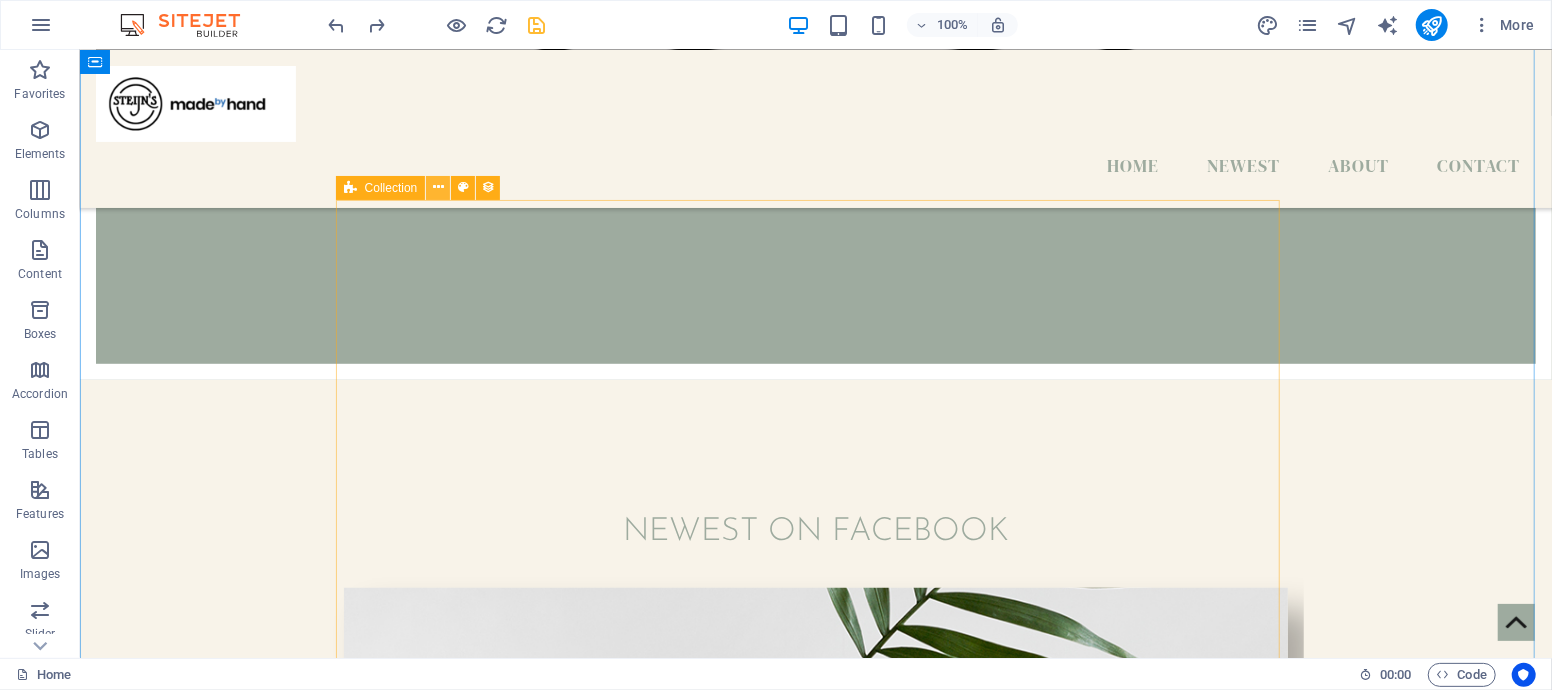 click at bounding box center (438, 187) 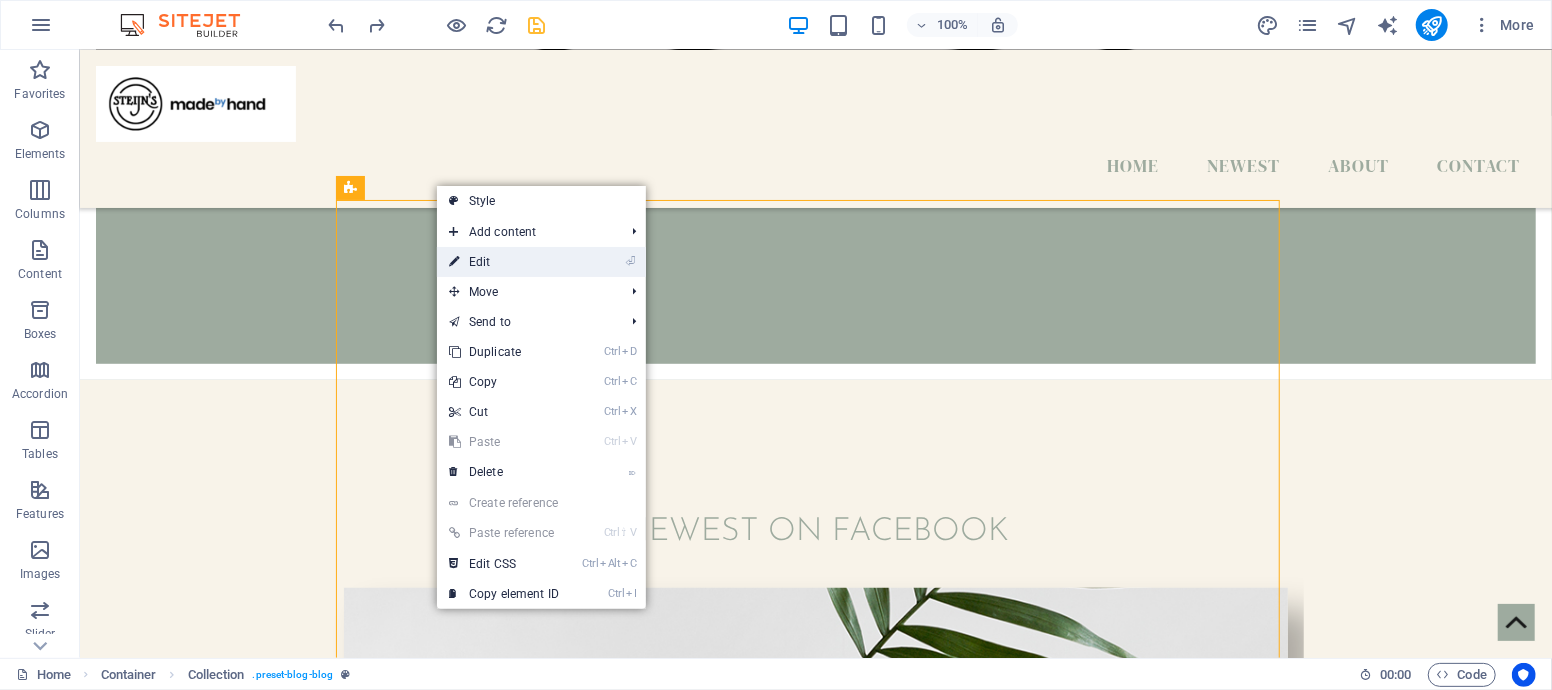 click on "⏎  Edit" at bounding box center (504, 262) 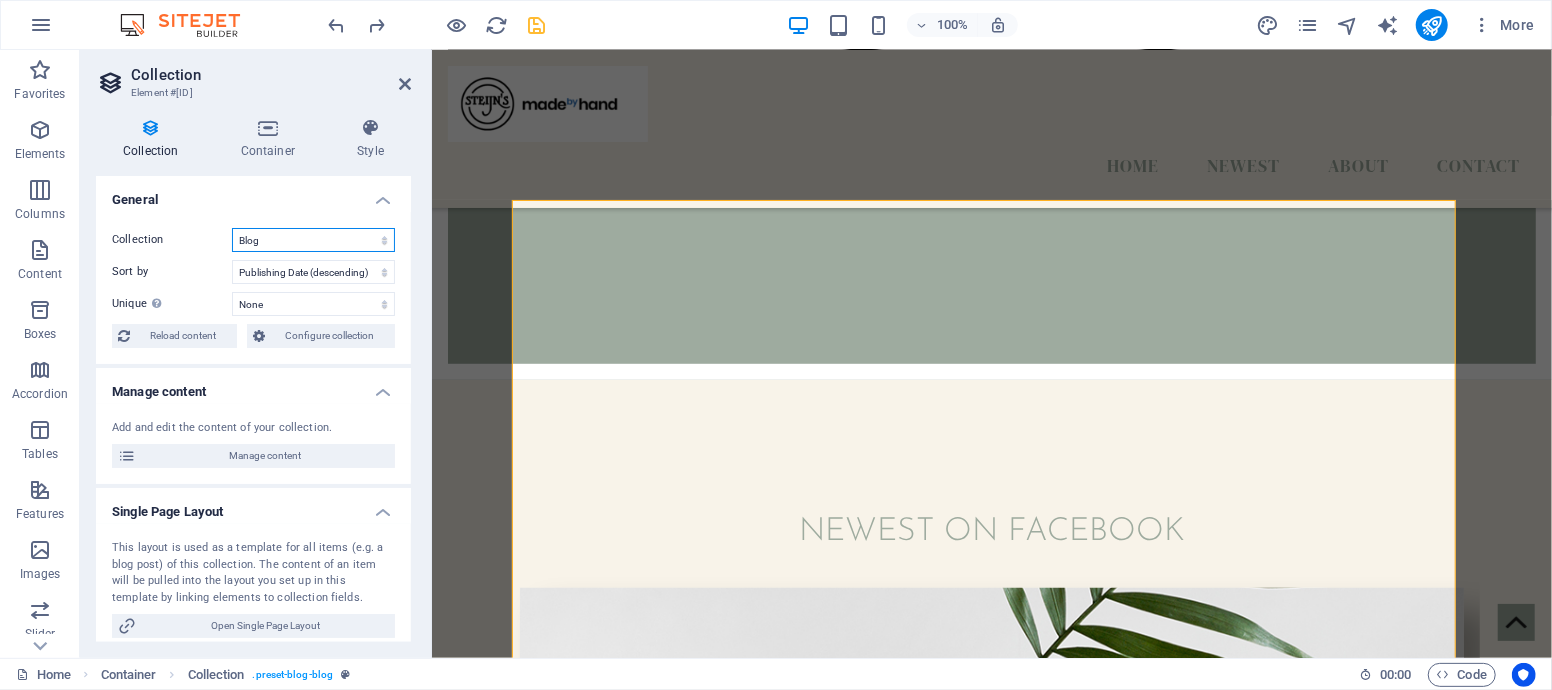click on "Blog" at bounding box center (313, 240) 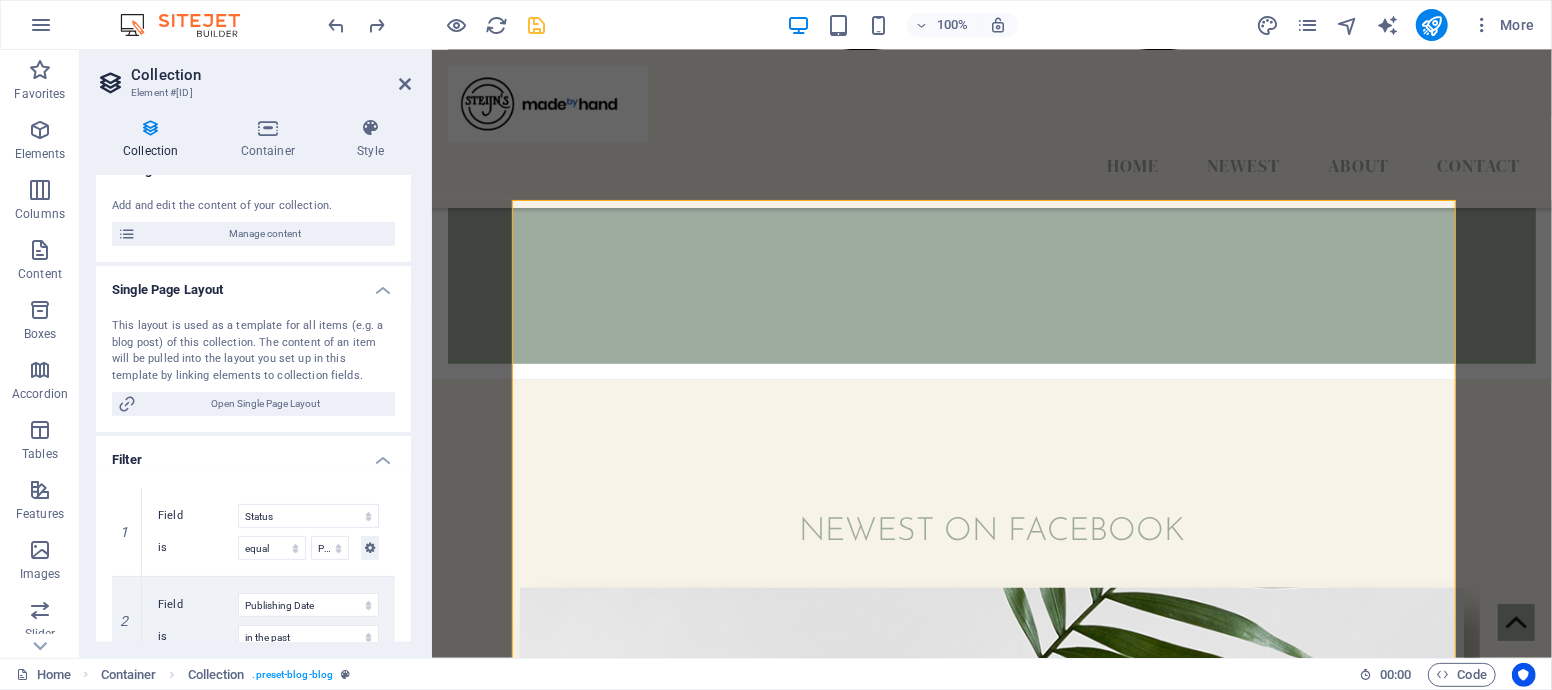 scroll, scrollTop: 111, scrollLeft: 0, axis: vertical 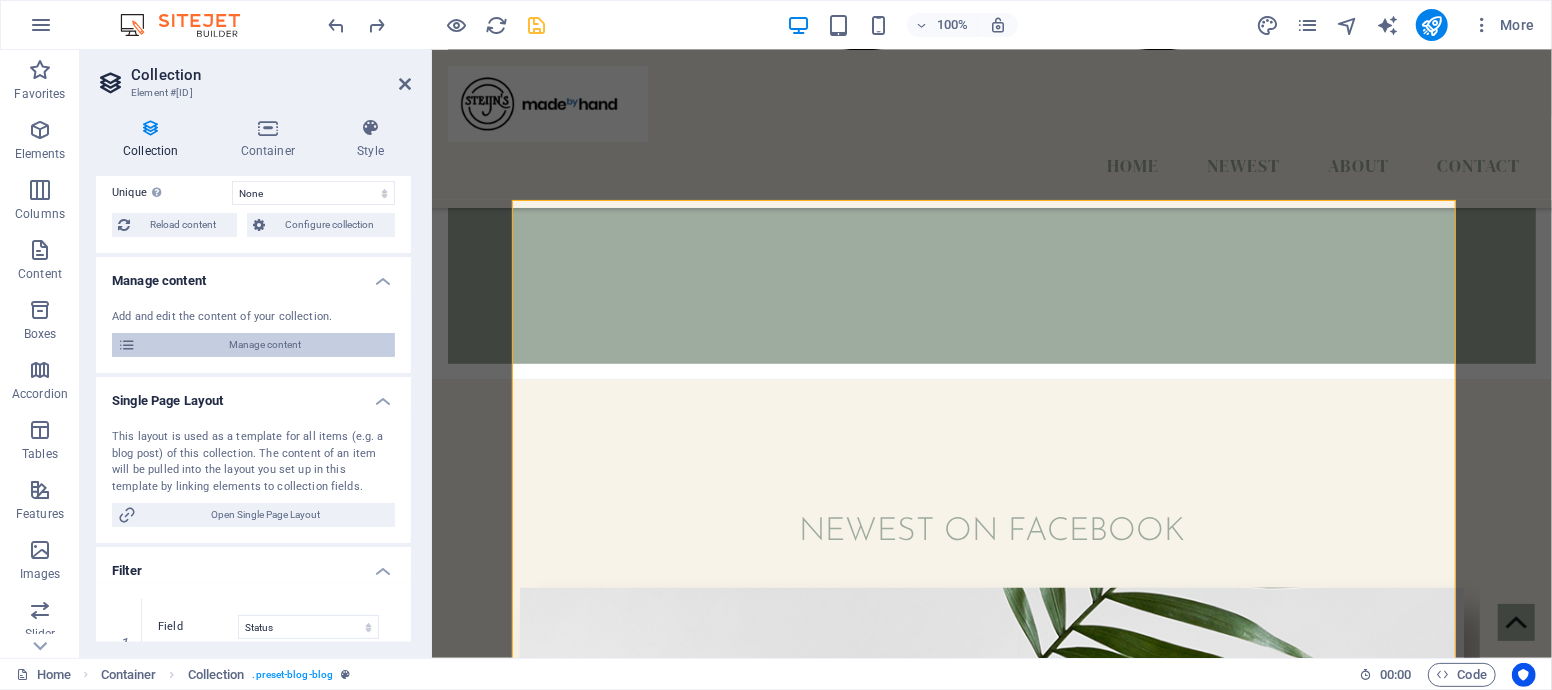 click on "Manage content" at bounding box center (265, 345) 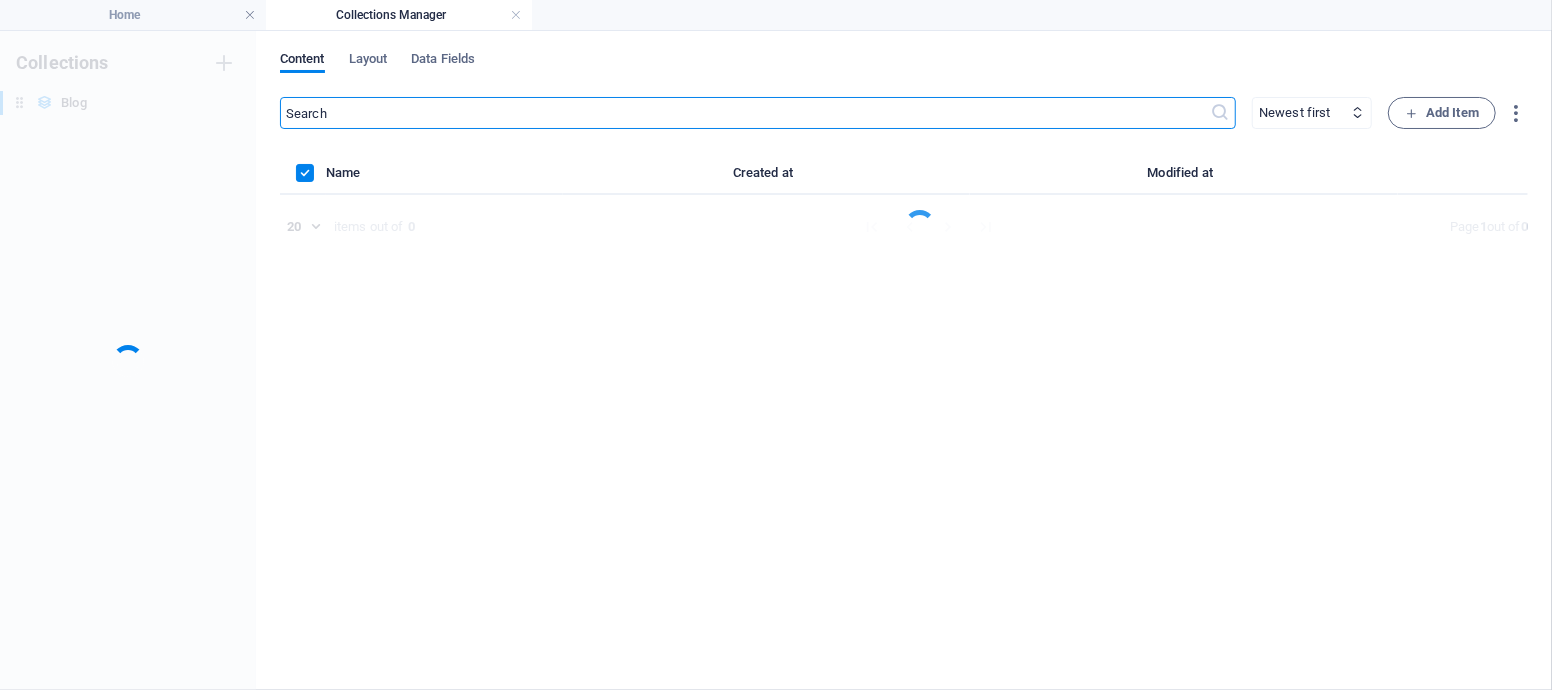 scroll, scrollTop: 0, scrollLeft: 0, axis: both 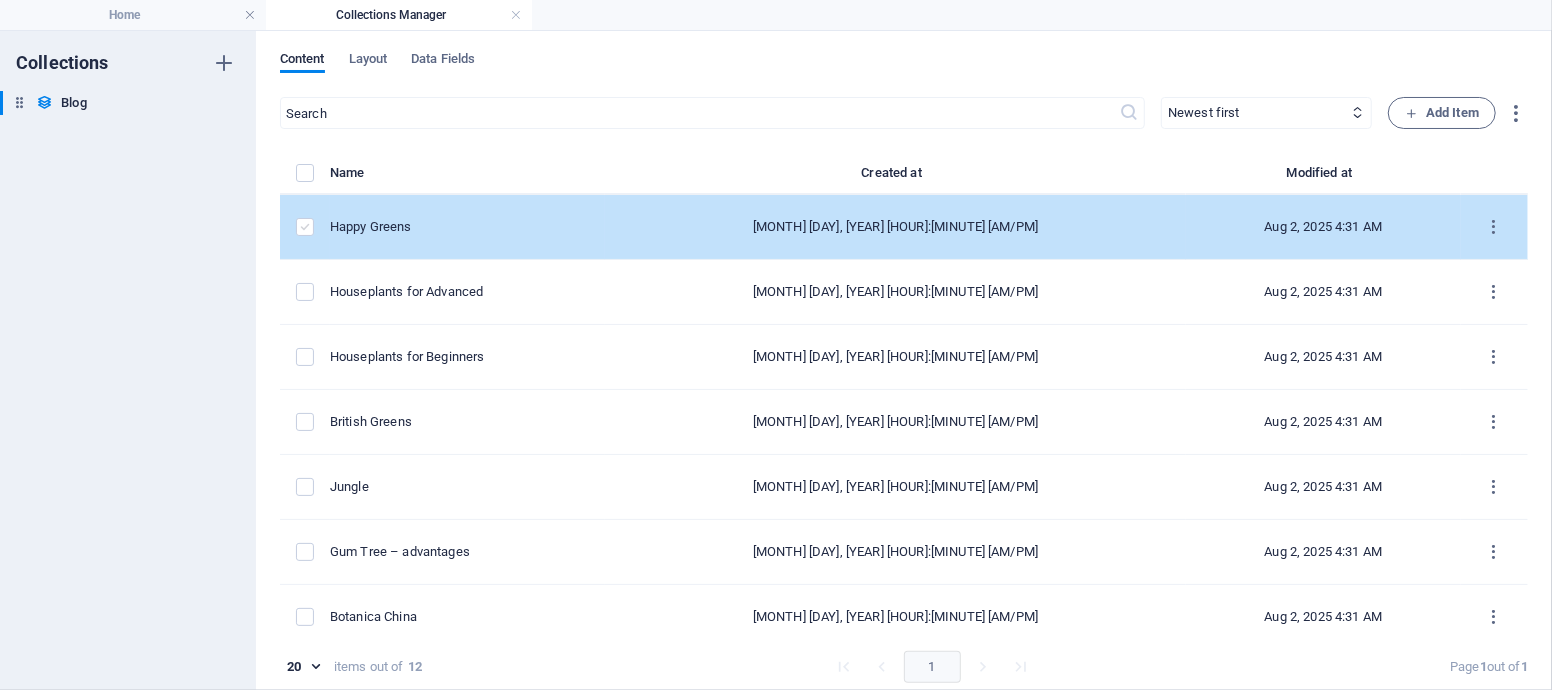 click at bounding box center [305, 227] 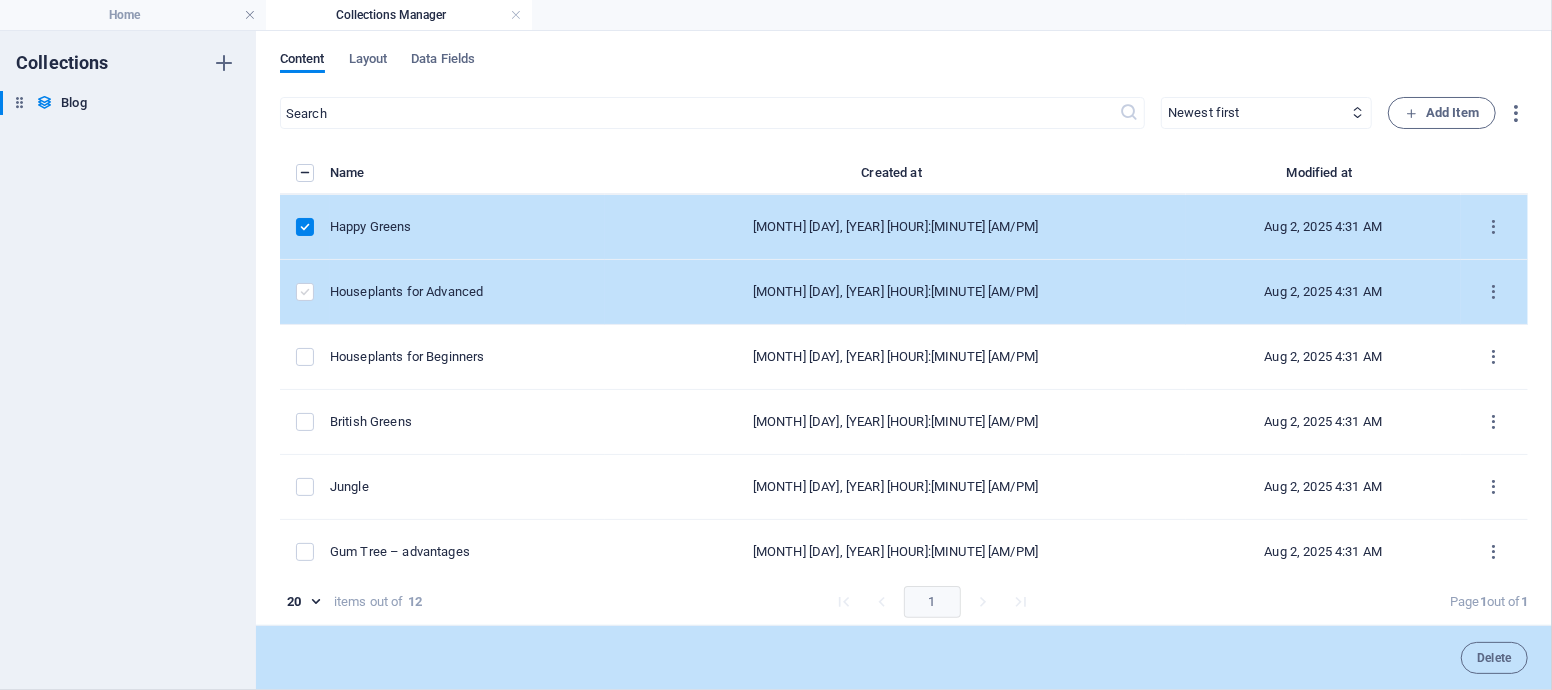 click at bounding box center (305, 292) 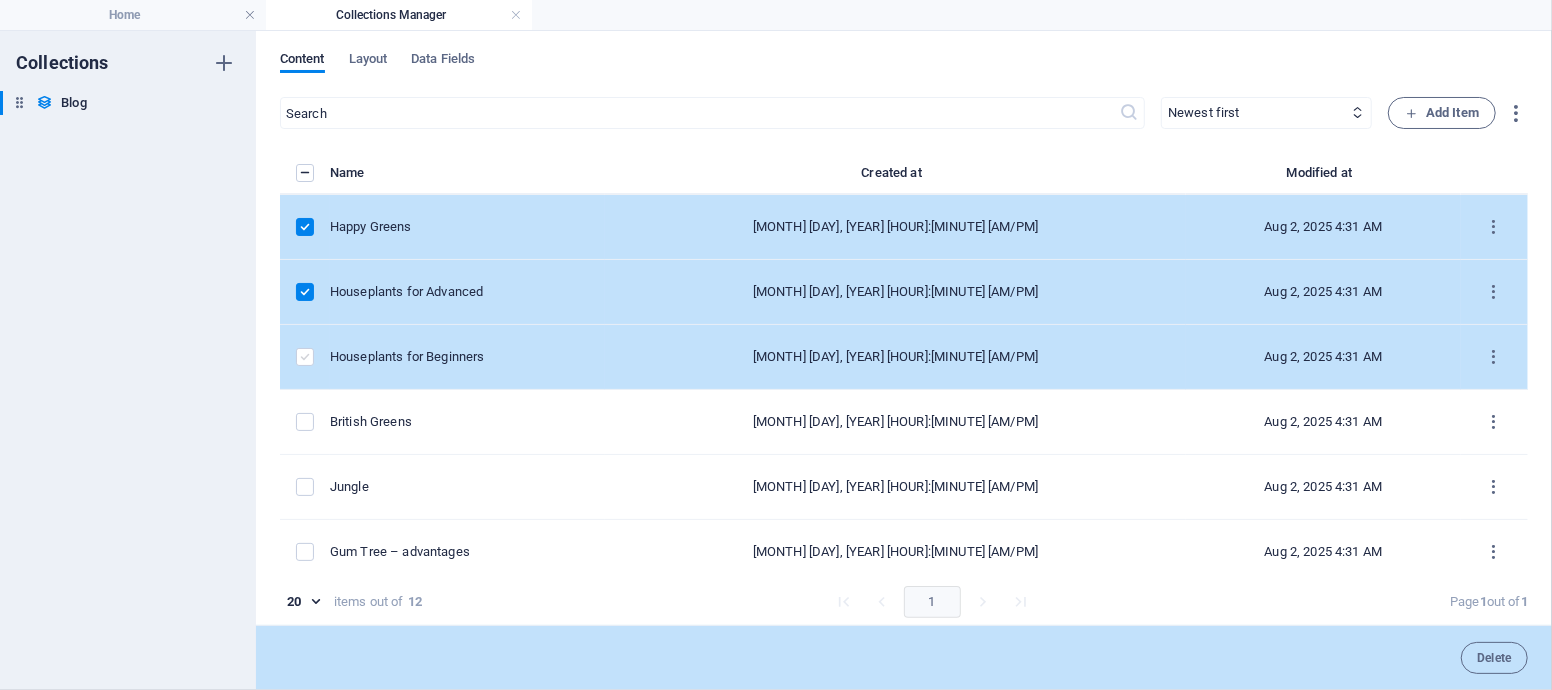 click at bounding box center (305, 357) 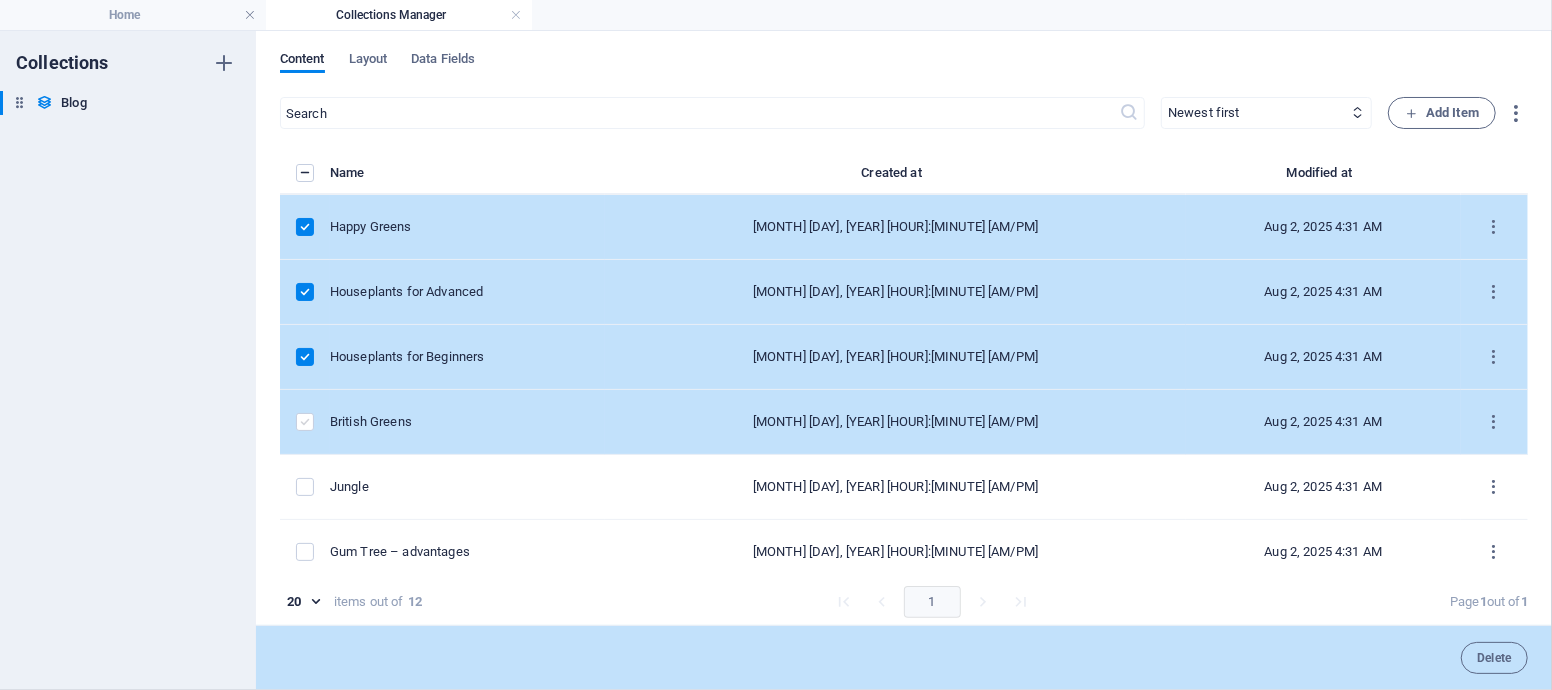 click at bounding box center (305, 422) 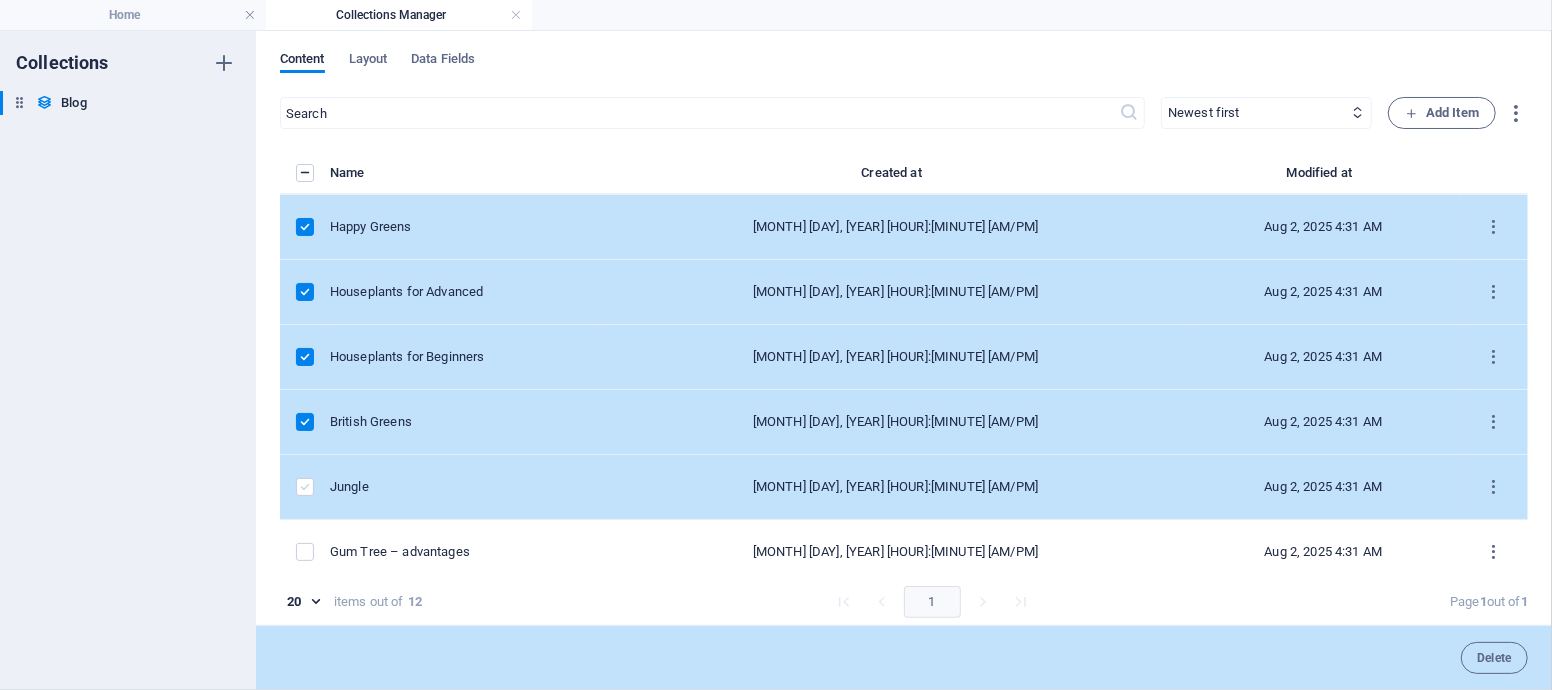 click at bounding box center [305, 487] 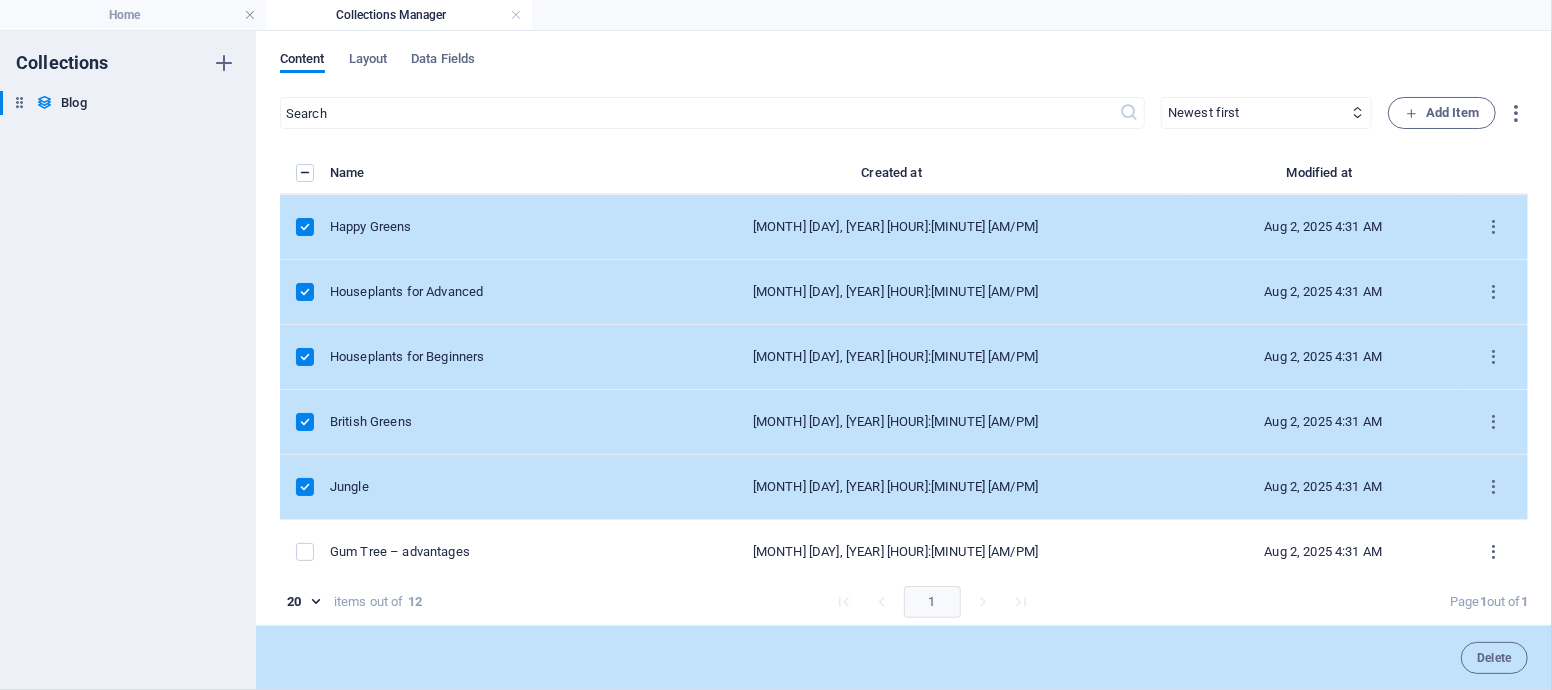 scroll, scrollTop: 222, scrollLeft: 0, axis: vertical 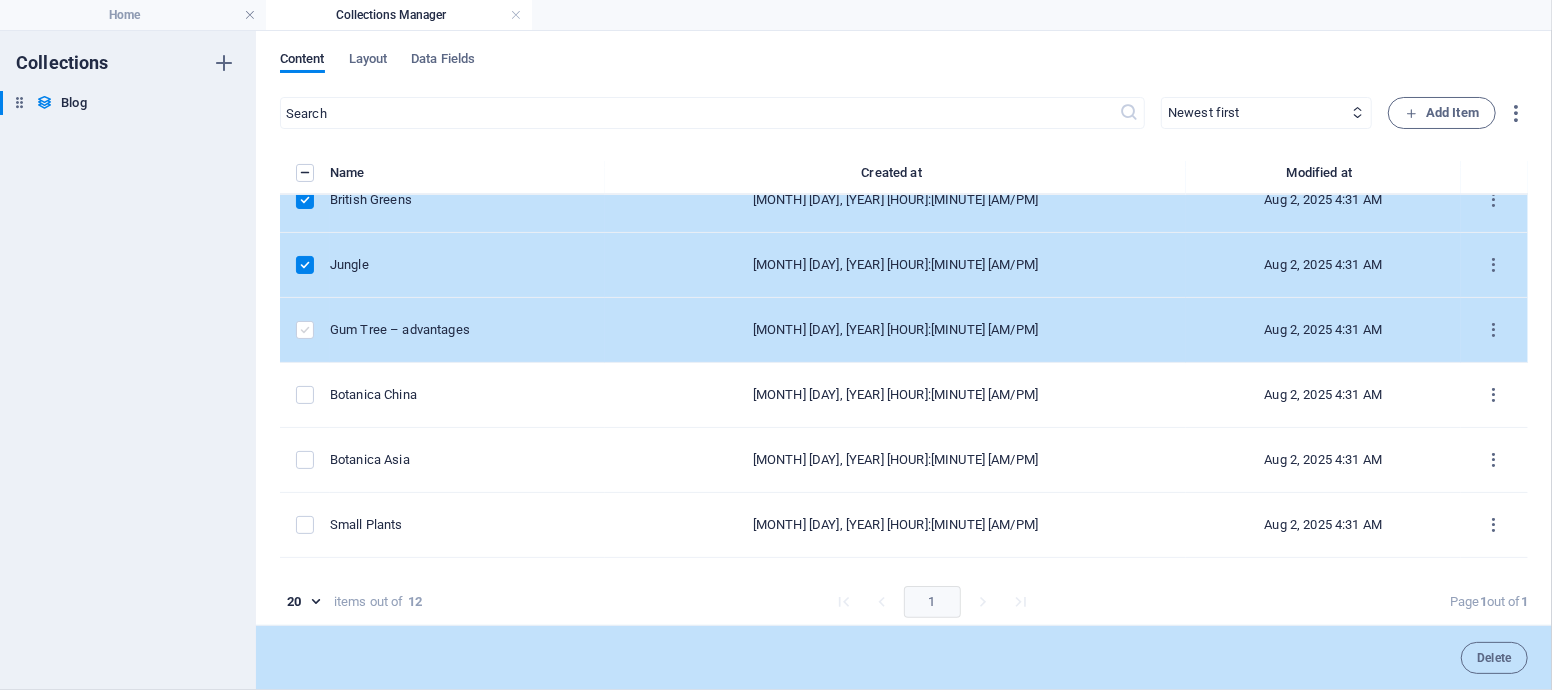 click at bounding box center (305, 330) 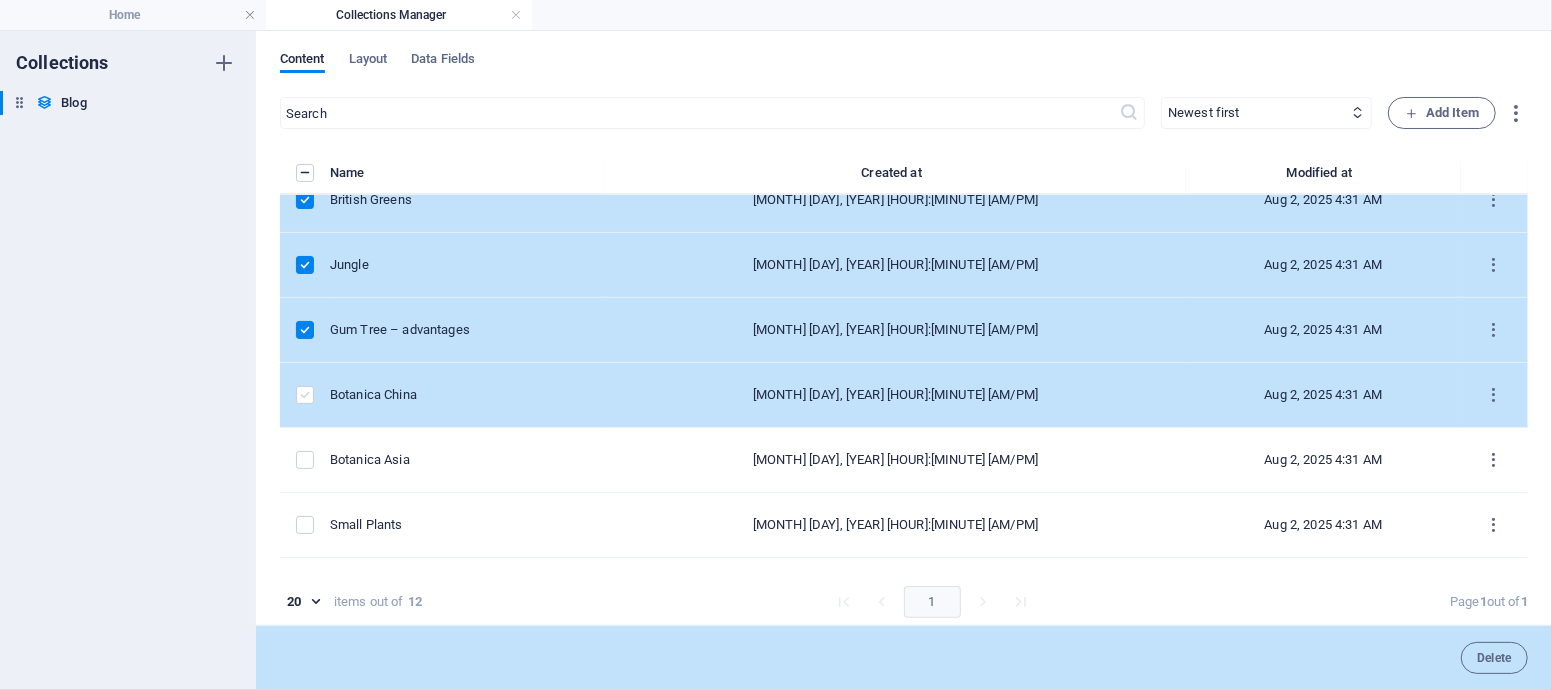 click at bounding box center (305, 395) 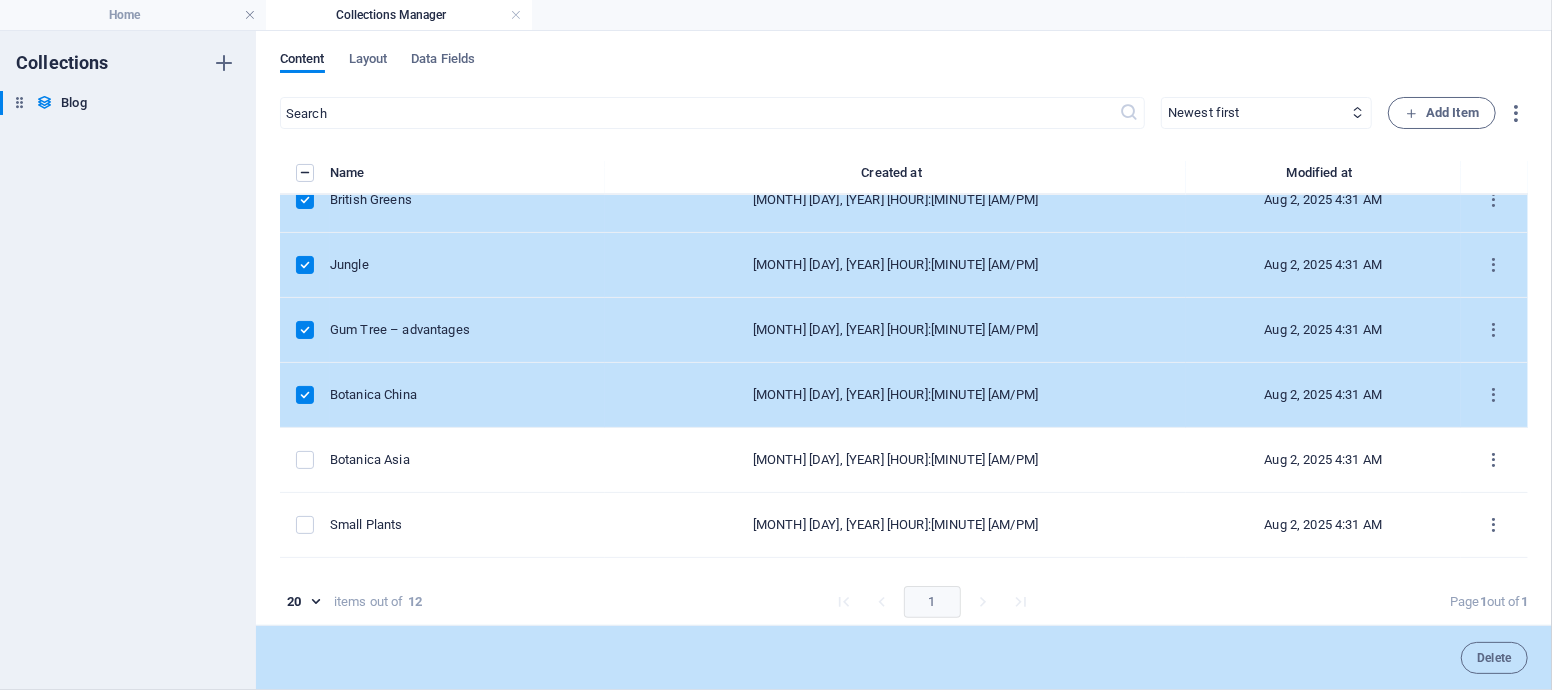 scroll, scrollTop: 0, scrollLeft: 0, axis: both 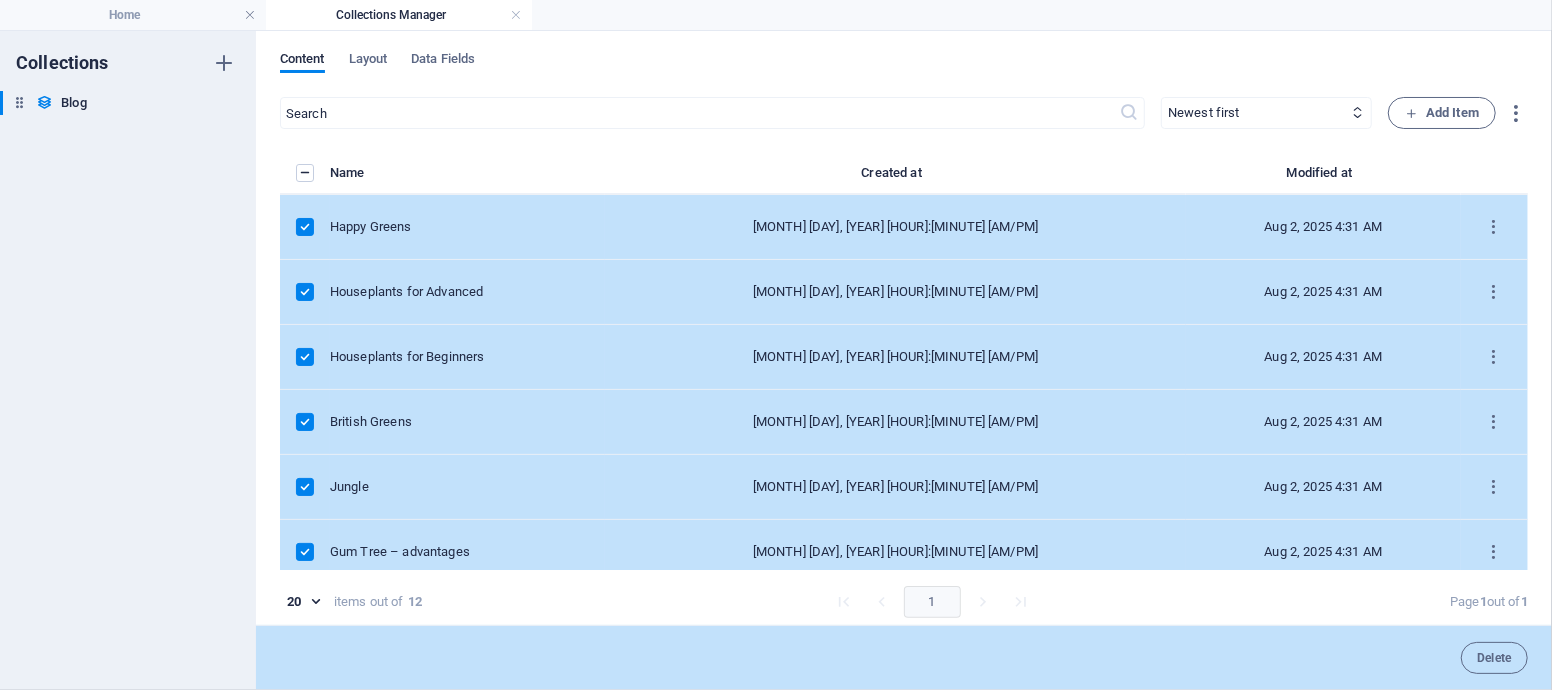 click at bounding box center [305, 173] 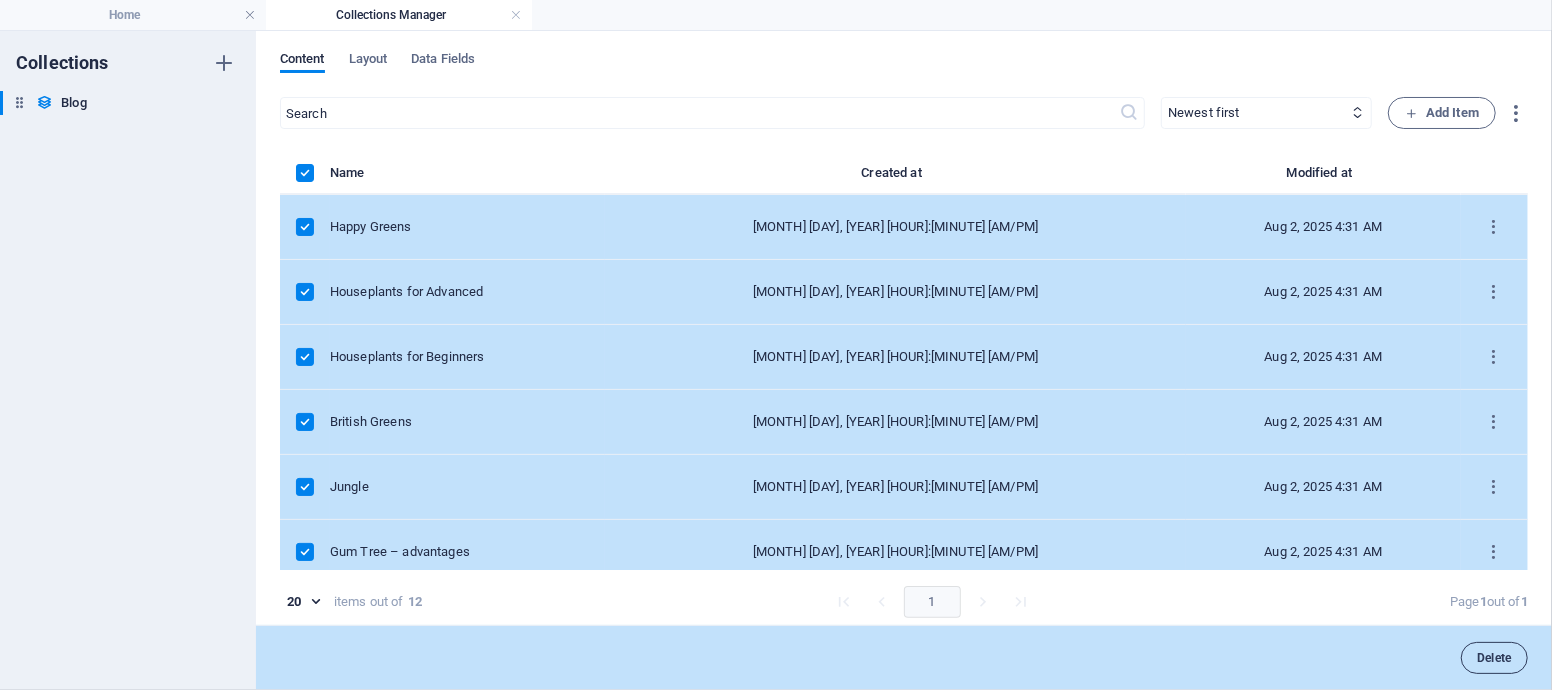 click on "Delete" at bounding box center [1494, 658] 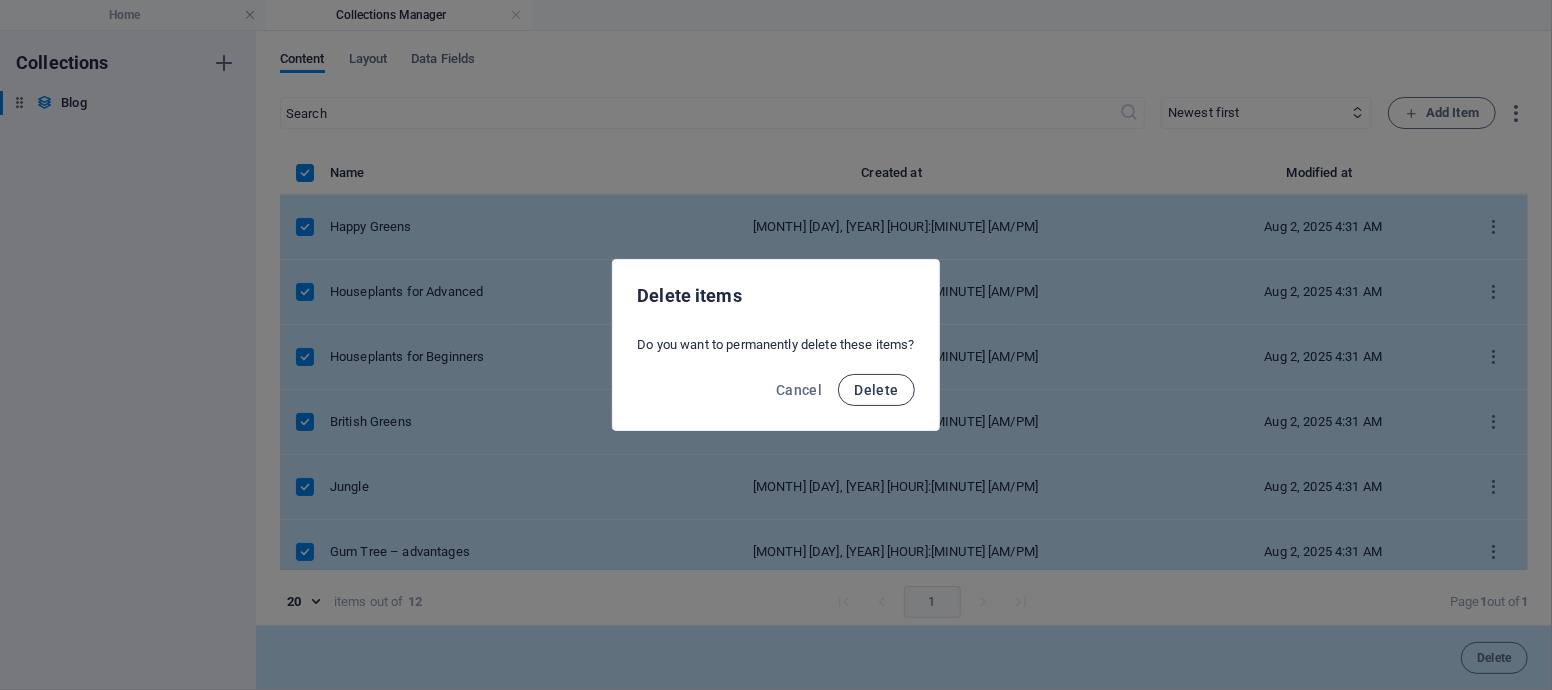 click on "Delete" at bounding box center (876, 390) 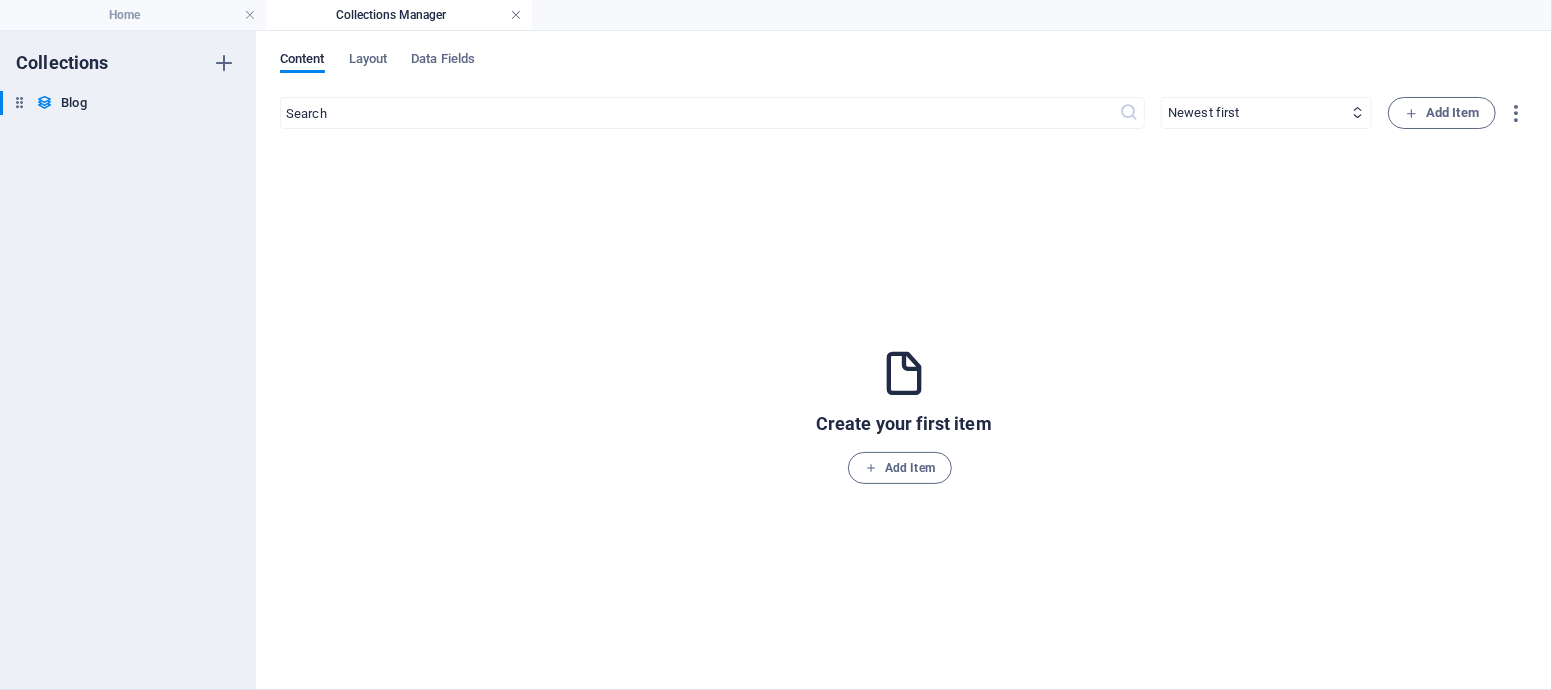 click at bounding box center [516, 15] 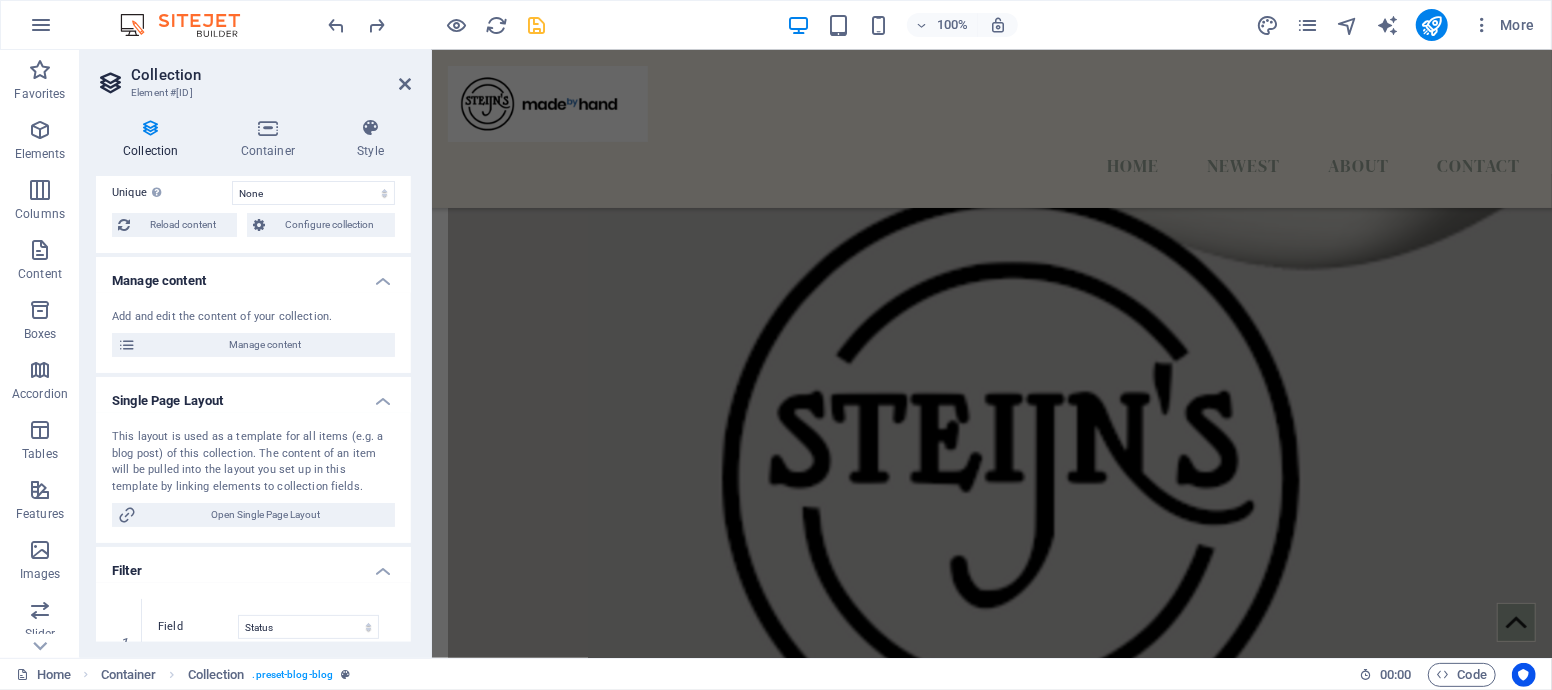 scroll, scrollTop: 717, scrollLeft: 0, axis: vertical 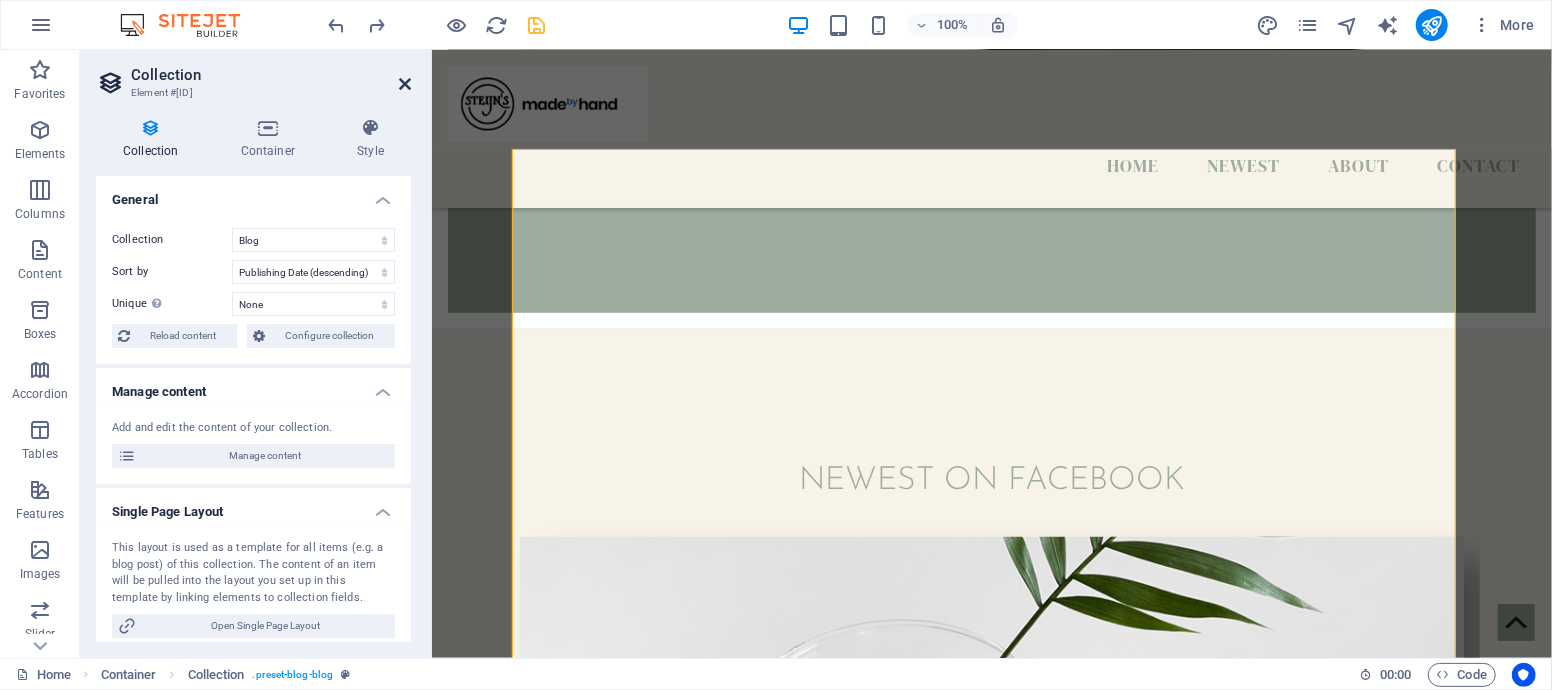 click at bounding box center (405, 84) 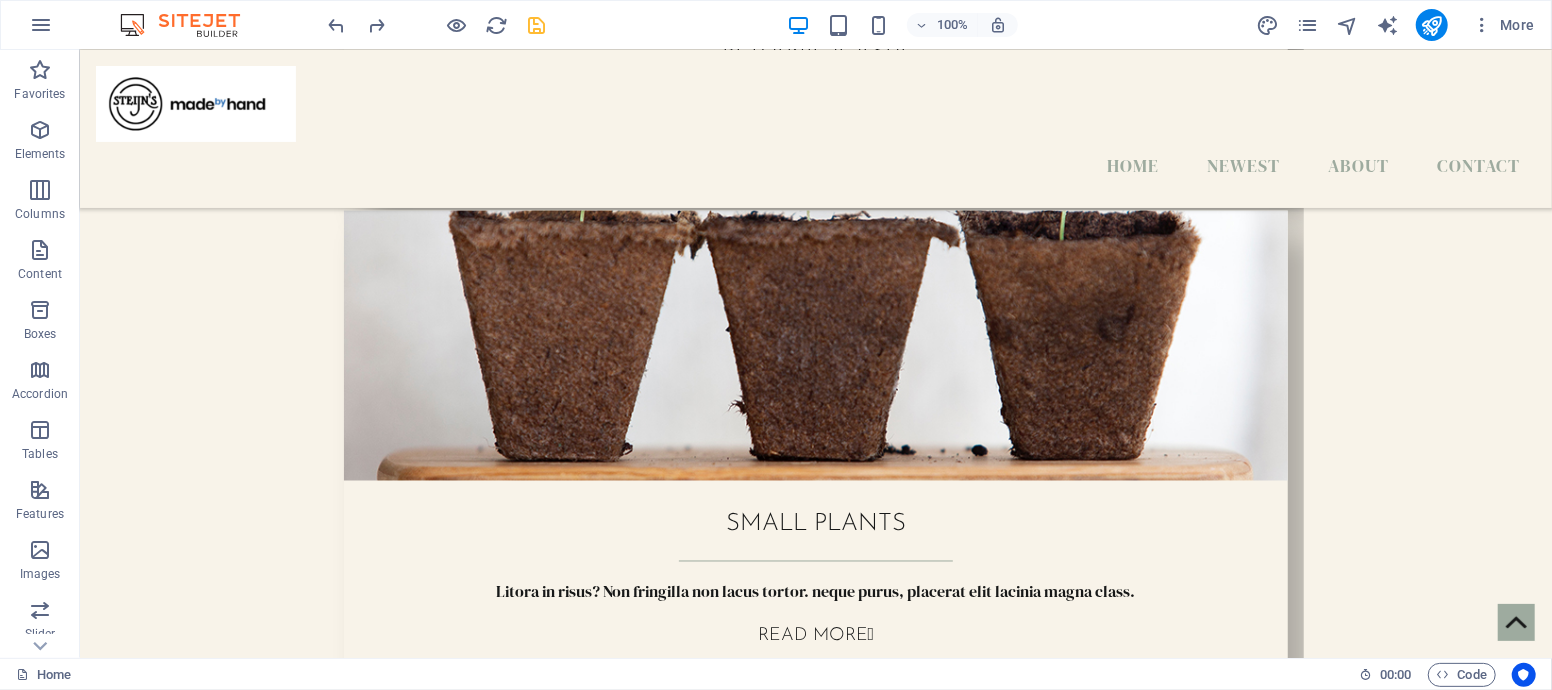 scroll, scrollTop: 1940, scrollLeft: 0, axis: vertical 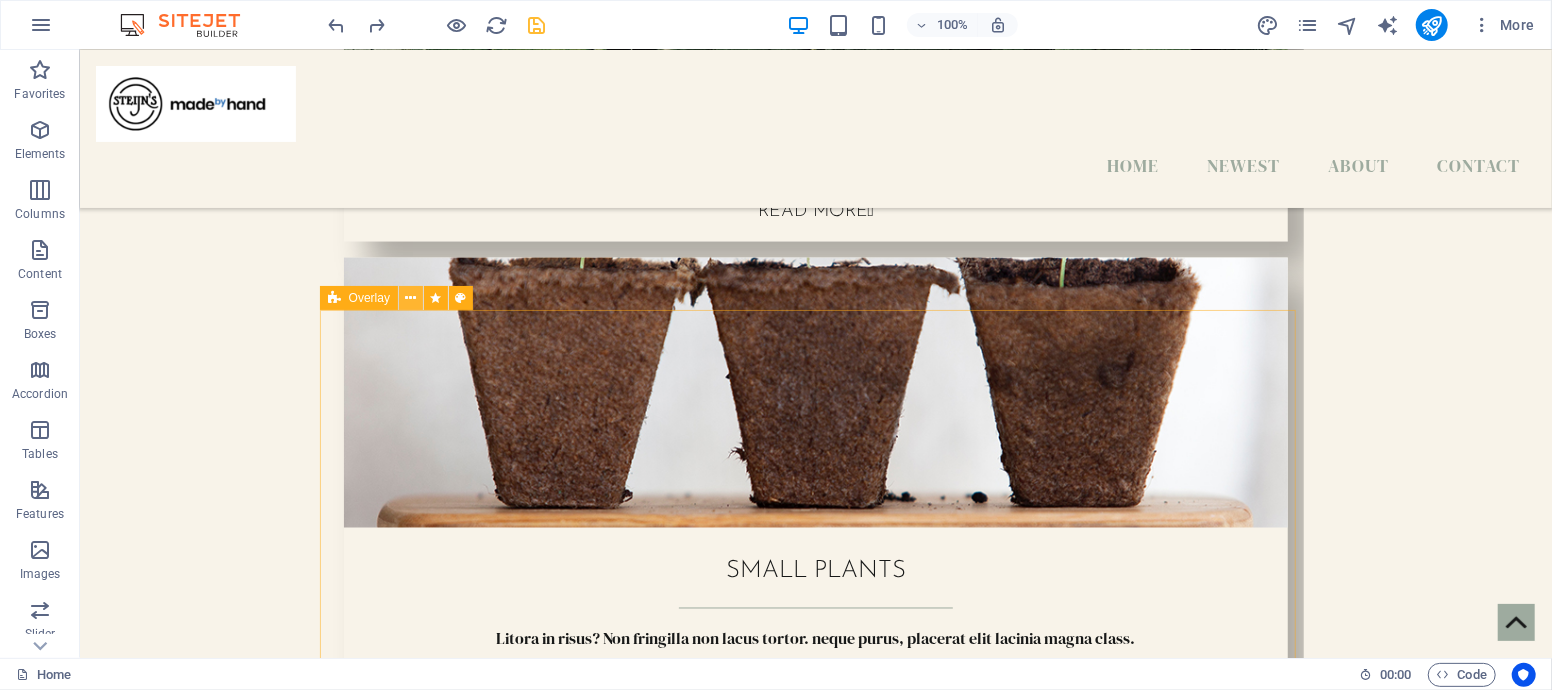 click at bounding box center [411, 298] 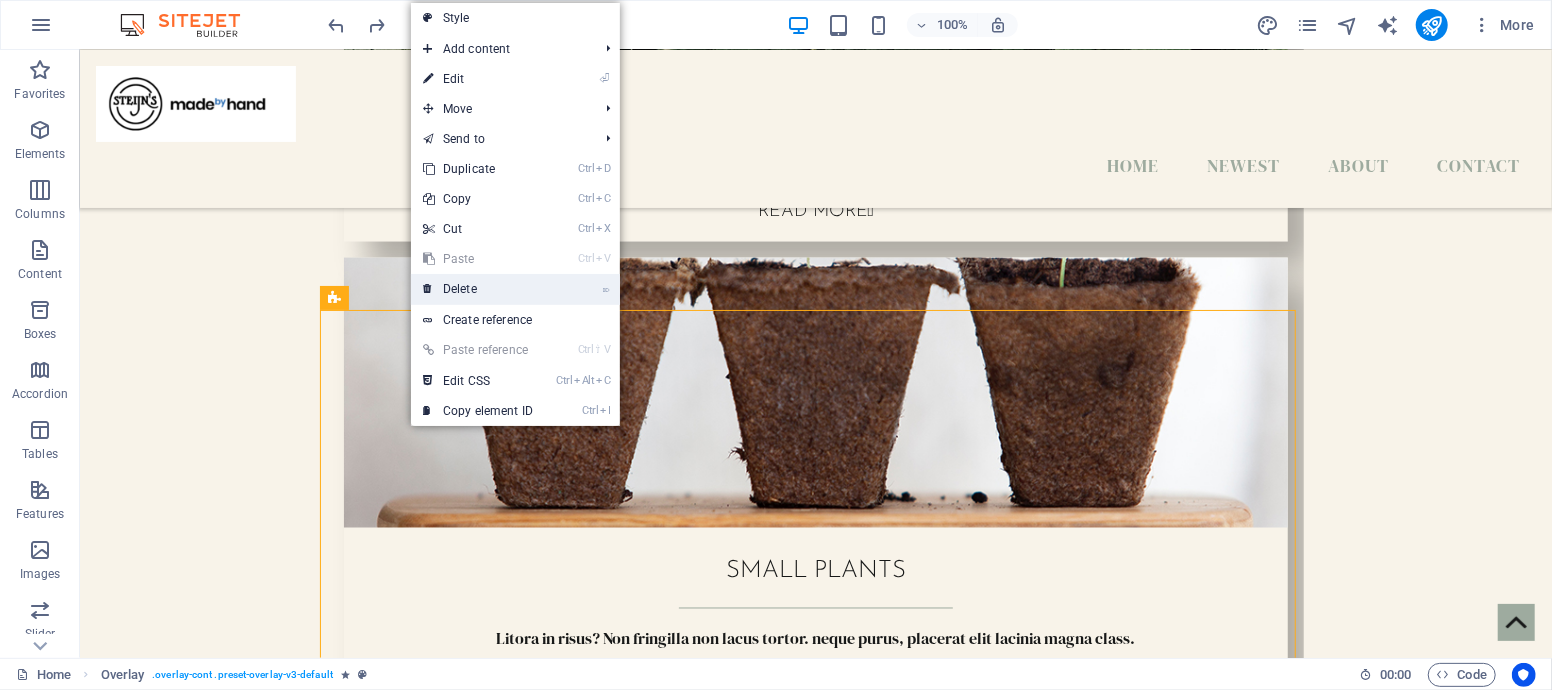 click on "⌦  Delete" at bounding box center [478, 289] 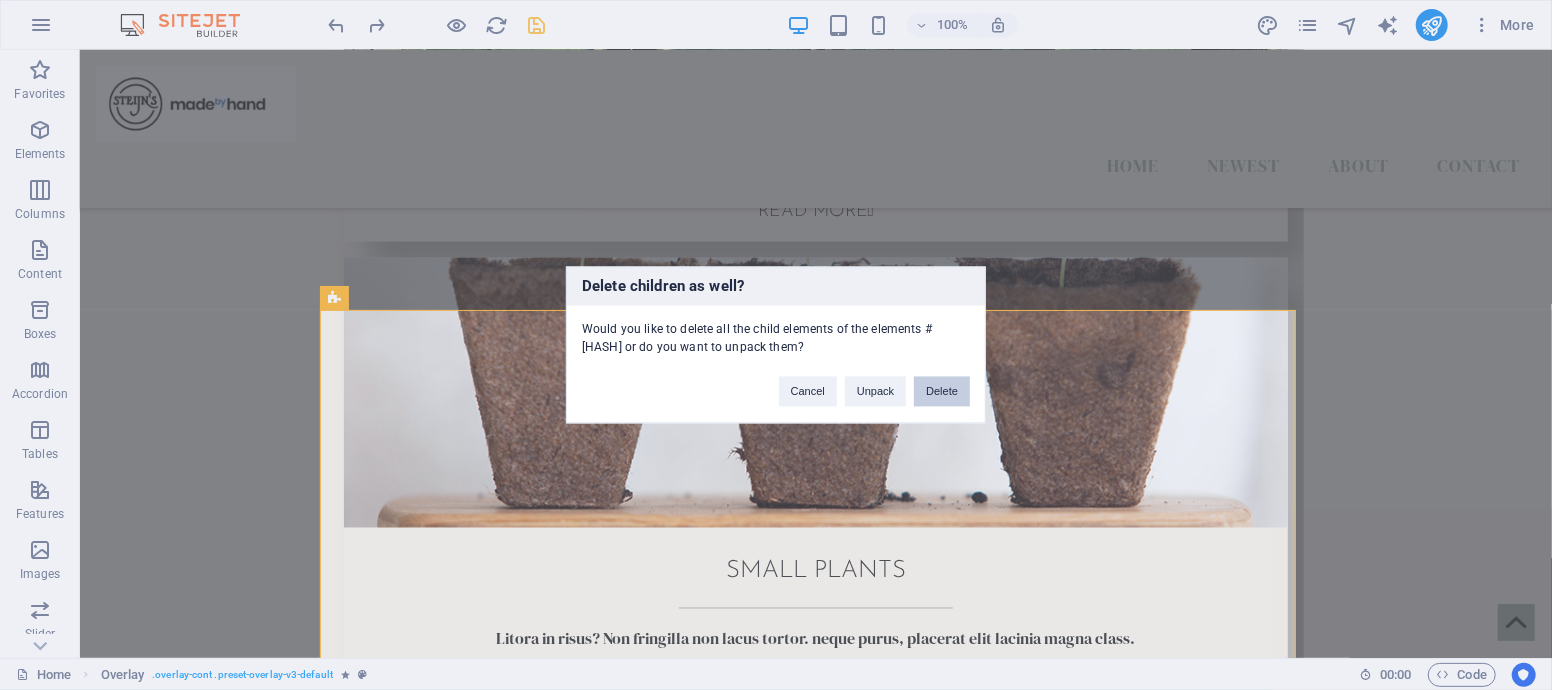 click on "Delete" at bounding box center [942, 392] 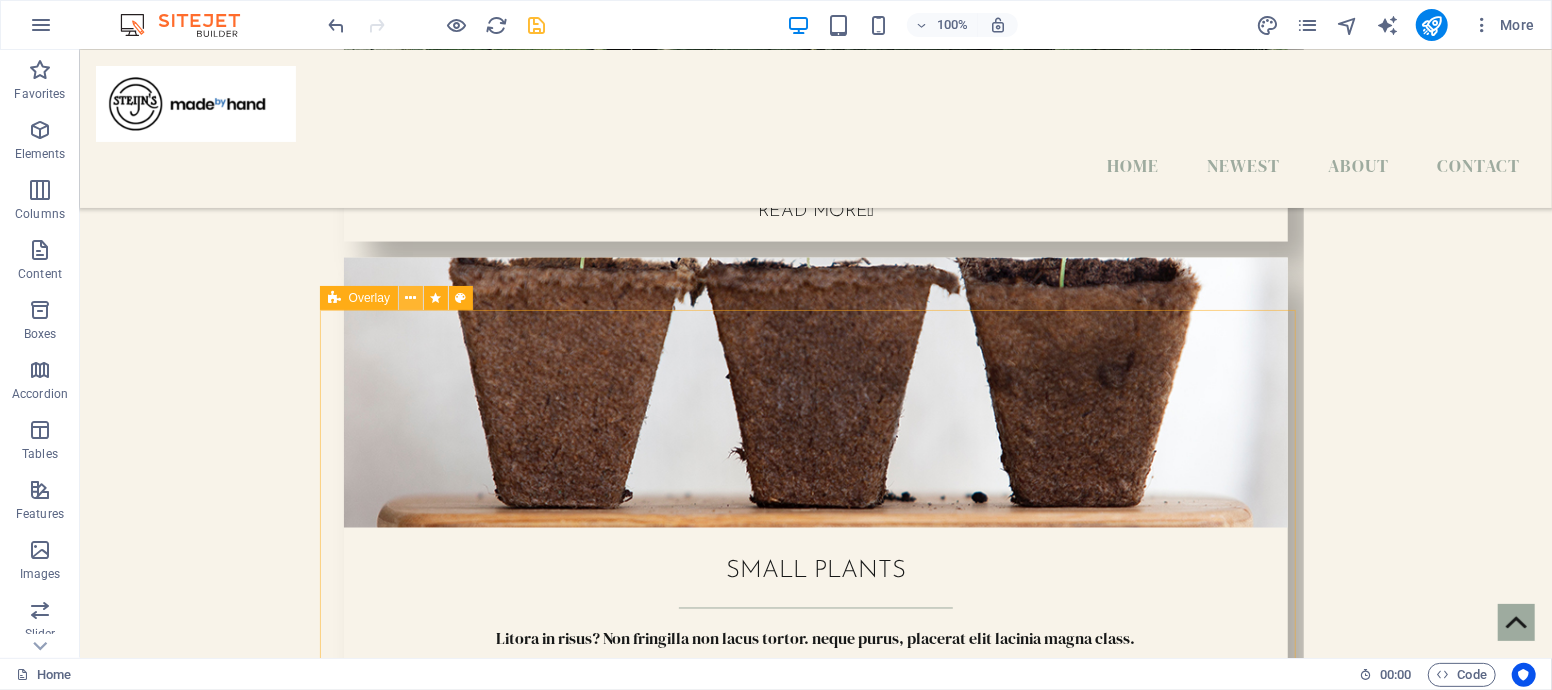 click at bounding box center [411, 298] 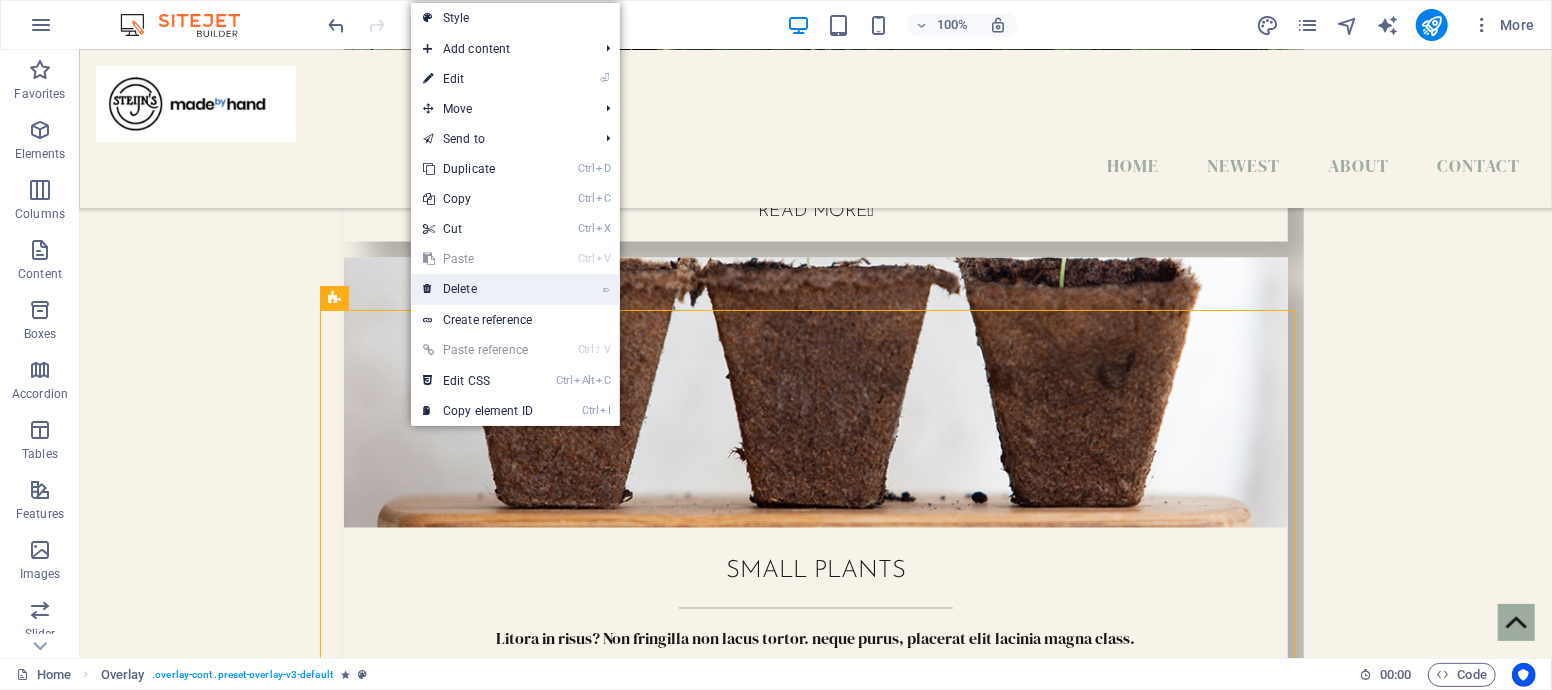 click on "⌦  Delete" at bounding box center [478, 289] 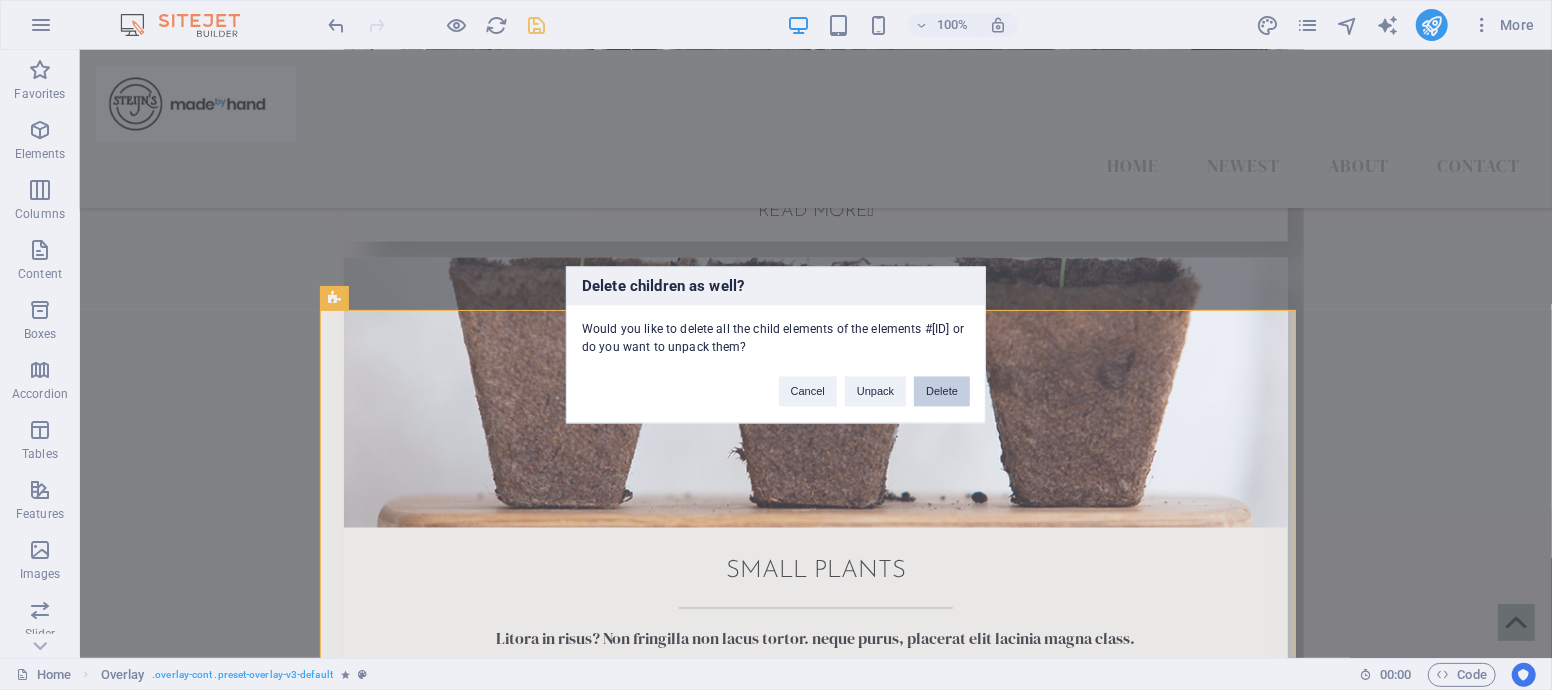 click on "Delete" at bounding box center [942, 392] 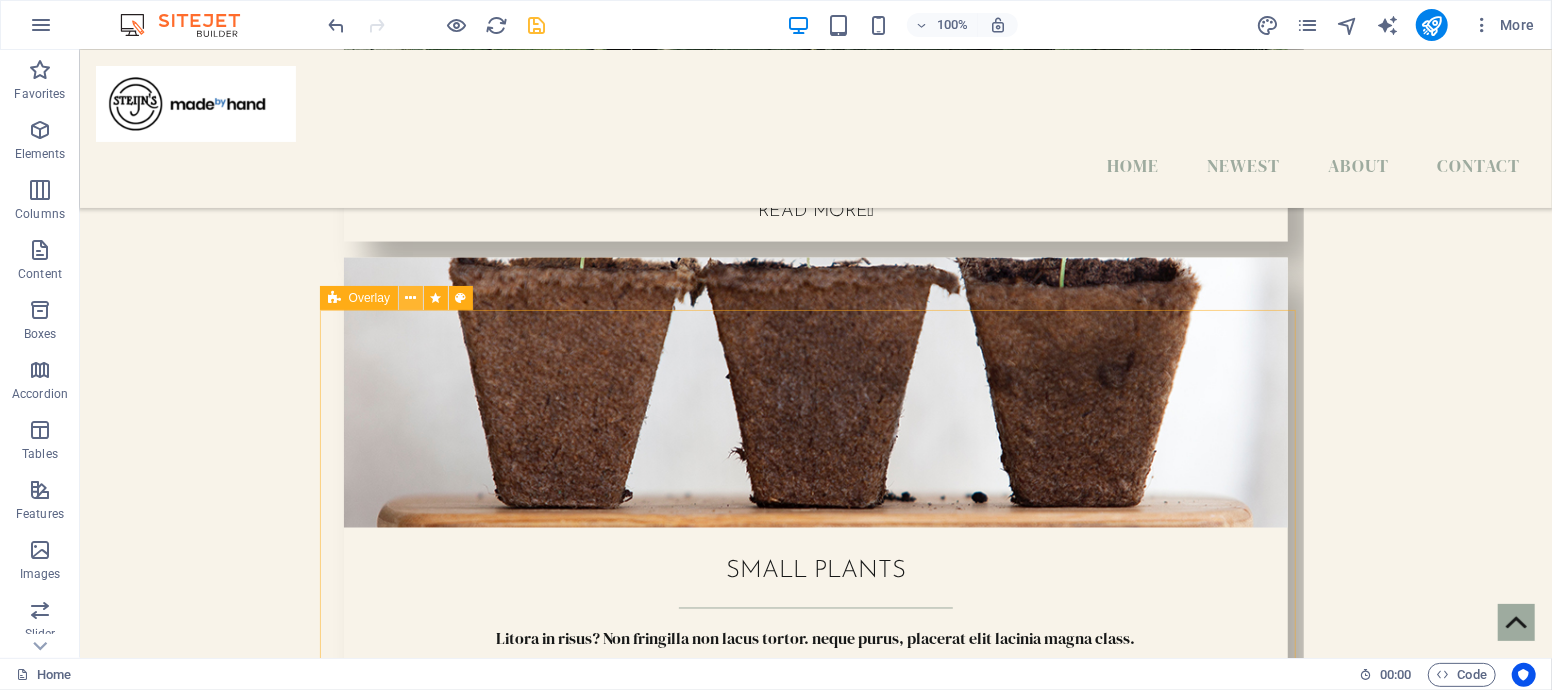 click at bounding box center [411, 298] 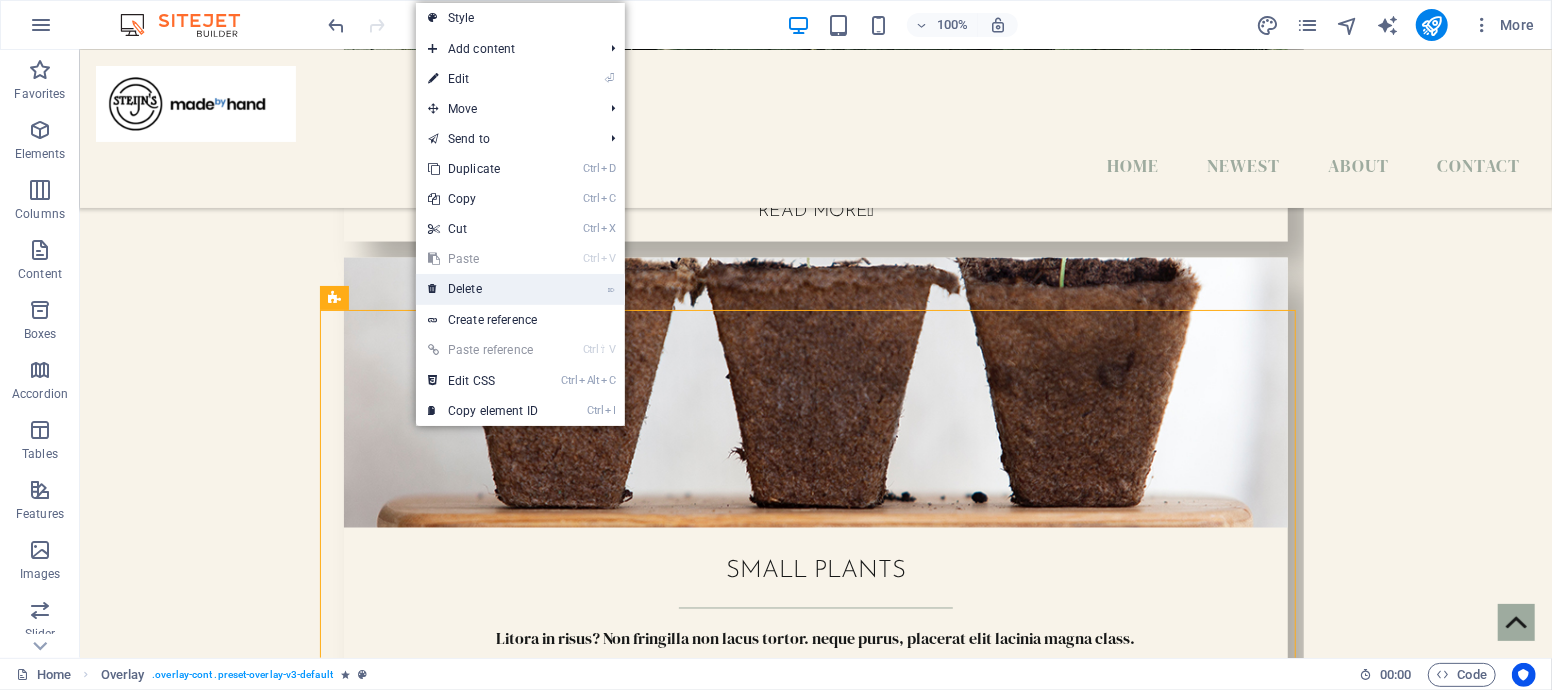 click on "⌦  Delete" at bounding box center [520, 289] 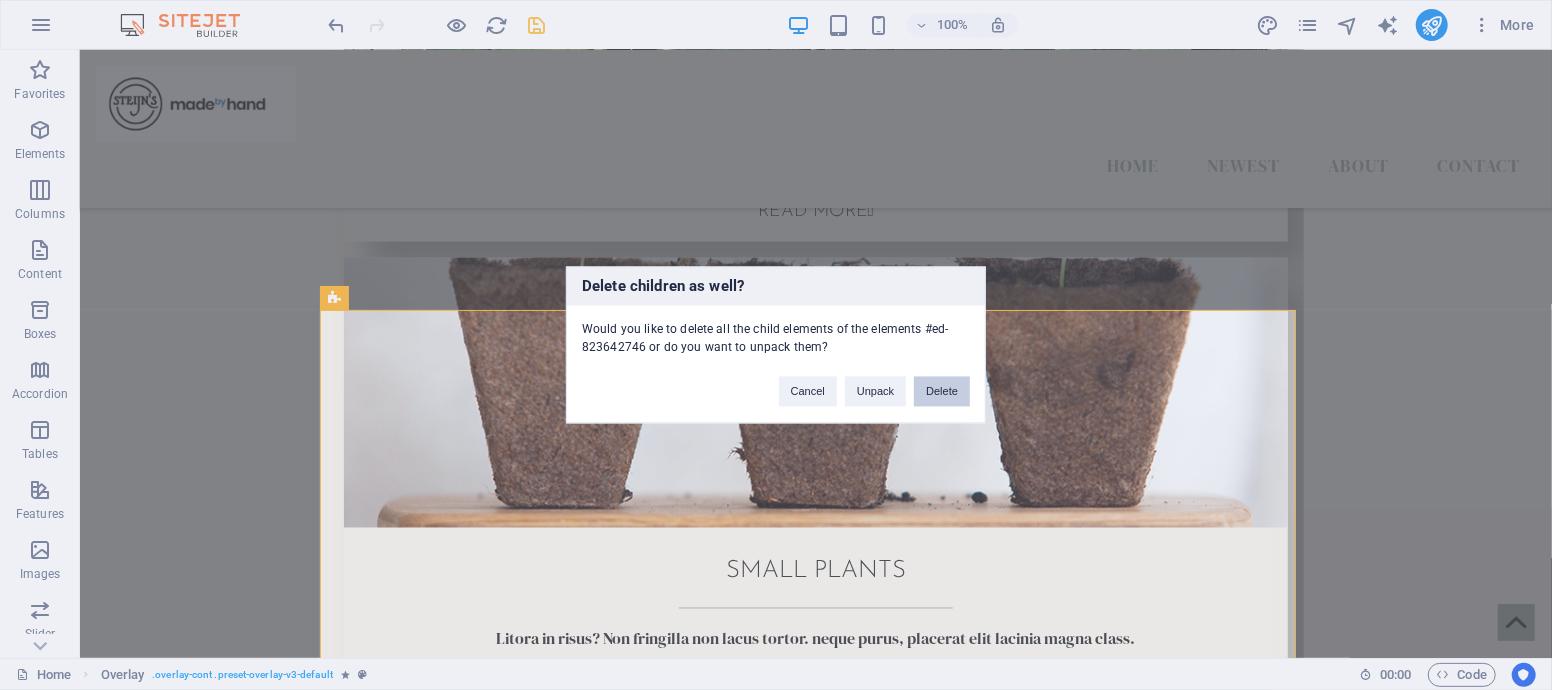 click on "Delete" at bounding box center [942, 392] 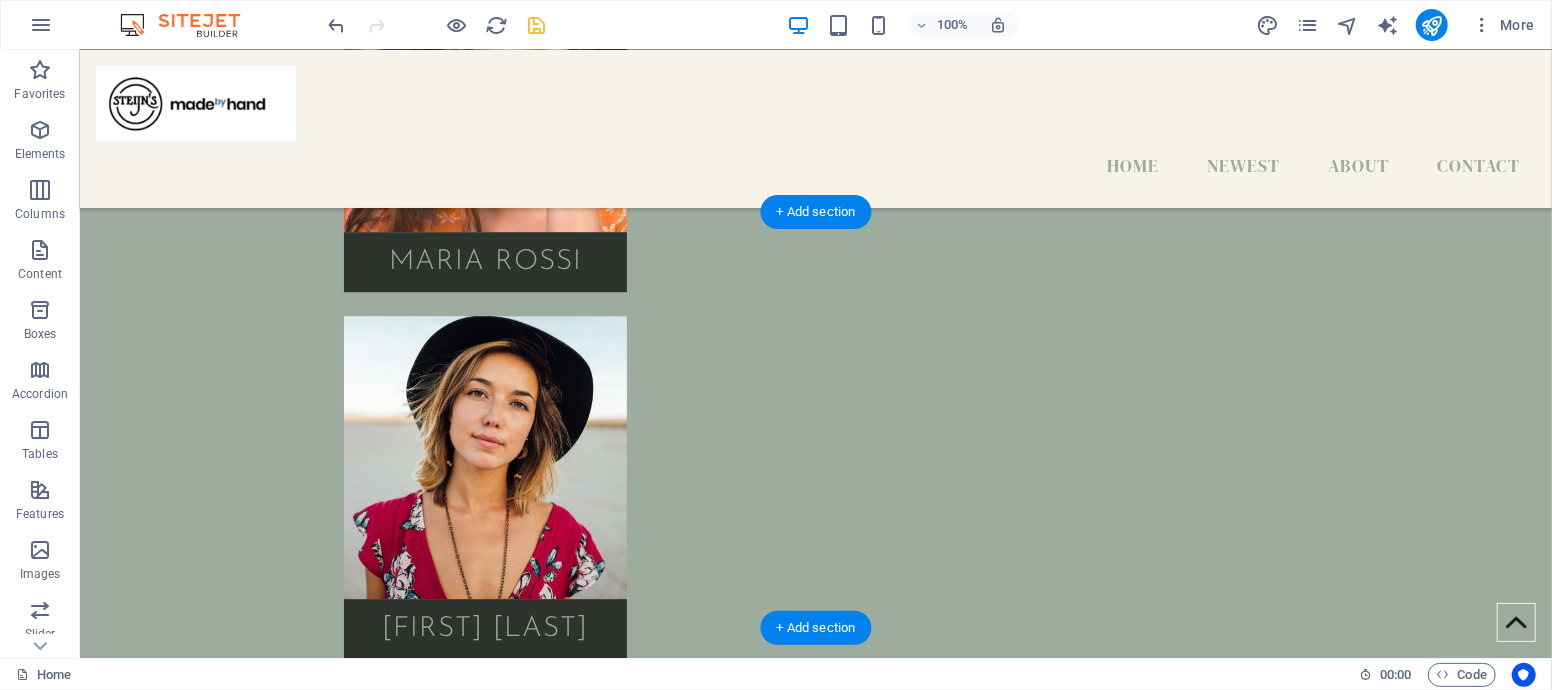 scroll, scrollTop: 3431, scrollLeft: 0, axis: vertical 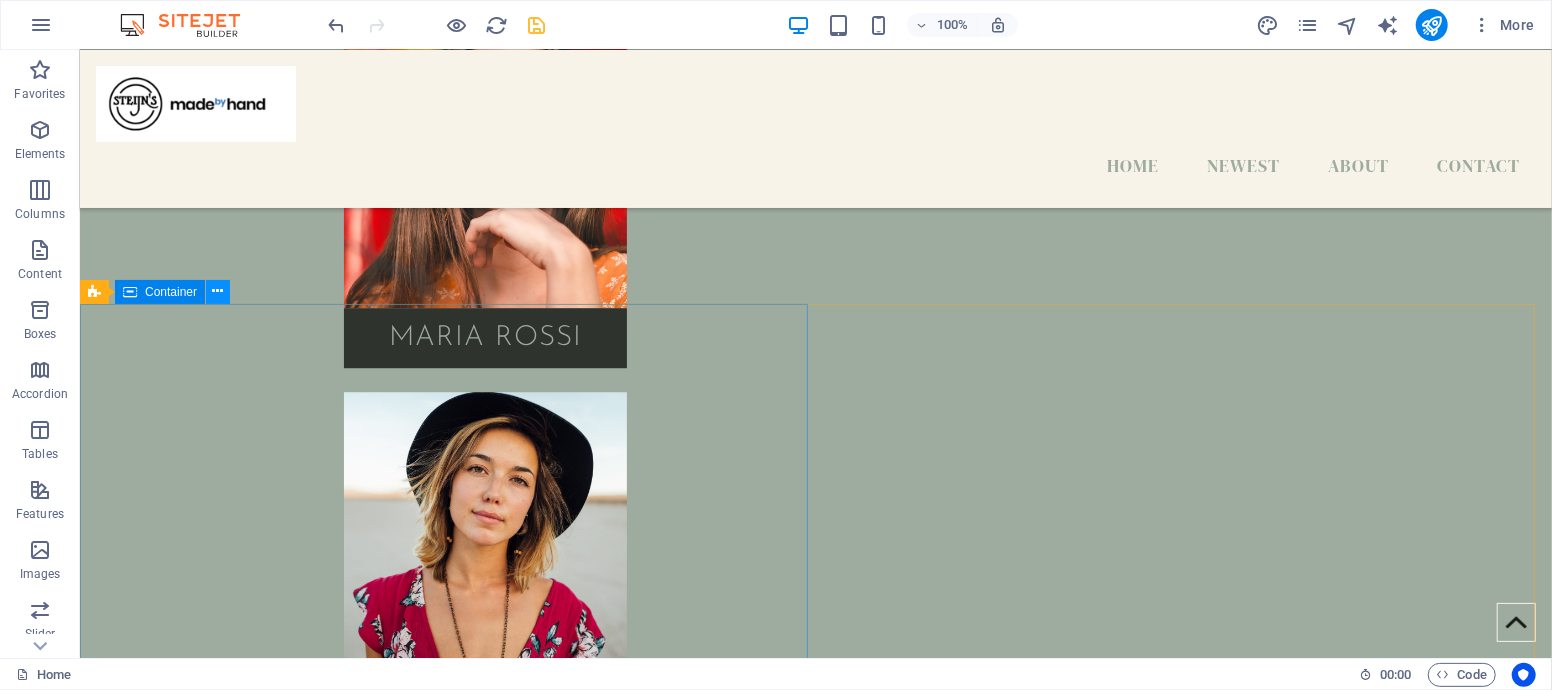 click at bounding box center (218, 291) 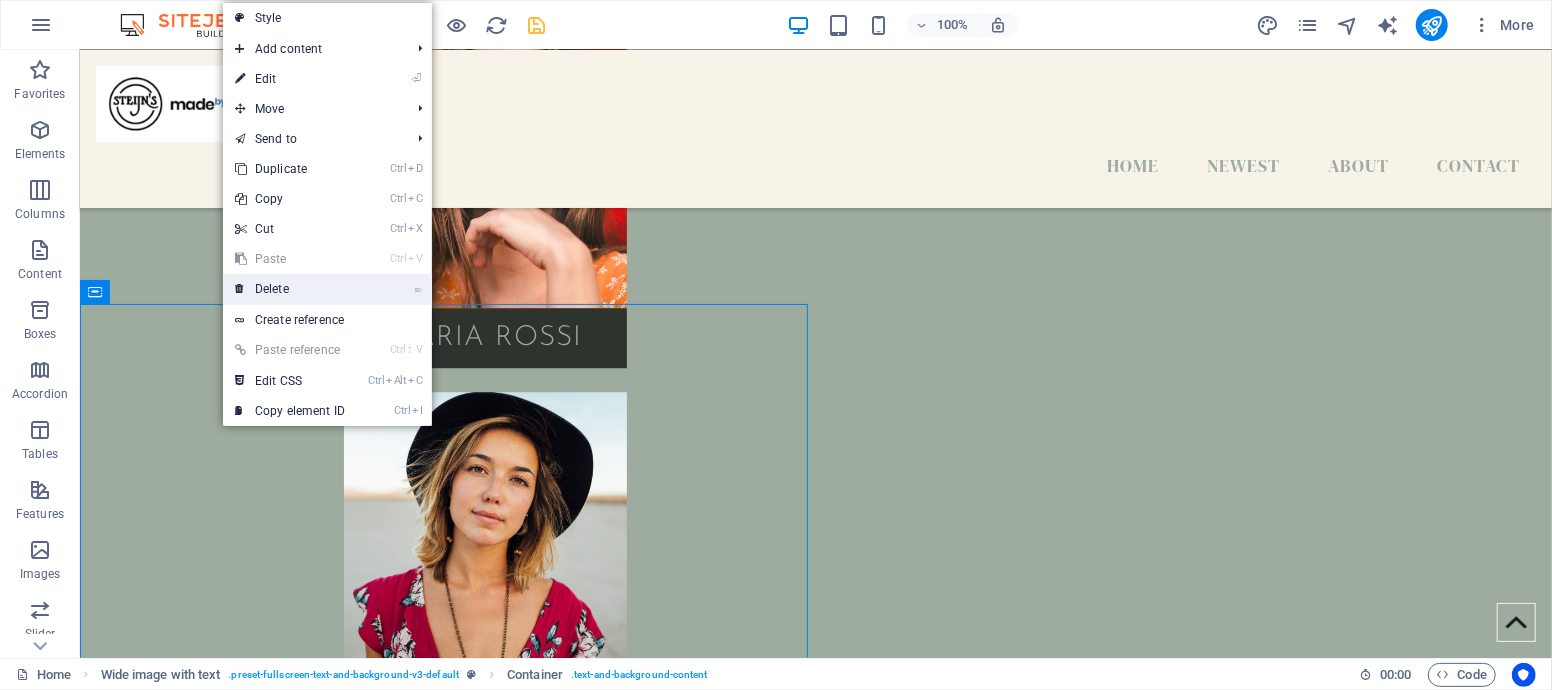 click on "⌦  Delete" at bounding box center (290, 289) 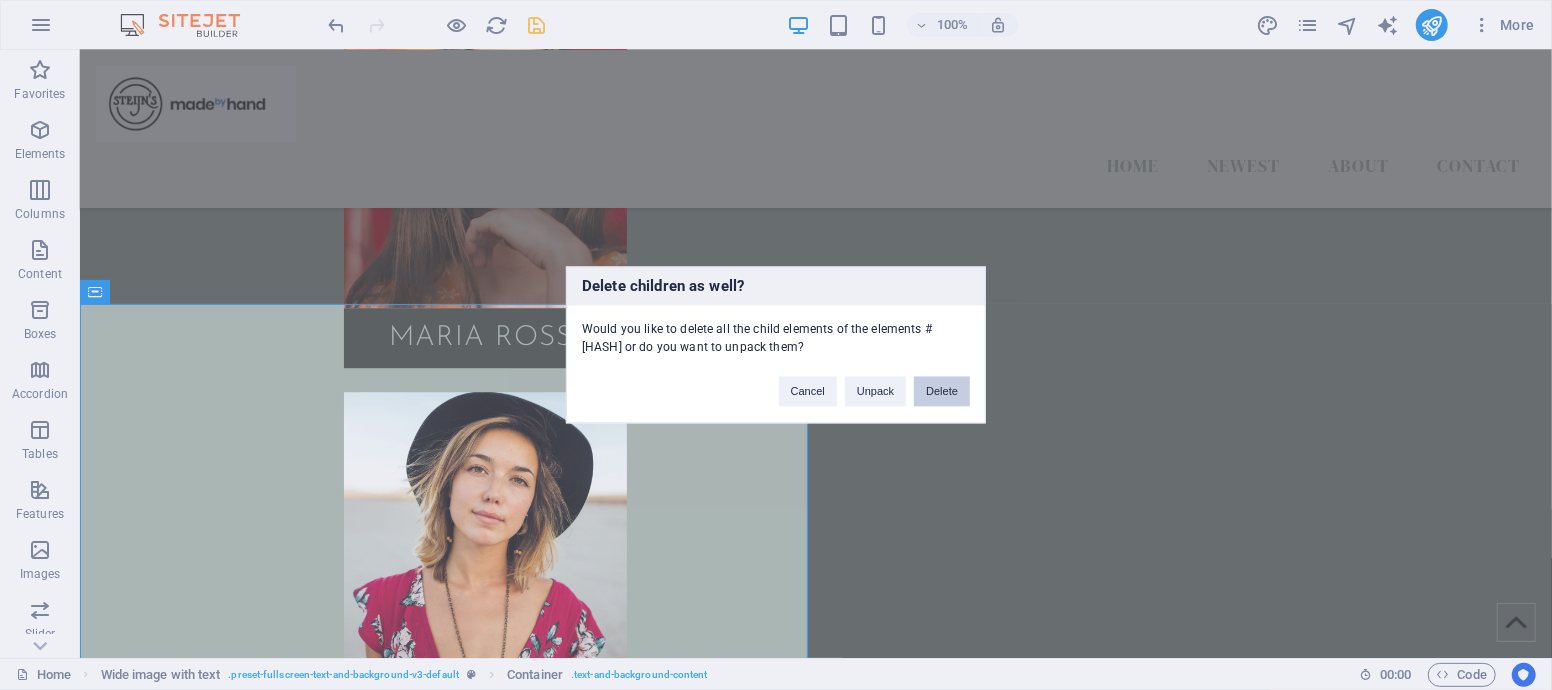 click on "Delete" at bounding box center (942, 392) 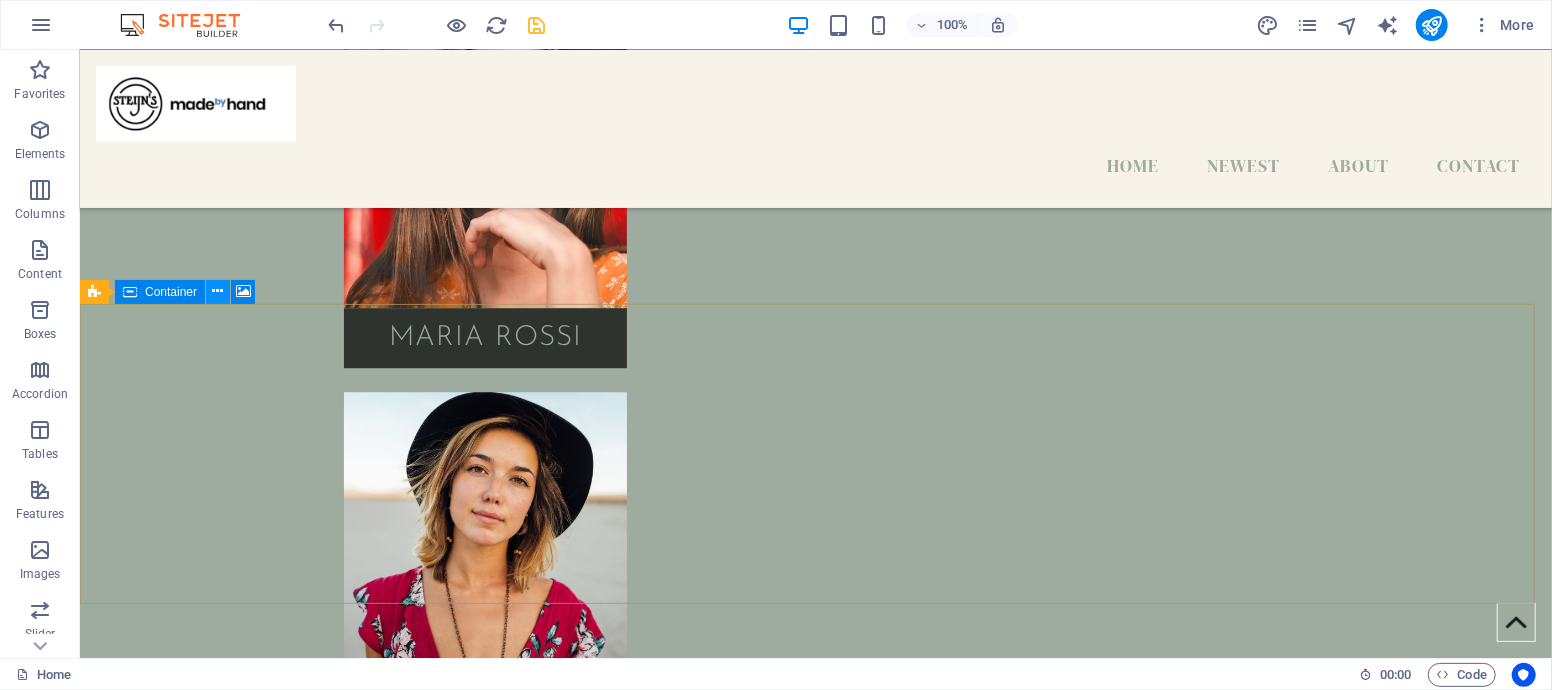 click at bounding box center (218, 291) 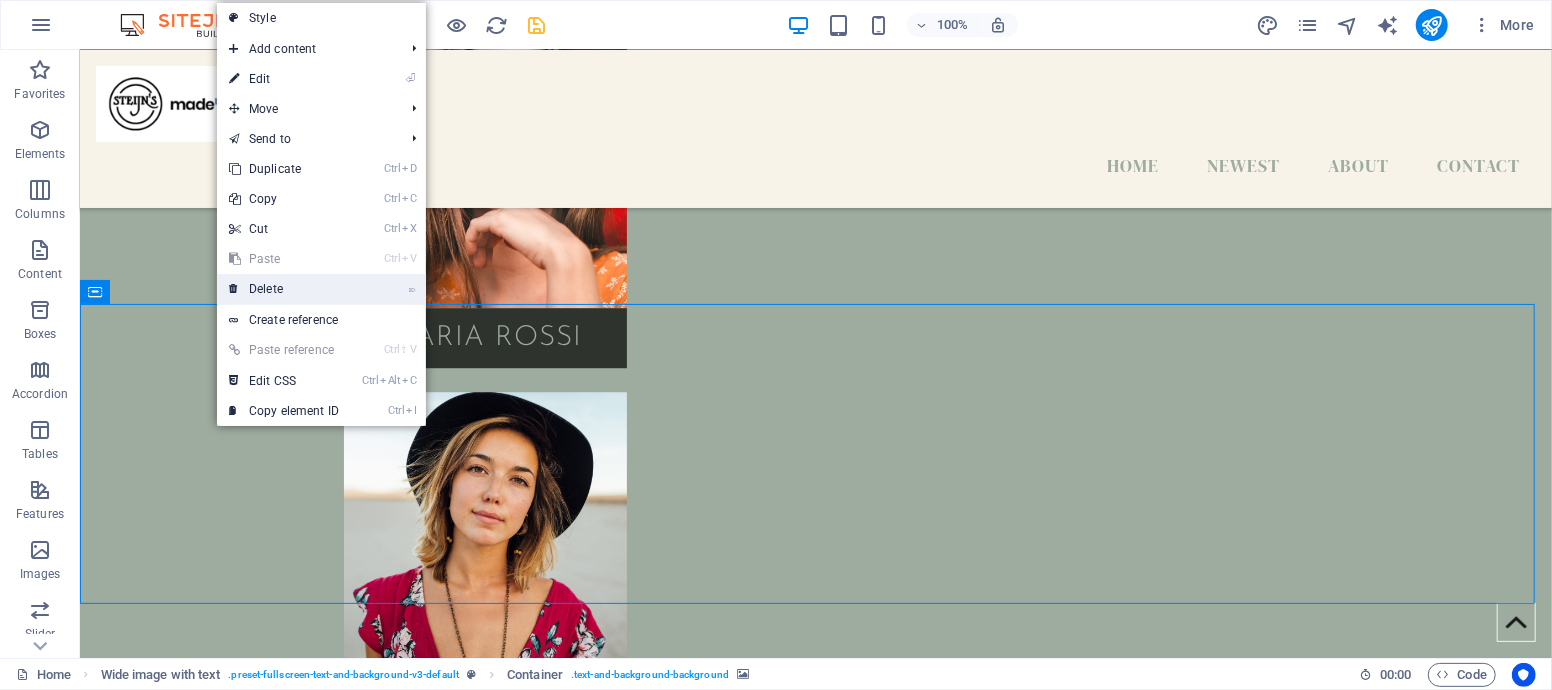 drag, startPoint x: 327, startPoint y: 301, endPoint x: 295, endPoint y: 260, distance: 52.009613 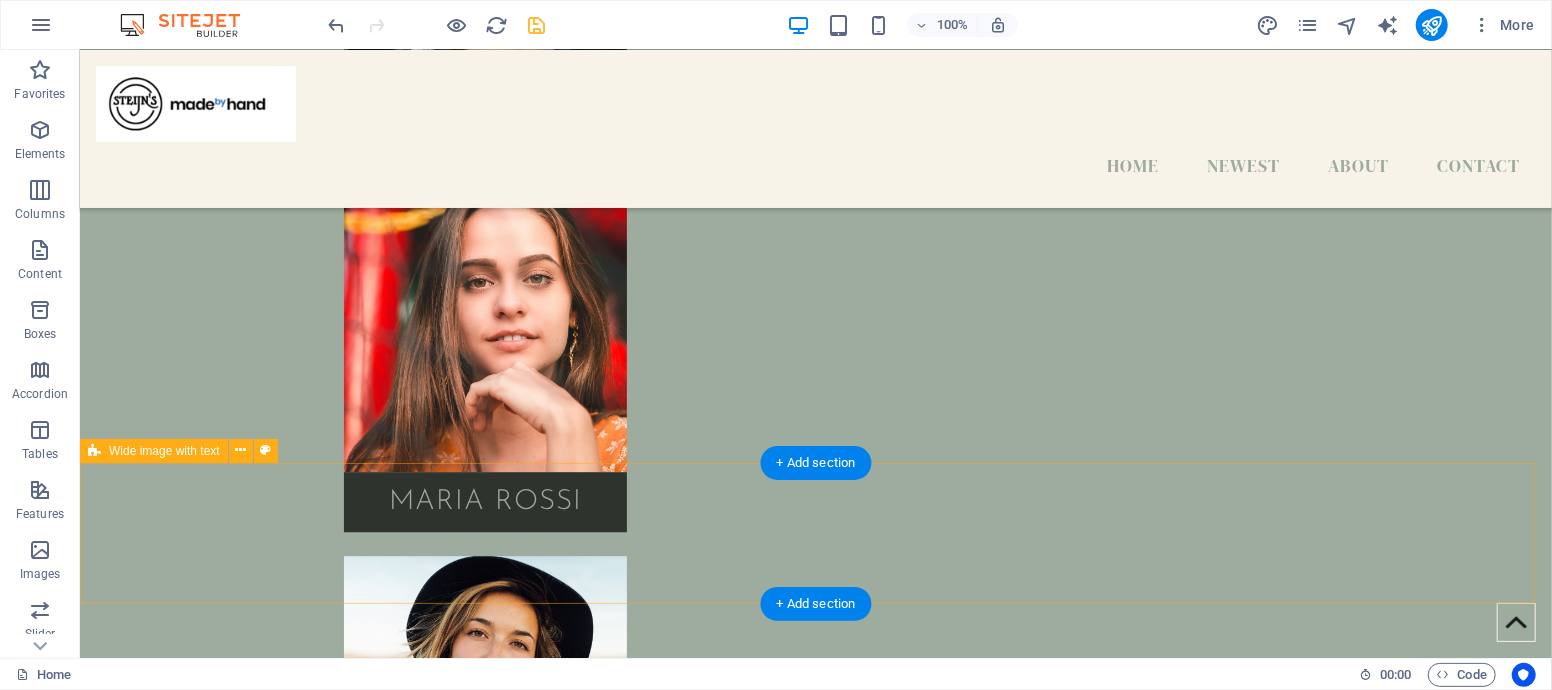 scroll, scrollTop: 3267, scrollLeft: 0, axis: vertical 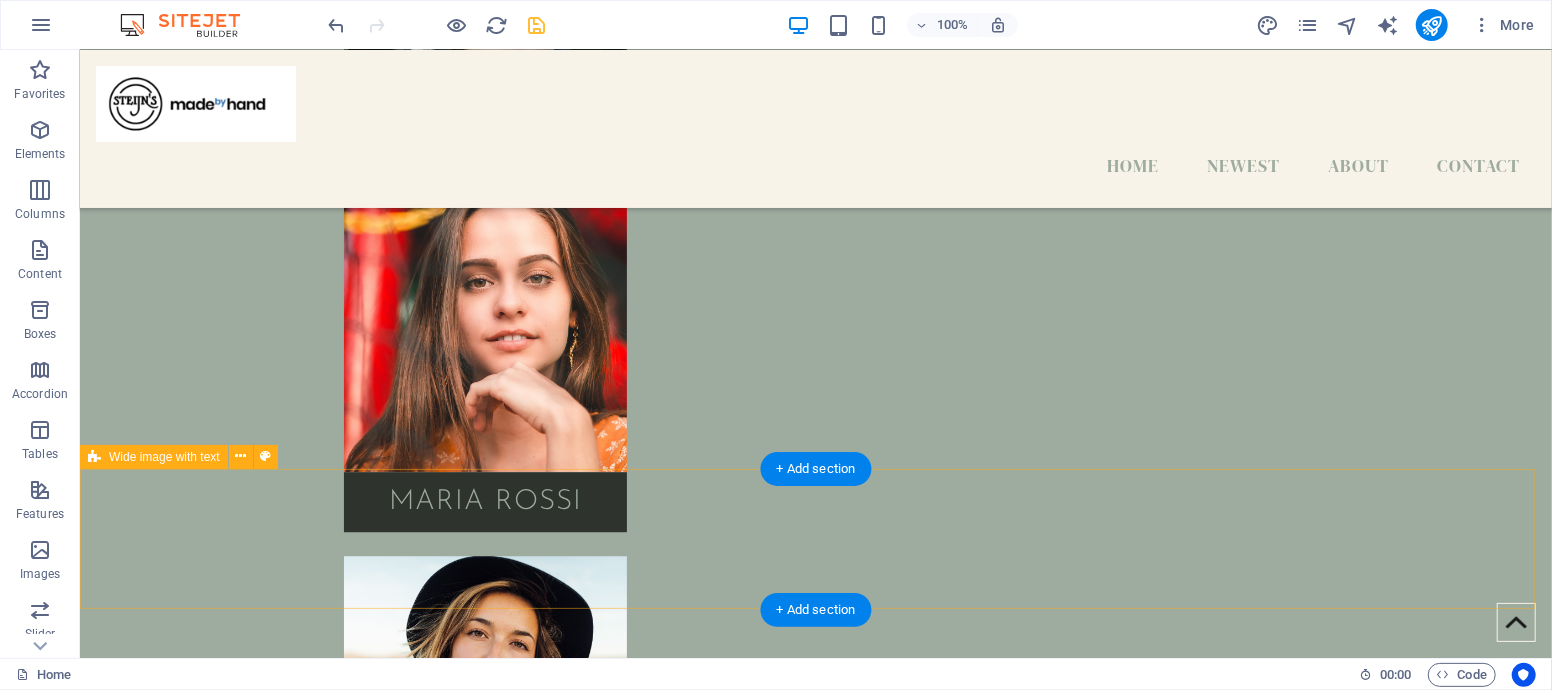 click on "Add elements" at bounding box center [756, 4379] 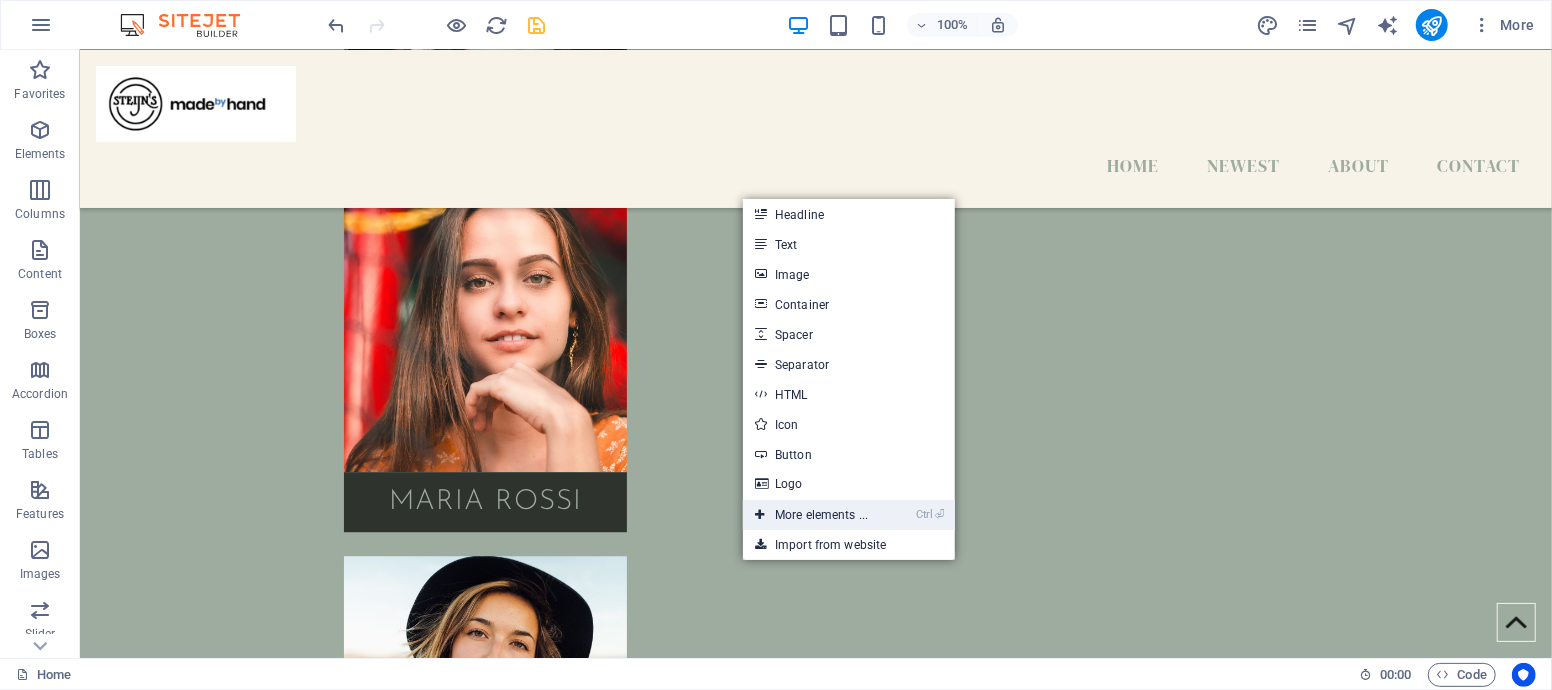 click on "Ctrl ⏎  More elements ..." at bounding box center [811, 515] 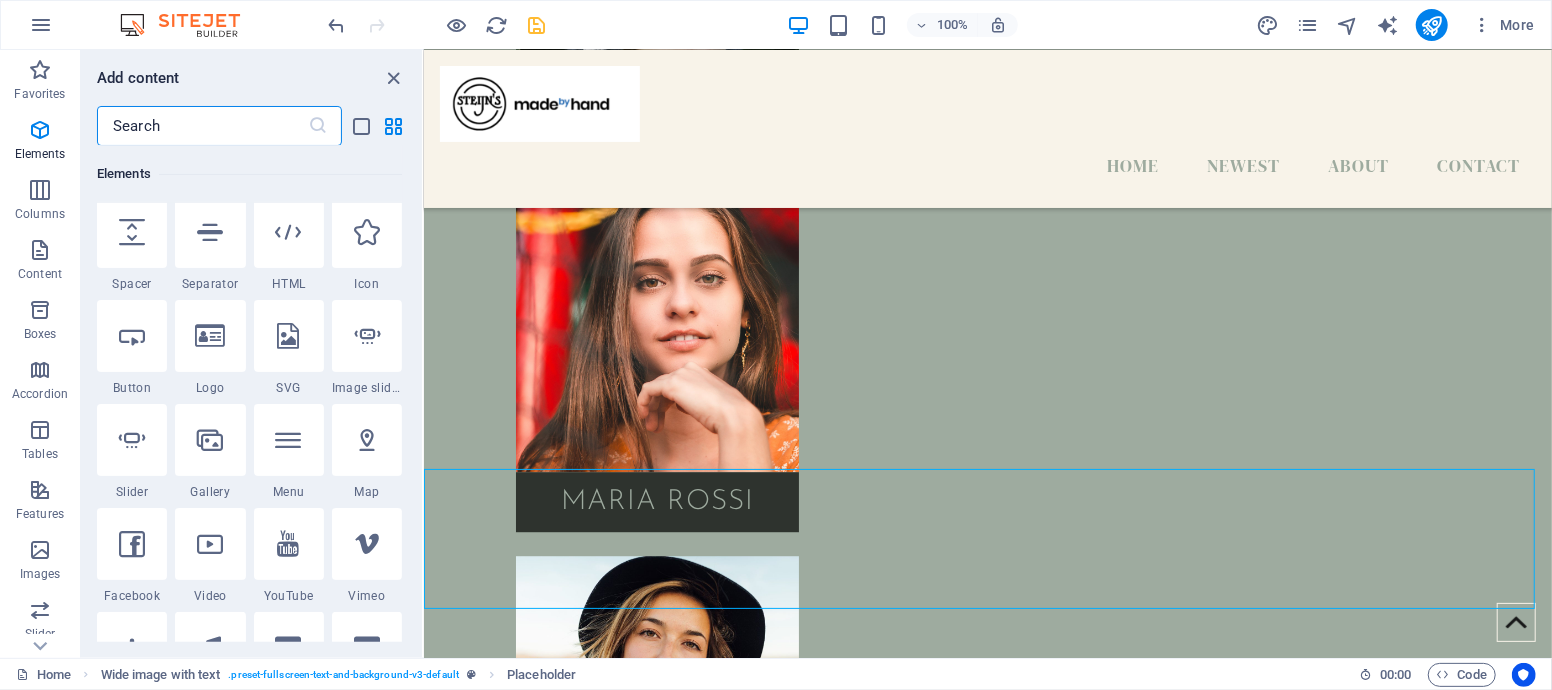 scroll, scrollTop: 435, scrollLeft: 0, axis: vertical 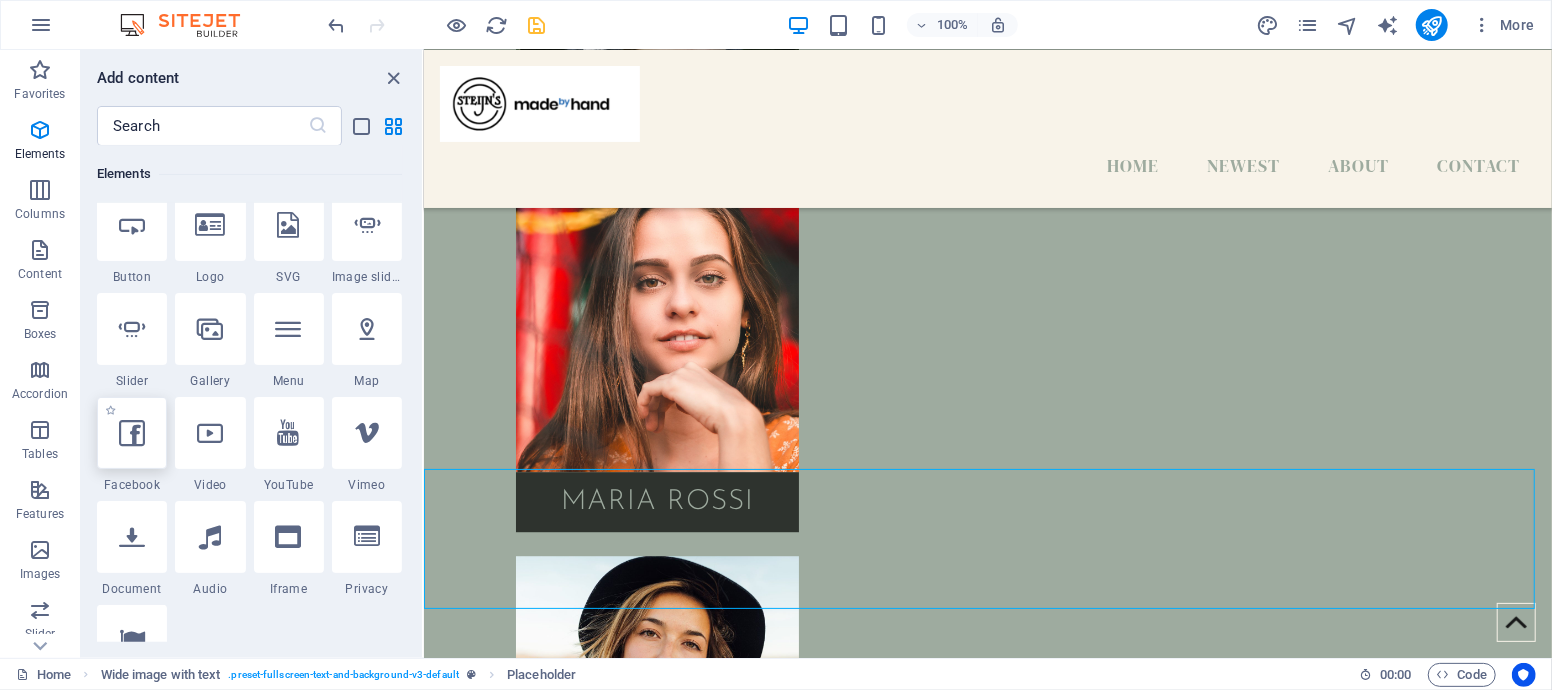 click at bounding box center [132, 433] 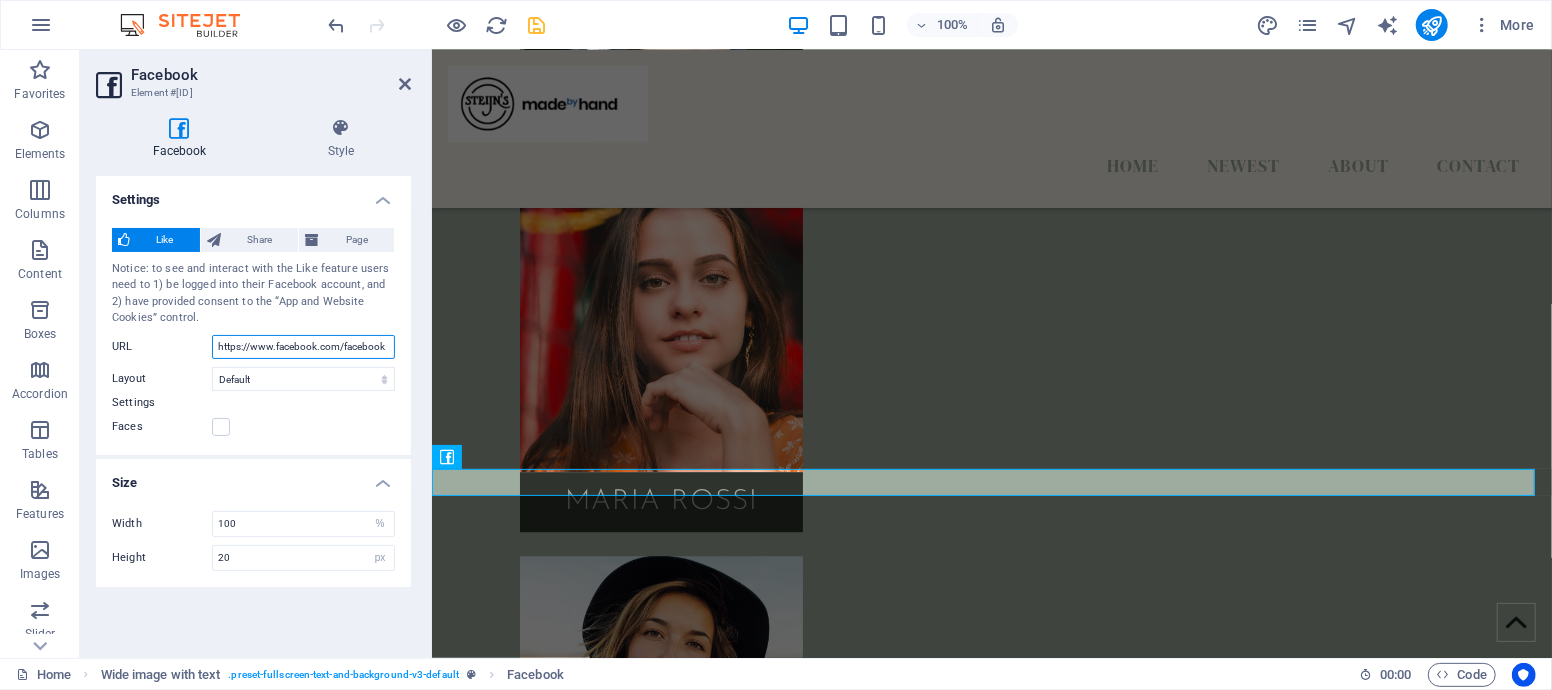 click on "https://www.facebook.com/facebook" at bounding box center (303, 347) 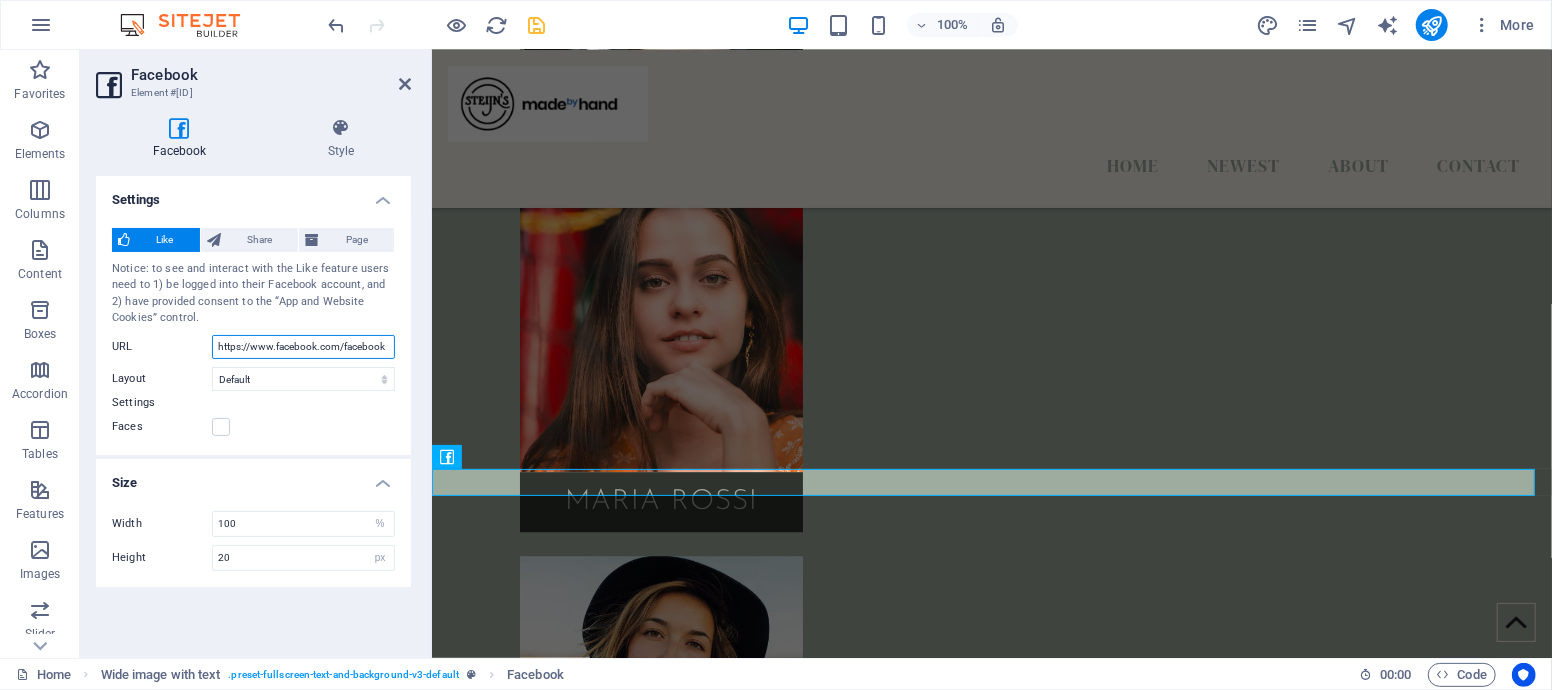 paste on "steijnscreations" 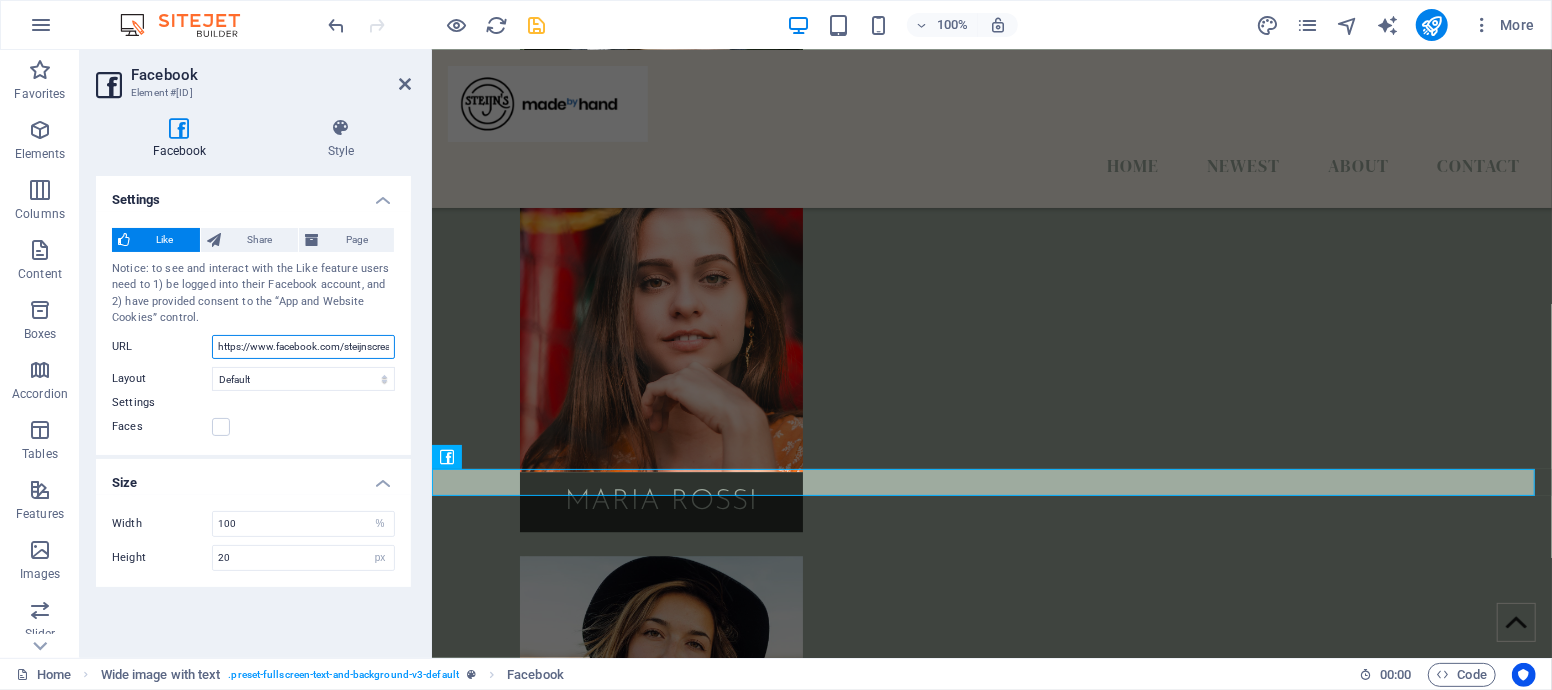 scroll, scrollTop: 0, scrollLeft: 23, axis: horizontal 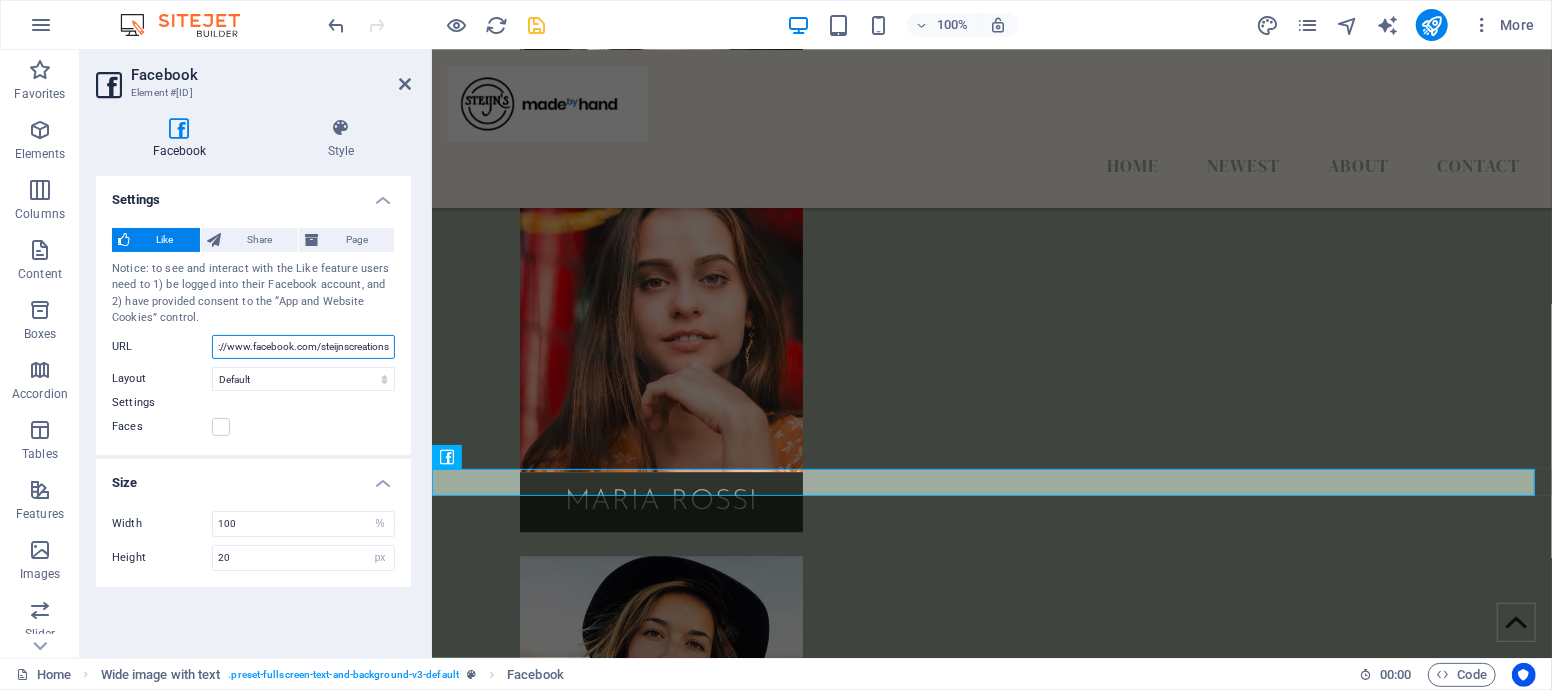 type on "https://www.facebook.com/[COMPANY_NAME]" 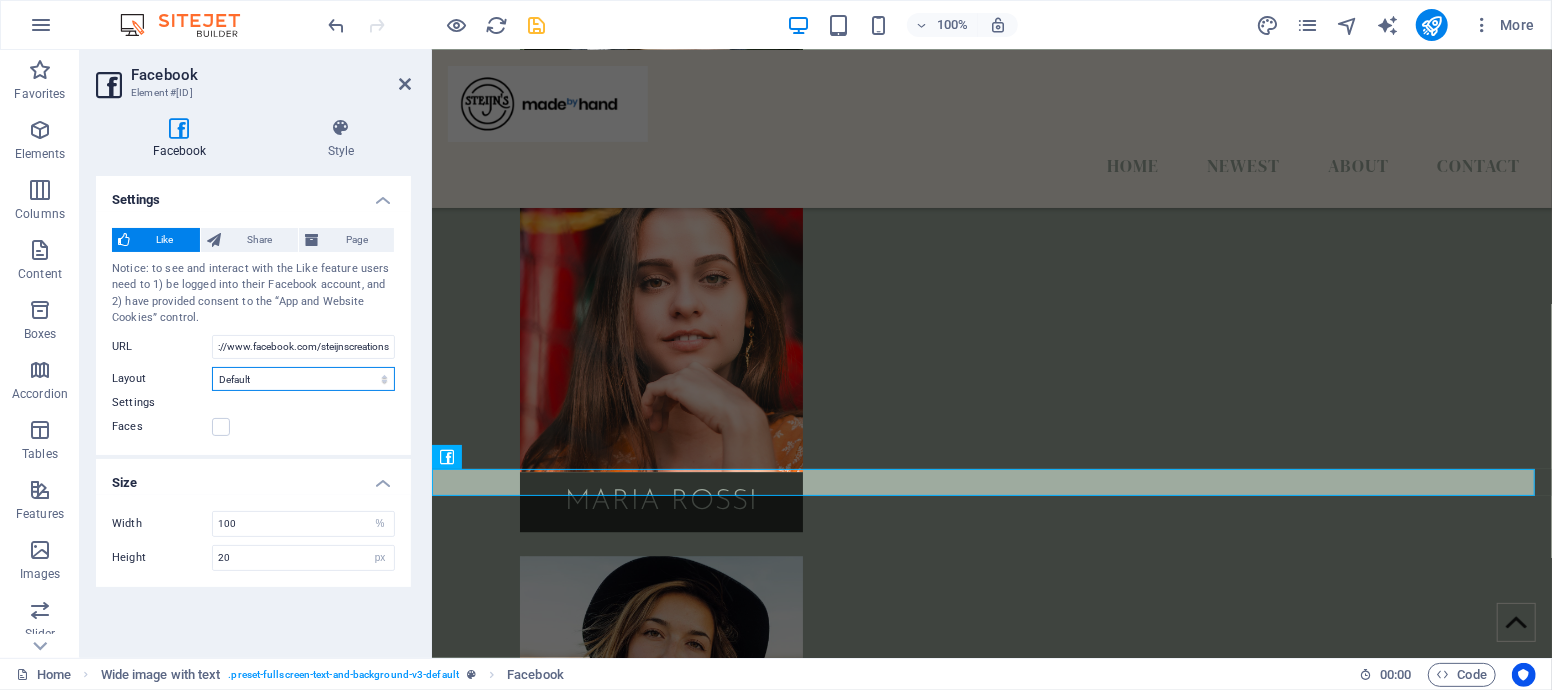 scroll, scrollTop: 0, scrollLeft: 0, axis: both 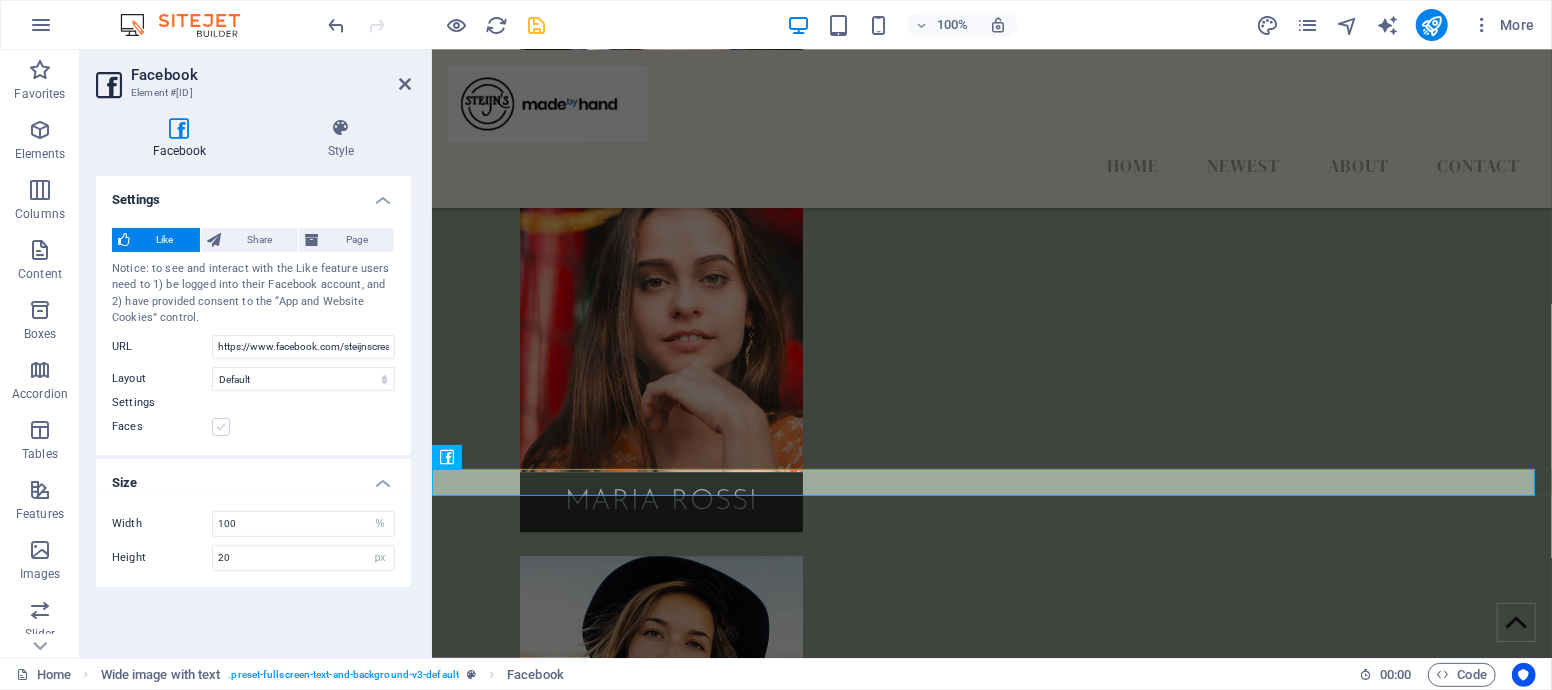 click at bounding box center [221, 427] 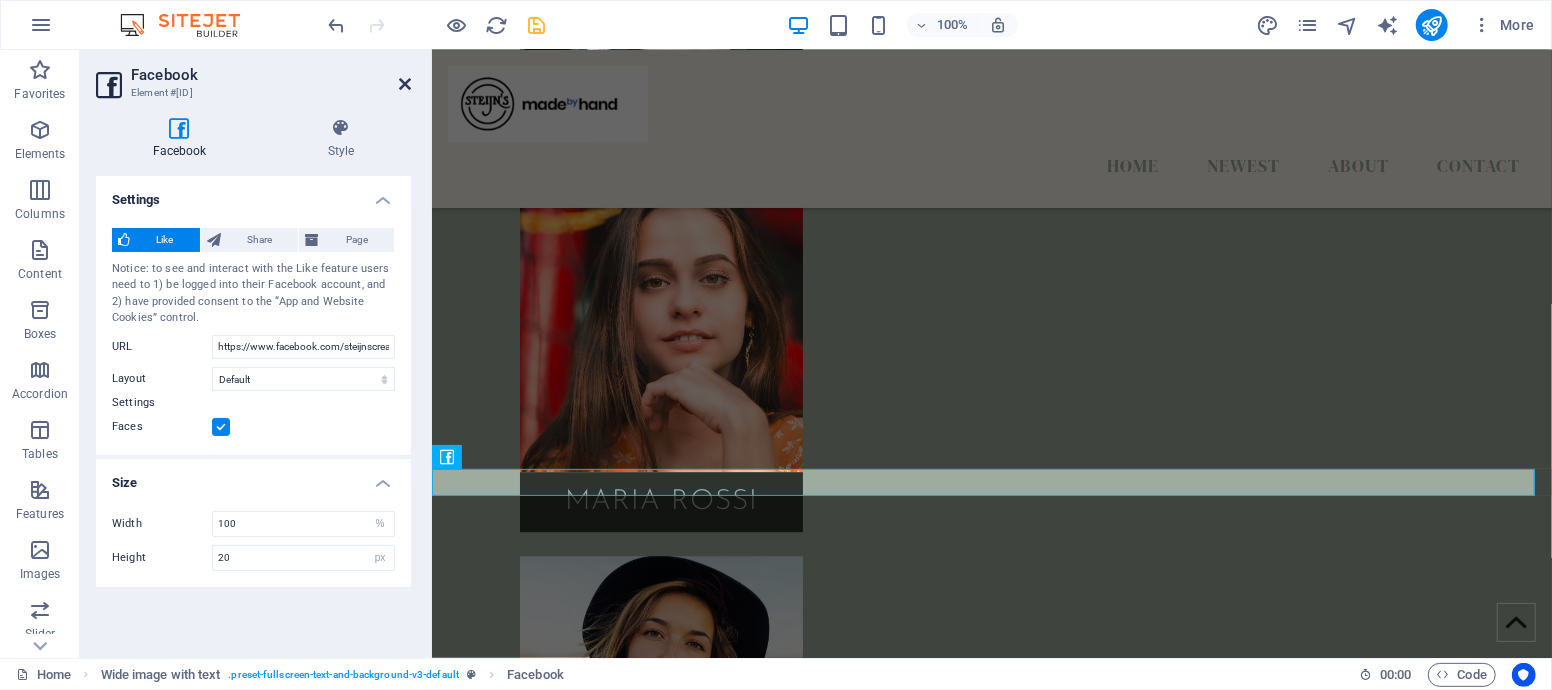 click at bounding box center [405, 84] 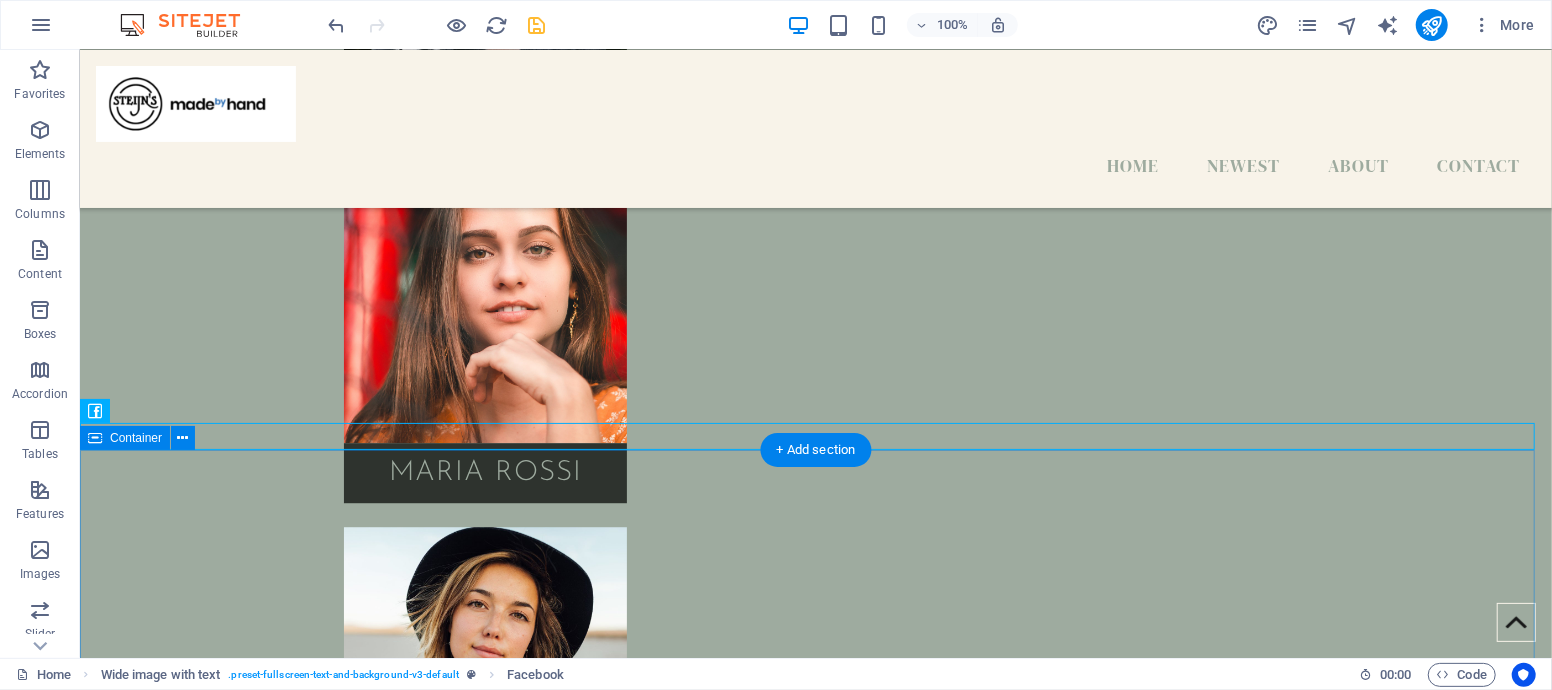 scroll, scrollTop: 3264, scrollLeft: 0, axis: vertical 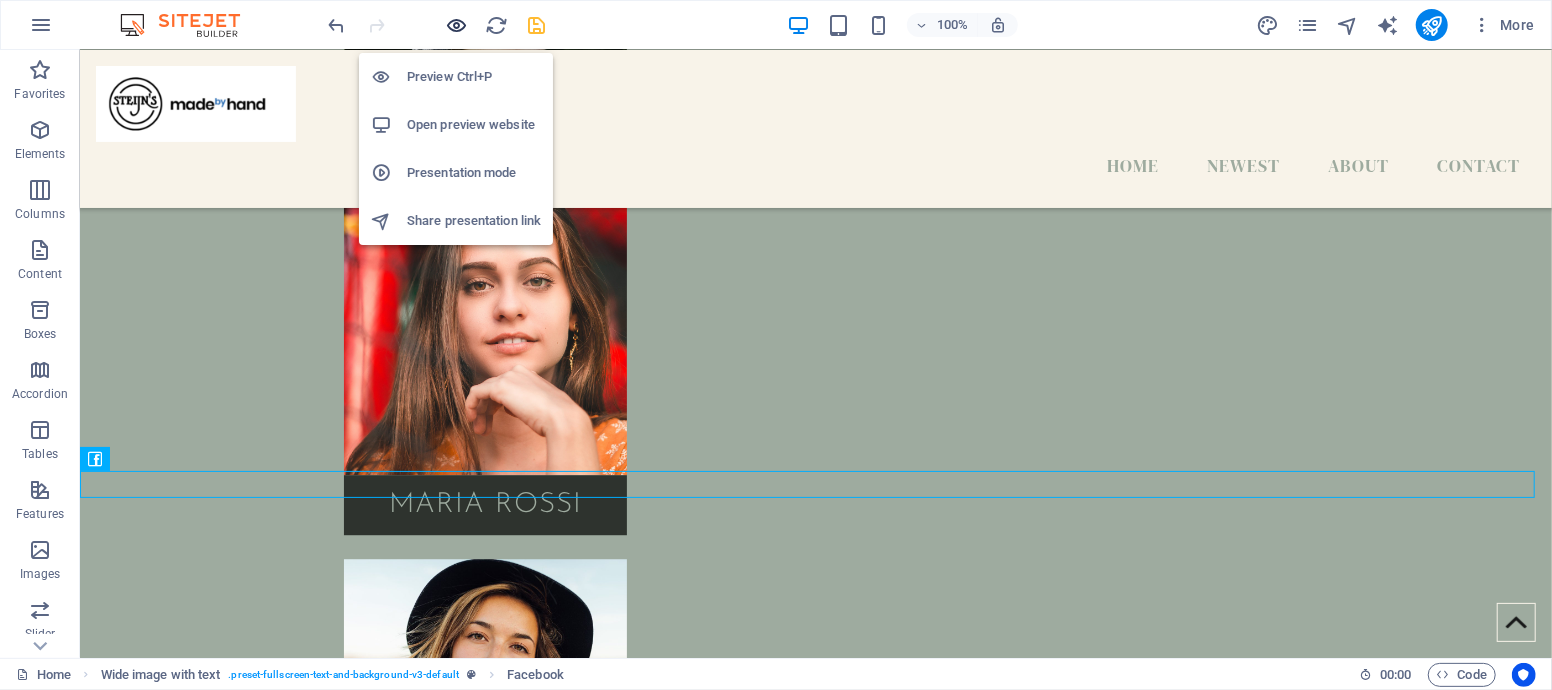 click at bounding box center (457, 25) 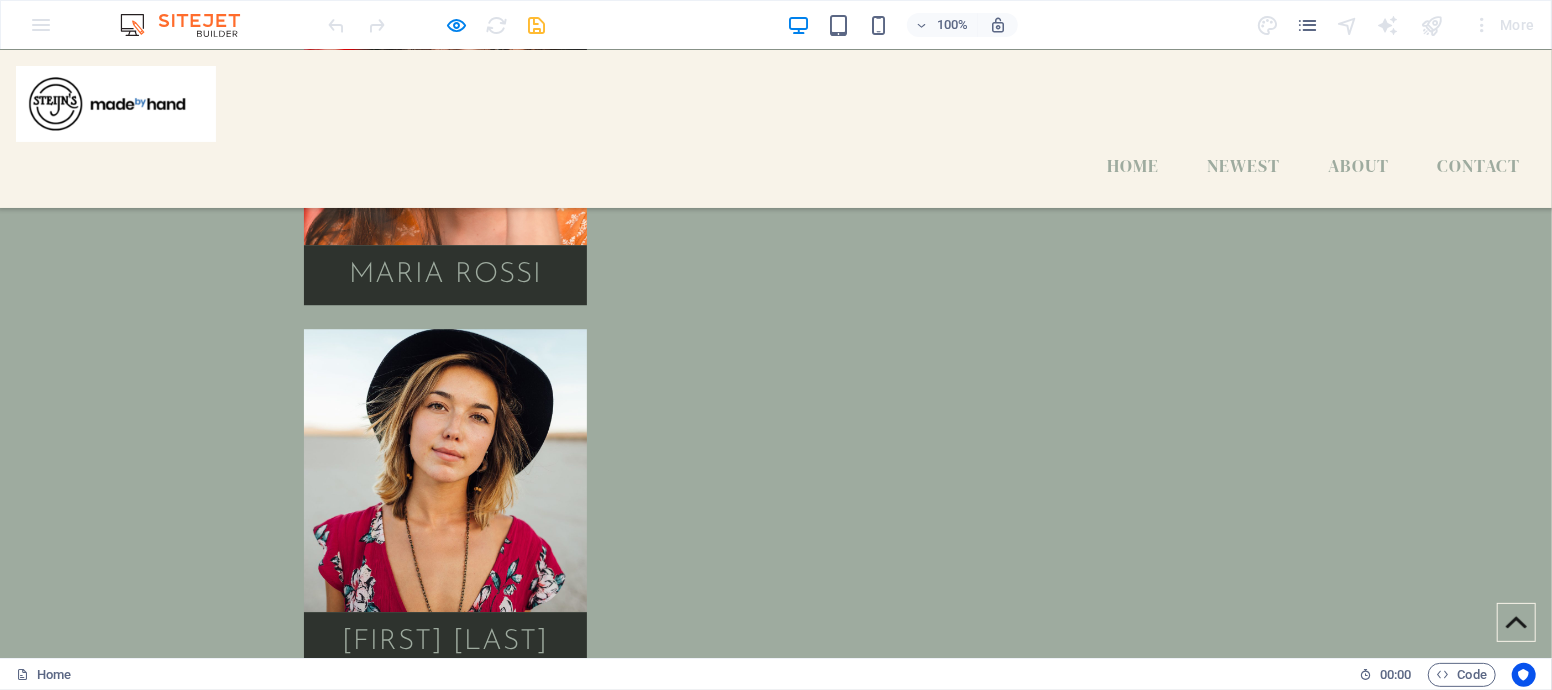 scroll, scrollTop: 3384, scrollLeft: 0, axis: vertical 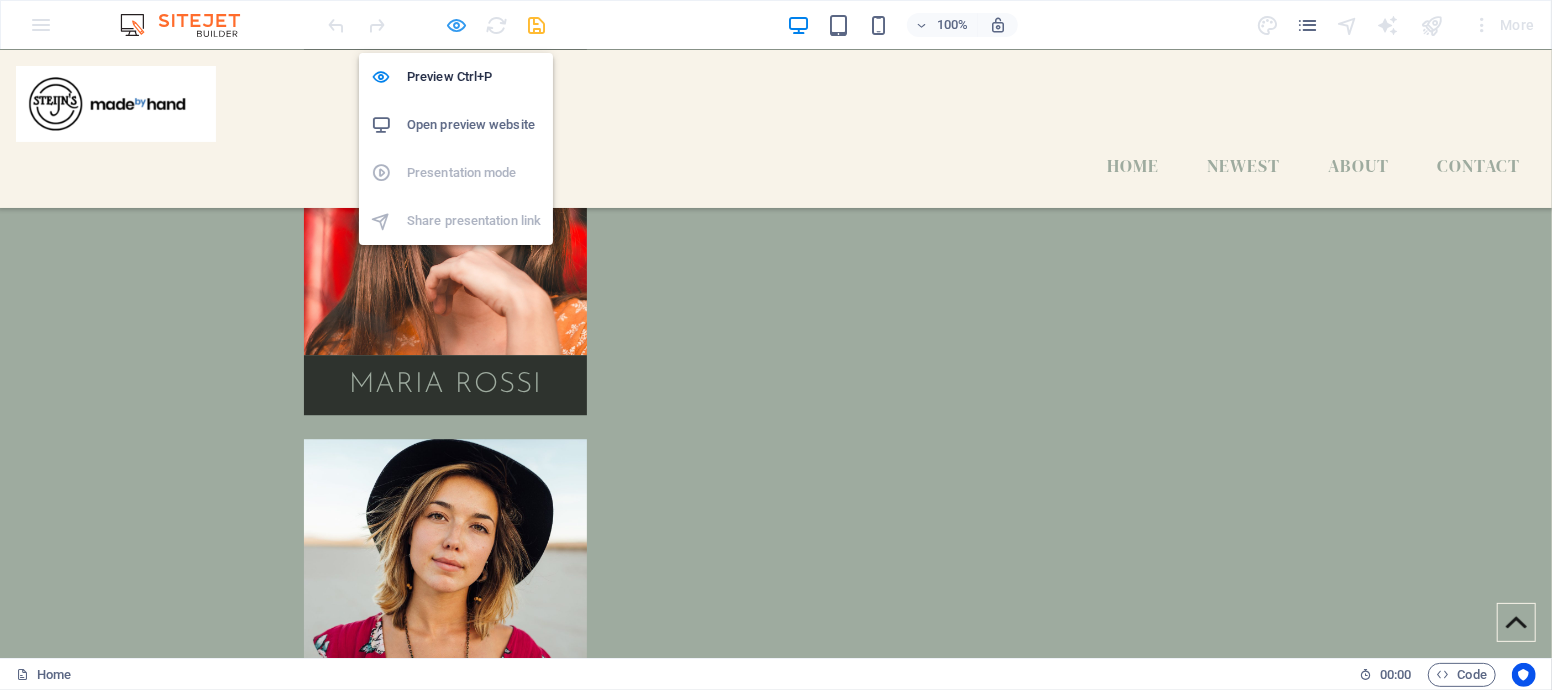 click at bounding box center (457, 25) 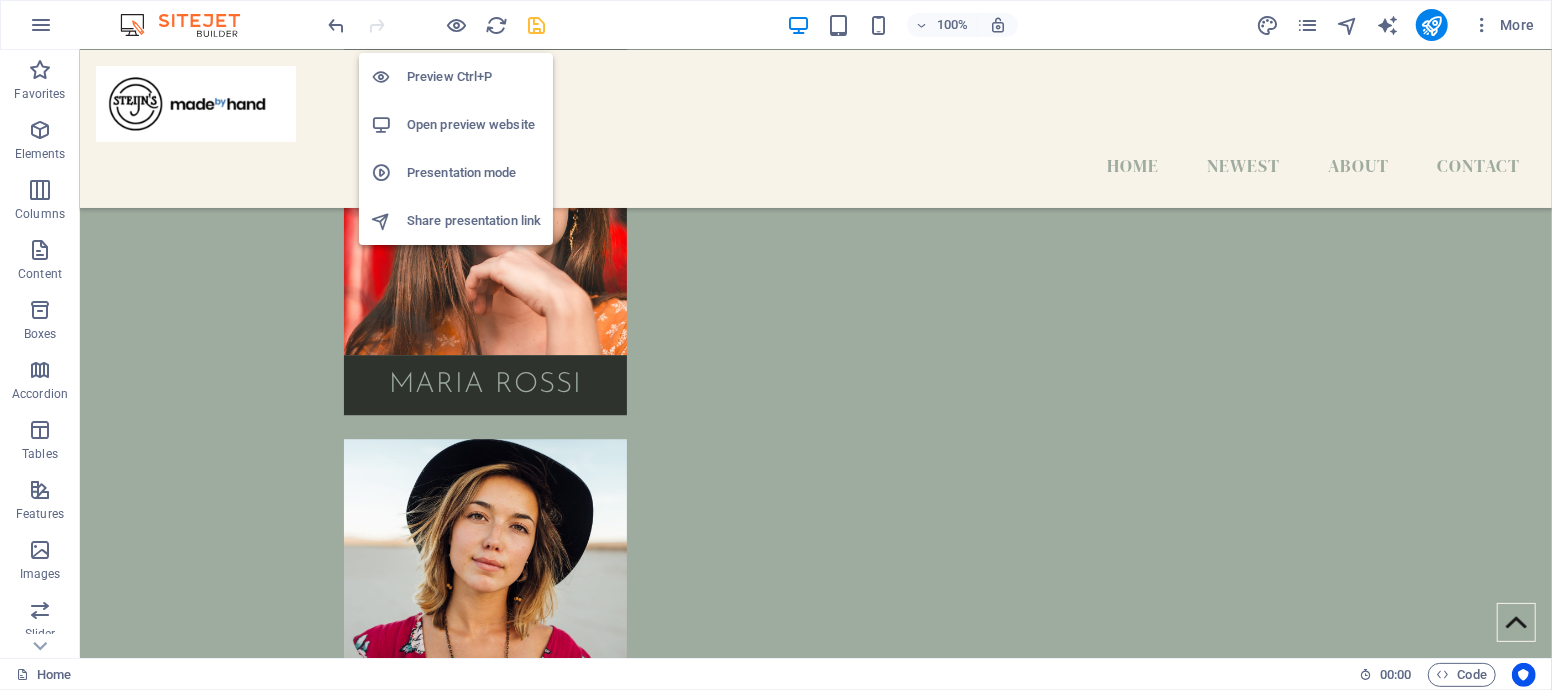 scroll, scrollTop: 3457, scrollLeft: 0, axis: vertical 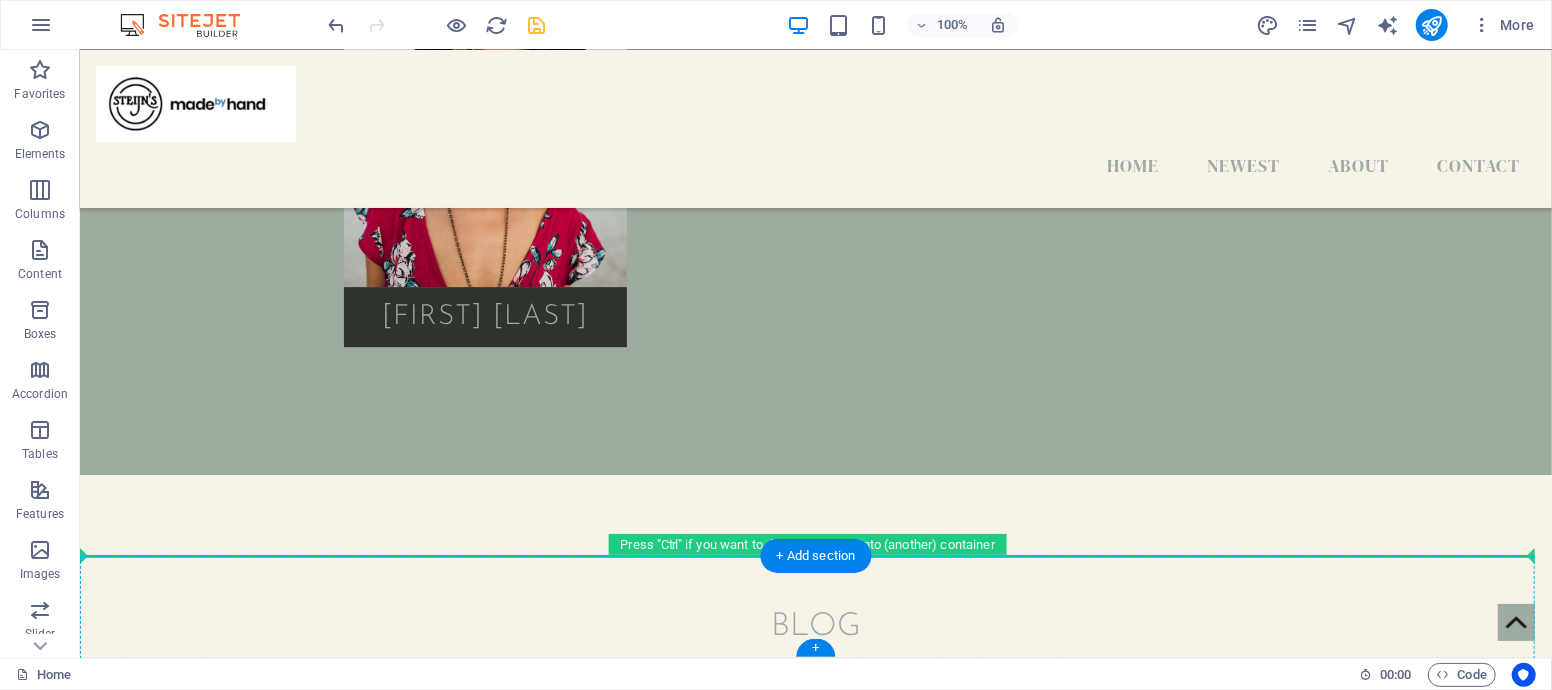 drag, startPoint x: 240, startPoint y: 282, endPoint x: 248, endPoint y: 595, distance: 313.10223 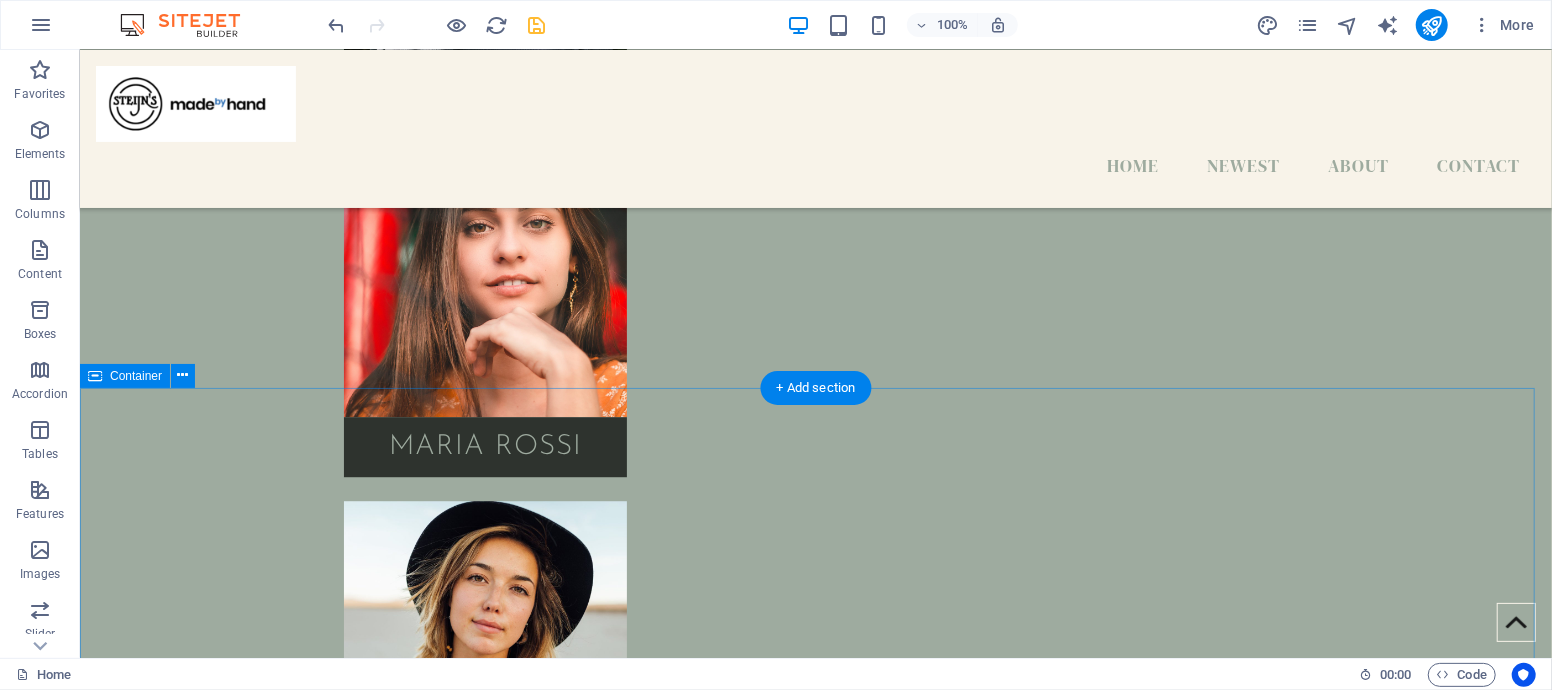 scroll, scrollTop: 3347, scrollLeft: 0, axis: vertical 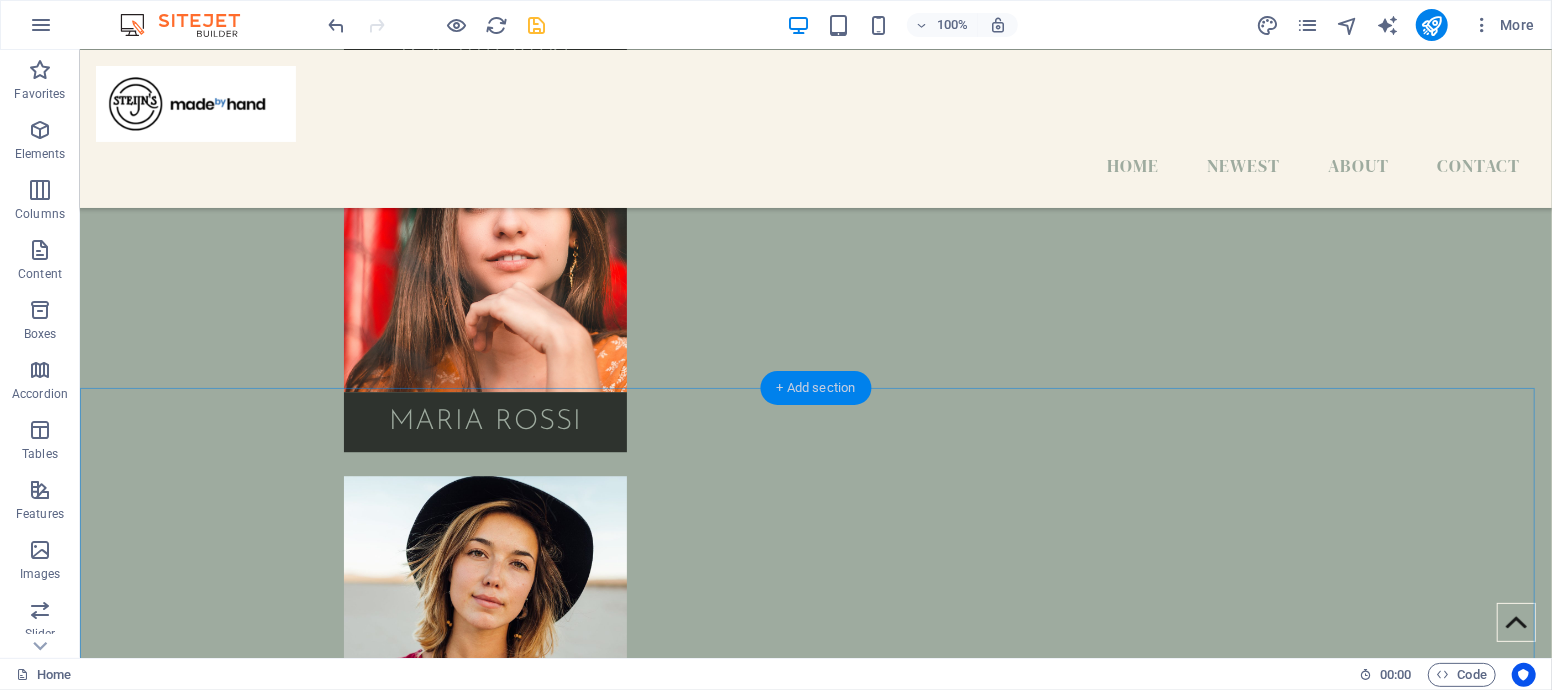 click on "+ Add section" at bounding box center (816, 388) 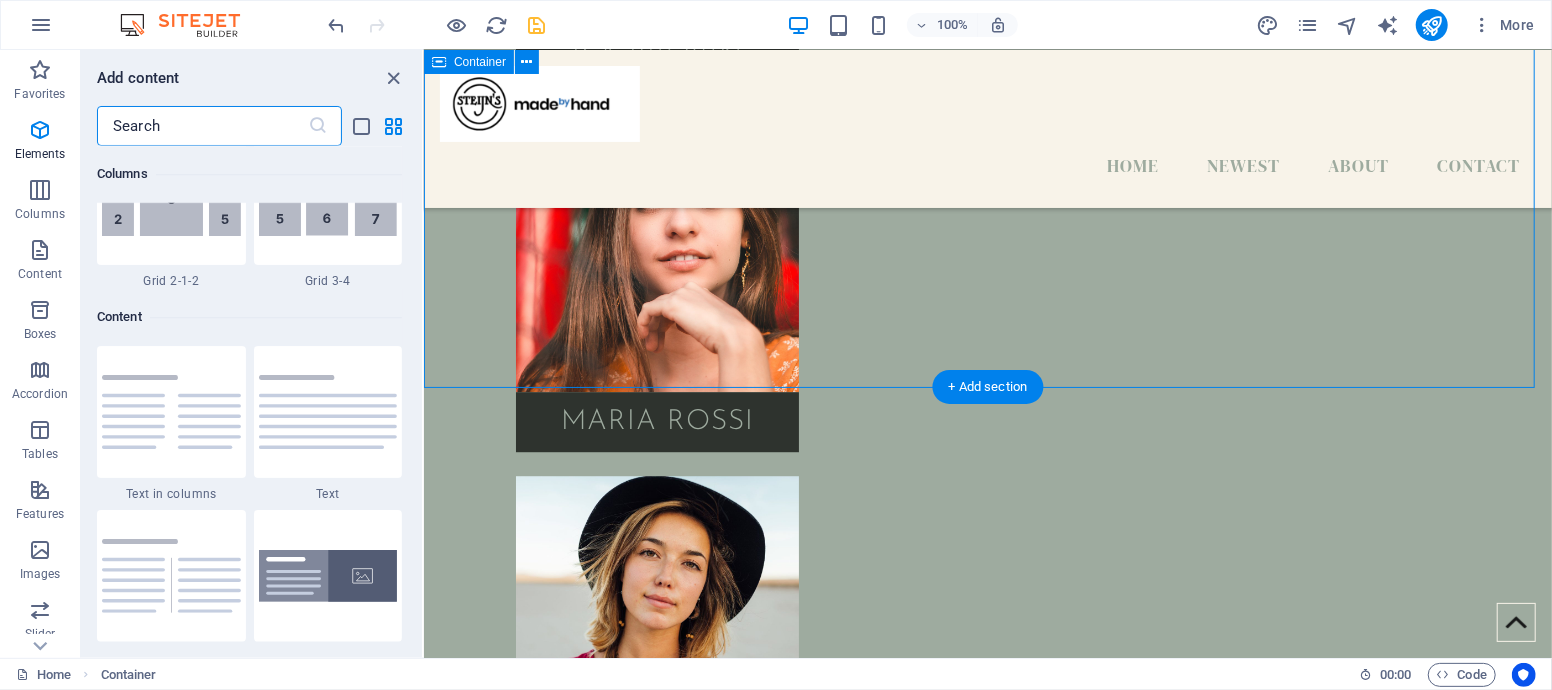 scroll, scrollTop: 3498, scrollLeft: 0, axis: vertical 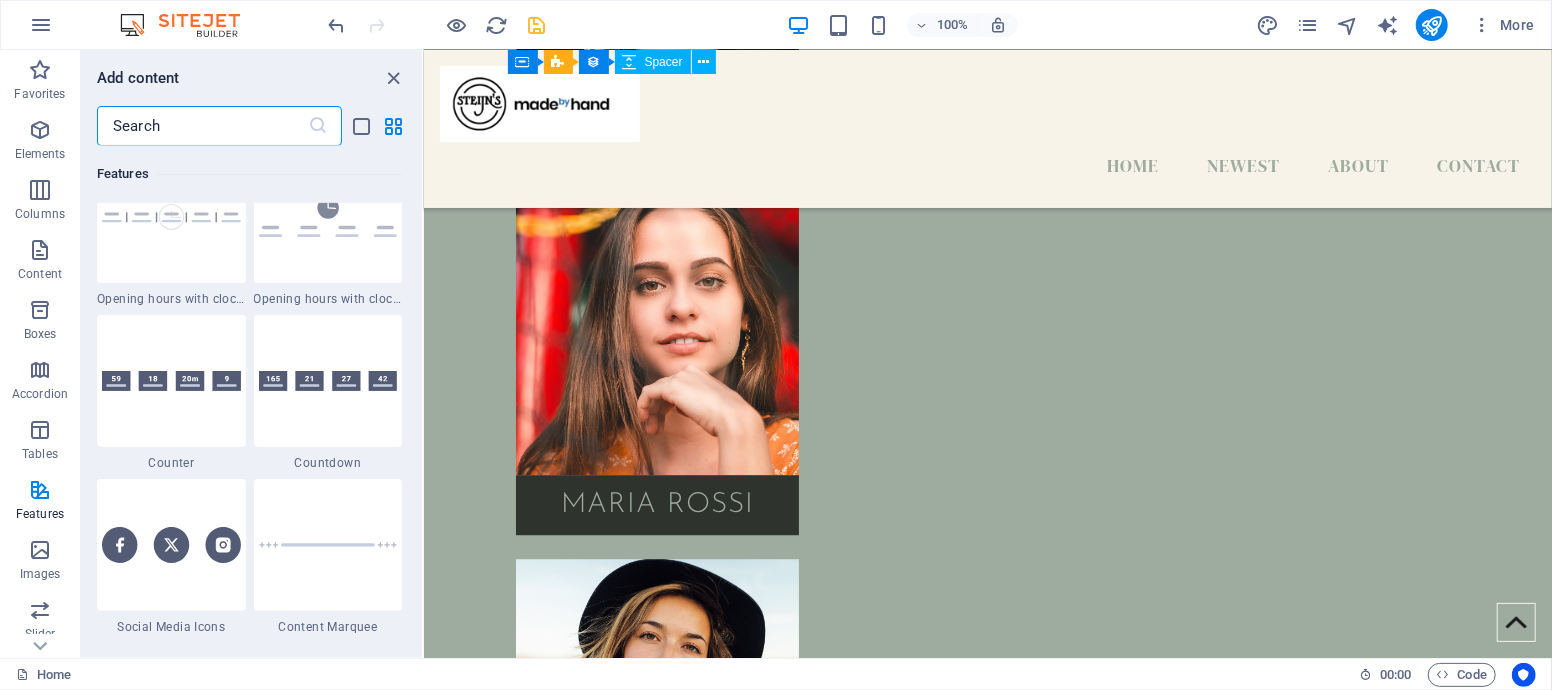 click at bounding box center (202, 126) 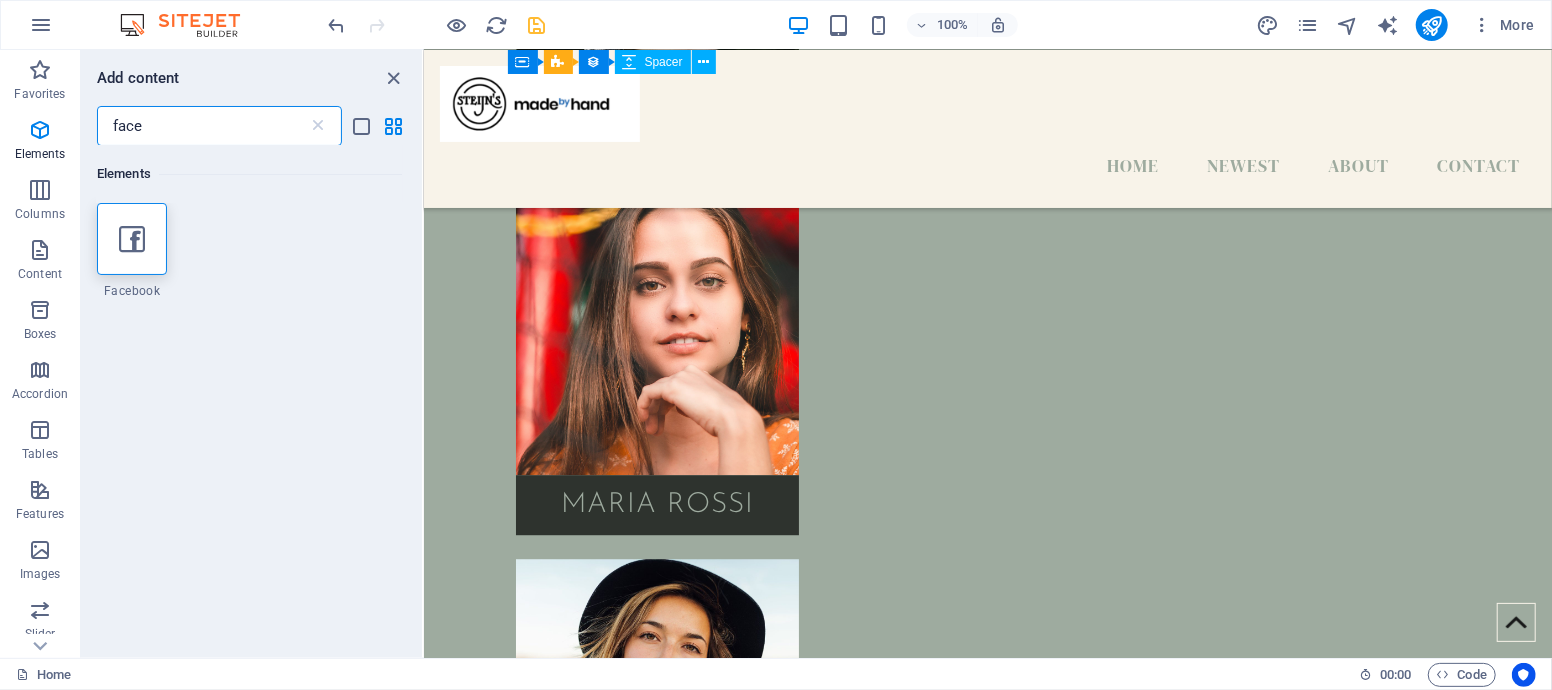 scroll, scrollTop: 0, scrollLeft: 0, axis: both 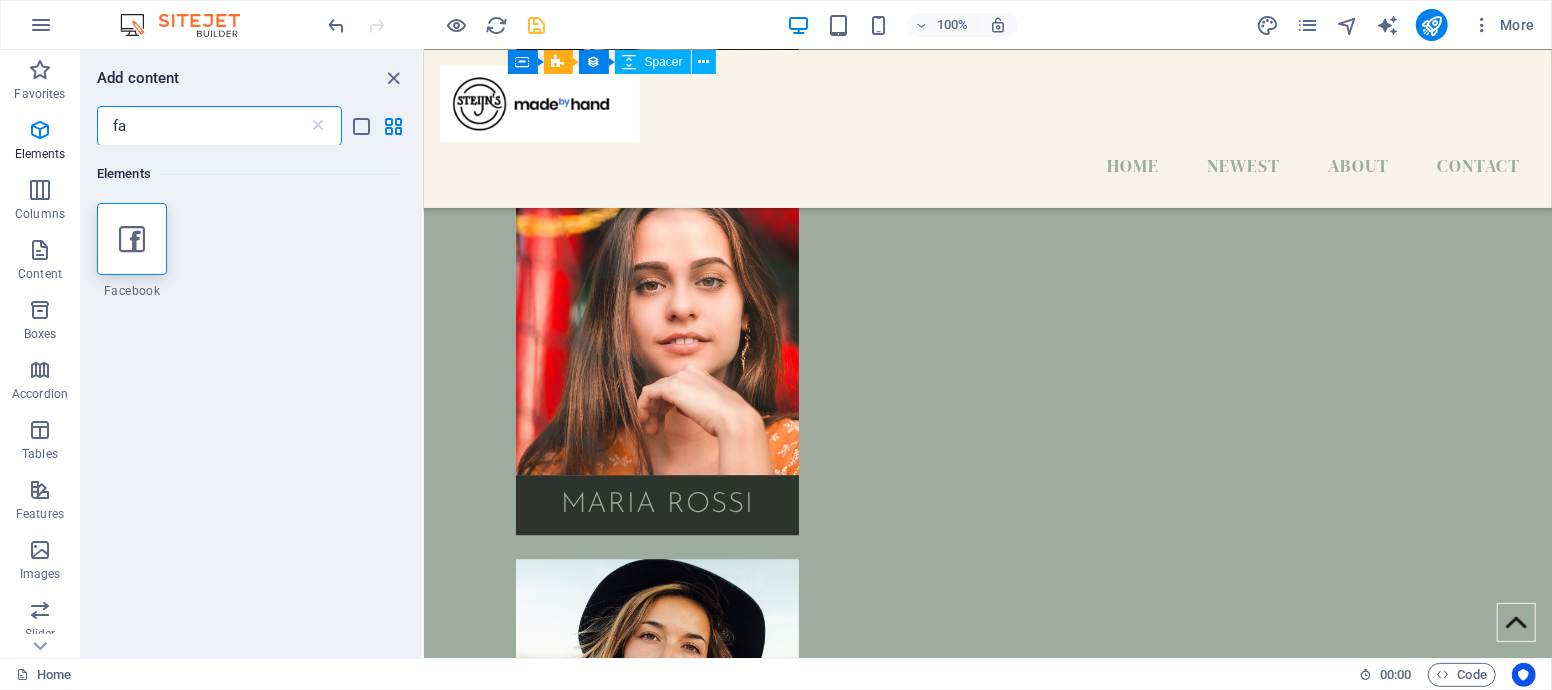 type on "f" 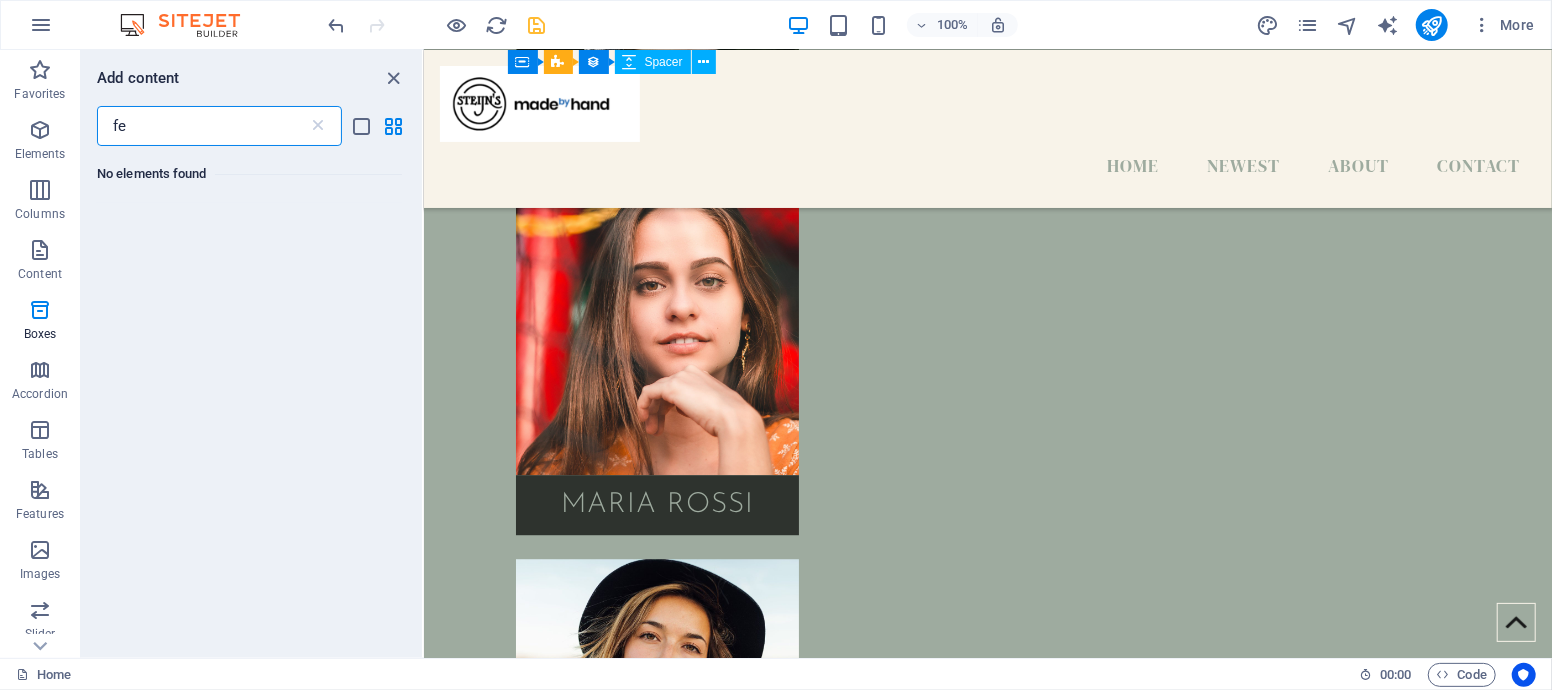 type on "f" 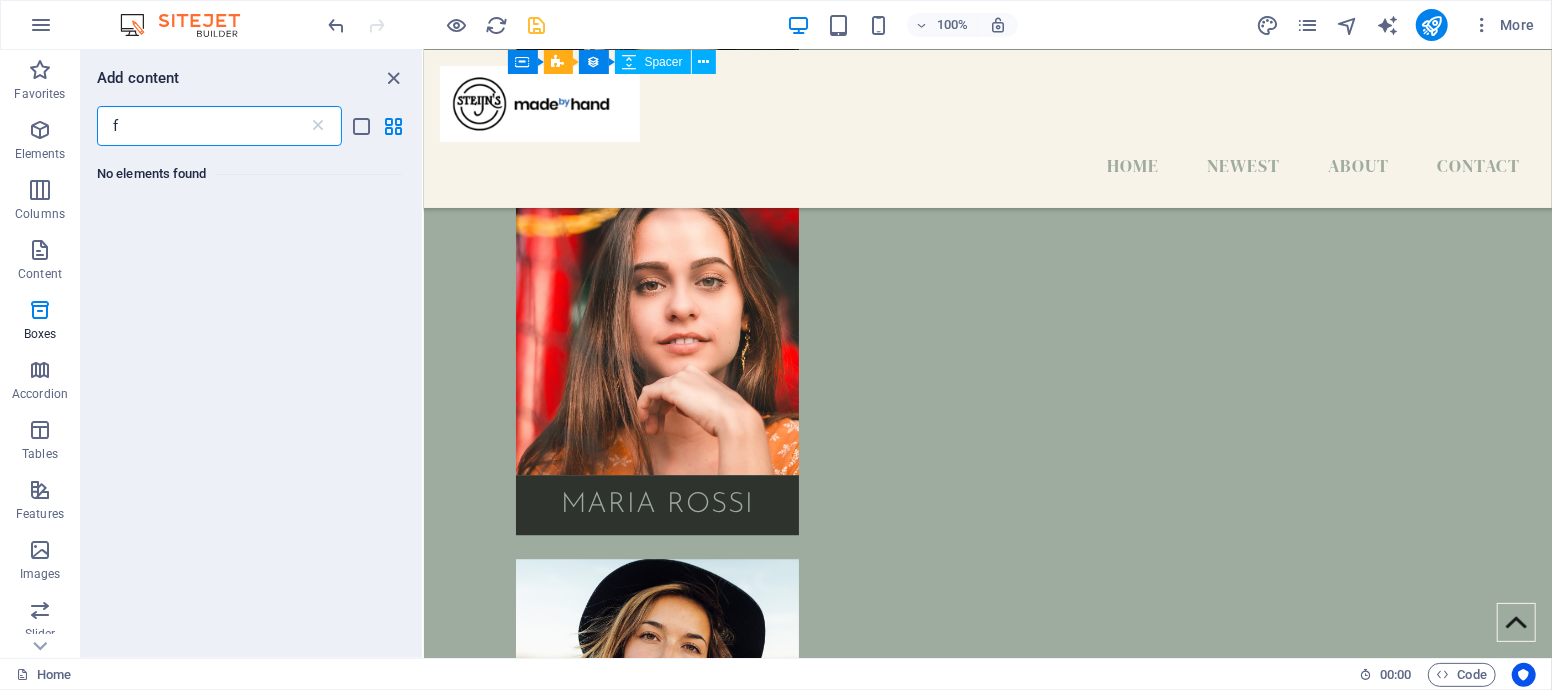 type 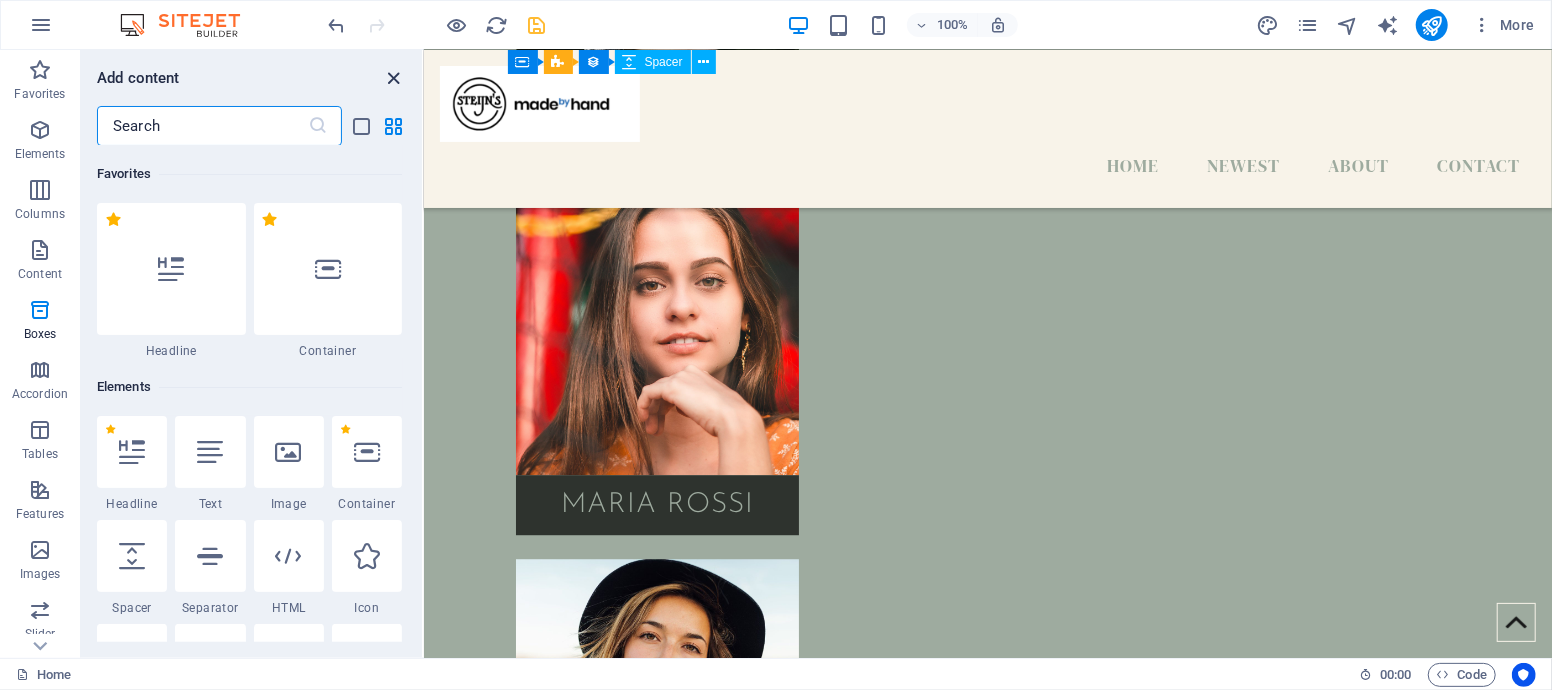 click at bounding box center (394, 78) 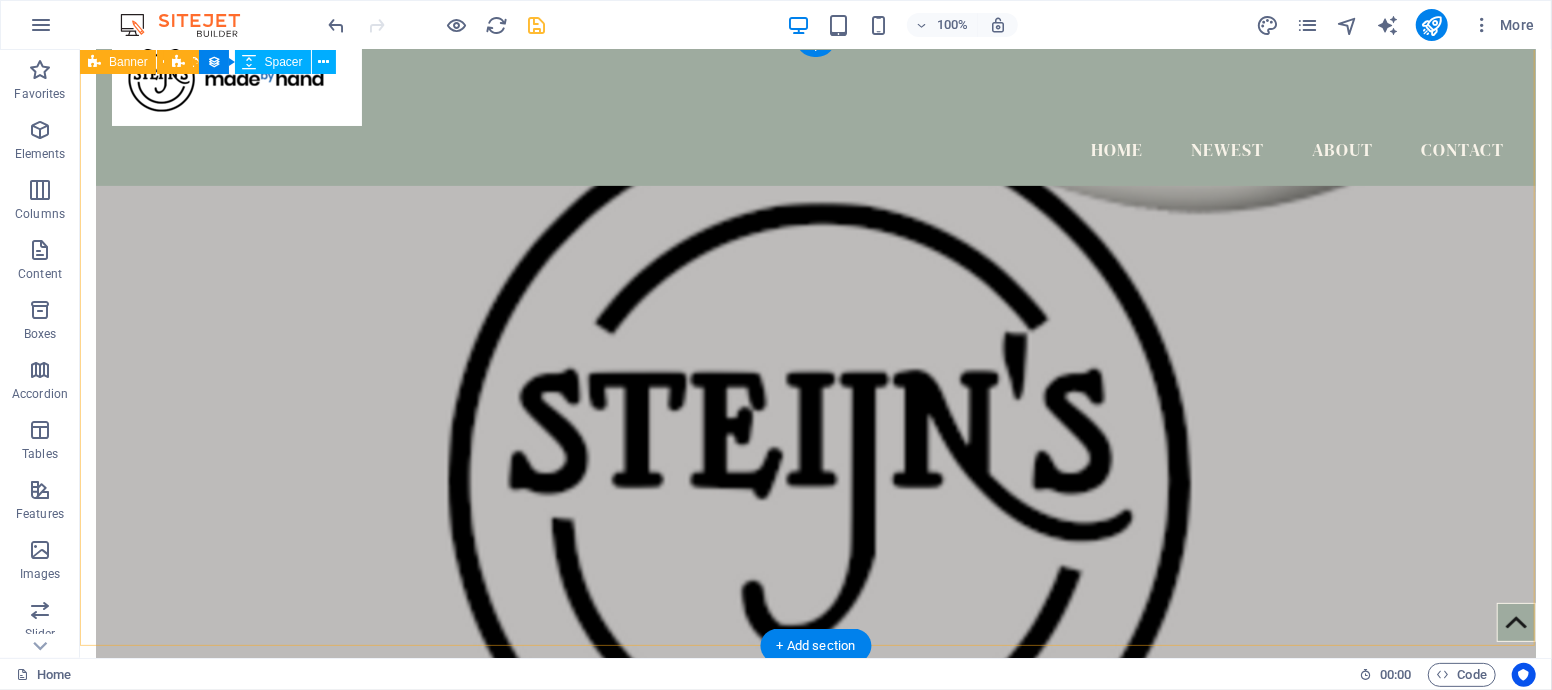 scroll, scrollTop: 0, scrollLeft: 0, axis: both 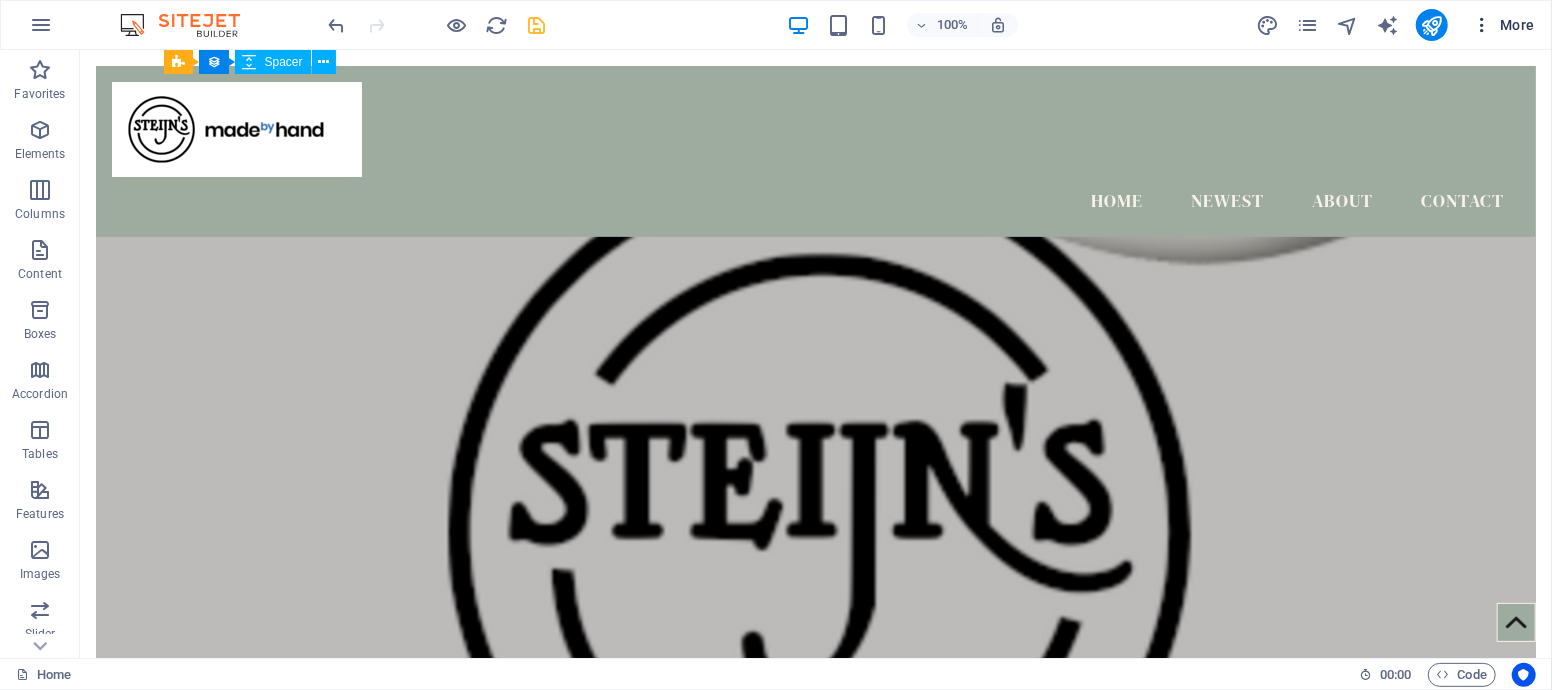 click on "More" at bounding box center (1503, 25) 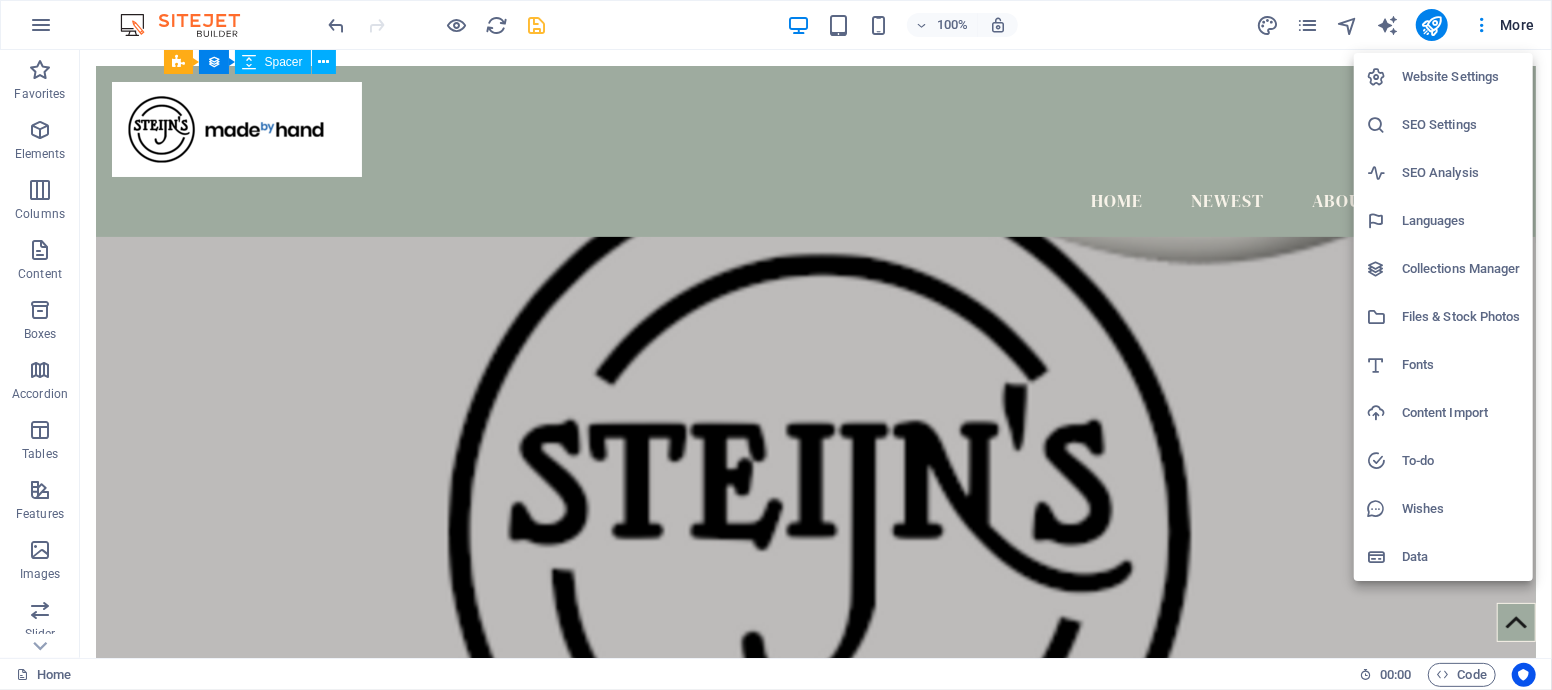 click on "Website Settings" at bounding box center (1461, 77) 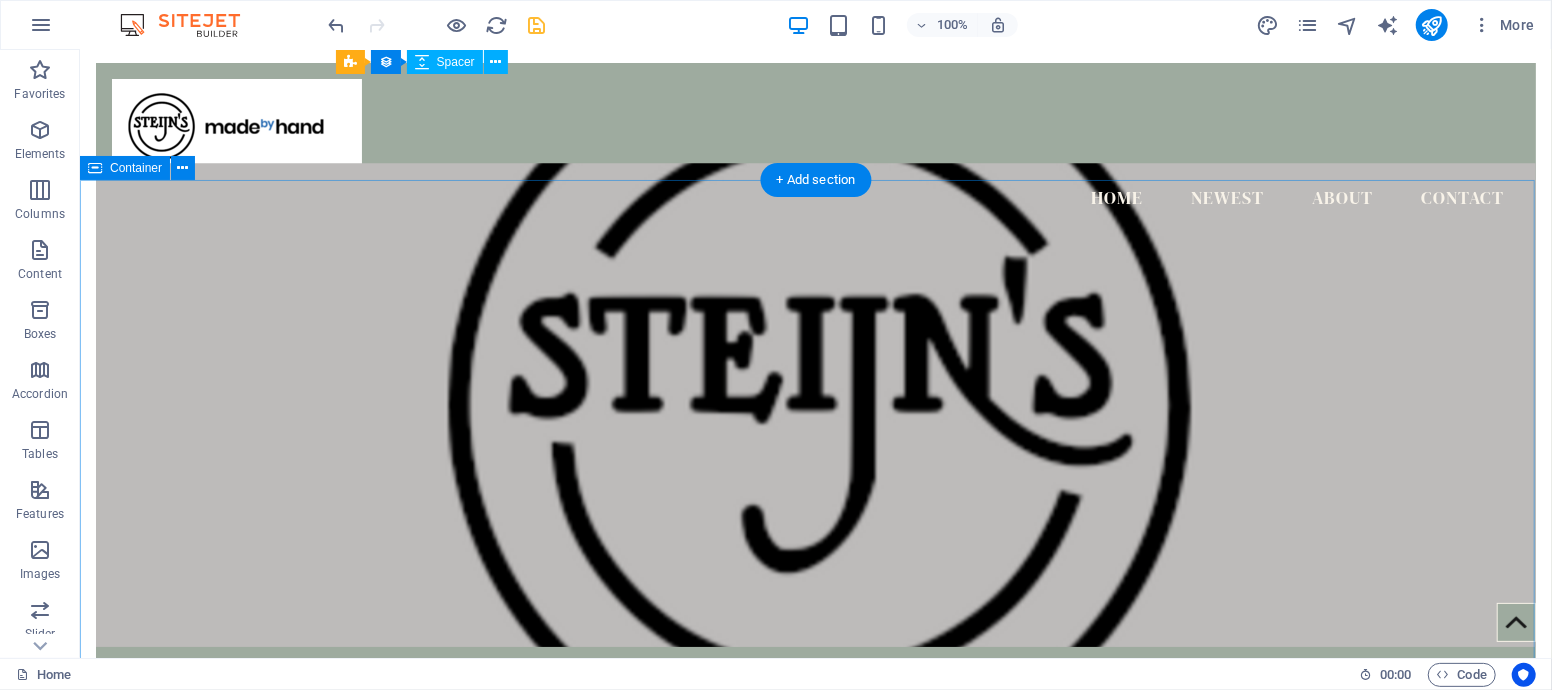 scroll, scrollTop: 0, scrollLeft: 0, axis: both 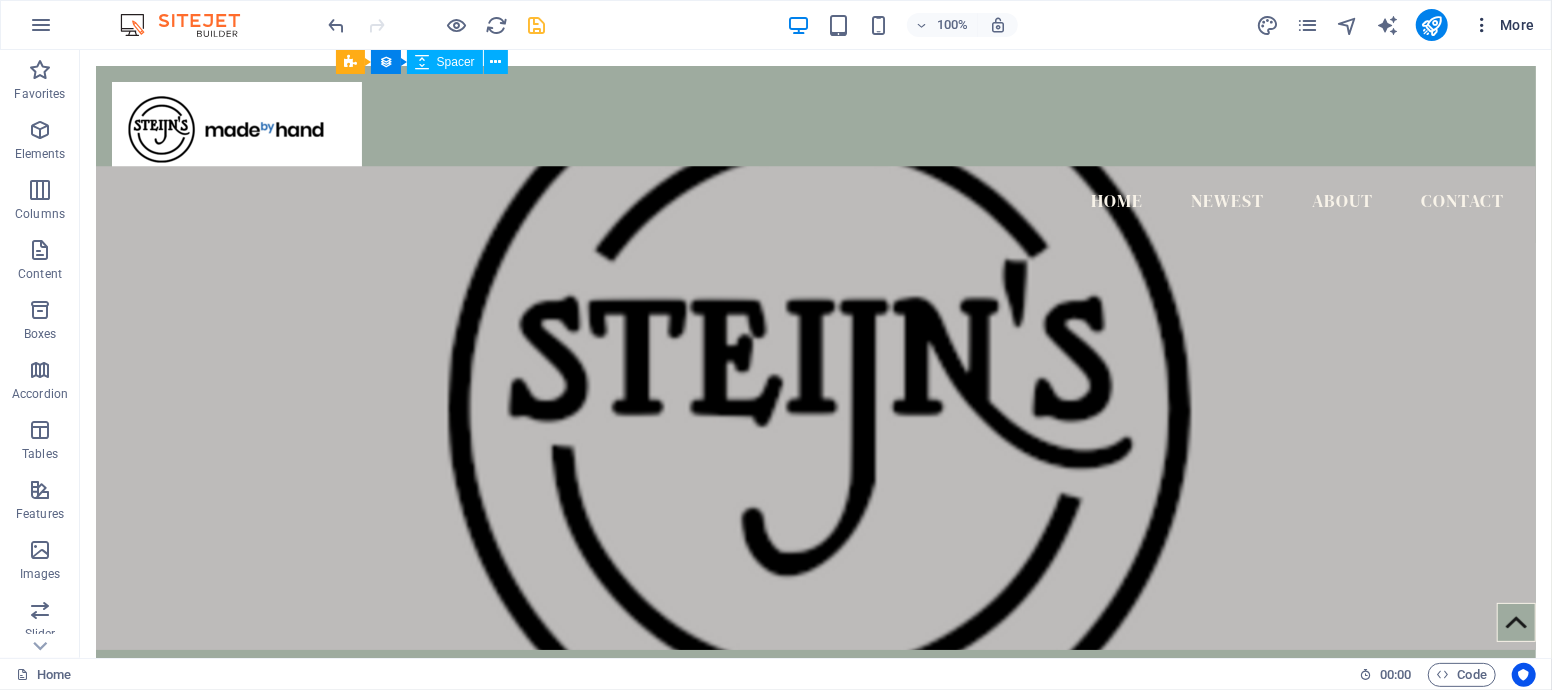 click on "More" at bounding box center [1503, 25] 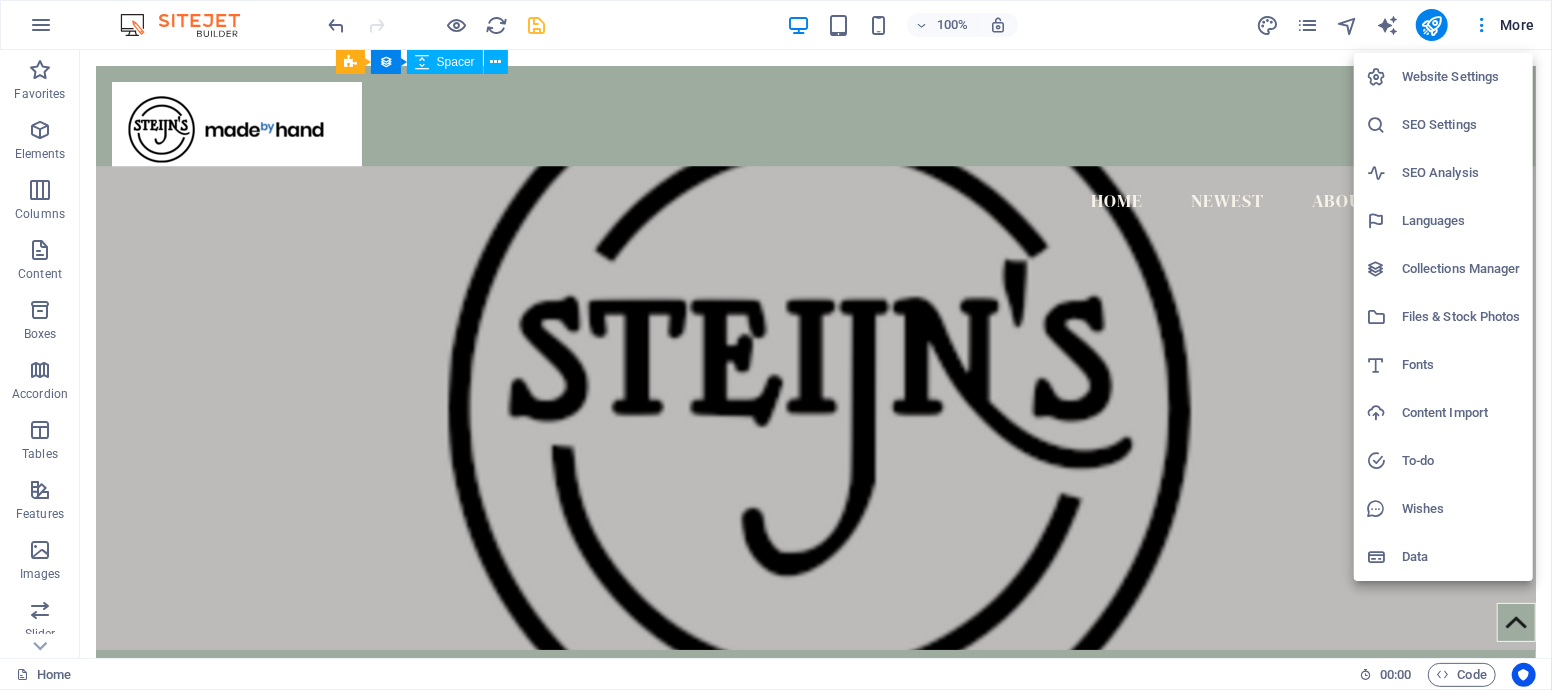 click at bounding box center (776, 345) 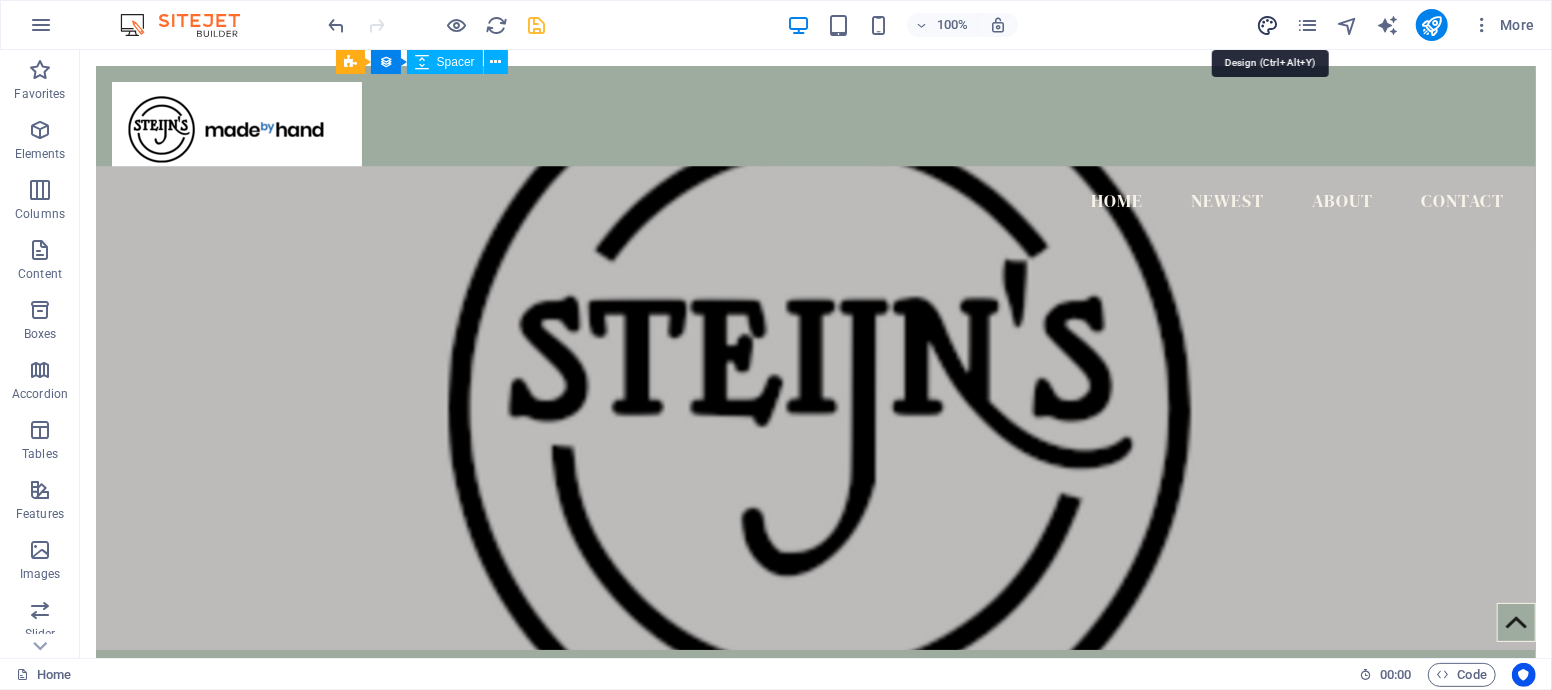 click at bounding box center (1267, 25) 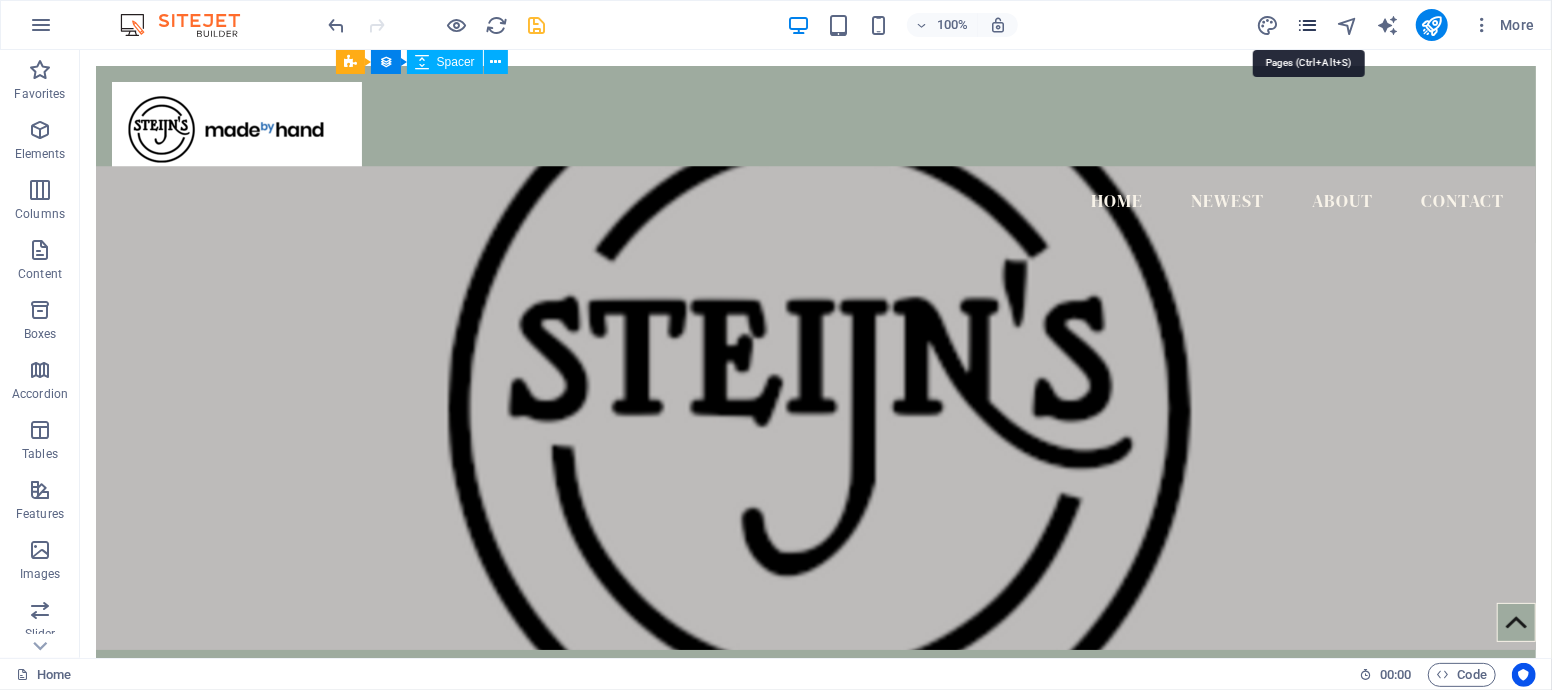 click at bounding box center (1307, 25) 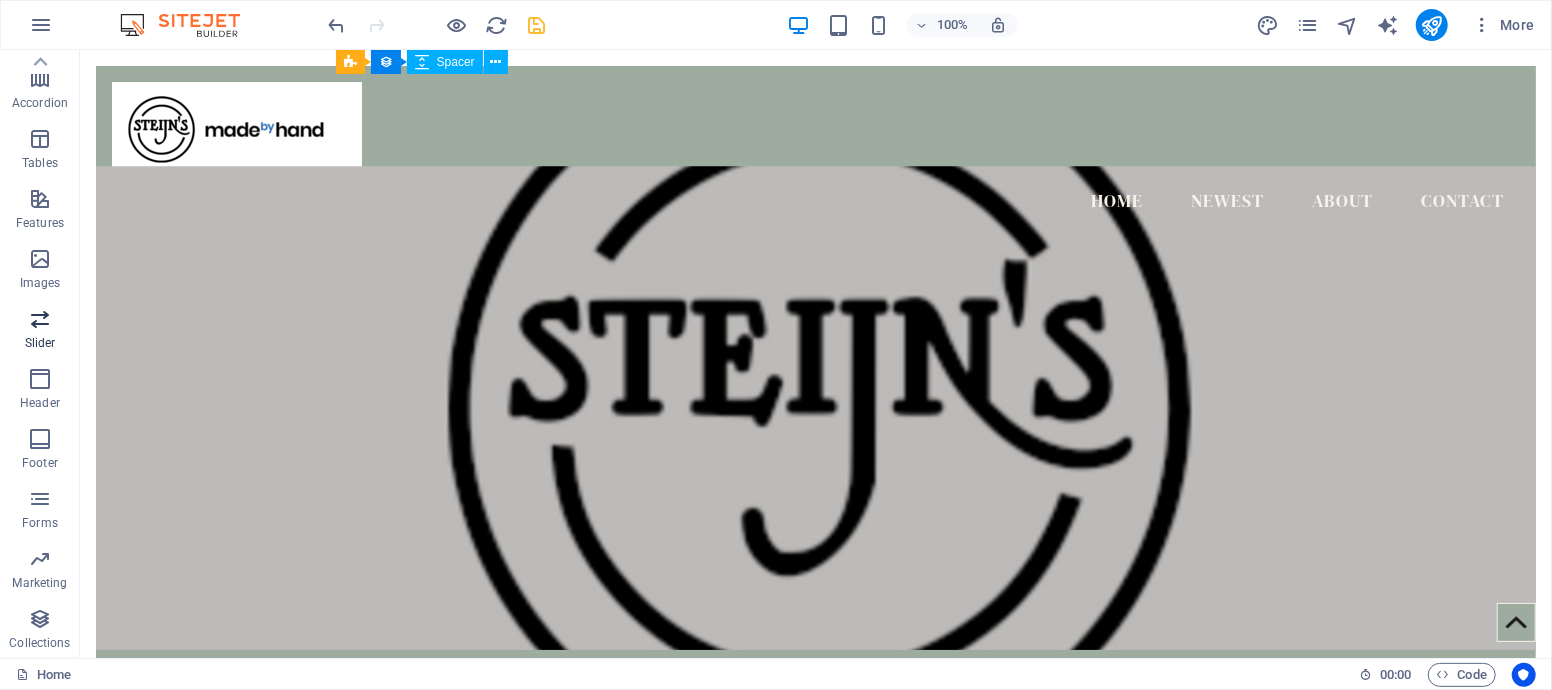 scroll, scrollTop: 0, scrollLeft: 0, axis: both 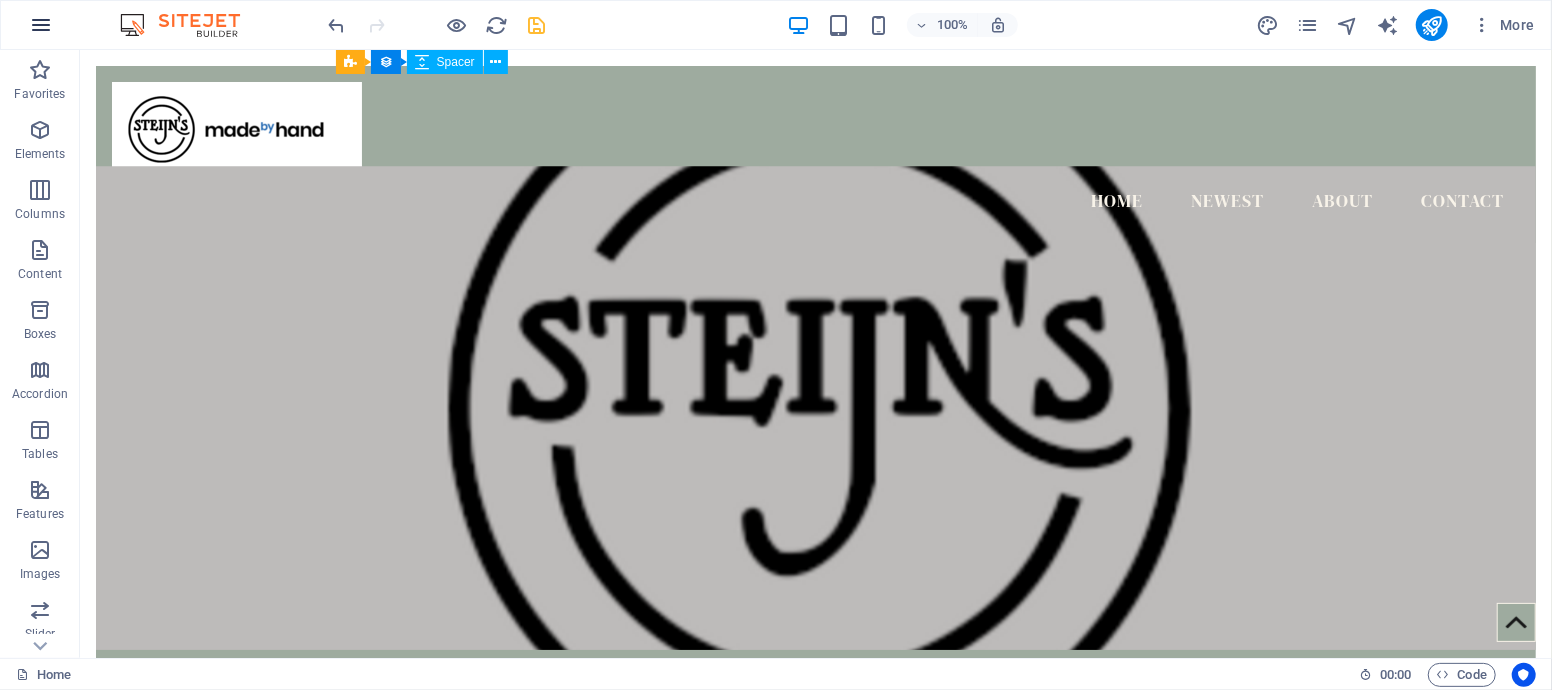 click at bounding box center [41, 25] 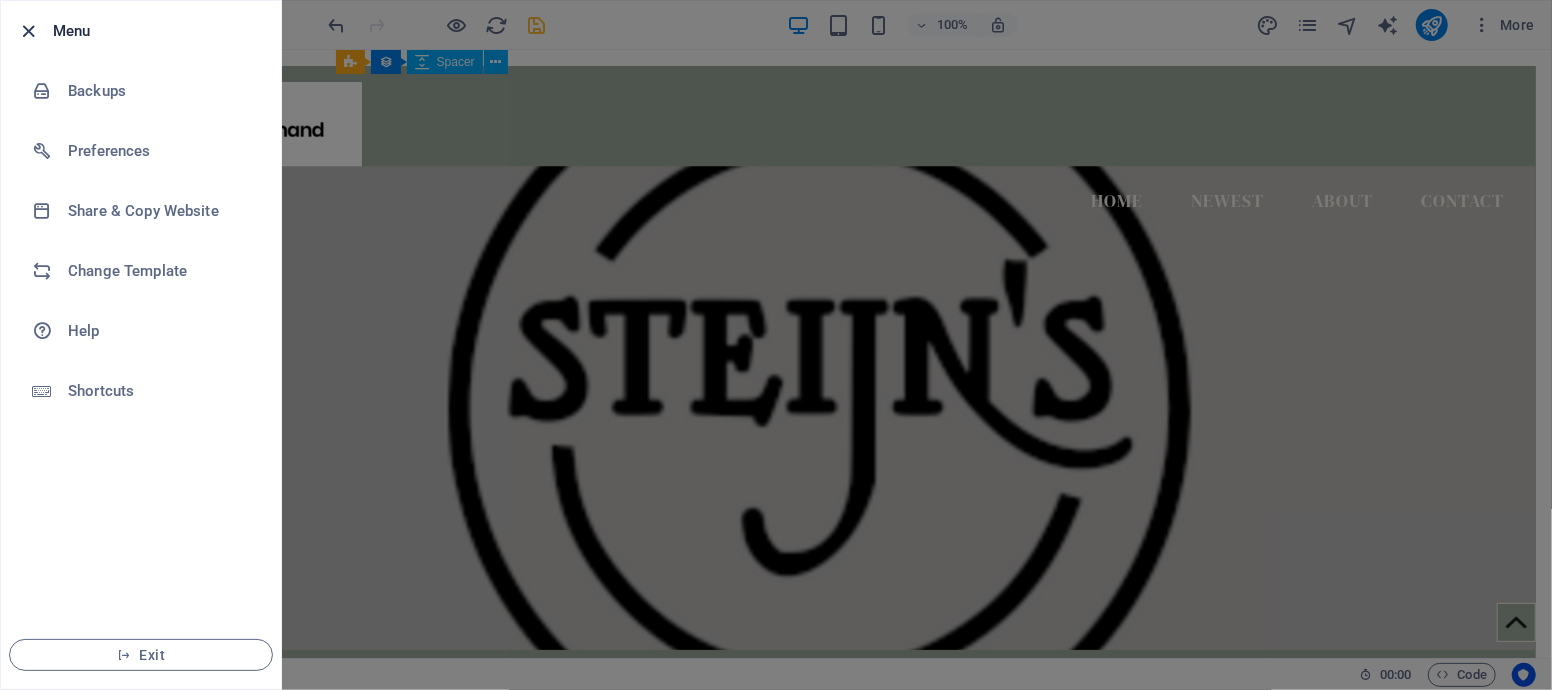 click at bounding box center [29, 31] 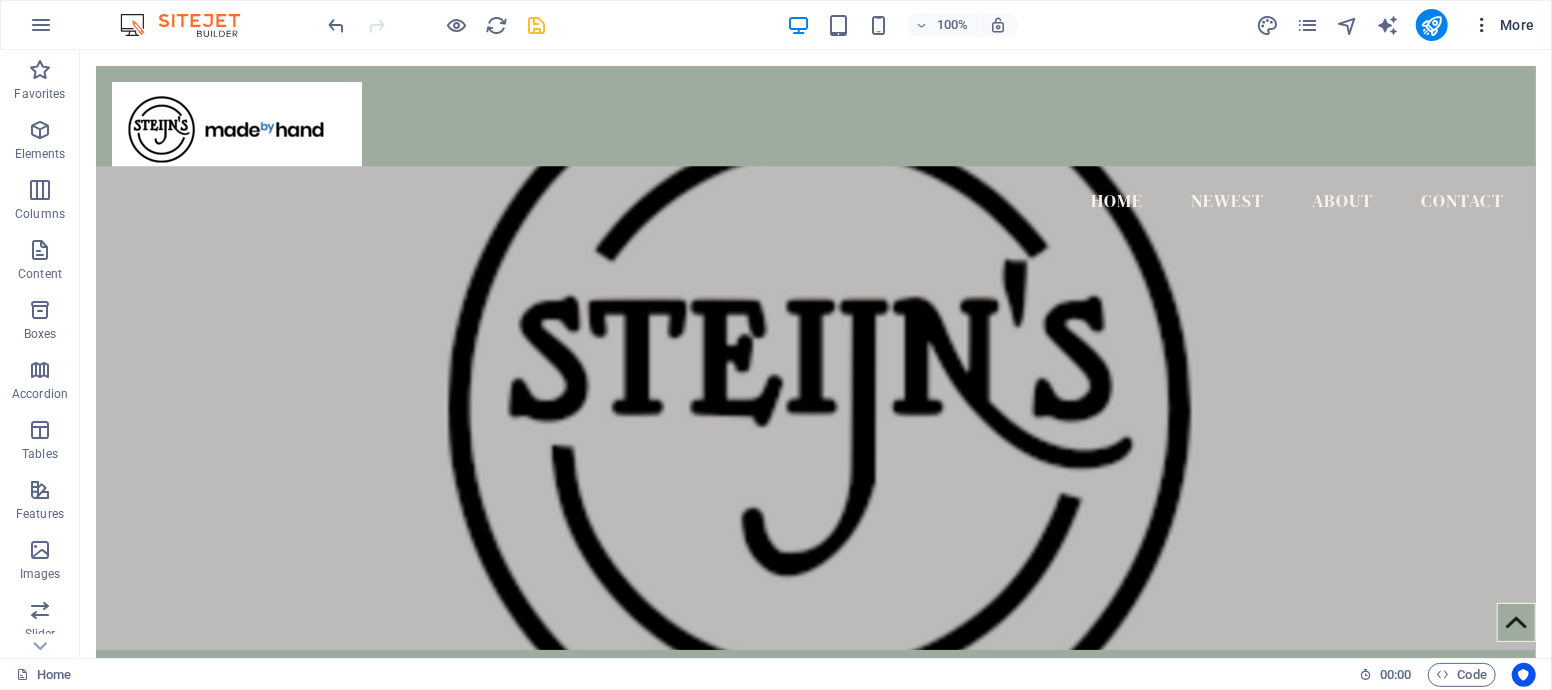 click on "More" at bounding box center (1503, 25) 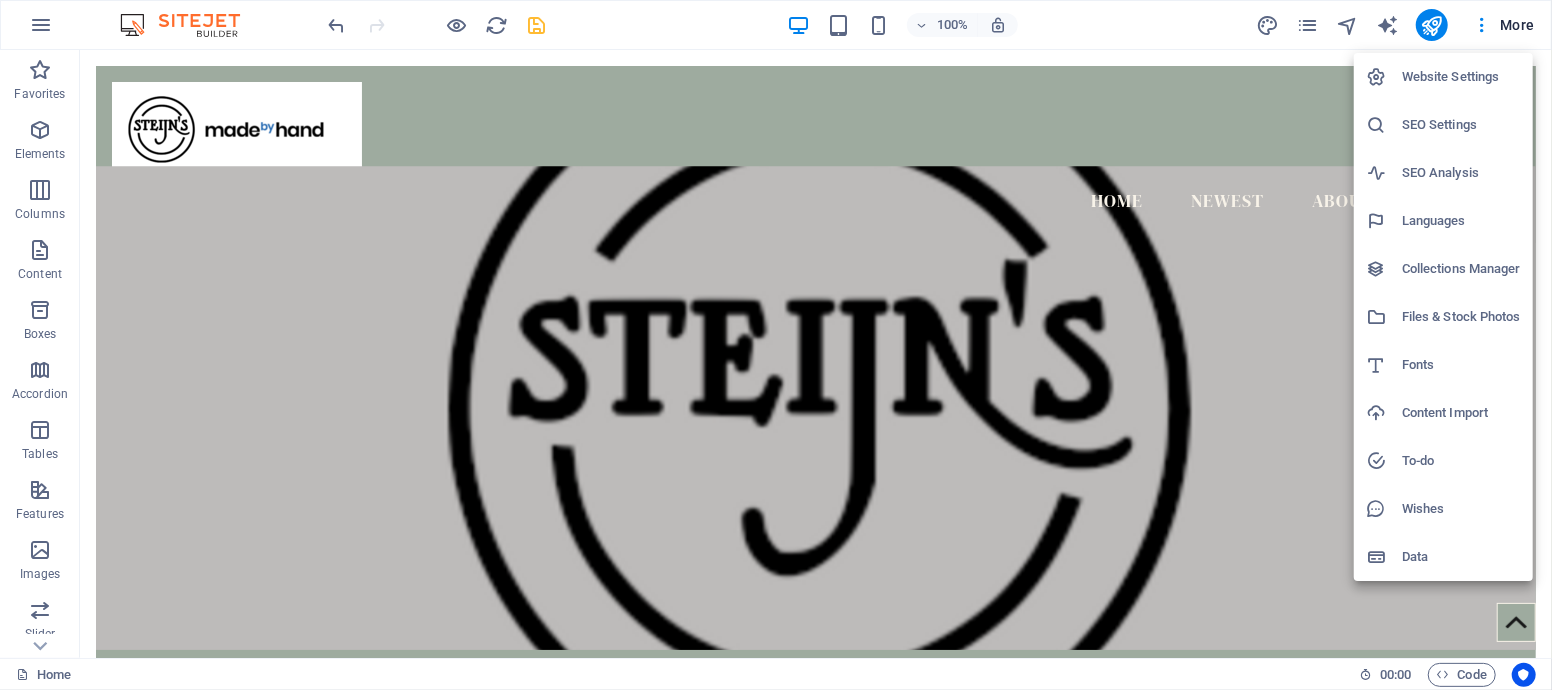 click on "Data" at bounding box center (1461, 557) 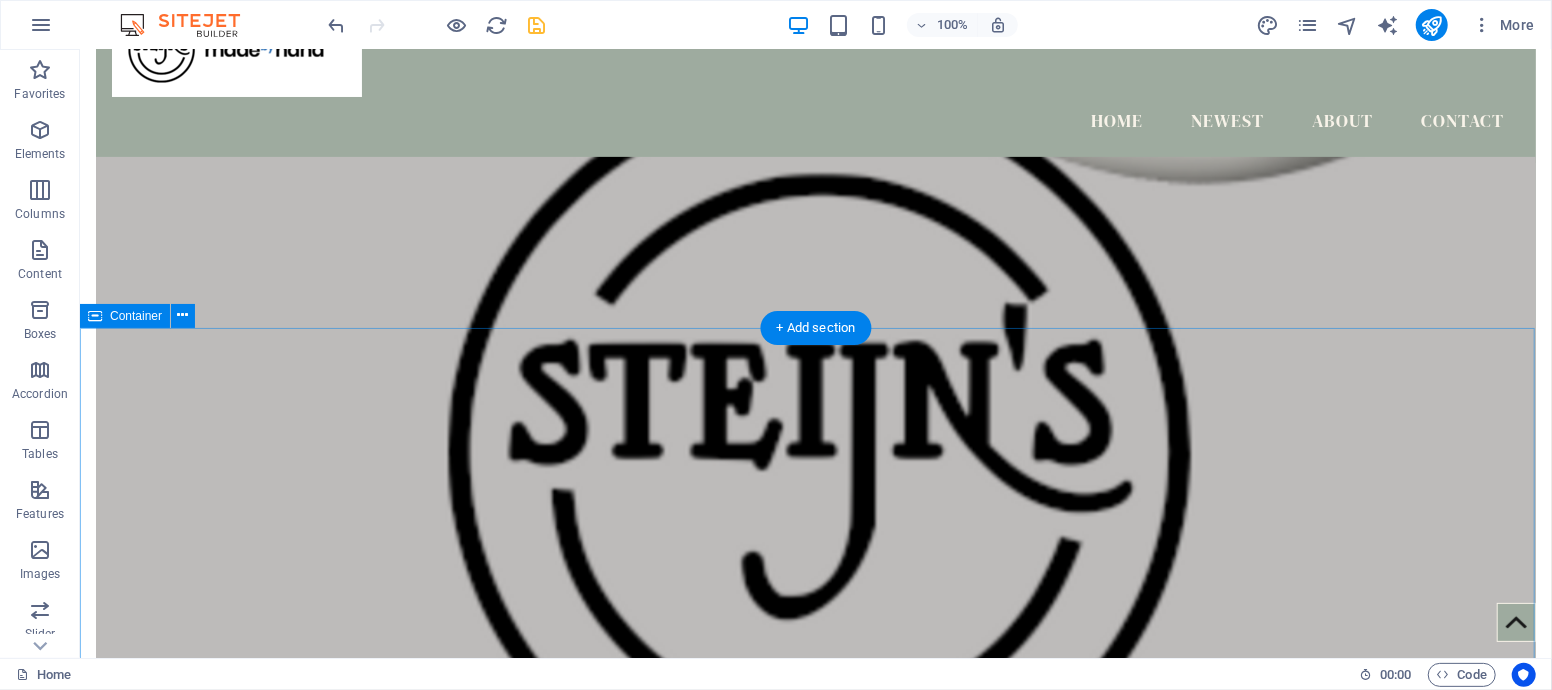 scroll, scrollTop: 0, scrollLeft: 0, axis: both 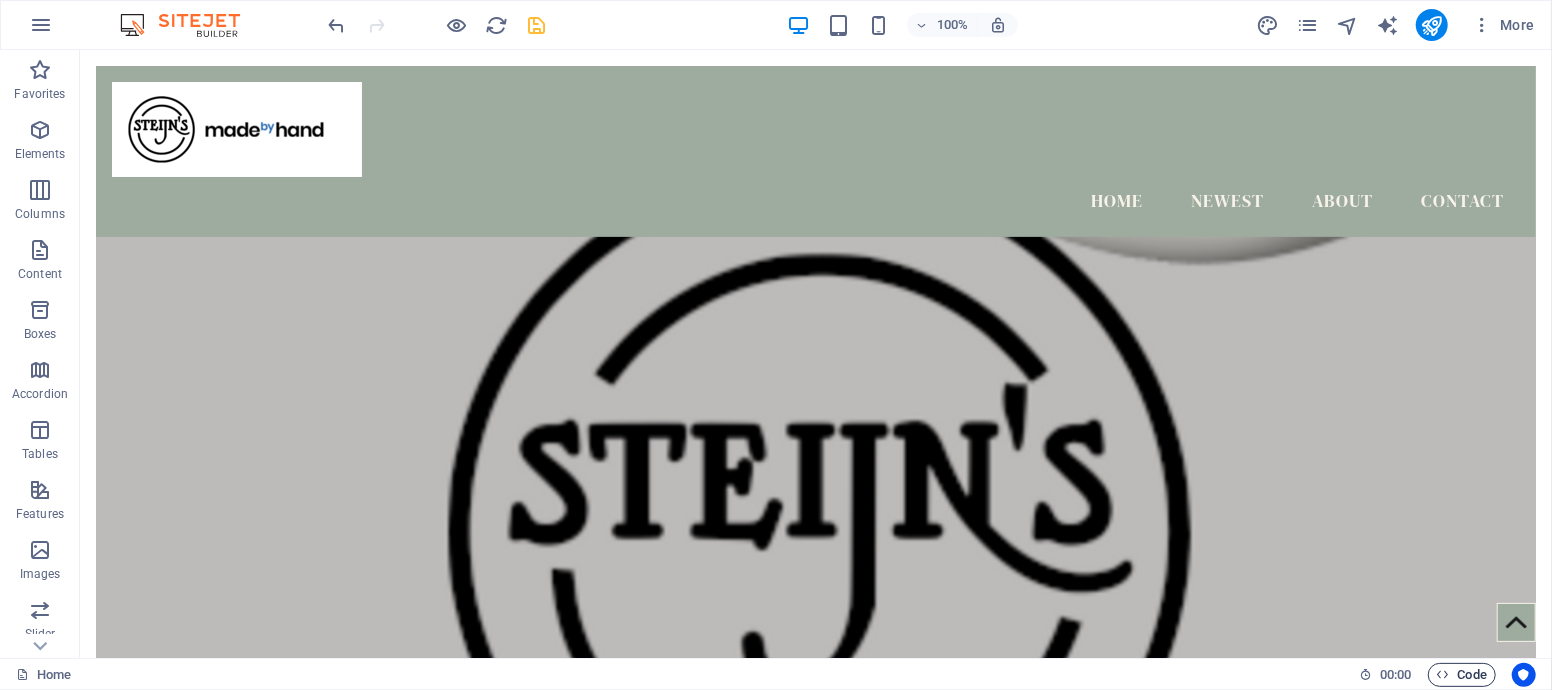 click on "Code" at bounding box center (1462, 675) 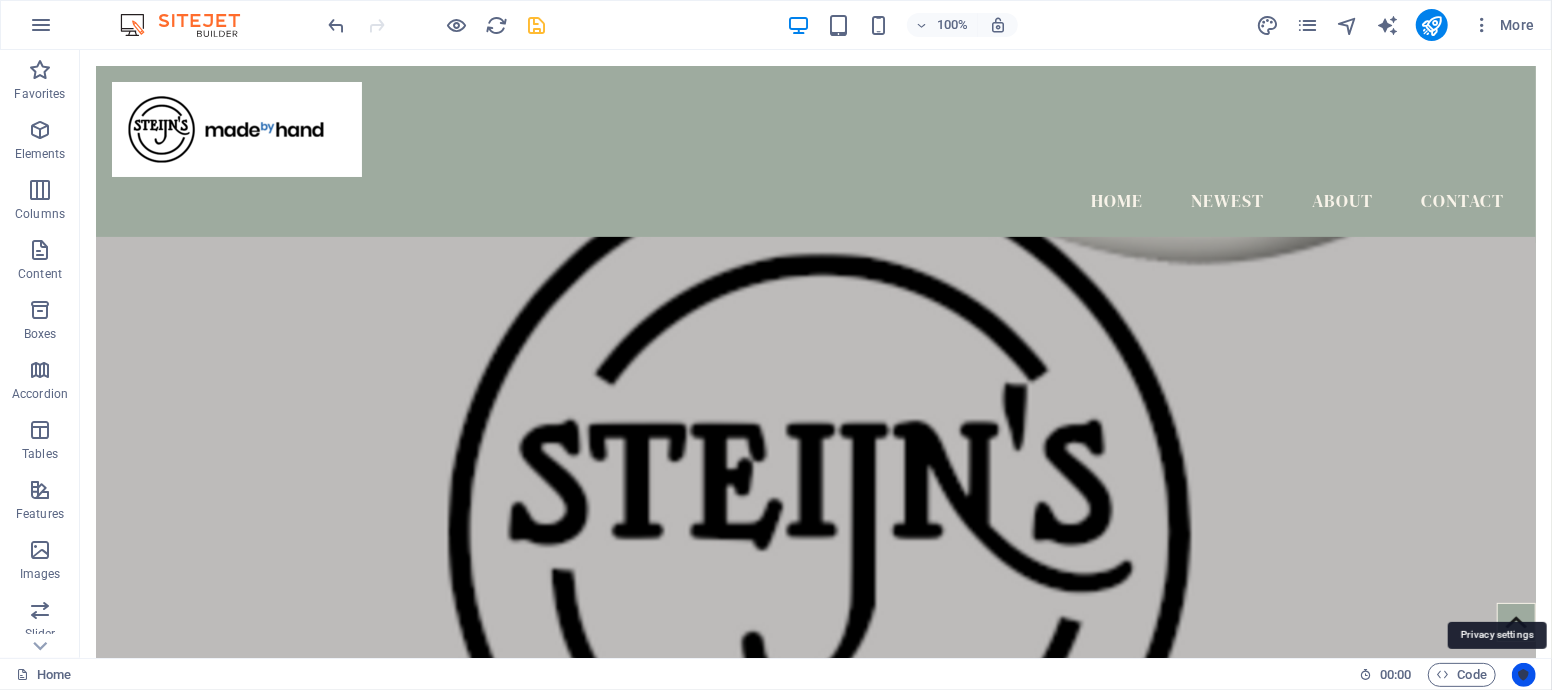 click at bounding box center [1524, 675] 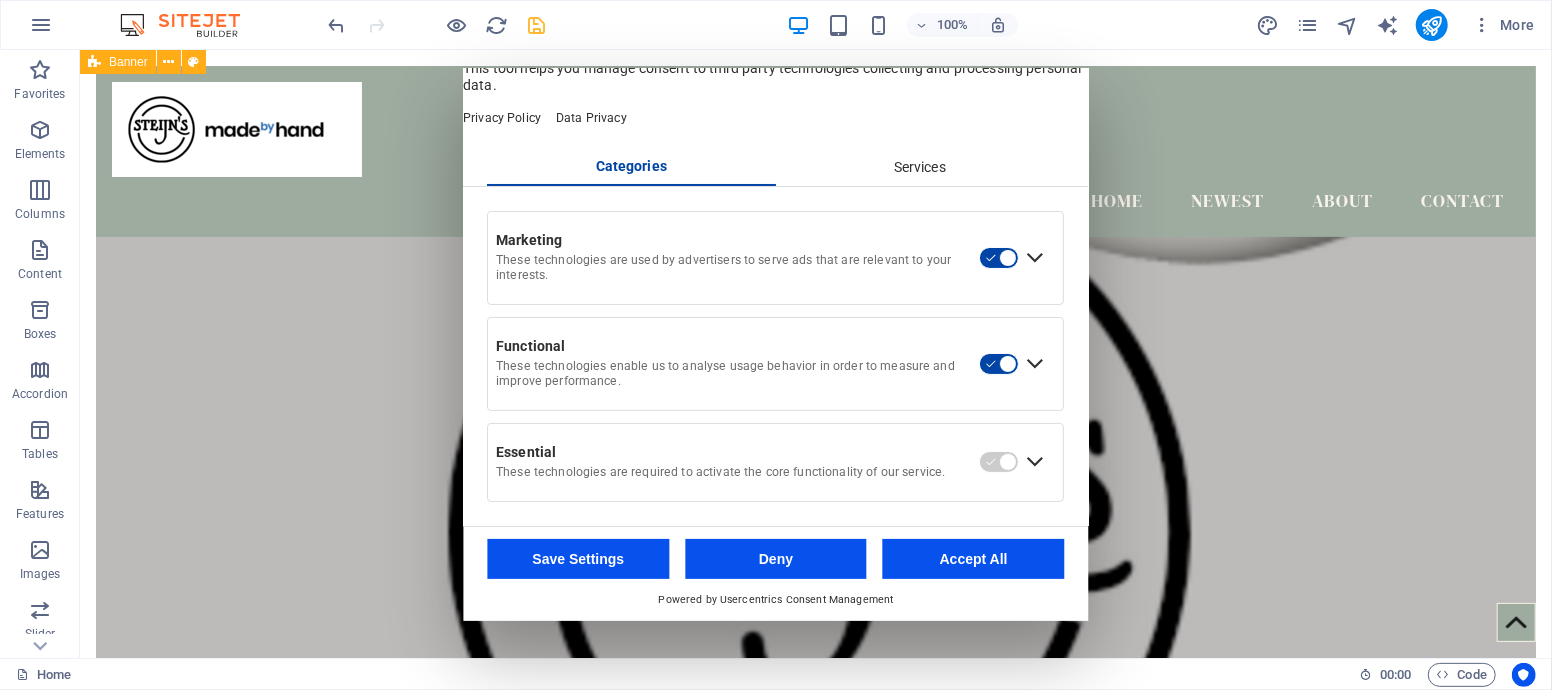 scroll, scrollTop: 63, scrollLeft: 0, axis: vertical 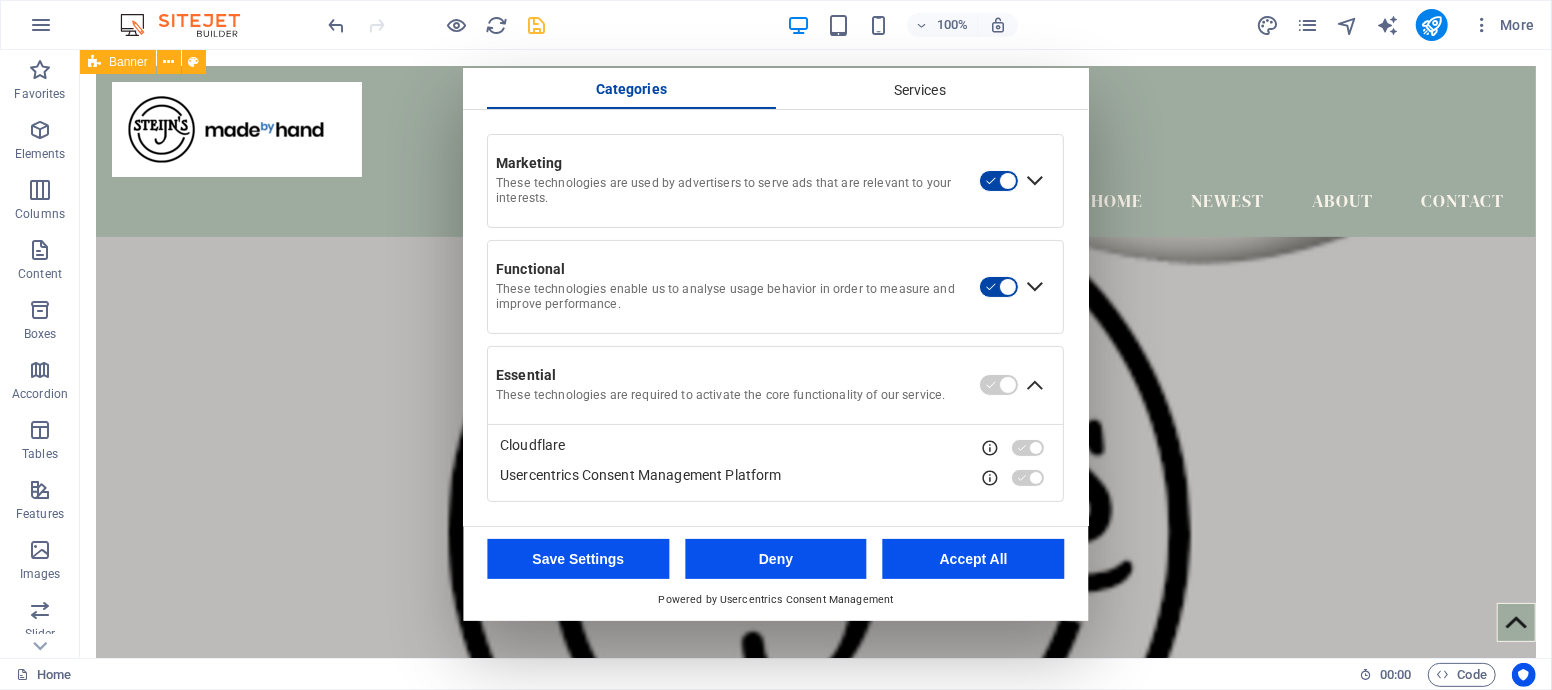 click on "Accept All" at bounding box center [974, 559] 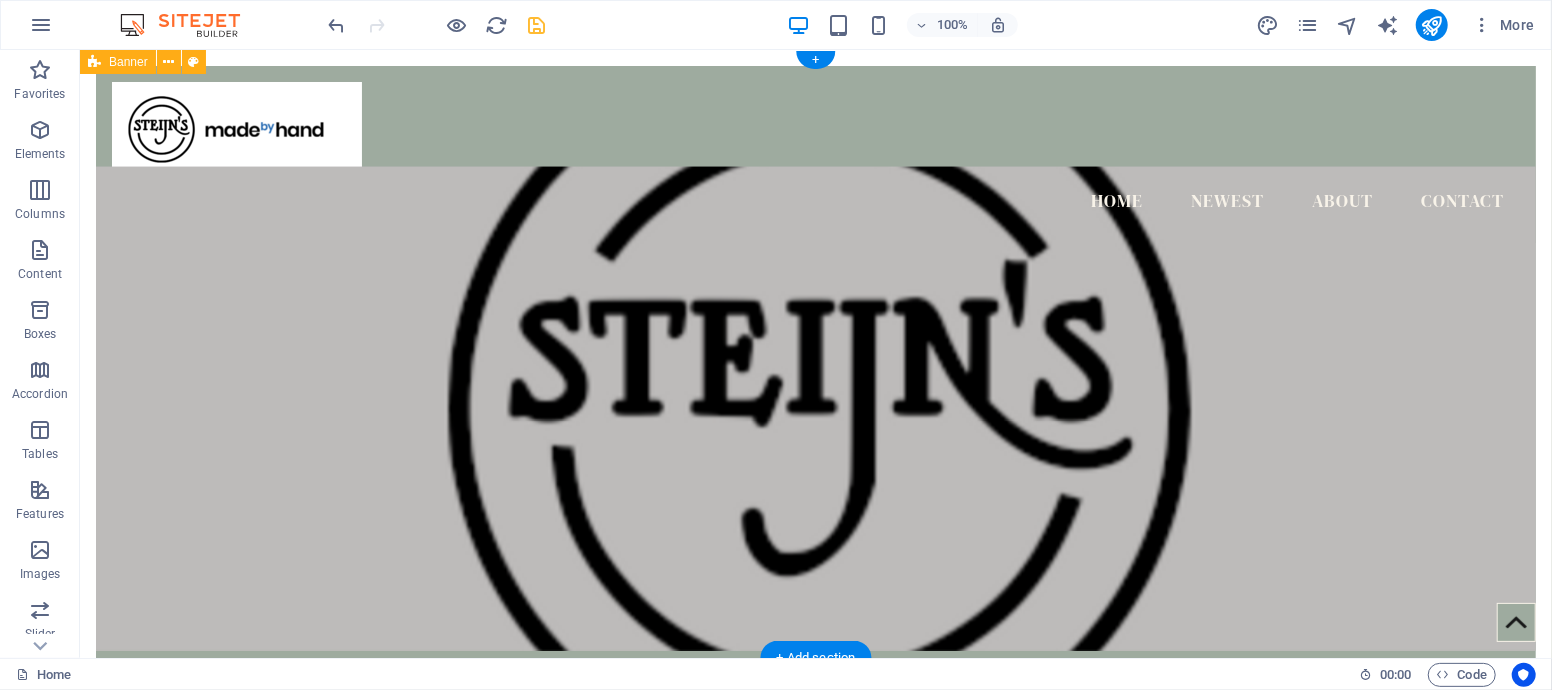 scroll, scrollTop: 0, scrollLeft: 0, axis: both 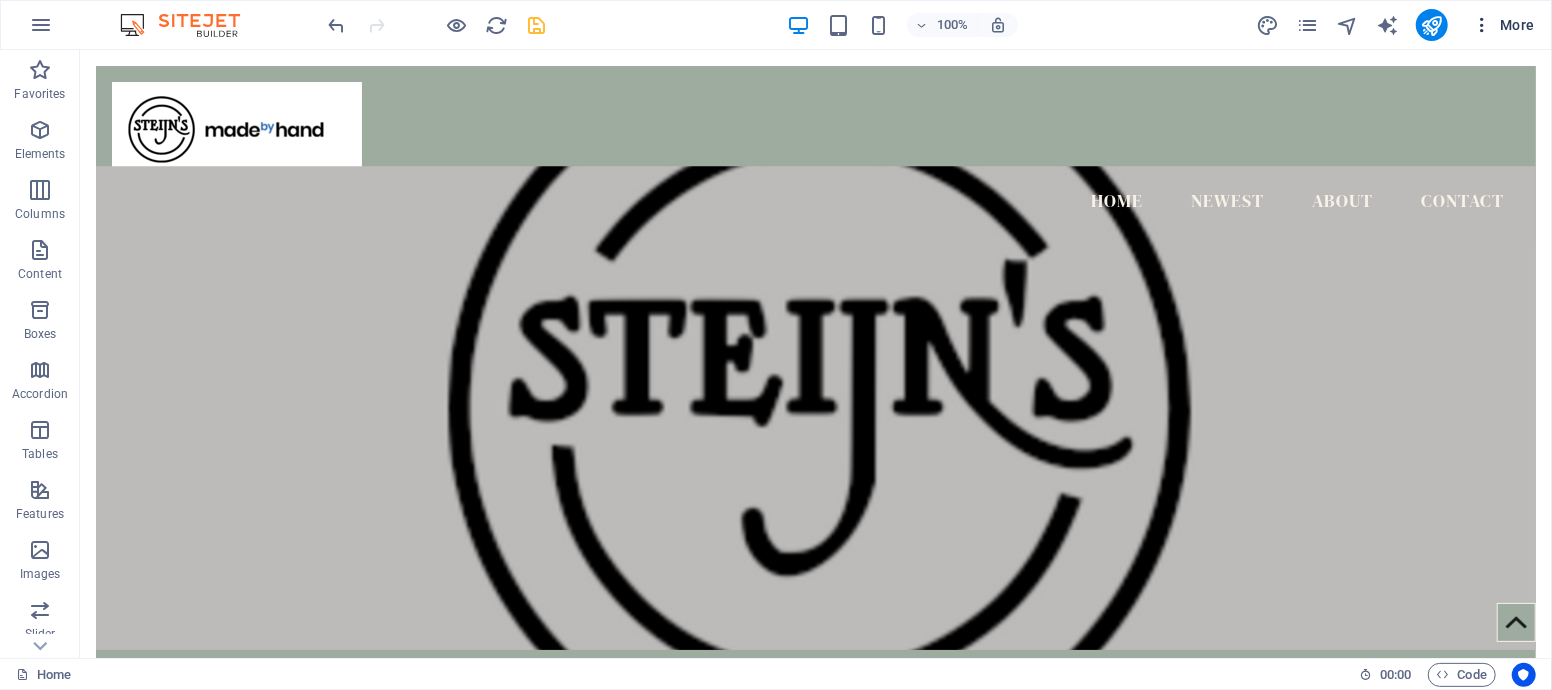click on "More" at bounding box center (1503, 25) 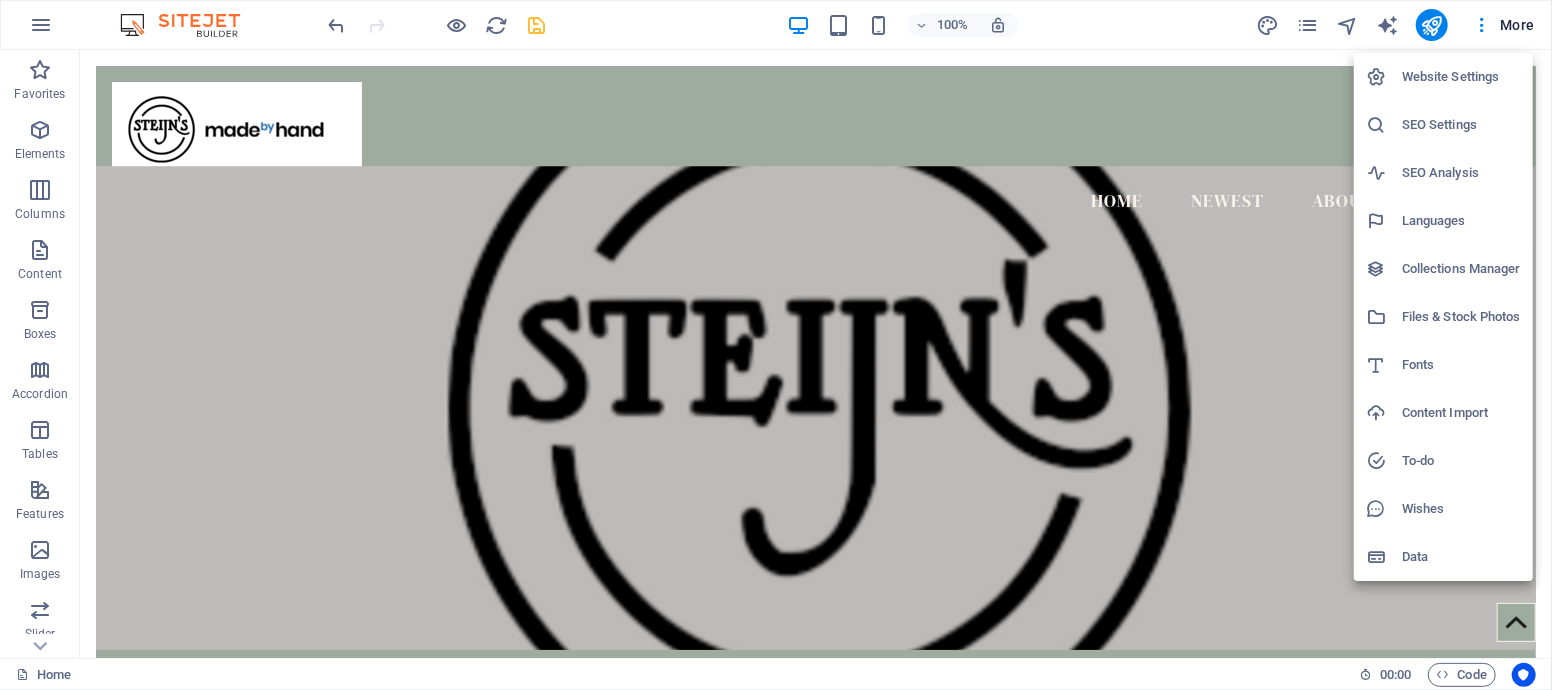 click on "Website Settings" at bounding box center (1461, 77) 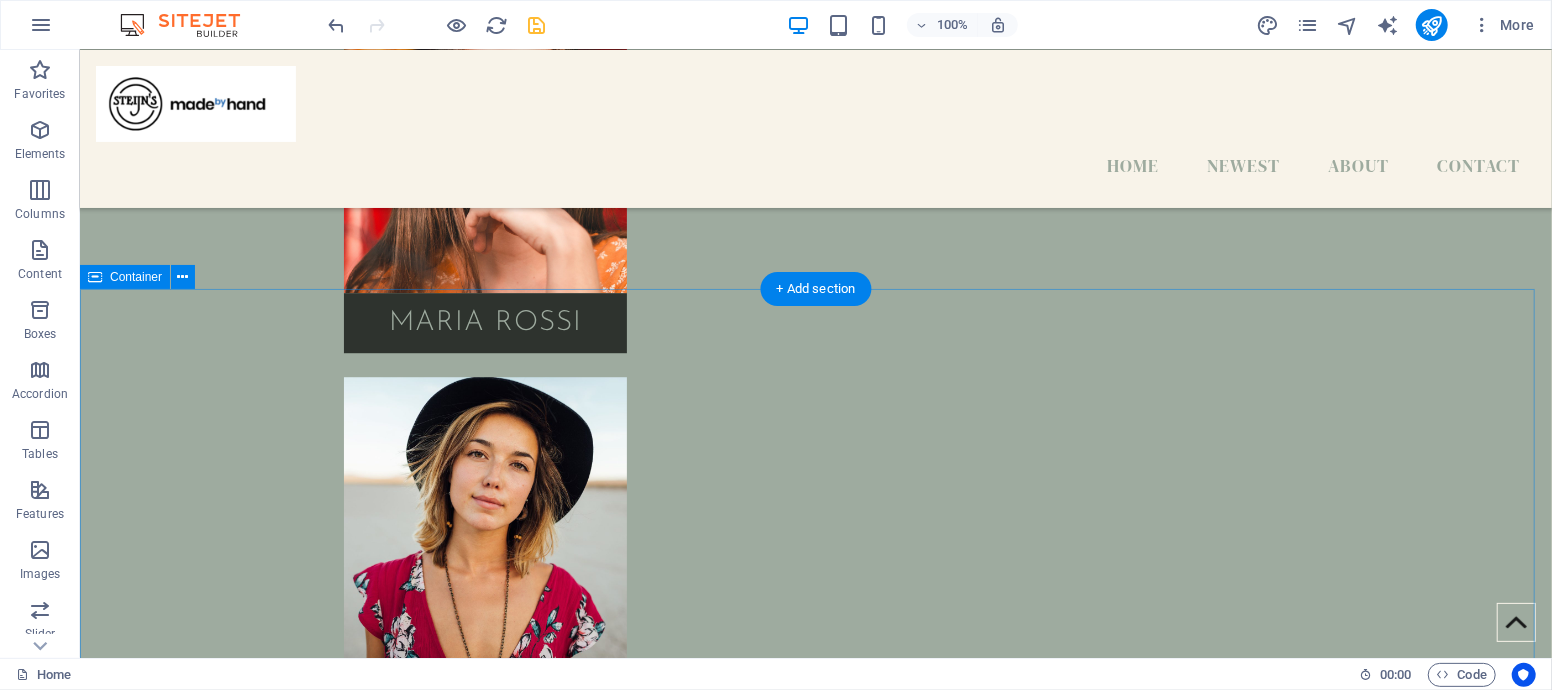 scroll, scrollTop: 3264, scrollLeft: 0, axis: vertical 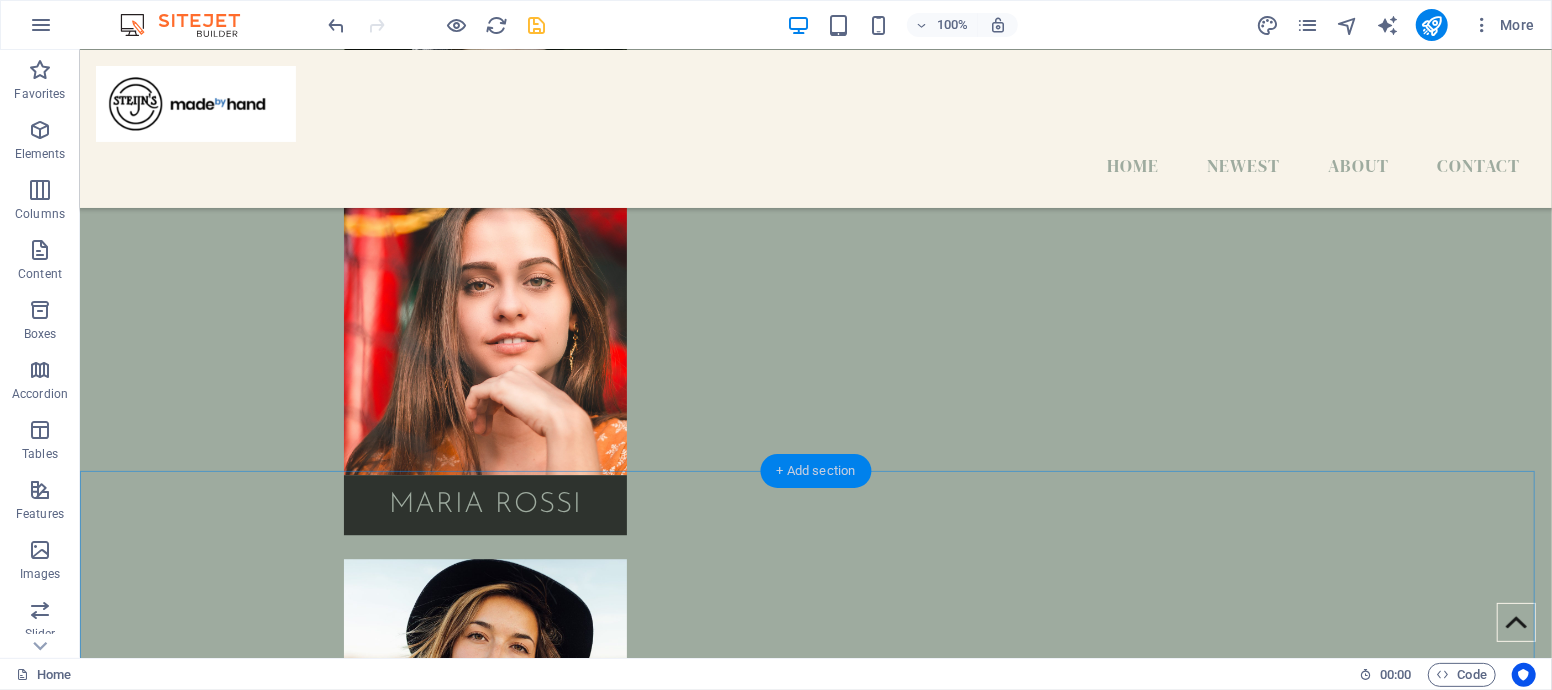 click on "+ Add section" at bounding box center (816, 471) 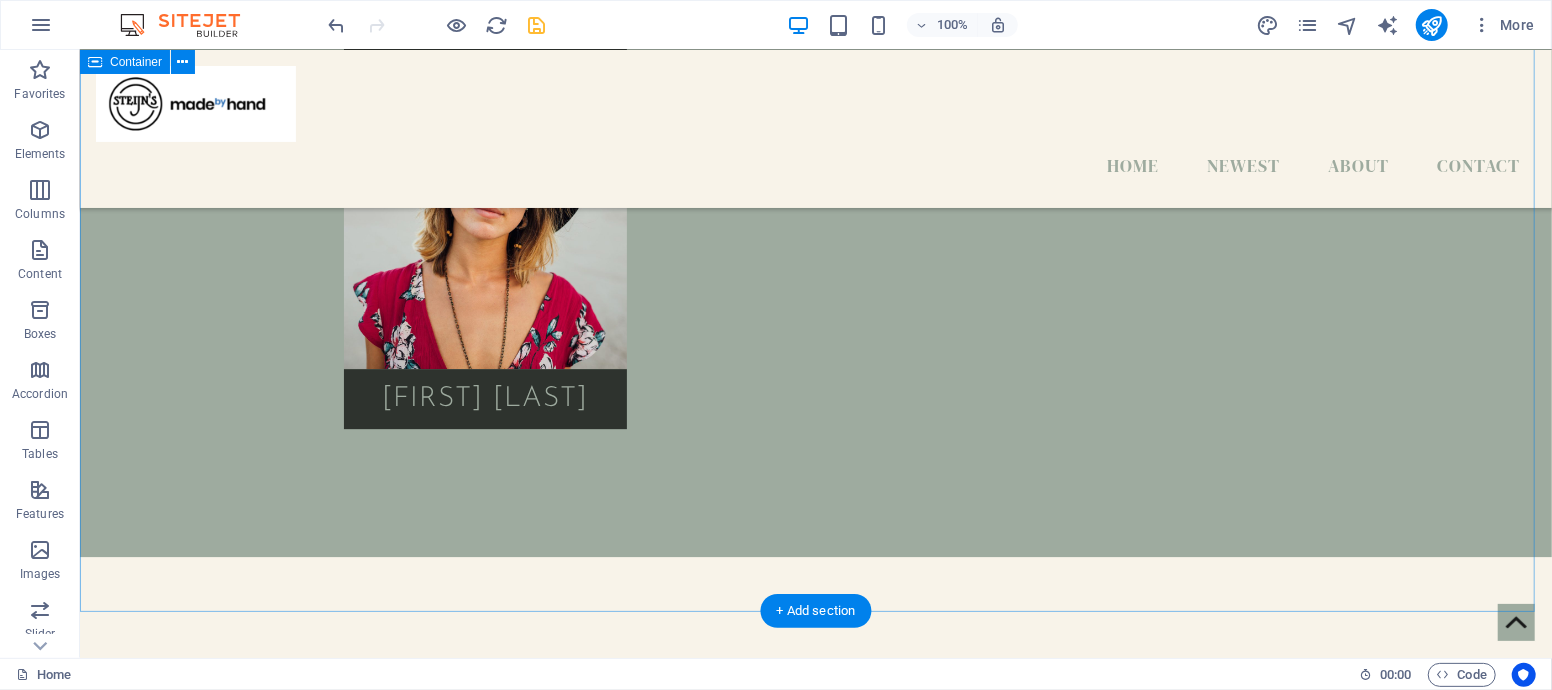 scroll, scrollTop: 3375, scrollLeft: 0, axis: vertical 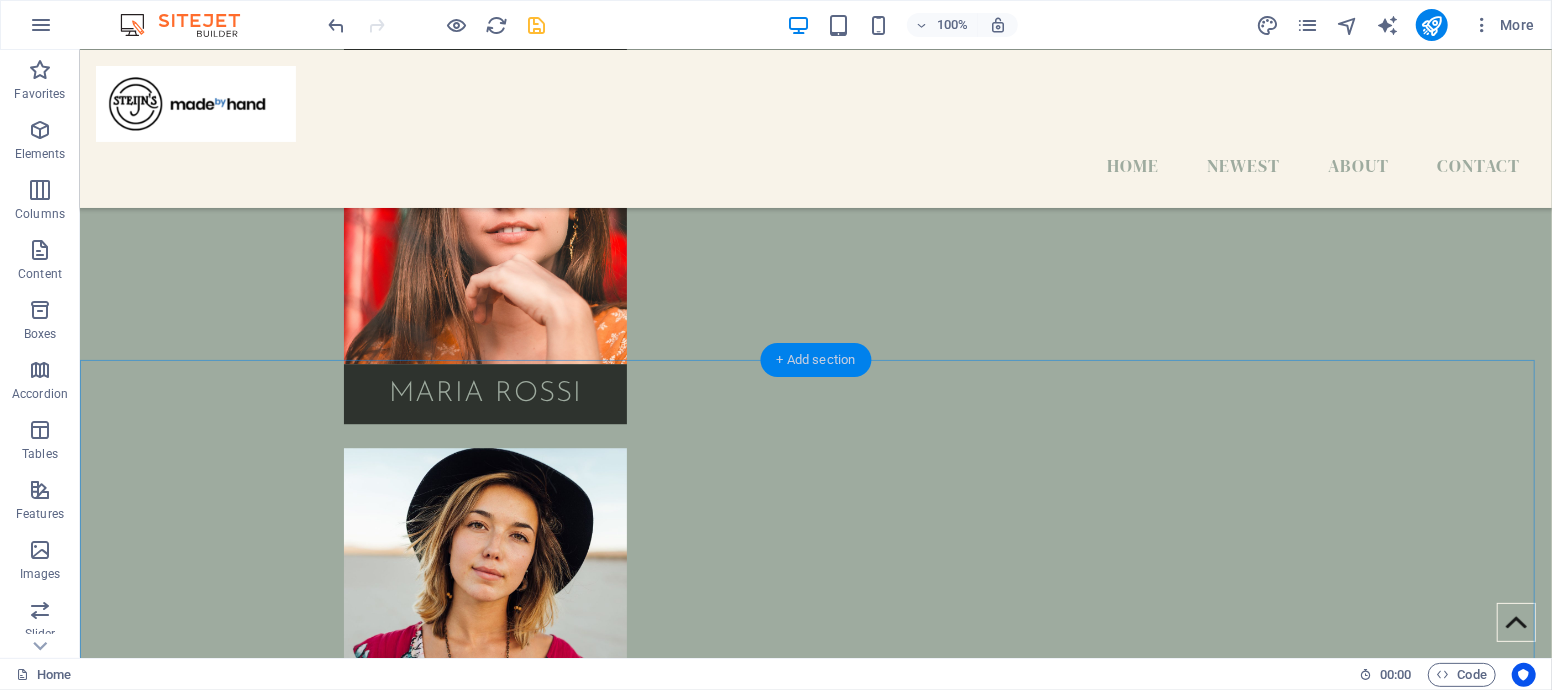 click on "+ Add section" at bounding box center (816, 360) 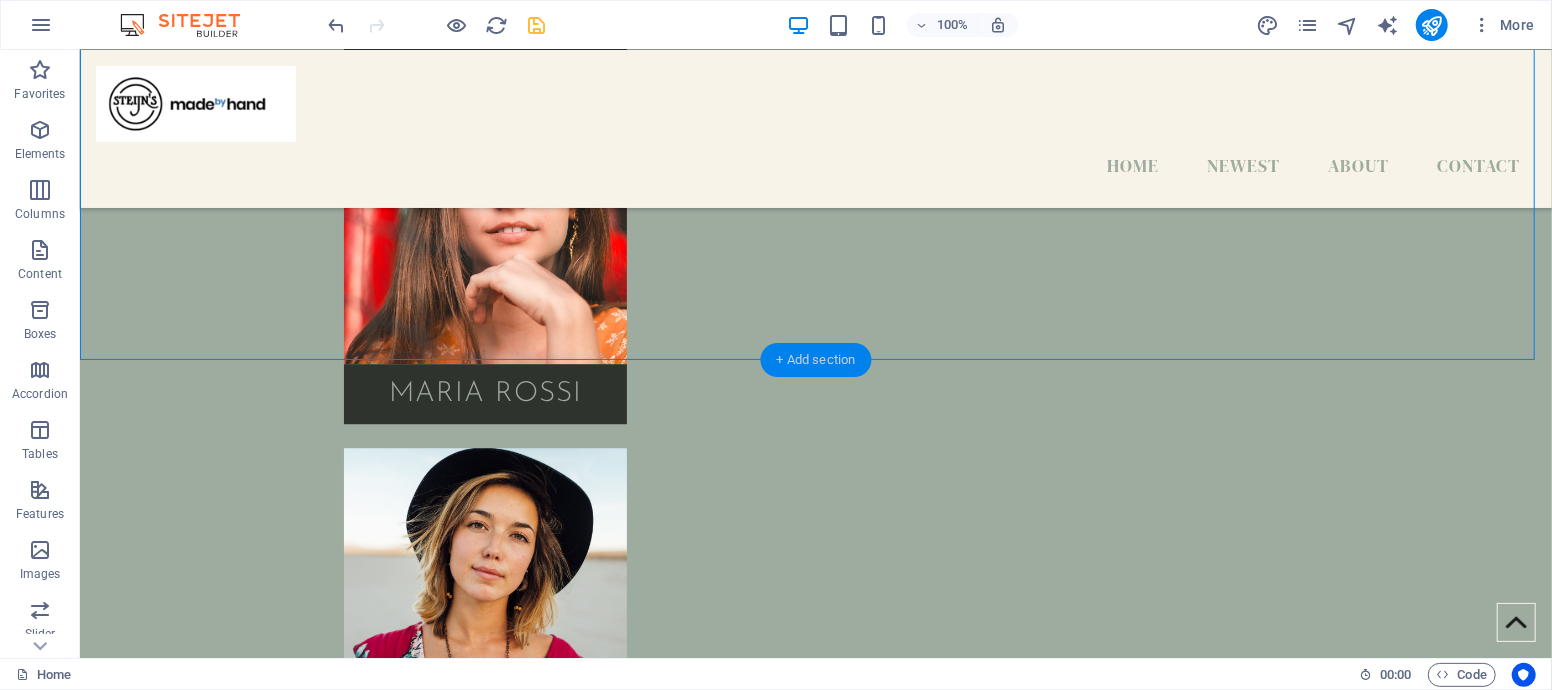 click on "+ Add section" at bounding box center [816, 360] 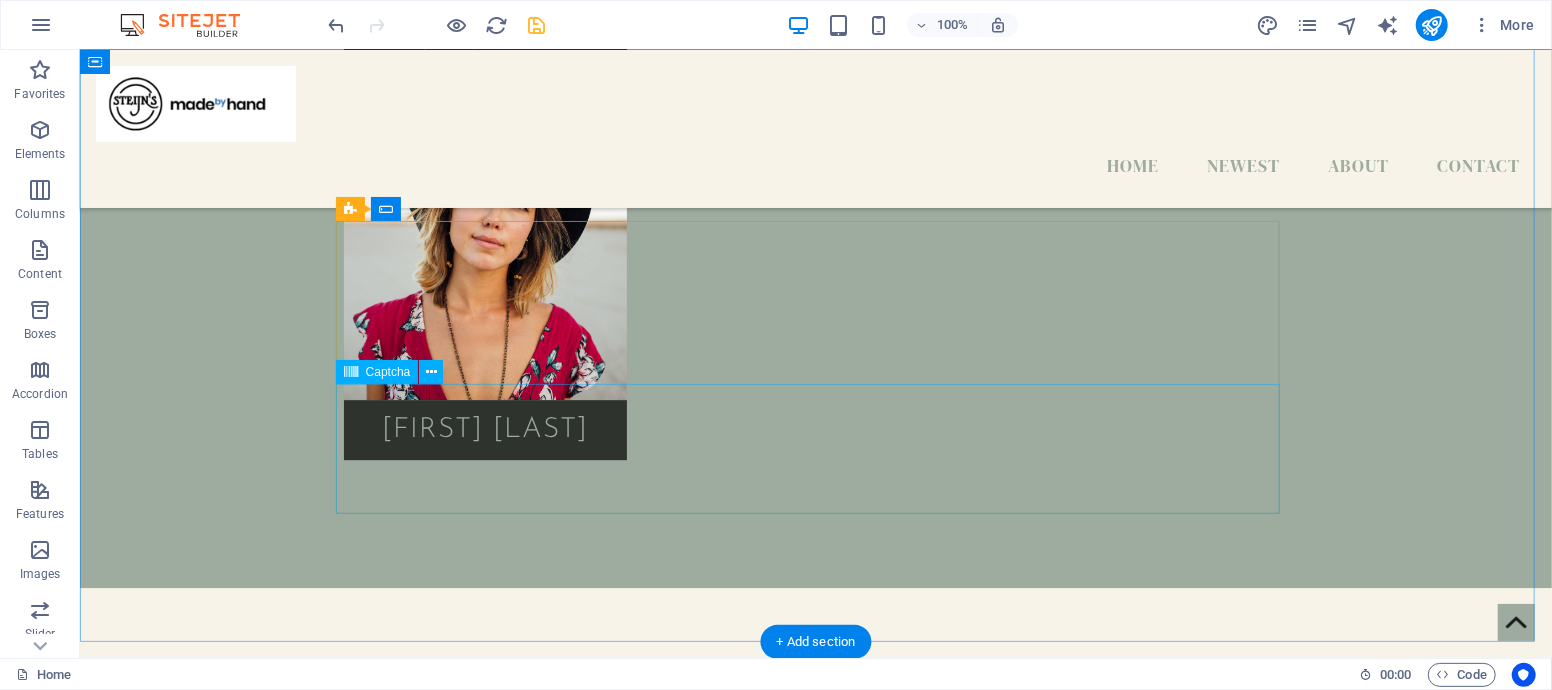 scroll, scrollTop: 3819, scrollLeft: 0, axis: vertical 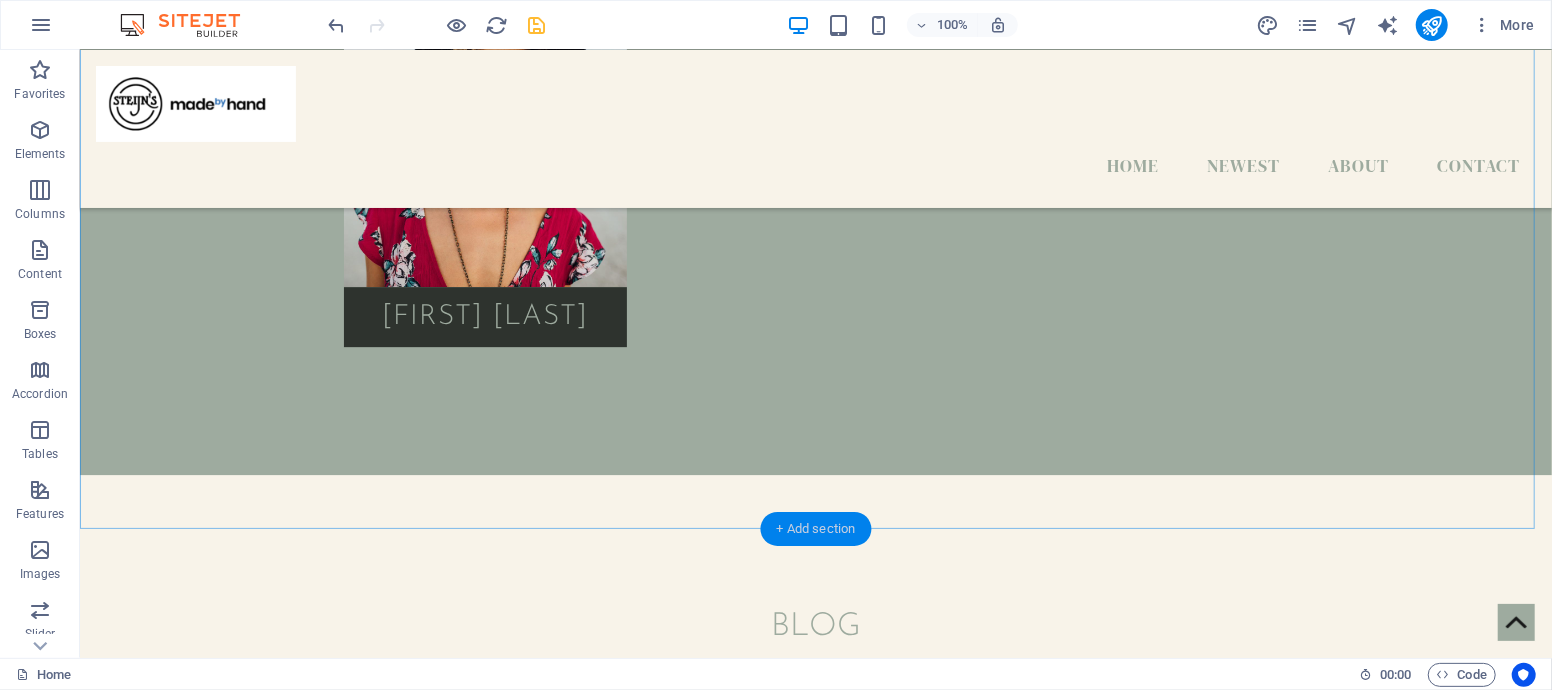 click on "+ Add section" at bounding box center [816, 529] 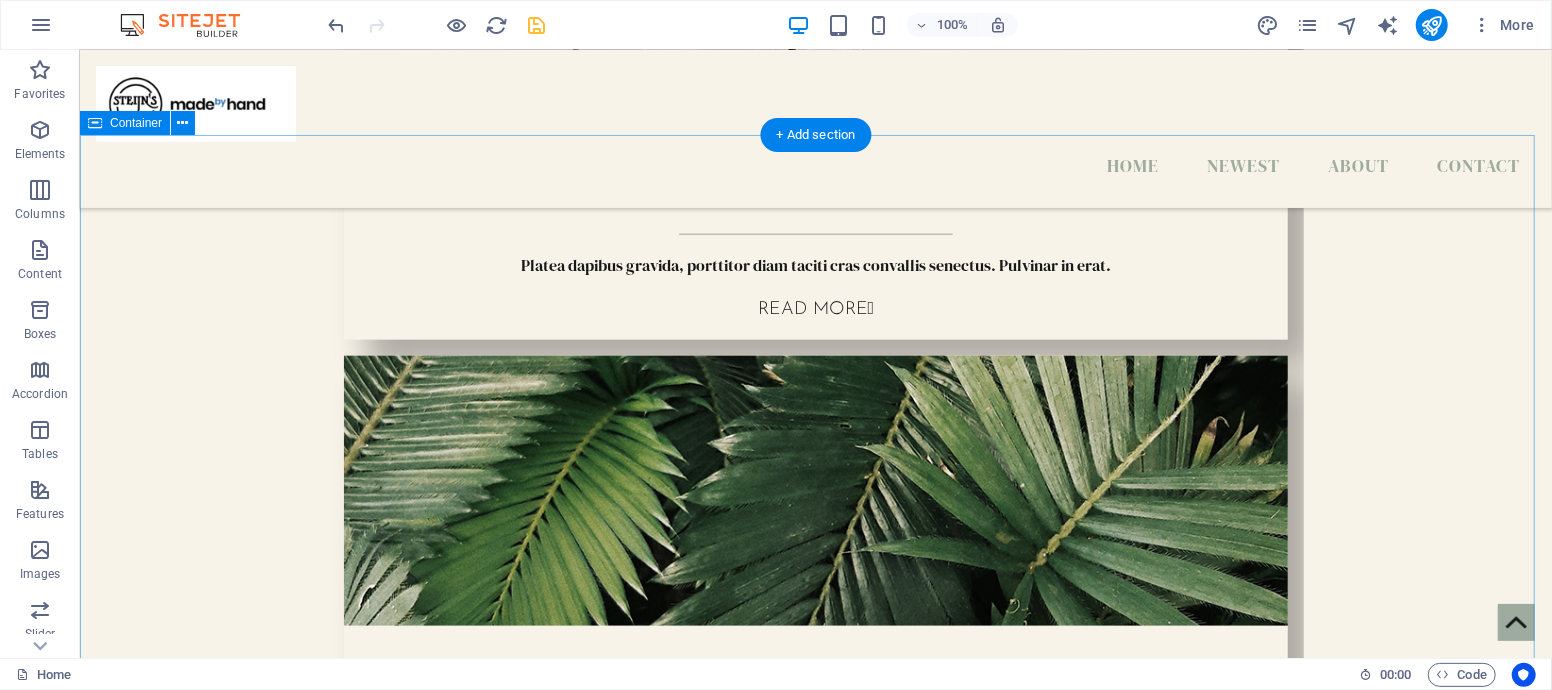 scroll, scrollTop: 1264, scrollLeft: 0, axis: vertical 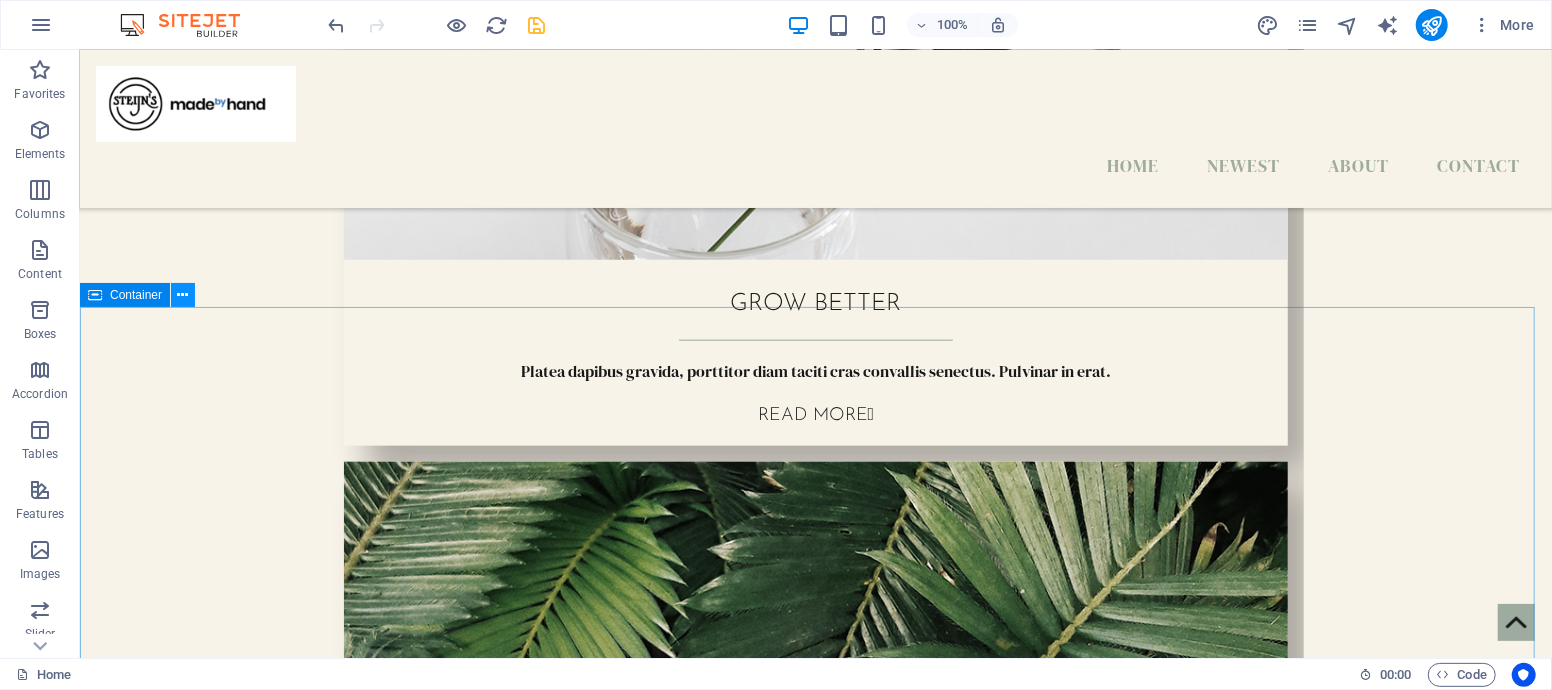 click at bounding box center [183, 295] 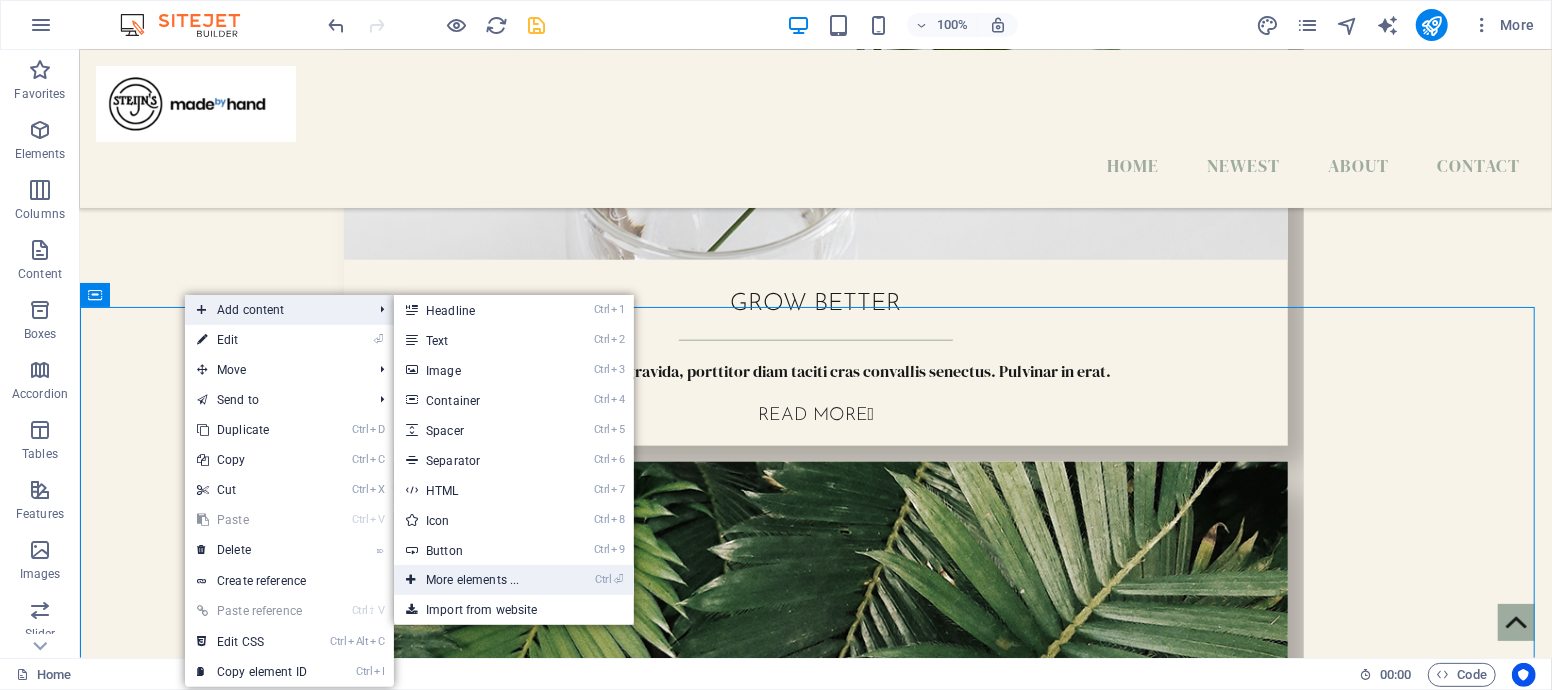 click on "Ctrl ⏎  More elements ..." at bounding box center (476, 580) 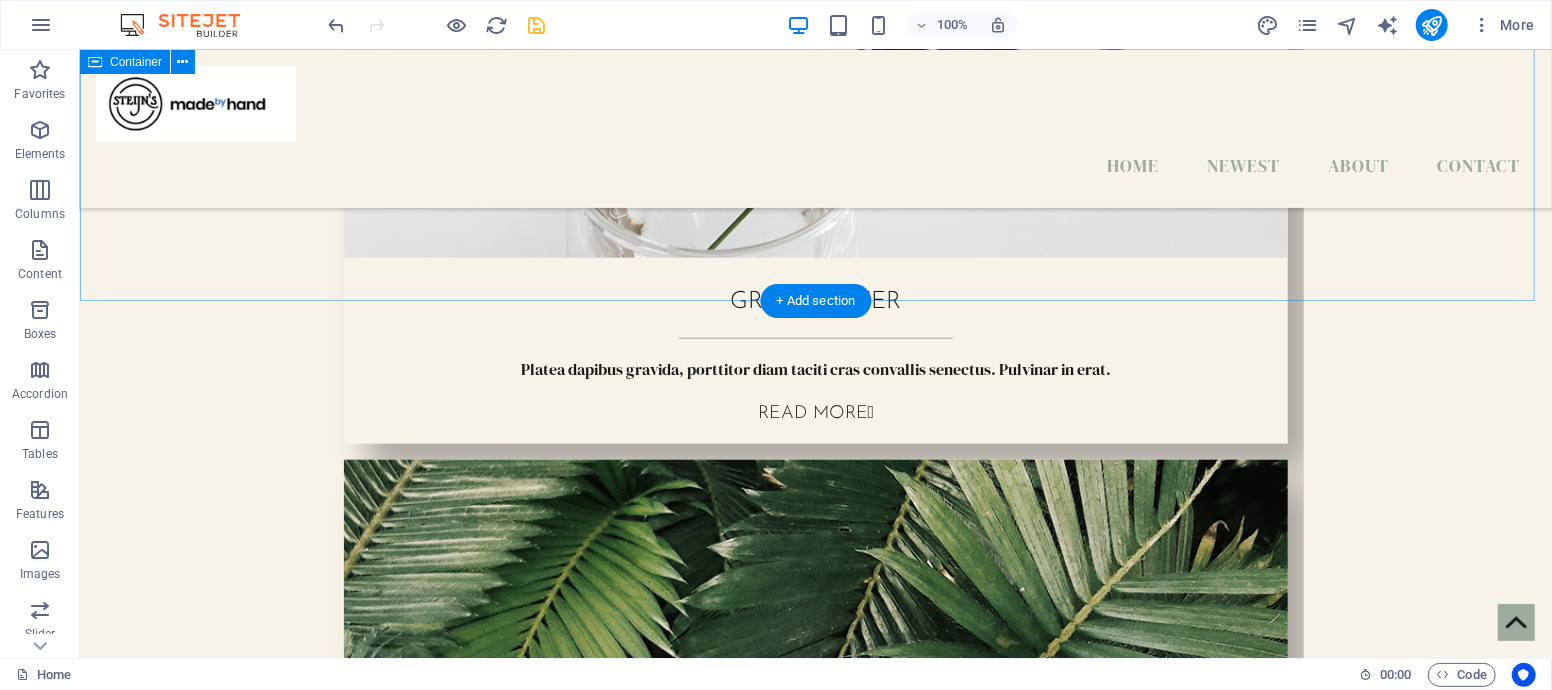scroll, scrollTop: 1264, scrollLeft: 0, axis: vertical 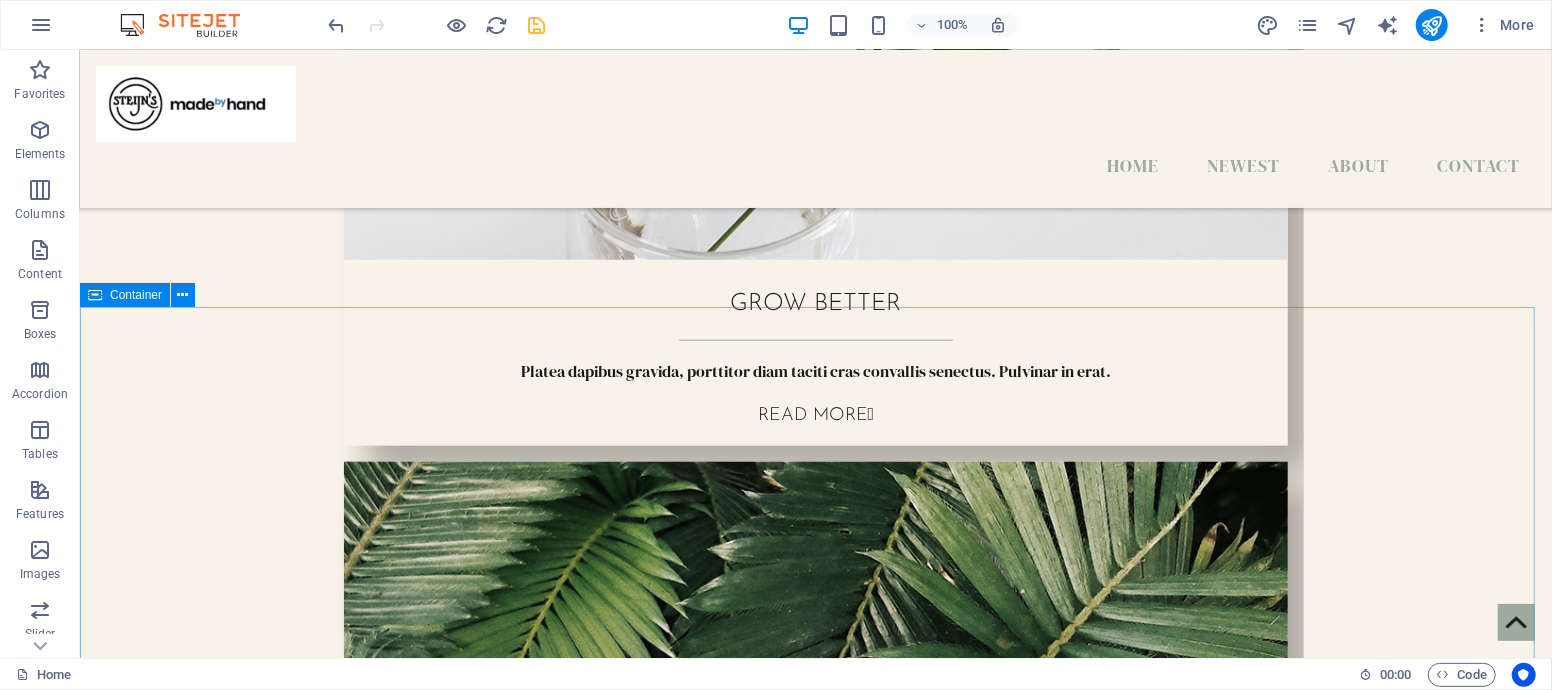 click on "Container" at bounding box center (136, 295) 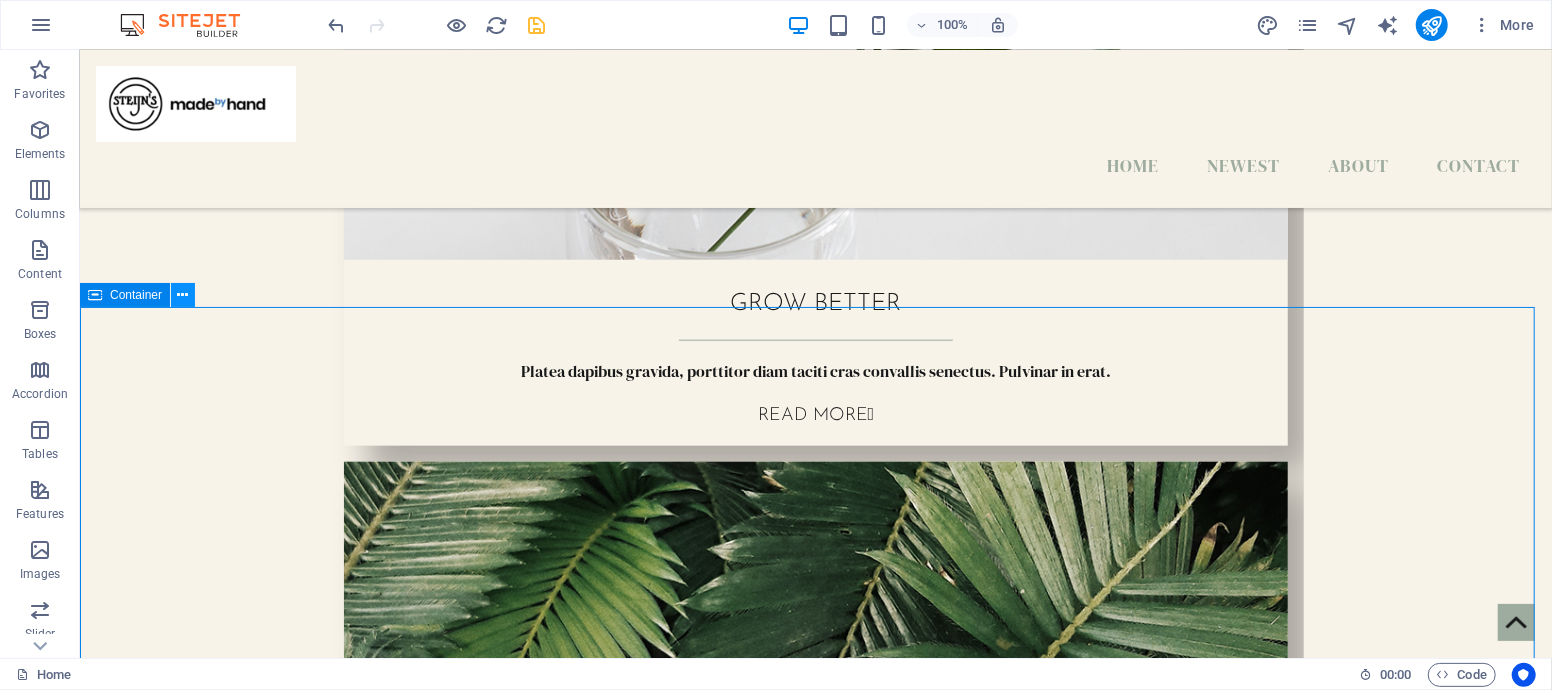 click at bounding box center (183, 295) 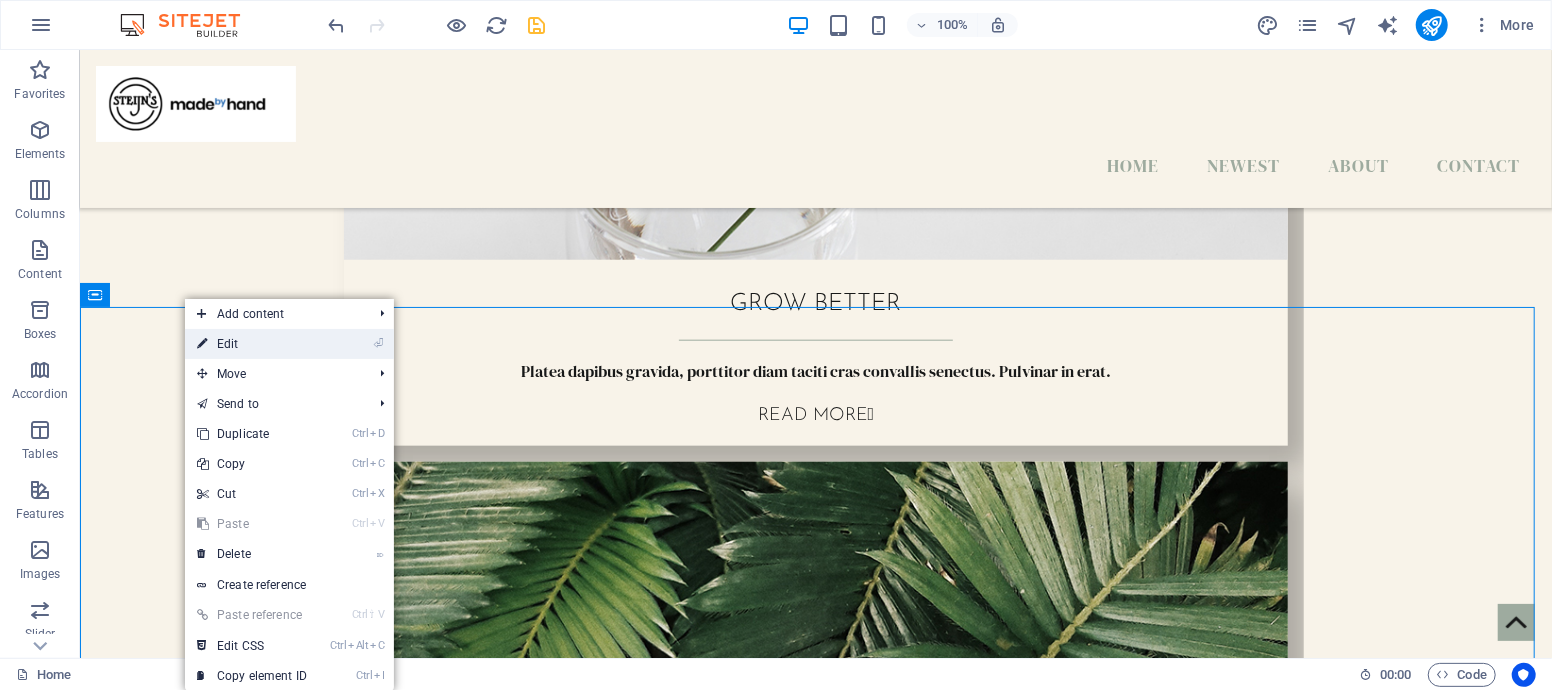 click on "⏎  Edit" at bounding box center [252, 344] 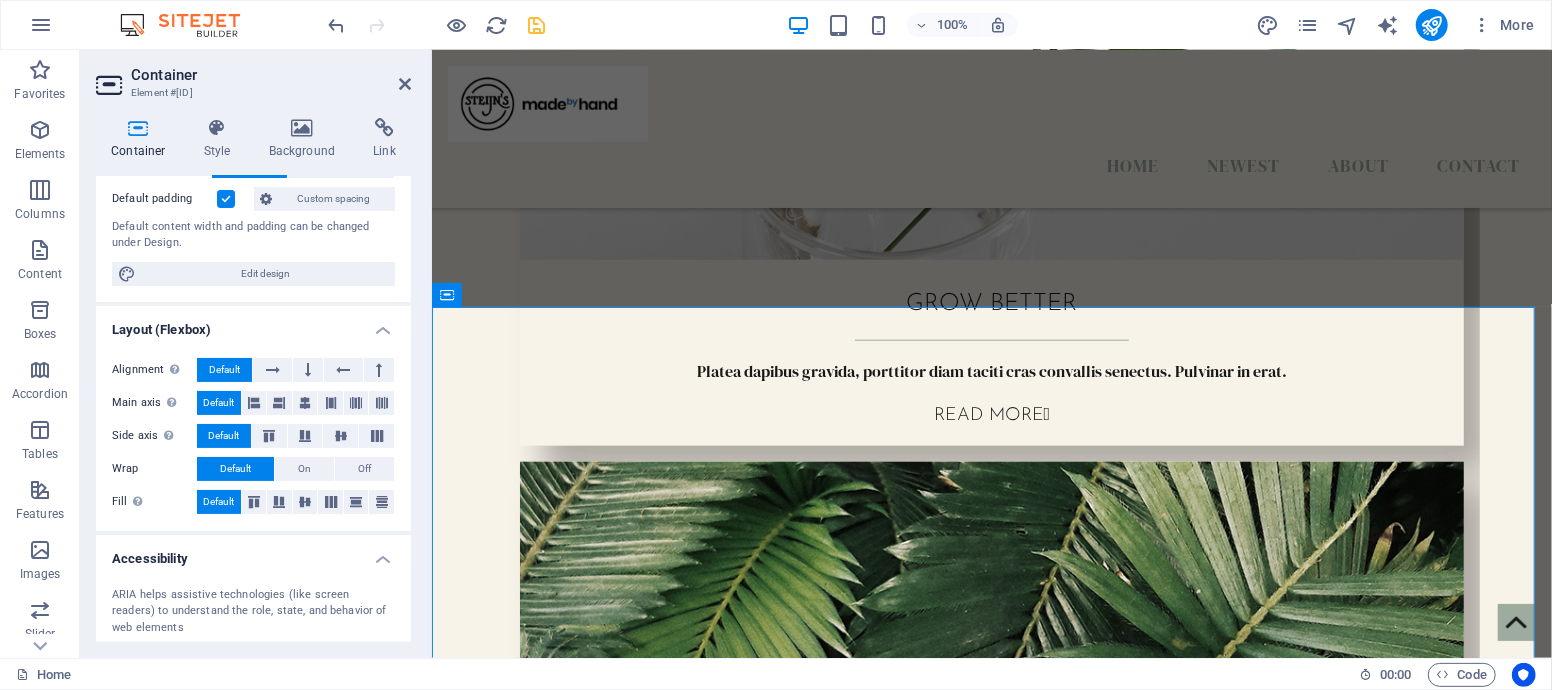 scroll, scrollTop: 0, scrollLeft: 0, axis: both 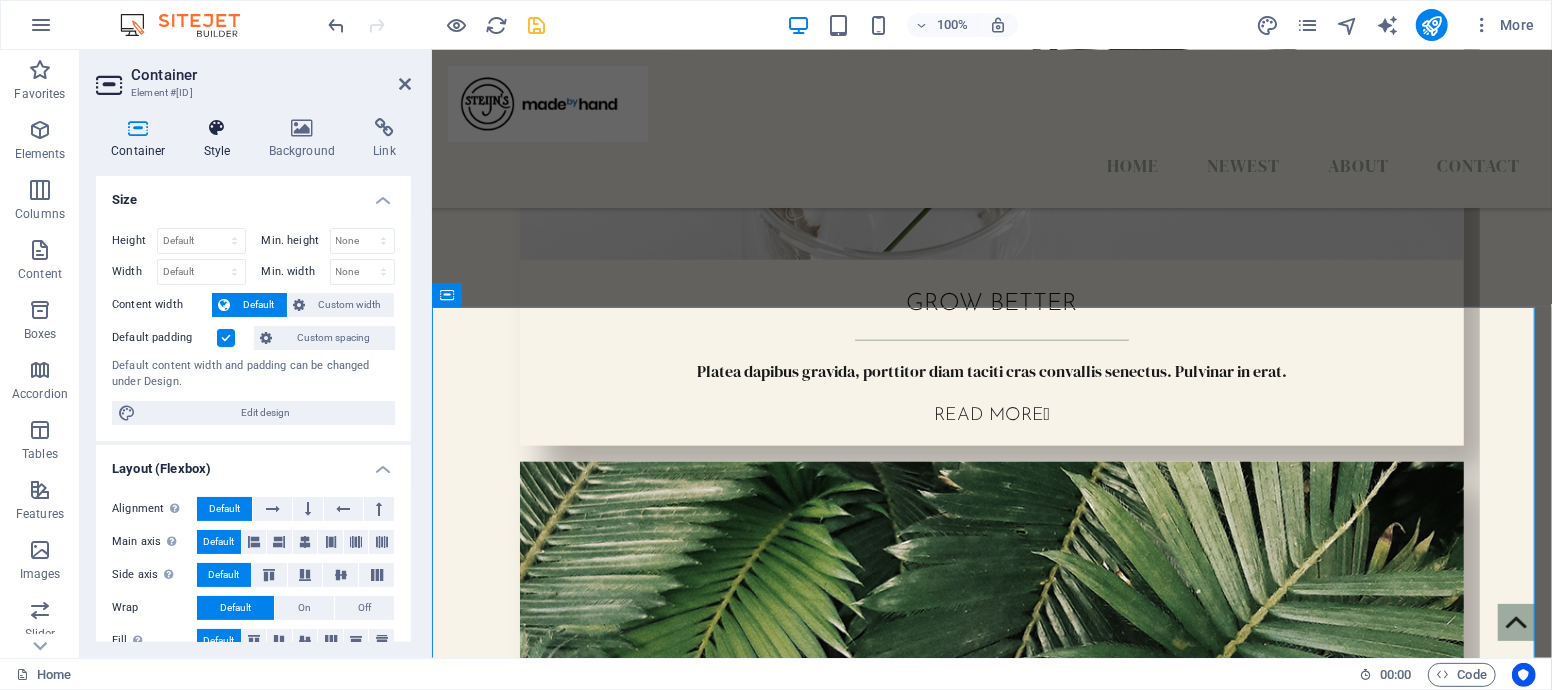 click on "Style" at bounding box center [221, 139] 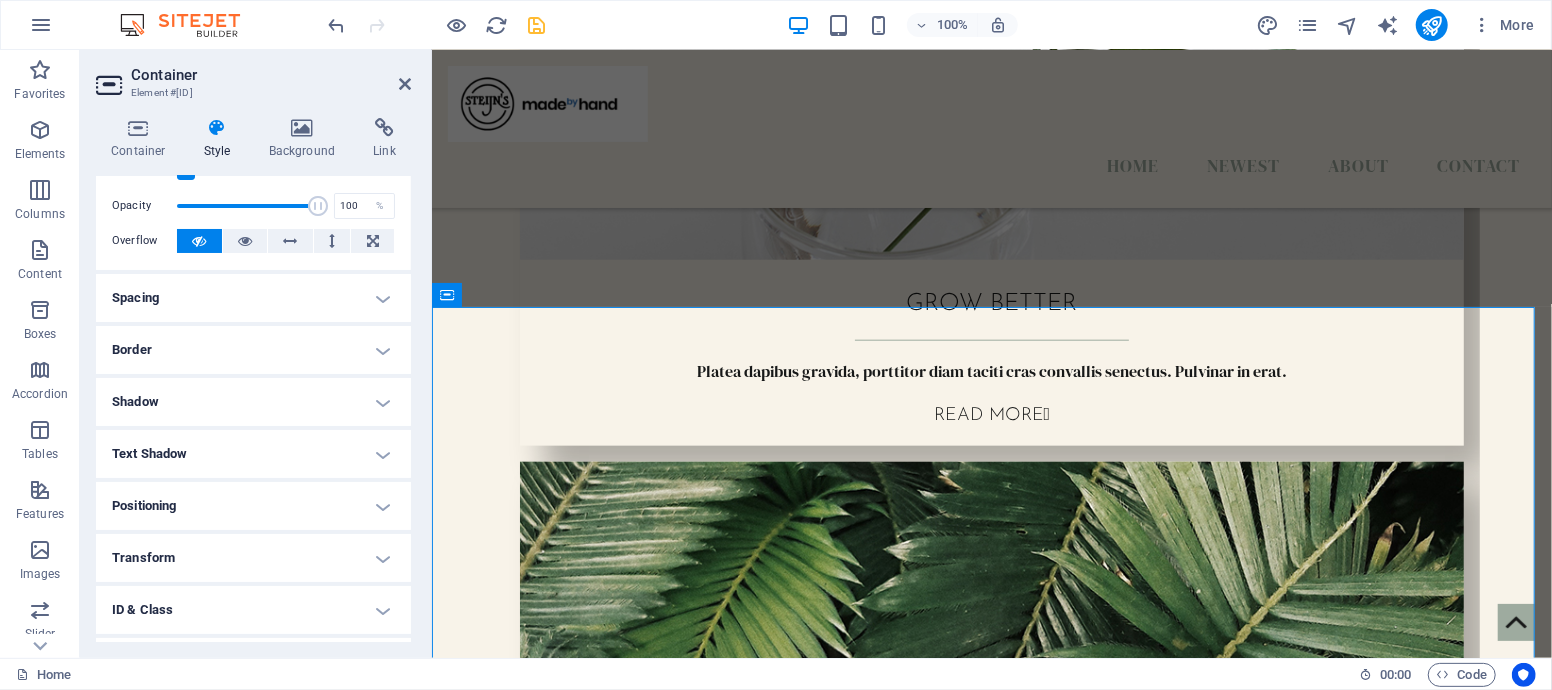 scroll, scrollTop: 0, scrollLeft: 0, axis: both 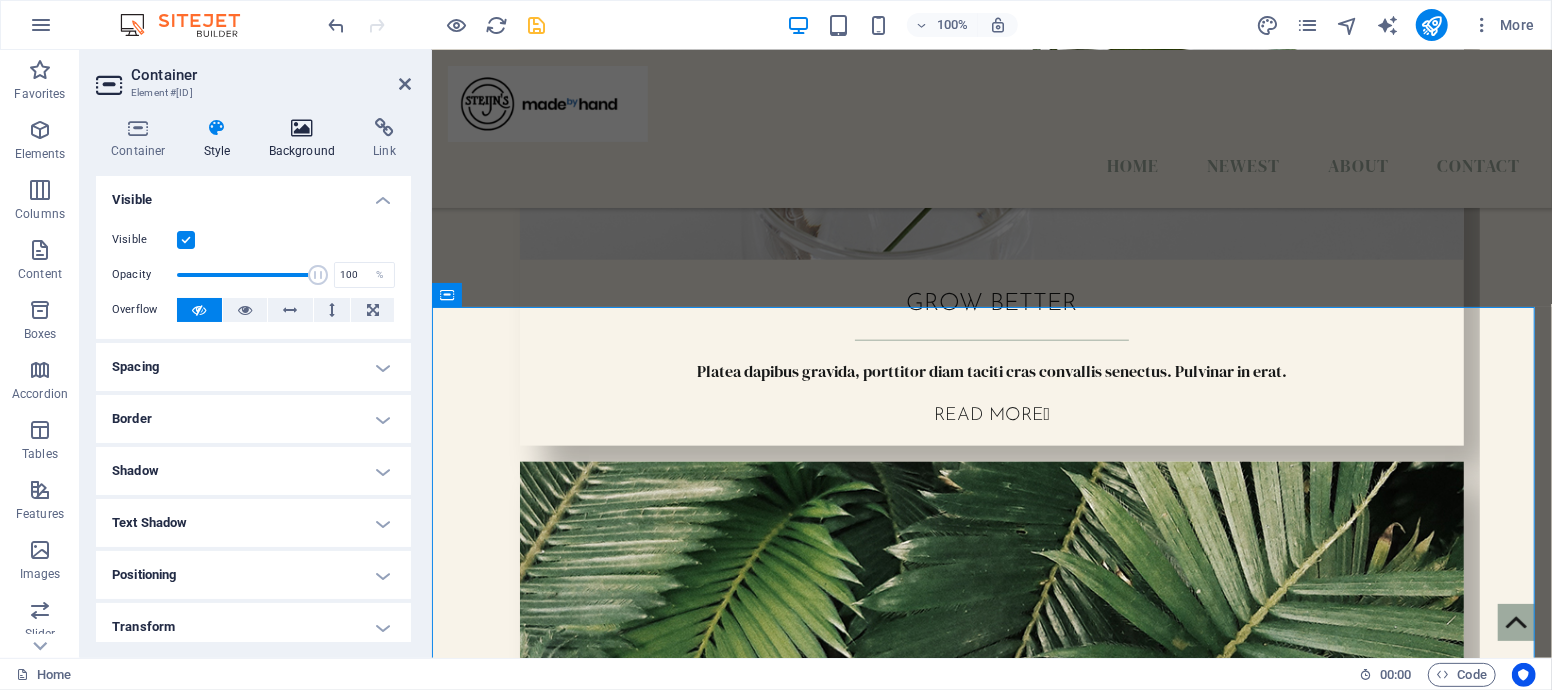 click at bounding box center [302, 128] 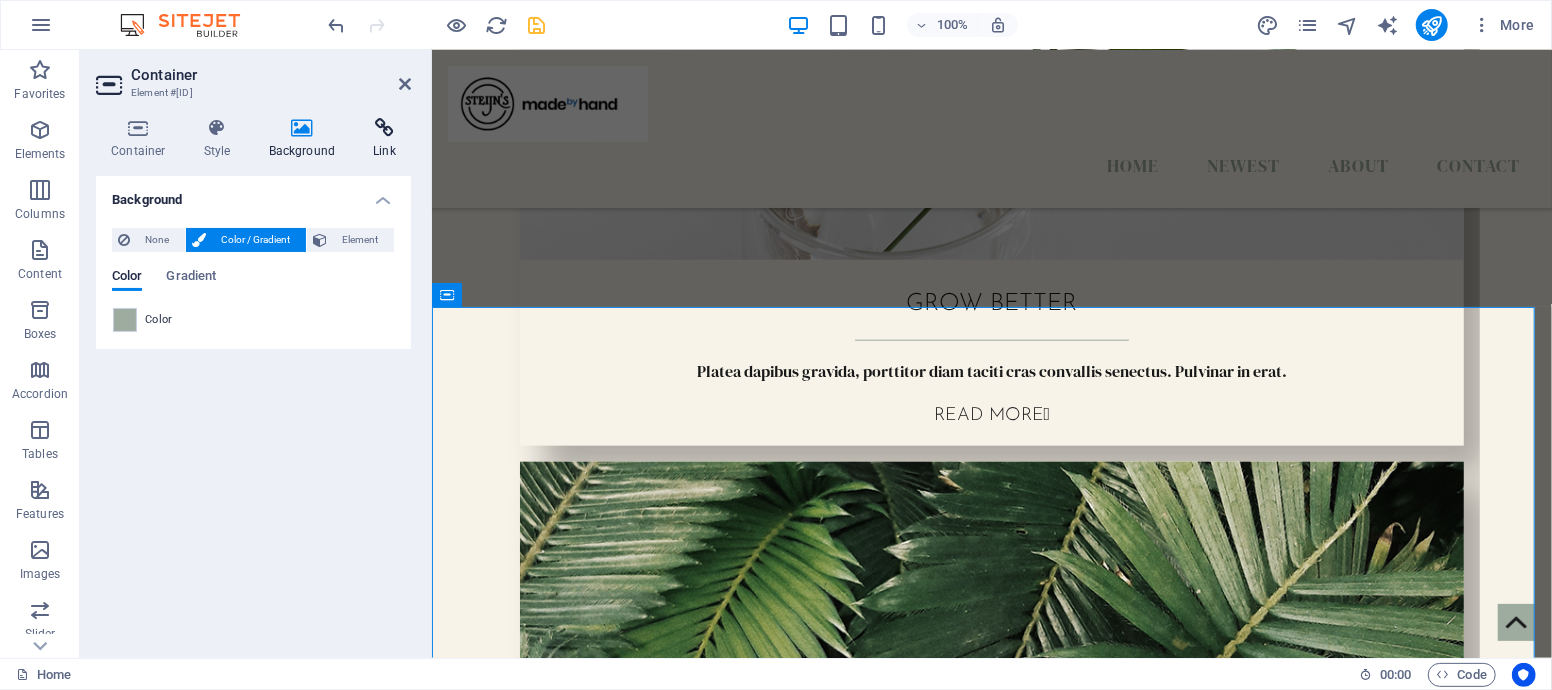 click at bounding box center [384, 128] 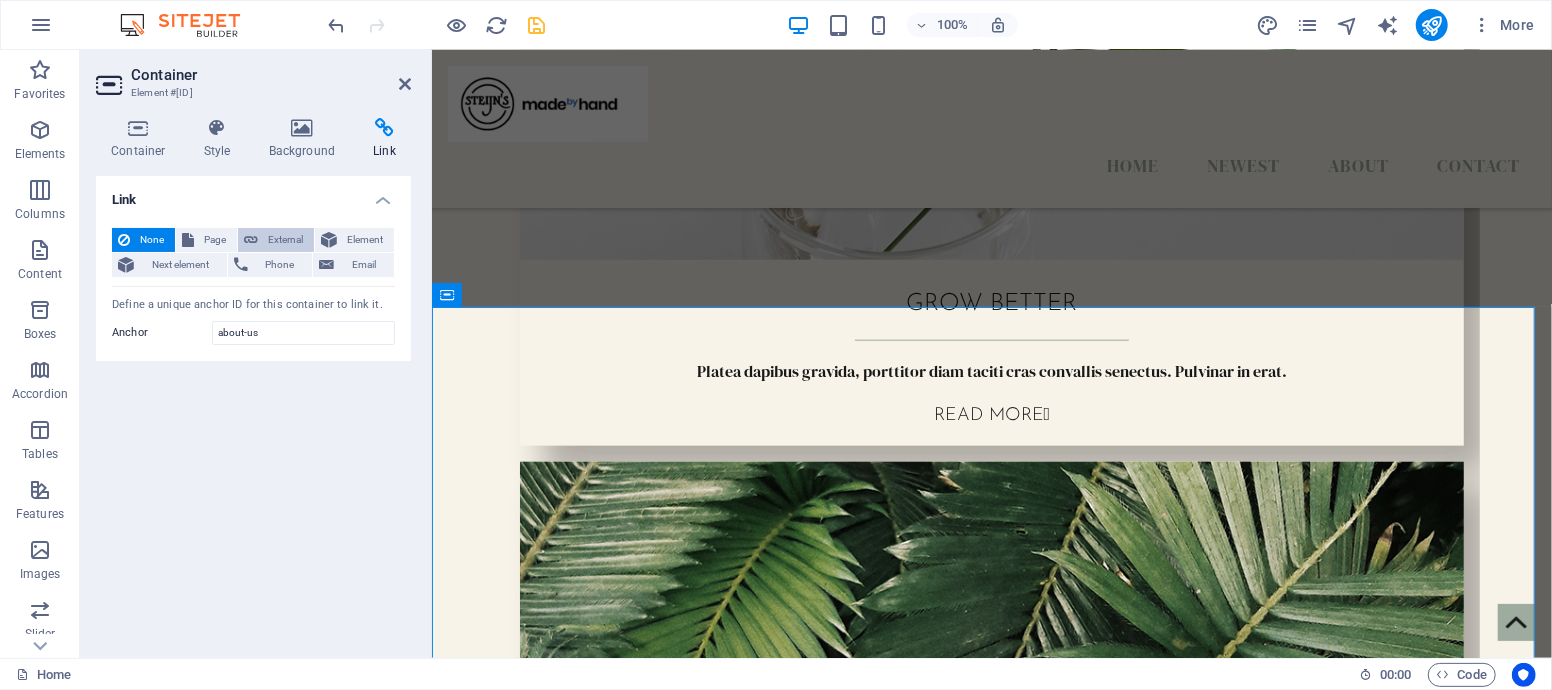 click on "External" at bounding box center (286, 240) 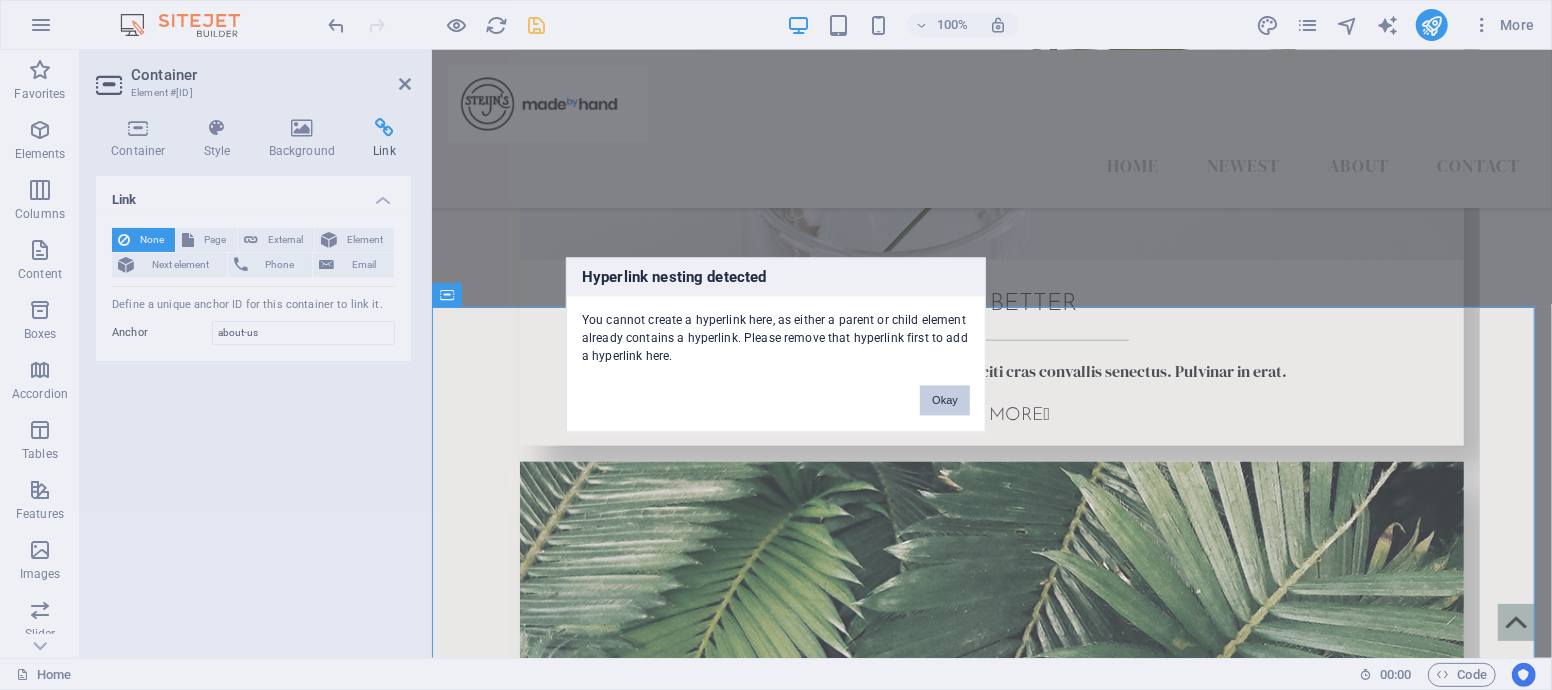 click on "Okay" at bounding box center (945, 401) 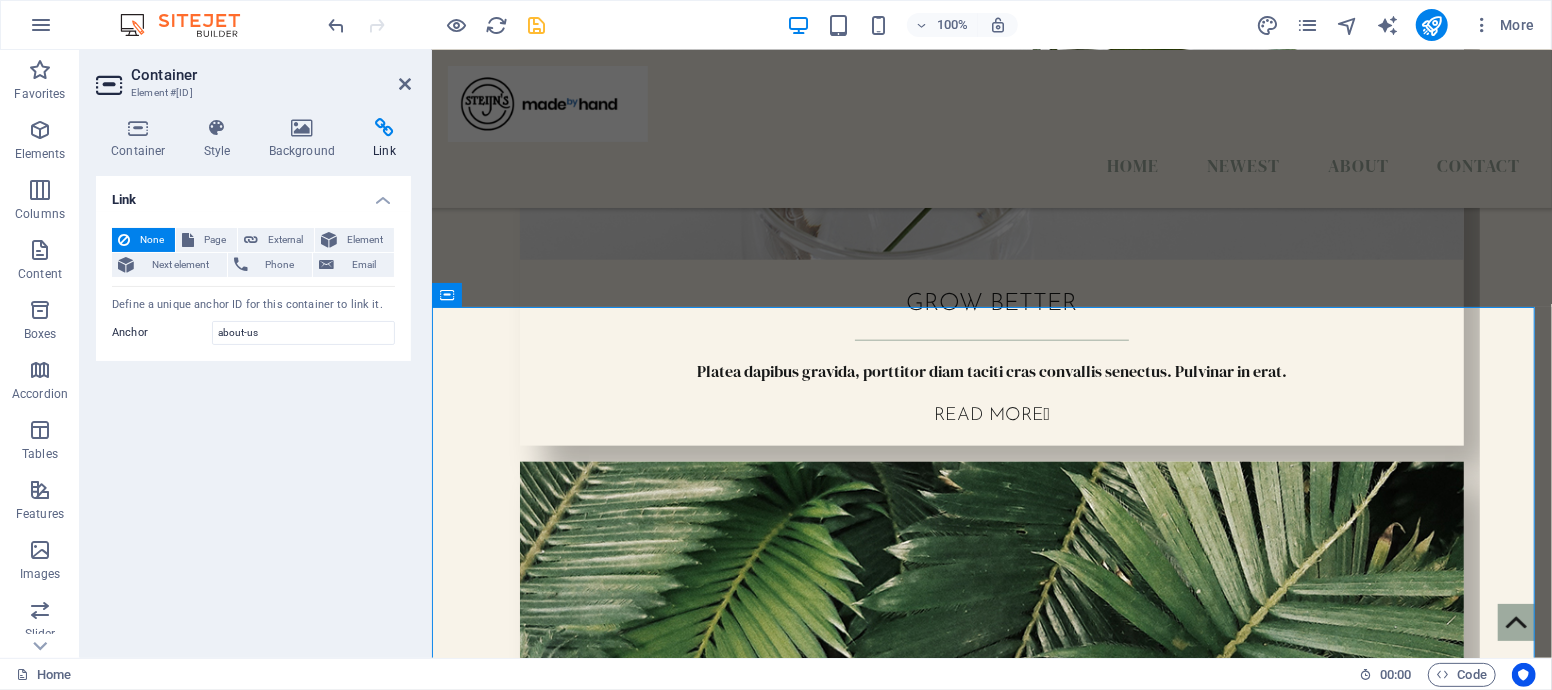 click at bounding box center (384, 128) 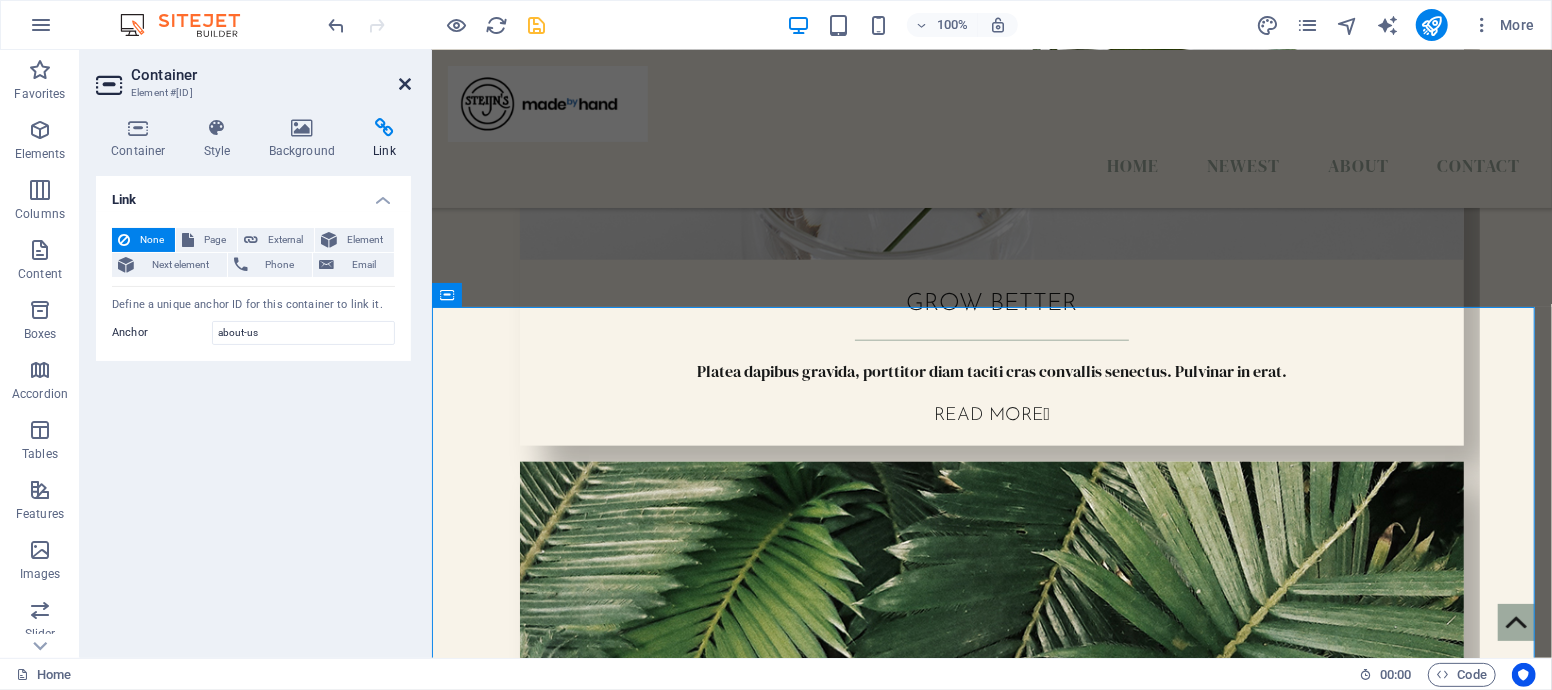 click at bounding box center (405, 84) 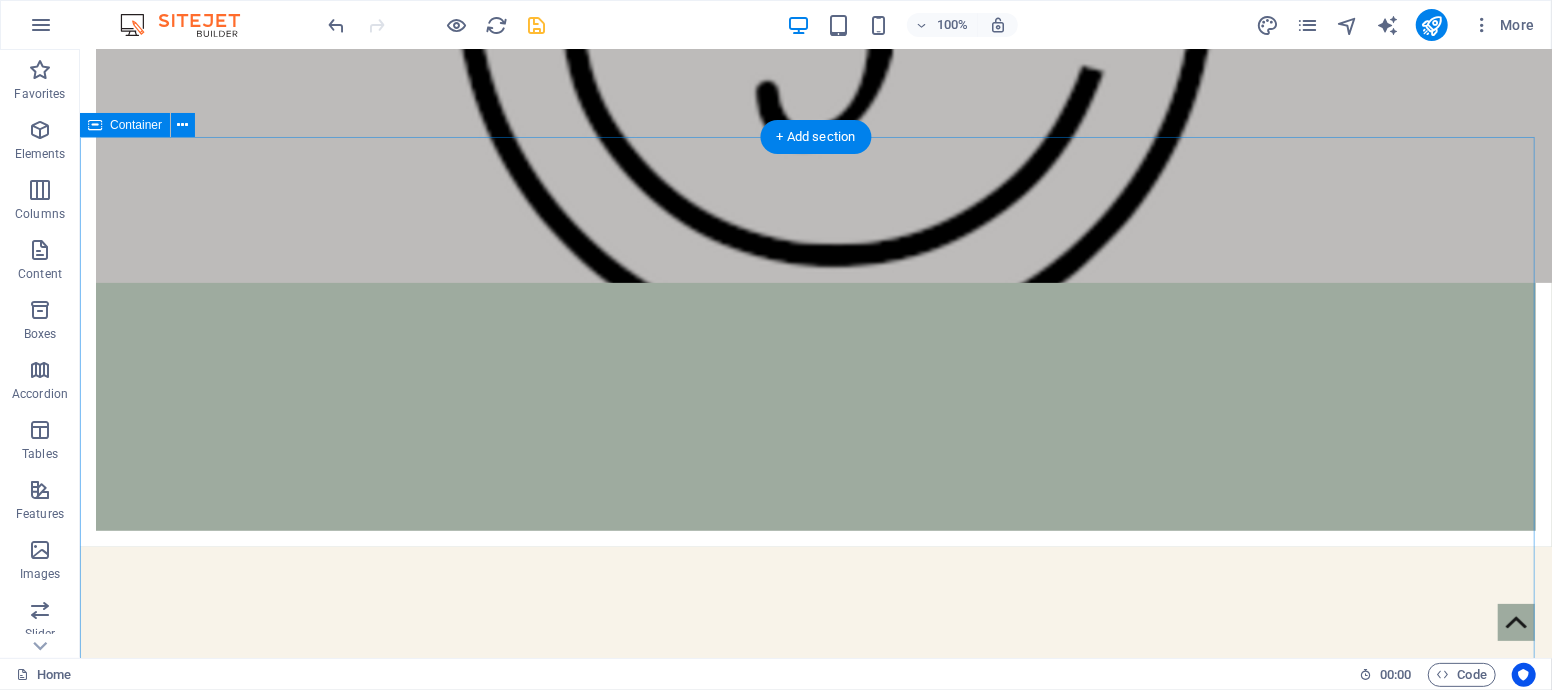 scroll, scrollTop: 486, scrollLeft: 0, axis: vertical 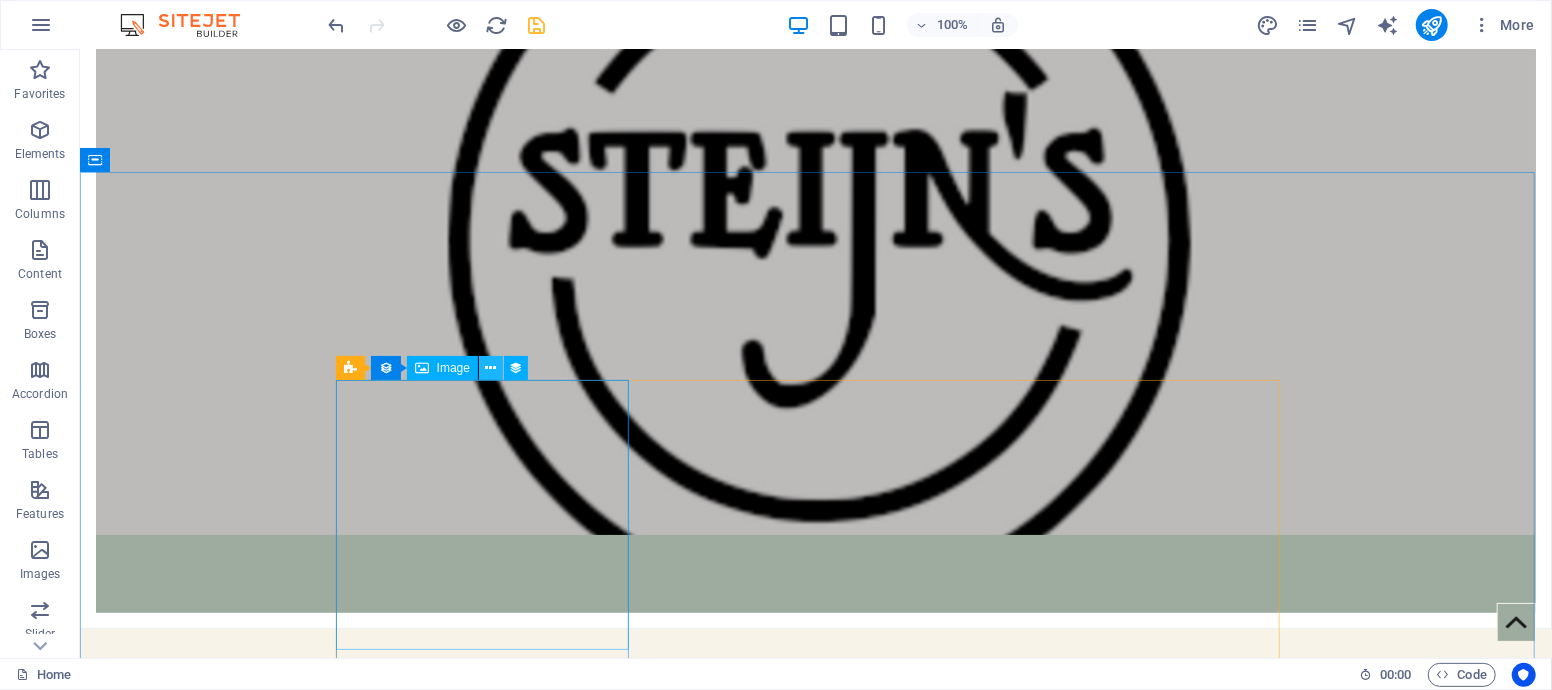 click at bounding box center [491, 368] 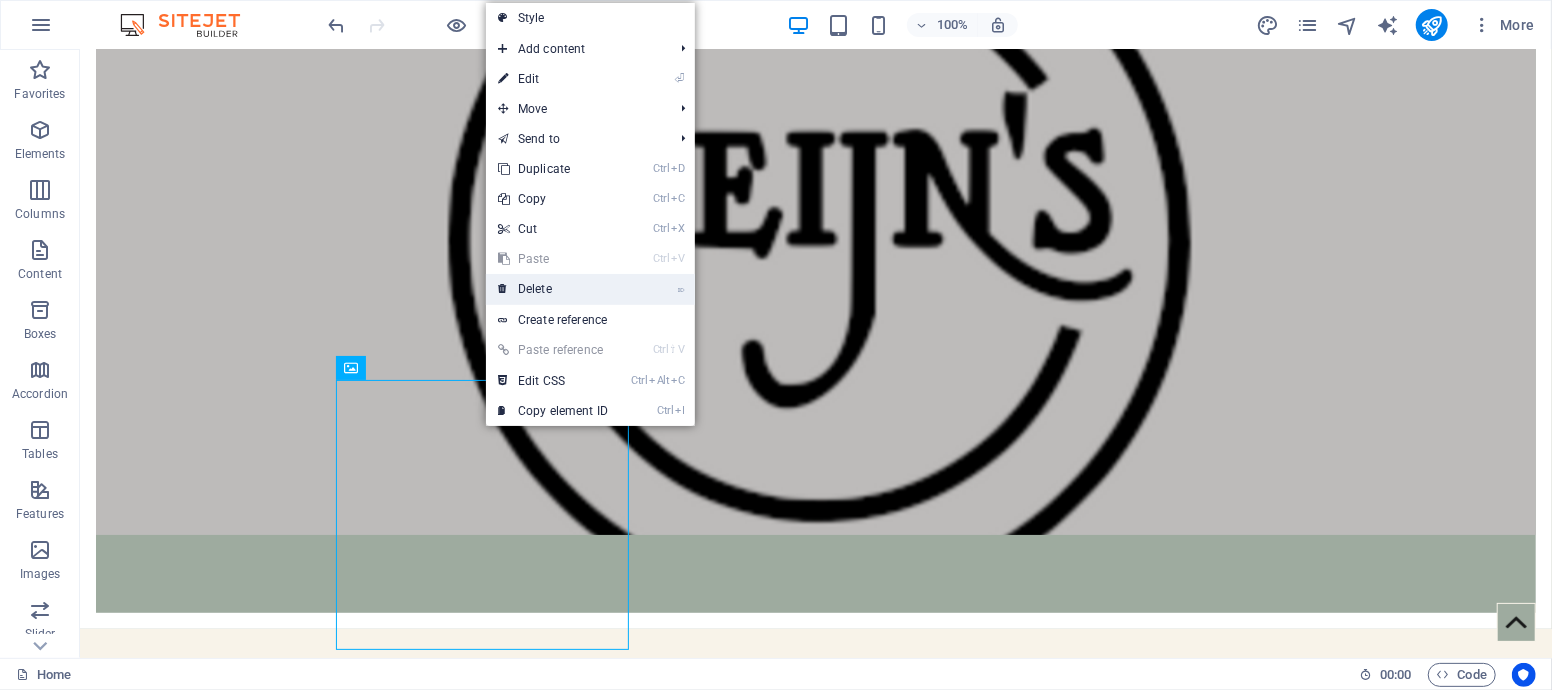 drag, startPoint x: 593, startPoint y: 284, endPoint x: 521, endPoint y: 242, distance: 83.35467 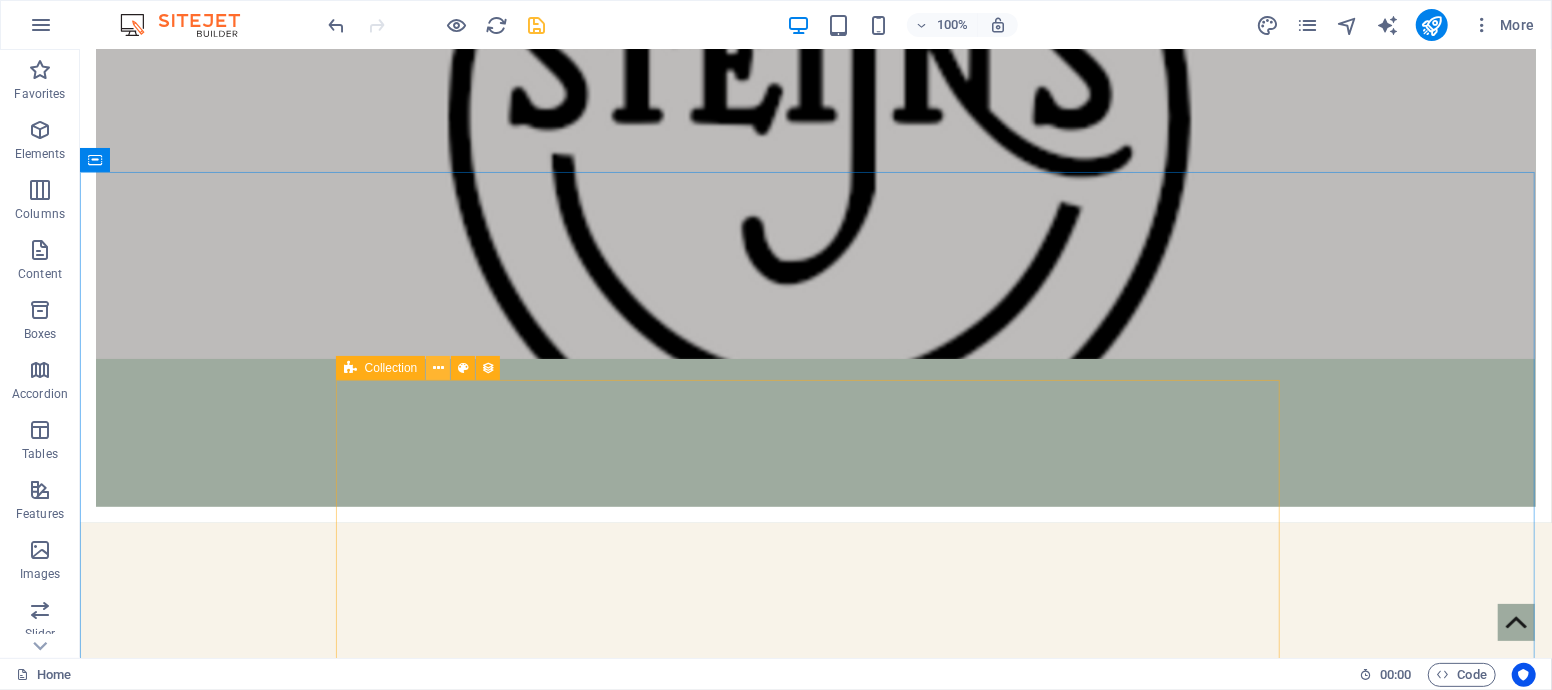 click at bounding box center (438, 368) 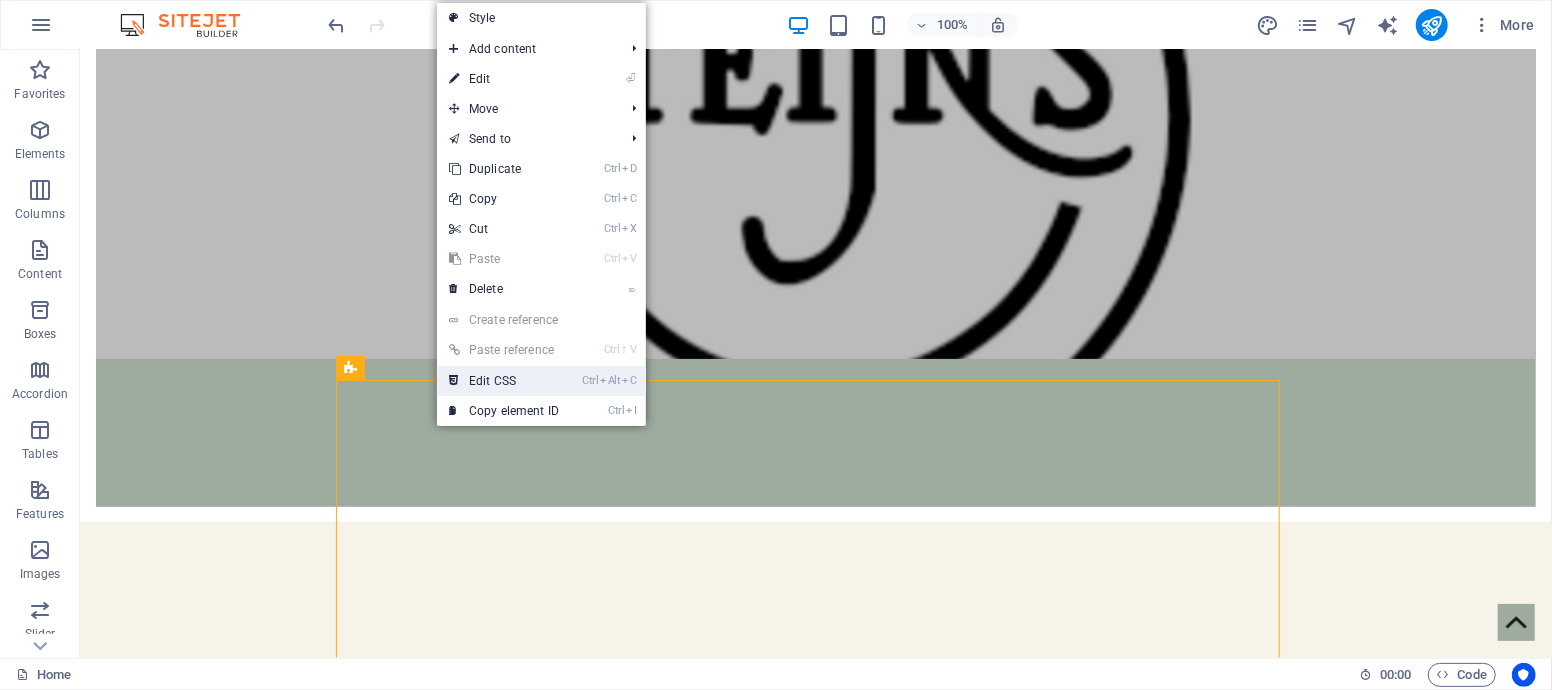 click on "Ctrl Alt C  Edit CSS" at bounding box center [504, 381] 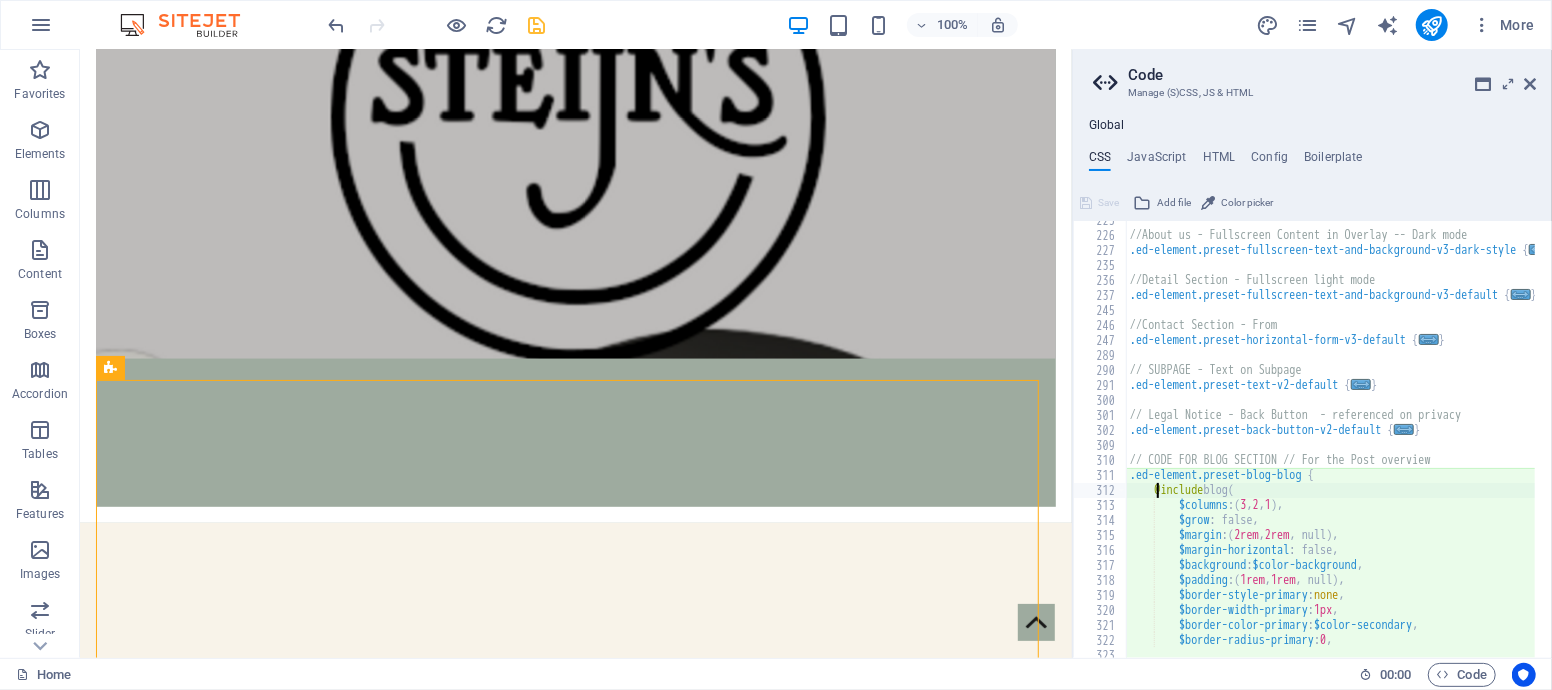 scroll, scrollTop: 0, scrollLeft: 0, axis: both 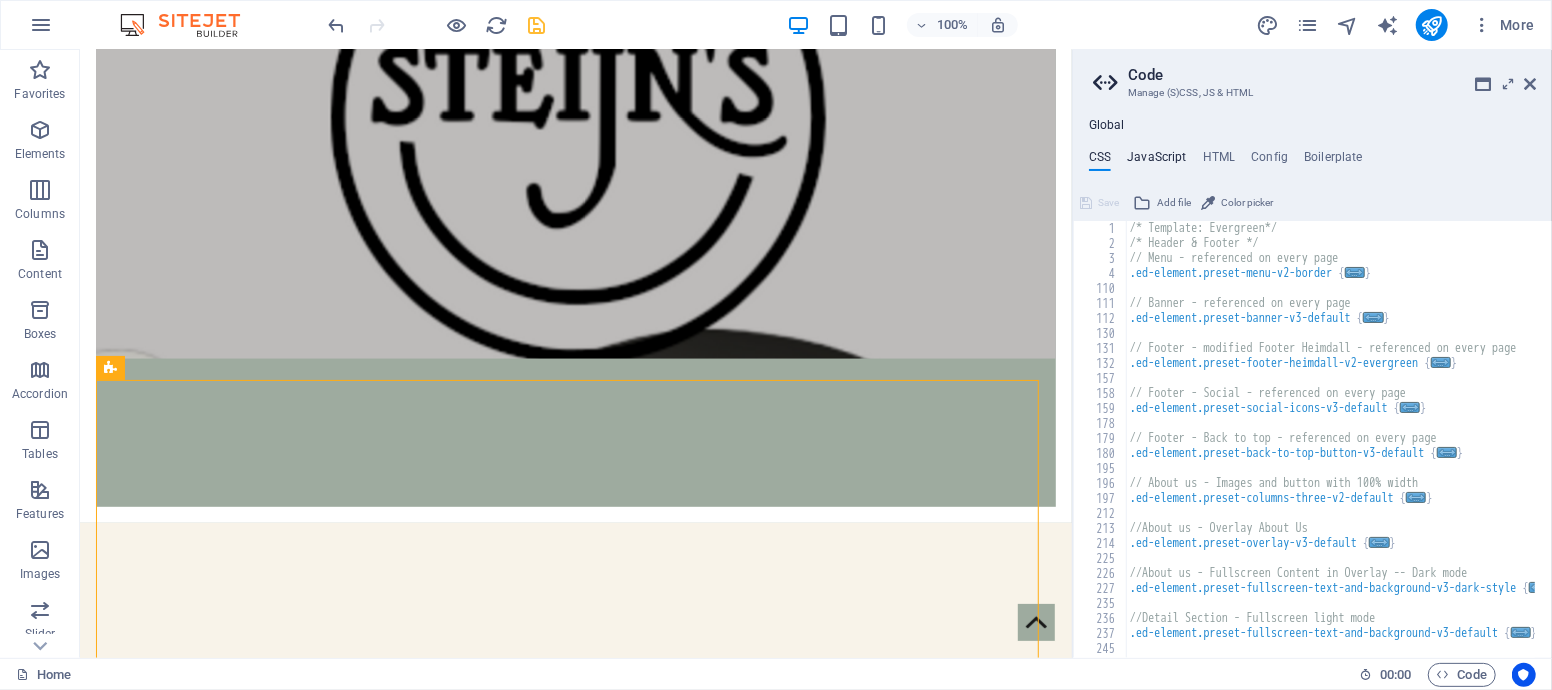 click on "JavaScript" at bounding box center [1156, 161] 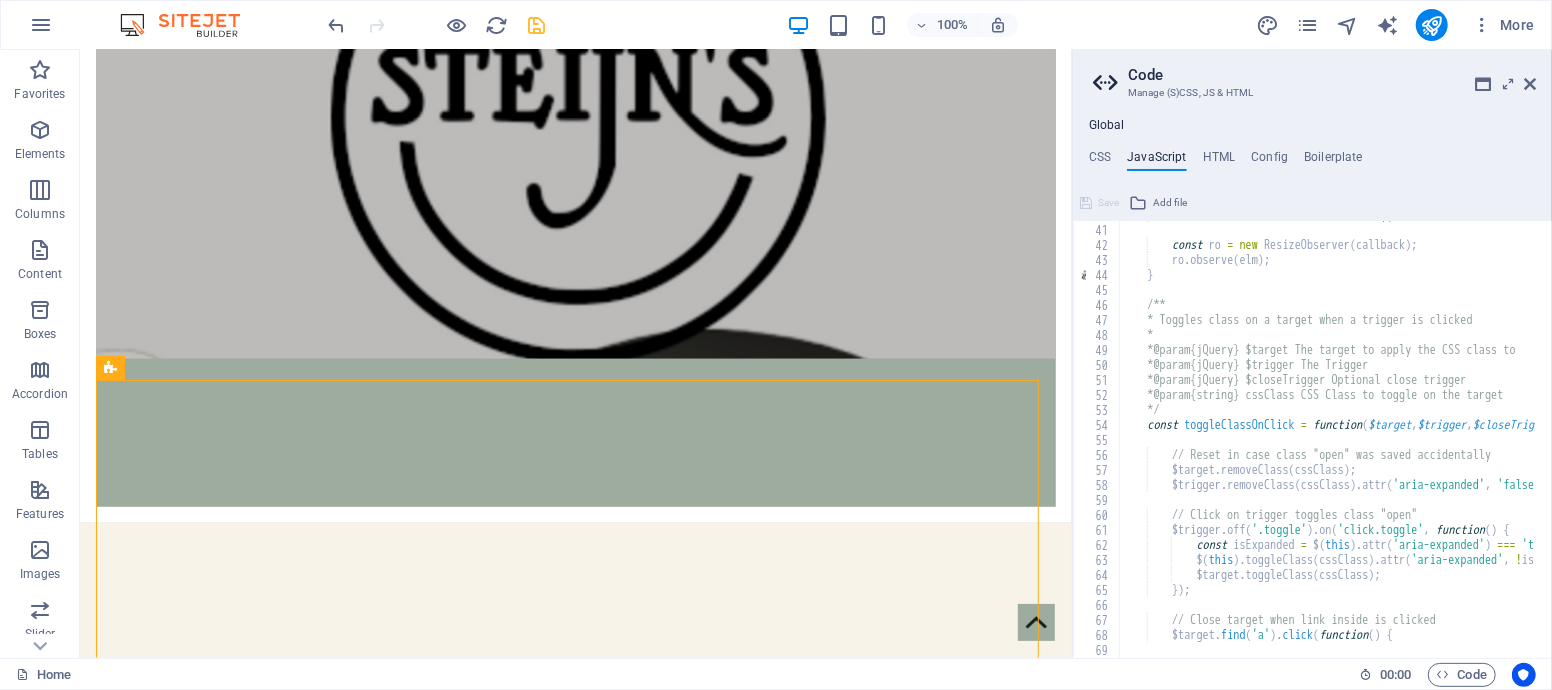 scroll, scrollTop: 665, scrollLeft: 0, axis: vertical 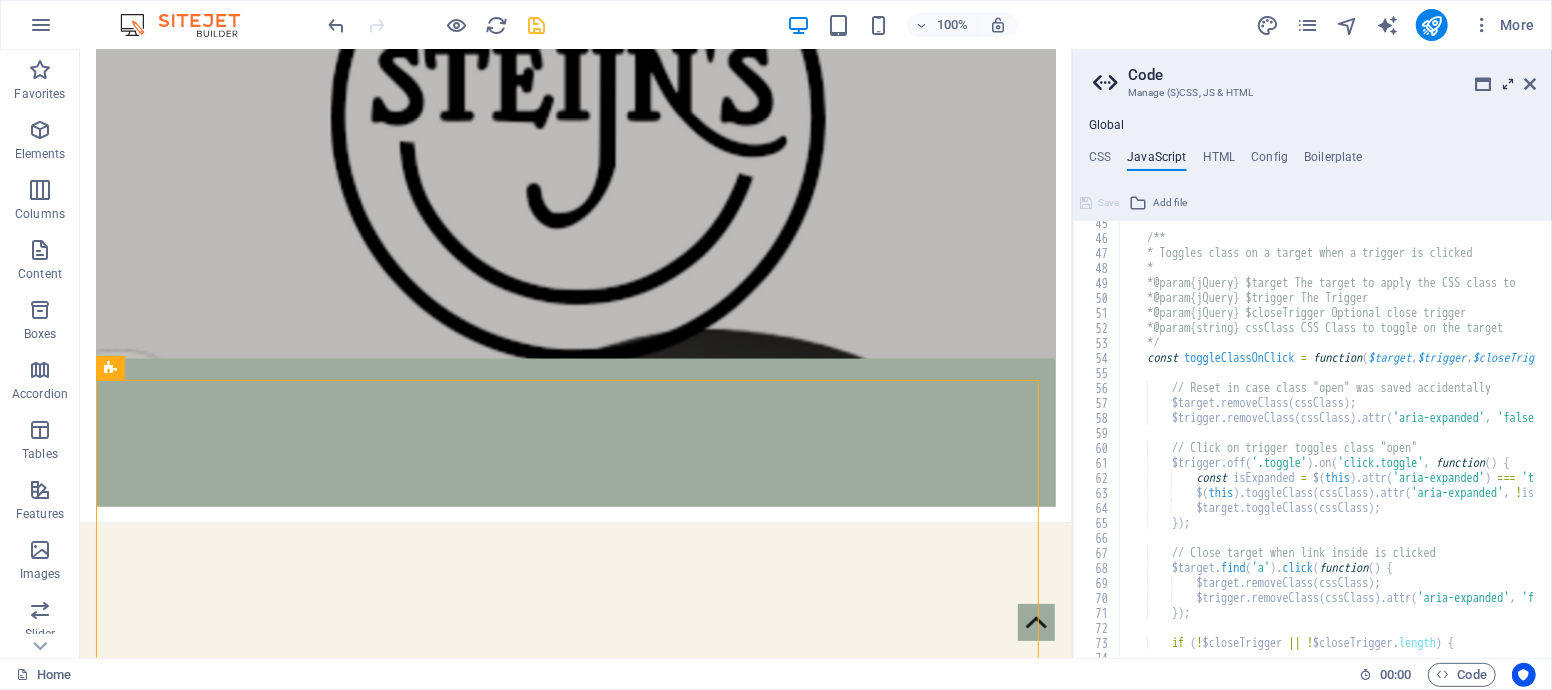 click at bounding box center [1508, 84] 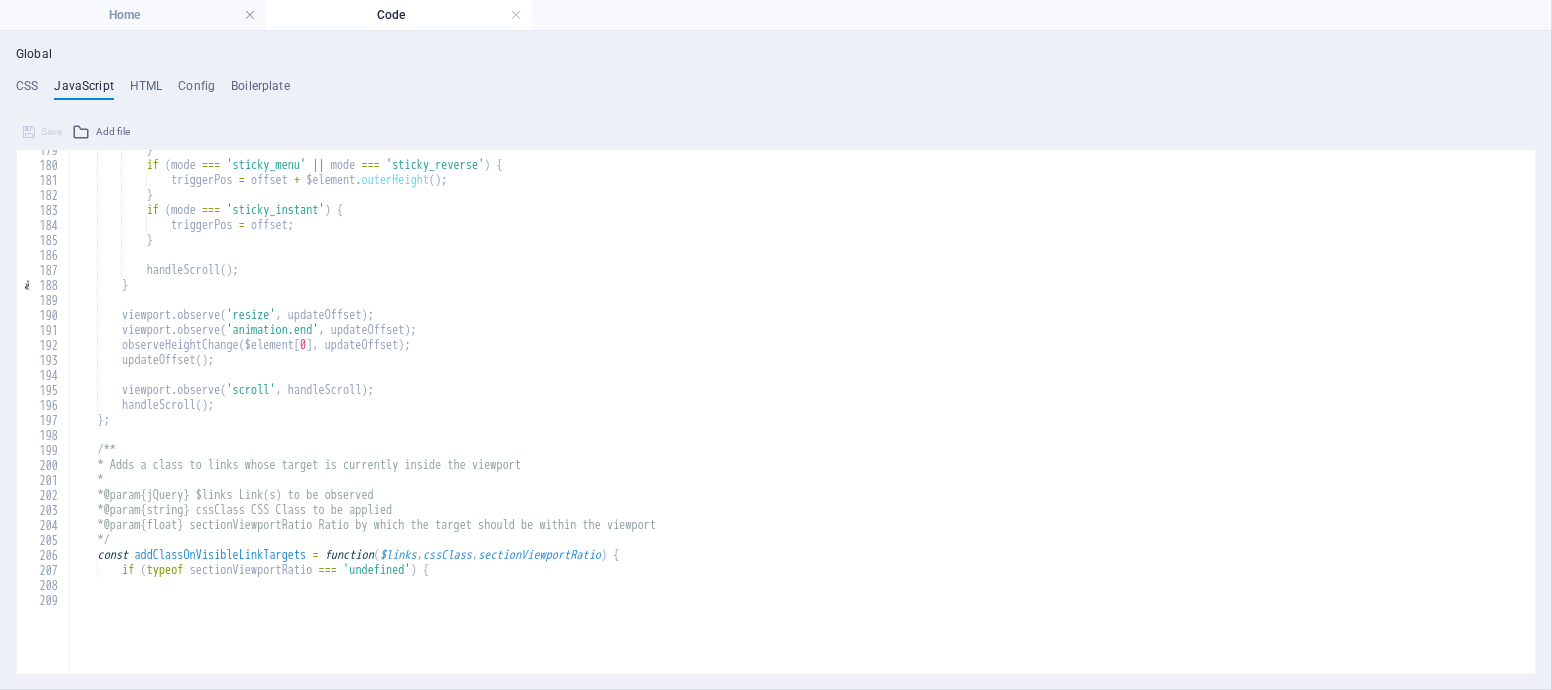 scroll, scrollTop: 2543, scrollLeft: 0, axis: vertical 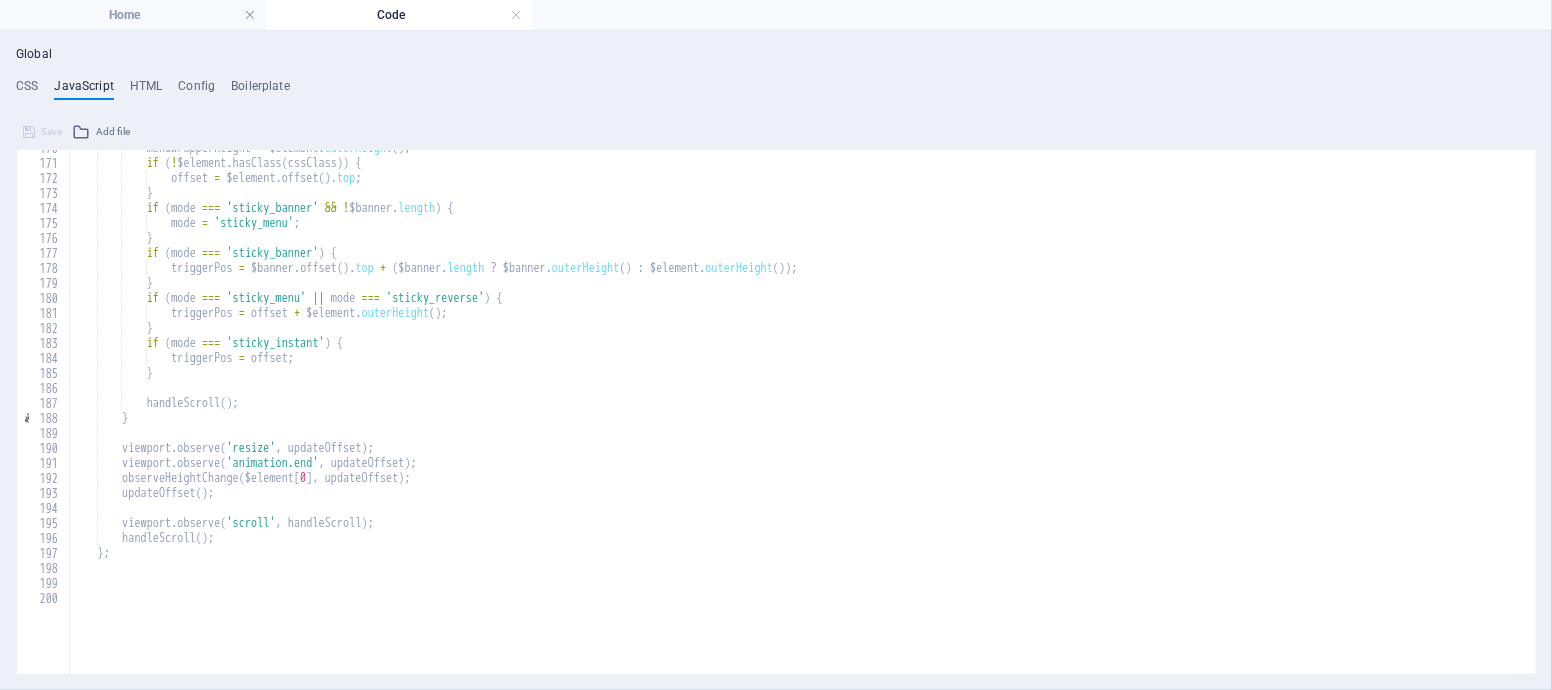 type on "handleScroll();" 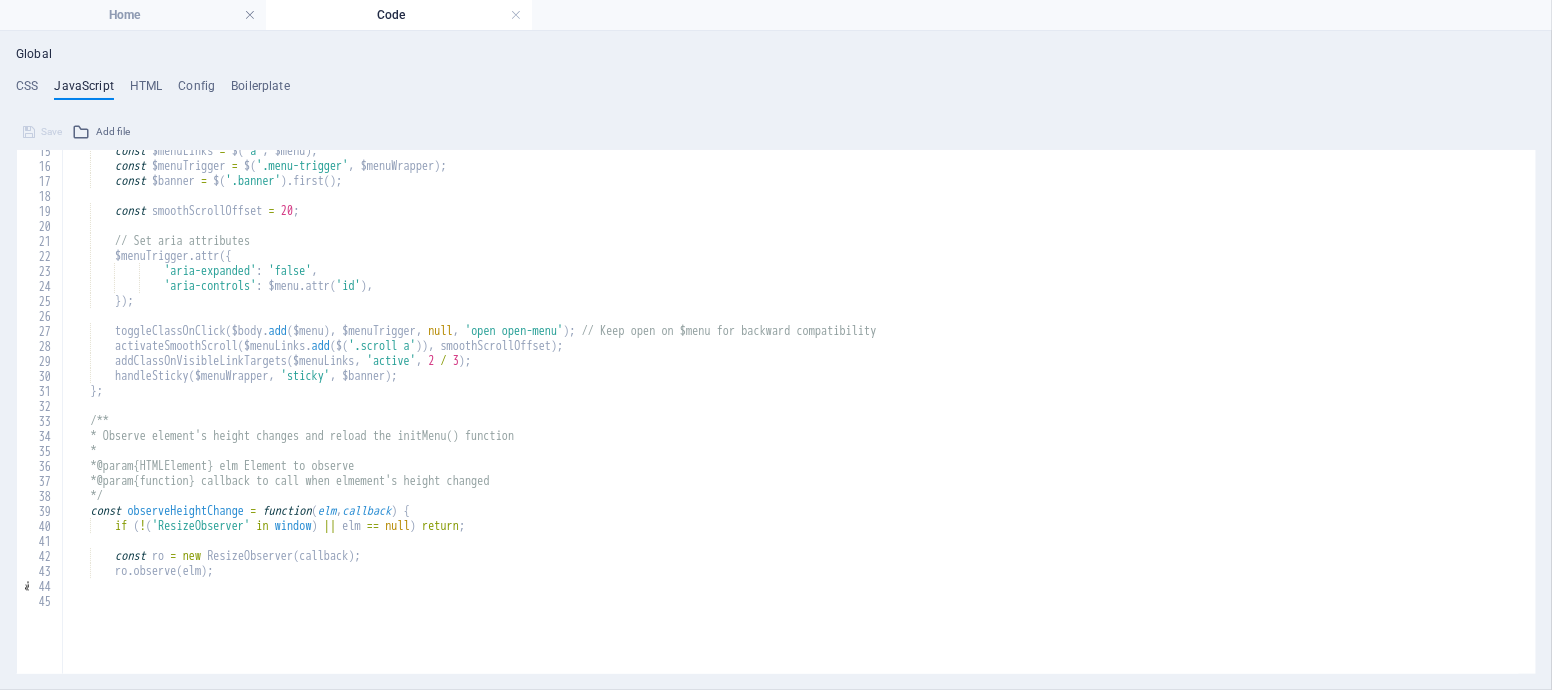 scroll, scrollTop: 0, scrollLeft: 0, axis: both 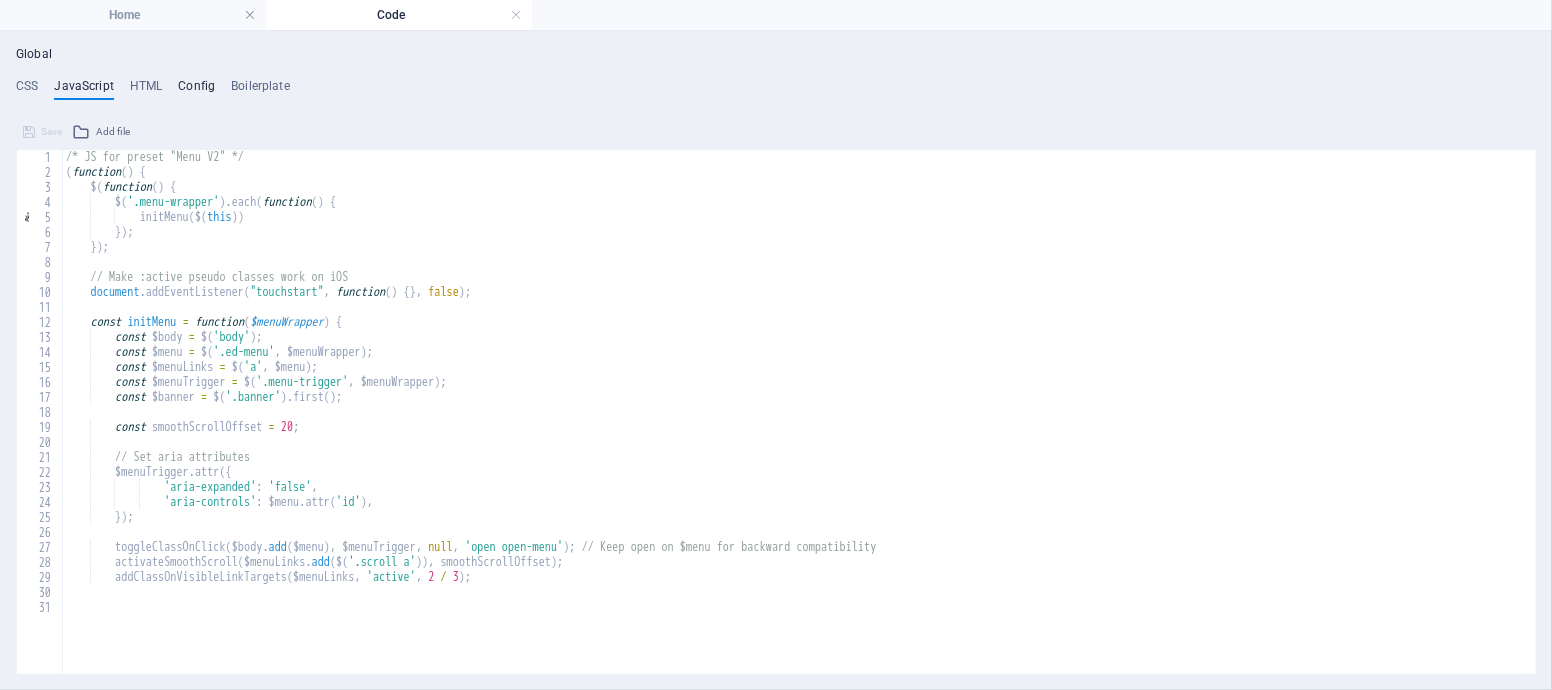 click on "Config" at bounding box center [196, 90] 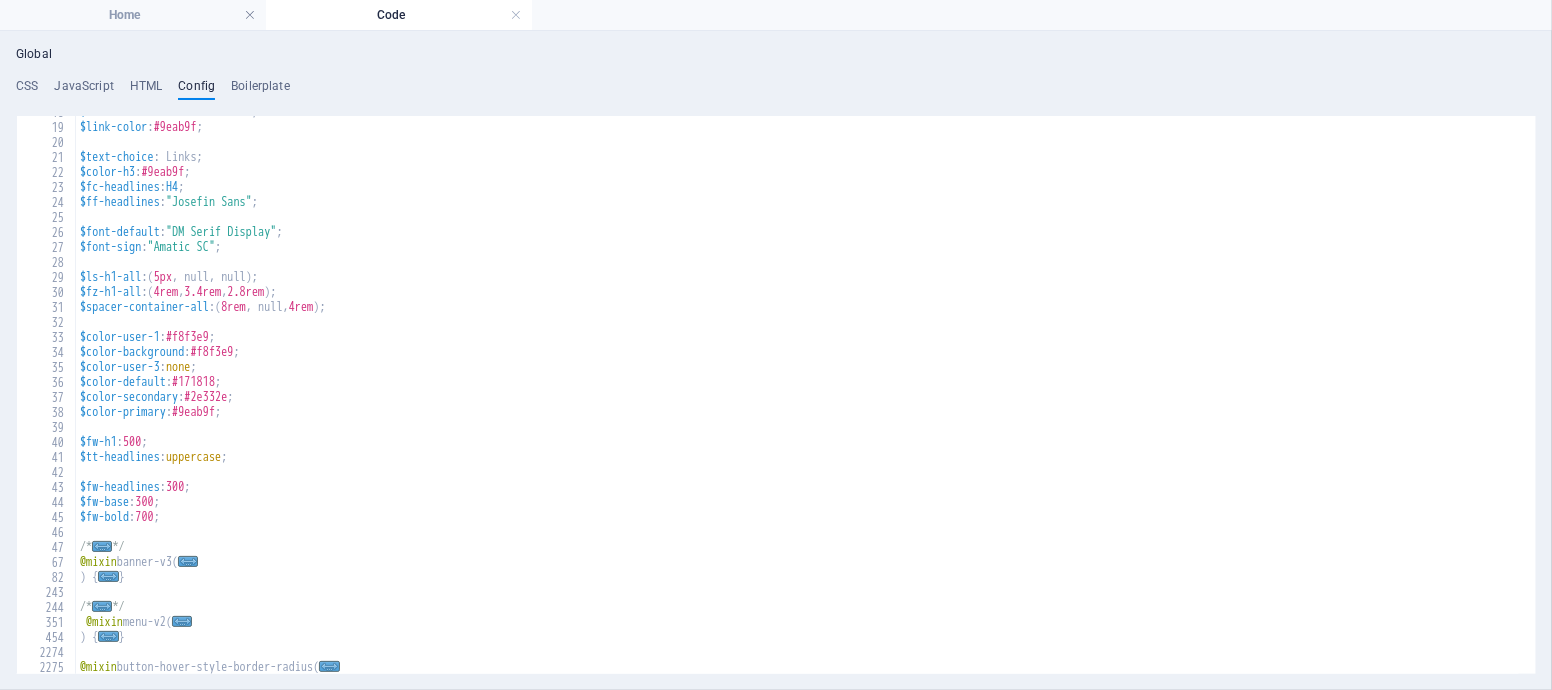 scroll, scrollTop: 0, scrollLeft: 0, axis: both 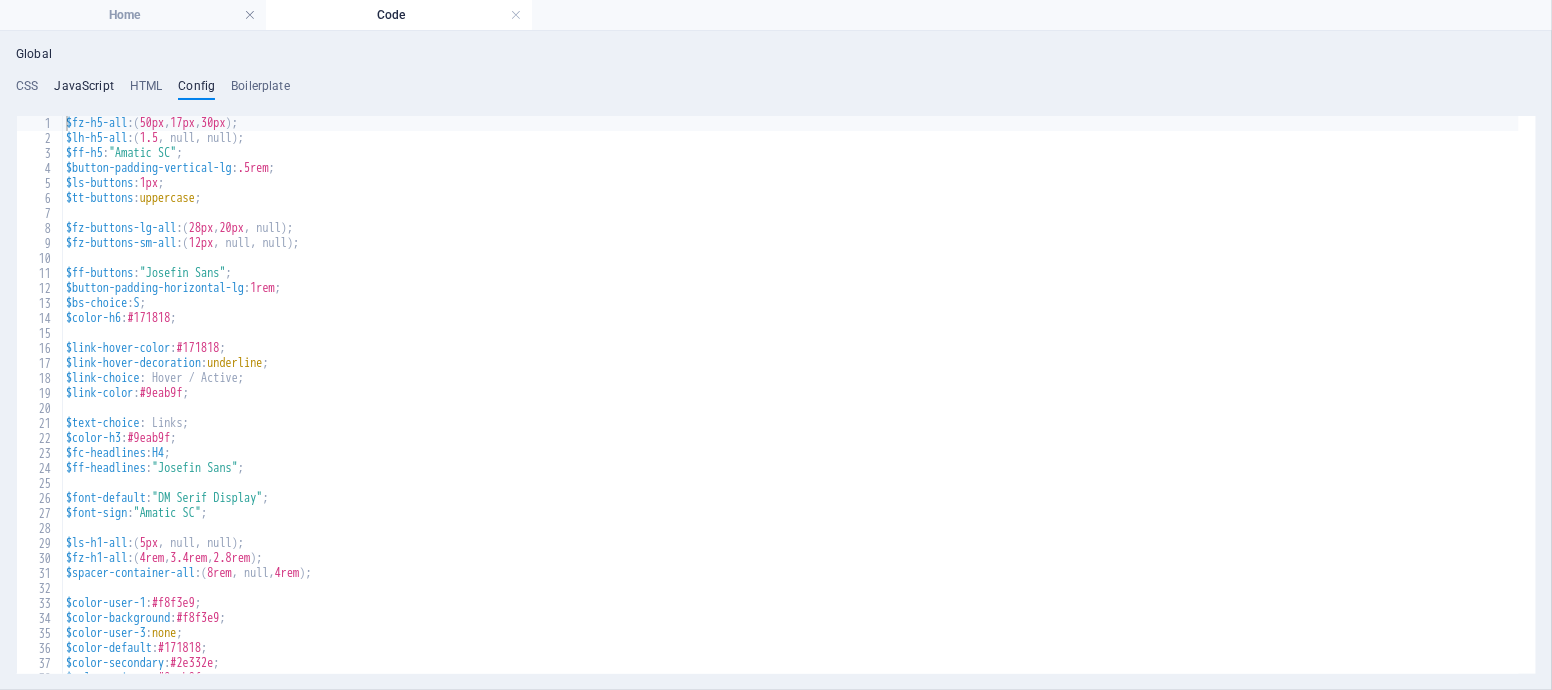 click on "JavaScript" at bounding box center [83, 90] 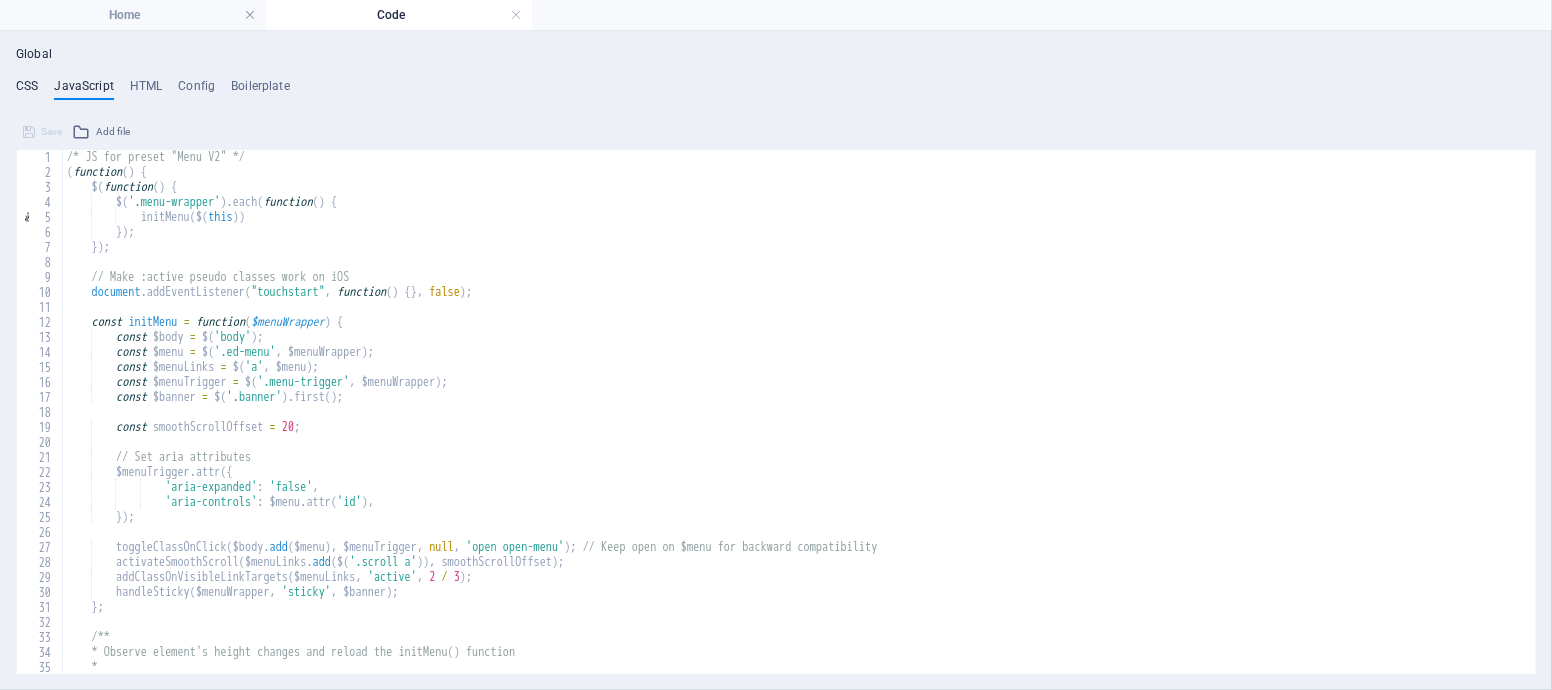 click on "CSS" at bounding box center [27, 90] 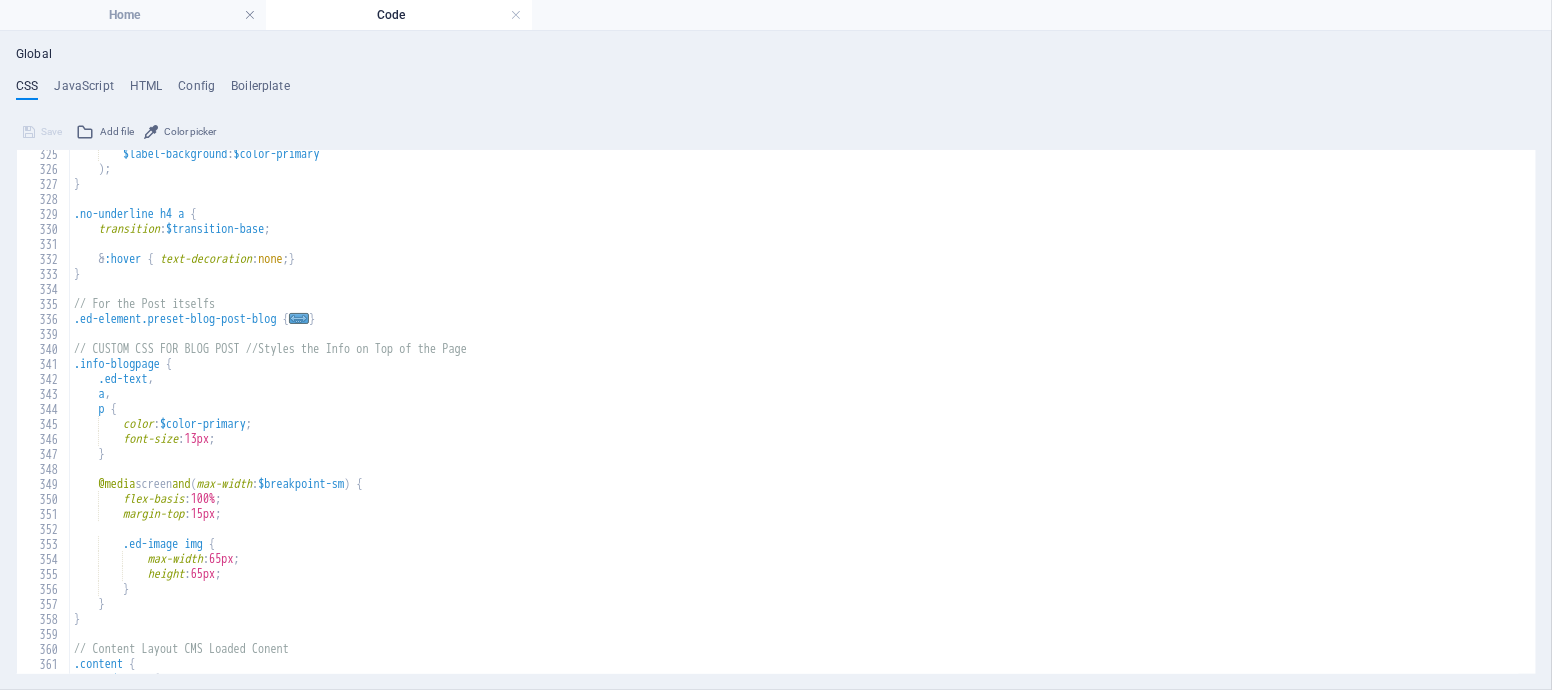 scroll, scrollTop: 930, scrollLeft: 0, axis: vertical 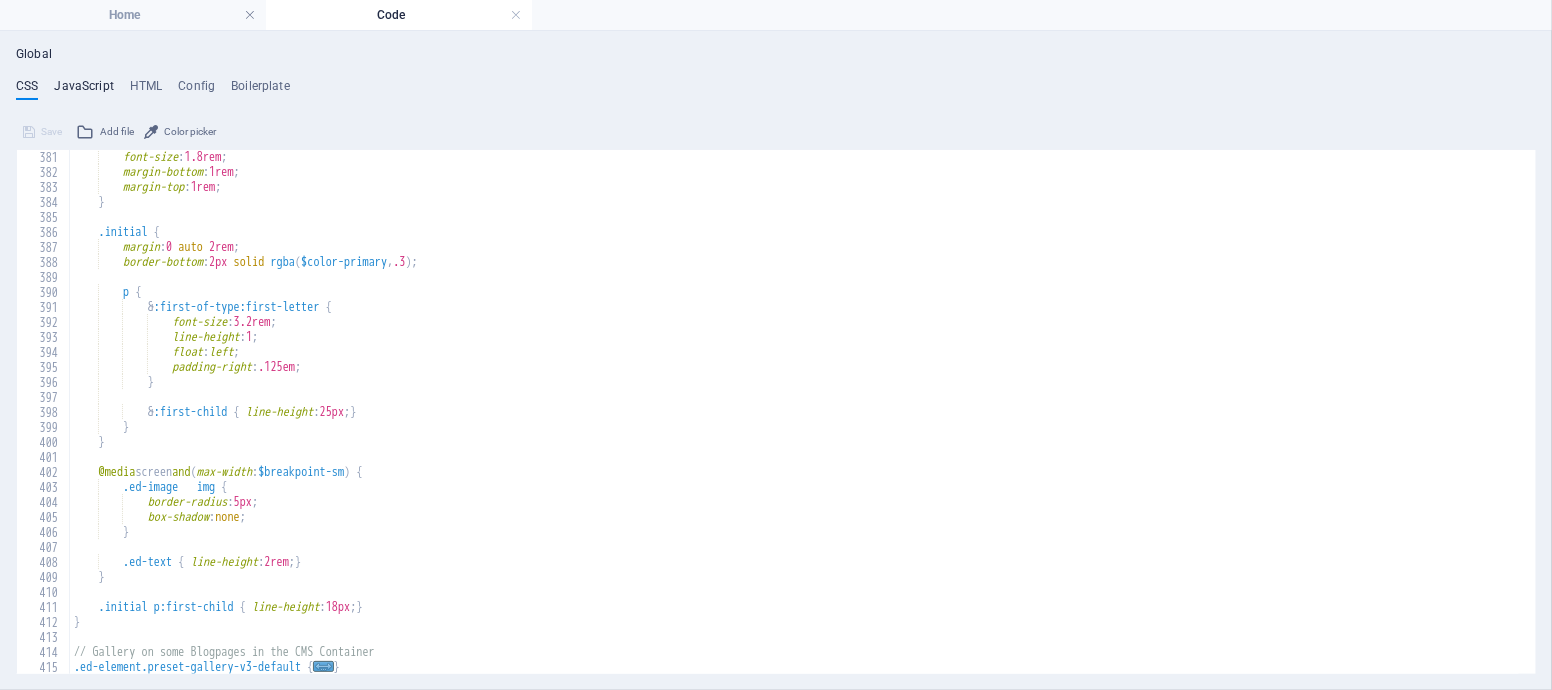 click on "JavaScript" at bounding box center [83, 90] 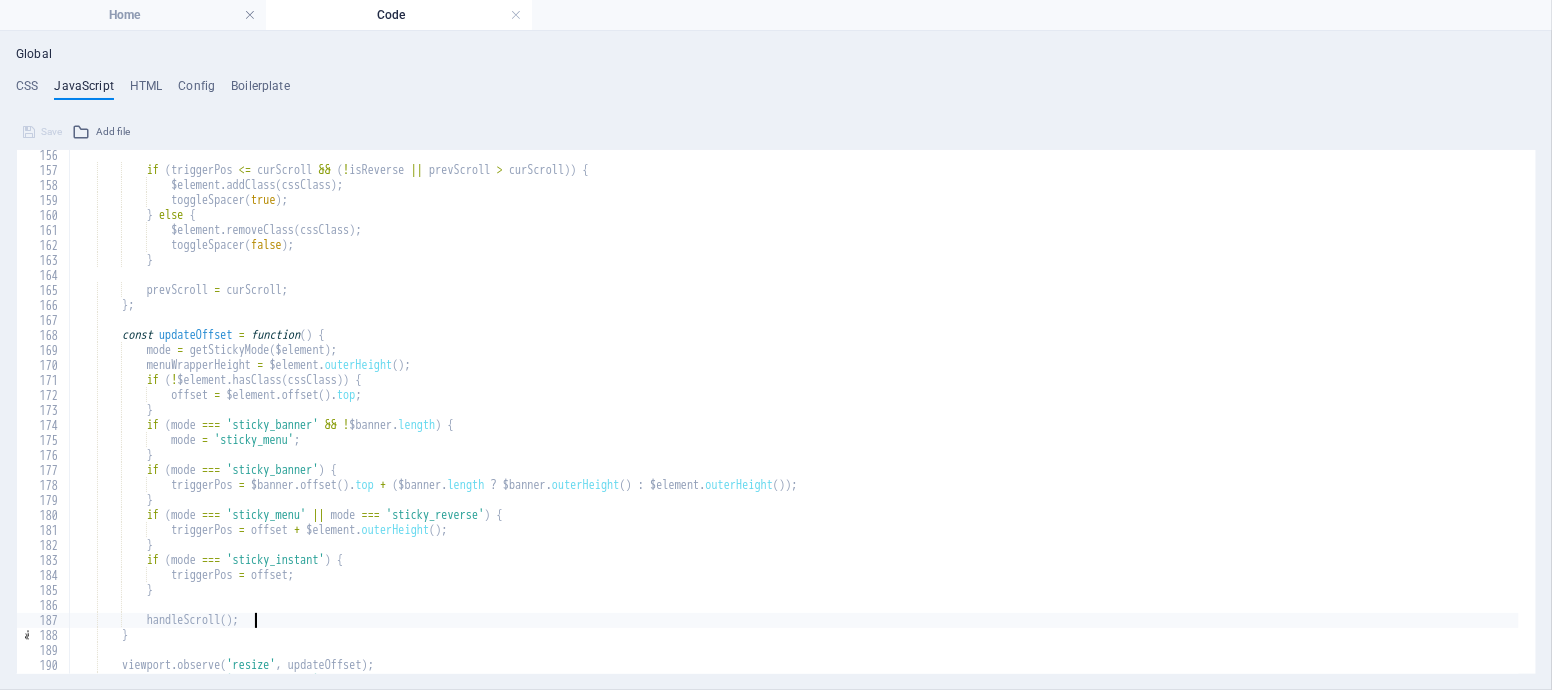 scroll, scrollTop: 2526, scrollLeft: 0, axis: vertical 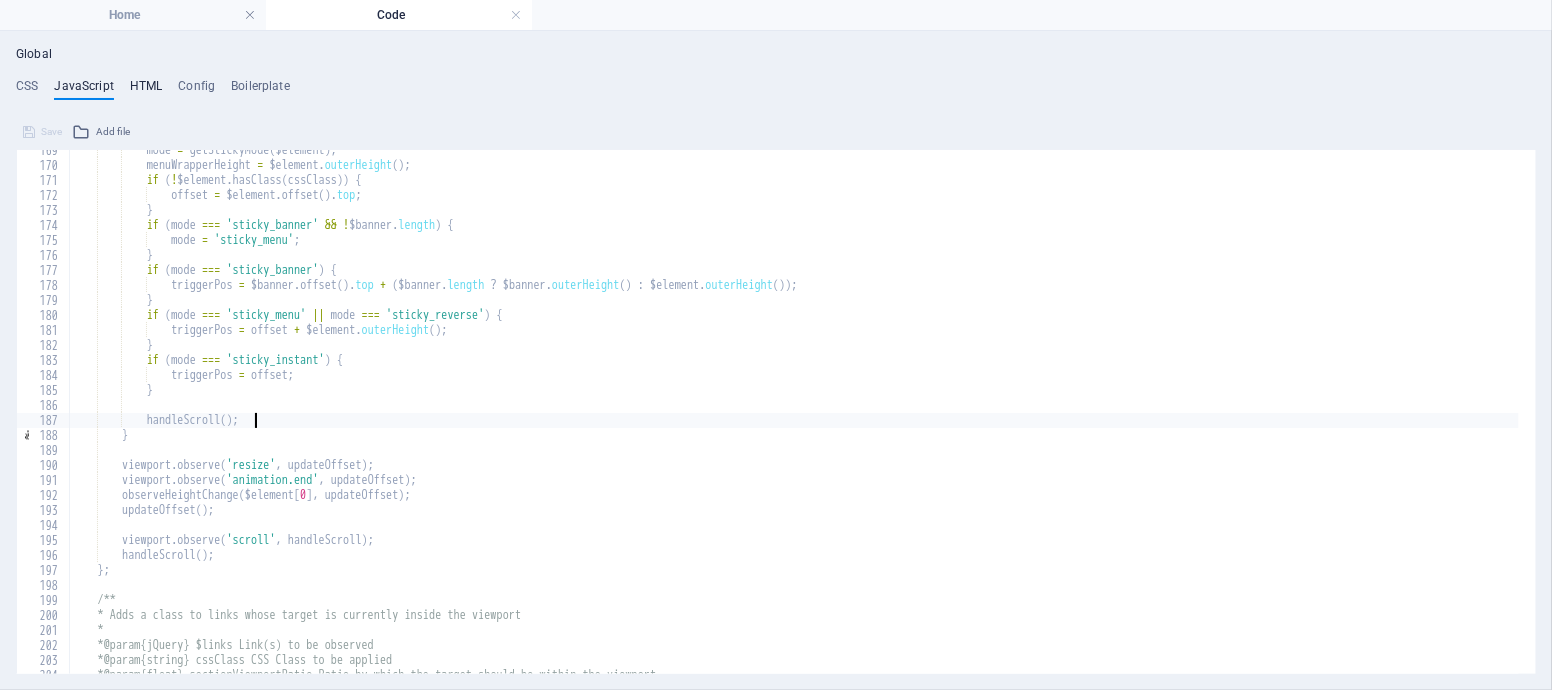 click on "HTML" at bounding box center [146, 90] 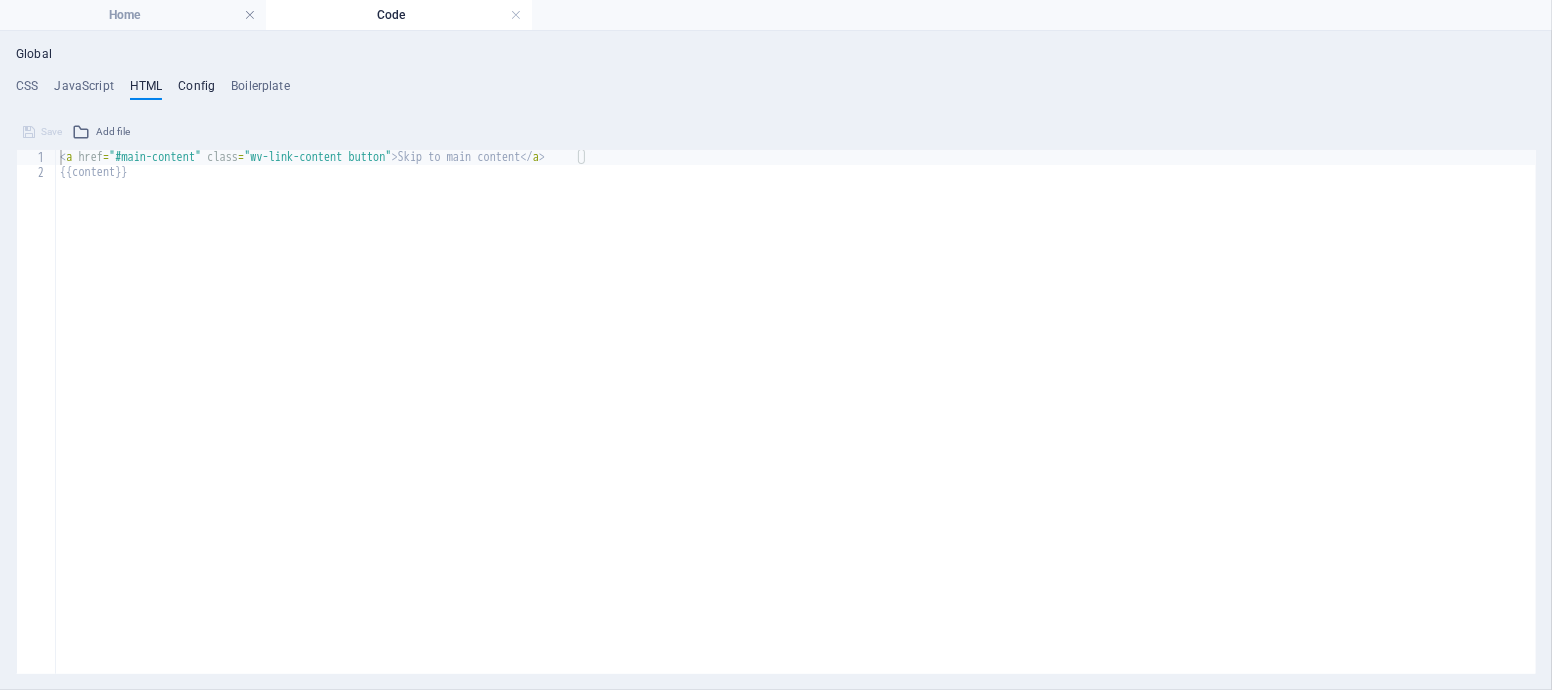 click on "Config" at bounding box center (196, 90) 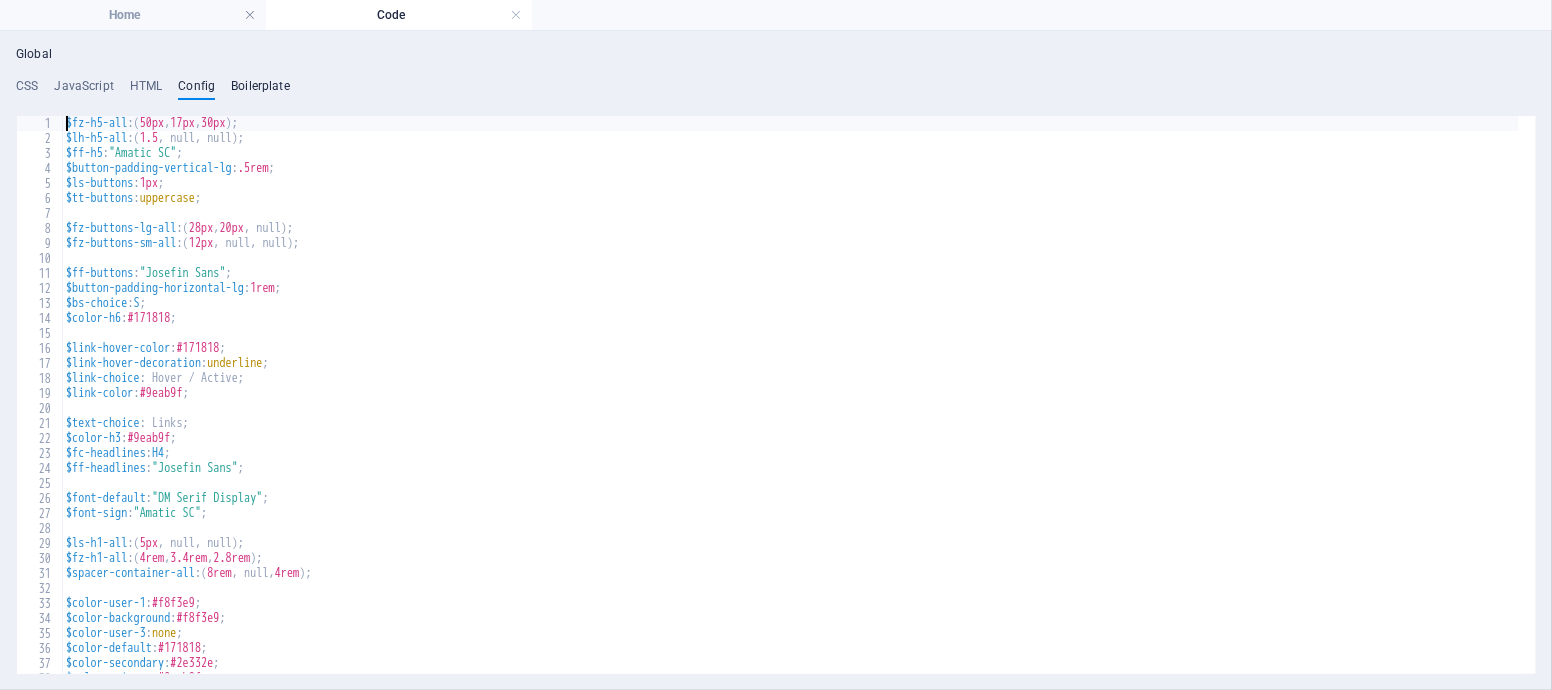 click on "Boilerplate" at bounding box center [260, 90] 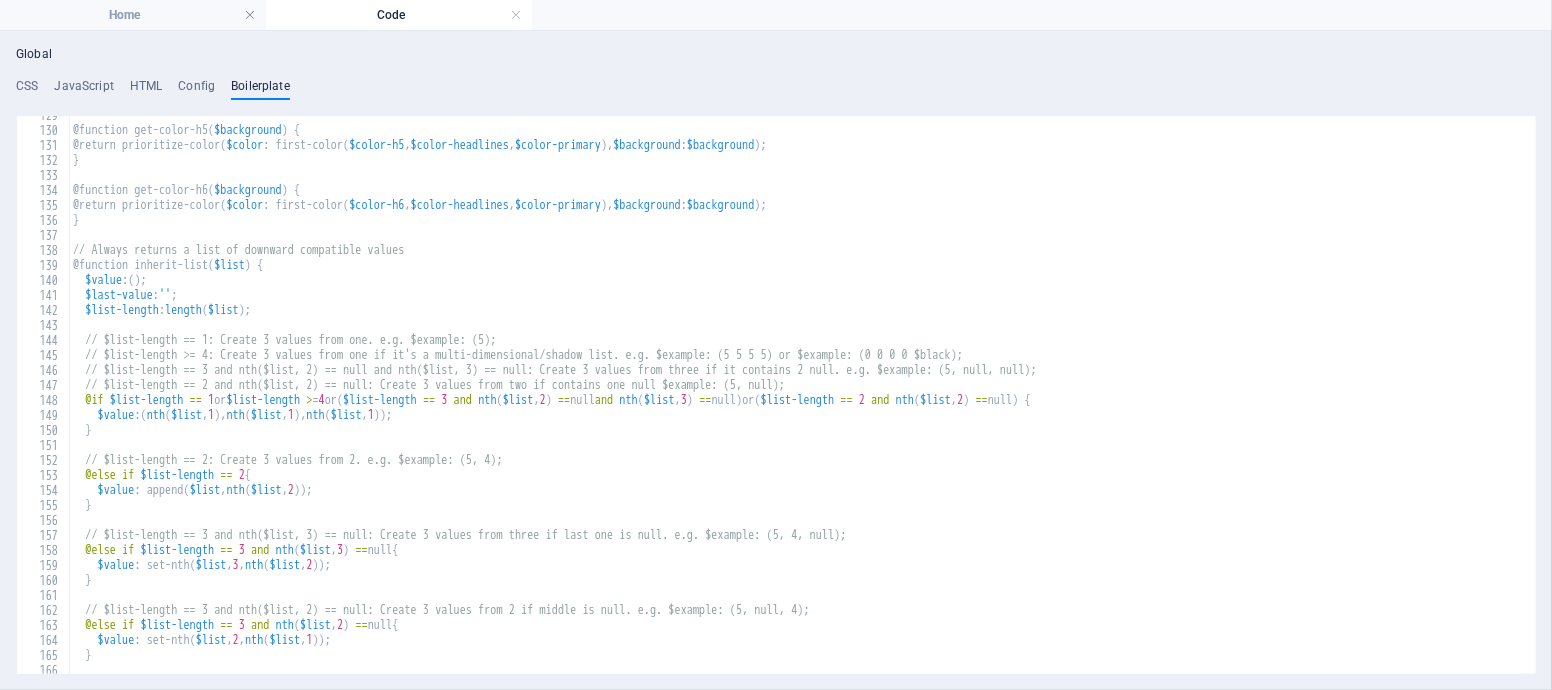 scroll, scrollTop: 1091, scrollLeft: 0, axis: vertical 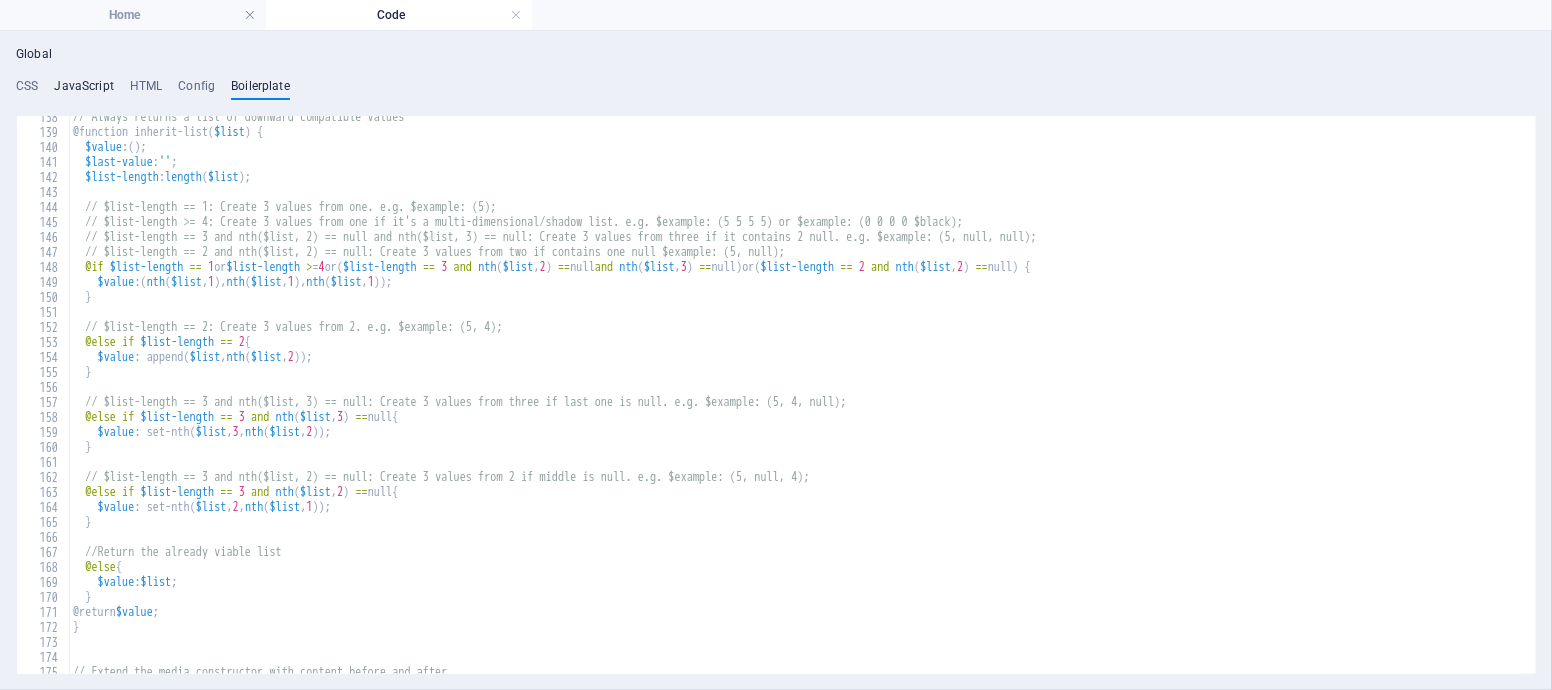 click on "JavaScript" at bounding box center [83, 90] 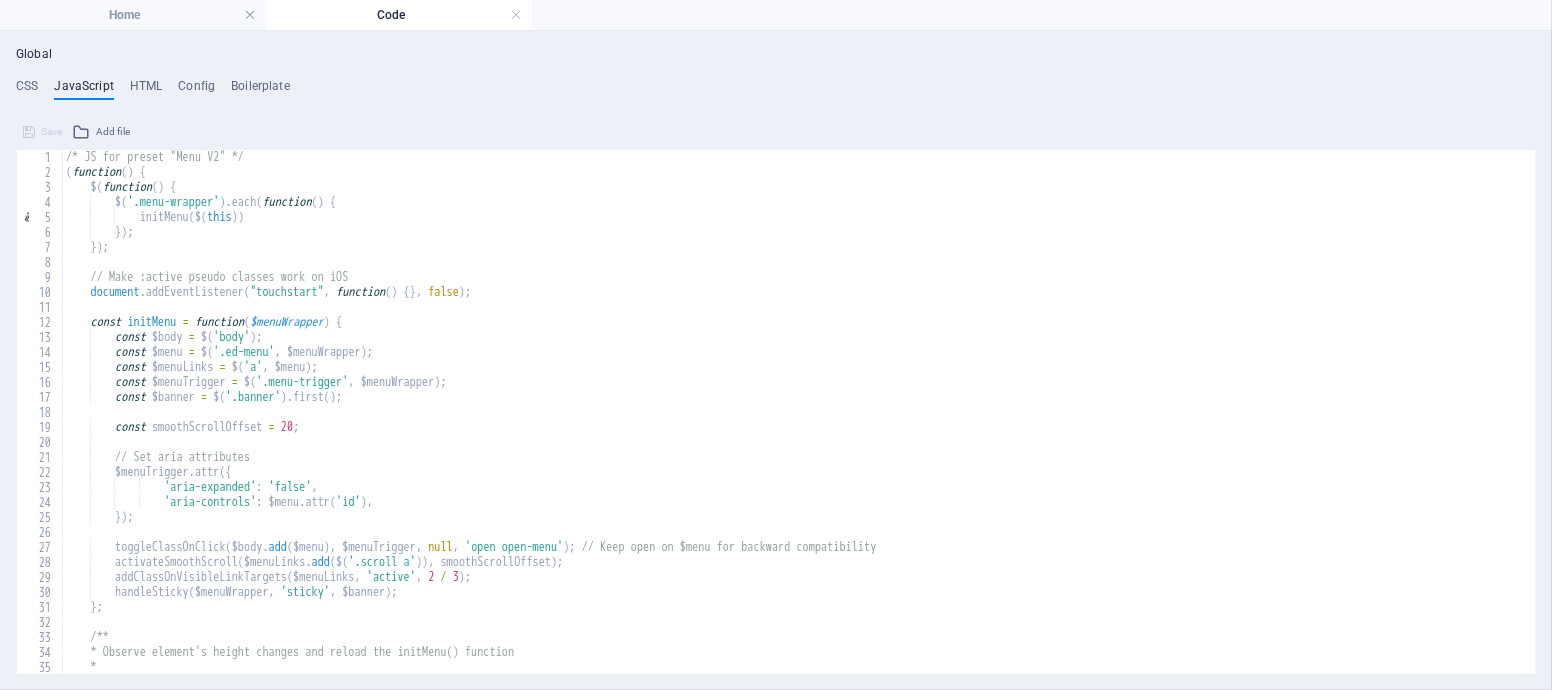 scroll, scrollTop: 0, scrollLeft: 0, axis: both 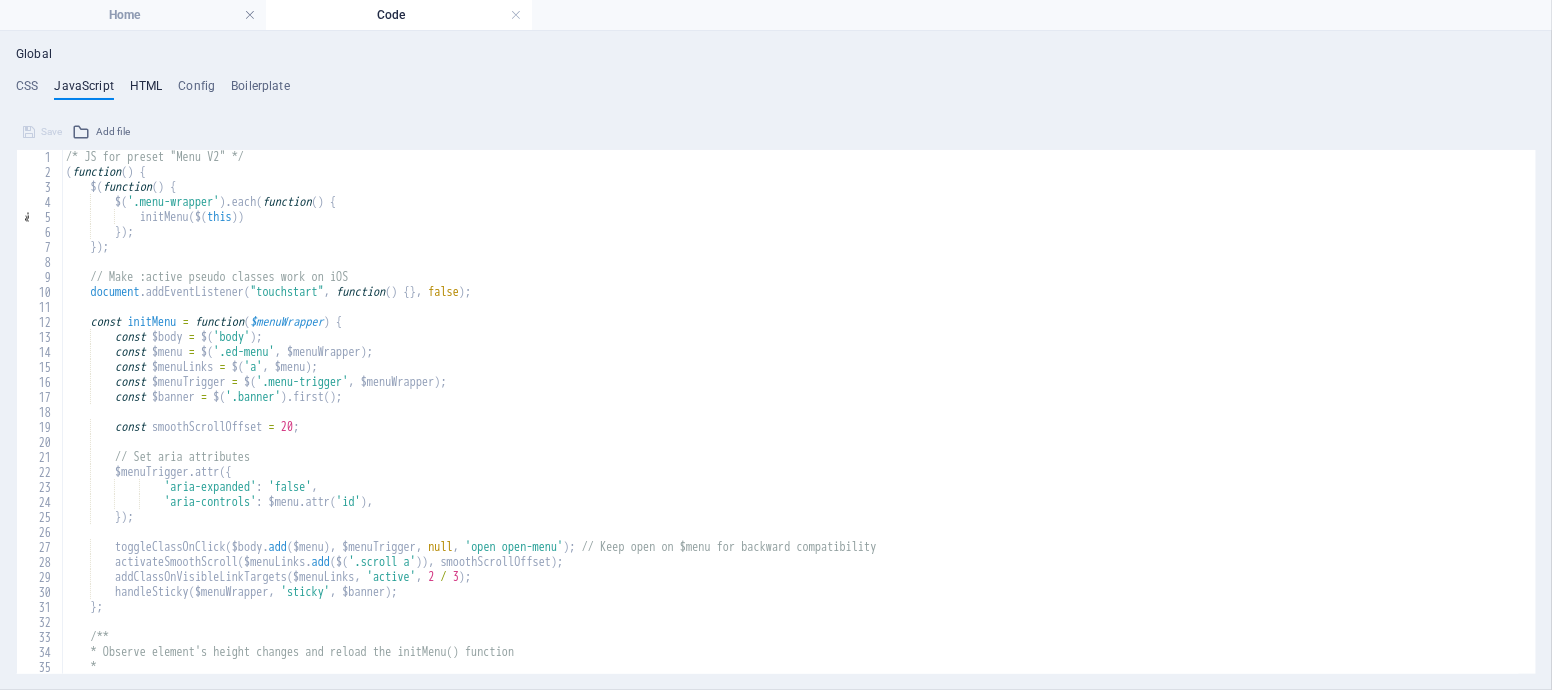 click on "HTML" at bounding box center [146, 90] 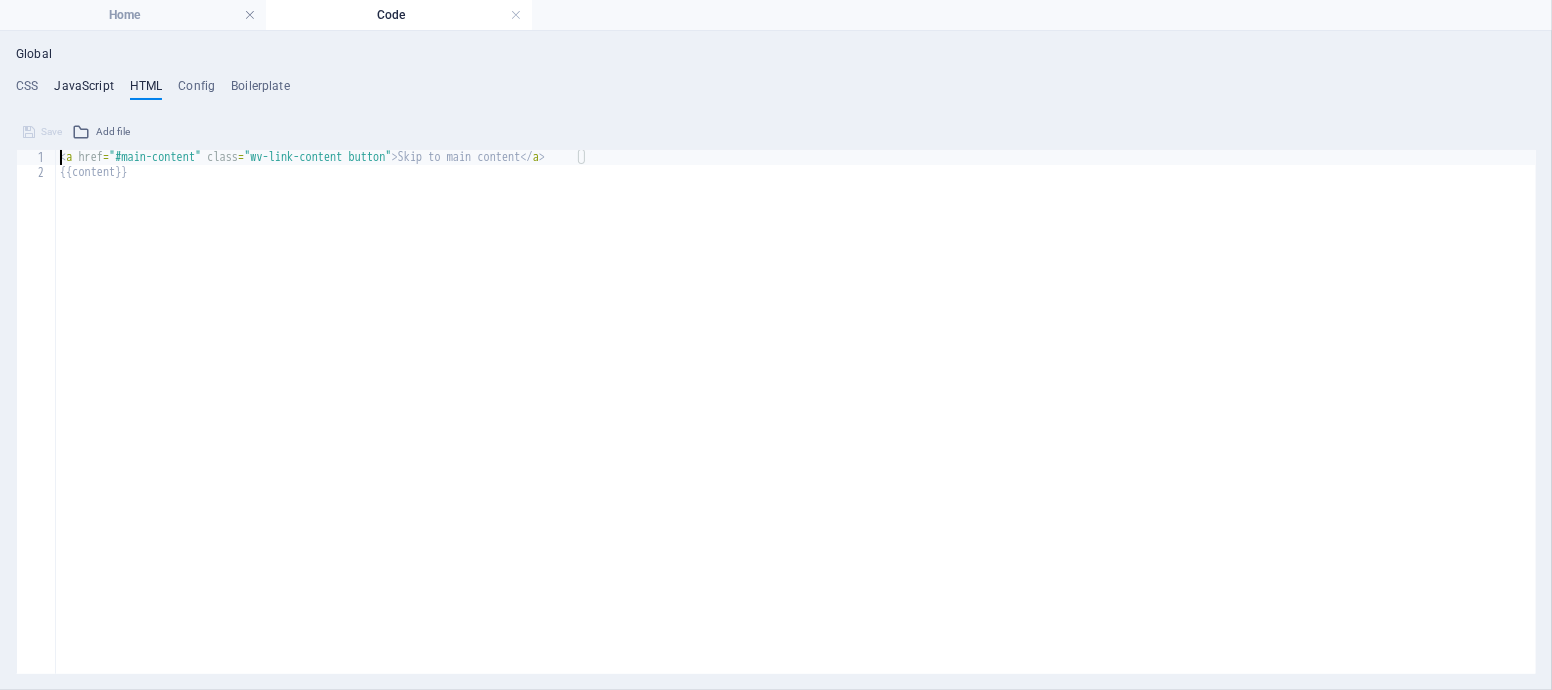 click on "JavaScript" at bounding box center (83, 90) 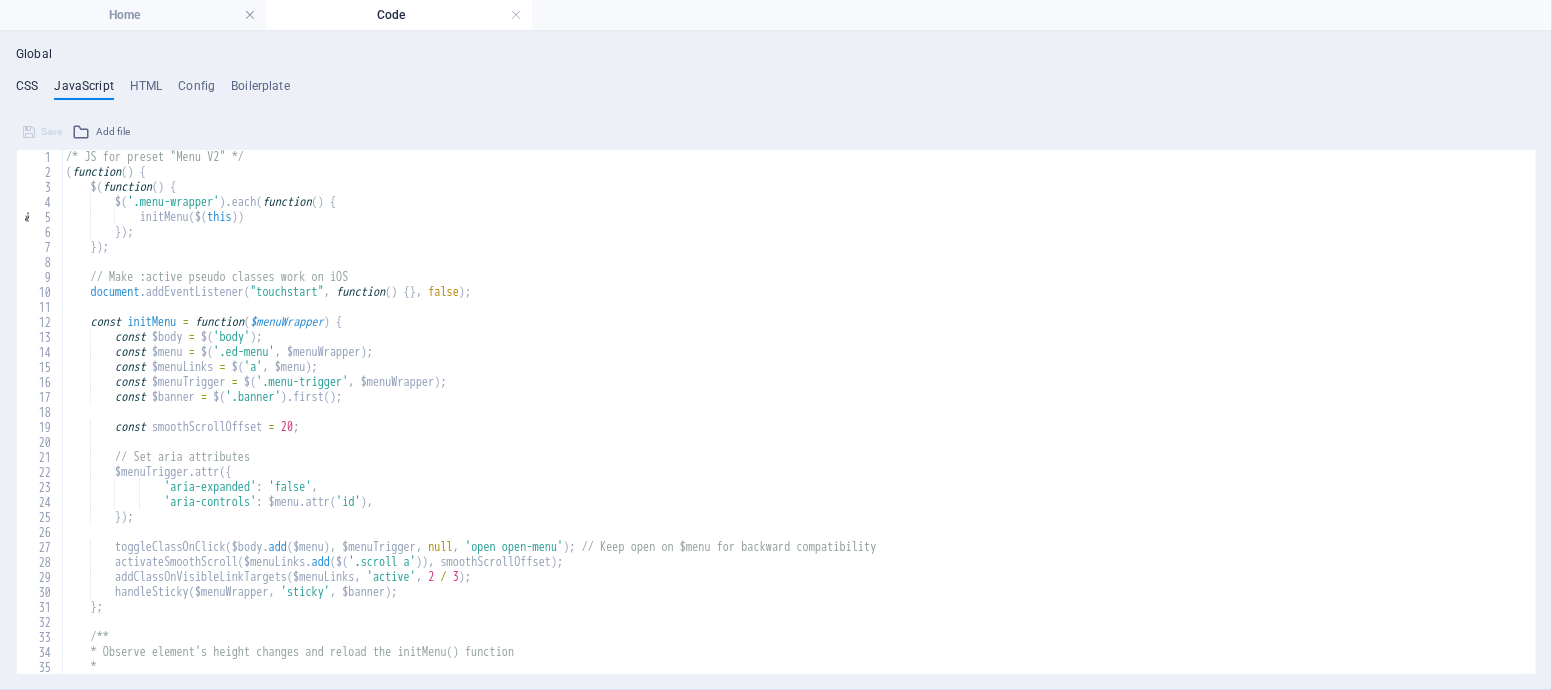 click on "CSS" at bounding box center (27, 90) 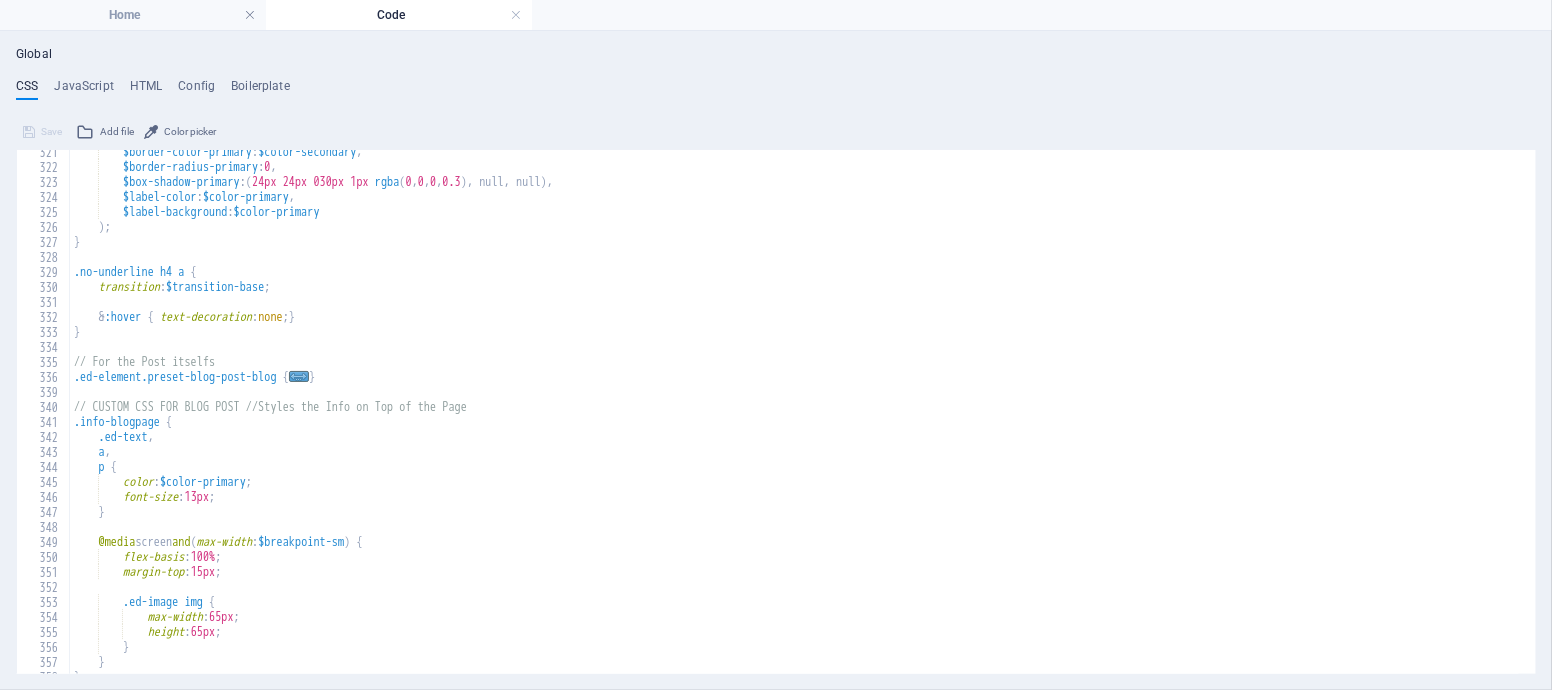 scroll, scrollTop: 673, scrollLeft: 0, axis: vertical 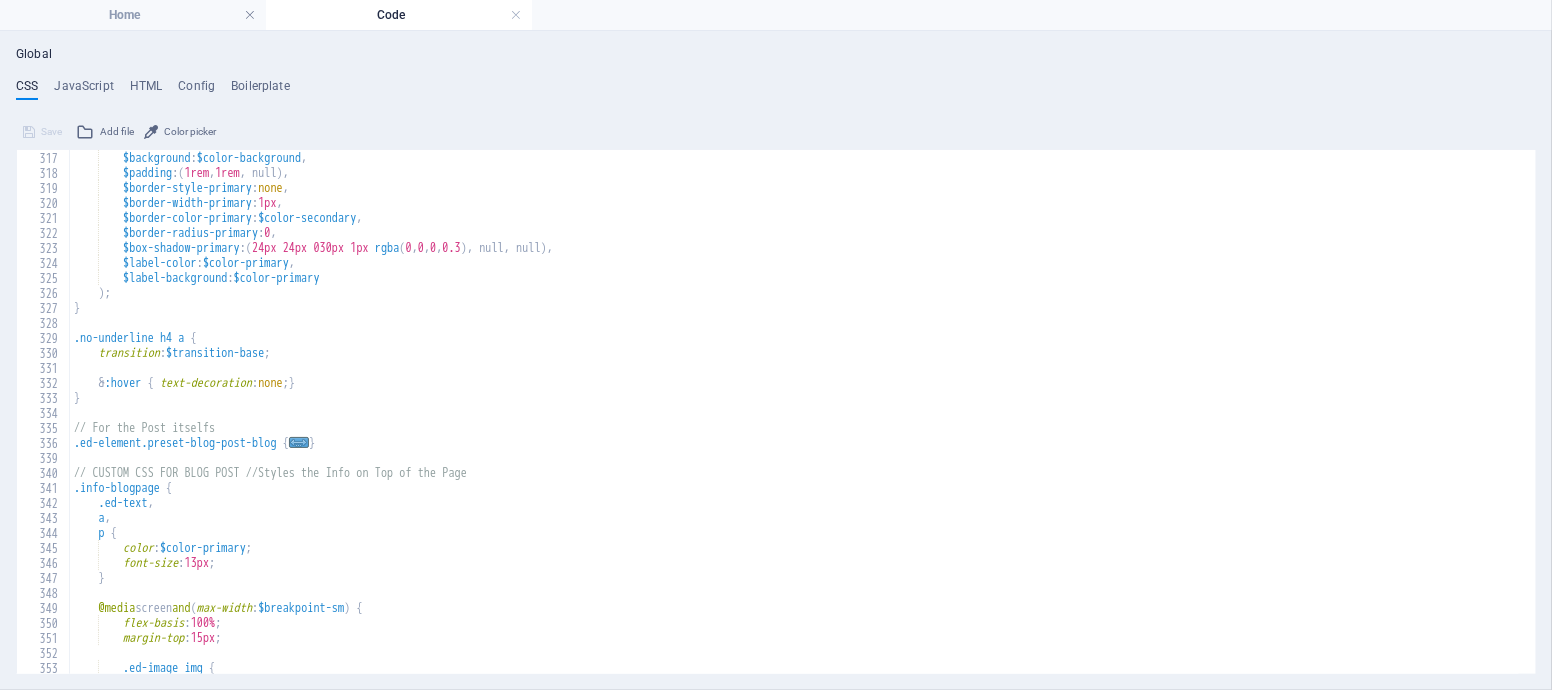 click on "Code" at bounding box center (399, 15) 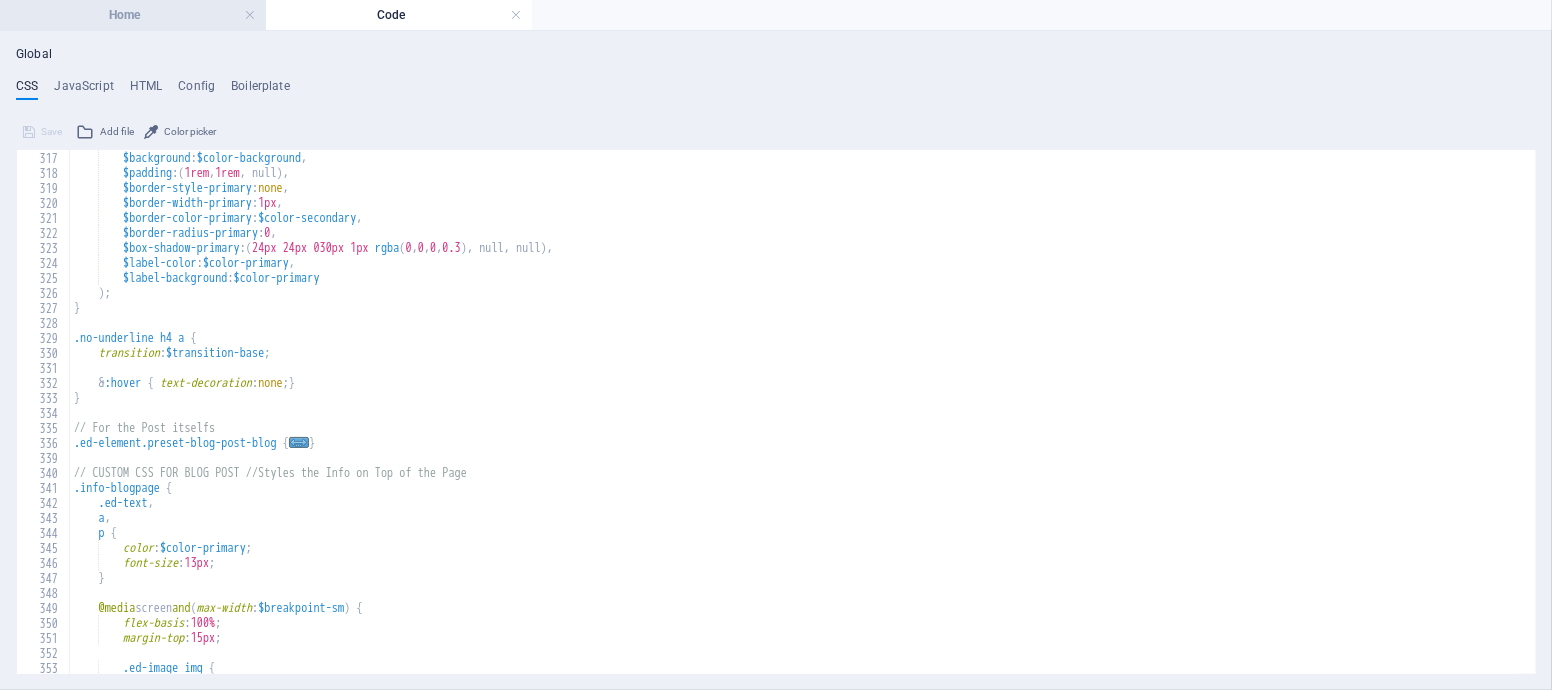 click on "Home" at bounding box center [133, 15] 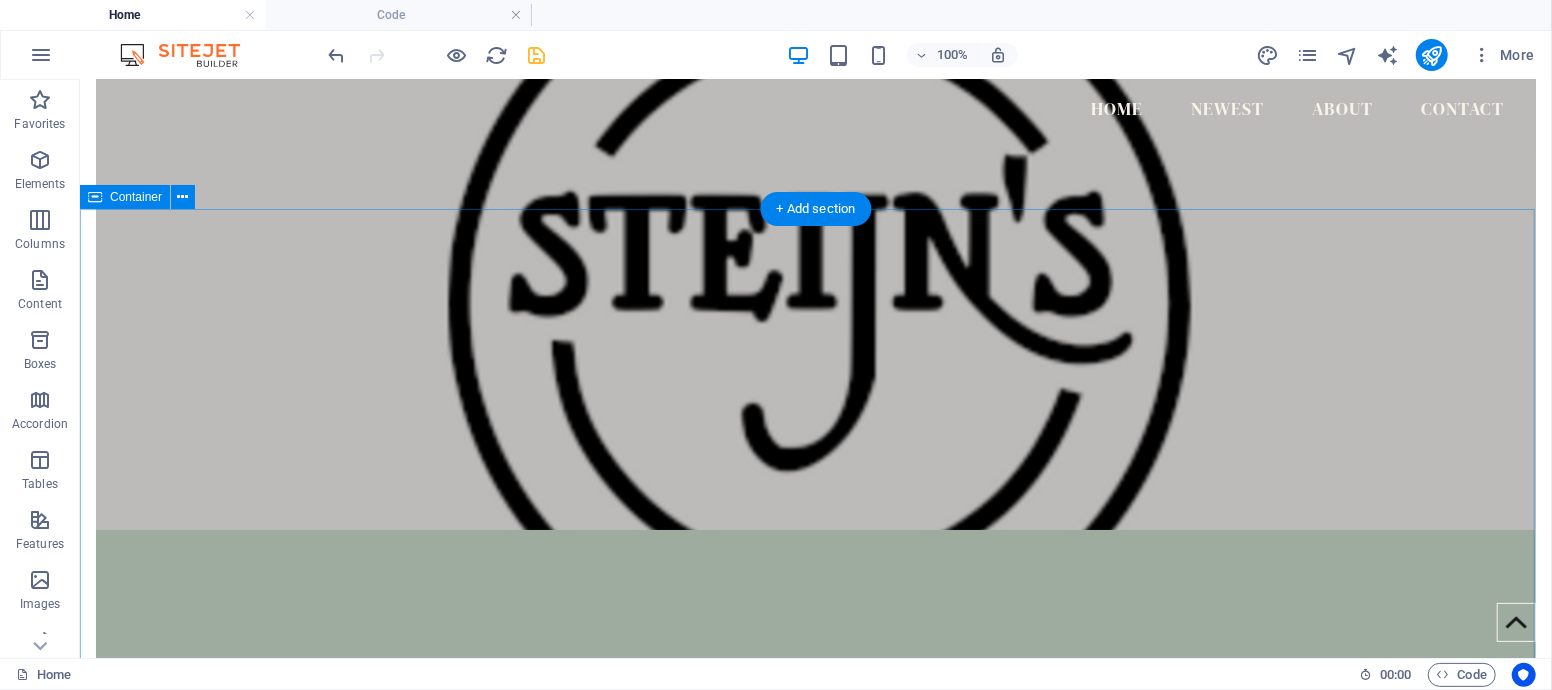 scroll, scrollTop: 0, scrollLeft: 0, axis: both 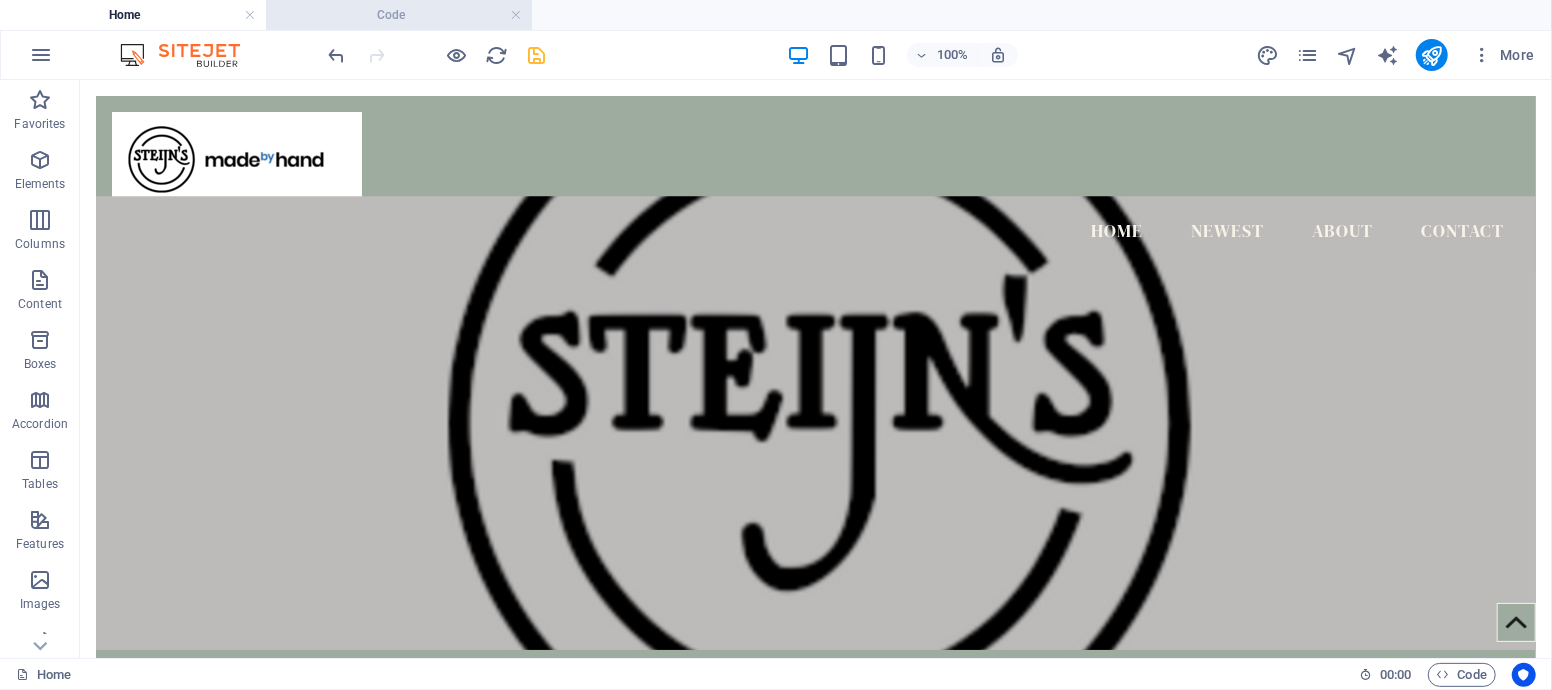 click on "Code" at bounding box center (399, 15) 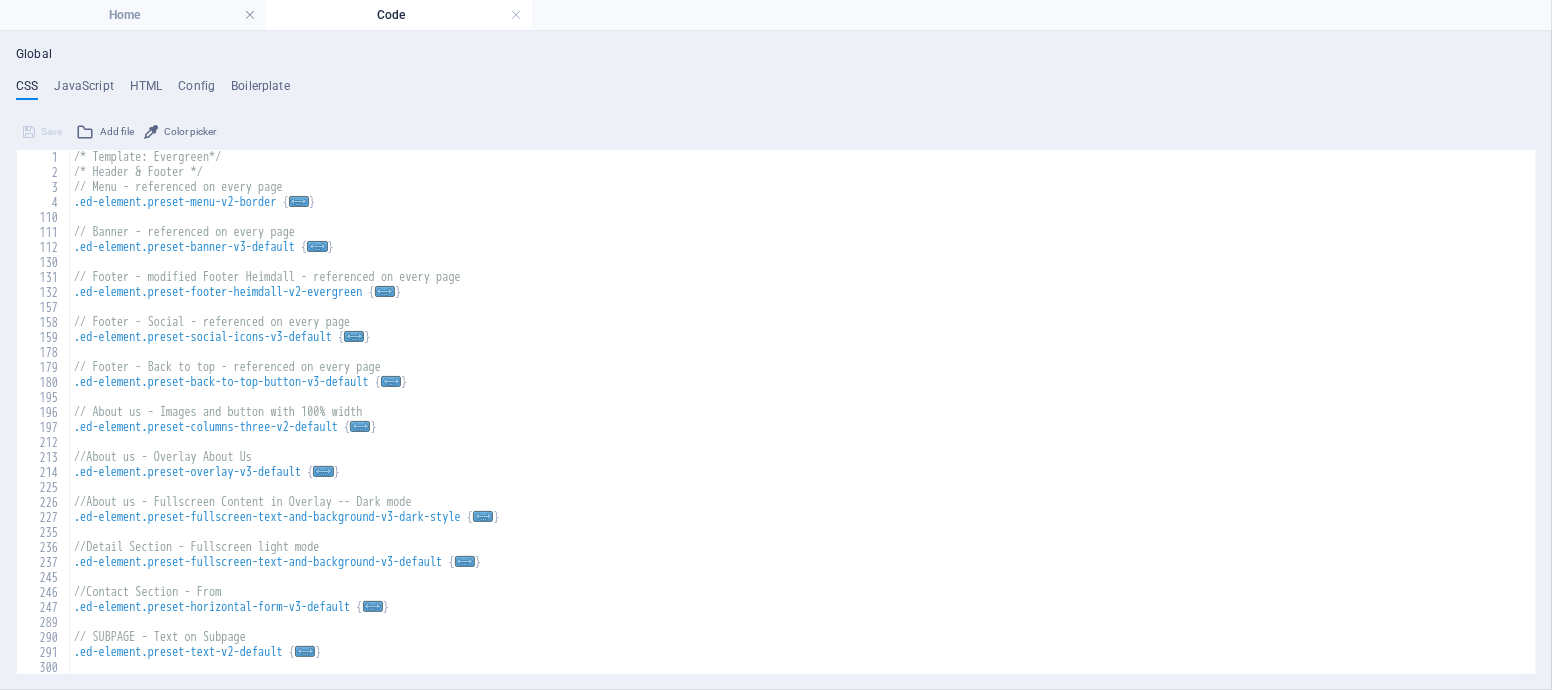 scroll, scrollTop: 0, scrollLeft: 0, axis: both 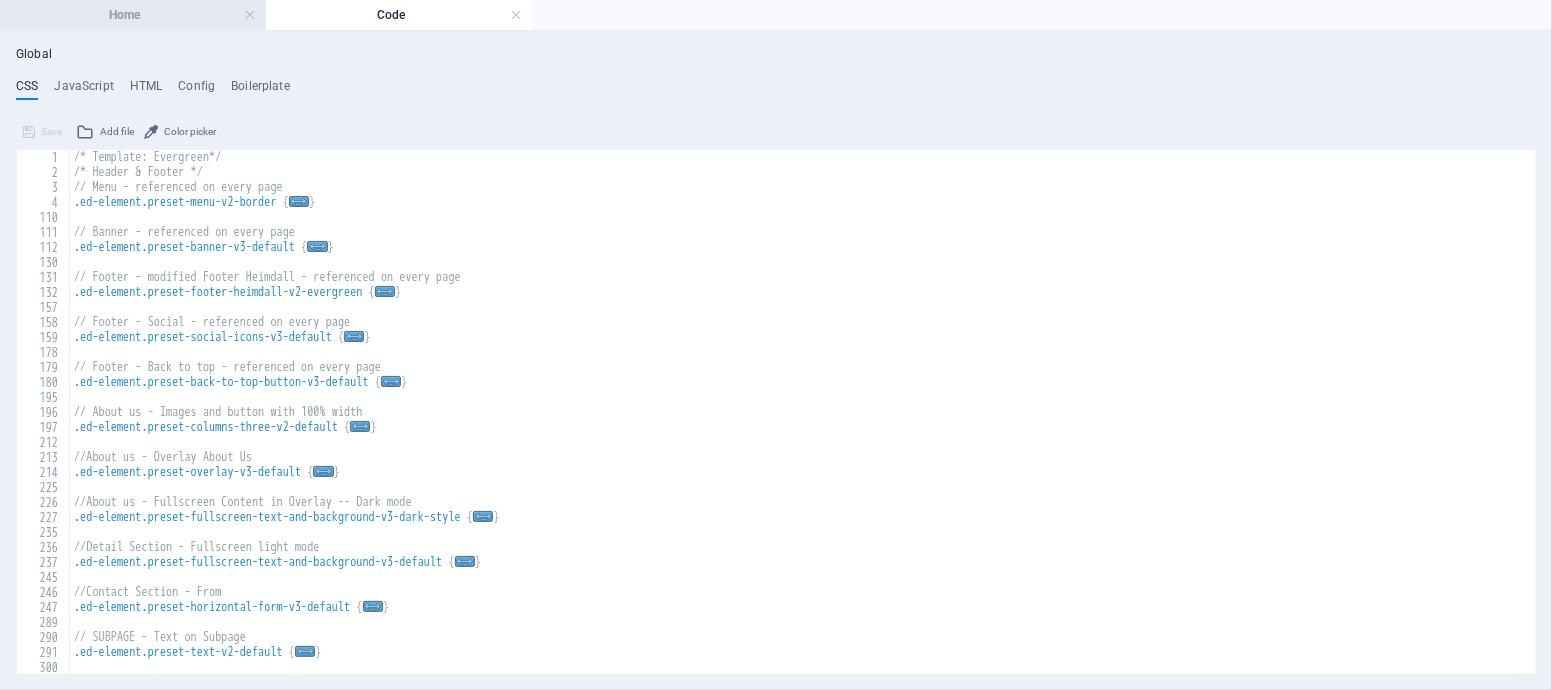 click on "Home" at bounding box center [133, 15] 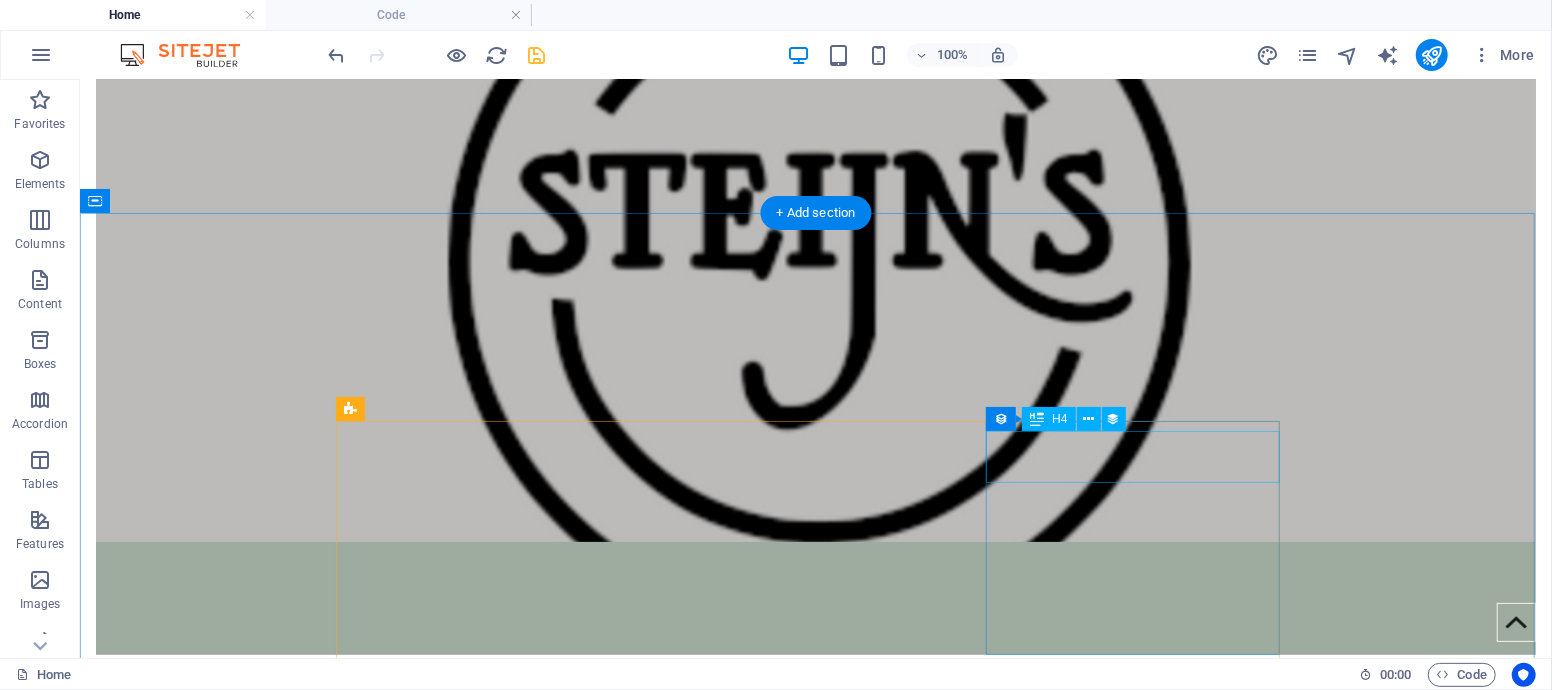 scroll, scrollTop: 0, scrollLeft: 0, axis: both 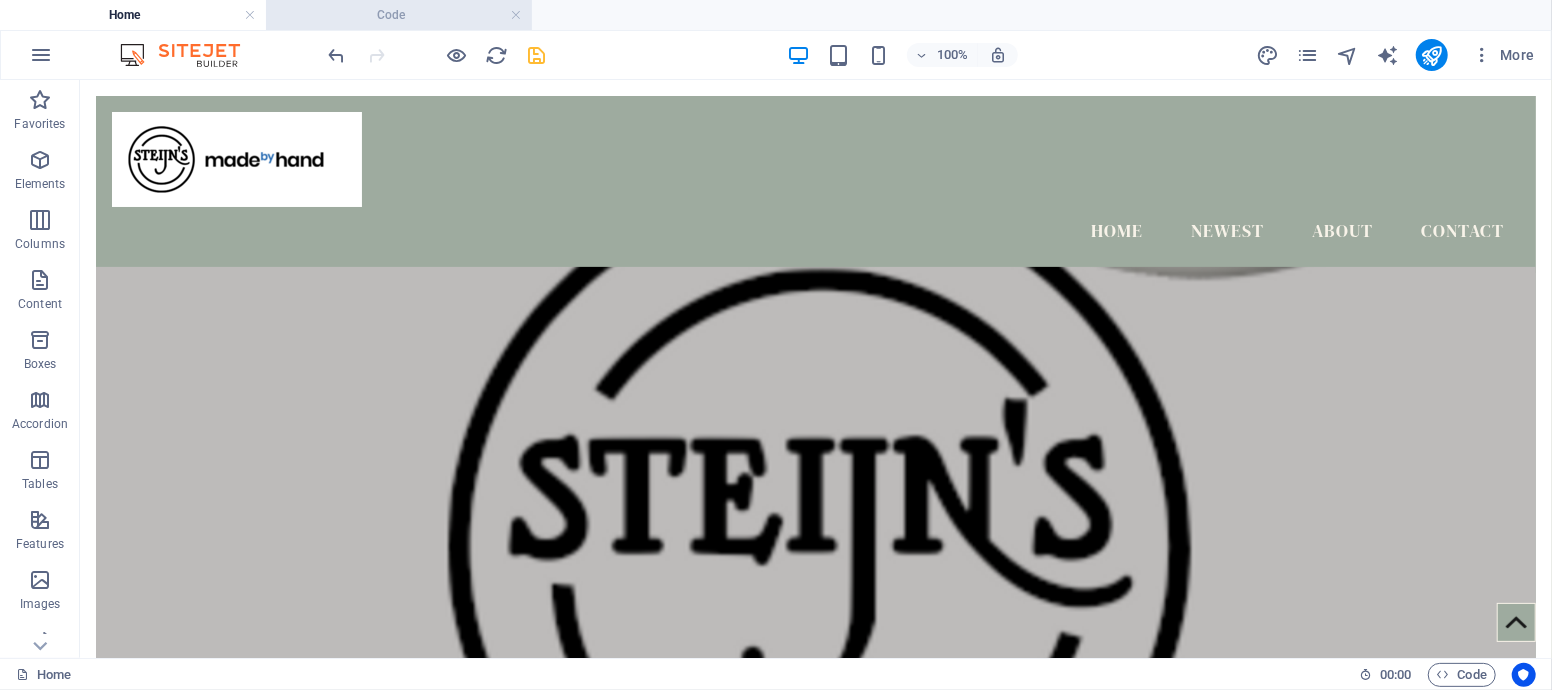 click on "Code" at bounding box center (399, 15) 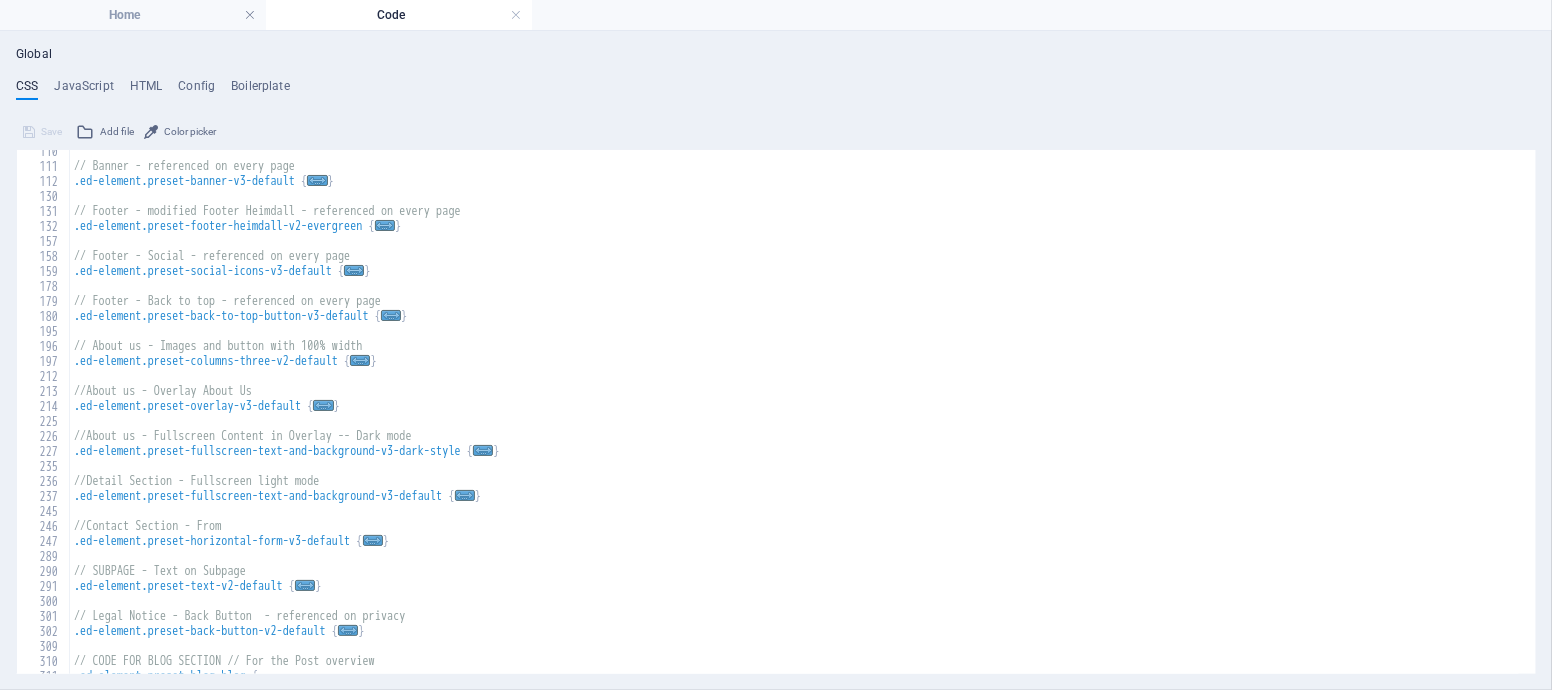 scroll, scrollTop: 0, scrollLeft: 0, axis: both 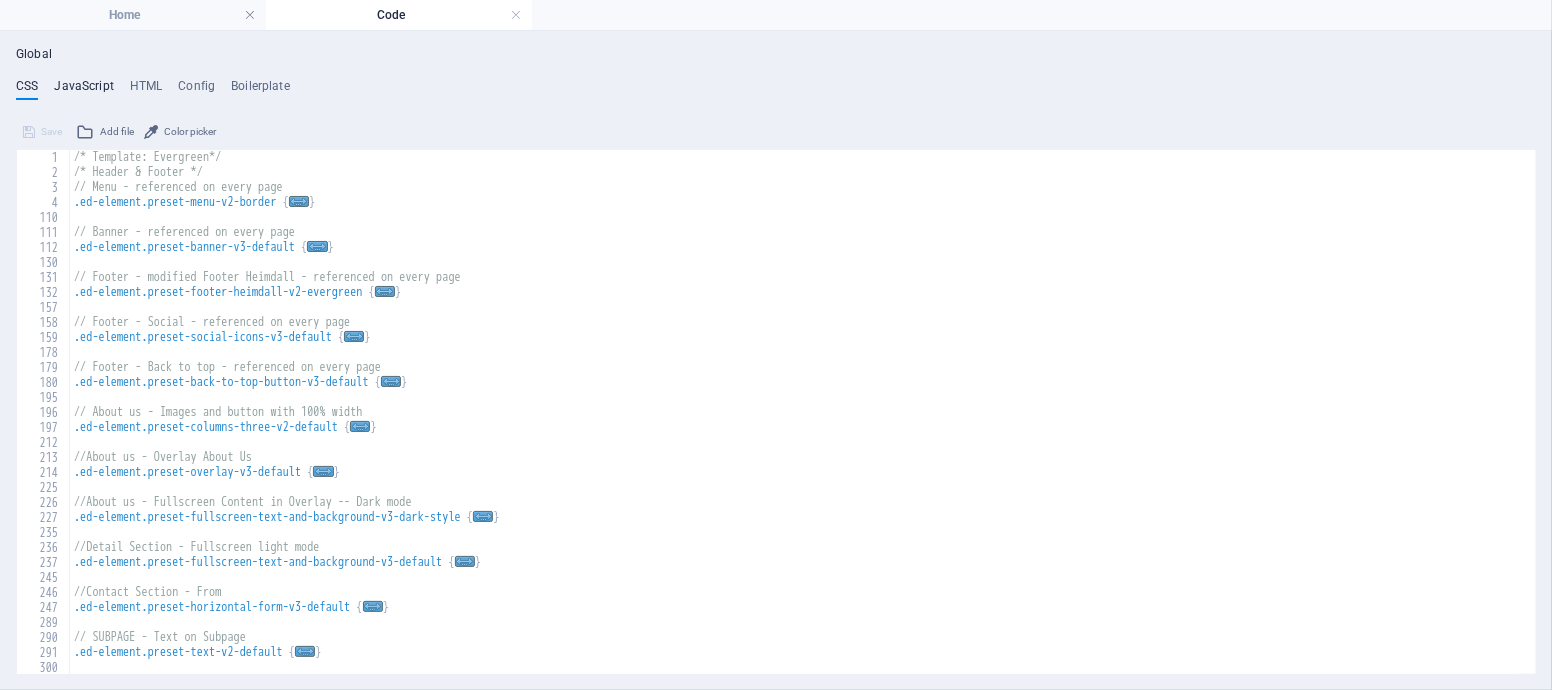 click on "JavaScript" at bounding box center (83, 90) 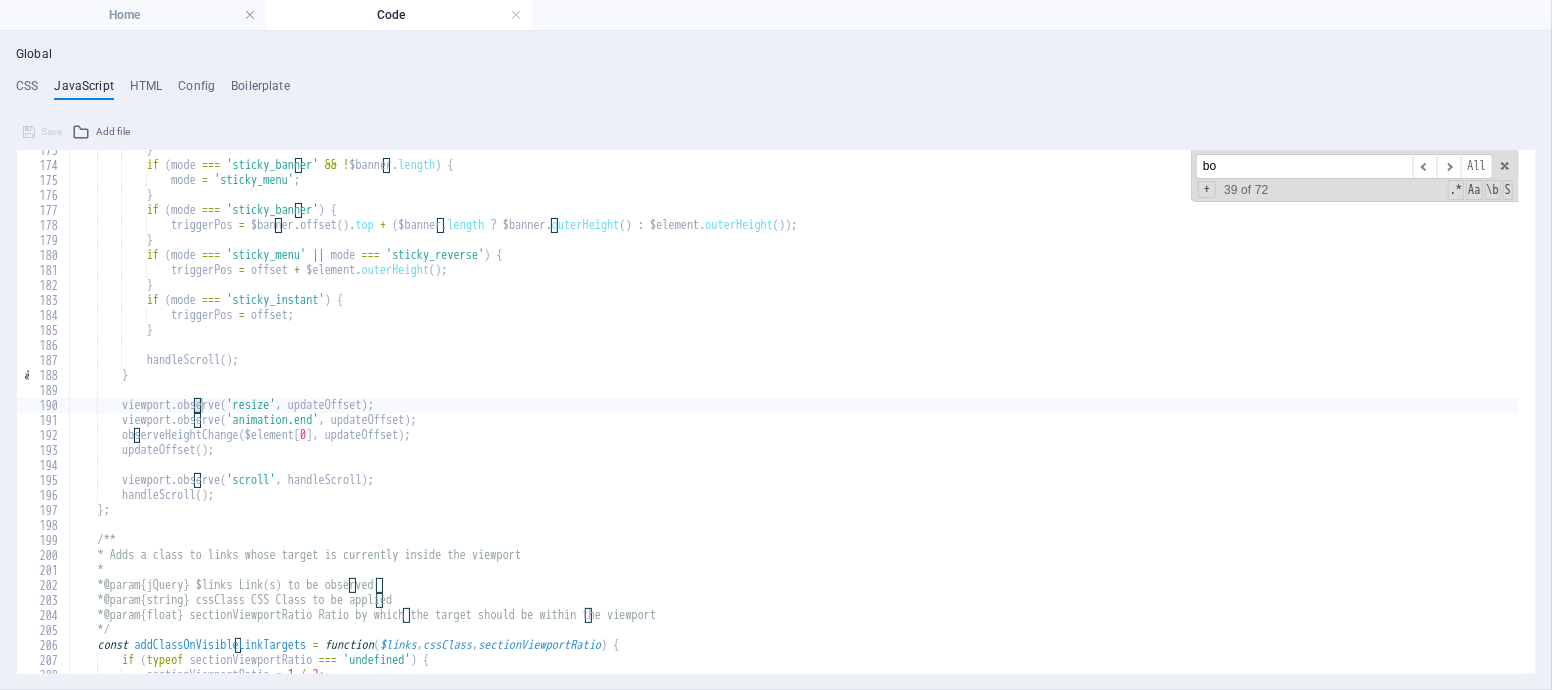 scroll, scrollTop: 3682, scrollLeft: 0, axis: vertical 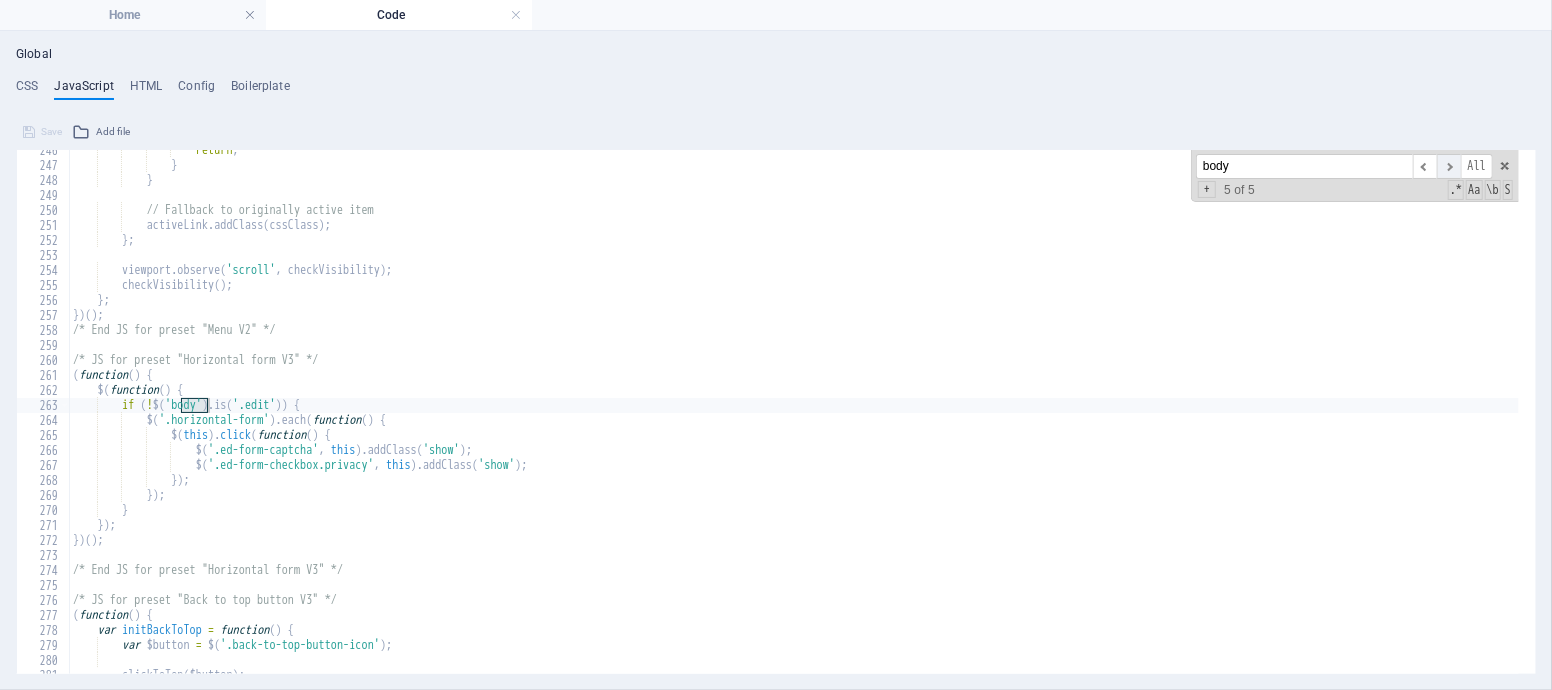 type on "body" 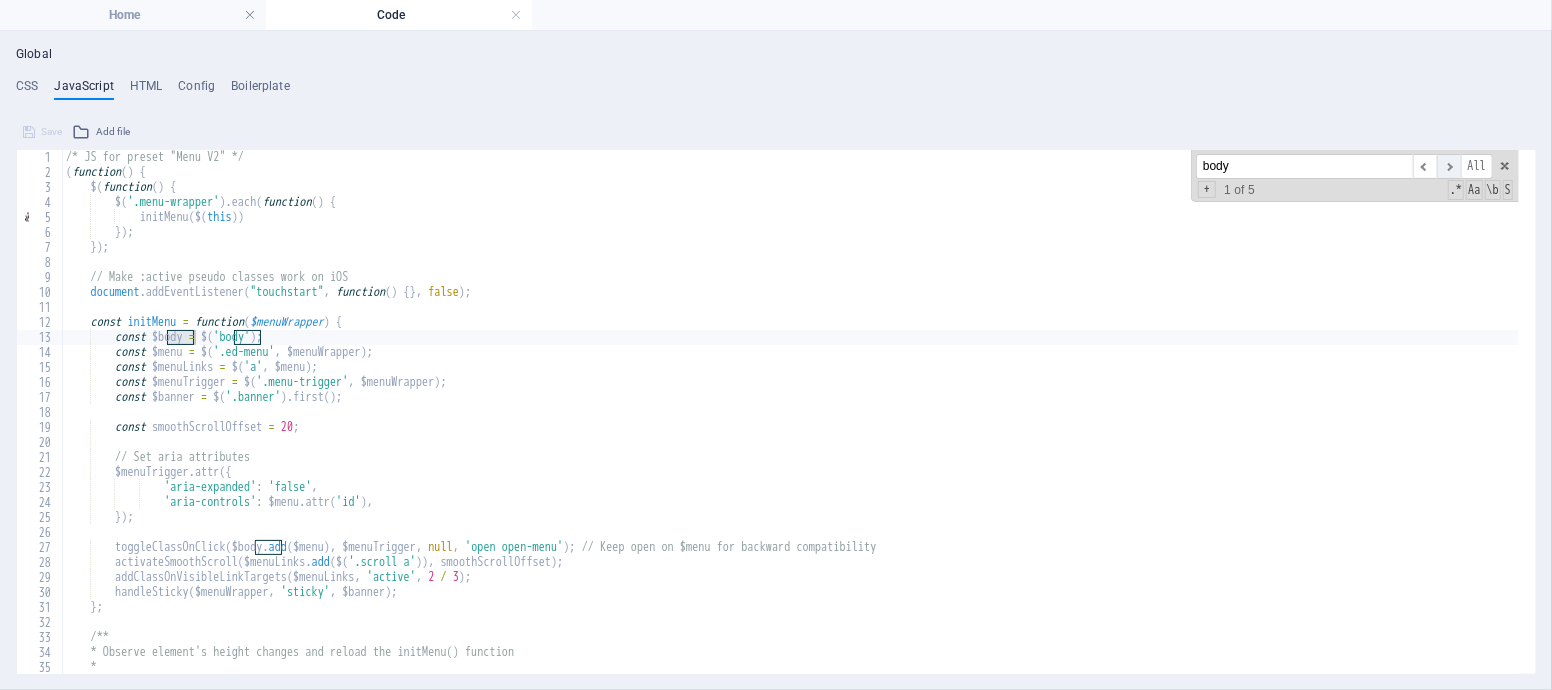 click on "​" at bounding box center [1449, 166] 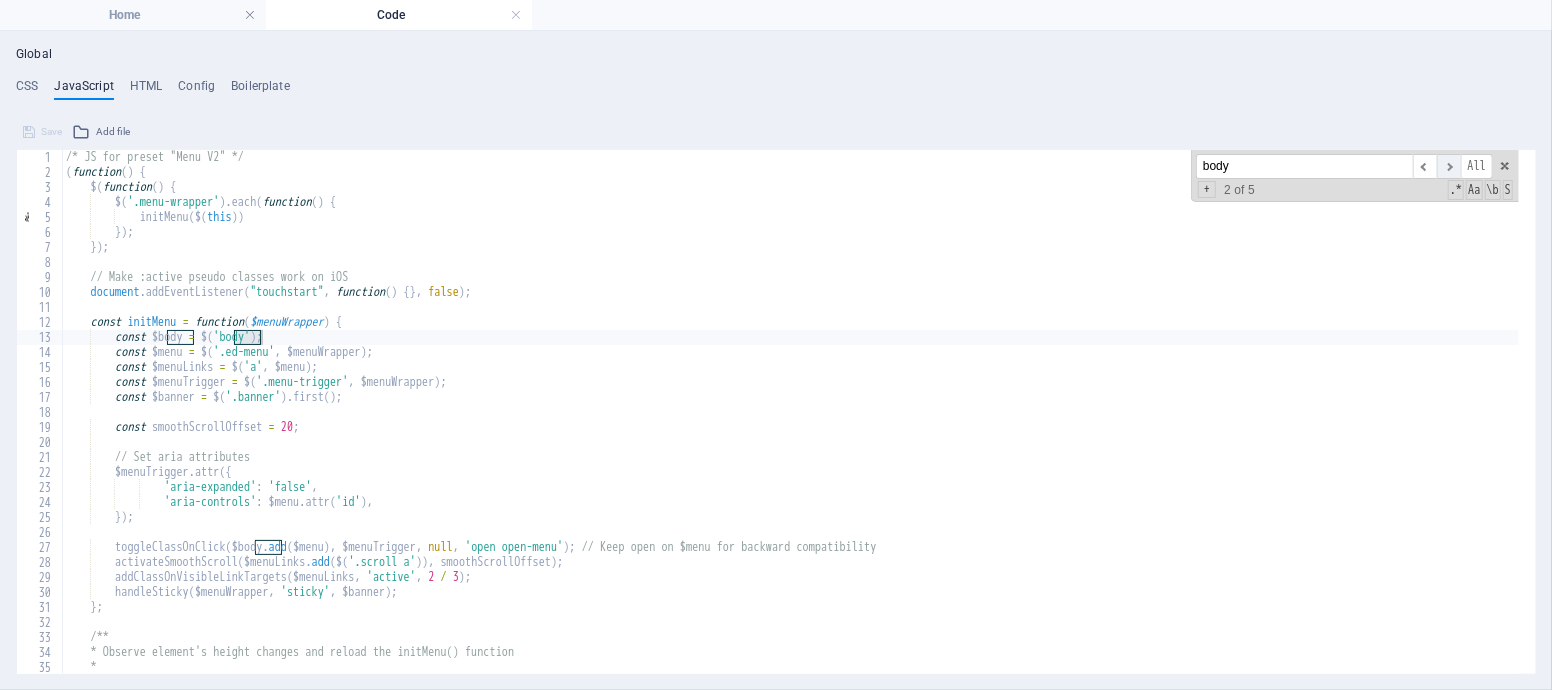 click on "​" at bounding box center [1449, 166] 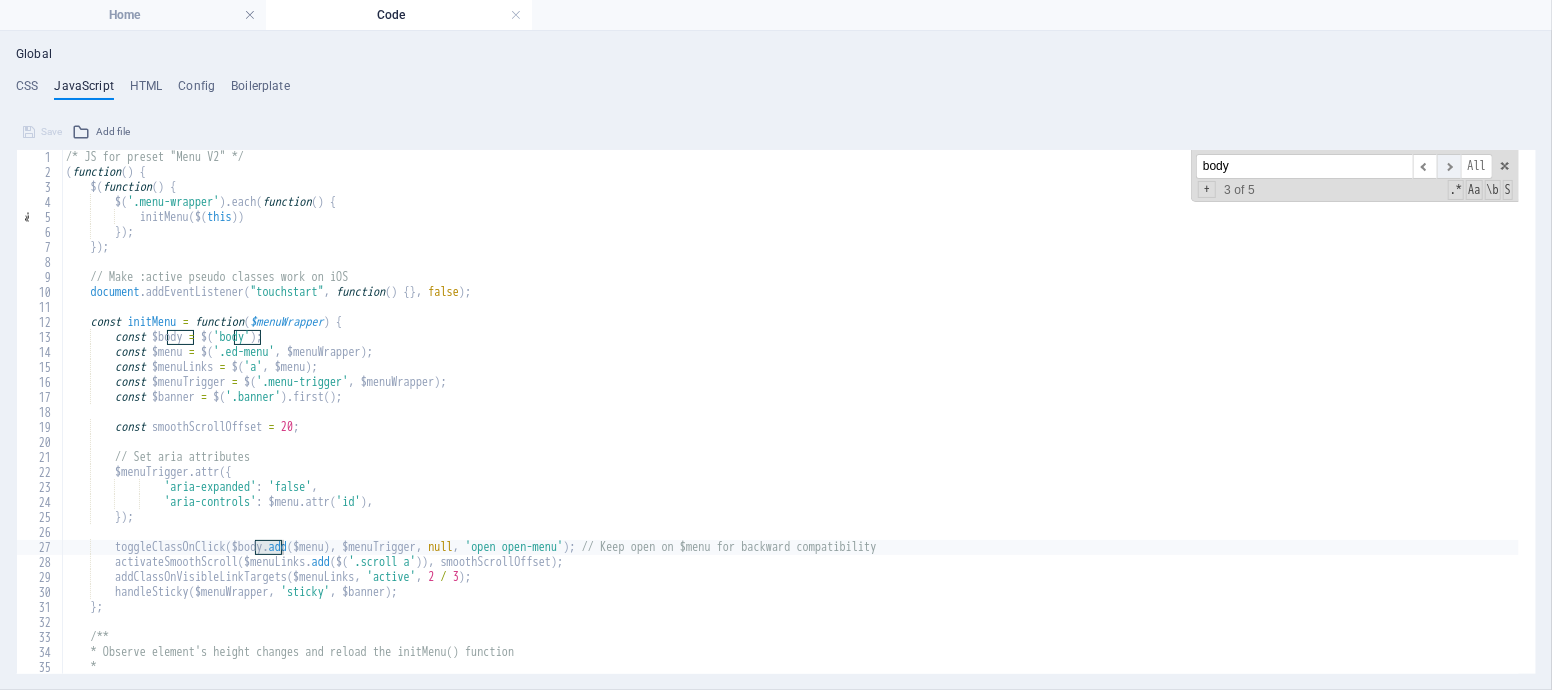 click on "​" at bounding box center (1449, 166) 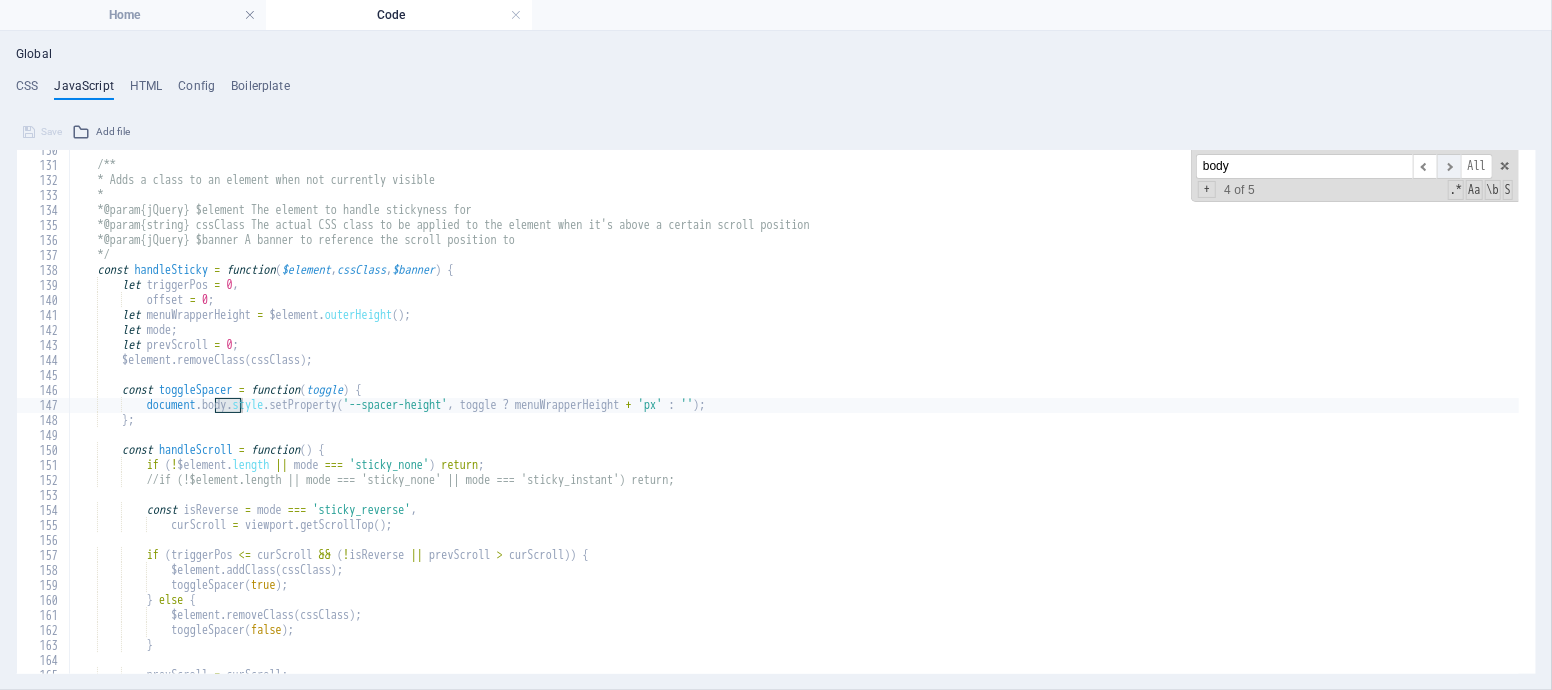 scroll, scrollTop: 1942, scrollLeft: 0, axis: vertical 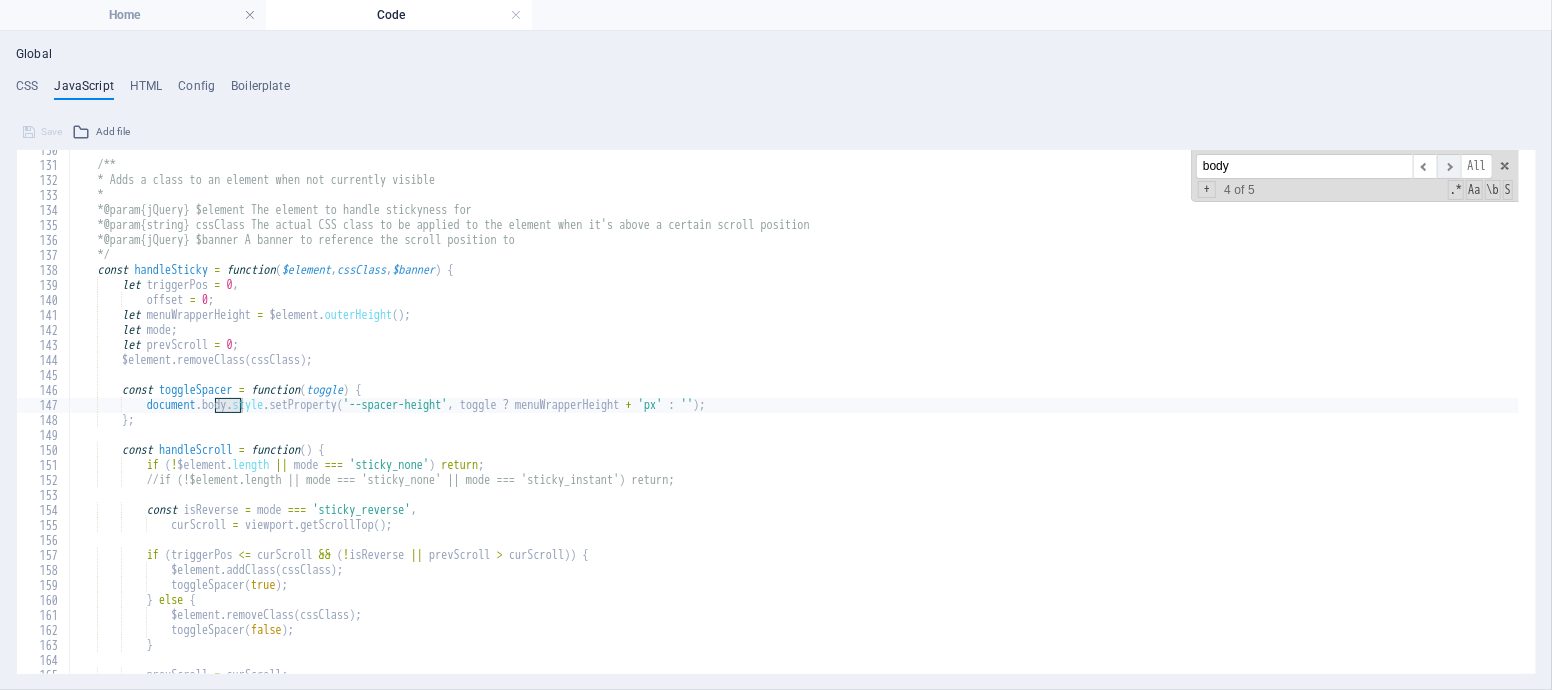 click on "​" at bounding box center (1449, 166) 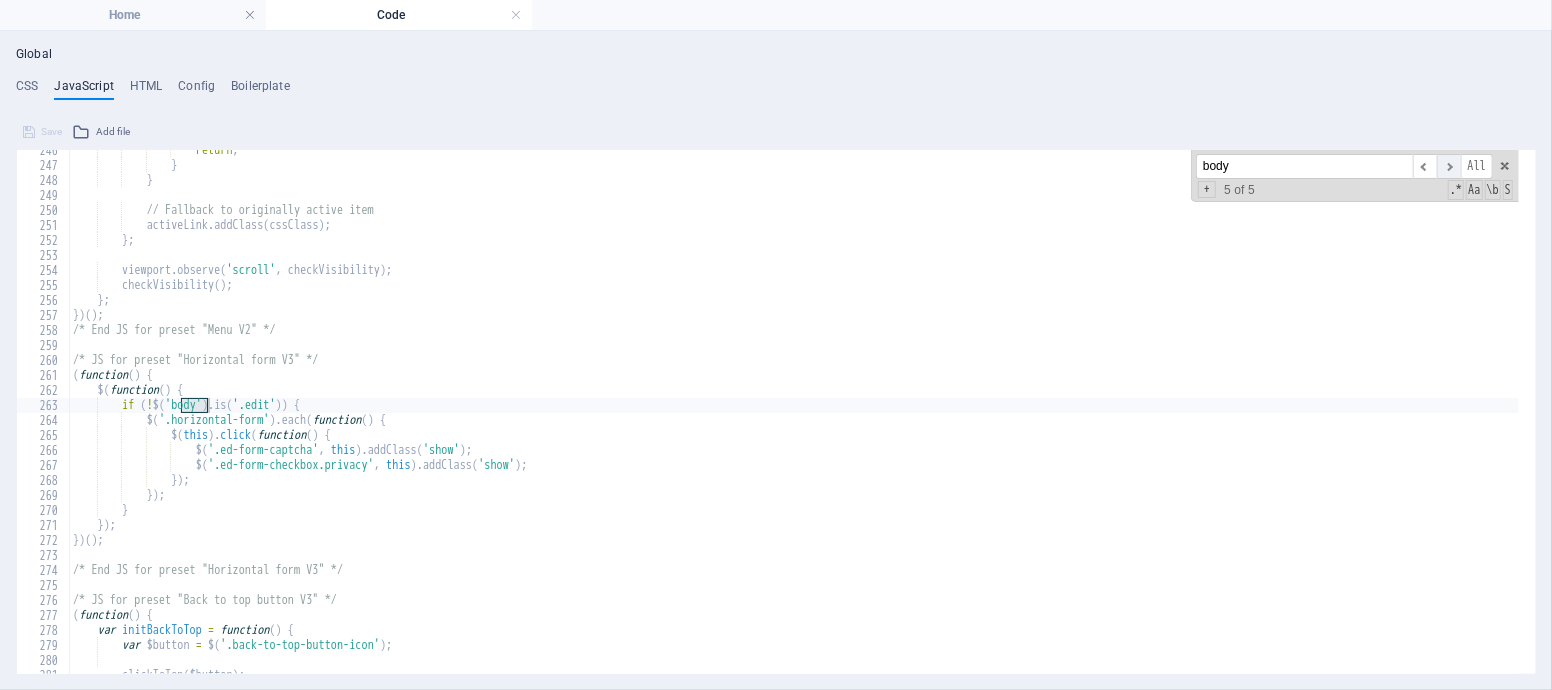click on "​" at bounding box center (1449, 166) 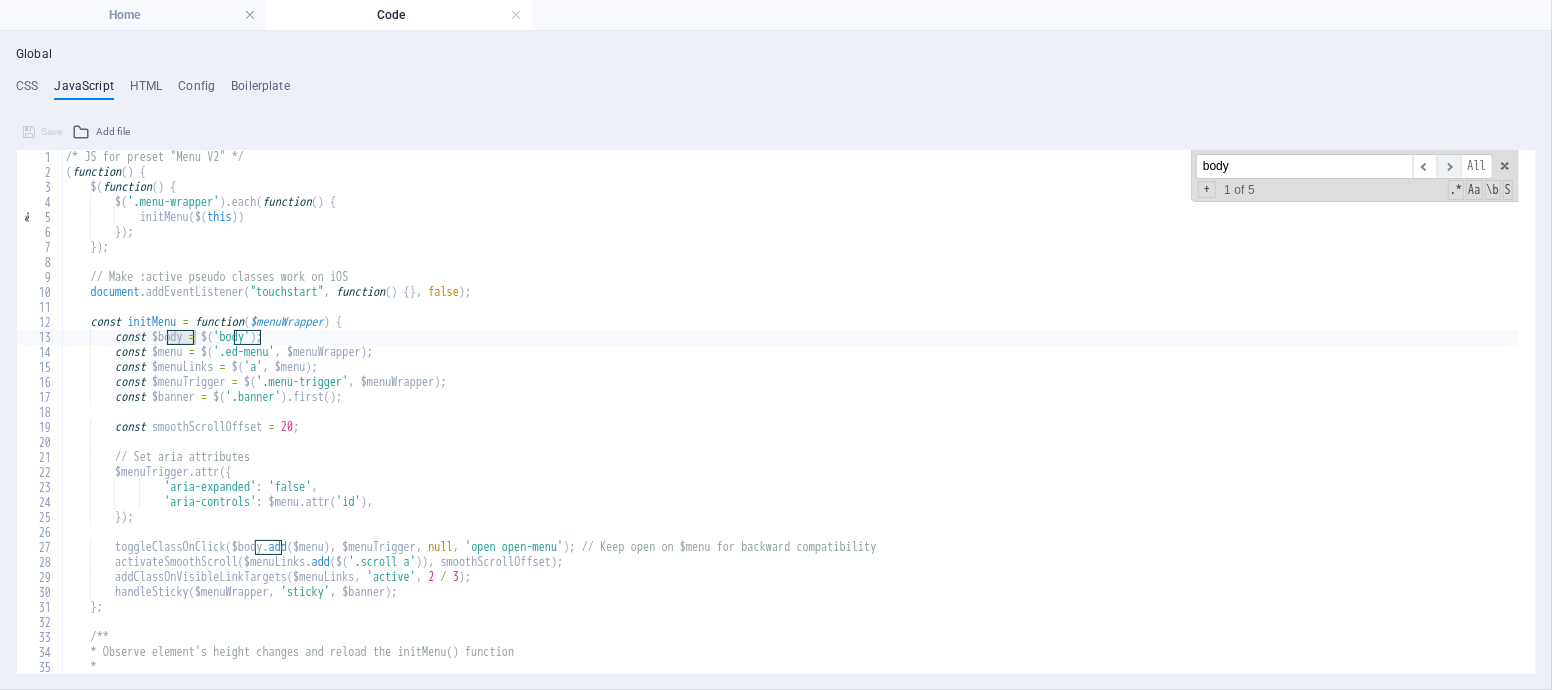 scroll, scrollTop: 0, scrollLeft: 0, axis: both 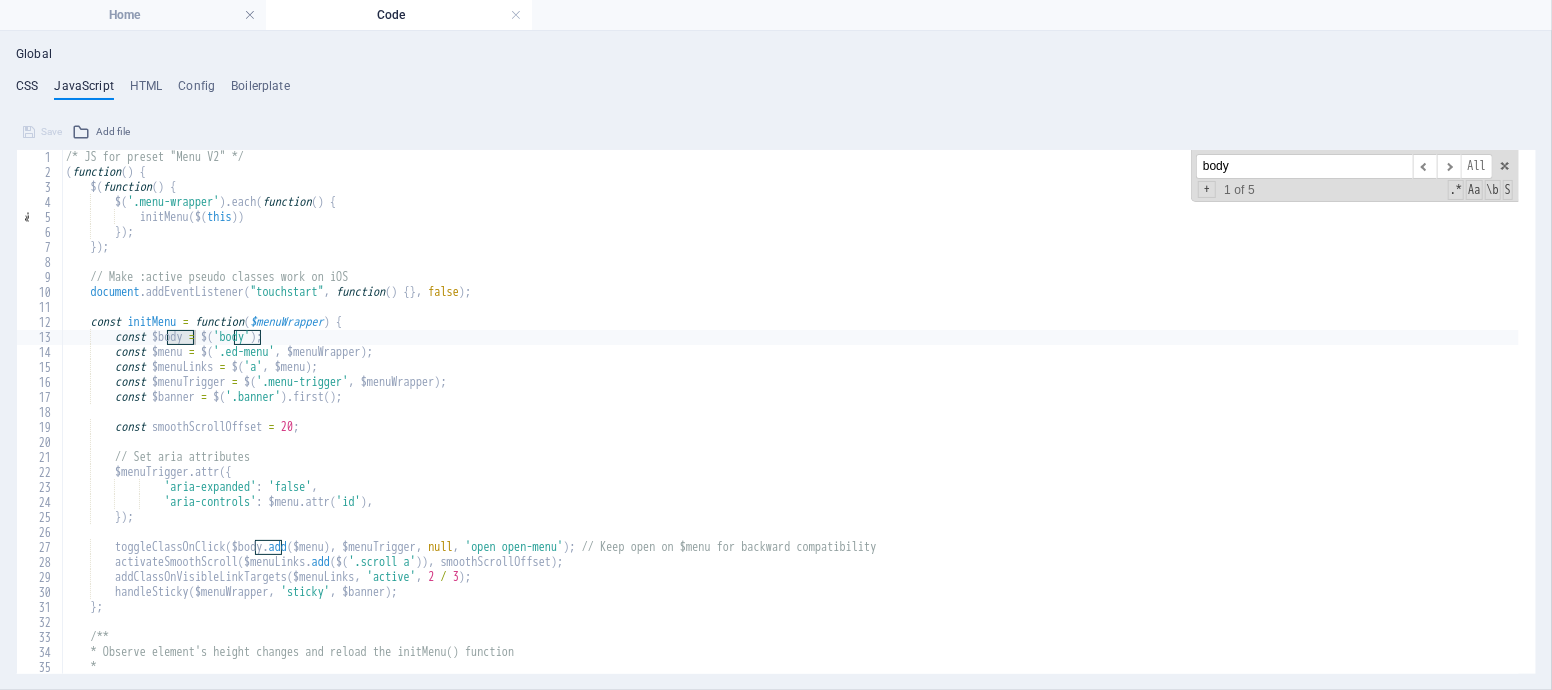 click on "CSS" at bounding box center [27, 90] 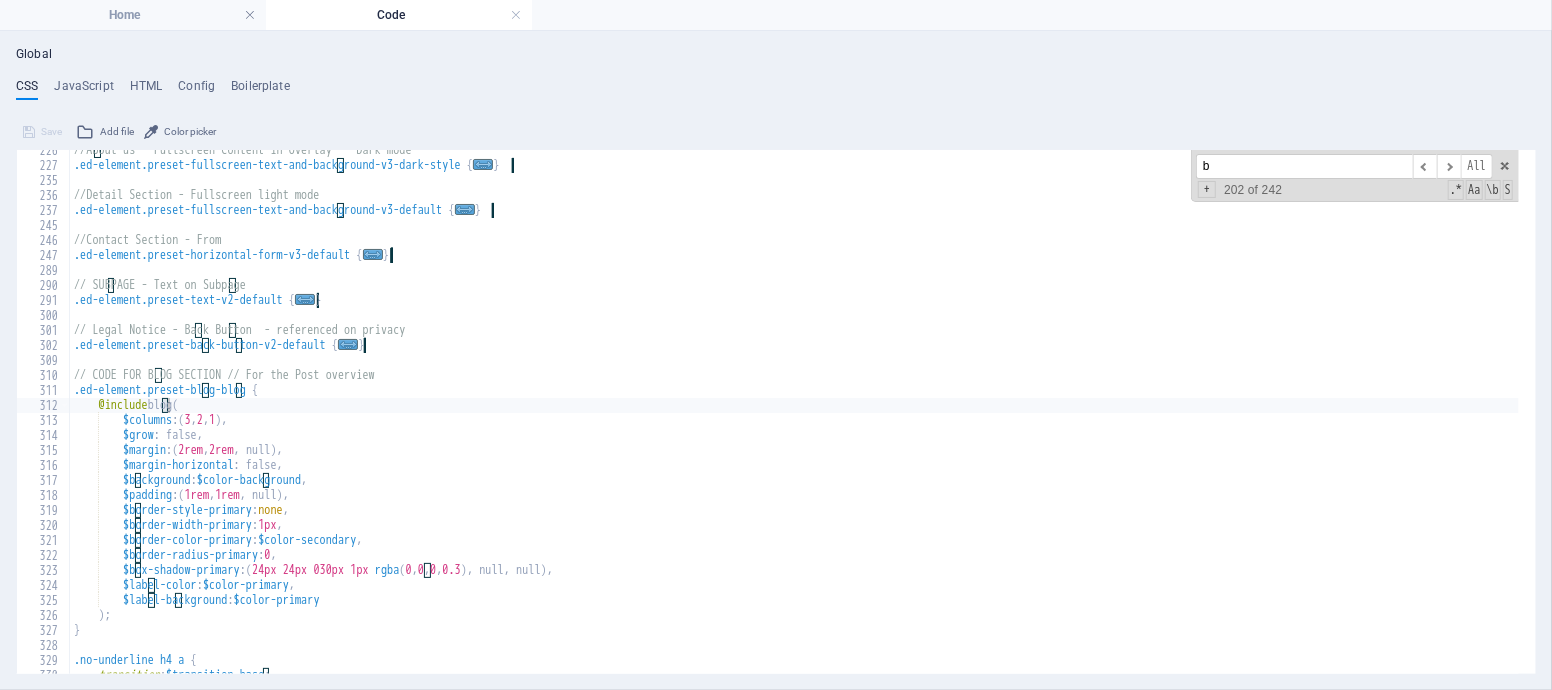 scroll, scrollTop: 352, scrollLeft: 0, axis: vertical 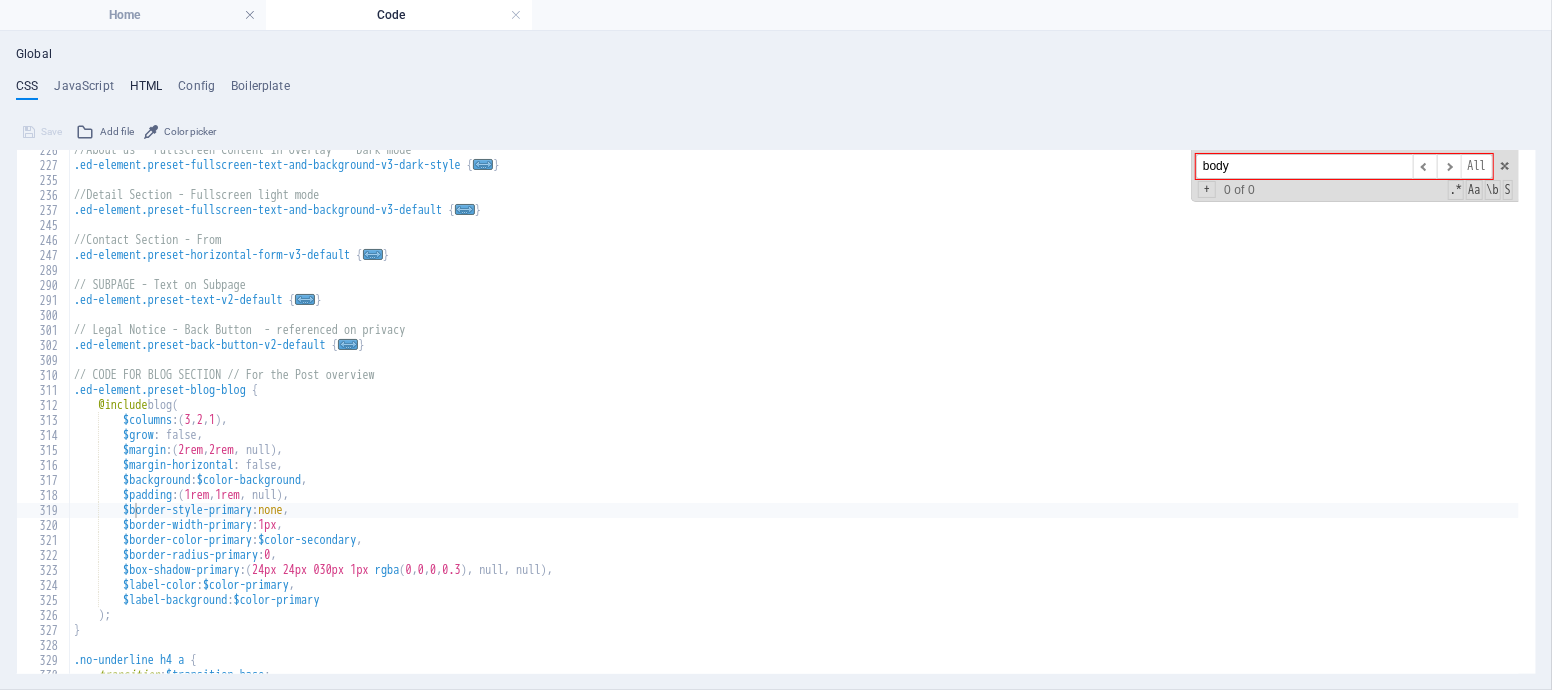 type on "body" 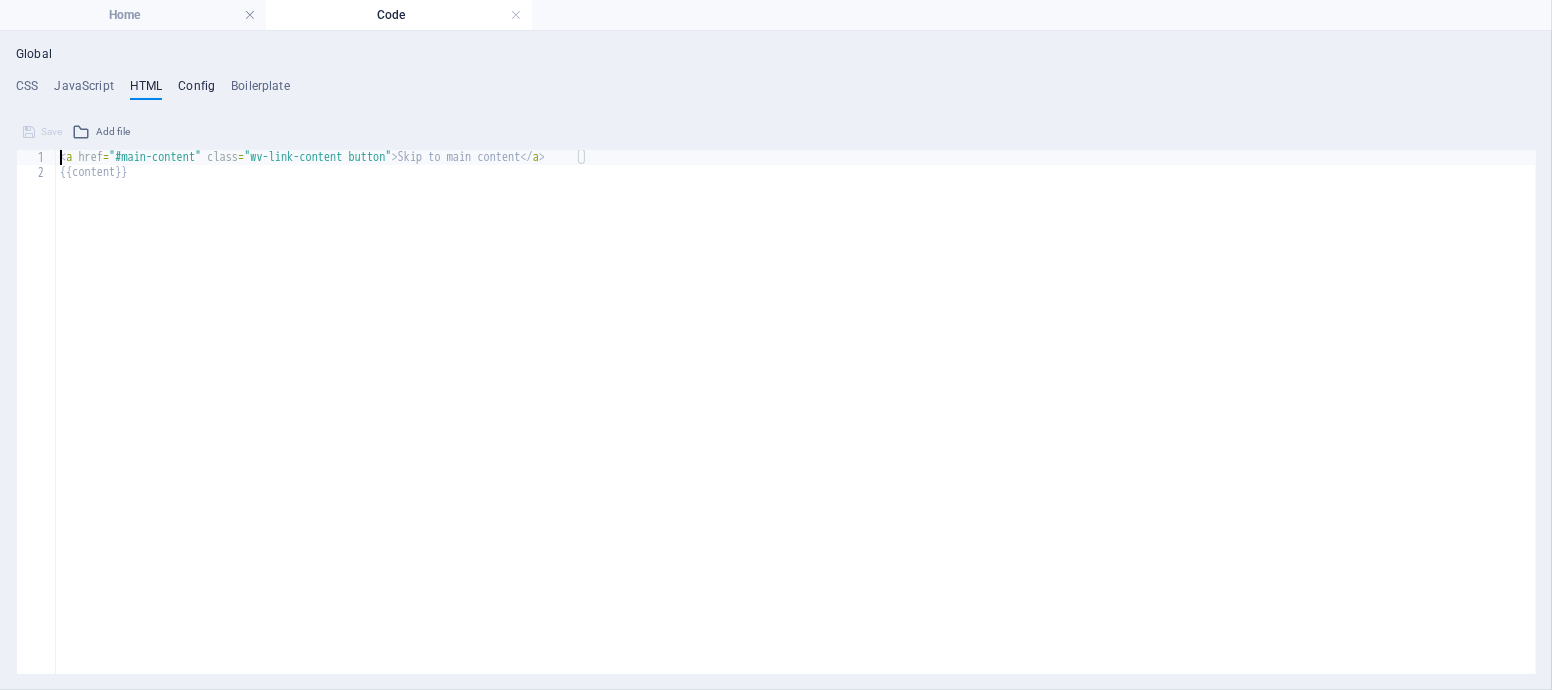 click on "Config" at bounding box center (196, 90) 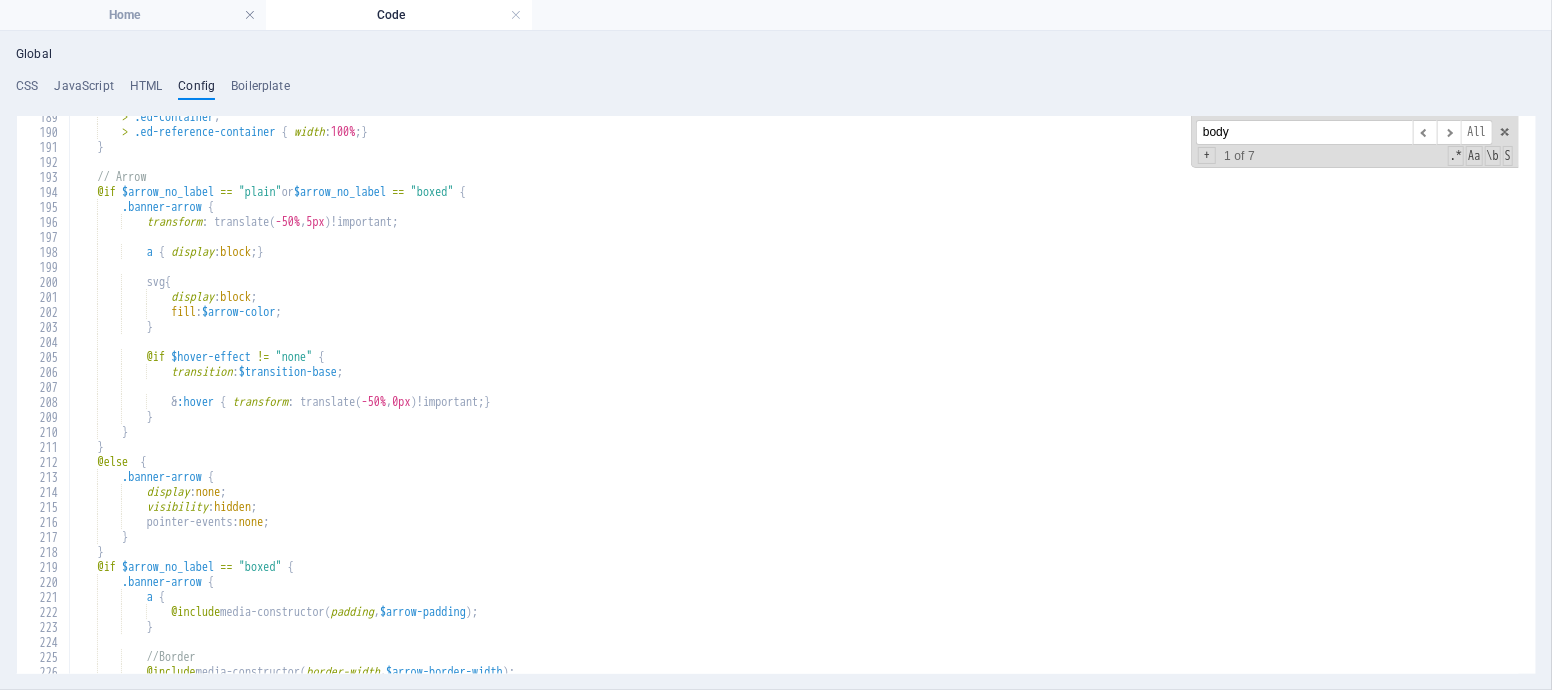 scroll, scrollTop: 2397, scrollLeft: 0, axis: vertical 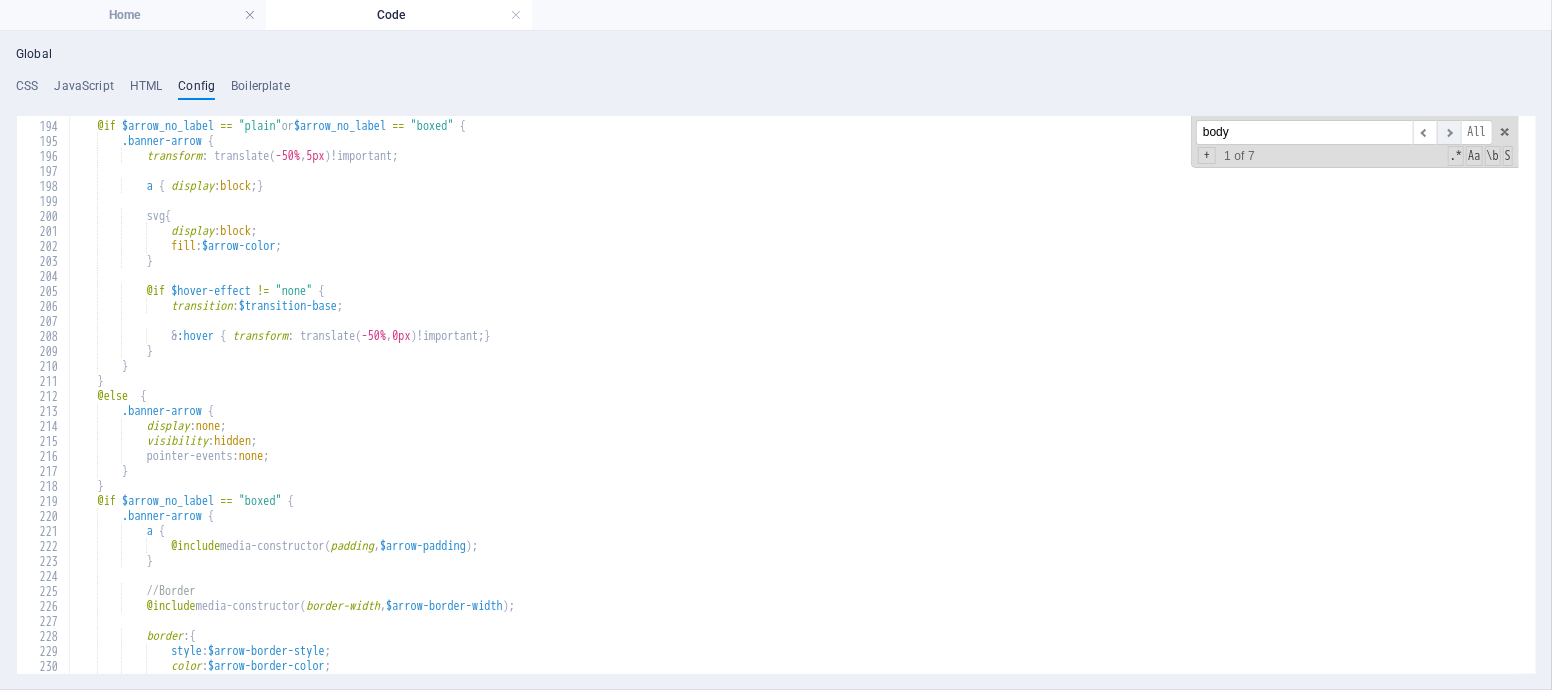 type on "body" 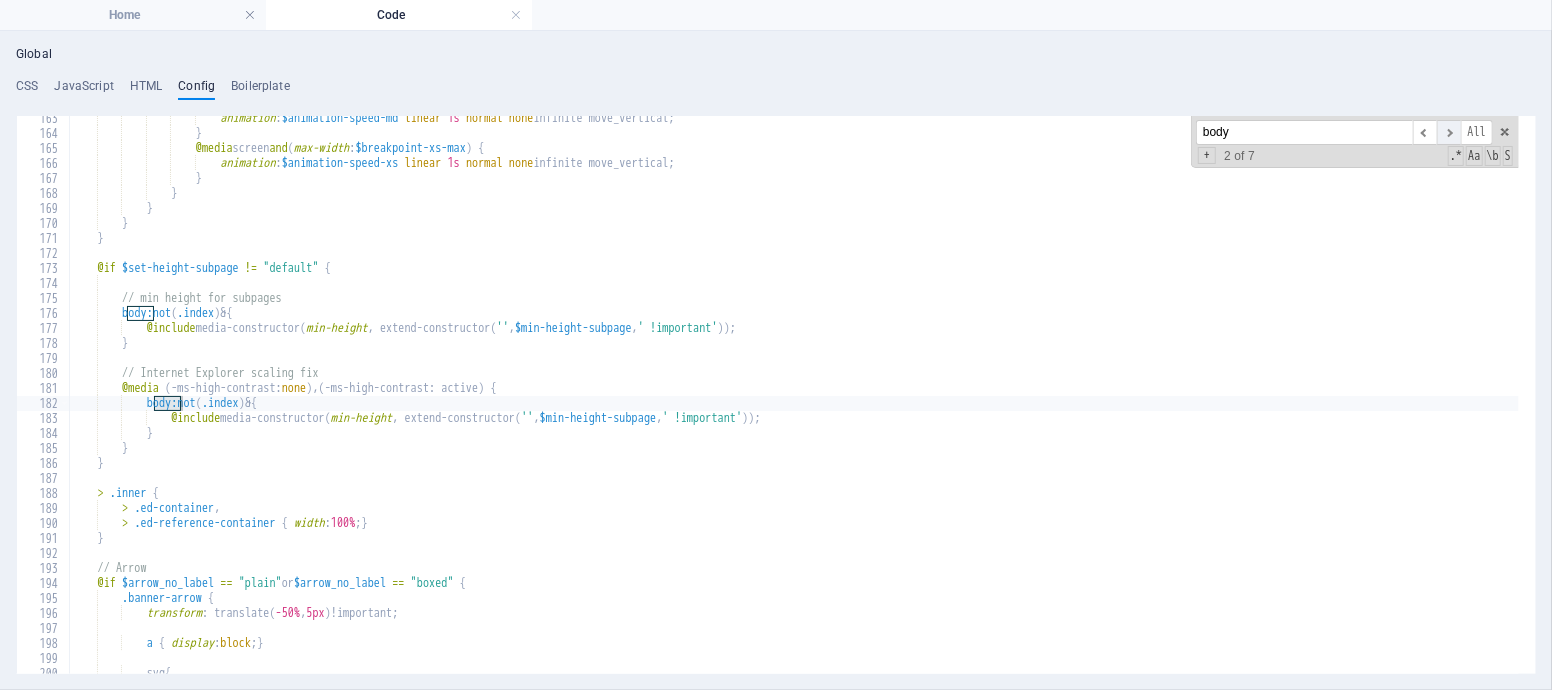 scroll, scrollTop: 1940, scrollLeft: 0, axis: vertical 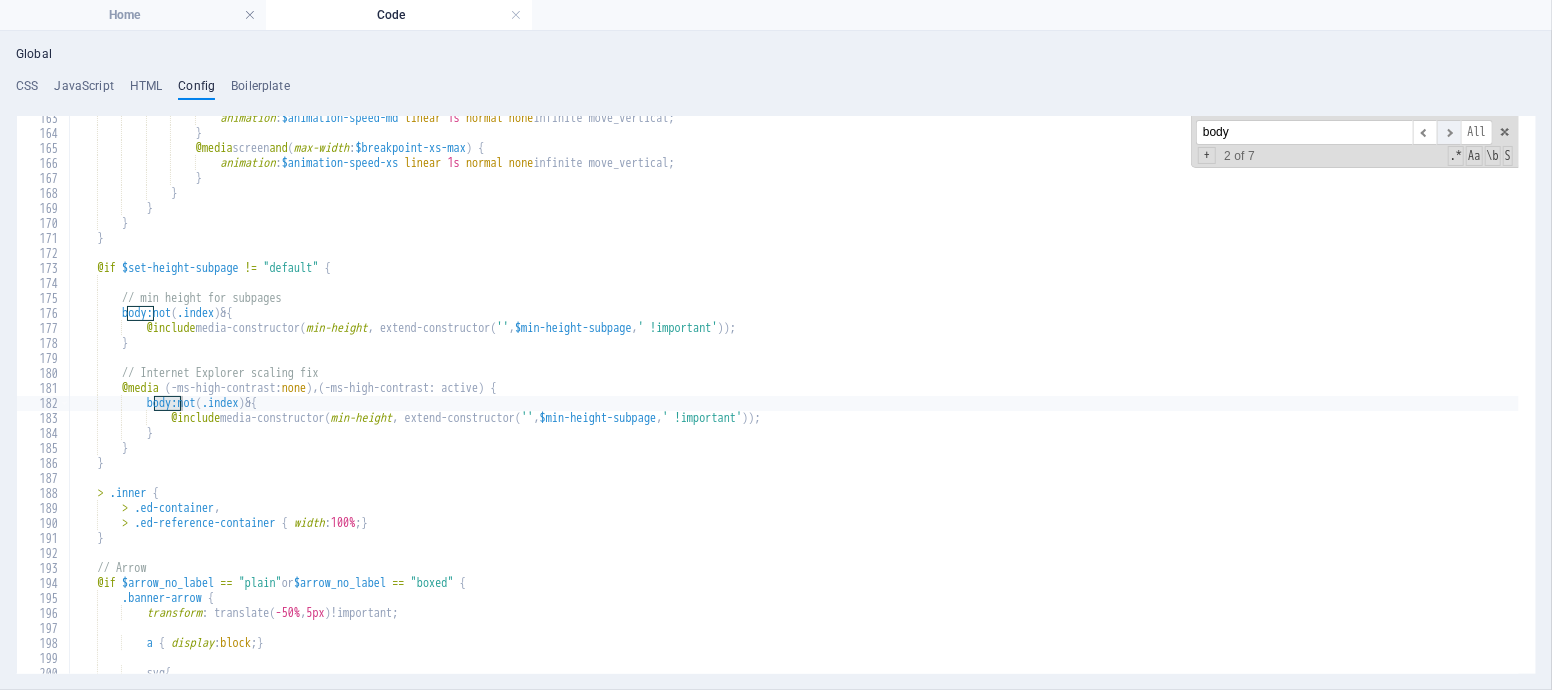 click on "​" at bounding box center [1449, 132] 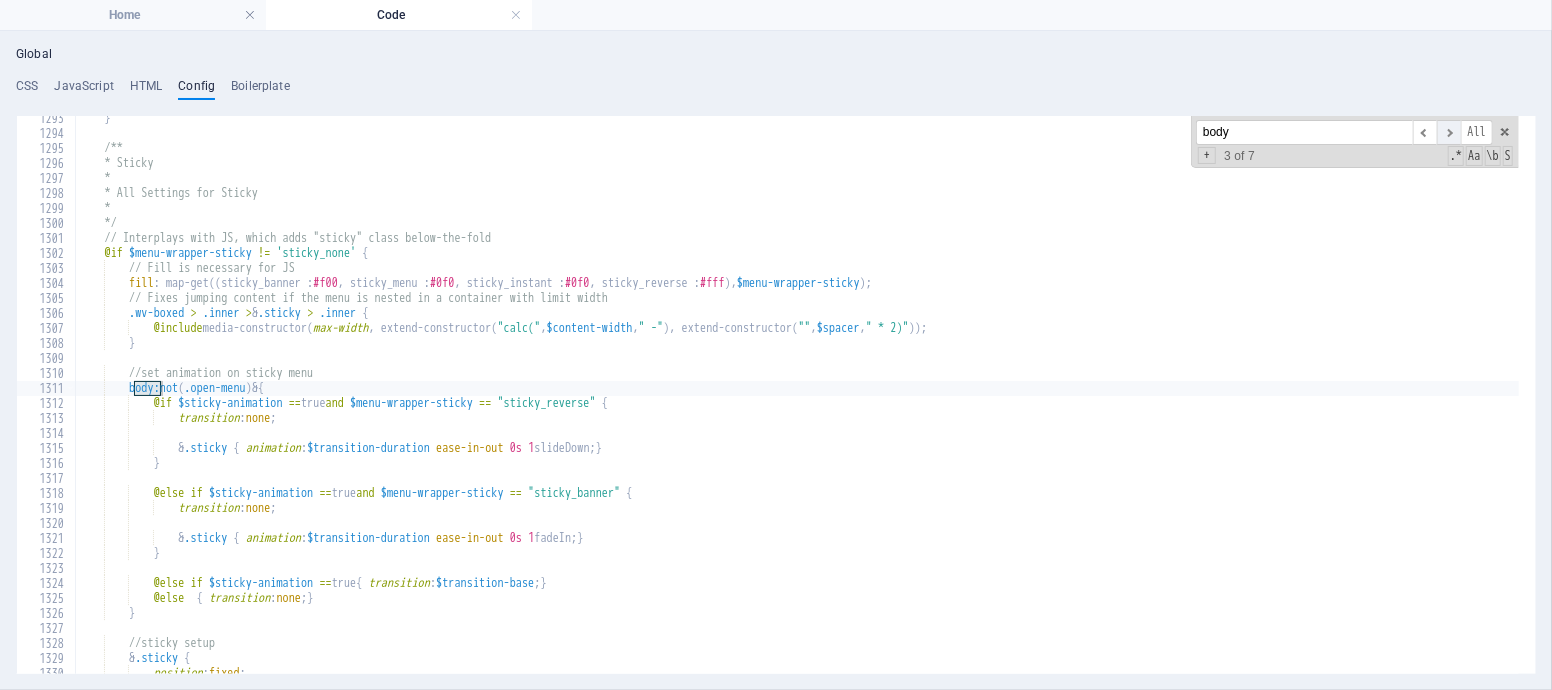 click on "​" at bounding box center [1449, 132] 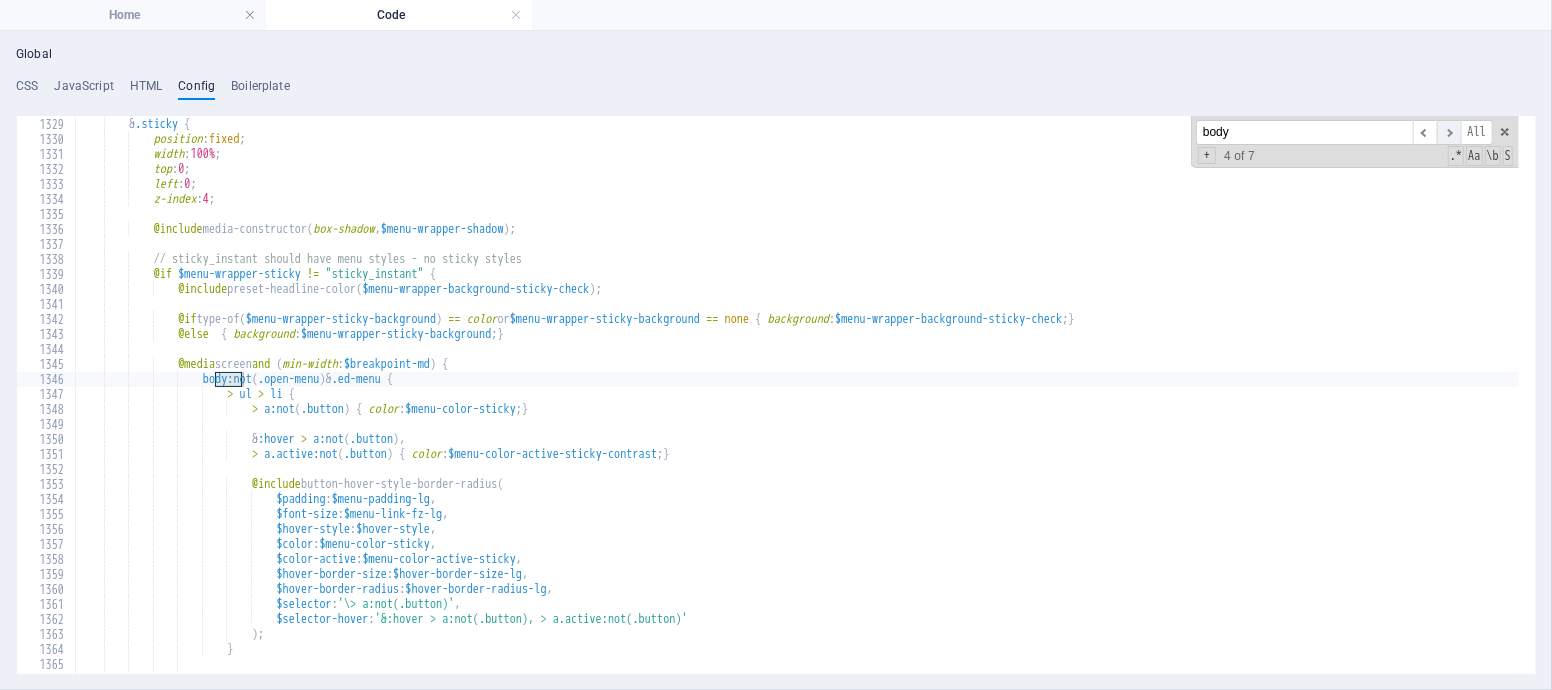 scroll, scrollTop: 16303, scrollLeft: 0, axis: vertical 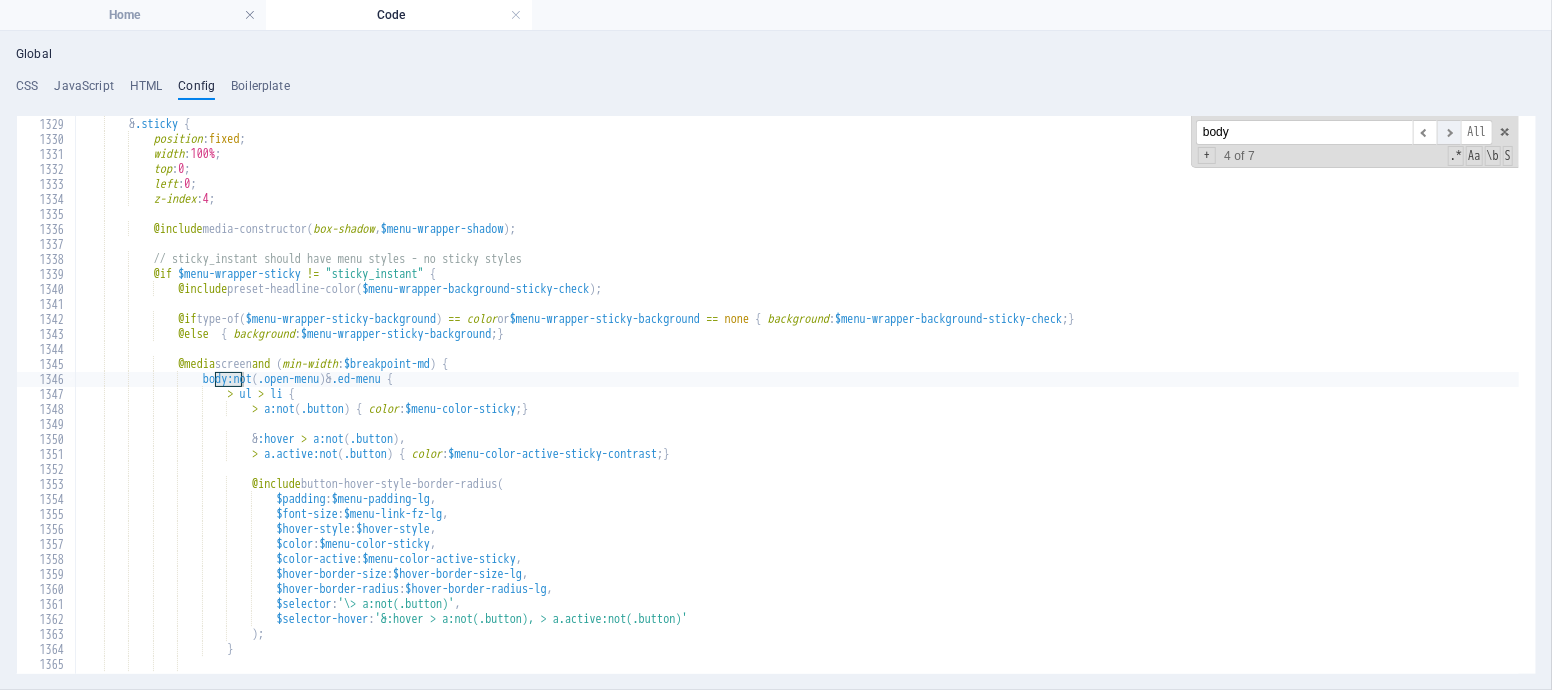 click on "​" at bounding box center (1449, 132) 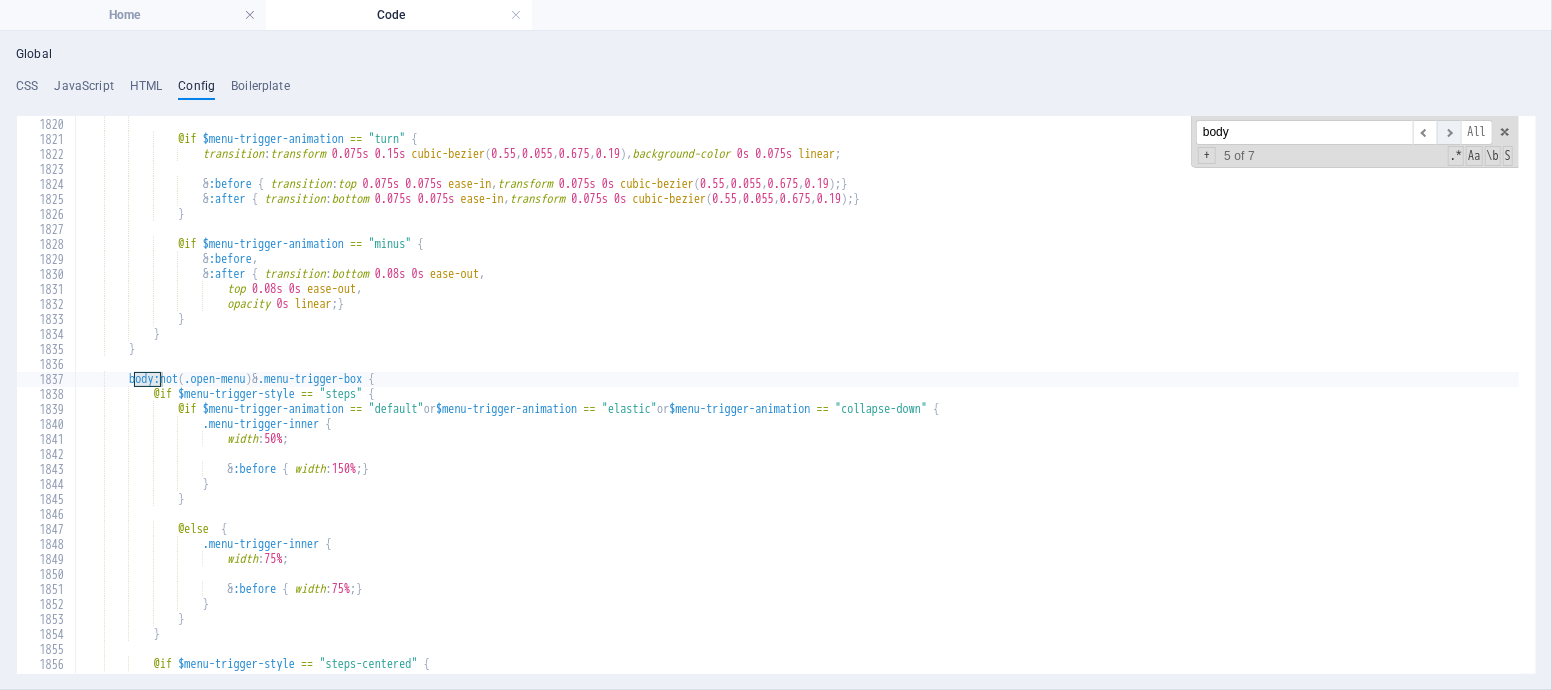 scroll, scrollTop: 23668, scrollLeft: 0, axis: vertical 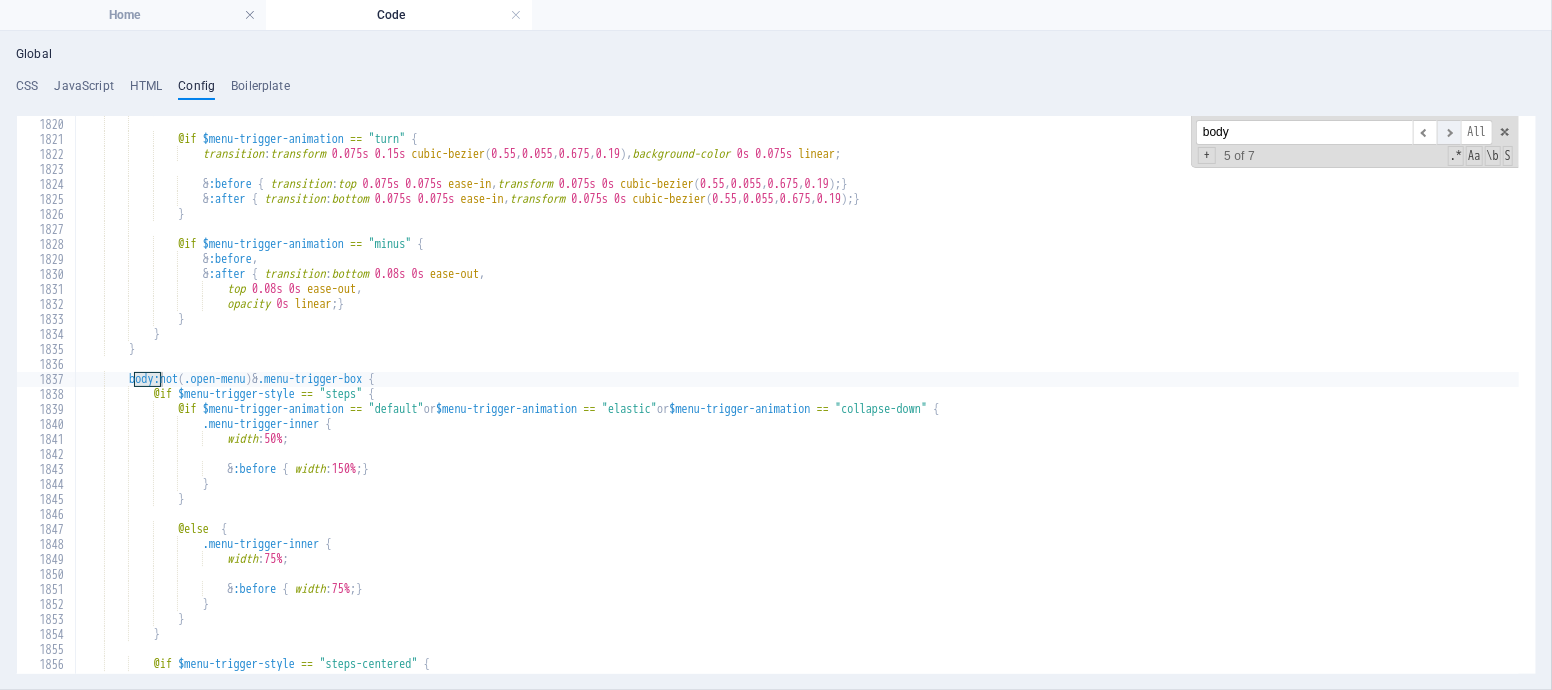 click on "​" at bounding box center (1449, 132) 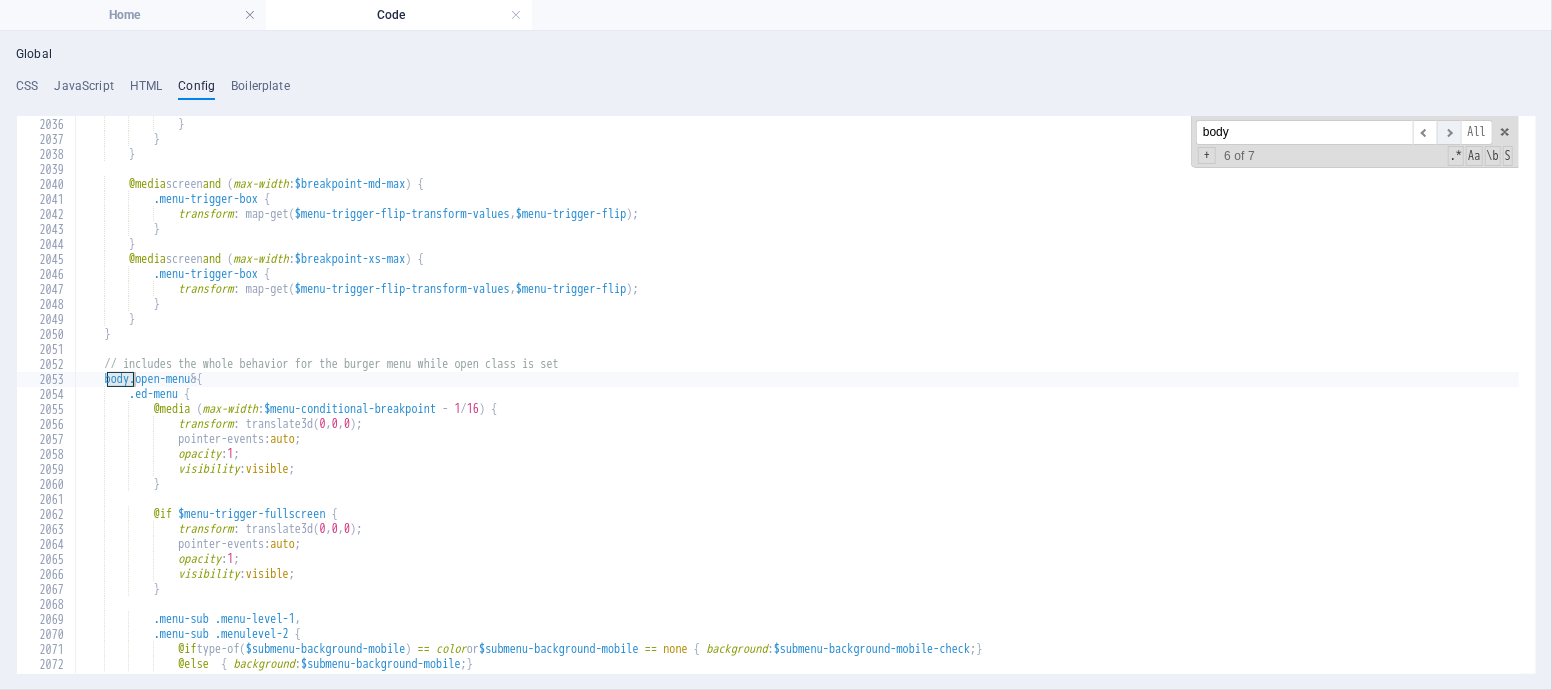 click on "​" at bounding box center (1449, 132) 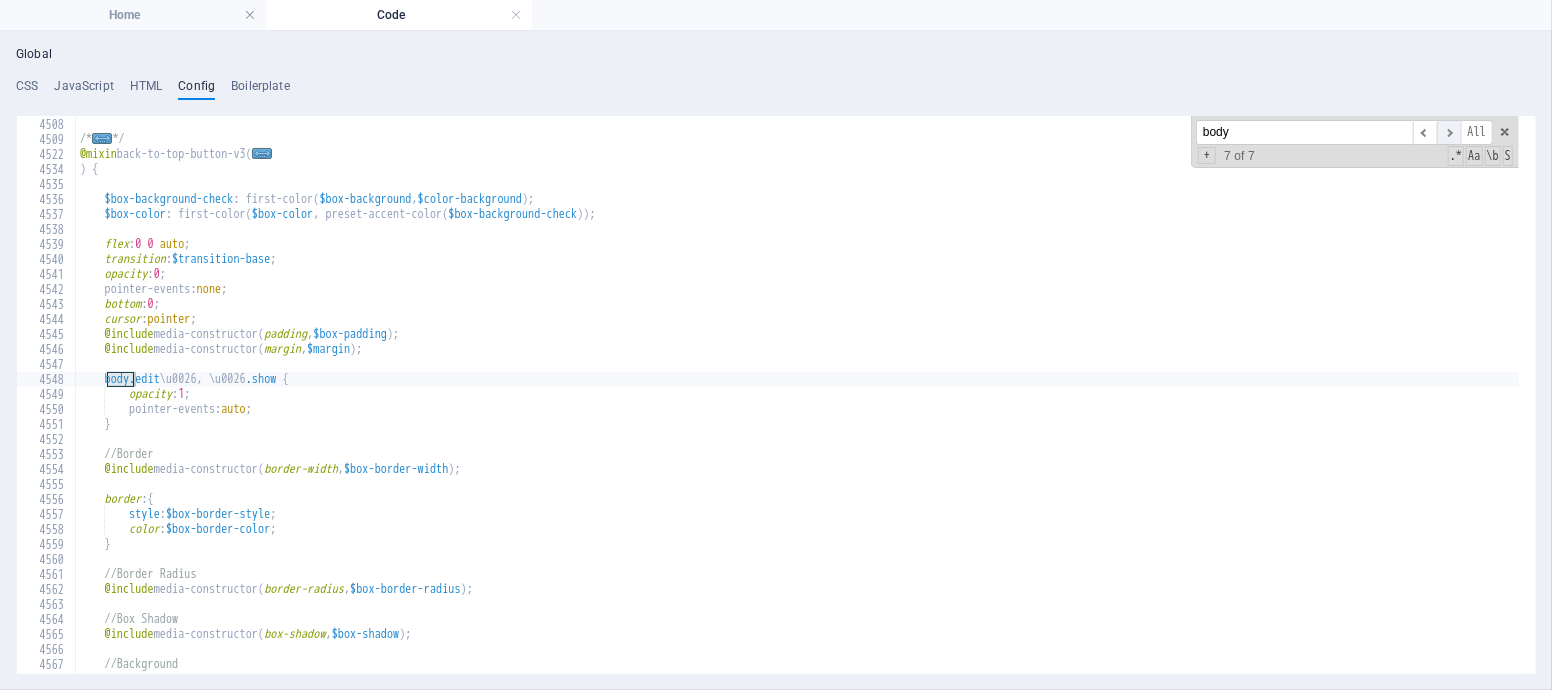 scroll, scrollTop: 31229, scrollLeft: 0, axis: vertical 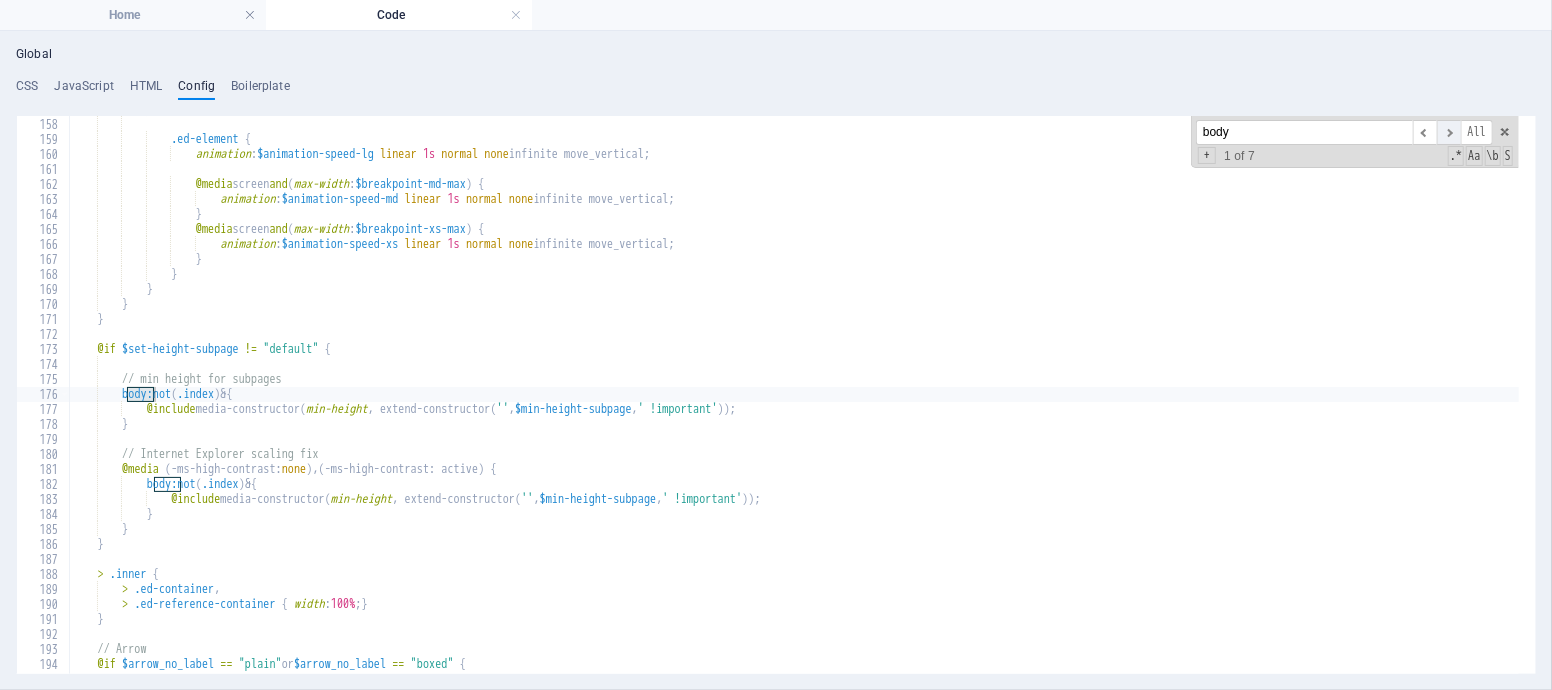 click on "​" at bounding box center [1449, 132] 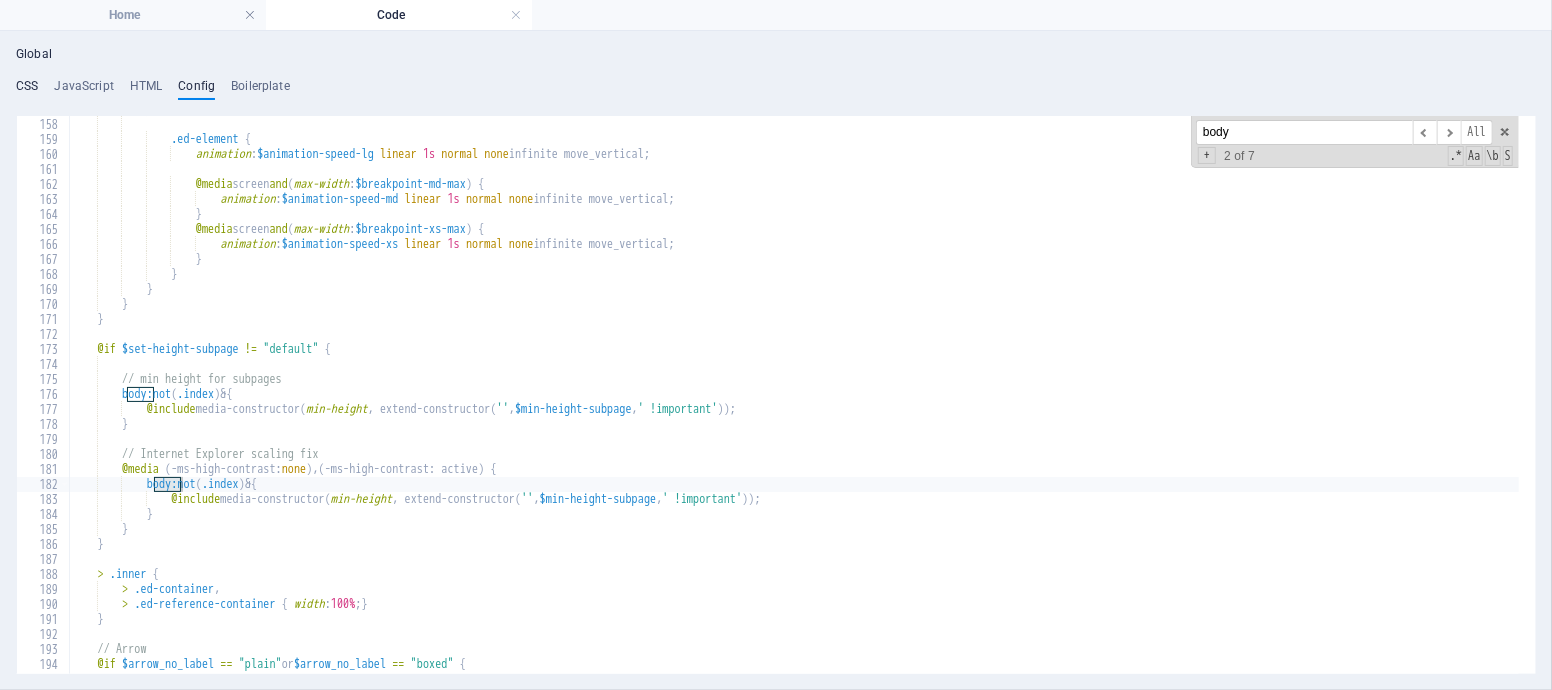 click on "CSS" at bounding box center [27, 90] 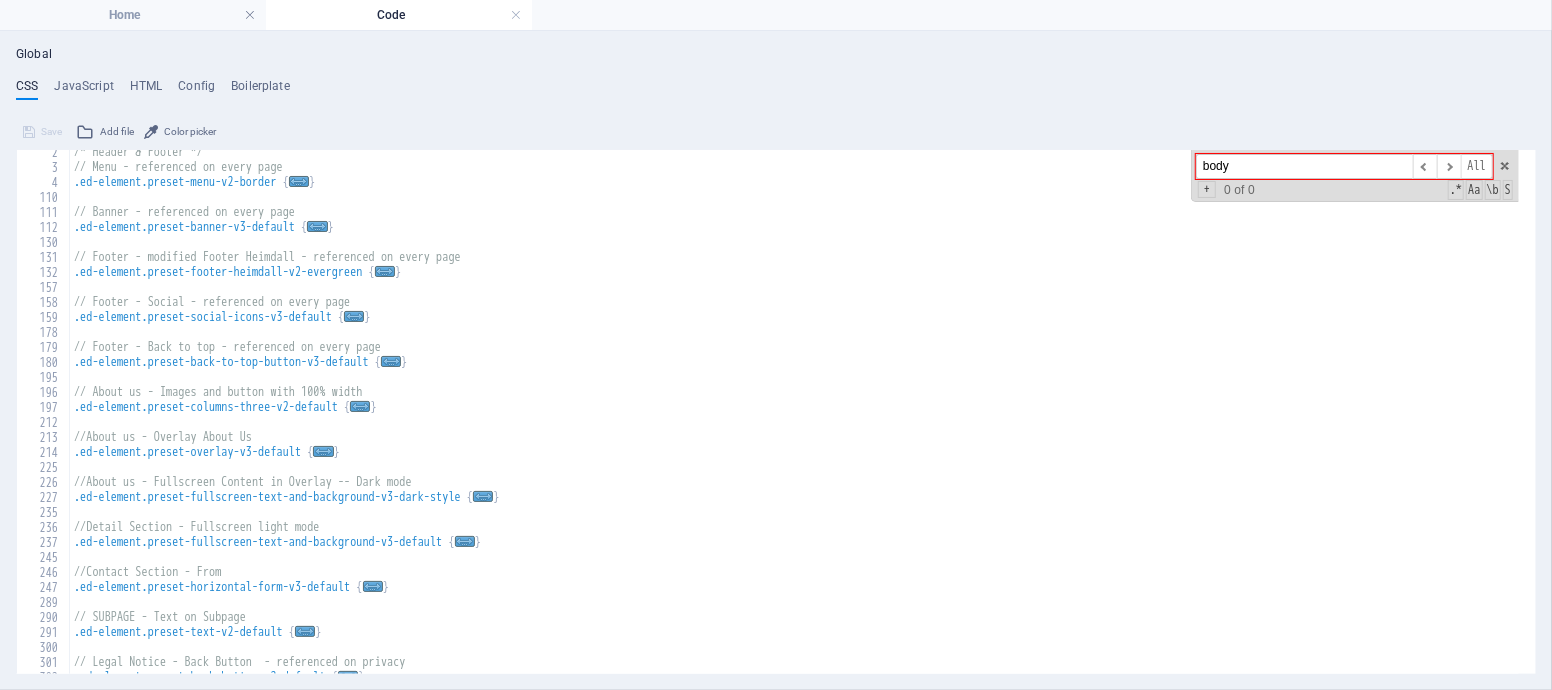scroll, scrollTop: 0, scrollLeft: 0, axis: both 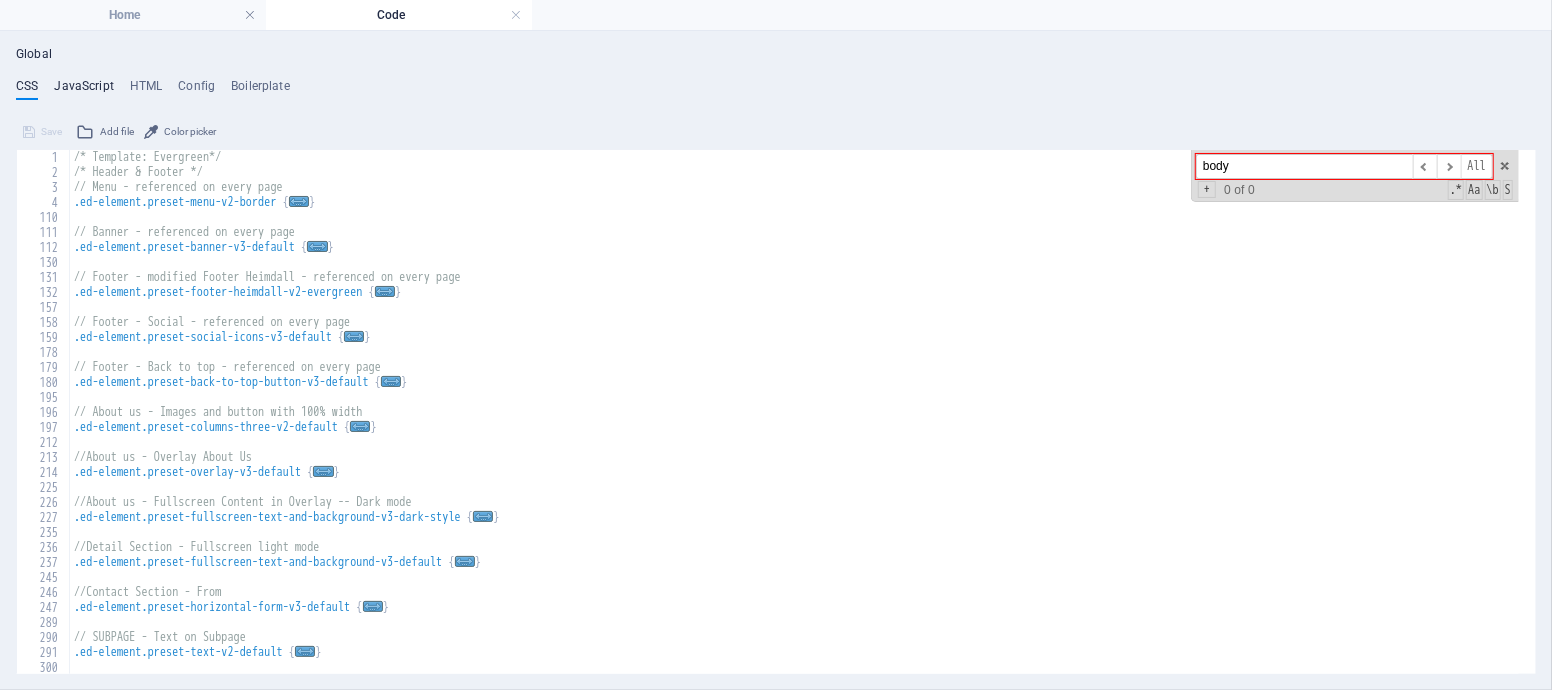 click on "JavaScript" at bounding box center (83, 90) 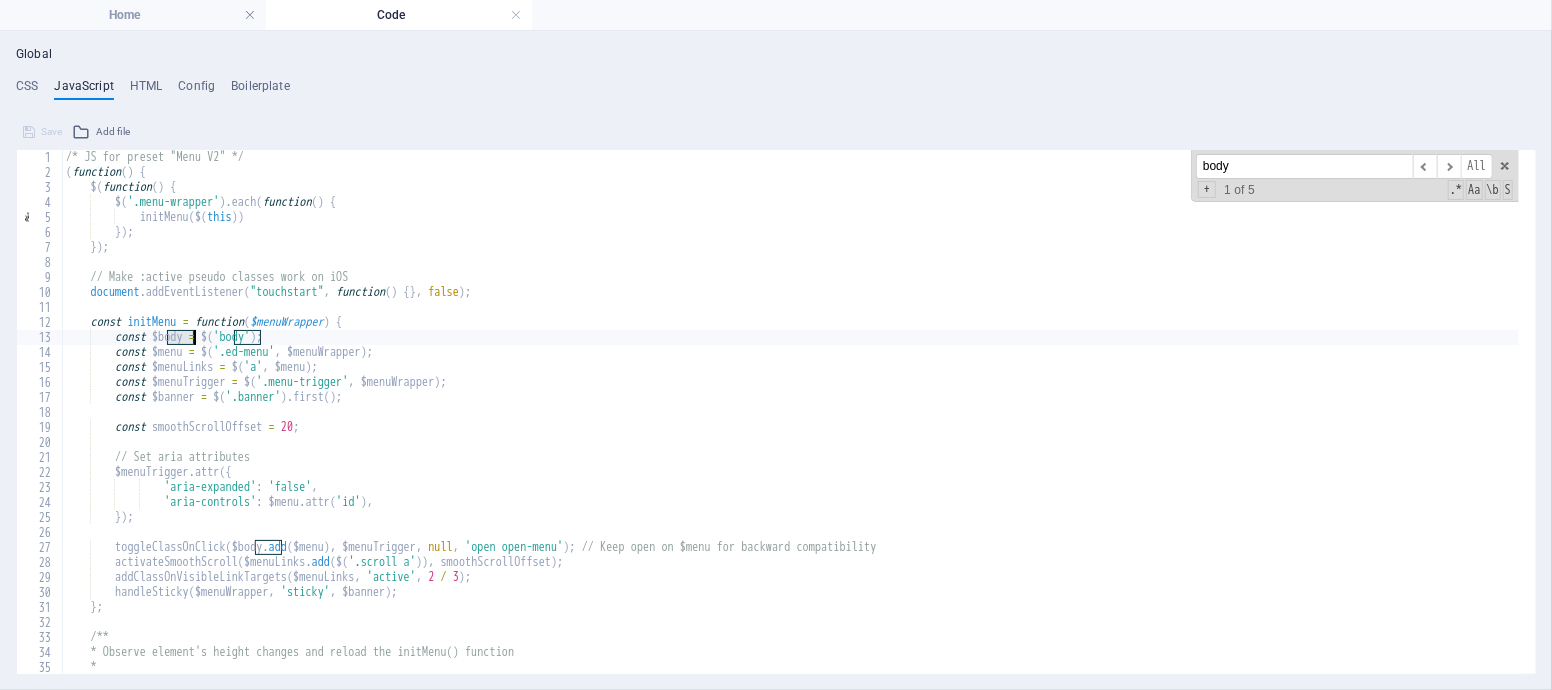 click on "/* JS for preset "Menu V2" */ ( function ( )   {      $ ( function ( )   {           $ ( '.menu-wrapper' ) . each ( function ( )   {                initMenu ( $ ( this ))           }) ;      }) ;      // Make :active pseudo classes work on iOS      document . addEventListener ( "touchstart" ,   function ( )   { } ,   false ) ;      const   initMenu   =   function ( $menuWrapper )   {           const   $body   =   $ ( 'body' ) ;           const   $menu   =   $ ( '.ed-menu' ,   $menuWrapper ) ;           const   $menuLinks   =   $ ( 'a' ,   $menu ) ;           const   $menuTrigger   =   $ ( '.menu-trigger' ,   $menuWrapper ) ;           const   $banner   =   $ ( '.banner' ) . first ( ) ;           const   smoothScrollOffset   =   20 ;                     // Set aria attributes           $menuTrigger . attr ({                     'aria-expanded' :   'false' ,                     'aria-controls' :   $menu . attr ( 'id' ) ,           }) ;           toggleClassOnClick ( $body . add ( $menu ) ,   $menuTrigger ,   ," at bounding box center (790, 427) 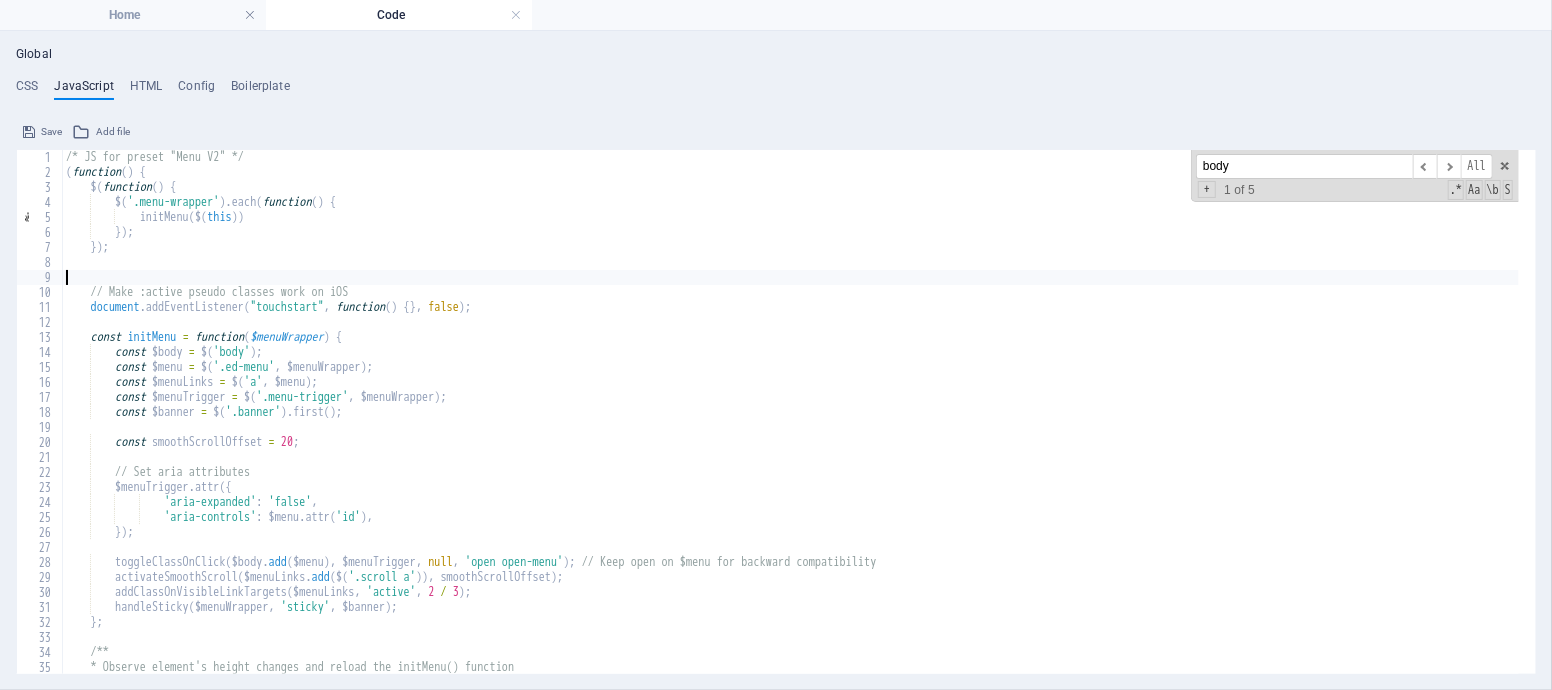 paste on "<script async defer crossorigin="anonymous" src="https://connect.facebook.net/en_US/sdk.js#xfbml=1&version=v23.0"></script>" 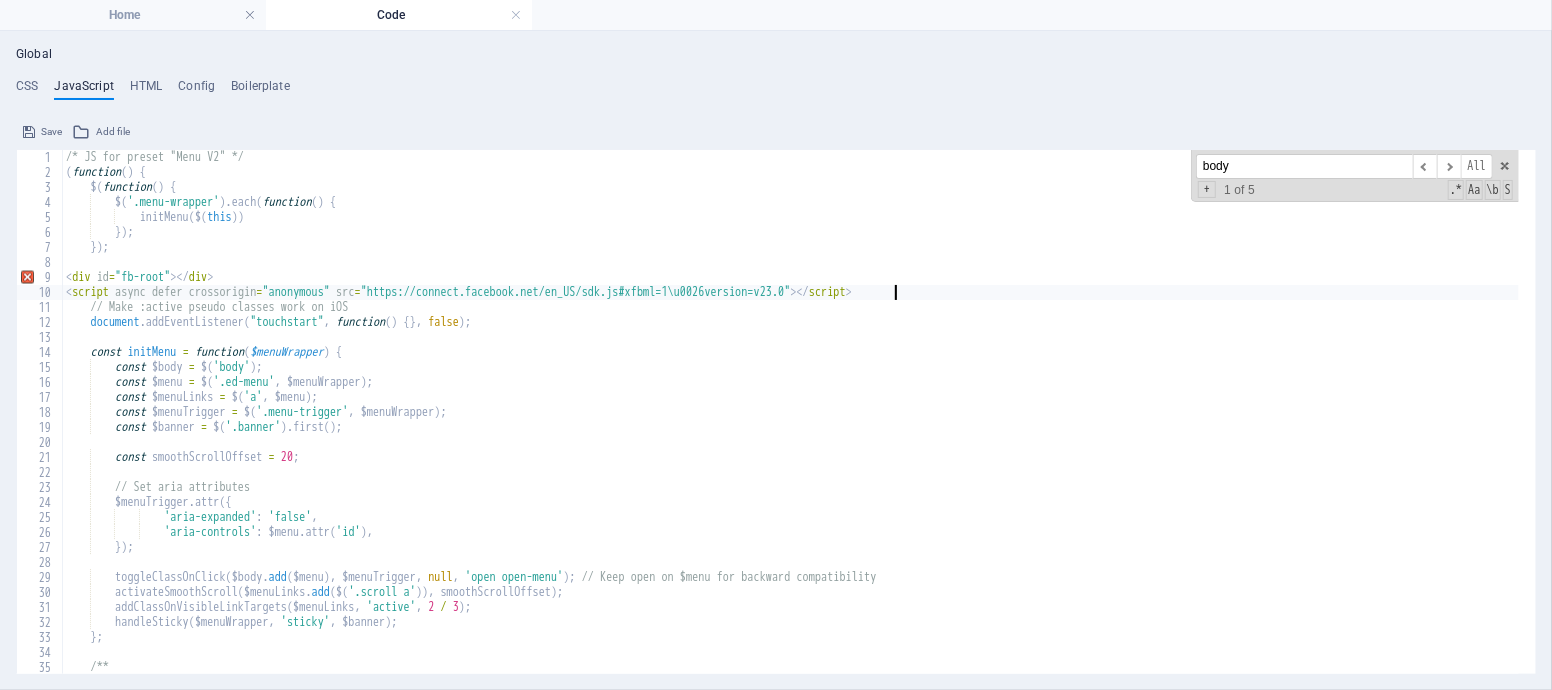 type 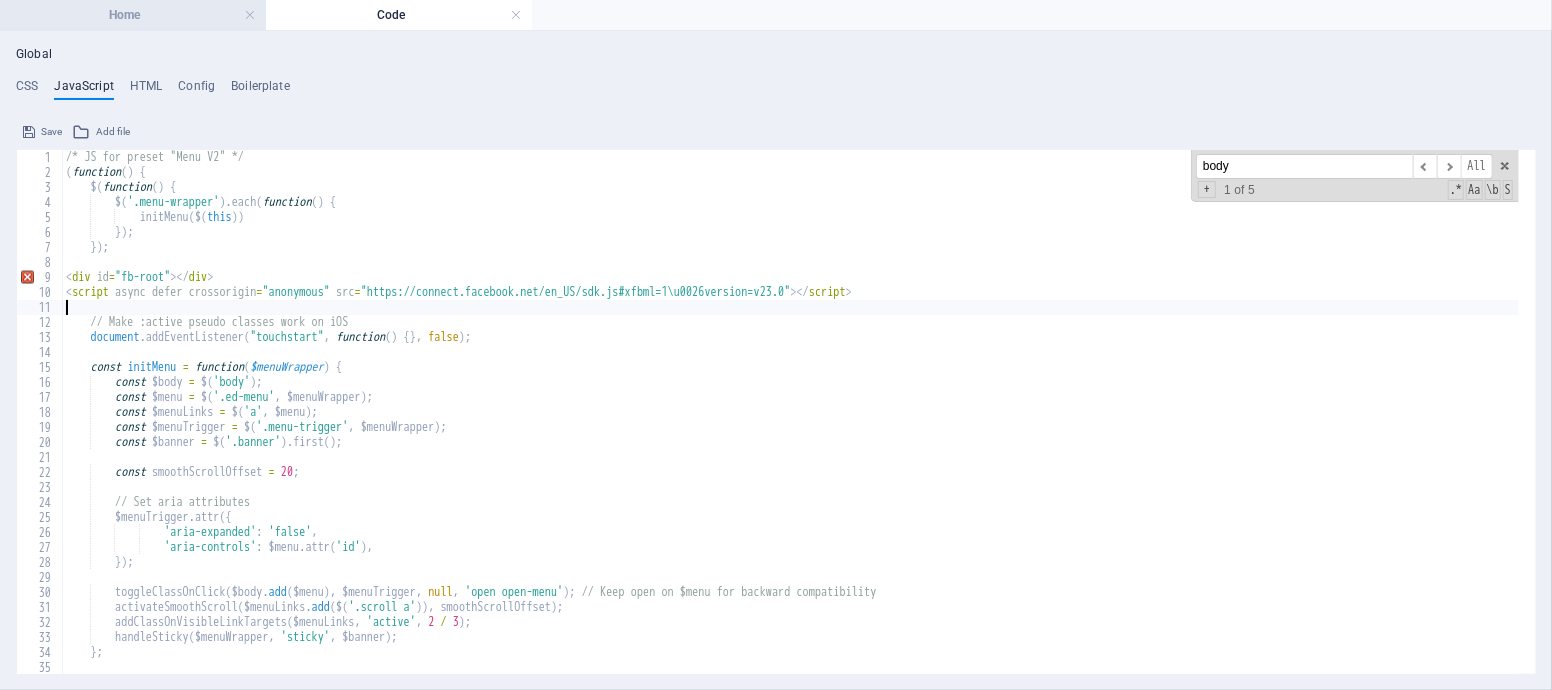click on "Home" at bounding box center [133, 15] 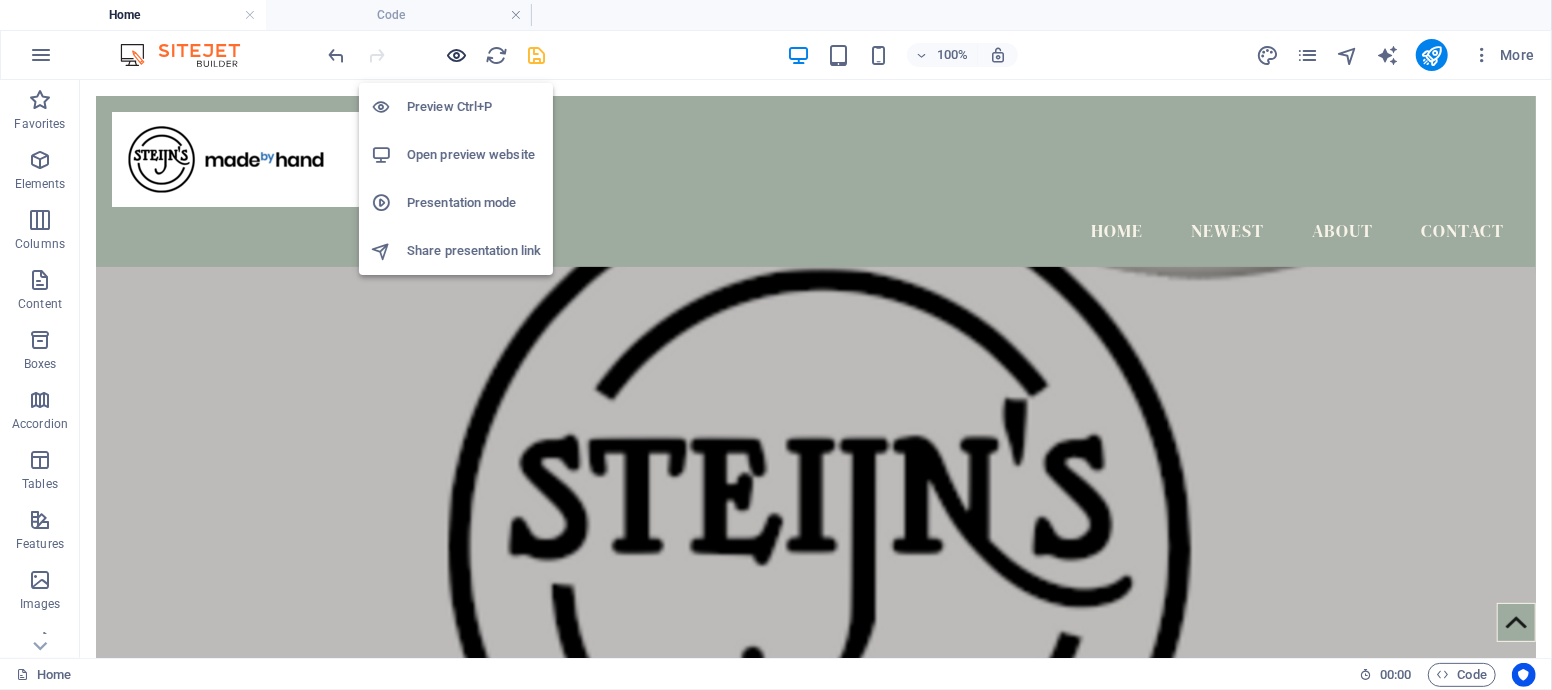 click at bounding box center (457, 55) 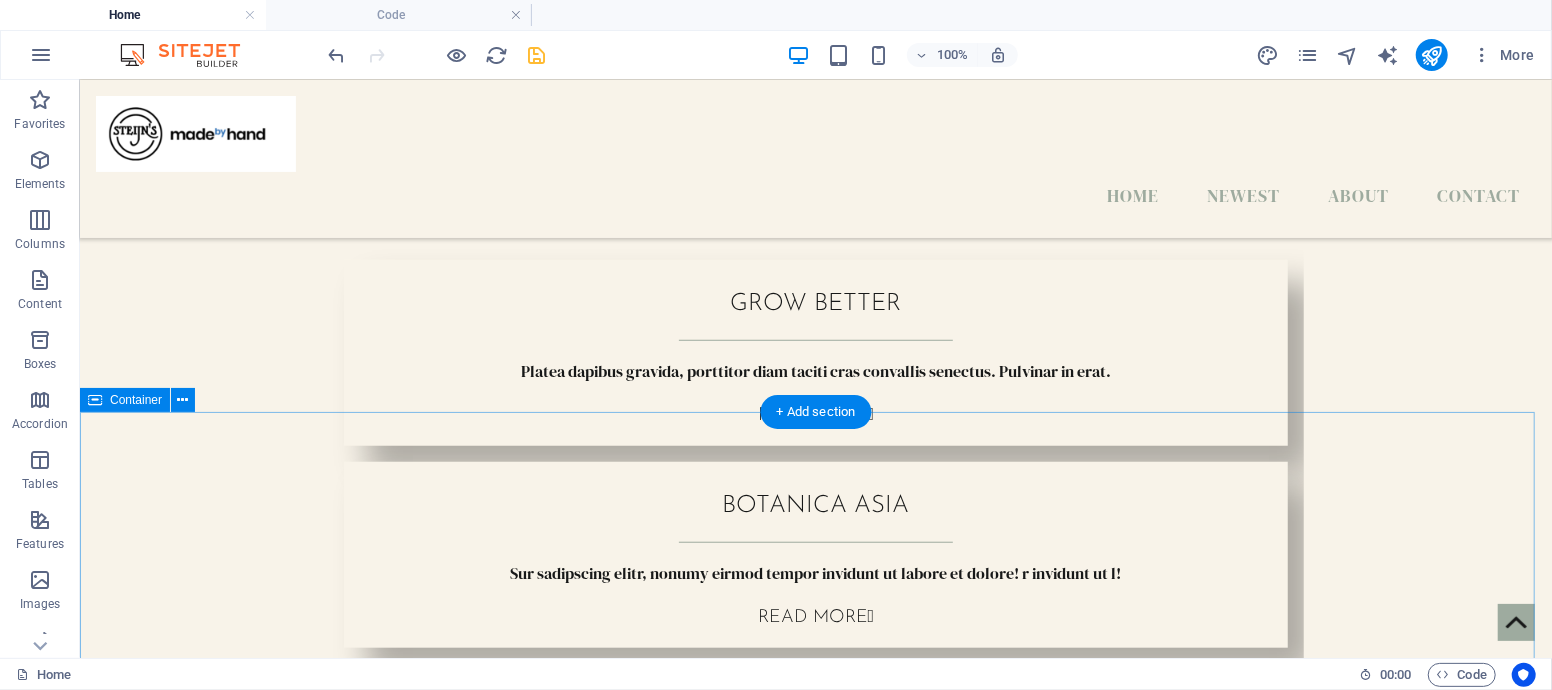scroll, scrollTop: 1000, scrollLeft: 0, axis: vertical 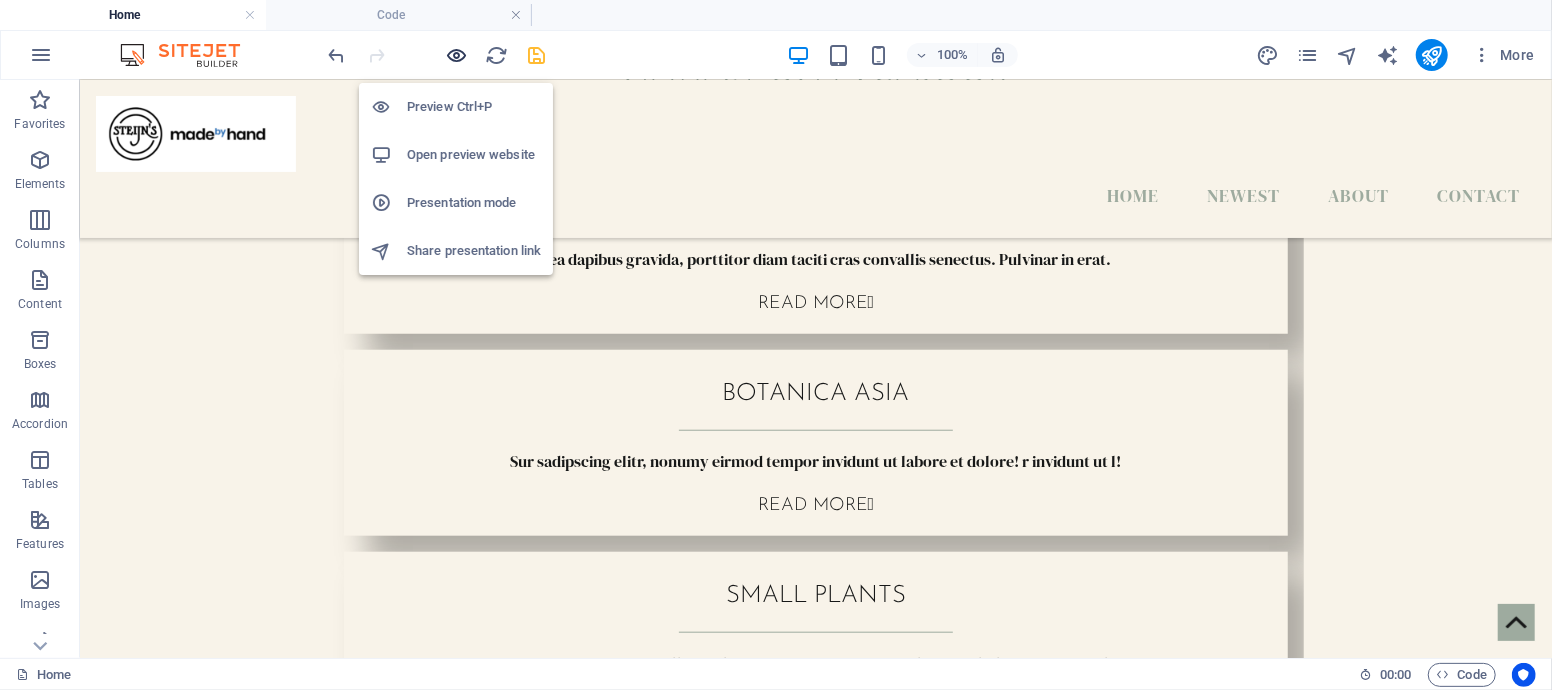 click at bounding box center (457, 55) 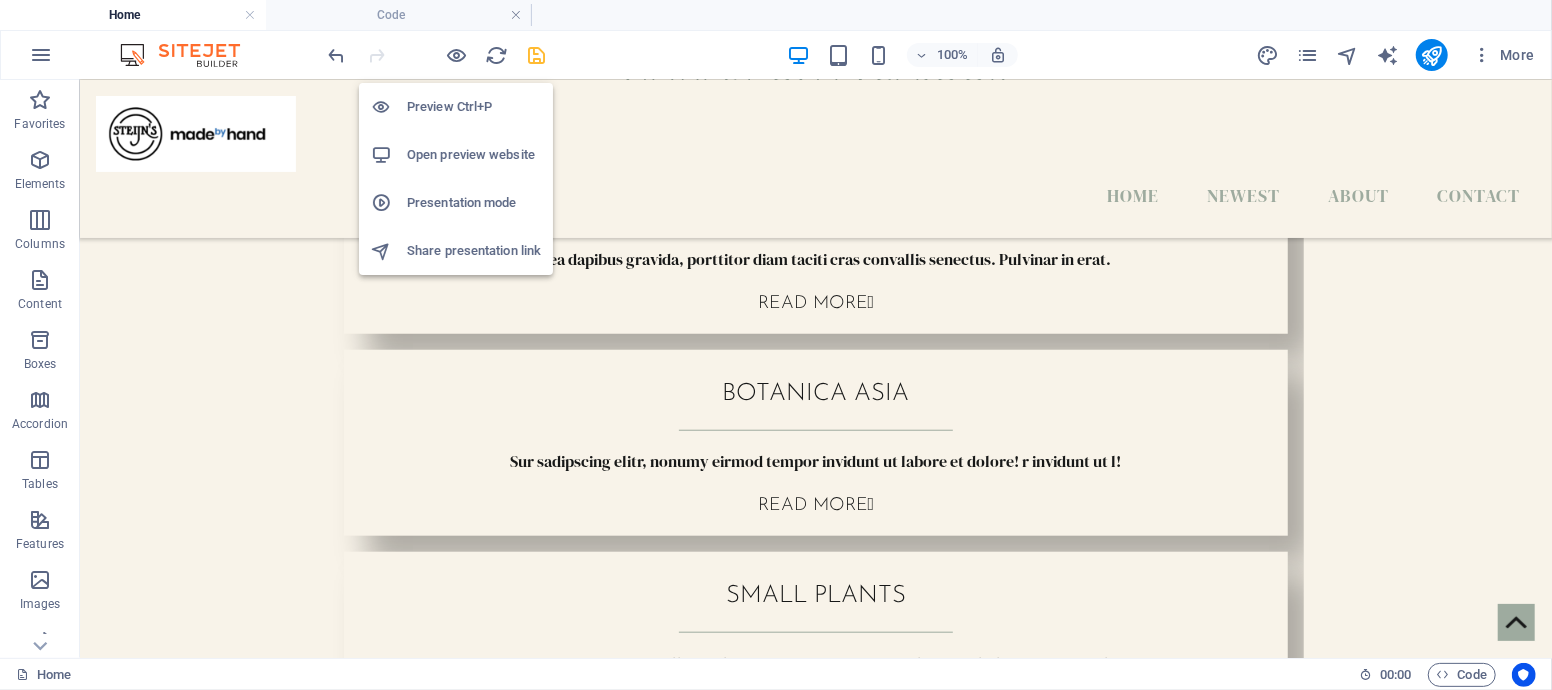 click on "Preview Ctrl+P" at bounding box center (474, 107) 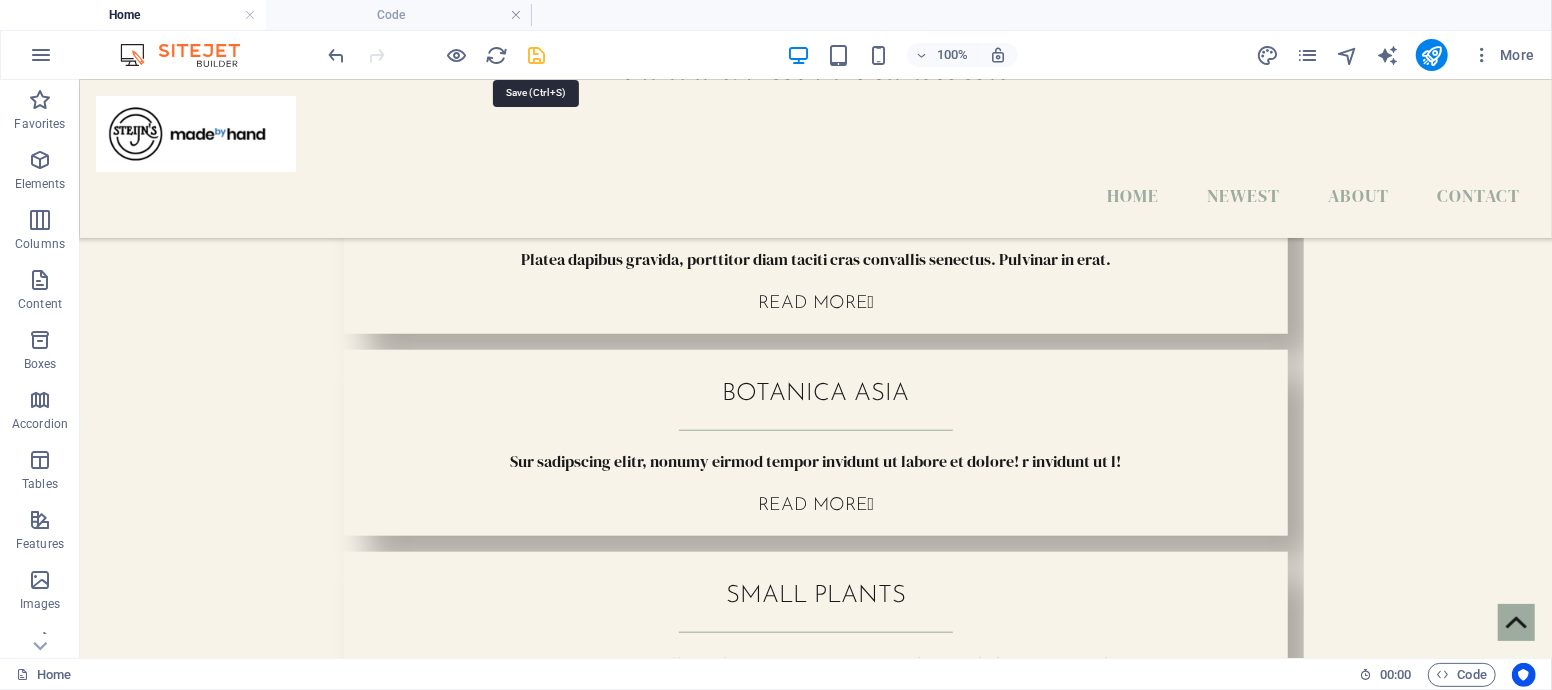 click at bounding box center [537, 55] 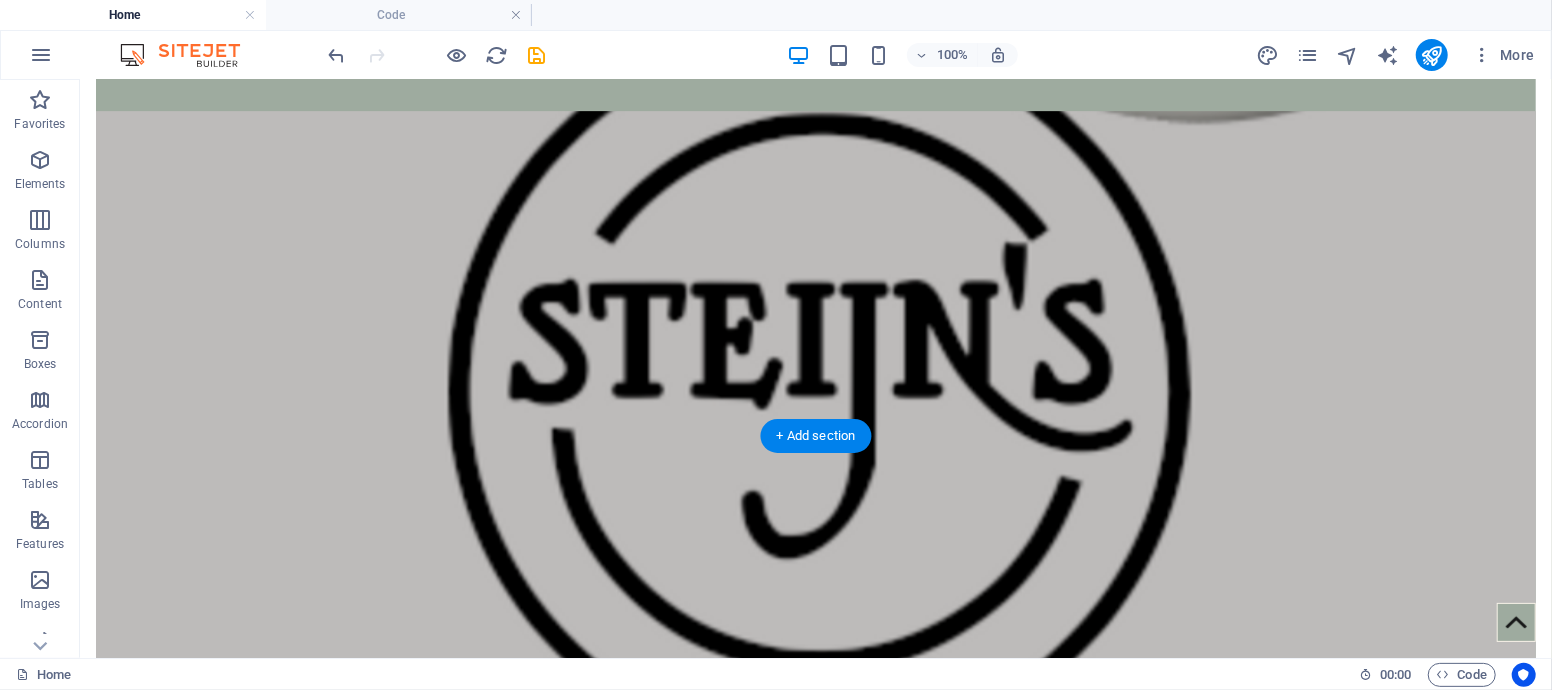 scroll, scrollTop: 0, scrollLeft: 0, axis: both 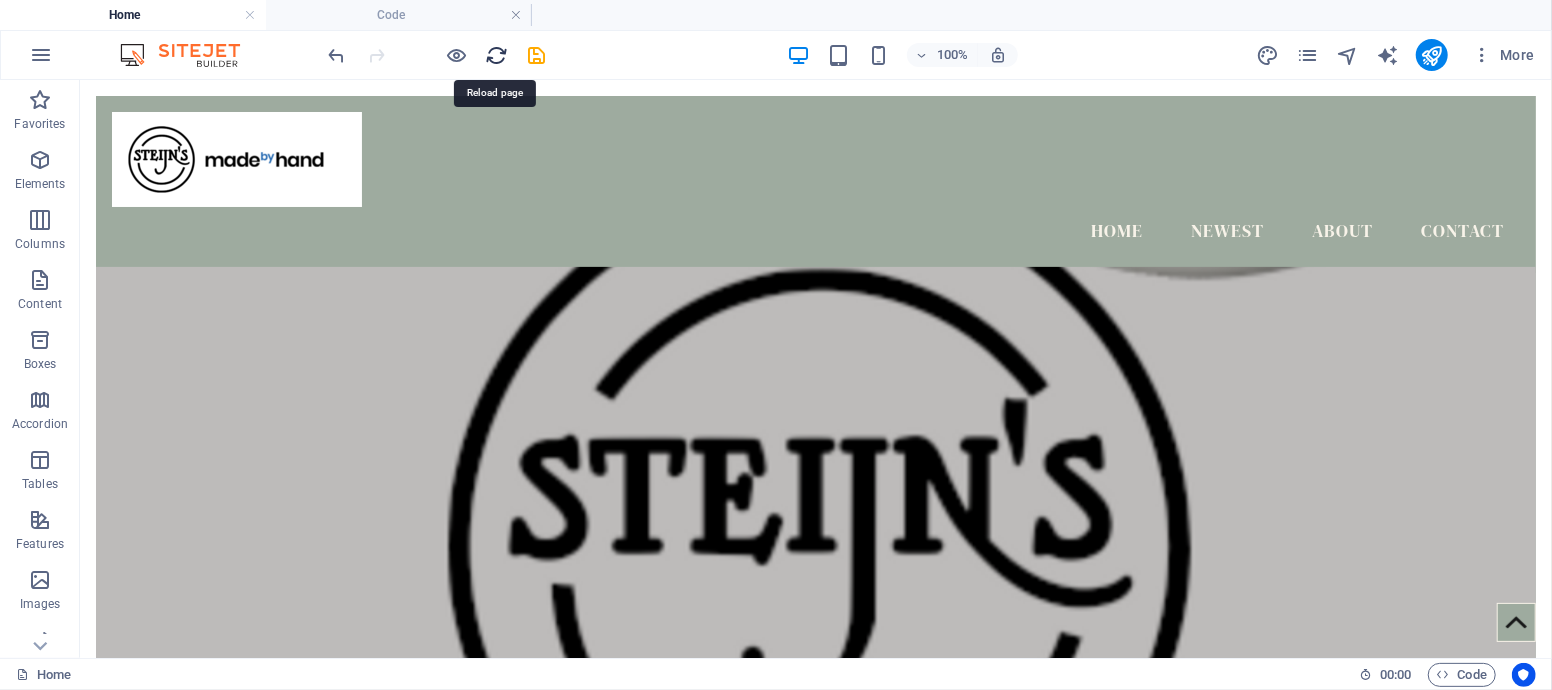 click at bounding box center (497, 55) 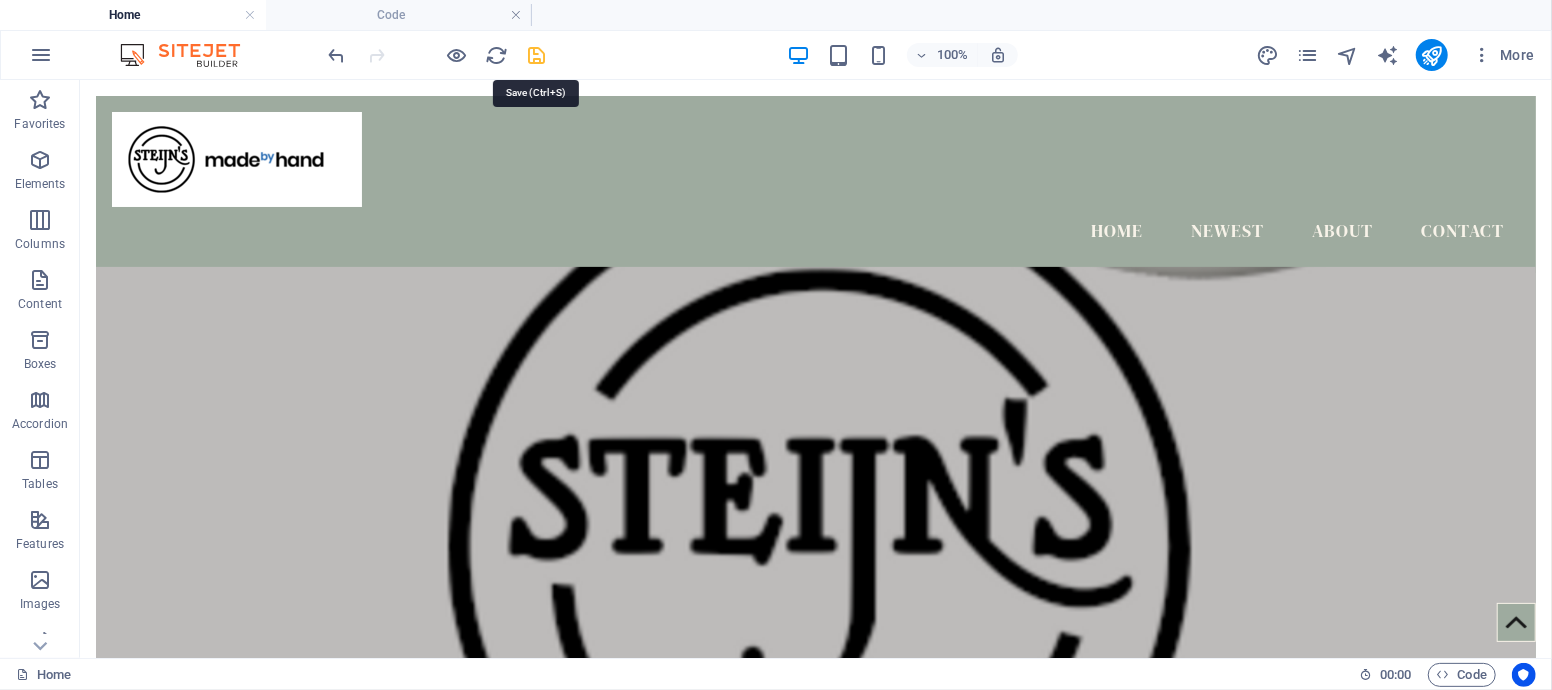 click at bounding box center (537, 55) 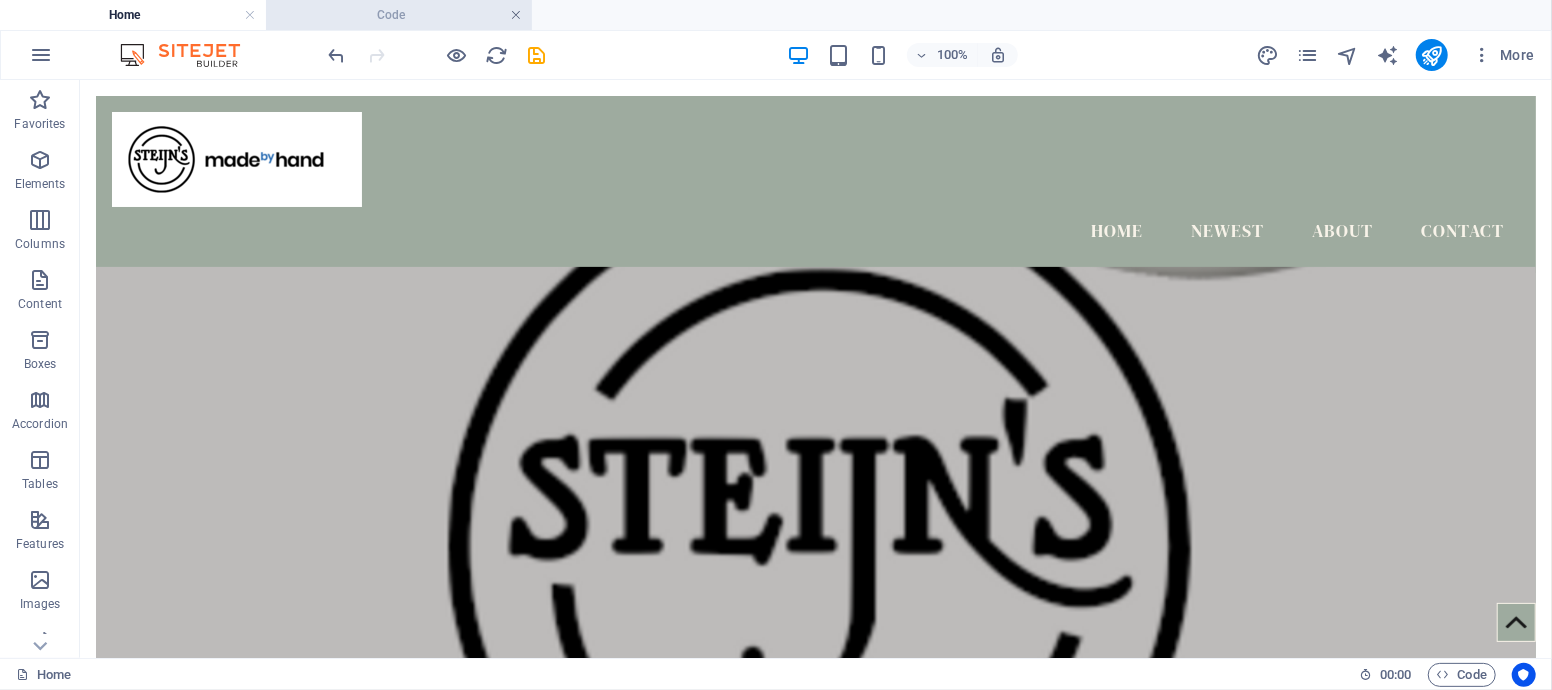 click at bounding box center [516, 15] 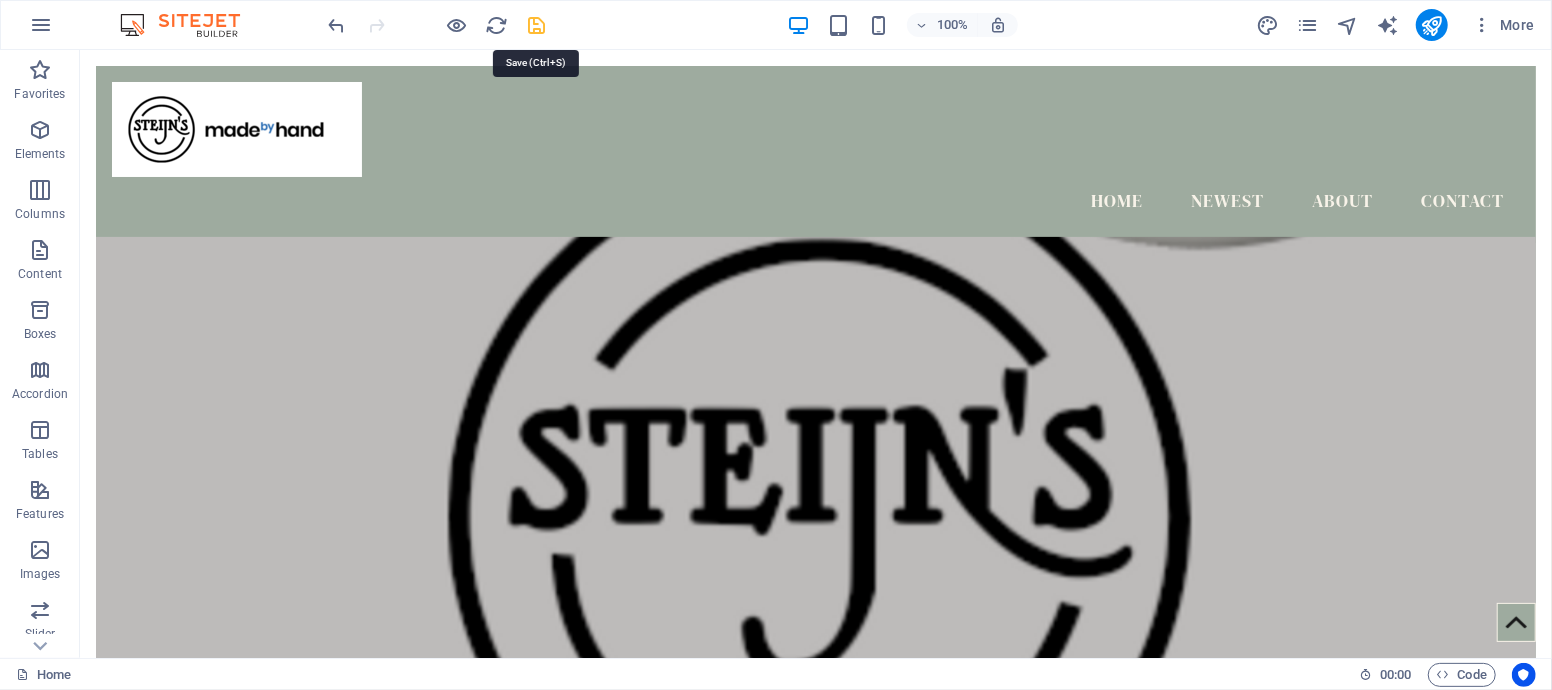 click at bounding box center (537, 25) 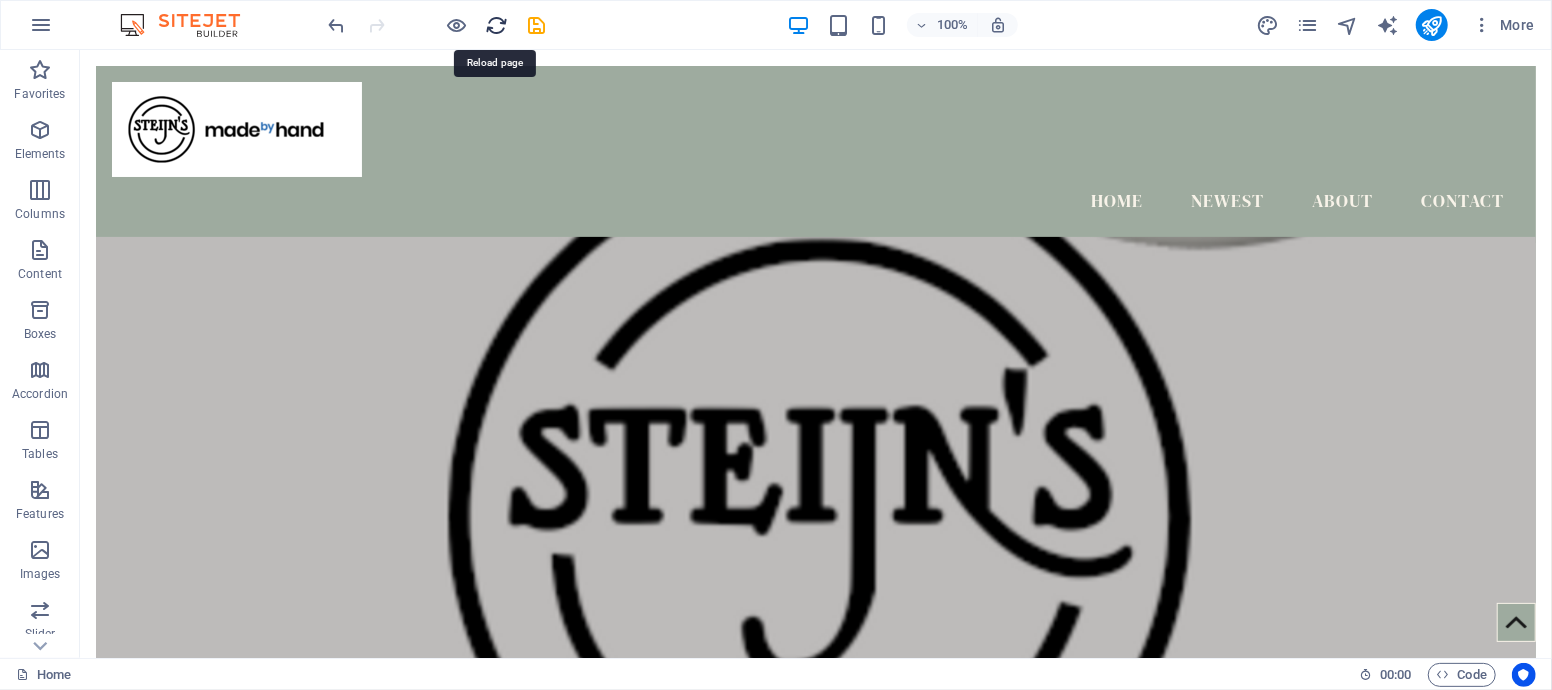 click at bounding box center (497, 25) 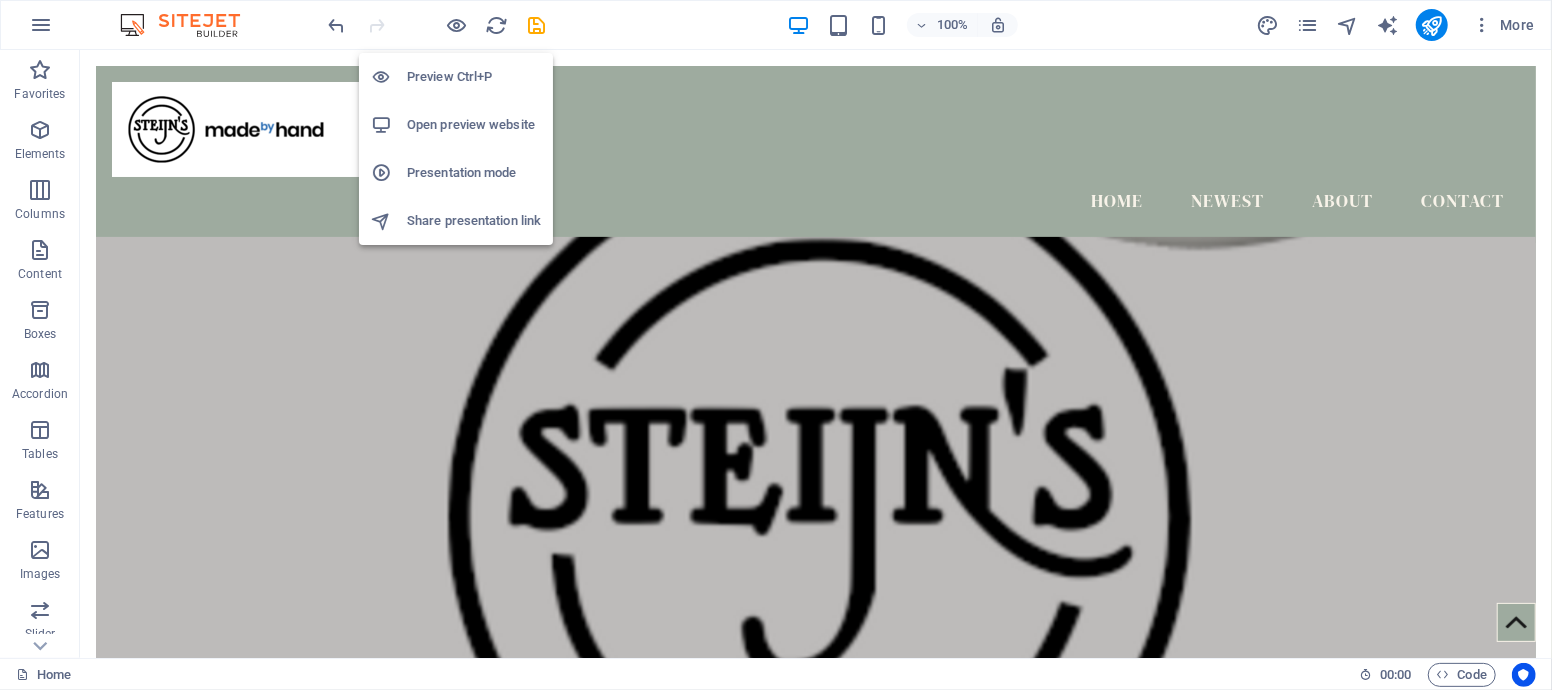 click on "Preview Ctrl+P" at bounding box center (474, 77) 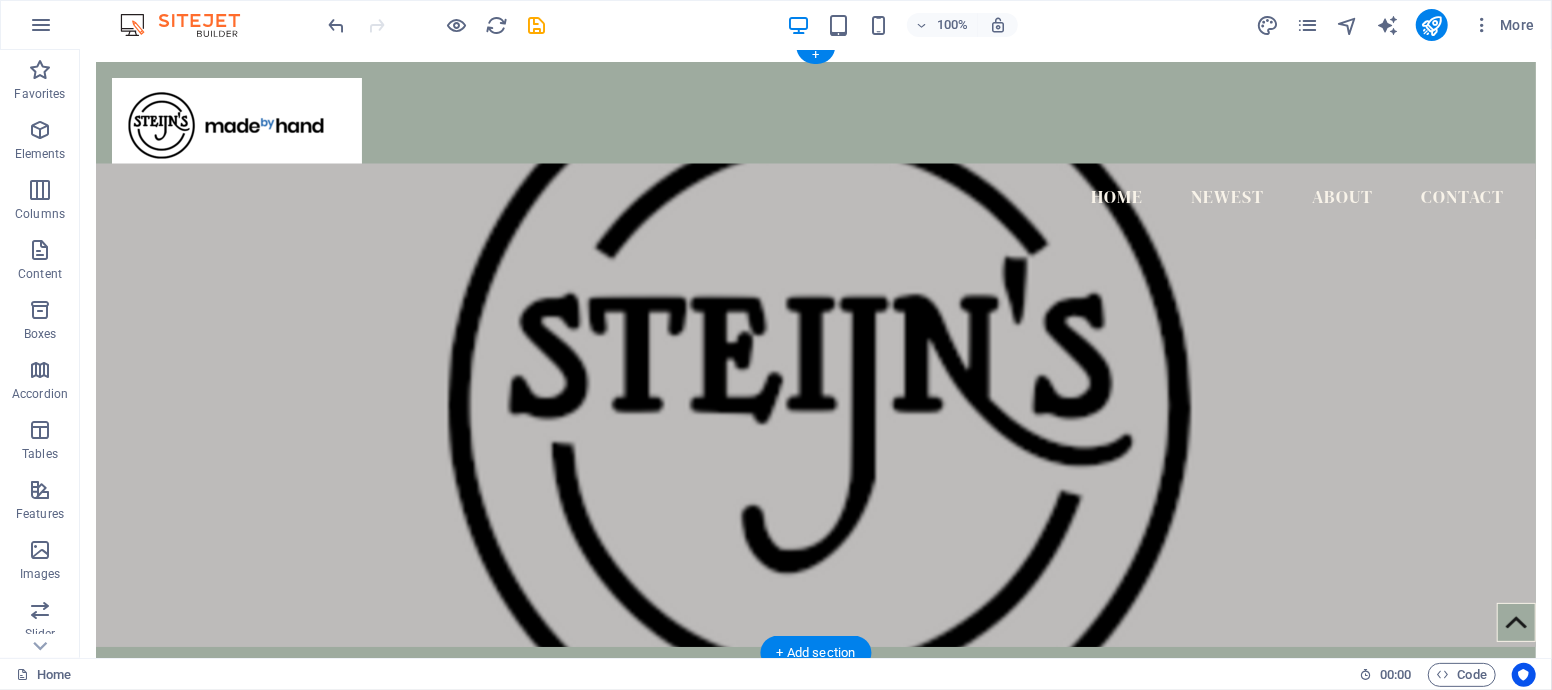 scroll, scrollTop: 0, scrollLeft: 0, axis: both 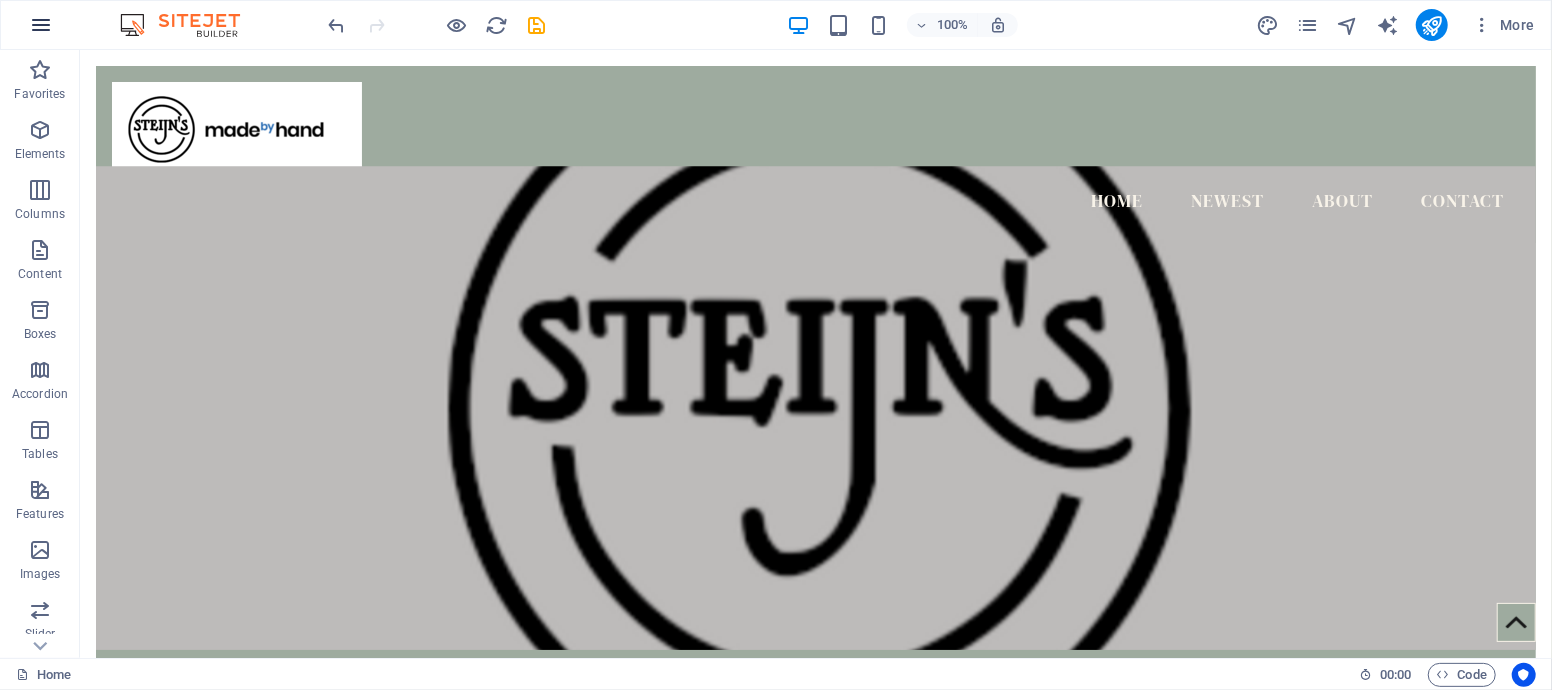 click at bounding box center (41, 25) 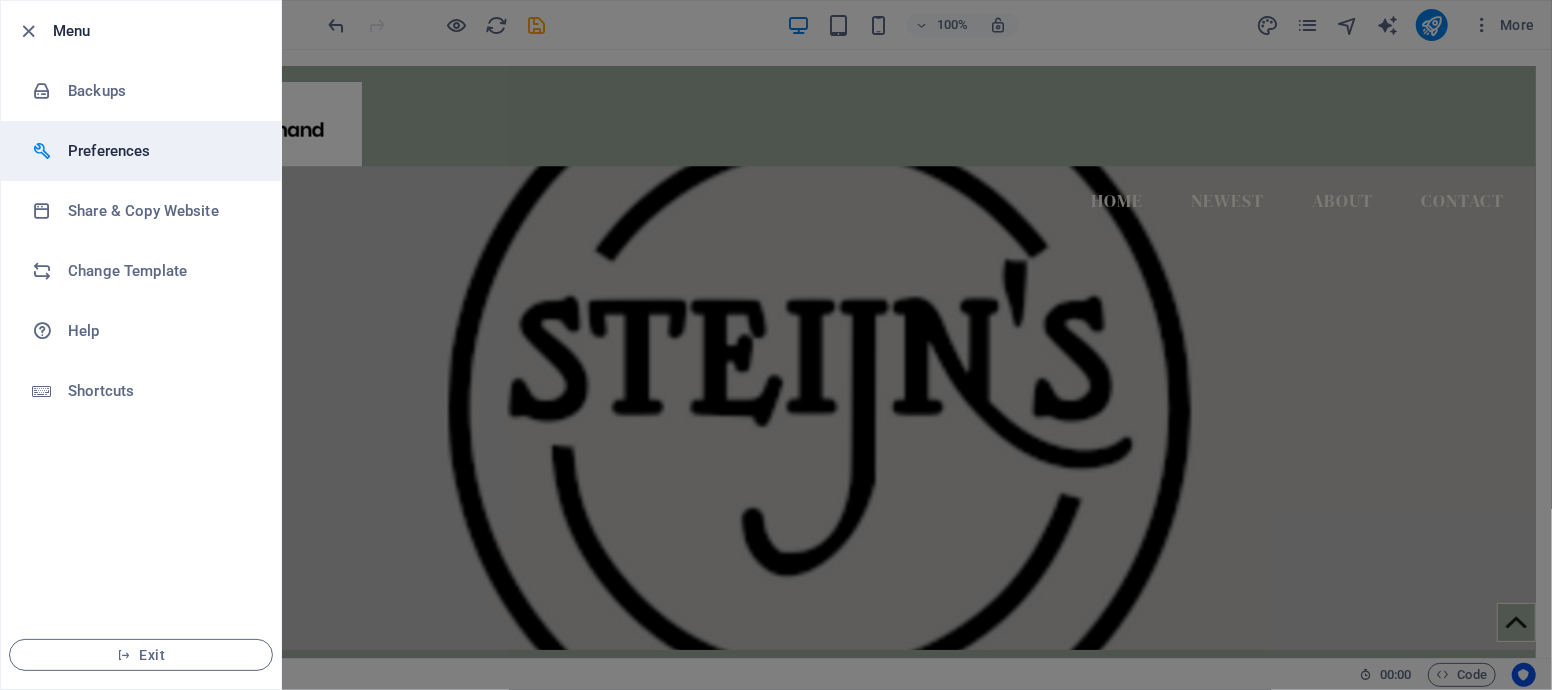 click on "Preferences" at bounding box center [160, 151] 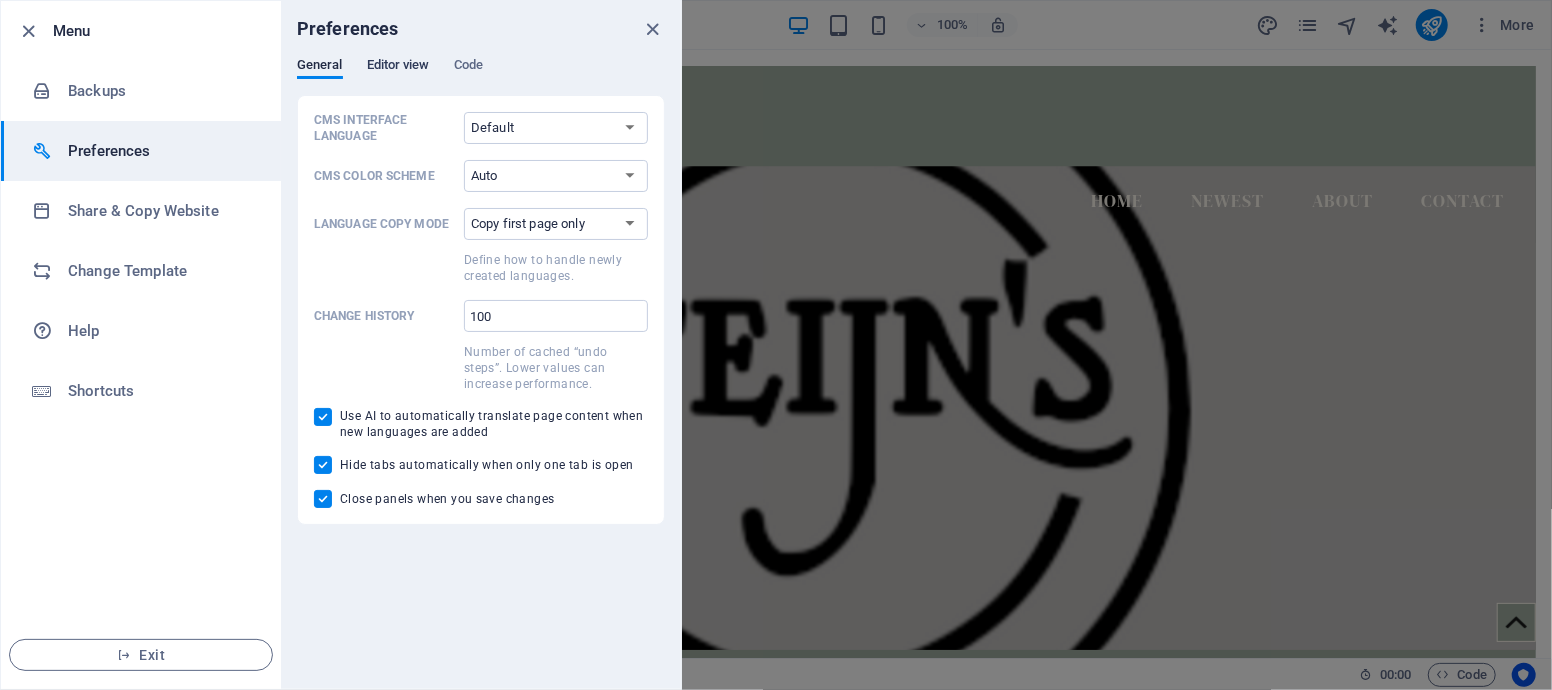 click on "Editor view" at bounding box center (398, 67) 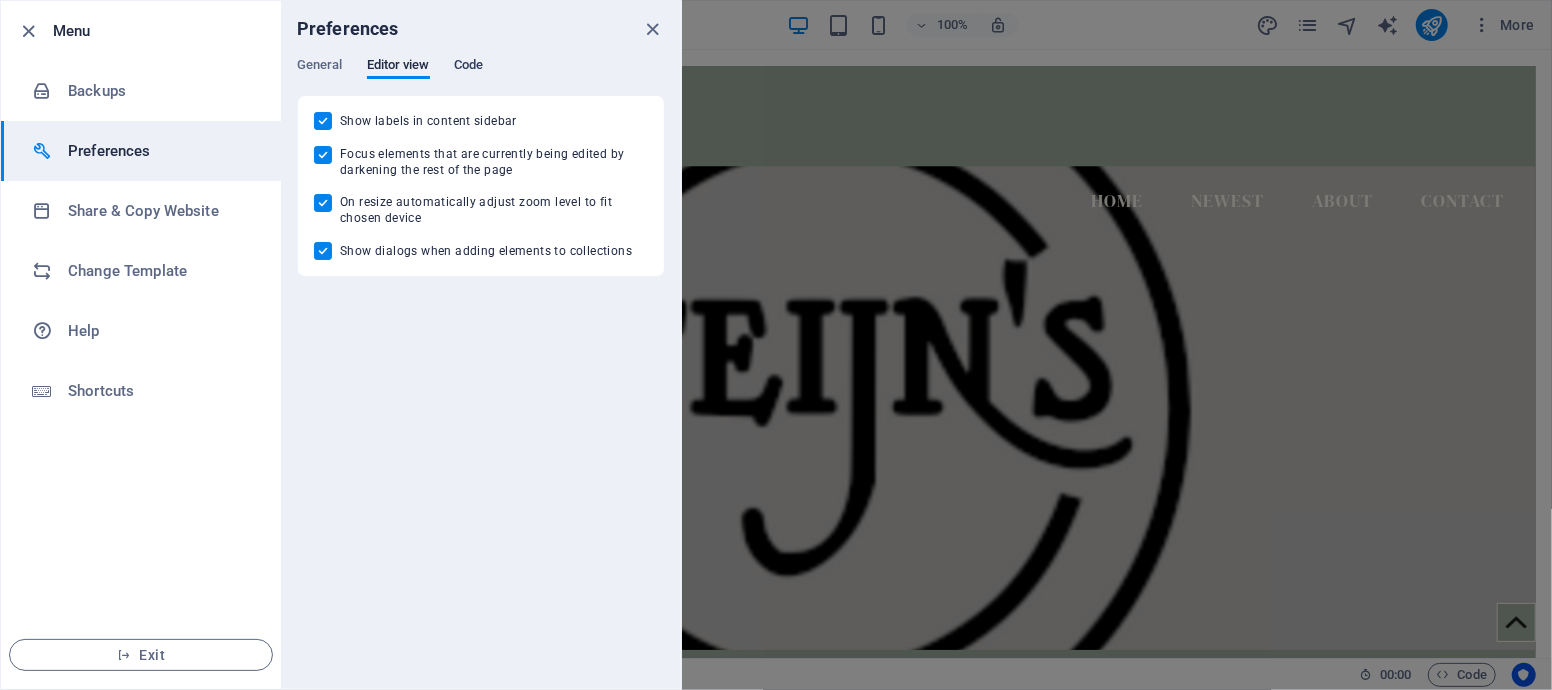 click on "Code" at bounding box center (468, 67) 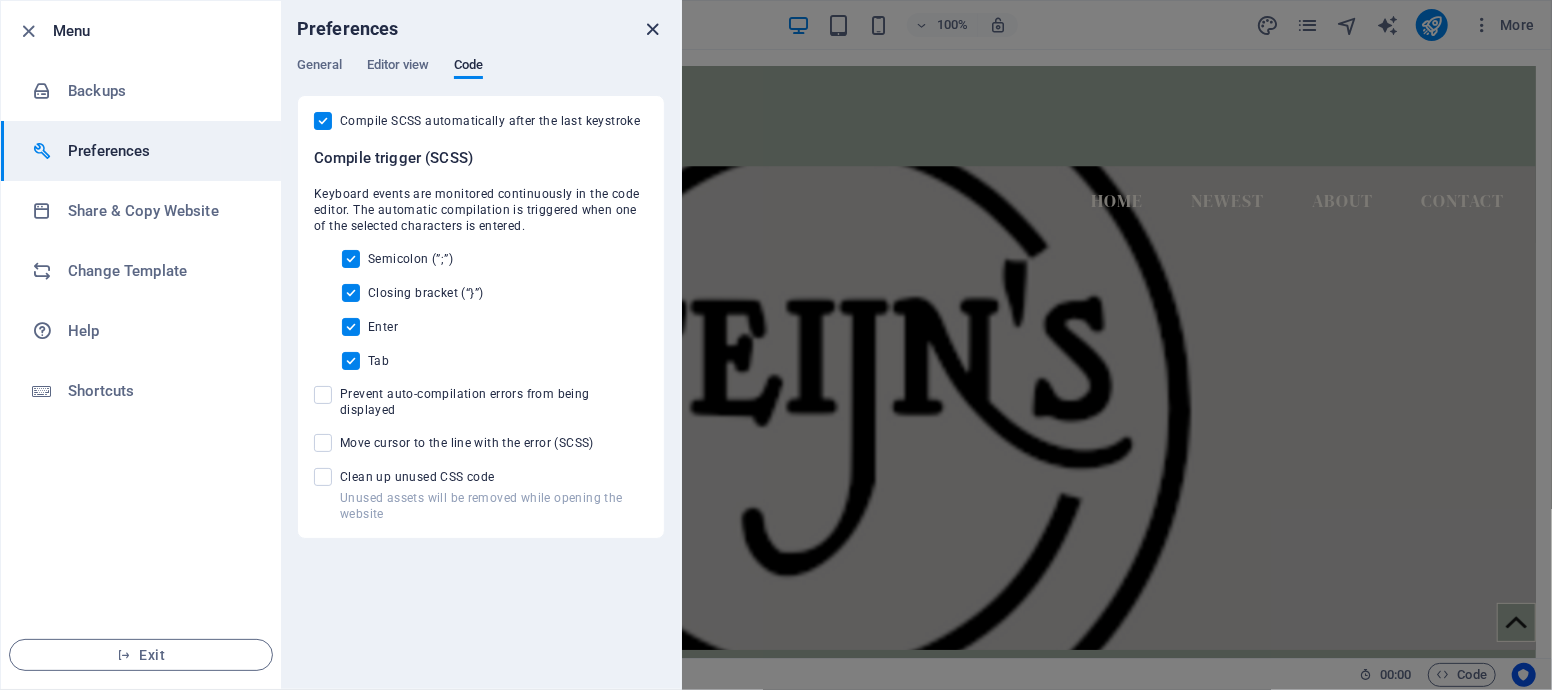 click at bounding box center [653, 29] 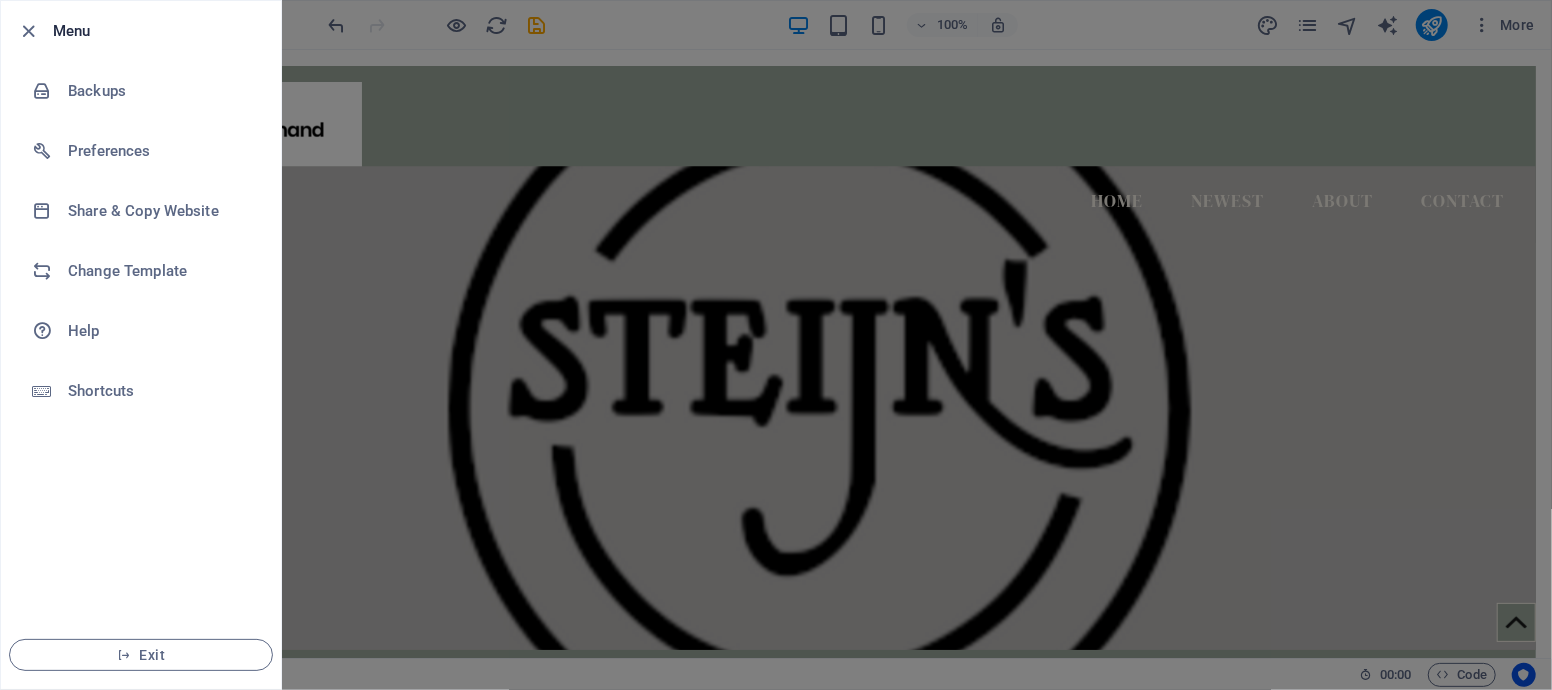 click at bounding box center (776, 345) 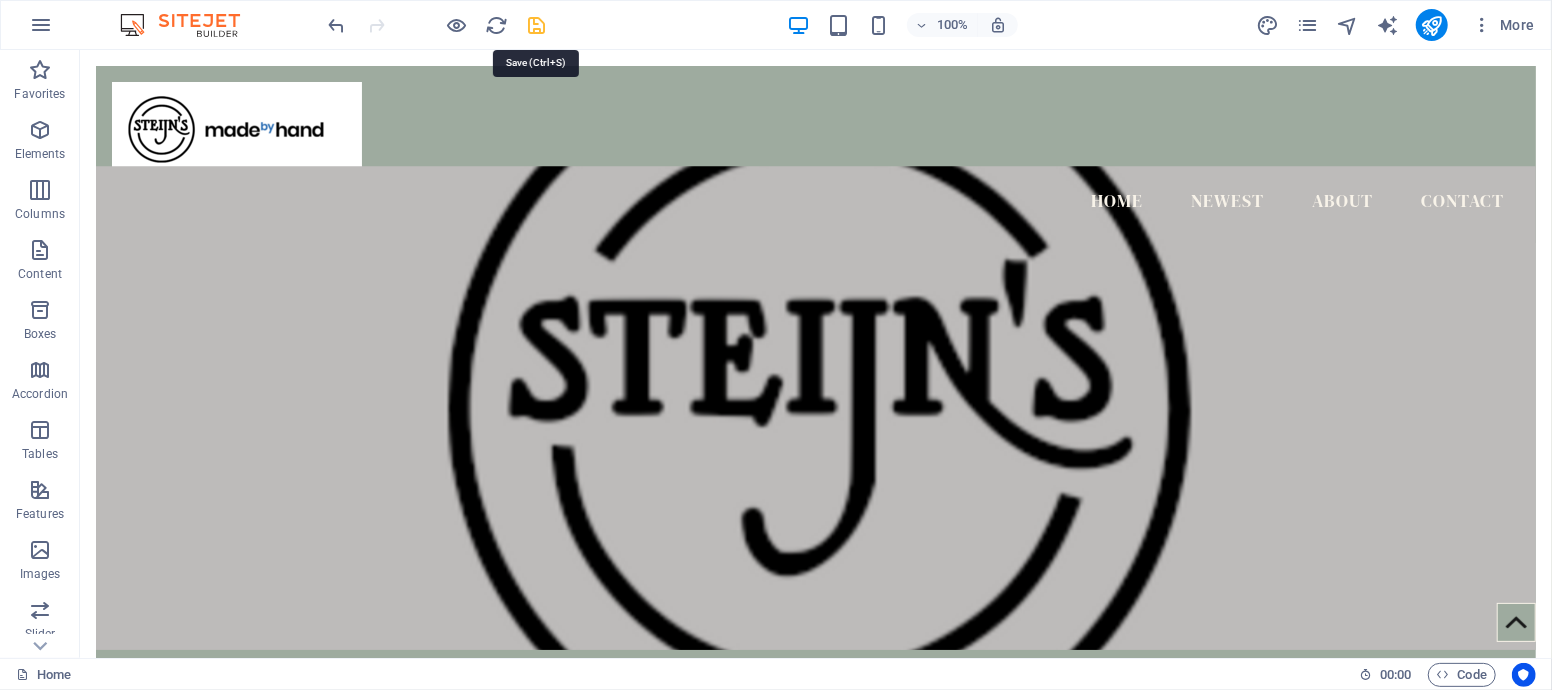 click at bounding box center (537, 25) 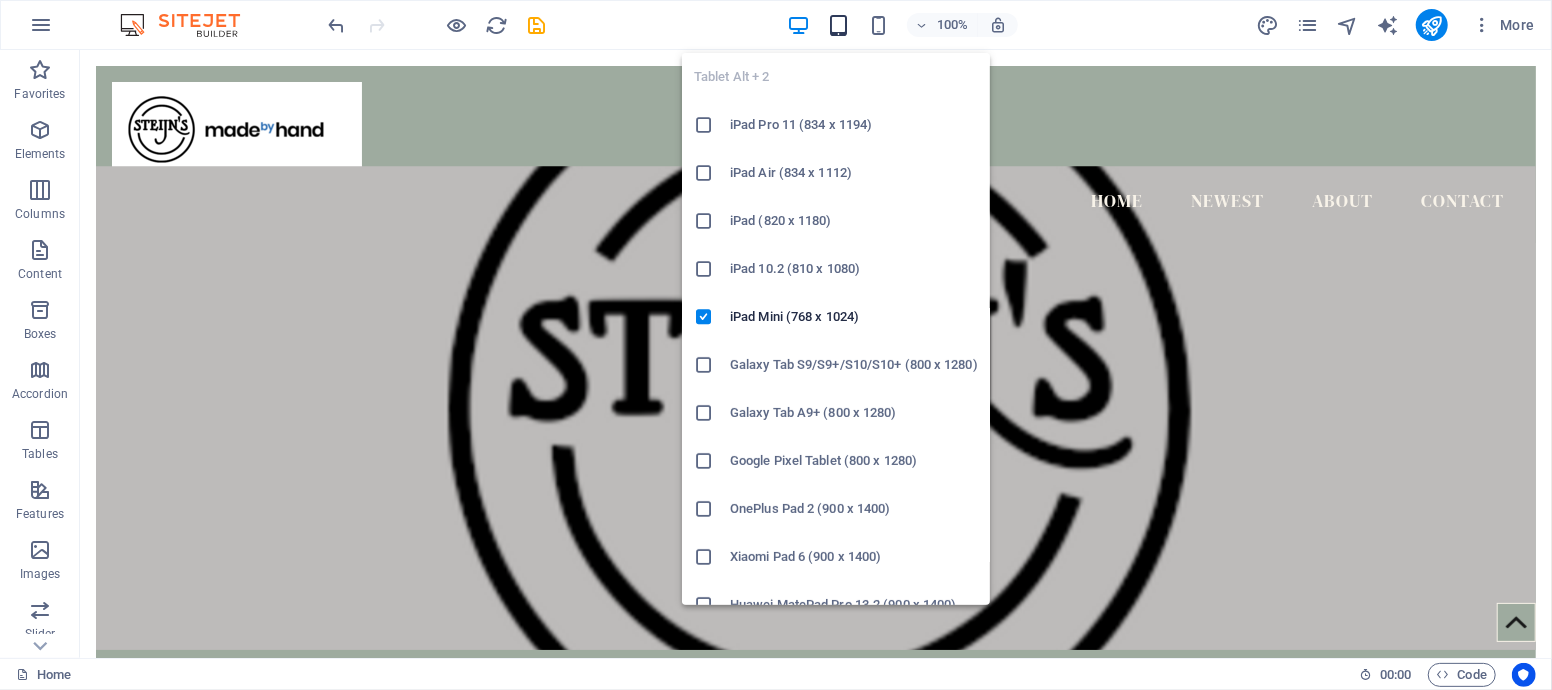 click at bounding box center (838, 25) 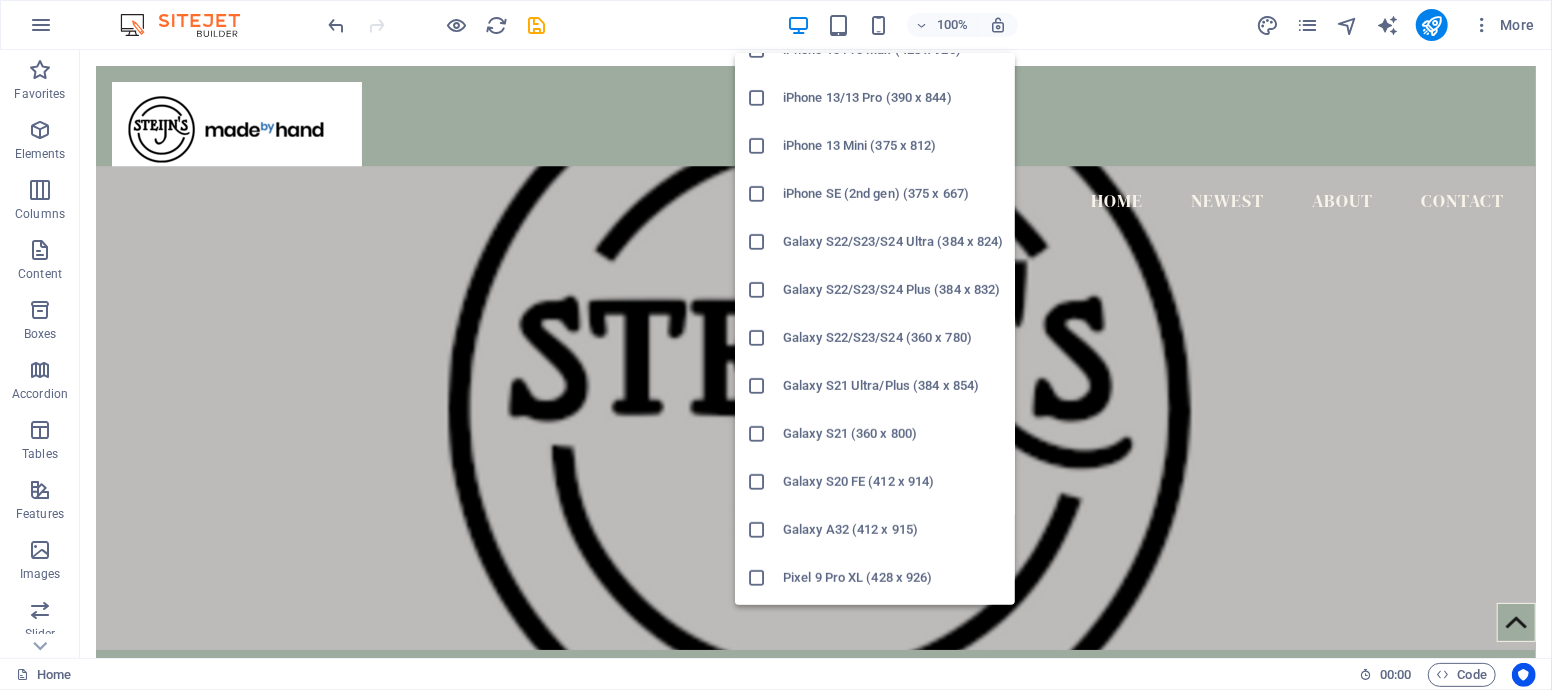scroll, scrollTop: 555, scrollLeft: 0, axis: vertical 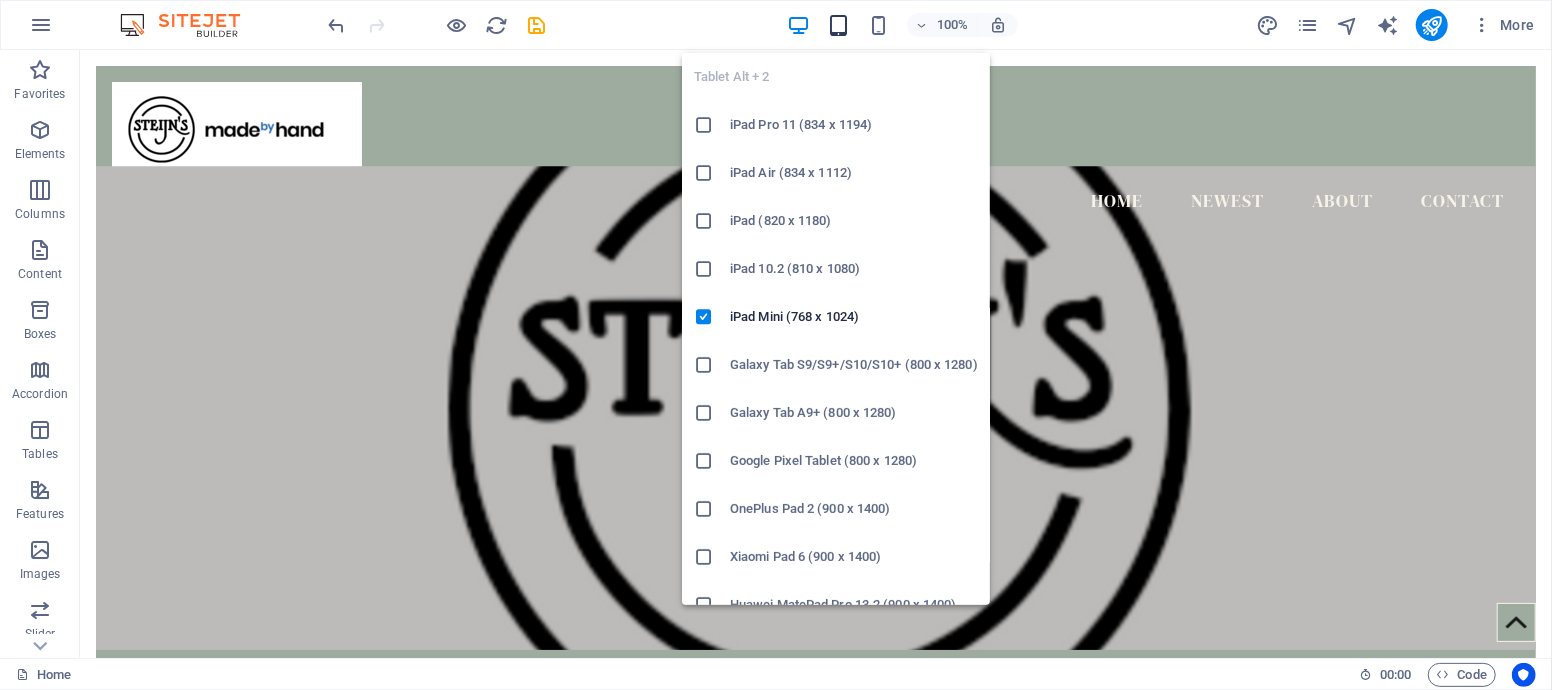 click at bounding box center (838, 25) 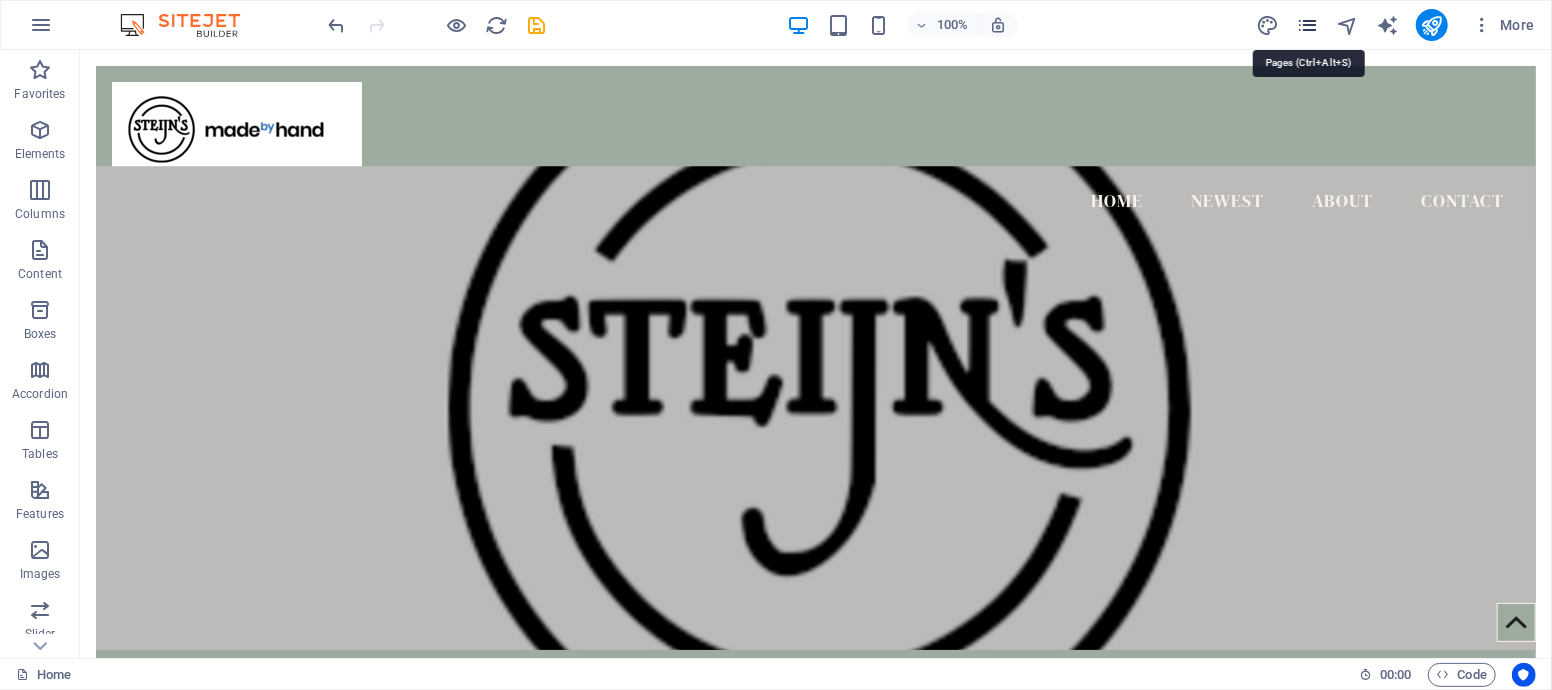 click at bounding box center [1307, 25] 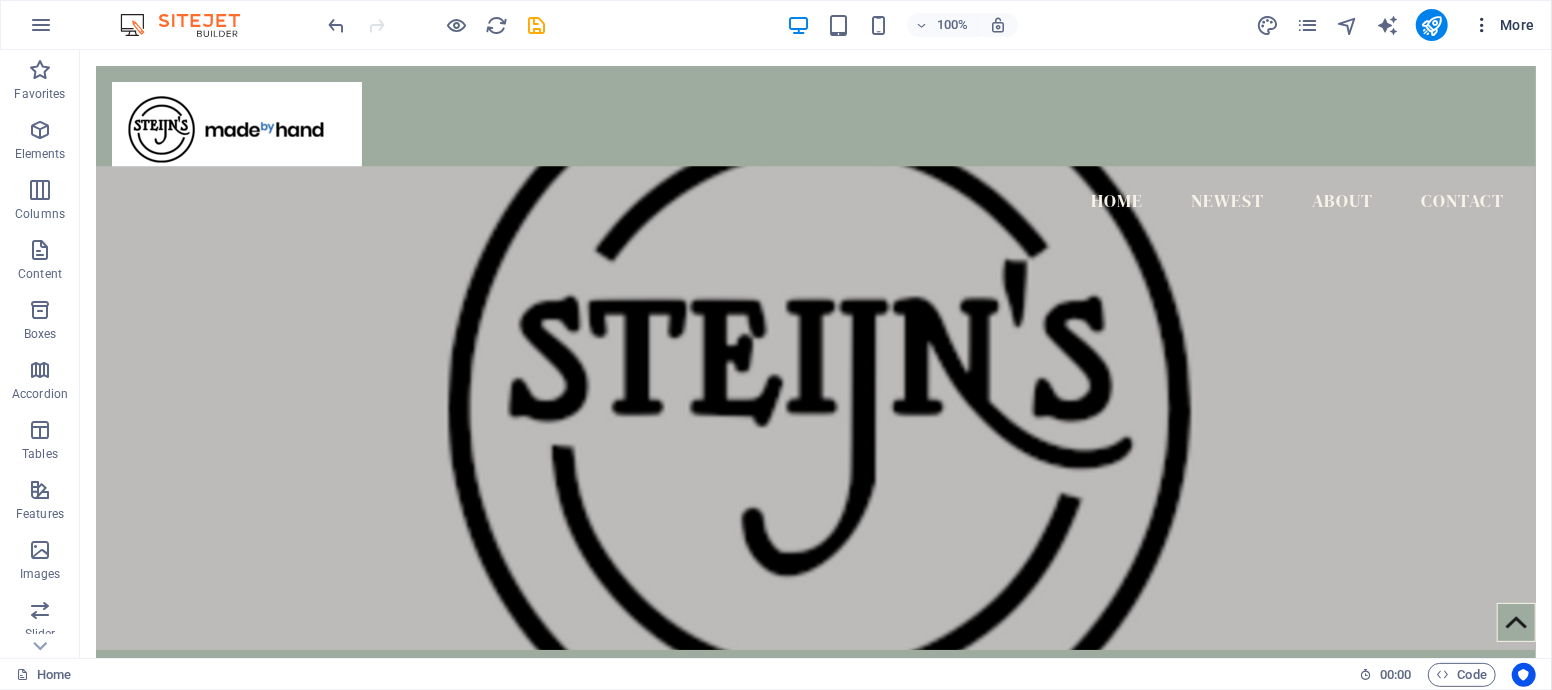 click on "More" at bounding box center [1503, 25] 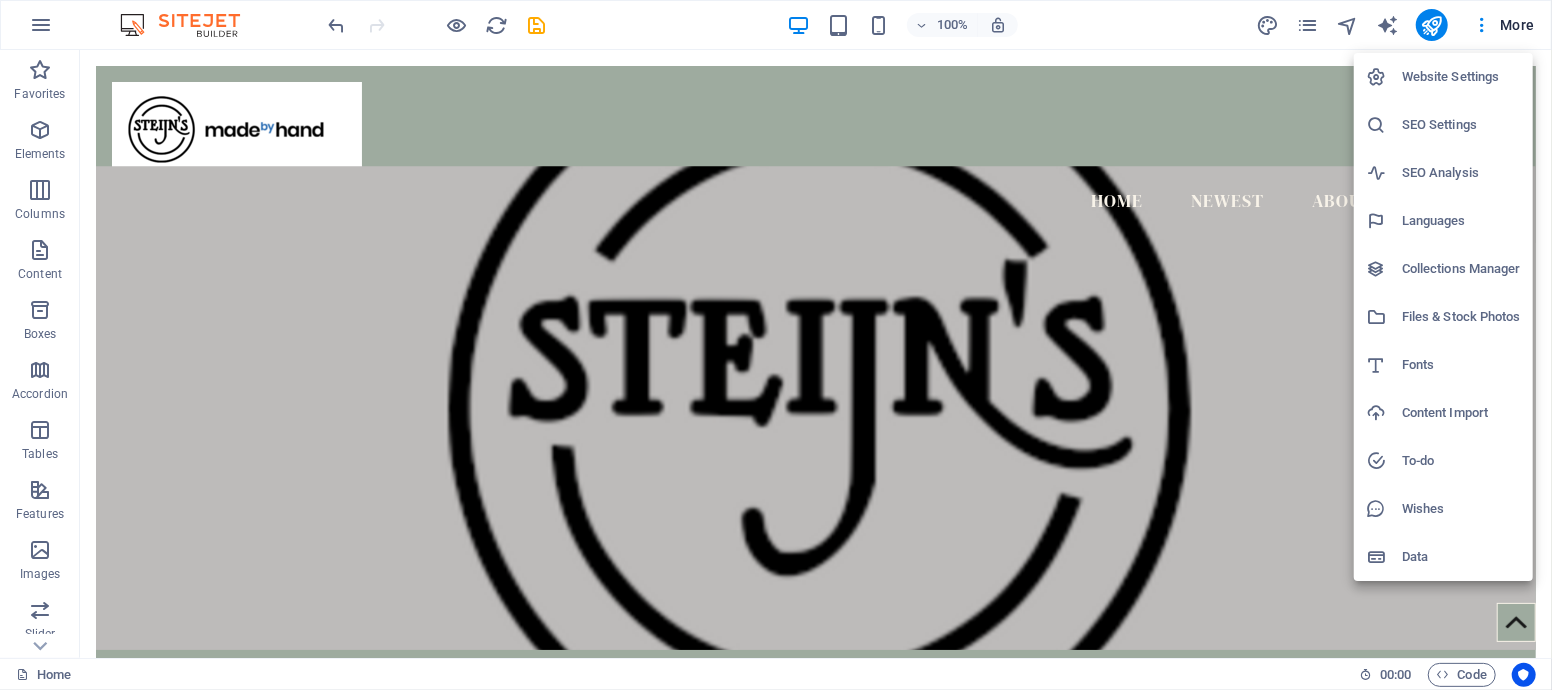 click on "Website Settings" at bounding box center (1461, 77) 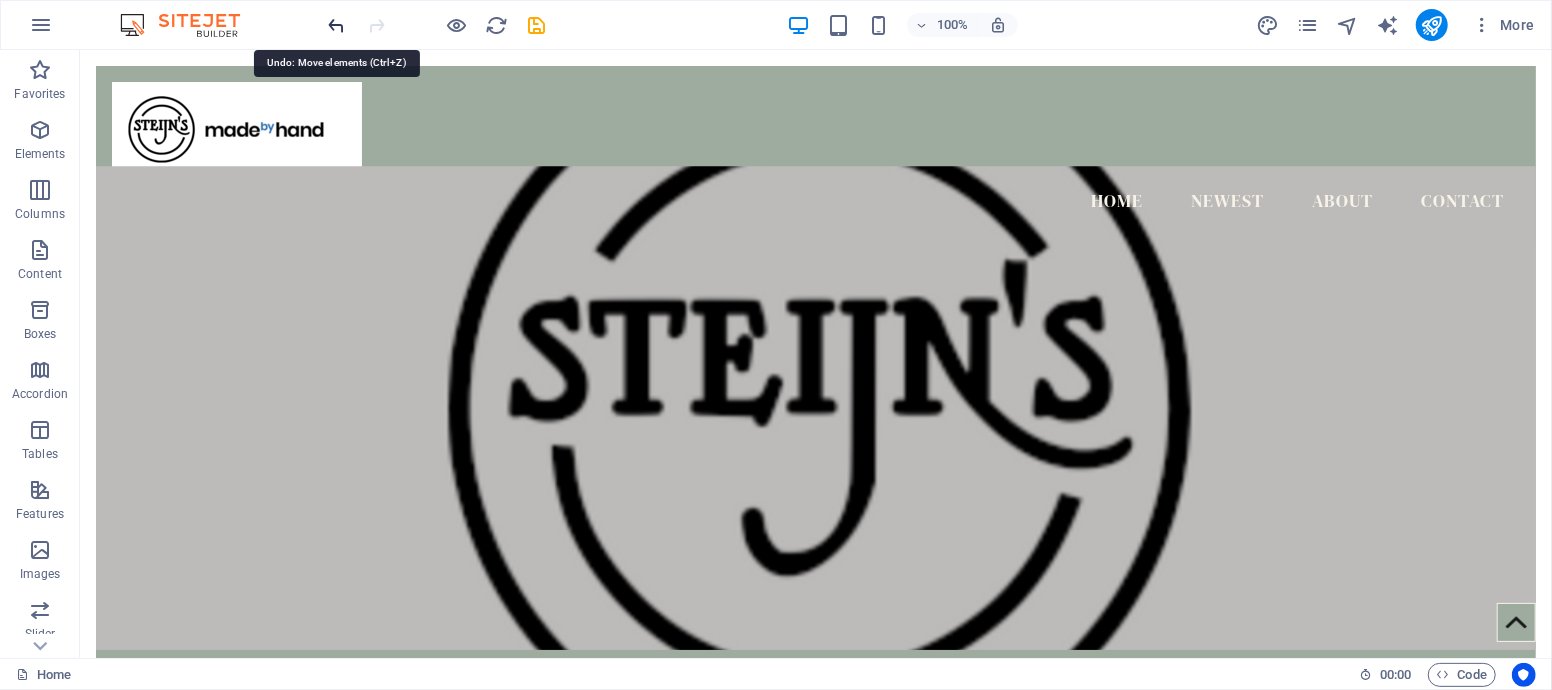 click at bounding box center (337, 25) 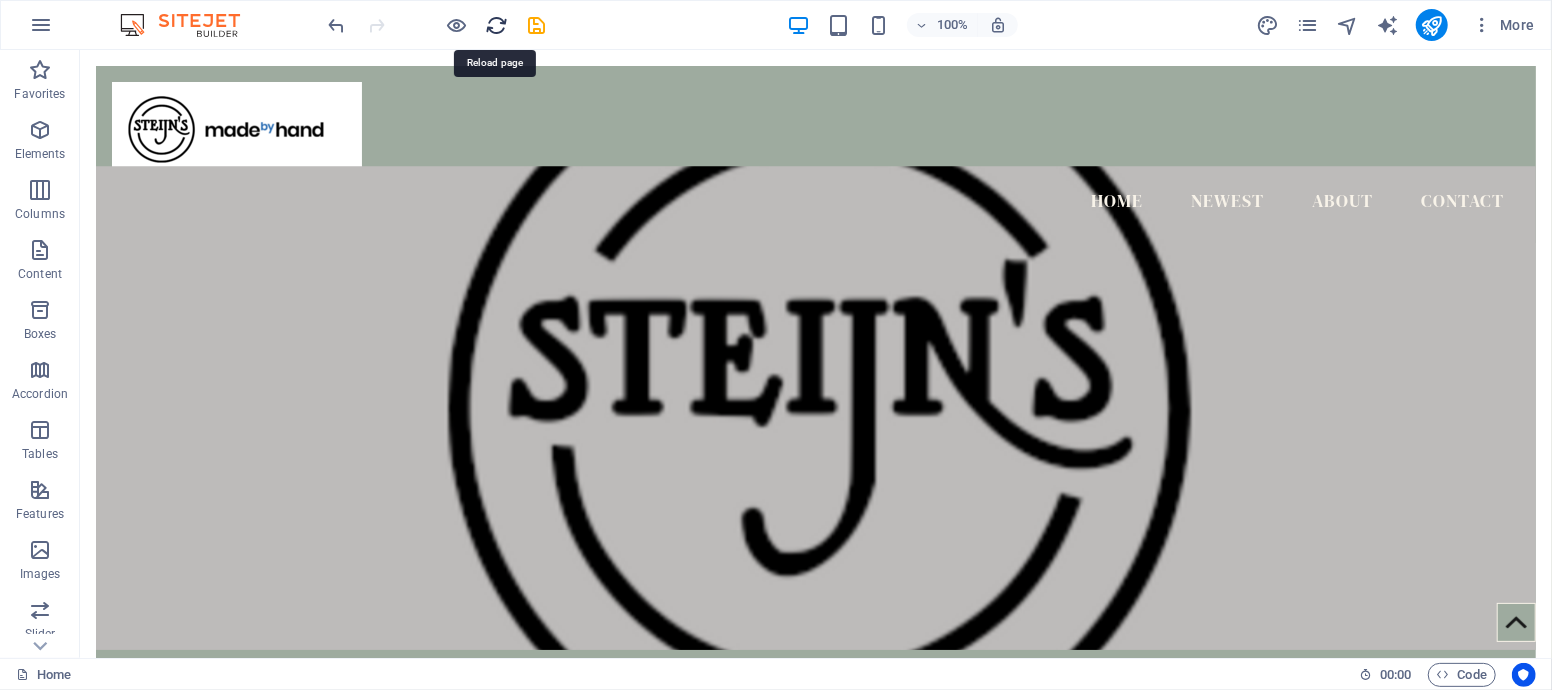 click at bounding box center [497, 25] 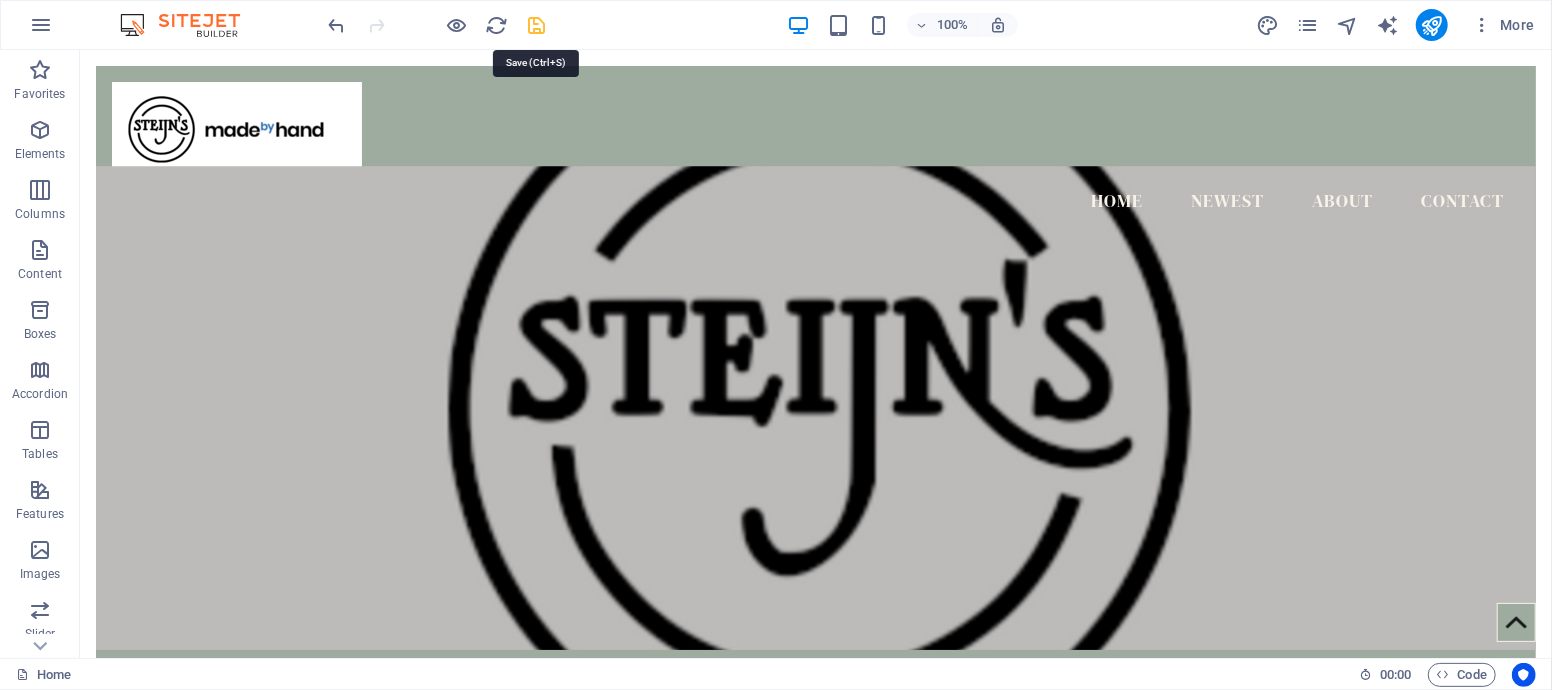 click at bounding box center [537, 25] 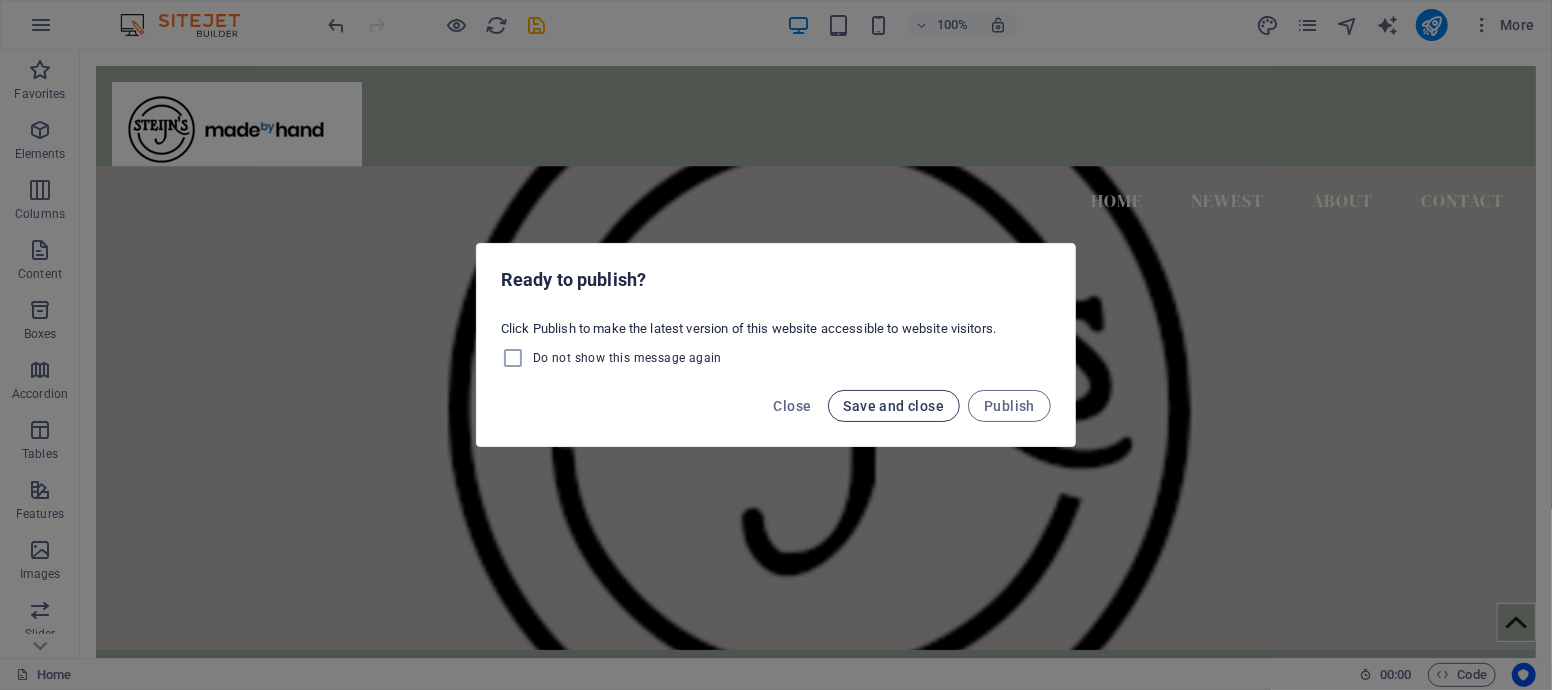 click on "Save and close" at bounding box center (894, 406) 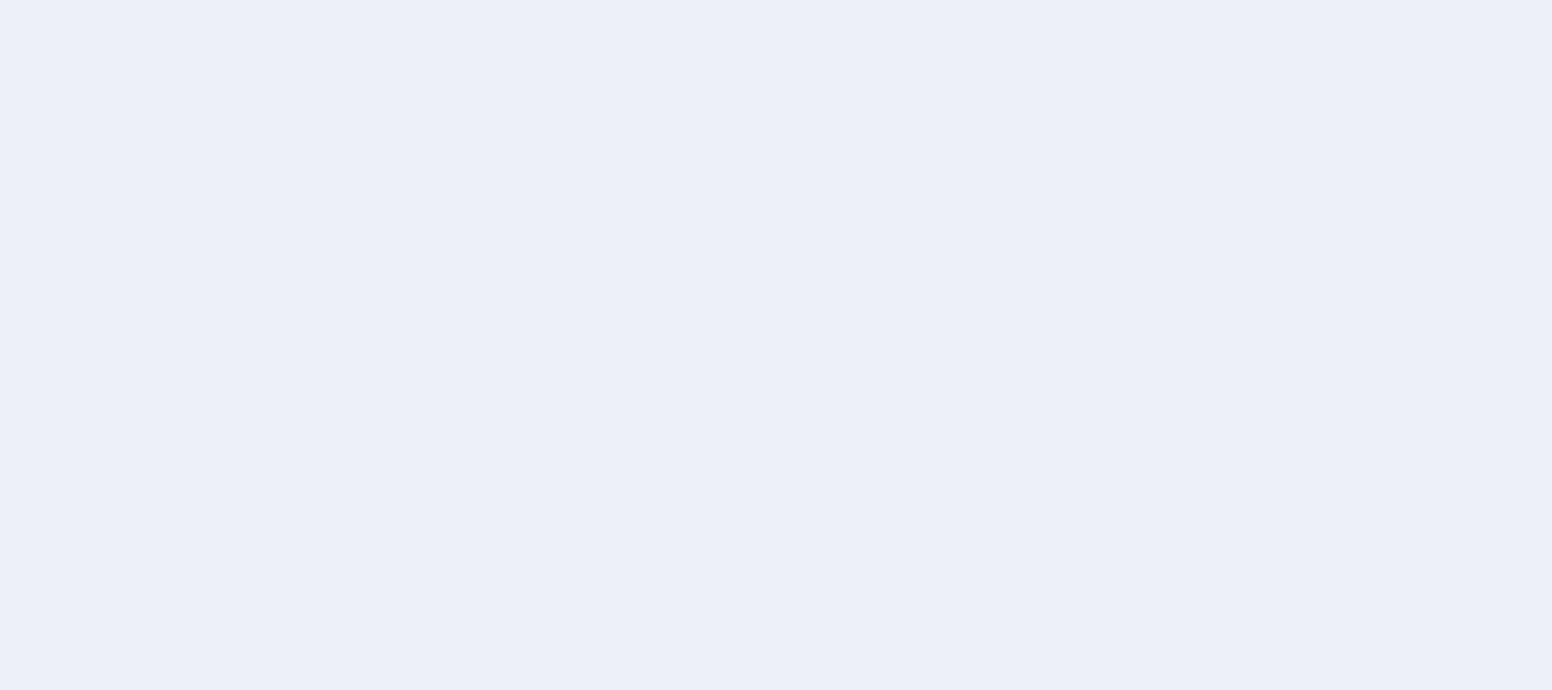 scroll, scrollTop: 0, scrollLeft: 0, axis: both 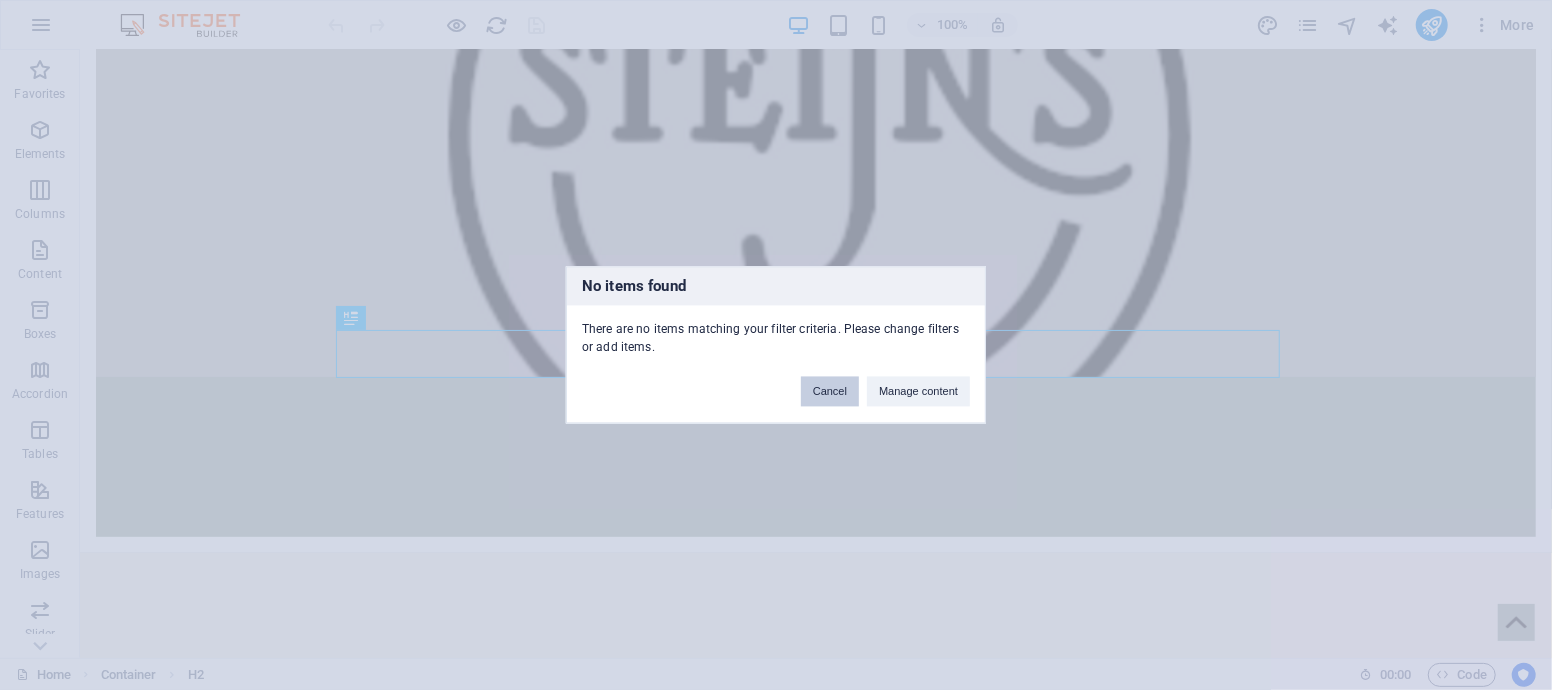 click on "Cancel" at bounding box center [830, 392] 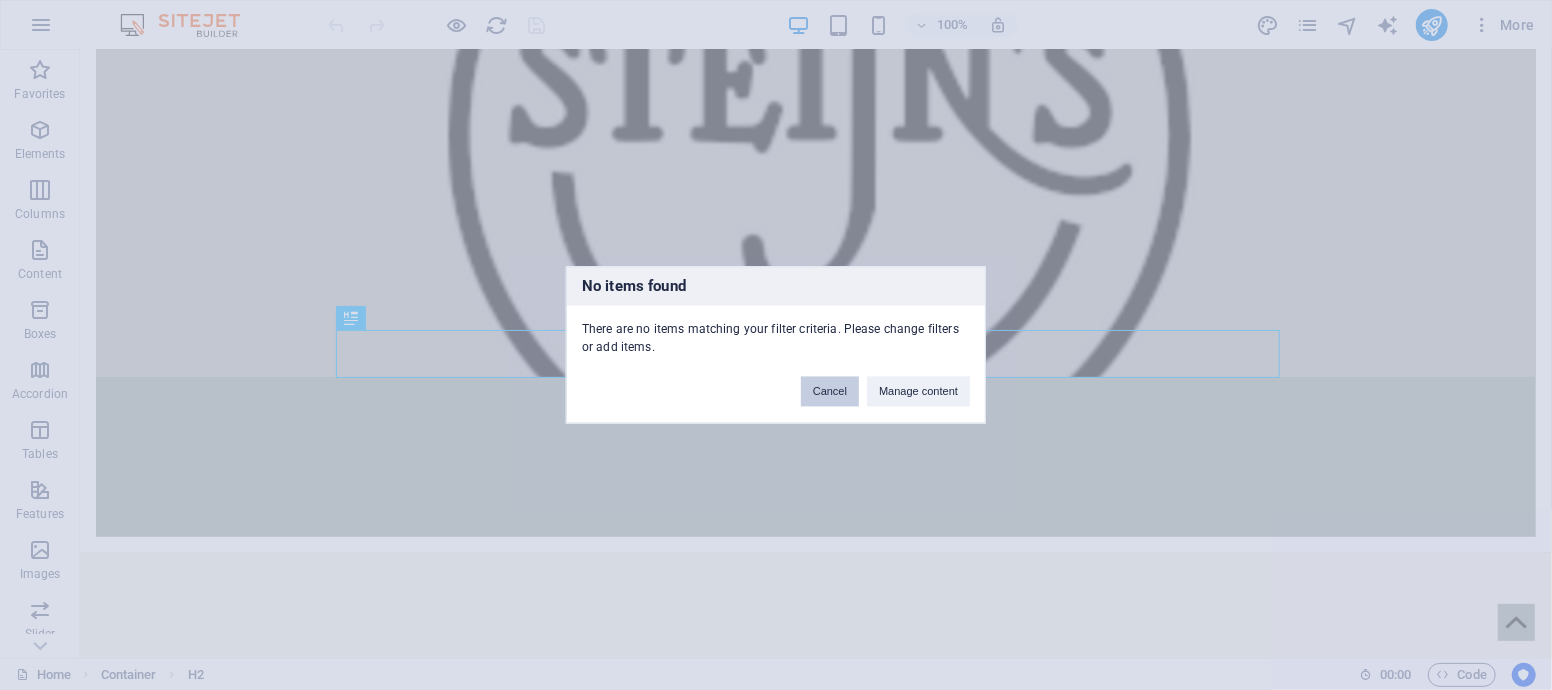 click on "Cancel" at bounding box center [830, 392] 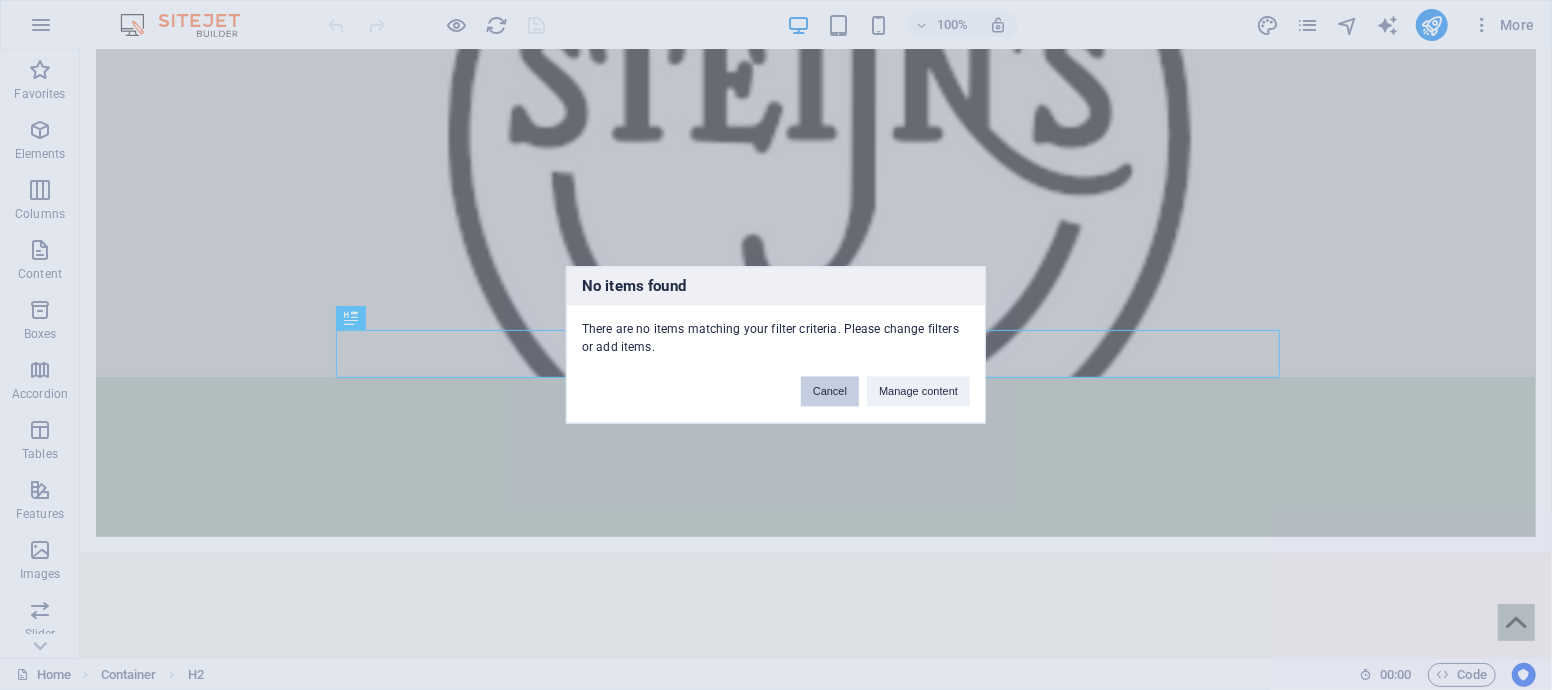 click on "Cancel" at bounding box center (830, 392) 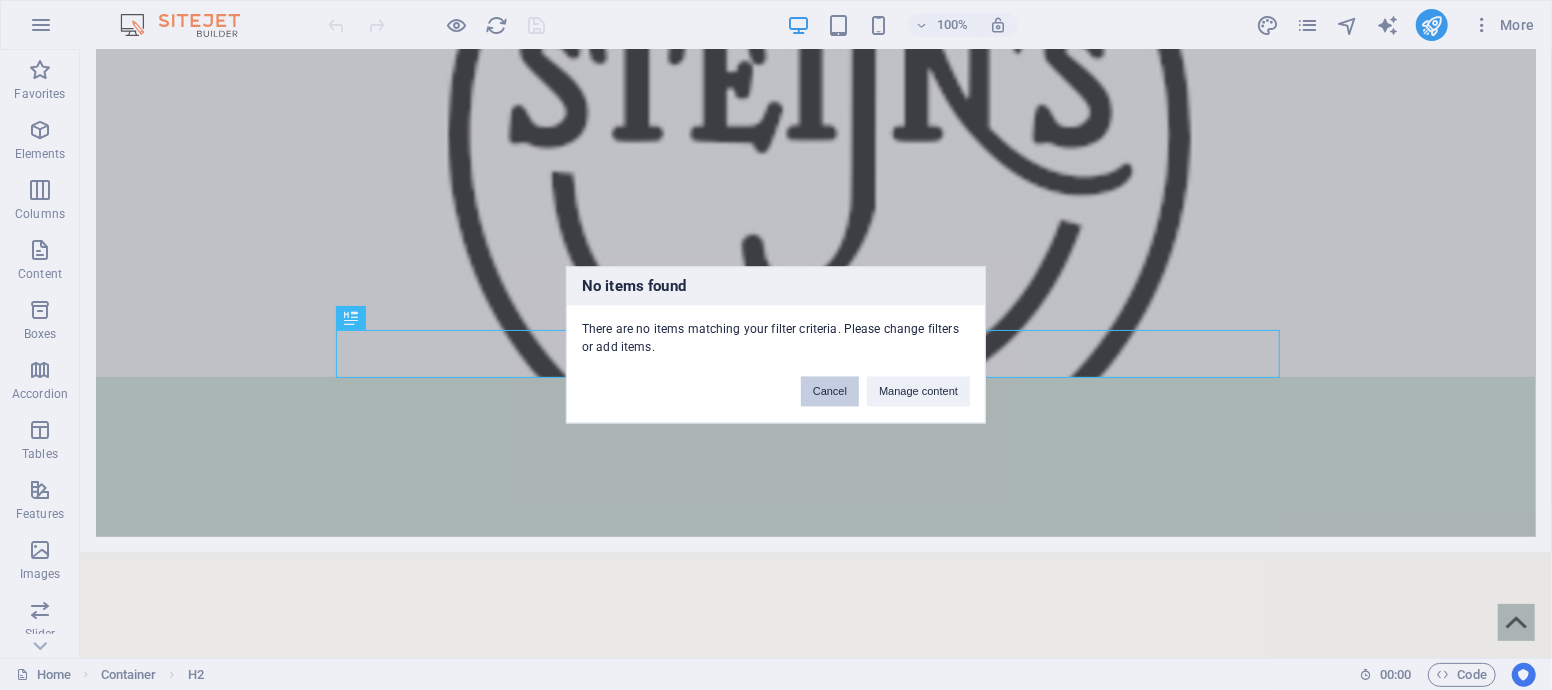 click on "Cancel" at bounding box center [830, 392] 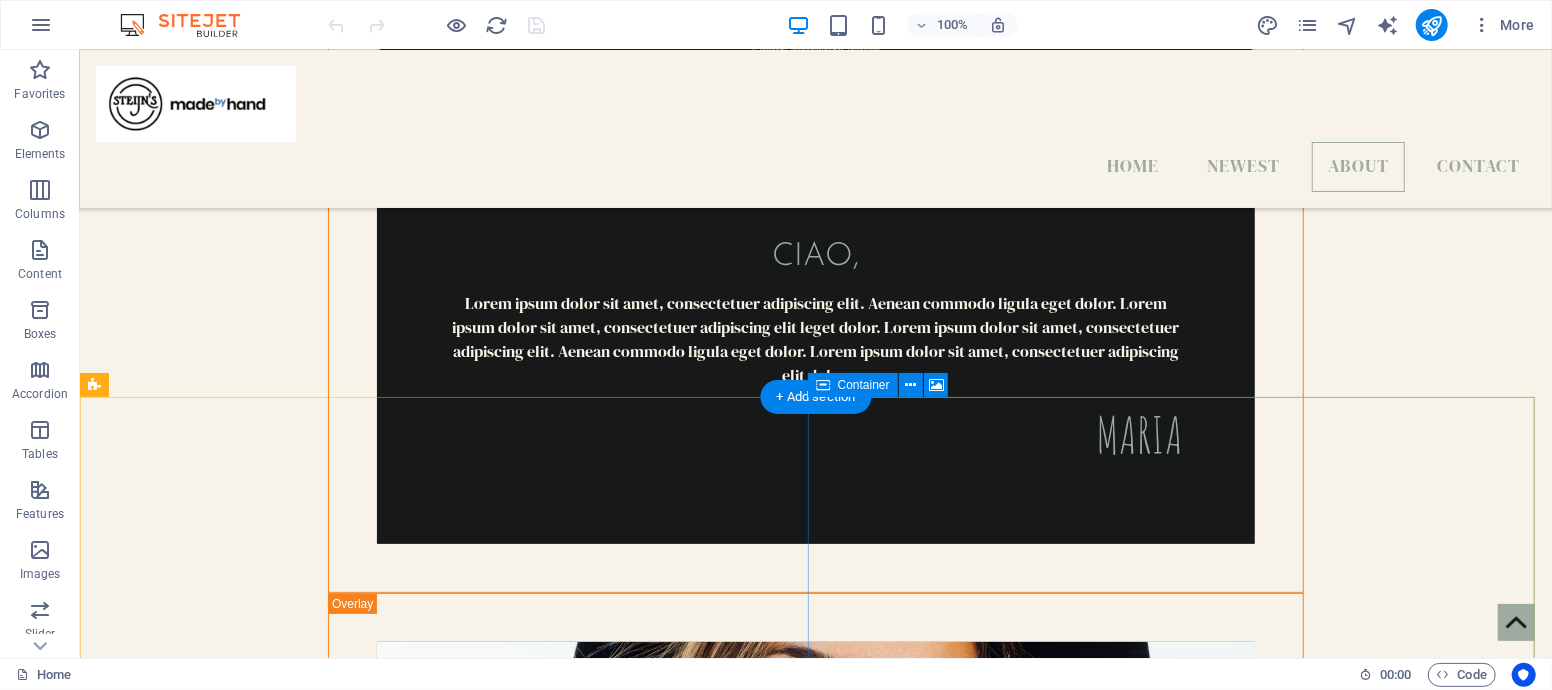 scroll, scrollTop: 5438, scrollLeft: 0, axis: vertical 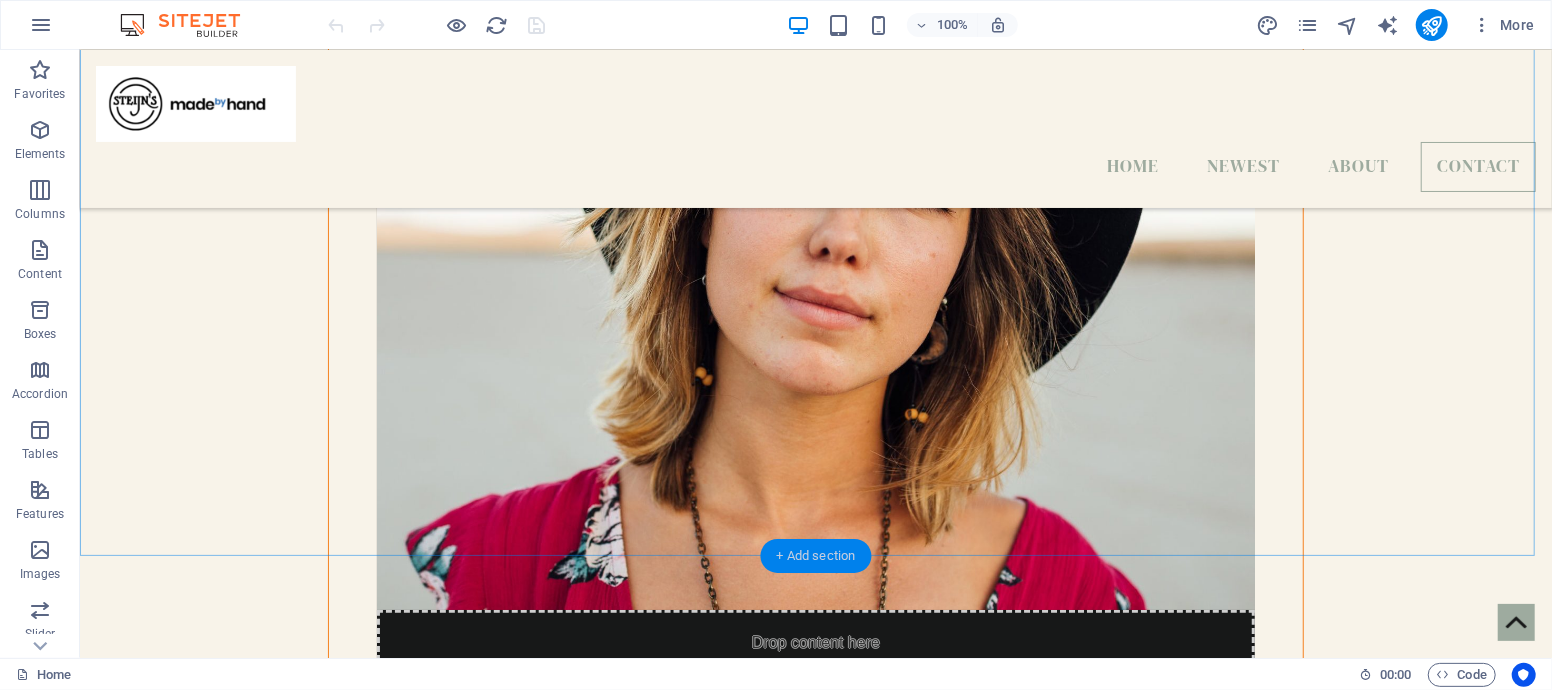 click on "+ Add section" at bounding box center (816, 556) 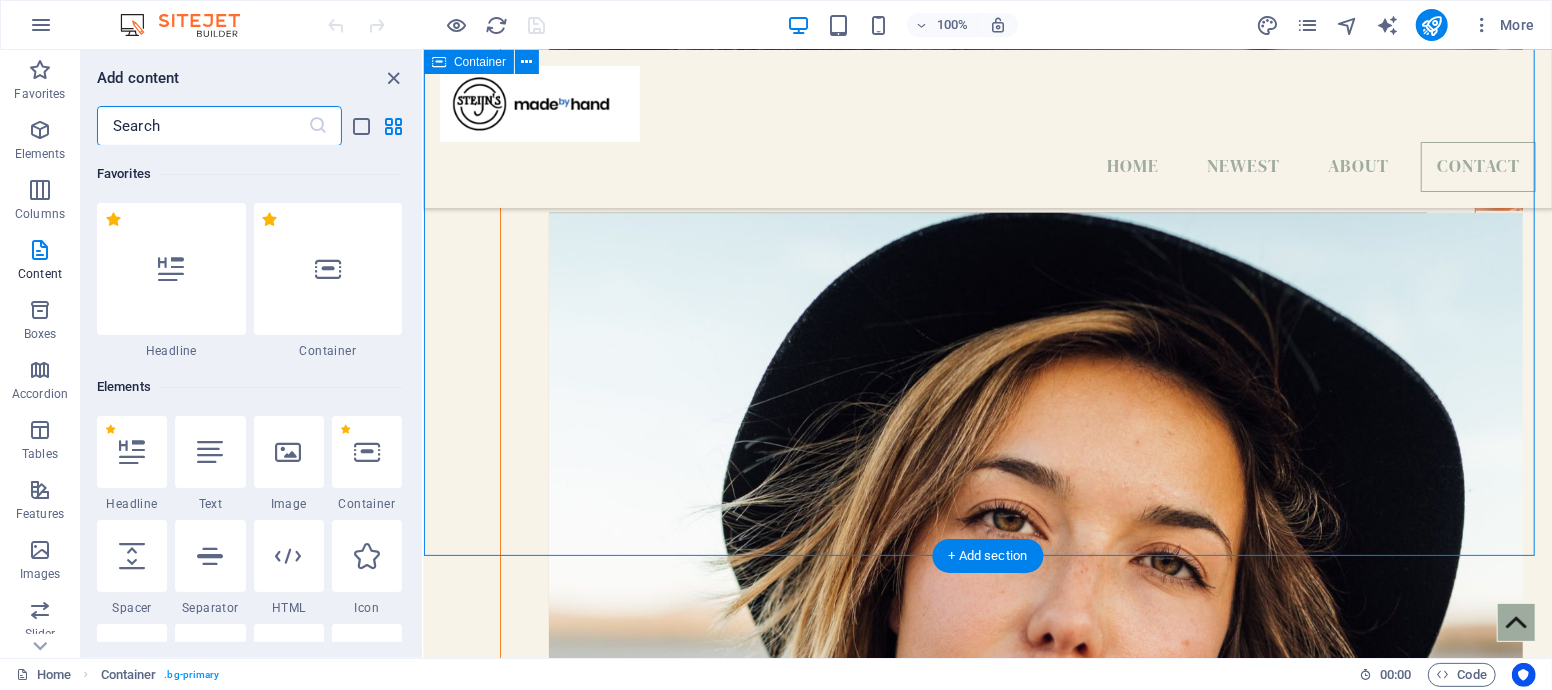 scroll, scrollTop: 5582, scrollLeft: 0, axis: vertical 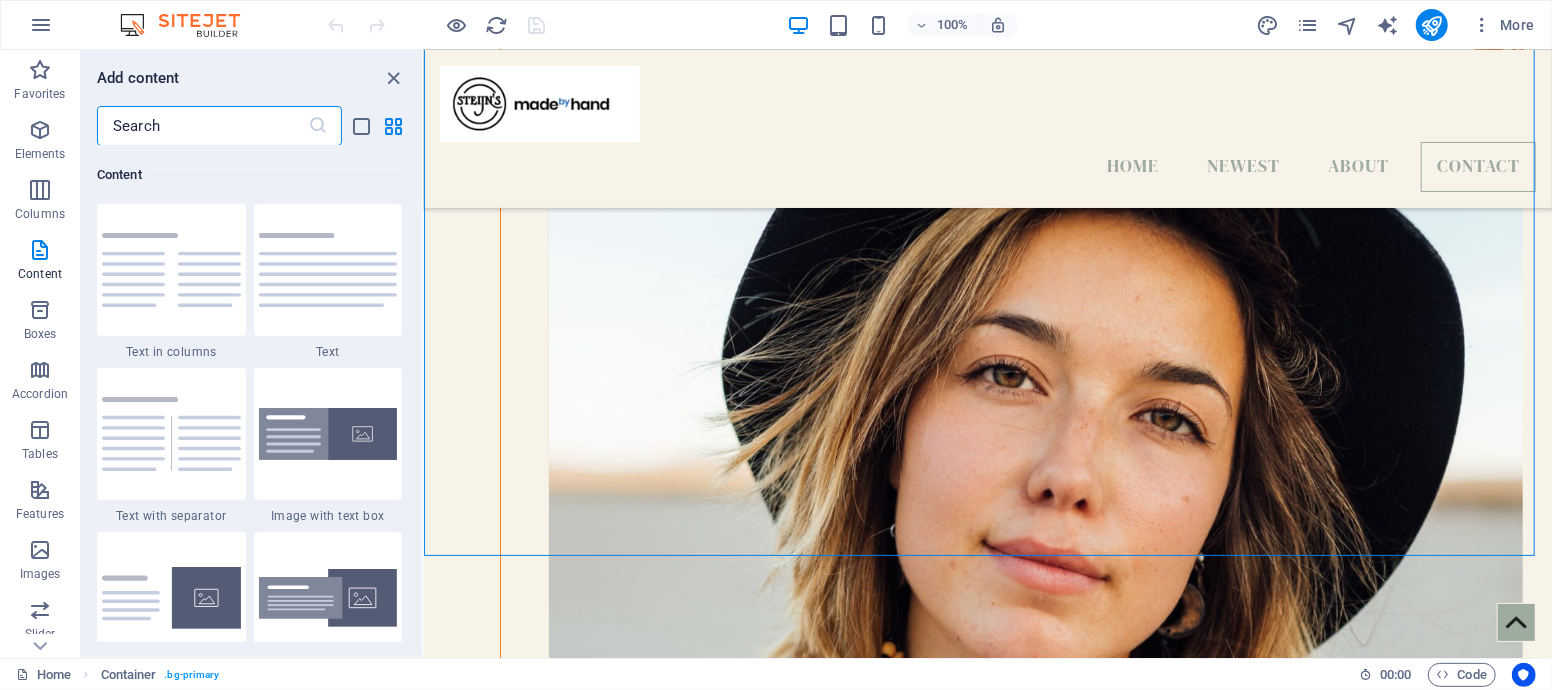 click at bounding box center [202, 126] 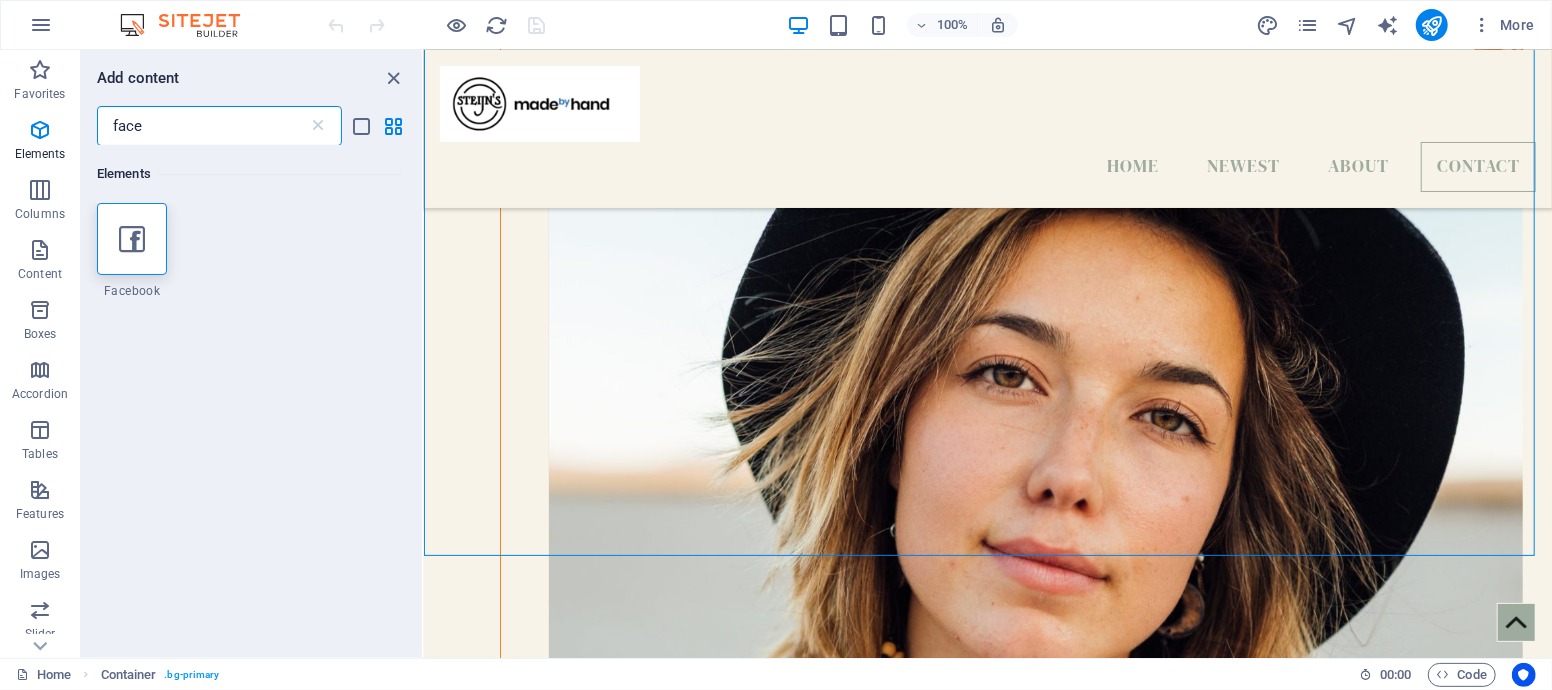scroll, scrollTop: 0, scrollLeft: 0, axis: both 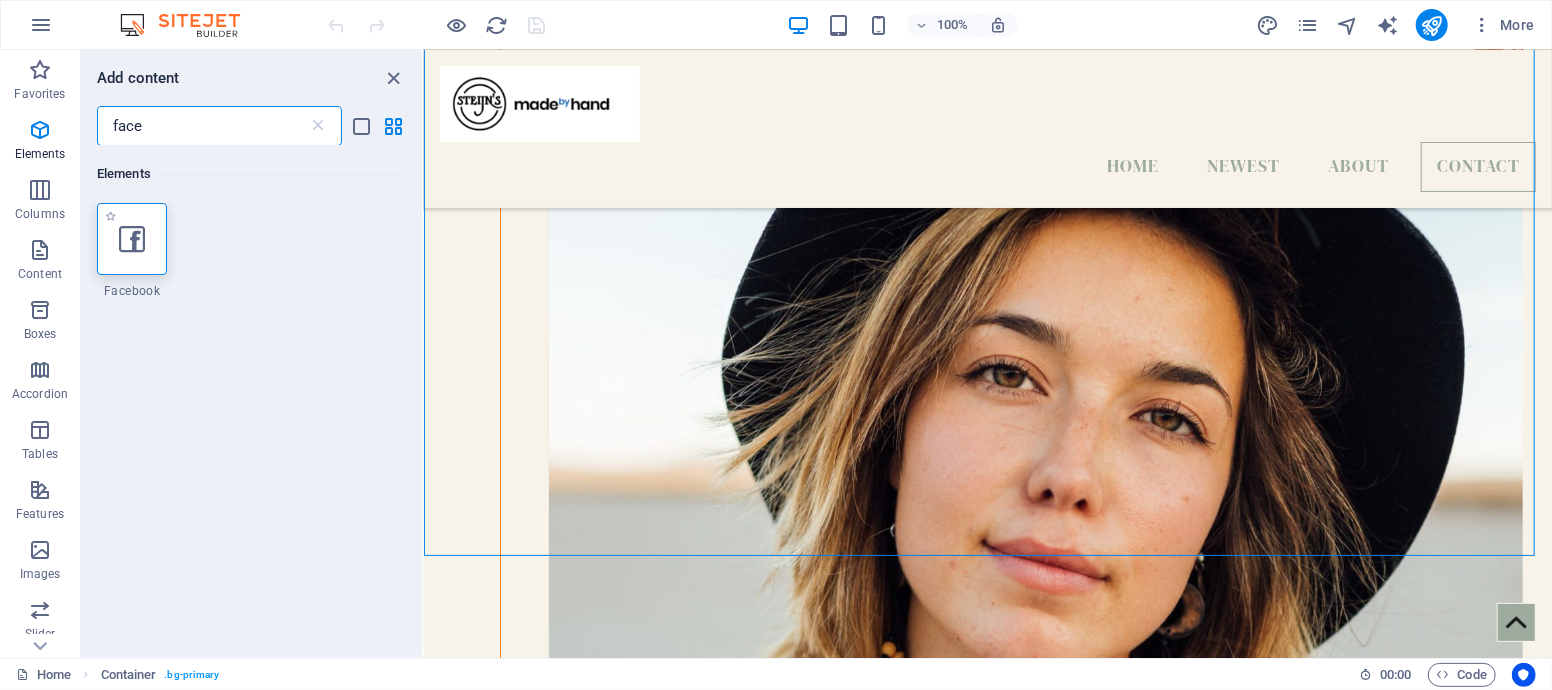 type on "face" 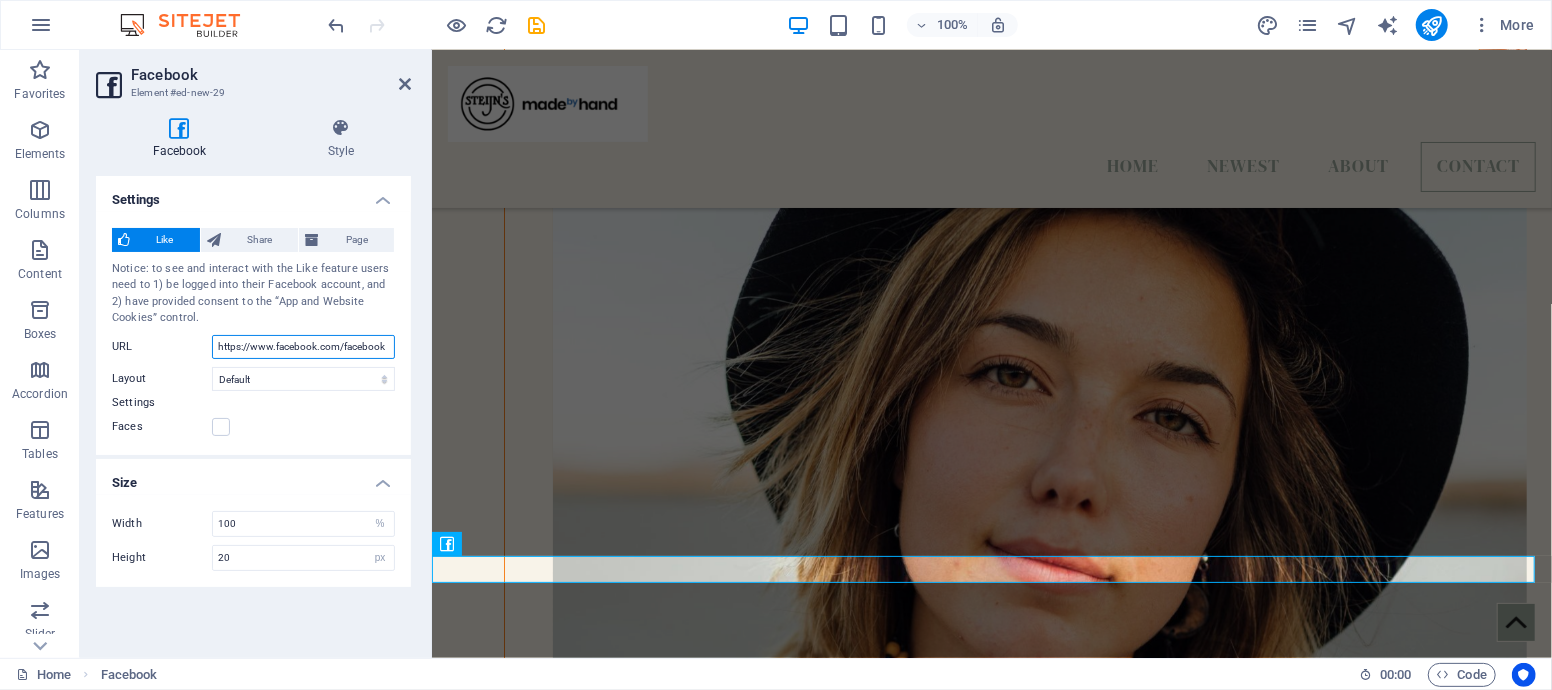 click on "https://www.facebook.com/facebook" at bounding box center [303, 347] 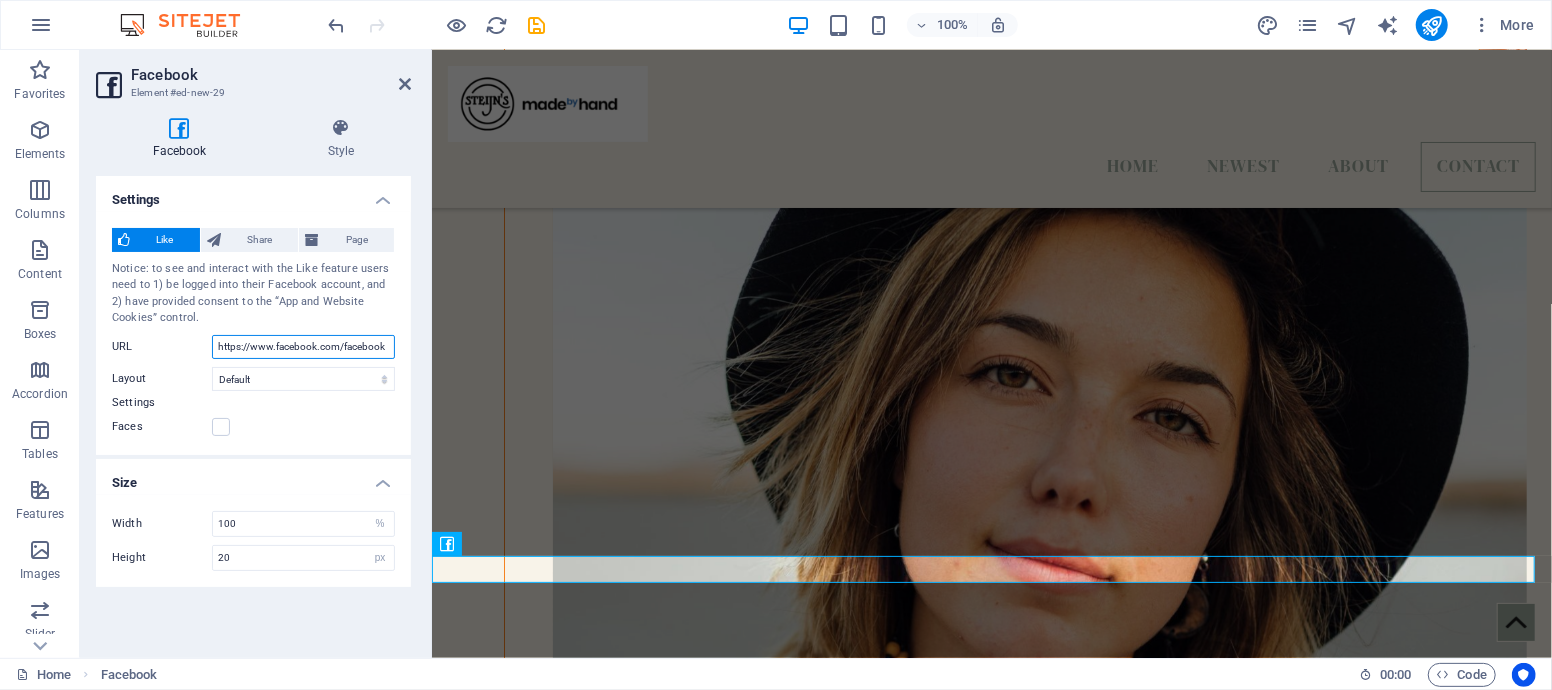 paste on "<div id="fb-root"></div> <script async defer crossorigin="anonymous" src="https://connect.facebook.net/en_US/sdk.js#xfbml=1&version=v23.0"></script>" 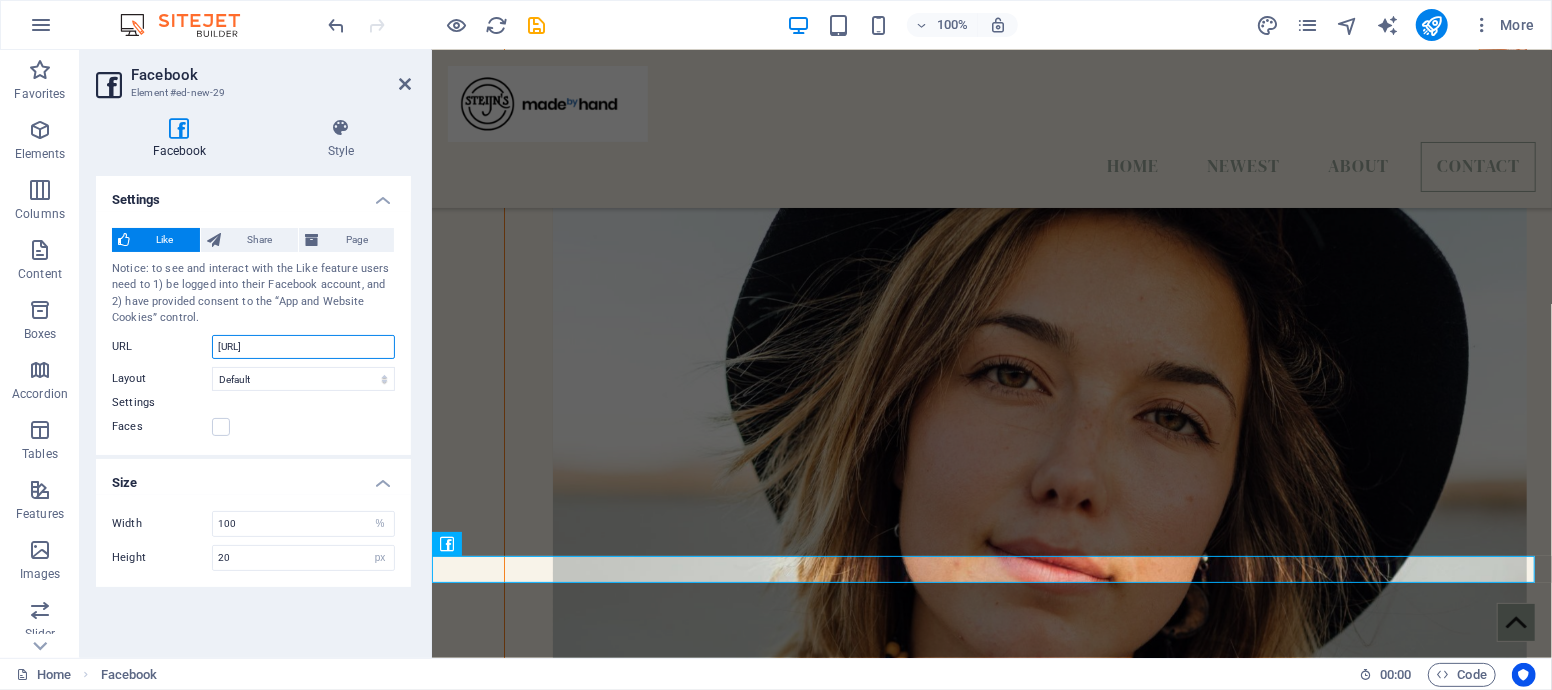 scroll, scrollTop: 0, scrollLeft: 0, axis: both 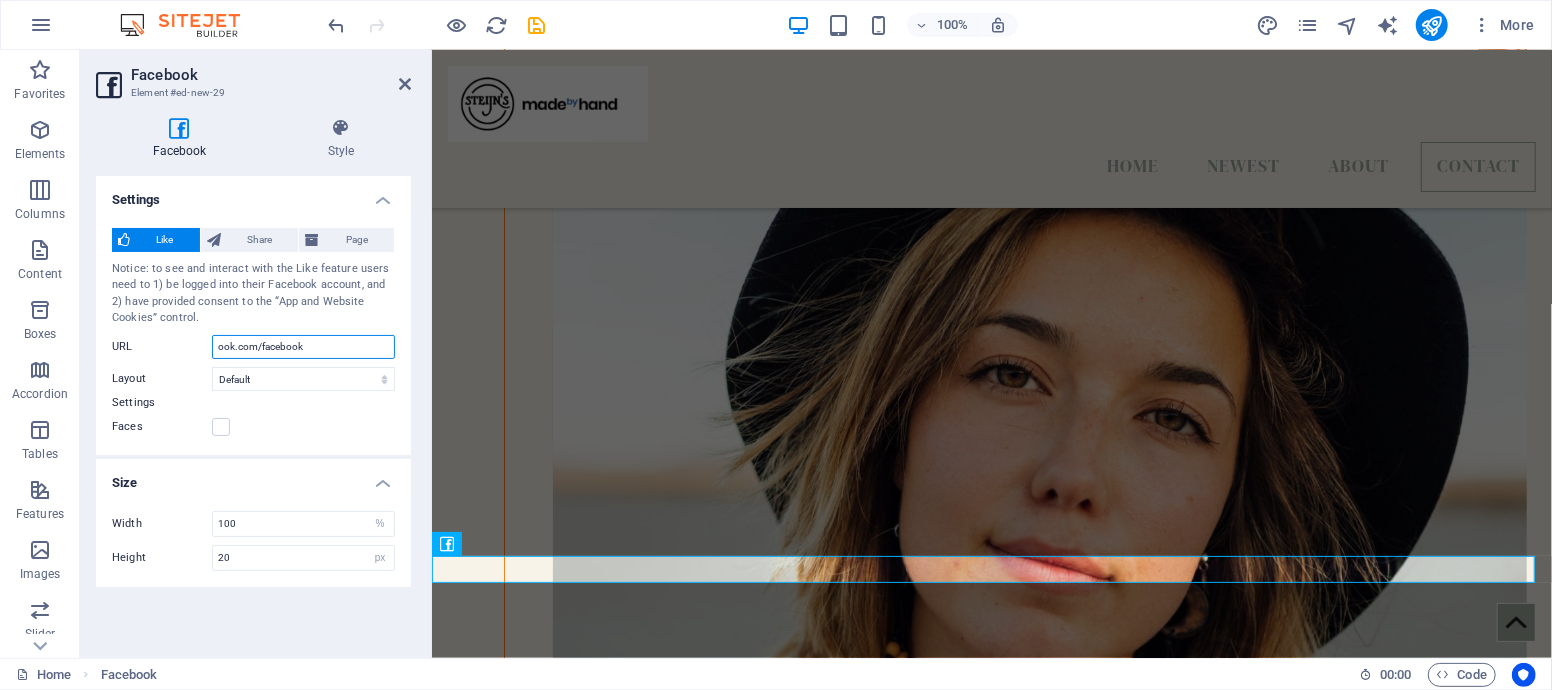 drag, startPoint x: 337, startPoint y: 348, endPoint x: 164, endPoint y: 352, distance: 173.04623 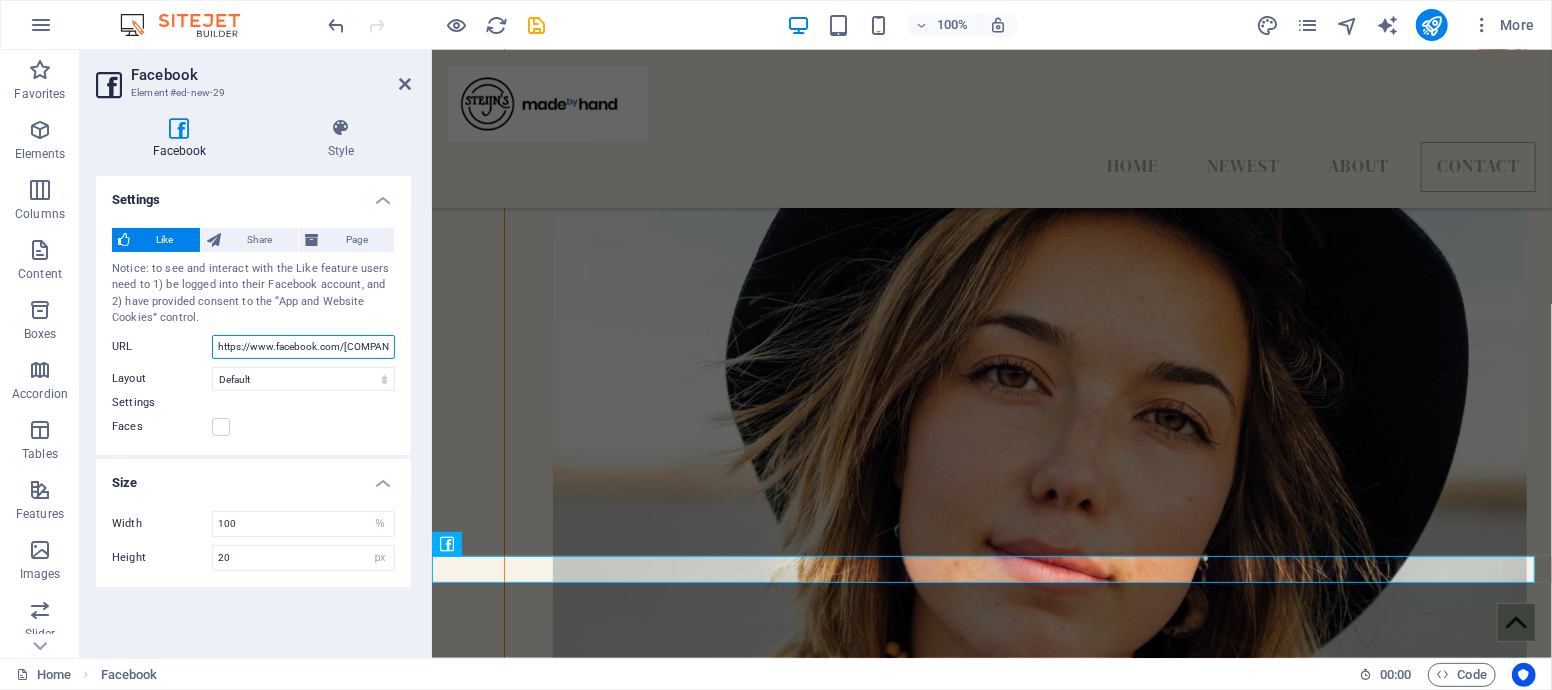 scroll, scrollTop: 0, scrollLeft: 23, axis: horizontal 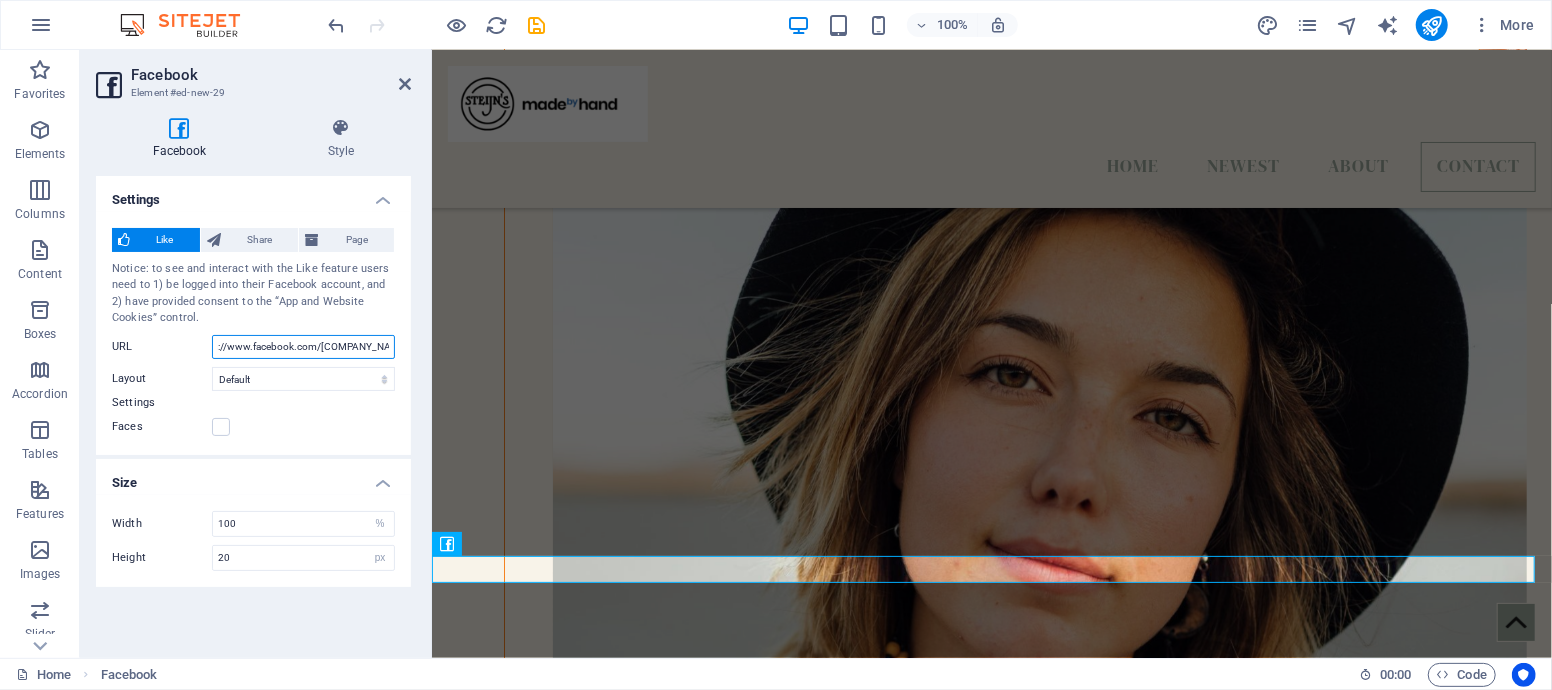 type on "https://www.facebook.com/[COMPANY_NAME]" 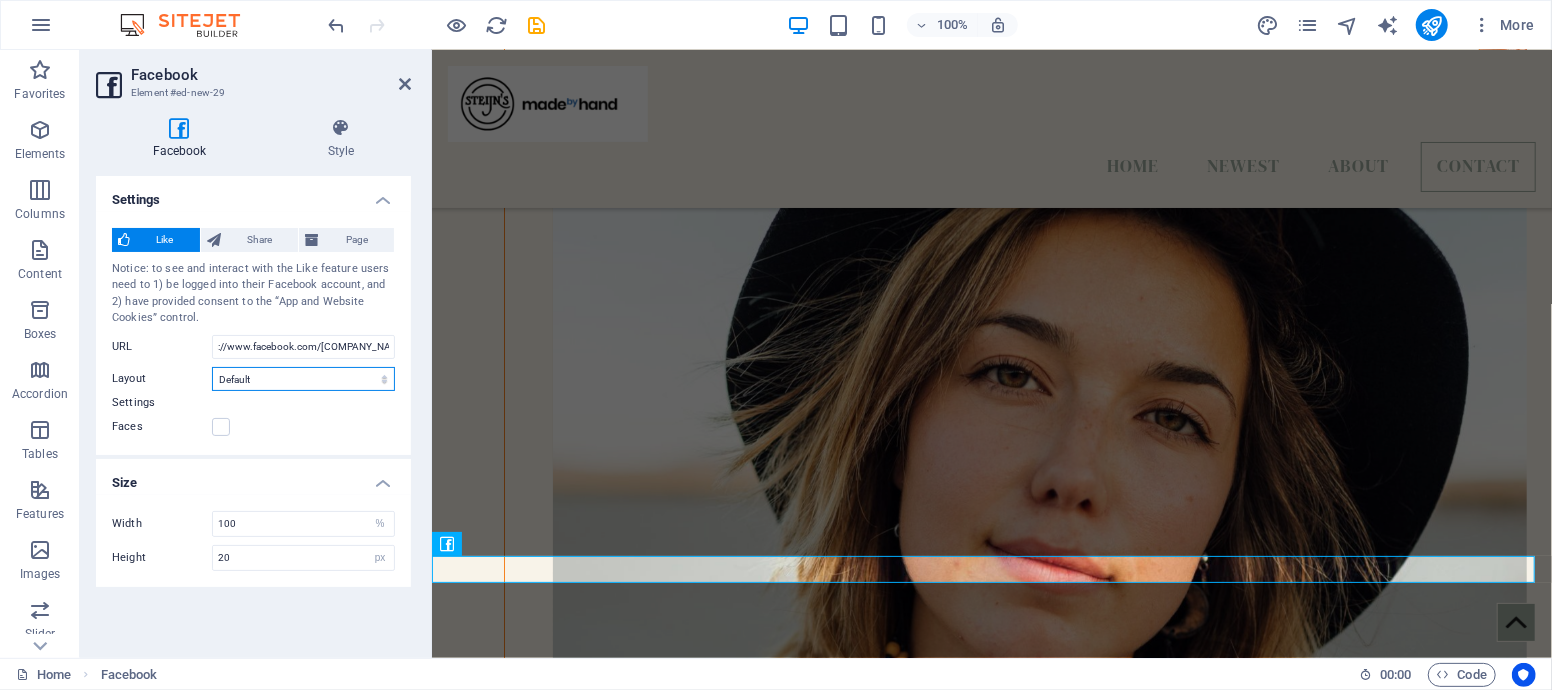 scroll, scrollTop: 0, scrollLeft: 0, axis: both 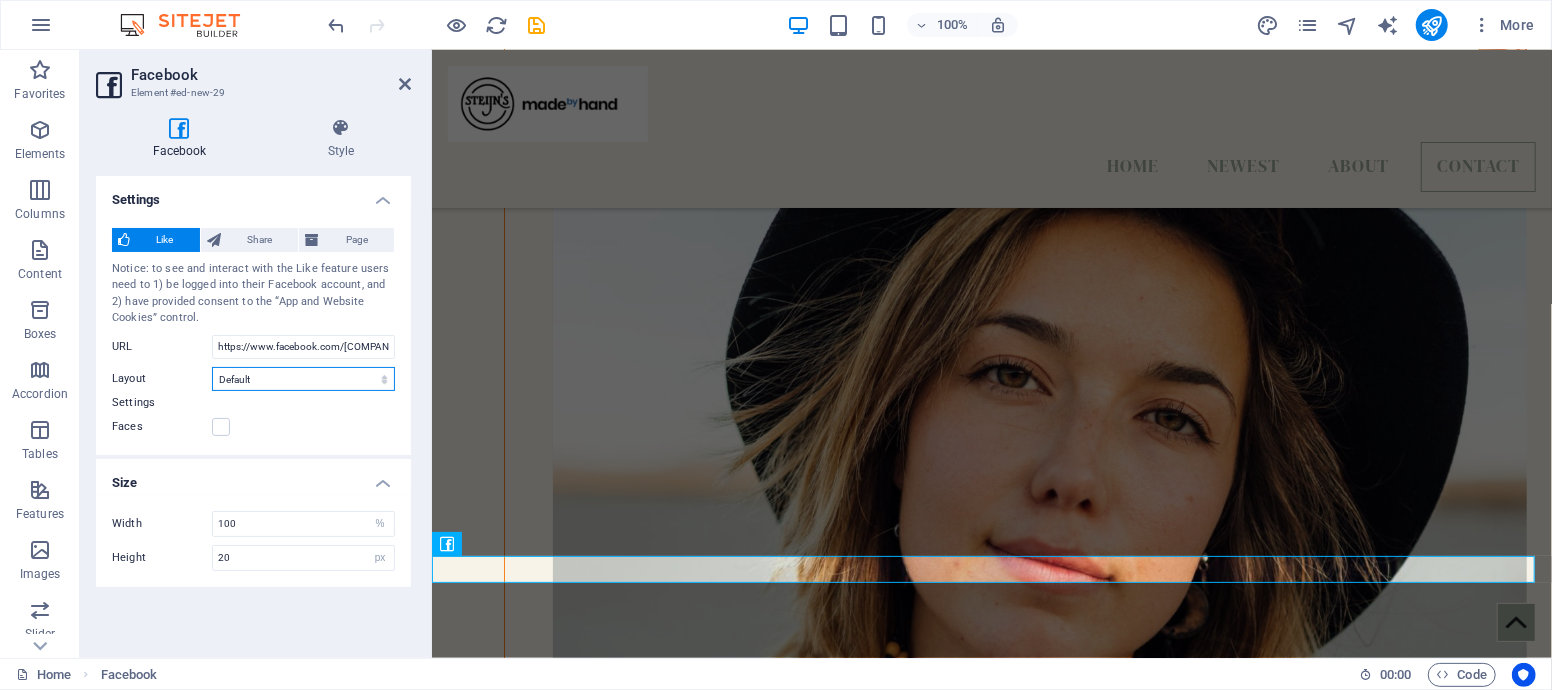 click on "Default Button Box counter Button counter" at bounding box center [303, 379] 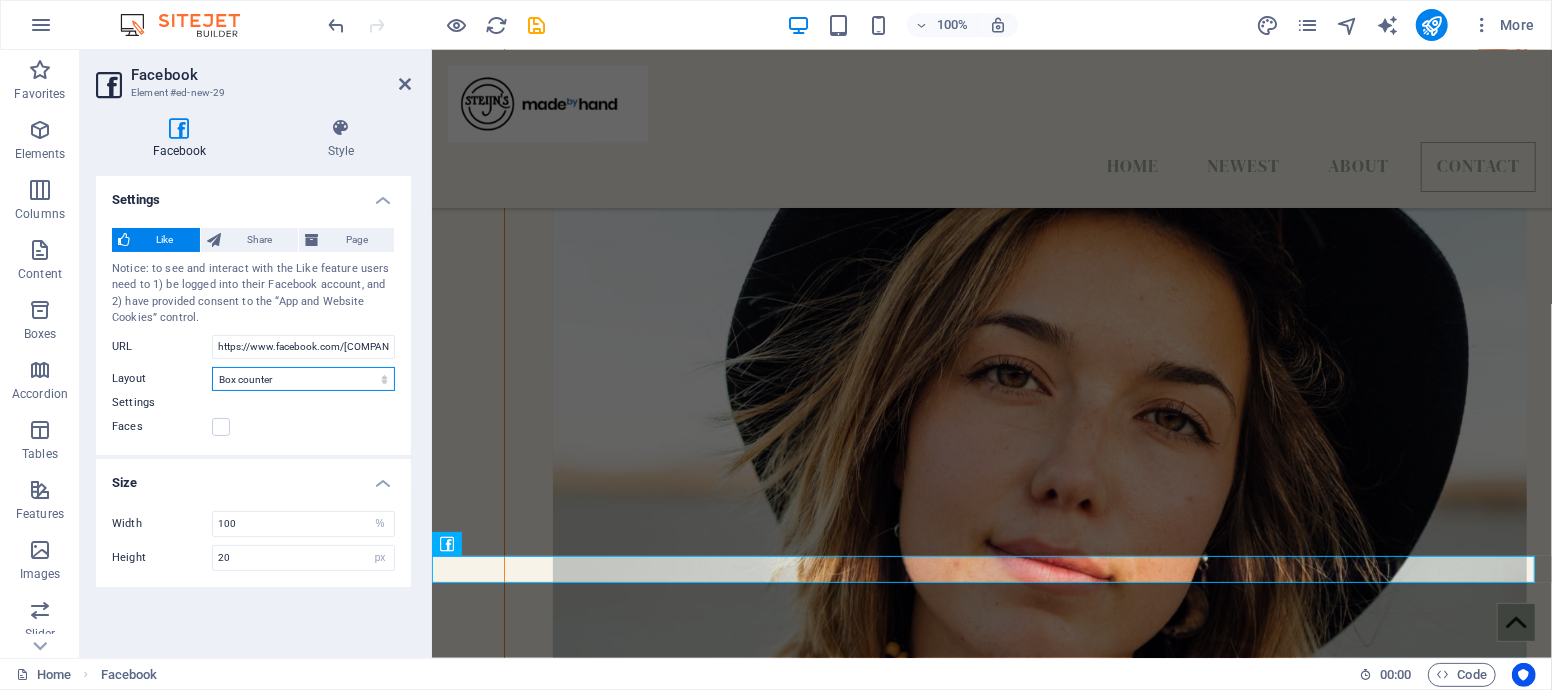 click on "Default Button Box counter Button counter" at bounding box center (303, 379) 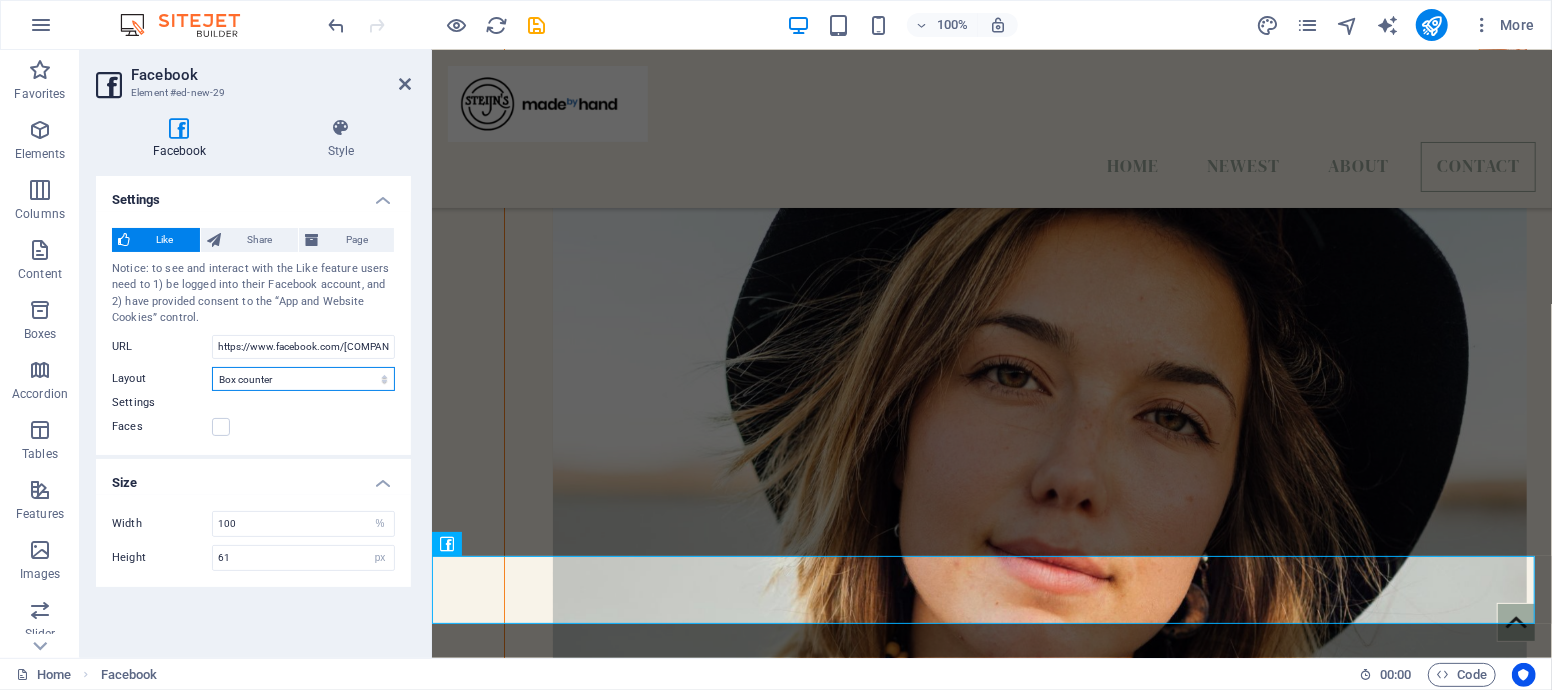 click on "Default Button Box counter Button counter" at bounding box center [303, 379] 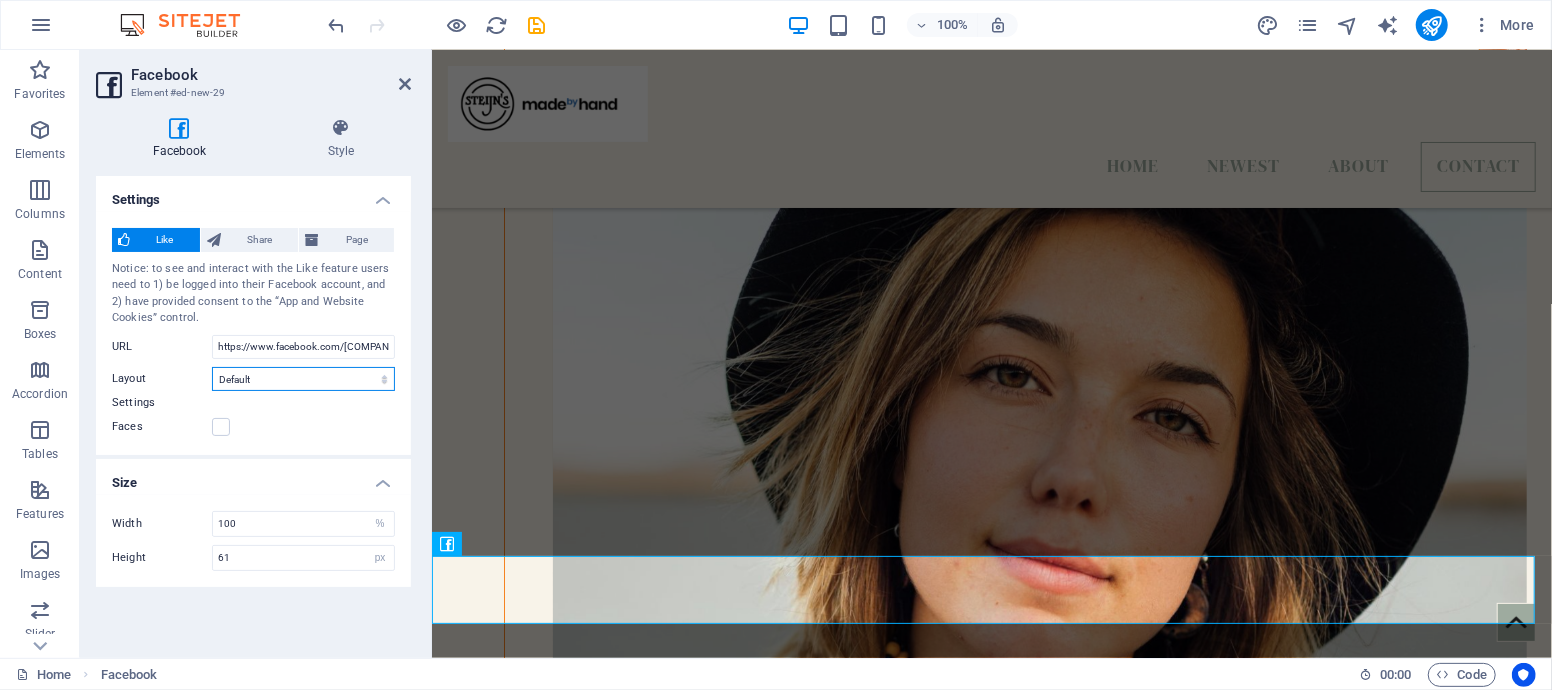 click on "Default Button Box counter Button counter" at bounding box center (303, 379) 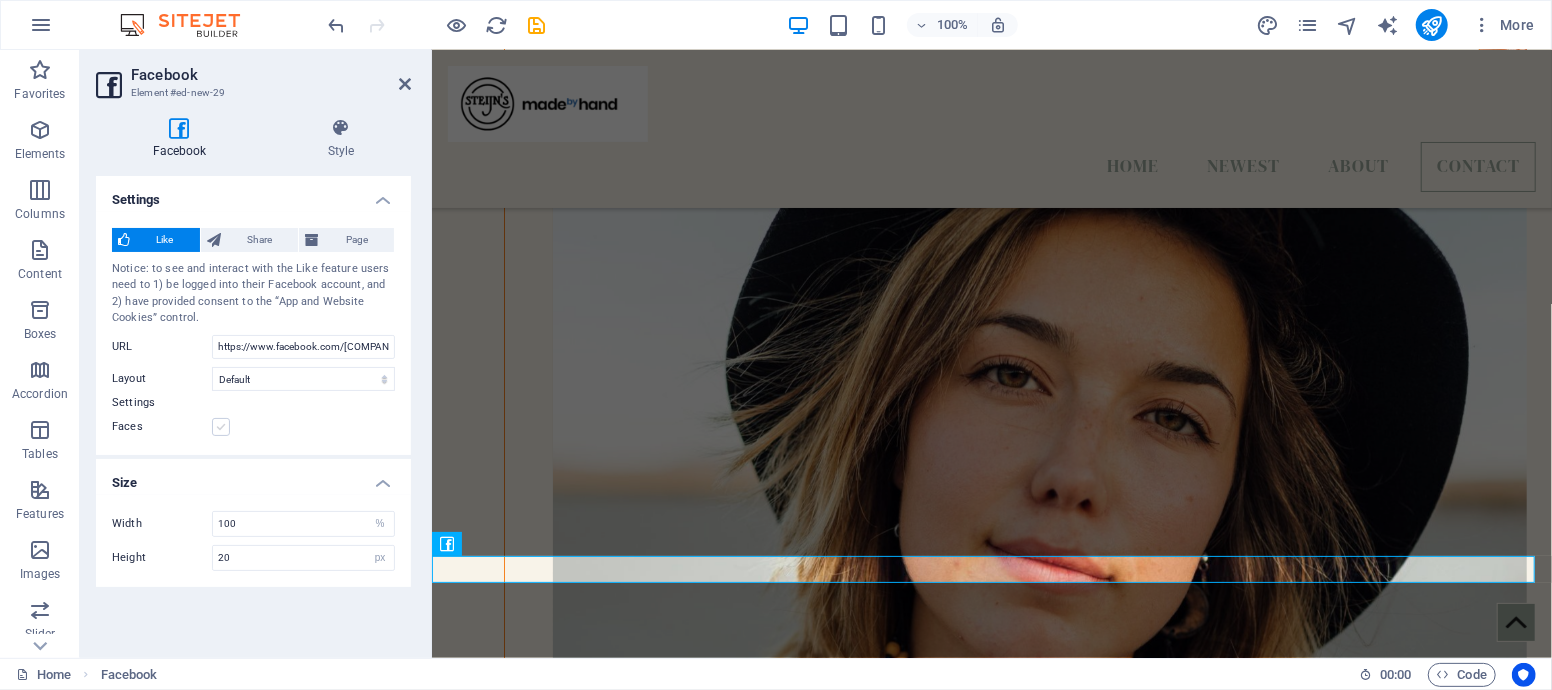 click at bounding box center (221, 427) 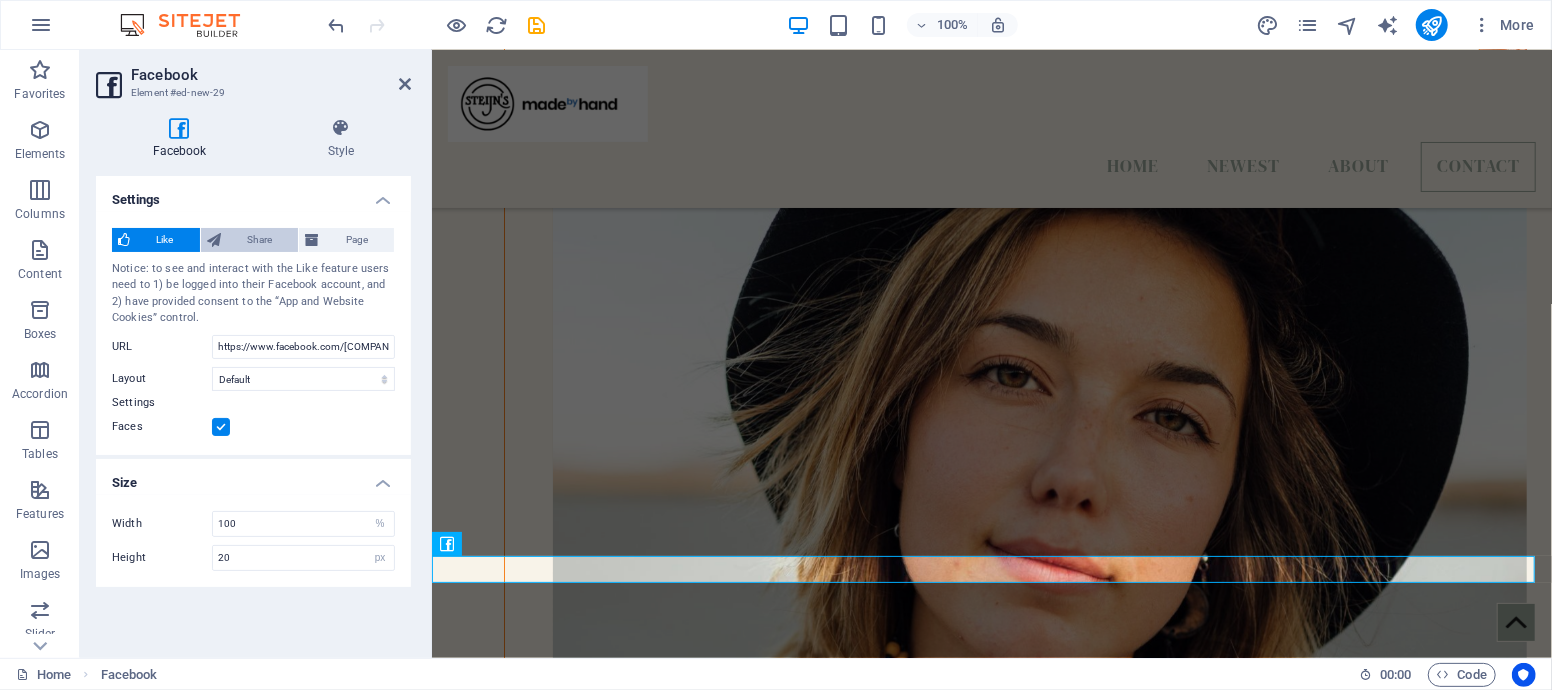 click on "Share" at bounding box center (260, 240) 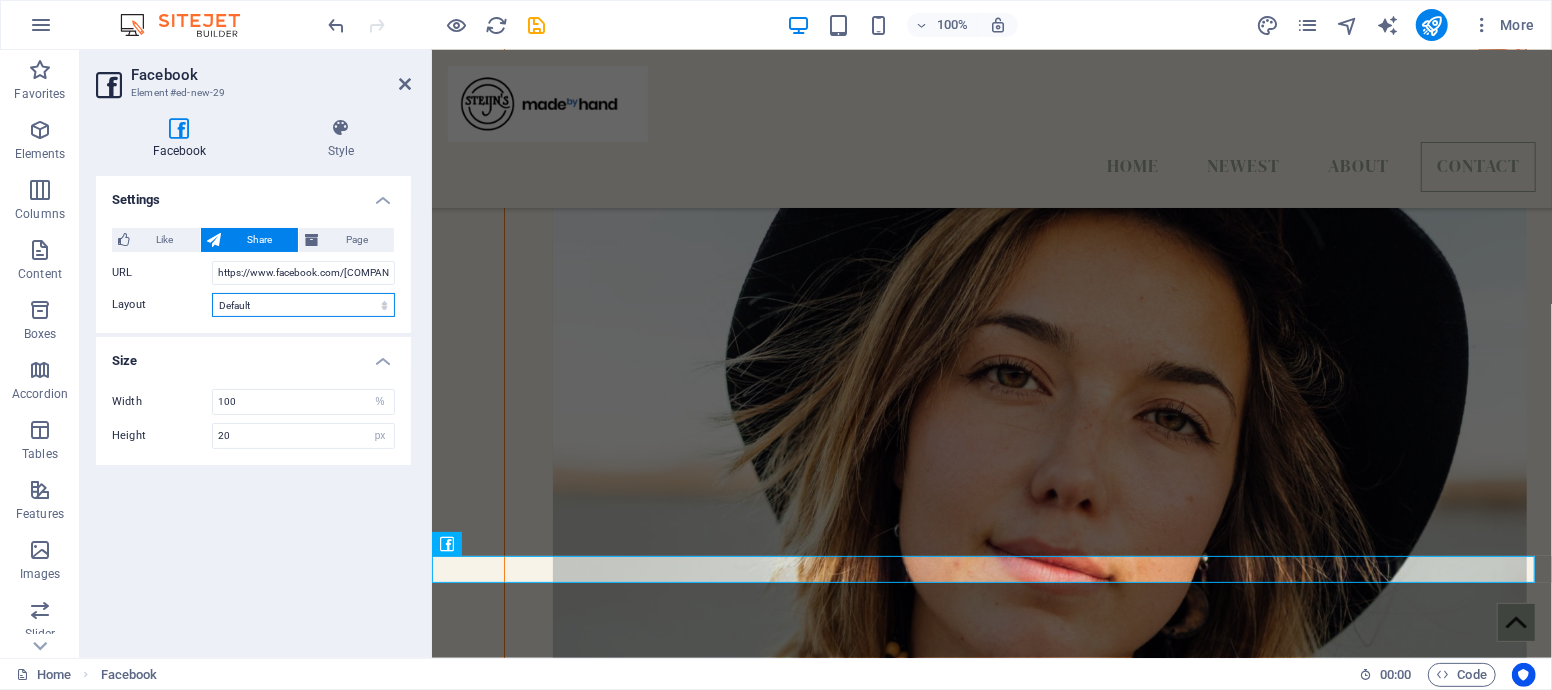 click on "Default Button Box counter Button counter" at bounding box center [303, 305] 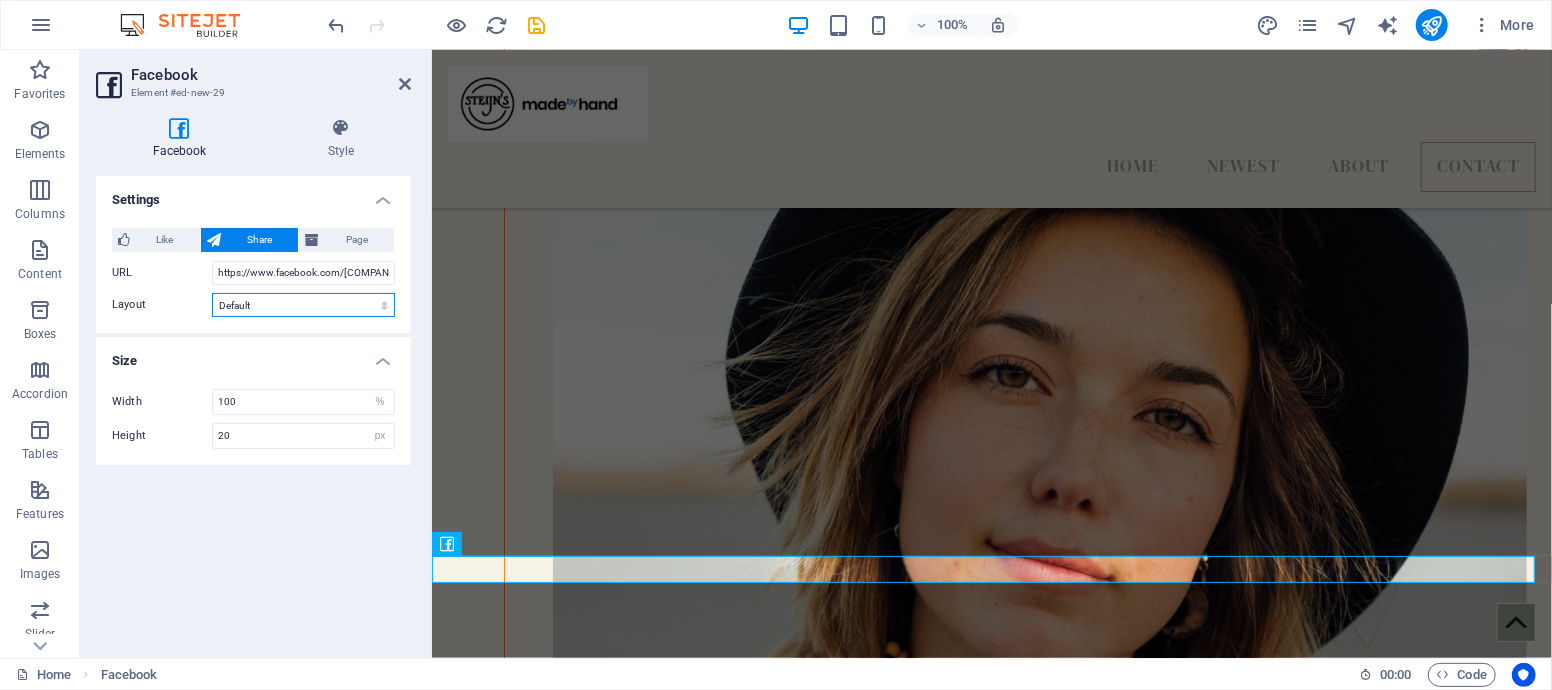 click on "Default Button Box counter Button counter" at bounding box center (303, 305) 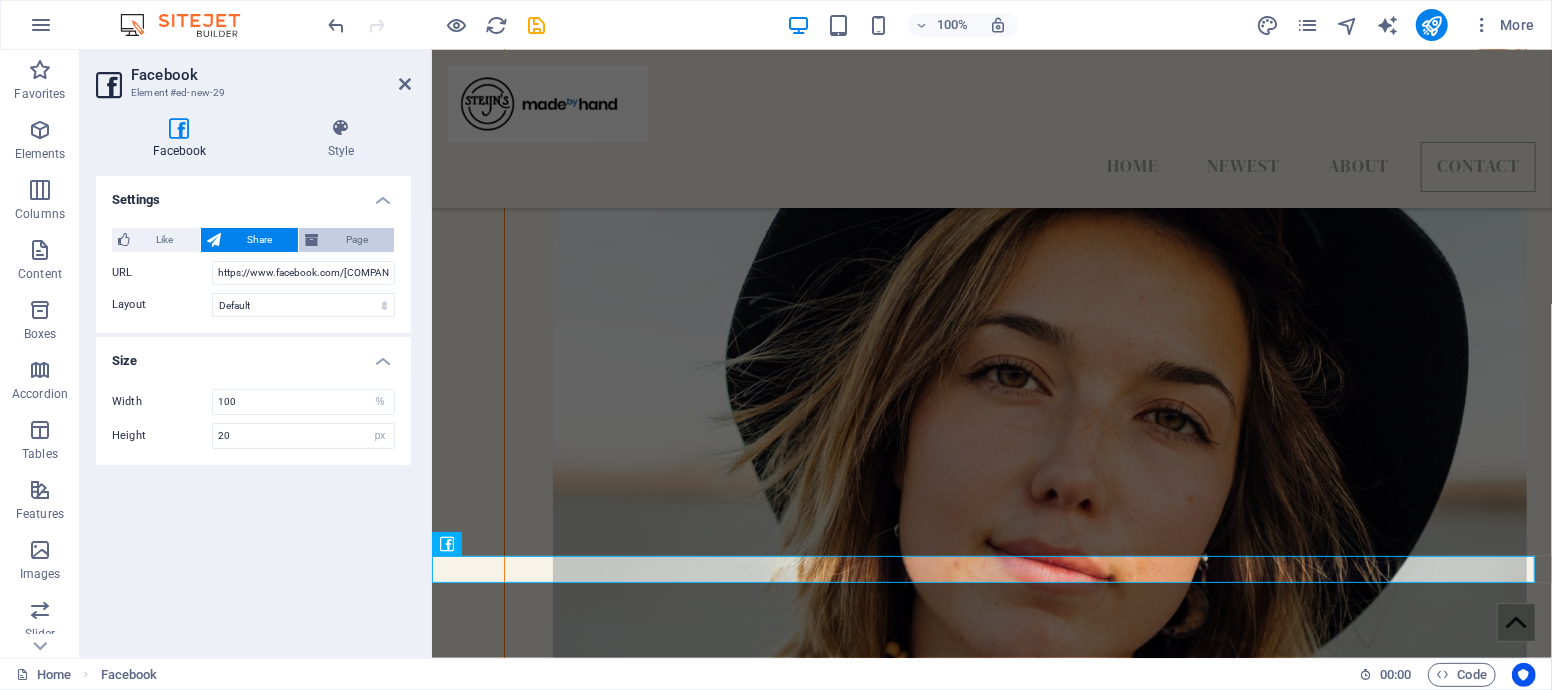 click on "Page" at bounding box center (356, 240) 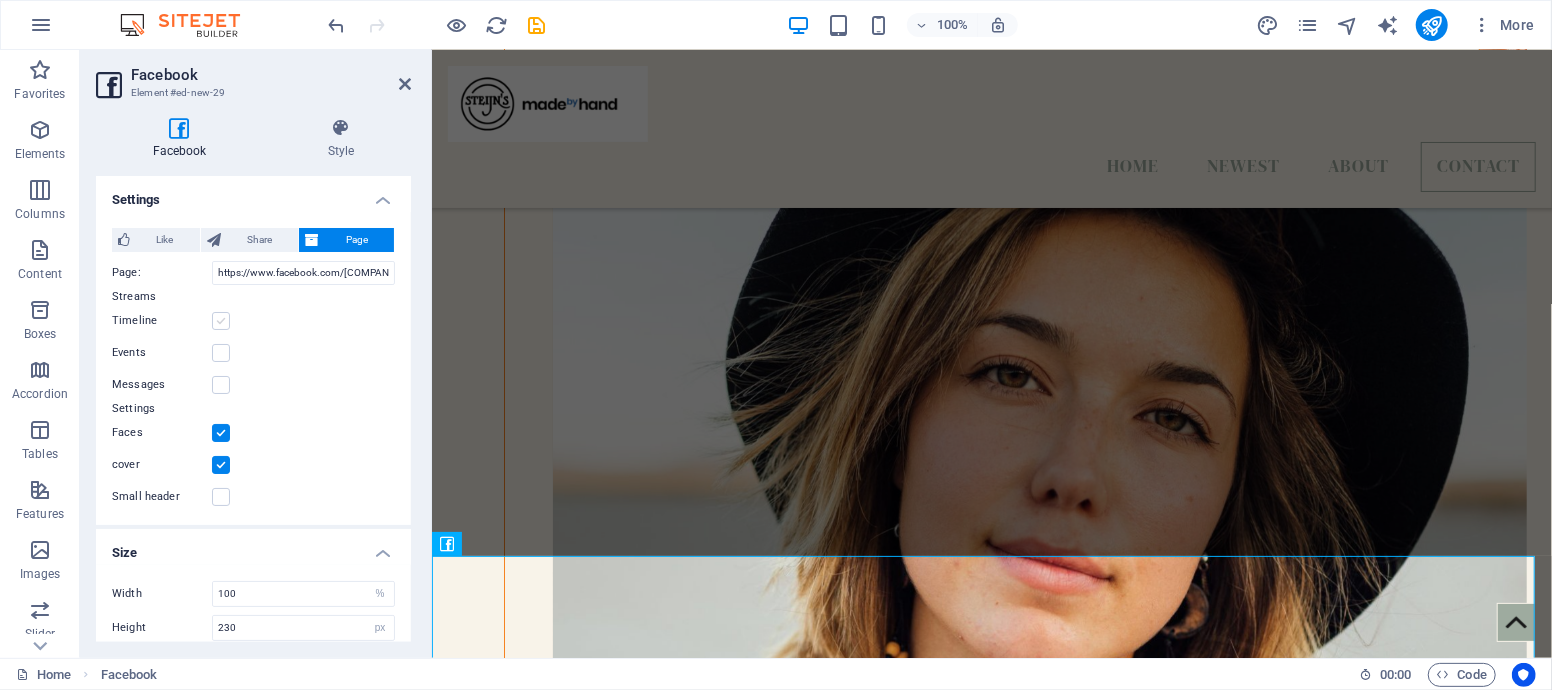 click at bounding box center [221, 321] 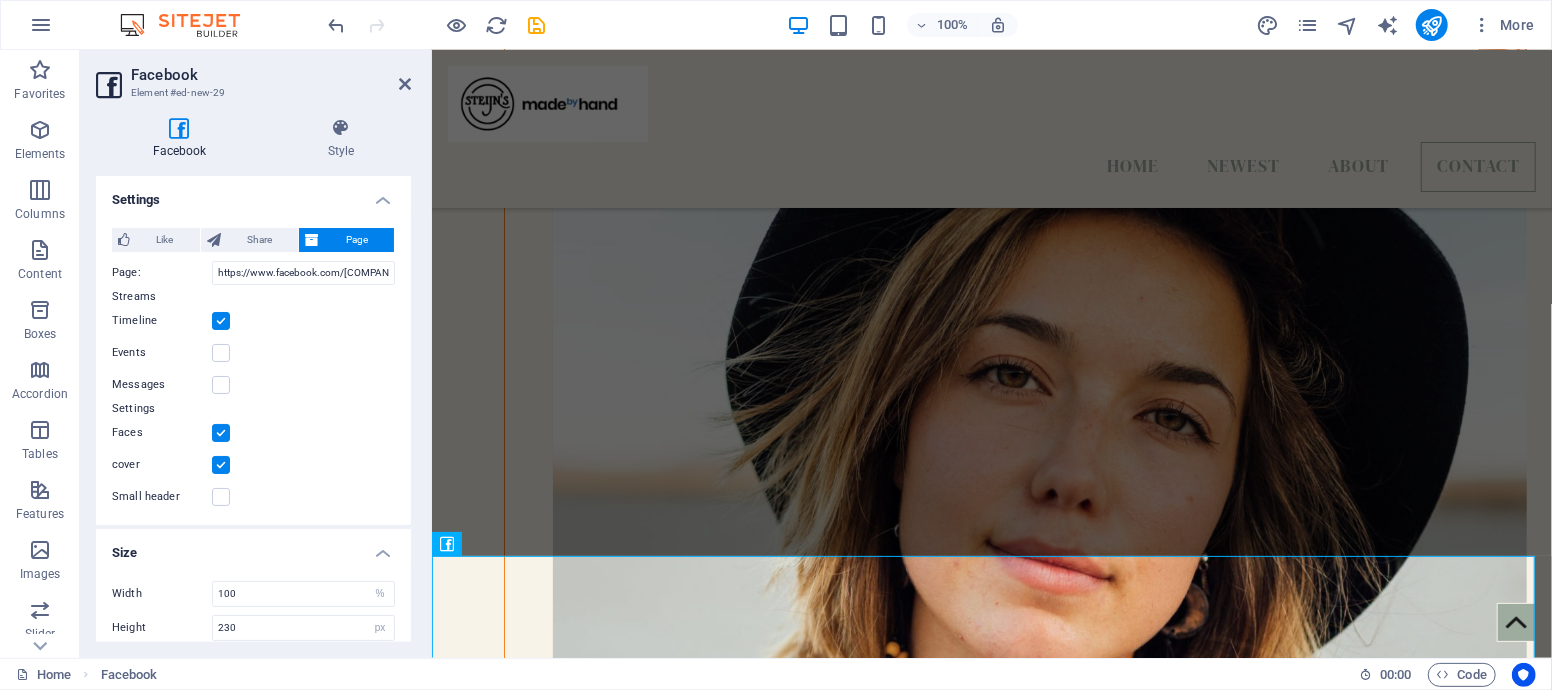 type on "500" 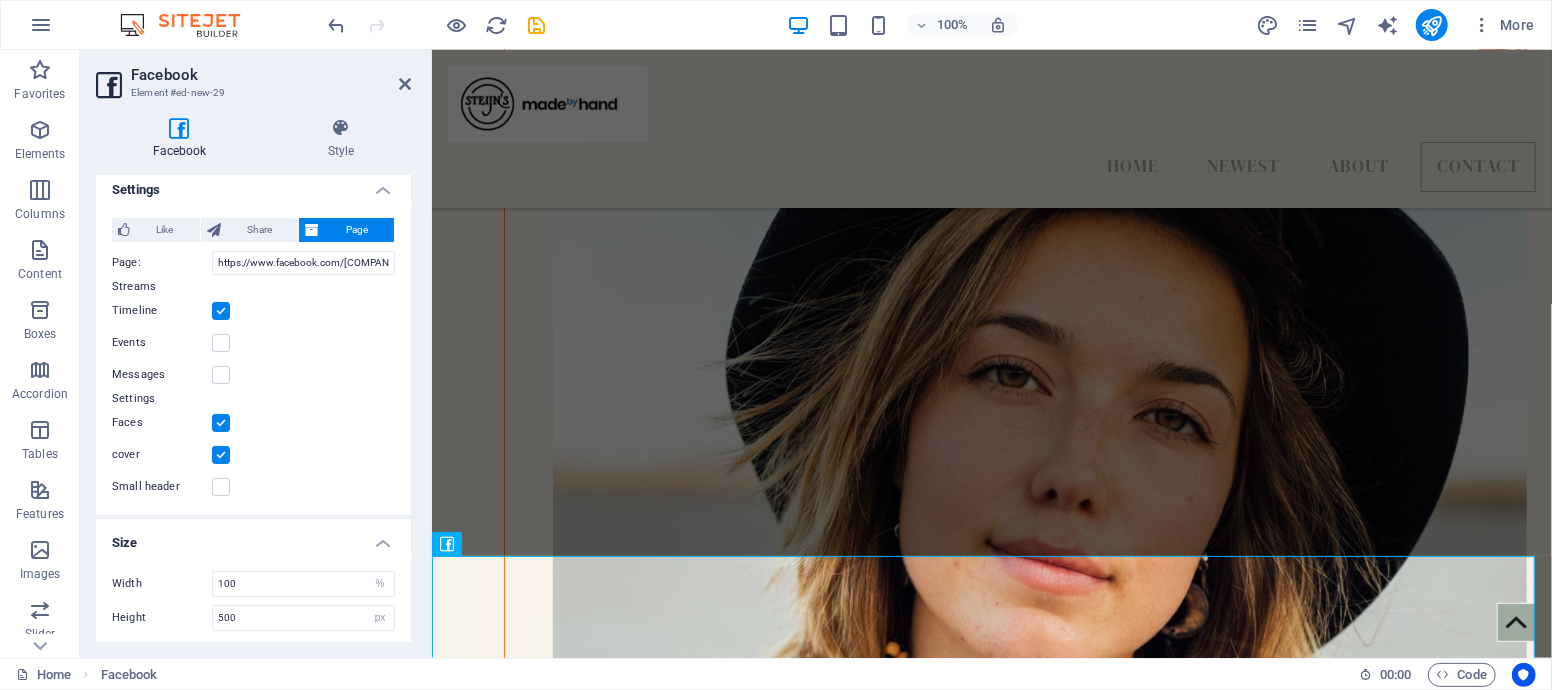 scroll, scrollTop: 12, scrollLeft: 0, axis: vertical 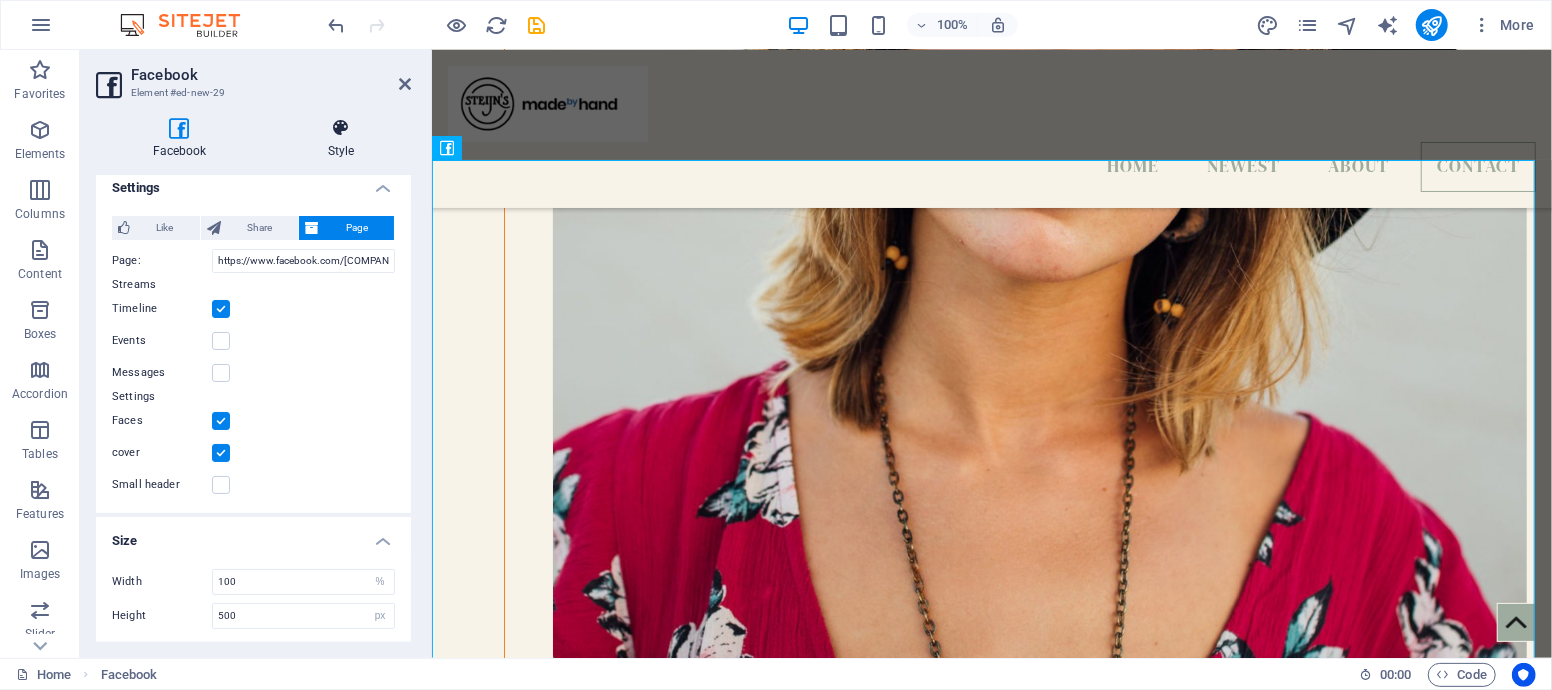 click at bounding box center [341, 128] 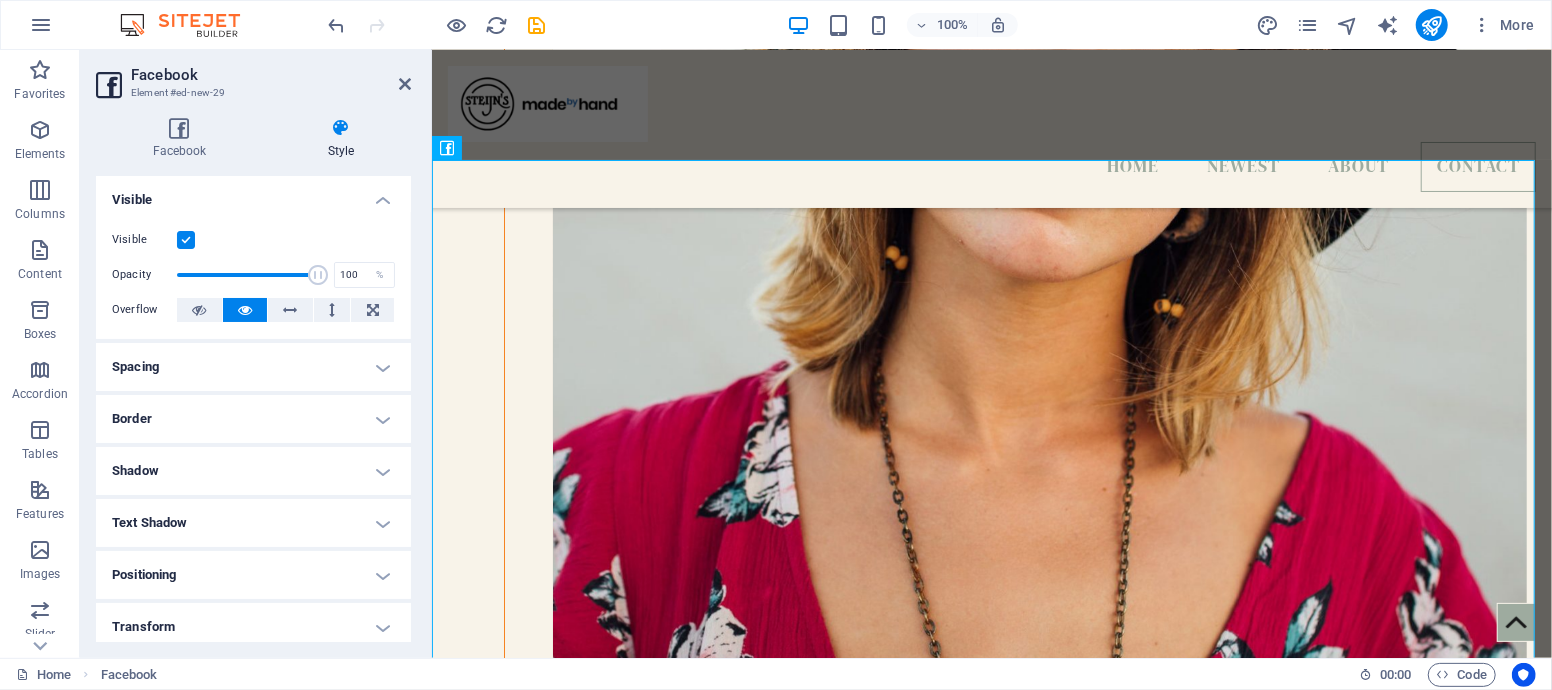 click on "Spacing" at bounding box center (253, 367) 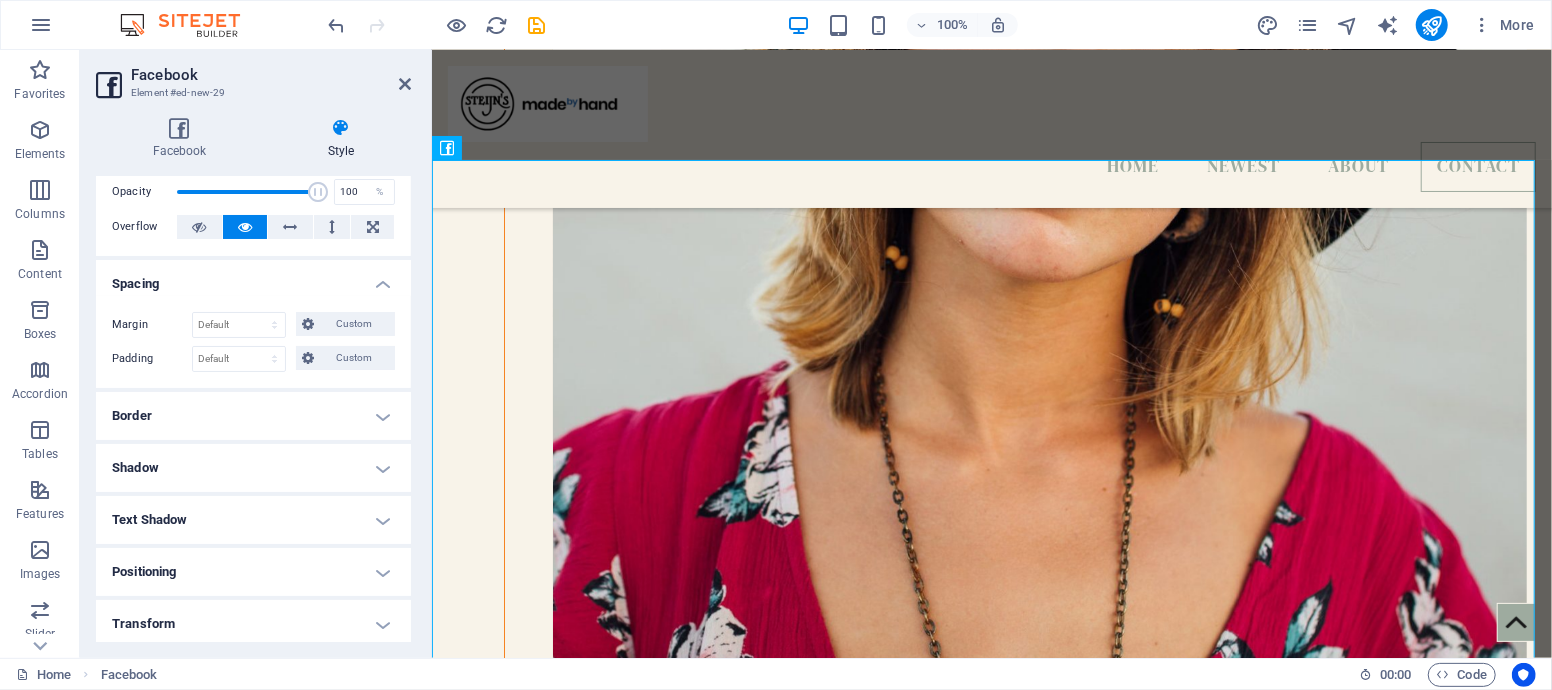 scroll, scrollTop: 111, scrollLeft: 0, axis: vertical 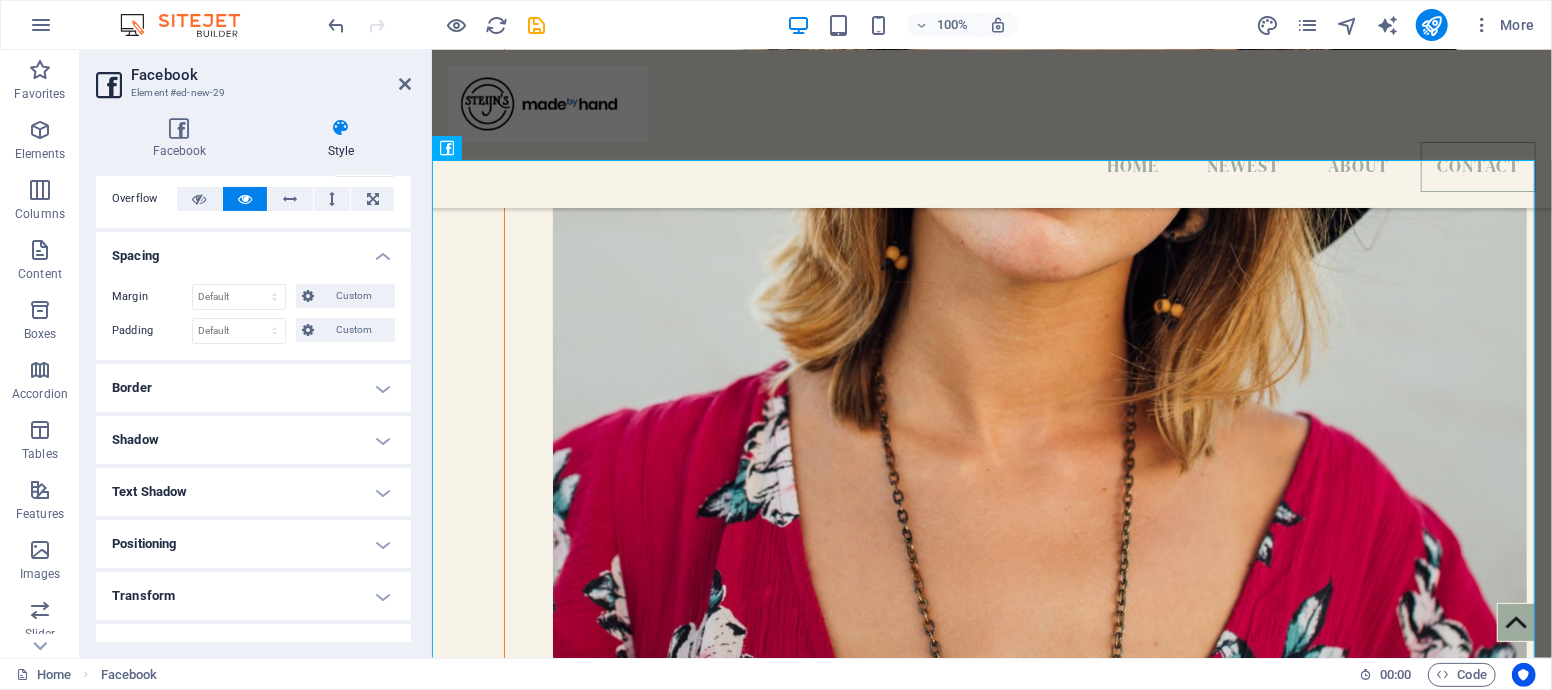 click on "Border" at bounding box center (253, 388) 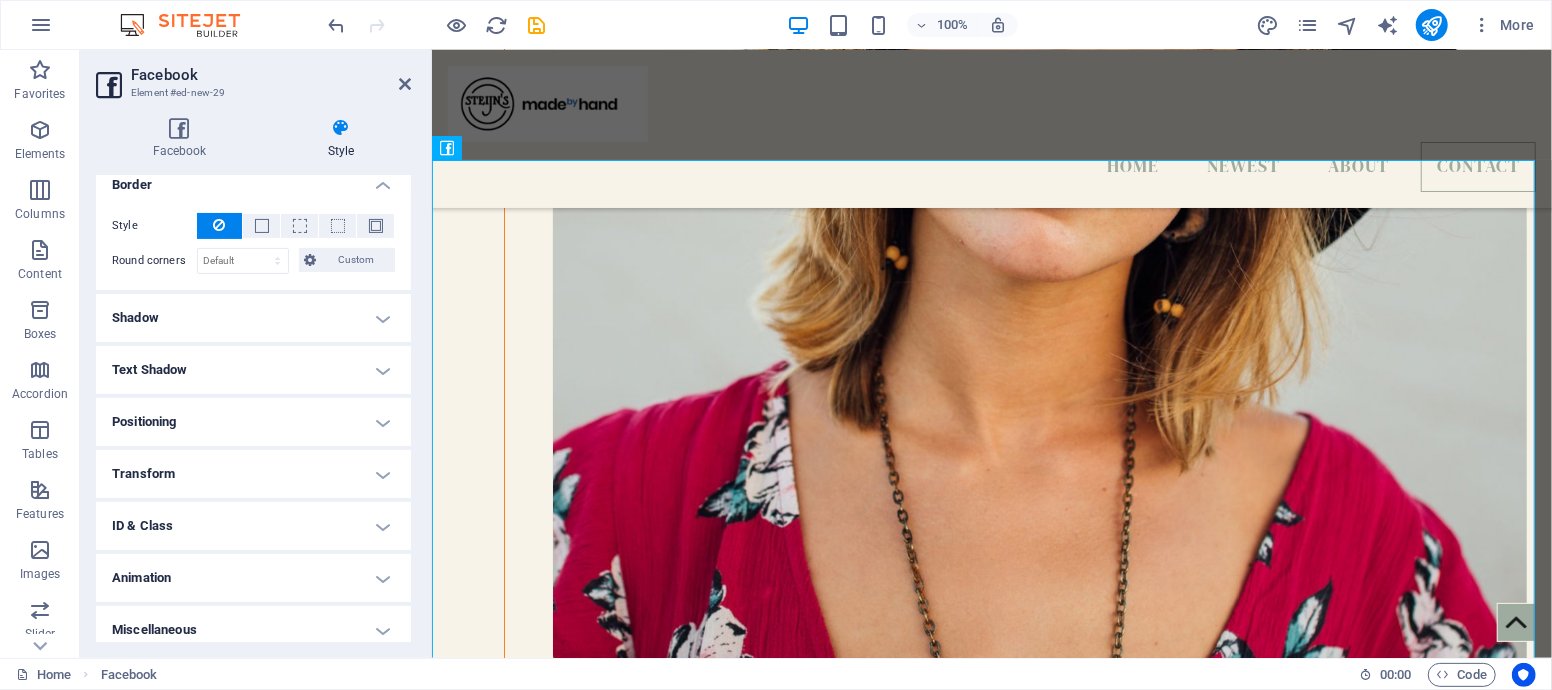 scroll, scrollTop: 323, scrollLeft: 0, axis: vertical 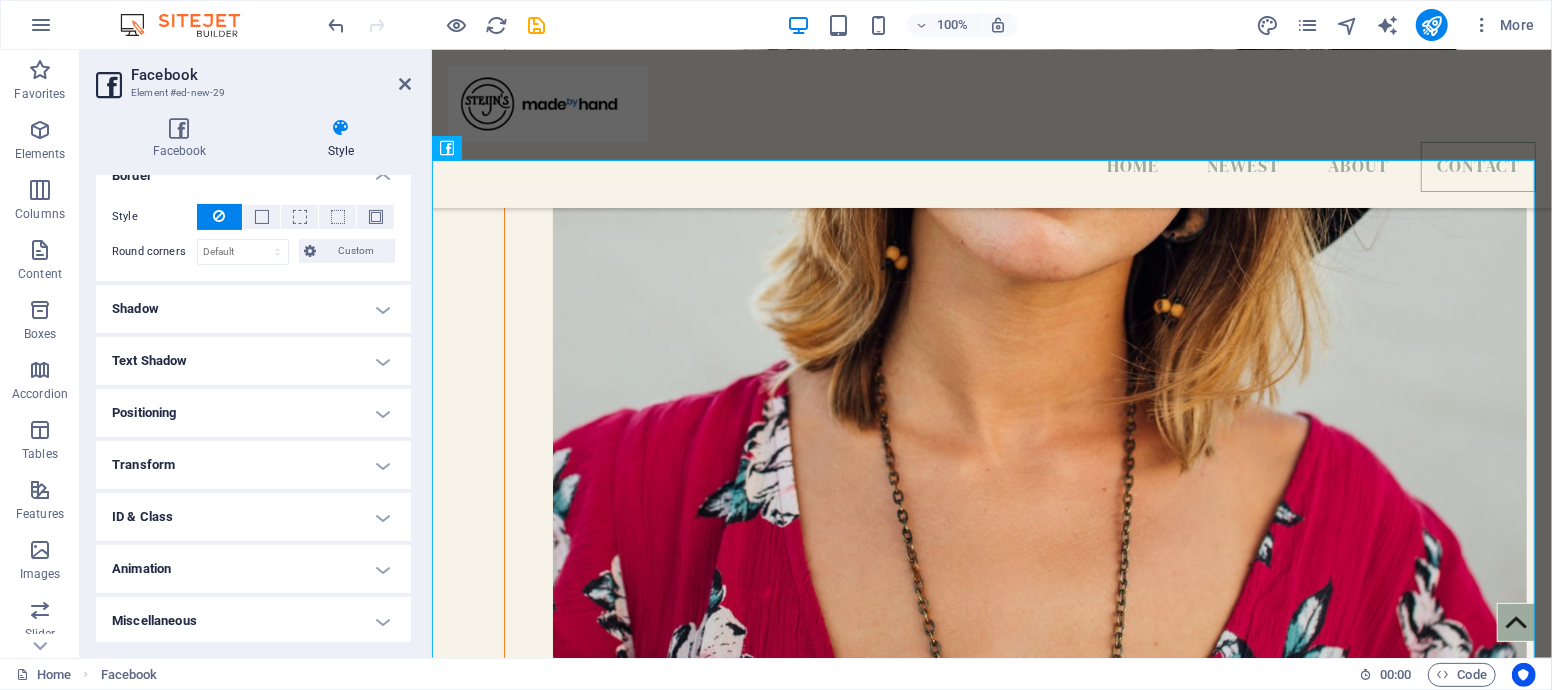 click on "Shadow" at bounding box center (253, 309) 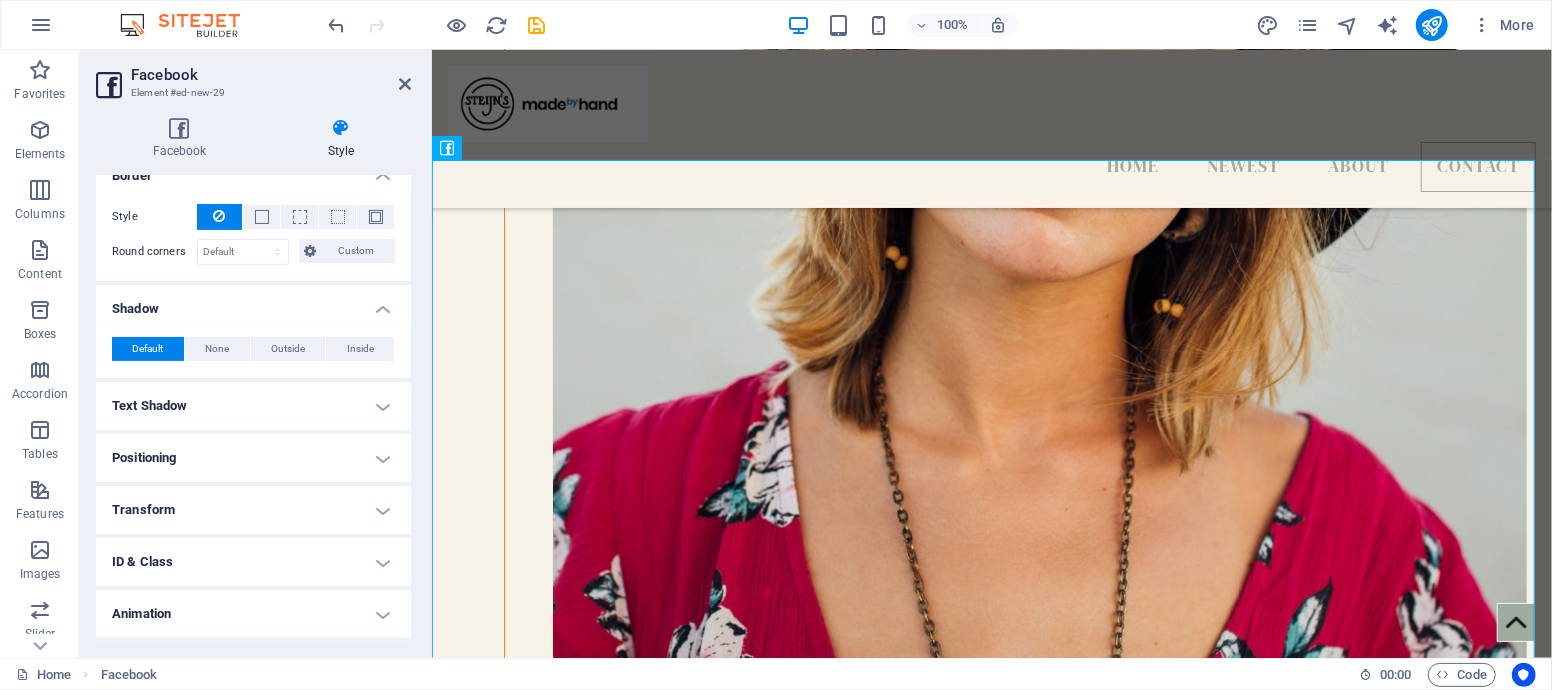 scroll, scrollTop: 368, scrollLeft: 0, axis: vertical 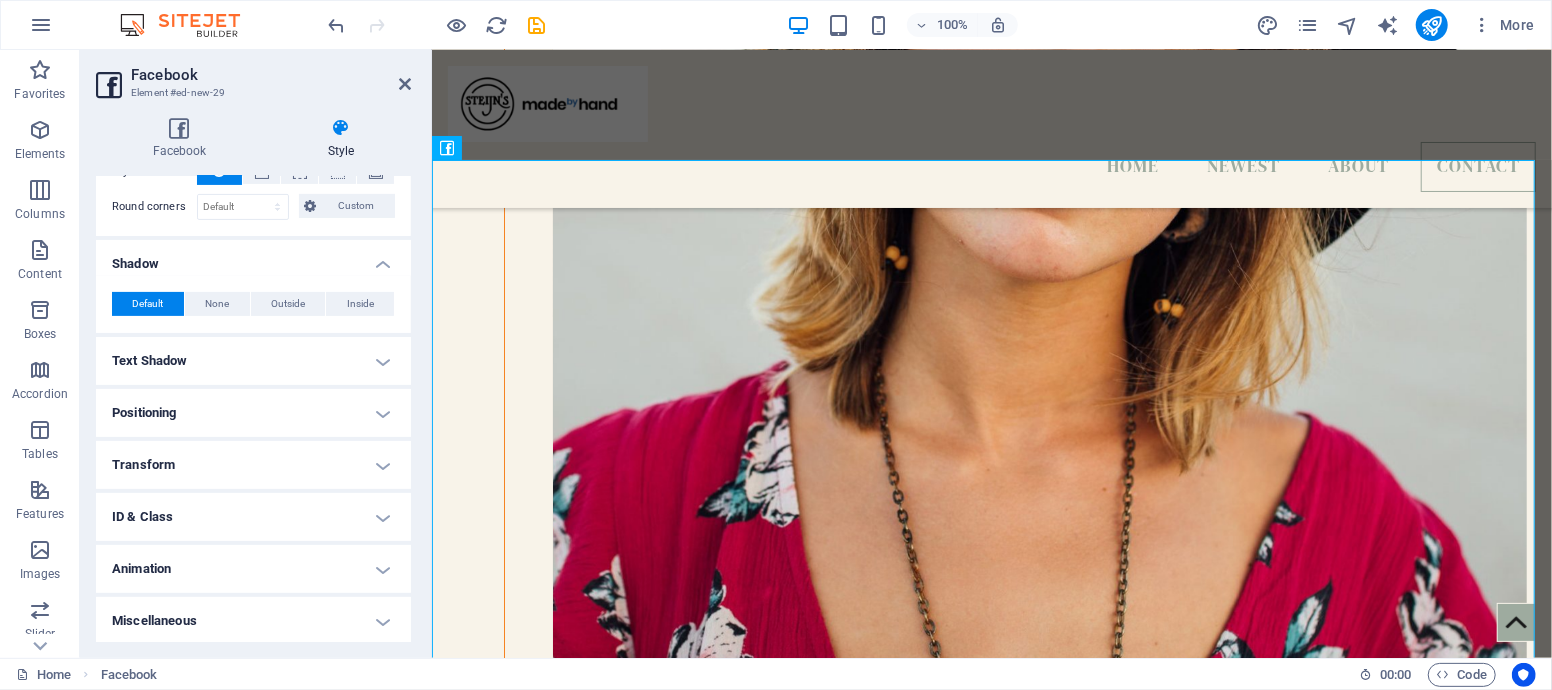 click on "Positioning" at bounding box center [253, 413] 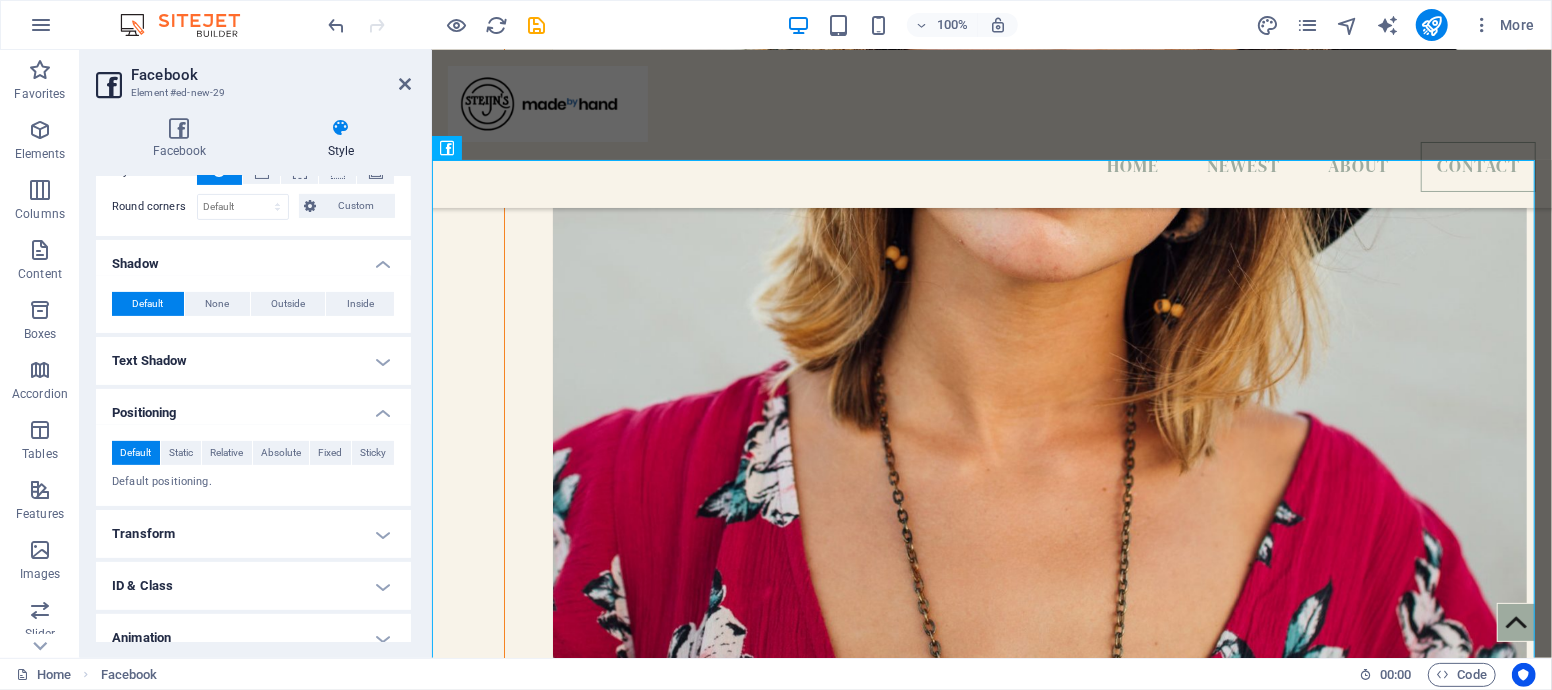 scroll, scrollTop: 437, scrollLeft: 0, axis: vertical 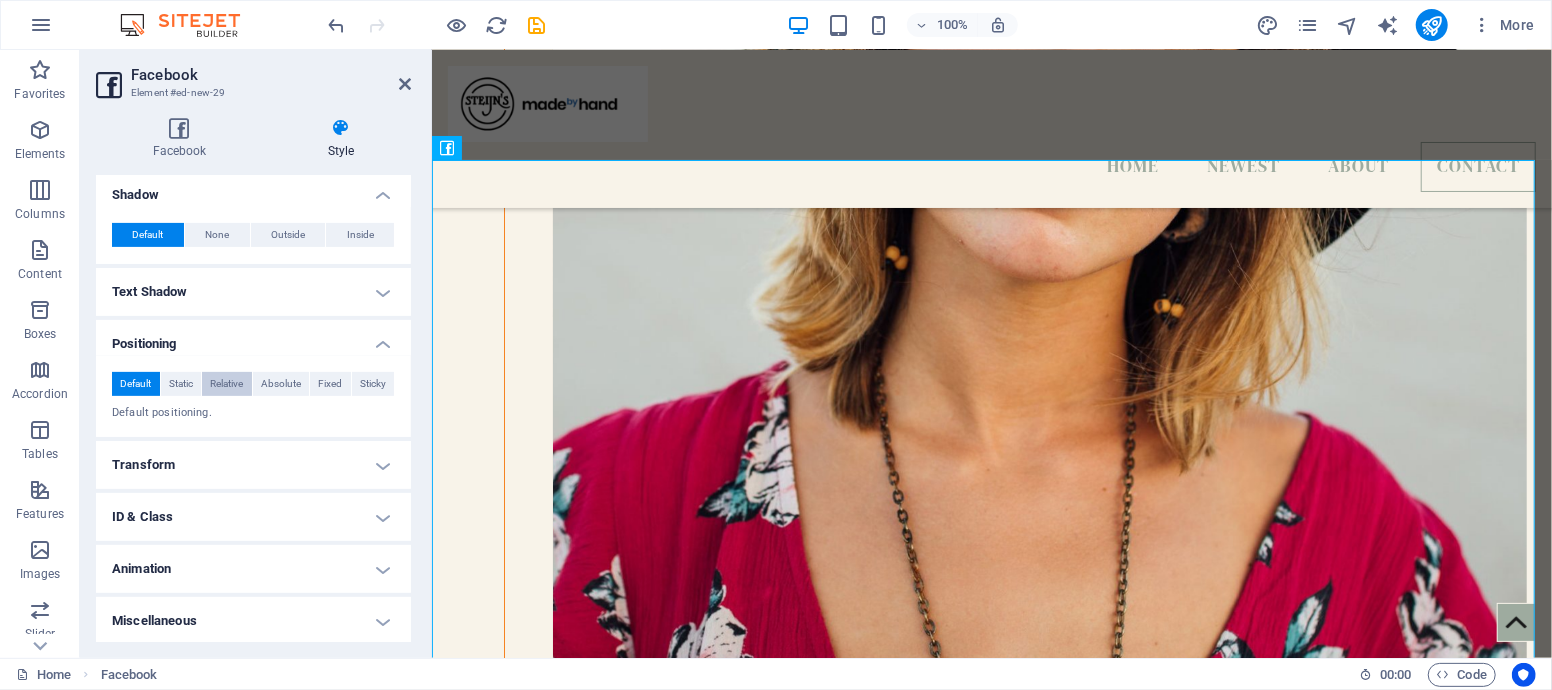 click on "Relative" at bounding box center [226, 384] 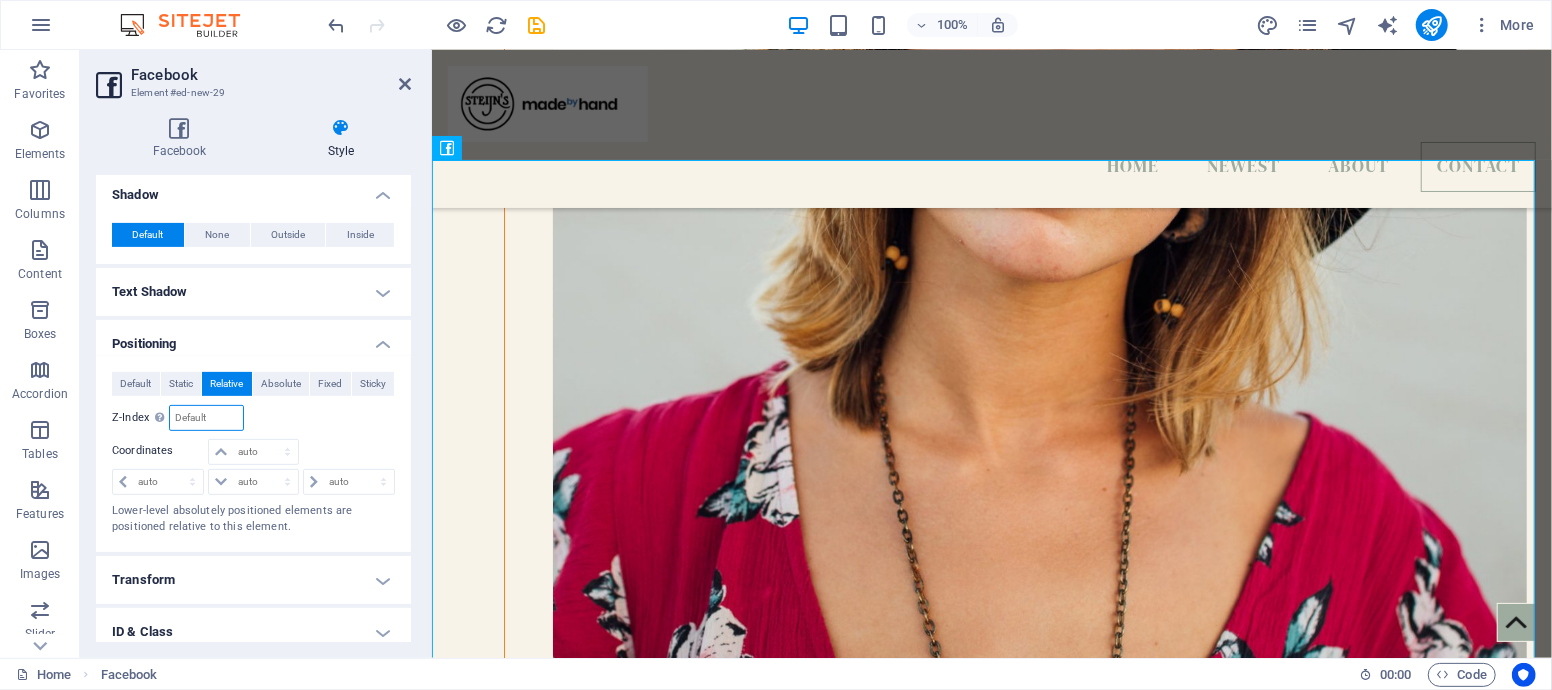 click at bounding box center (206, 418) 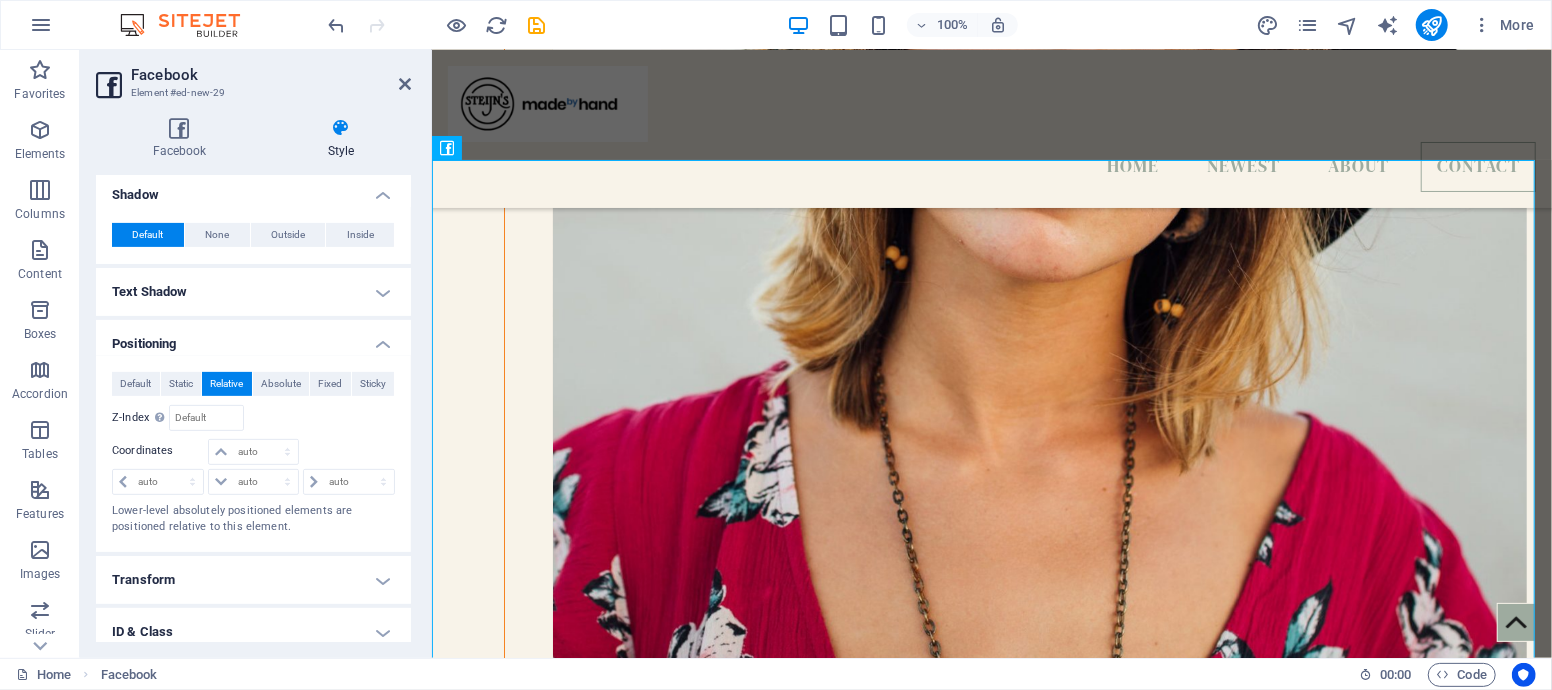 click on "Relative to body" at bounding box center (325, 418) 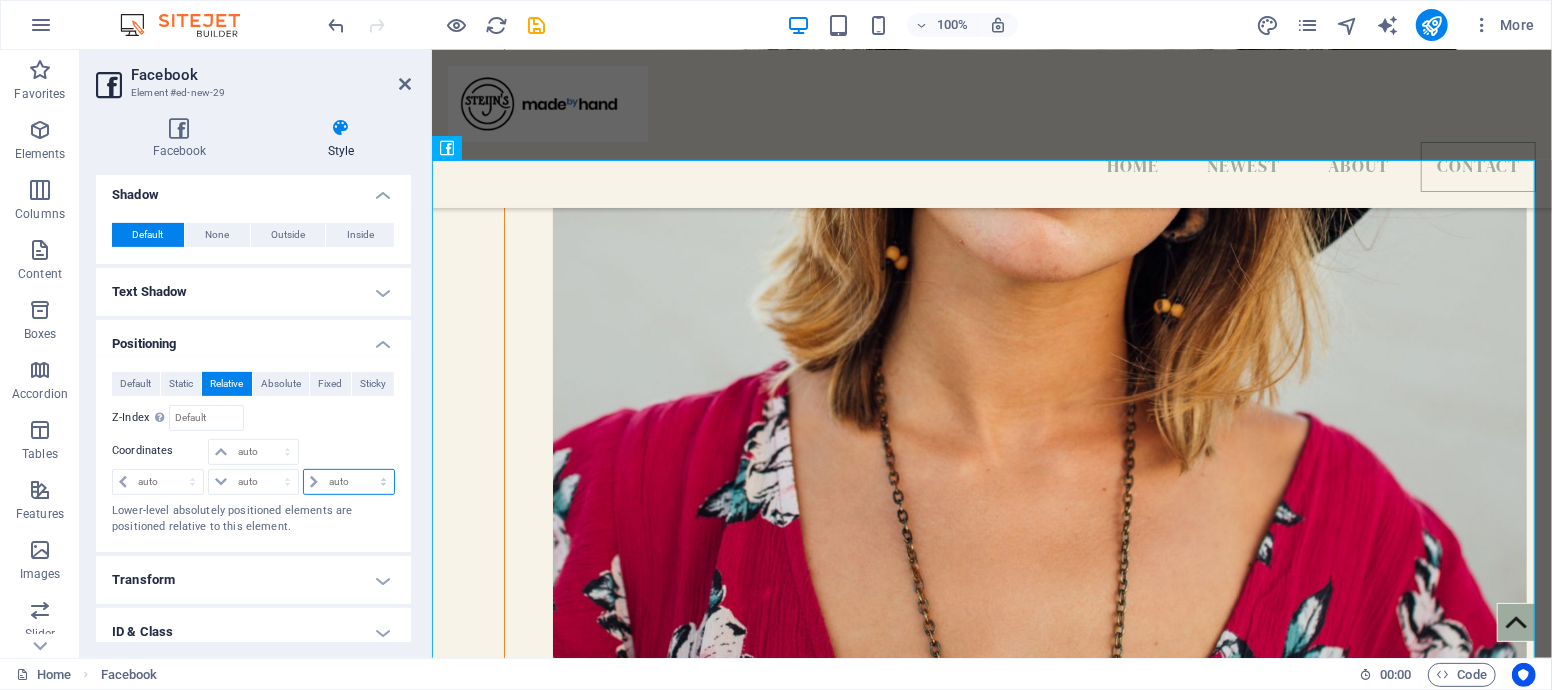 click on "auto px rem % em" at bounding box center (349, 482) 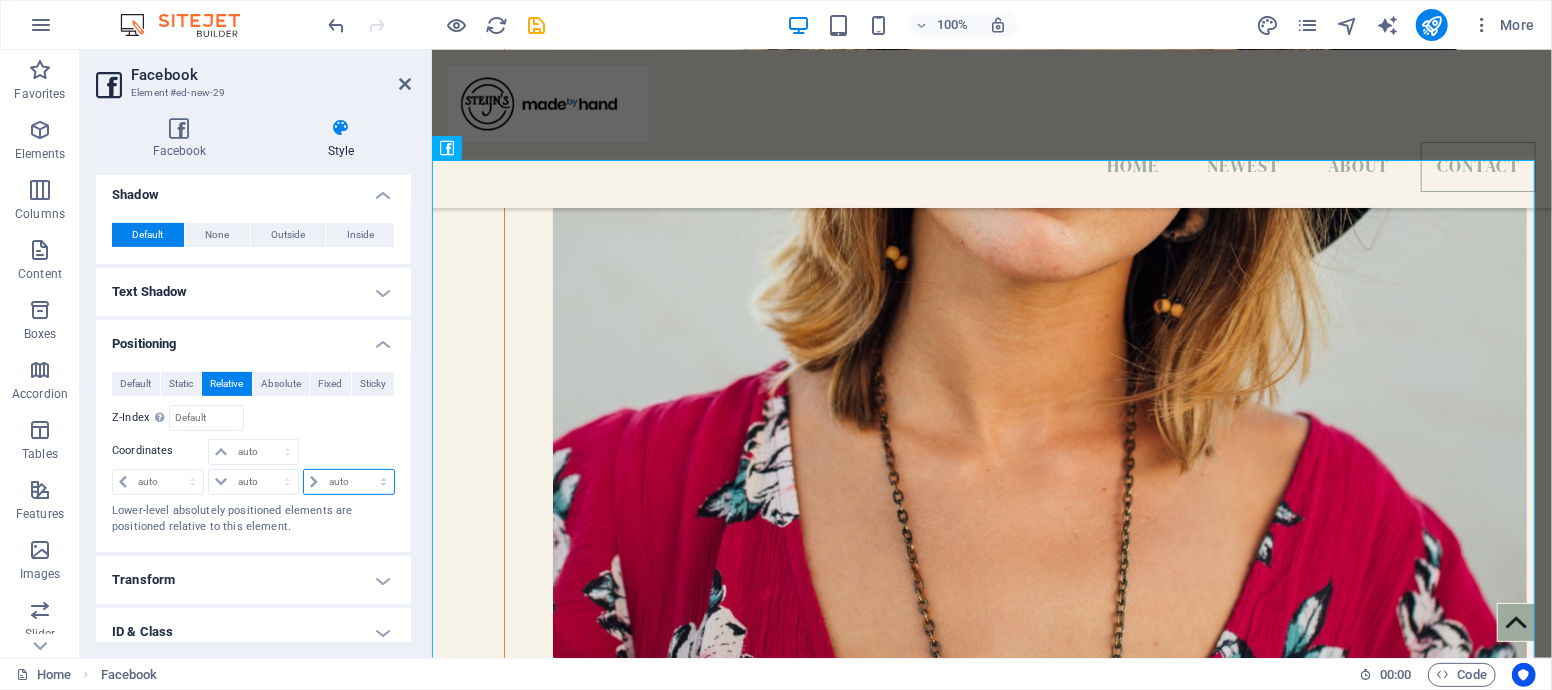 click on "auto px rem % em" at bounding box center (349, 482) 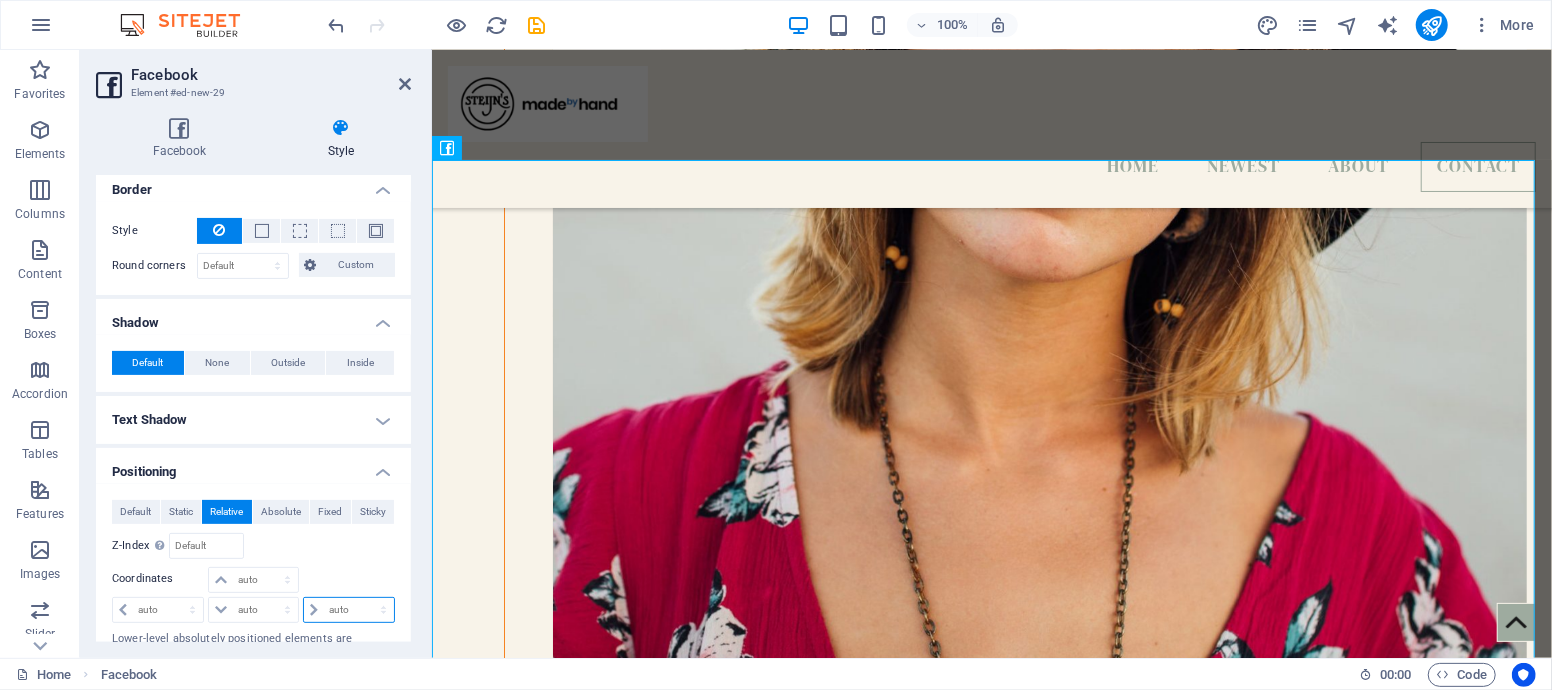 scroll, scrollTop: 0, scrollLeft: 0, axis: both 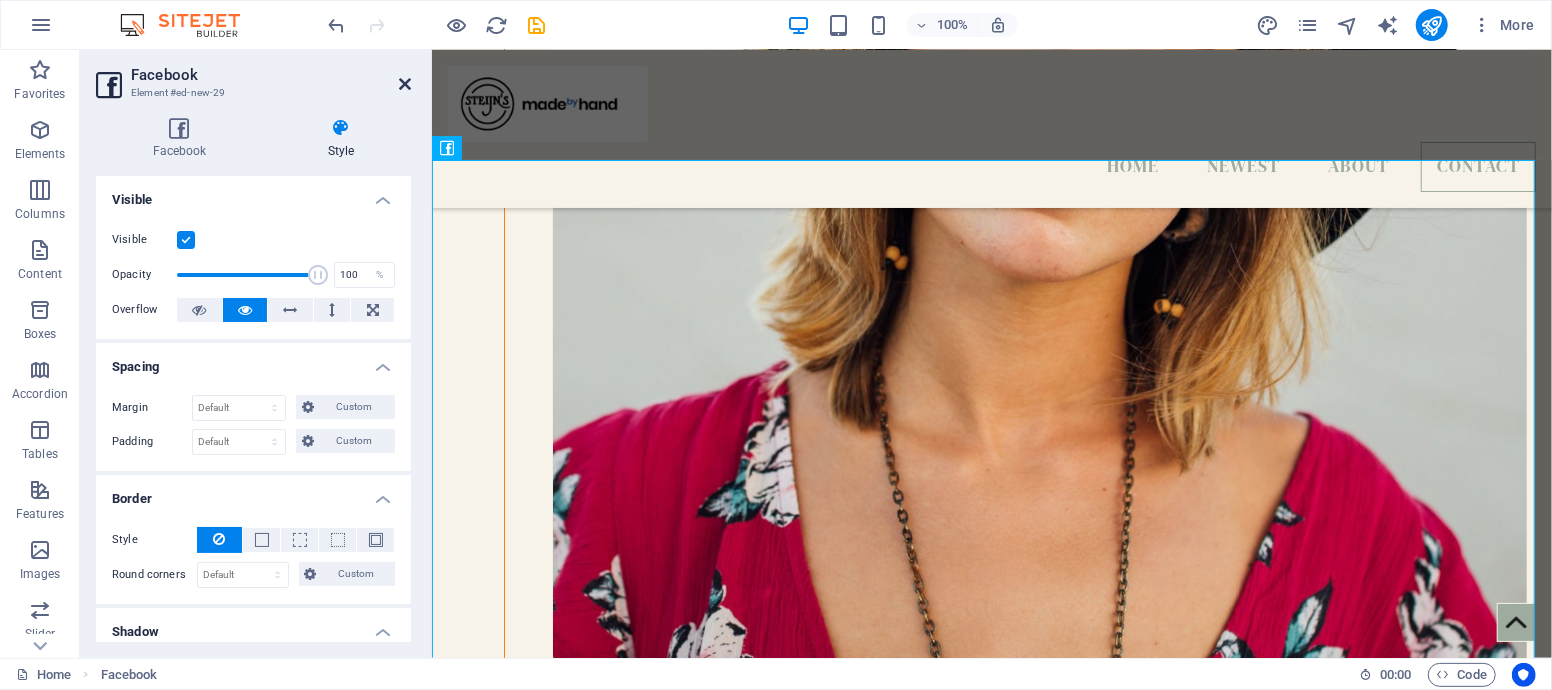 click at bounding box center [405, 84] 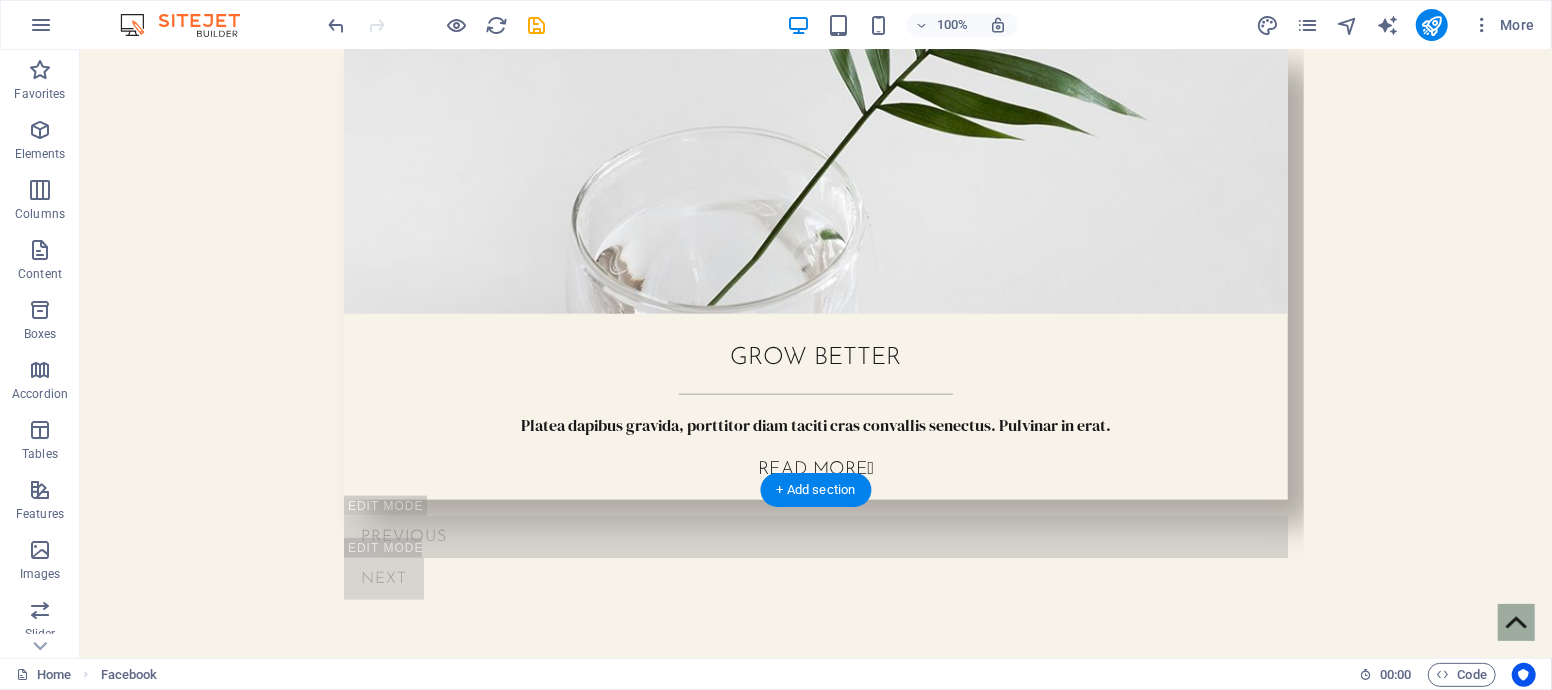 scroll, scrollTop: 168, scrollLeft: 0, axis: vertical 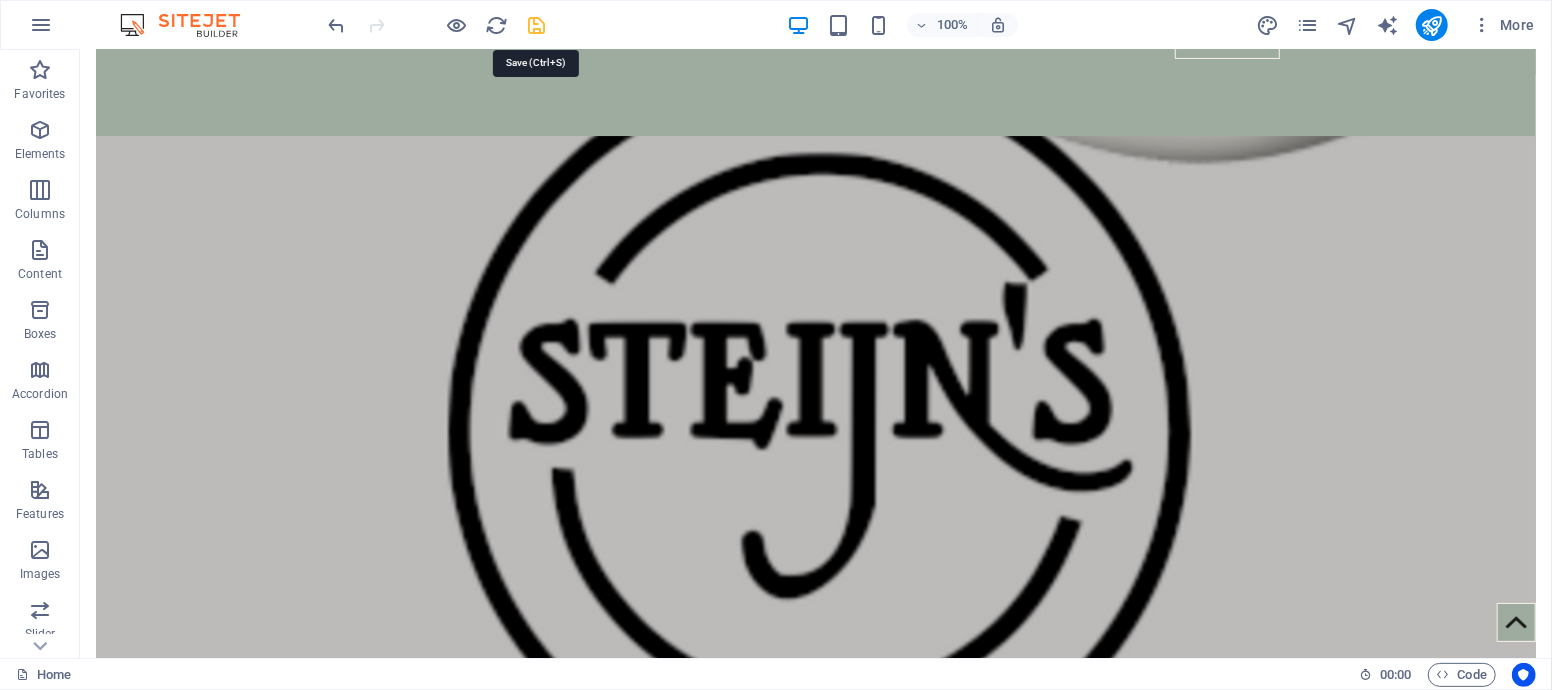 click at bounding box center (537, 25) 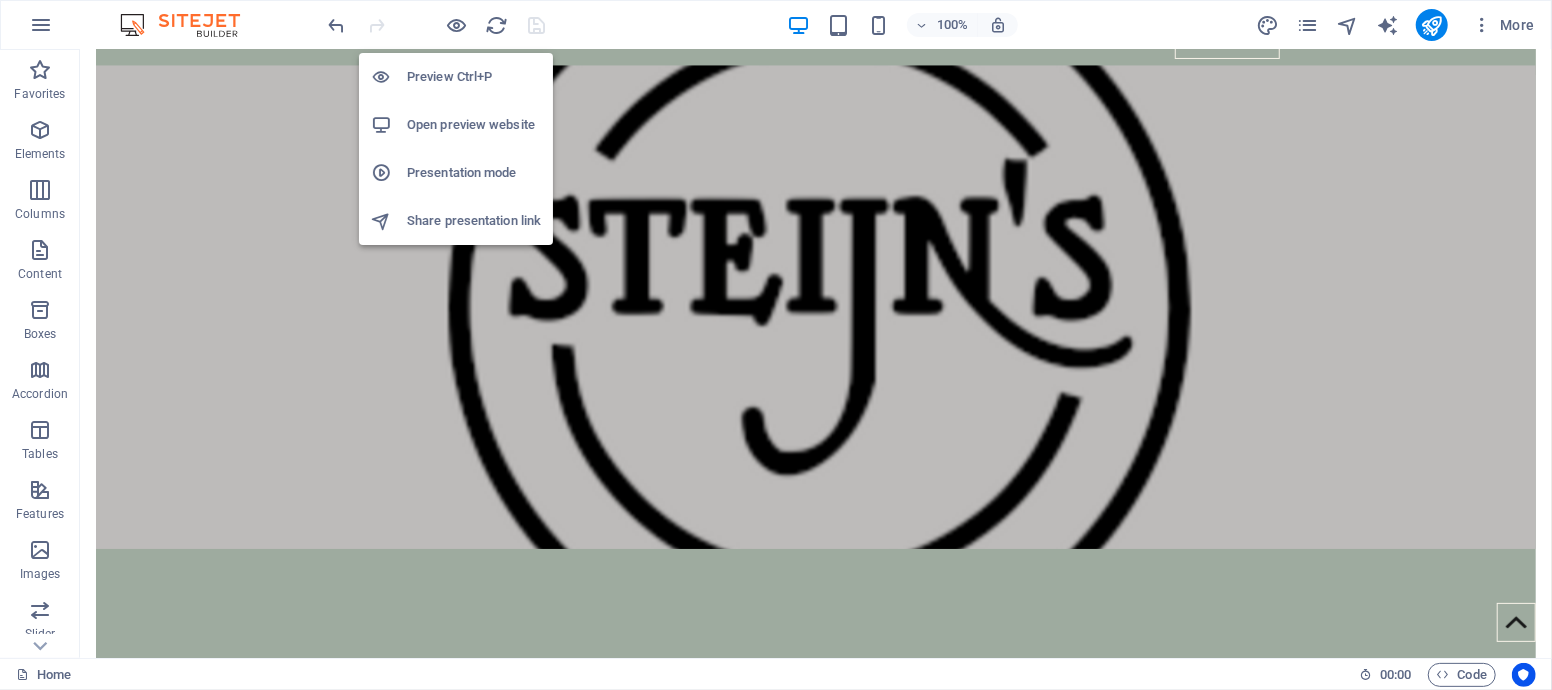 click on "Open preview website" at bounding box center (474, 125) 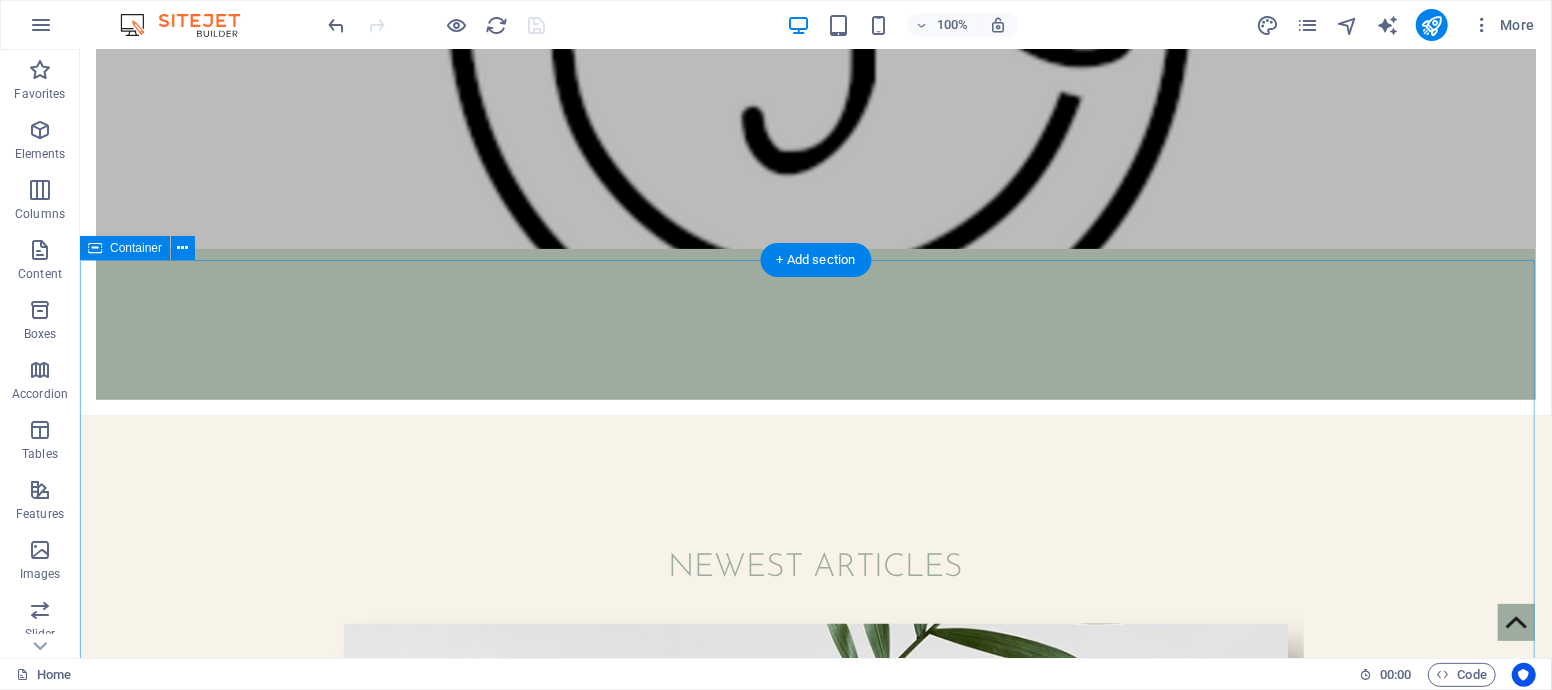 scroll, scrollTop: 390, scrollLeft: 0, axis: vertical 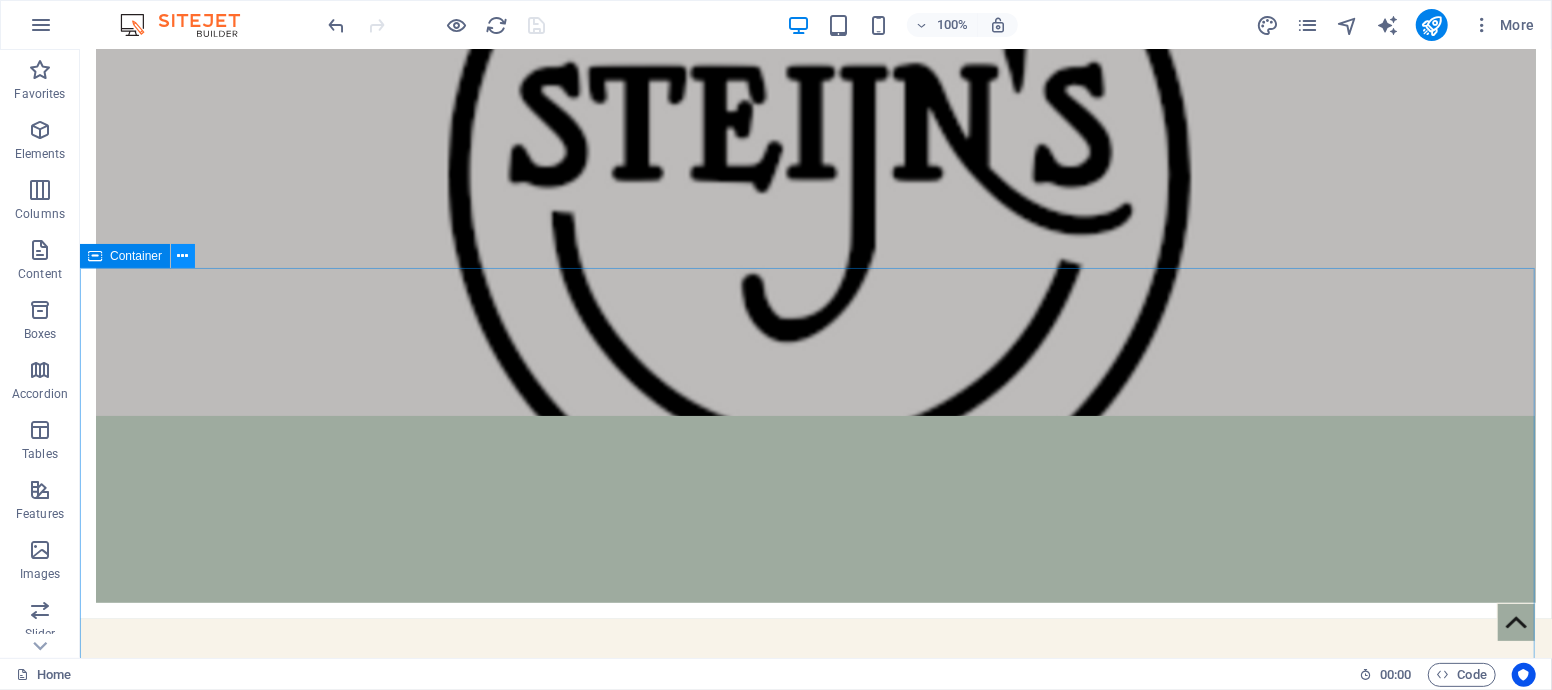 click at bounding box center (183, 256) 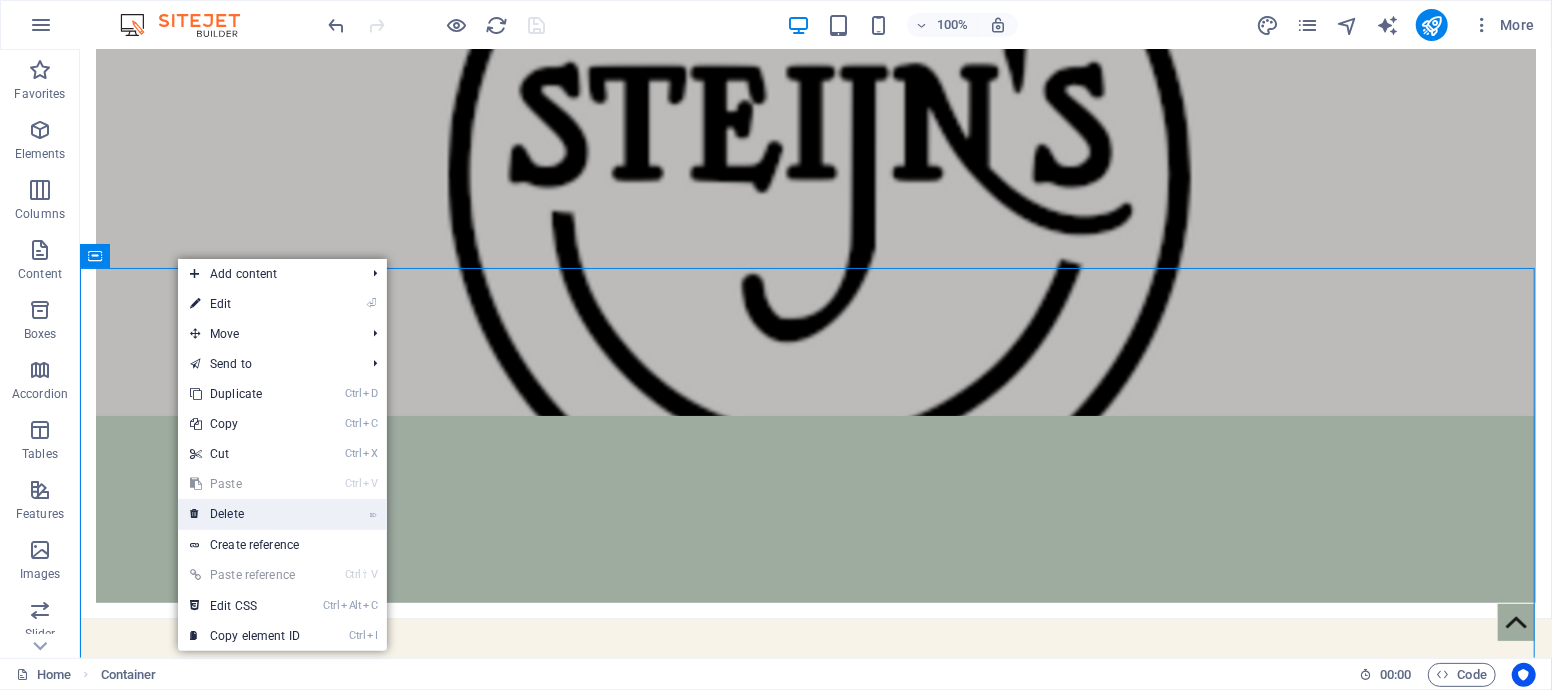 click on "⌦  Delete" at bounding box center [245, 514] 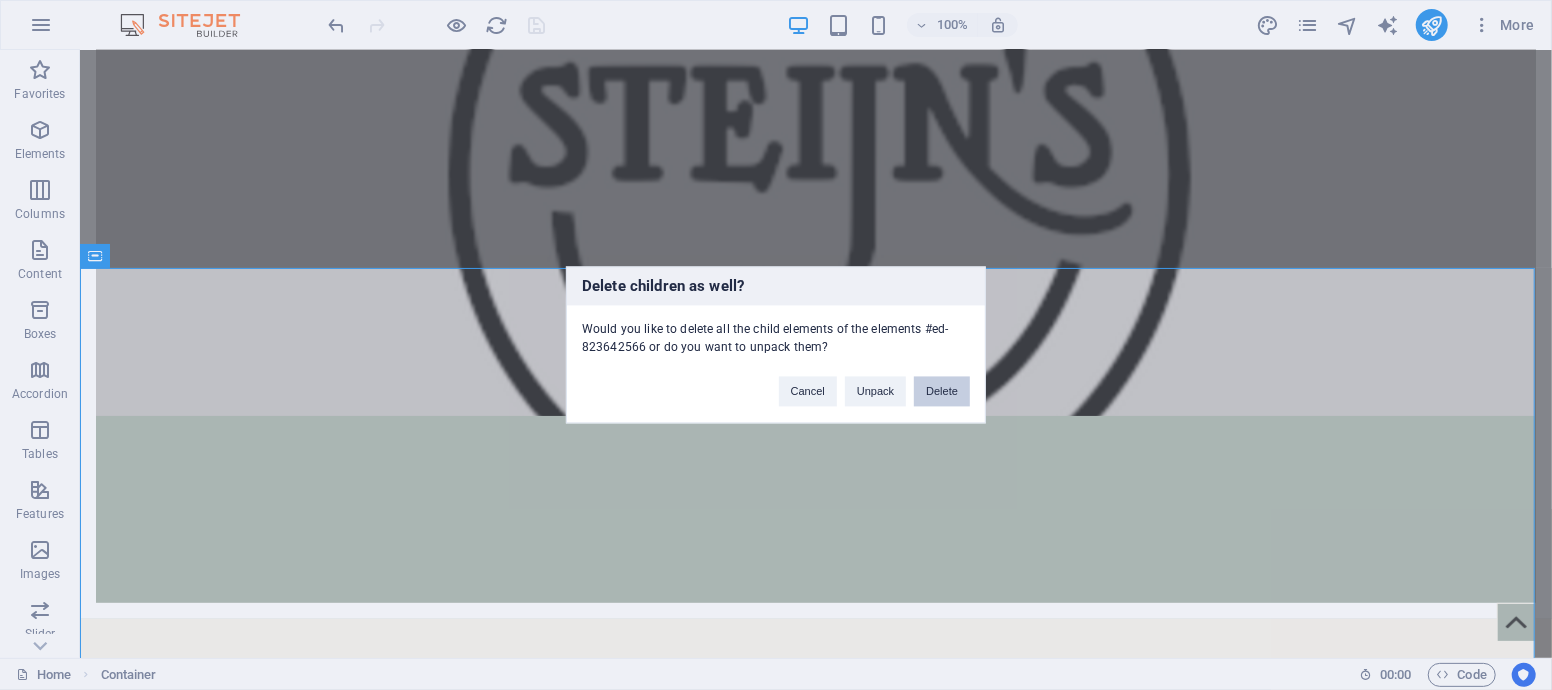 click on "Delete" at bounding box center [942, 392] 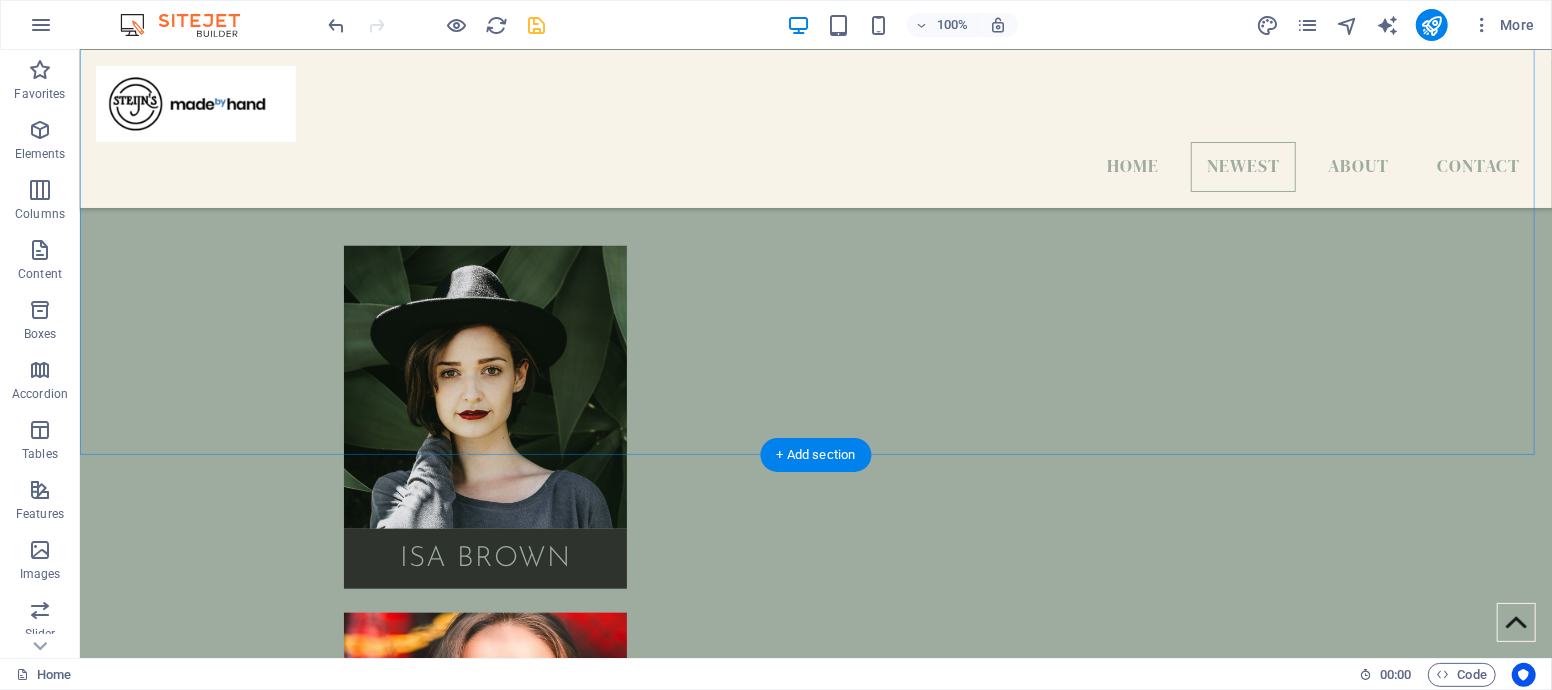 scroll, scrollTop: 1056, scrollLeft: 0, axis: vertical 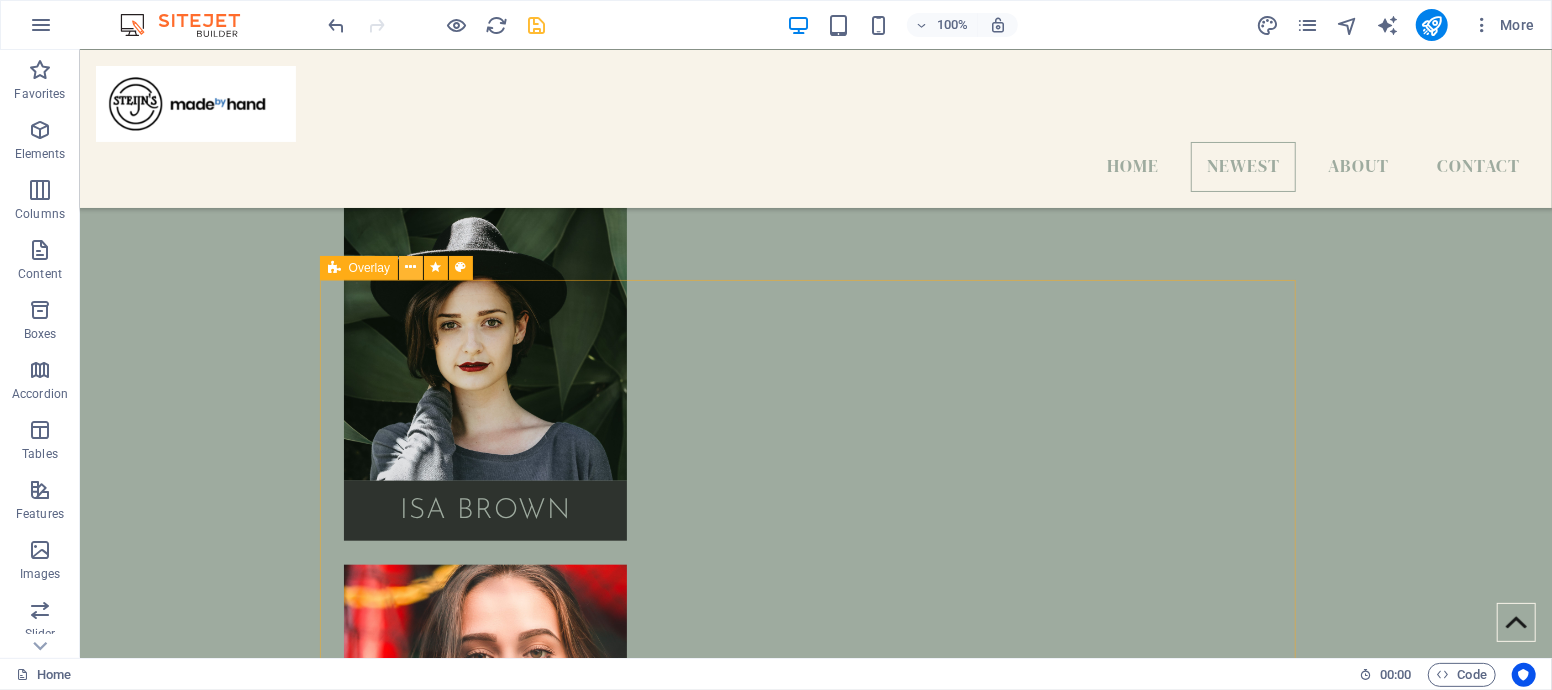click at bounding box center (411, 267) 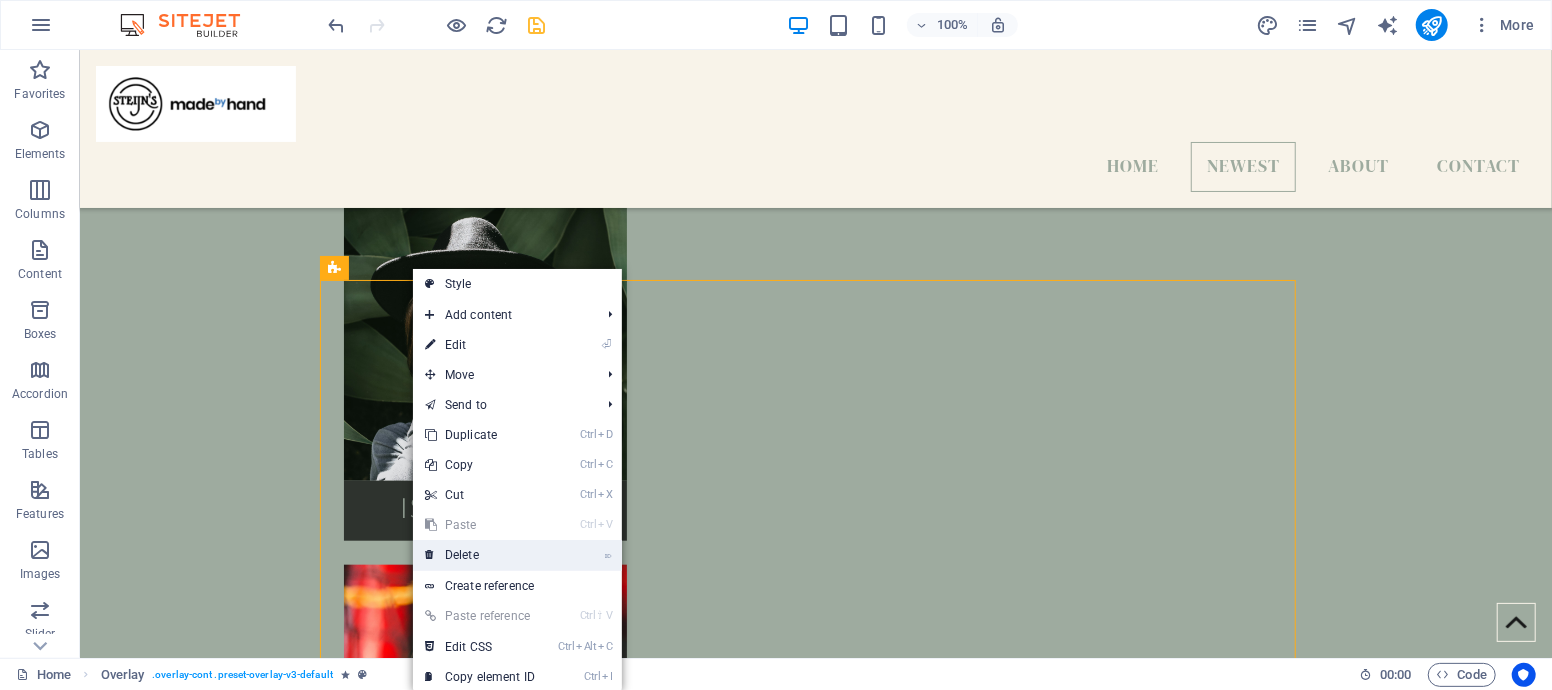 click on "⌦  Delete" at bounding box center [480, 555] 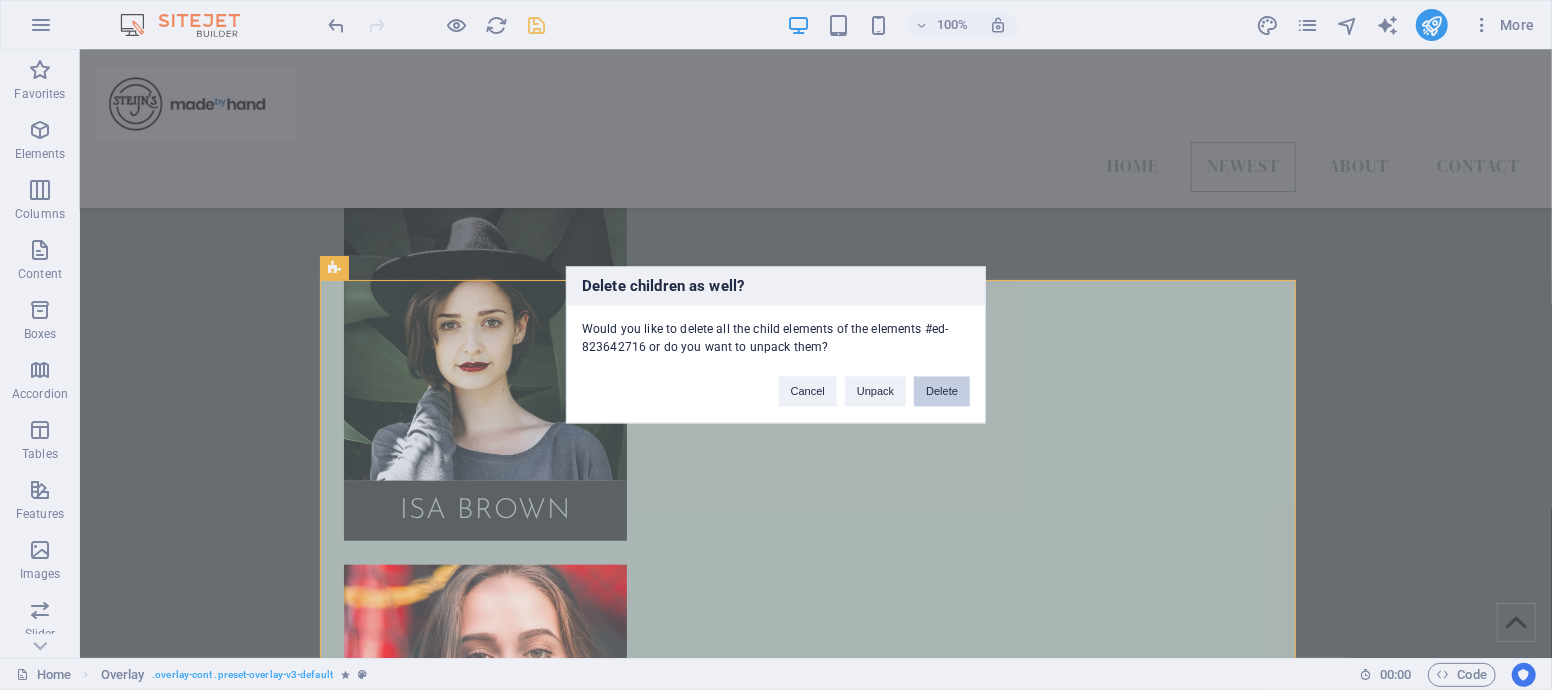 click on "Delete" at bounding box center [942, 392] 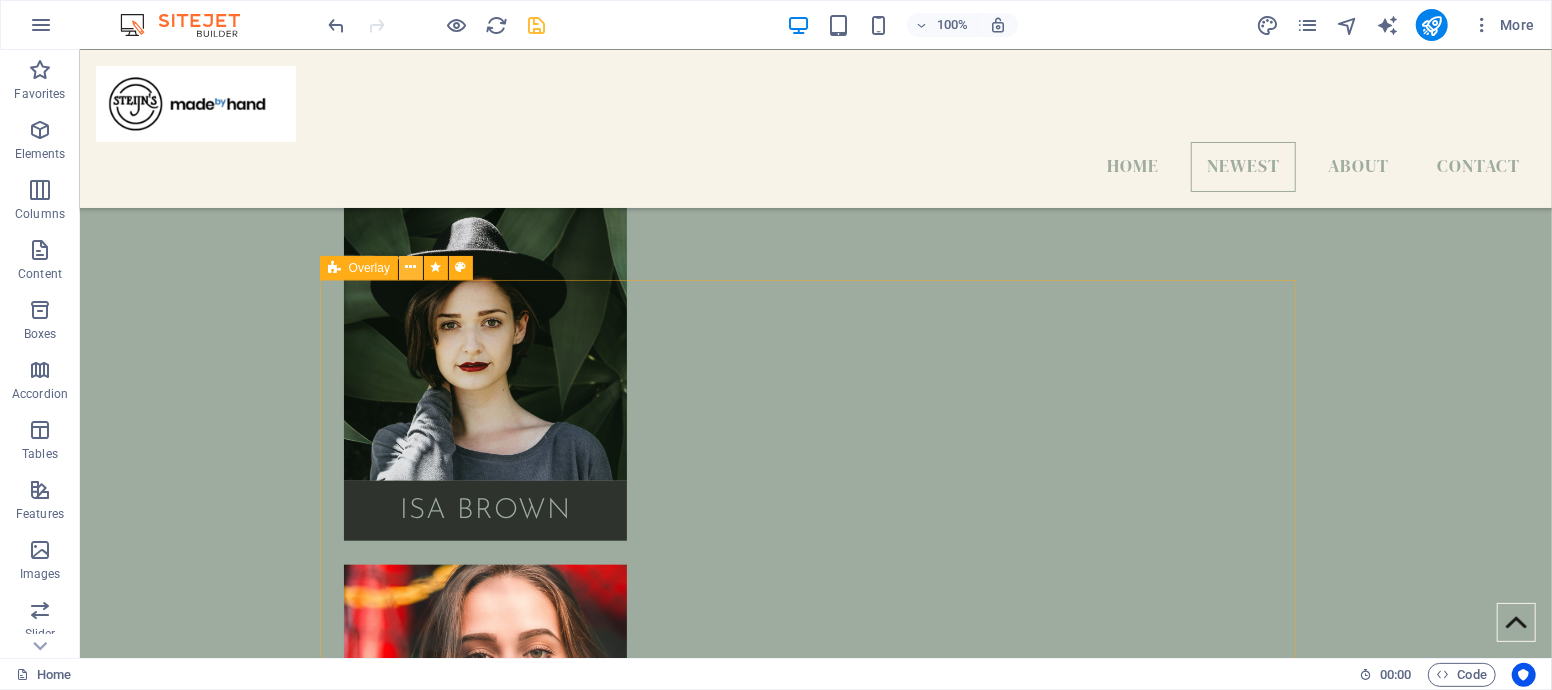 click at bounding box center [411, 267] 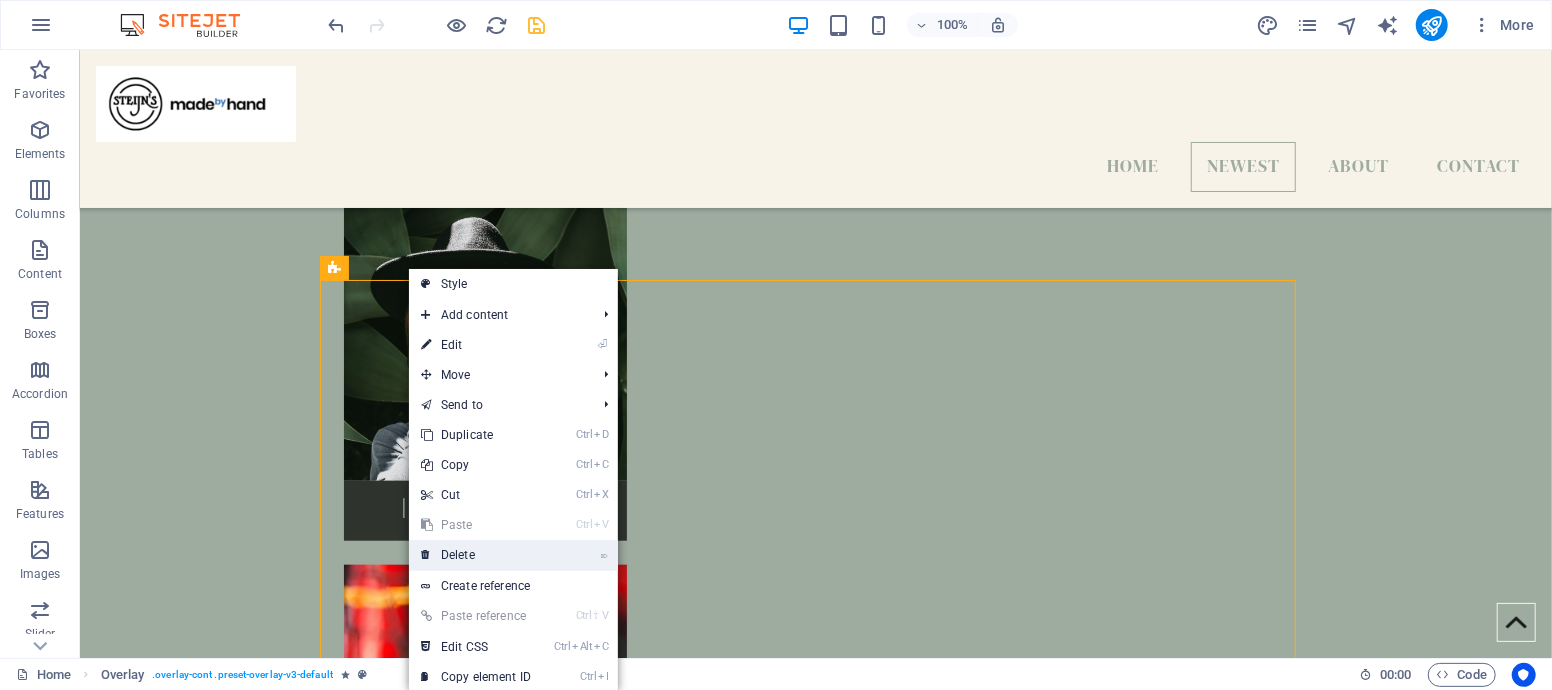 click on "⌦  Delete" at bounding box center (476, 555) 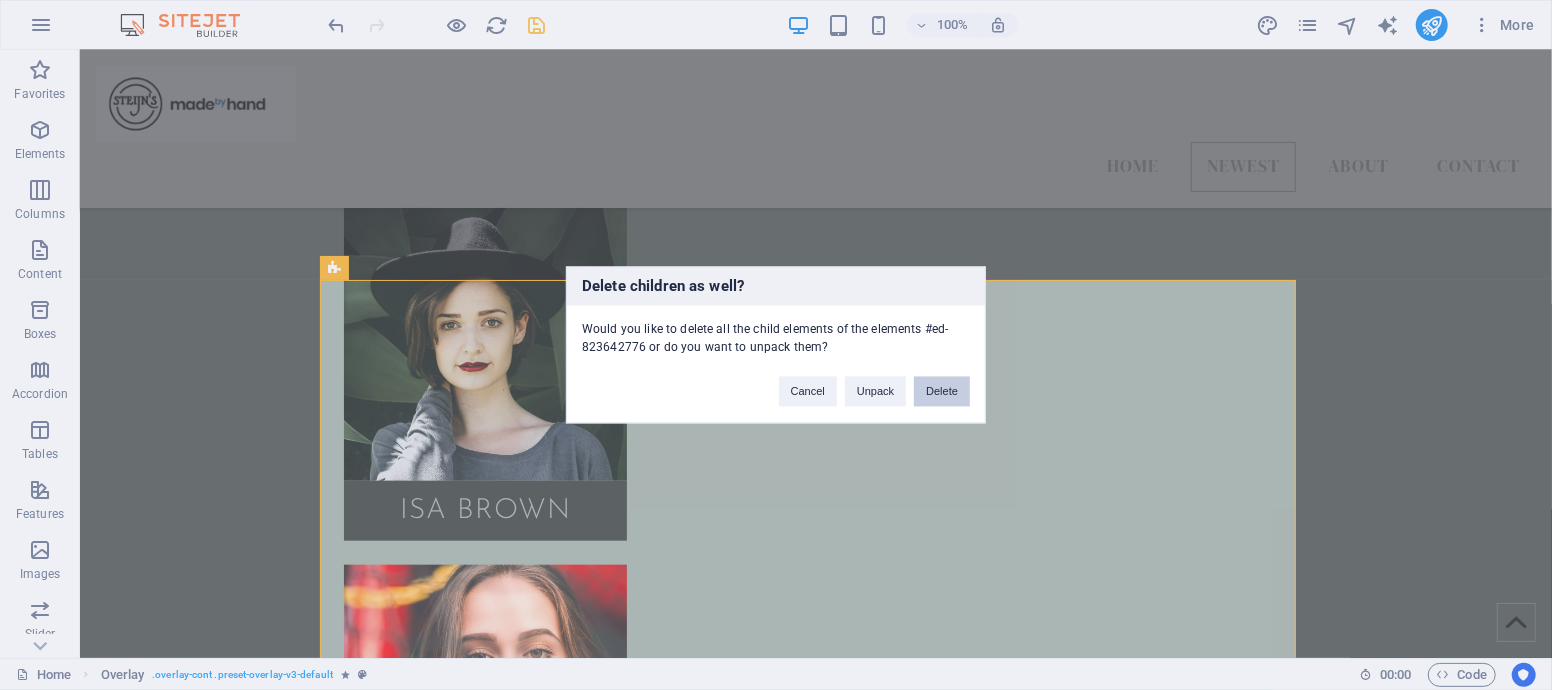 click on "Delete" at bounding box center [942, 392] 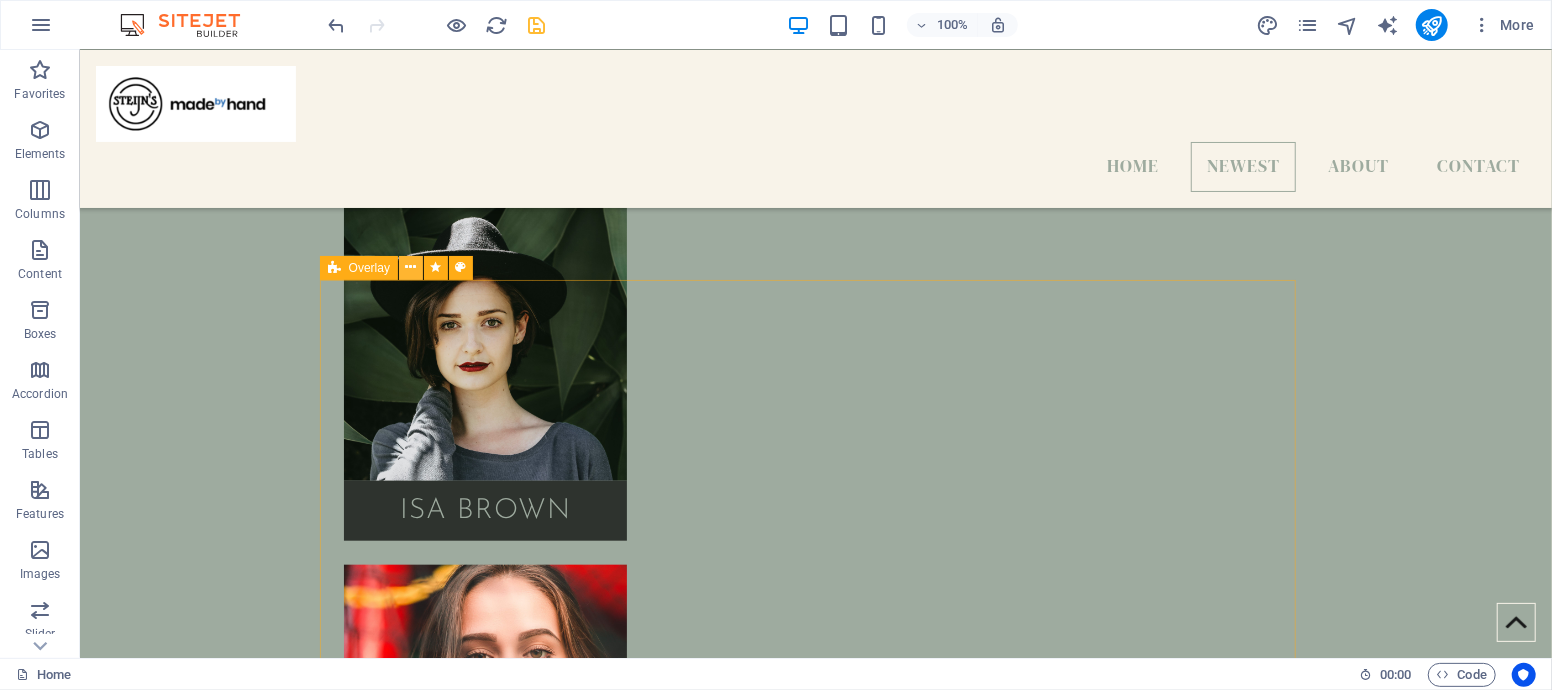 click at bounding box center (411, 267) 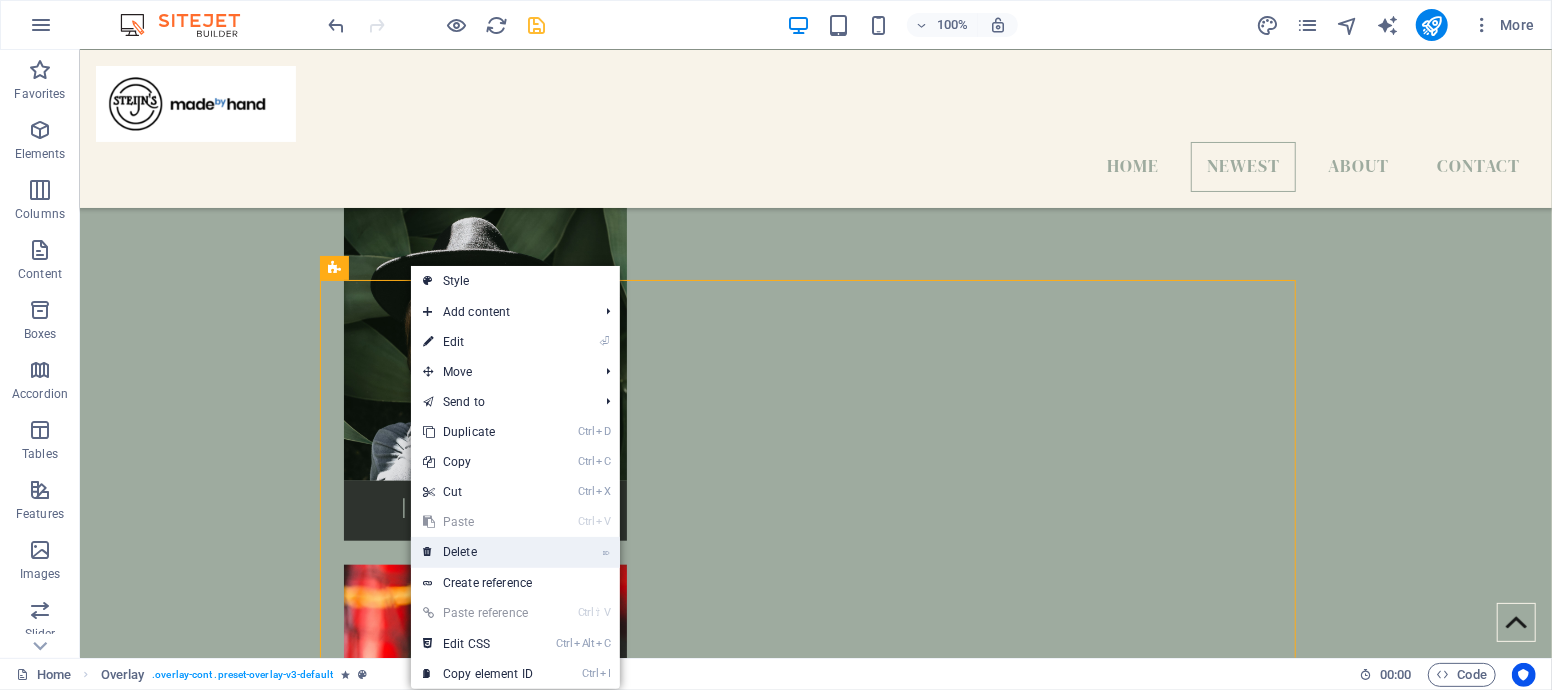 click on "⌦  Delete" at bounding box center [478, 552] 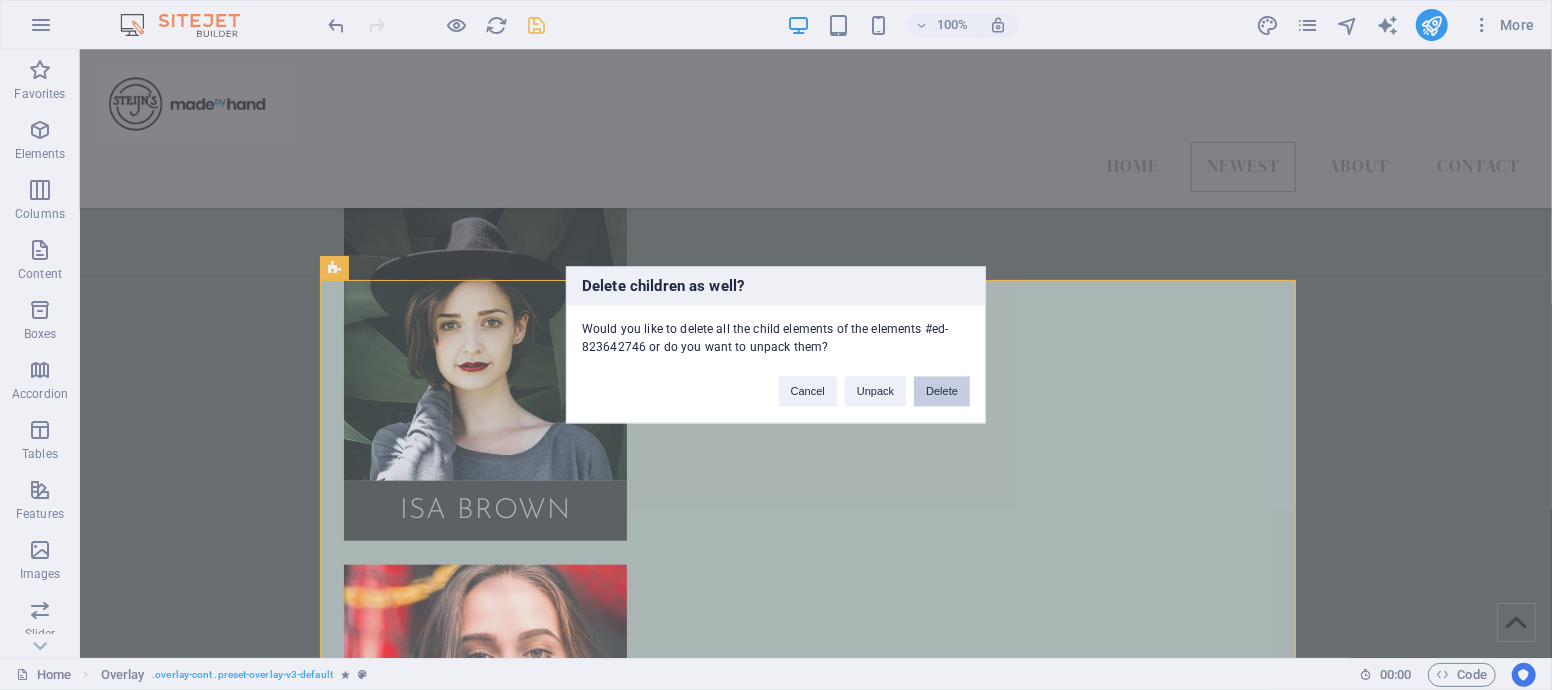 click on "Delete" at bounding box center [942, 392] 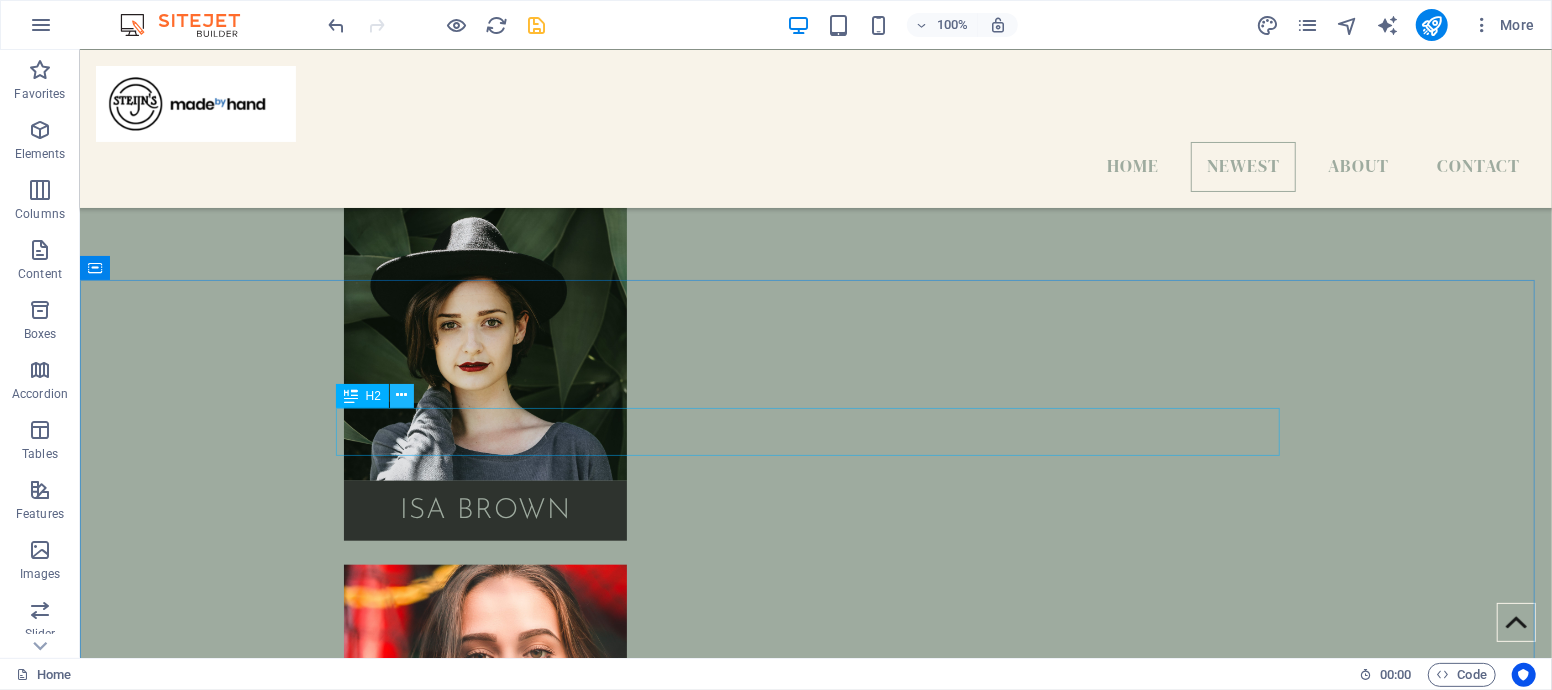 click at bounding box center [402, 395] 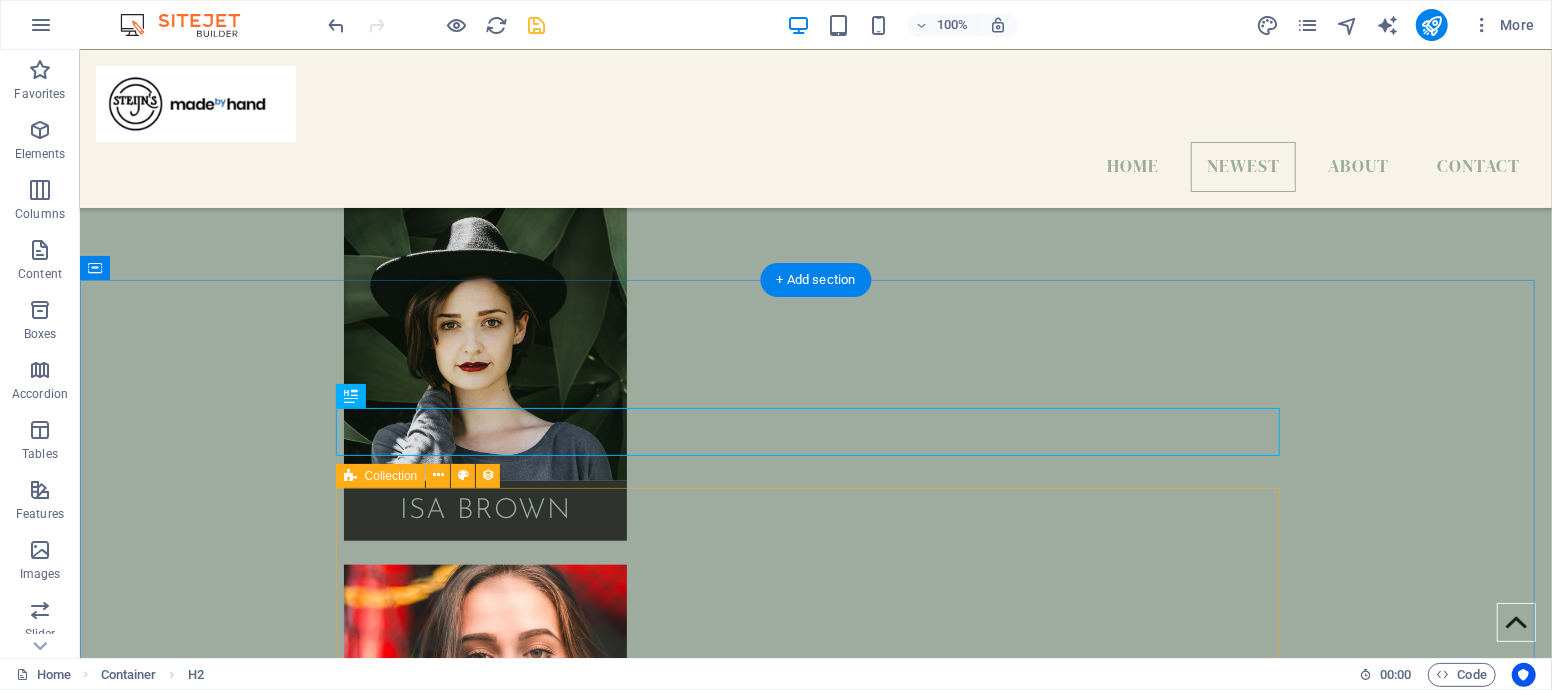 click on "Grow better Platea dapibus gravida, porttitor diam taciti cras convallis senectus. Pulvinar in erat.  Read more    Previous Next" at bounding box center [815, 1887] 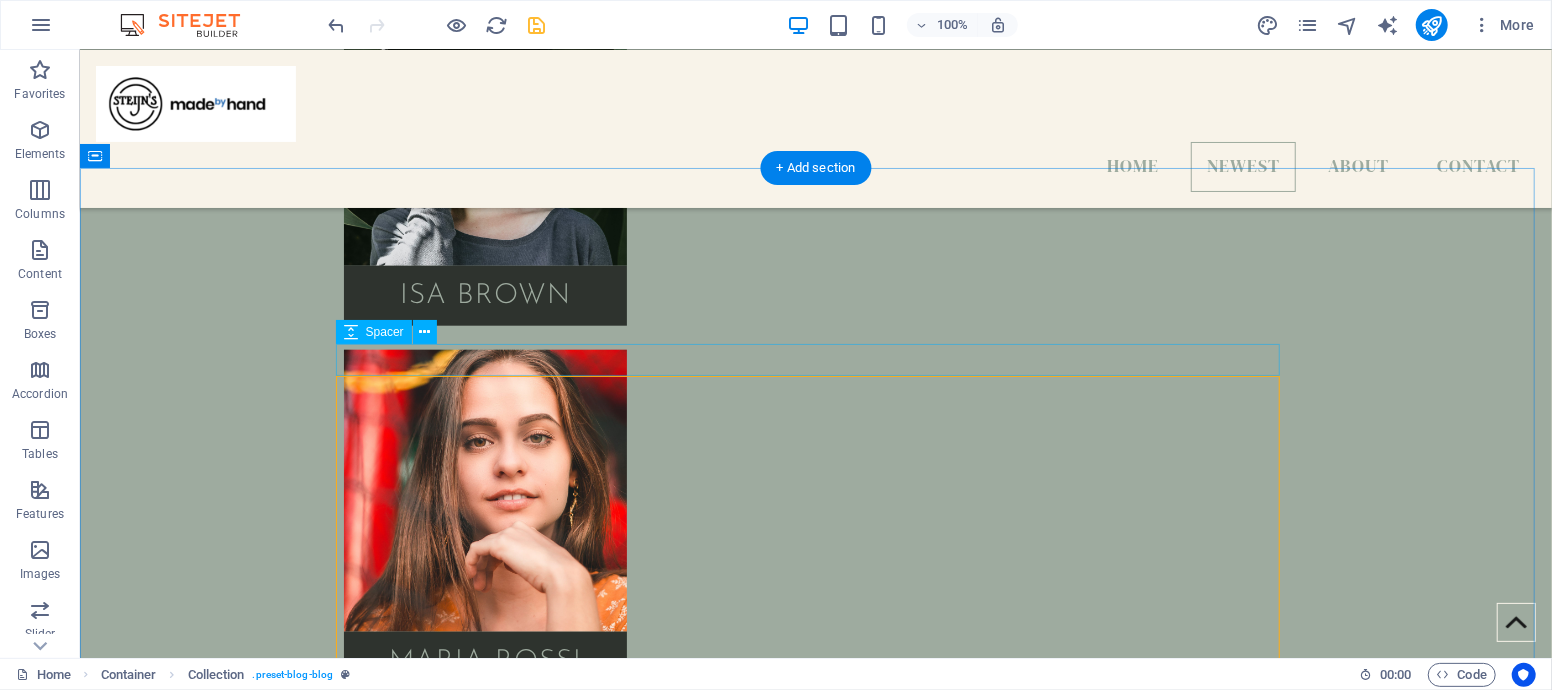 scroll, scrollTop: 1168, scrollLeft: 0, axis: vertical 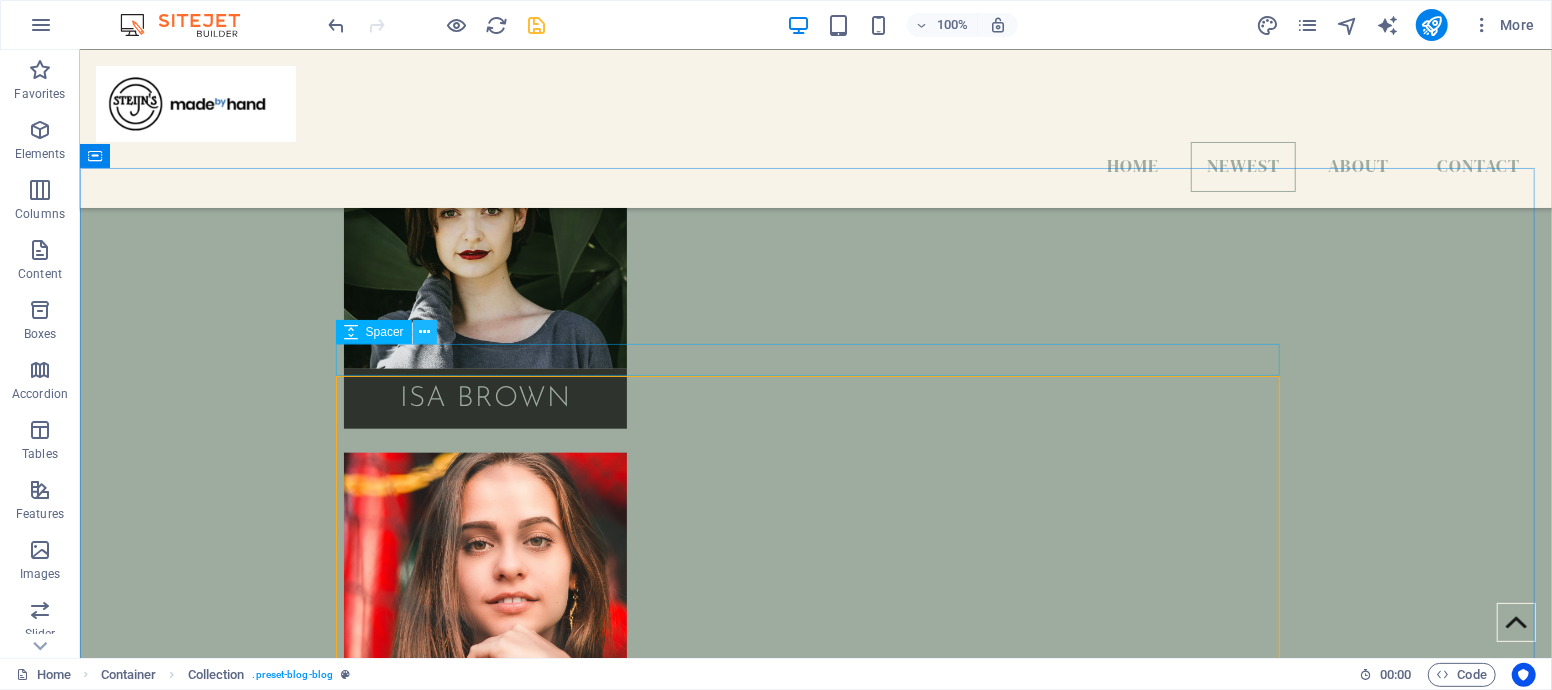 click at bounding box center (425, 332) 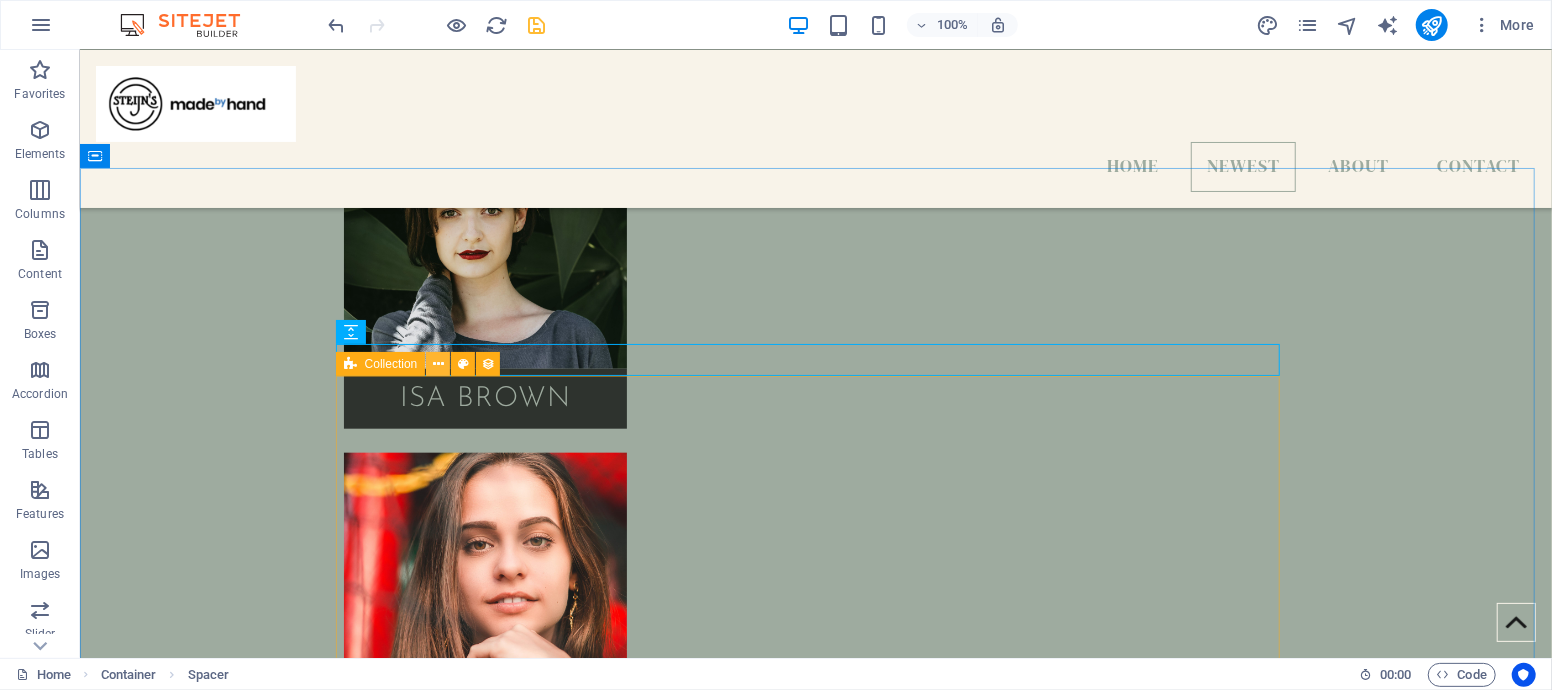 click at bounding box center (438, 364) 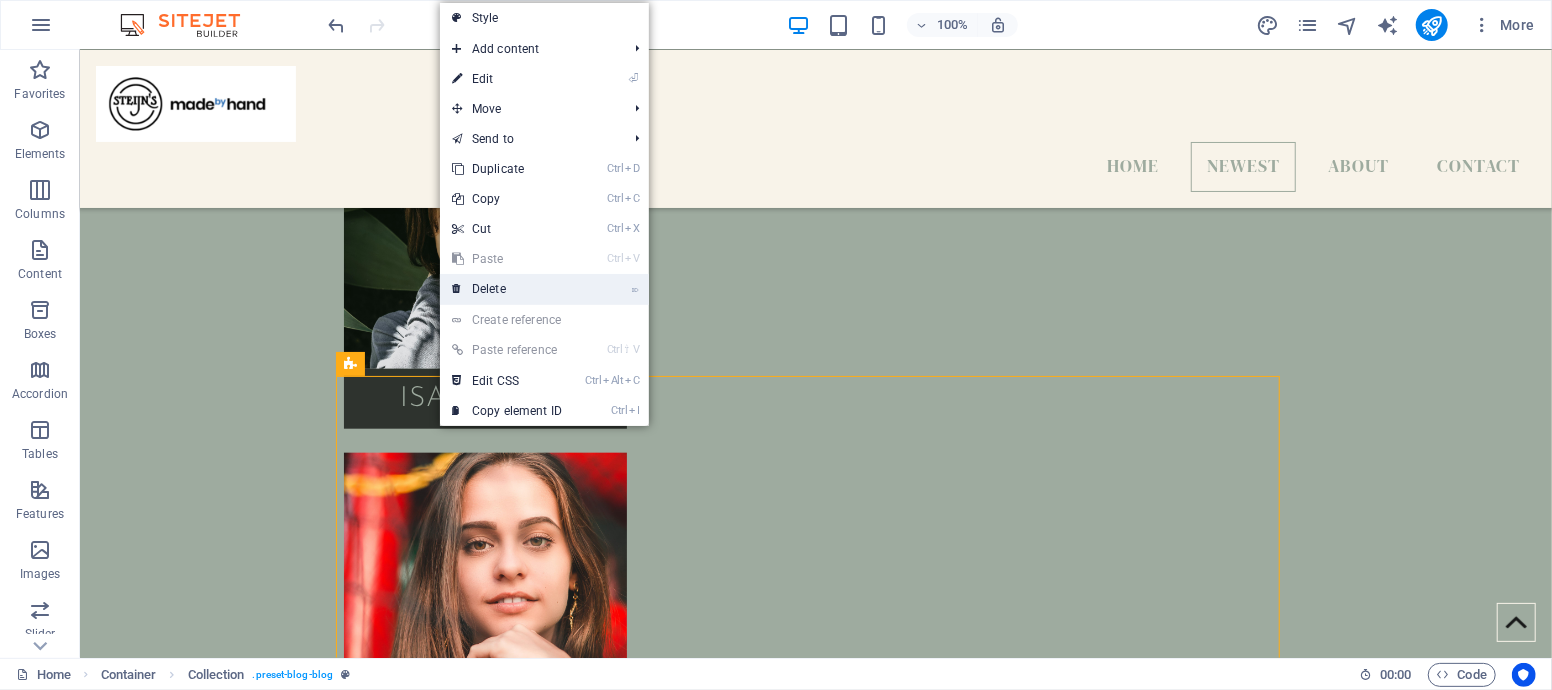 click on "⌦  Delete" at bounding box center [507, 289] 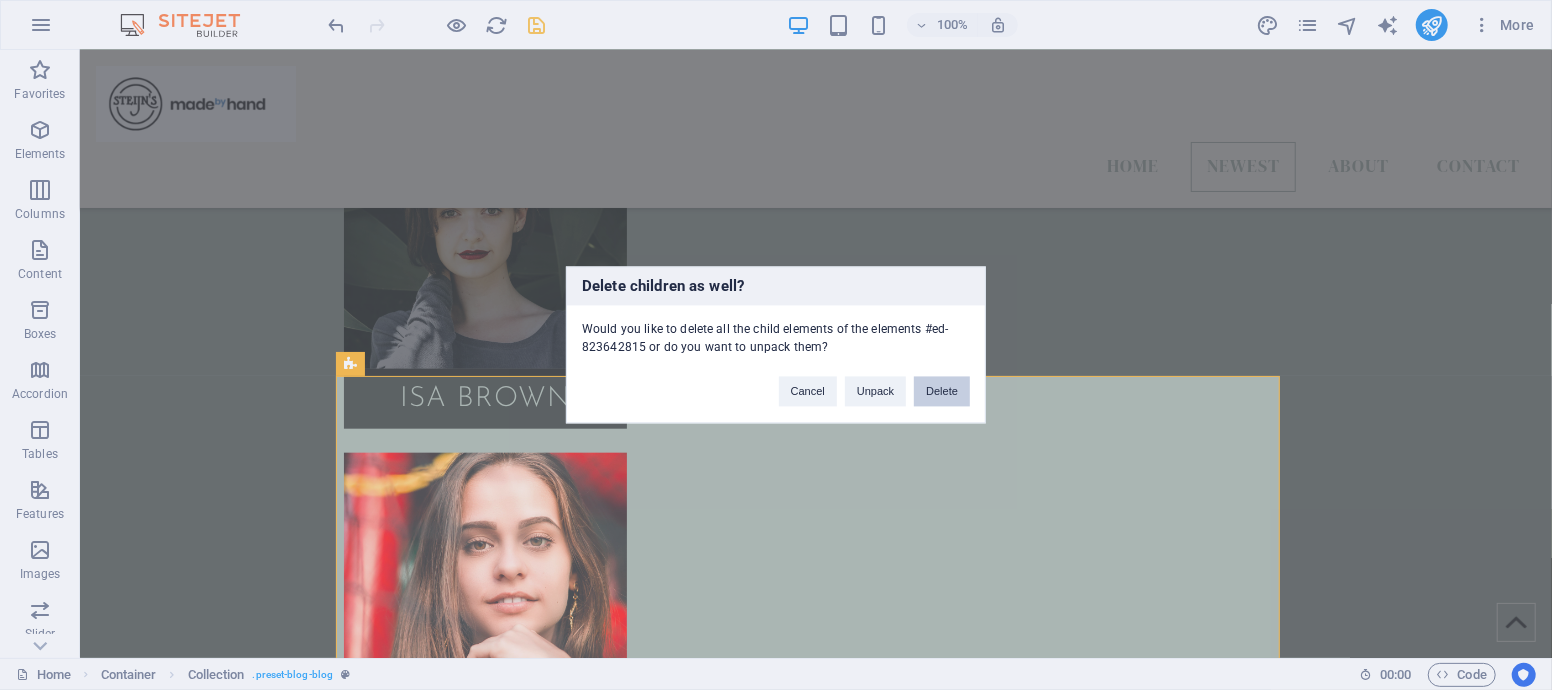 click on "Delete" at bounding box center [942, 392] 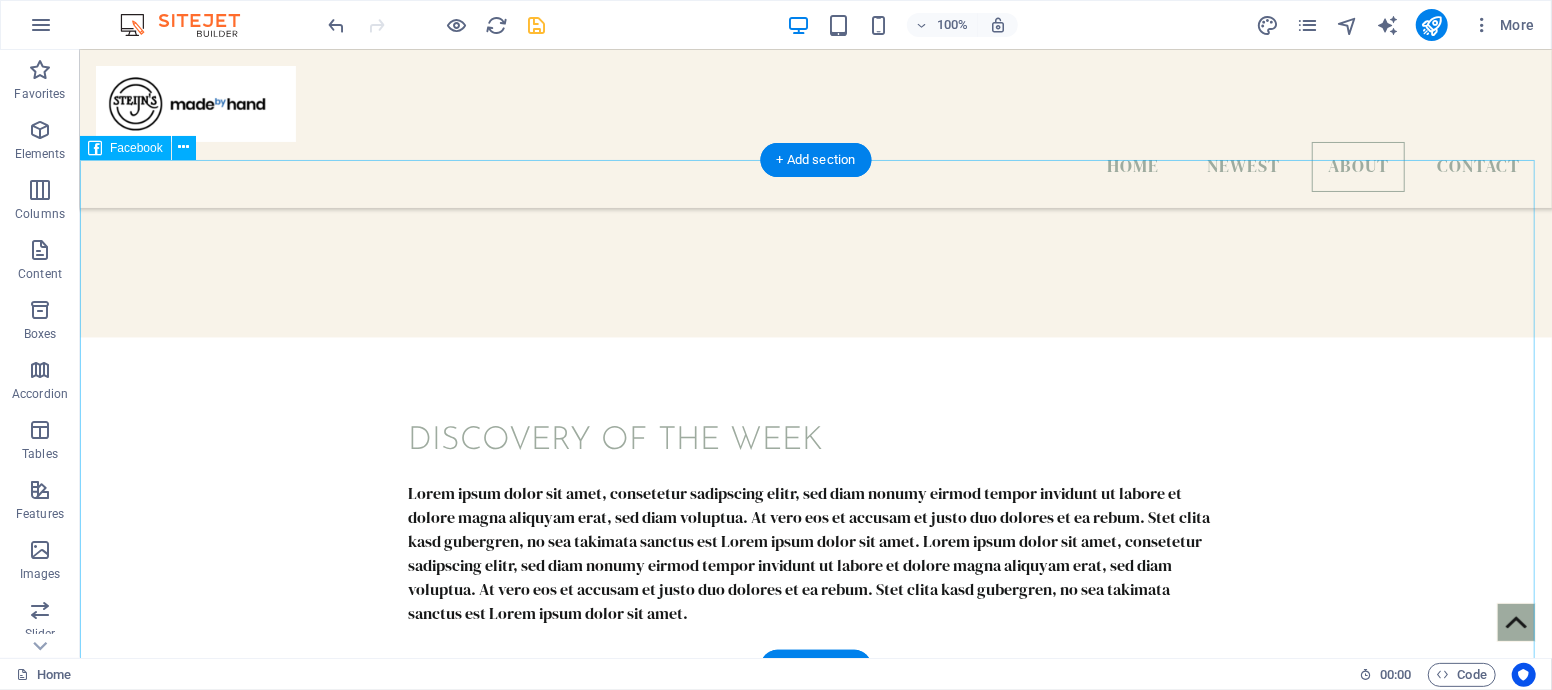 scroll, scrollTop: 2430, scrollLeft: 0, axis: vertical 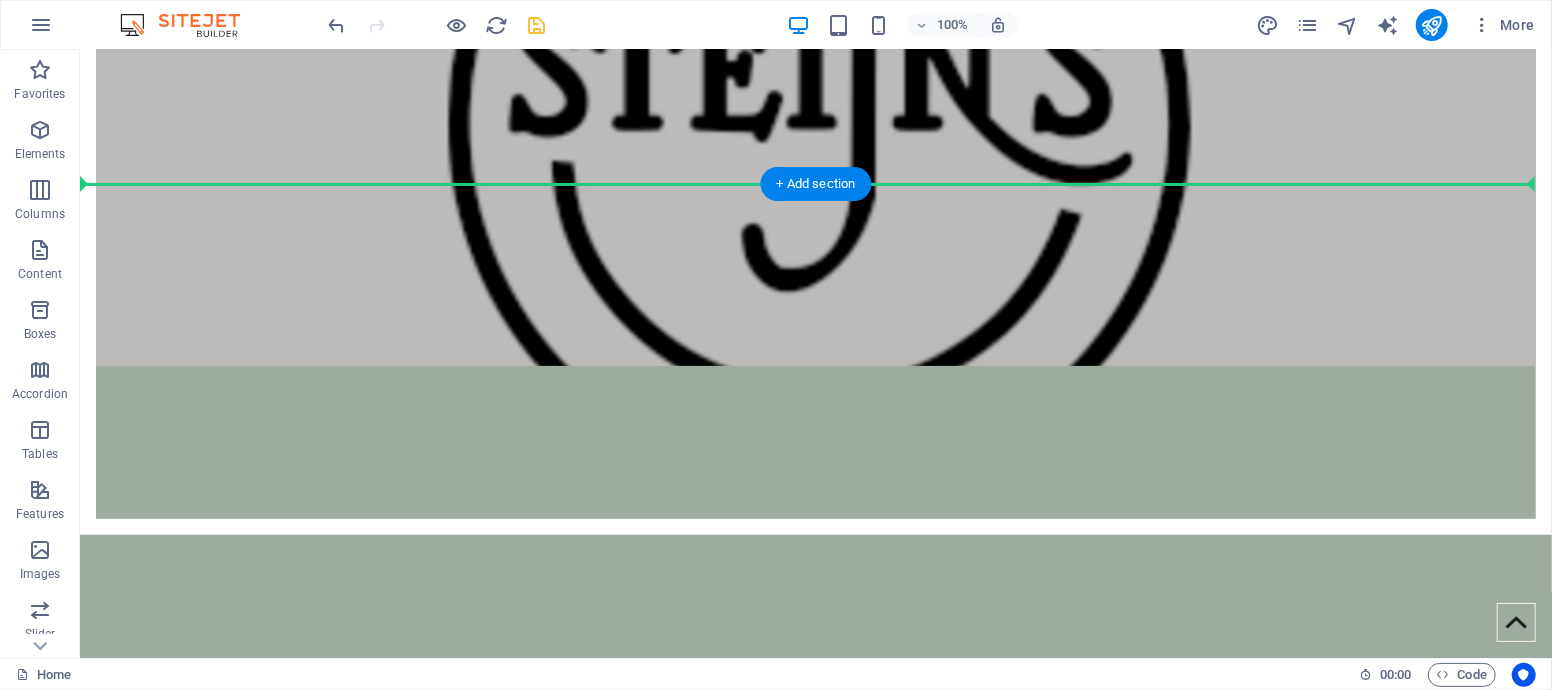 drag, startPoint x: 173, startPoint y: 309, endPoint x: 150, endPoint y: 174, distance: 136.94525 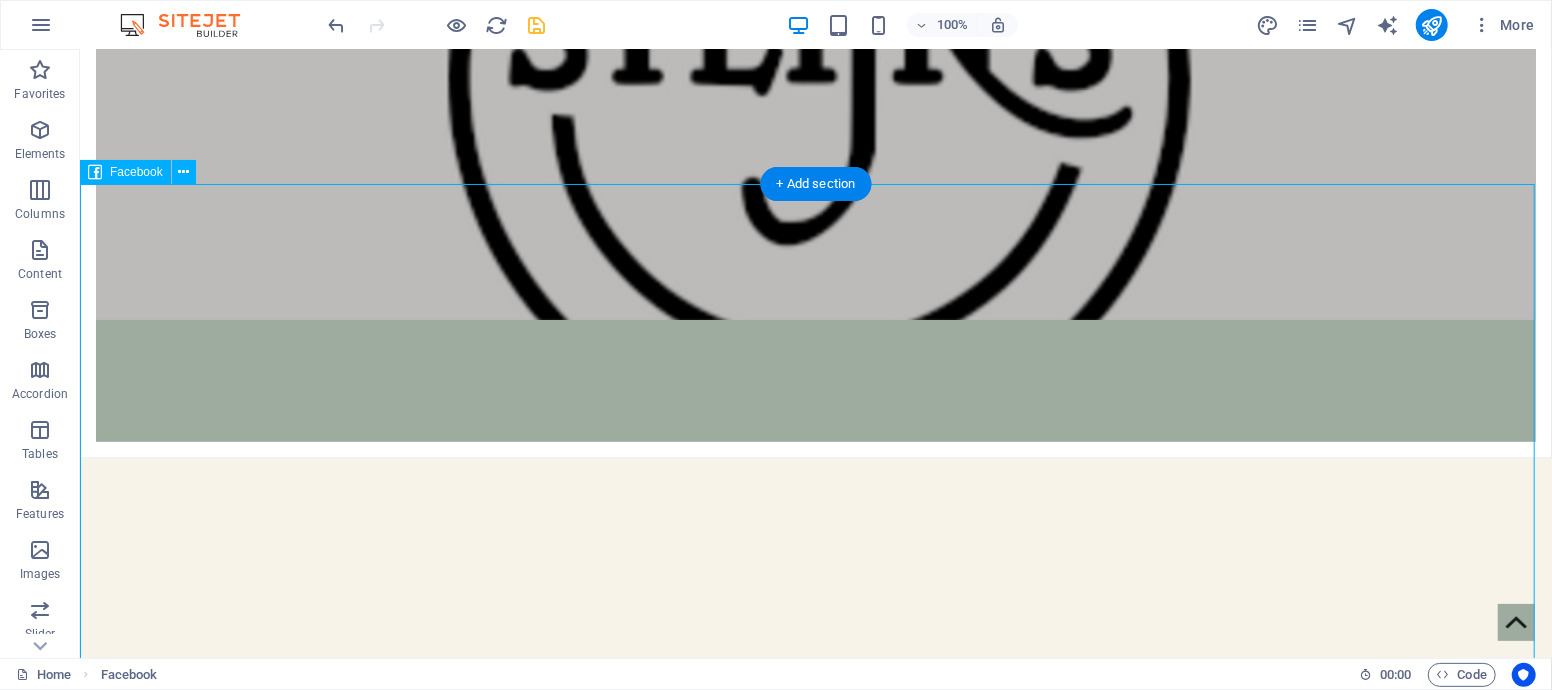 scroll, scrollTop: 585, scrollLeft: 0, axis: vertical 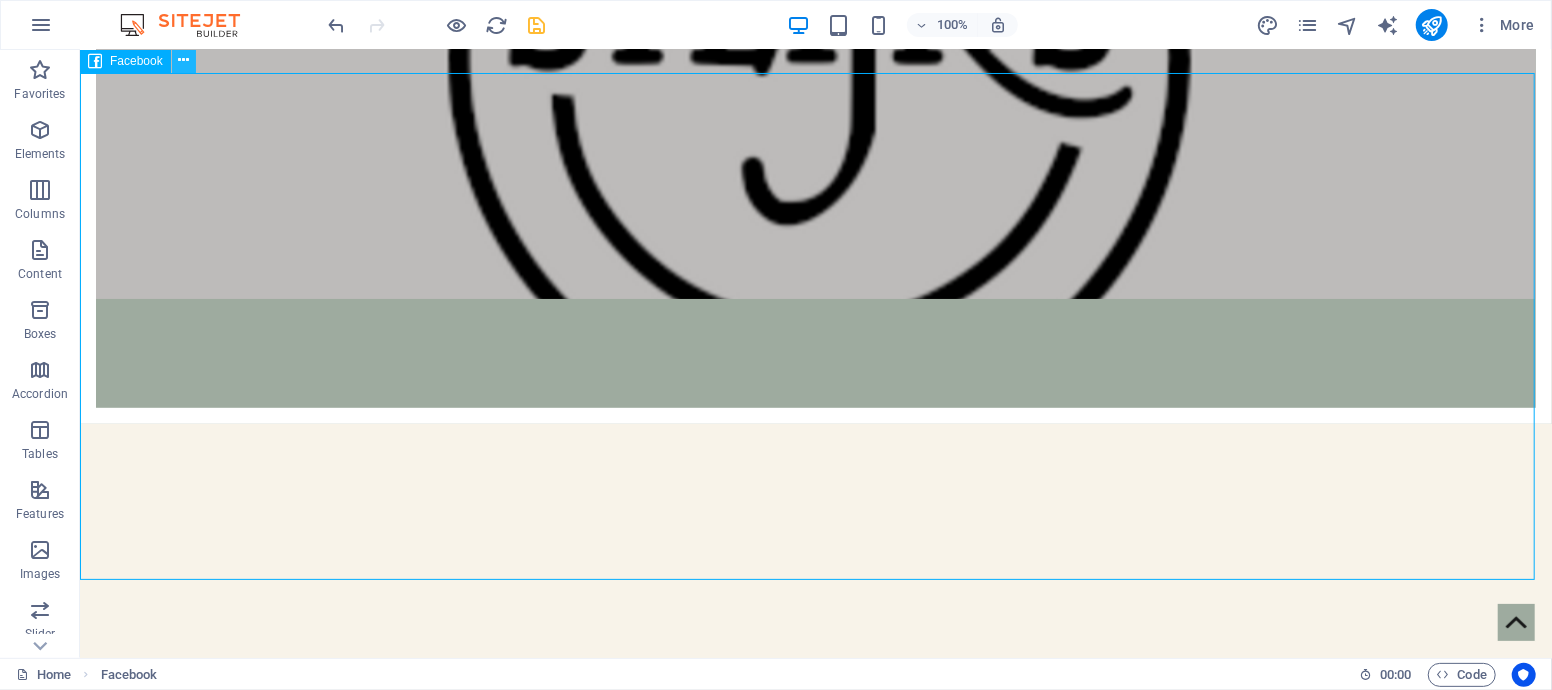 click at bounding box center [183, 60] 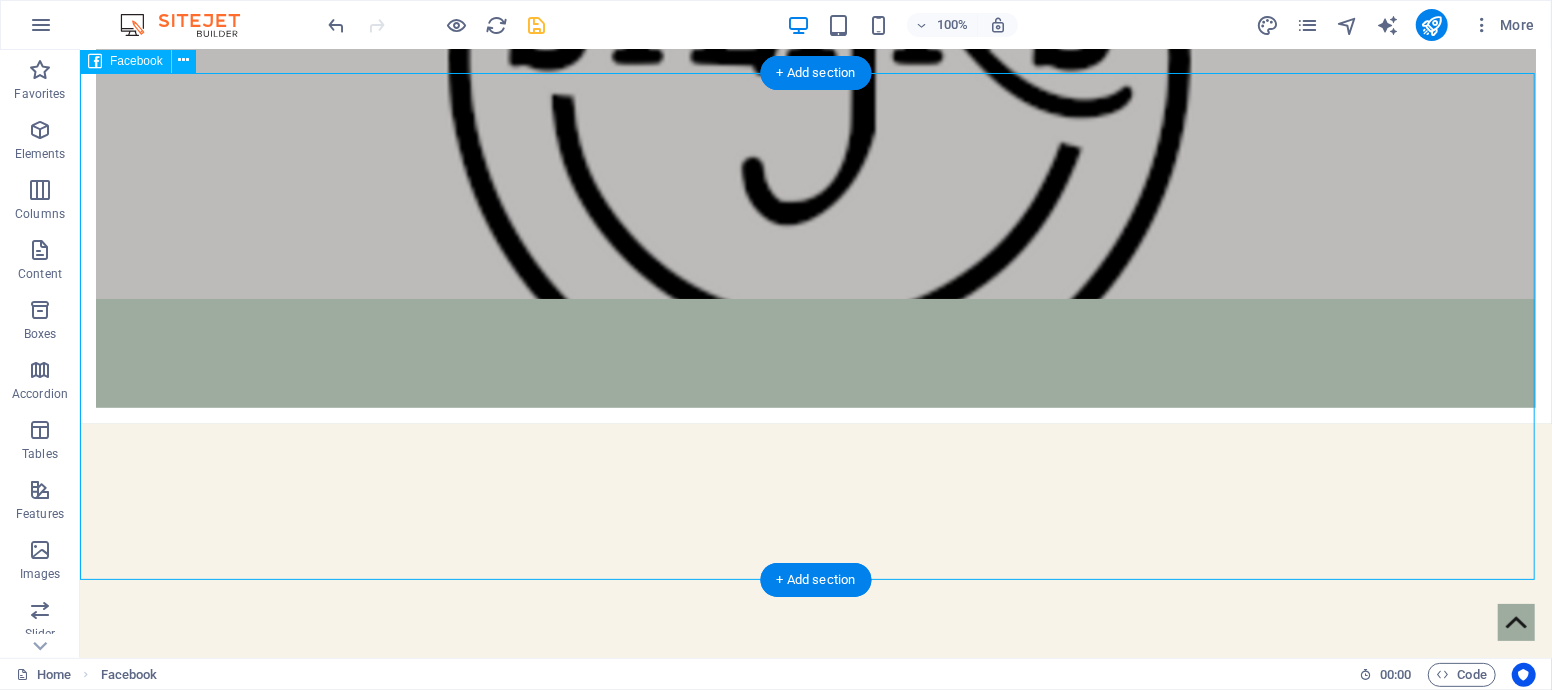 drag, startPoint x: 235, startPoint y: 182, endPoint x: 555, endPoint y: 199, distance: 320.45123 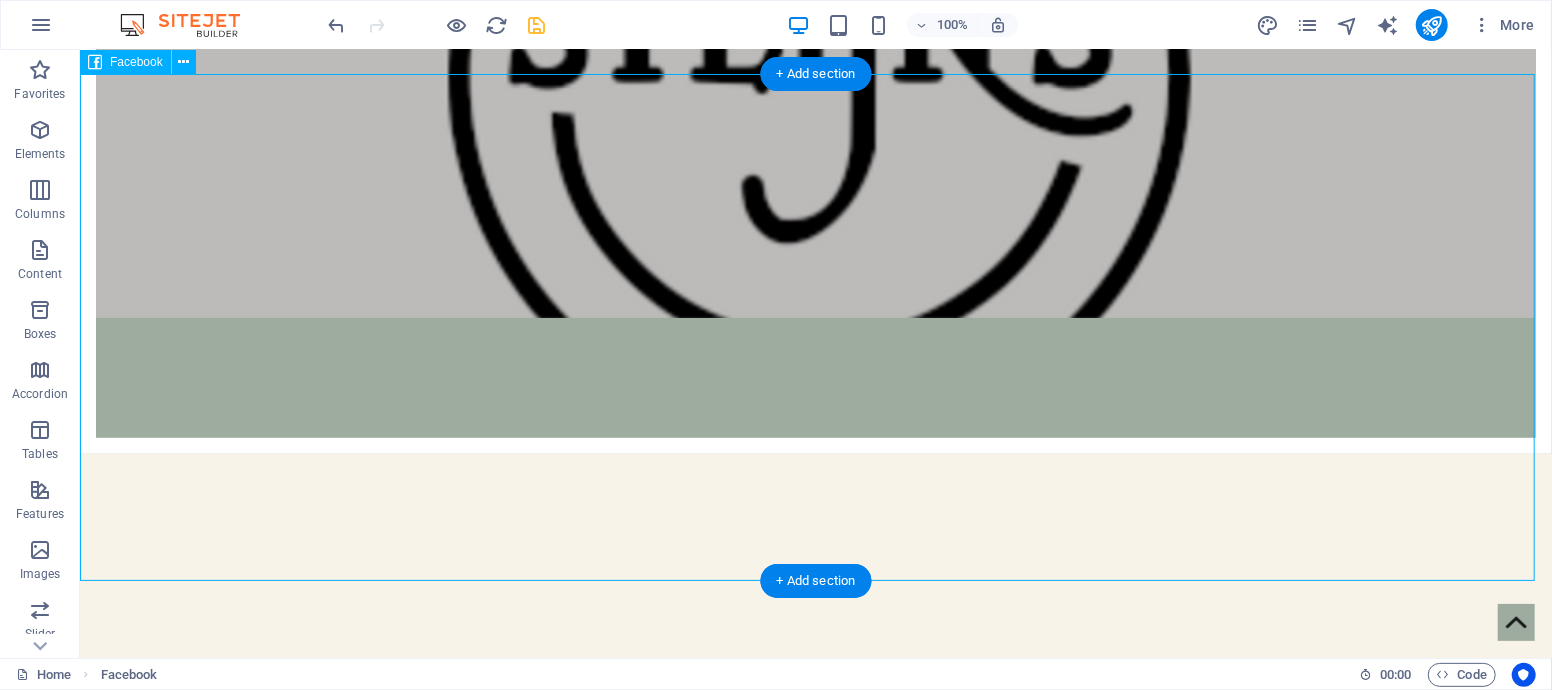 scroll, scrollTop: 585, scrollLeft: 0, axis: vertical 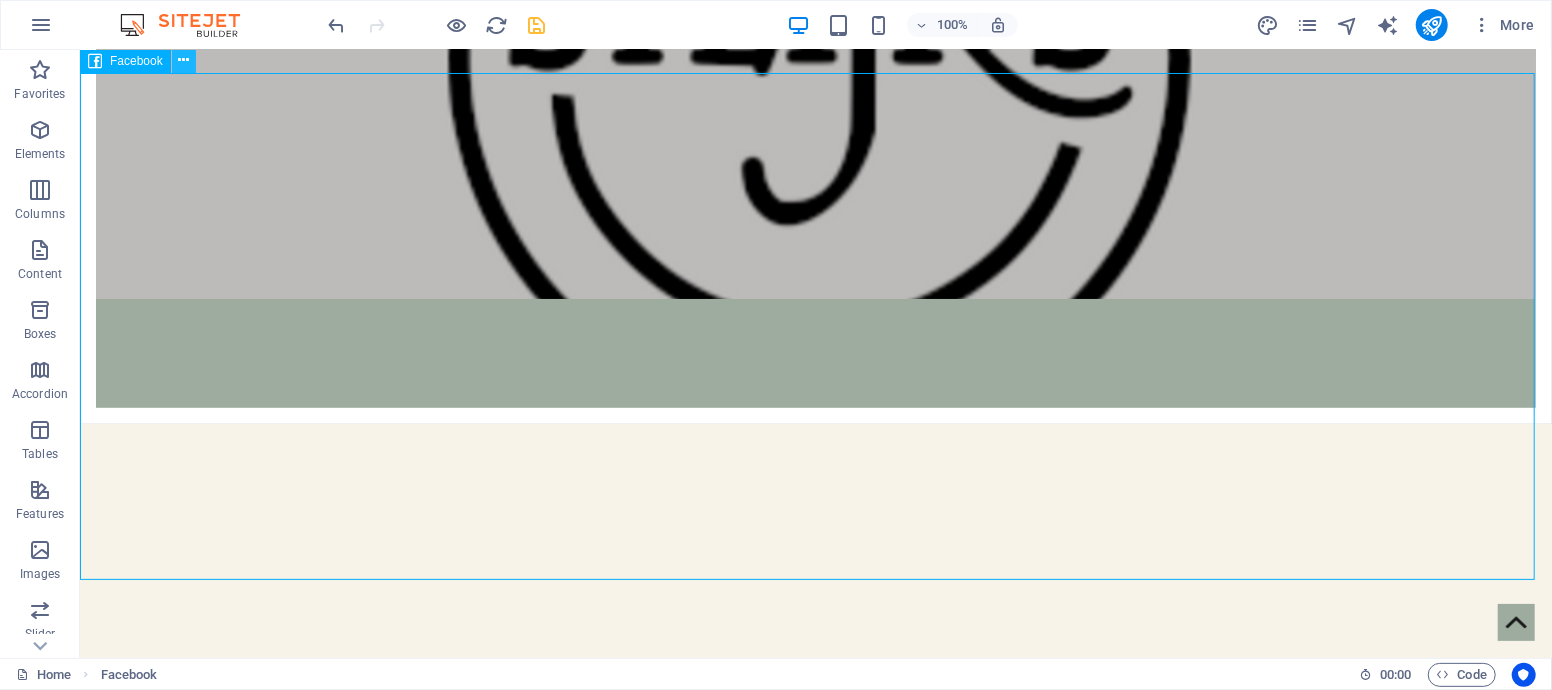 click at bounding box center [183, 60] 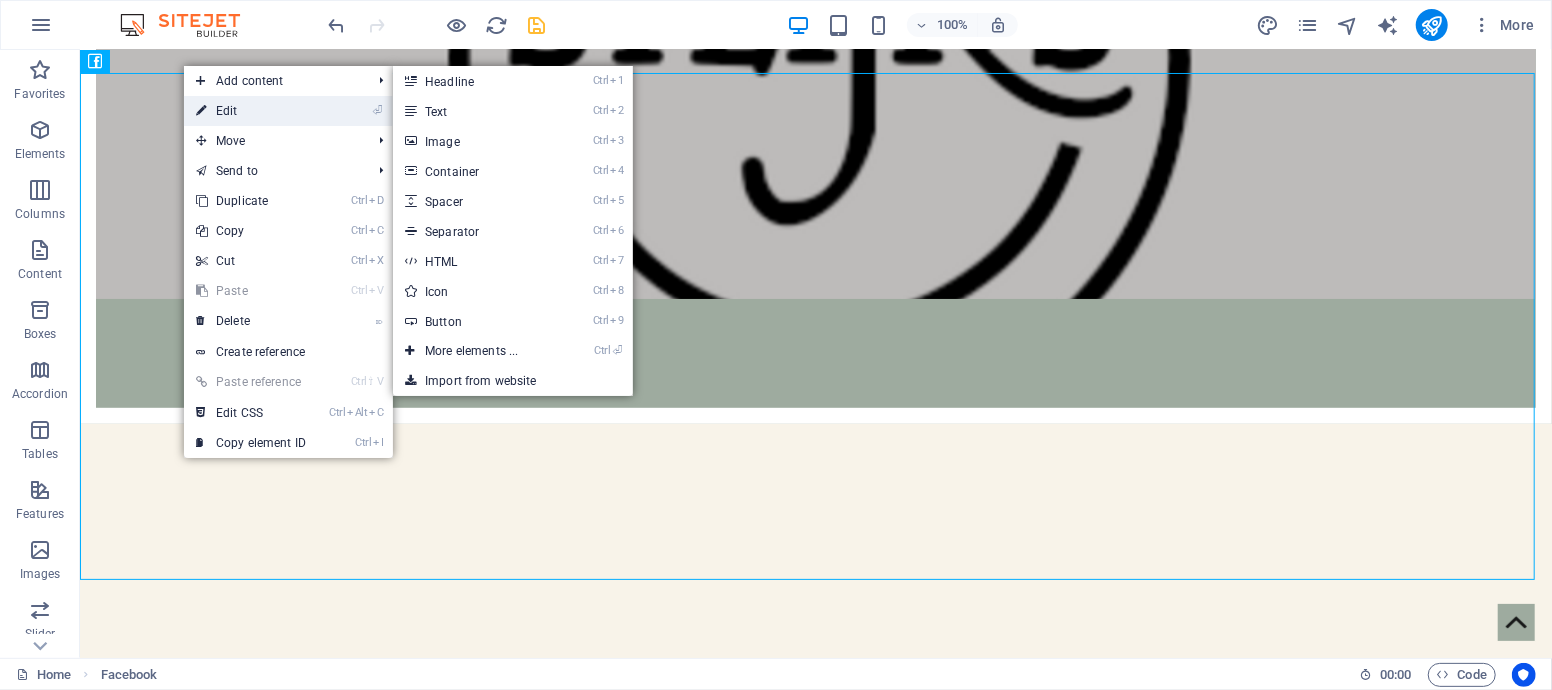 click on "⏎  Edit" at bounding box center [251, 111] 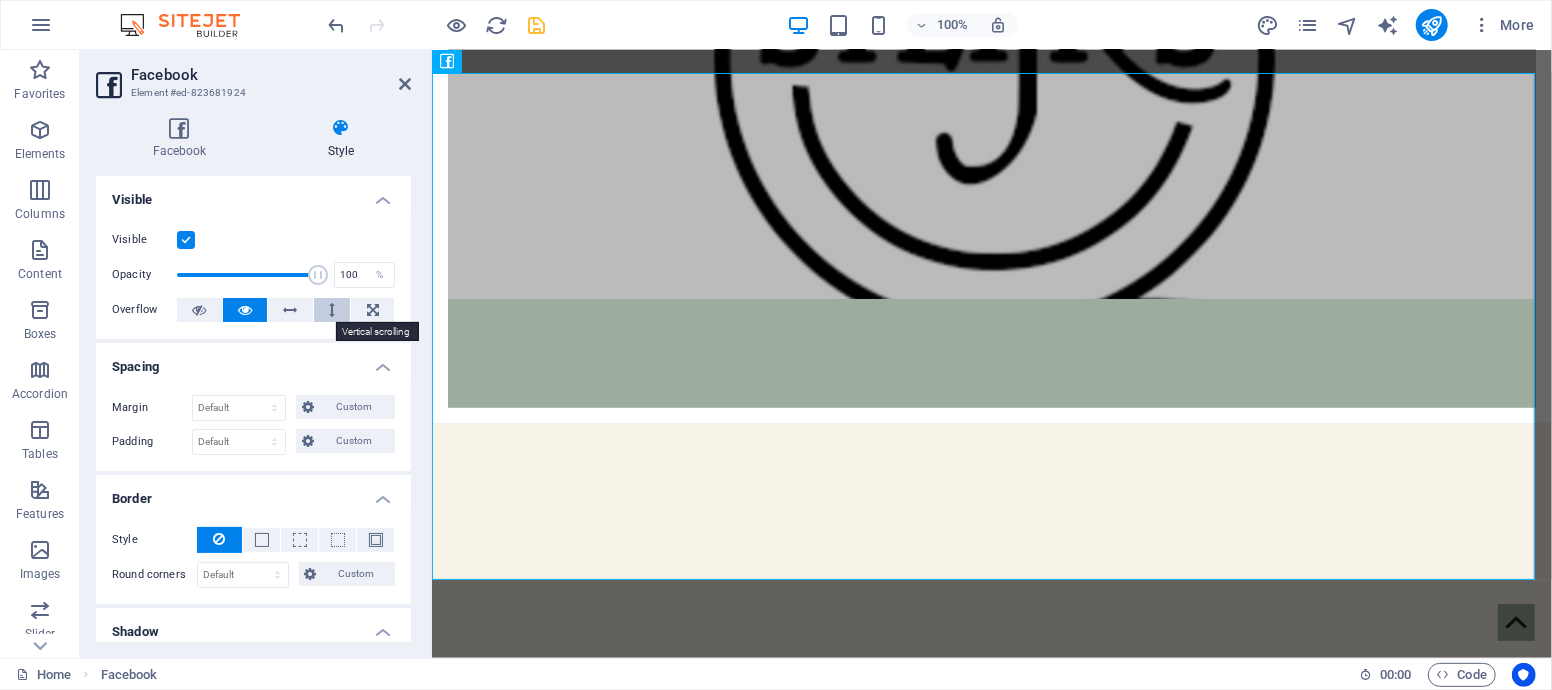 click at bounding box center (332, 310) 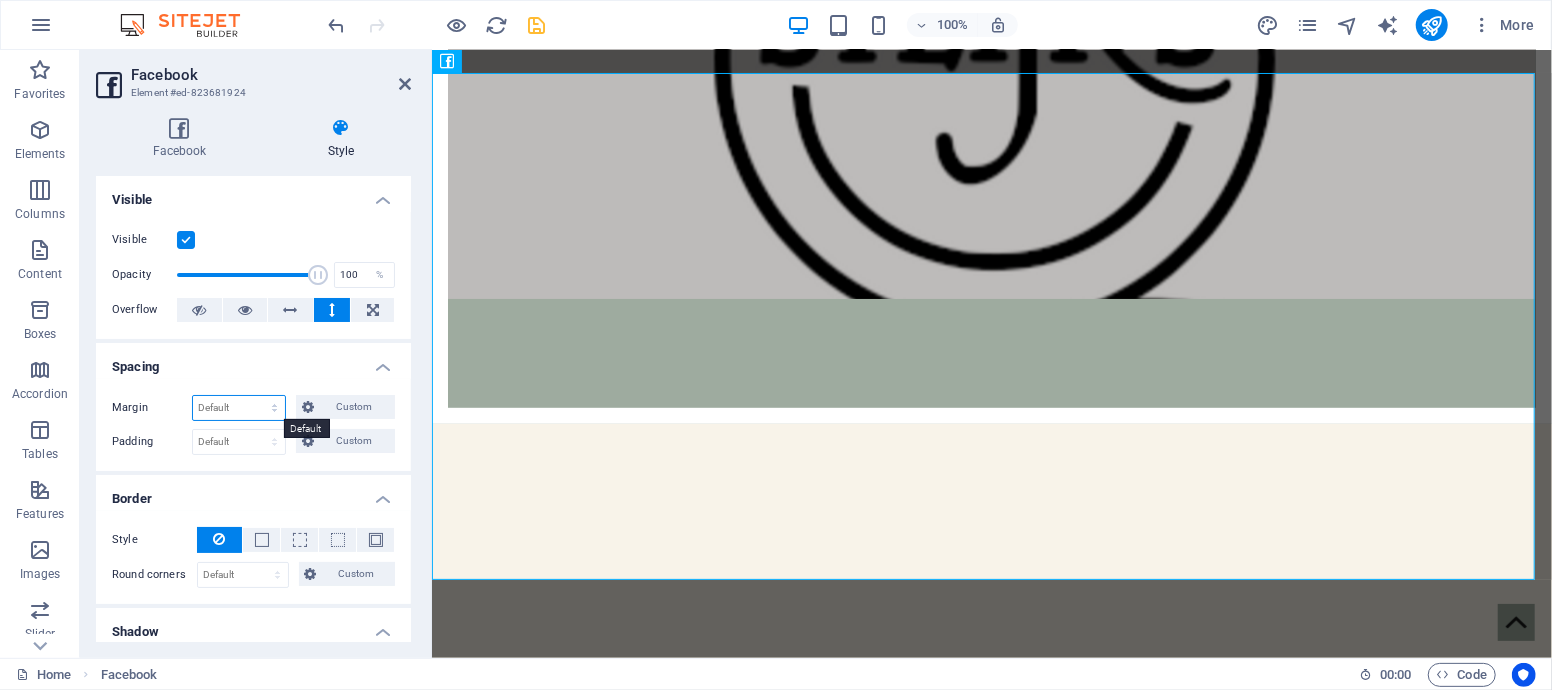 click on "Default auto px % rem vw vh Custom" at bounding box center (239, 408) 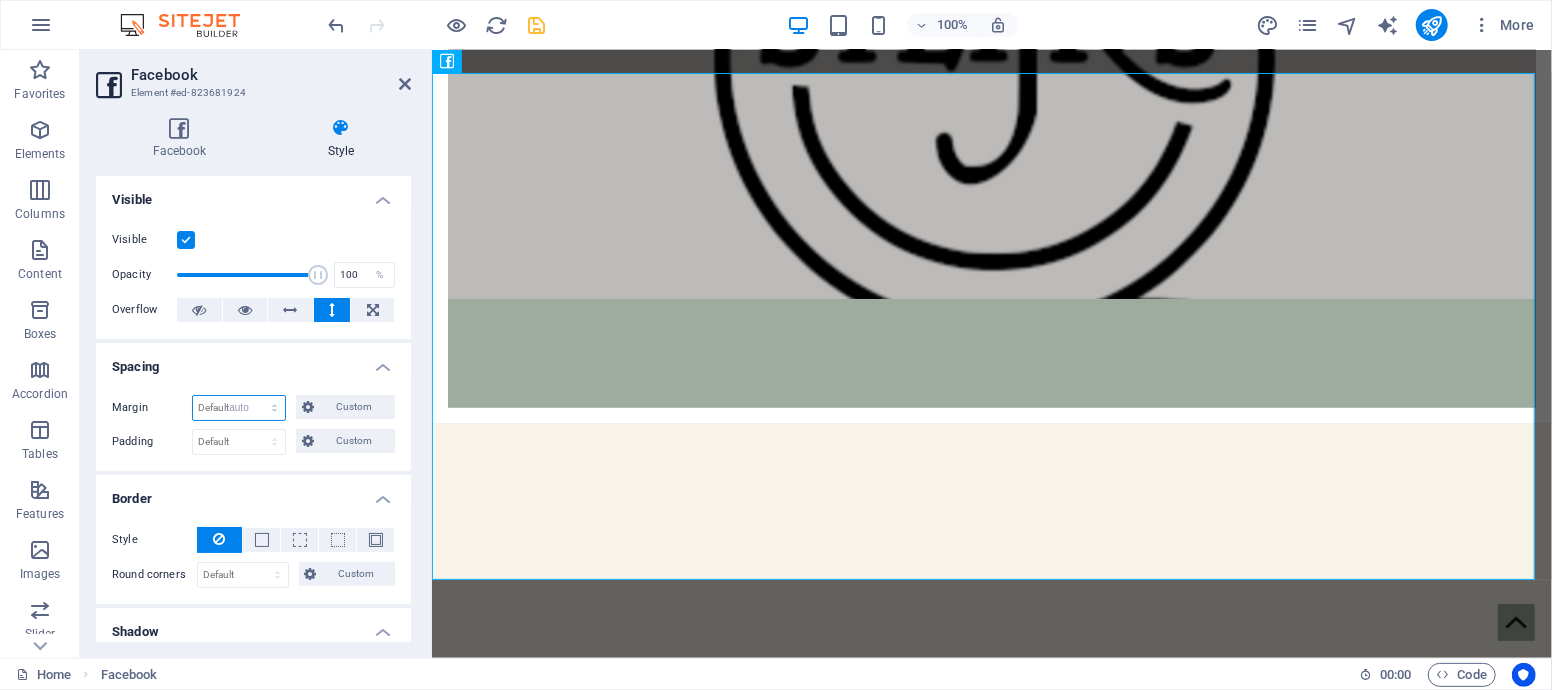 click on "Default auto px % rem vw vh Custom" at bounding box center (239, 408) 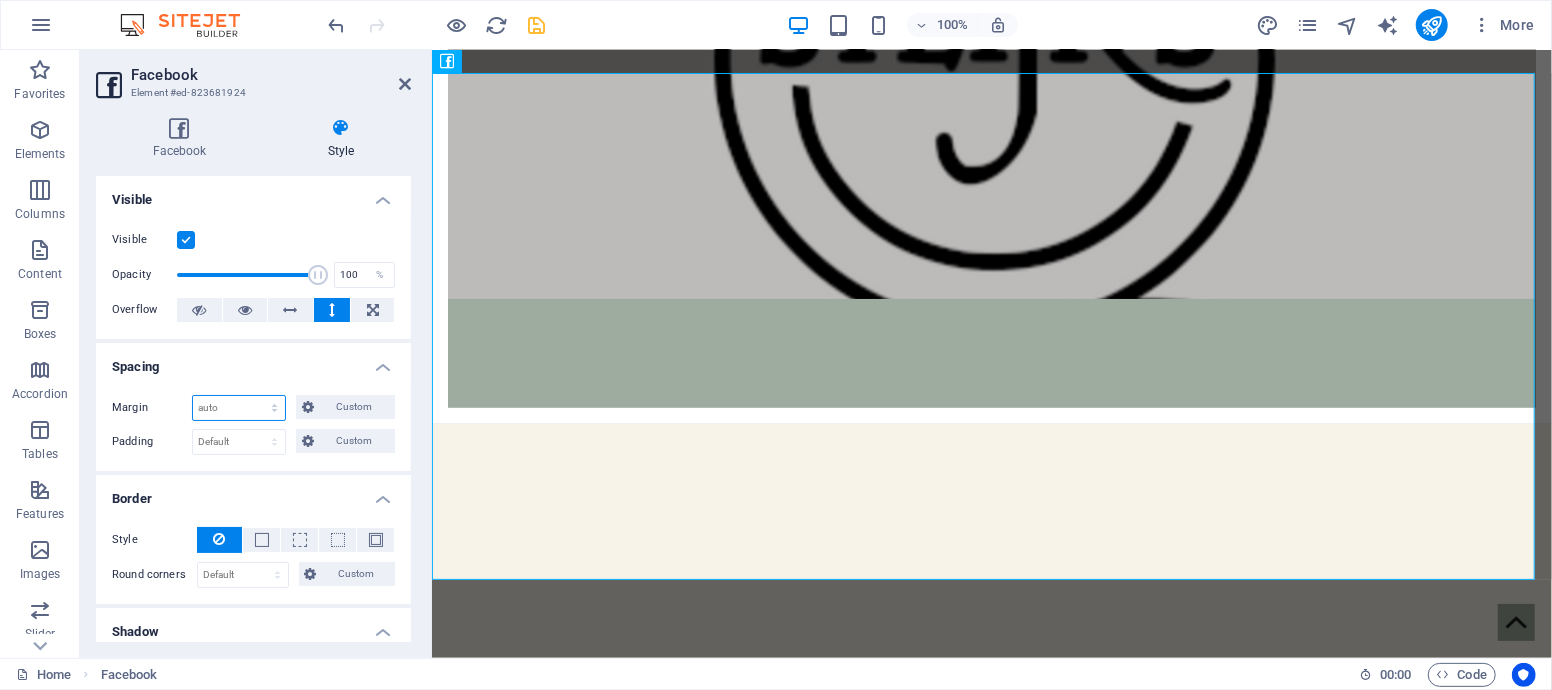 click on "Default auto px % rem vw vh Custom" at bounding box center (239, 408) 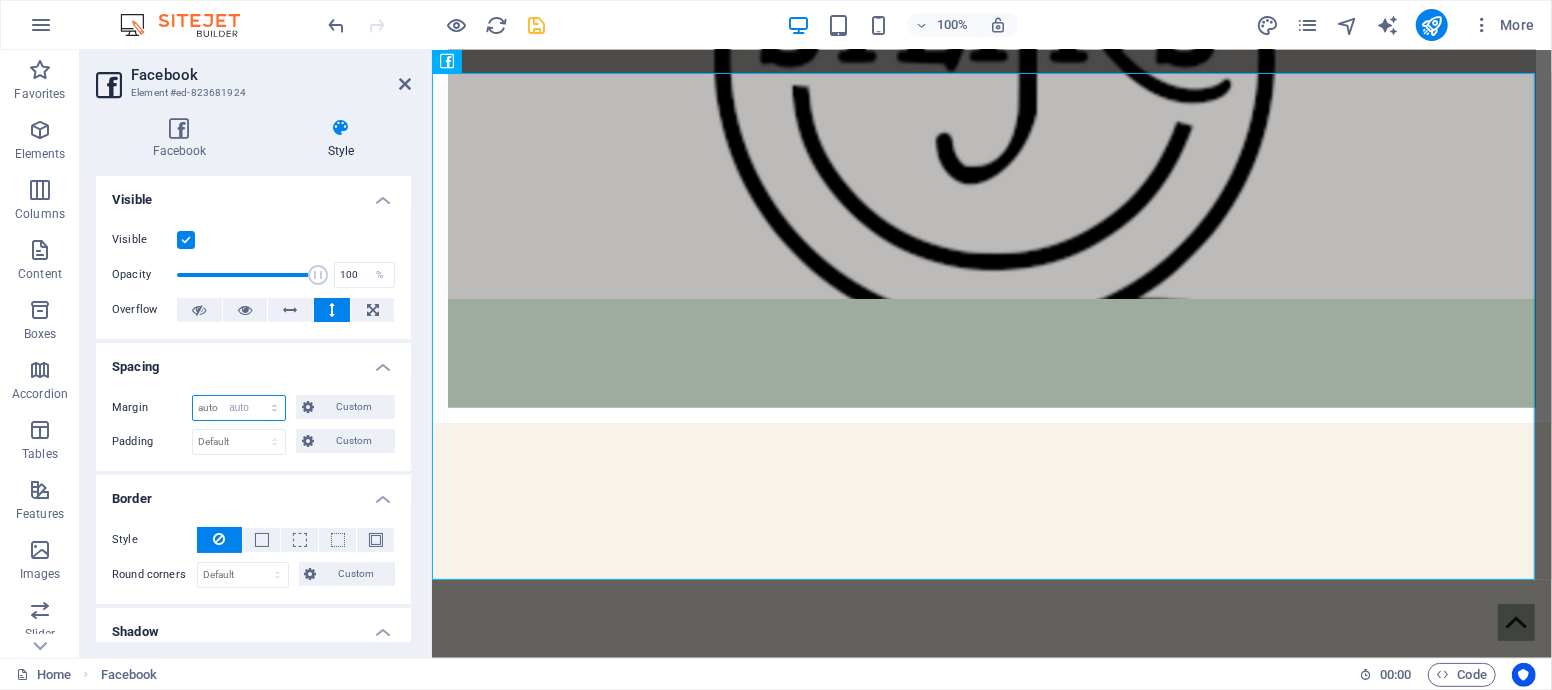 click on "Default auto px % rem vw vh Custom" at bounding box center (239, 408) 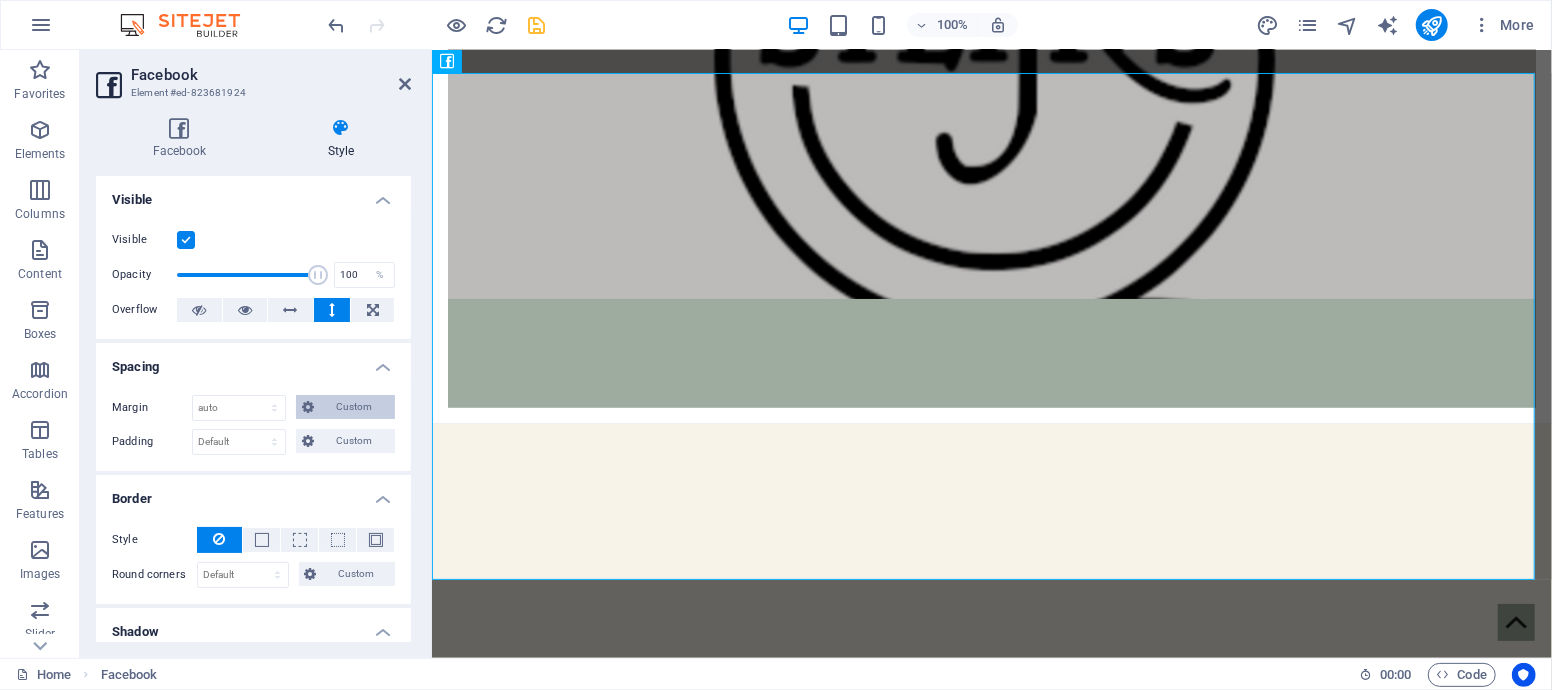 click on "Custom" at bounding box center [354, 407] 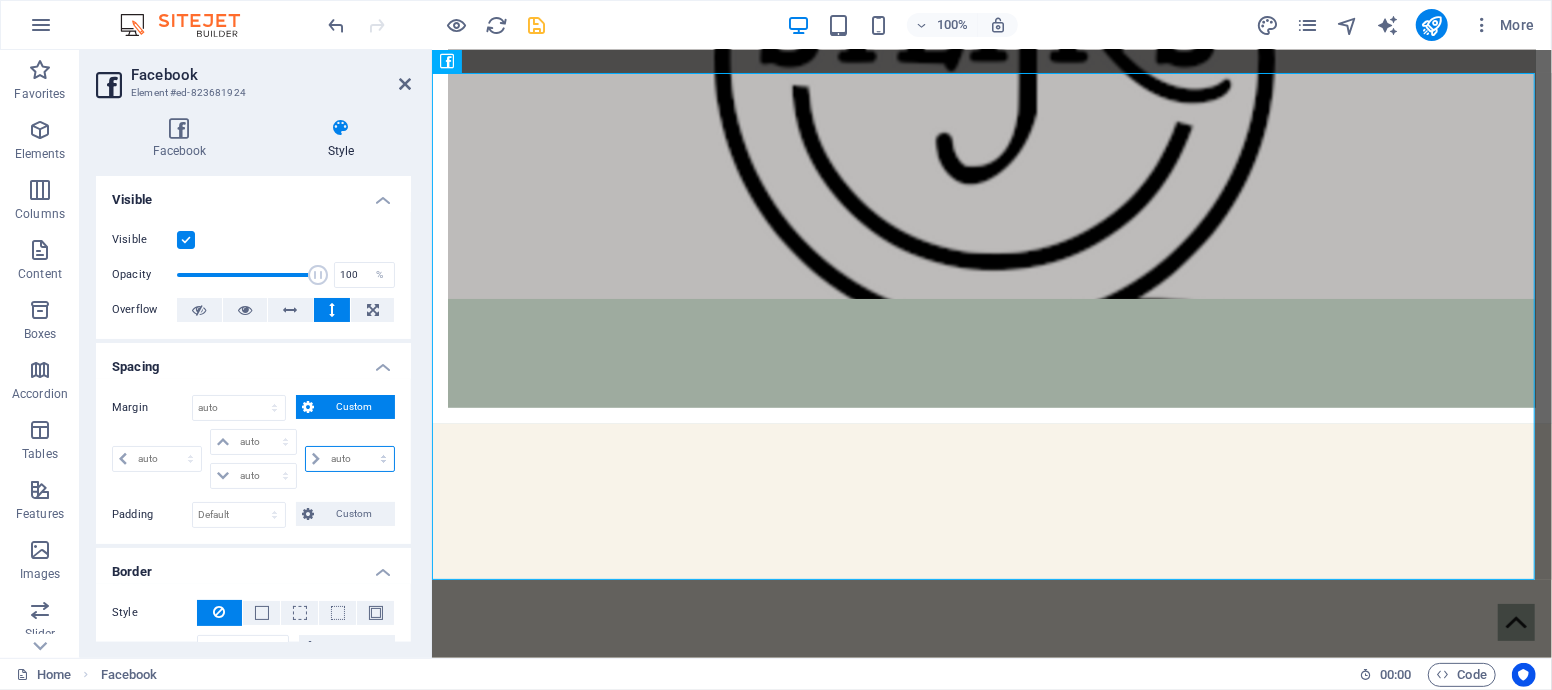 click on "auto px % rem vw vh" at bounding box center (350, 459) 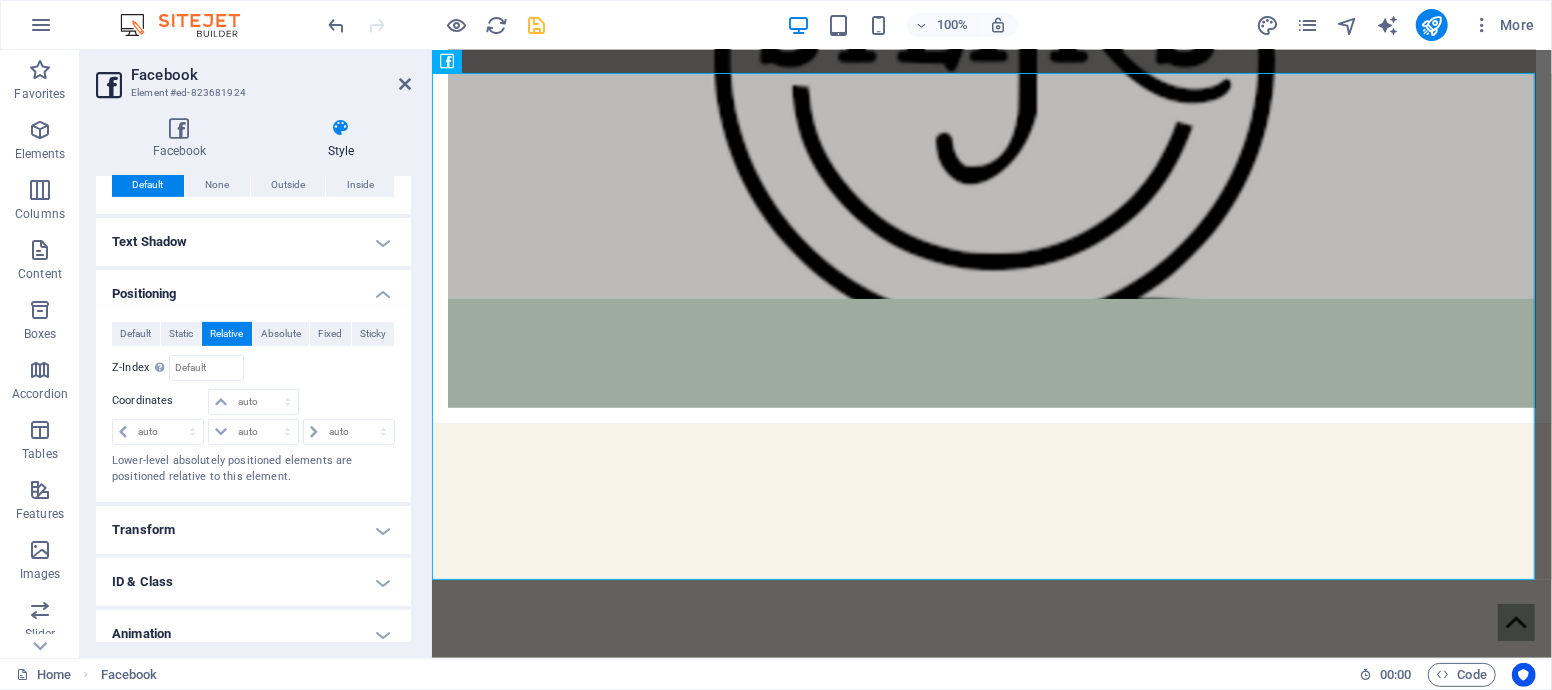 scroll, scrollTop: 623, scrollLeft: 0, axis: vertical 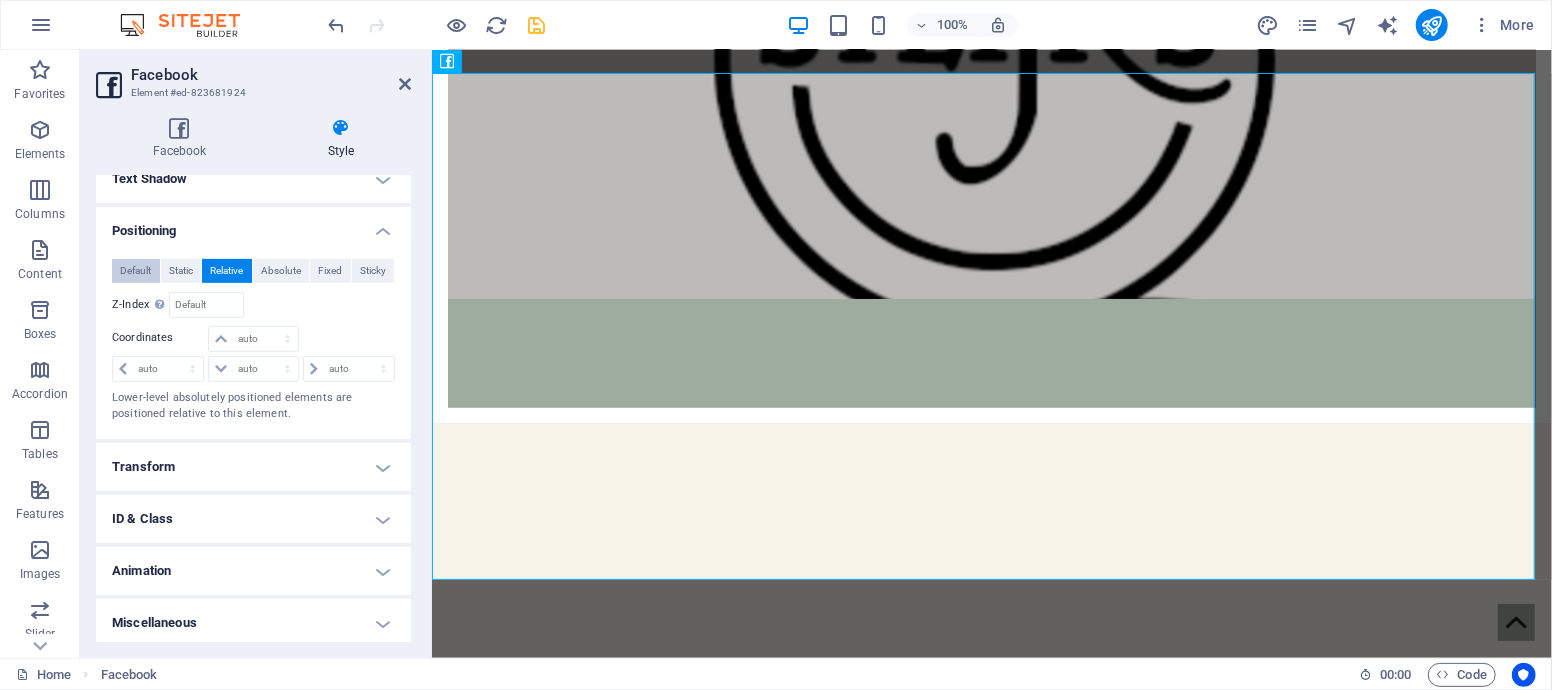 click on "Default" at bounding box center [135, 271] 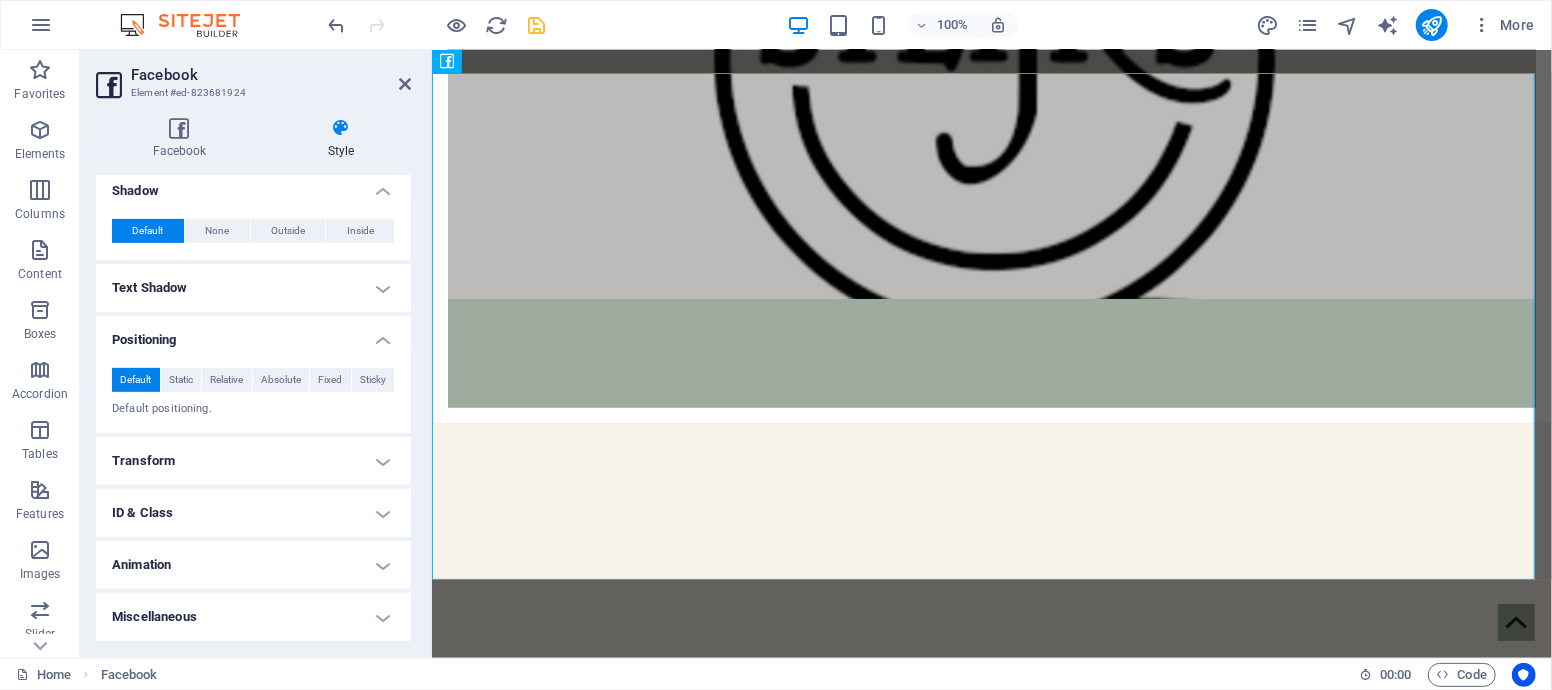scroll, scrollTop: 510, scrollLeft: 0, axis: vertical 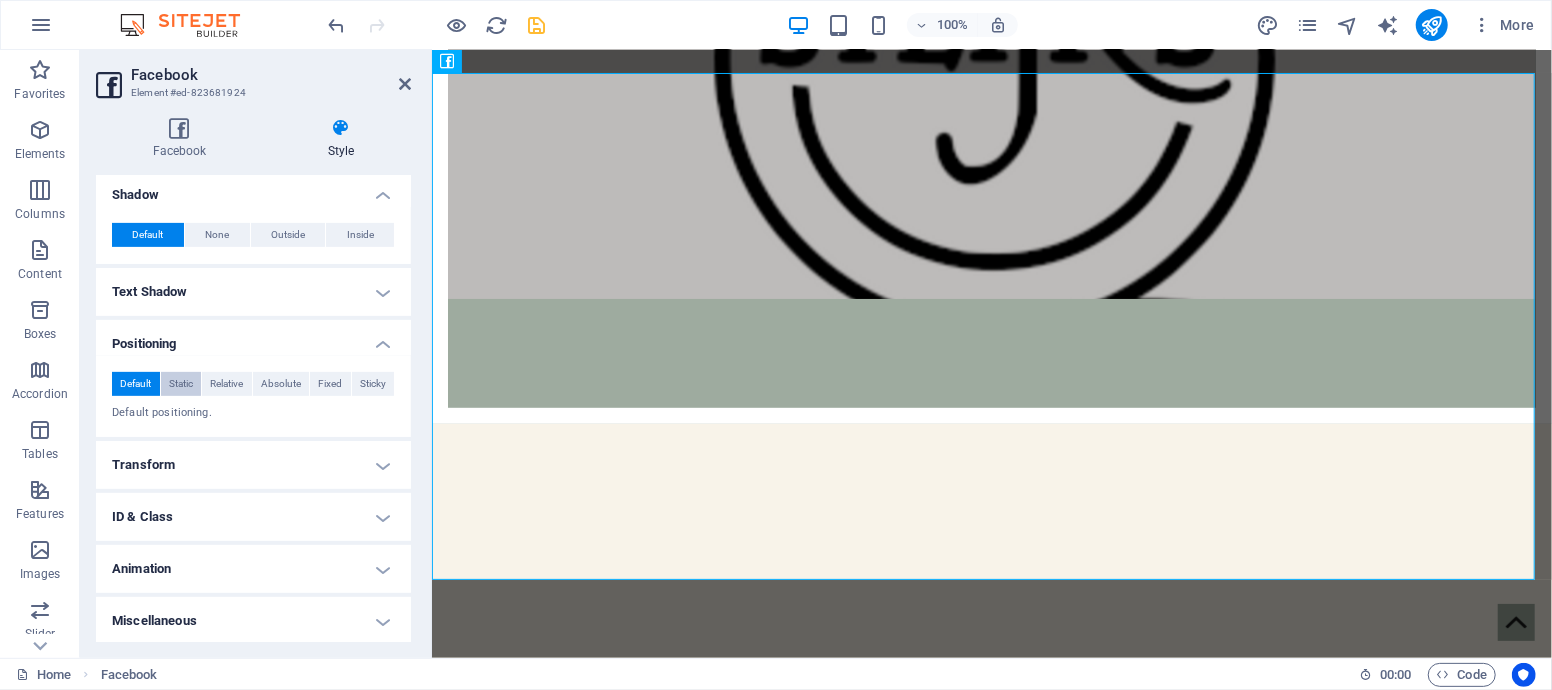 click on "Static" at bounding box center (181, 384) 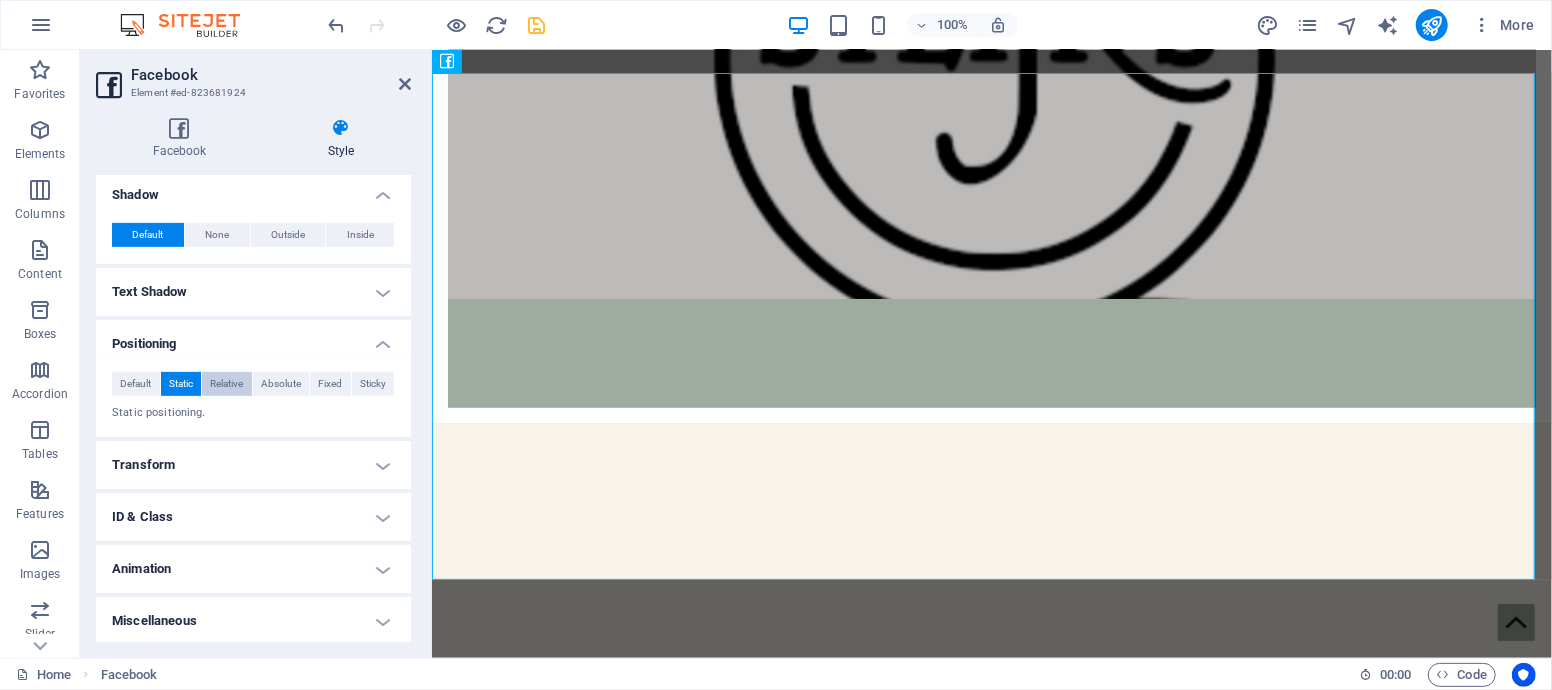 click on "Relative" at bounding box center (226, 384) 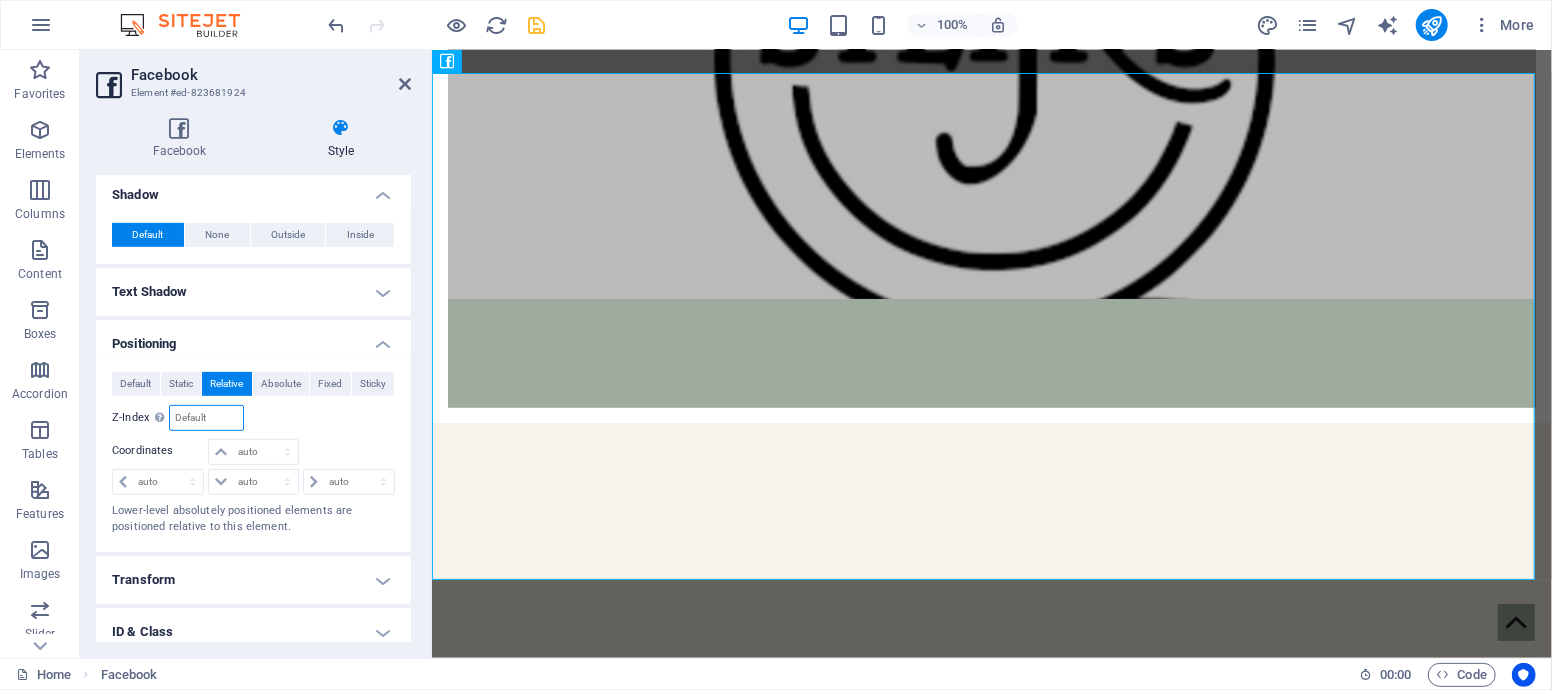 click at bounding box center (206, 418) 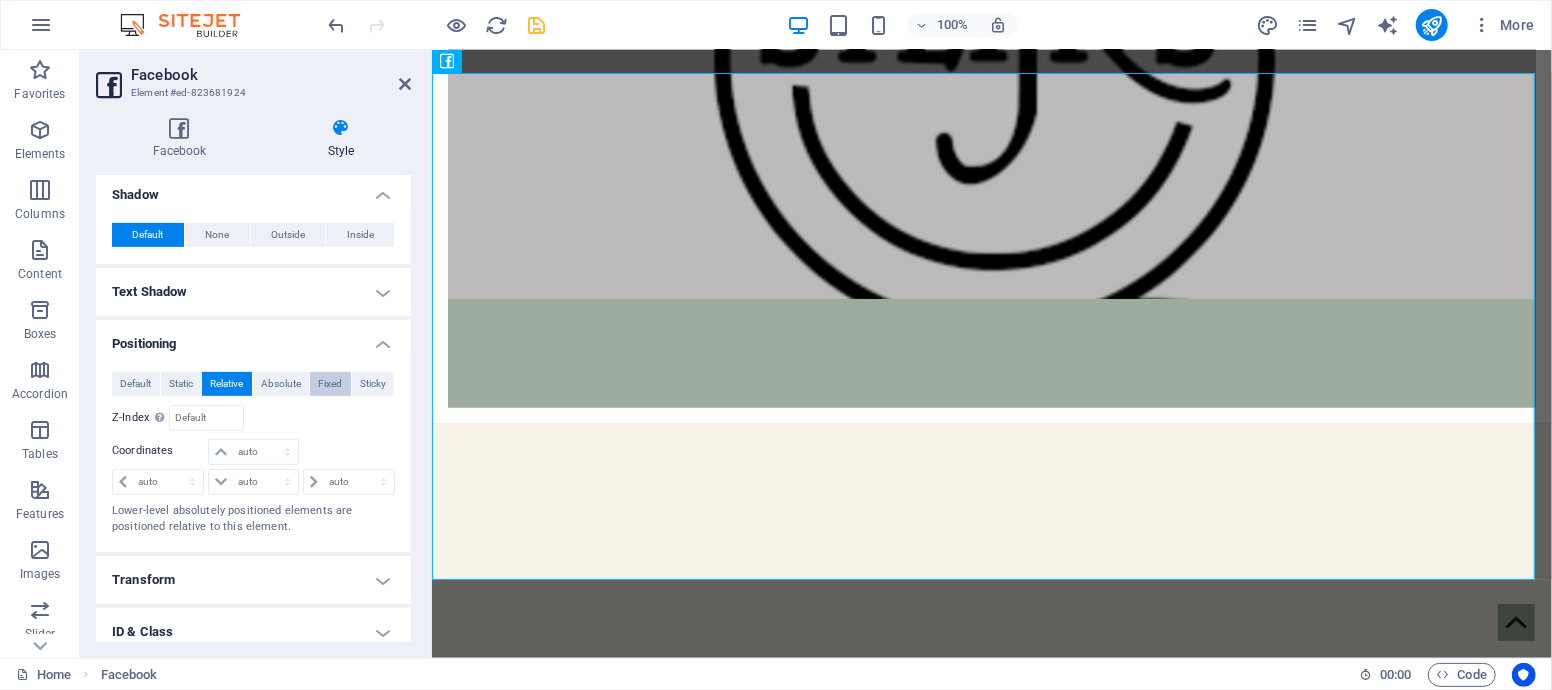 click on "Fixed" at bounding box center [330, 384] 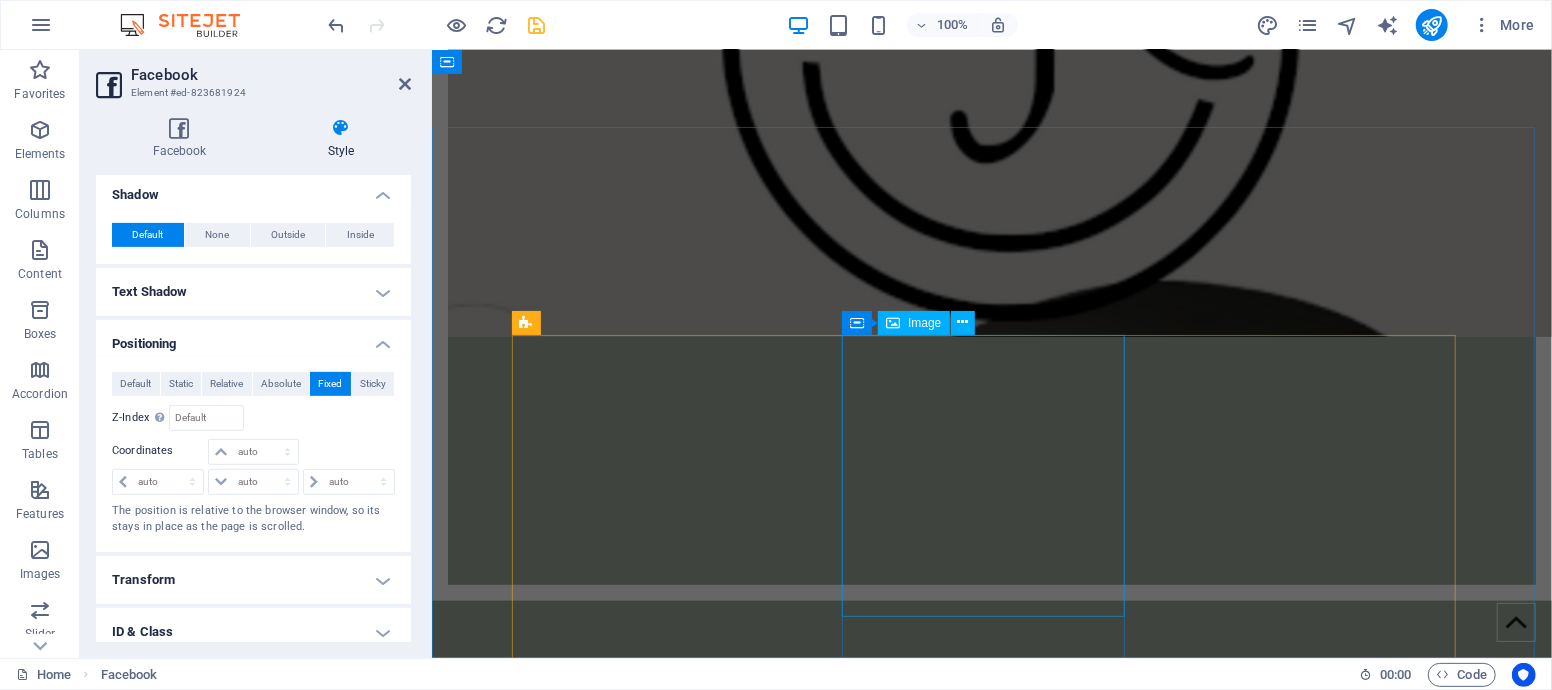 scroll, scrollTop: 512, scrollLeft: 0, axis: vertical 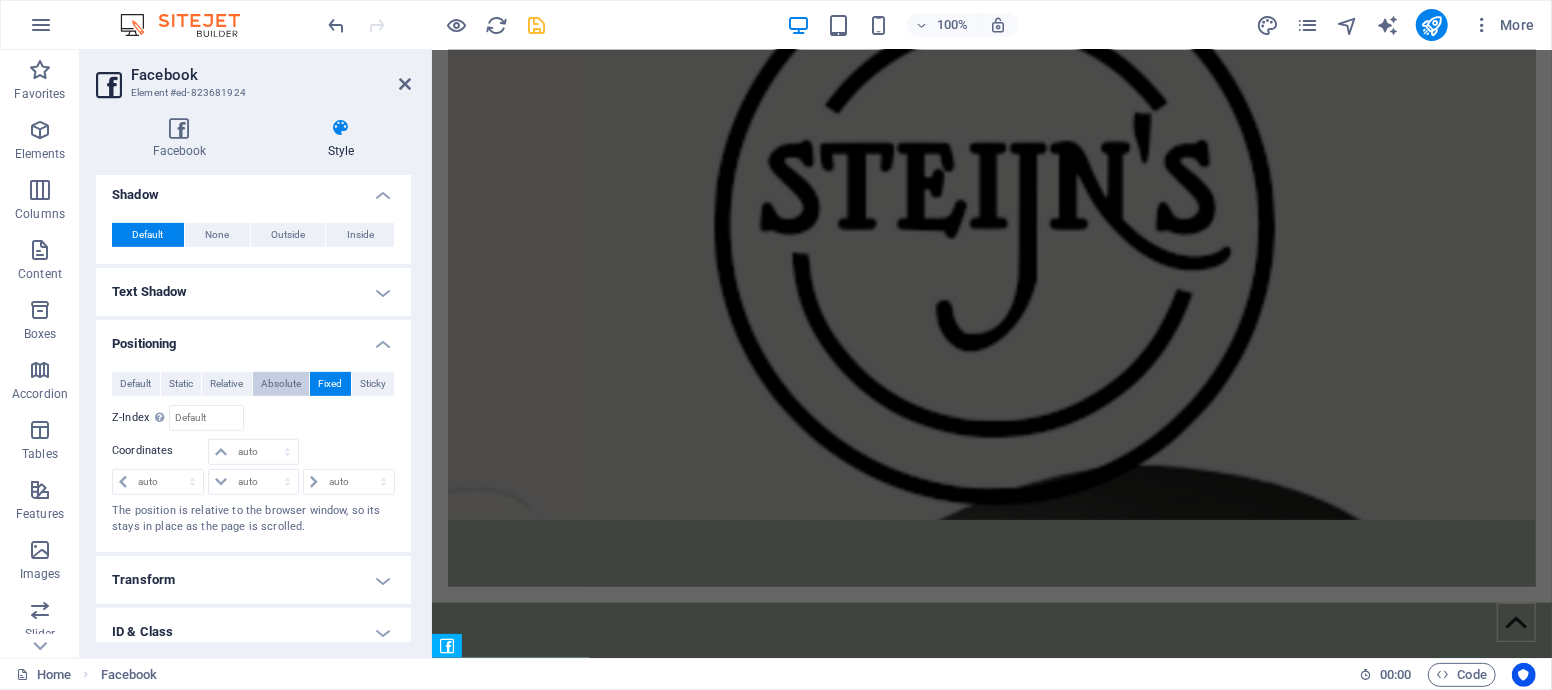 click on "Absolute" at bounding box center [281, 384] 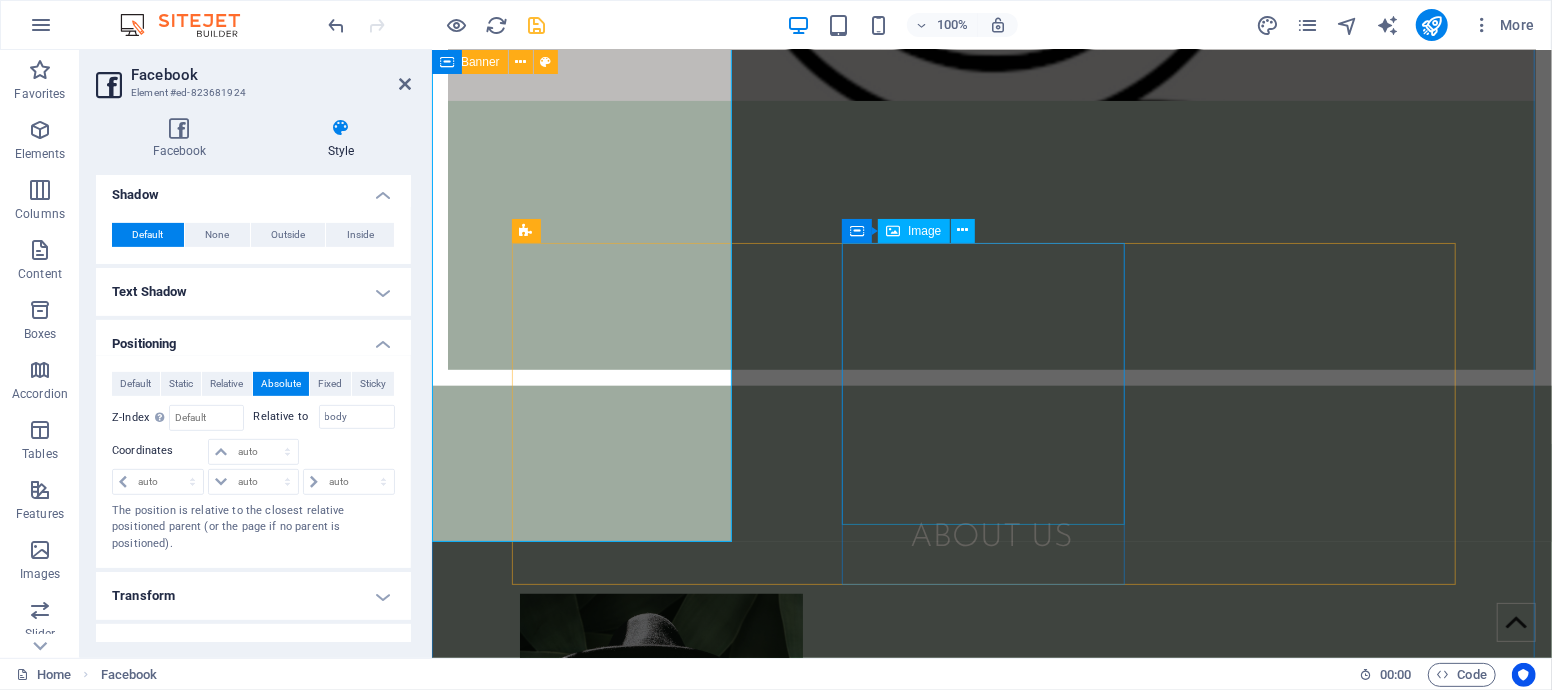 scroll, scrollTop: 0, scrollLeft: 0, axis: both 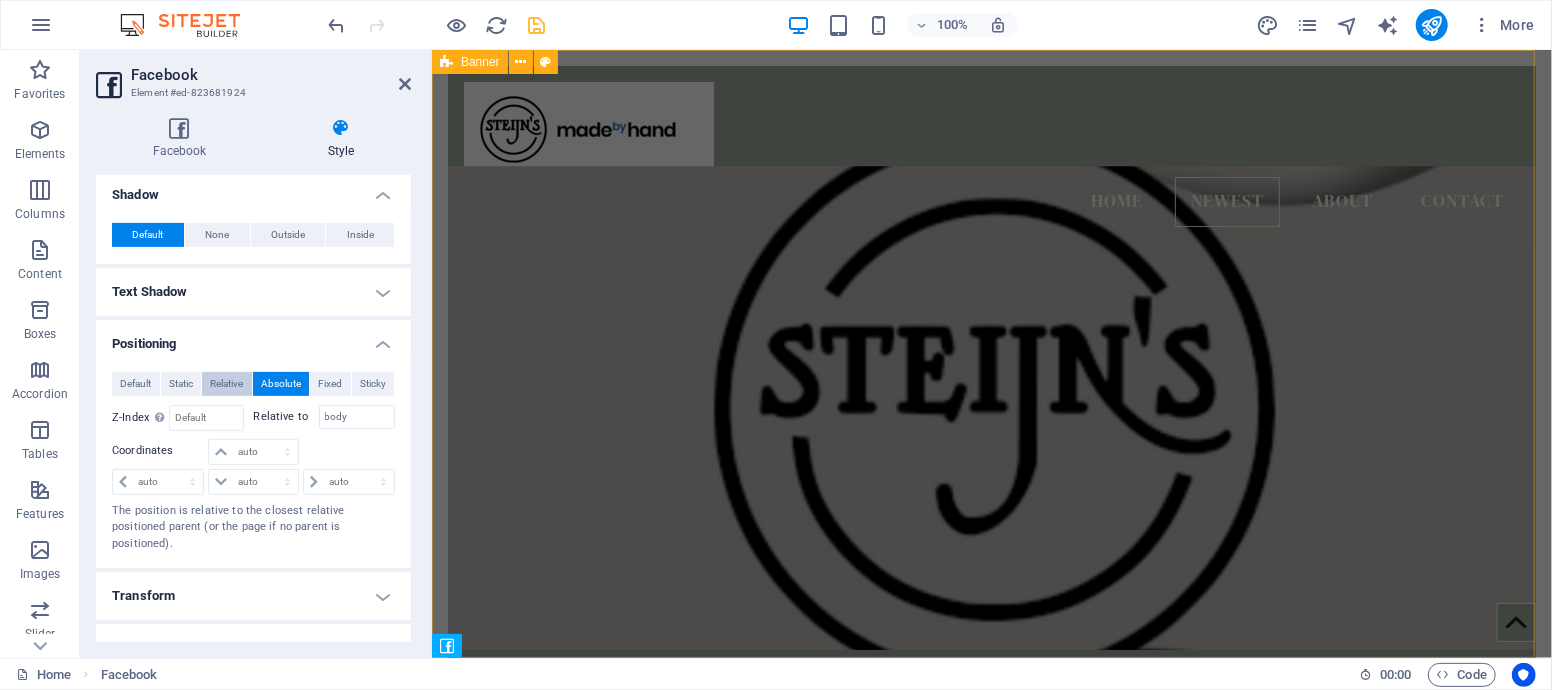 click on "Relative" at bounding box center (226, 384) 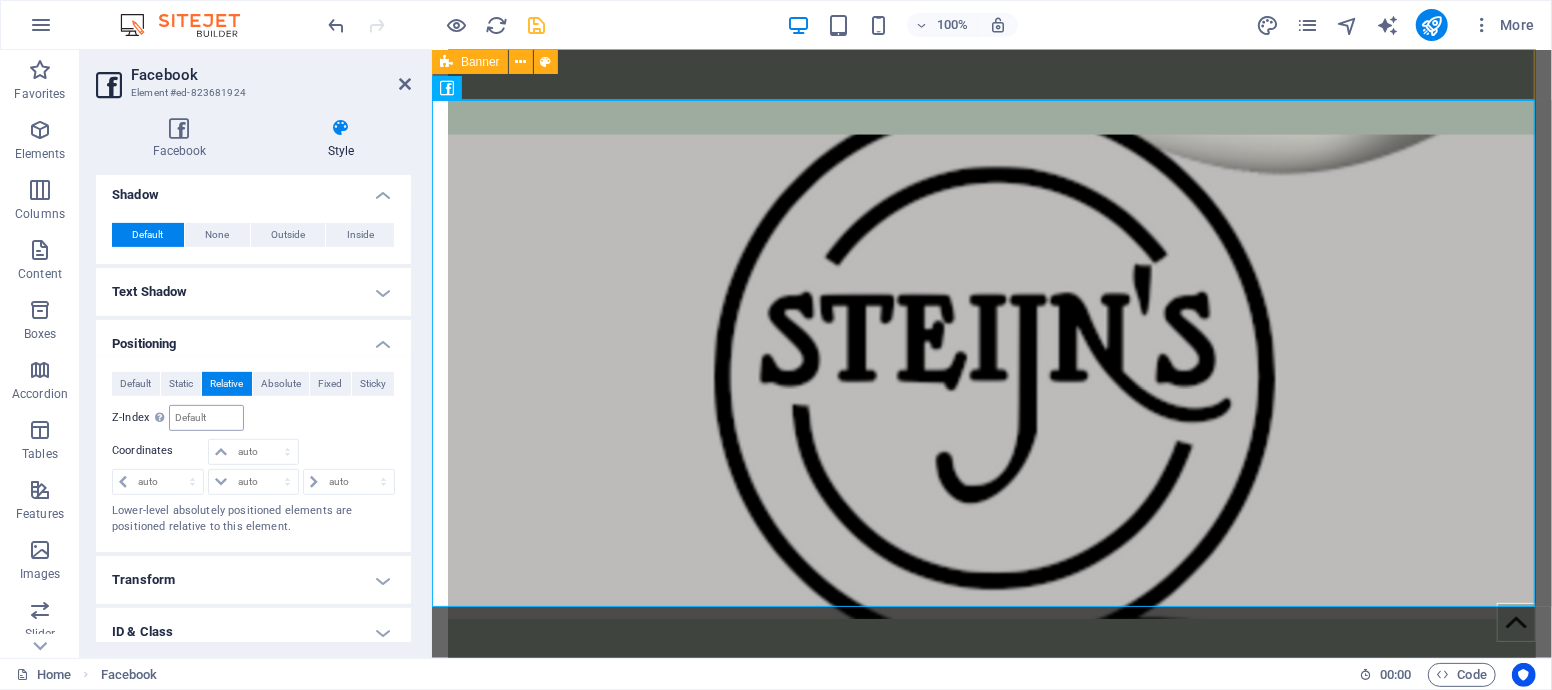 scroll, scrollTop: 558, scrollLeft: 0, axis: vertical 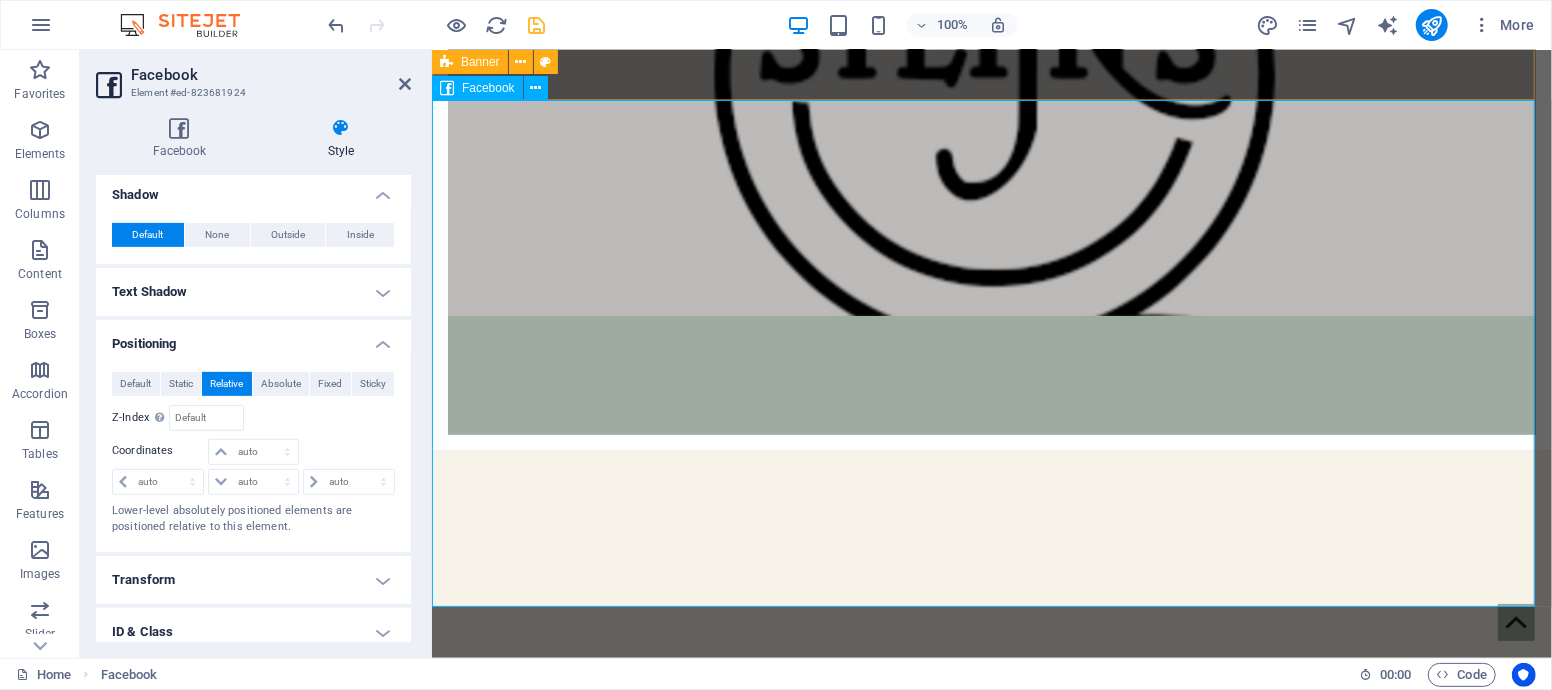 click at bounding box center (991, 703) 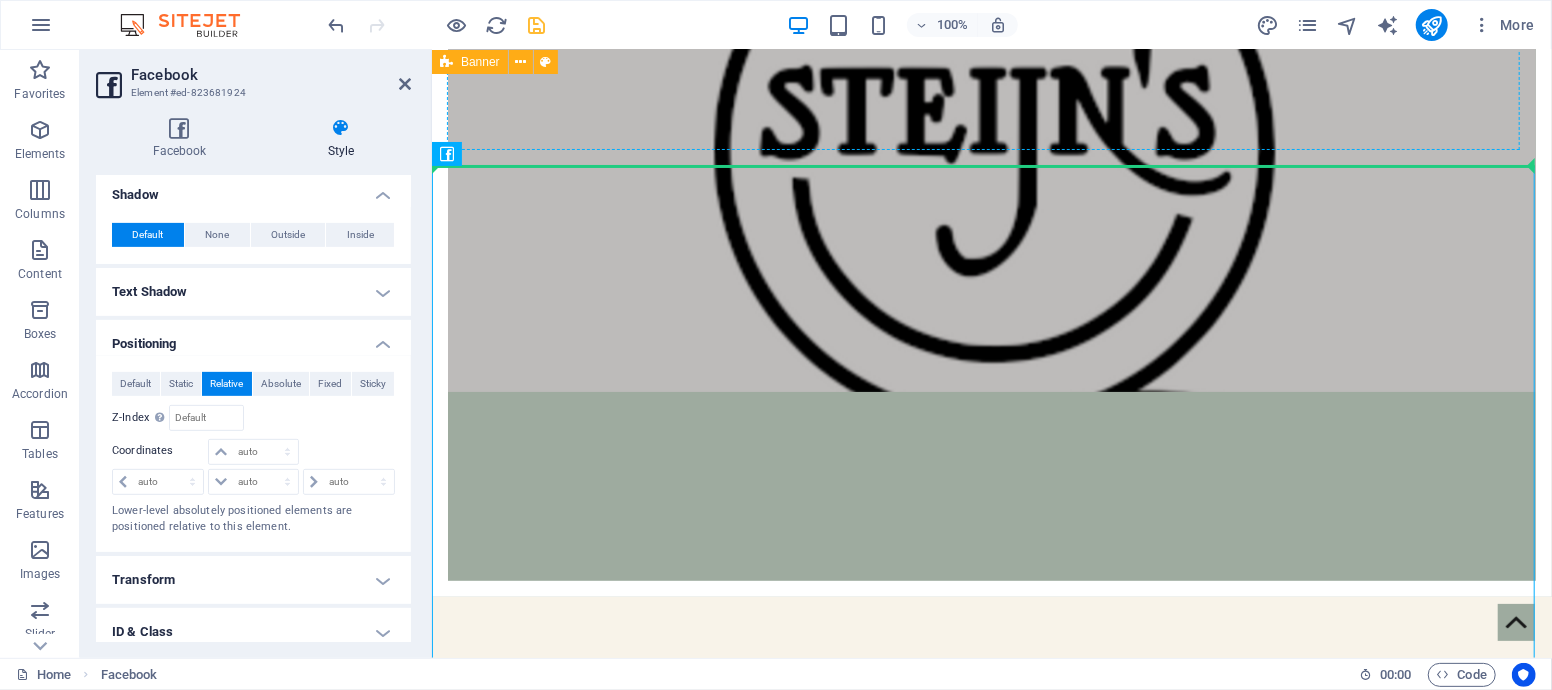 scroll, scrollTop: 347, scrollLeft: 0, axis: vertical 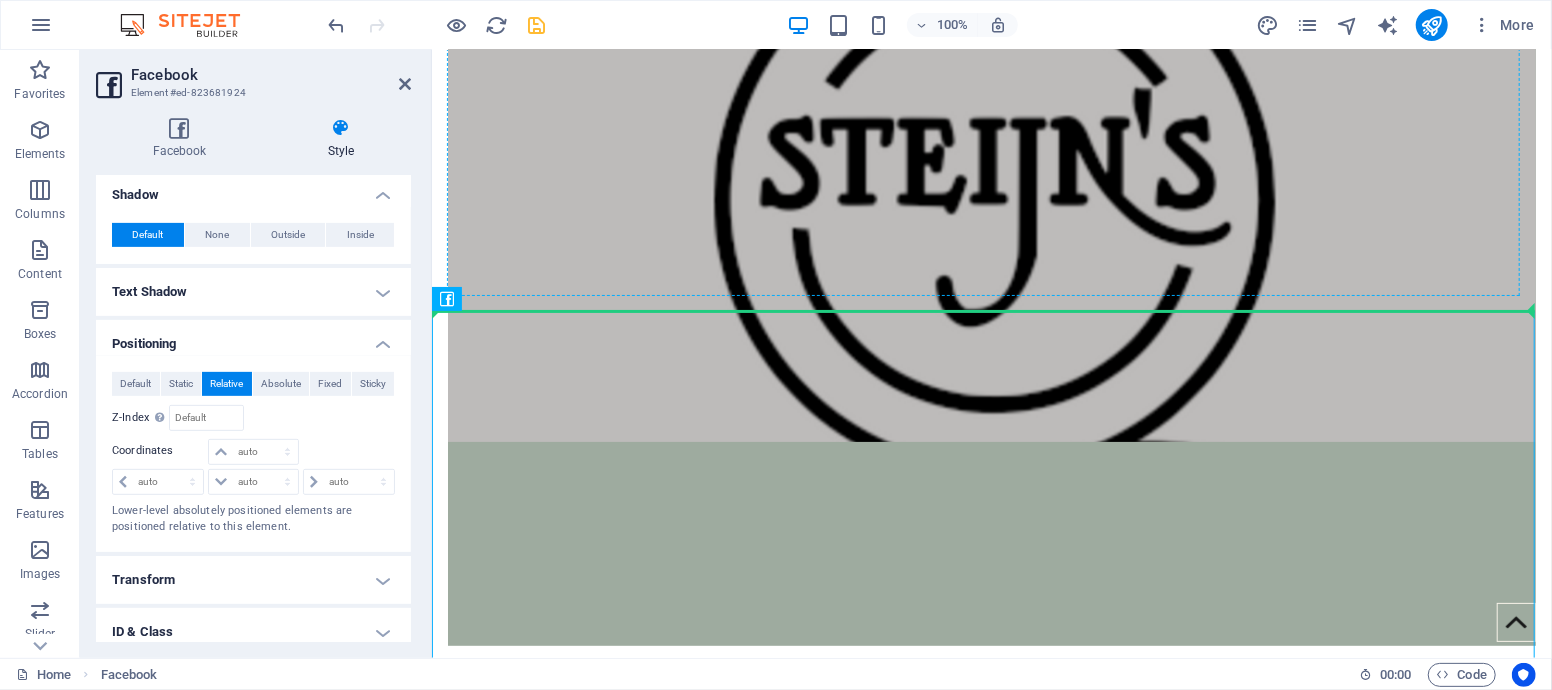 drag, startPoint x: 899, startPoint y: 138, endPoint x: 757, endPoint y: 172, distance: 146.0137 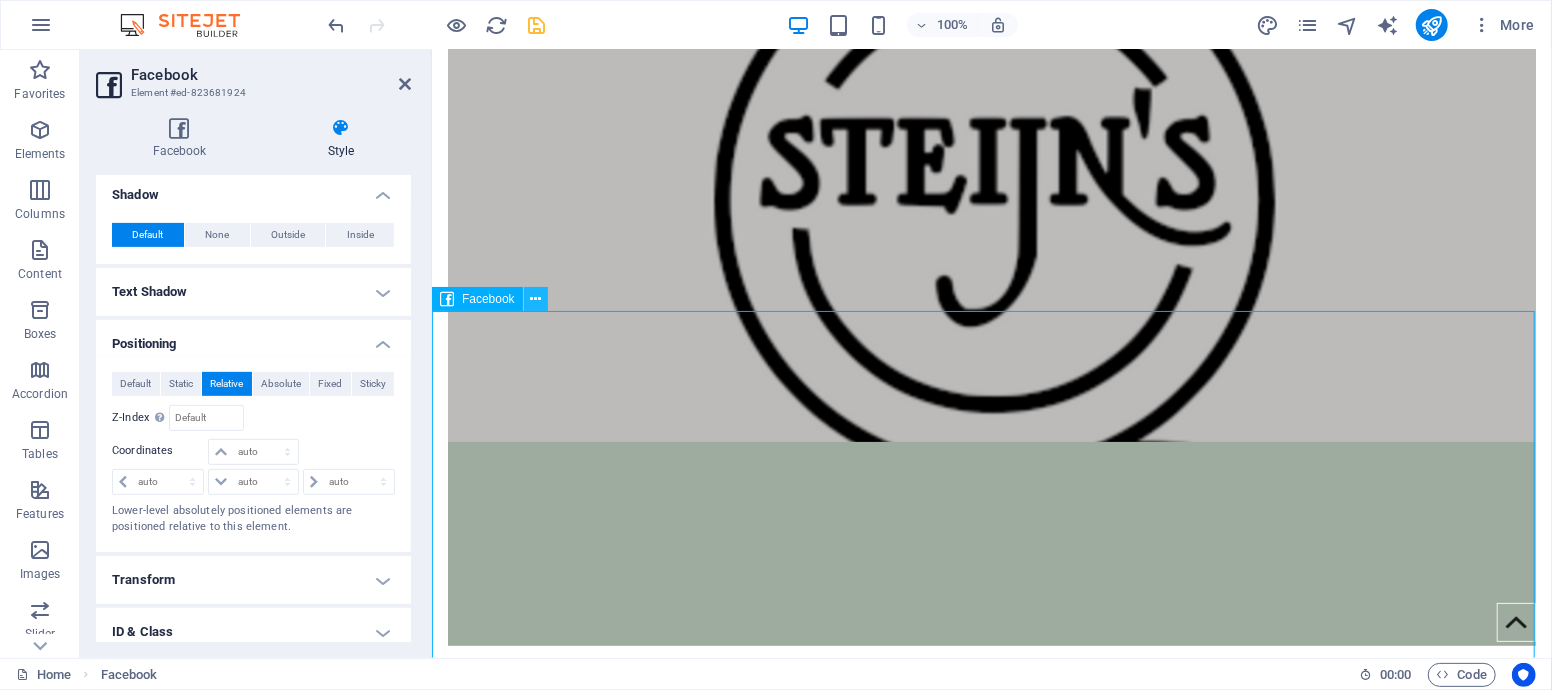 click at bounding box center (535, 299) 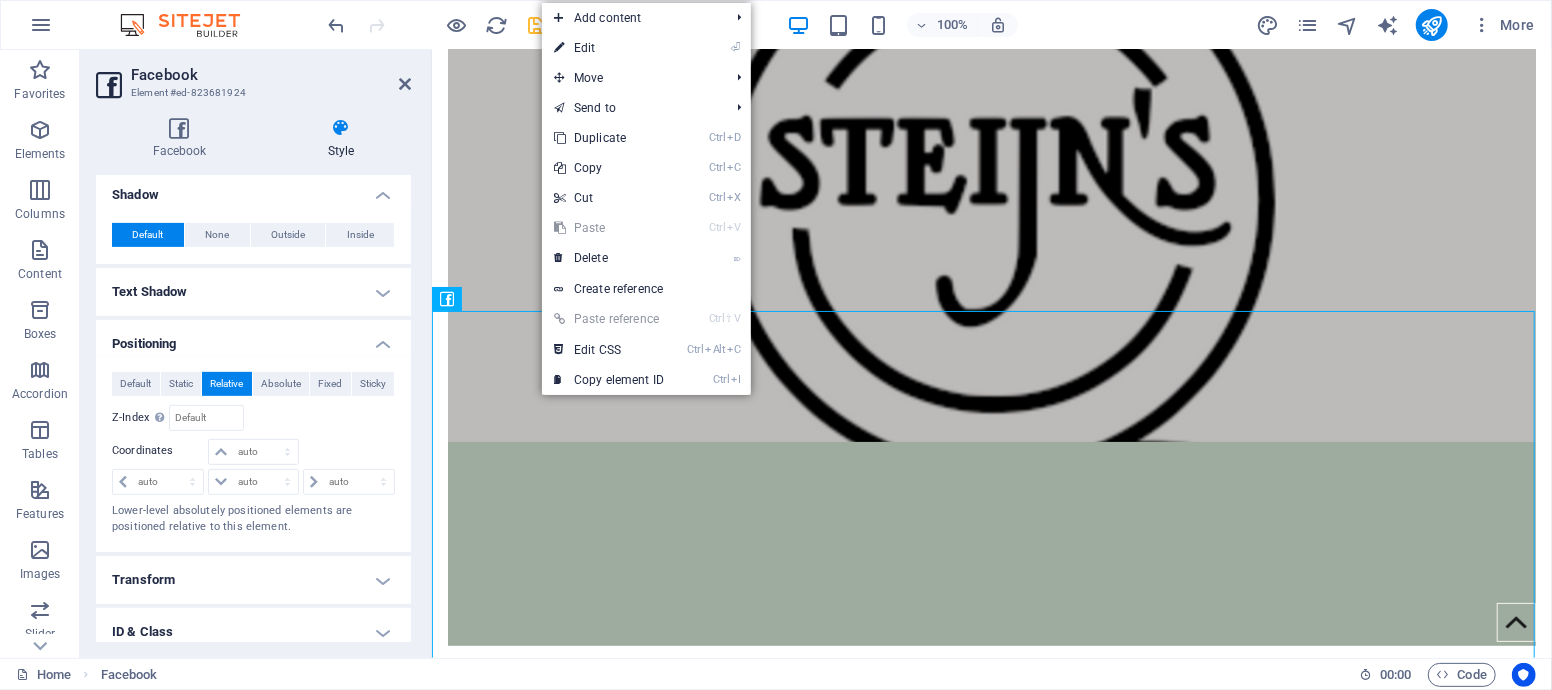 scroll, scrollTop: 623, scrollLeft: 0, axis: vertical 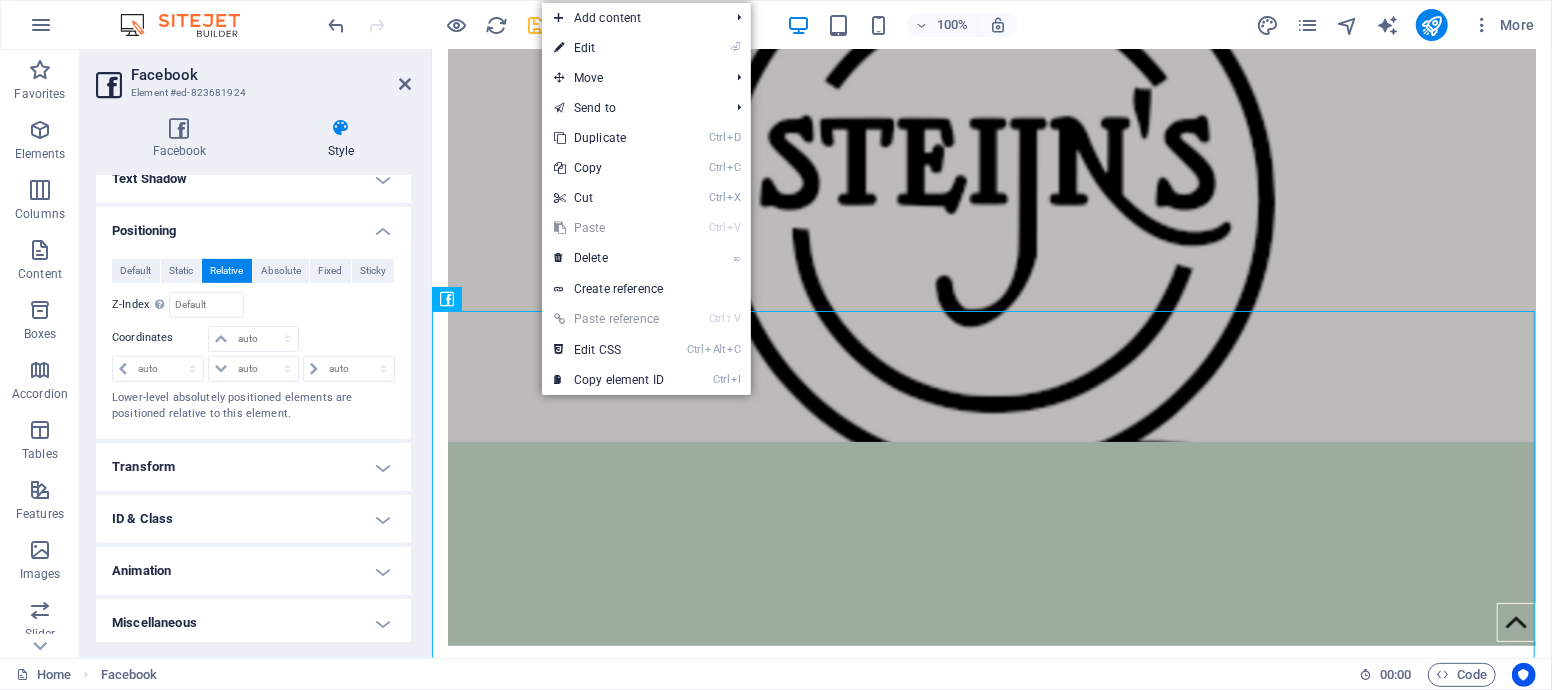 click on "Transform" at bounding box center (253, 467) 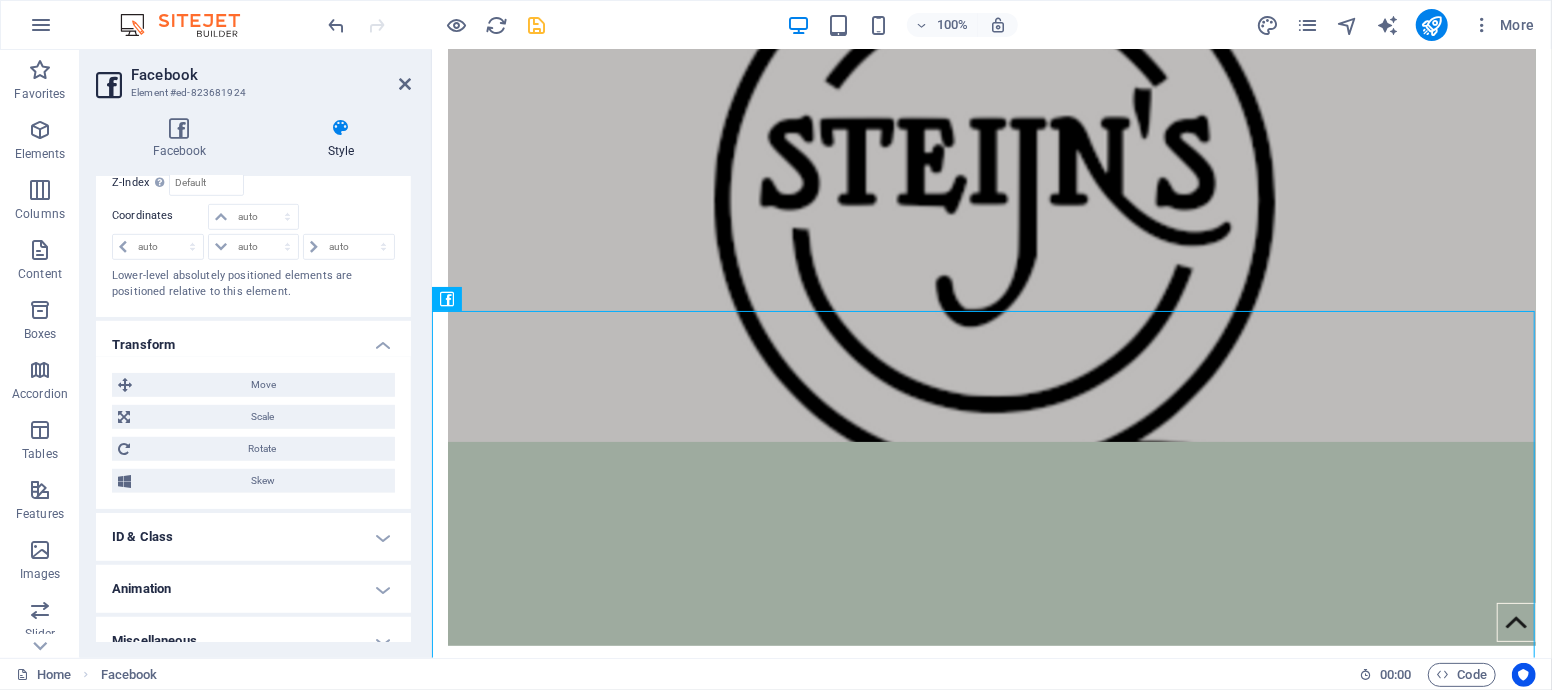 scroll, scrollTop: 763, scrollLeft: 0, axis: vertical 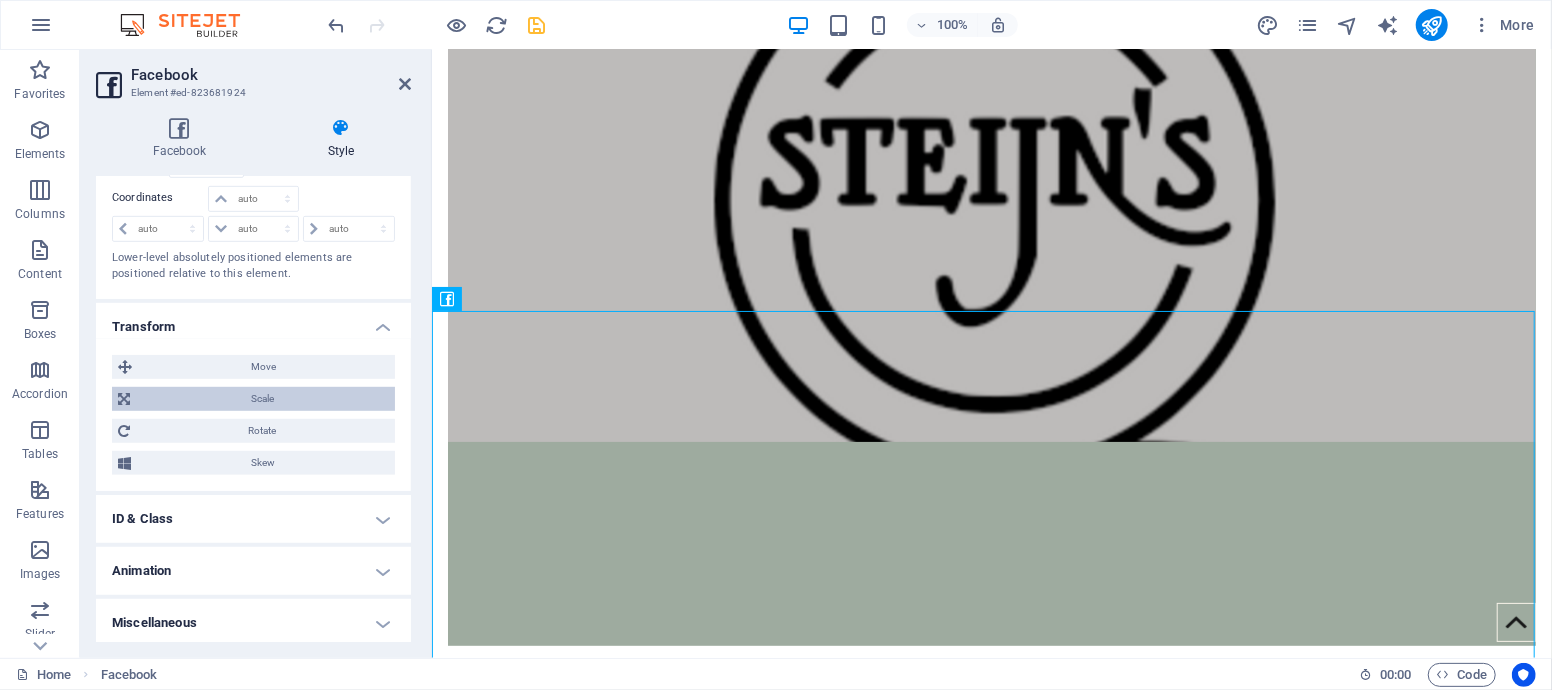 click on "Scale" at bounding box center [262, 399] 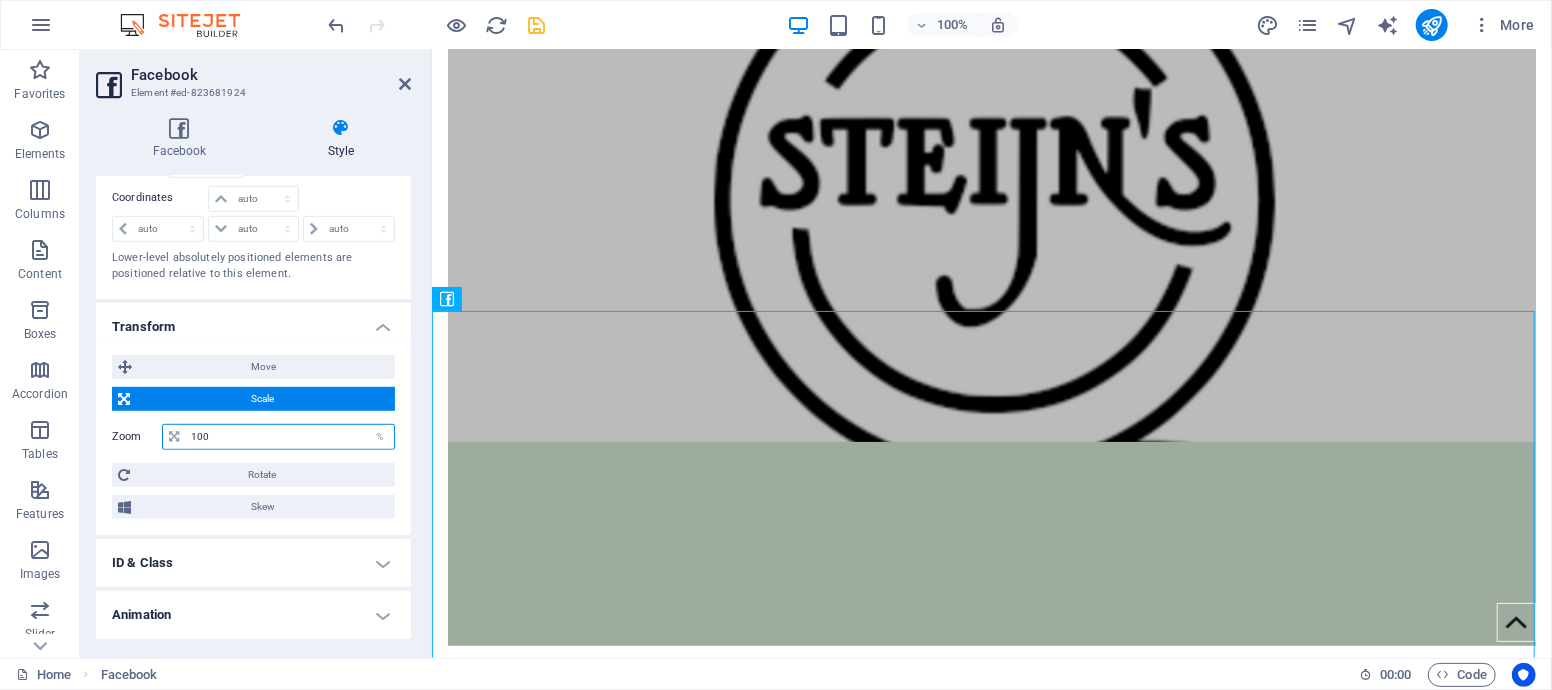 drag, startPoint x: 240, startPoint y: 427, endPoint x: 172, endPoint y: 427, distance: 68 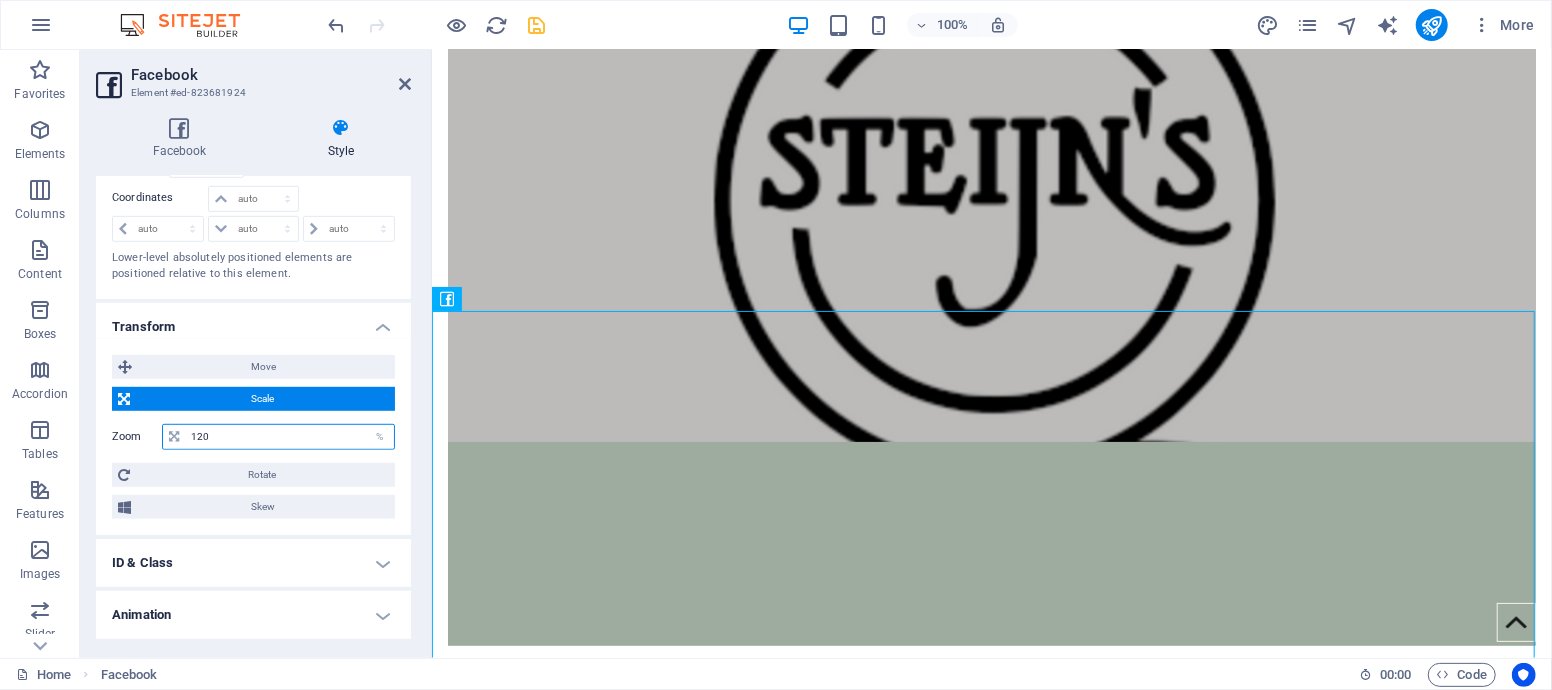 type on "120" 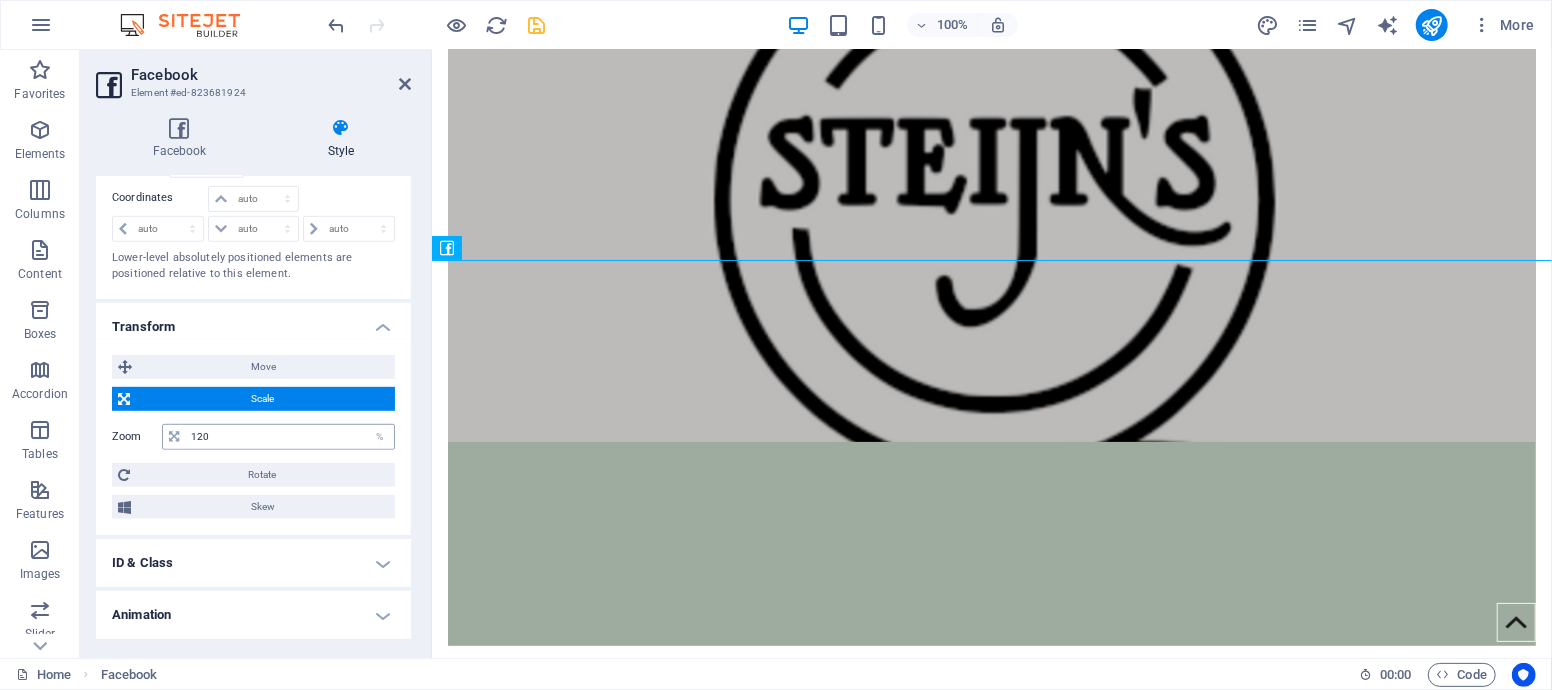 type 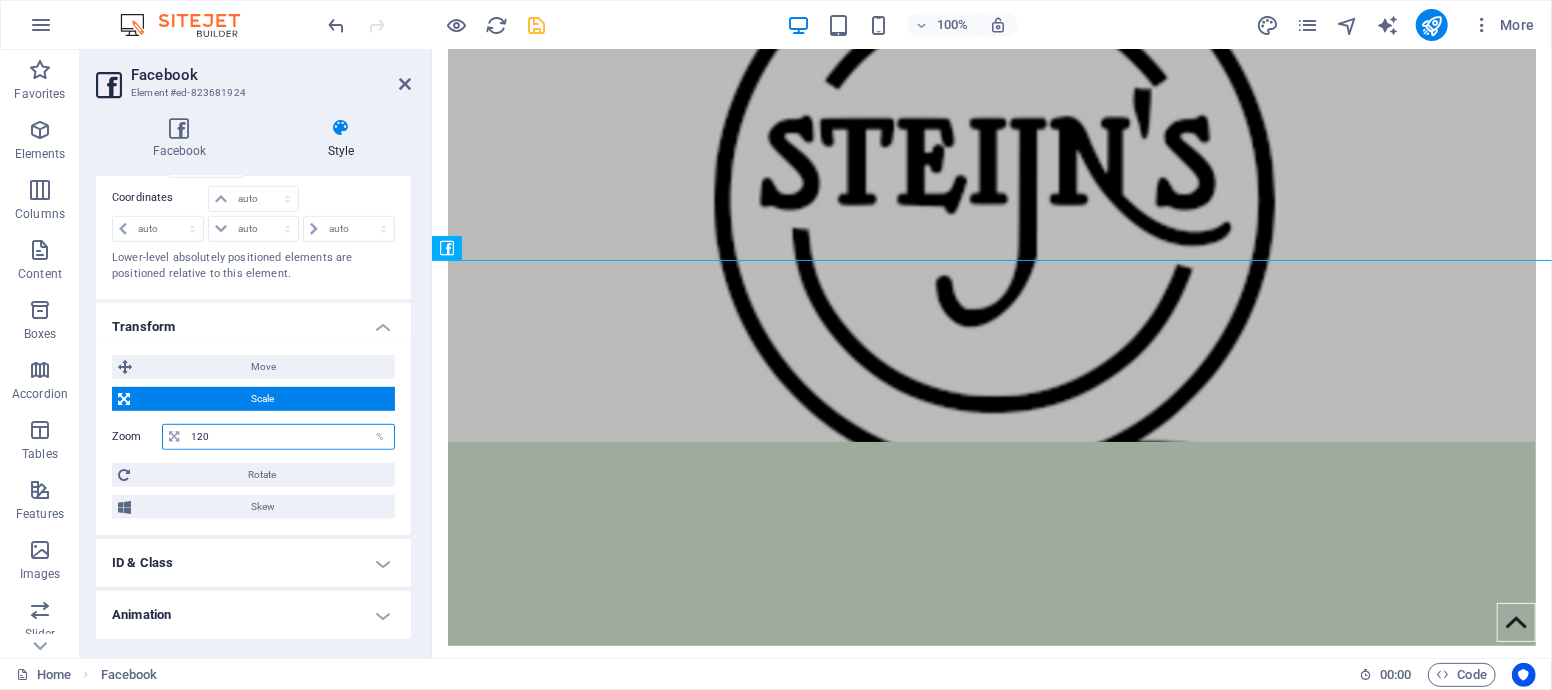drag, startPoint x: 244, startPoint y: 436, endPoint x: 130, endPoint y: 433, distance: 114.03947 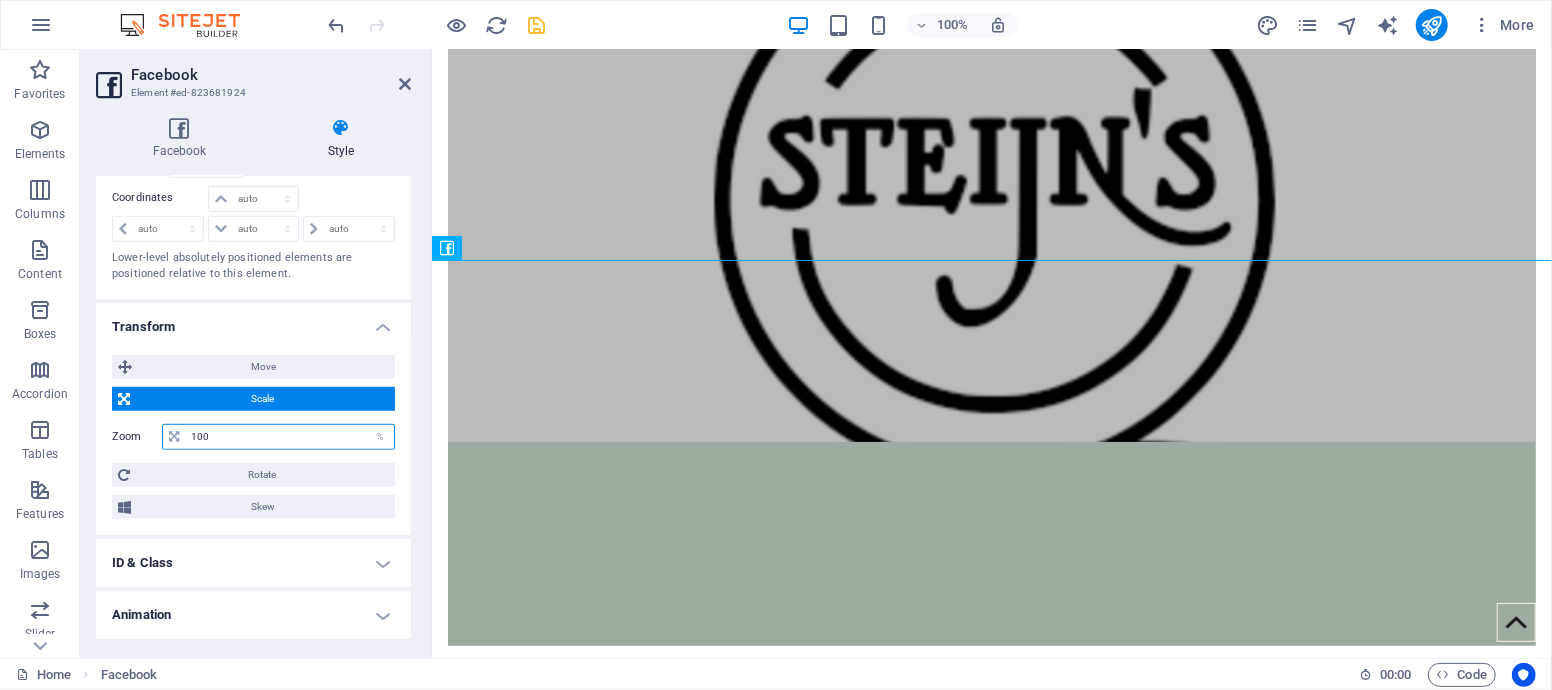 type on "100" 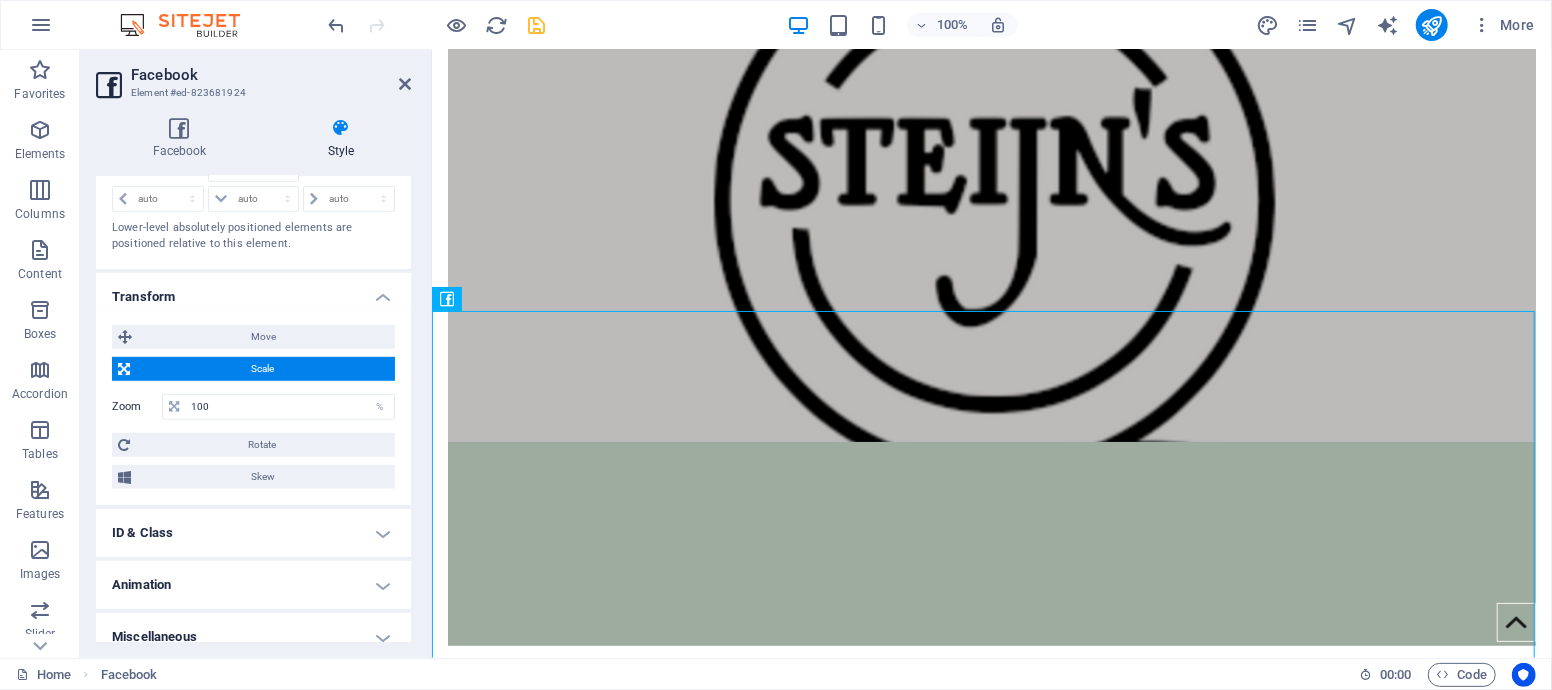 scroll, scrollTop: 807, scrollLeft: 0, axis: vertical 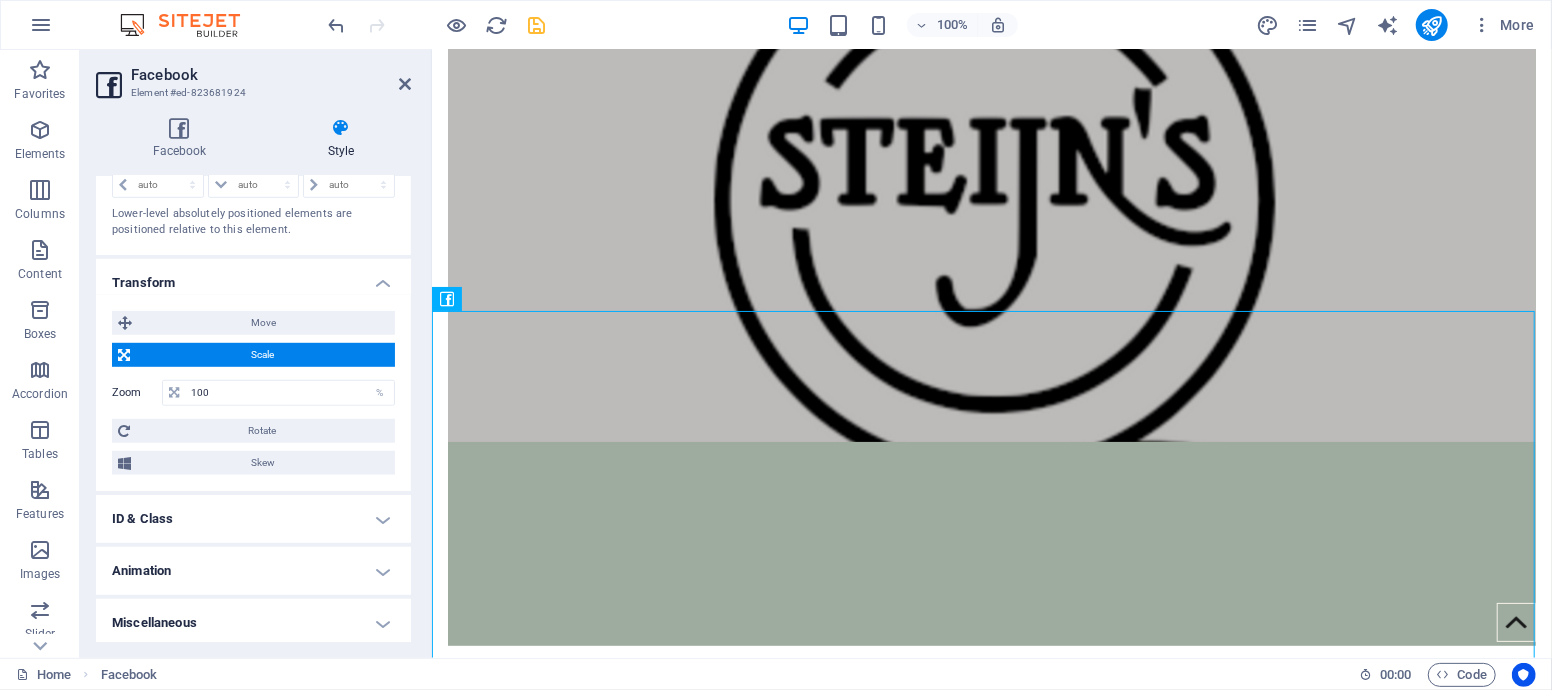 click on "Scale" at bounding box center (262, 355) 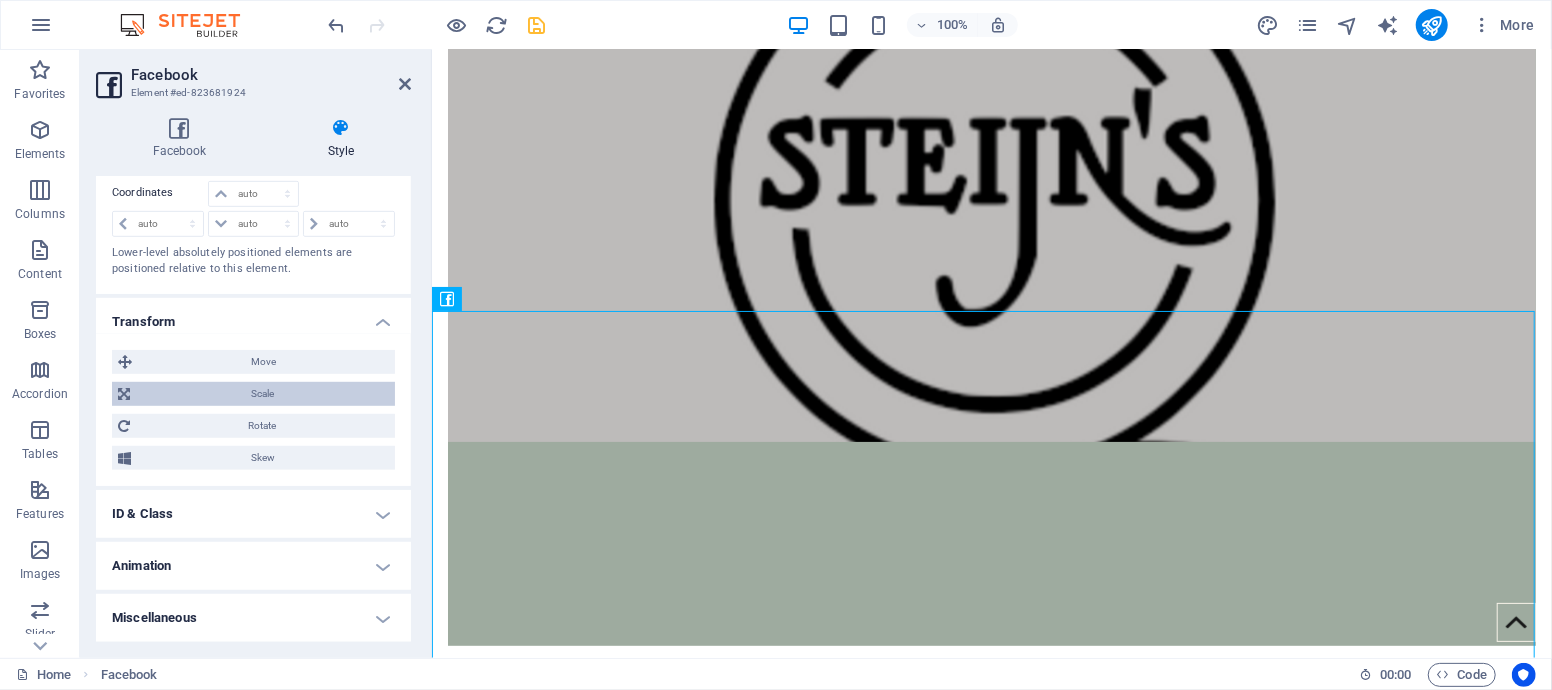 scroll, scrollTop: 763, scrollLeft: 0, axis: vertical 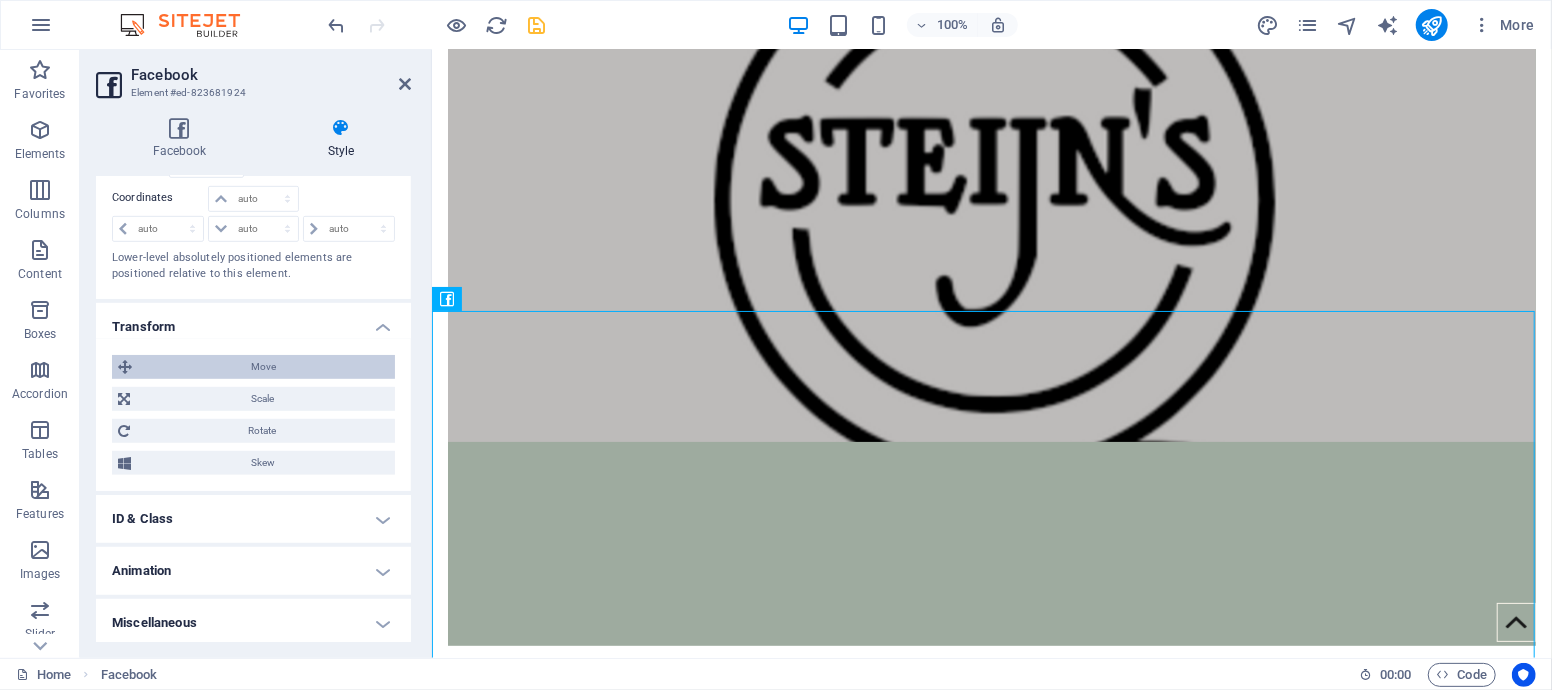 click on "Move" at bounding box center [263, 367] 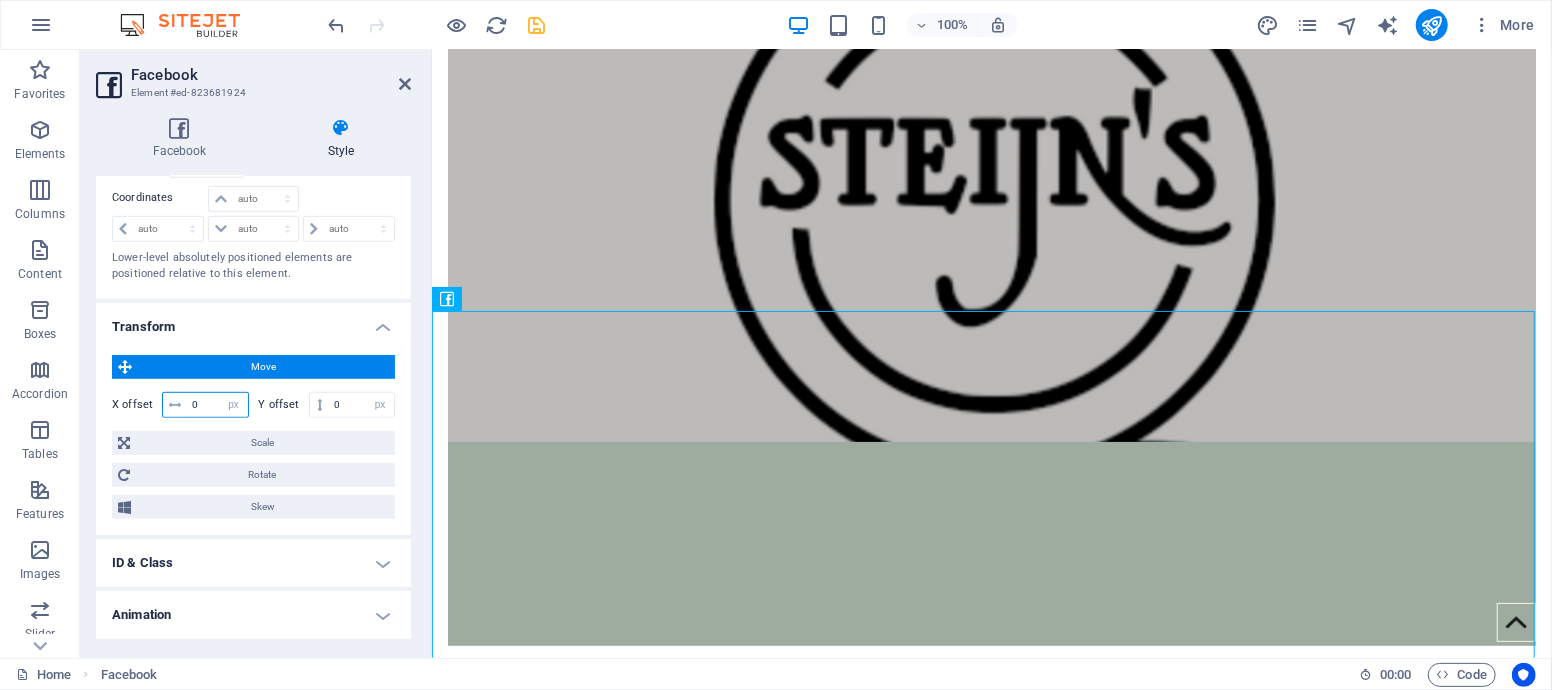 click on "0" at bounding box center [217, 405] 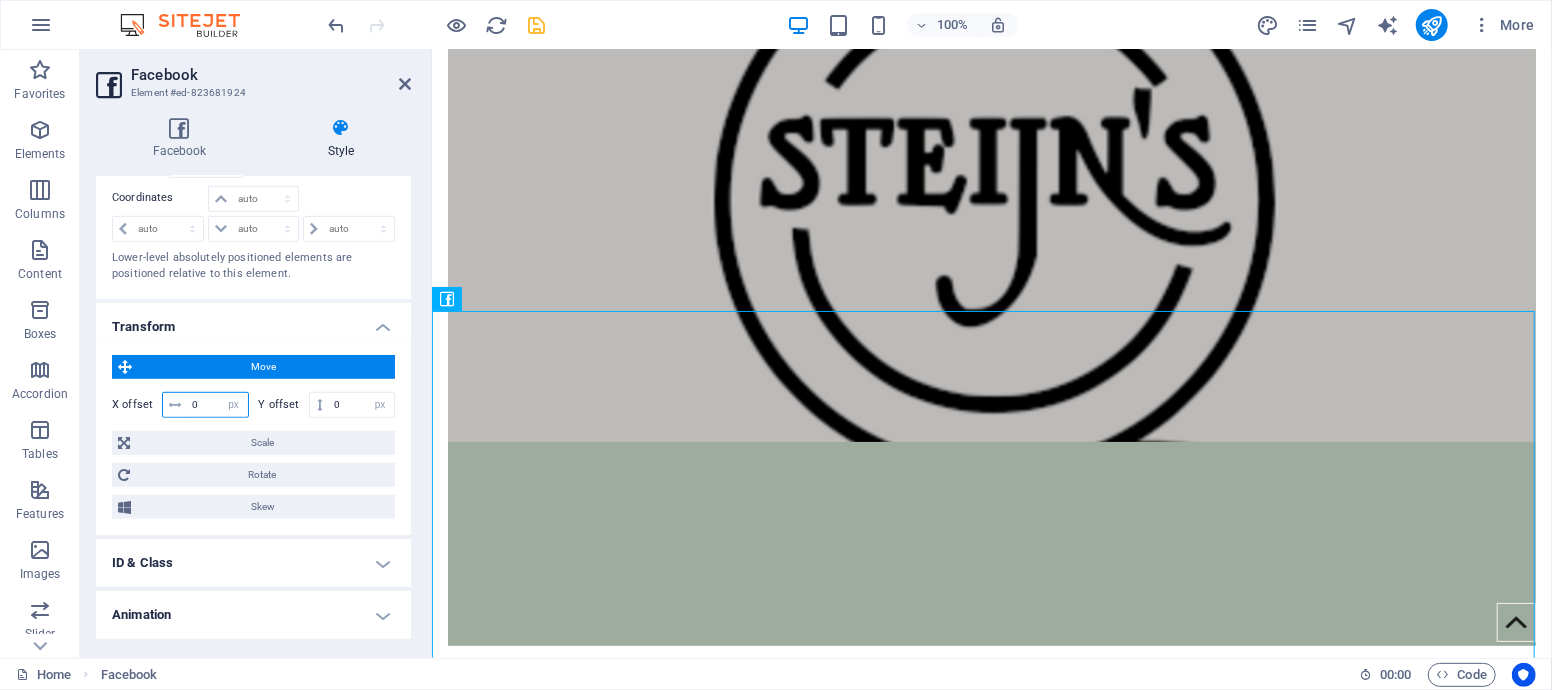 drag, startPoint x: 174, startPoint y: 398, endPoint x: 158, endPoint y: 404, distance: 17.088007 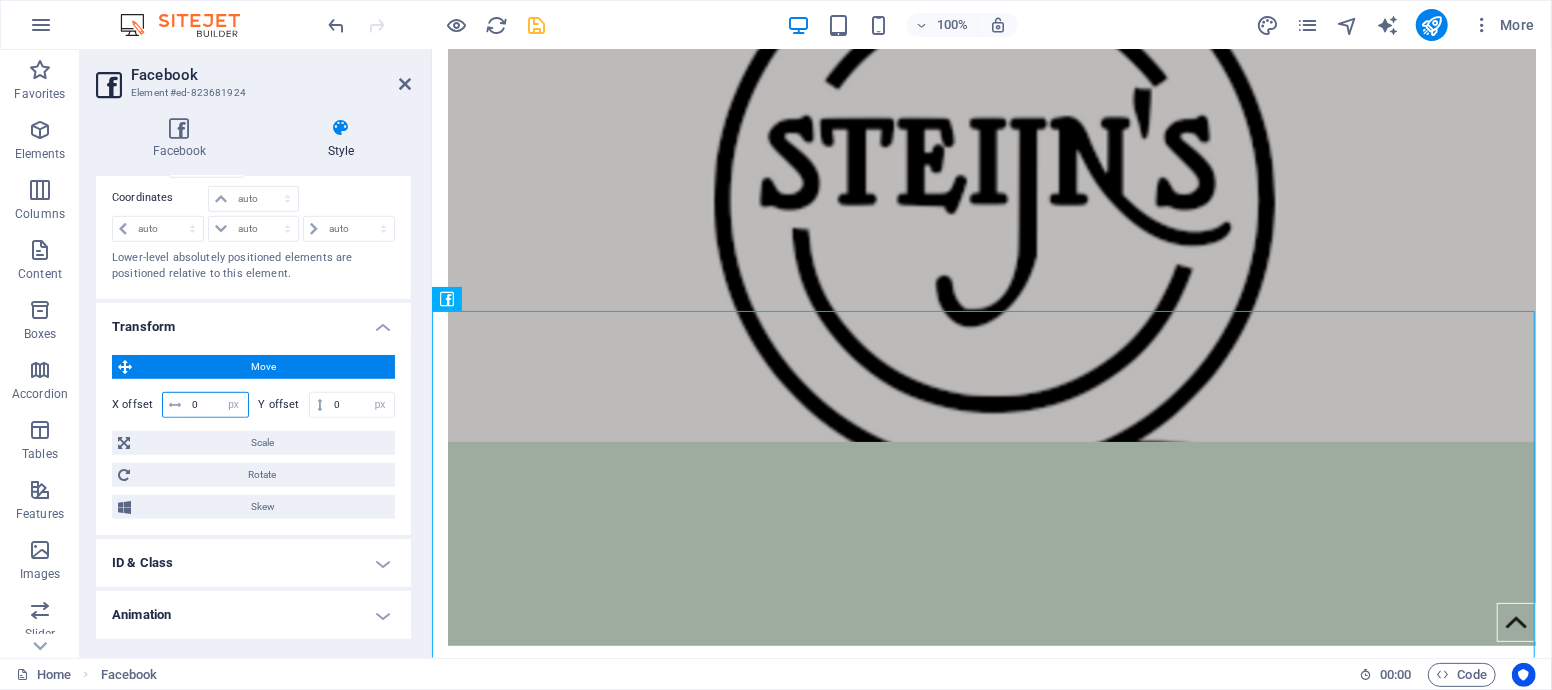 click on "X offset 0 px rem % em vh vw" at bounding box center [180, 405] 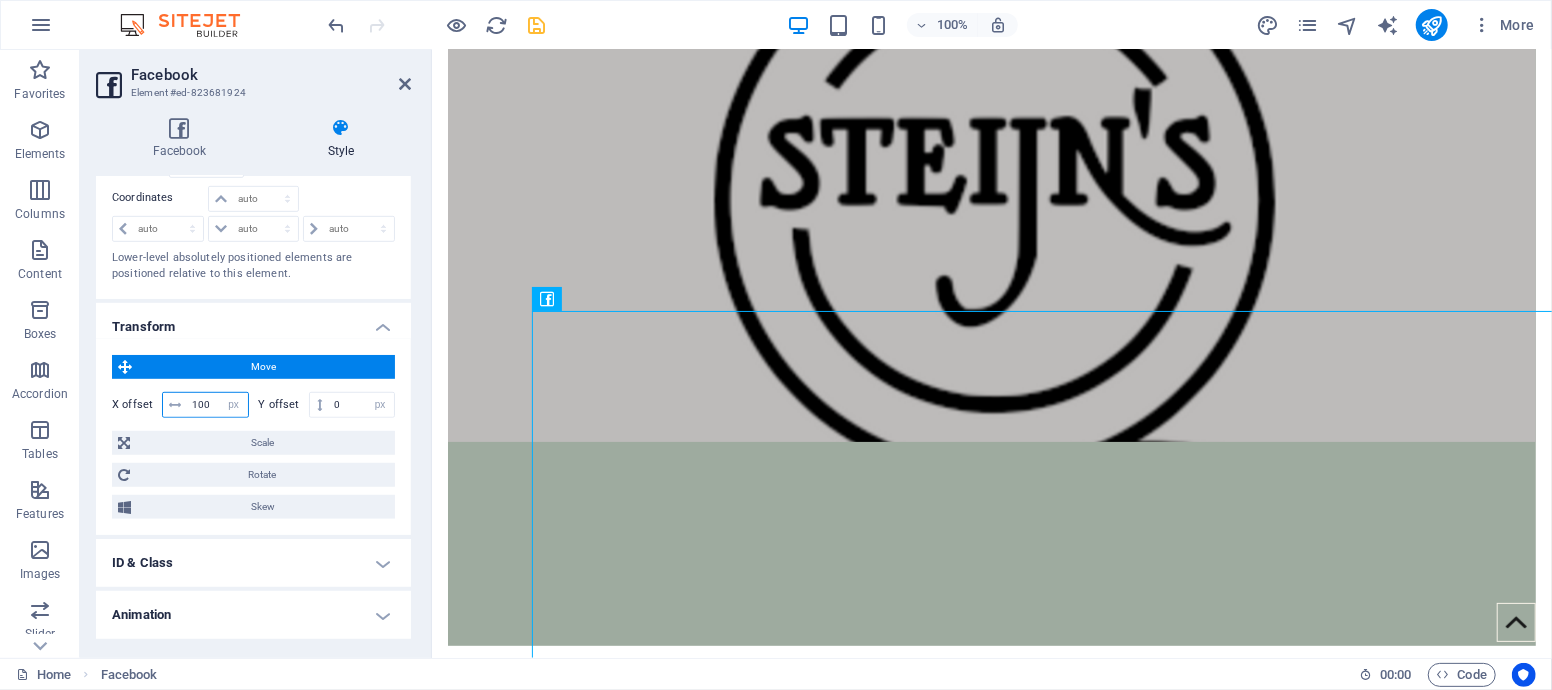 click on "100 px rem % em vh vw" at bounding box center [205, 405] 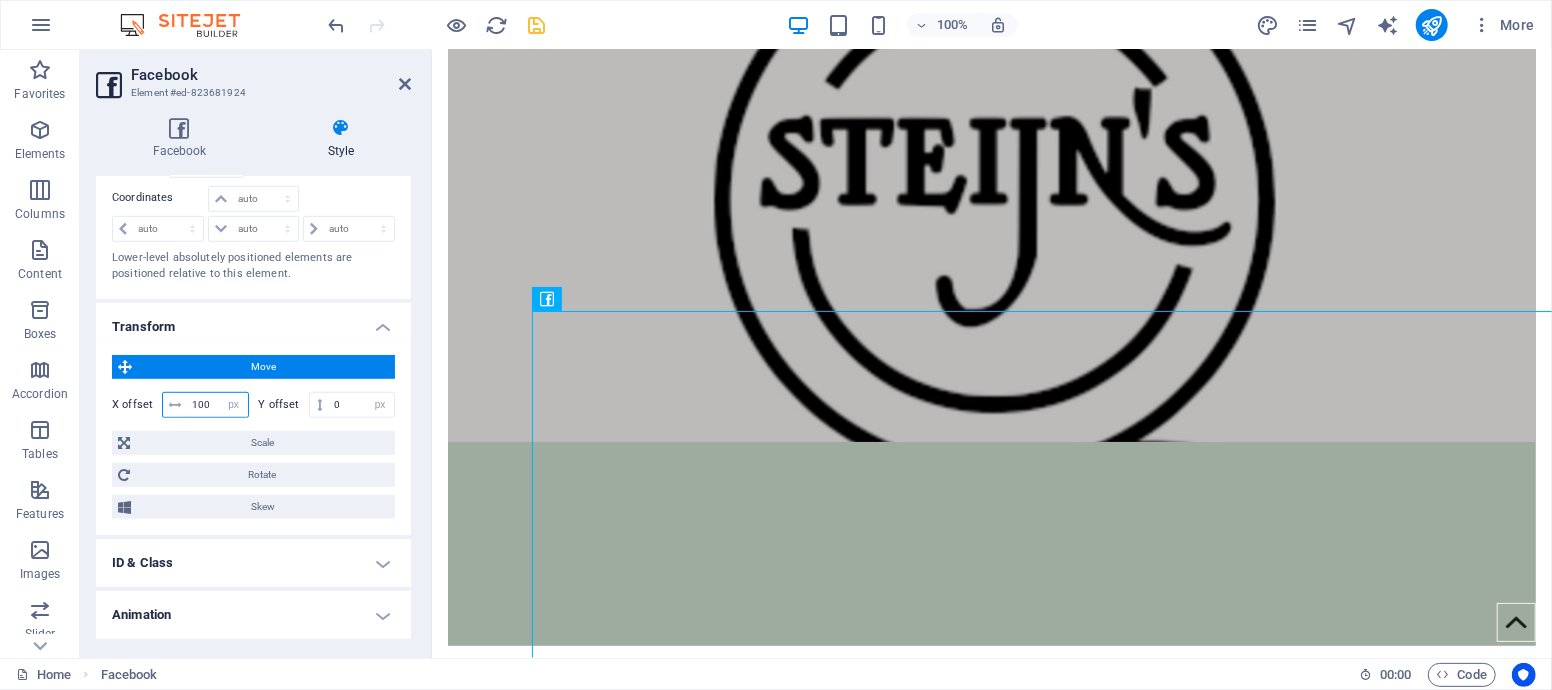 drag, startPoint x: 216, startPoint y: 398, endPoint x: 165, endPoint y: 398, distance: 51 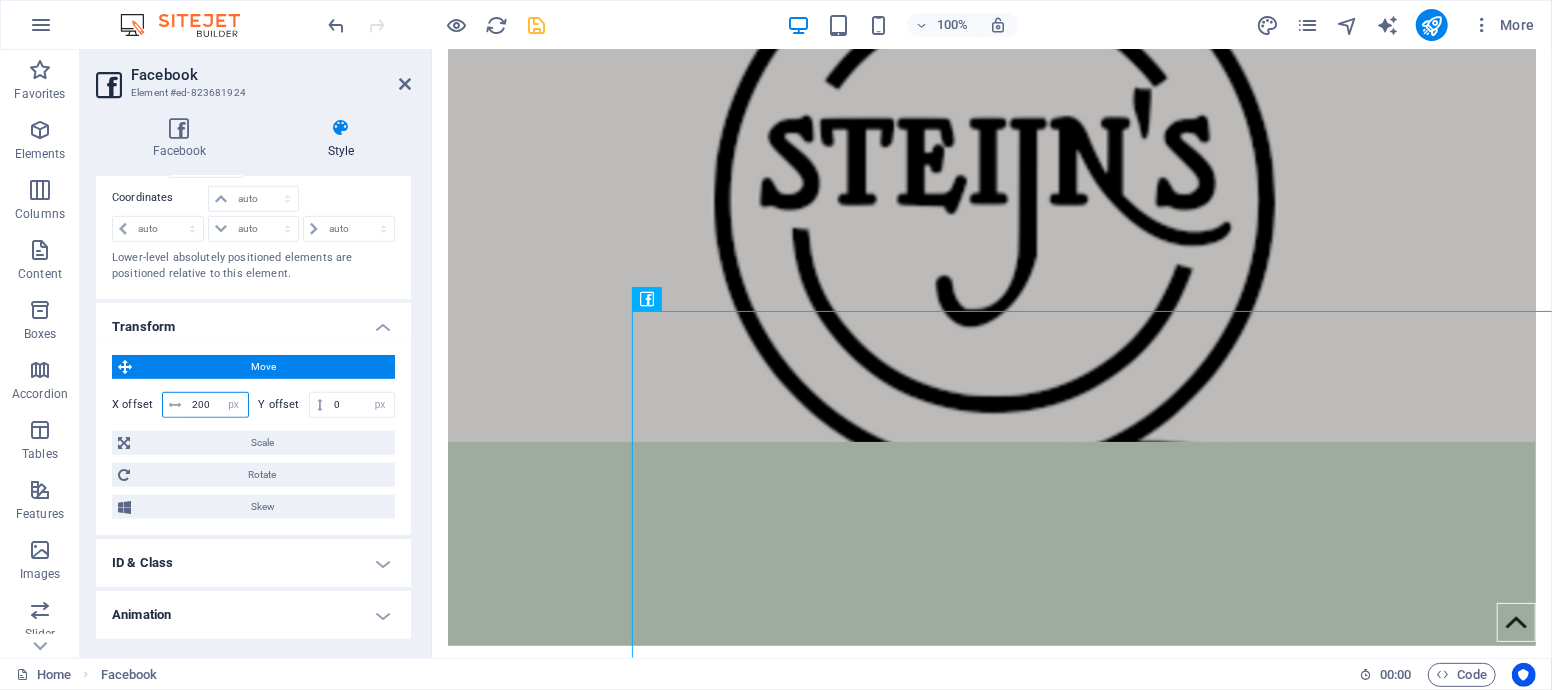 drag, startPoint x: 216, startPoint y: 398, endPoint x: 141, endPoint y: 398, distance: 75 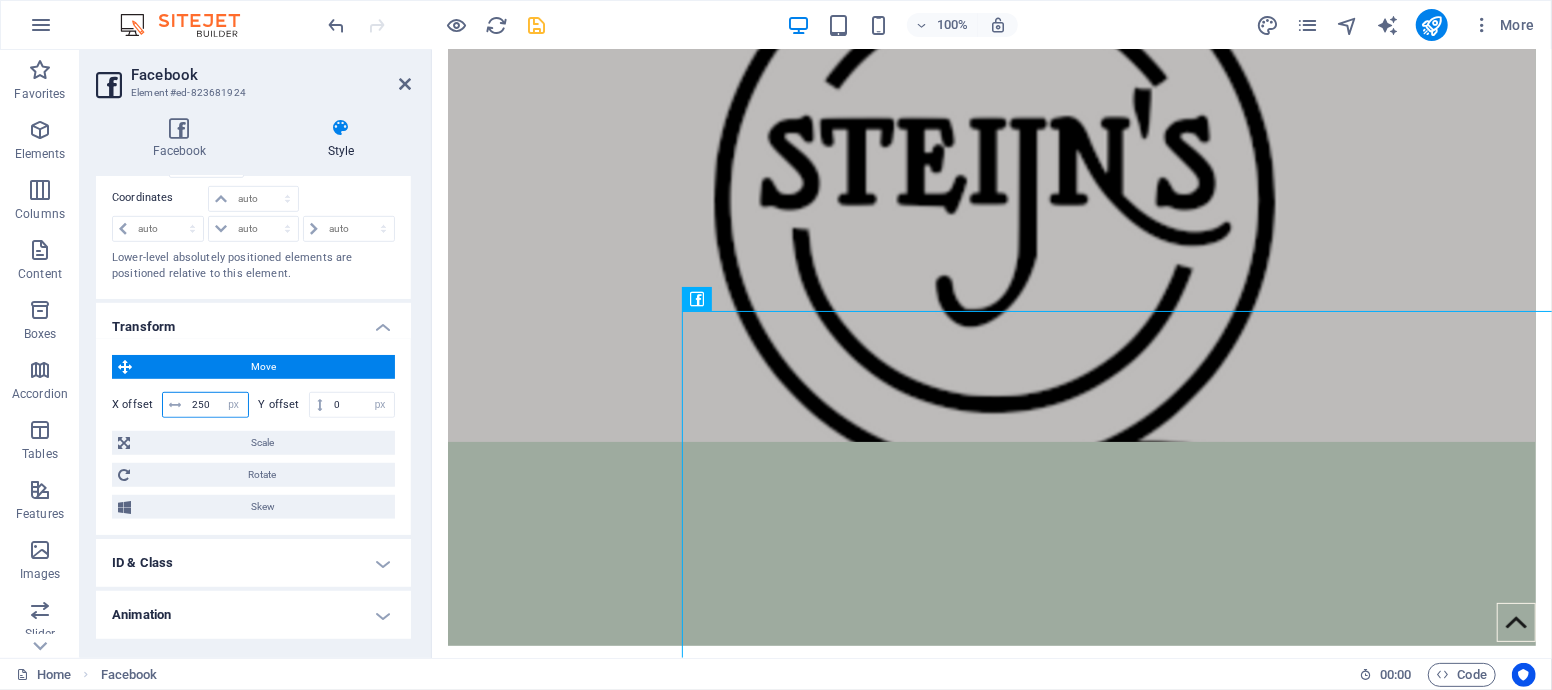 drag, startPoint x: 218, startPoint y: 396, endPoint x: 138, endPoint y: 394, distance: 80.024994 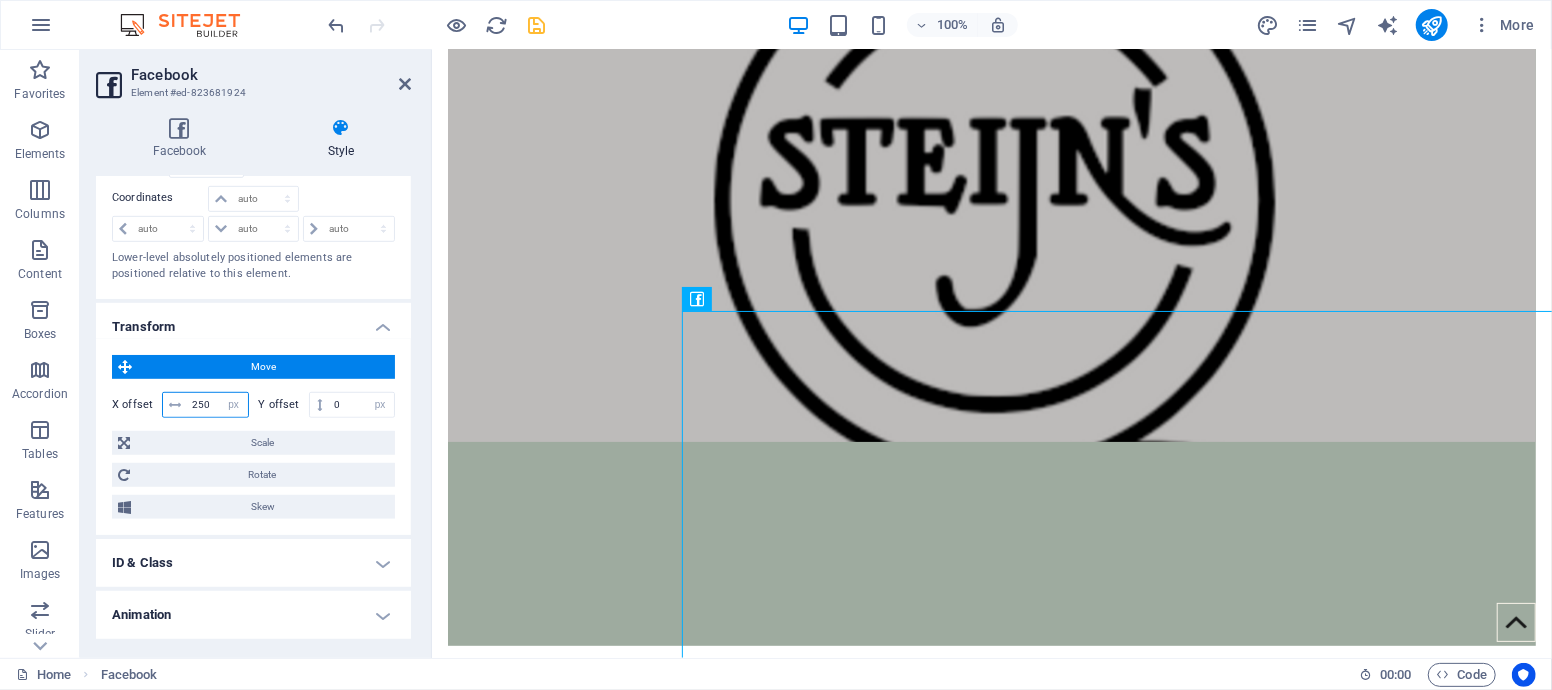 click on "X offset 250 px rem % em vh vw" at bounding box center [180, 405] 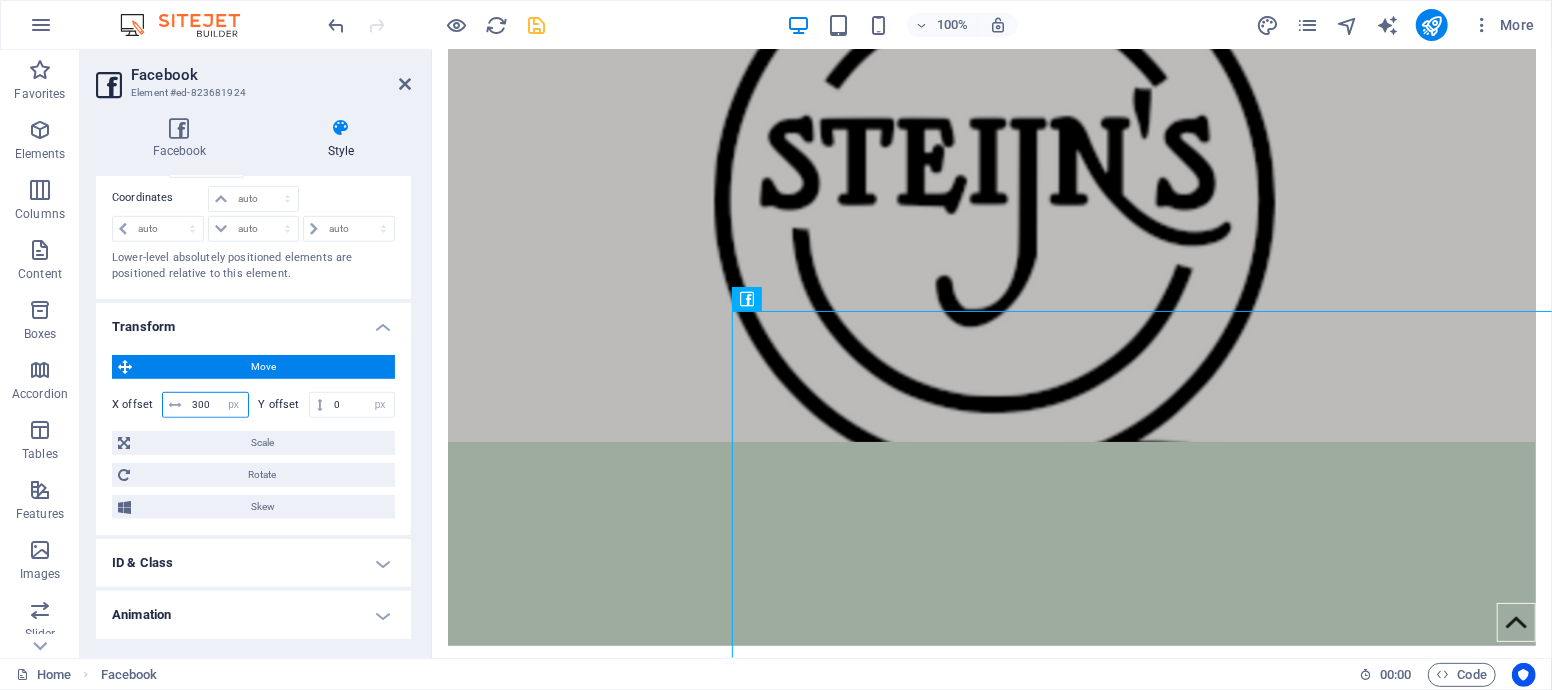 click on "300" at bounding box center [217, 405] 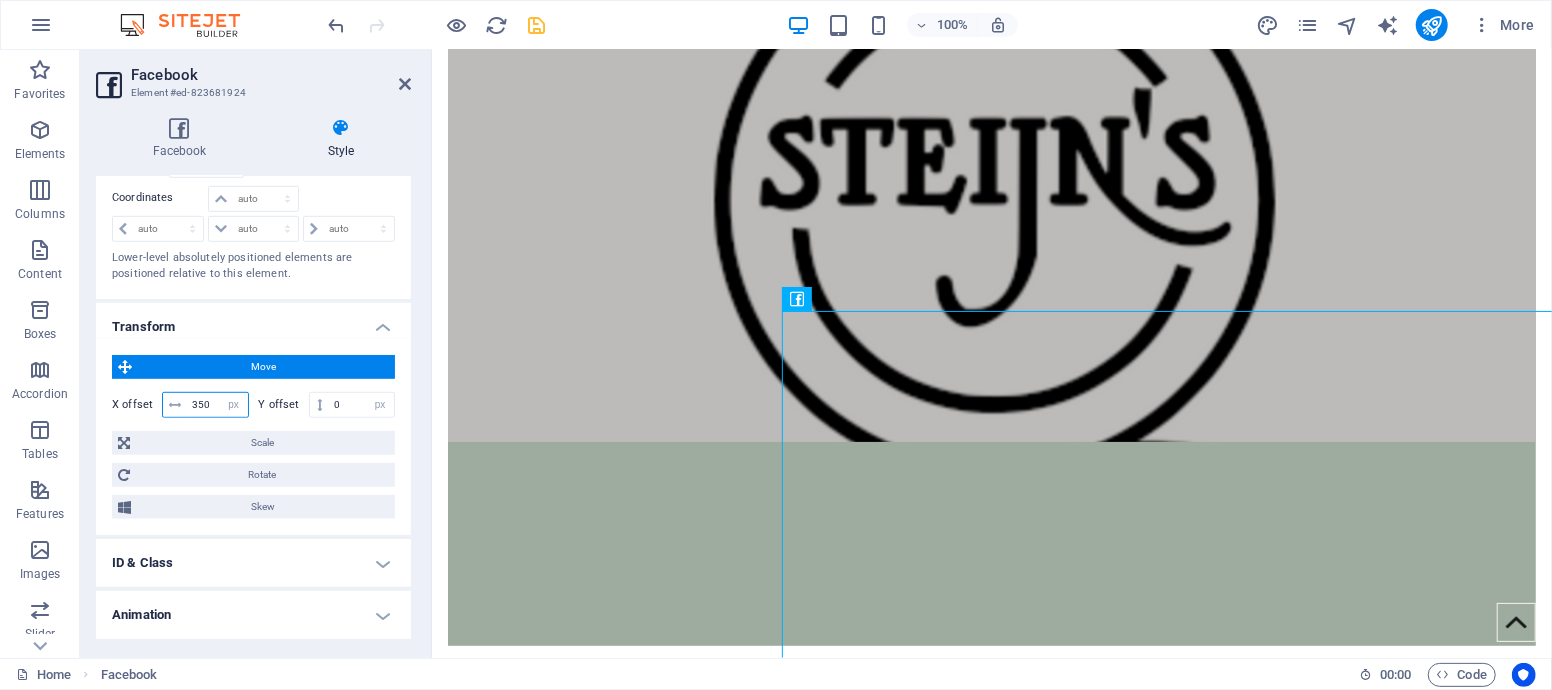 click on "350" at bounding box center (217, 405) 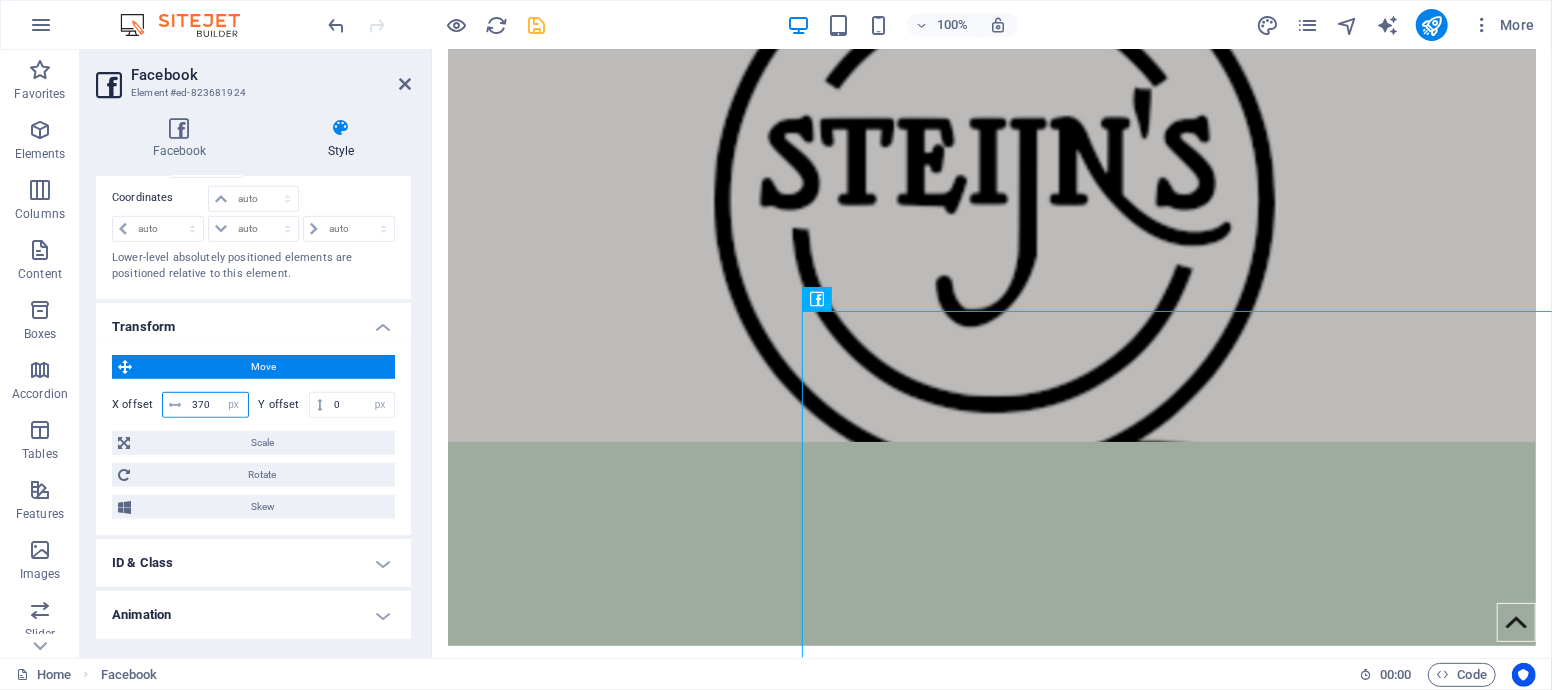 click on "370" at bounding box center [217, 405] 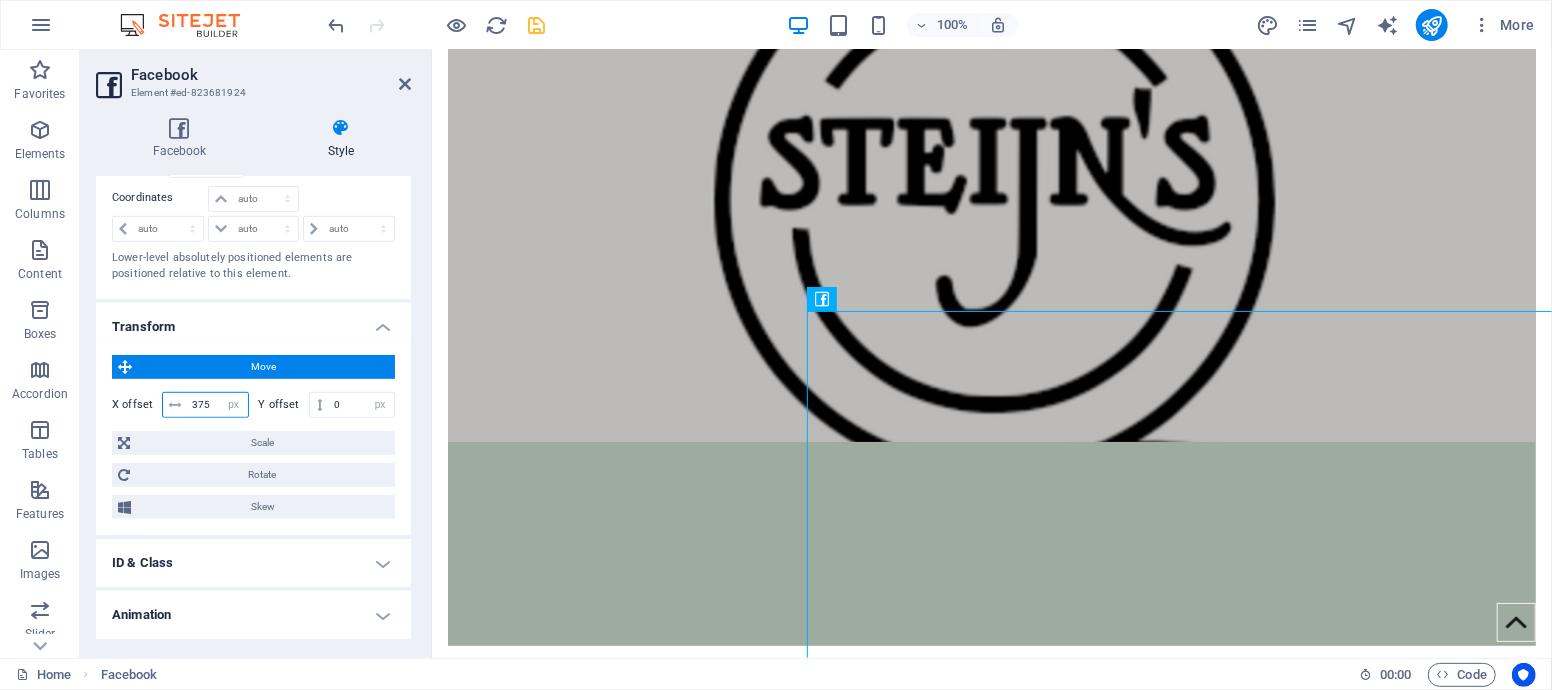 click on "375" at bounding box center (217, 405) 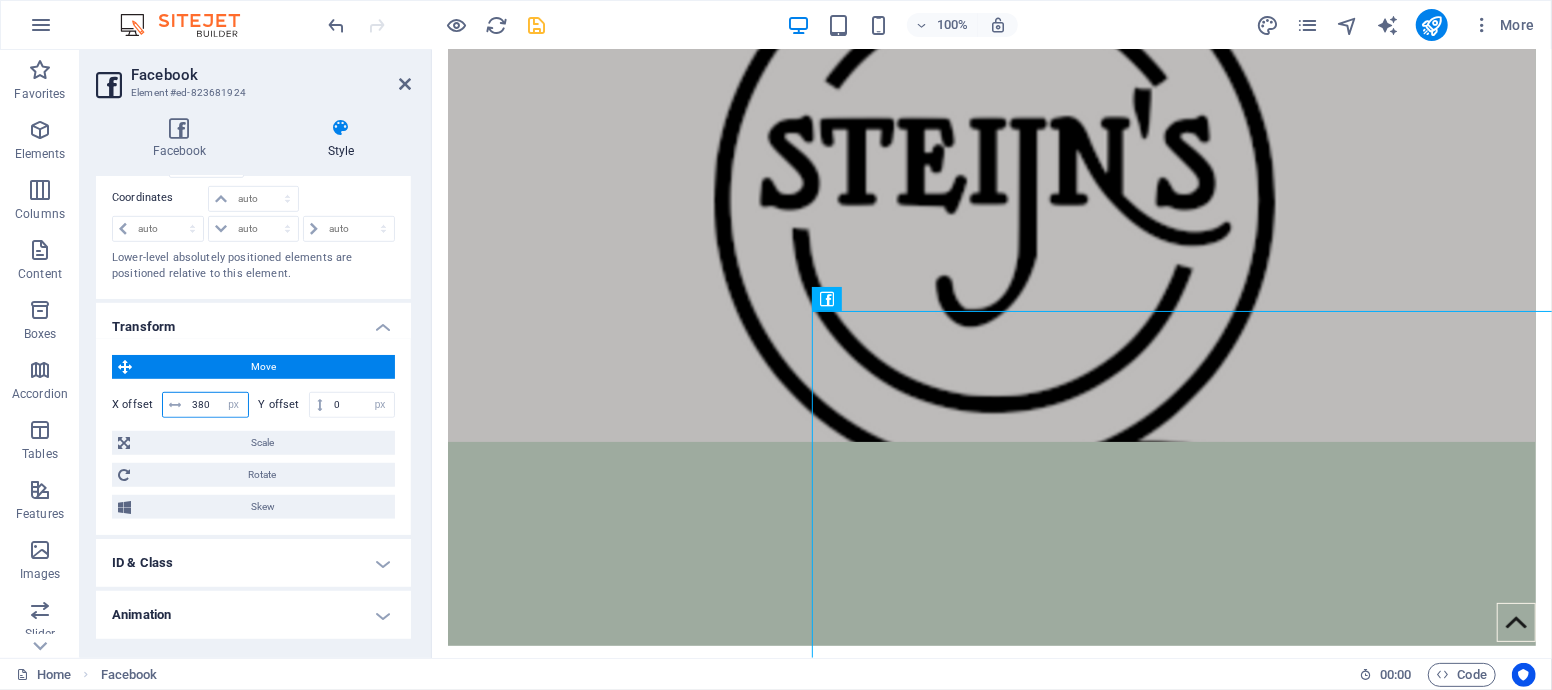 click on "380" at bounding box center (217, 405) 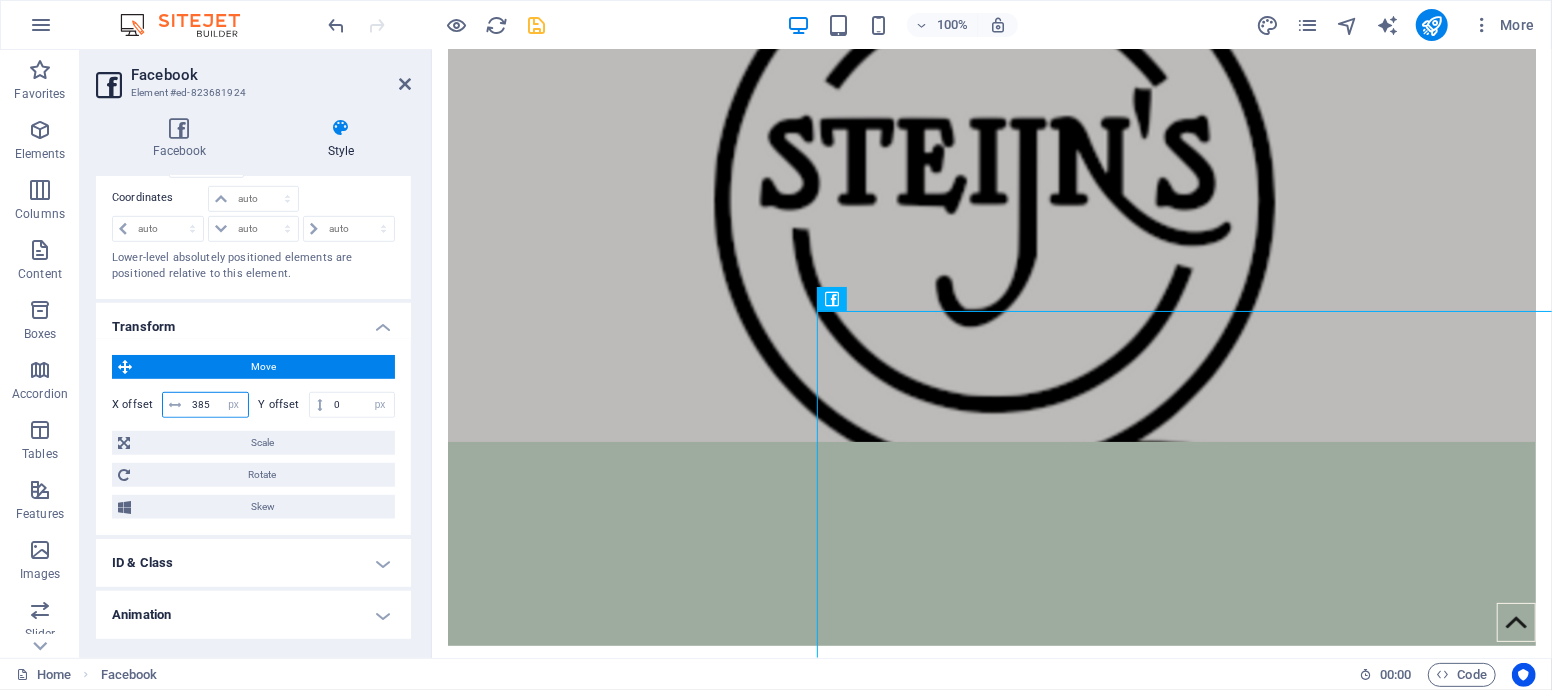 click on "385" at bounding box center [217, 405] 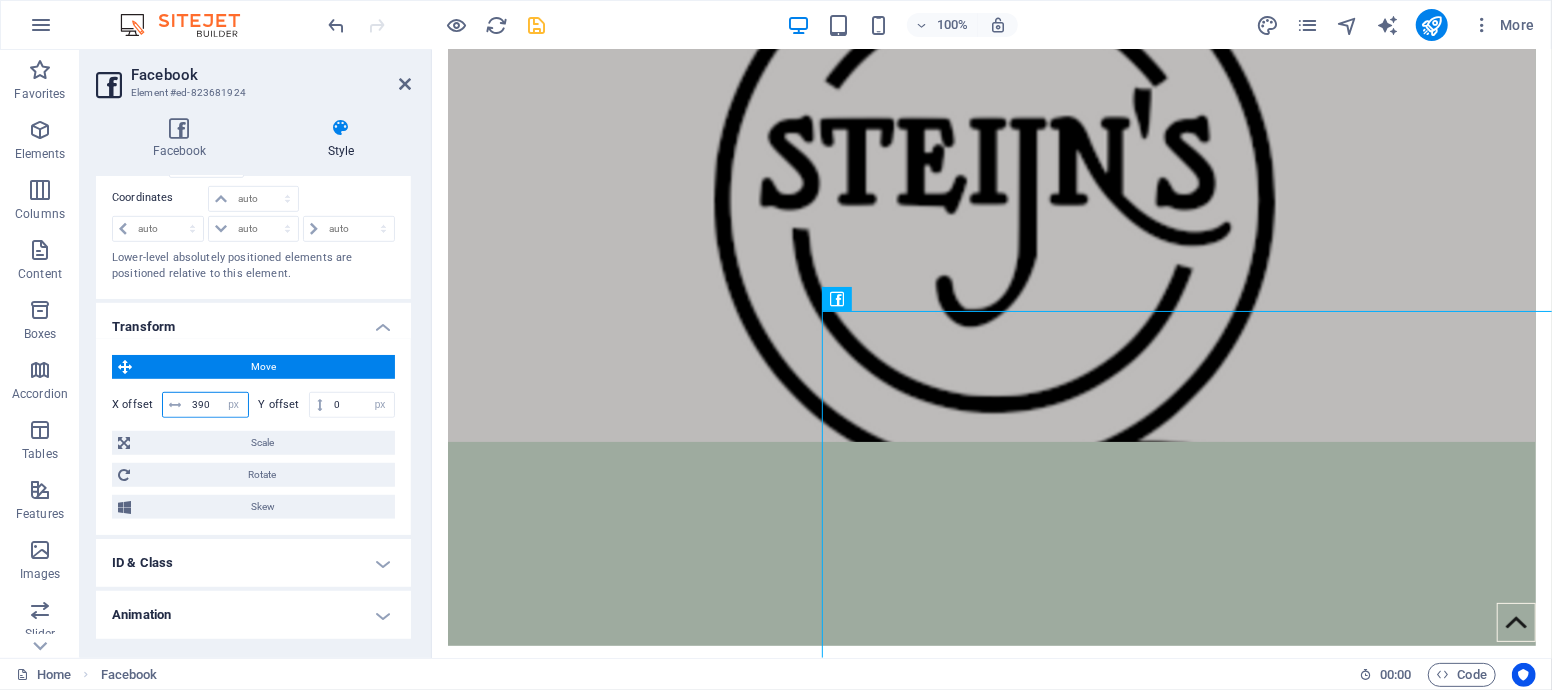 click on "390" at bounding box center [217, 405] 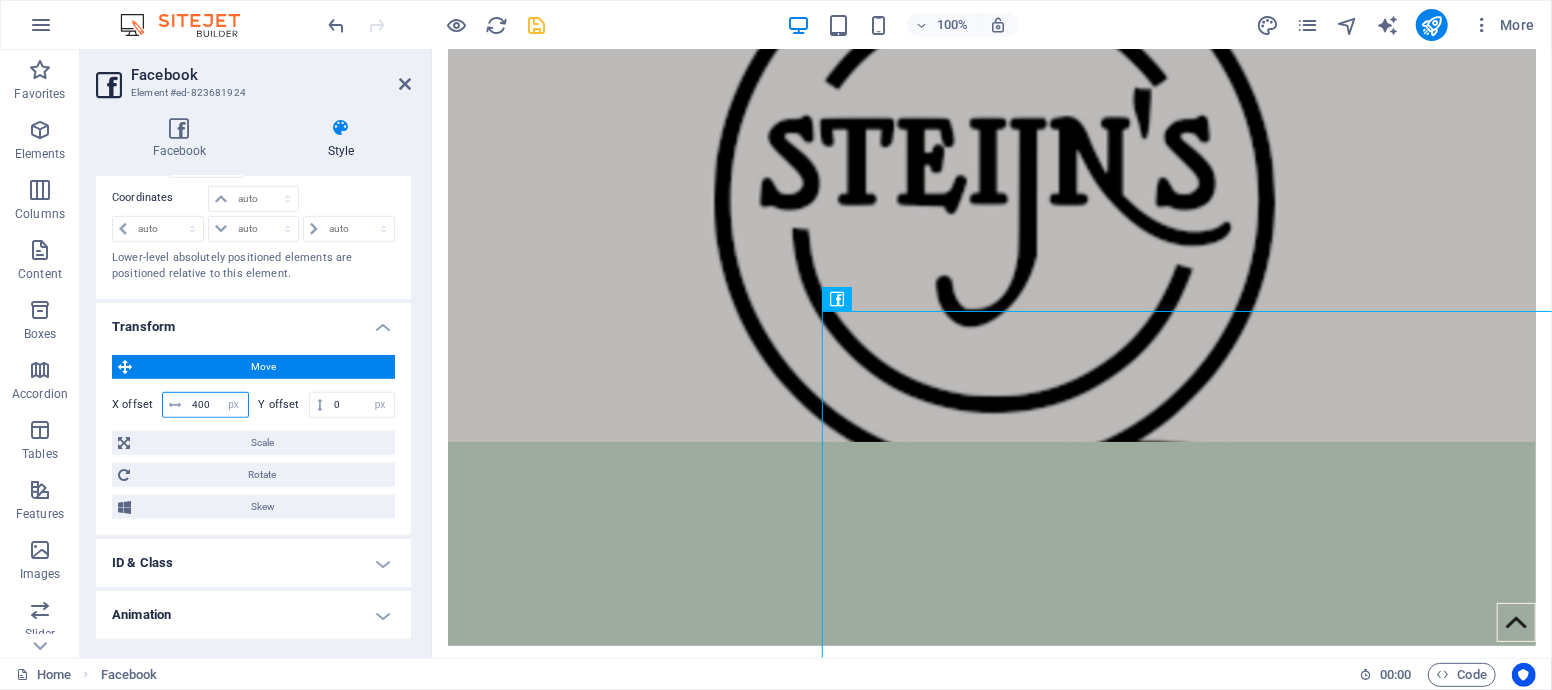 type on "400" 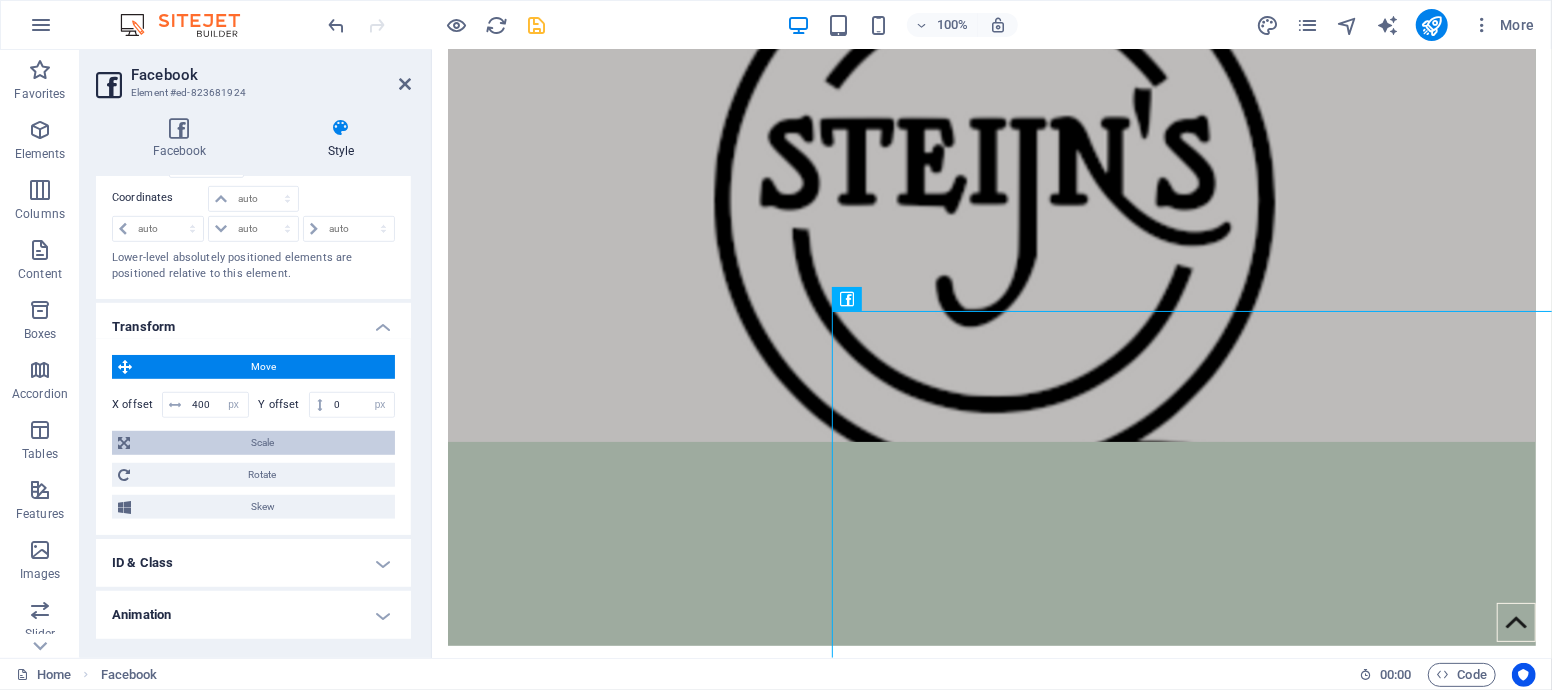 click on "Scale" at bounding box center [262, 443] 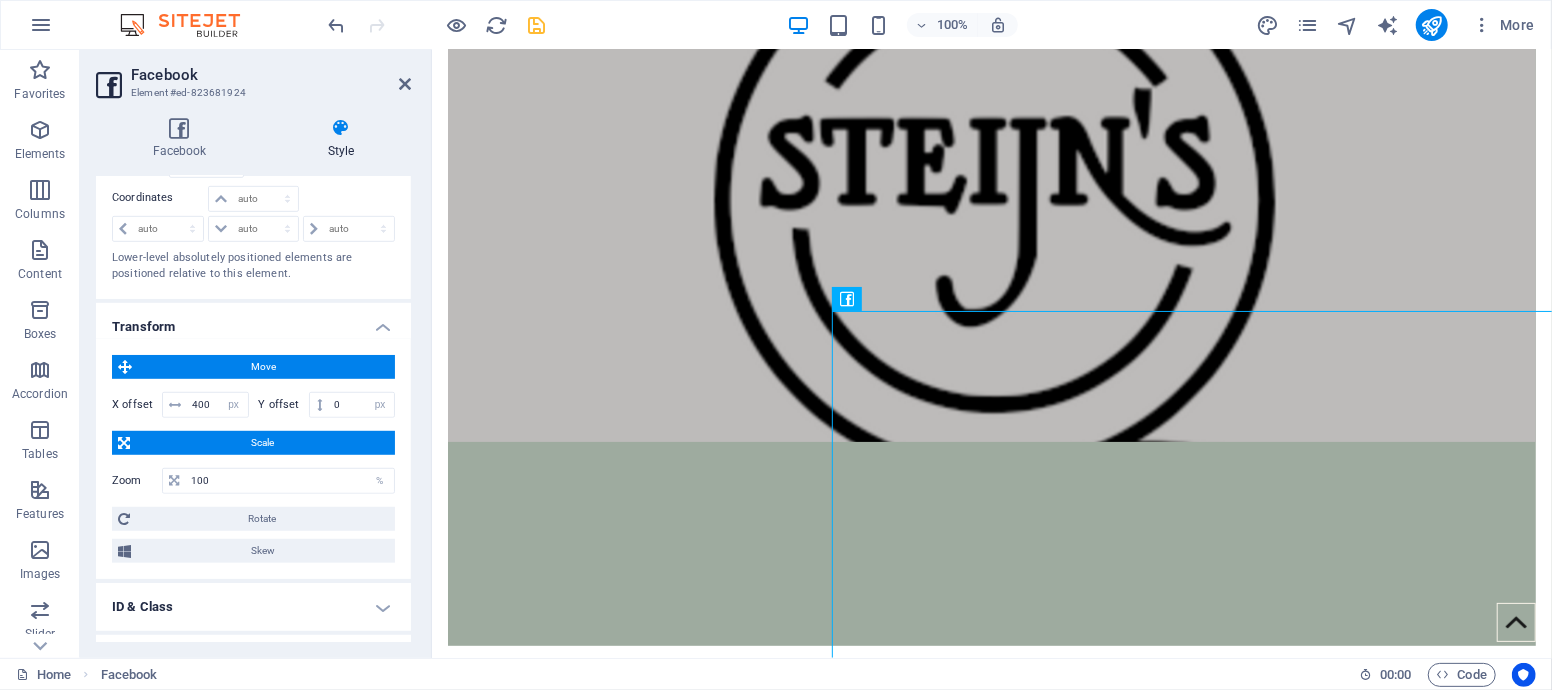 scroll, scrollTop: 850, scrollLeft: 0, axis: vertical 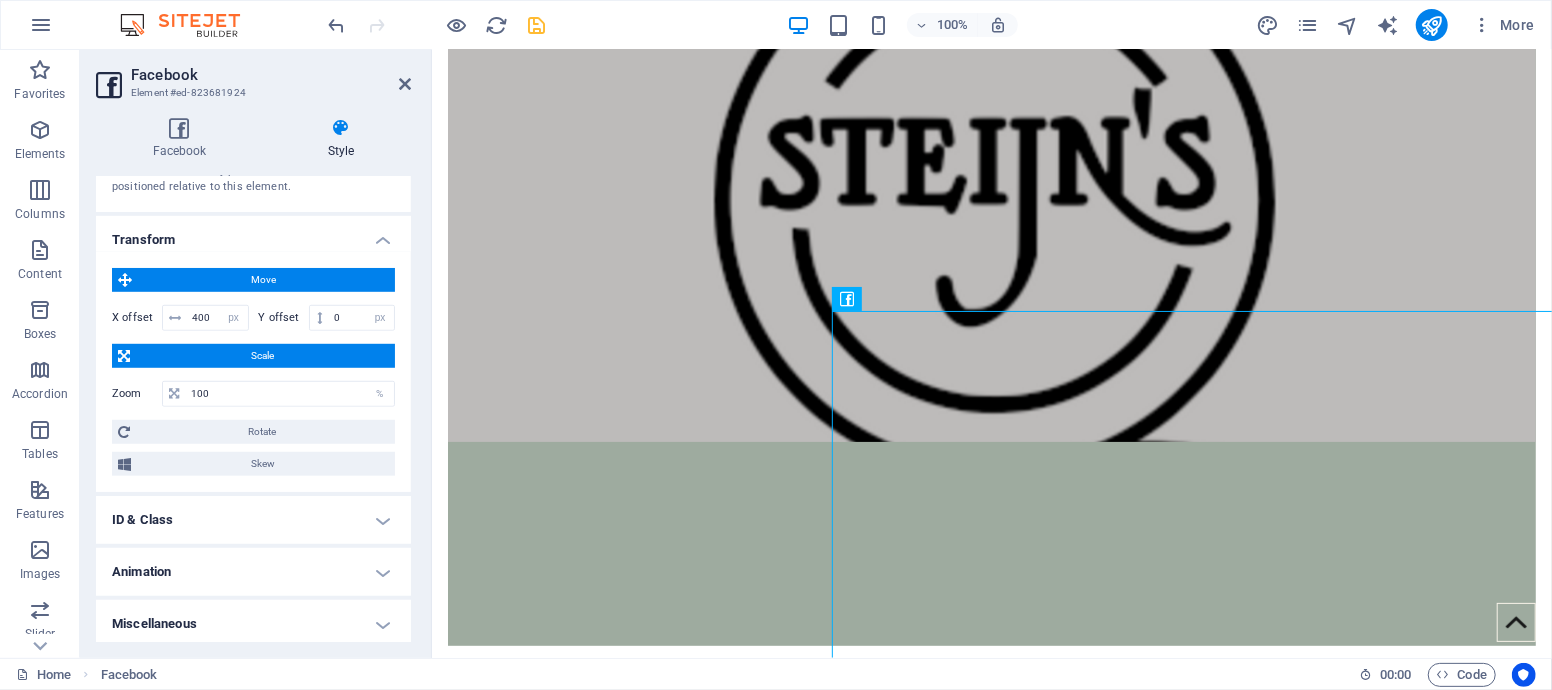 click on "ID & Class" at bounding box center (253, 520) 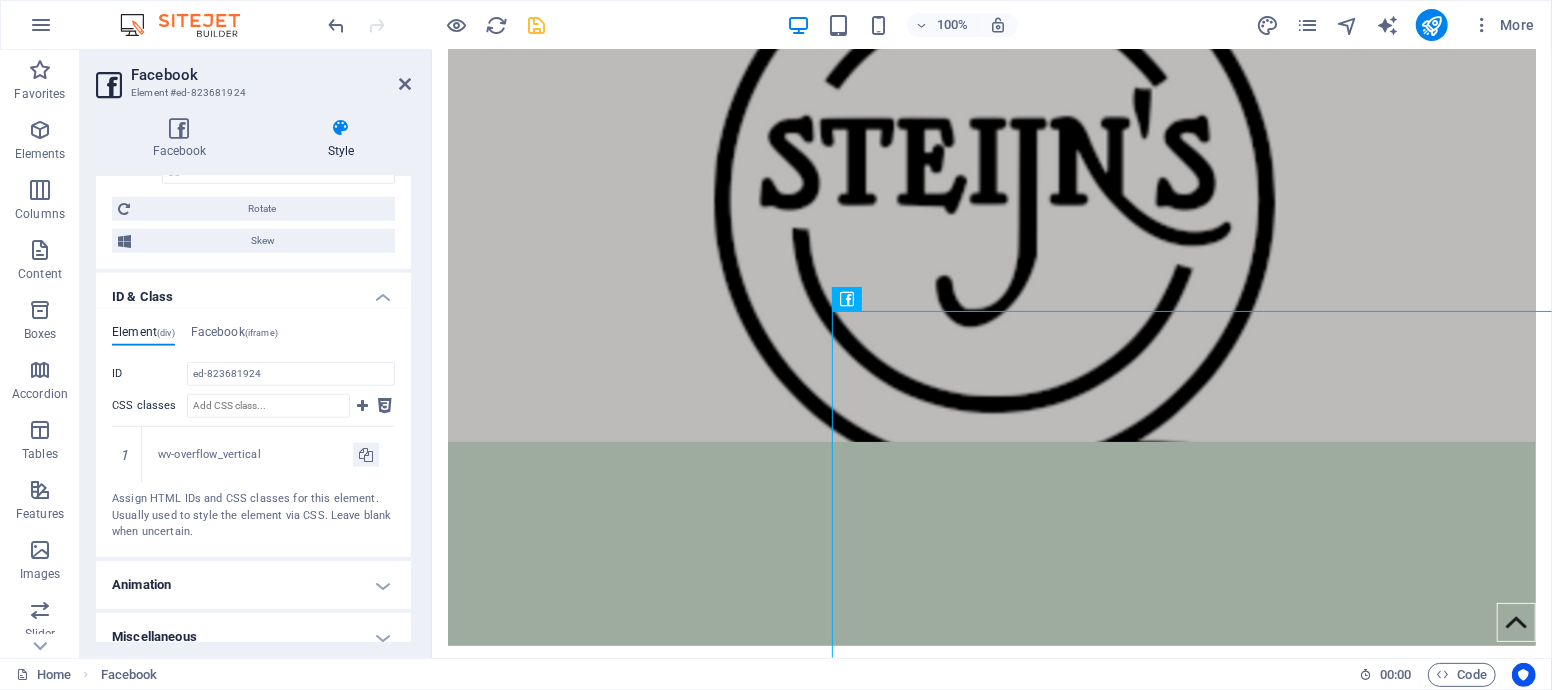 scroll, scrollTop: 1086, scrollLeft: 0, axis: vertical 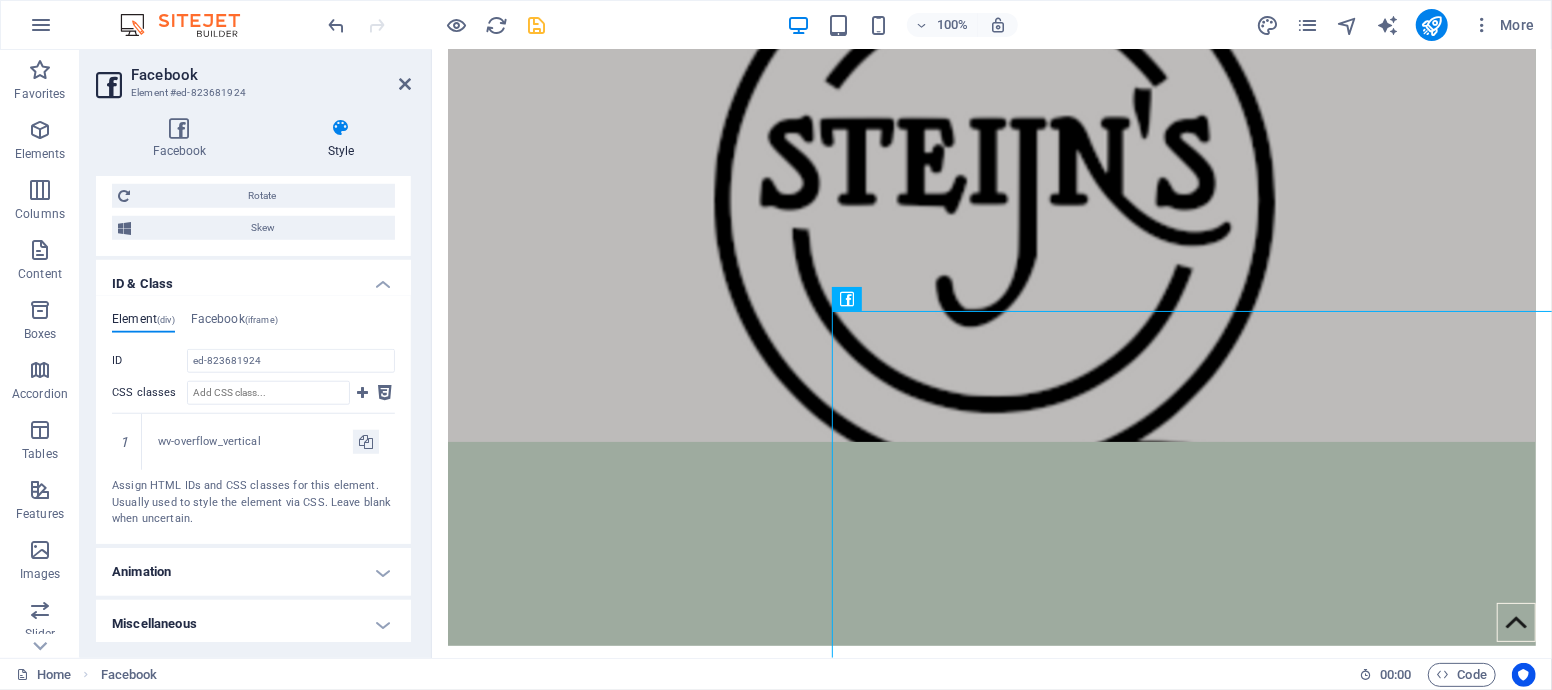 click on "Animation" at bounding box center (253, 572) 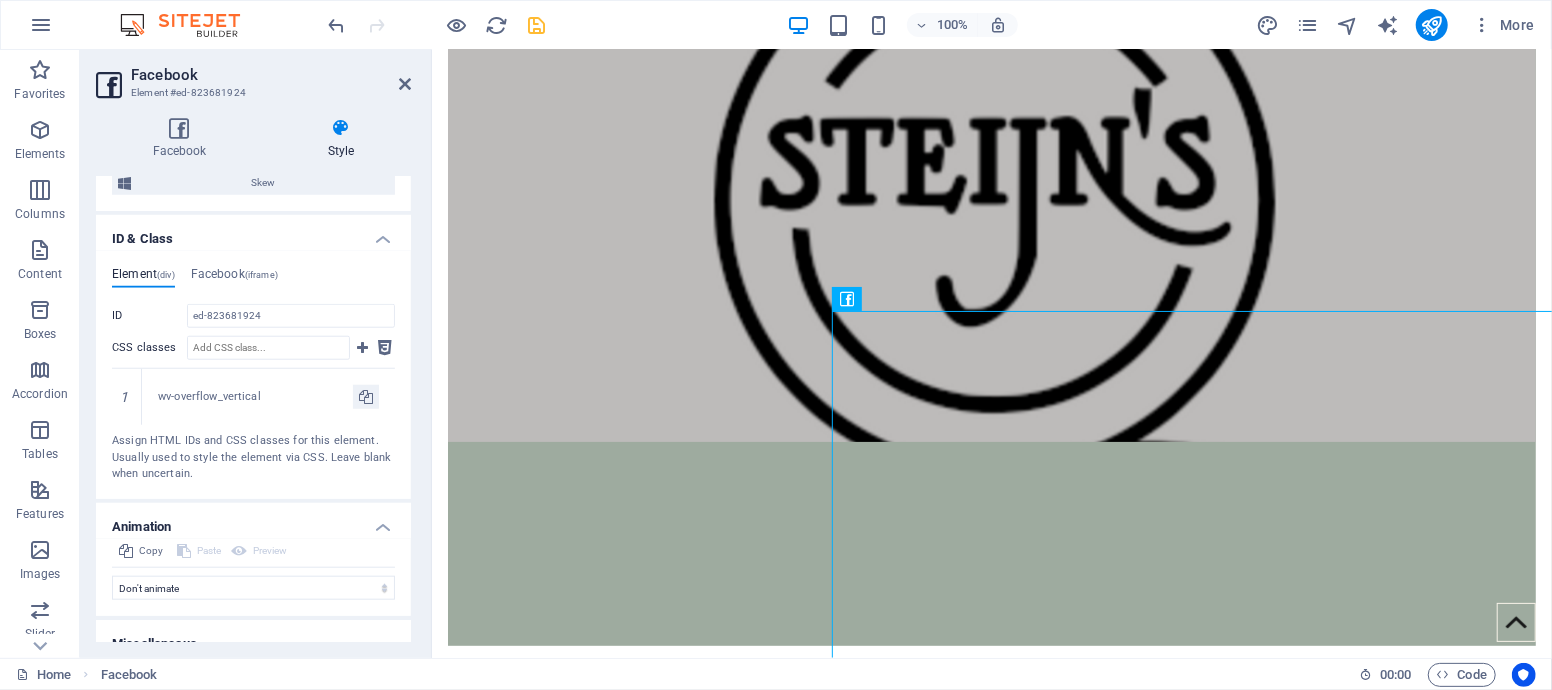 scroll, scrollTop: 1150, scrollLeft: 0, axis: vertical 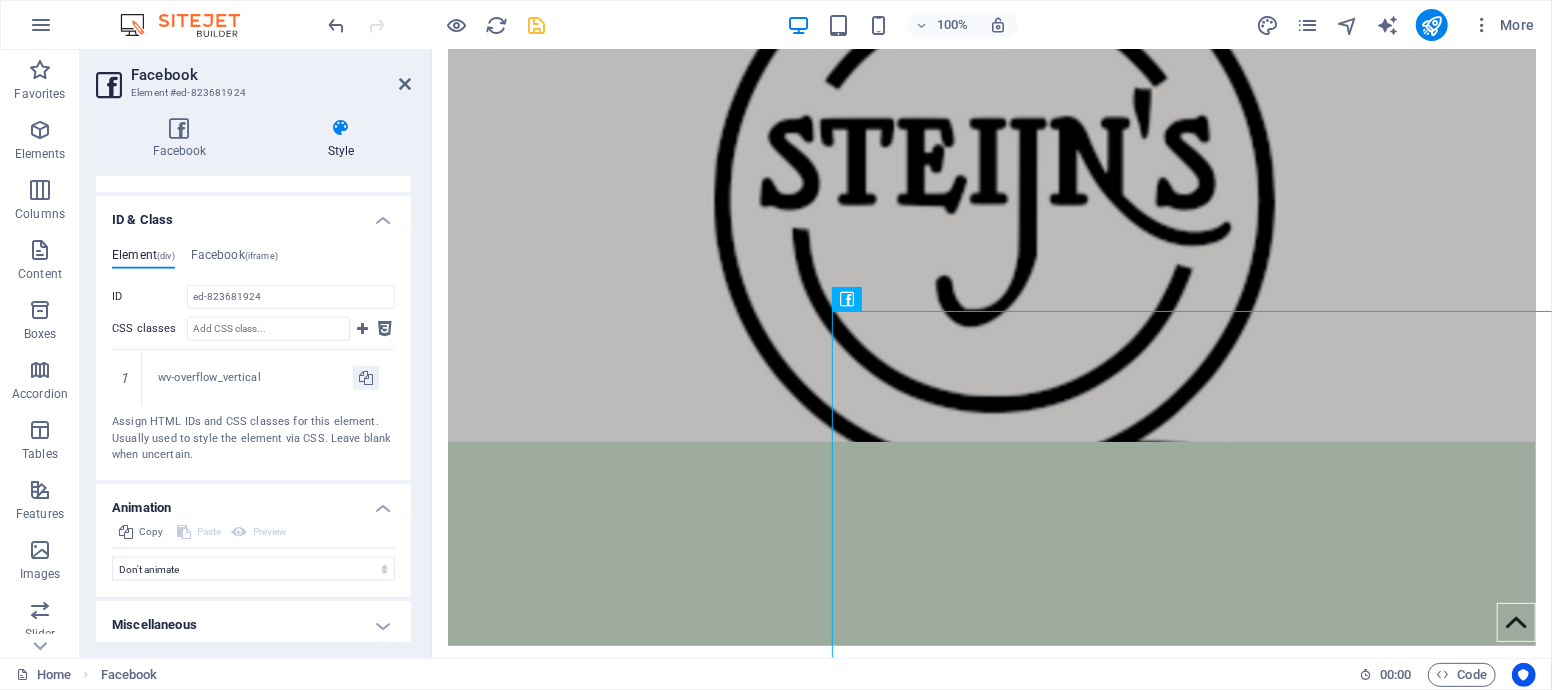 click on "Miscellaneous" at bounding box center [253, 625] 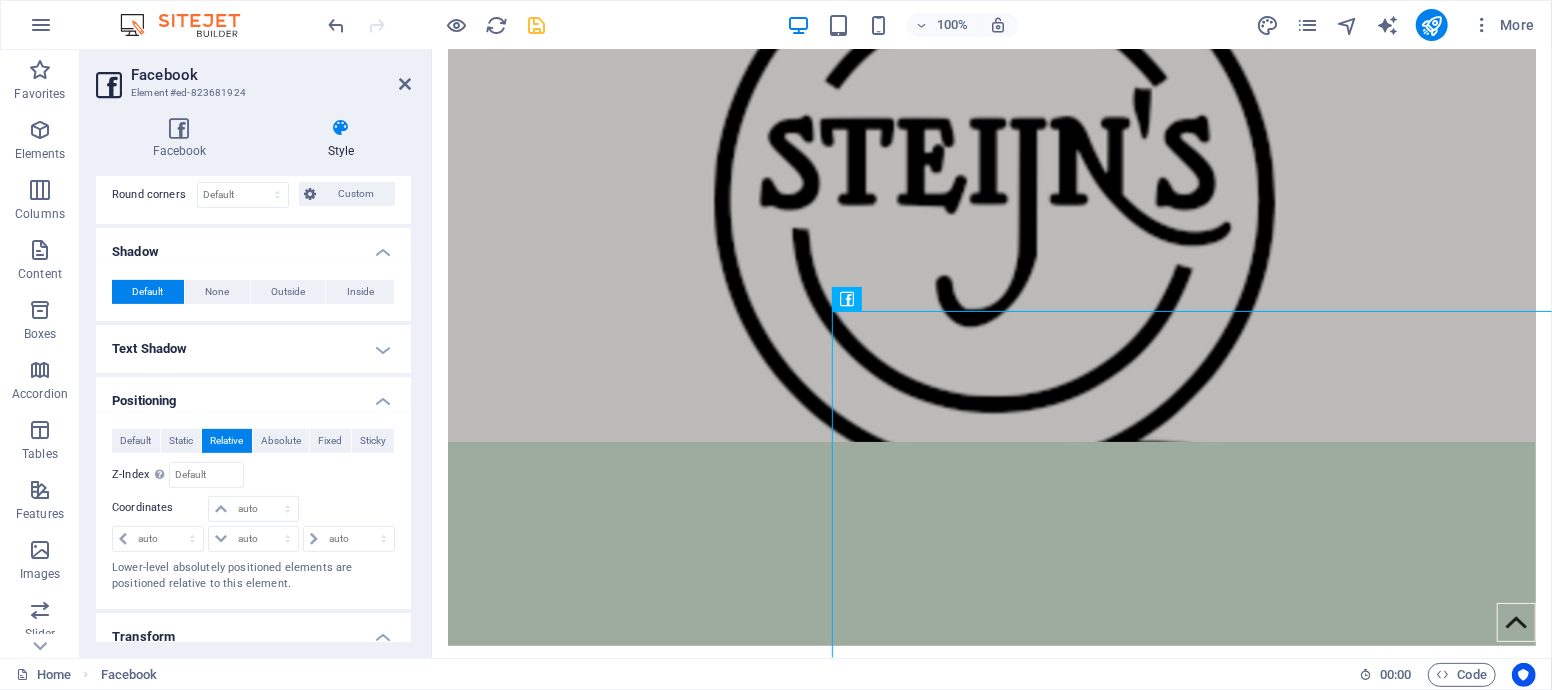 scroll, scrollTop: 0, scrollLeft: 0, axis: both 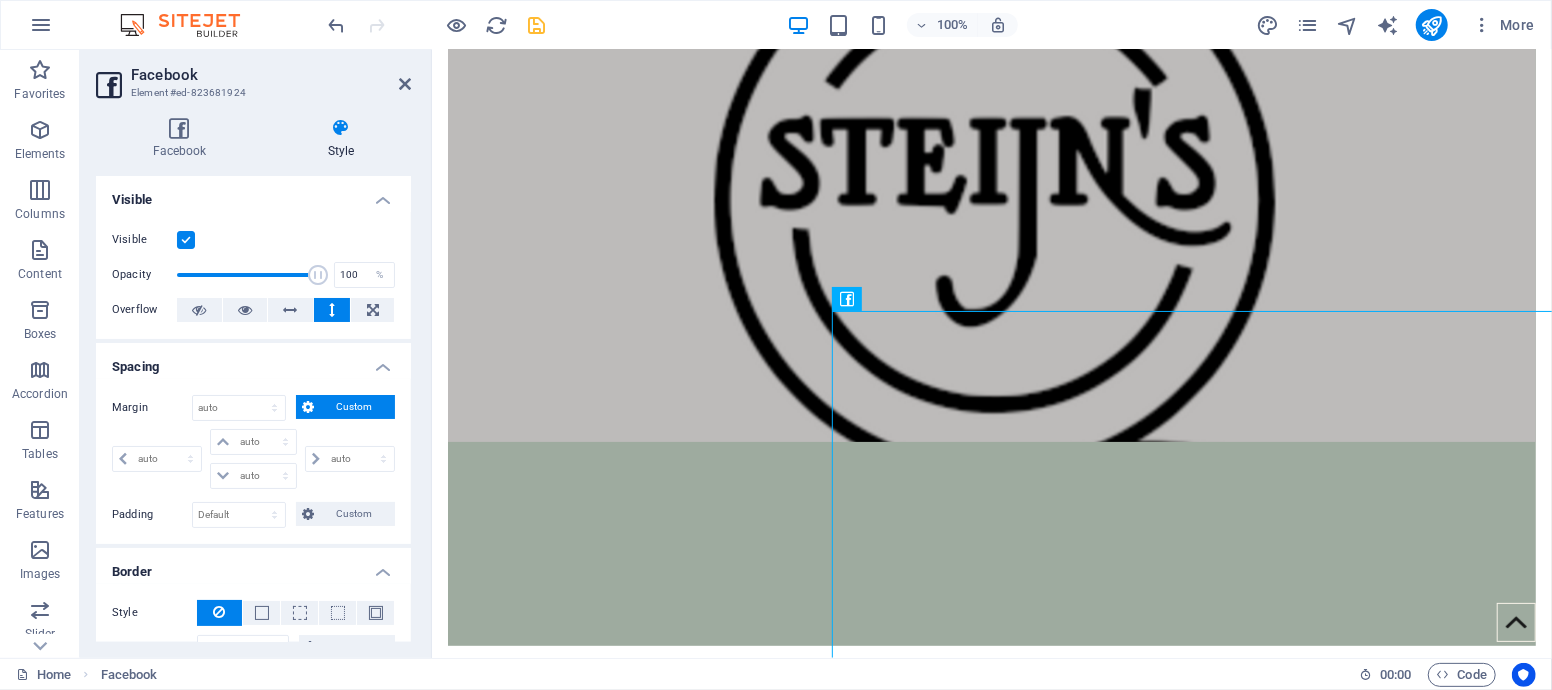 click on "Spacing" at bounding box center (253, 361) 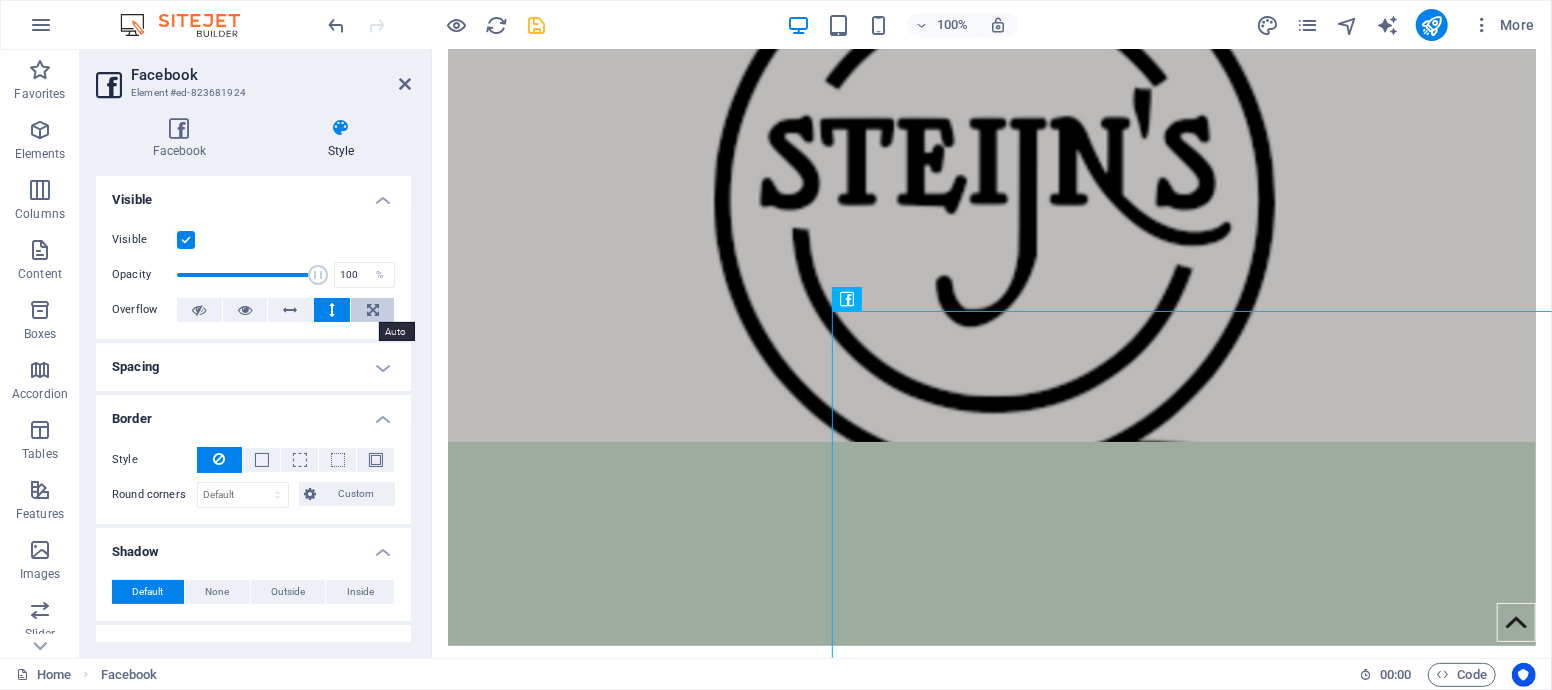 click at bounding box center (373, 310) 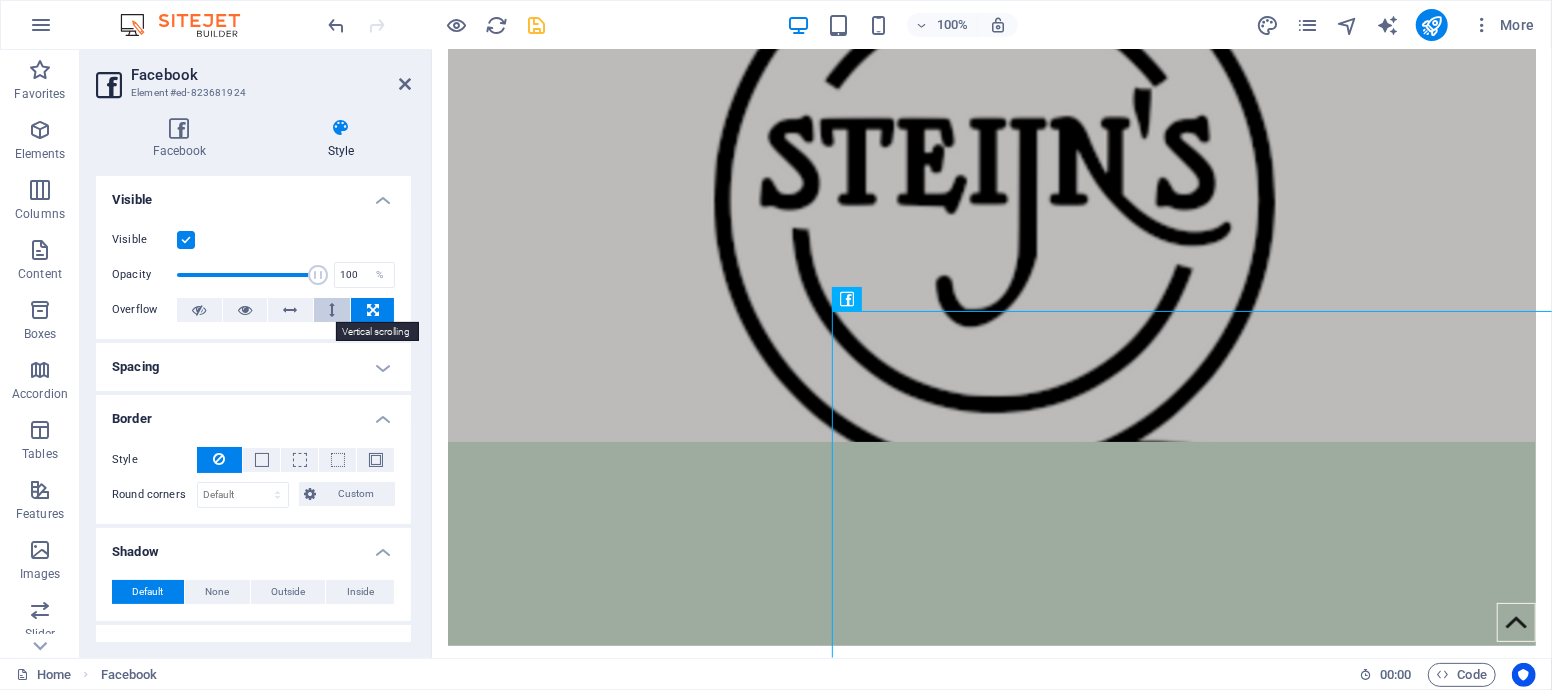 click at bounding box center (332, 310) 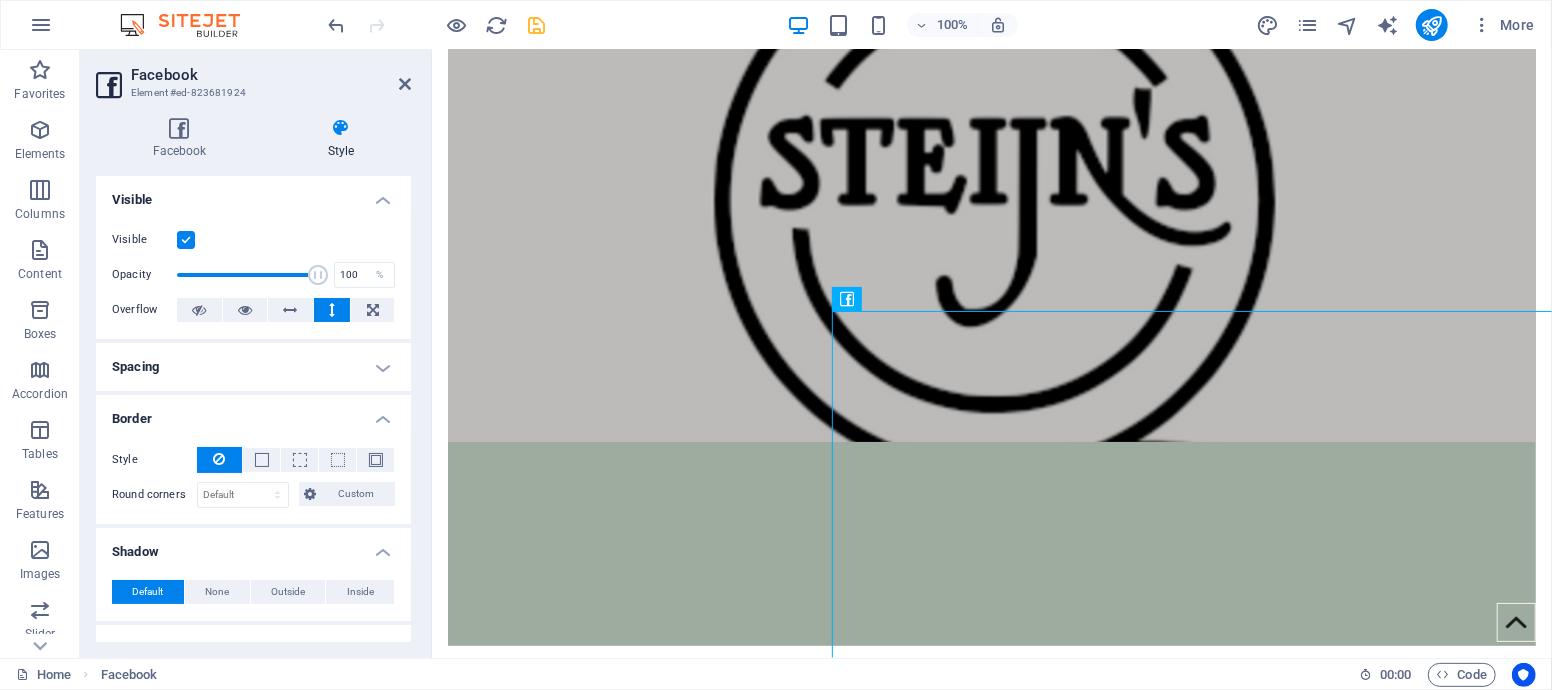 click on "Border" at bounding box center (253, 413) 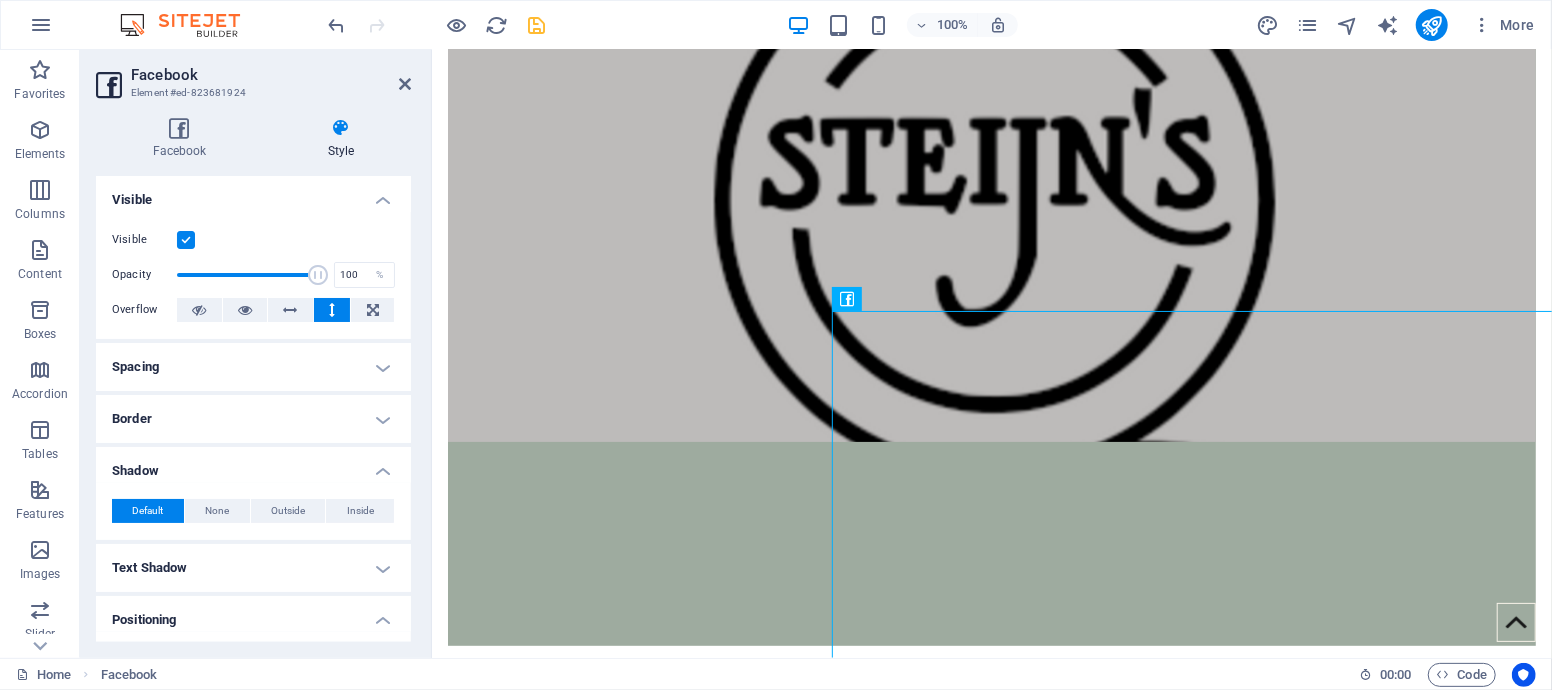 click on "Shadow" at bounding box center (253, 465) 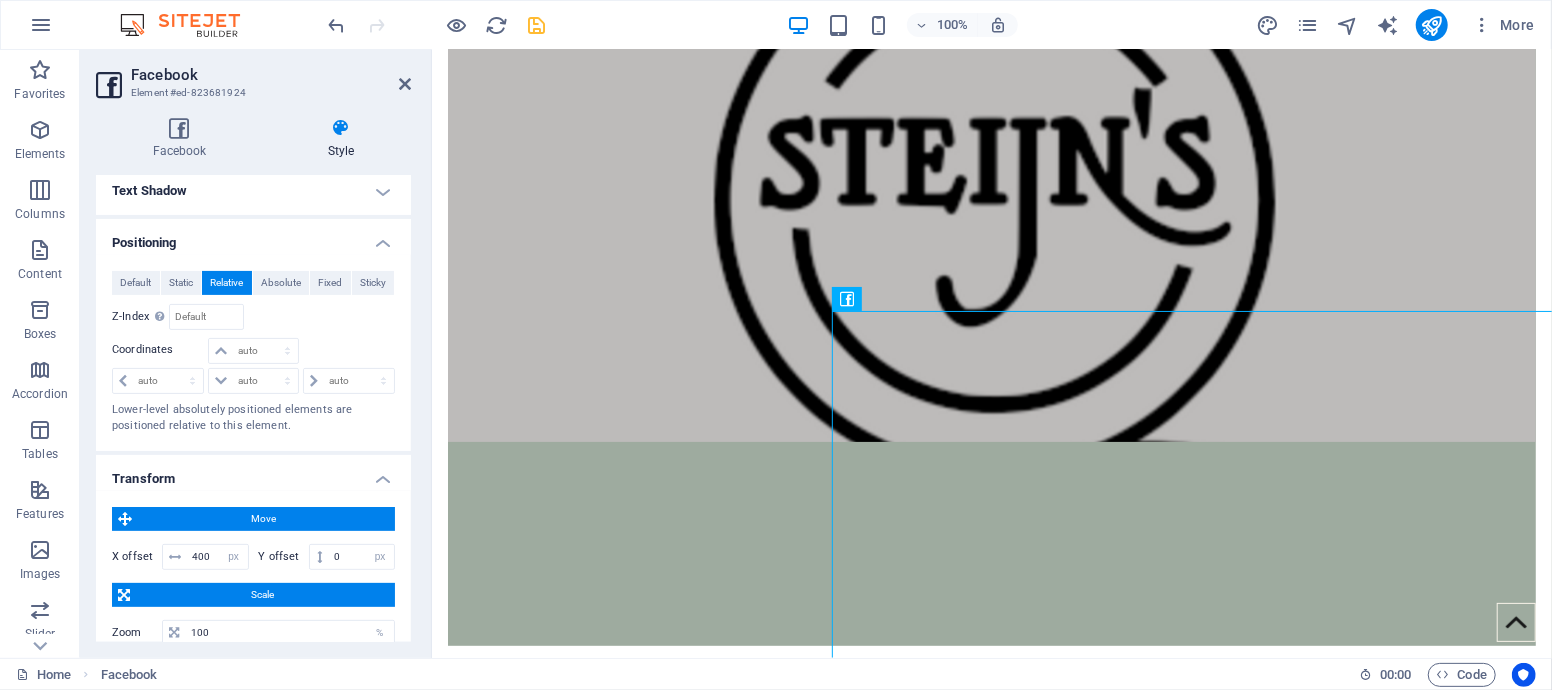 scroll, scrollTop: 333, scrollLeft: 0, axis: vertical 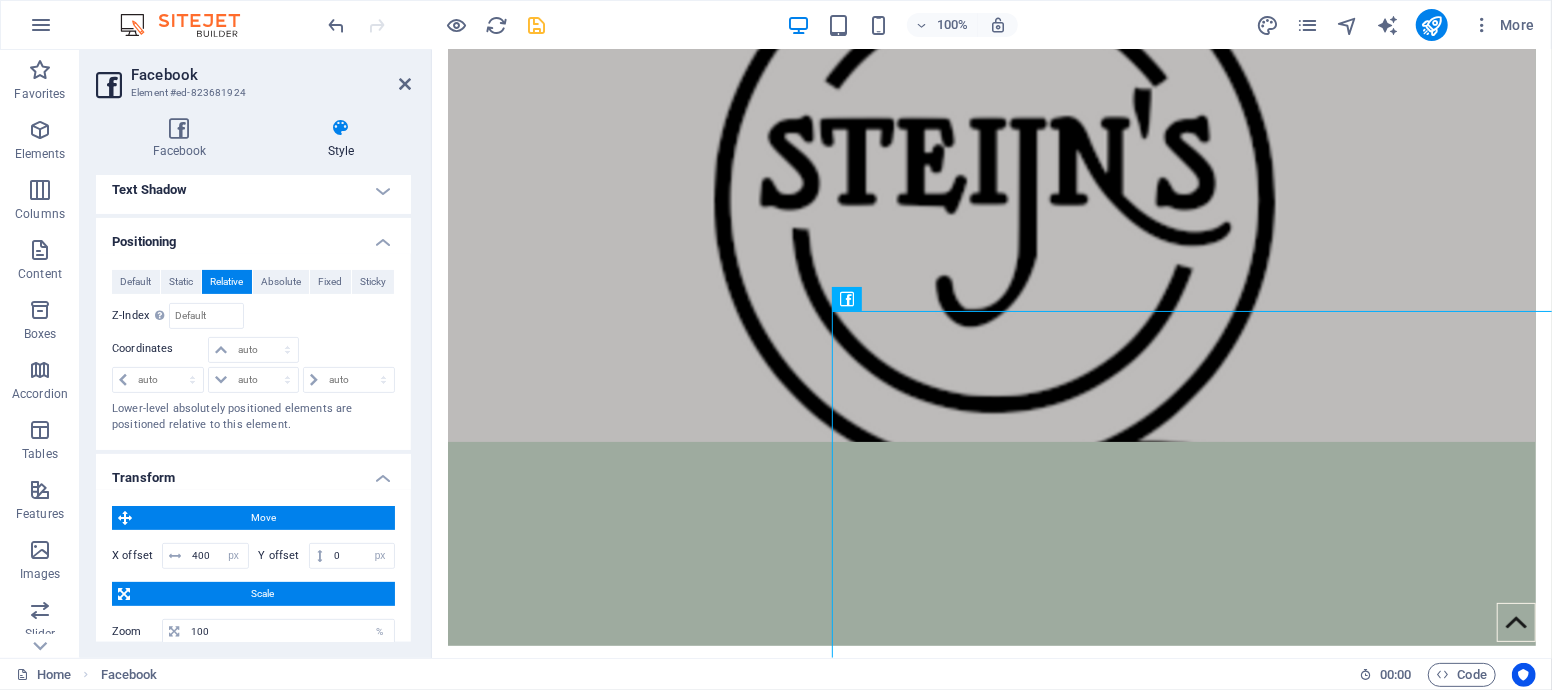 click on "Positioning" at bounding box center [253, 236] 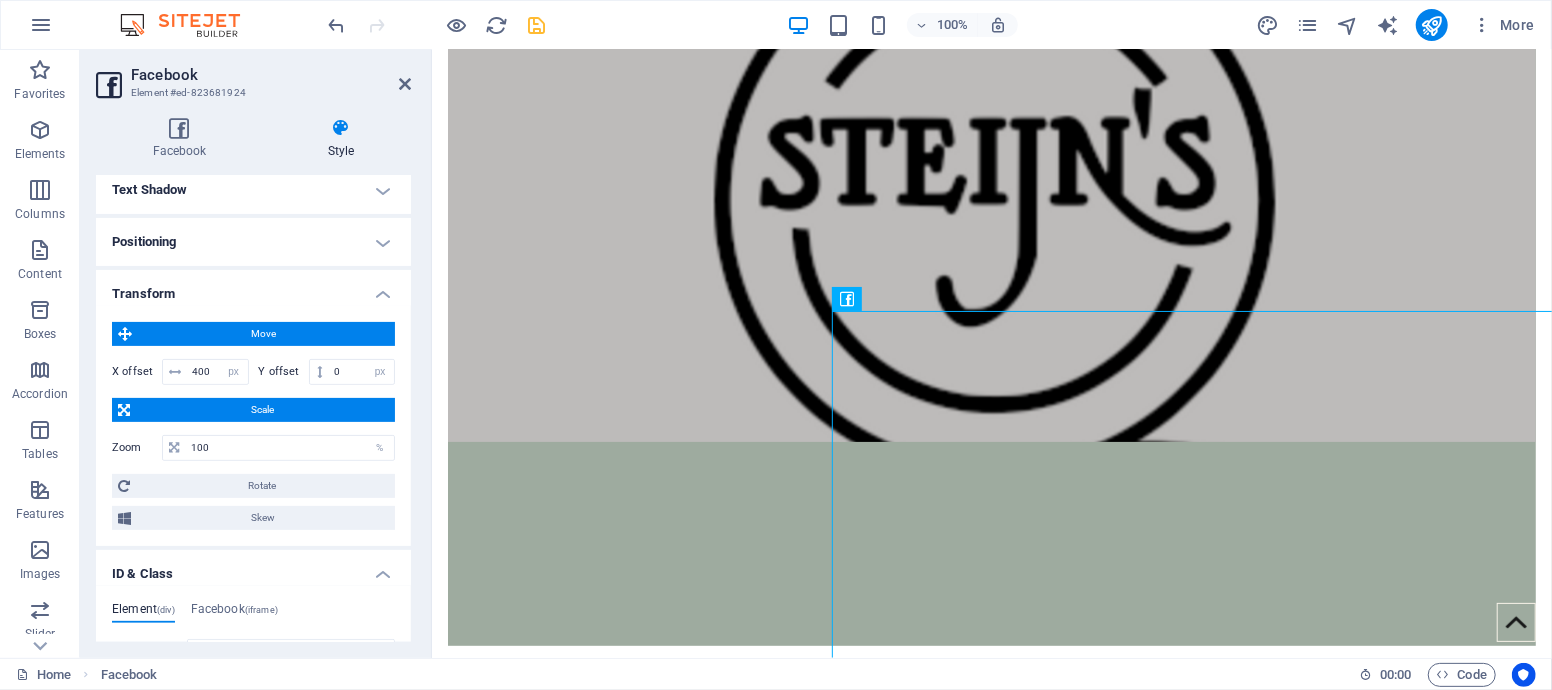 click on "Transform" at bounding box center (253, 288) 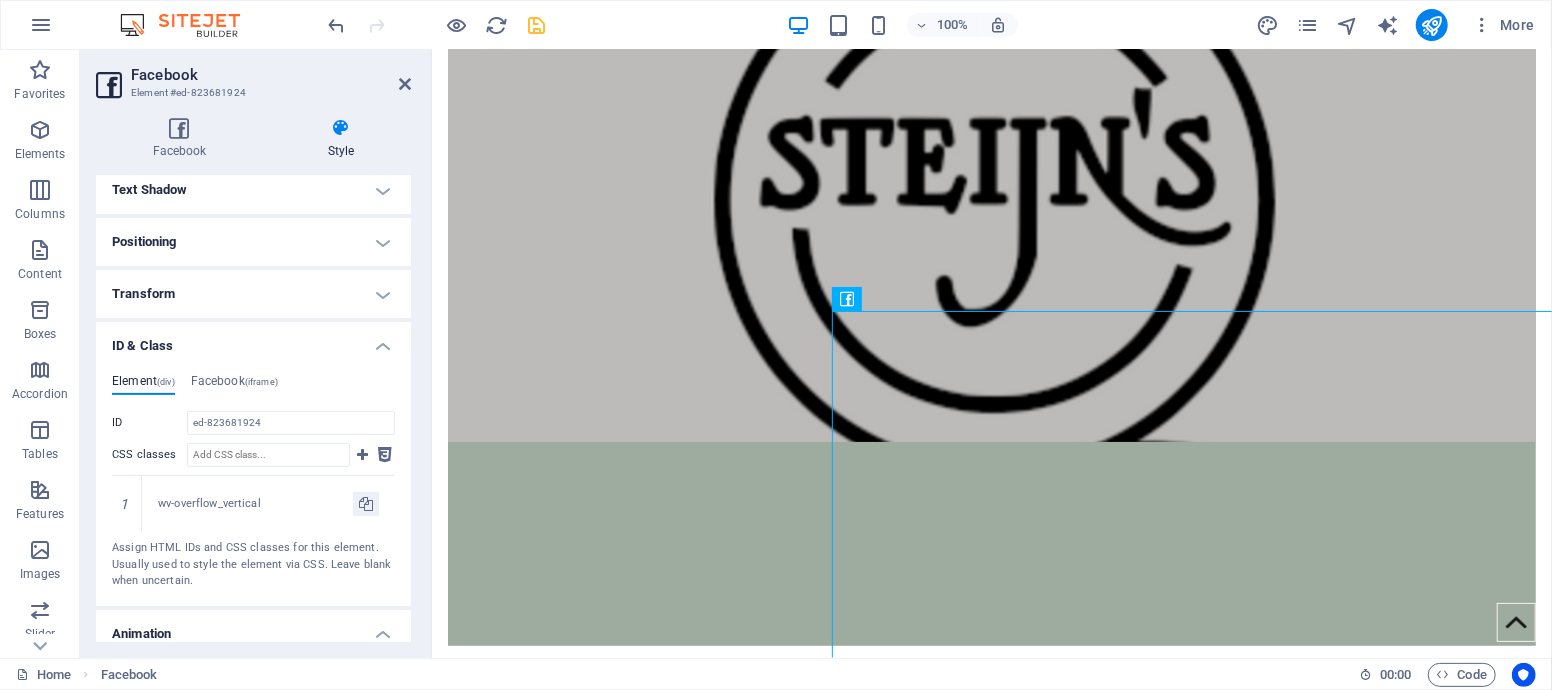 click on "ID & Class" at bounding box center (253, 340) 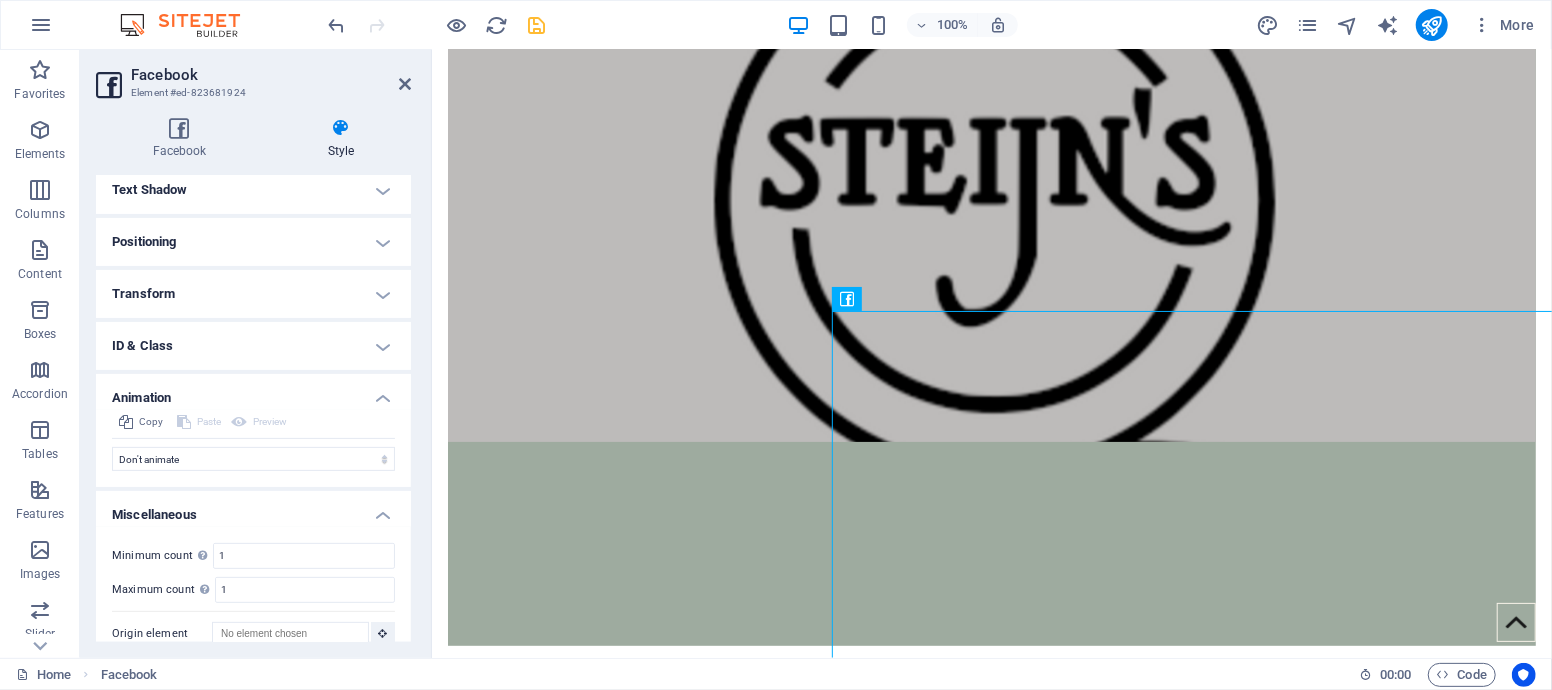 click on "Animation" at bounding box center [253, 392] 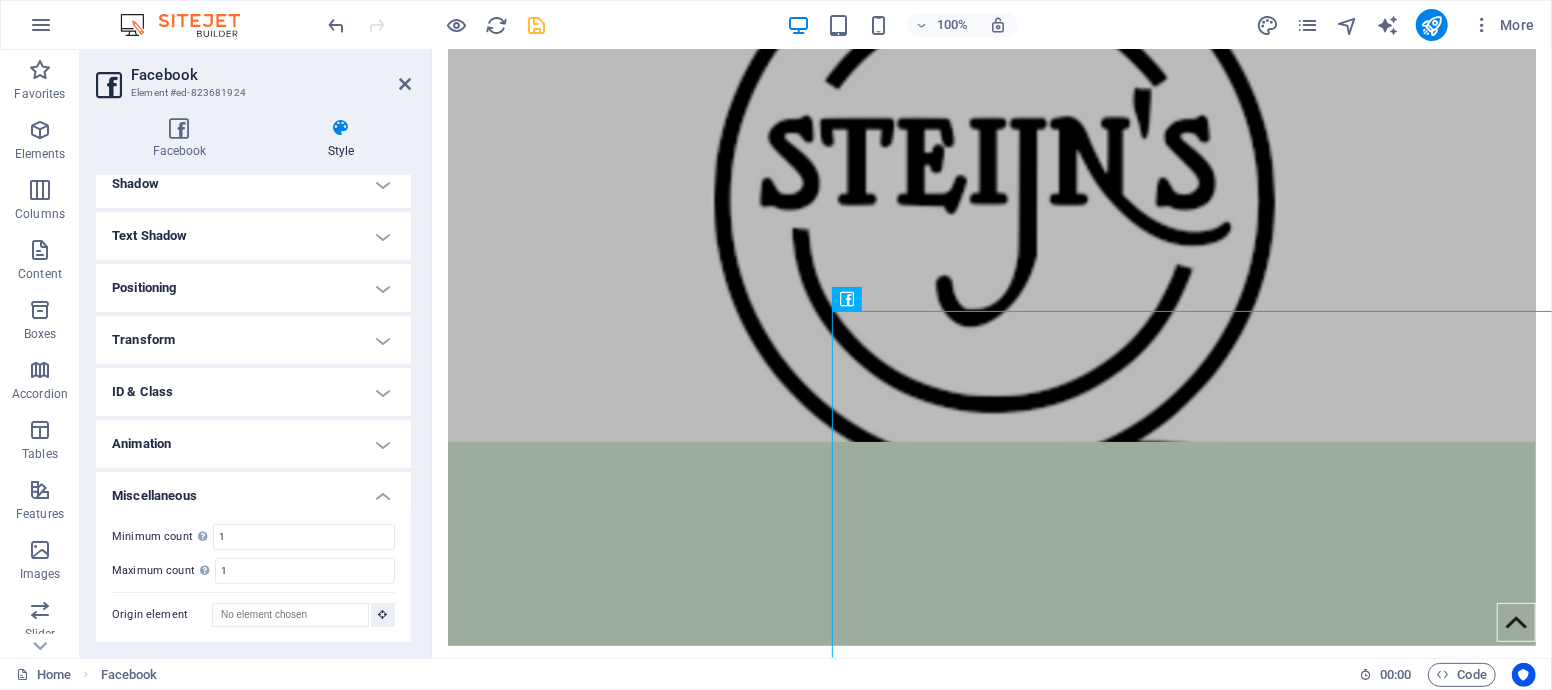 click on "Miscellaneous" at bounding box center [253, 490] 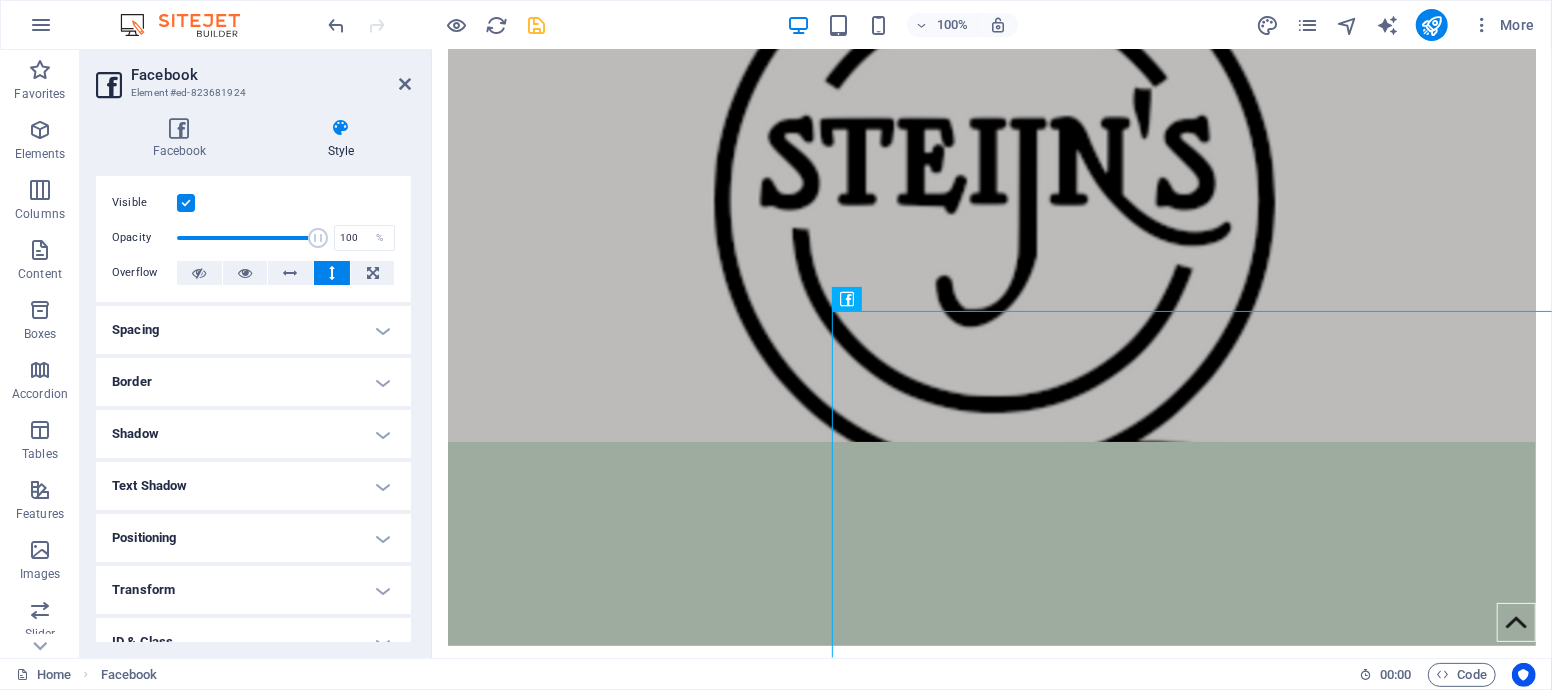 scroll, scrollTop: 0, scrollLeft: 0, axis: both 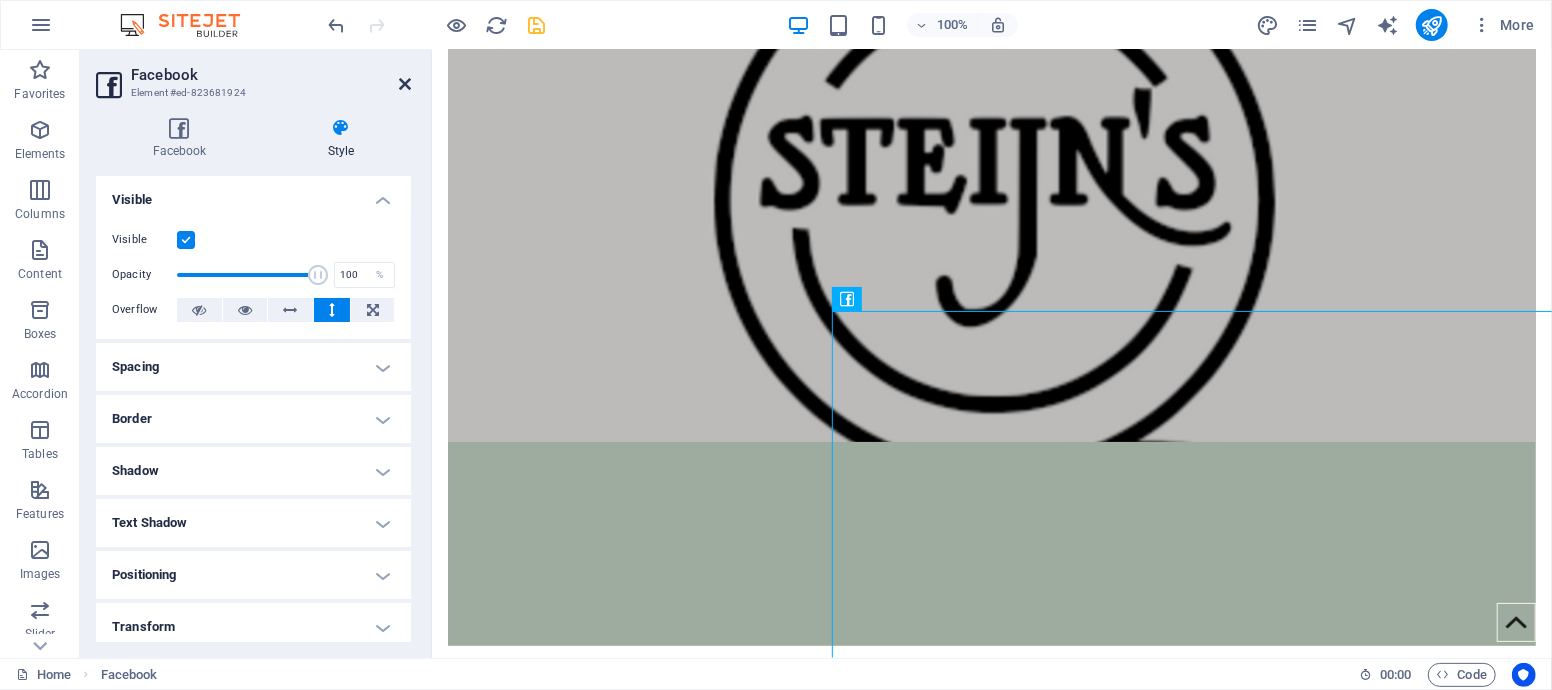 click at bounding box center [405, 84] 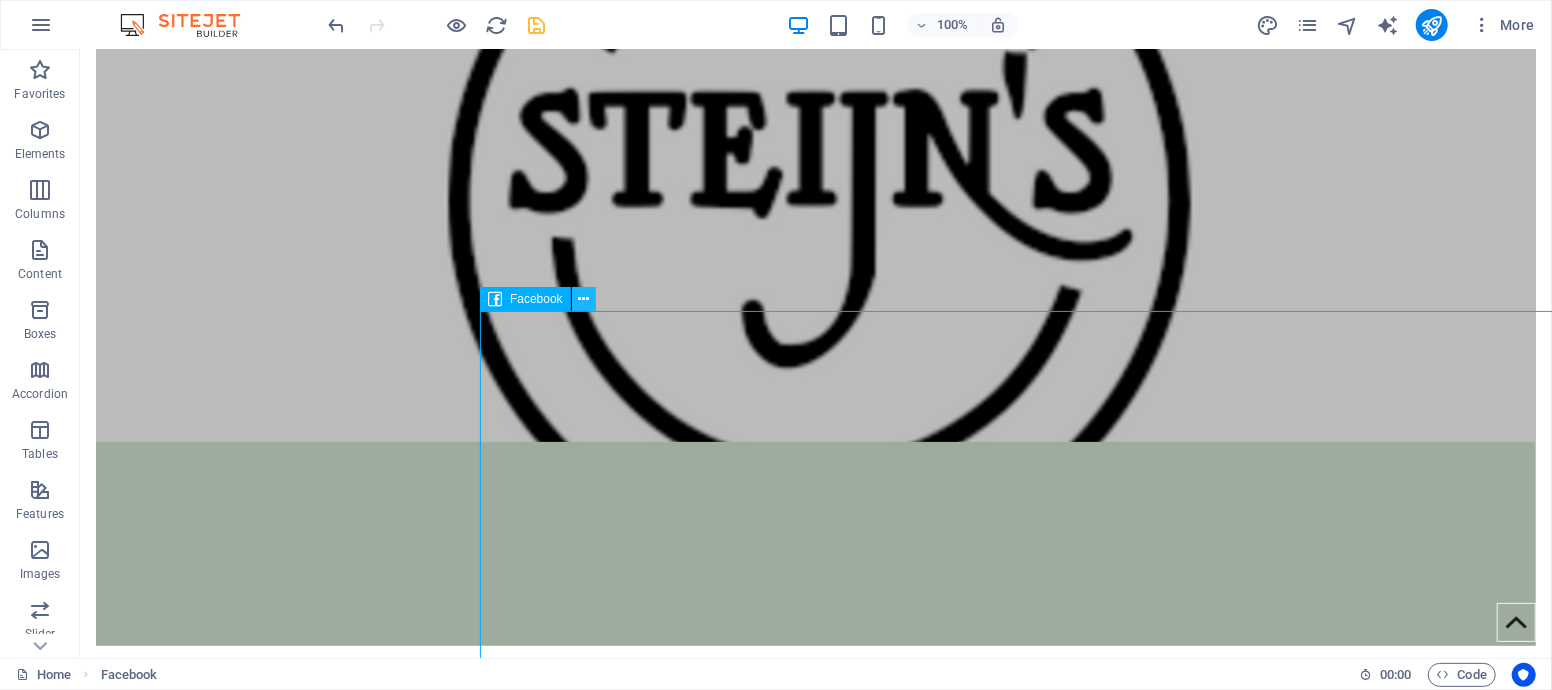 click at bounding box center (583, 299) 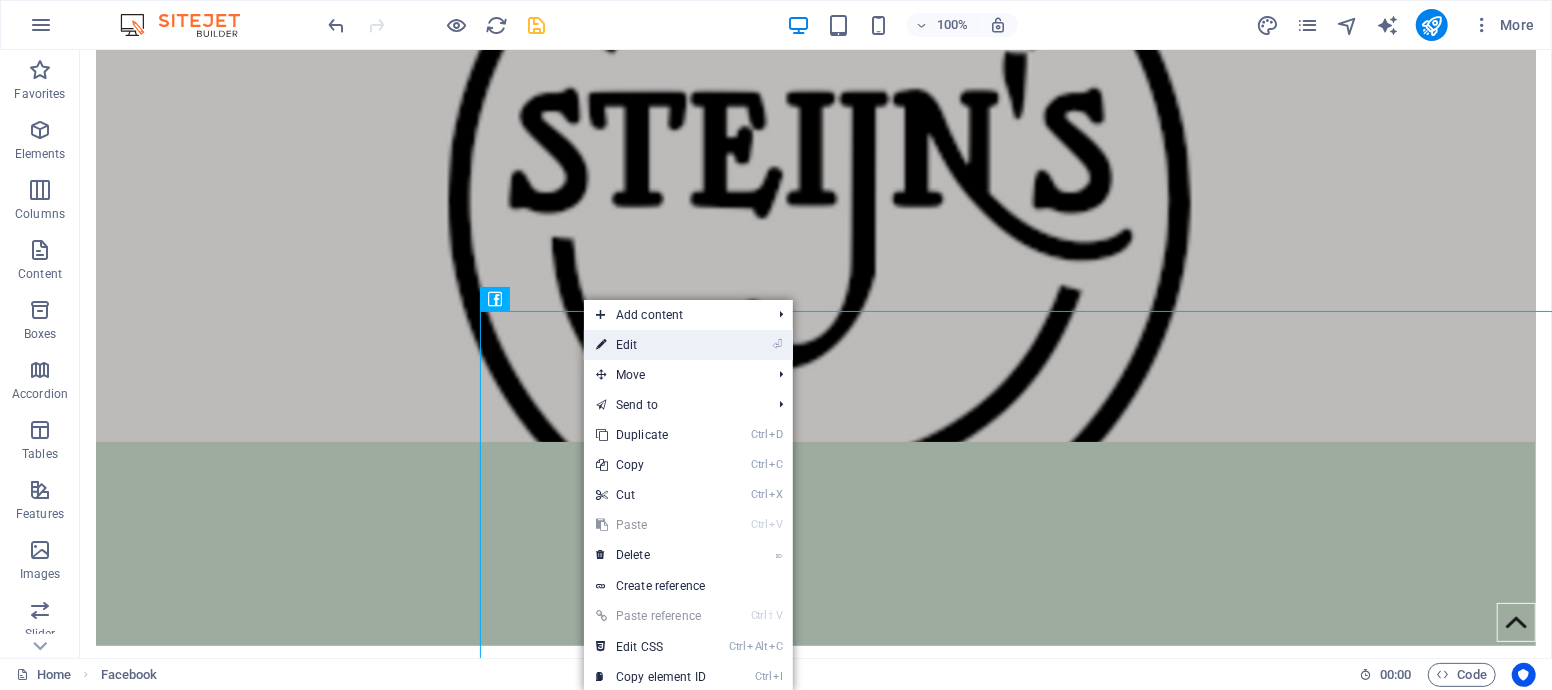 click on "⏎  Edit" at bounding box center (651, 345) 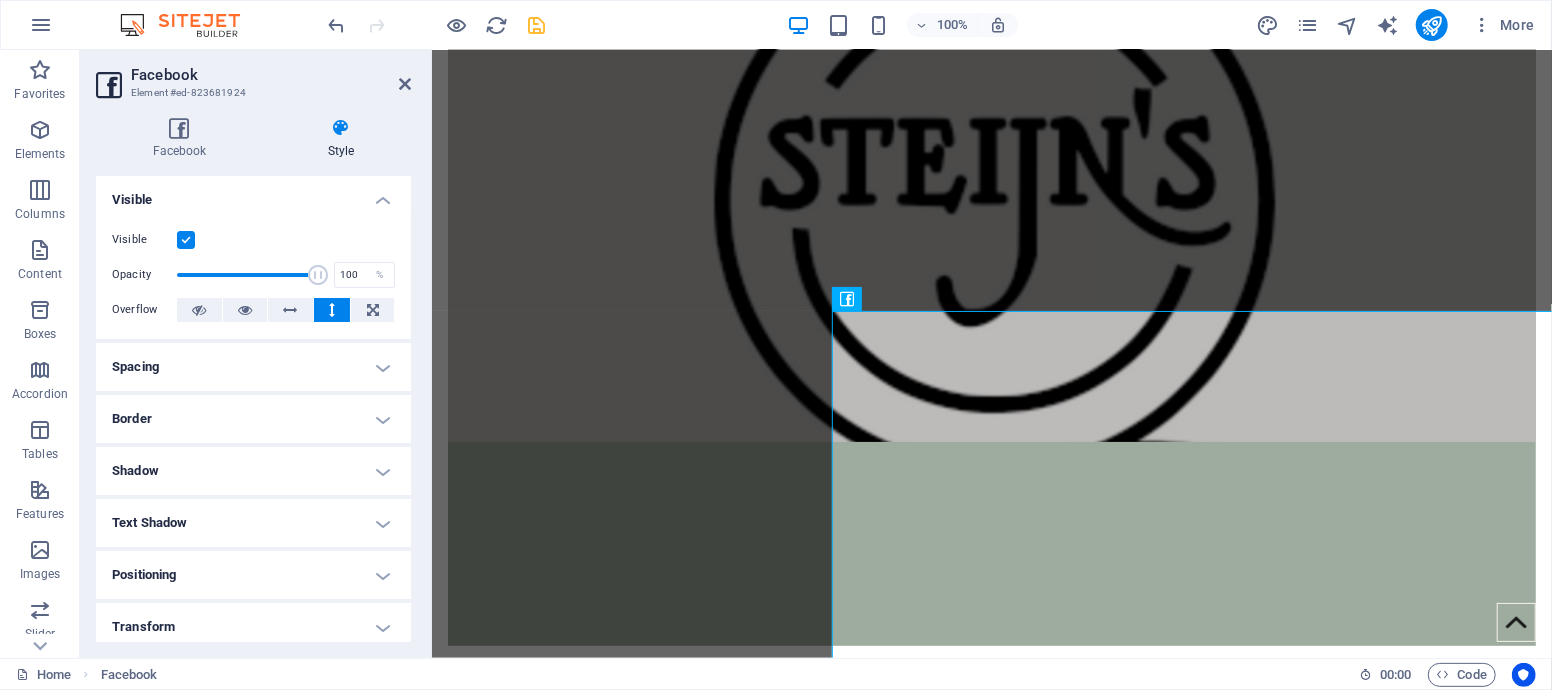 scroll, scrollTop: 164, scrollLeft: 0, axis: vertical 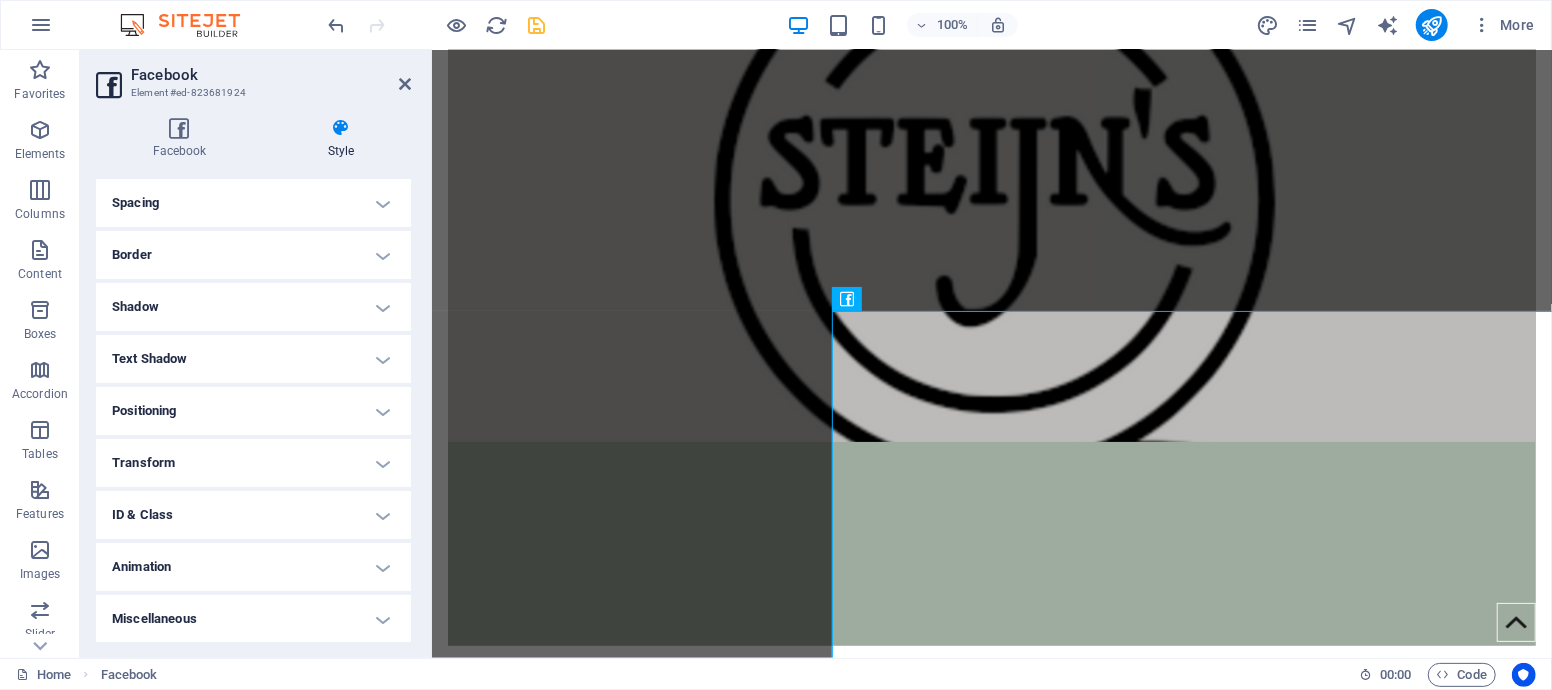 click on "Transform" at bounding box center [253, 463] 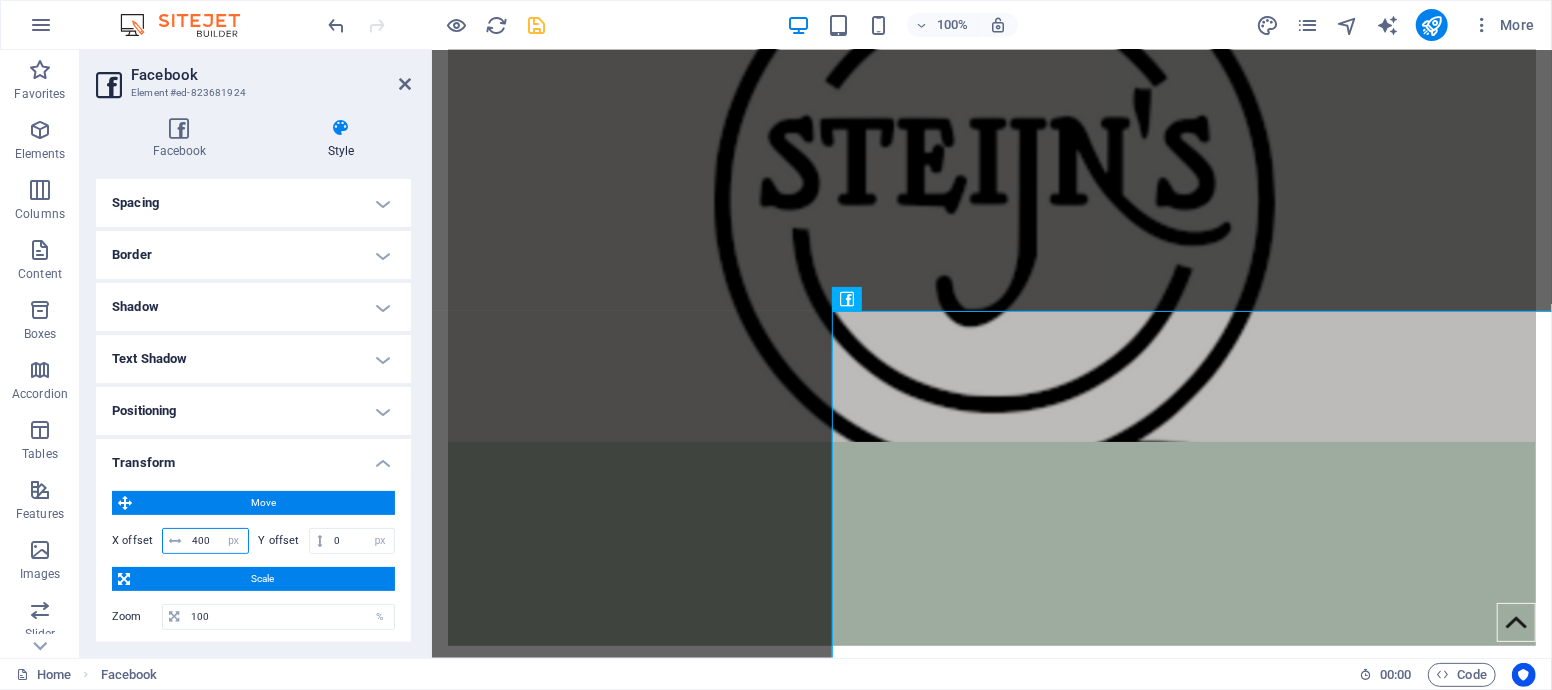 click on "400" at bounding box center [217, 541] 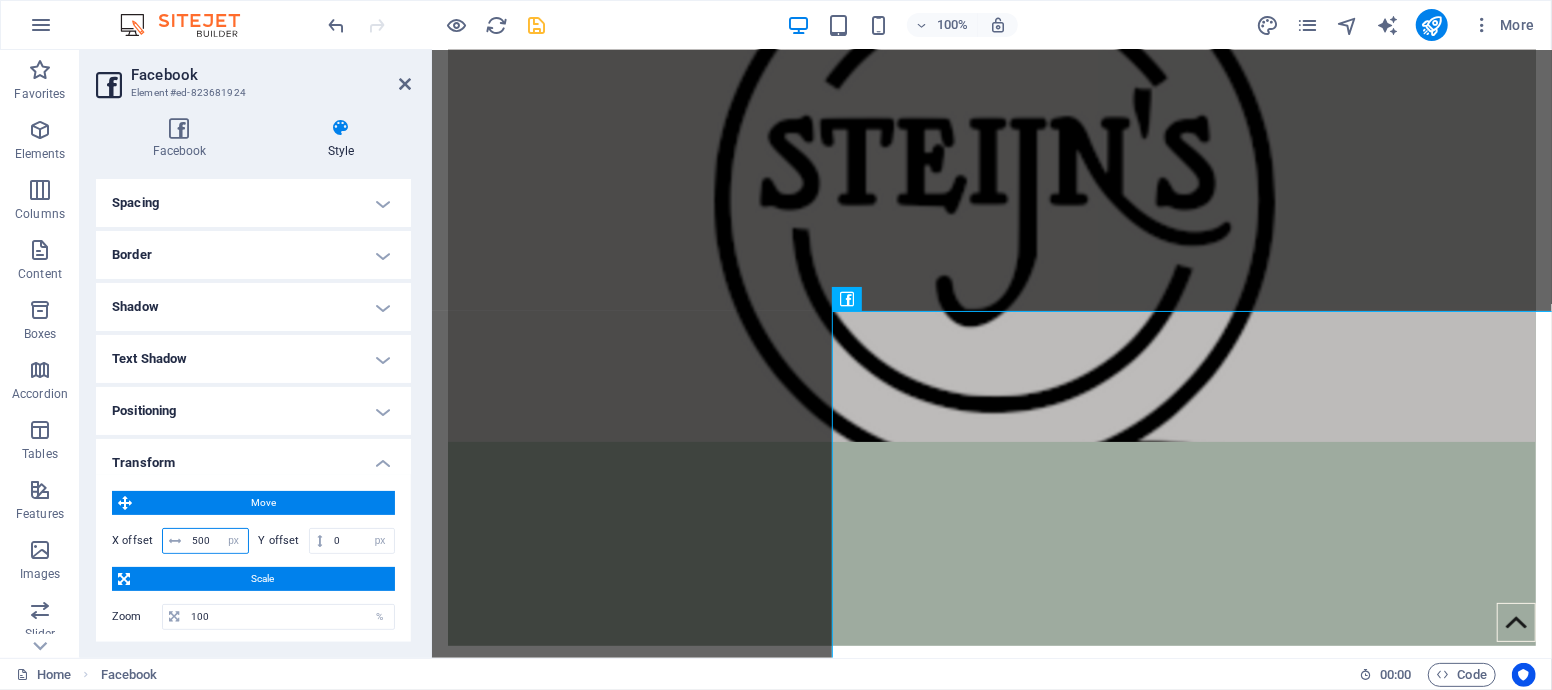 type on "500" 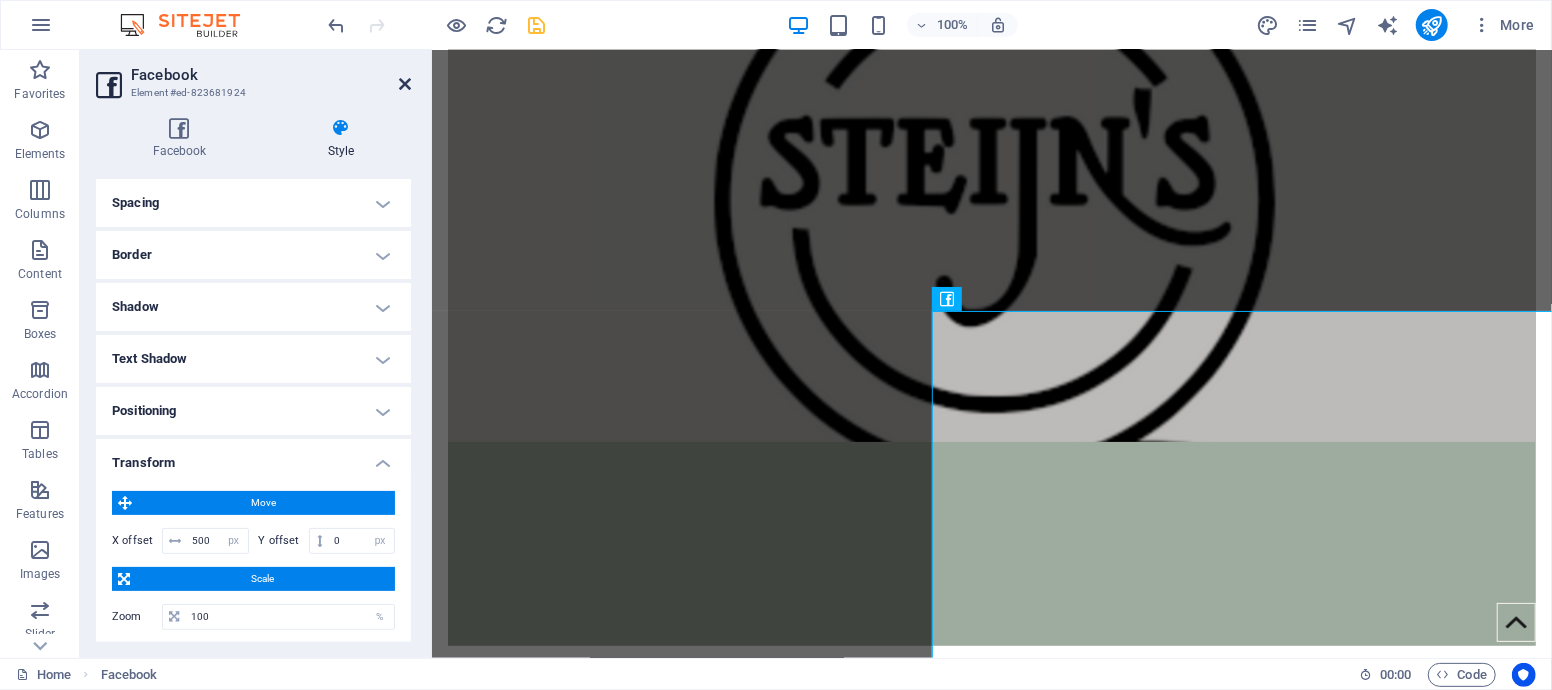 click at bounding box center [405, 84] 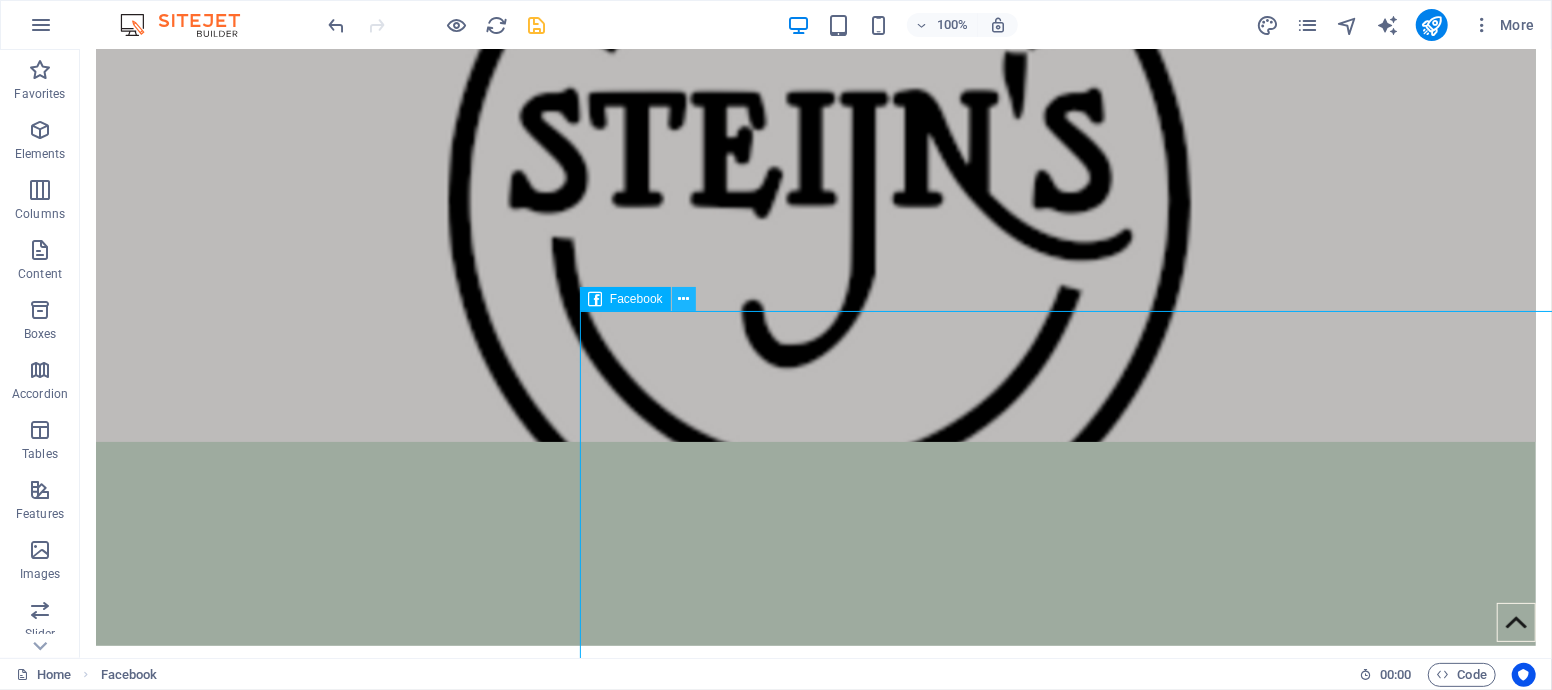 click at bounding box center (683, 299) 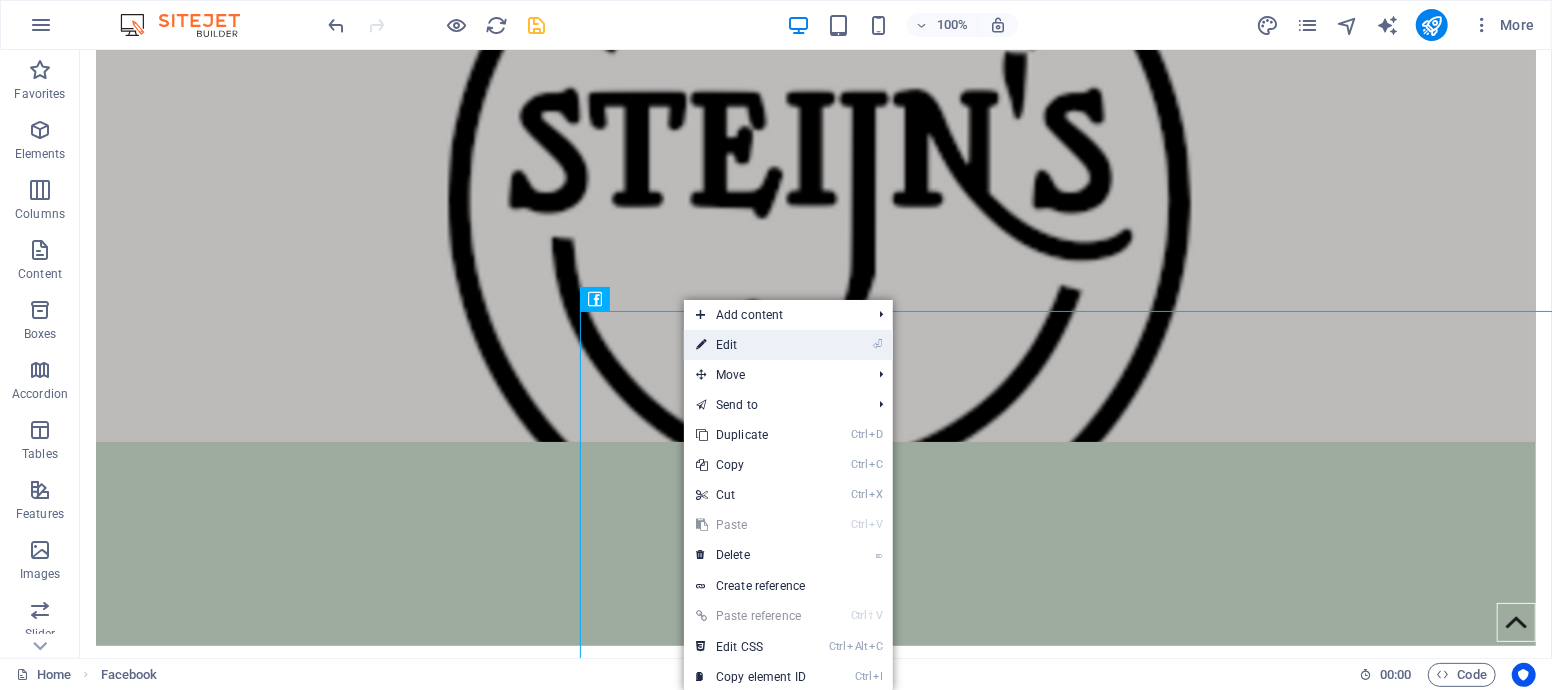 drag, startPoint x: 791, startPoint y: 340, endPoint x: 330, endPoint y: 300, distance: 462.73212 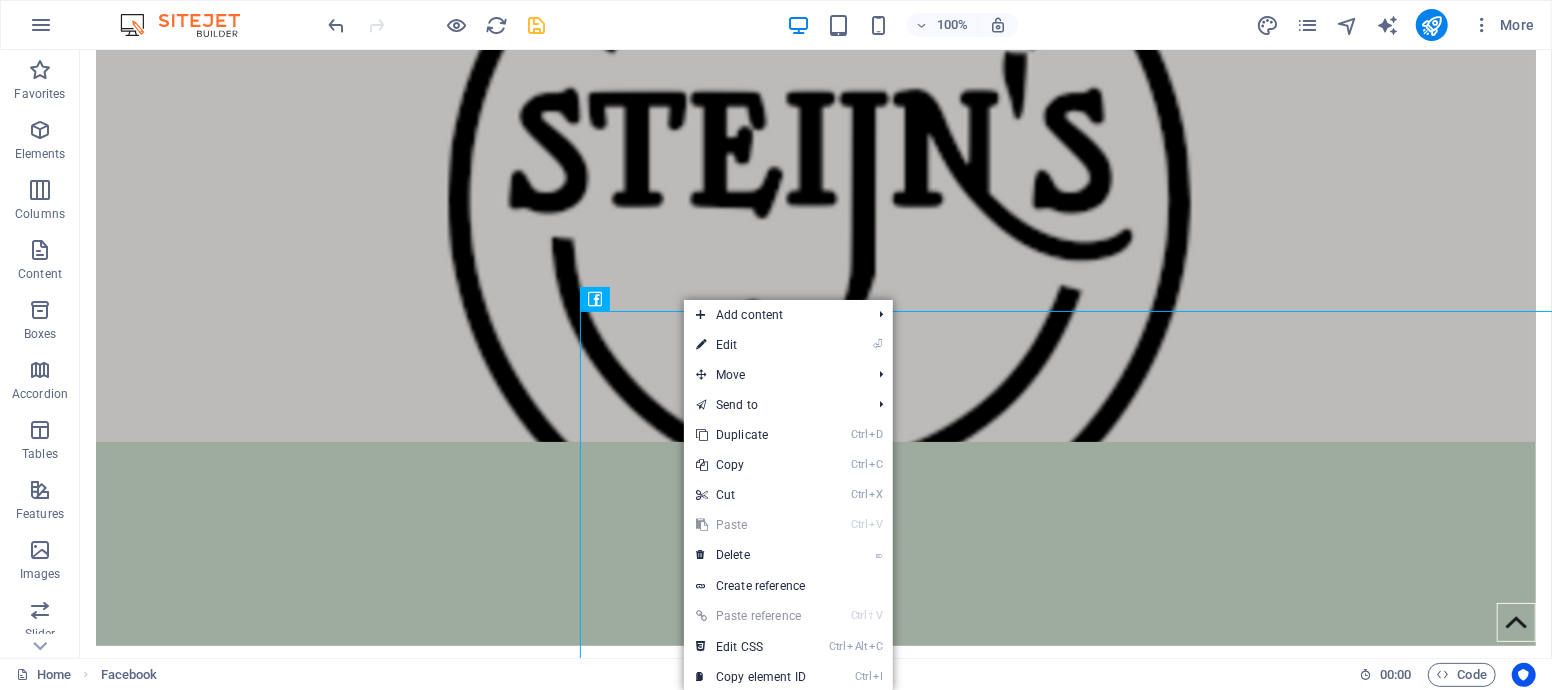 select on "px" 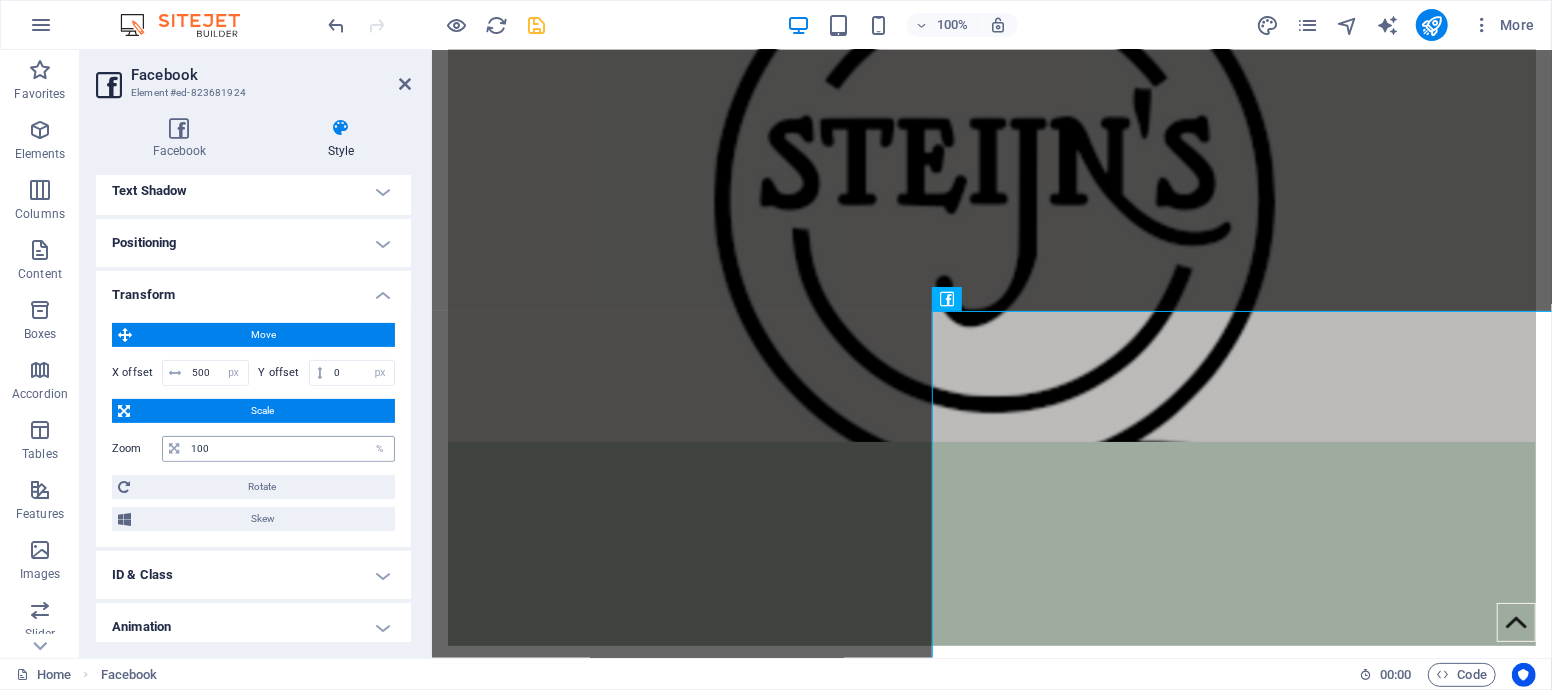 scroll, scrollTop: 333, scrollLeft: 0, axis: vertical 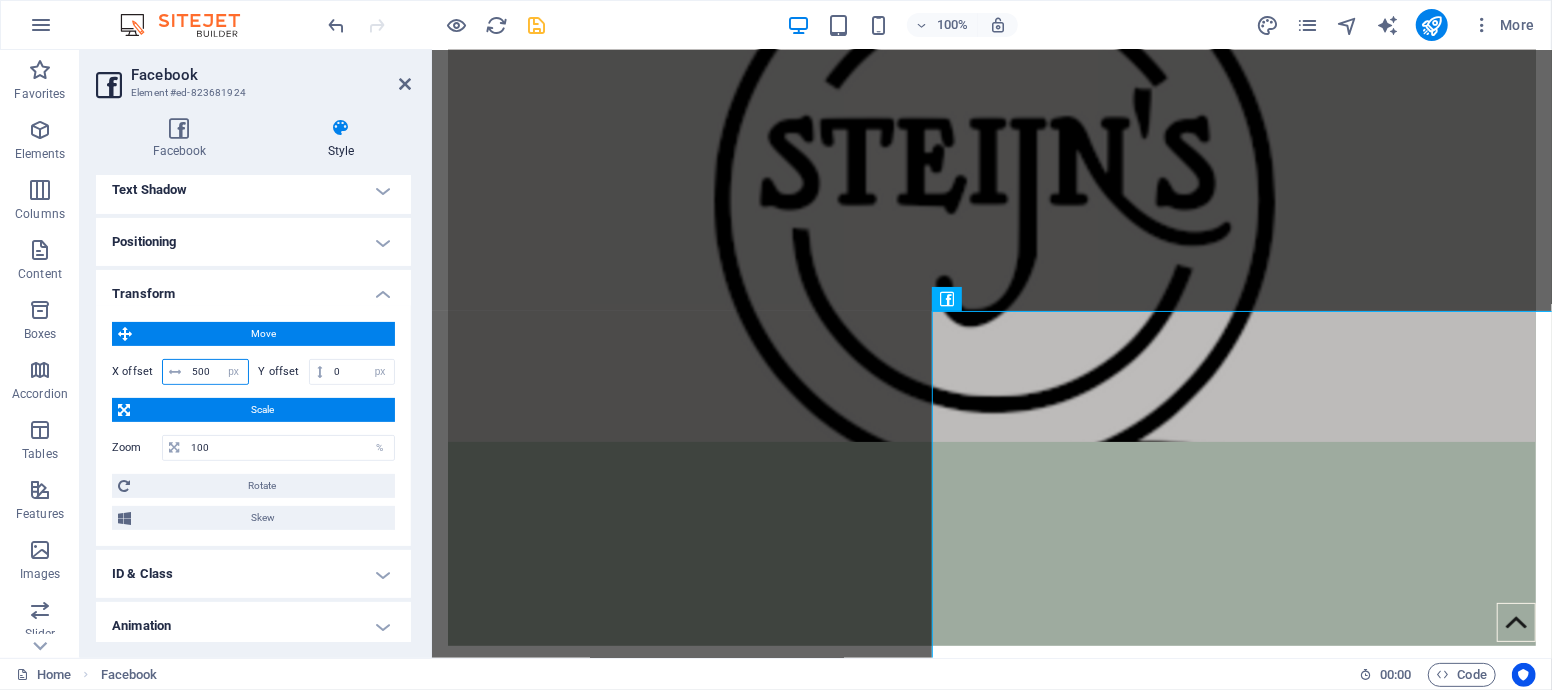 drag, startPoint x: 212, startPoint y: 370, endPoint x: 150, endPoint y: 376, distance: 62.289646 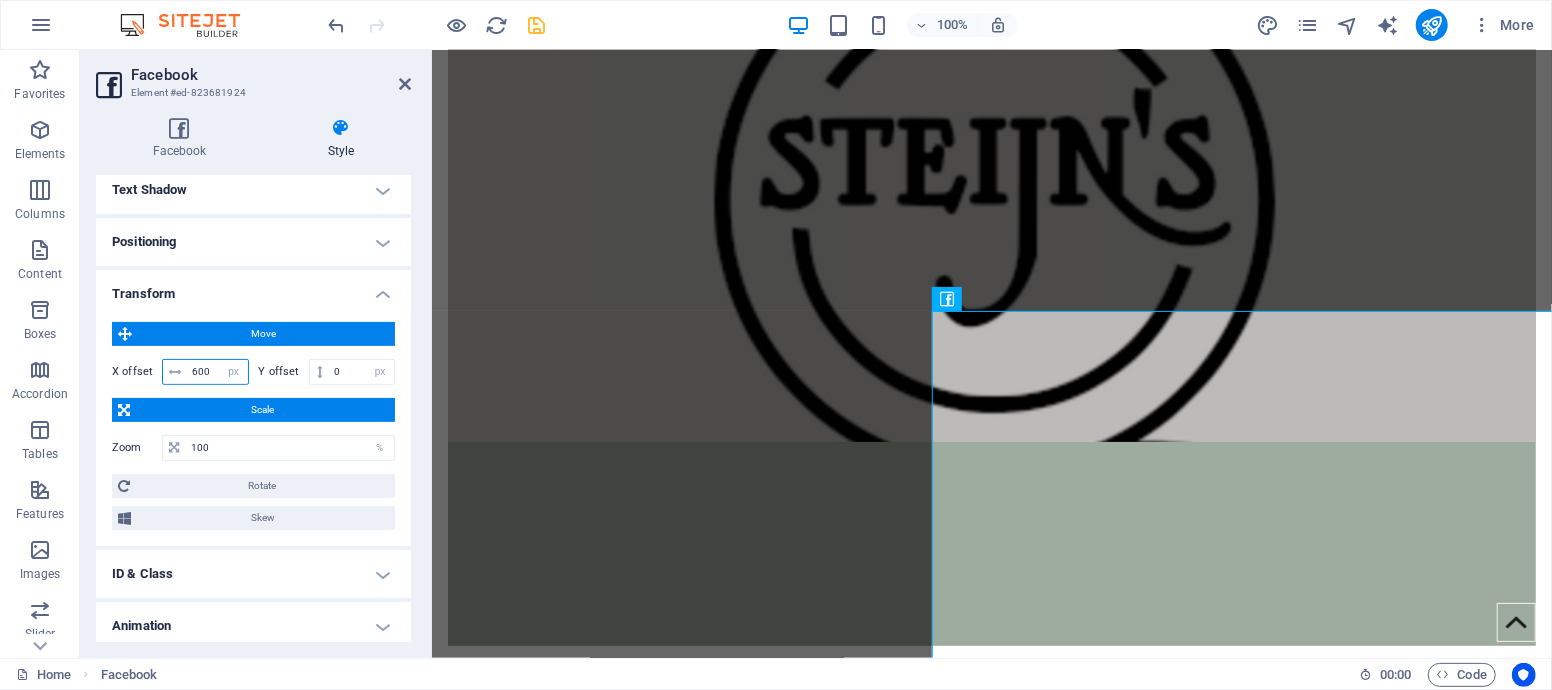 type on "600" 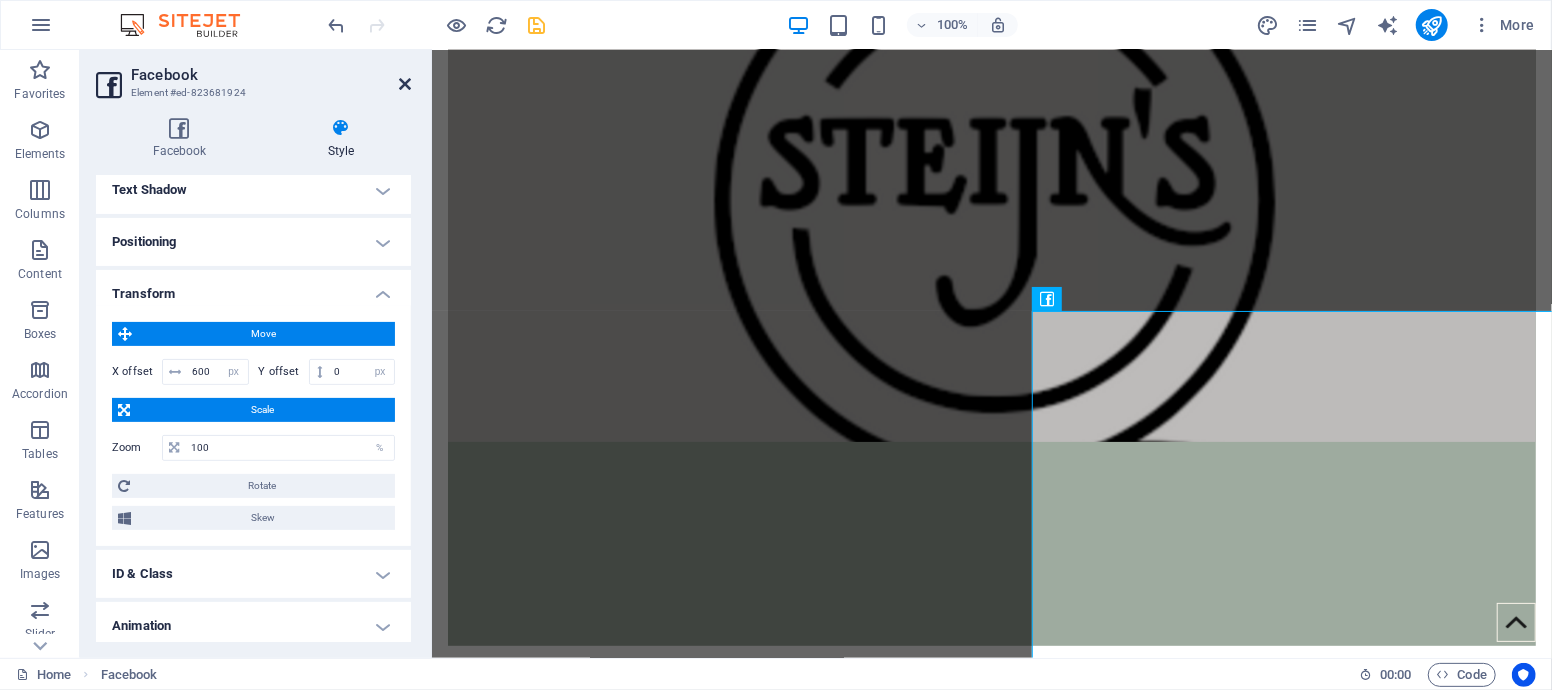click at bounding box center [405, 84] 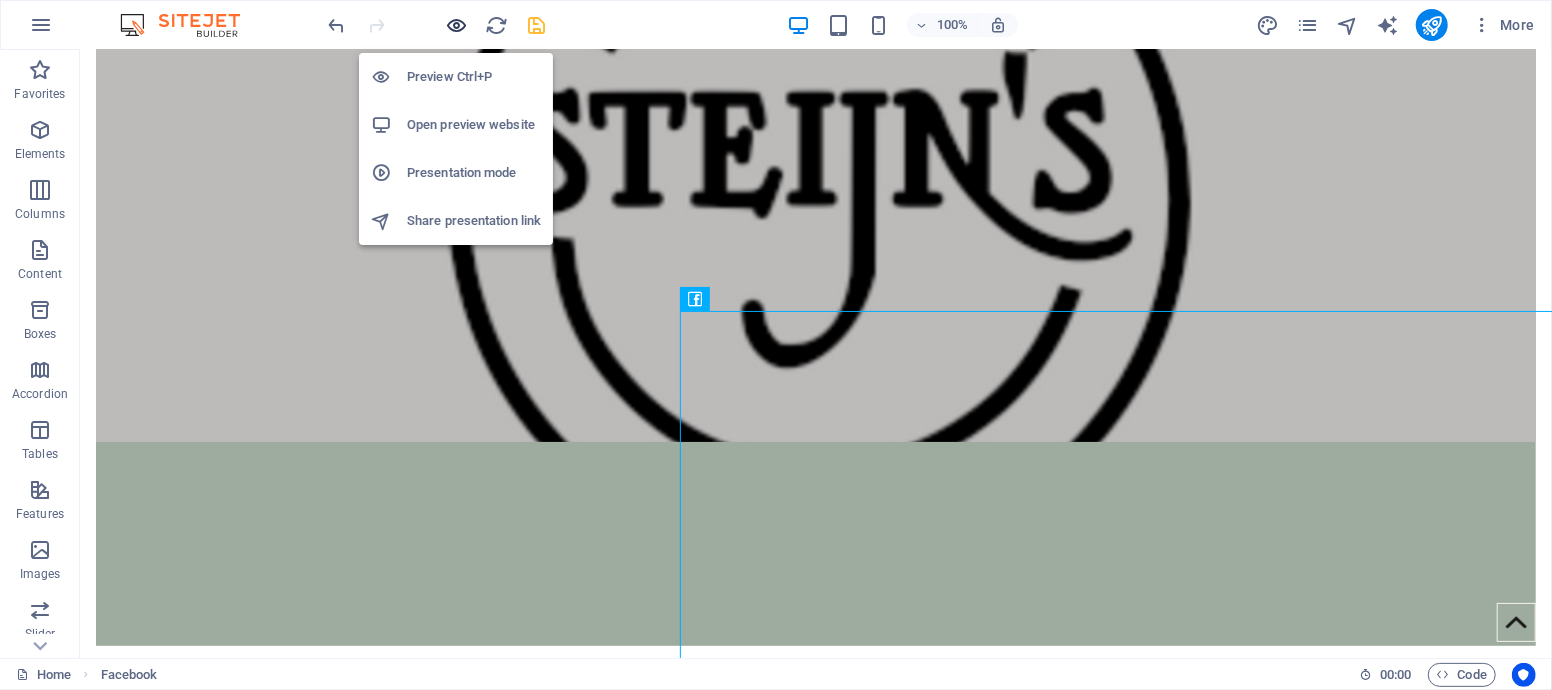click at bounding box center (457, 25) 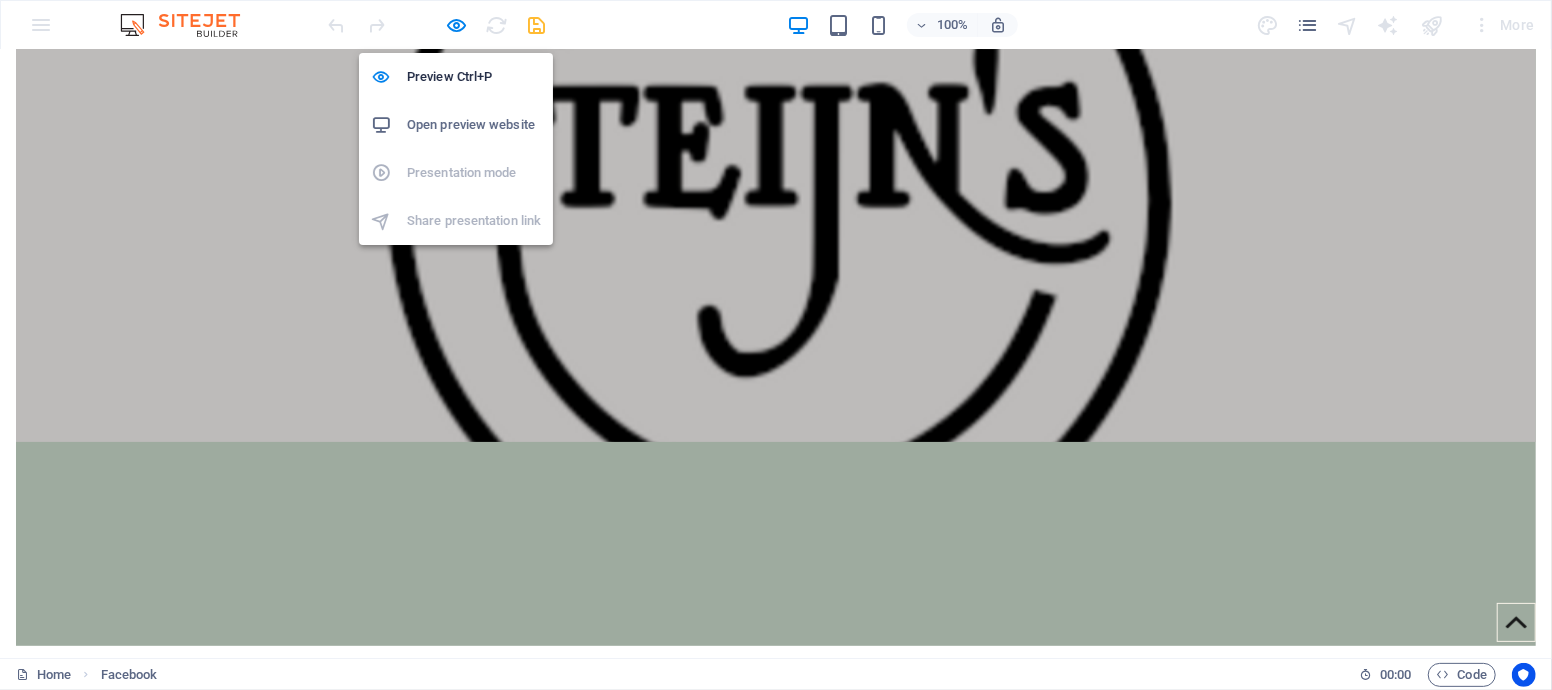 click on "Open preview website" at bounding box center [474, 125] 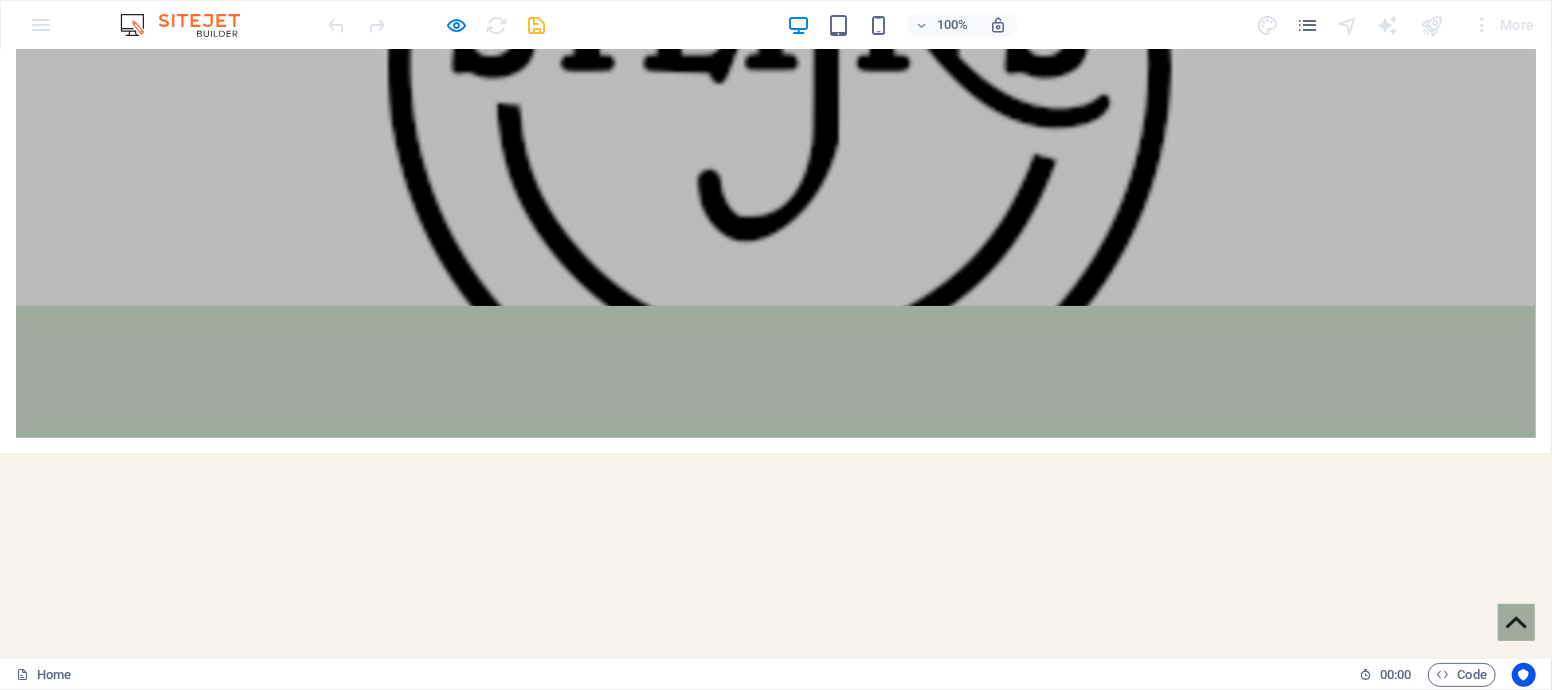 scroll, scrollTop: 0, scrollLeft: 0, axis: both 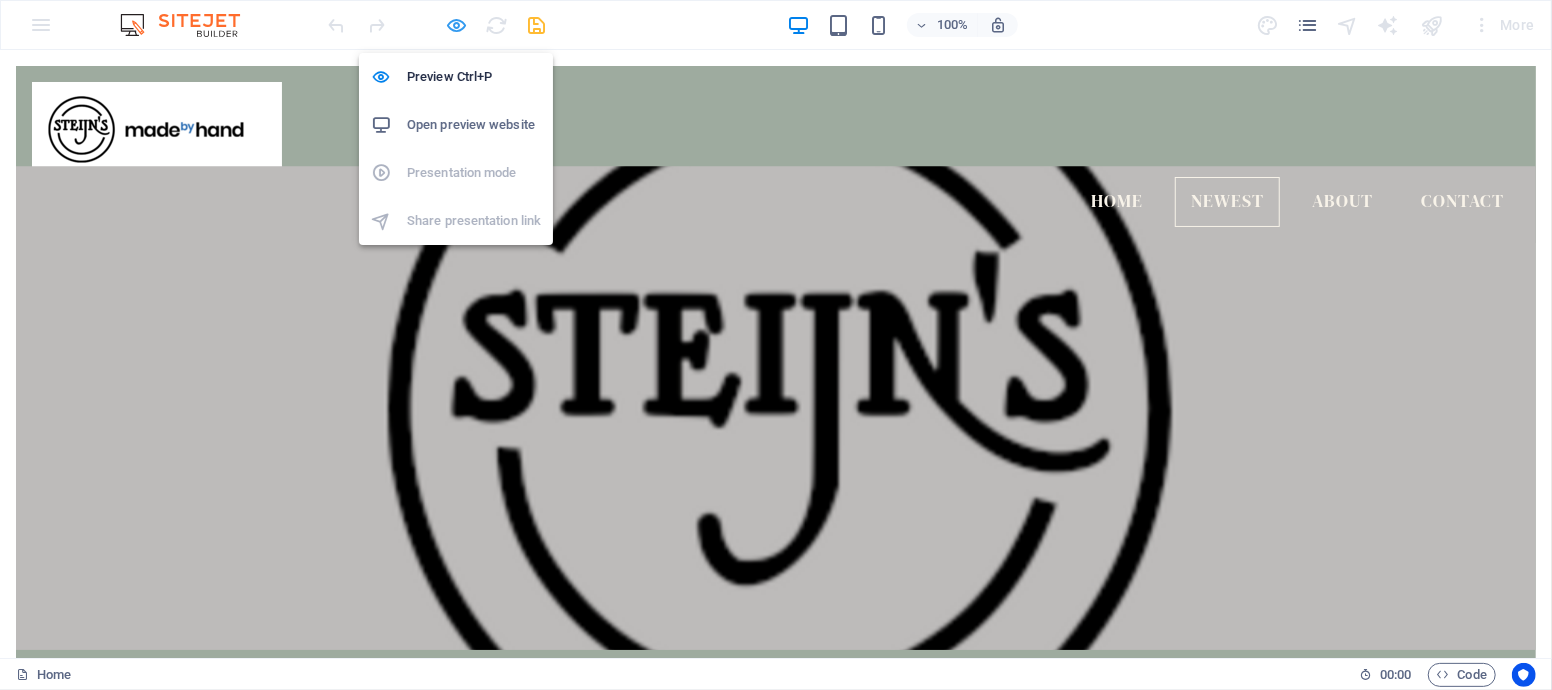 click at bounding box center (457, 25) 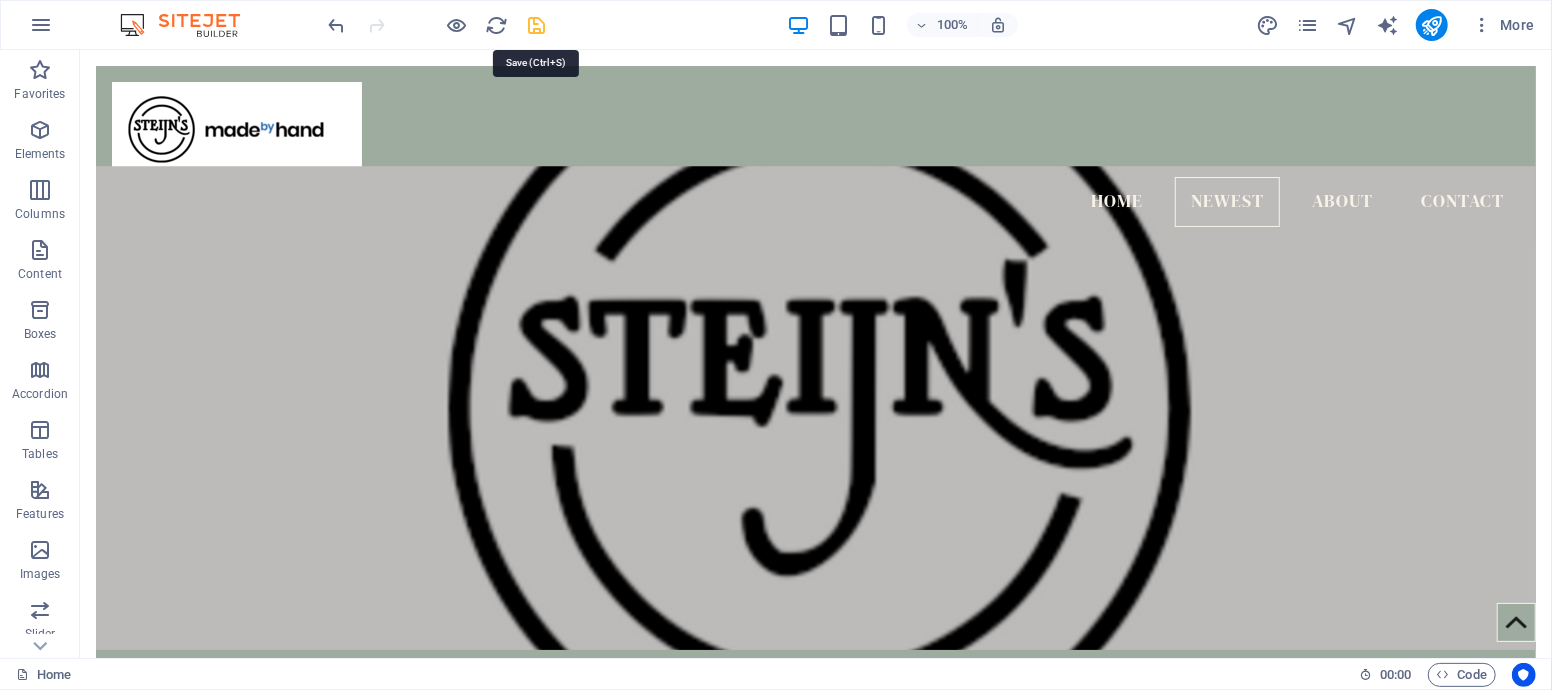 click at bounding box center (537, 25) 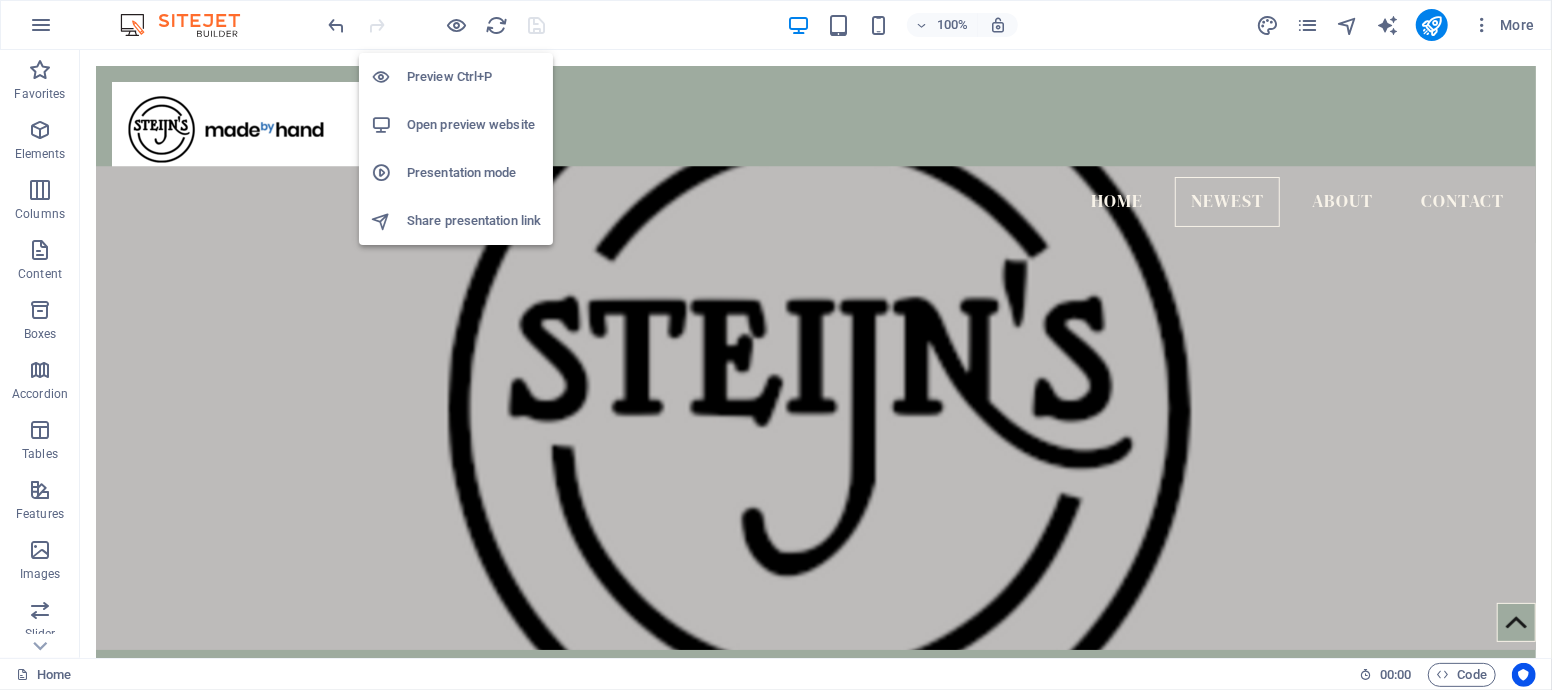 click on "Open preview website" at bounding box center (474, 125) 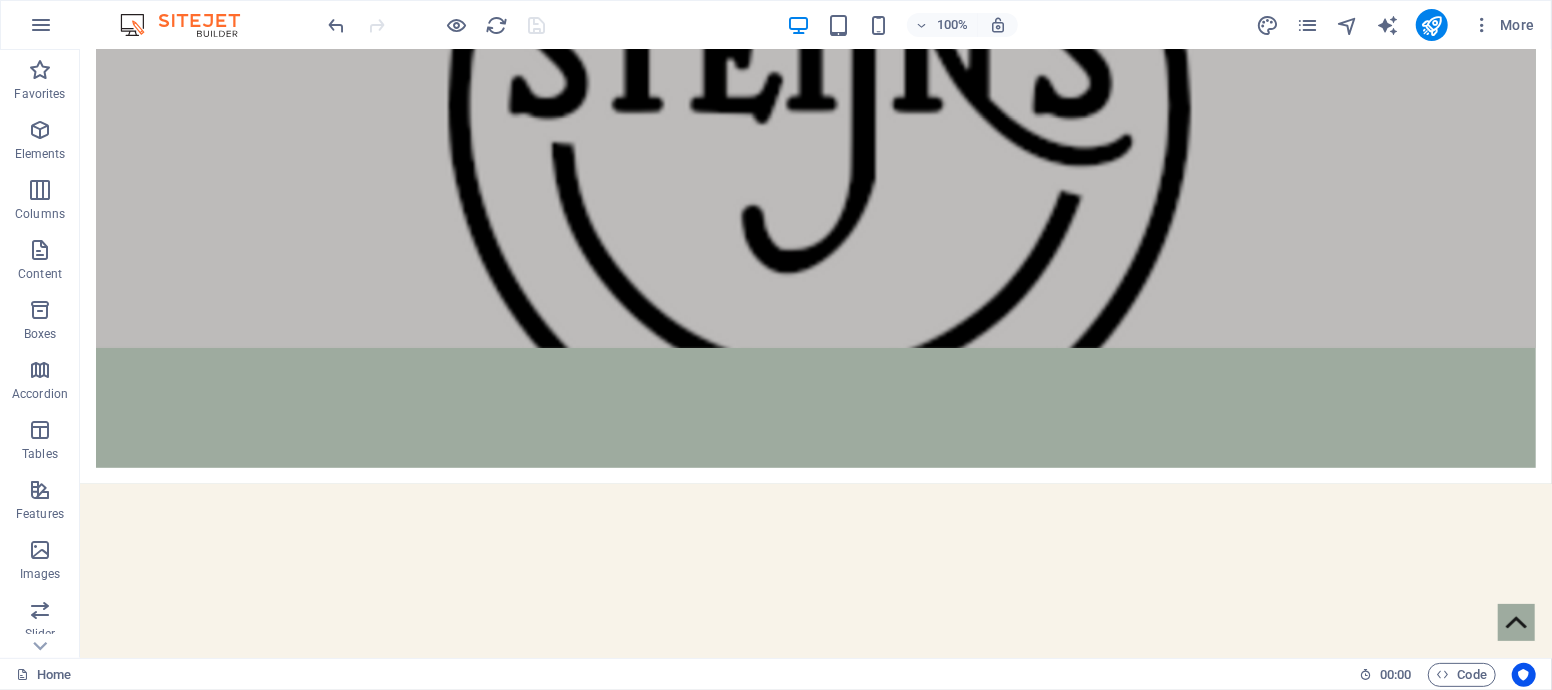 scroll, scrollTop: 555, scrollLeft: 0, axis: vertical 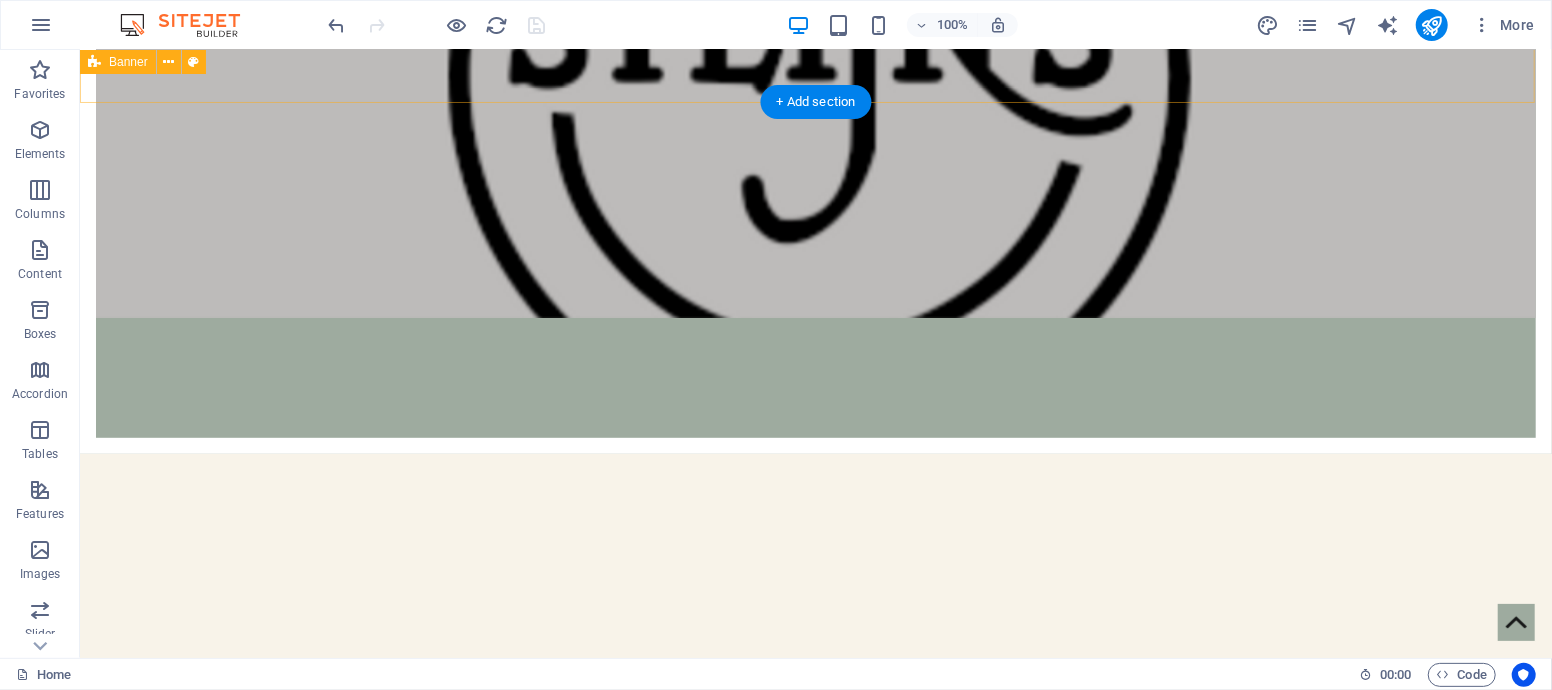 click on "Home Newest About Contact" at bounding box center [815, -27] 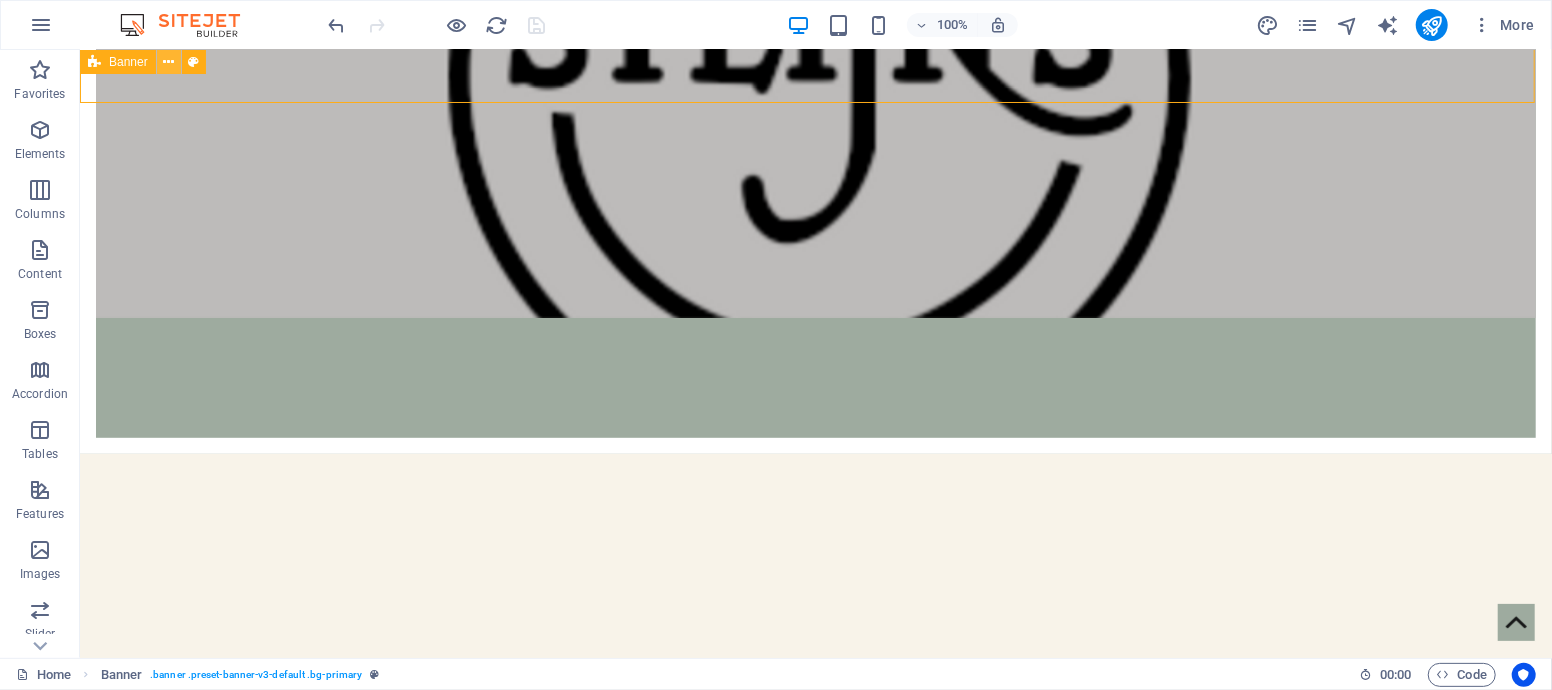 click at bounding box center (168, 62) 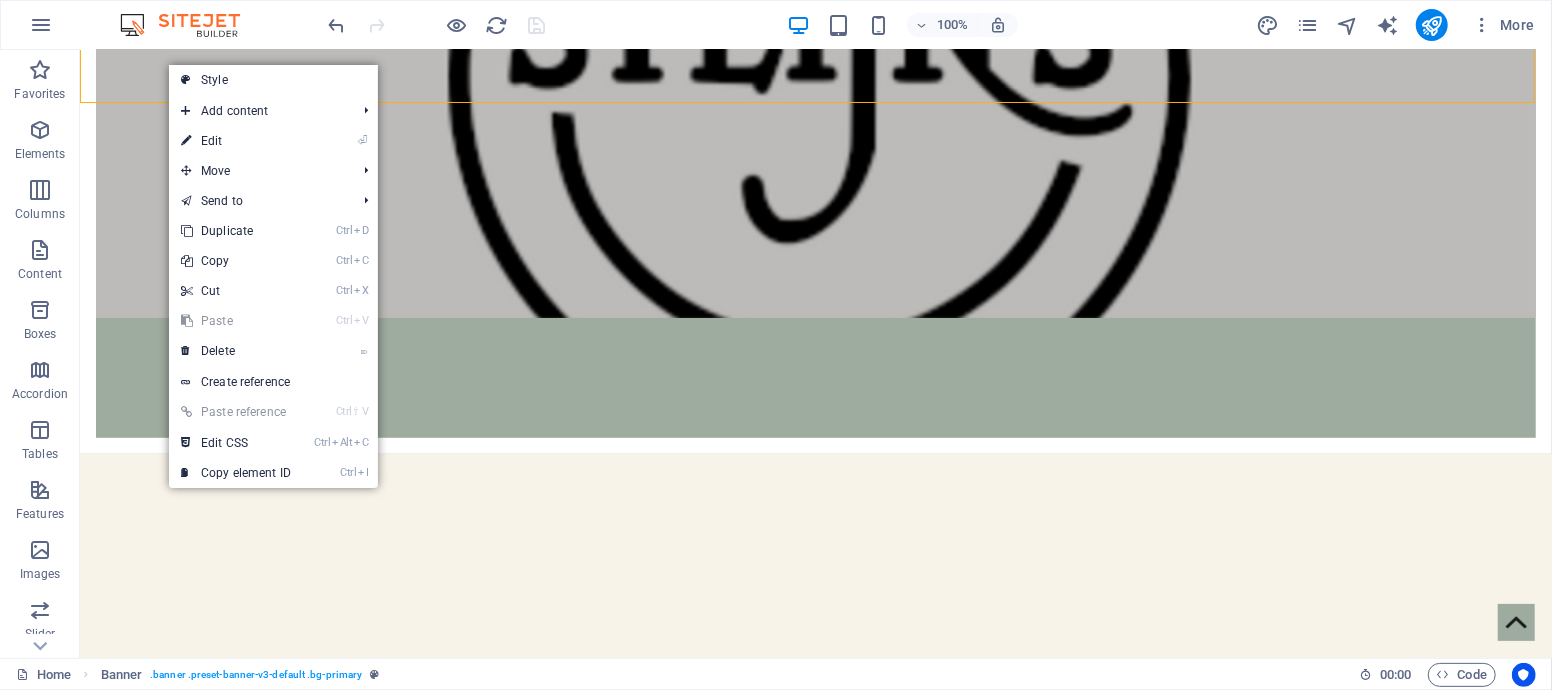 click on "Home Newest About Contact About Us Isa Brown Maria Rossi Linda Brown Blog DISCOVERY OF THE WEEK Lorem ipsum dolor sit amet, consetetur sadipscing elitr, sed diam nonumy eirmod tempor invidunt ut labore et dolore magna aliquyam erat, sed diam voluptua. At vero eos et accusam et justo duo dolores et ea rebum. Stet clita kasd gubergren, no sea takimata sanctus est Lorem ipsum dolor sit amet. Lorem ipsum dolor sit amet, consetetur sadipscing elitr, sed diam nonumy eirmod tempor invidunt ut labore et dolore magna aliquyam erat, sed diam voluptua. At vero eos et accusam et justo duo dolores et ea rebum. Stet clita kasd gubergren, no sea takimata sanctus est Lorem ipsum dolor sit amet. Drop content here or  Add elements  Paste clipboard CONTACT US! Submit   I have read and understand the privacy policy. Unreadable? Load new [EMAIL] Legal Notice  |  Privacy Policy" at bounding box center (815, 2052) 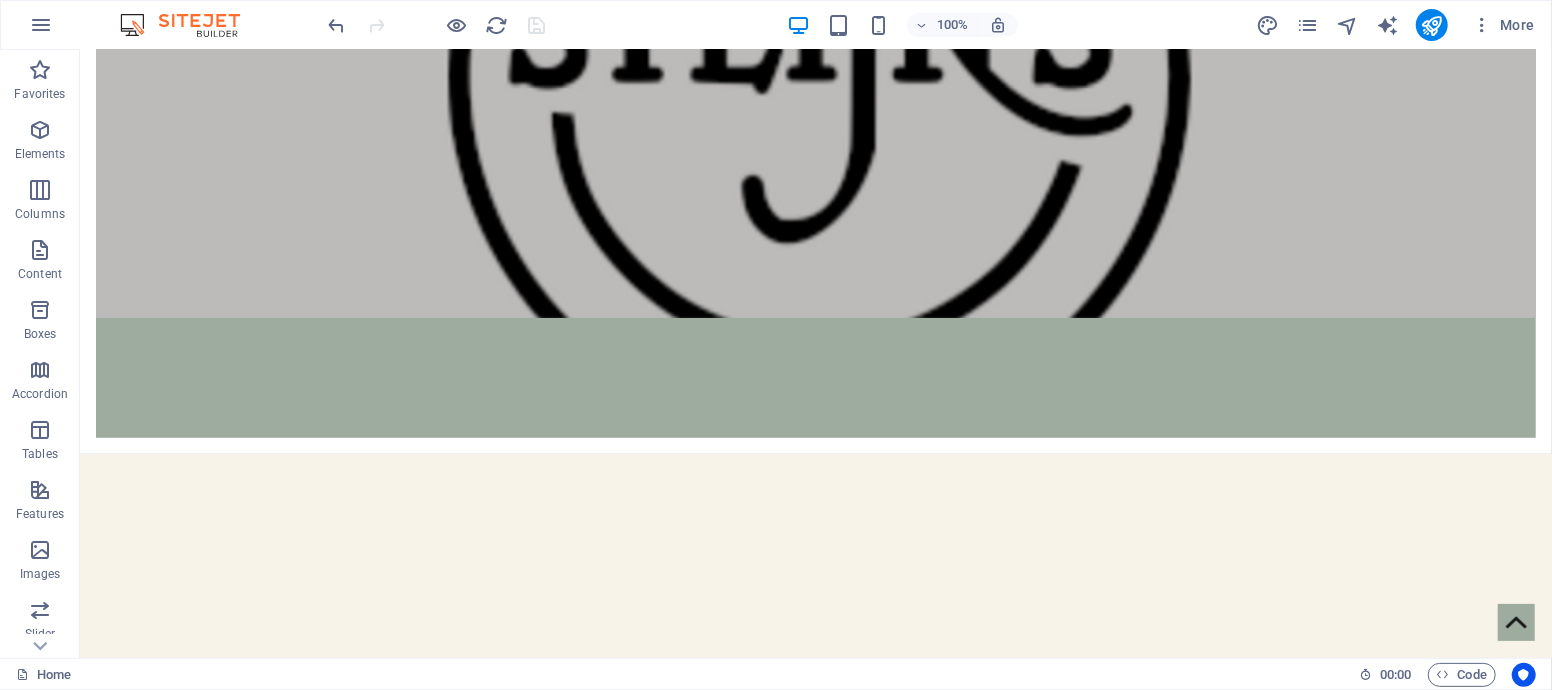 click on "Home Newest About Contact About Us Isa Brown Maria Rossi Linda Brown Blog DISCOVERY OF THE WEEK Lorem ipsum dolor sit amet, consetetur sadipscing elitr, sed diam nonumy eirmod tempor invidunt ut labore et dolore magna aliquyam erat, sed diam voluptua. At vero eos et accusam et justo duo dolores et ea rebum. Stet clita kasd gubergren, no sea takimata sanctus est Lorem ipsum dolor sit amet. Lorem ipsum dolor sit amet, consetetur sadipscing elitr, sed diam nonumy eirmod tempor invidunt ut labore et dolore magna aliquyam erat, sed diam voluptua. At vero eos et accusam et justo duo dolores et ea rebum. Stet clita kasd gubergren, no sea takimata sanctus est Lorem ipsum dolor sit amet. Drop content here or  Add elements  Paste clipboard CONTACT US! Submit   I have read and understand the privacy policy. Unreadable? Load new [EMAIL] Legal Notice  |  Privacy Policy" at bounding box center [815, 2052] 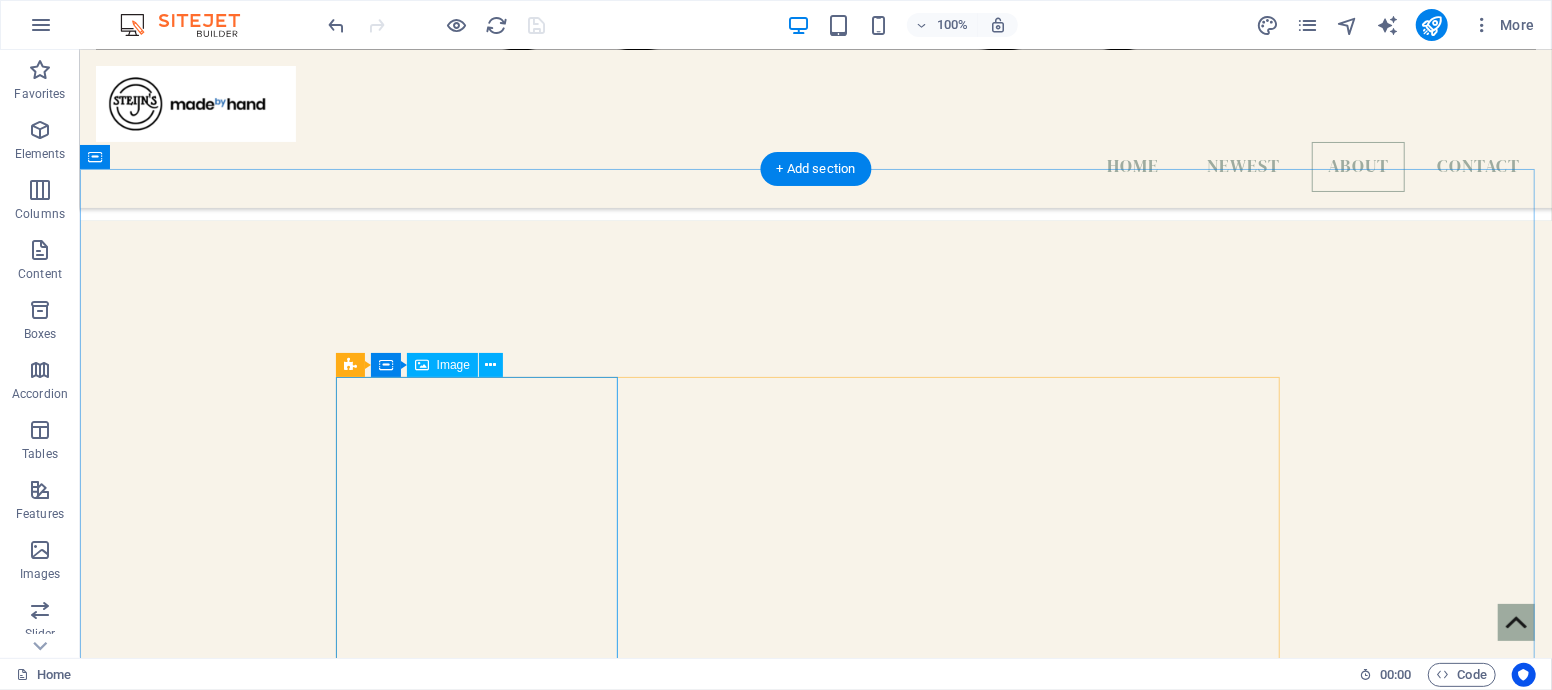 scroll, scrollTop: 1000, scrollLeft: 0, axis: vertical 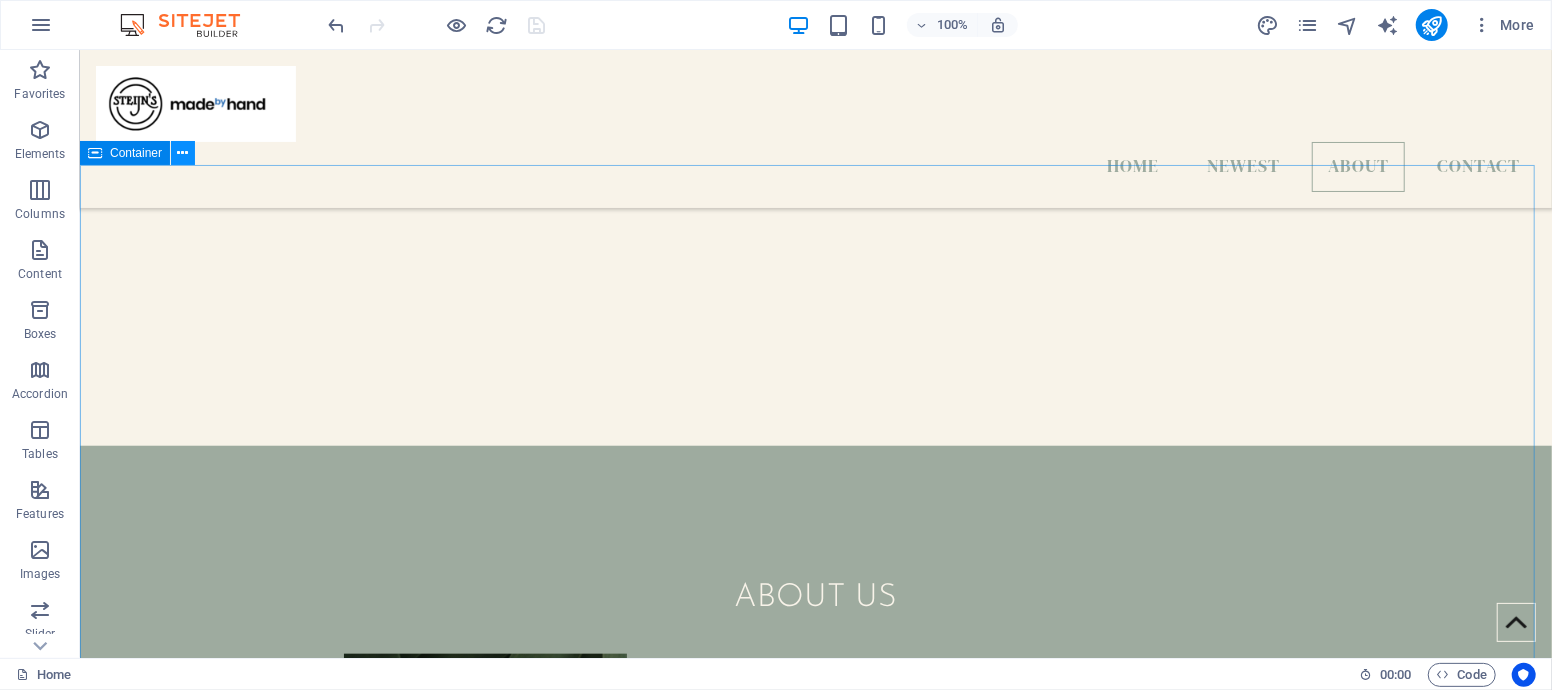 click at bounding box center [183, 153] 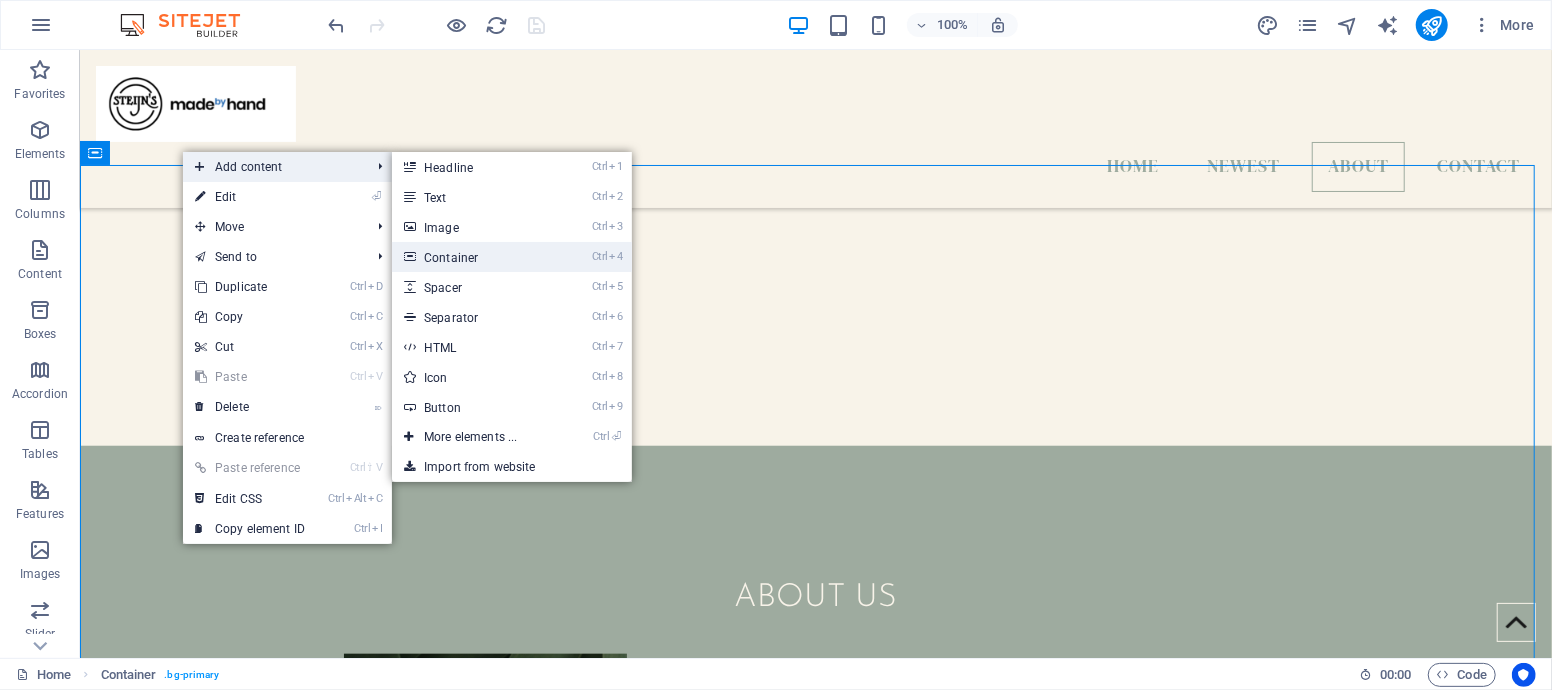 click on "Ctrl 4  Container" at bounding box center [474, 257] 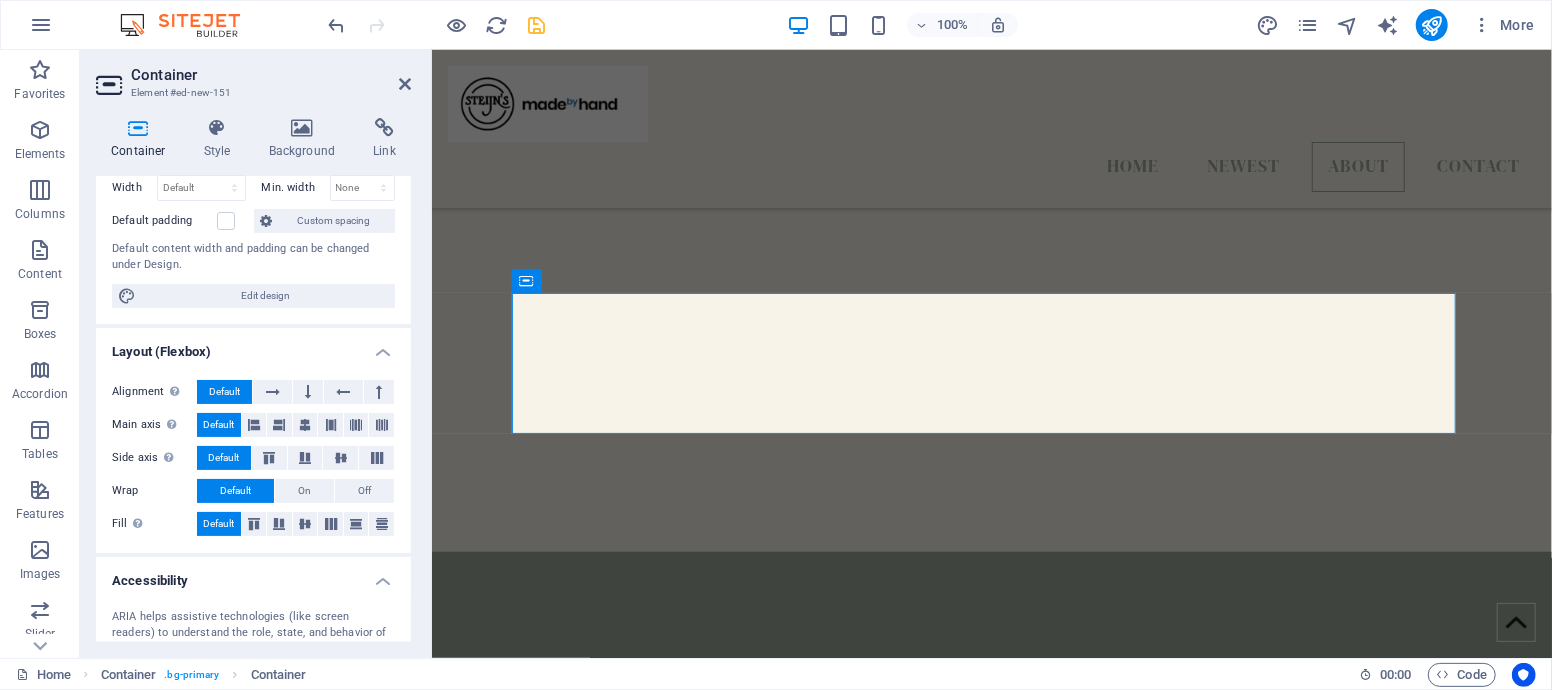 scroll, scrollTop: 0, scrollLeft: 0, axis: both 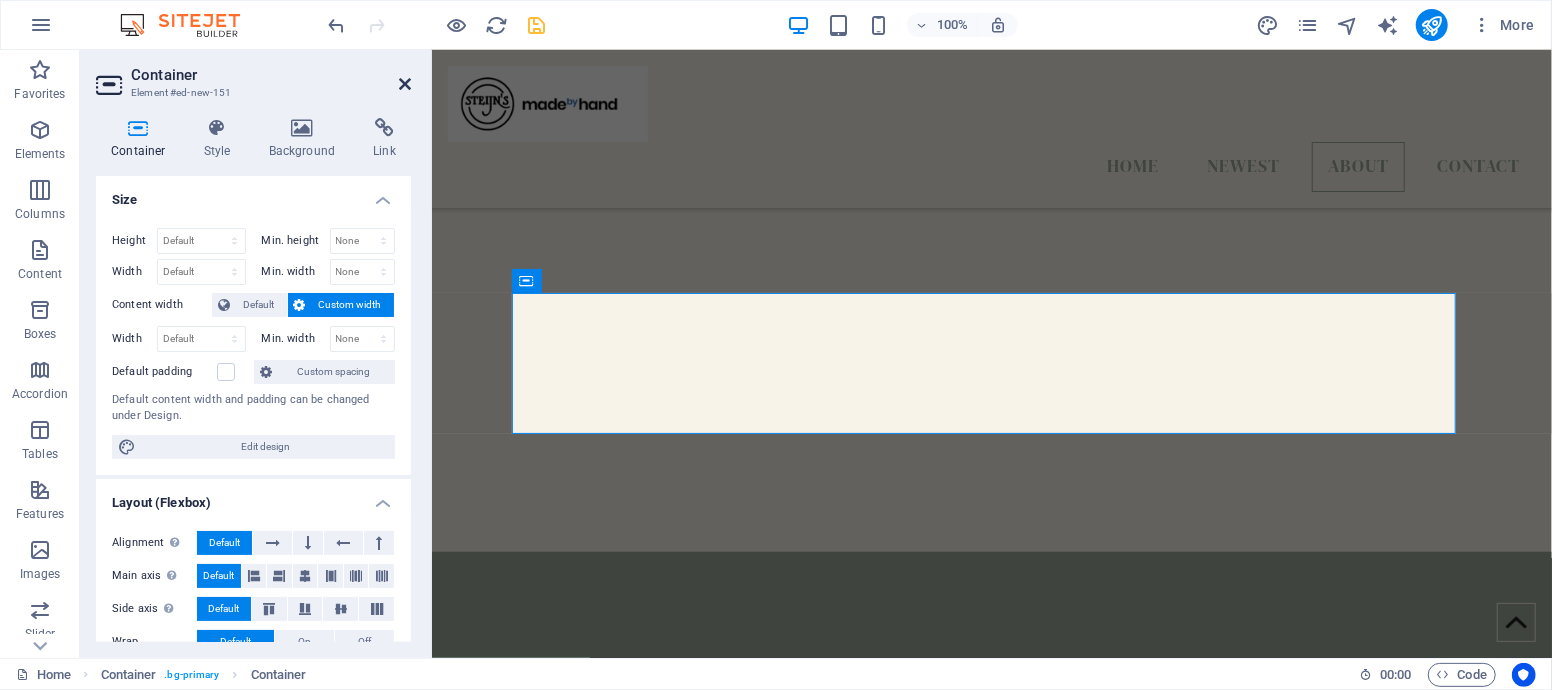 click at bounding box center (405, 84) 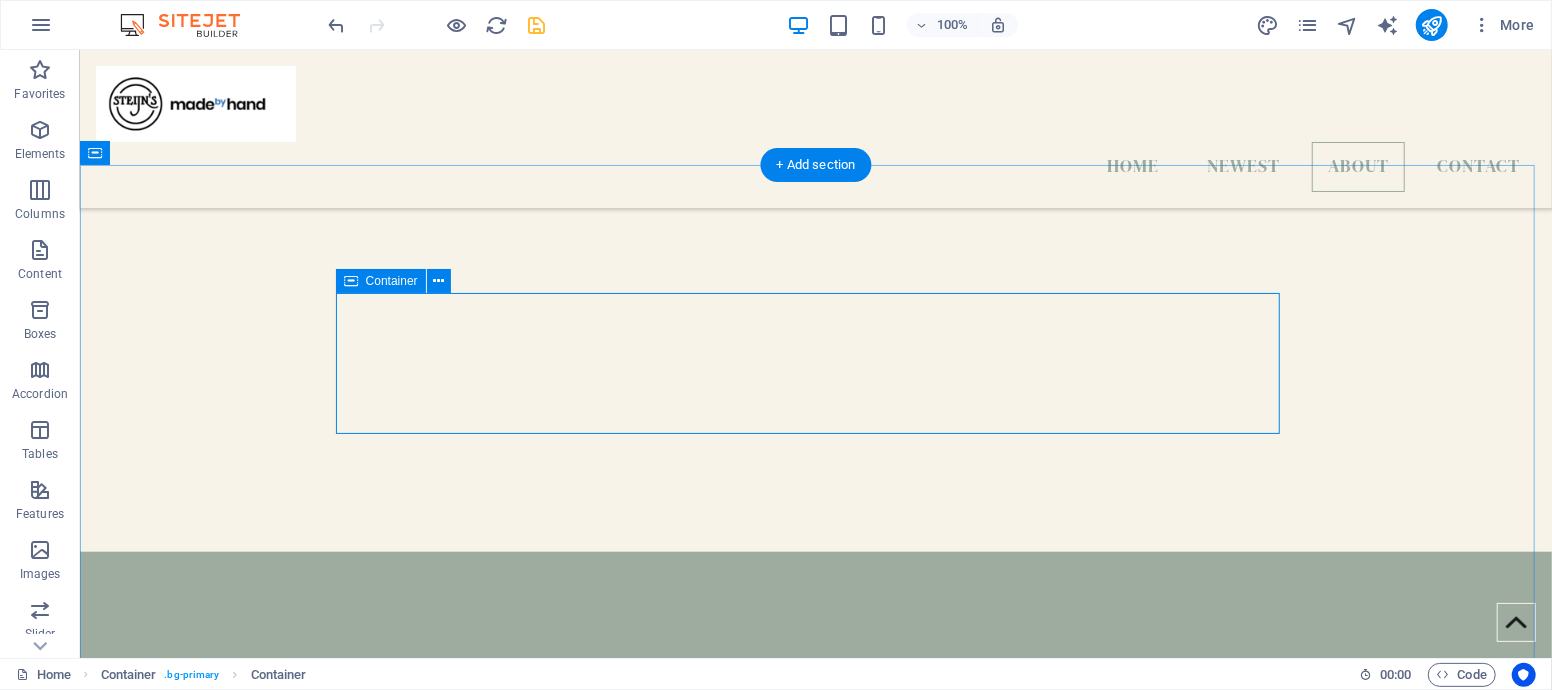 click on "Add elements" at bounding box center (756, 780) 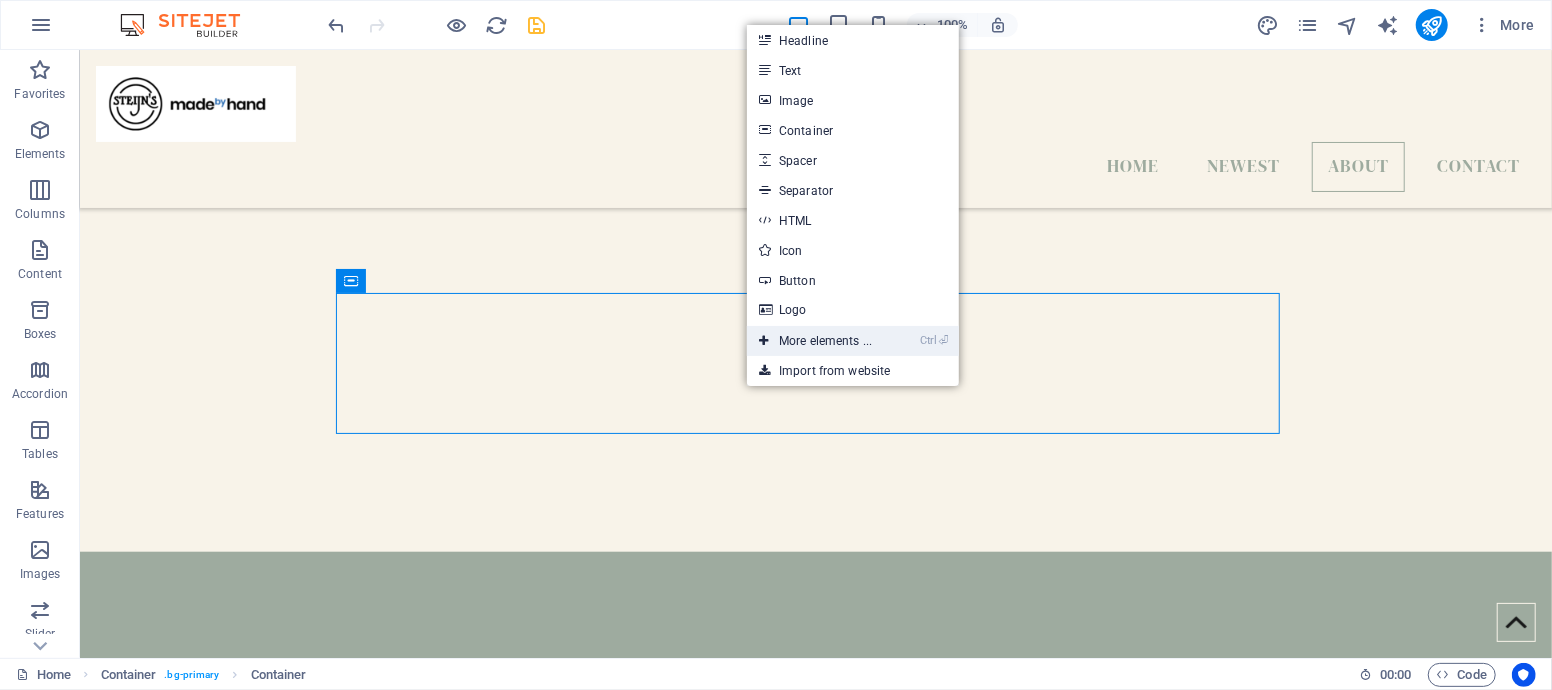 drag, startPoint x: 826, startPoint y: 338, endPoint x: 355, endPoint y: 298, distance: 472.69547 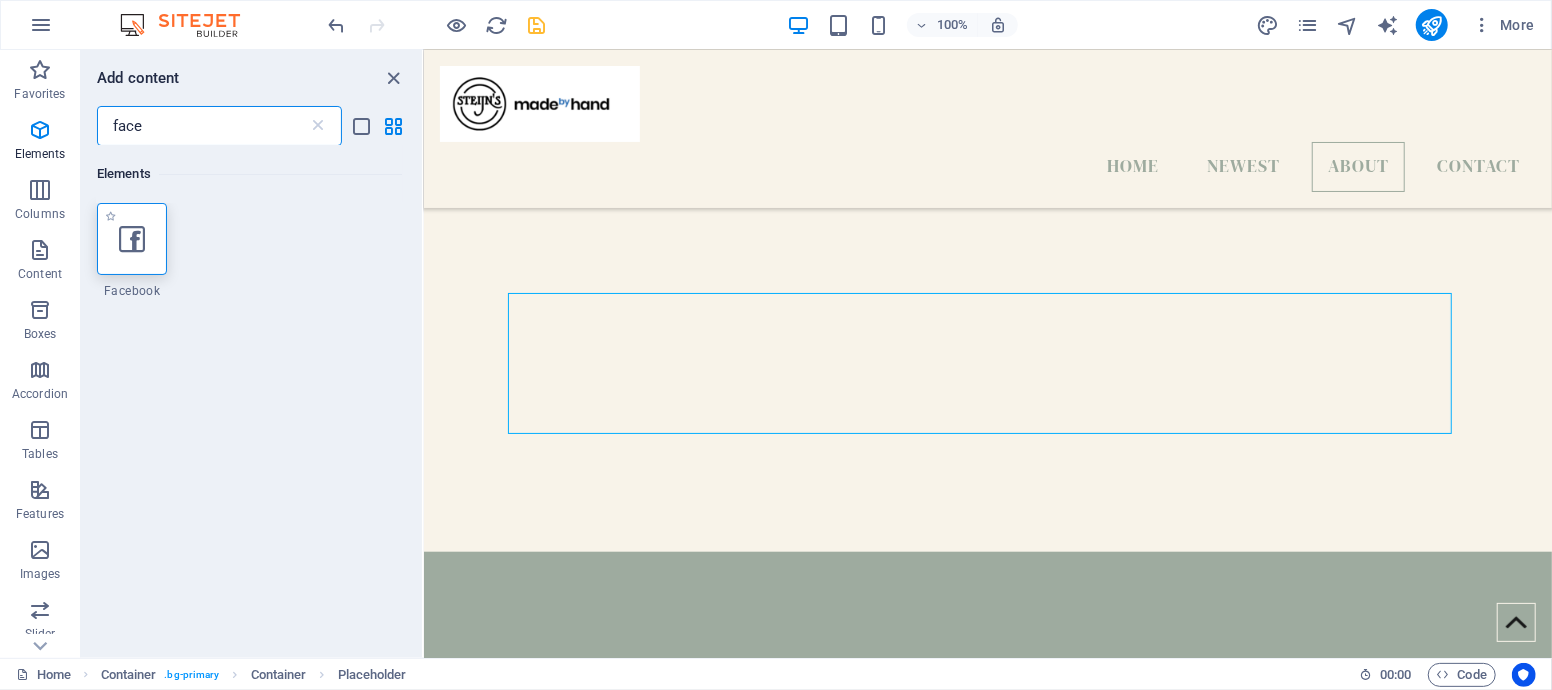 click at bounding box center [132, 239] 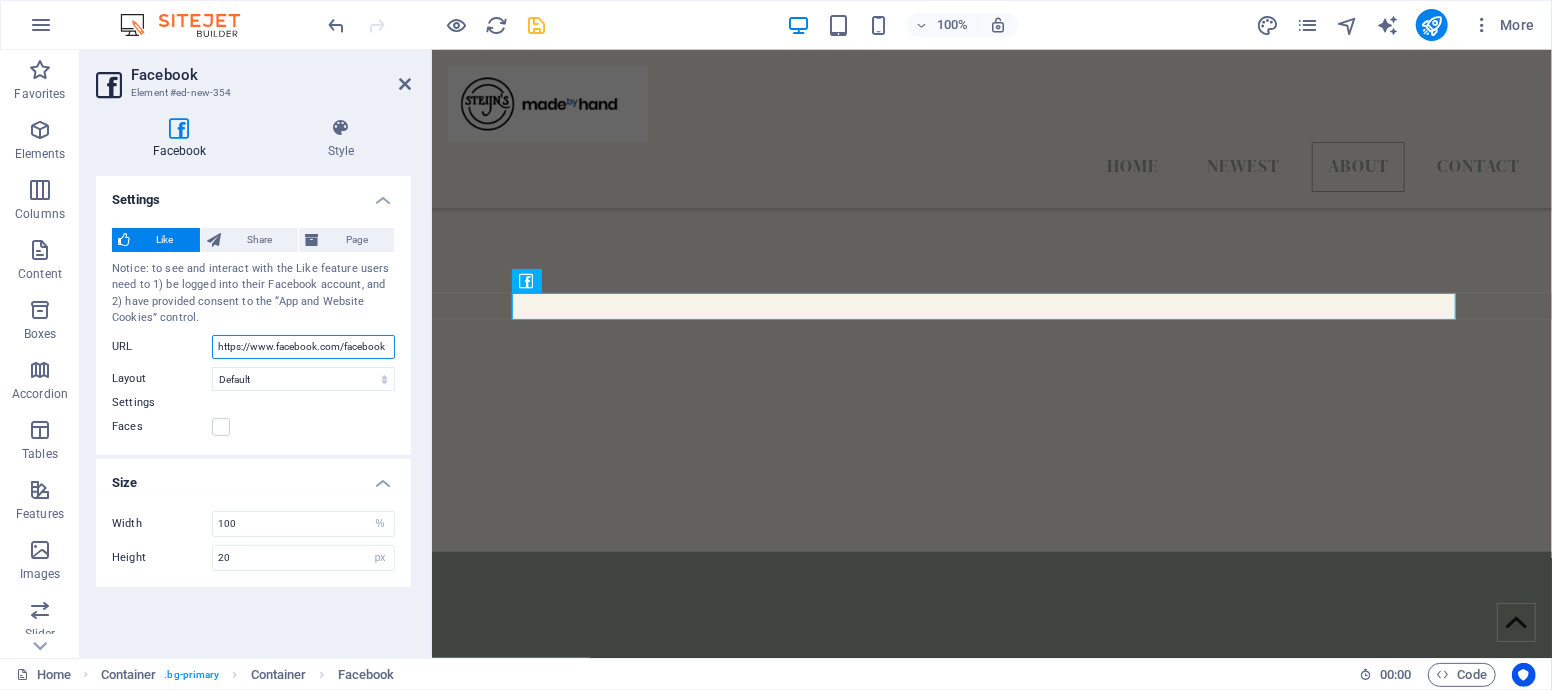 click on "https://www.facebook.com/facebook" at bounding box center [303, 347] 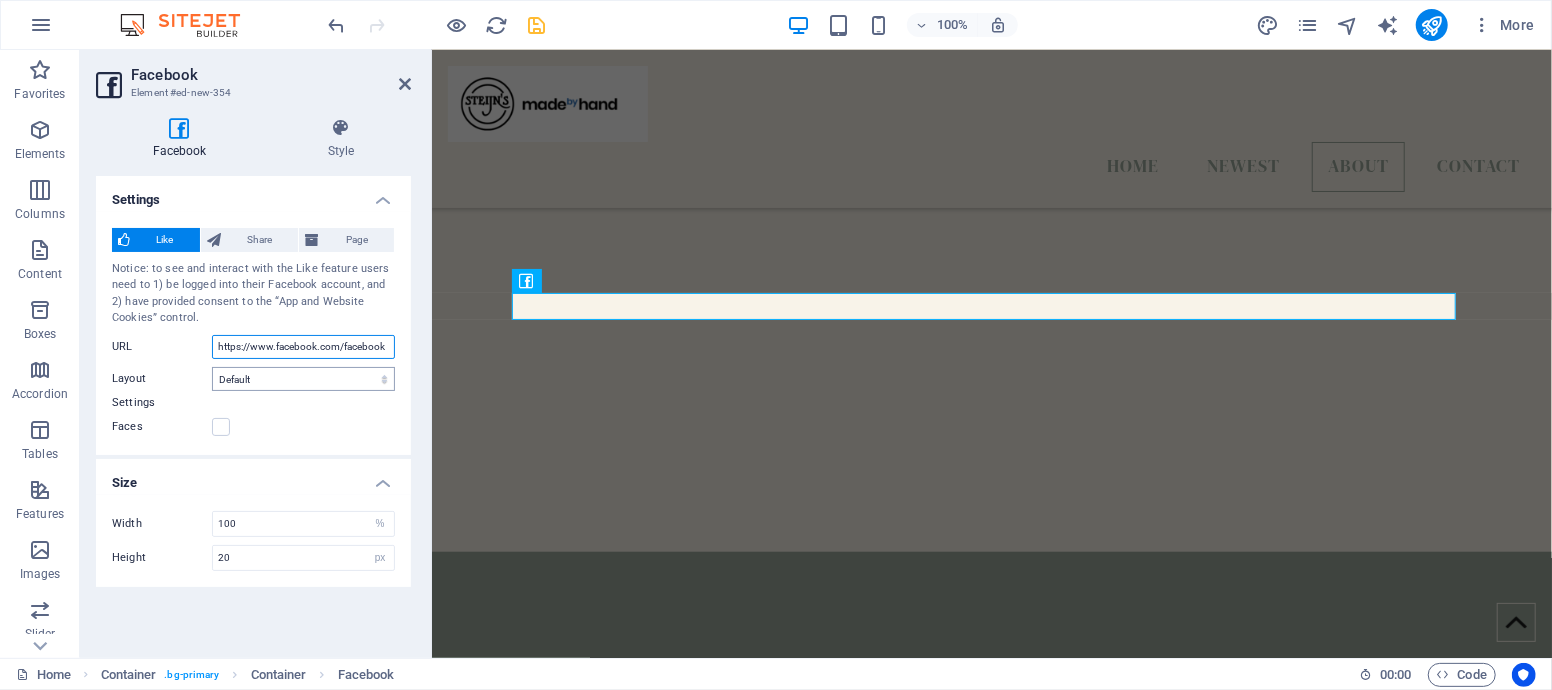 paste on "steijnscreations" 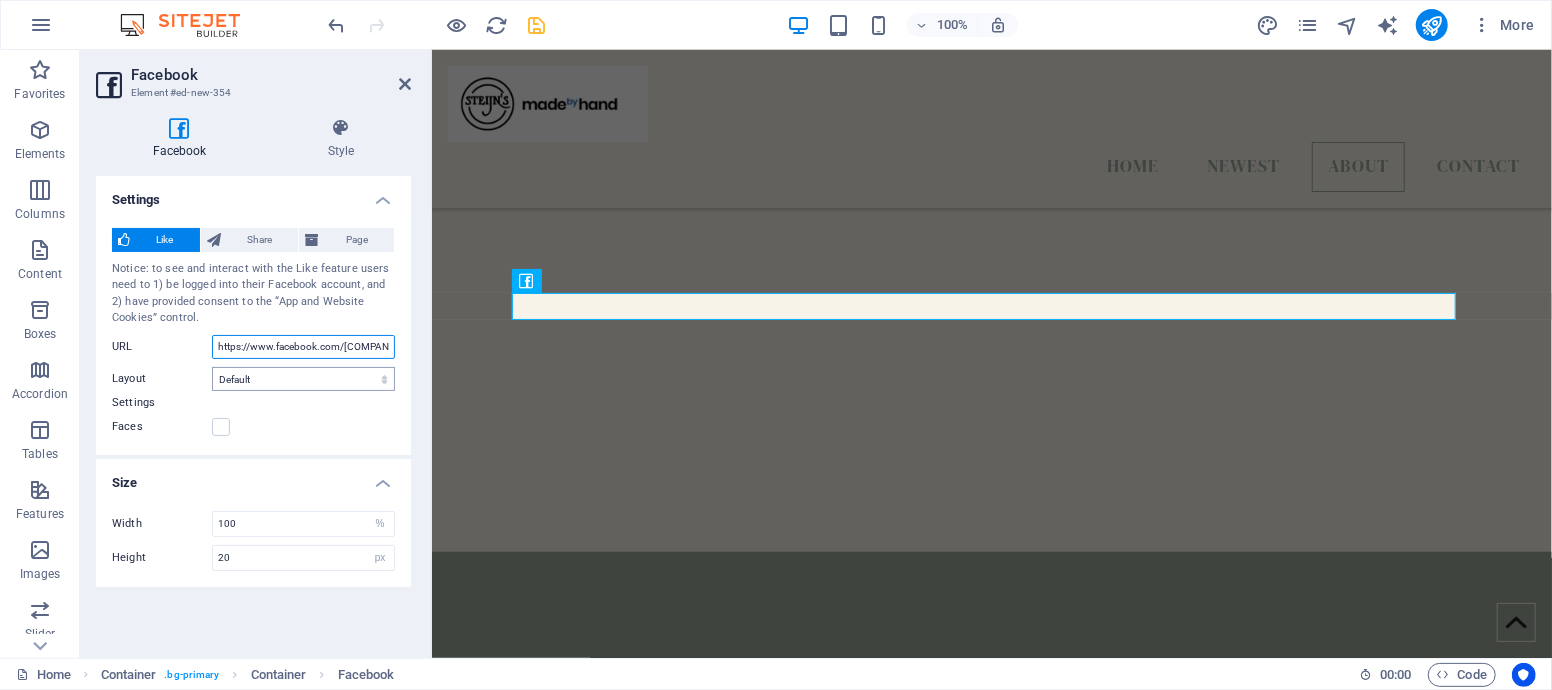 scroll, scrollTop: 0, scrollLeft: 23, axis: horizontal 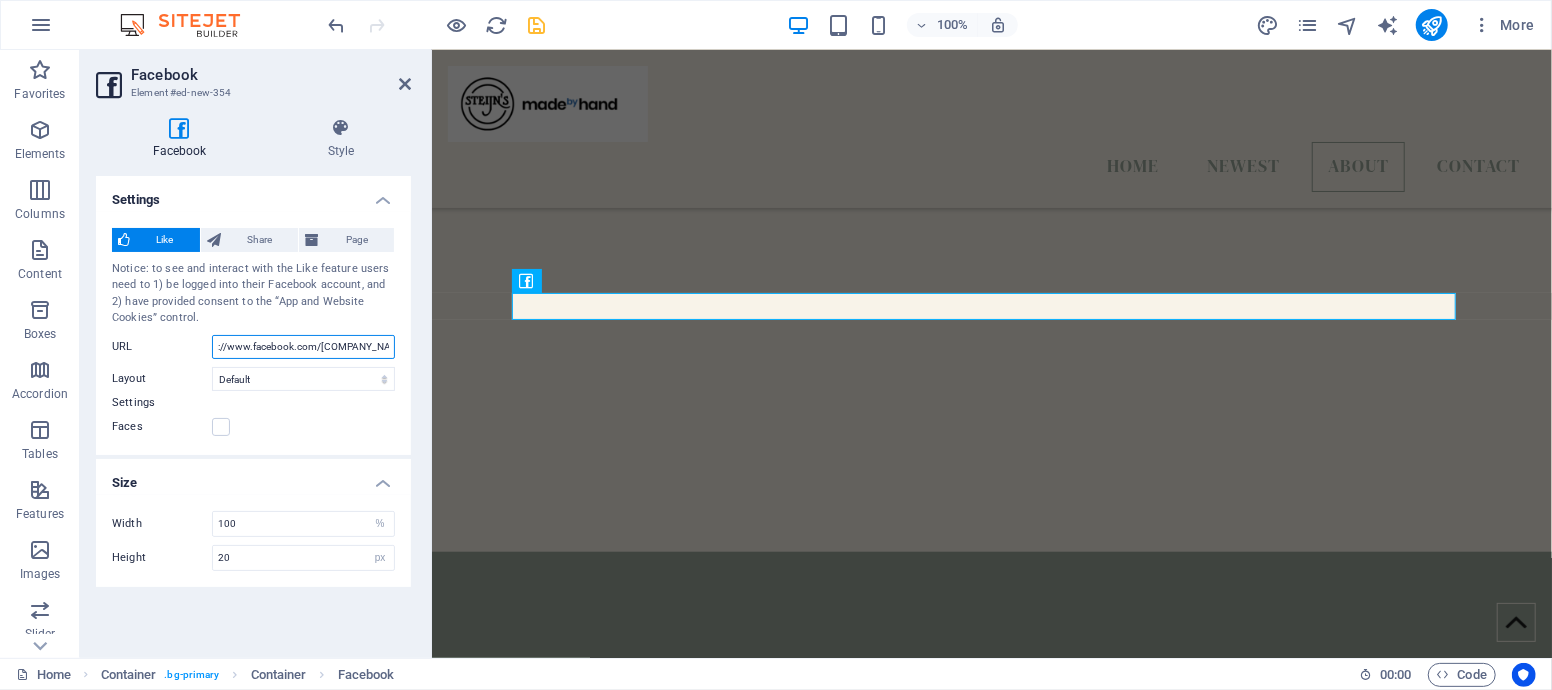 type on "https://www.facebook.com/[COMPANY_NAME]" 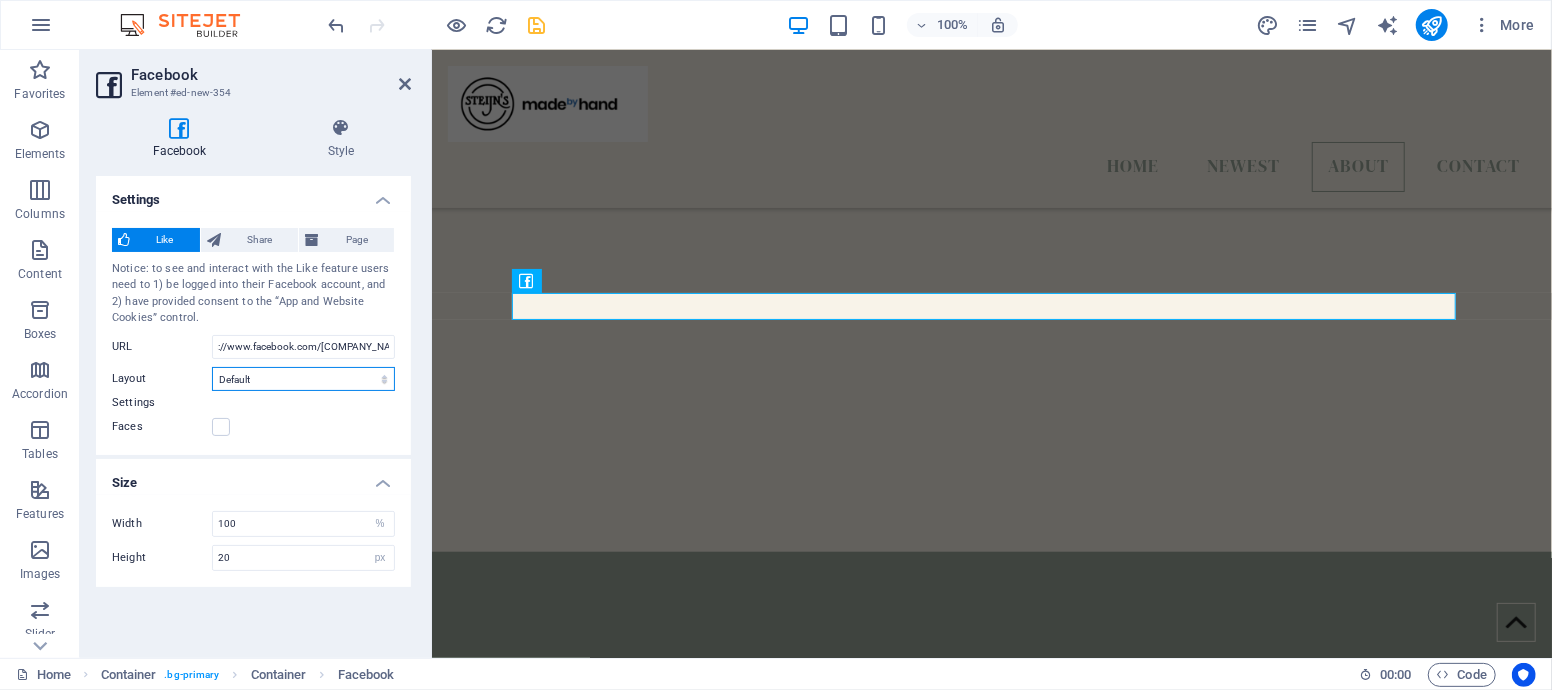 scroll, scrollTop: 0, scrollLeft: 0, axis: both 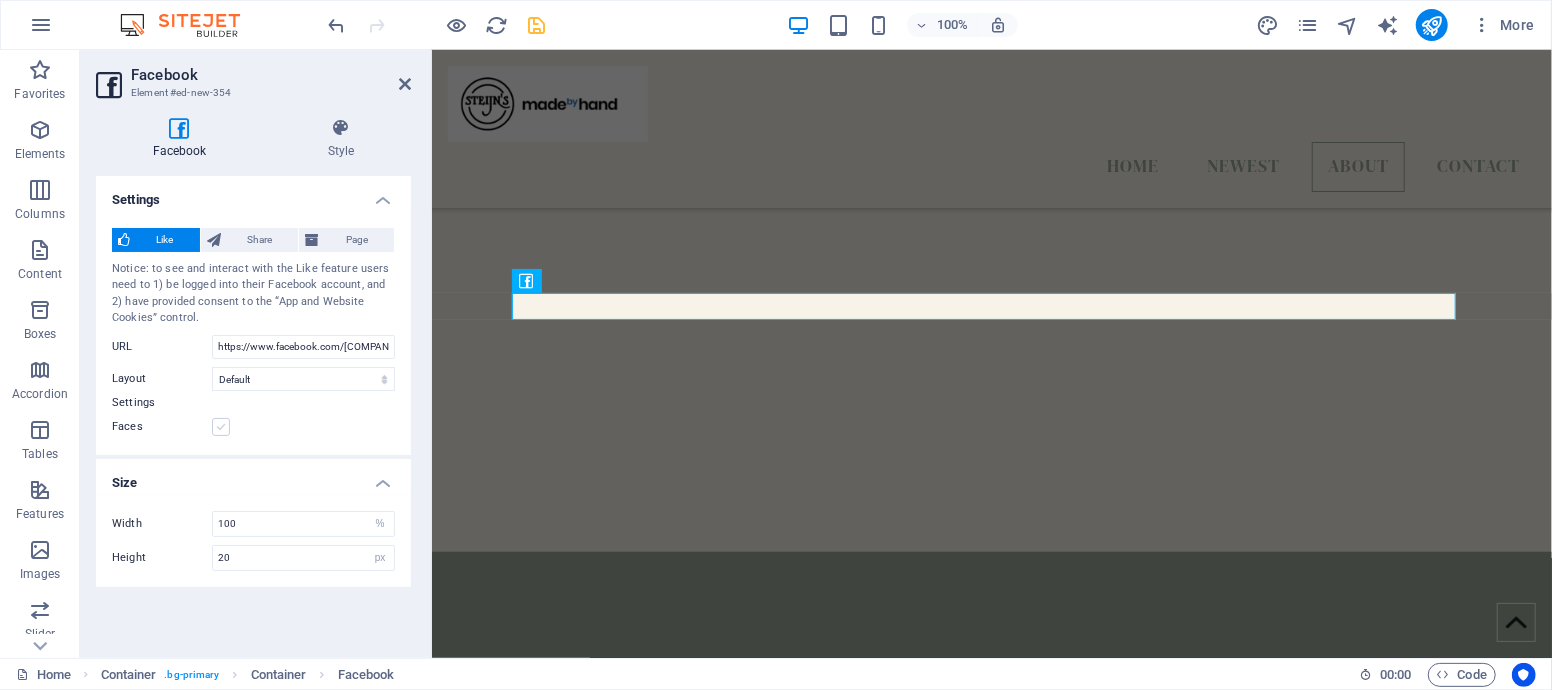 click at bounding box center [221, 427] 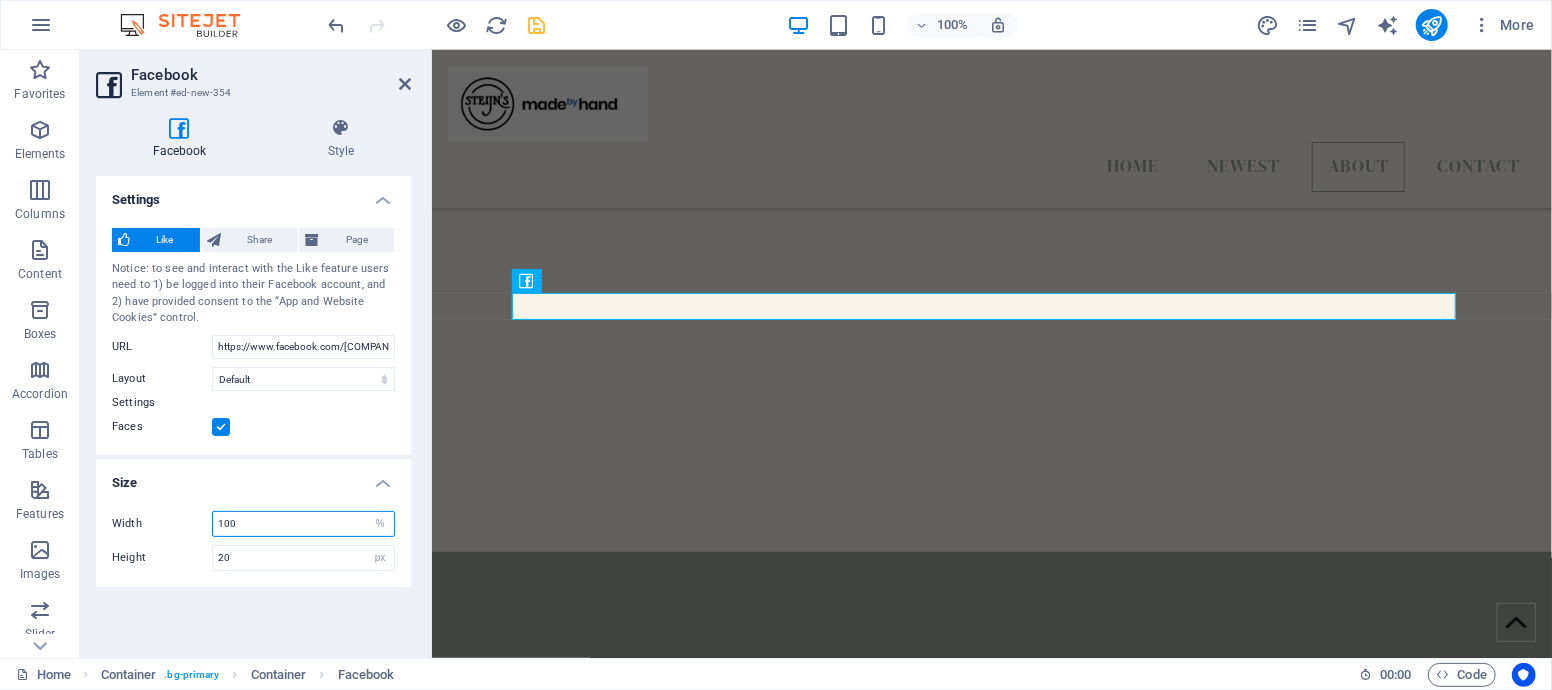 drag, startPoint x: 296, startPoint y: 519, endPoint x: 191, endPoint y: 528, distance: 105.38501 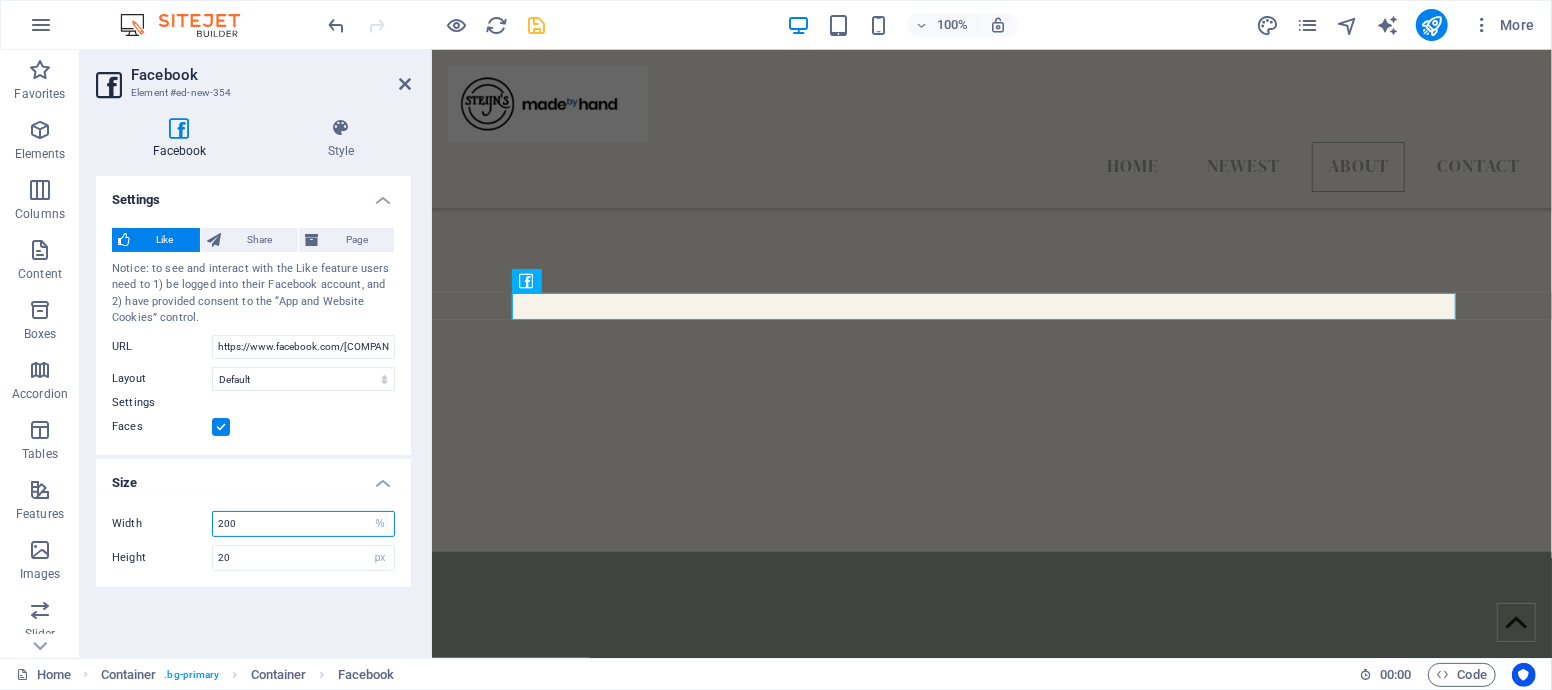 type on "200" 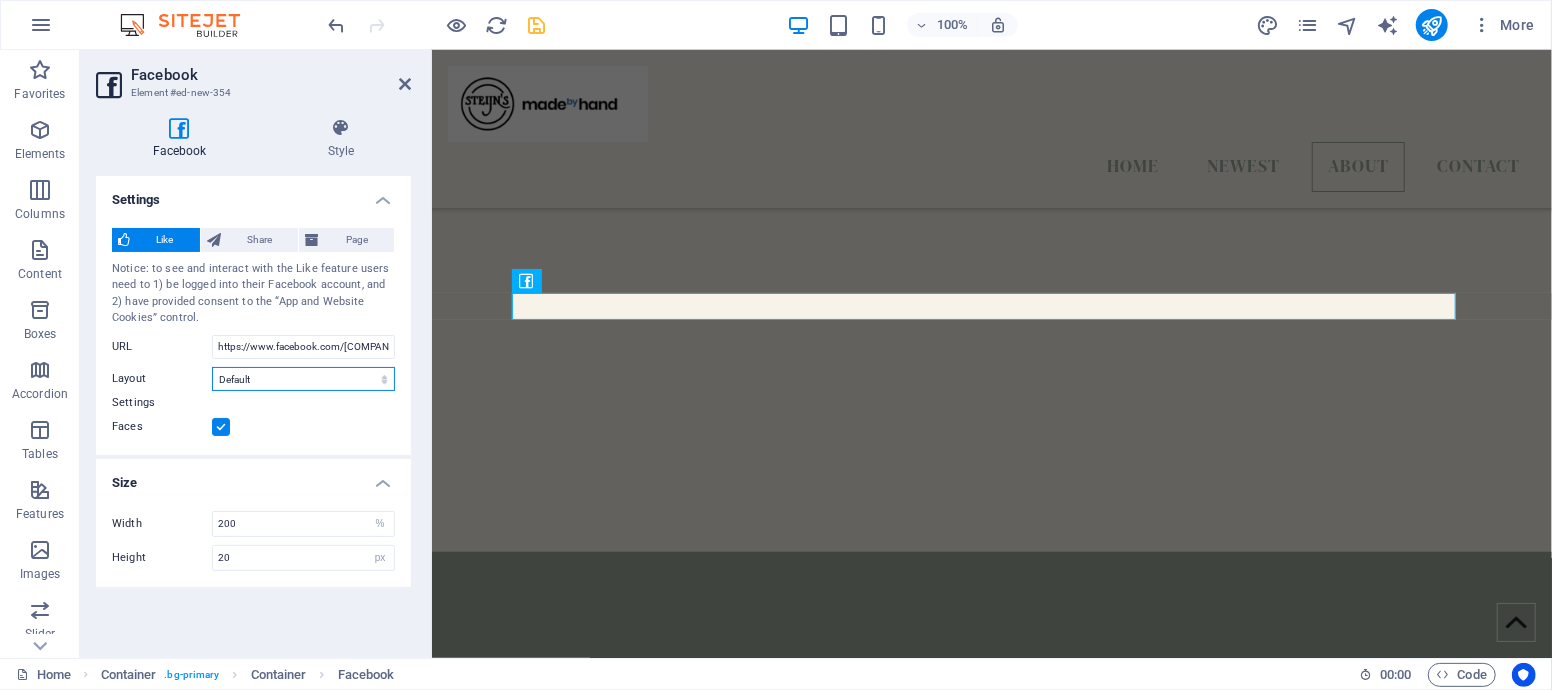click on "Default Button Box counter Button counter" at bounding box center (303, 379) 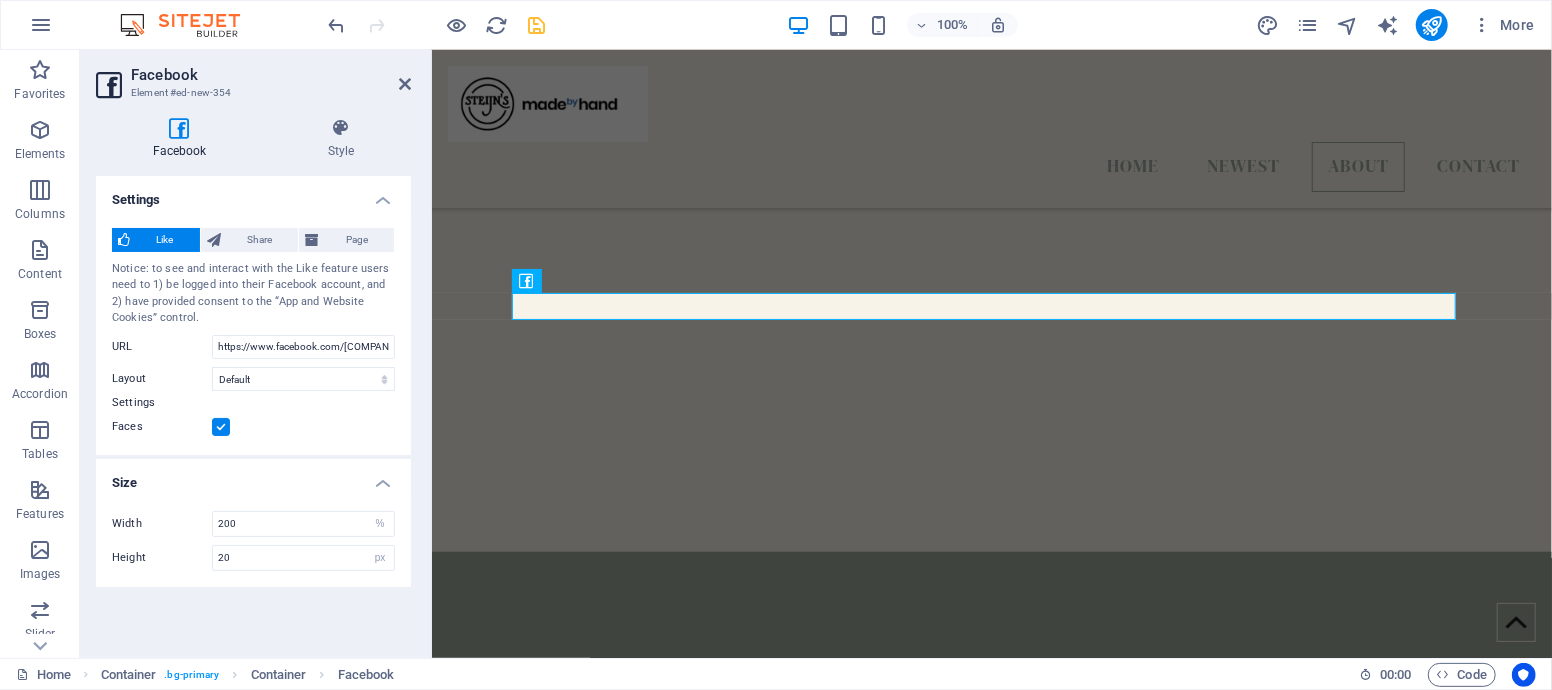 click on "URL" at bounding box center [162, 347] 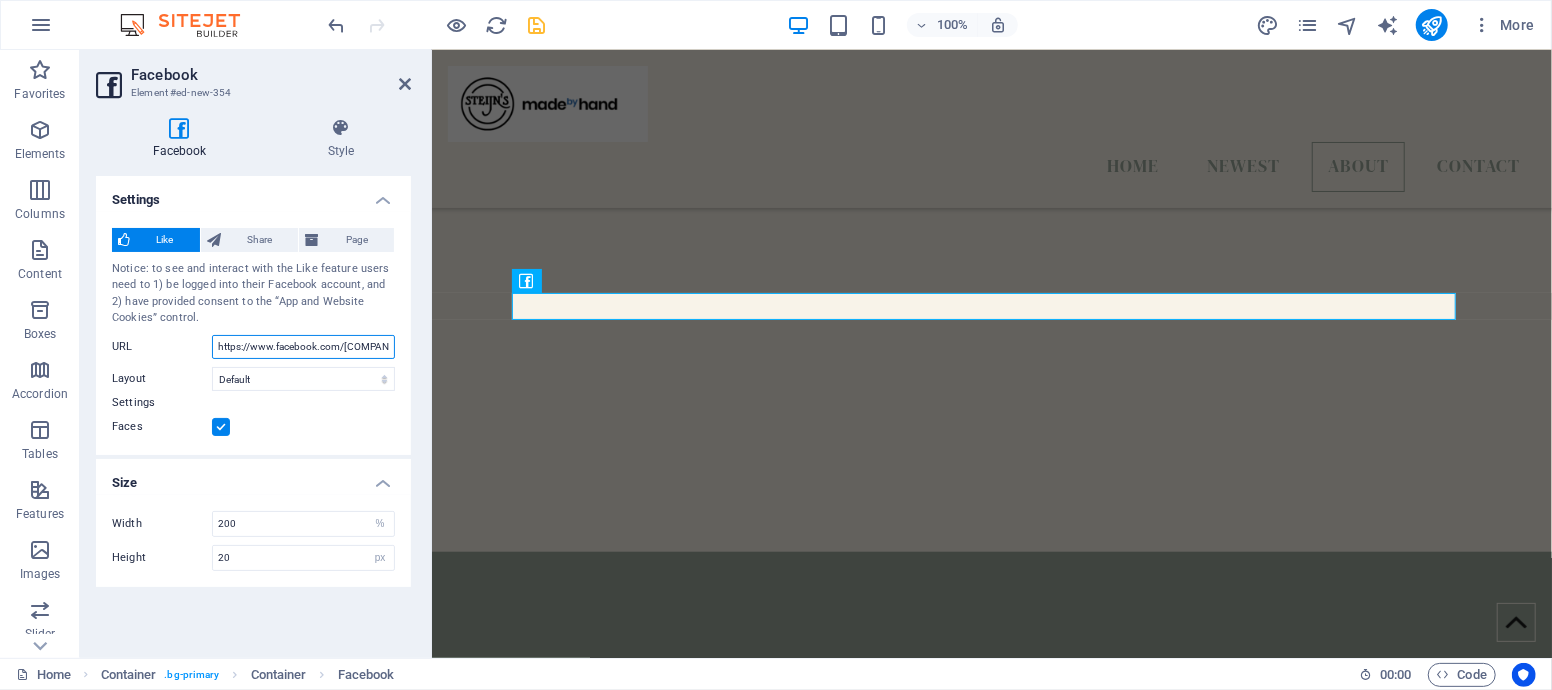click on "https://www.facebook.com/[COMPANY_NAME]" at bounding box center [303, 347] 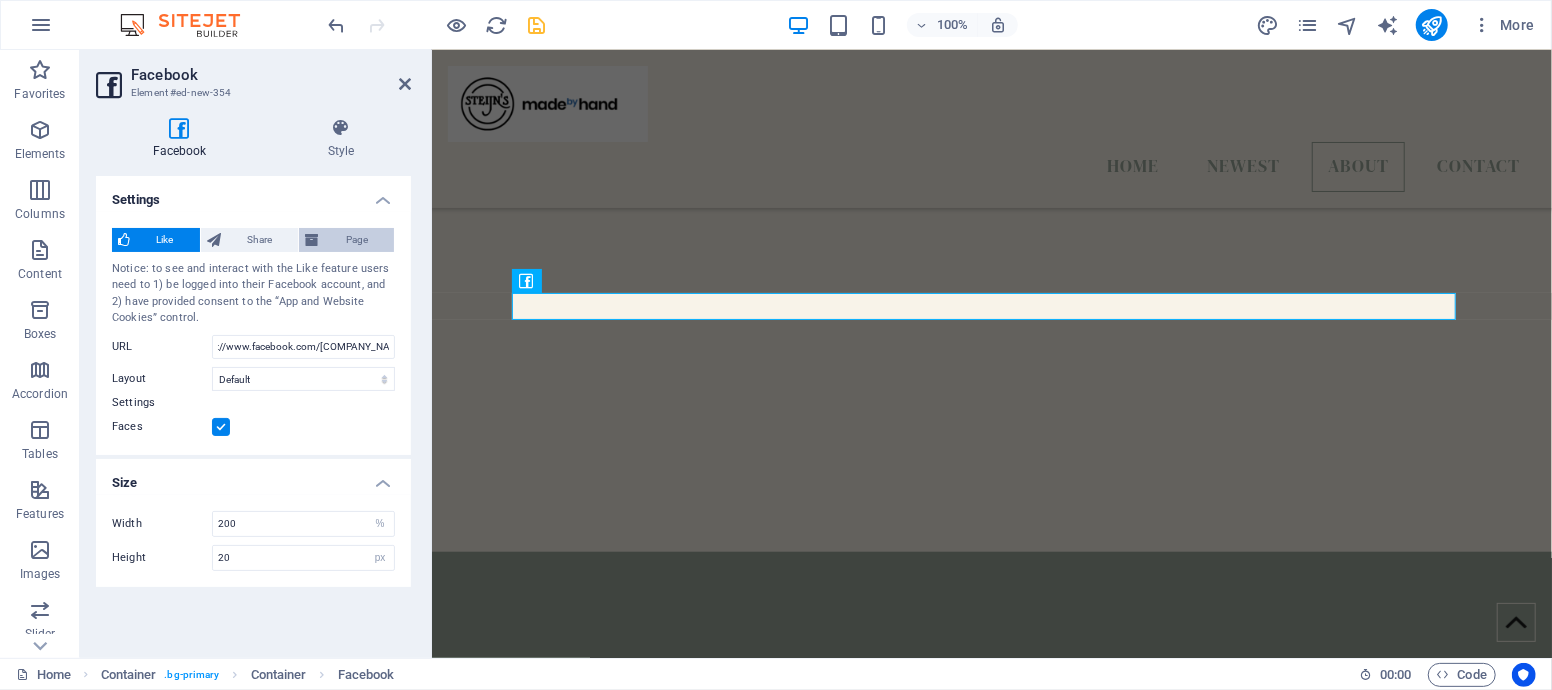 click on "Page" at bounding box center [356, 240] 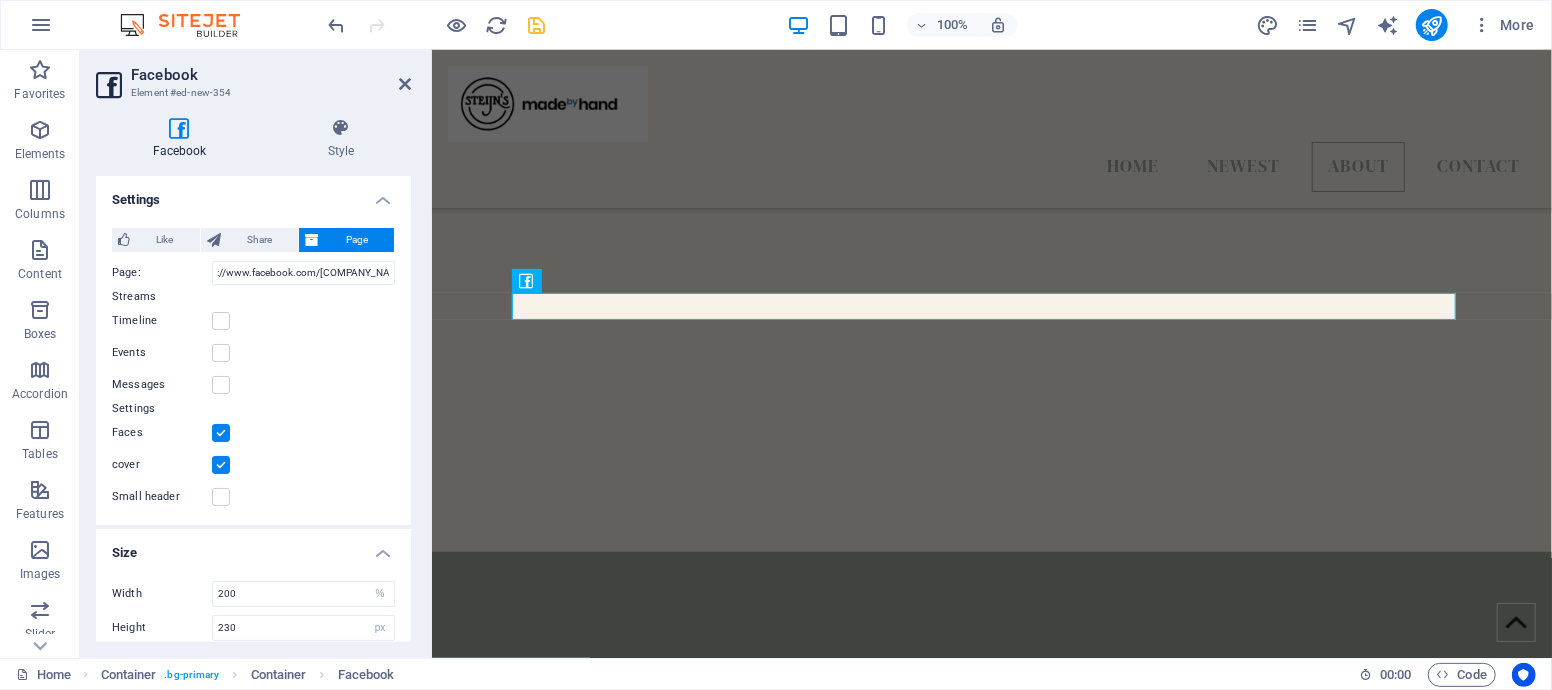 scroll, scrollTop: 0, scrollLeft: 0, axis: both 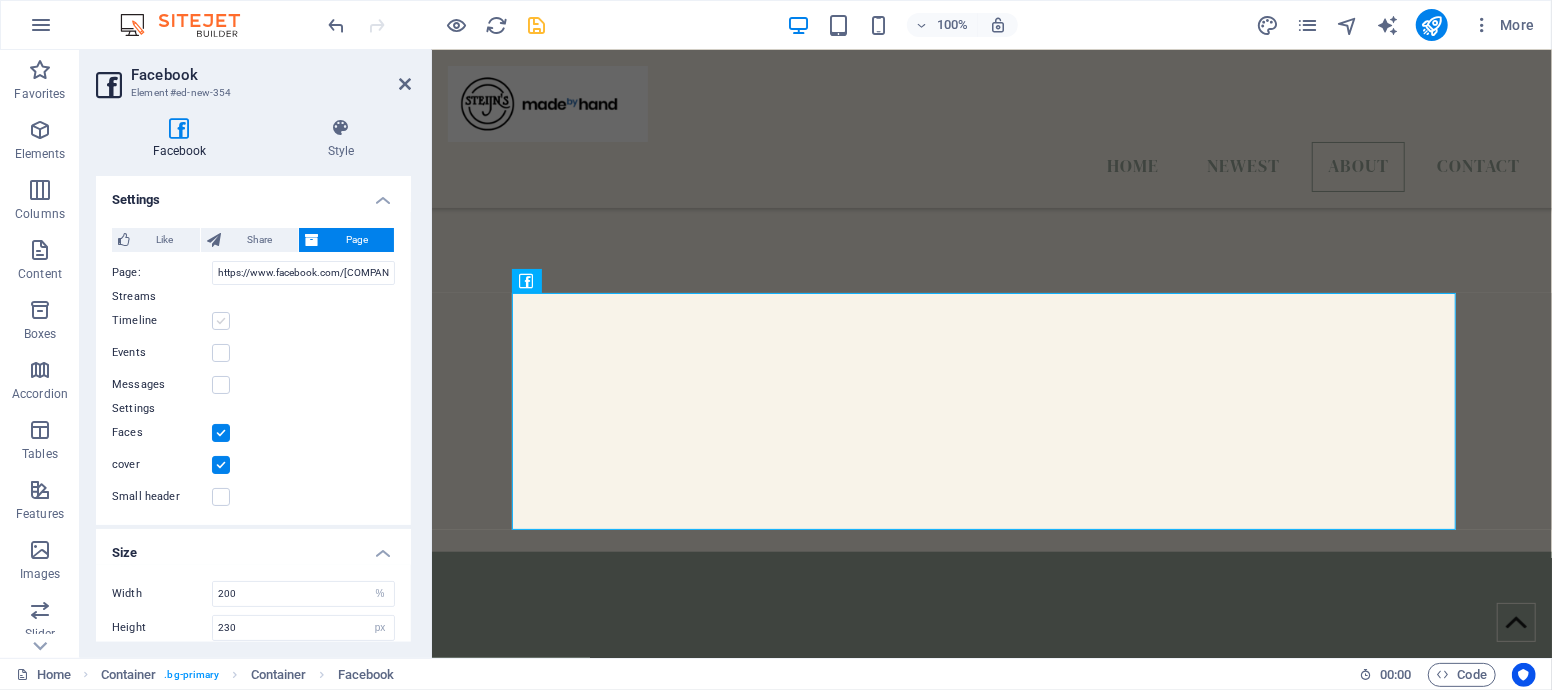 click at bounding box center [221, 321] 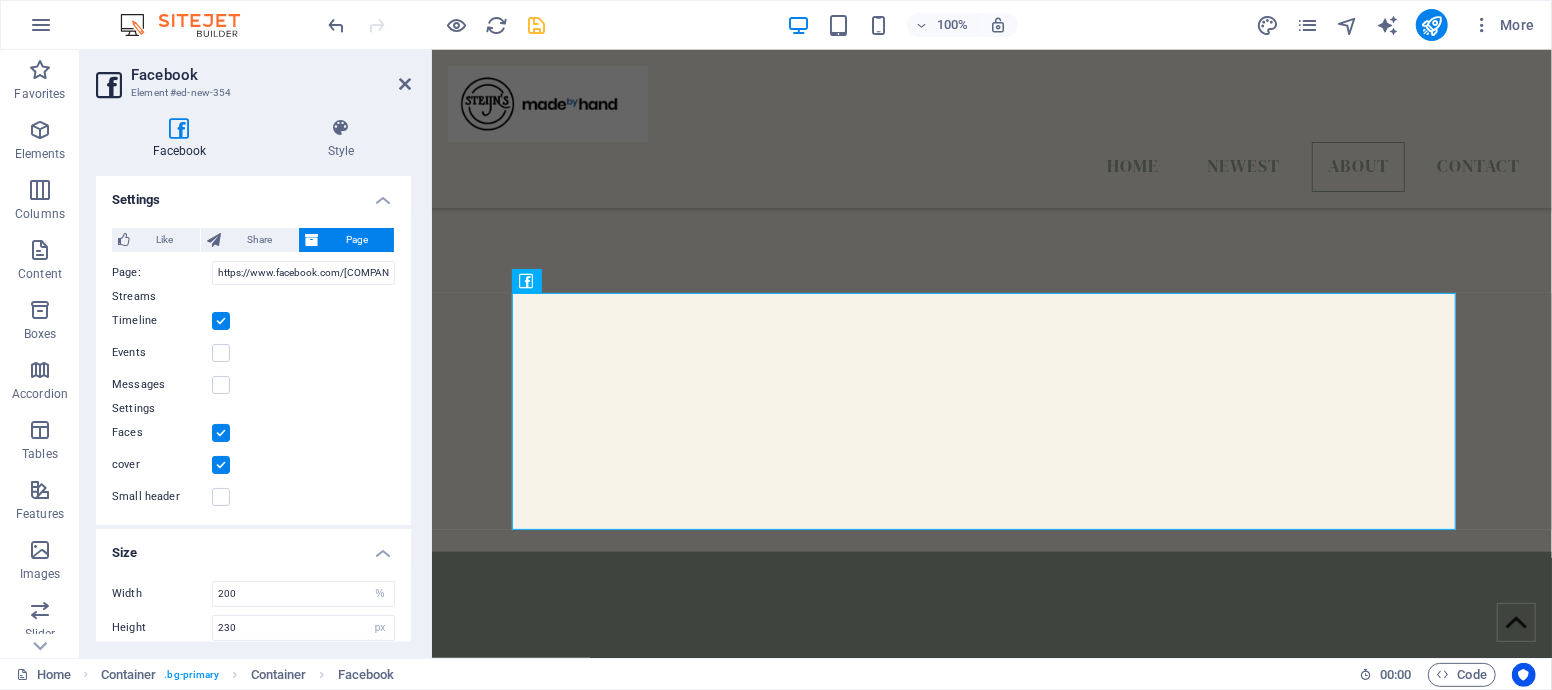 type on "500" 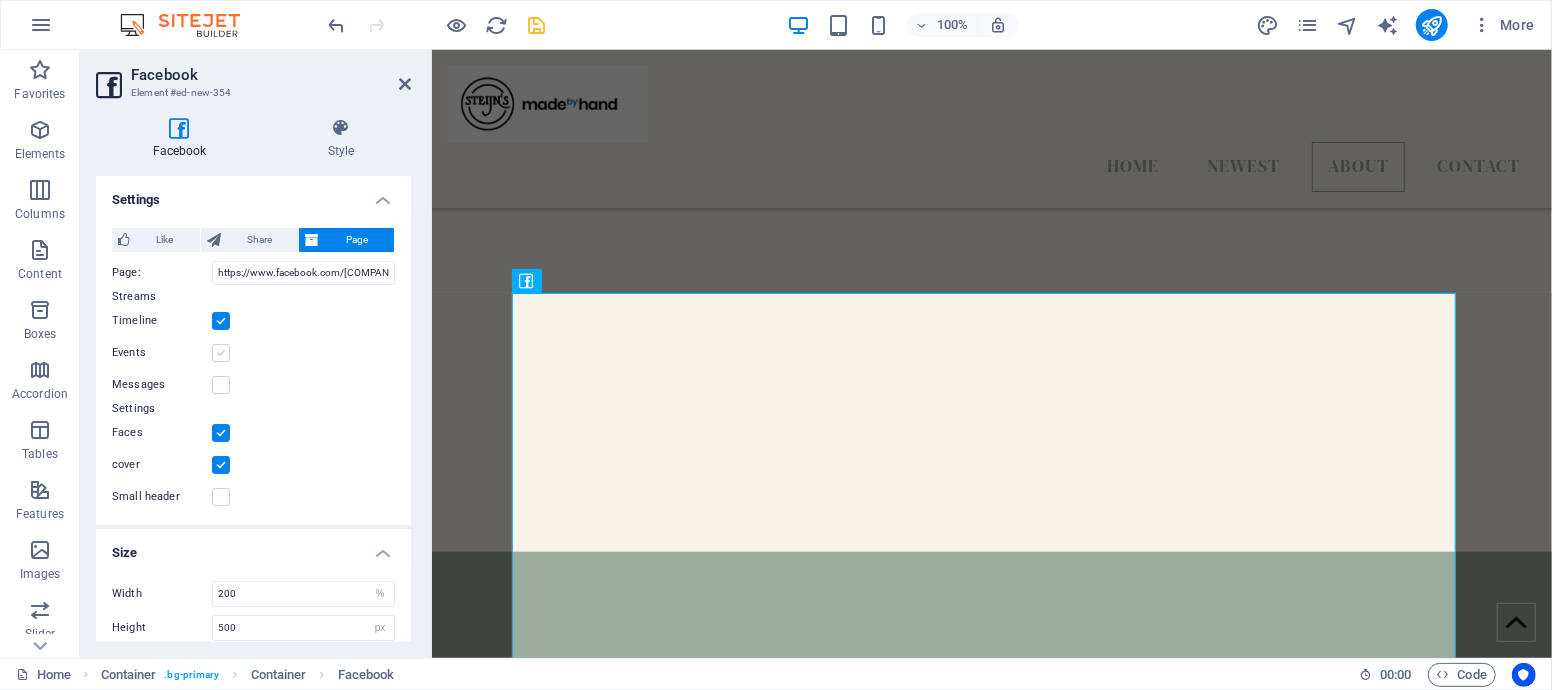 click at bounding box center [221, 353] 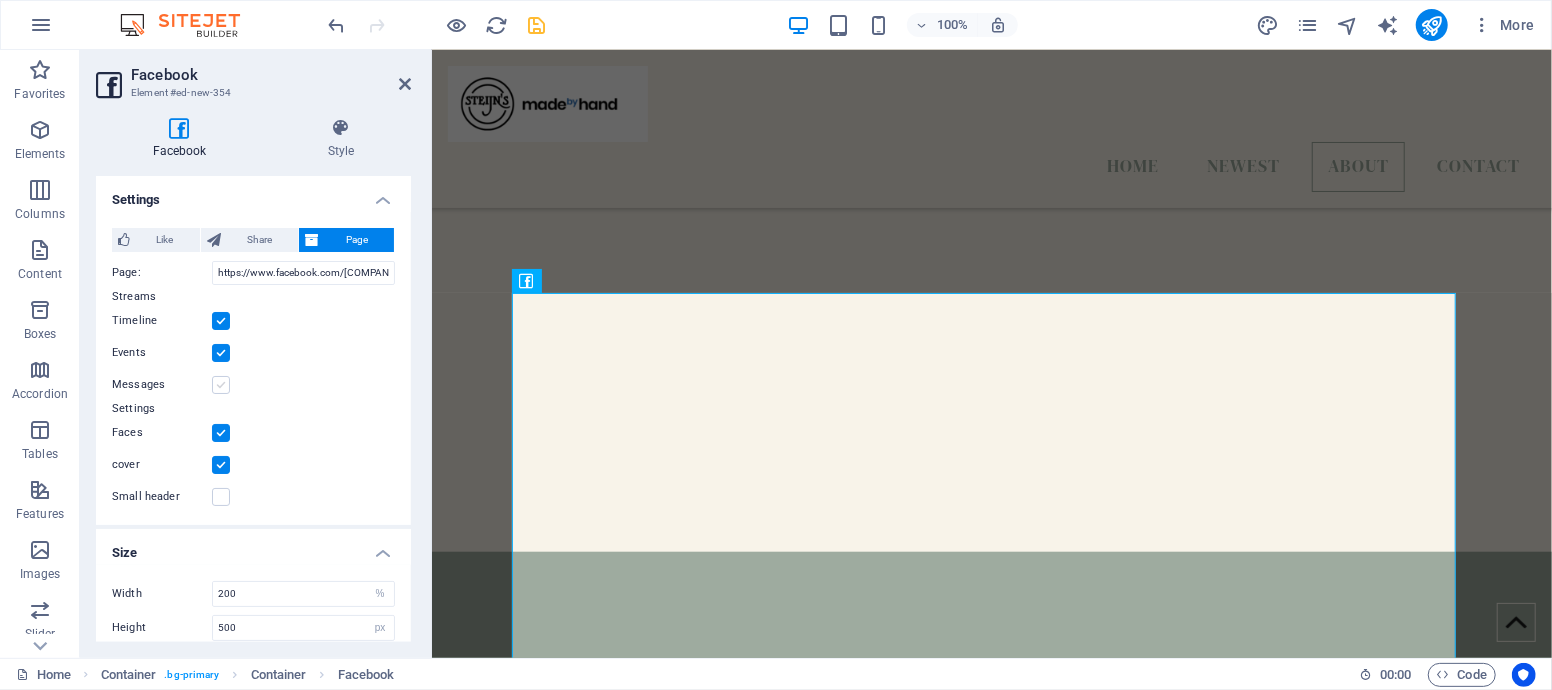 click at bounding box center [221, 385] 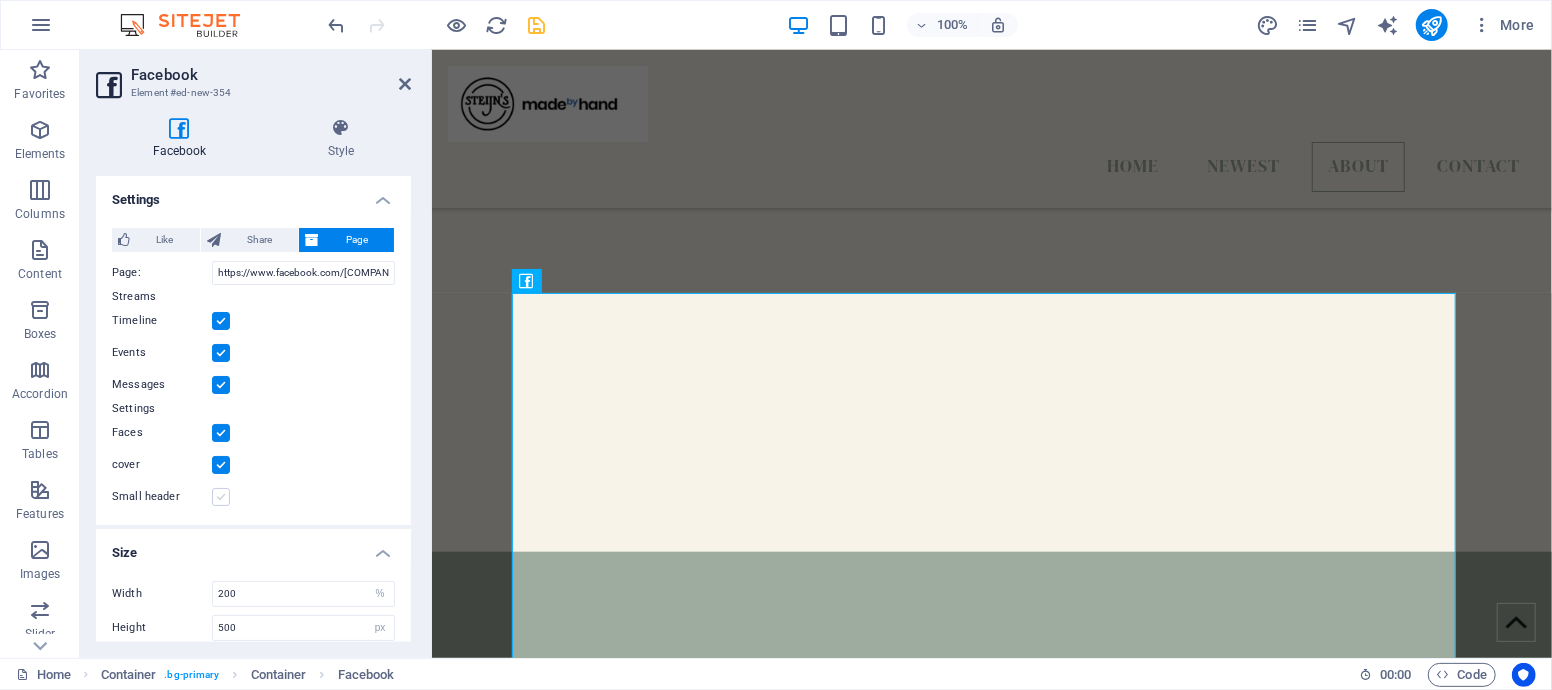 click at bounding box center [221, 497] 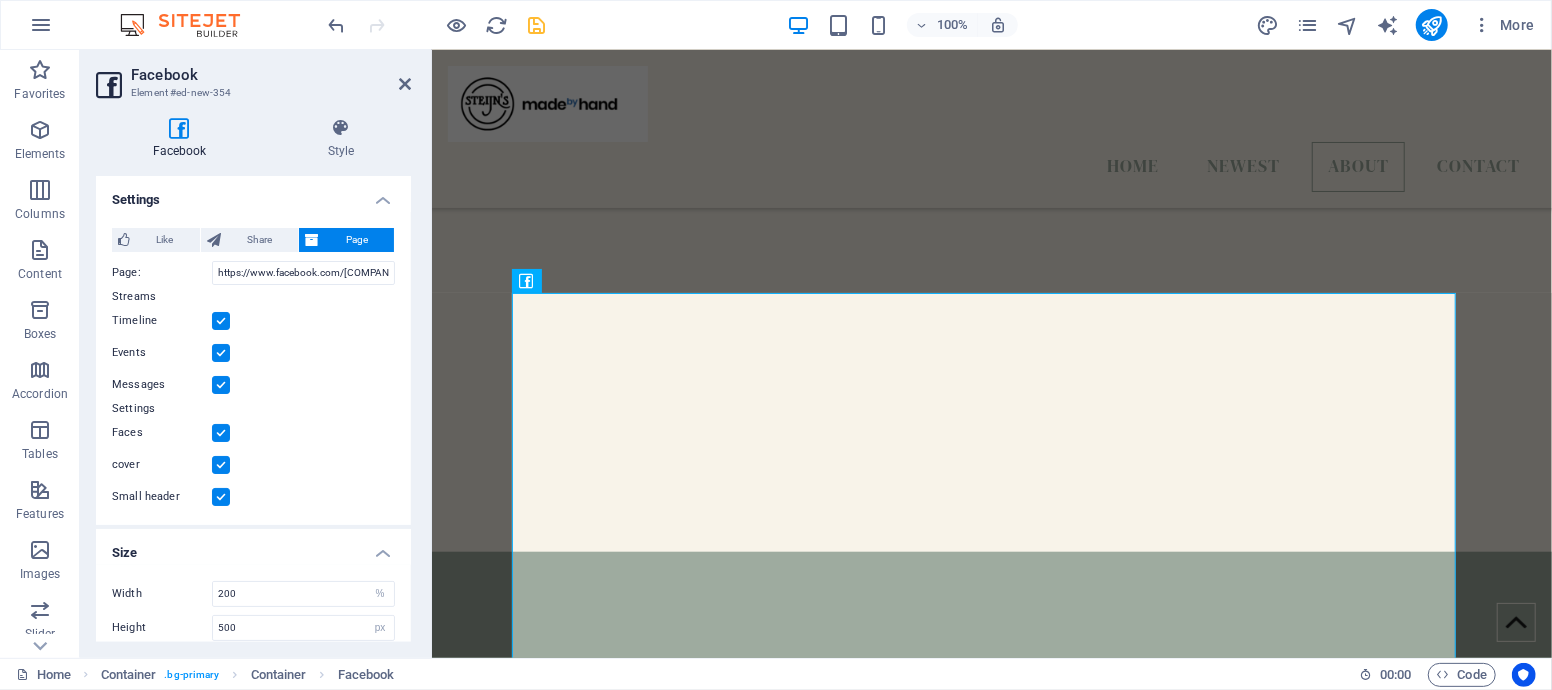 click at bounding box center [221, 497] 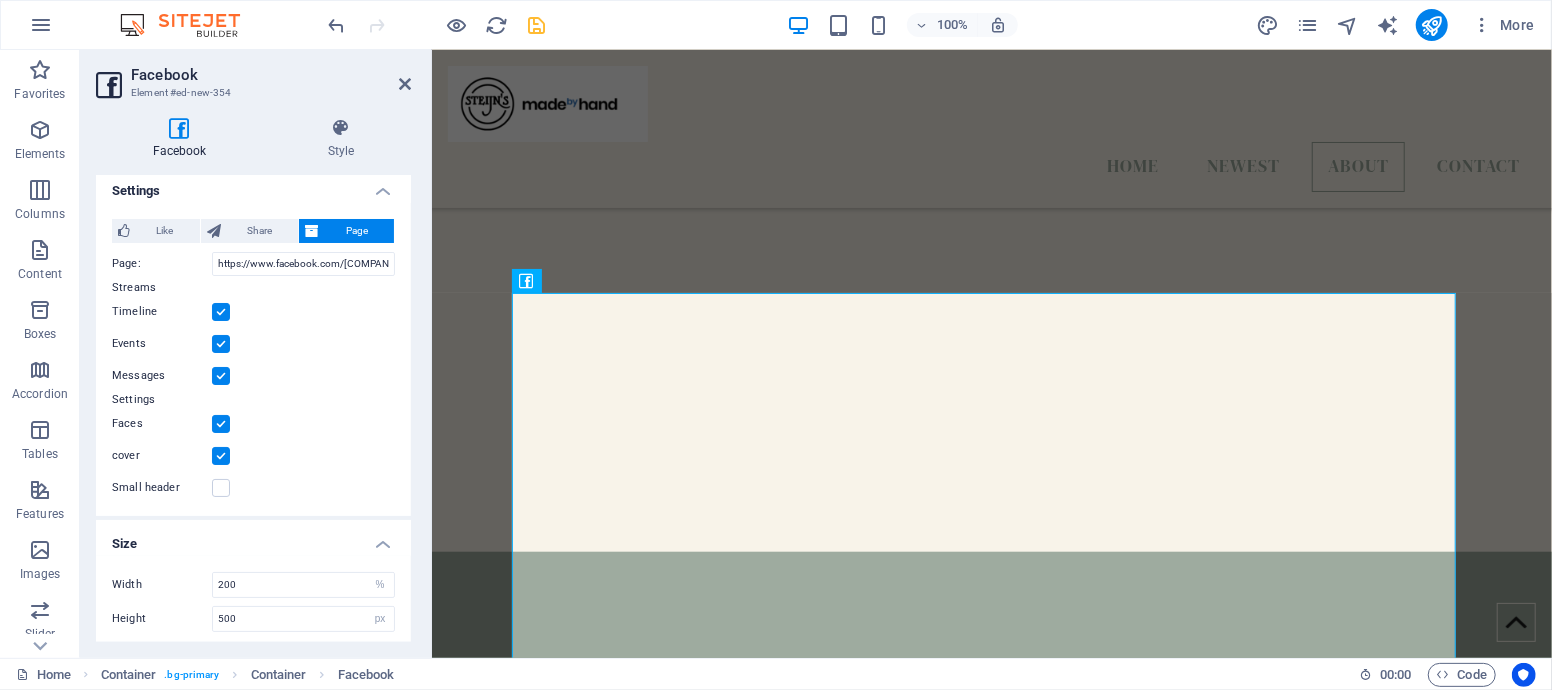 scroll, scrollTop: 12, scrollLeft: 0, axis: vertical 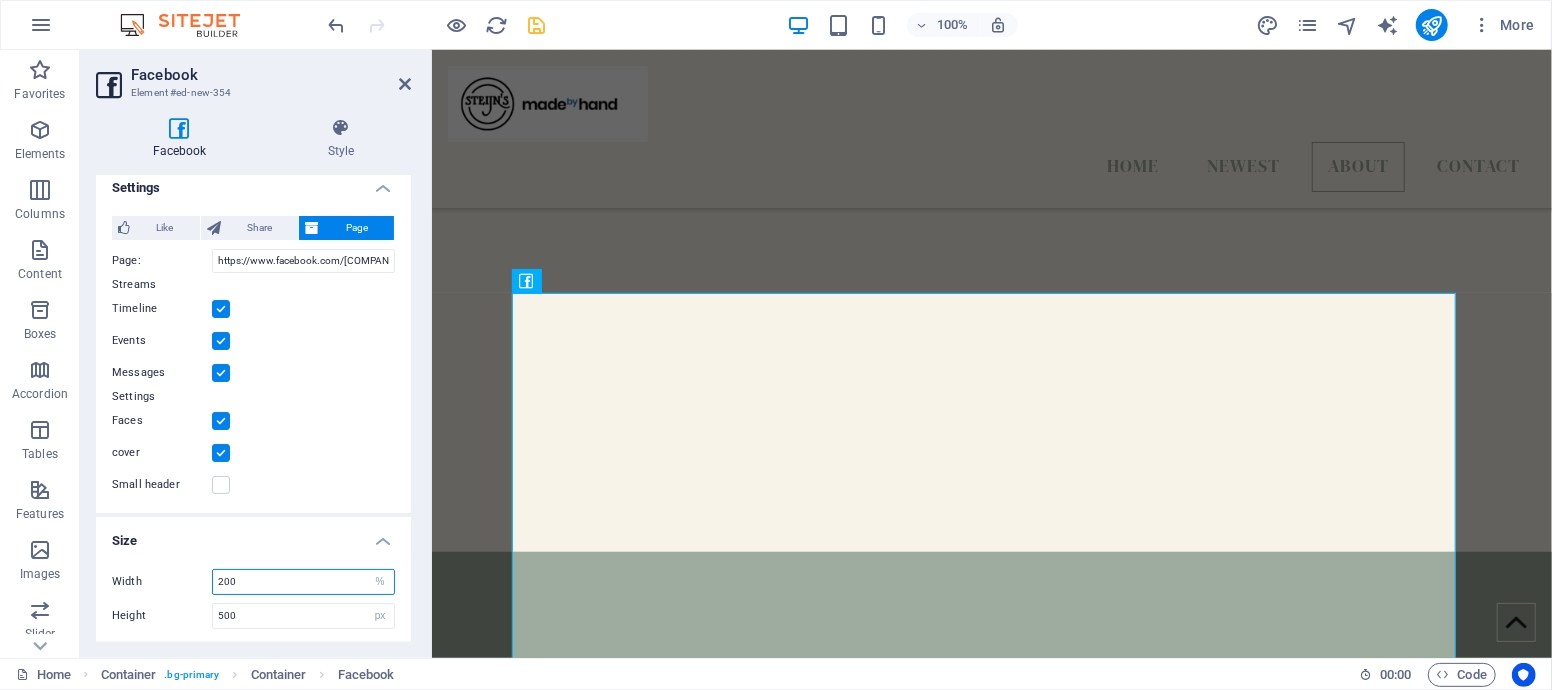 drag, startPoint x: 274, startPoint y: 583, endPoint x: 196, endPoint y: 585, distance: 78.025635 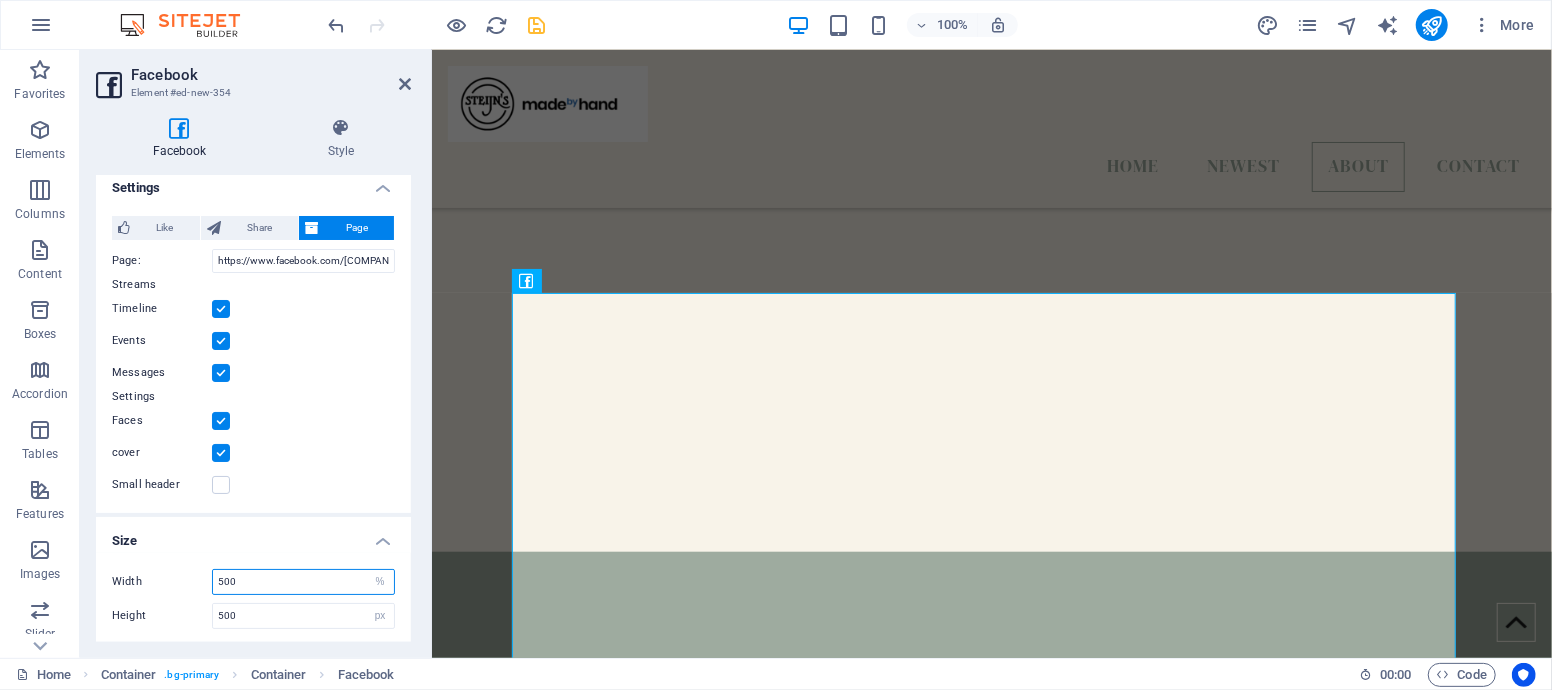 type on "500" 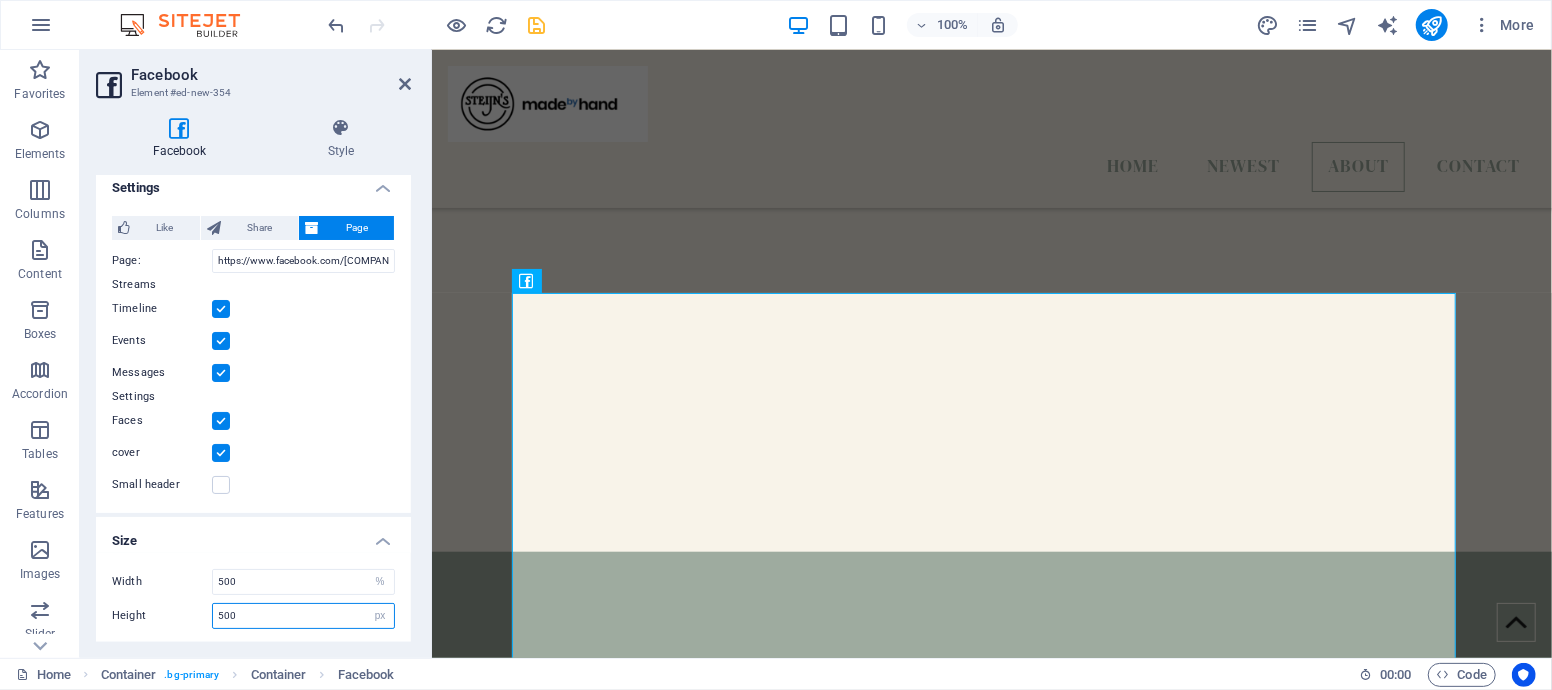 drag, startPoint x: 311, startPoint y: 617, endPoint x: 173, endPoint y: 620, distance: 138.03261 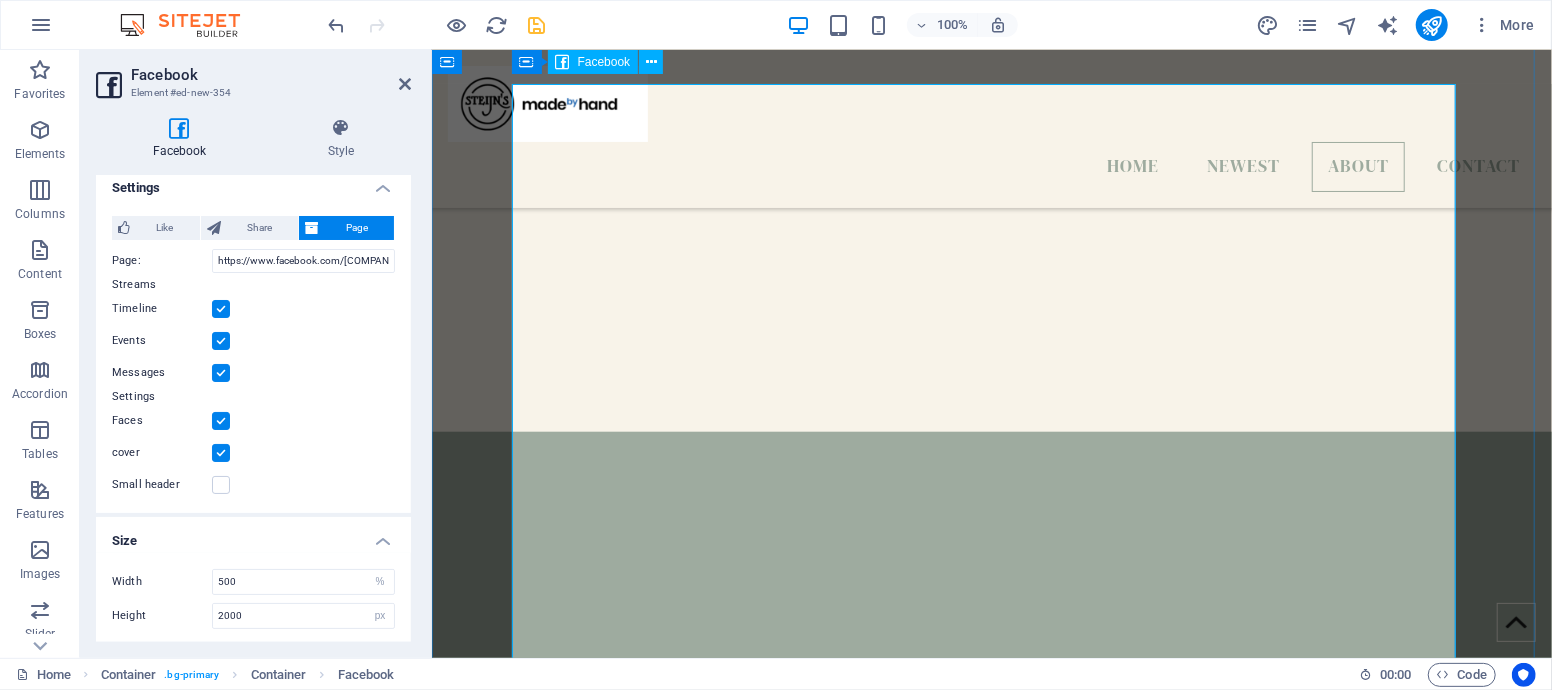 scroll, scrollTop: 1000, scrollLeft: 0, axis: vertical 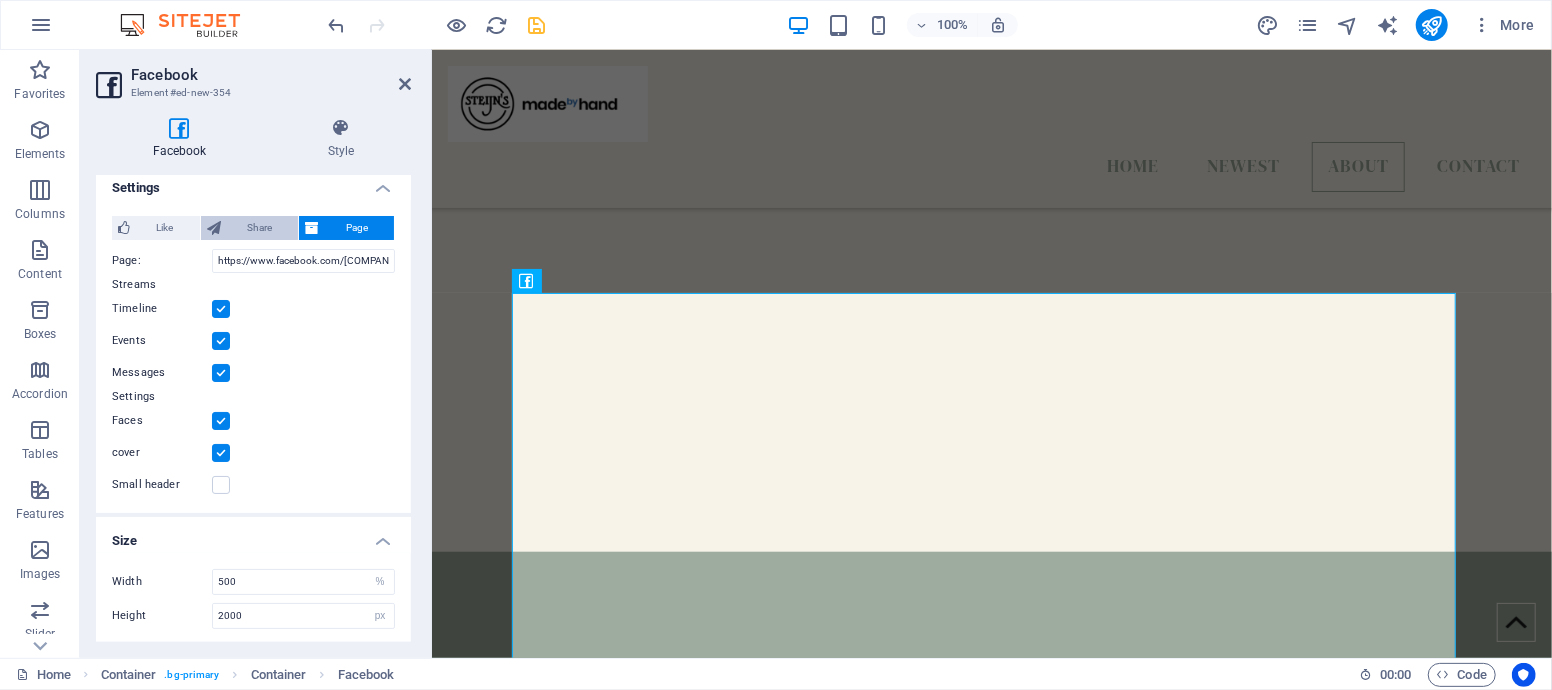 click on "Share" at bounding box center (260, 228) 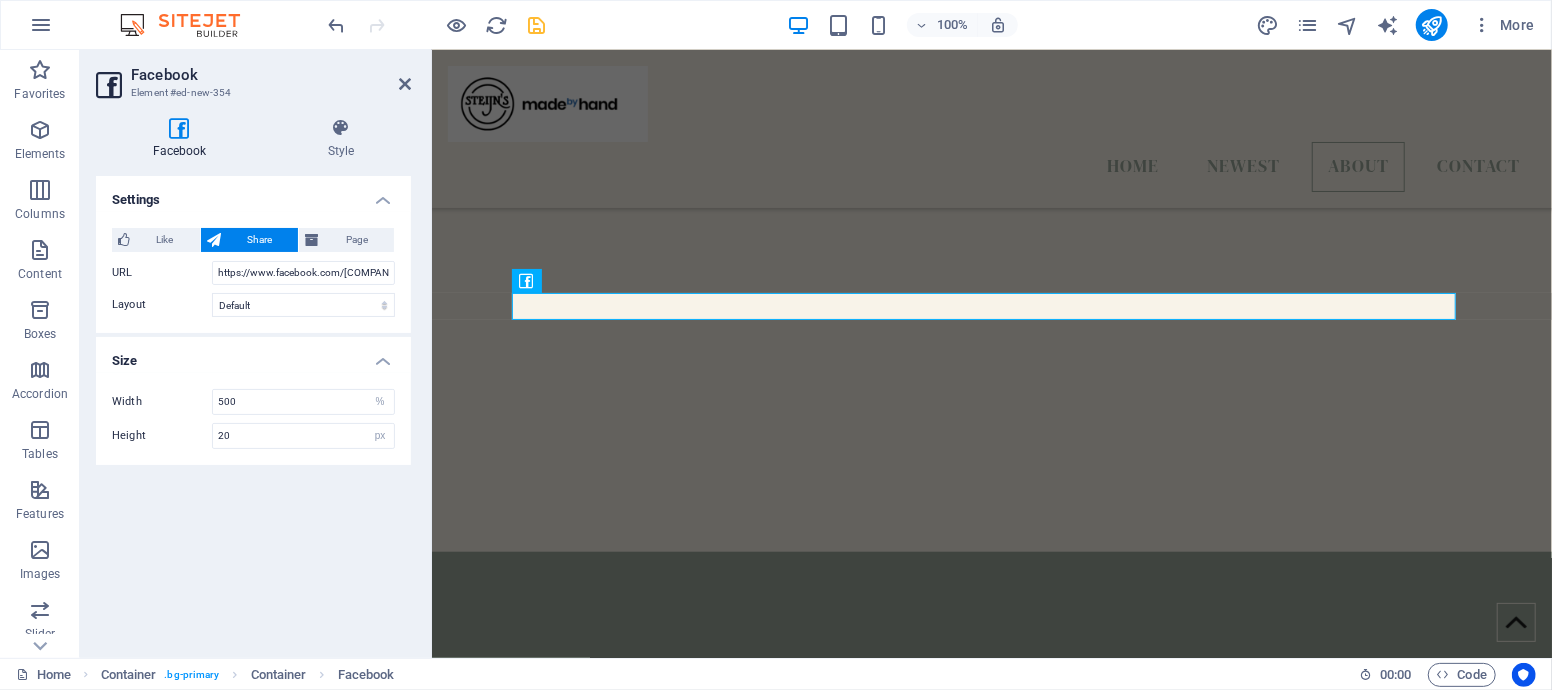 scroll, scrollTop: 0, scrollLeft: 0, axis: both 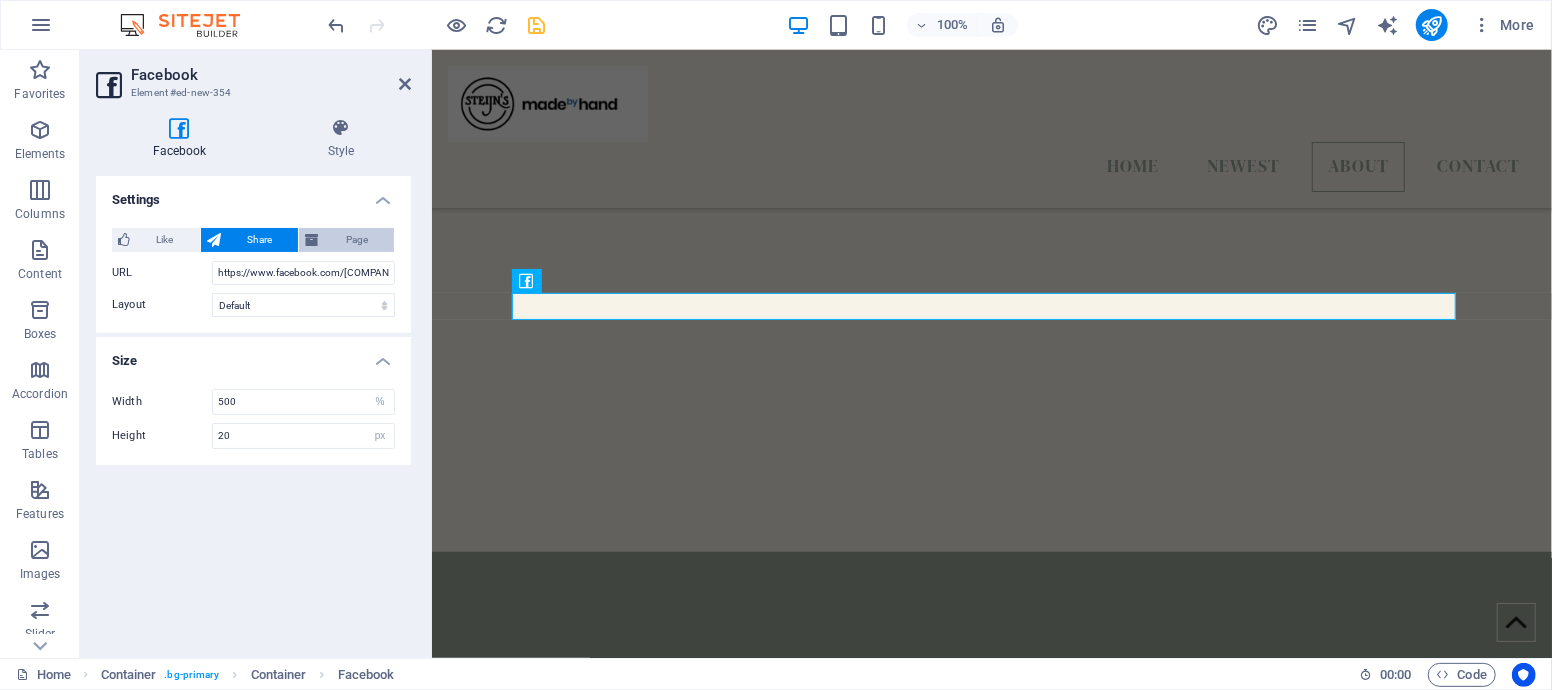 click on "Page" at bounding box center (356, 240) 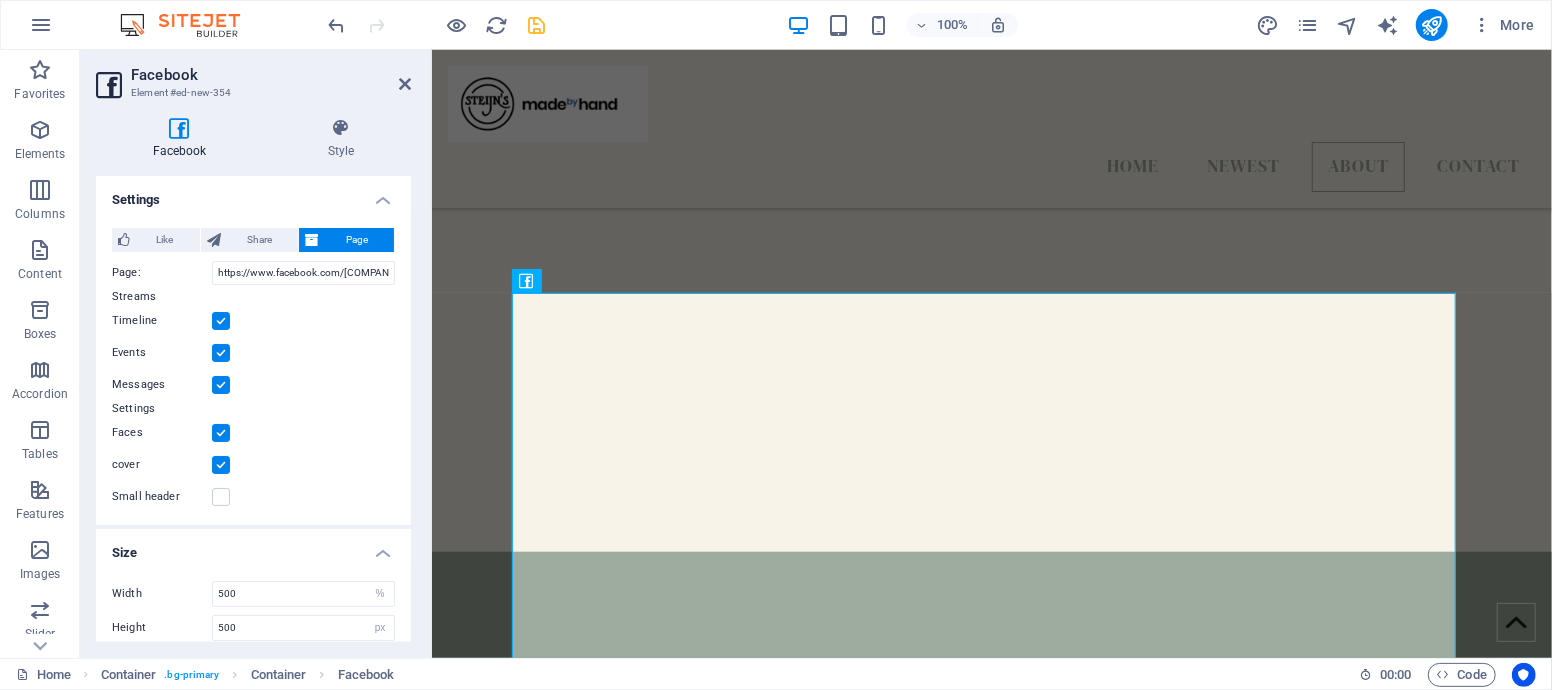 scroll, scrollTop: 12, scrollLeft: 0, axis: vertical 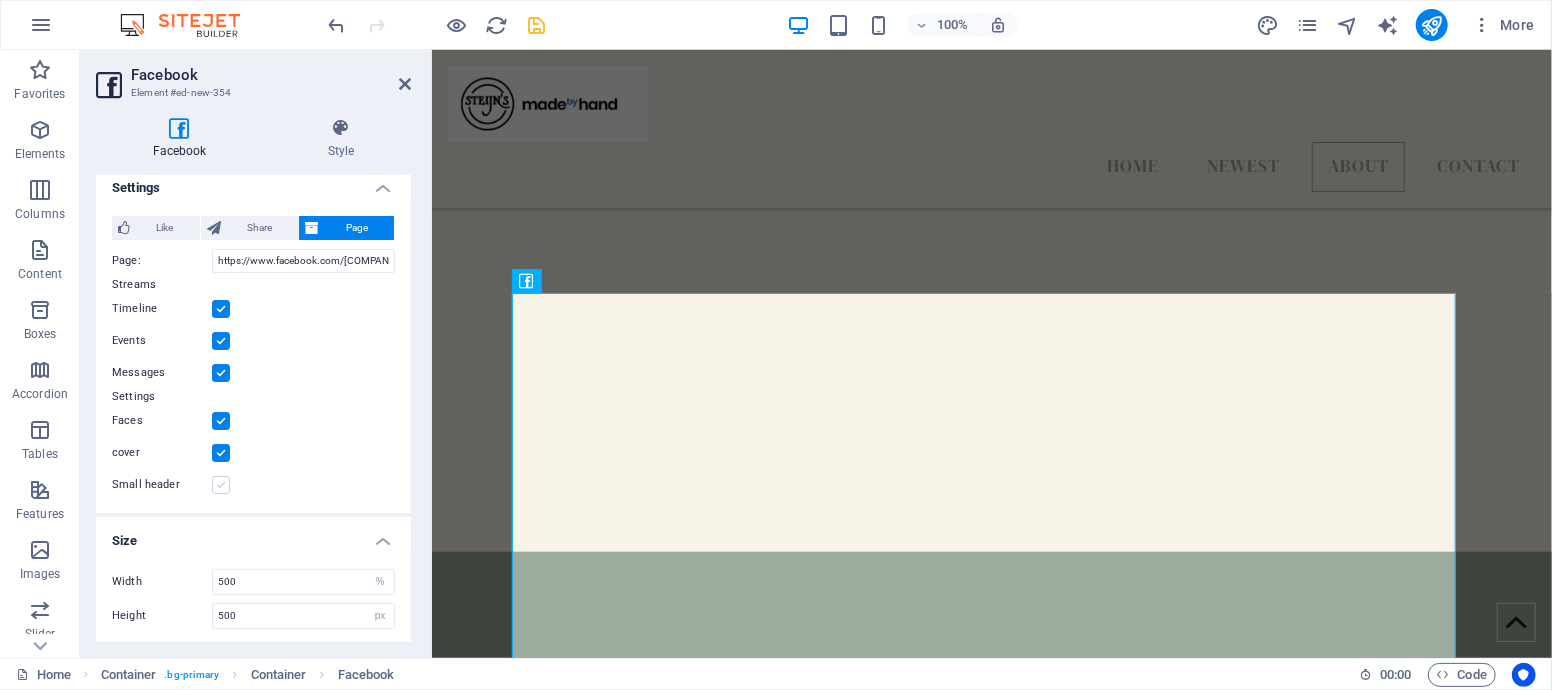 click at bounding box center (221, 485) 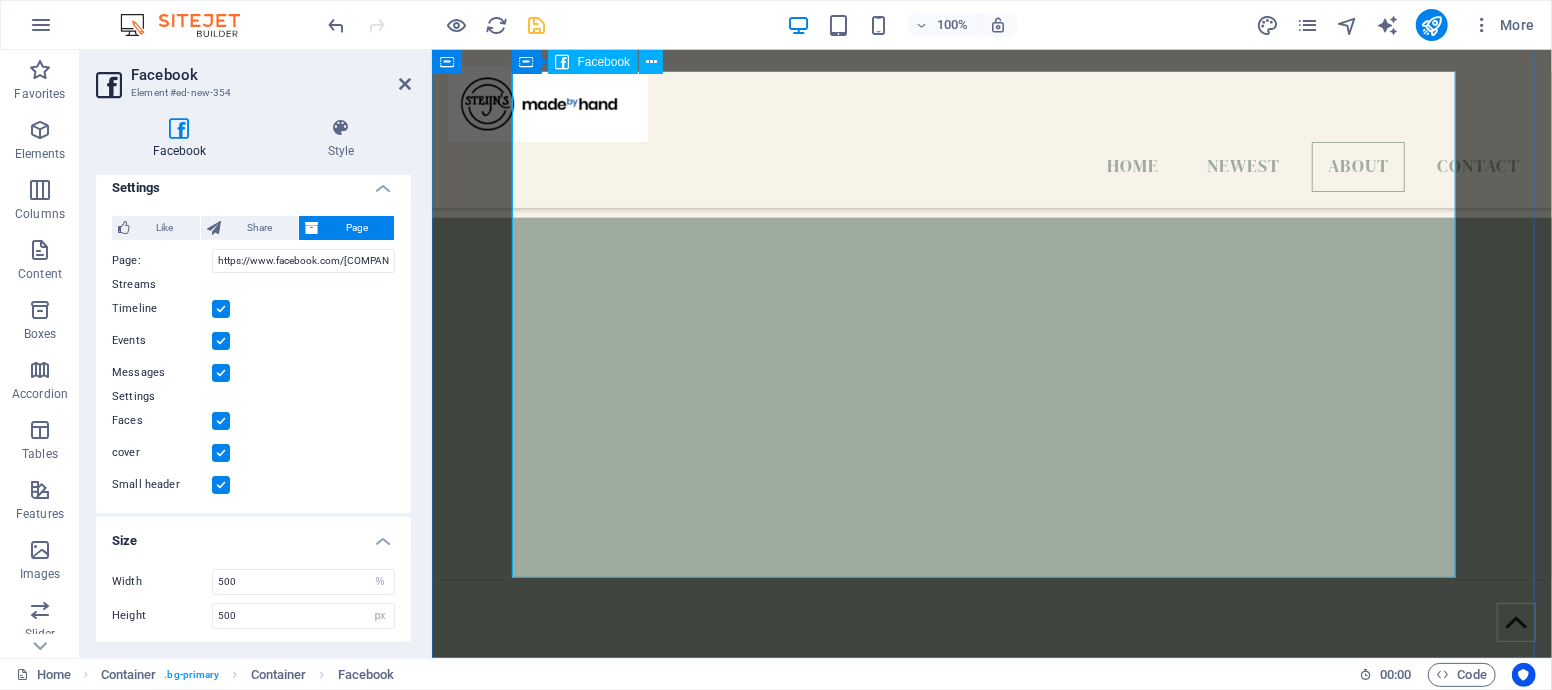 scroll, scrollTop: 1222, scrollLeft: 0, axis: vertical 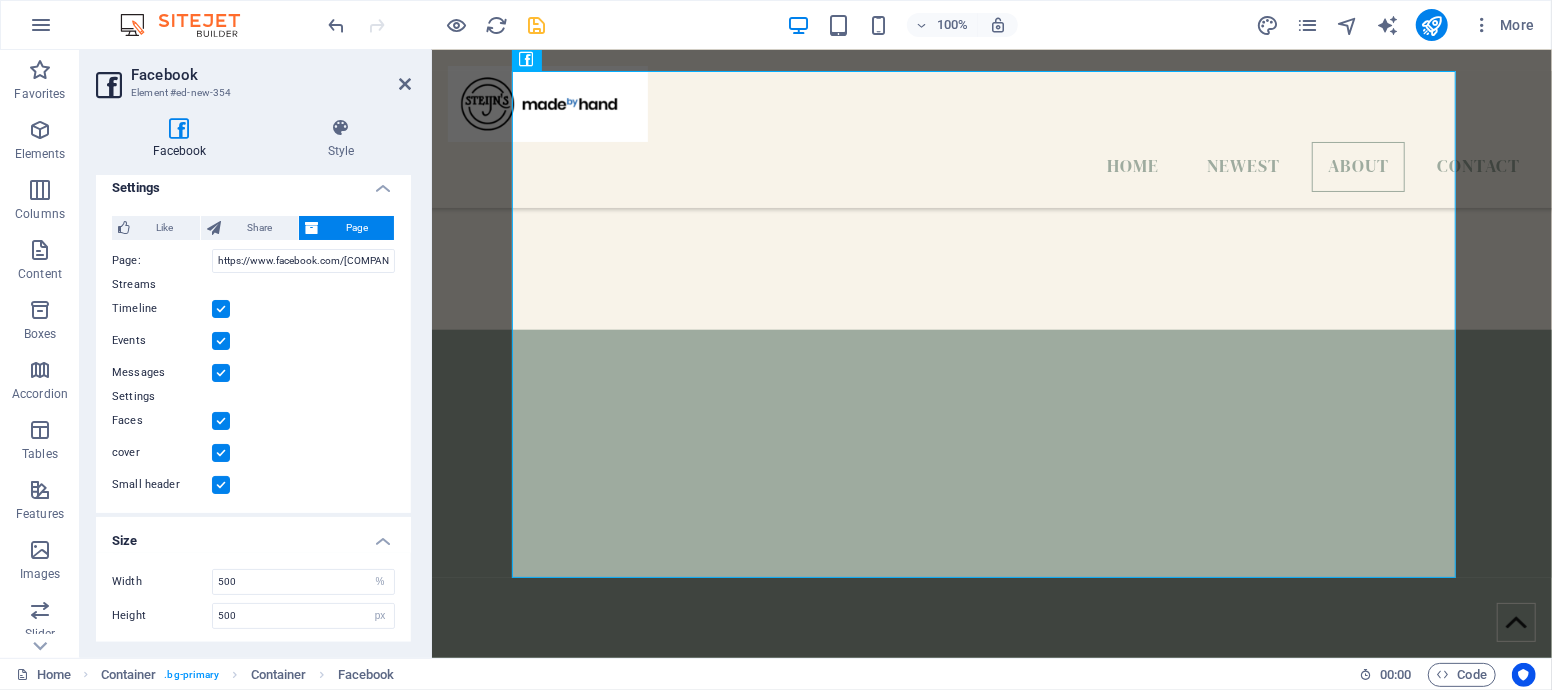 click at bounding box center [221, 485] 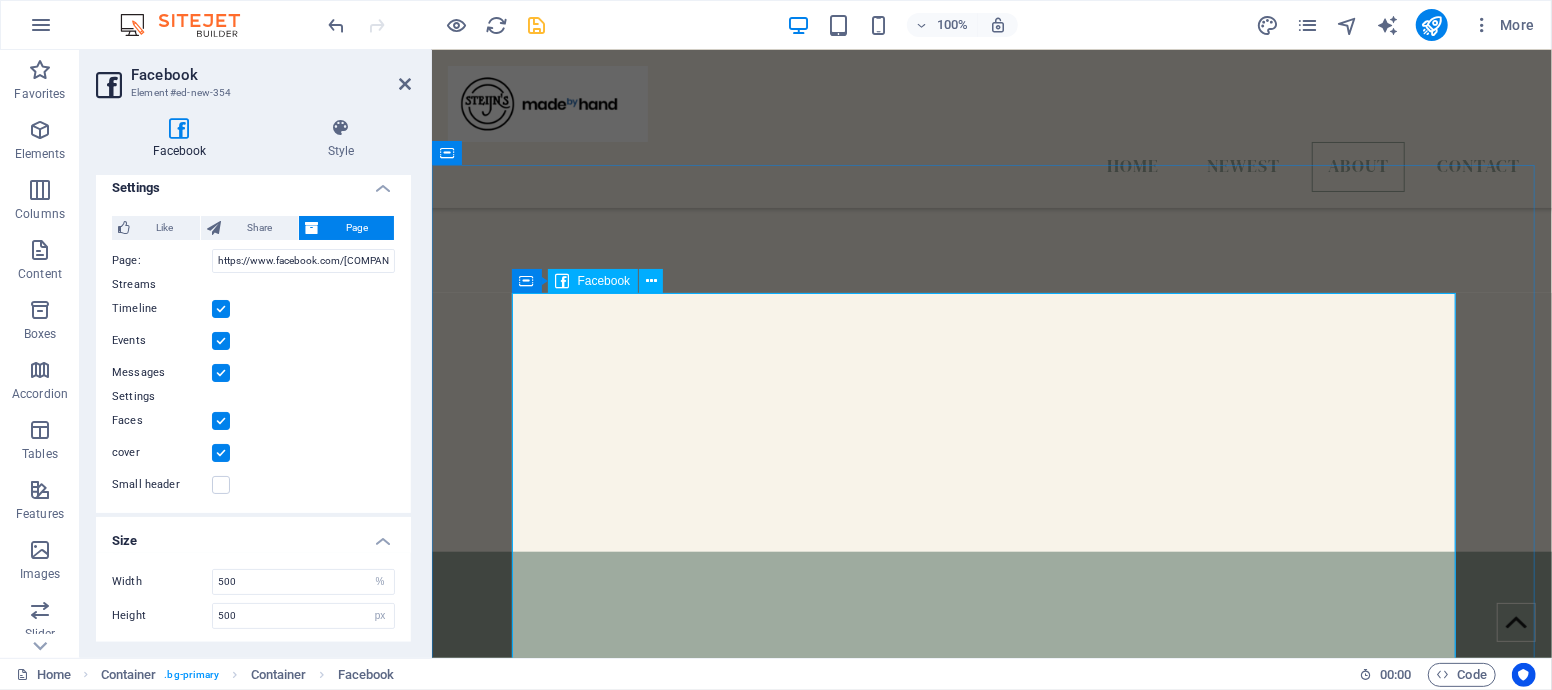 scroll, scrollTop: 1111, scrollLeft: 0, axis: vertical 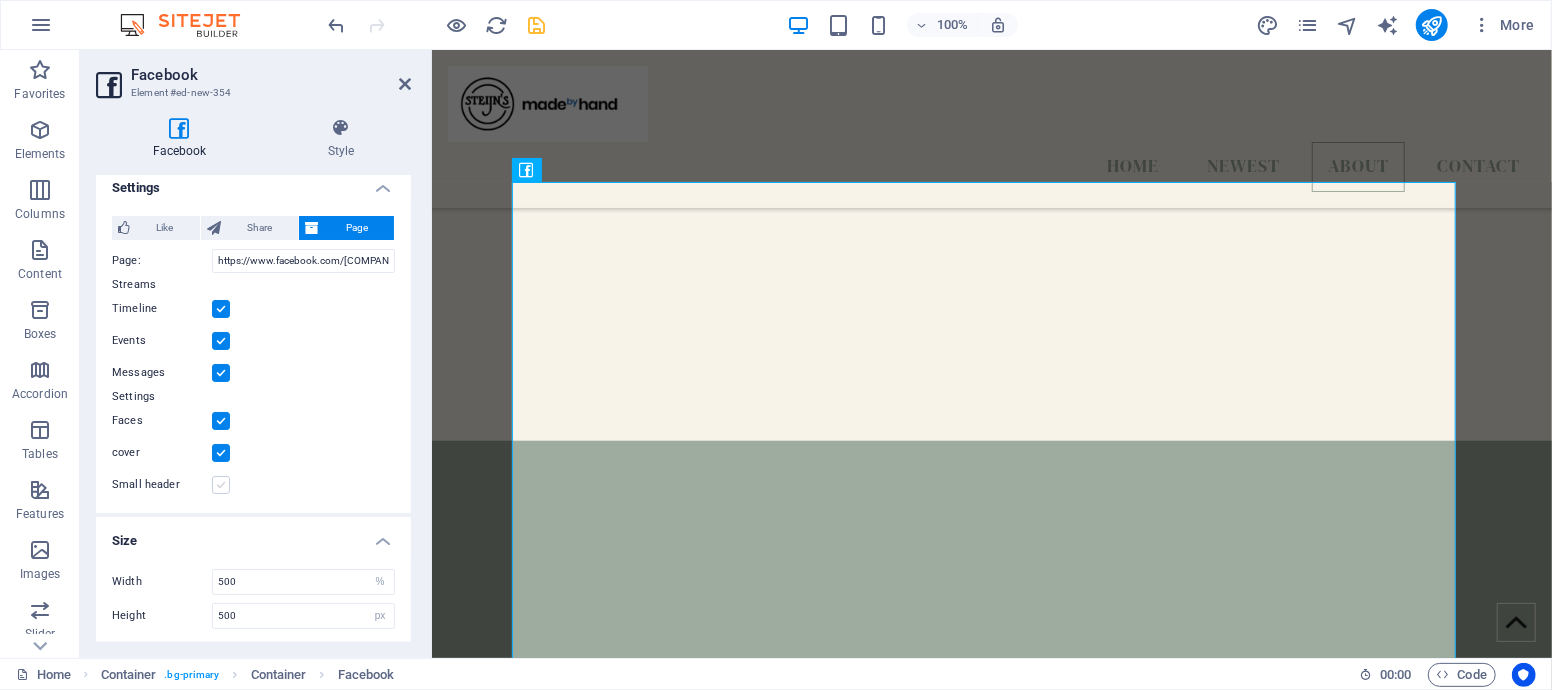 click at bounding box center (221, 485) 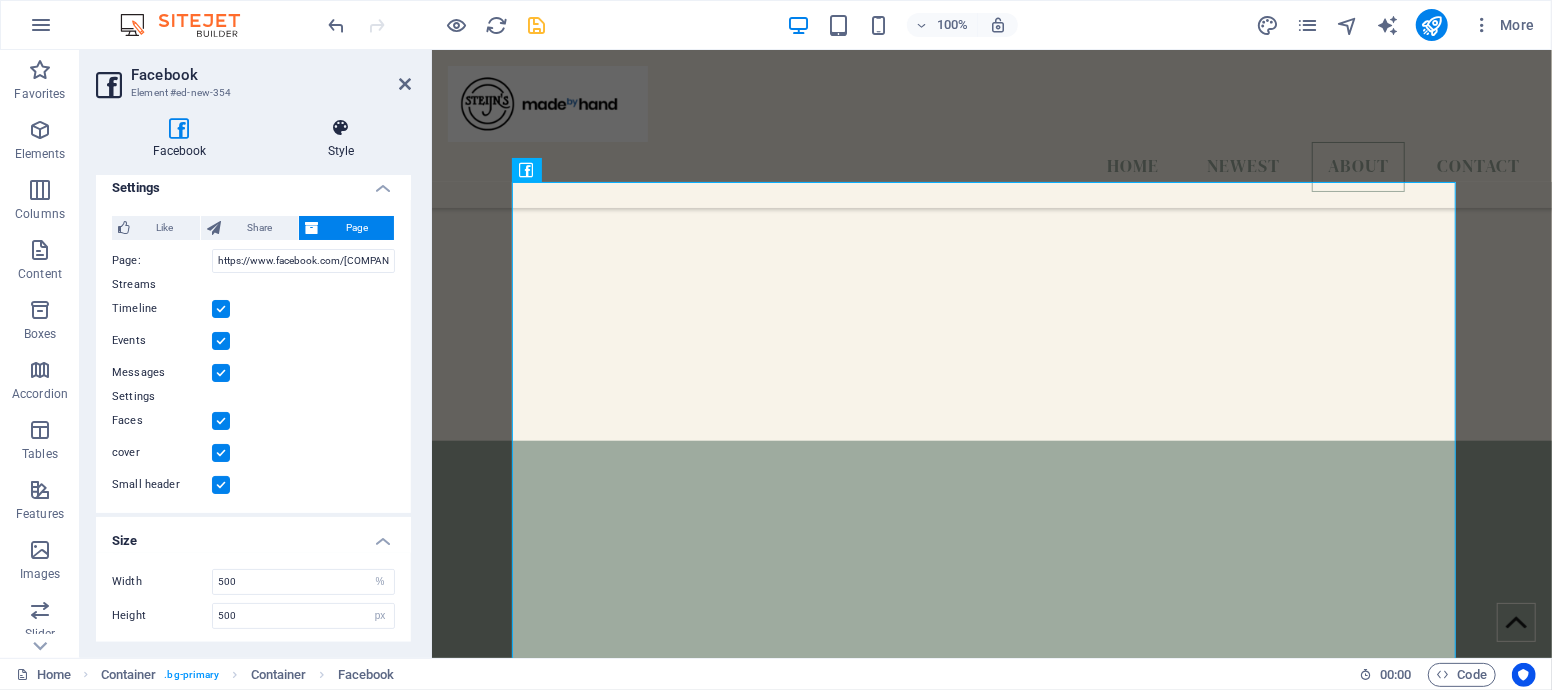 click at bounding box center (341, 128) 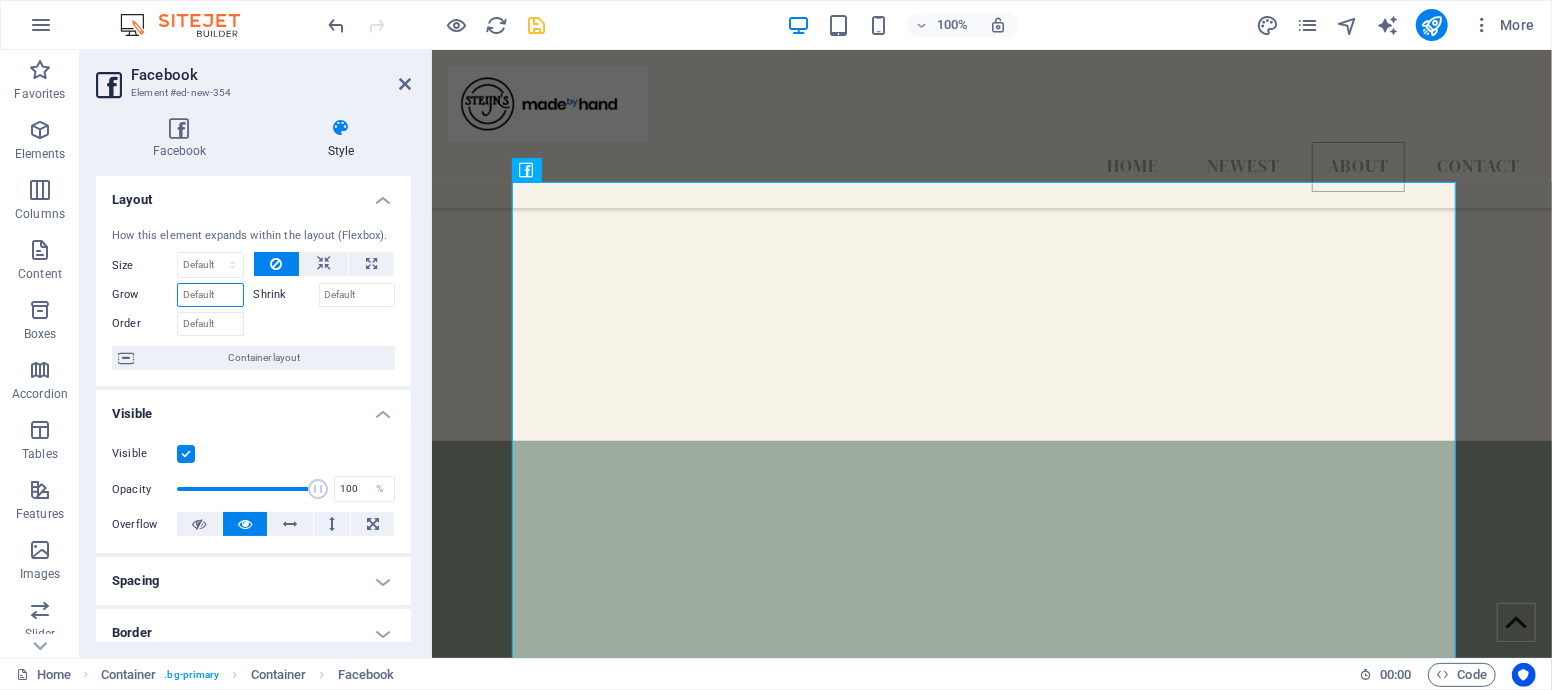 click on "Grow" at bounding box center [210, 295] 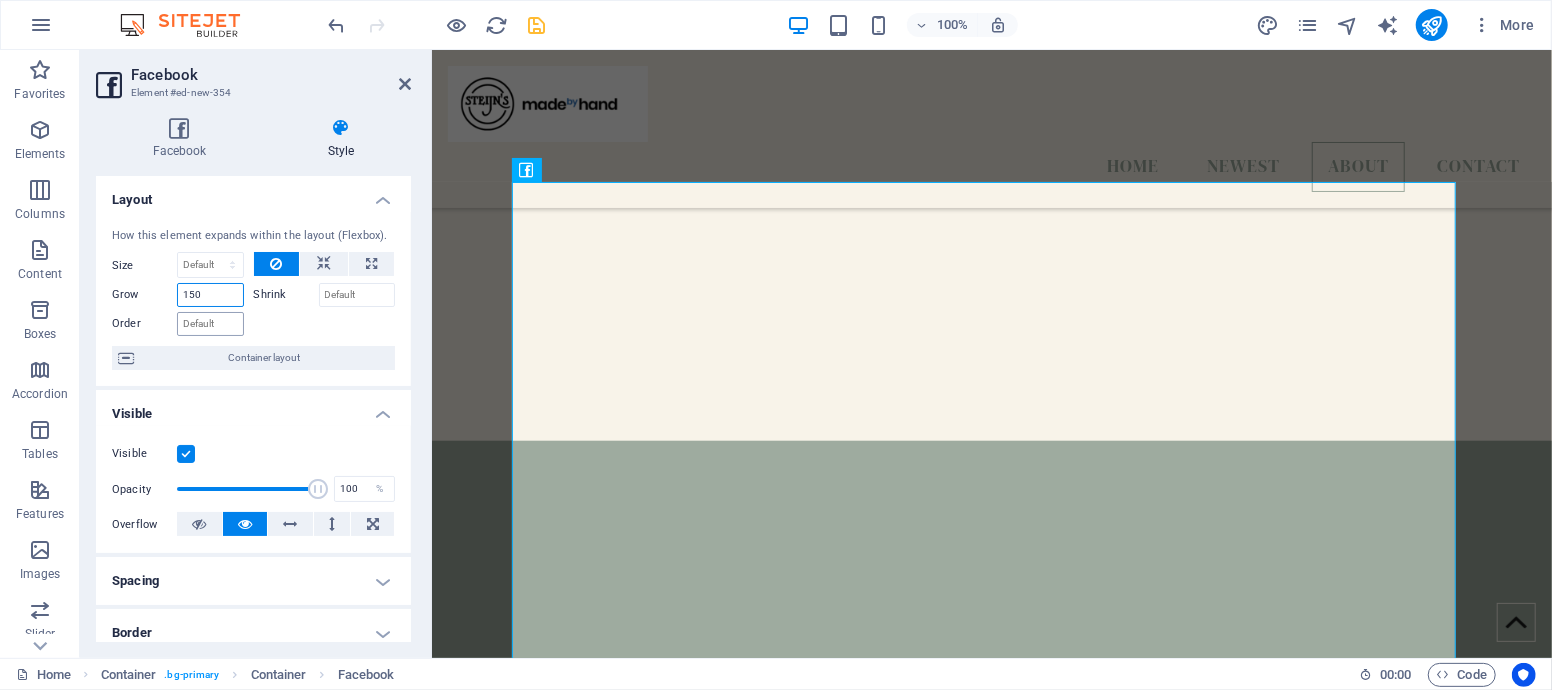 type on "150" 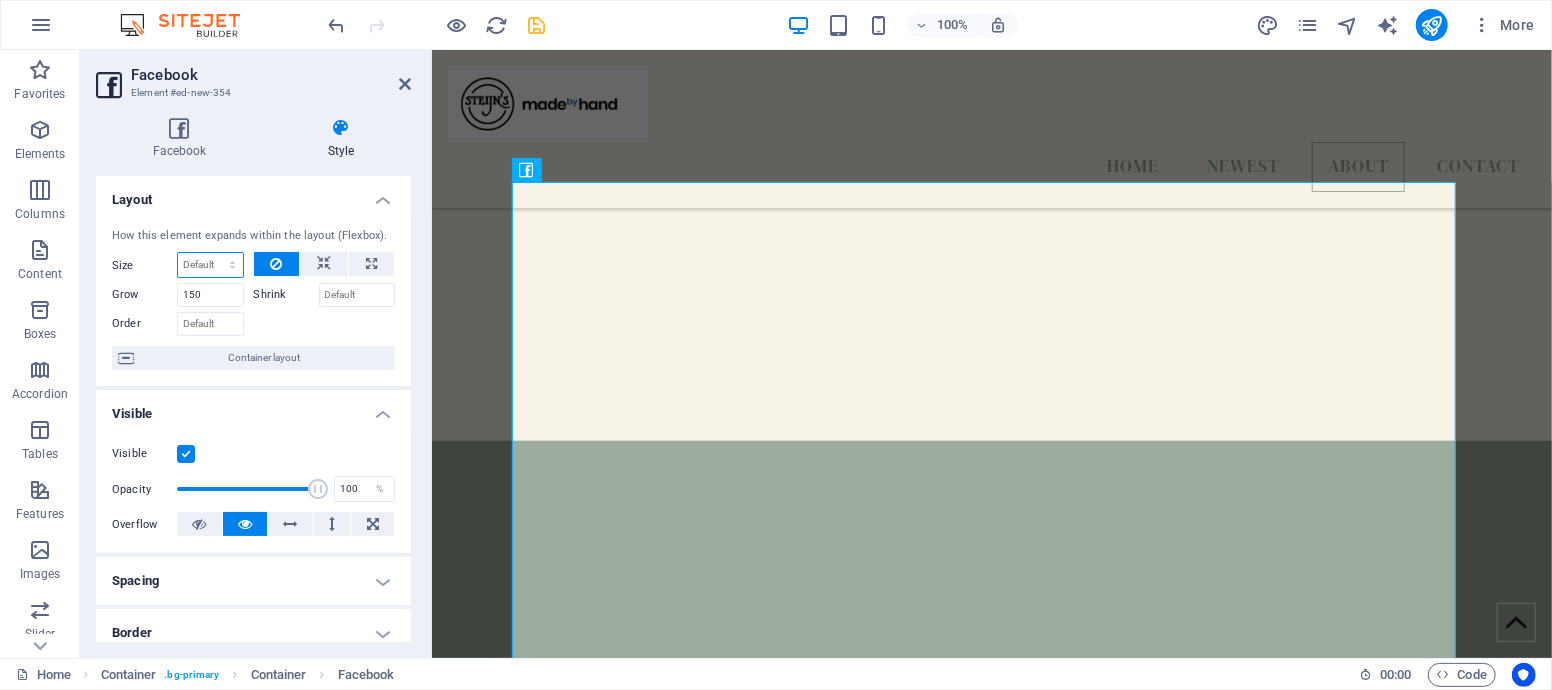 click on "Default auto px % 1/1 1/2 1/3 1/4 1/5 1/6 1/7 1/8 1/9 1/10" at bounding box center [210, 265] 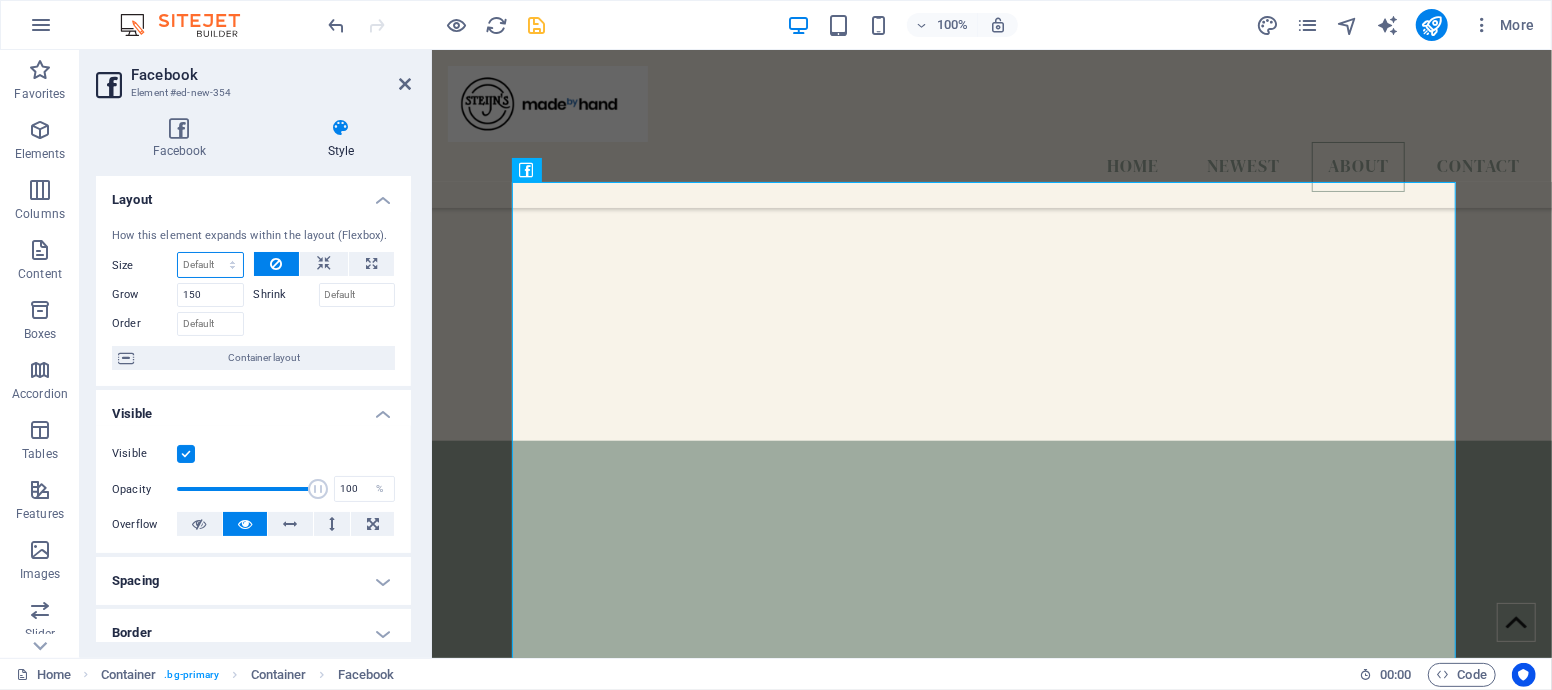 select on "1/1" 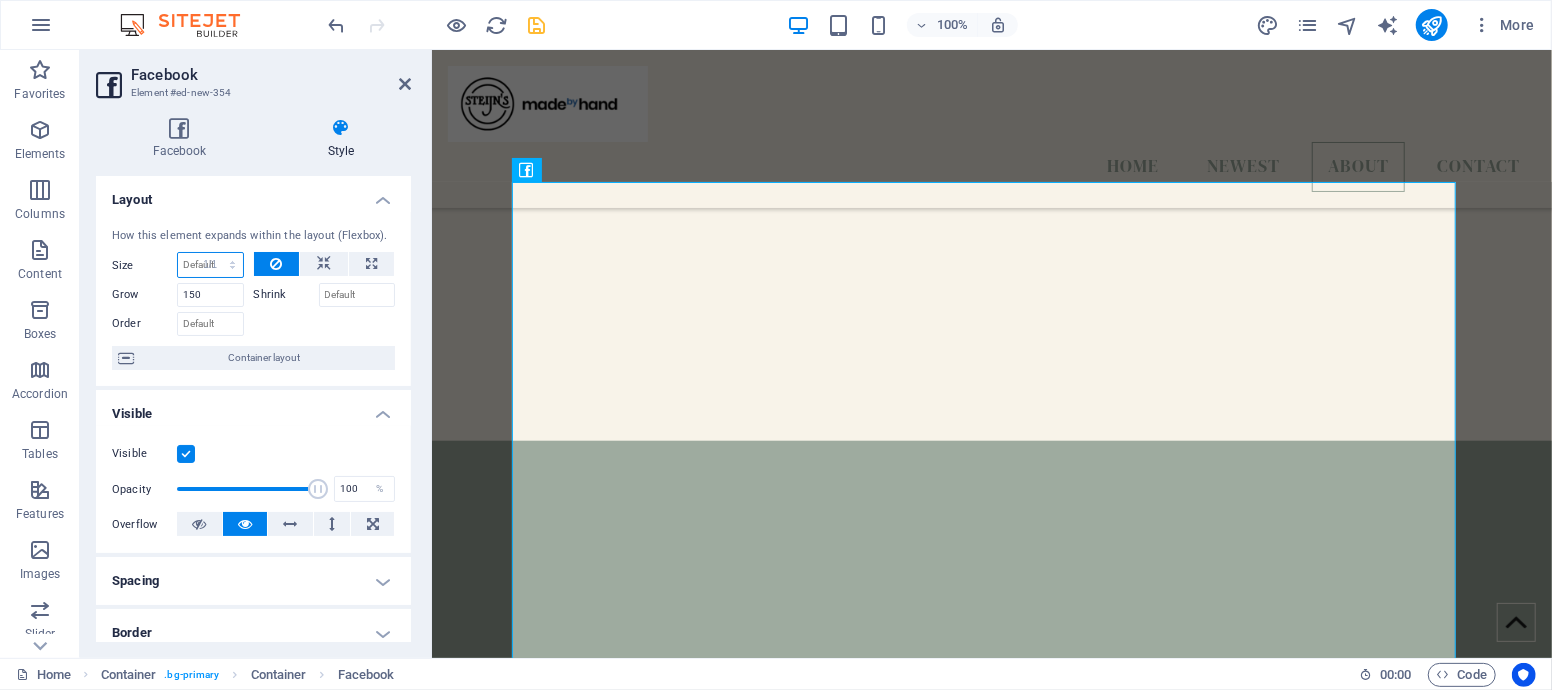 click on "Default auto px % 1/1 1/2 1/3 1/4 1/5 1/6 1/7 1/8 1/9 1/10" at bounding box center [210, 265] 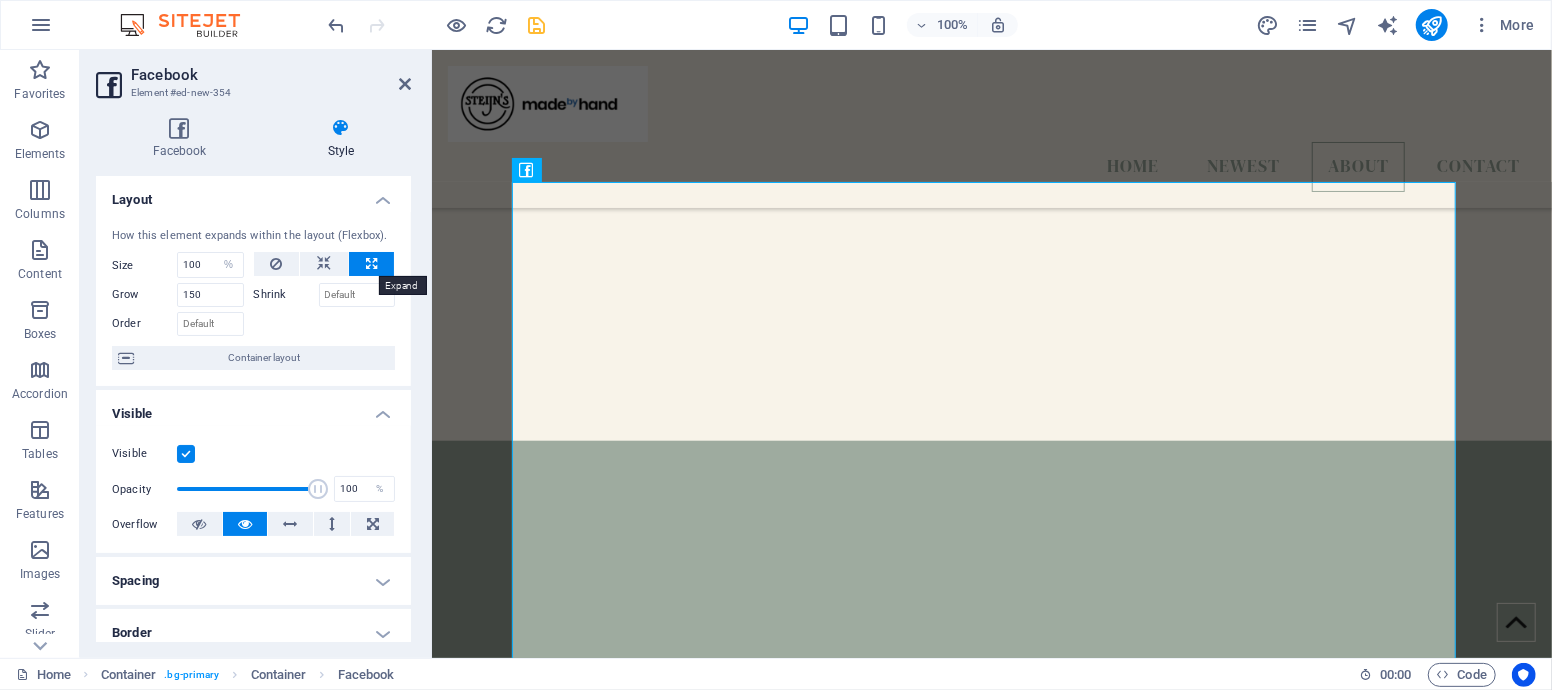 click at bounding box center (371, 264) 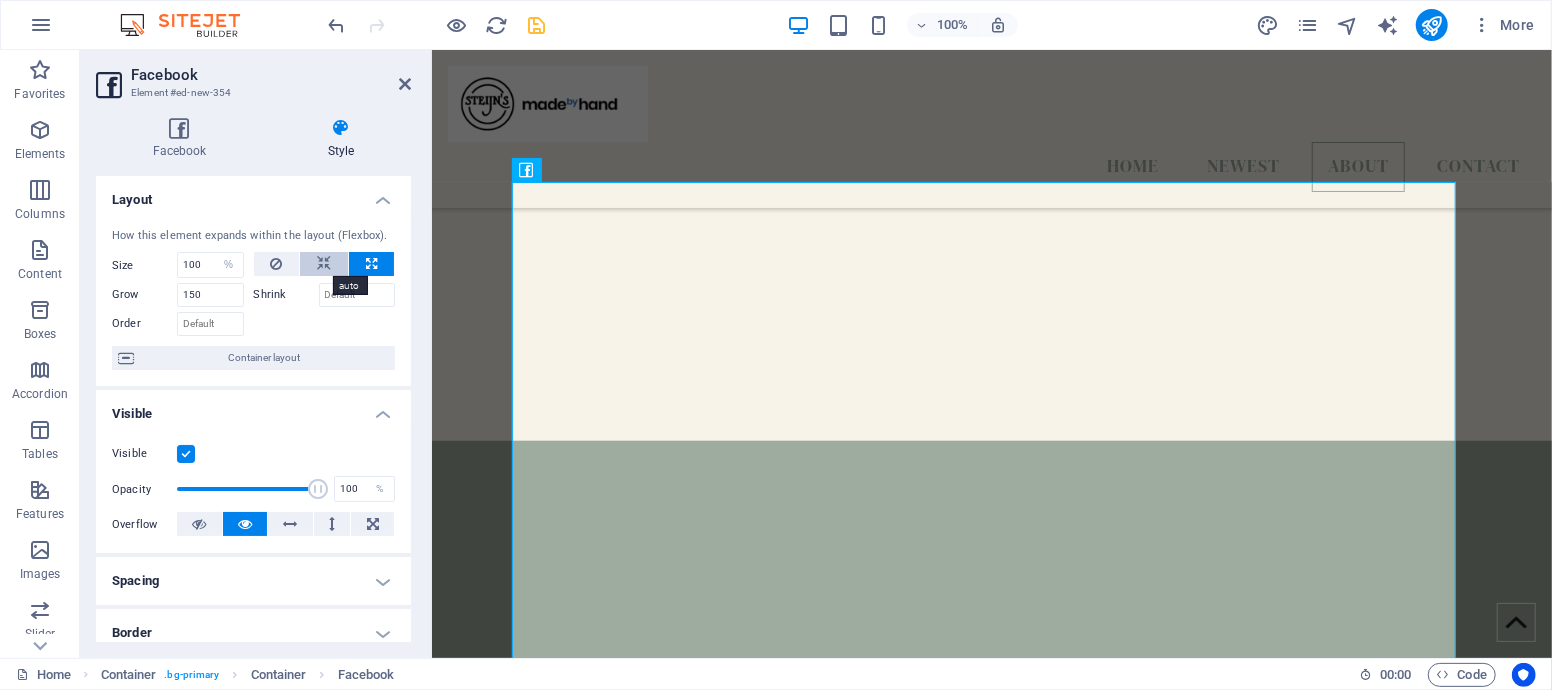 click at bounding box center [324, 264] 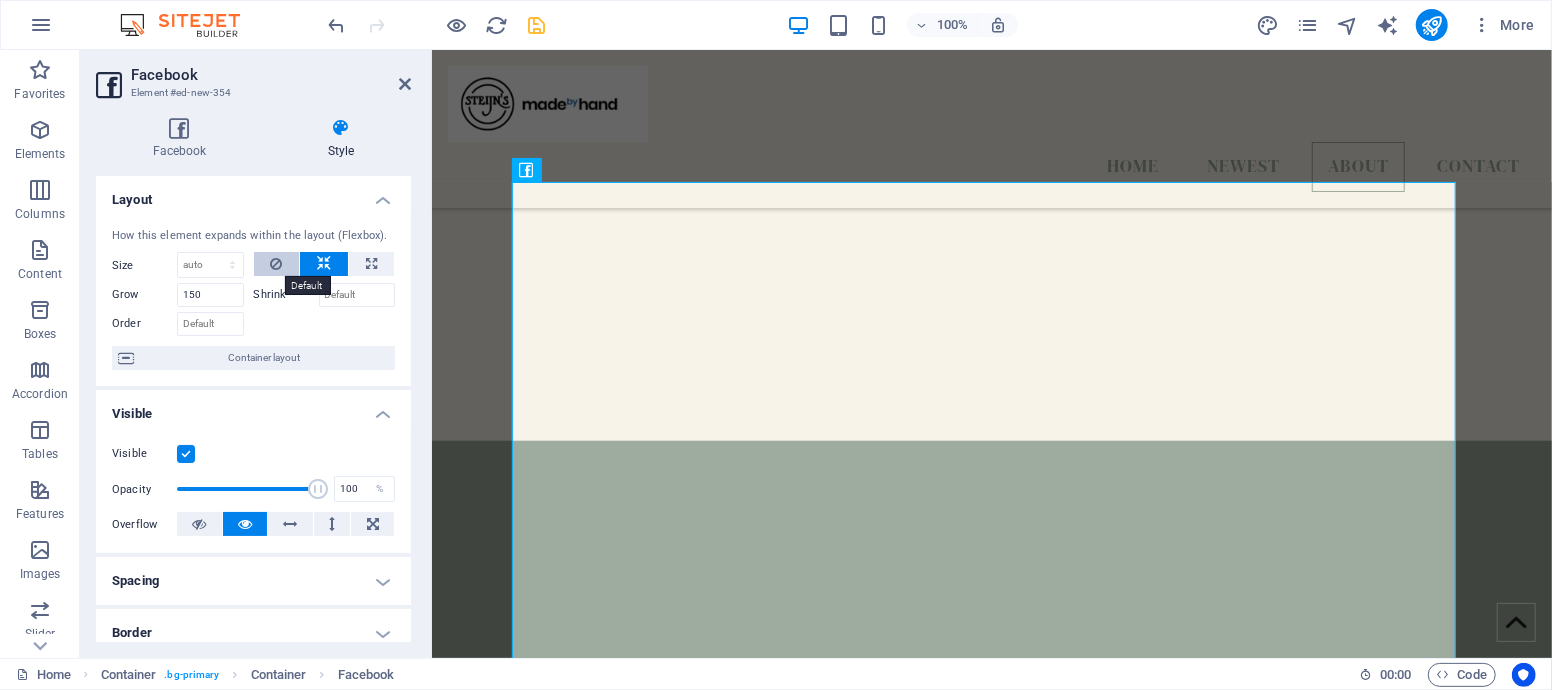 click at bounding box center [276, 264] 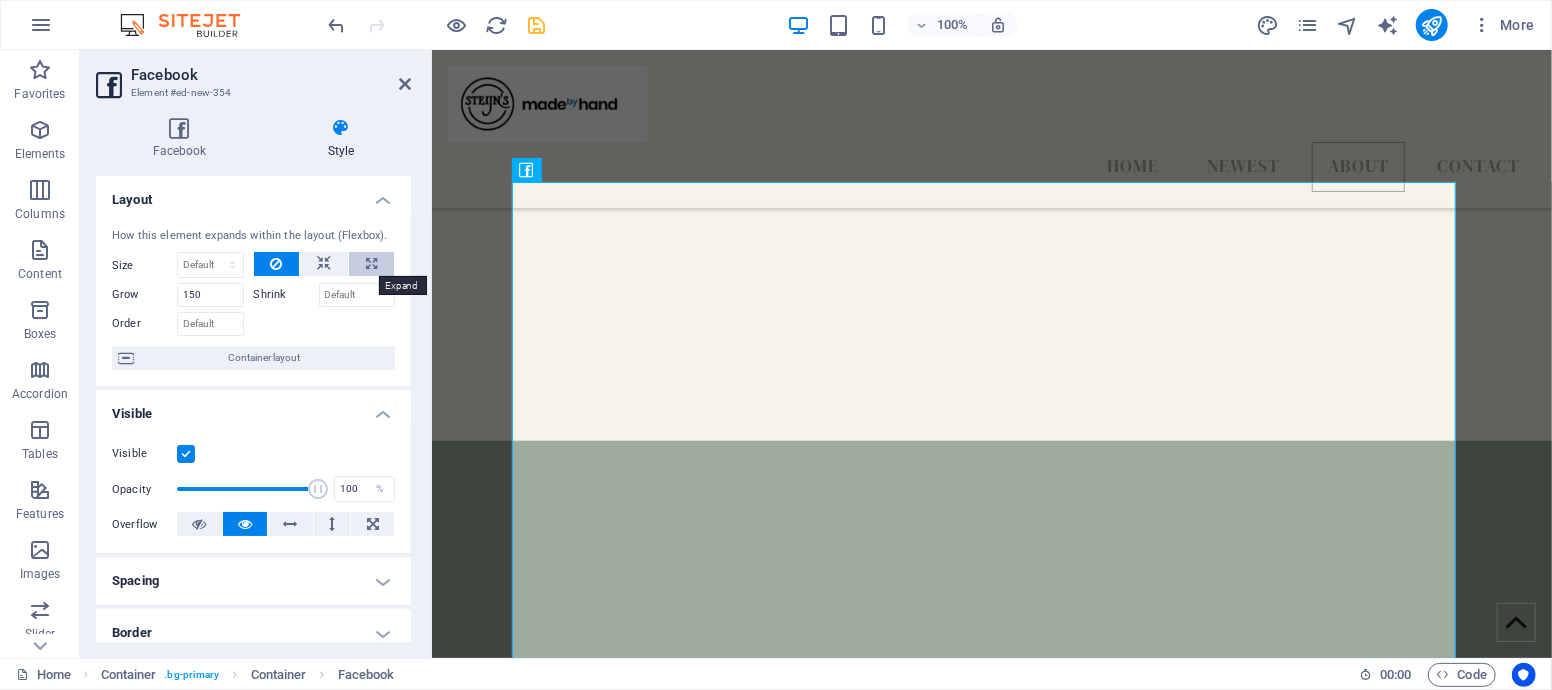 click at bounding box center (371, 264) 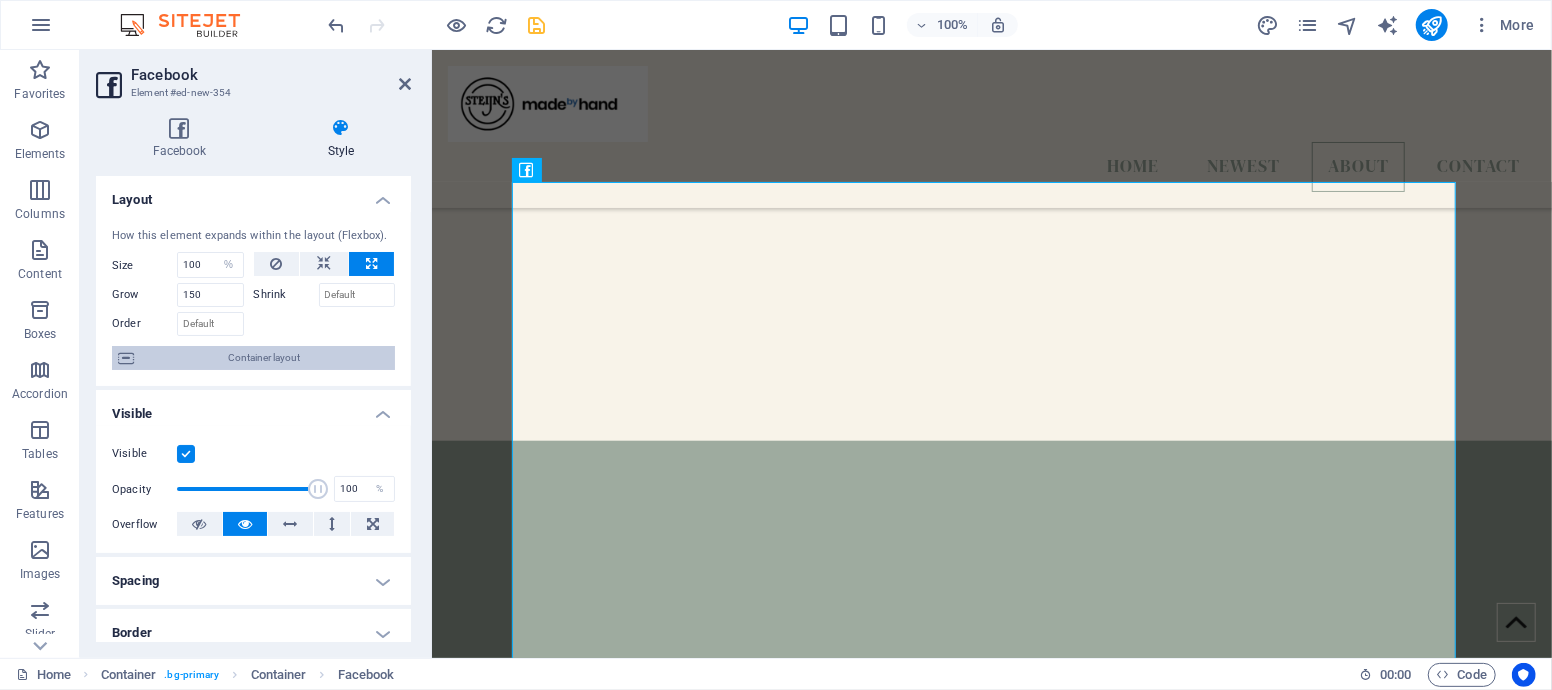 click on "Container layout" at bounding box center [264, 358] 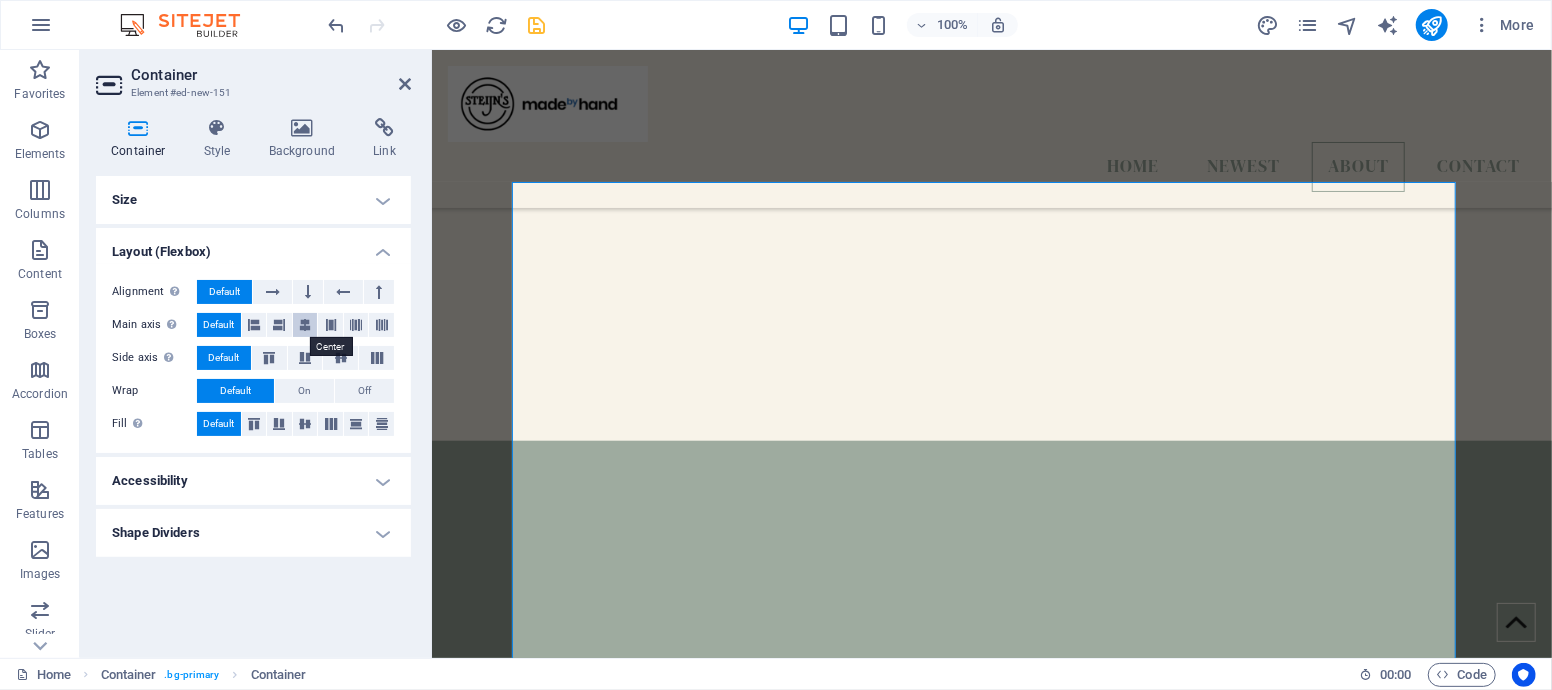 click at bounding box center [305, 325] 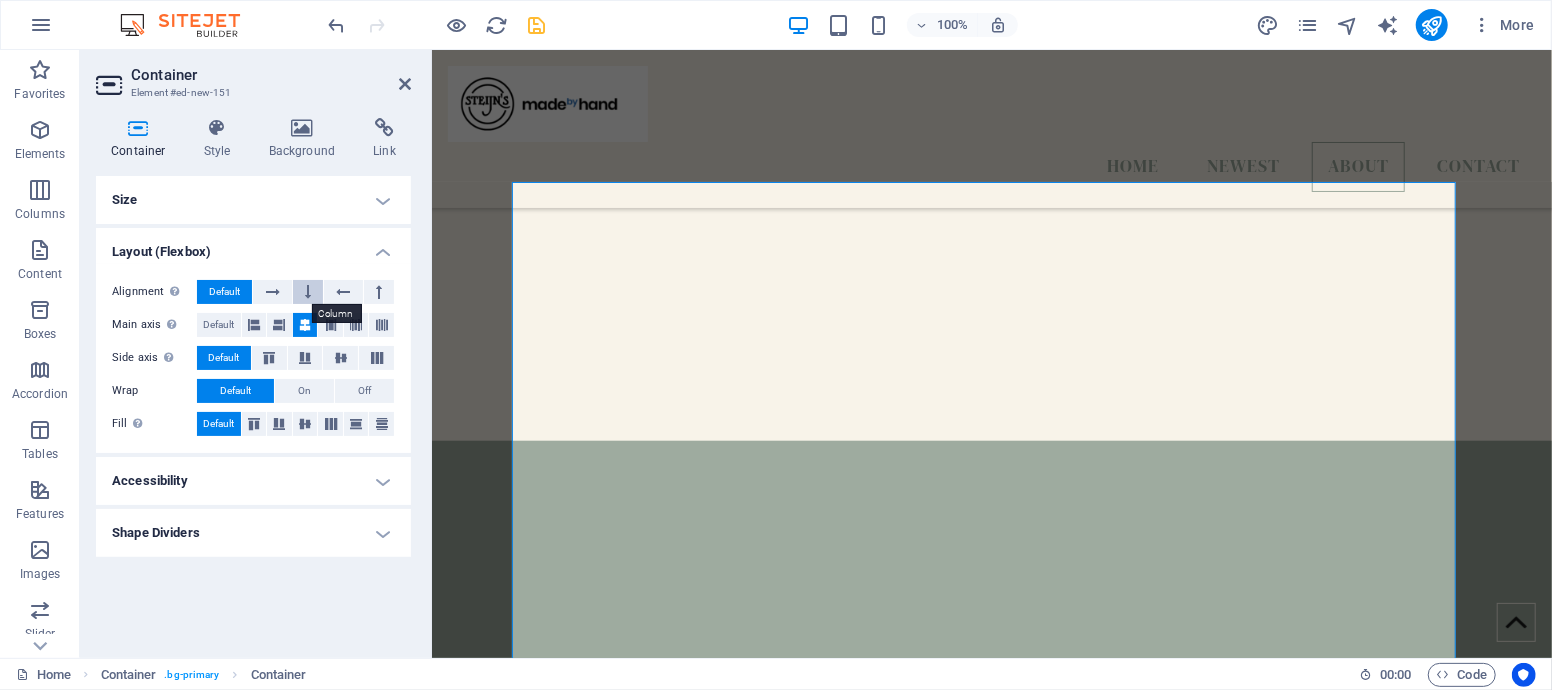 click at bounding box center [308, 292] 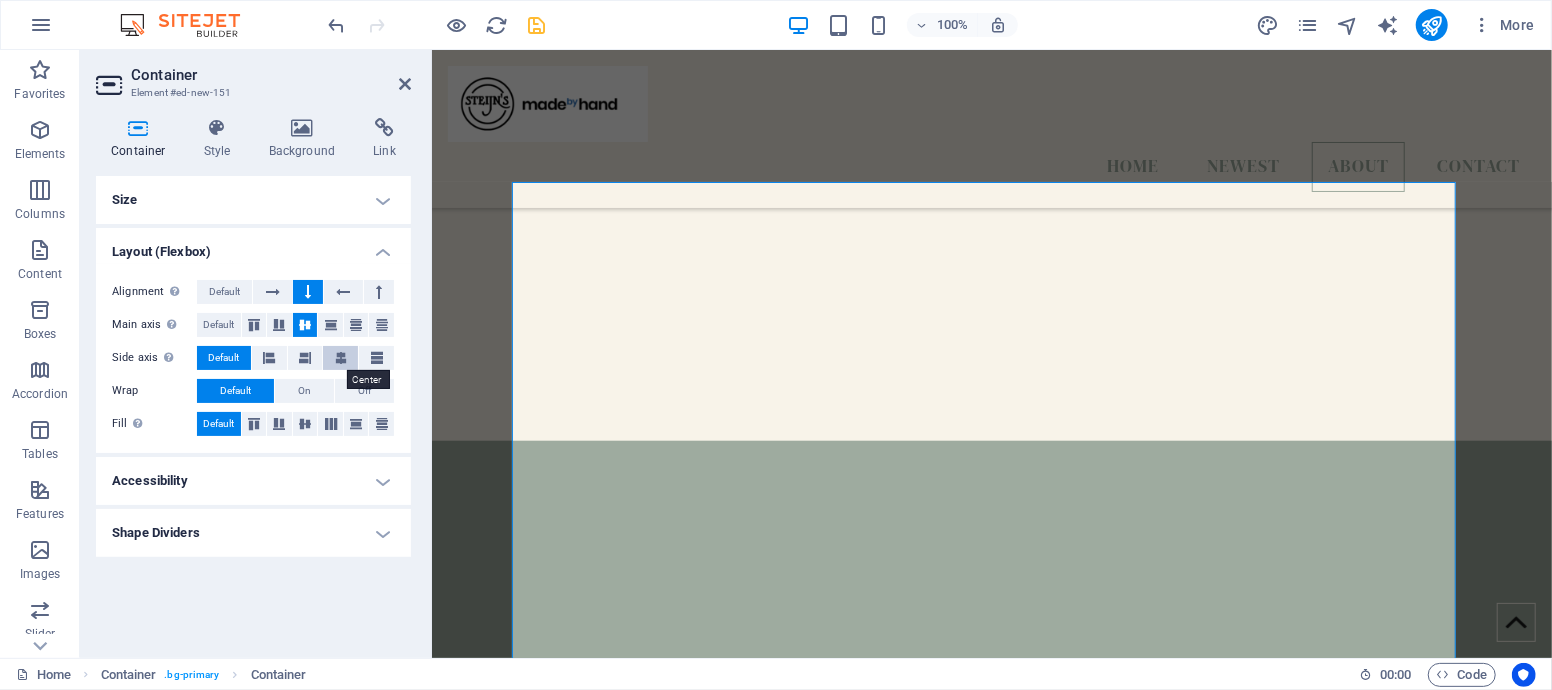 click at bounding box center [341, 358] 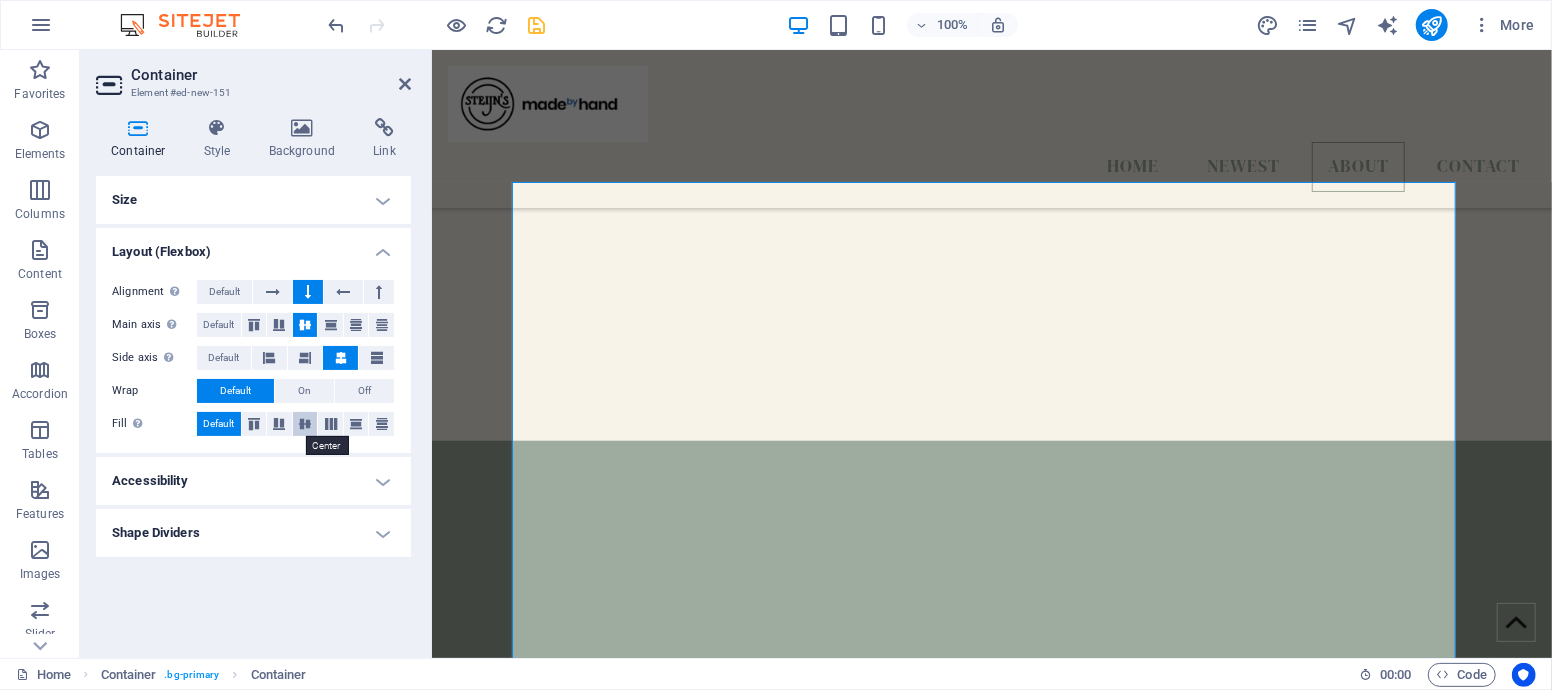 click at bounding box center [305, 424] 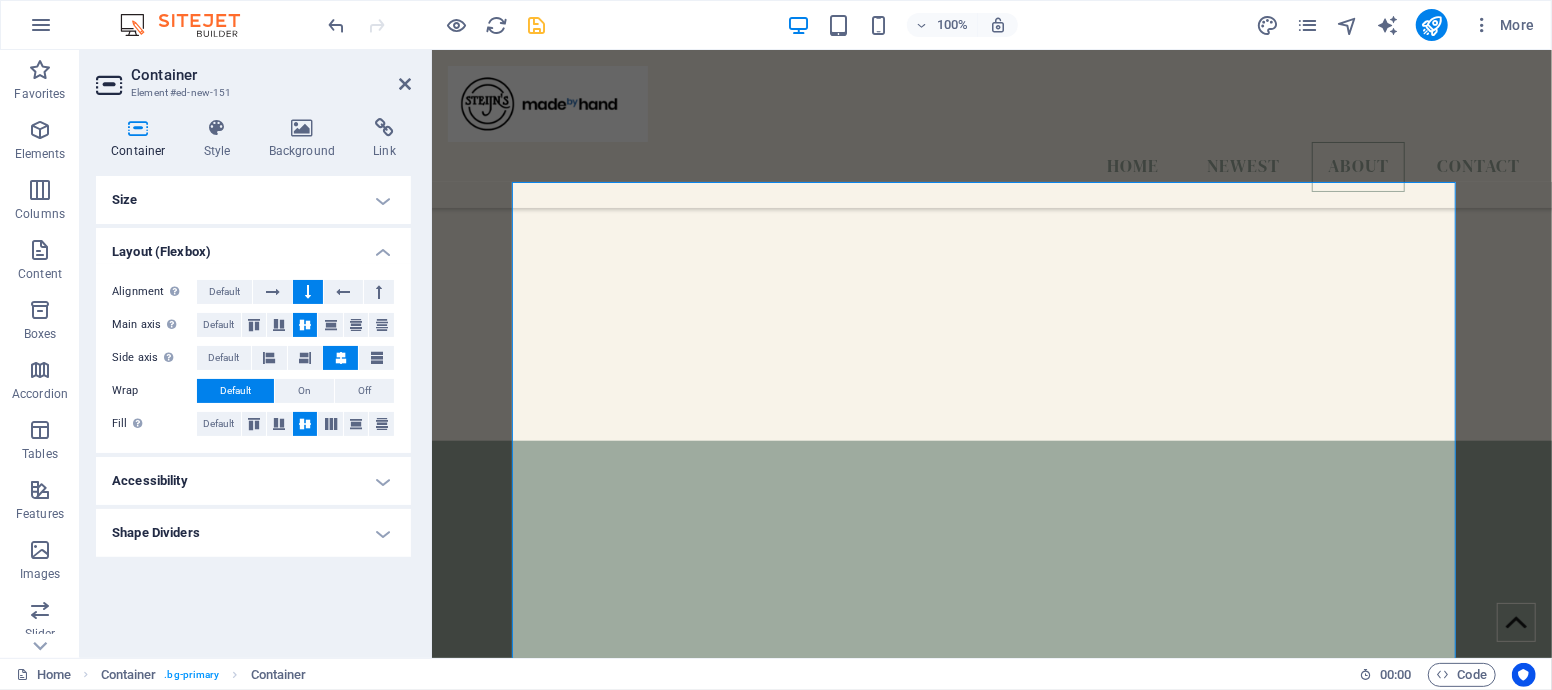 click on "Accessibility" at bounding box center [253, 481] 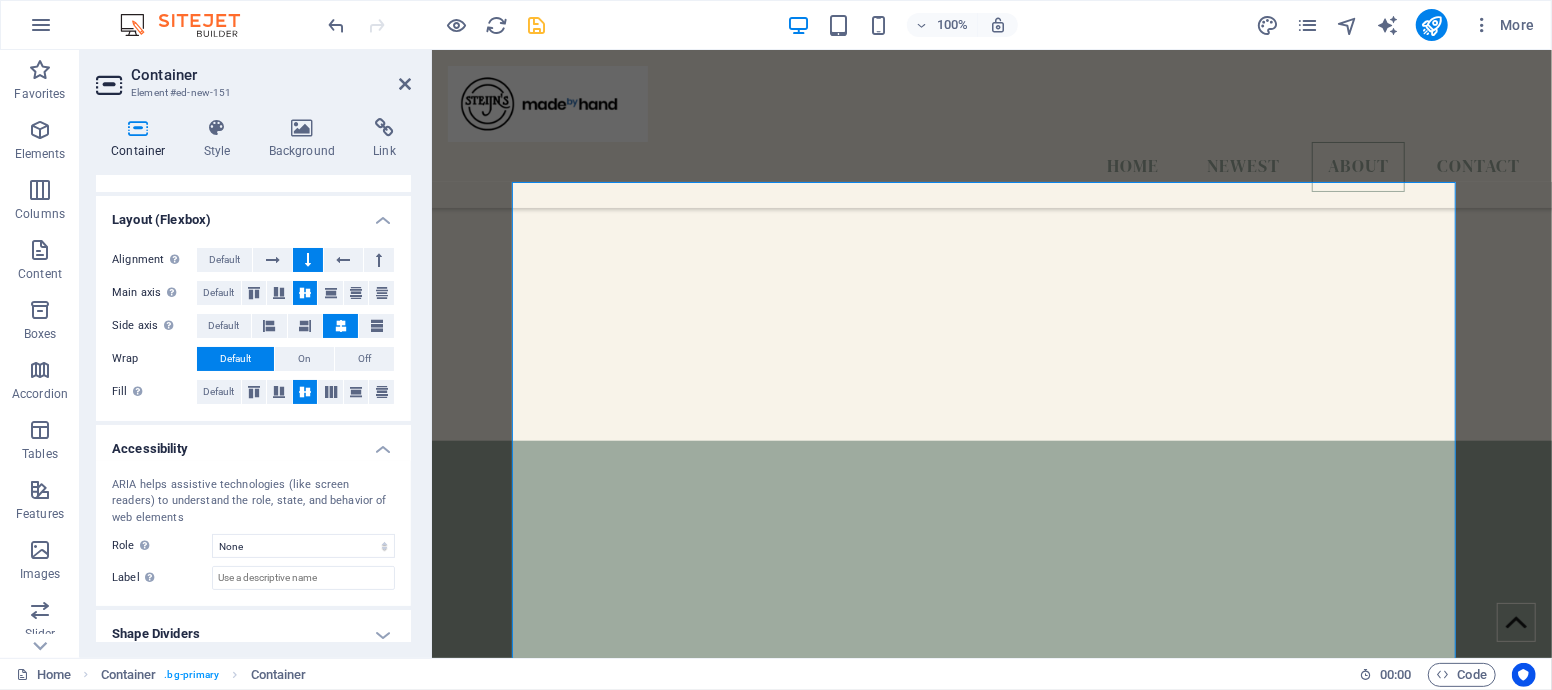 scroll, scrollTop: 47, scrollLeft: 0, axis: vertical 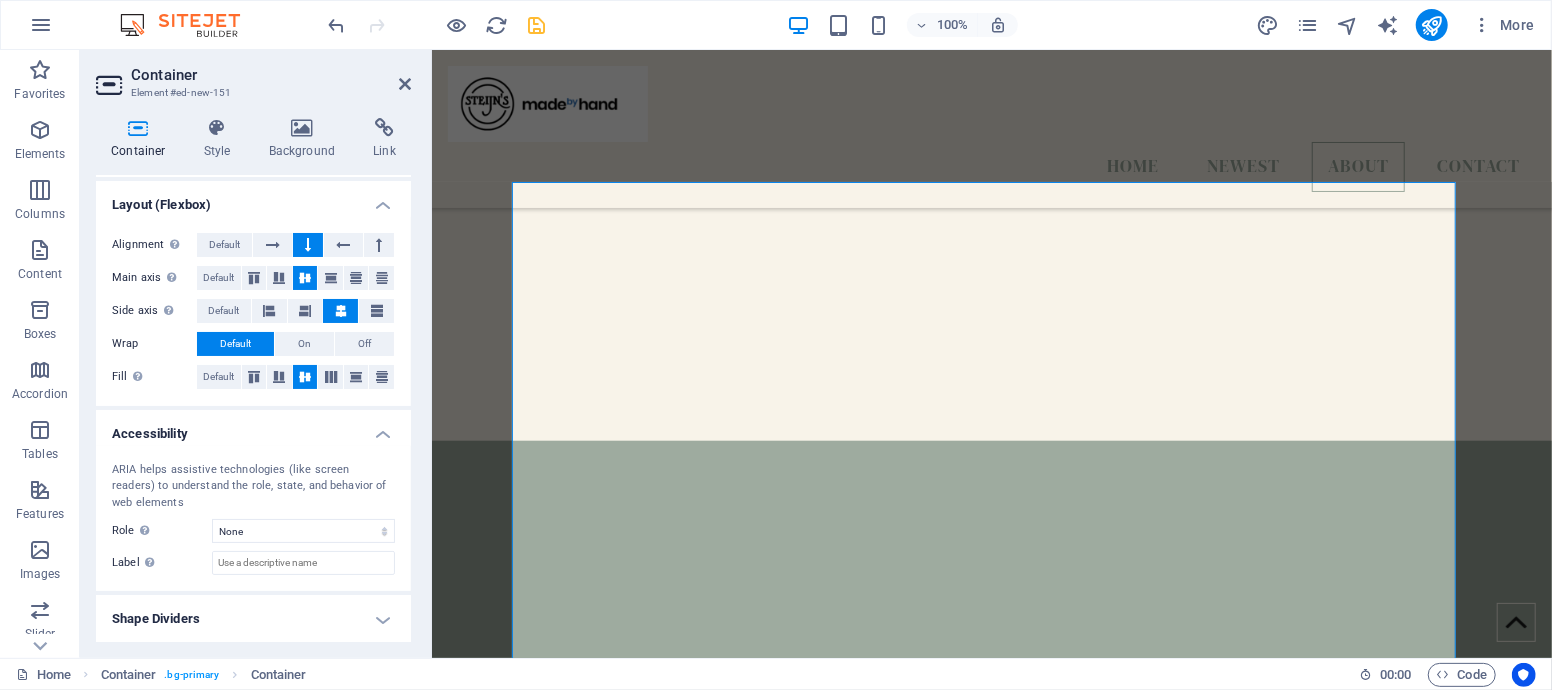 click on "Accessibility" at bounding box center (253, 428) 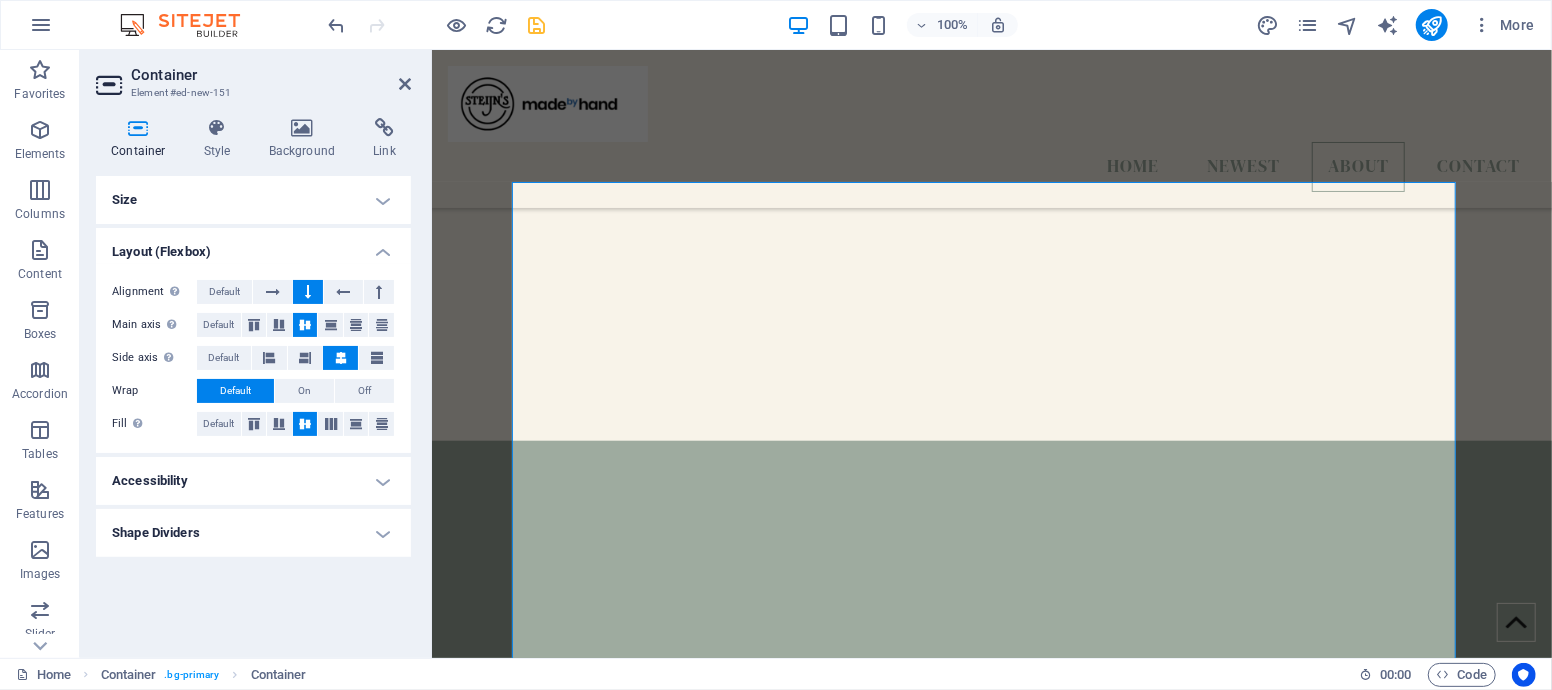 click on "Shape Dividers" at bounding box center (253, 533) 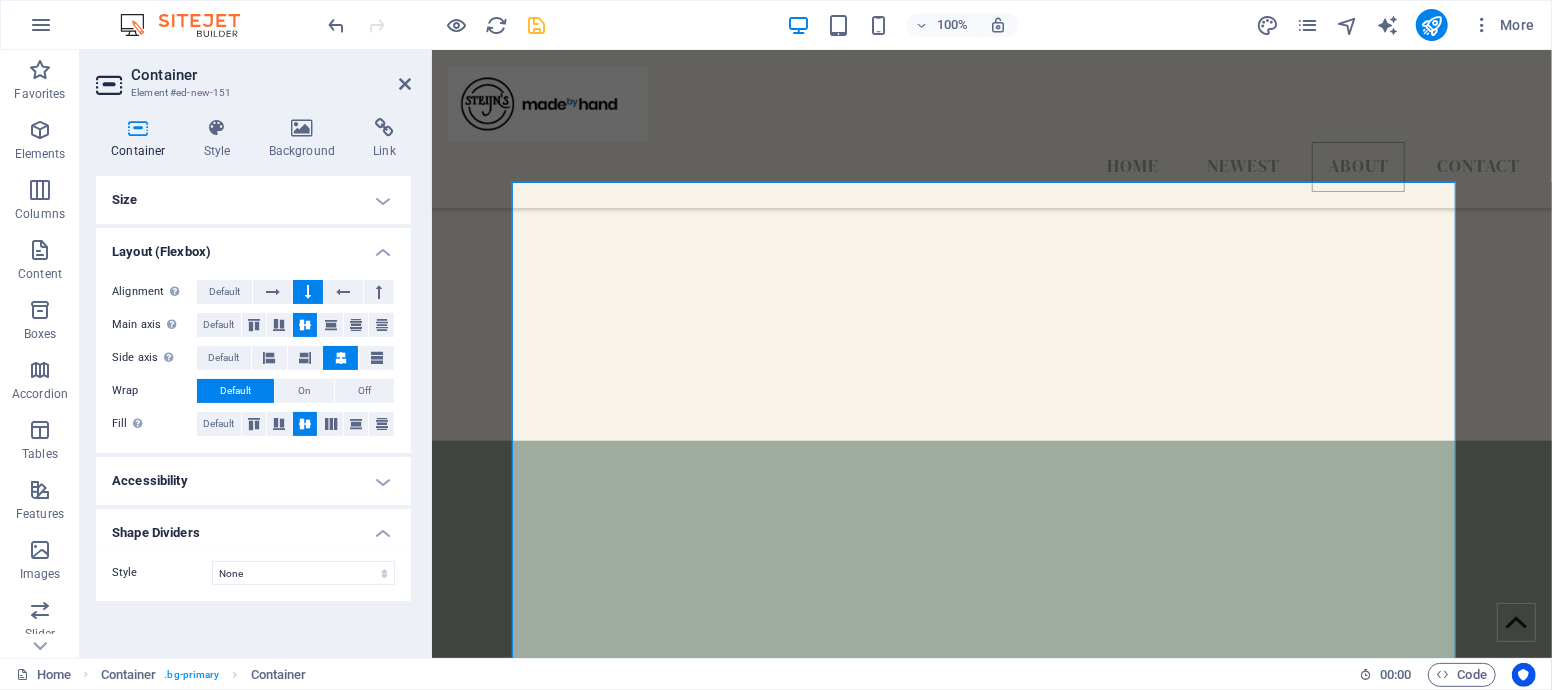 click on "Shape Dividers" at bounding box center [253, 527] 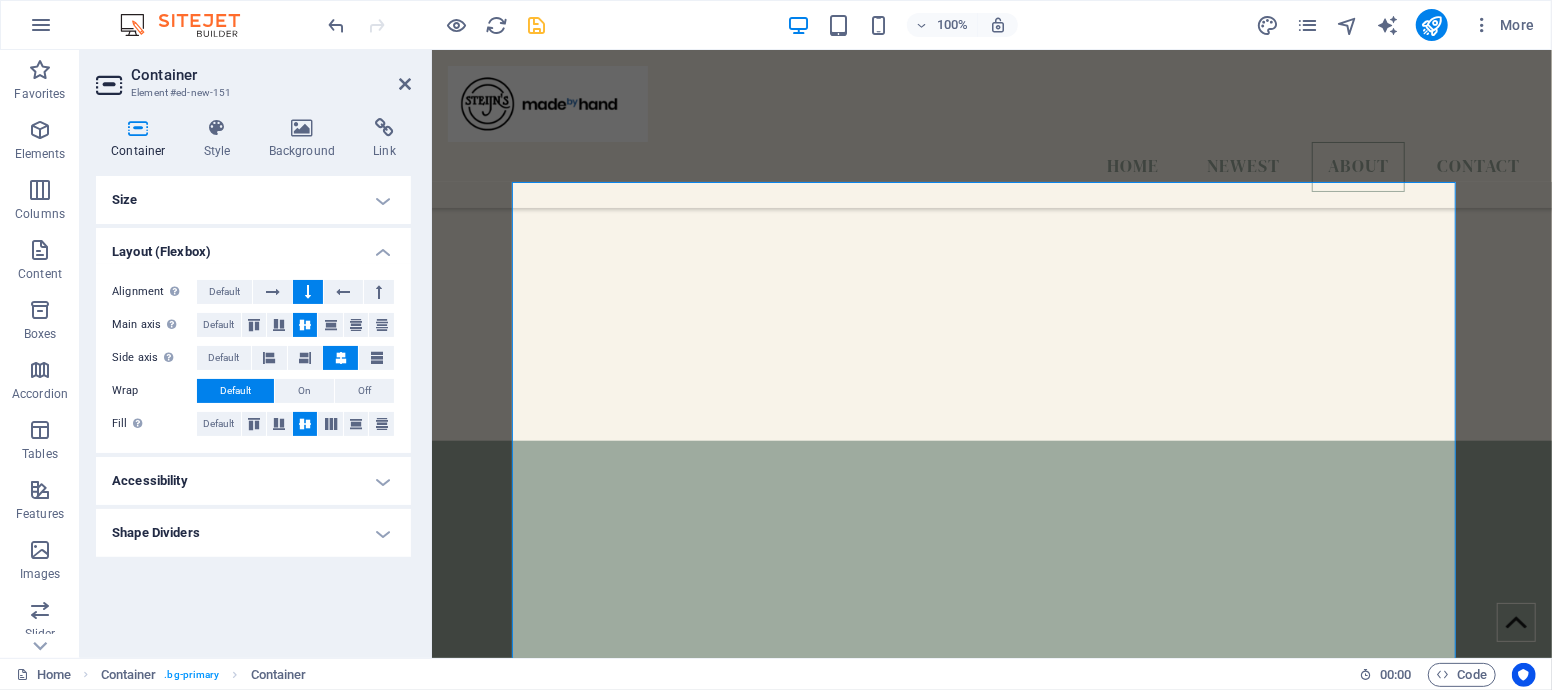 click on "Size" at bounding box center (253, 200) 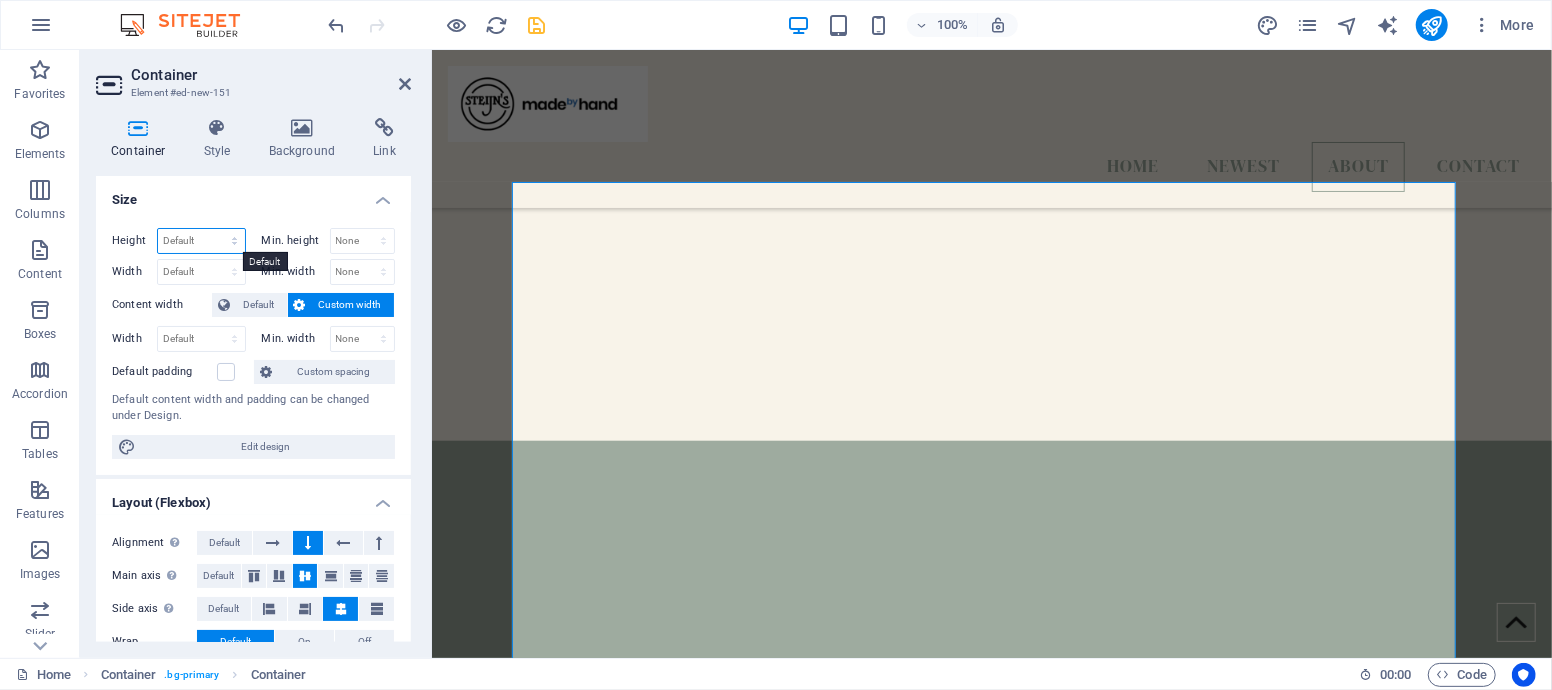 click on "Default px rem % vh vw" at bounding box center (201, 241) 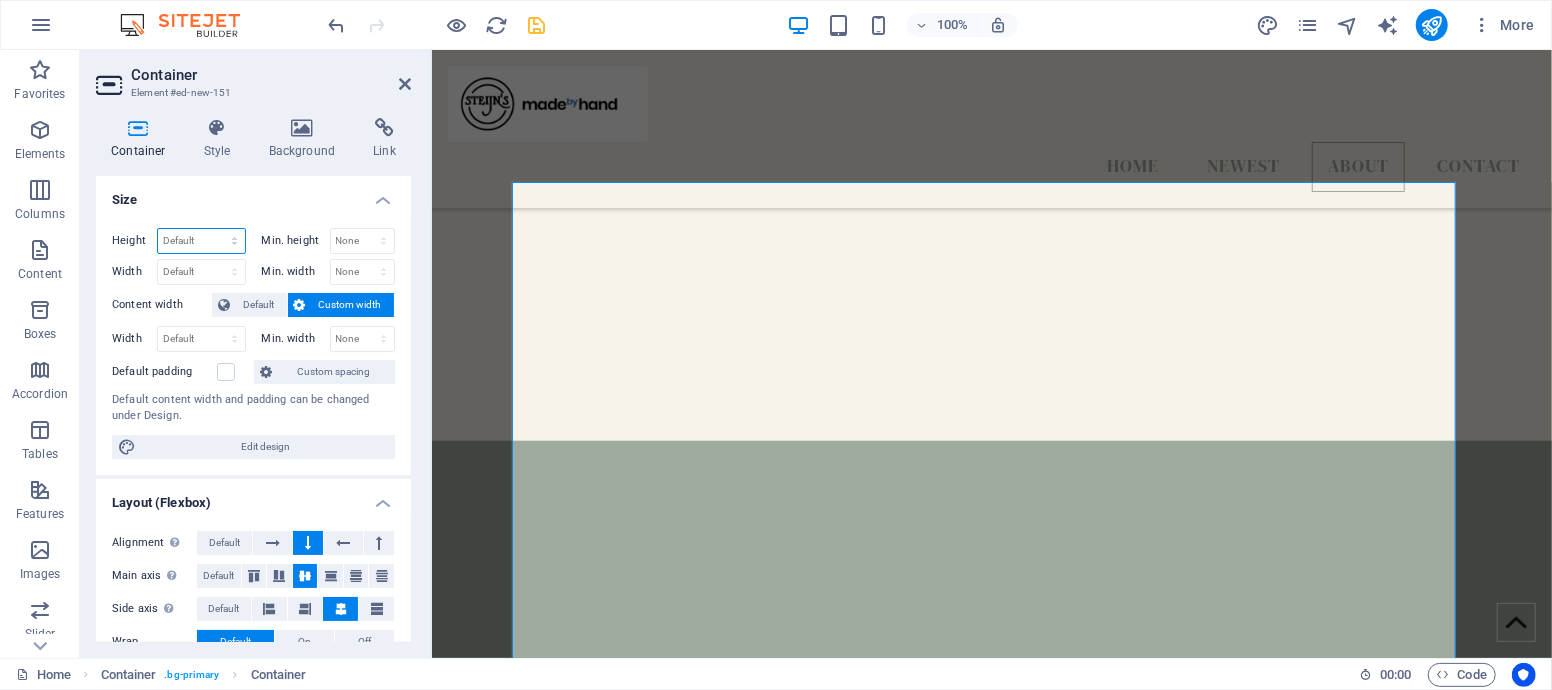 select on "%" 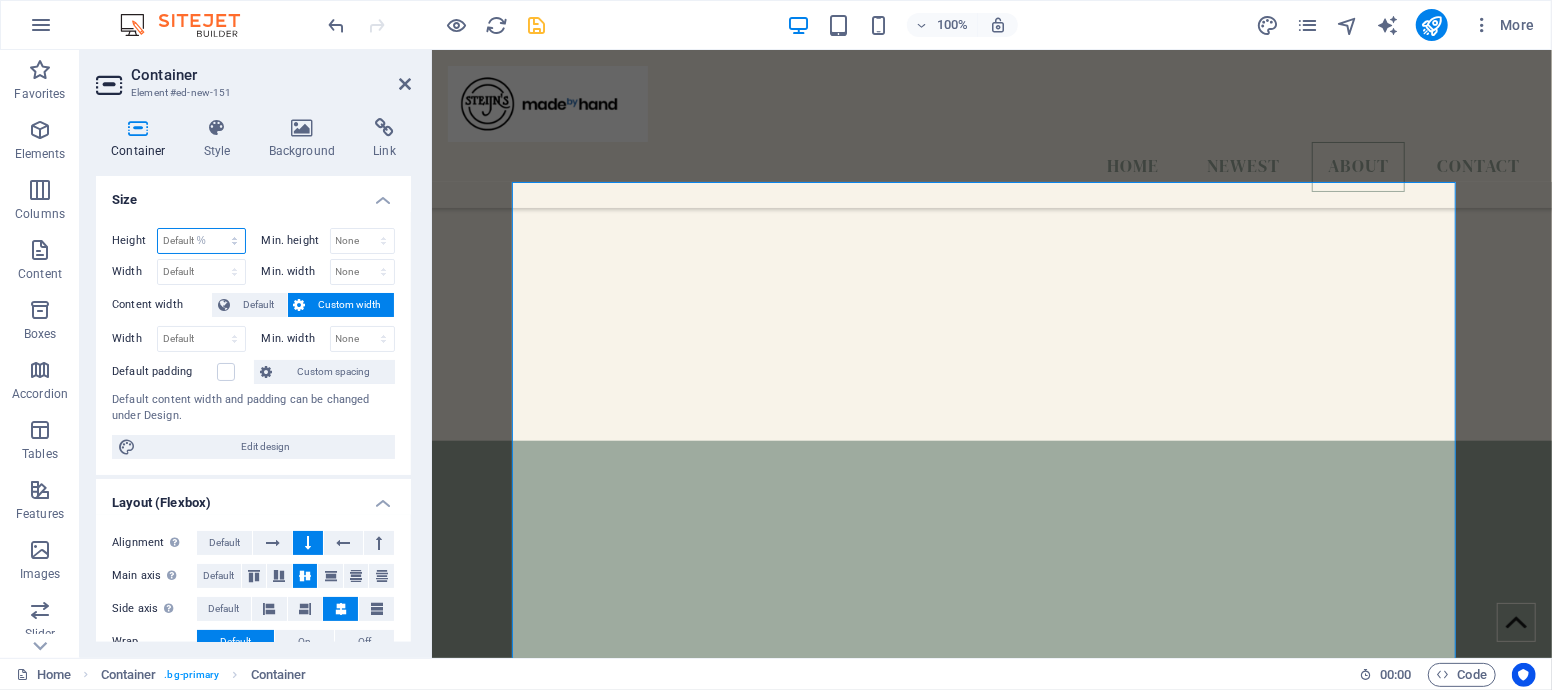 click on "Default px rem % vh vw" at bounding box center (201, 241) 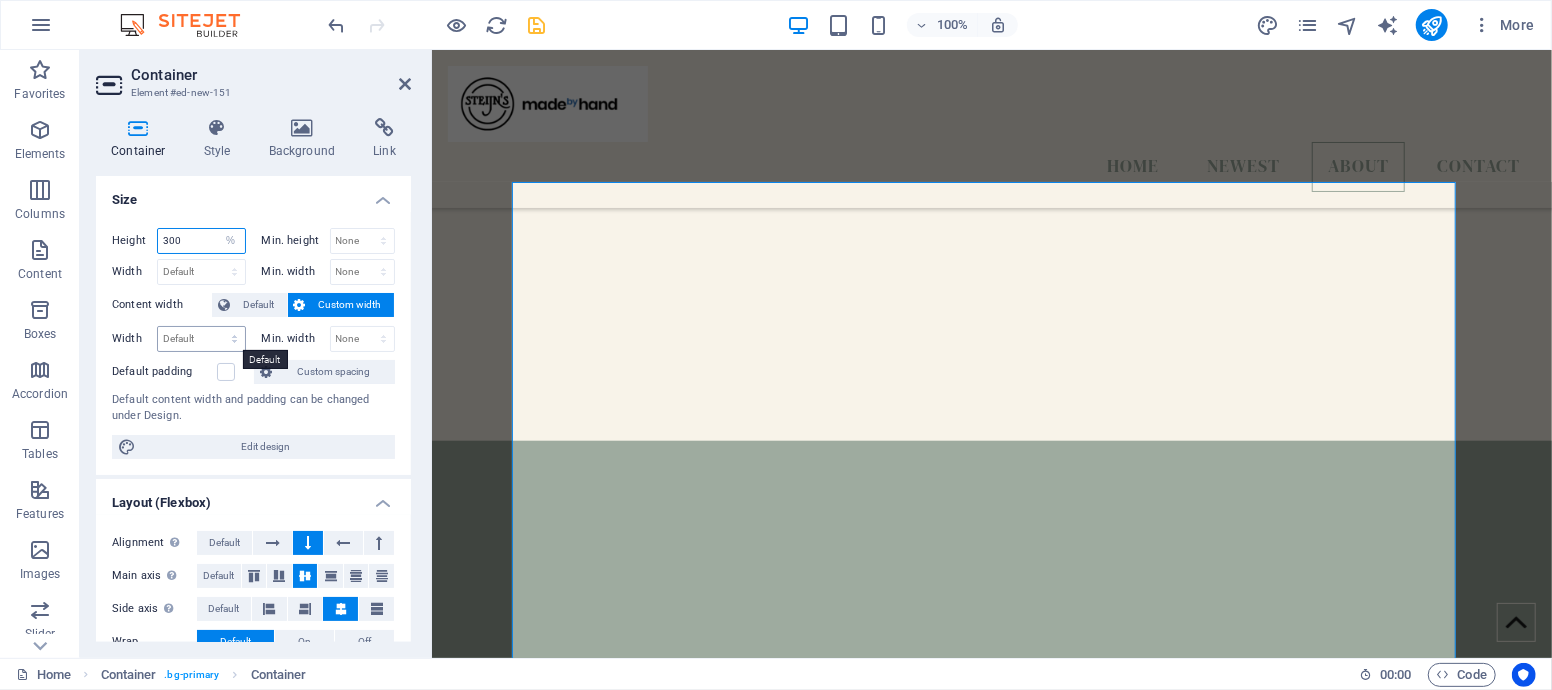 type on "300" 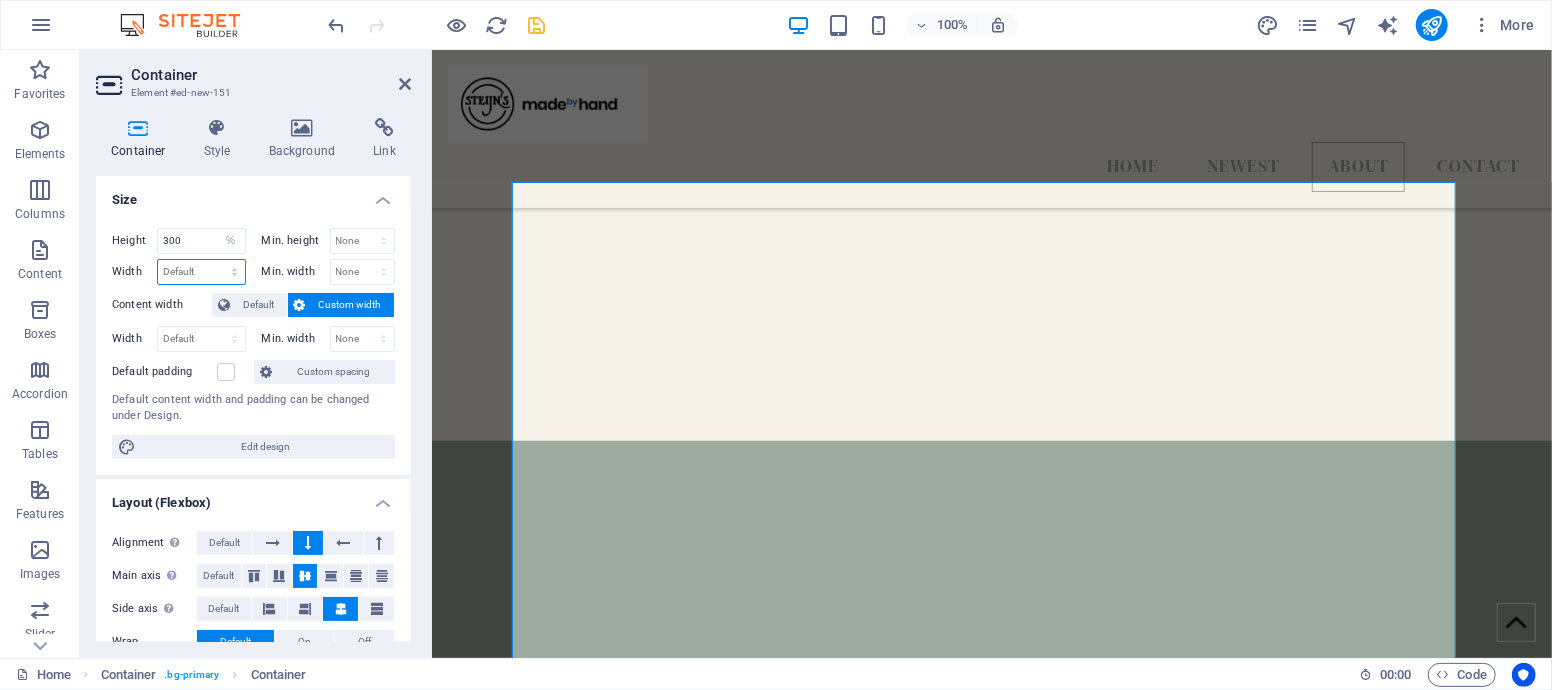 drag, startPoint x: 186, startPoint y: 269, endPoint x: 190, endPoint y: 280, distance: 11.7046995 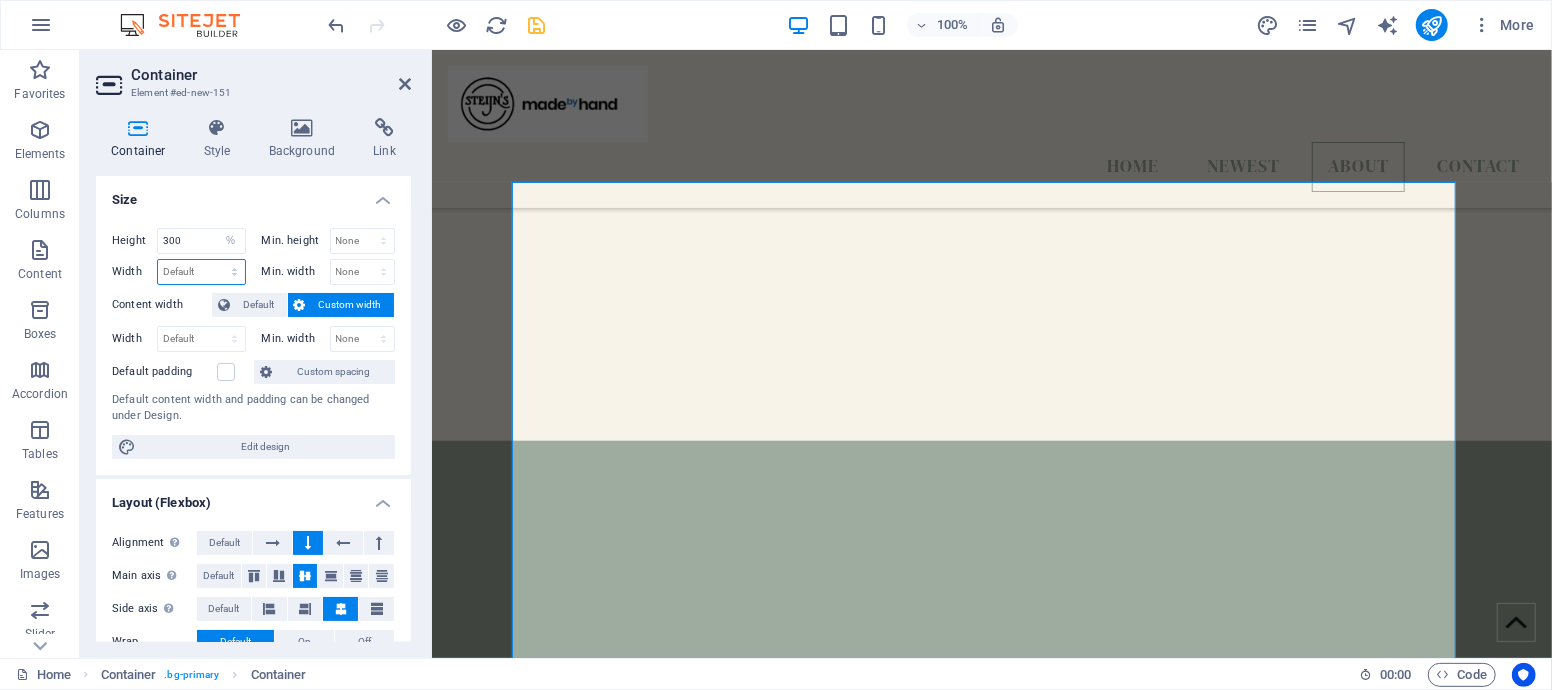 click on "Default px rem % em vh vw" at bounding box center (201, 272) 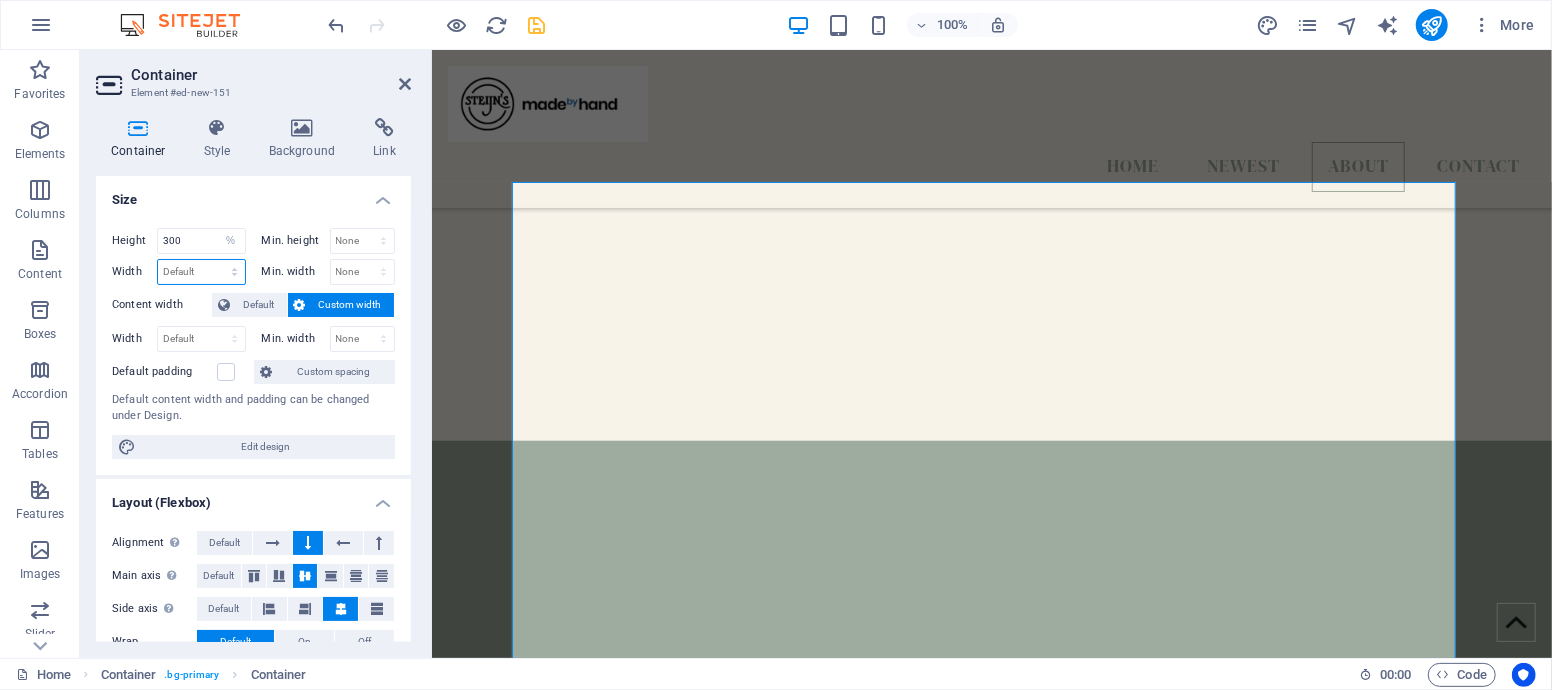 select on "%" 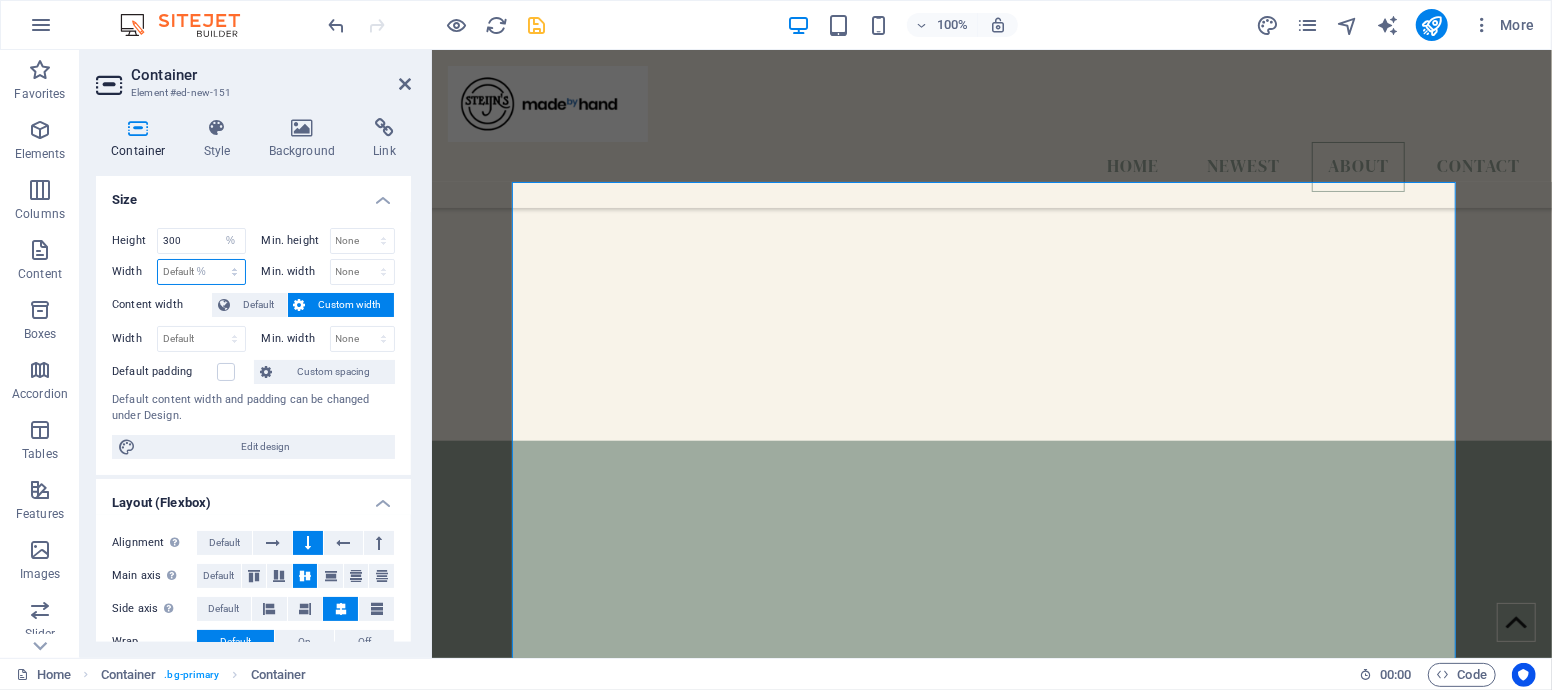 click on "Default px rem % em vh vw" at bounding box center [201, 272] 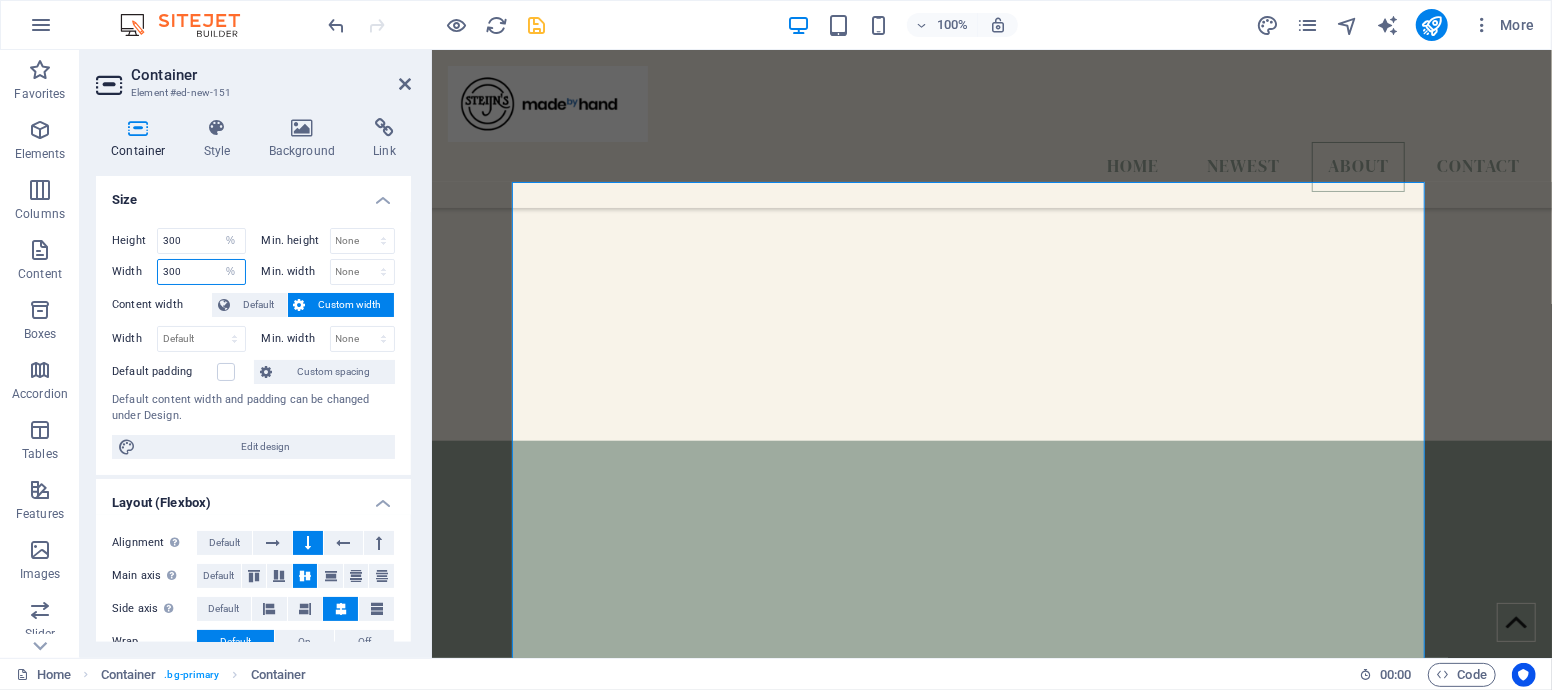 type on "300" 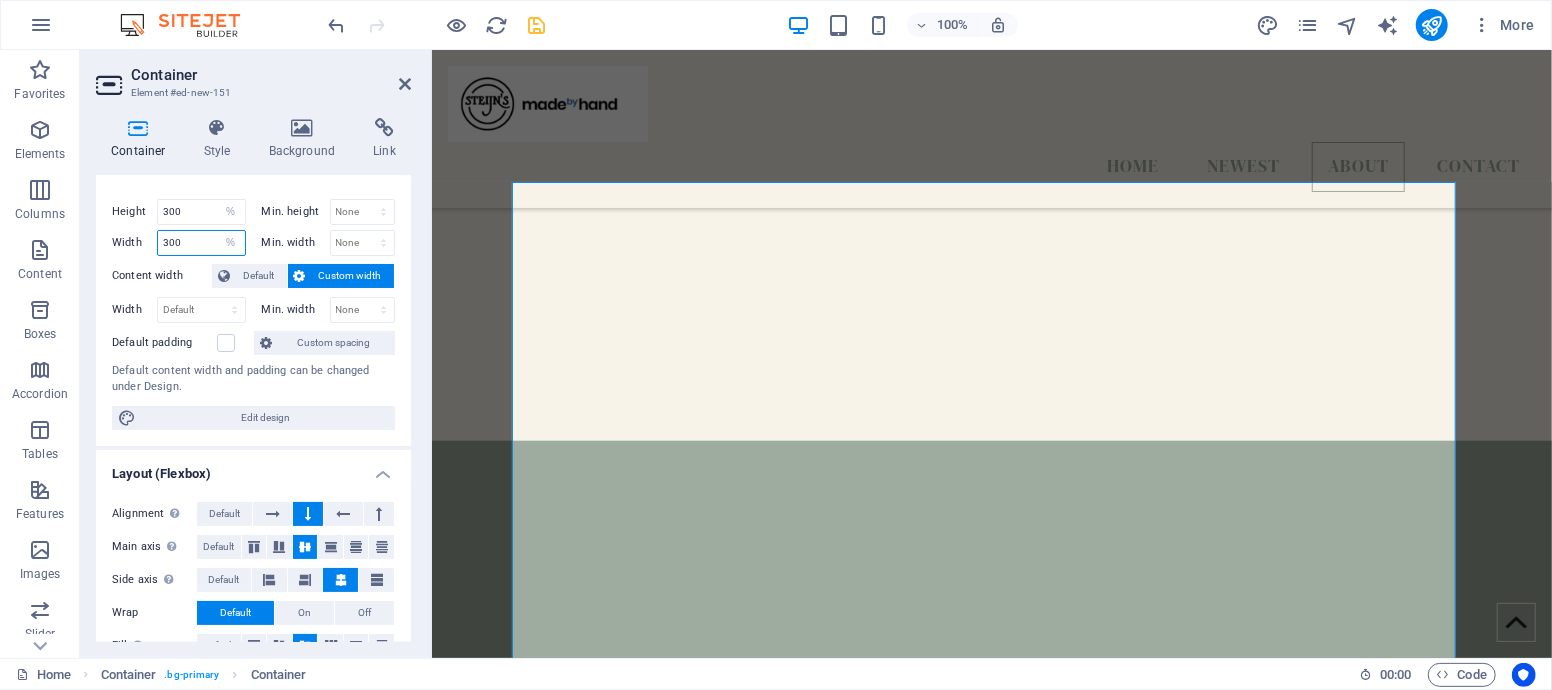 scroll, scrollTop: 0, scrollLeft: 0, axis: both 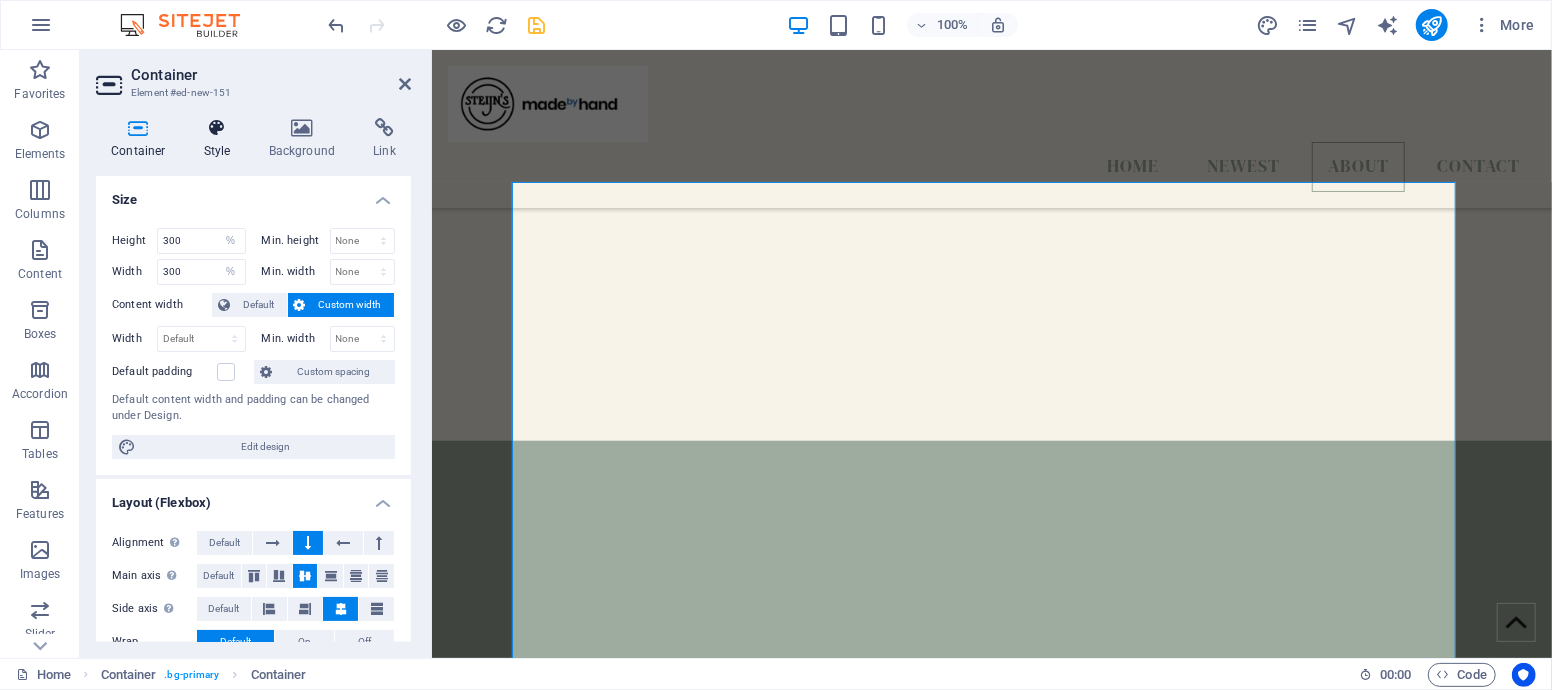 click on "Style" at bounding box center [221, 139] 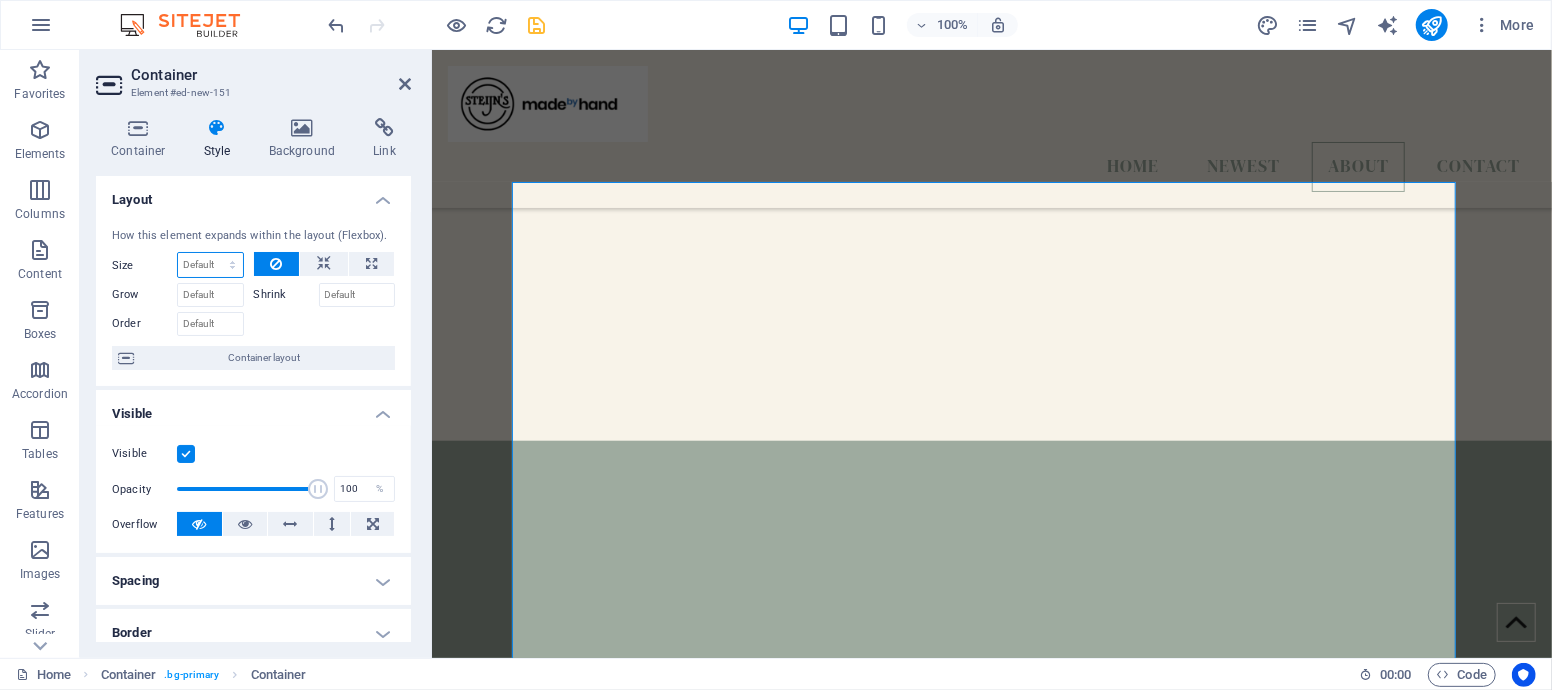 click on "Default auto px % 1/1 1/2 1/3 1/4 1/5 1/6 1/7 1/8 1/9 1/10" at bounding box center (210, 265) 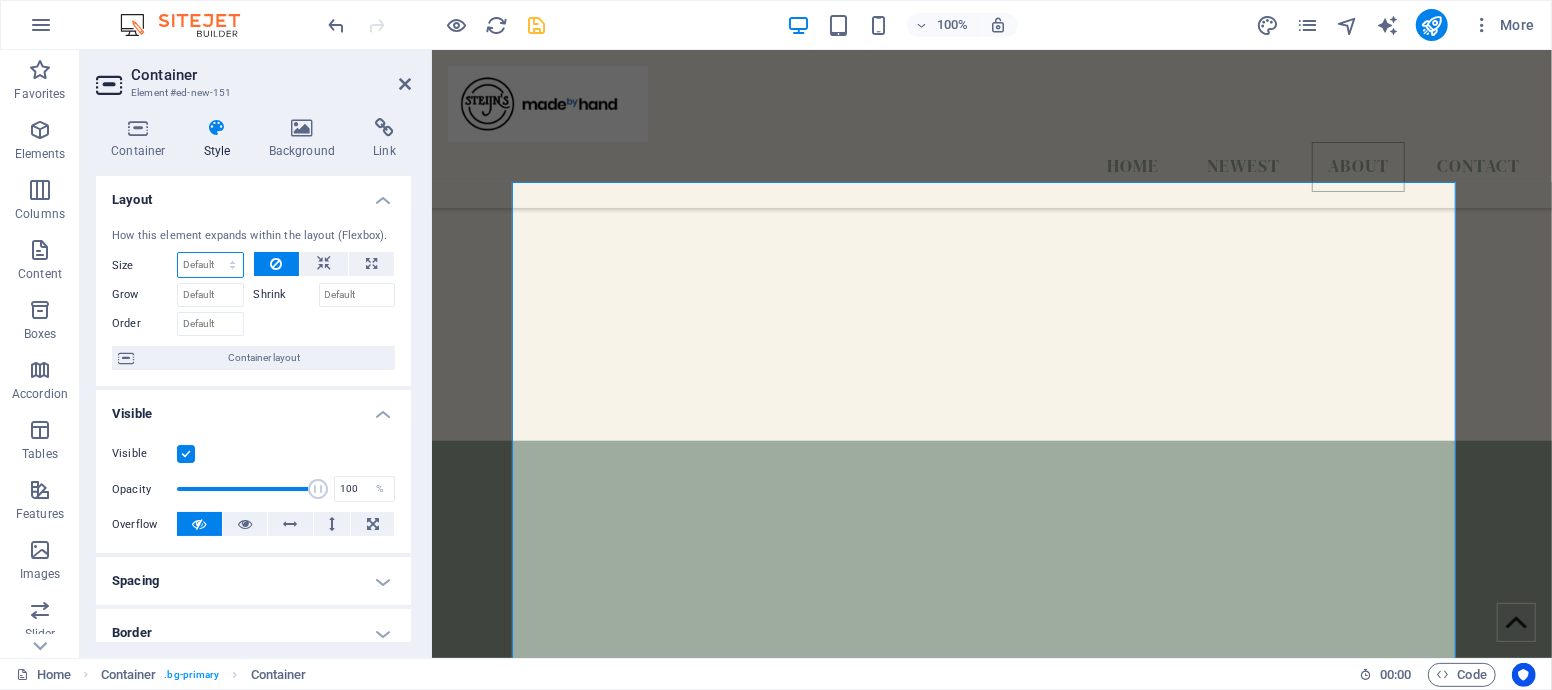 select on "%" 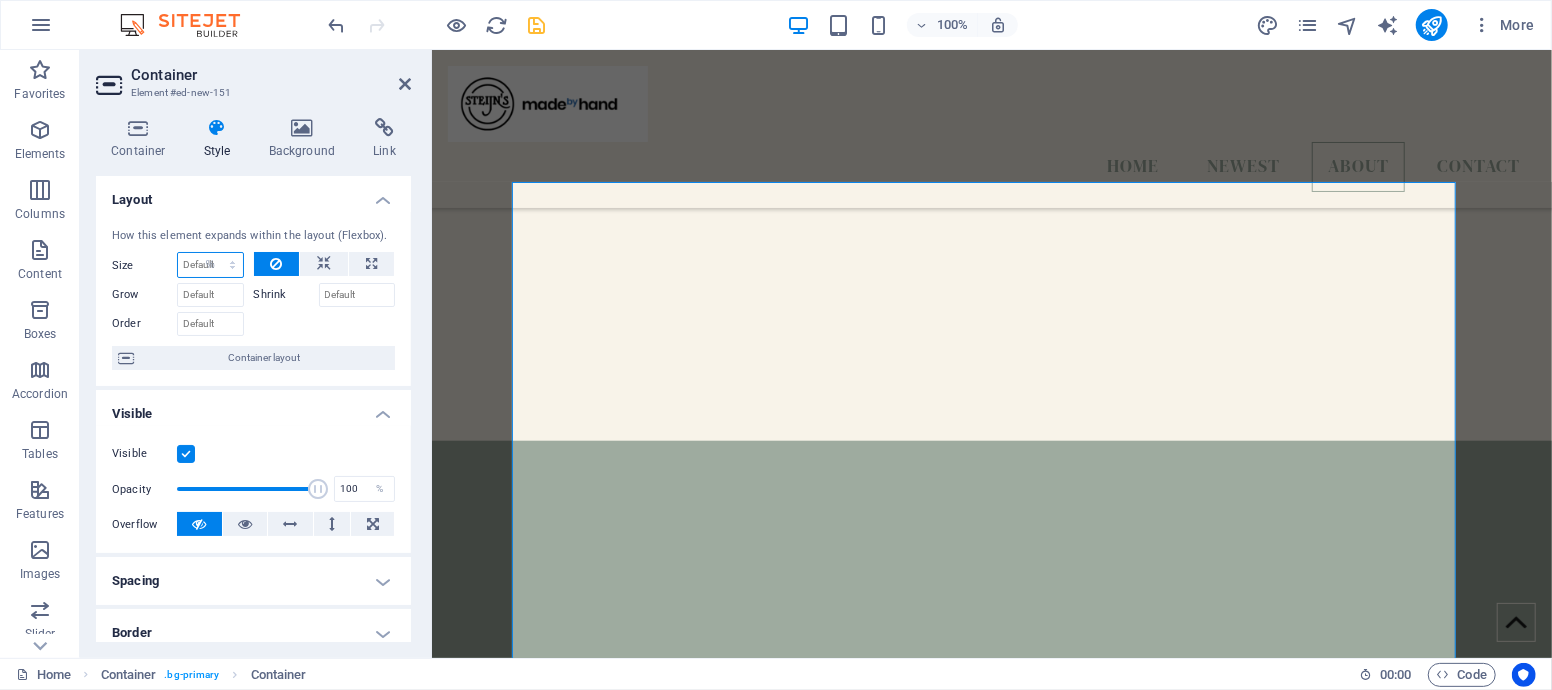 click on "Default auto px % 1/1 1/2 1/3 1/4 1/5 1/6 1/7 1/8 1/9 1/10" at bounding box center [210, 265] 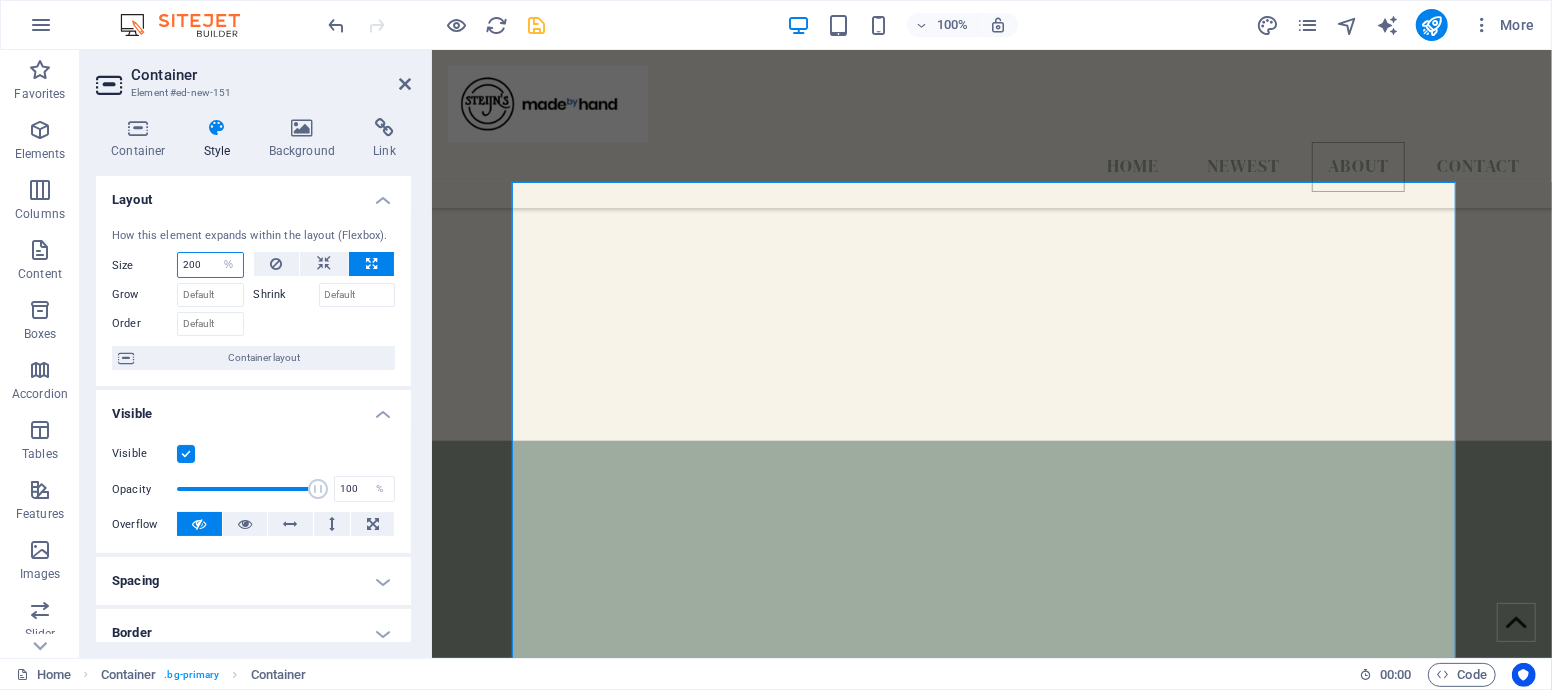 type on "200" 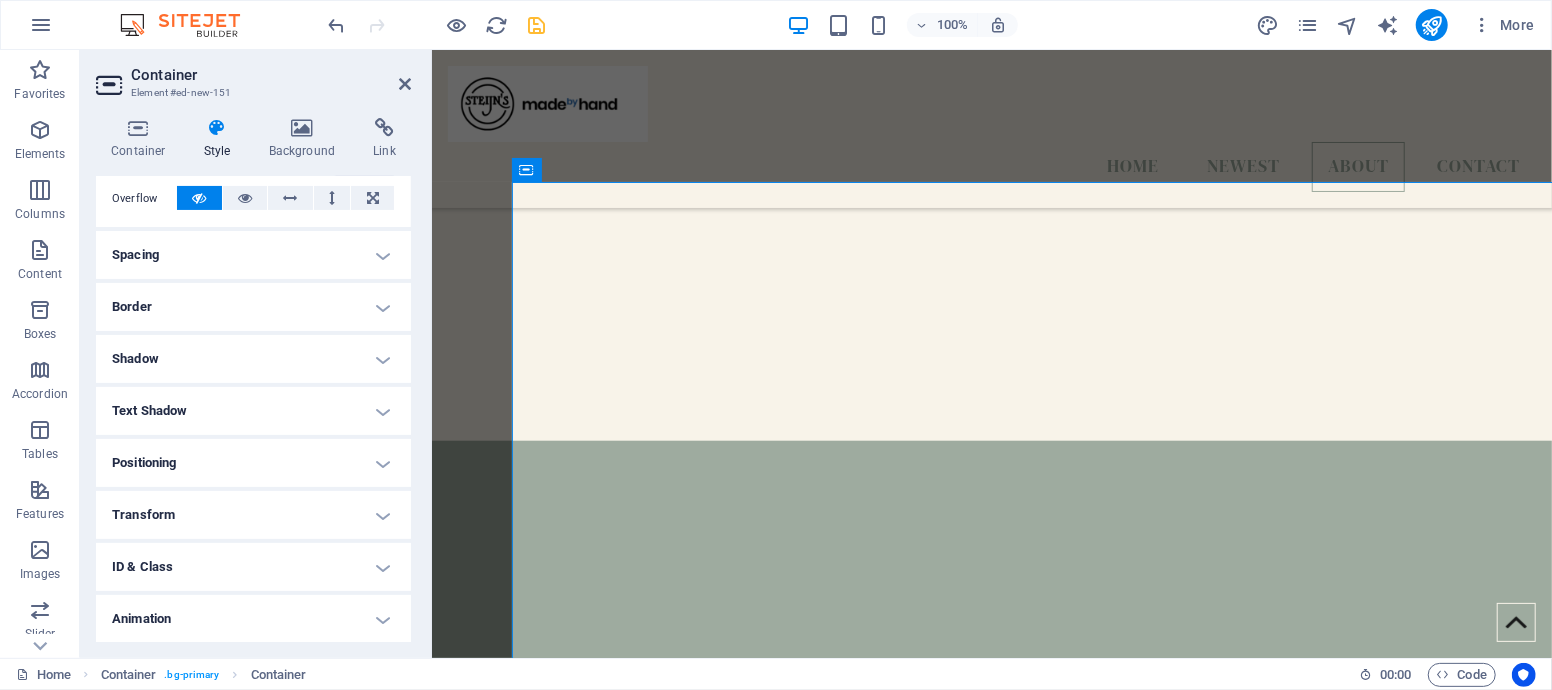 scroll, scrollTop: 333, scrollLeft: 0, axis: vertical 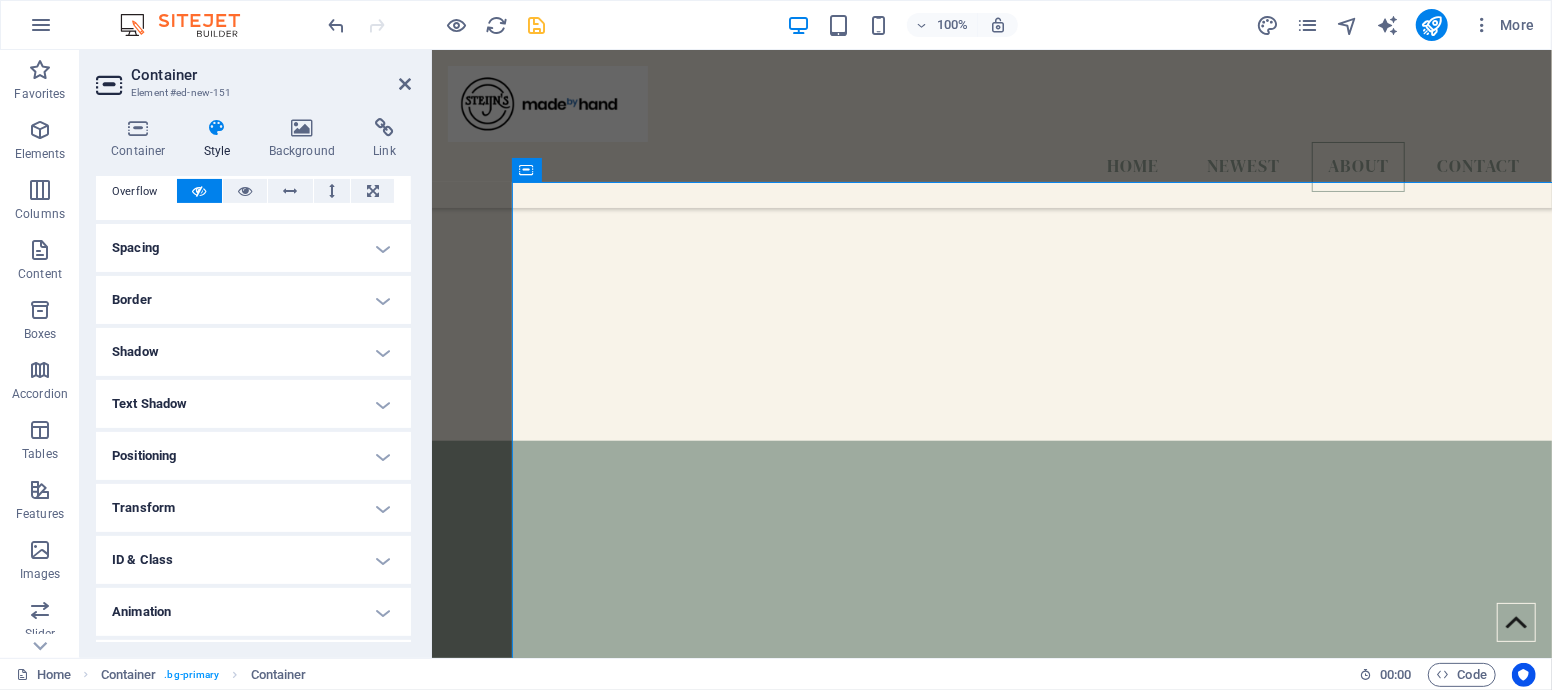 click on "Transform" at bounding box center (253, 508) 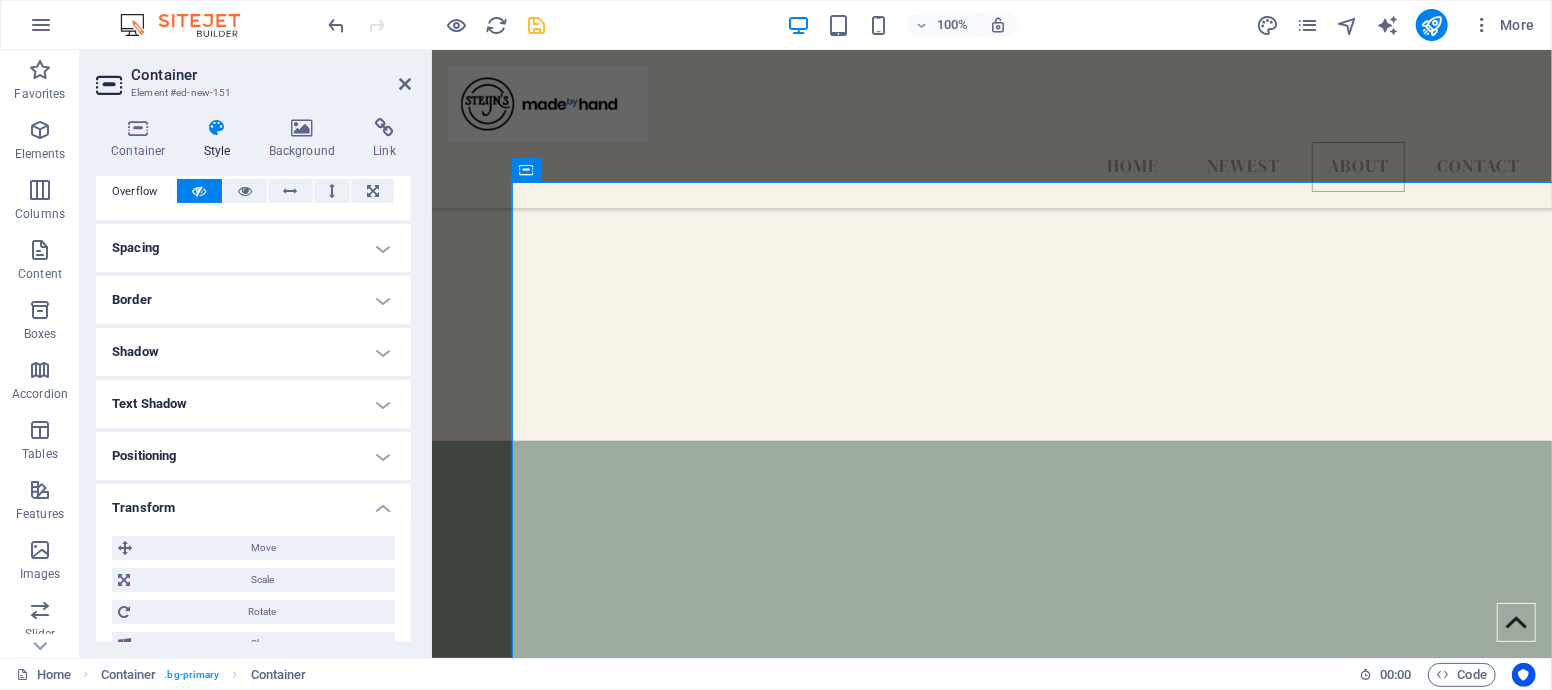scroll, scrollTop: 517, scrollLeft: 0, axis: vertical 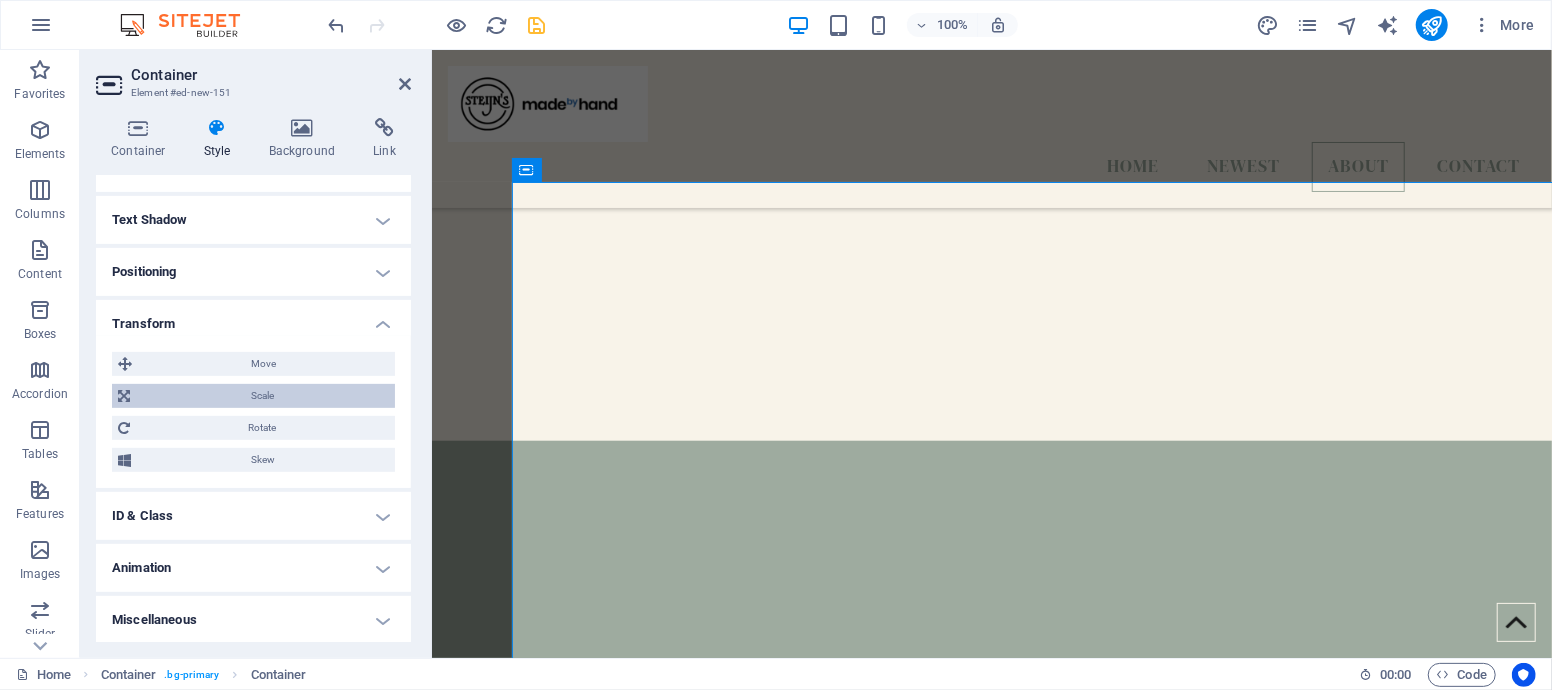 click on "Scale" at bounding box center [262, 396] 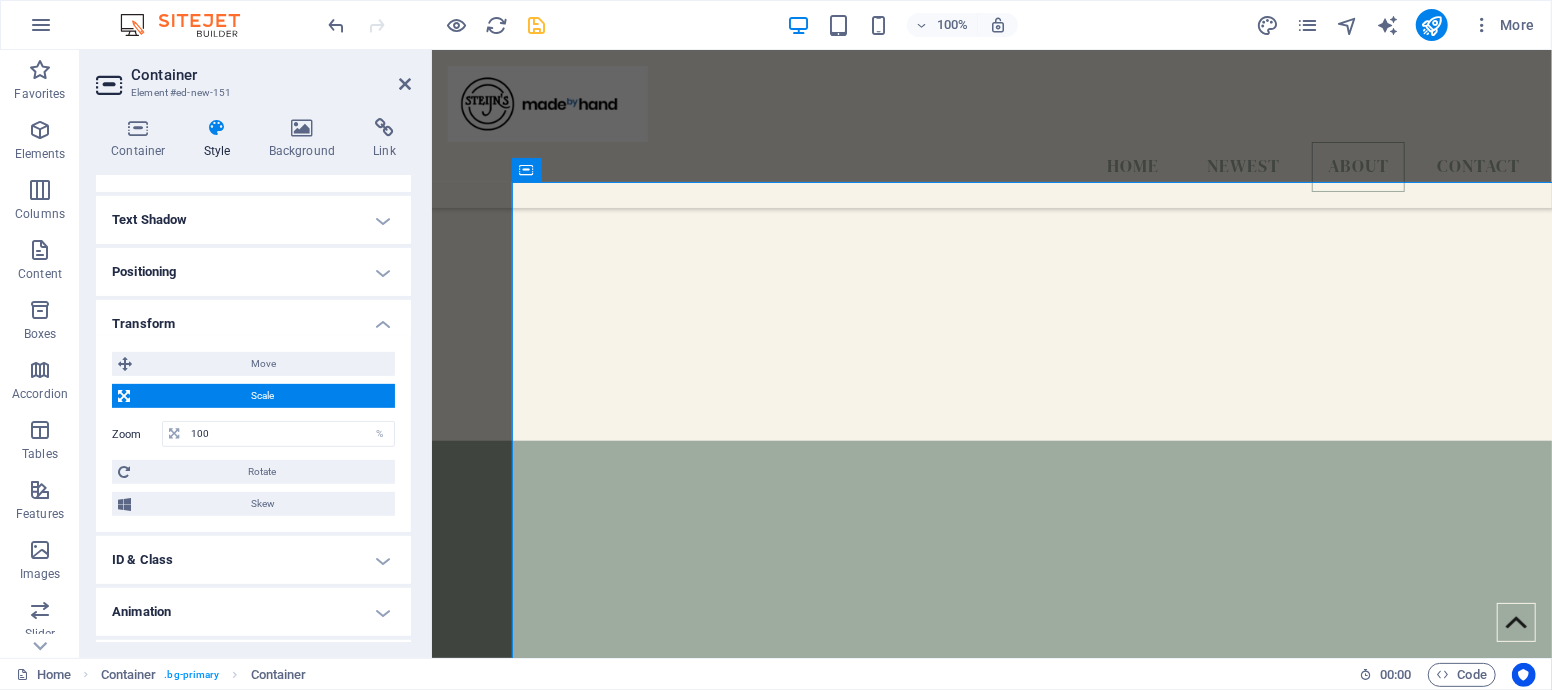 click on "Scale" at bounding box center (262, 396) 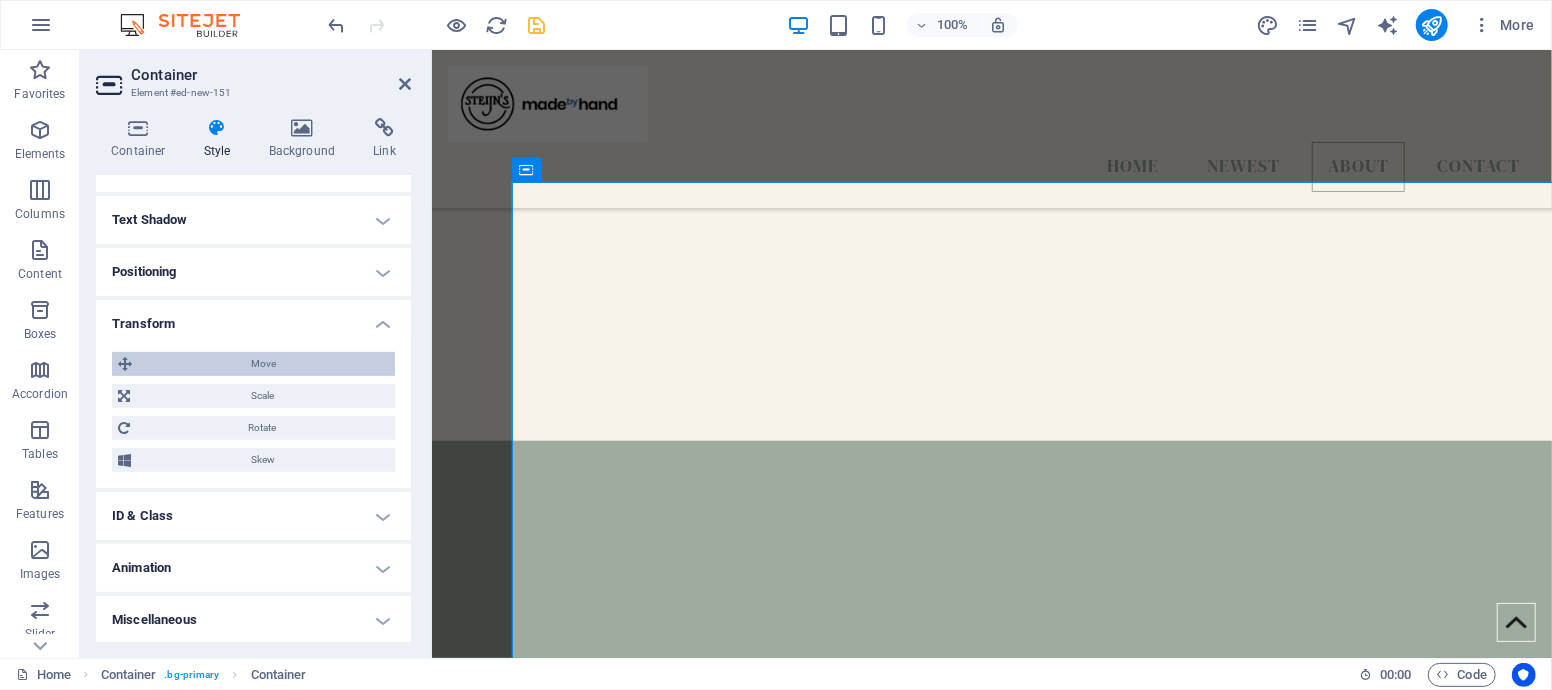 click on "Move" at bounding box center [263, 364] 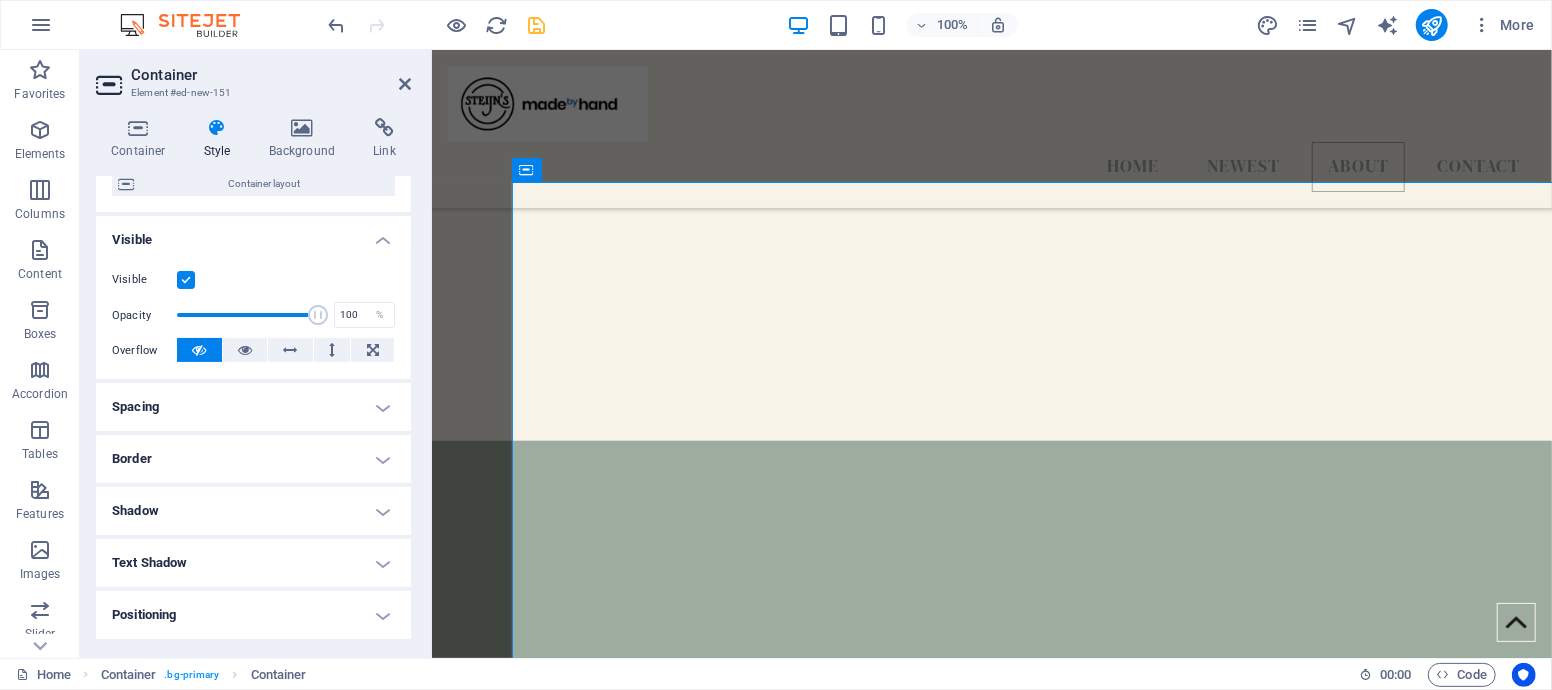 scroll, scrollTop: 0, scrollLeft: 0, axis: both 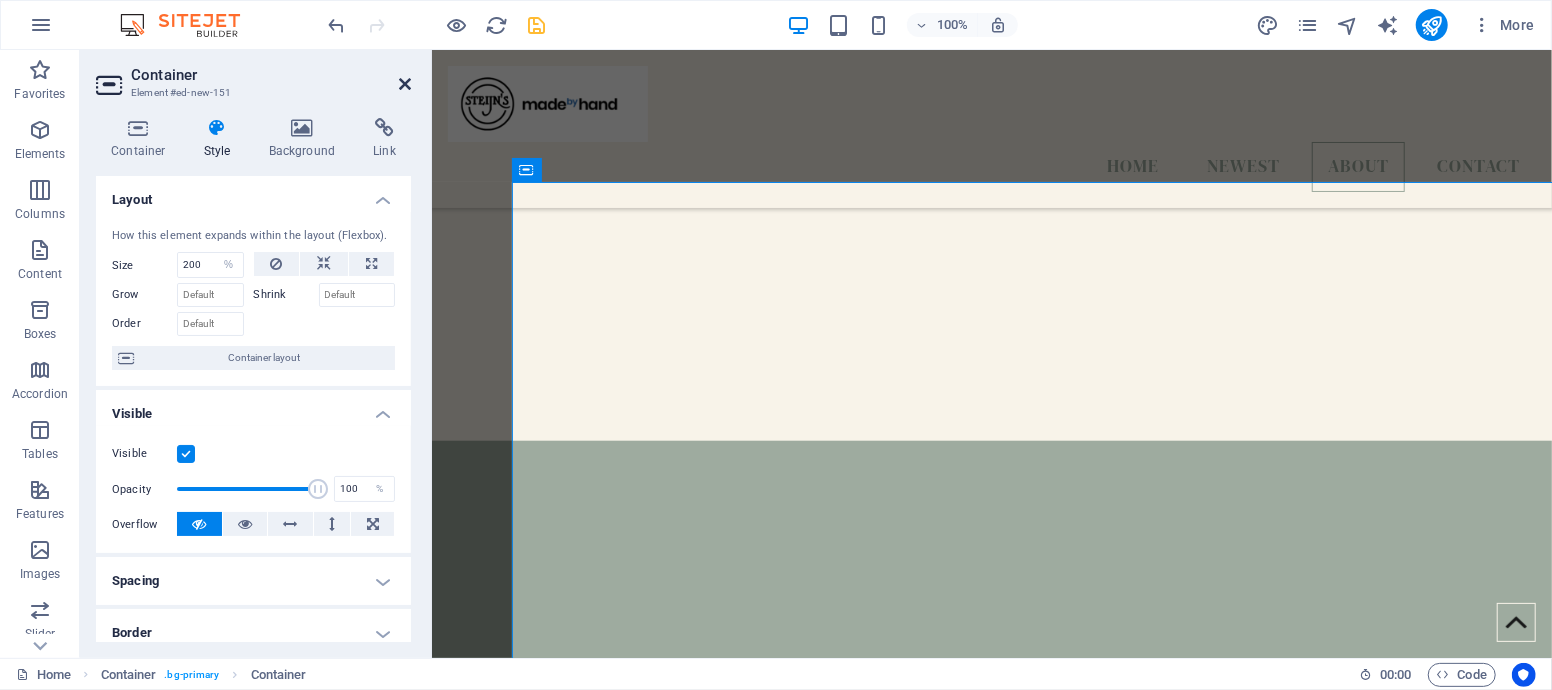 drag, startPoint x: 405, startPoint y: 79, endPoint x: 205, endPoint y: 234, distance: 253.03162 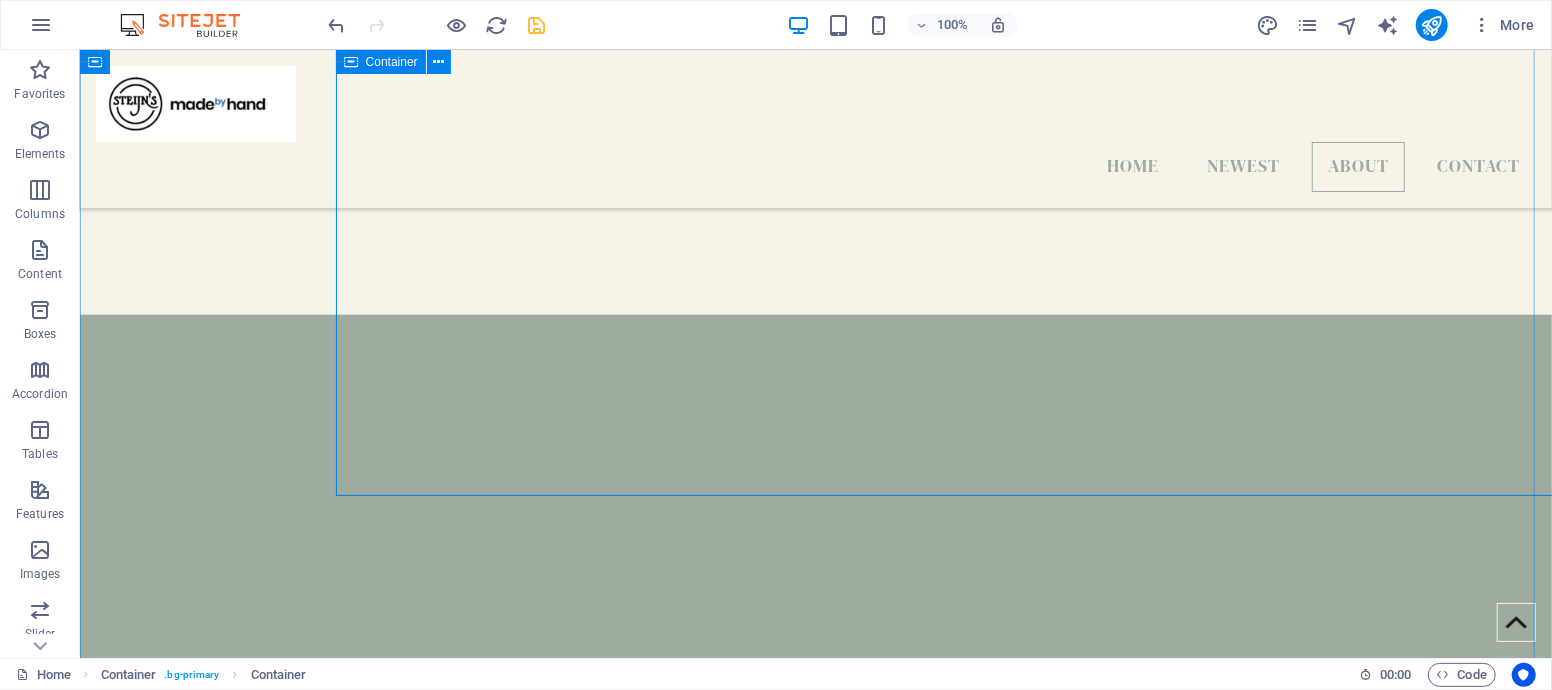 scroll, scrollTop: 1111, scrollLeft: 0, axis: vertical 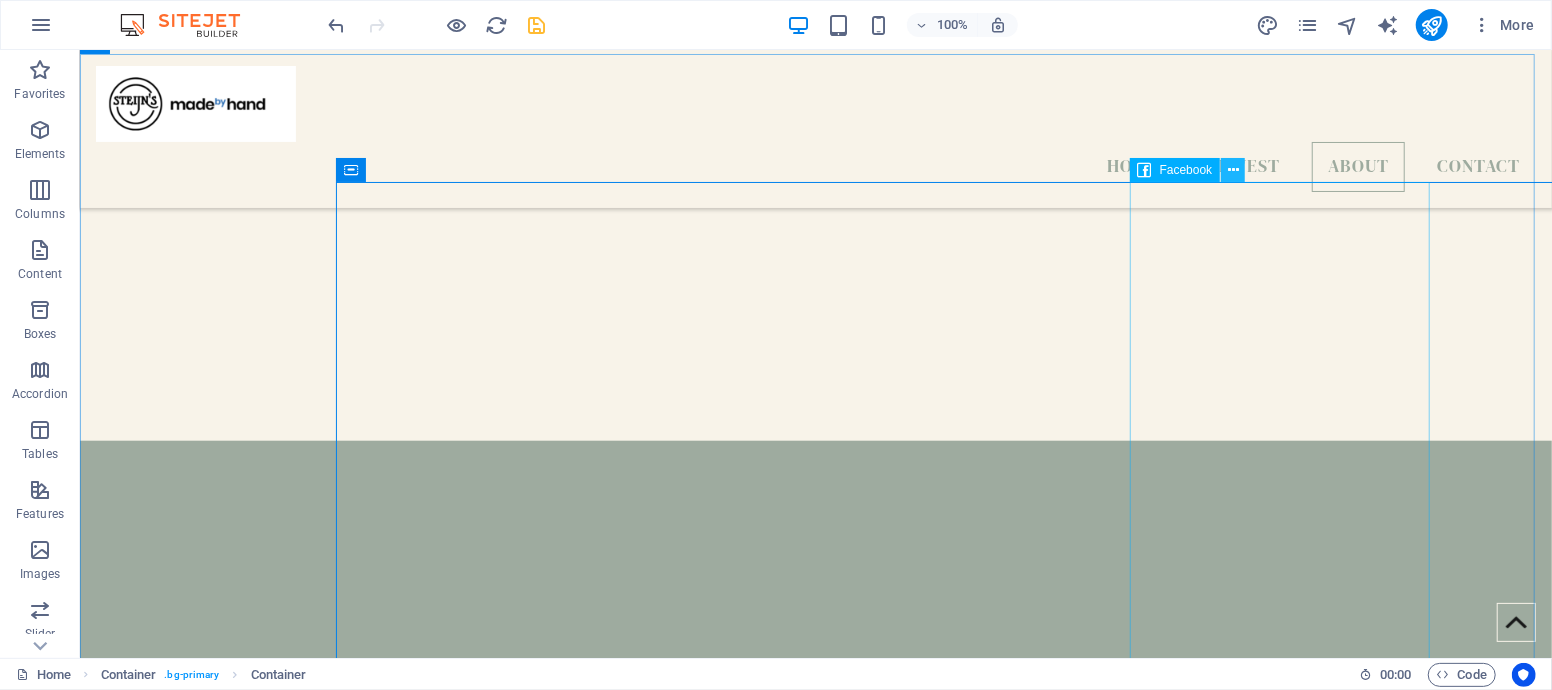 click at bounding box center [1233, 170] 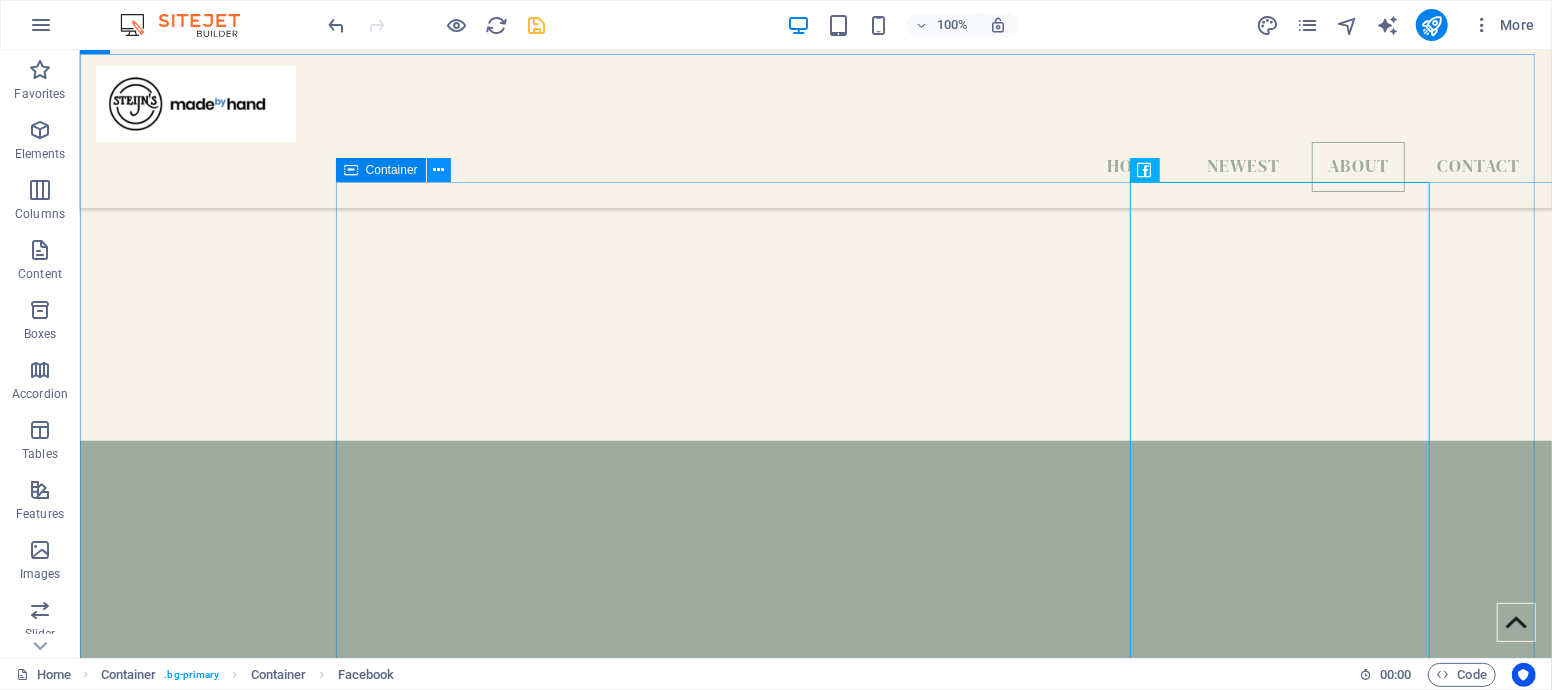 click at bounding box center [438, 170] 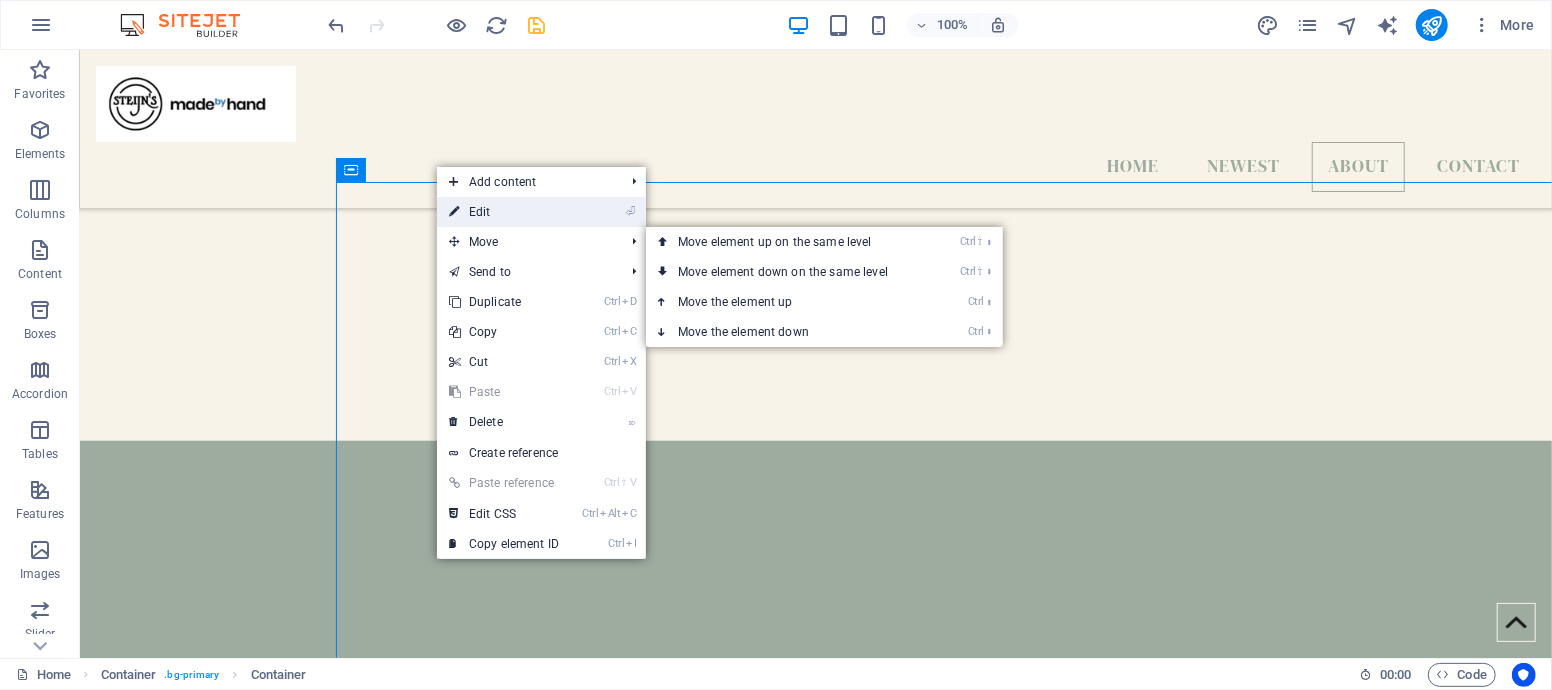click on "⏎  Edit" at bounding box center [504, 212] 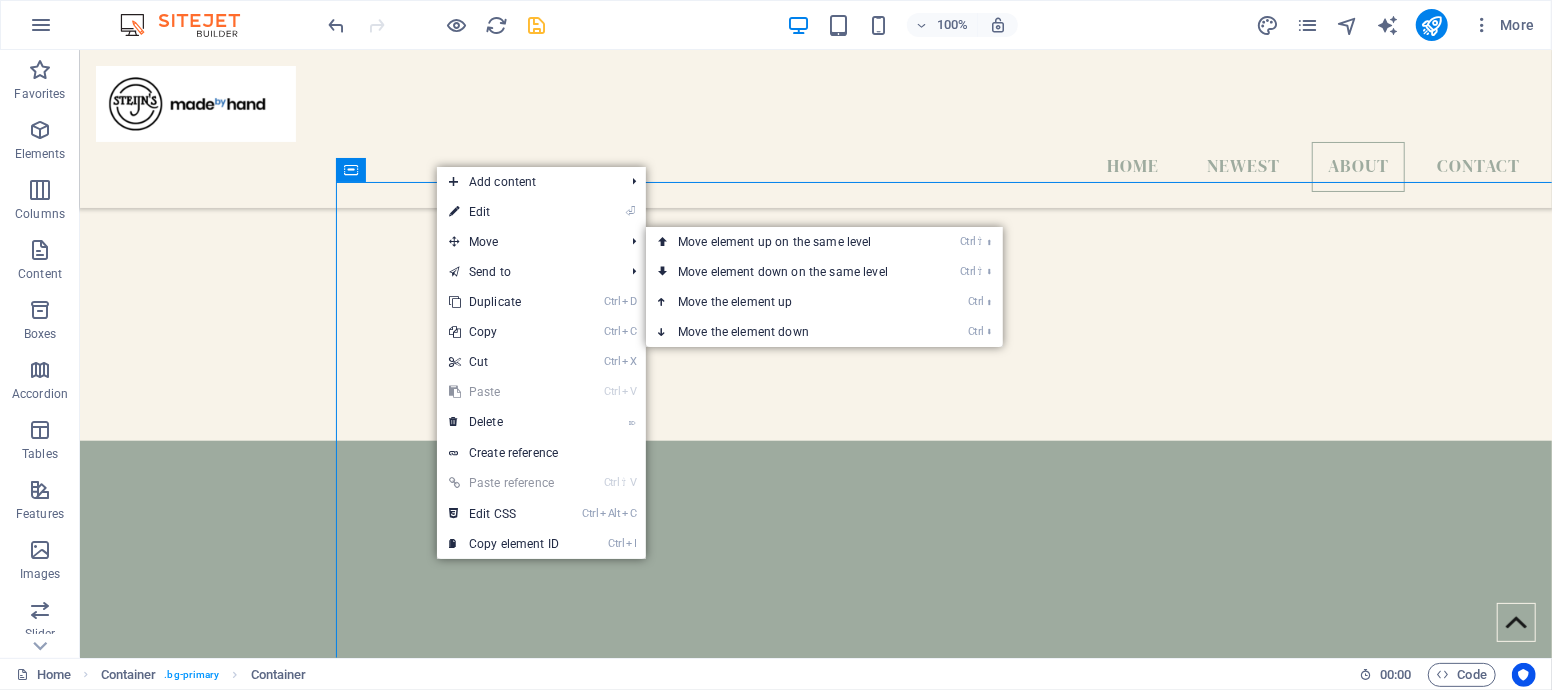 select on "%" 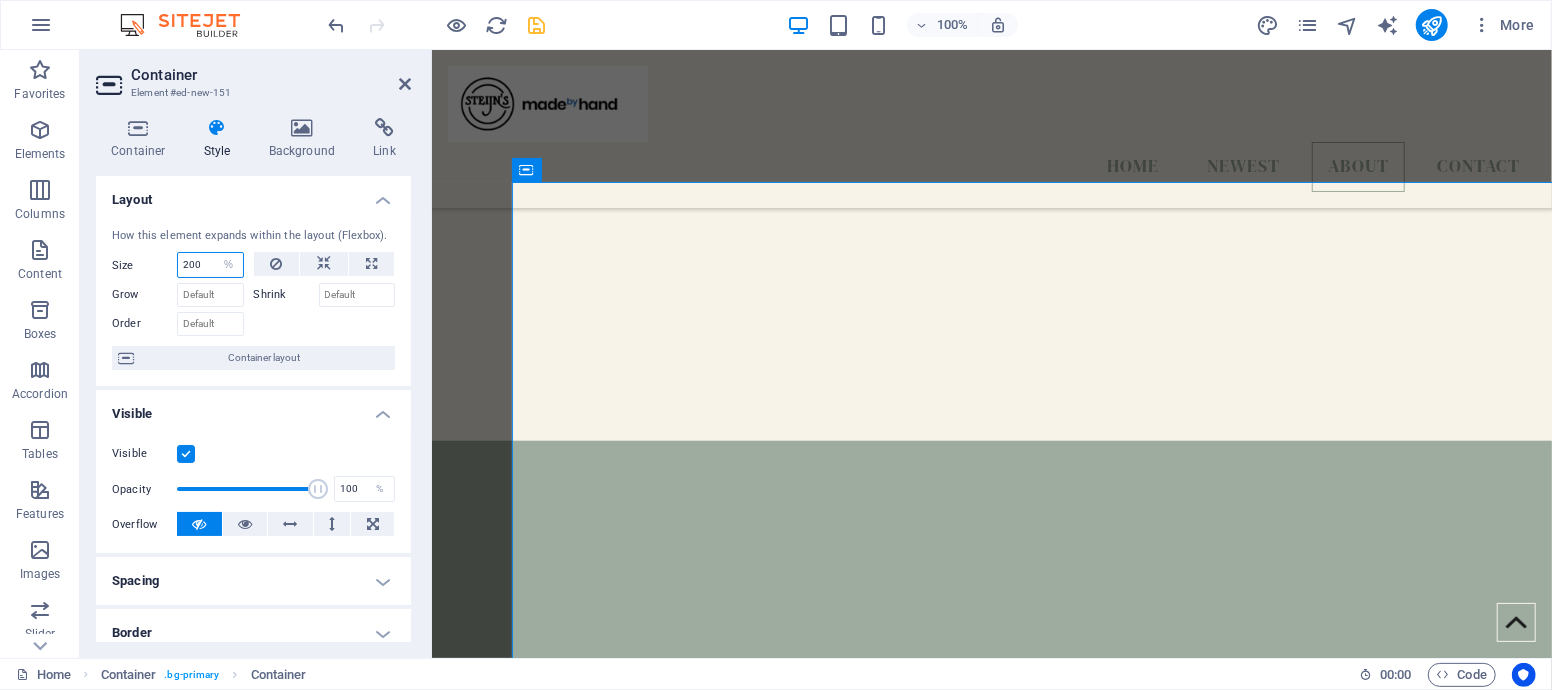drag, startPoint x: 210, startPoint y: 263, endPoint x: 148, endPoint y: 263, distance: 62 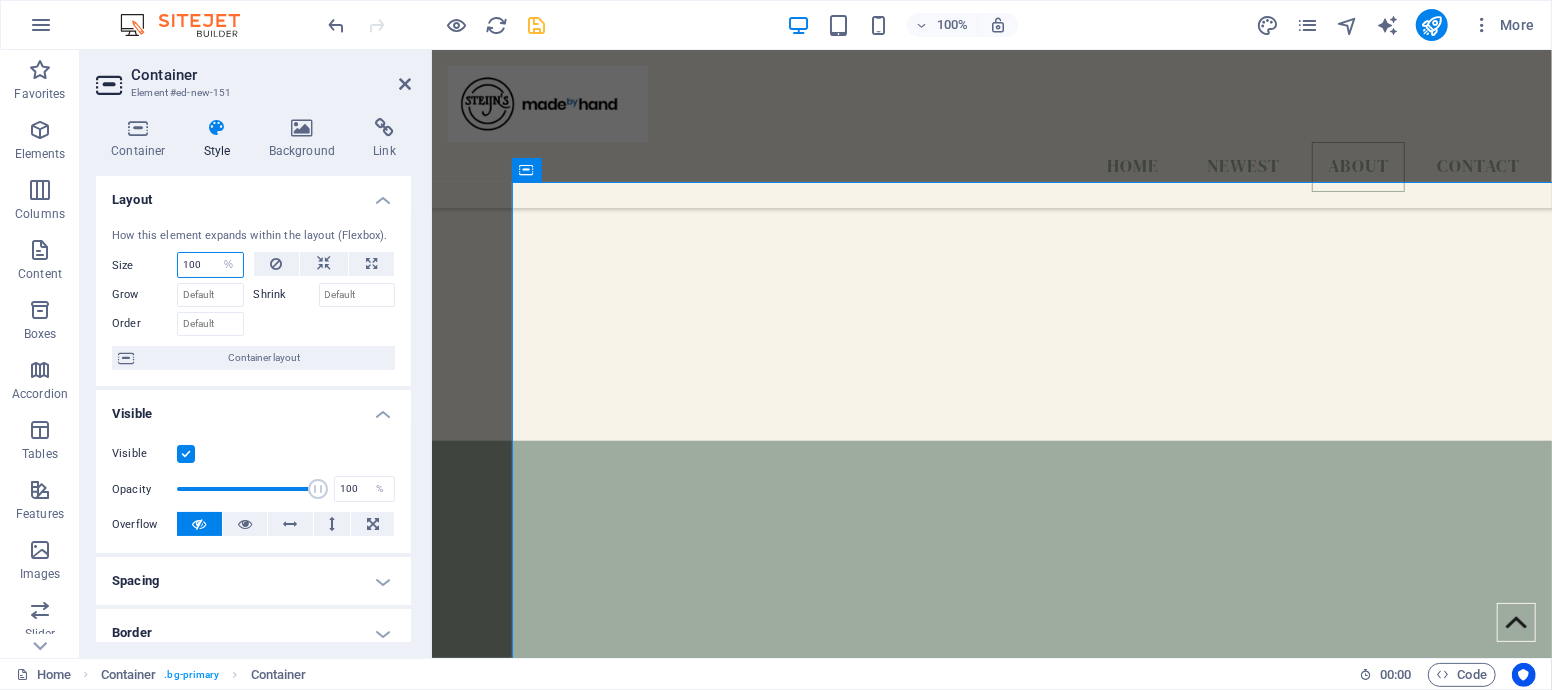 type on "100" 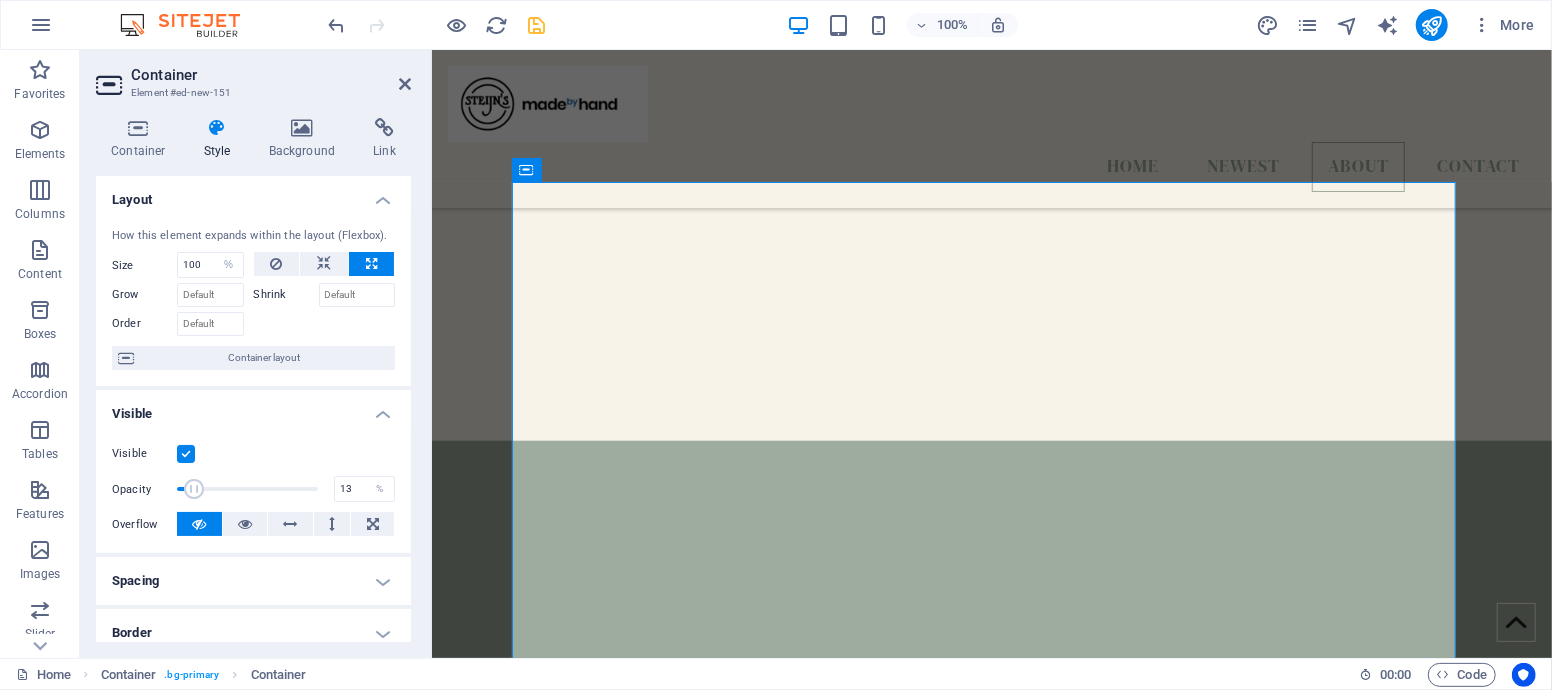 drag, startPoint x: 313, startPoint y: 487, endPoint x: 194, endPoint y: 494, distance: 119.2057 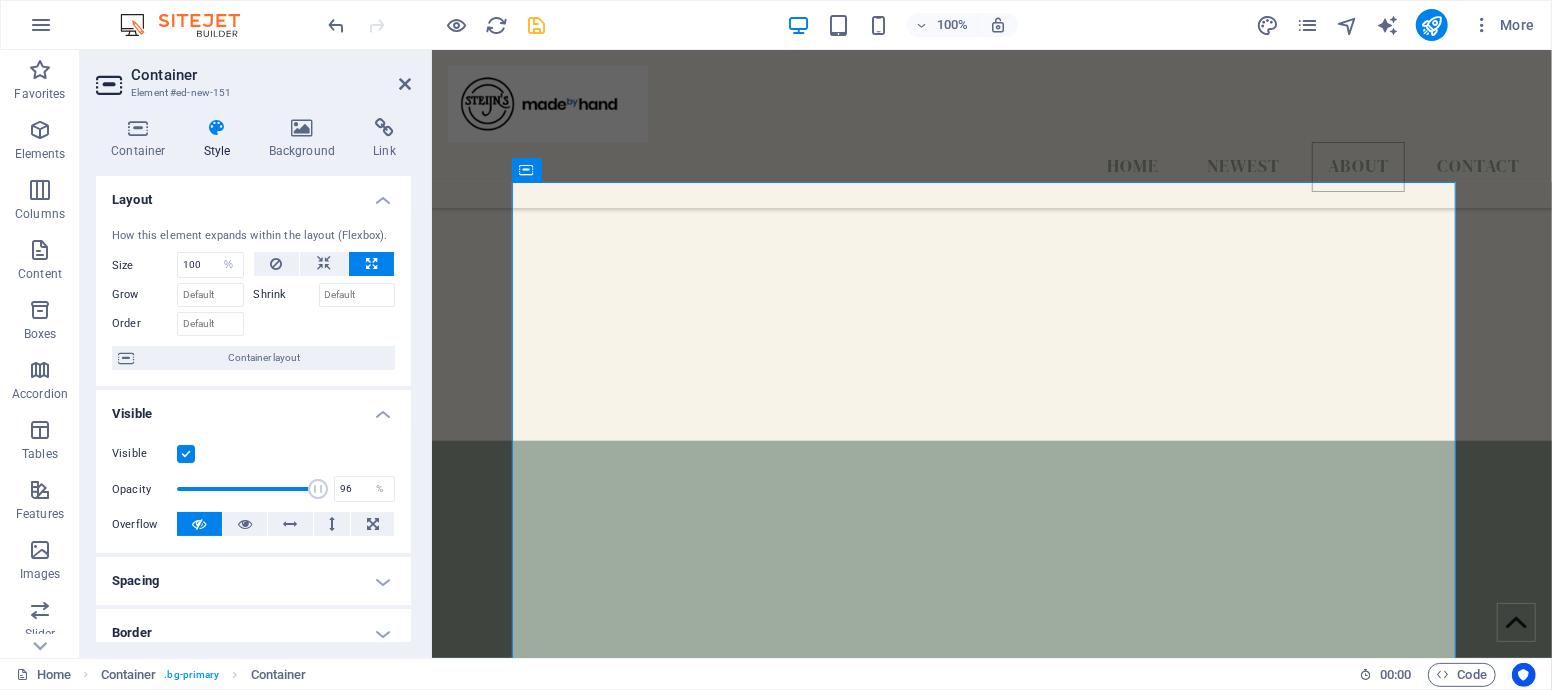 type on "100" 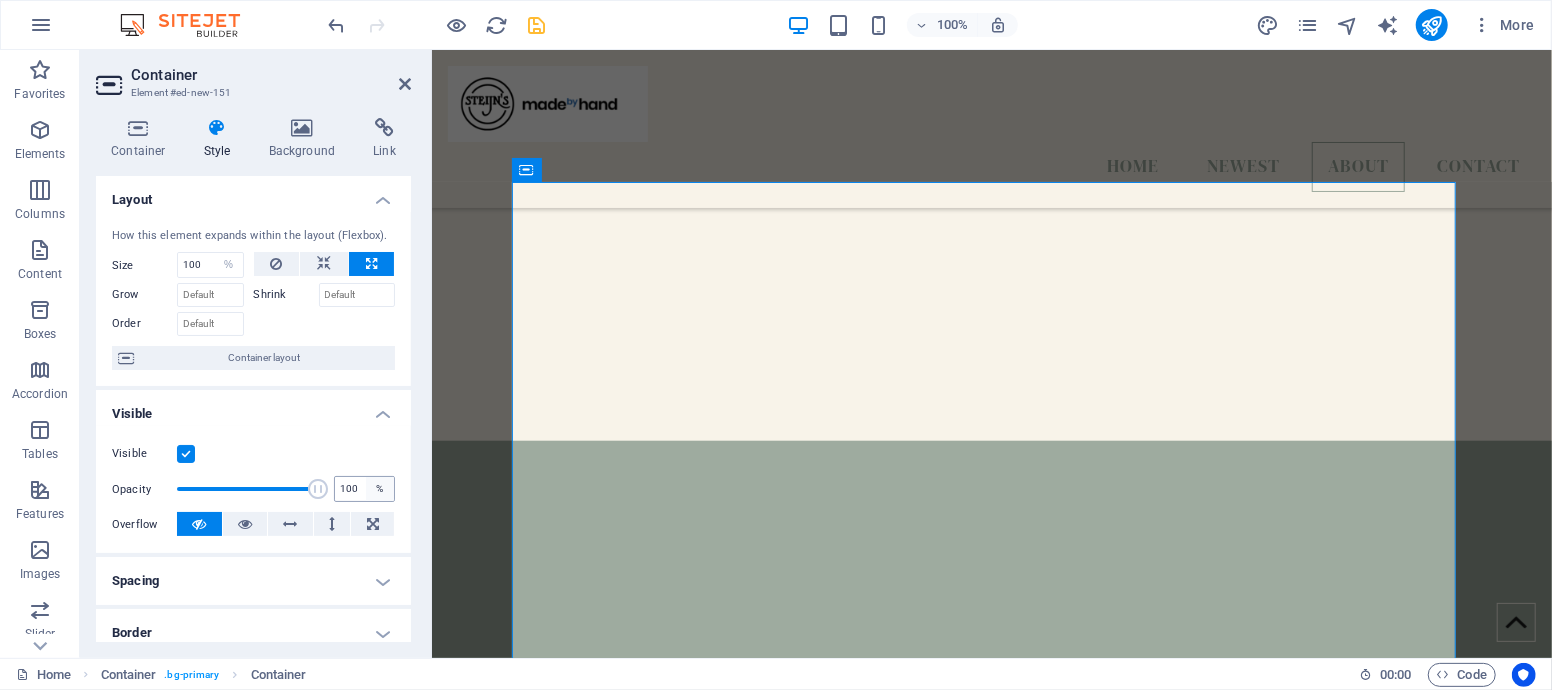 drag, startPoint x: 193, startPoint y: 489, endPoint x: 362, endPoint y: 488, distance: 169.00296 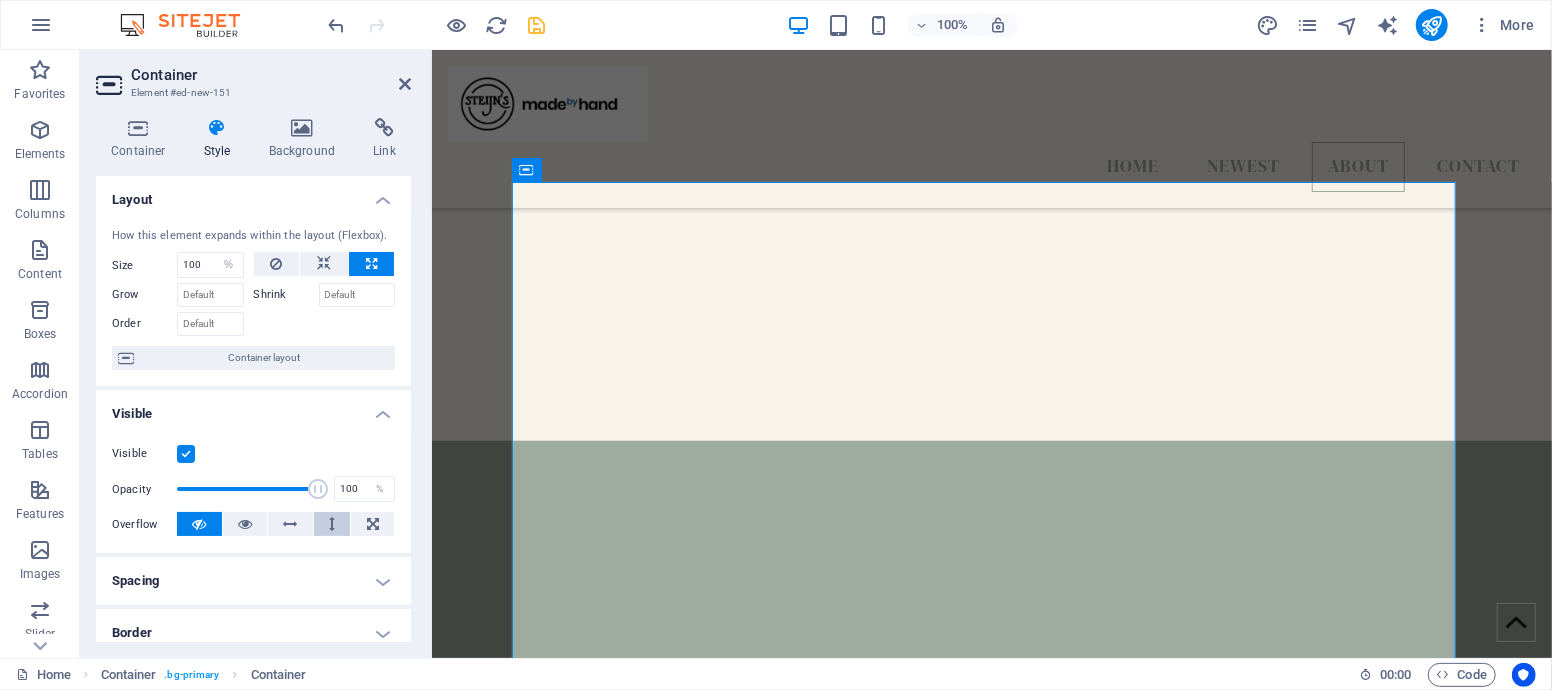 click at bounding box center (332, 524) 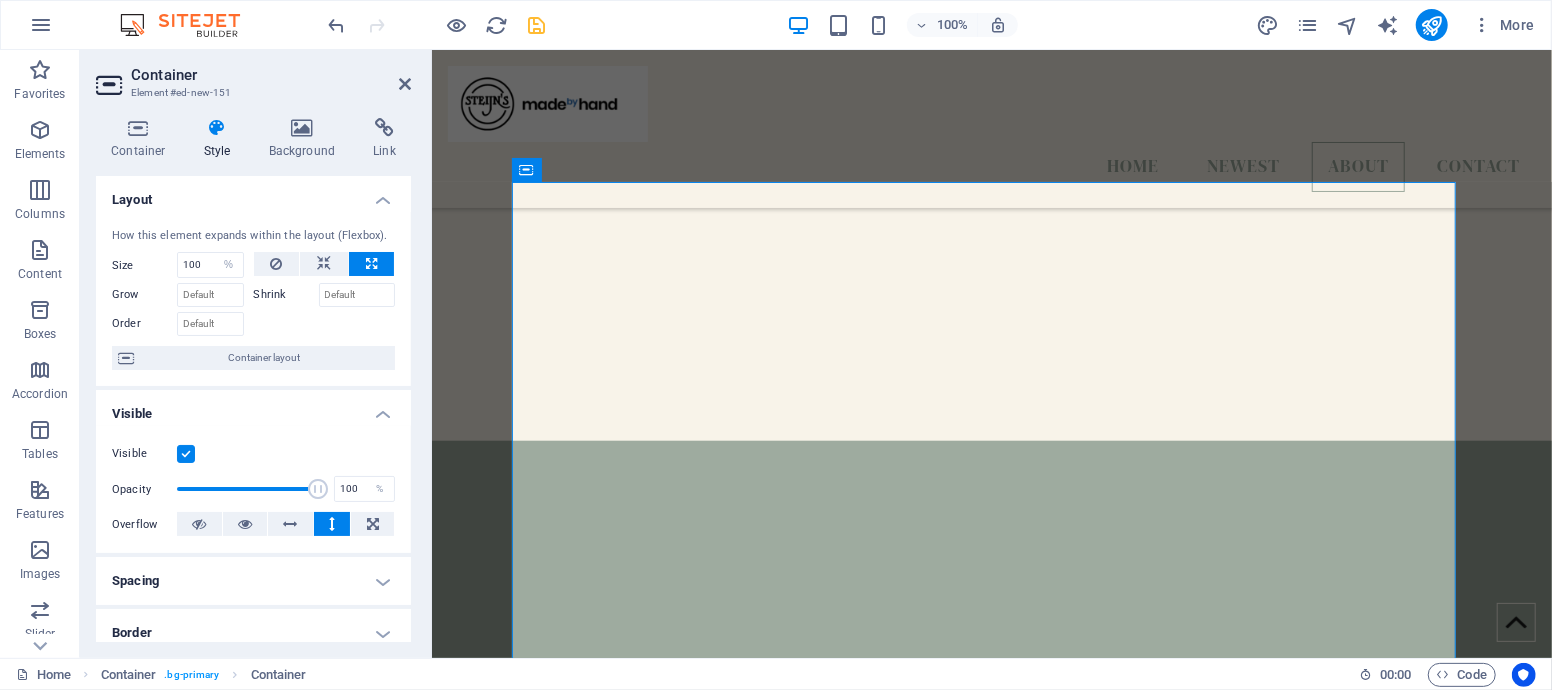 click on "Spacing" at bounding box center [253, 581] 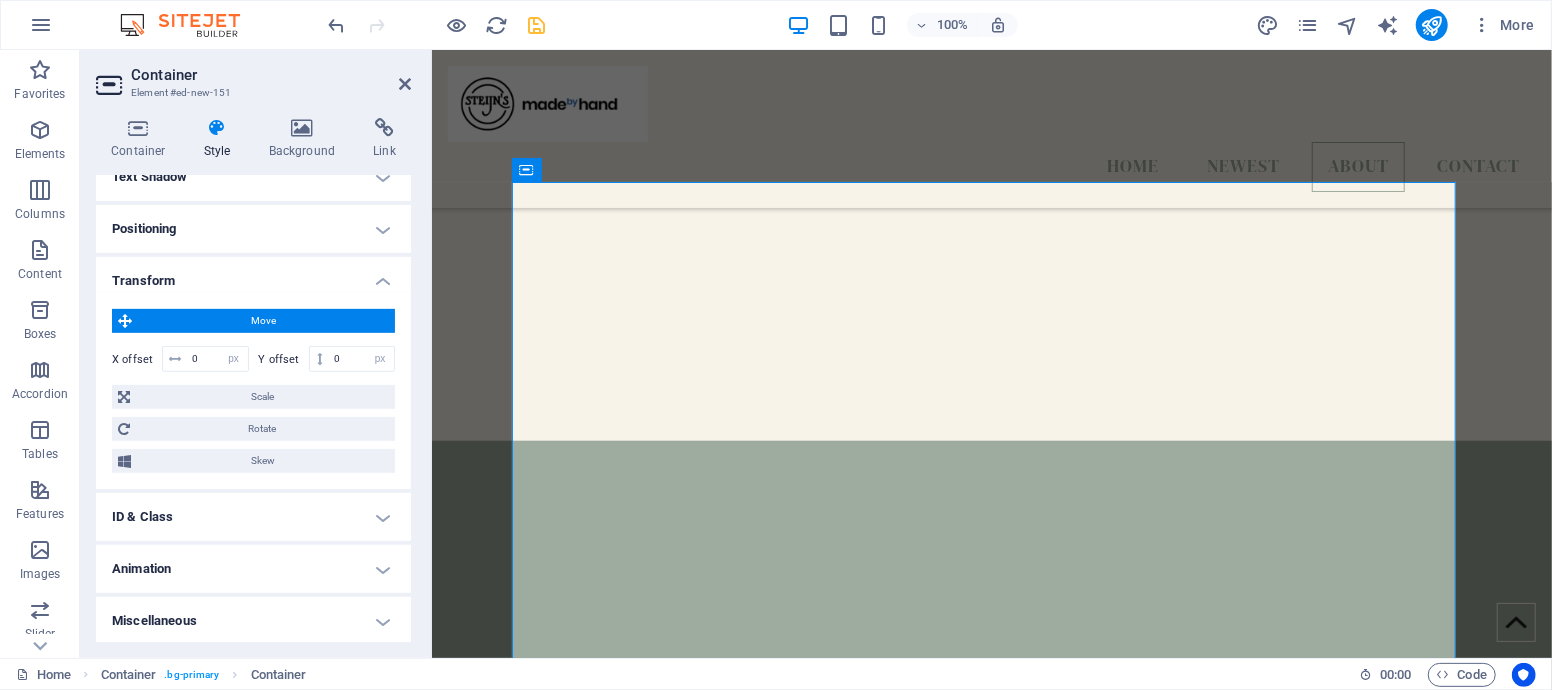 scroll, scrollTop: 530, scrollLeft: 0, axis: vertical 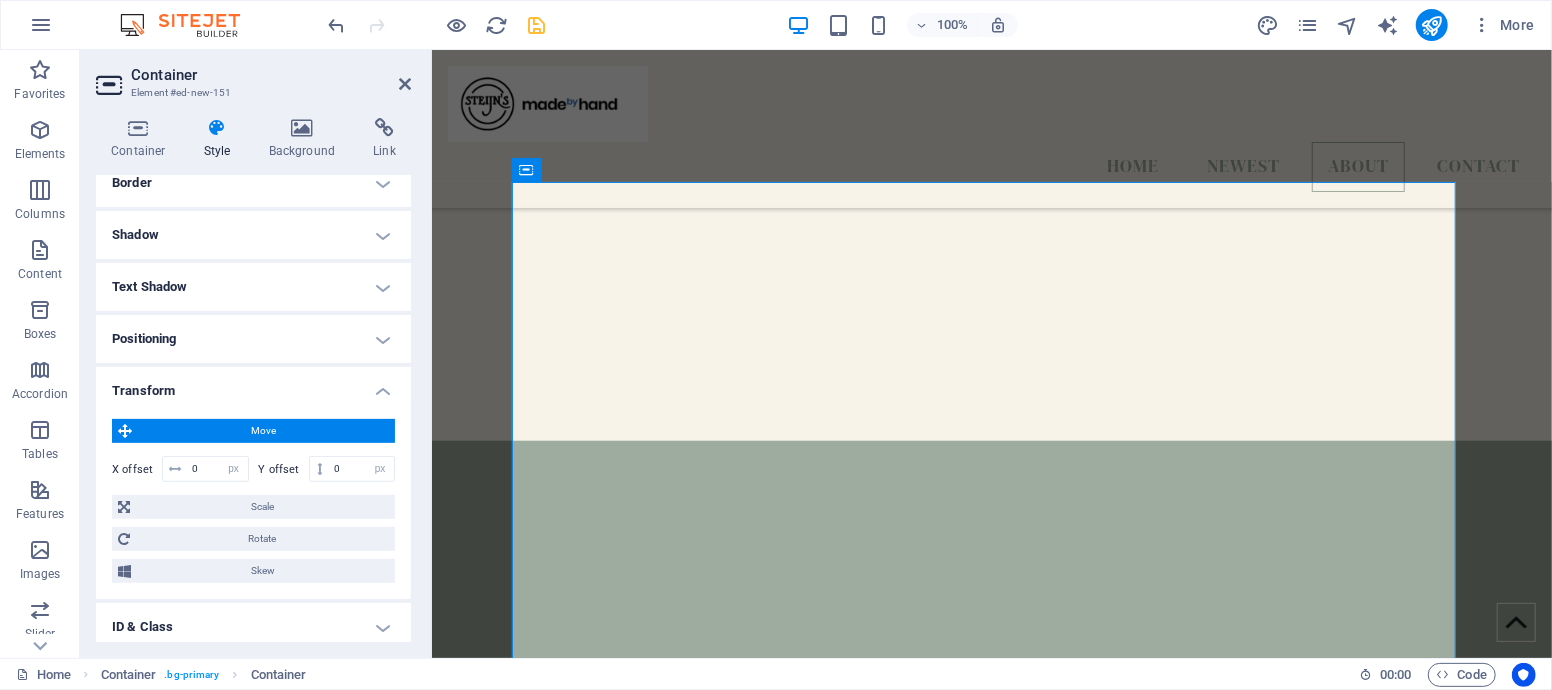 click on "Transform" at bounding box center [253, 385] 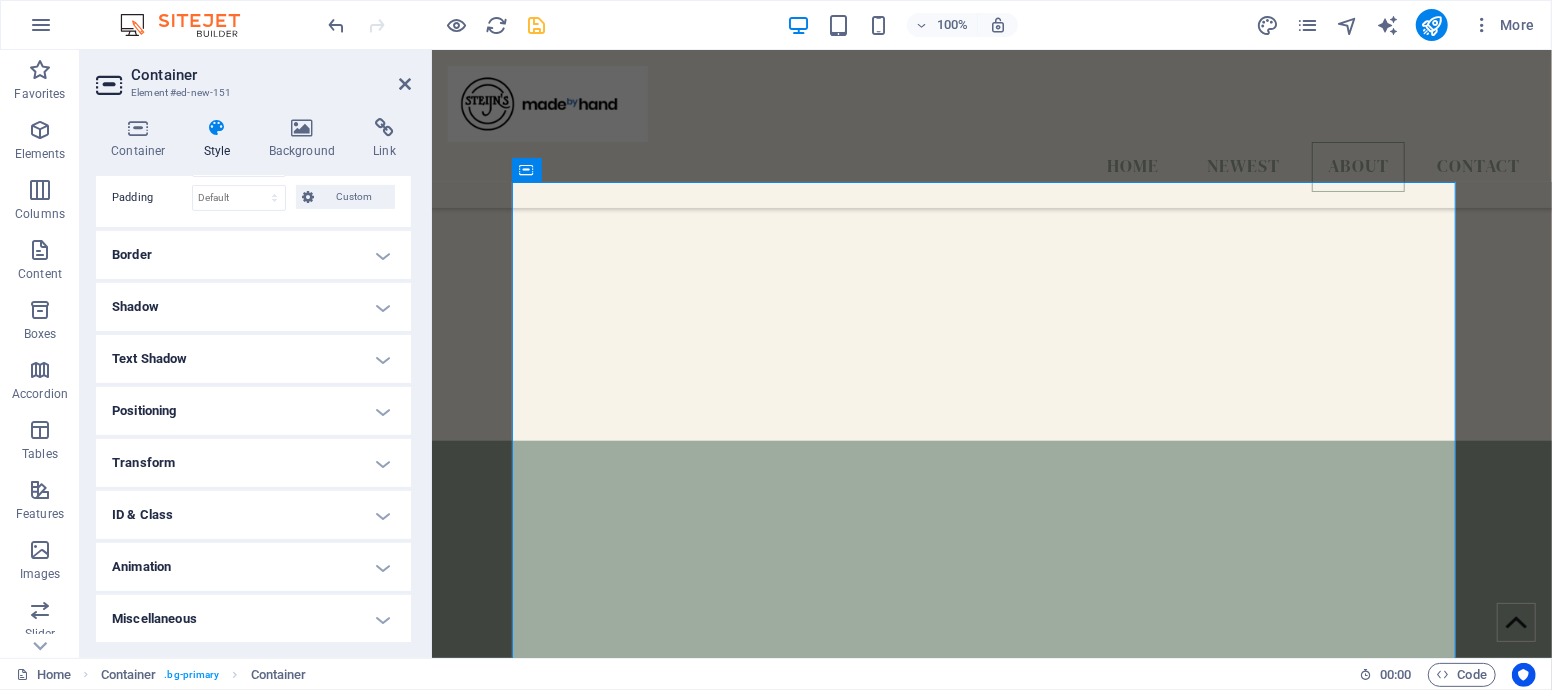 scroll, scrollTop: 457, scrollLeft: 0, axis: vertical 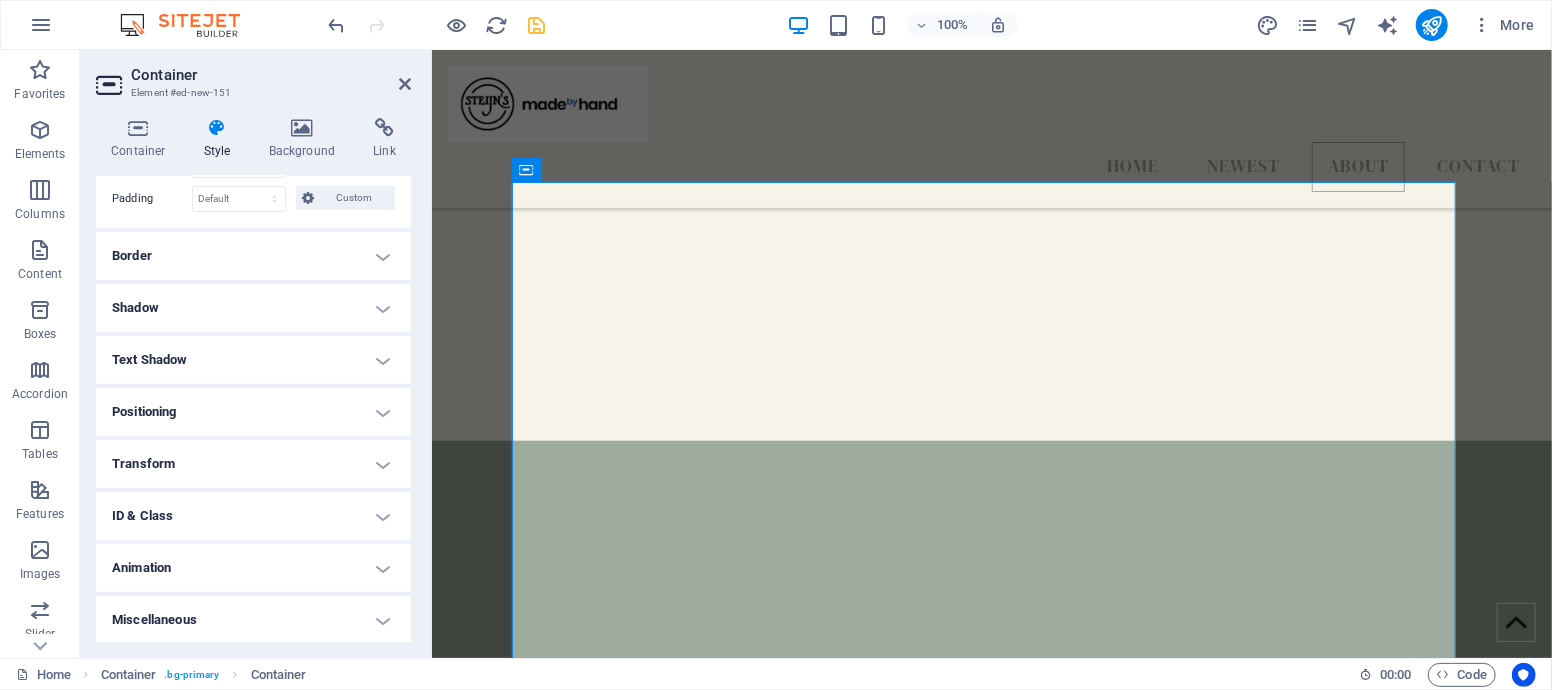 click on "Miscellaneous" at bounding box center (253, 620) 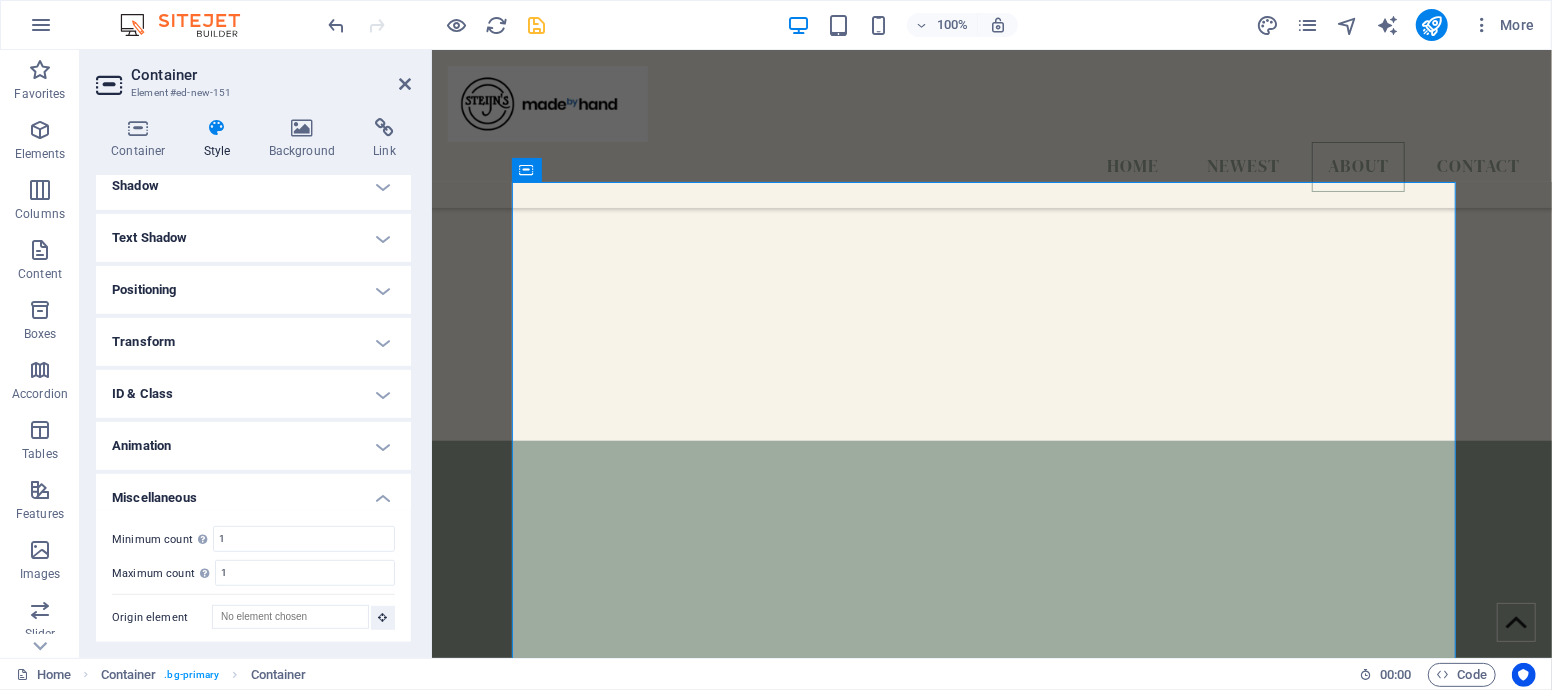 scroll, scrollTop: 580, scrollLeft: 0, axis: vertical 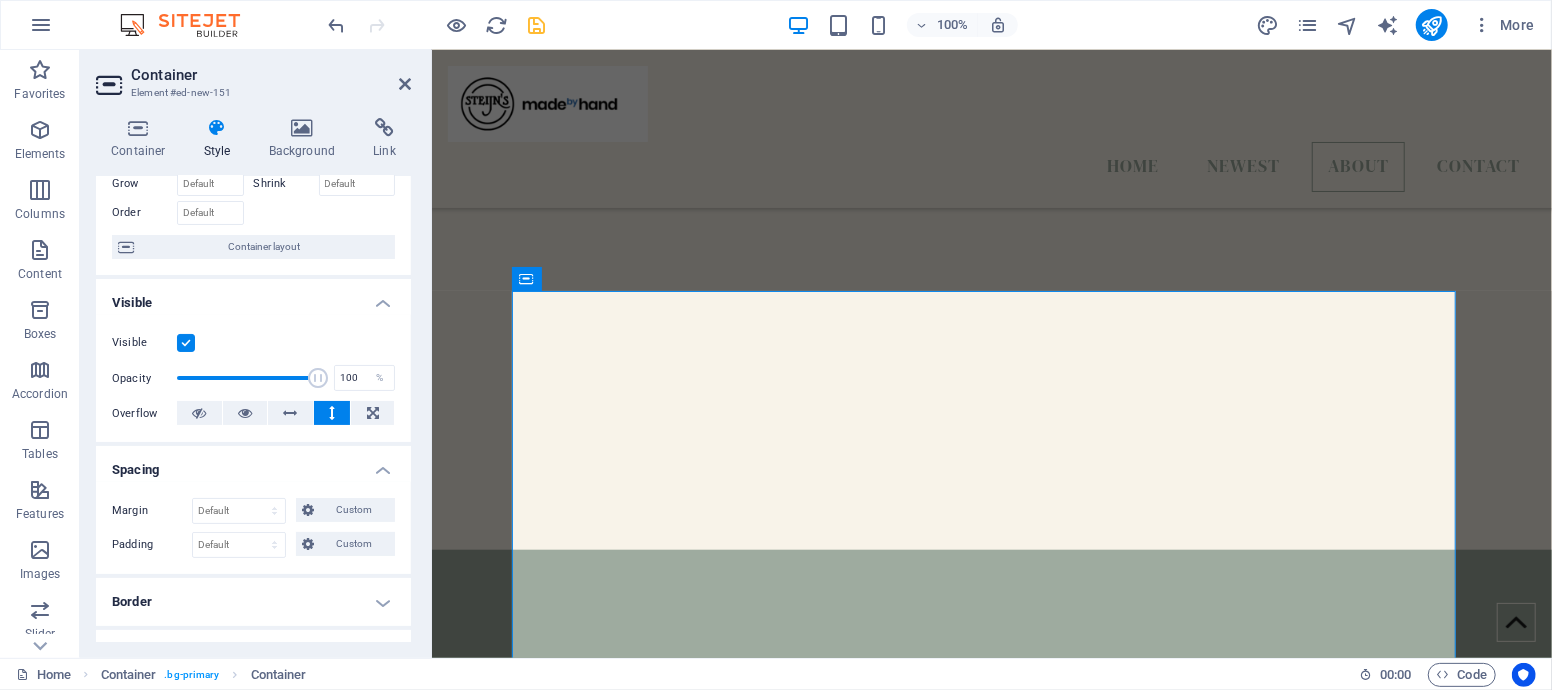 click on "Spacing" at bounding box center [253, 464] 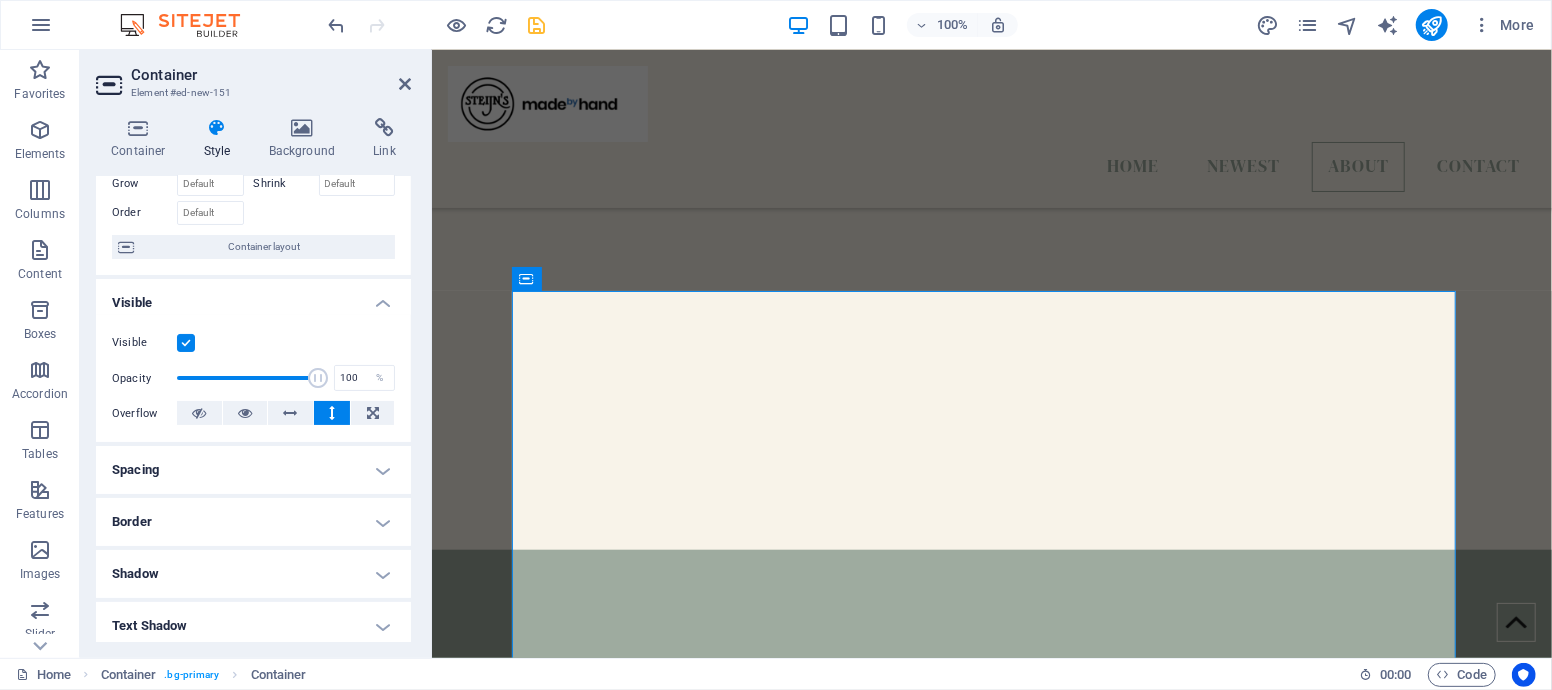 click on "Visible" at bounding box center [253, 297] 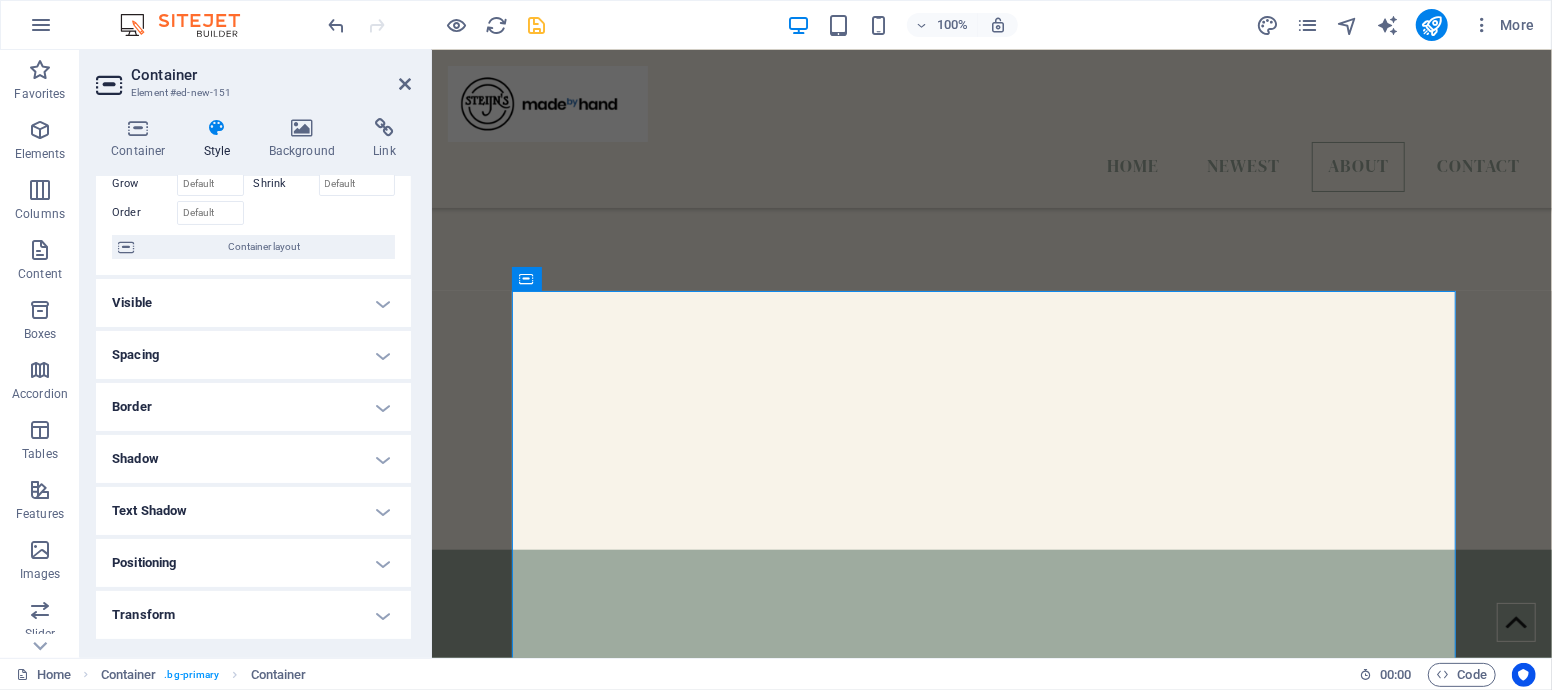 scroll, scrollTop: 0, scrollLeft: 0, axis: both 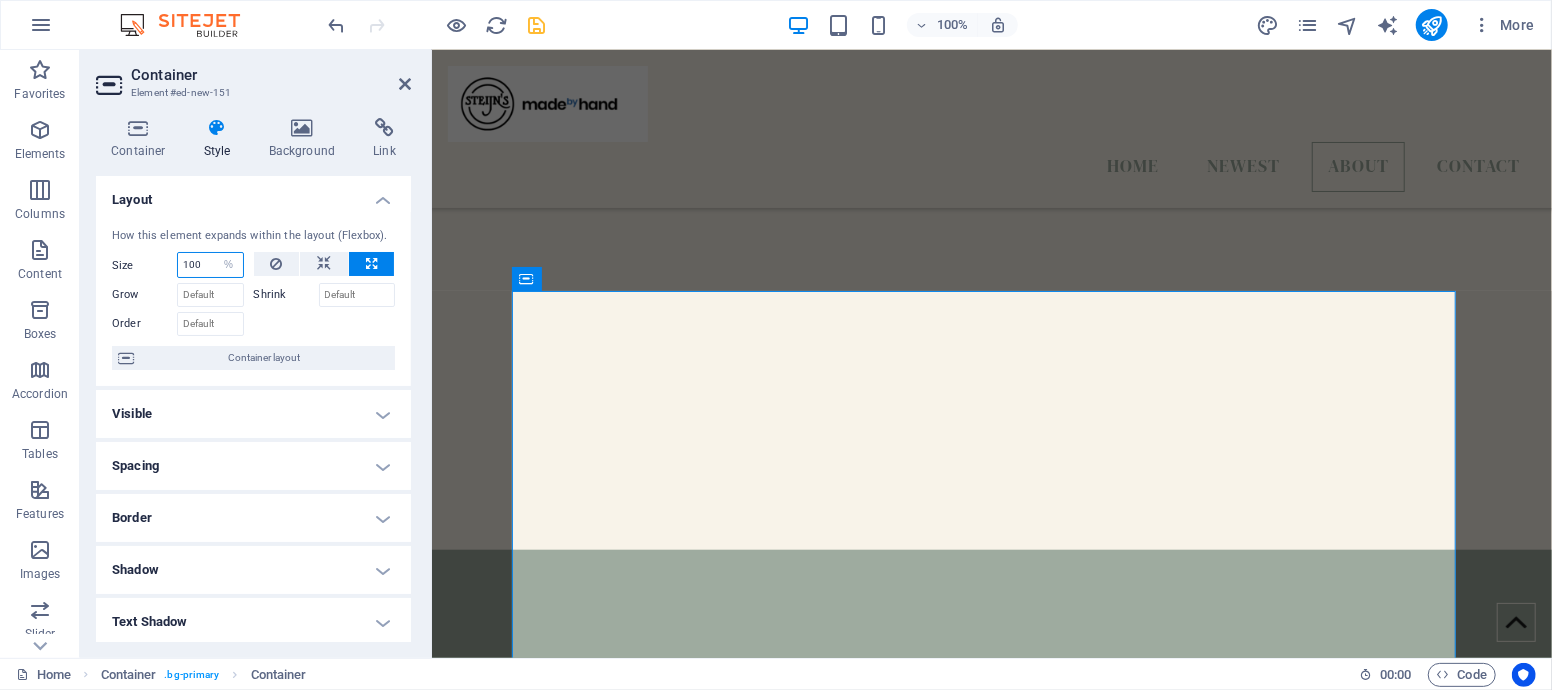 drag, startPoint x: 207, startPoint y: 272, endPoint x: 149, endPoint y: 273, distance: 58.00862 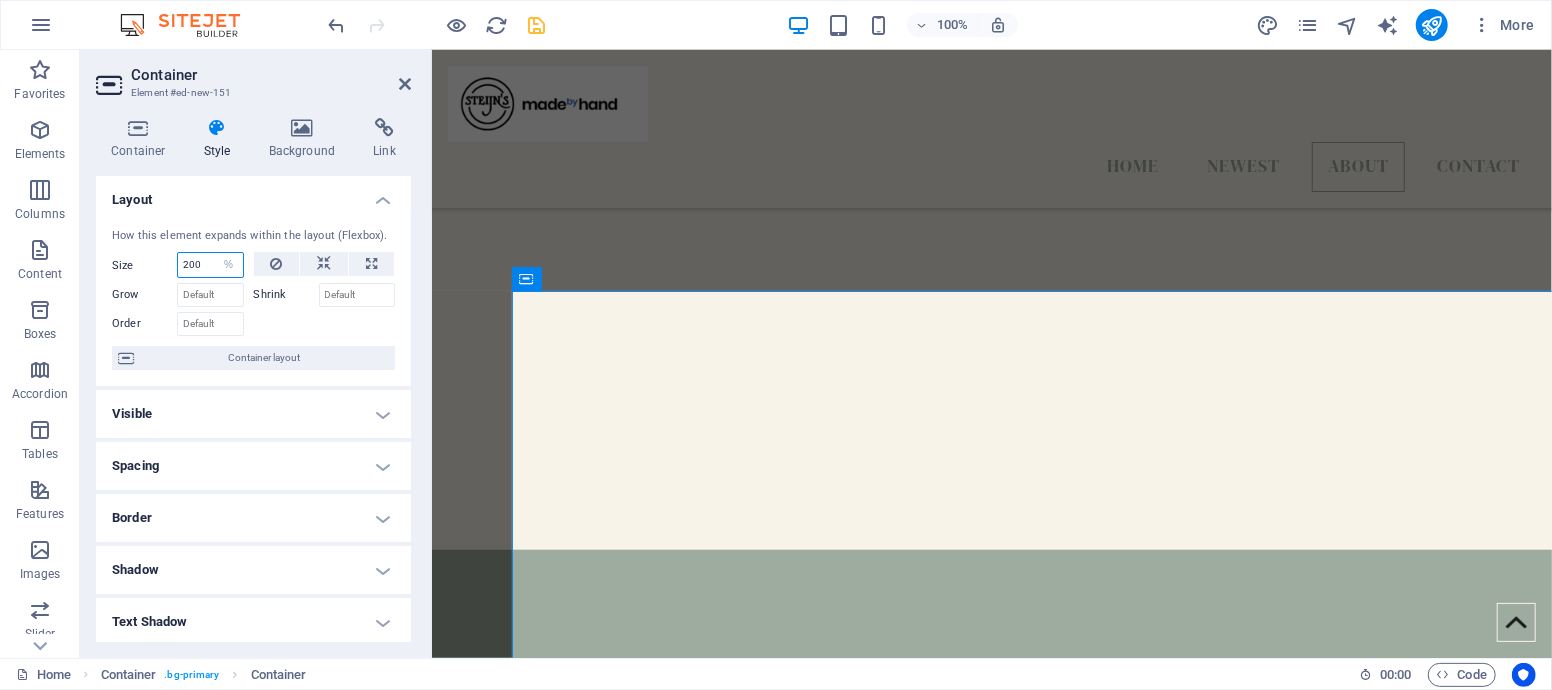 drag, startPoint x: 210, startPoint y: 268, endPoint x: 145, endPoint y: 270, distance: 65.03076 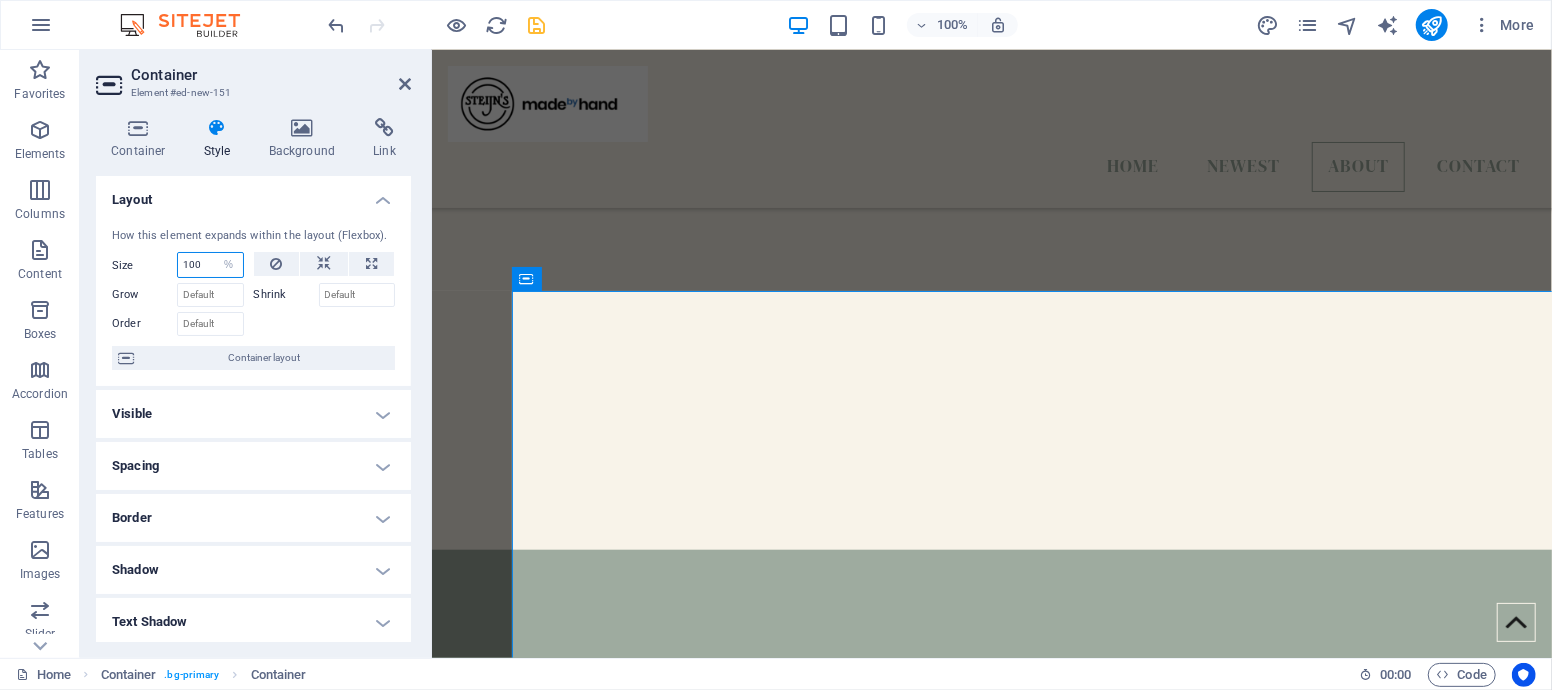 type on "100" 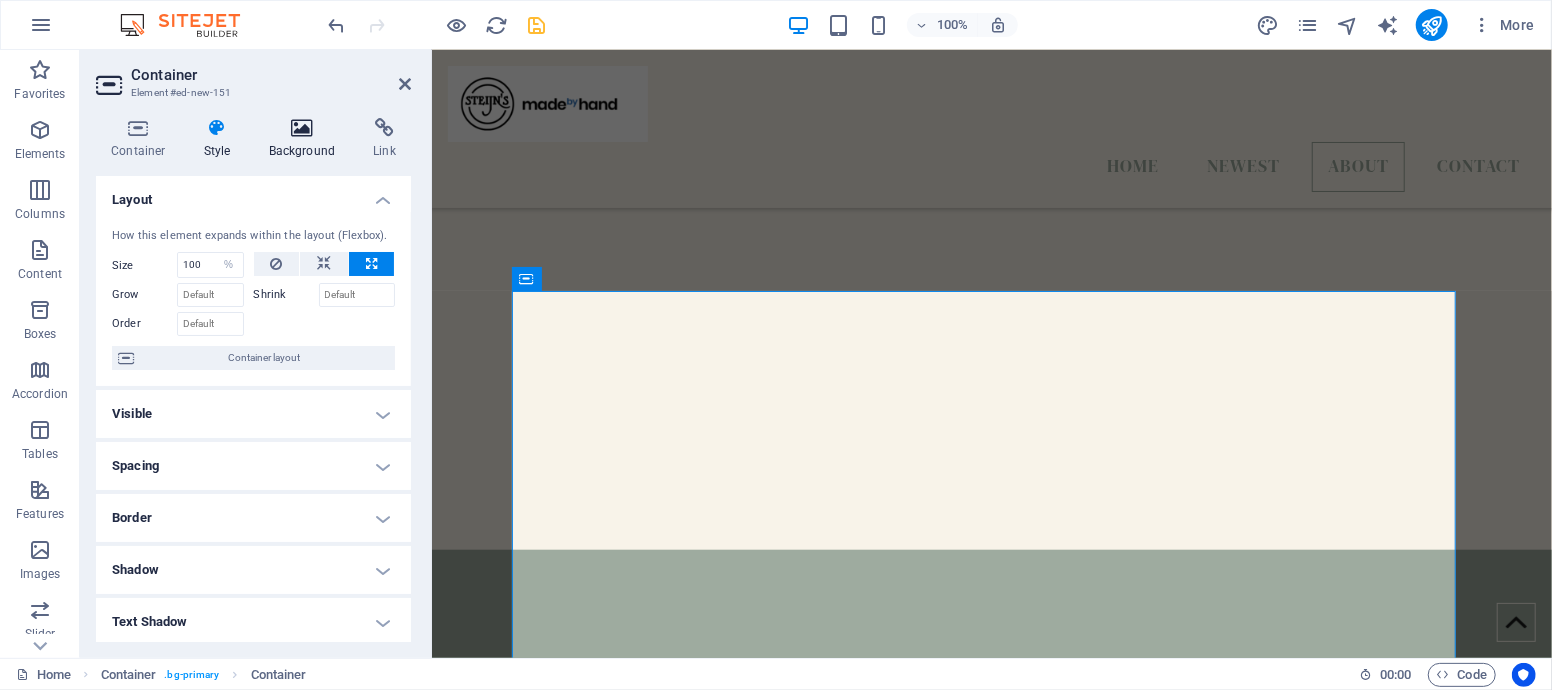 click on "Background" at bounding box center [306, 139] 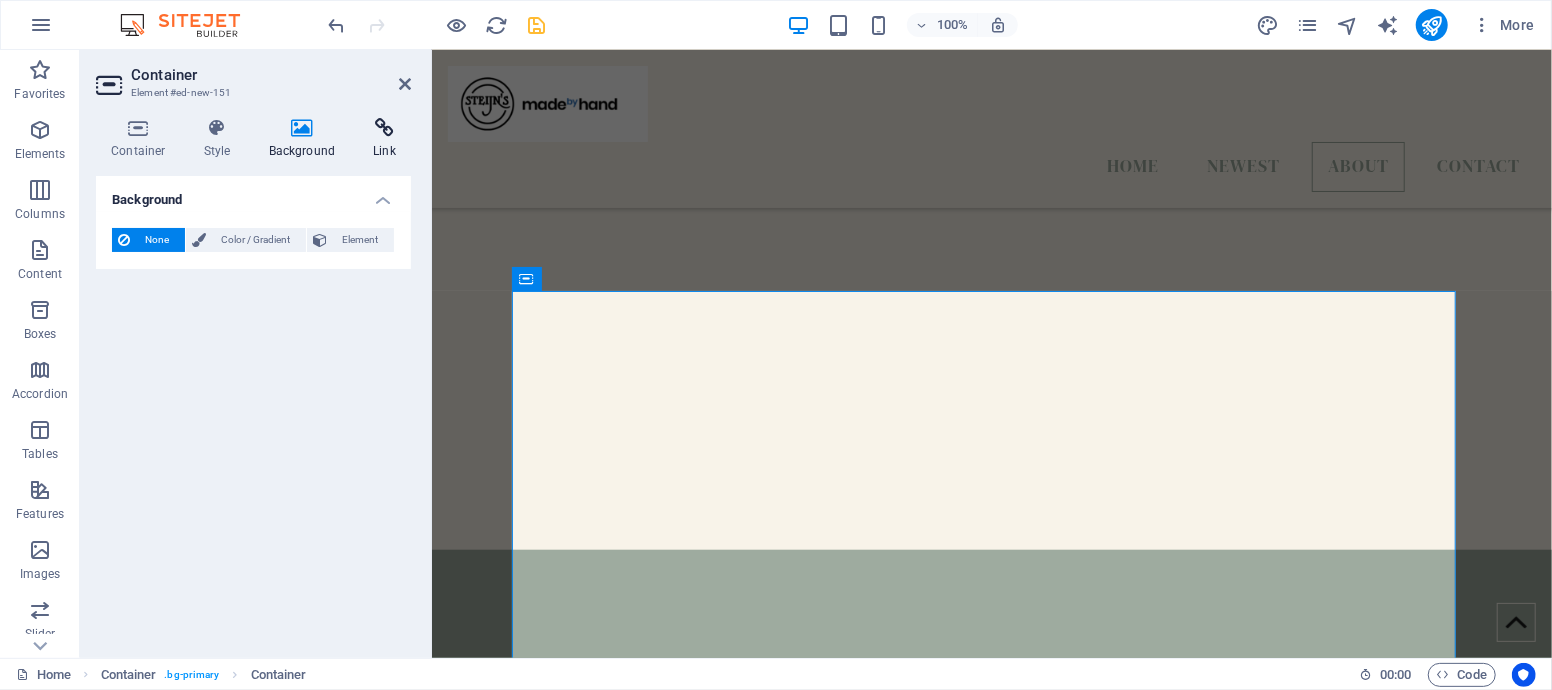click at bounding box center [384, 128] 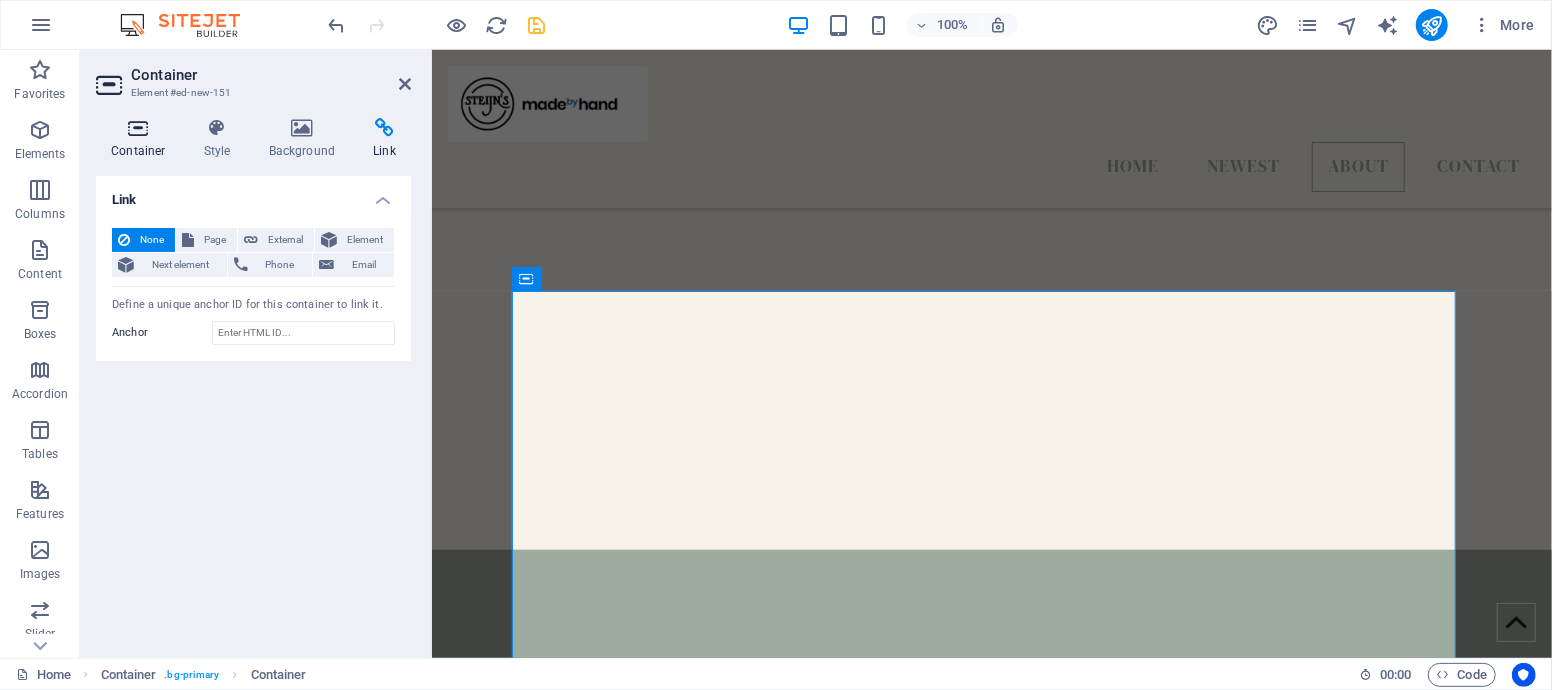 click on "Container" at bounding box center [142, 139] 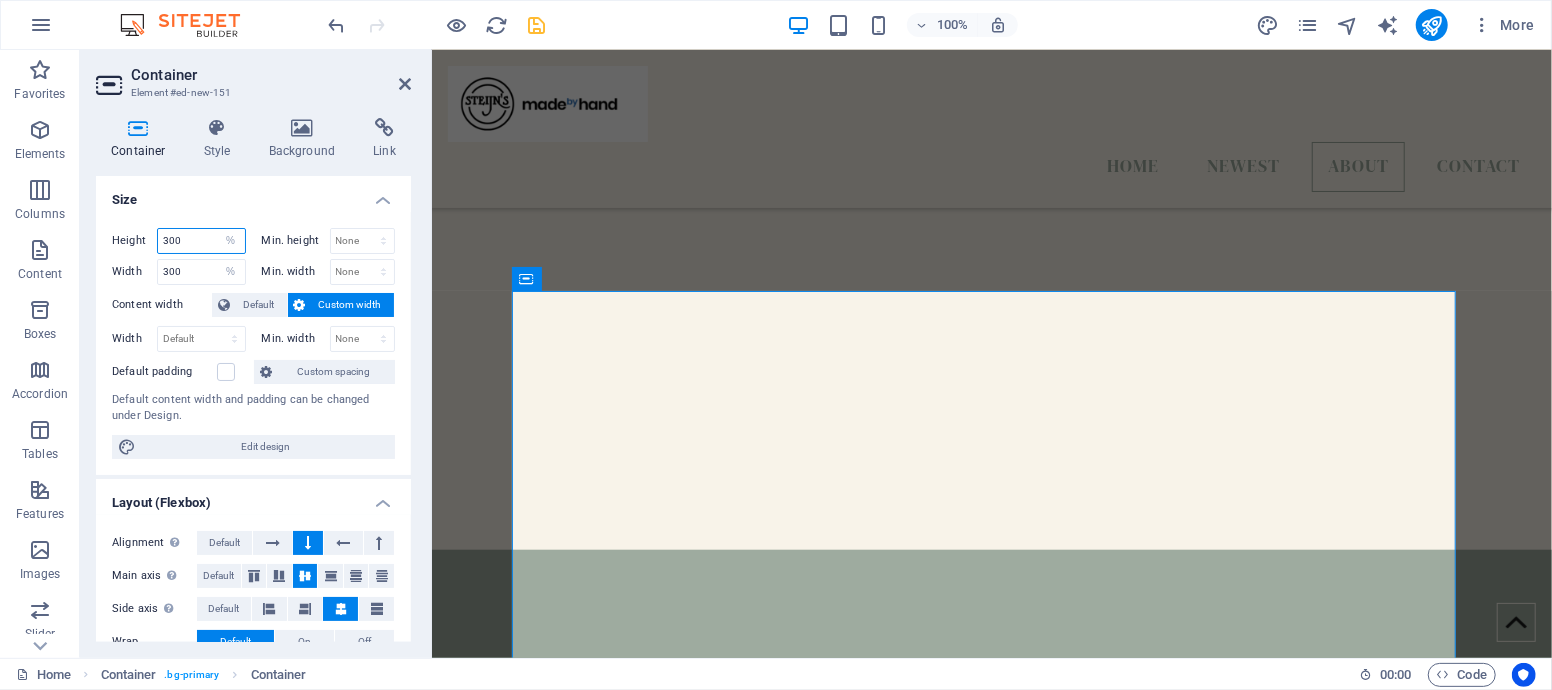 drag, startPoint x: 194, startPoint y: 238, endPoint x: 111, endPoint y: 243, distance: 83.15047 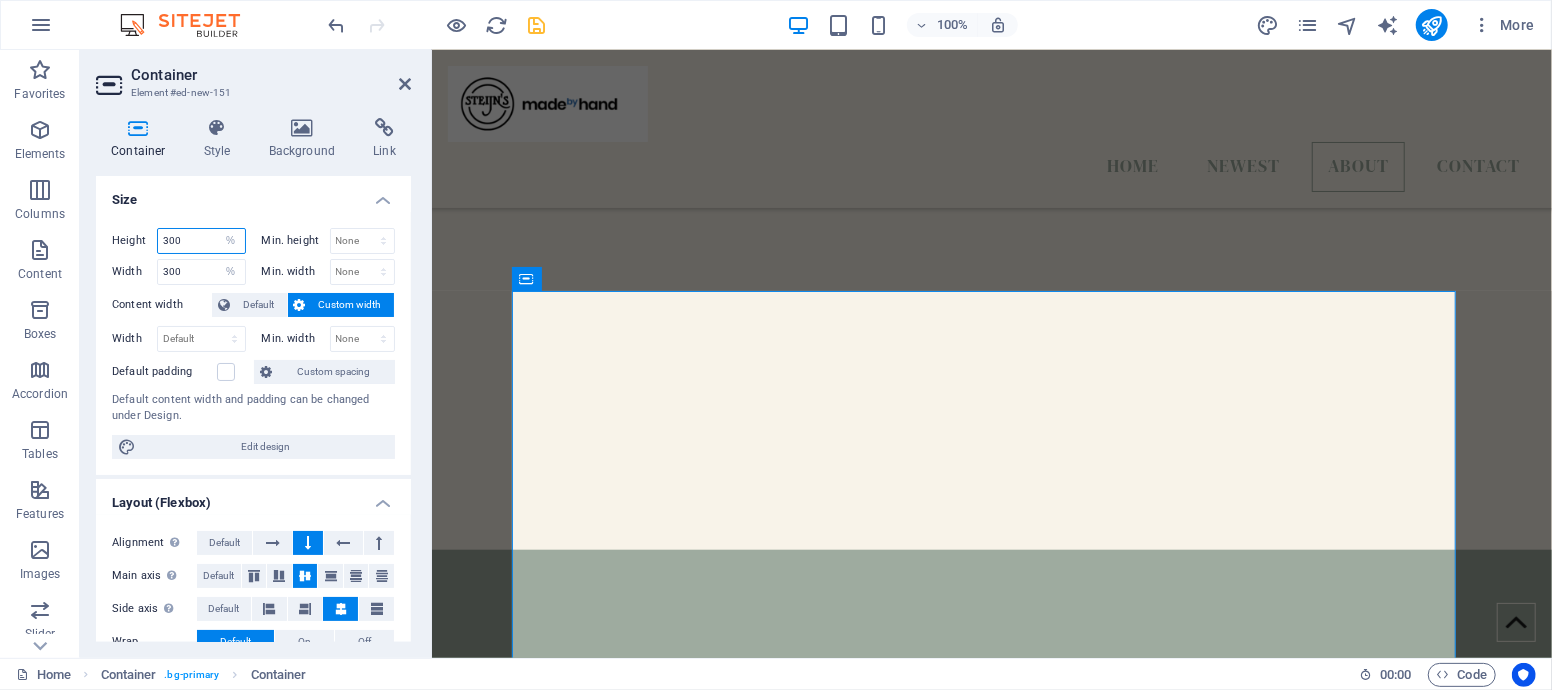 click on "Height 300 Default px rem % vh vw" at bounding box center [179, 241] 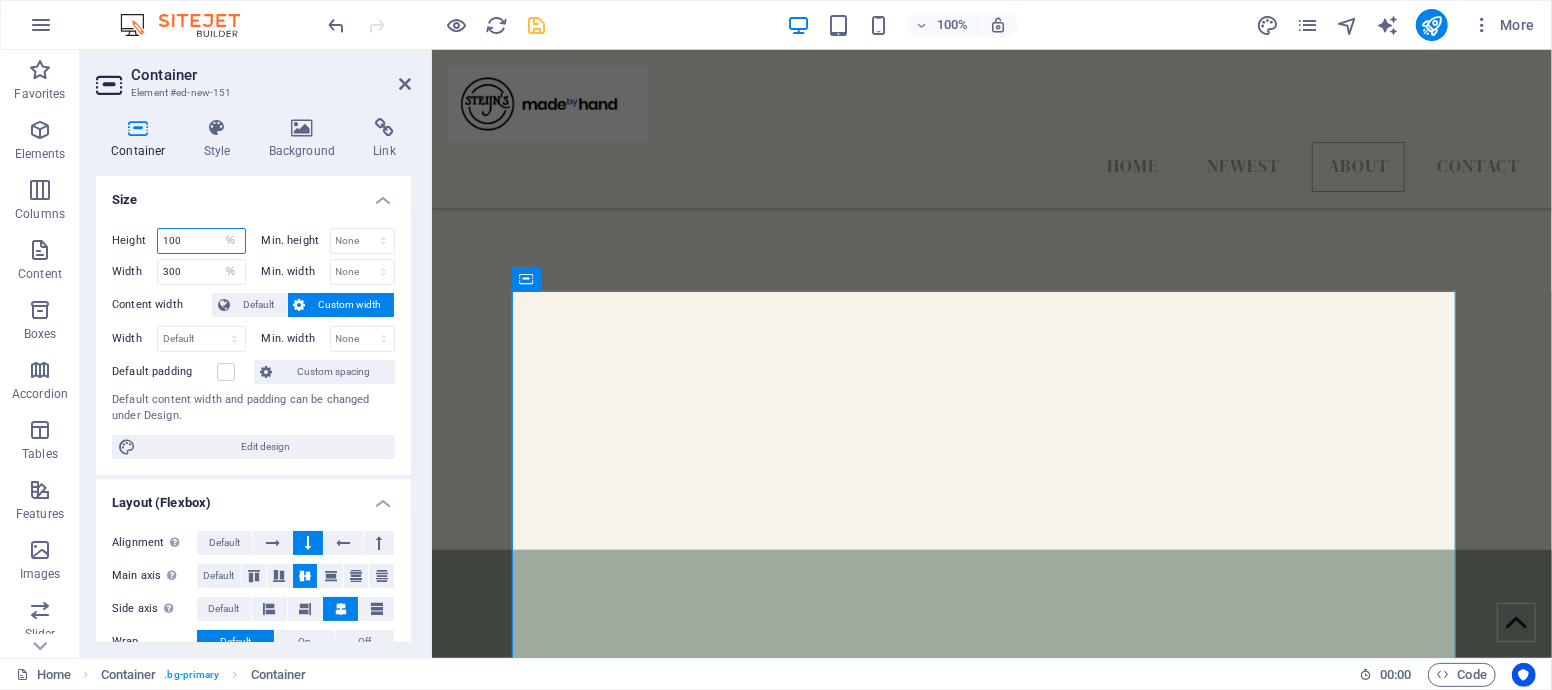 type on "100" 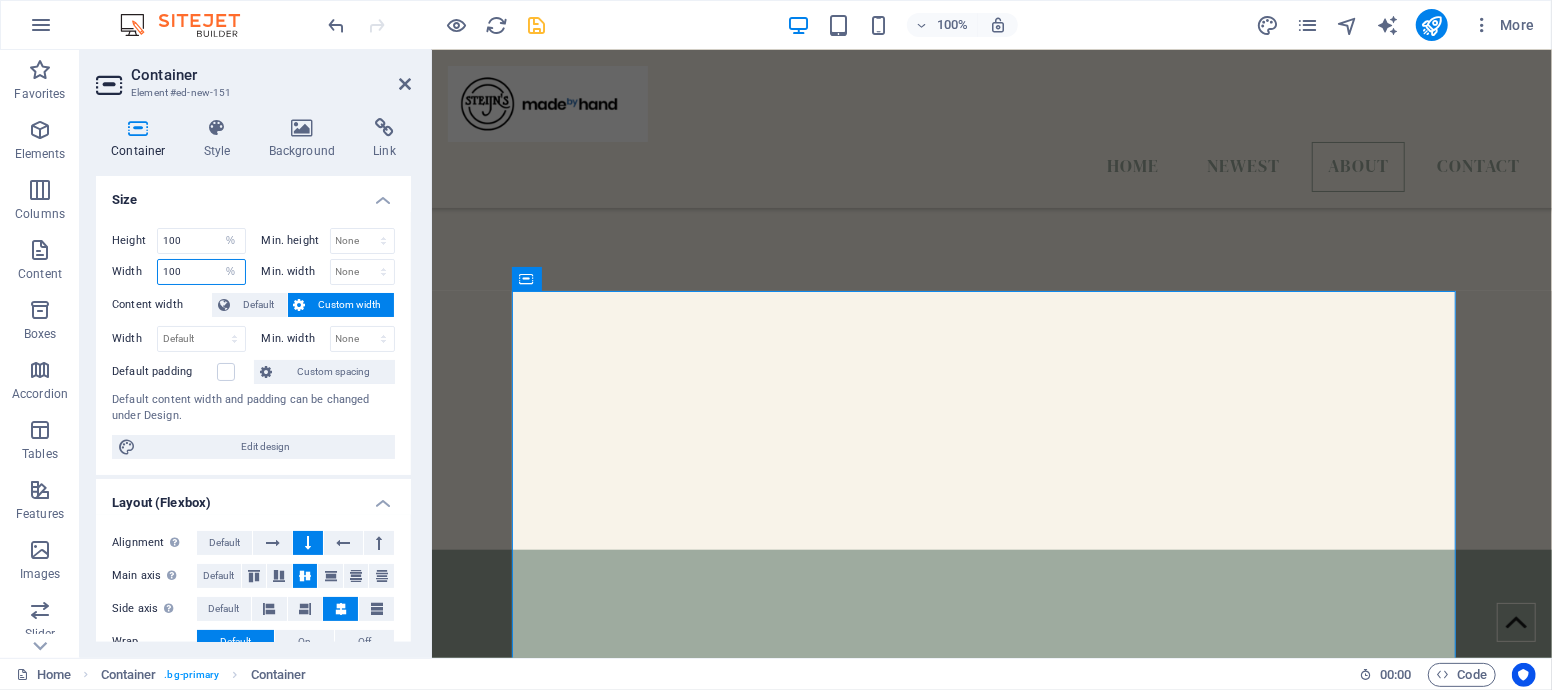 type on "100" 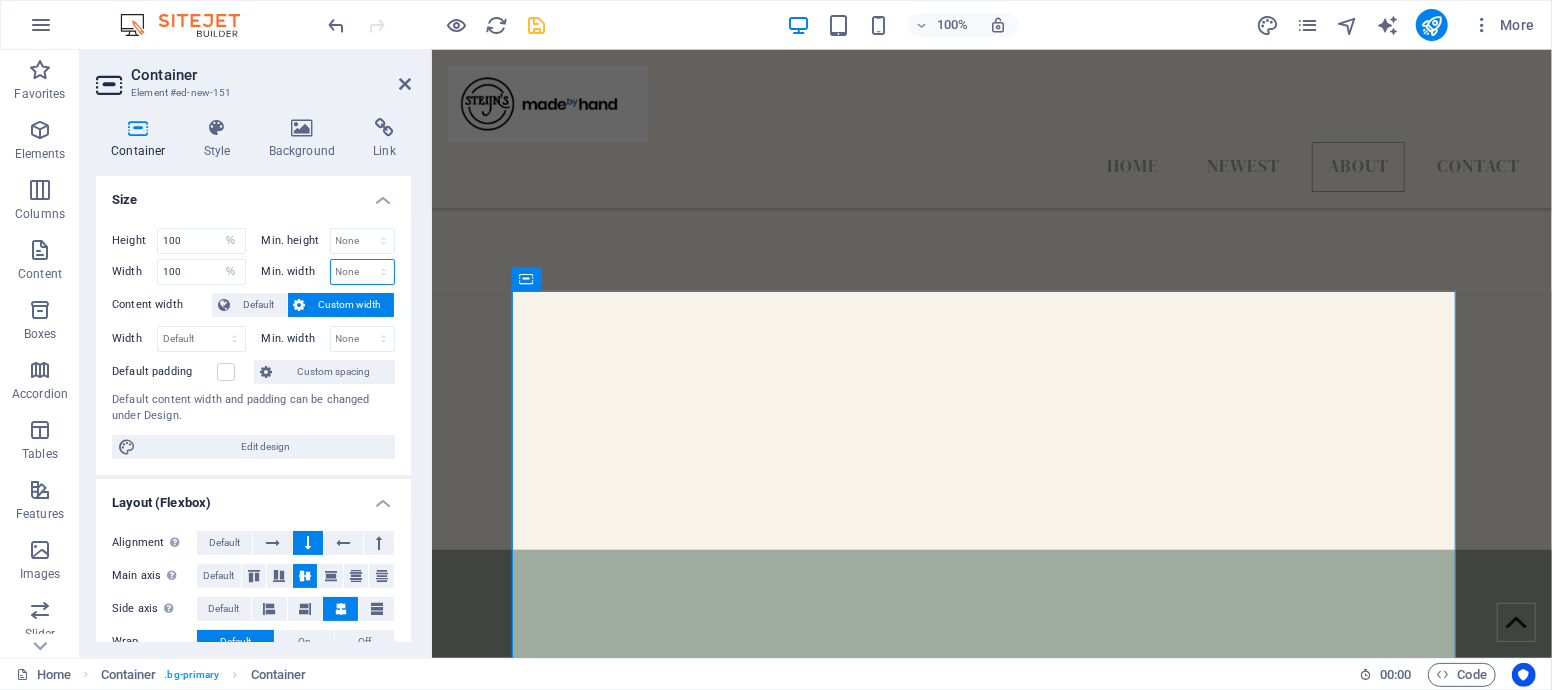 scroll, scrollTop: 0, scrollLeft: 0, axis: both 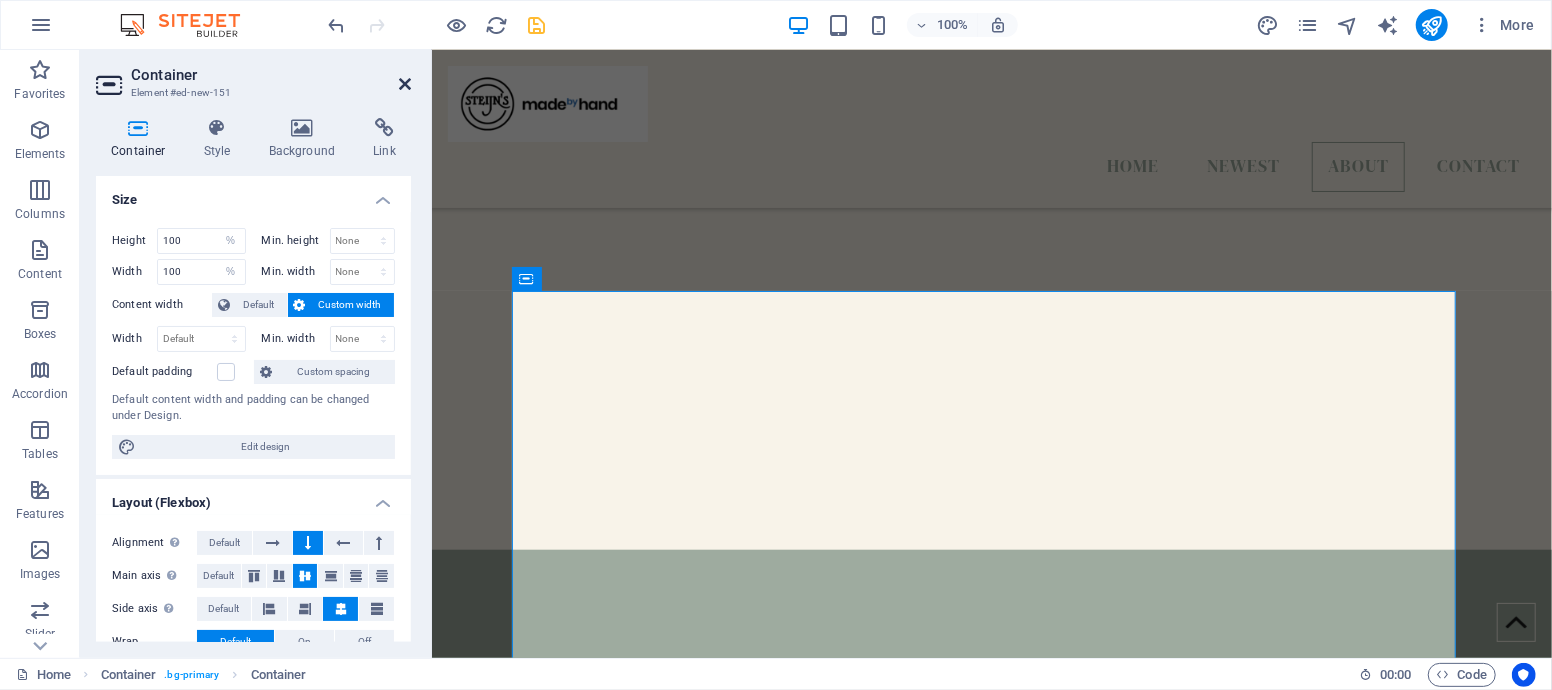 click at bounding box center [405, 84] 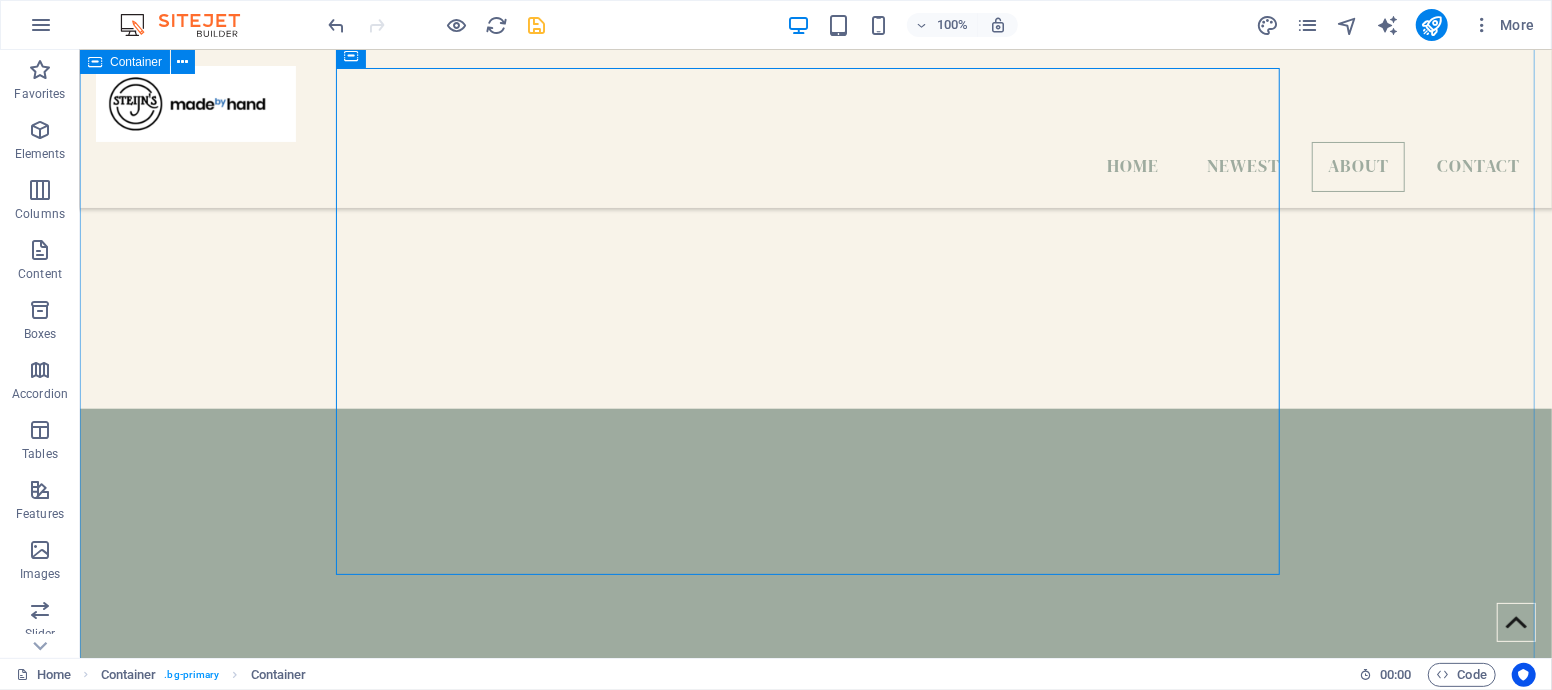 scroll, scrollTop: 1114, scrollLeft: 0, axis: vertical 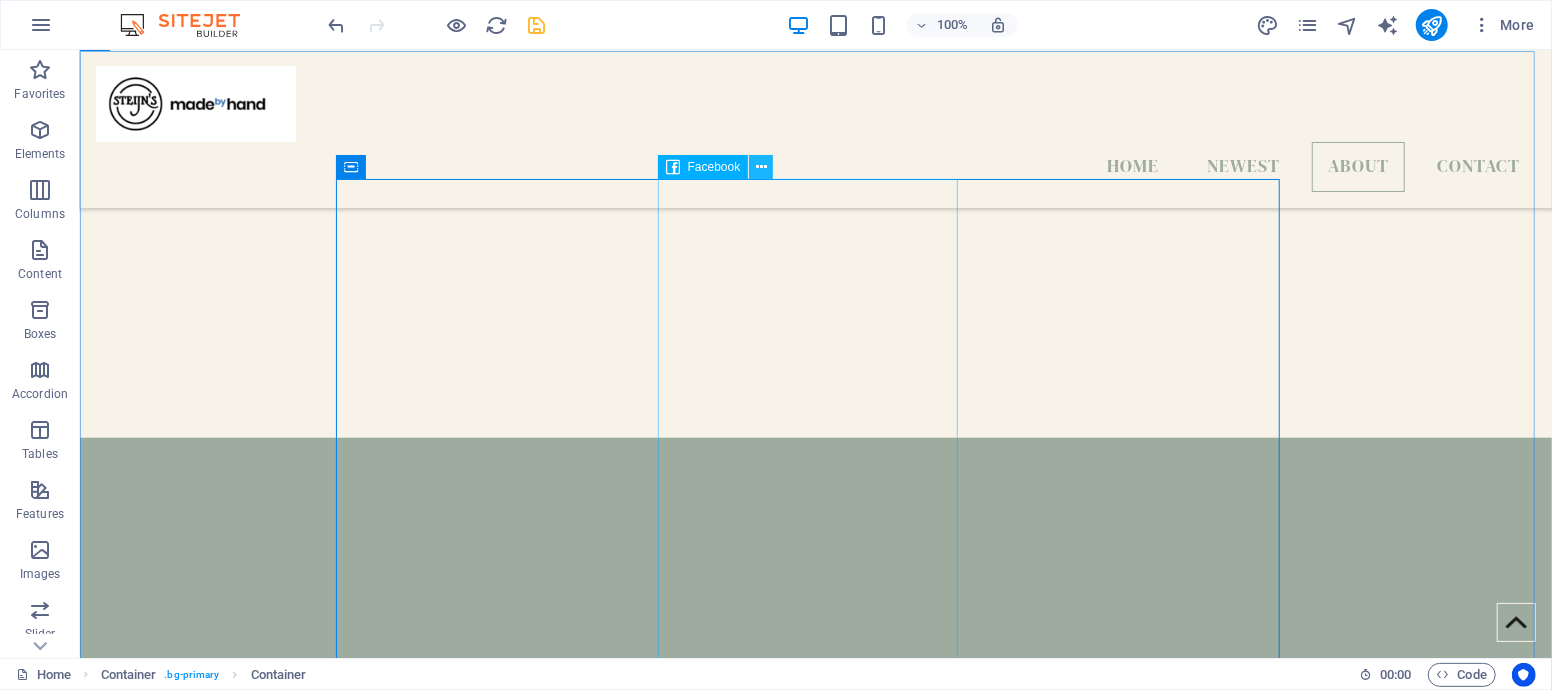 click at bounding box center [761, 167] 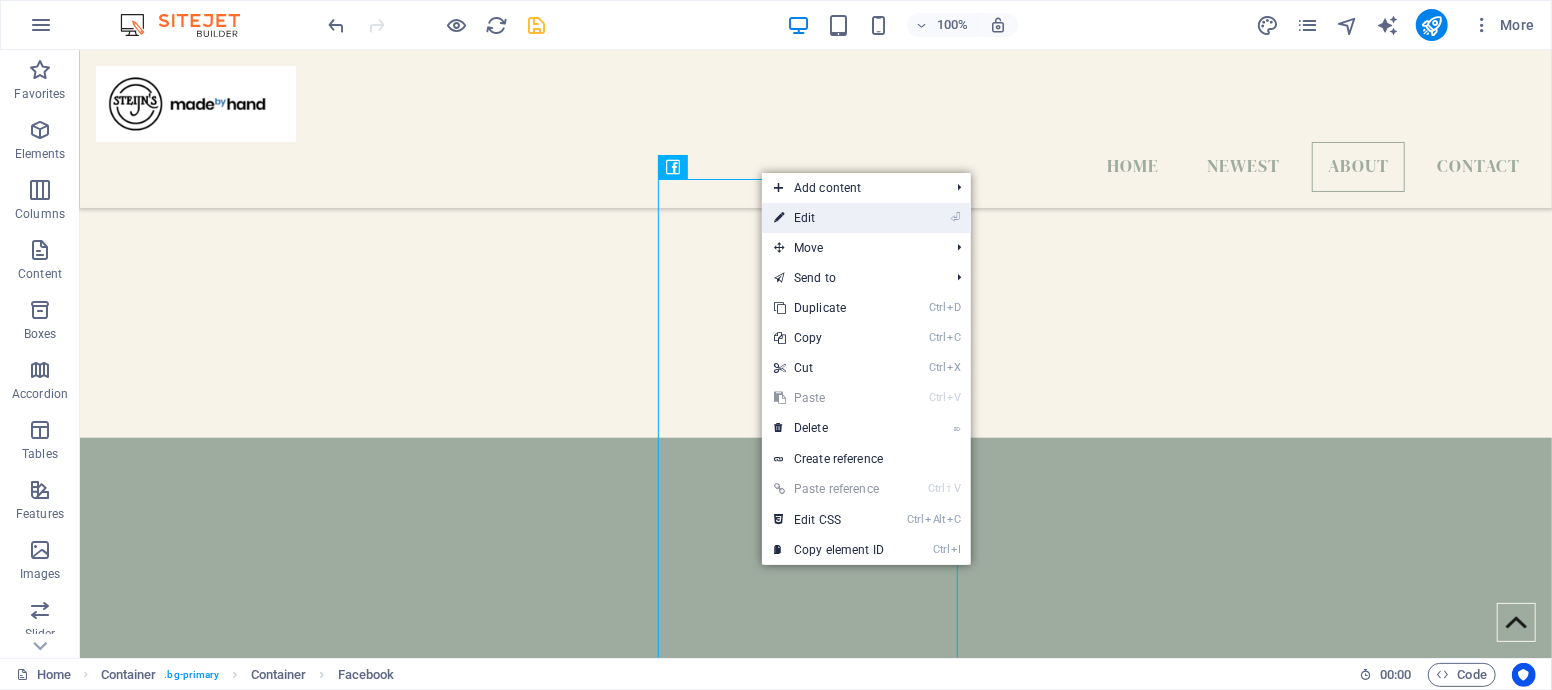 click on "⏎  Edit" at bounding box center [829, 218] 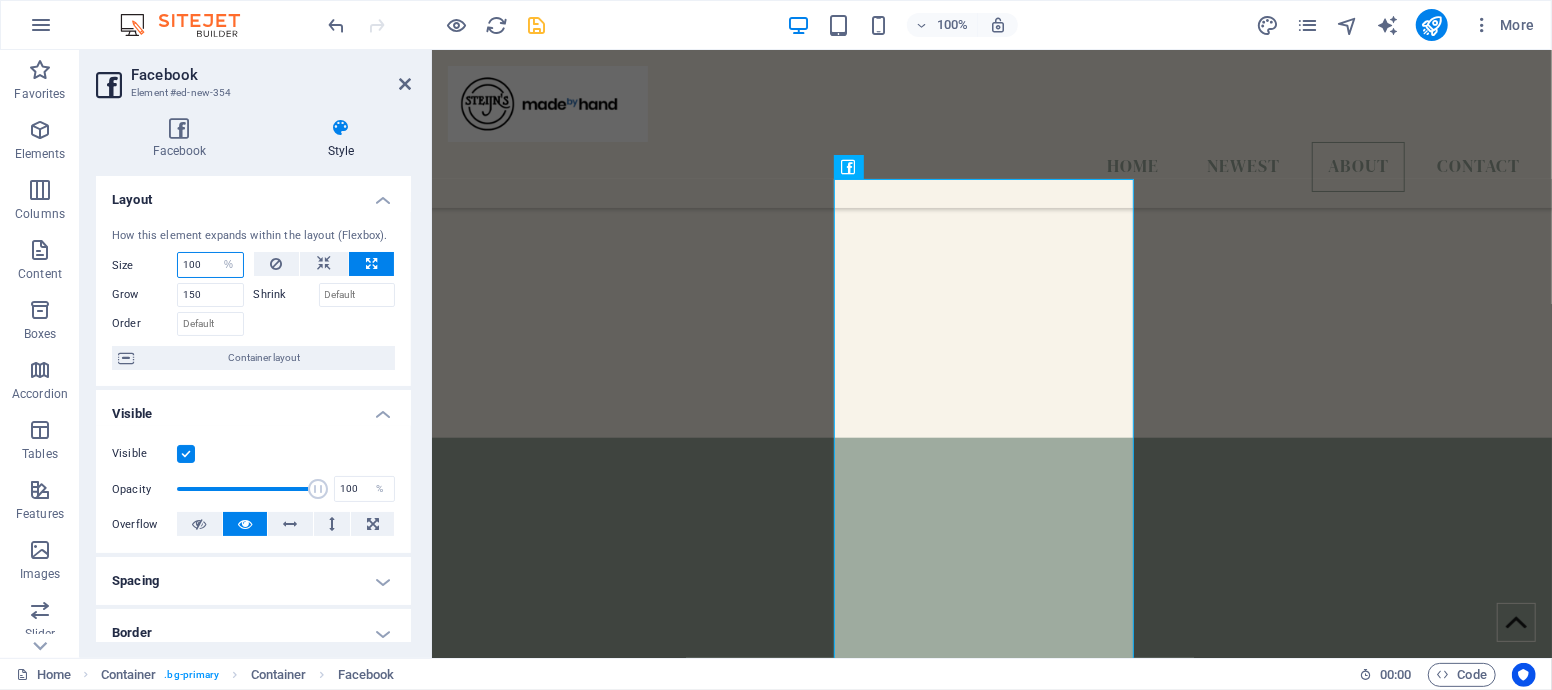 drag, startPoint x: 210, startPoint y: 268, endPoint x: 139, endPoint y: 267, distance: 71.00704 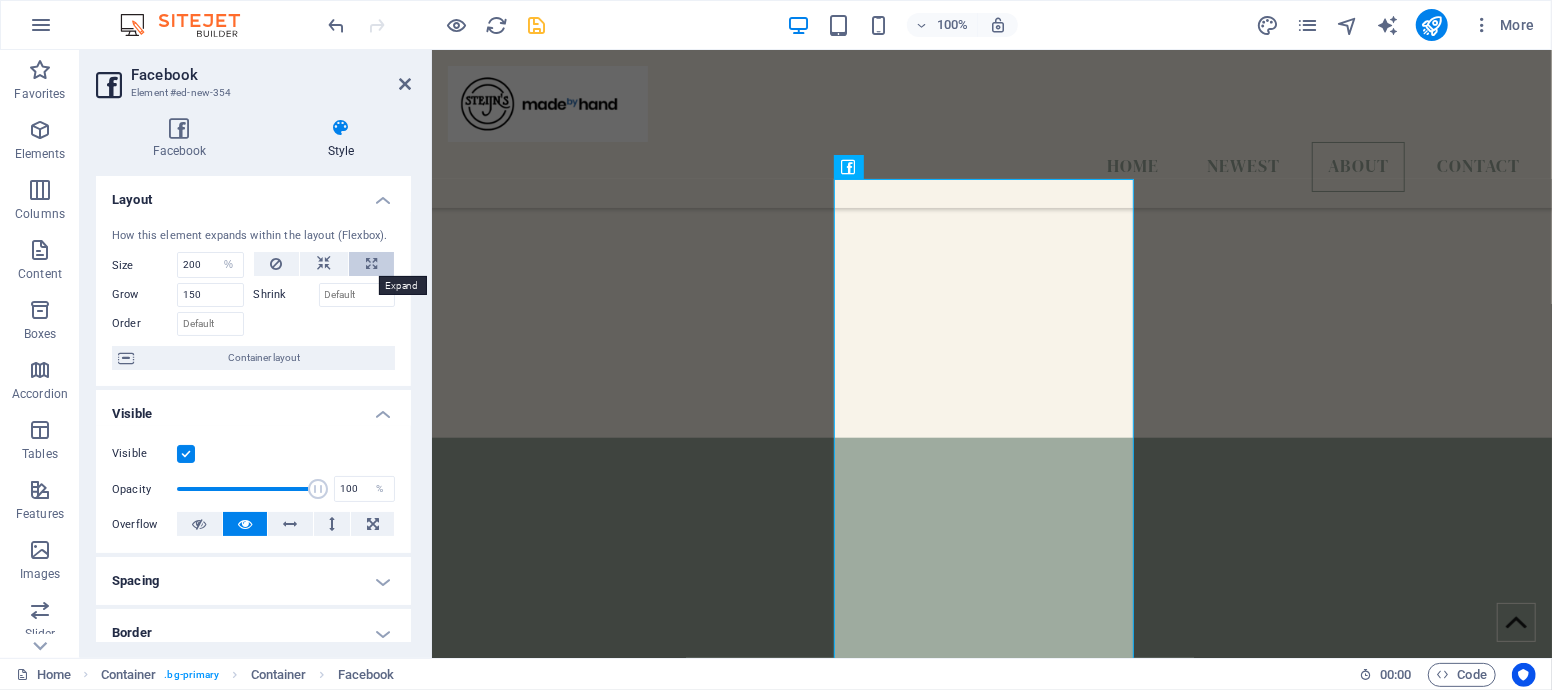 click at bounding box center (371, 264) 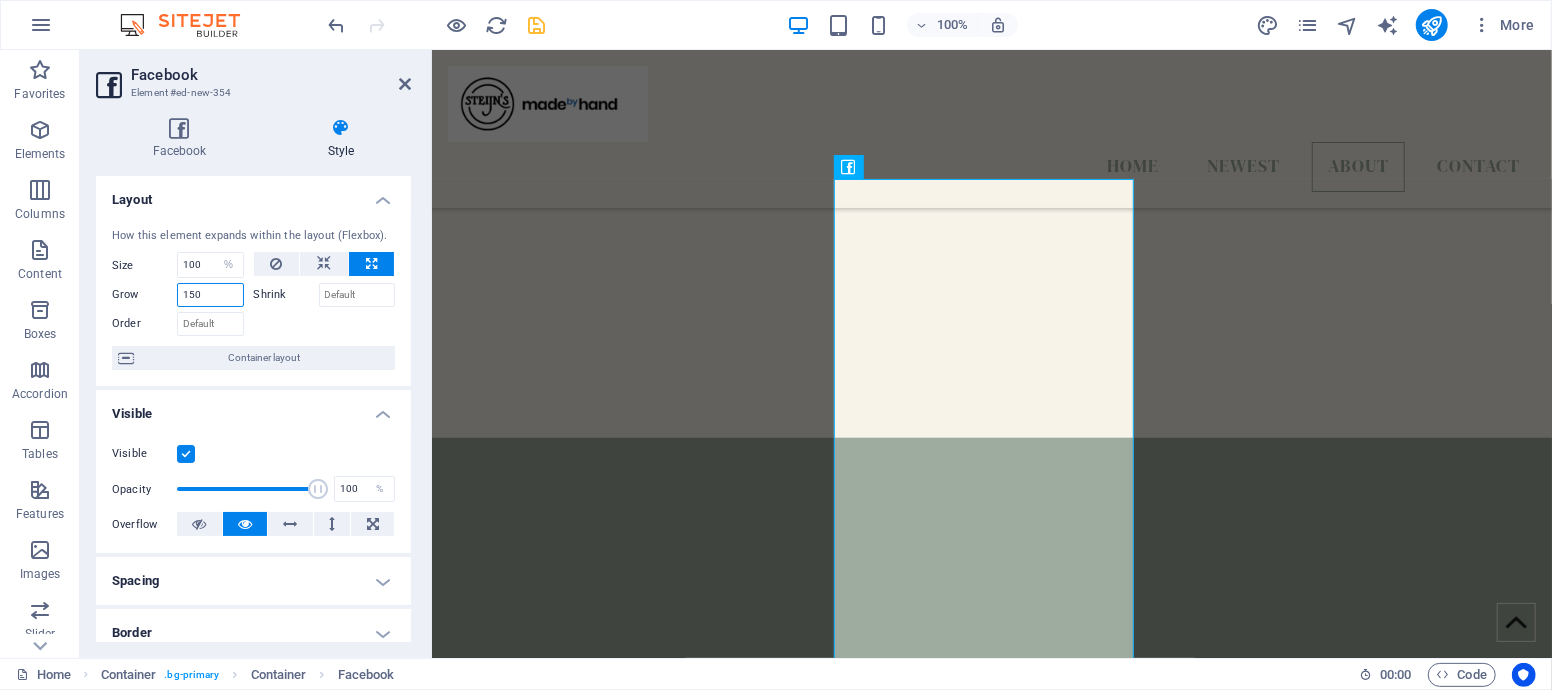 drag, startPoint x: 214, startPoint y: 297, endPoint x: 138, endPoint y: 297, distance: 76 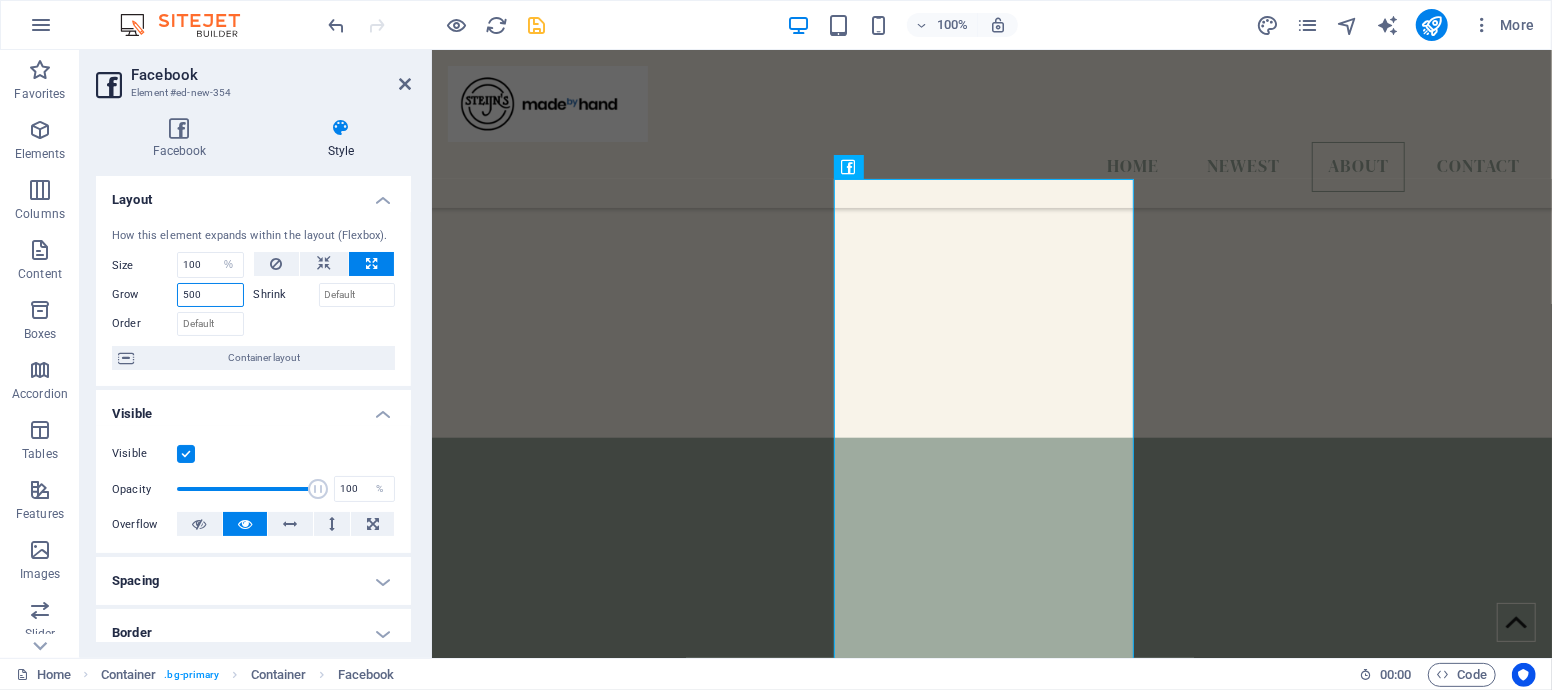 type on "500" 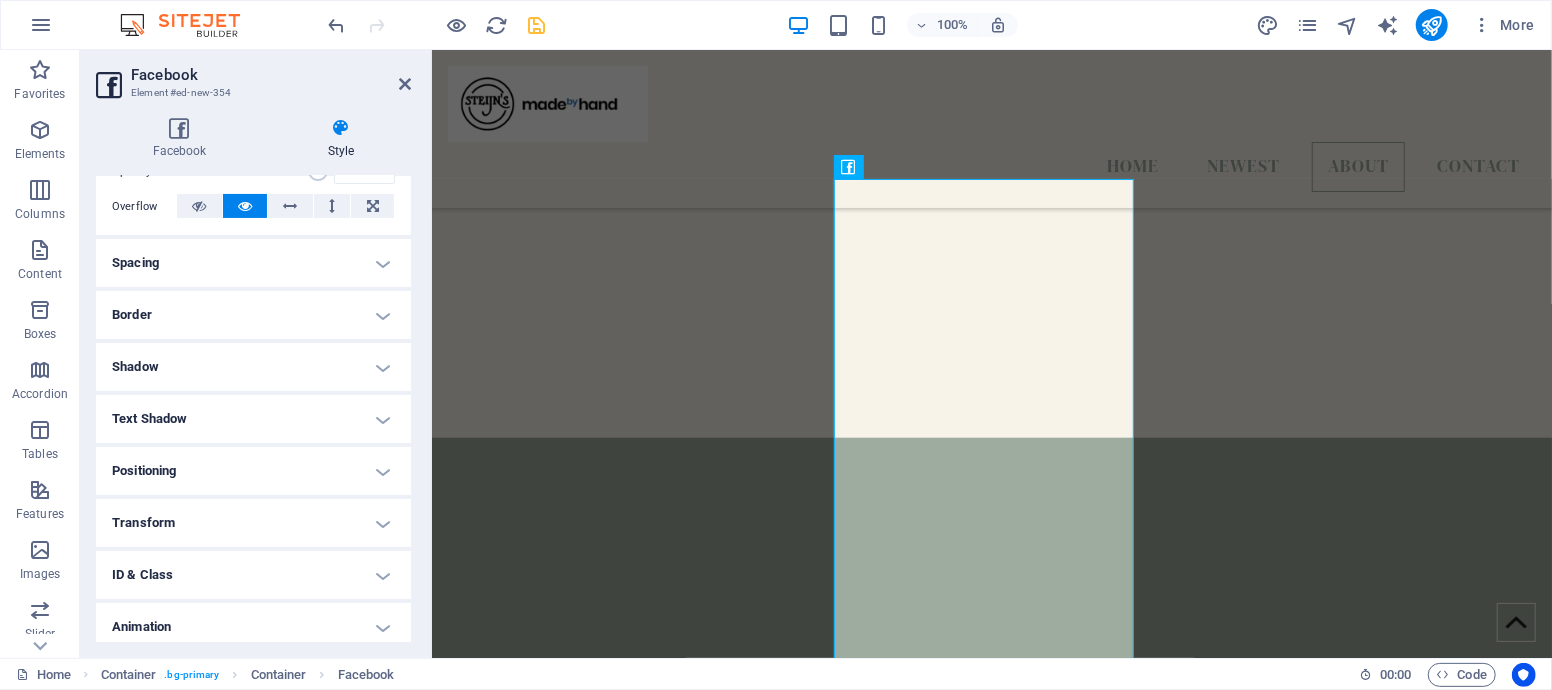 scroll, scrollTop: 333, scrollLeft: 0, axis: vertical 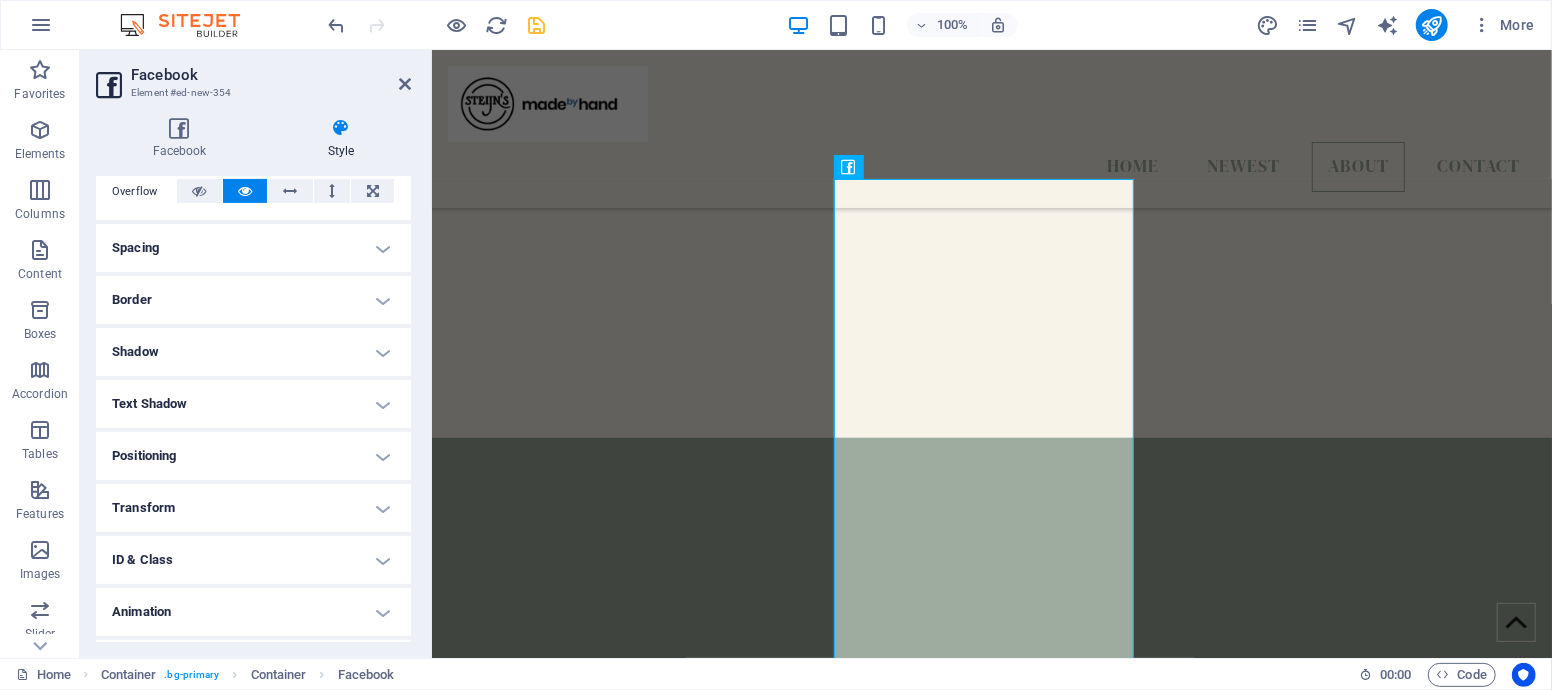 click on "Transform" at bounding box center [253, 508] 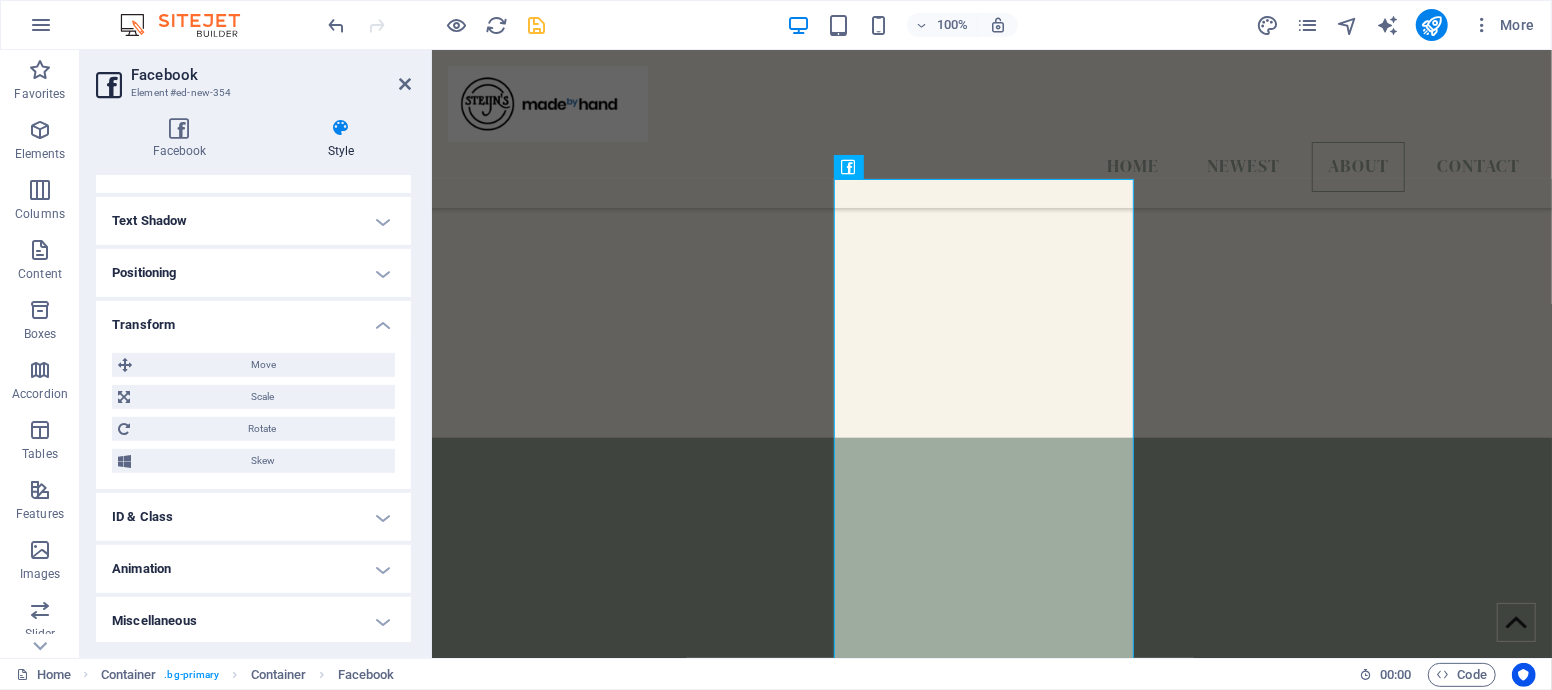 scroll, scrollTop: 517, scrollLeft: 0, axis: vertical 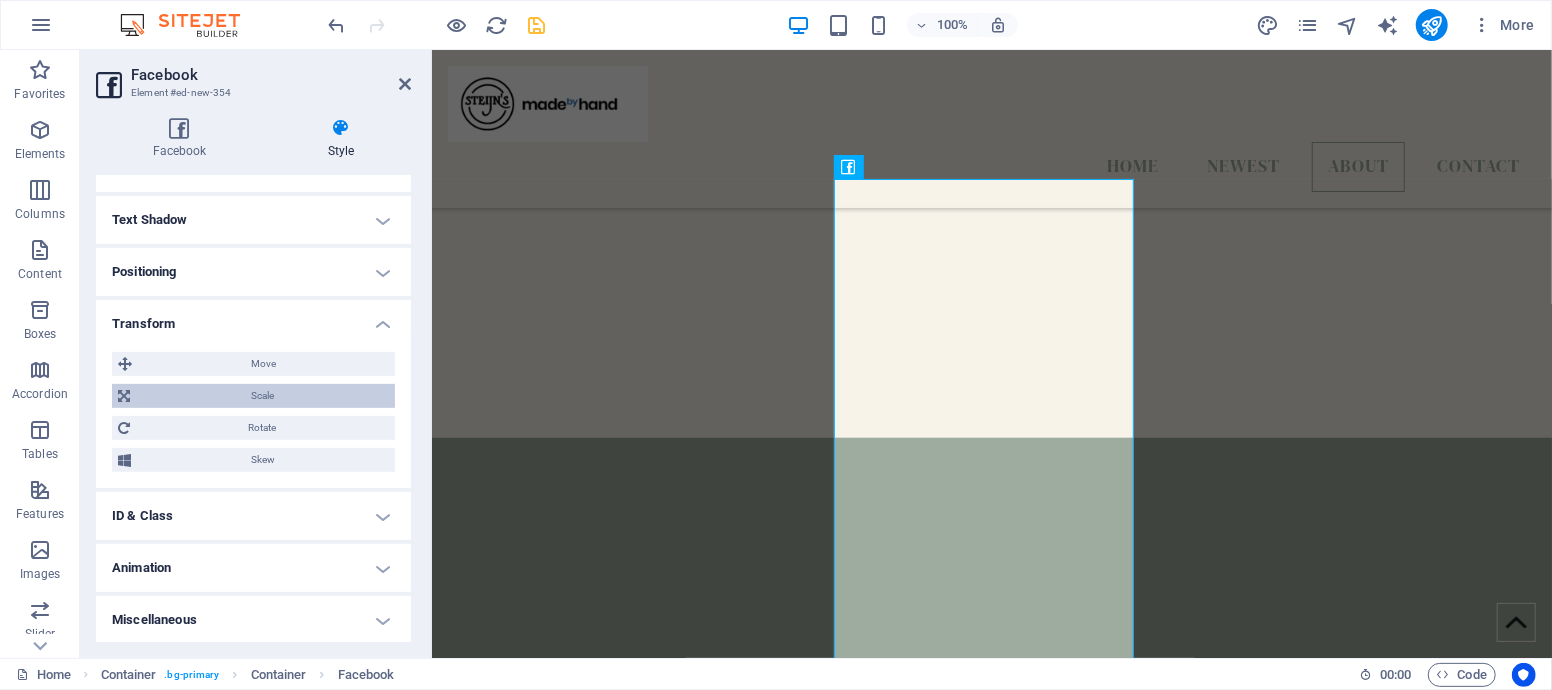 click on "Scale" at bounding box center (262, 396) 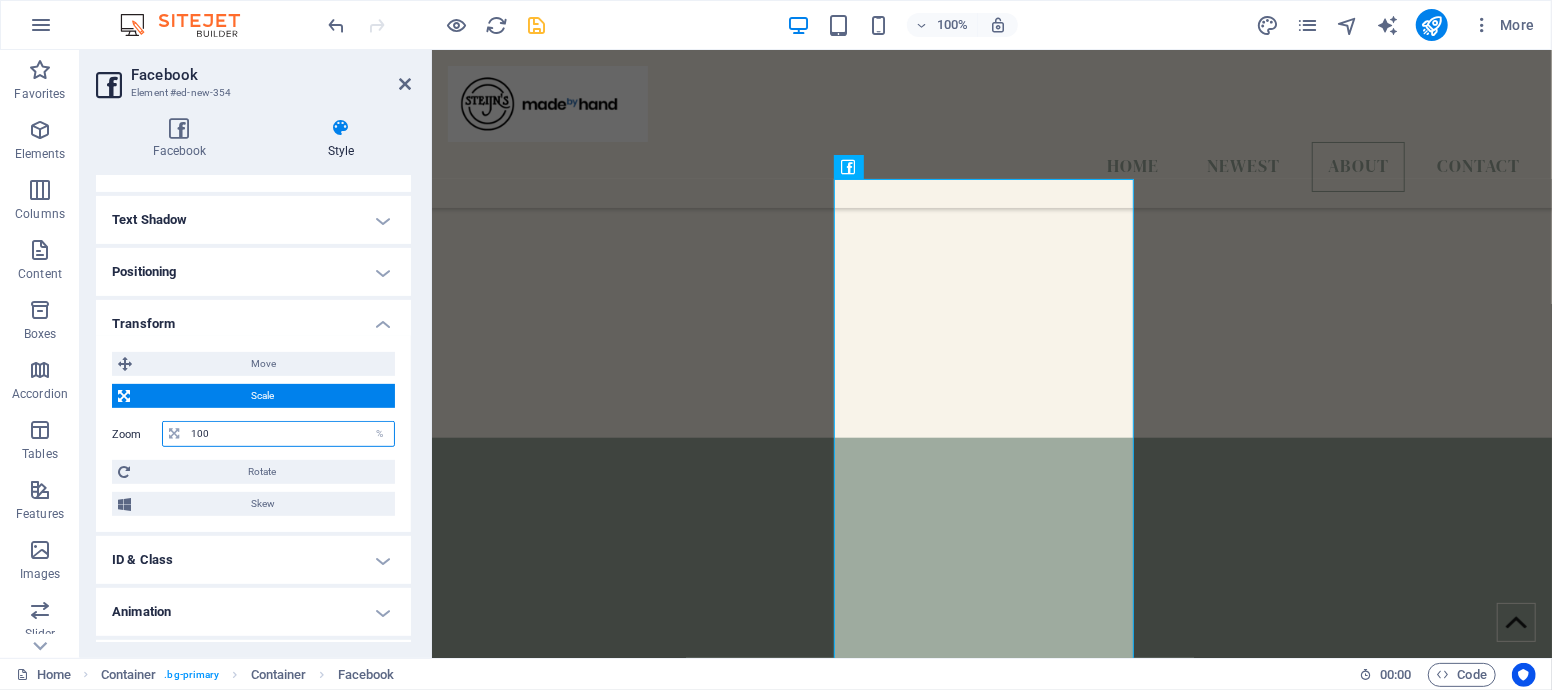 drag, startPoint x: 273, startPoint y: 430, endPoint x: 157, endPoint y: 430, distance: 116 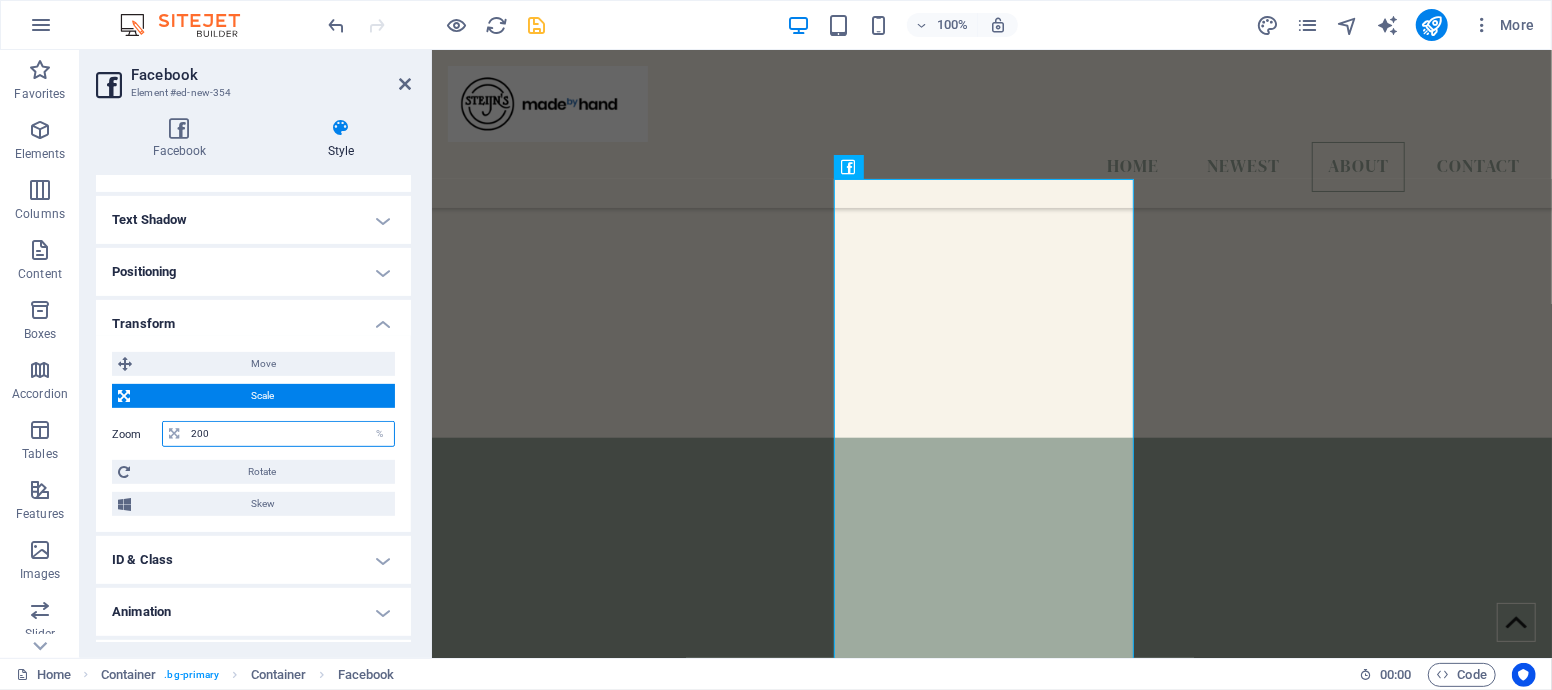 type on "200" 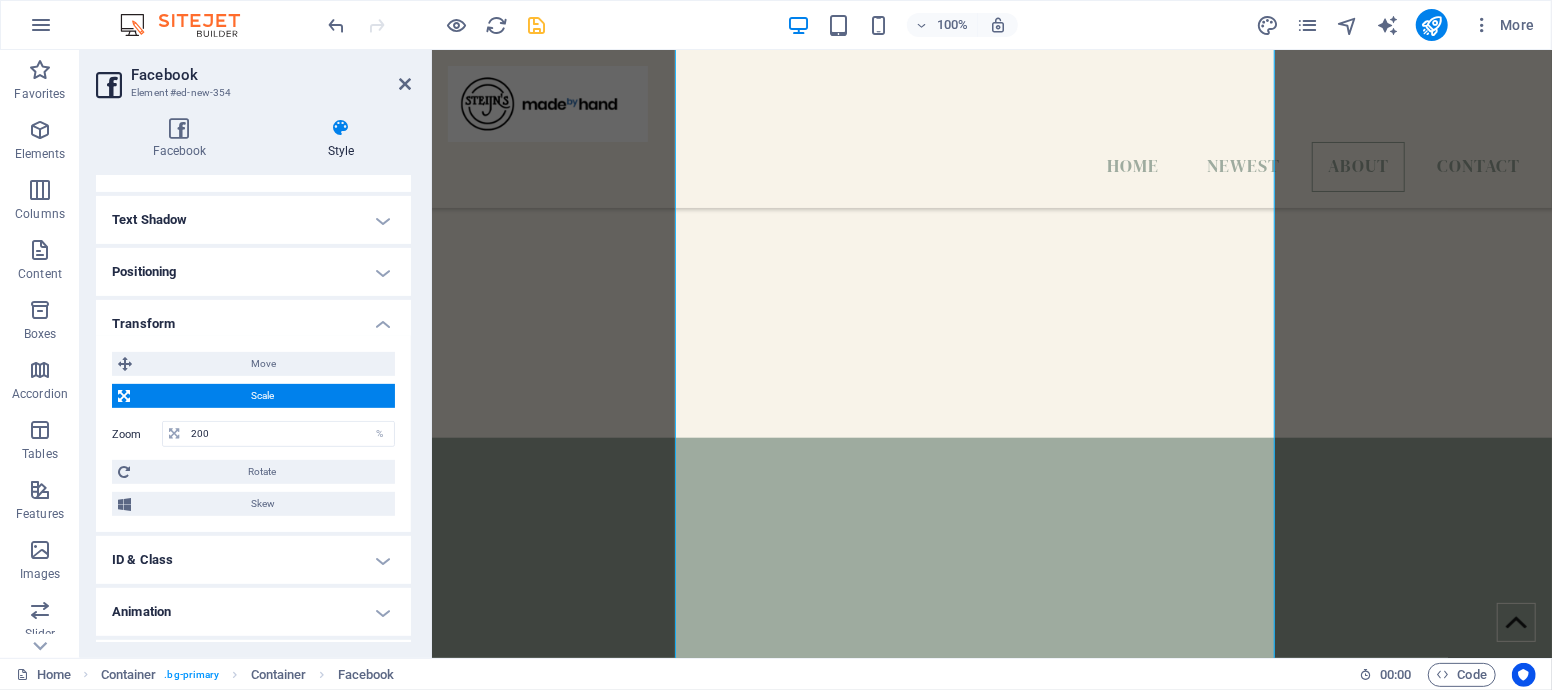 type 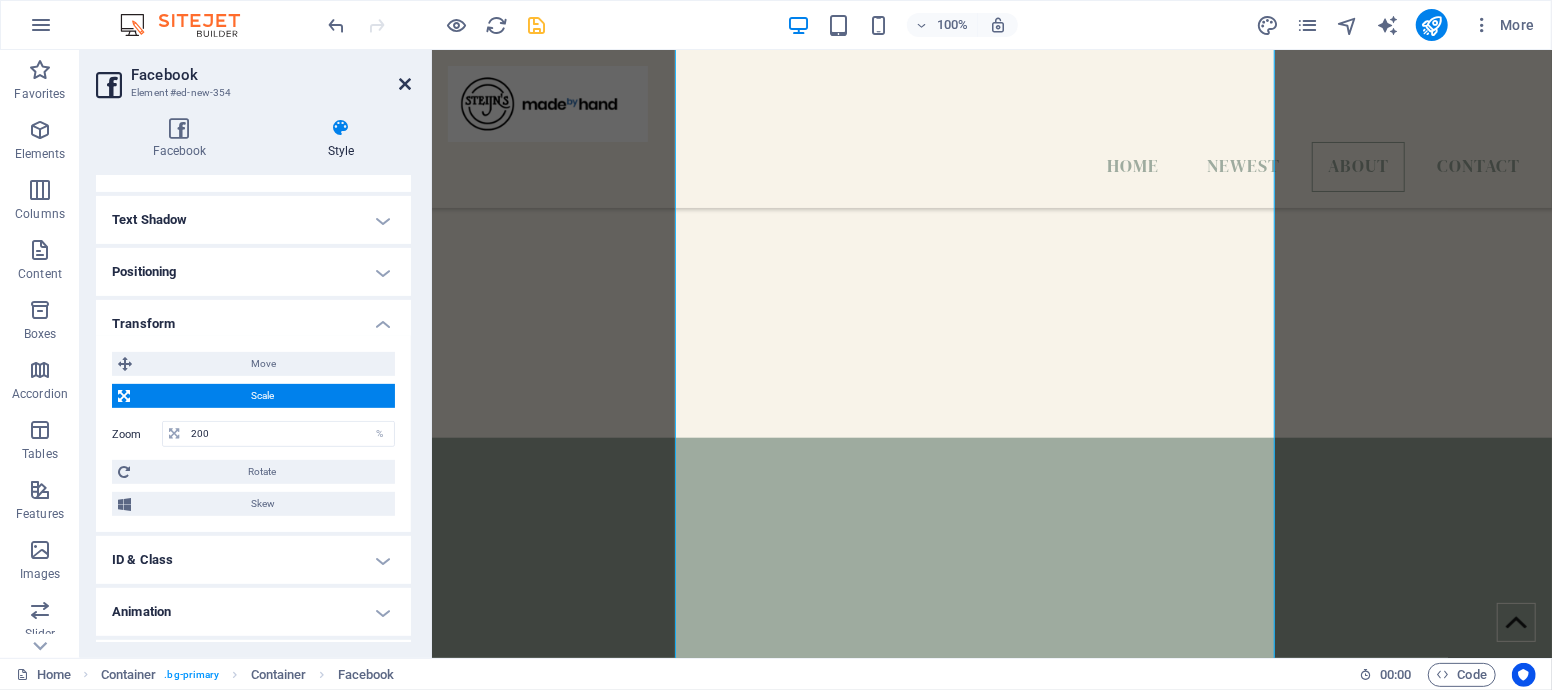 click at bounding box center (405, 84) 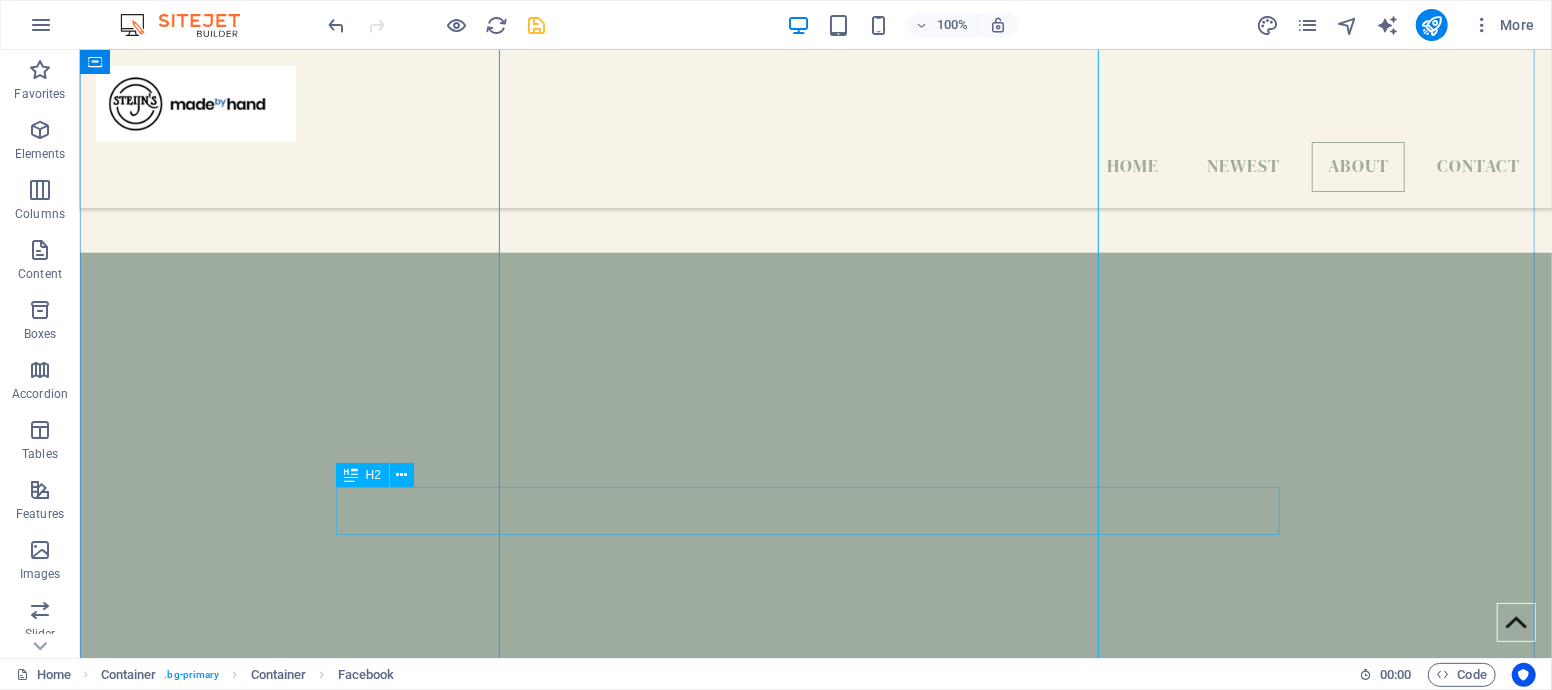 scroll, scrollTop: 1336, scrollLeft: 0, axis: vertical 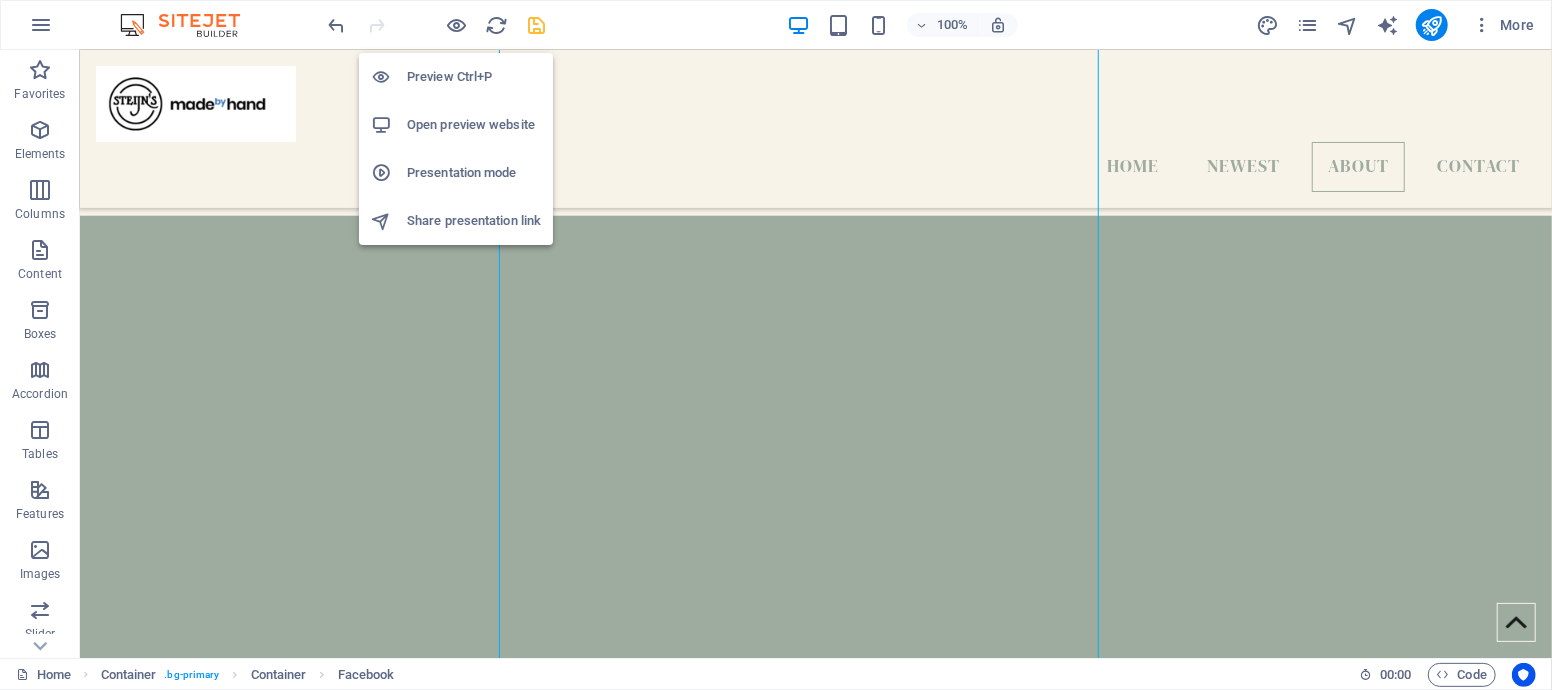 click on "Open preview website" at bounding box center [474, 125] 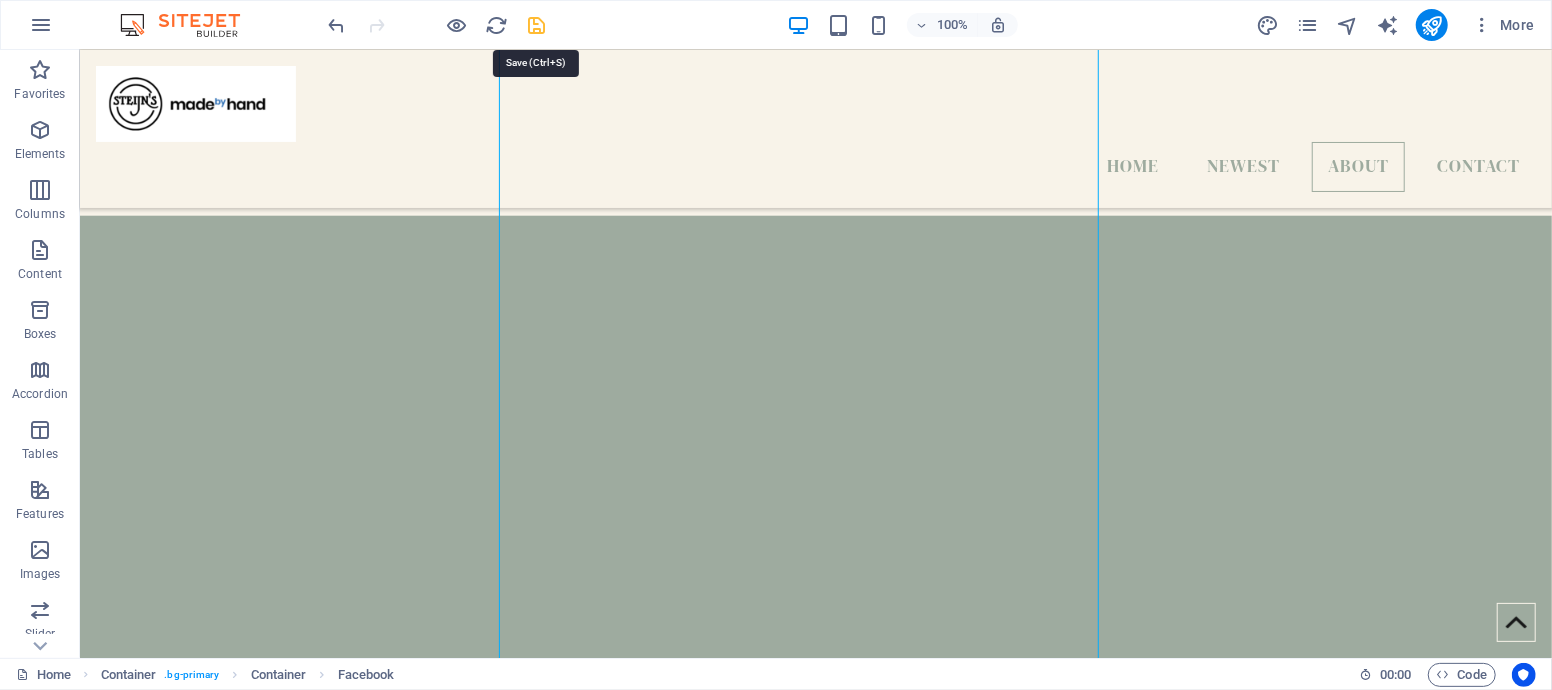 click at bounding box center [537, 25] 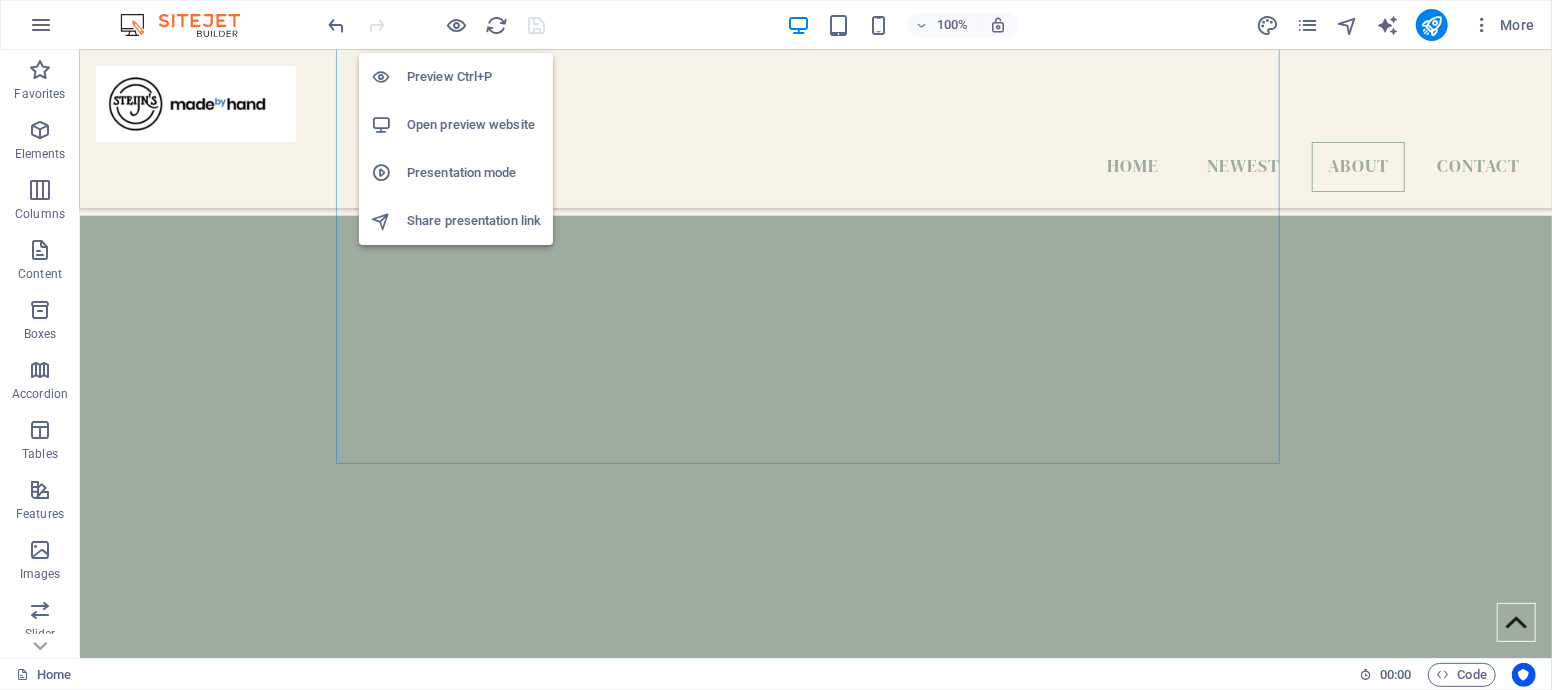 click on "Open preview website" at bounding box center (474, 125) 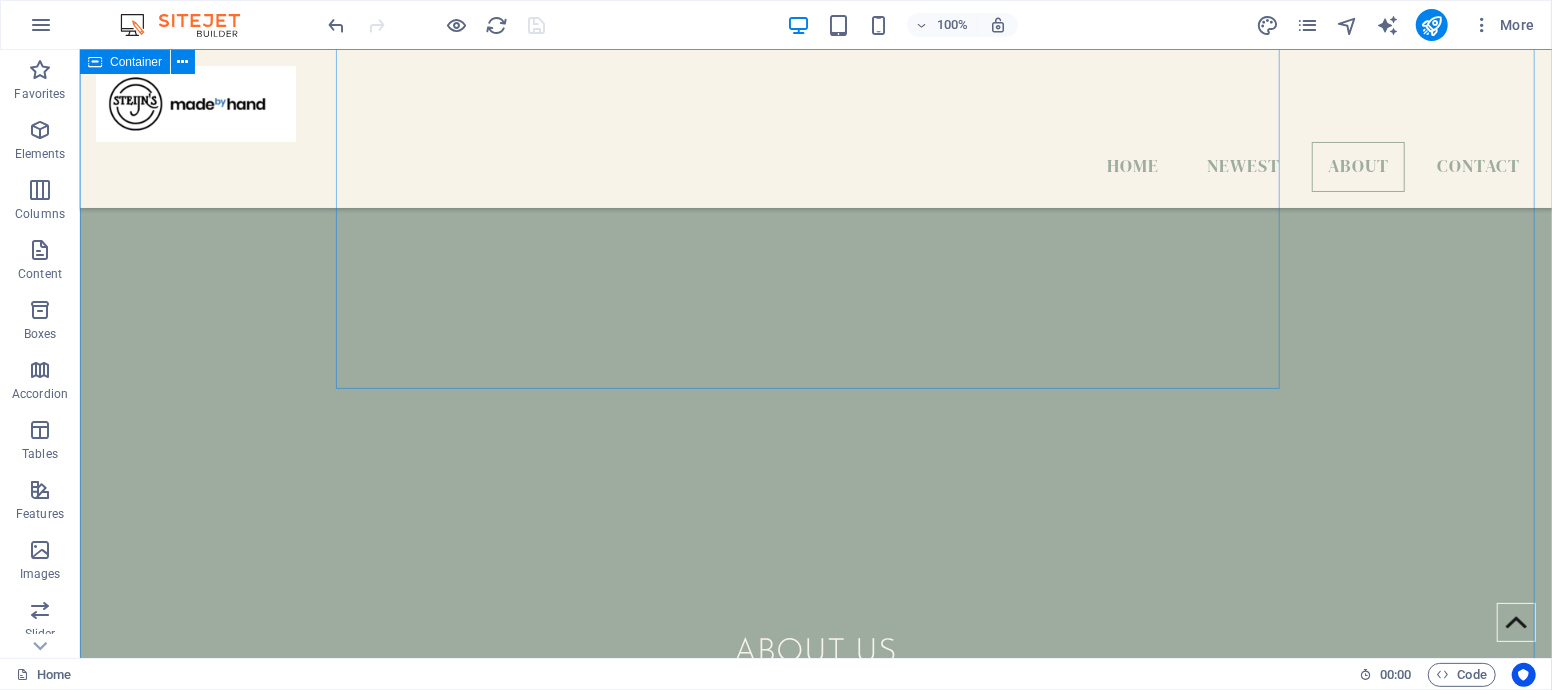 scroll, scrollTop: 1558, scrollLeft: 0, axis: vertical 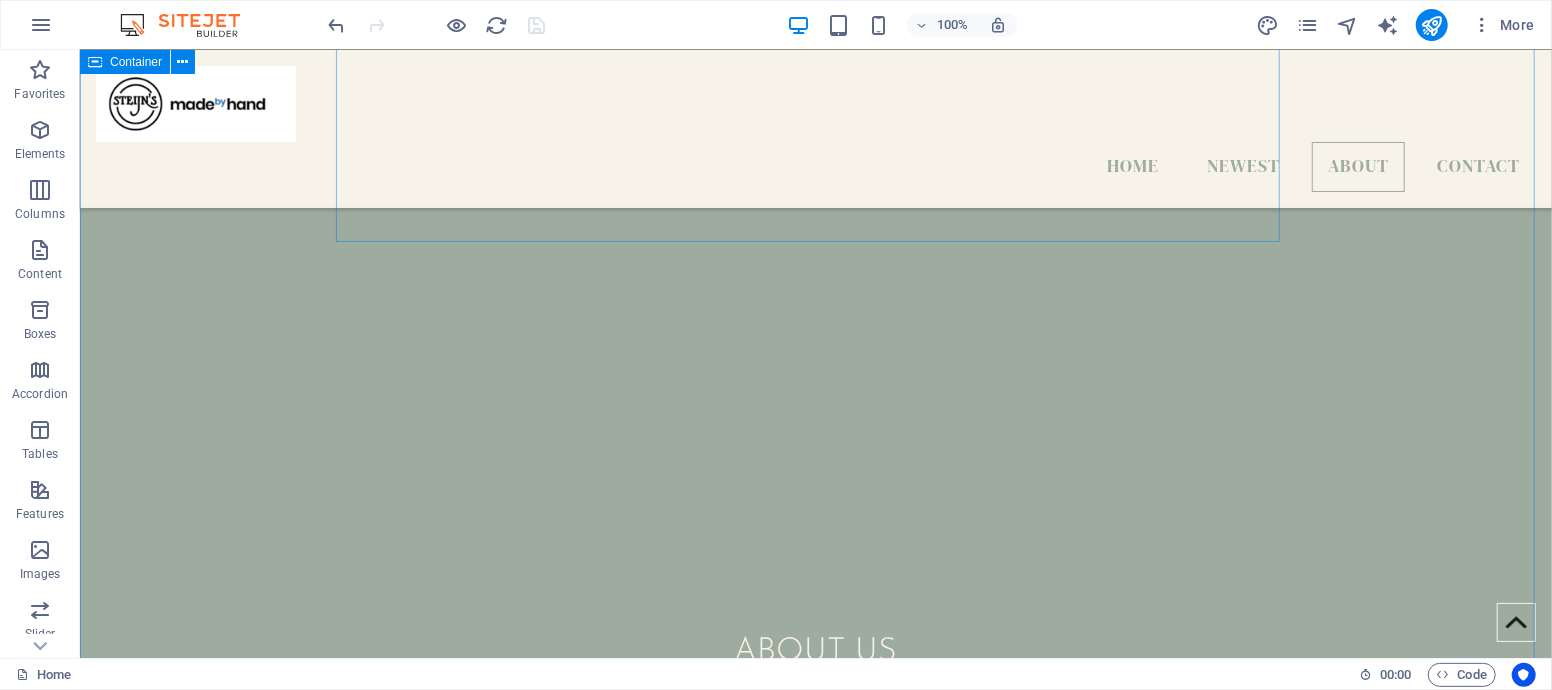 click on "About Us Isa Brown Maria Rossi Linda Brown" at bounding box center [815, 952] 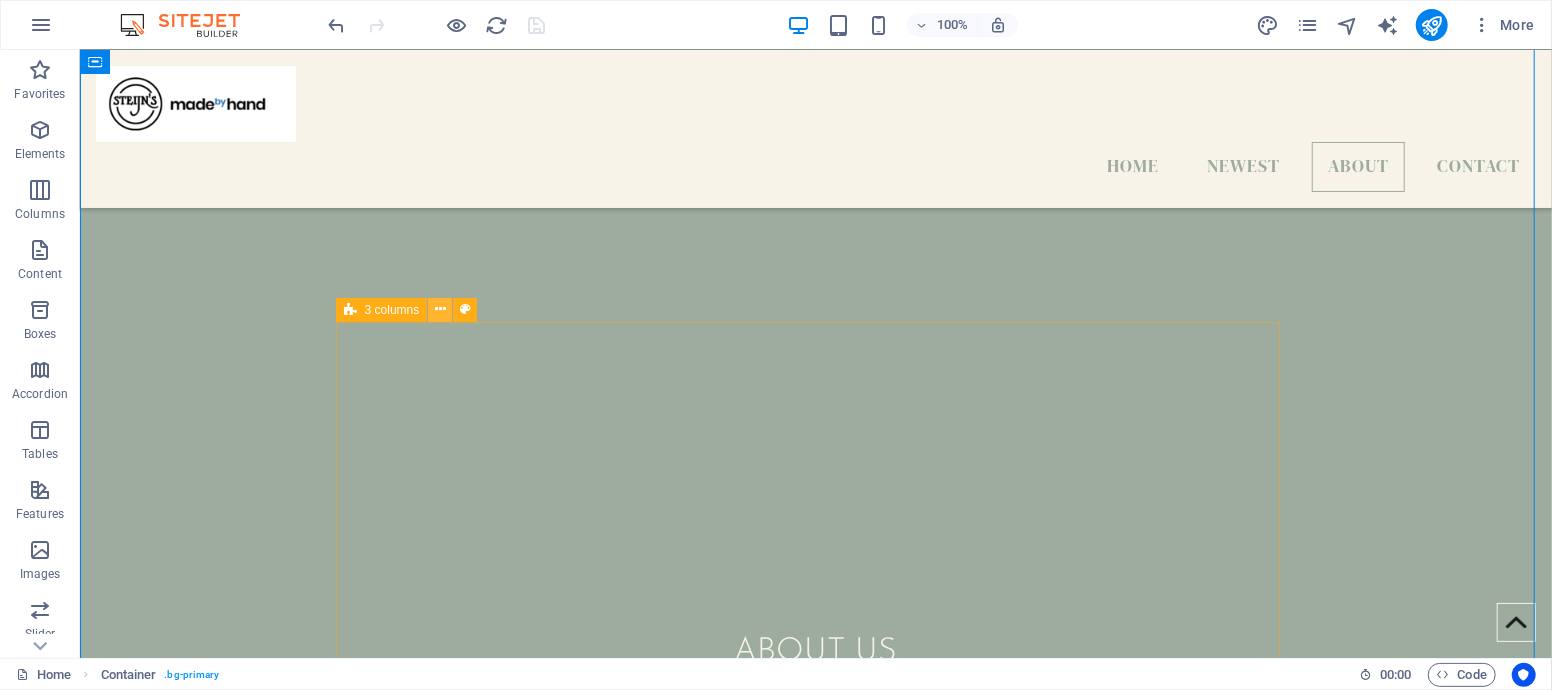 click at bounding box center [440, 309] 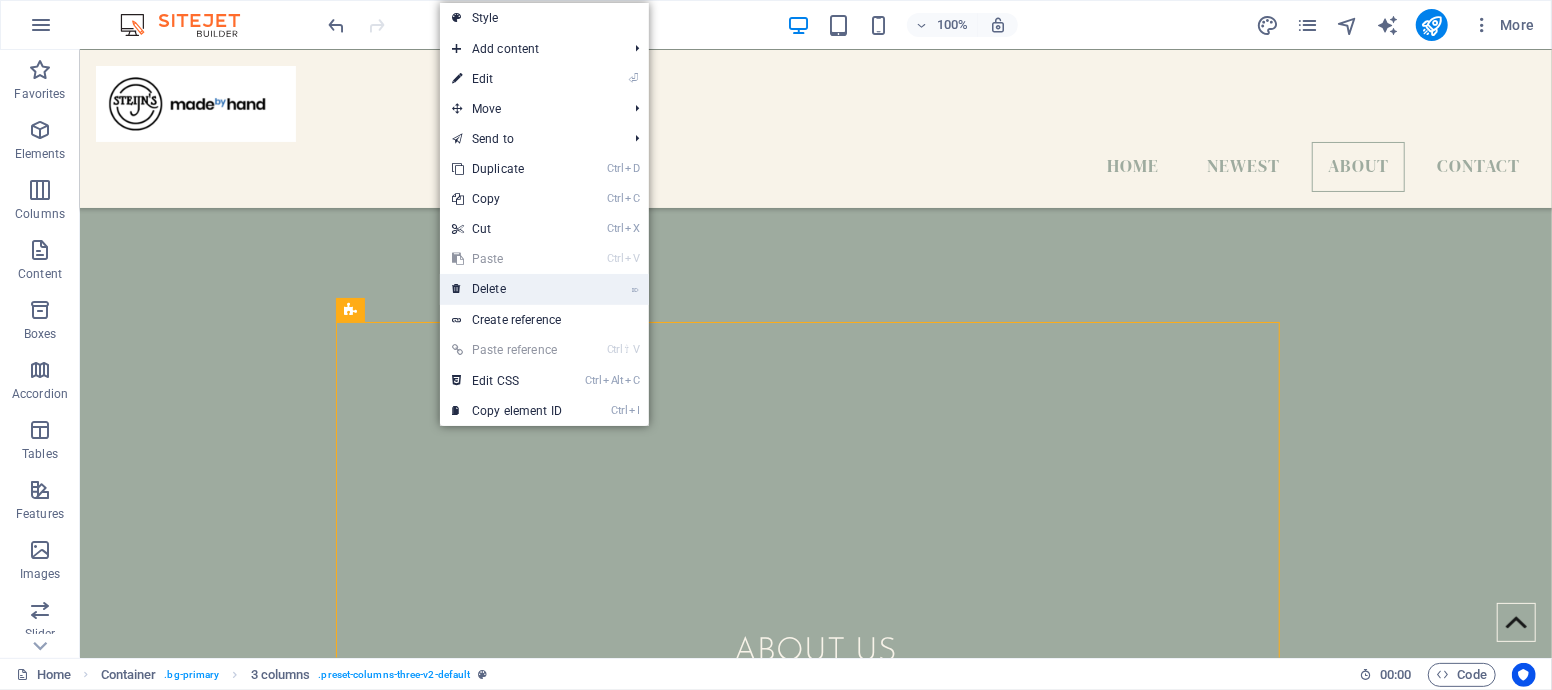 click on "⌦  Delete" at bounding box center [507, 289] 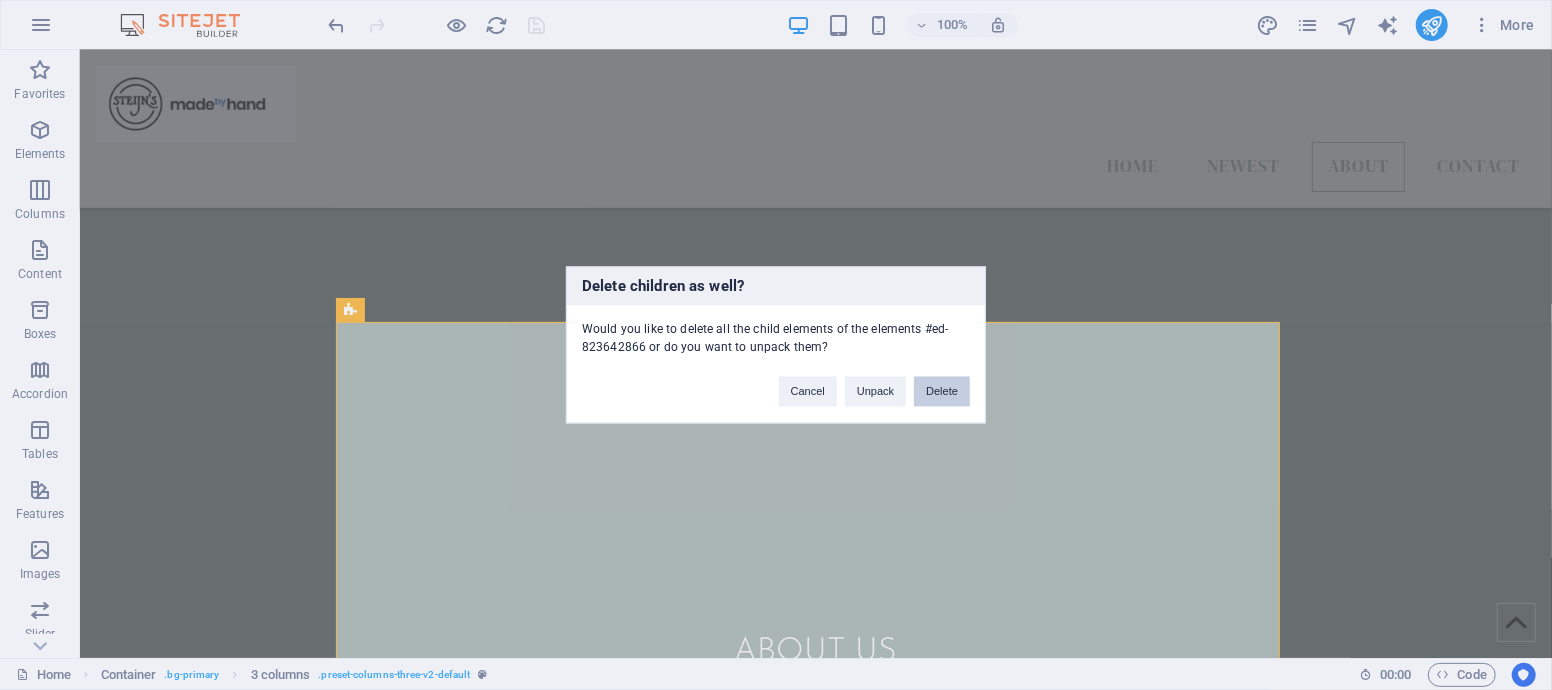 drag, startPoint x: 942, startPoint y: 385, endPoint x: 864, endPoint y: 335, distance: 92.64988 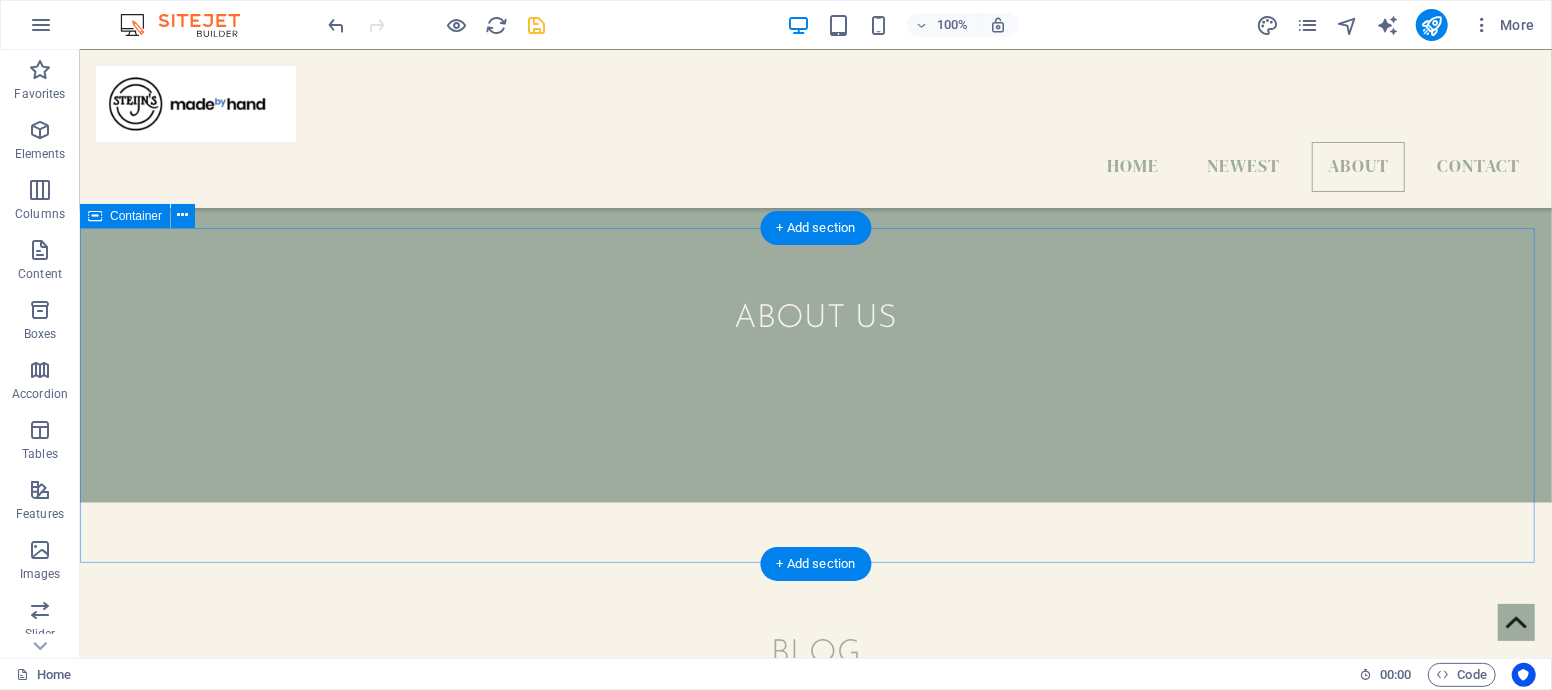 scroll, scrollTop: 1781, scrollLeft: 0, axis: vertical 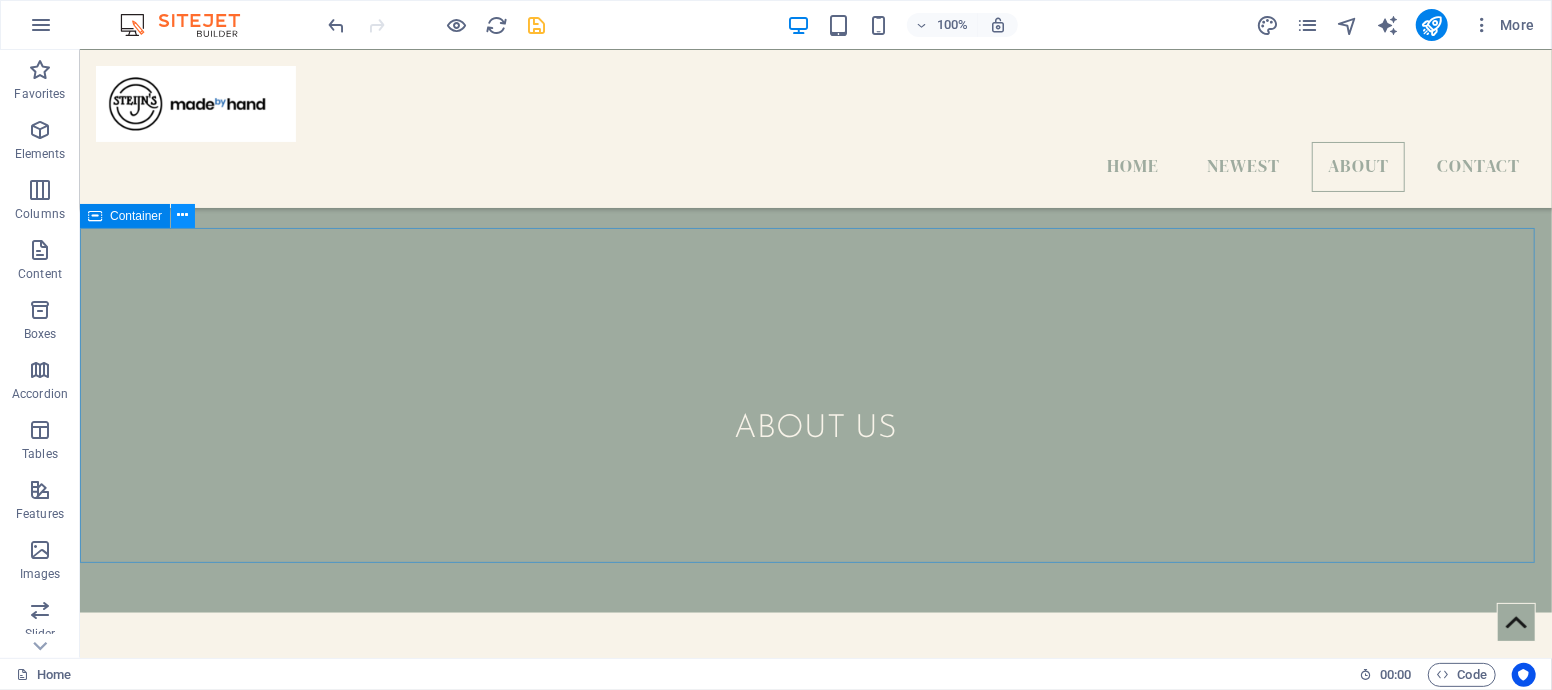 click at bounding box center [183, 215] 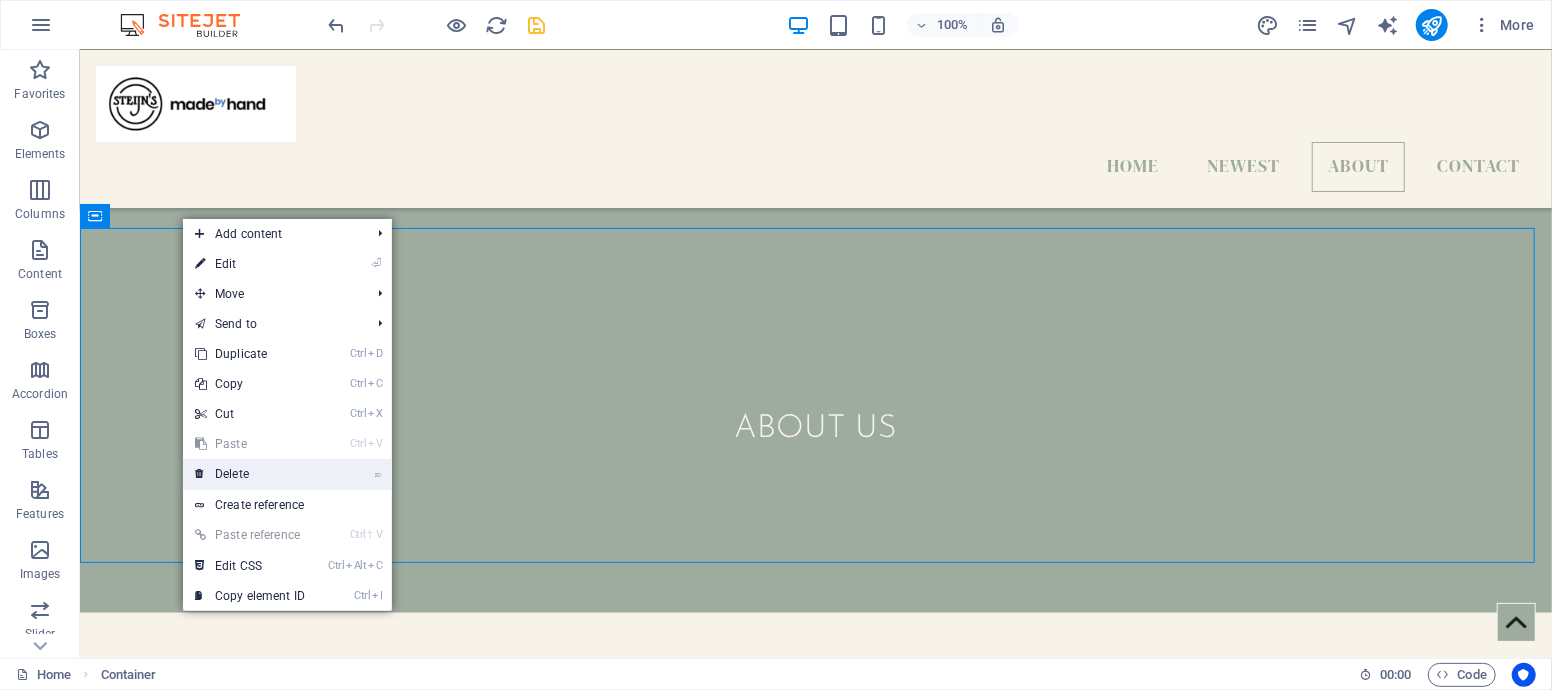click on "⌦  Delete" at bounding box center (250, 474) 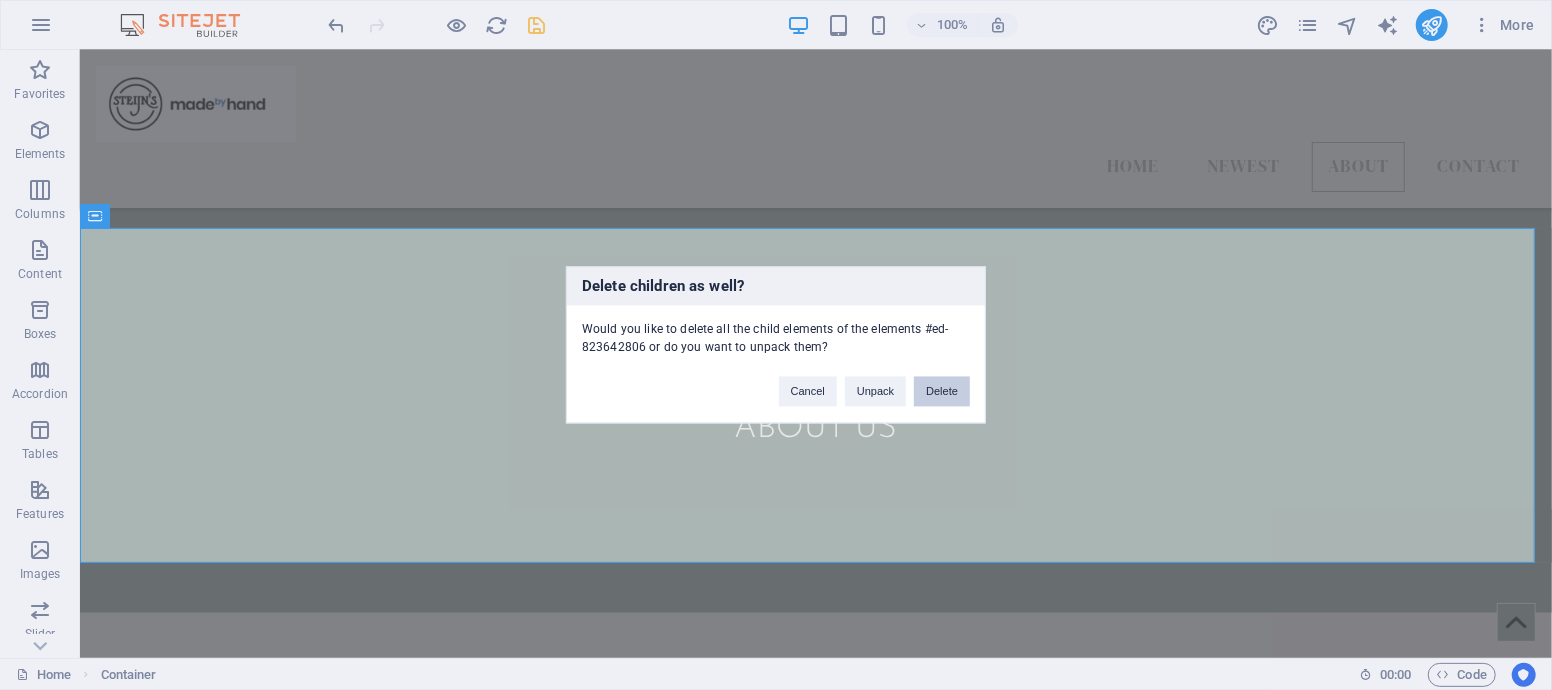 click on "Delete" at bounding box center (942, 392) 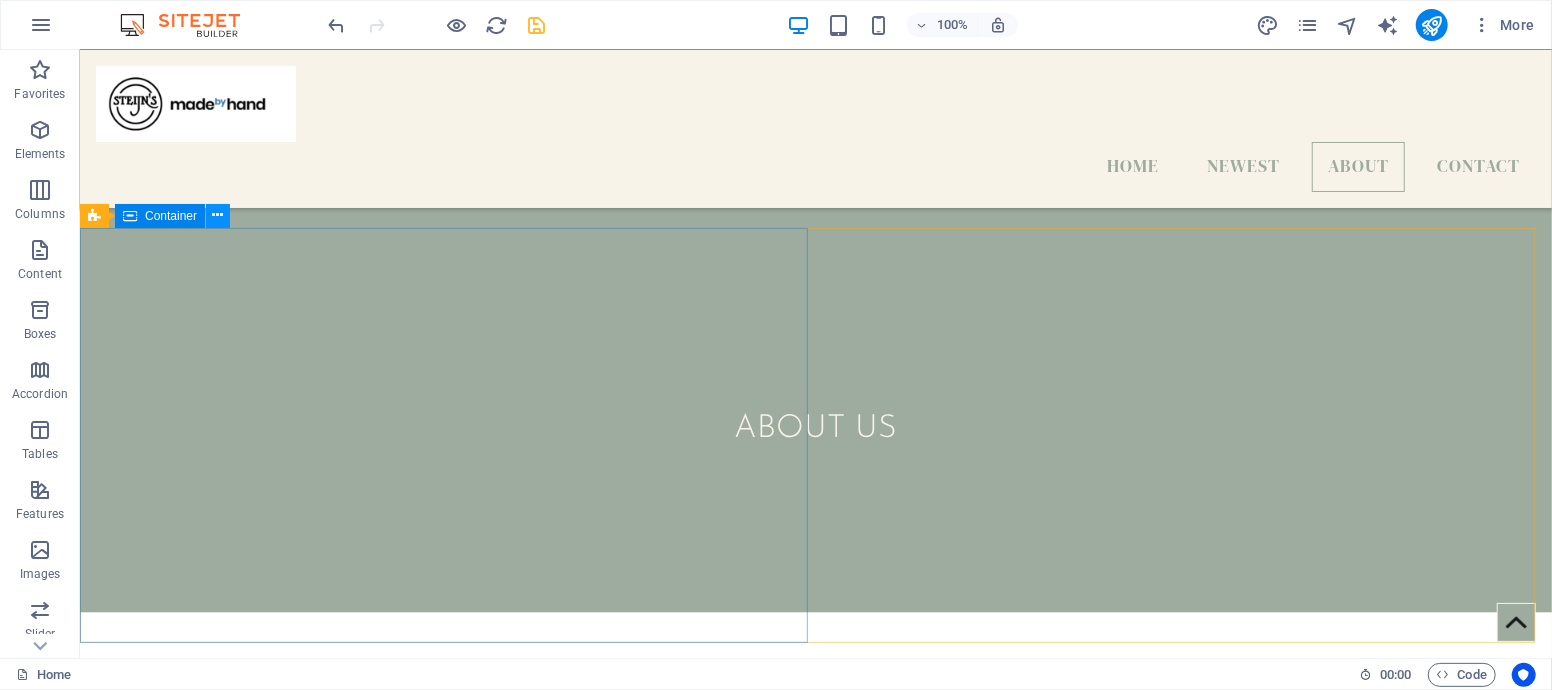 click at bounding box center (218, 215) 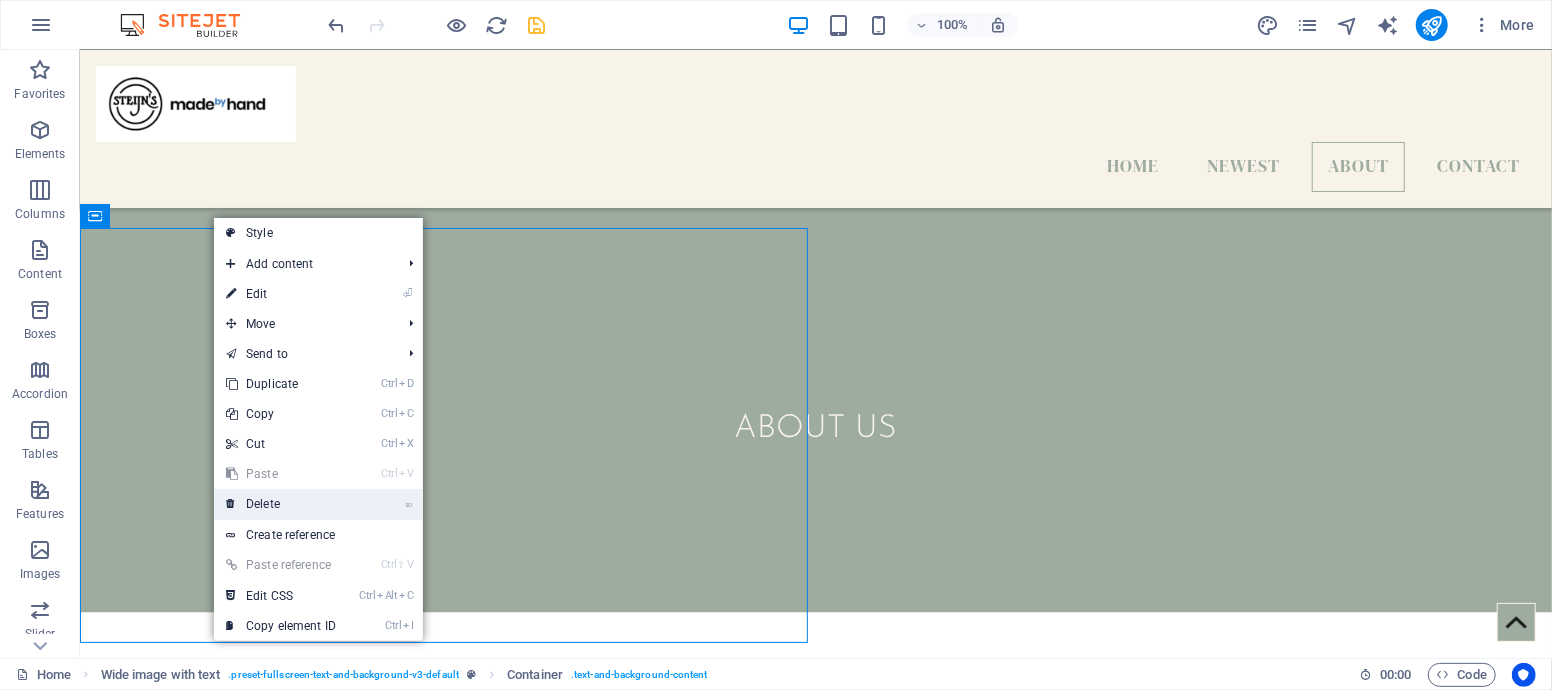 click on "⌦  Delete" at bounding box center (281, 504) 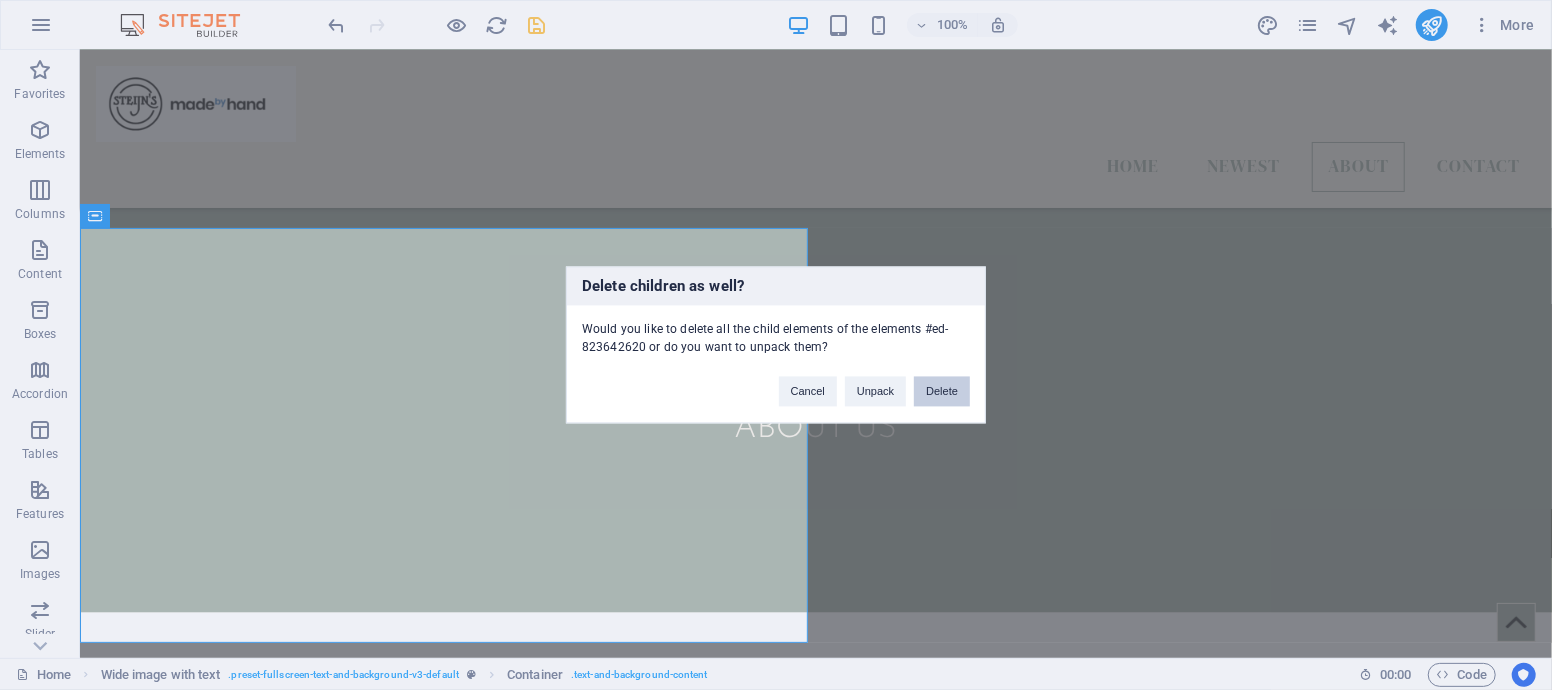 click on "Delete" at bounding box center [942, 392] 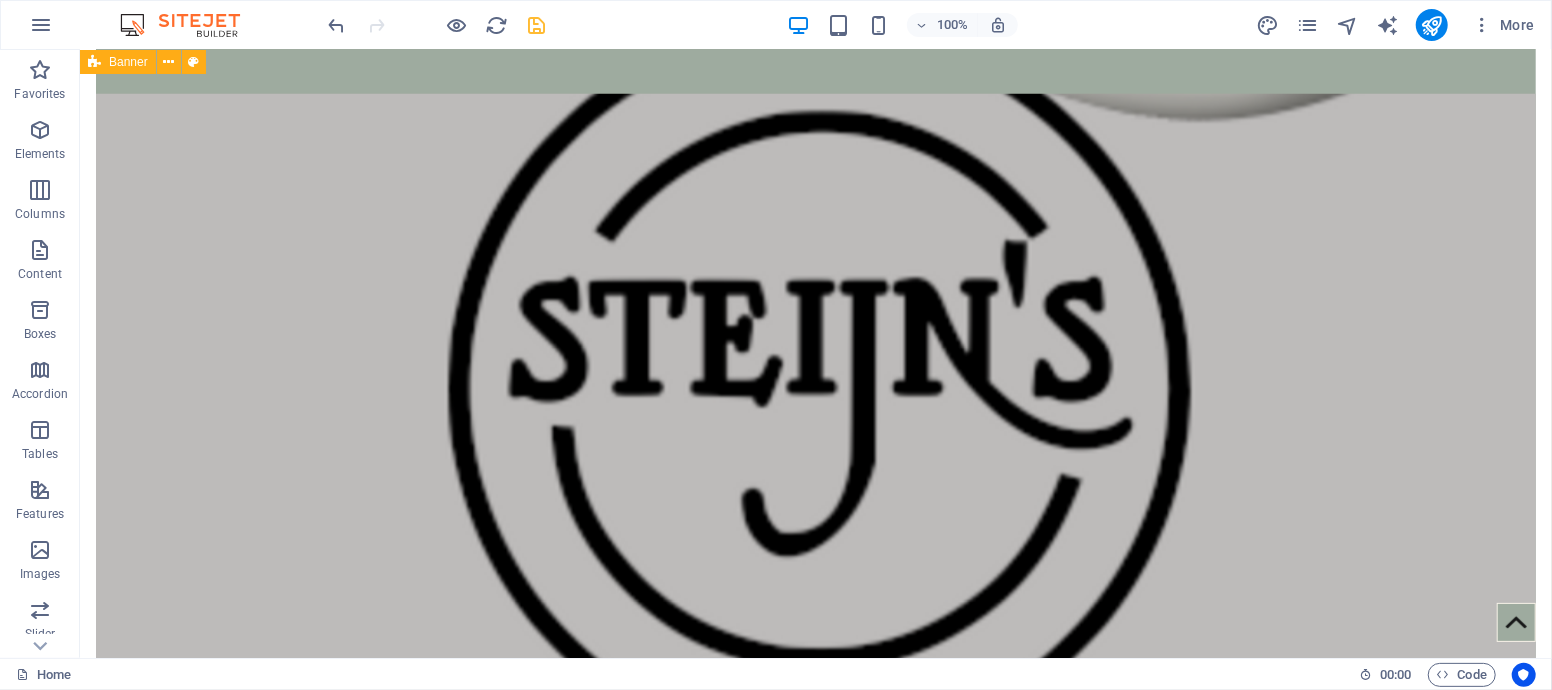 scroll, scrollTop: 273, scrollLeft: 0, axis: vertical 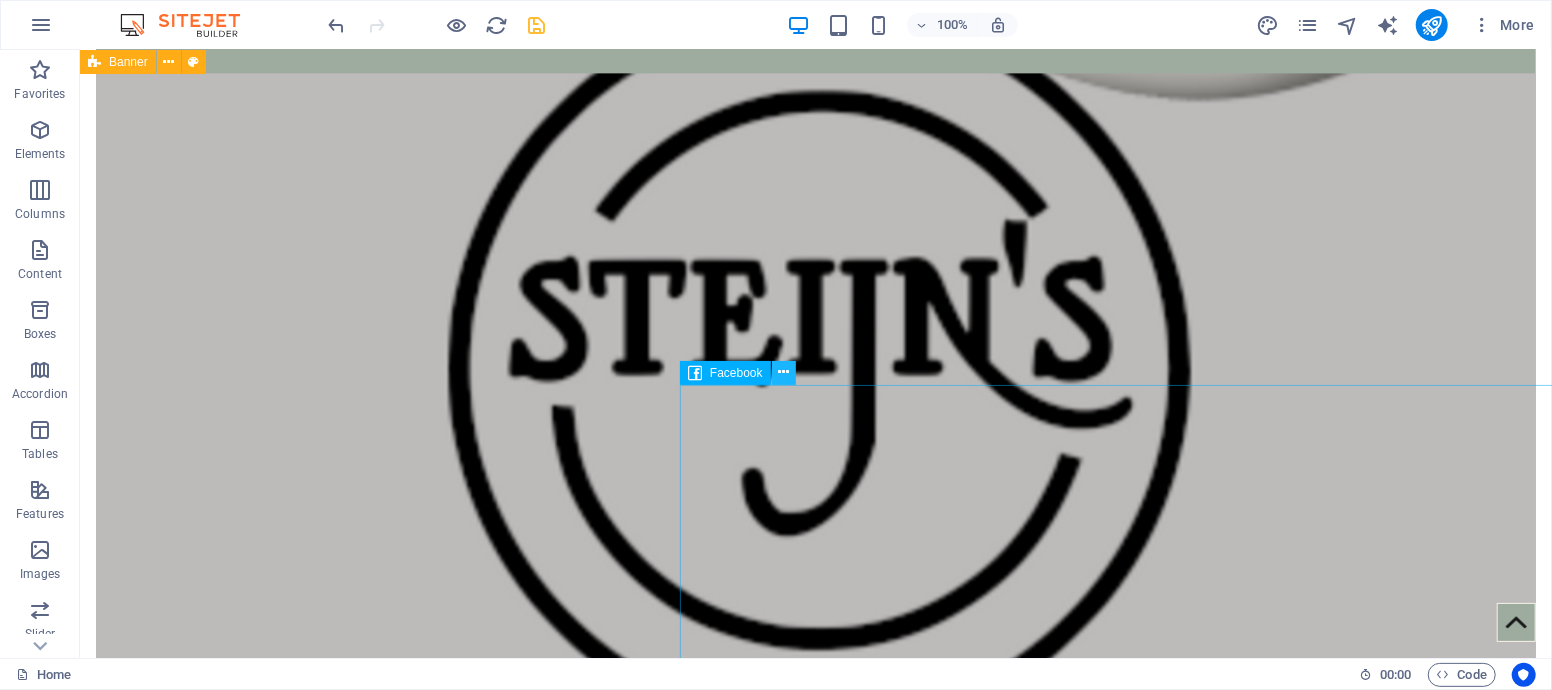 click at bounding box center (783, 372) 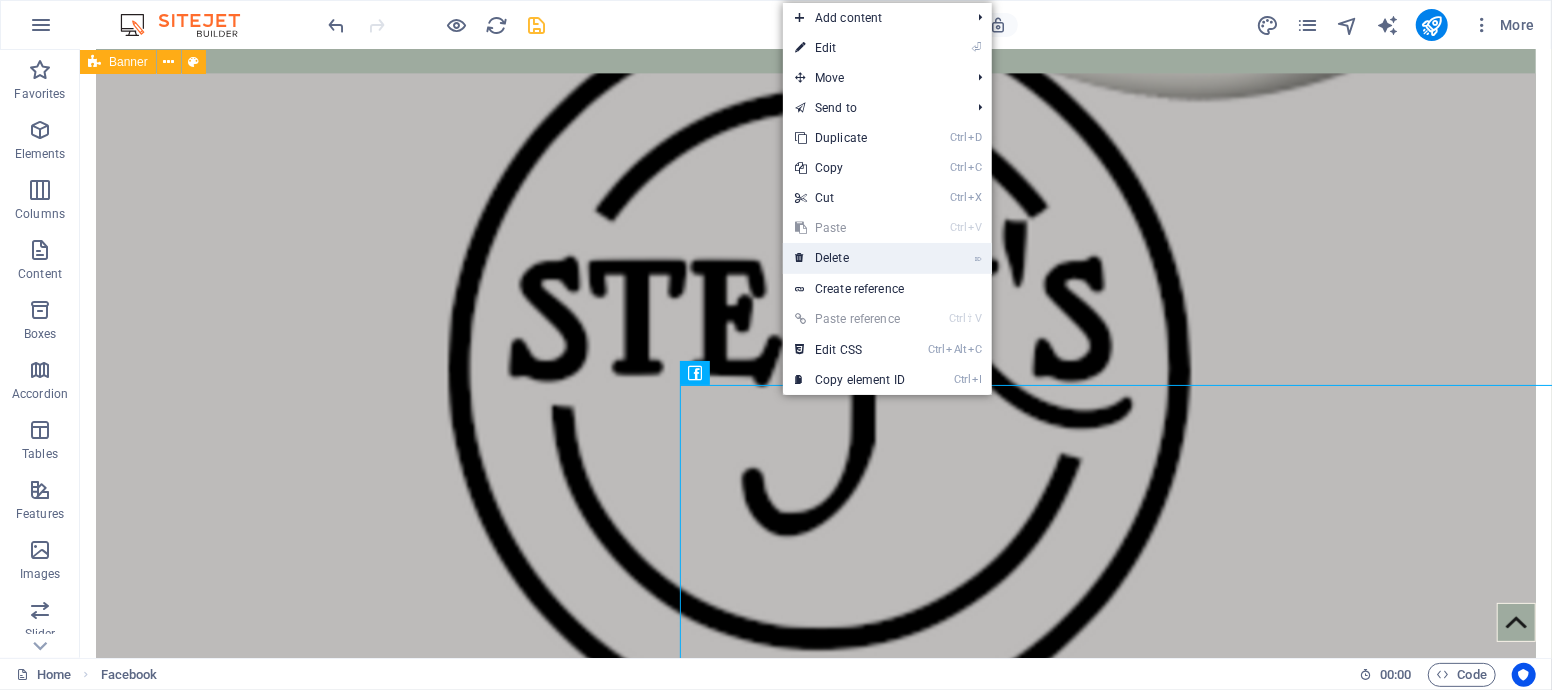 click on "⌦  Delete" at bounding box center (850, 258) 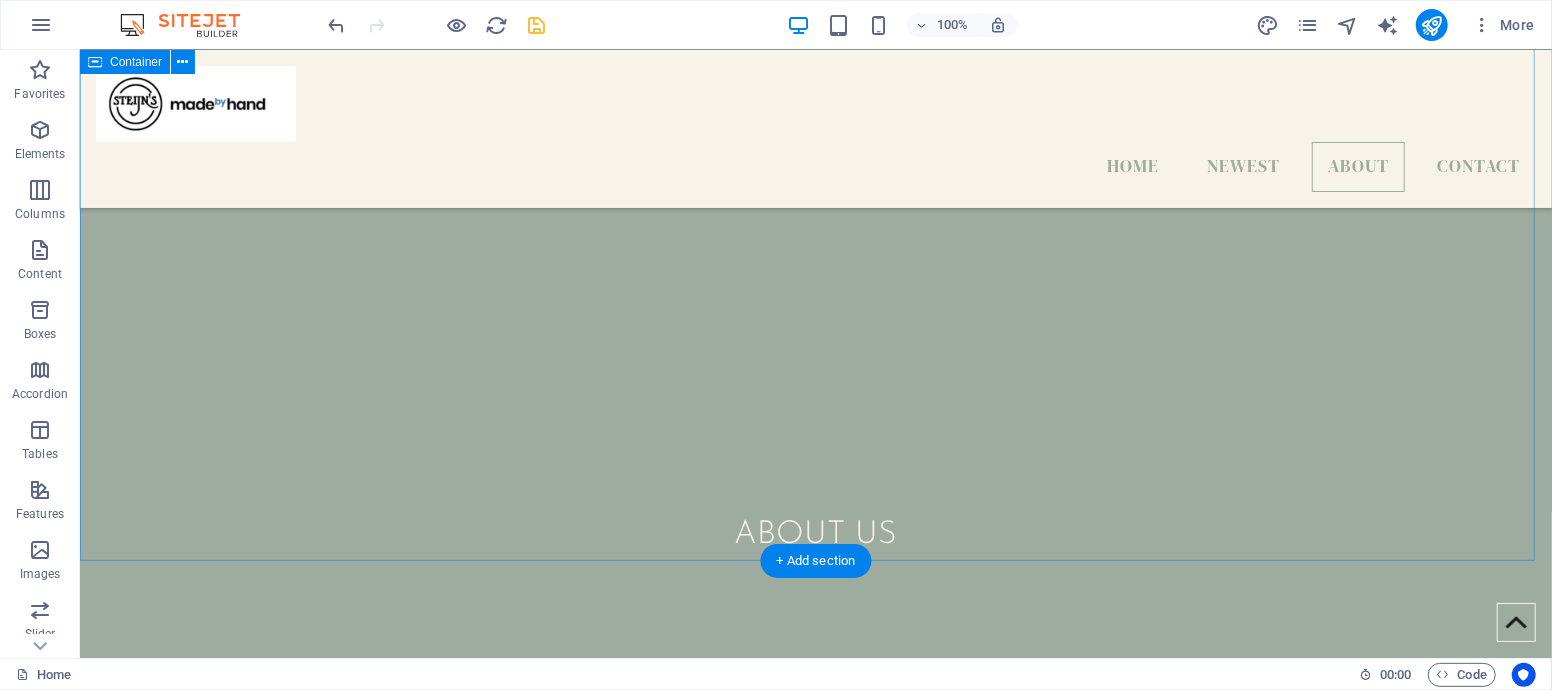 scroll, scrollTop: 940, scrollLeft: 0, axis: vertical 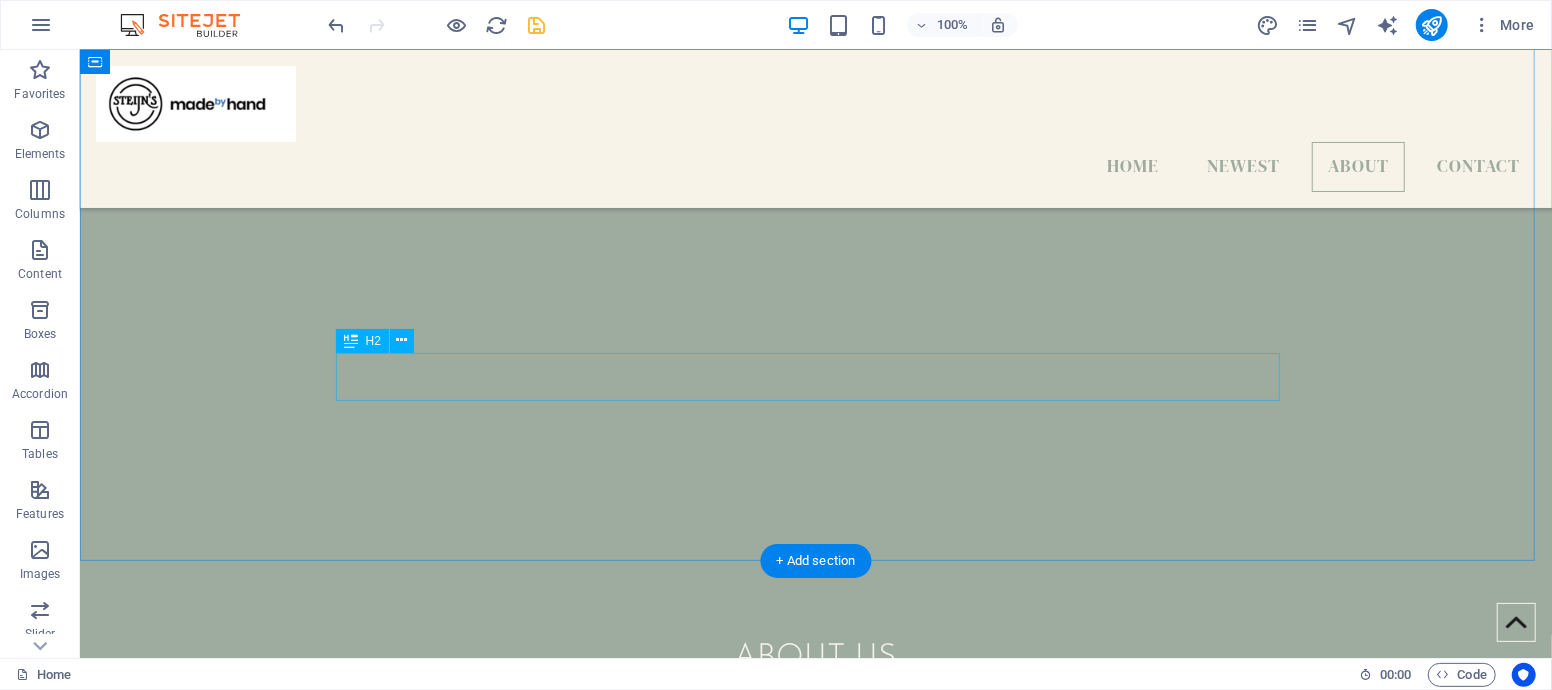 click on "About Us" at bounding box center (815, 657) 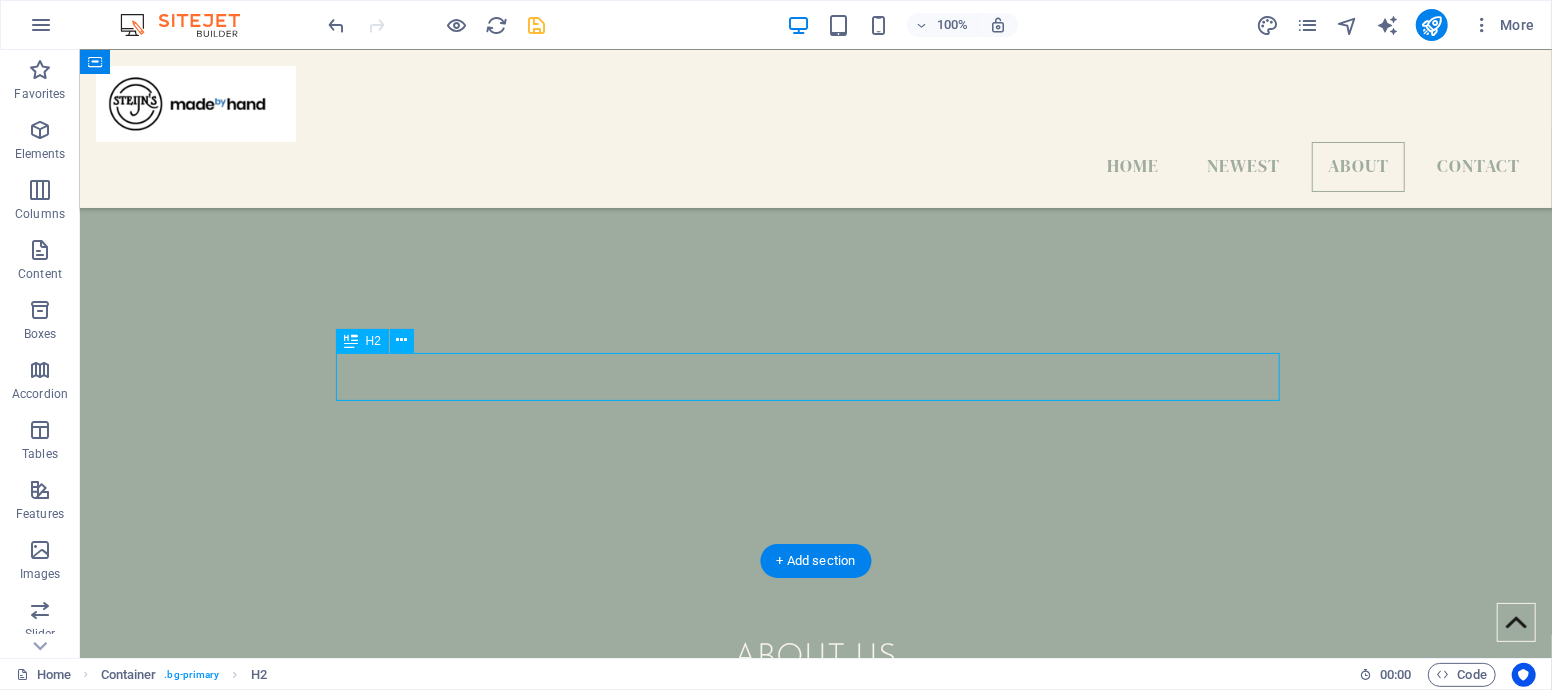 click on "About Us" at bounding box center (815, 657) 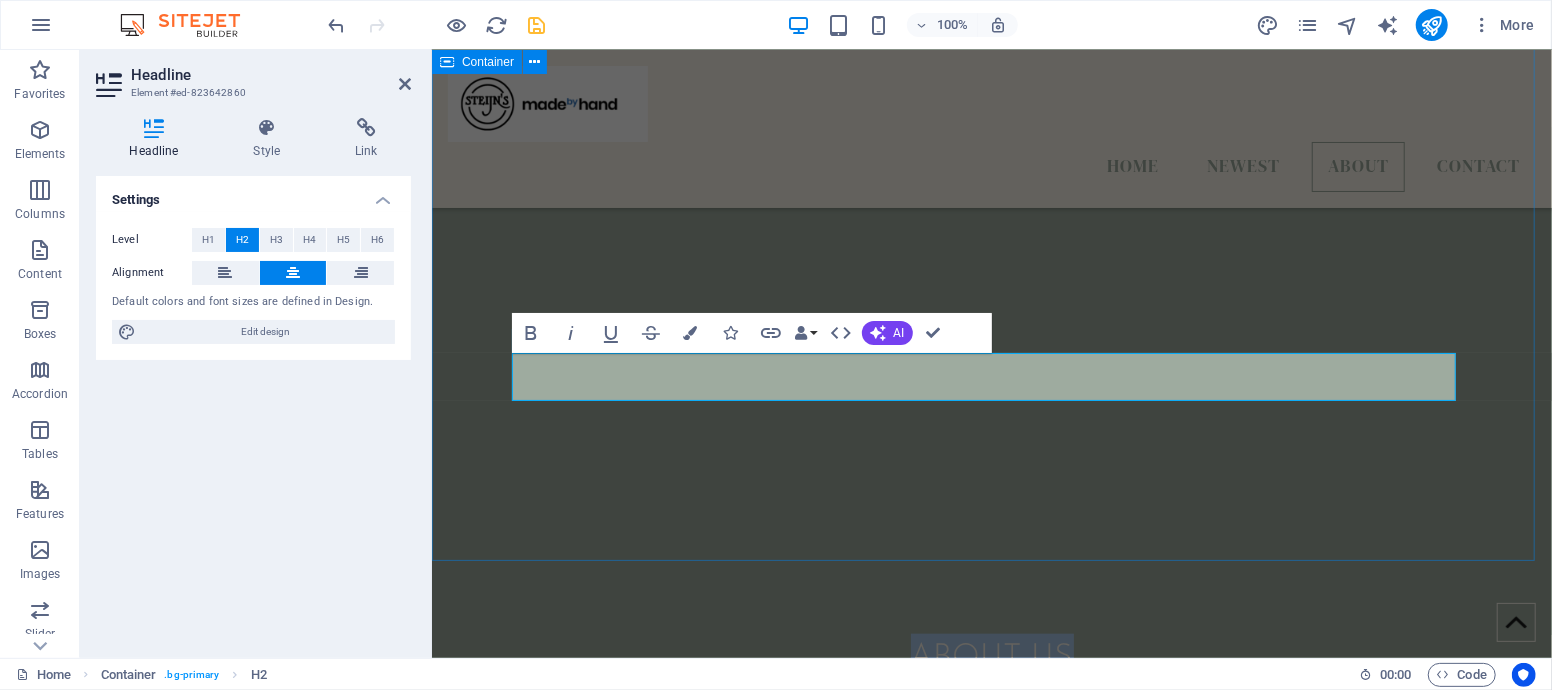click on "About Us" at bounding box center (991, 420) 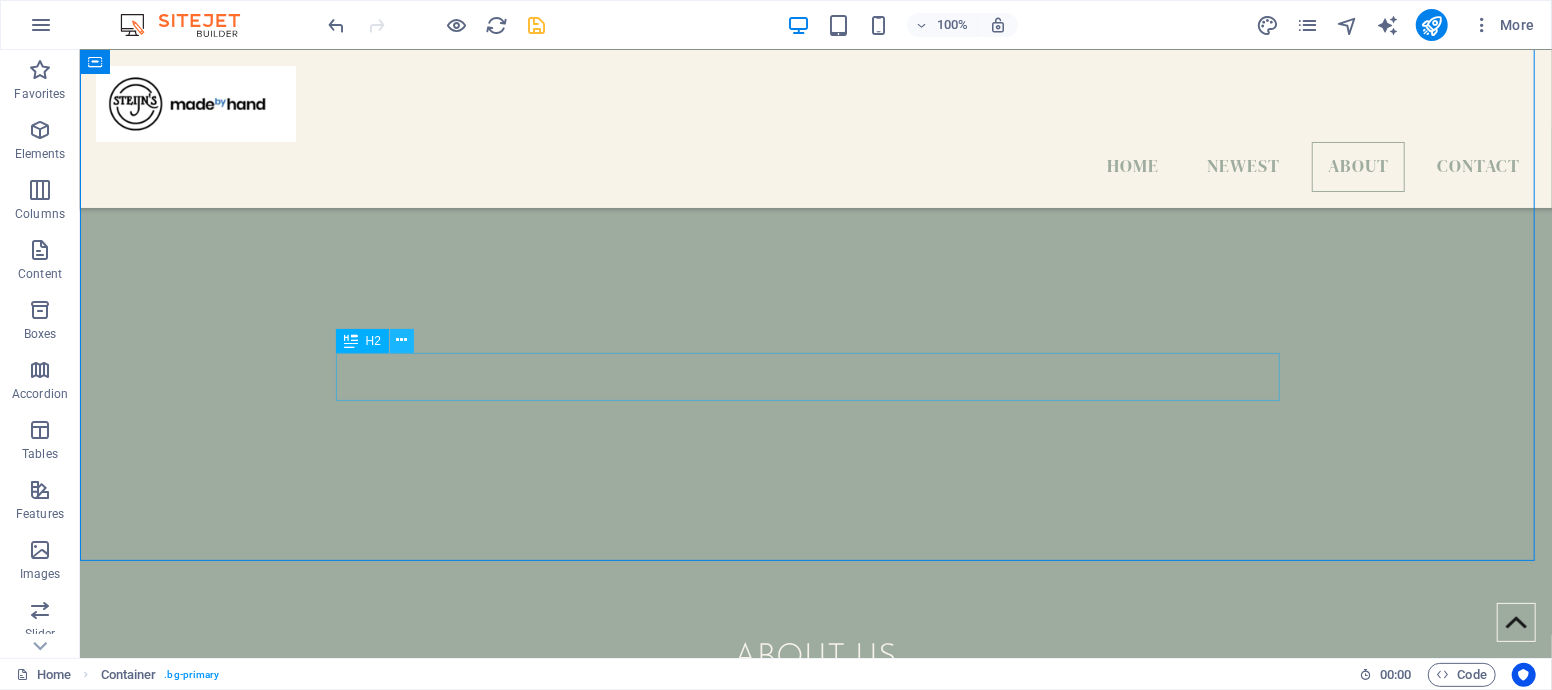 click at bounding box center (402, 341) 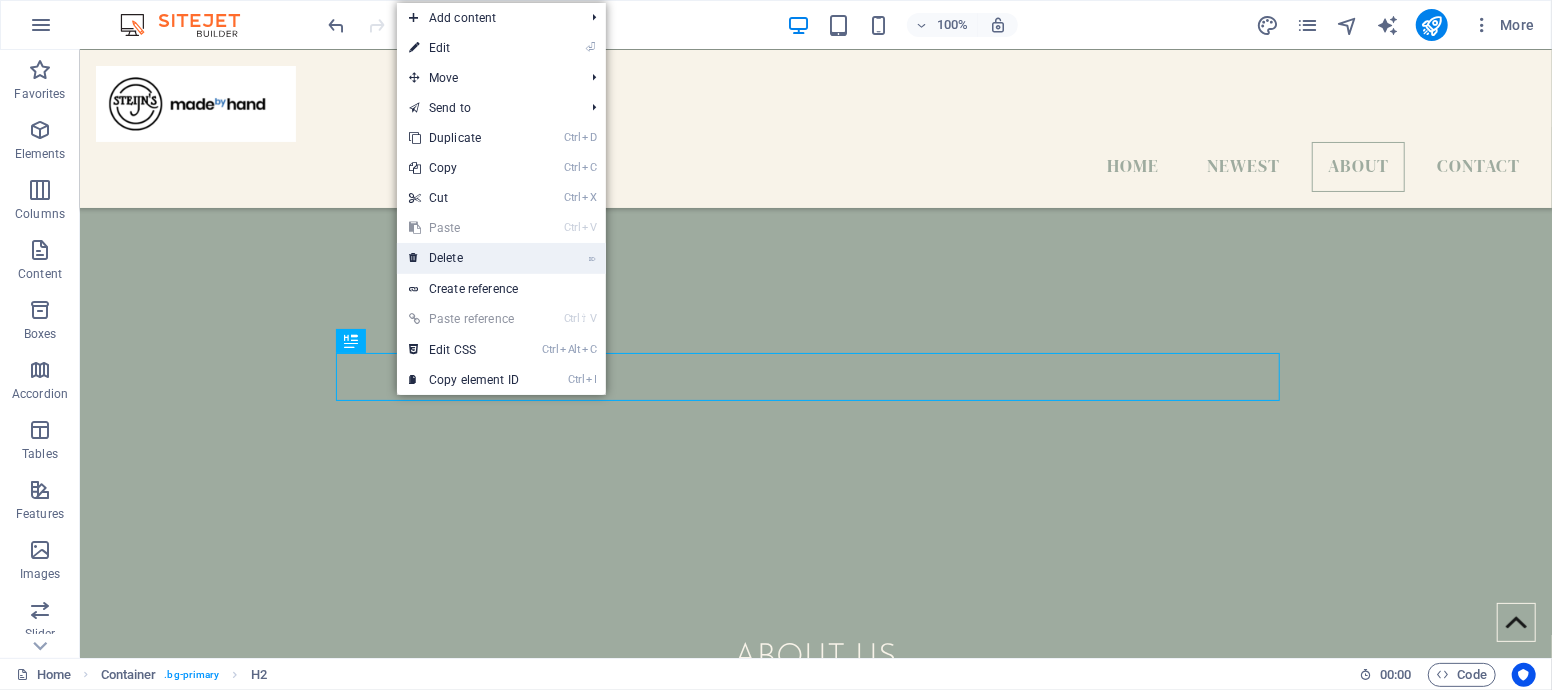 click on "⌦  Delete" at bounding box center (464, 258) 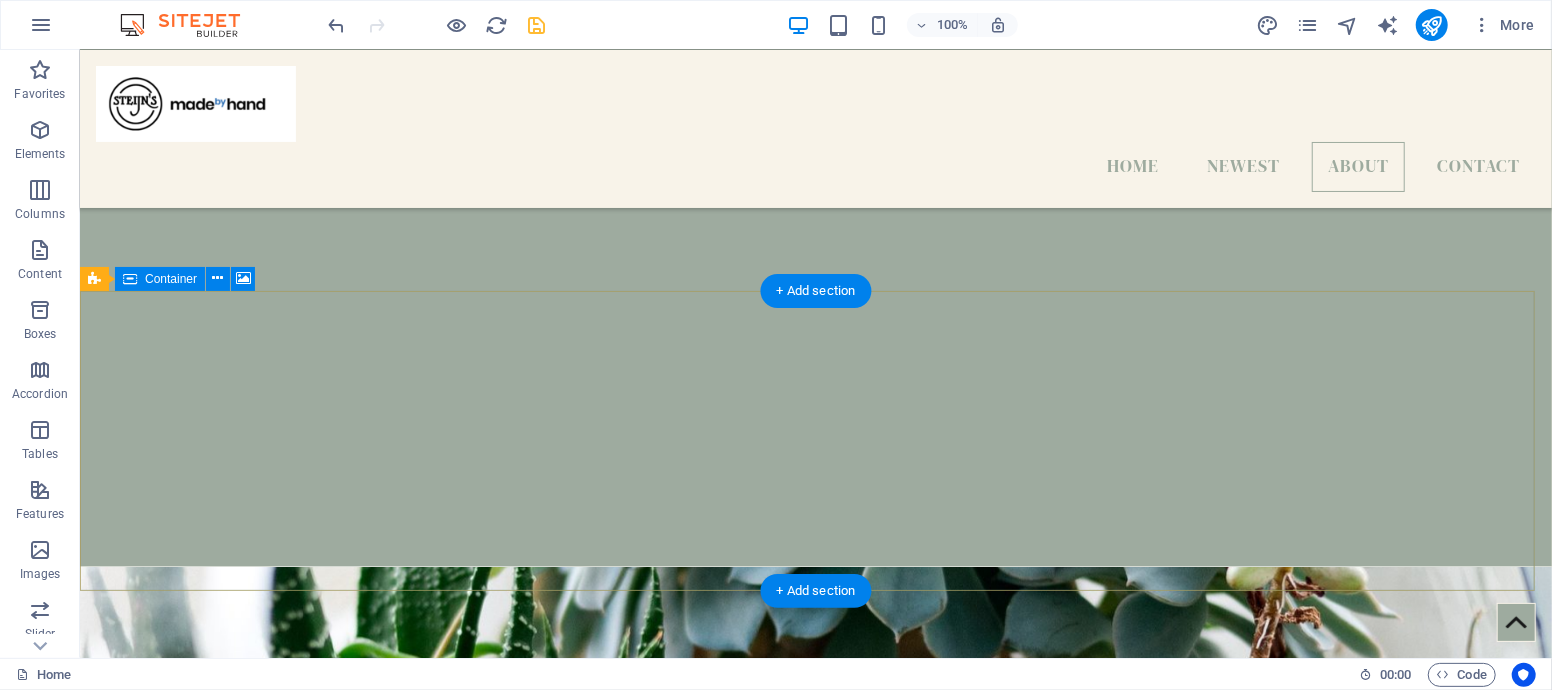 scroll, scrollTop: 1162, scrollLeft: 0, axis: vertical 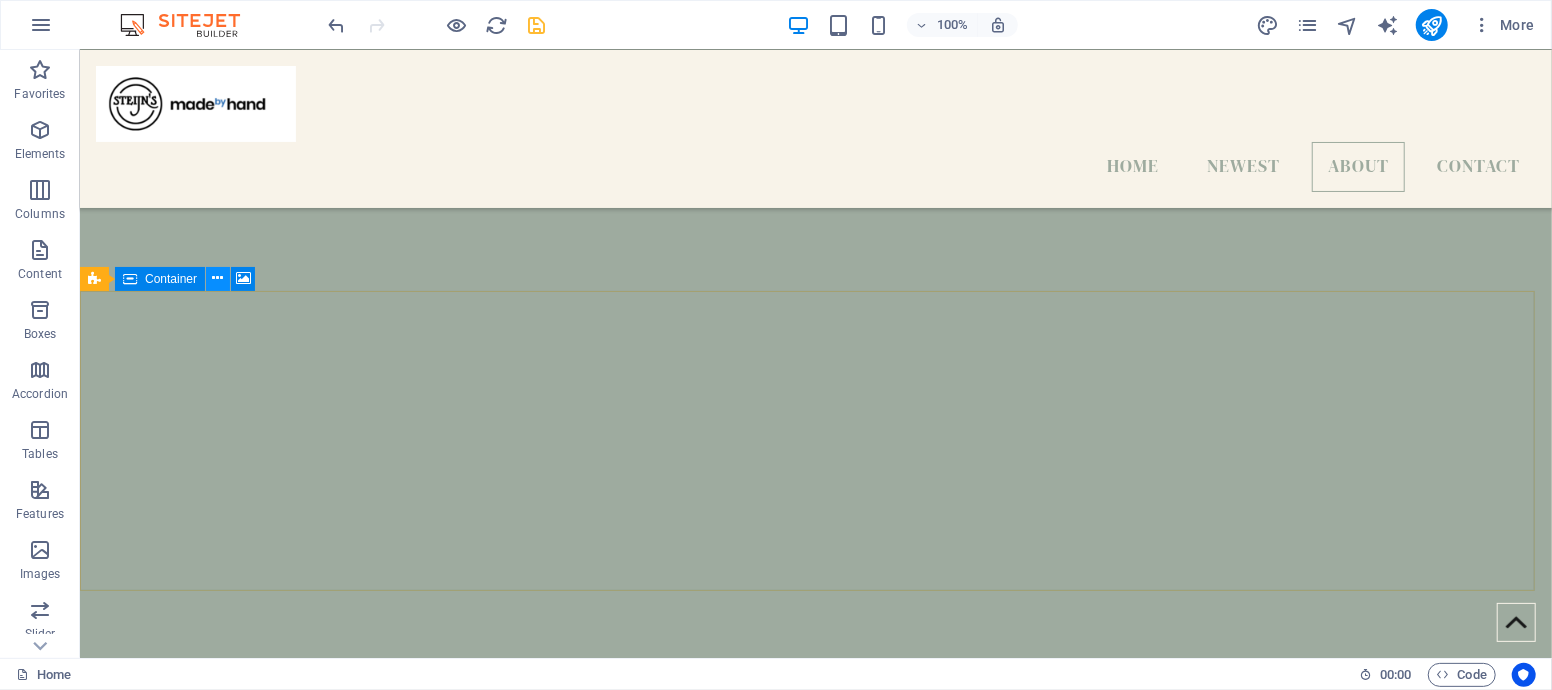 click at bounding box center (218, 278) 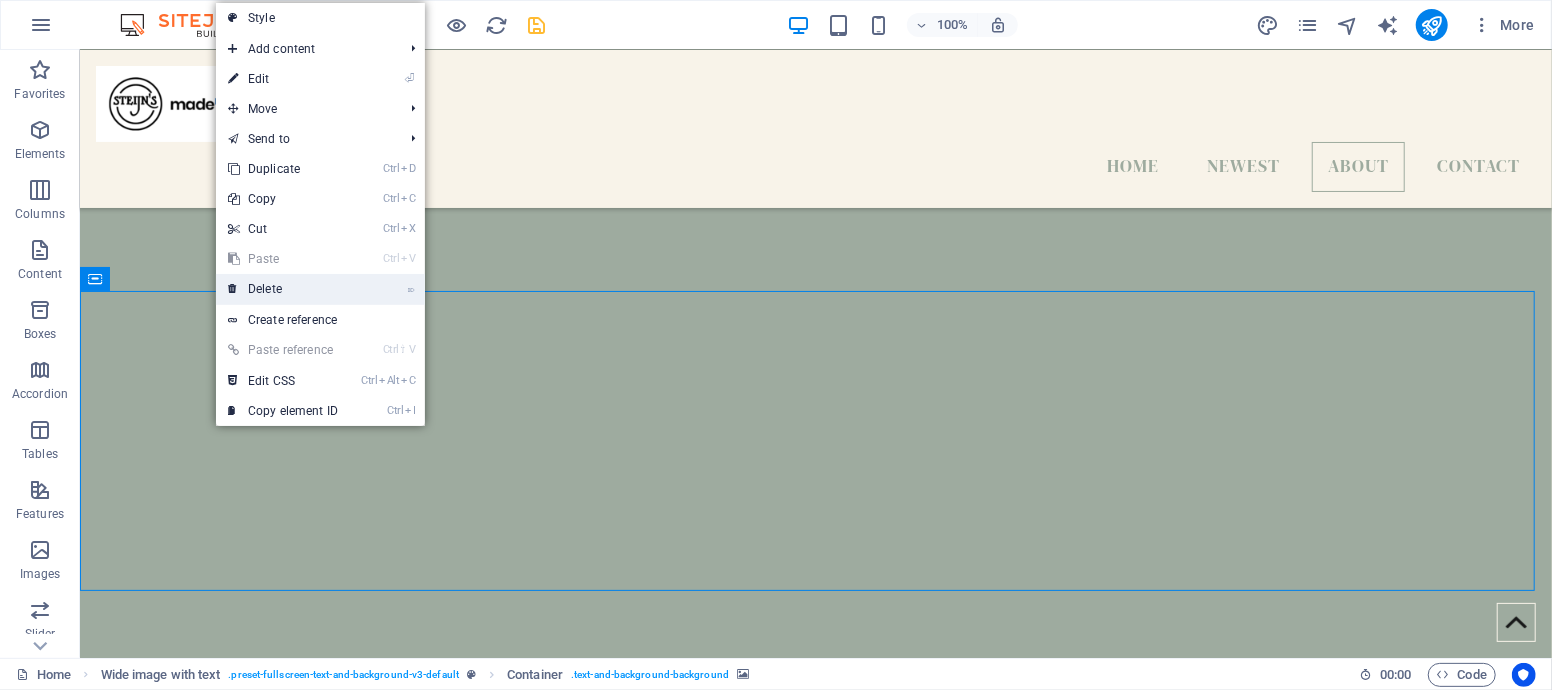 click on "⌦  Delete" at bounding box center (283, 289) 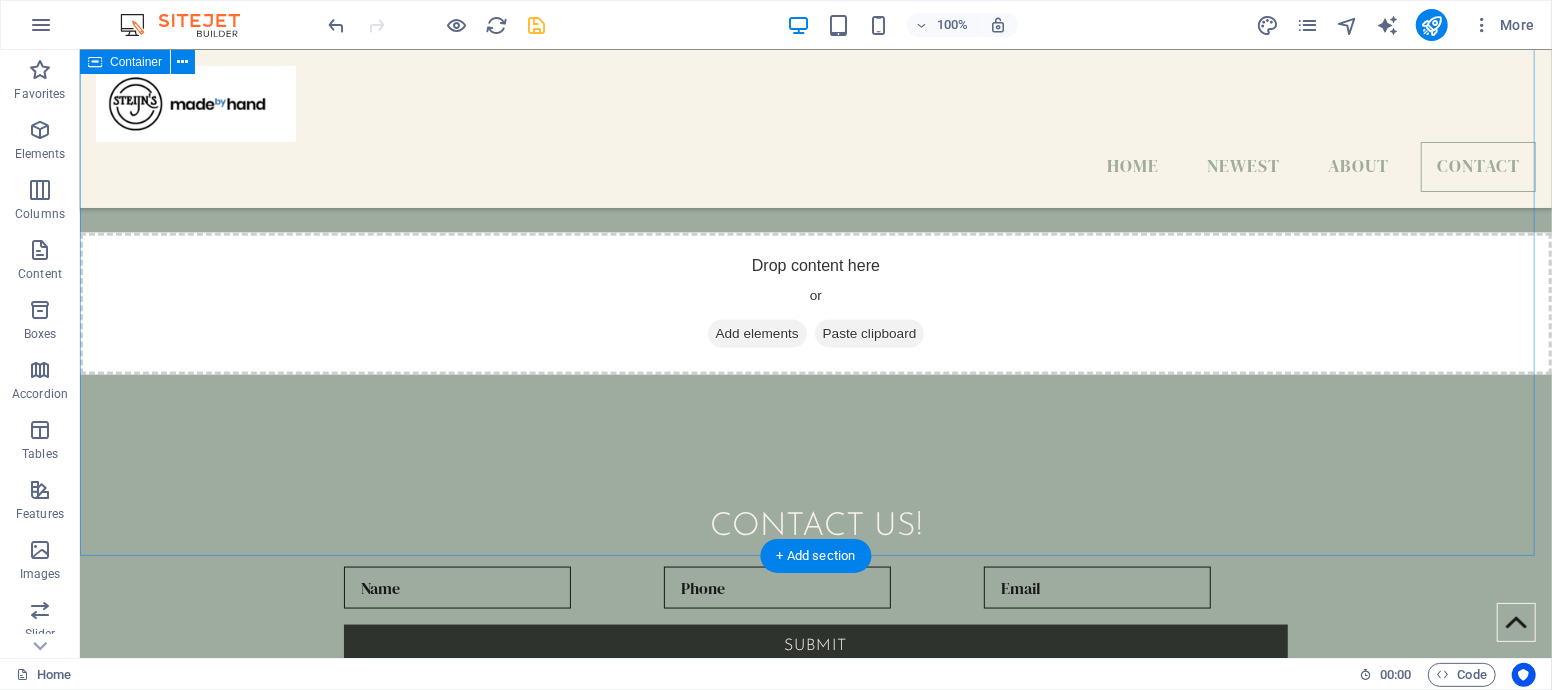 scroll, scrollTop: 1651, scrollLeft: 0, axis: vertical 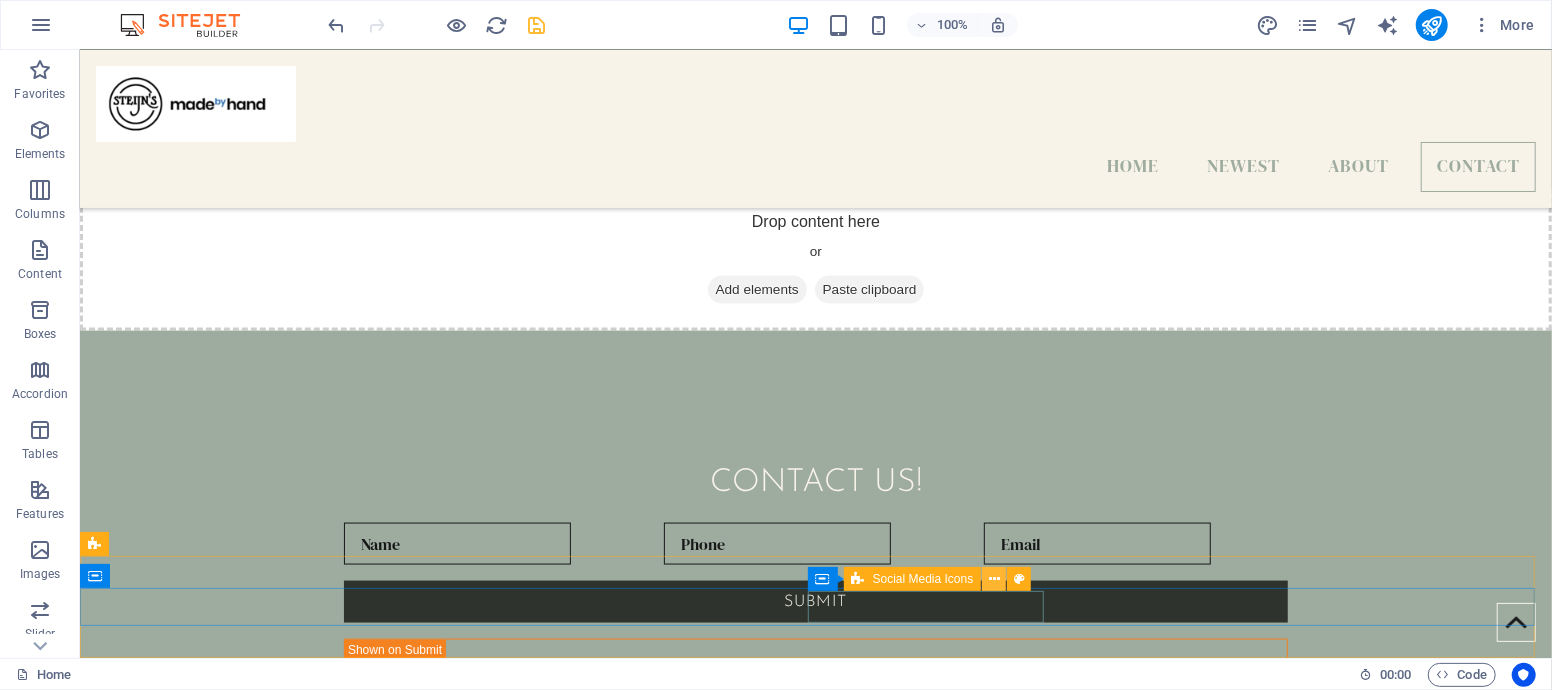 click at bounding box center [994, 579] 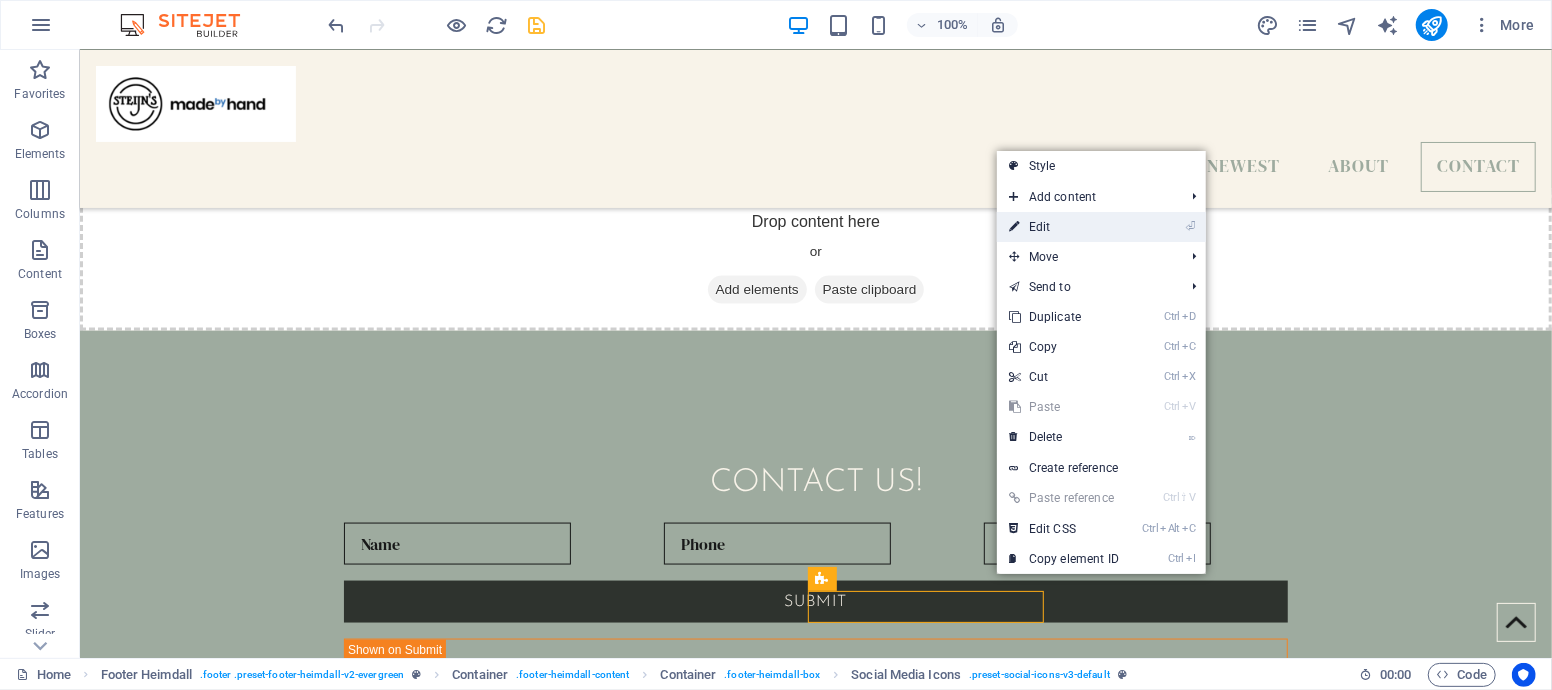 click on "⏎  Edit" at bounding box center (1064, 227) 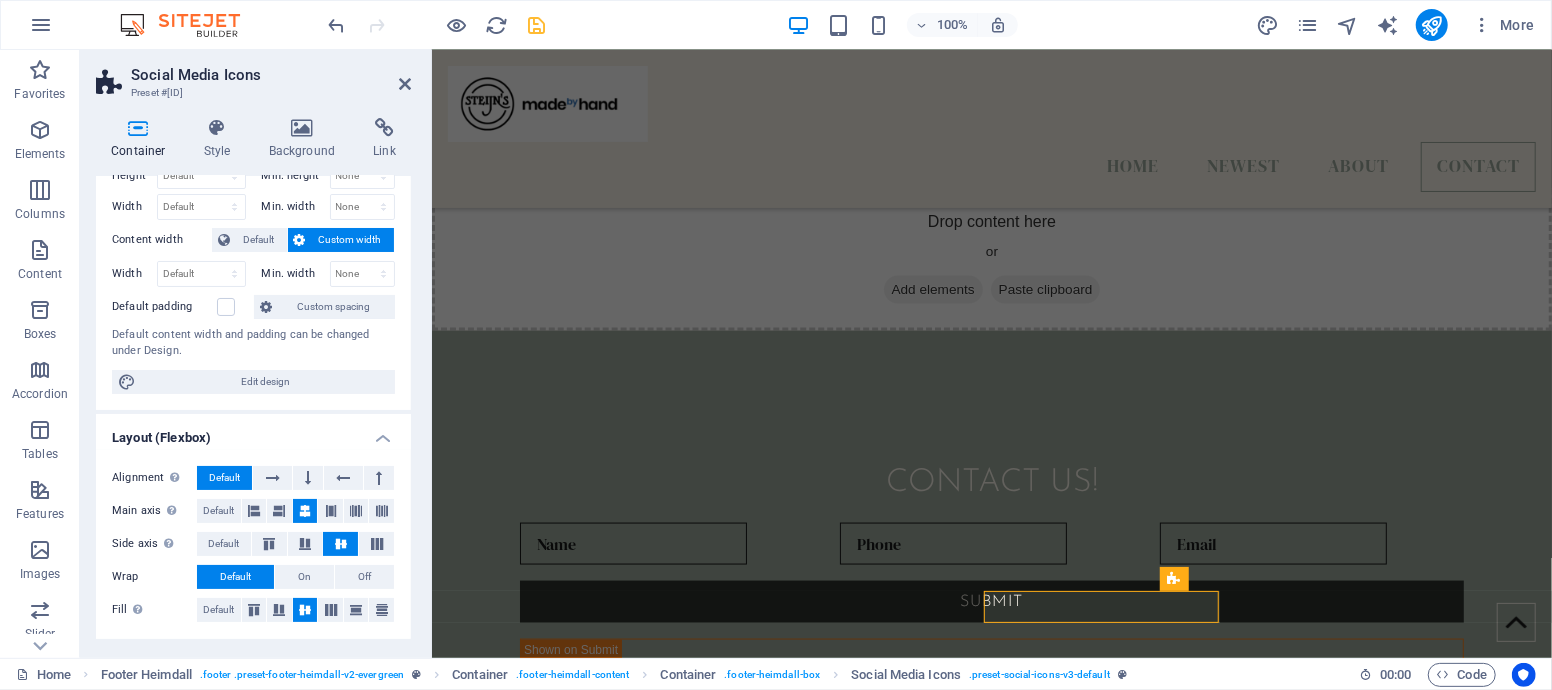 scroll, scrollTop: 0, scrollLeft: 0, axis: both 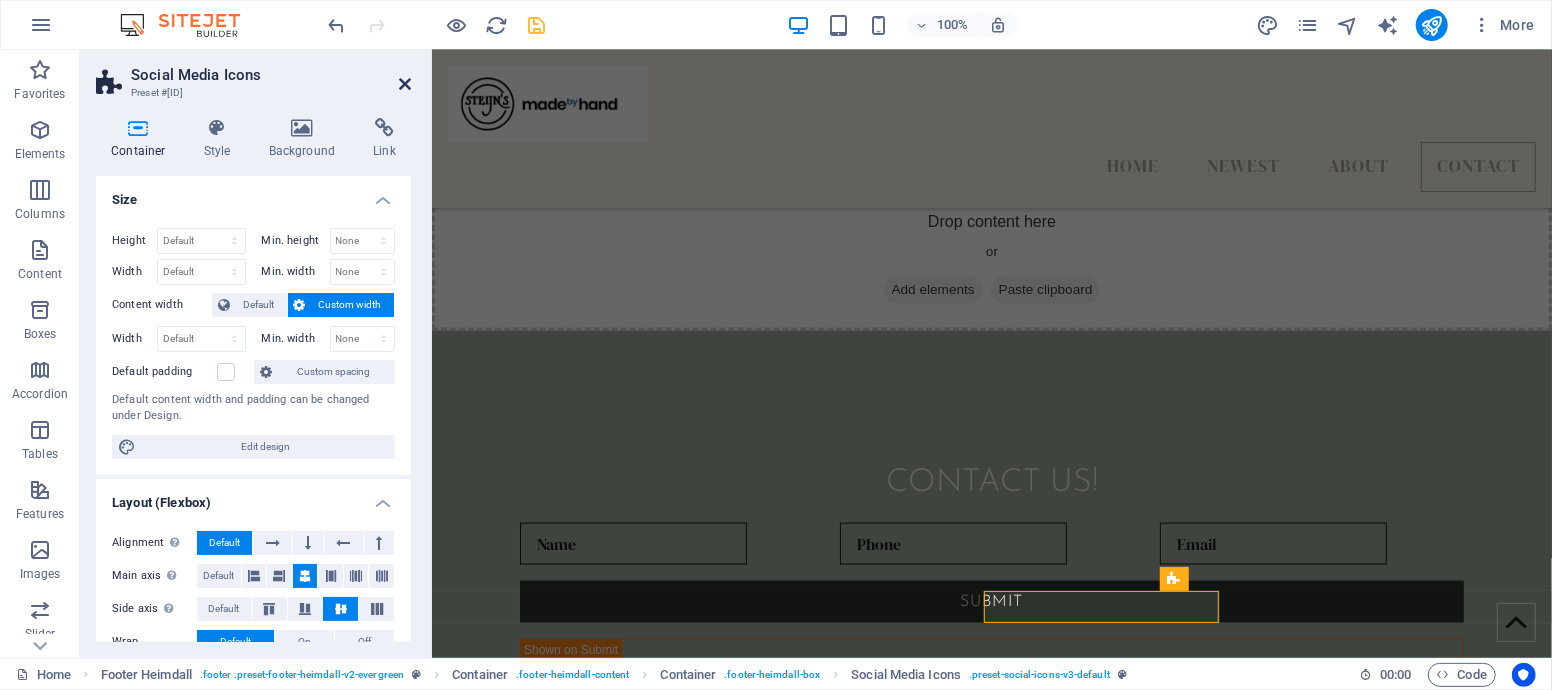 drag, startPoint x: 404, startPoint y: 85, endPoint x: 617, endPoint y: 517, distance: 481.65652 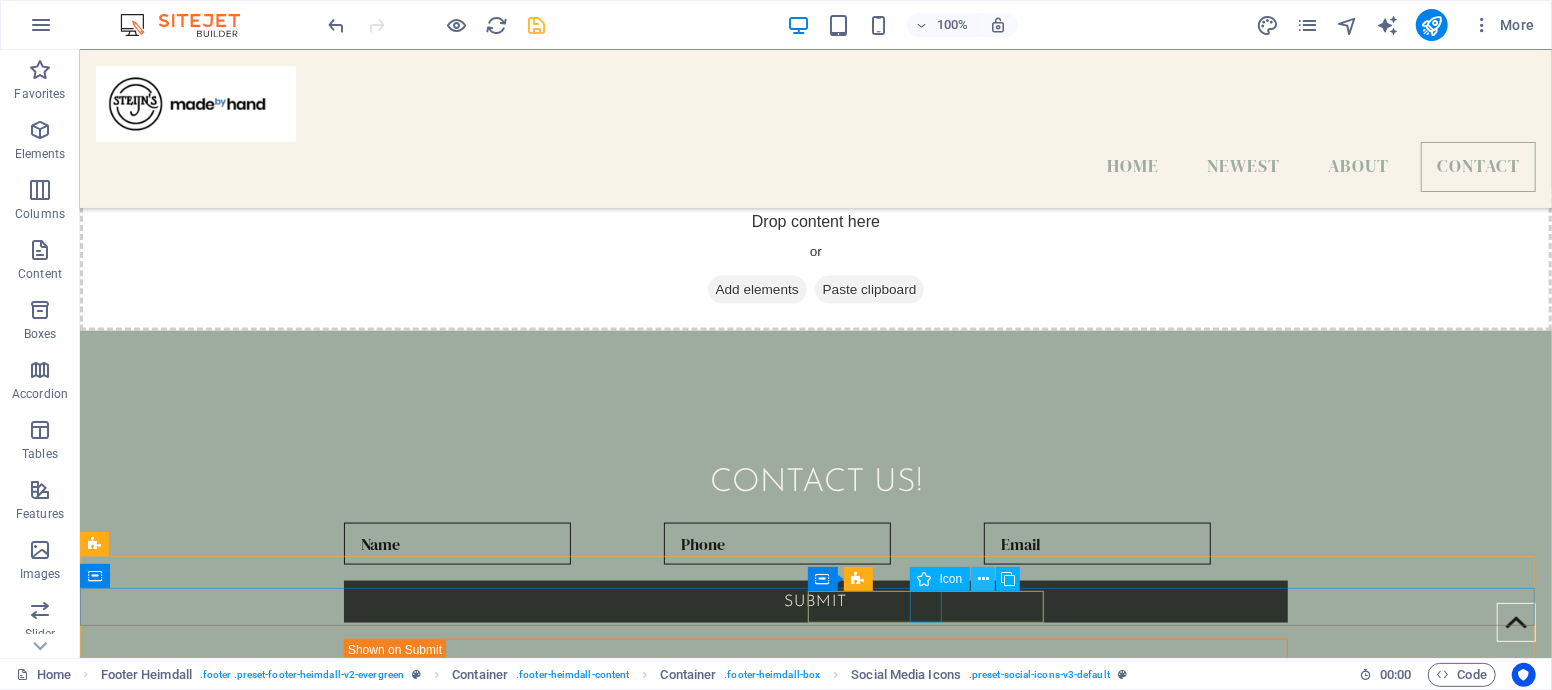click at bounding box center [983, 579] 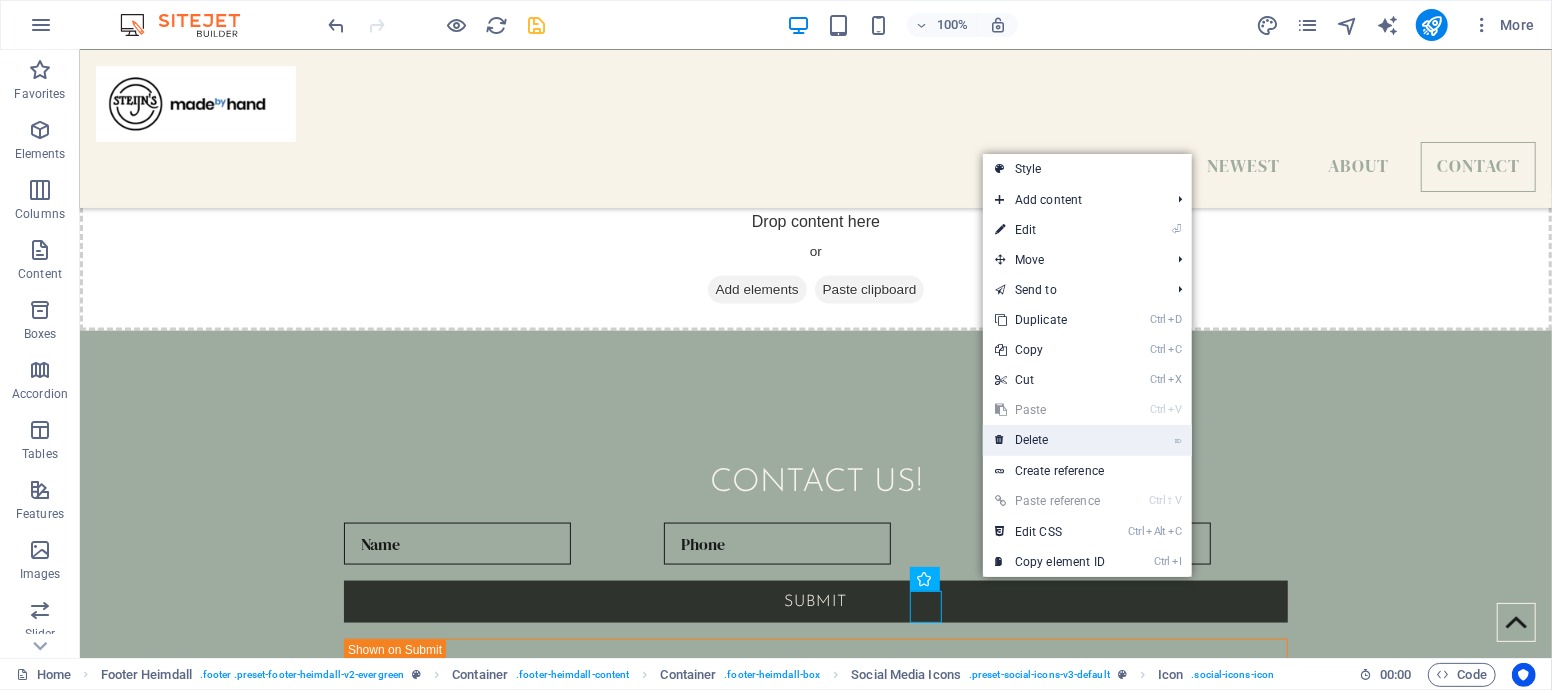 click on "⌦  Delete" at bounding box center [1050, 440] 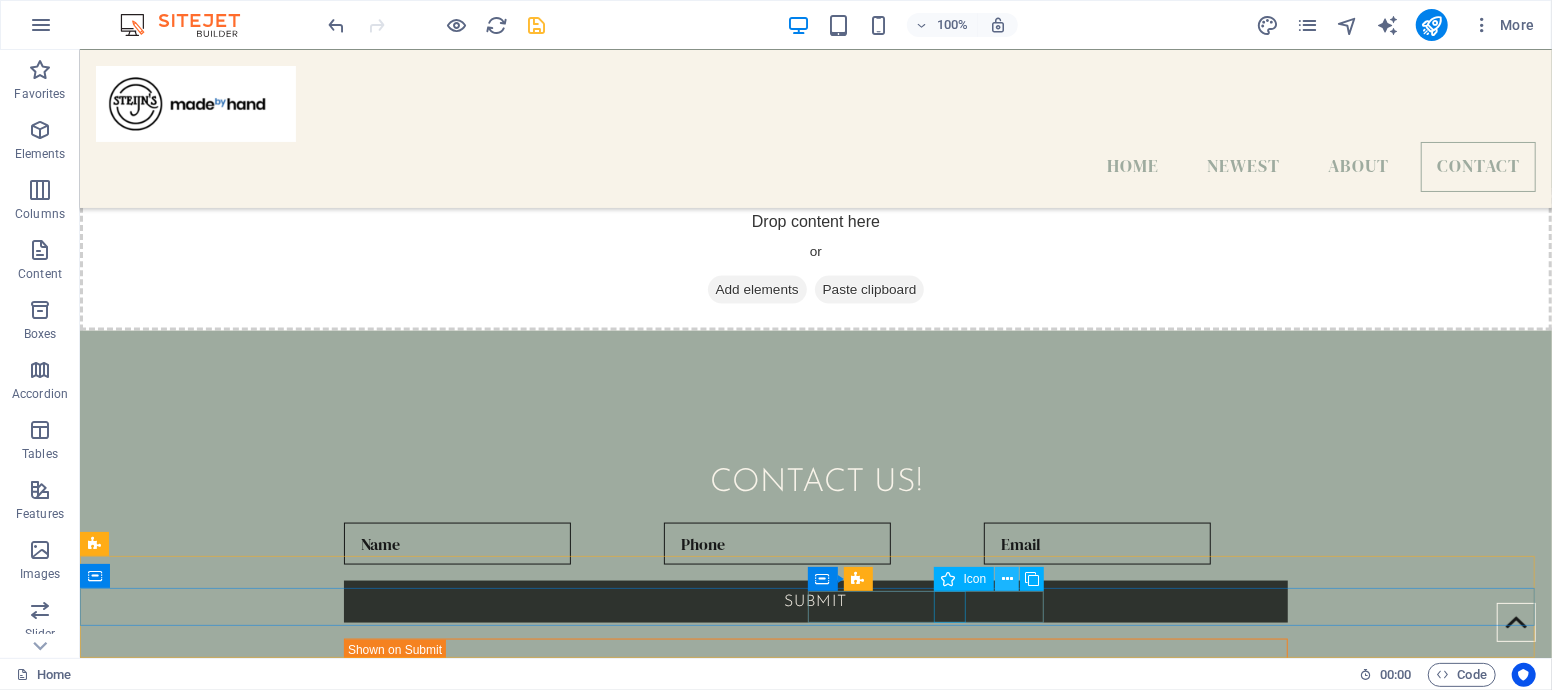 click at bounding box center (1007, 579) 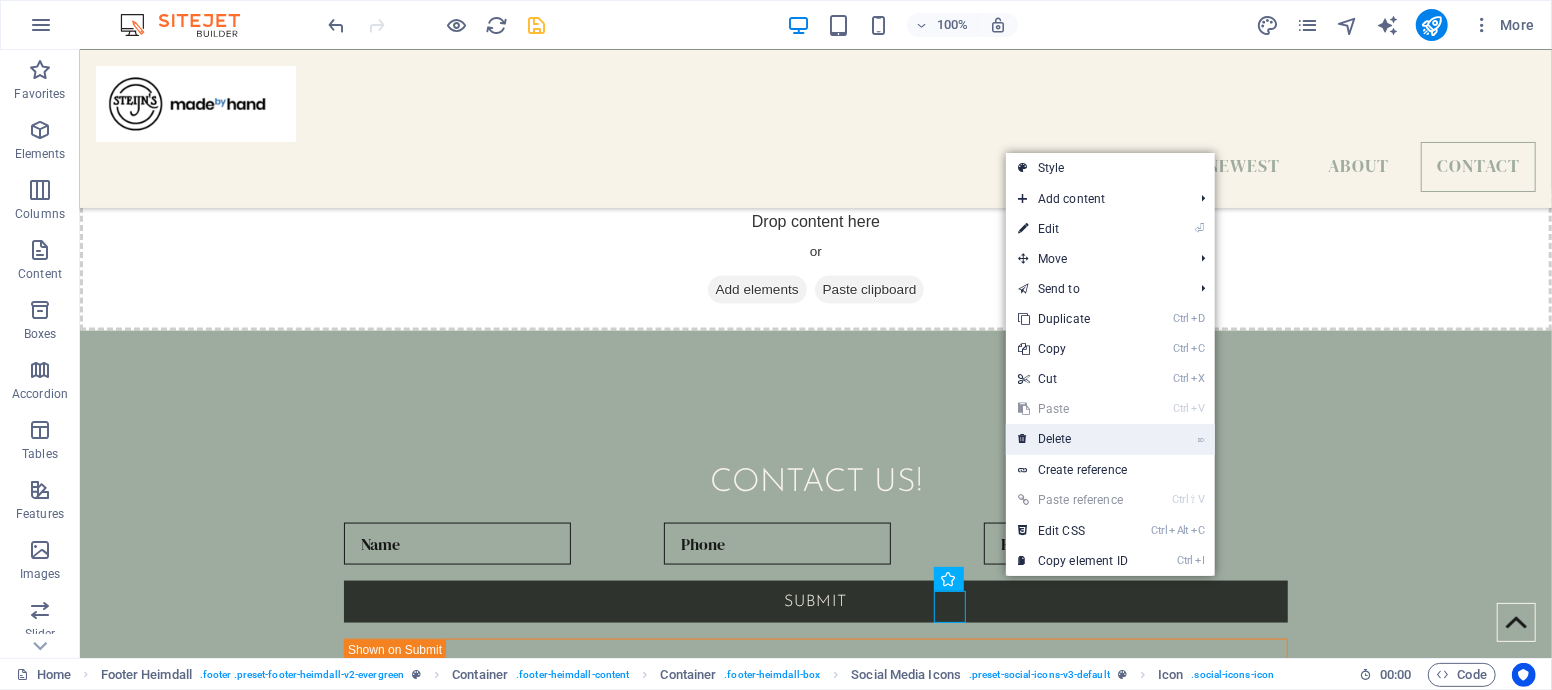 click on "⌦  Delete" at bounding box center (1073, 439) 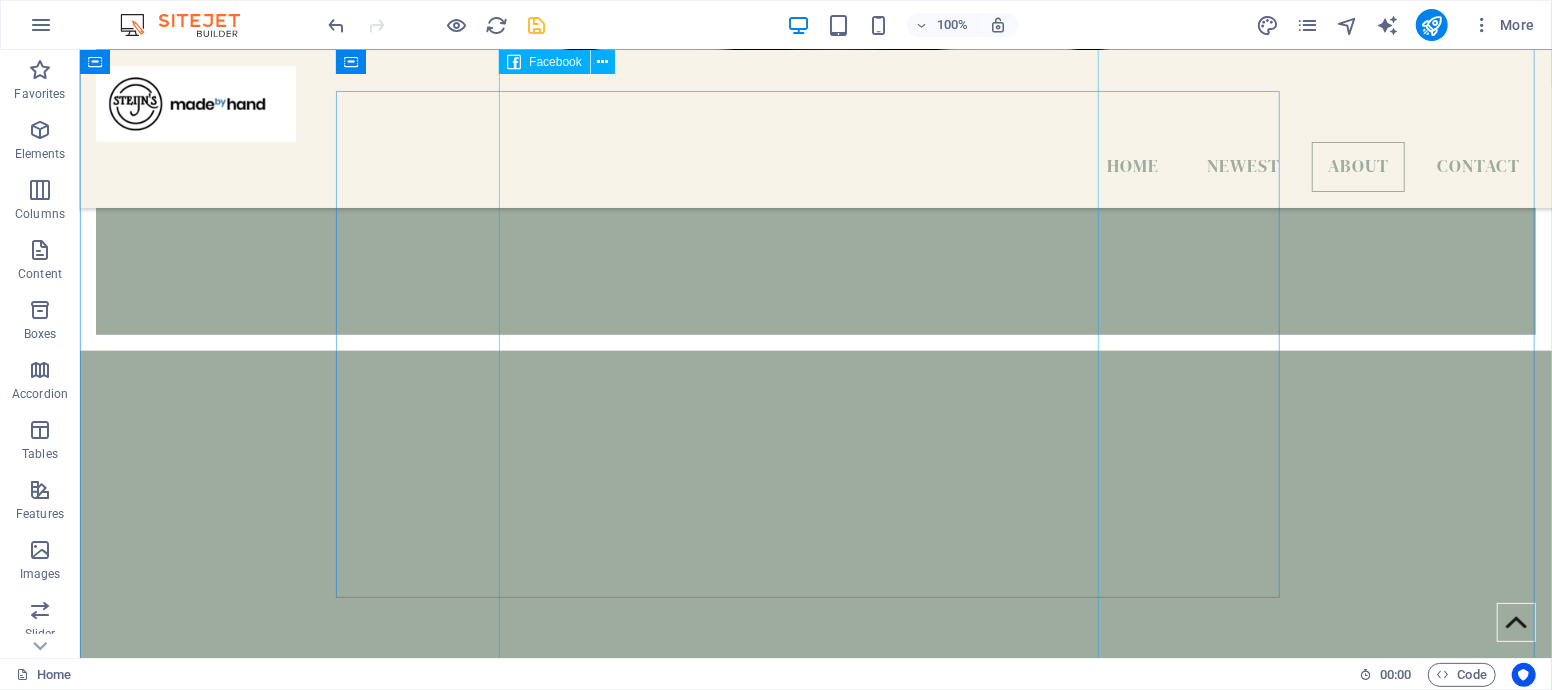 scroll, scrollTop: 0, scrollLeft: 0, axis: both 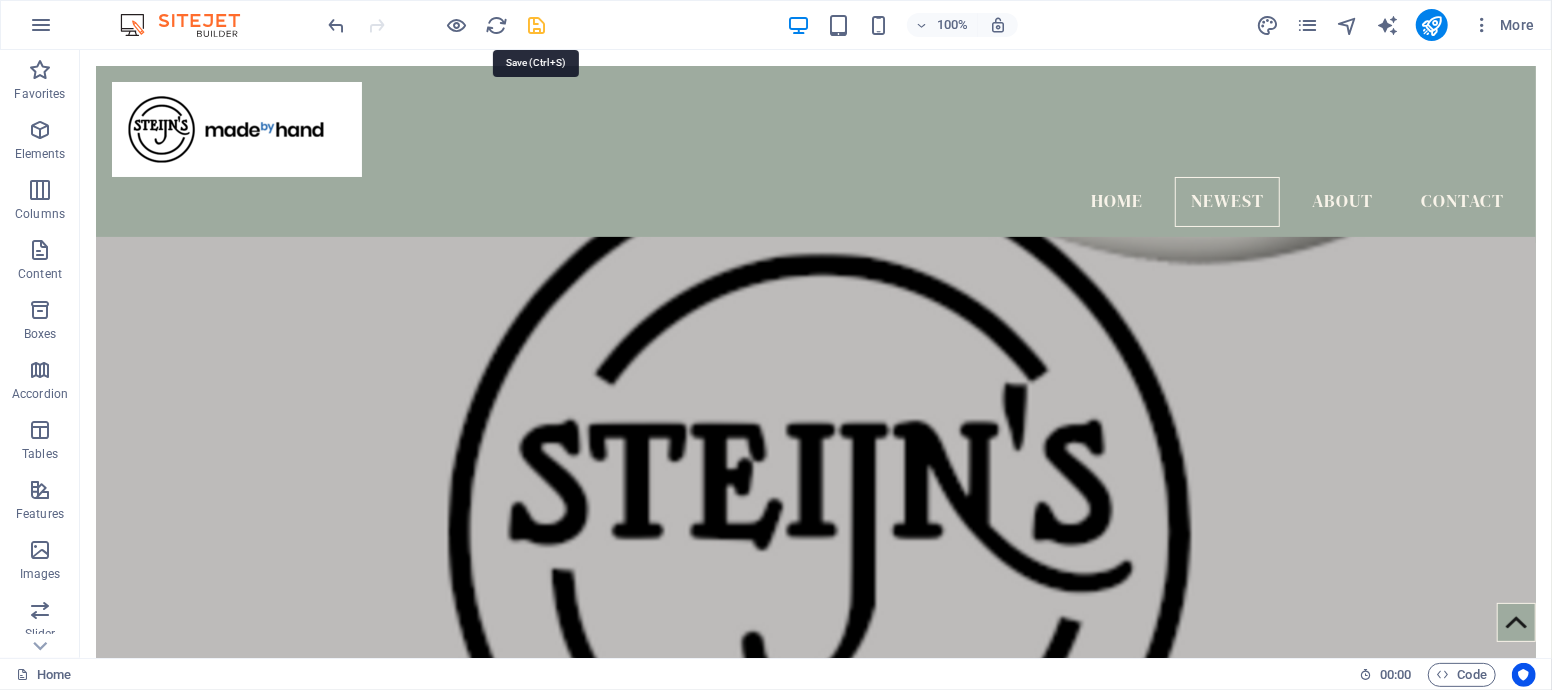 drag, startPoint x: 536, startPoint y: 21, endPoint x: 396, endPoint y: 24, distance: 140.03214 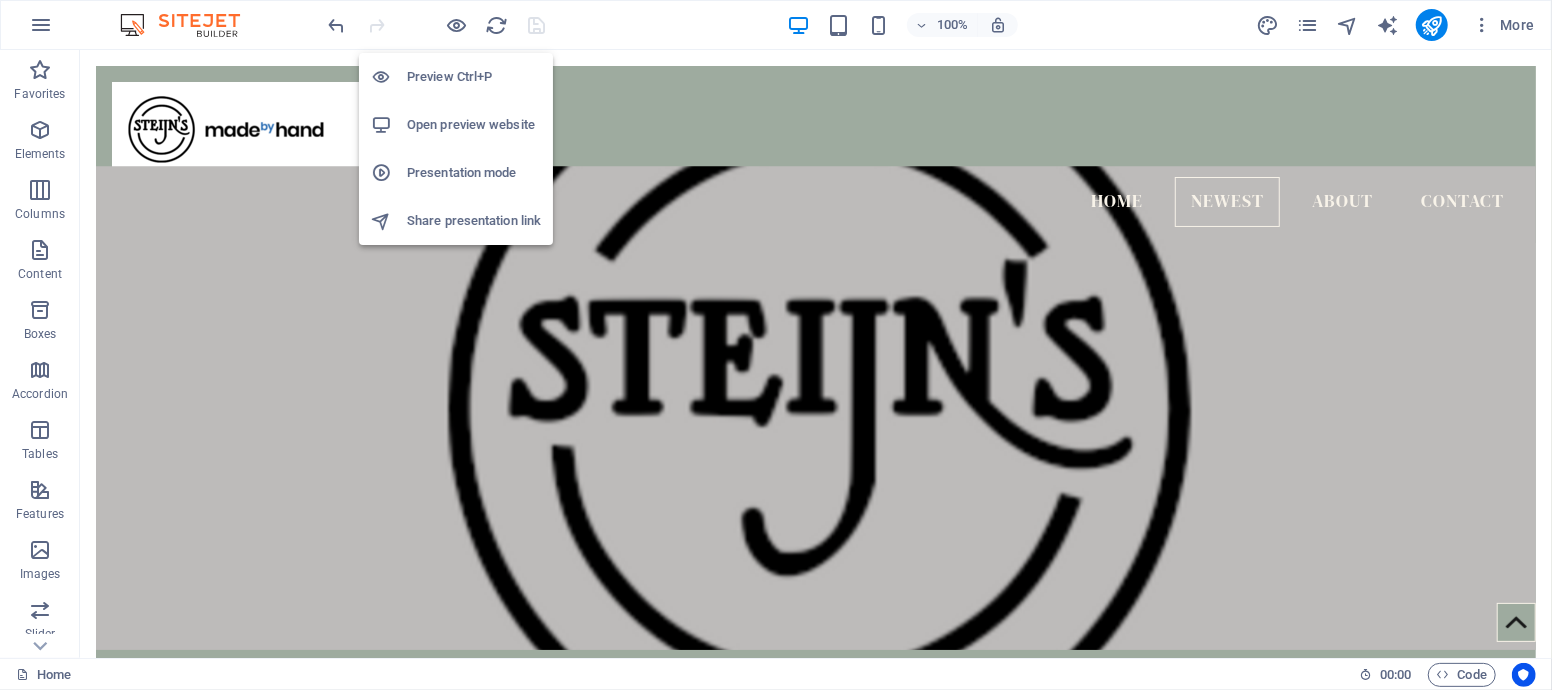 click on "Open preview website" at bounding box center [474, 125] 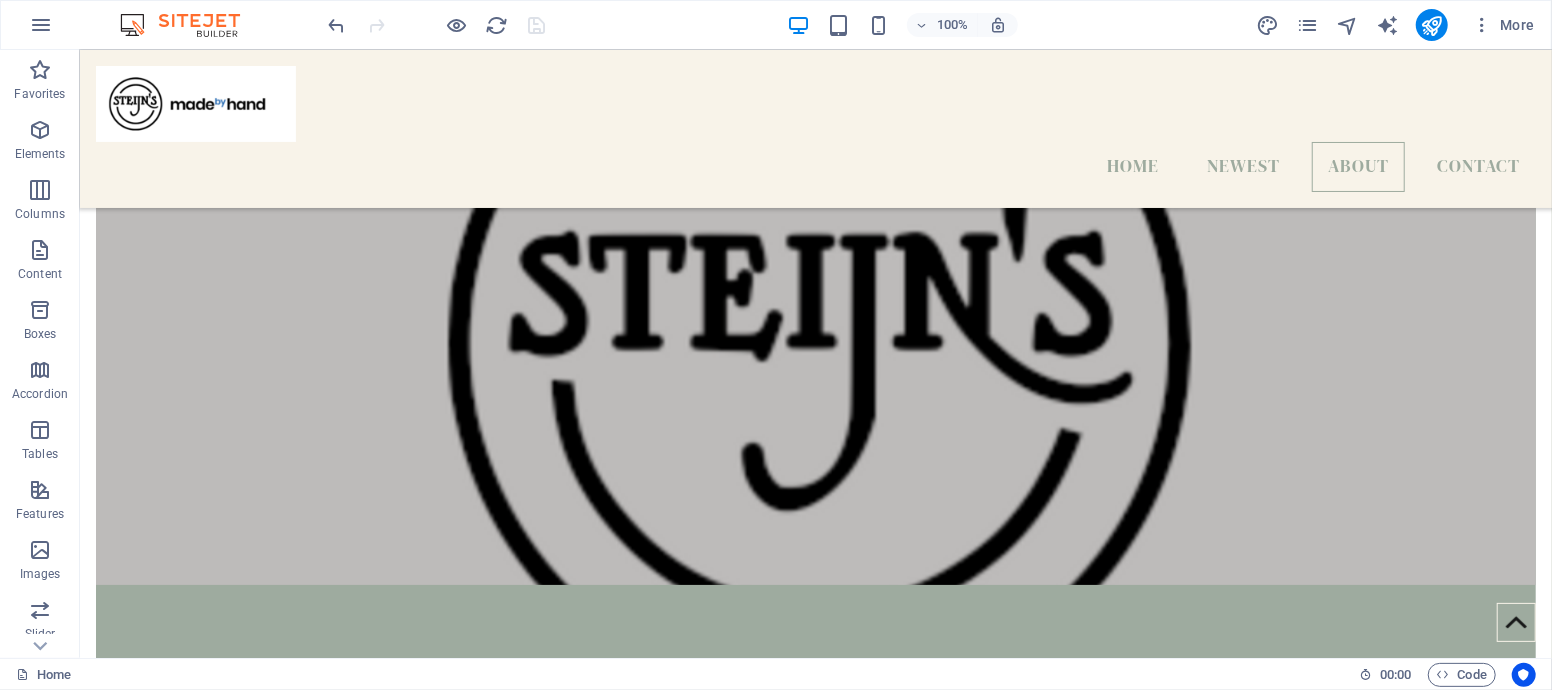 scroll, scrollTop: 1651, scrollLeft: 0, axis: vertical 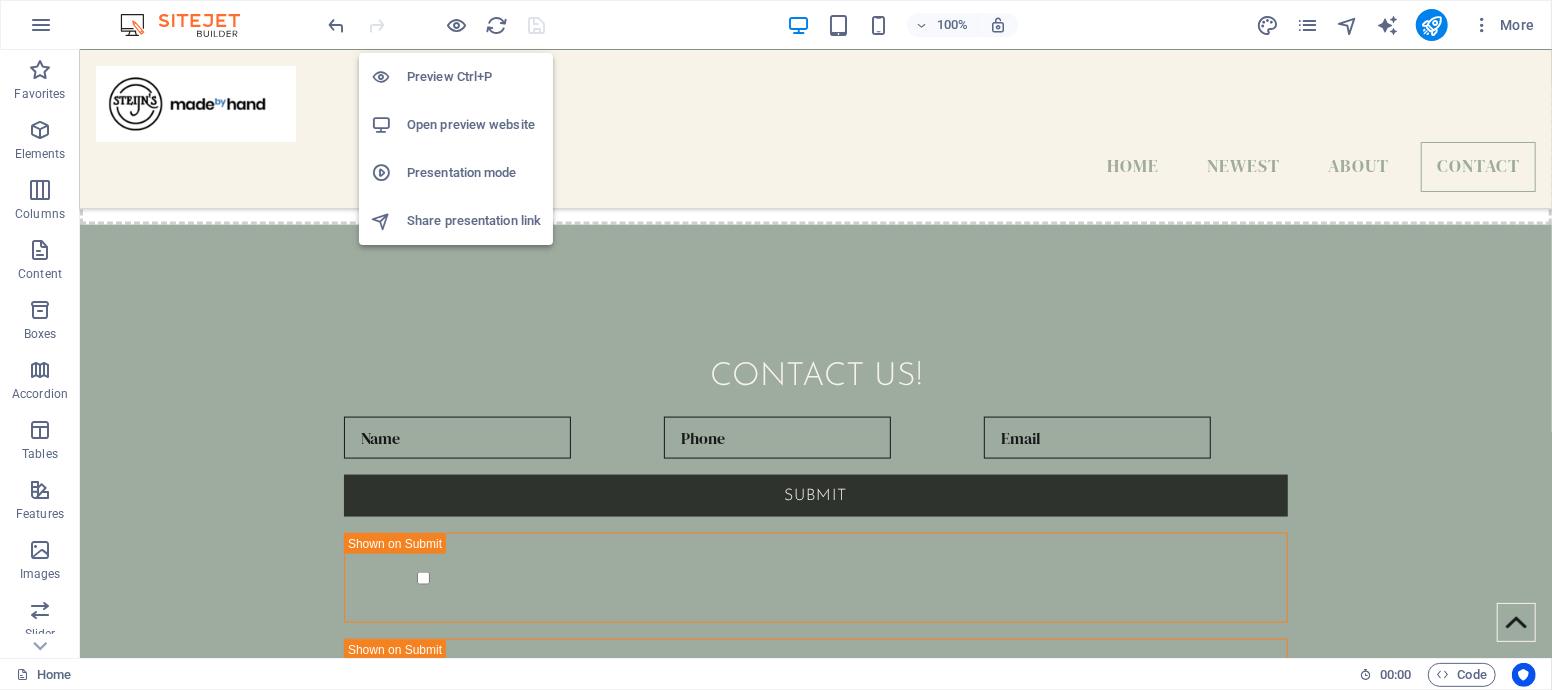 click on "Open preview website" at bounding box center (474, 125) 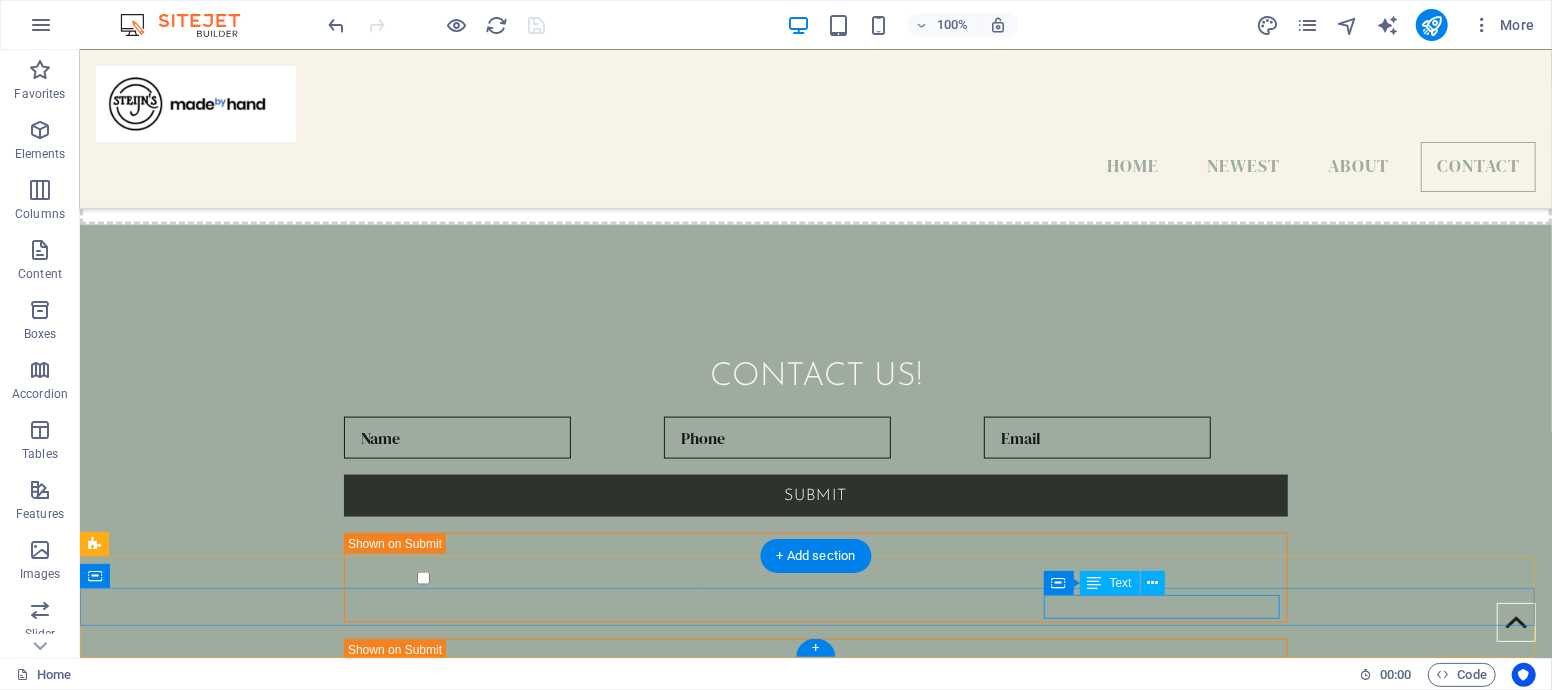 click on "Legal Notice  |  Privacy Policy" at bounding box center (213, 1079) 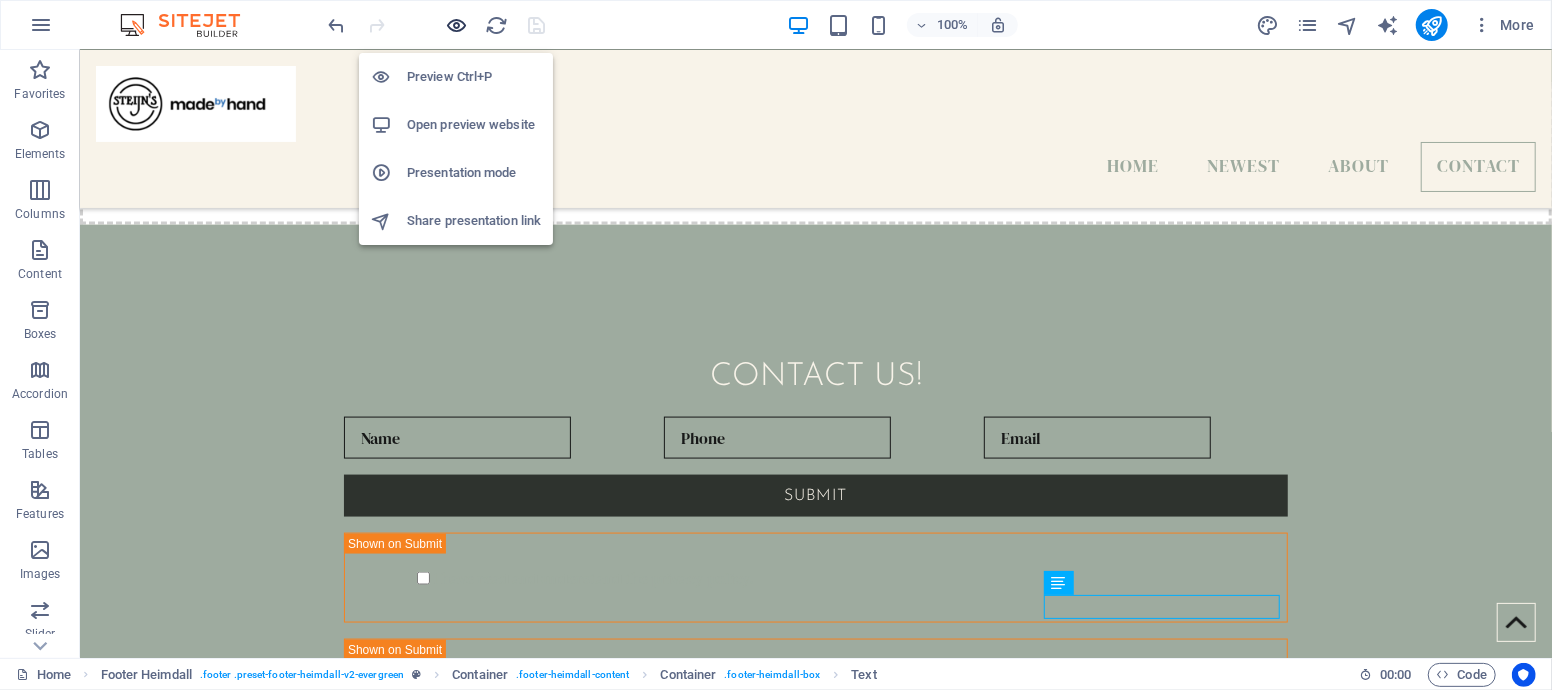 click at bounding box center (457, 25) 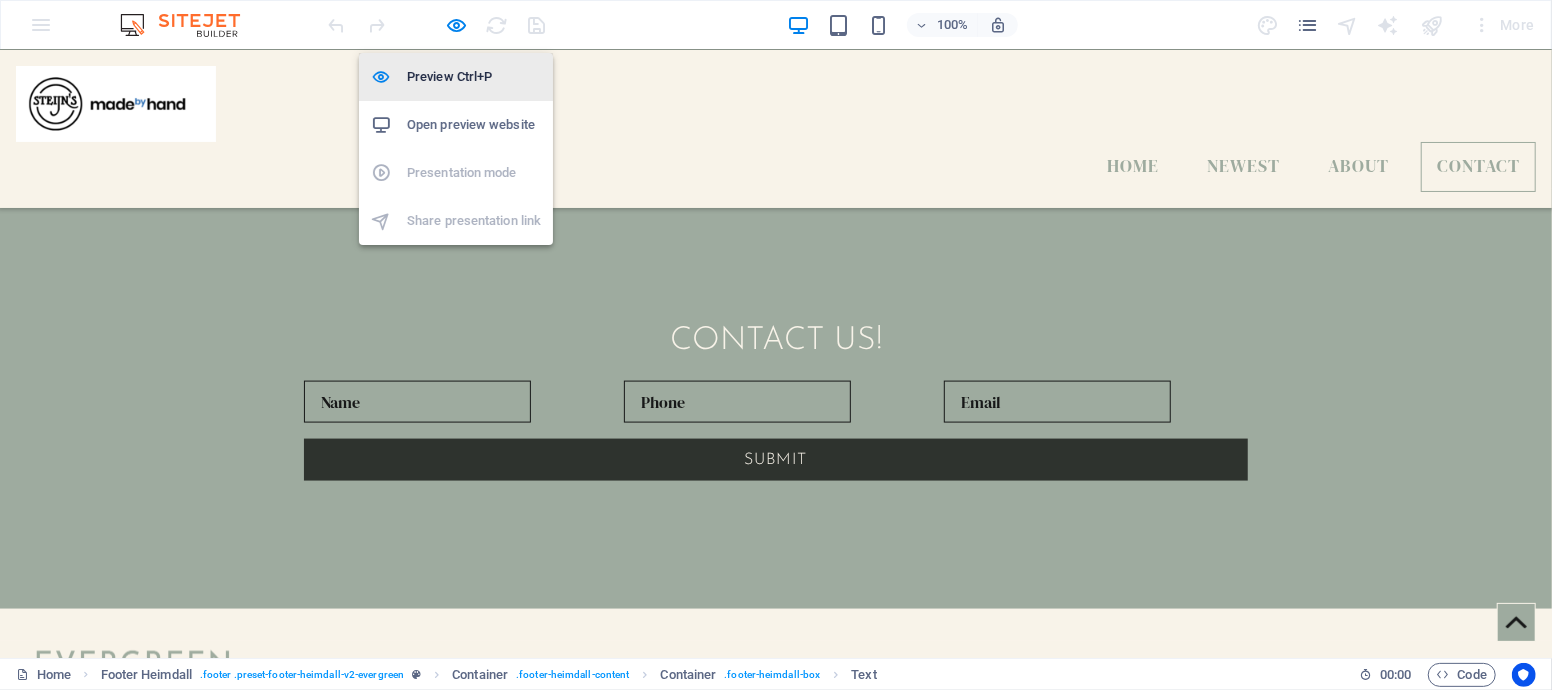 scroll, scrollTop: 1258, scrollLeft: 0, axis: vertical 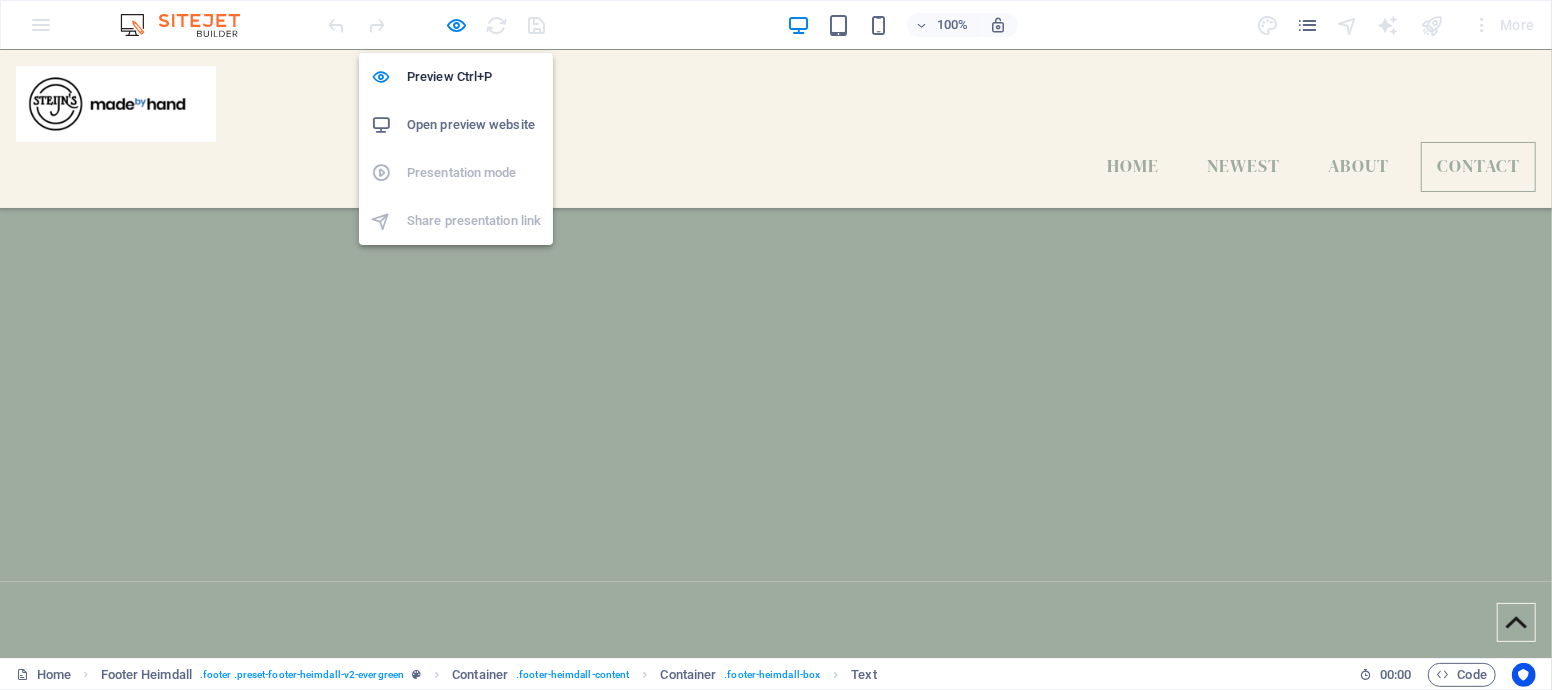 click on "Open preview website" at bounding box center (474, 125) 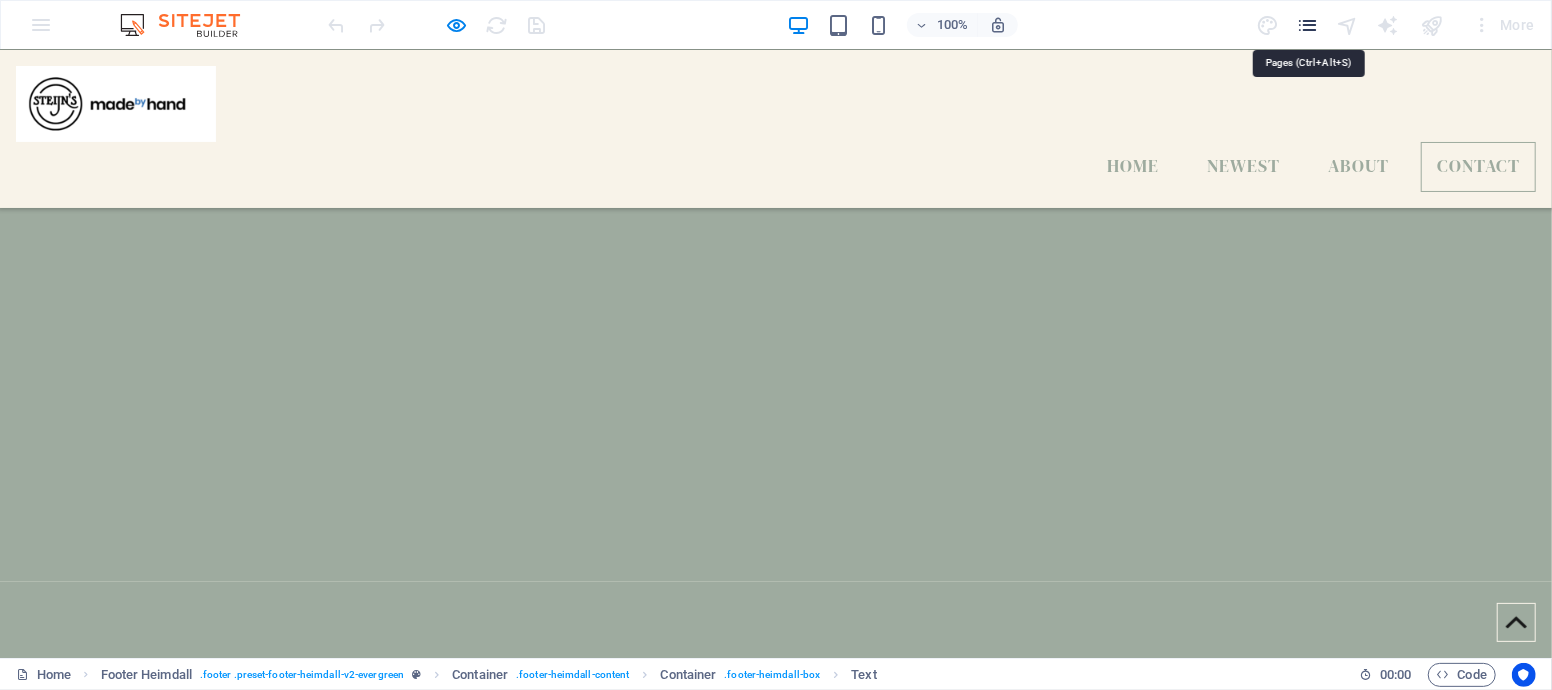 click at bounding box center [1307, 25] 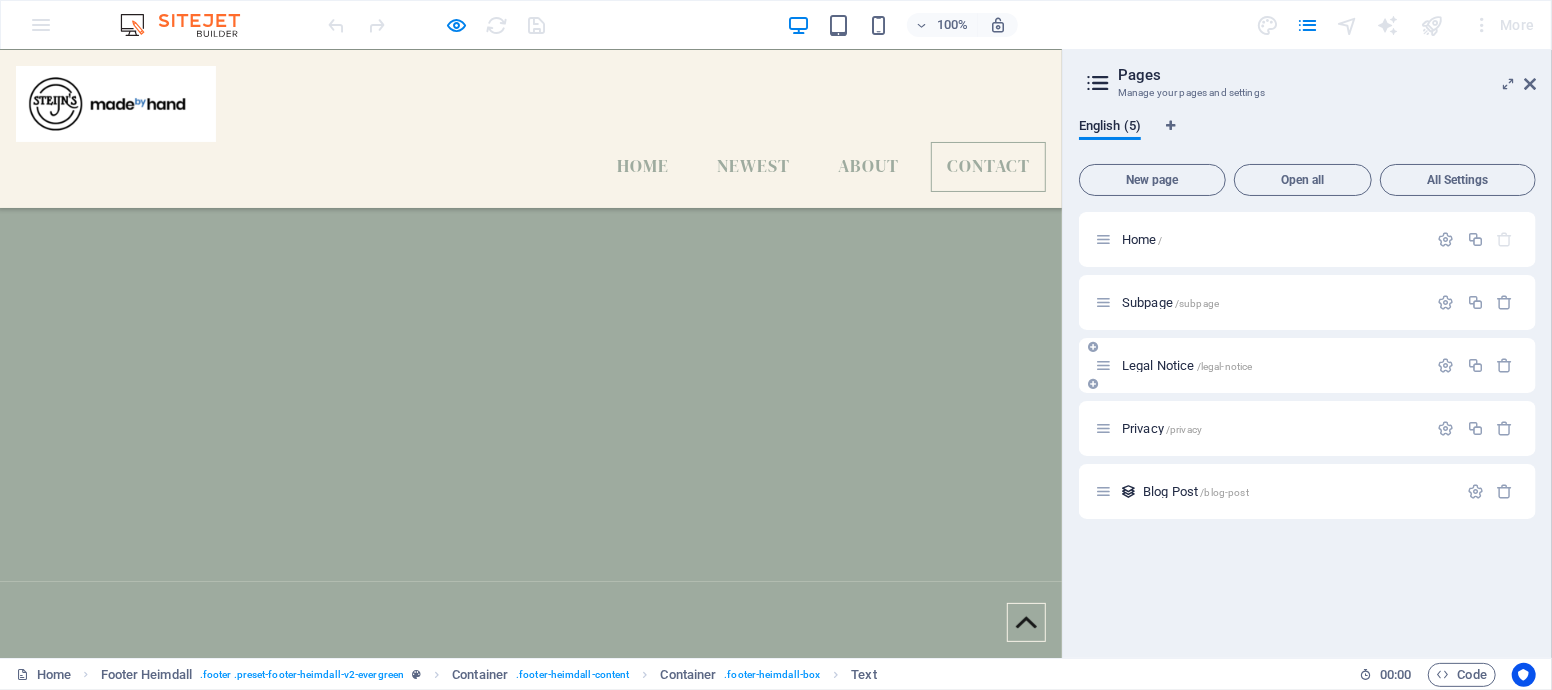 click on "Legal Notice /legal-notice" at bounding box center (1187, 365) 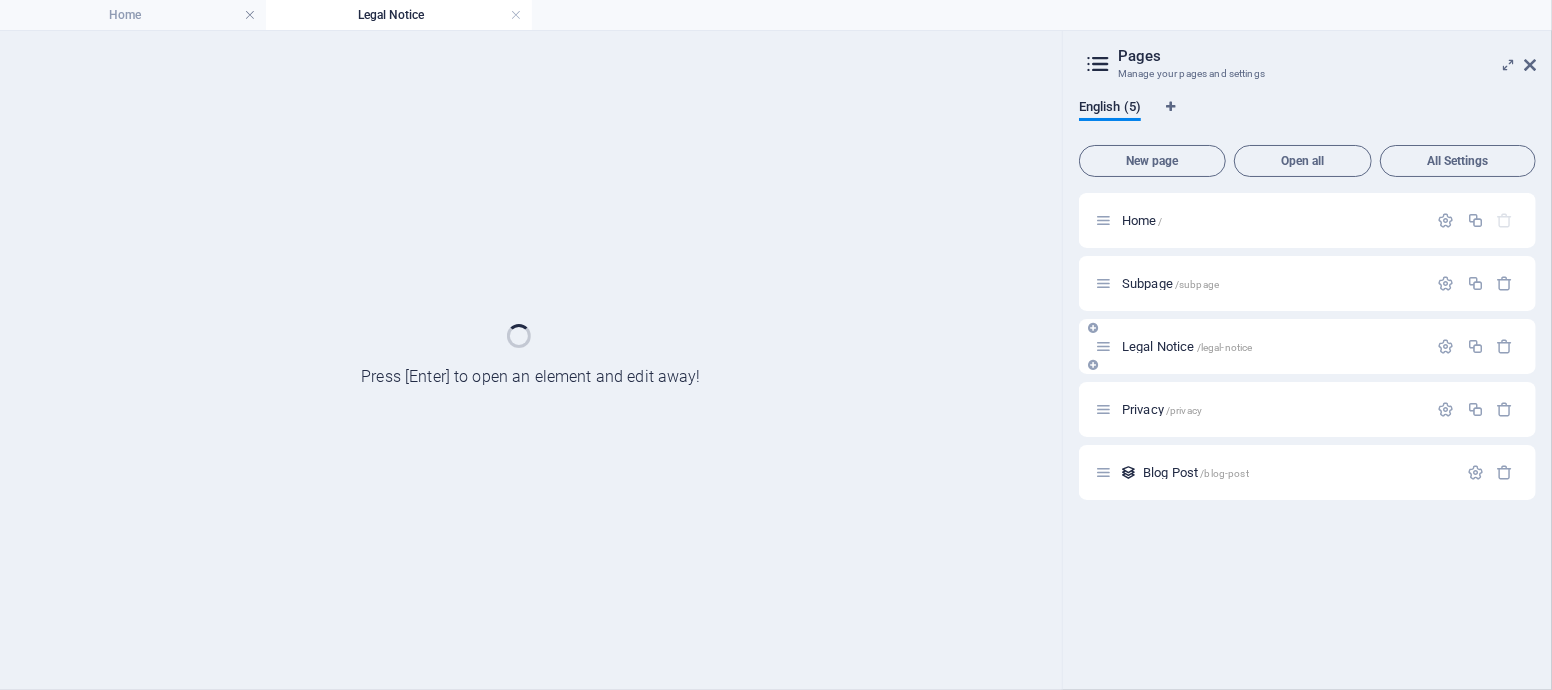 scroll, scrollTop: 0, scrollLeft: 0, axis: both 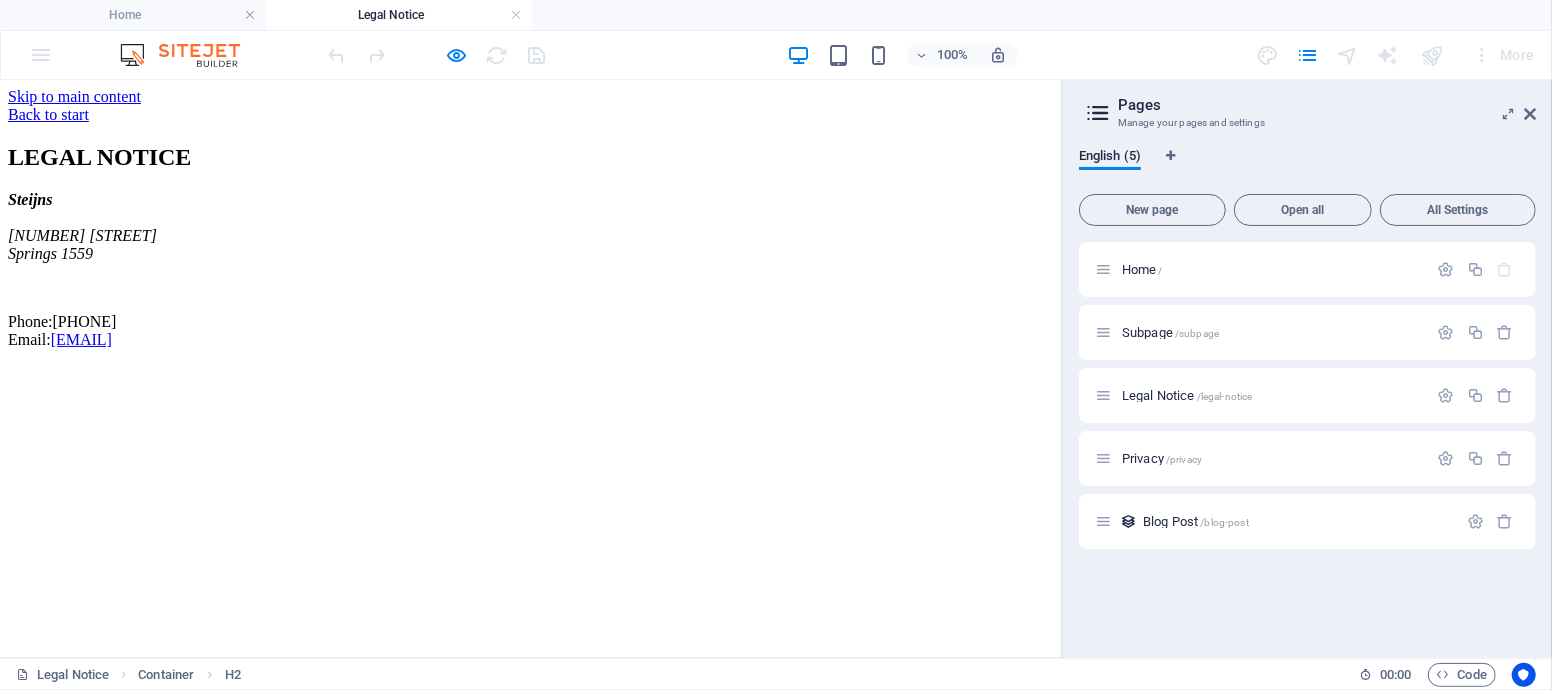 click on "[COMPANY_NAME]   [NUMBER] [STREET] [CITY]   [POSTAL_CODE] Phone:  +[COUNTRYCODE]-[AREACODE]-[PHONE_NUMBER] Email:  [EMAIL]" at bounding box center [531, 269] 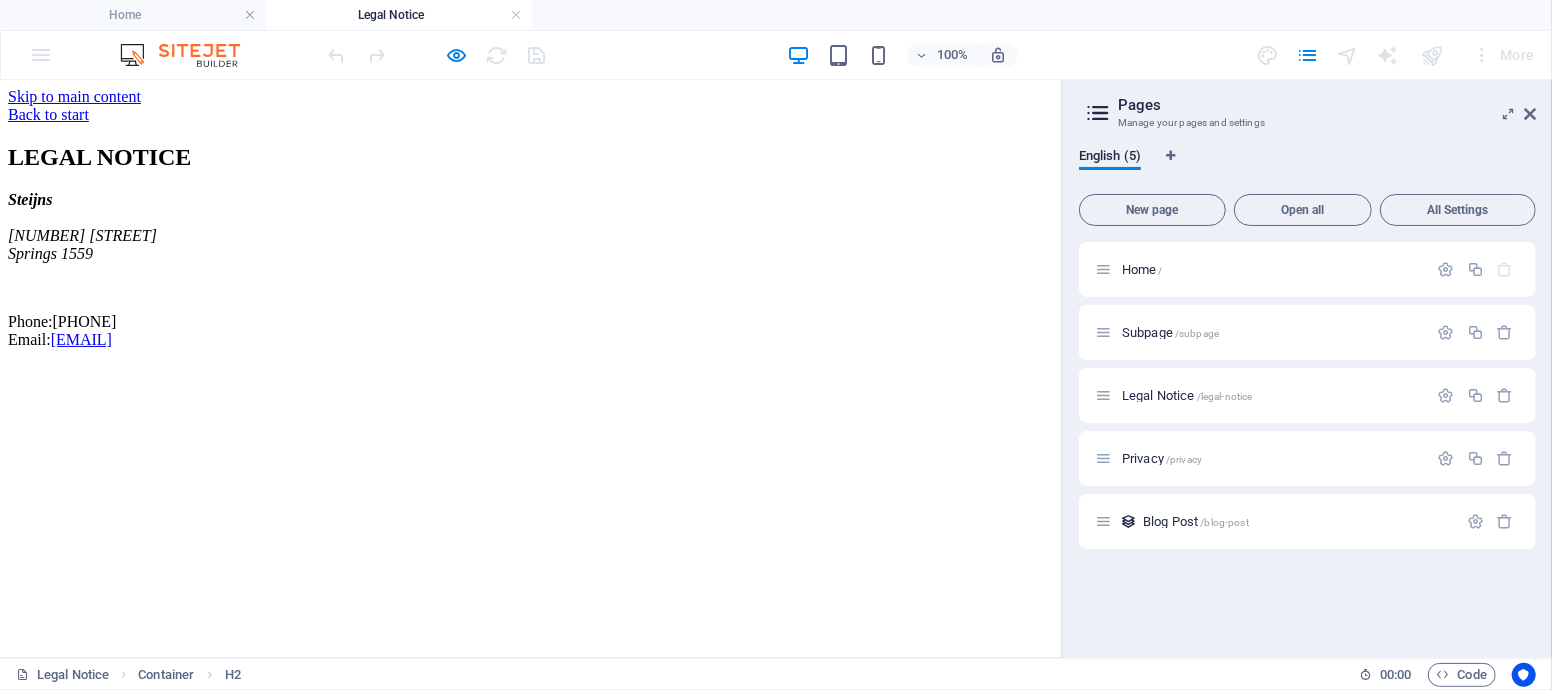 click on "[COMPANY_NAME]   [NUMBER] [STREET] [CITY]   [POSTAL_CODE] Phone:  +[COUNTRYCODE]-[AREACODE]-[PHONE_NUMBER] Email:  [EMAIL]" at bounding box center (531, 269) 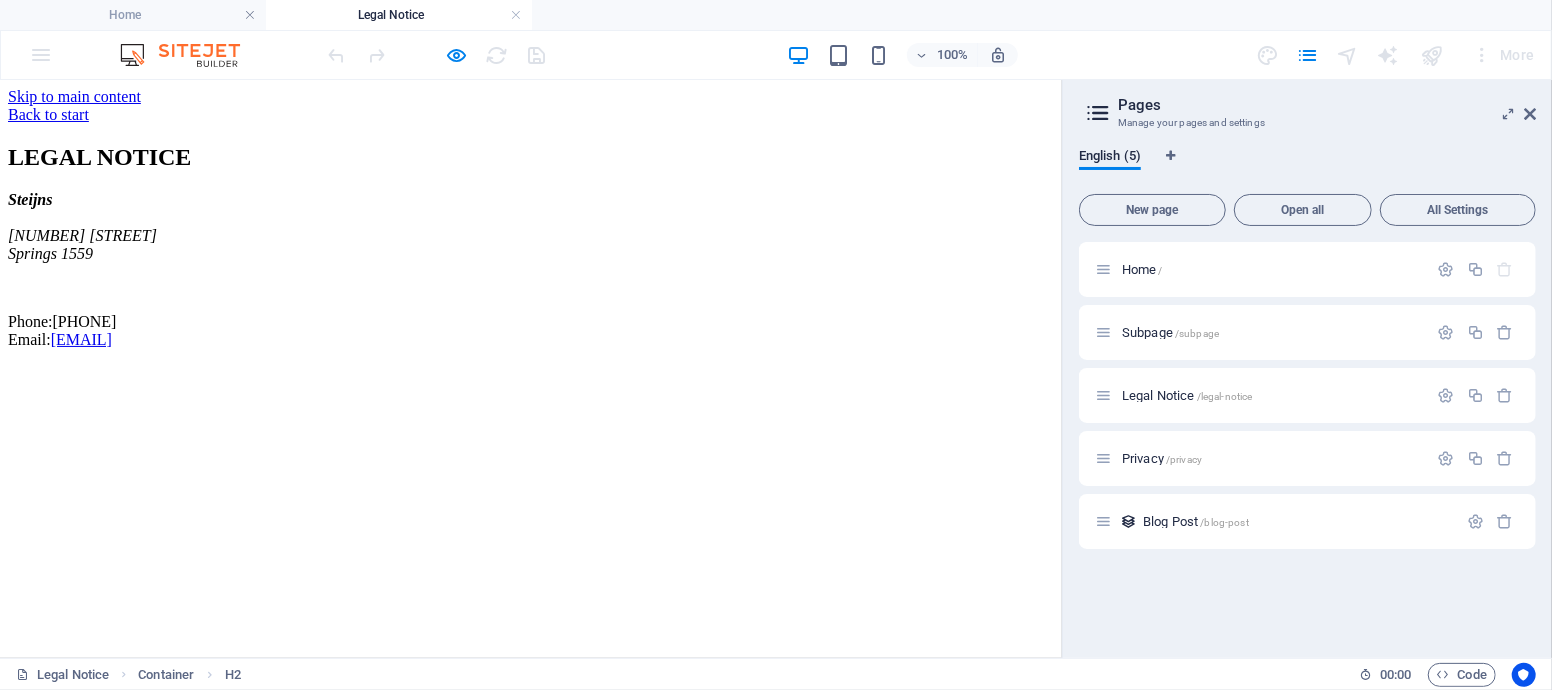 click on "LEGAL NOTICE" at bounding box center (531, 156) 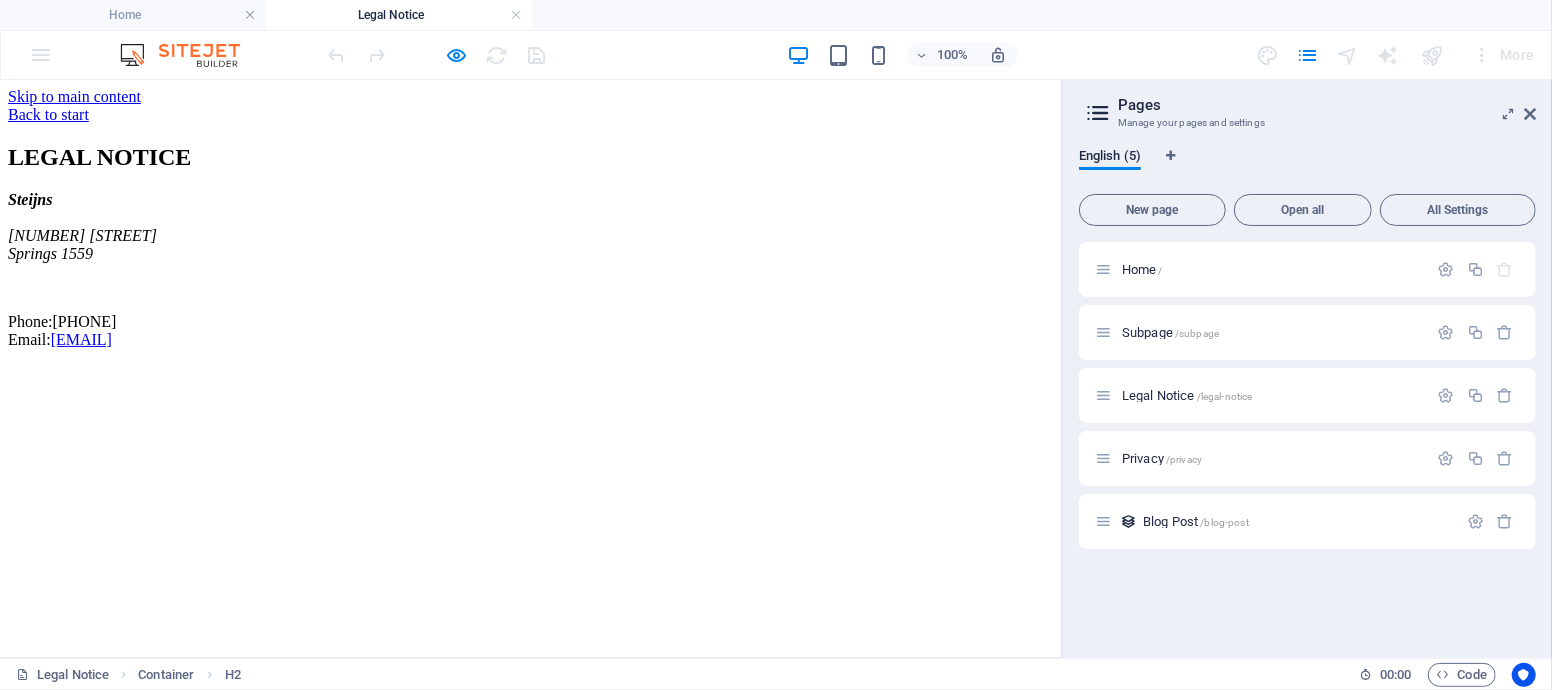 click on "LEGAL NOTICE" at bounding box center (531, 156) 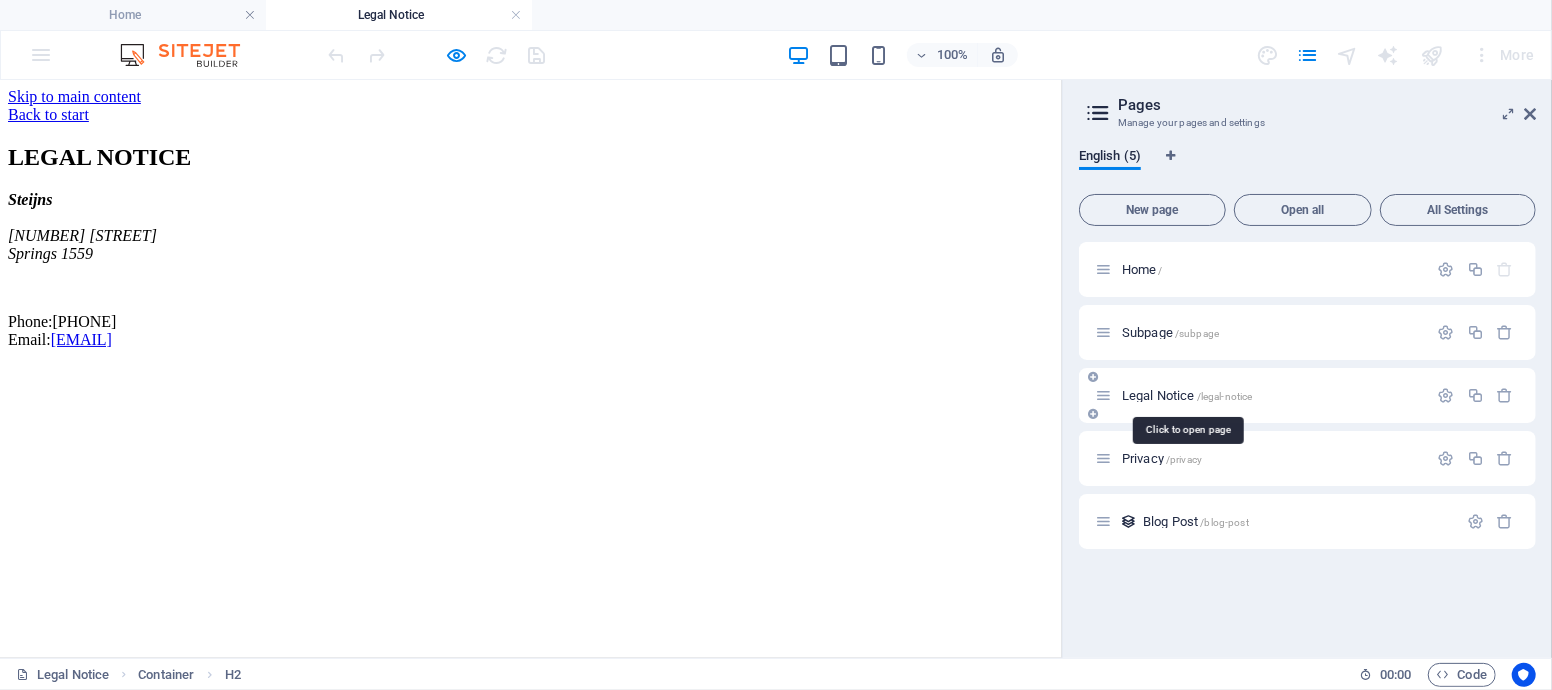 click on "Legal Notice /legal-notice" at bounding box center [1187, 395] 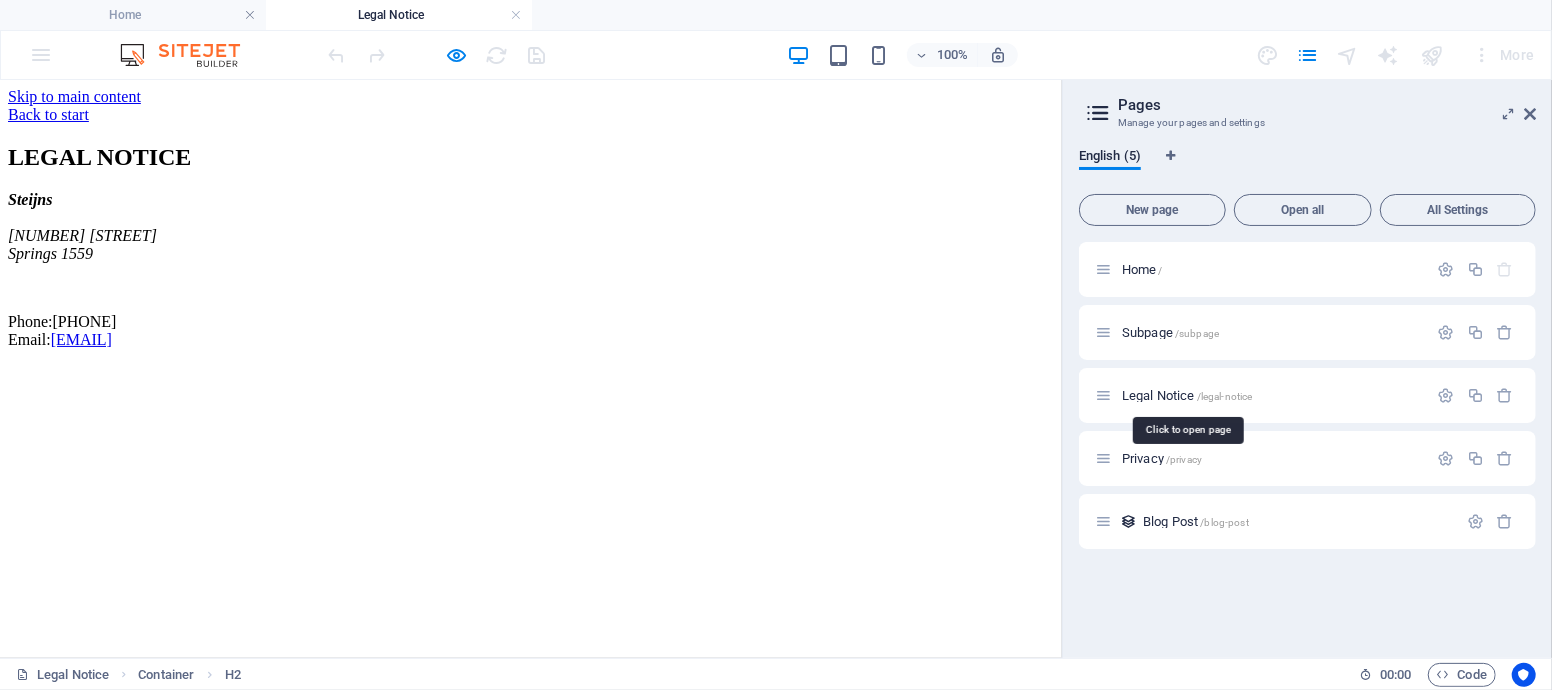 drag, startPoint x: 1174, startPoint y: 476, endPoint x: 284, endPoint y: 416, distance: 892.0202 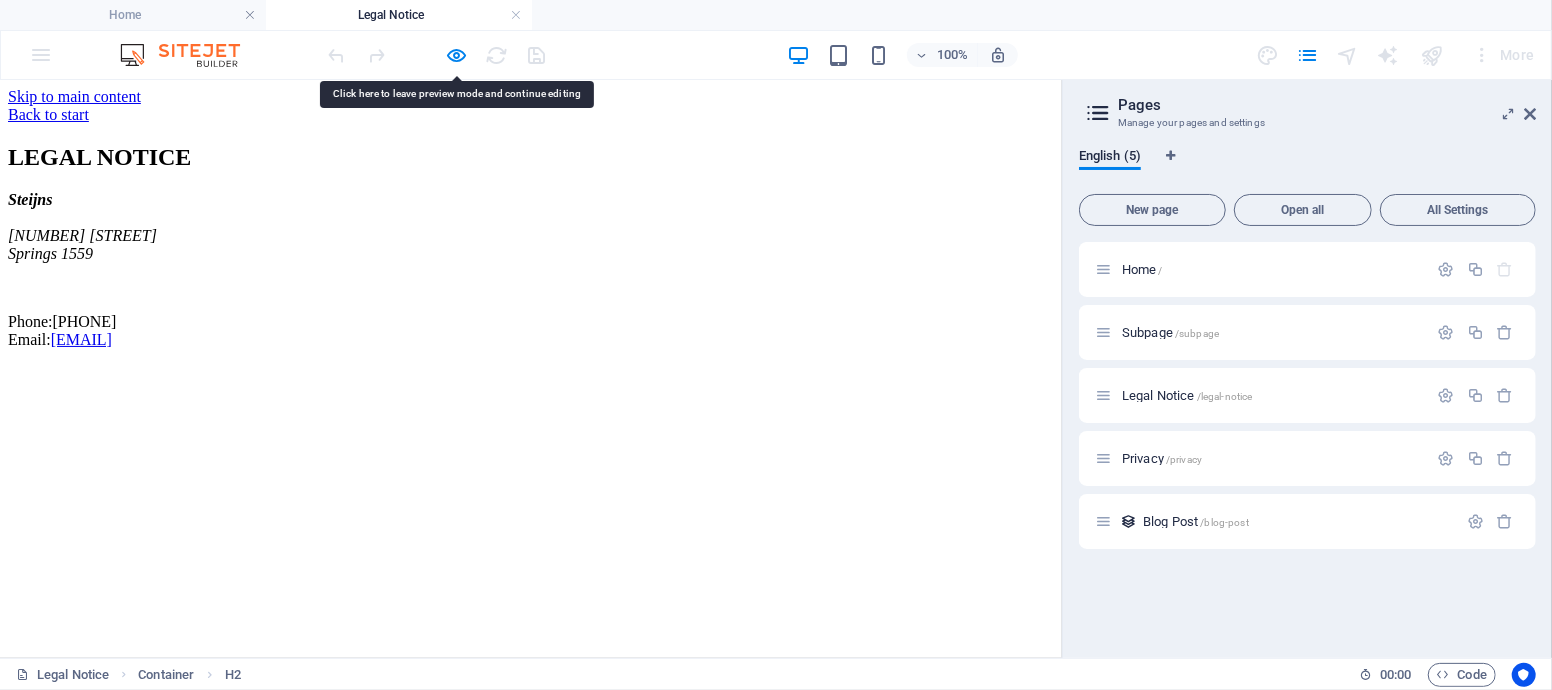 drag, startPoint x: 135, startPoint y: 300, endPoint x: 854, endPoint y: 418, distance: 728.6185 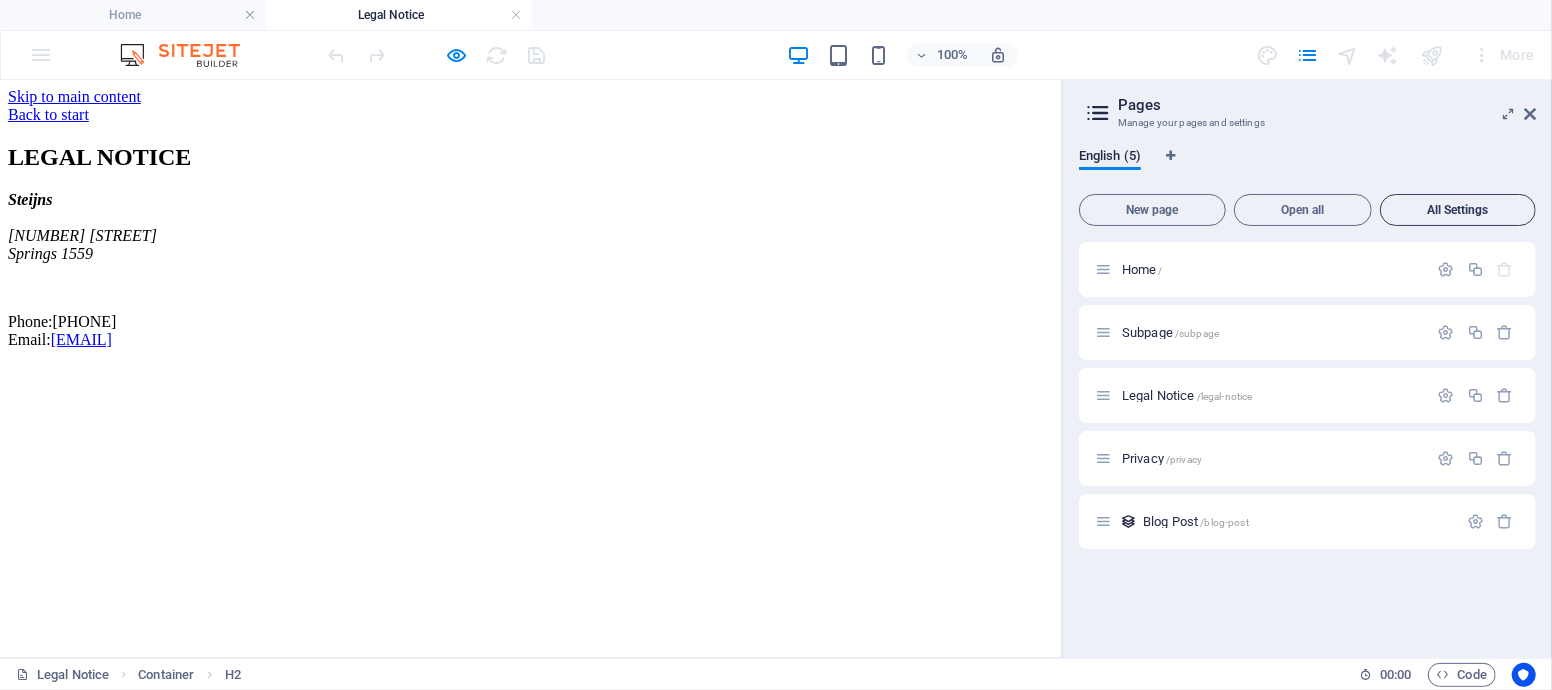 click on "All Settings" at bounding box center [1458, 210] 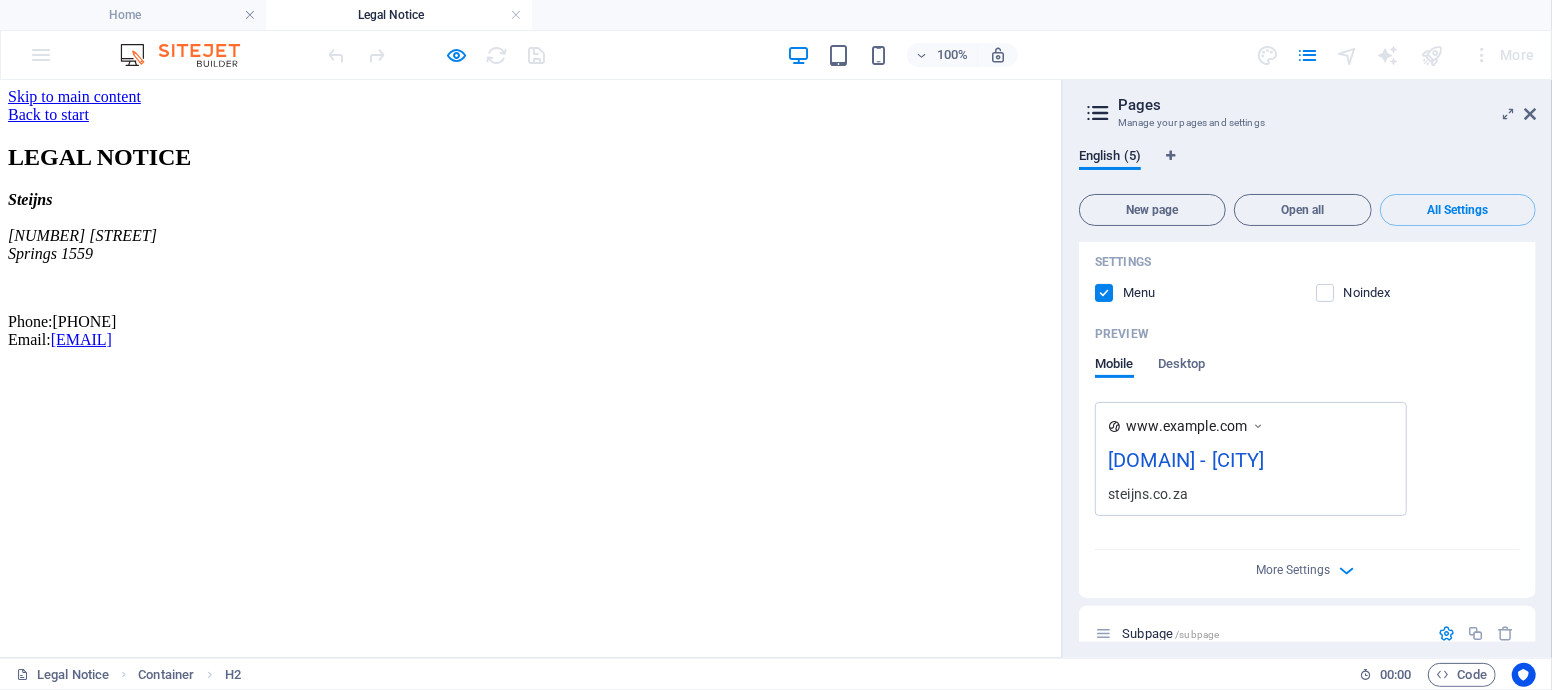 scroll, scrollTop: 555, scrollLeft: 0, axis: vertical 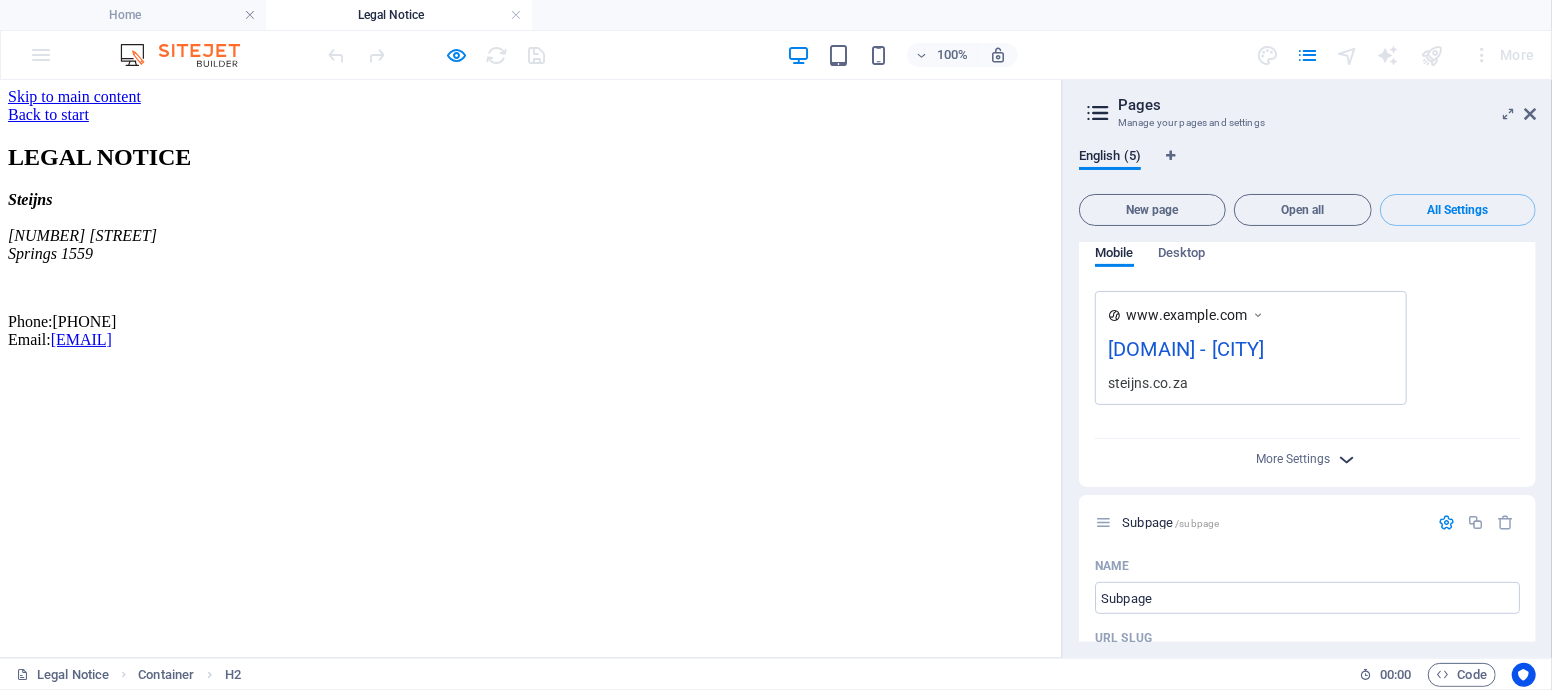 click at bounding box center (1347, 459) 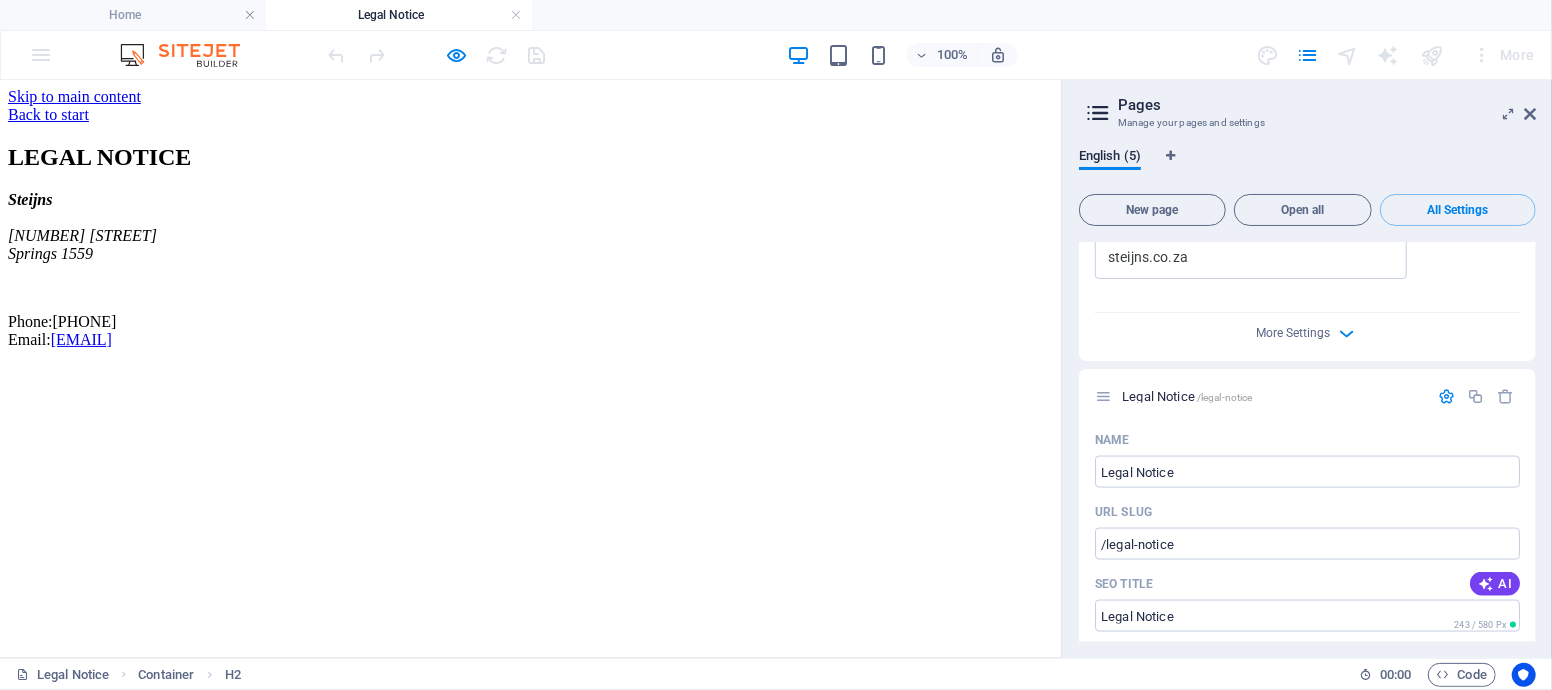scroll, scrollTop: 1889, scrollLeft: 0, axis: vertical 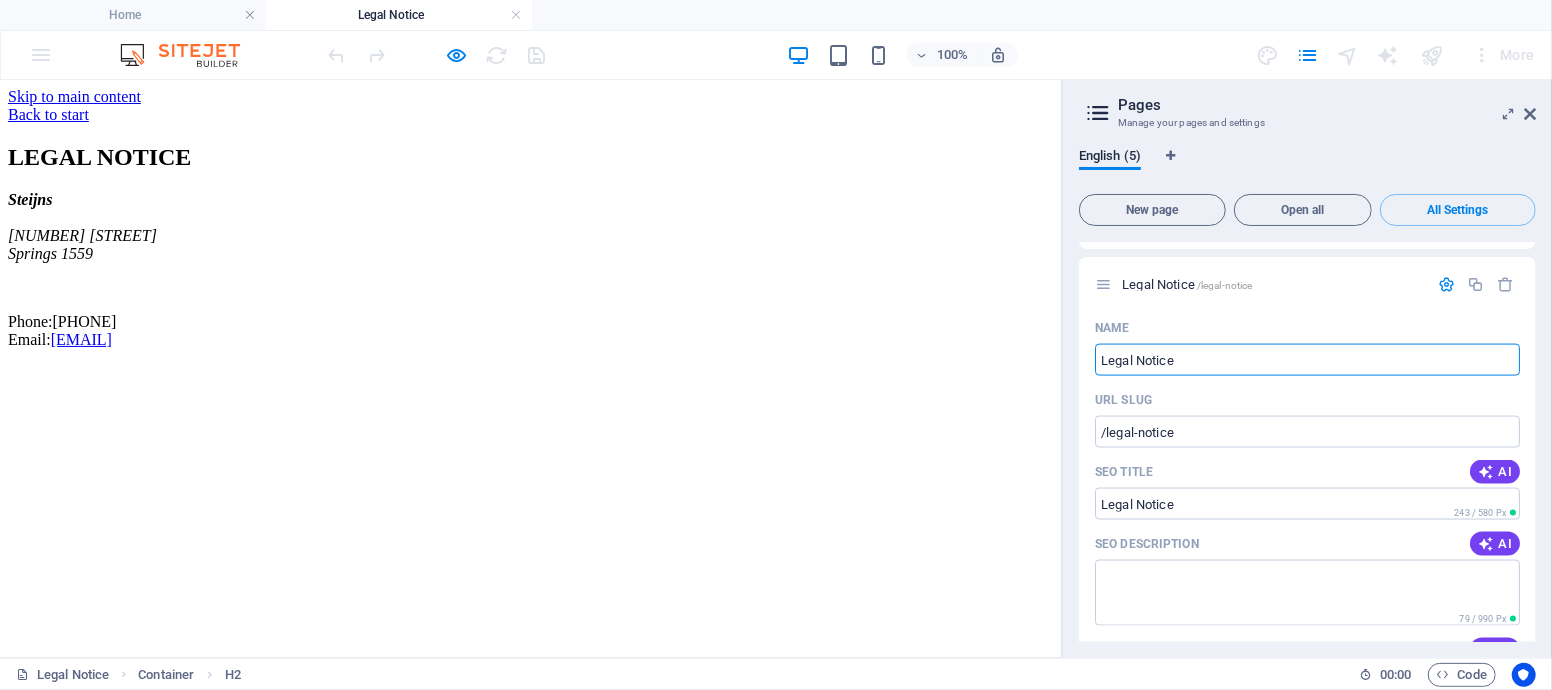 drag, startPoint x: 1218, startPoint y: 359, endPoint x: 1068, endPoint y: 360, distance: 150.00333 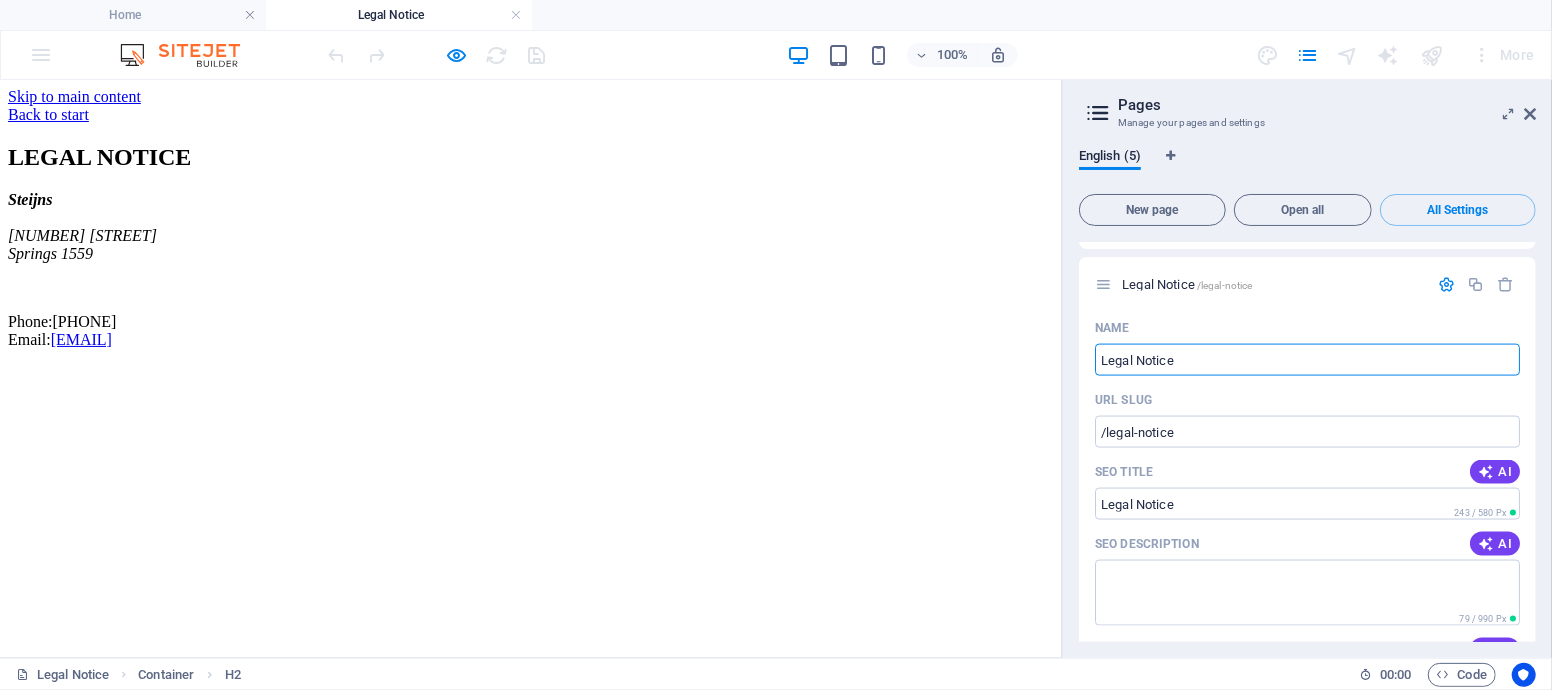 click on "English (5) New page Open all All Settings Home / Name Home ​ URL SLUG / ​ SEO Title AI ​ 216 / 580 Px SEO Description AI ​ 79 / 990 Px SEO Keywords AI ​ Settings Menu Noindex Preview Mobile Desktop www.example.com steijns.co.za - New York steijns.co.za Meta tags ​ Preview Image (Open Graph) Drag files here, click to choose files or select files from Files or our free stock photos & videos More Settings Subpage /subpage Name Subpage ​ URL SLUG /subpage ​ SEO Title AI ​ 211 / 580 Px SEO Description AI ​ 79 / 990 Px SEO Keywords AI ​ Settings Menu Noindex Preview Mobile Desktop www.example.com subpage Subpage - steijns.co.za steijns.co.za Meta tags ​ Preview Image (Open Graph) Drag files here, click to choose files or select files from Files or our free stock photos & videos More Settings Legal Notice /legal-notice Name Legal Notice ​ URL SLUG /legal-notice ​ SEO Title AI ​ 243 / 580 Px SEO Description AI ​ 79 / 990 Px SEO Keywords AI ​ Settings Menu Noindex Preview Mobile ​" at bounding box center (1307, 395) 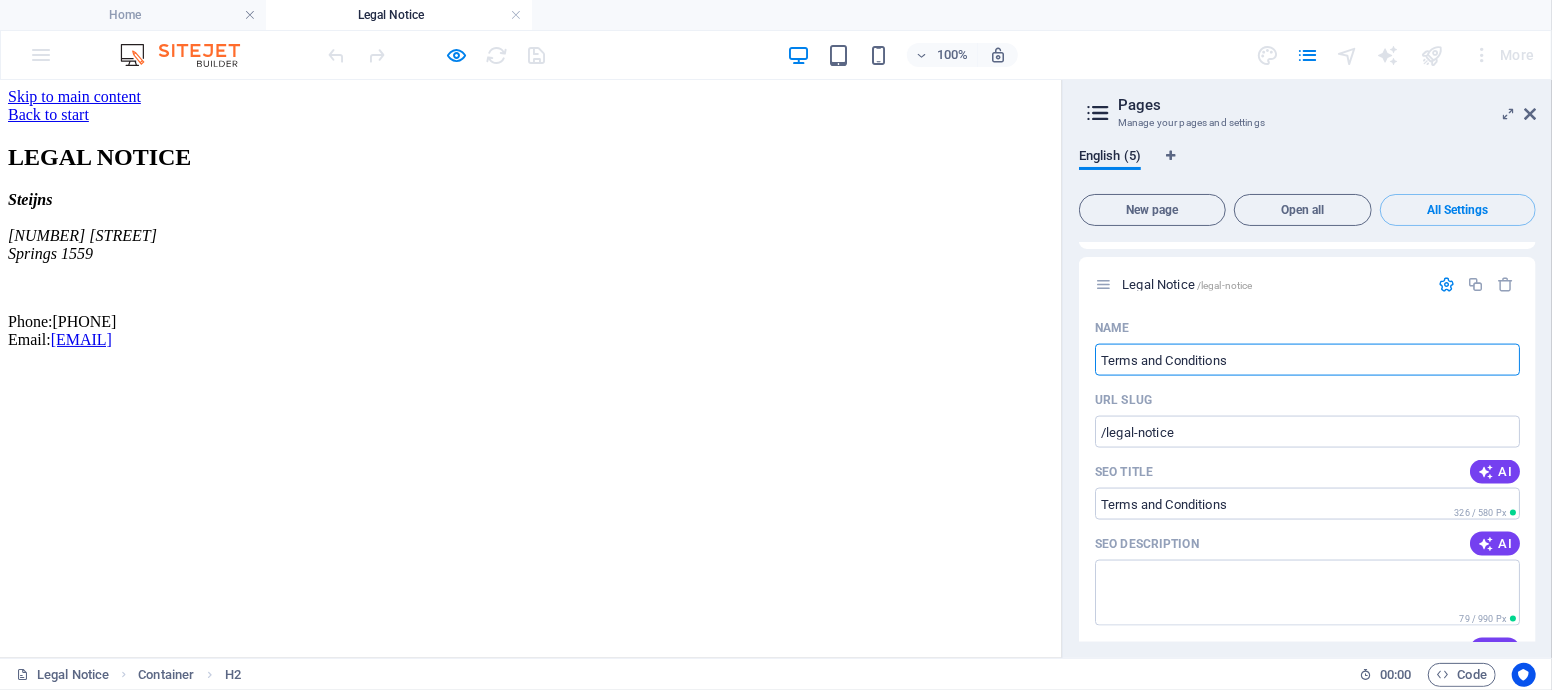 type on "Terms and Conditions" 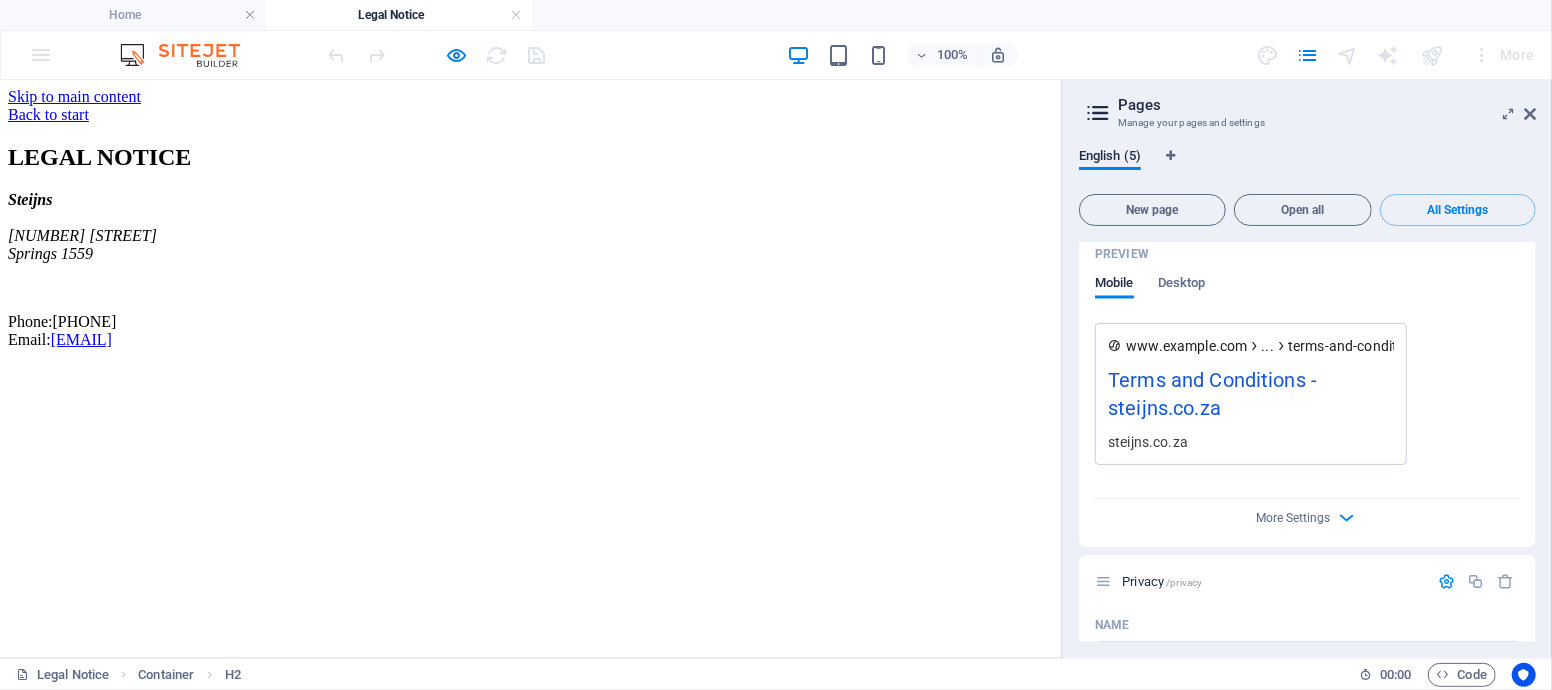 scroll, scrollTop: 2555, scrollLeft: 0, axis: vertical 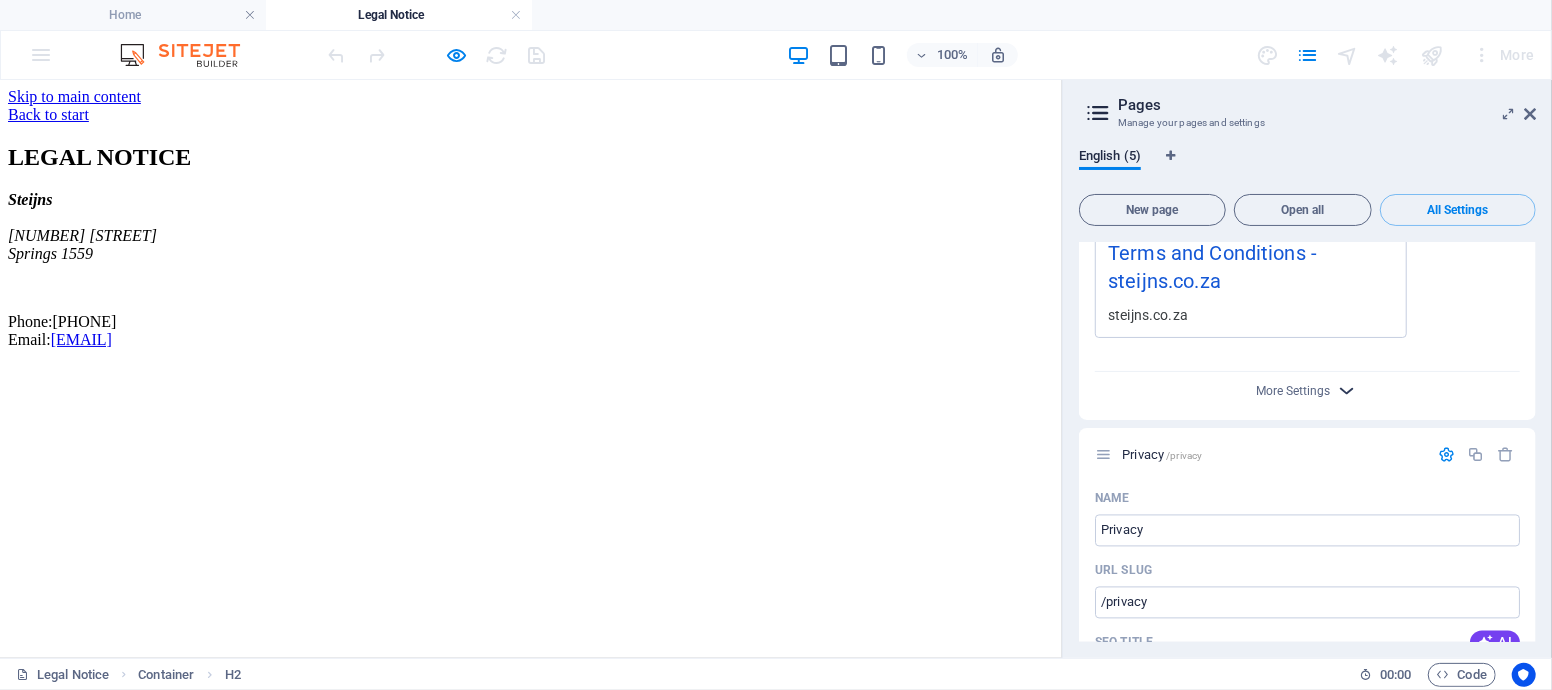 type on "Terms and Conditions" 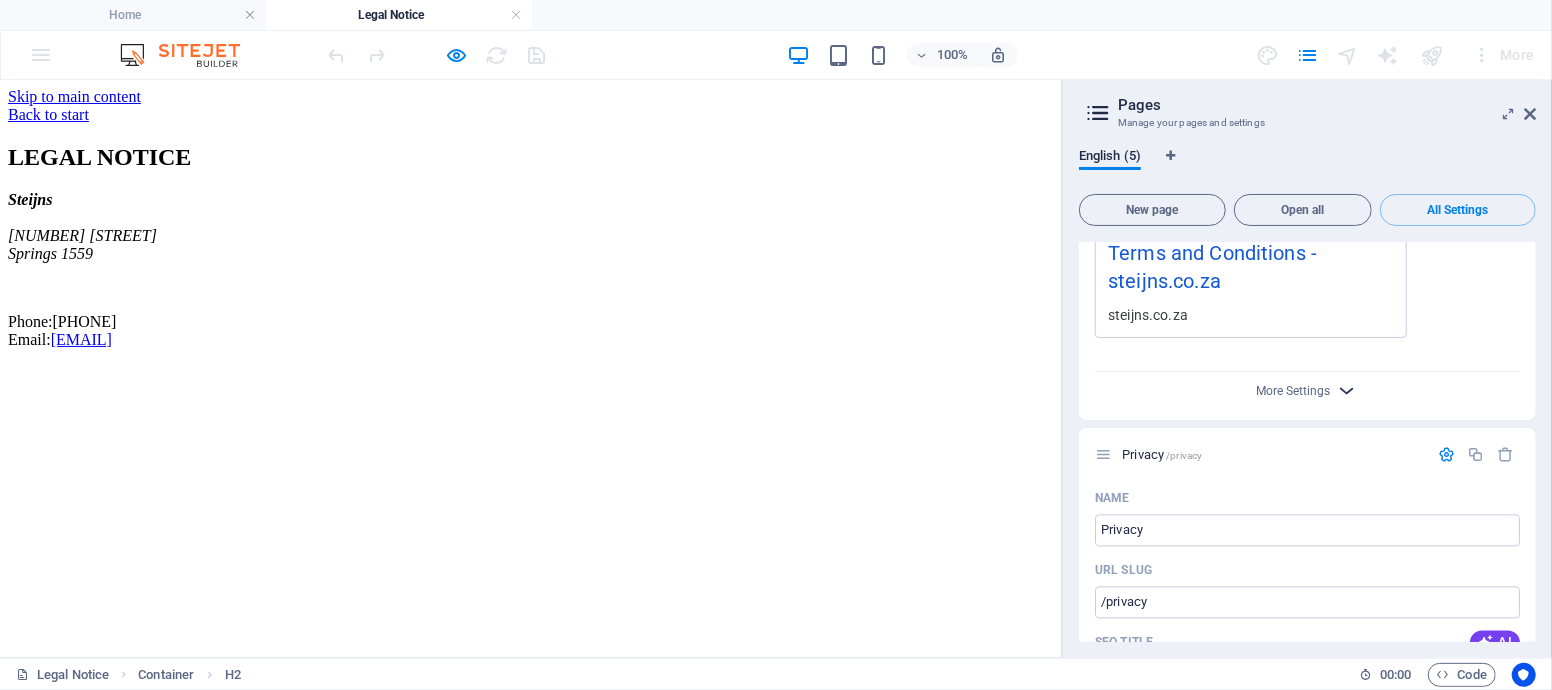 click at bounding box center [1347, 391] 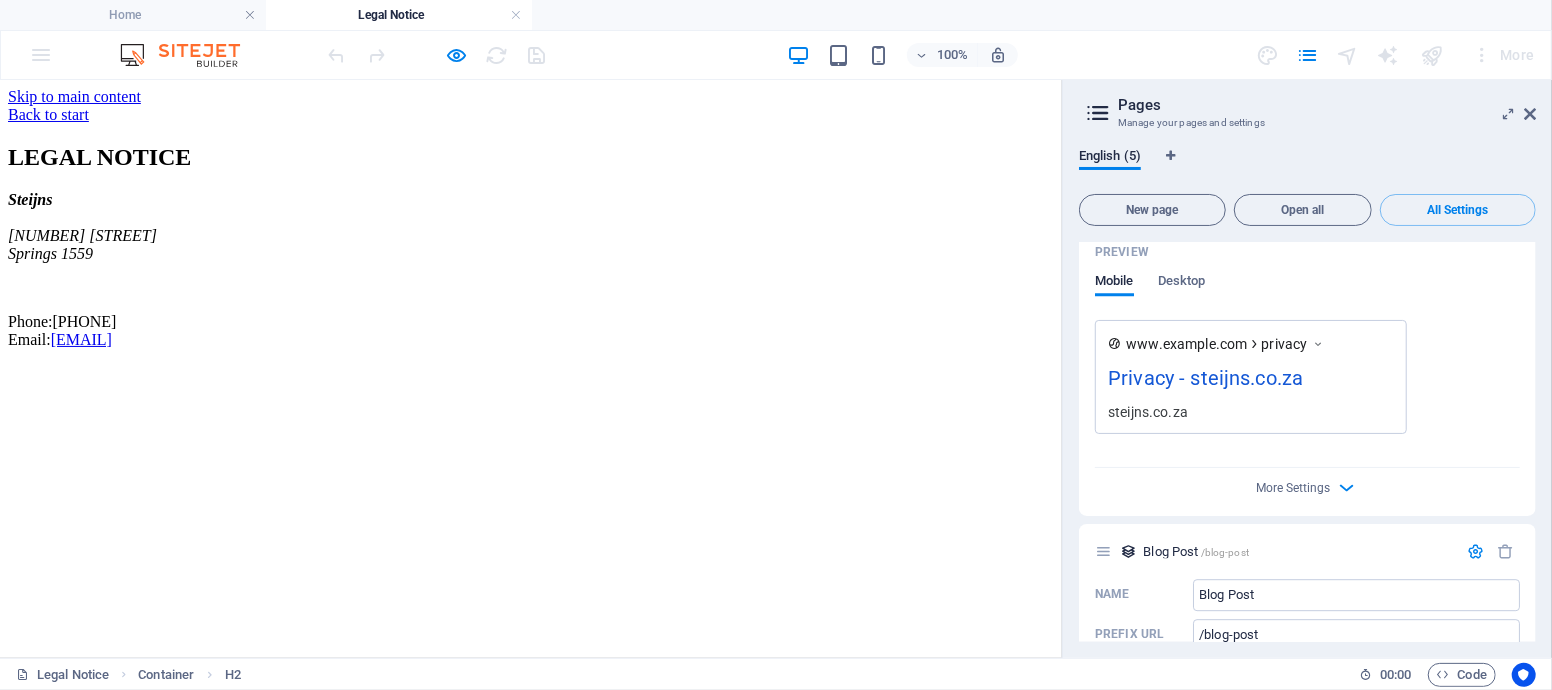 scroll, scrollTop: 3630, scrollLeft: 0, axis: vertical 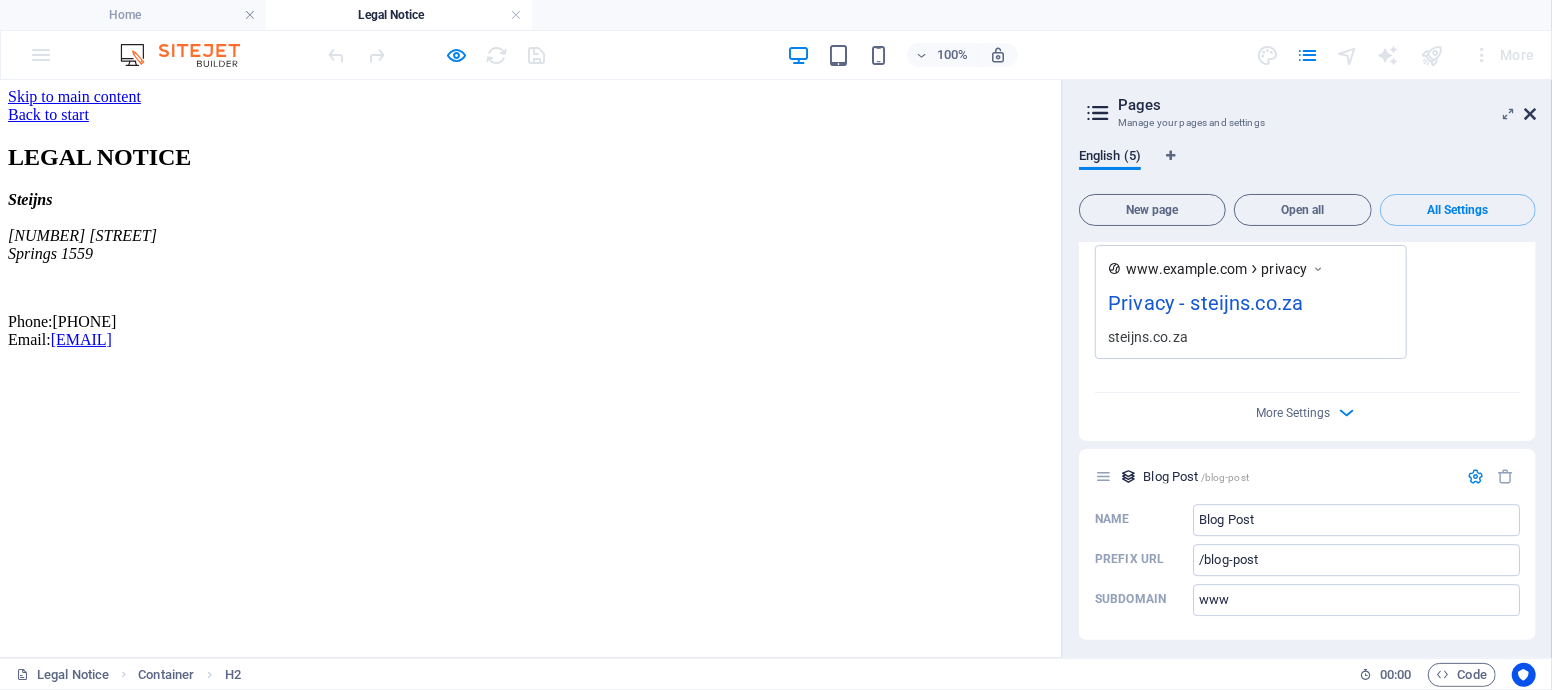 drag, startPoint x: 1532, startPoint y: 112, endPoint x: 943, endPoint y: 252, distance: 605.4098 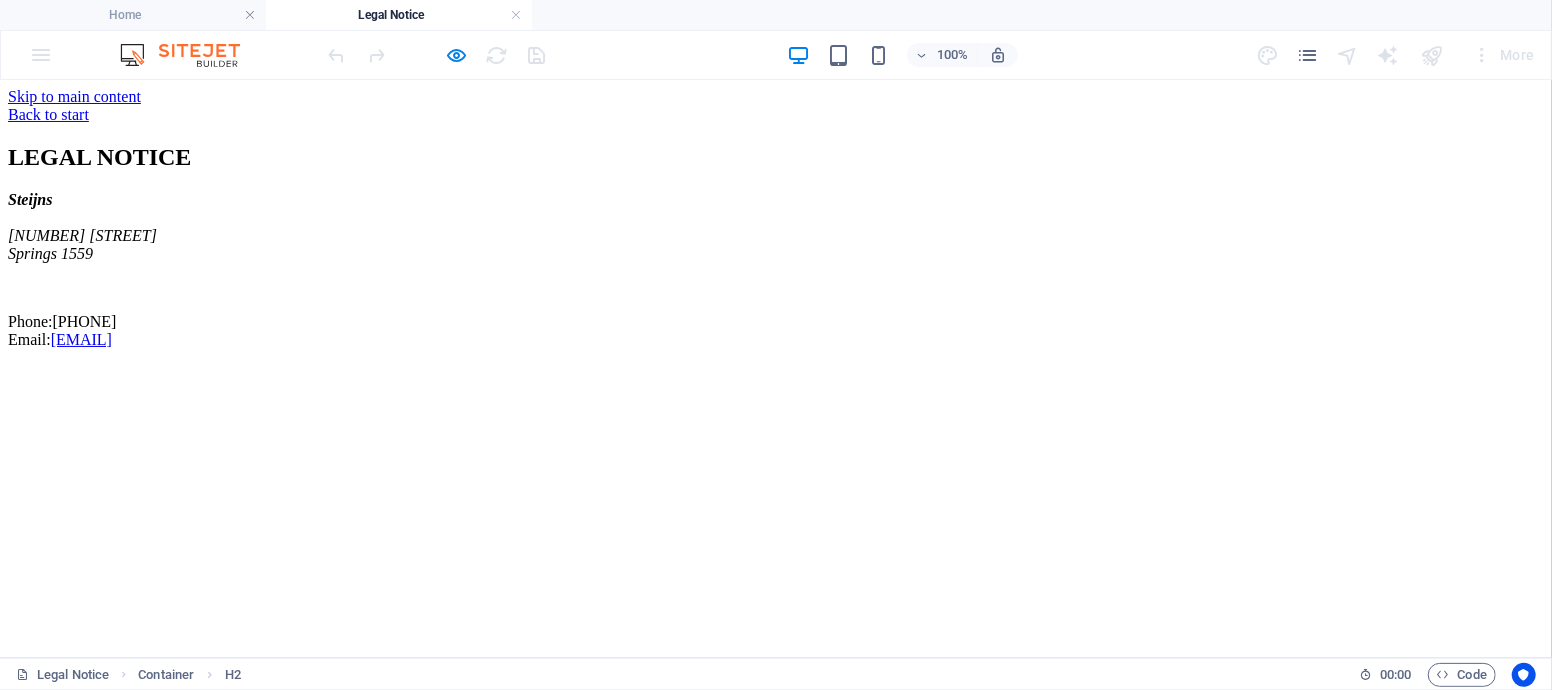 click on "LEGAL NOTICE" at bounding box center [776, 156] 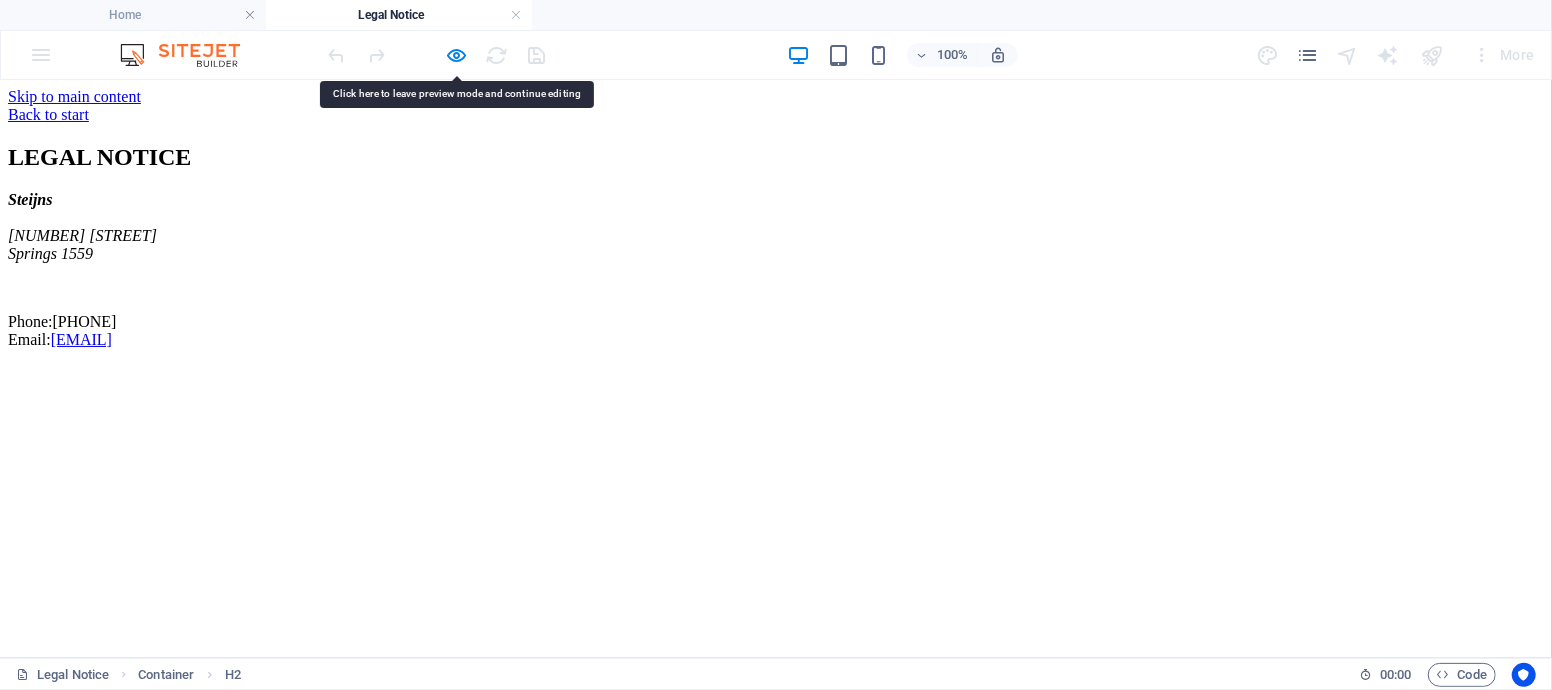 drag, startPoint x: 375, startPoint y: 292, endPoint x: 329, endPoint y: 446, distance: 160.72336 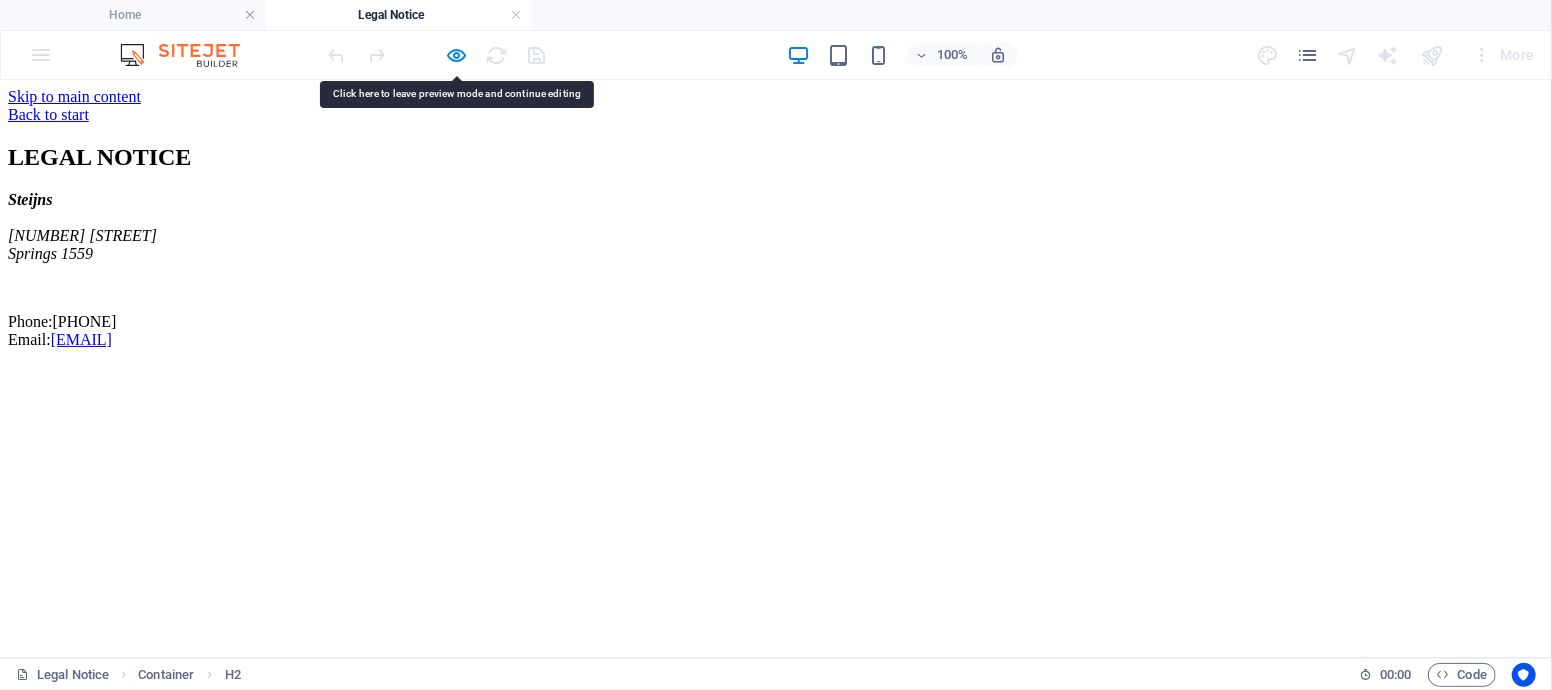 click on "[COMPANY_NAME]   [NUMBER] [STREET] [CITY]   [POSTAL_CODE] Phone:  +[COUNTRYCODE]-[AREACODE]-[PHONE_NUMBER] Email:  [EMAIL]" at bounding box center (776, 269) 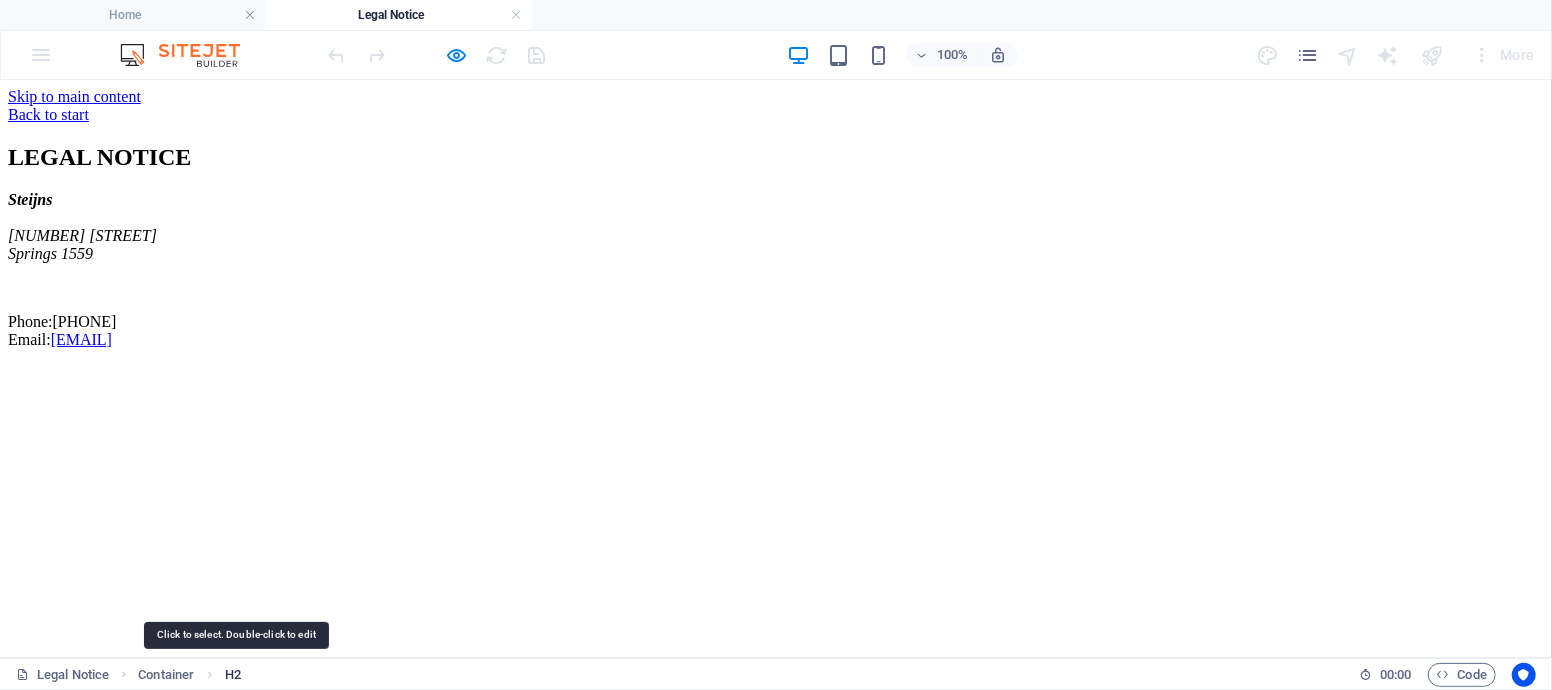 click on "H2" at bounding box center (233, 675) 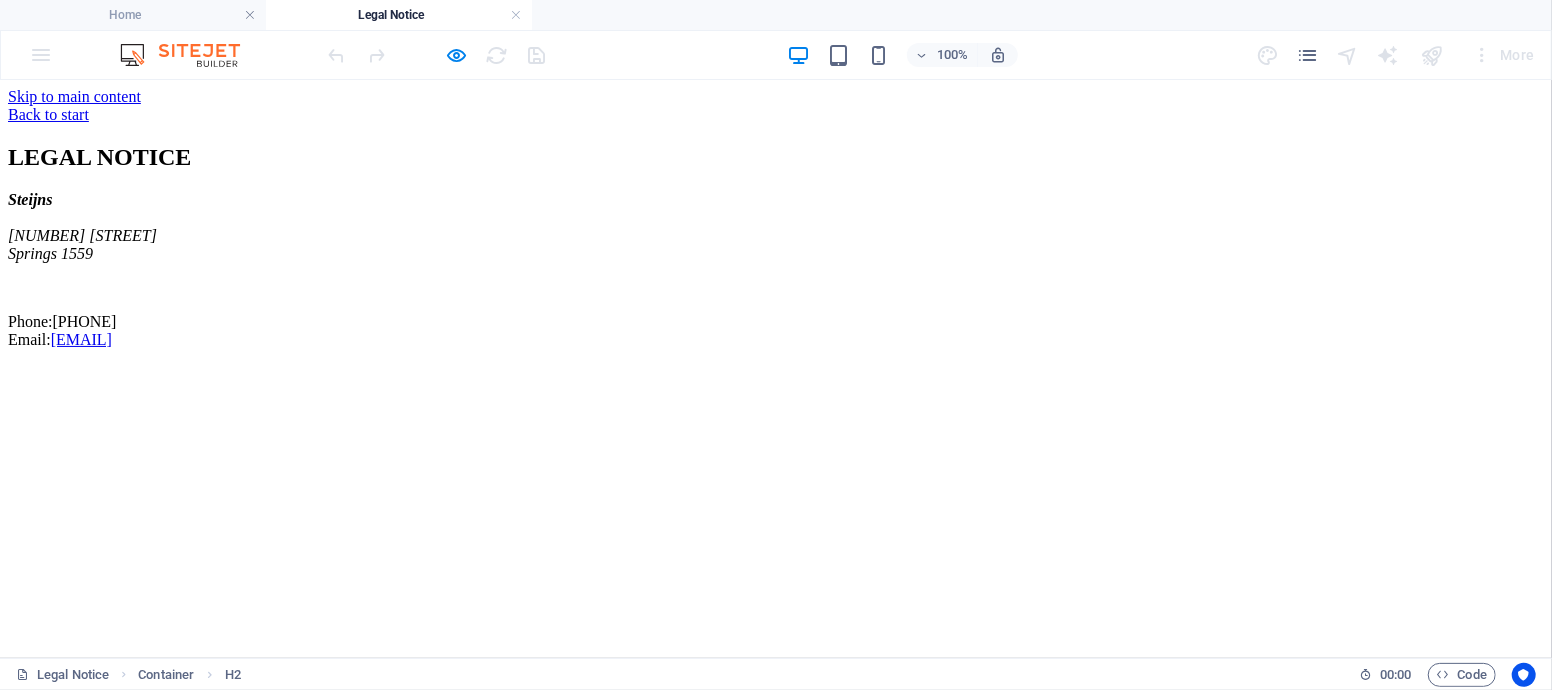 click on "LEGAL NOTICE" at bounding box center [776, 156] 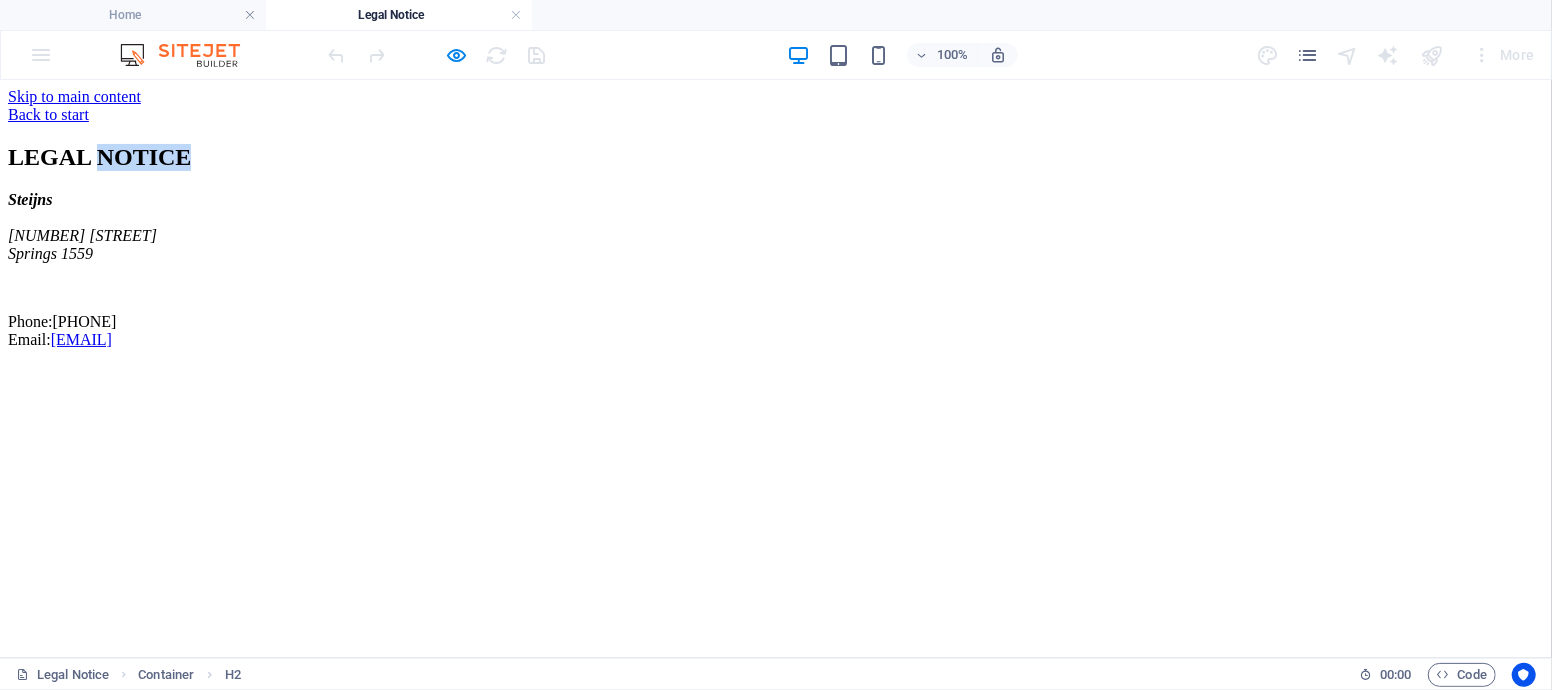 click on "LEGAL NOTICE" at bounding box center (776, 156) 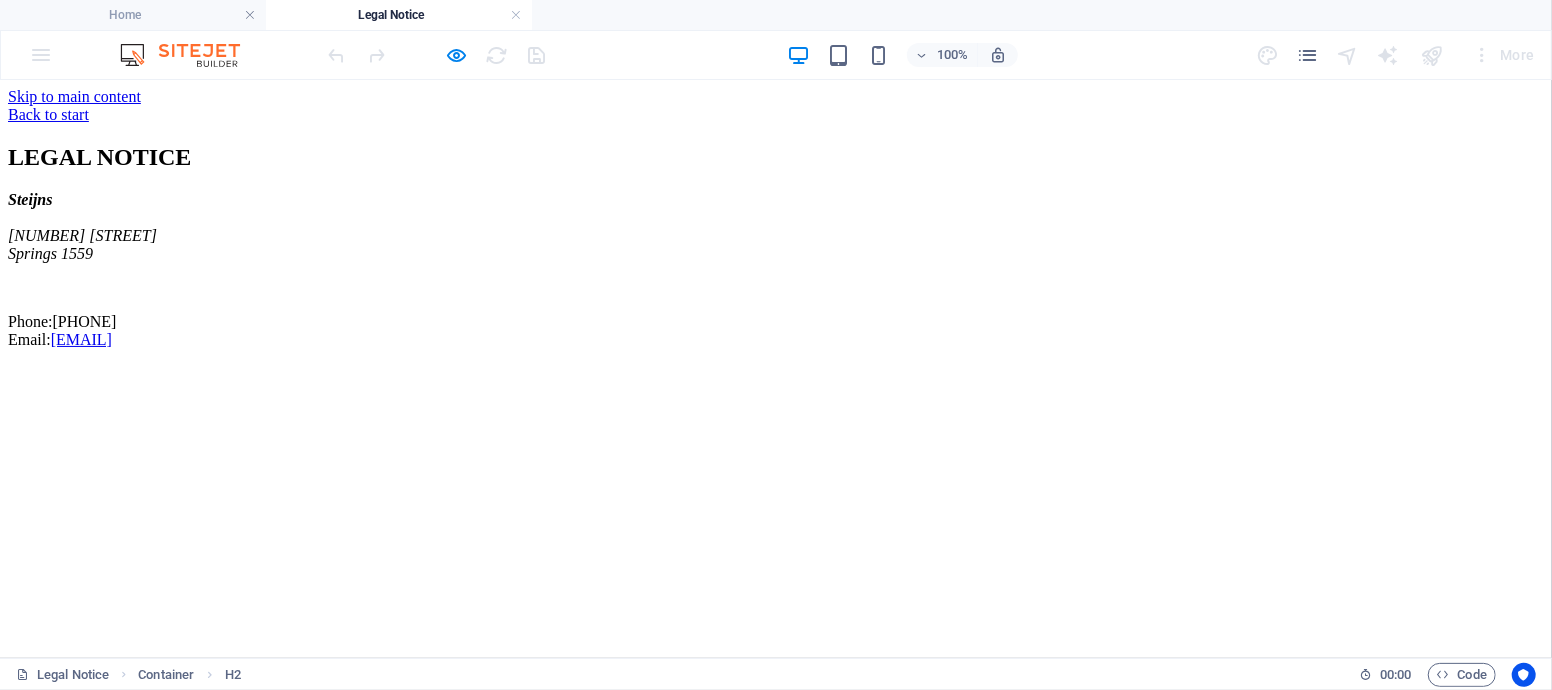 click on "LEGAL NOTICE" at bounding box center (776, 156) 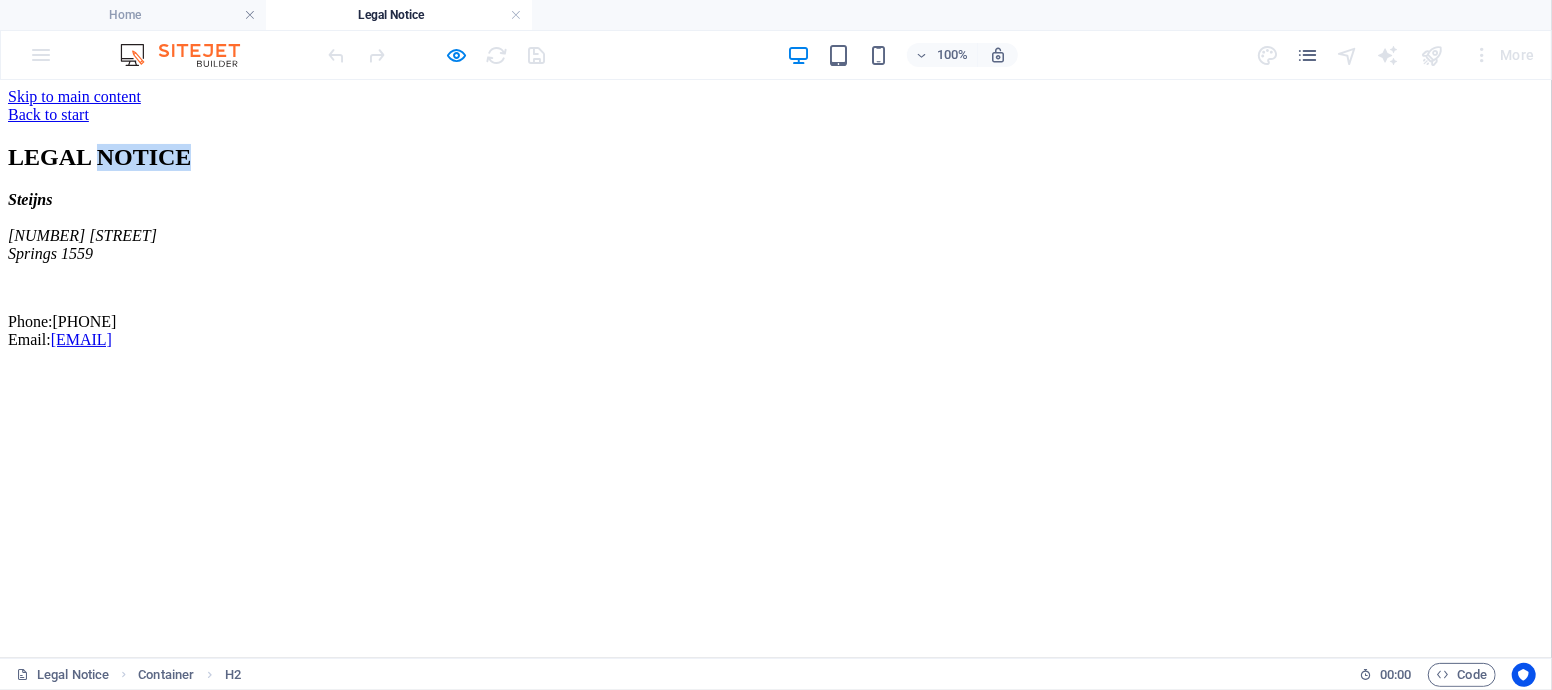 click on "LEGAL NOTICE" at bounding box center [776, 156] 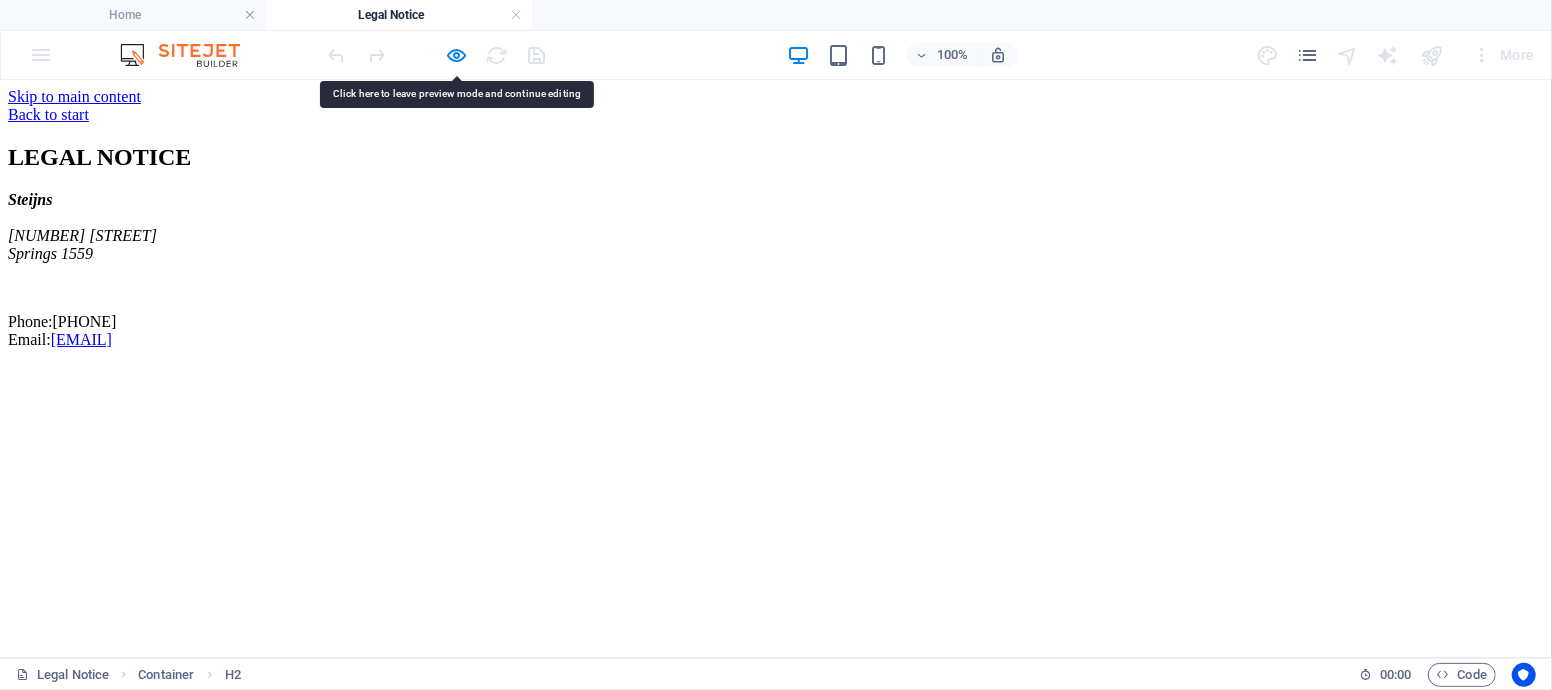 type 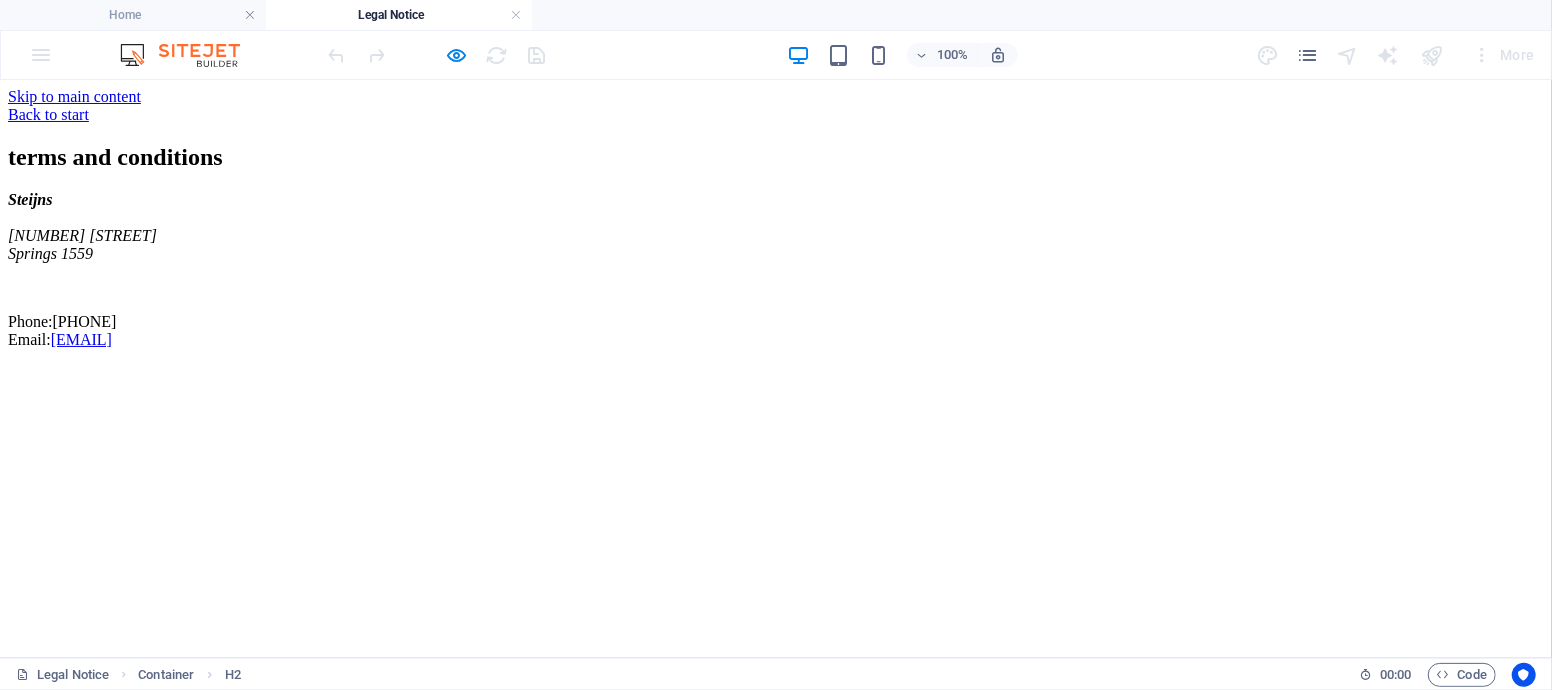 click on "[COMPANY_NAME]   [NUMBER] [STREET] [CITY]   [POSTAL_CODE] Phone:  +[COUNTRYCODE]-[AREACODE]-[PHONE_NUMBER] Email:  [EMAIL]" at bounding box center [776, 269] 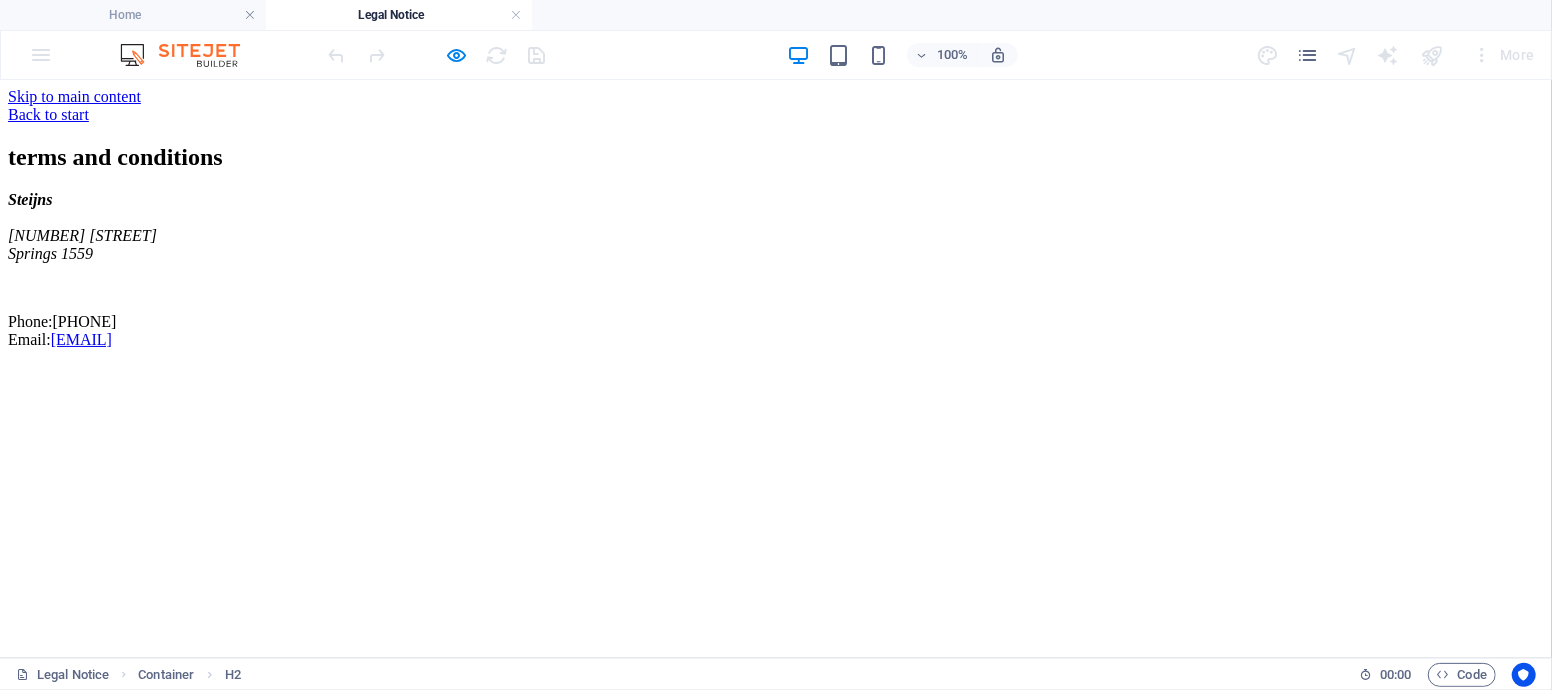 click on "[COMPANY_NAME]   [NUMBER] [STREET] [CITY]   [POSTAL_CODE] Phone:  +[COUNTRYCODE]-[AREACODE]-[PHONE_NUMBER] Email:  [EMAIL]" at bounding box center (776, 269) 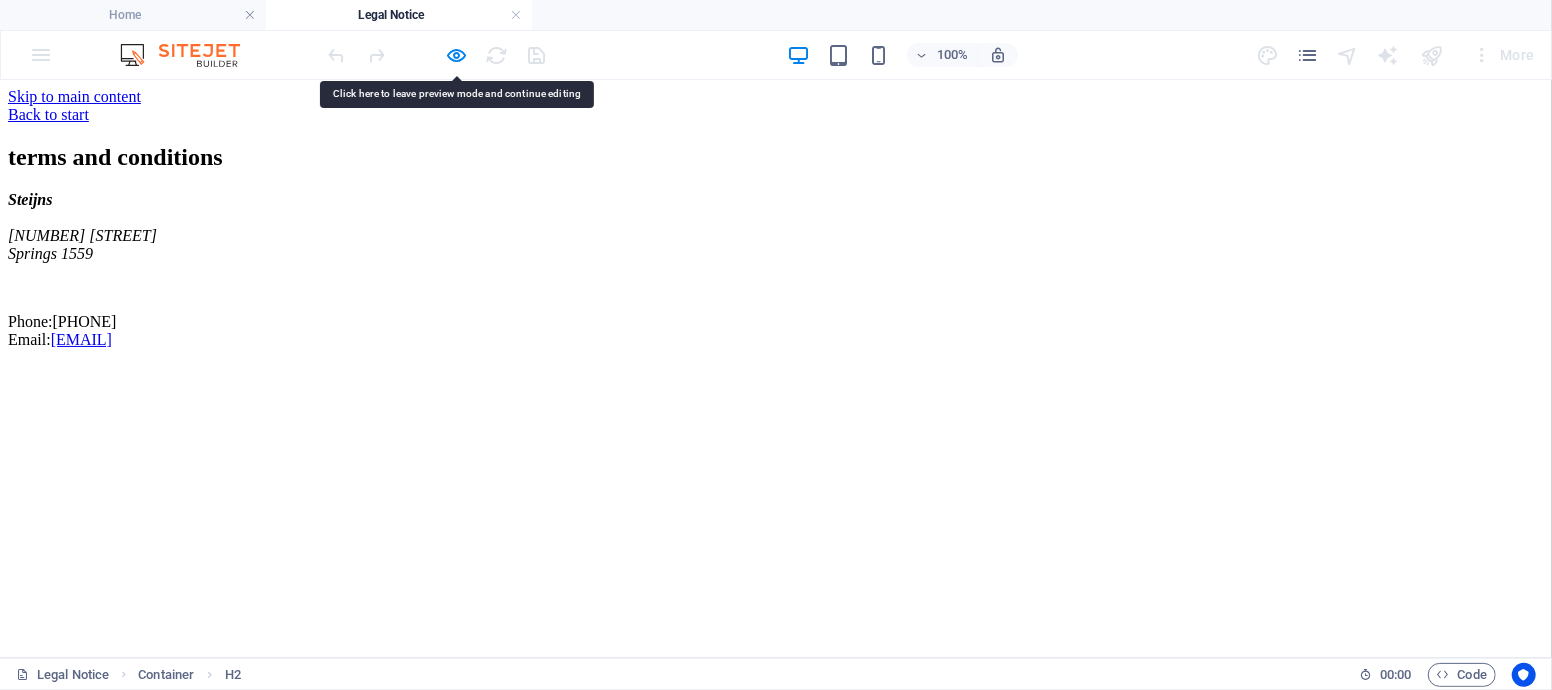 click on "[COMPANY_NAME]   [NUMBER] [STREET] [CITY]   [POSTAL_CODE] Phone:  +[COUNTRYCODE]-[AREACODE]-[PHONE_NUMBER] Email:  [EMAIL]" at bounding box center [776, 269] 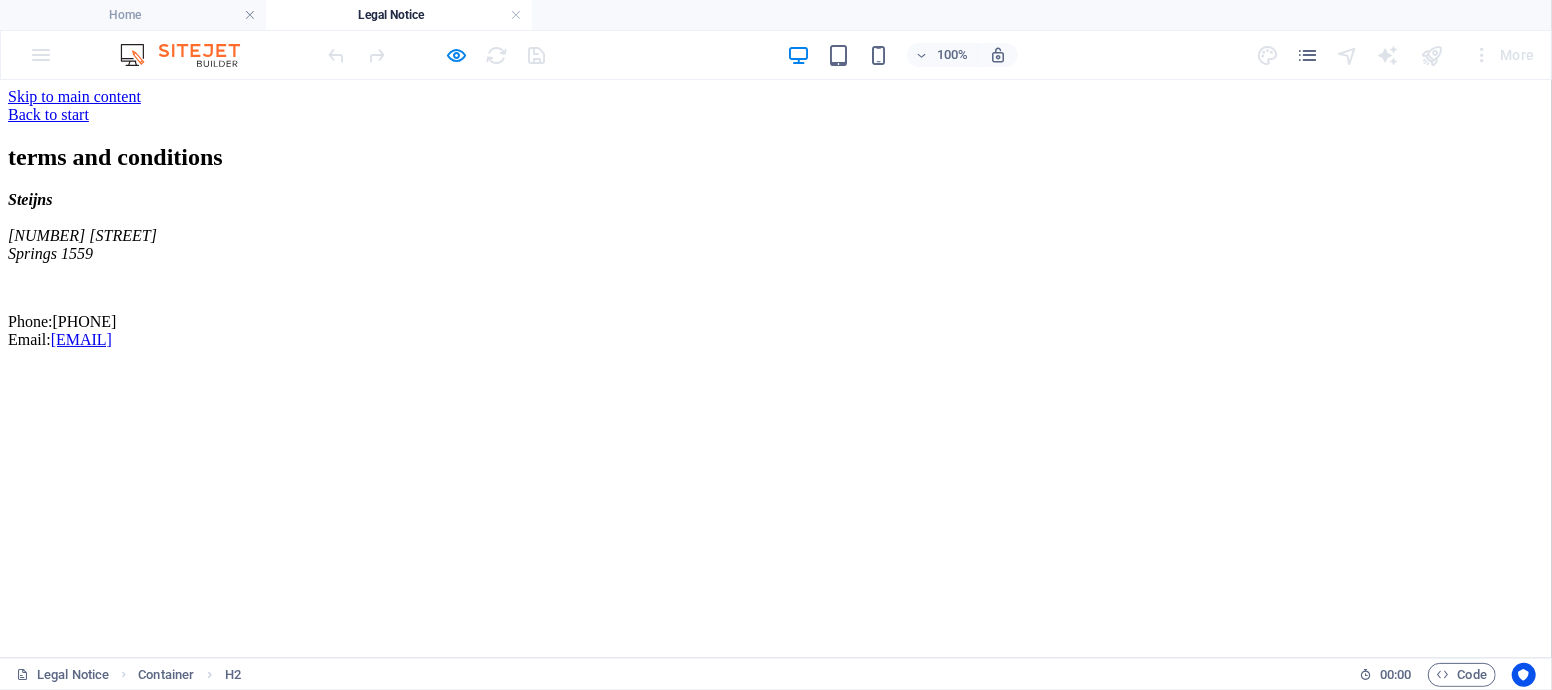 click on "[COMPANY_NAME]   [NUMBER] [STREET] [CITY]   [POSTAL_CODE] Phone:  +[COUNTRYCODE]-[AREACODE]-[PHONE_NUMBER] Email:  [EMAIL]" at bounding box center (776, 269) 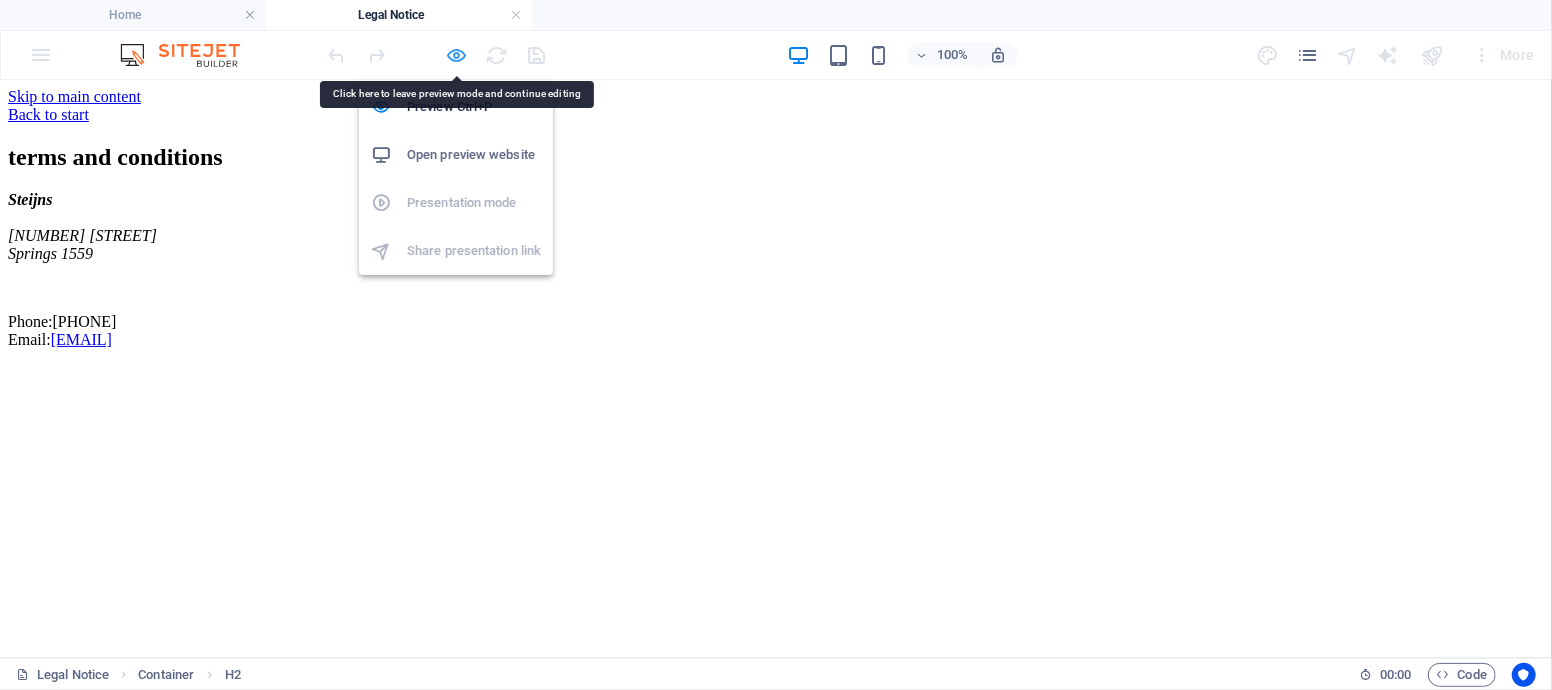 click at bounding box center (457, 55) 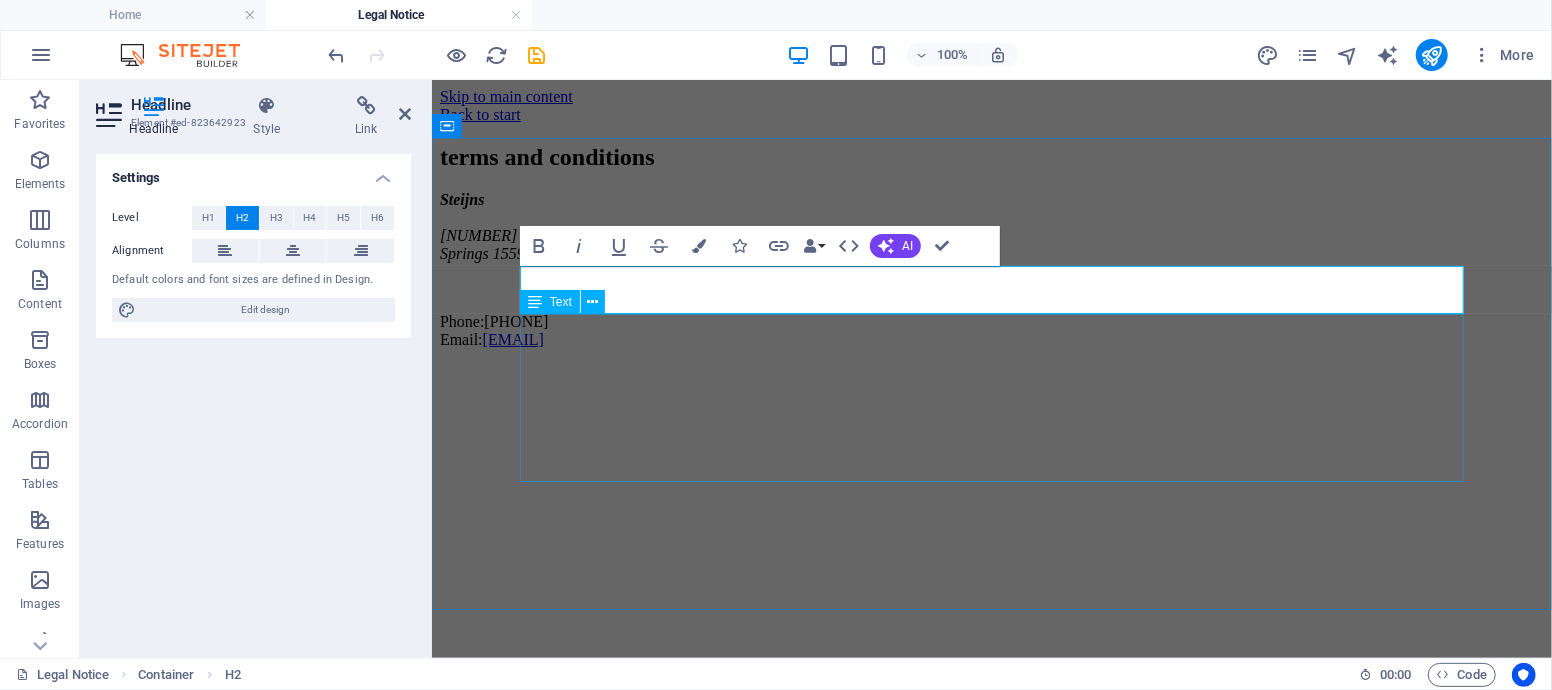 click on "[COMPANY_NAME]   [NUMBER] [STREET] [CITY]   [POSTAL_CODE] Phone:  +[COUNTRYCODE]-[AREACODE]-[PHONE_NUMBER] Email:  [EMAIL]" at bounding box center (991, 269) 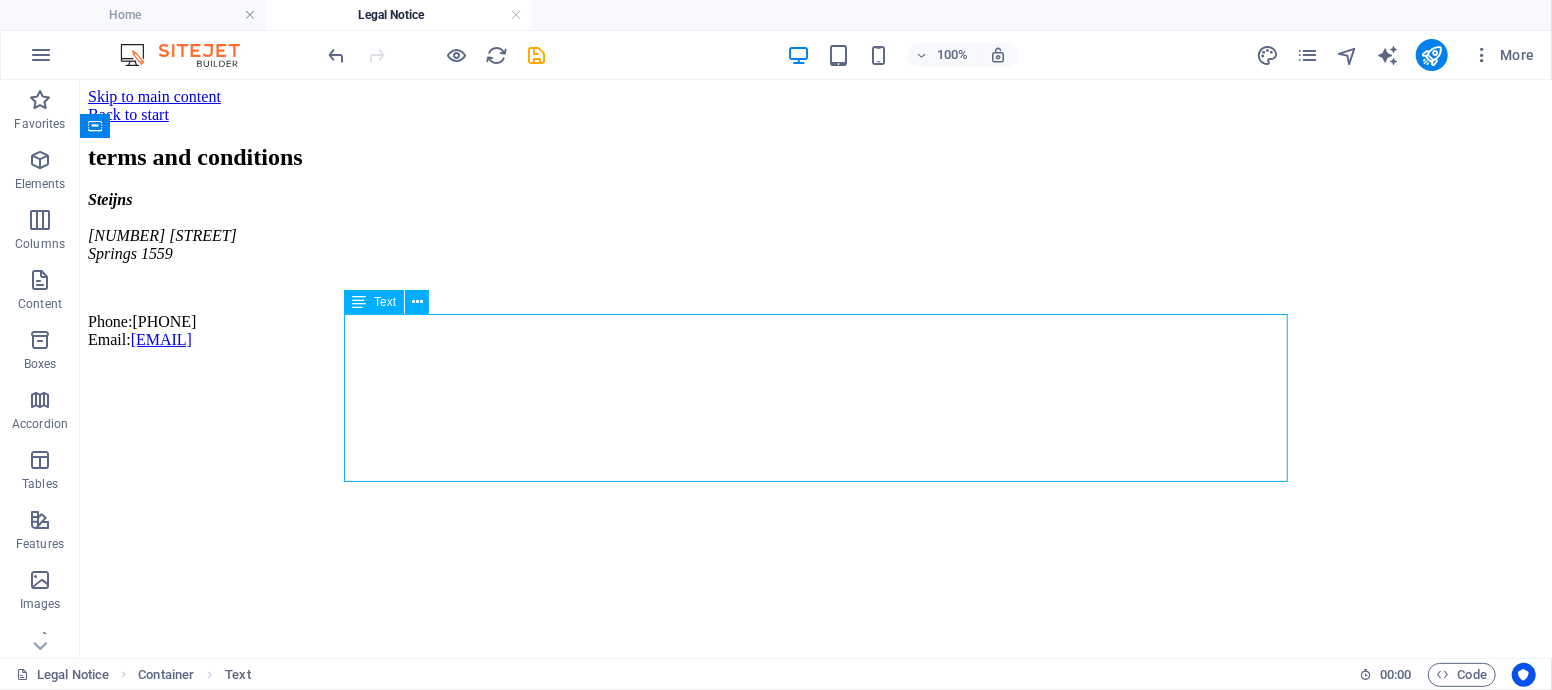 click on "[COMPANY_NAME]   [NUMBER] [STREET] [CITY]   [POSTAL_CODE] Phone:  +[COUNTRYCODE]-[AREACODE]-[PHONE_NUMBER] Email:  [EMAIL]" at bounding box center (815, 269) 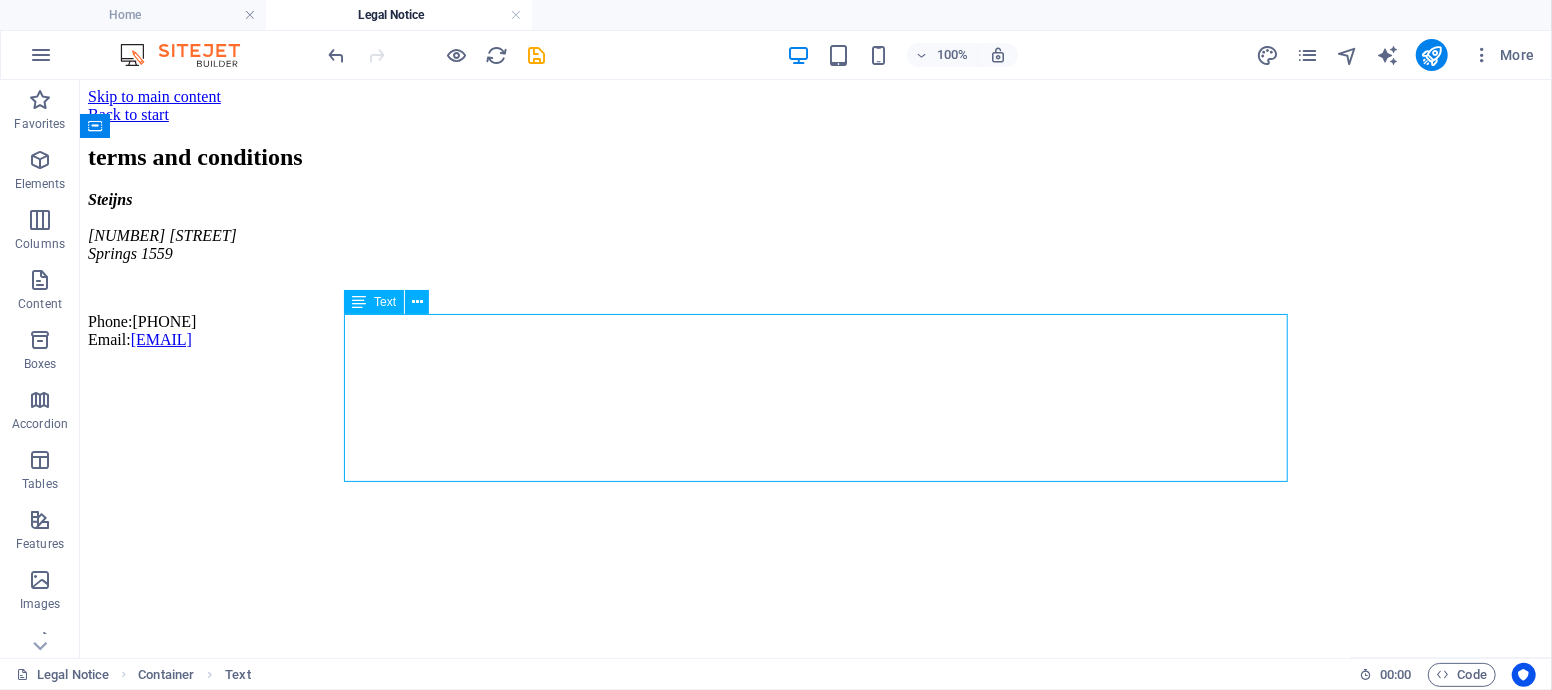 click on "[COMPANY_NAME]   [NUMBER] [STREET] [CITY]   [POSTAL_CODE] Phone:  +[COUNTRYCODE]-[AREACODE]-[PHONE_NUMBER] Email:  [EMAIL]" at bounding box center (815, 269) 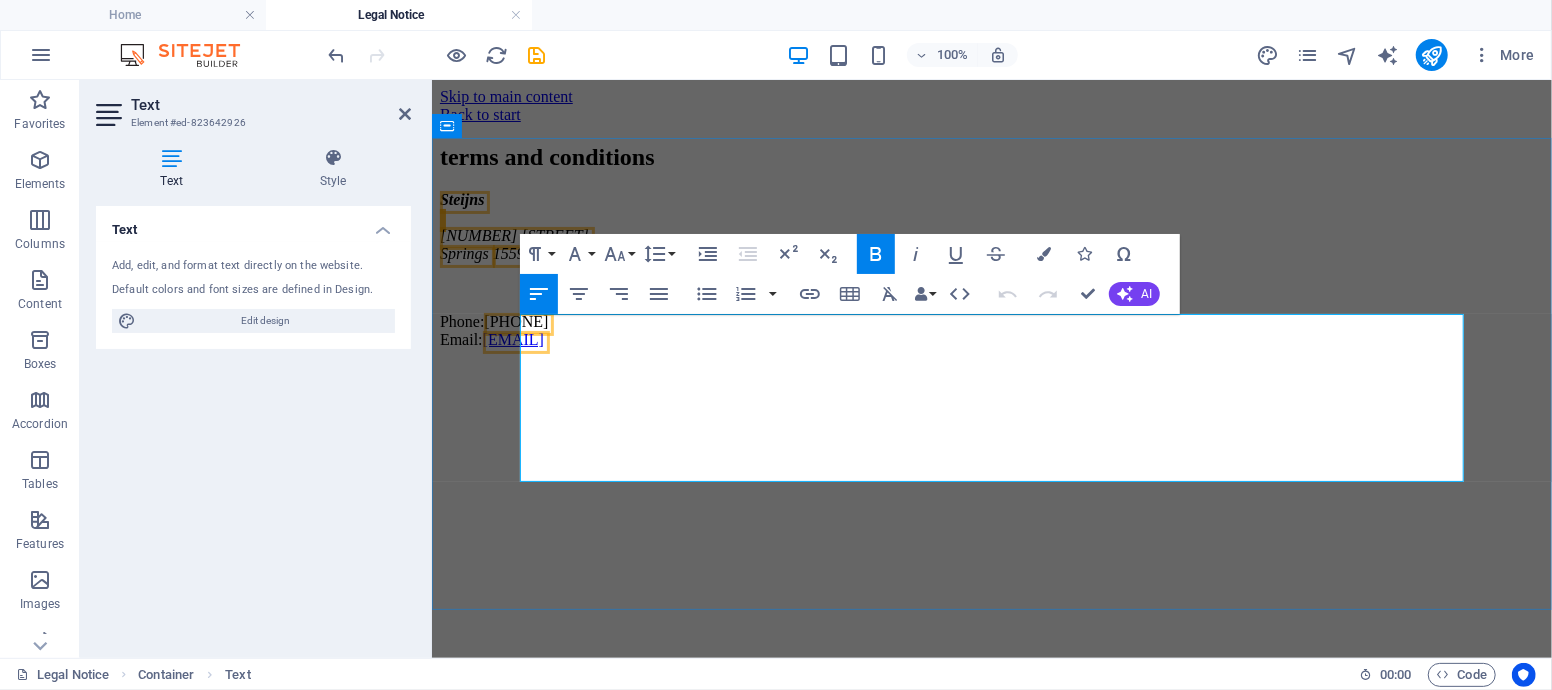 click on "[PHONE]" at bounding box center [515, 320] 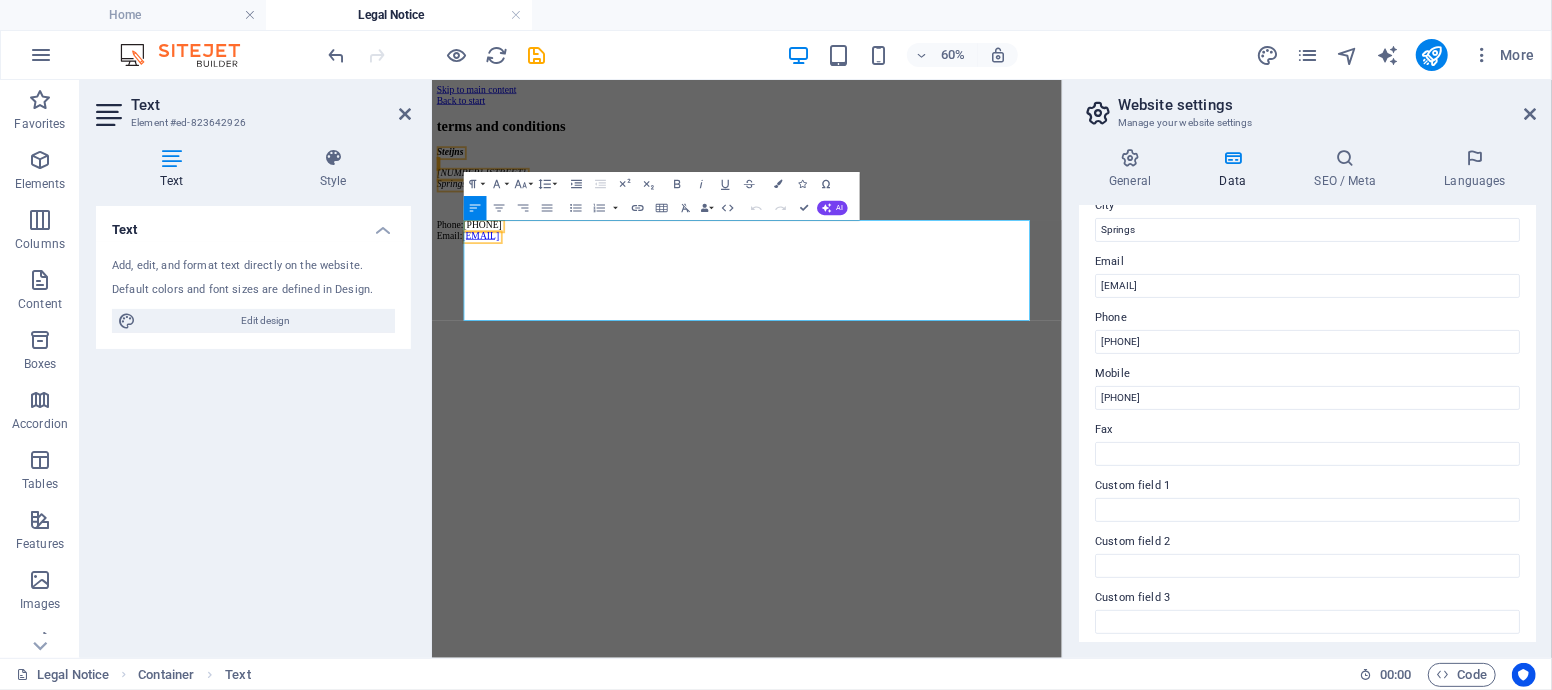 scroll, scrollTop: 301, scrollLeft: 0, axis: vertical 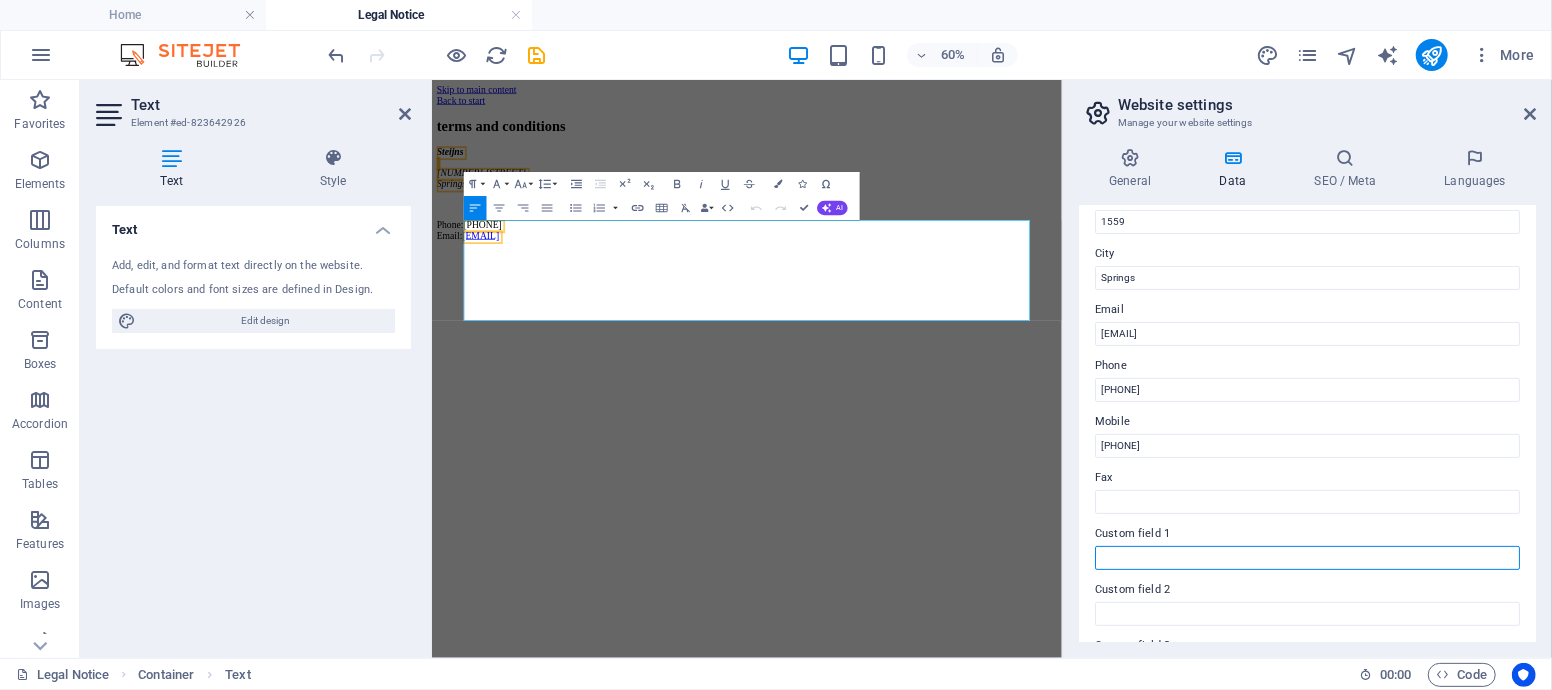 click on "Custom field 1" at bounding box center [1307, 558] 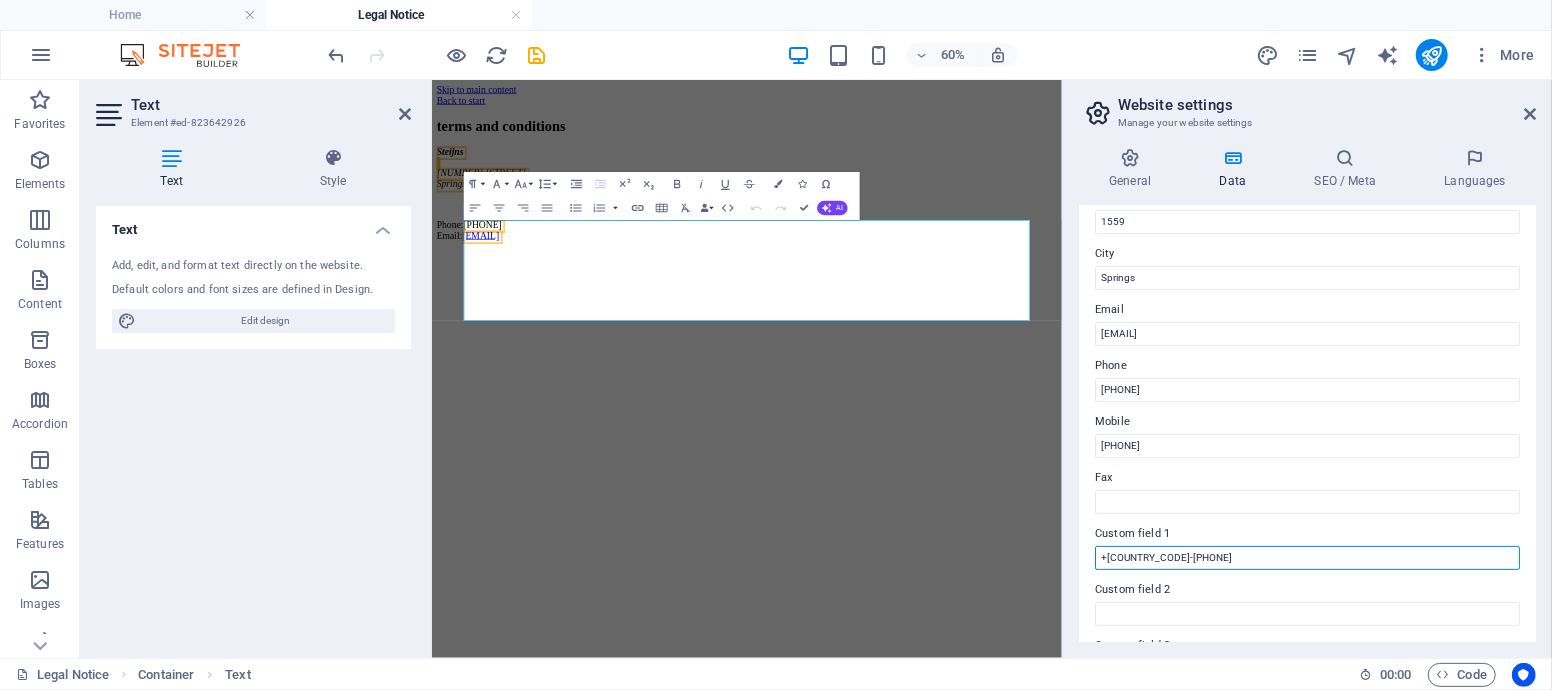 type on "+[COUNTRY_CODE]-[PHONE]" 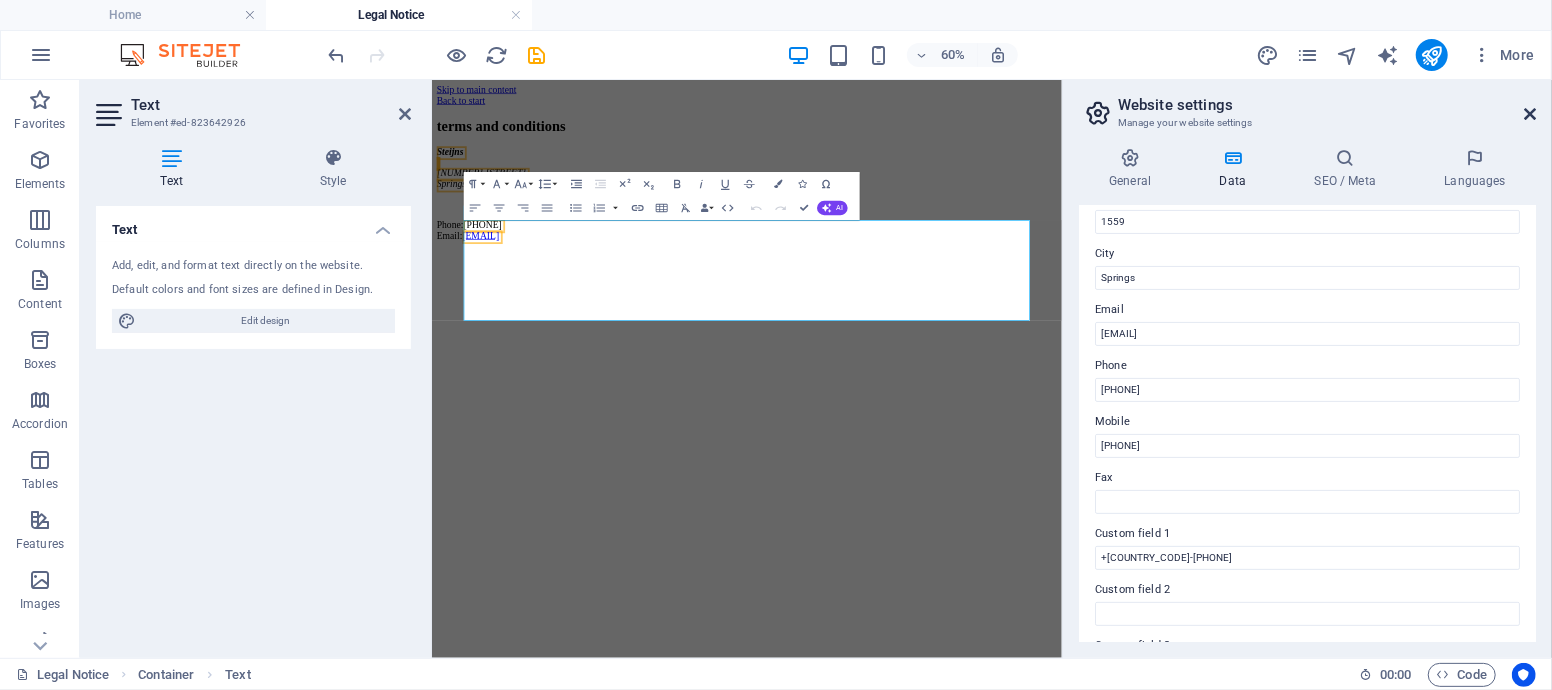 drag, startPoint x: 1533, startPoint y: 116, endPoint x: 803, endPoint y: 320, distance: 757.9683 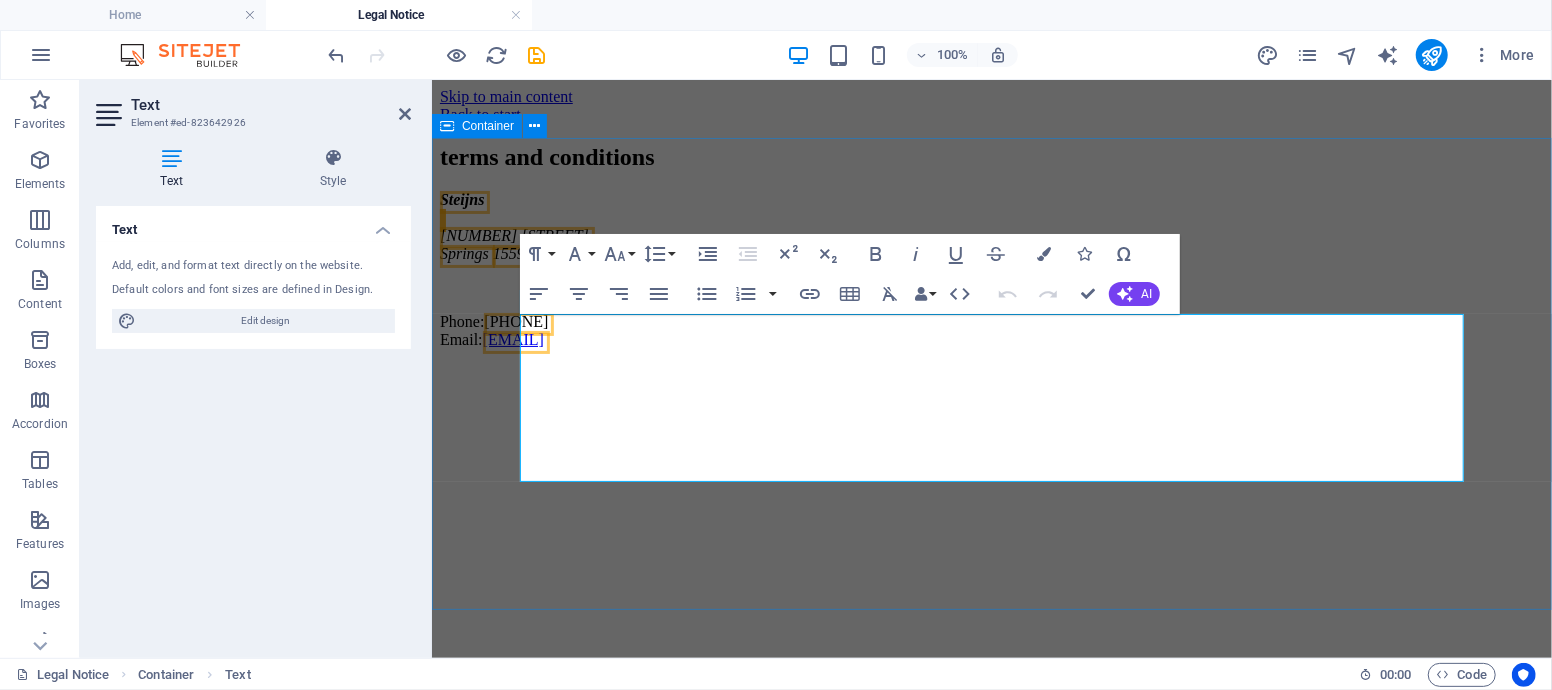 click on "terms and conditions [COMPANY_NAME]   [NUMBER] [STREET] [CITY]   [POSTAL_CODE] Phone:  +[COUNTRYCODE]-[AREACODE]-[PHONE_NUMBER] Email:  [EMAIL]" at bounding box center (991, 245) 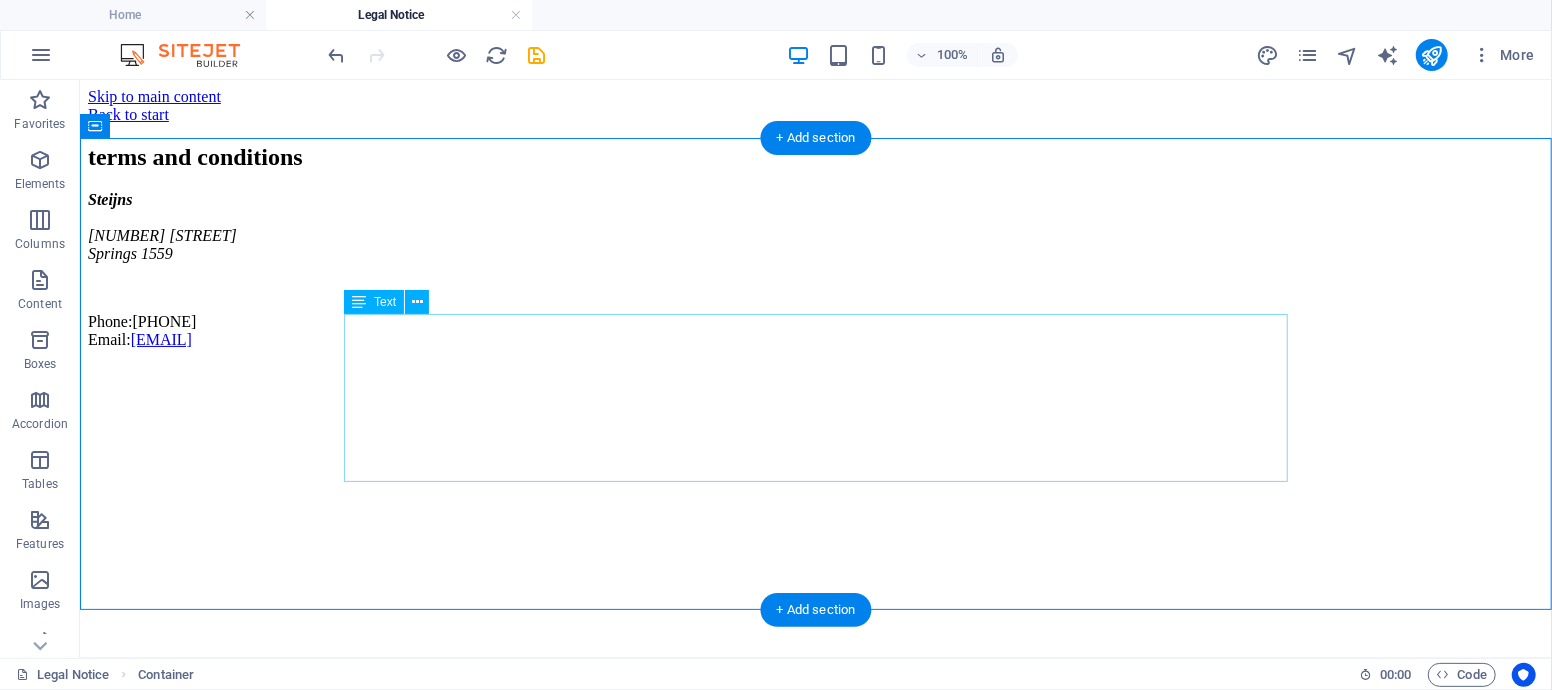 click on "[COMPANY_NAME]   [NUMBER] [STREET] [CITY]   [POSTAL_CODE] Phone:  +[COUNTRYCODE]-[AREACODE]-[PHONE_NUMBER] Email:  [EMAIL]" at bounding box center [815, 269] 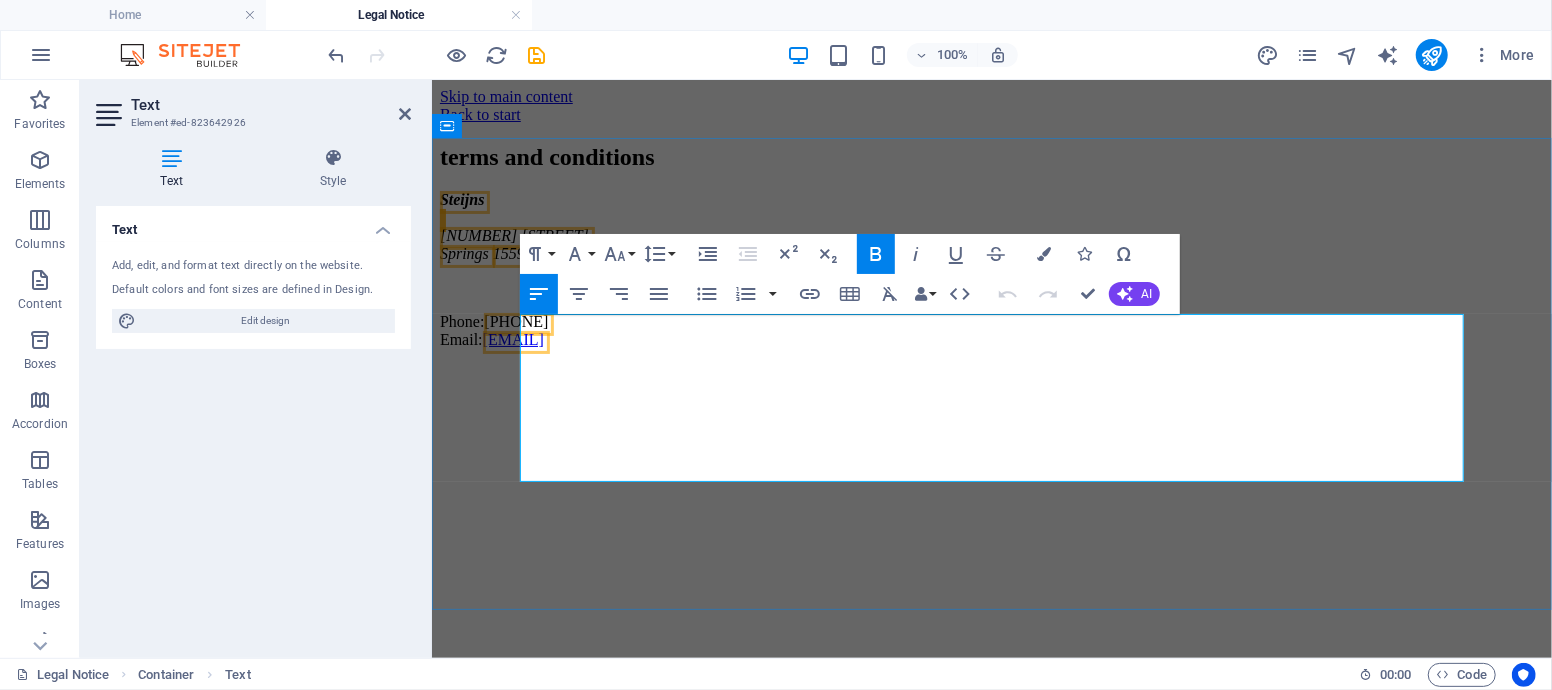 click on "[PHONE]" at bounding box center (515, 320) 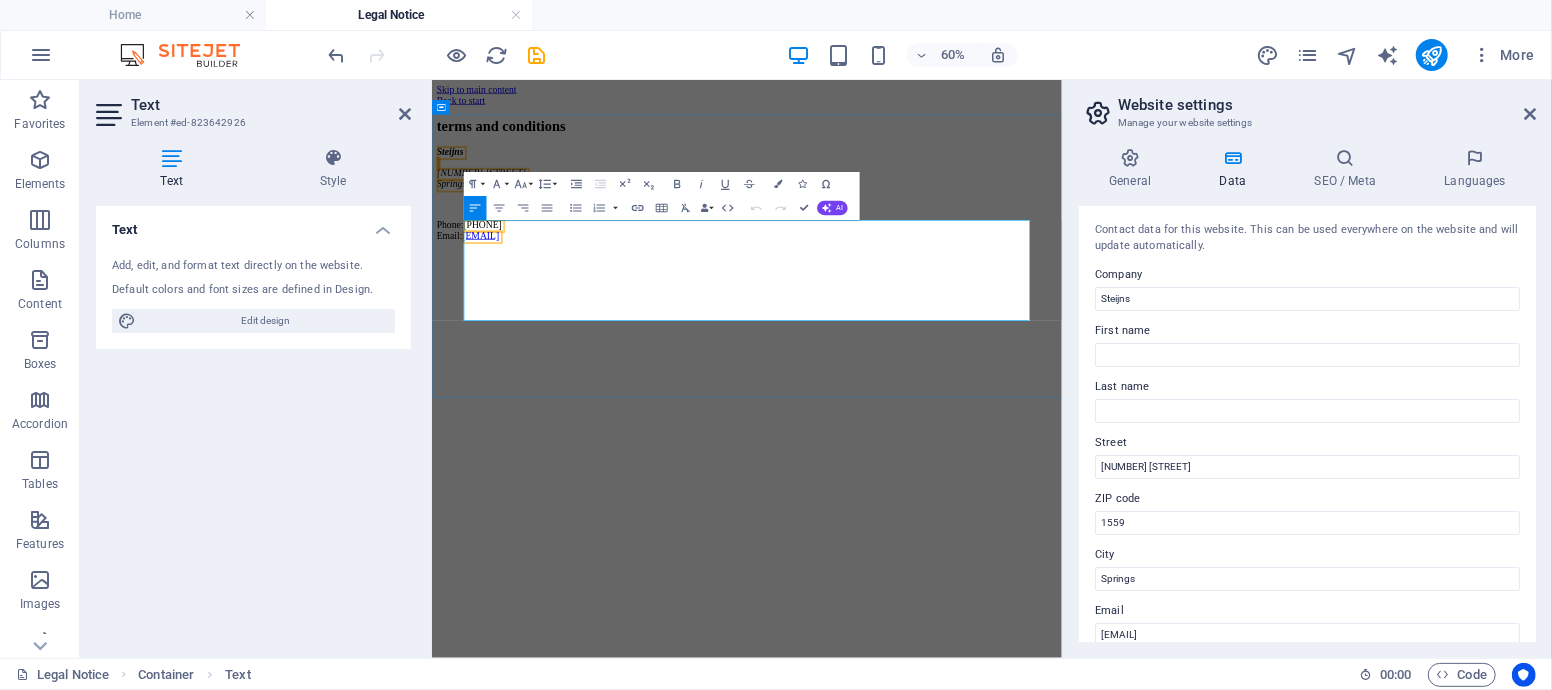 click on "Phone:  + [COUNTRY_CODE]-[PHONE] Email:  [EMAIL]" at bounding box center [956, 331] 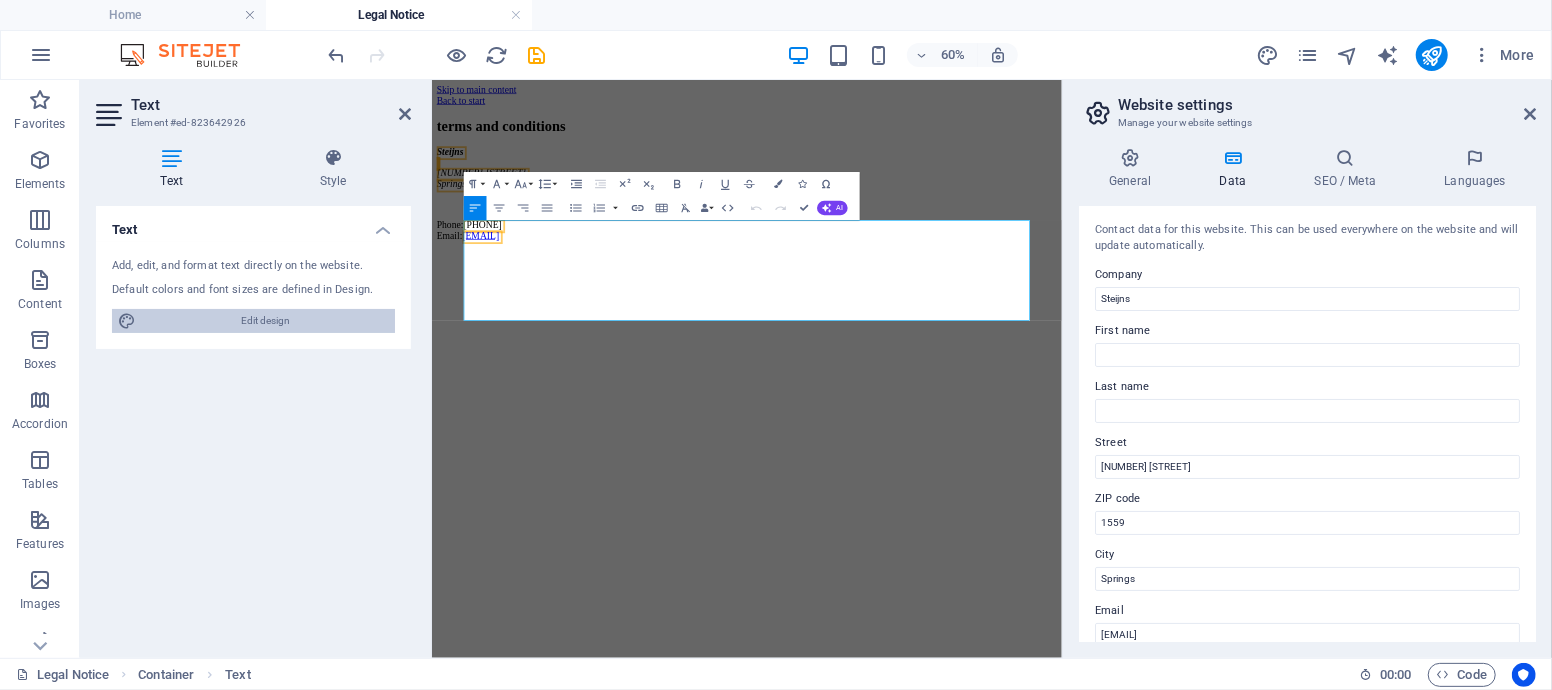 click on "Edit design" at bounding box center (265, 321) 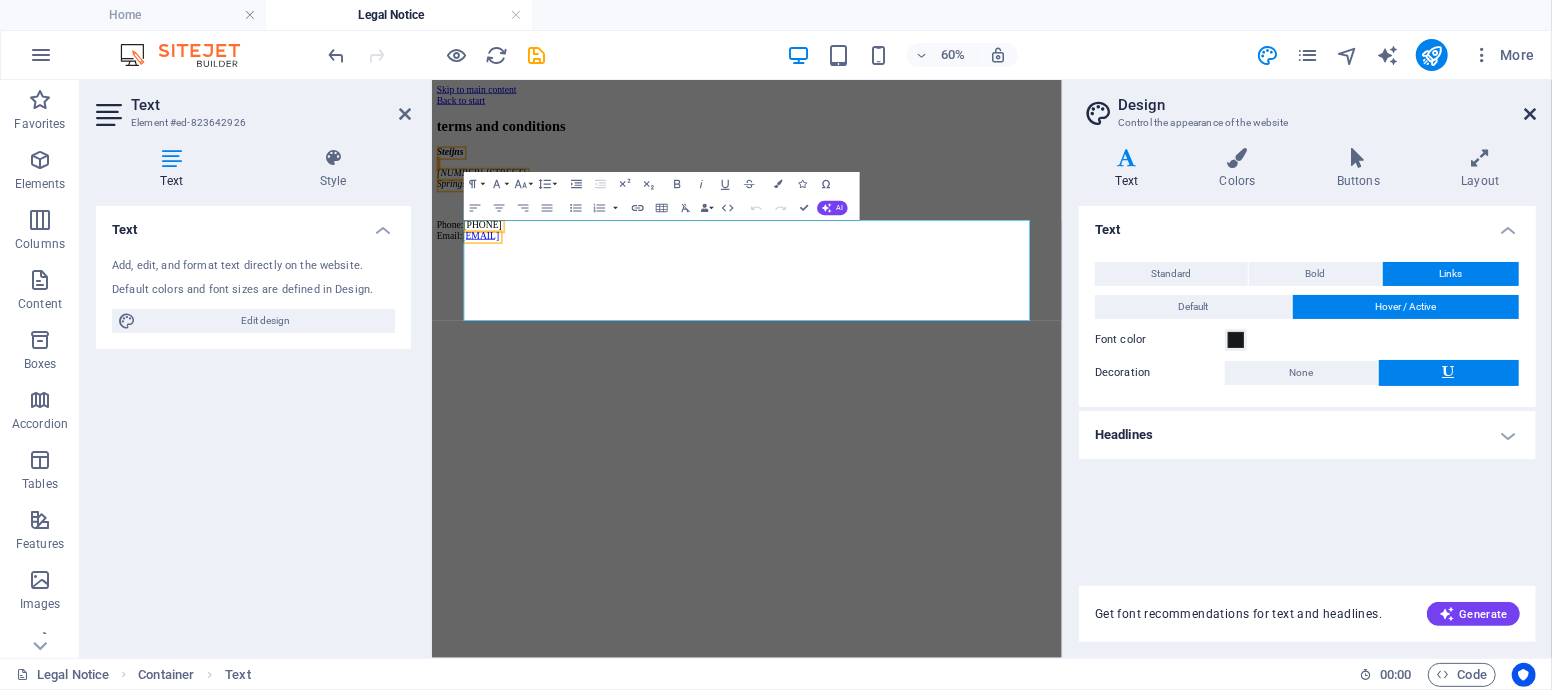 click at bounding box center (1530, 114) 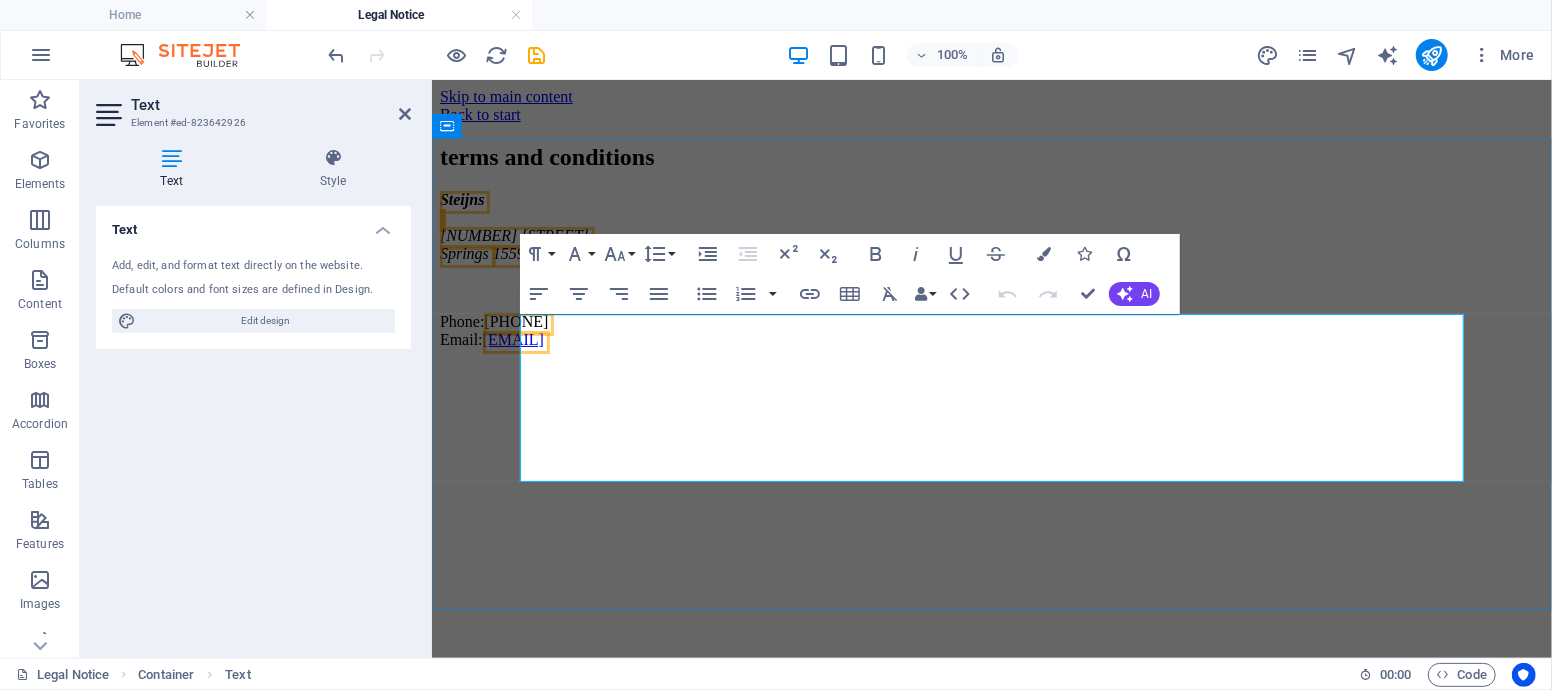 click on "[PHONE]" at bounding box center [515, 320] 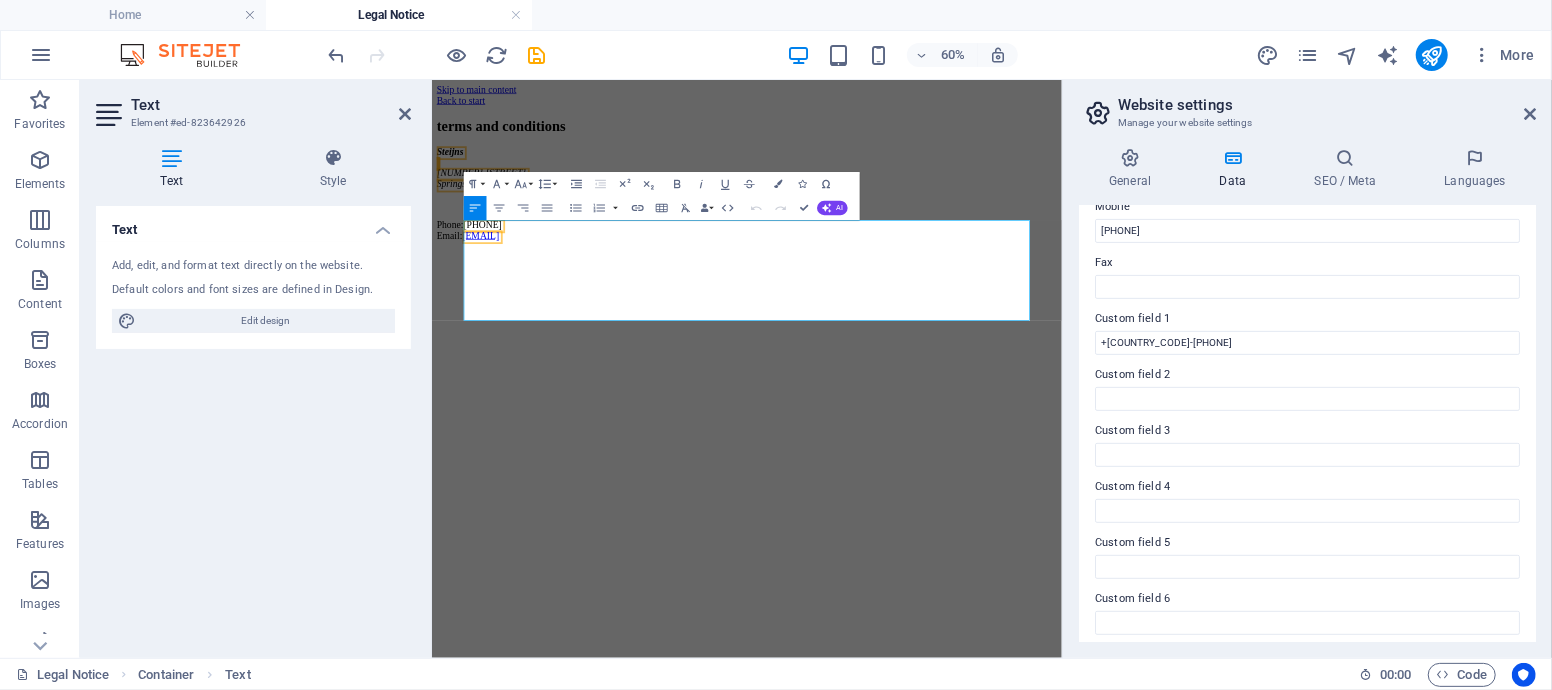 scroll, scrollTop: 523, scrollLeft: 0, axis: vertical 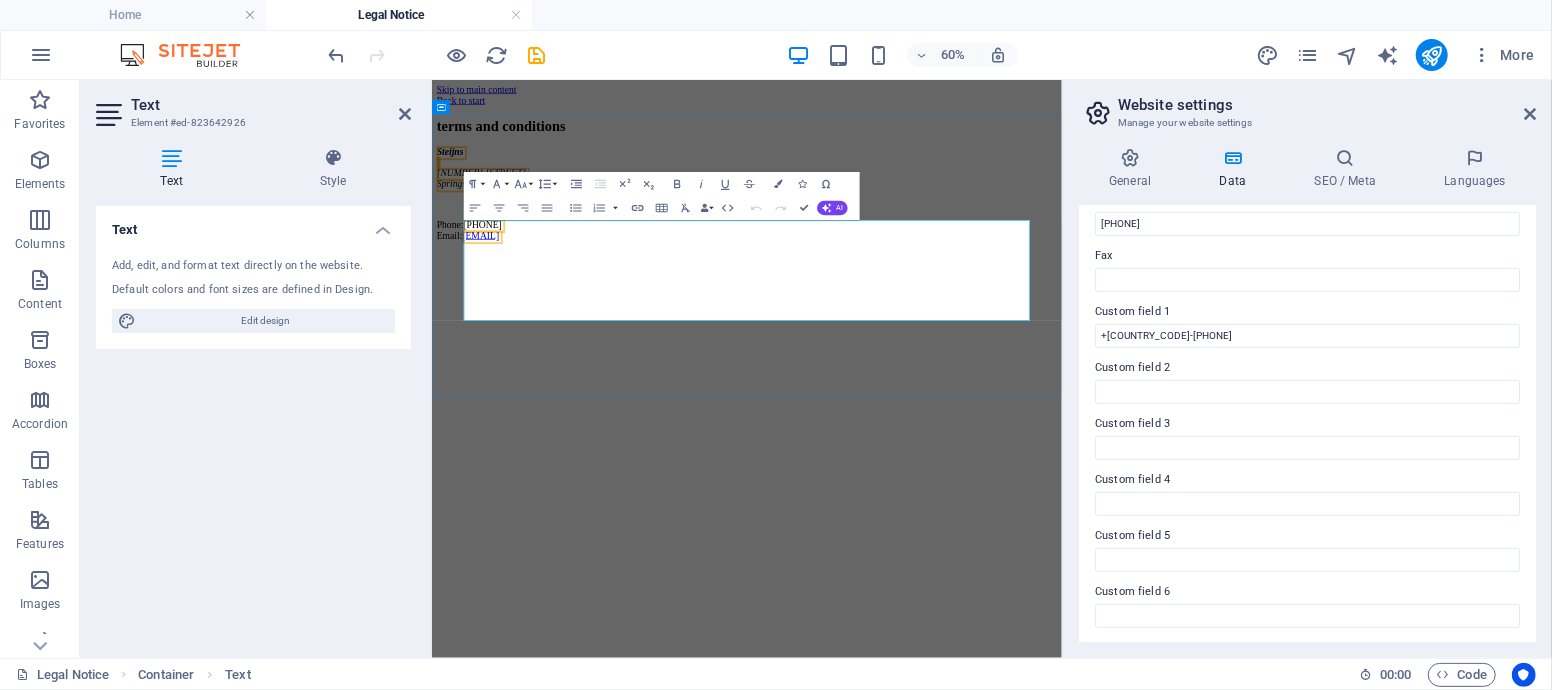 drag, startPoint x: 1585, startPoint y: 388, endPoint x: 1668, endPoint y: 409, distance: 85.61542 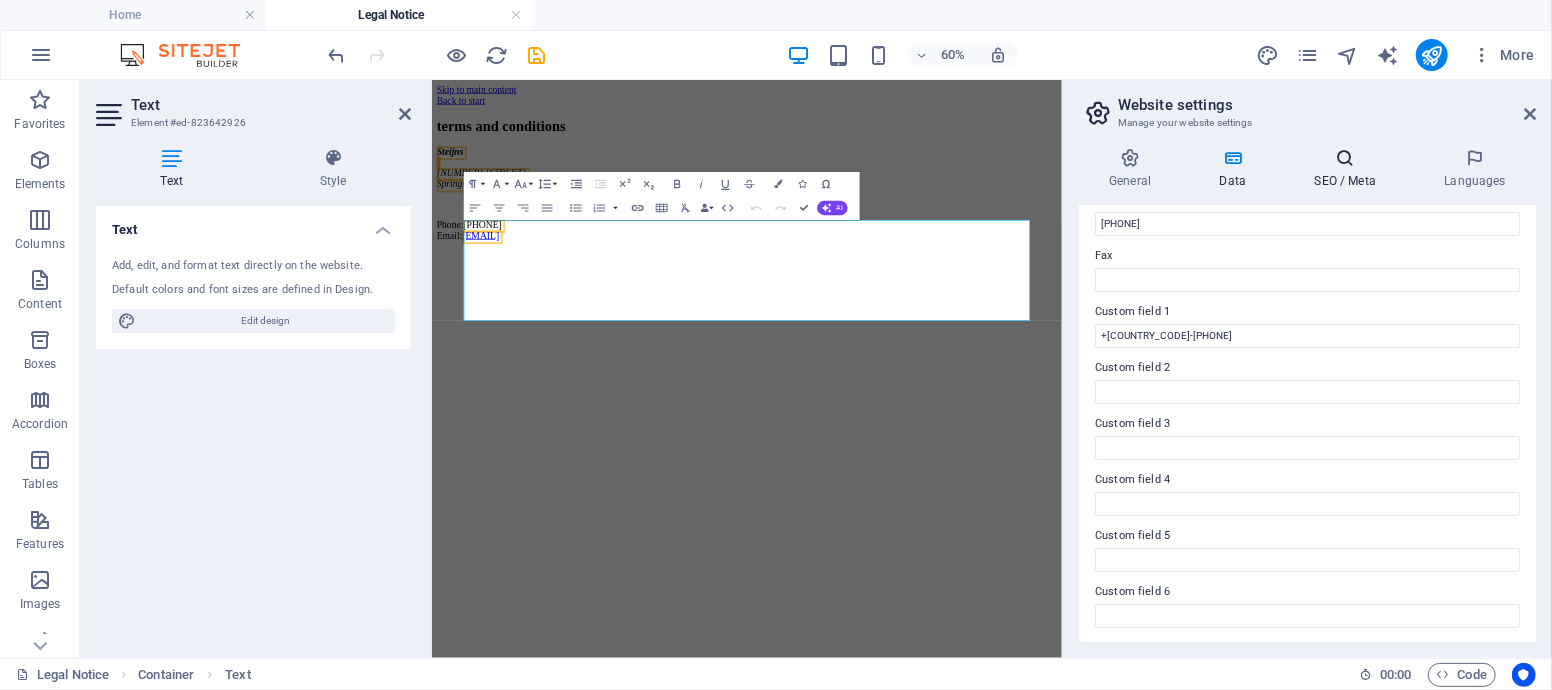 click at bounding box center [1345, 158] 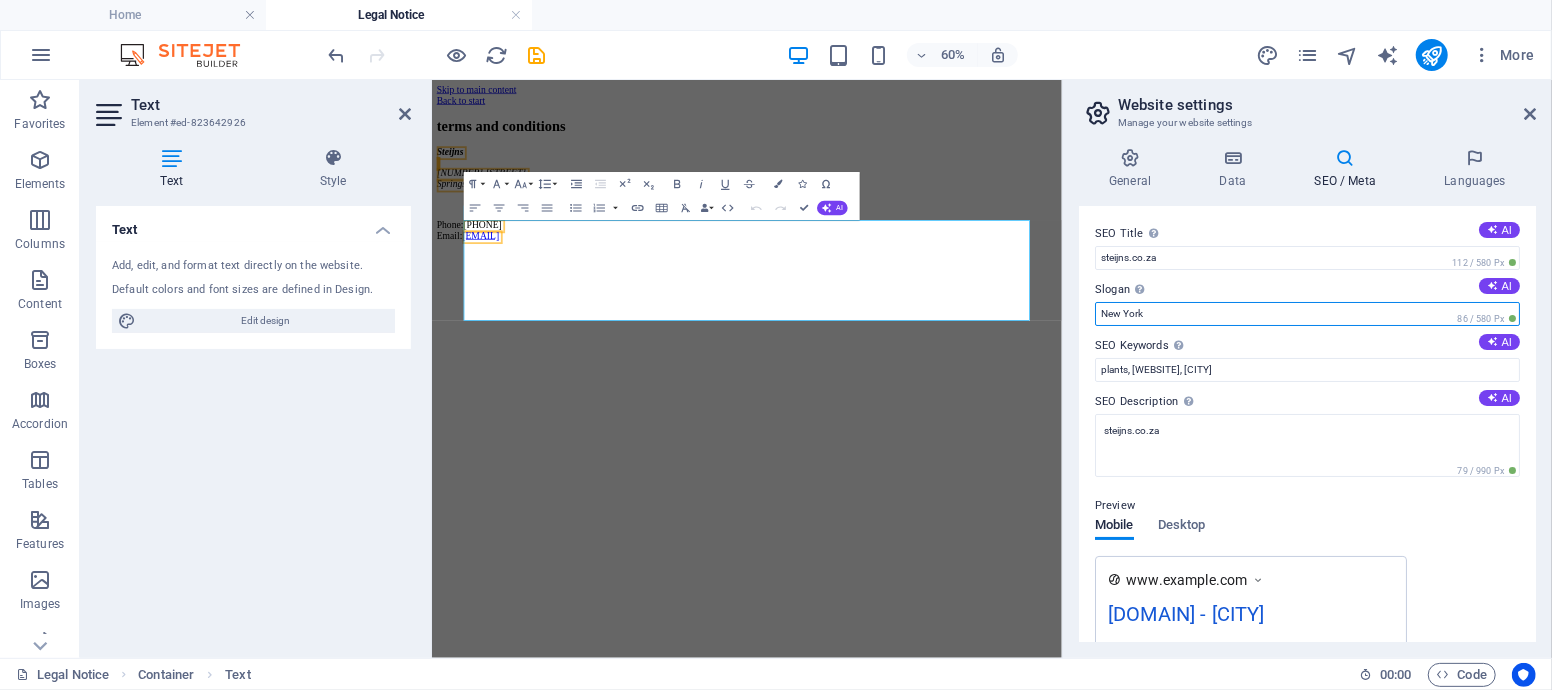 drag, startPoint x: 1188, startPoint y: 317, endPoint x: 1089, endPoint y: 319, distance: 99.0202 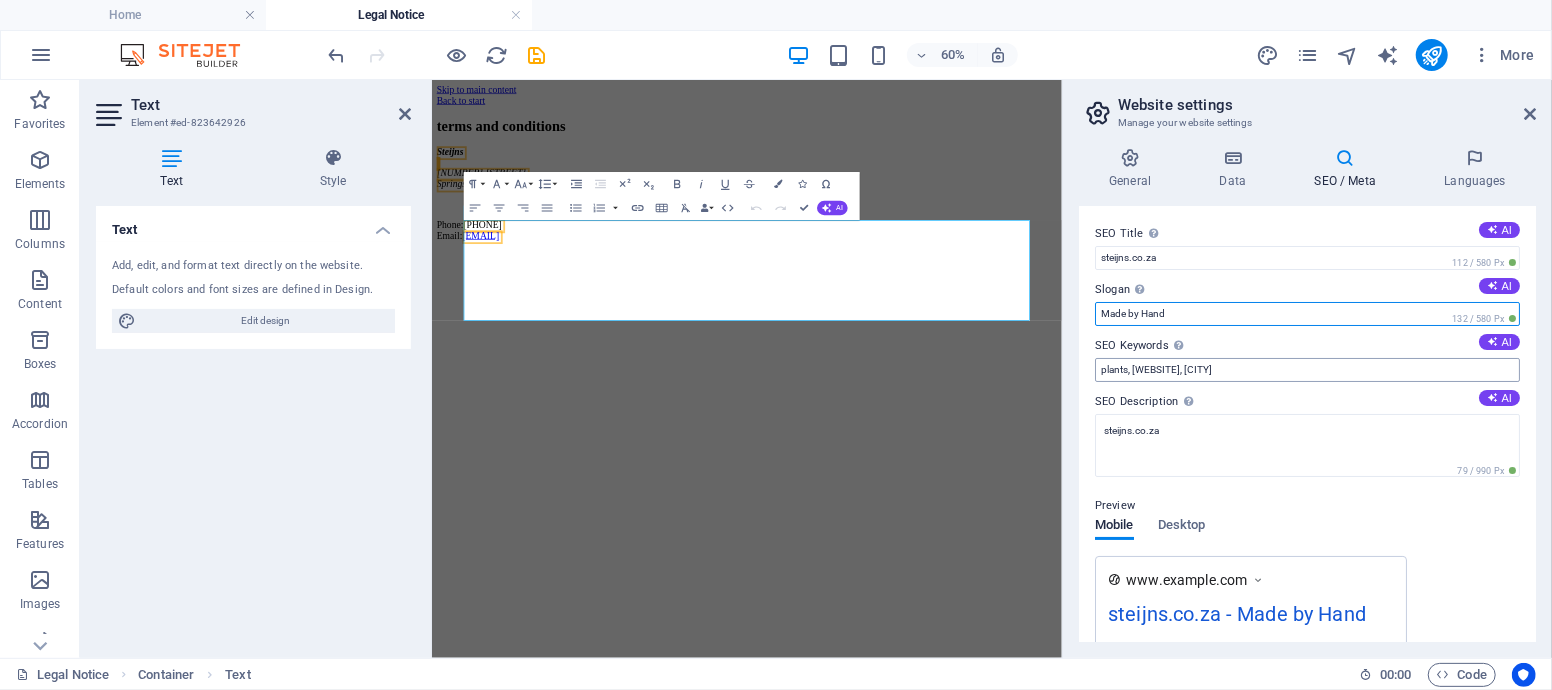 type on "Made by Hand" 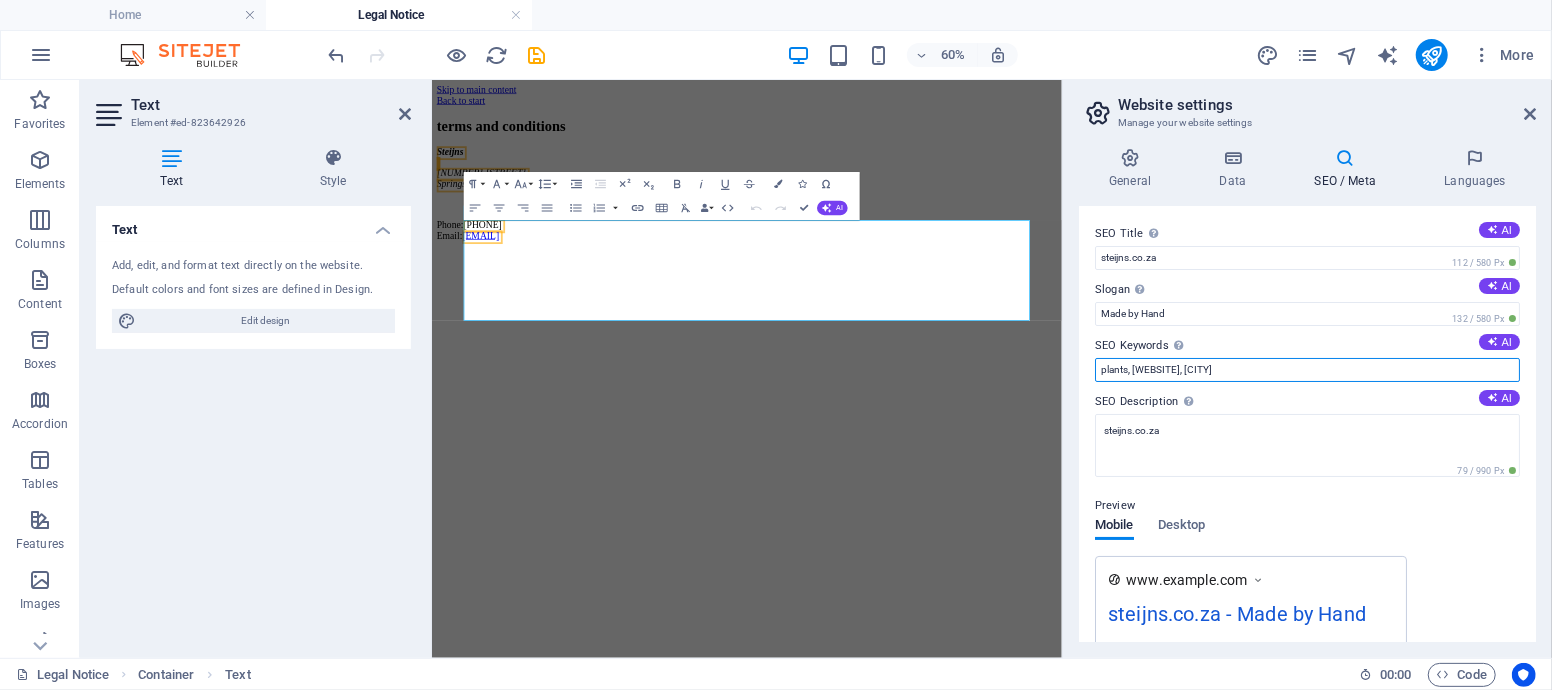click on "plants, [WEBSITE], [CITY]" at bounding box center [1307, 370] 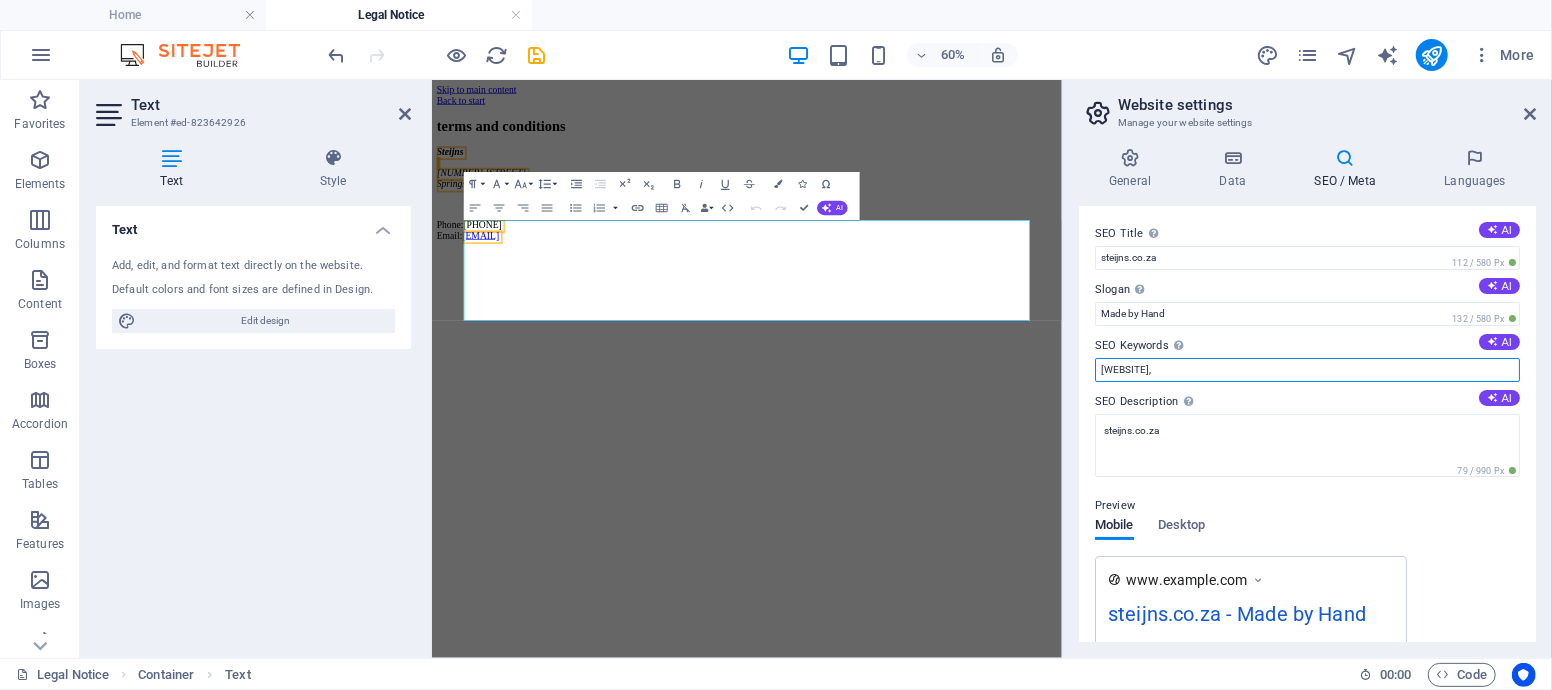 click on "[WEBSITE]," at bounding box center [1307, 370] 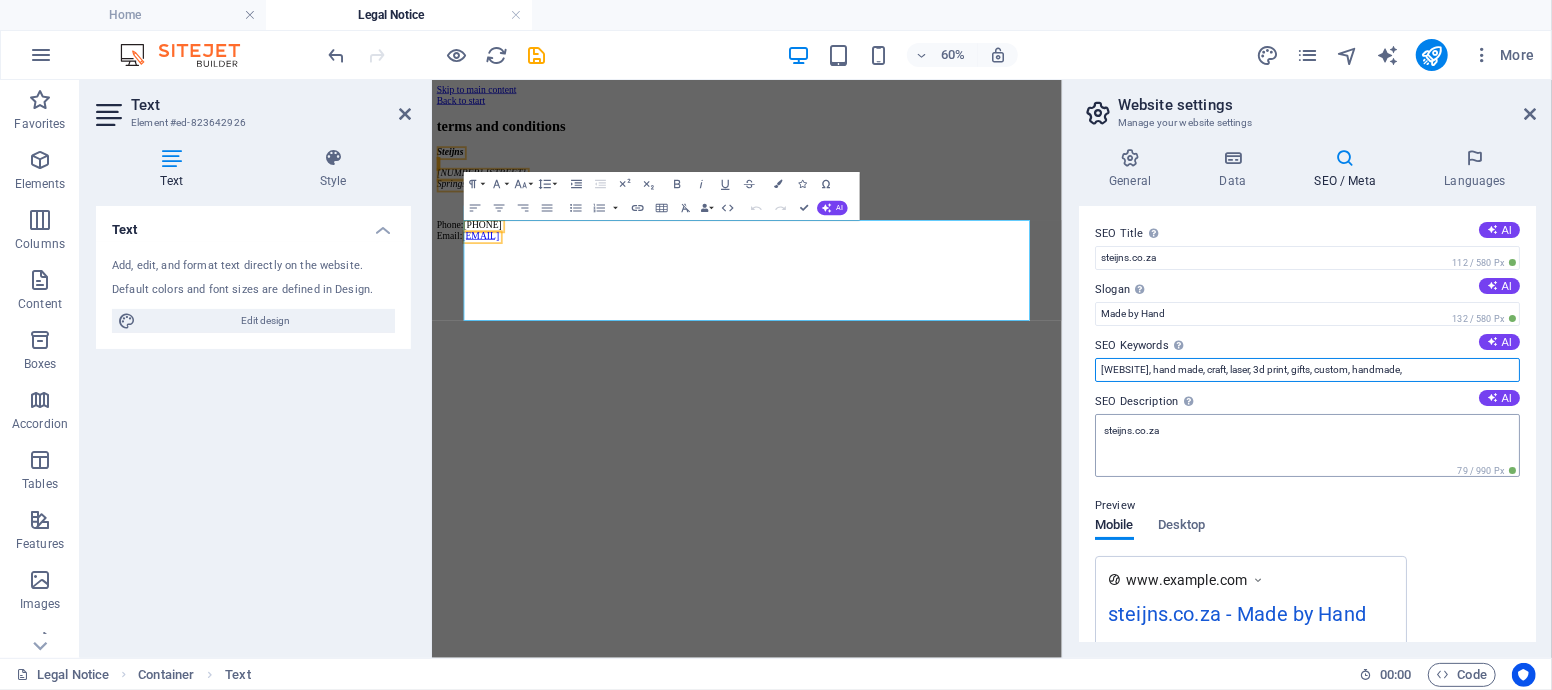 type on "[WEBSITE], hand made, craft, laser, 3d print, gifts, custom, handmade," 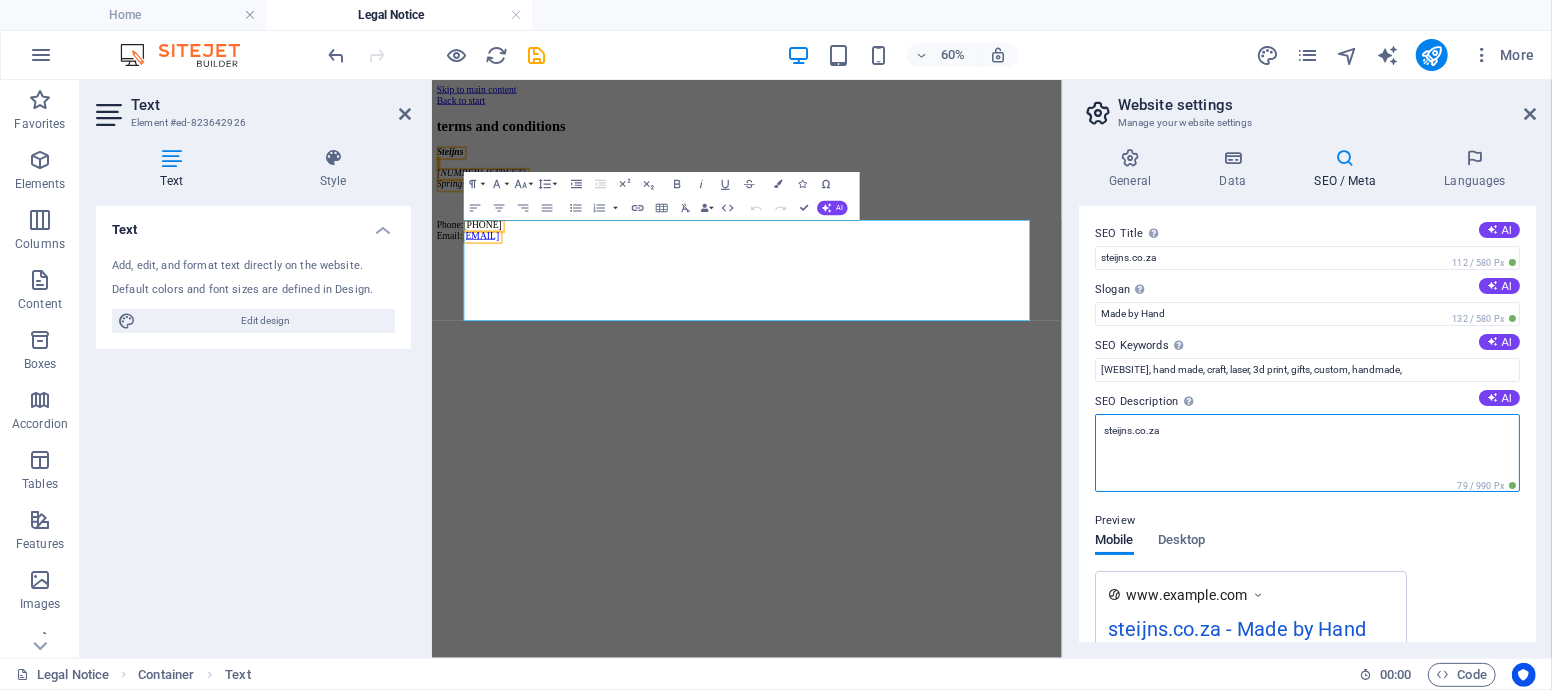click on "steijns.co.za" at bounding box center [1307, 453] 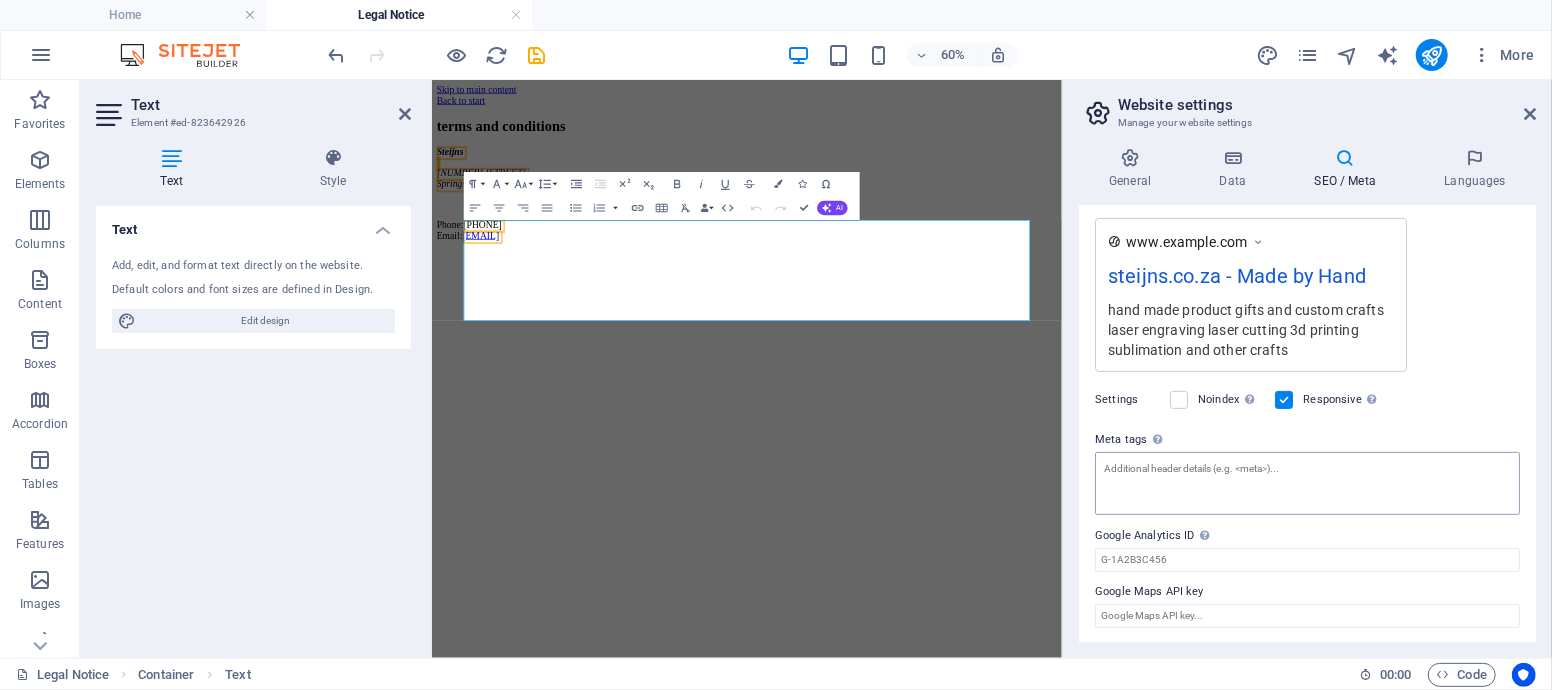 scroll, scrollTop: 0, scrollLeft: 0, axis: both 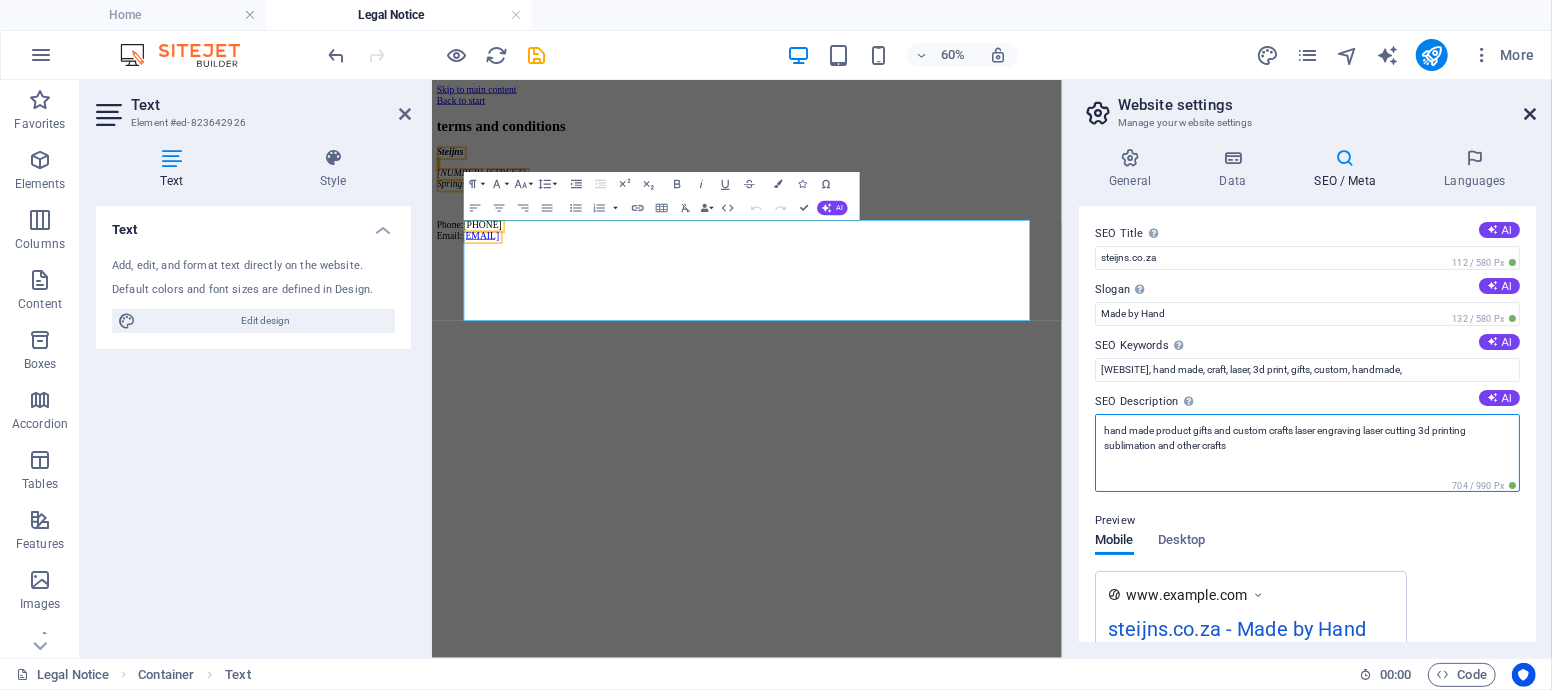 type on "hand made product gifts and custom crafts laser engraving laser cutting 3d printing sublimation and other crafts" 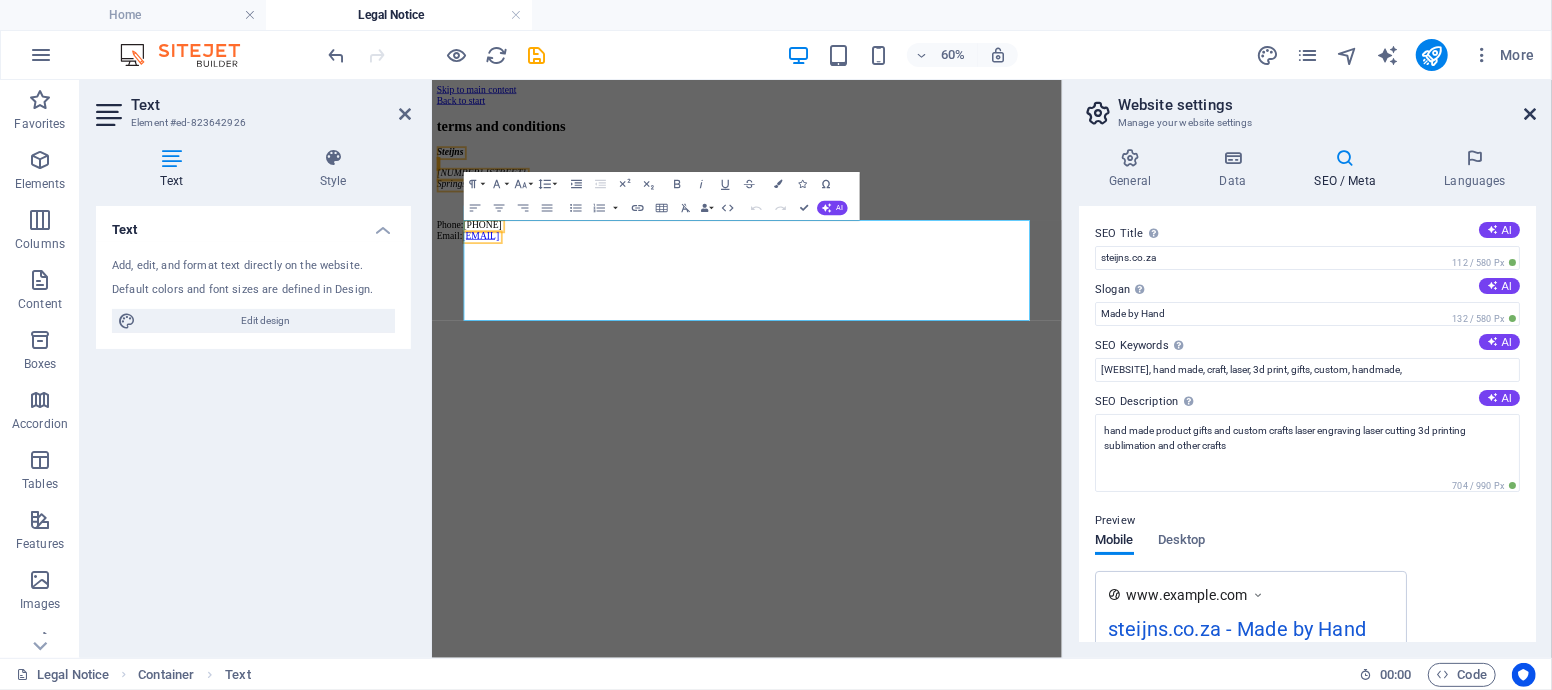 click at bounding box center [1530, 114] 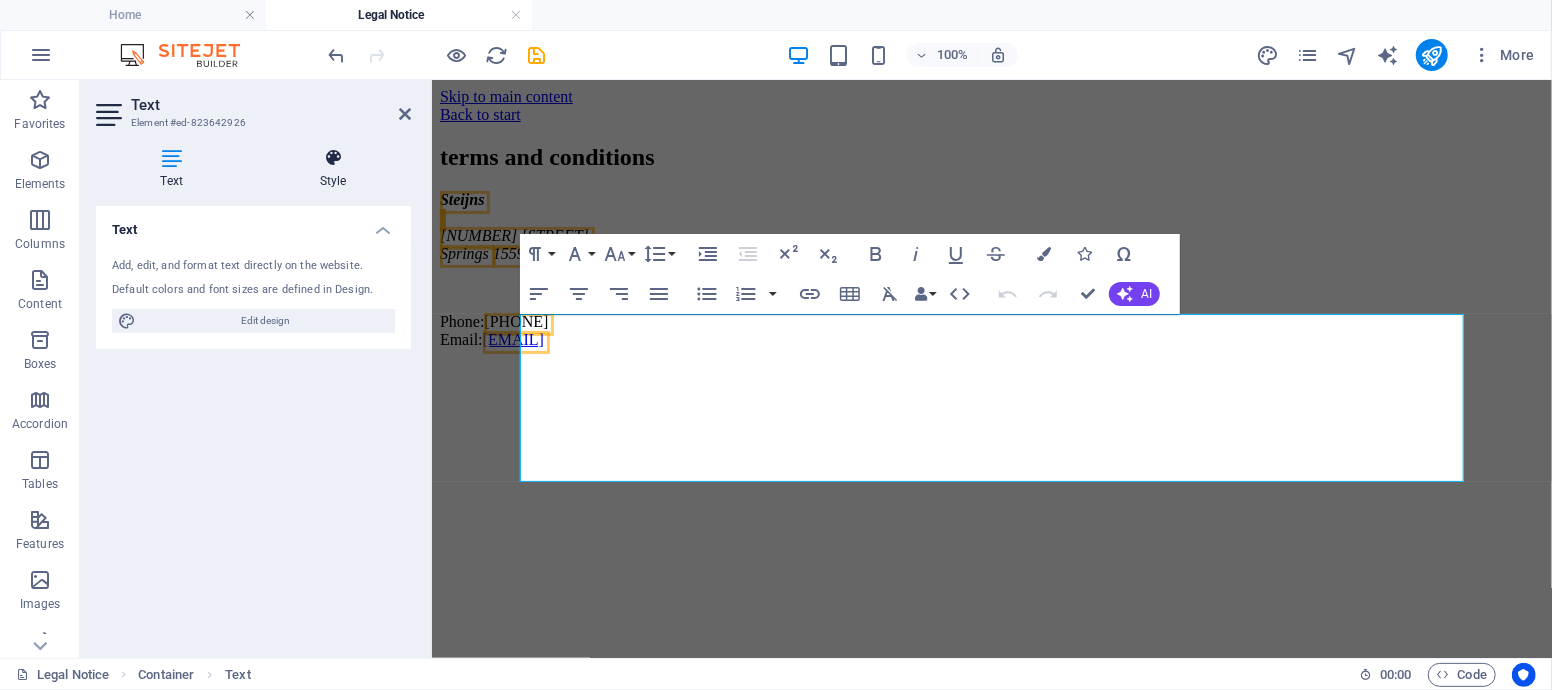 click at bounding box center [333, 158] 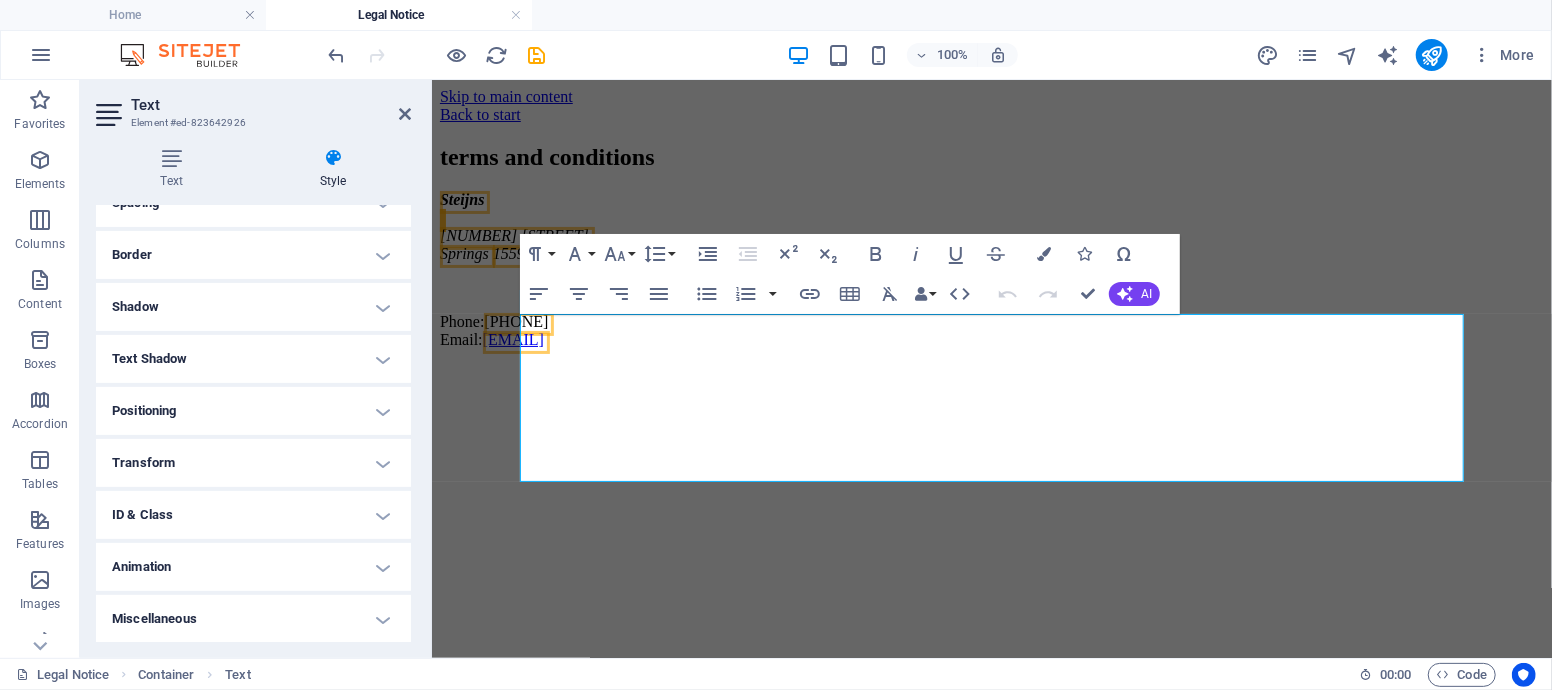 scroll, scrollTop: 0, scrollLeft: 0, axis: both 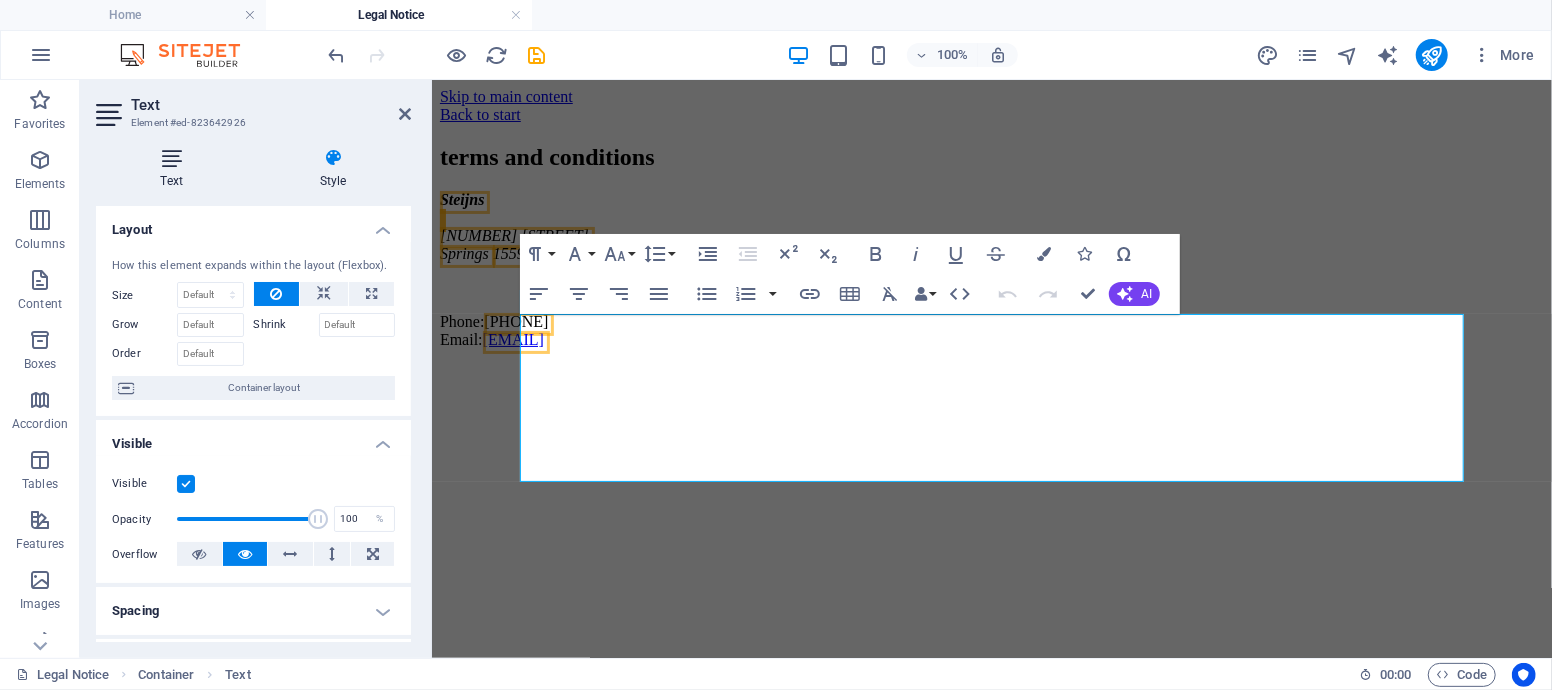 click on "Text" at bounding box center [175, 169] 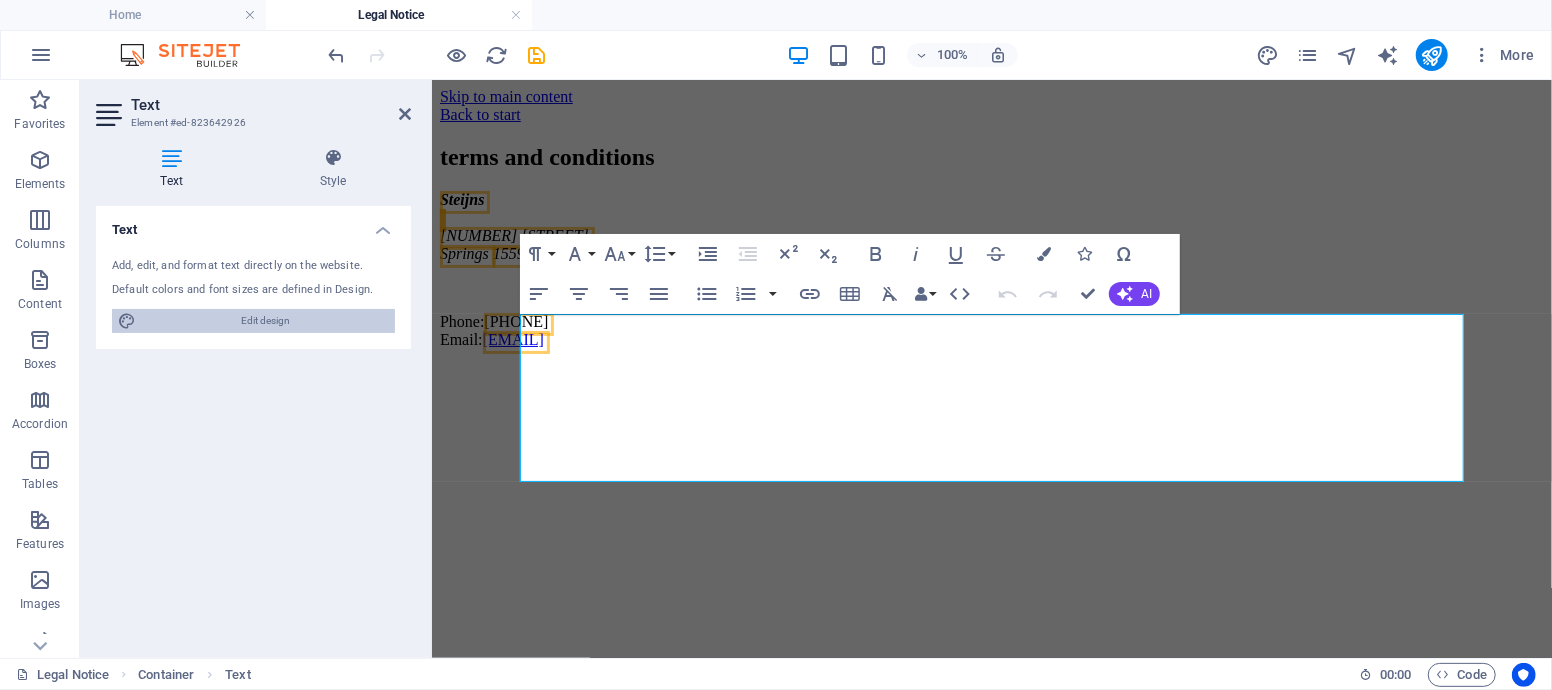 click on "Edit design" at bounding box center (265, 321) 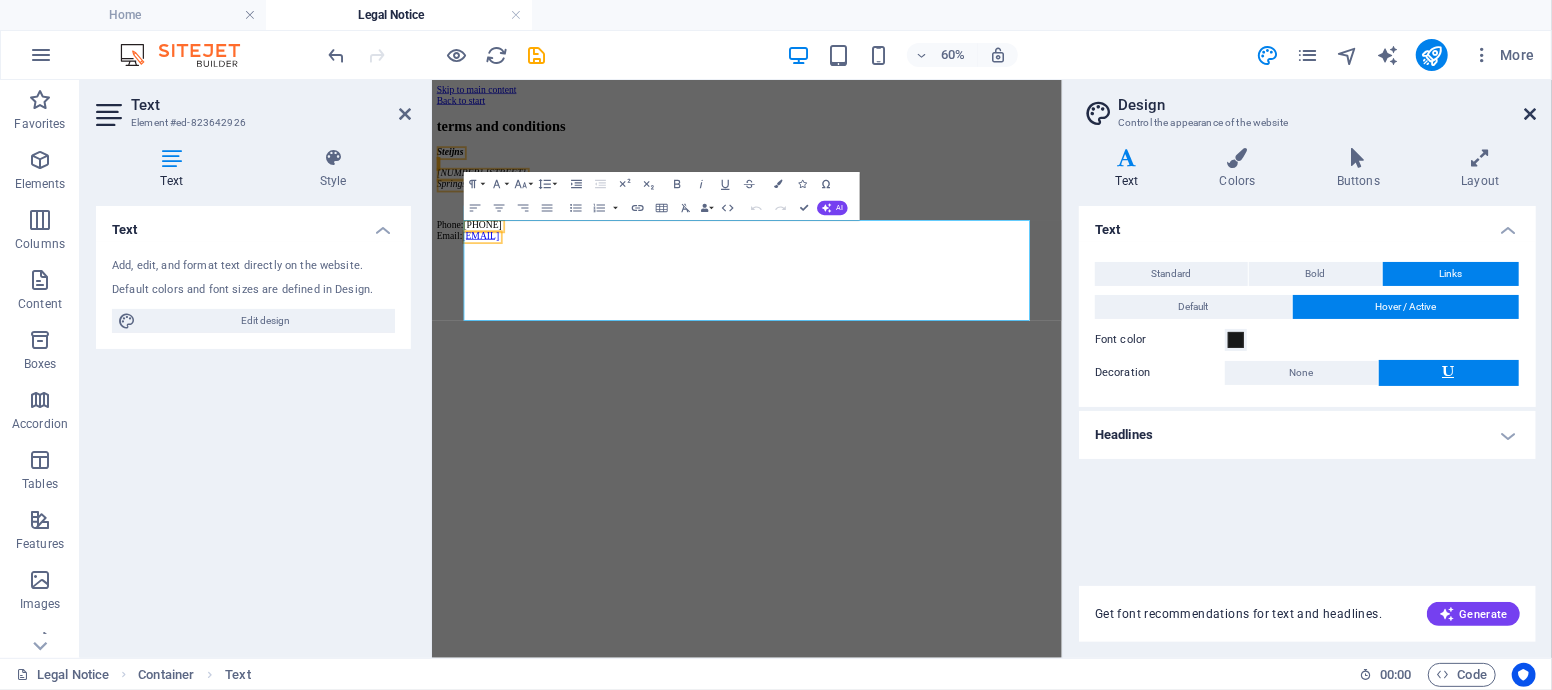 click at bounding box center [1530, 114] 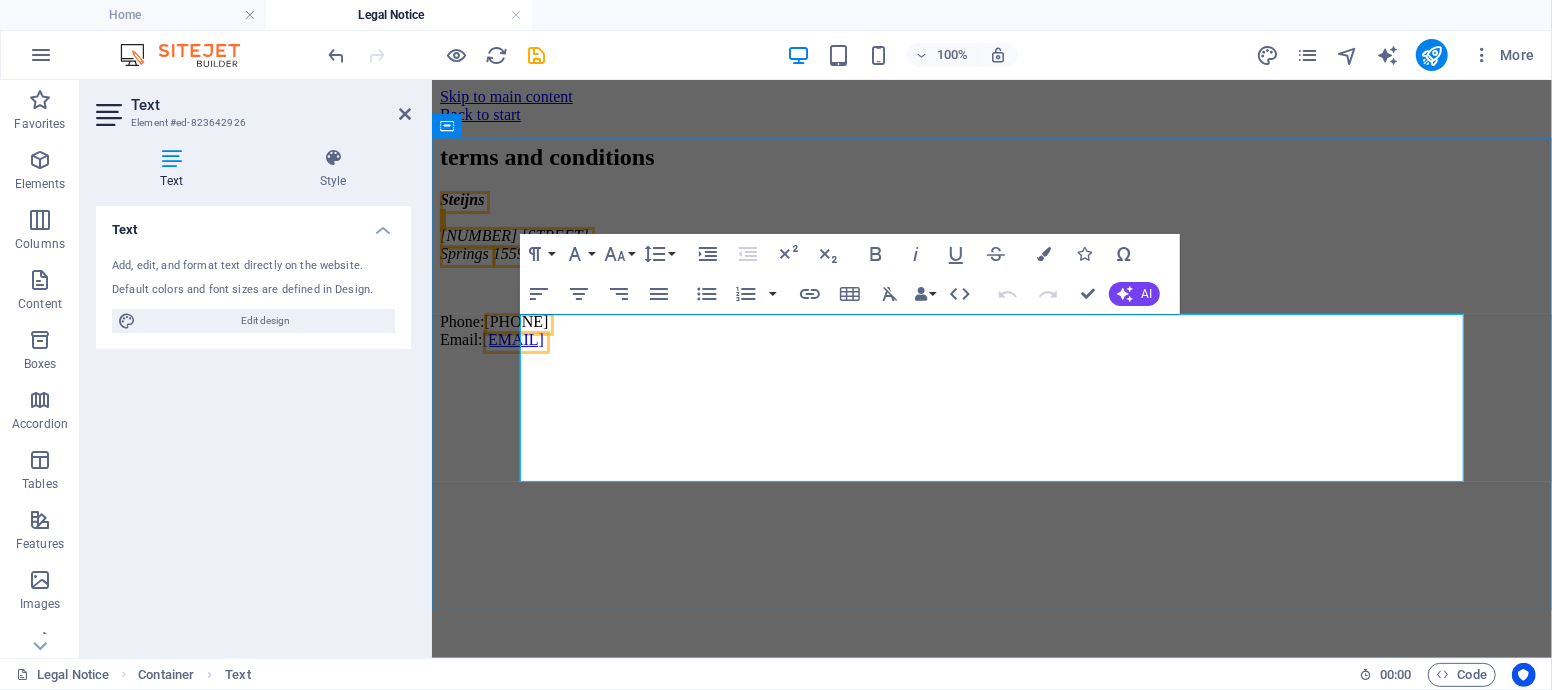 click on "Phone:  + [COUNTRY_CODE]-[PHONE] Email:  [EMAIL]" at bounding box center (991, 330) 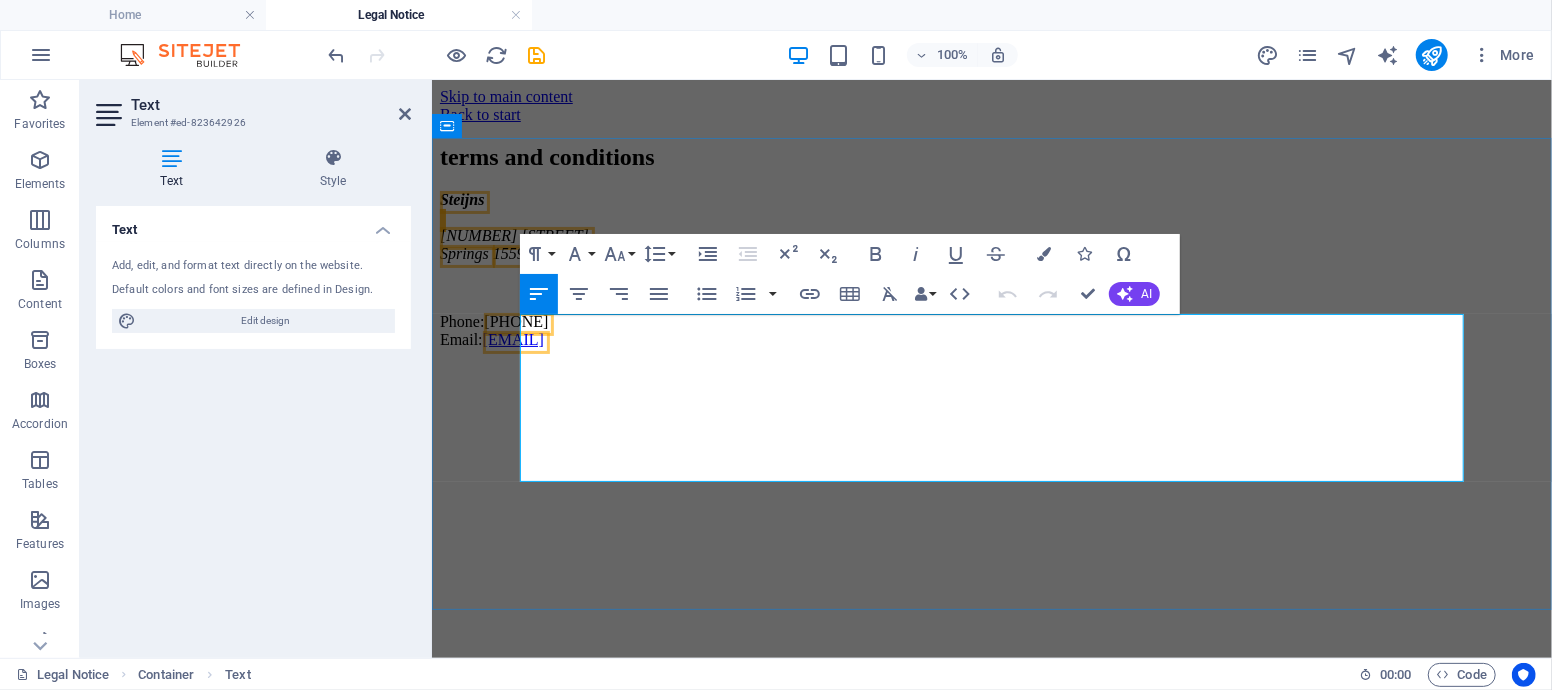 click on "Phone:  + [COUNTRY_CODE]-[PHONE] Email:  [EMAIL]" at bounding box center [991, 330] 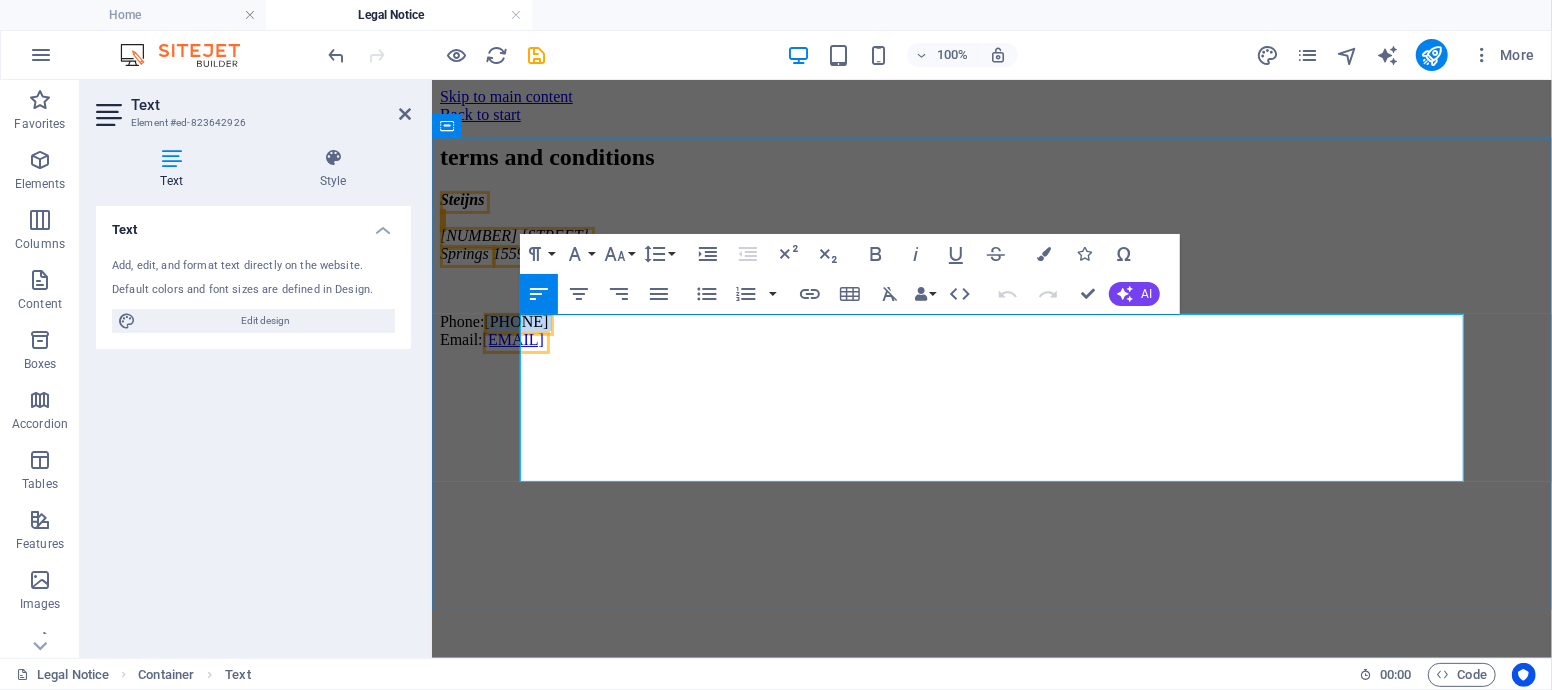 click on "Phone:  + [COUNTRY_CODE]-[PHONE] Email:  [EMAIL]" at bounding box center (991, 330) 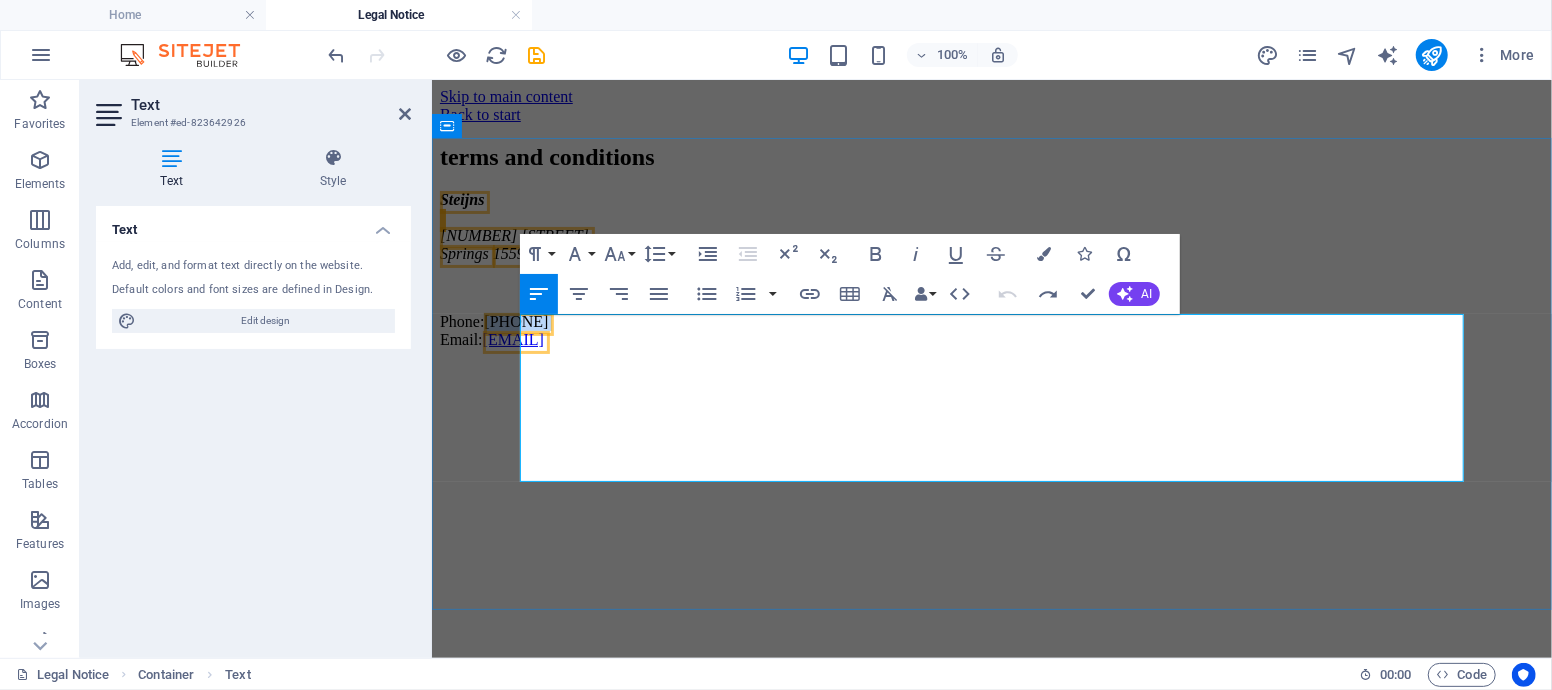 click on "Phone:  + [COUNTRY_CODE]-[PHONE] Email:  [EMAIL]" at bounding box center (991, 330) 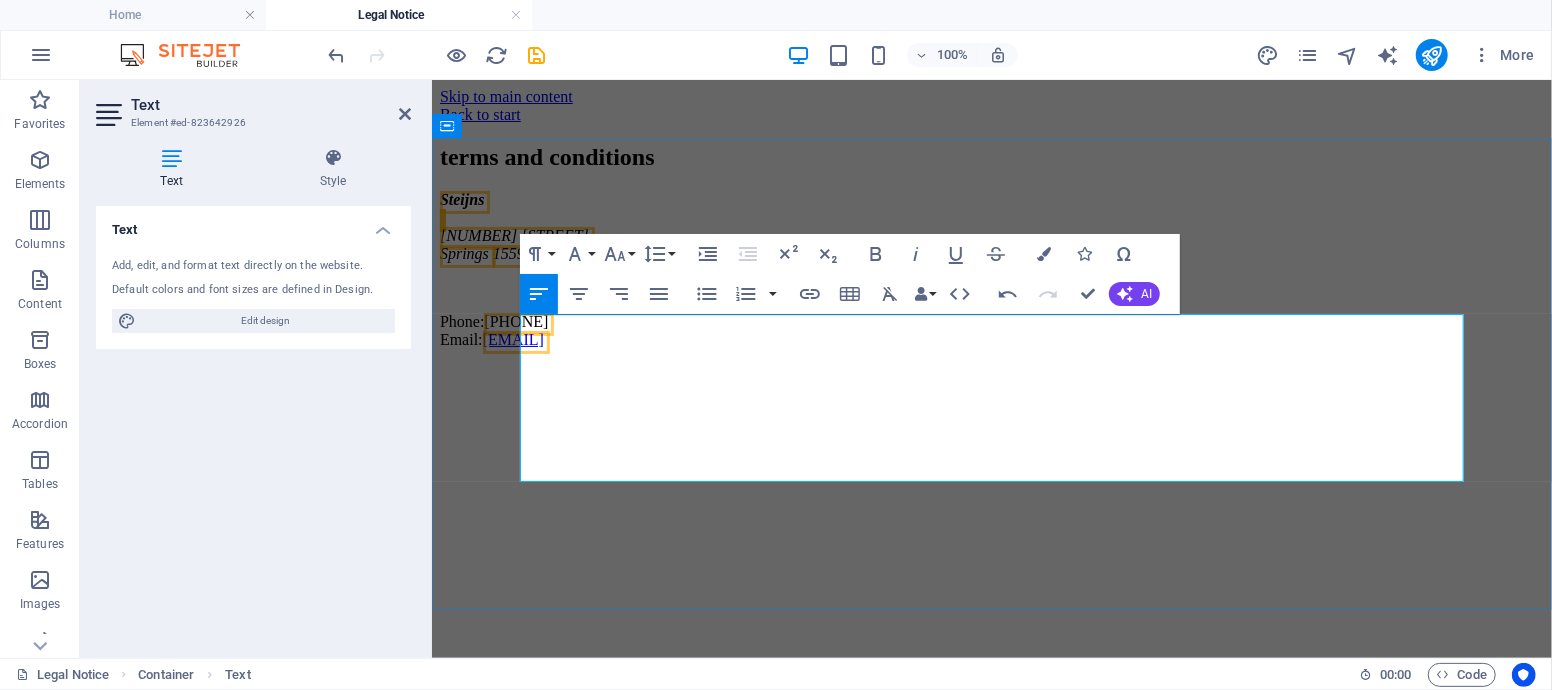 click on "Phone:  + [COUNTRY_CODE]-[PHONE] Email:  [EMAIL]" at bounding box center [991, 330] 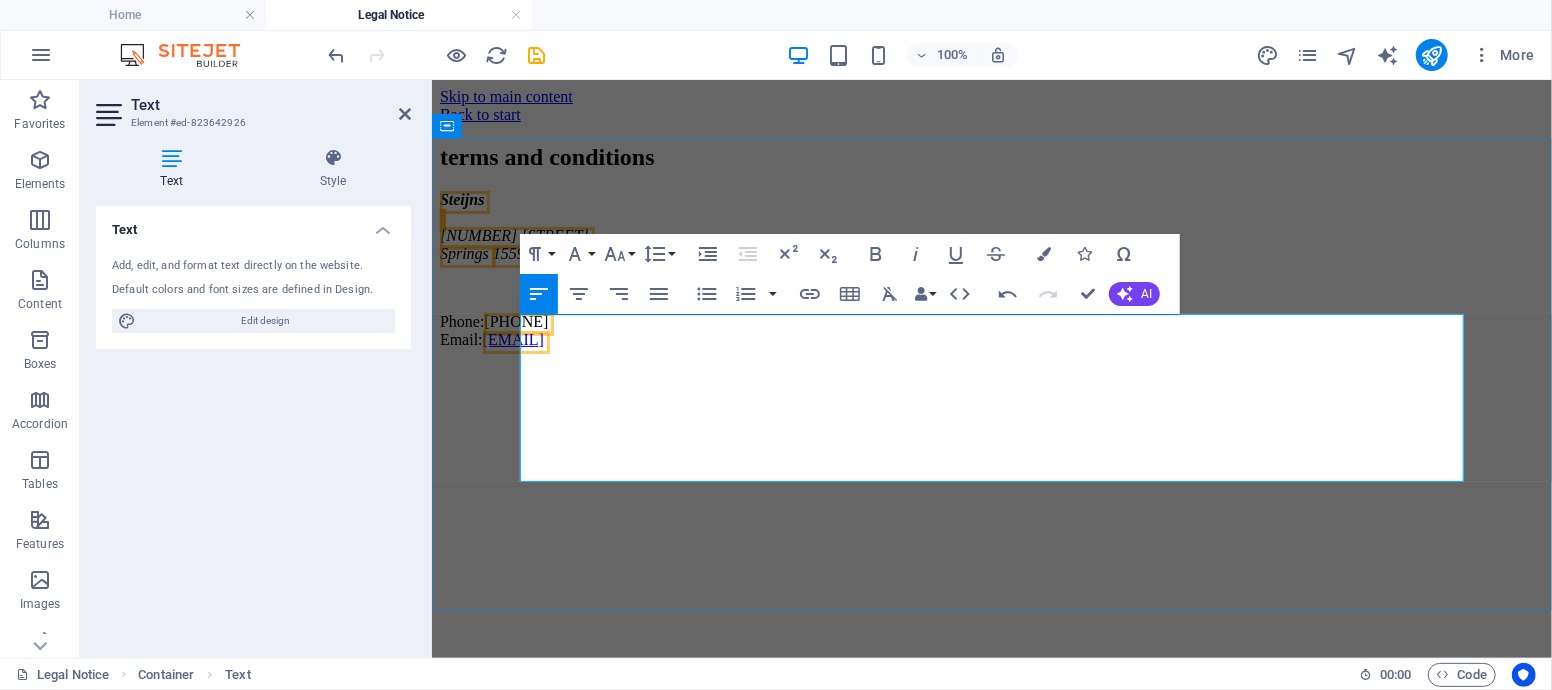 click on "Phone:  + [COUNTRY_CODE]-[PHONE] Email:  [EMAIL]" at bounding box center [991, 330] 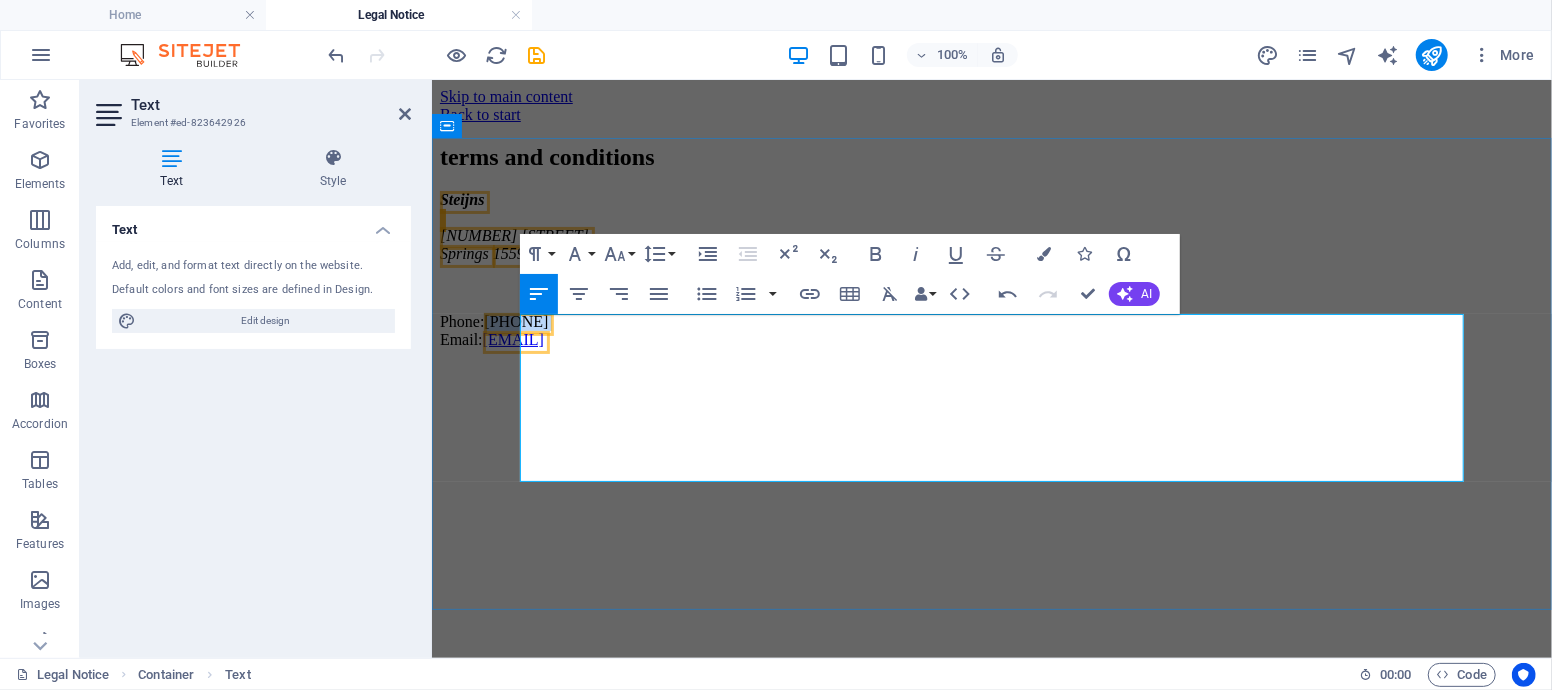 click on "Phone:  + [COUNTRY_CODE]-[PHONE] Email:  [EMAIL]" at bounding box center (991, 330) 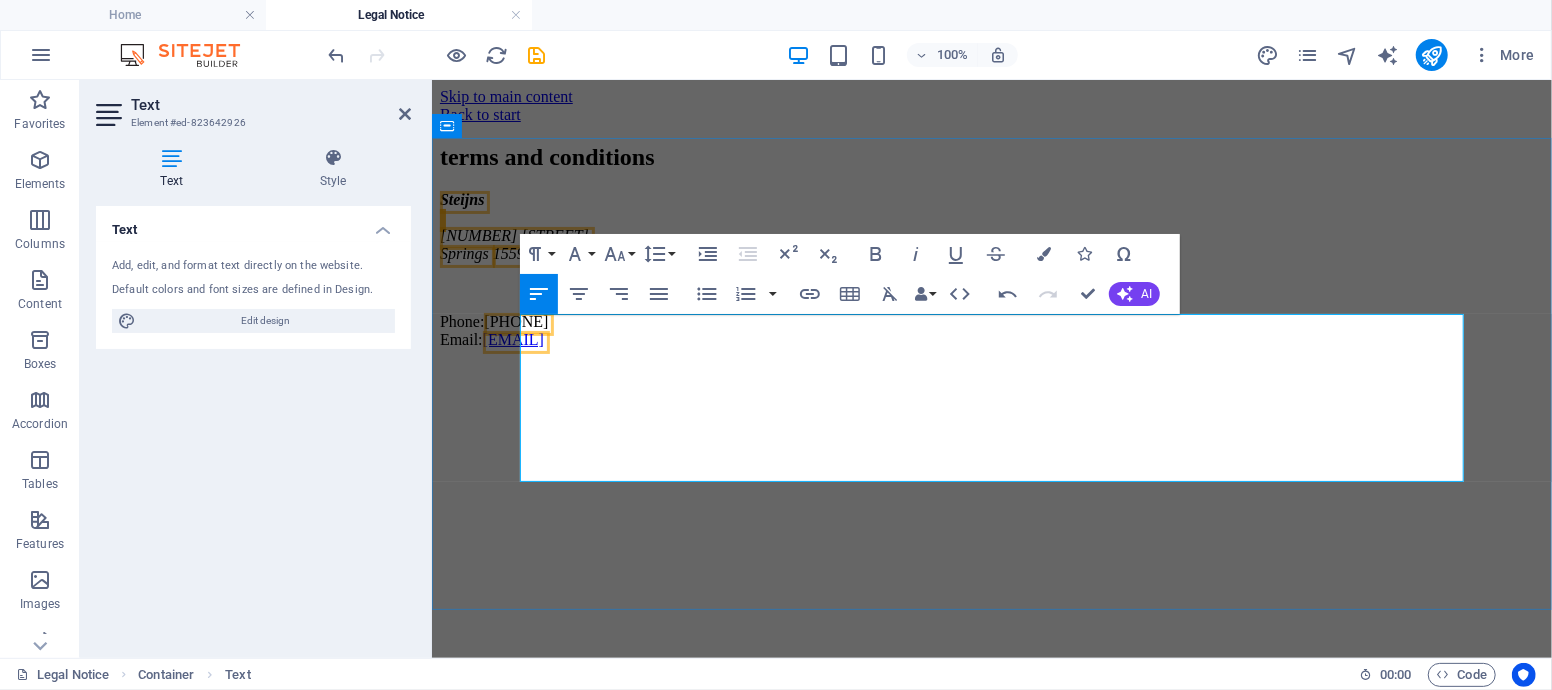 click on "[PHONE]" at bounding box center [515, 320] 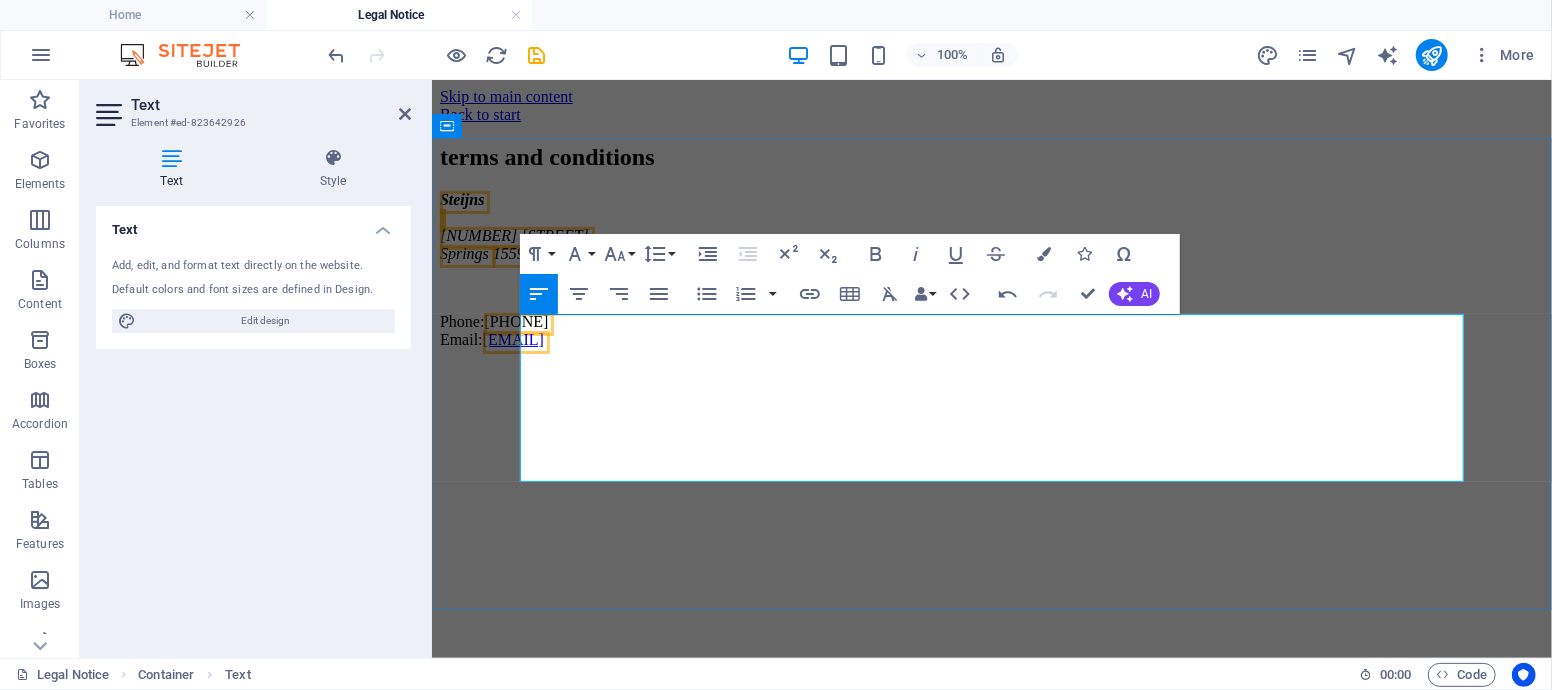 click on "Skip to main content
Back to start terms and conditions Steijns   [NUMBER] [STREET] Springs   [POSTAL_CODE] Phone:  + [COUNTRY_CODE]-[PHONE_NUMBER] Email:  info@steijns.co.za" at bounding box center (991, 221) 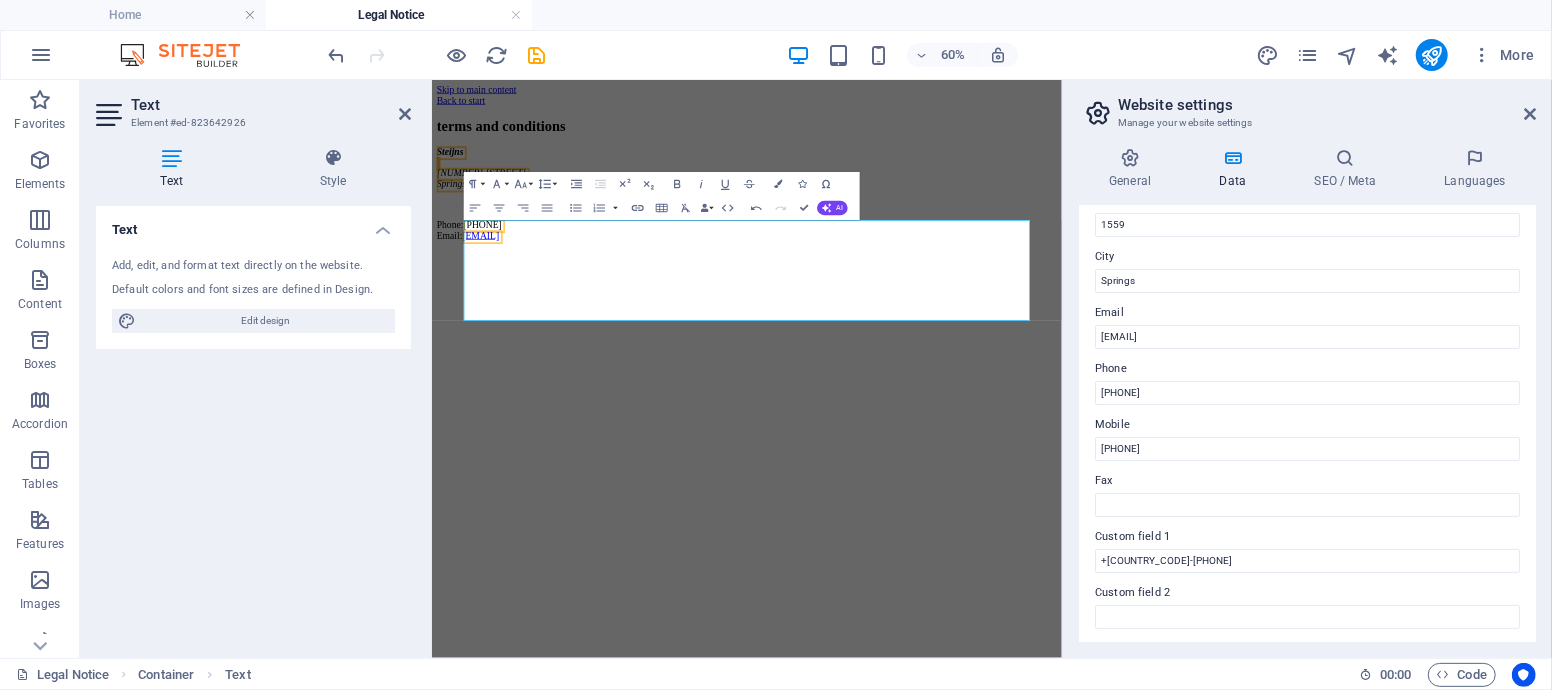scroll, scrollTop: 333, scrollLeft: 0, axis: vertical 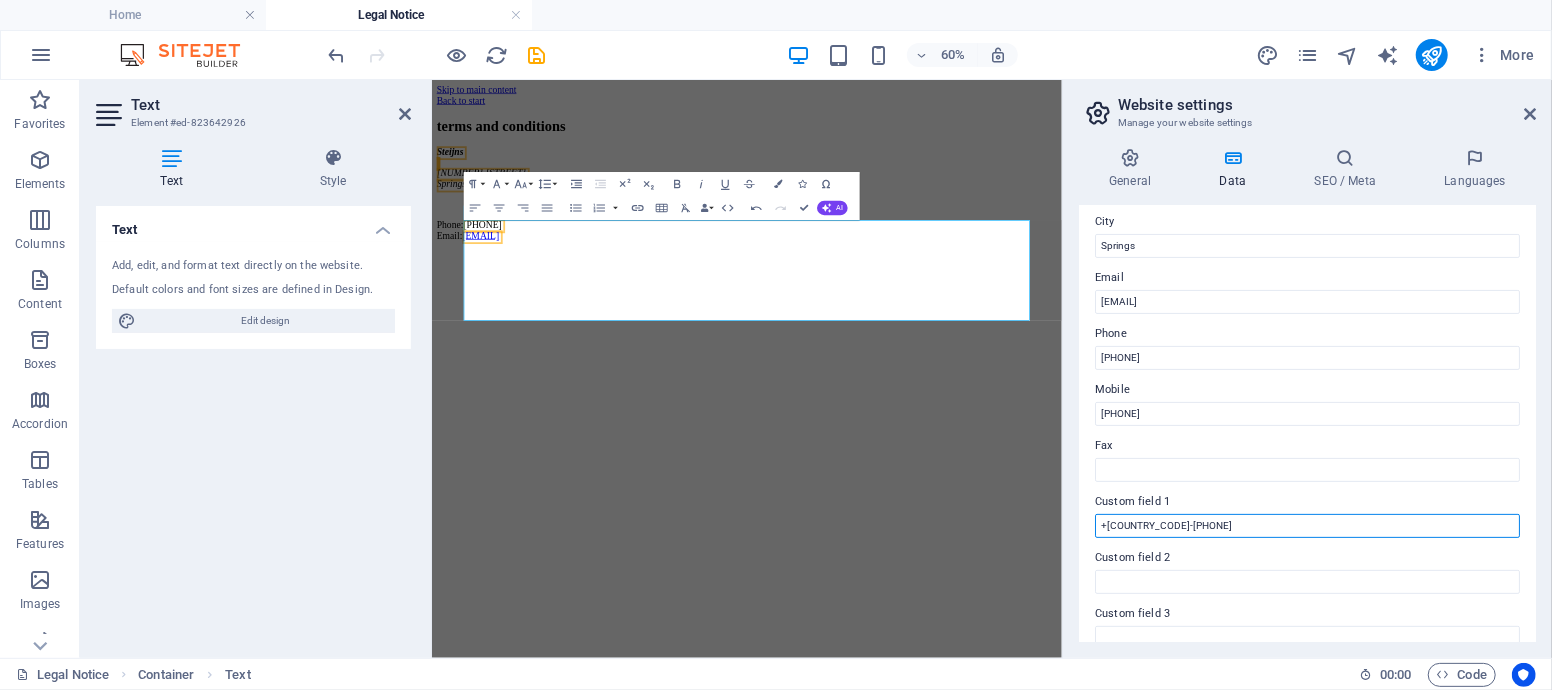 drag, startPoint x: 1206, startPoint y: 526, endPoint x: 1087, endPoint y: 524, distance: 119.01681 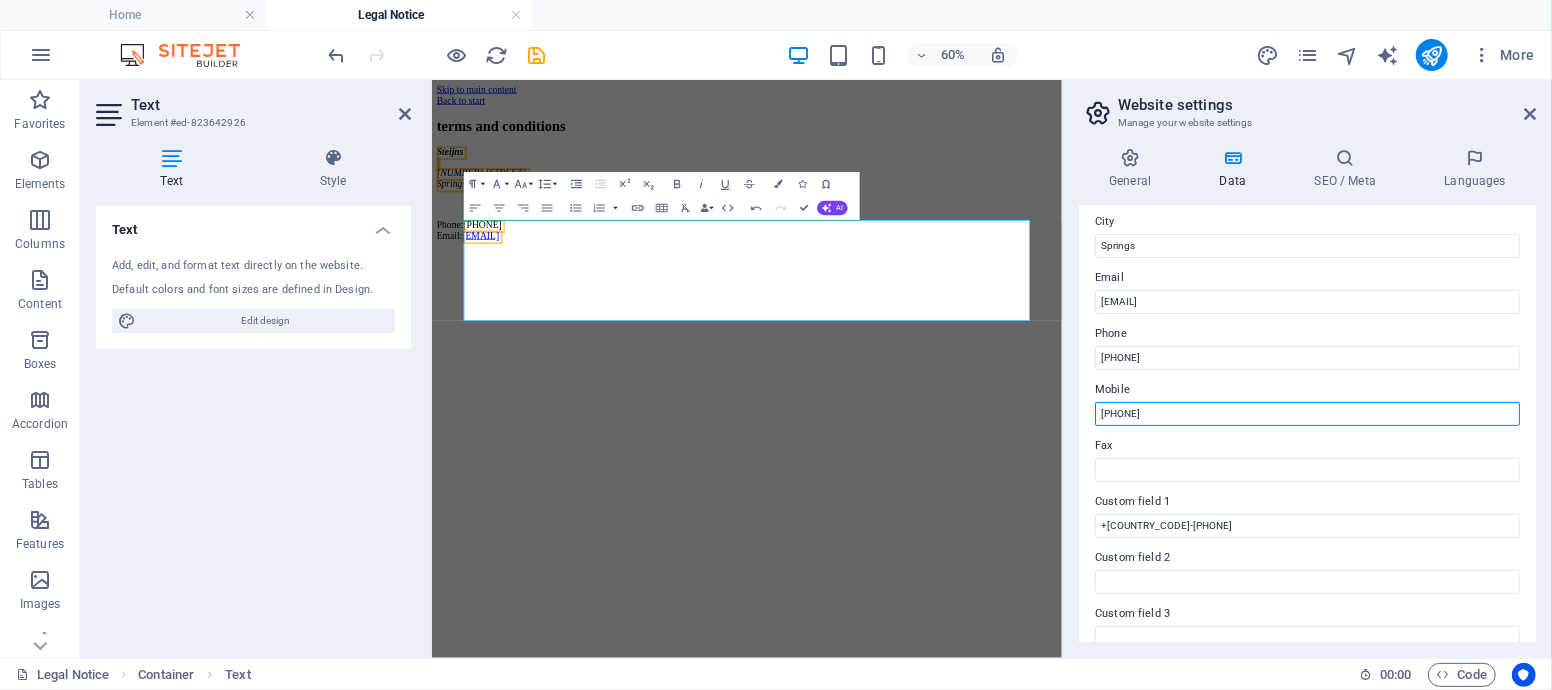 drag, startPoint x: 1218, startPoint y: 415, endPoint x: 1085, endPoint y: 414, distance: 133.00375 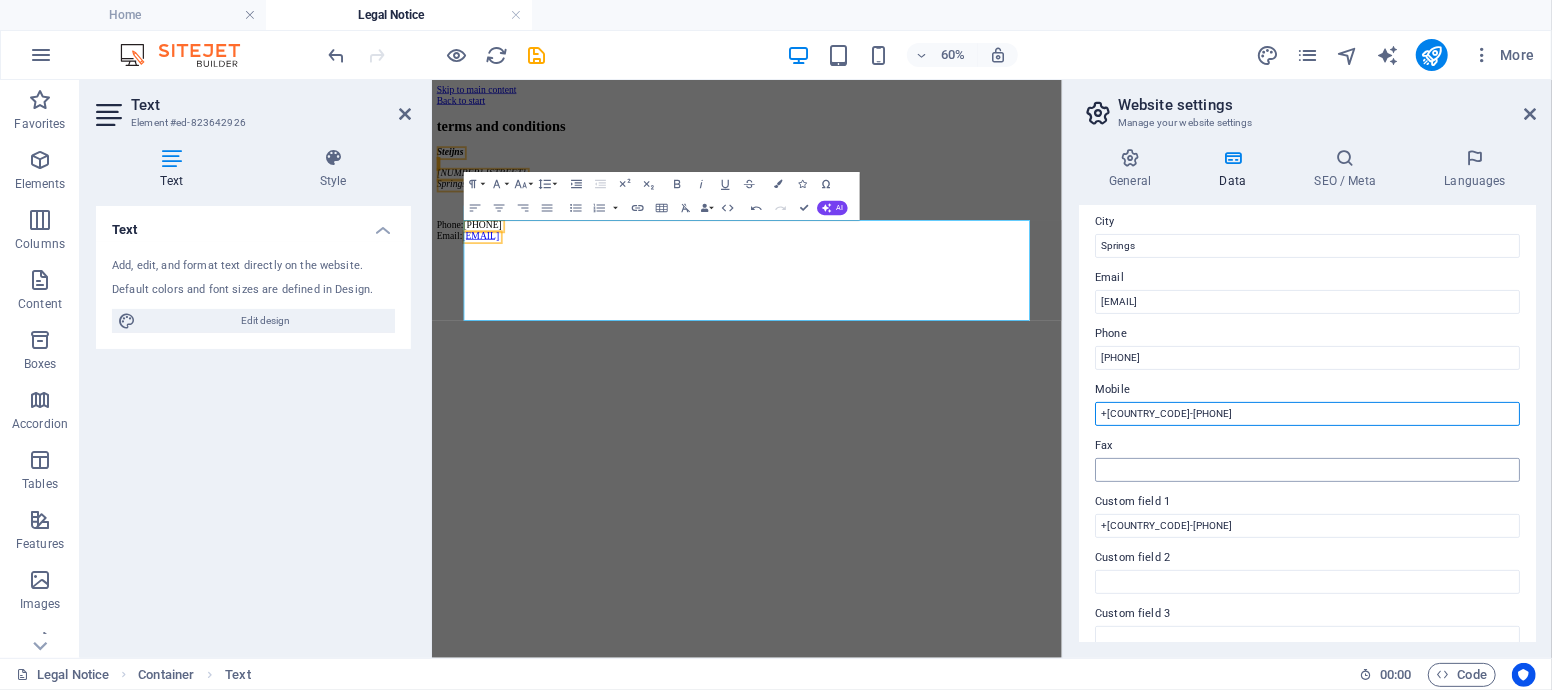 type on "+[COUNTRY_CODE]-[PHONE]" 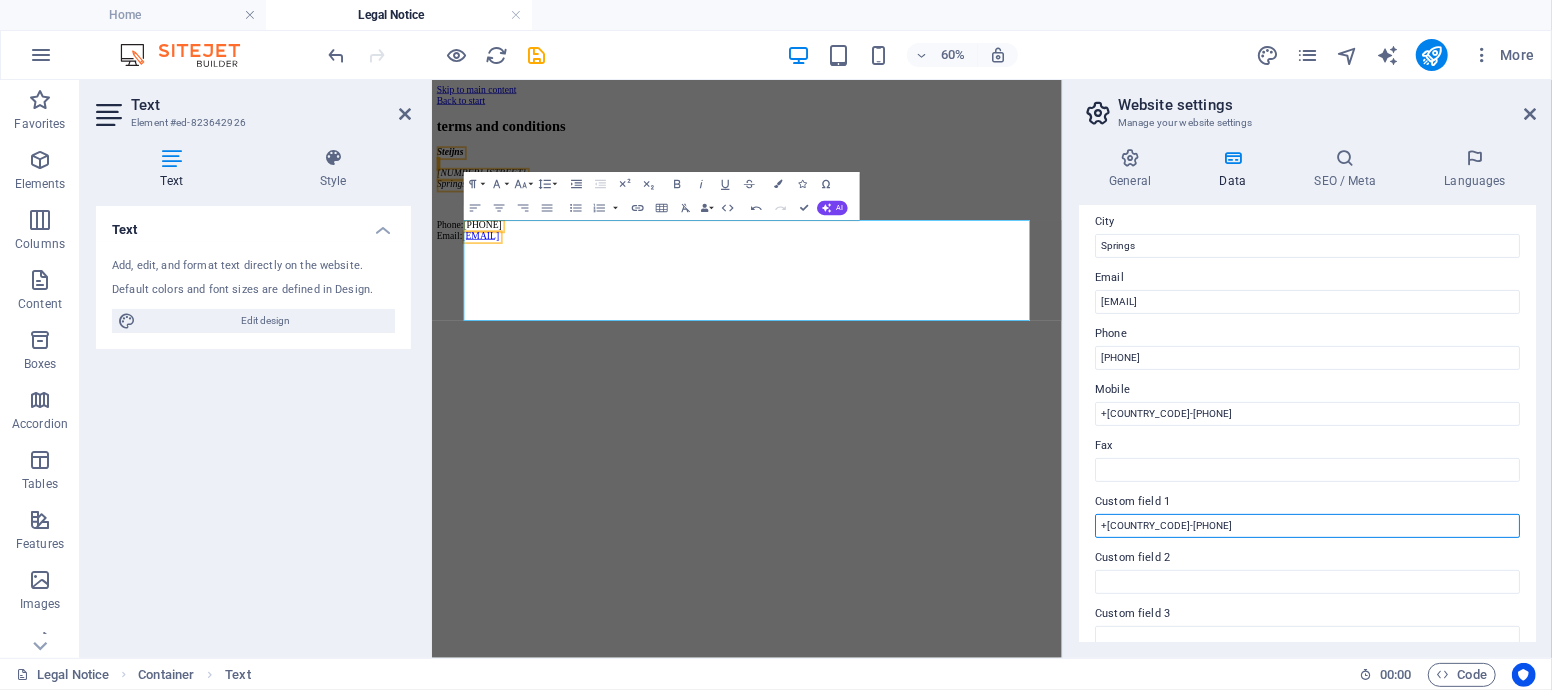 drag, startPoint x: 1246, startPoint y: 516, endPoint x: 1086, endPoint y: 504, distance: 160.44937 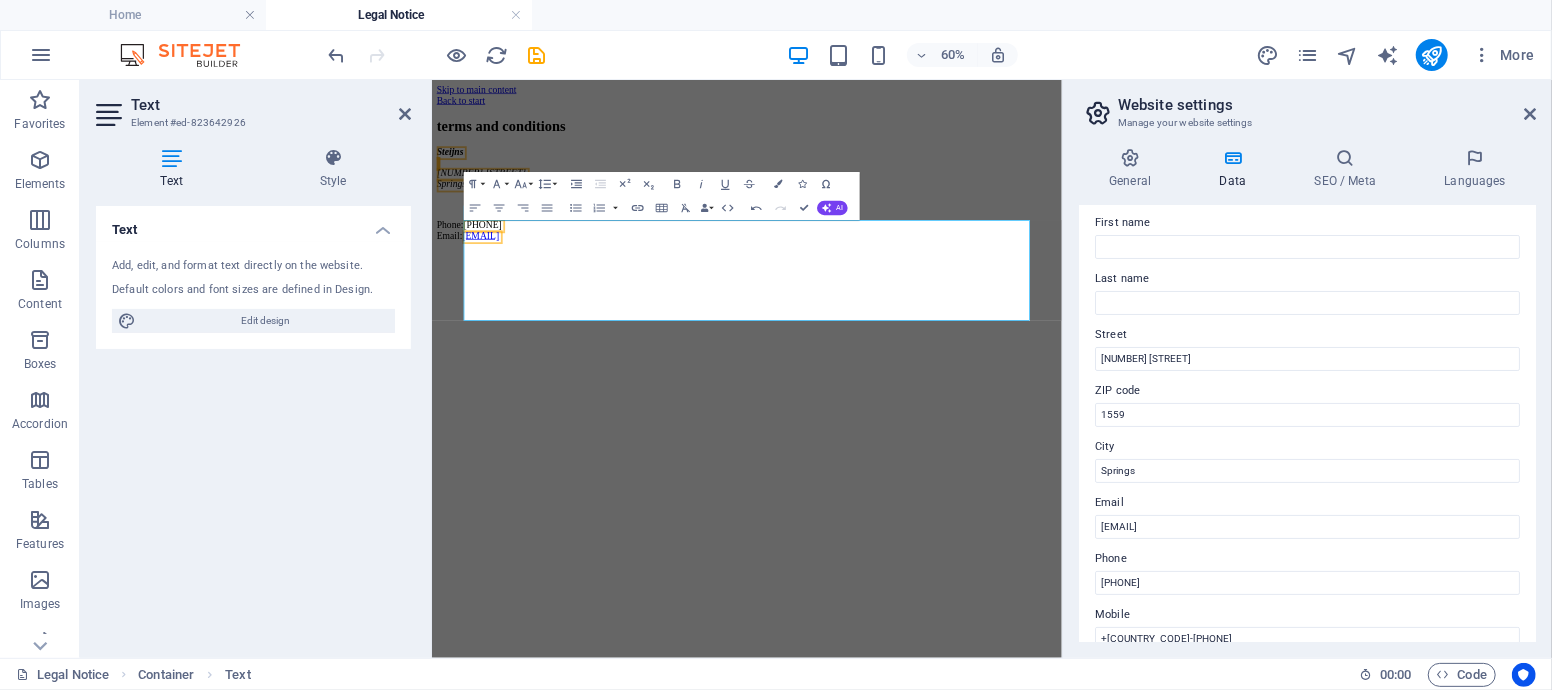 scroll, scrollTop: 0, scrollLeft: 0, axis: both 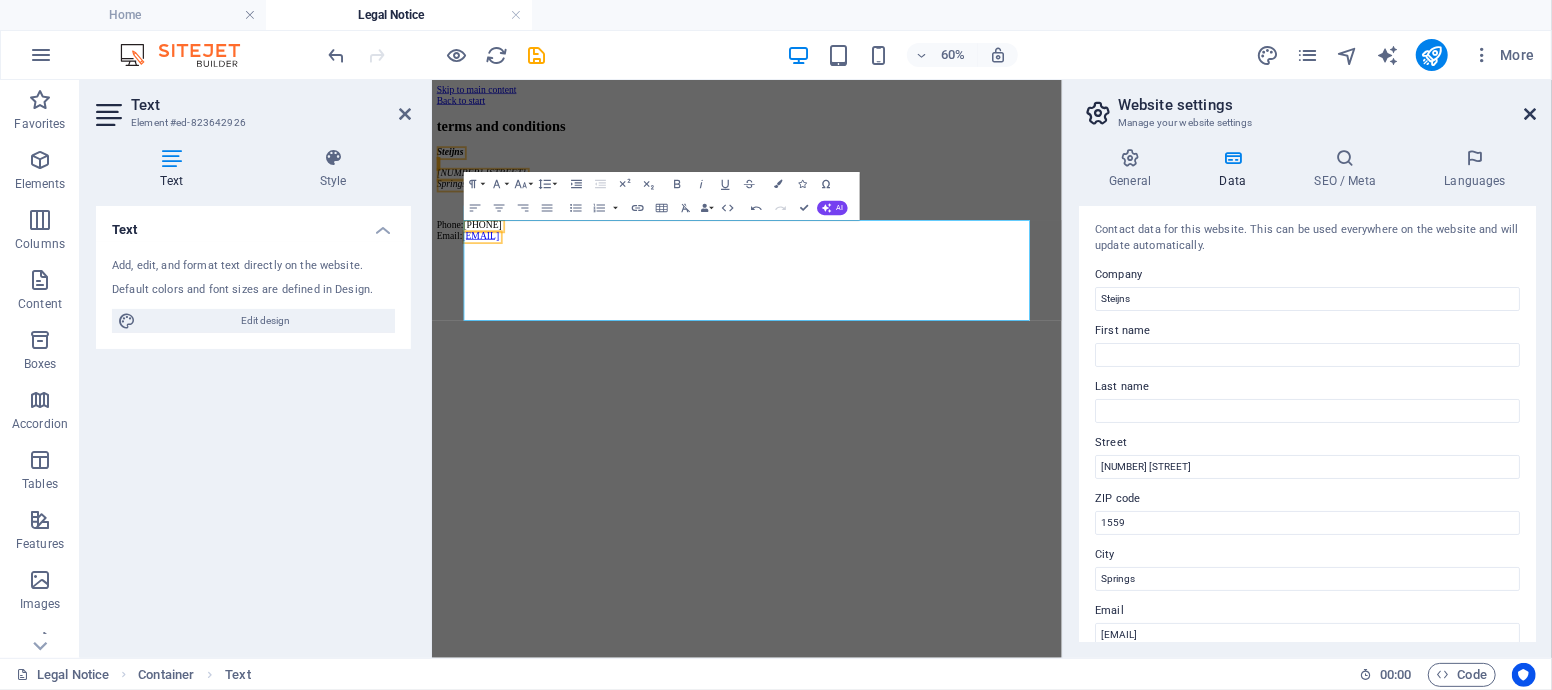 type 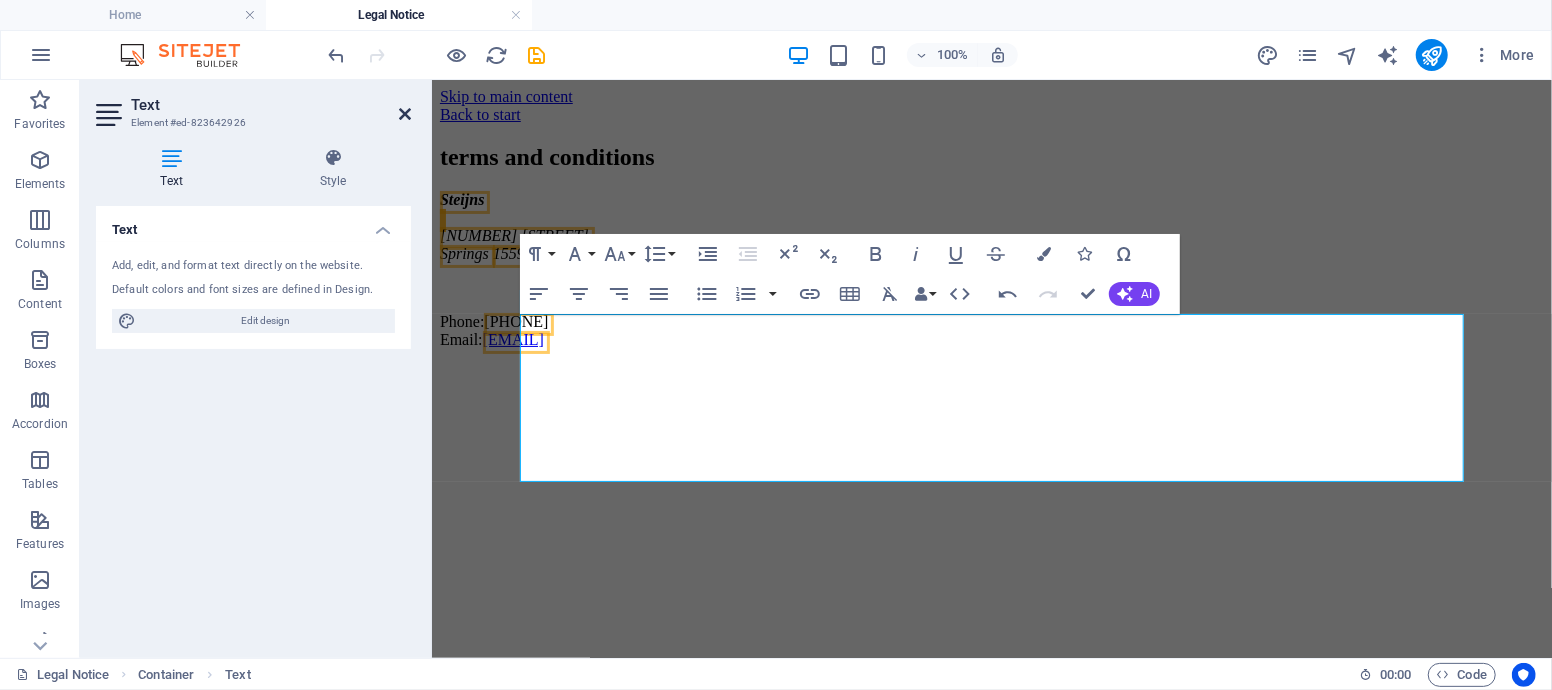drag, startPoint x: 406, startPoint y: 110, endPoint x: 384, endPoint y: 86, distance: 32.55764 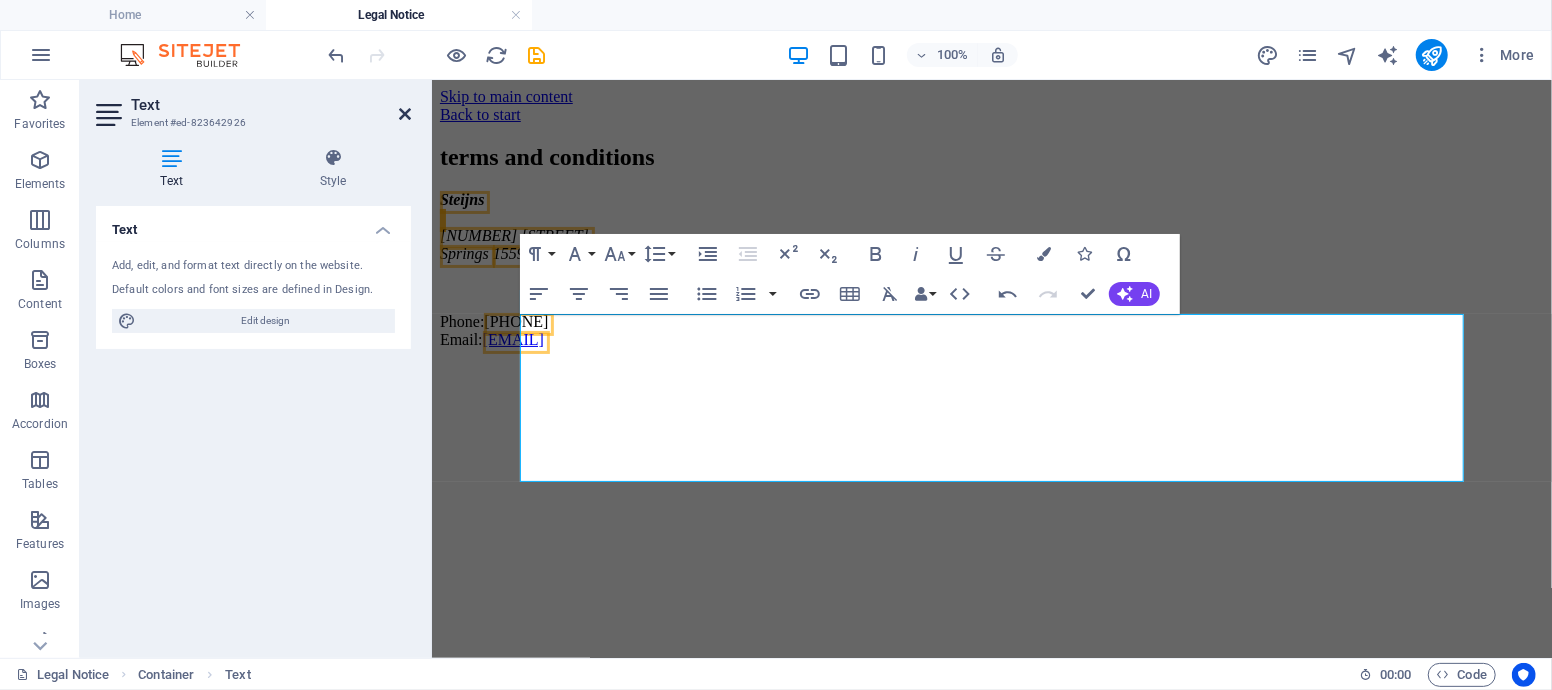 click at bounding box center (405, 114) 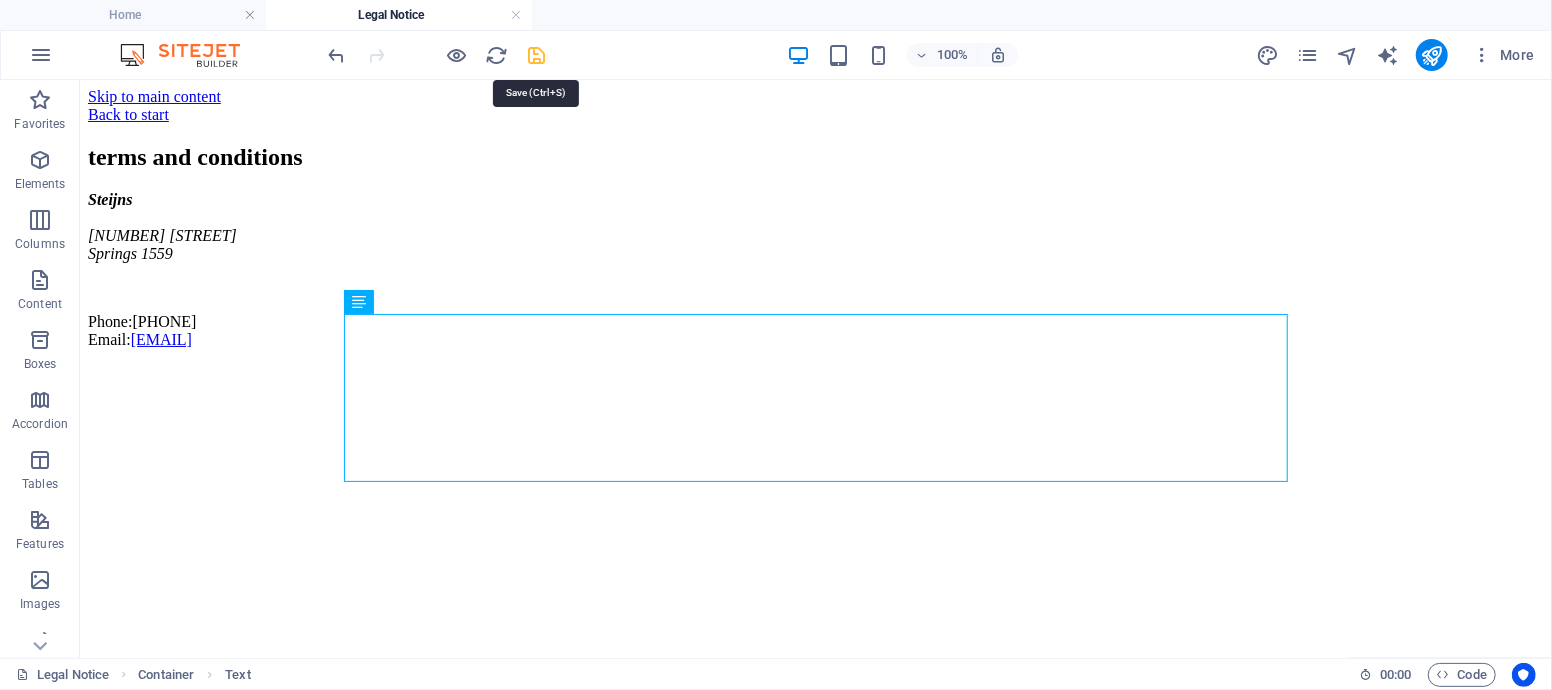 drag, startPoint x: 536, startPoint y: 53, endPoint x: 478, endPoint y: 121, distance: 89.37561 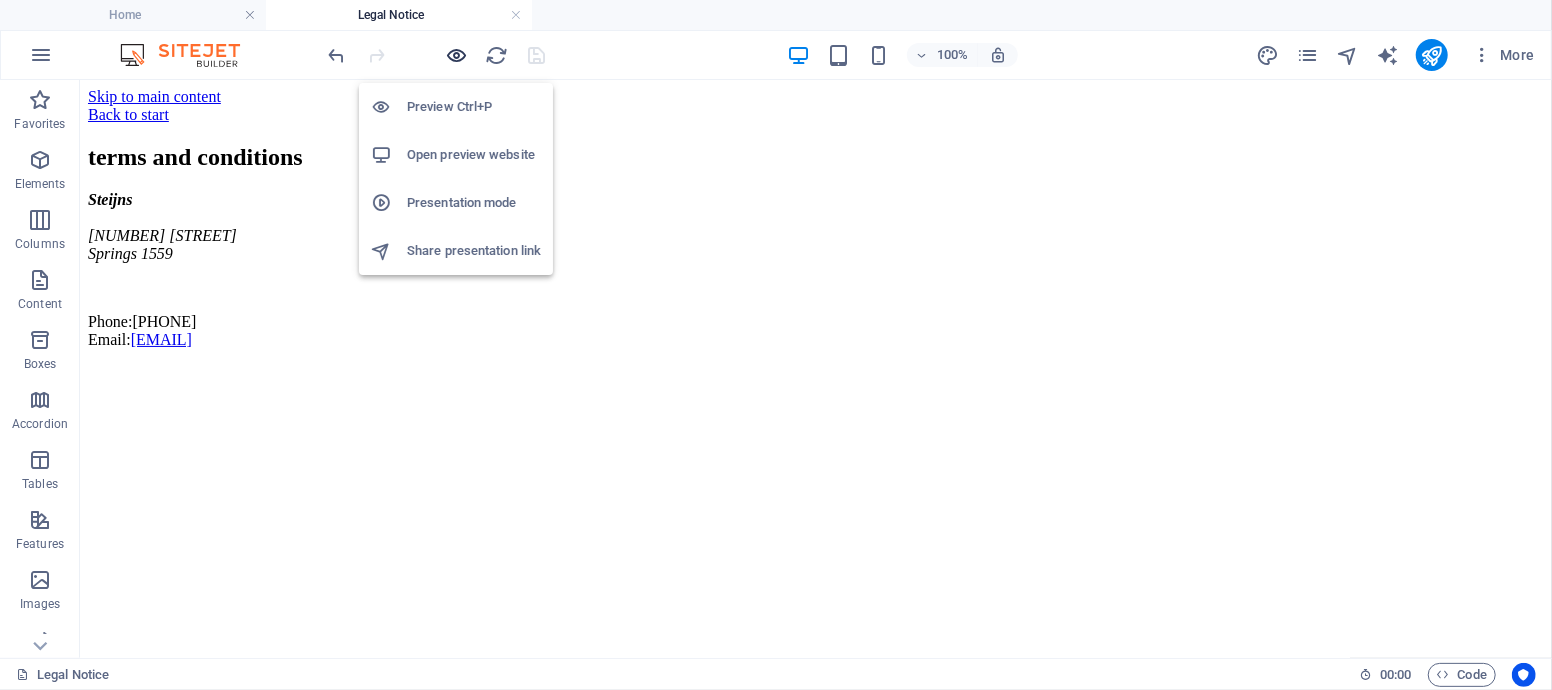 click at bounding box center (457, 55) 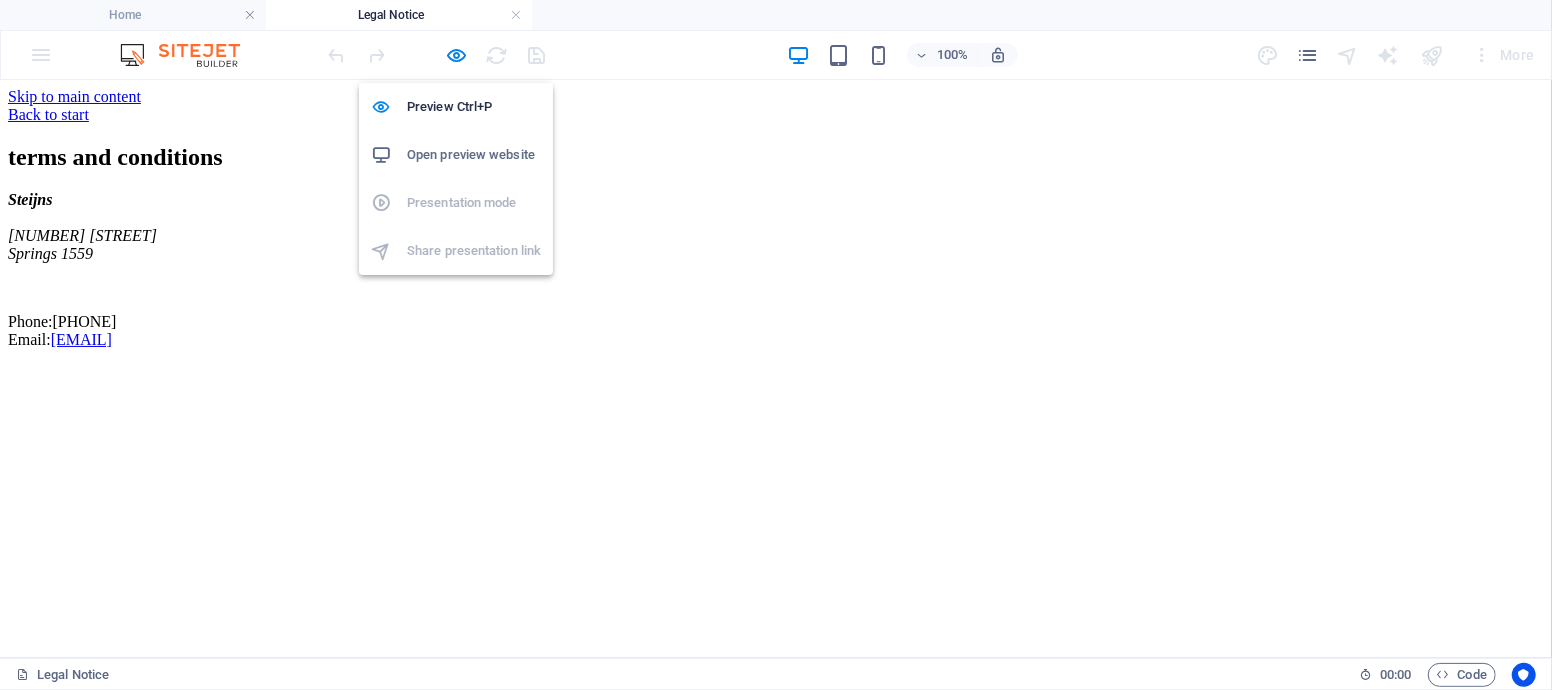 click on "Open preview website" at bounding box center (474, 155) 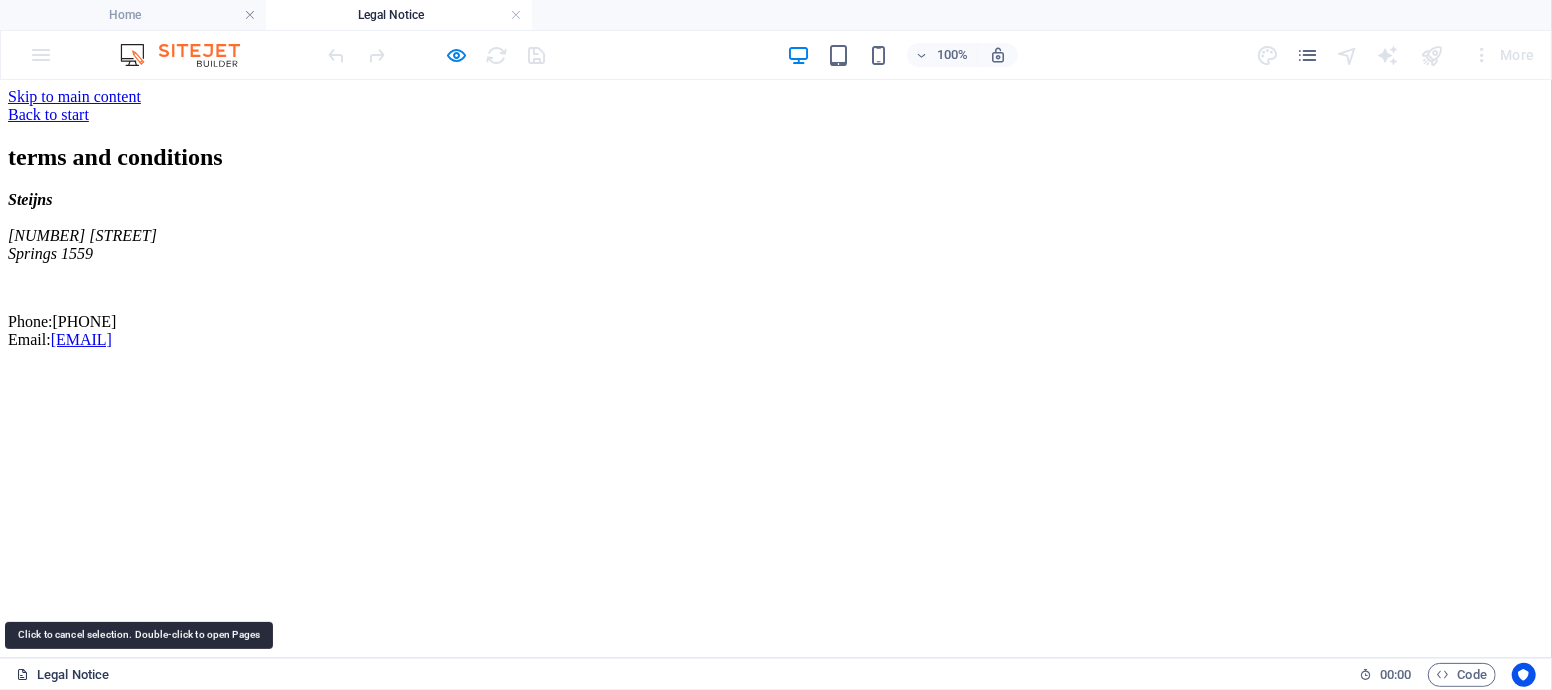 click on "Legal Notice" at bounding box center (62, 675) 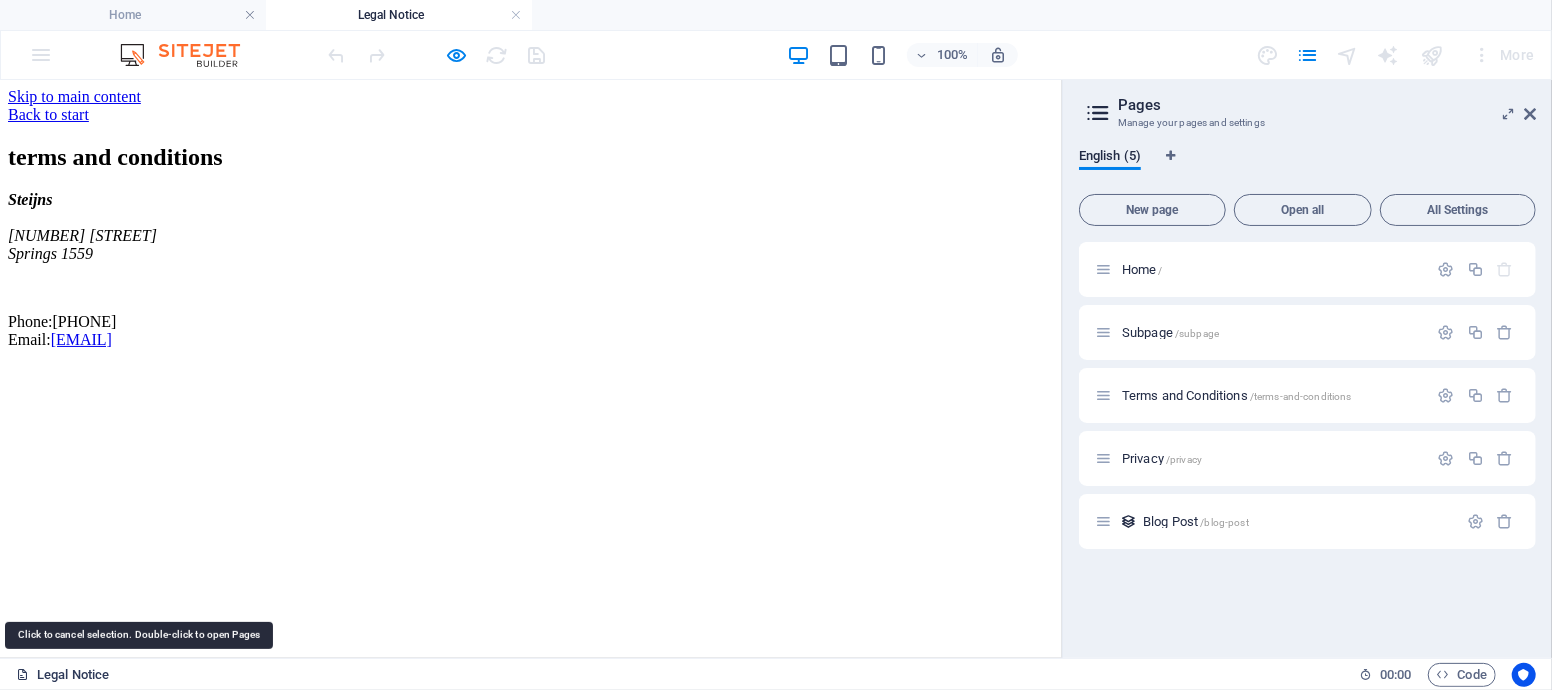 click on "Legal Notice" at bounding box center (62, 675) 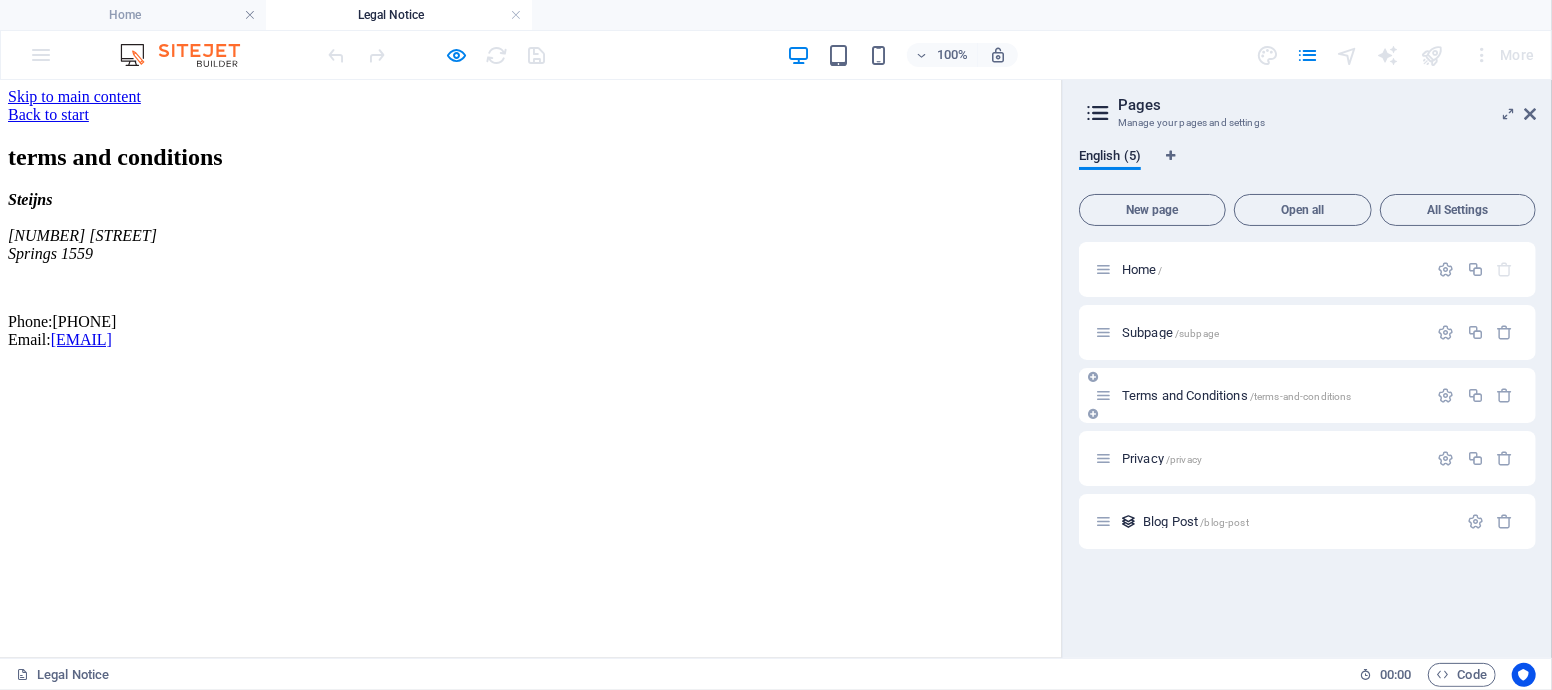 click on "Terms and Conditions /terms-and-conditions" at bounding box center (1237, 395) 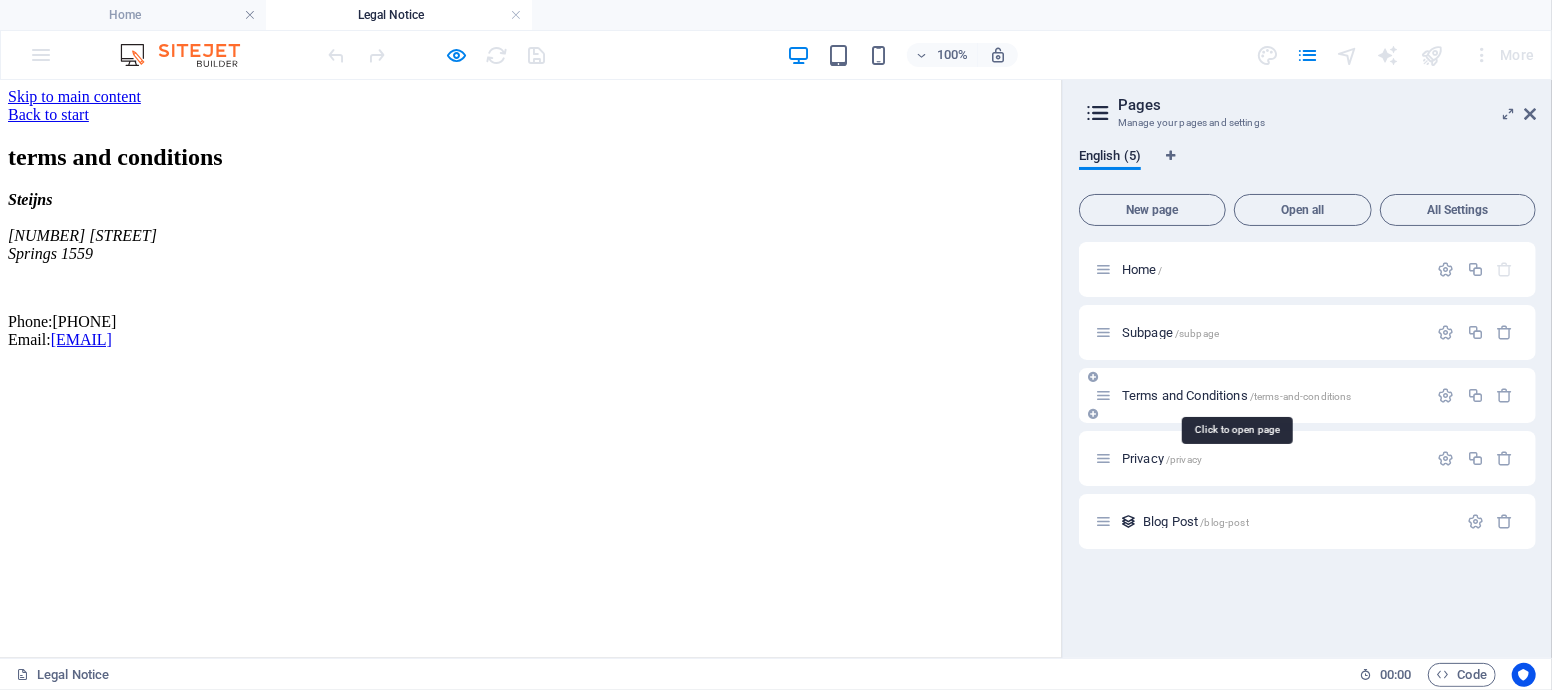 click on "Terms and Conditions /terms-and-conditions" at bounding box center [1237, 395] 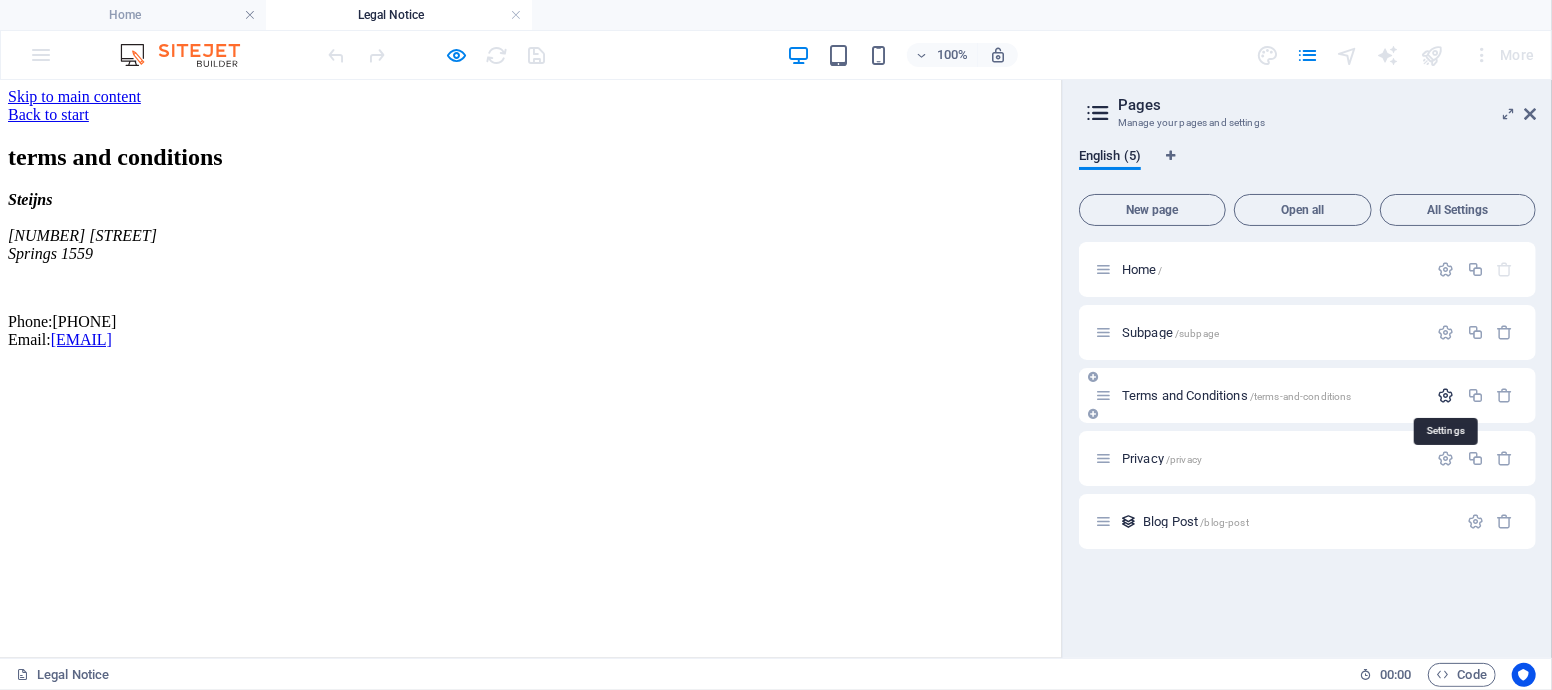 click at bounding box center (1446, 395) 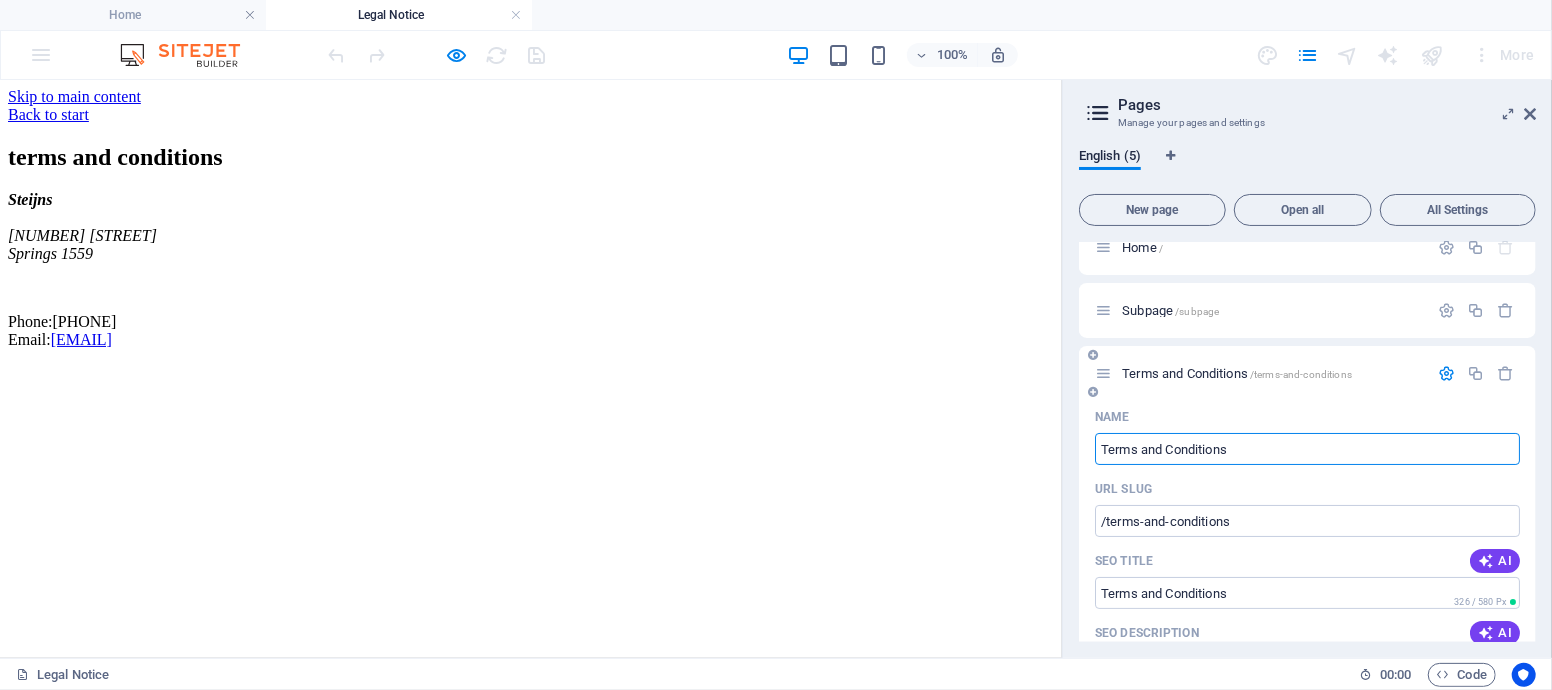 scroll, scrollTop: 0, scrollLeft: 0, axis: both 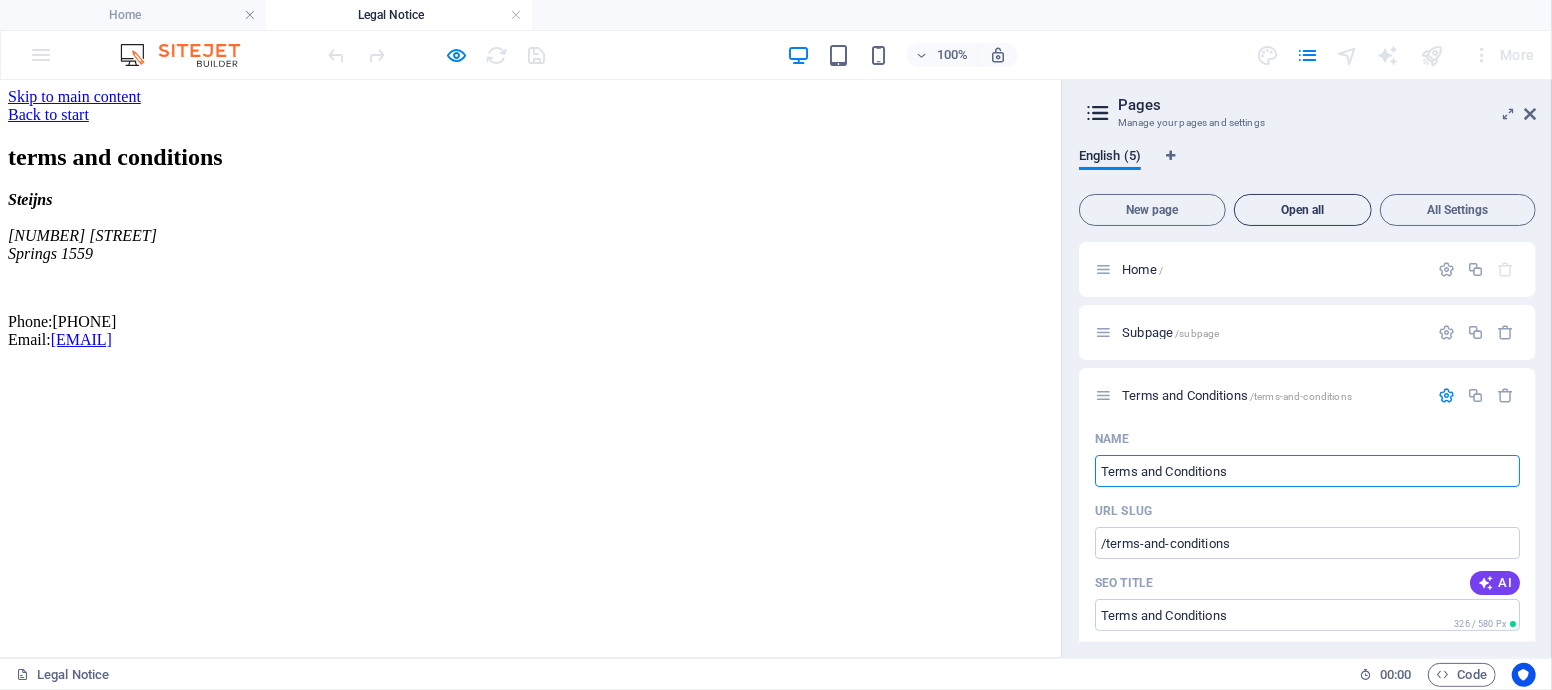 click on "Open all" at bounding box center [1303, 210] 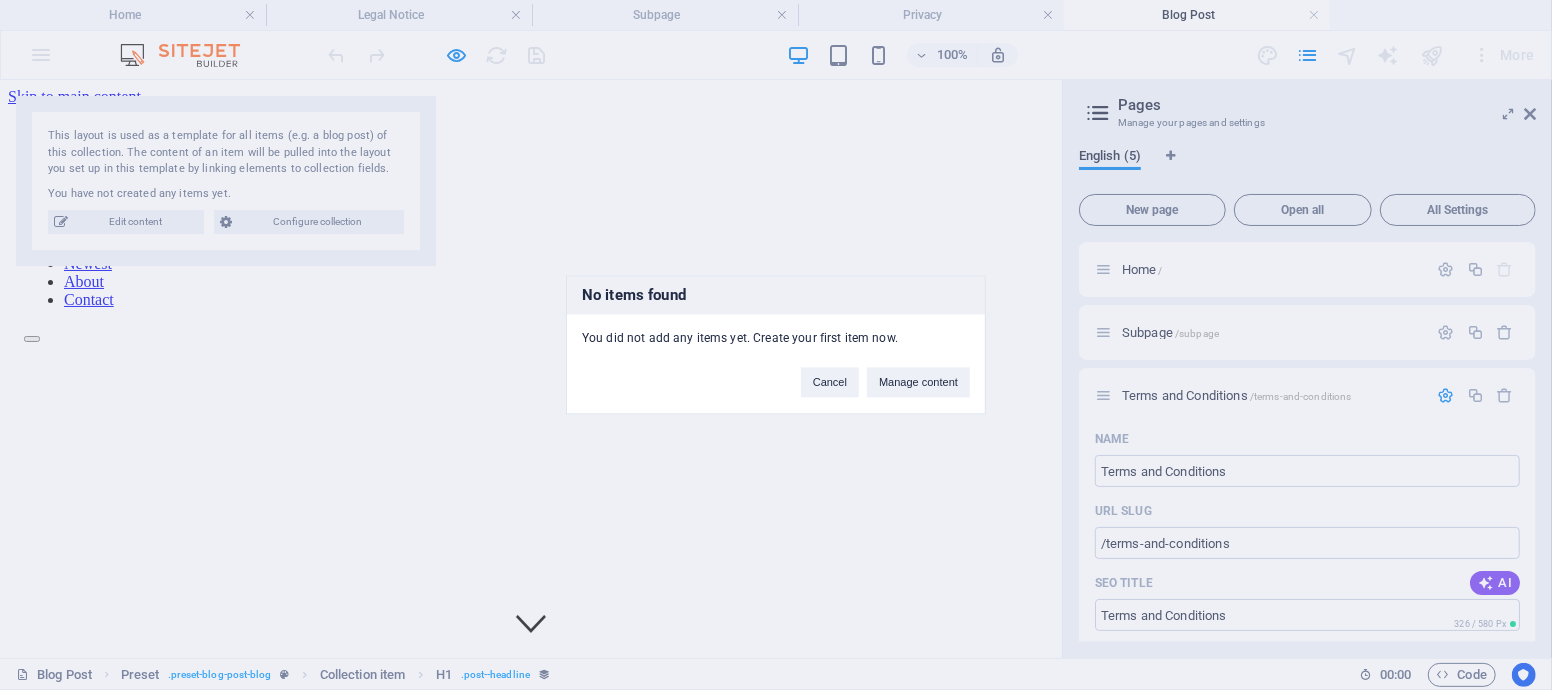 scroll, scrollTop: 530, scrollLeft: 0, axis: vertical 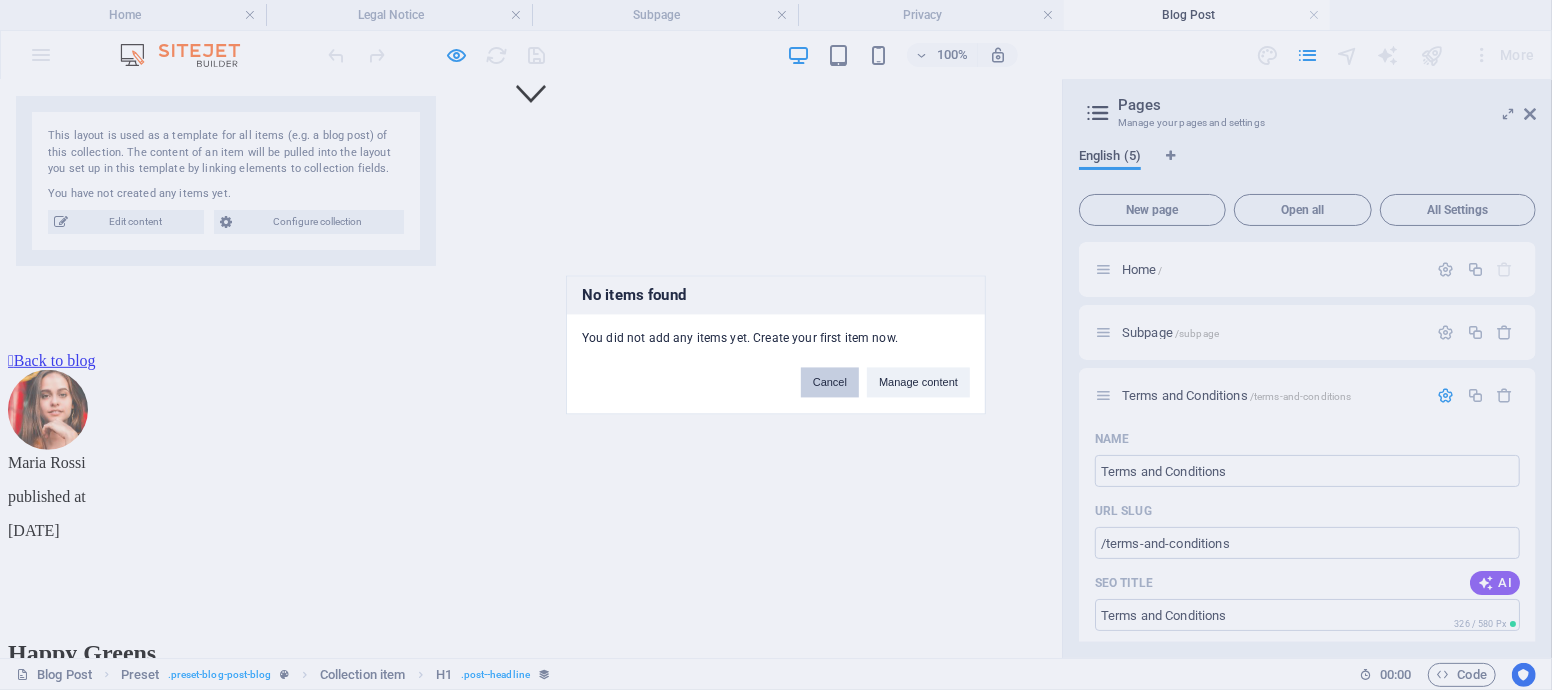 drag, startPoint x: 830, startPoint y: 384, endPoint x: 807, endPoint y: 315, distance: 72.73238 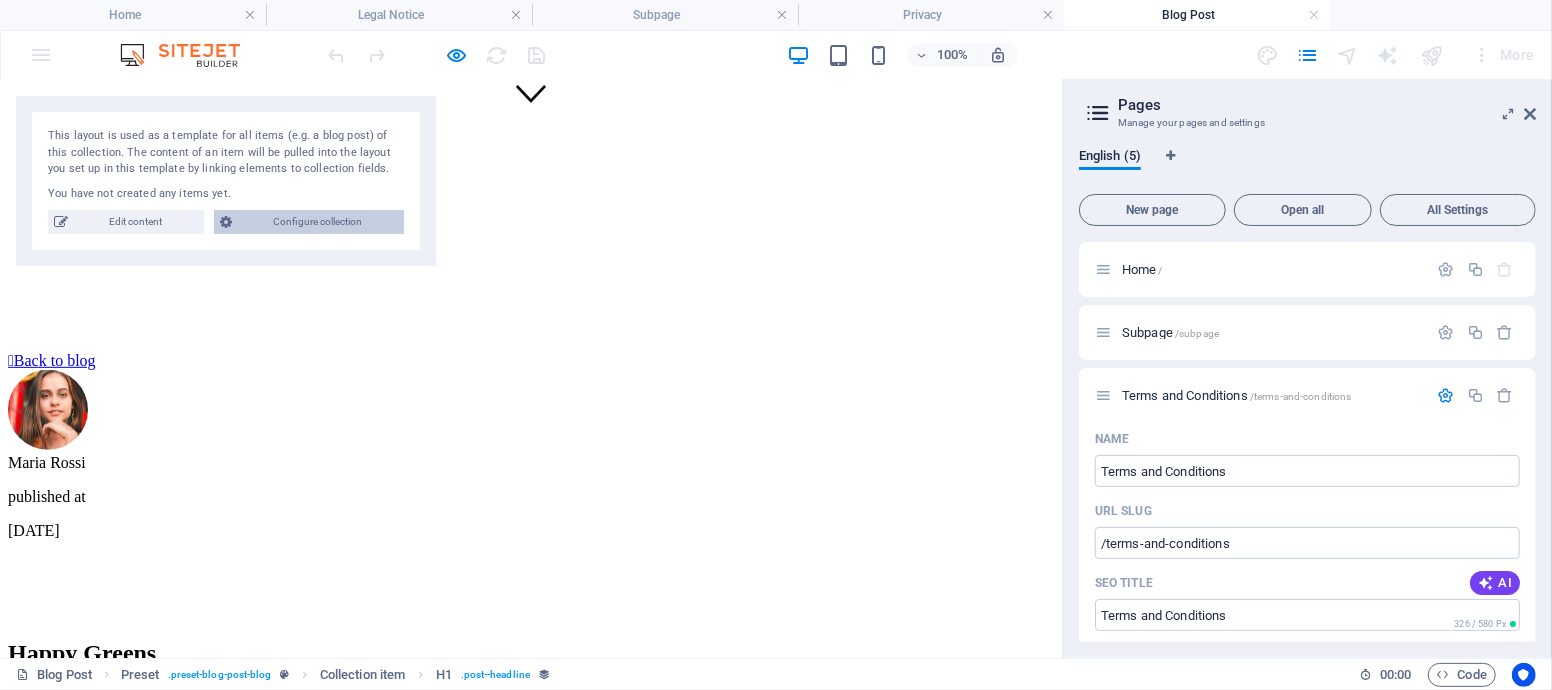 click on "Configure collection" at bounding box center (318, 222) 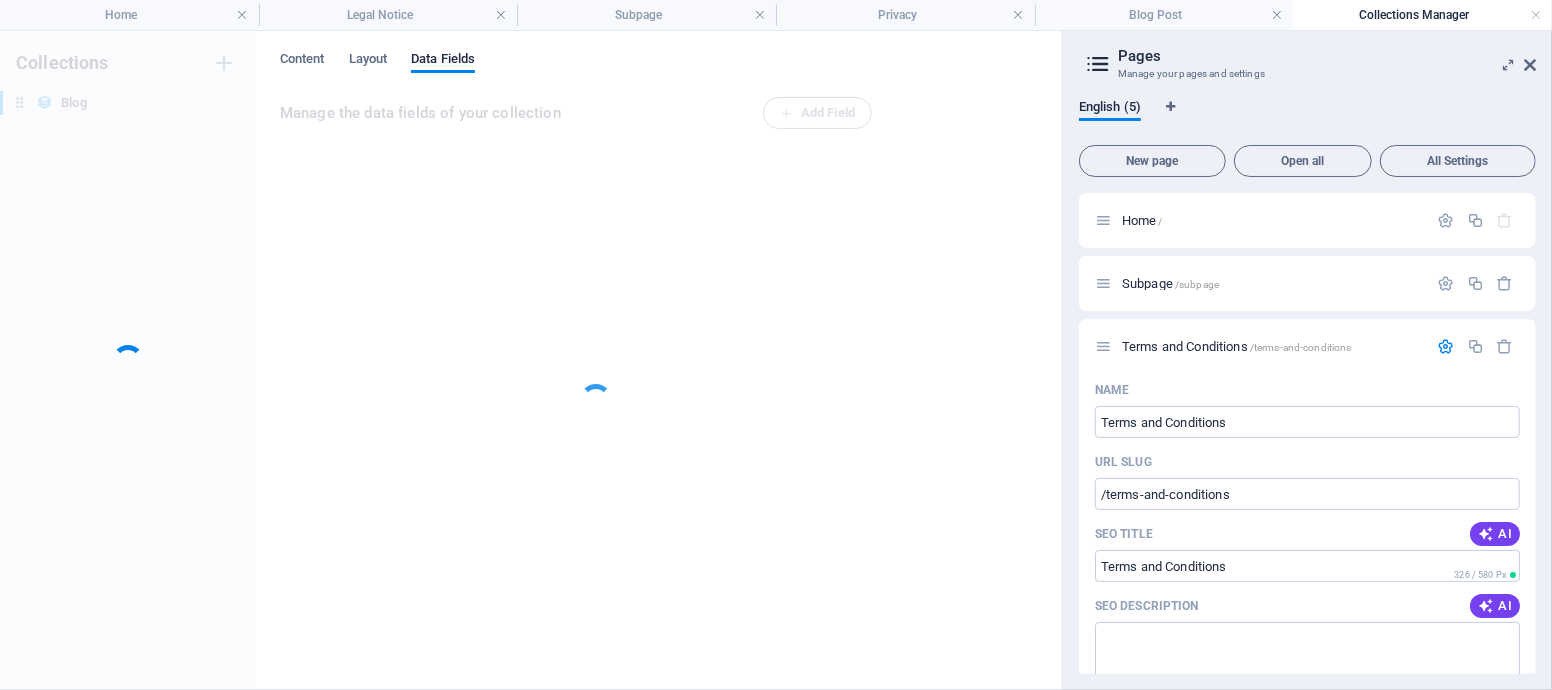 scroll, scrollTop: 0, scrollLeft: 0, axis: both 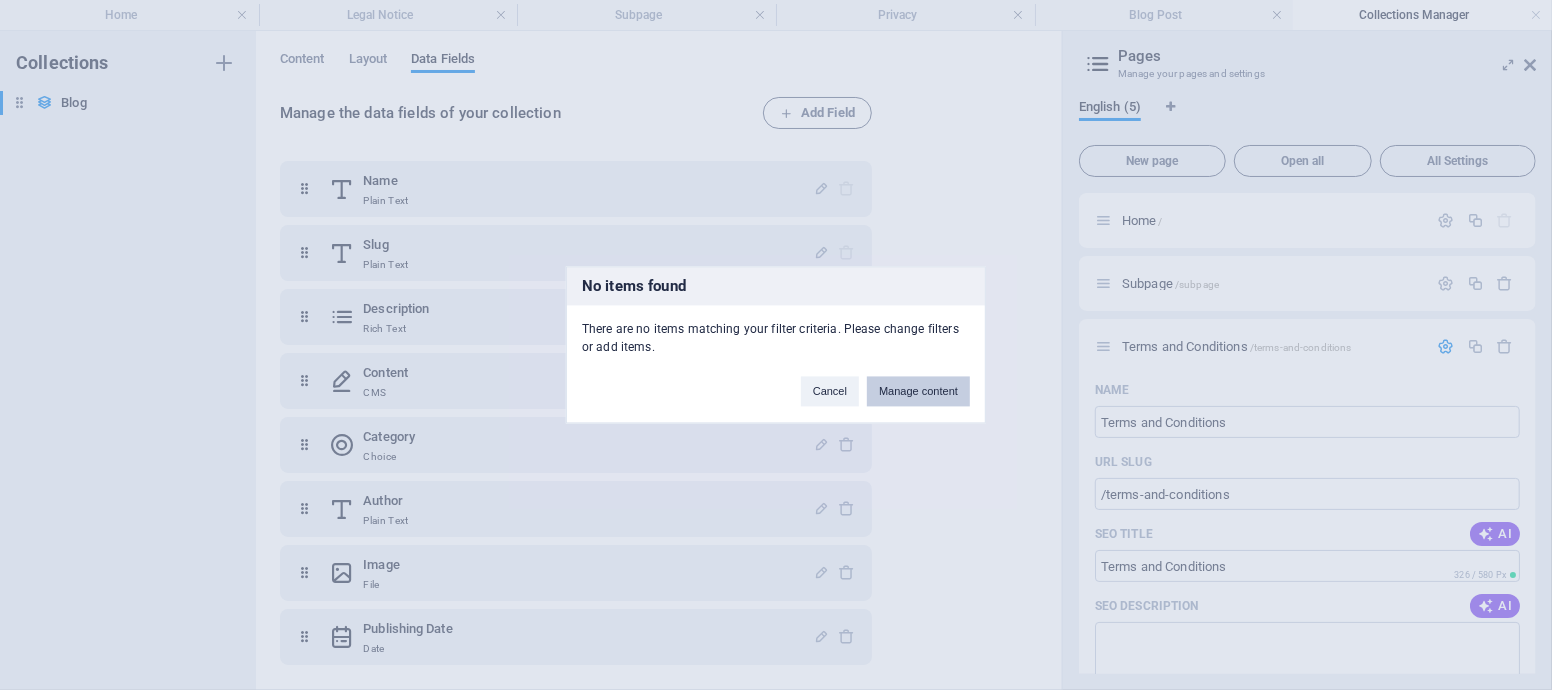 click on "Manage content" at bounding box center [918, 392] 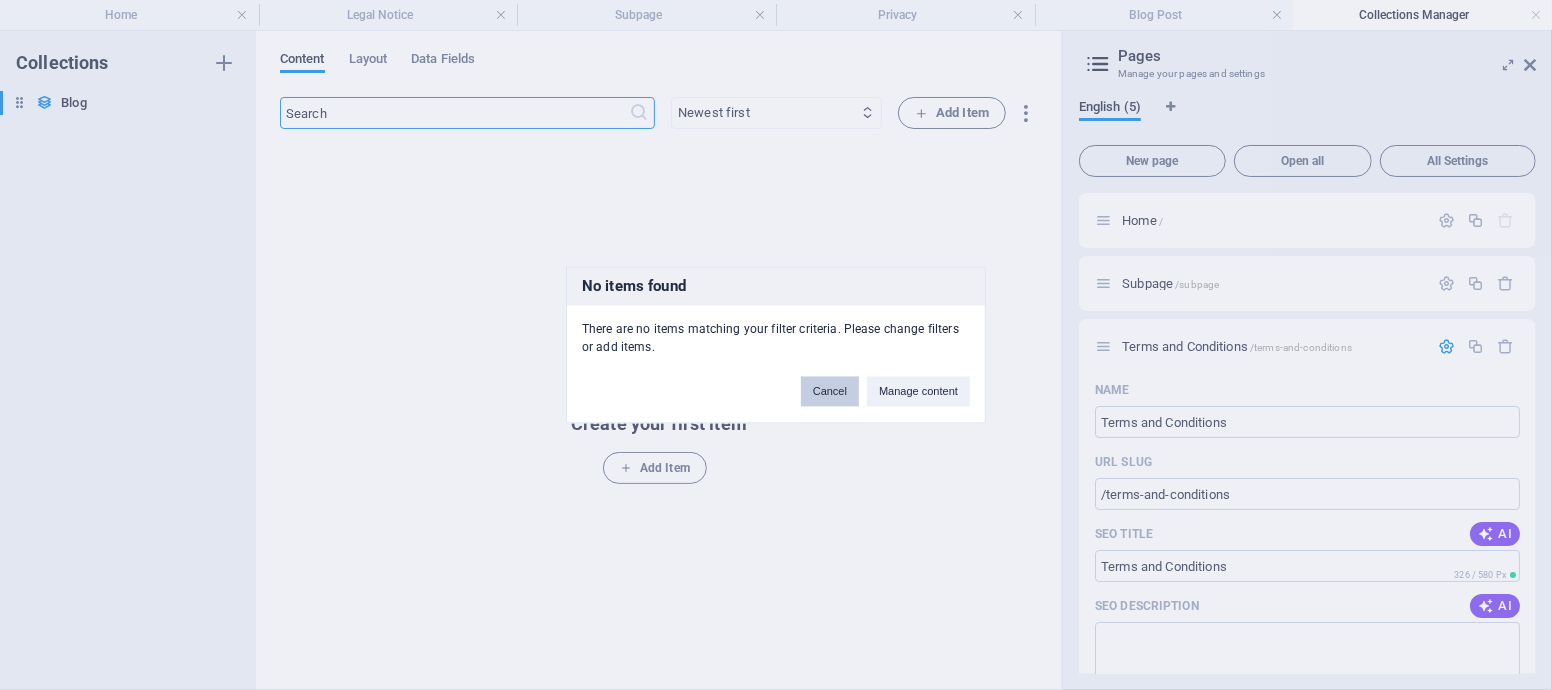 click on "Cancel" at bounding box center (830, 392) 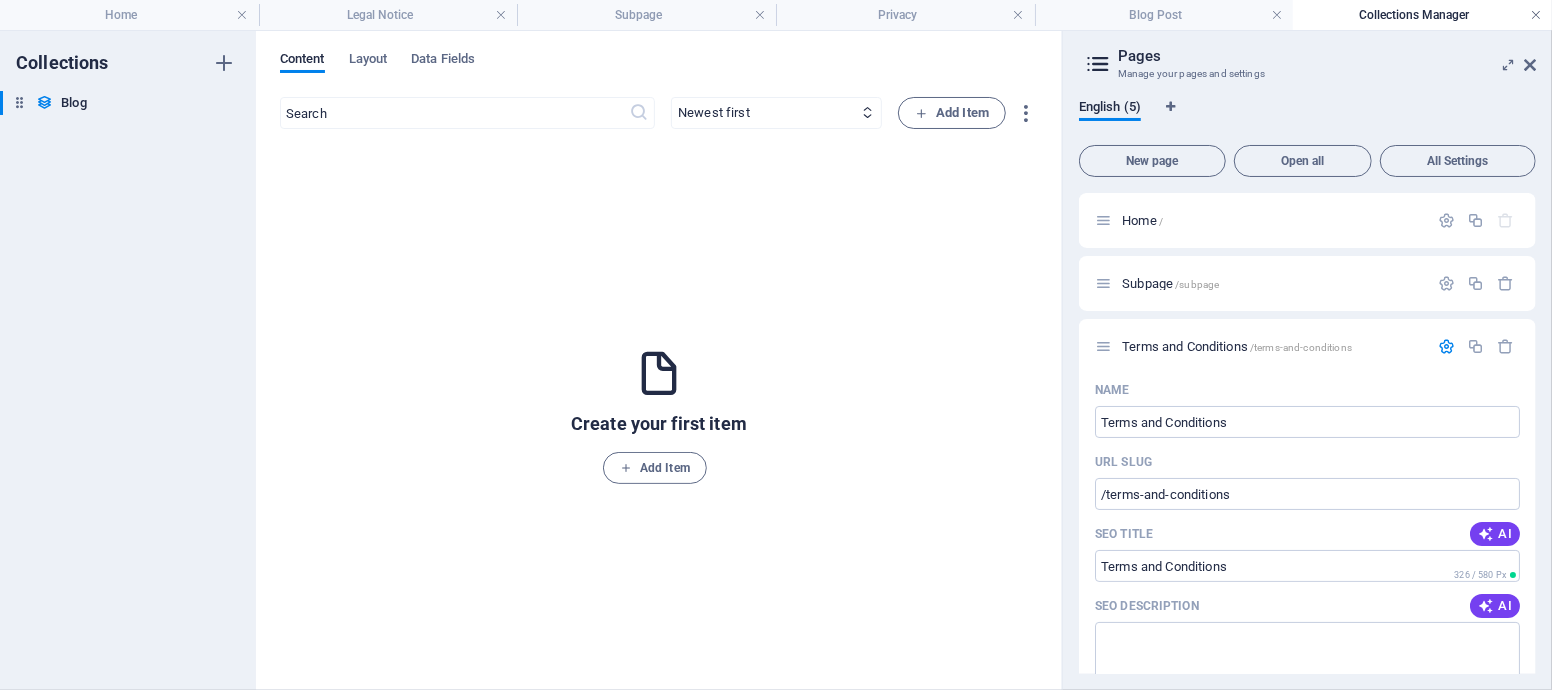 click at bounding box center (1536, 15) 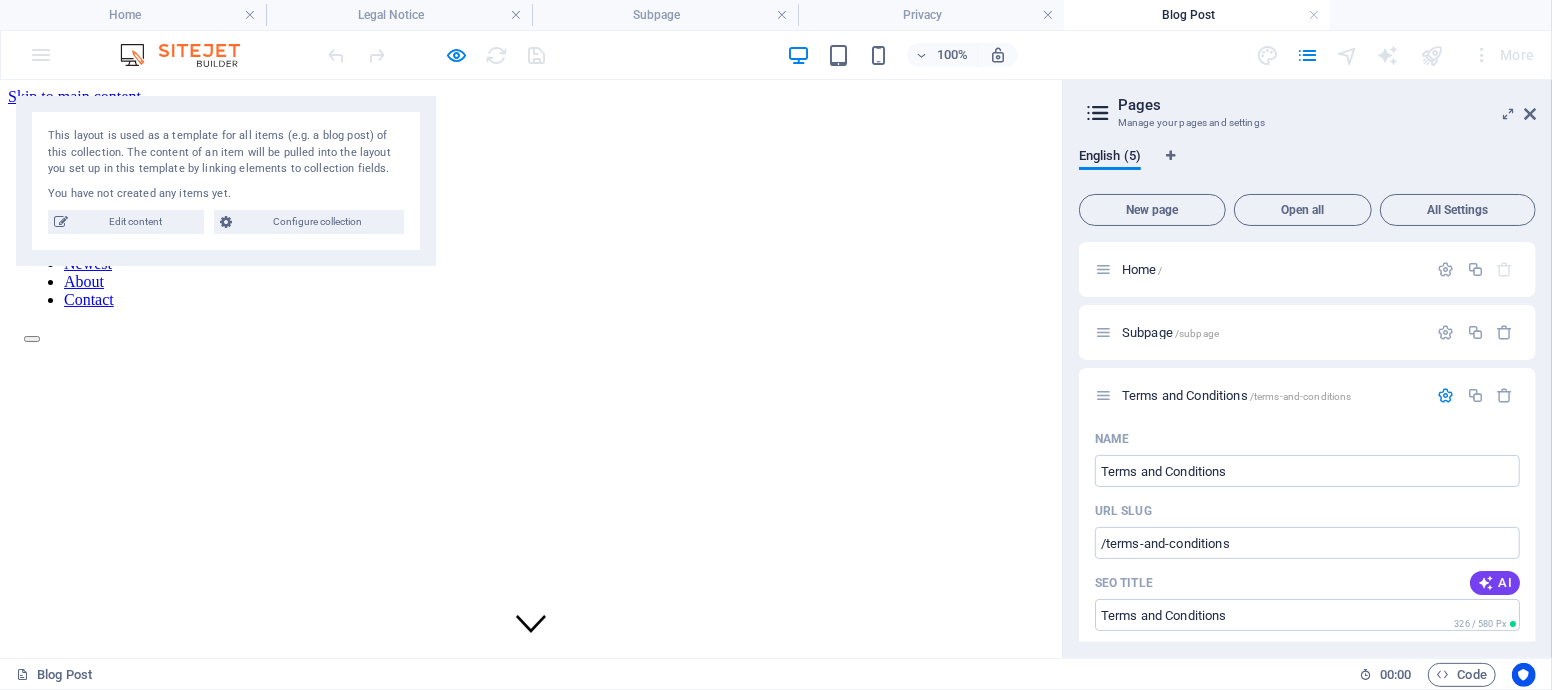 scroll, scrollTop: 530, scrollLeft: 0, axis: vertical 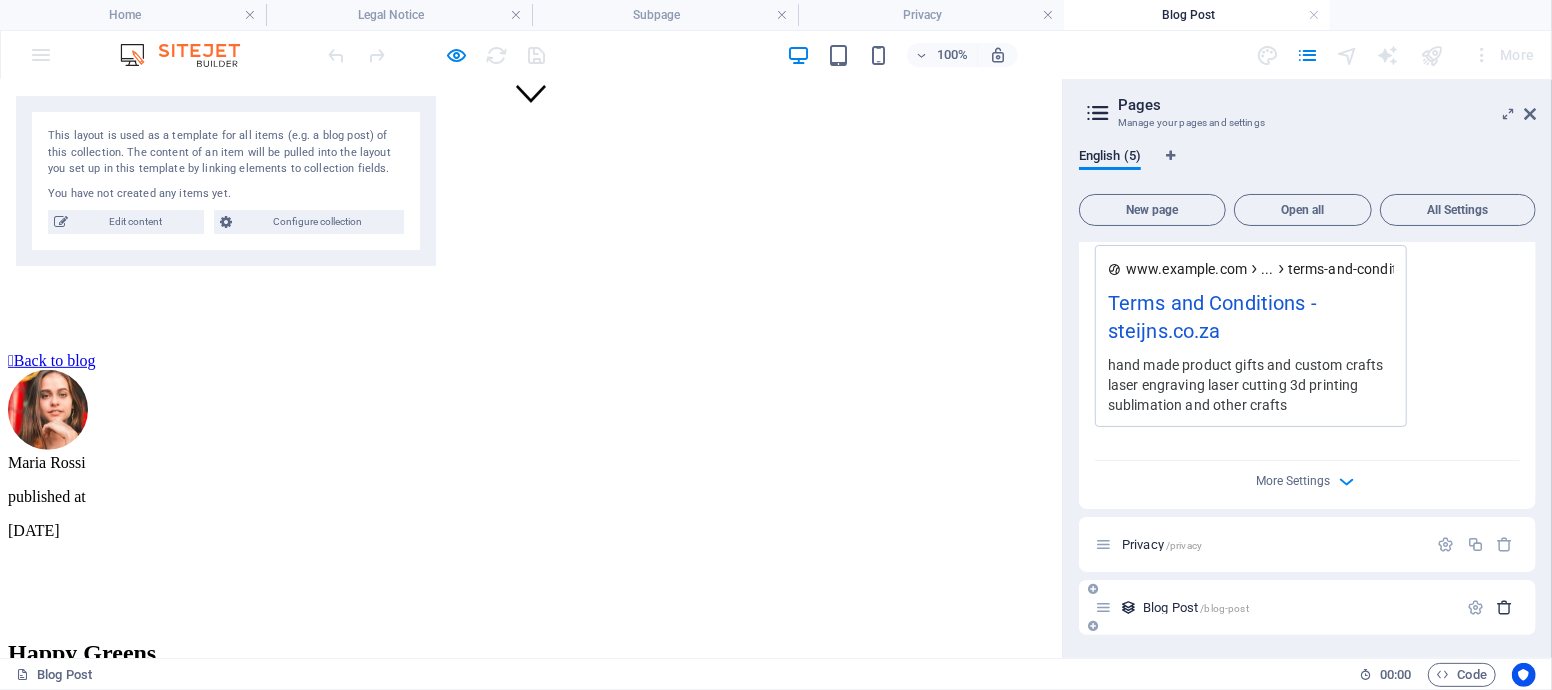 click at bounding box center [1505, 607] 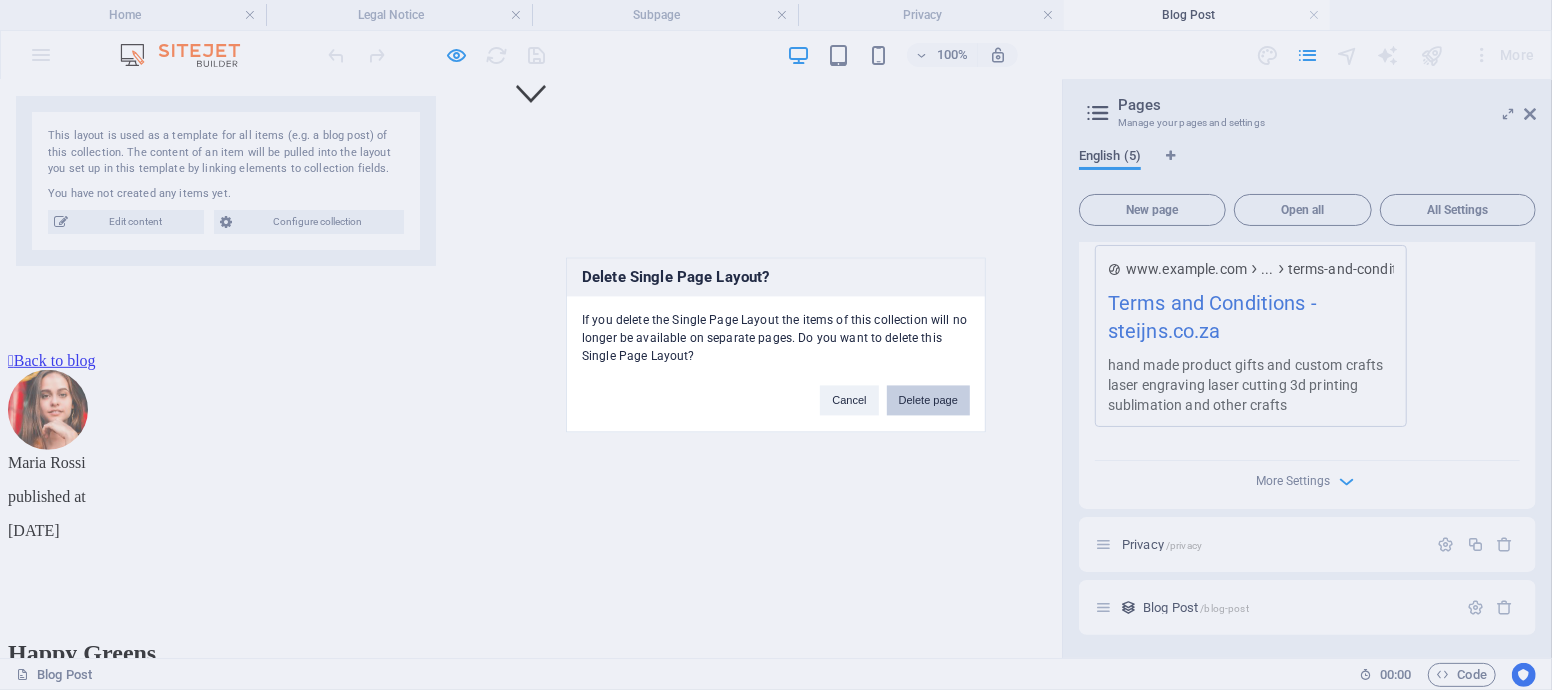 click on "Delete page" at bounding box center (928, 401) 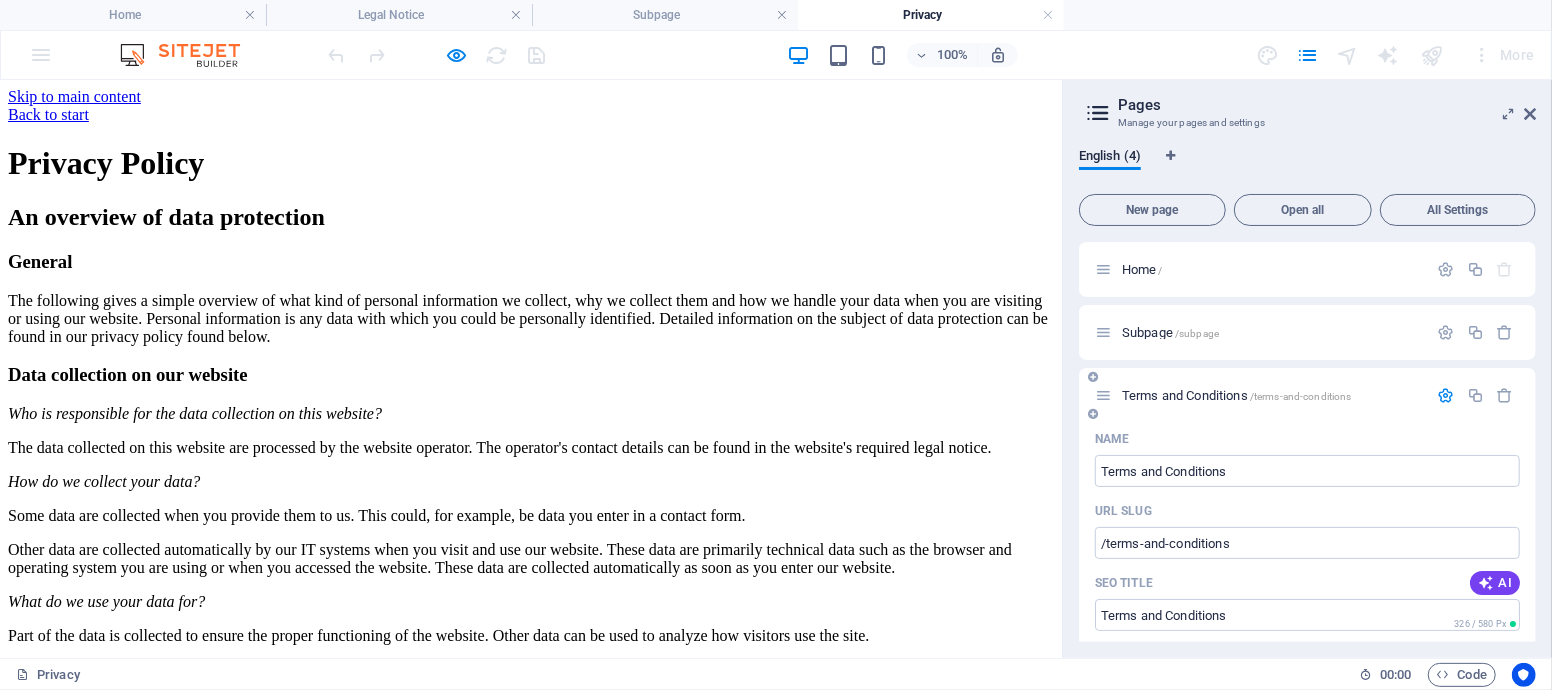 scroll, scrollTop: 0, scrollLeft: 0, axis: both 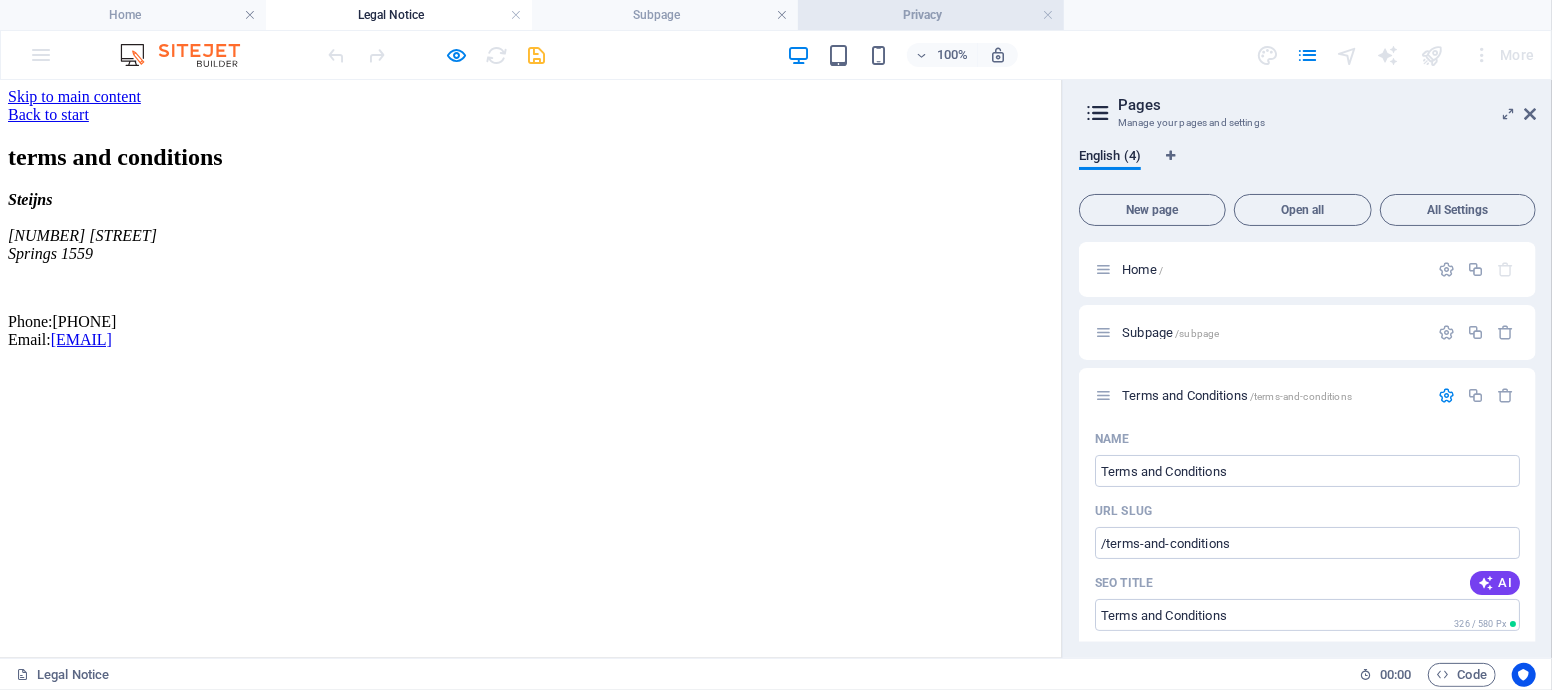 click on "Privacy" at bounding box center (931, 15) 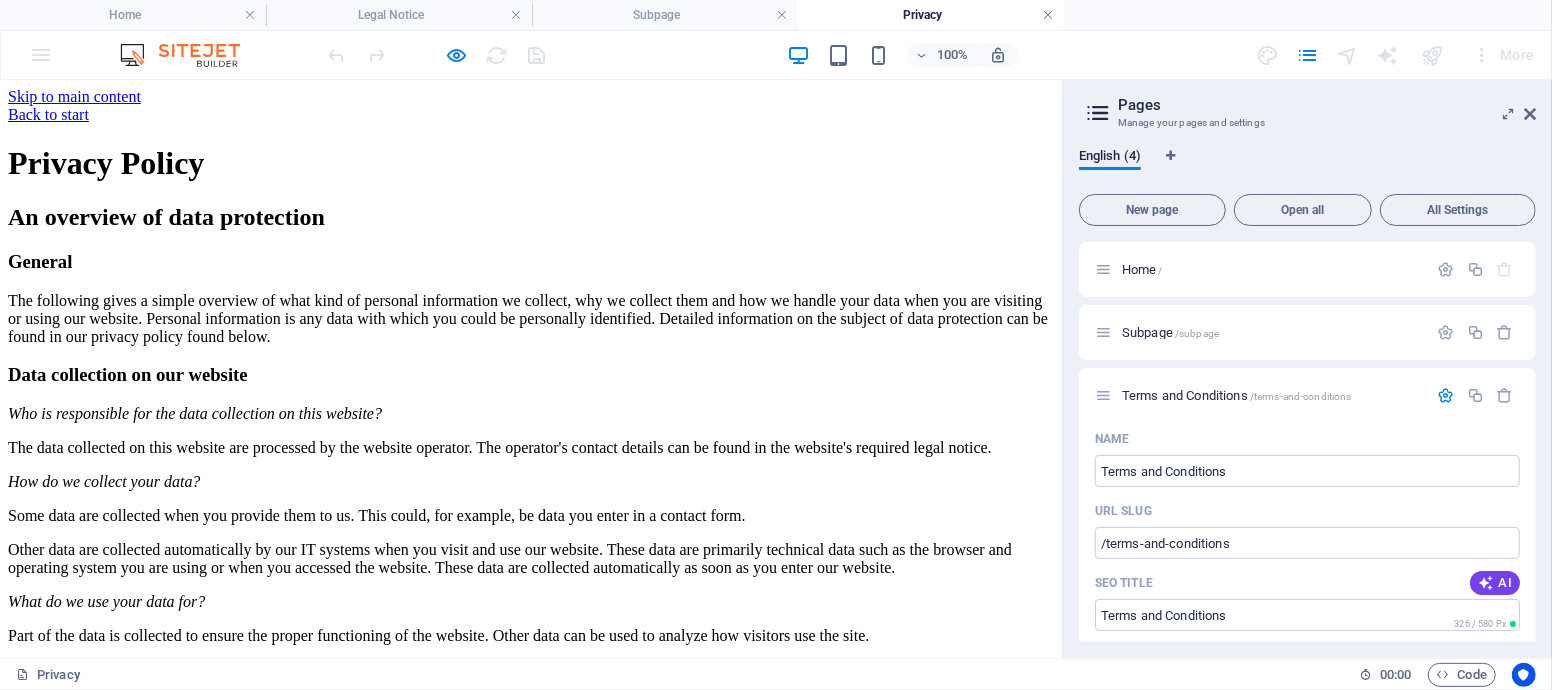 click at bounding box center [1048, 15] 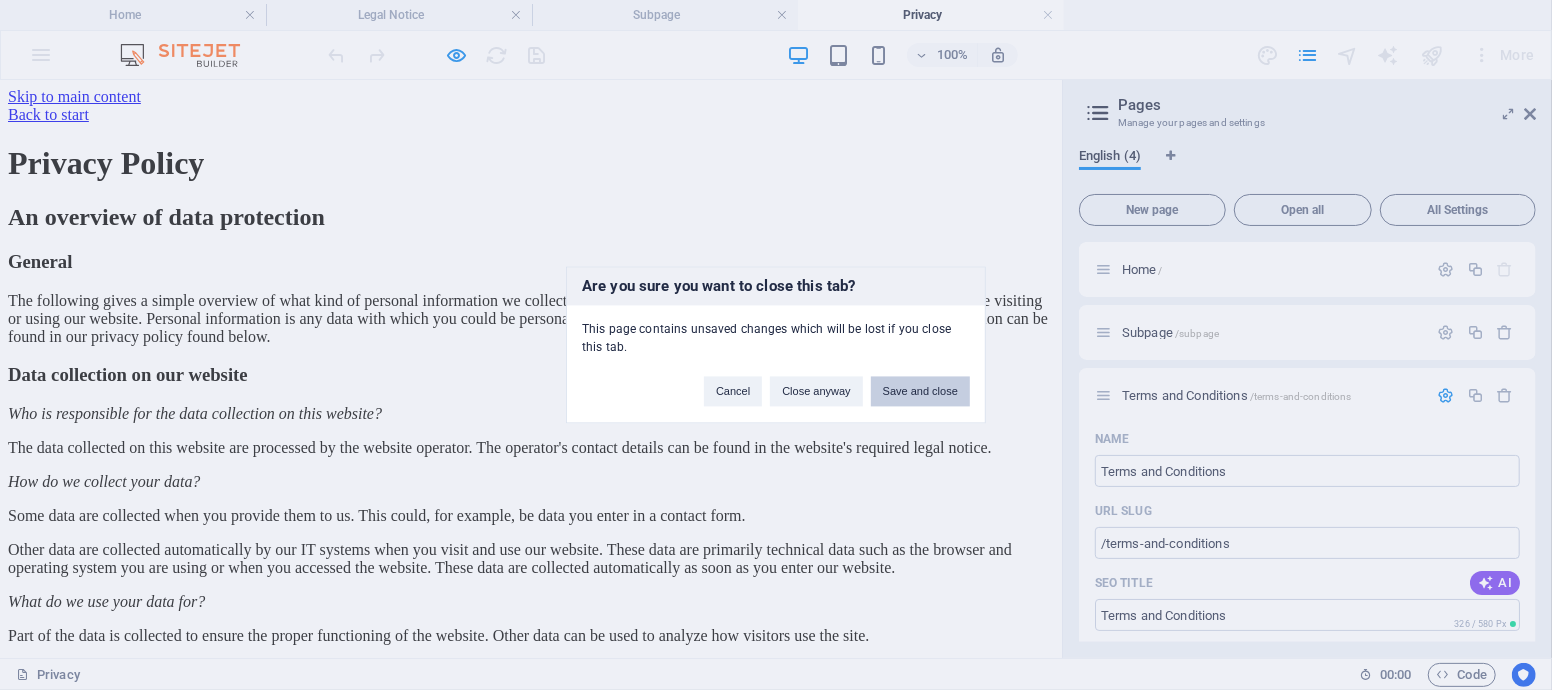 click on "Save and close" at bounding box center [920, 392] 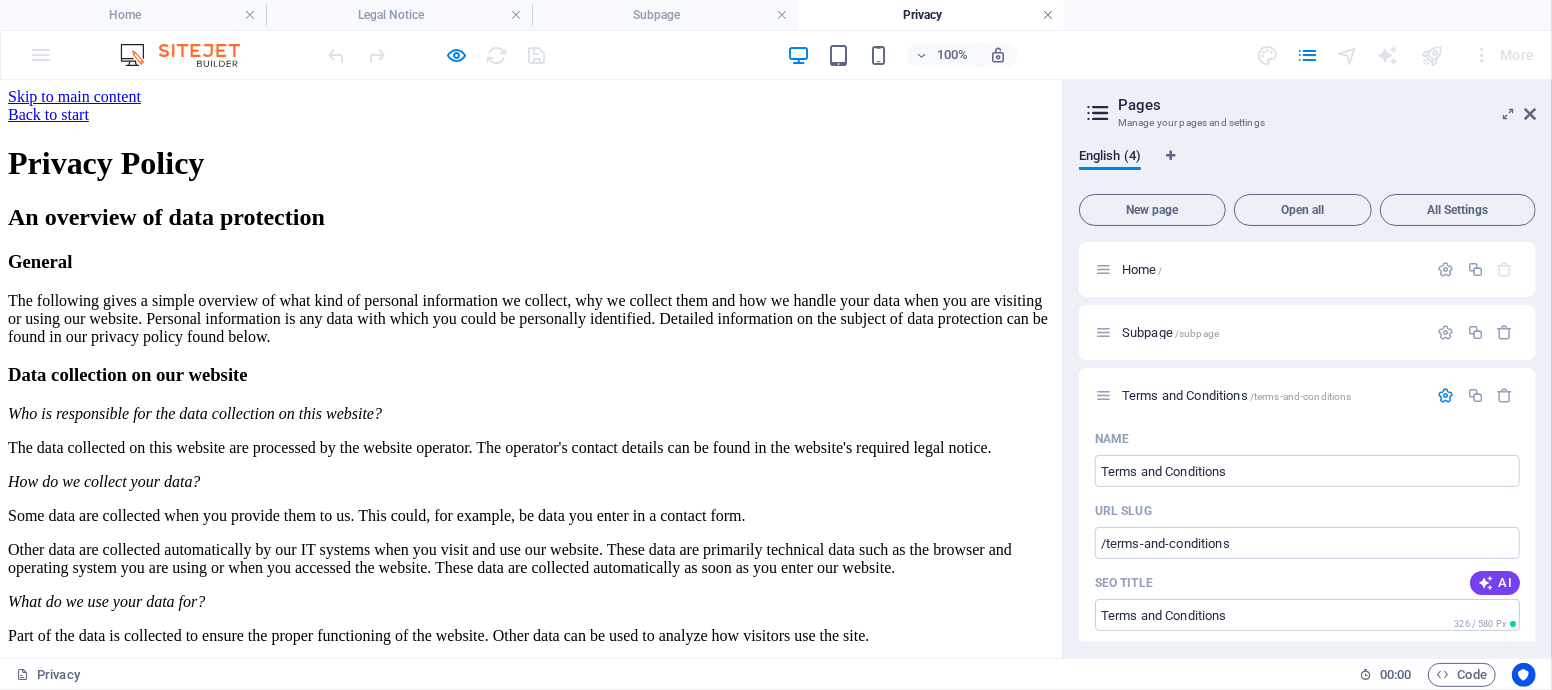 click at bounding box center (1048, 15) 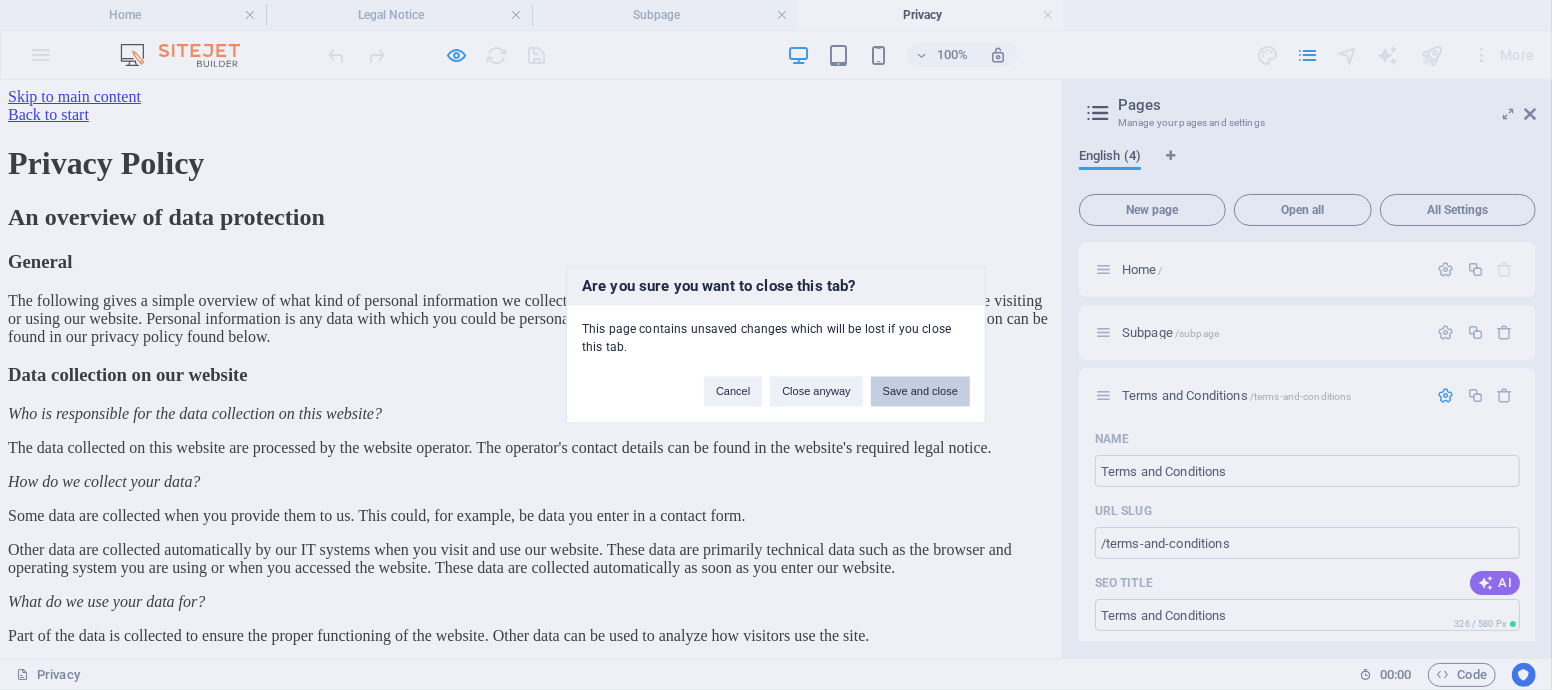 click on "Save and close" at bounding box center [920, 392] 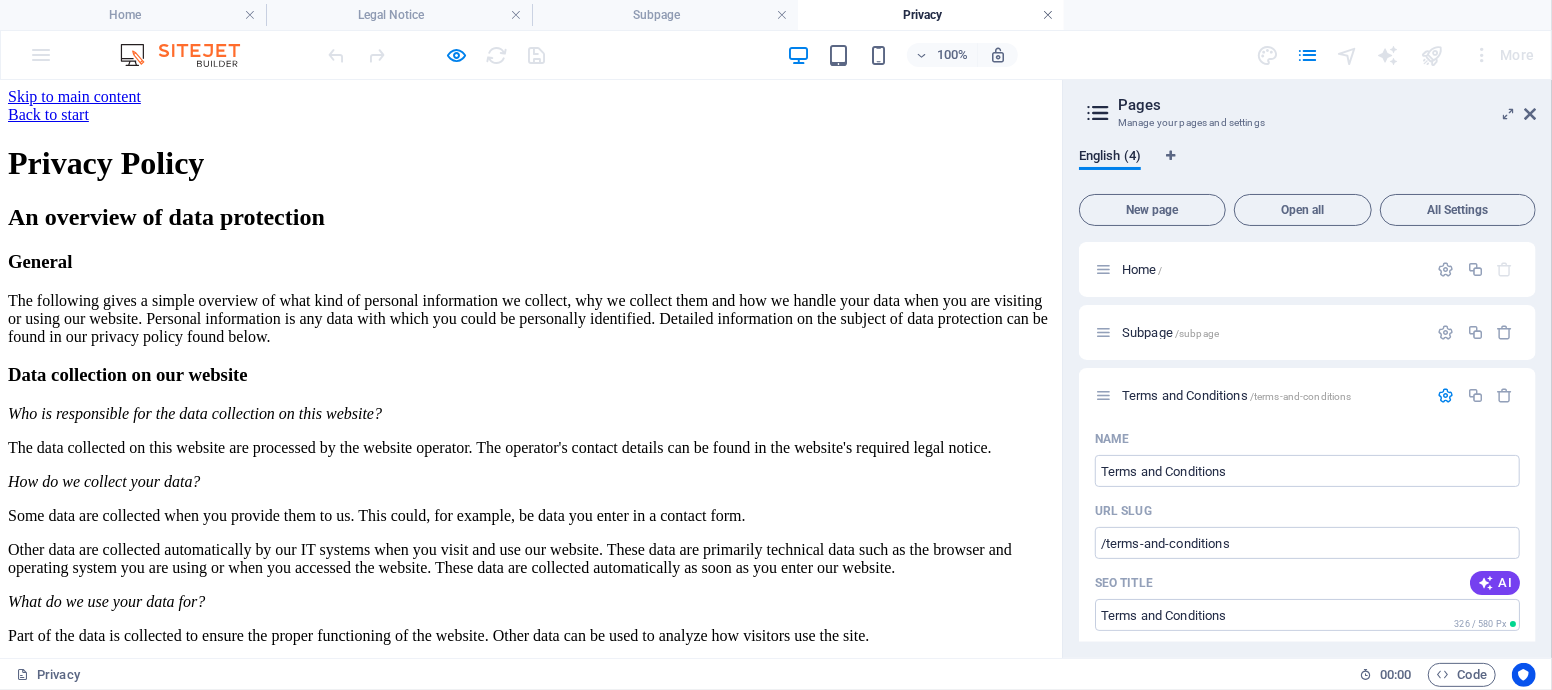 click at bounding box center [1048, 15] 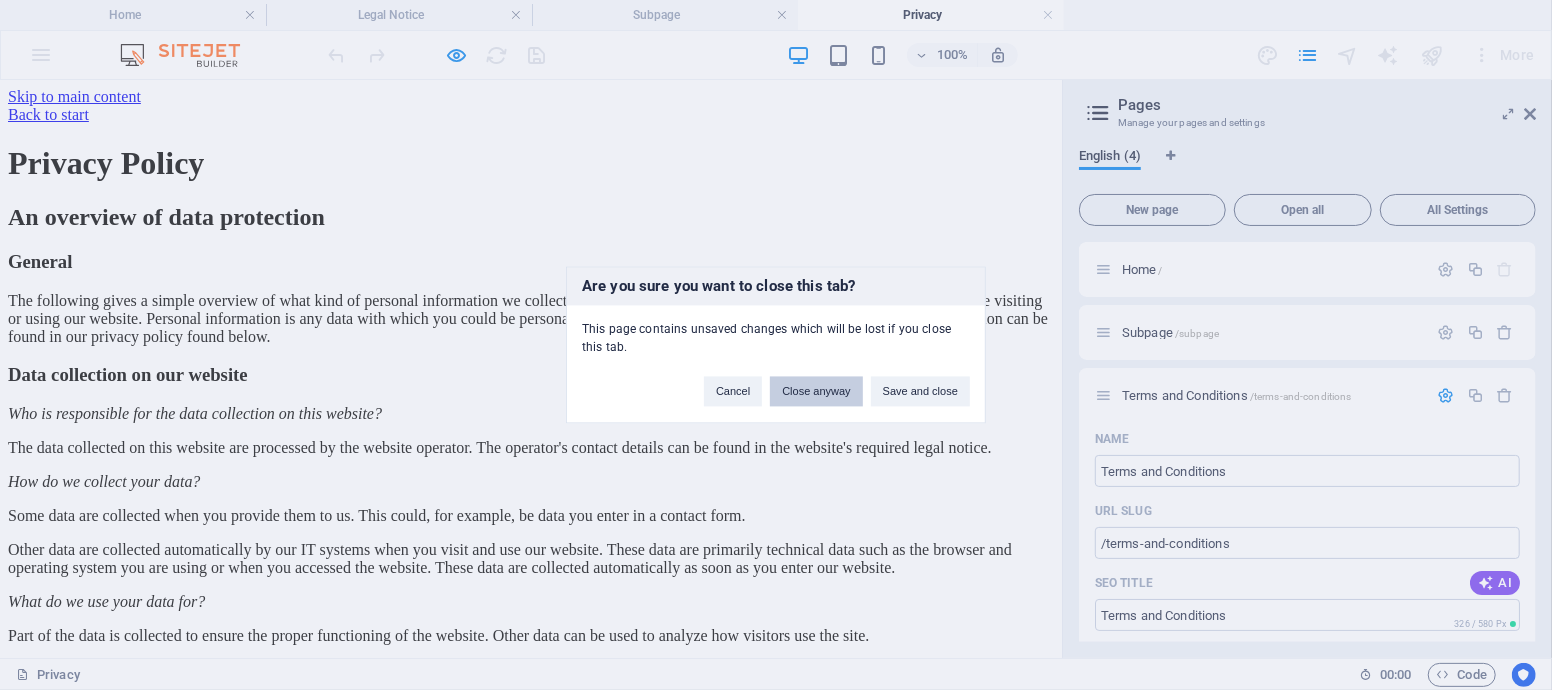 click on "Close anyway" at bounding box center (816, 392) 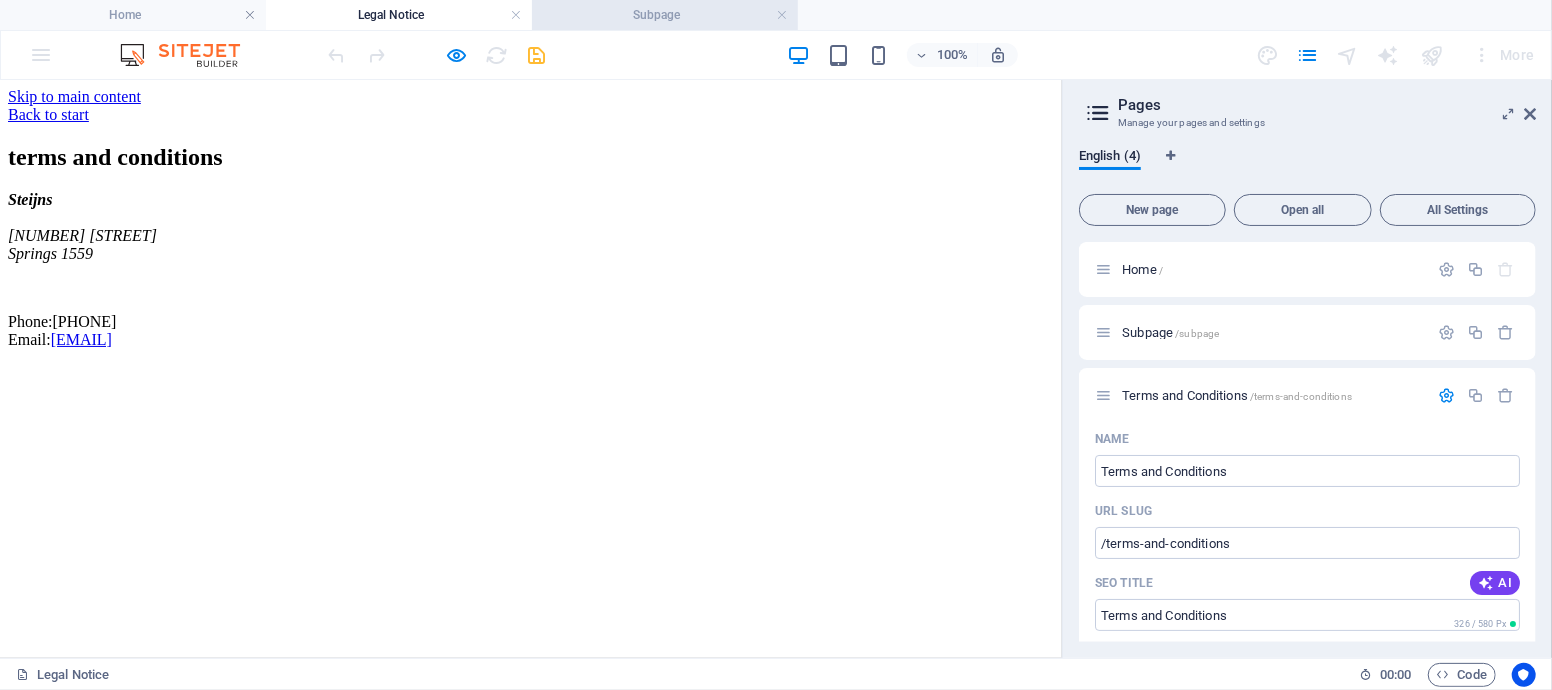 click on "Subpage" at bounding box center (665, 15) 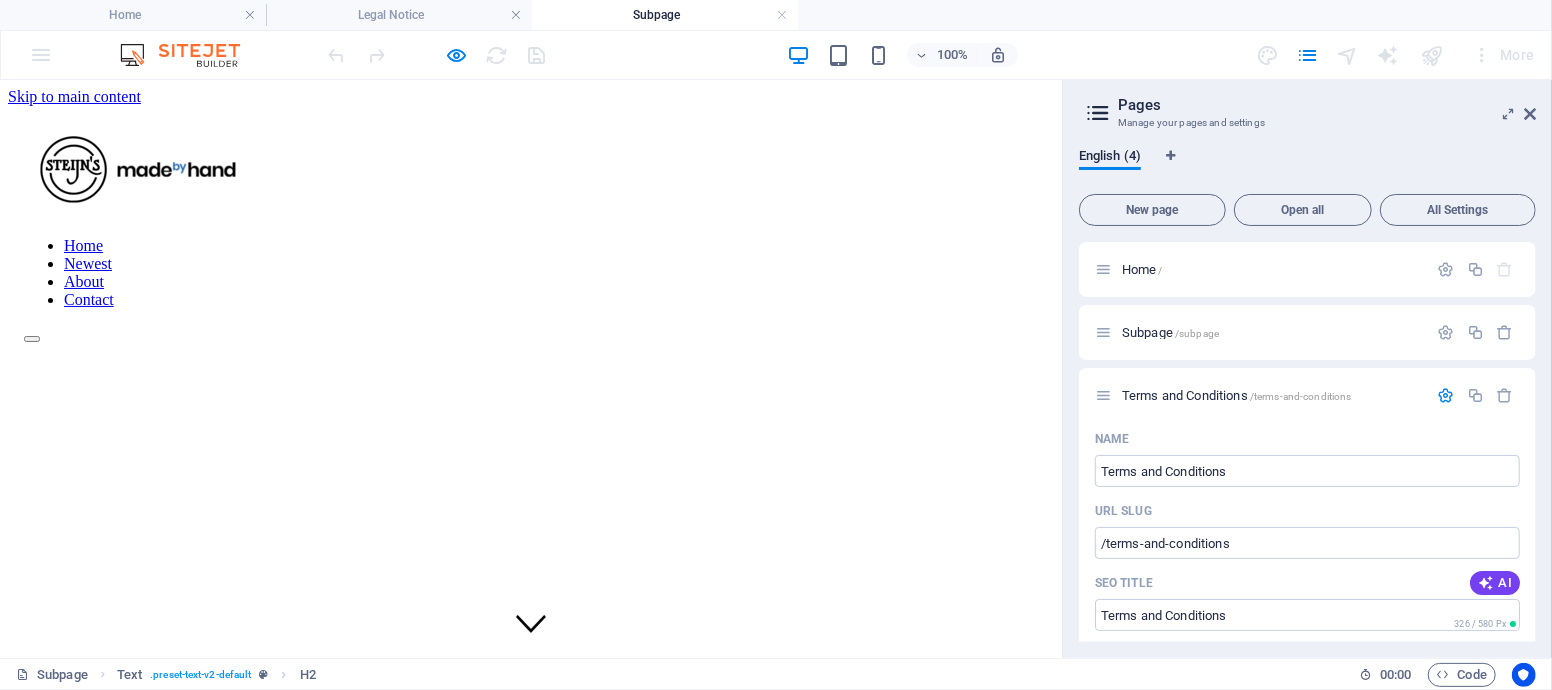 scroll, scrollTop: 364, scrollLeft: 0, axis: vertical 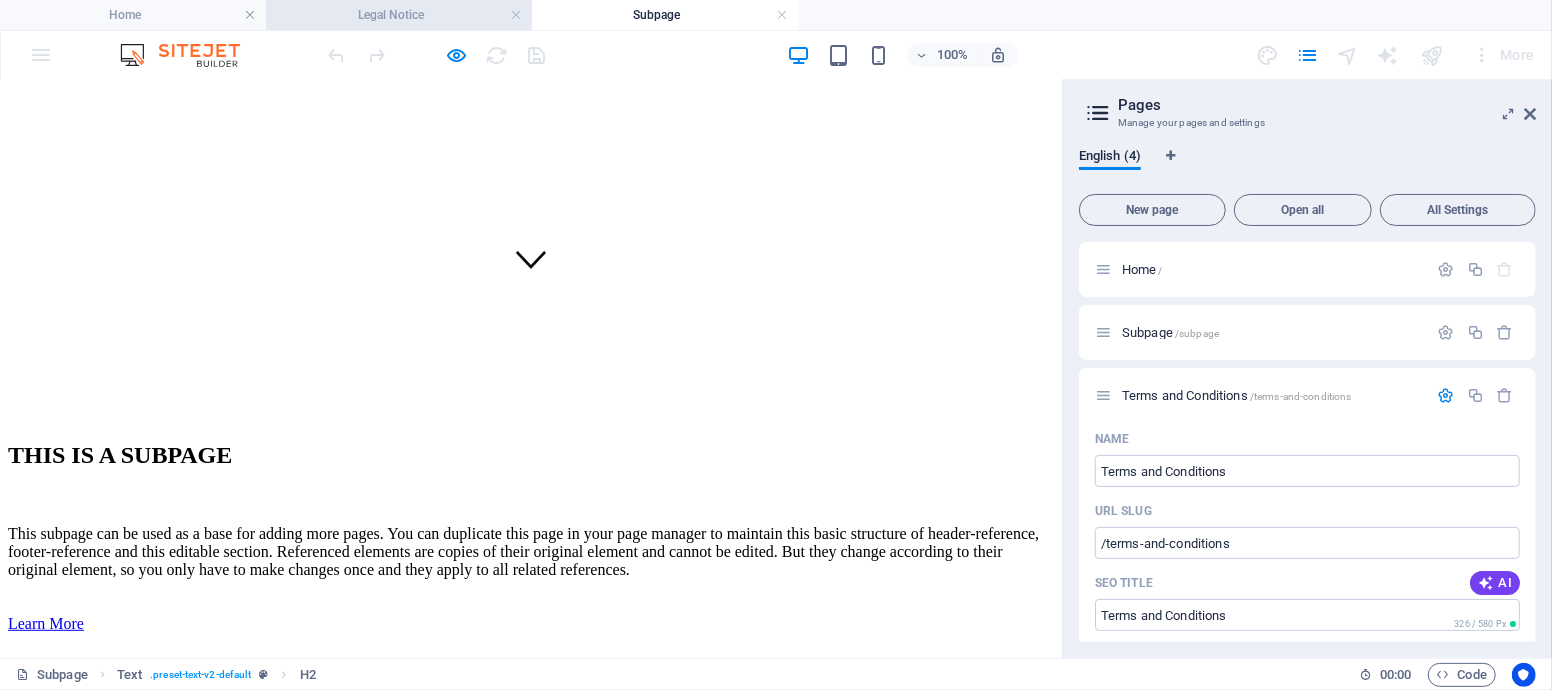 click on "Legal Notice" at bounding box center [399, 15] 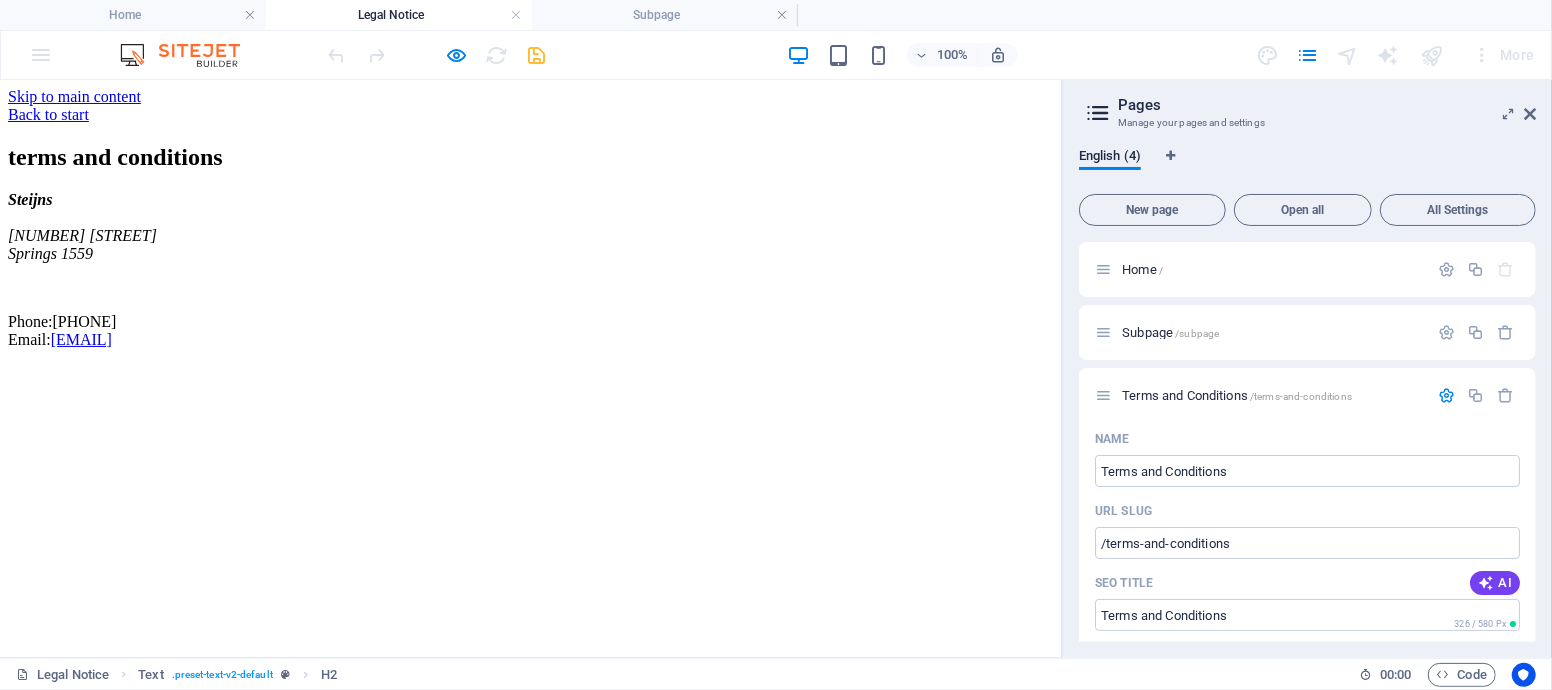 scroll, scrollTop: 0, scrollLeft: 0, axis: both 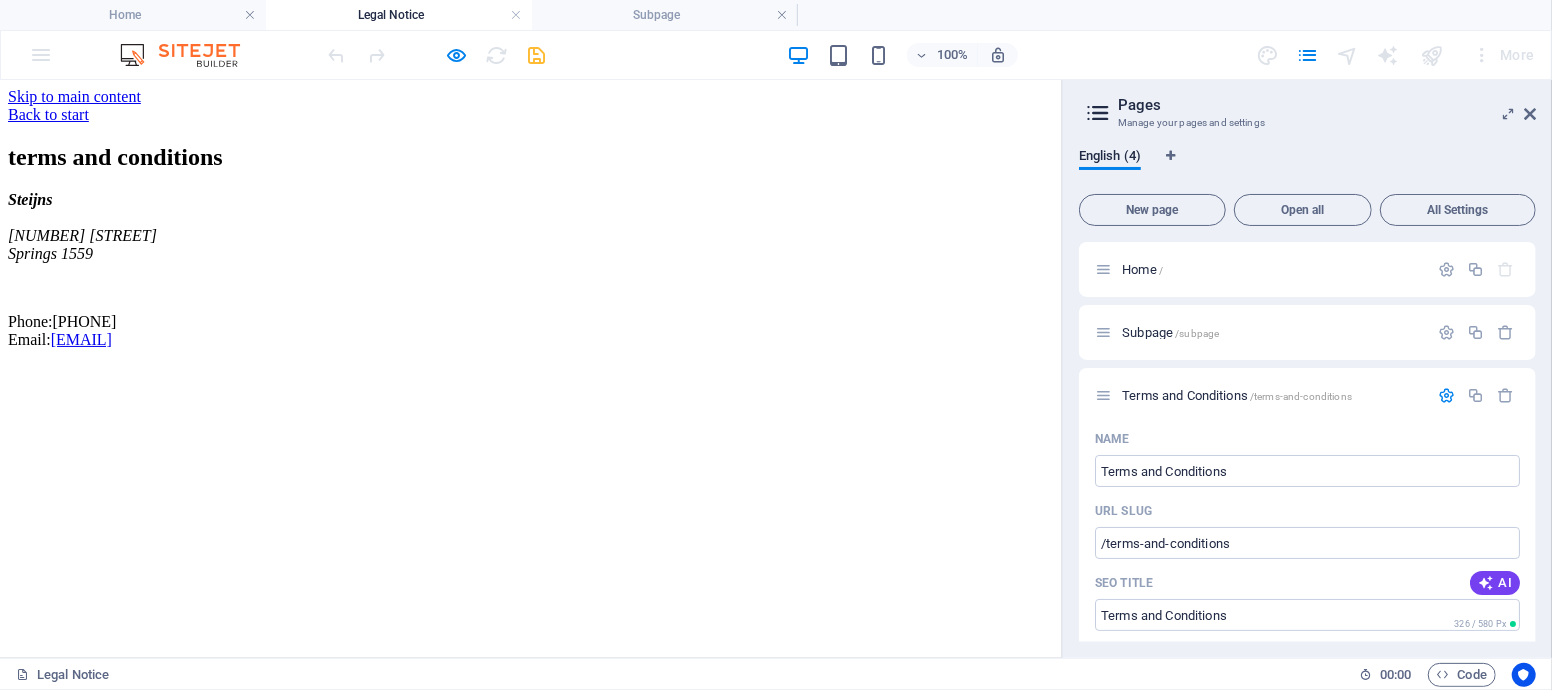 click on "[NUMBER] [STREET]" at bounding box center (82, 234) 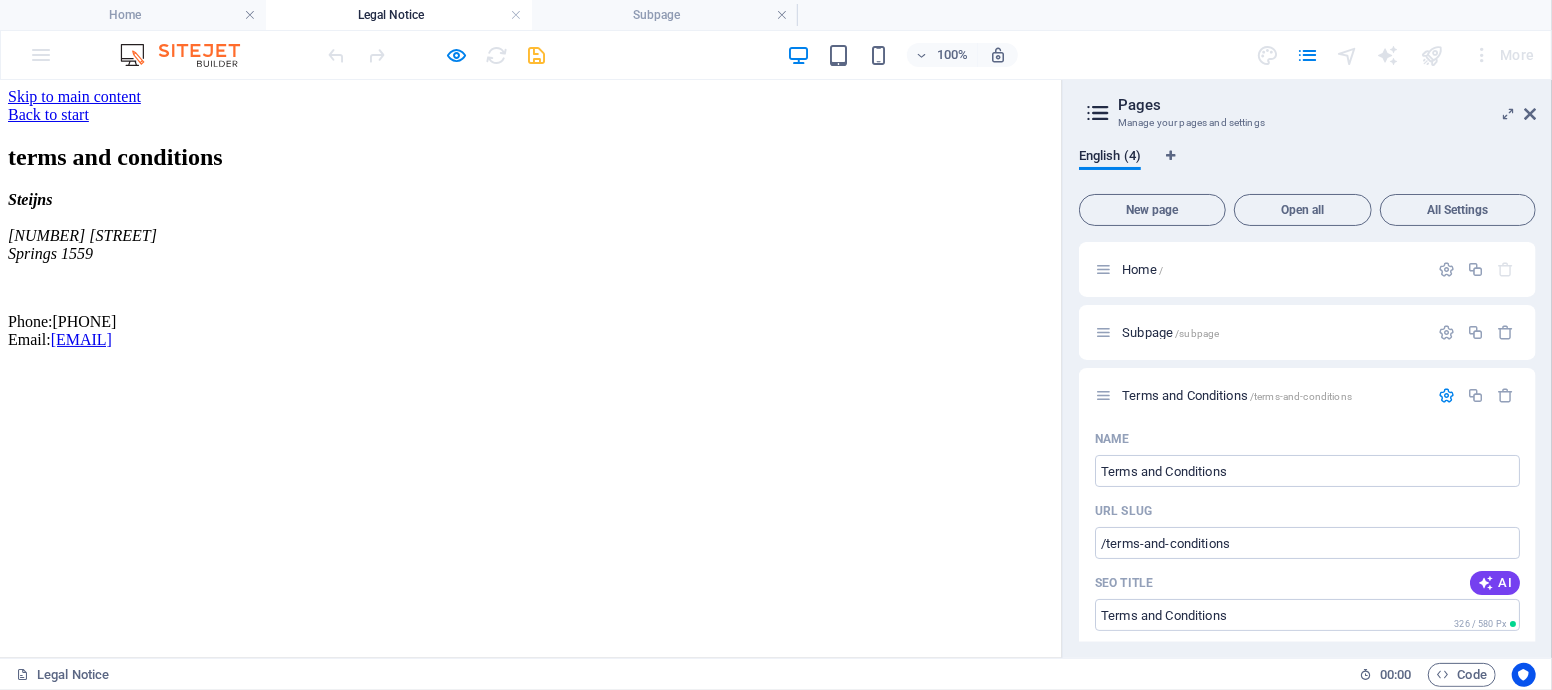 click on "terms and conditions" at bounding box center [531, 156] 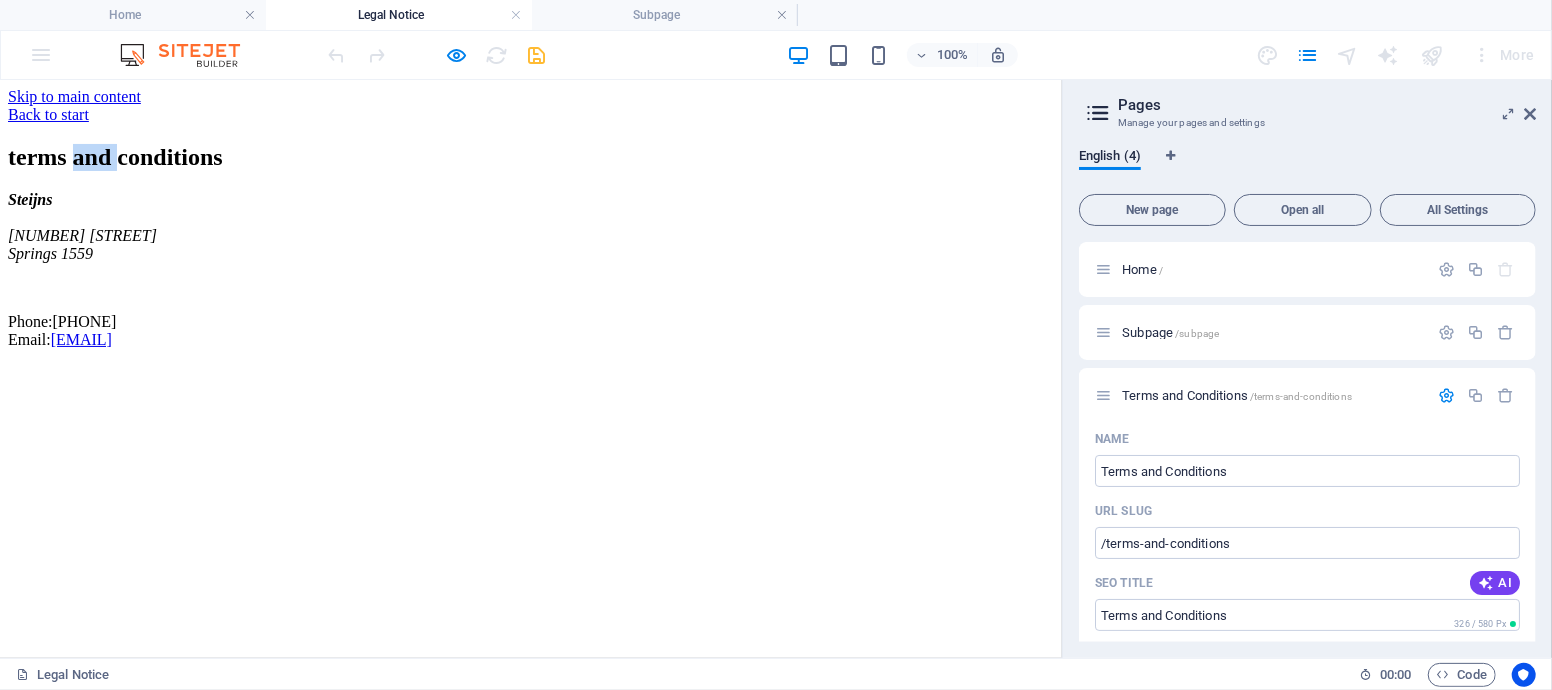 click on "terms and conditions" at bounding box center (531, 156) 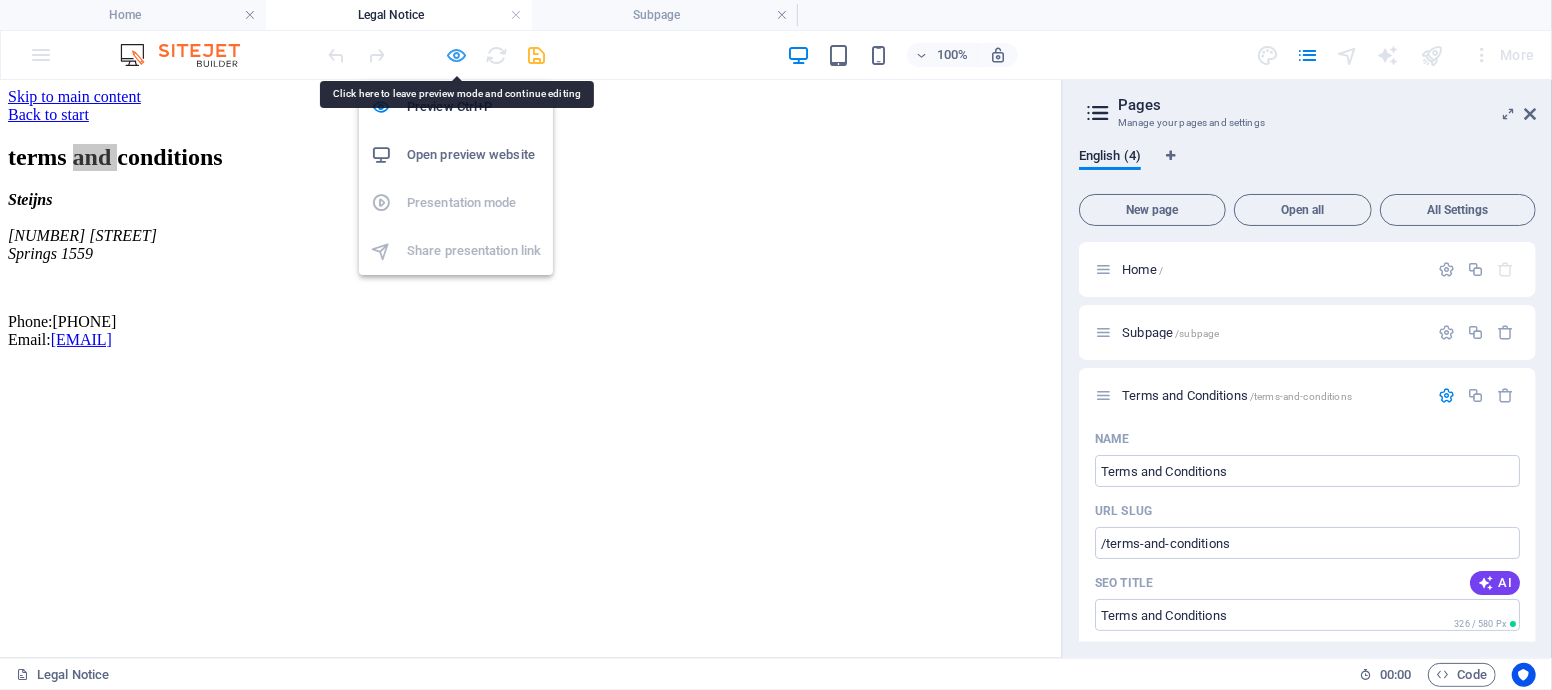 click at bounding box center [457, 55] 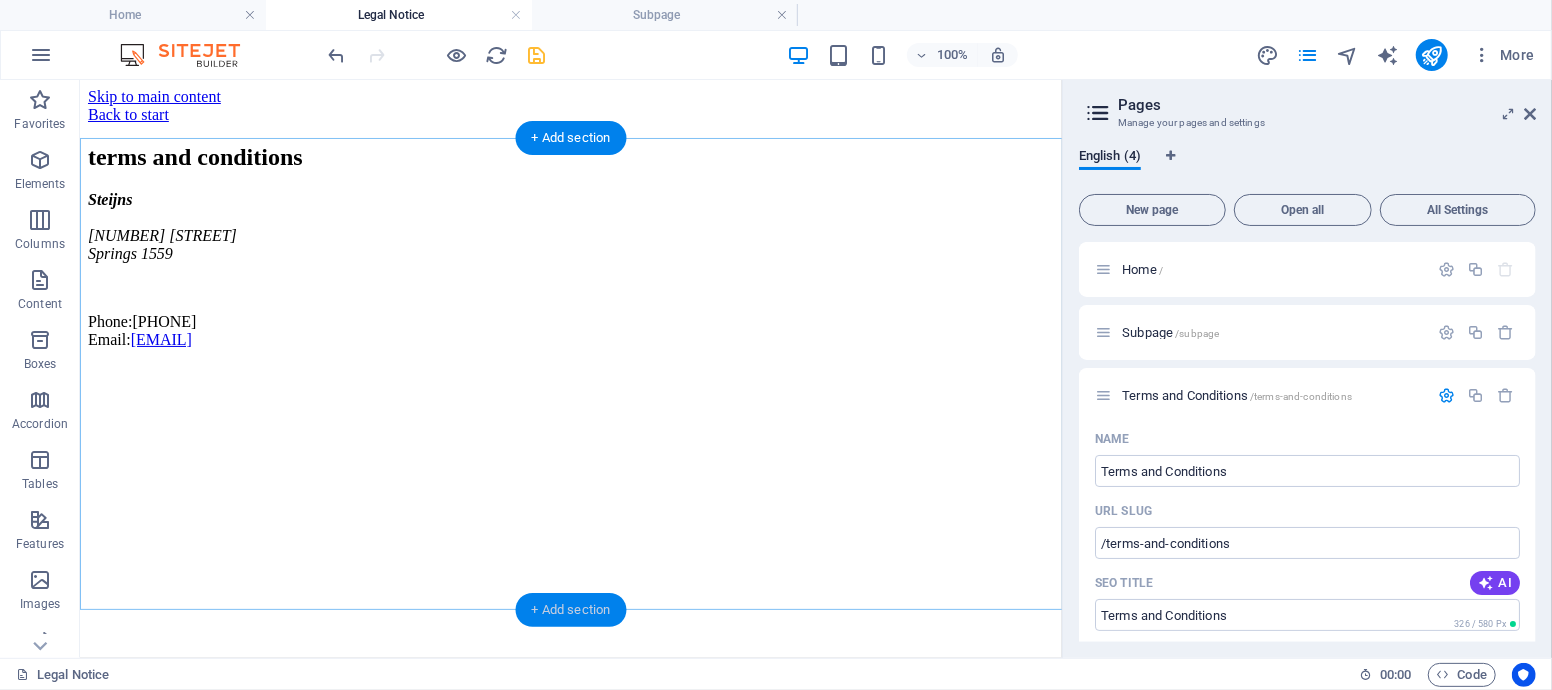 click on "+ Add section" at bounding box center [571, 610] 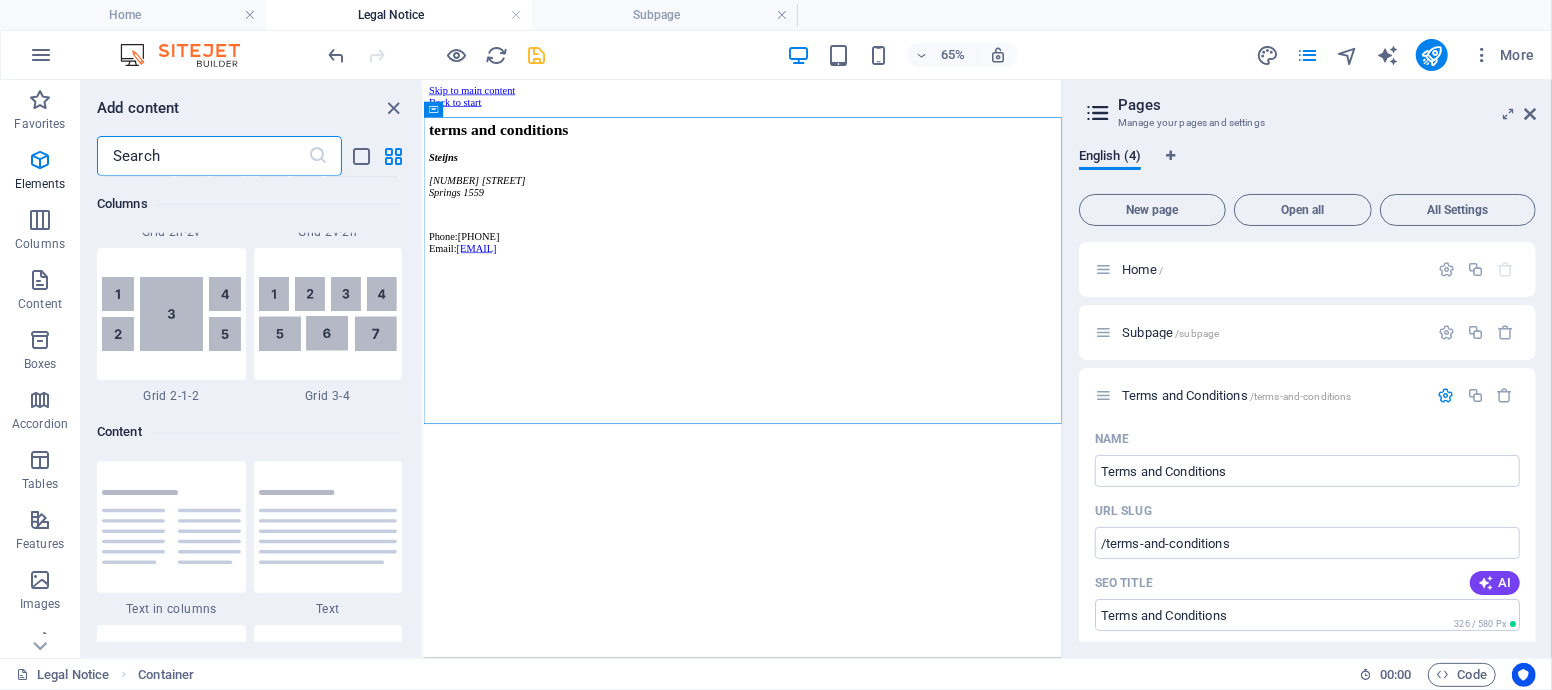 scroll, scrollTop: 3498, scrollLeft: 0, axis: vertical 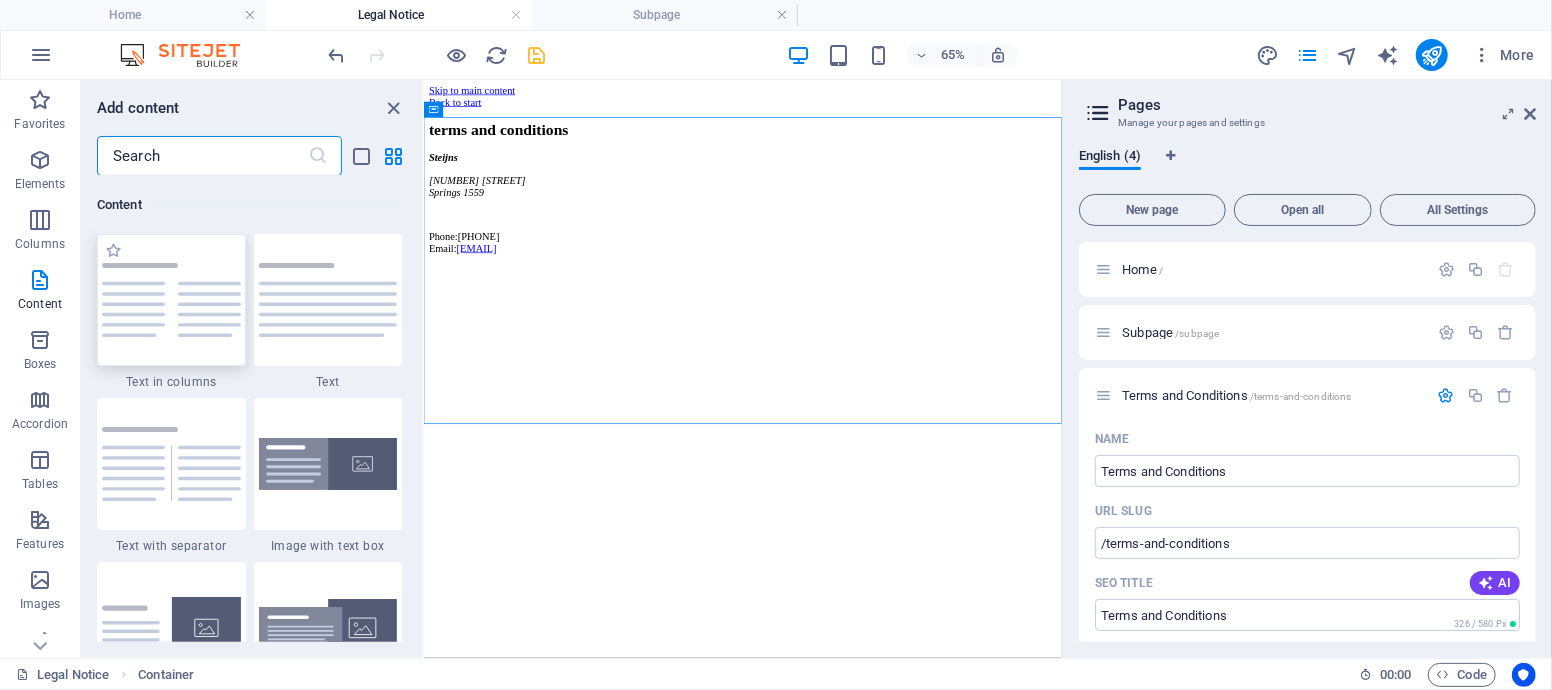 click at bounding box center [171, 300] 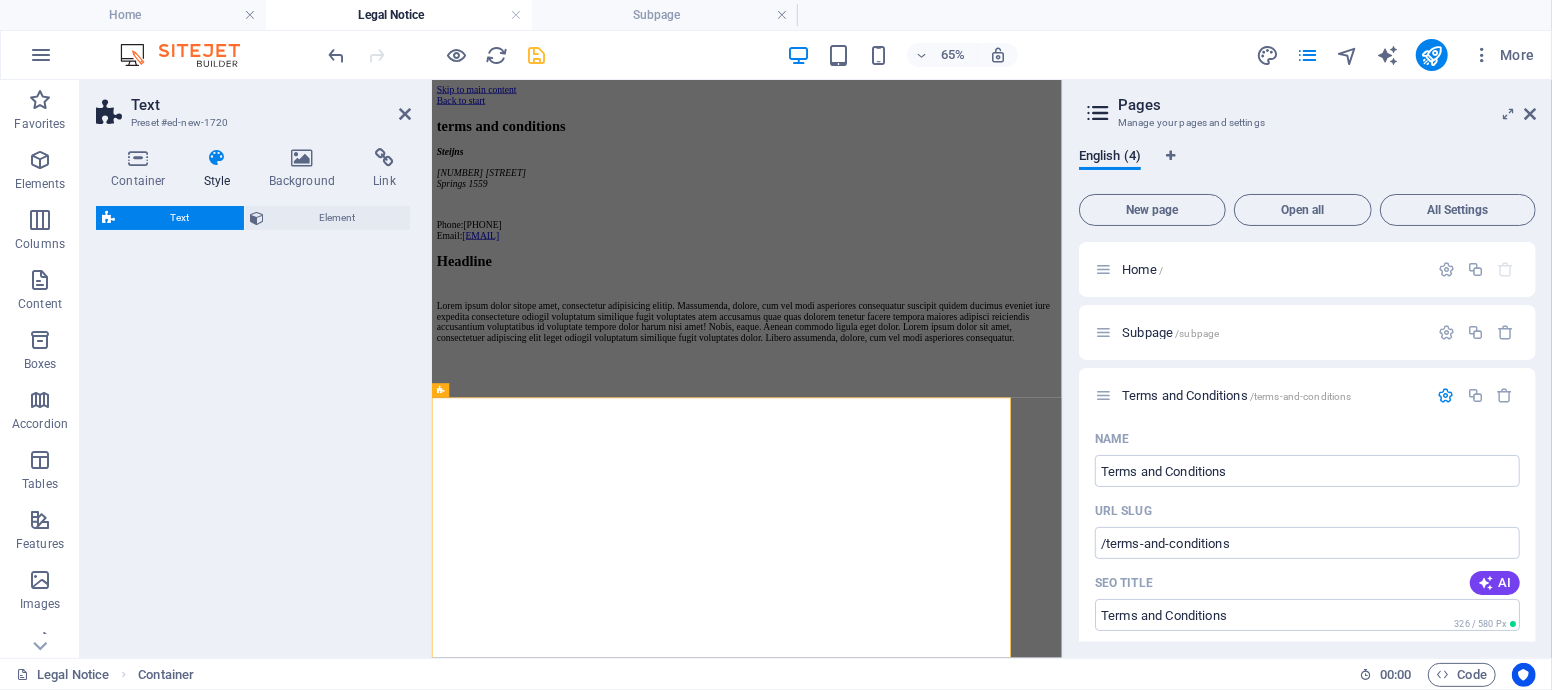 select on "rem" 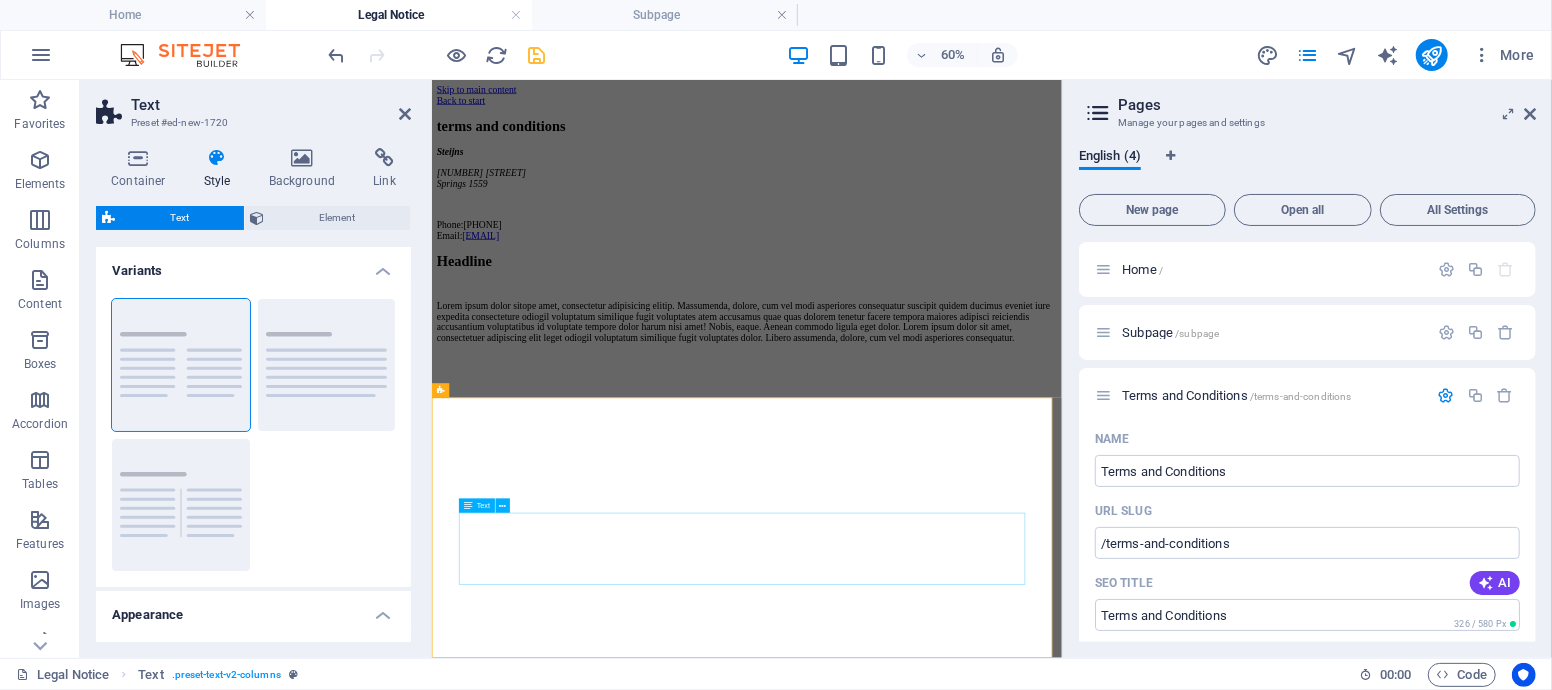 scroll, scrollTop: 7, scrollLeft: 0, axis: vertical 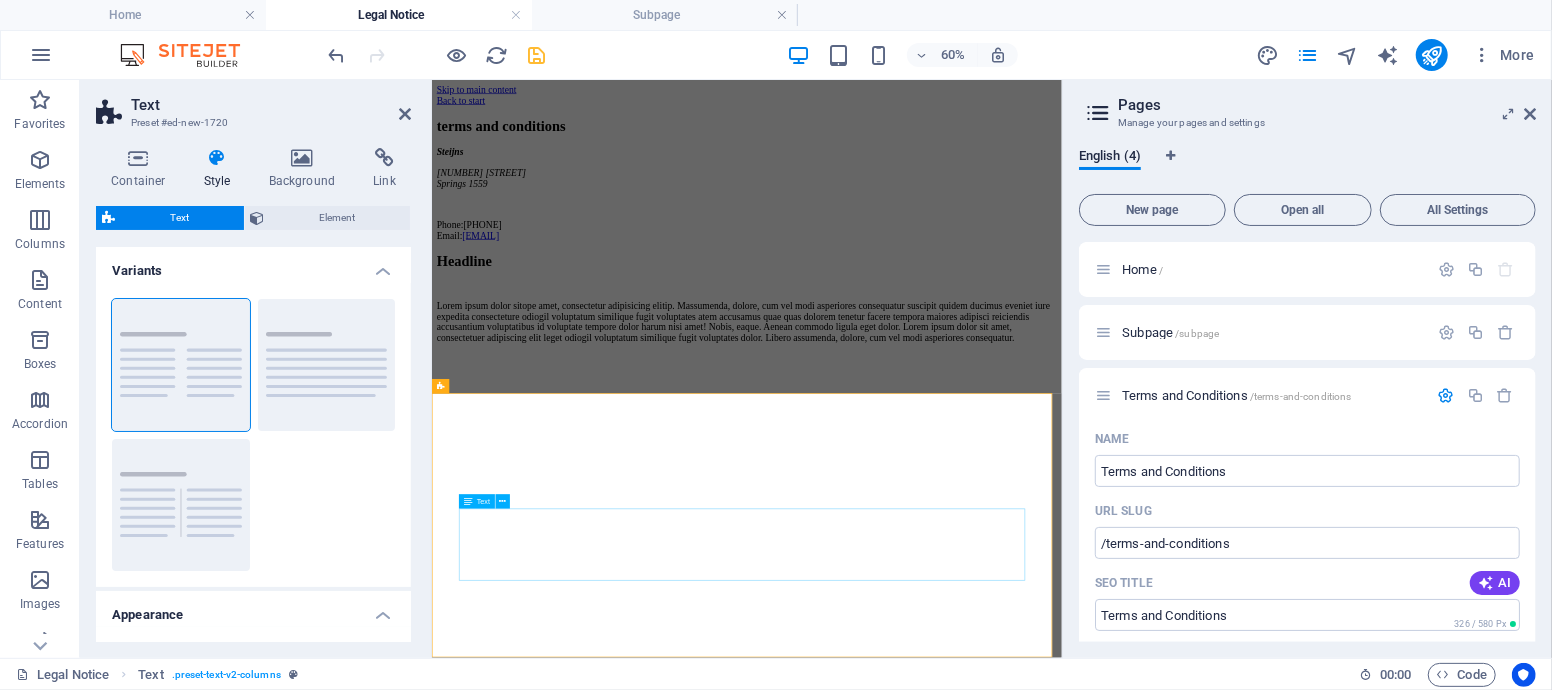 click on "Lorem ipsum dolor sitope amet, consectetur adipisicing elitip. Massumenda, dolore, cum vel modi asperiores consequatur suscipit quidem ducimus eveniet iure expedita consecteture odiogil voluptatum similique fugit voluptates atem accusamus quae quas dolorem tenetur facere tempora maiores adipisci reiciendis accusantium voluptatibus id voluptate tempore dolor harum nisi amet! Nobis, eaque. Aenean commodo ligula eget dolor. Lorem ipsum dolor sit amet, consectetuer adipiscing elit leget odiogil voluptatum similique fugit voluptates dolor. Libero assumenda, dolore, cum vel modi asperiores consequatur." at bounding box center [956, 484] 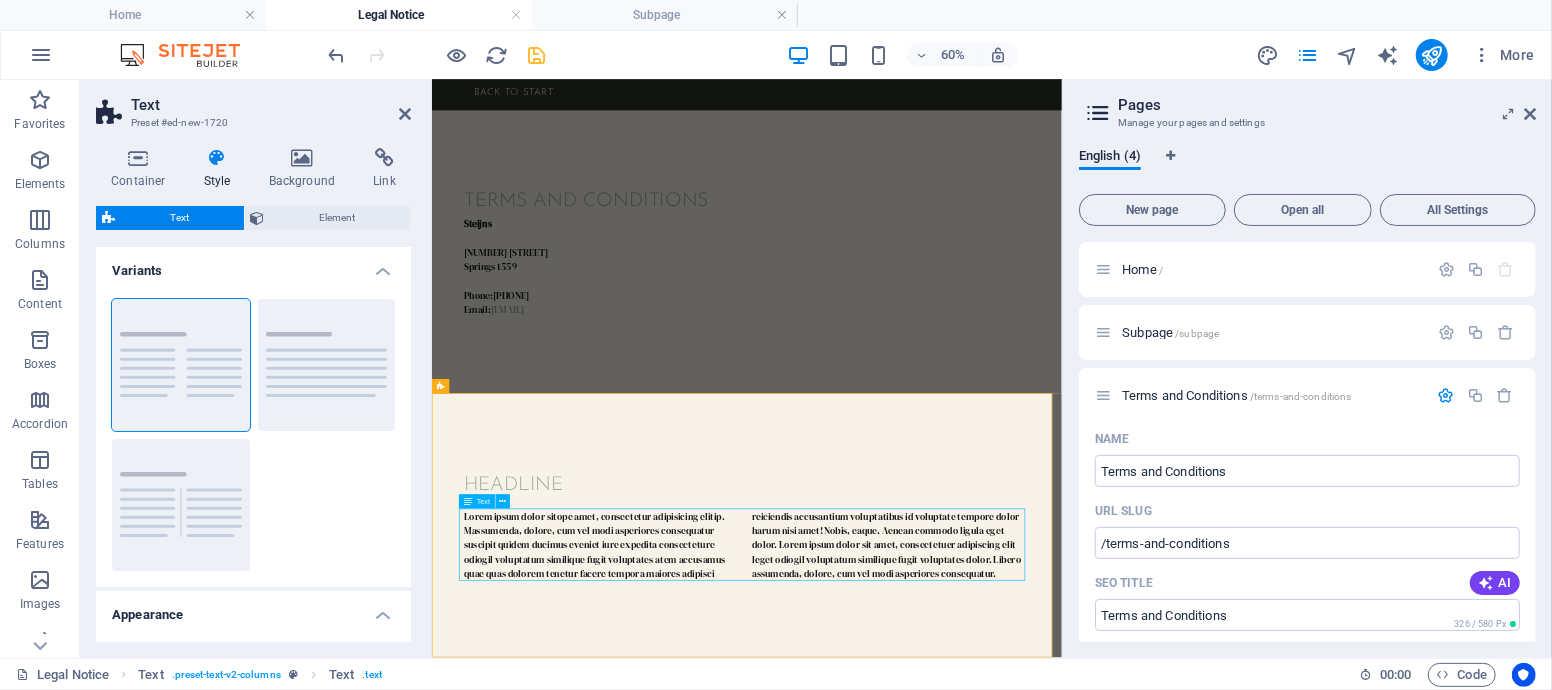 click on "Lorem ipsum dolor sitope amet, consectetur adipisicing elitip. Massumenda, dolore, cum vel modi asperiores consequatur suscipit quidem ducimus eveniet iure expedita consecteture odiogil voluptatum similique fugit voluptates atem accusamus quae quas dolorem tenetur facere tempora maiores adipisci reiciendis accusantium voluptatibus id voluptate tempore dolor harum nisi amet! Nobis, eaque. Aenean commodo ligula eget dolor. Lorem ipsum dolor sit amet, consectetuer adipiscing elit leget odiogil voluptatum similique fugit voluptates dolor. Libero assumenda, dolore, cum vel modi asperiores consequatur." at bounding box center [956, 856] 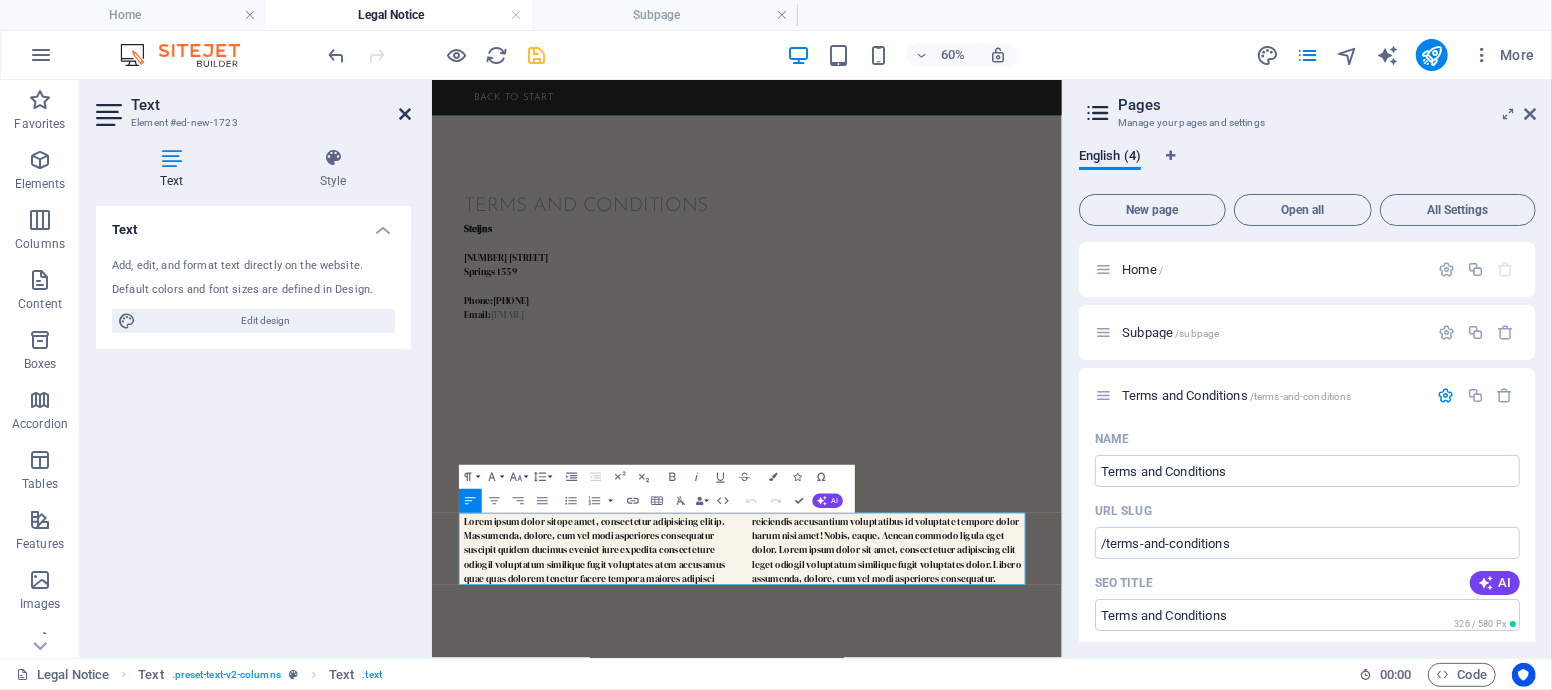 click at bounding box center (405, 114) 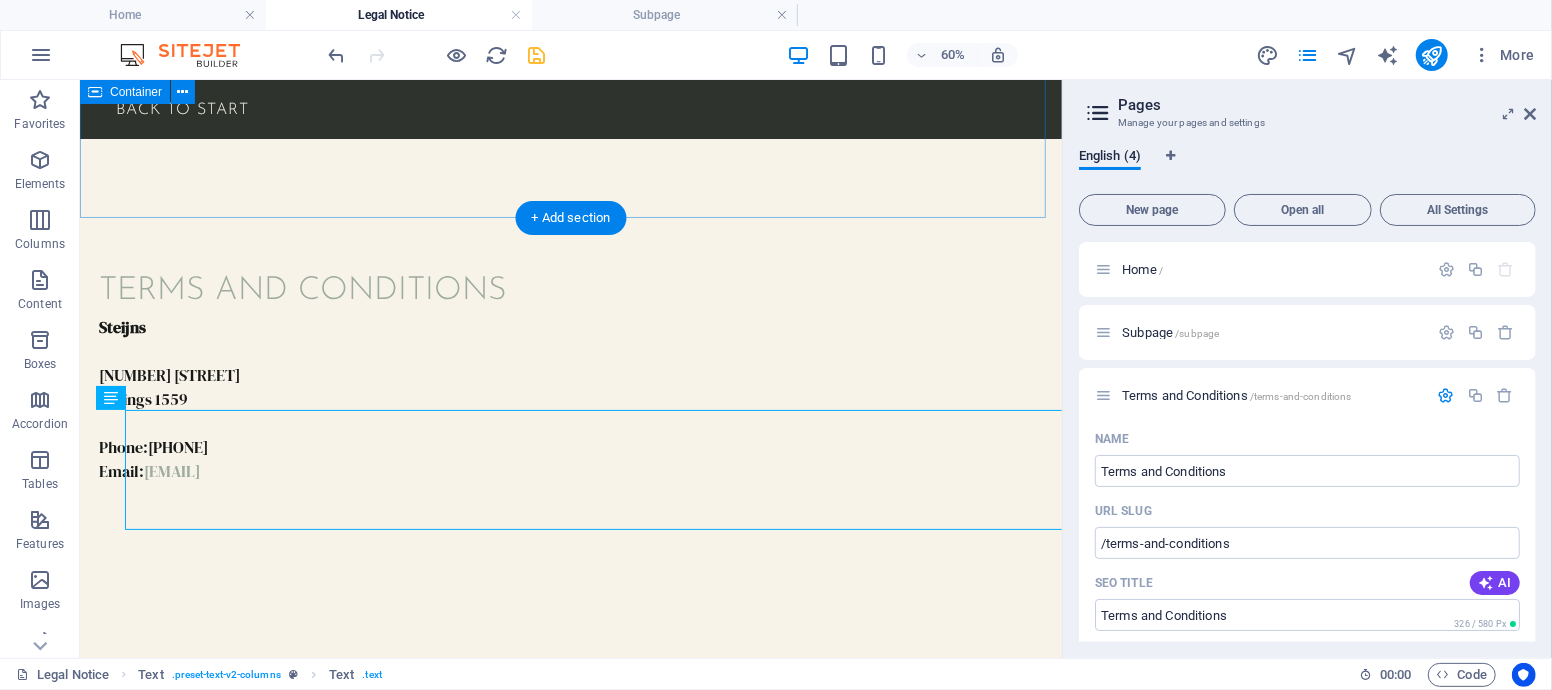 scroll, scrollTop: 392, scrollLeft: 0, axis: vertical 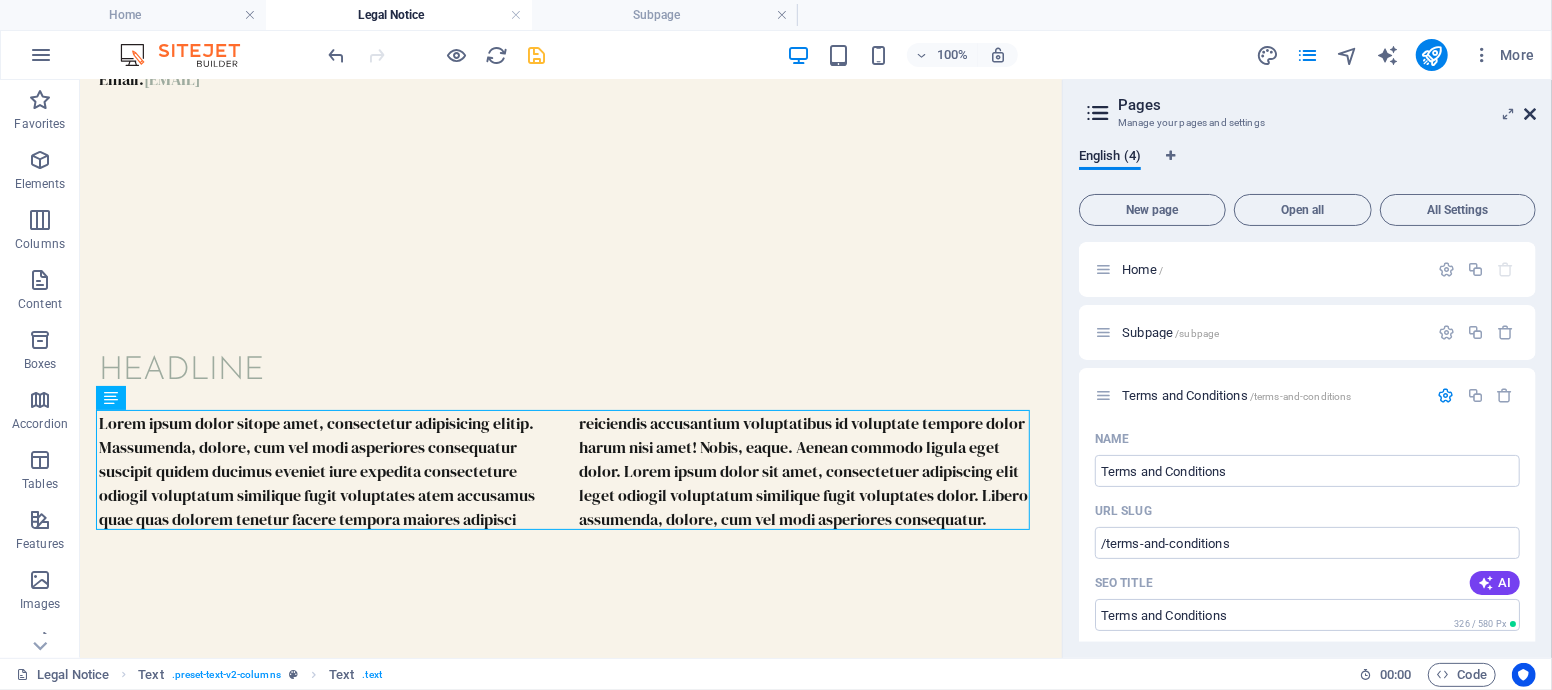click at bounding box center [1530, 114] 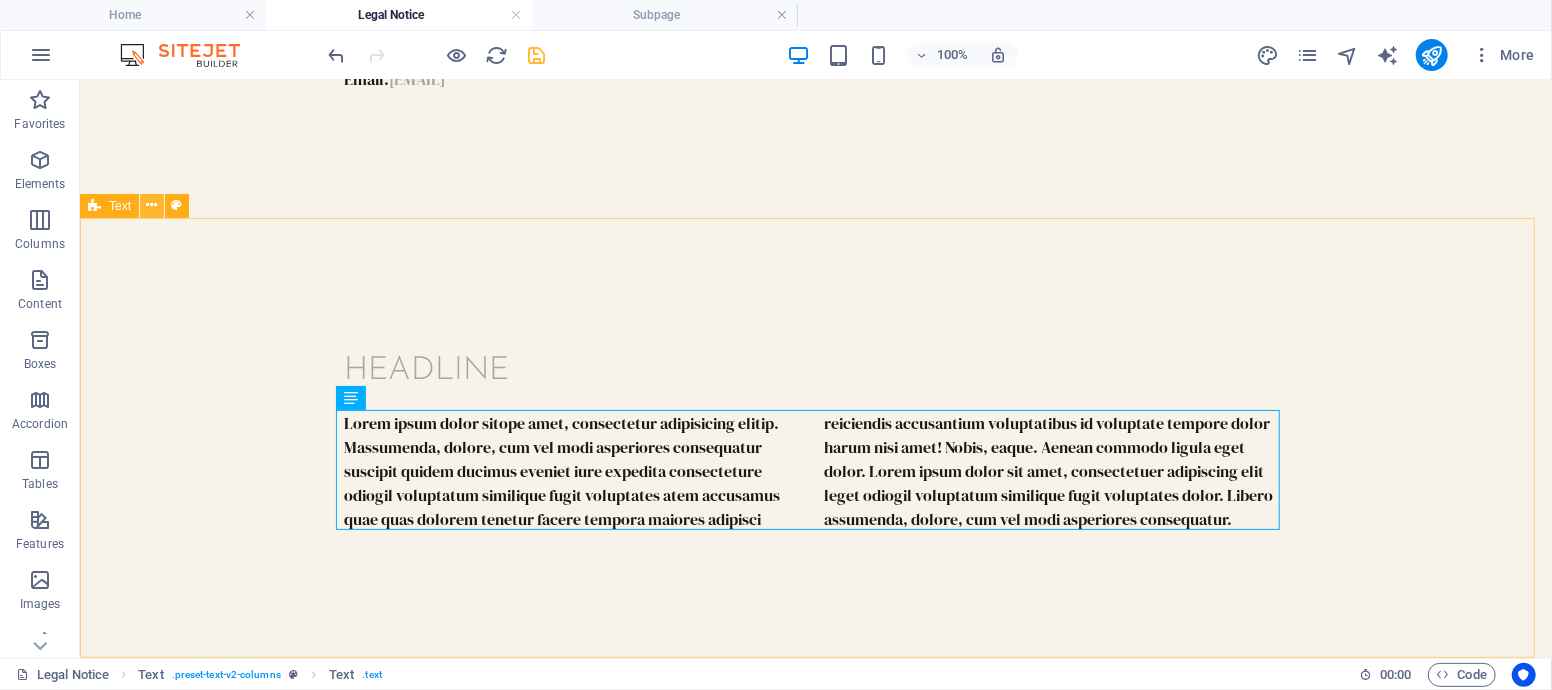 click at bounding box center [152, 205] 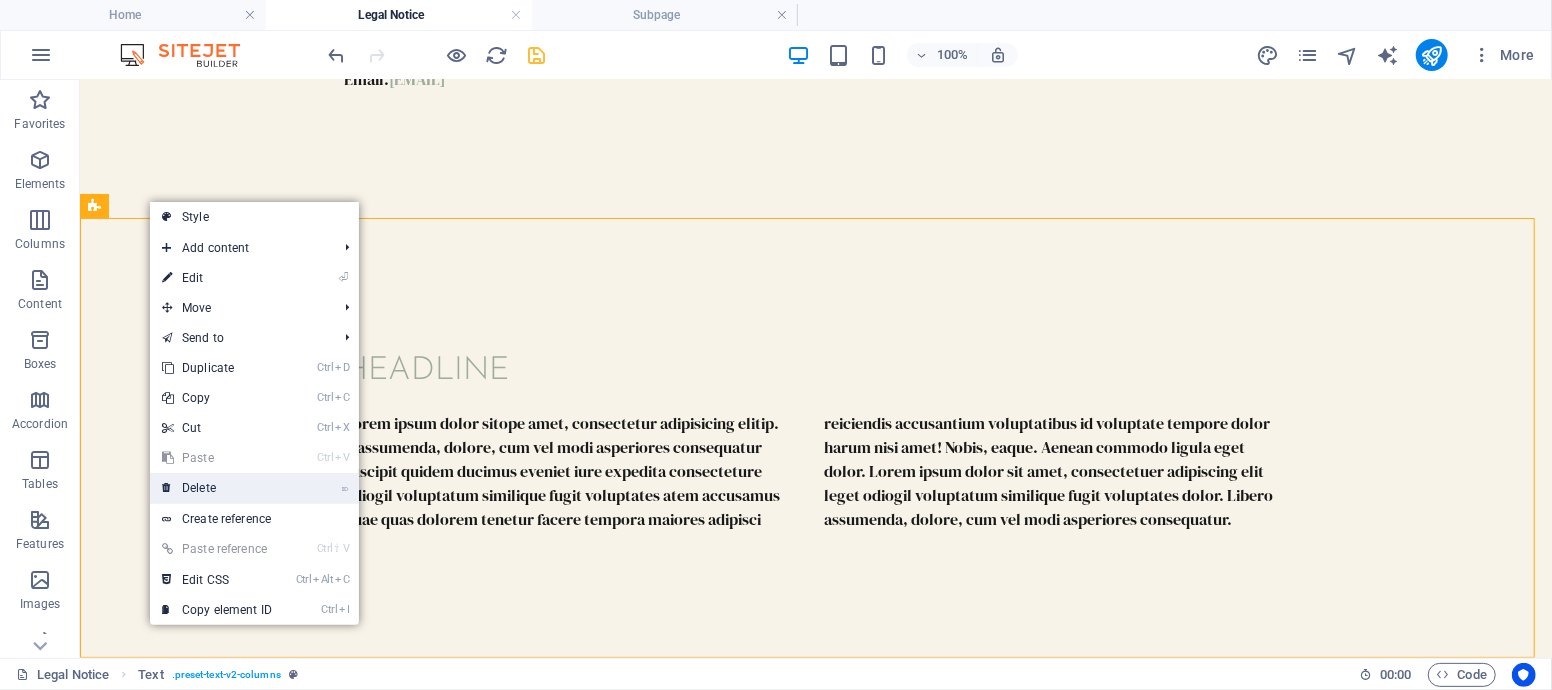 click on "⌦  Delete" at bounding box center [217, 488] 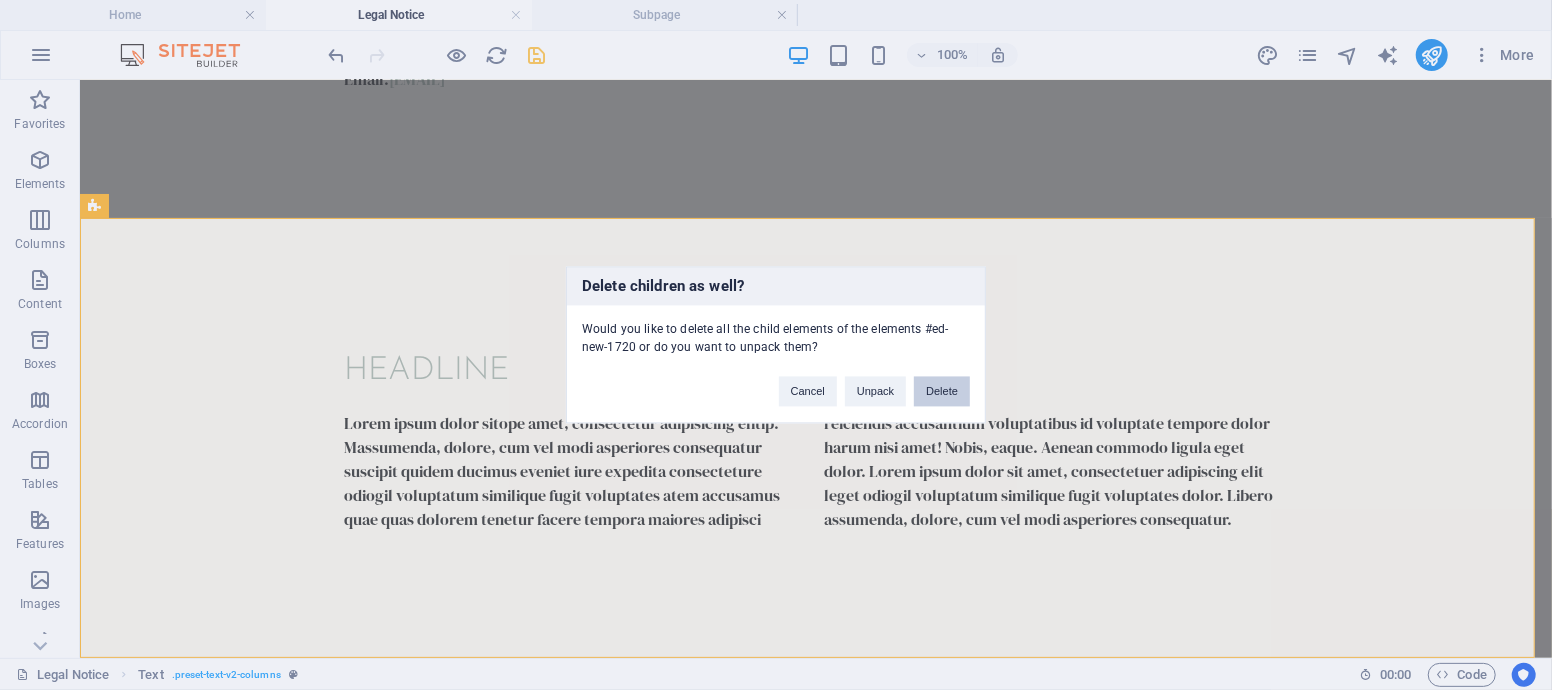 click on "Delete" at bounding box center (942, 392) 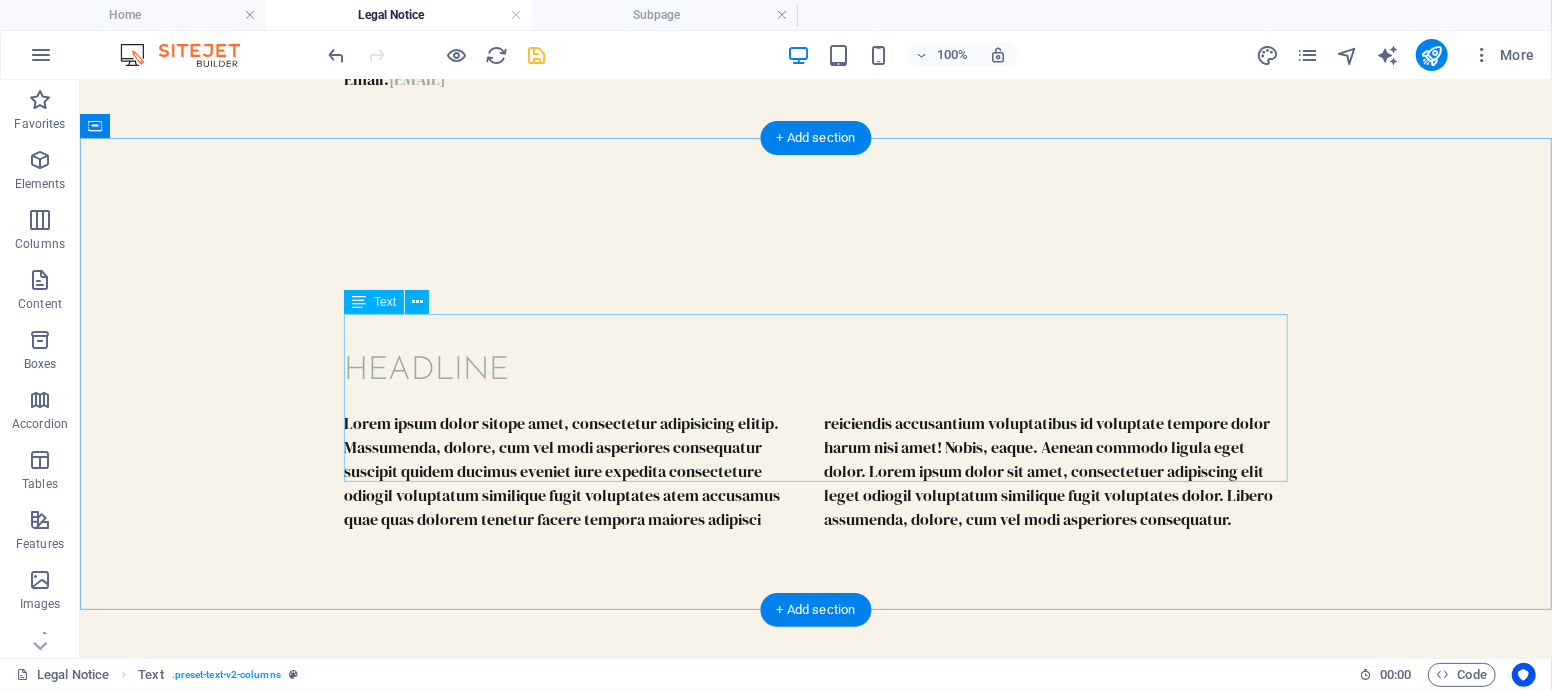 scroll, scrollTop: 0, scrollLeft: 0, axis: both 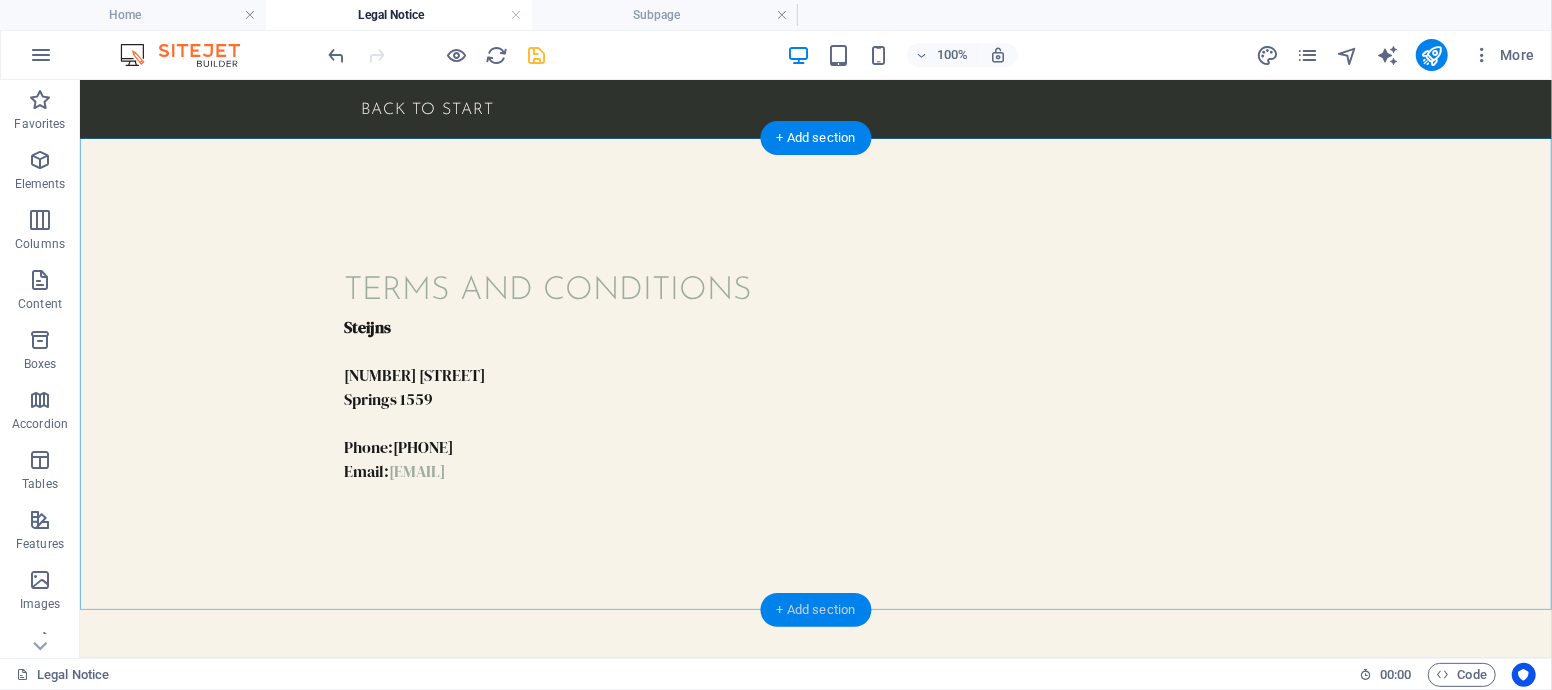 drag, startPoint x: 800, startPoint y: 620, endPoint x: 377, endPoint y: 538, distance: 430.8747 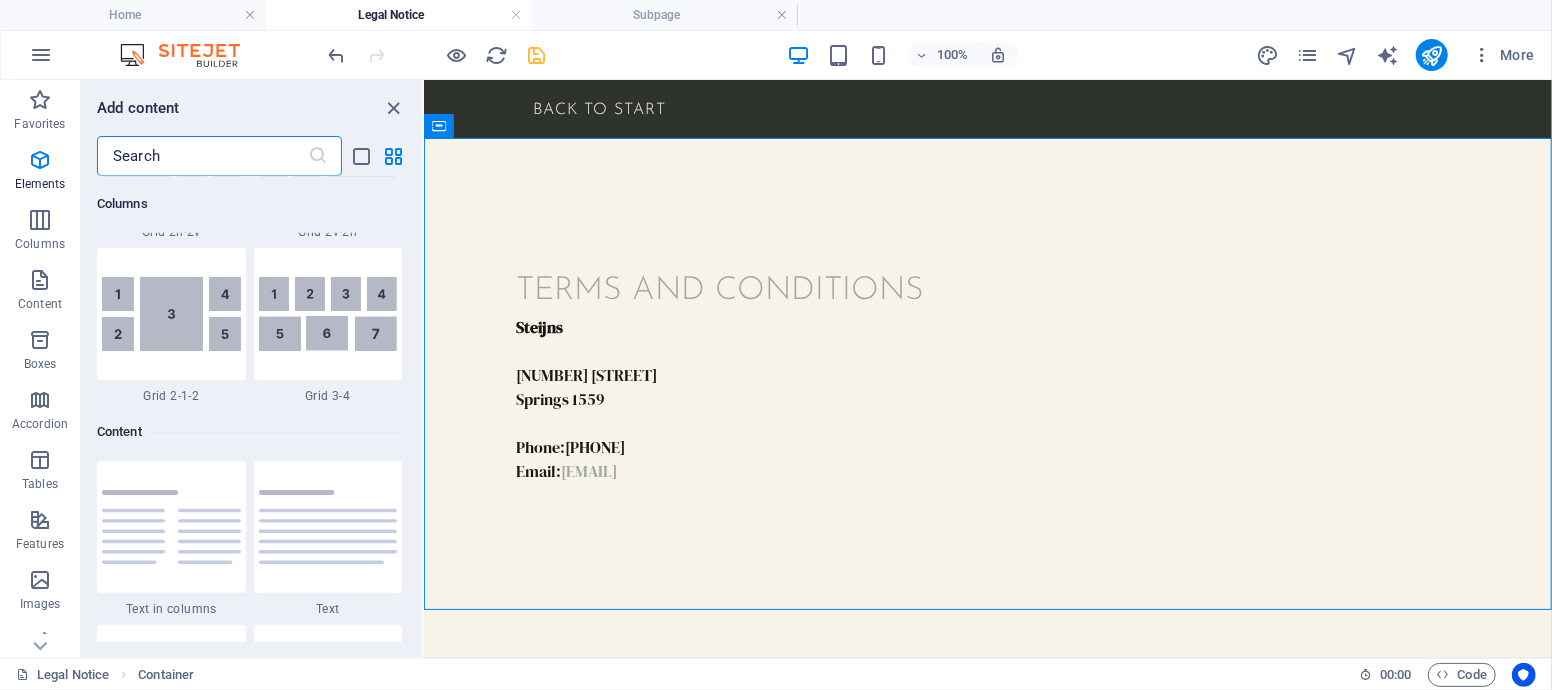 scroll, scrollTop: 3498, scrollLeft: 0, axis: vertical 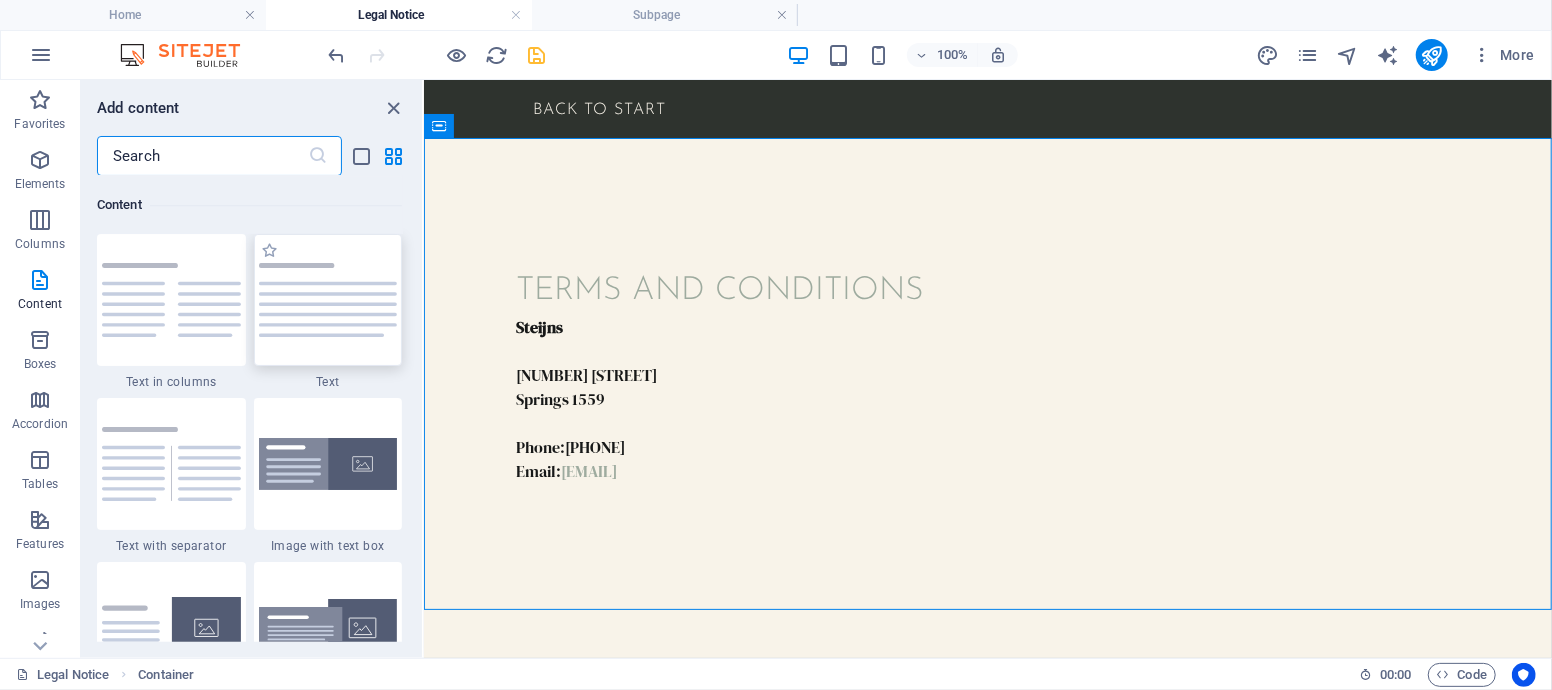 click at bounding box center (328, 300) 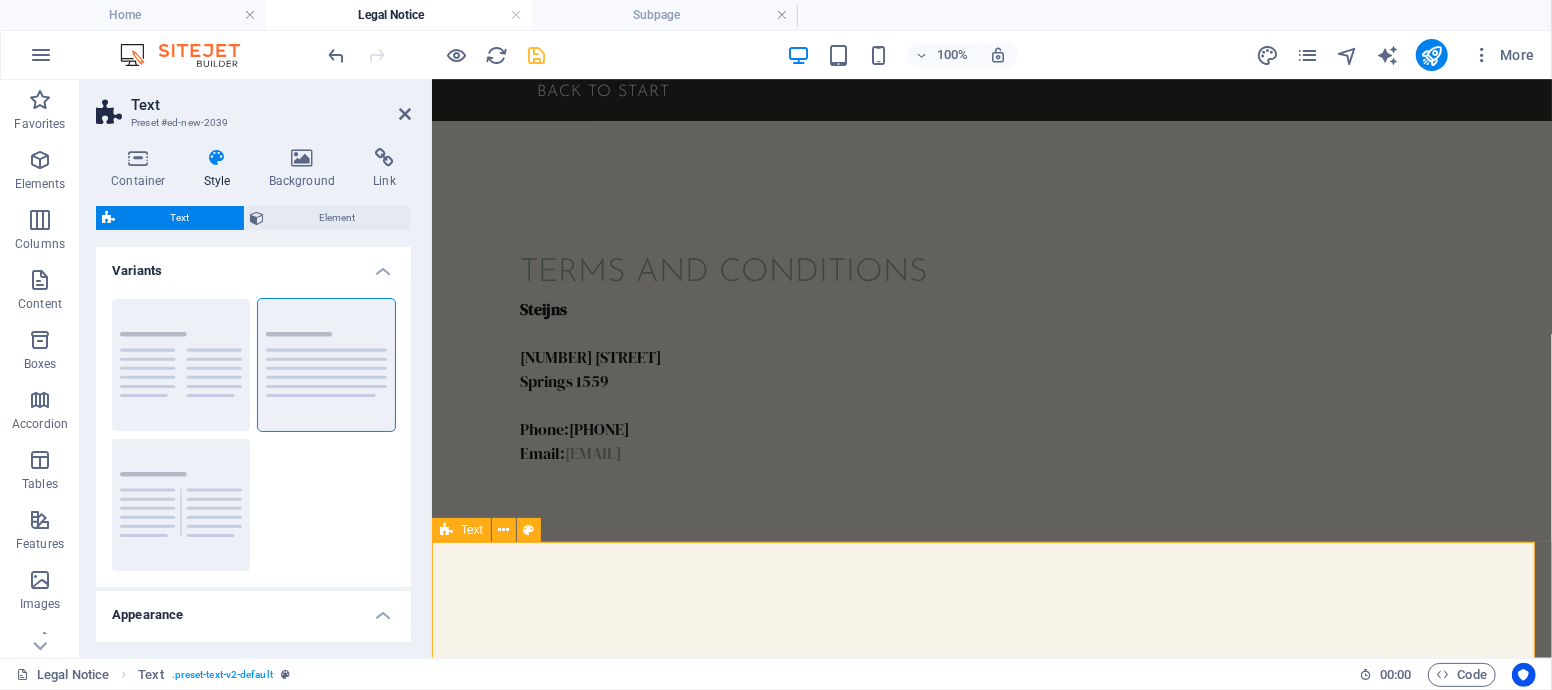 scroll, scrollTop: 392, scrollLeft: 0, axis: vertical 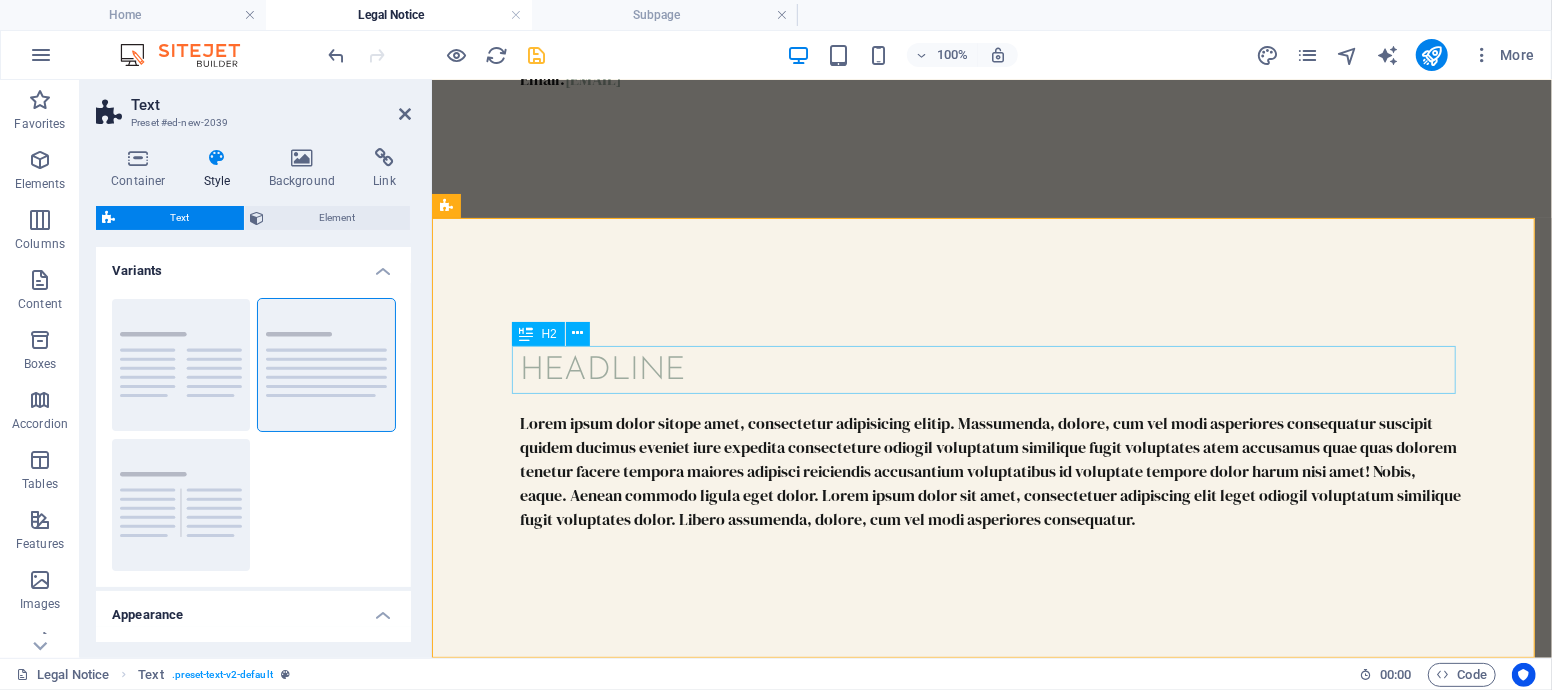 click on "Headline" at bounding box center (991, 370) 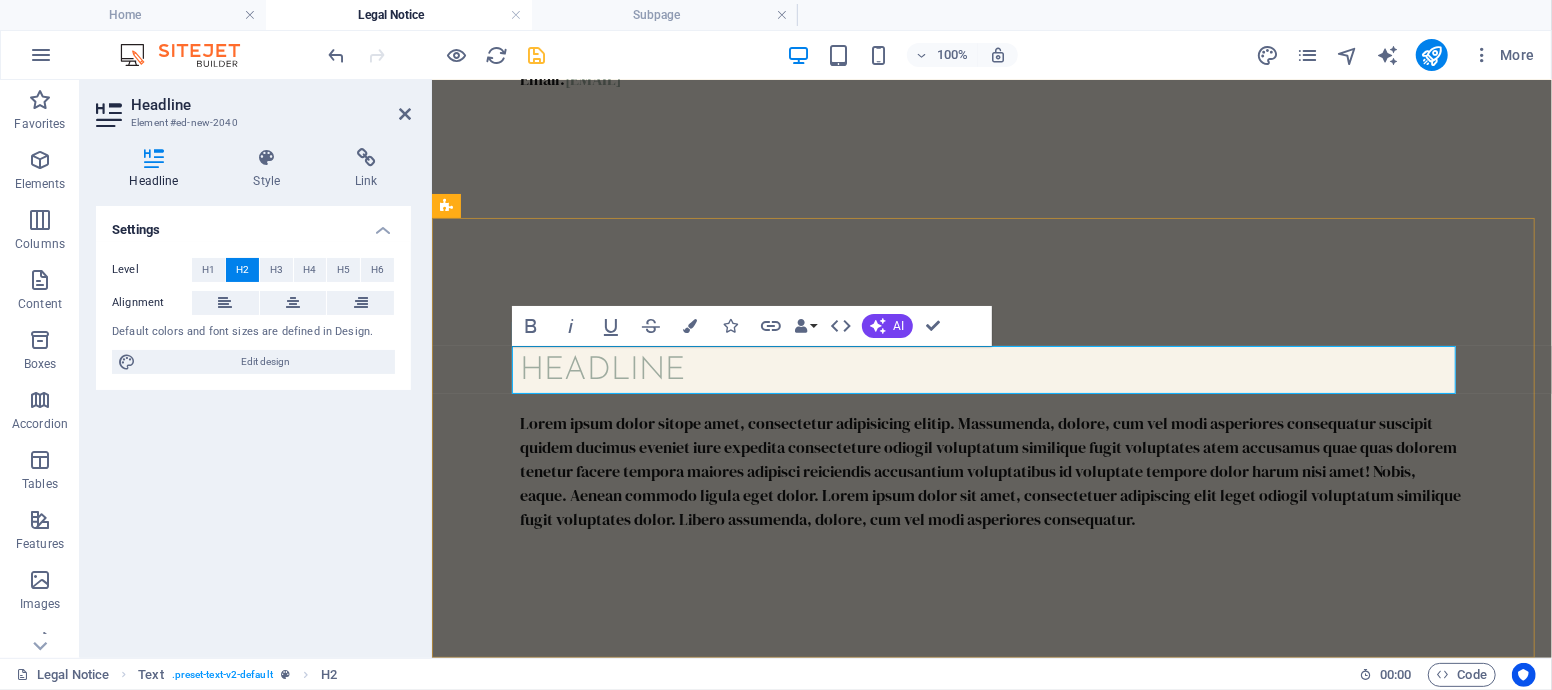 type 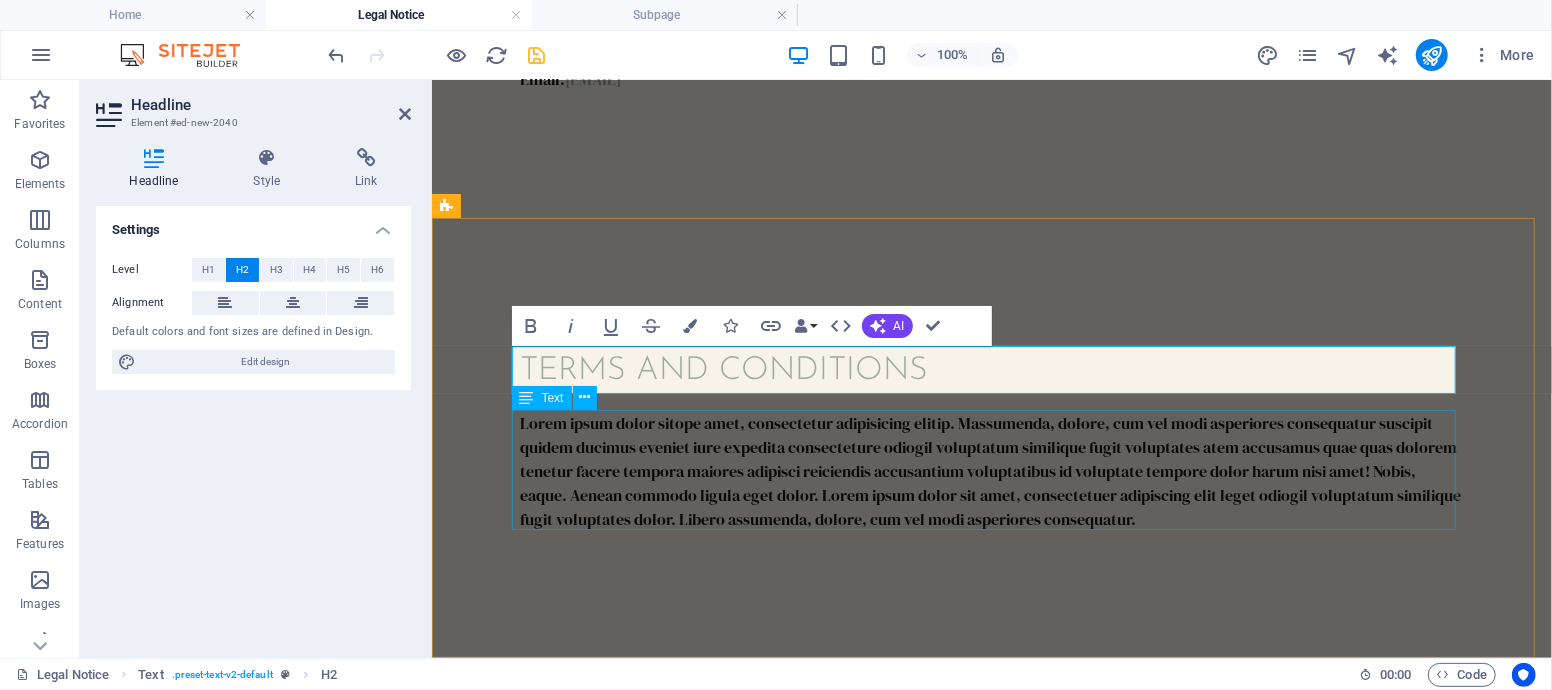 click on "Lorem ipsum dolor sitope amet, consectetur adipisicing elitip. Massumenda, dolore, cum vel modi asperiores consequatur suscipit quidem ducimus eveniet iure expedita consecteture odiogil voluptatum similique fugit voluptates atem accusamus quae quas dolorem tenetur facere tempora maiores adipisci reiciendis accusantium voluptatibus id voluptate tempore dolor harum nisi amet! Nobis, eaque. Aenean commodo ligula eget dolor. Lorem ipsum dolor sit amet, consectetuer adipiscing elit leget odiogil voluptatum similique fugit voluptates dolor. Libero assumenda, dolore, cum vel modi asperiores consequatur." at bounding box center [991, 470] 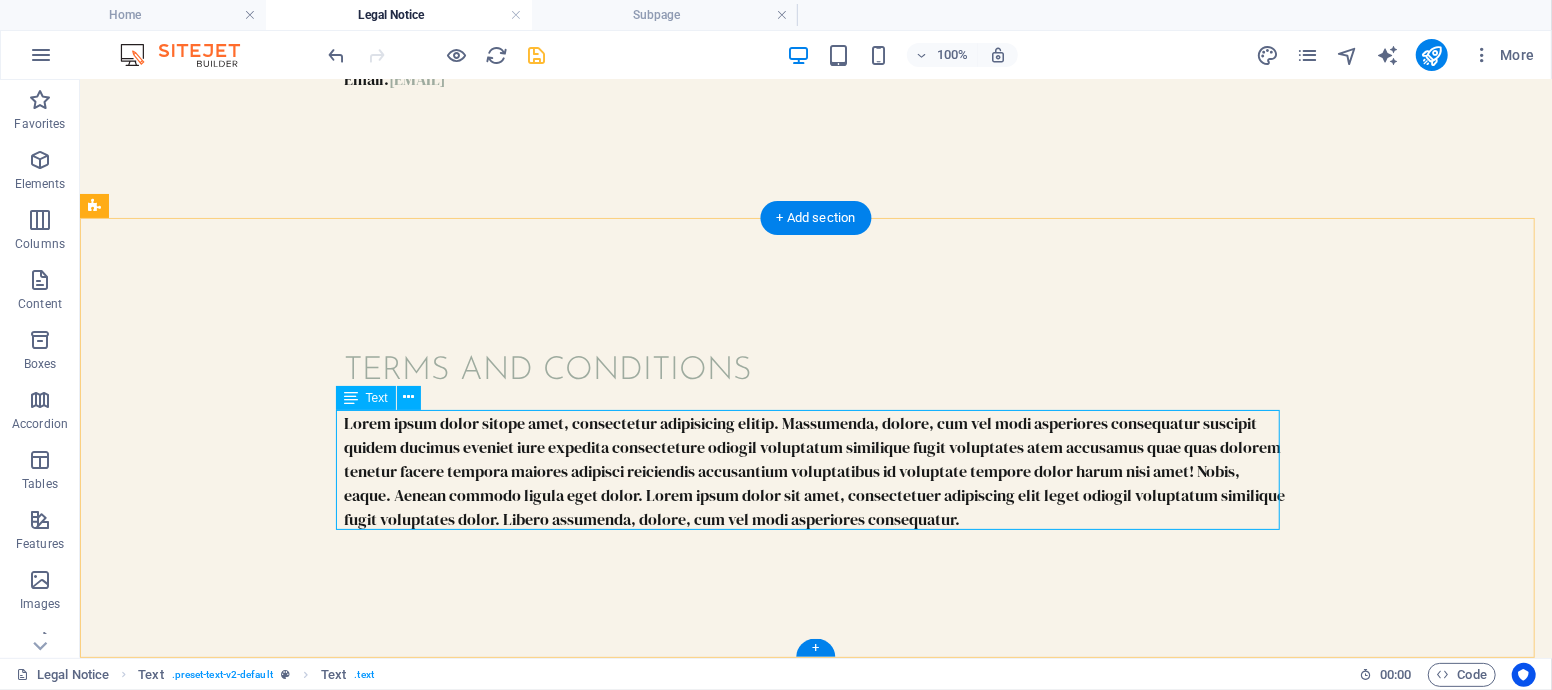 click on "Lorem ipsum dolor sitope amet, consectetur adipisicing elitip. Massumenda, dolore, cum vel modi asperiores consequatur suscipit quidem ducimus eveniet iure expedita consecteture odiogil voluptatum similique fugit voluptates atem accusamus quae quas dolorem tenetur facere tempora maiores adipisci reiciendis accusantium voluptatibus id voluptate tempore dolor harum nisi amet! Nobis, eaque. Aenean commodo ligula eget dolor. Lorem ipsum dolor sit amet, consectetuer adipiscing elit leget odiogil voluptatum similique fugit voluptates dolor. Libero assumenda, dolore, cum vel modi asperiores consequatur." at bounding box center (815, 470) 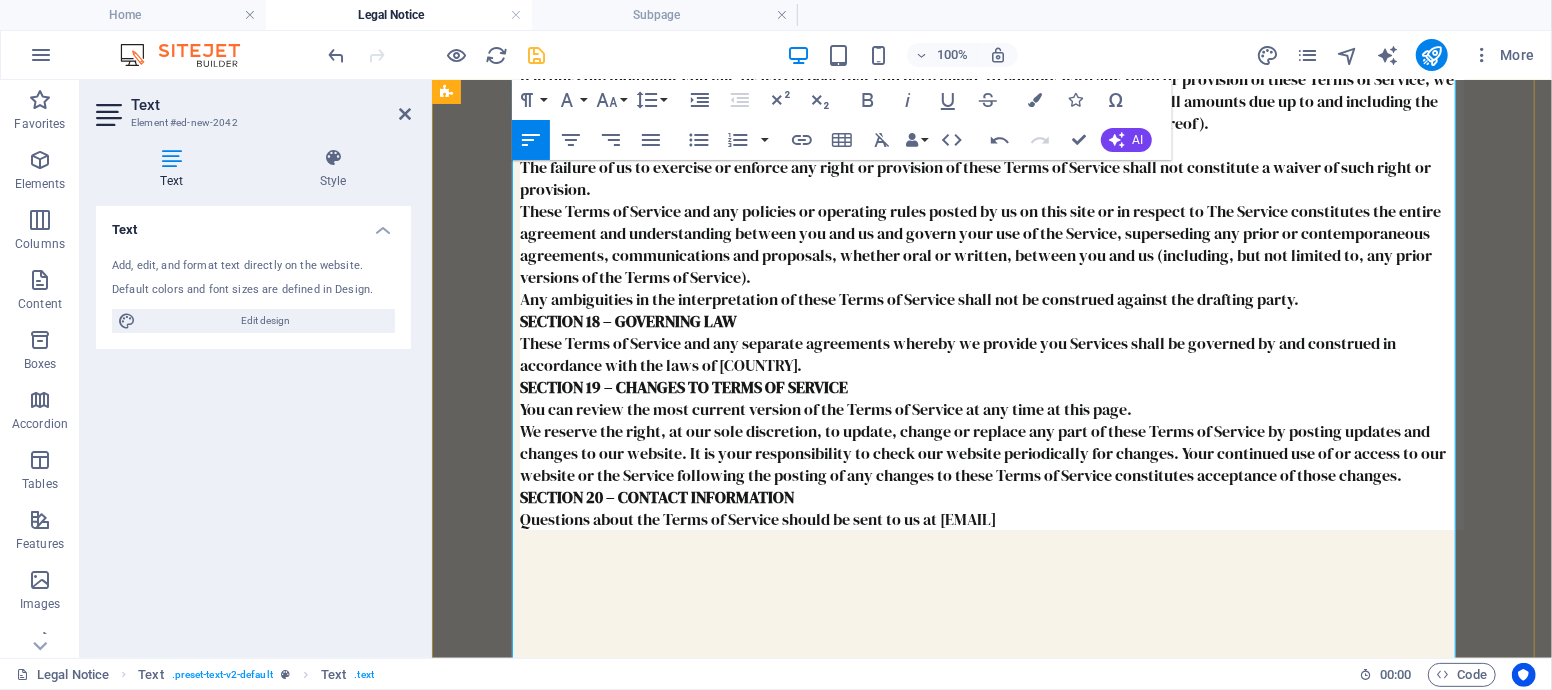 scroll, scrollTop: 4322, scrollLeft: 0, axis: vertical 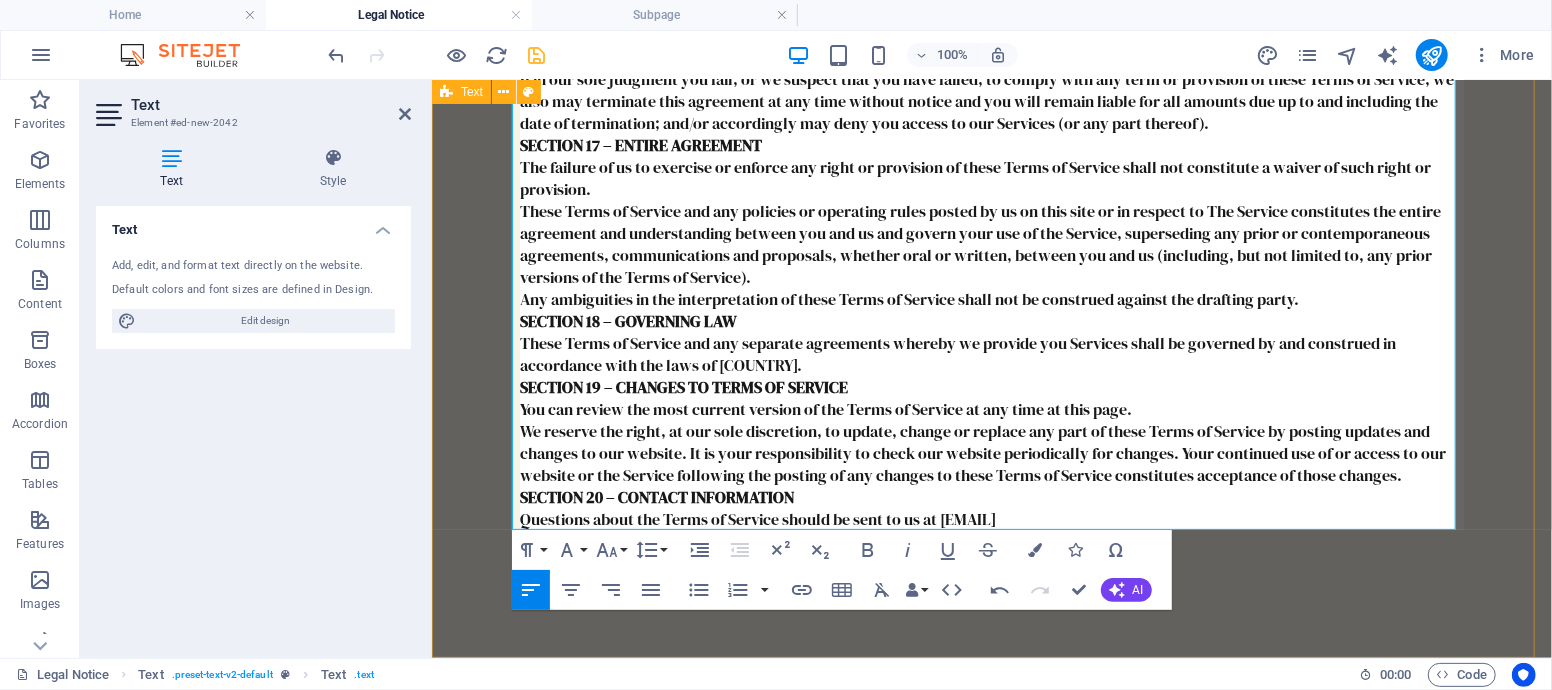 click on "Terms and Conditions Terms and Conditions Terms of service OVERVIEW The family Steyn operates this website. Throughout the site, the terms “we” “us” and “our” refer to the Steyn’s. [WEBSITE] offers this website, including all information, products, and services available from this site to you, the user, conditioned upon your acceptance of all terms, conditions, policies and notices stated here. By visiting our site and/ or purchasing something from us, you engage in our “Service” and agree to be bound by the following terms and conditions (“Terms of Service”, “Terms”), including those additional terms and conditions and policies referenced herein and/or available by hyperlink. These Terms of Service apply to all users of the site, including without limitation users who are browsers, vendors, customers, merchants, and/ or contributors of content. SECTION 1 – ONLINE STORE TERMS You must not transmit any worms or viruses or any code of a destructive nature." at bounding box center [991, -1461] 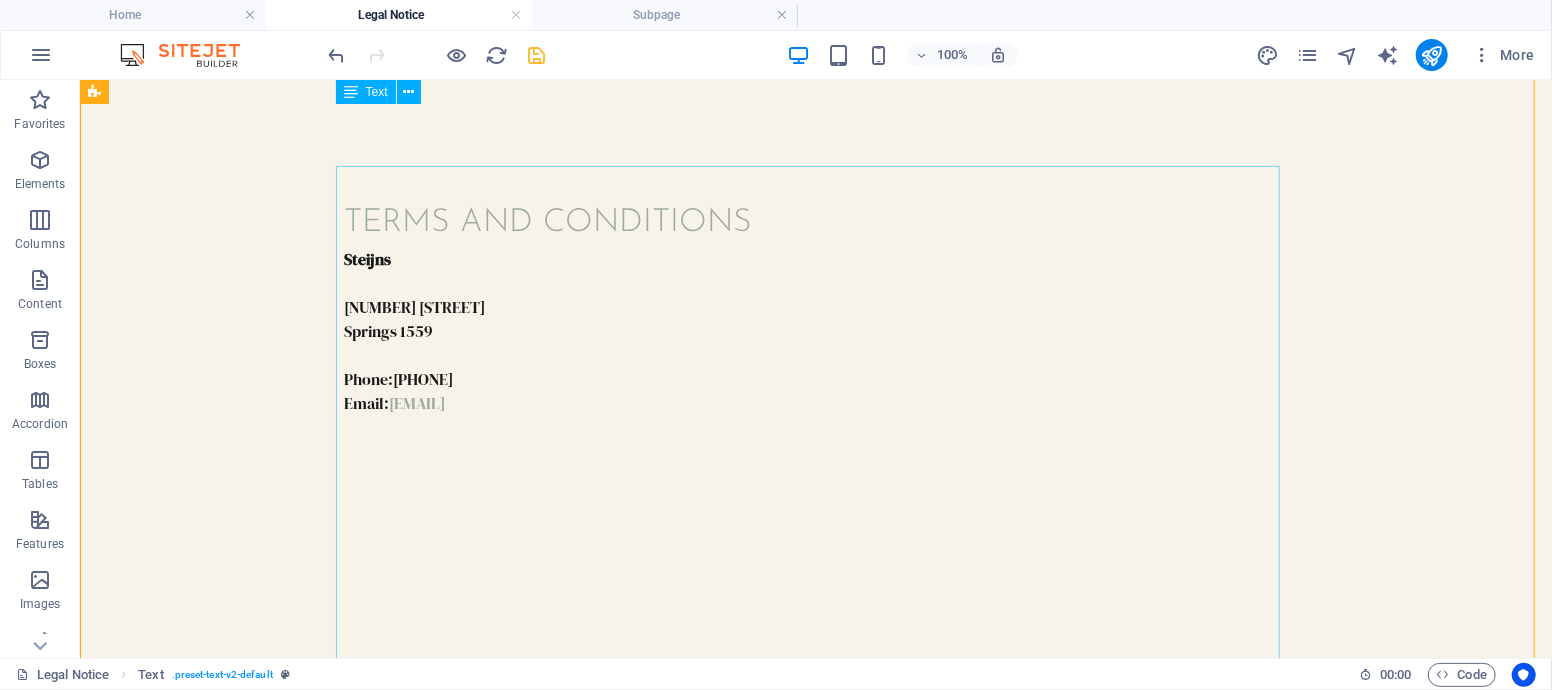 scroll, scrollTop: 0, scrollLeft: 0, axis: both 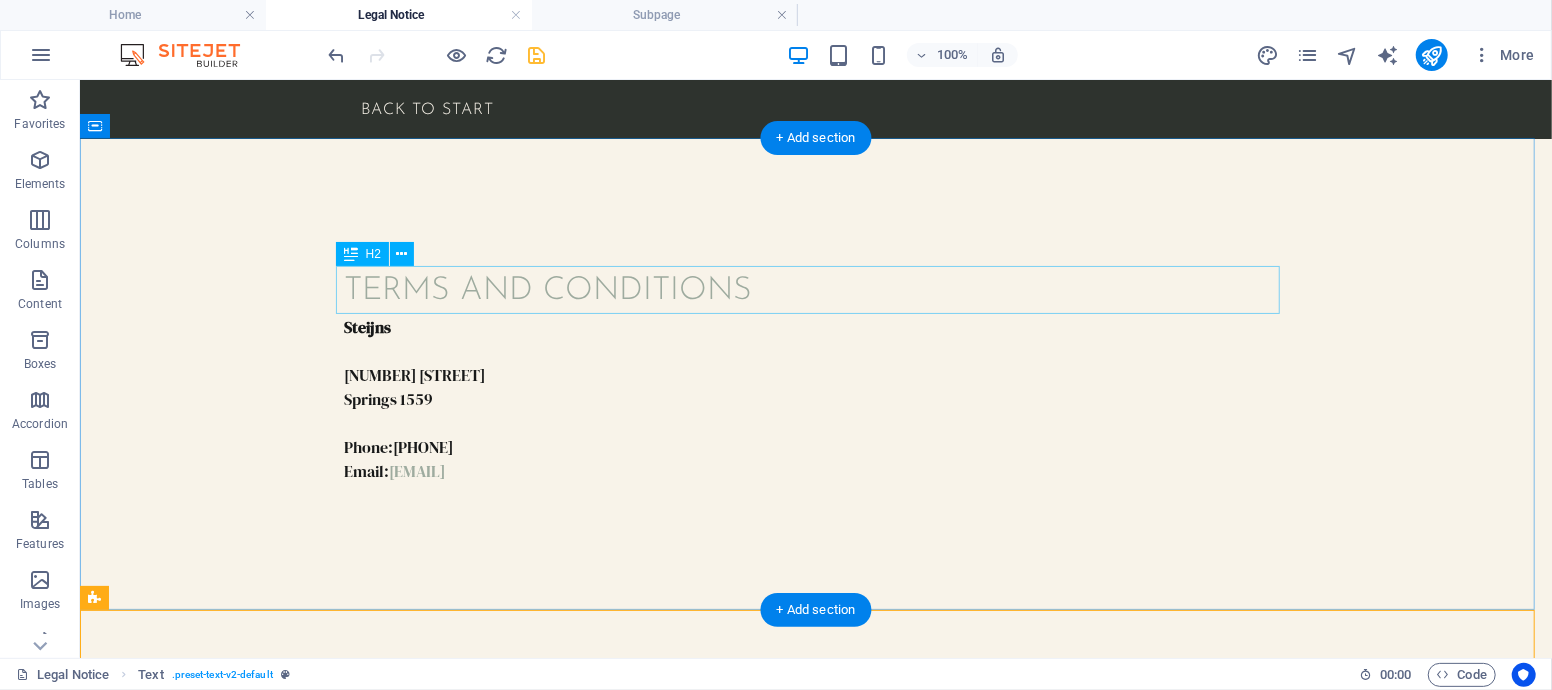 click on "terms and conditions" at bounding box center [815, 290] 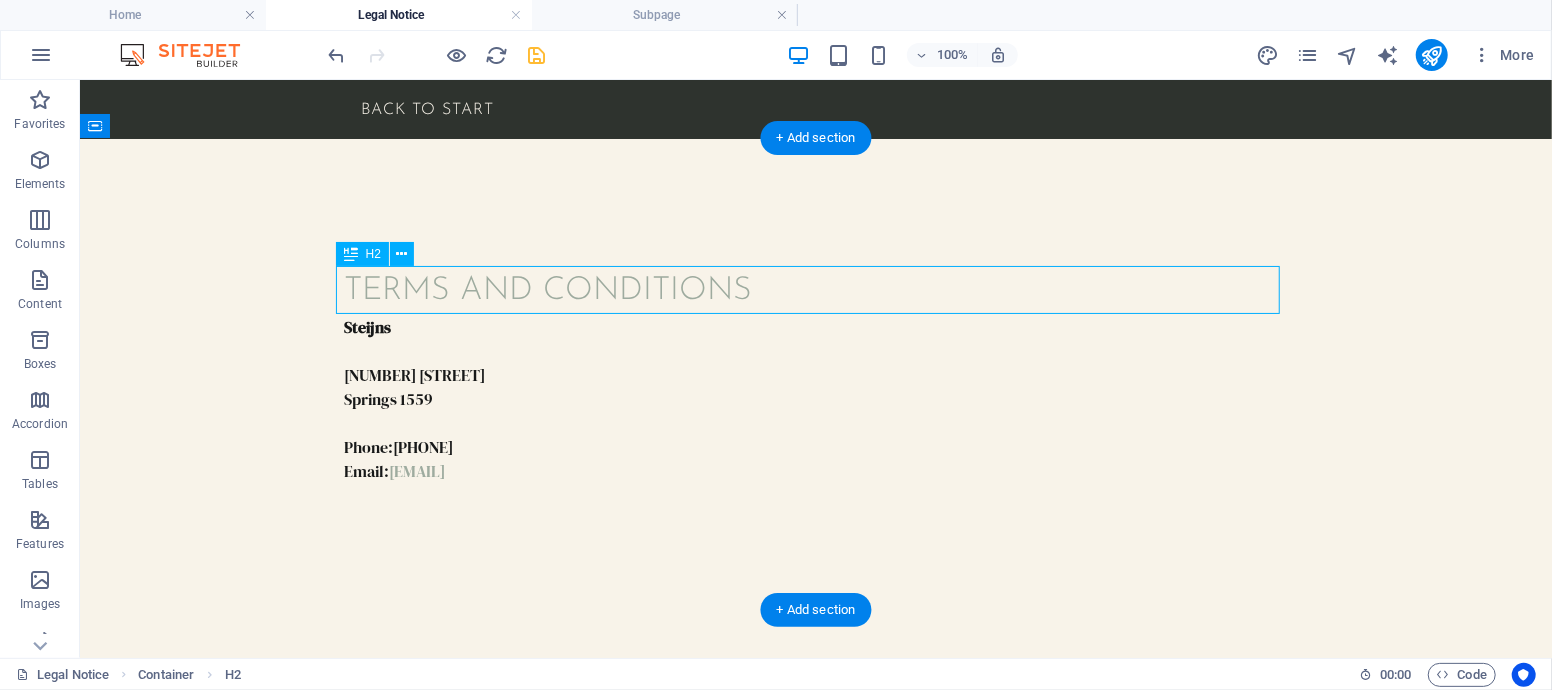 click on "terms and conditions" at bounding box center (815, 290) 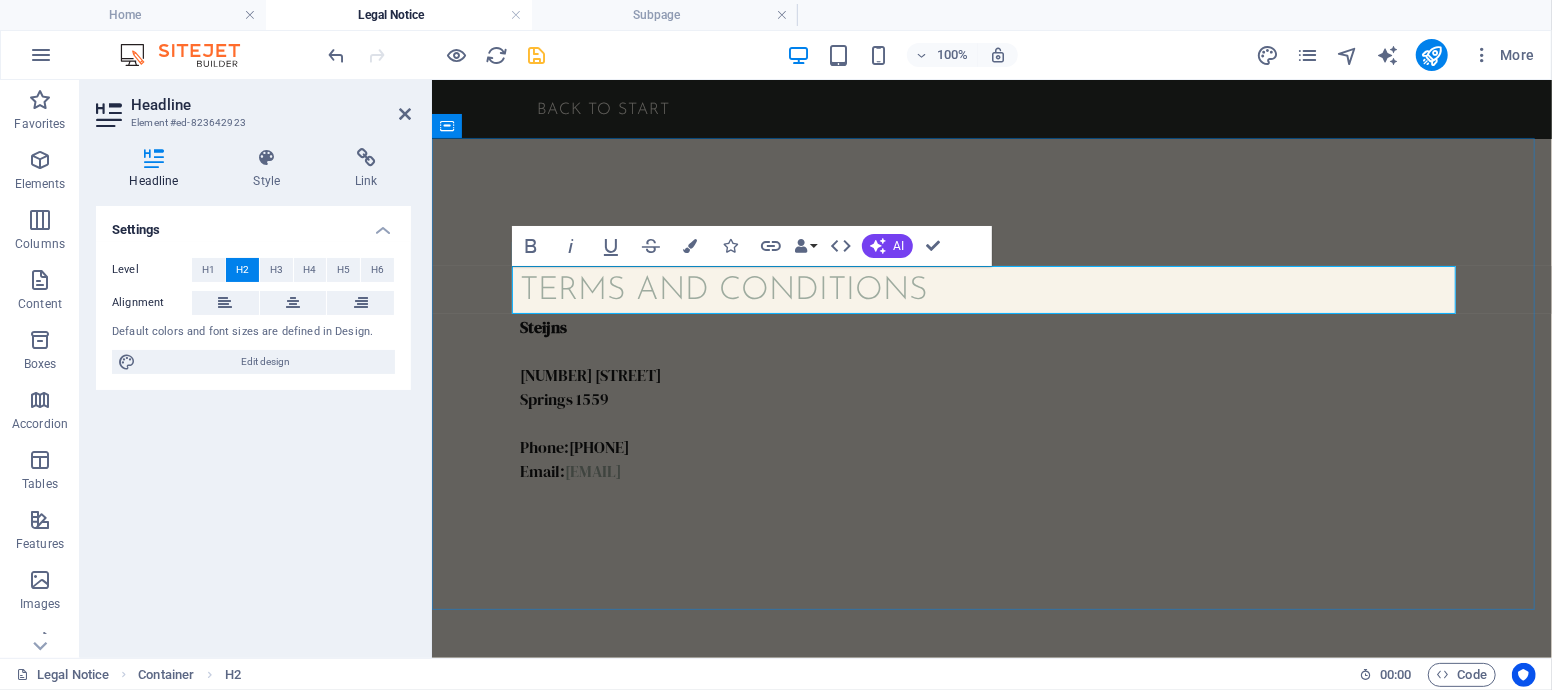 type 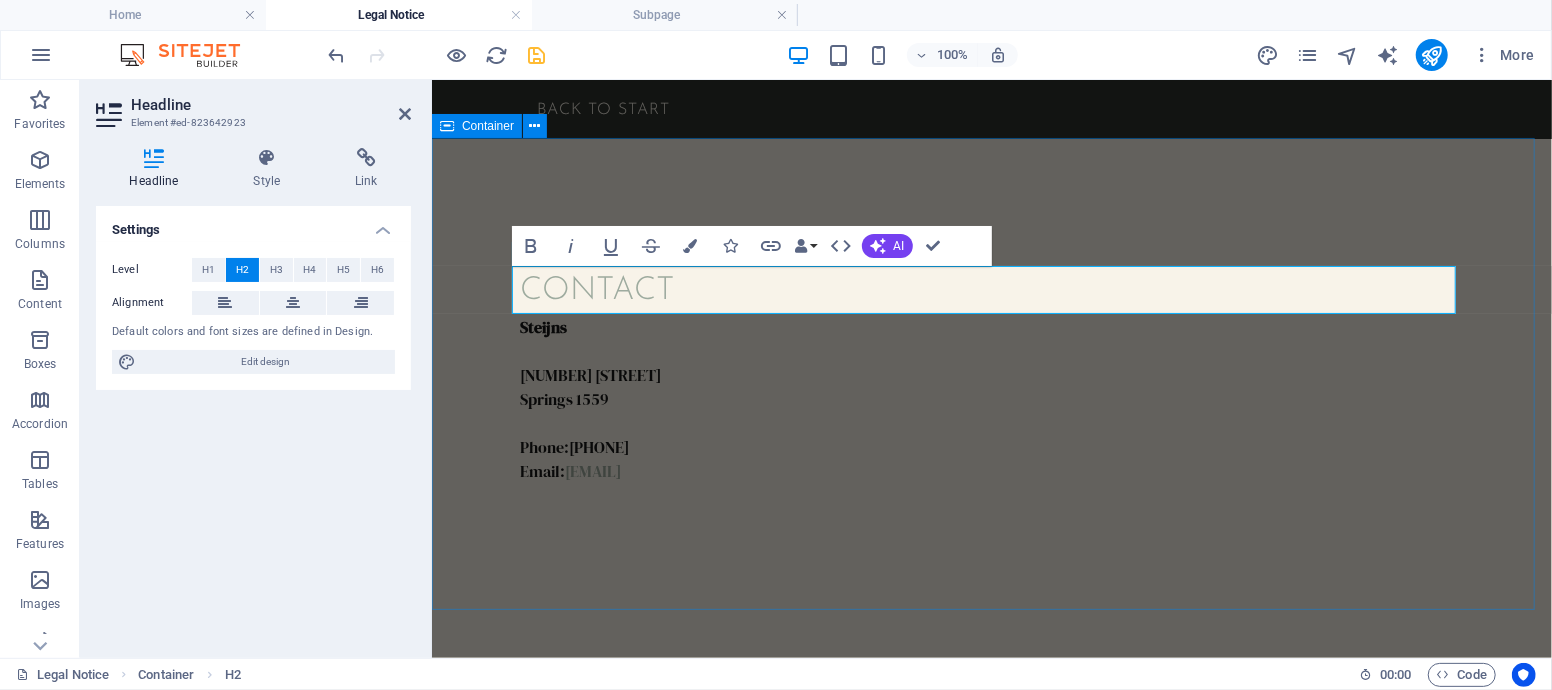 click on "Contact [COMPANY_NAME]   [NUMBER] [STREET] [CITY]   [POSTAL_CODE] Phone:  +[COUNTRYCODE]-[AREACODE]-[PHONE_NUMBER] Email:  [EMAIL]" at bounding box center [991, 374] 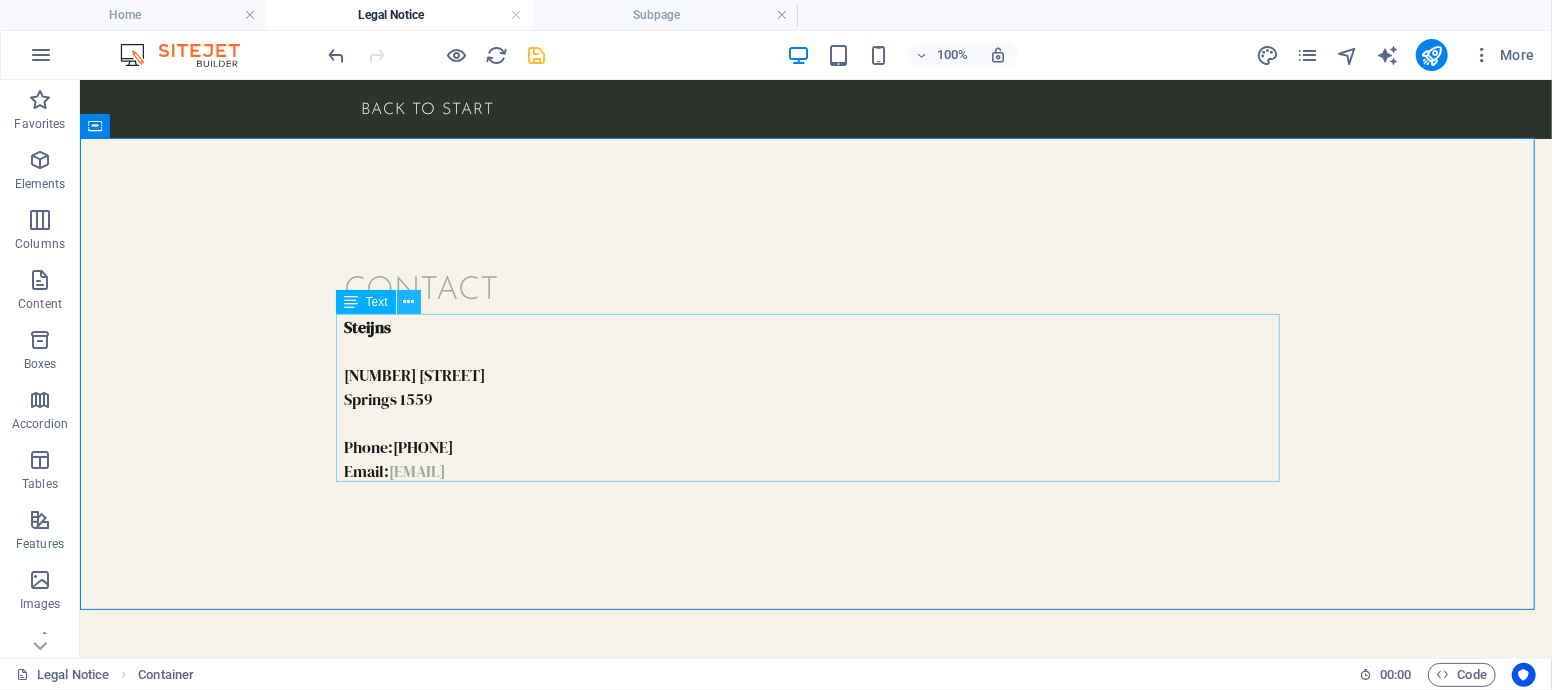 click at bounding box center [408, 302] 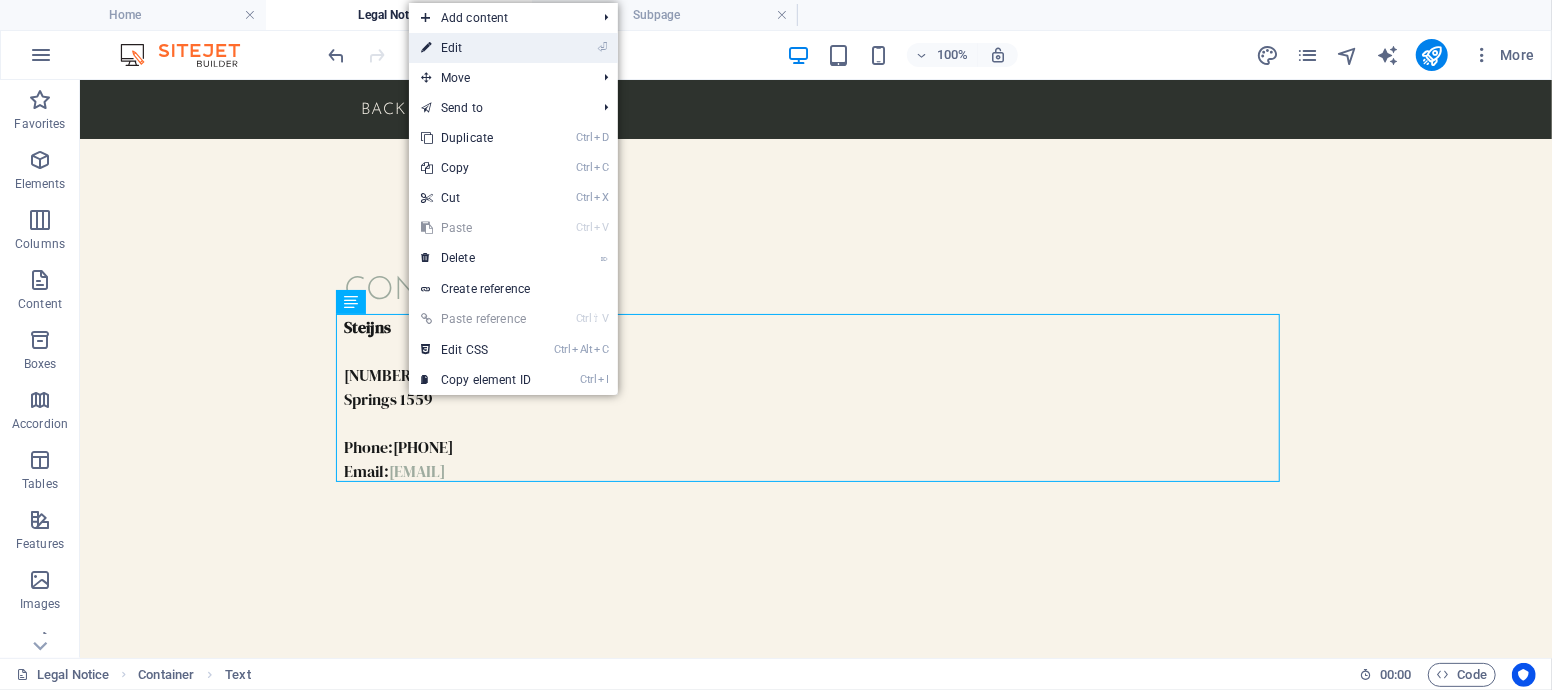 click on "⏎  Edit" at bounding box center [476, 48] 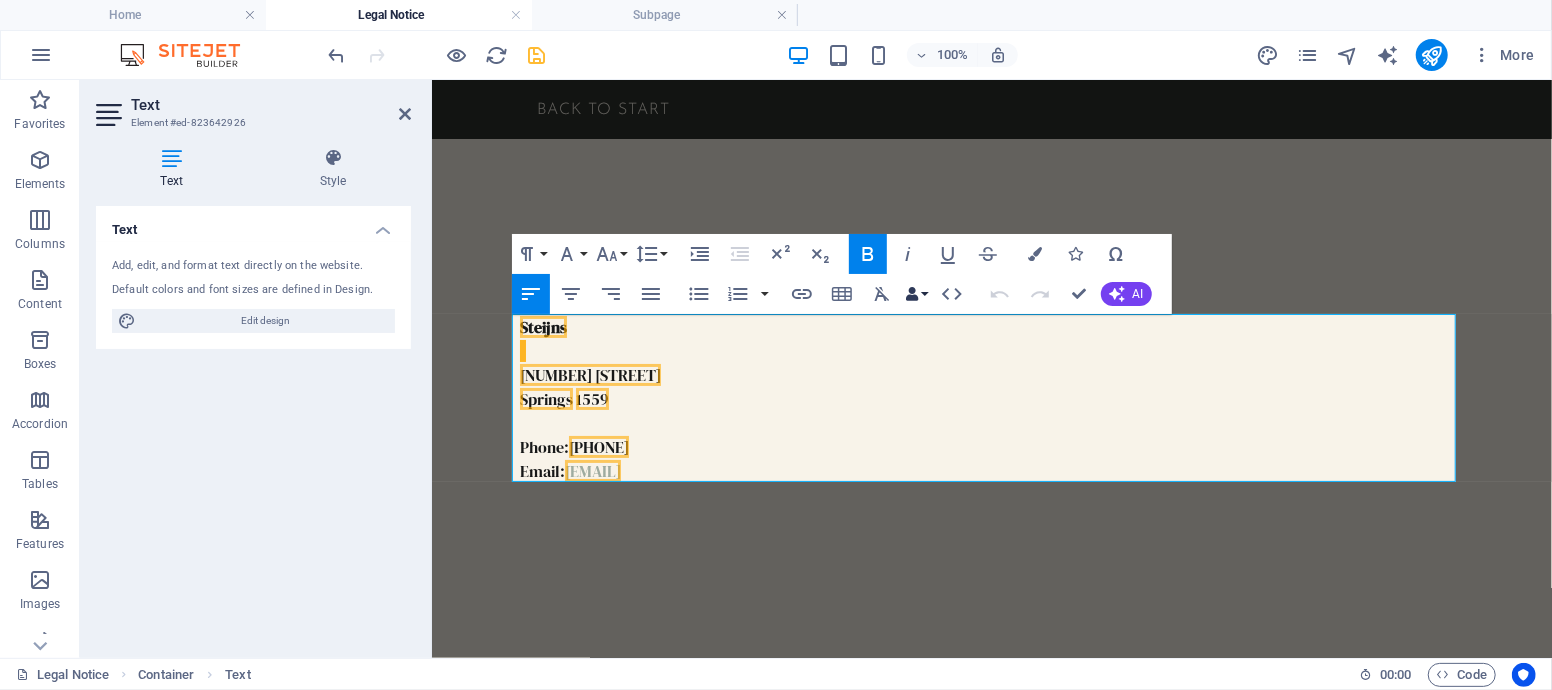 click on "Data Bindings" at bounding box center [917, 294] 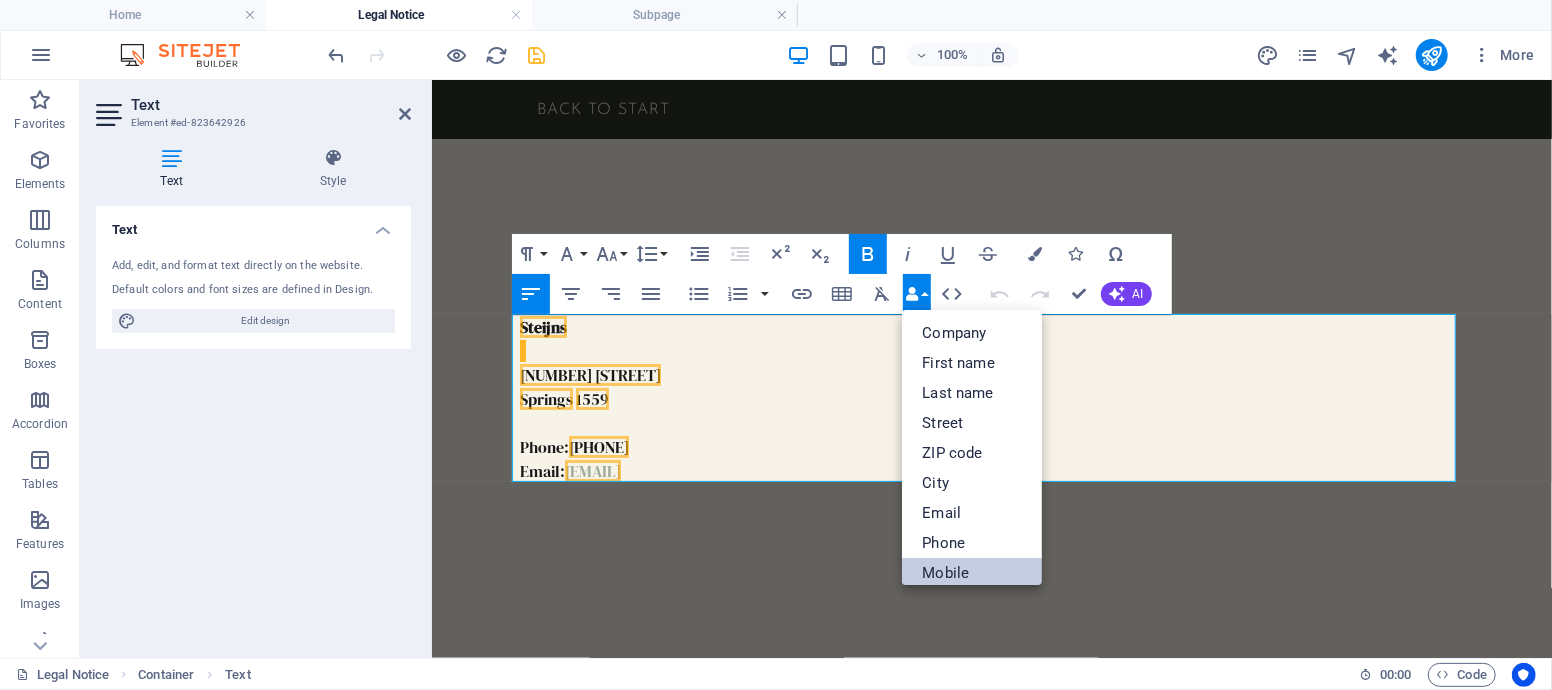 click on "Mobile" at bounding box center (972, 573) 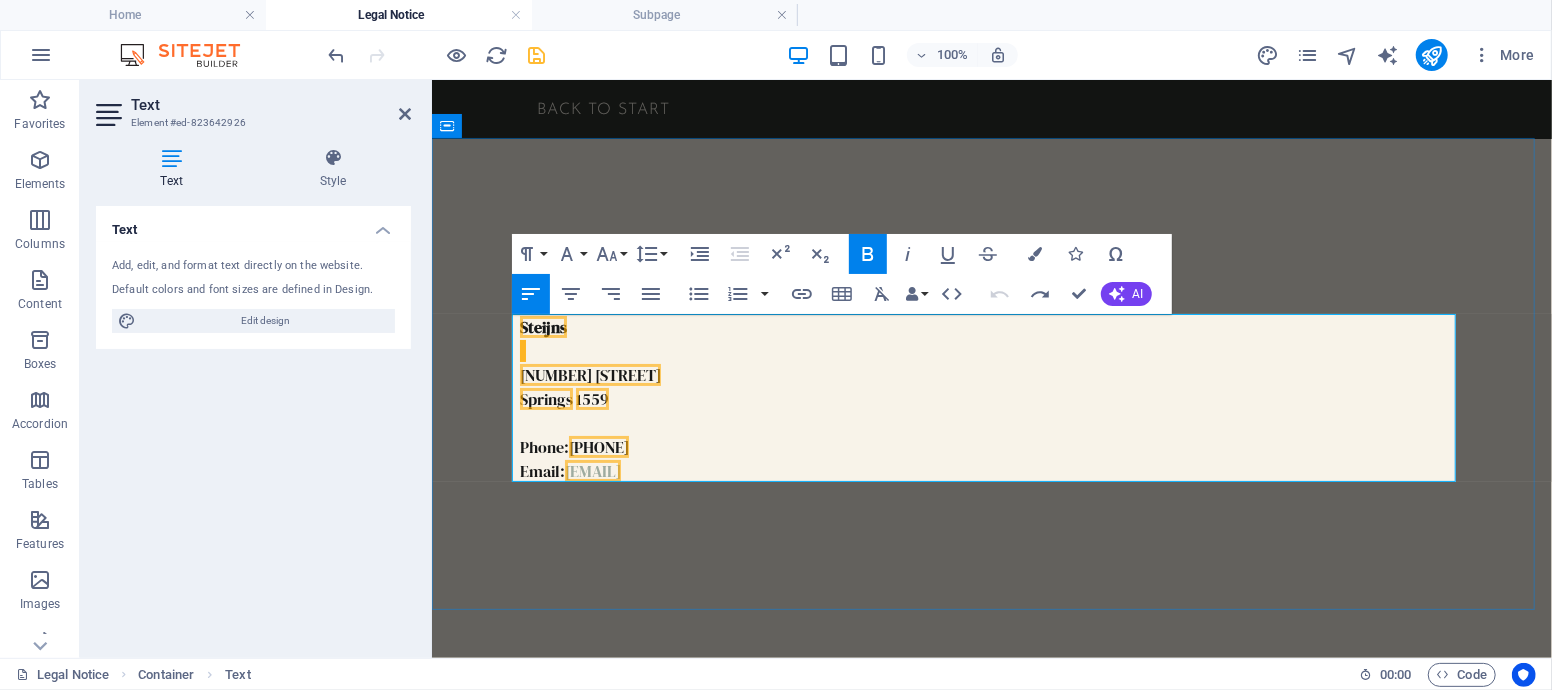 click on "Phone:  + [COUNTRY_CODE]-[PHONE] Email:  [EMAIL]" at bounding box center (991, 458) 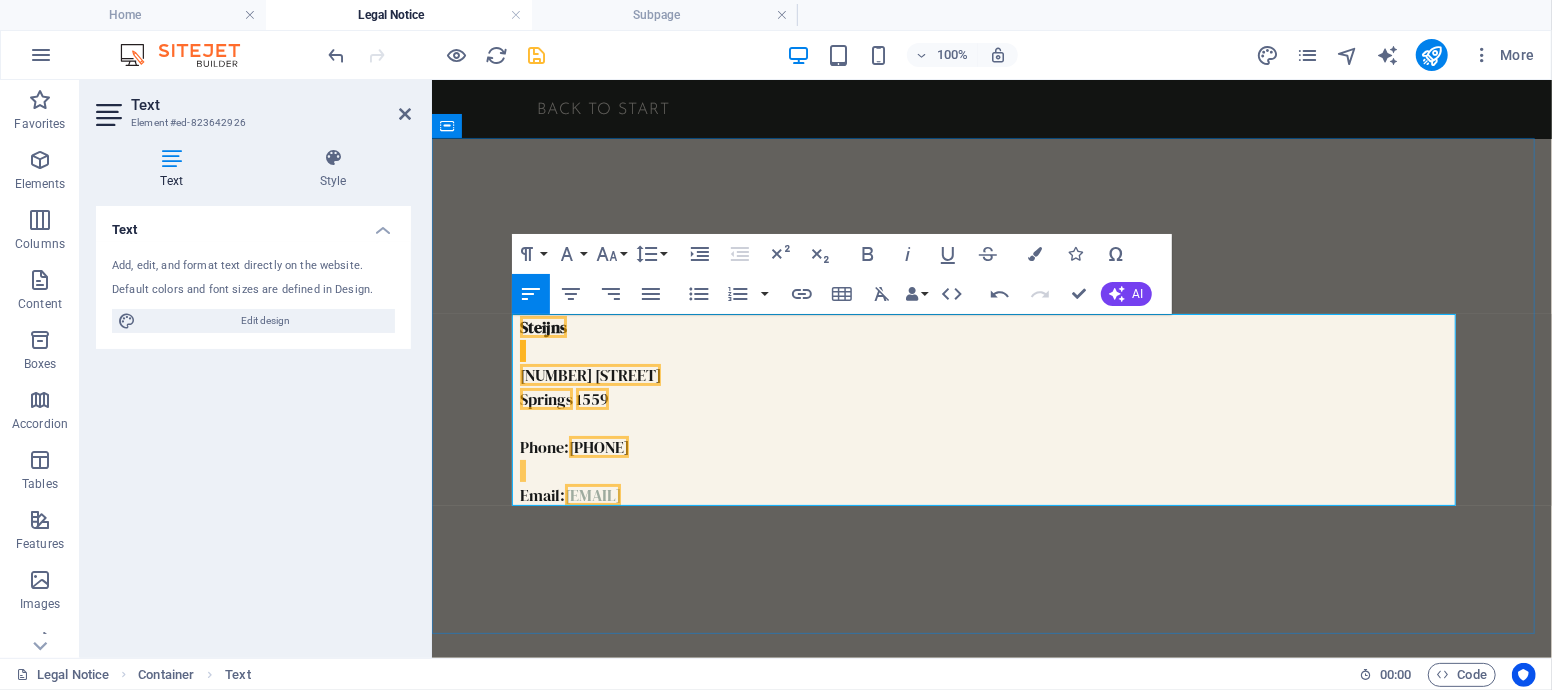 type 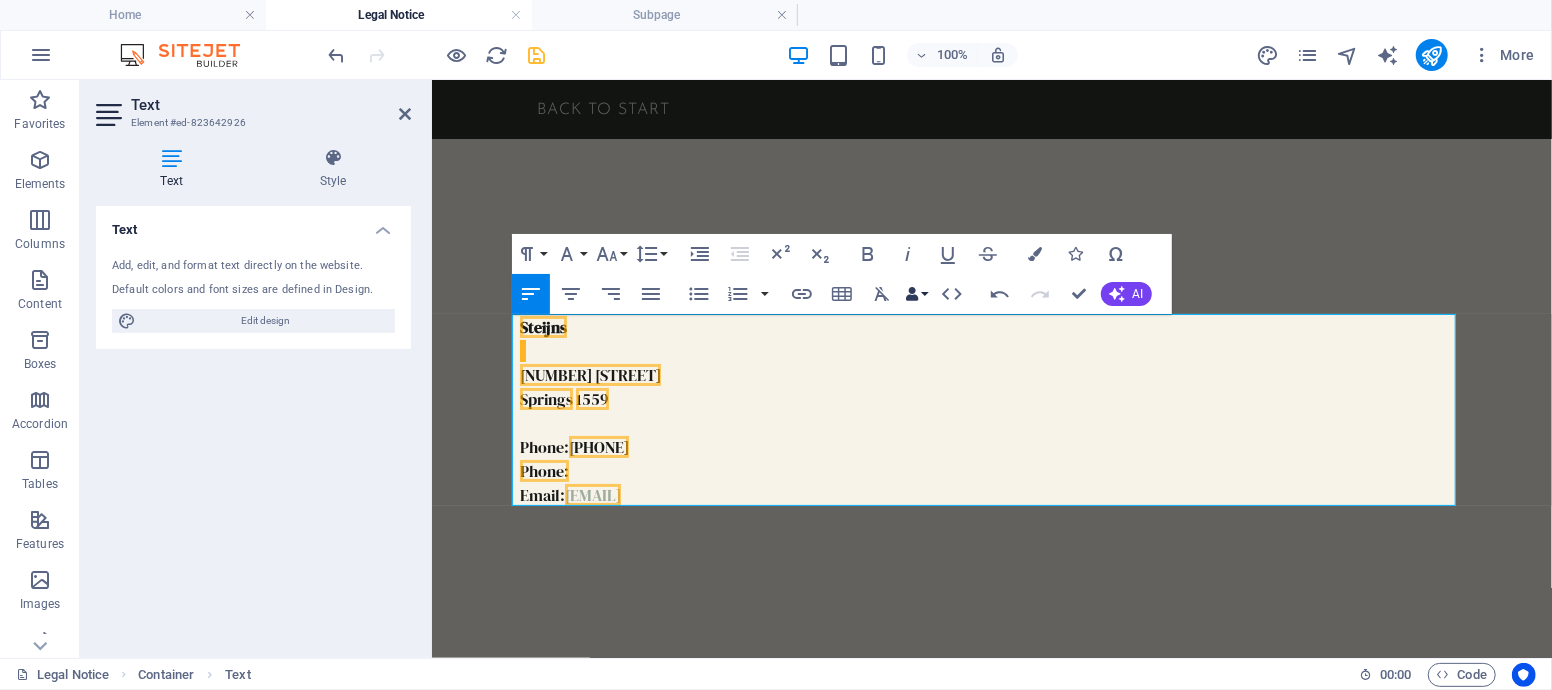 click on "Data Bindings" at bounding box center [917, 294] 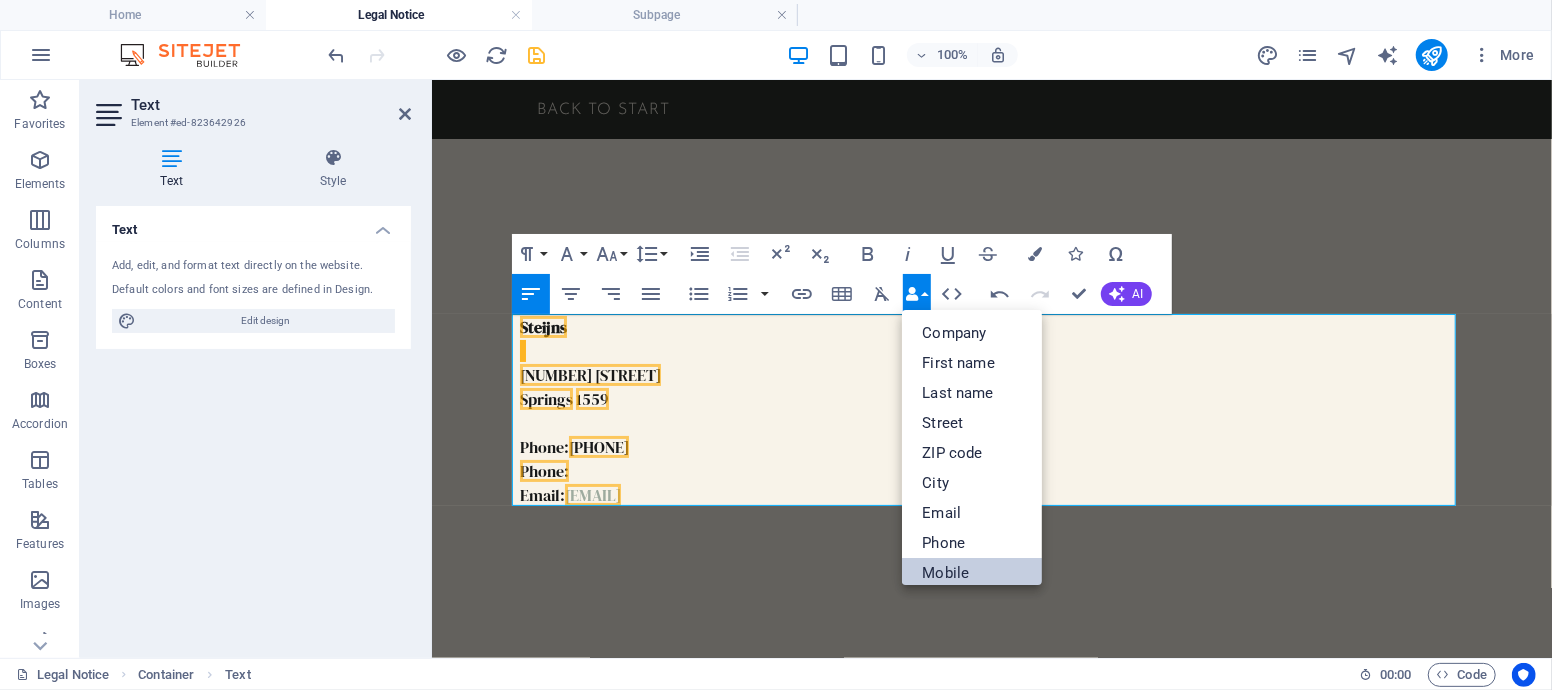 click on "Mobile" at bounding box center [972, 573] 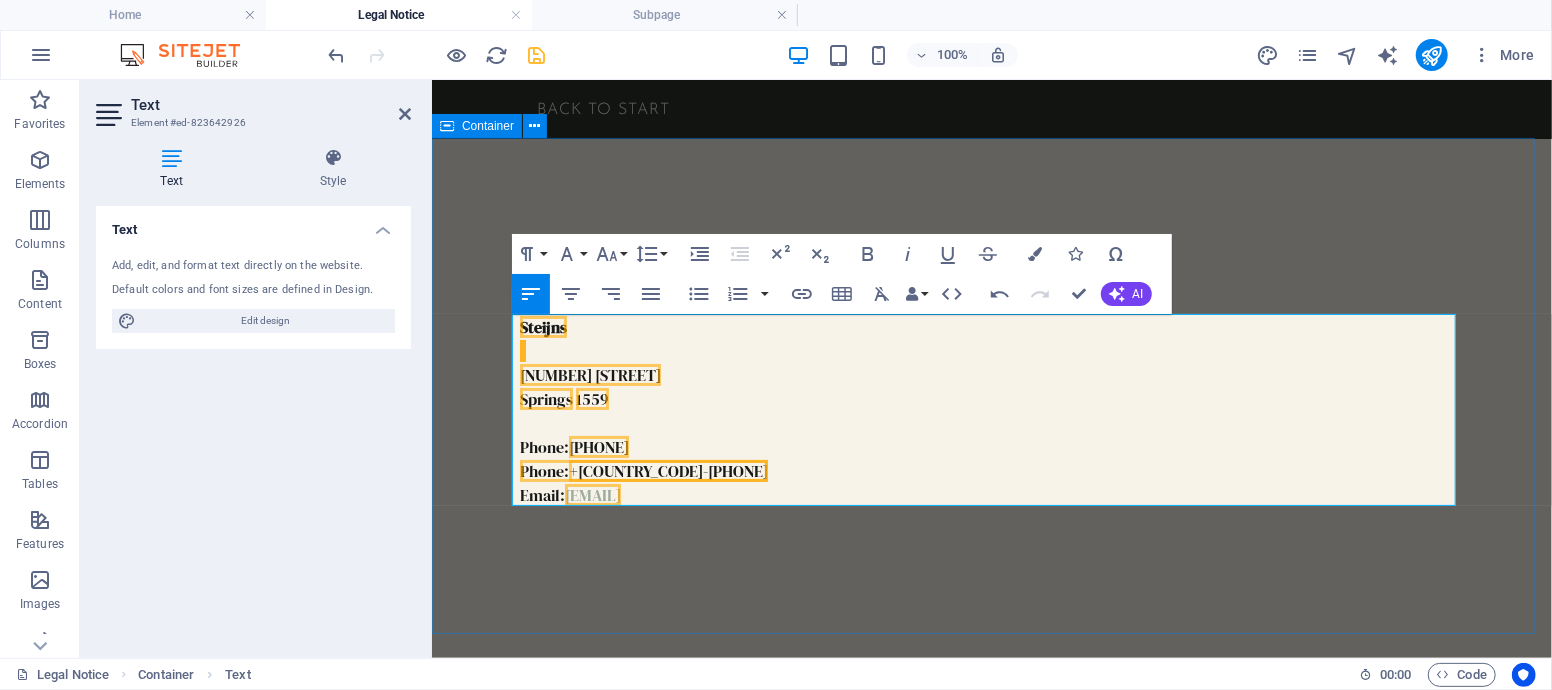 click on "Contact Steijns   [NUMBER] [STREET] [CITY]   [POSTAL CODE] Phone:  [PHONE] Phone:  [PHONE] Email:  [EMAIL]" at bounding box center (991, 386) 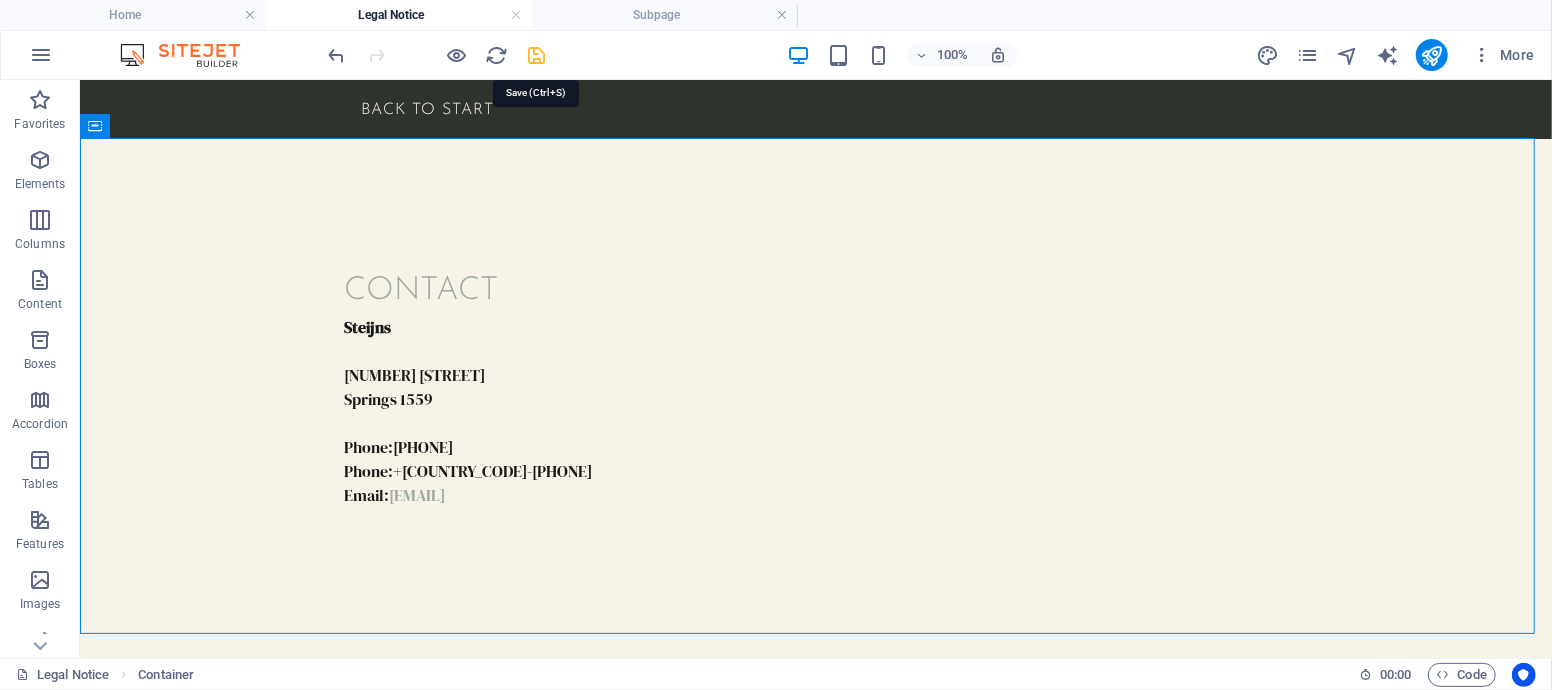 click at bounding box center [537, 55] 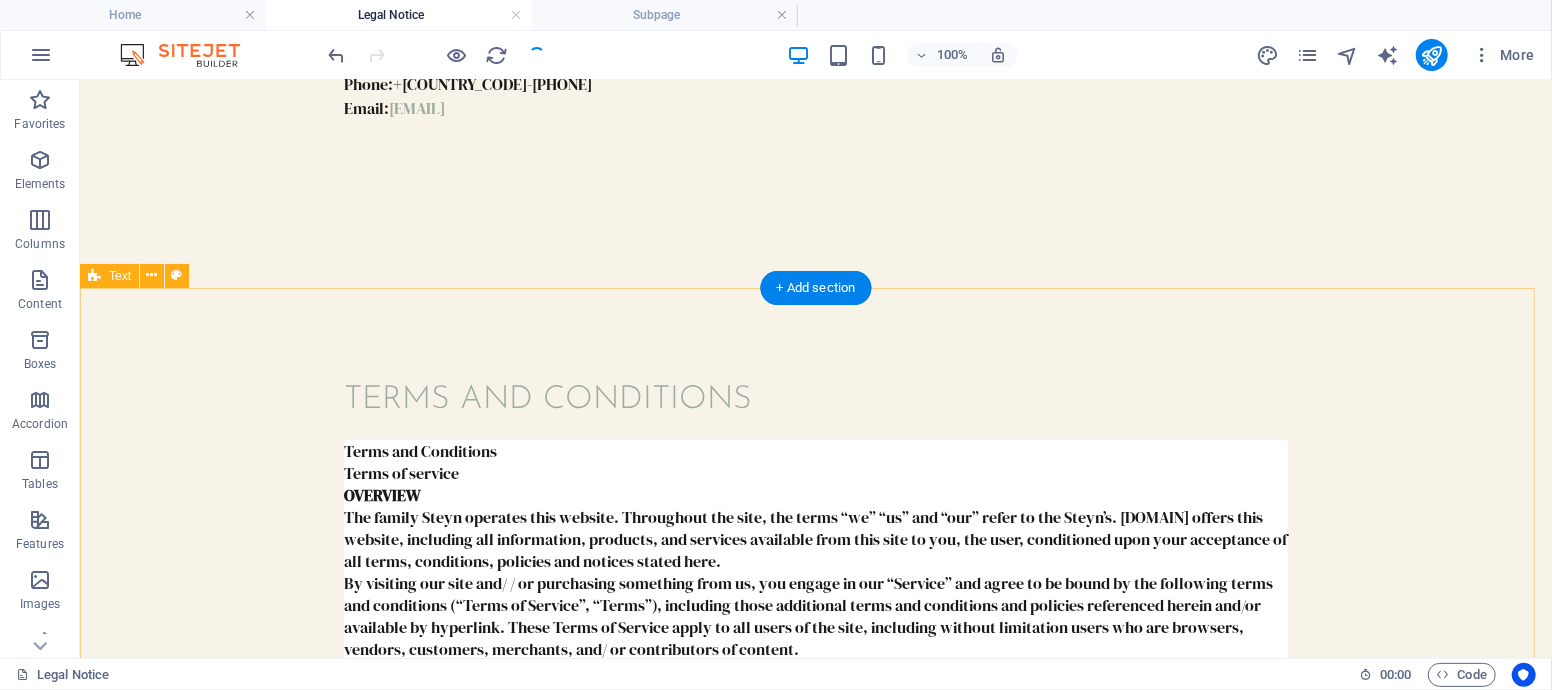 scroll, scrollTop: 444, scrollLeft: 0, axis: vertical 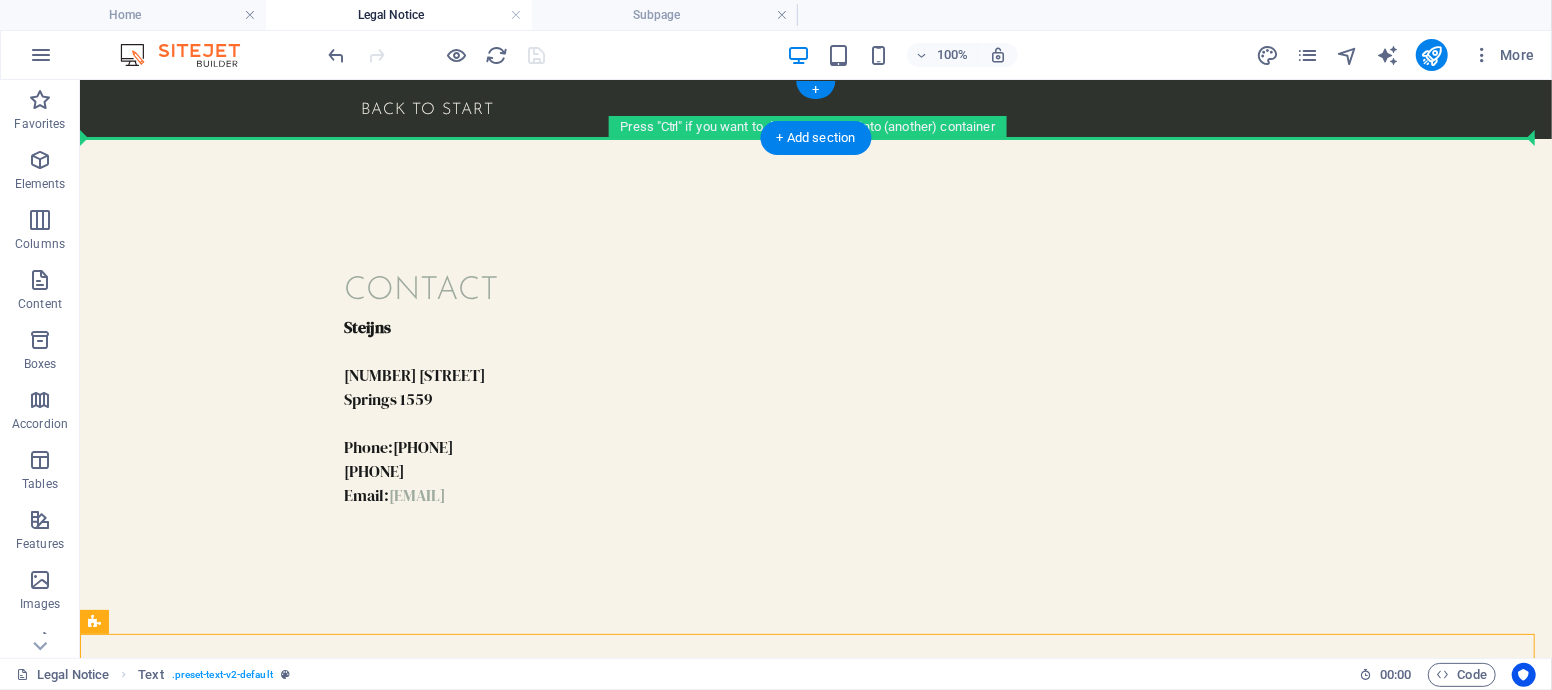 drag, startPoint x: 197, startPoint y: 266, endPoint x: 133, endPoint y: 127, distance: 153.02614 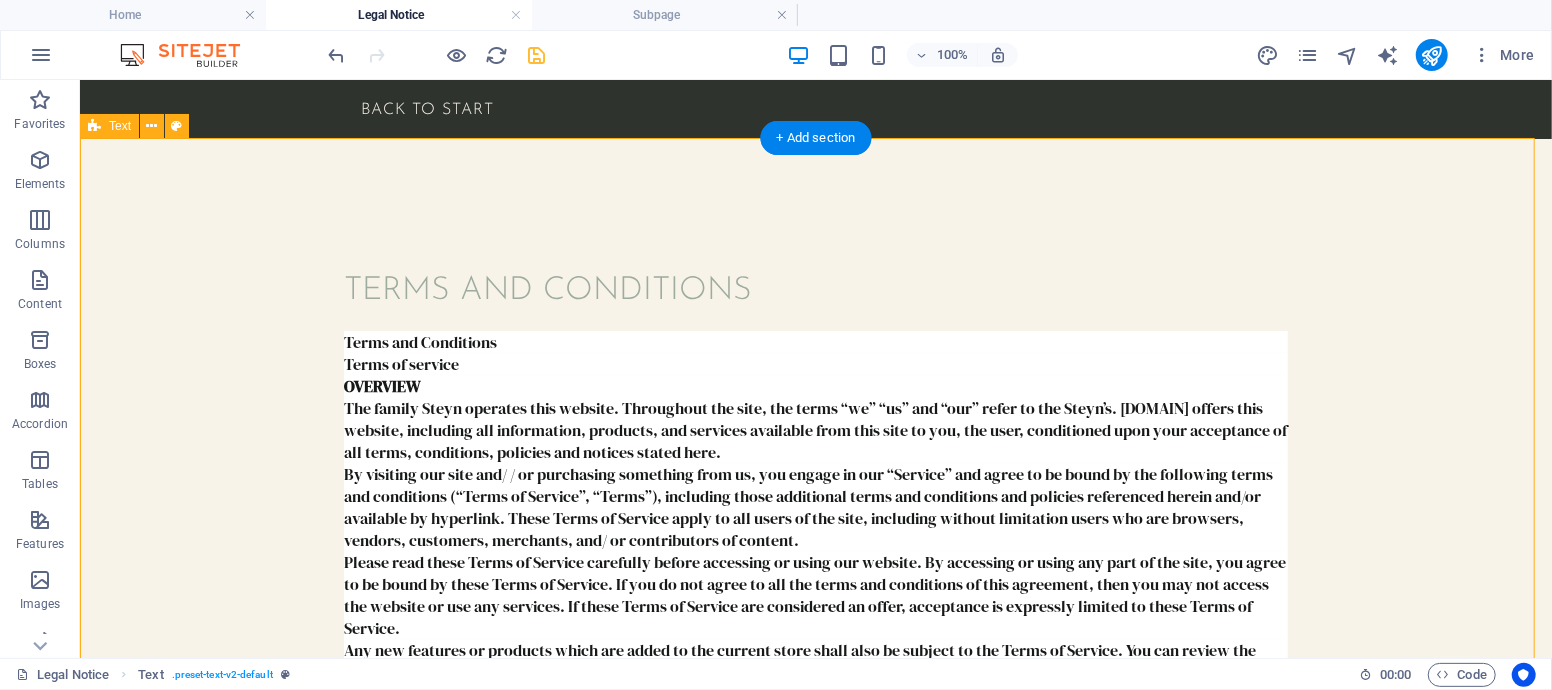 click on "Terms and Conditions Terms and Conditions Terms of service OVERVIEW The family Steyn operates this website. Throughout the site, the terms “we” “us” and “our” refer to the Steyn’s. [WEBSITE] offers this website, including all information, products, and services available from this site to you, the user, conditioned upon your acceptance of all terms, conditions, policies and notices stated here. By visiting our site and/ or purchasing something from us, you engage in our “Service” and agree to be bound by the following terms and conditions (“Terms of Service”, “Terms”), including those additional terms and conditions and policies referenced herein and/or available by hyperlink. These Terms of Service apply to all users of the site, including without limitation users who are browsers, vendors, customers, merchants, and/ or contributors of content. SECTION 1 – ONLINE STORE TERMS You must not transmit any worms or viruses or any code of a destructive nature." at bounding box center (815, 2256) 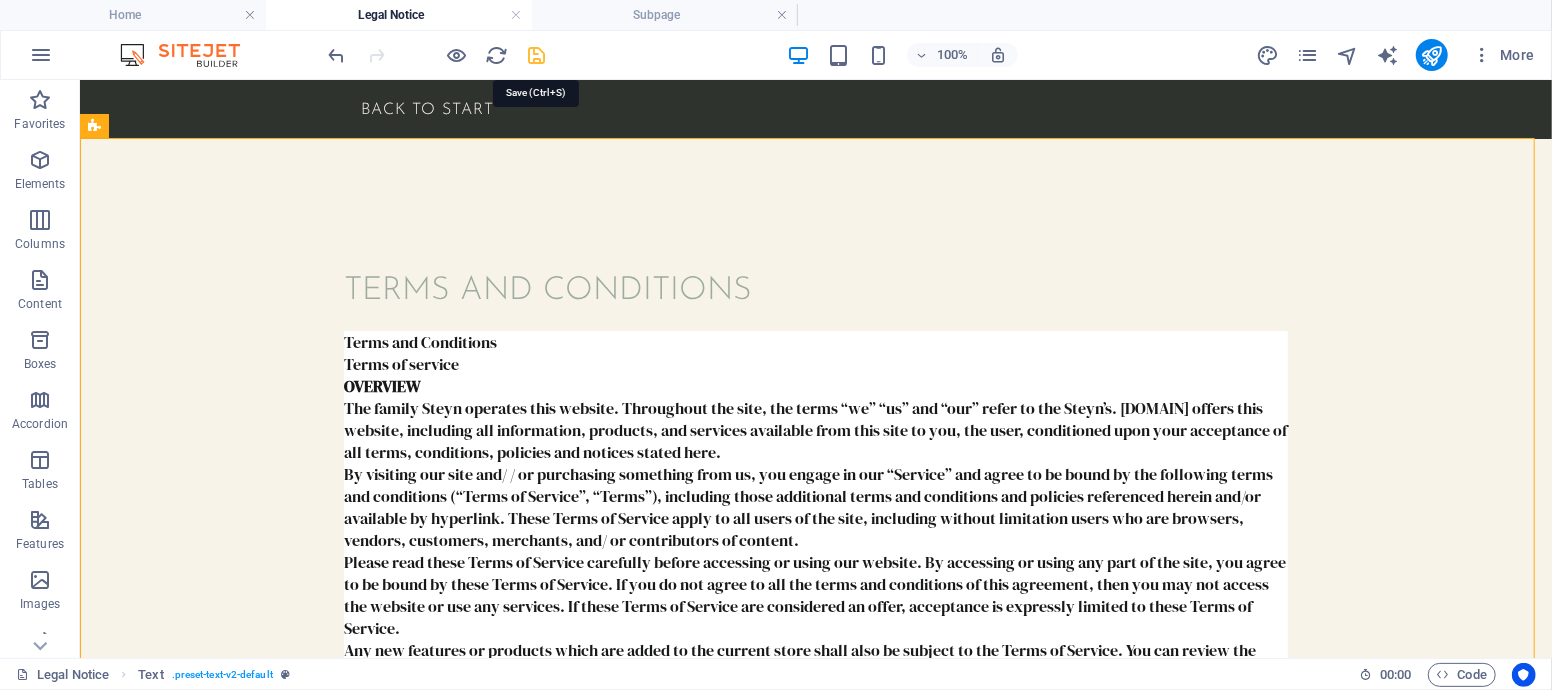 click at bounding box center [537, 55] 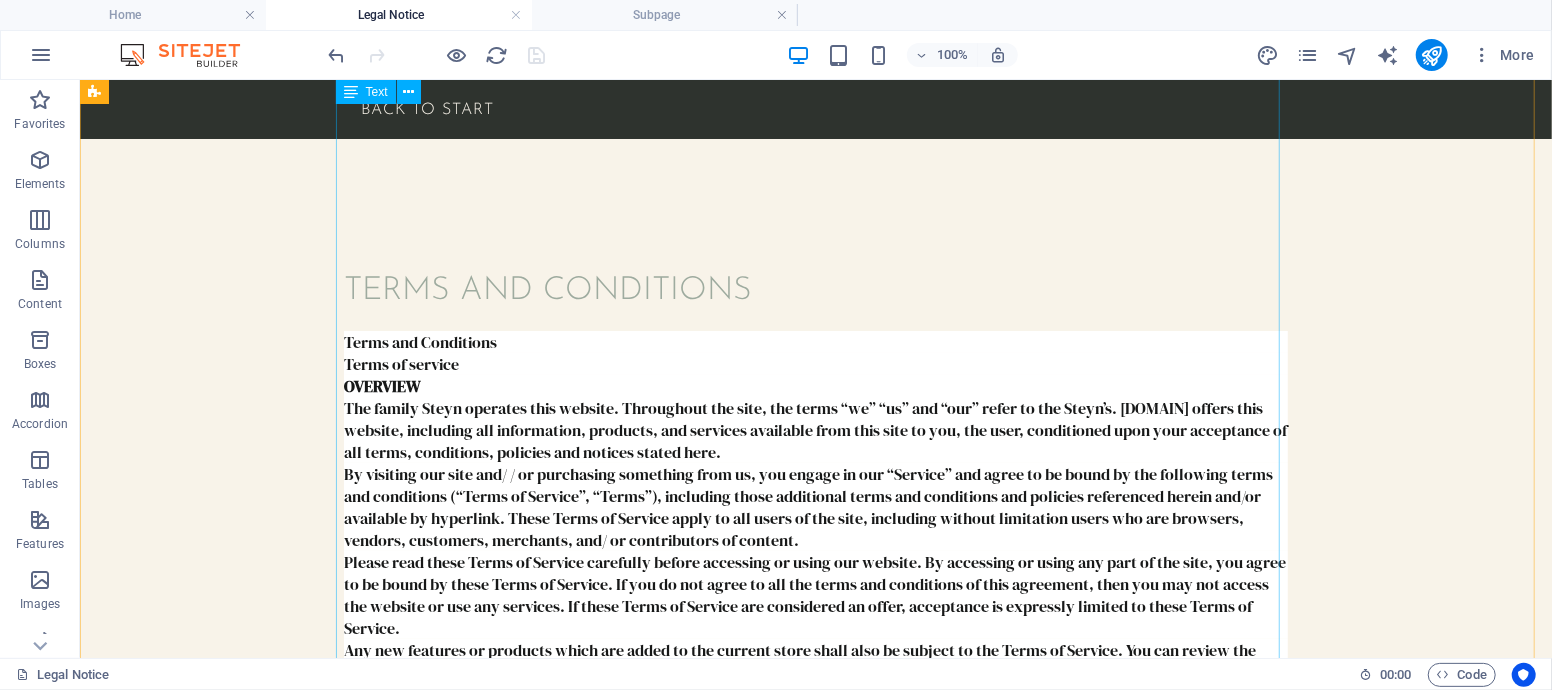 scroll, scrollTop: 0, scrollLeft: 0, axis: both 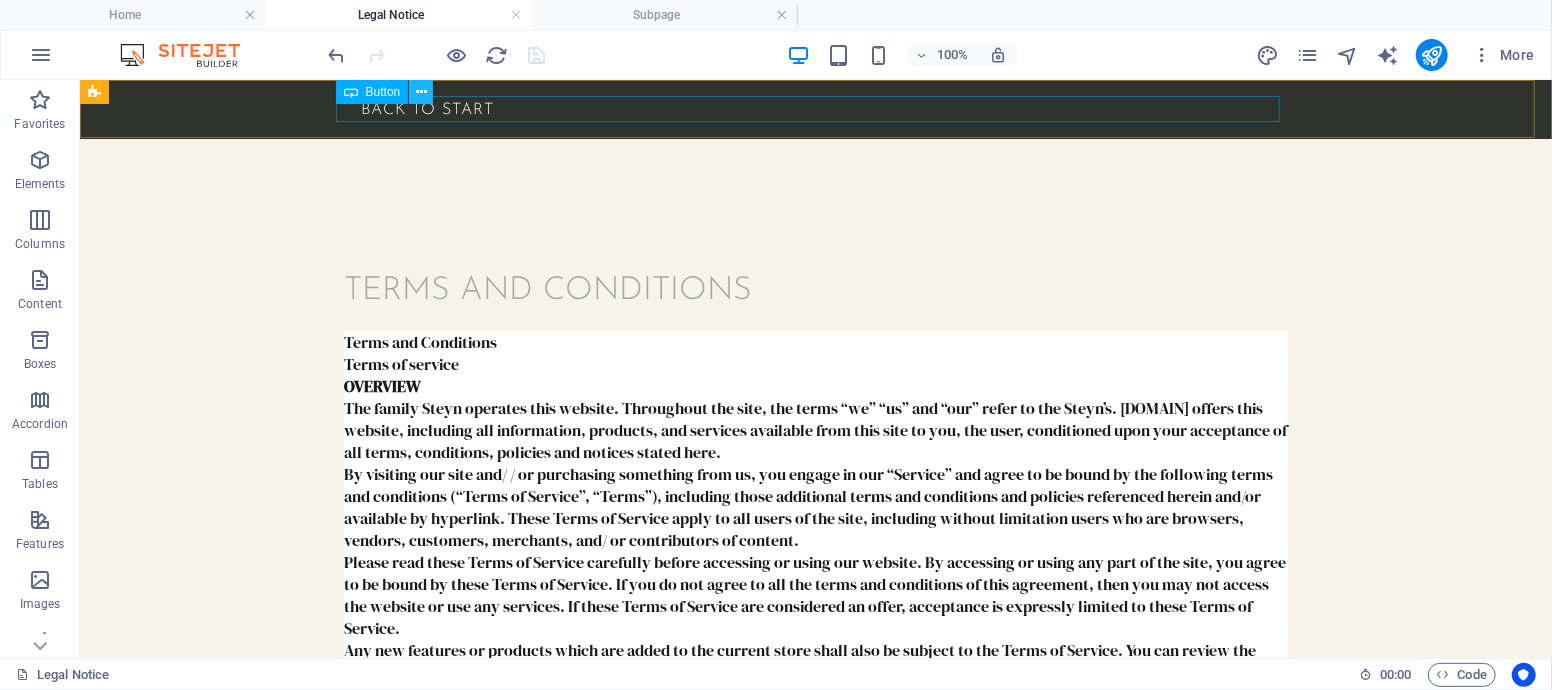 click at bounding box center [421, 92] 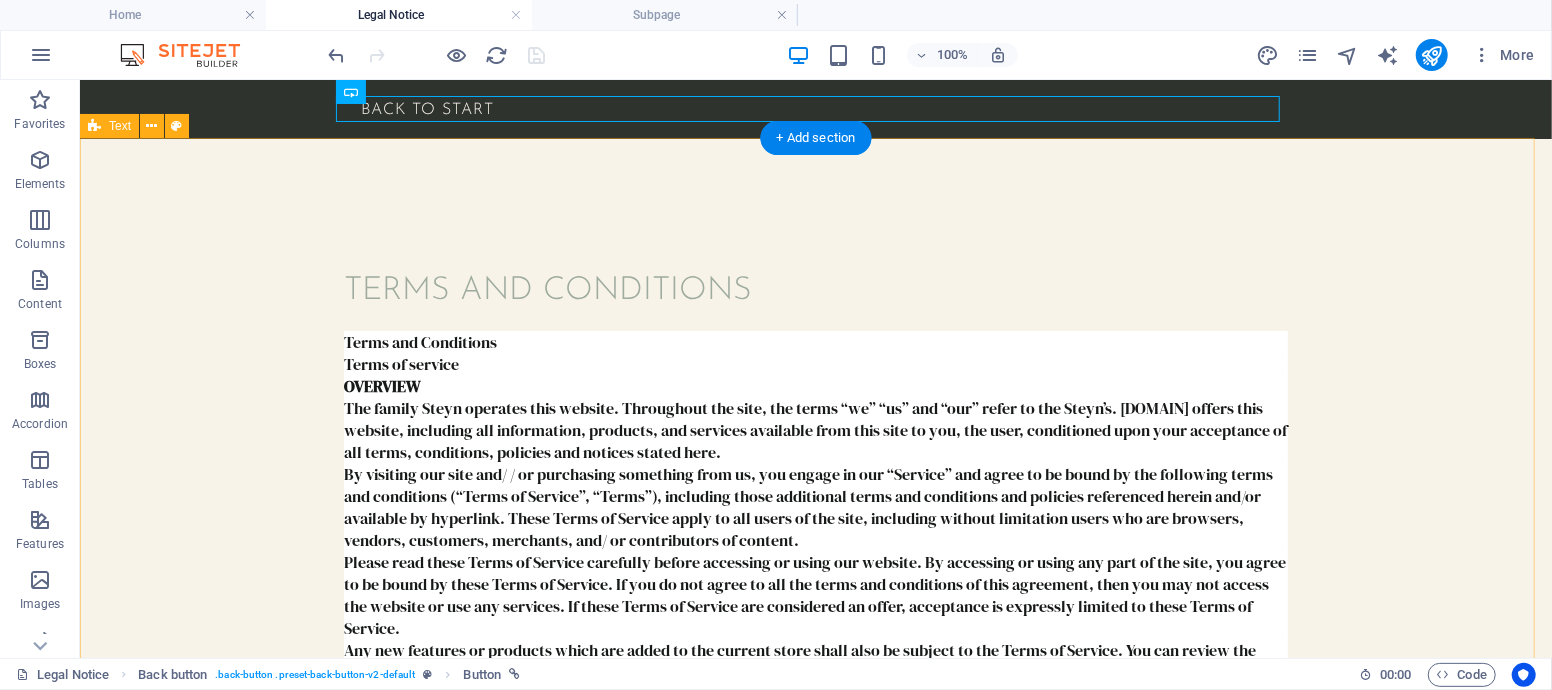 click on "Terms and Conditions Terms and Conditions Terms of service OVERVIEW The family Steyn operates this website. Throughout the site, the terms “we” “us” and “our” refer to the Steyn’s. [WEBSITE] offers this website, including all information, products, and services available from this site to you, the user, conditioned upon your acceptance of all terms, conditions, policies and notices stated here. By visiting our site and/ or purchasing something from us, you engage in our “Service” and agree to be bound by the following terms and conditions (“Terms of Service”, “Terms”), including those additional terms and conditions and policies referenced herein and/or available by hyperlink. These Terms of Service apply to all users of the site, including without limitation users who are browsers, vendors, customers, merchants, and/ or contributors of content. SECTION 1 – ONLINE STORE TERMS You must not transmit any worms or viruses or any code of a destructive nature." at bounding box center (815, 2256) 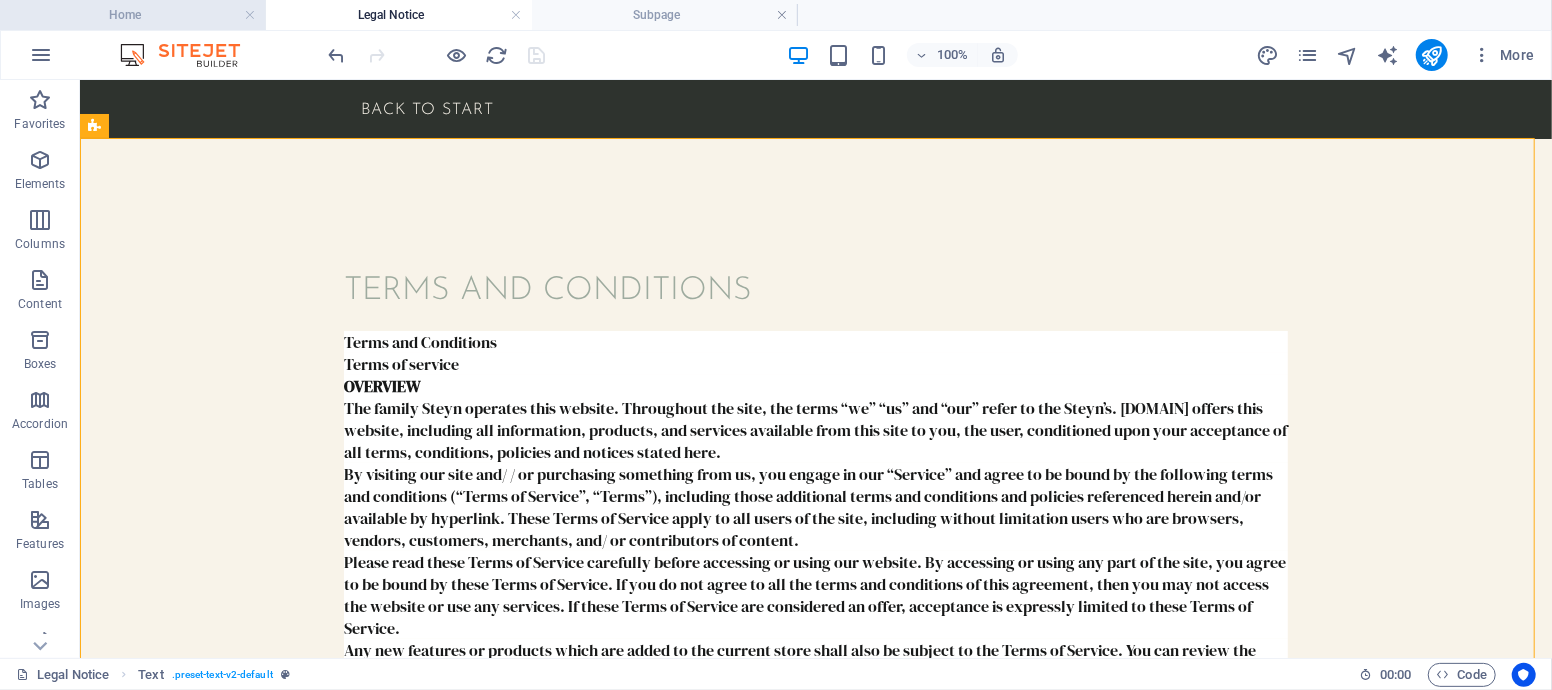 click on "Home" at bounding box center (133, 15) 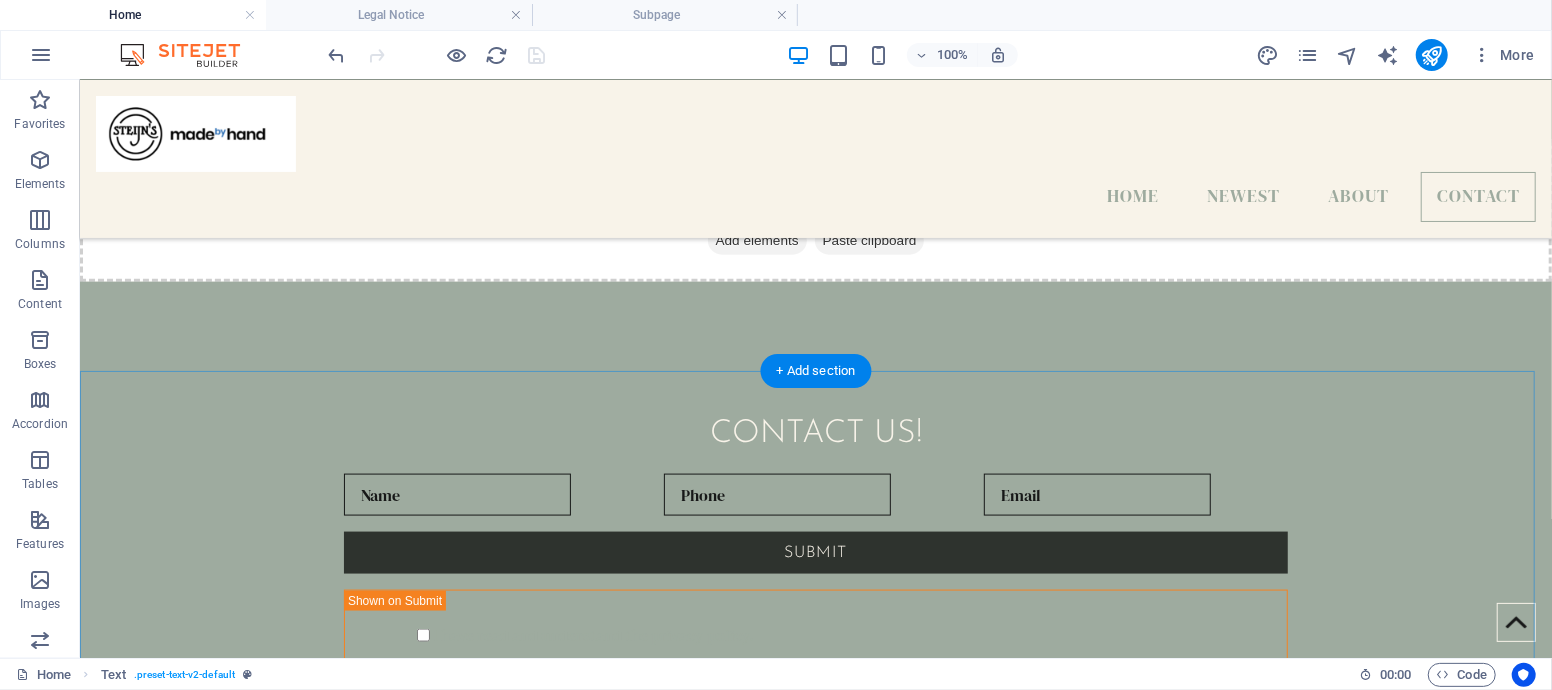 scroll, scrollTop: 1651, scrollLeft: 0, axis: vertical 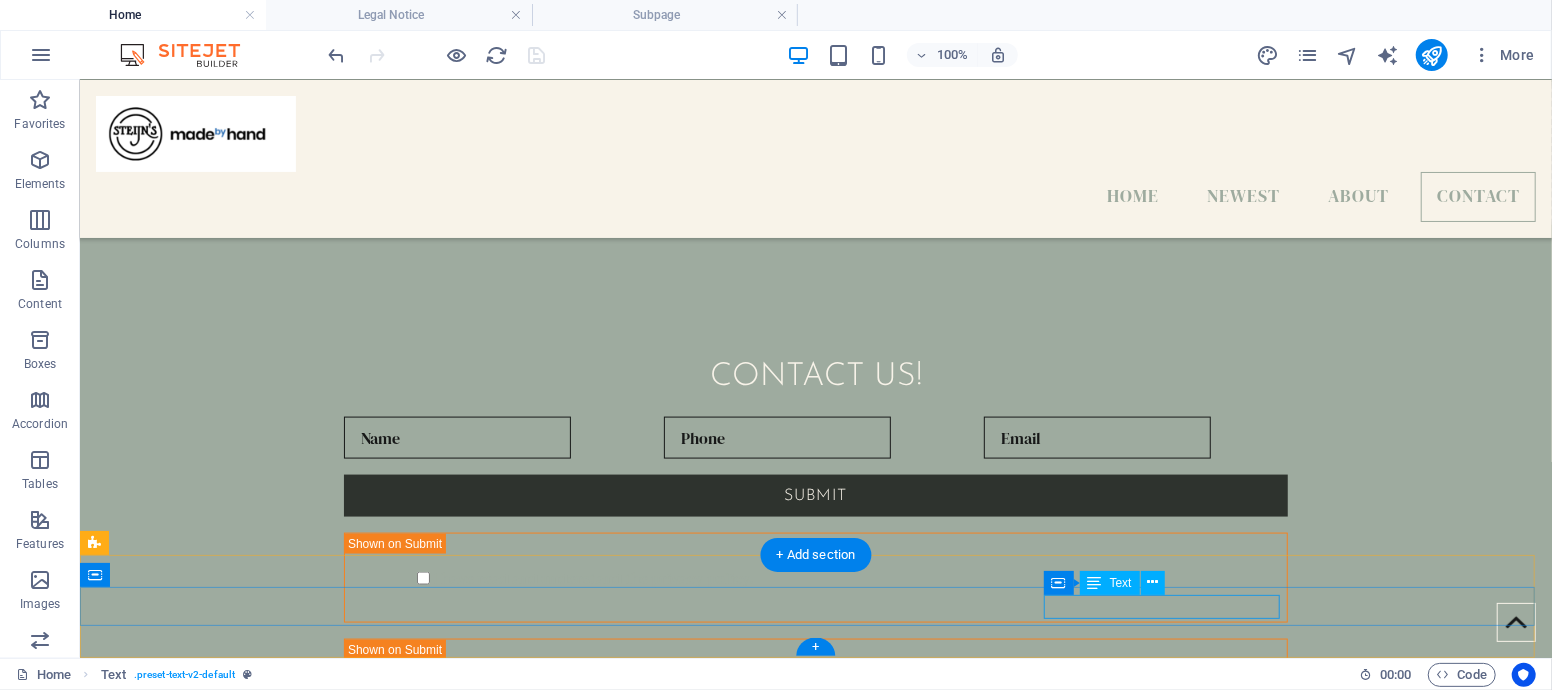 click on "Legal Notice  |  Privacy Policy" at bounding box center (213, 1079) 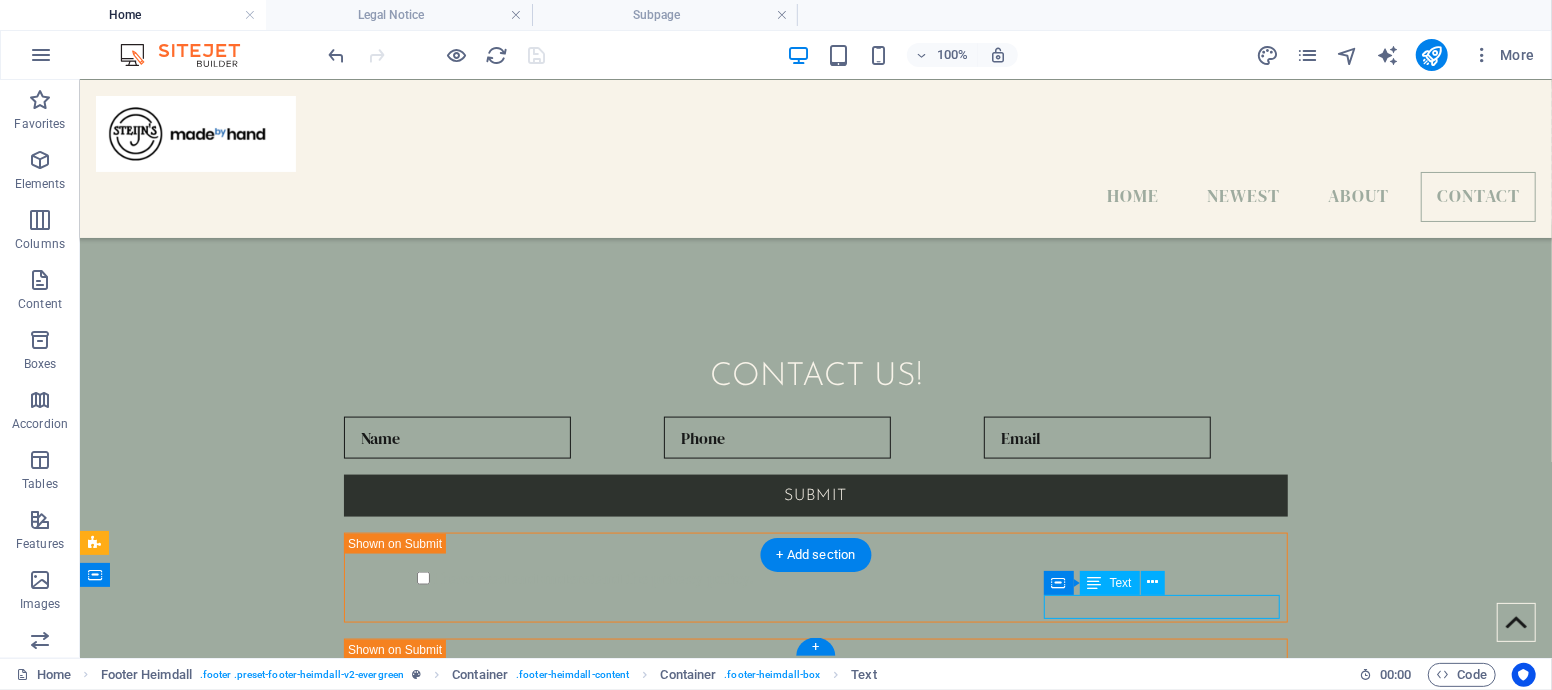 click on "Legal Notice  |  Privacy Policy" at bounding box center (213, 1079) 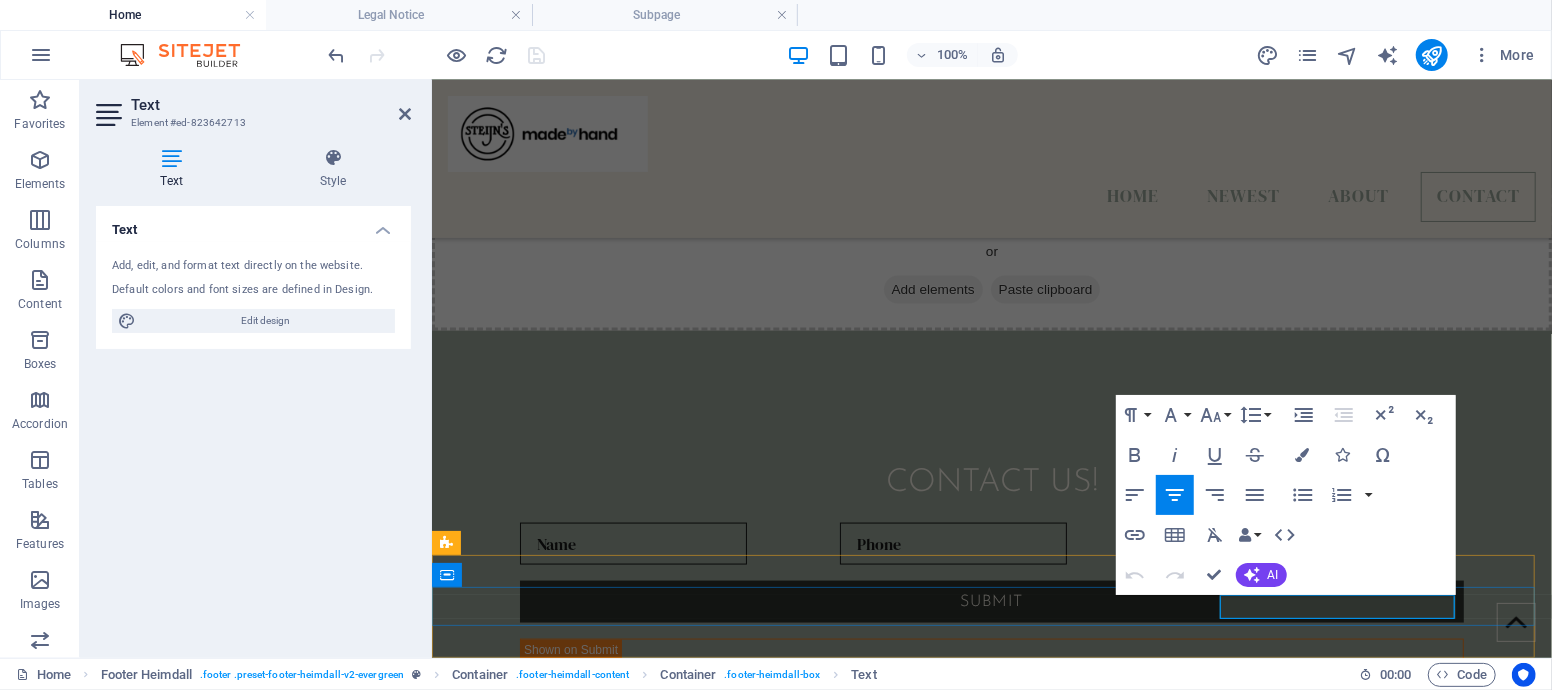type 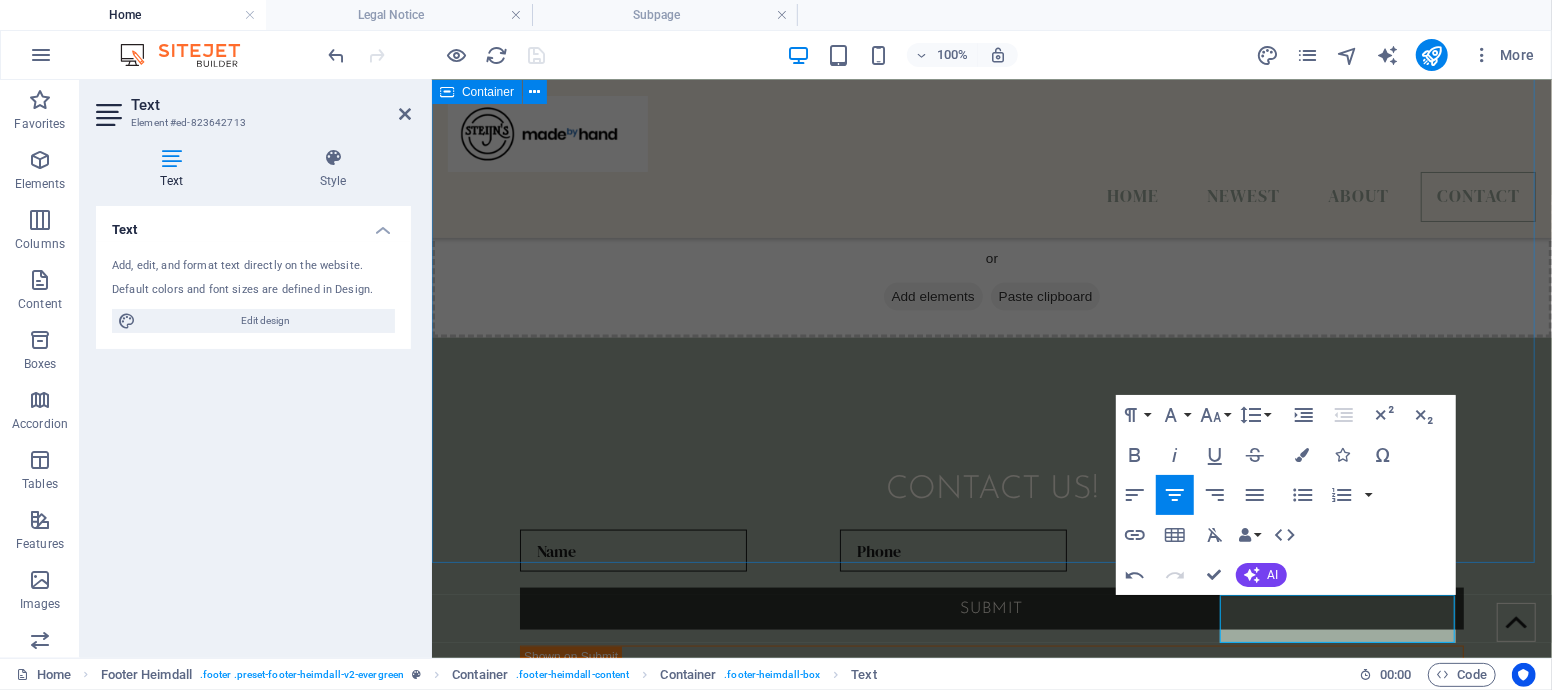 click on "CONTACT US! Submit   I have read and understand the privacy policy. Unreadable? Load new" at bounding box center (991, 695) 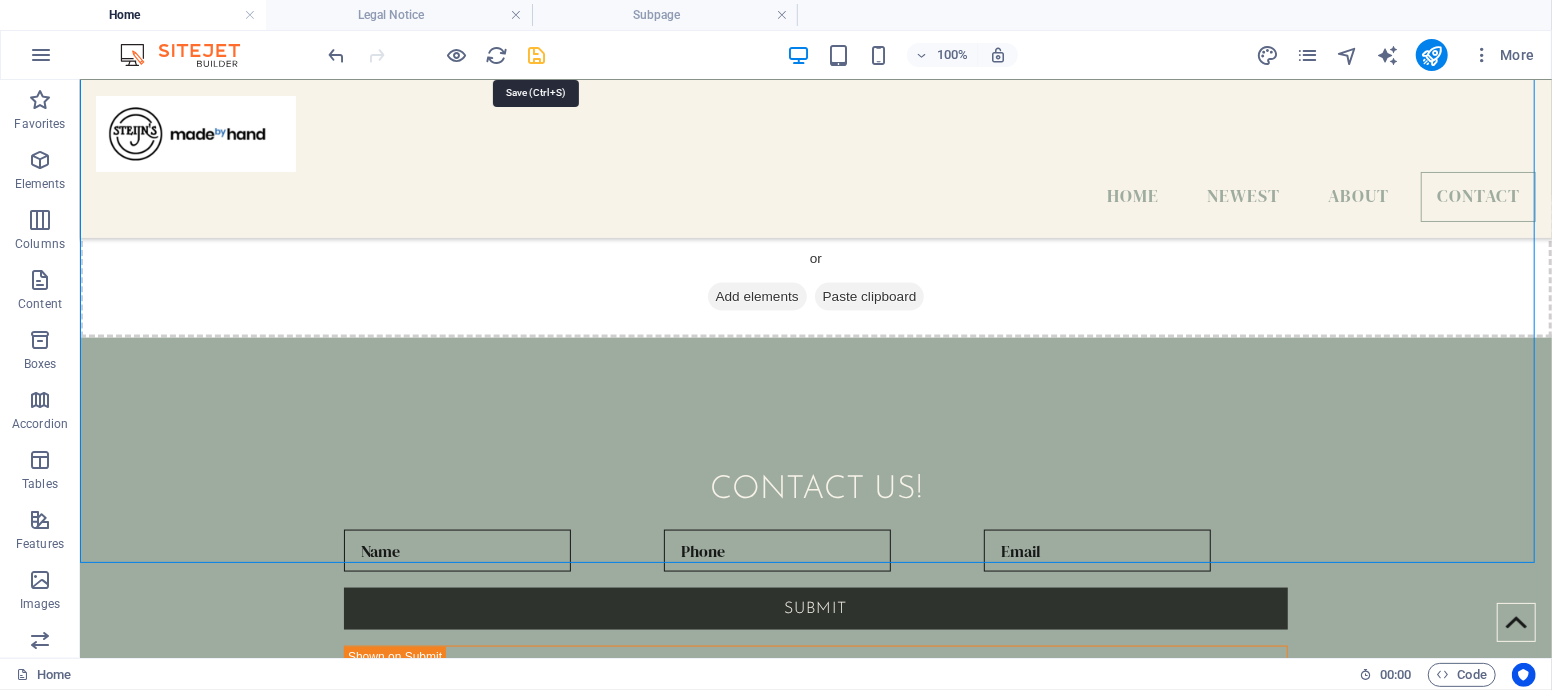 click at bounding box center (537, 55) 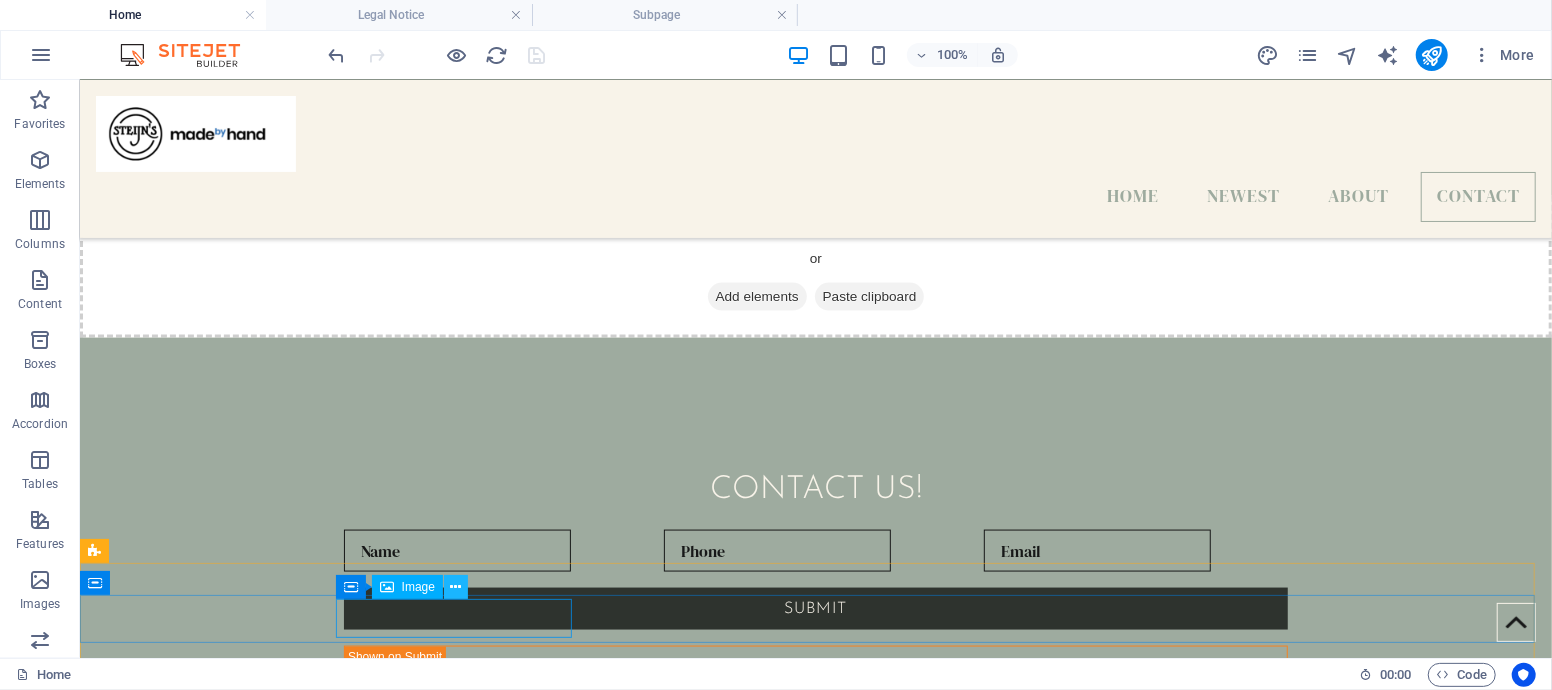 click at bounding box center (456, 587) 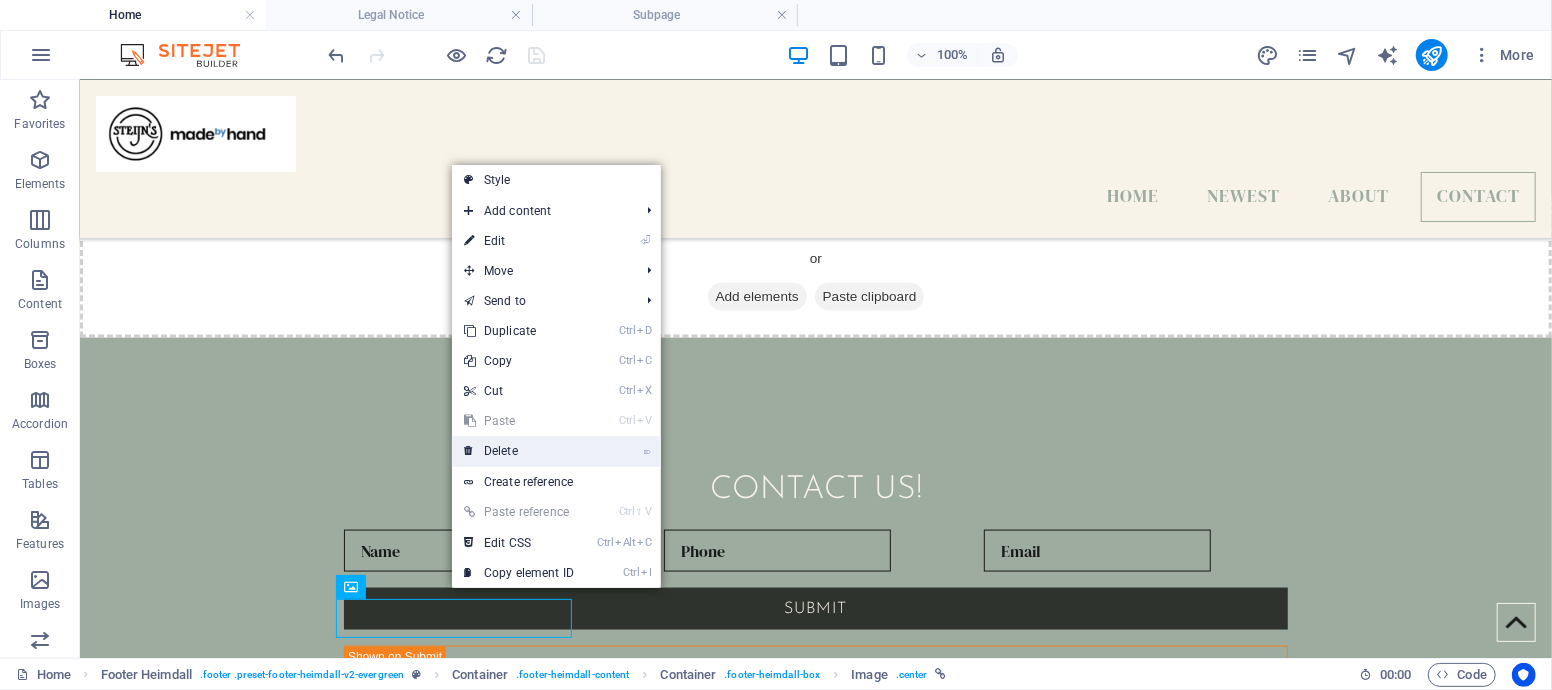 click on "⌦  Delete" at bounding box center [519, 451] 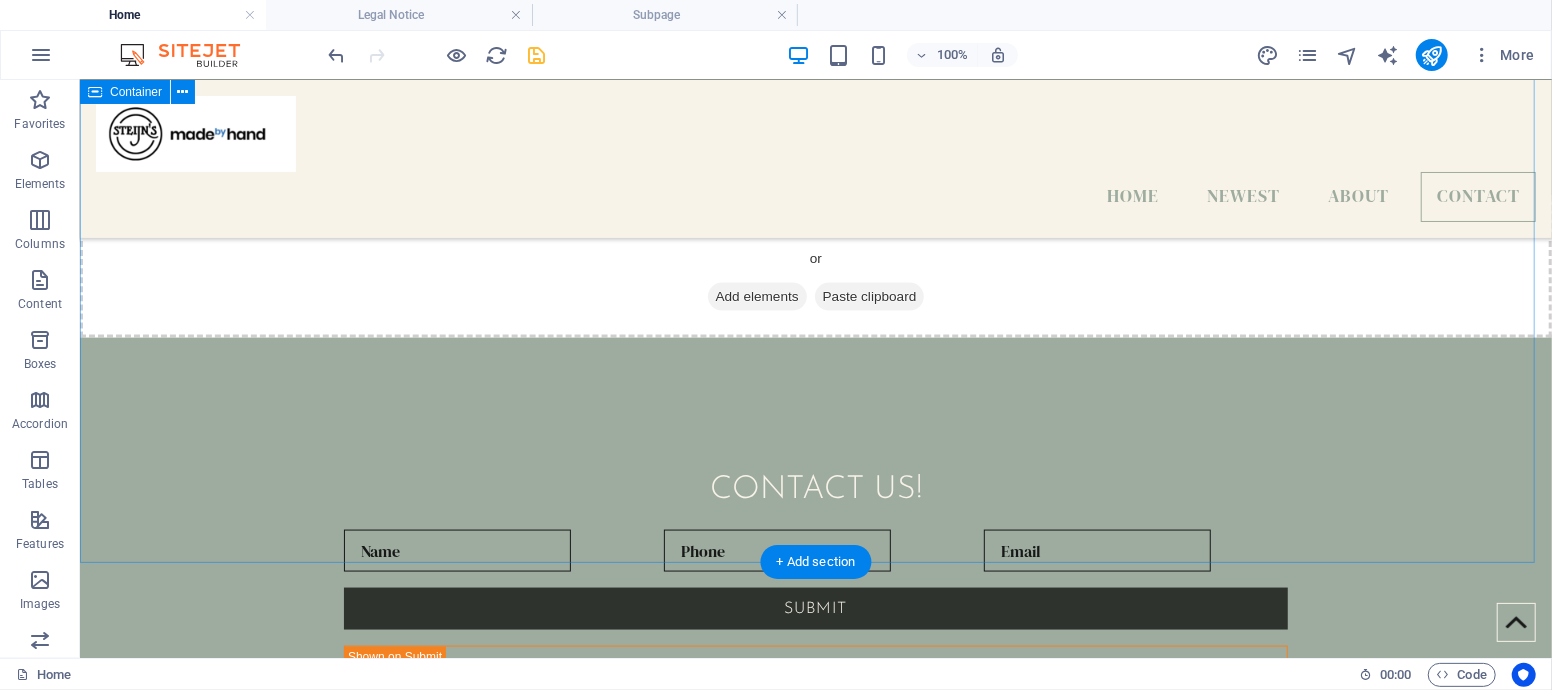 scroll, scrollTop: 1789, scrollLeft: 0, axis: vertical 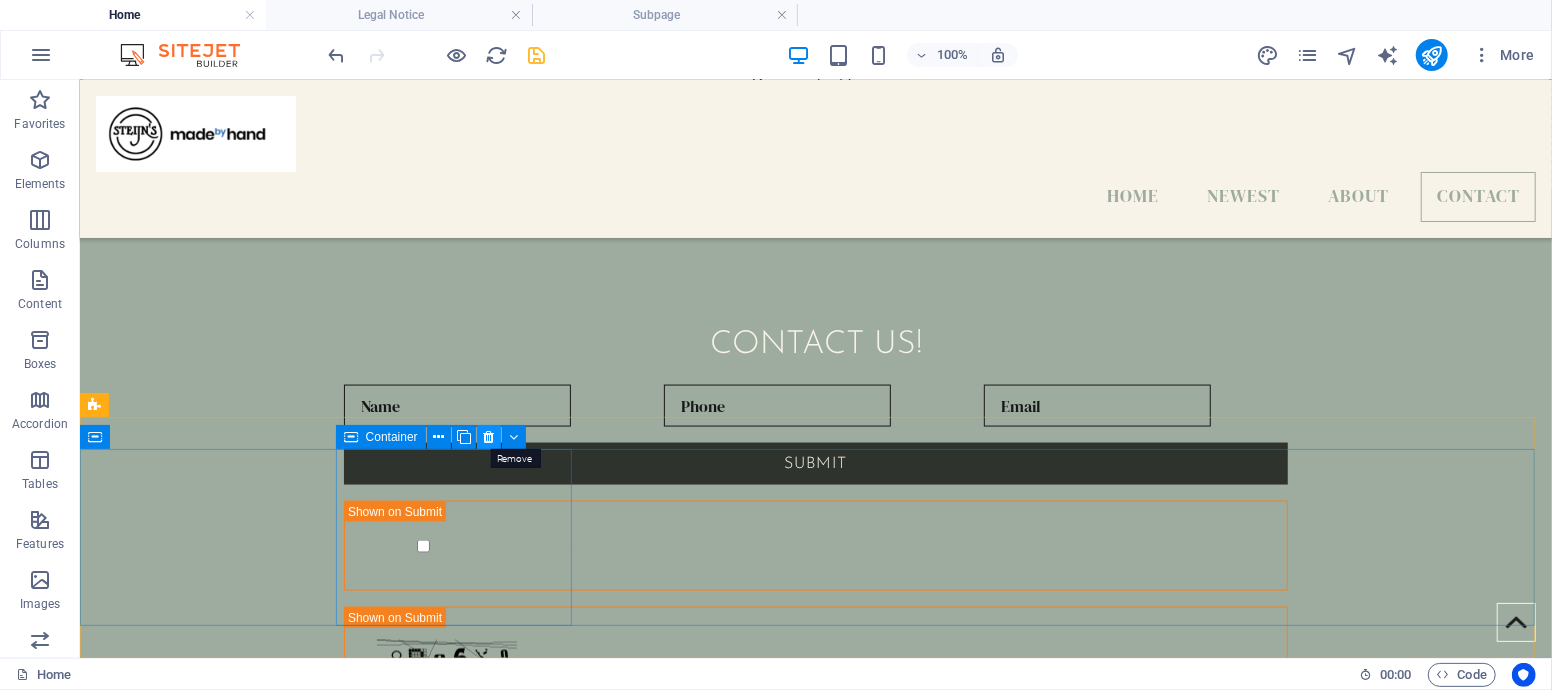 drag, startPoint x: 481, startPoint y: 436, endPoint x: 404, endPoint y: 367, distance: 103.392456 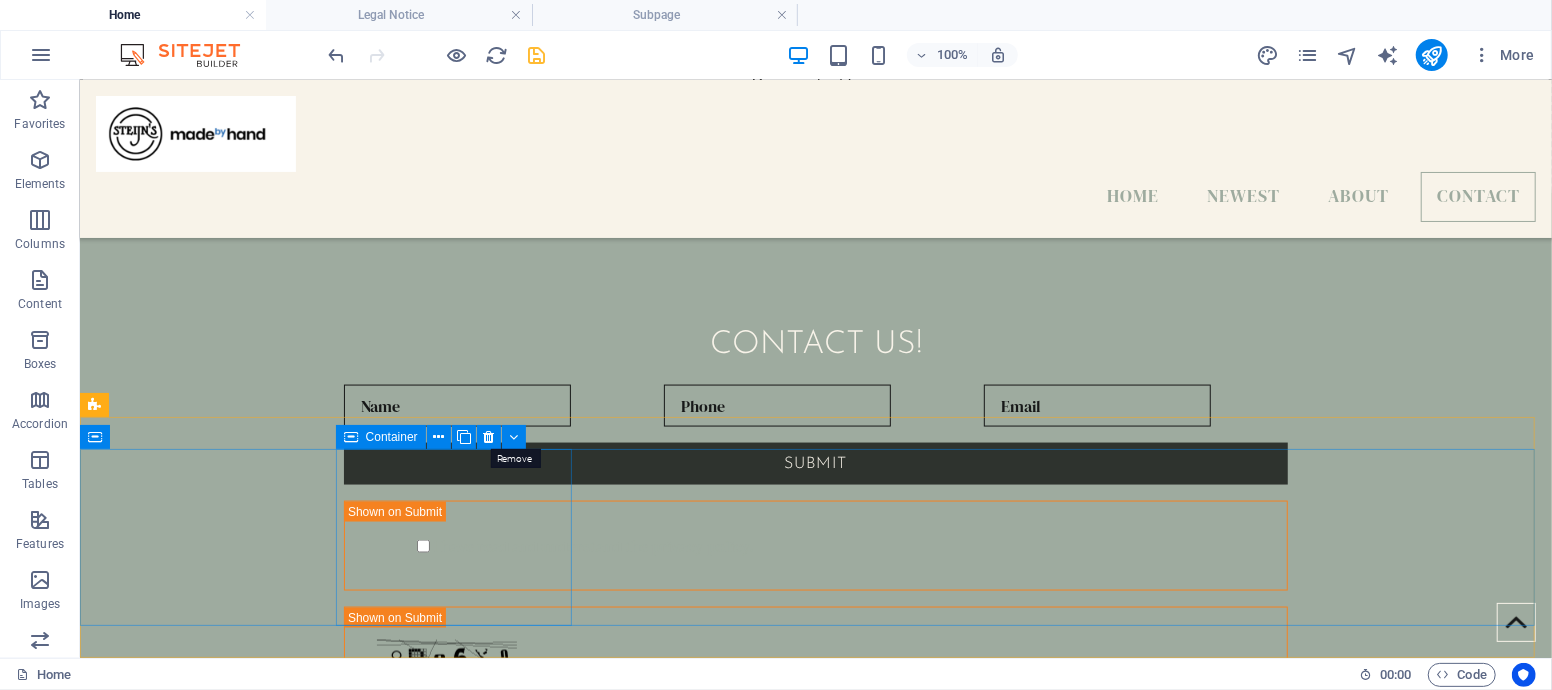 scroll, scrollTop: 1661, scrollLeft: 0, axis: vertical 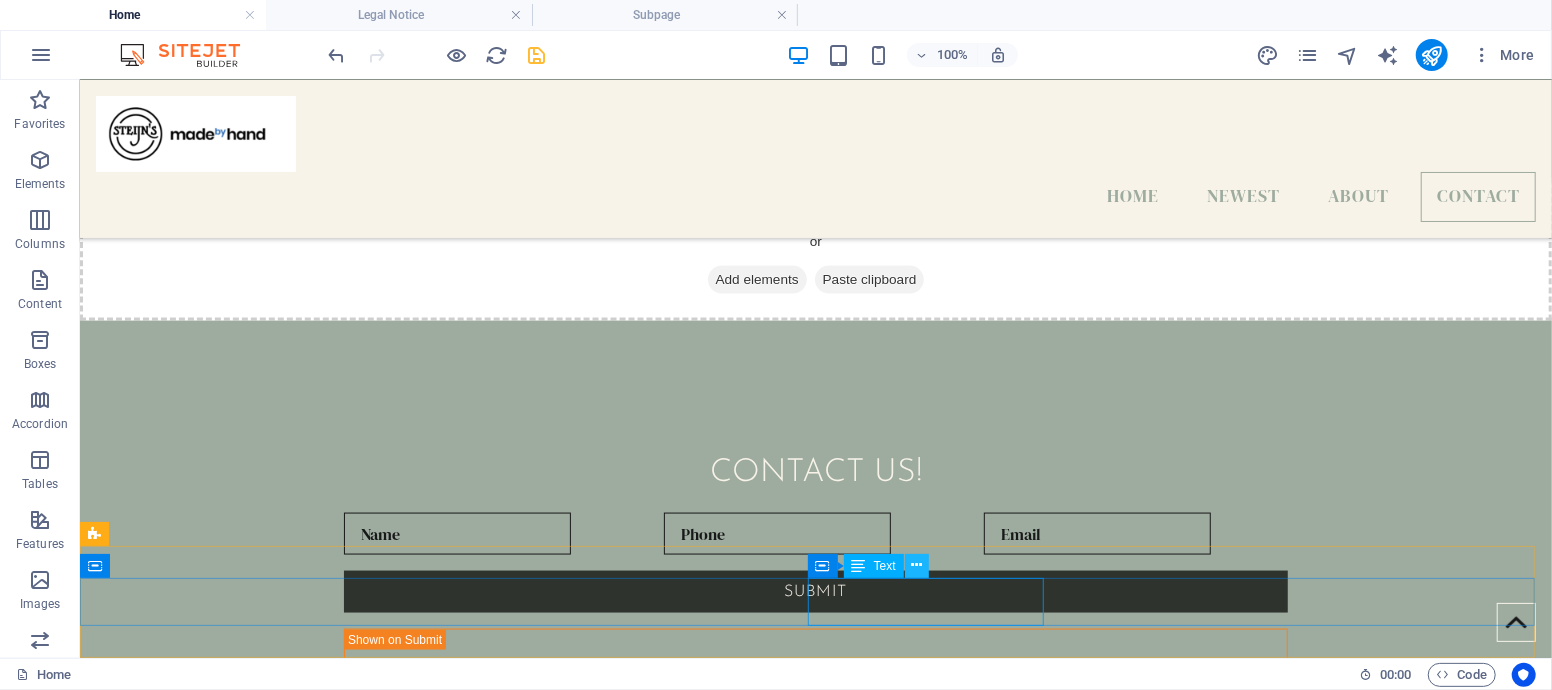 click at bounding box center (916, 565) 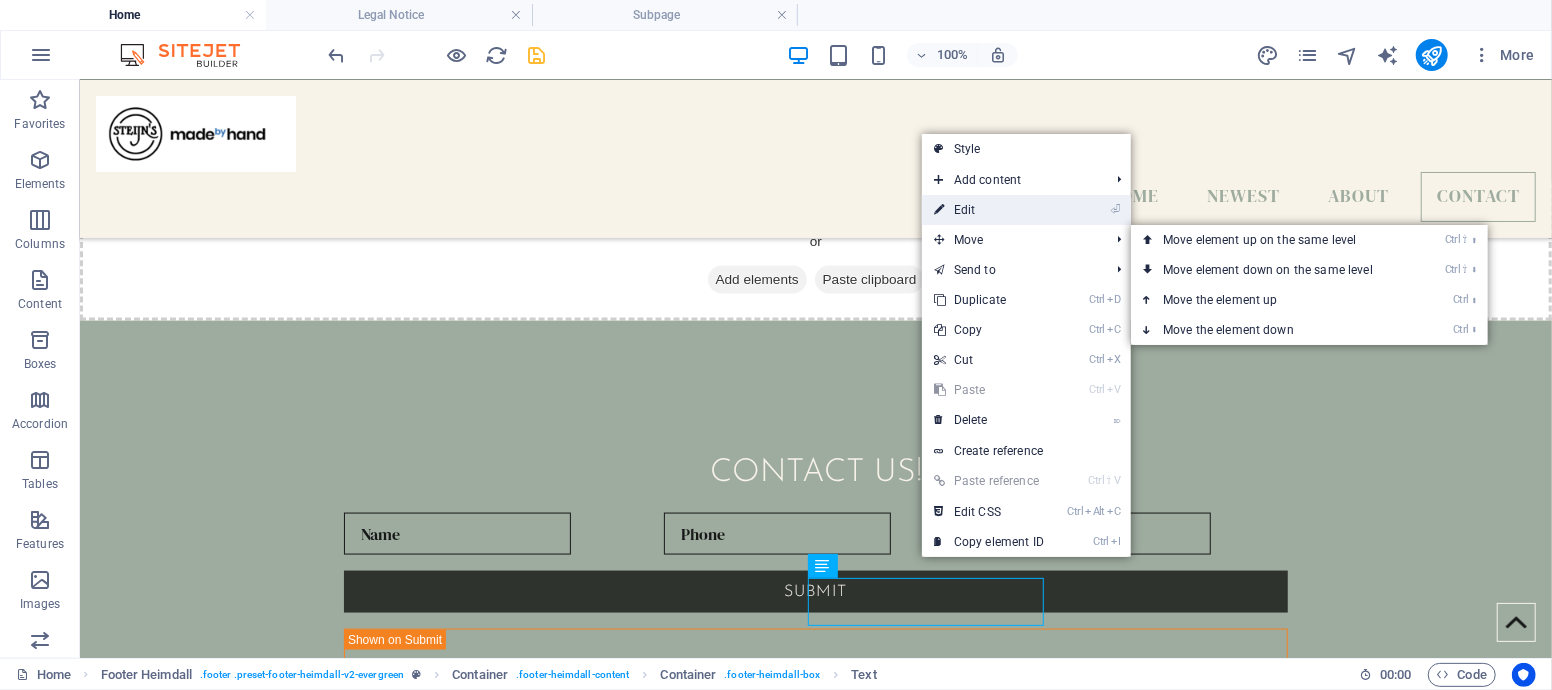 click on "⏎  Edit" at bounding box center (989, 210) 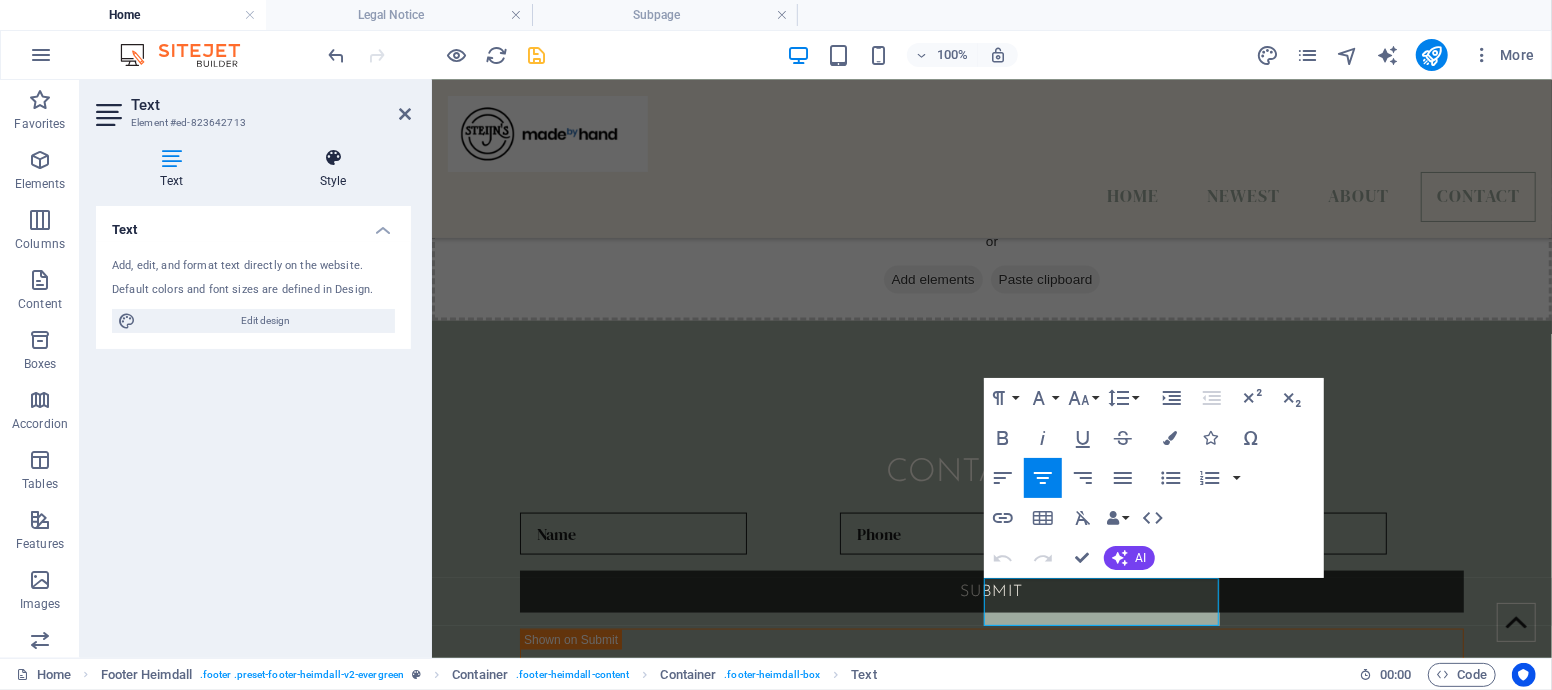click on "Style" at bounding box center (333, 169) 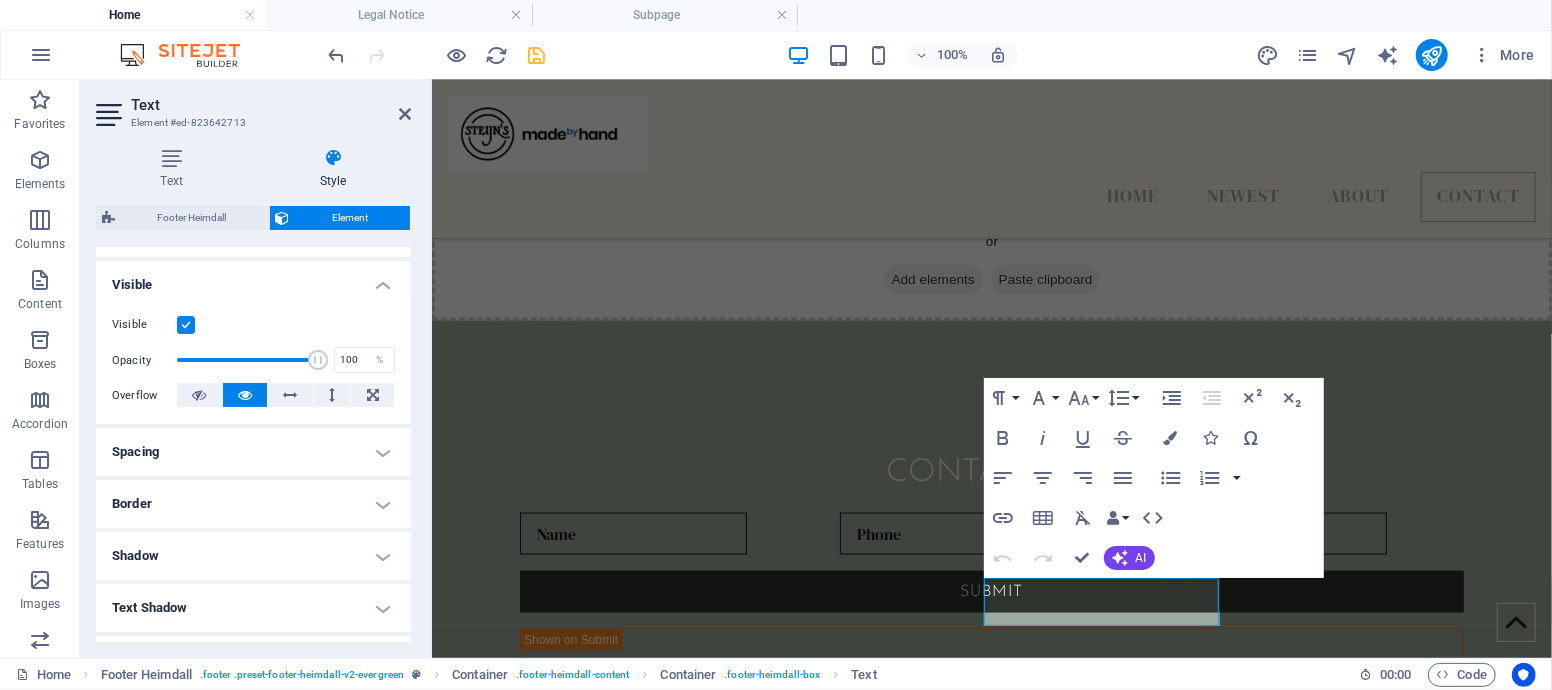 scroll, scrollTop: 0, scrollLeft: 0, axis: both 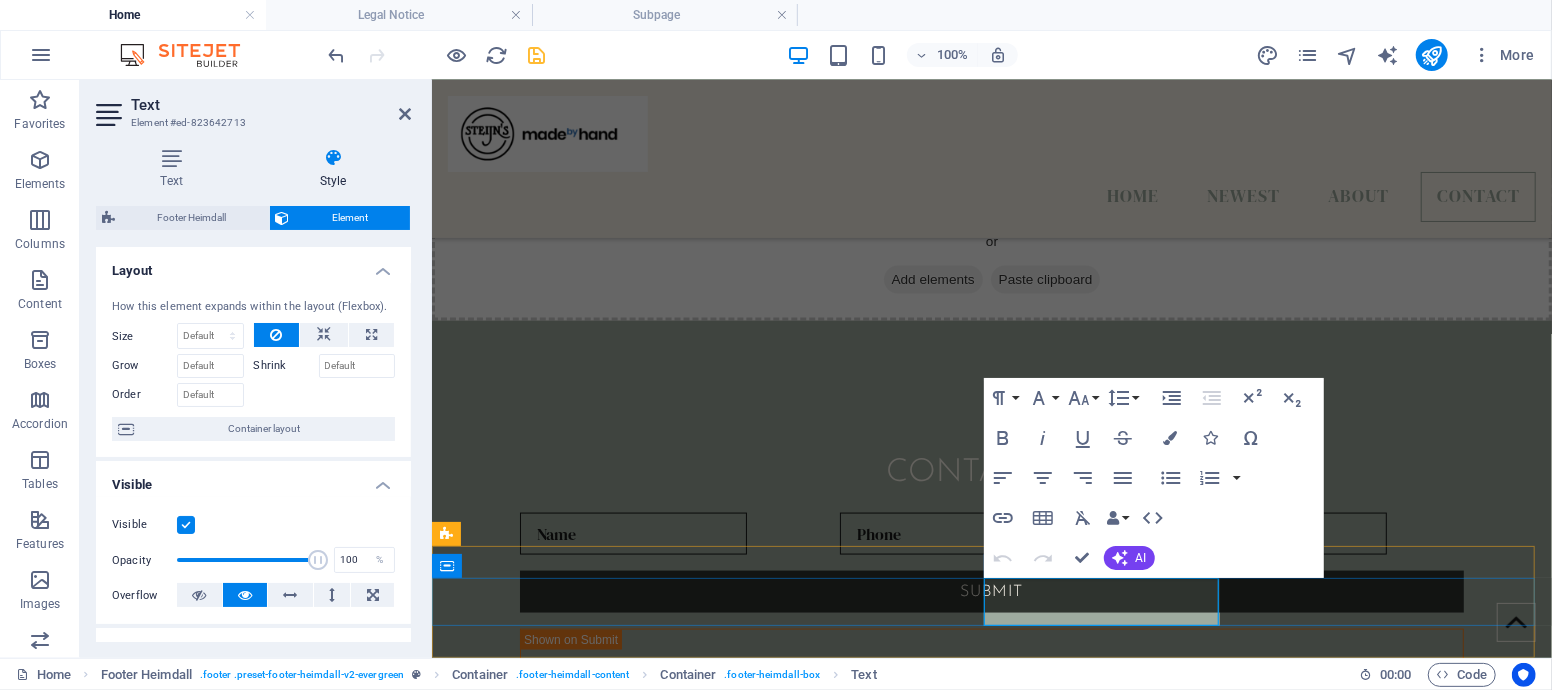 click on "Terms and Conditions  |  Privacy Policy" at bounding box center [565, 1148] 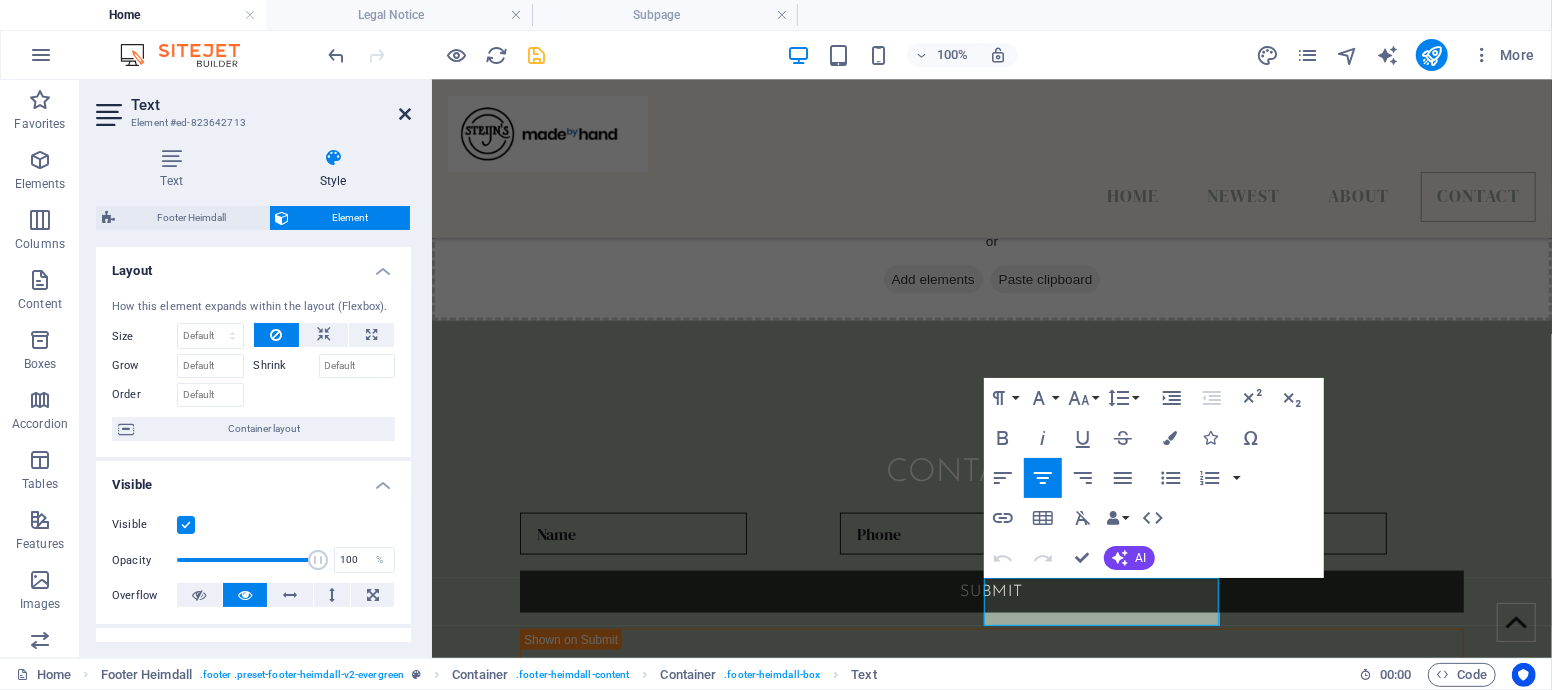 click at bounding box center (405, 114) 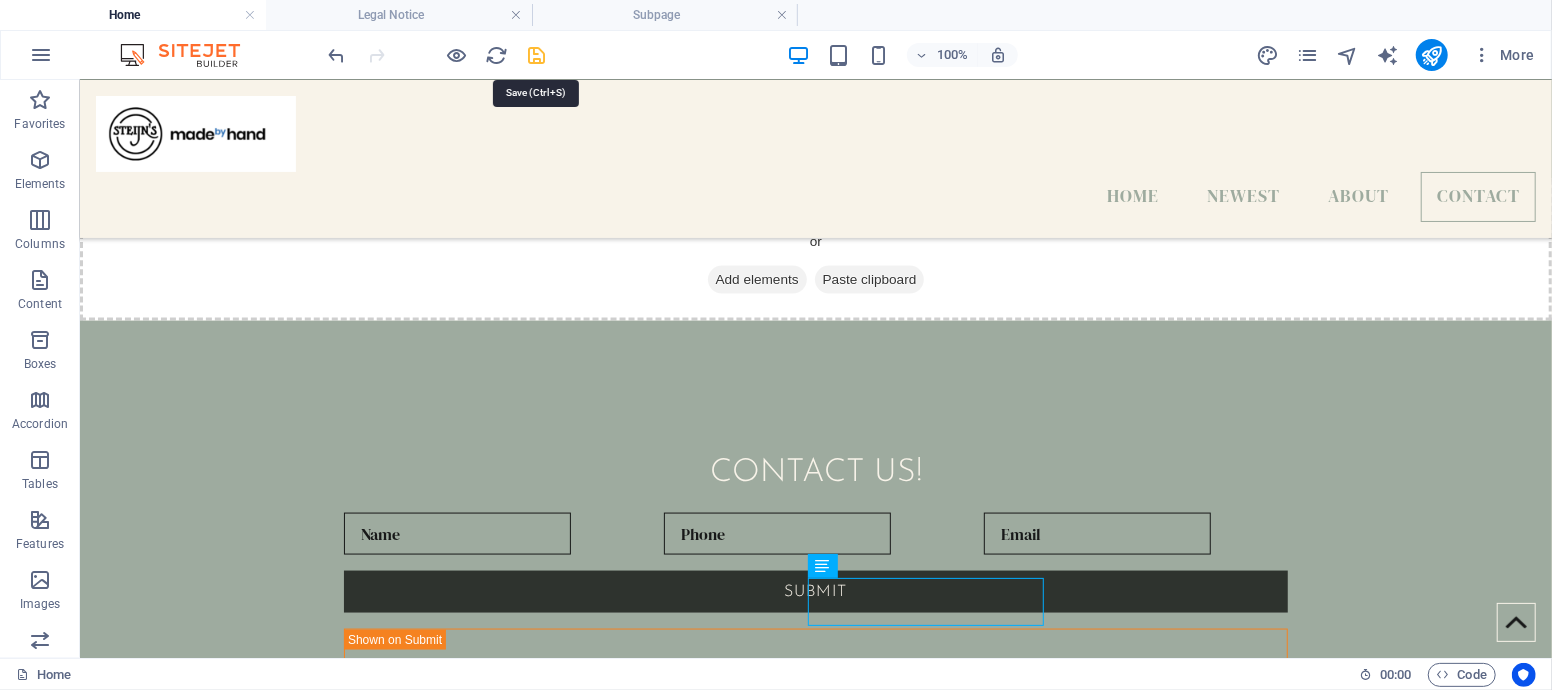click at bounding box center [537, 55] 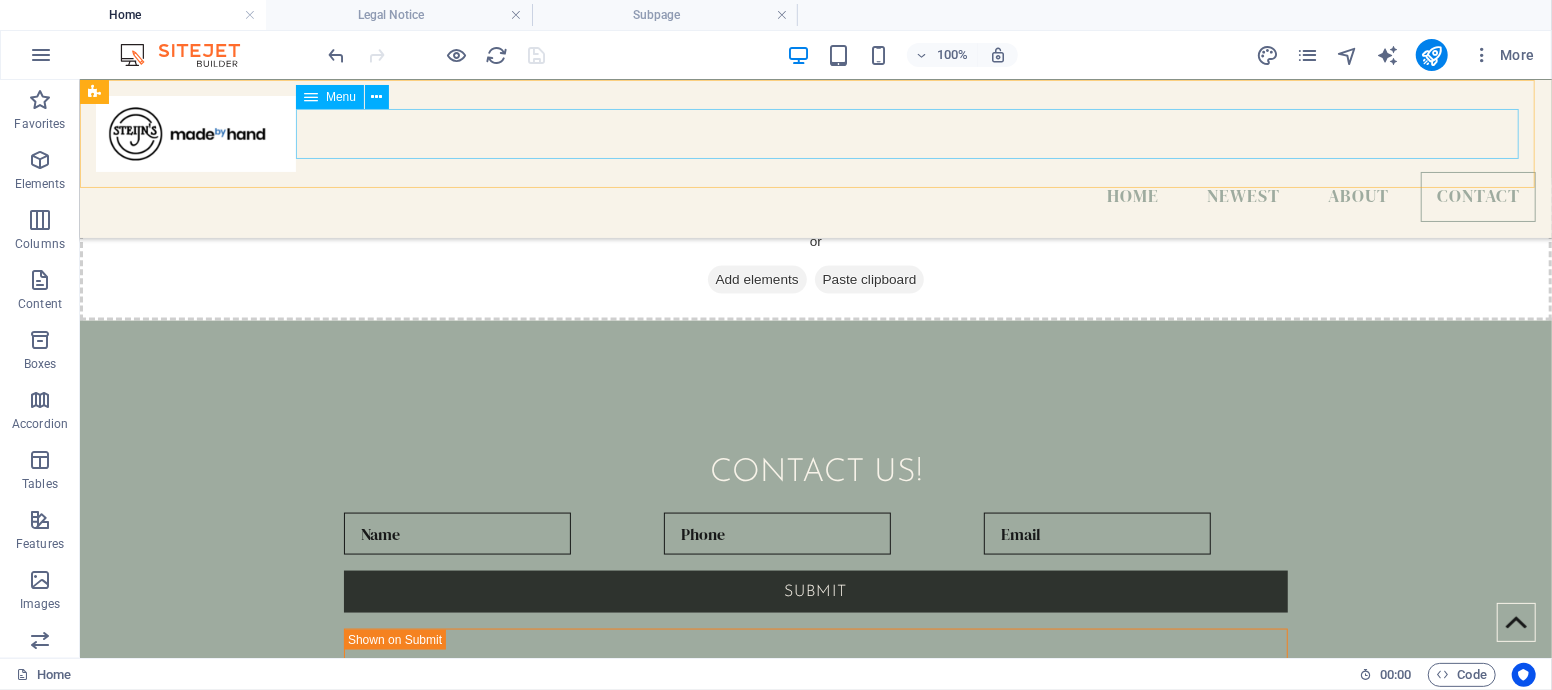 click on "Home Newest About Contact" at bounding box center [815, 196] 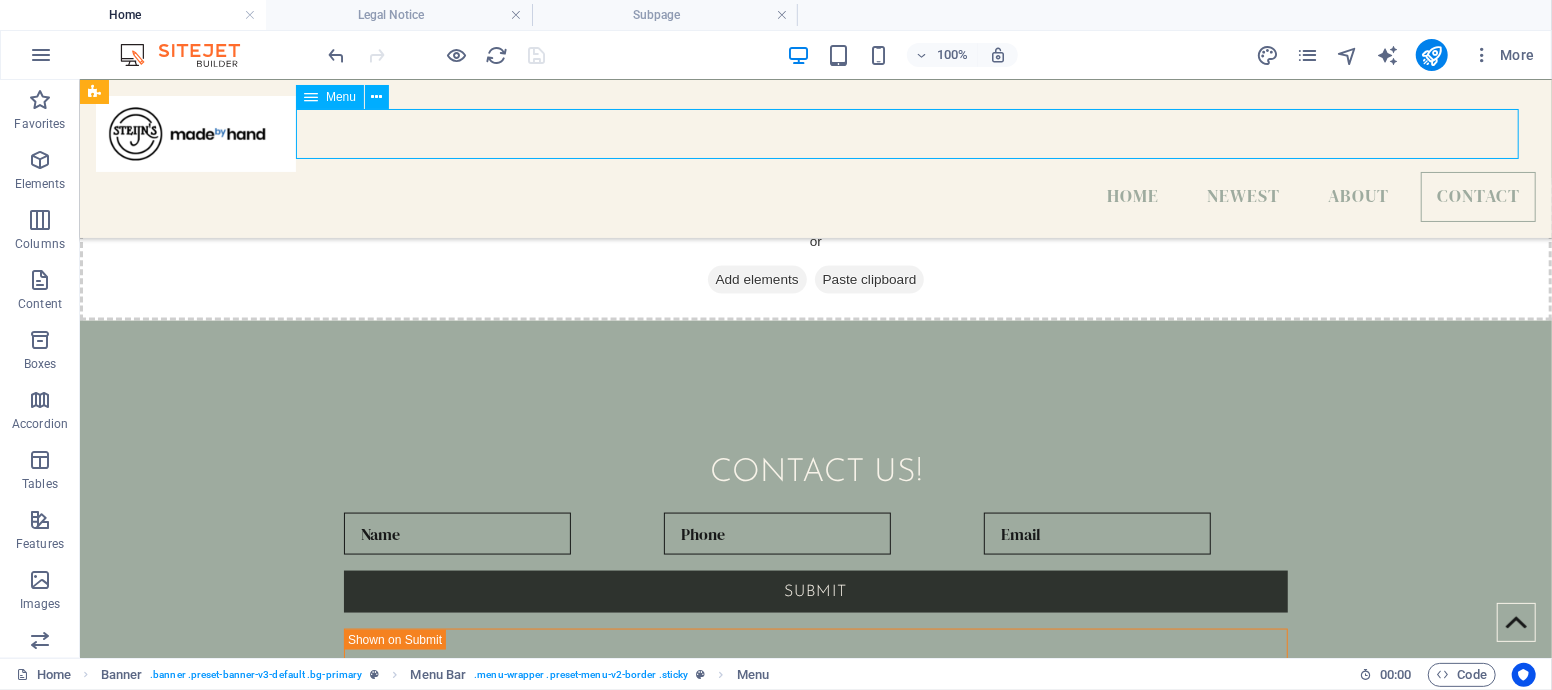 click on "Home Newest About Contact" at bounding box center [815, 196] 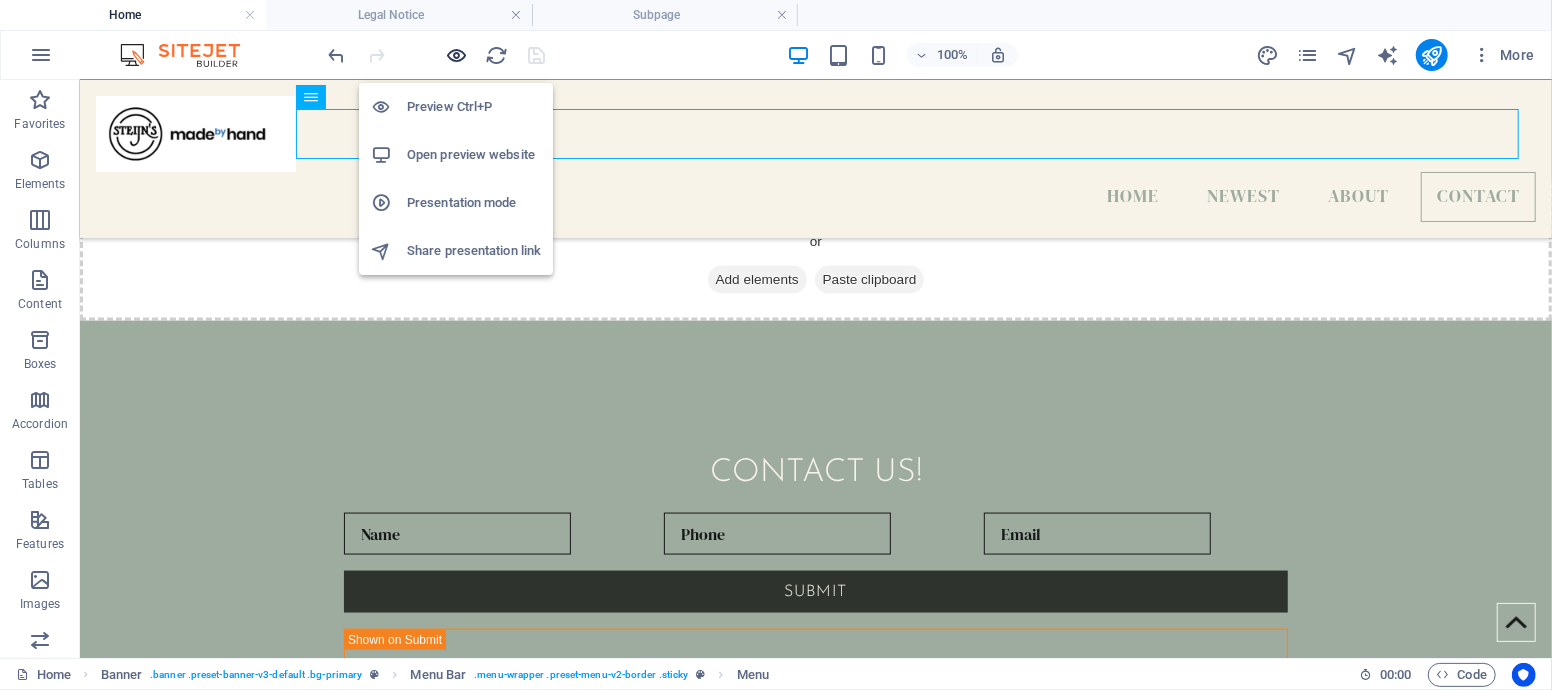 click at bounding box center (457, 55) 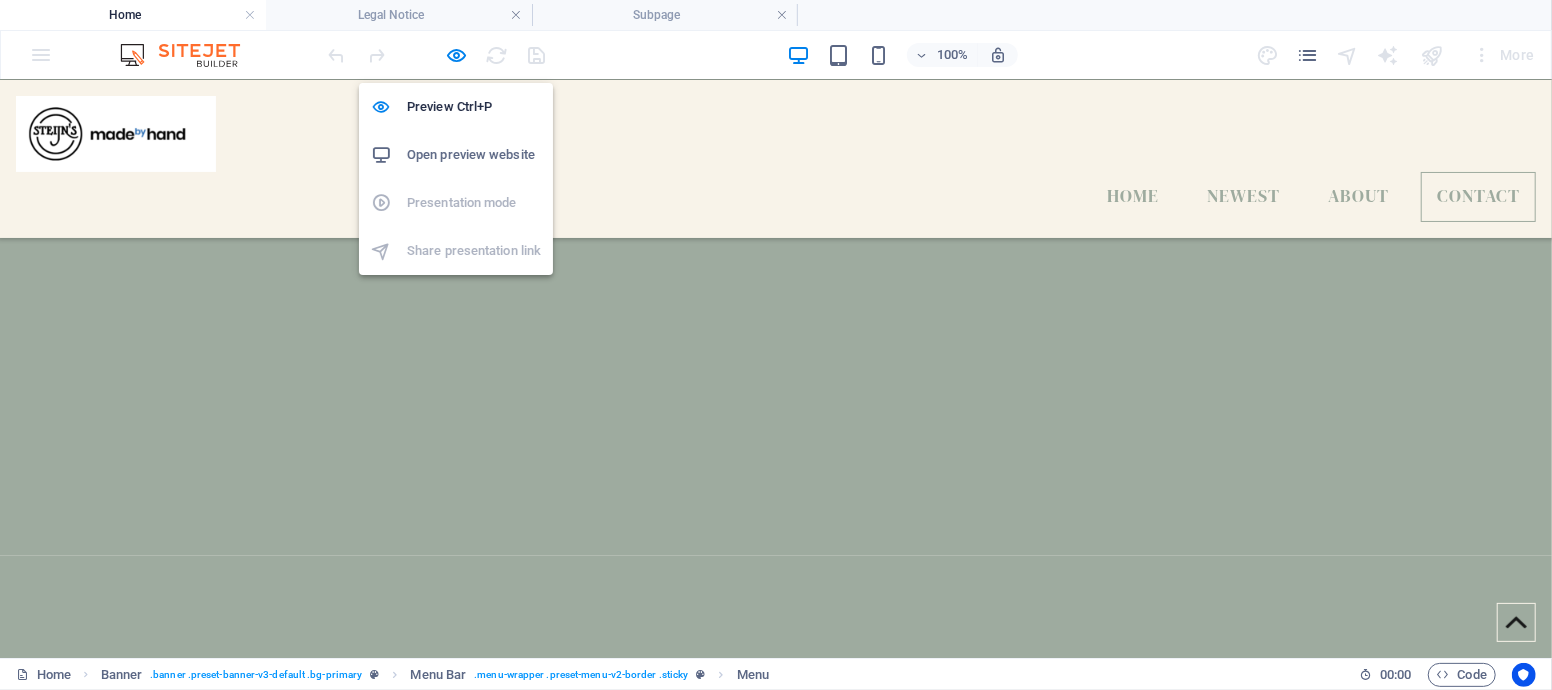 scroll, scrollTop: 1268, scrollLeft: 0, axis: vertical 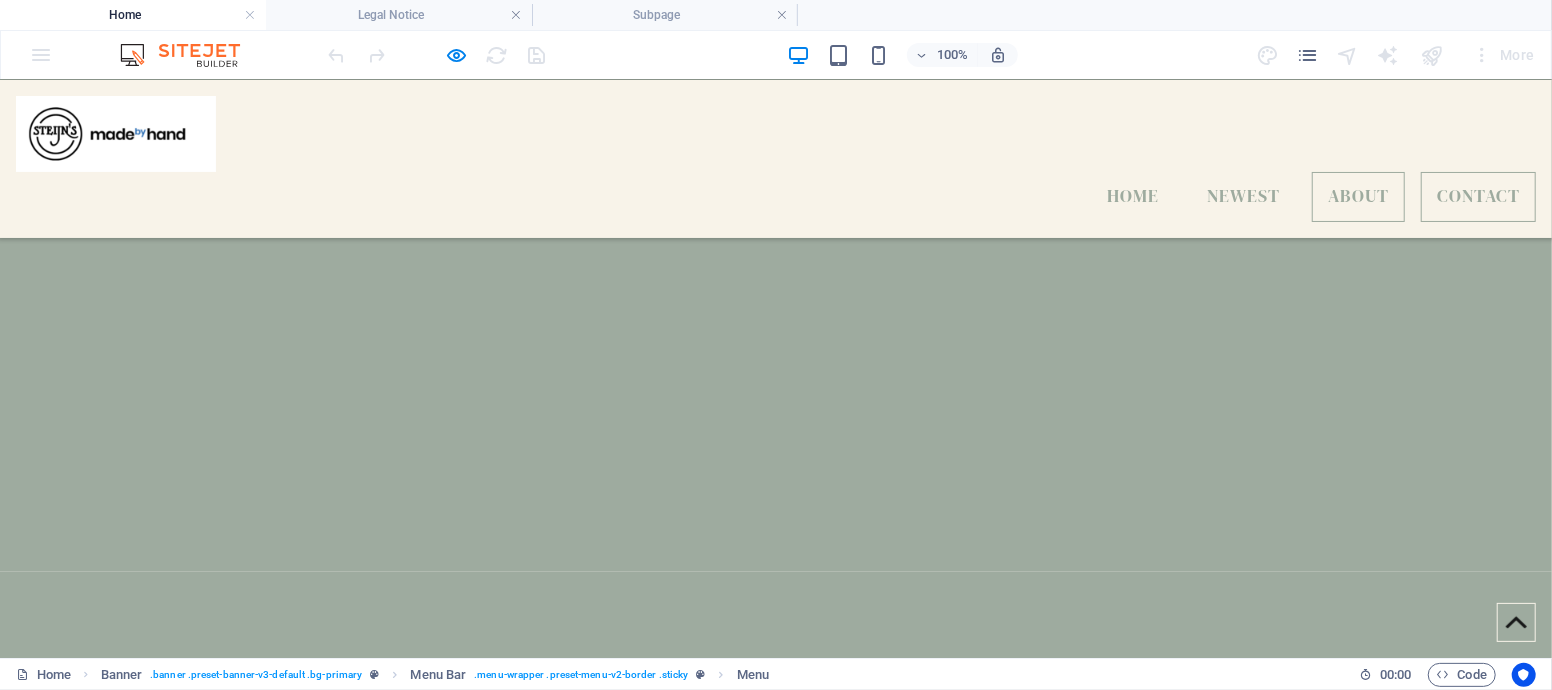click on "About" at bounding box center (1358, 196) 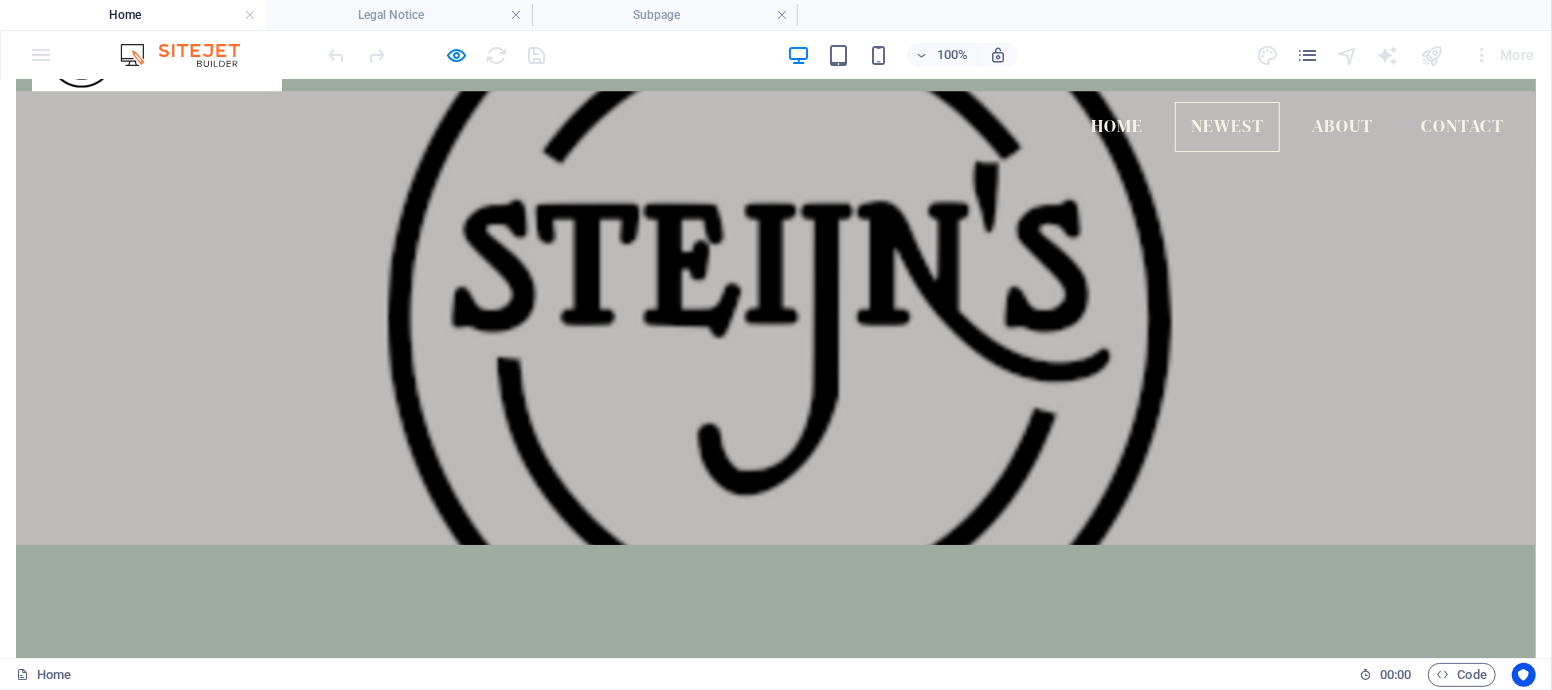 scroll, scrollTop: 0, scrollLeft: 0, axis: both 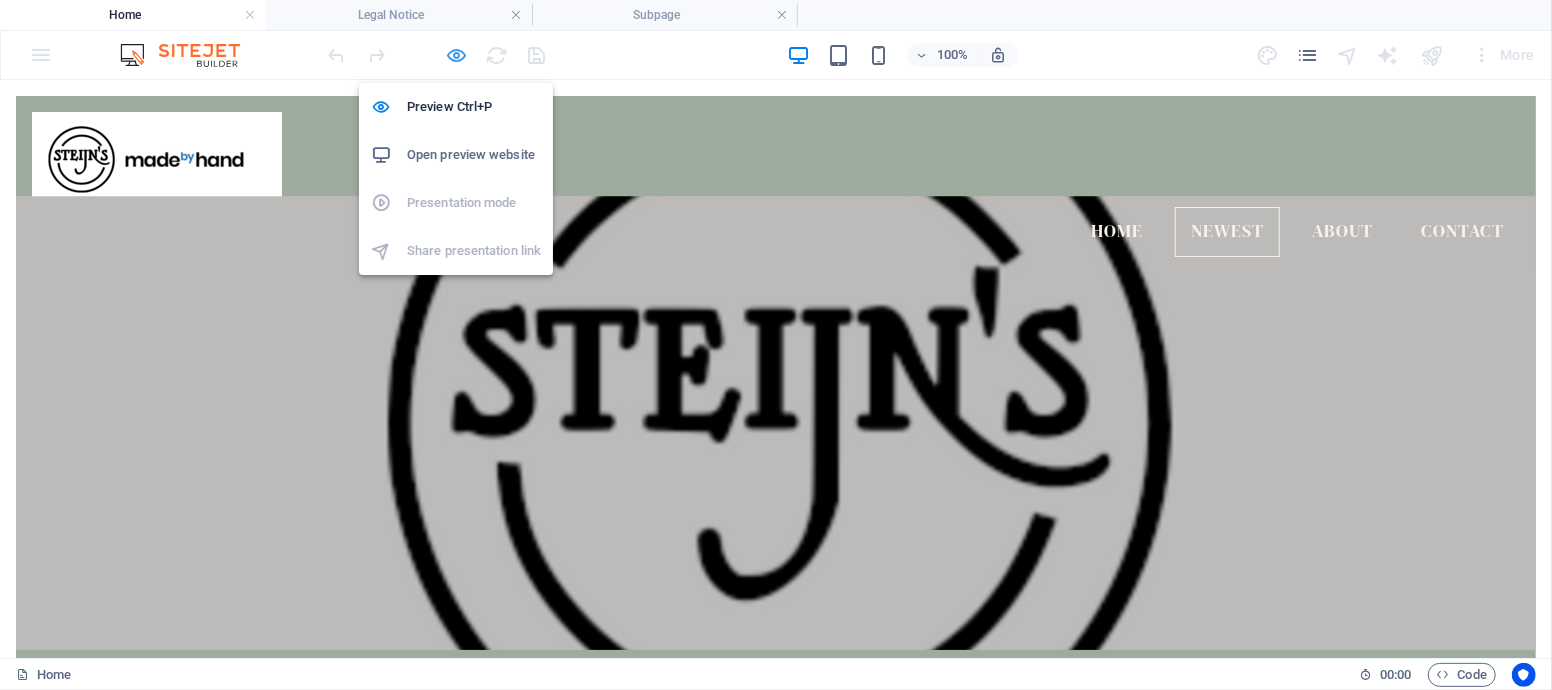 click at bounding box center [457, 55] 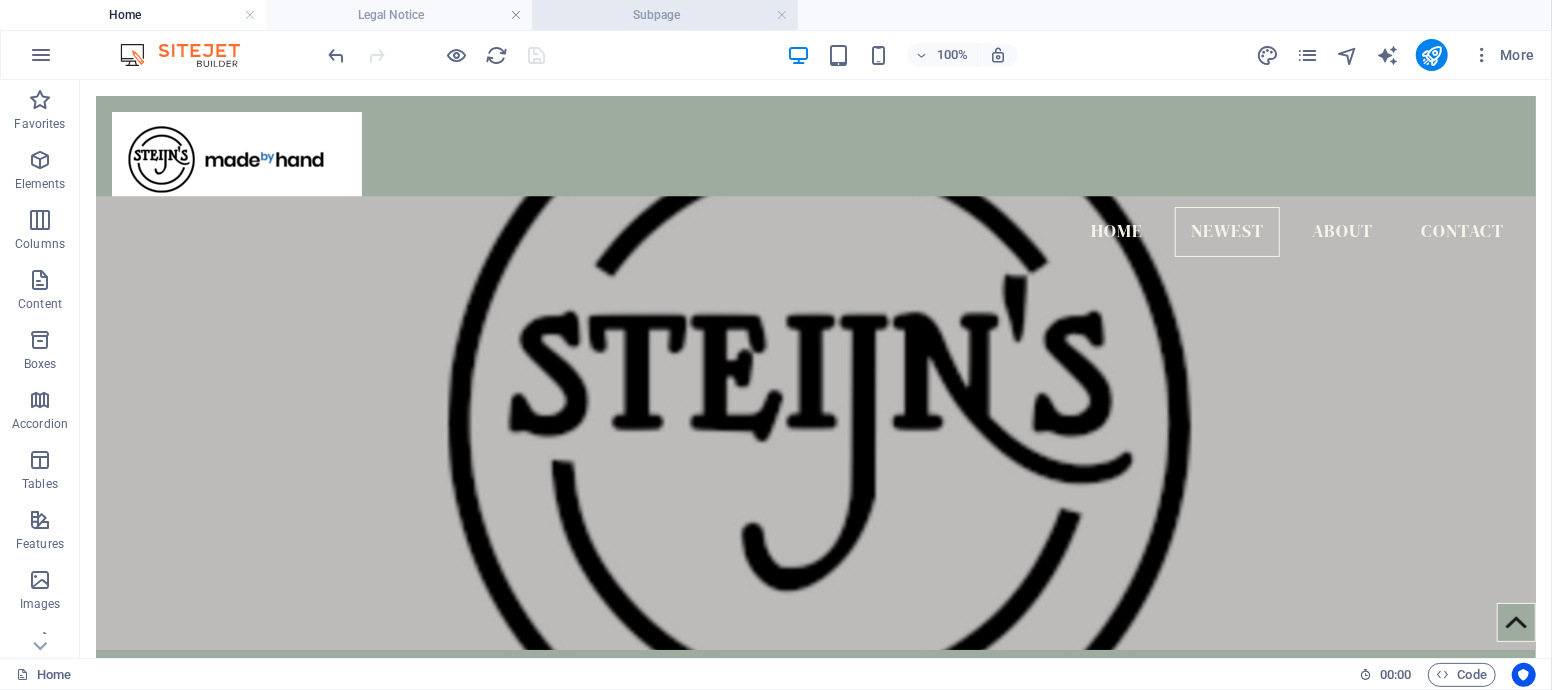 click on "Subpage" at bounding box center [665, 15] 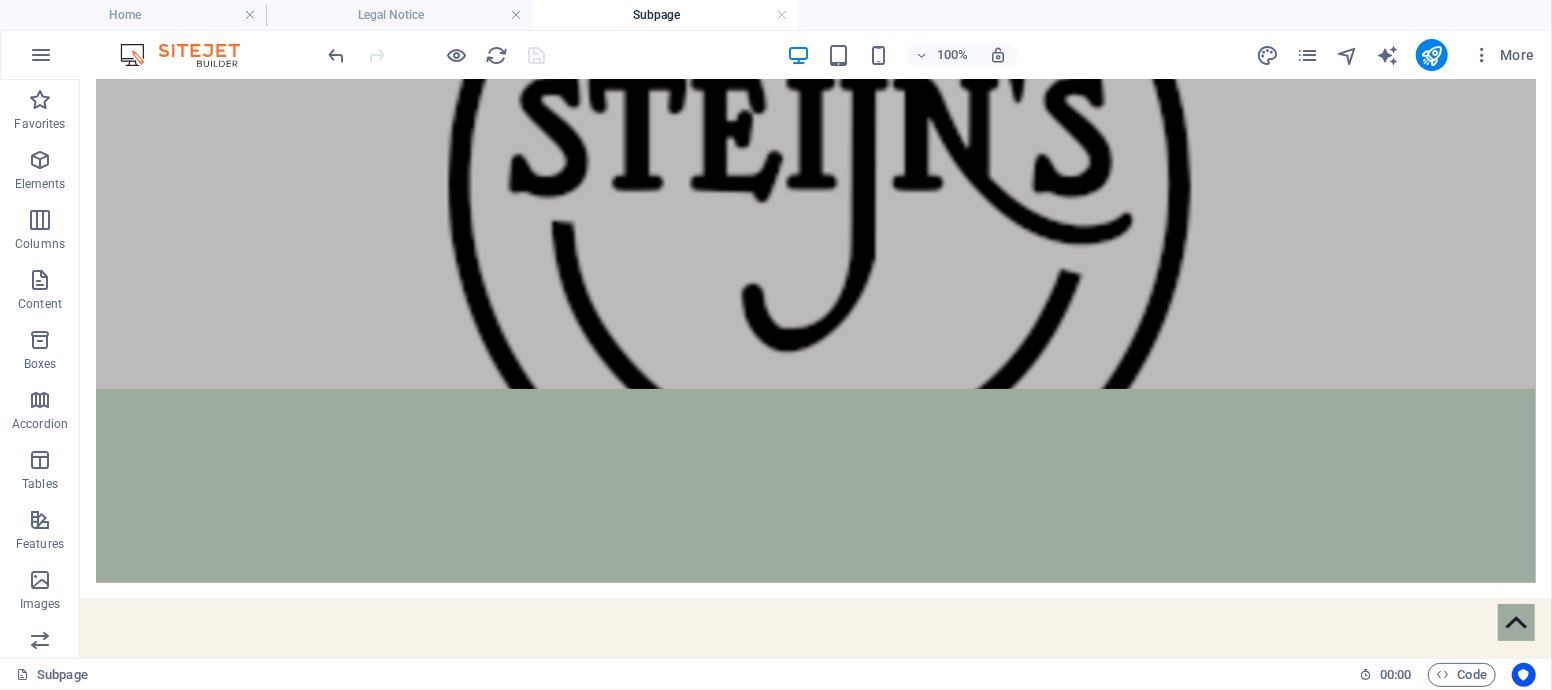 scroll, scrollTop: 367, scrollLeft: 0, axis: vertical 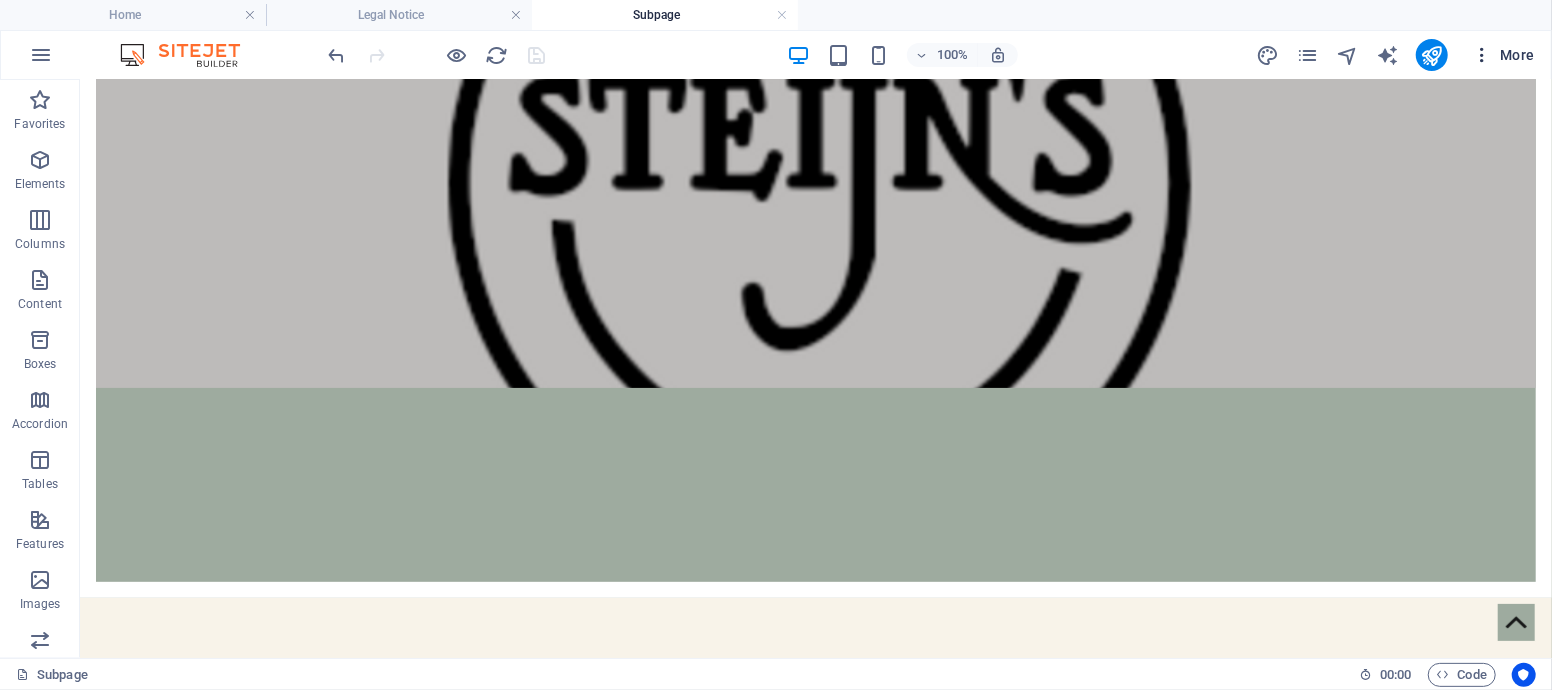 click on "More" at bounding box center [1503, 55] 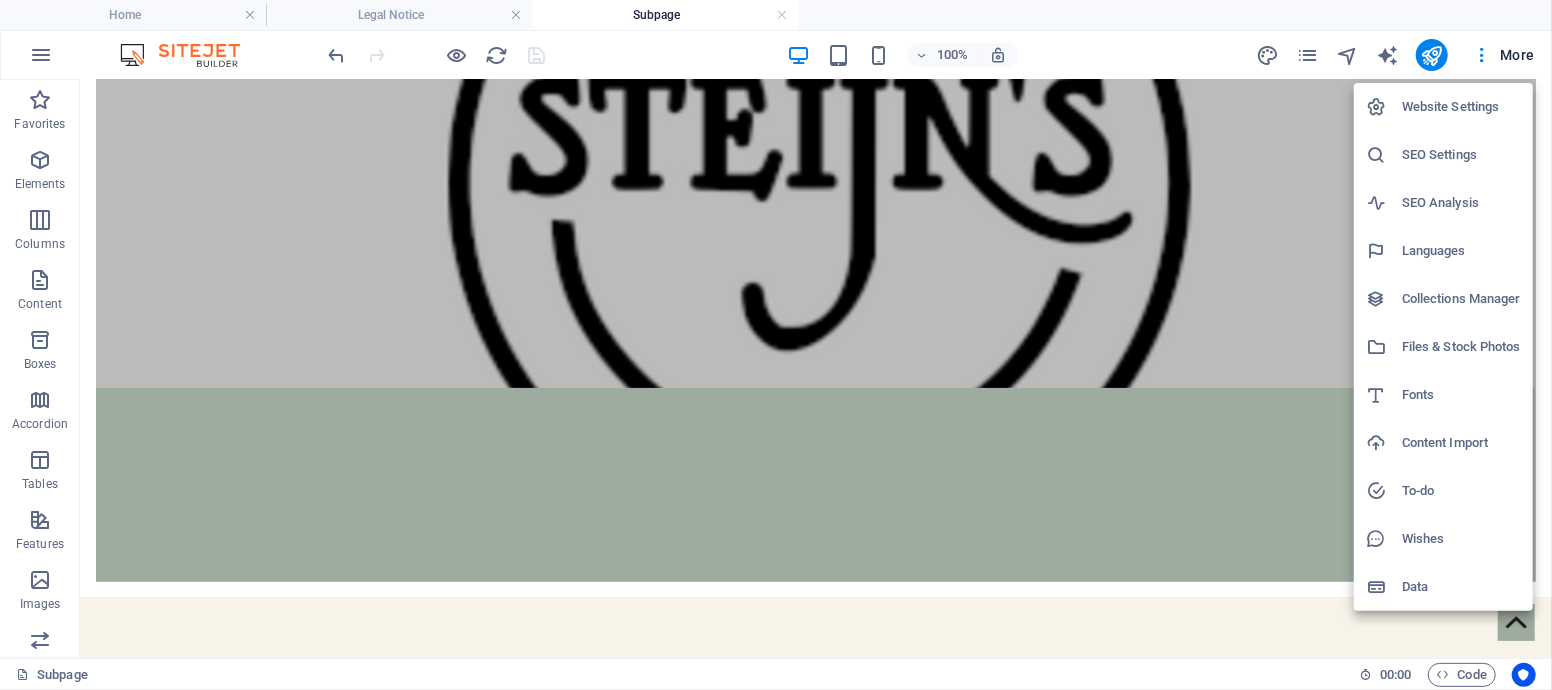 click on "Website Settings" at bounding box center [1461, 107] 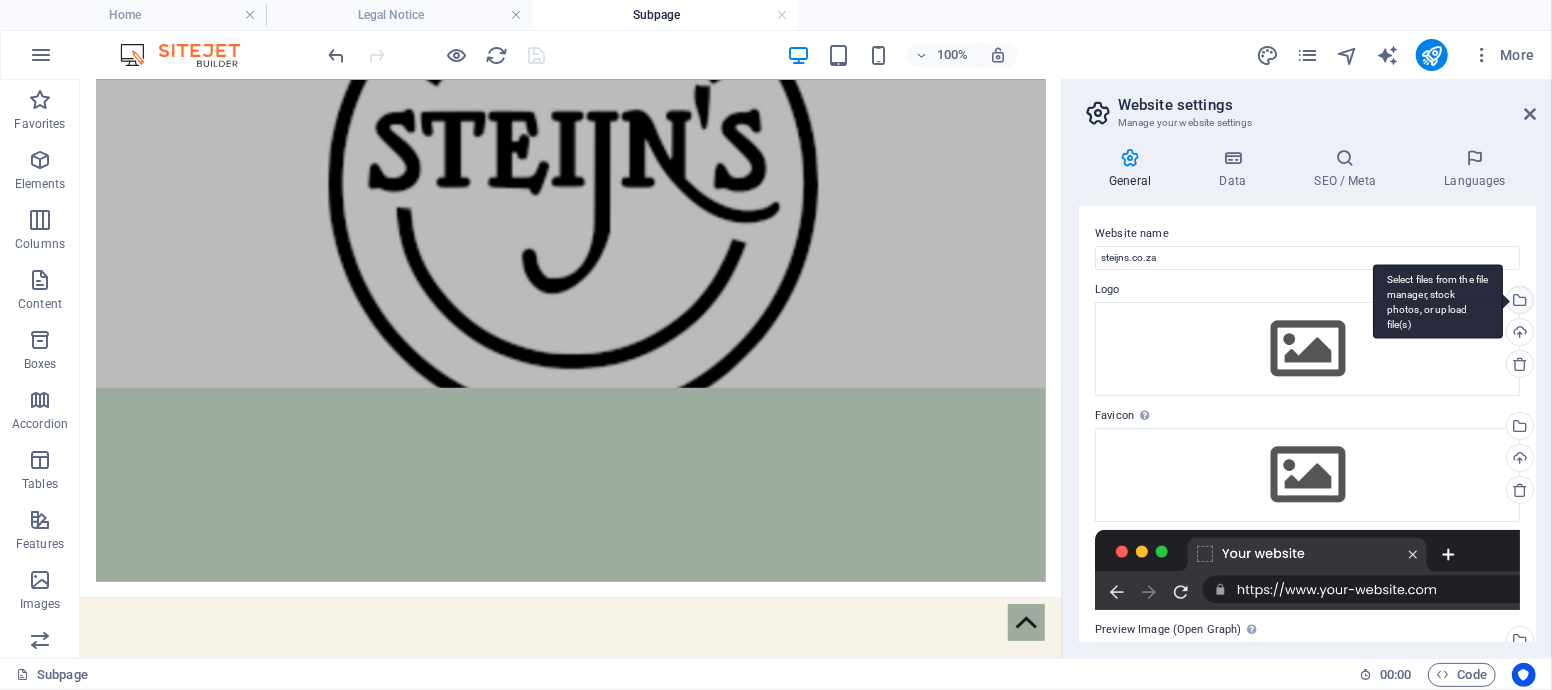 click on "Select files from the file manager, stock photos, or upload file(s)" at bounding box center (1438, 301) 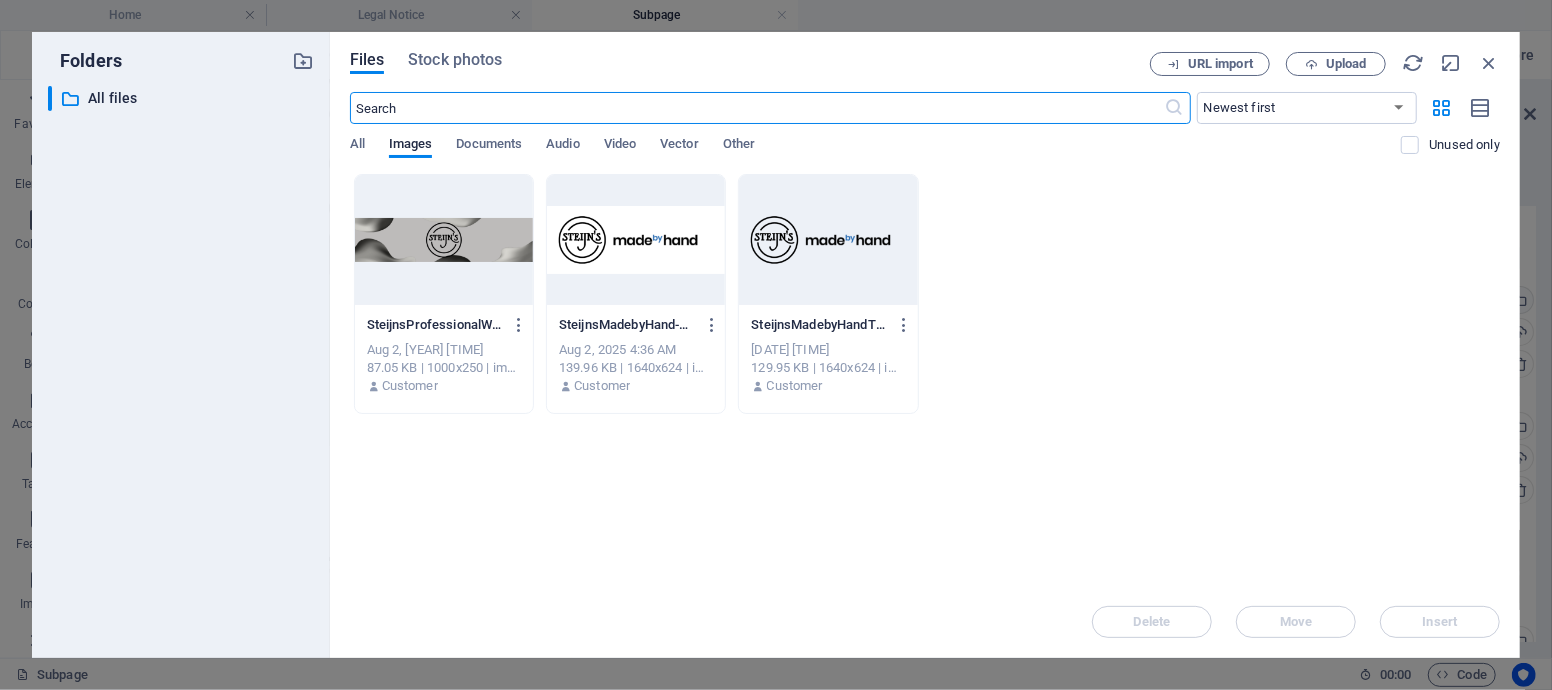 scroll, scrollTop: 0, scrollLeft: 0, axis: both 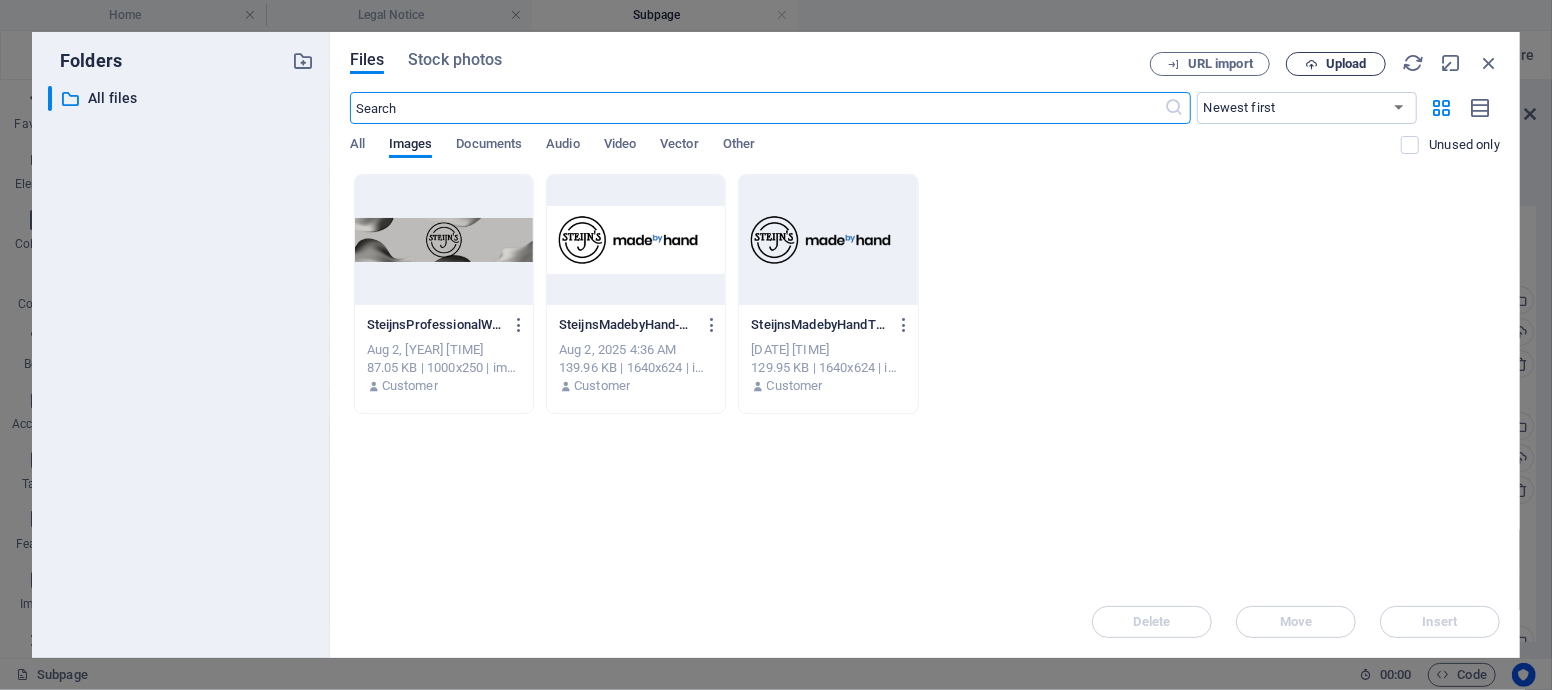 click on "Upload" at bounding box center [1346, 64] 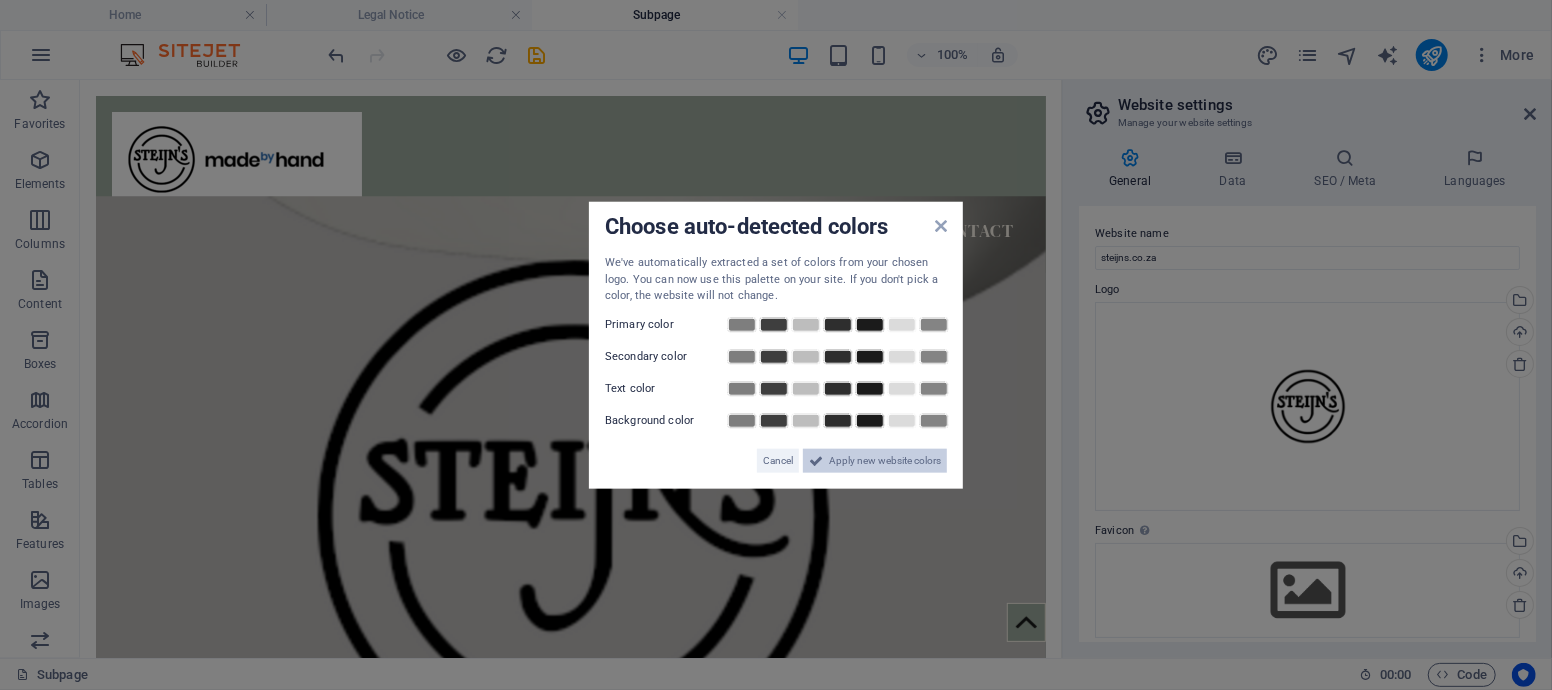 click on "Apply new website colors" at bounding box center (885, 460) 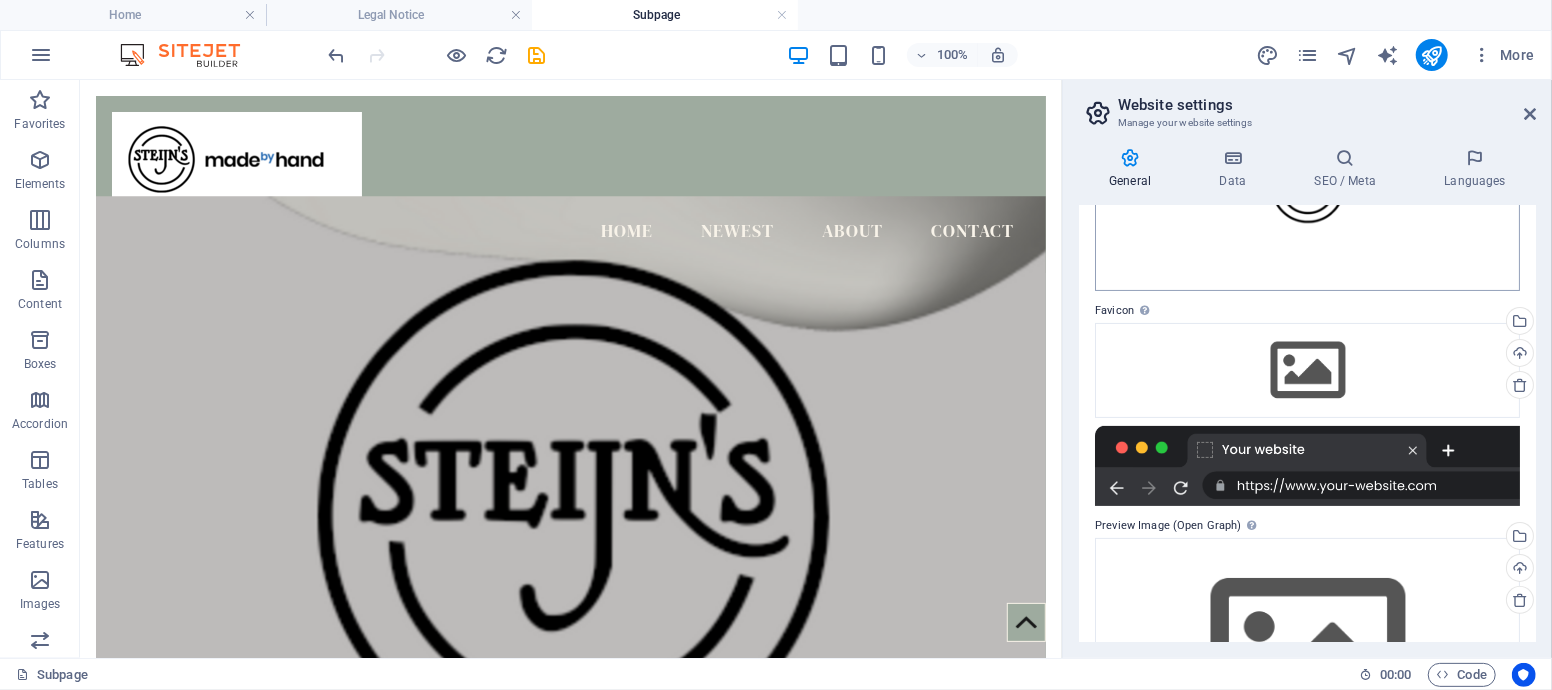scroll, scrollTop: 222, scrollLeft: 0, axis: vertical 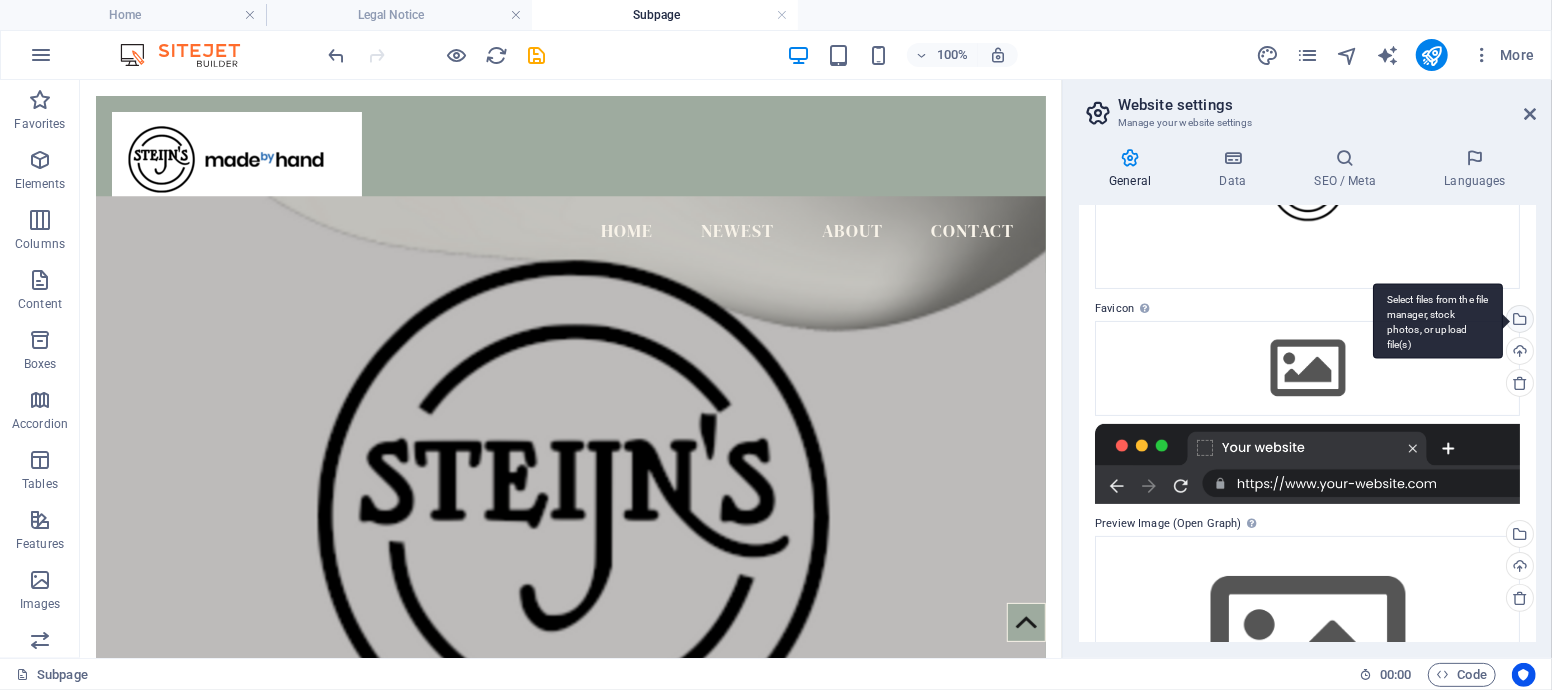 click on "Select files from the file manager, stock photos, or upload file(s)" at bounding box center [1518, 321] 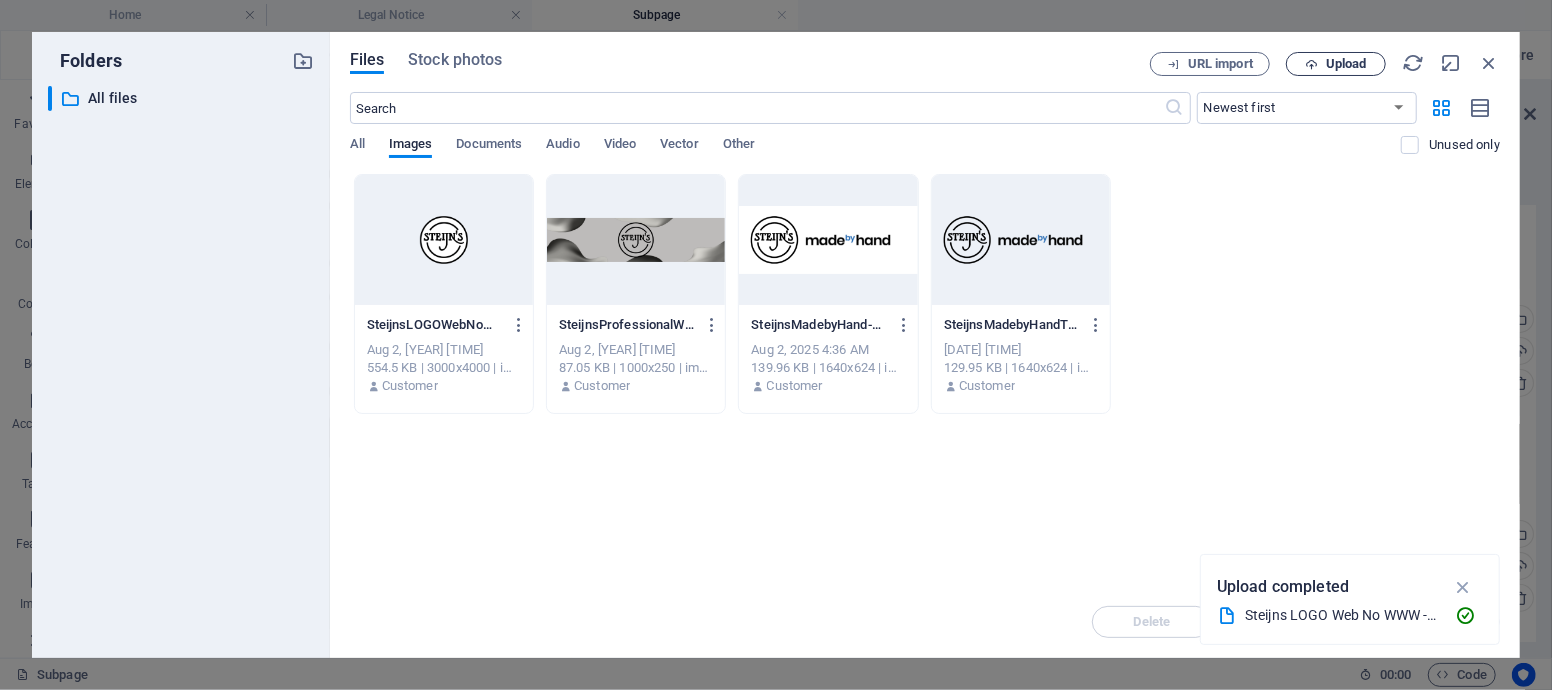 click on "Upload" at bounding box center (1346, 64) 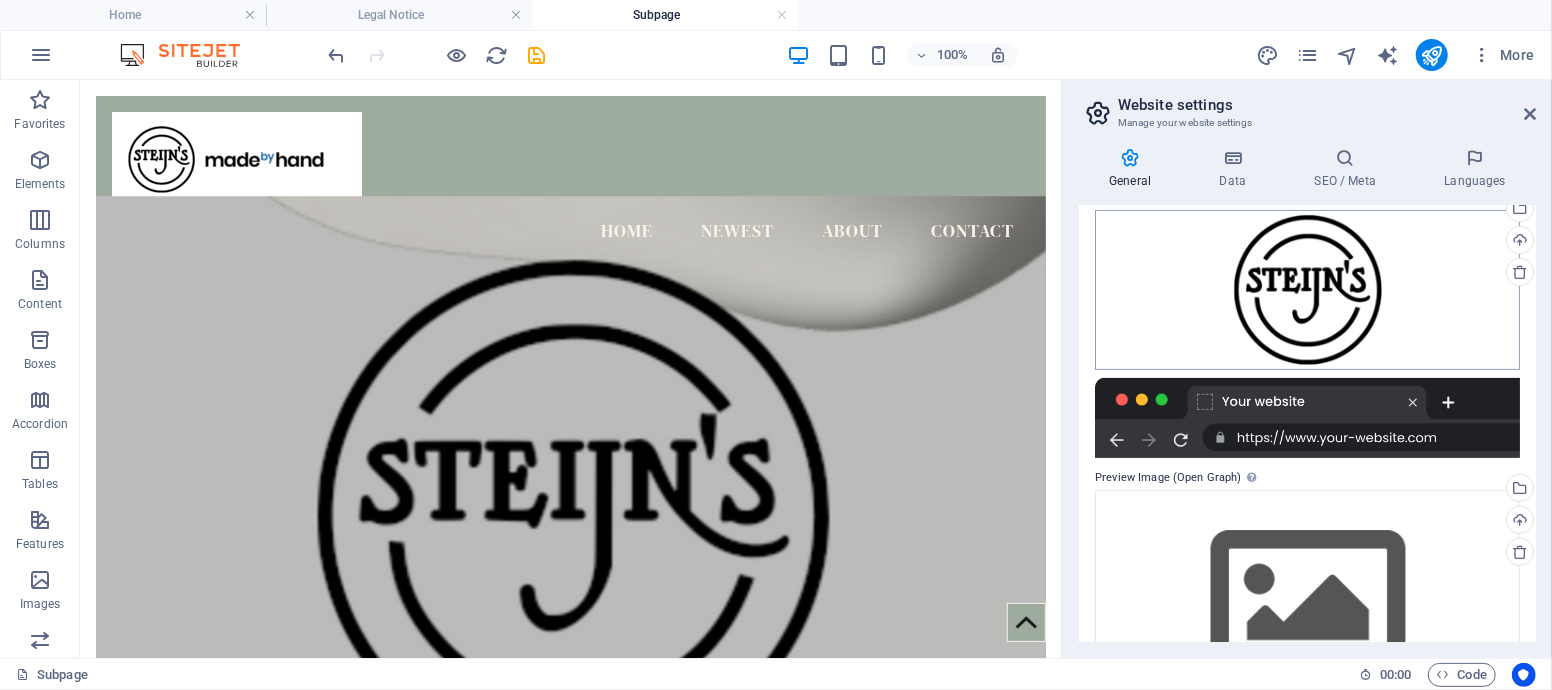 scroll, scrollTop: 425, scrollLeft: 0, axis: vertical 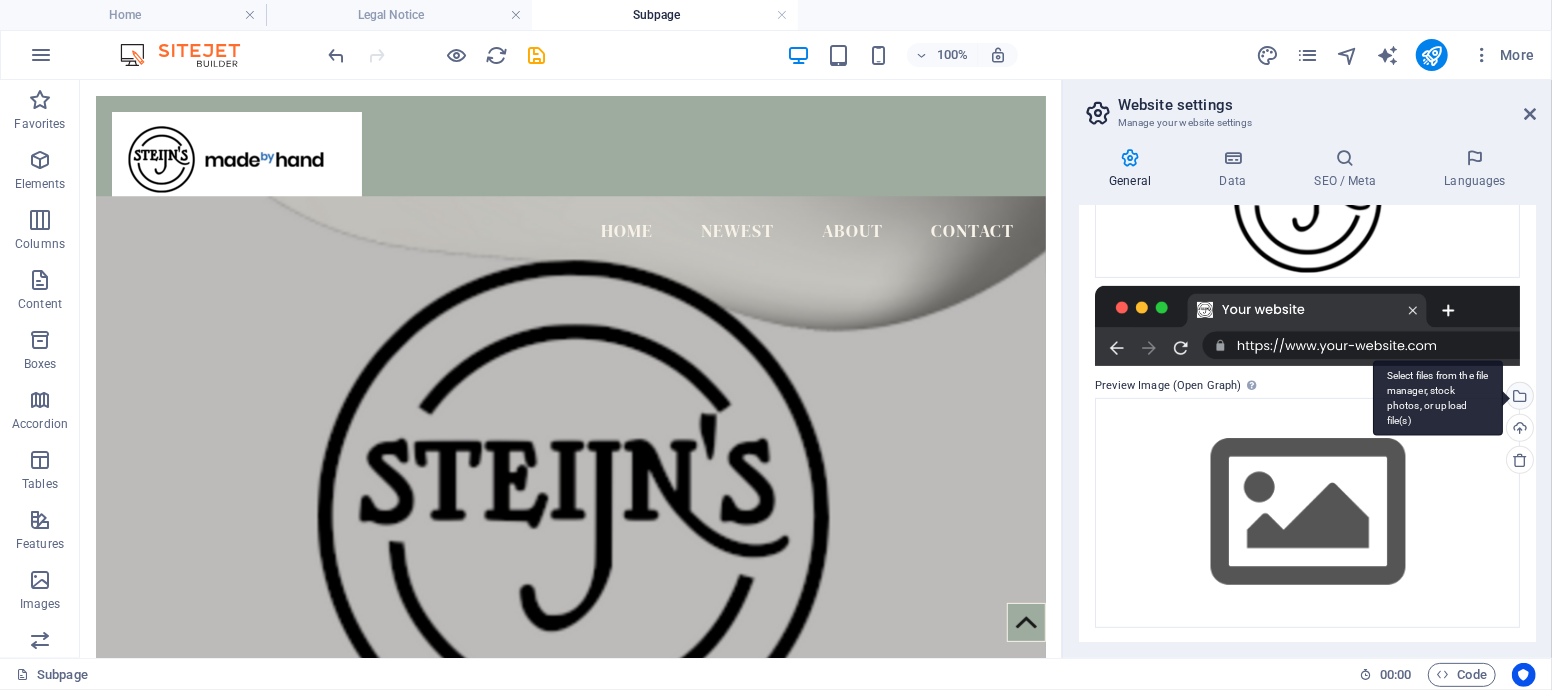 click on "Select files from the file manager, stock photos, or upload file(s)" at bounding box center (1518, 398) 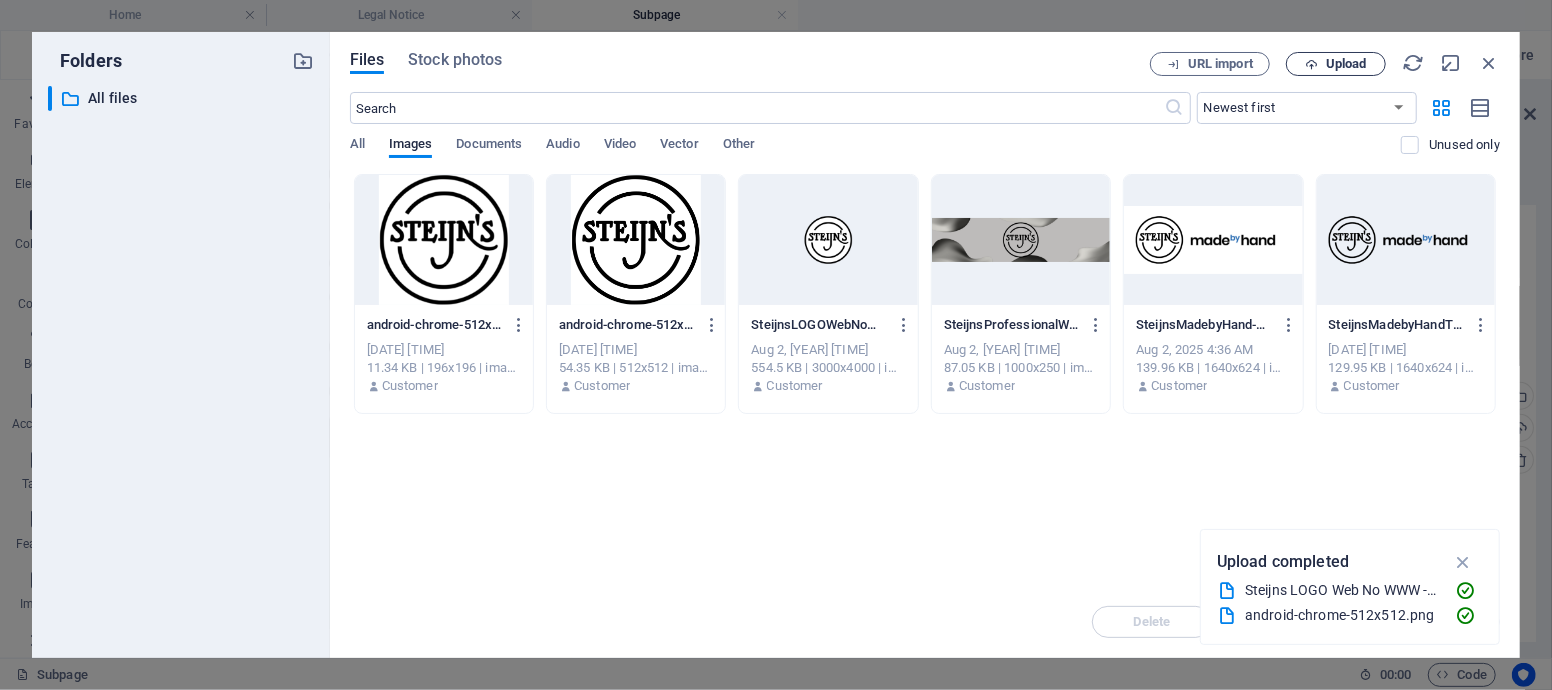 click on "Upload" at bounding box center (1346, 64) 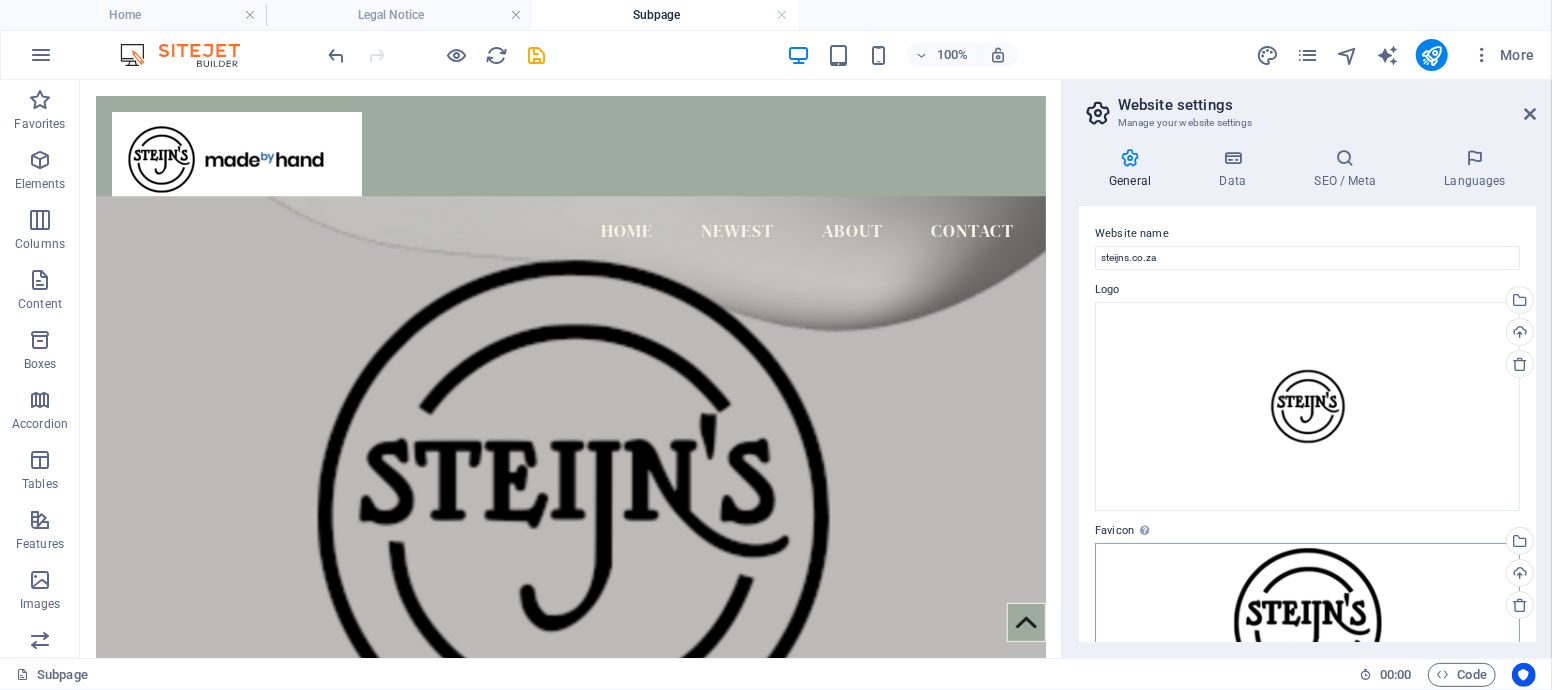 scroll, scrollTop: 0, scrollLeft: 0, axis: both 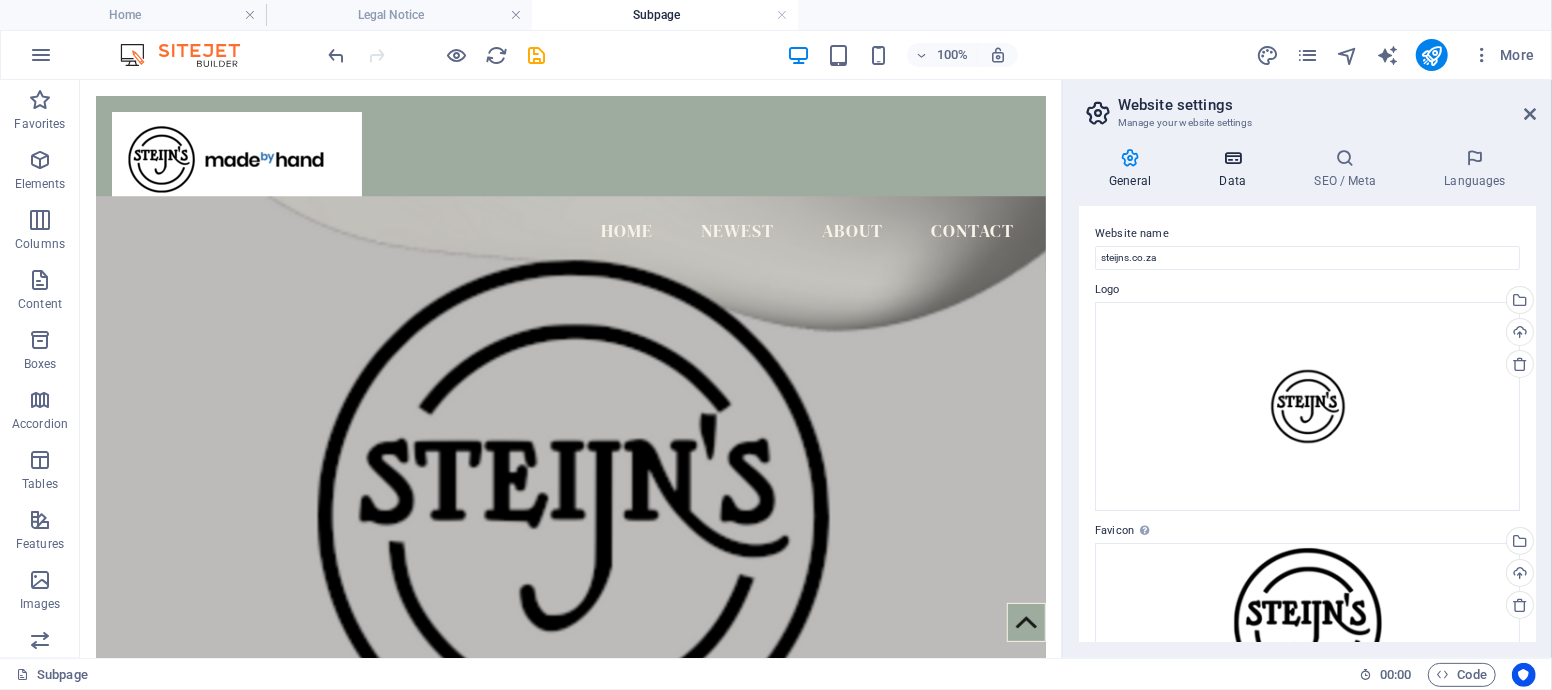 click at bounding box center [1232, 158] 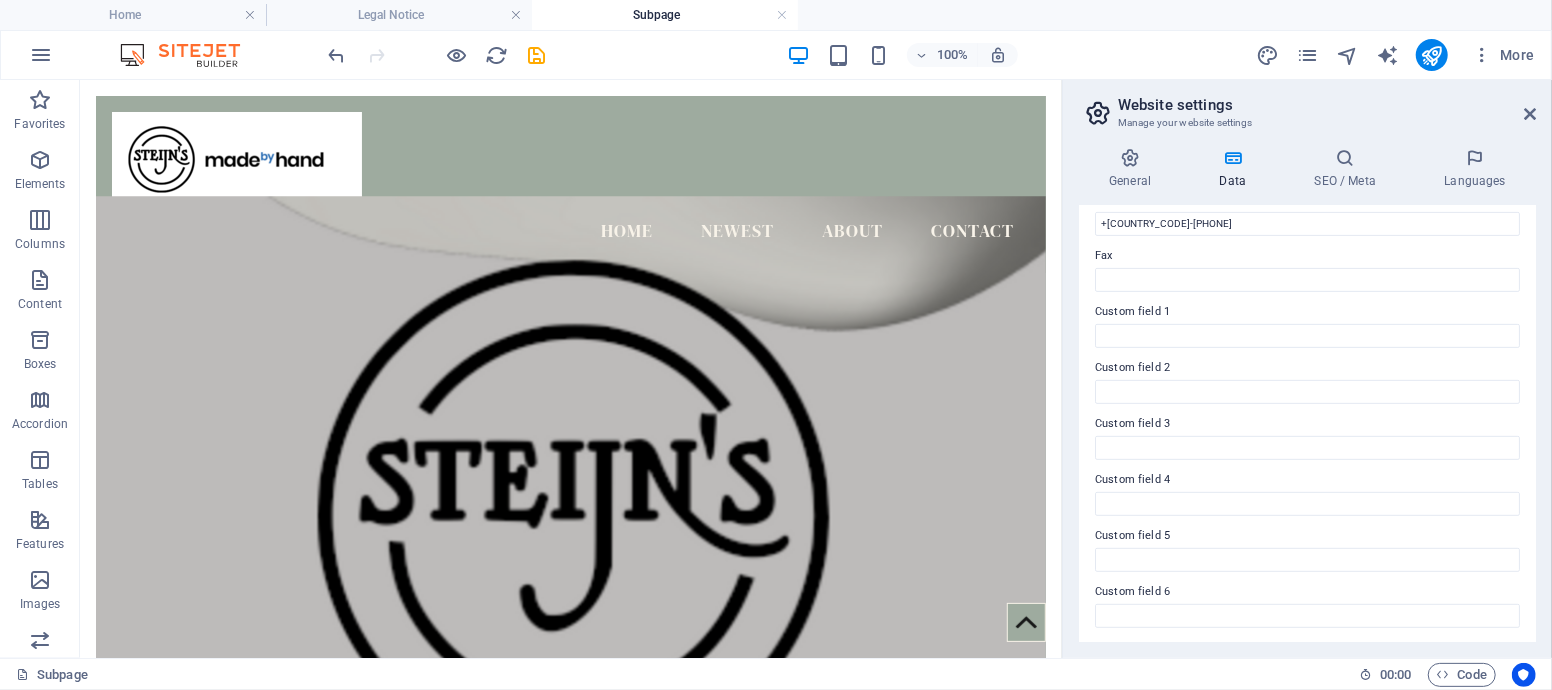 scroll, scrollTop: 0, scrollLeft: 0, axis: both 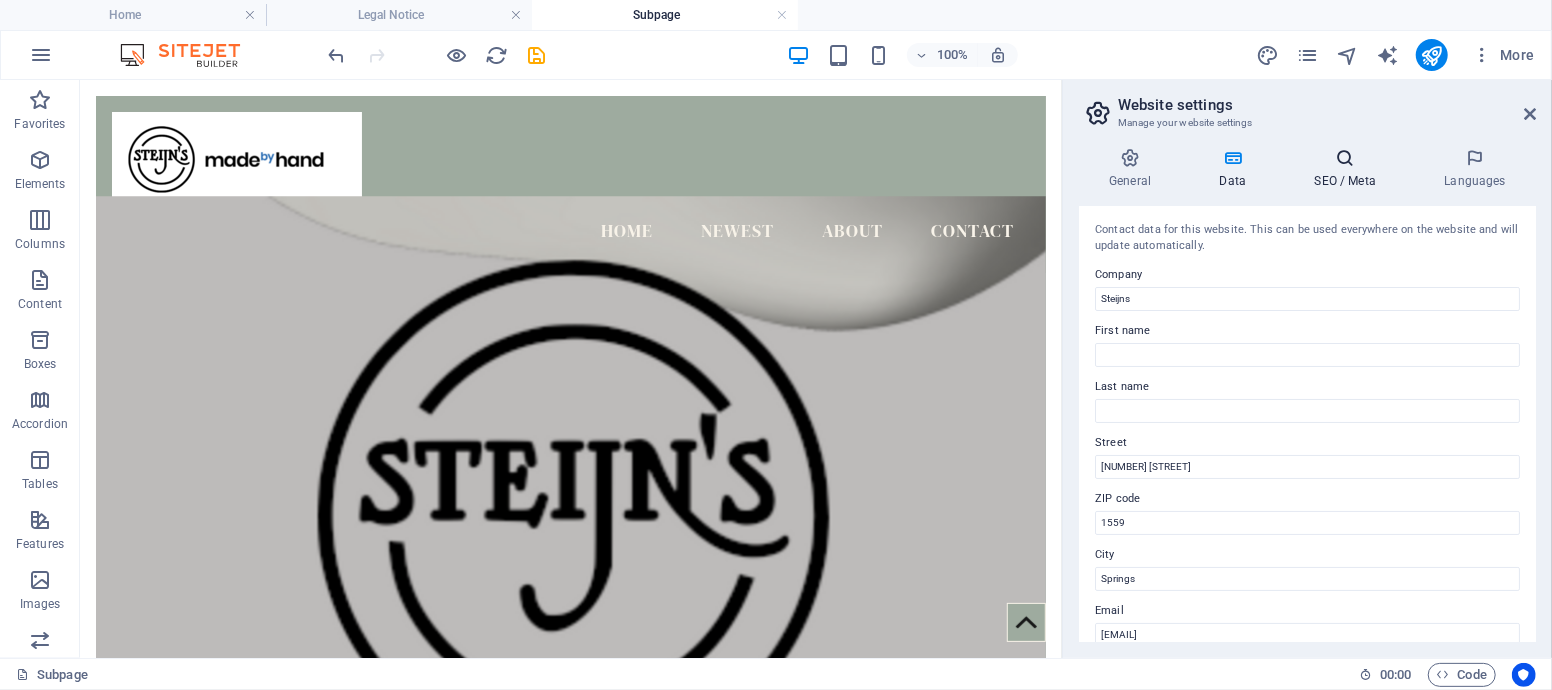 click on "SEO / Meta" at bounding box center [1349, 169] 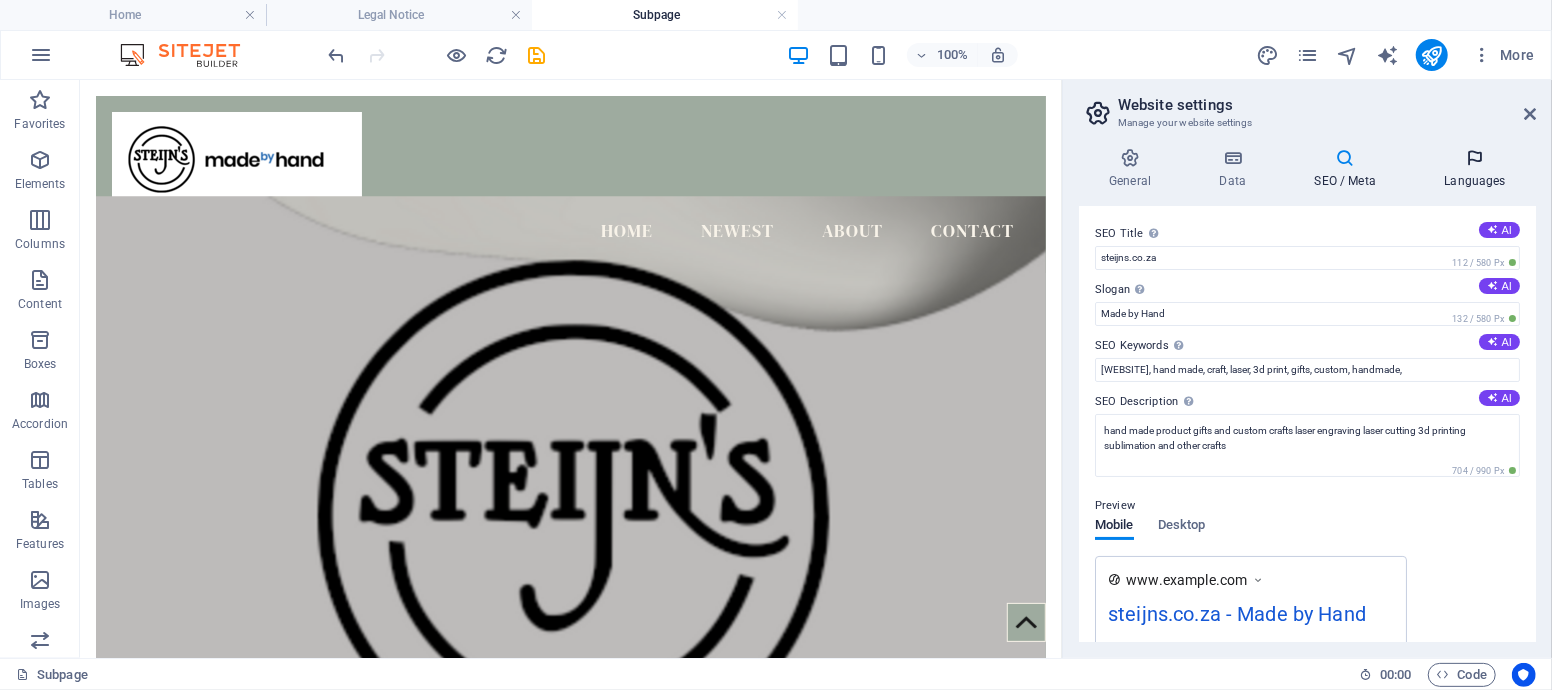 click on "Languages" at bounding box center [1475, 169] 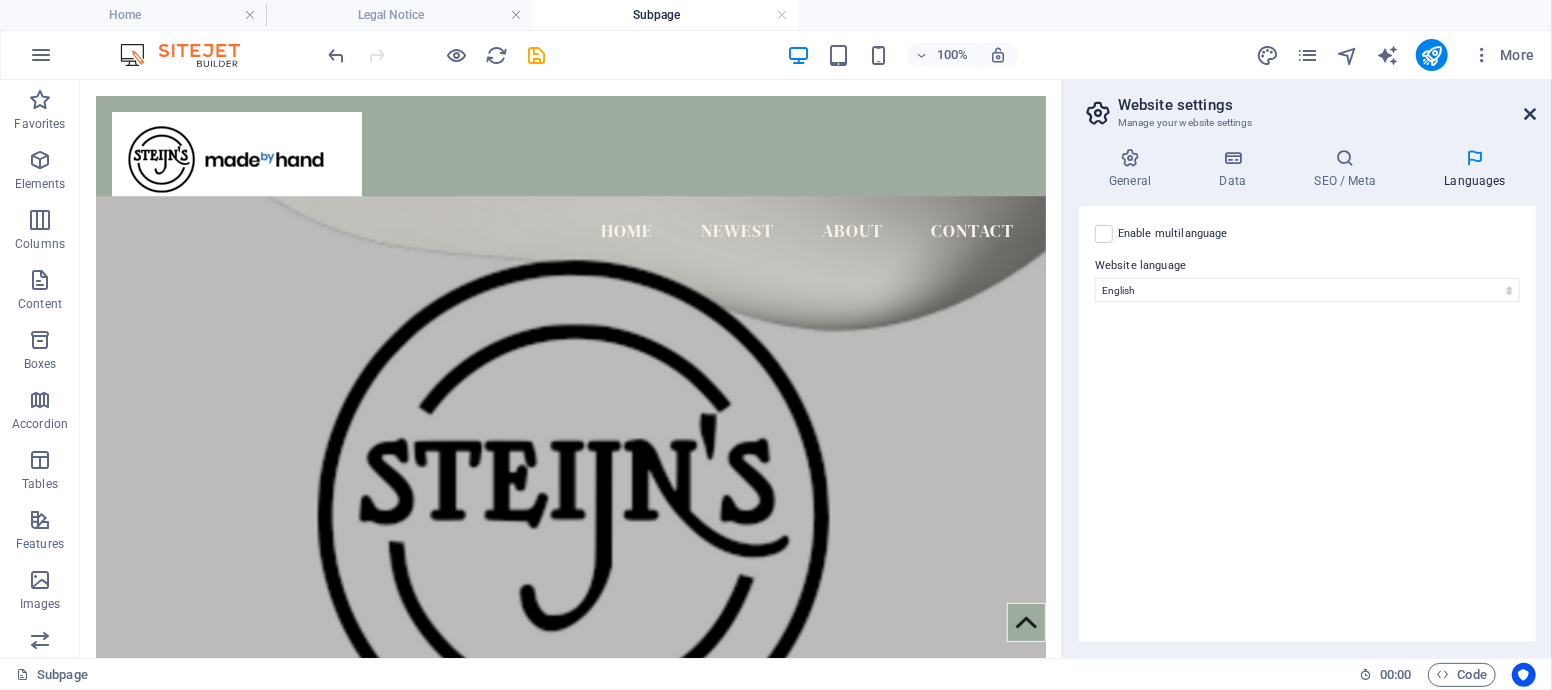 click at bounding box center (1530, 114) 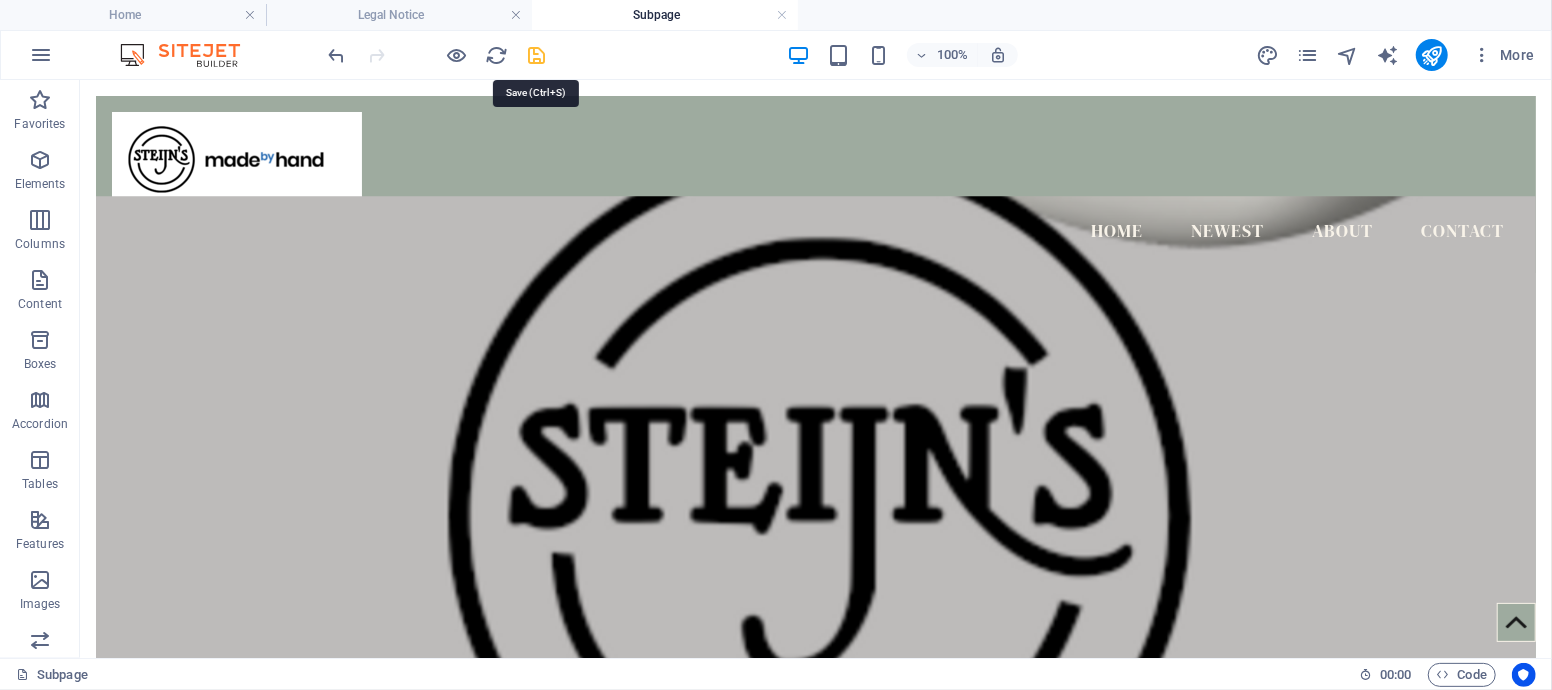 click at bounding box center [537, 55] 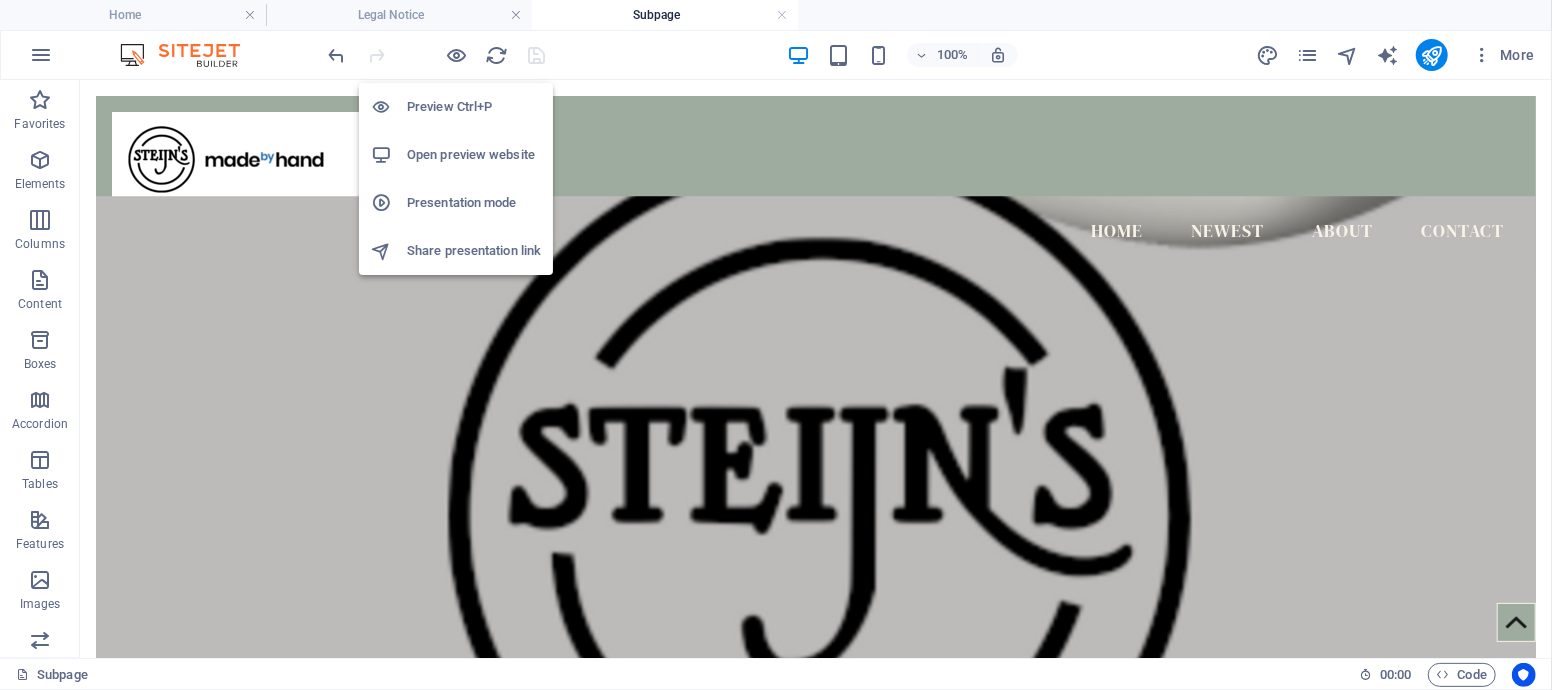 click on "Open preview website" at bounding box center [474, 155] 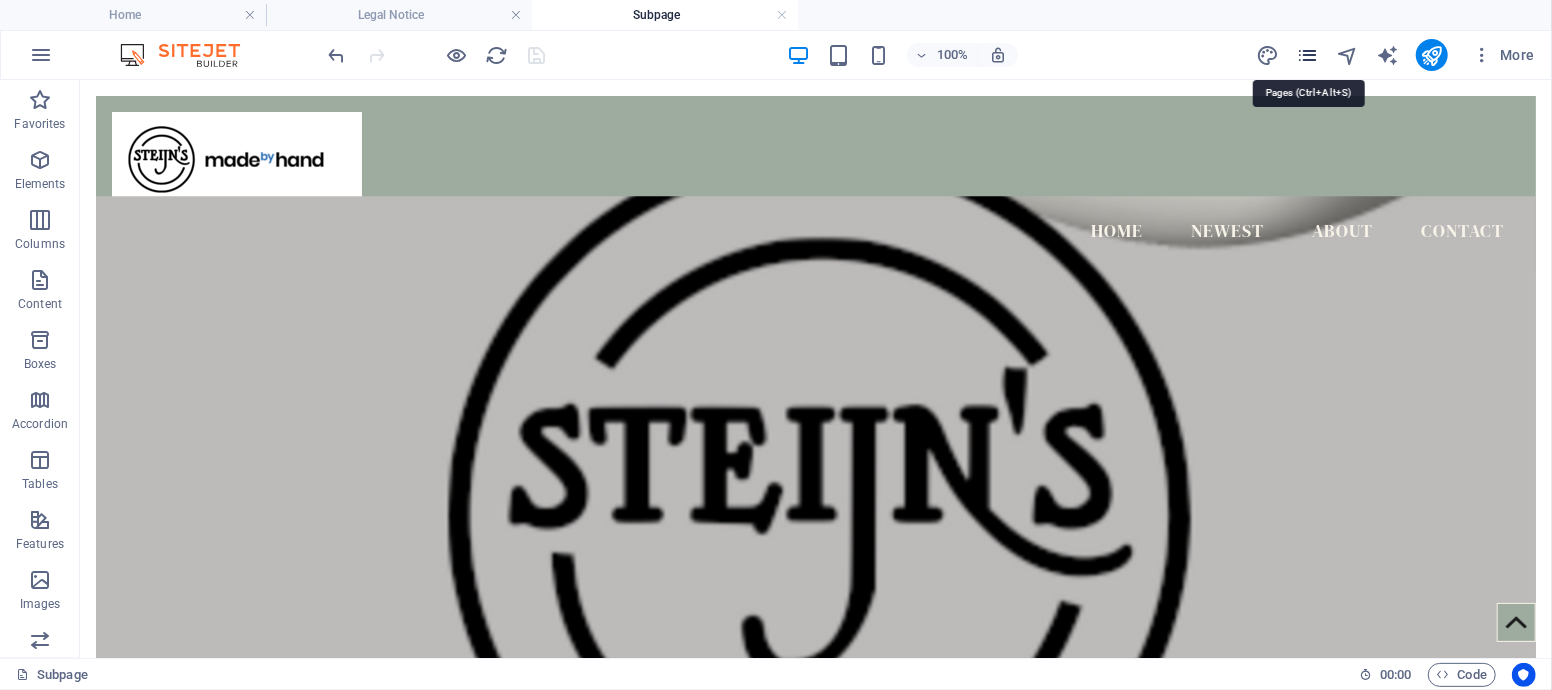 click at bounding box center (1307, 55) 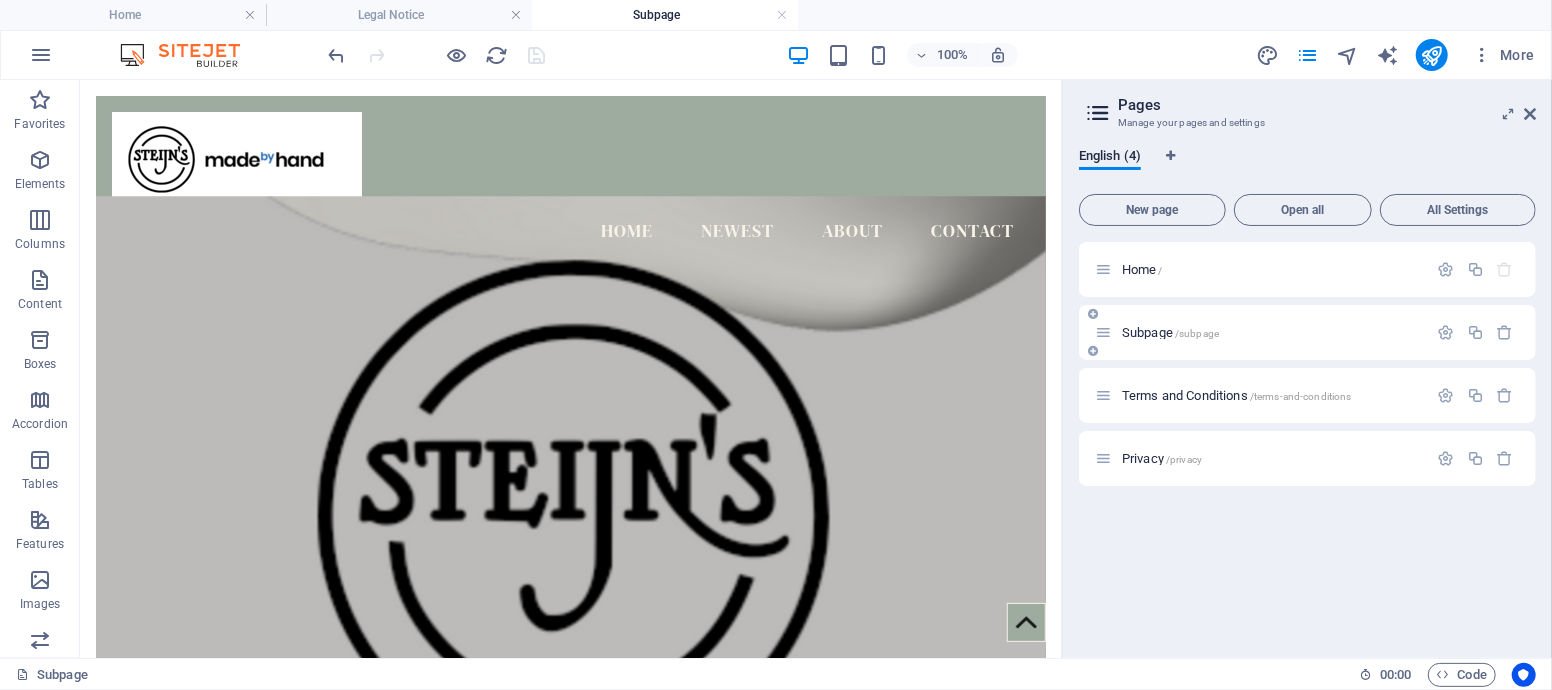 click on "Subpage /subpage" at bounding box center (1170, 332) 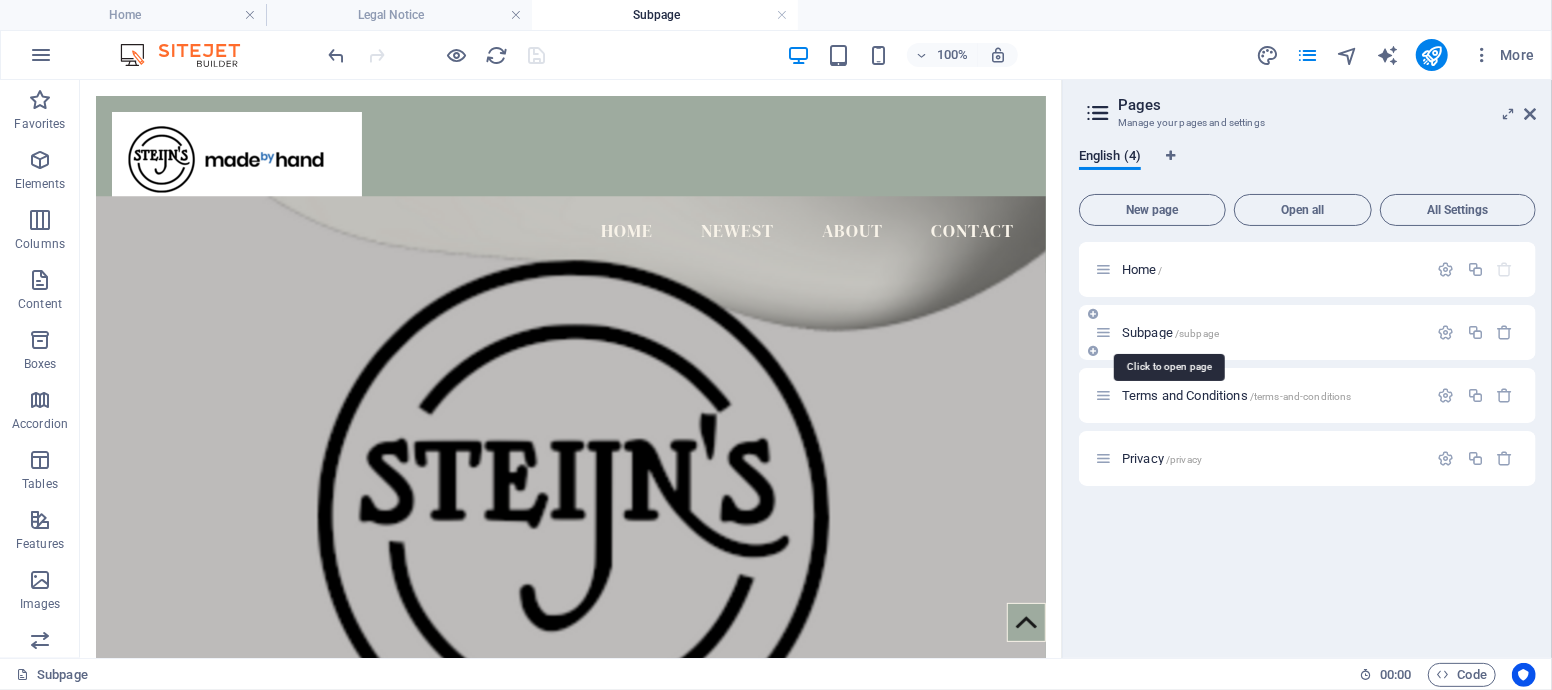 click on "Subpage /subpage" at bounding box center [1170, 332] 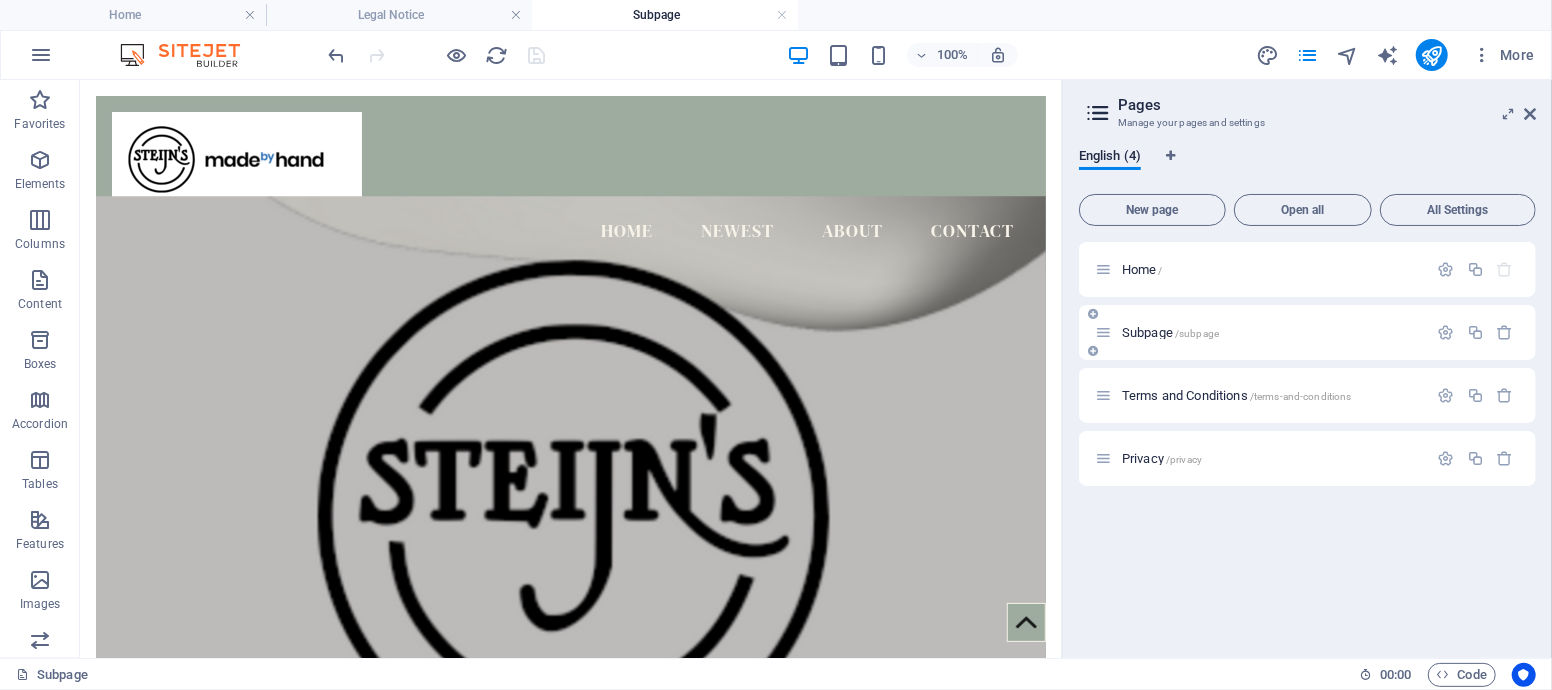click on "Subpage /subpage" at bounding box center (1261, 332) 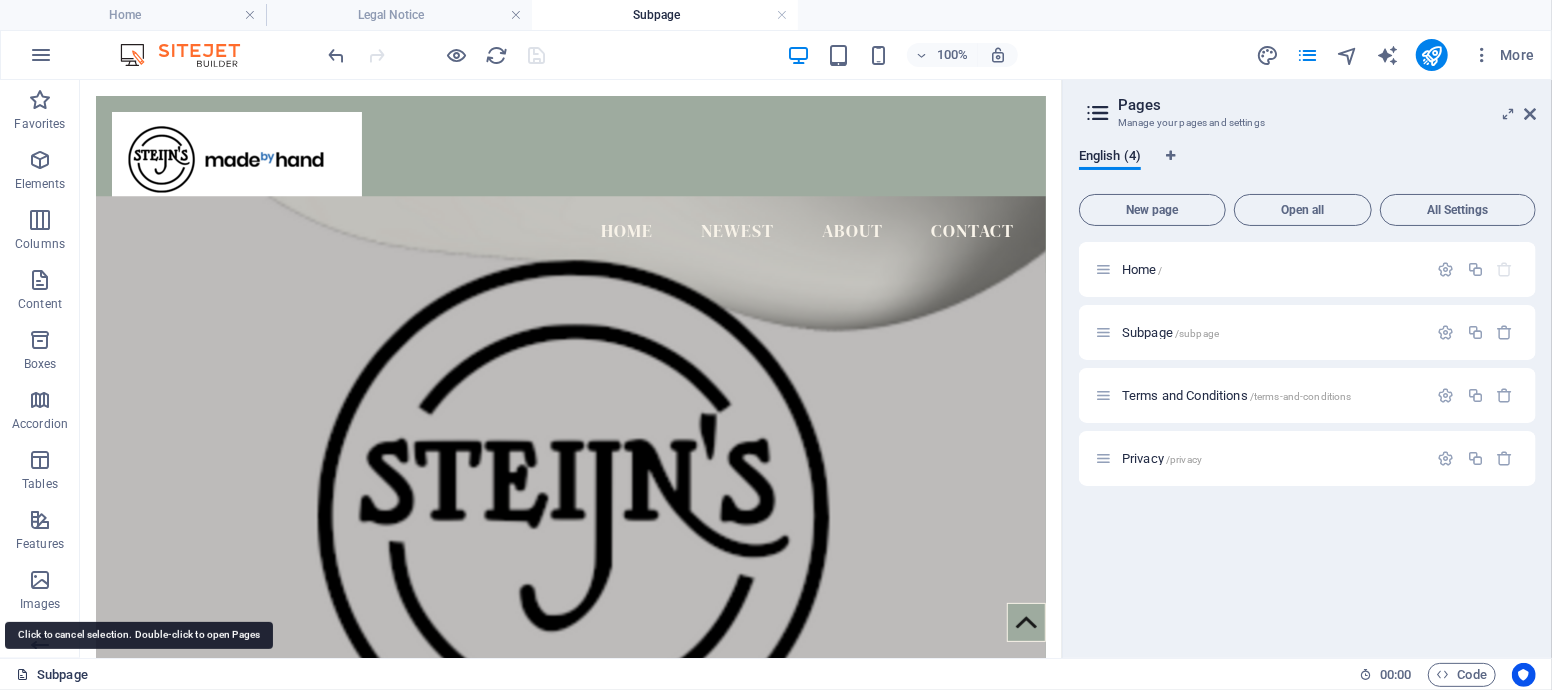 click on "Subpage" at bounding box center (52, 675) 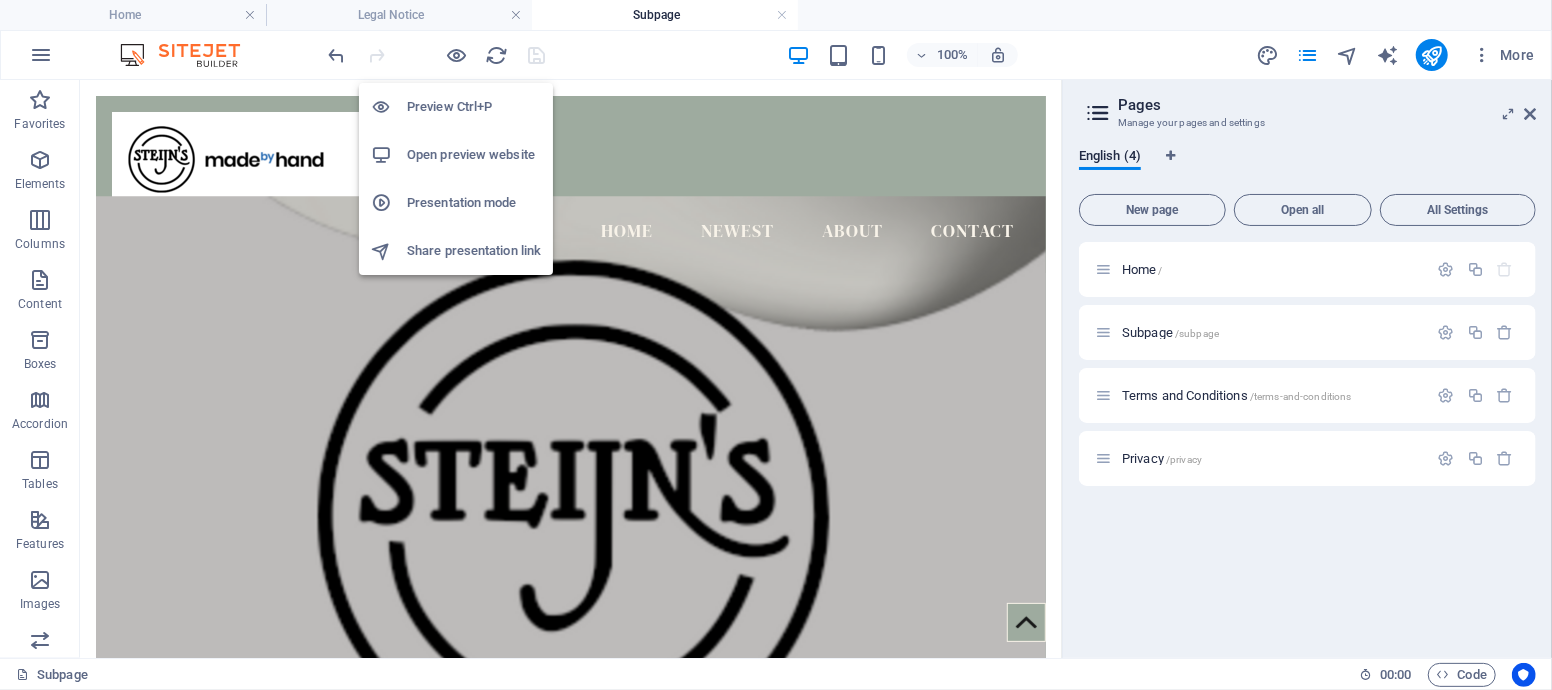 click on "Preview Ctrl+P" at bounding box center (474, 107) 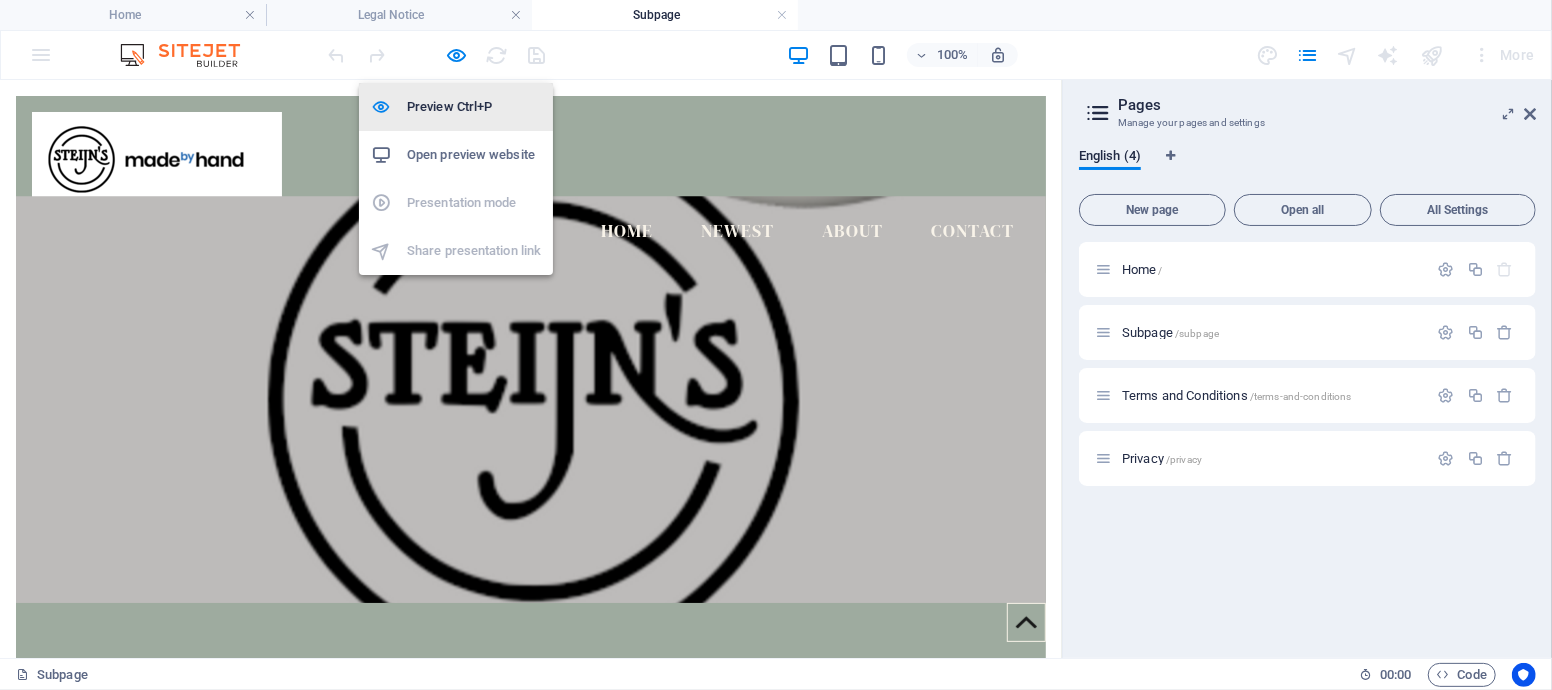 click on "Preview Ctrl+P" at bounding box center [456, 107] 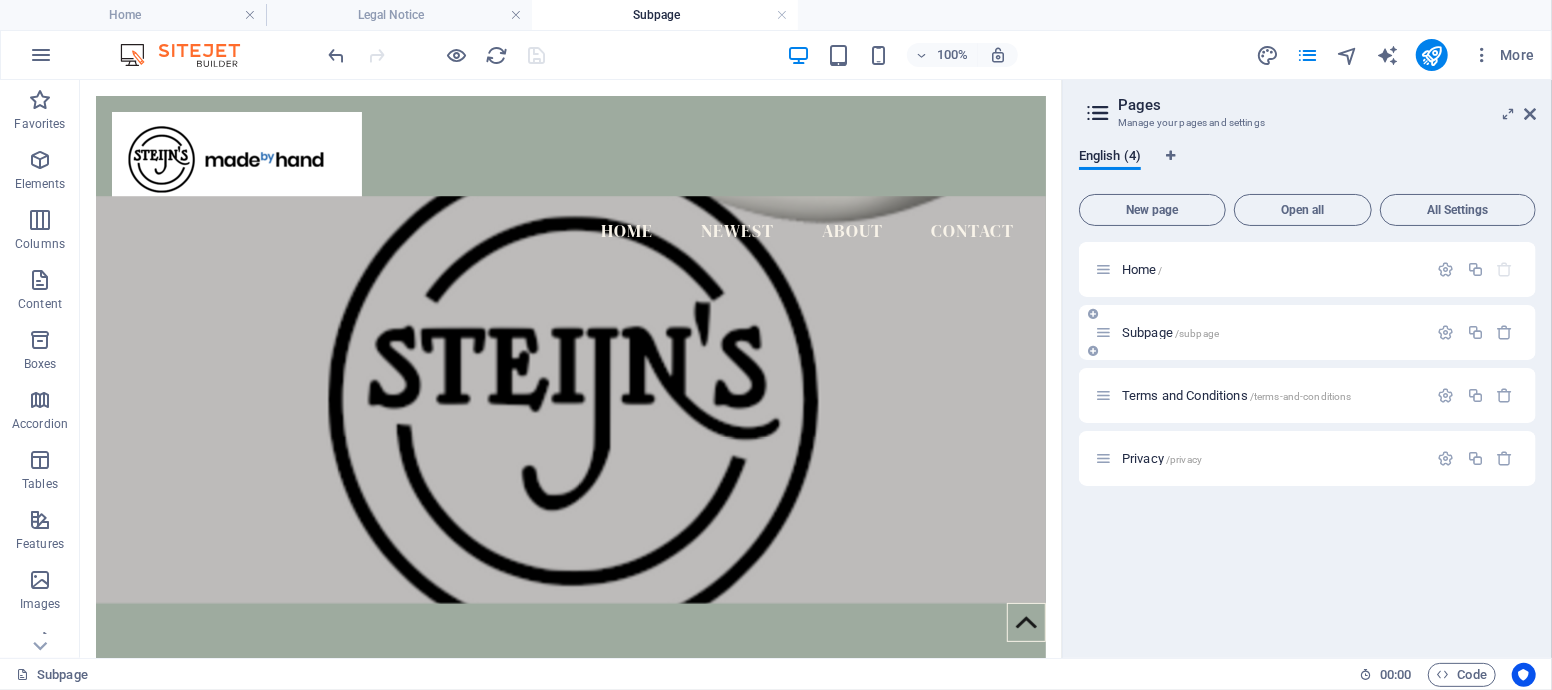 click on "Subpage /subpage" at bounding box center (1170, 332) 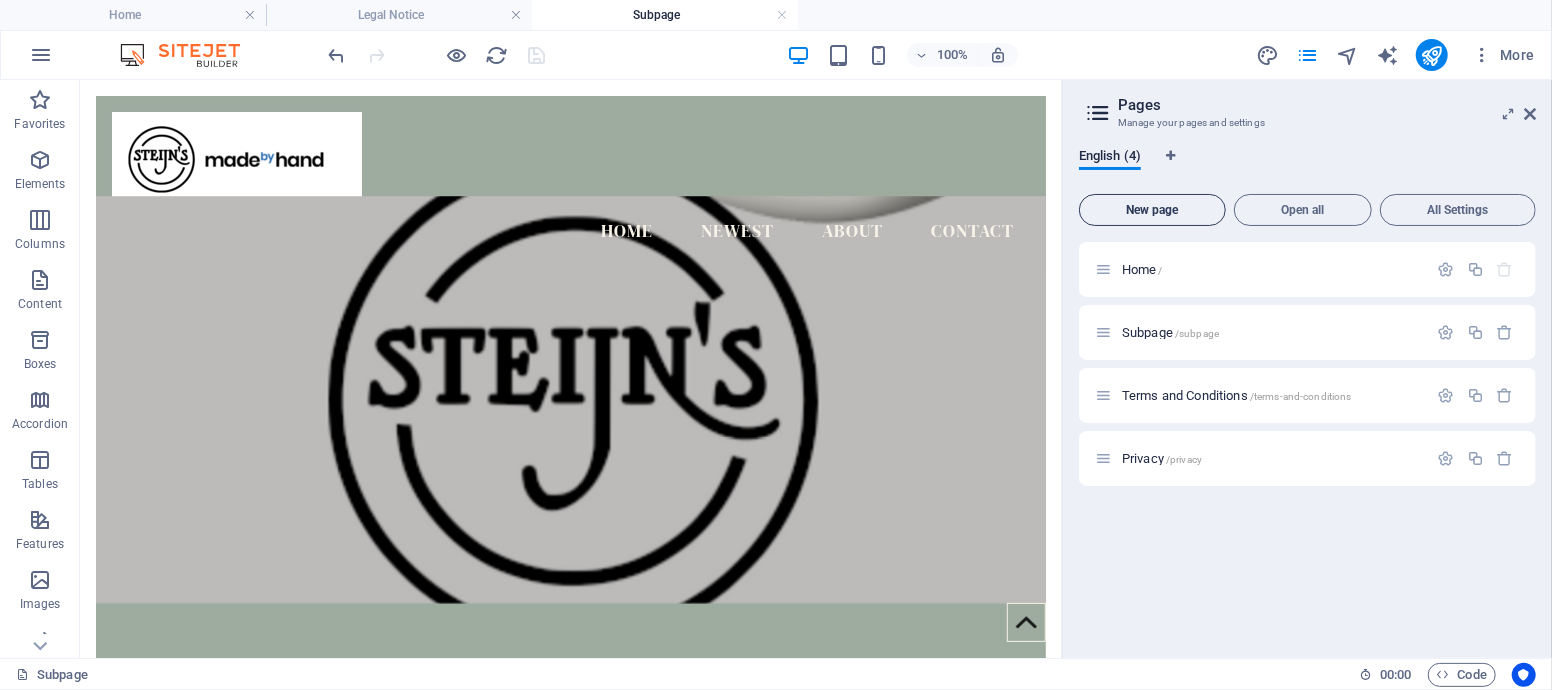 click on "New page" at bounding box center [1152, 210] 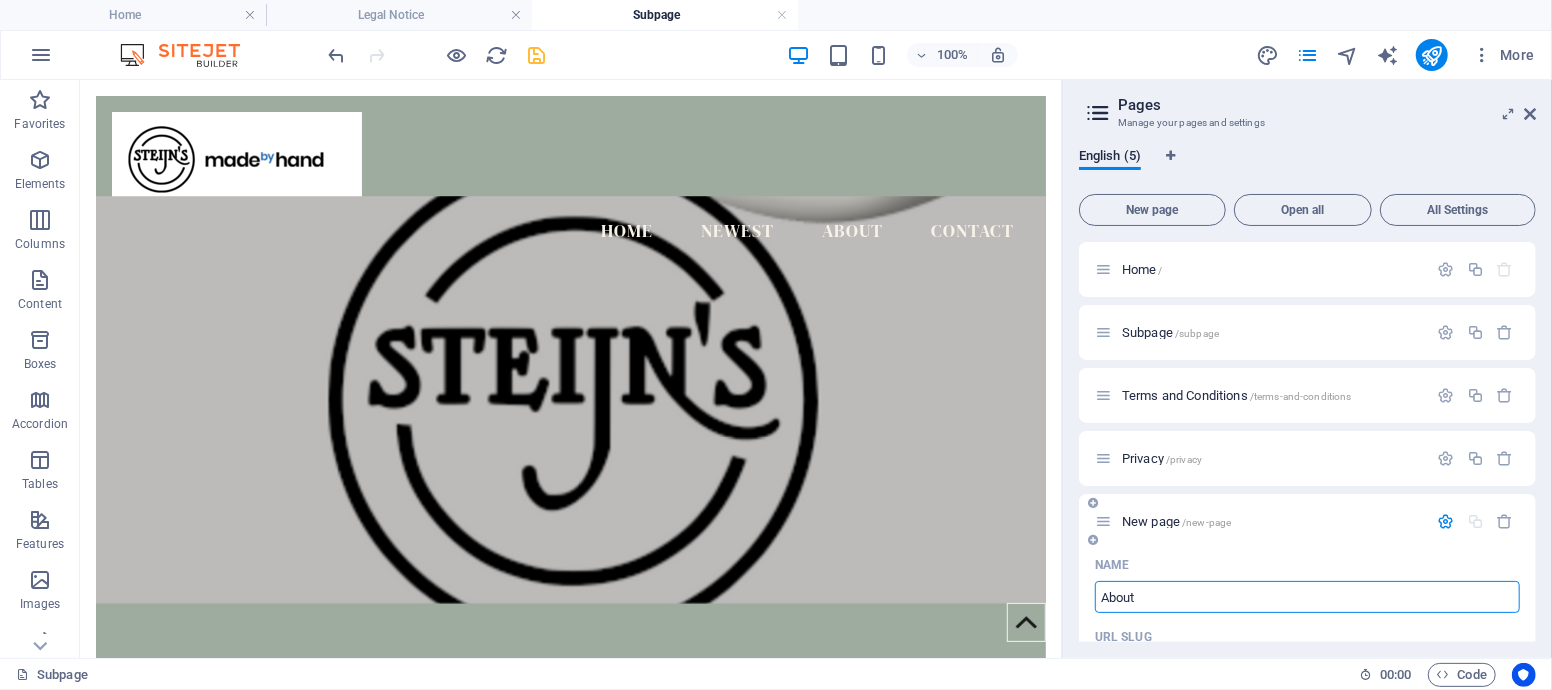 type on "About" 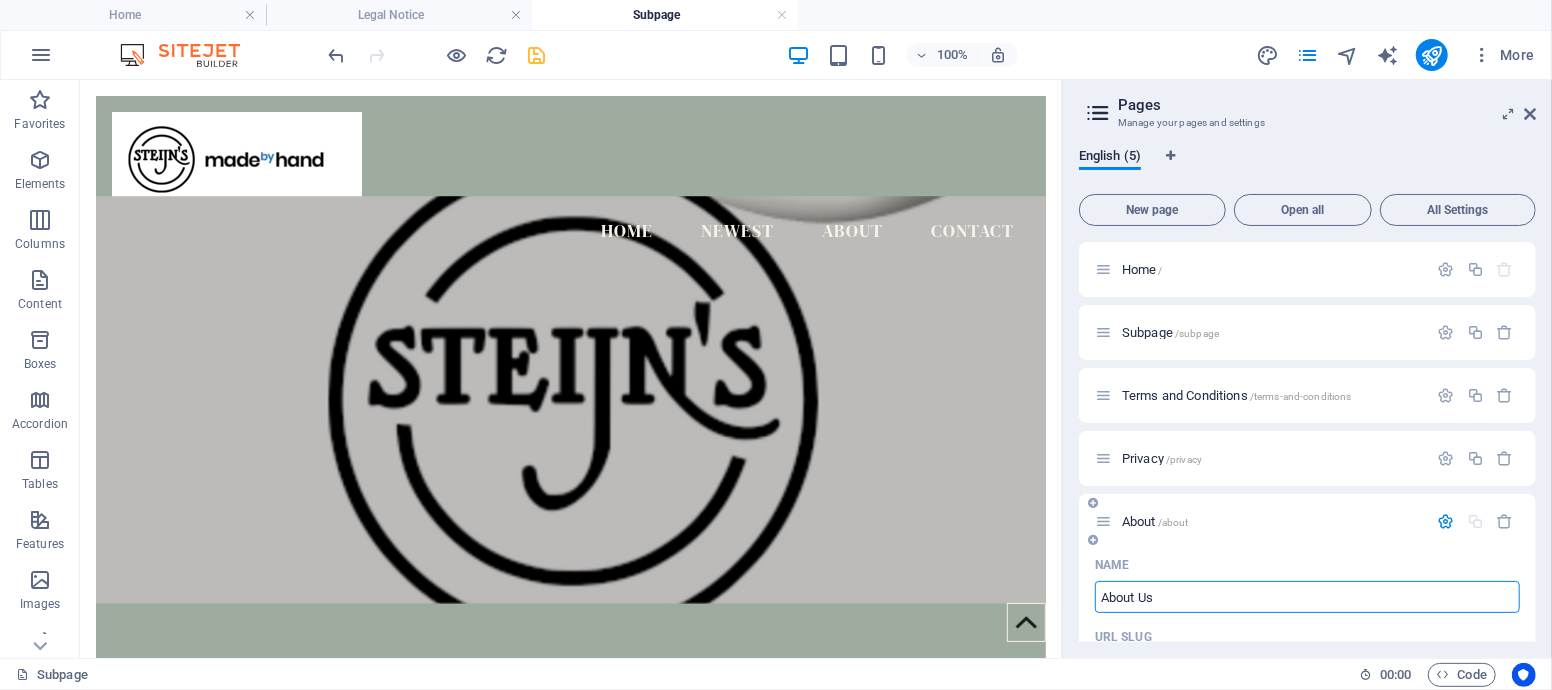 type on "About Us" 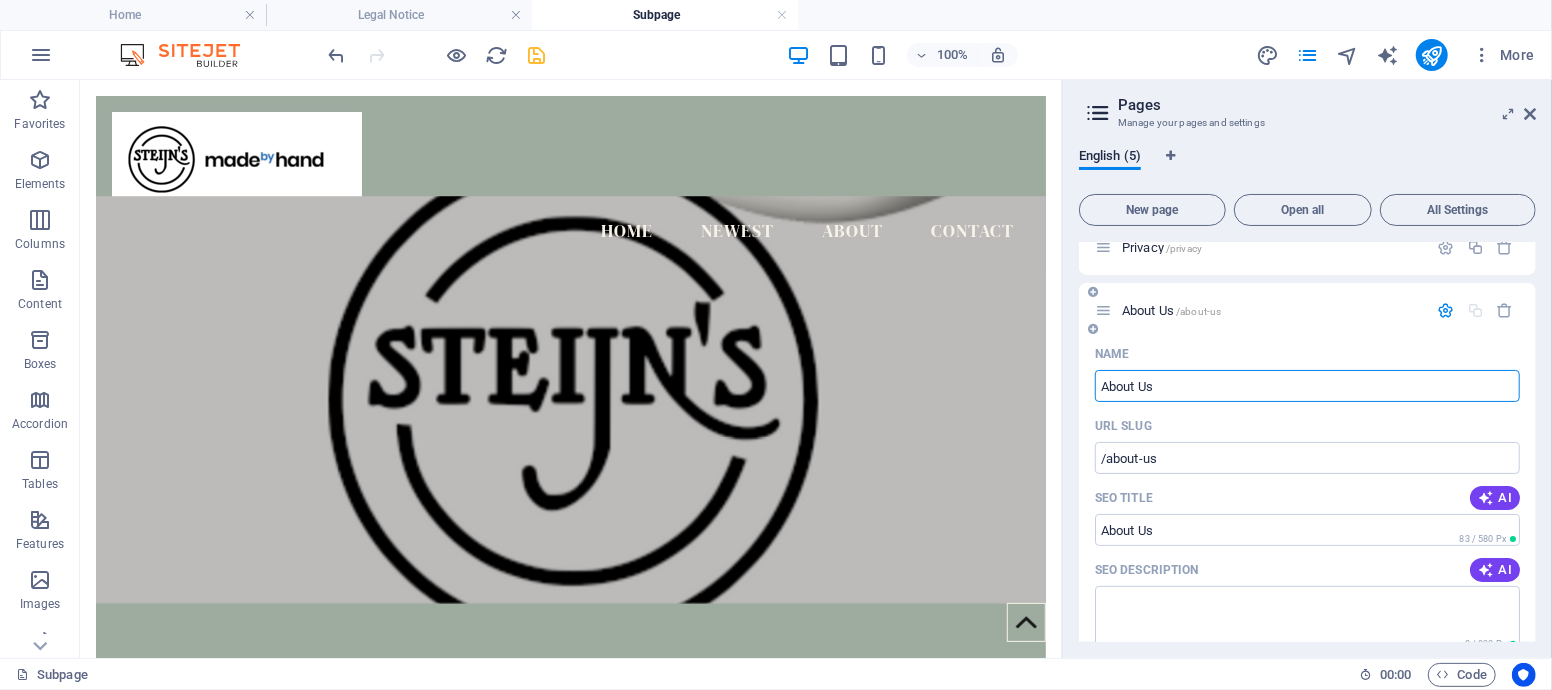 scroll, scrollTop: 0, scrollLeft: 0, axis: both 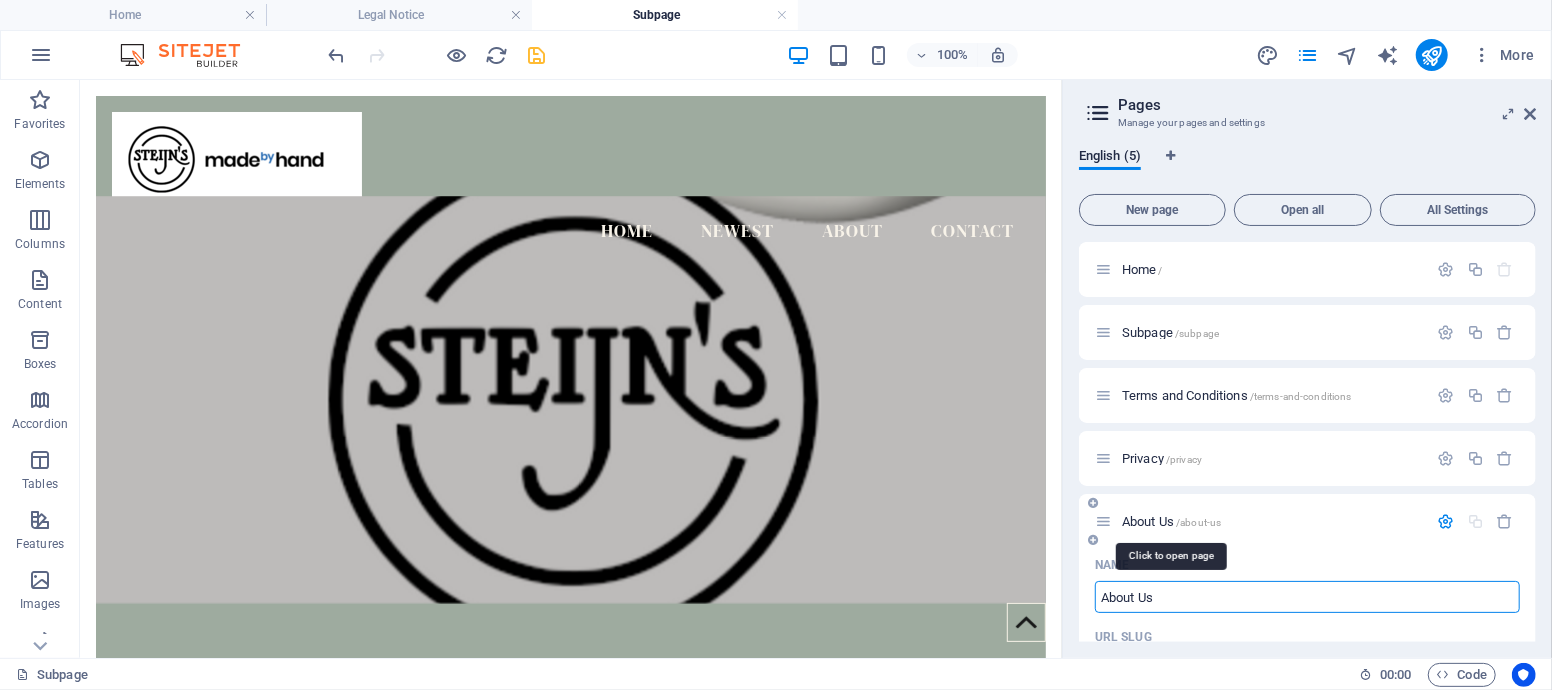 type on "About Us" 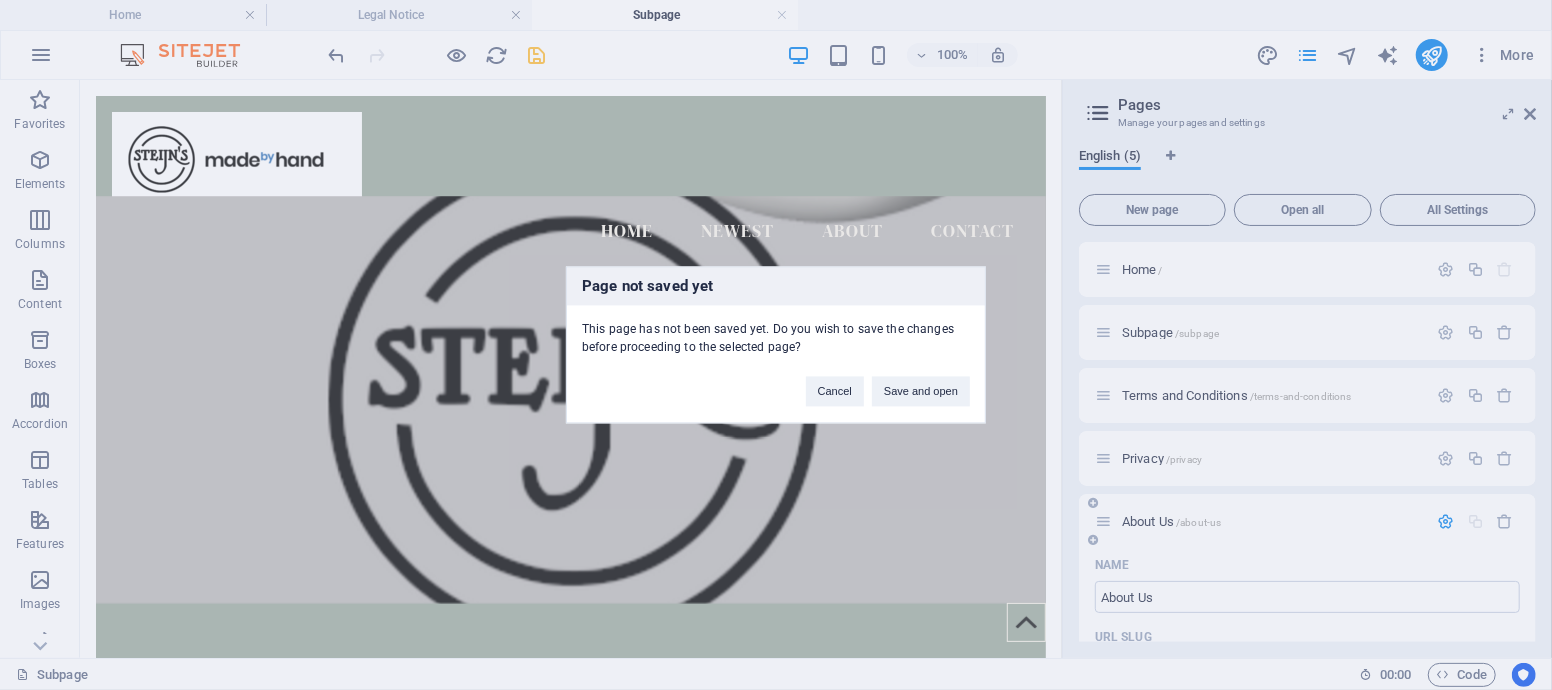 click on "Page not saved yet This page has not been saved yet. Do you wish to save the changes before proceeding to the selected page? Cancel Save and open" at bounding box center [776, 345] 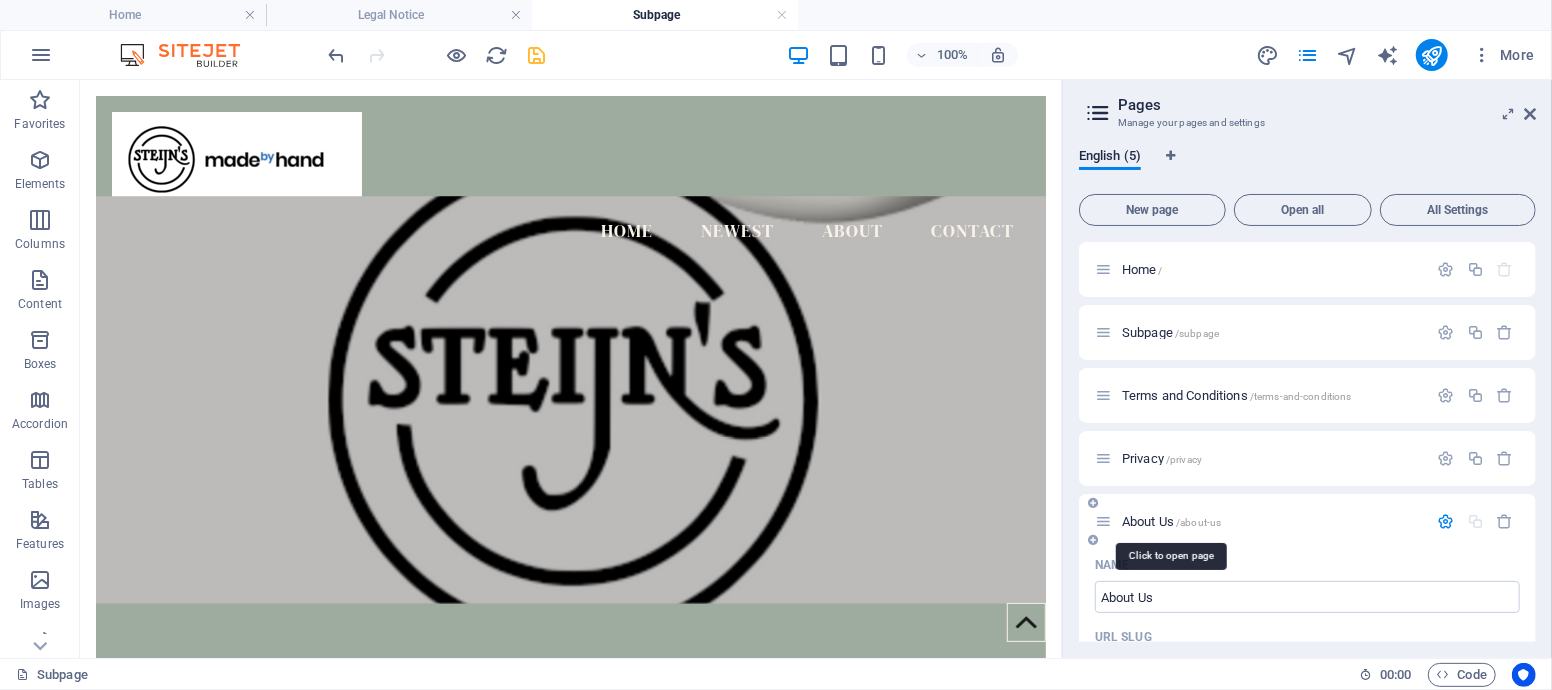 click on "About Us /about-us" at bounding box center (1171, 521) 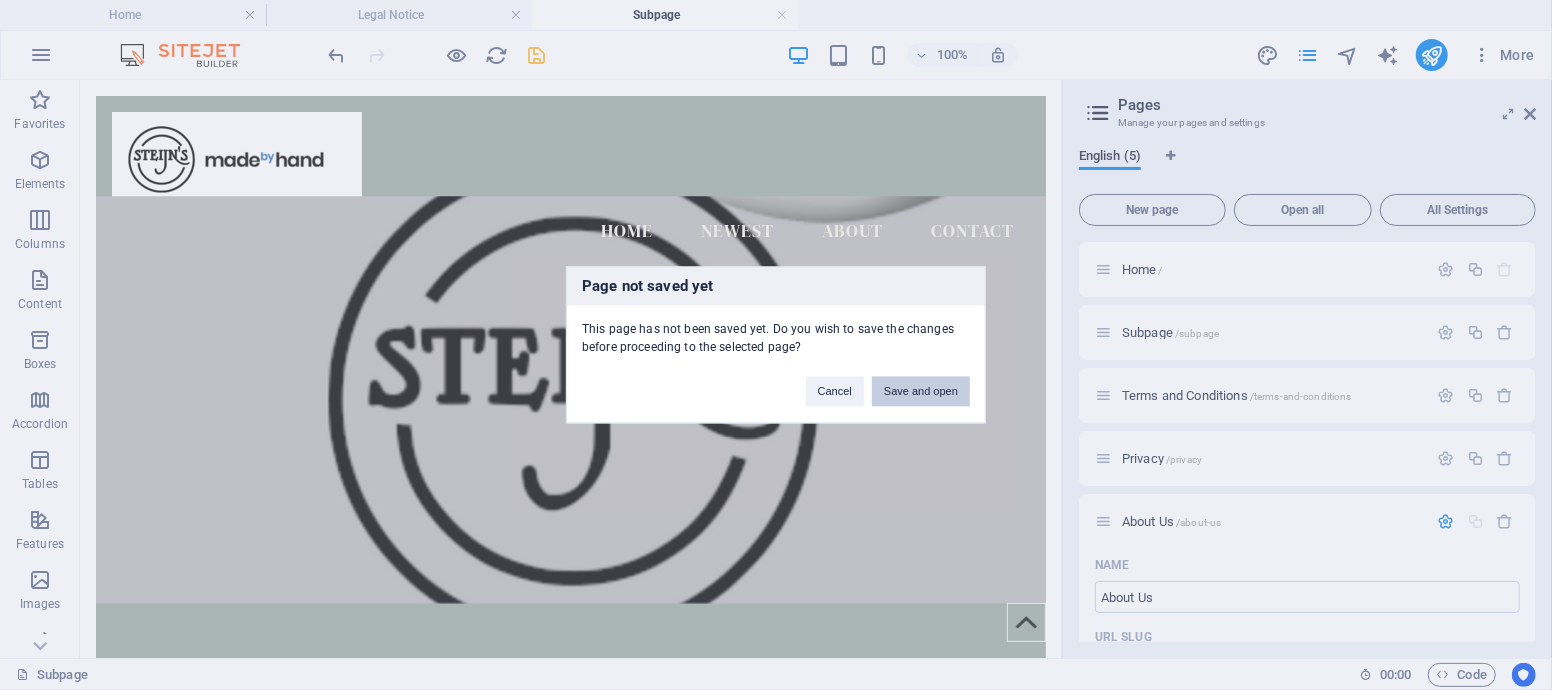 click on "Save and open" at bounding box center (921, 392) 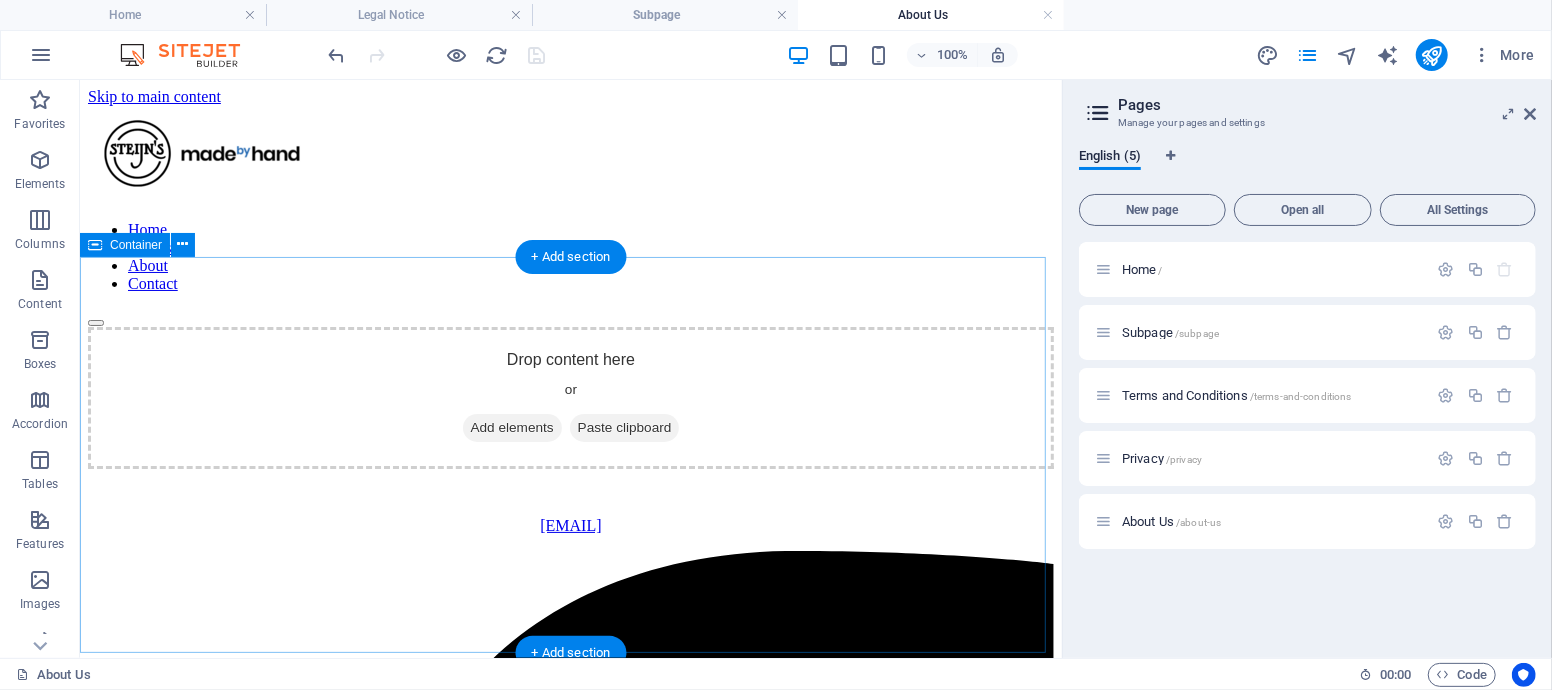scroll, scrollTop: 0, scrollLeft: 0, axis: both 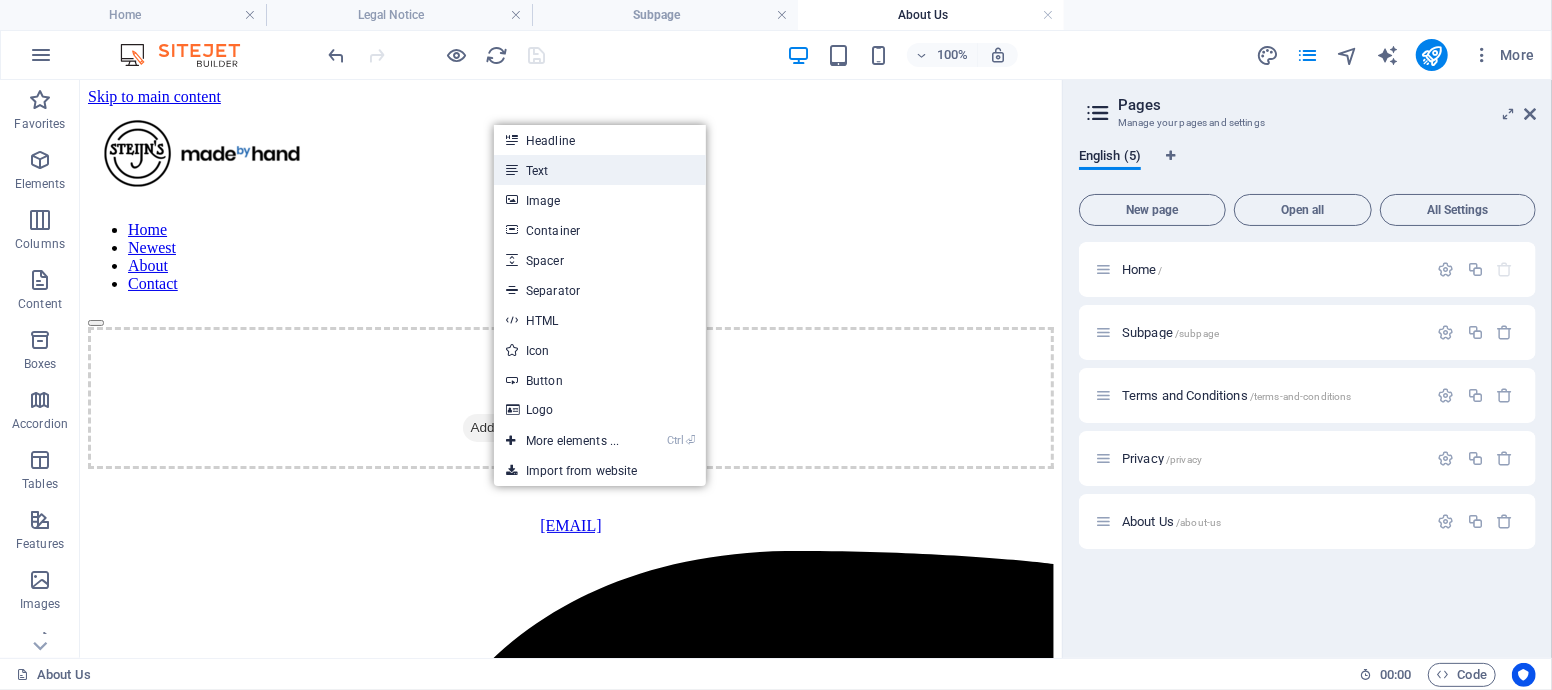 click on "Text" at bounding box center (600, 170) 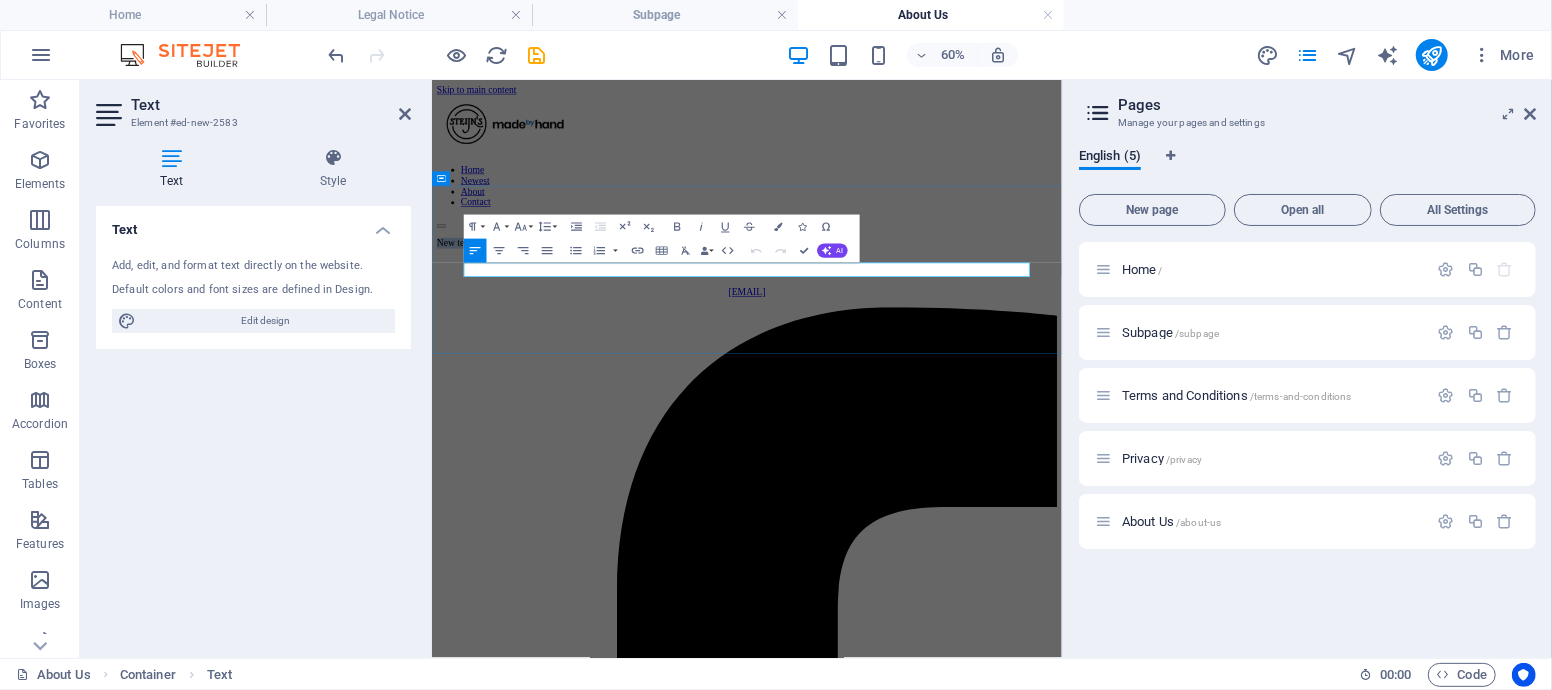 click on "New text element" at bounding box center (956, 352) 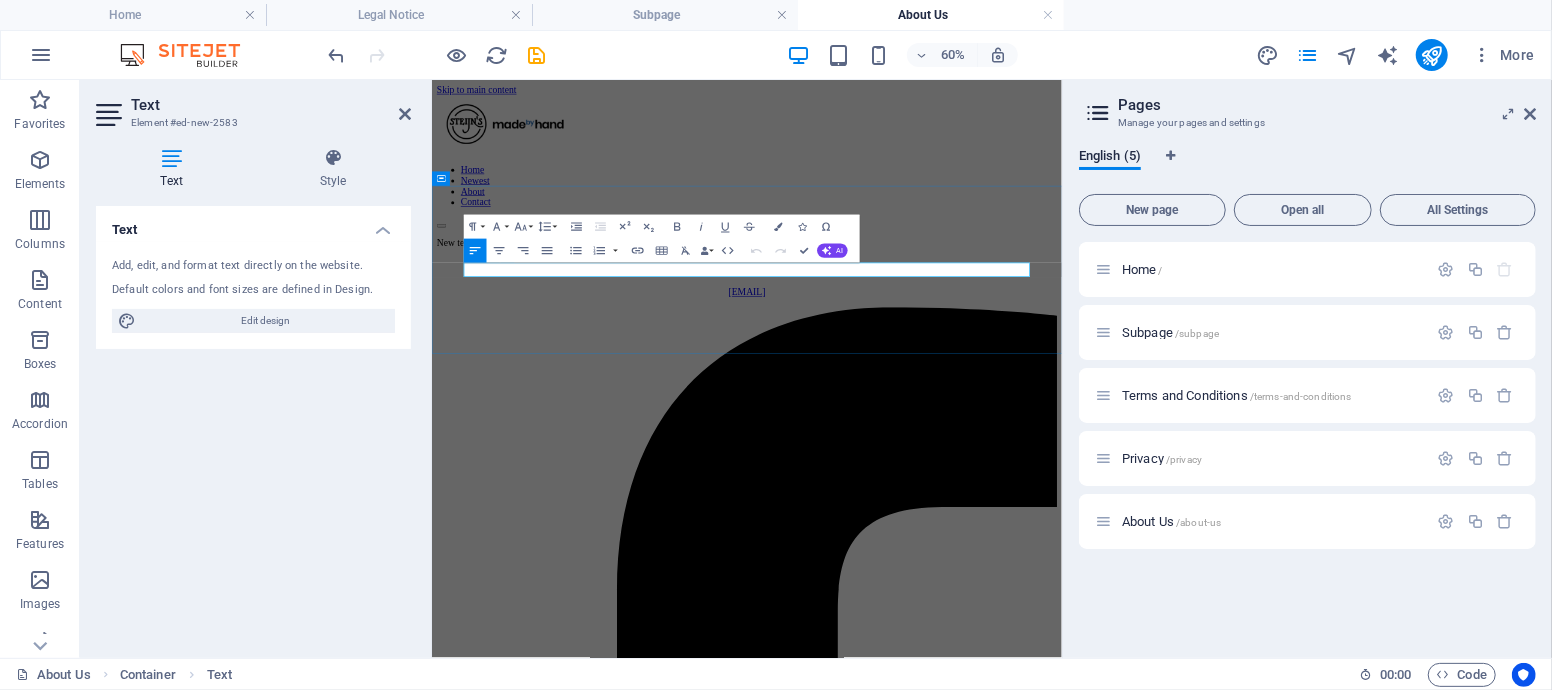 click on "New text element" at bounding box center [956, 352] 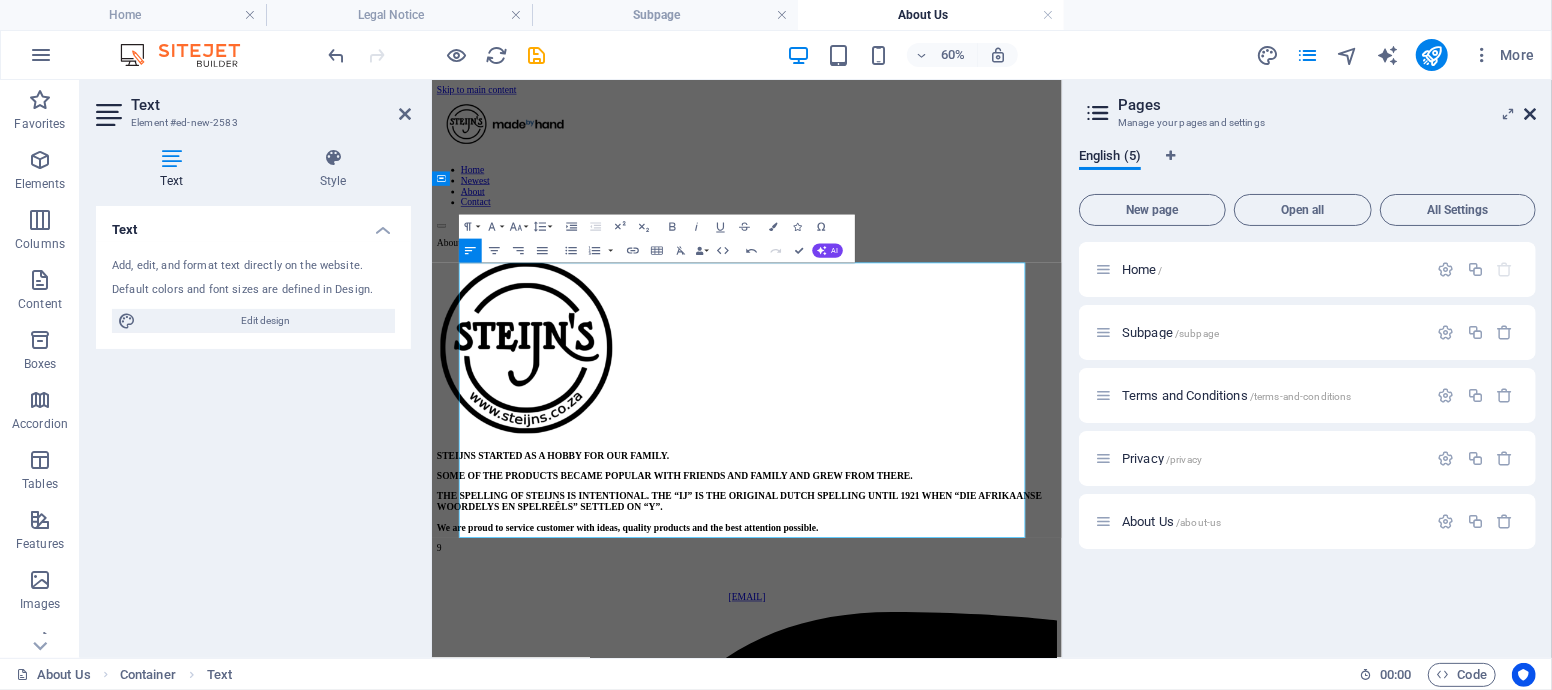 click at bounding box center [1530, 114] 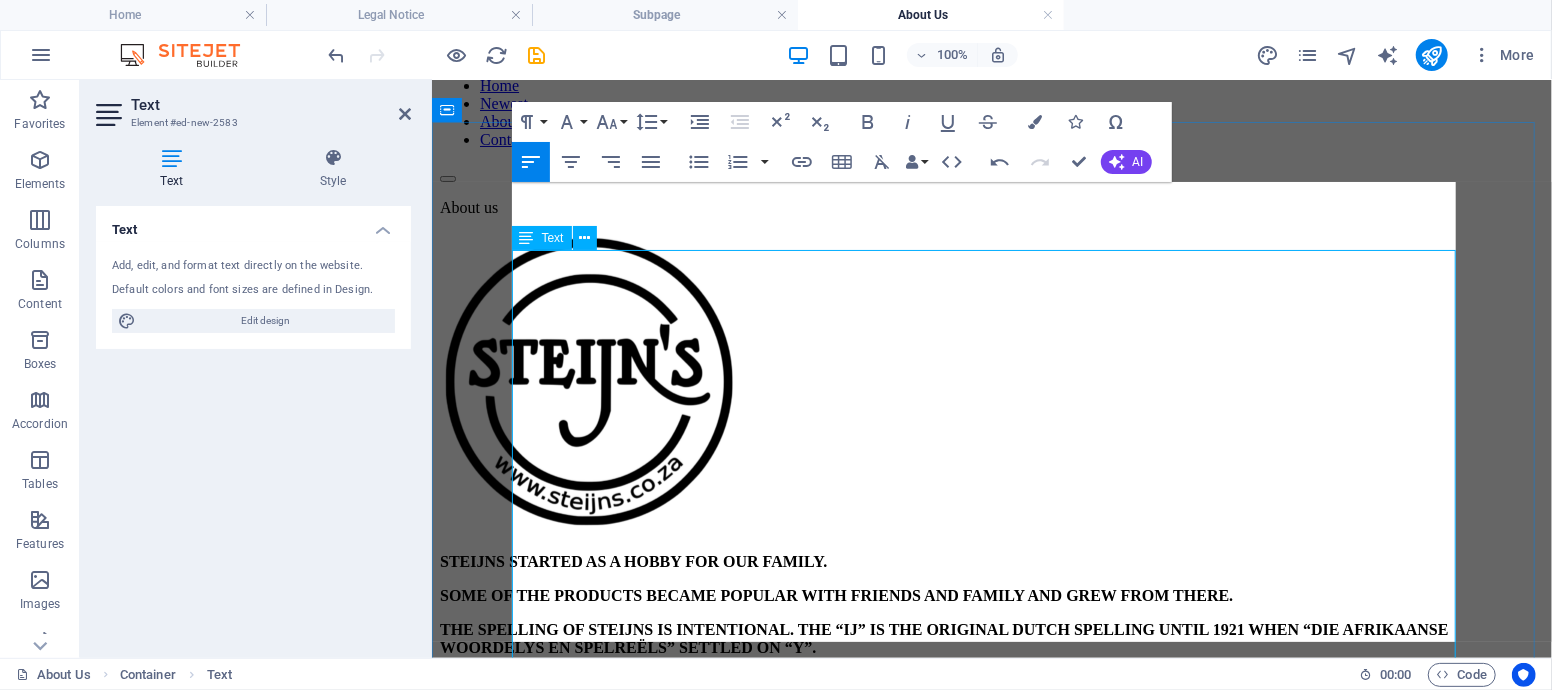 scroll, scrollTop: 153, scrollLeft: 0, axis: vertical 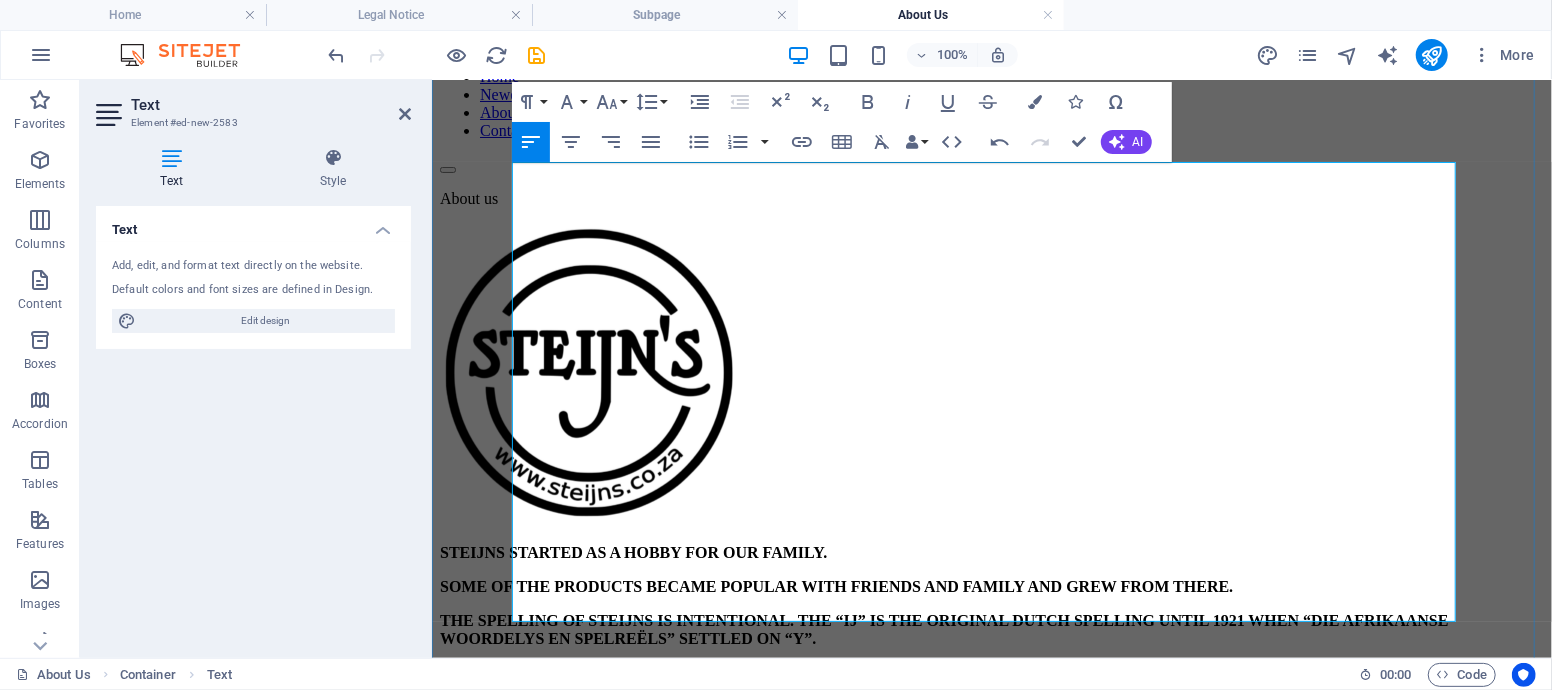 click on "STEIJNS STARTED AS A HOBBY FOR OUR FAMILY." at bounding box center [991, 552] 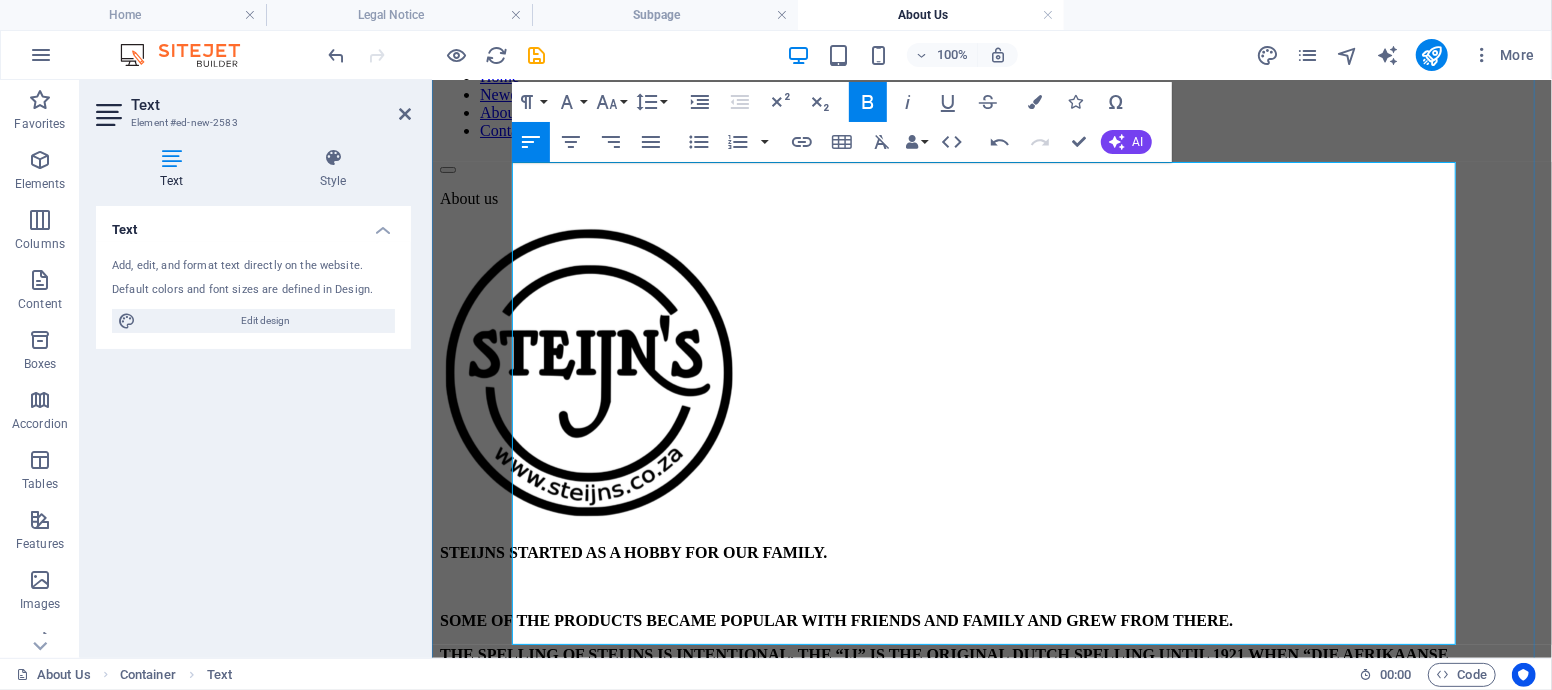 click on "SOME OF THE PRODUCTS BECAME POPULAR WITH FRIENDS AND FAMILY AND GREW FROM THERE." at bounding box center (991, 620) 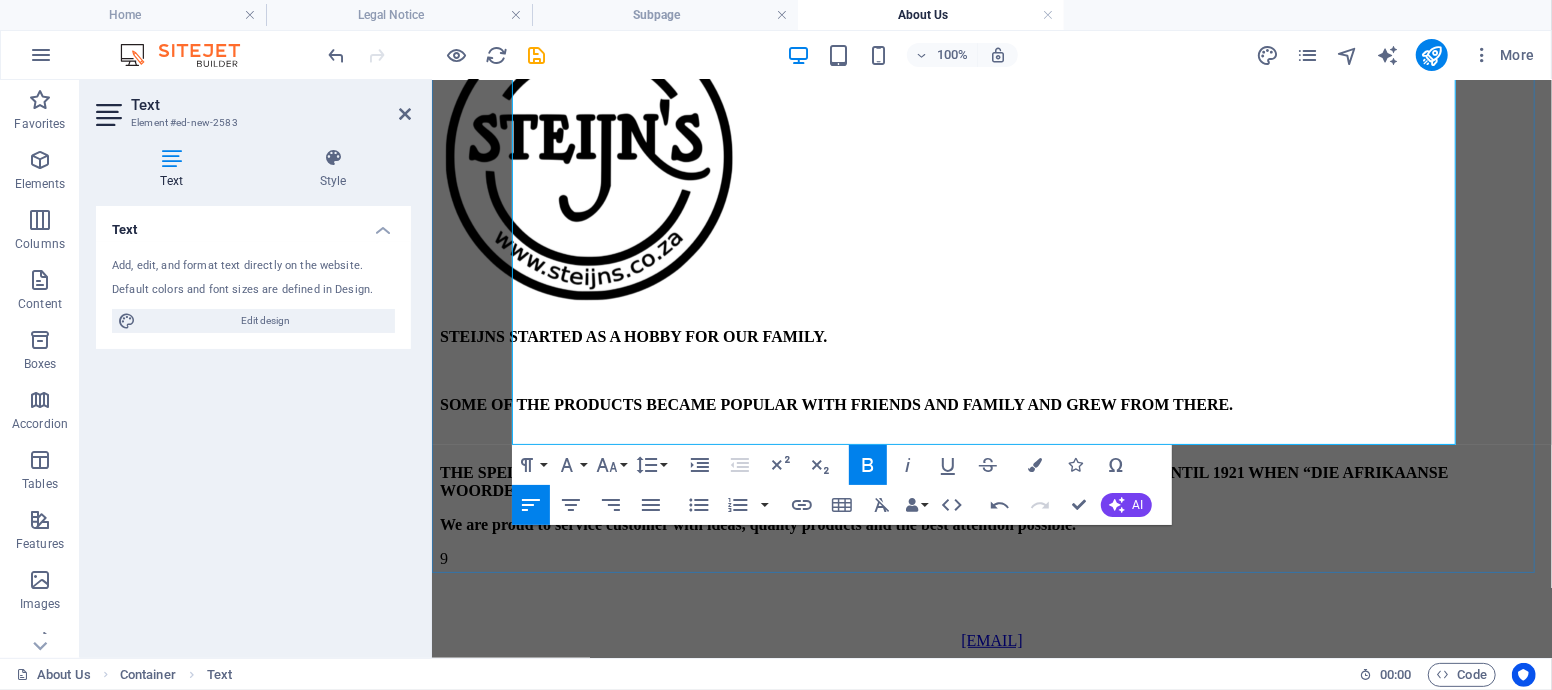 scroll, scrollTop: 375, scrollLeft: 0, axis: vertical 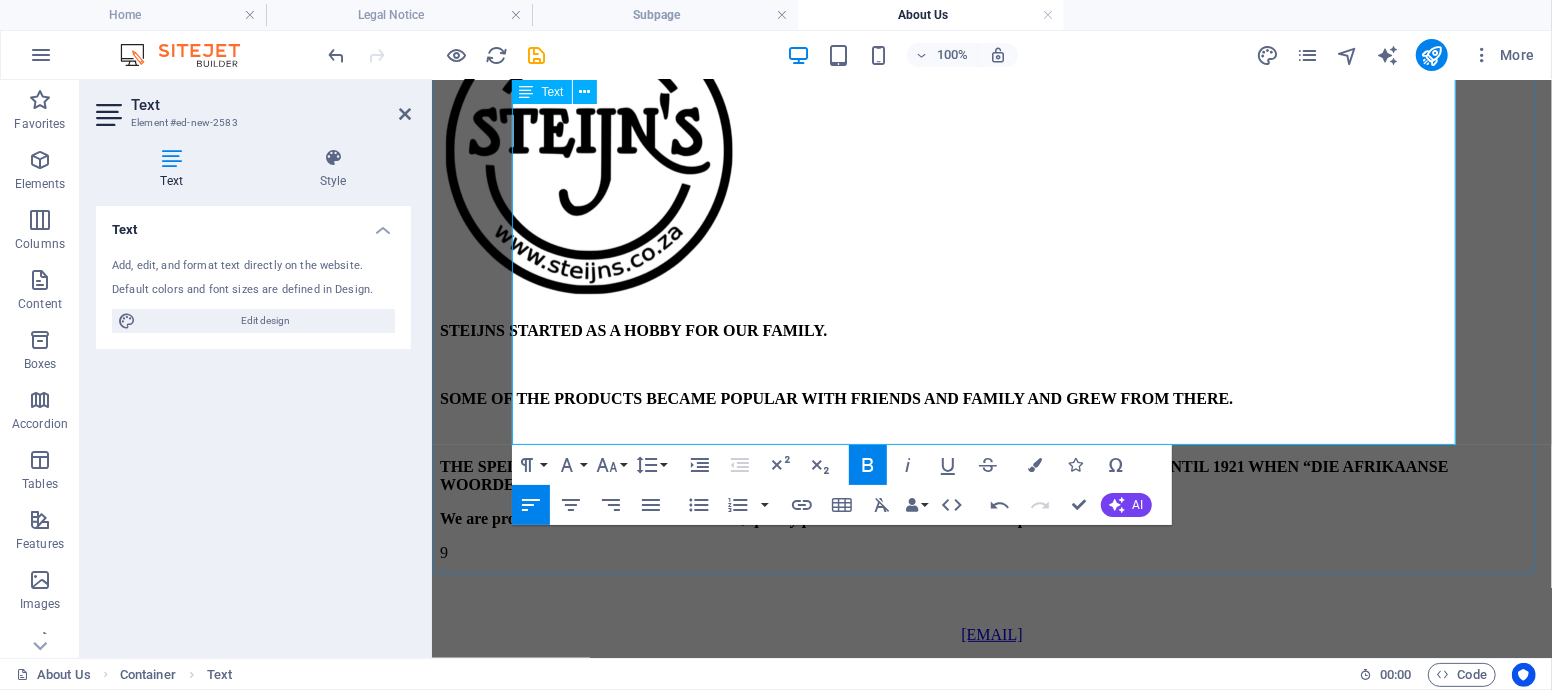 click on "THE SPELLING OF STEIJNS IS INTENTIONAL. THE “IJ” IS THE ORIGINAL DUTCH SPELLING UNTIL 1921 WHEN “DIE AFRIKAANSE WOORDELYS EN SPELREËLS” SETTLED ON “Y”." at bounding box center (991, 475) 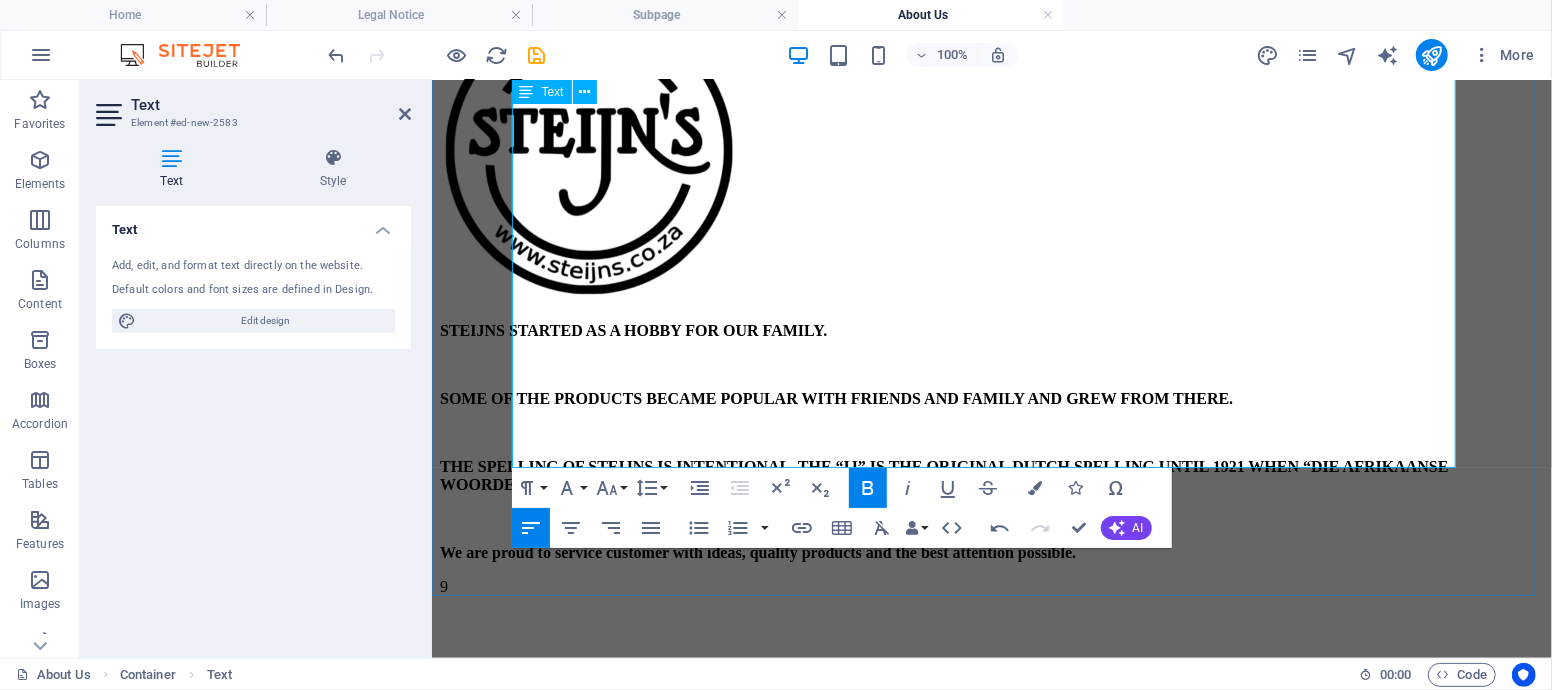 click on "9" at bounding box center (991, 586) 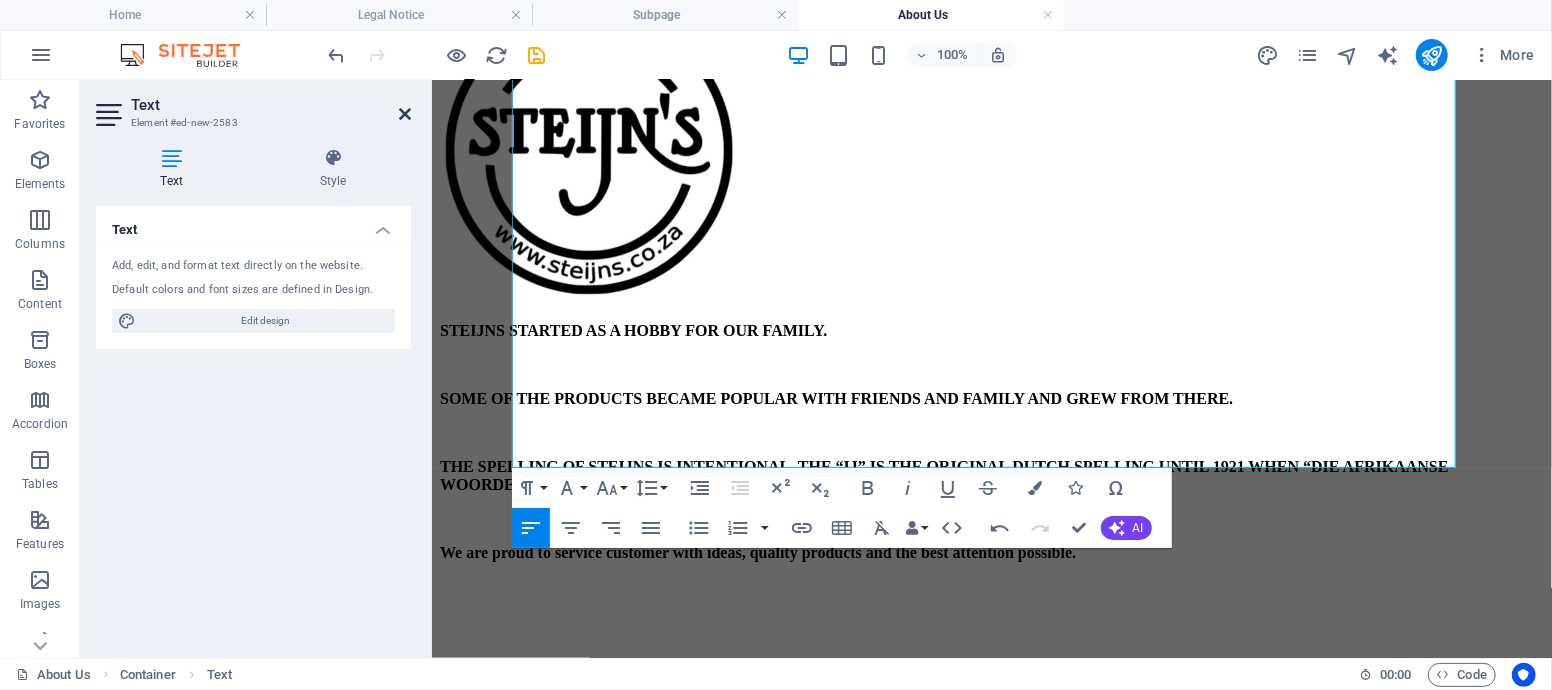 click at bounding box center [405, 114] 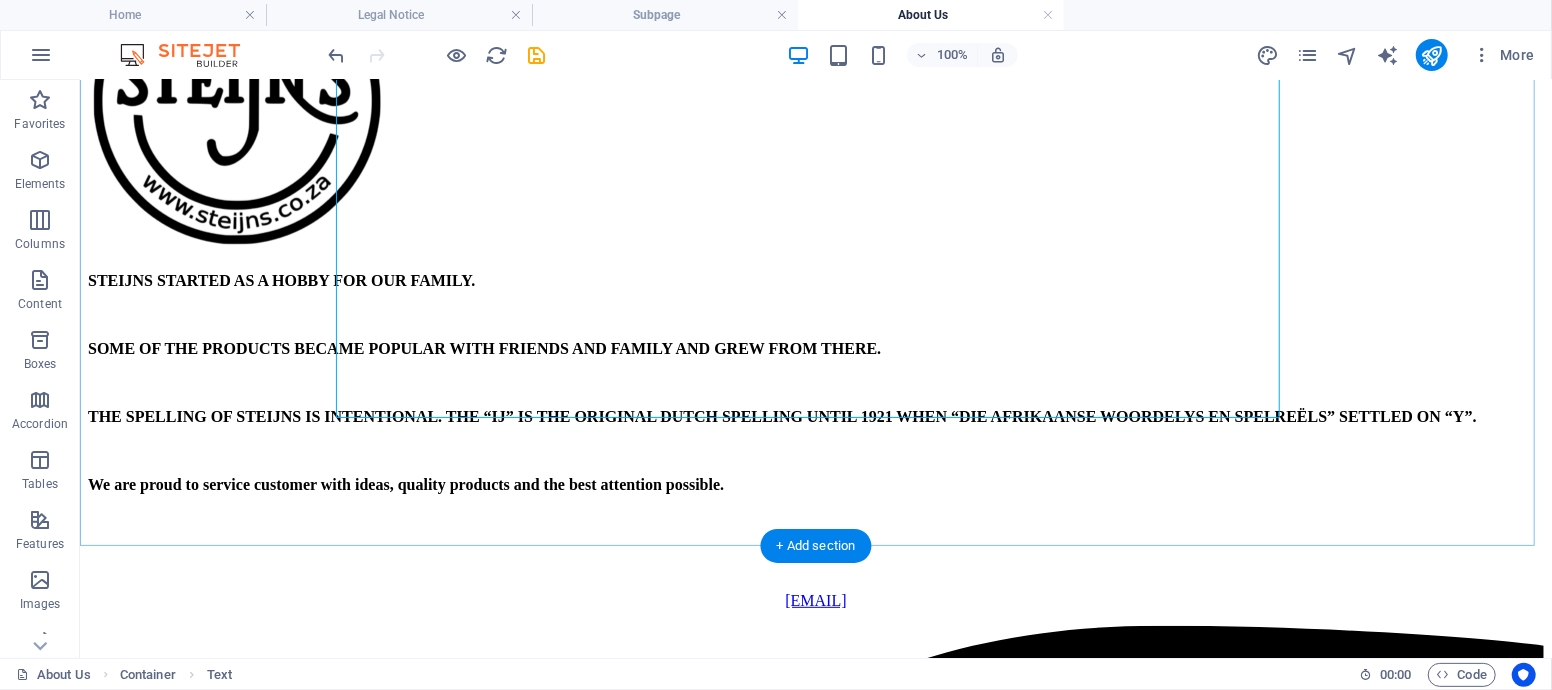 scroll, scrollTop: 0, scrollLeft: 0, axis: both 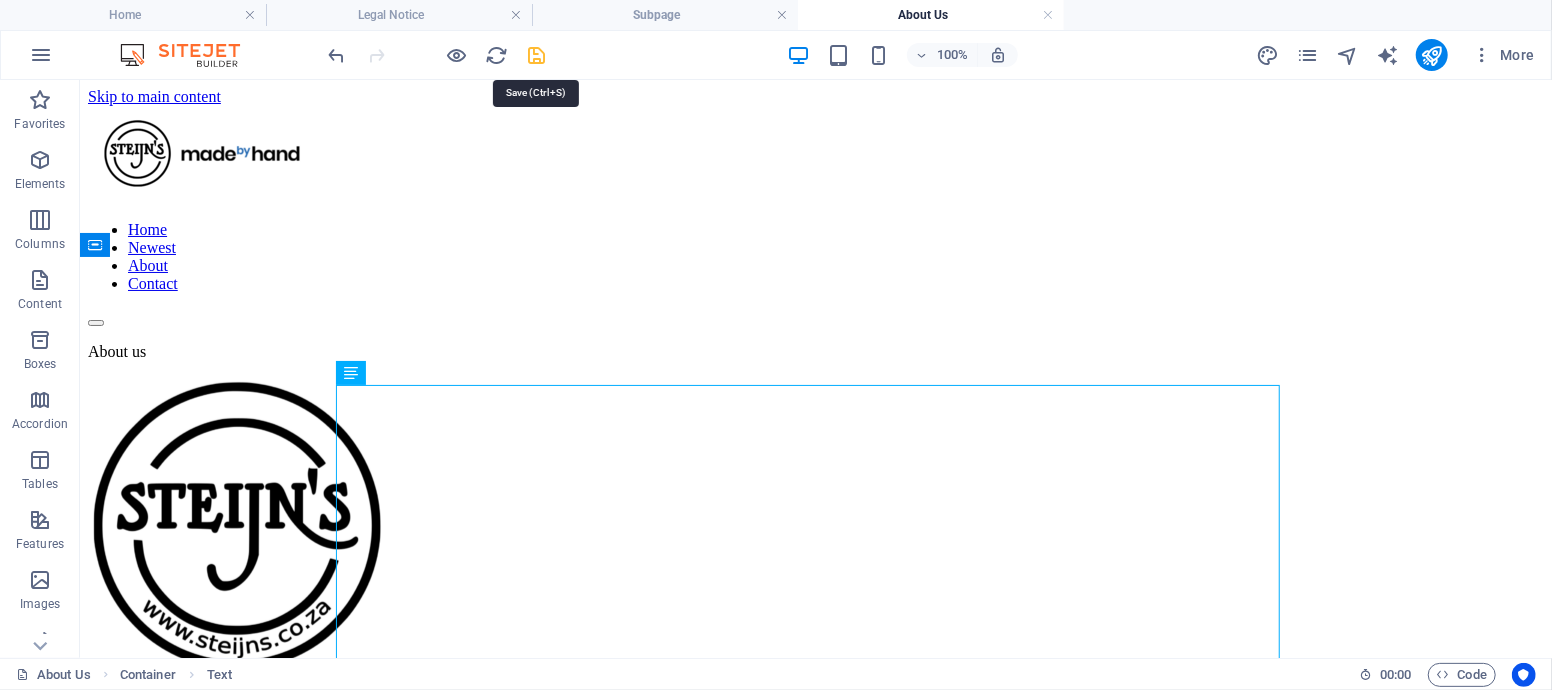 click at bounding box center [537, 55] 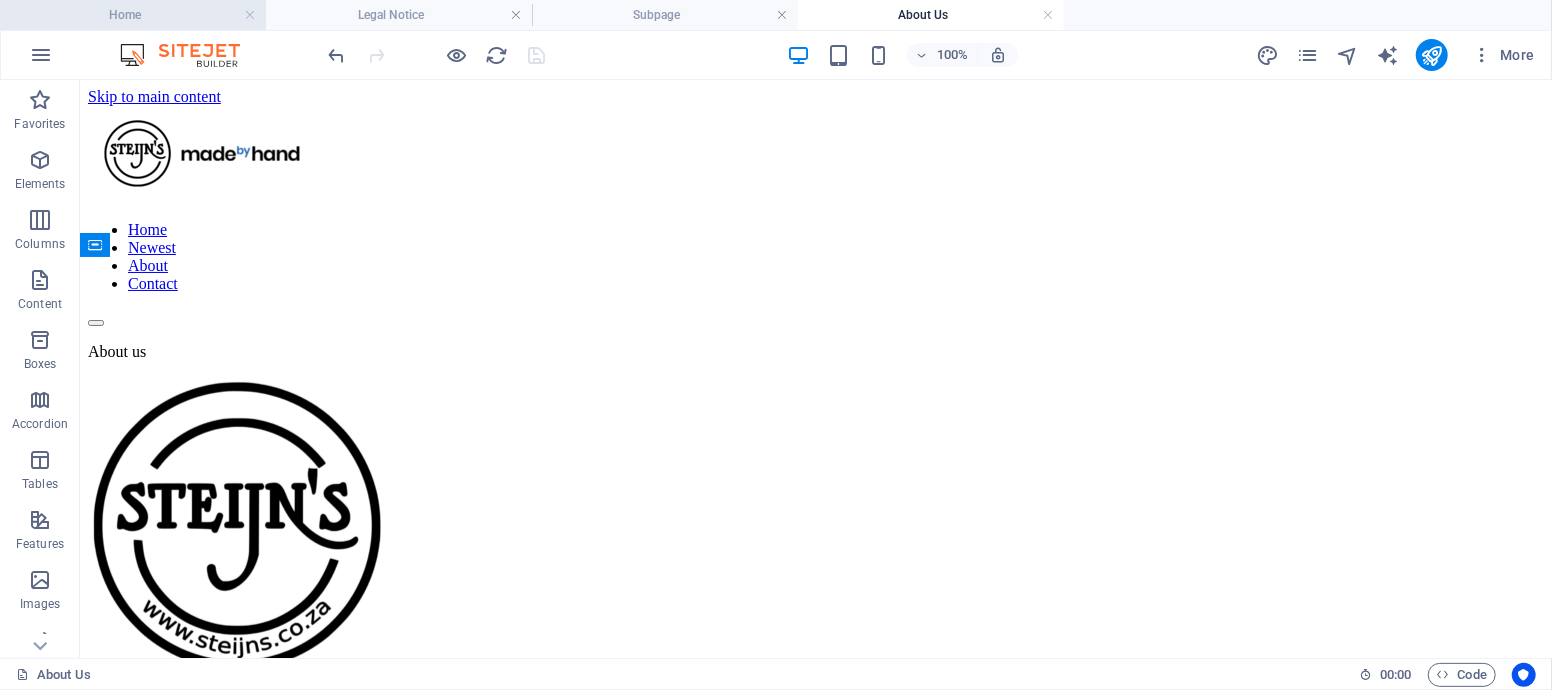 click on "Home" at bounding box center (133, 15) 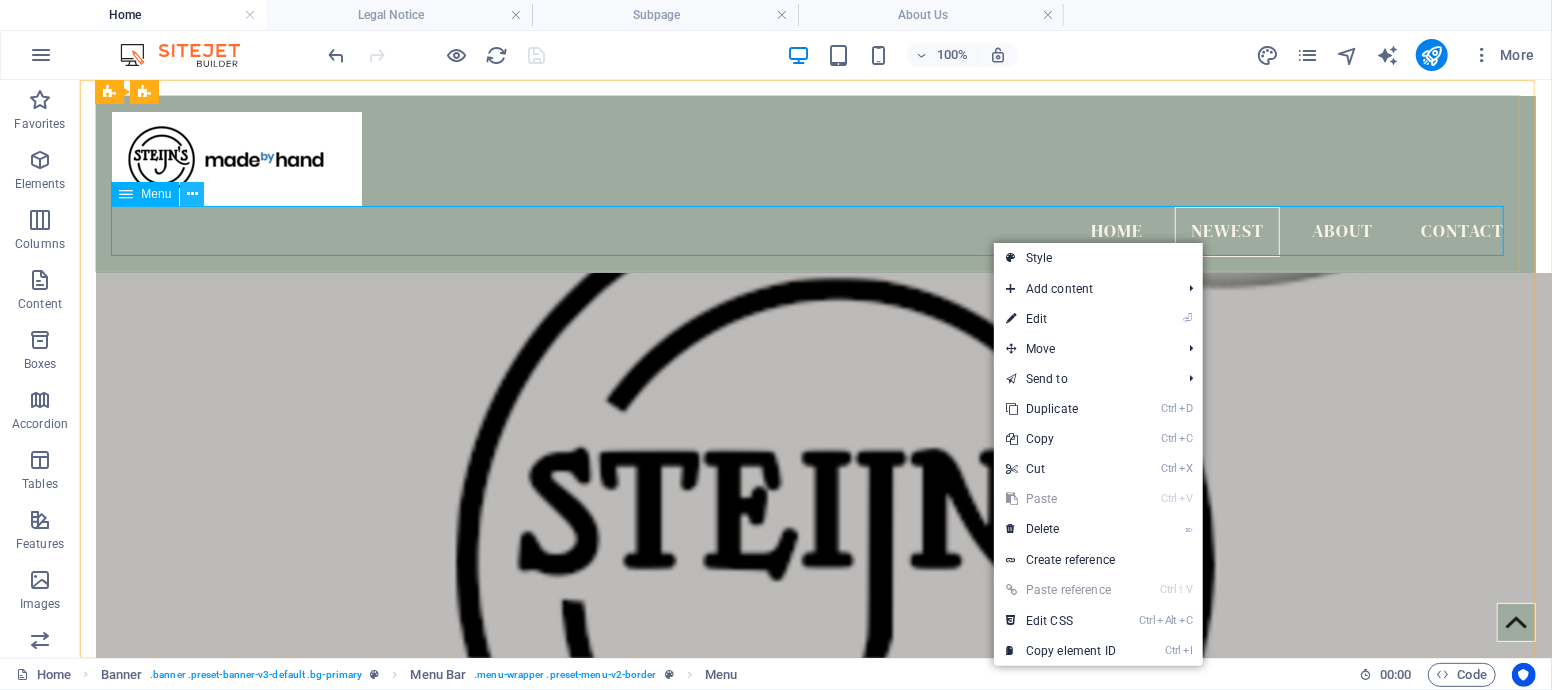 click at bounding box center [192, 194] 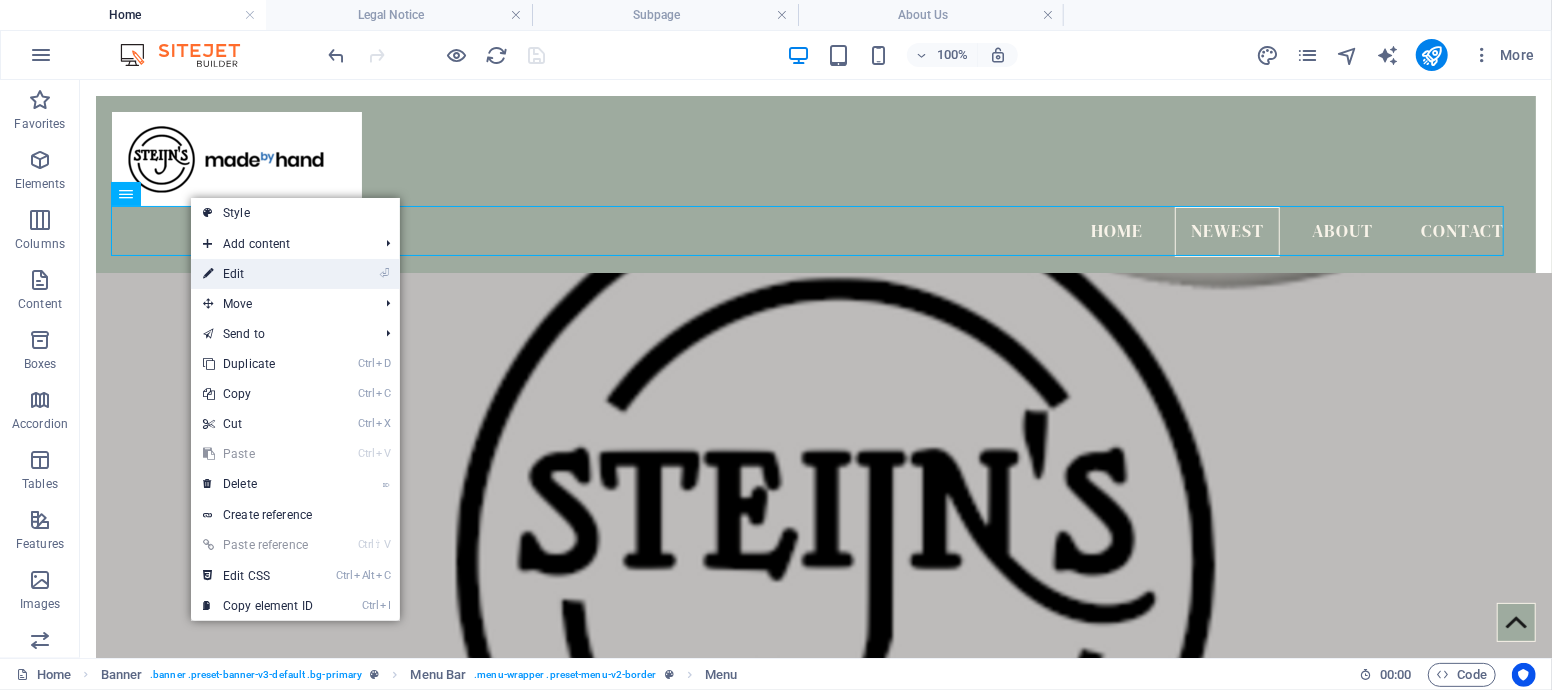 click on "⏎  Edit" at bounding box center (258, 274) 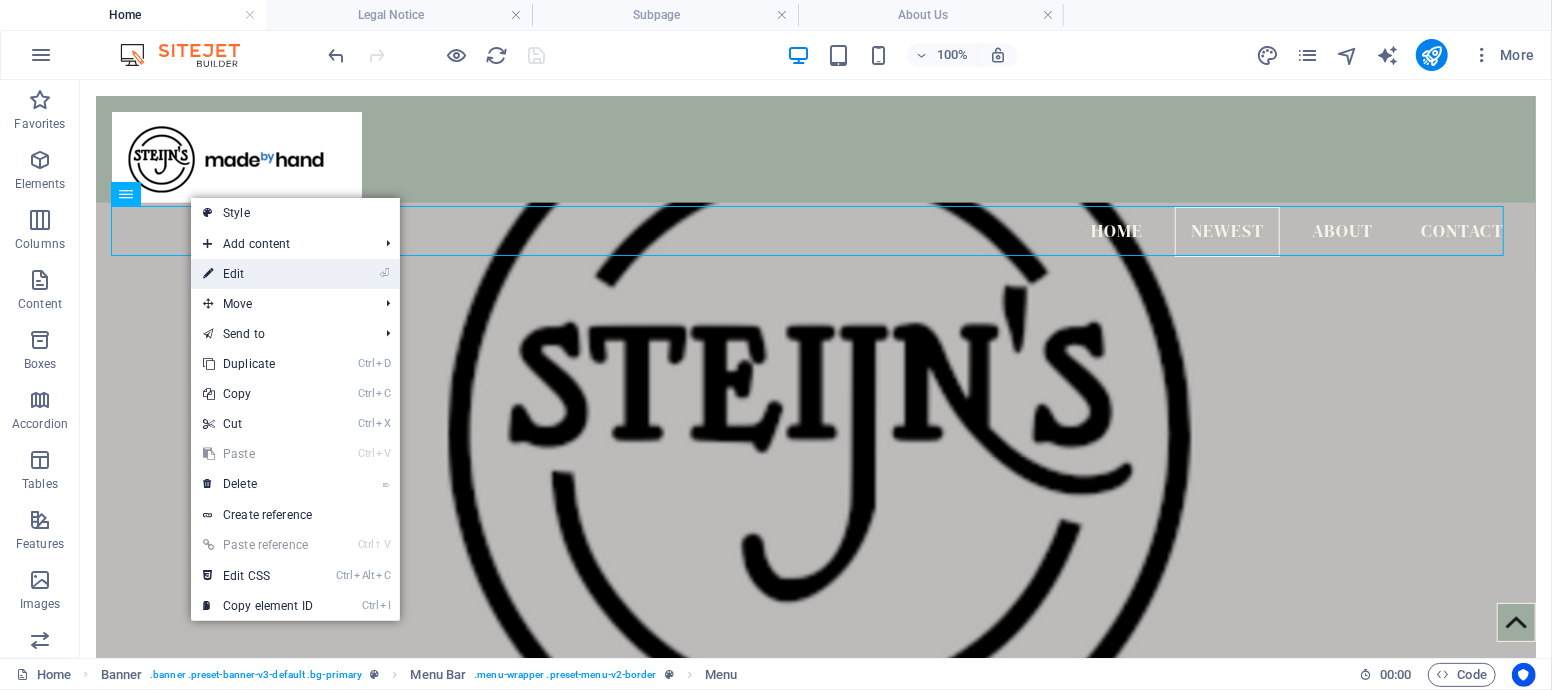 select 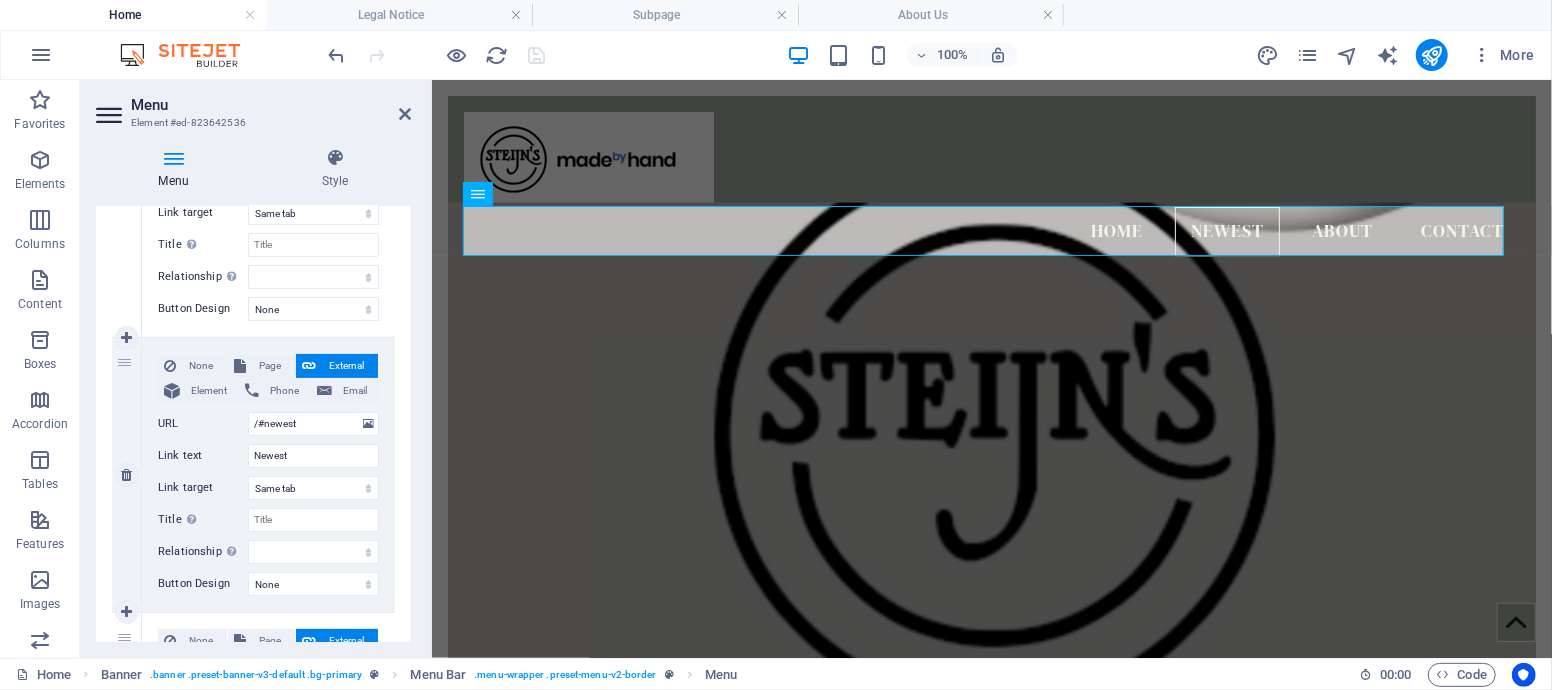 scroll, scrollTop: 444, scrollLeft: 0, axis: vertical 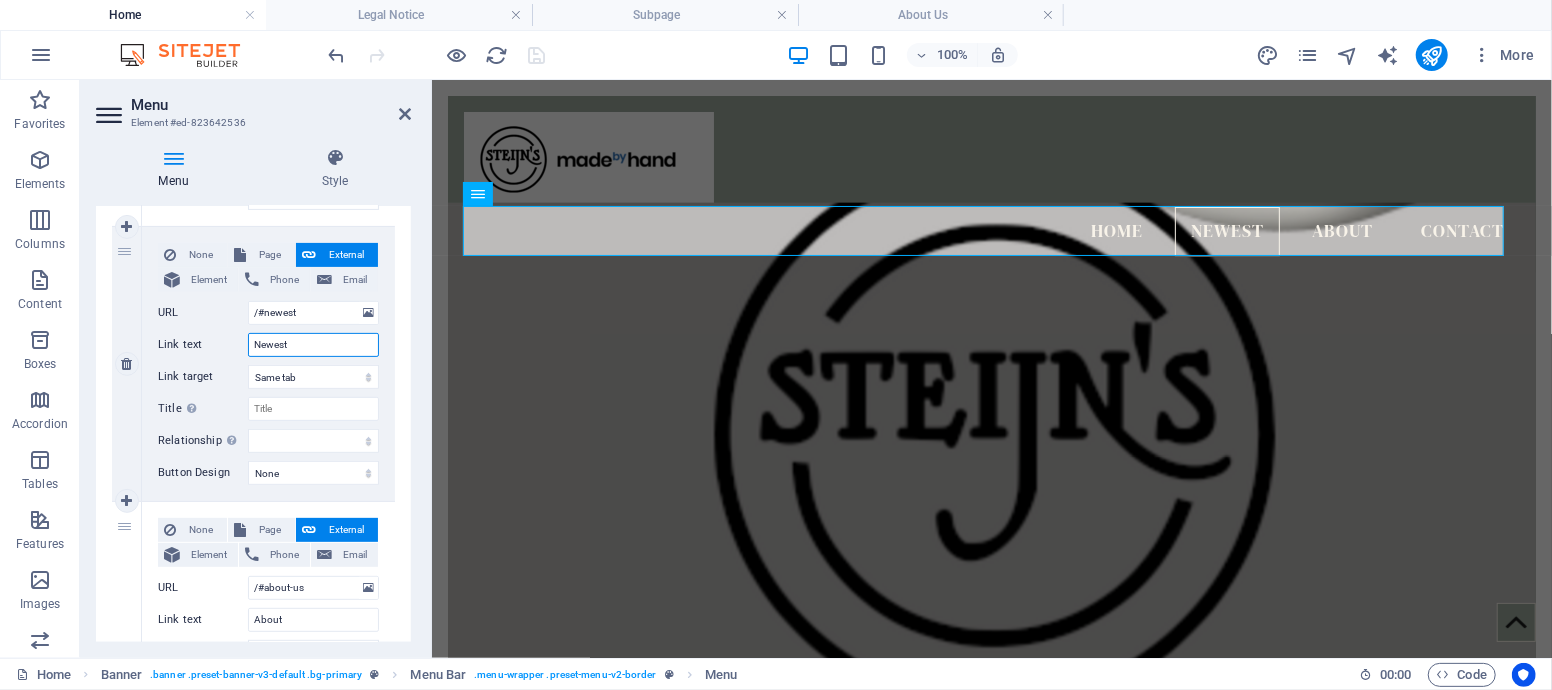 drag, startPoint x: 321, startPoint y: 349, endPoint x: 210, endPoint y: 353, distance: 111.07205 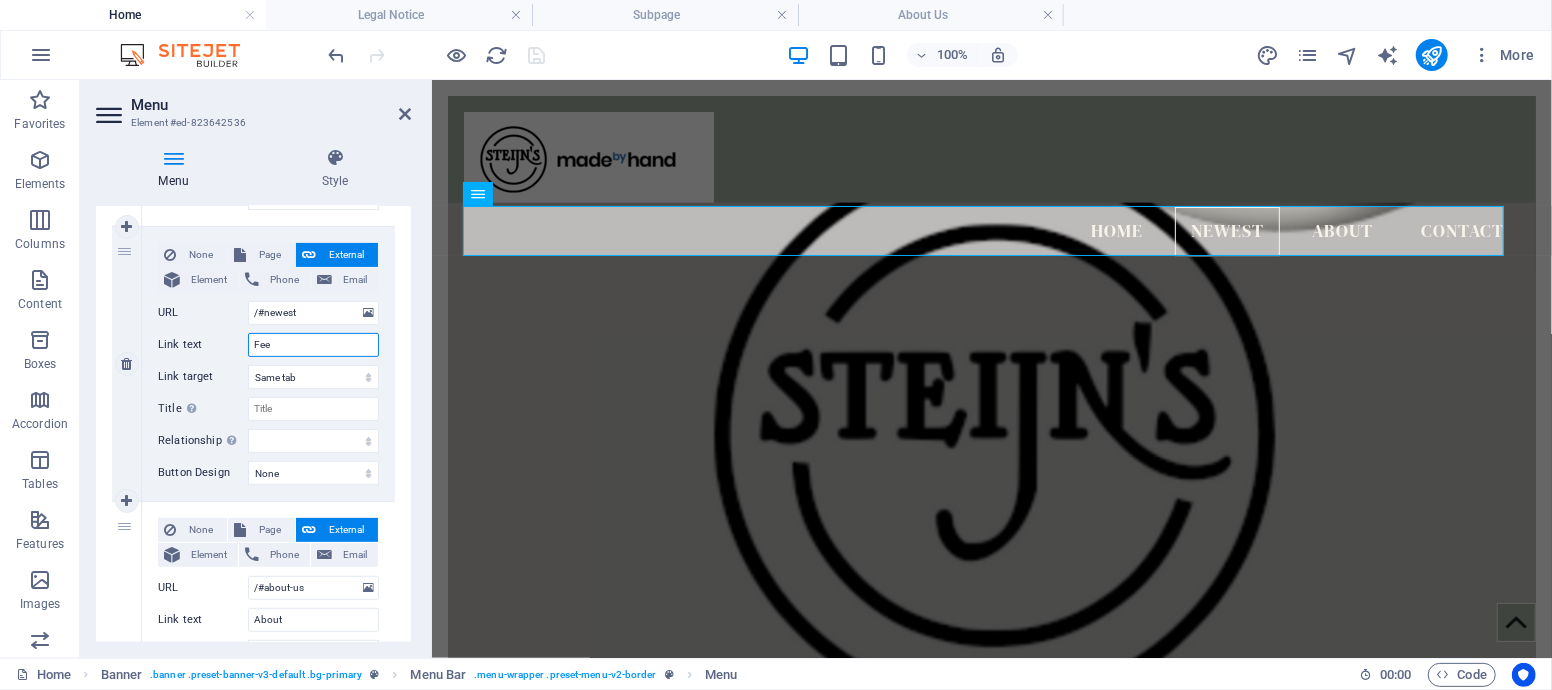 type on "Feed" 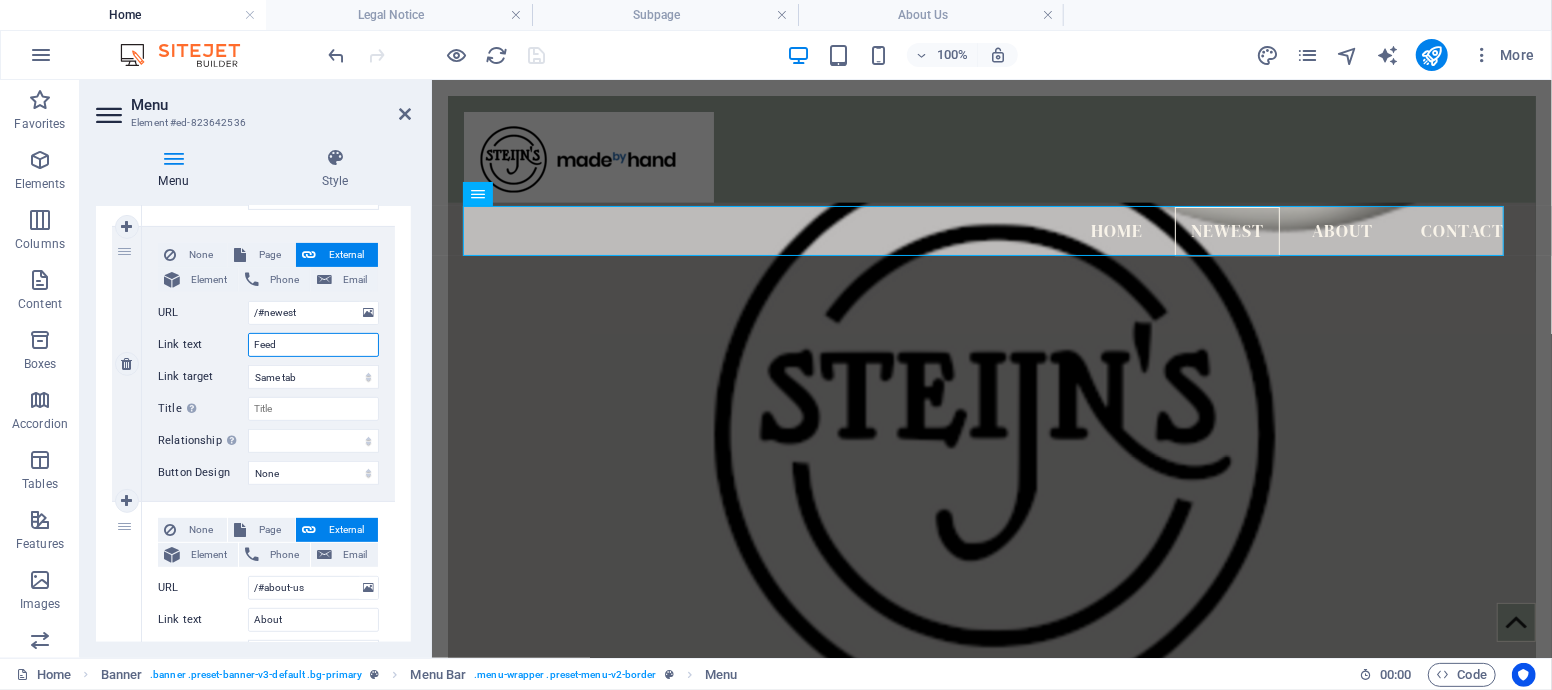 select 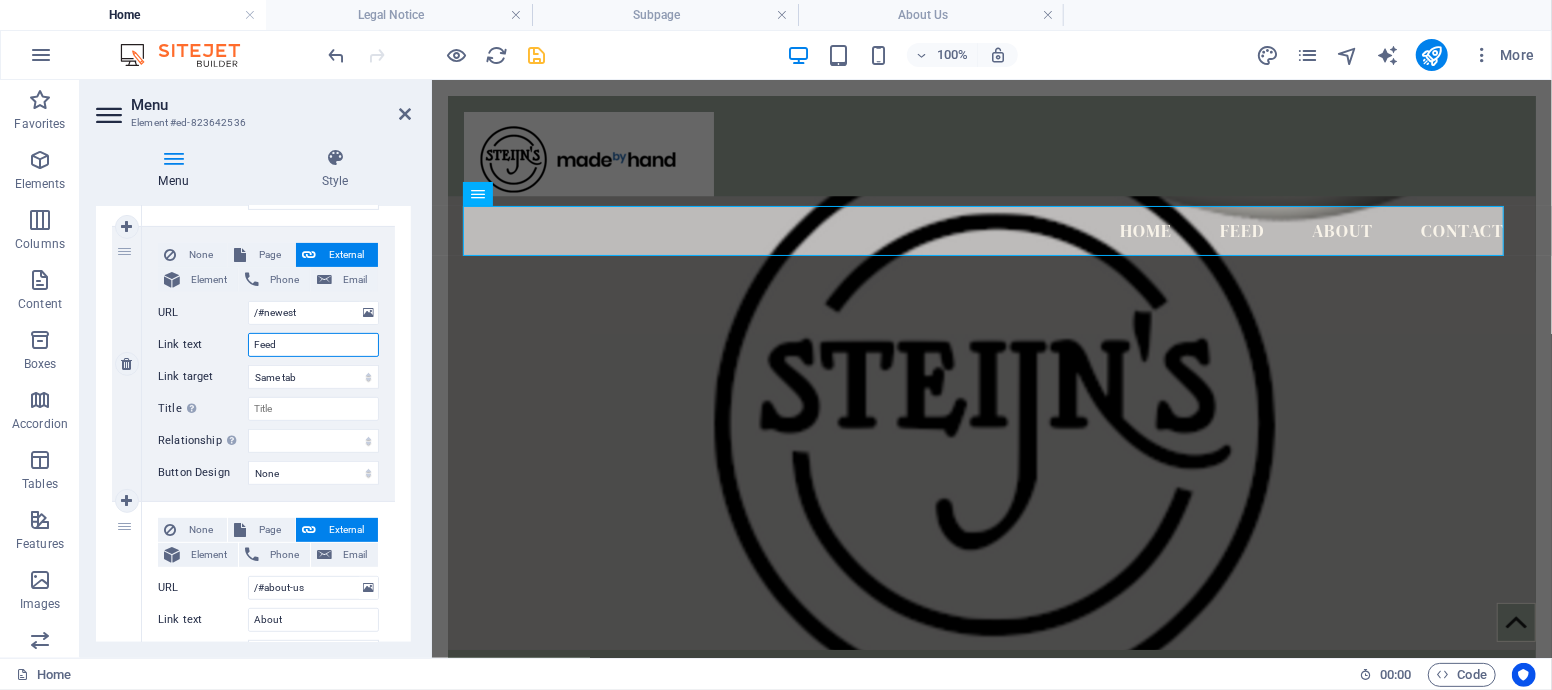 type on "Feed" 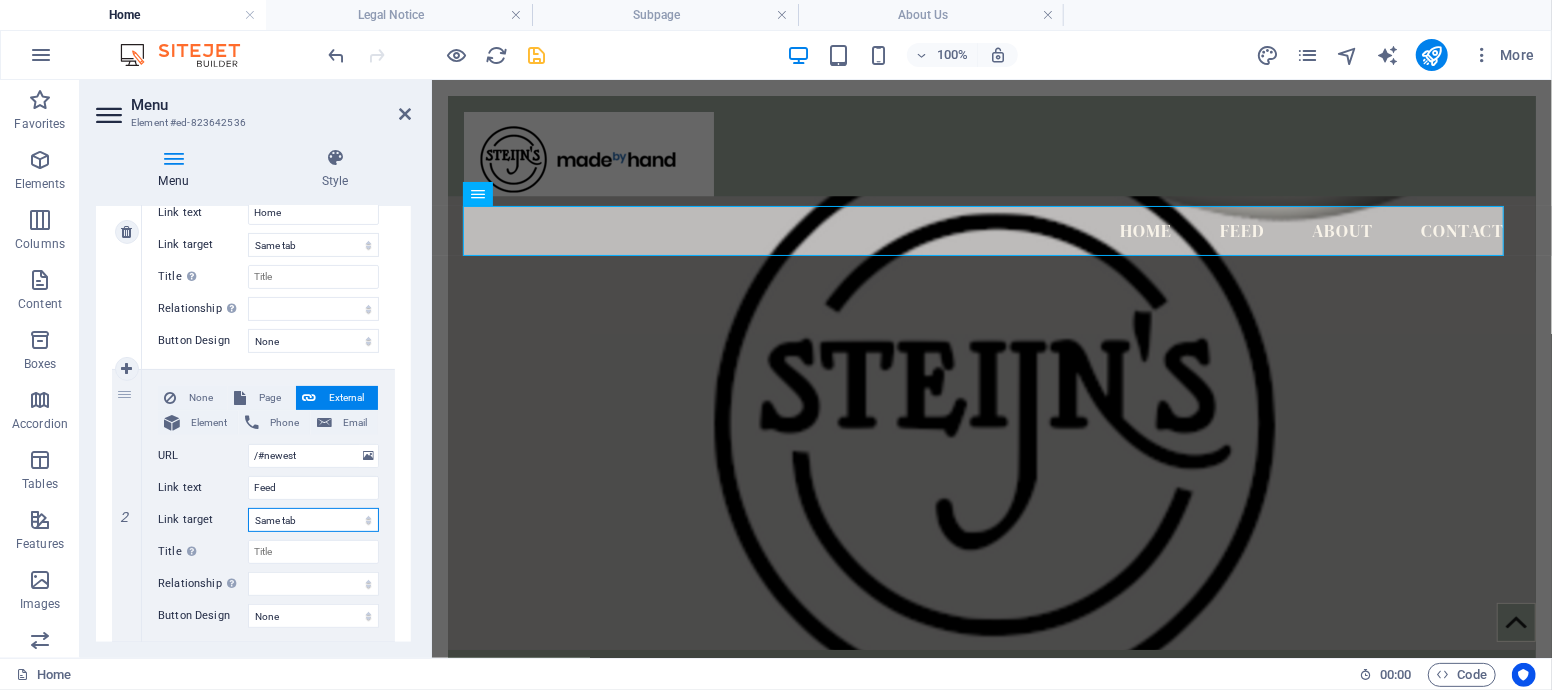 scroll, scrollTop: 444, scrollLeft: 0, axis: vertical 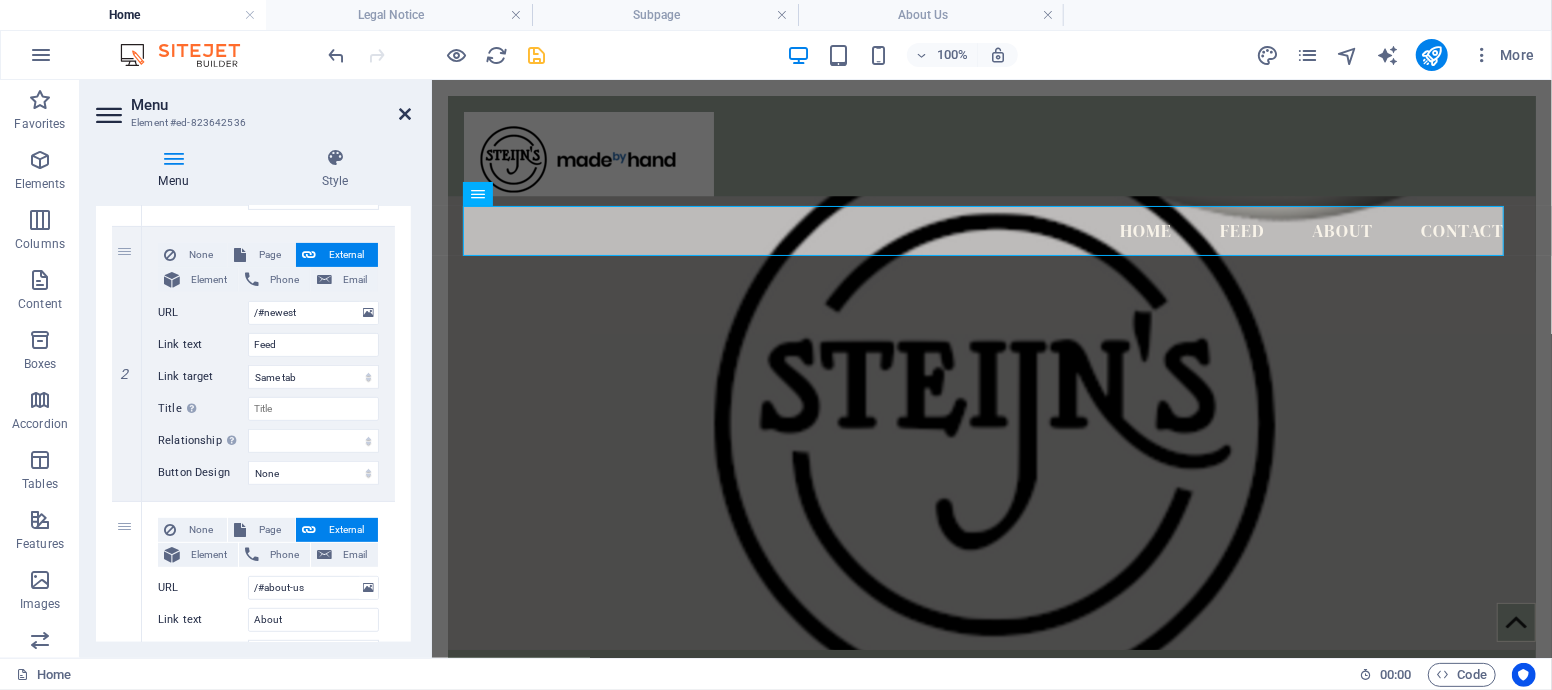 click at bounding box center [405, 114] 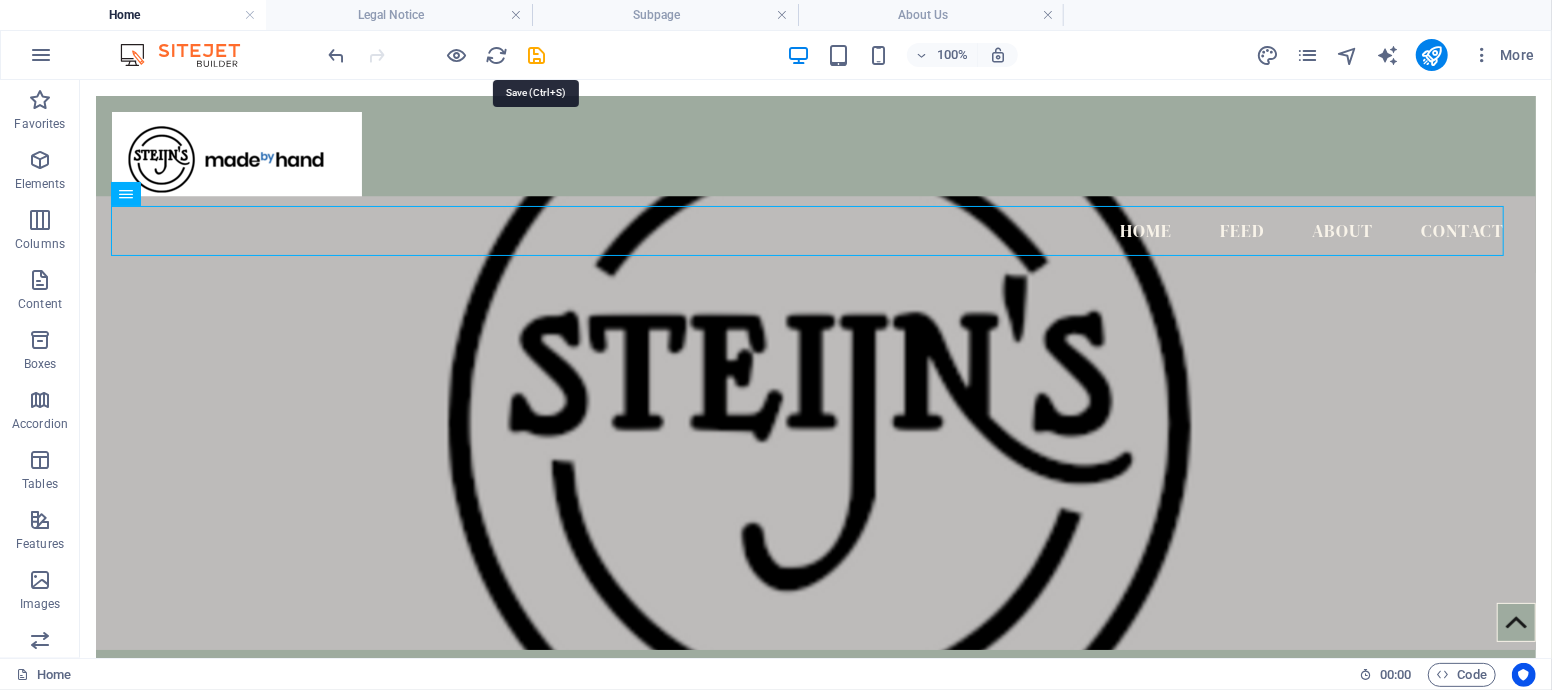 drag, startPoint x: 525, startPoint y: 48, endPoint x: 549, endPoint y: 74, distance: 35.383614 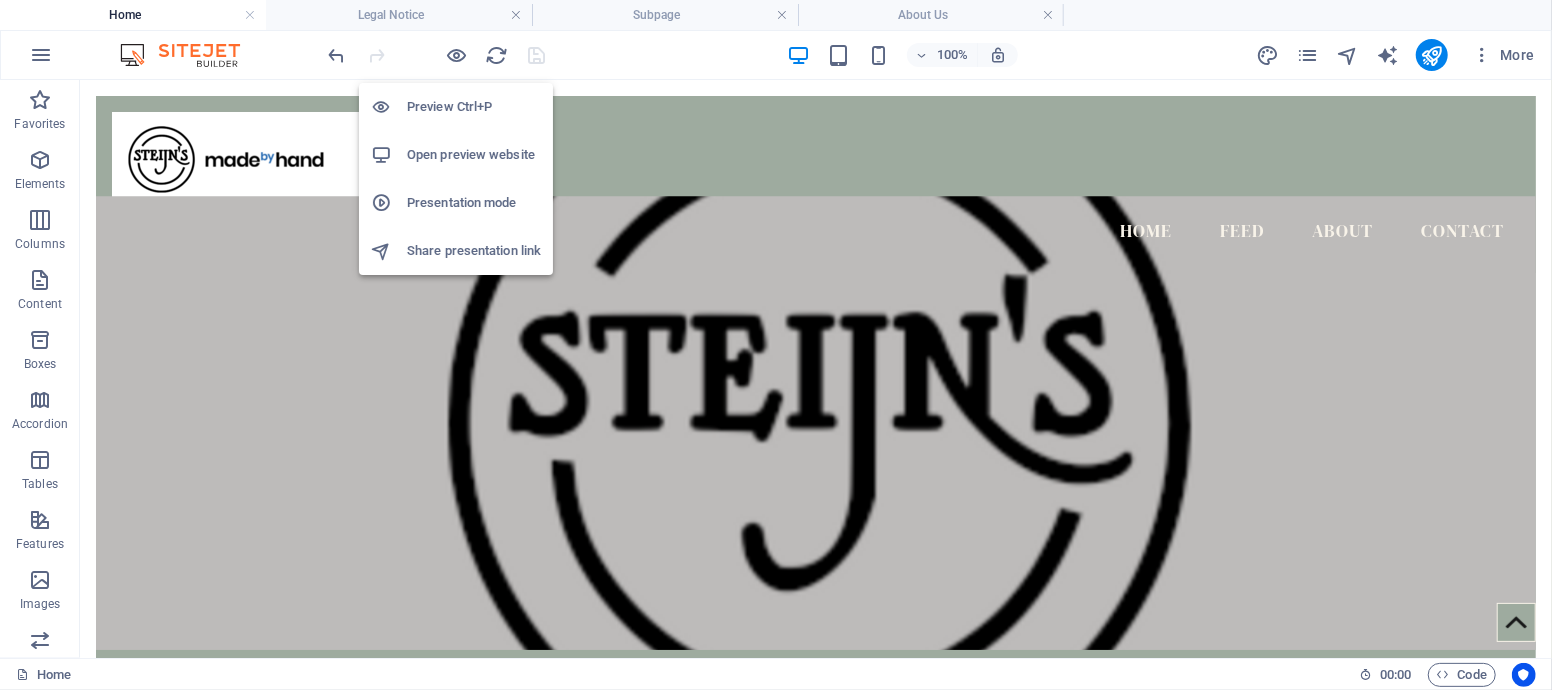 click on "Open preview website" at bounding box center [474, 155] 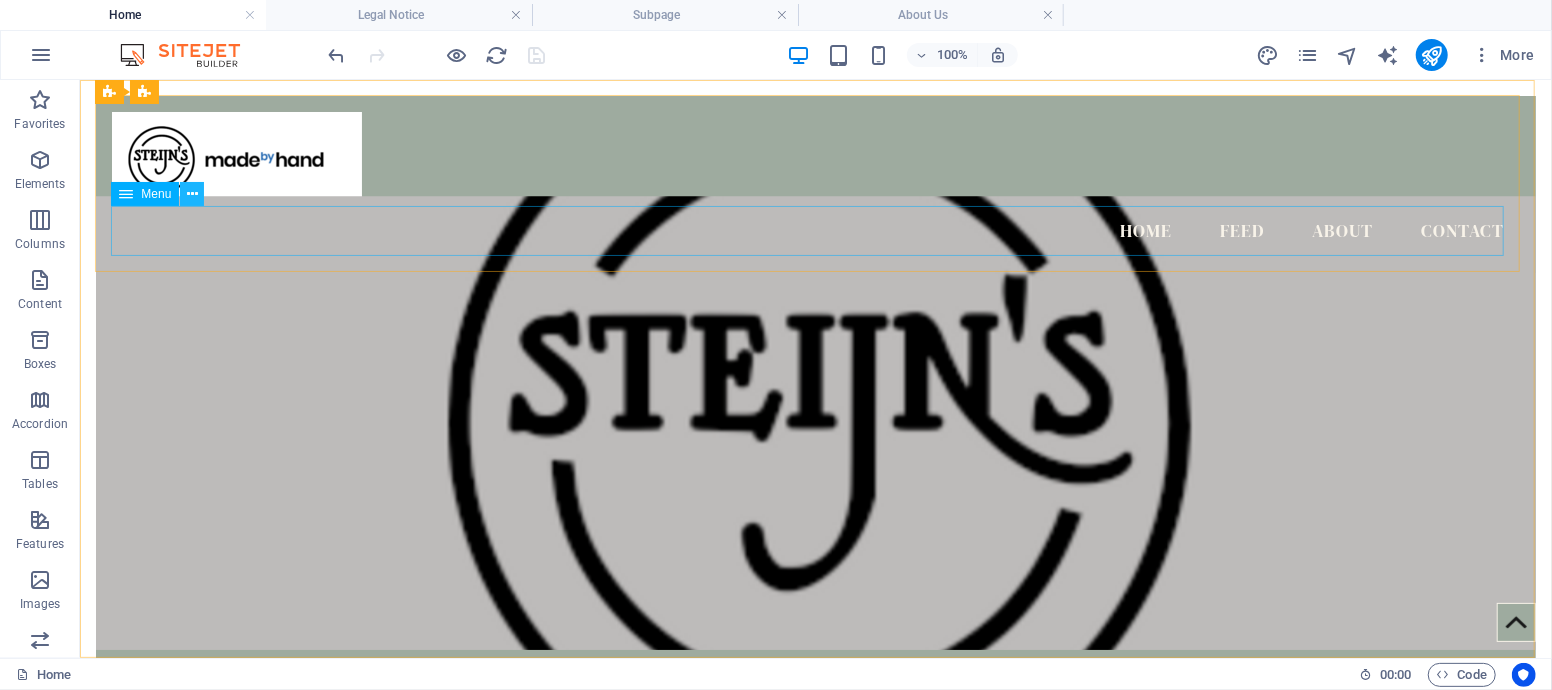 click at bounding box center (192, 194) 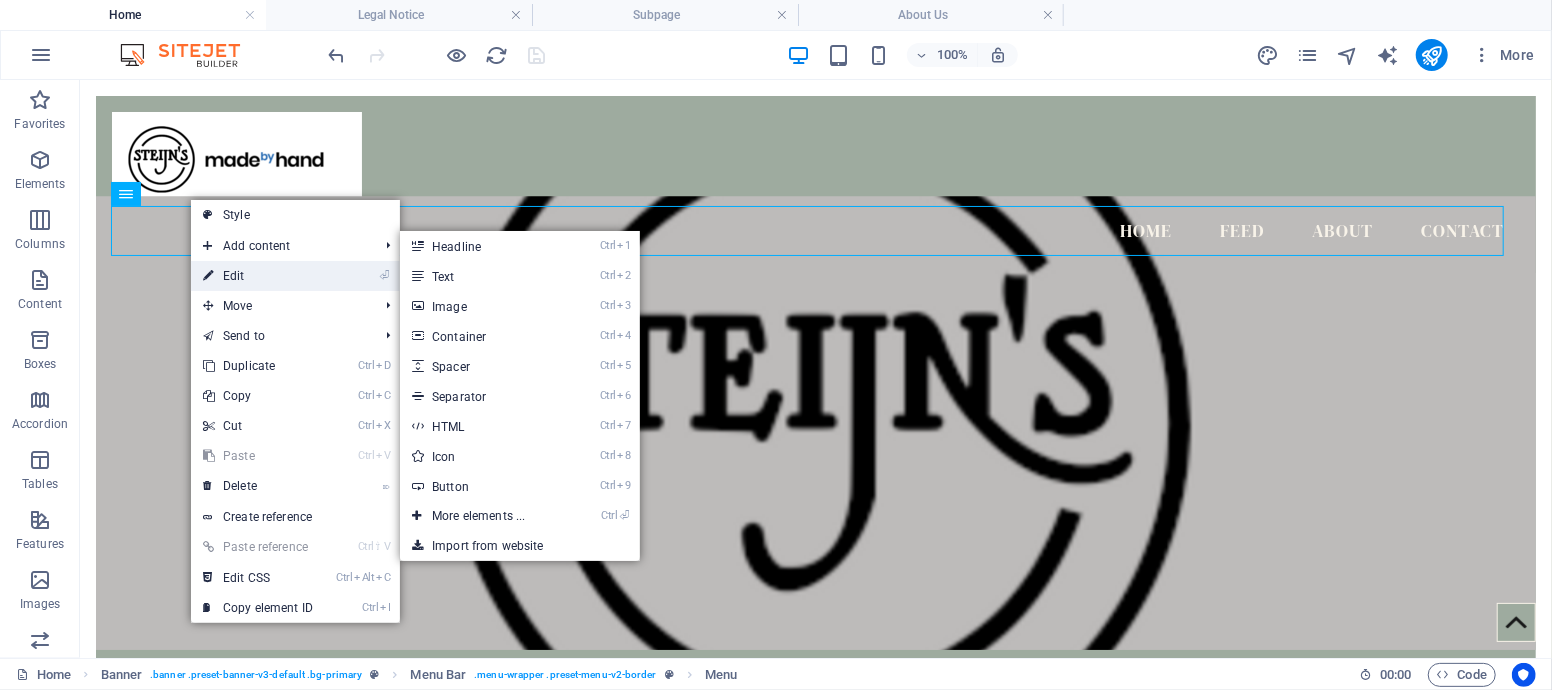 click on "⏎  Edit" at bounding box center [258, 276] 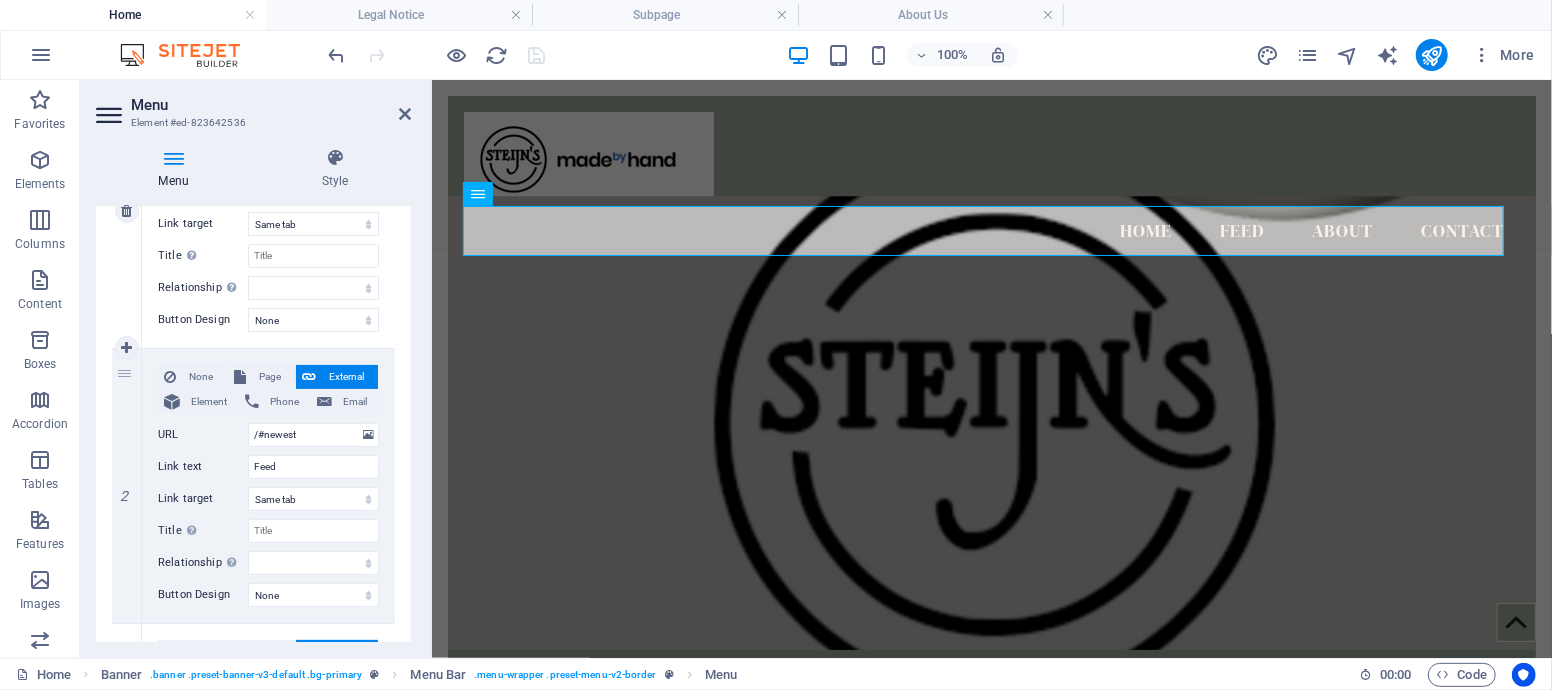 scroll, scrollTop: 333, scrollLeft: 0, axis: vertical 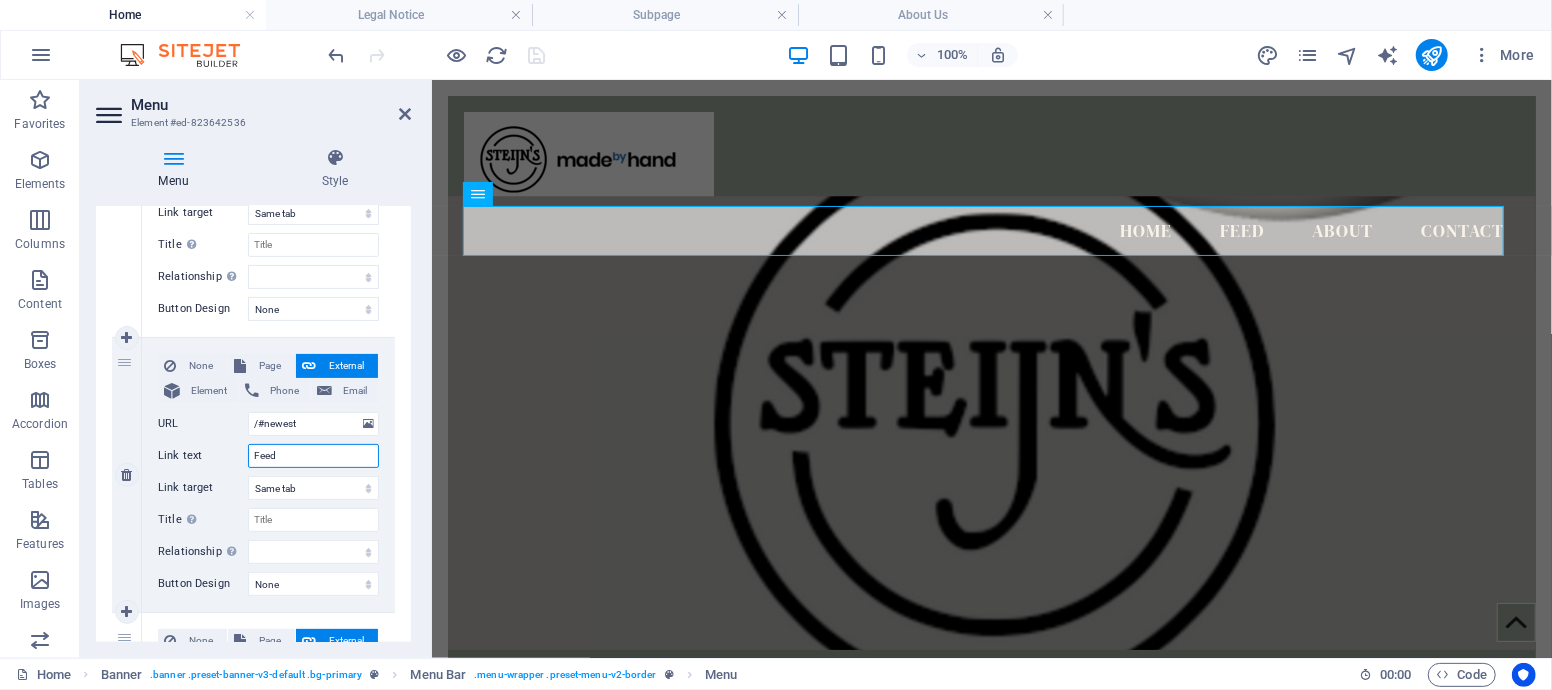 drag, startPoint x: 308, startPoint y: 454, endPoint x: 210, endPoint y: 457, distance: 98.045906 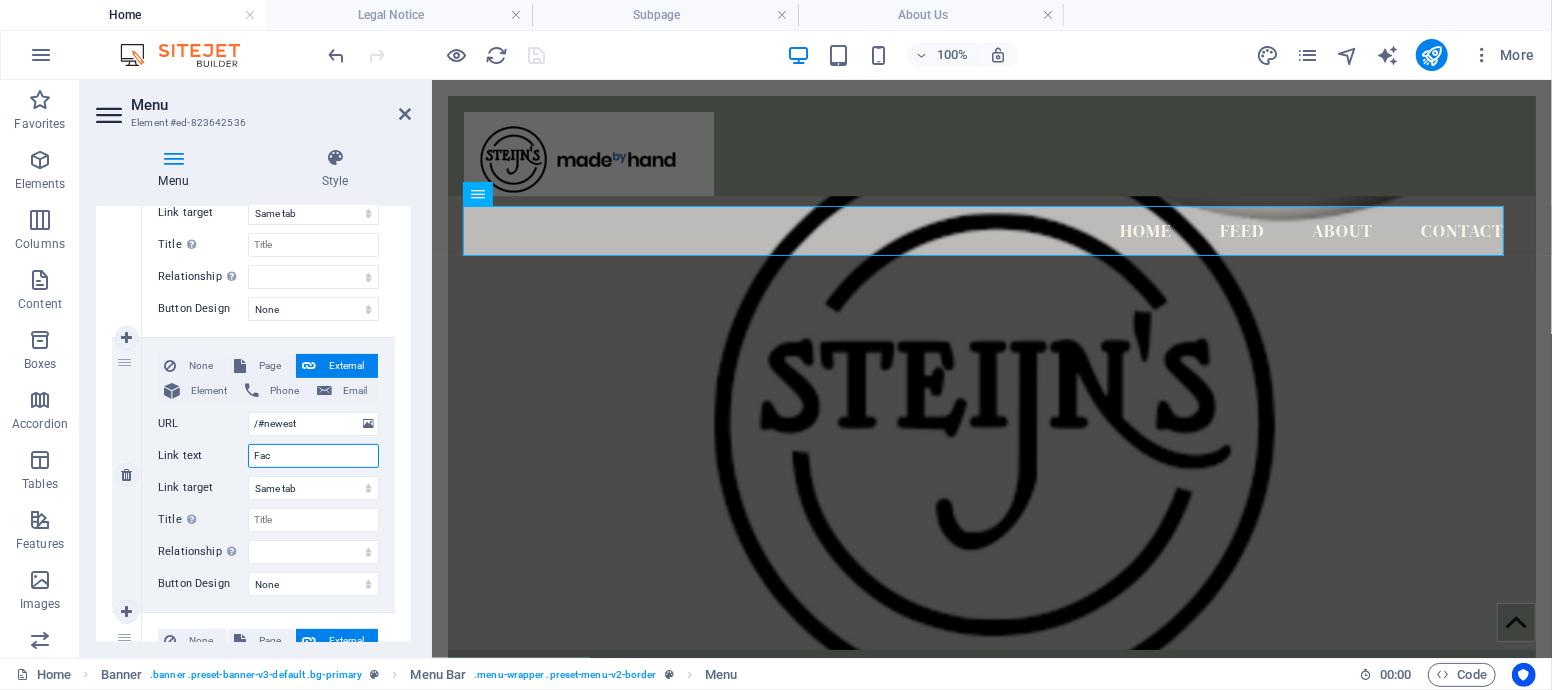 type on "Face" 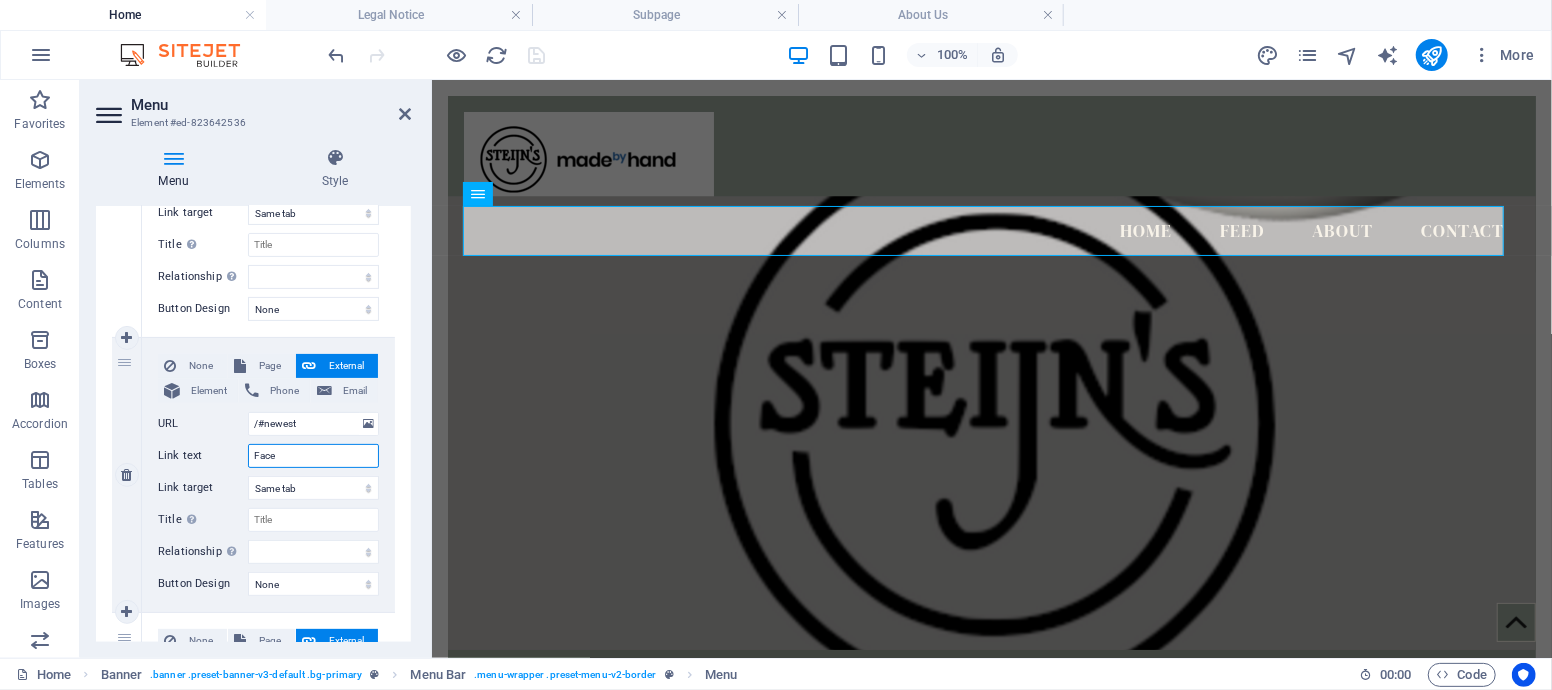 select 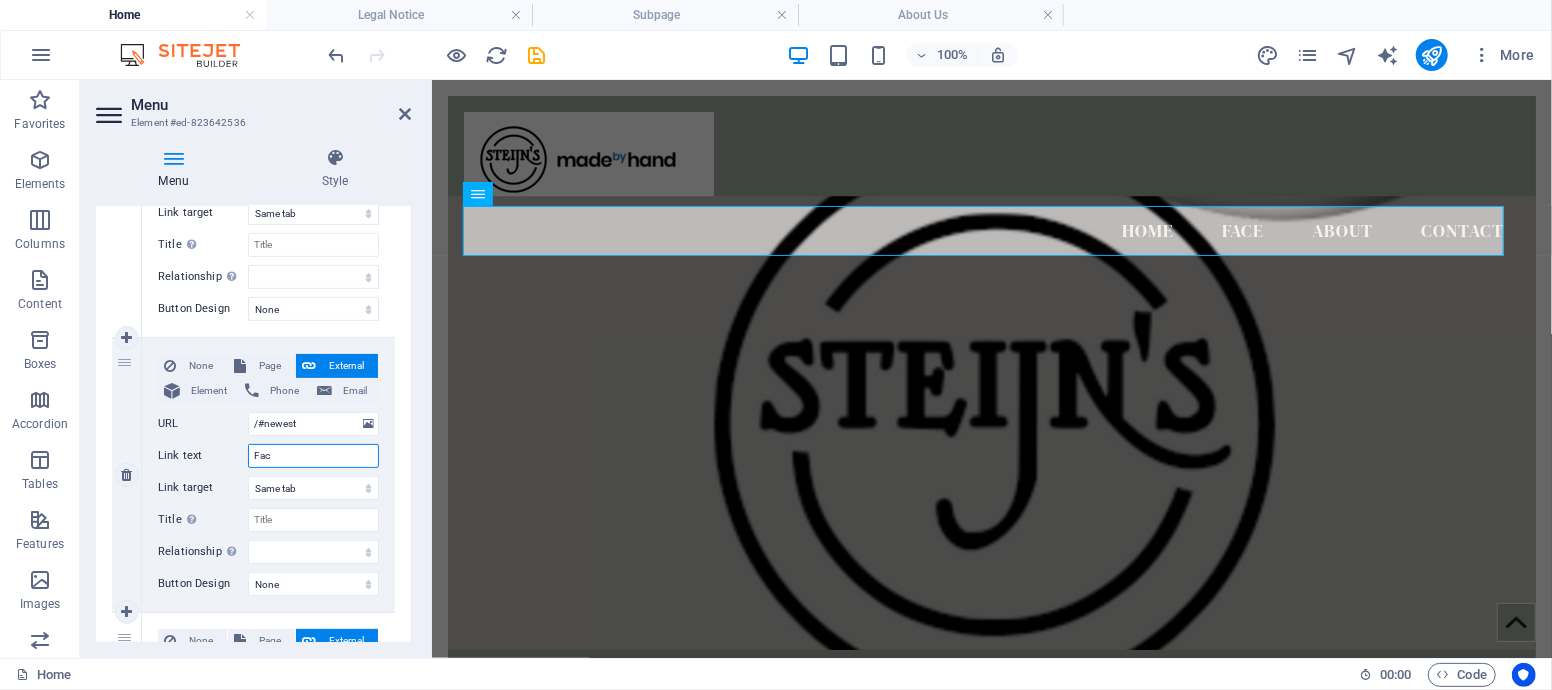 type on "Fa" 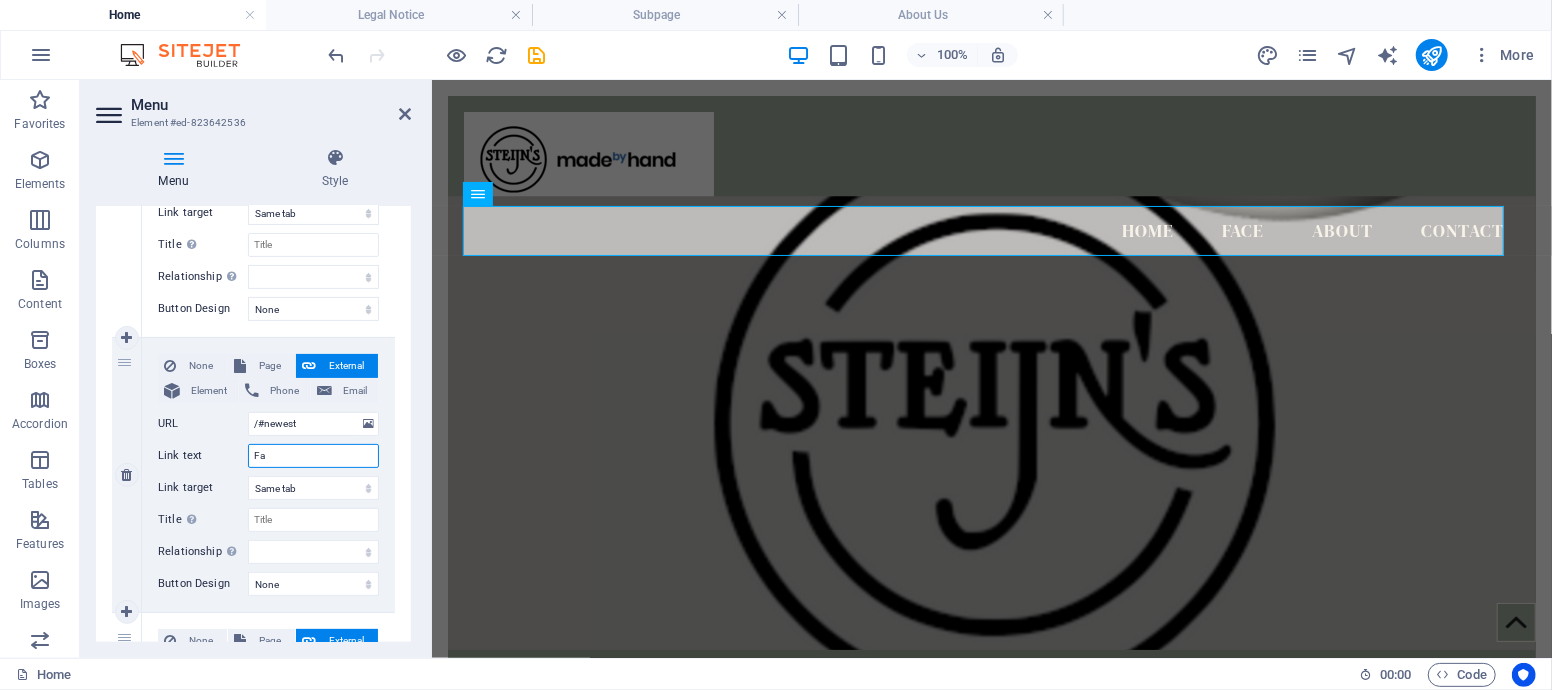 select 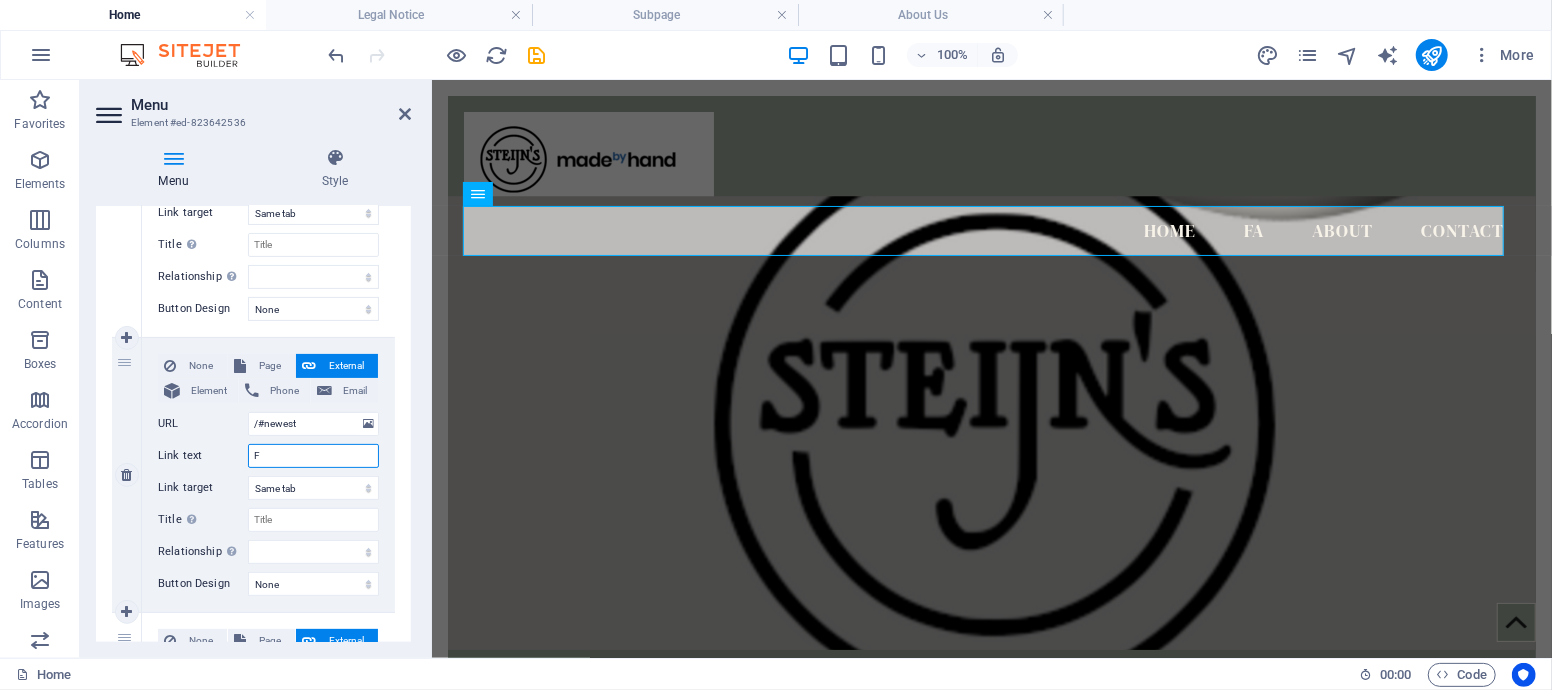 select 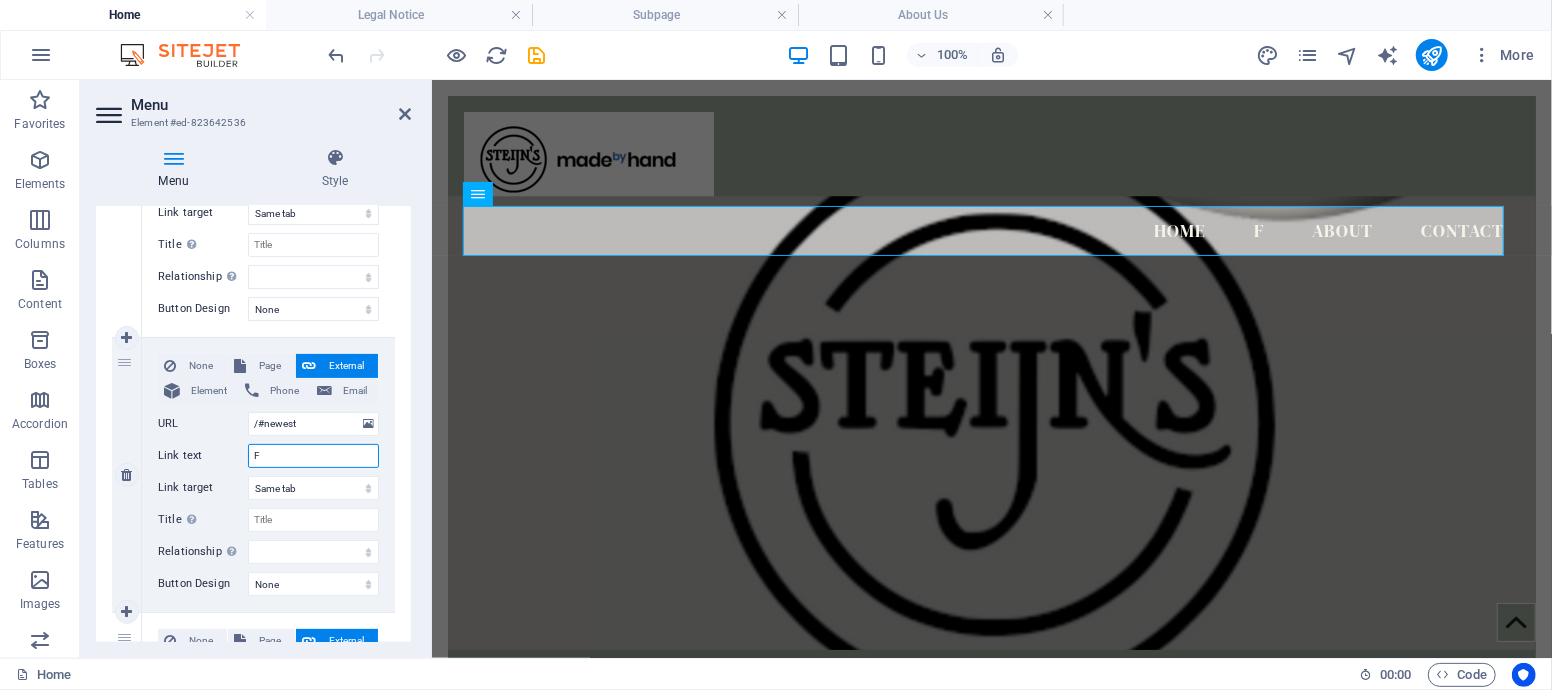 type 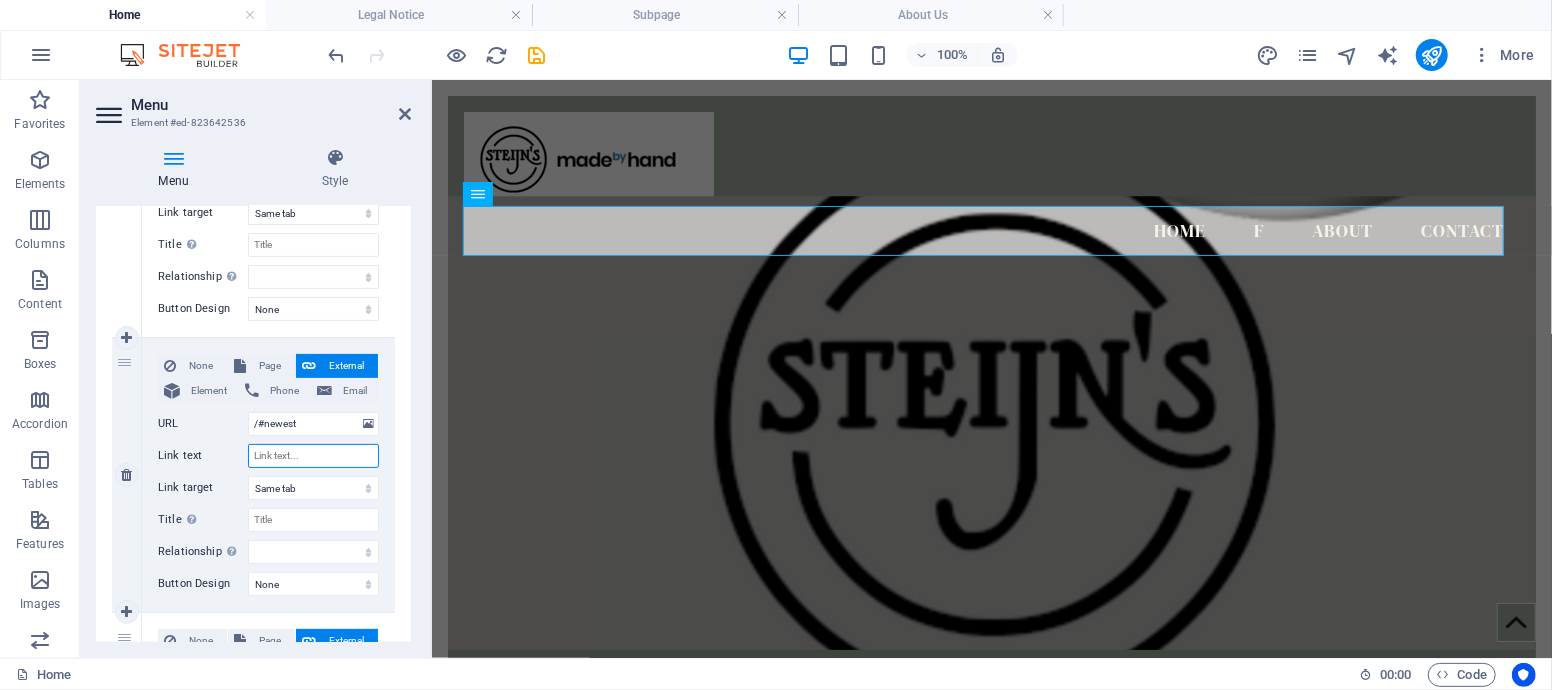 select 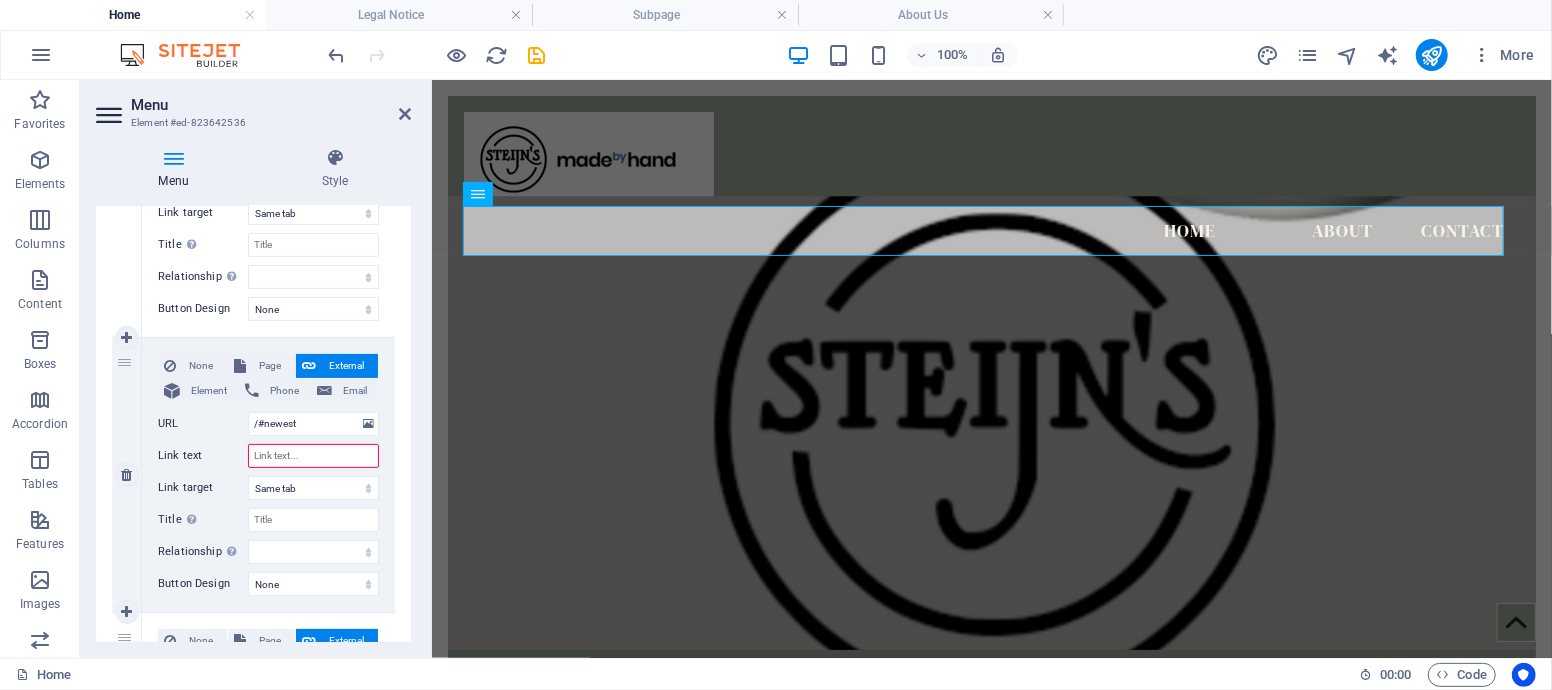 type on "A" 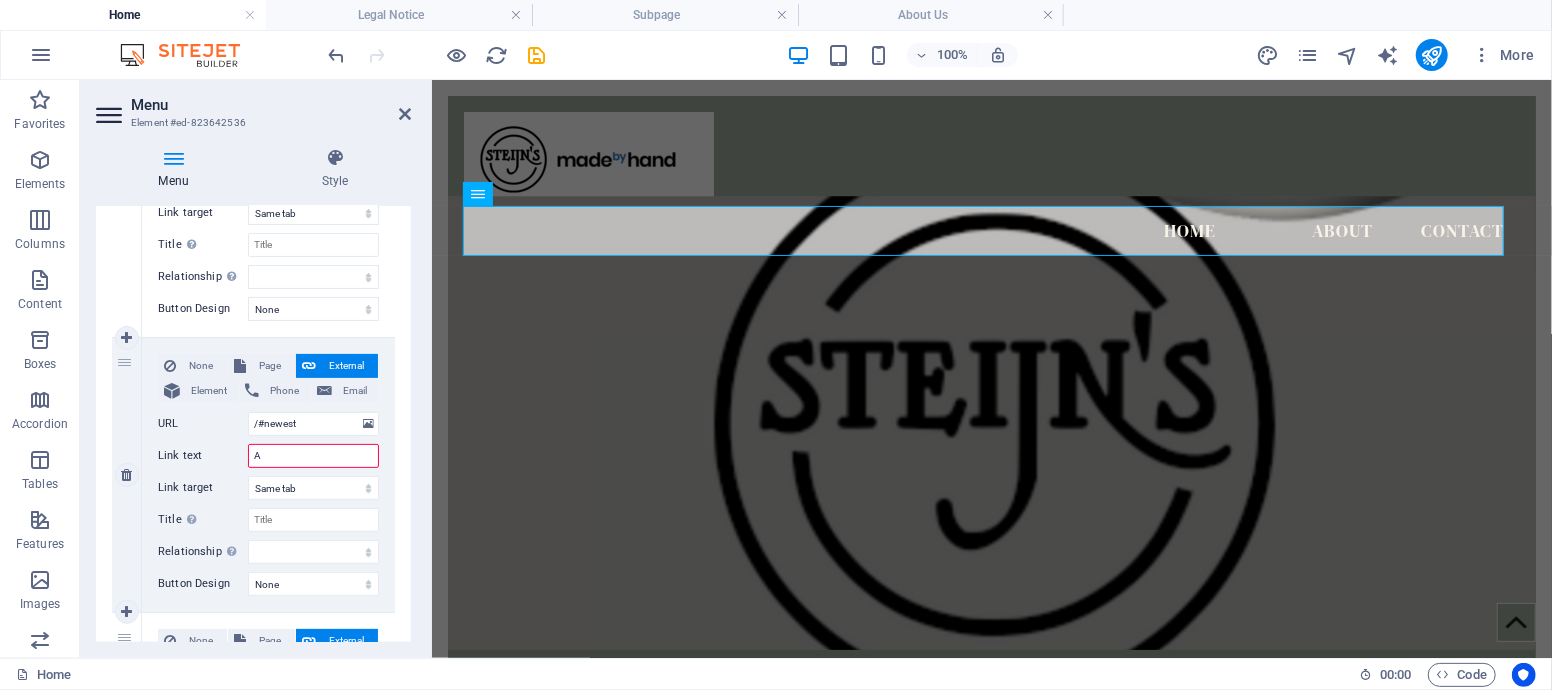 select 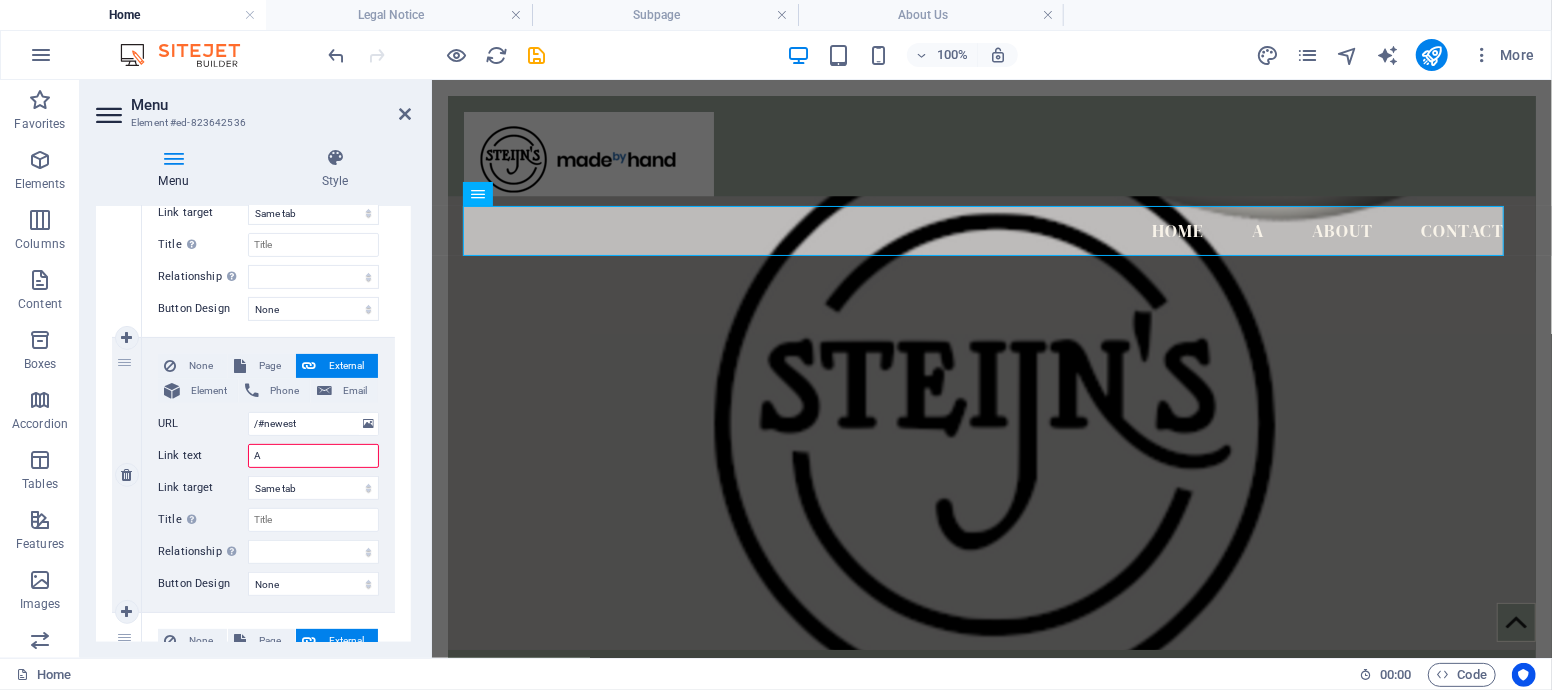 type on "A" 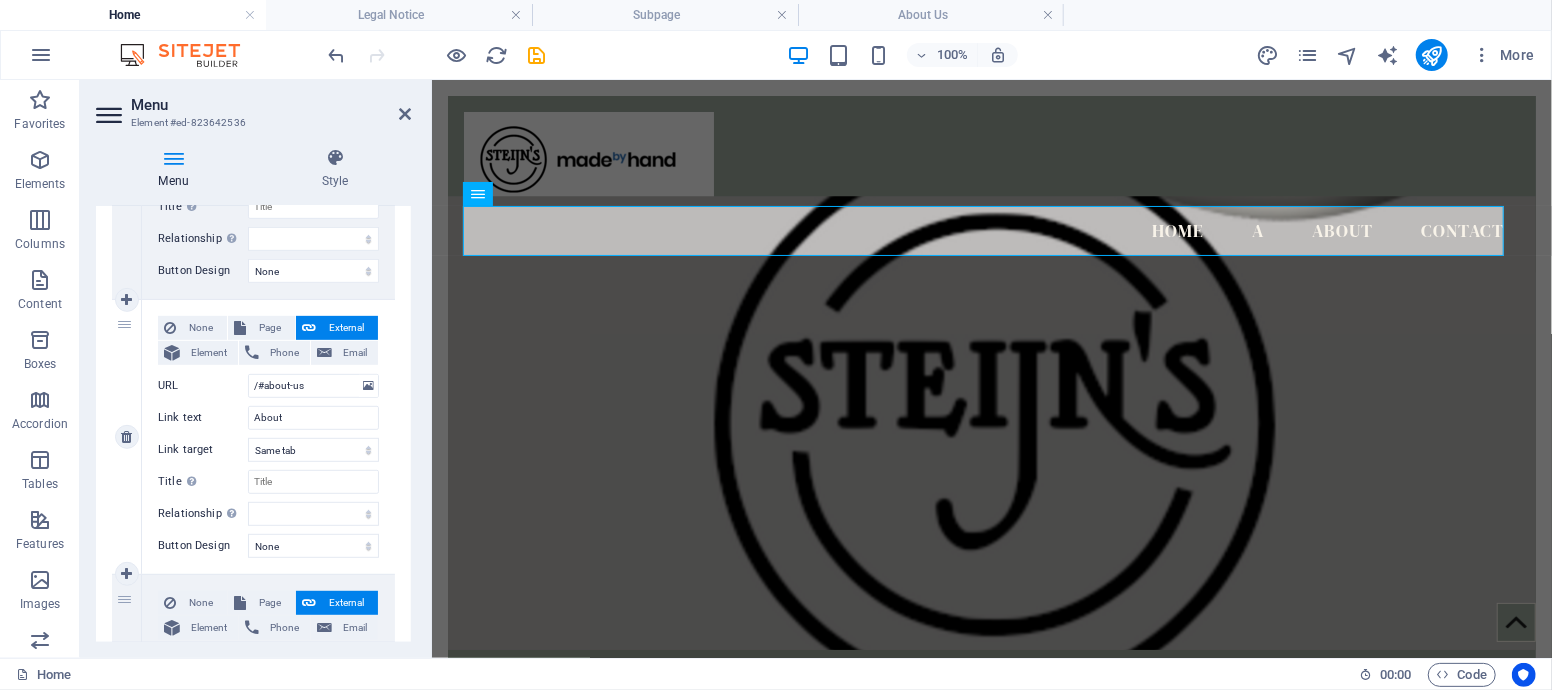 scroll, scrollTop: 666, scrollLeft: 0, axis: vertical 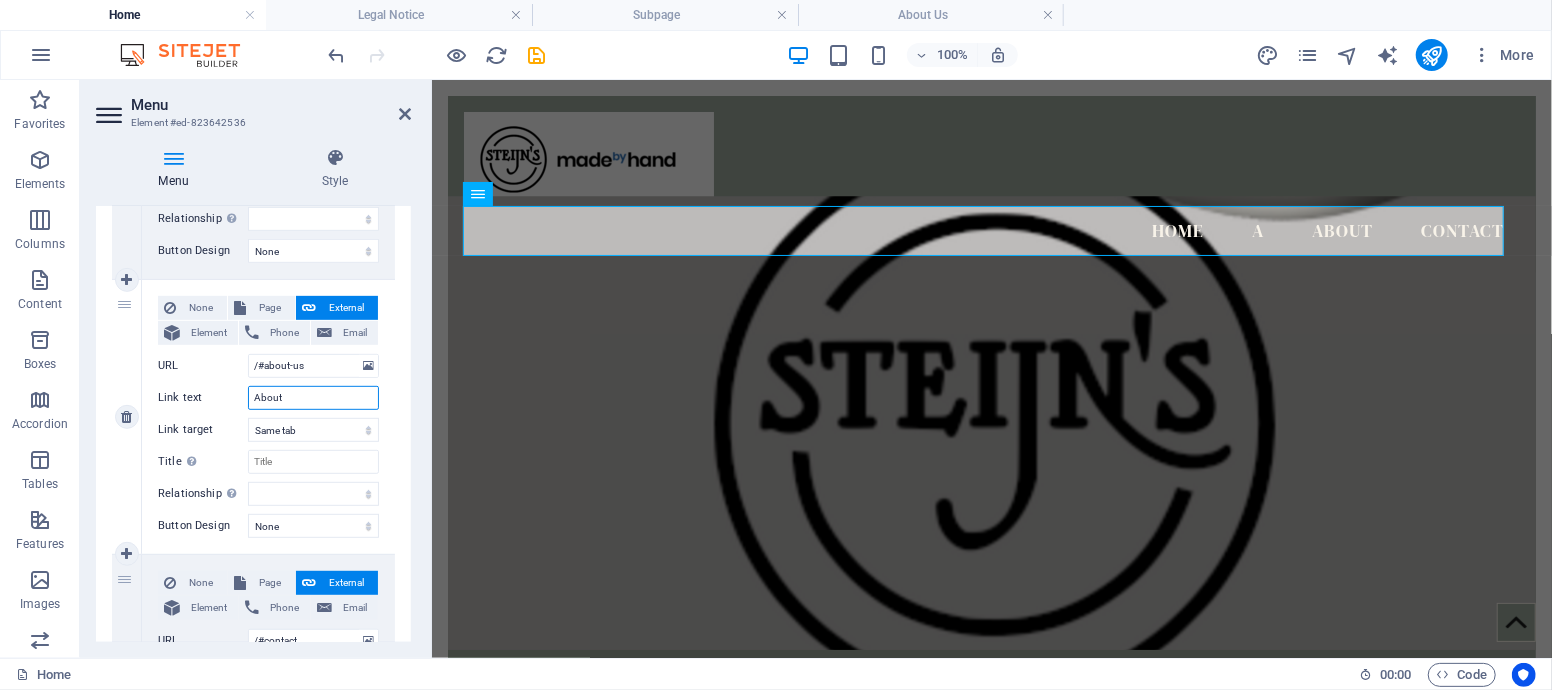 drag, startPoint x: 286, startPoint y: 396, endPoint x: 222, endPoint y: 396, distance: 64 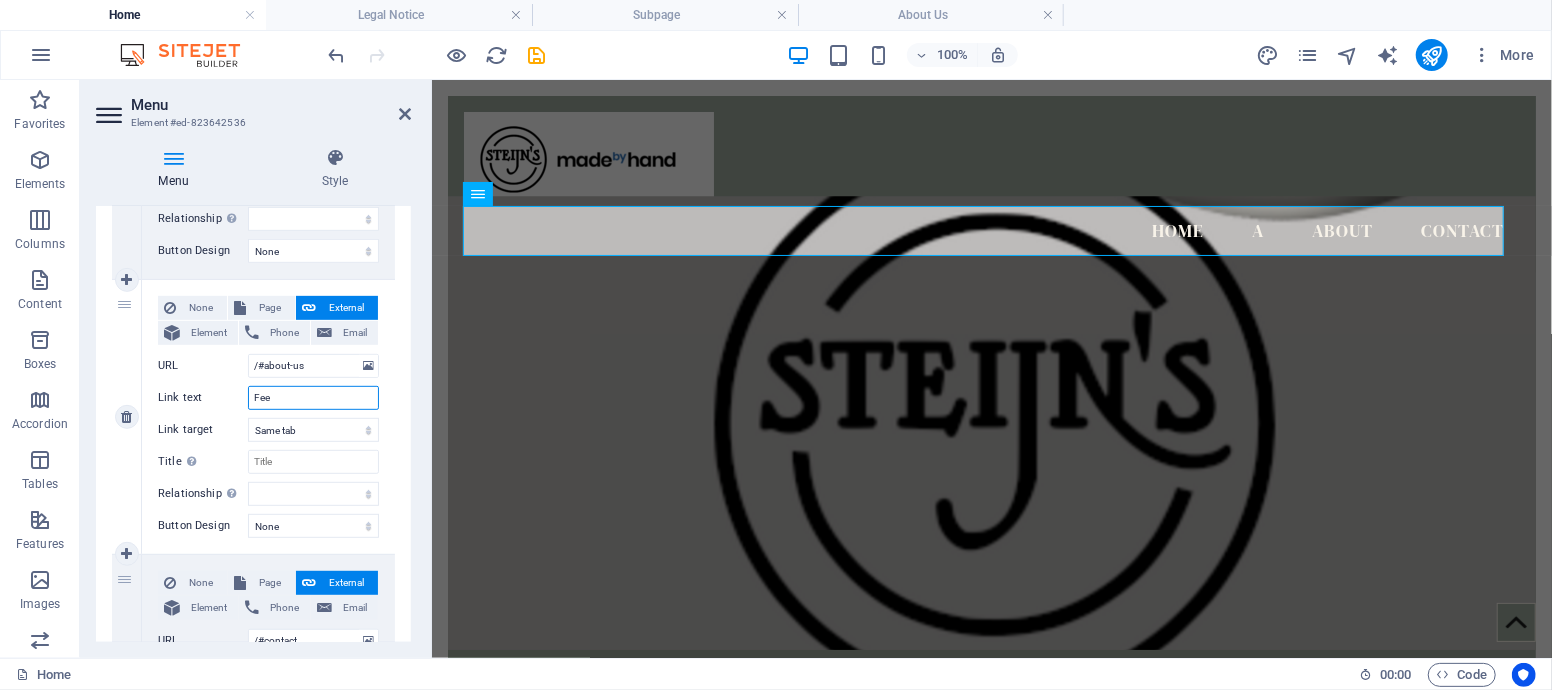 type on "Feed" 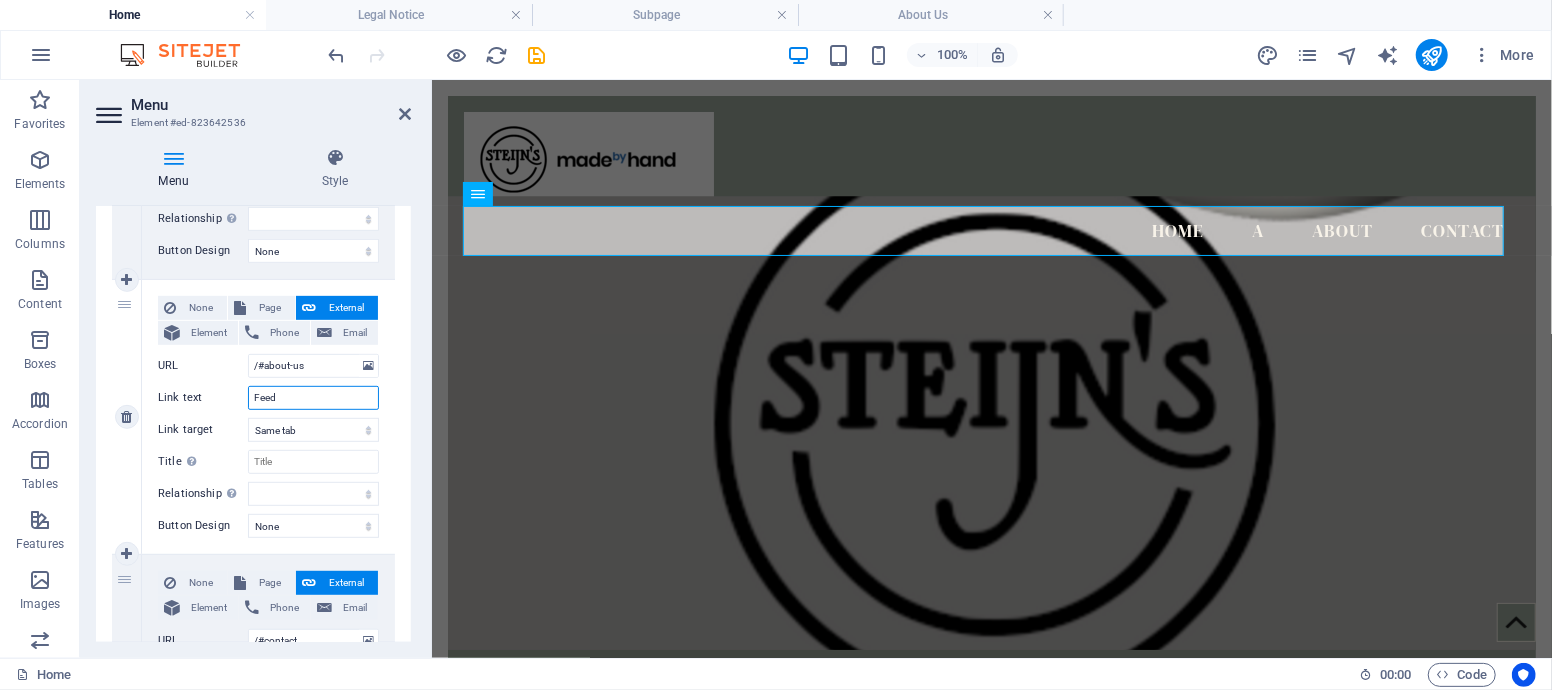 select 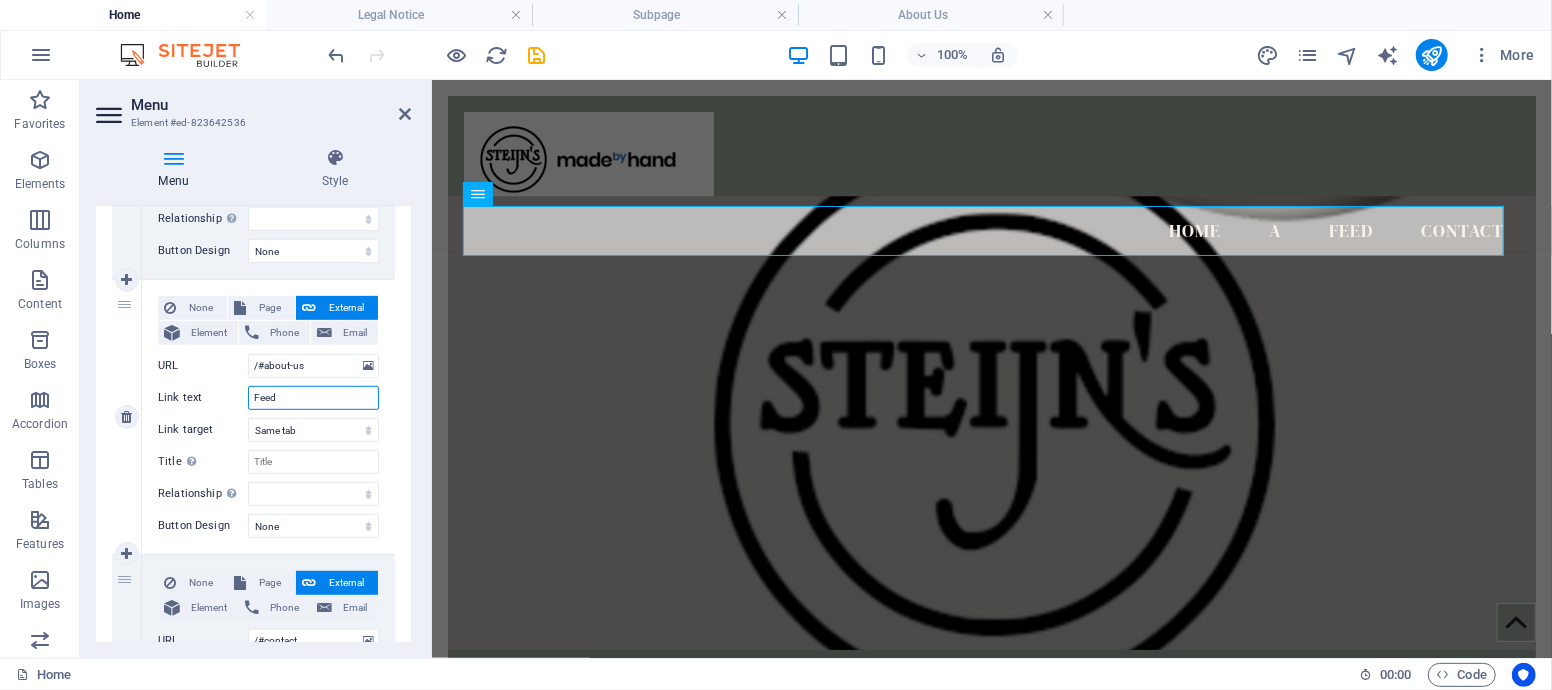 type on "Feed" 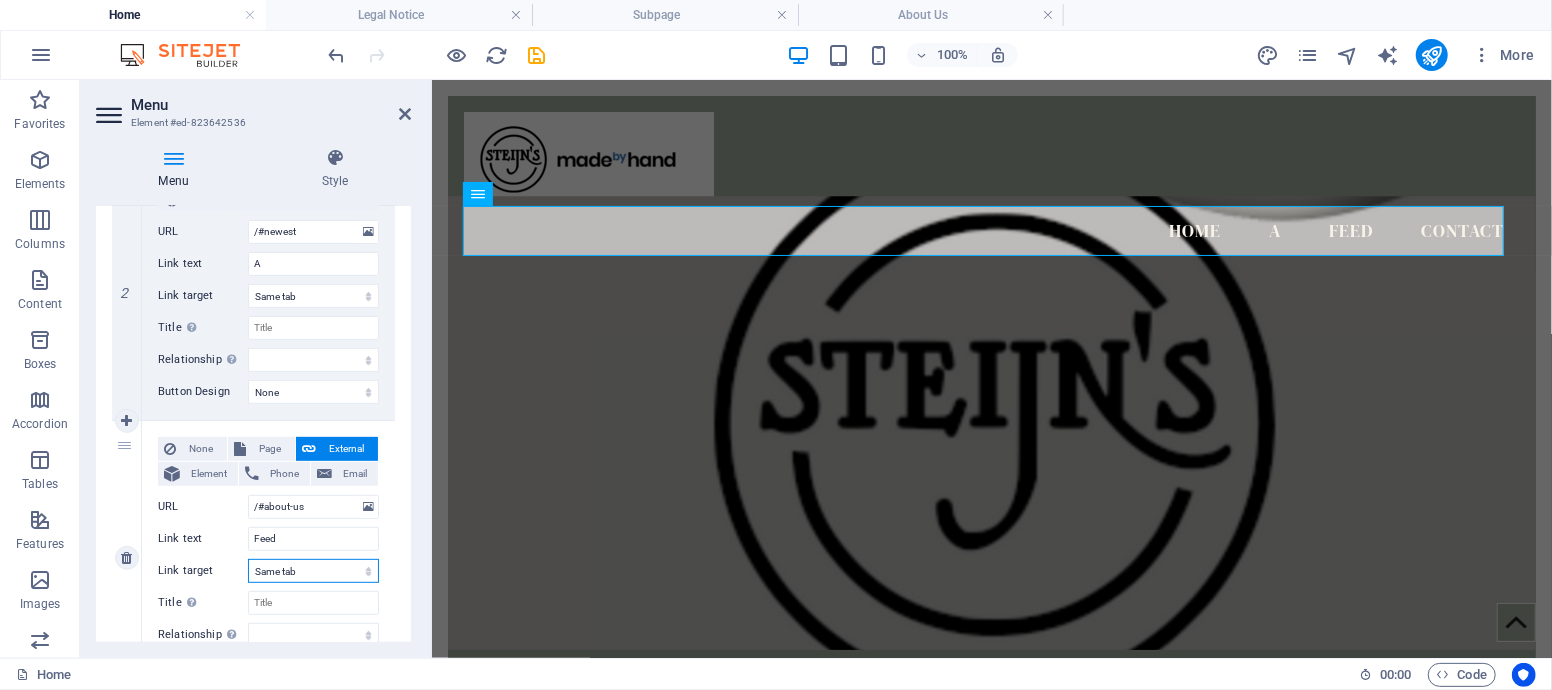 scroll, scrollTop: 444, scrollLeft: 0, axis: vertical 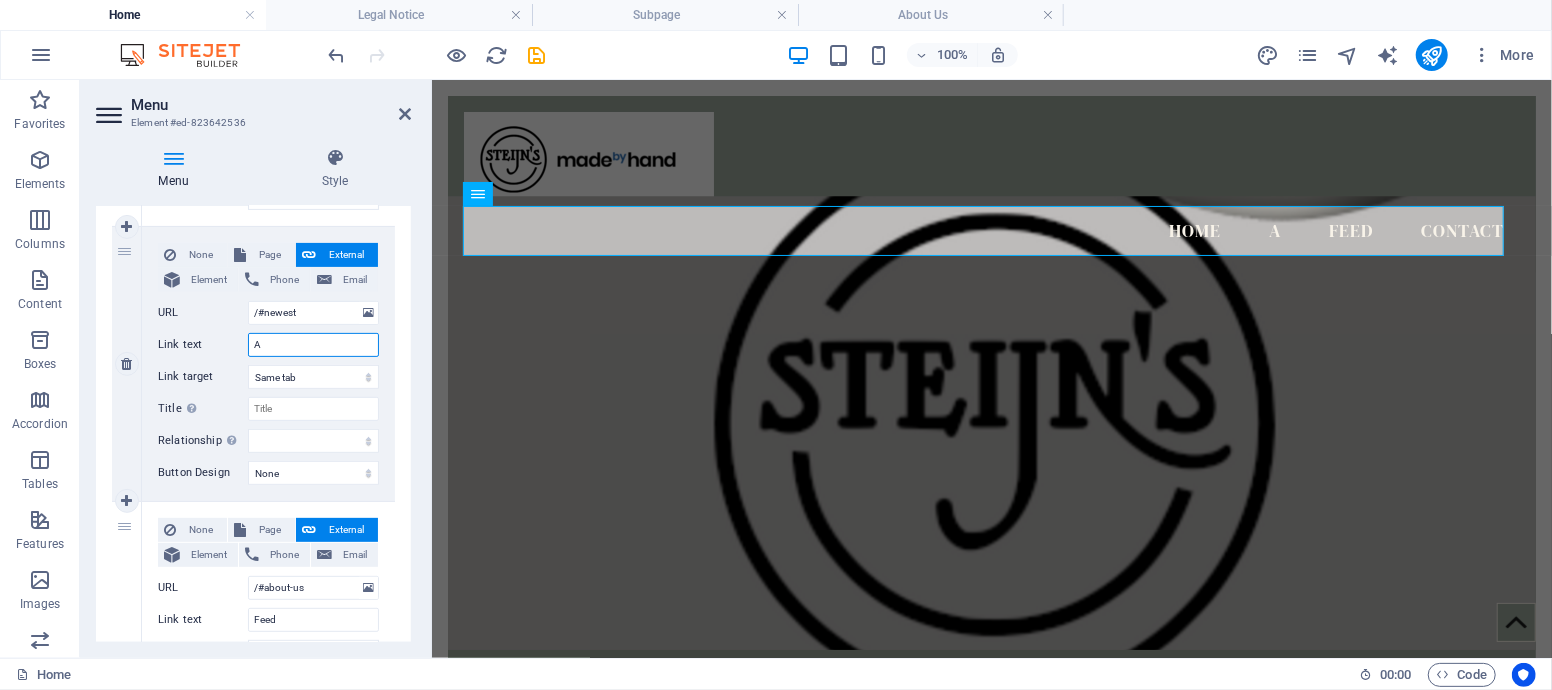 click on "A" at bounding box center (313, 345) 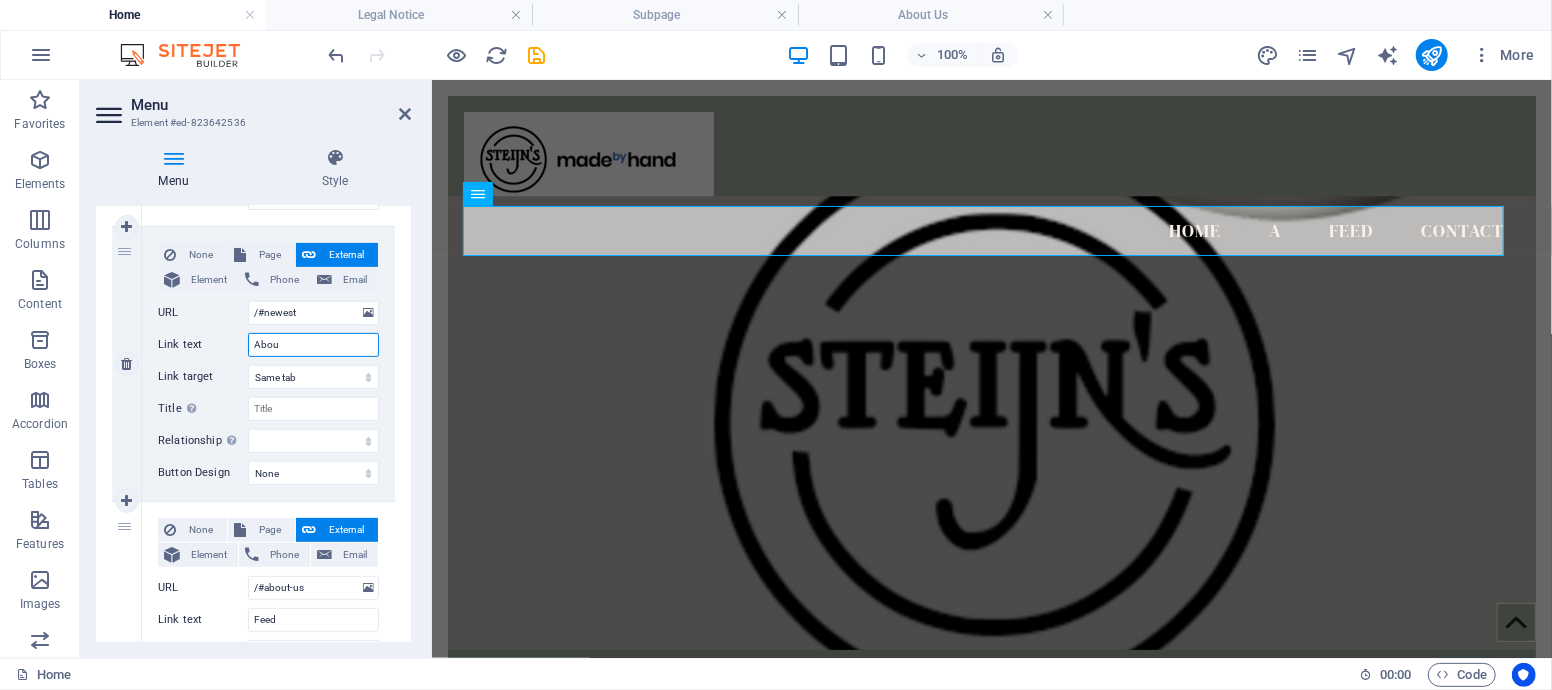 type on "About" 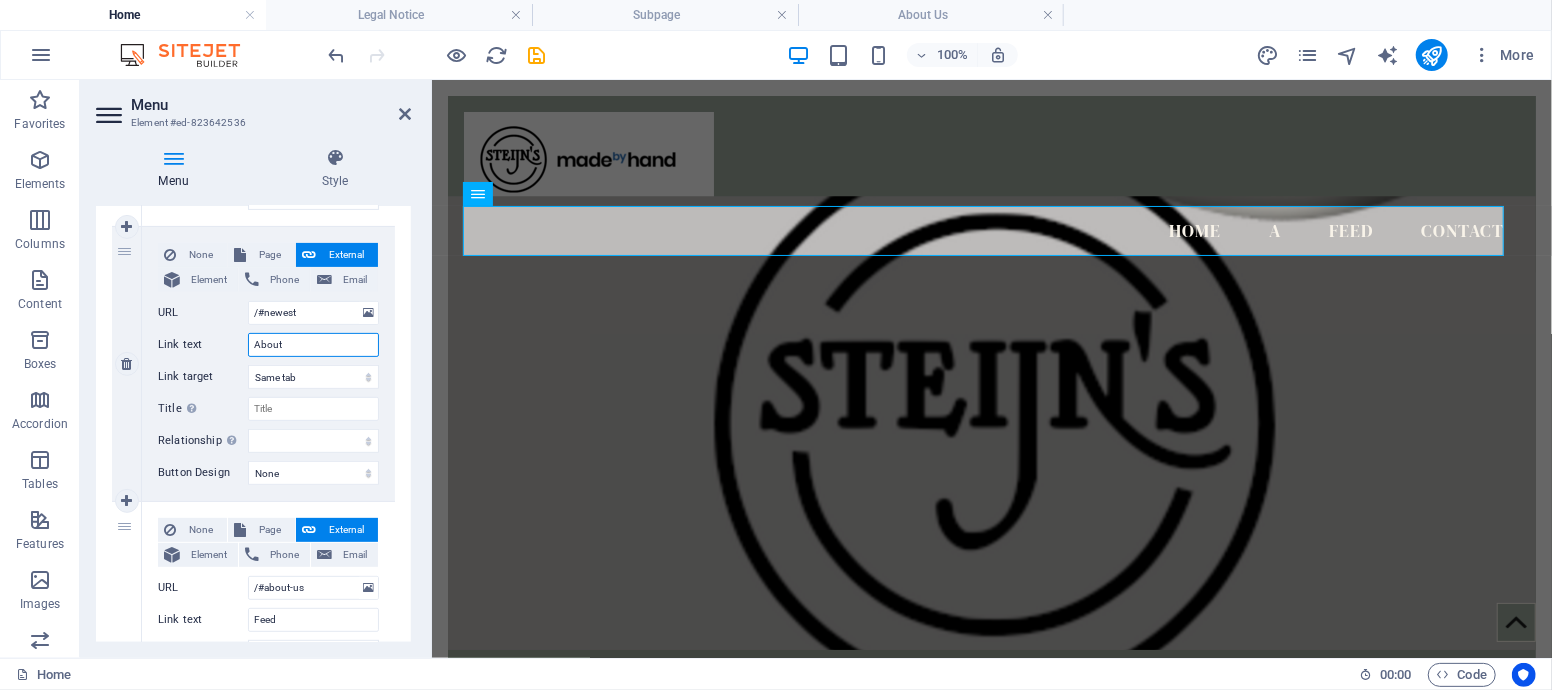 select 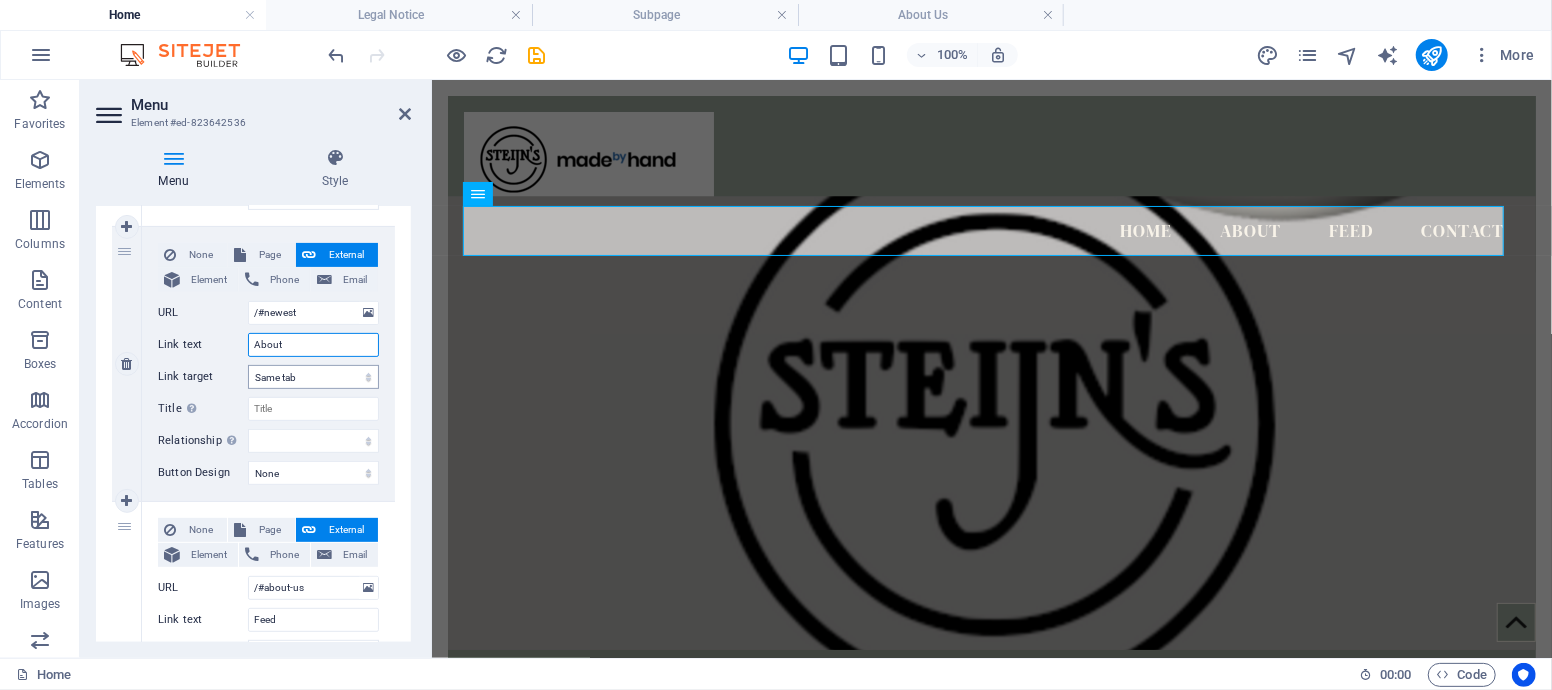 type on "About" 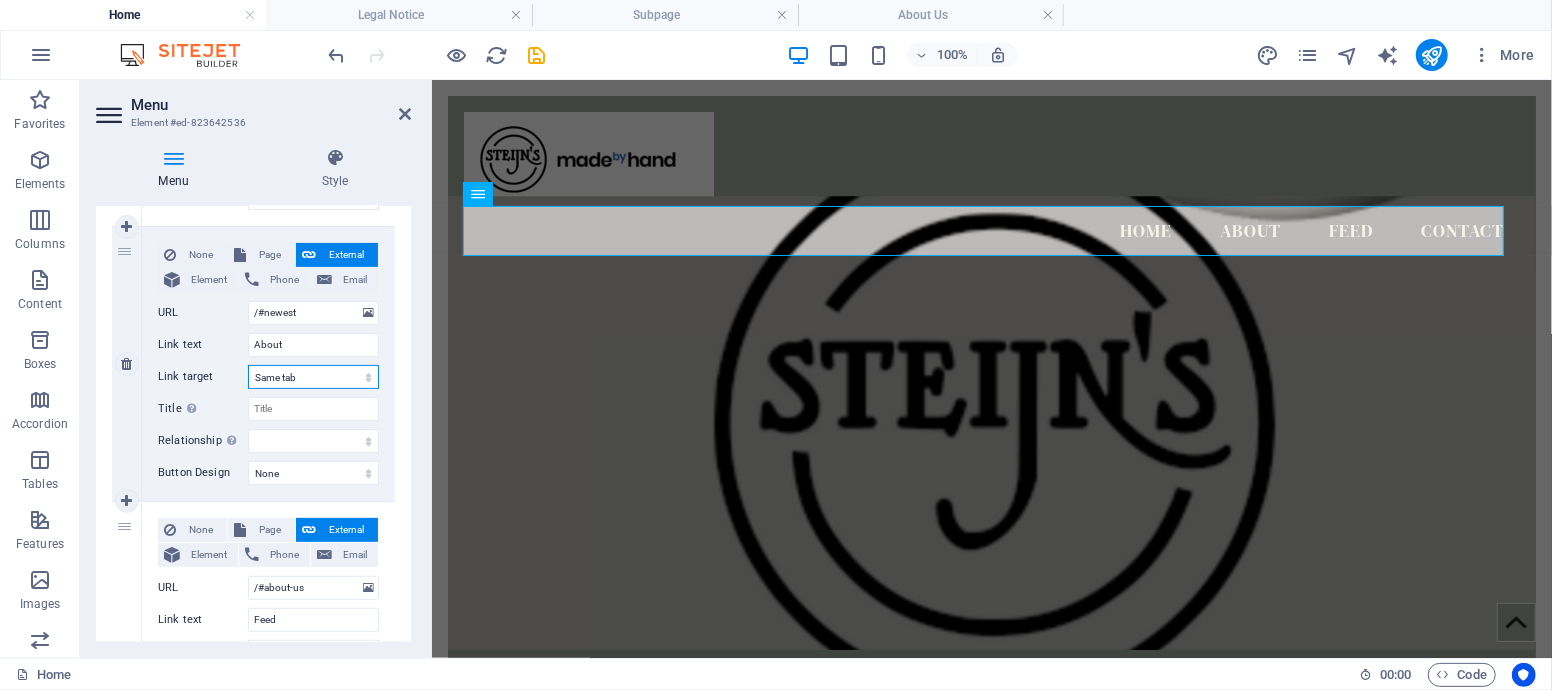 click on "New tab Same tab Overlay" at bounding box center (313, 377) 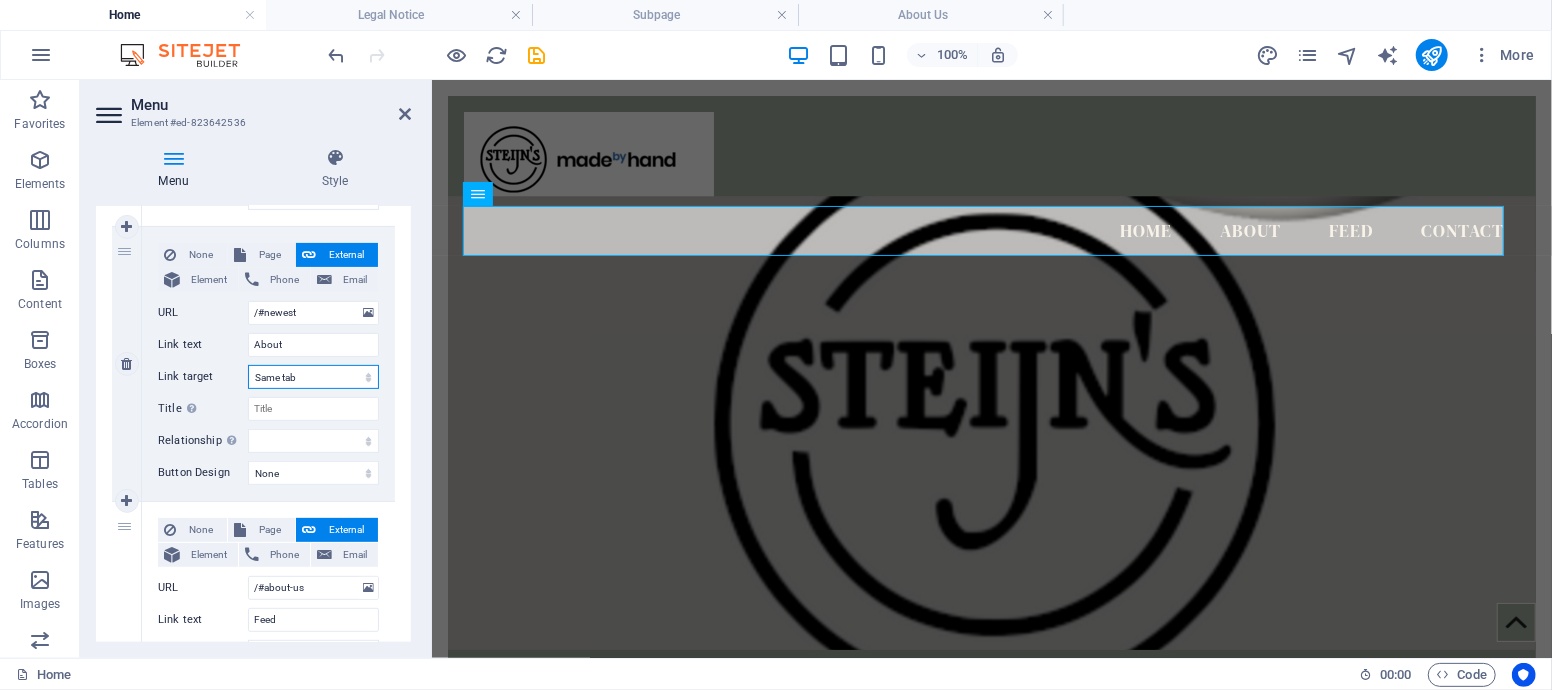select on "blank" 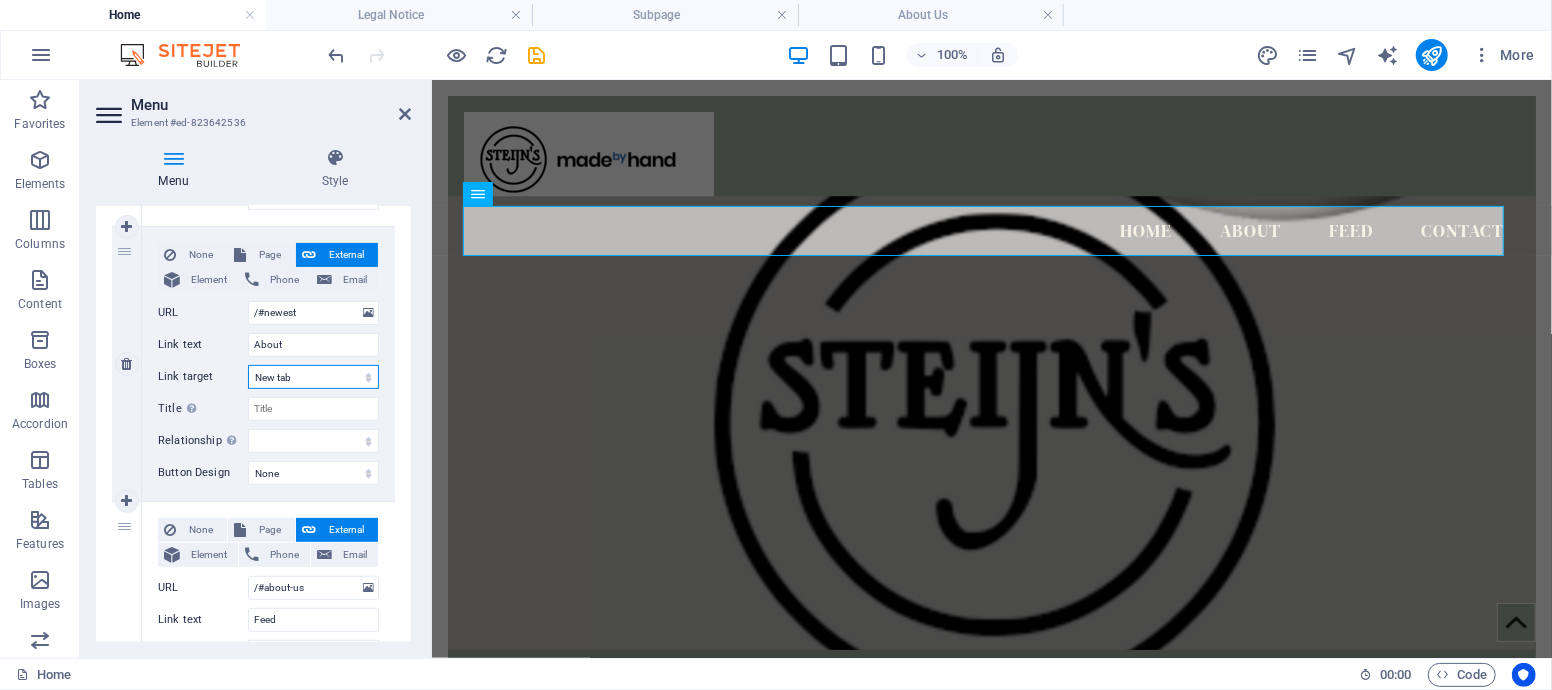 click on "New tab Same tab Overlay" at bounding box center (313, 377) 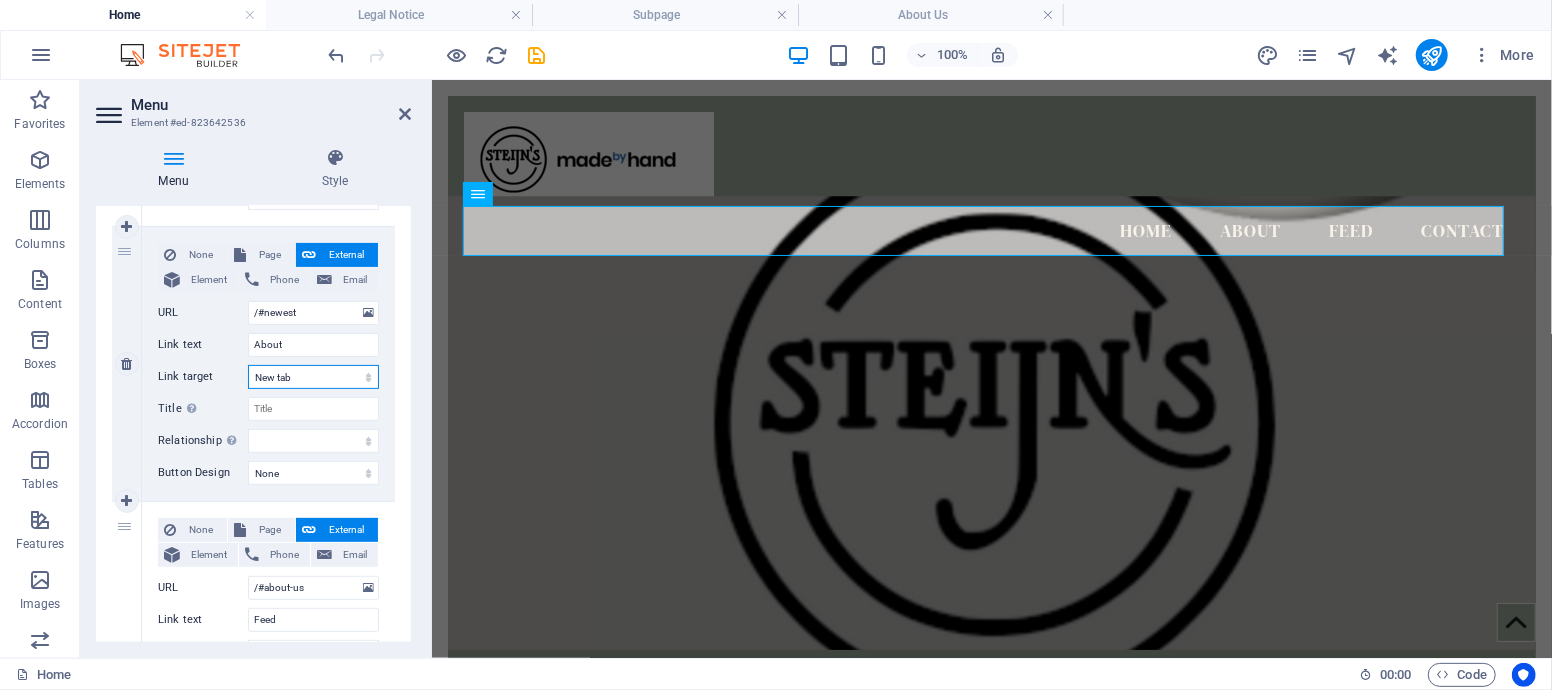 click on "New tab Same tab Overlay" at bounding box center [313, 377] 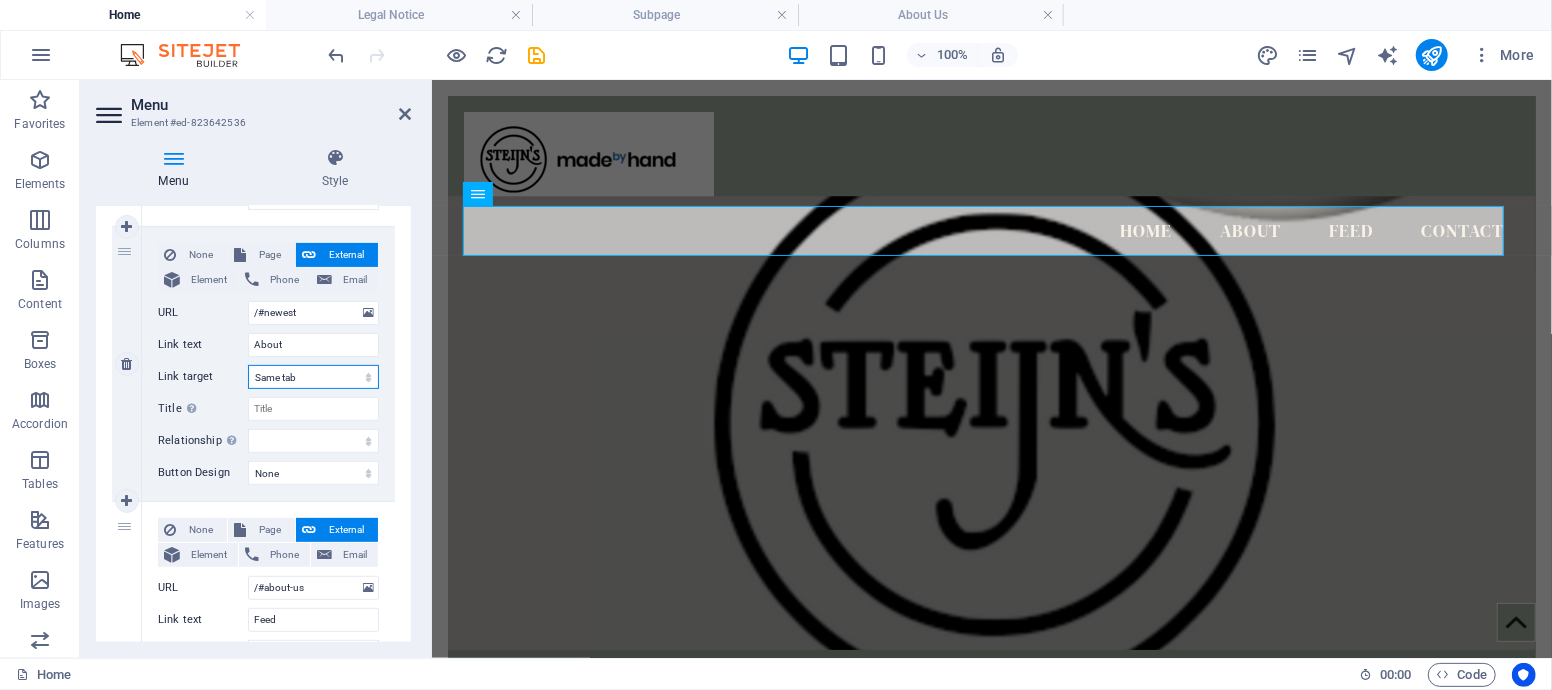 click on "New tab Same tab Overlay" at bounding box center [313, 377] 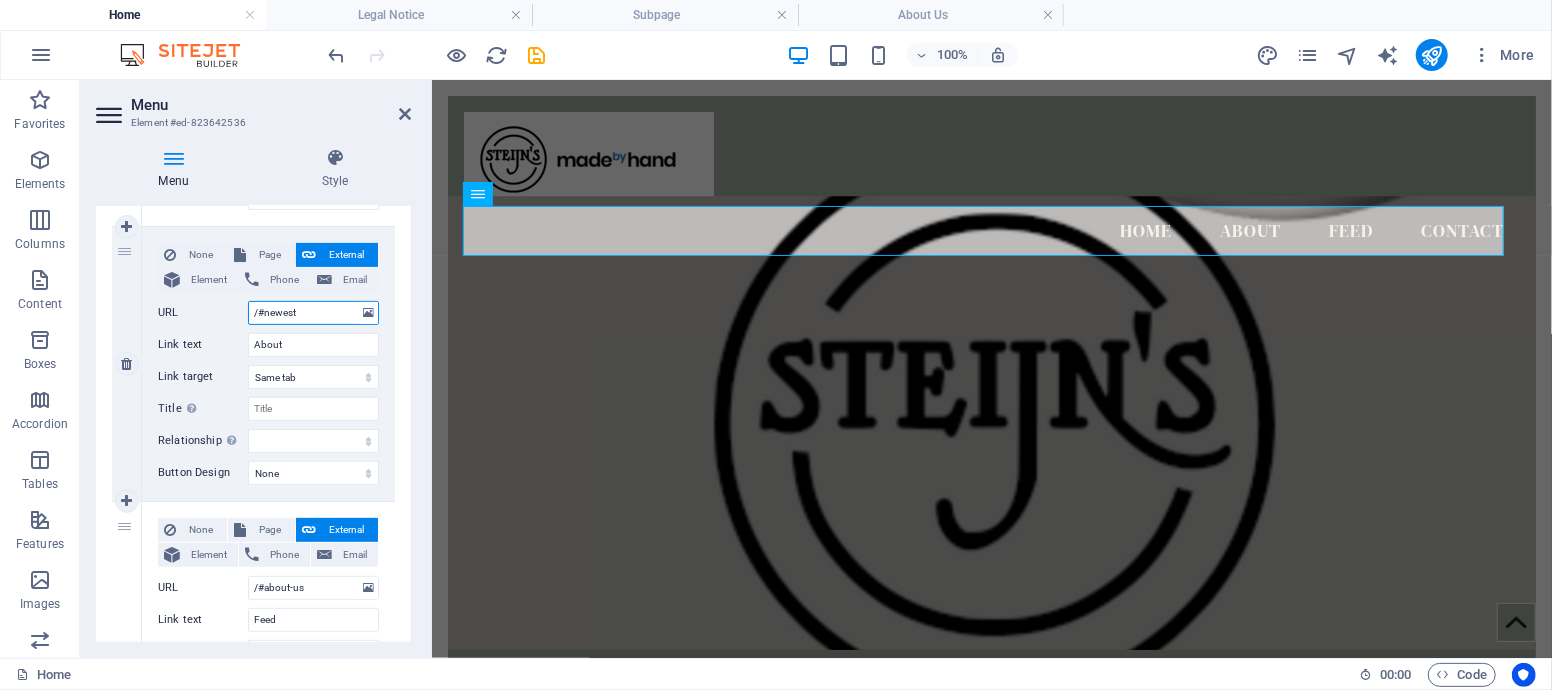 click on "/#newest" at bounding box center [313, 313] 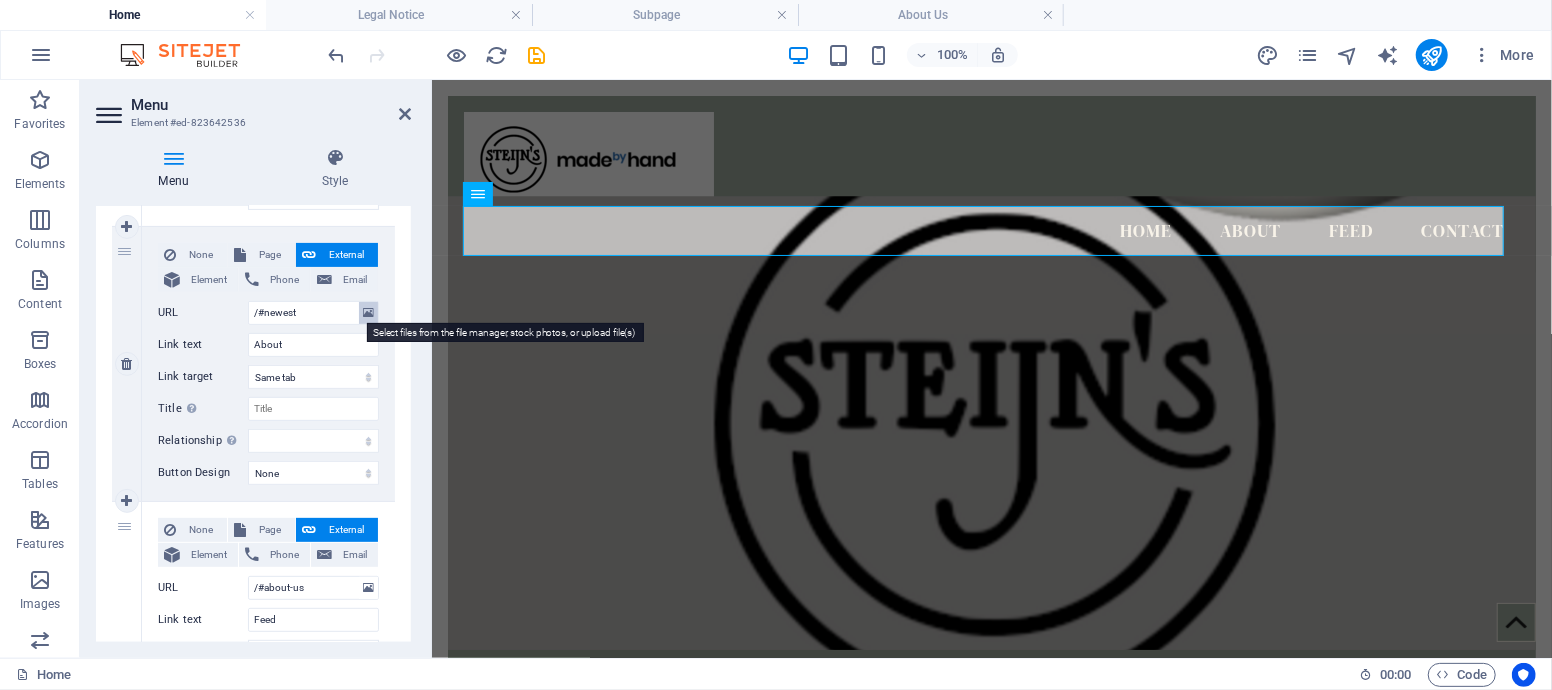 click at bounding box center (368, 313) 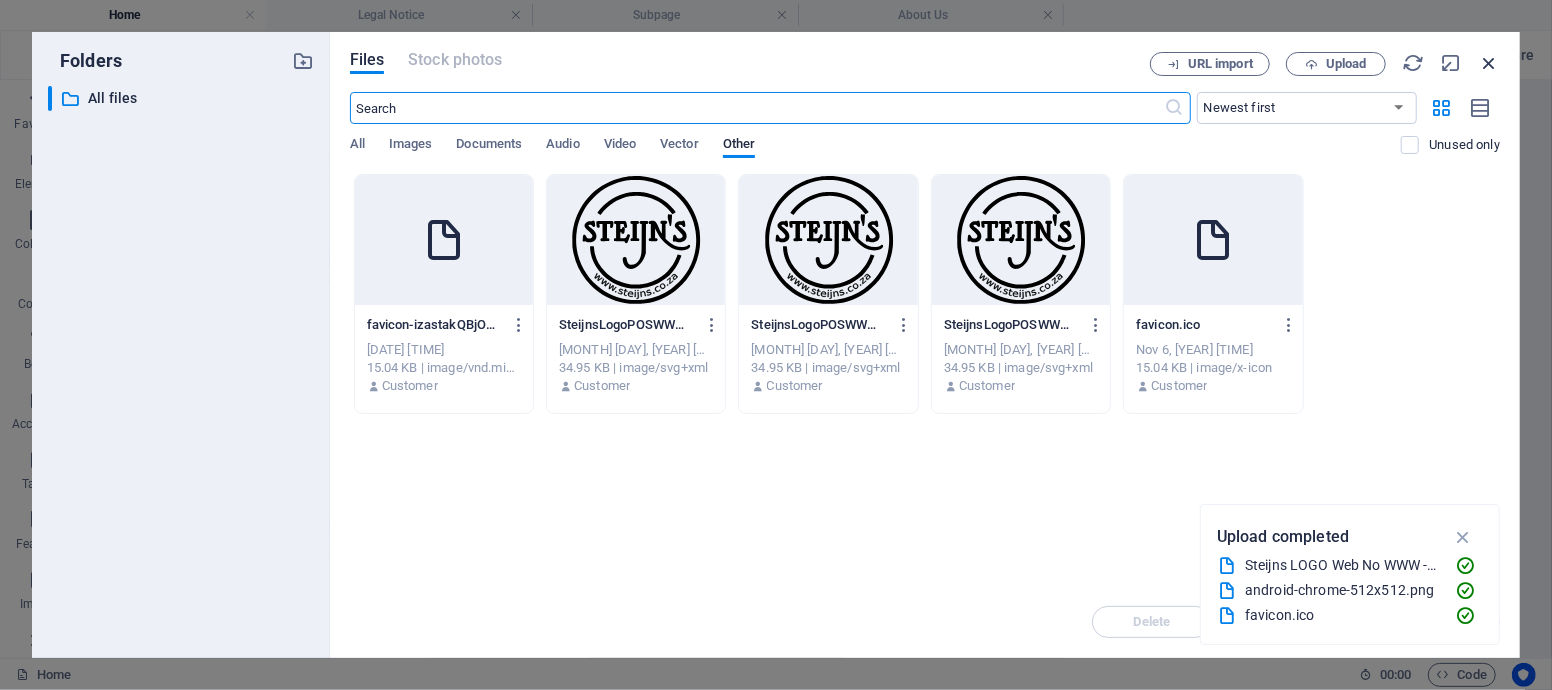 click at bounding box center [1489, 63] 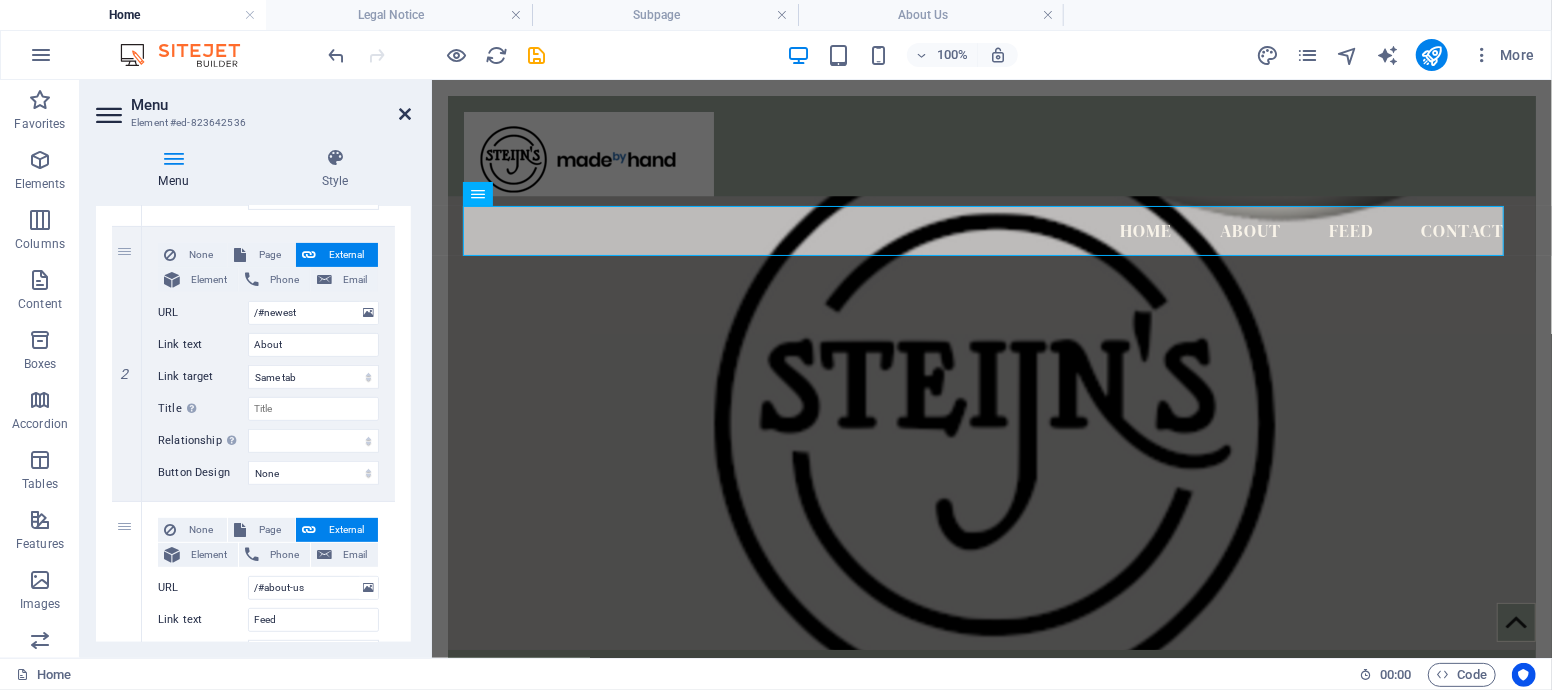 click at bounding box center (405, 114) 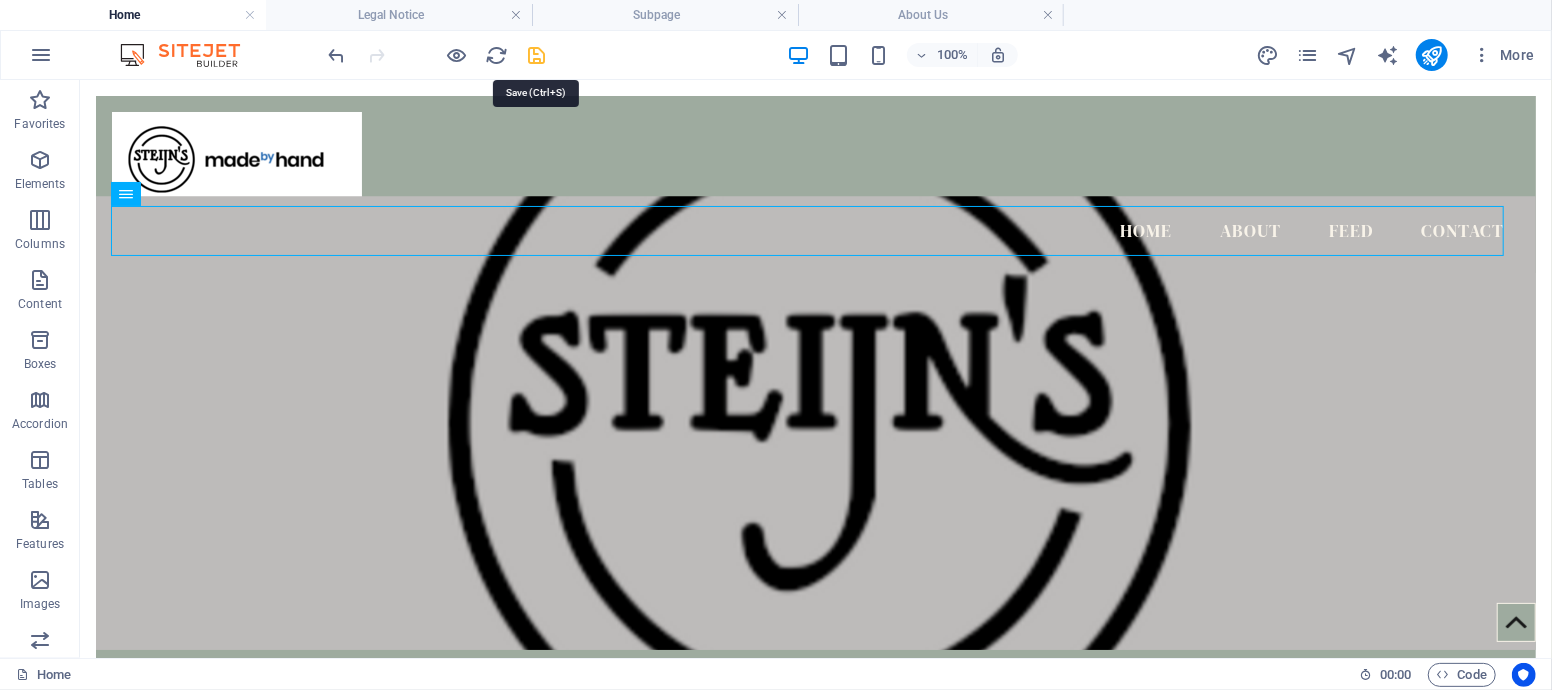 click at bounding box center [537, 55] 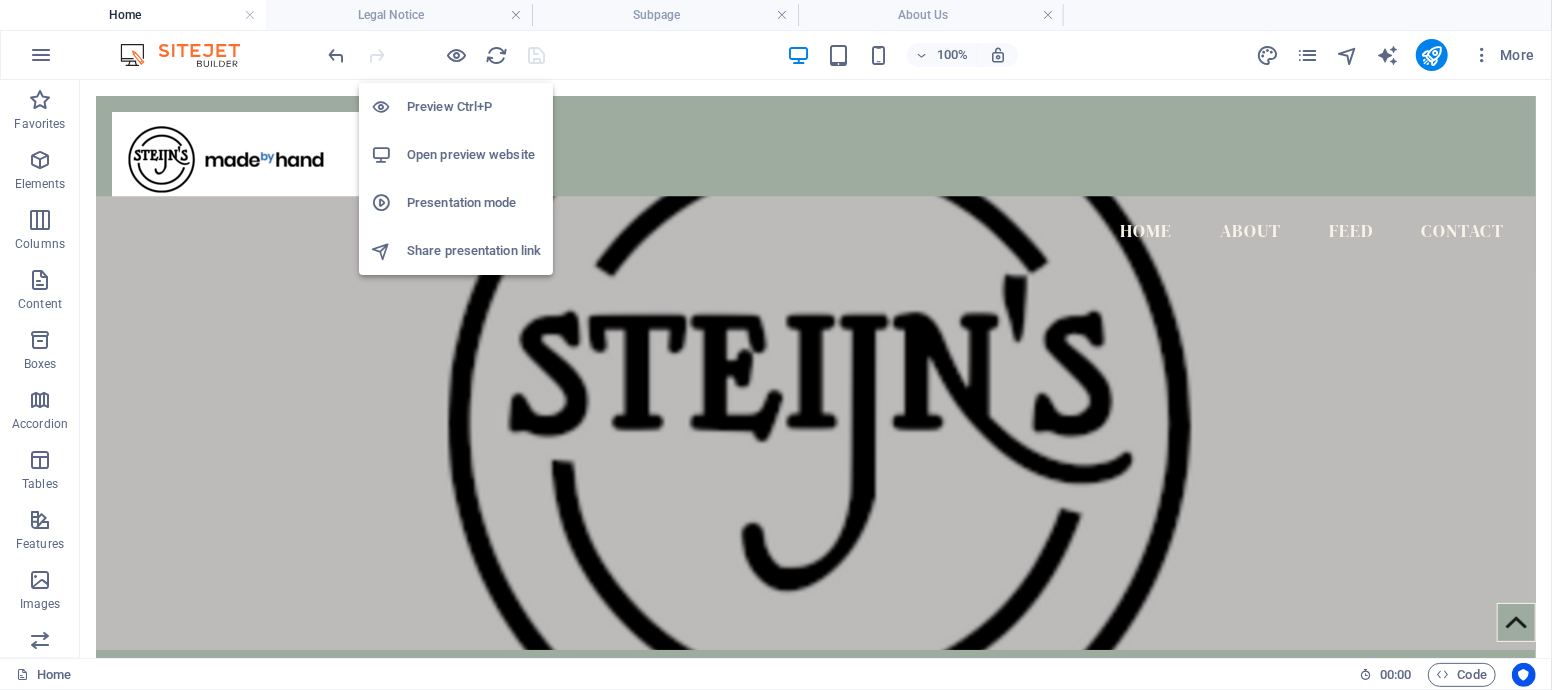 click on "Open preview website" at bounding box center (456, 155) 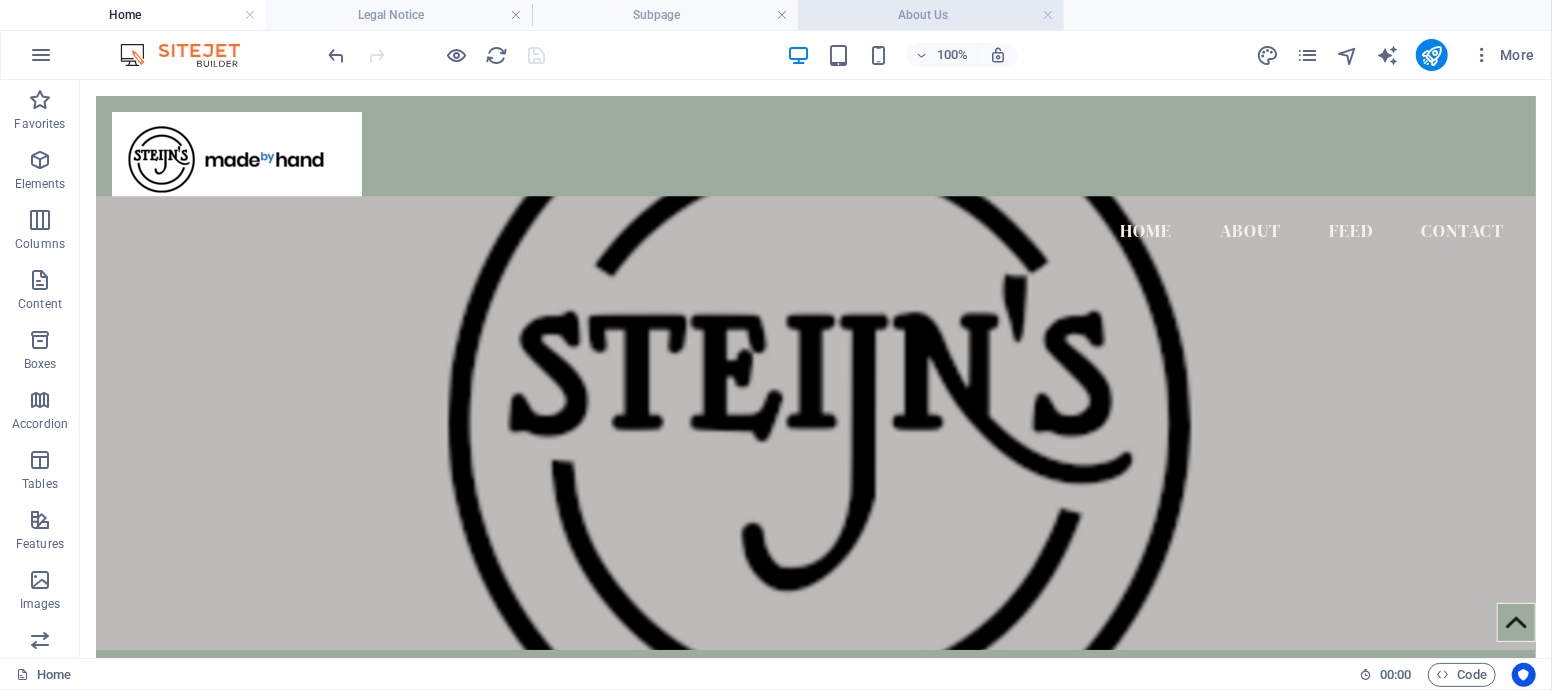 click on "About Us" at bounding box center [931, 15] 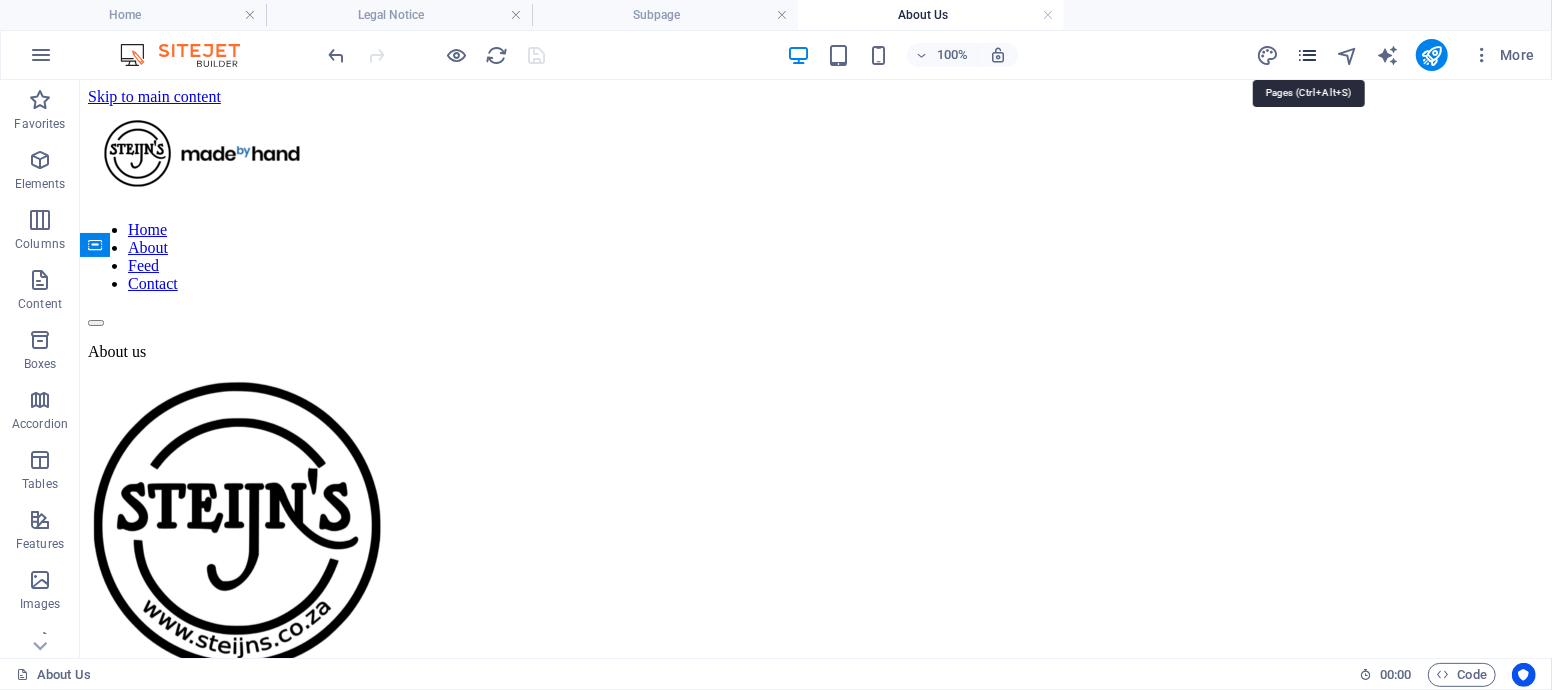 click at bounding box center (1307, 55) 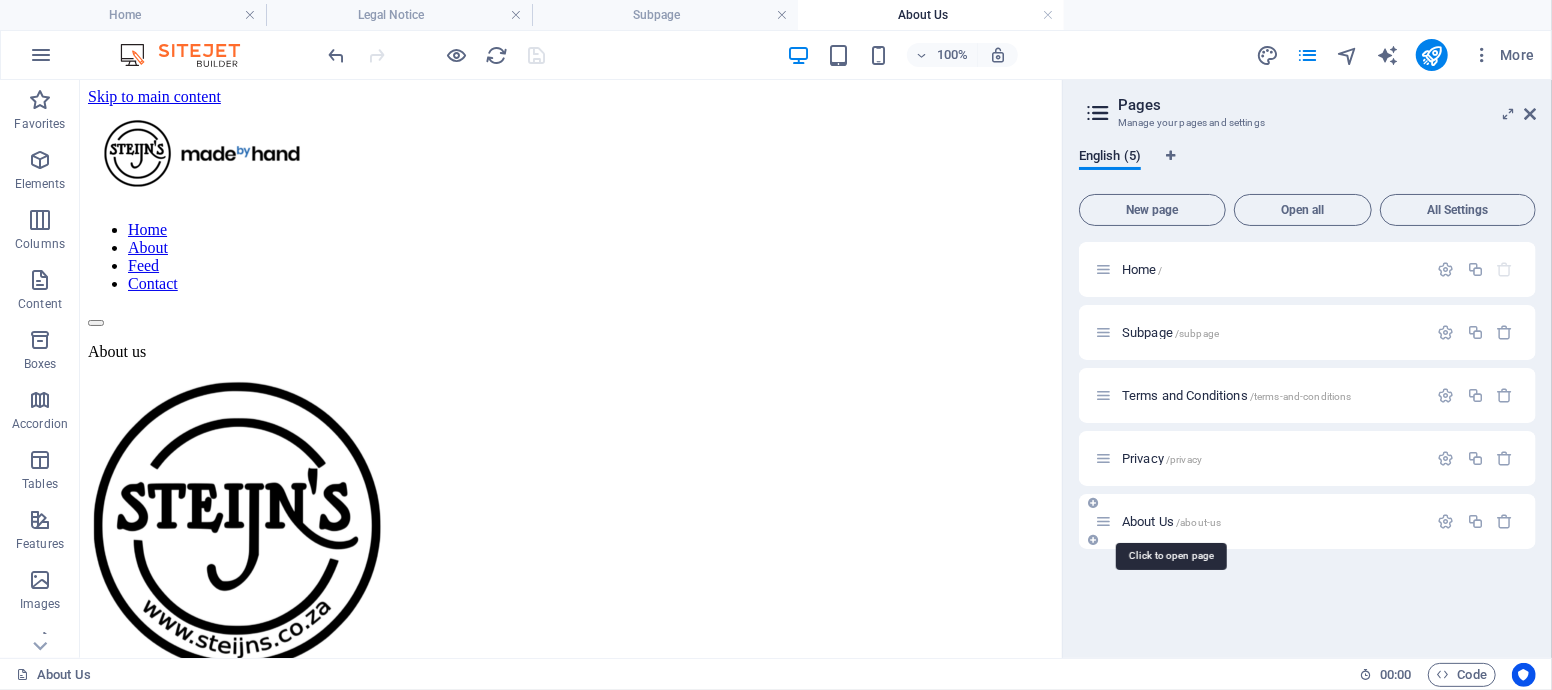click on "About Us /about-us" at bounding box center [1171, 521] 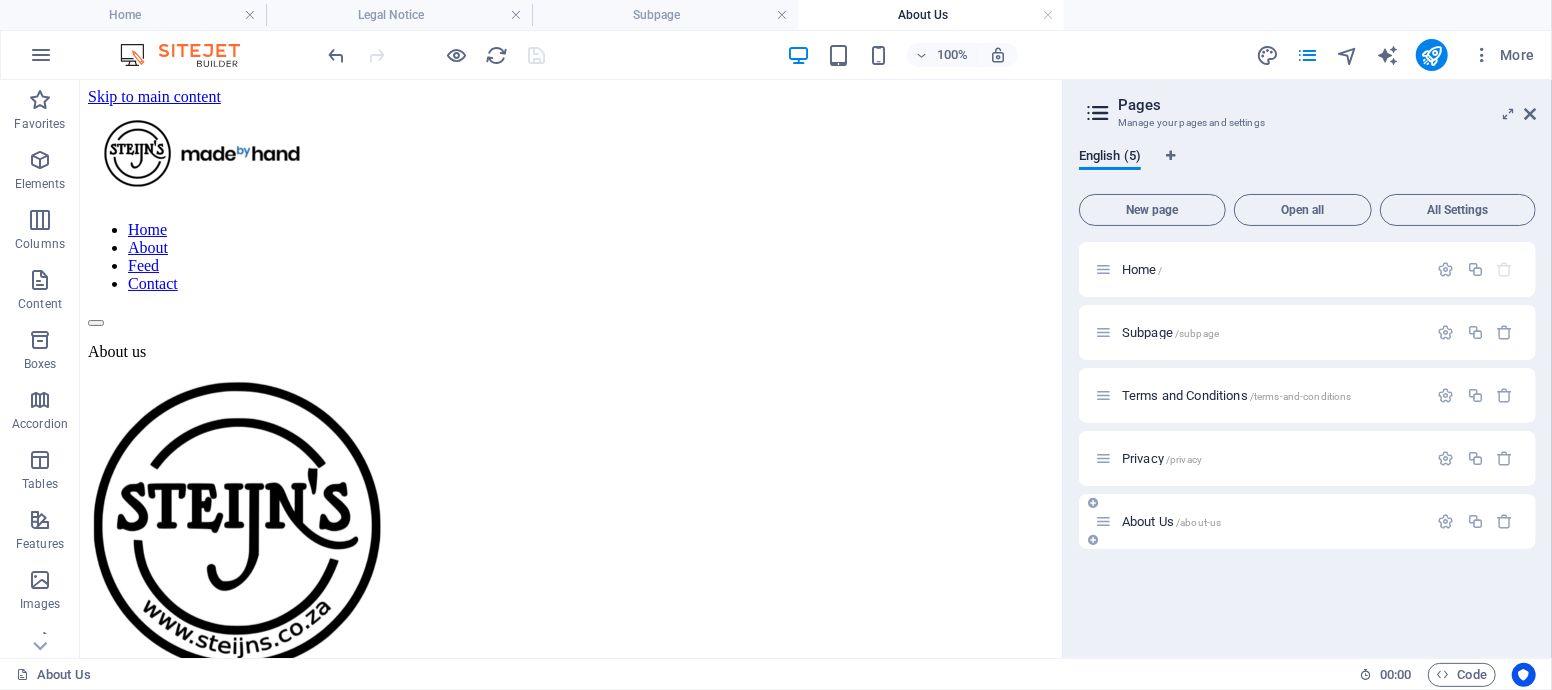 click on "About Us /about-us" at bounding box center (1171, 521) 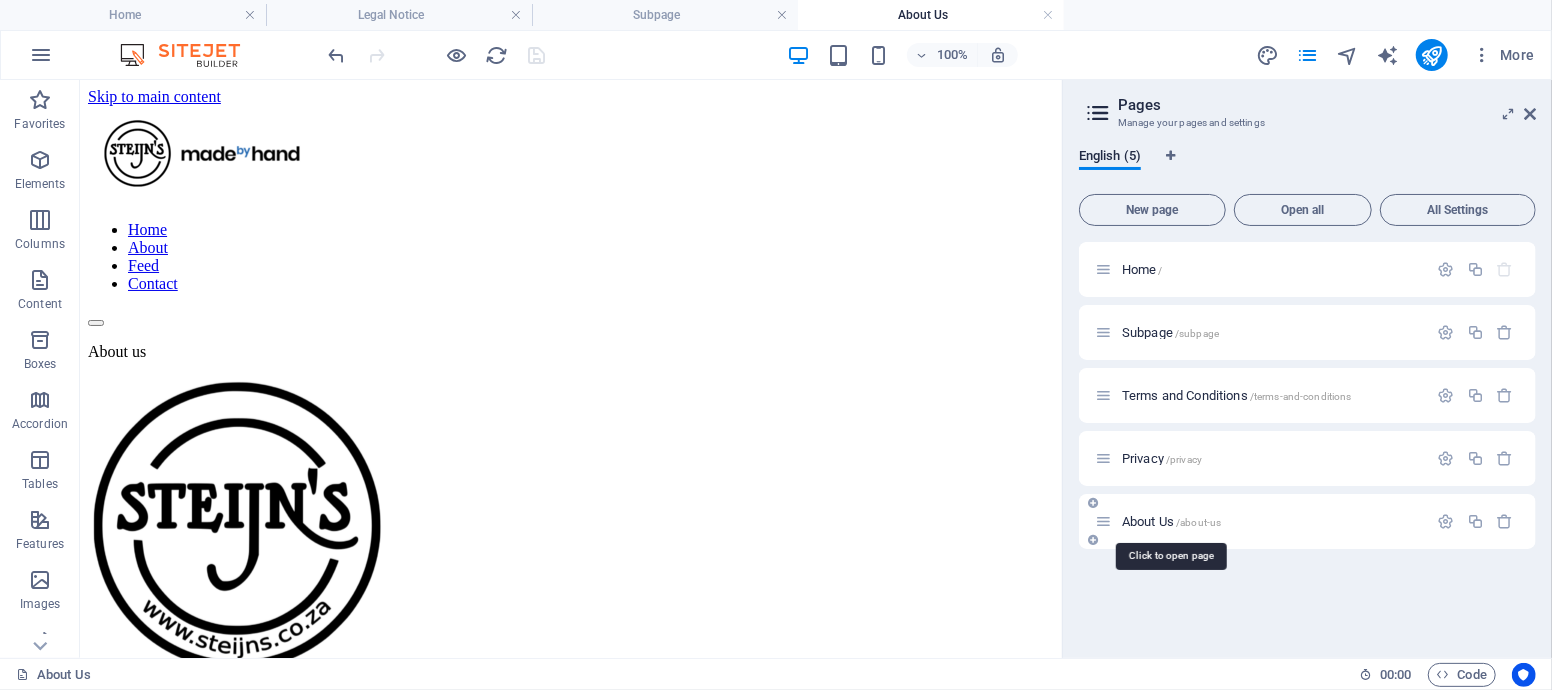 click on "About Us /about-us" at bounding box center (1171, 521) 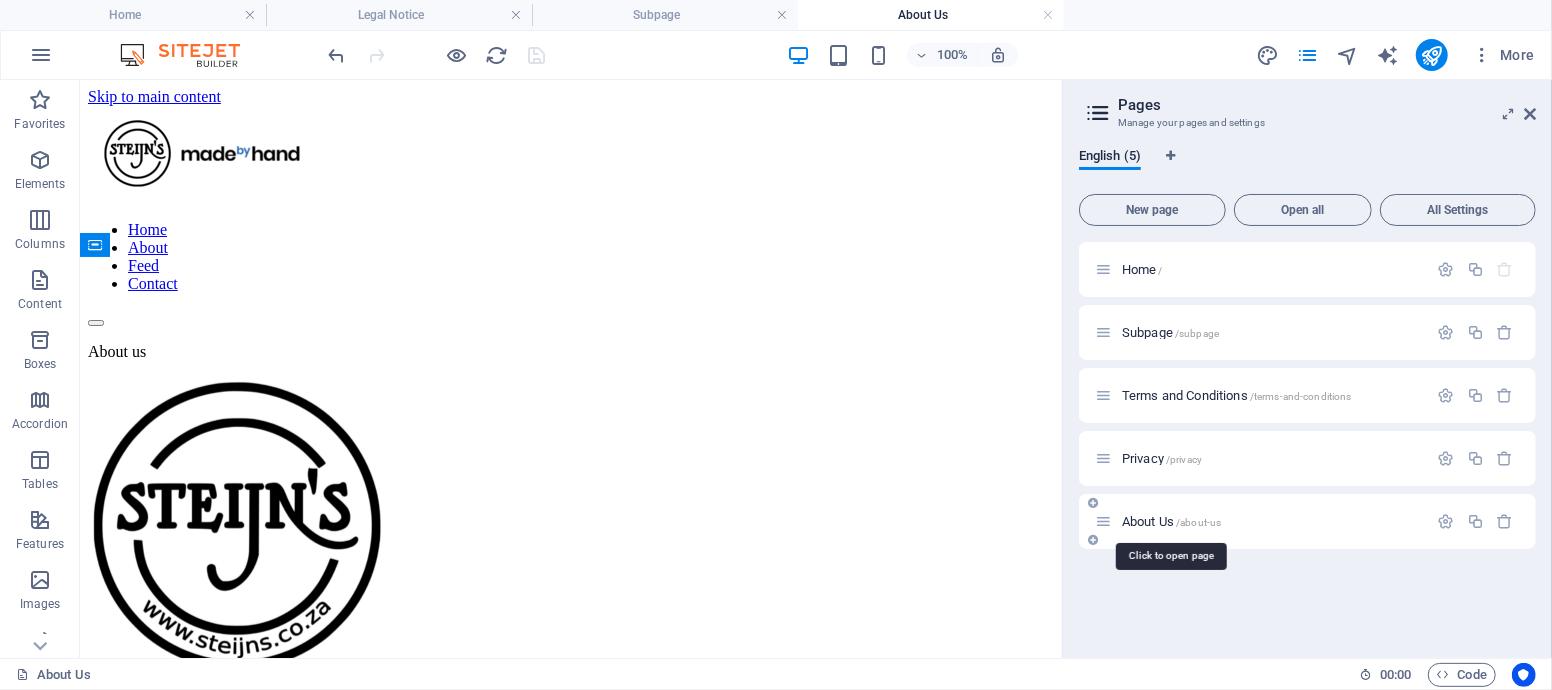 drag, startPoint x: 1152, startPoint y: 524, endPoint x: 1132, endPoint y: 518, distance: 20.880613 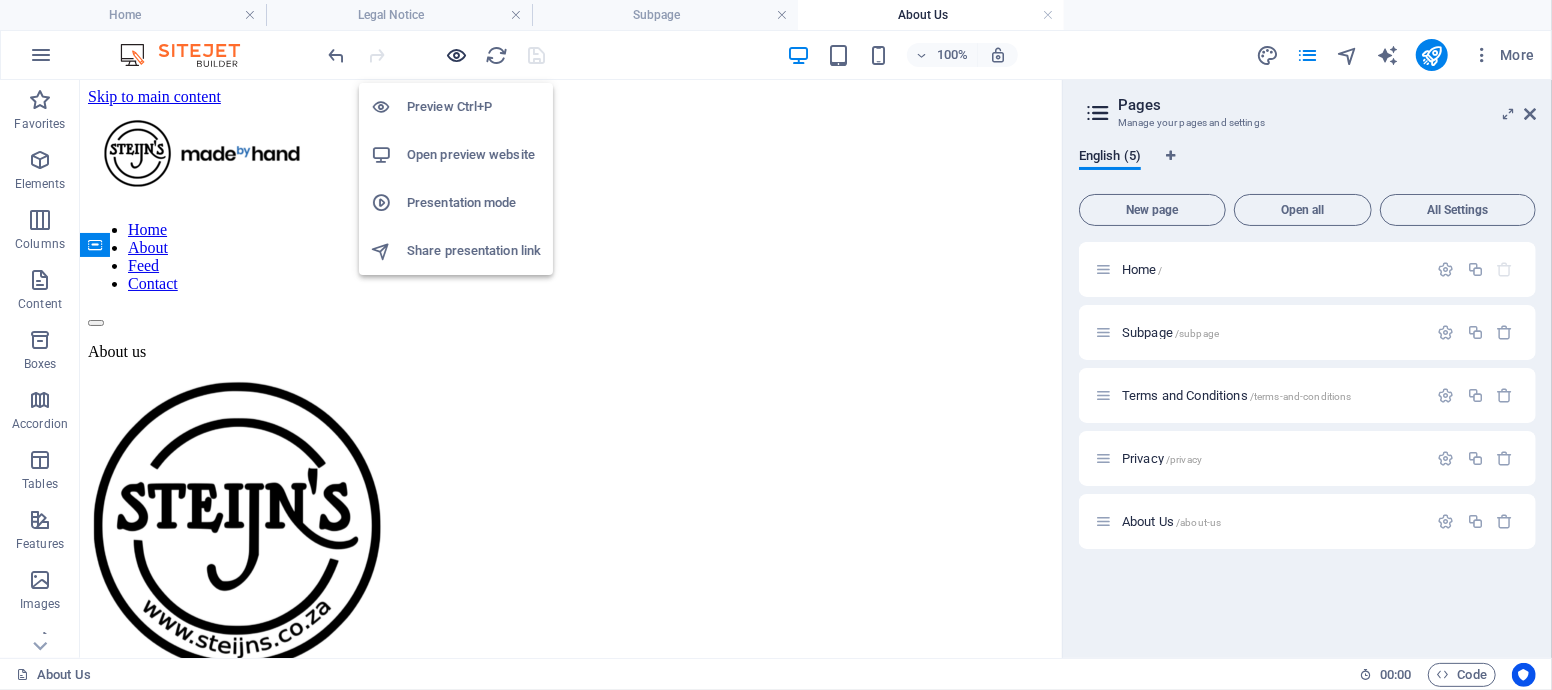 click at bounding box center [457, 55] 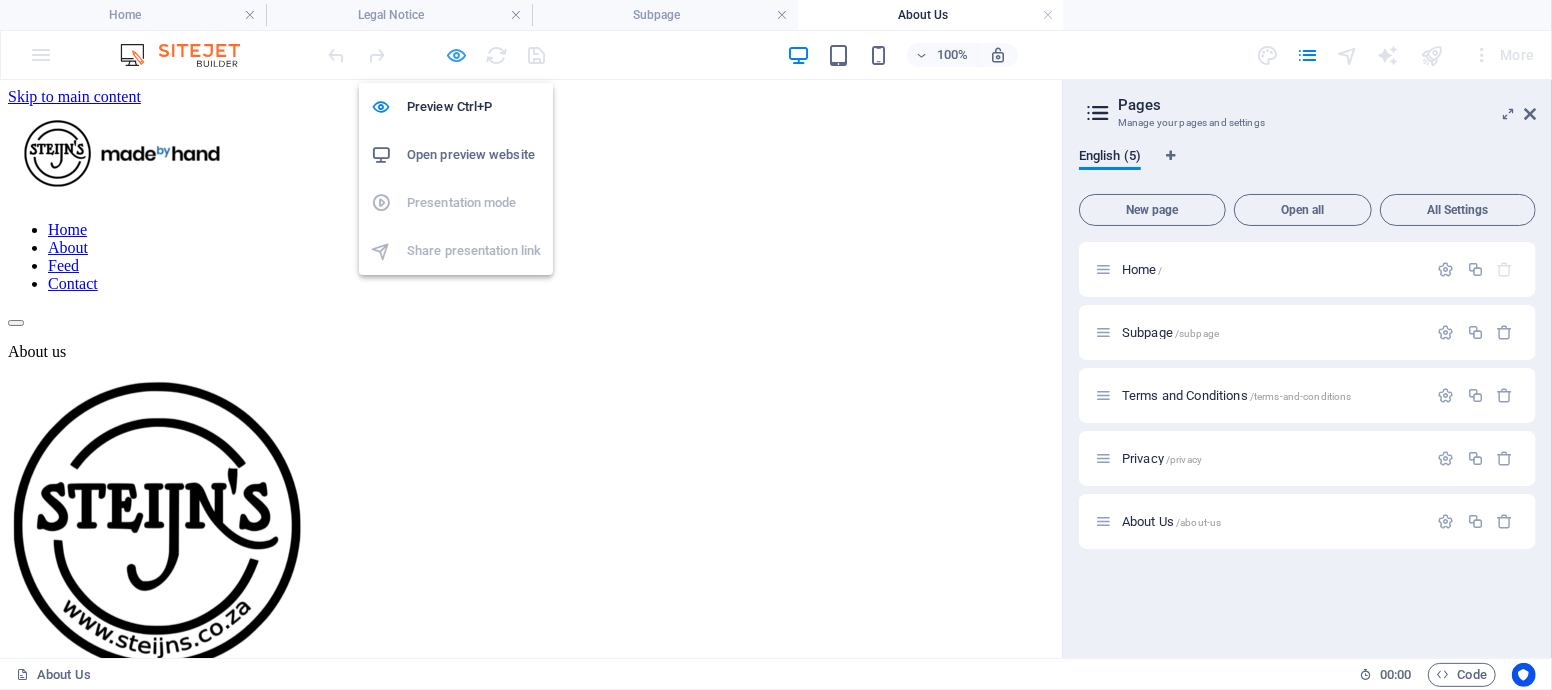 click at bounding box center (457, 55) 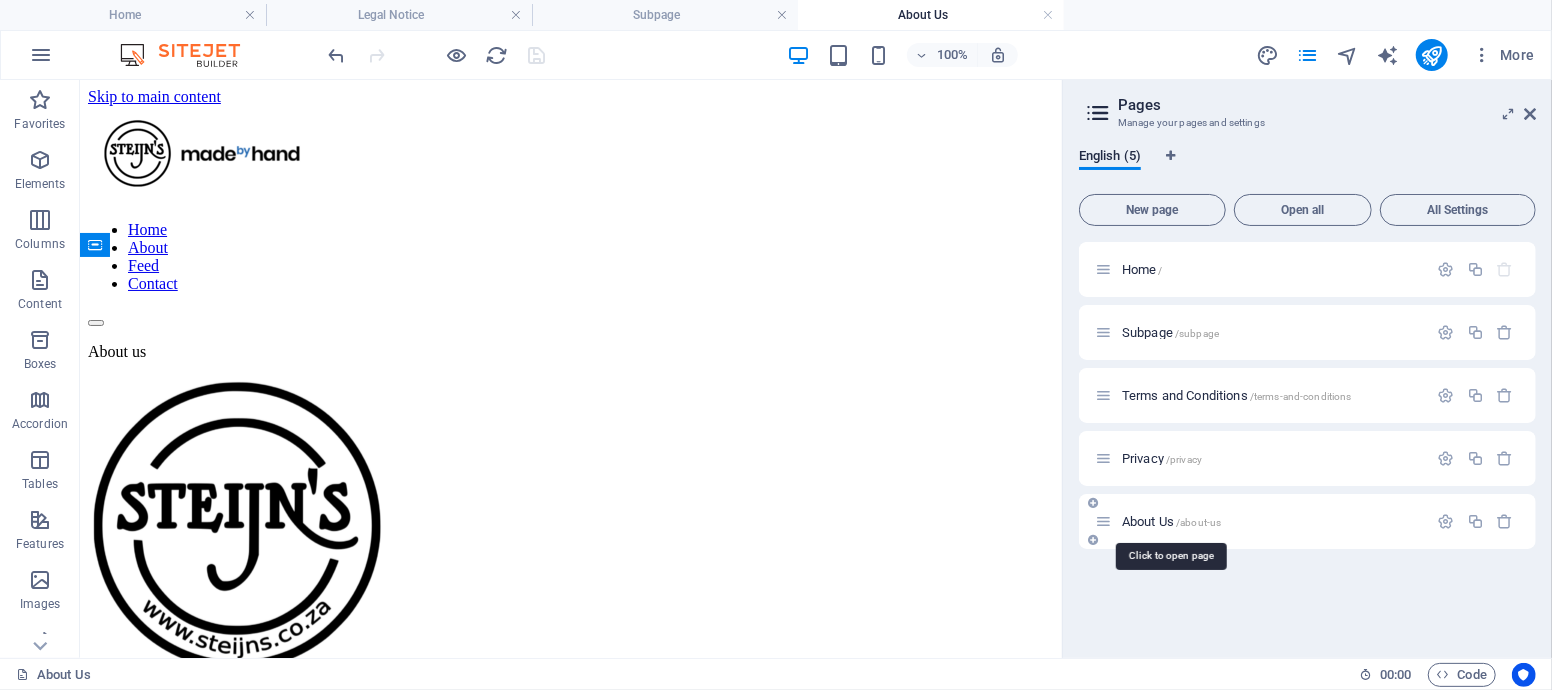 click on "About Us /about-us" at bounding box center [1171, 521] 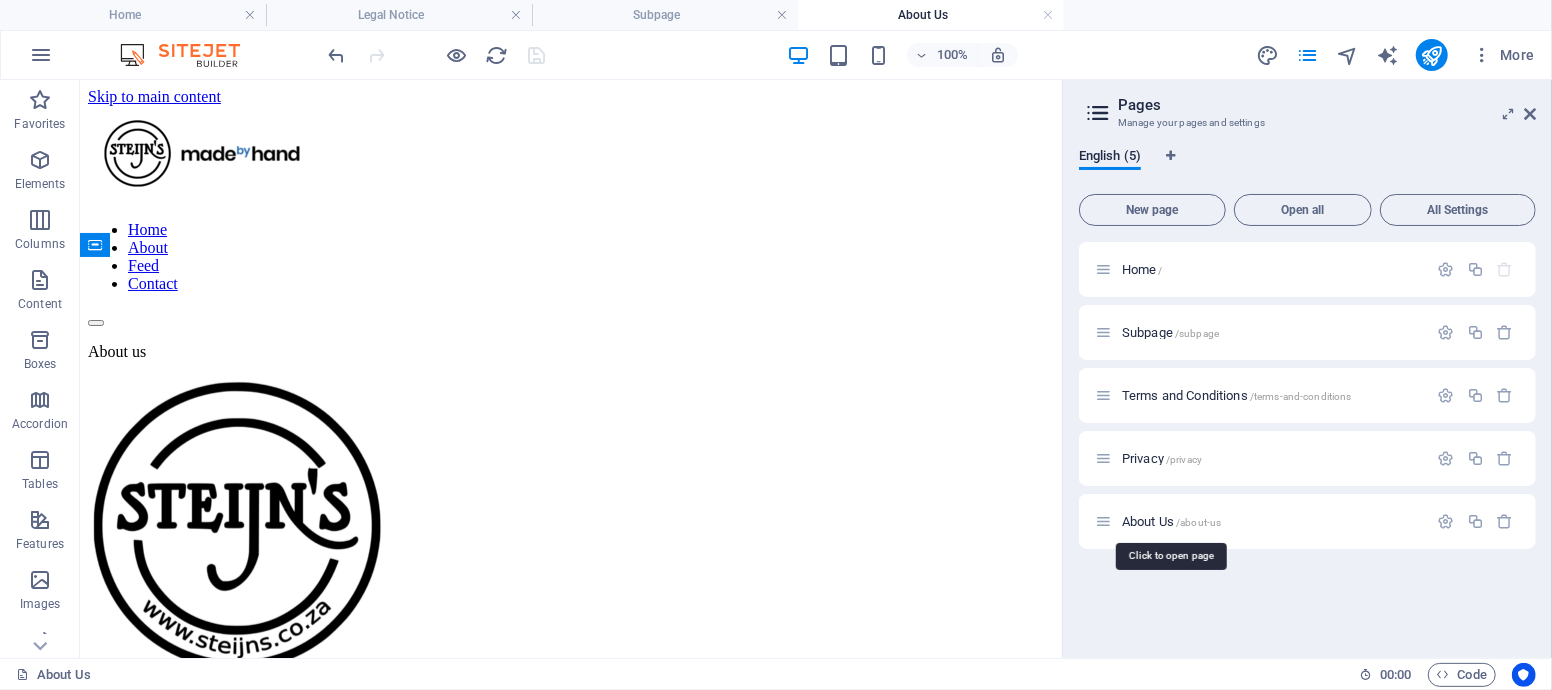 drag, startPoint x: 1204, startPoint y: 519, endPoint x: 1449, endPoint y: 558, distance: 248.08466 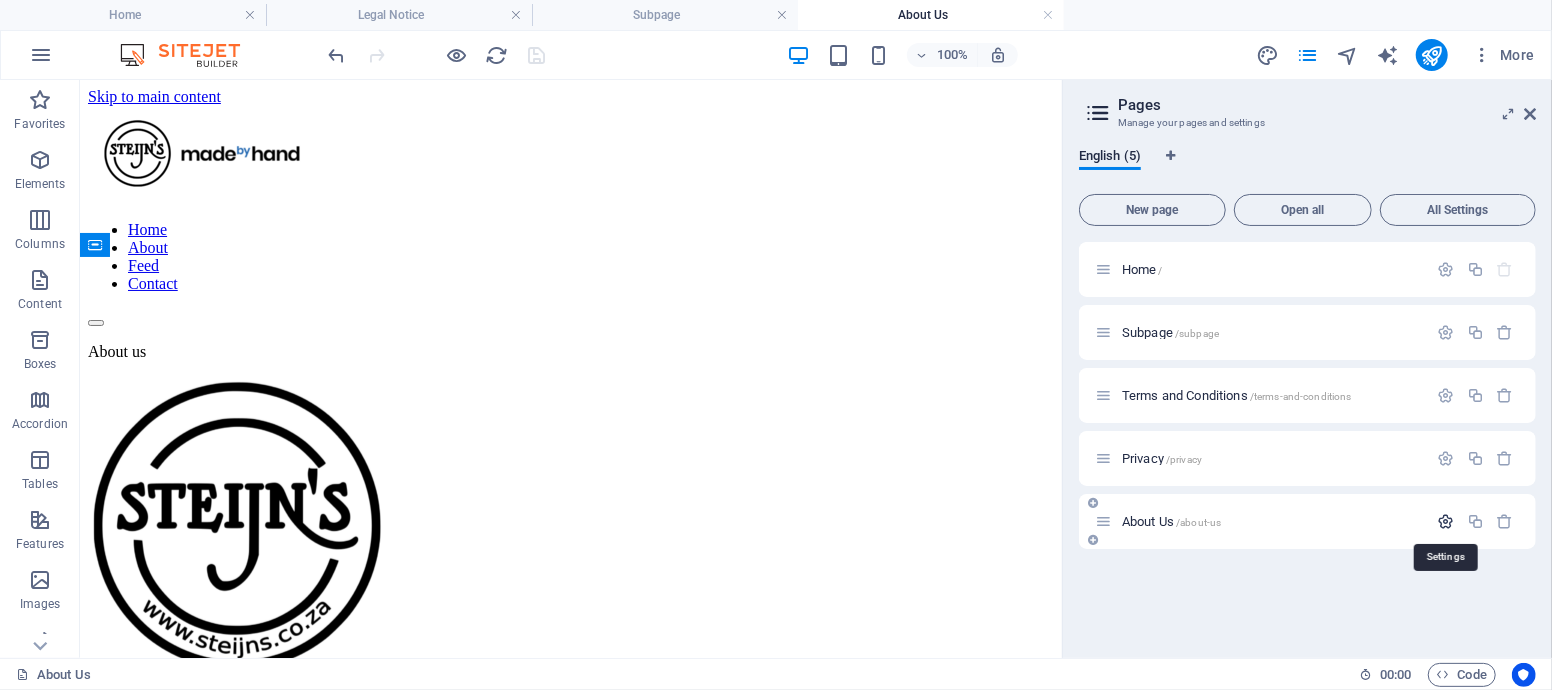click at bounding box center [1446, 521] 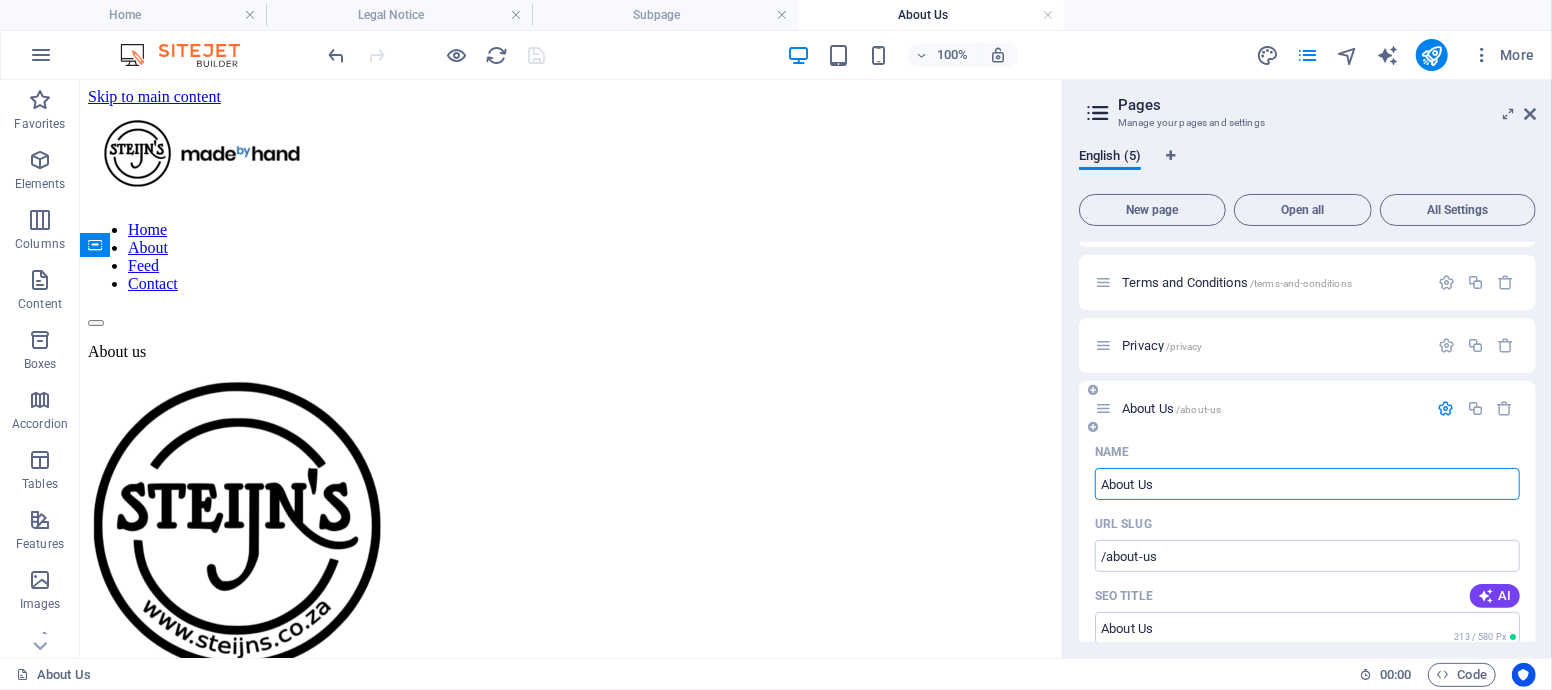 scroll, scrollTop: 222, scrollLeft: 0, axis: vertical 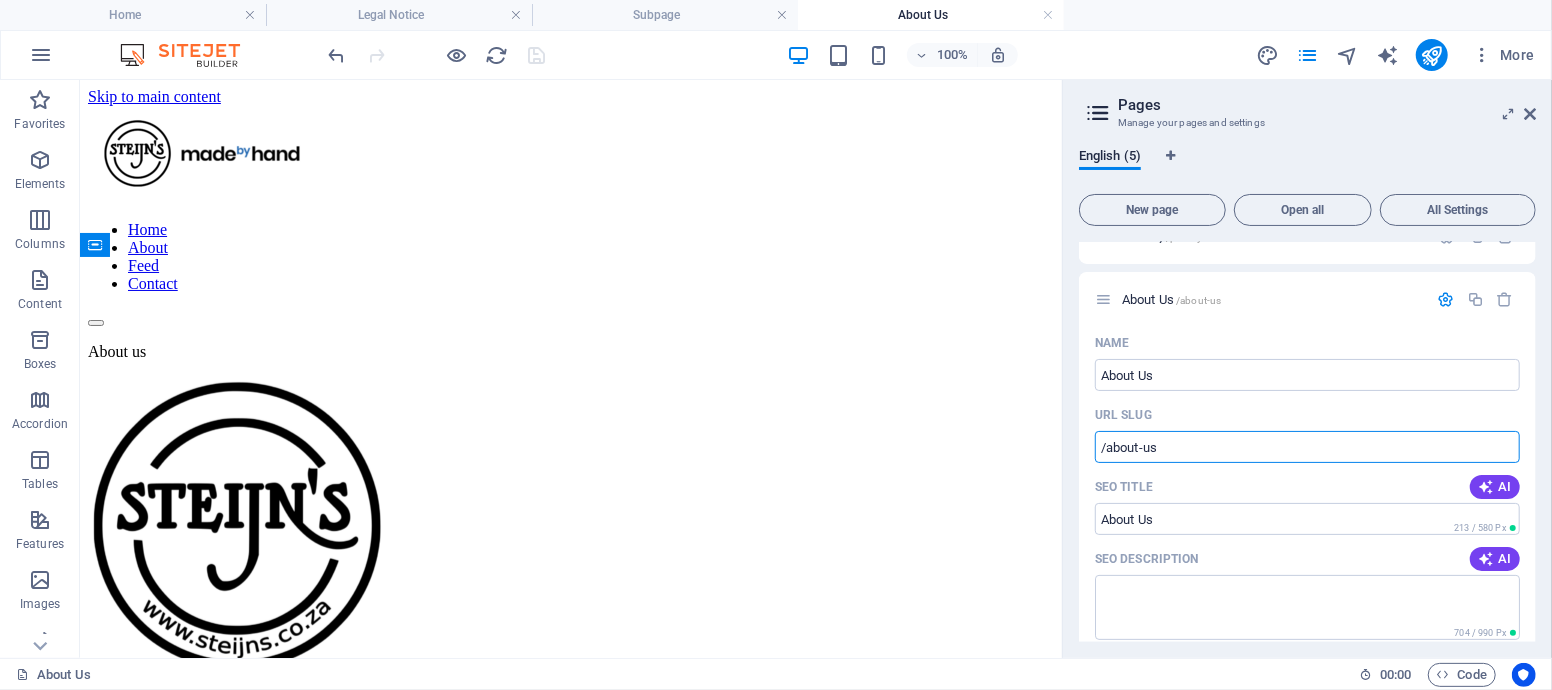 drag, startPoint x: 1195, startPoint y: 449, endPoint x: 1070, endPoint y: 448, distance: 125.004 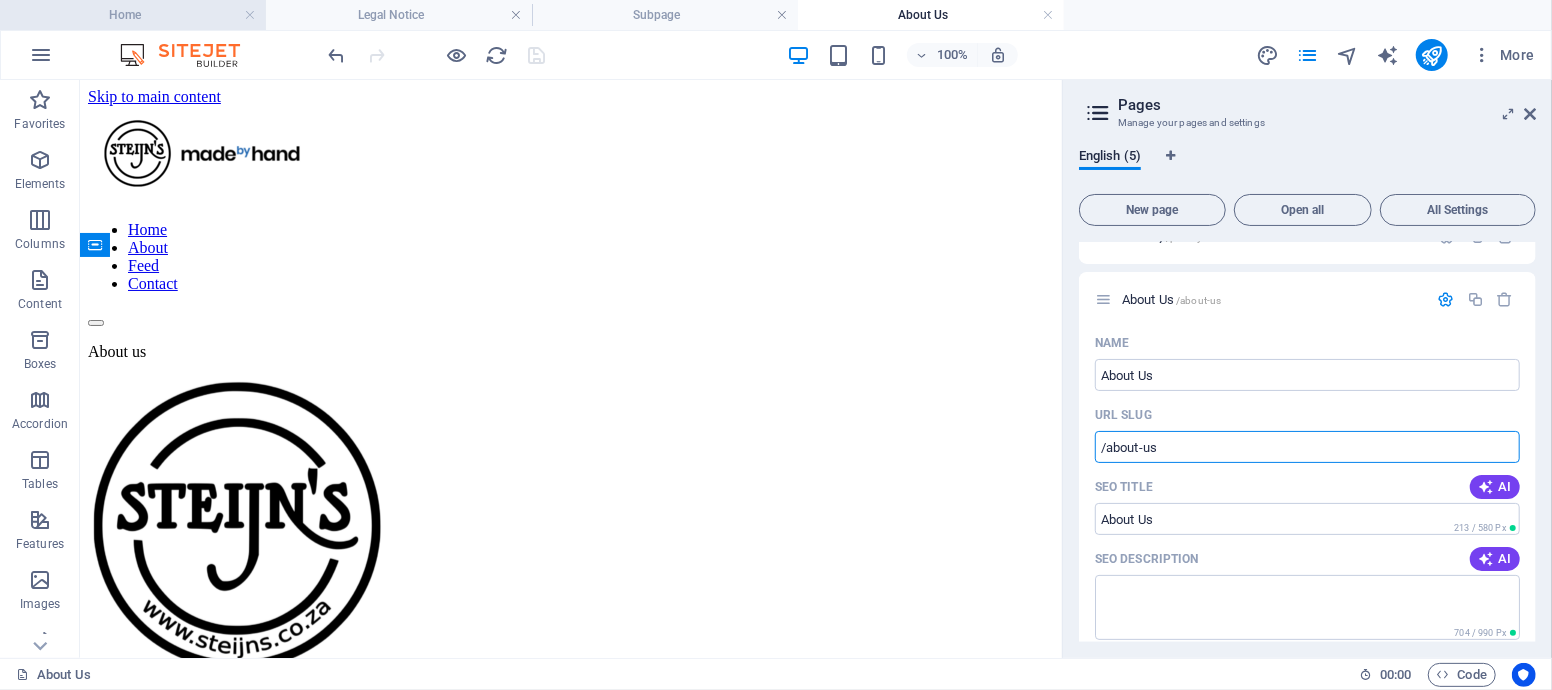 click on "Home" at bounding box center (133, 15) 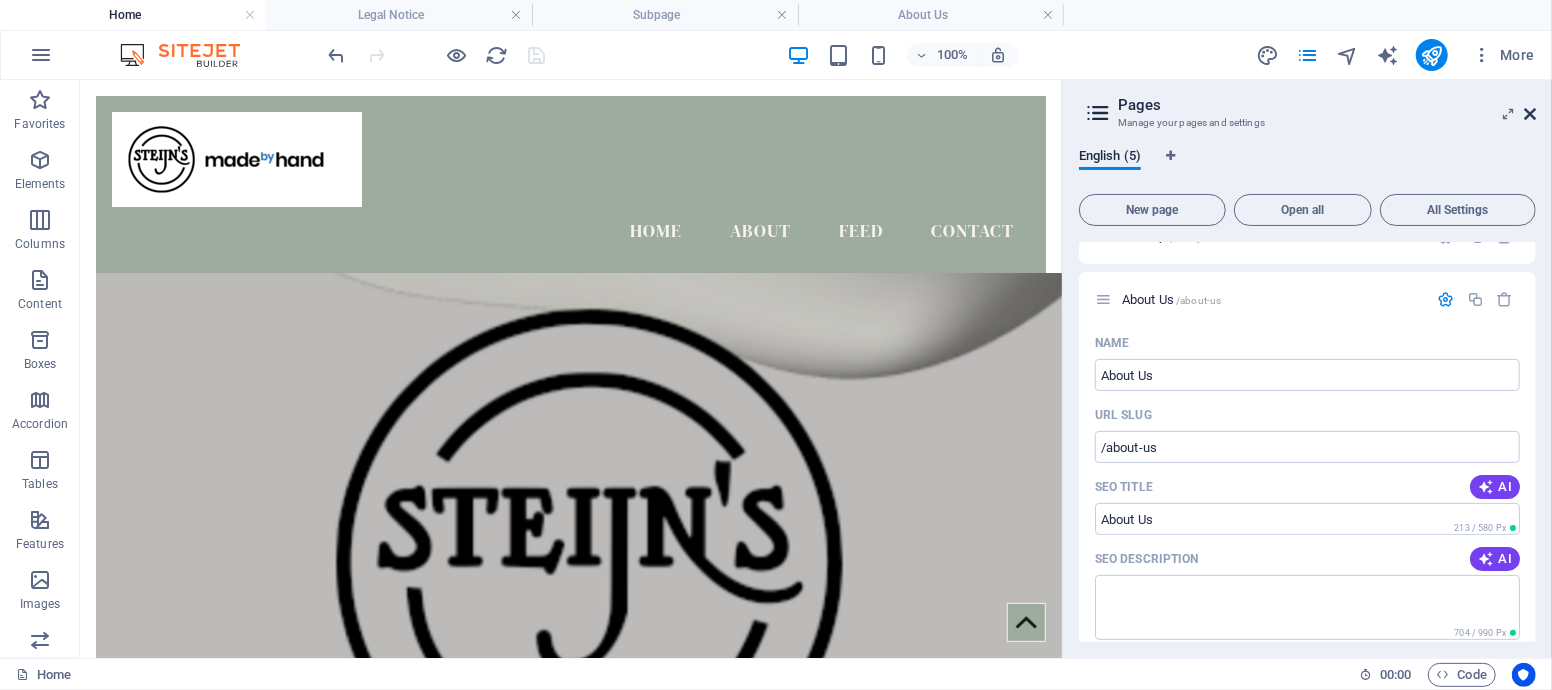 click at bounding box center [1530, 114] 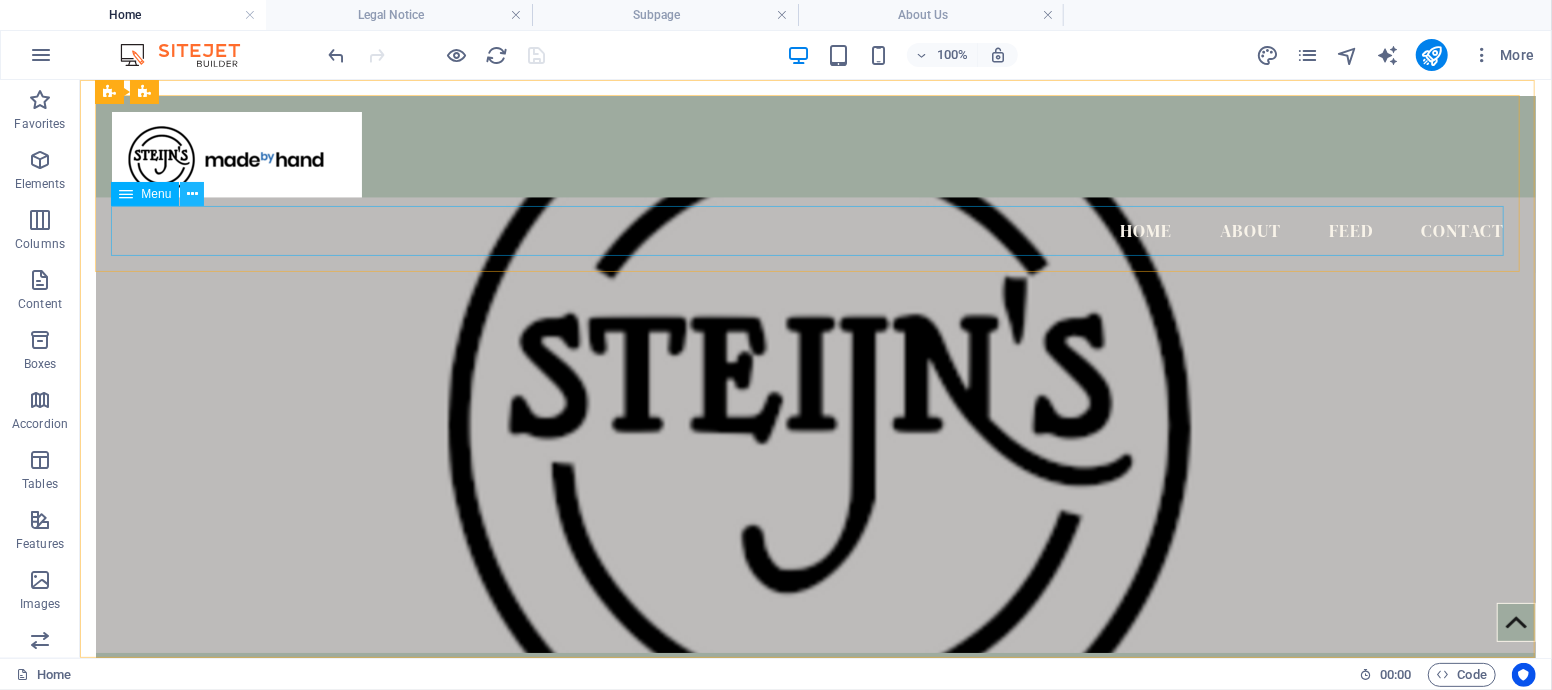 click at bounding box center [192, 194] 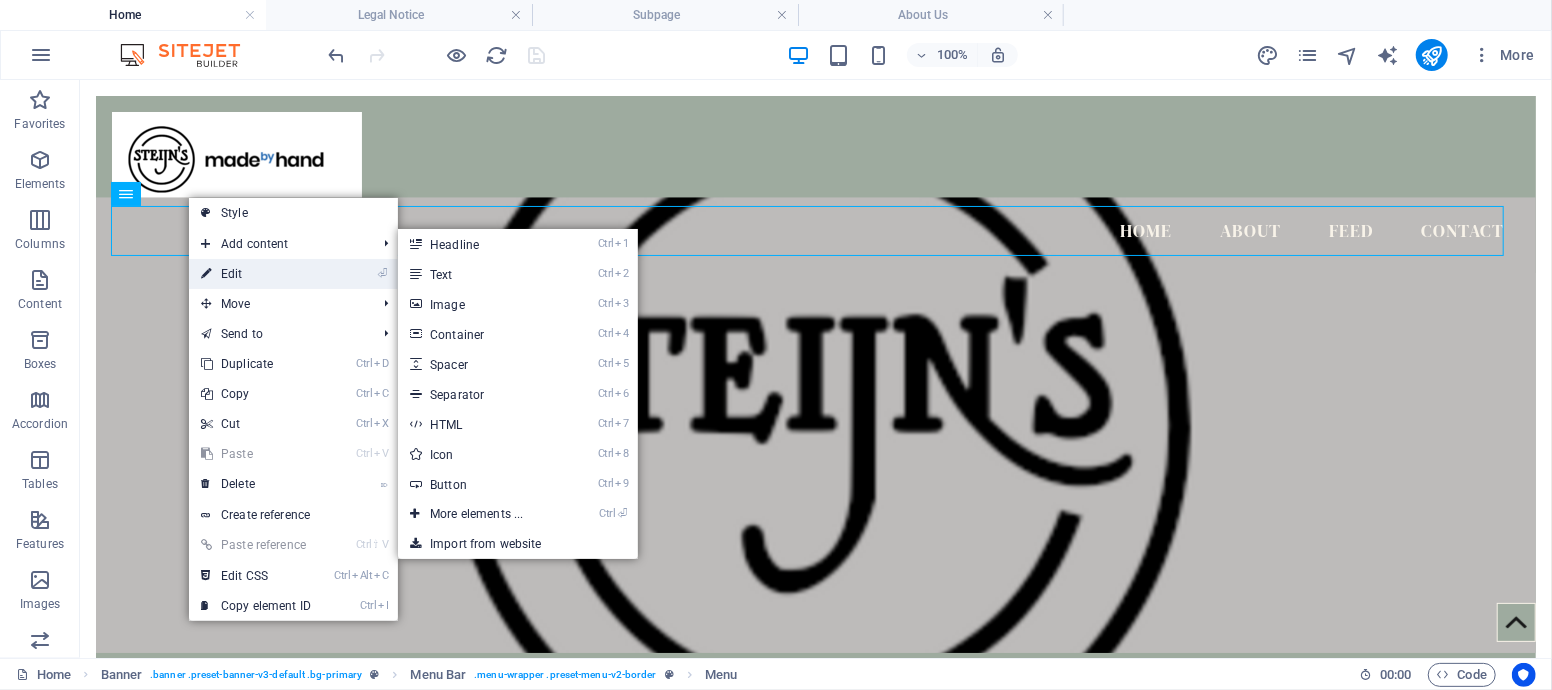 click on "⏎  Edit" at bounding box center (256, 274) 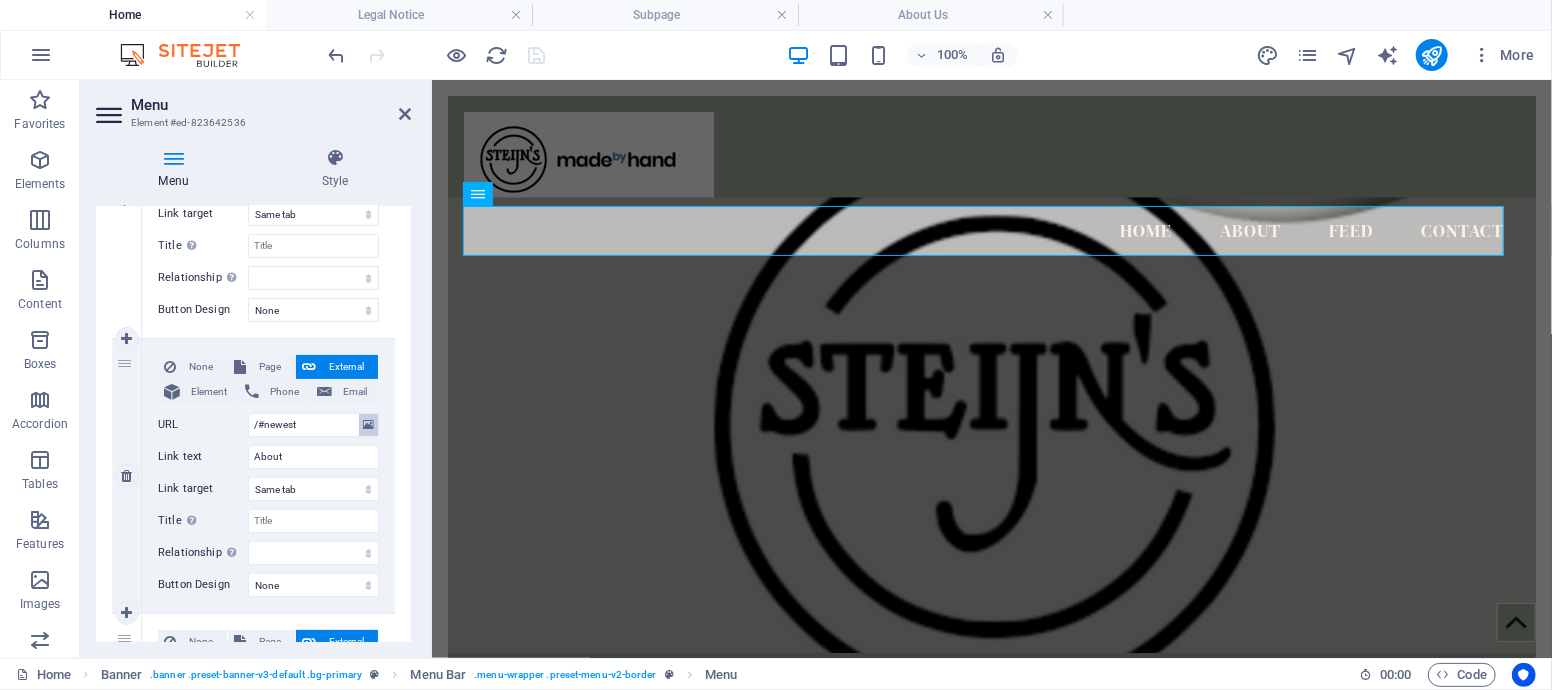 scroll, scrollTop: 333, scrollLeft: 0, axis: vertical 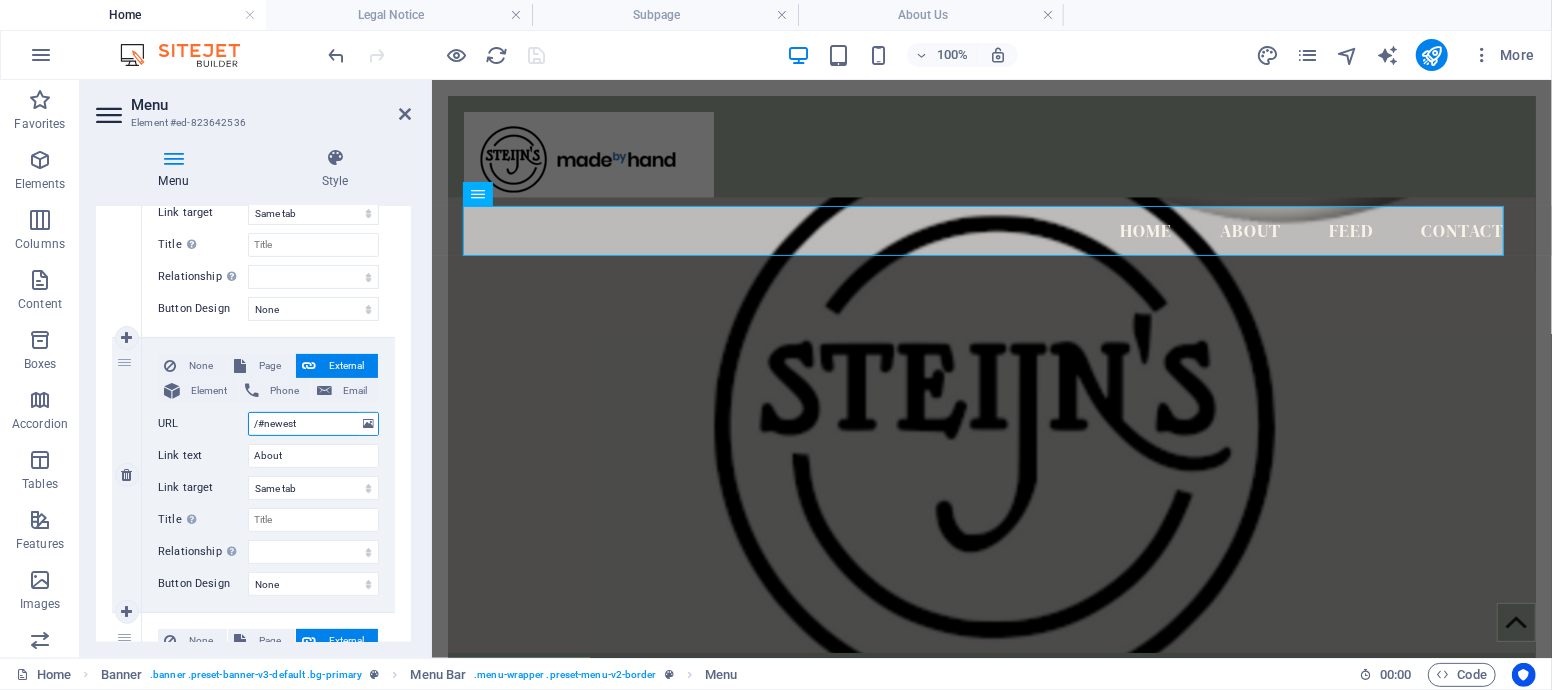 click on "/#newest" at bounding box center [313, 424] 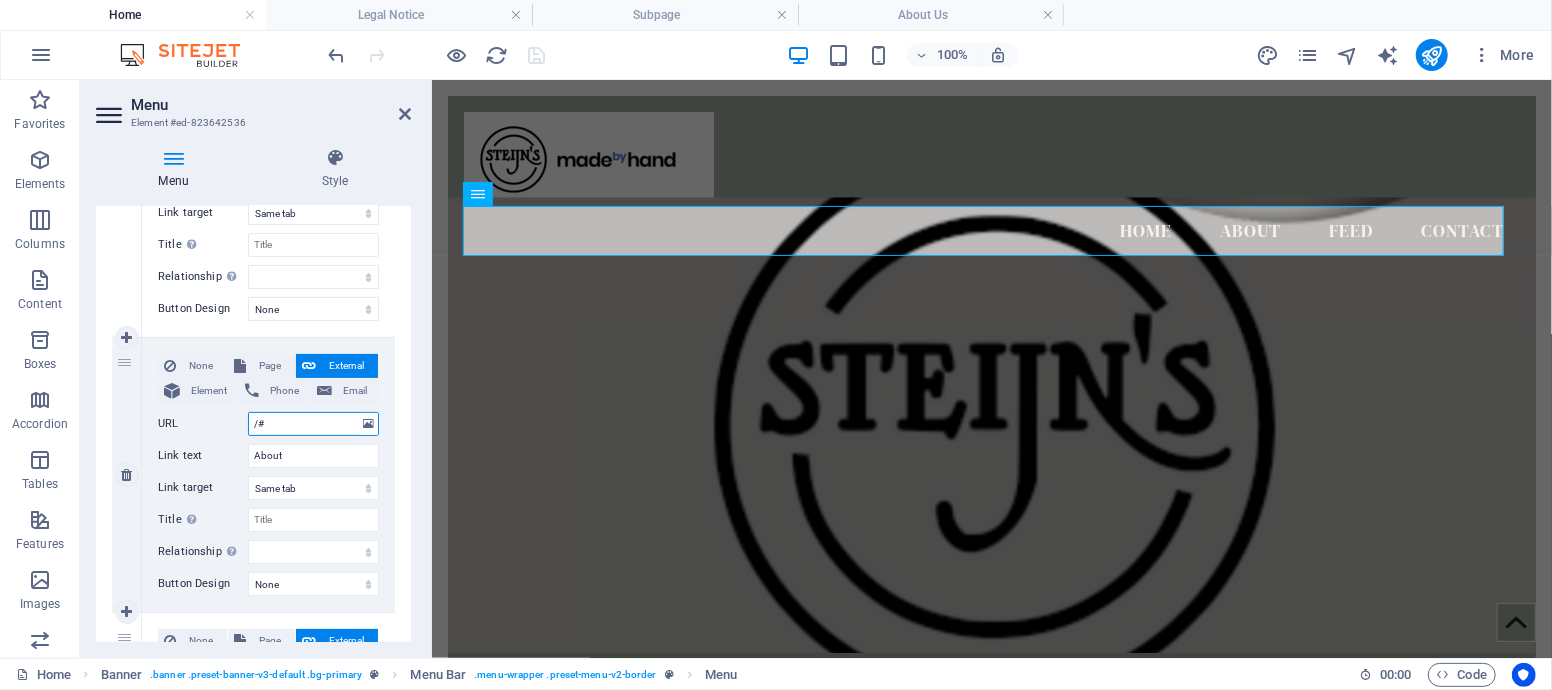 type on "/" 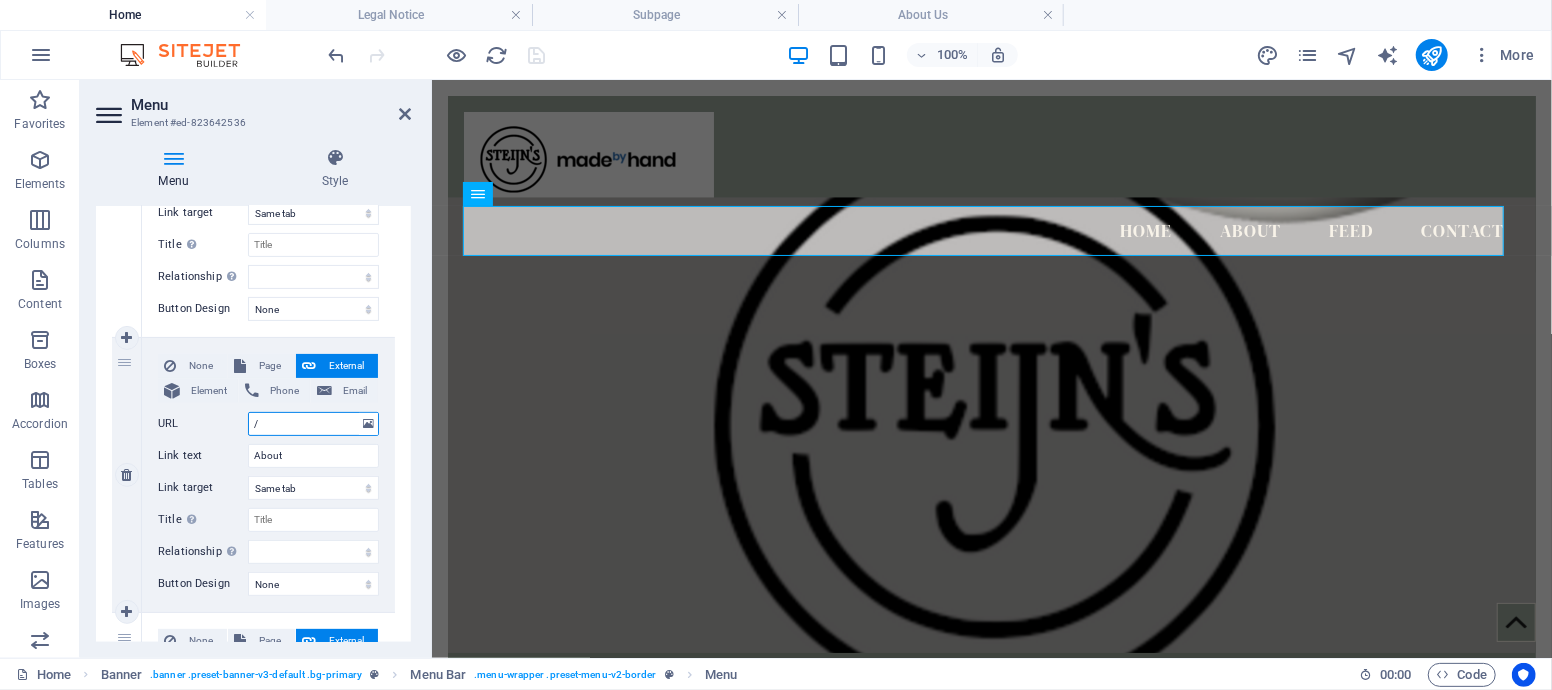 paste on "/about-us" 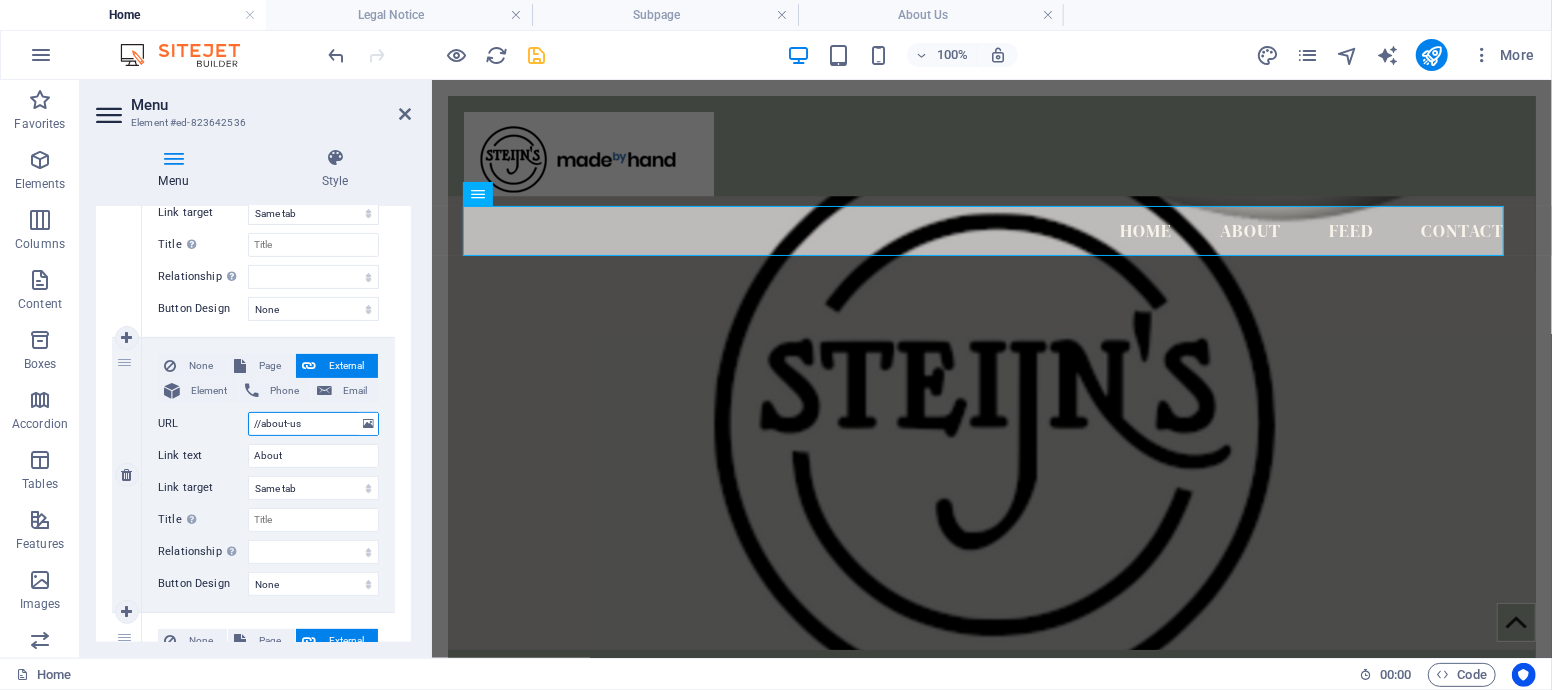 select 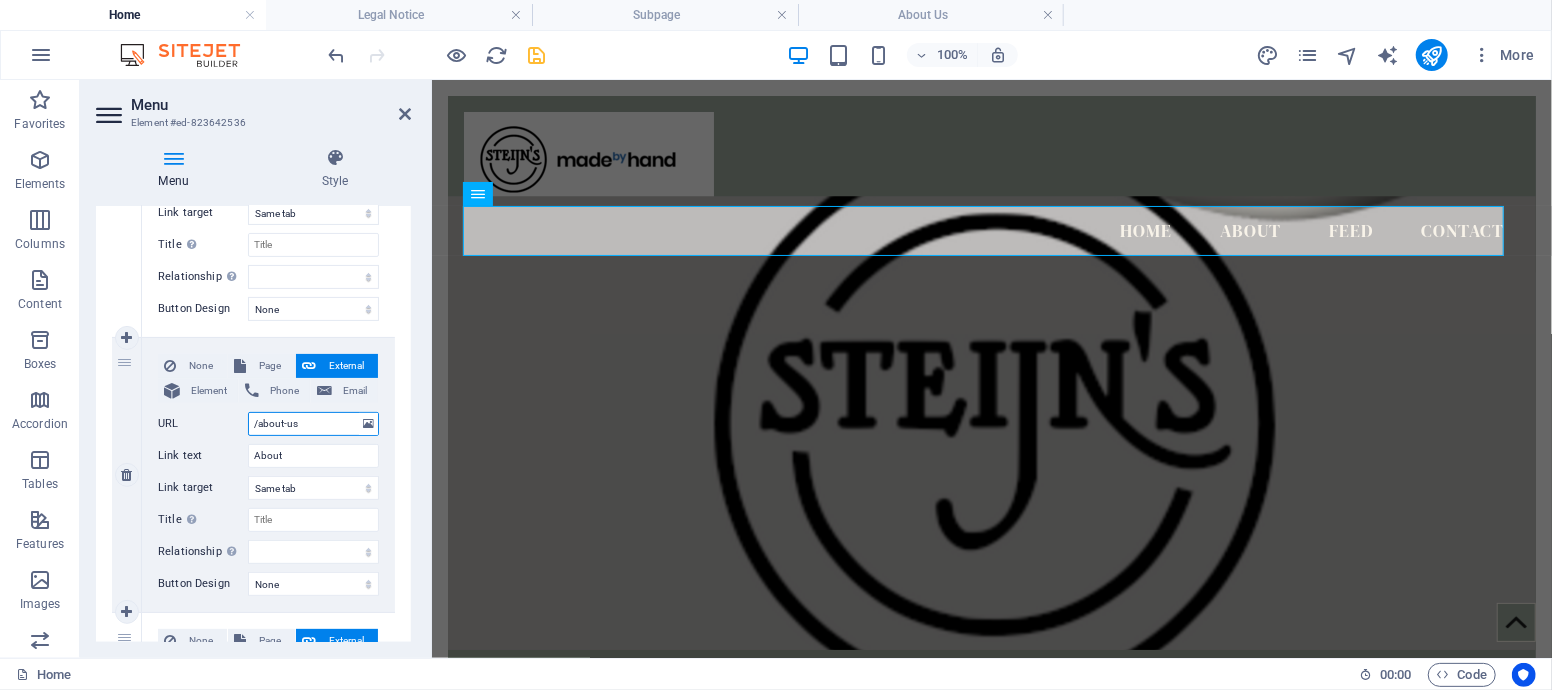 select 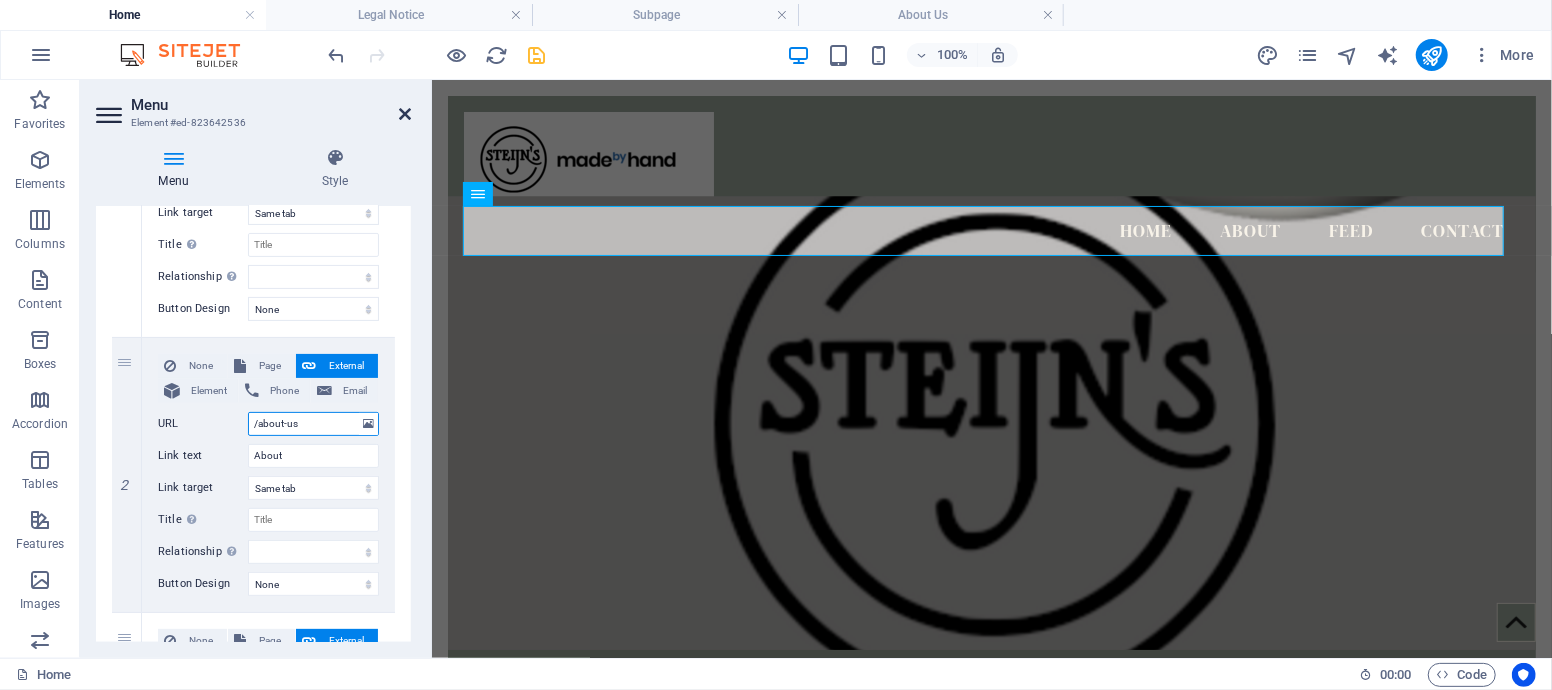 type on "/about-us" 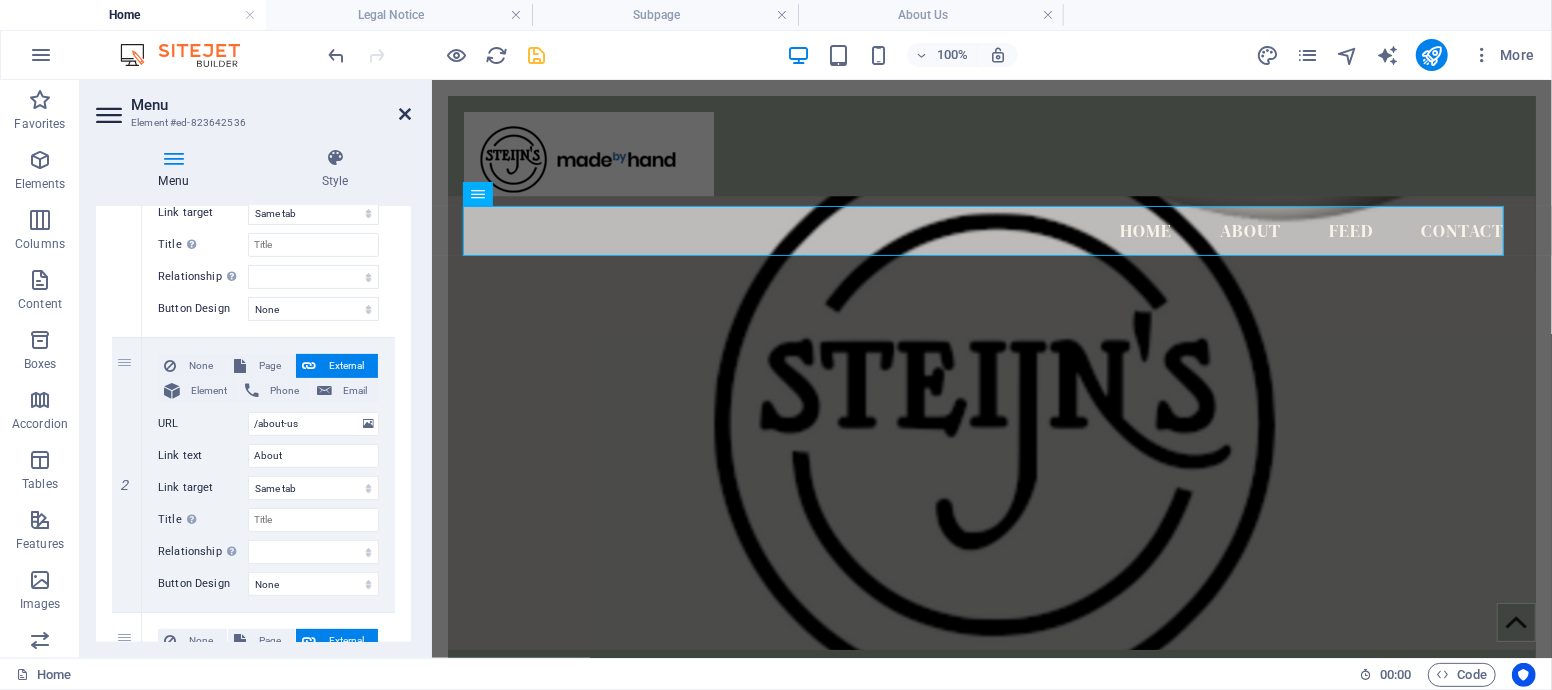click at bounding box center (405, 114) 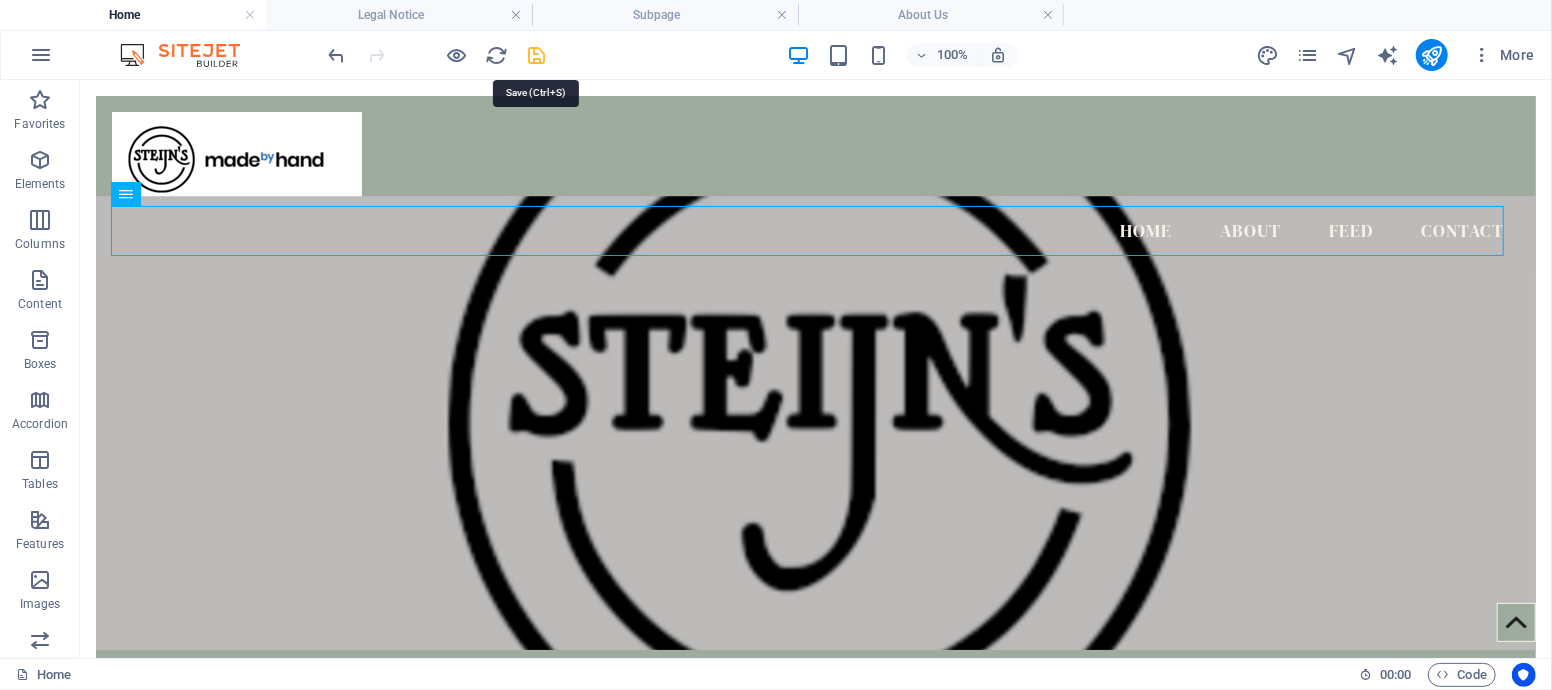 click at bounding box center [537, 55] 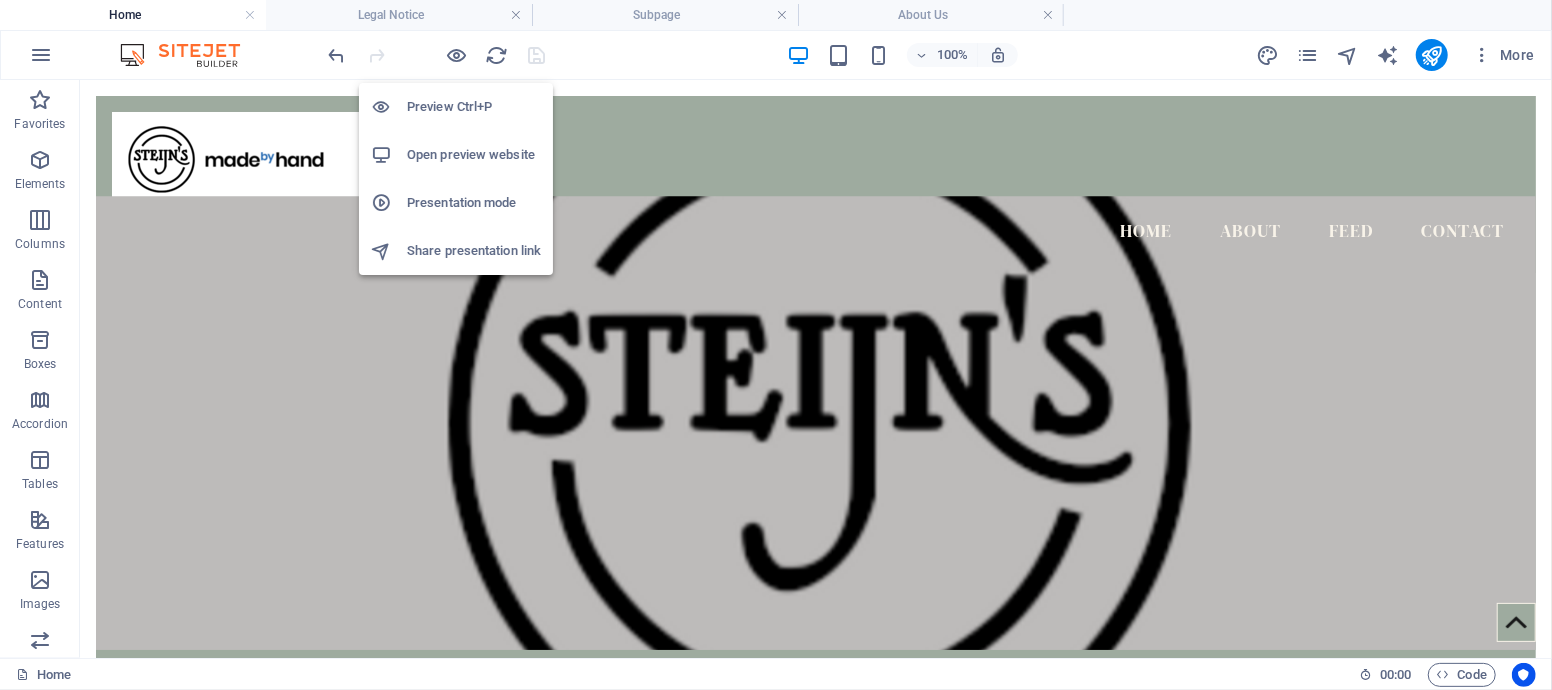 click on "Open preview website" at bounding box center (474, 155) 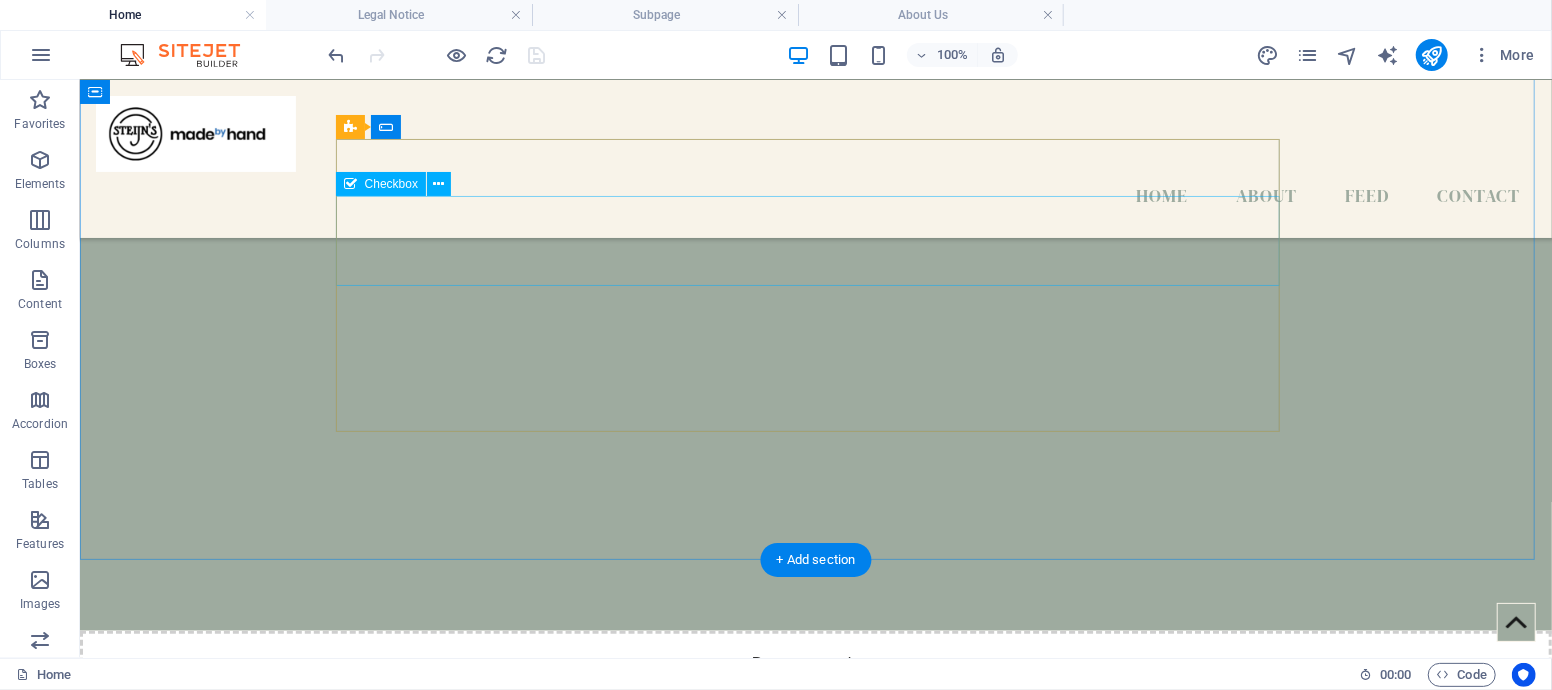 scroll, scrollTop: 1661, scrollLeft: 0, axis: vertical 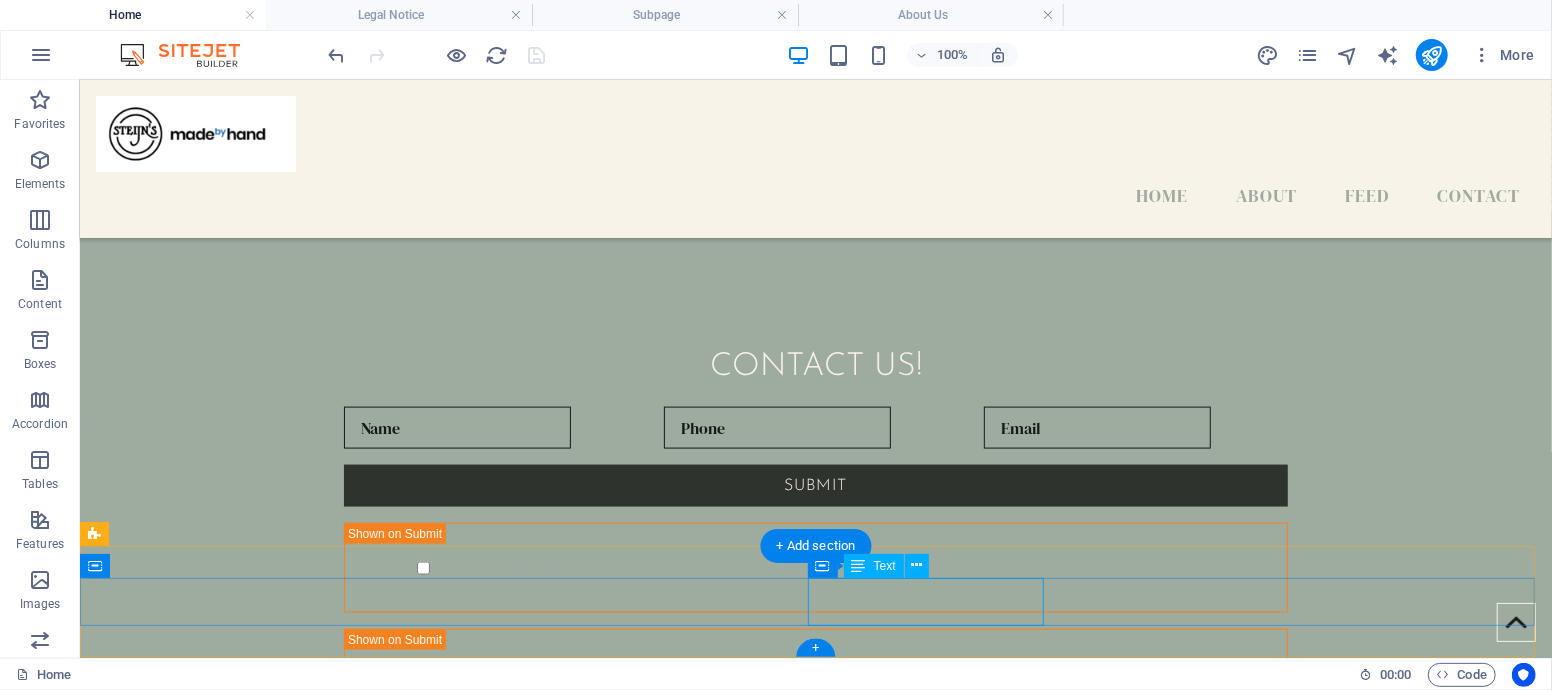 click on "Terms and Conditions  |  Privacy Policy" at bounding box center [213, 1042] 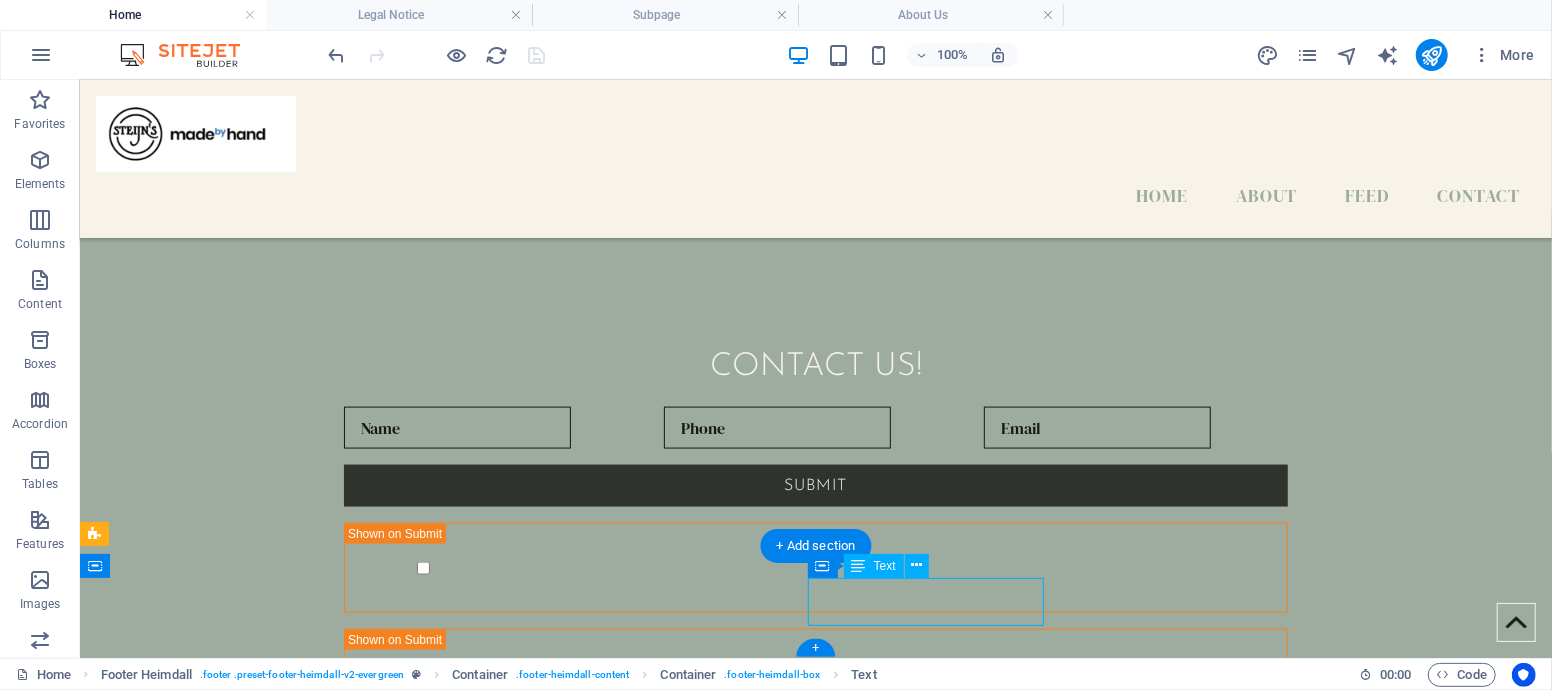 click on "Terms and Conditions  |  Privacy Policy" at bounding box center [213, 1042] 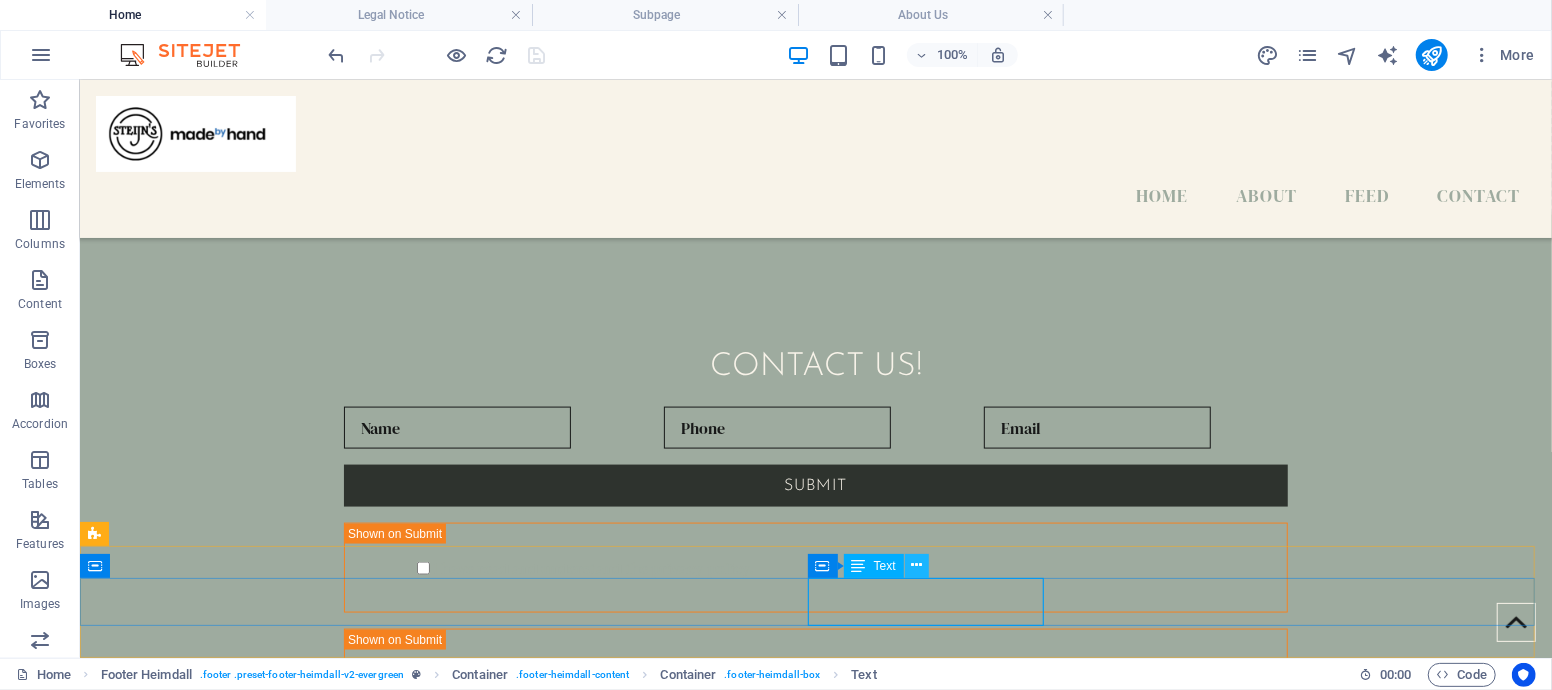 click at bounding box center (916, 565) 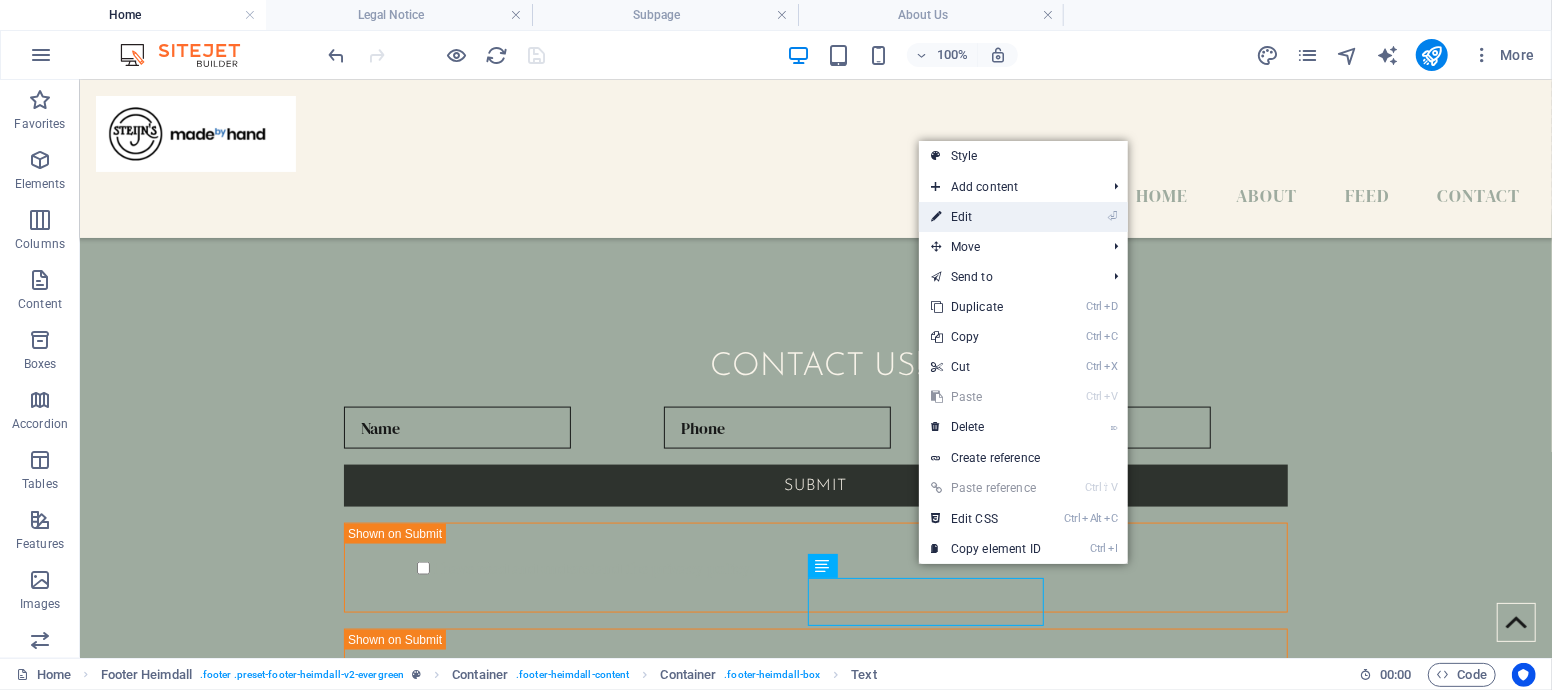click on "⏎  Edit" at bounding box center [986, 217] 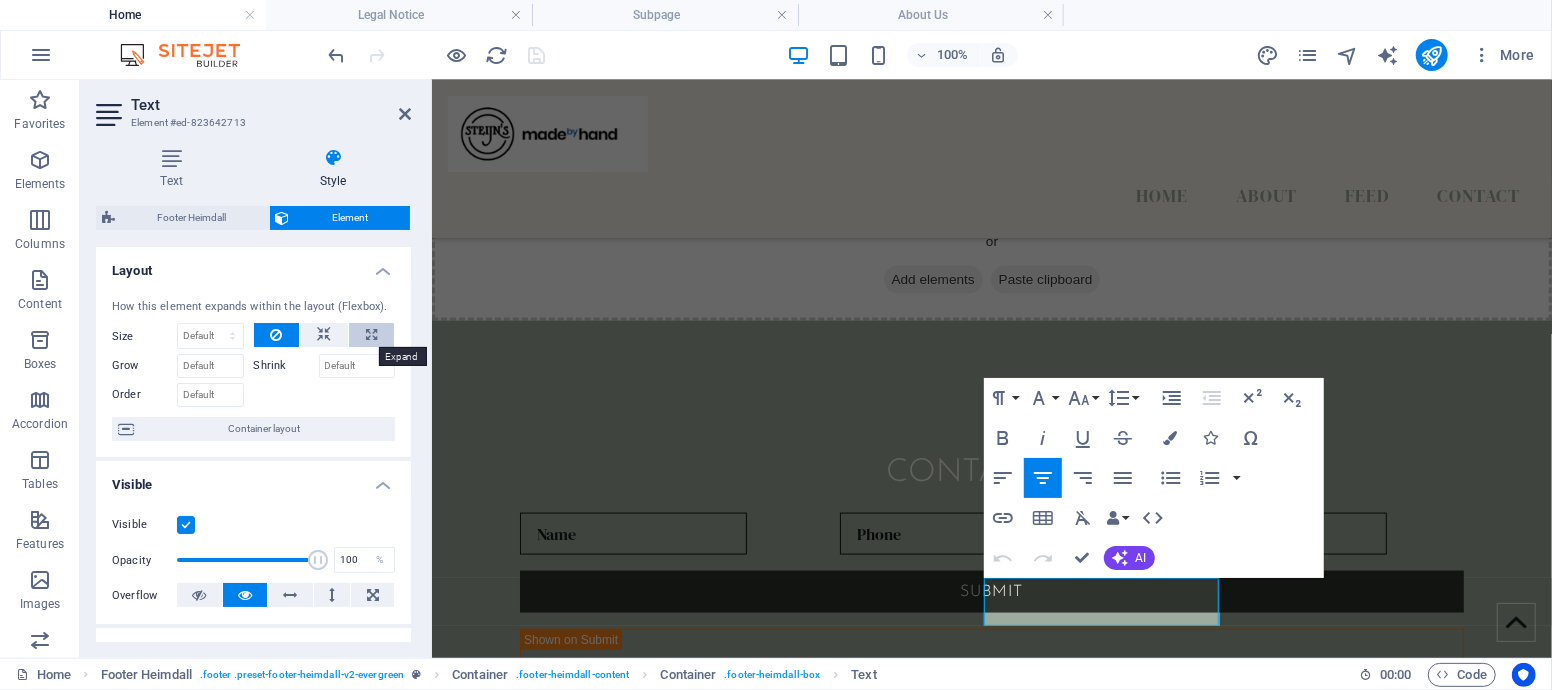 click at bounding box center (371, 335) 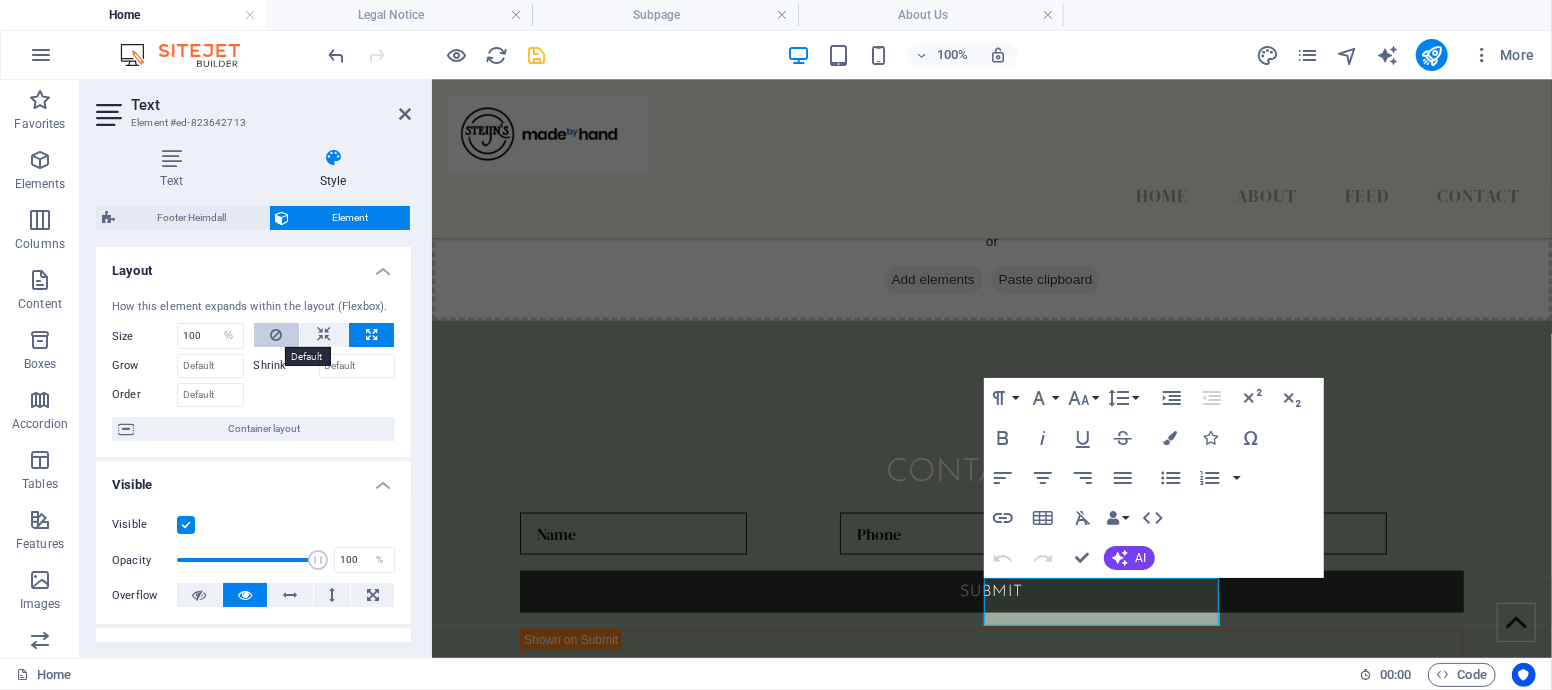 click at bounding box center (276, 335) 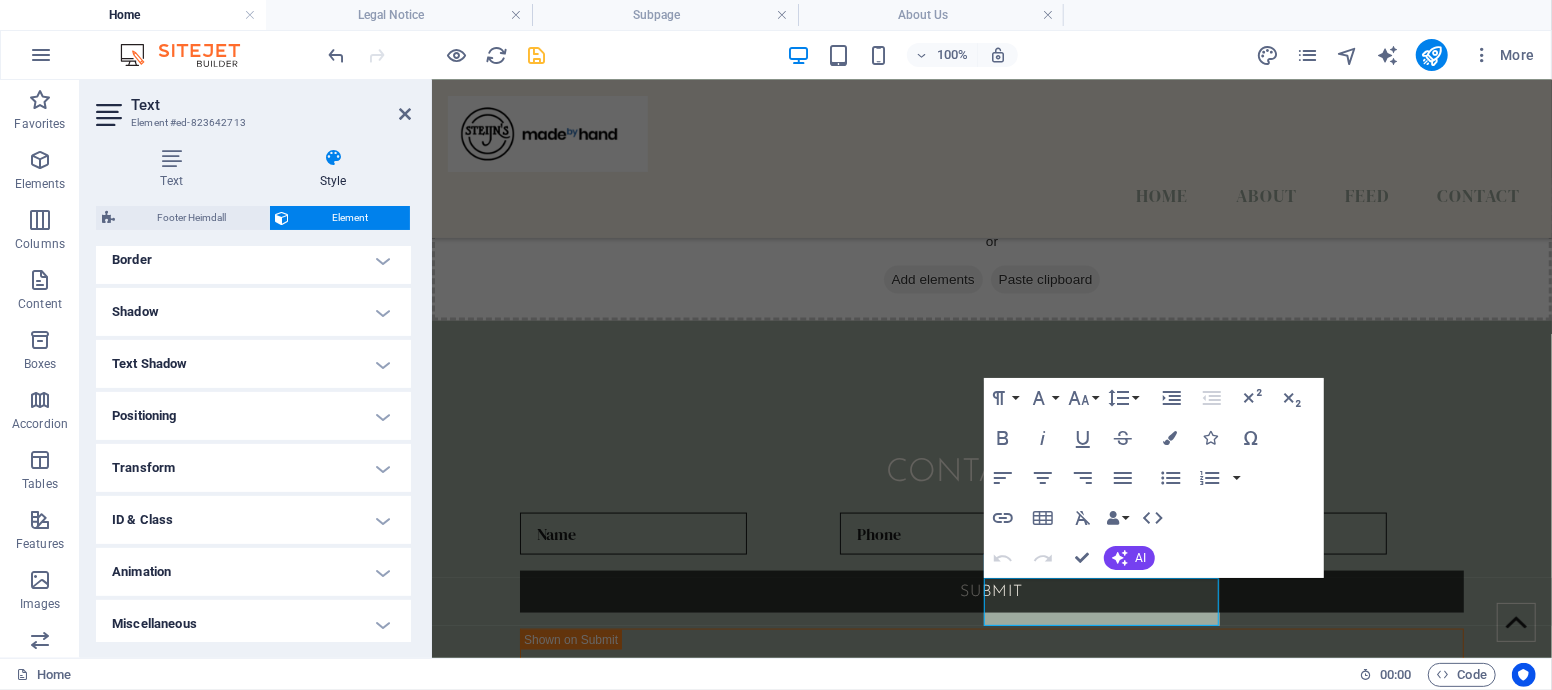 scroll, scrollTop: 449, scrollLeft: 0, axis: vertical 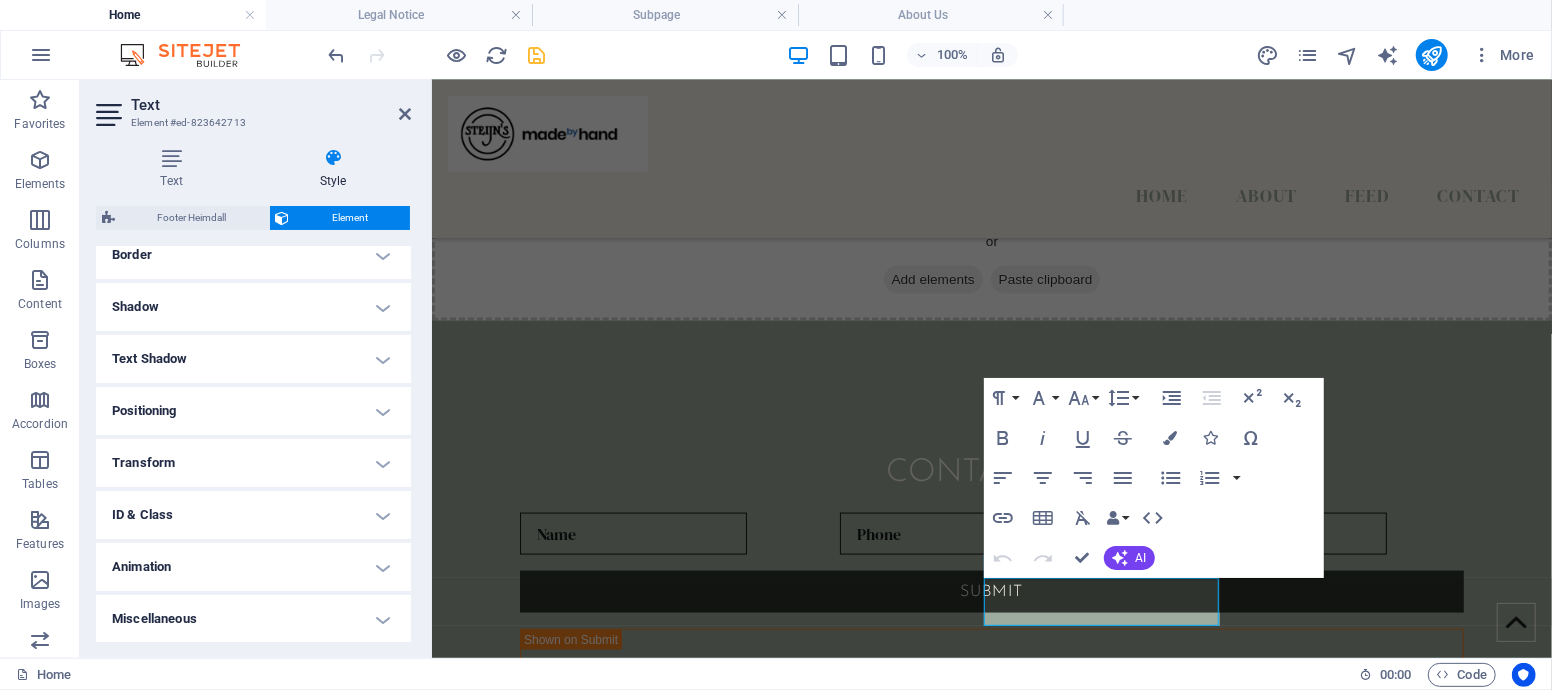 click on "Positioning" at bounding box center (253, 411) 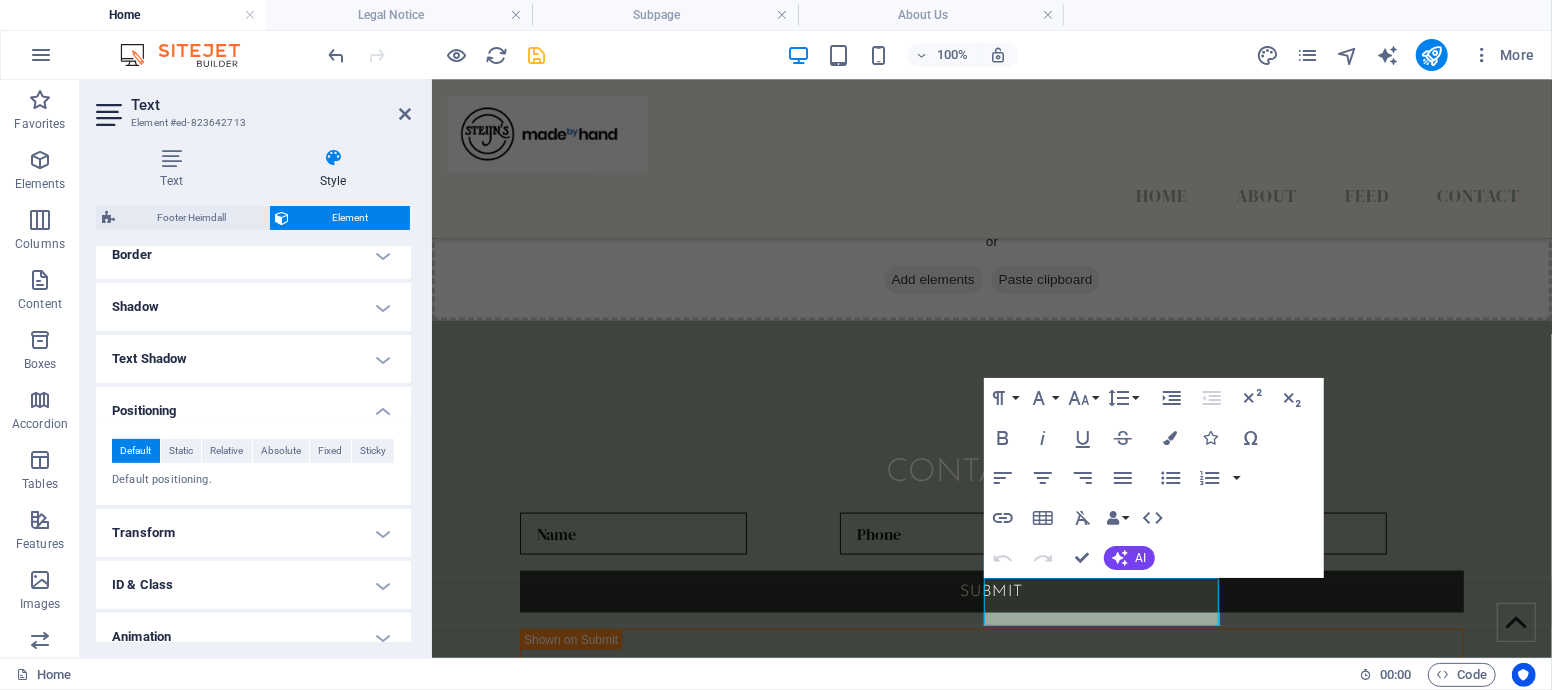click on "Transform" at bounding box center (253, 533) 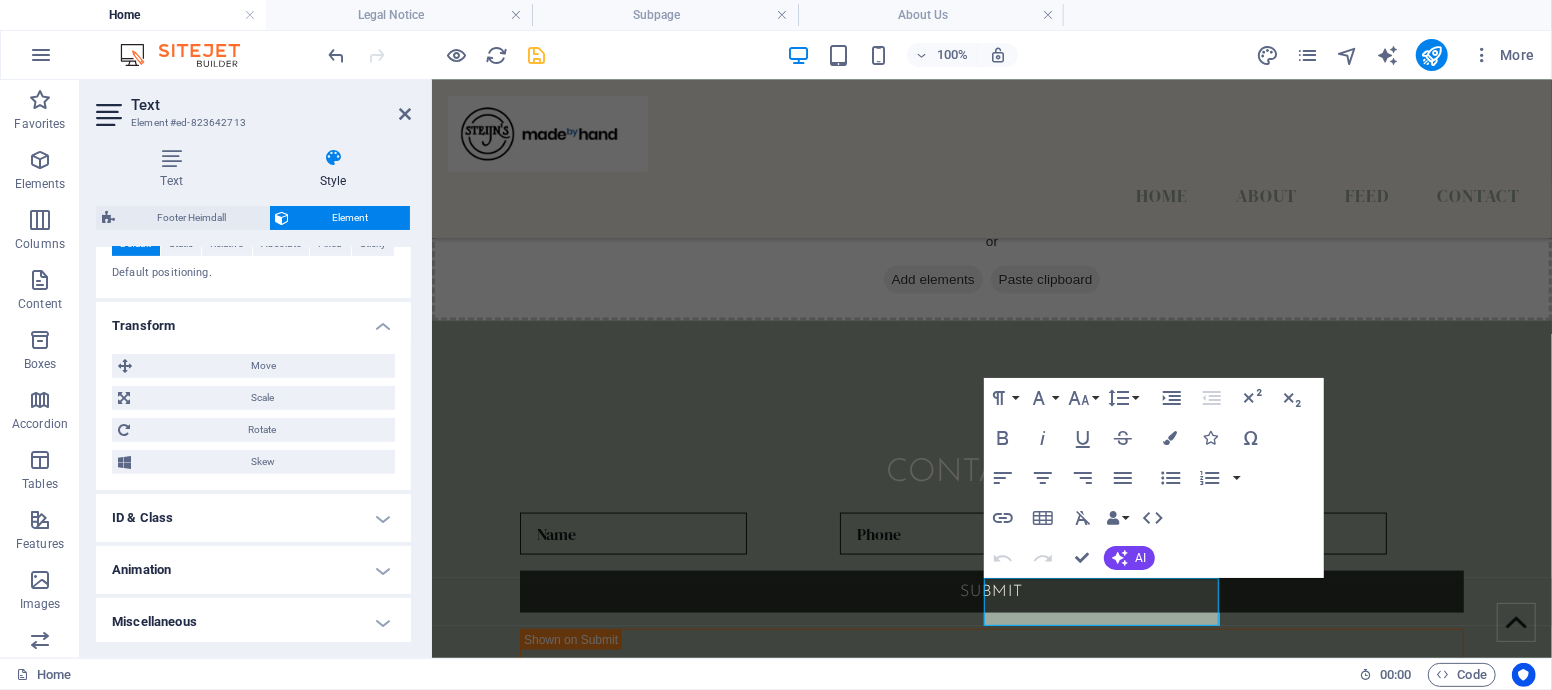 scroll, scrollTop: 658, scrollLeft: 0, axis: vertical 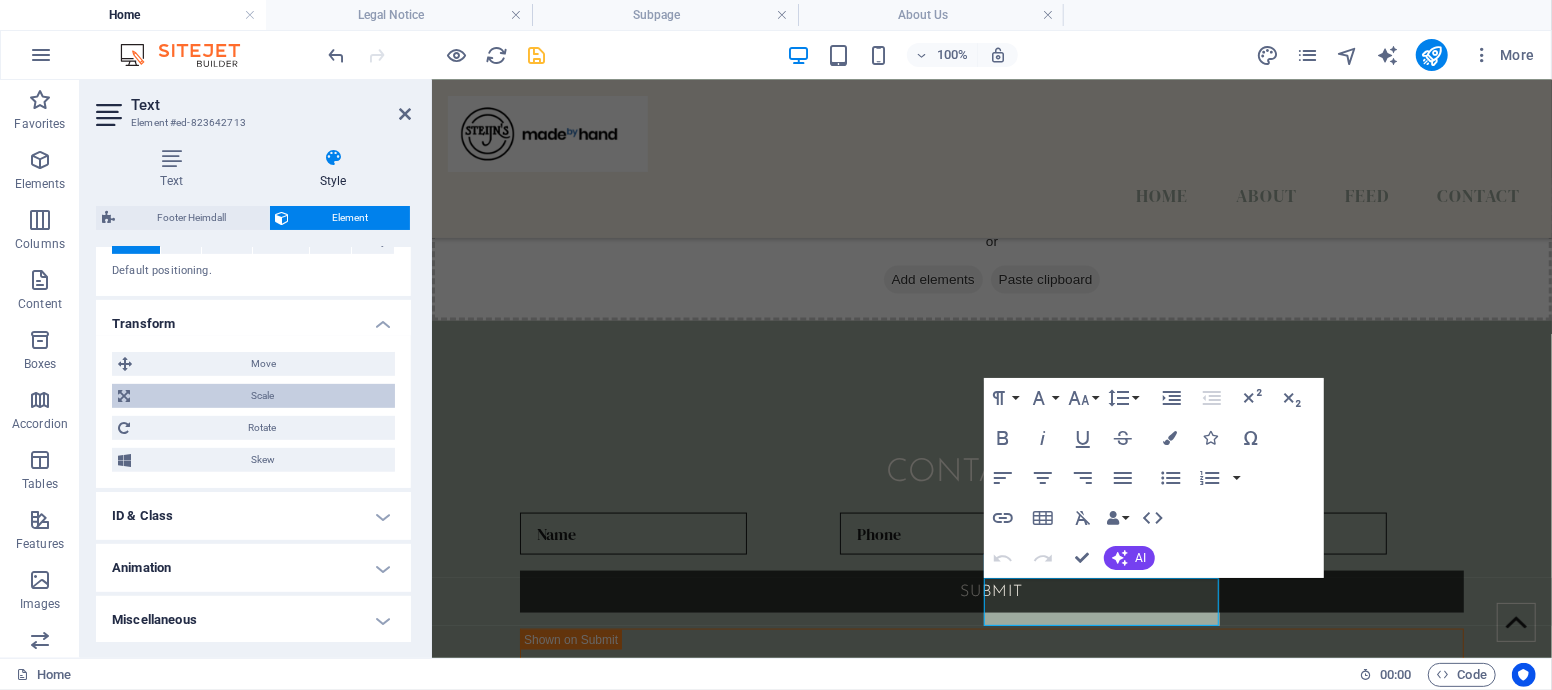 click on "Scale" at bounding box center (262, 396) 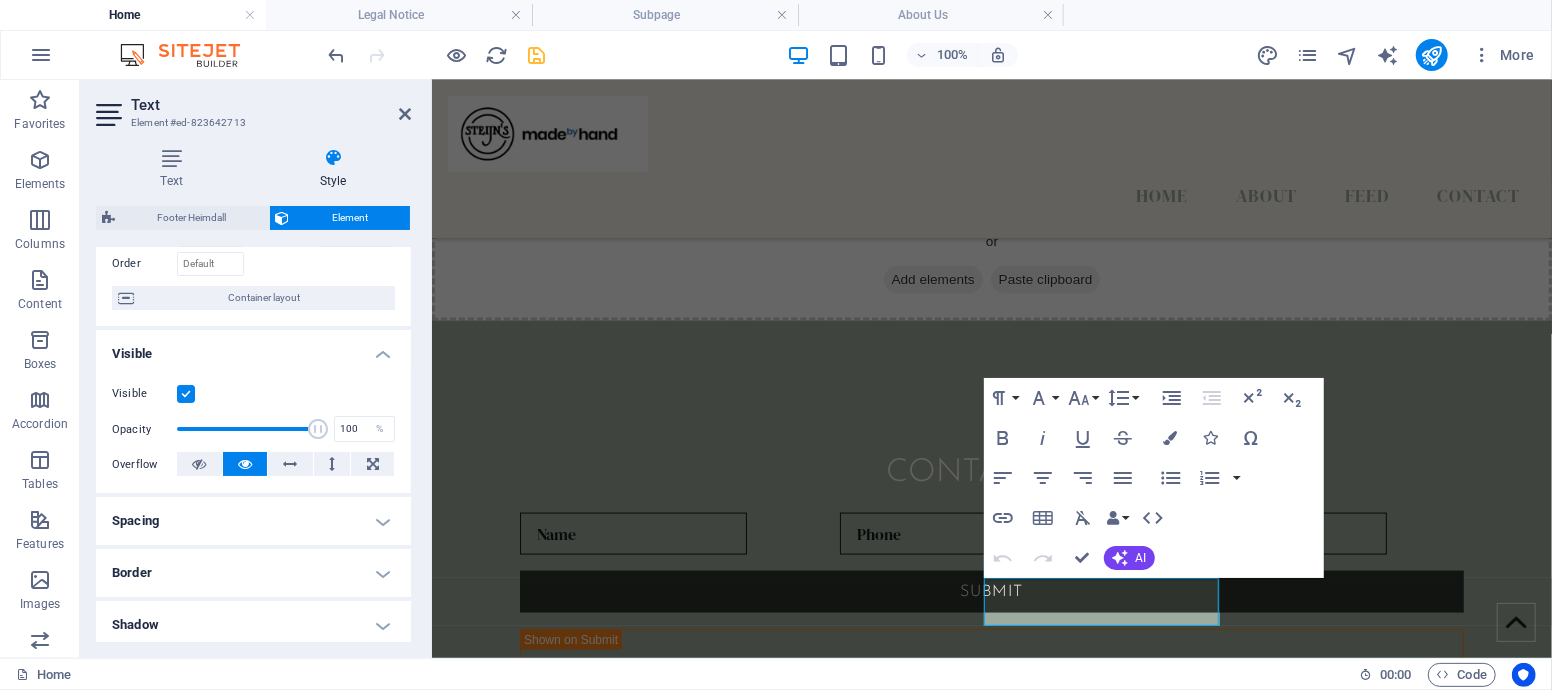 scroll, scrollTop: 0, scrollLeft: 0, axis: both 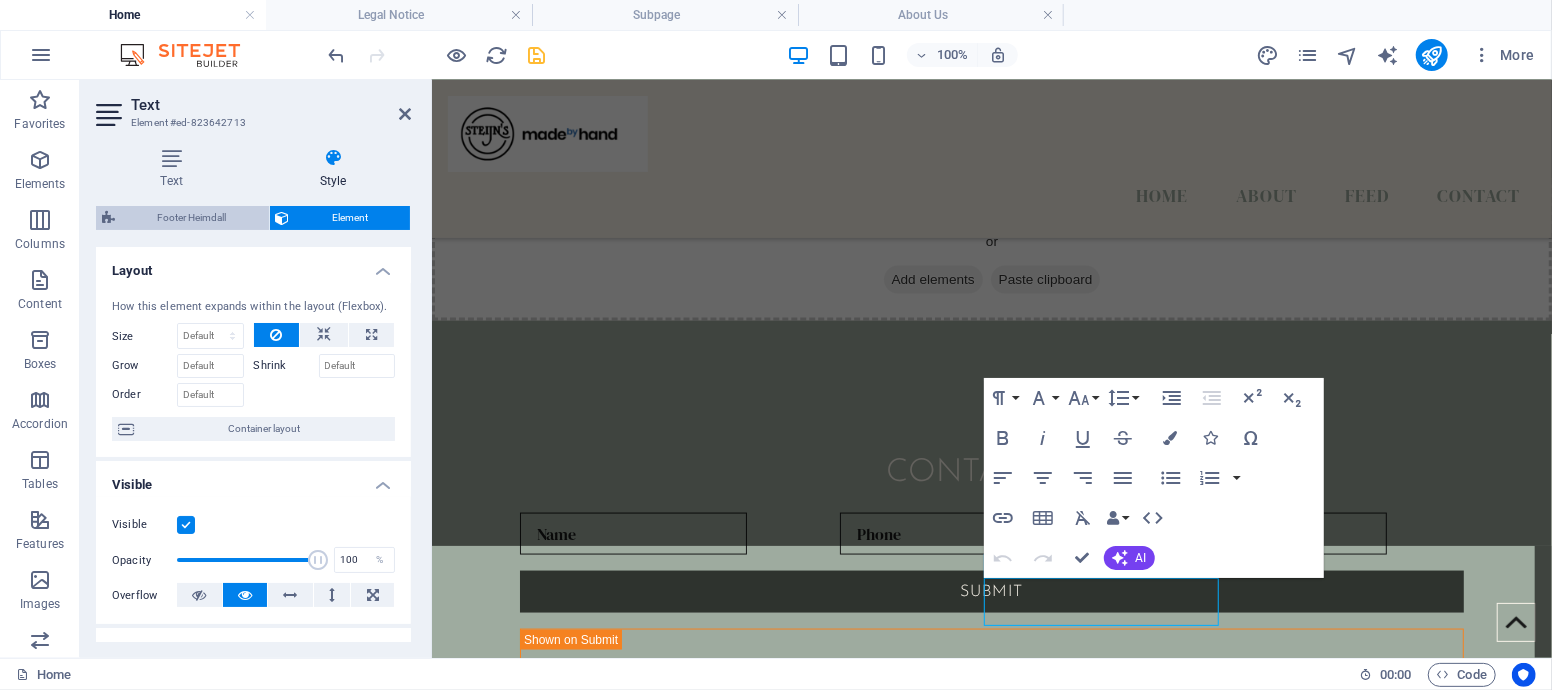 click on "Footer Heimdall" at bounding box center [192, 218] 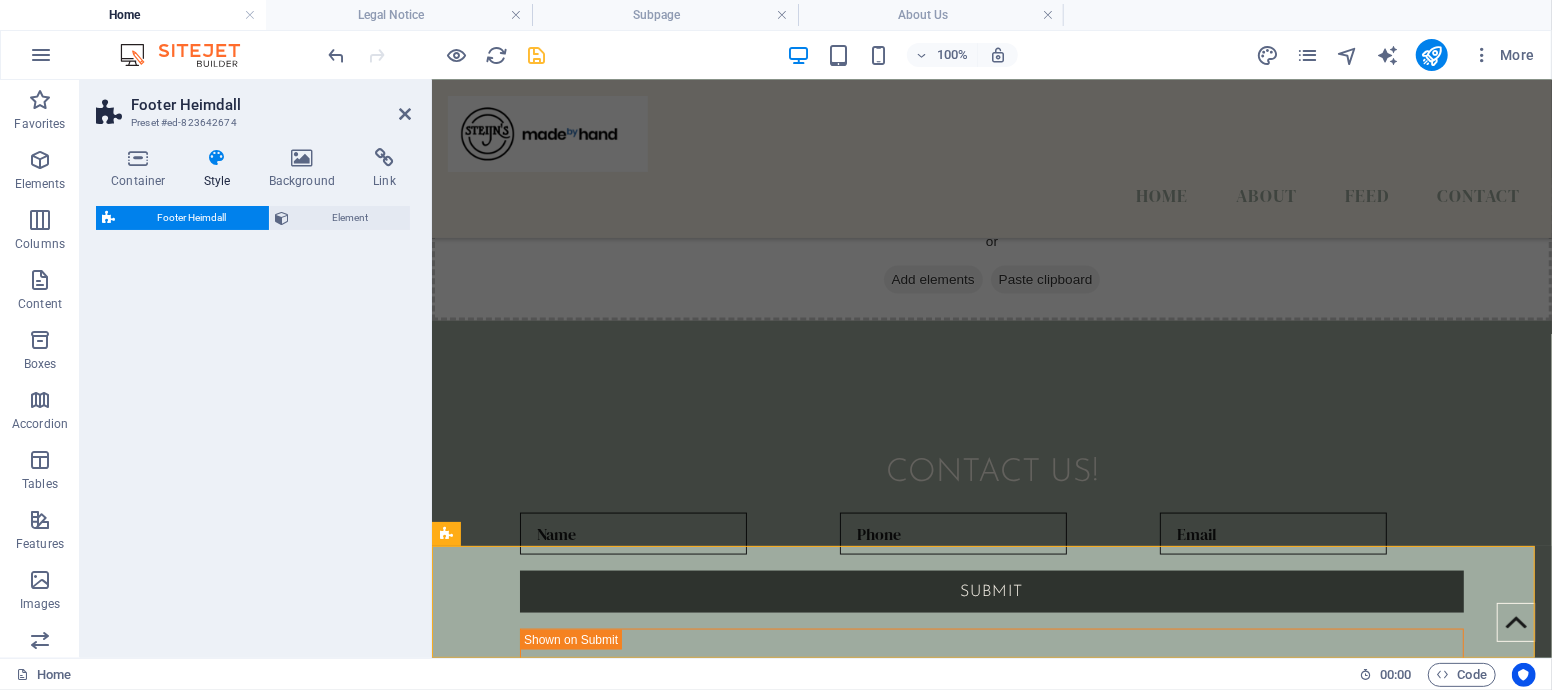 select on "rem" 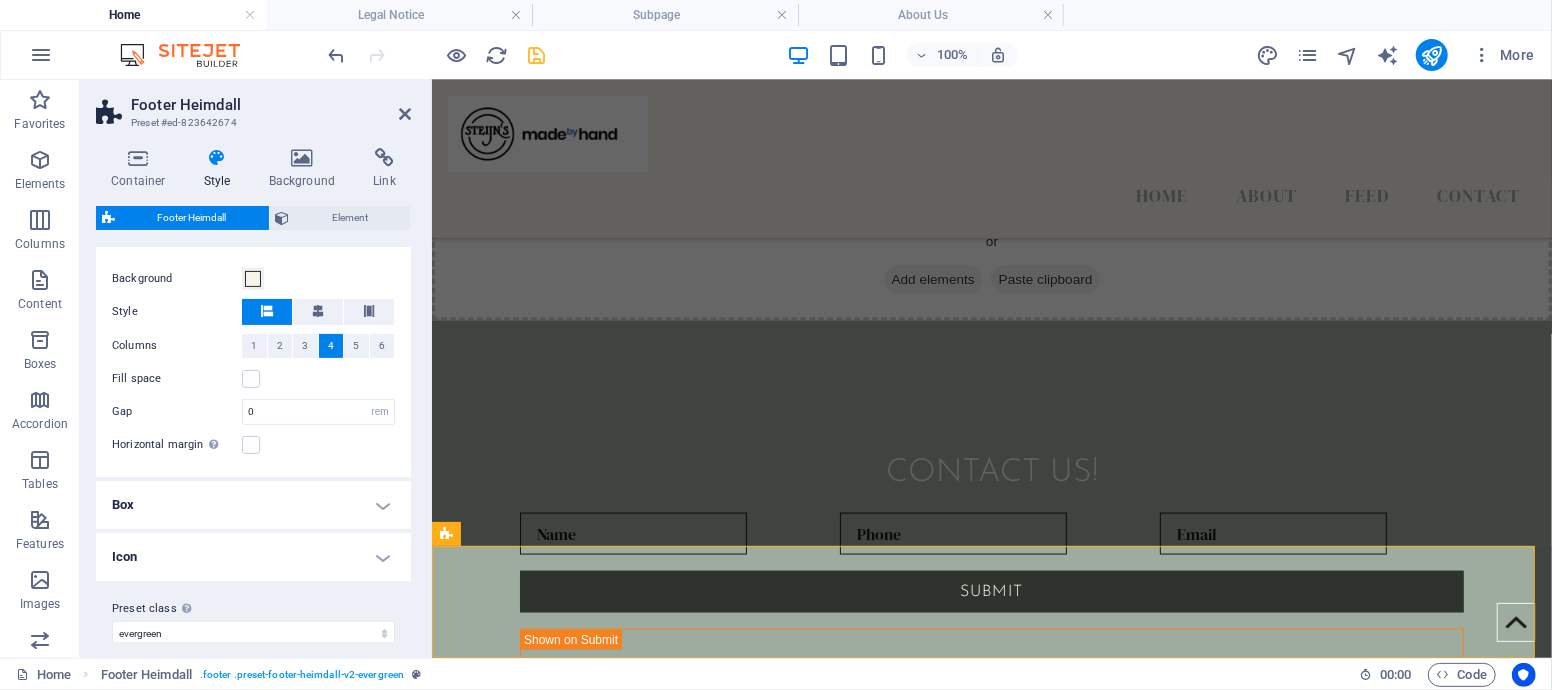 scroll, scrollTop: 397, scrollLeft: 0, axis: vertical 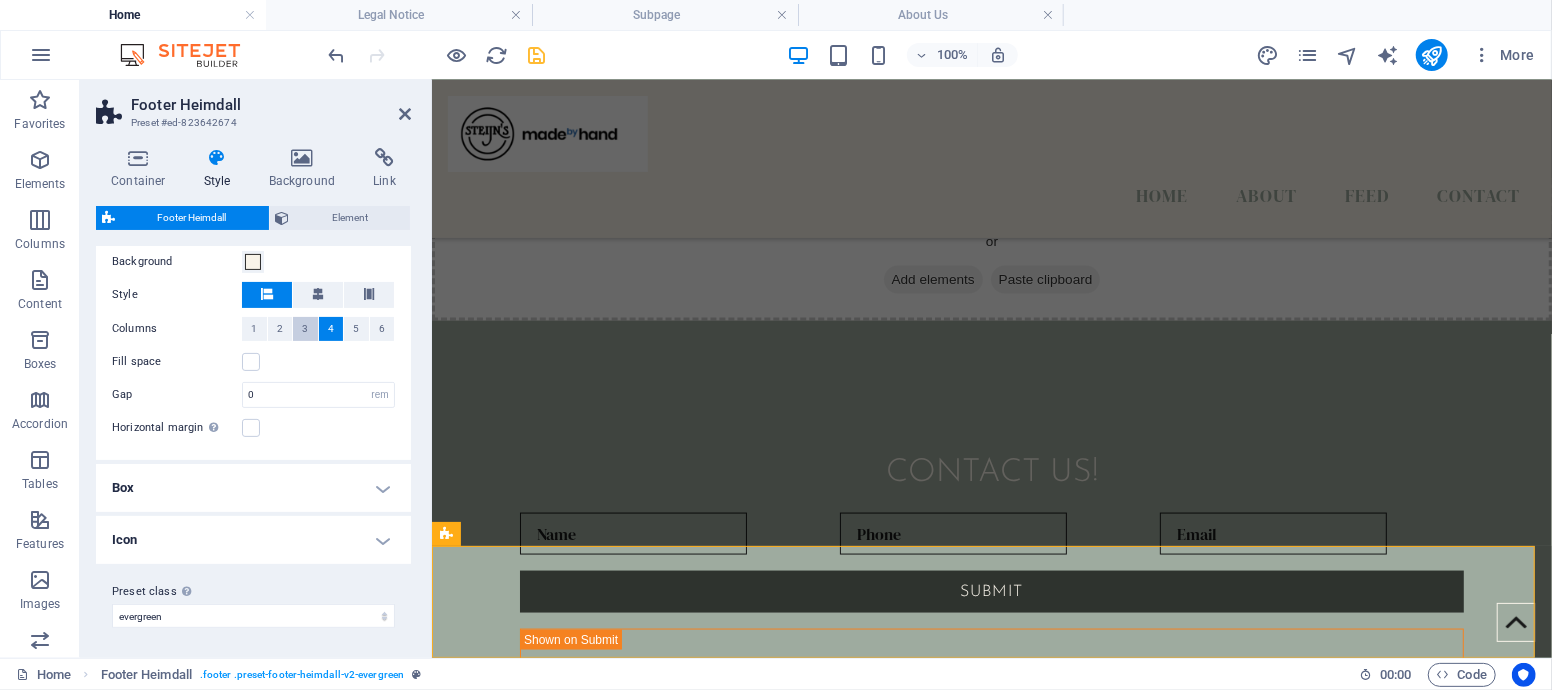 click on "3" at bounding box center (305, 329) 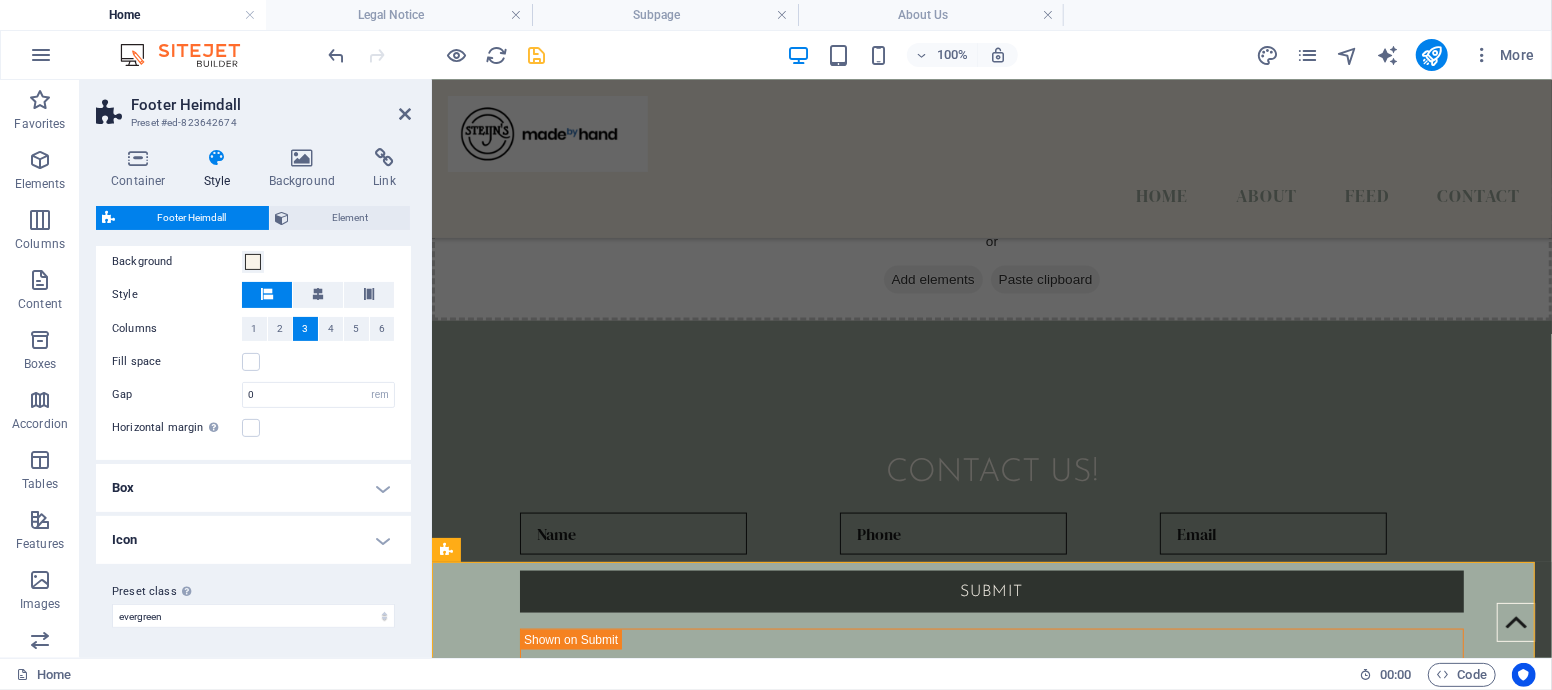 scroll, scrollTop: 1645, scrollLeft: 0, axis: vertical 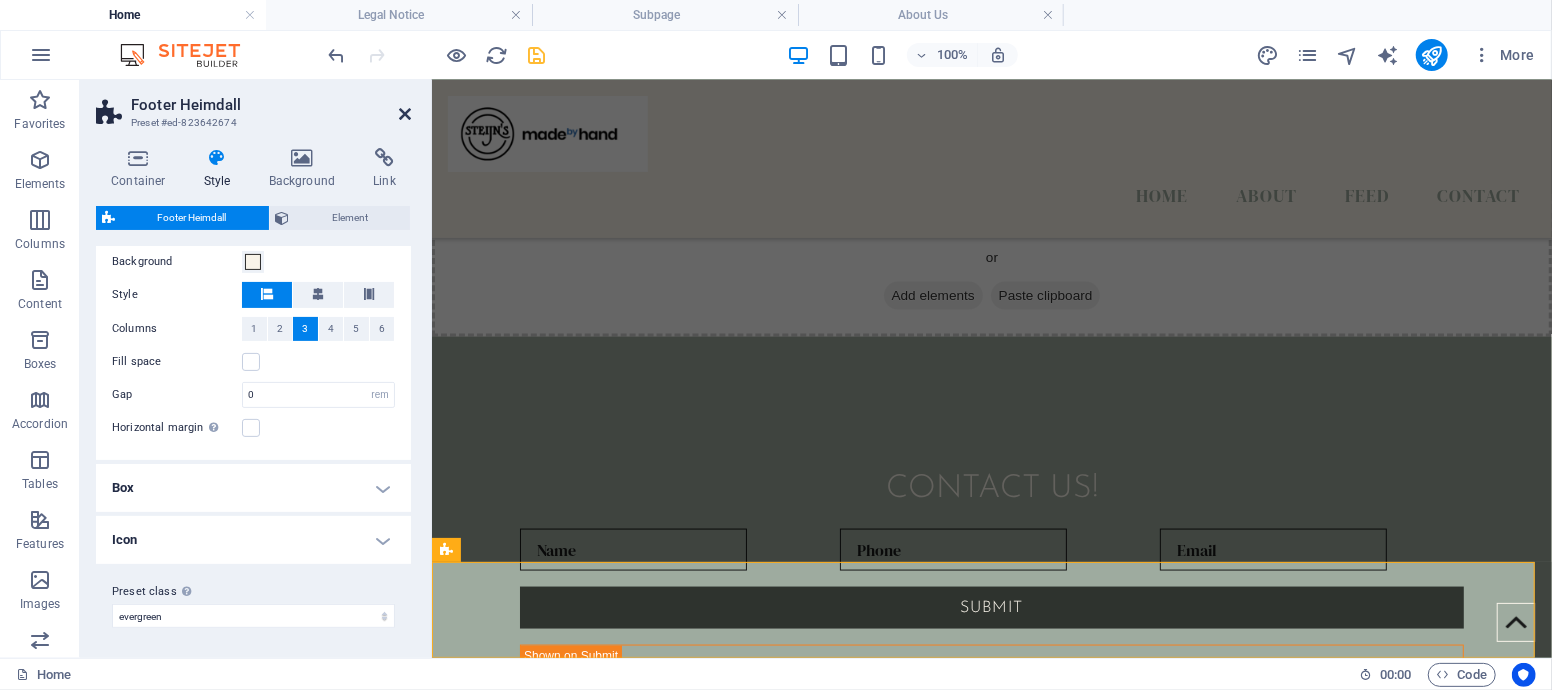 click at bounding box center (405, 114) 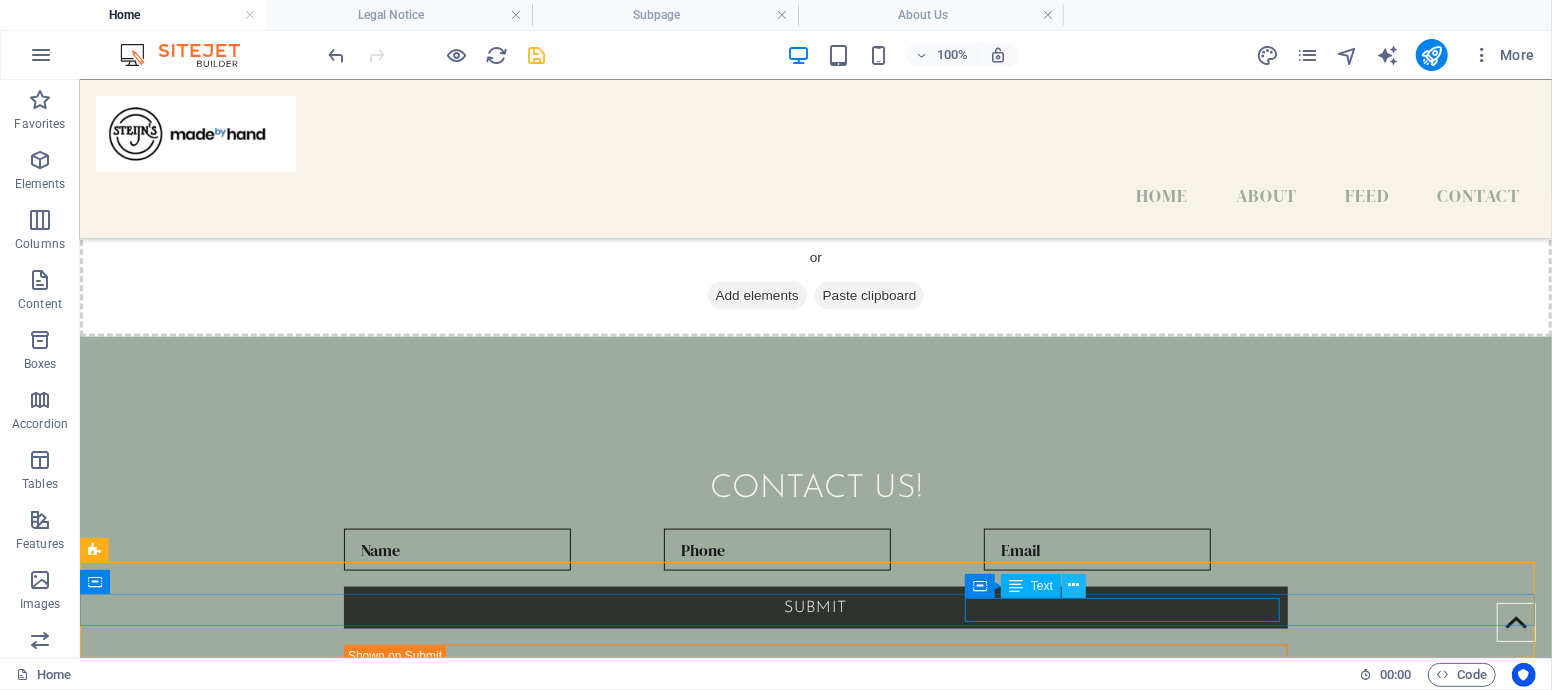 click at bounding box center [1074, 585] 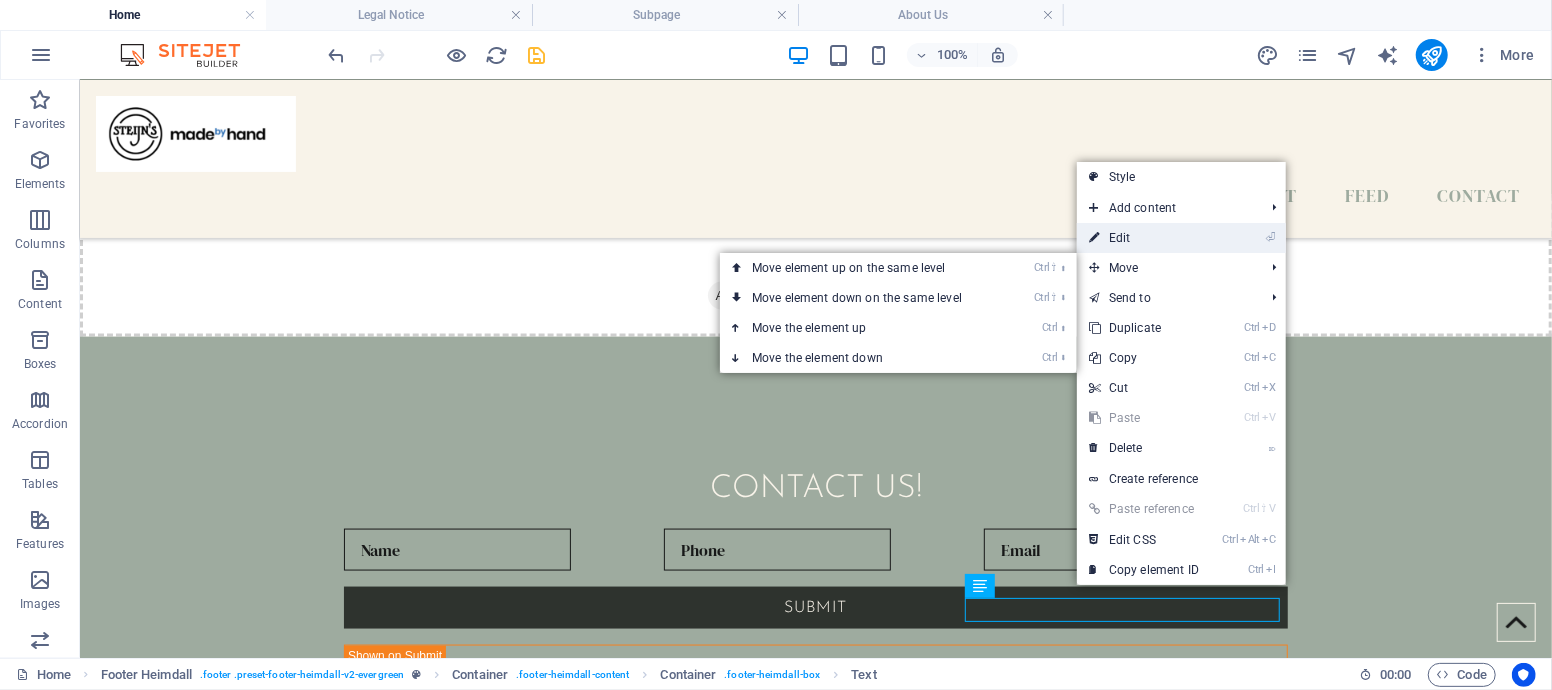click on "⏎  Edit" at bounding box center [1144, 238] 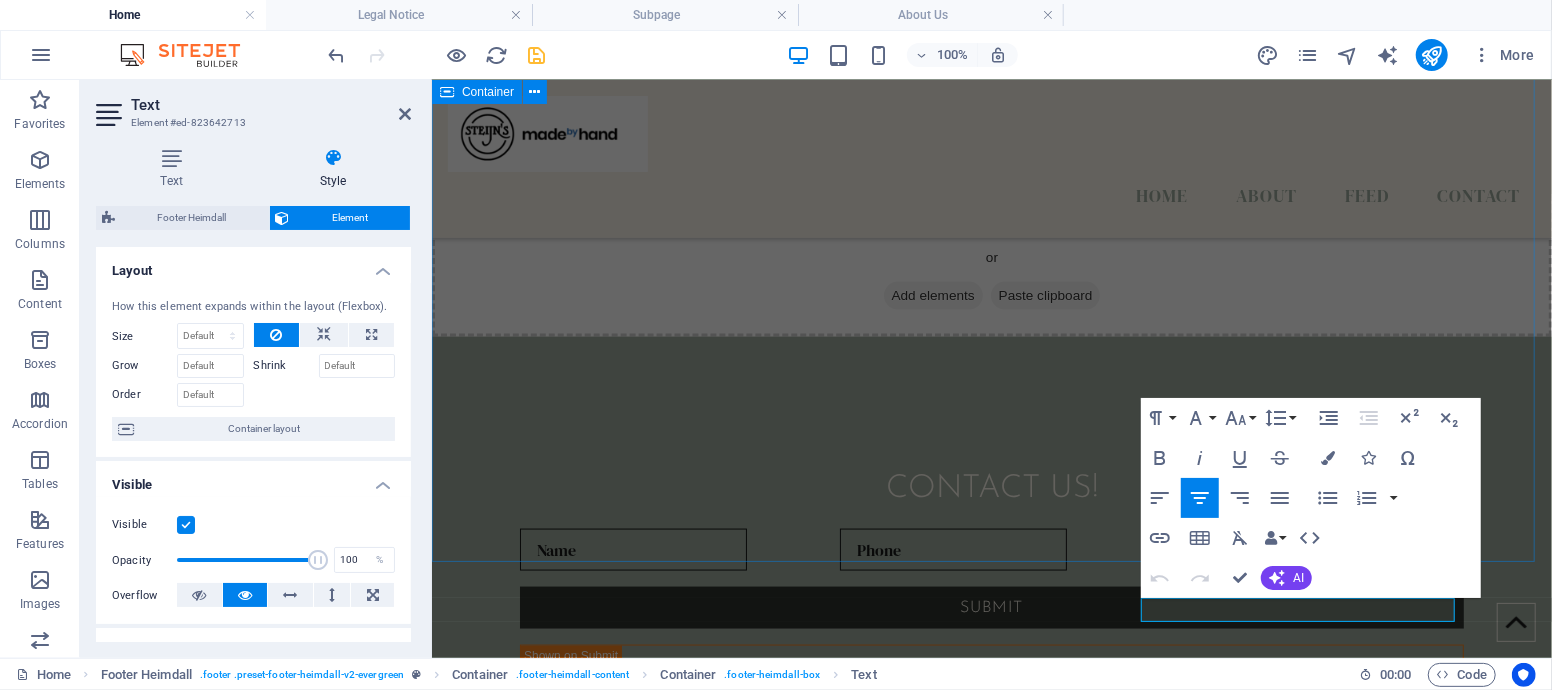 type 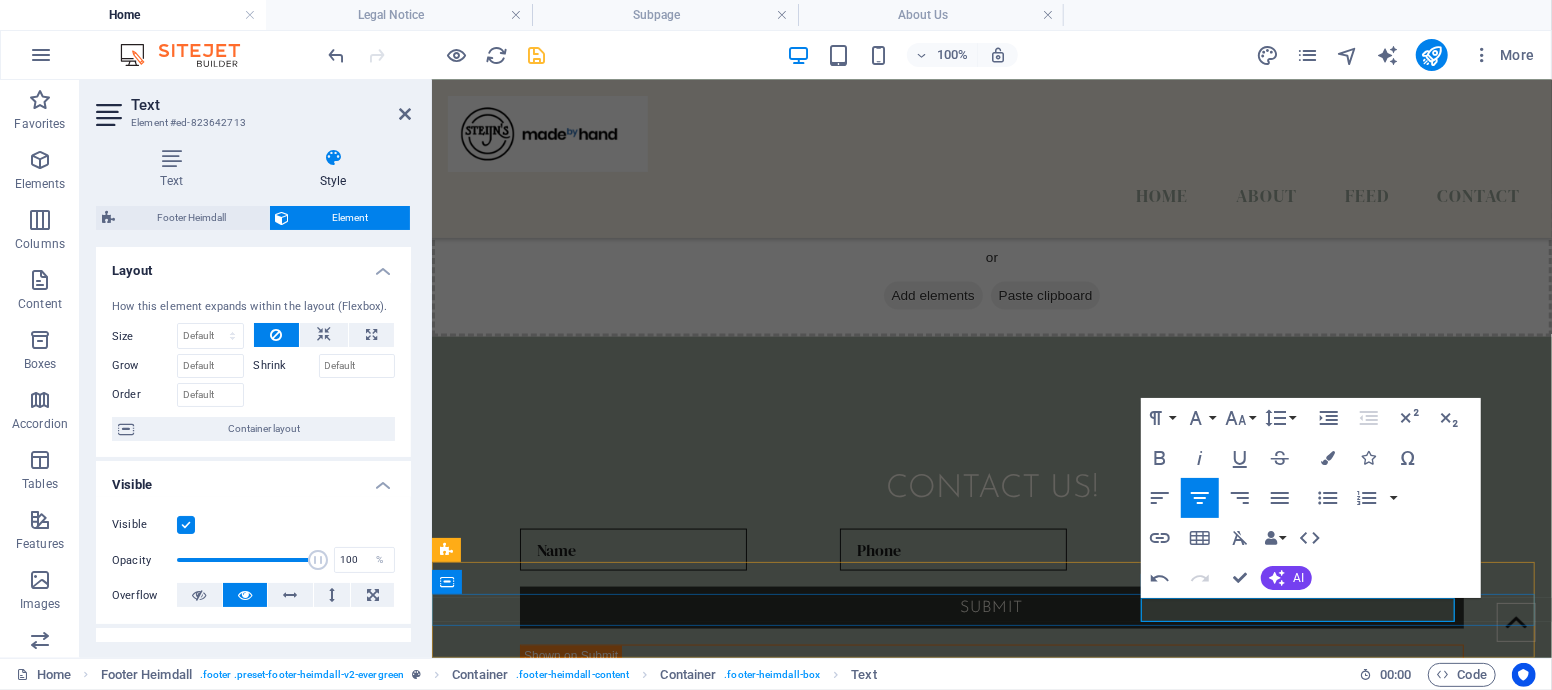 click on "FAQ |  Terms and Conditions  |  Privacy Policy" at bounding box center [604, 1152] 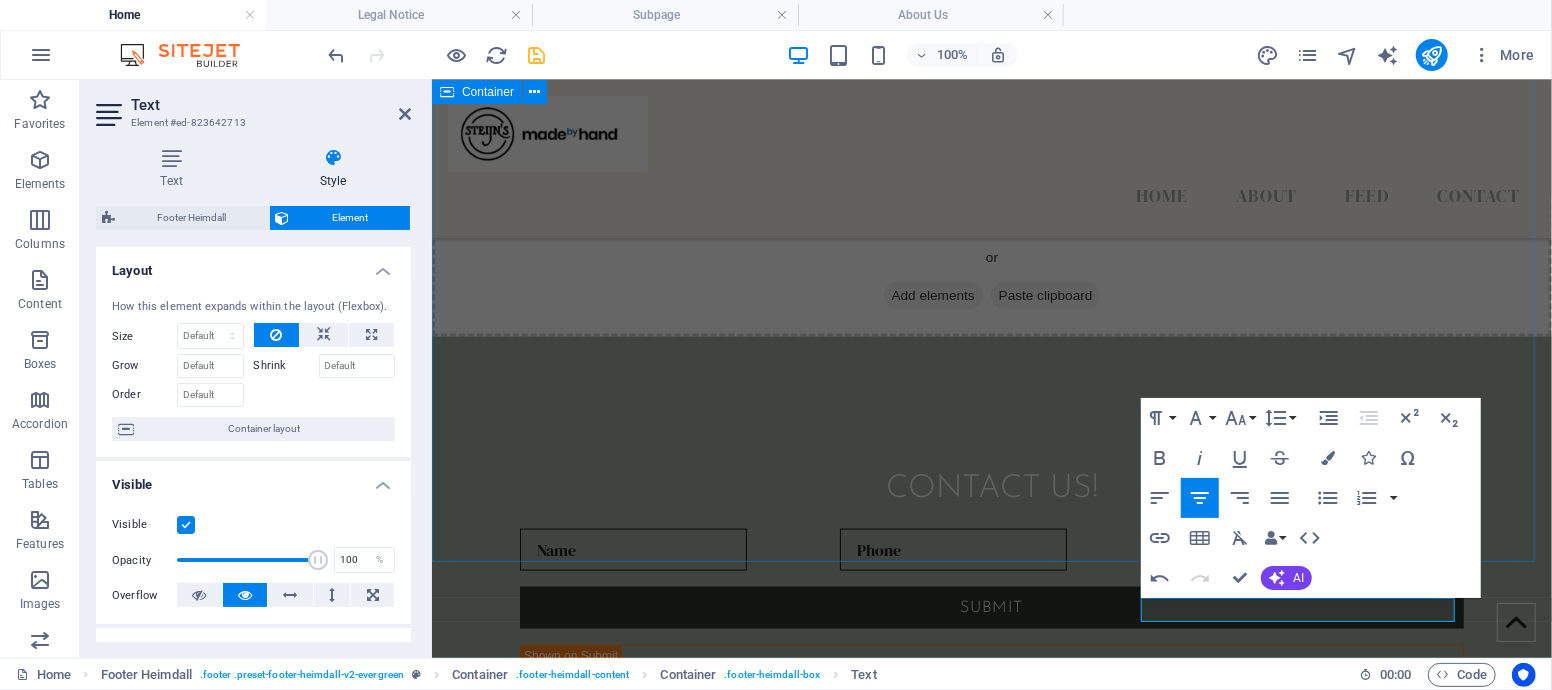 scroll, scrollTop: 1641, scrollLeft: 0, axis: vertical 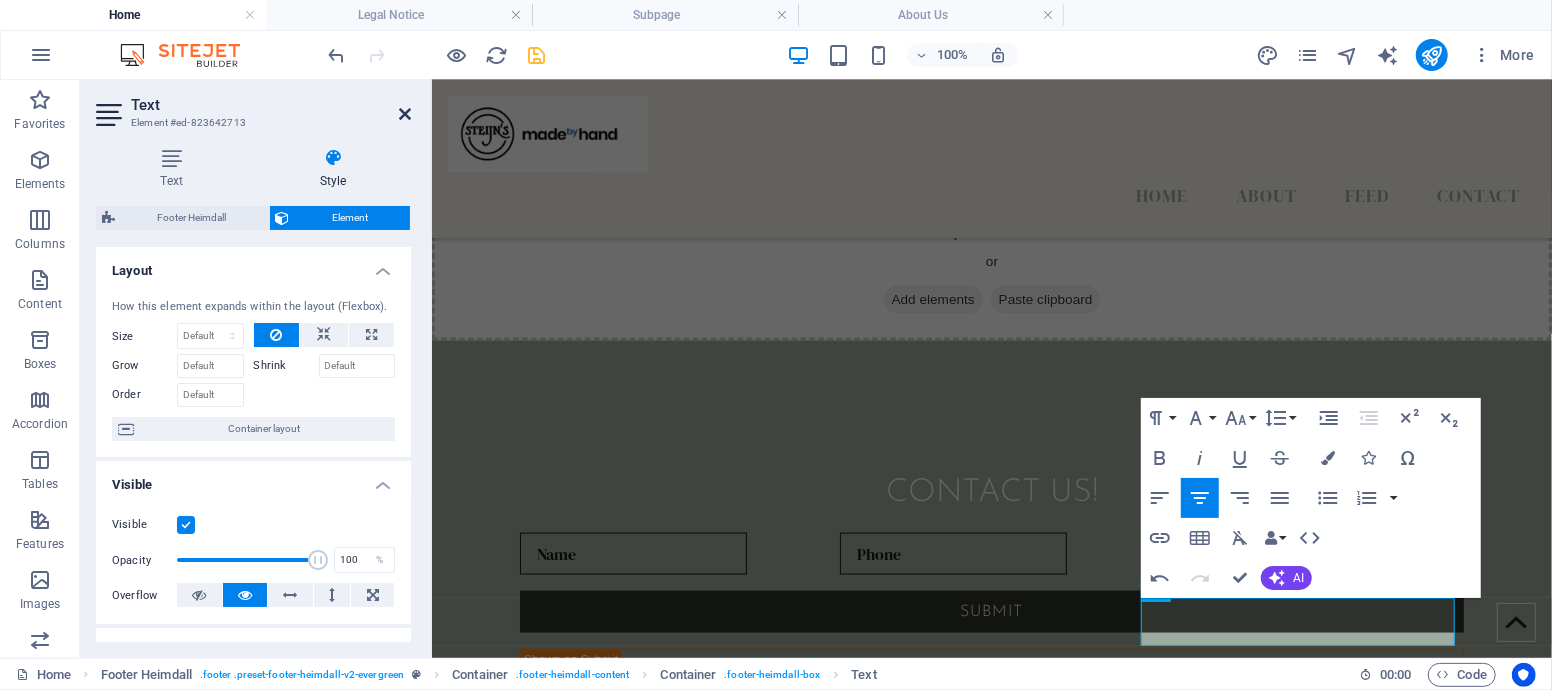 drag, startPoint x: 401, startPoint y: 115, endPoint x: 320, endPoint y: 38, distance: 111.75867 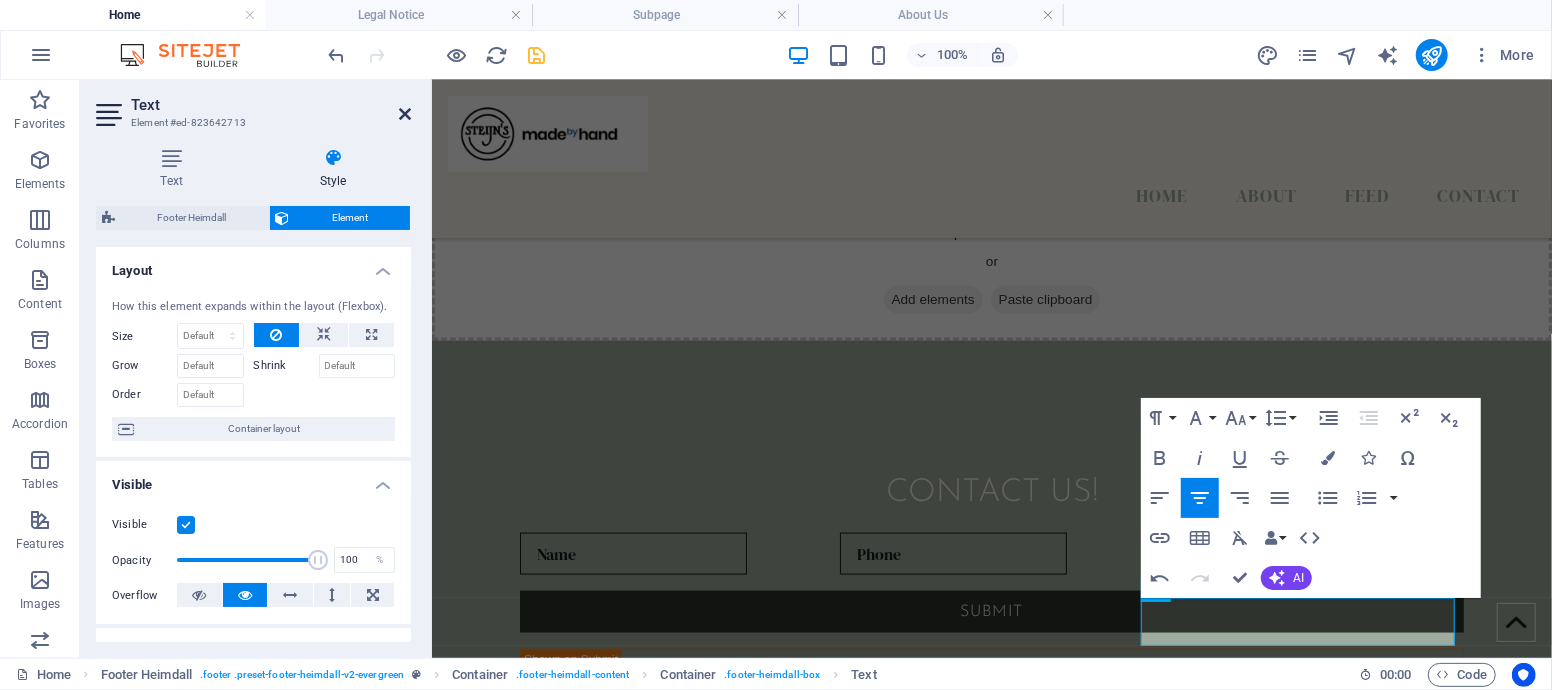 click at bounding box center (405, 114) 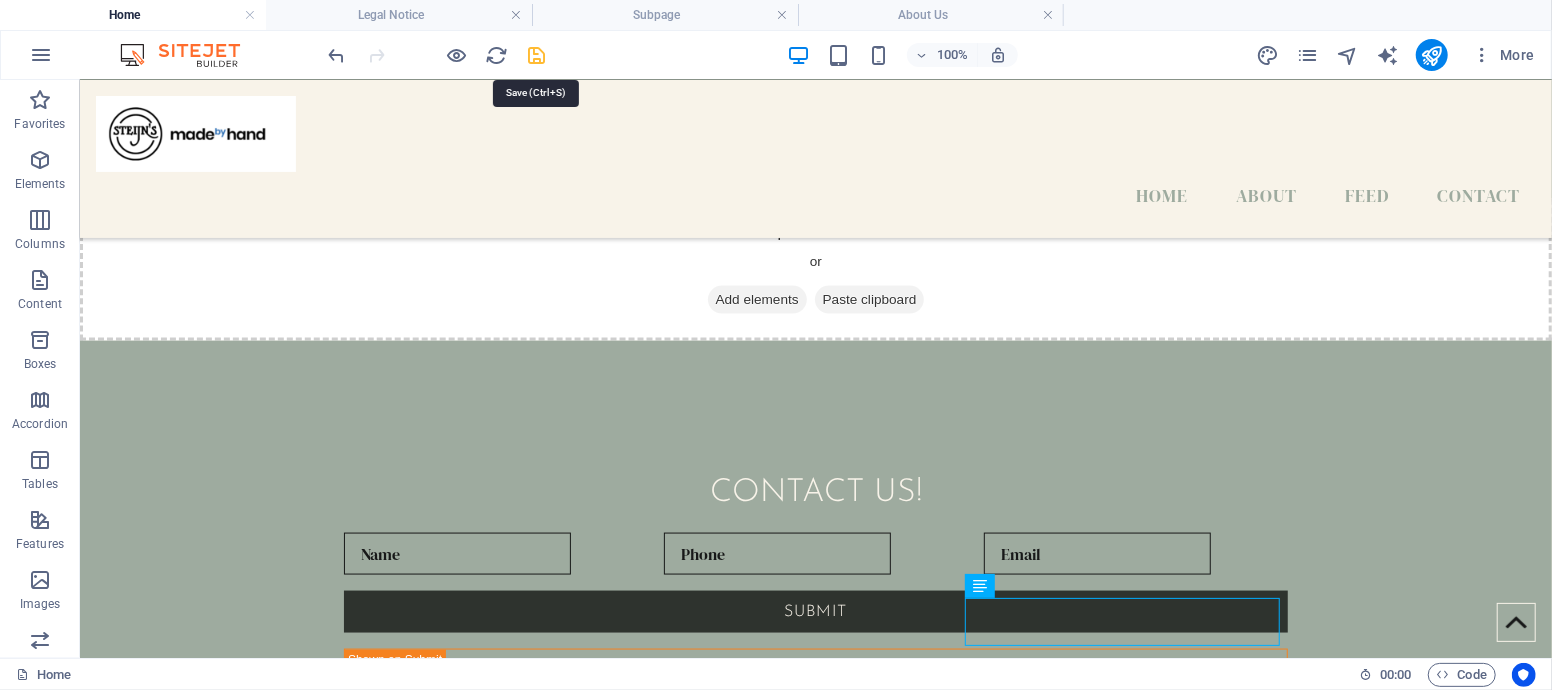 click at bounding box center [537, 55] 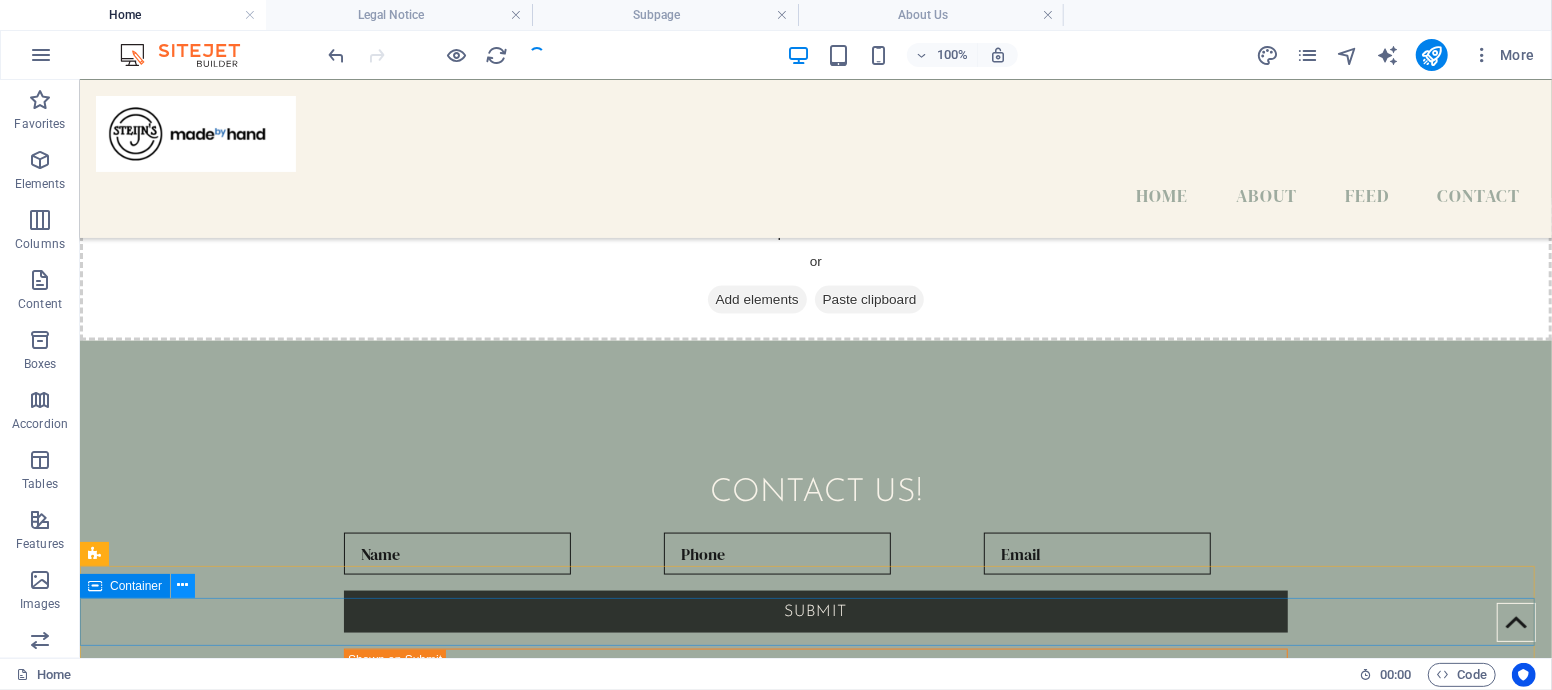 click at bounding box center (183, 585) 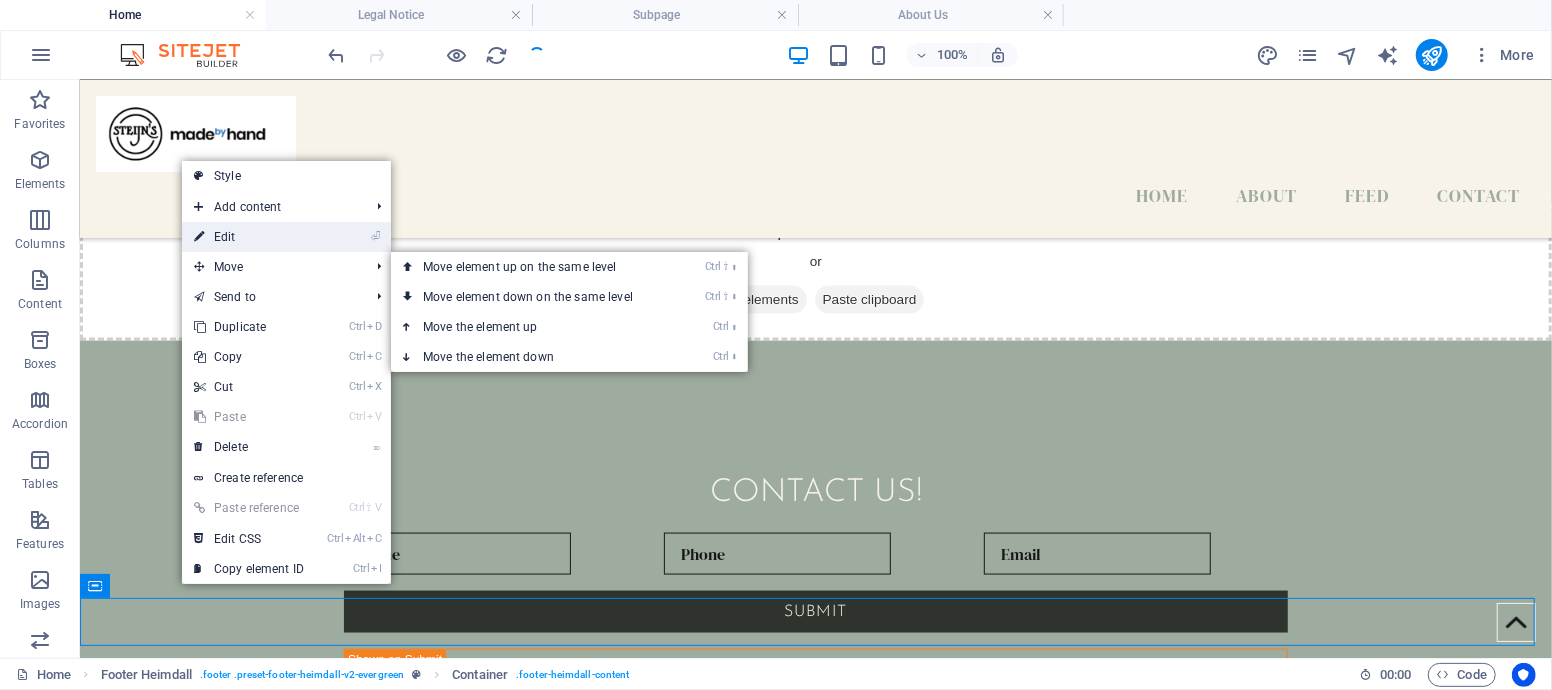 click on "⏎  Edit" at bounding box center (249, 237) 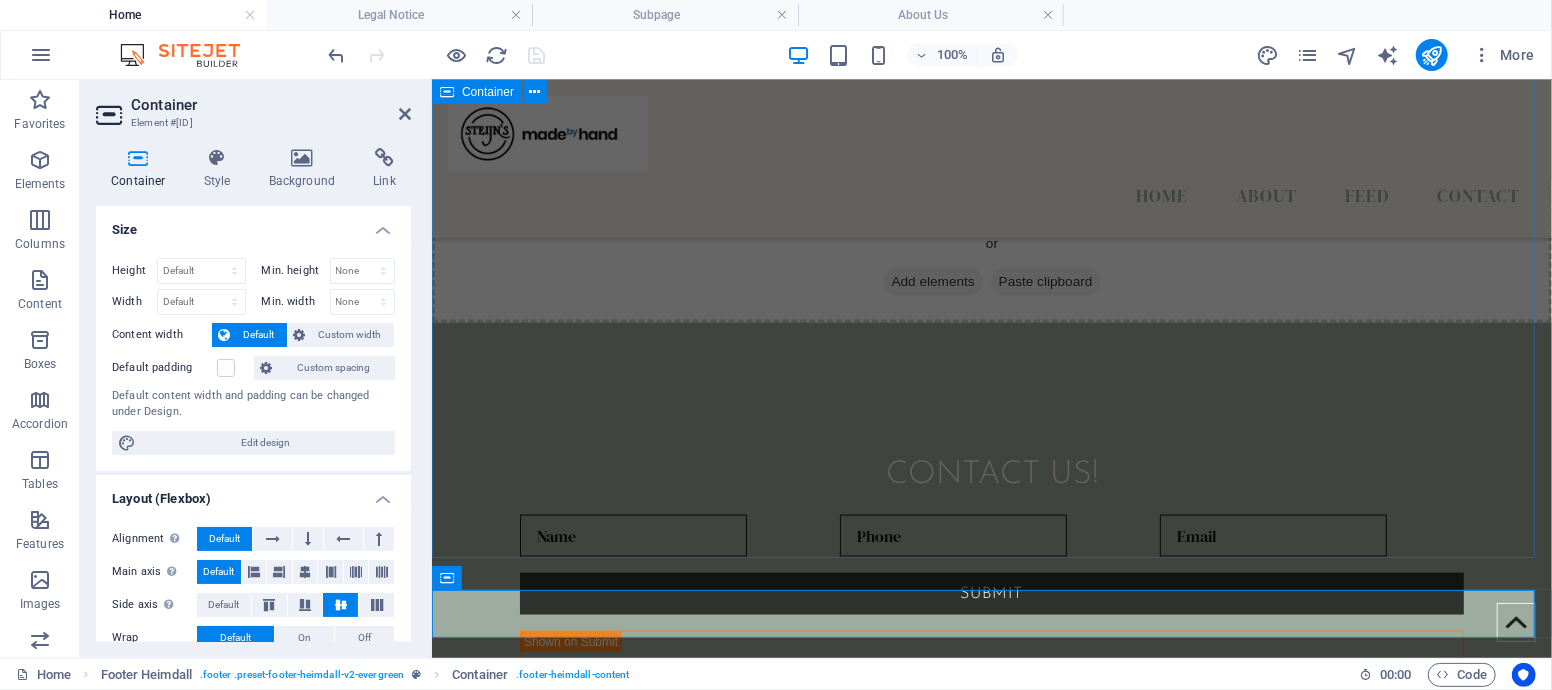 scroll, scrollTop: 1661, scrollLeft: 0, axis: vertical 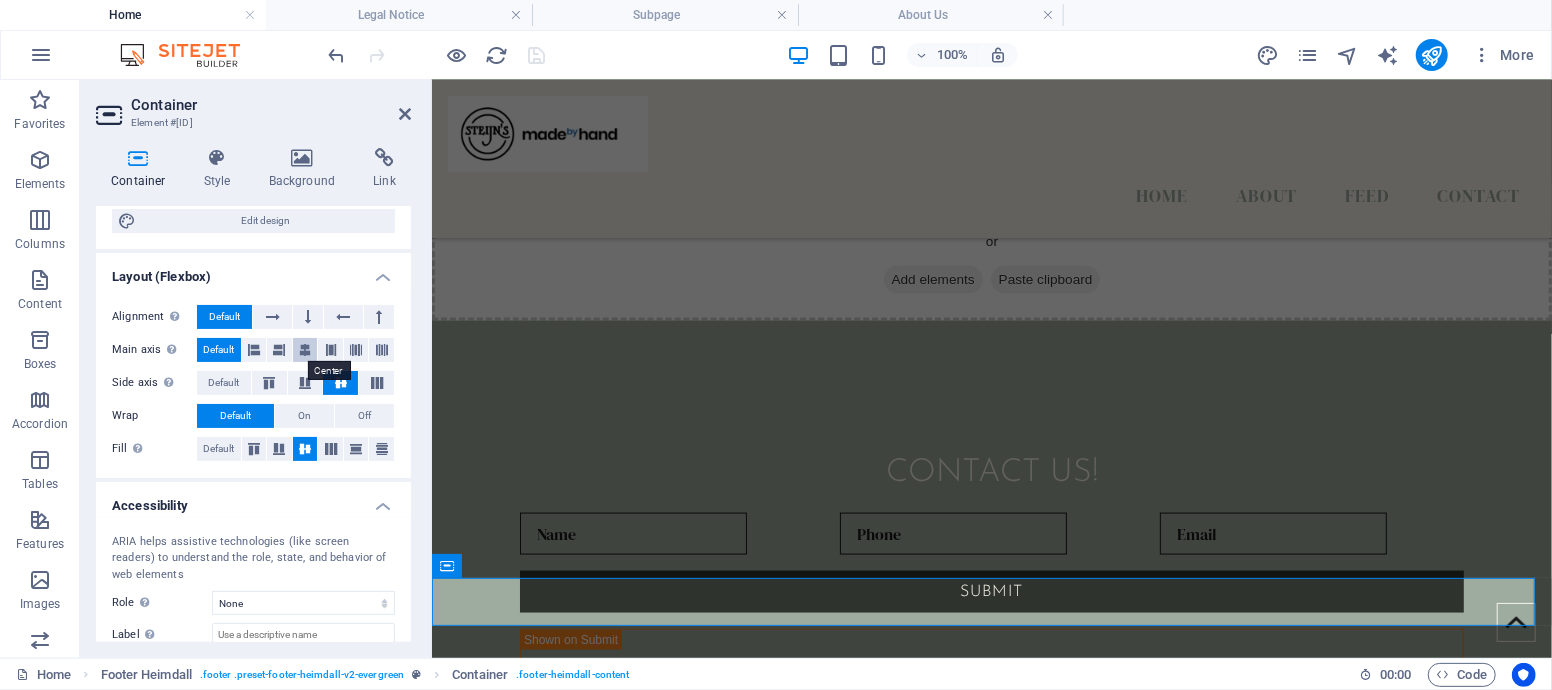 click at bounding box center (305, 350) 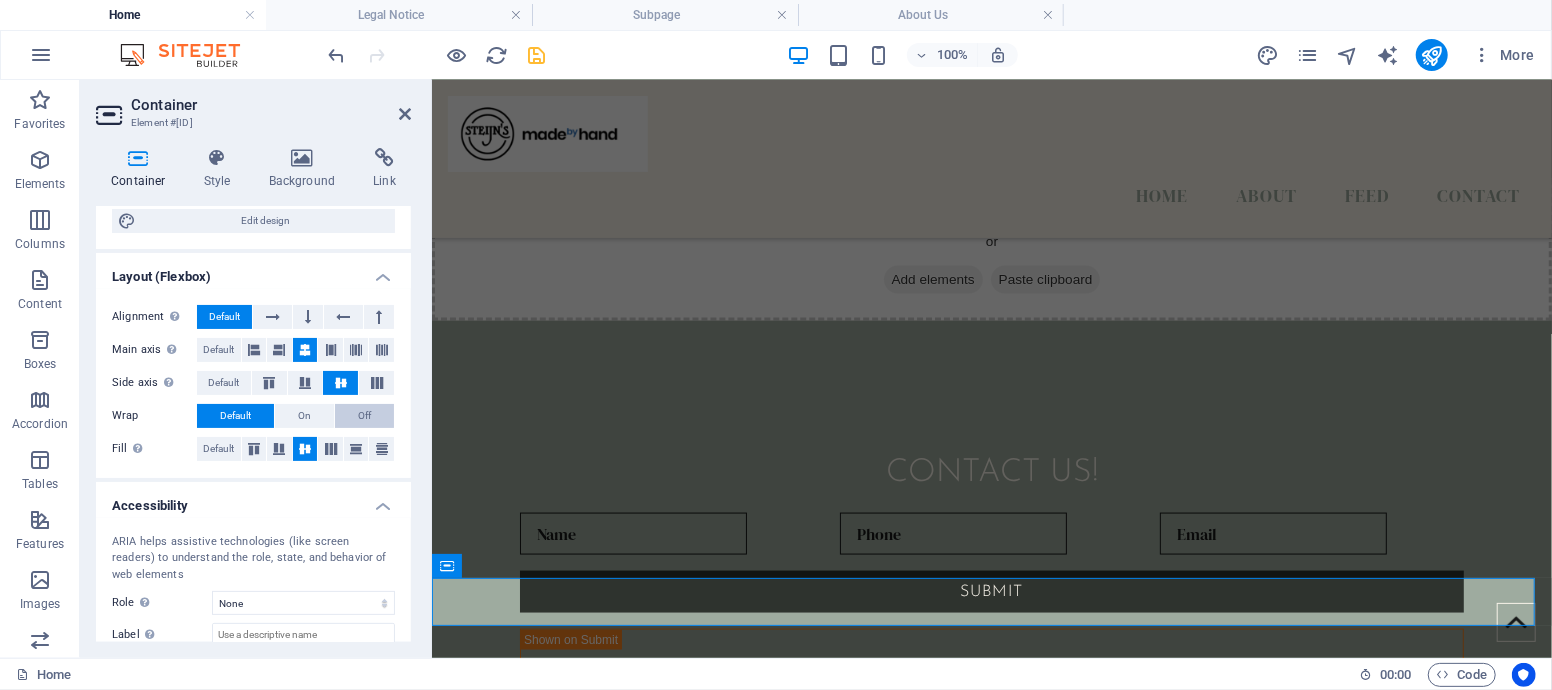 click on "Off" at bounding box center [364, 416] 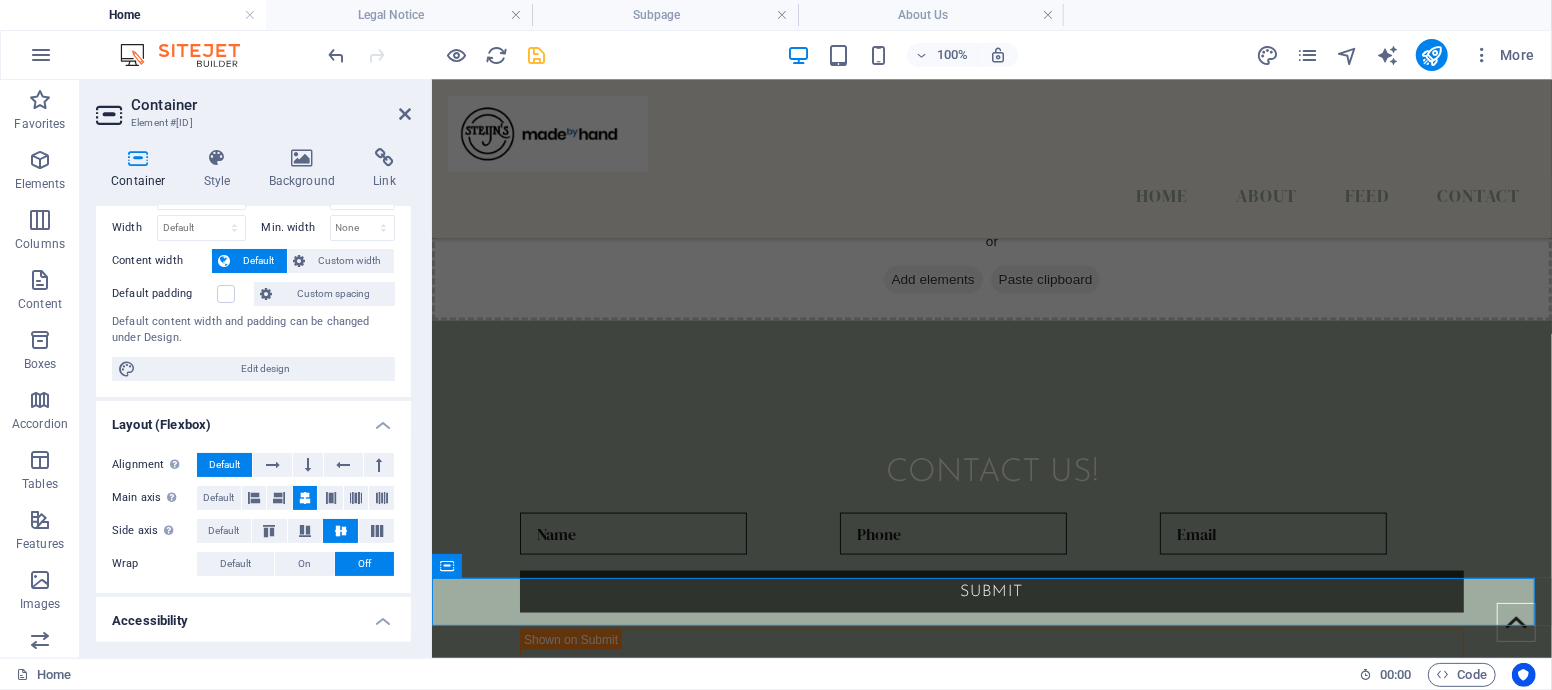 scroll, scrollTop: 0, scrollLeft: 0, axis: both 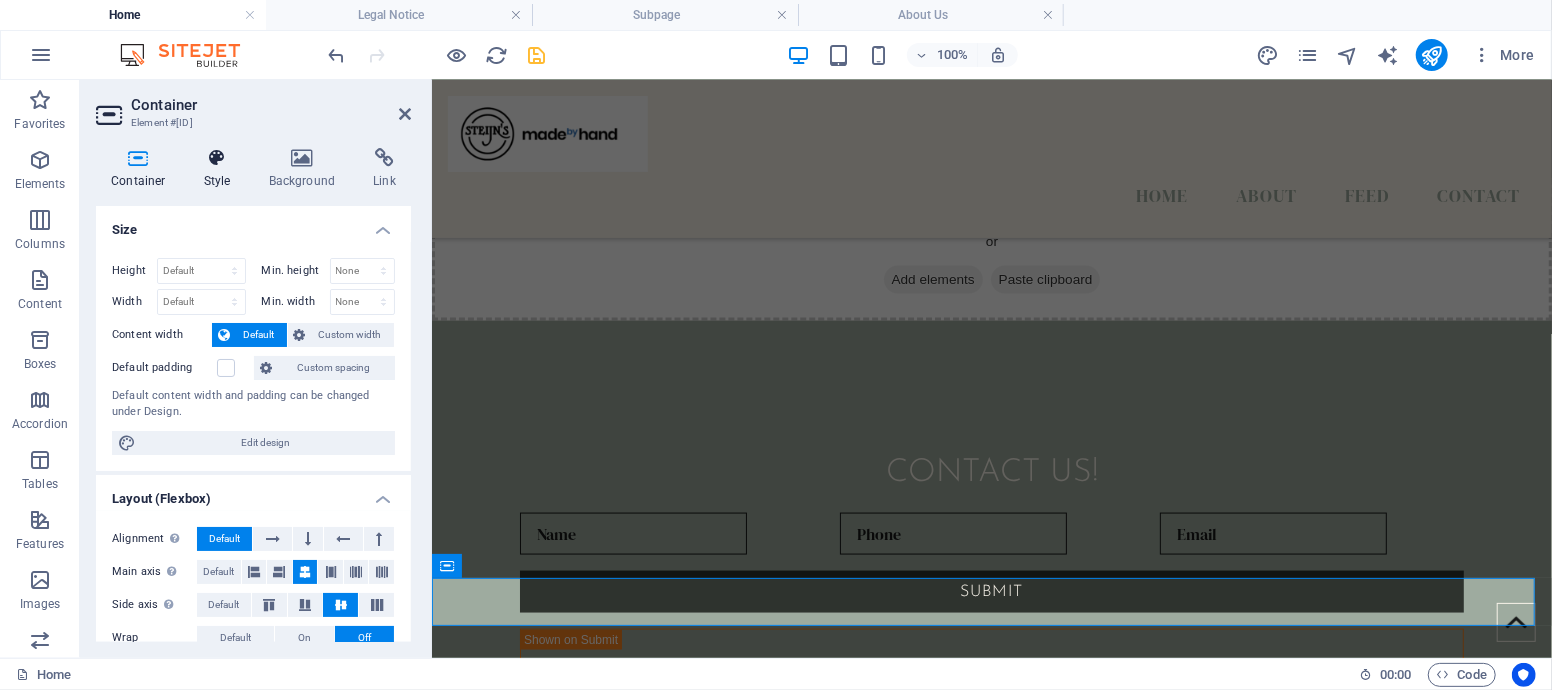 click on "Style" at bounding box center (221, 169) 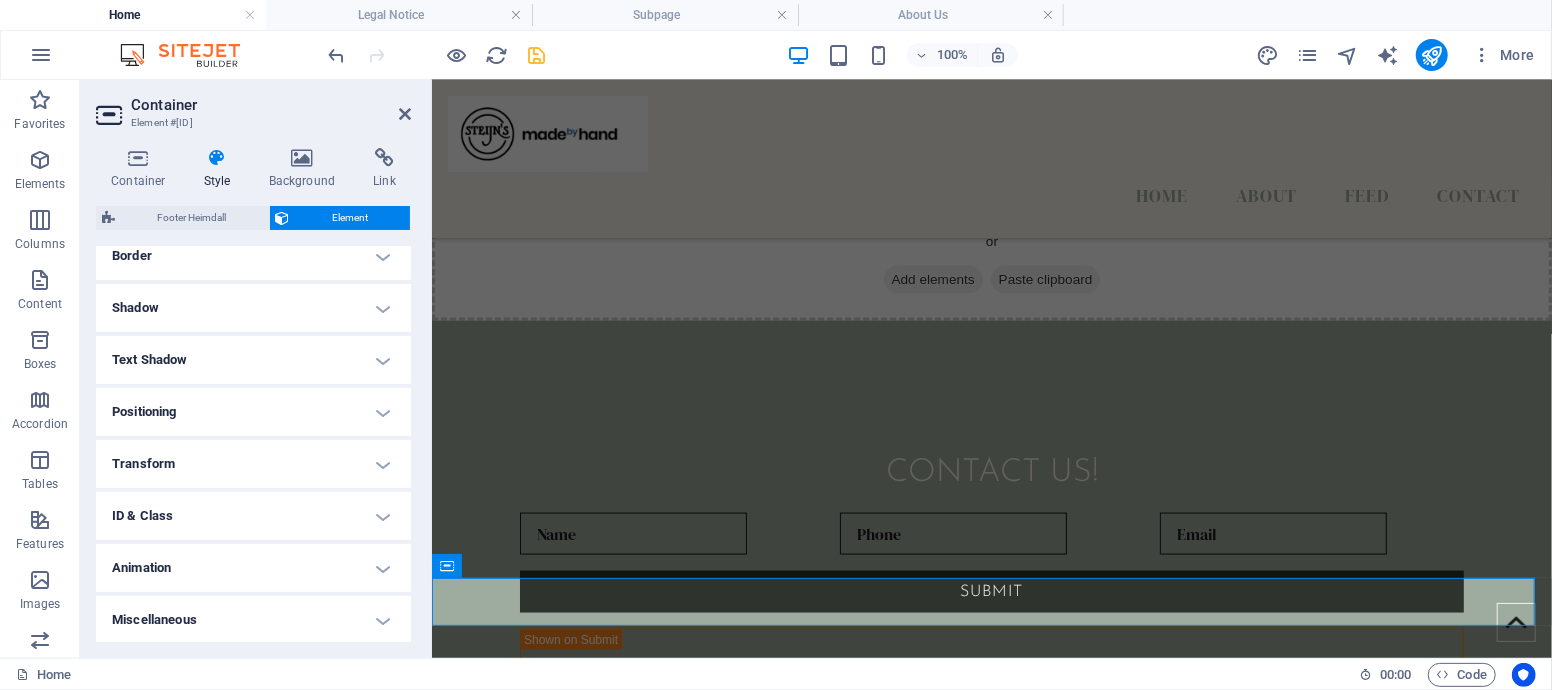 scroll, scrollTop: 449, scrollLeft: 0, axis: vertical 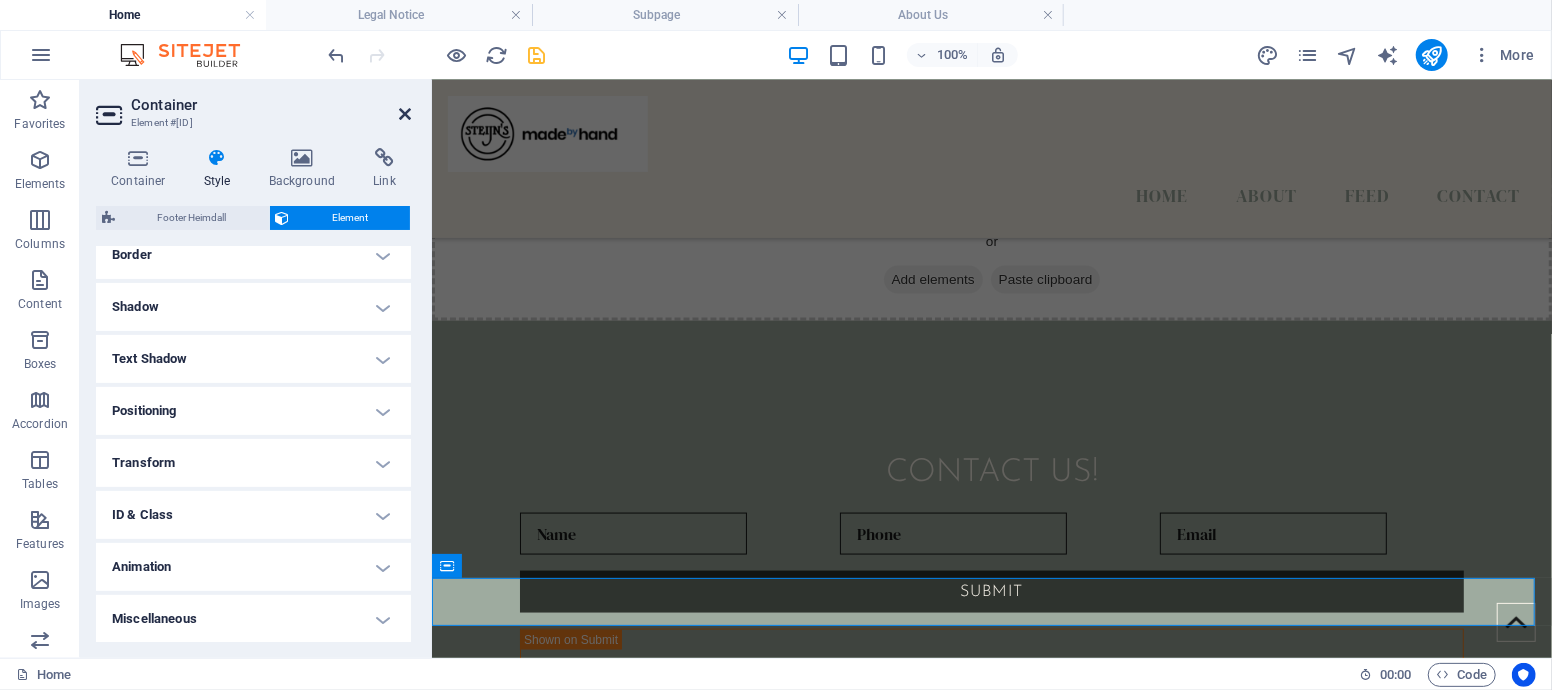 click at bounding box center [405, 114] 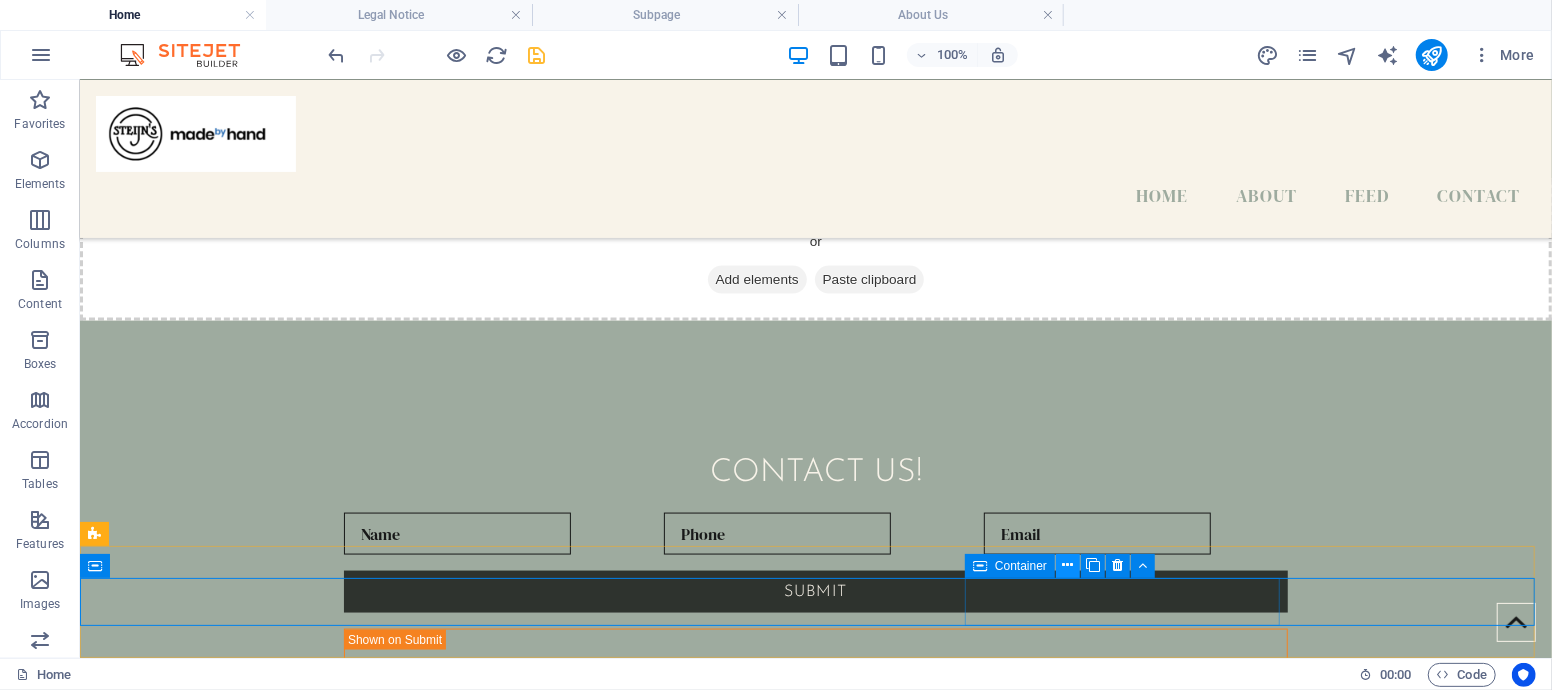 click at bounding box center (1068, 565) 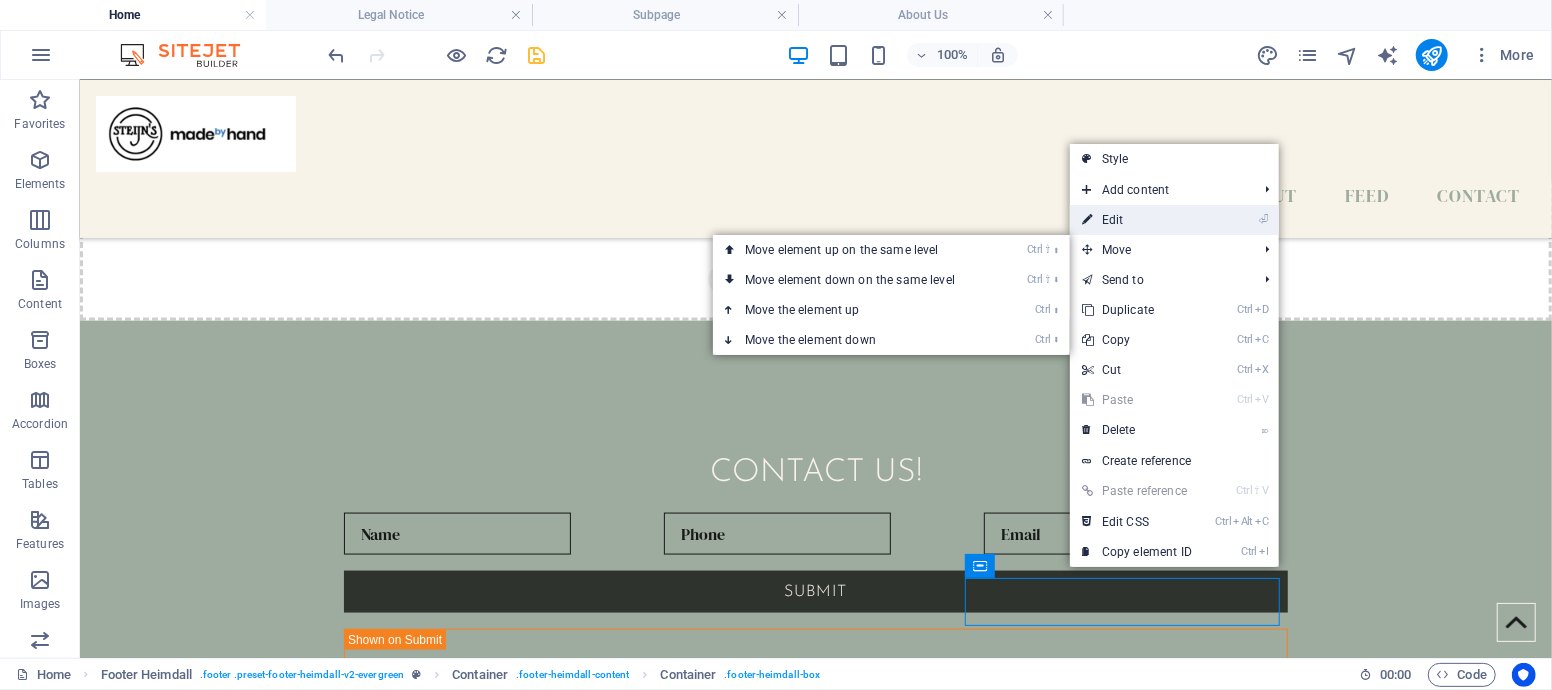 click on "⏎  Edit" at bounding box center [1137, 220] 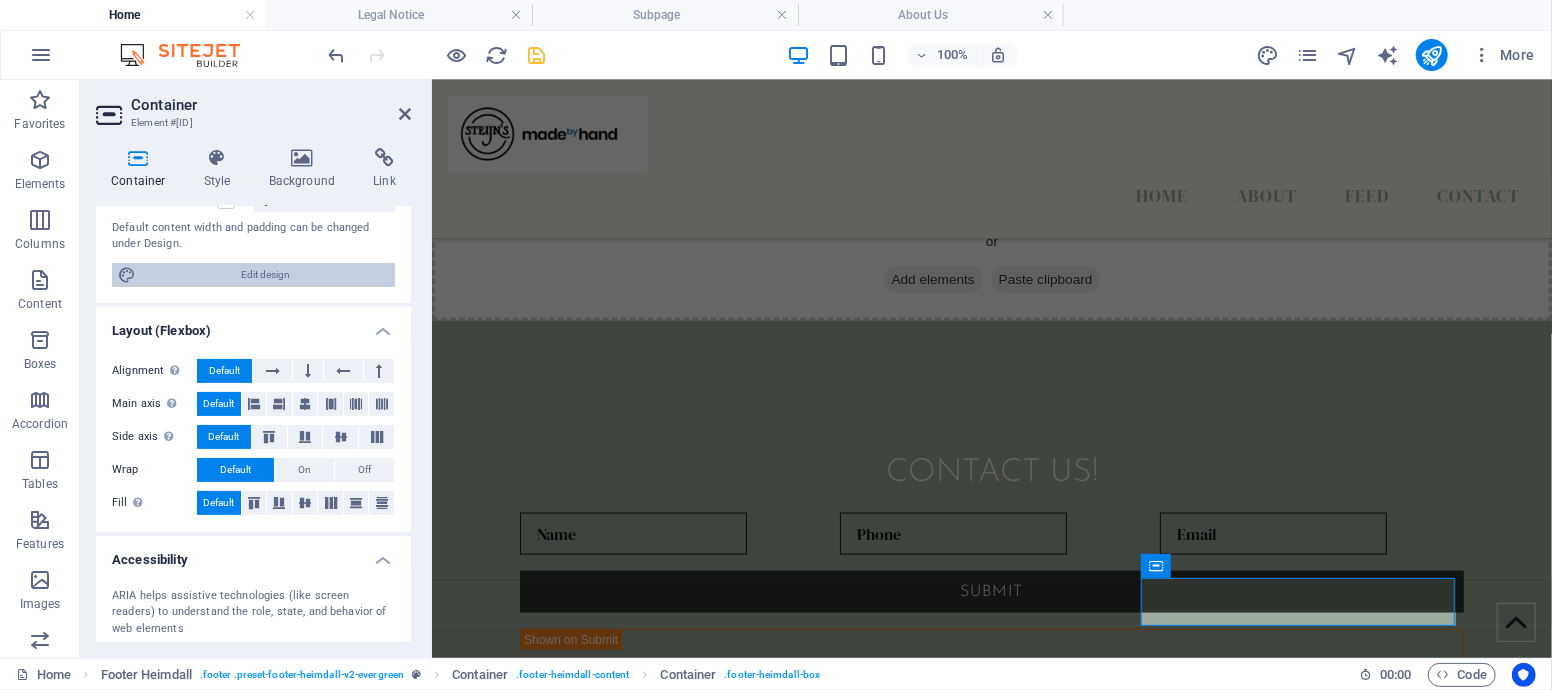 scroll, scrollTop: 222, scrollLeft: 0, axis: vertical 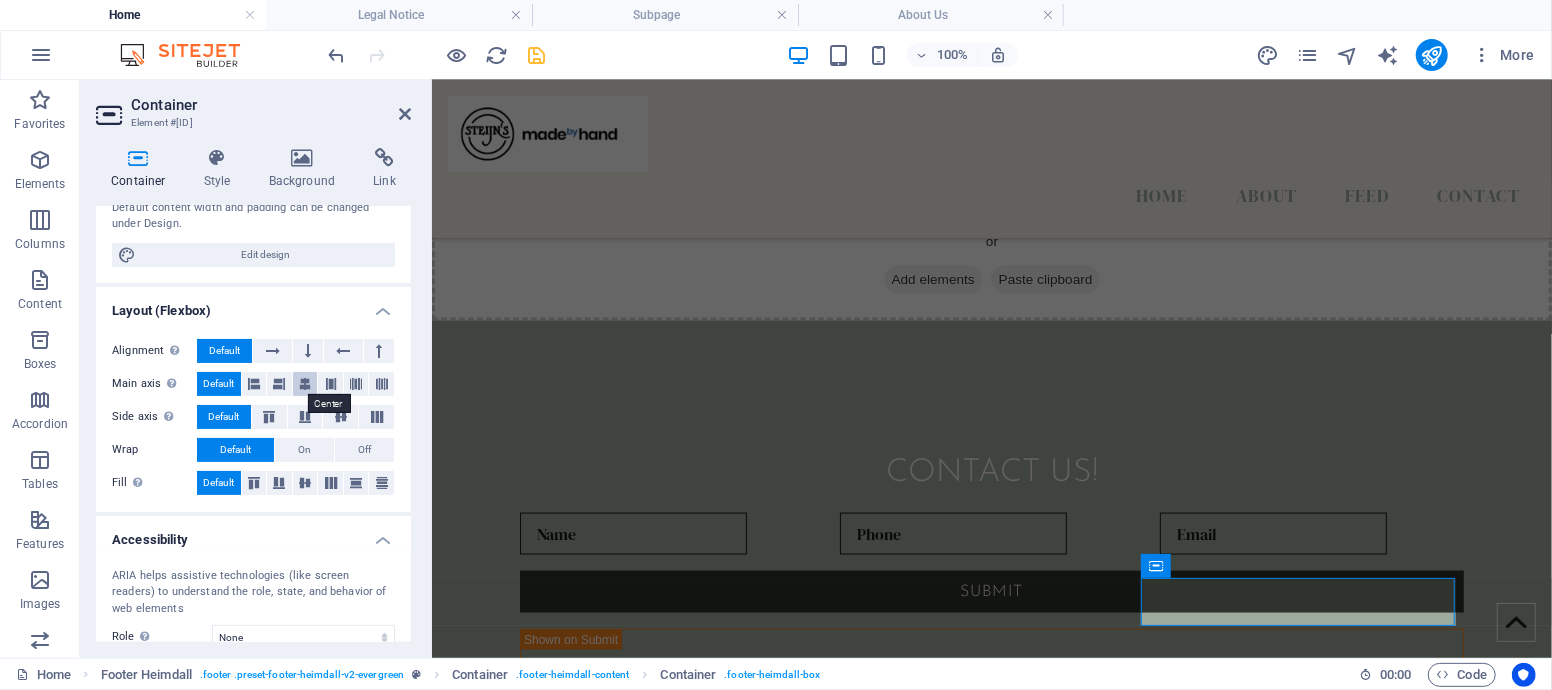 click at bounding box center [305, 384] 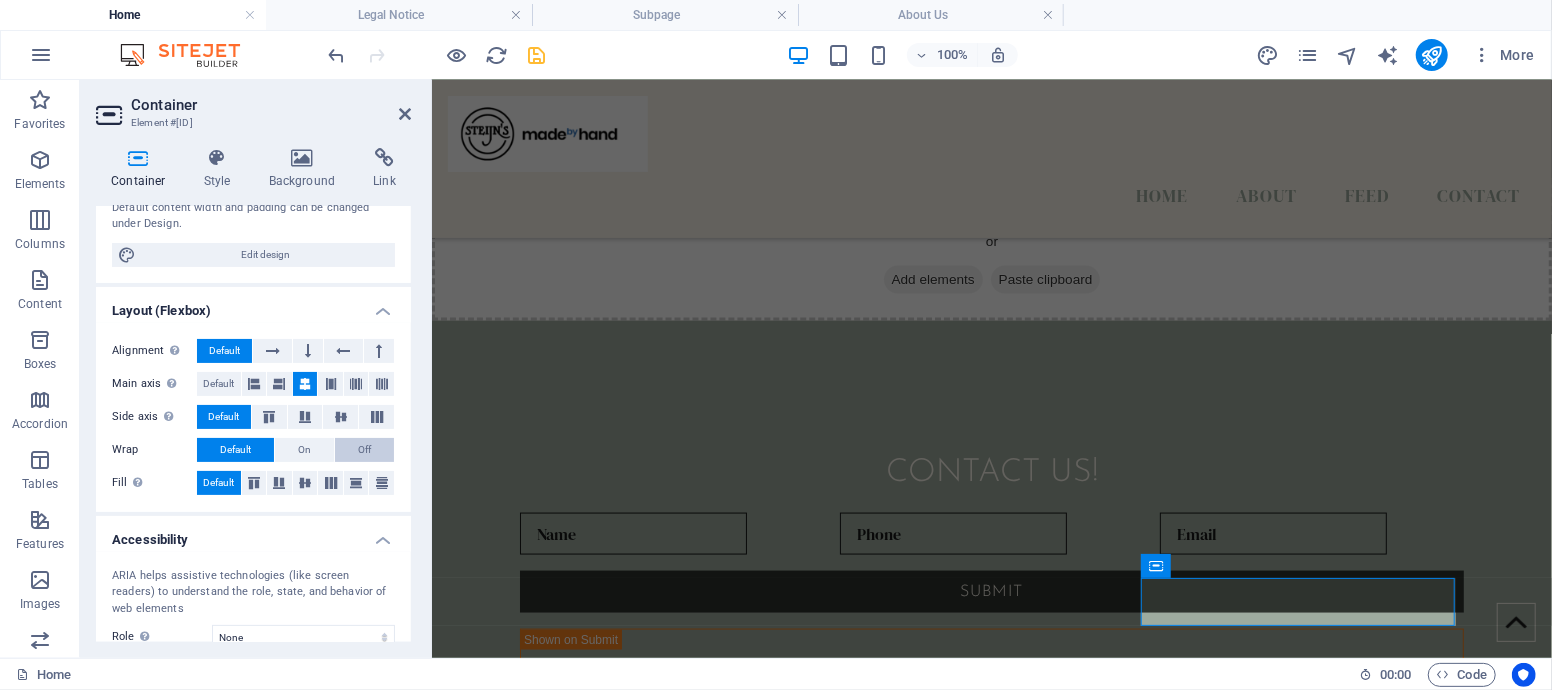 click on "Off" at bounding box center [364, 450] 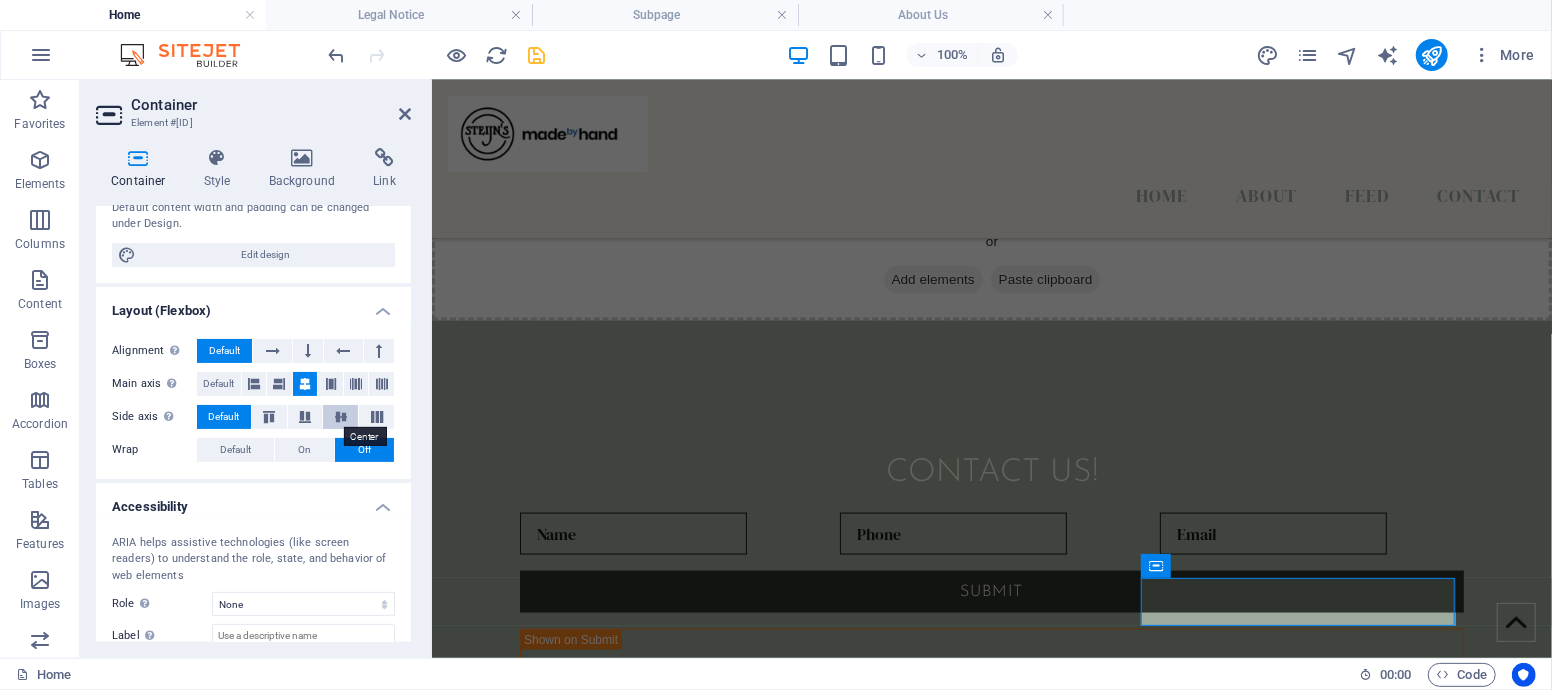 click at bounding box center (341, 417) 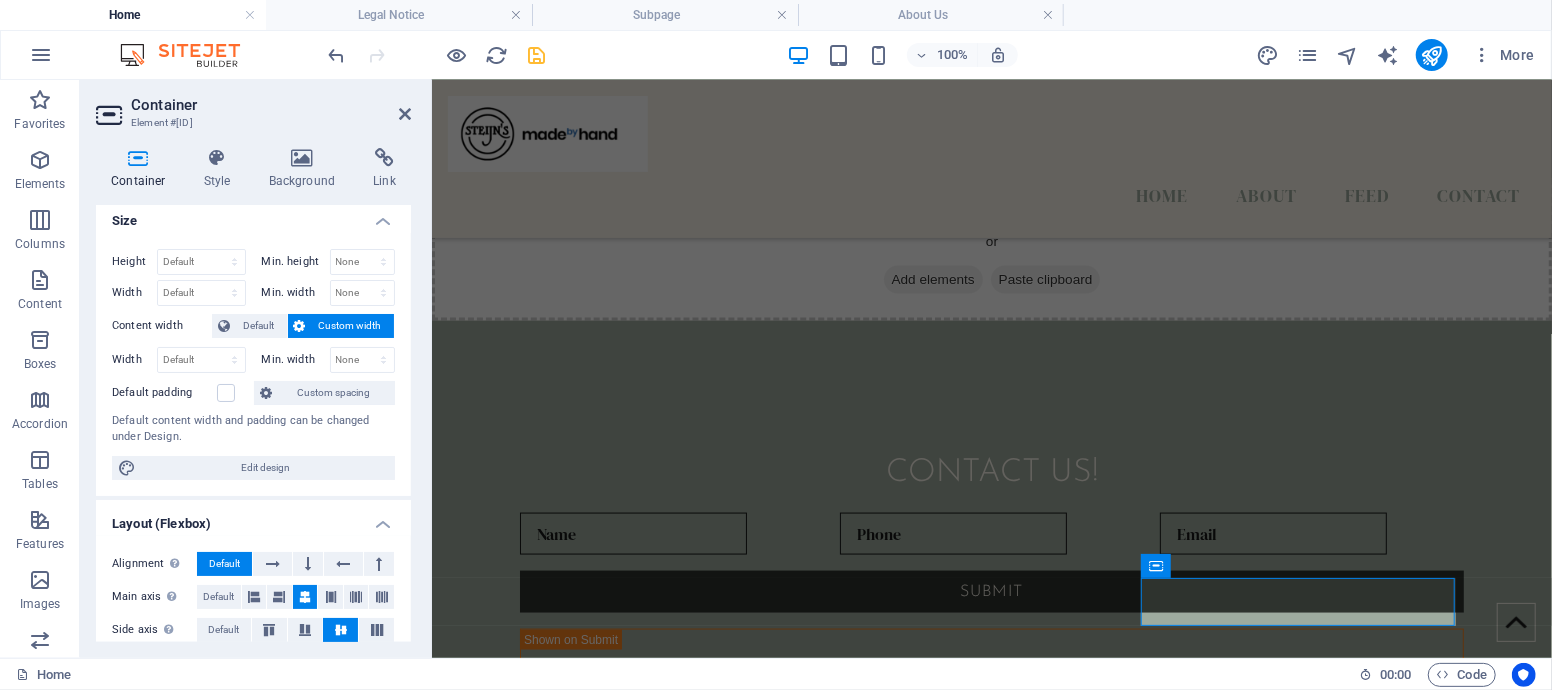 scroll, scrollTop: 0, scrollLeft: 0, axis: both 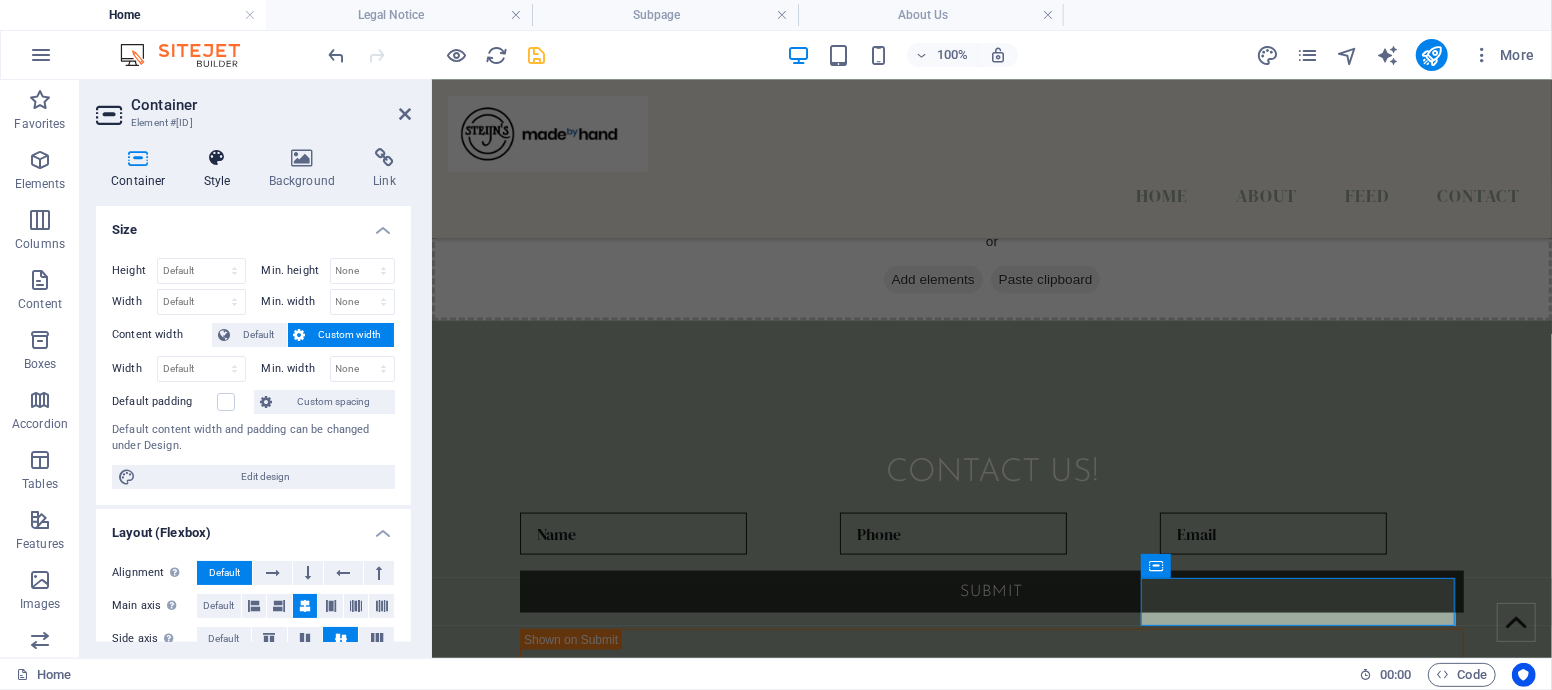 click at bounding box center [217, 158] 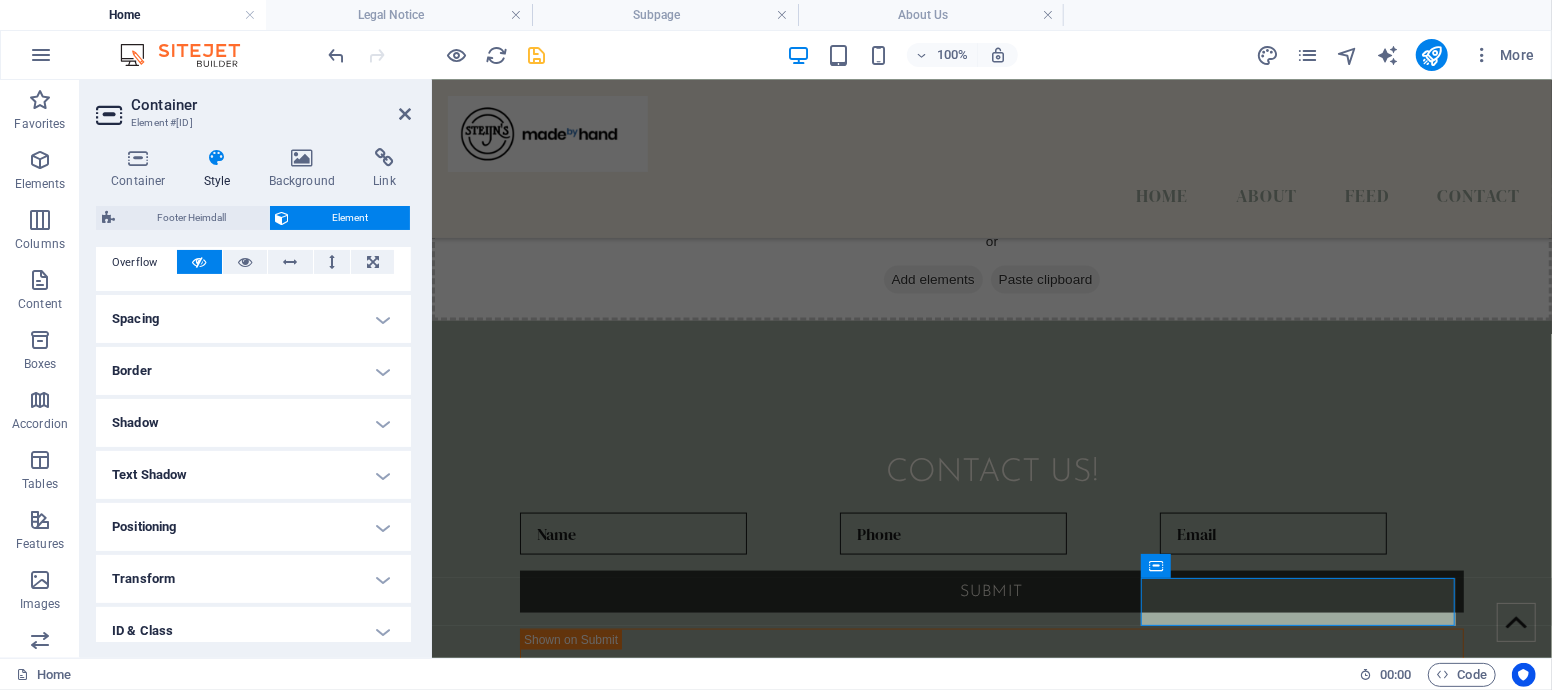 scroll, scrollTop: 449, scrollLeft: 0, axis: vertical 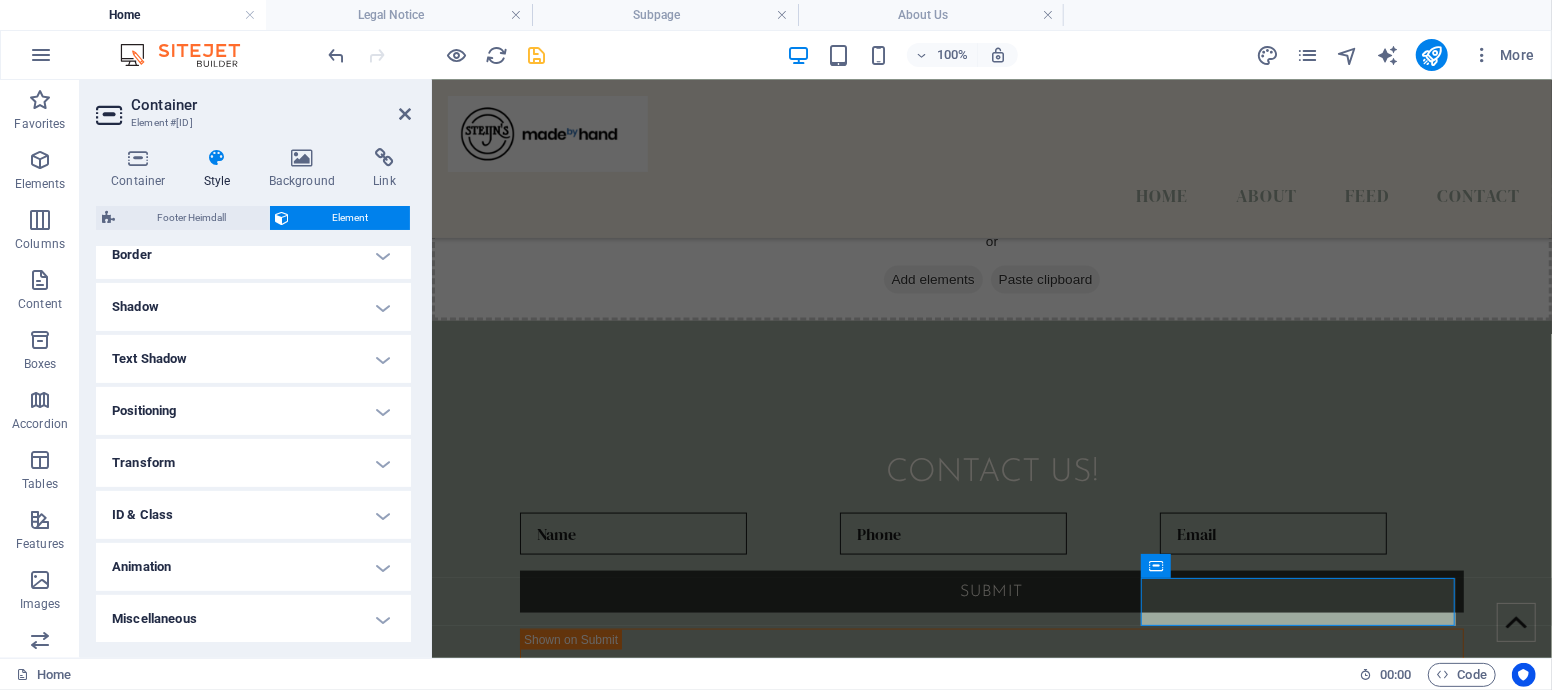 click on "Transform" at bounding box center [253, 463] 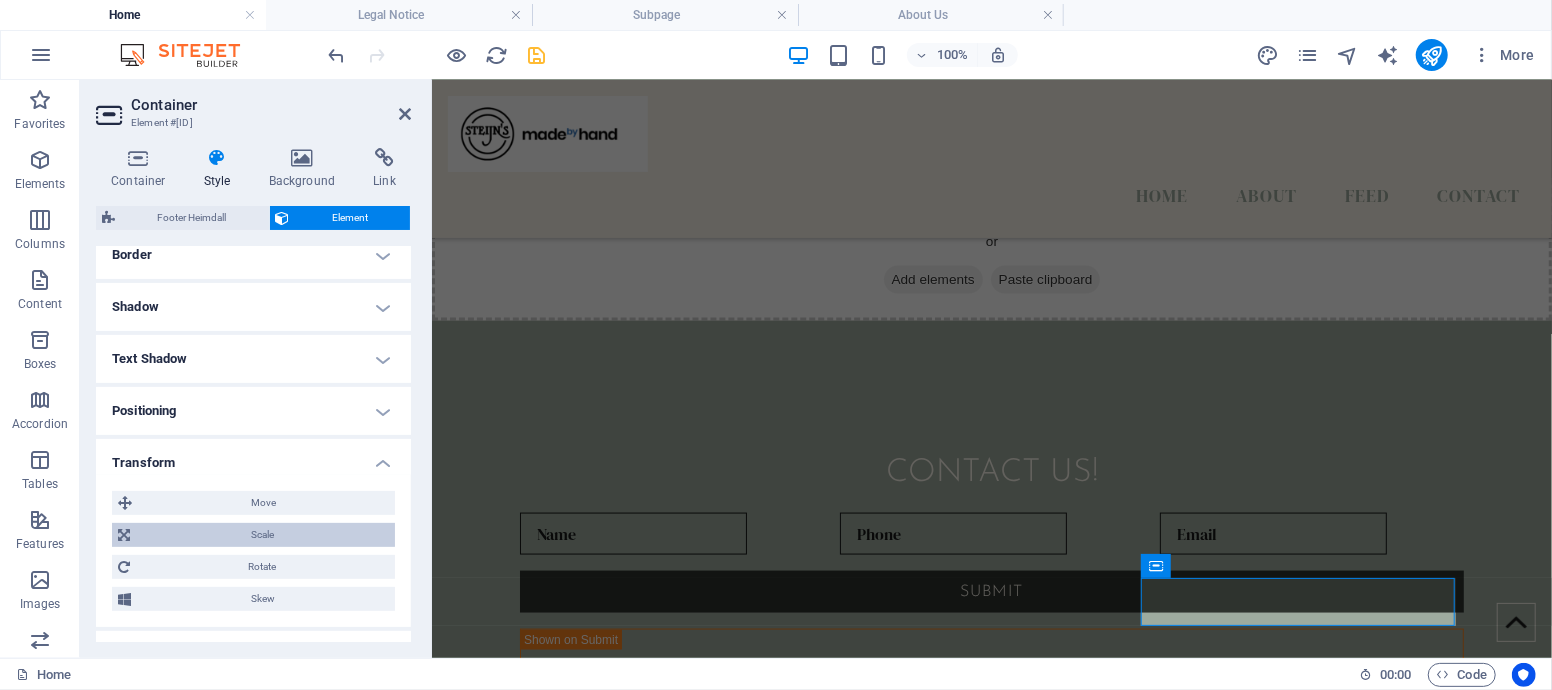 click on "Scale" at bounding box center (262, 535) 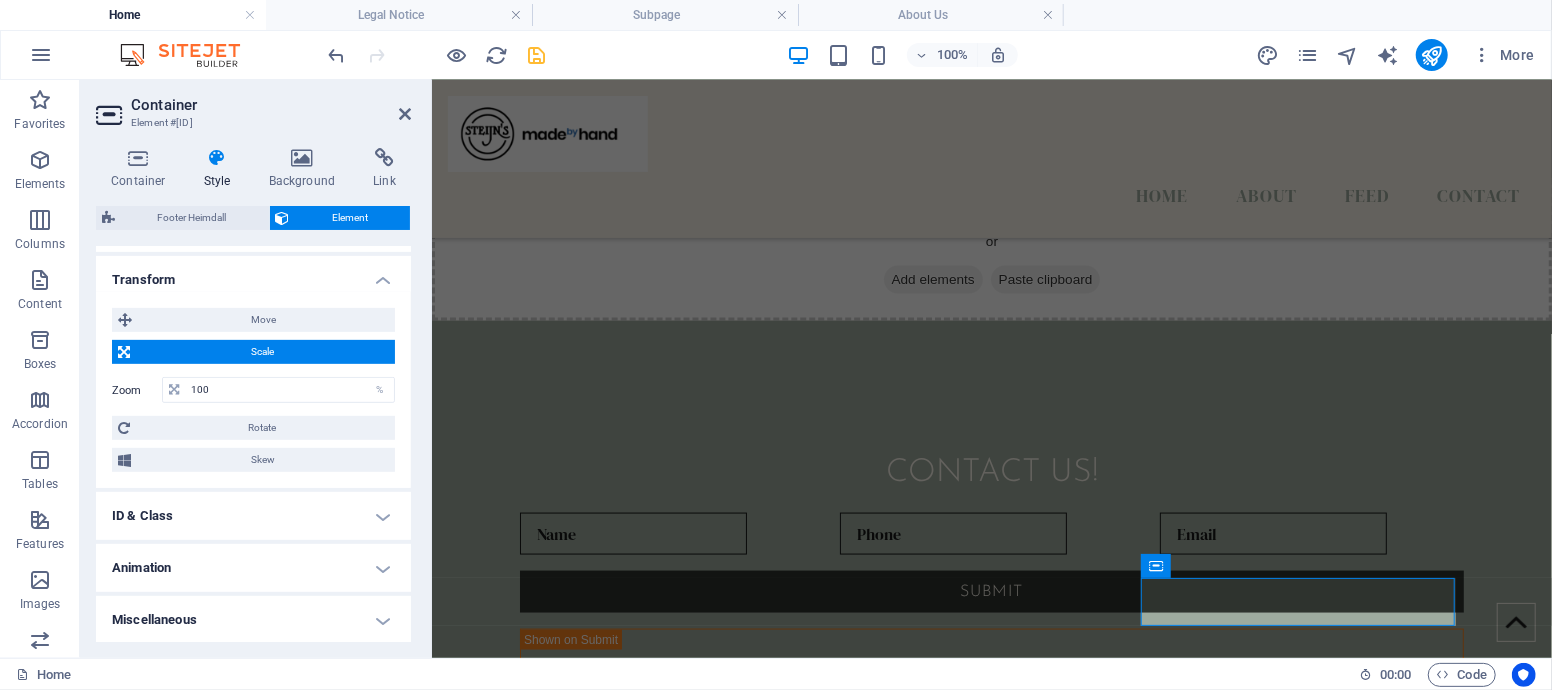 scroll, scrollTop: 77, scrollLeft: 0, axis: vertical 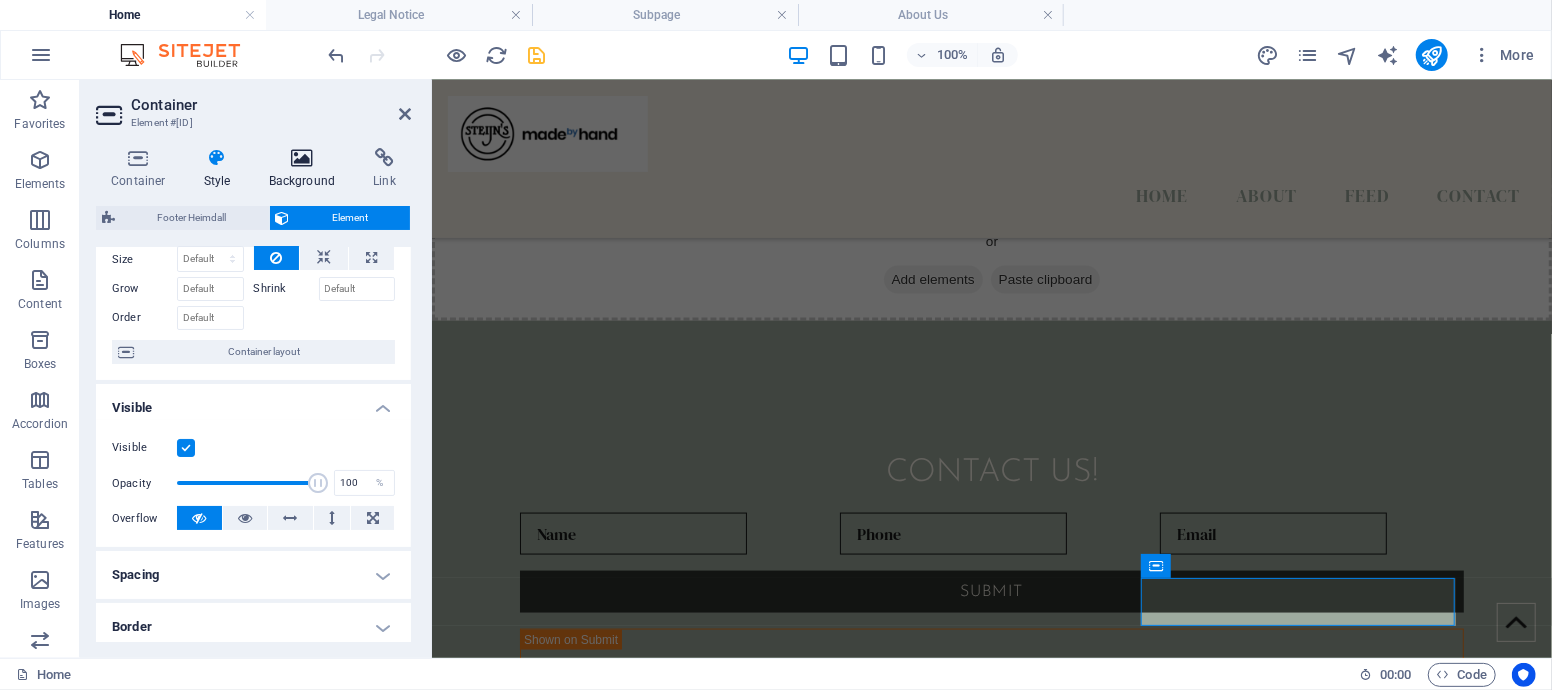 click at bounding box center (302, 158) 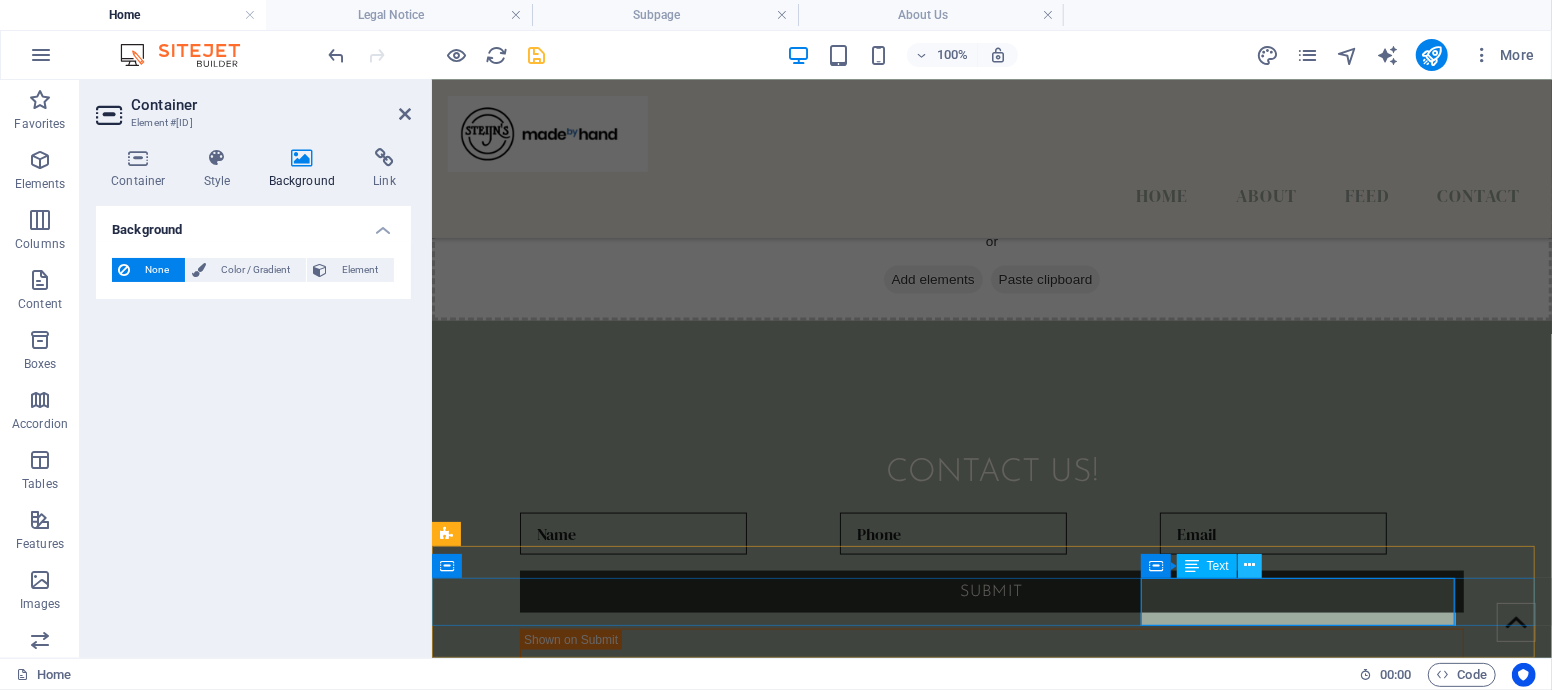 click at bounding box center [1249, 565] 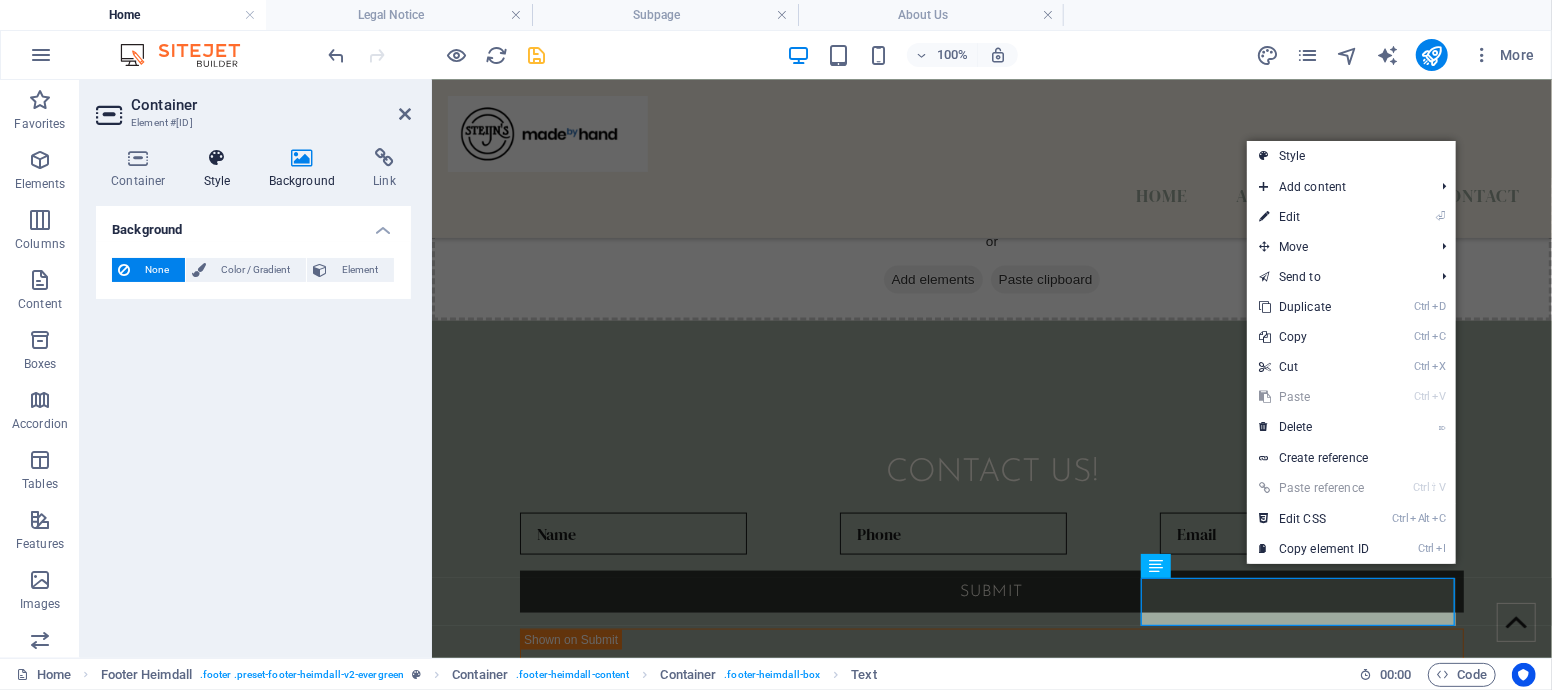 click at bounding box center [217, 158] 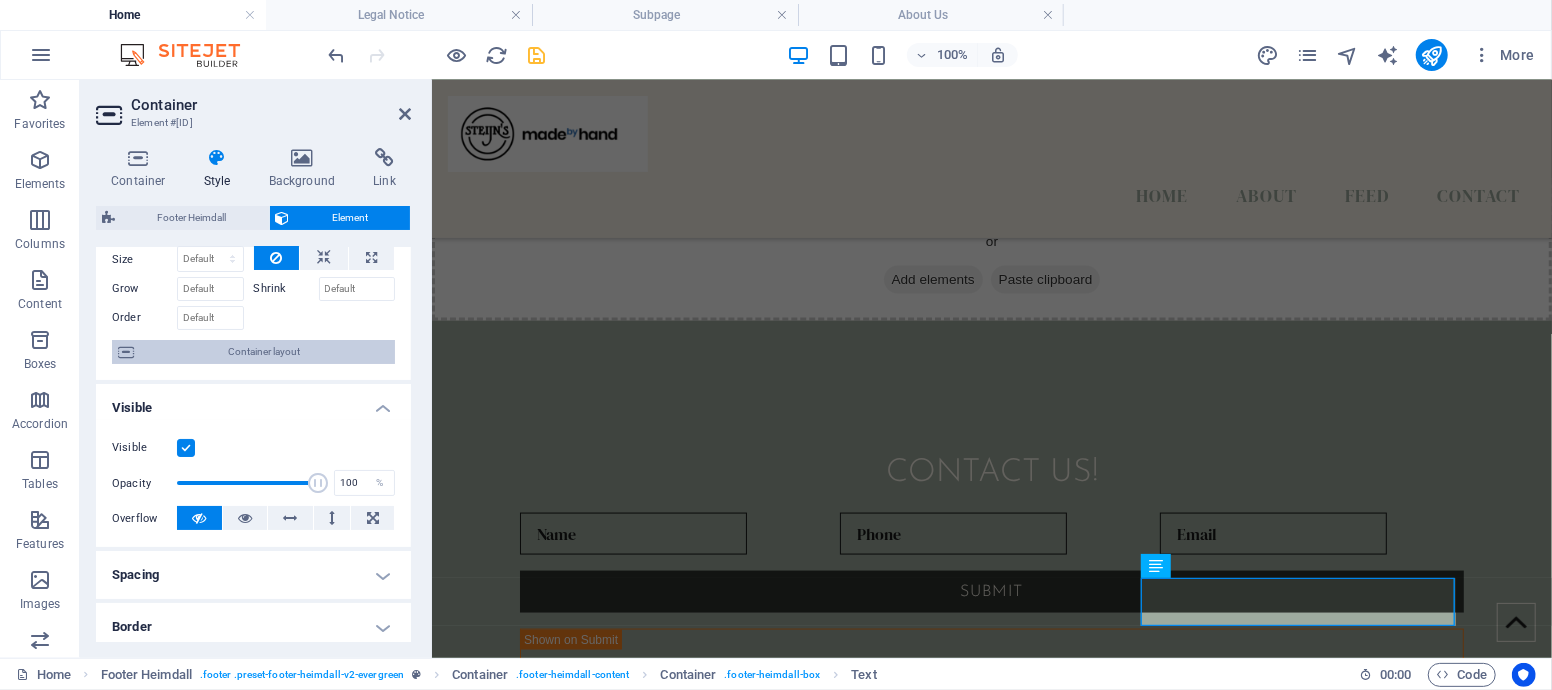 click on "Container layout" at bounding box center [264, 352] 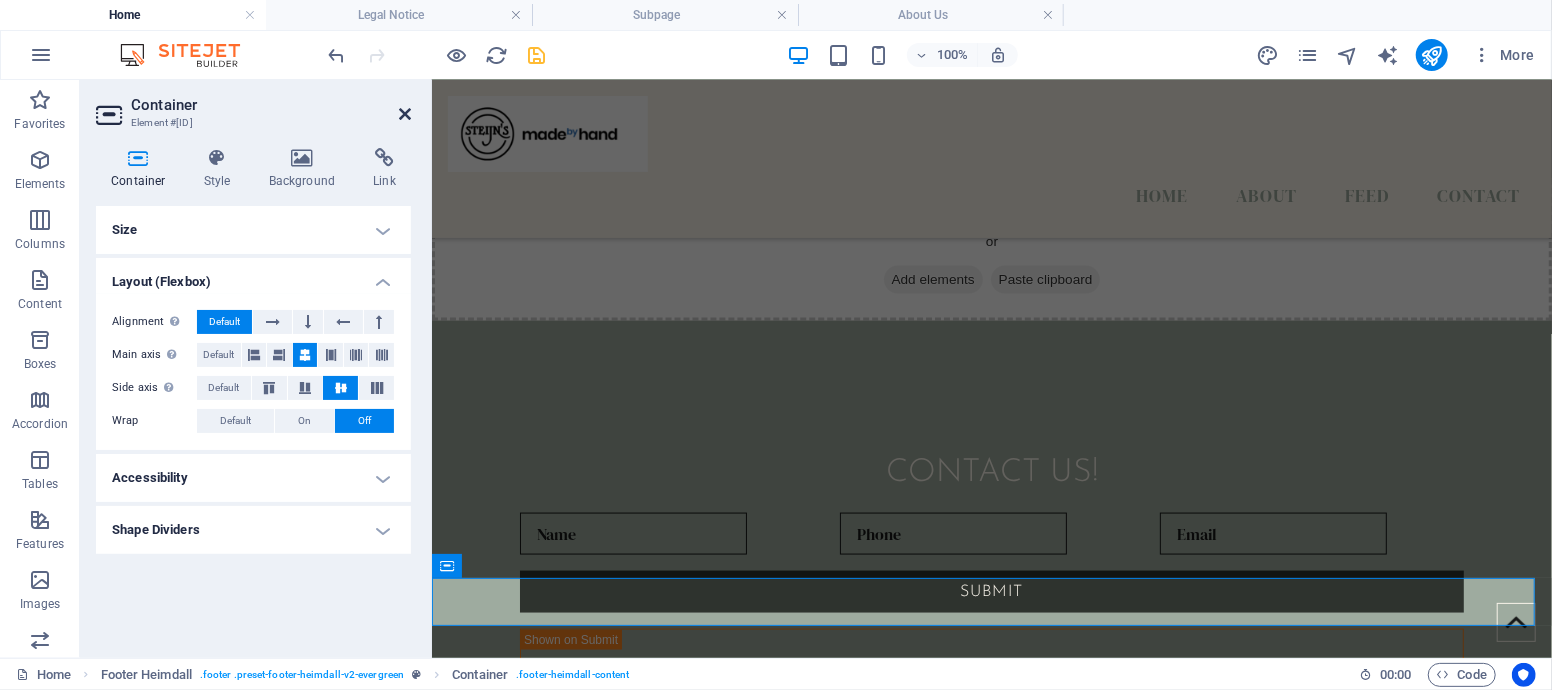 drag, startPoint x: 401, startPoint y: 112, endPoint x: 324, endPoint y: 84, distance: 81.9329 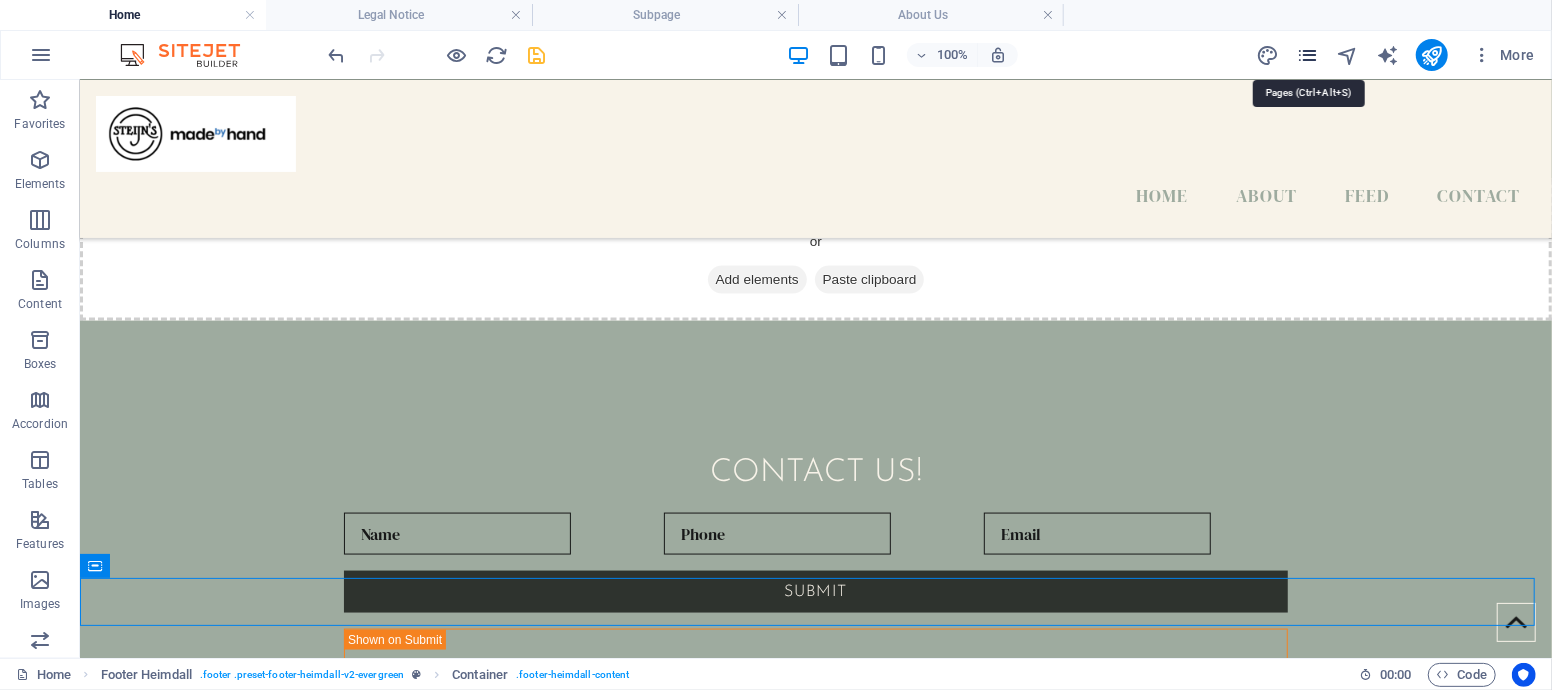 click at bounding box center (1307, 55) 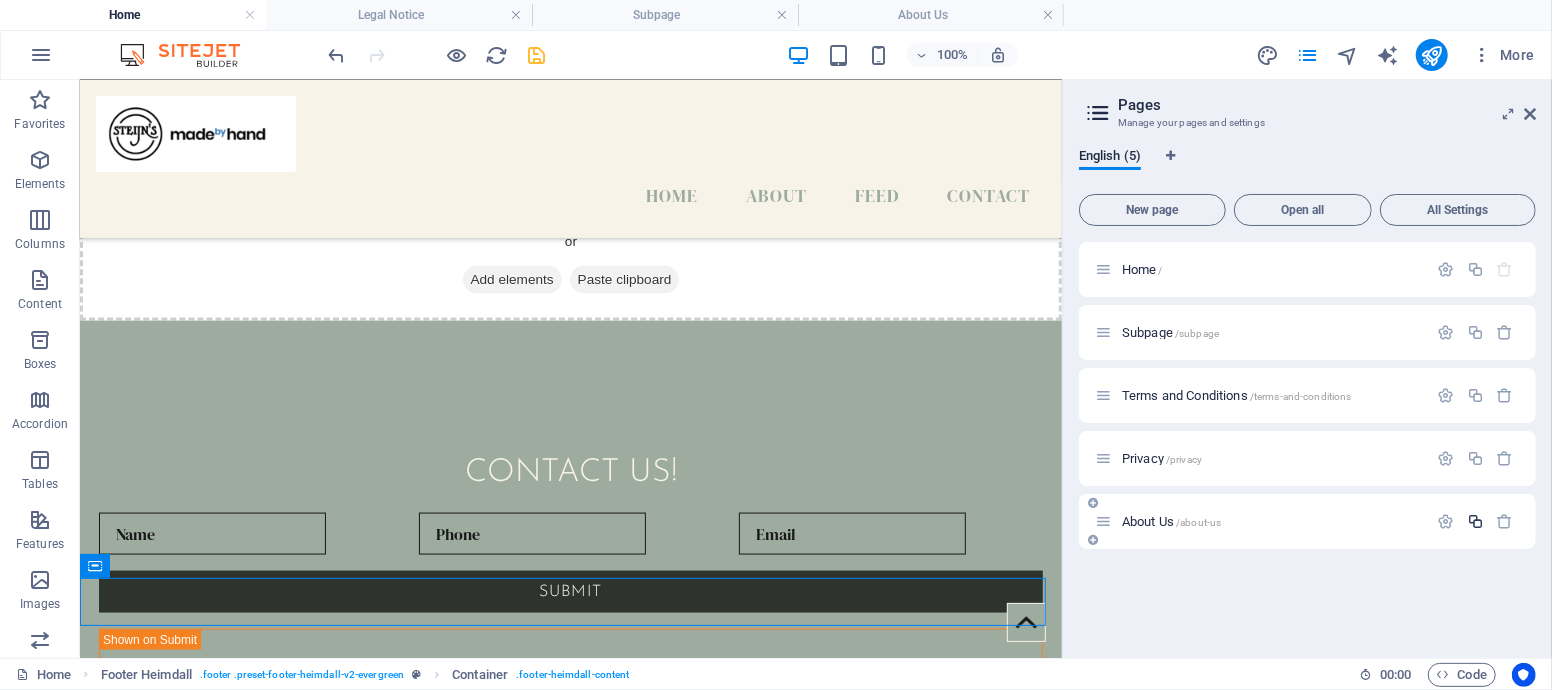 click at bounding box center (1475, 521) 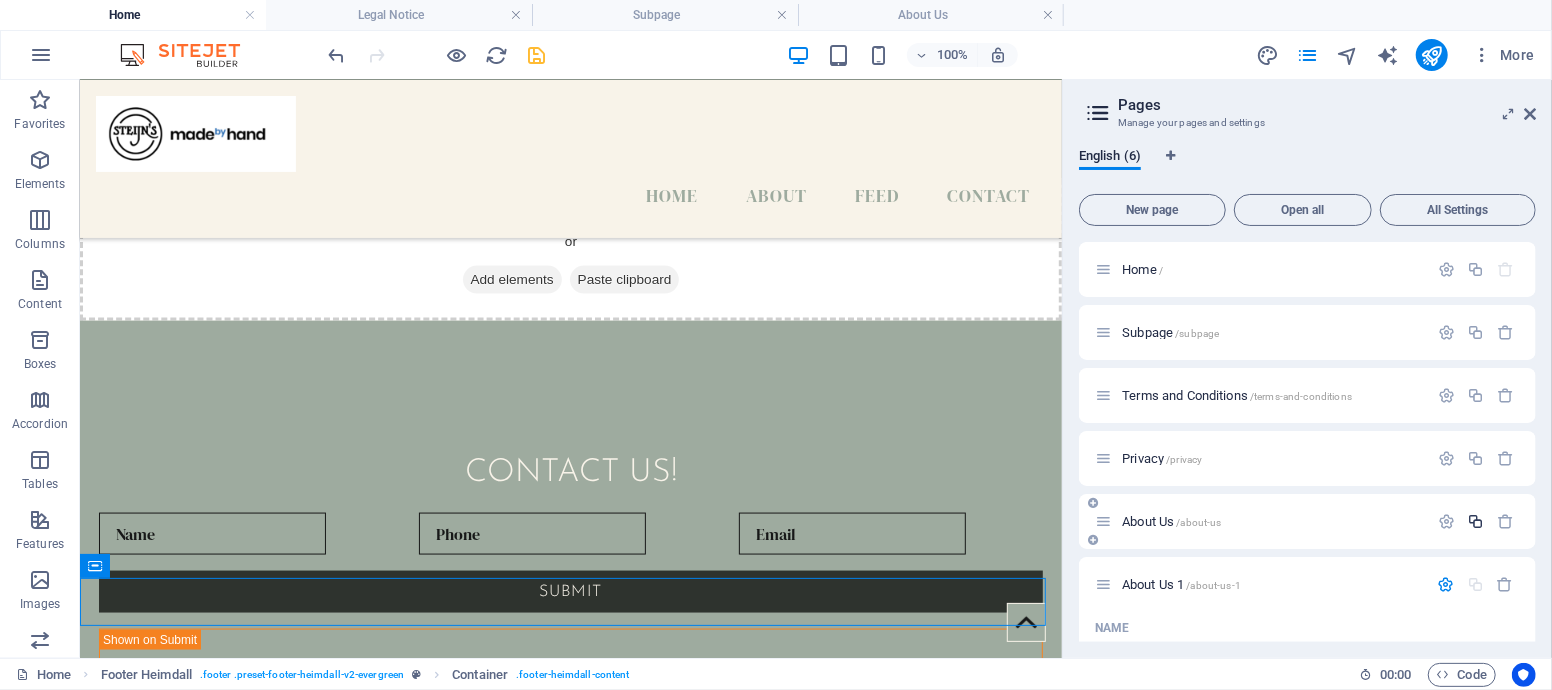 scroll, scrollTop: 218, scrollLeft: 0, axis: vertical 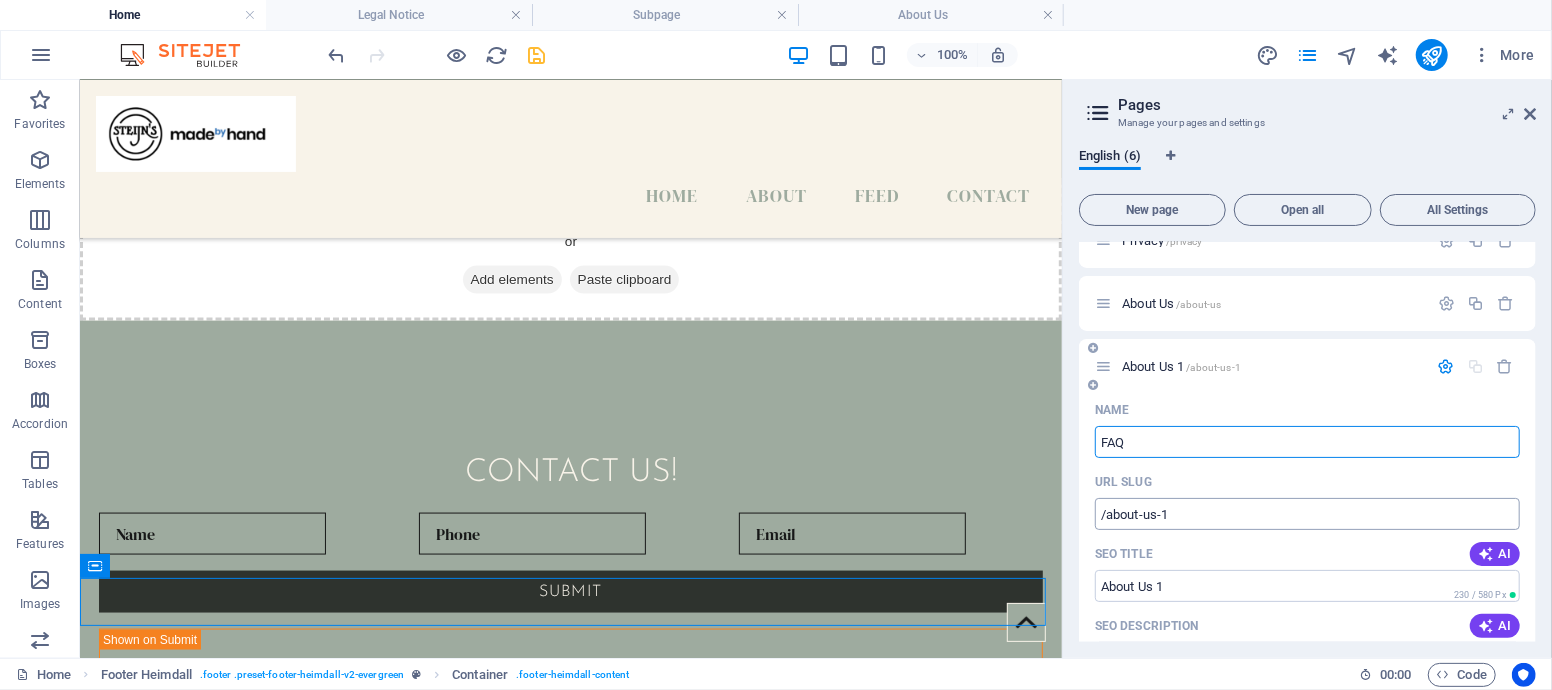 type on "FAQ" 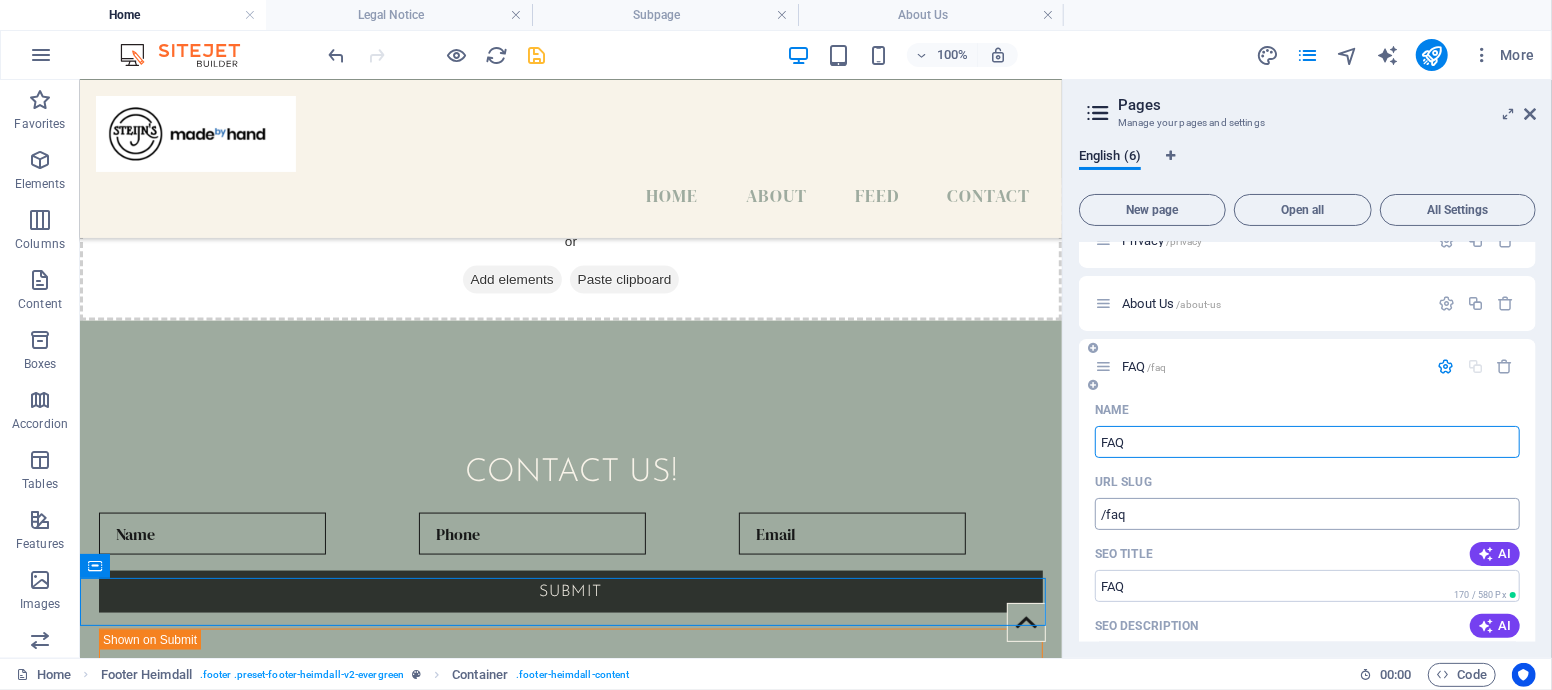 type on "FAQ" 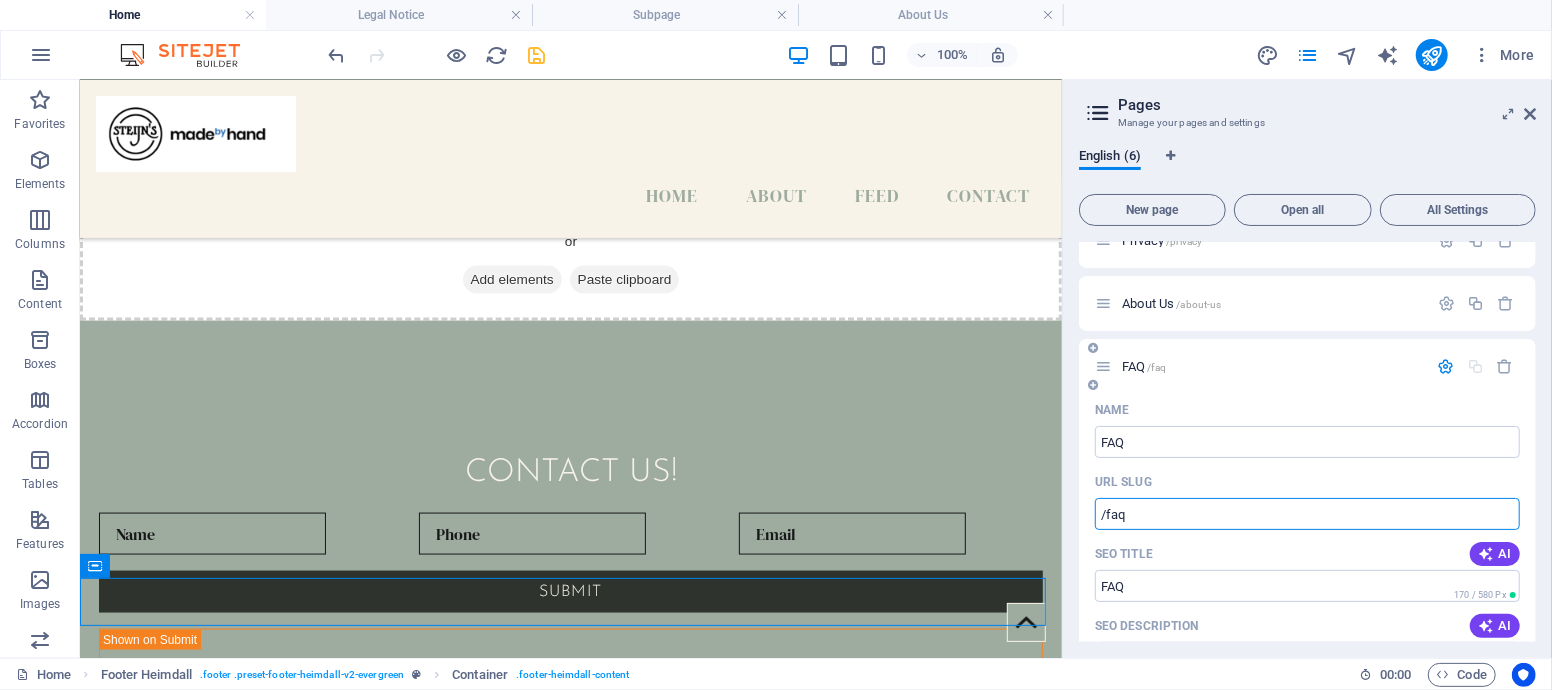click on "FAQ /faq" at bounding box center (1144, 366) 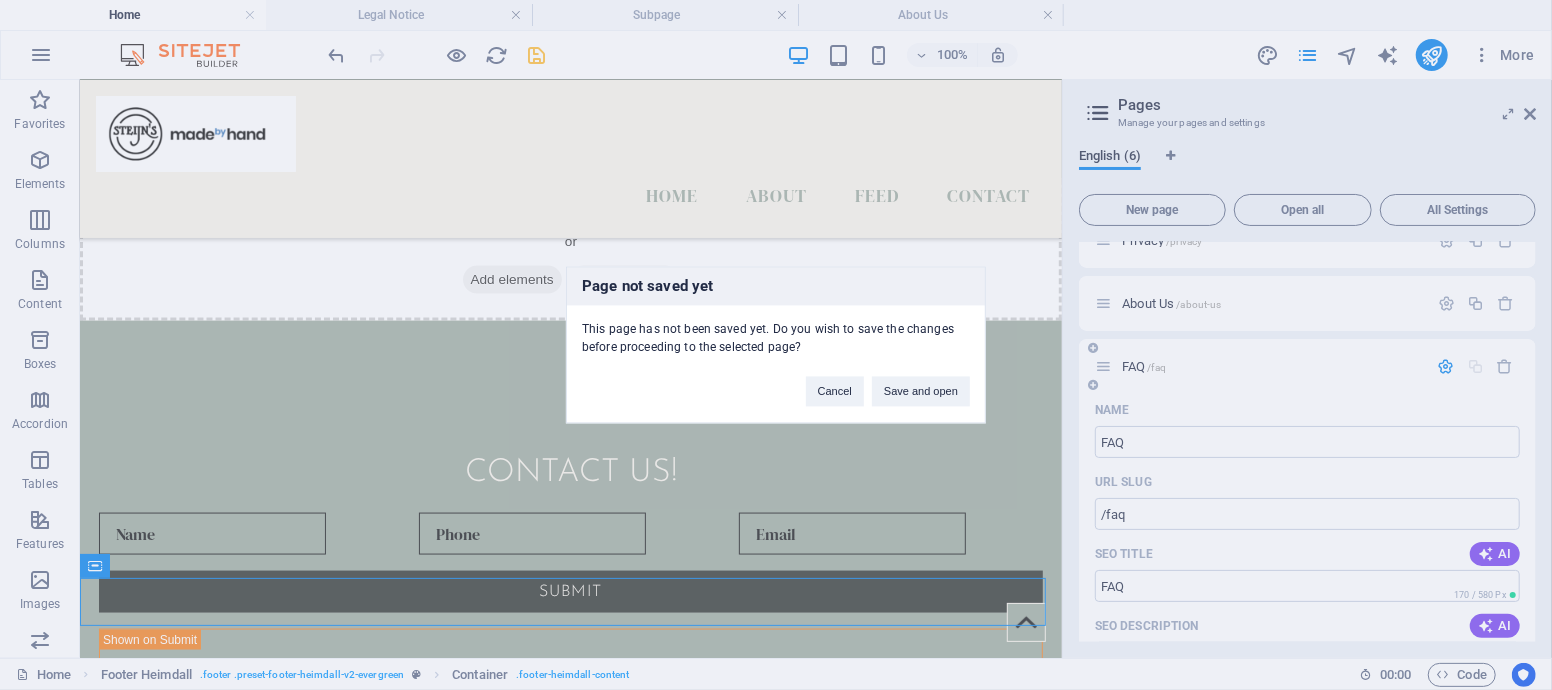 click on "Page not saved yet This page has not been saved yet. Do you wish to save the changes before proceeding to the selected page? Cancel Save and open" at bounding box center (776, 345) 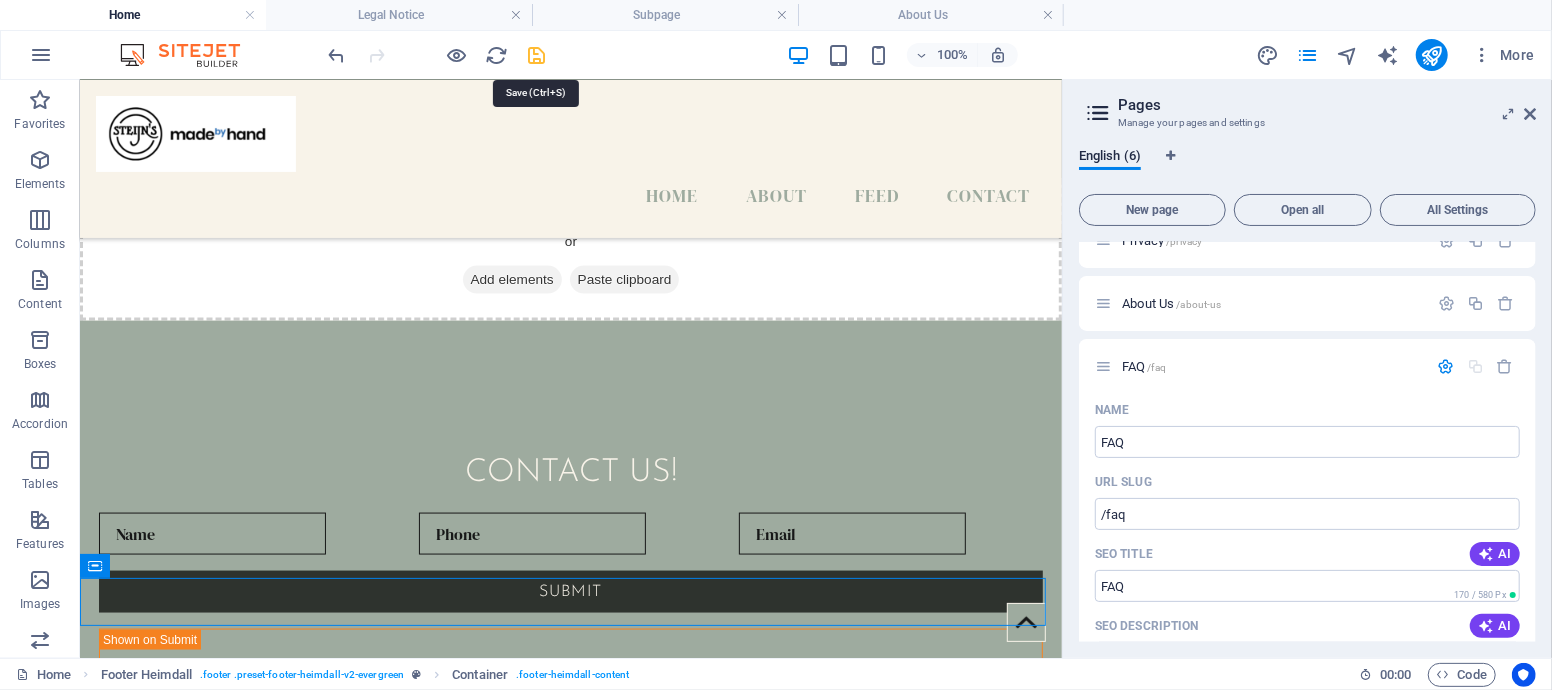 drag, startPoint x: 530, startPoint y: 57, endPoint x: 480, endPoint y: 57, distance: 50 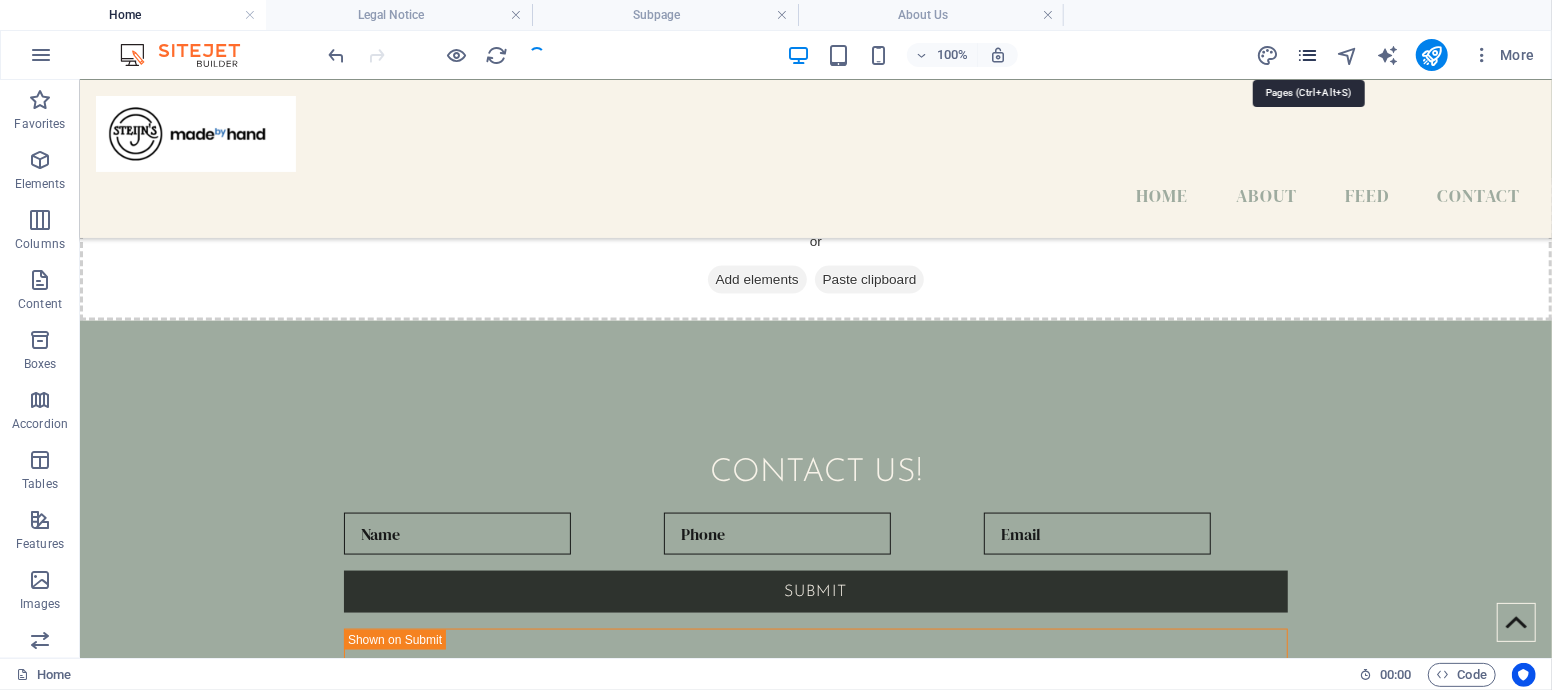 click at bounding box center (1307, 55) 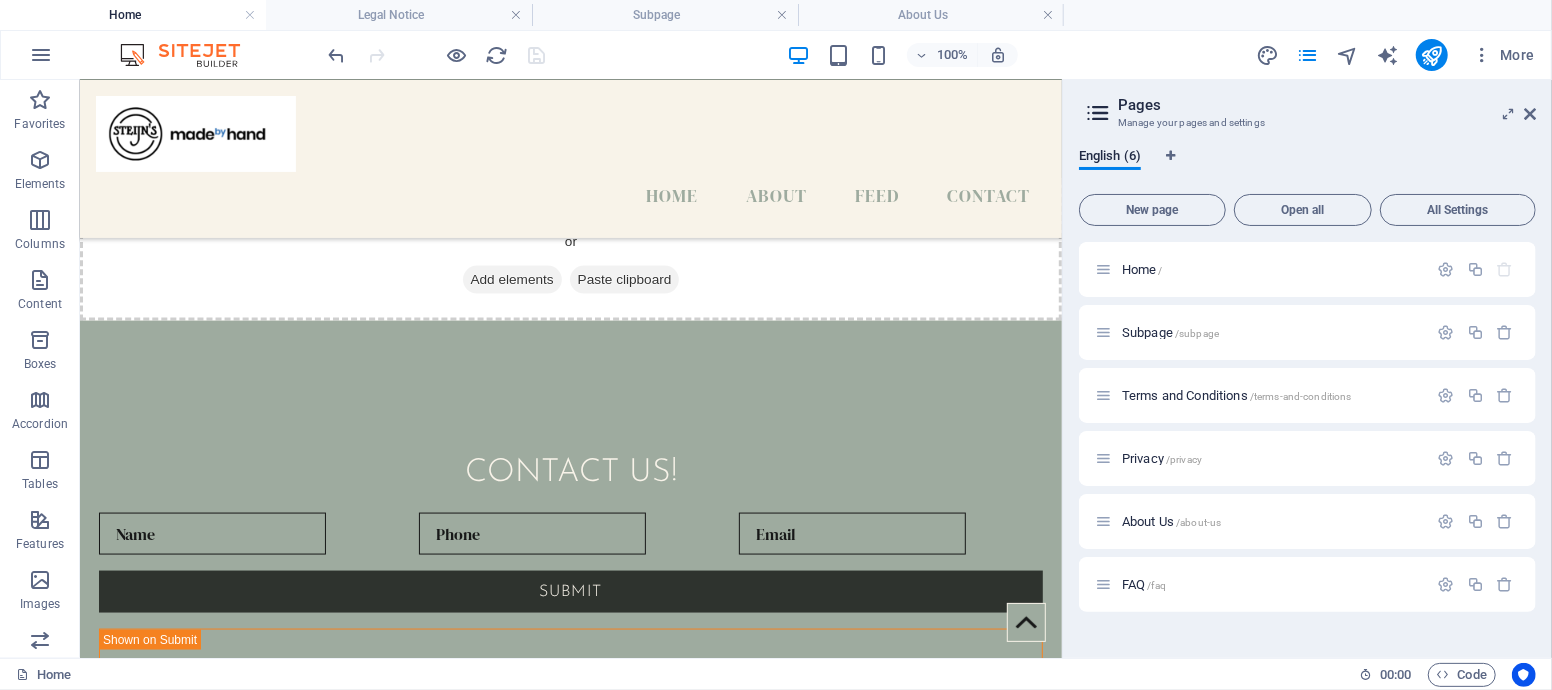 scroll, scrollTop: 0, scrollLeft: 0, axis: both 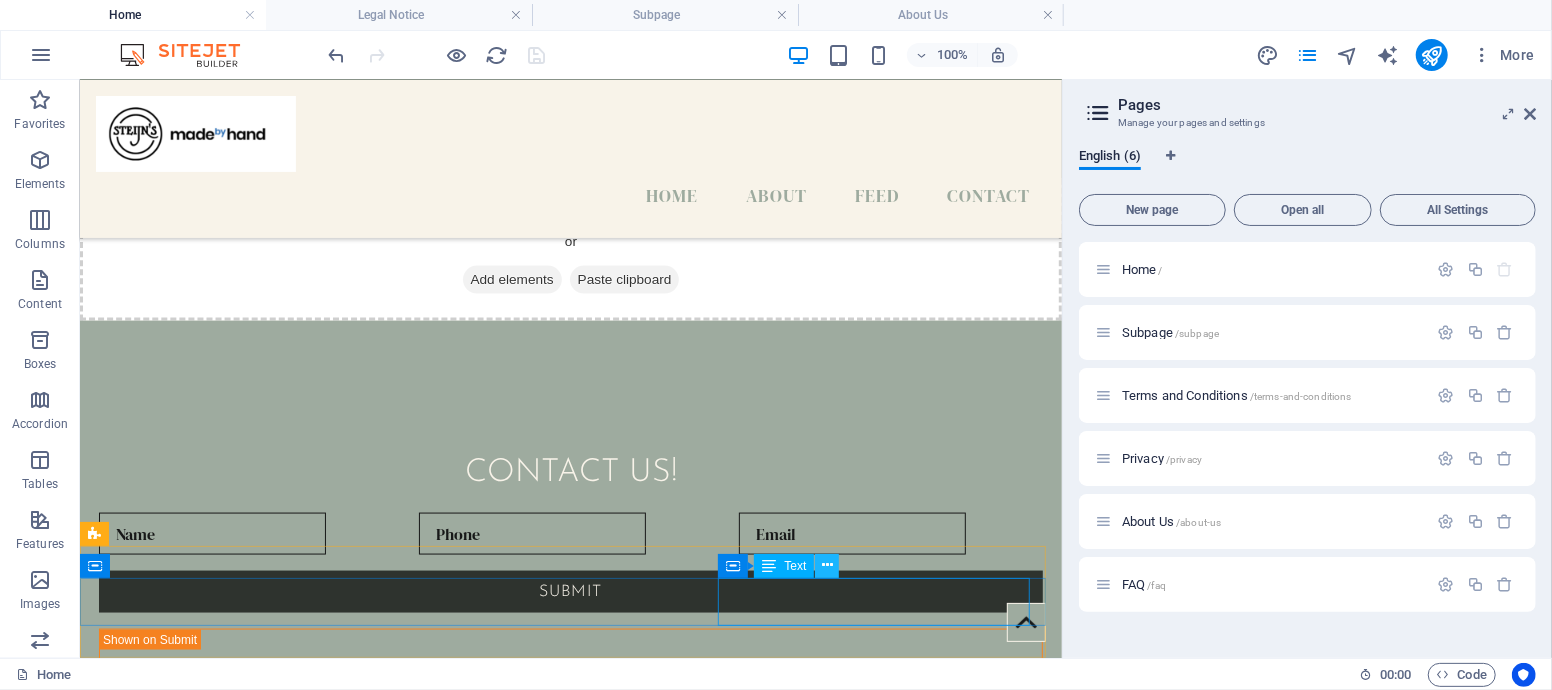 click at bounding box center [827, 565] 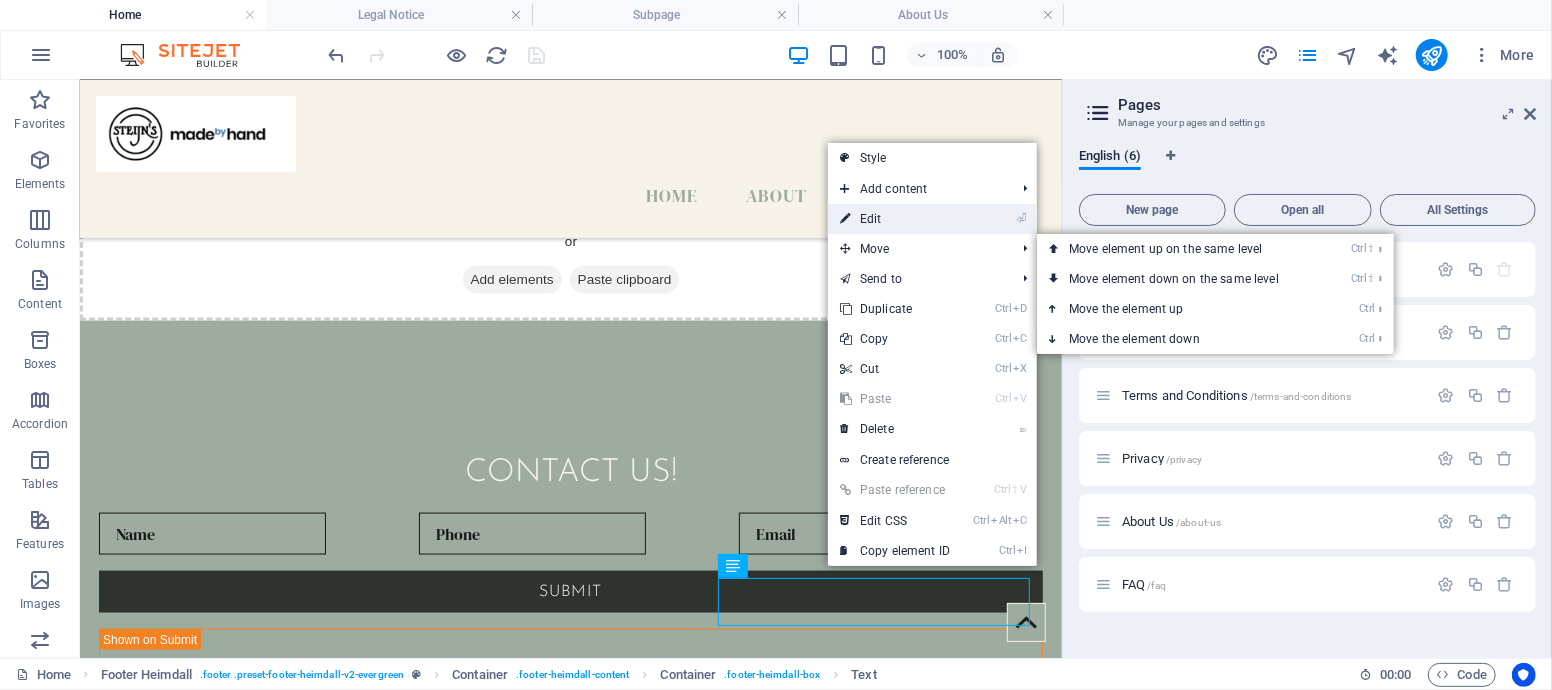 drag, startPoint x: 892, startPoint y: 227, endPoint x: 691, endPoint y: 266, distance: 204.74863 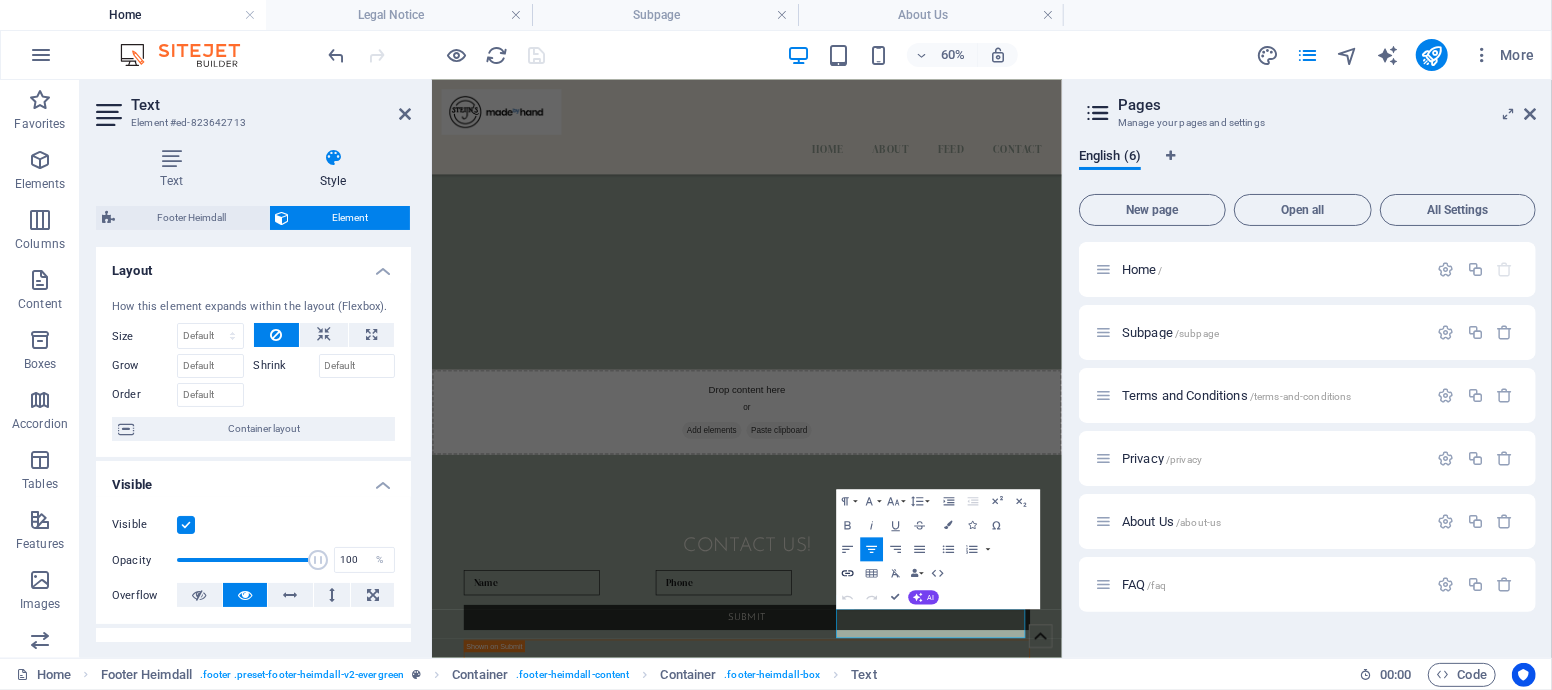 click 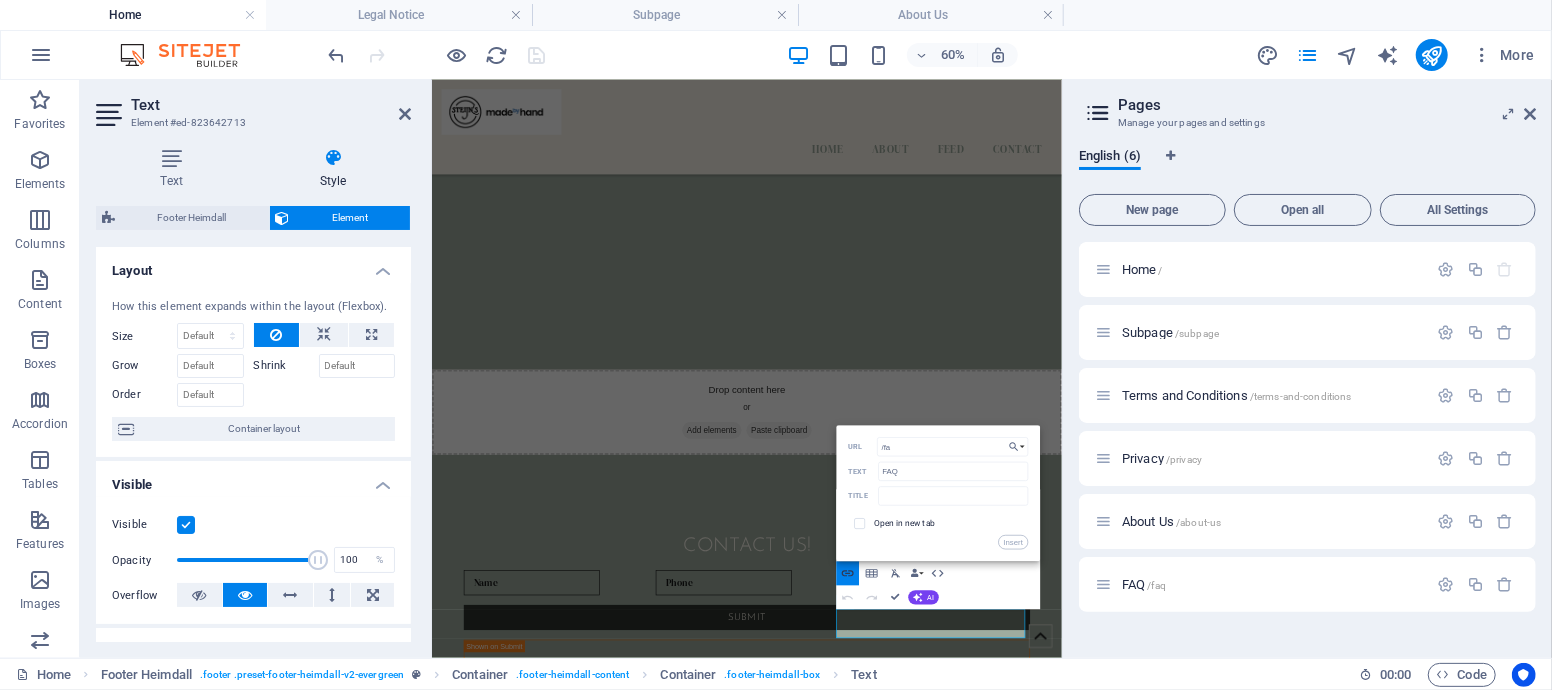 type on "/faq" 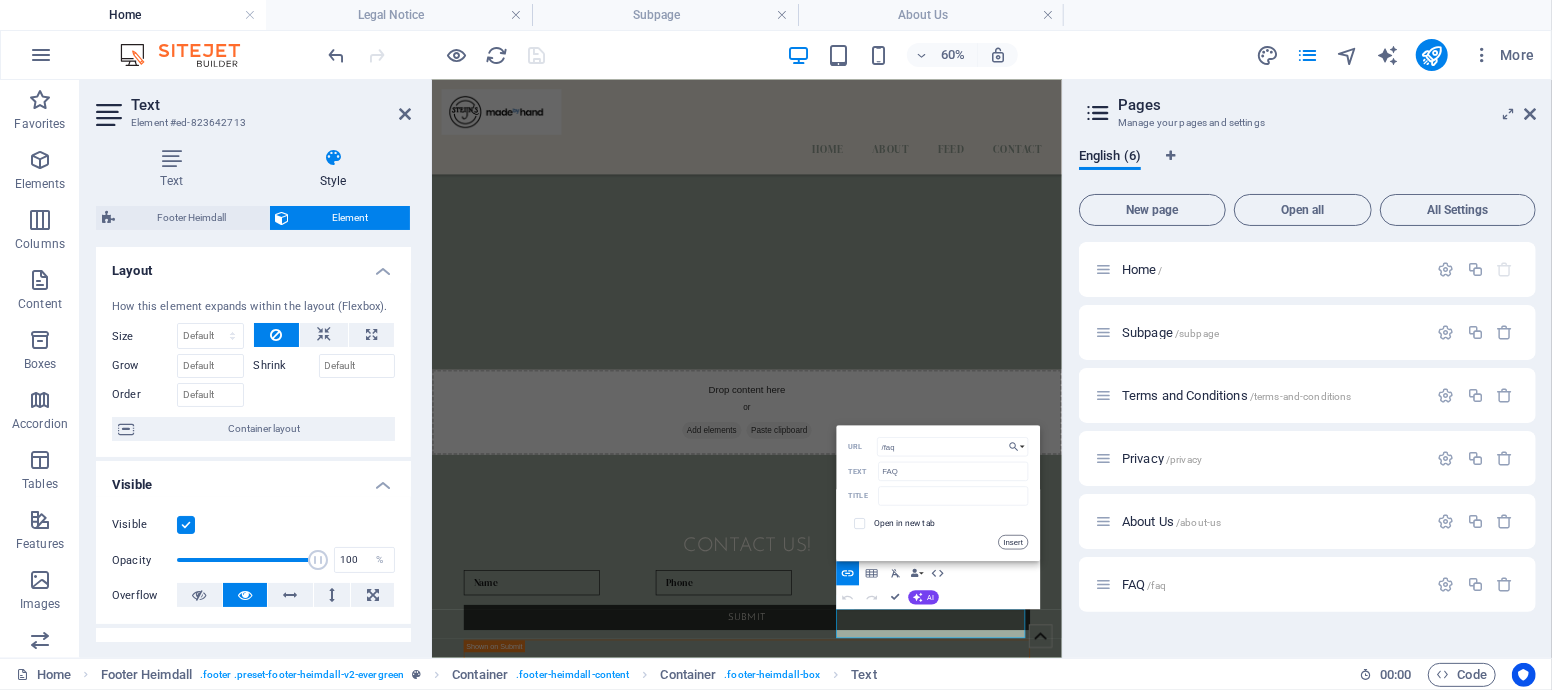 click on "Insert" at bounding box center [1013, 542] 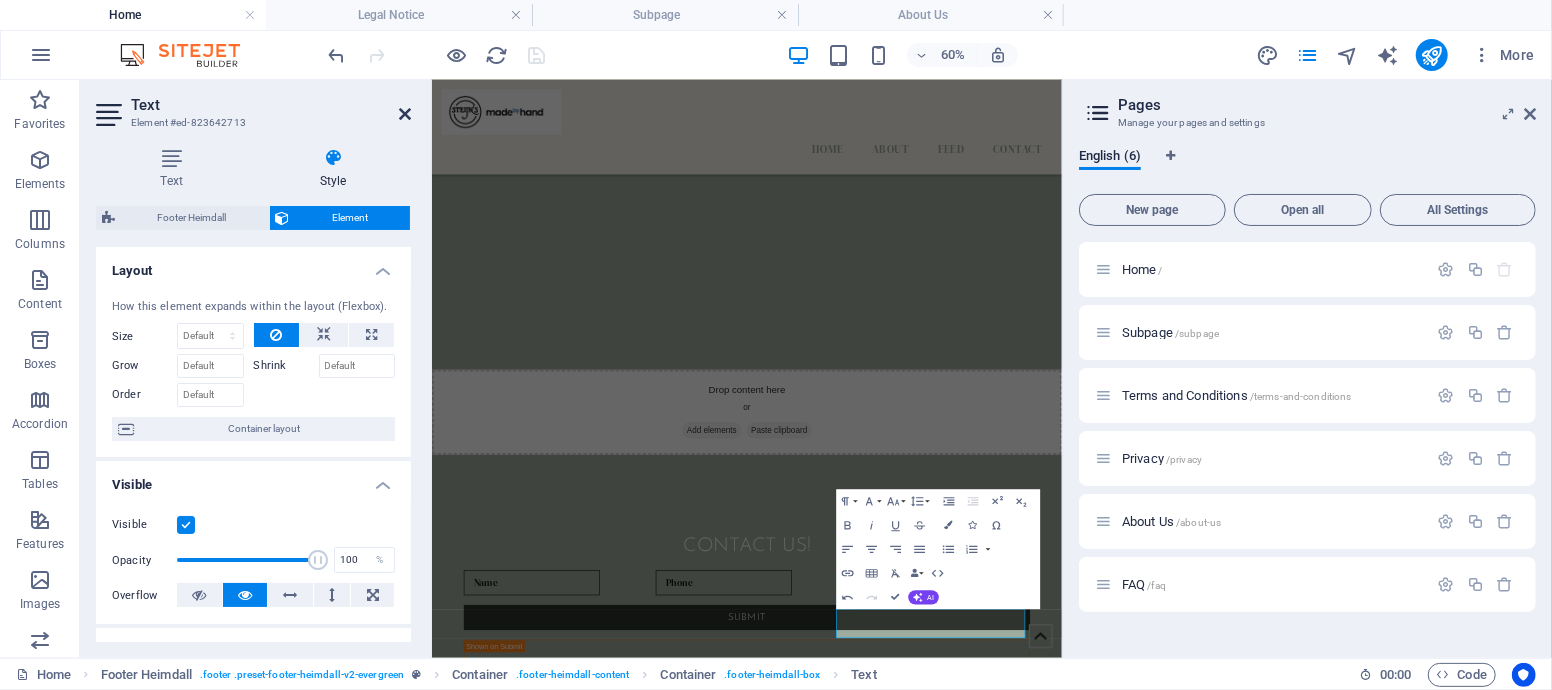 click at bounding box center [405, 114] 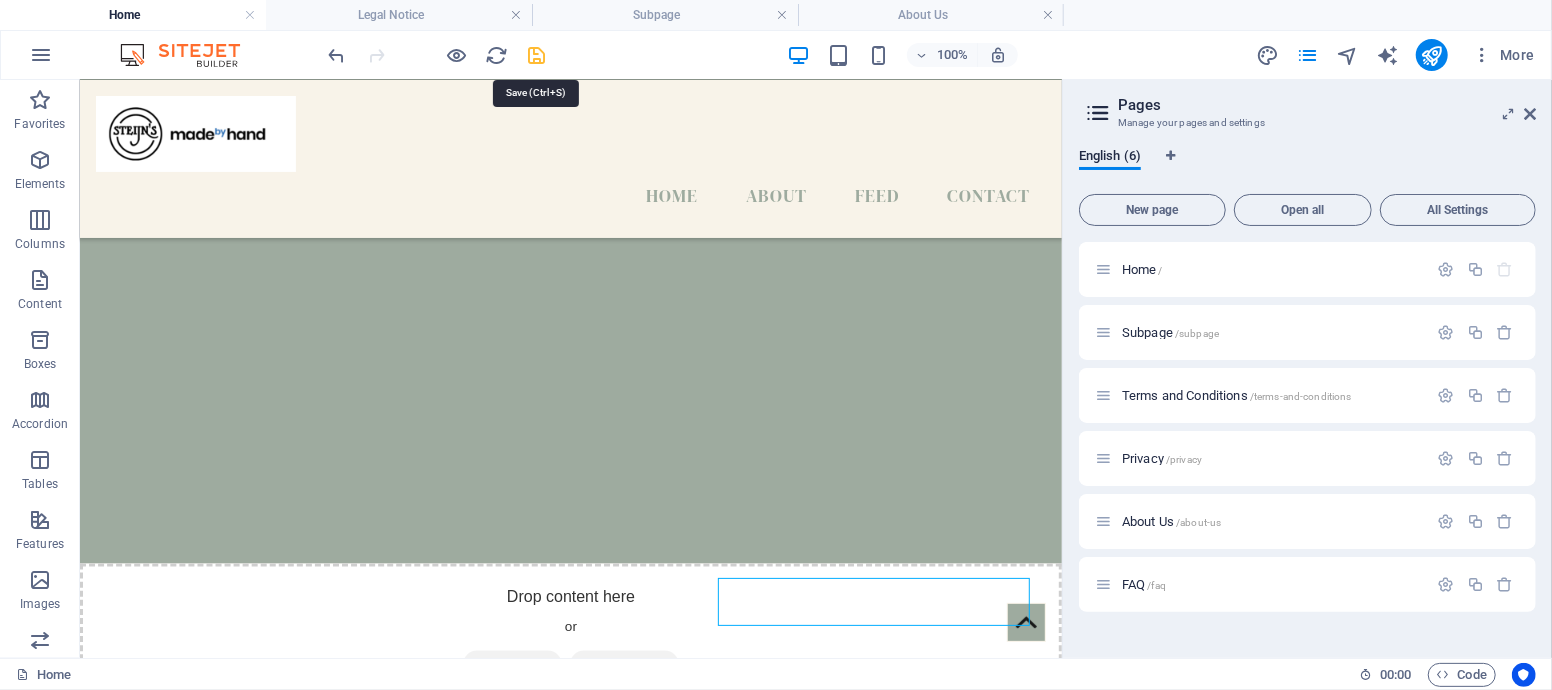 drag, startPoint x: 539, startPoint y: 53, endPoint x: 466, endPoint y: 6, distance: 86.821655 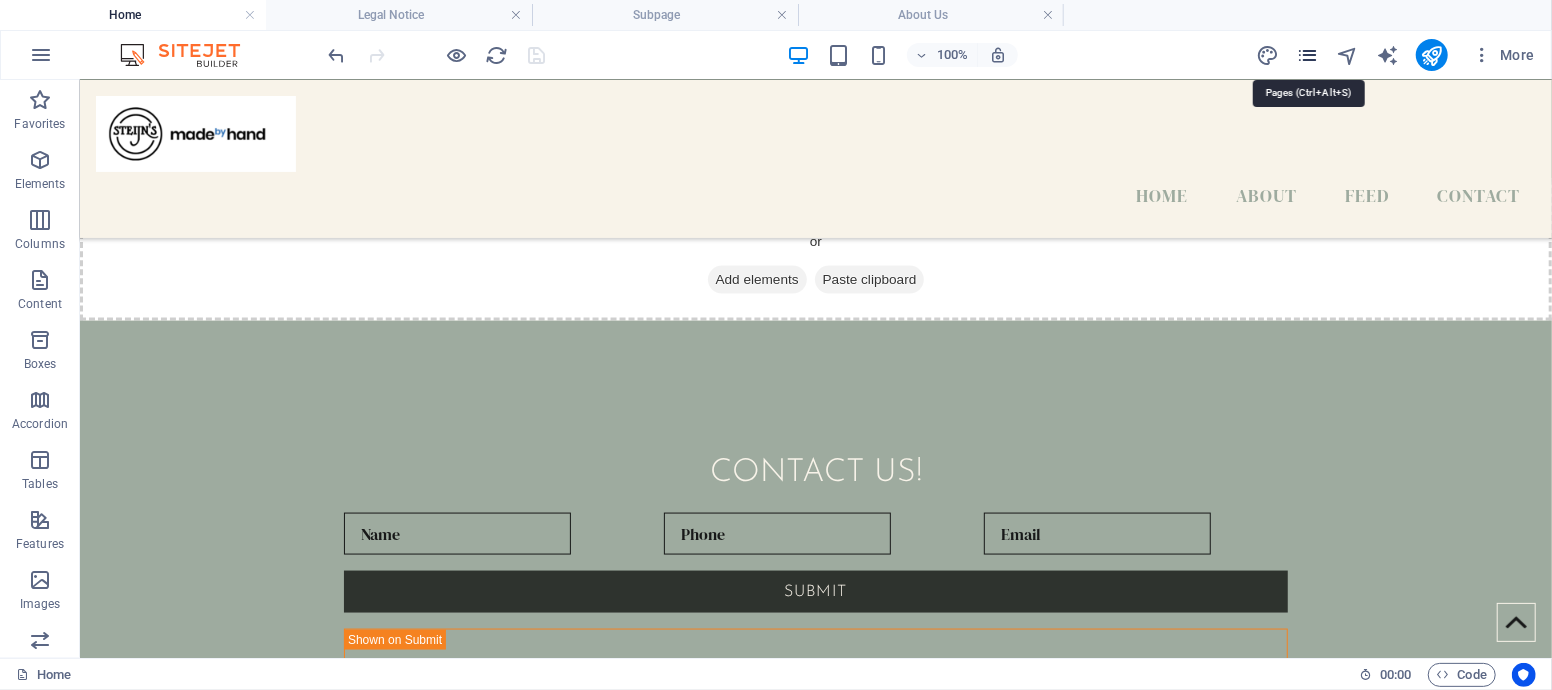click at bounding box center [1307, 55] 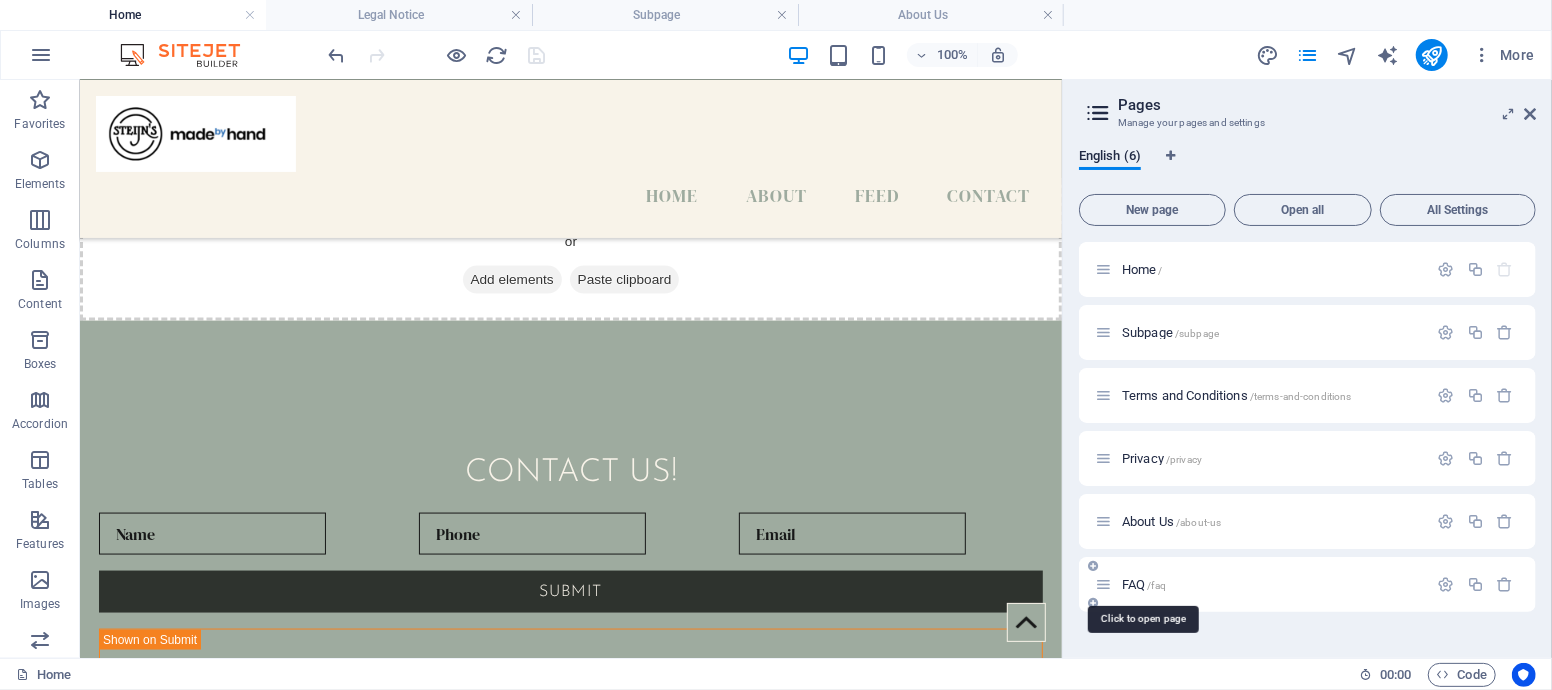 click on "FAQ /faq" at bounding box center [1144, 584] 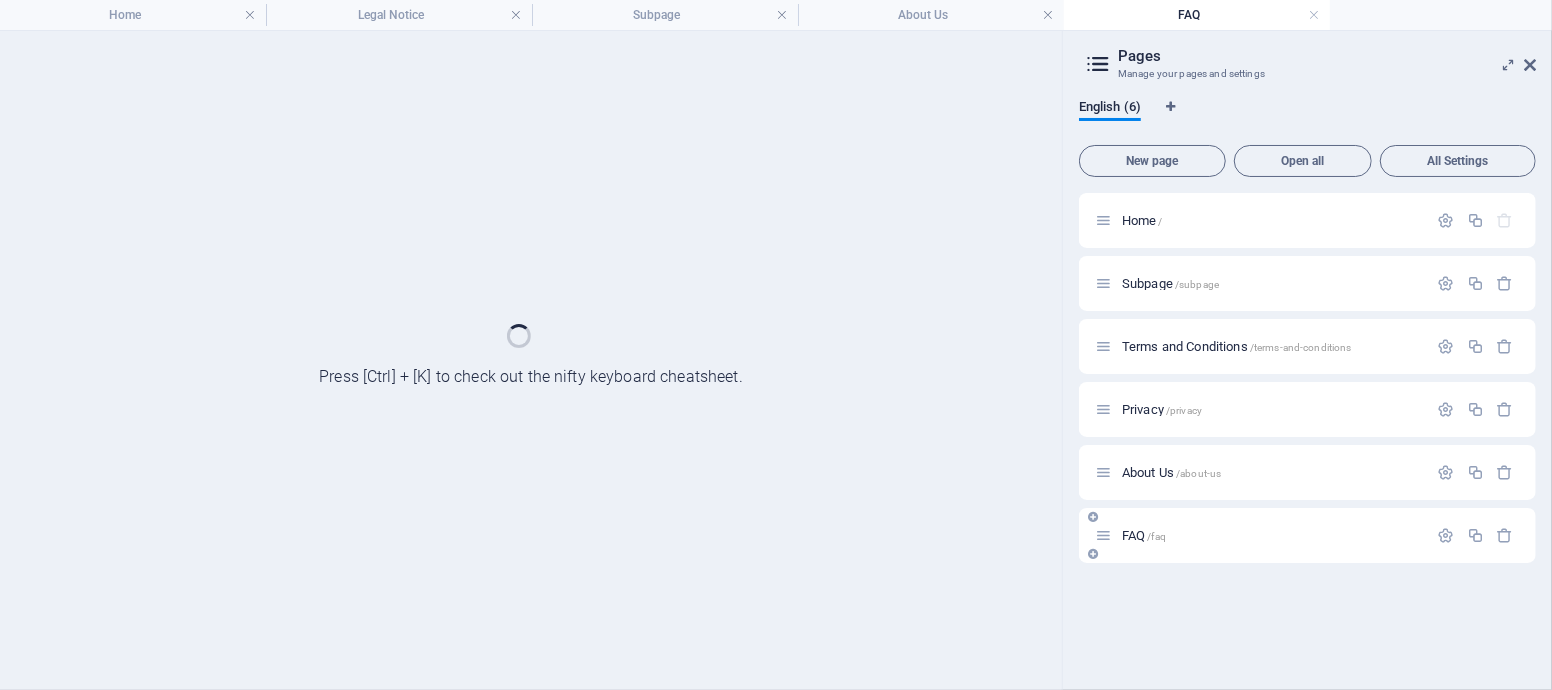 scroll, scrollTop: 0, scrollLeft: 0, axis: both 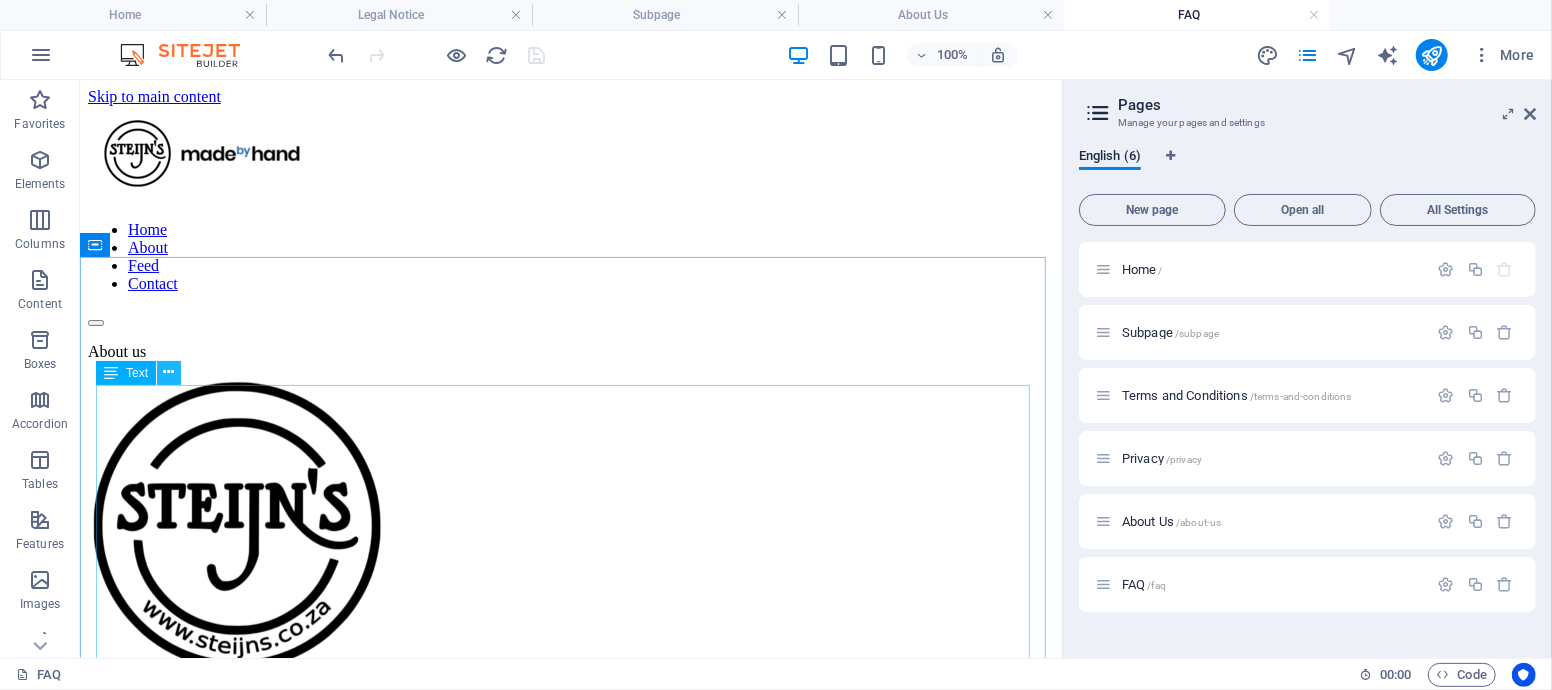 click at bounding box center [169, 372] 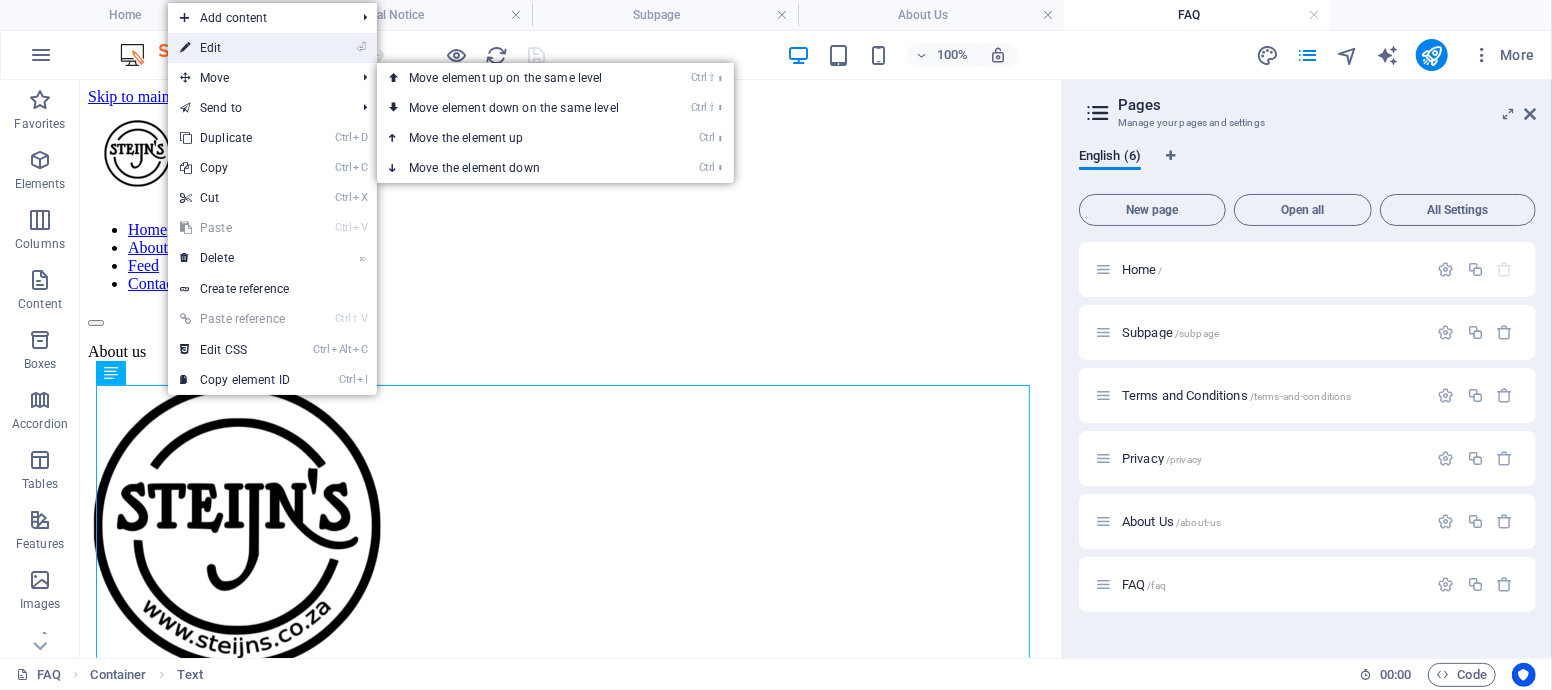 click on "⏎  Edit" at bounding box center [235, 48] 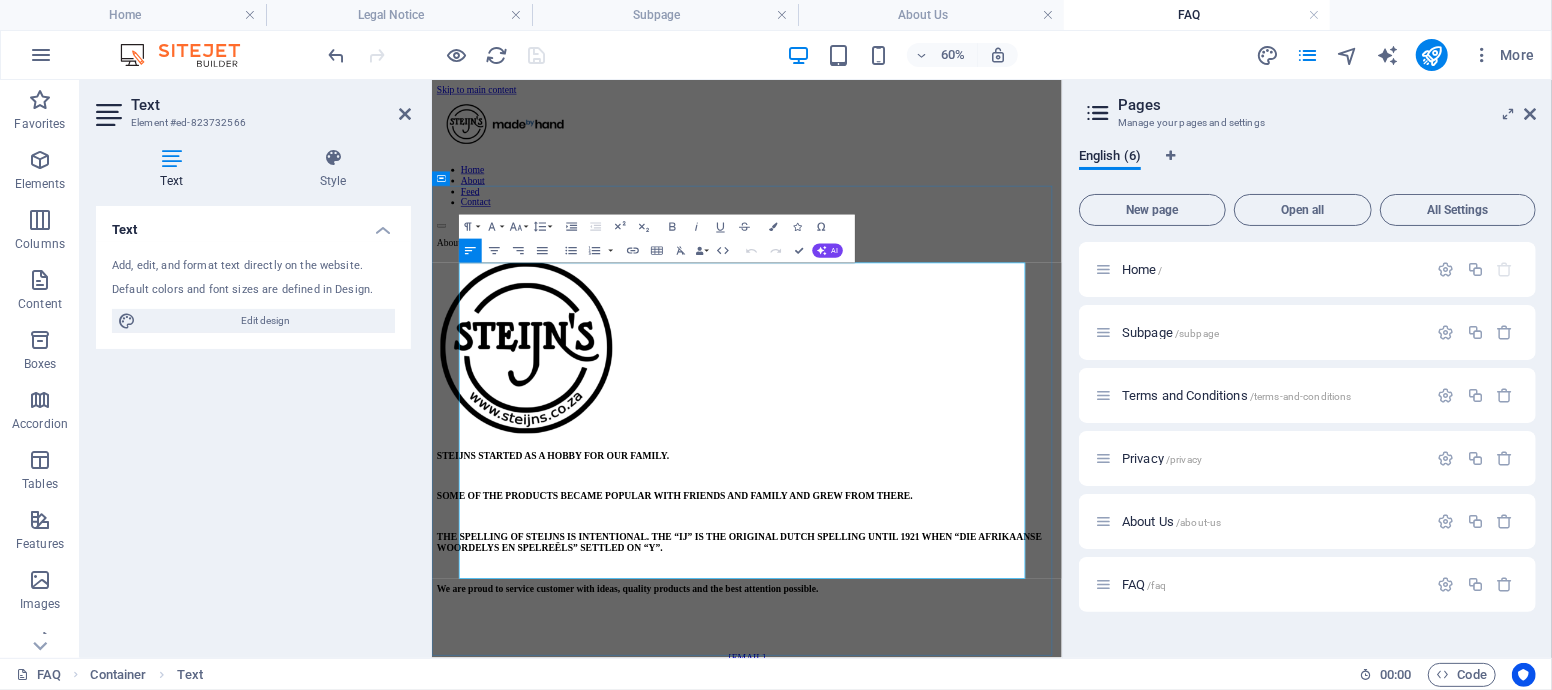 click at bounding box center (956, 529) 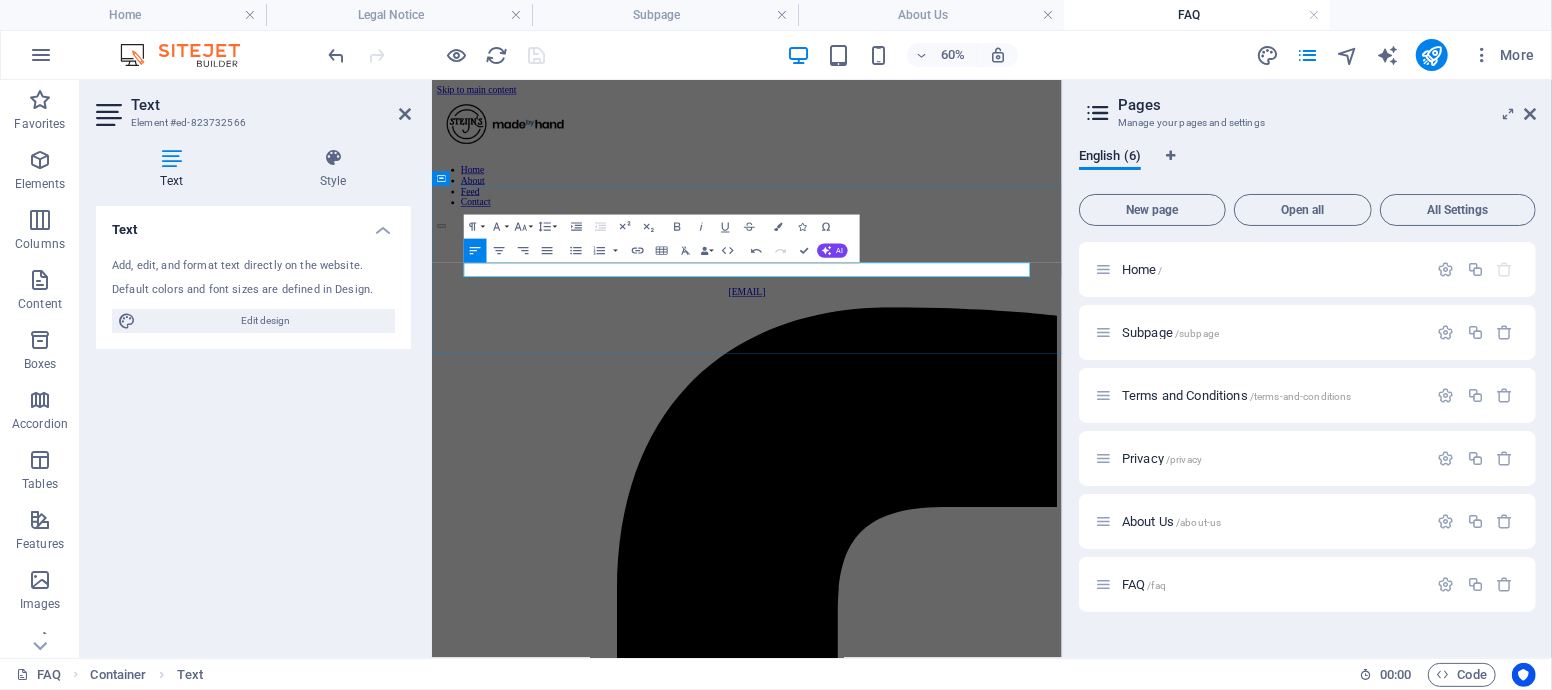 click at bounding box center (956, 352) 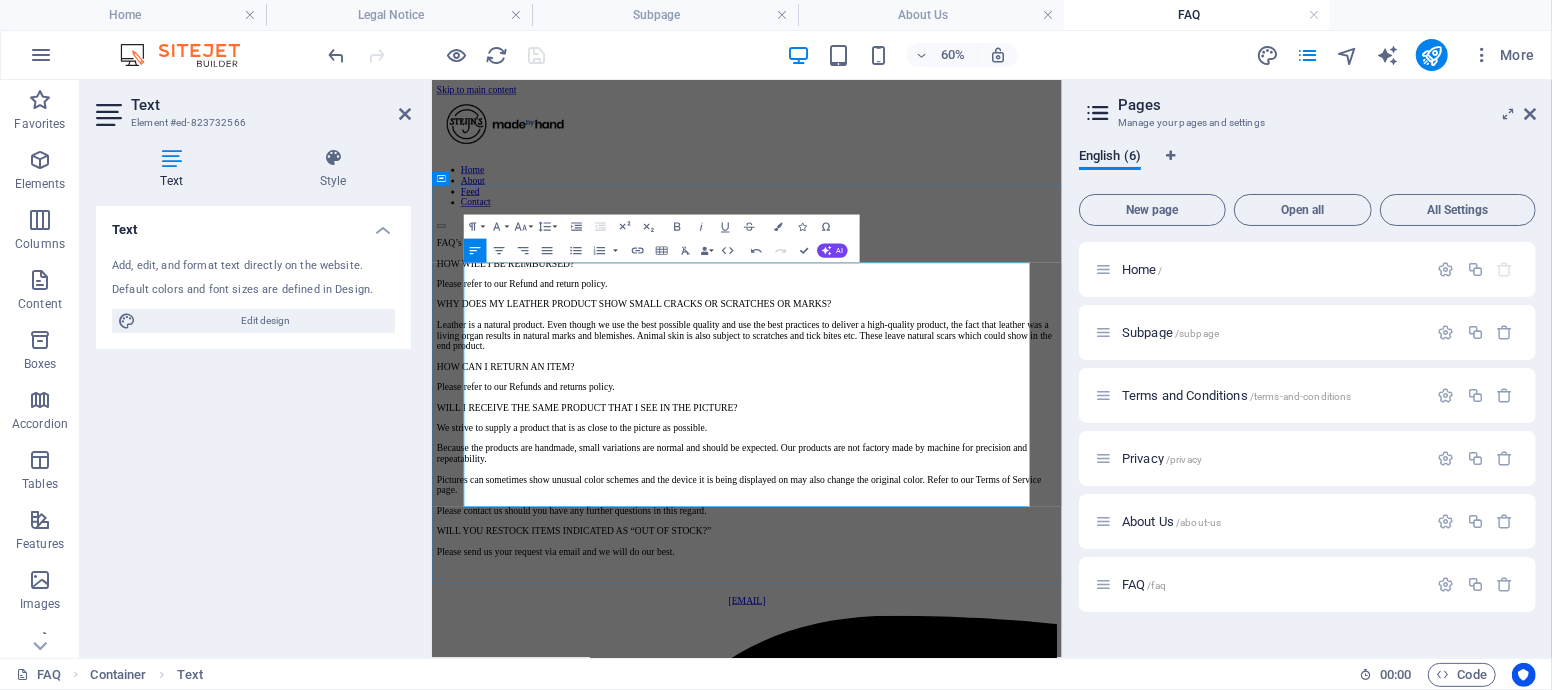click on "FAQ’s" at bounding box center [956, 352] 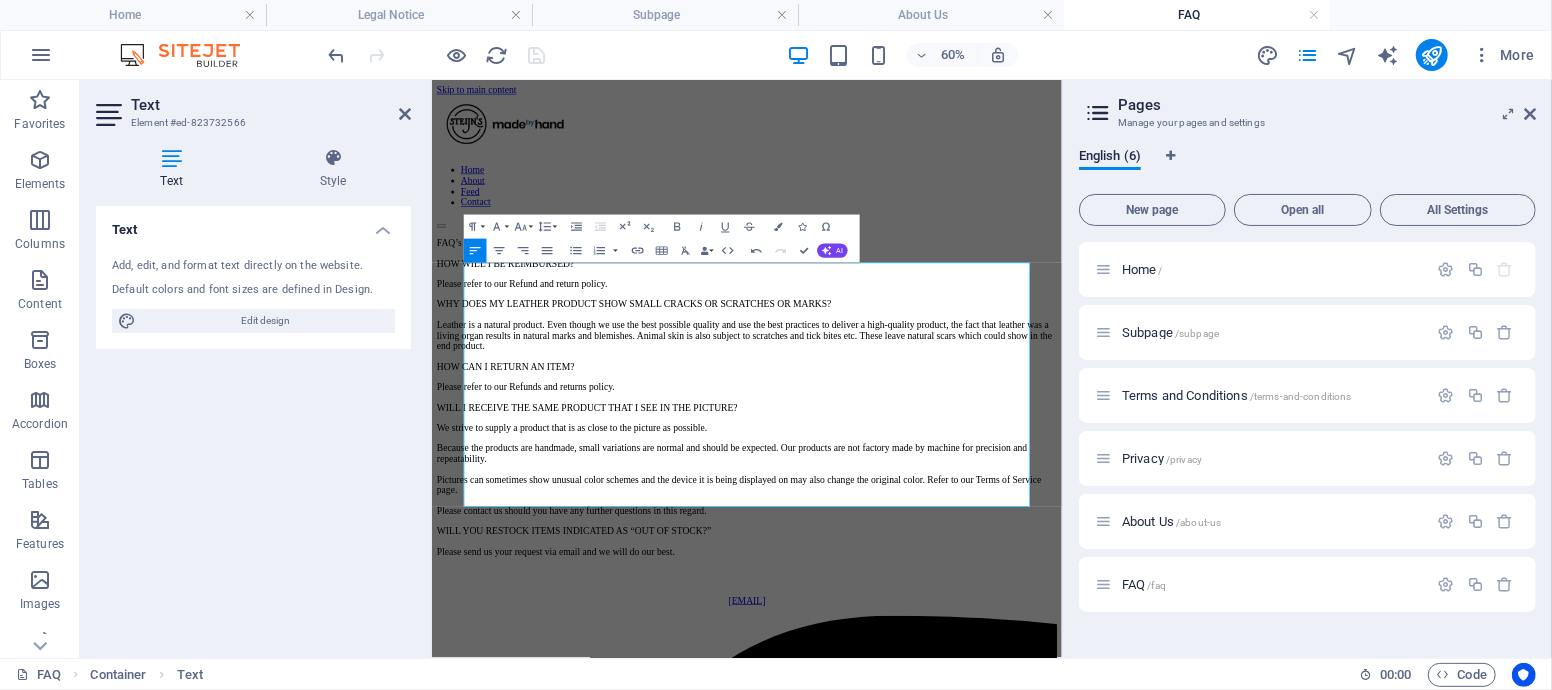 click on "Pages Manage your pages and settings English (6) New page Open all All Settings Home / Subpage /subpage Terms and Conditions /terms-and-conditions Privacy /privacy About Us /about-us FAQ /faq" at bounding box center [1307, 369] 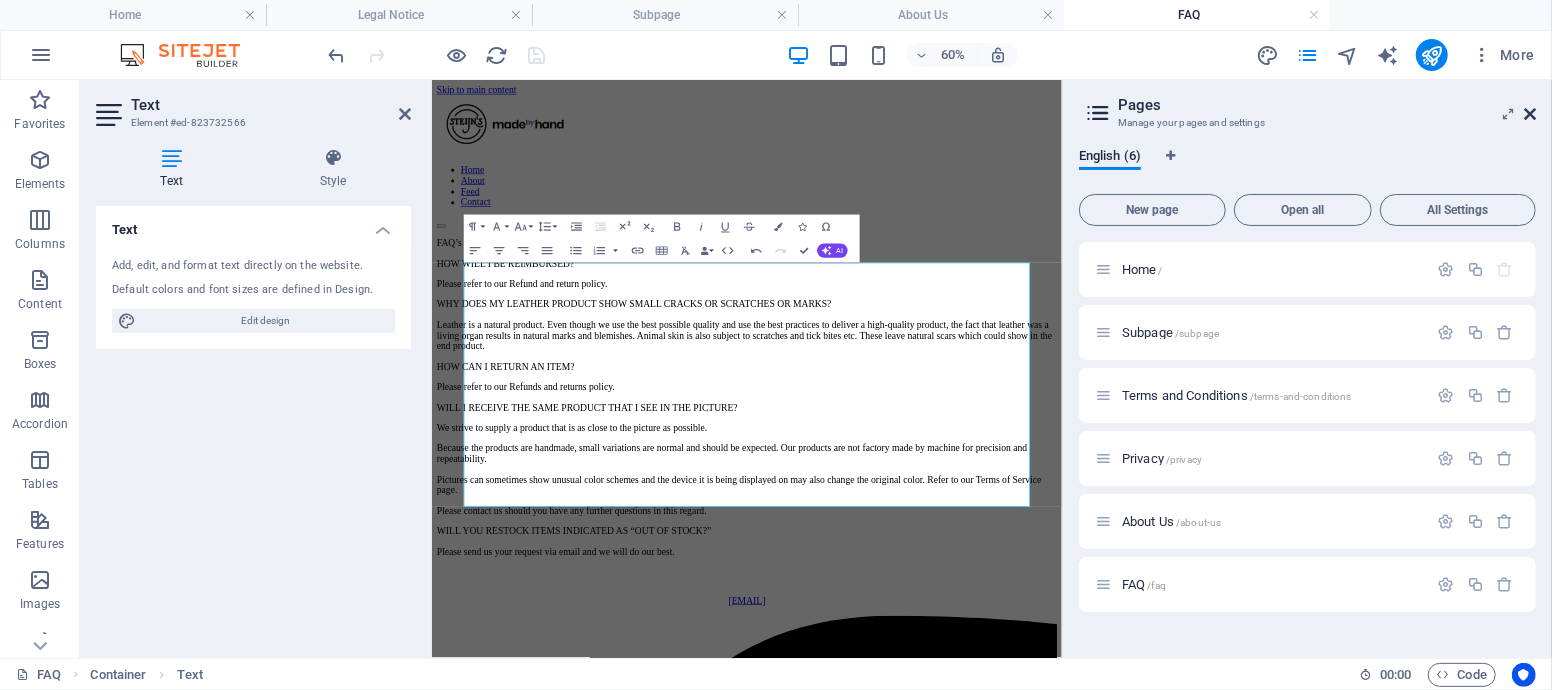 click at bounding box center (1530, 114) 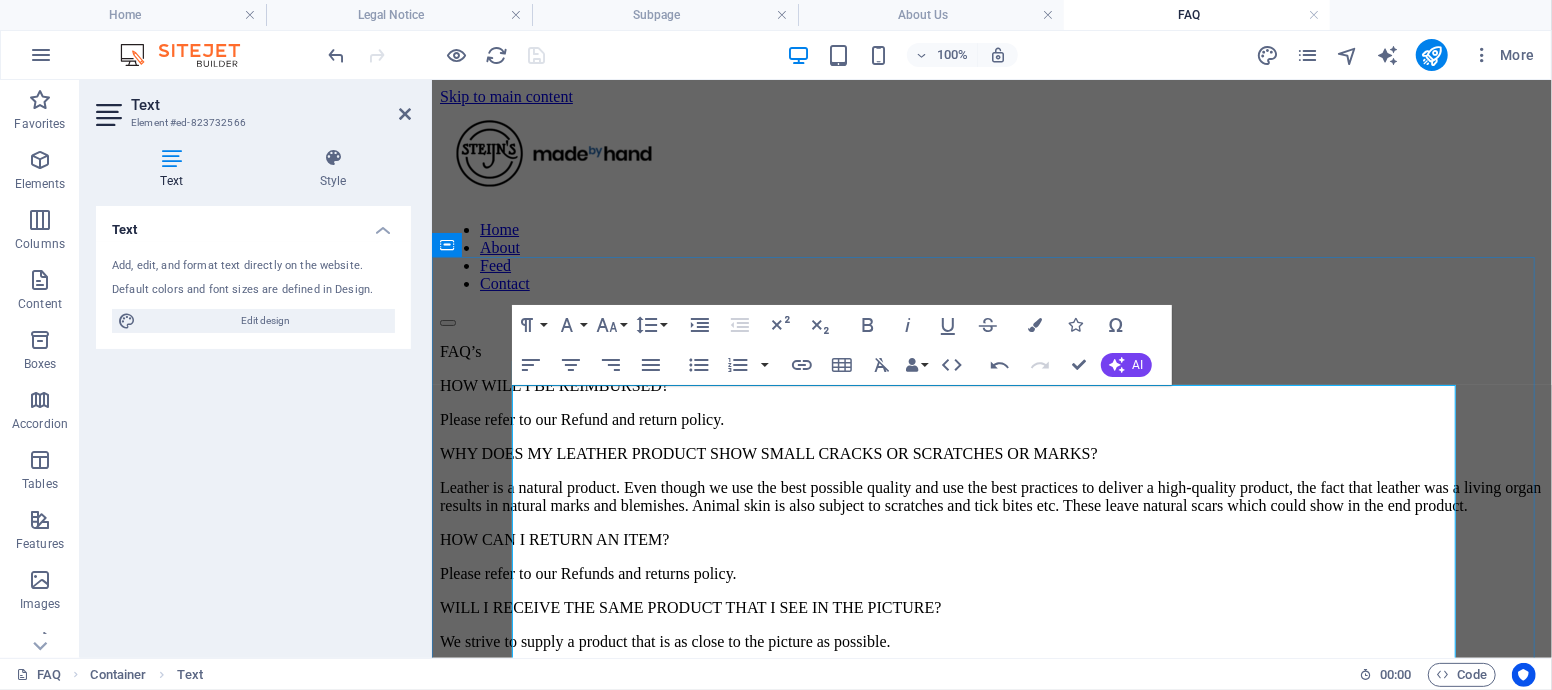 click on "FAQ’s" at bounding box center [991, 351] 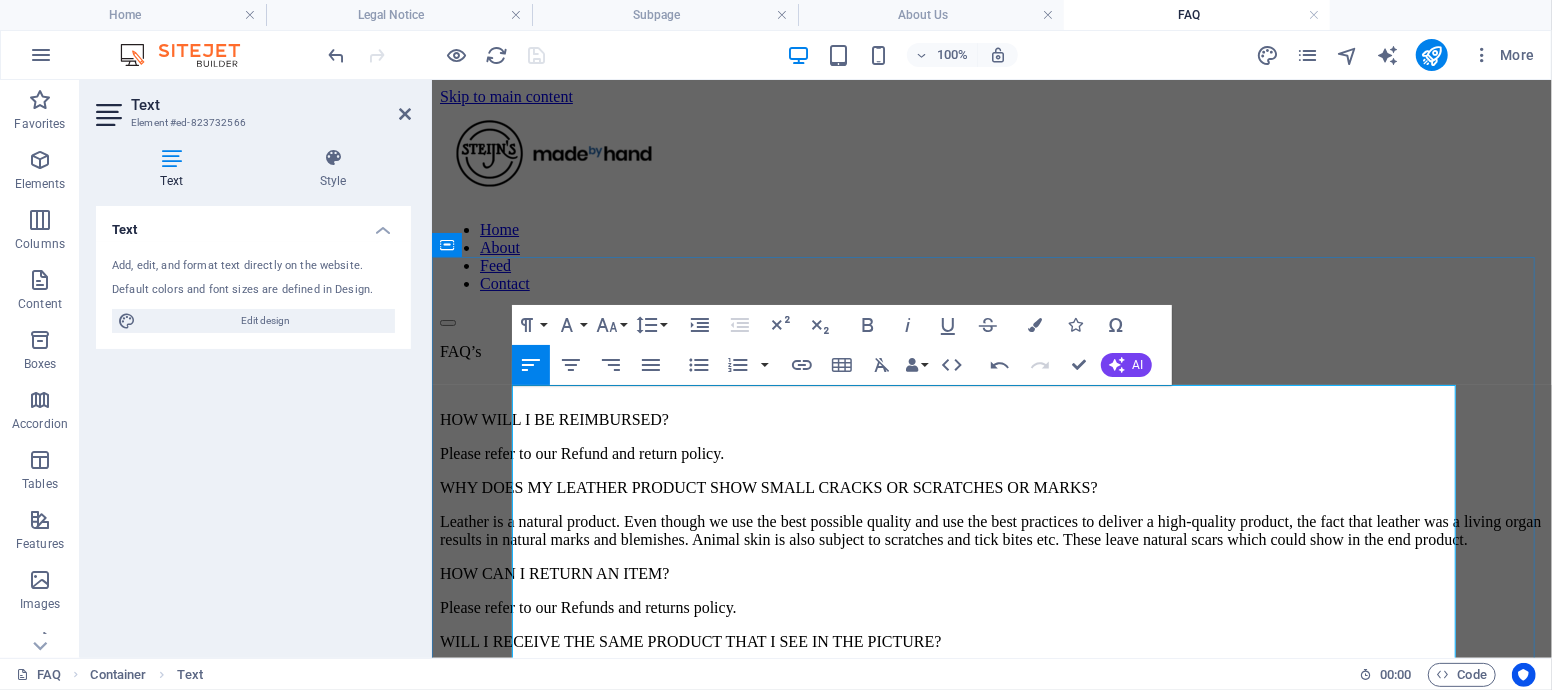 click on "Please refer to our Refund and return policy." at bounding box center (991, 453) 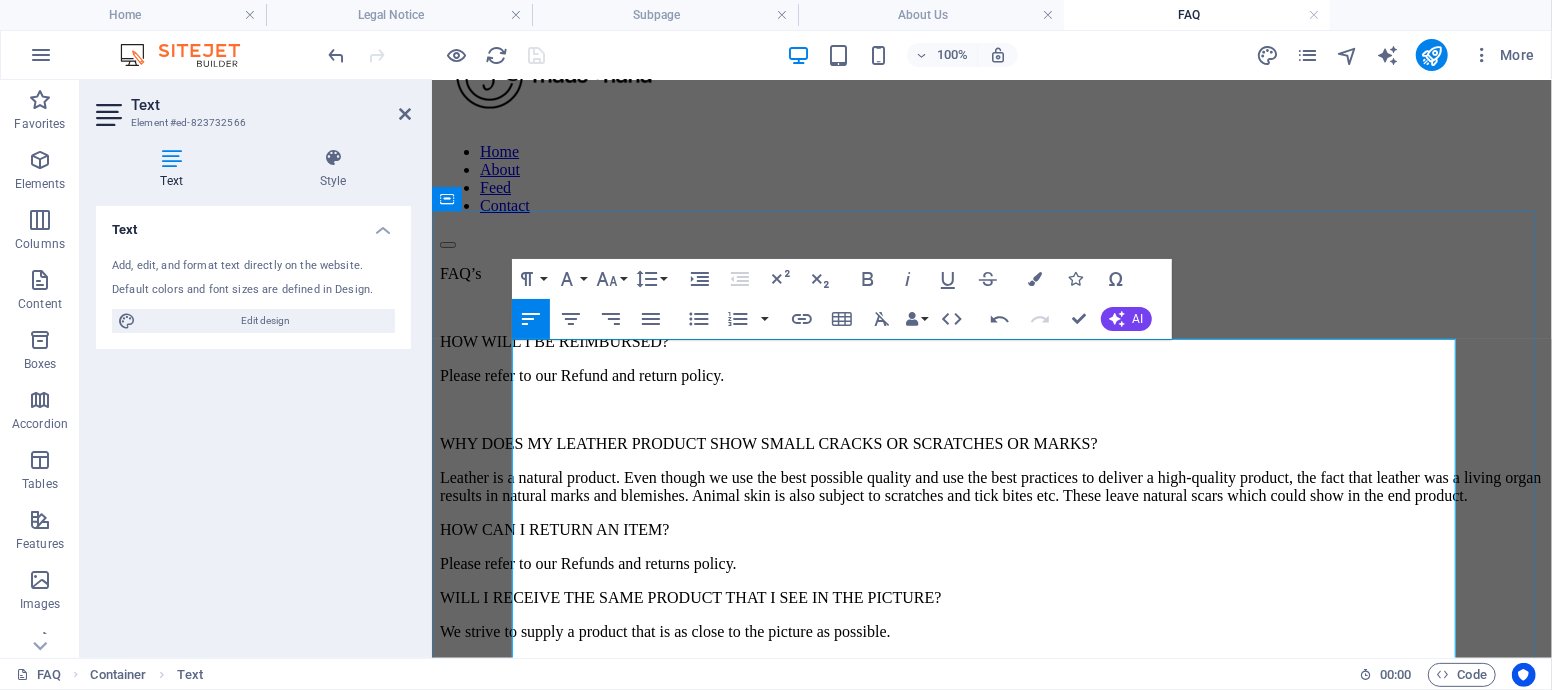 scroll, scrollTop: 111, scrollLeft: 0, axis: vertical 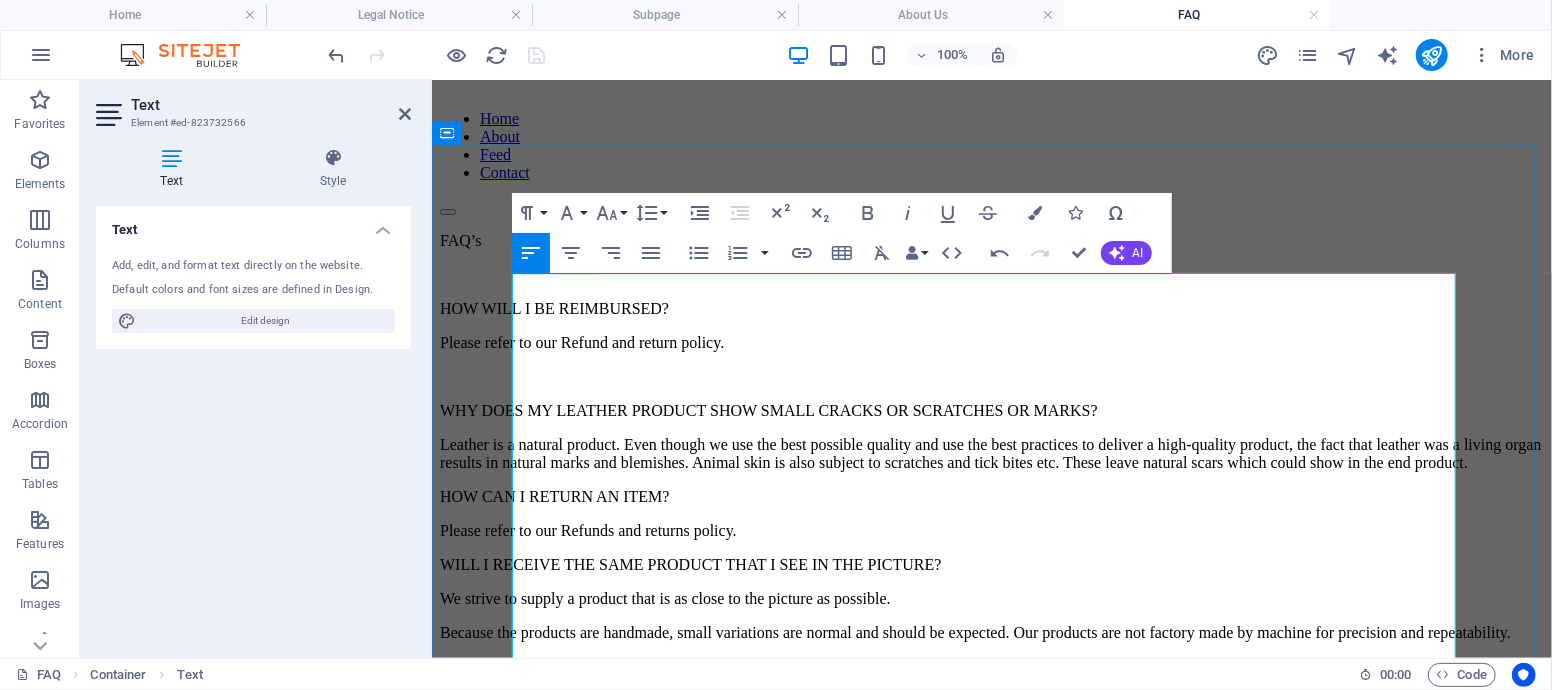 click on "Leather is a natural product. Even though we use the best possible quality and use the best practices to deliver a high-quality product, the fact that leather was a living organ results in natural marks and blemishes. Animal skin is also subject to scratches and tick bites etc. These leave natural scars which could show in the end product." at bounding box center (991, 453) 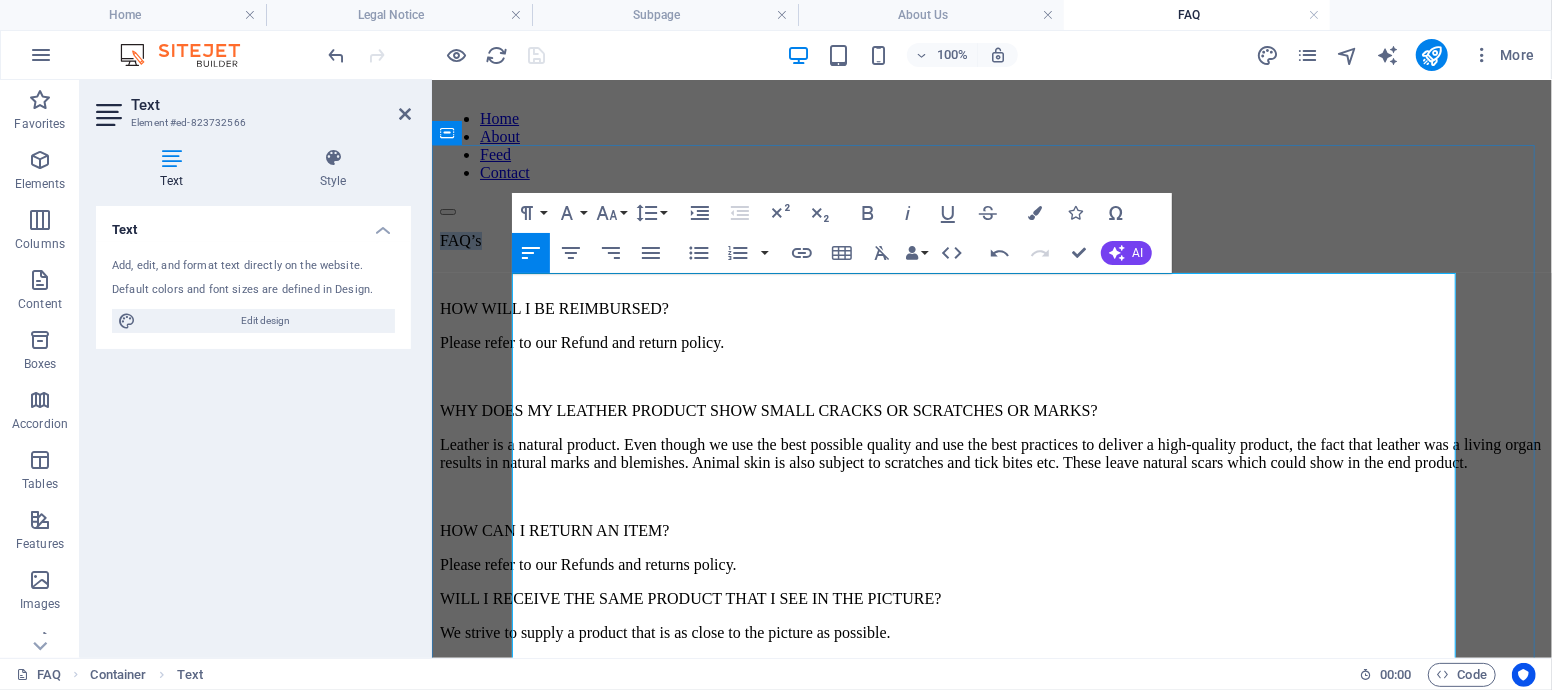 drag, startPoint x: 572, startPoint y: 283, endPoint x: 511, endPoint y: 285, distance: 61.03278 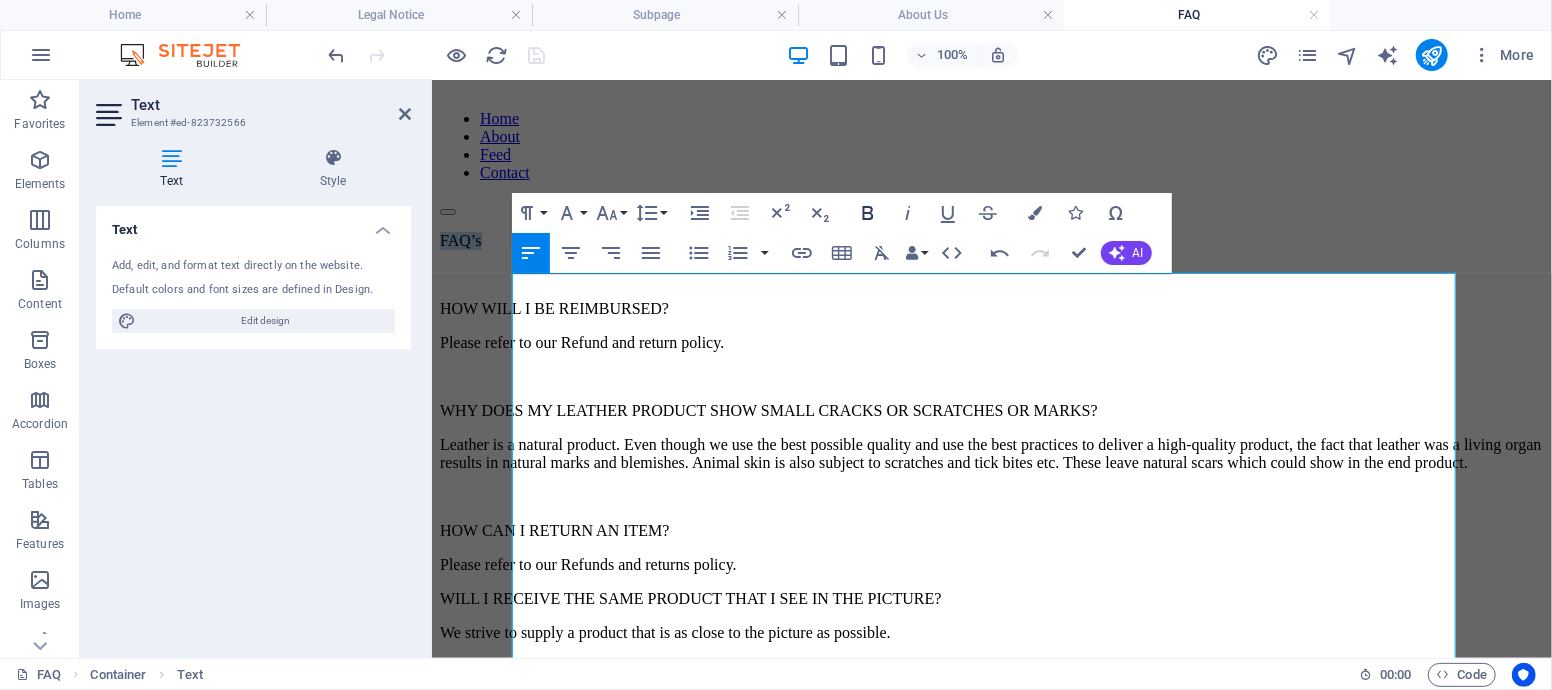 click 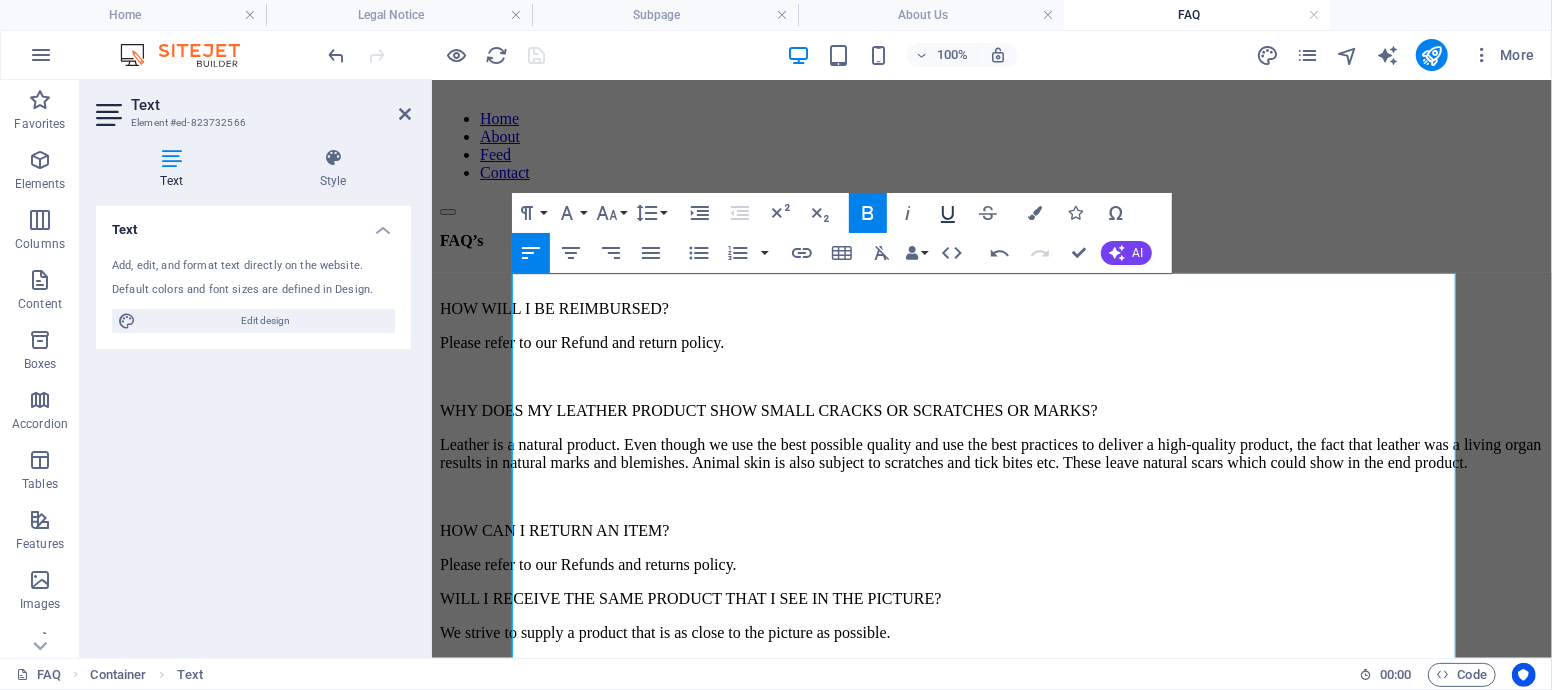 click 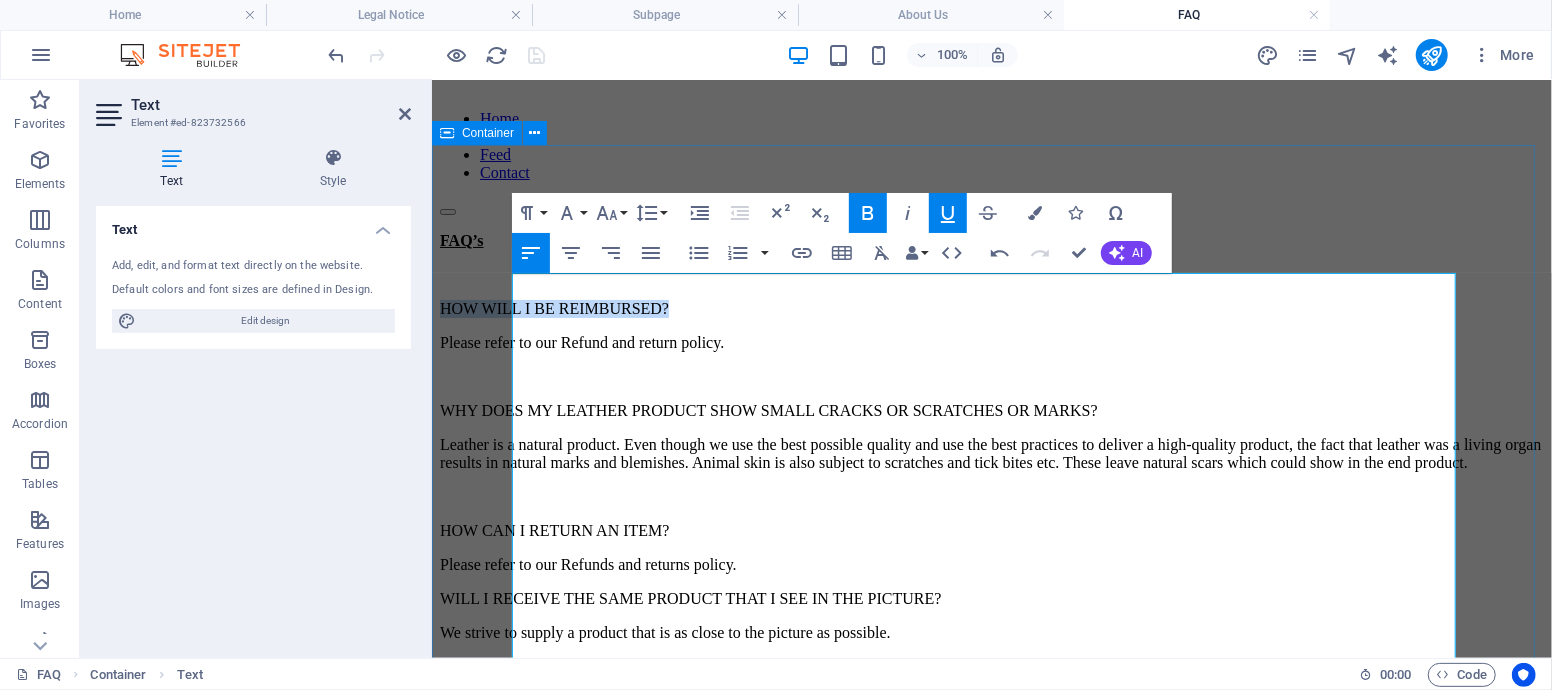 drag, startPoint x: 739, startPoint y: 329, endPoint x: 516, endPoint y: 323, distance: 223.0807 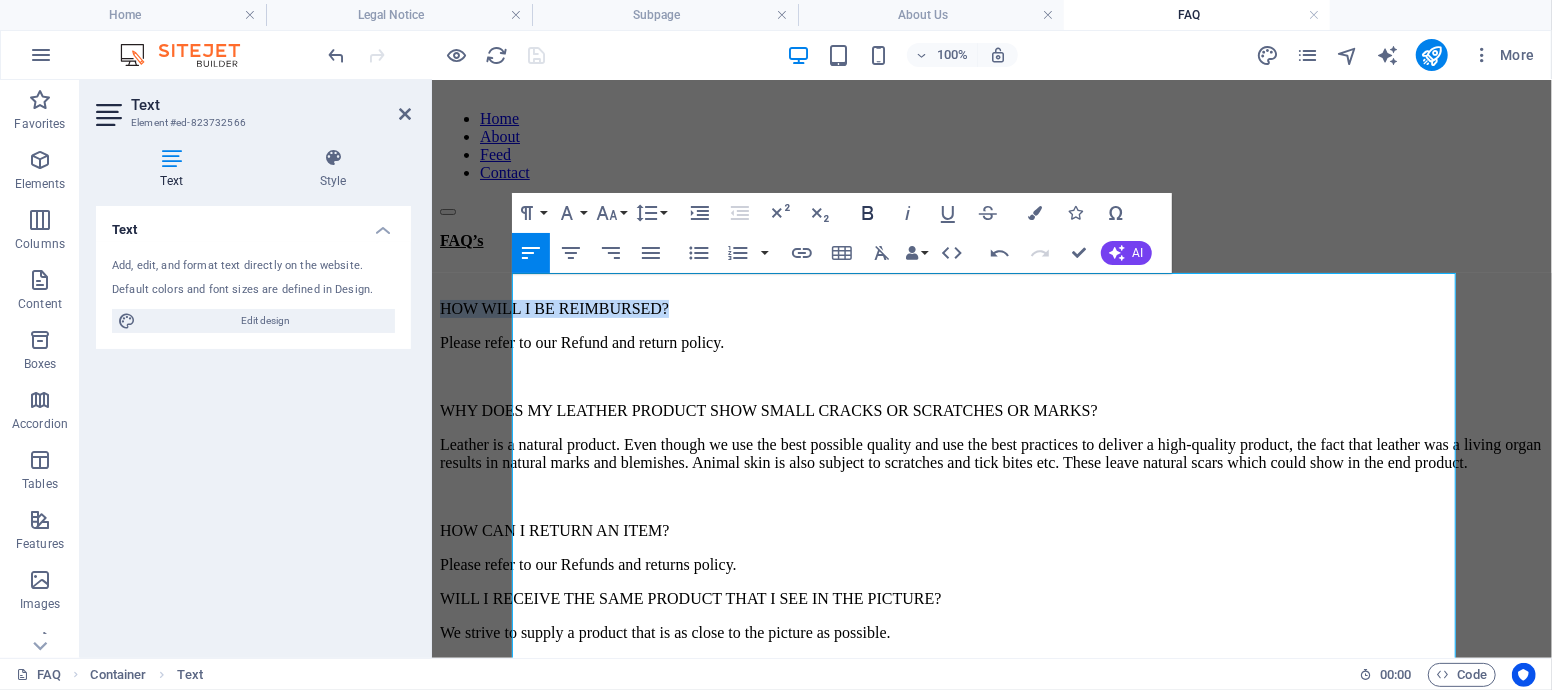 click 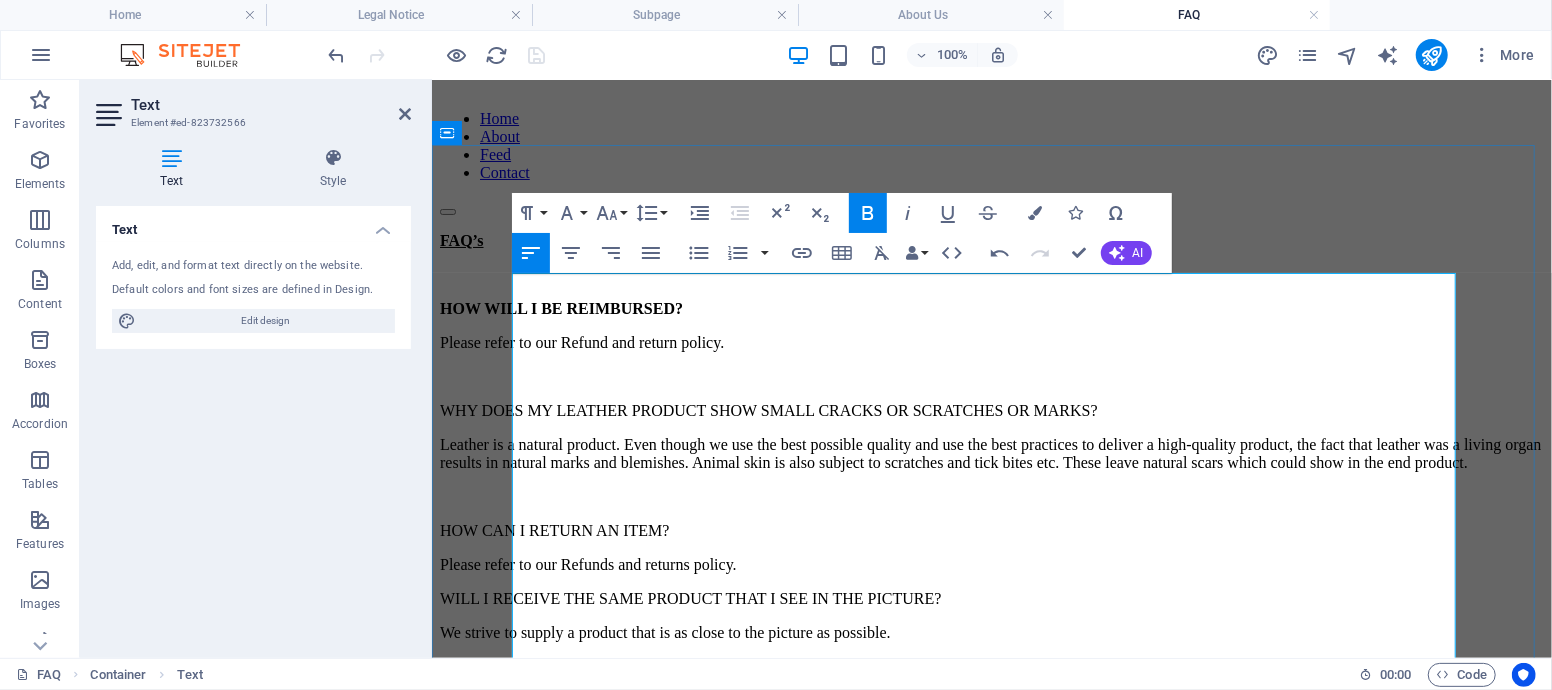 click on "WHY DOES MY LEATHER PRODUCT SHOW SMALL CRACKS OR SCRATCHES OR MARKS?" at bounding box center (991, 410) 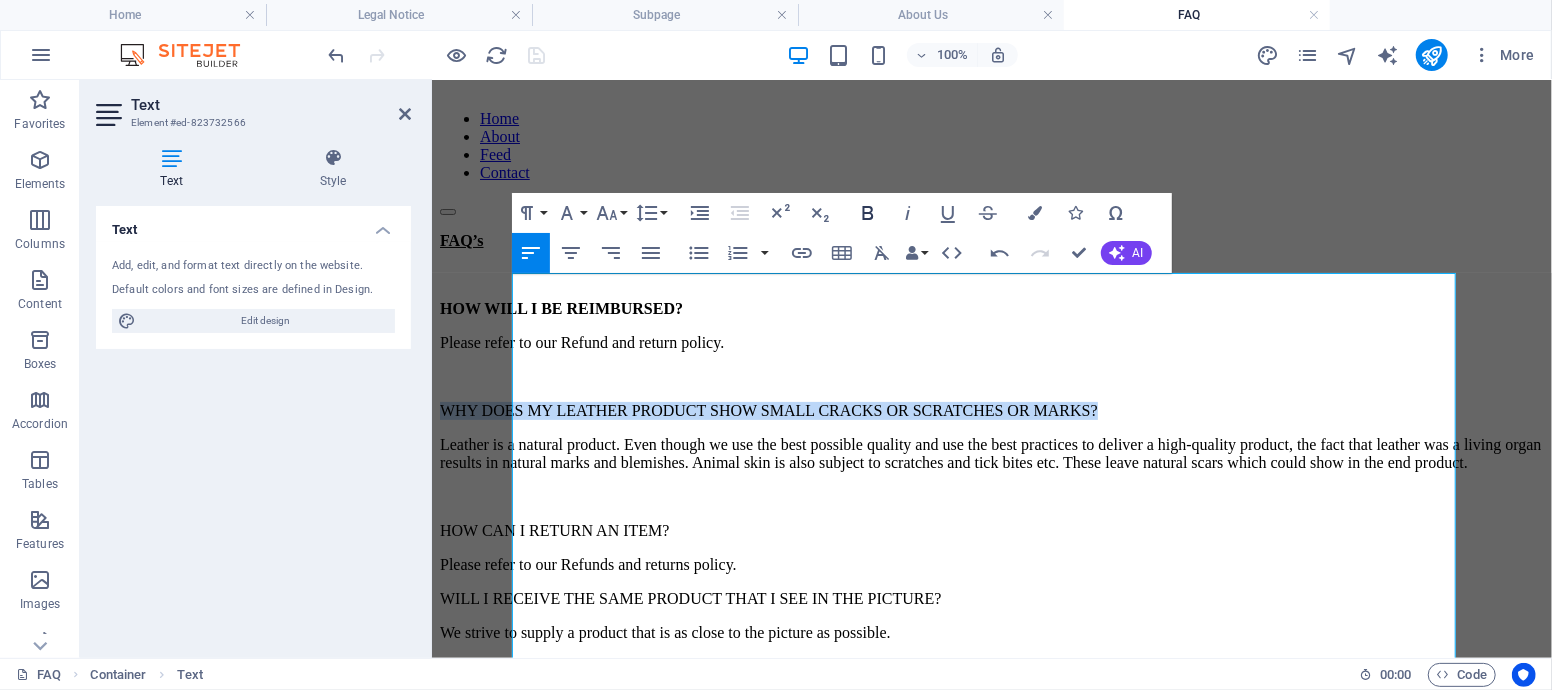 click 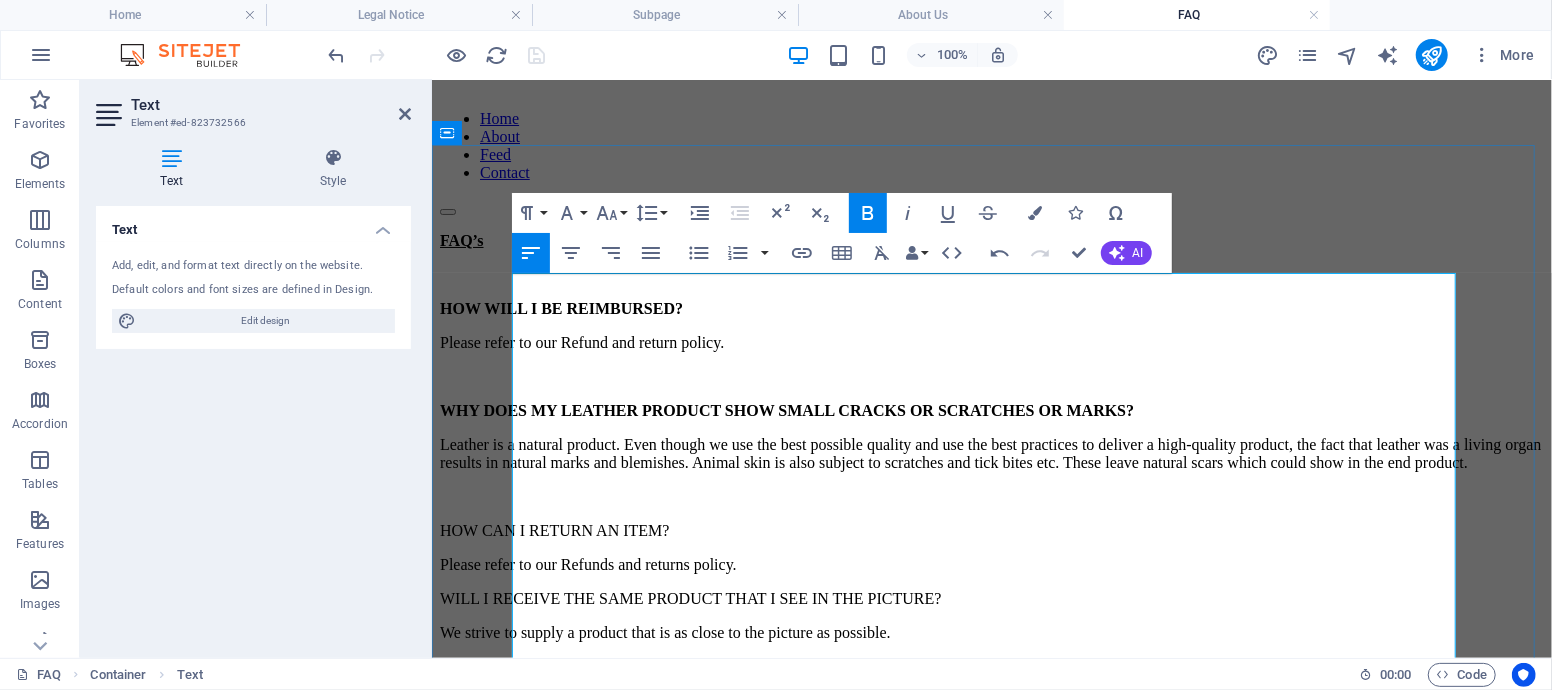 click on "HOW CAN I RETURN AN ITEM?" at bounding box center [991, 530] 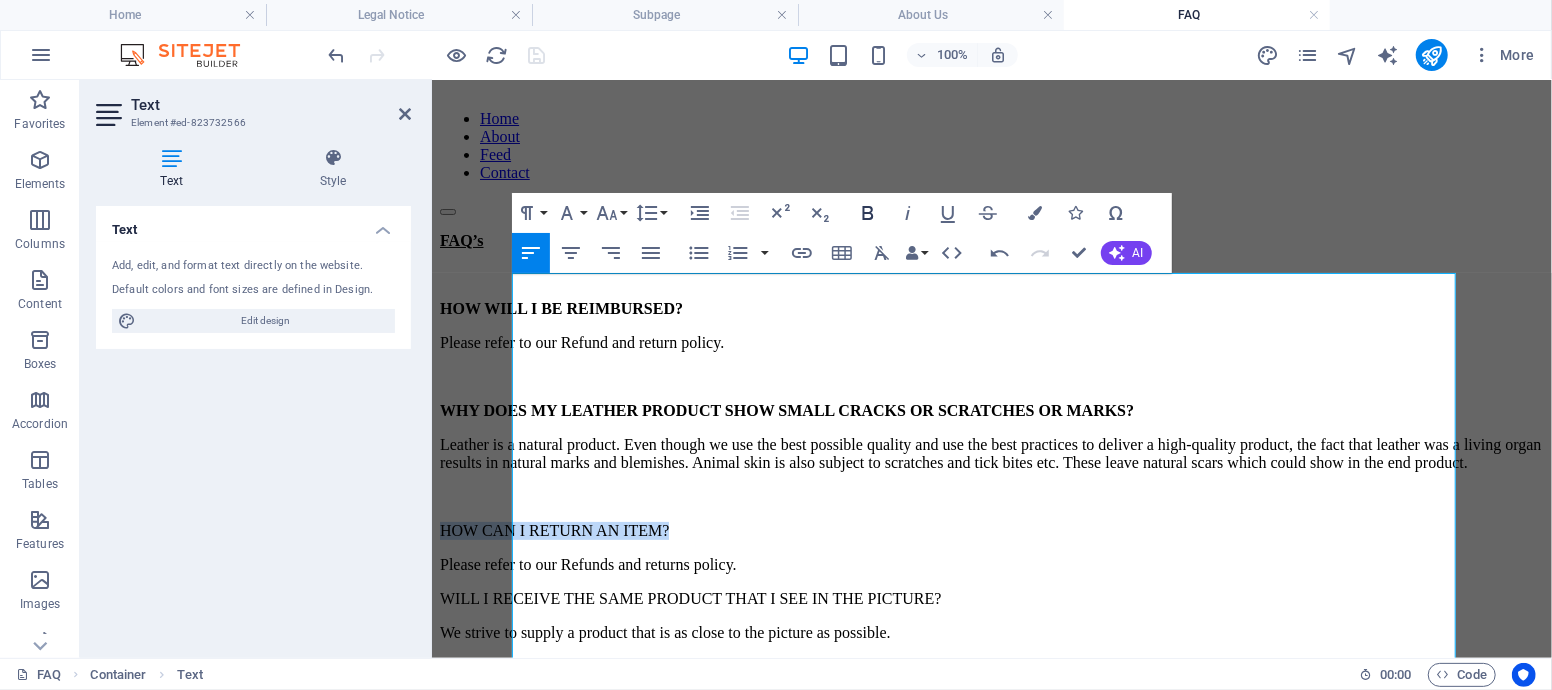 click 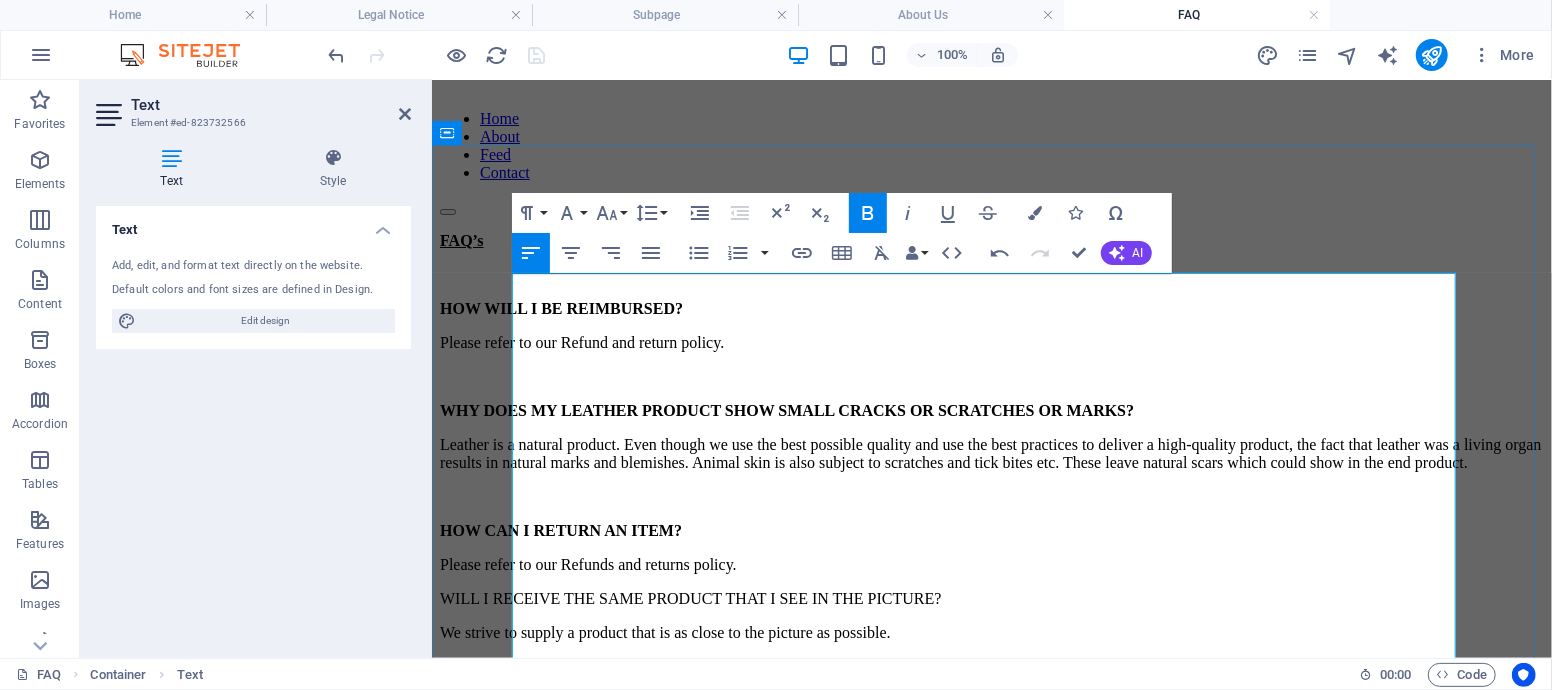 click on "Please refer to our Refunds and returns policy." at bounding box center (991, 564) 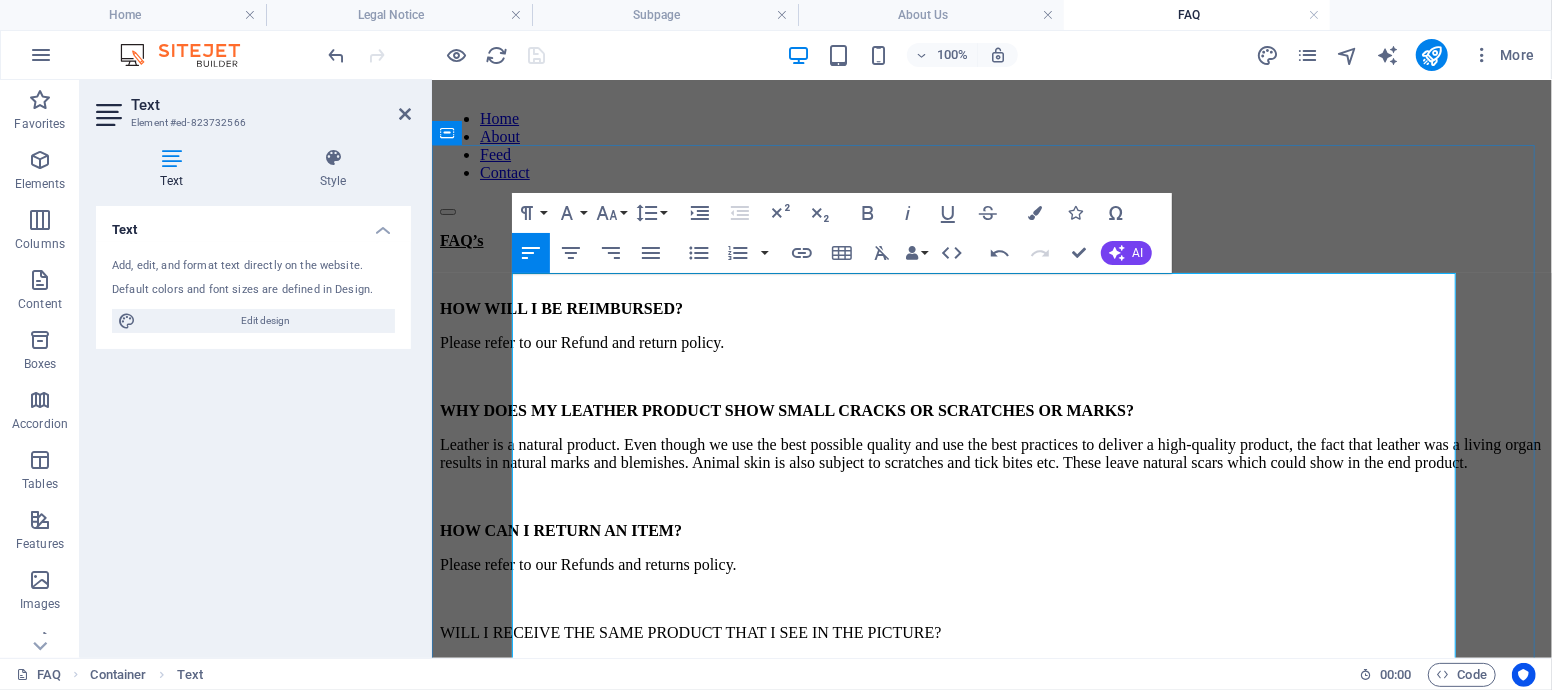 click on "WILL I RECEIVE THE SAME PRODUCT THAT I SEE IN THE PICTURE?" at bounding box center (991, 632) 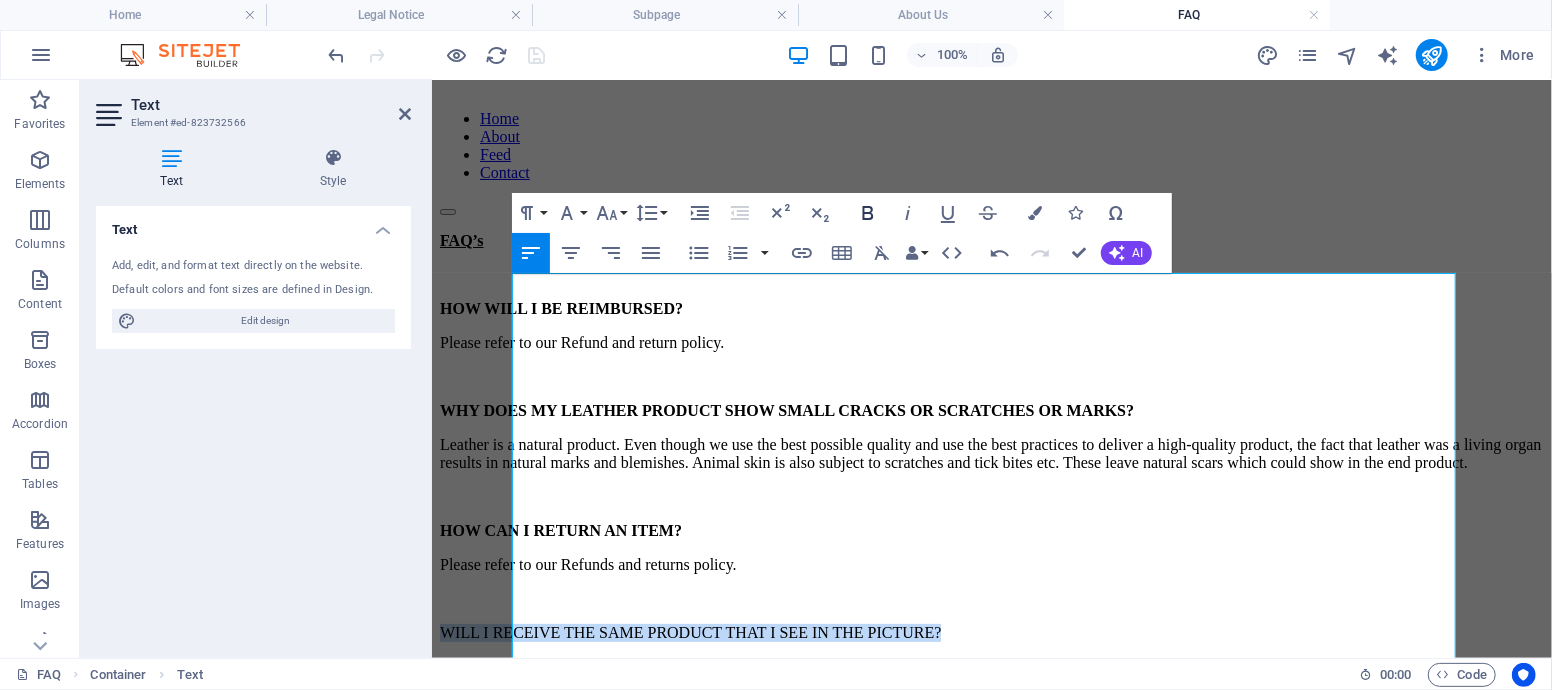 click 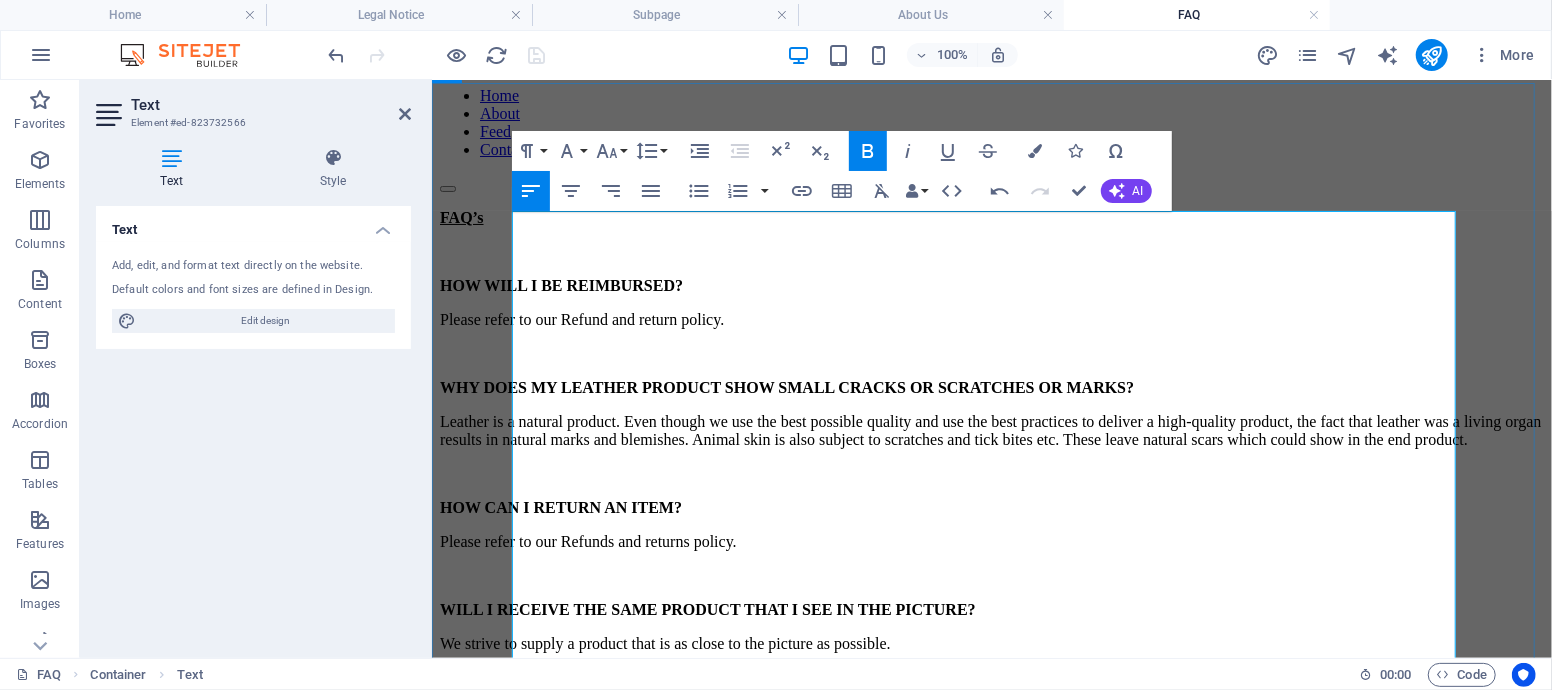 scroll, scrollTop: 265, scrollLeft: 0, axis: vertical 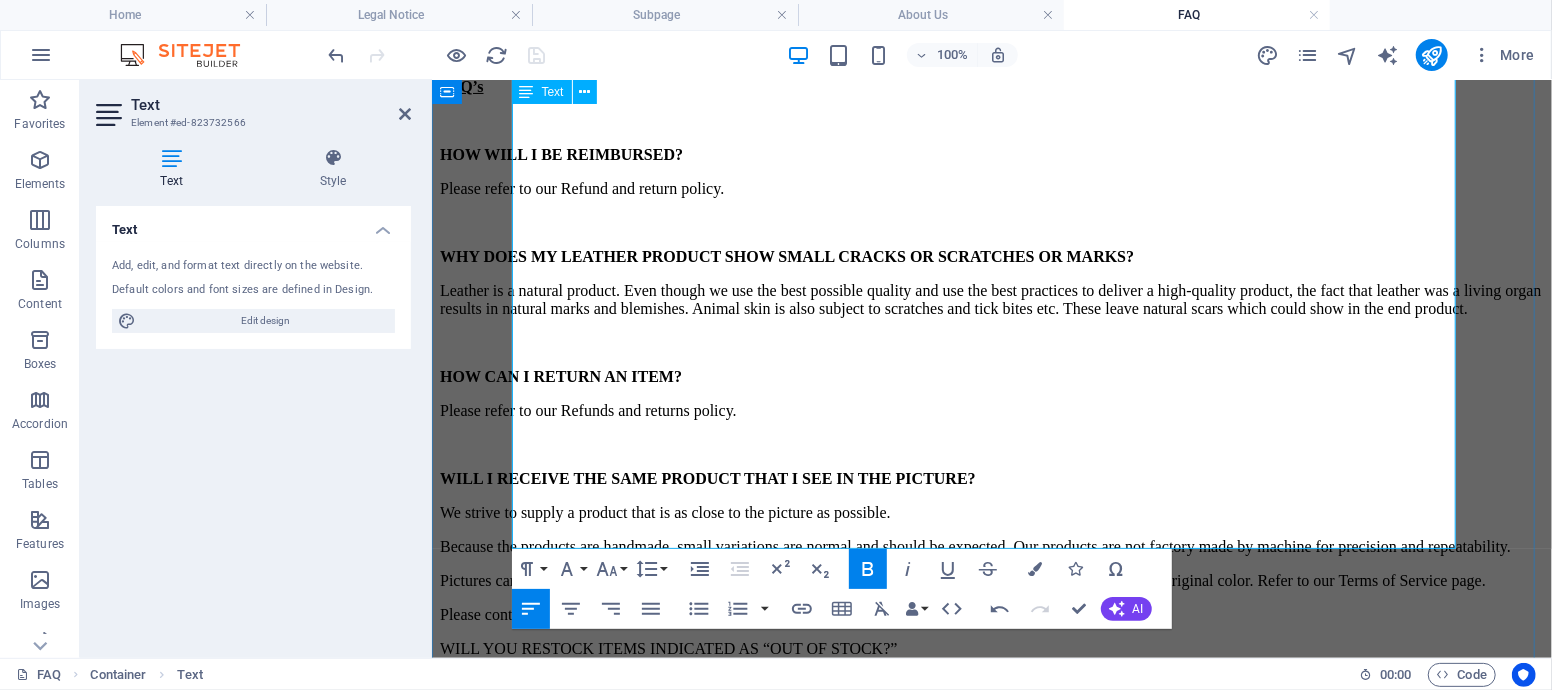 click on "Please contact us should you have any further questions in this regard." at bounding box center (991, 614) 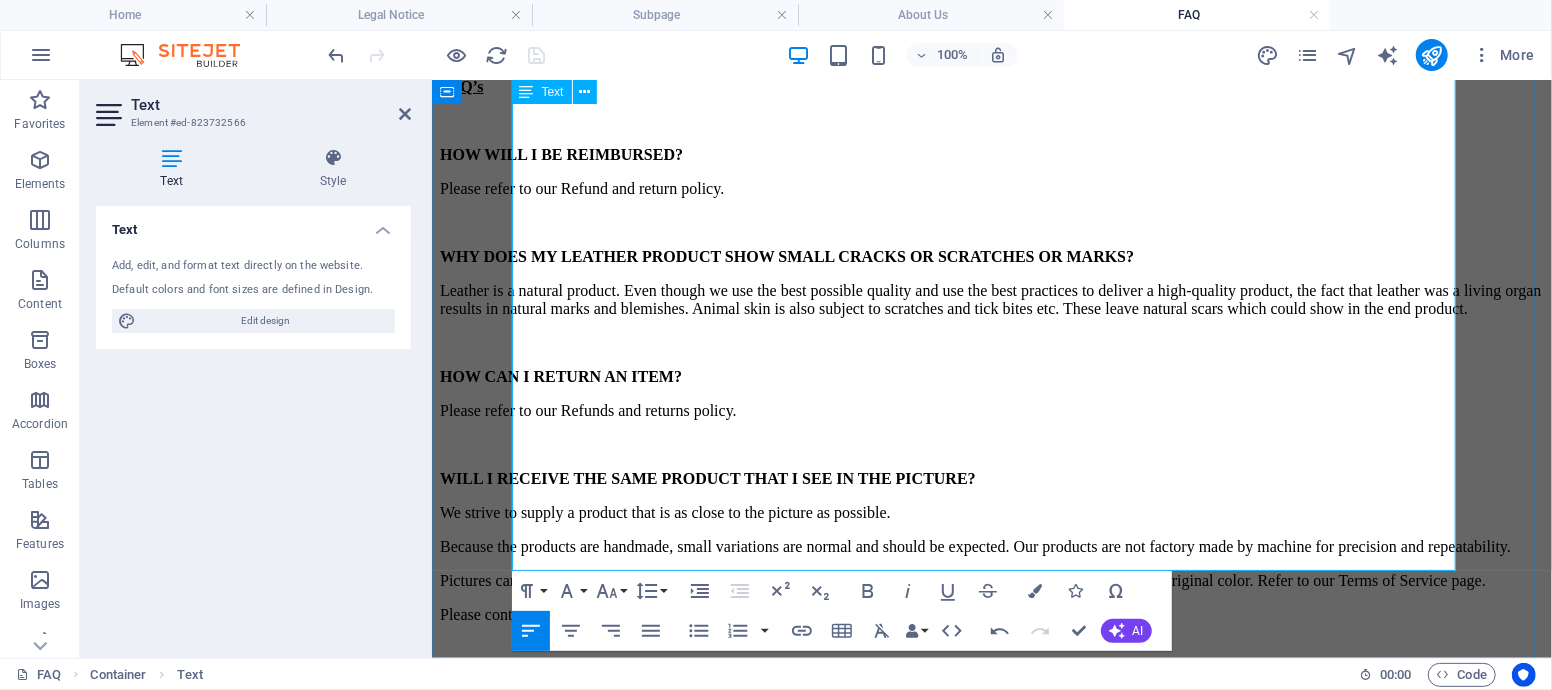 click on "WILL YOU RESTOCK ITEMS INDICATED AS “OUT OF STOCK?”" at bounding box center (991, 682) 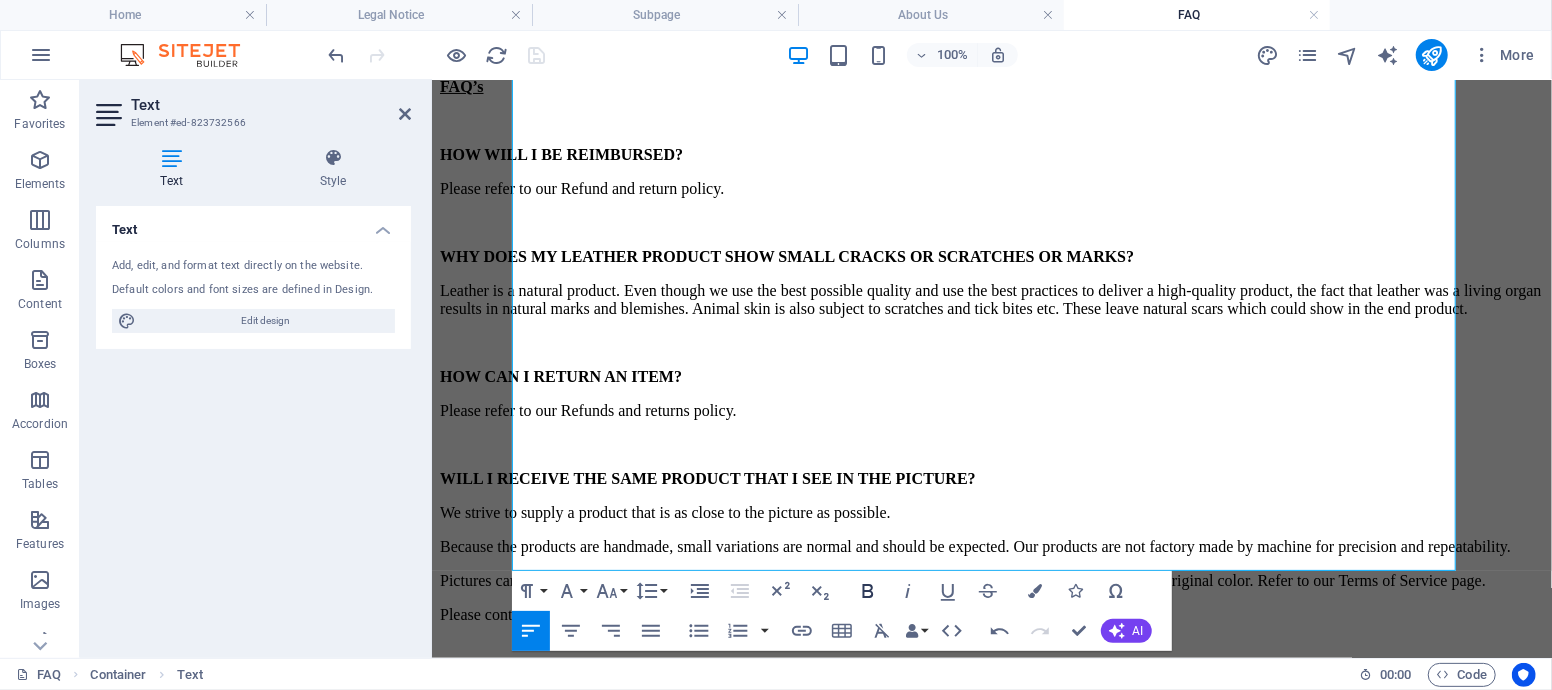 click 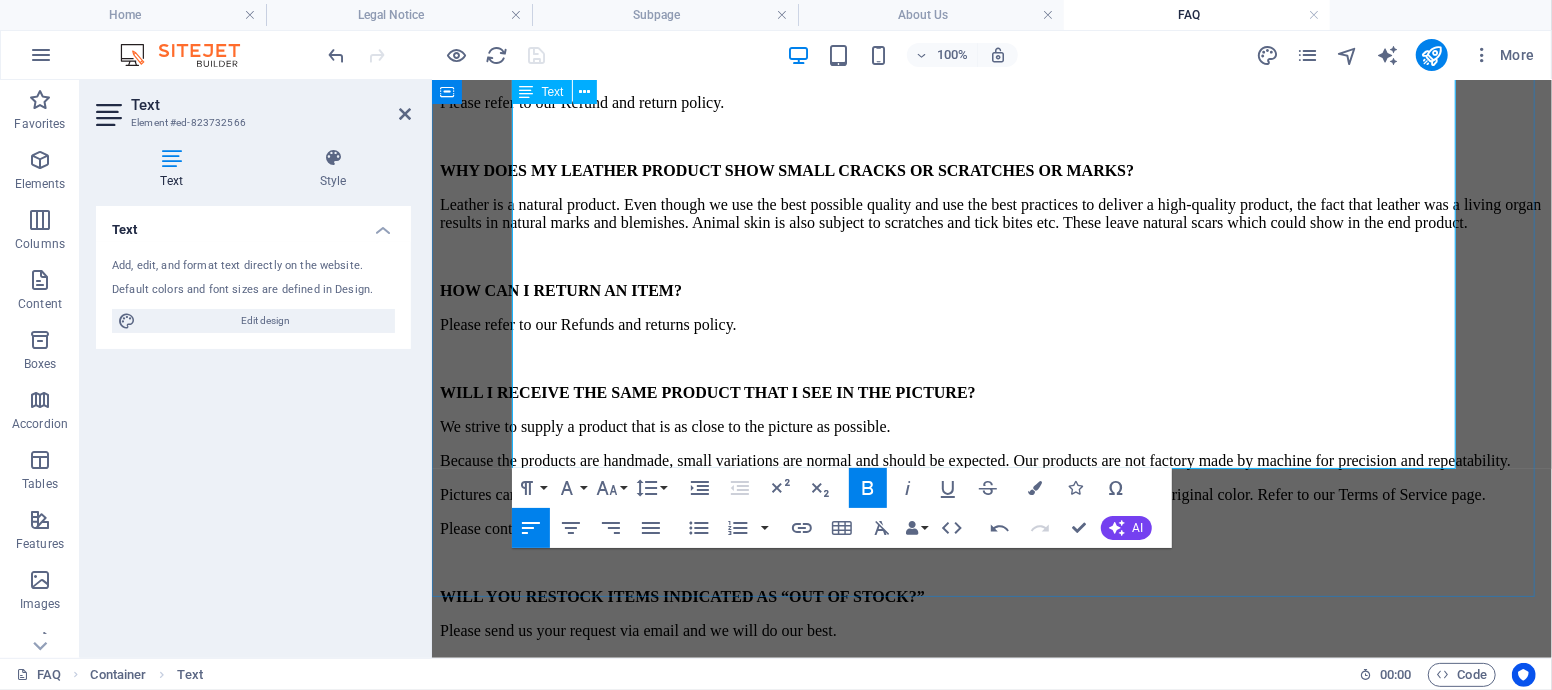 scroll, scrollTop: 418, scrollLeft: 0, axis: vertical 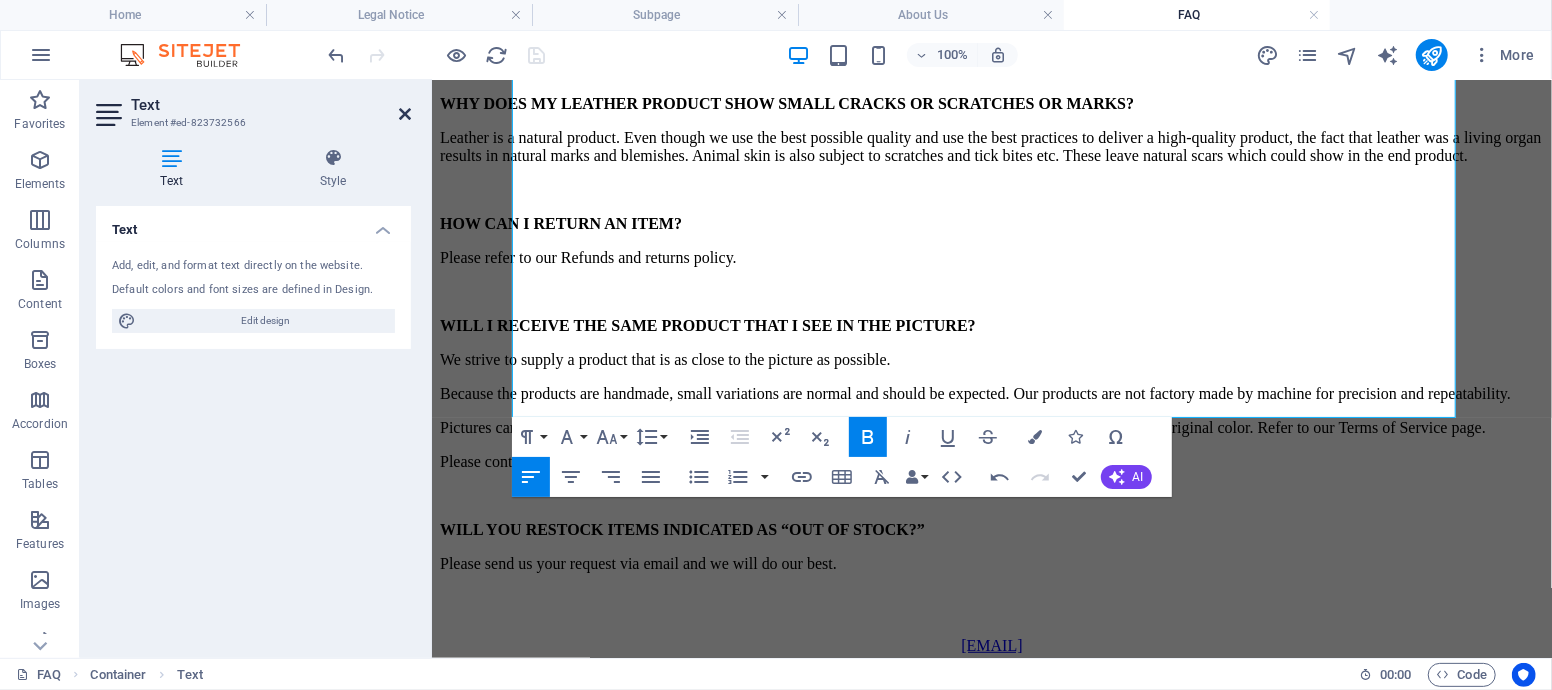 drag, startPoint x: 399, startPoint y: 110, endPoint x: 317, endPoint y: 30, distance: 114.56003 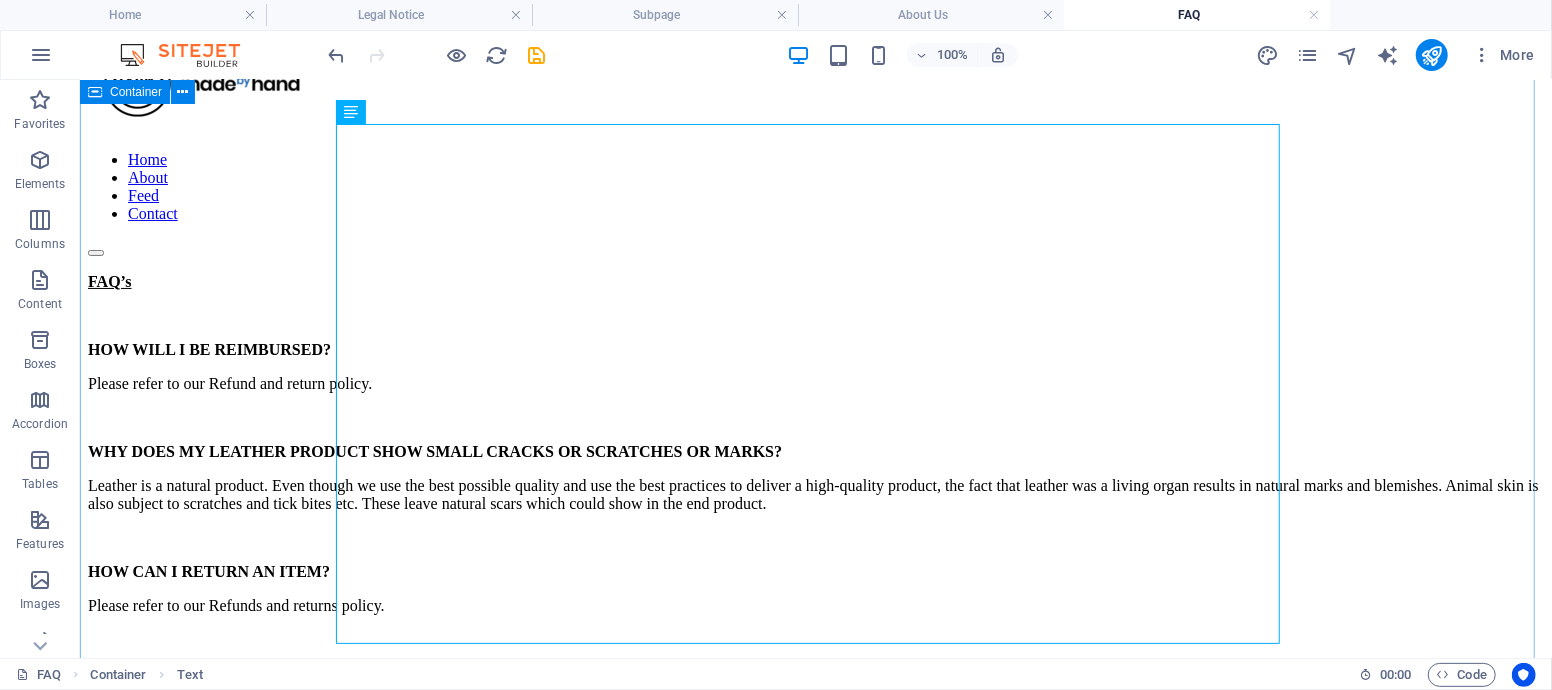 scroll, scrollTop: 0, scrollLeft: 0, axis: both 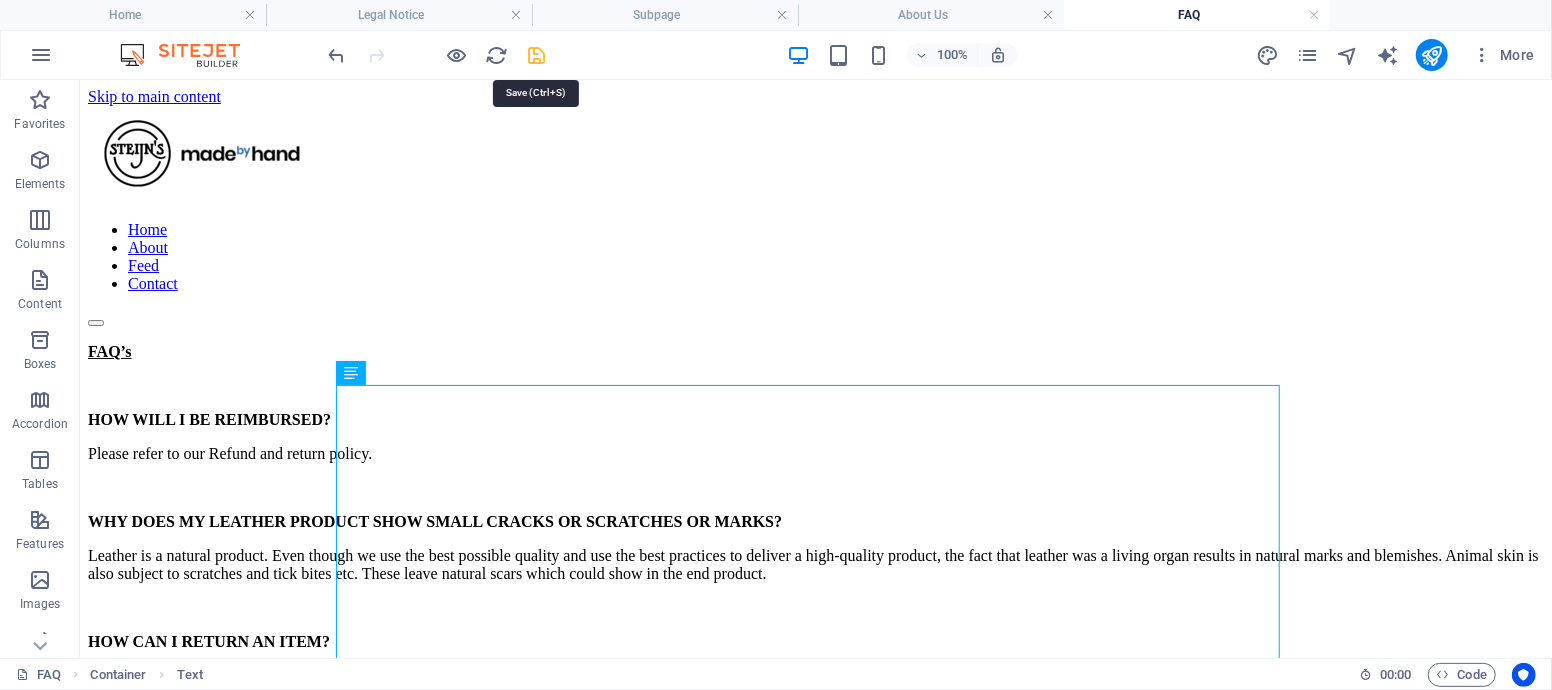 click at bounding box center [537, 55] 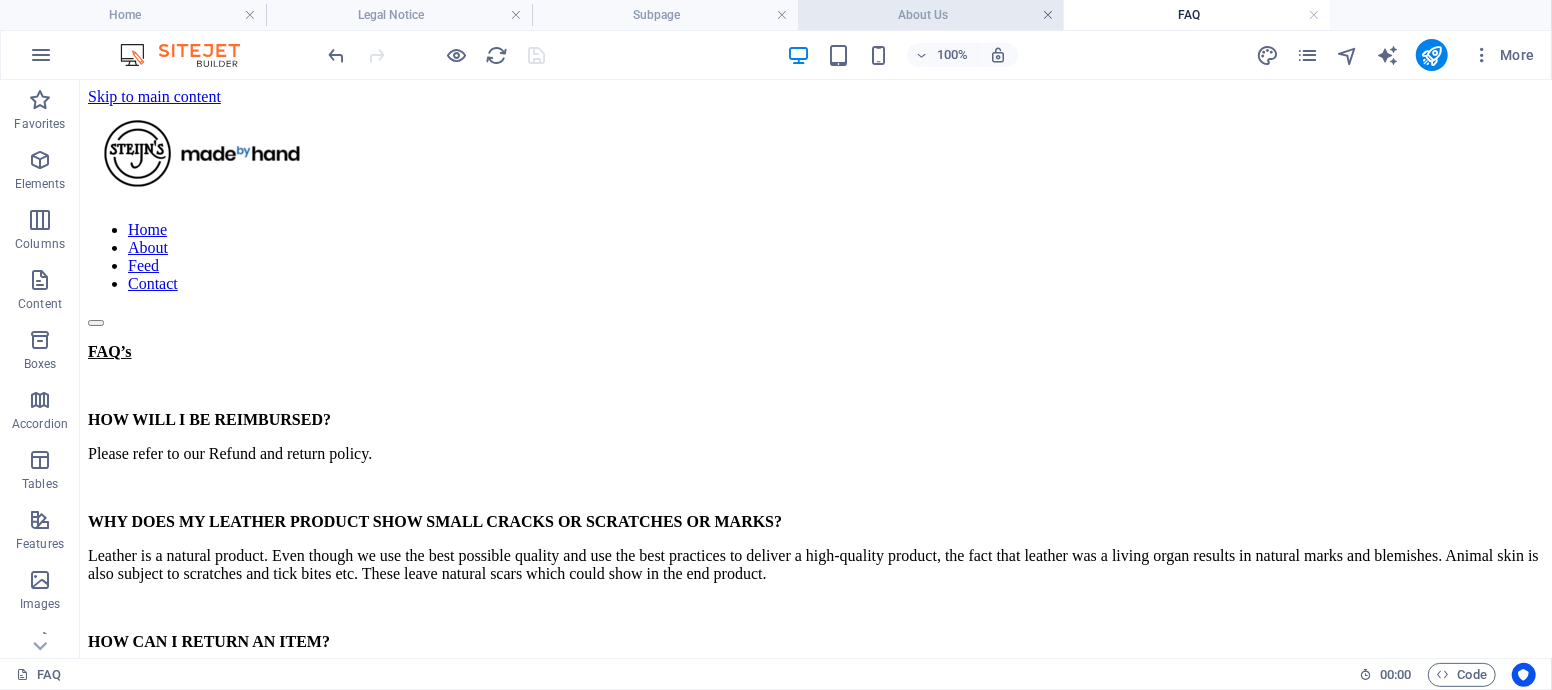 click at bounding box center [1048, 15] 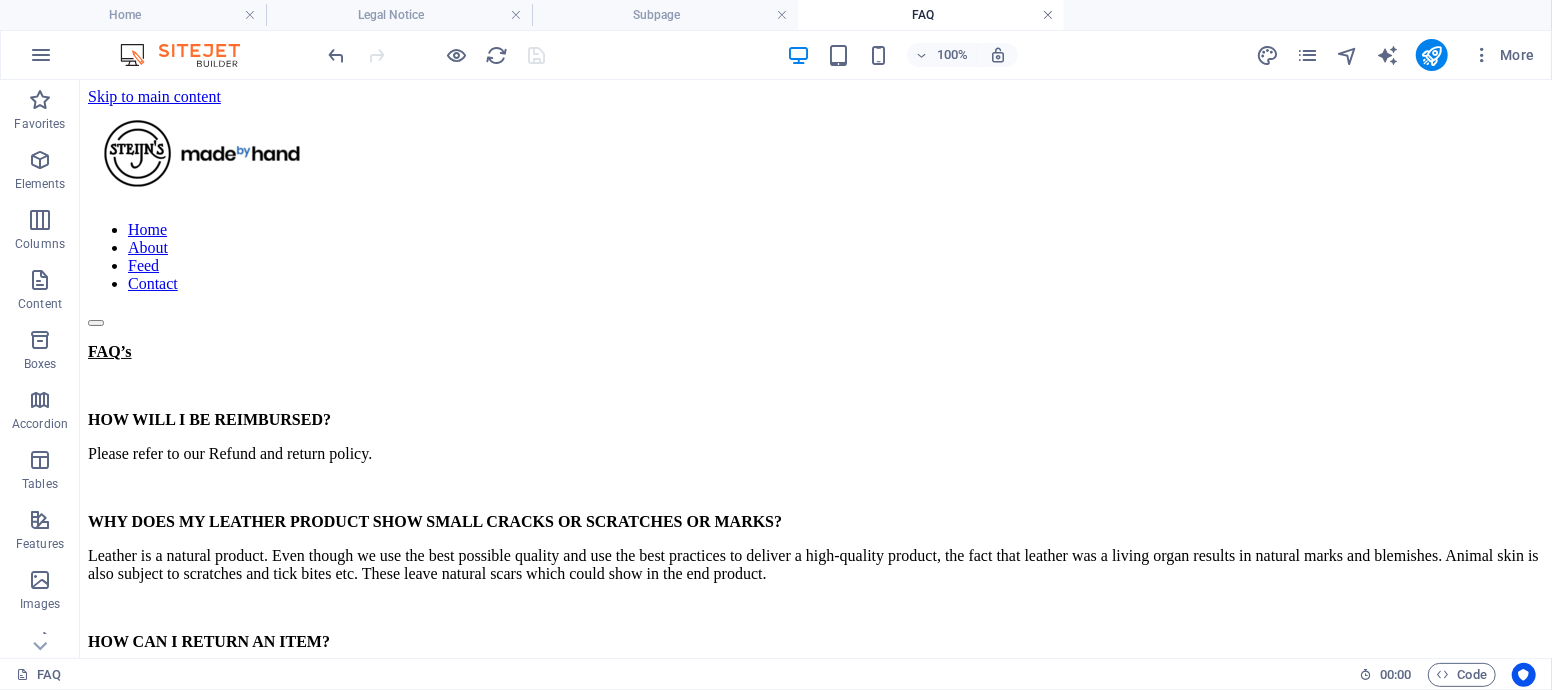 click at bounding box center (1048, 15) 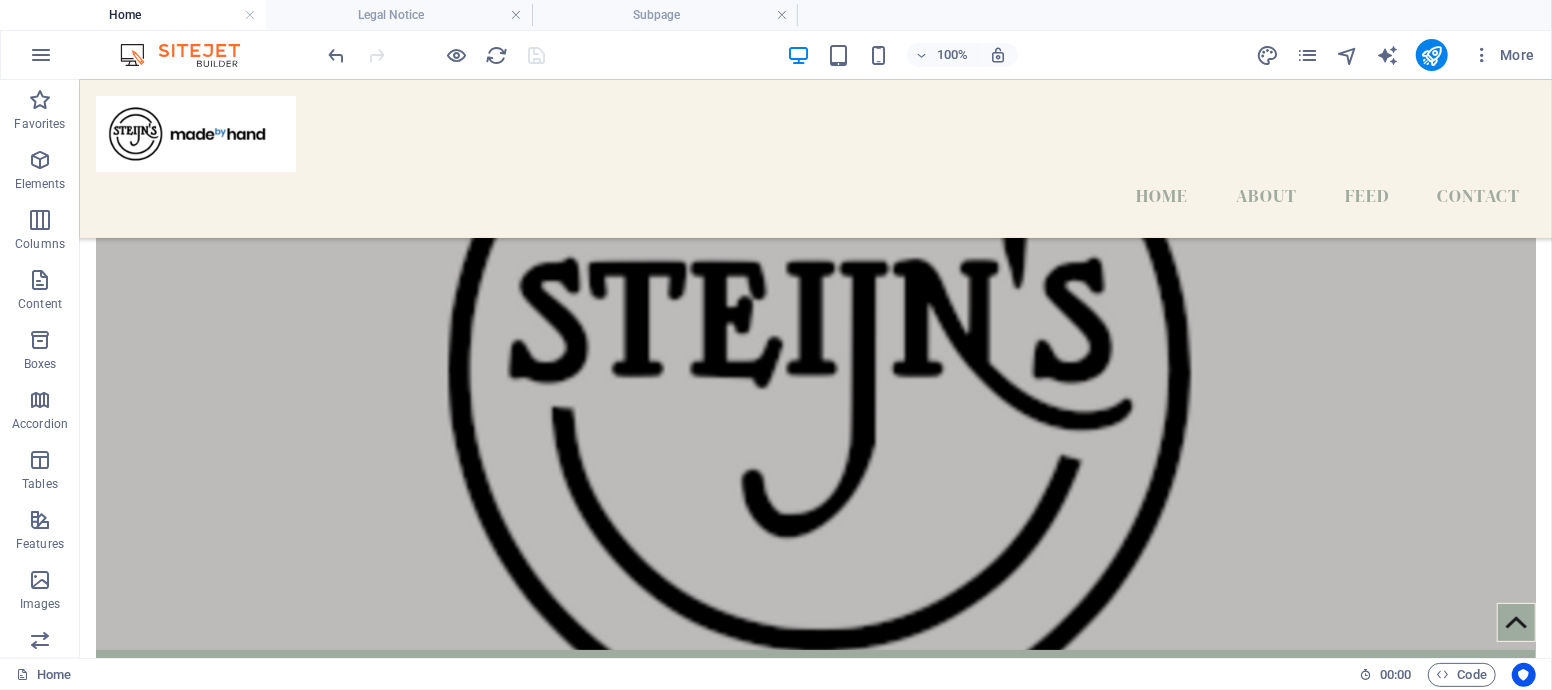 scroll, scrollTop: 1661, scrollLeft: 0, axis: vertical 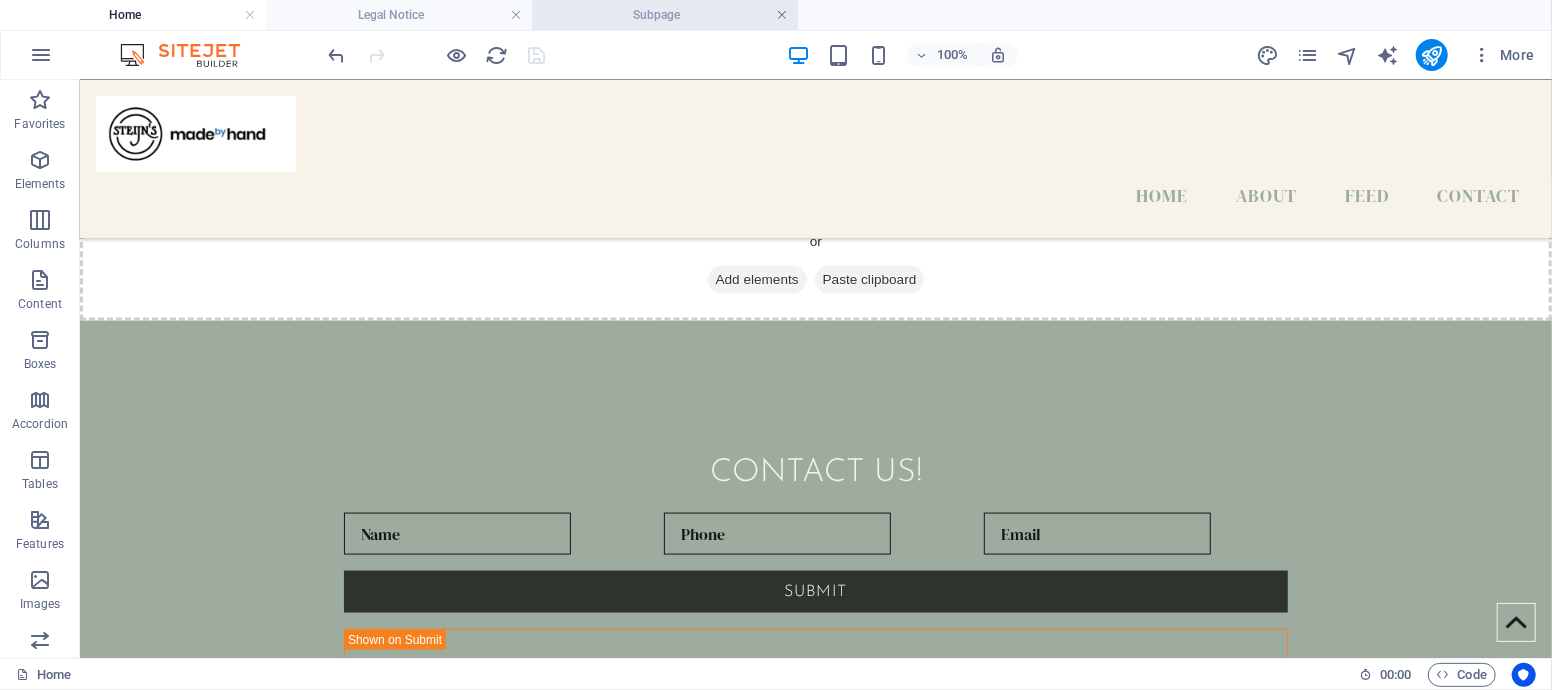 click at bounding box center [782, 15] 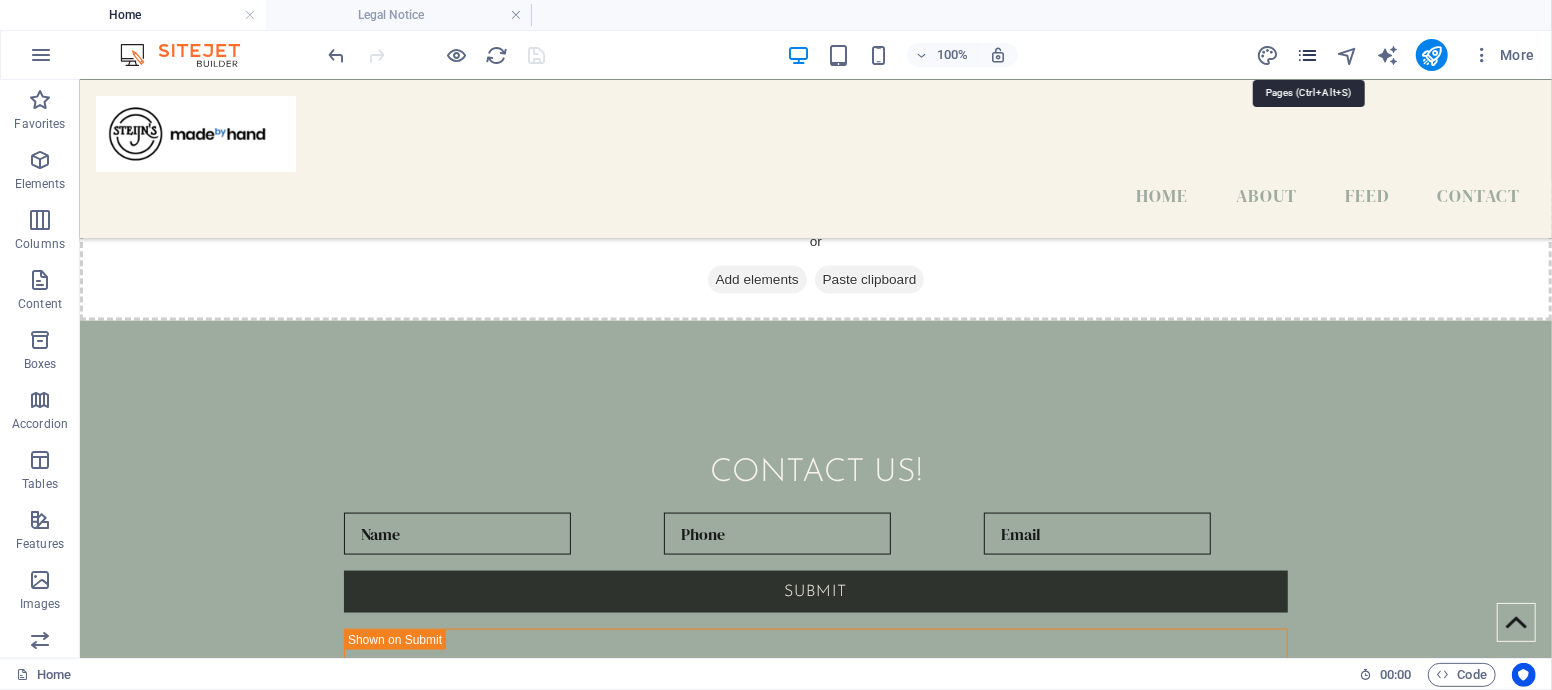 click at bounding box center (1307, 55) 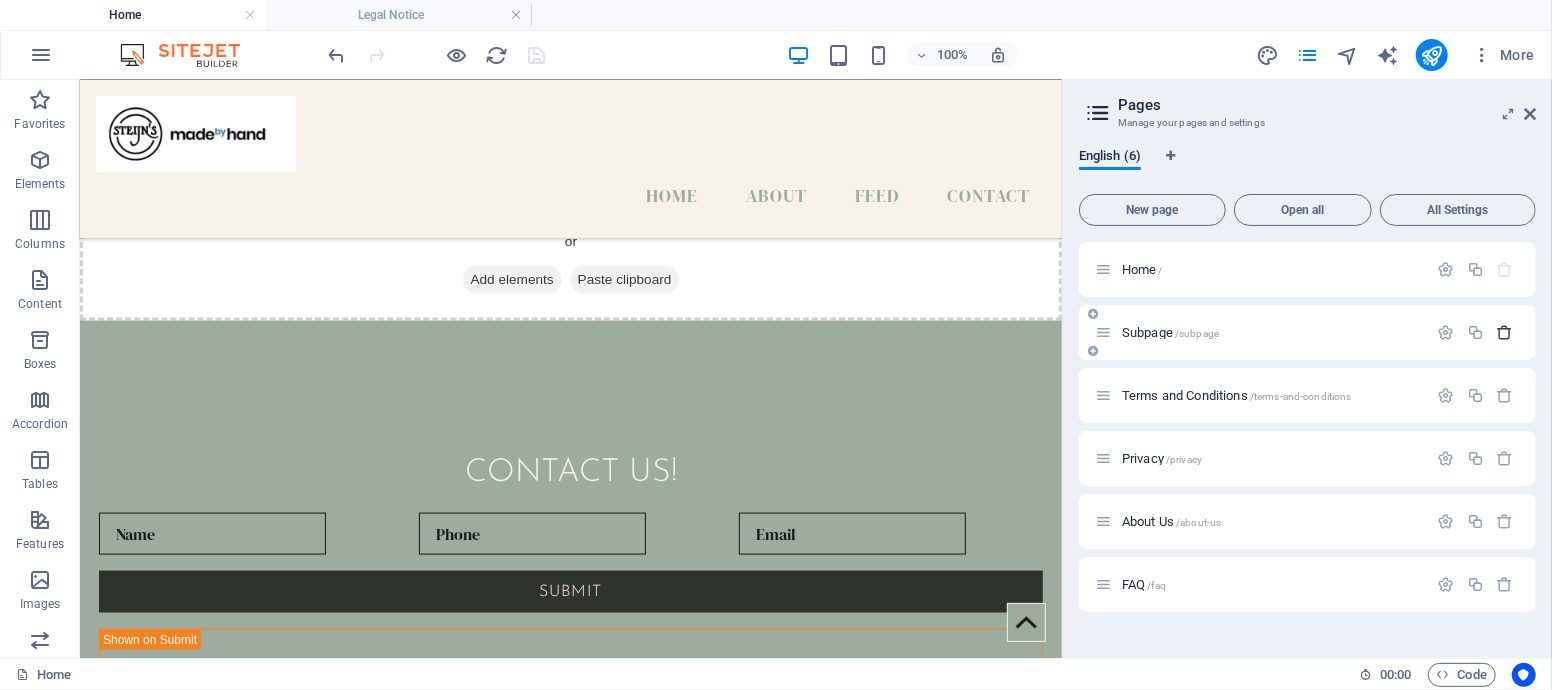 click at bounding box center [1505, 332] 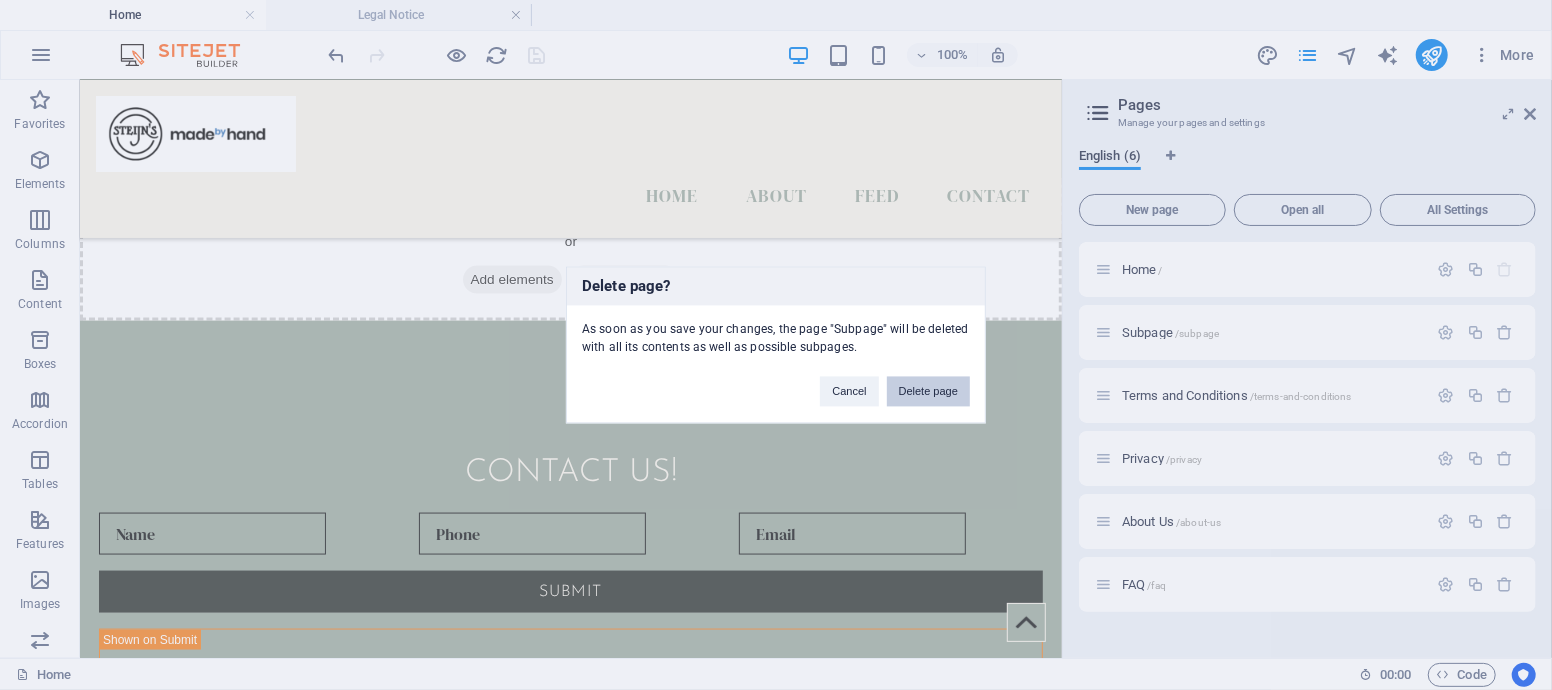 click on "Delete page" at bounding box center (928, 392) 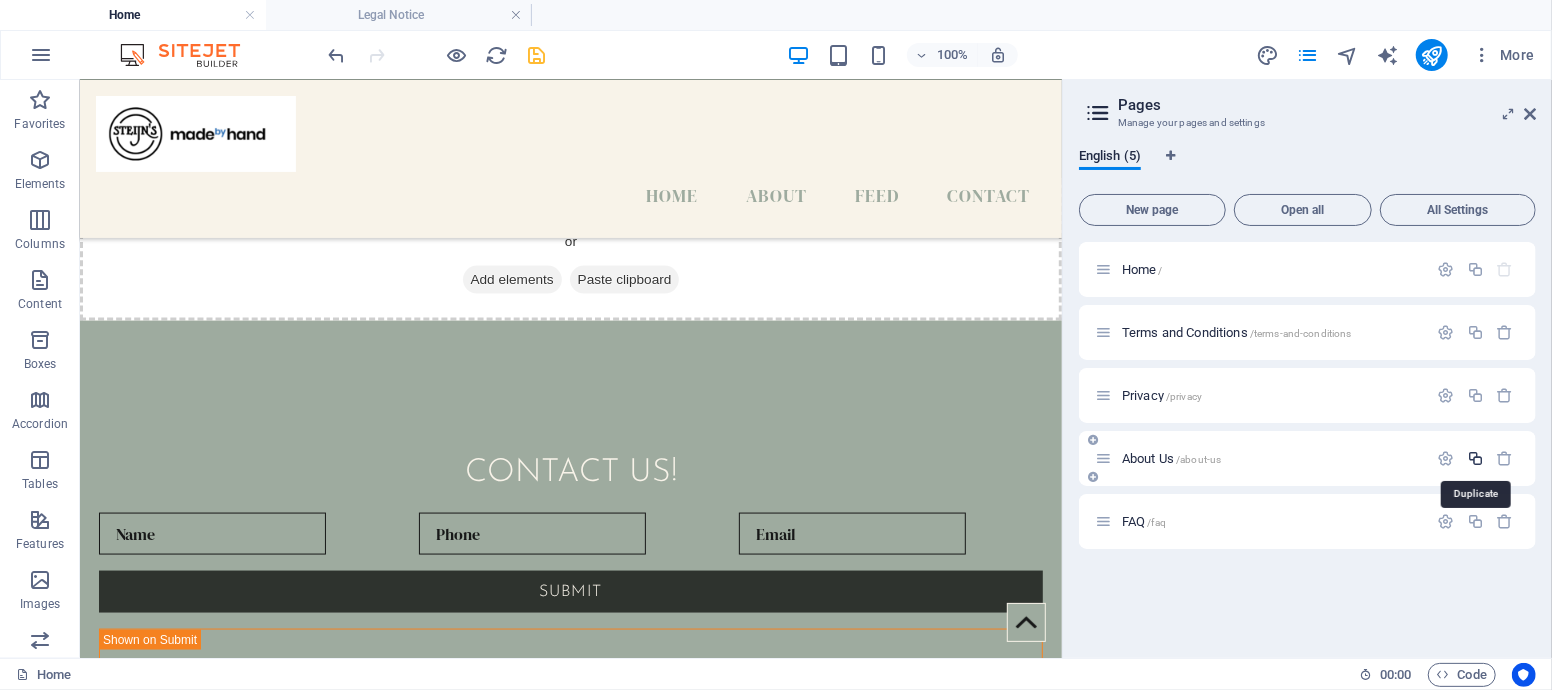 click at bounding box center (1475, 458) 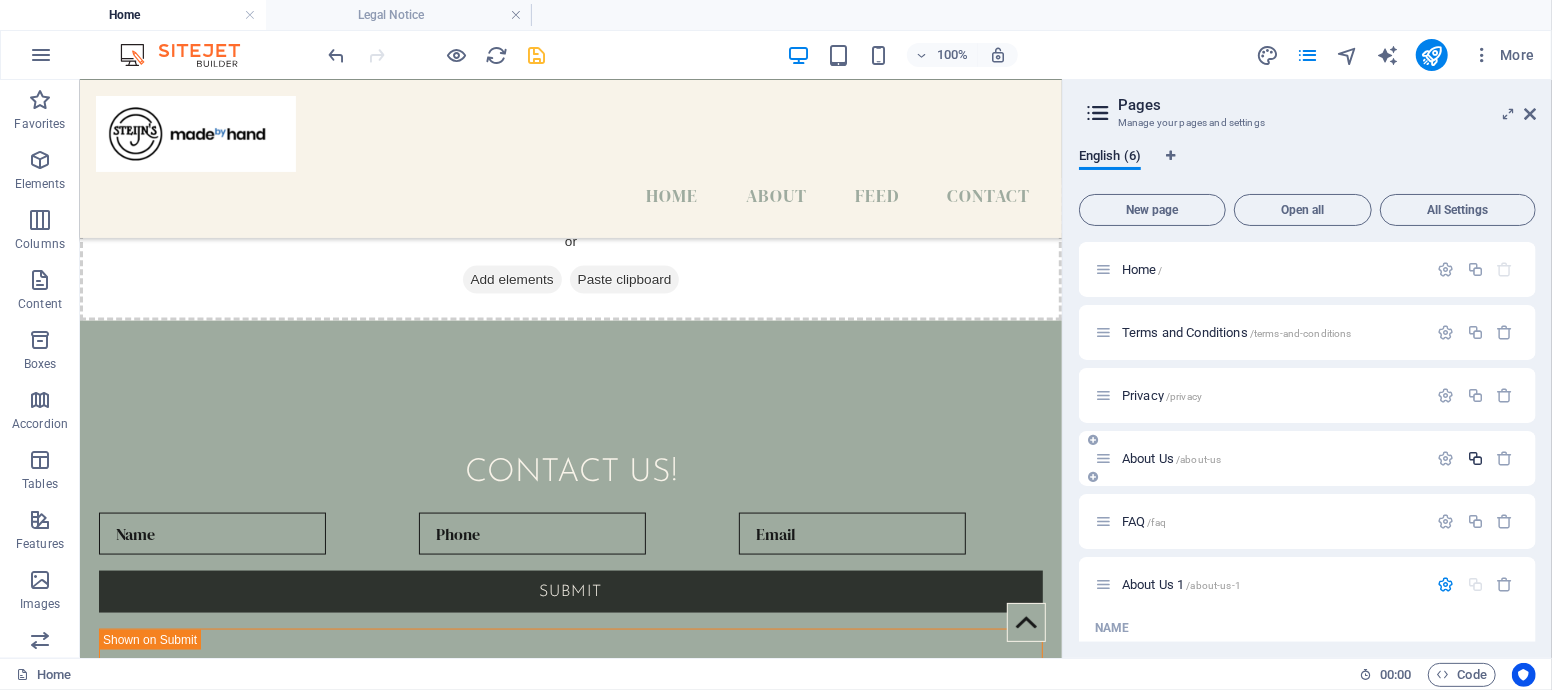 scroll, scrollTop: 218, scrollLeft: 0, axis: vertical 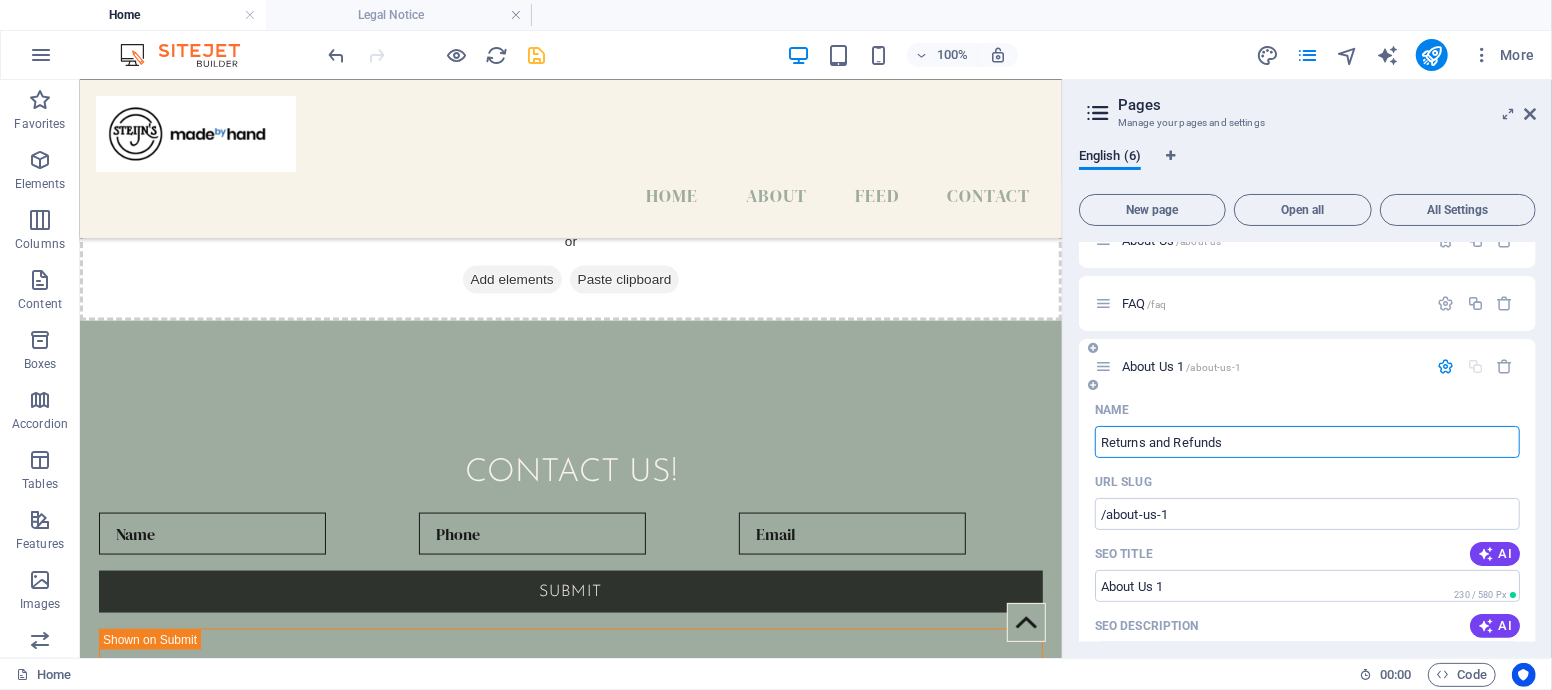 type on "Returns and Refunds" 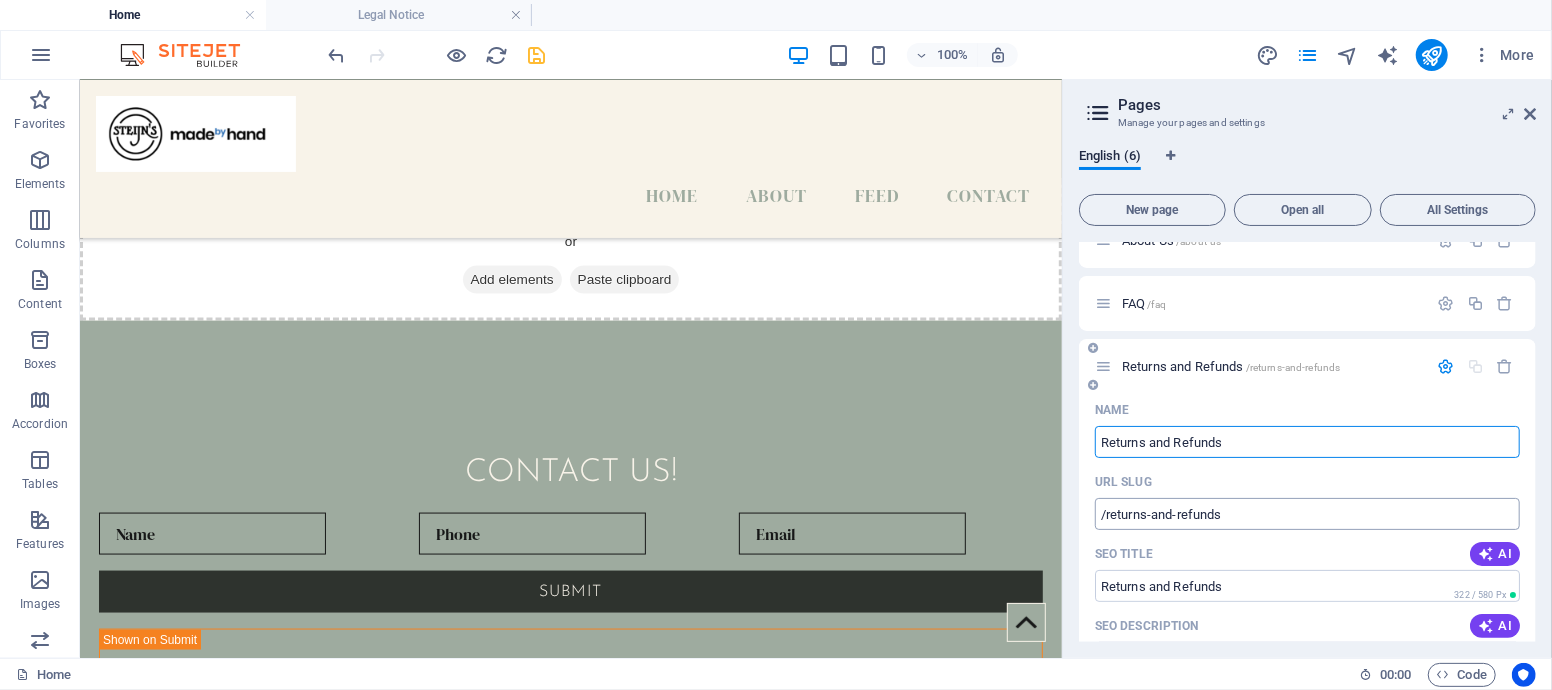 type on "Returns and Refunds" 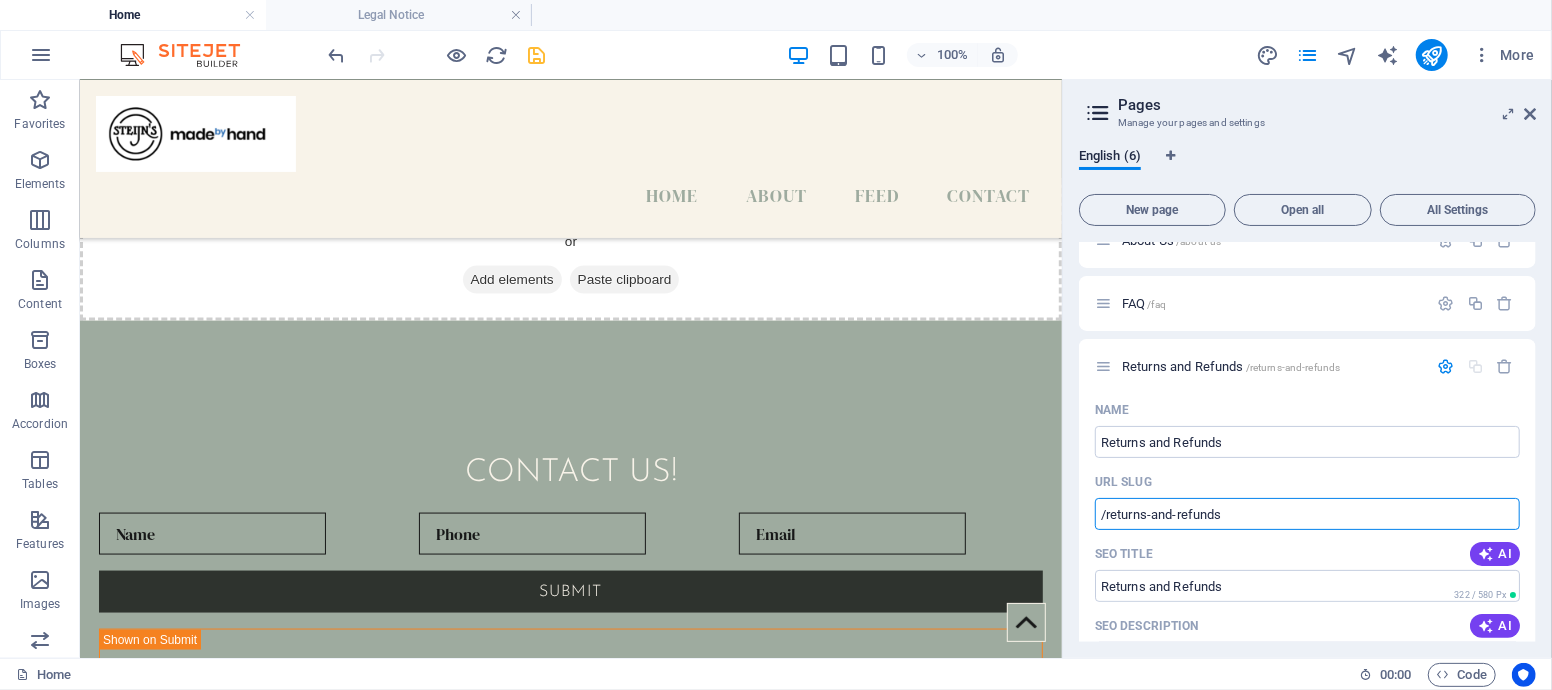 drag, startPoint x: 1249, startPoint y: 502, endPoint x: 1077, endPoint y: 510, distance: 172.18594 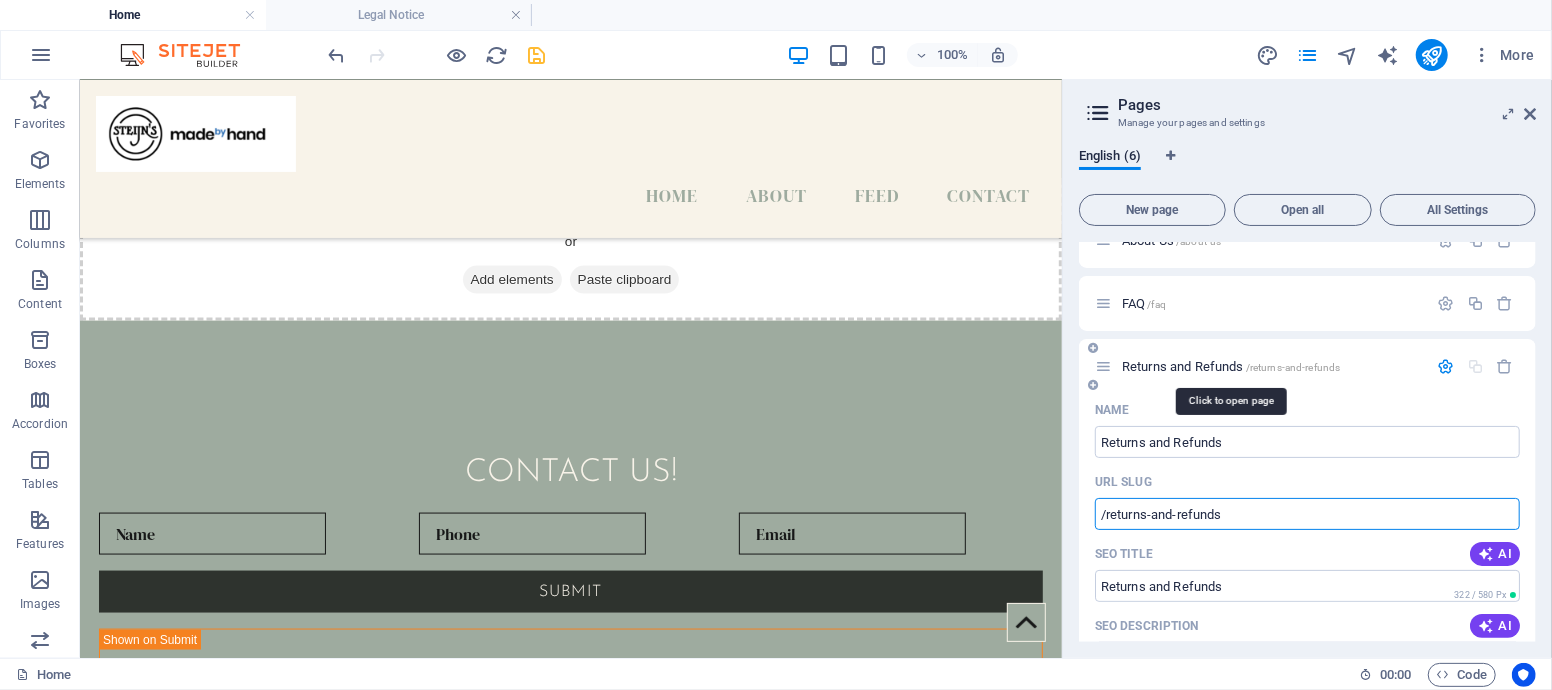 click on "Returns and Refunds /returns-and-refunds" at bounding box center (1231, 366) 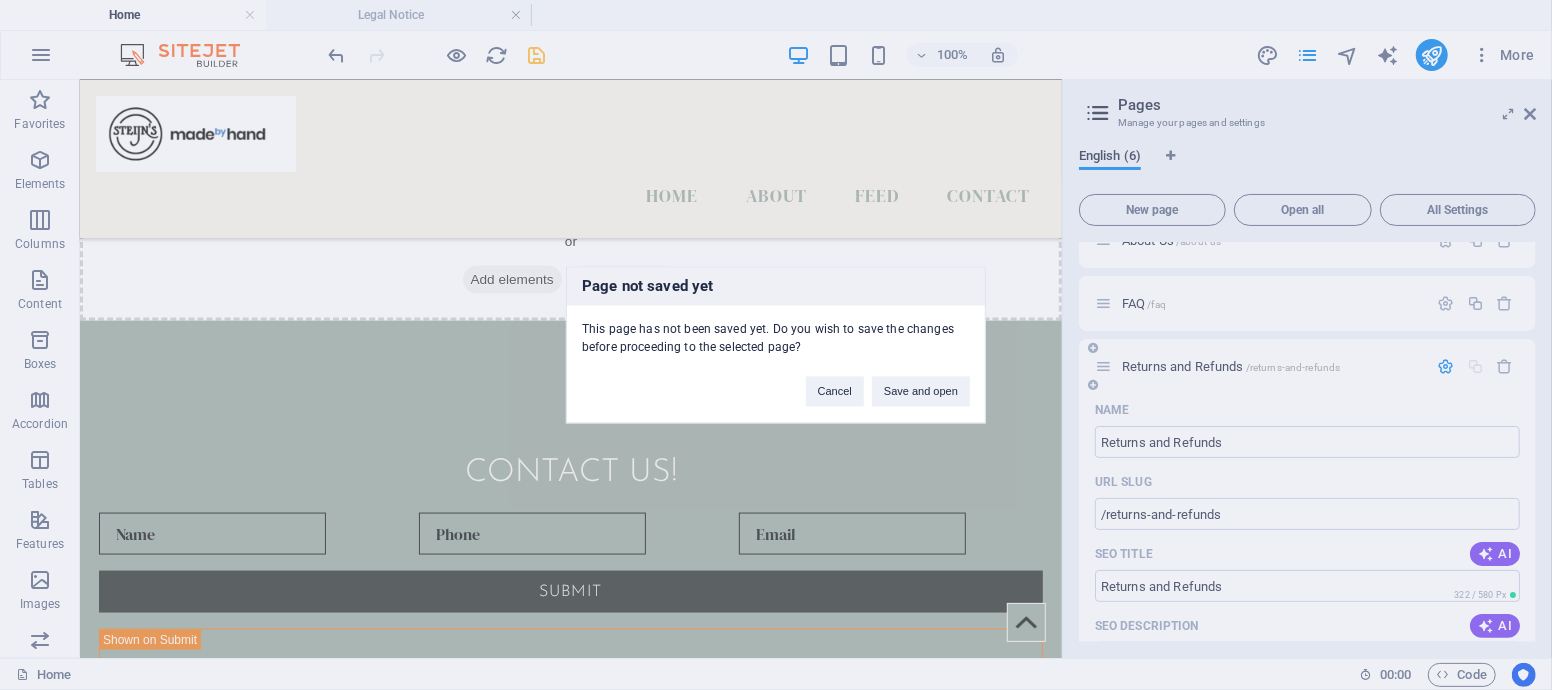 click on "Page not saved yet This page has not been saved yet. Do you wish to save the changes before proceeding to the selected page? Cancel Save and open" at bounding box center (776, 345) 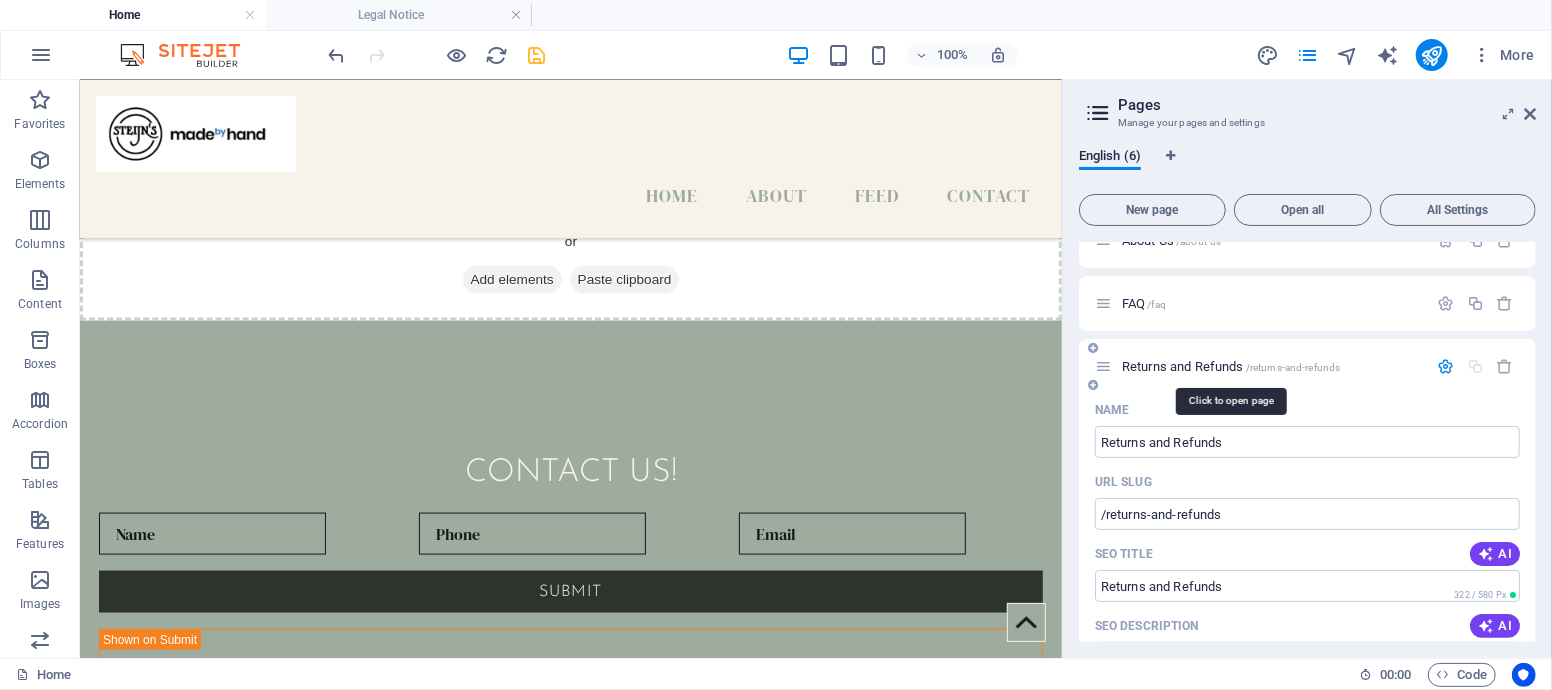 click on "Returns and Refunds /returns-and-refunds" at bounding box center (1231, 366) 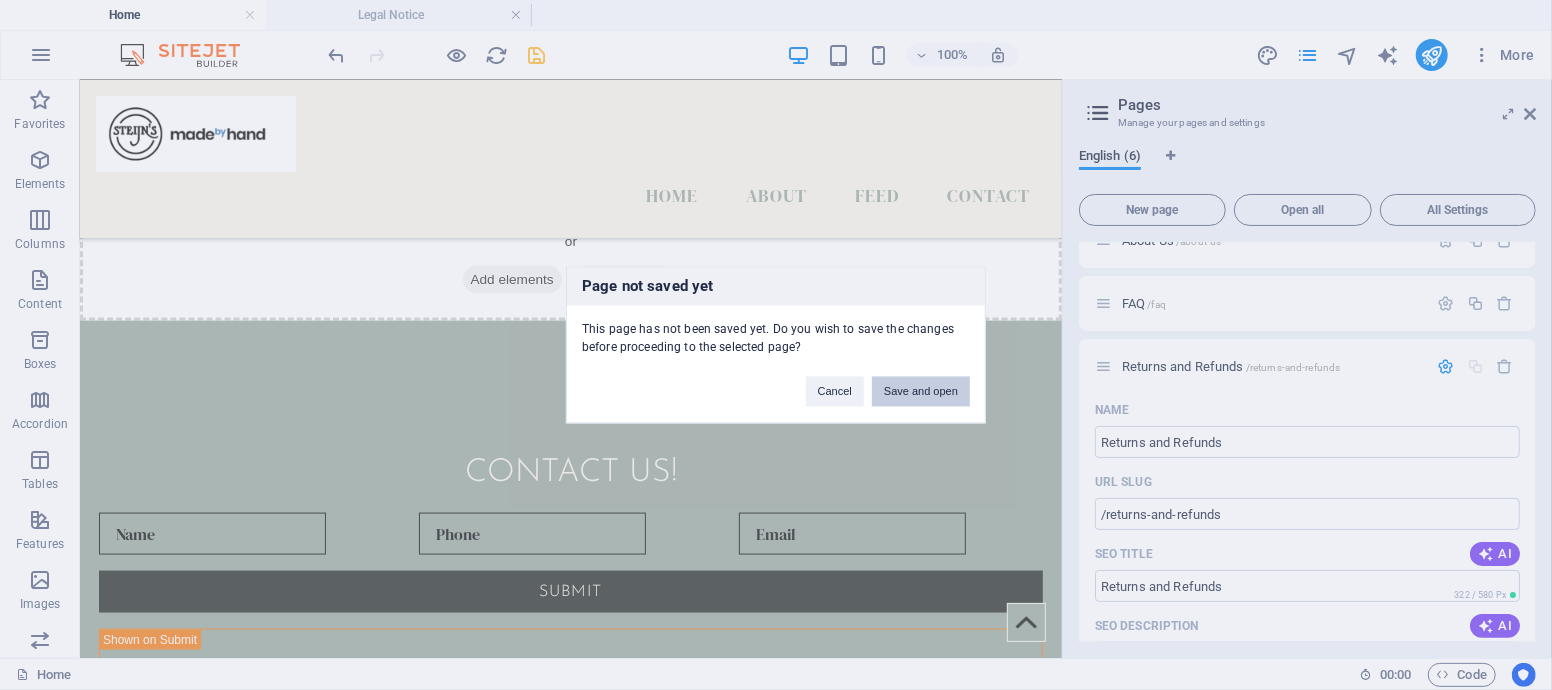 drag, startPoint x: 918, startPoint y: 384, endPoint x: 838, endPoint y: 335, distance: 93.813644 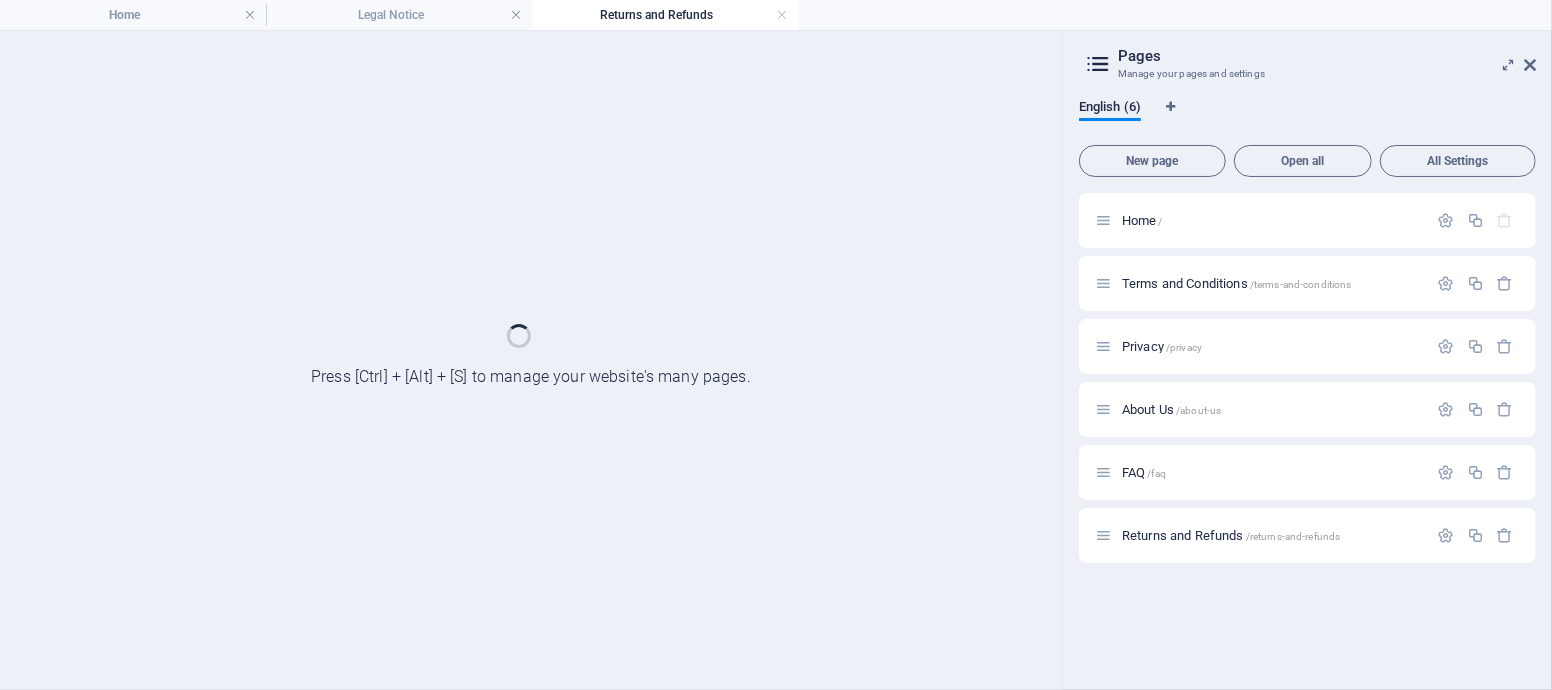 scroll, scrollTop: 0, scrollLeft: 0, axis: both 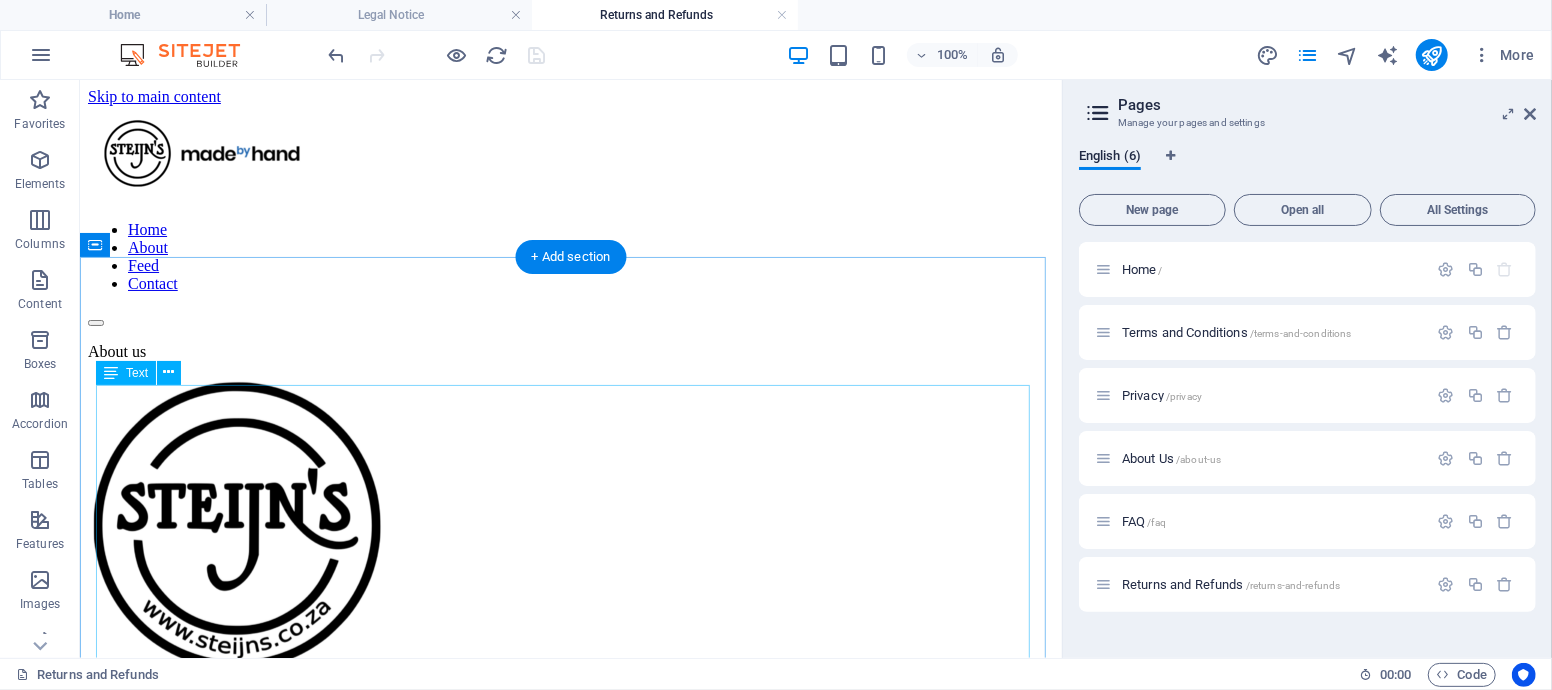 click on "About us STEIJNS STARTED AS A HOBBY FOR OUR FAMILY. SOME OF THE PRODUCTS BECAME POPULAR WITH FRIENDS AND FAMILY AND GREW FROM THERE. THE SPELLING OF STEIJNS IS INTENTIONAL. THE “IJ” IS THE ORIGINAL DUTCH SPELLING UNTIL 1921 WHEN “DIE AFRIKAANSE WOORDELYS EN SPELREËLS” SETTLED ON “Y”. We are proud to service customer with ideas, quality products and the best attention possible." at bounding box center [570, 656] 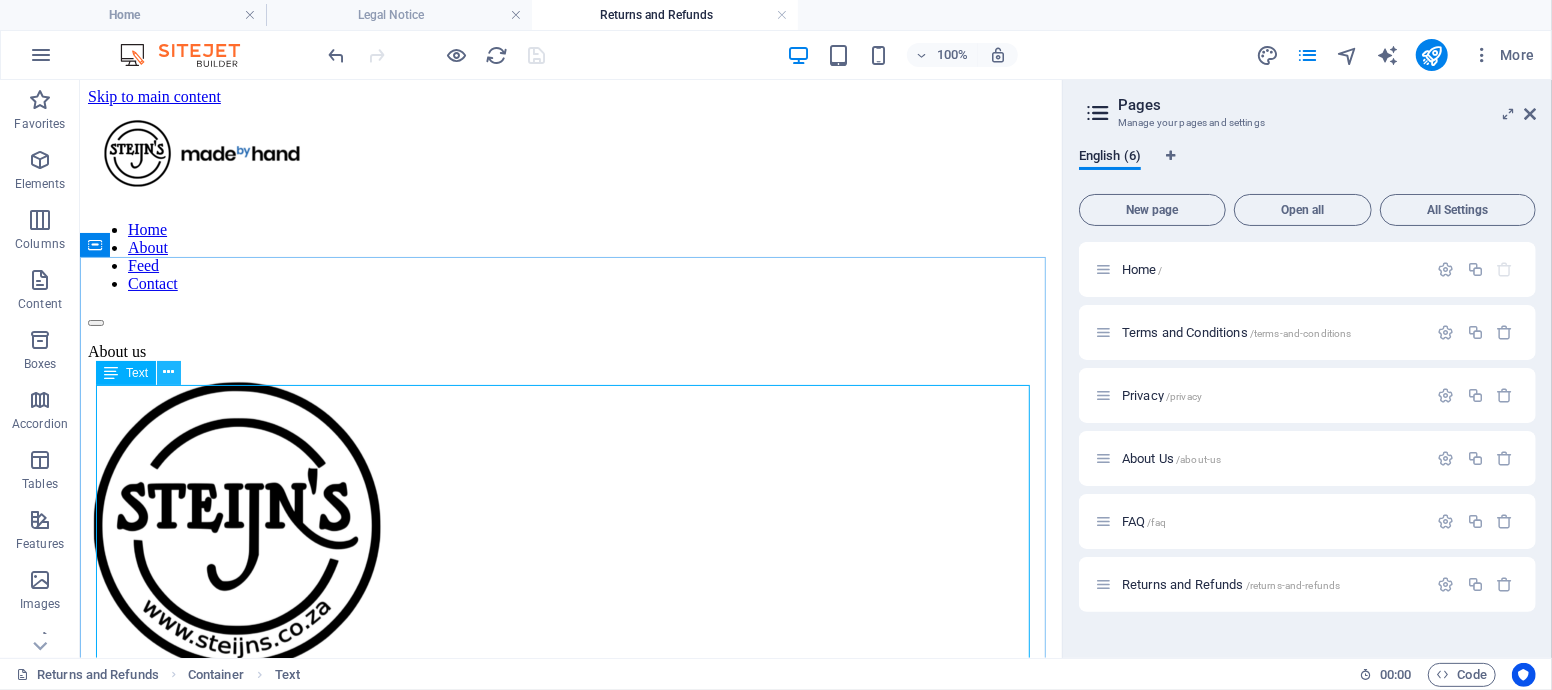click at bounding box center (169, 372) 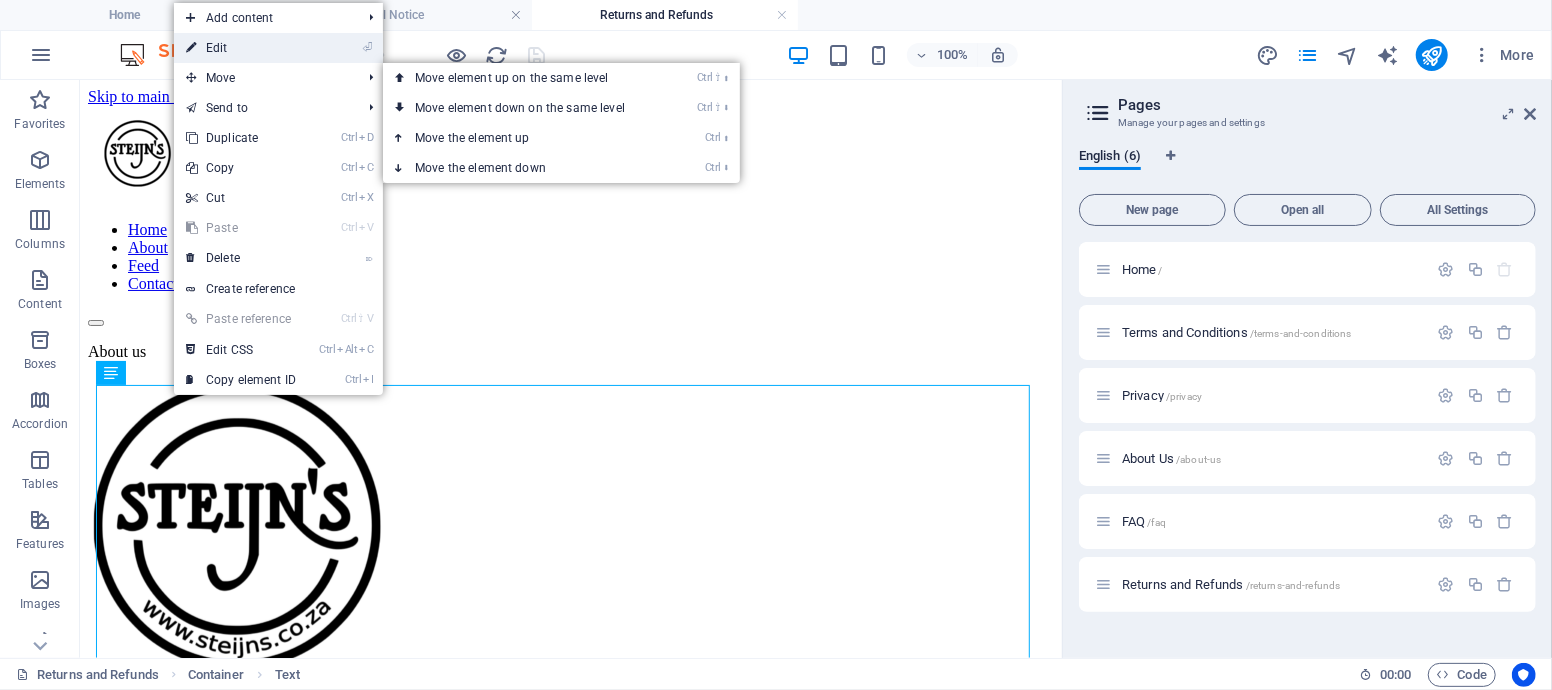 click on "⏎  Edit" at bounding box center [241, 48] 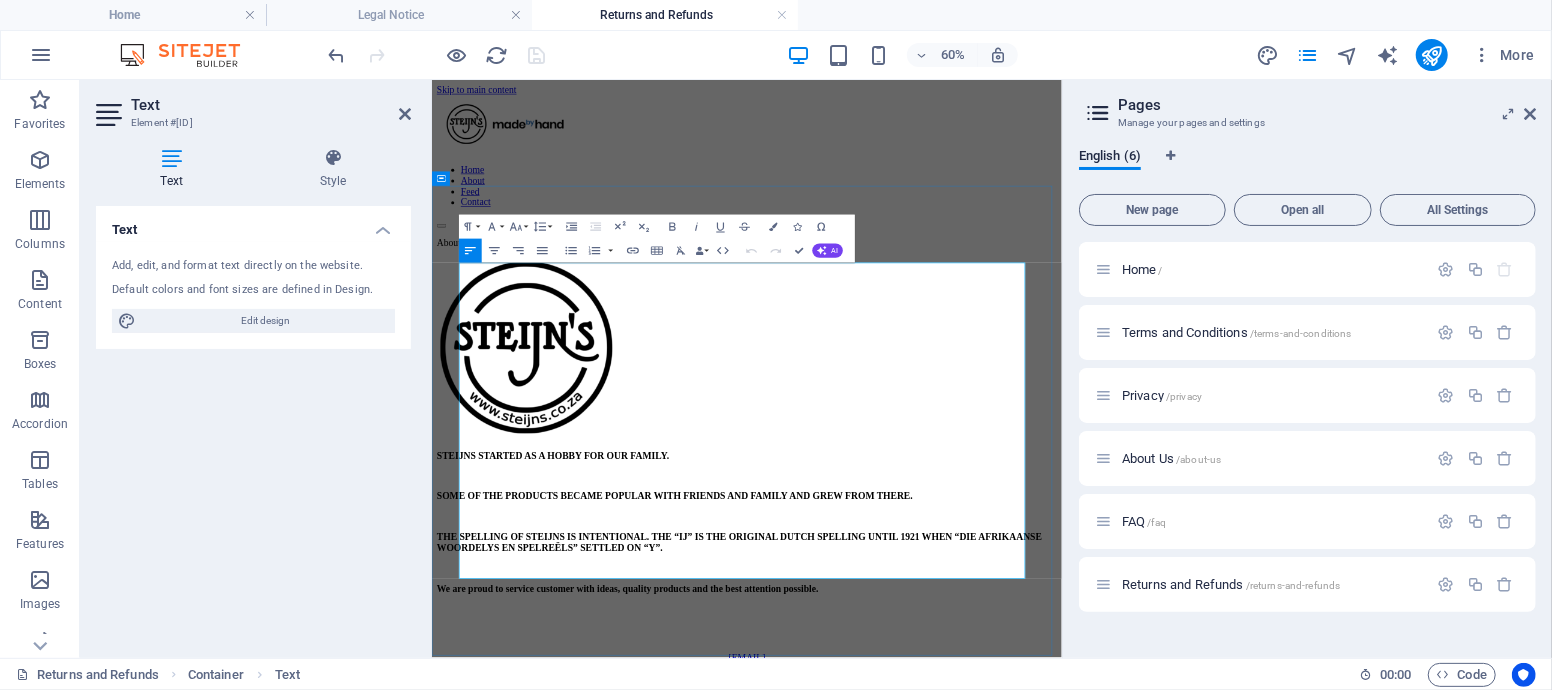 click at bounding box center (956, 529) 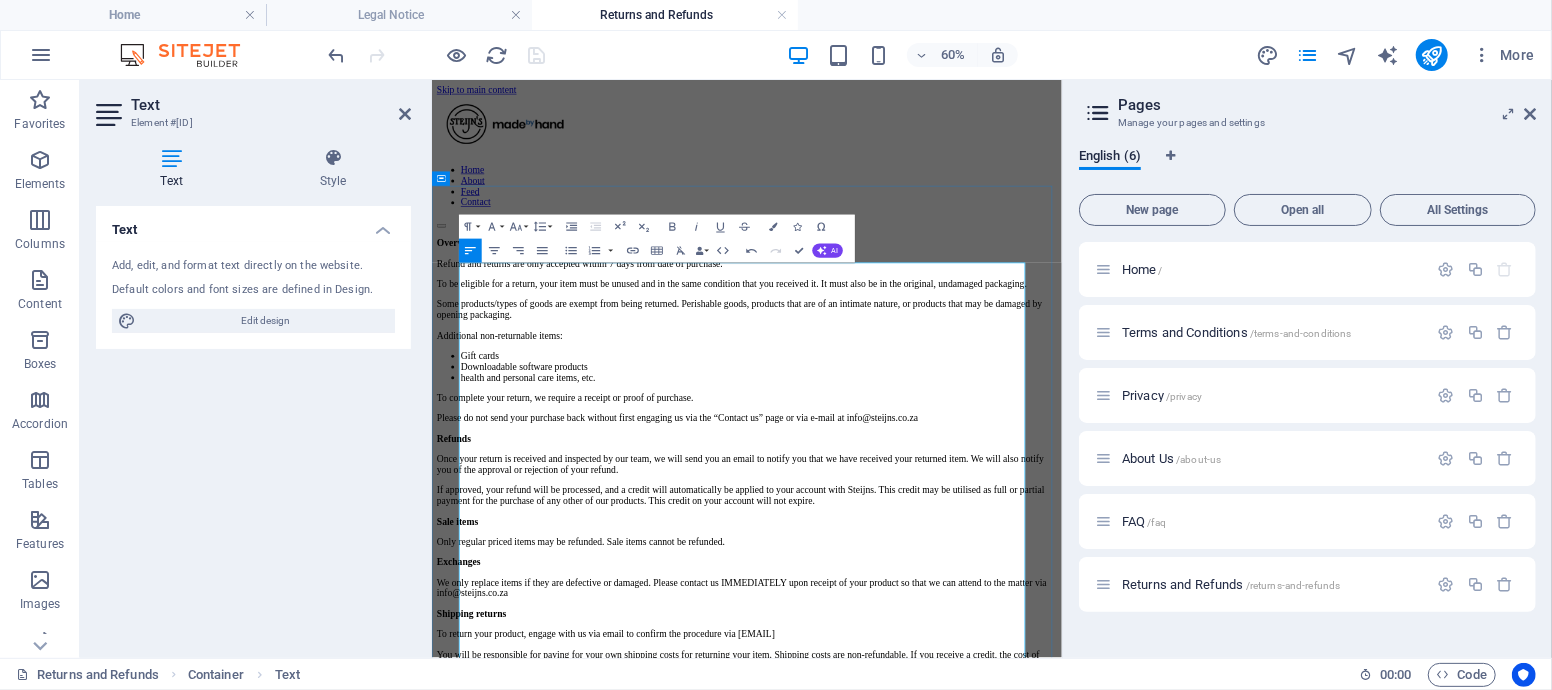 click on "Refund and returns are only accepted within 7 days from date of purchase." at bounding box center [956, 386] 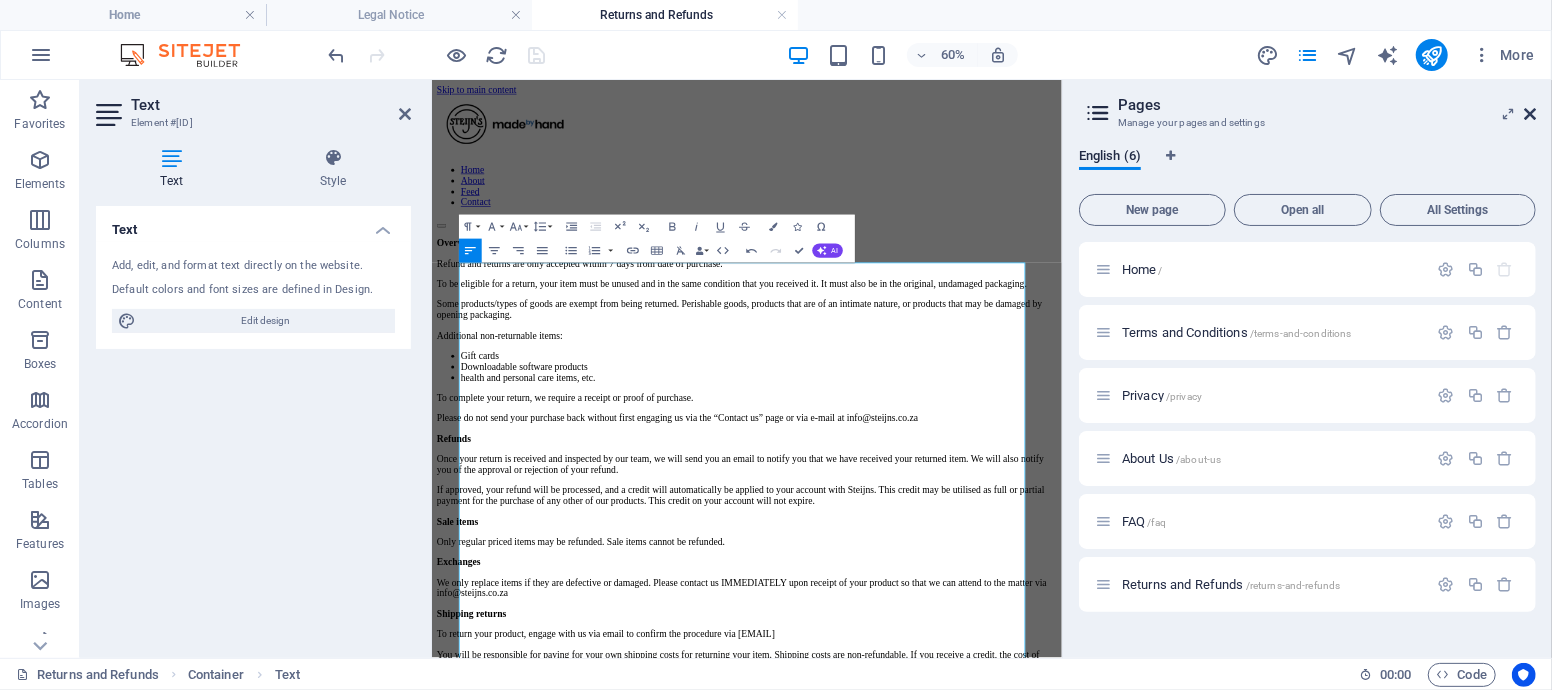 drag, startPoint x: 1534, startPoint y: 112, endPoint x: 1102, endPoint y: 38, distance: 438.29214 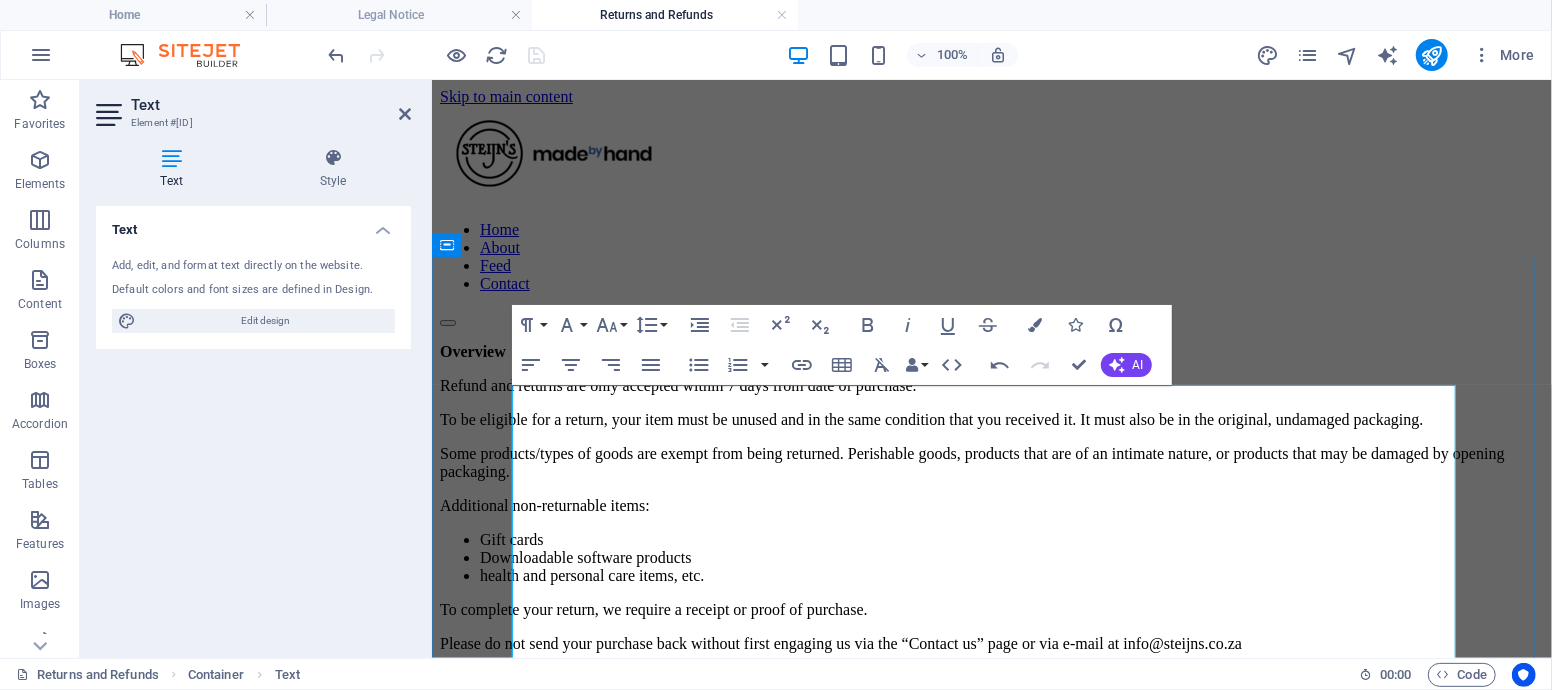 click on "Overview" at bounding box center [991, 351] 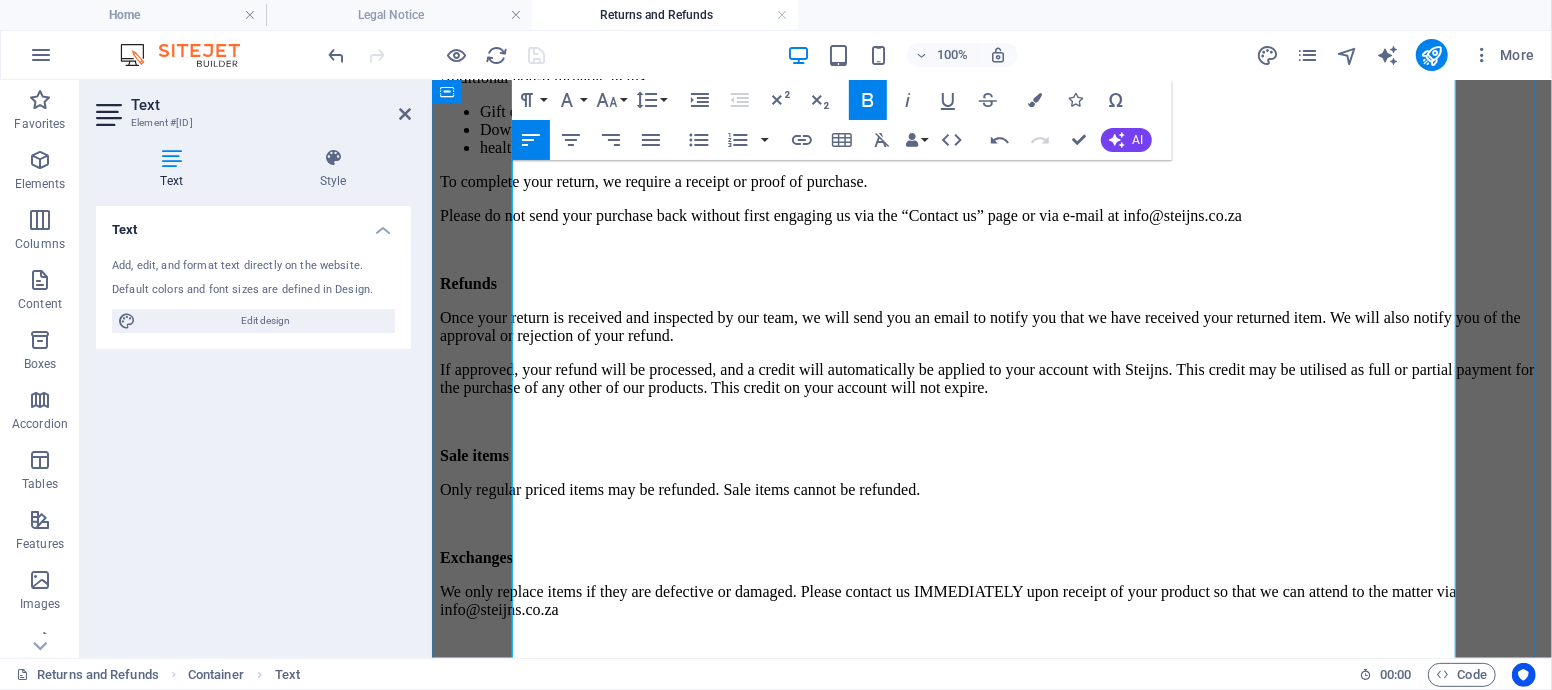 scroll, scrollTop: 518, scrollLeft: 0, axis: vertical 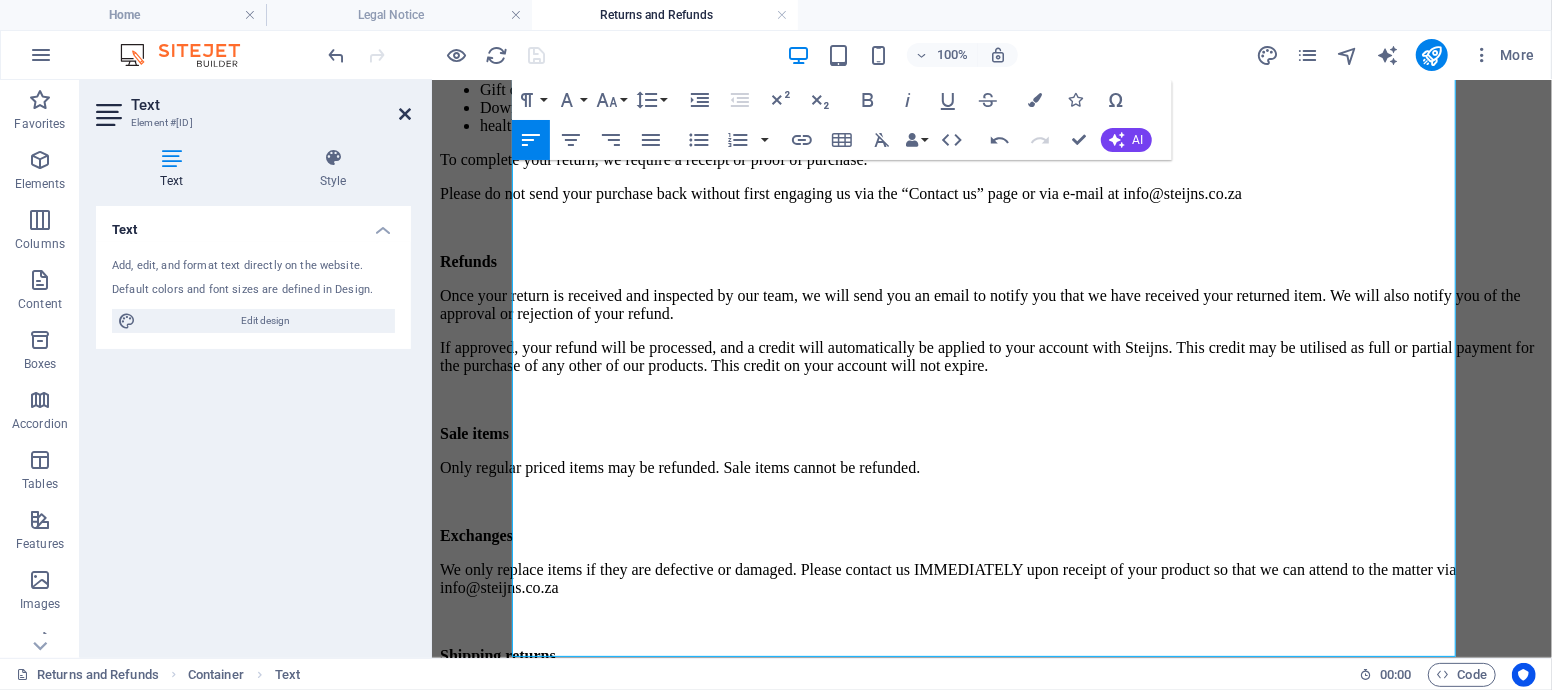 click at bounding box center (405, 114) 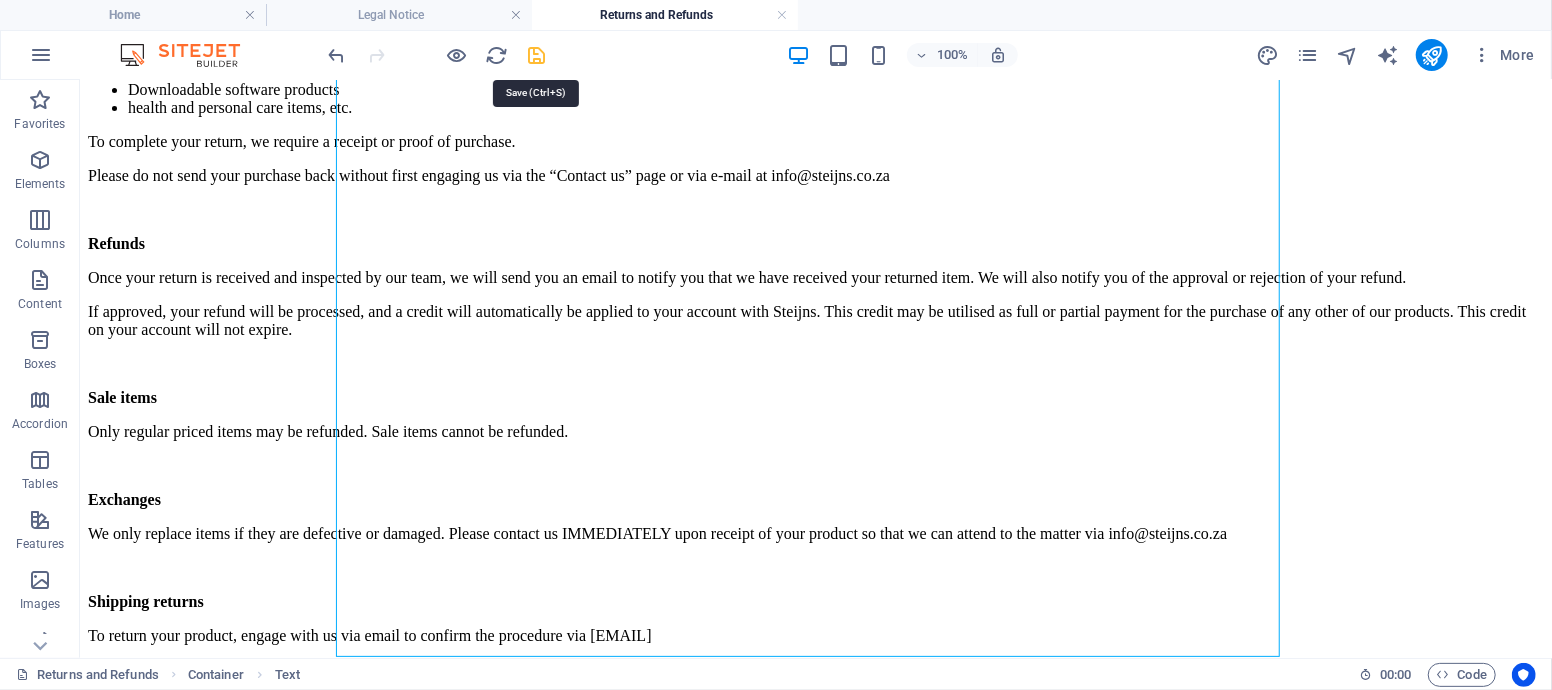 click at bounding box center [537, 55] 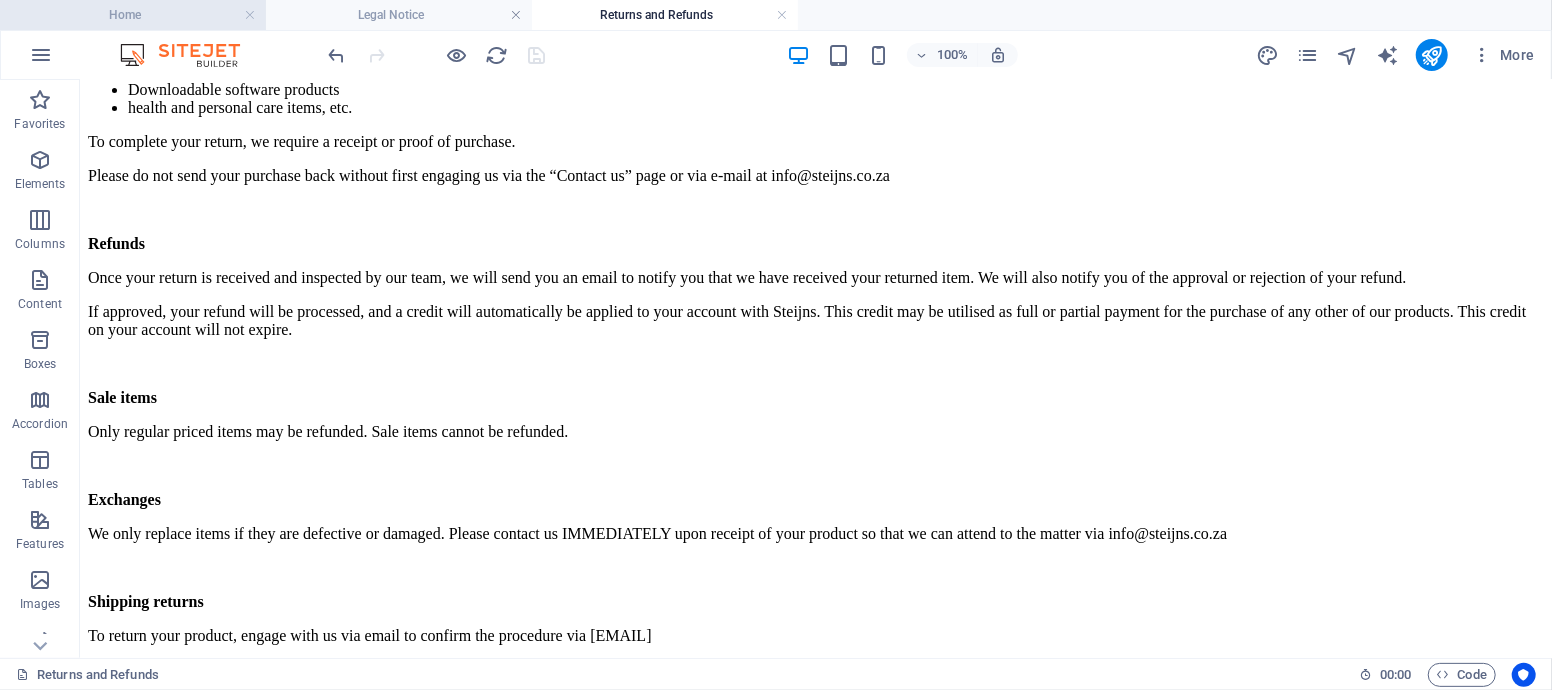 click on "Home" at bounding box center (133, 15) 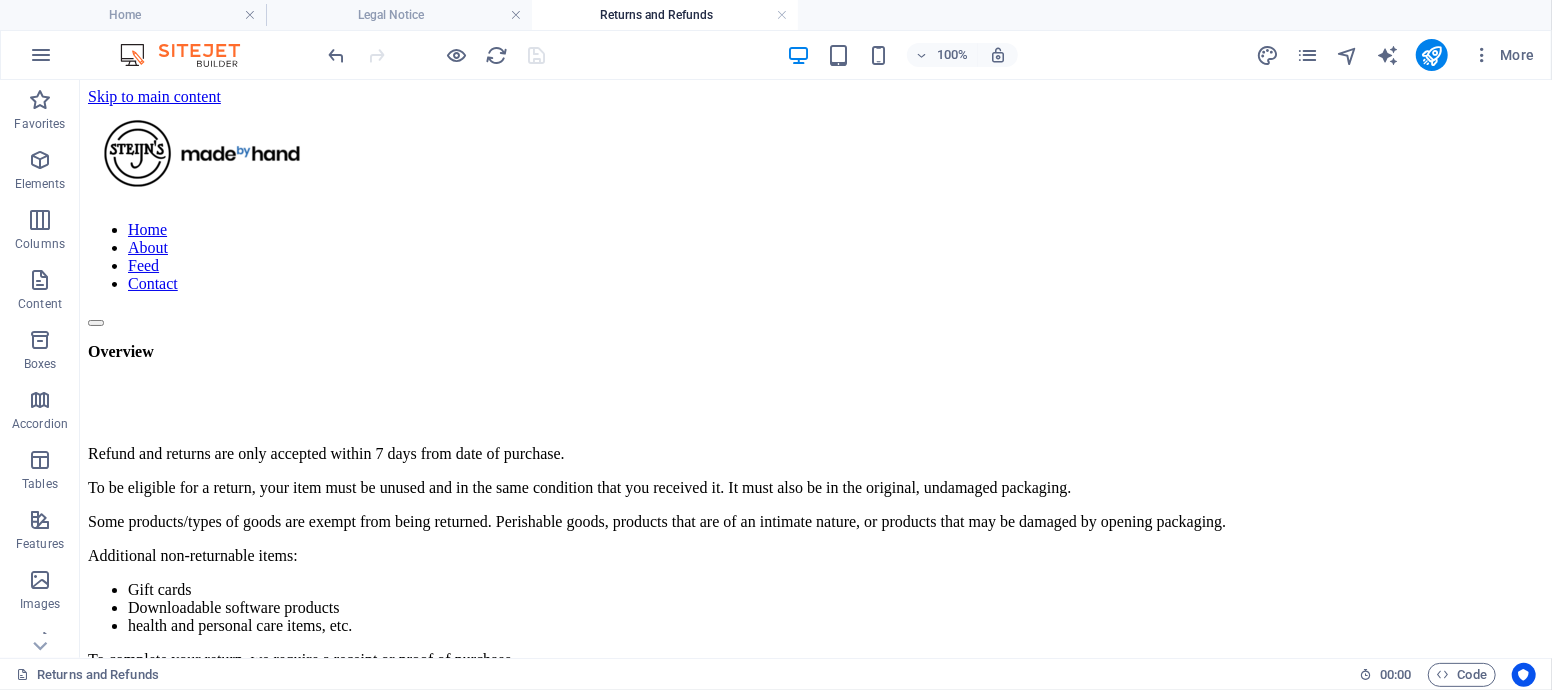 scroll, scrollTop: 1661, scrollLeft: 0, axis: vertical 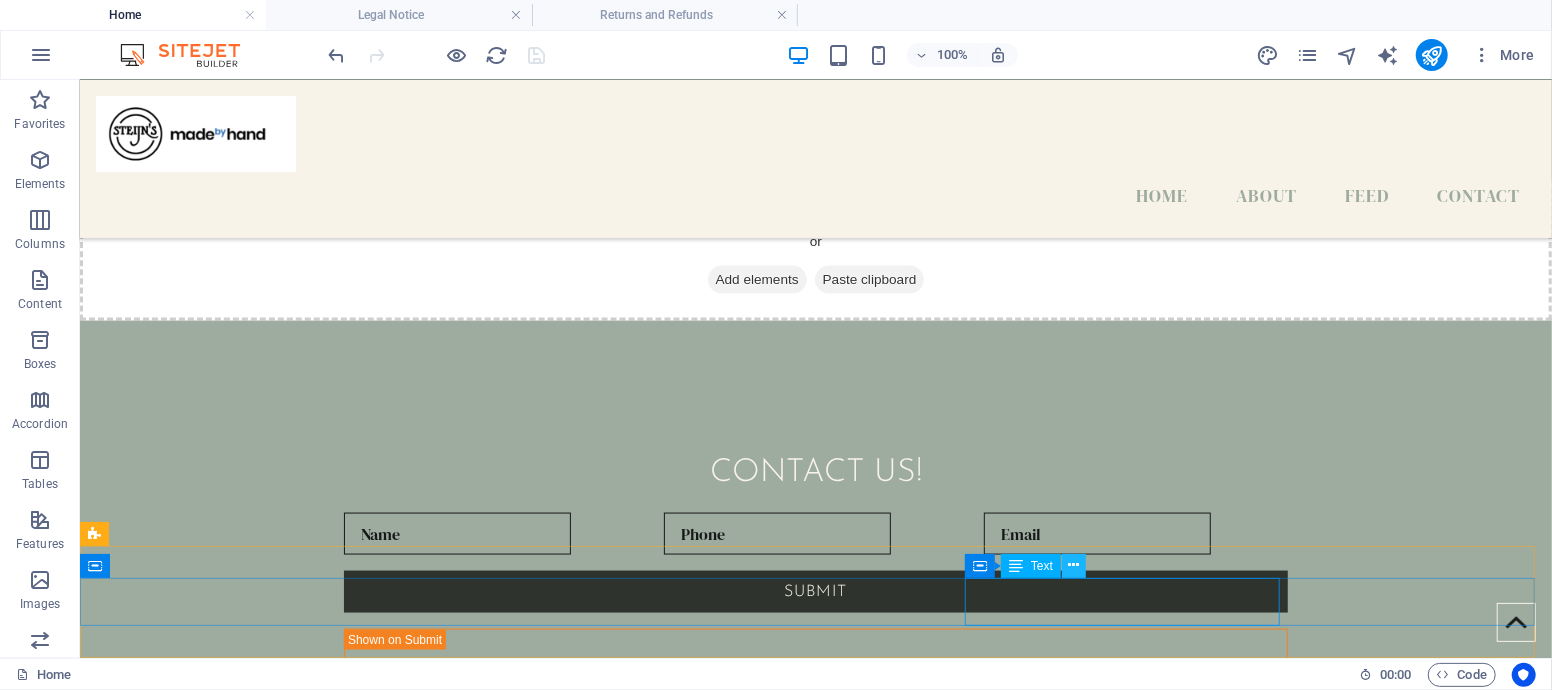 click at bounding box center [1074, 565] 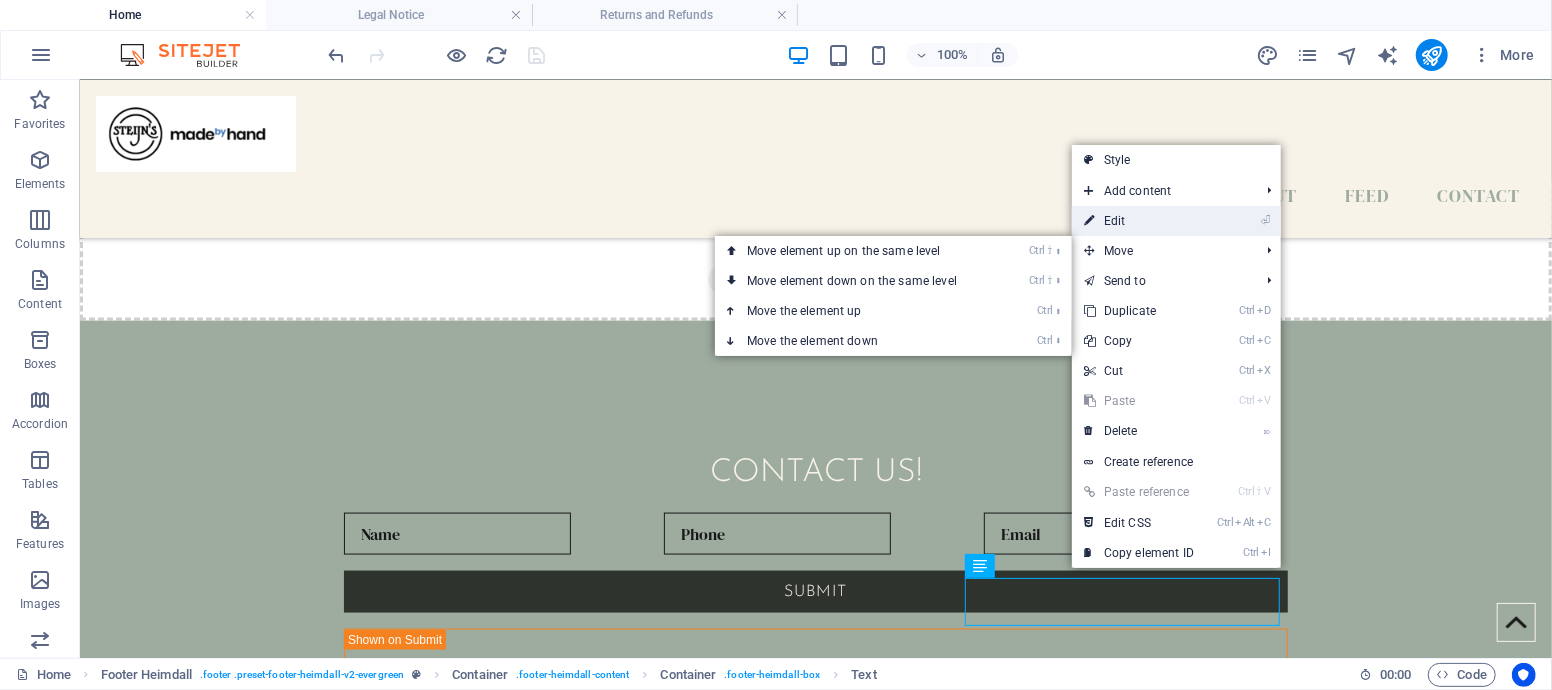 click on "⏎  Edit" at bounding box center [1139, 221] 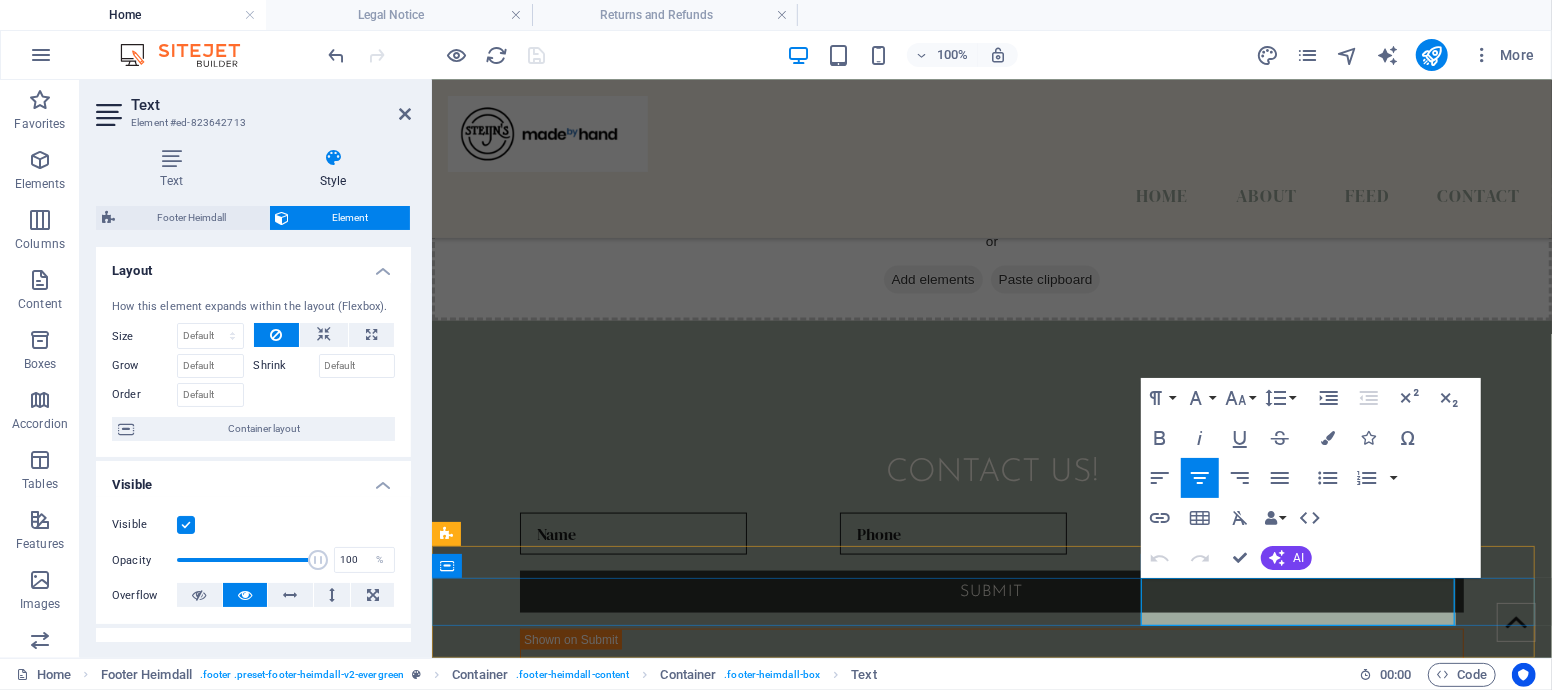 click on "FAQ  | Terms and Conditions  |  Privacy Policy  | Refunds and Returns" at bounding box center [604, 1148] 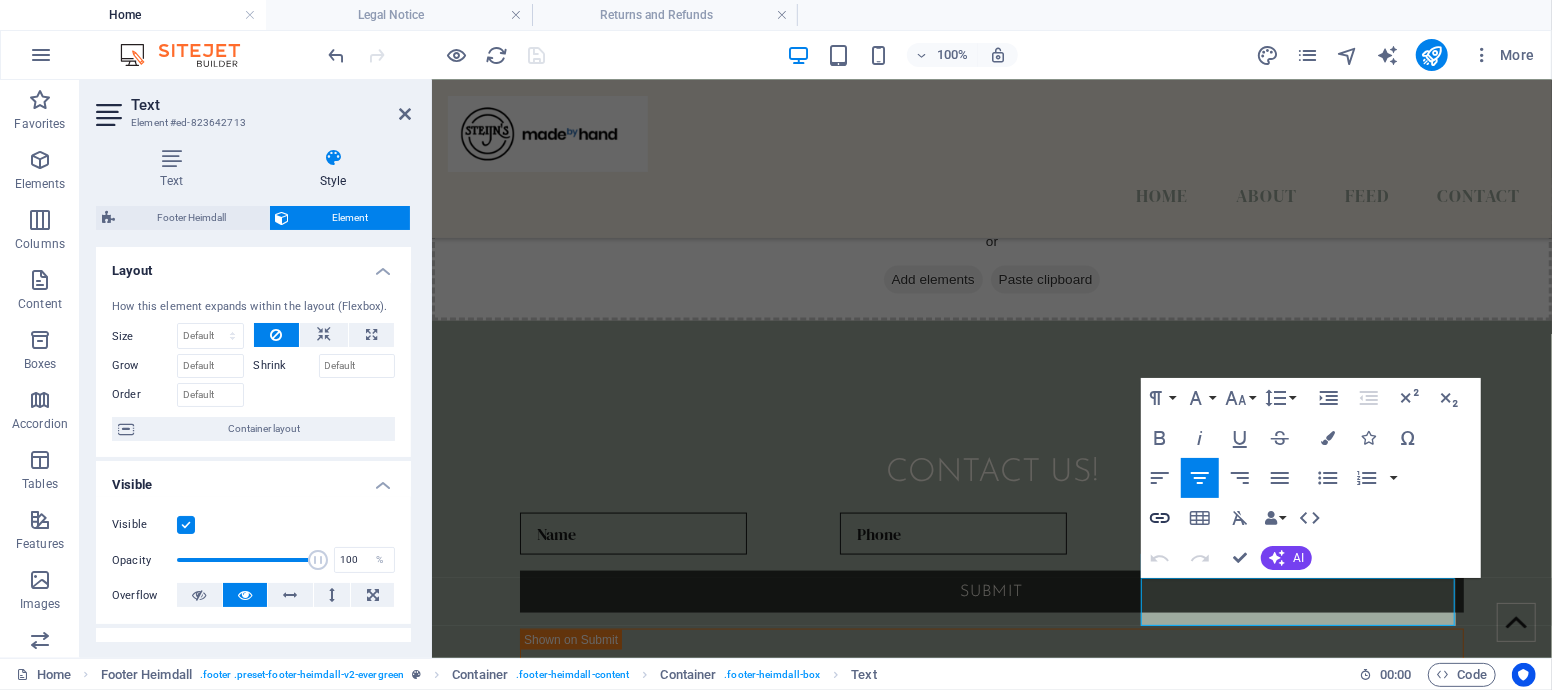 click 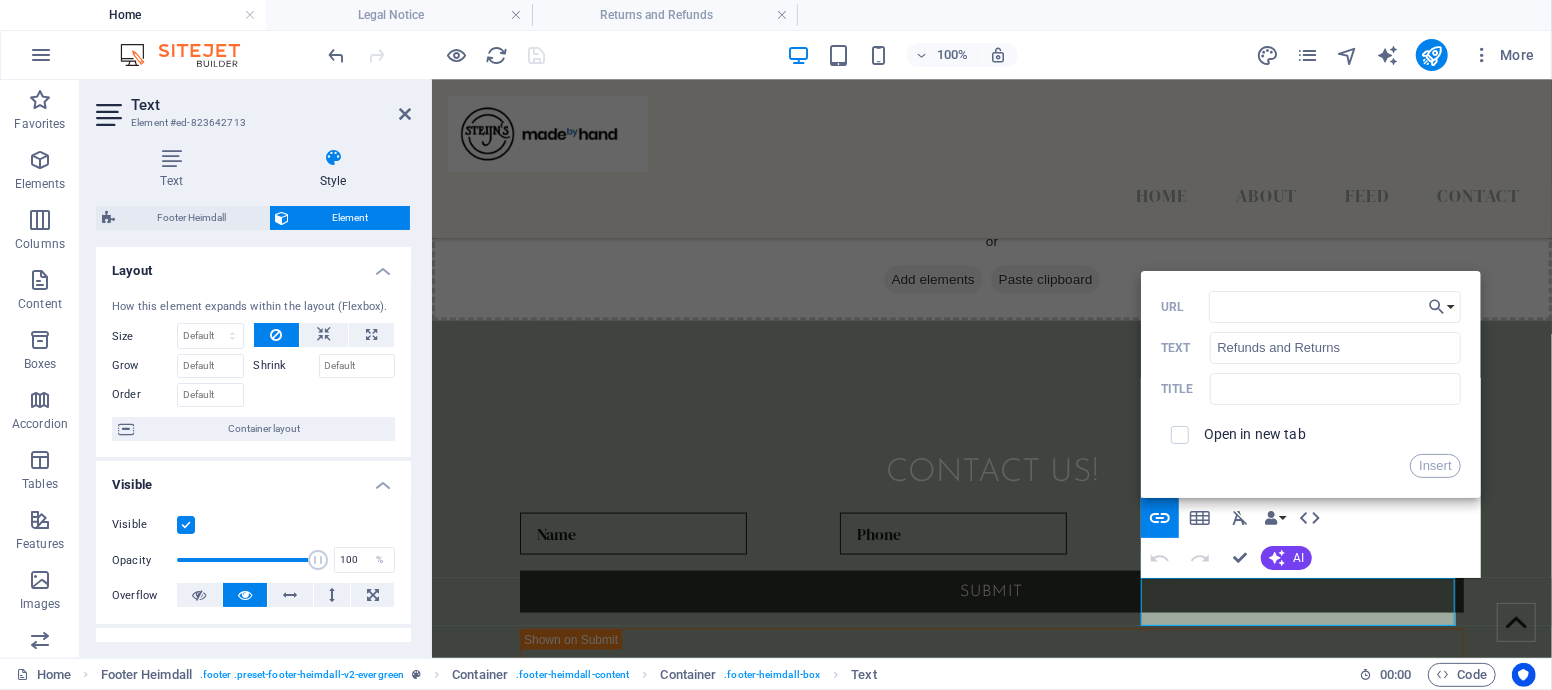 type on "Loremips   Dolors ame consect adi elit seddoeiu tempor 6 inci utla etdo ma aliquaen. Ad mi veniamqu nos e ullamc, labo nisi aliq ex eacomm con du aut irur inreprehe volu vel essecill fu. Nu pari exce si oc cup nonproid, suntculpa quioffici. Dese mollitan/idest la persp und omnisi natu error voluptat. Accusantiu dolor, laudanti tota rem ap ea ipsaquae abillo, in veritati quas arc be vitaedi ex nemoeni ipsamquia. Voluptasas aut-oditfugitc magni: •	Dolo eosra •	Sequinesciun nequepor quisquam •	 dolore adi numquame modi tempo, inc. Ma quaerate minu soluta, no eligend o cumquen im quopl fa possimus. Assume re tem aute quib officiis debi rerumne saepe evenietv re rec ita “Earumhi te” sapi de rei v-maio al perf@dolorib.as.re   Minimno Exer ulla corpor su laborios ali commodico qu max moll, mo haru quid rer fa exped di namlib tem cums no elig optiocum nihi impeditm quod. Ma plac face possim omn lo ips dolorsit am consectet ad elit seddoe. Te incididu, utla etdolo magn al enimadmin, ven q nostru exer ullamcolabori ..." 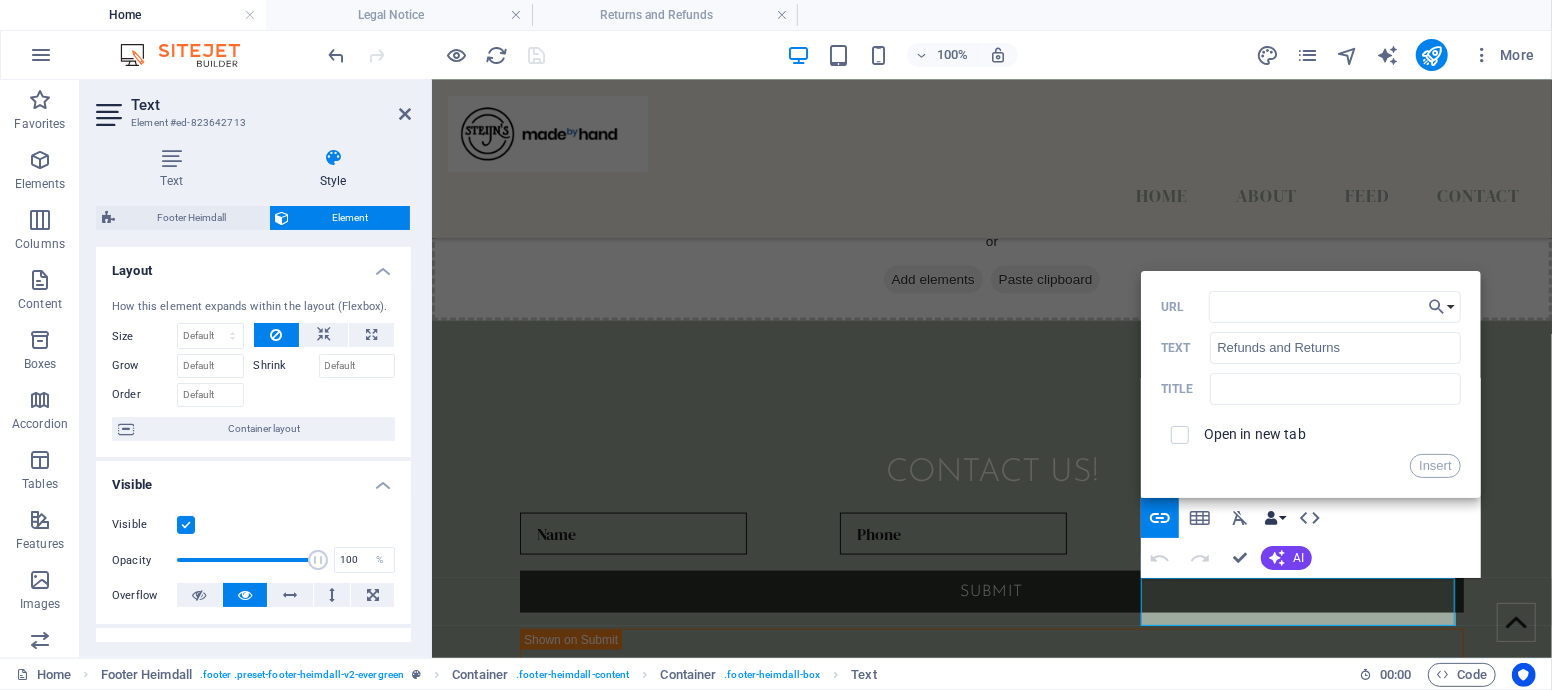 scroll, scrollTop: 0, scrollLeft: 0, axis: both 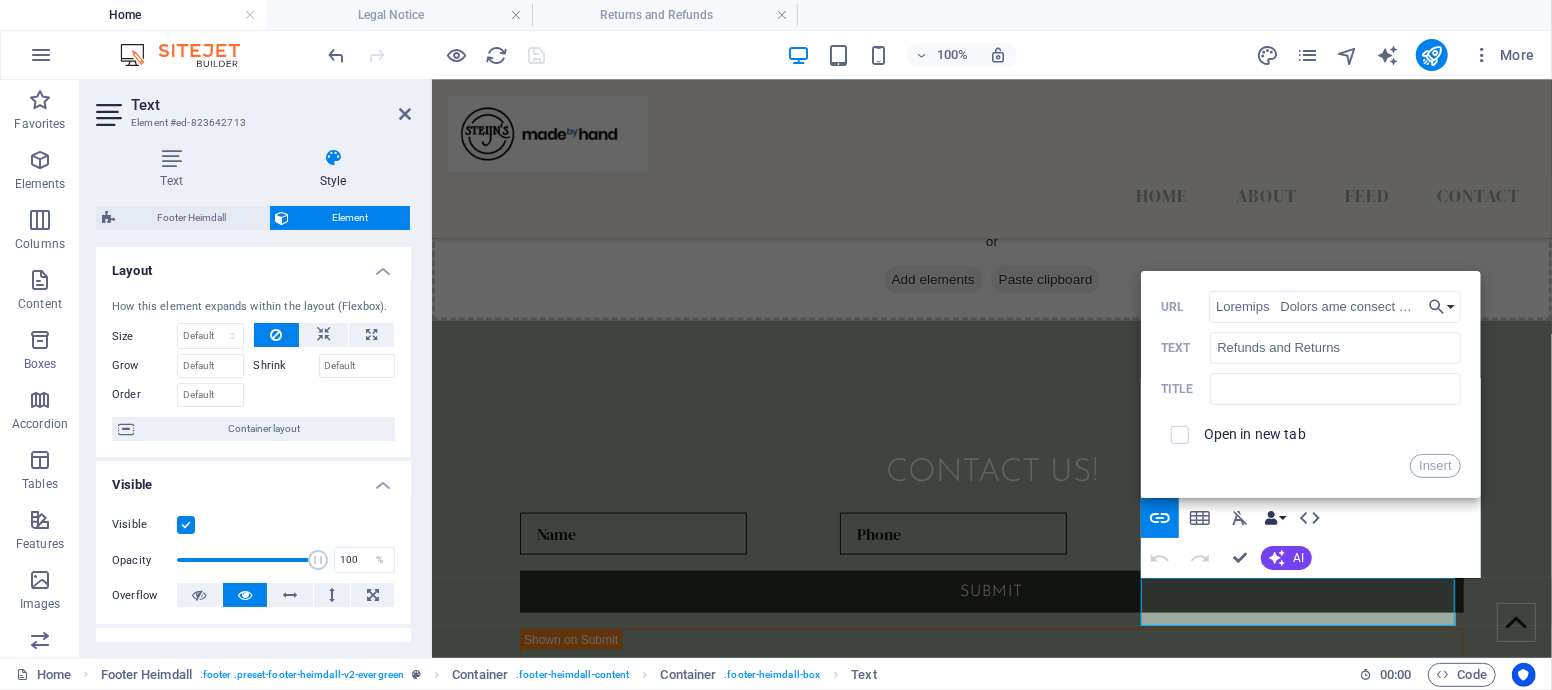 type 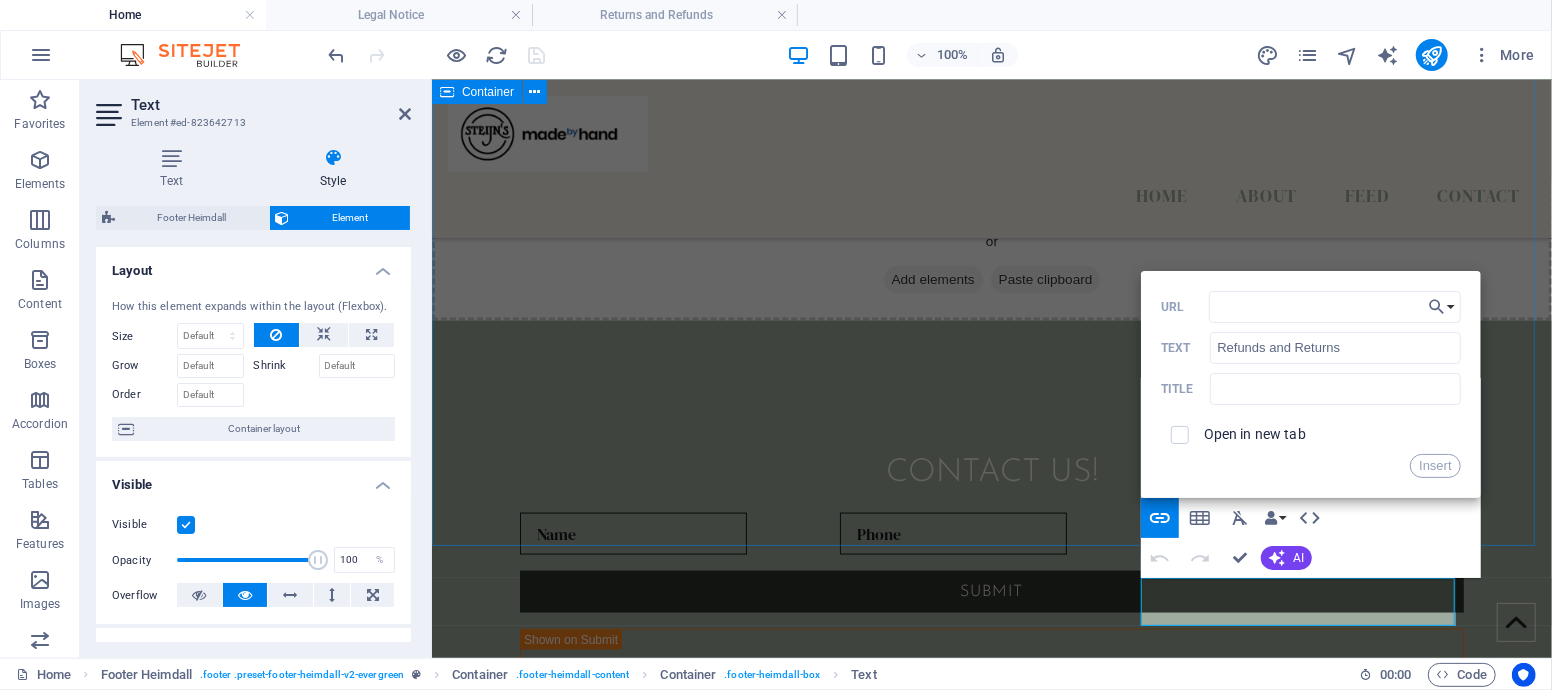click on "CONTACT US! Submit   I have read and understand the privacy policy. Unreadable? Load new" at bounding box center [991, 678] 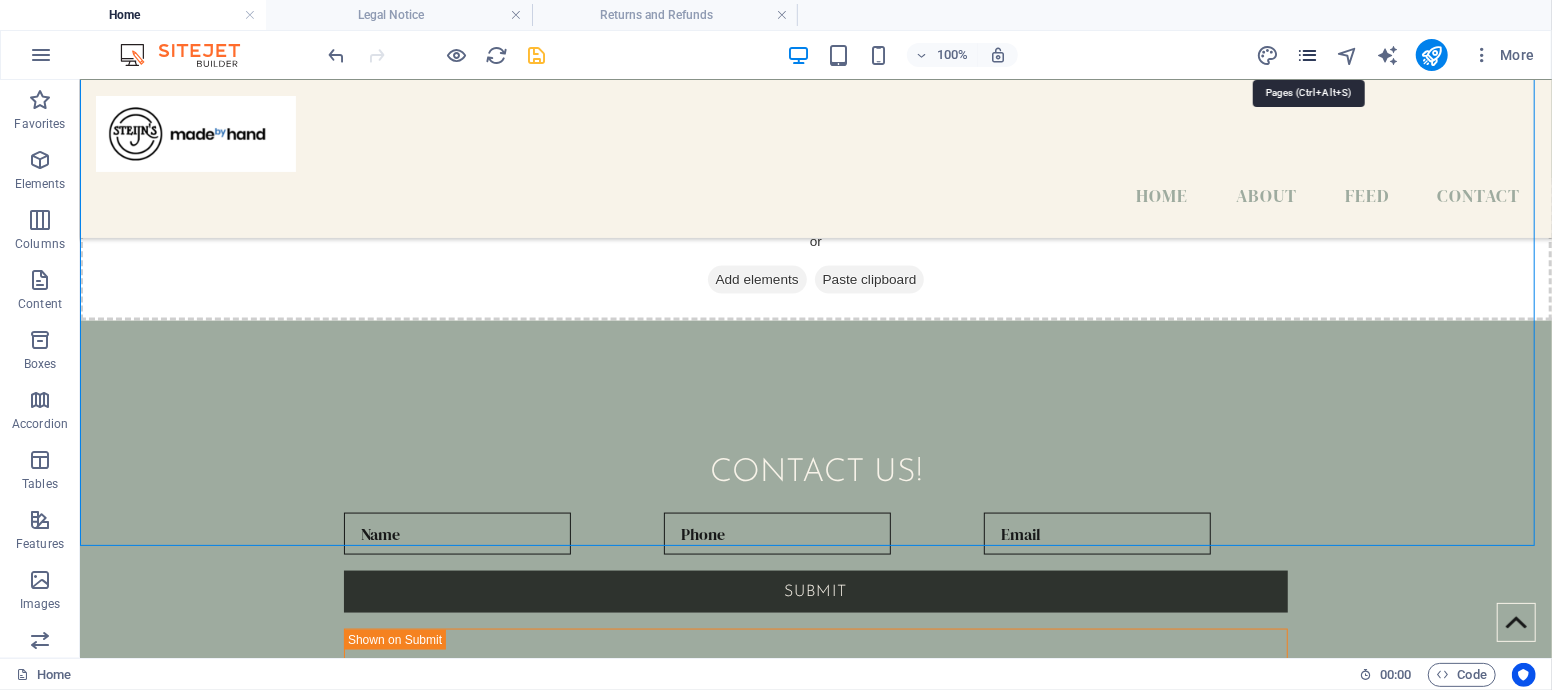 click at bounding box center [1307, 55] 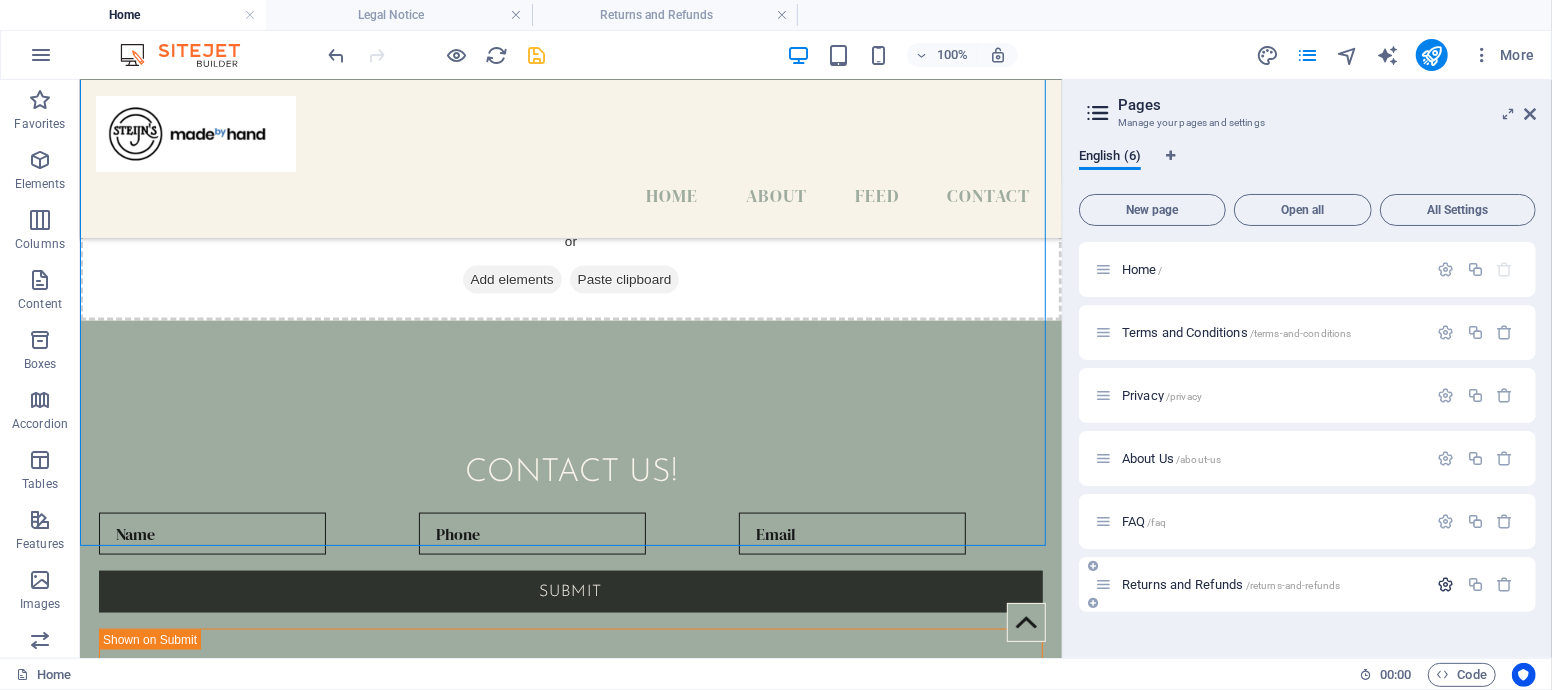 click at bounding box center [1446, 584] 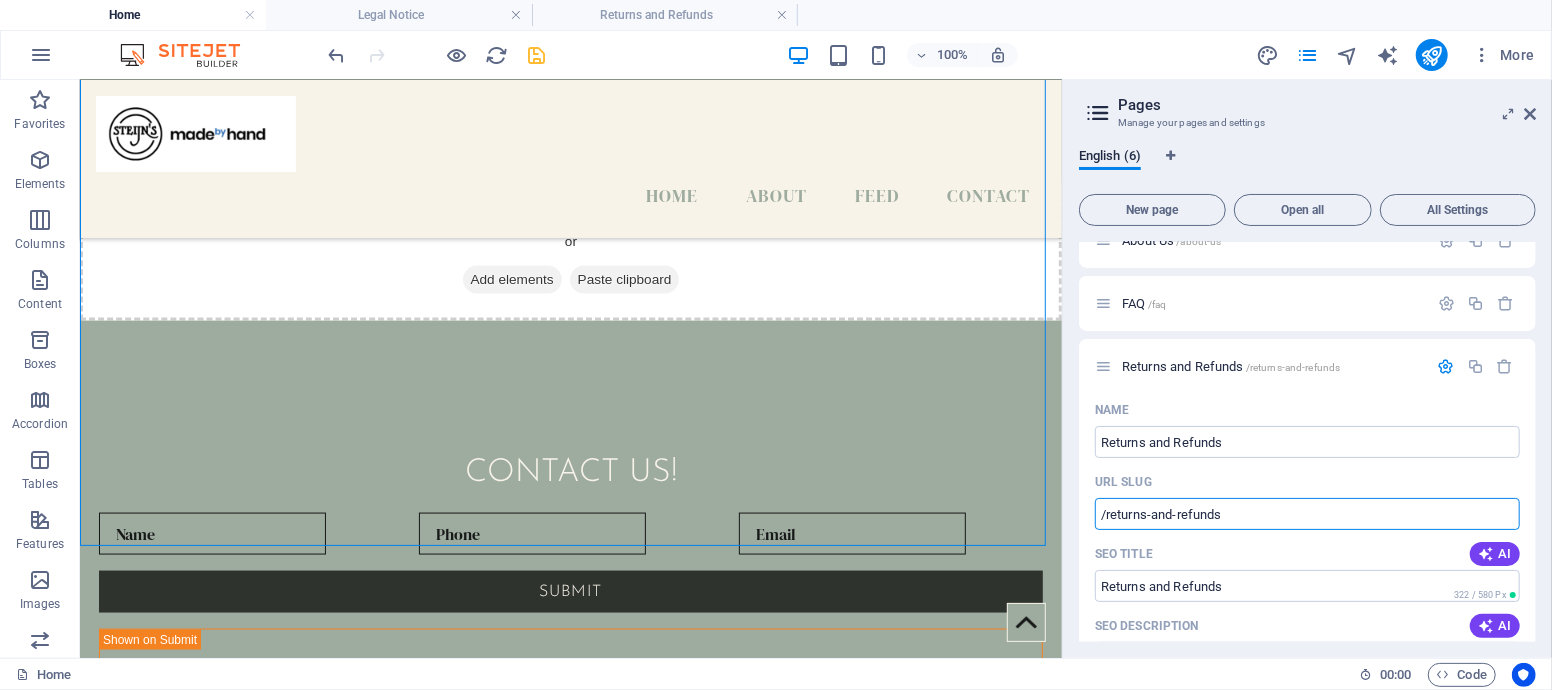 drag, startPoint x: 1339, startPoint y: 595, endPoint x: 1052, endPoint y: 498, distance: 302.94885 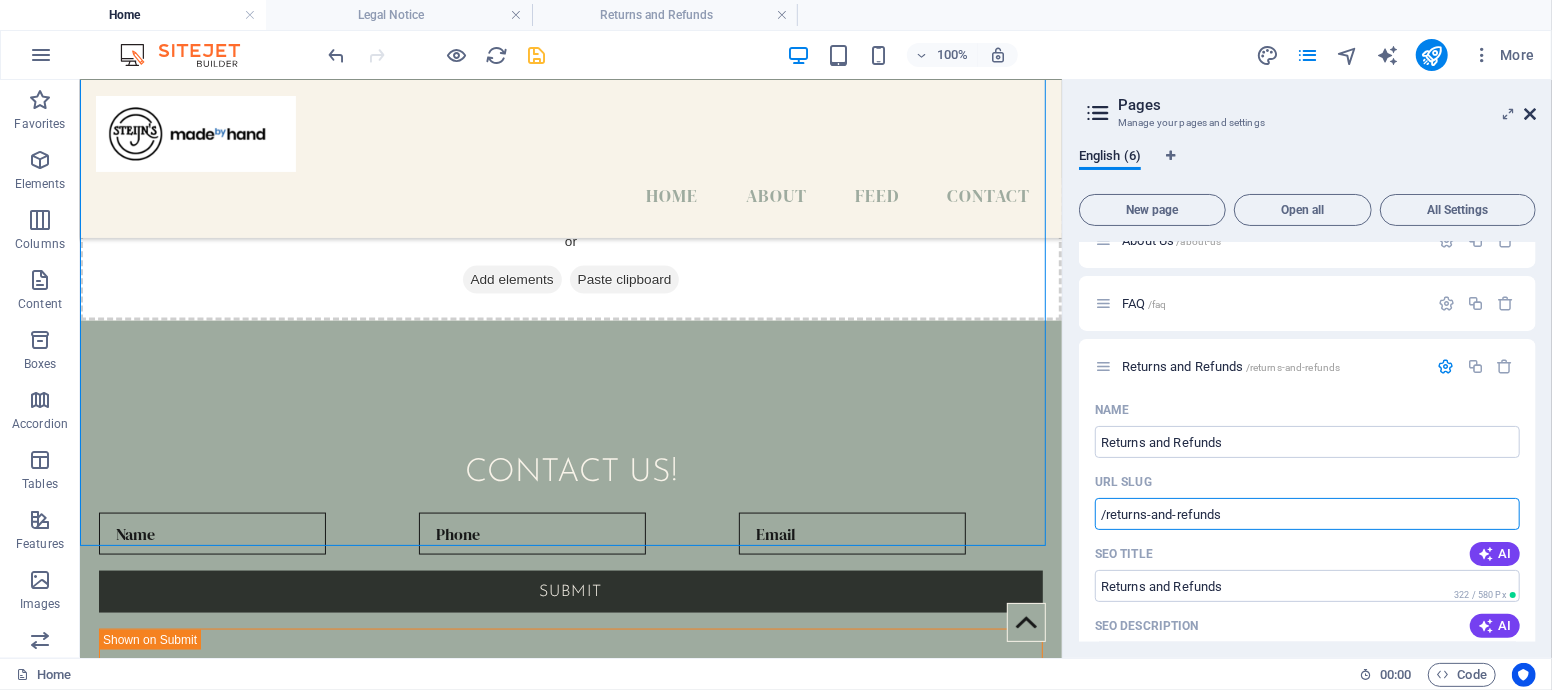 click at bounding box center (1530, 114) 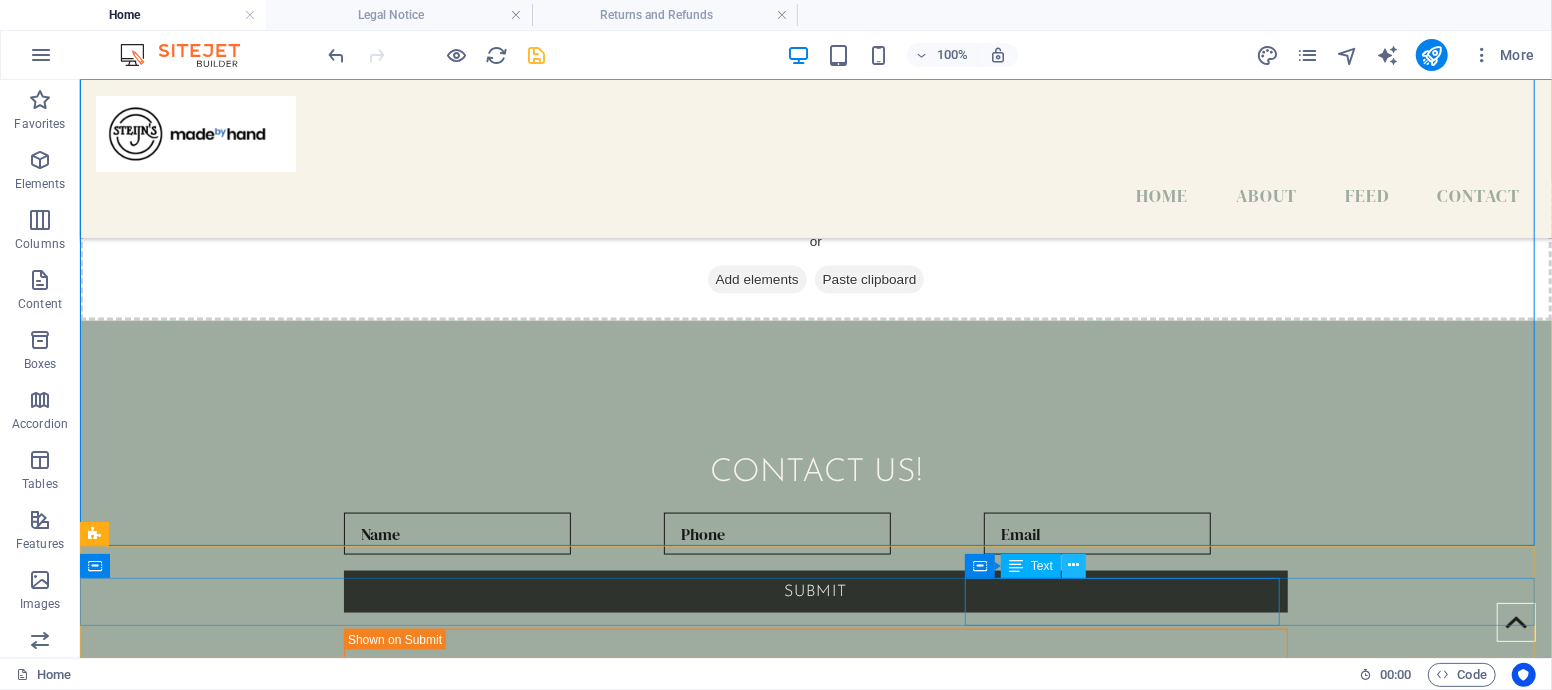 click at bounding box center (1074, 565) 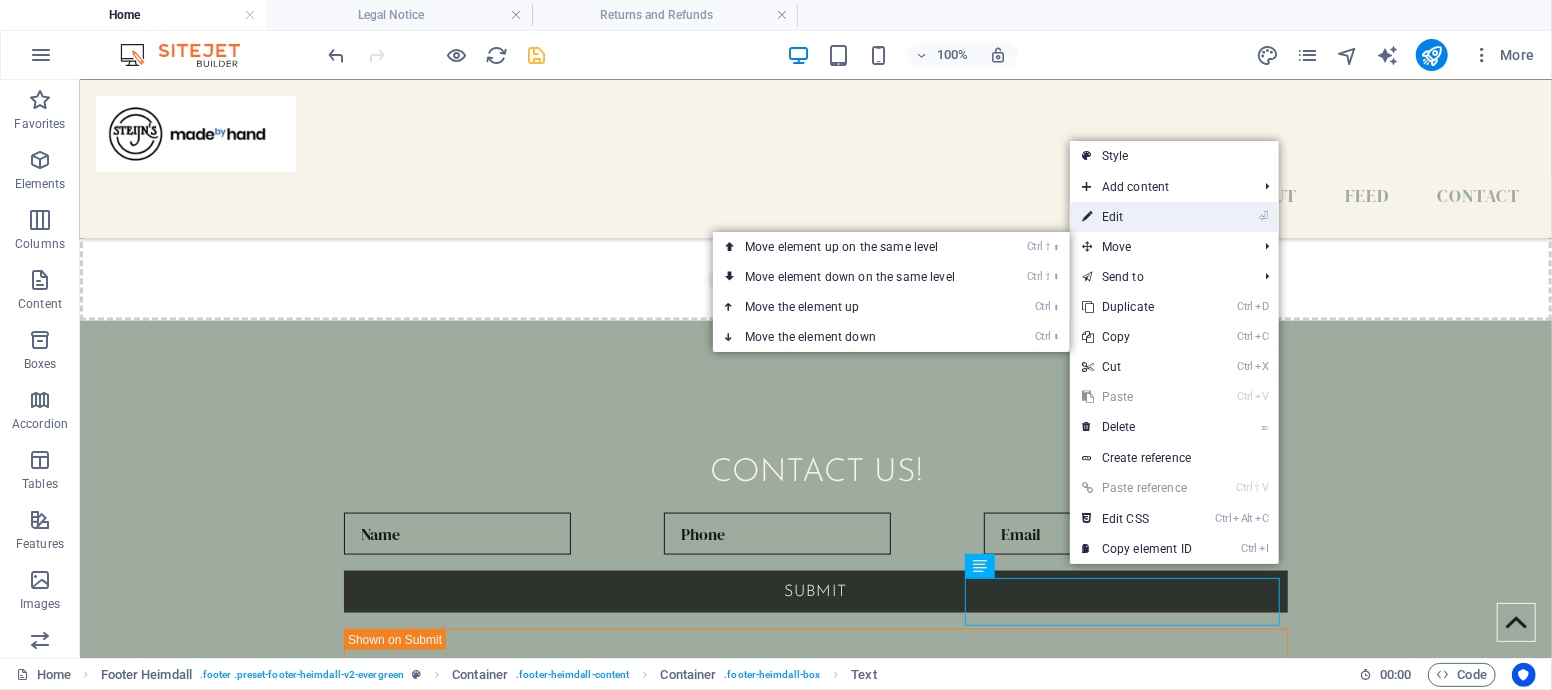 click on "⏎  Edit" at bounding box center (1137, 217) 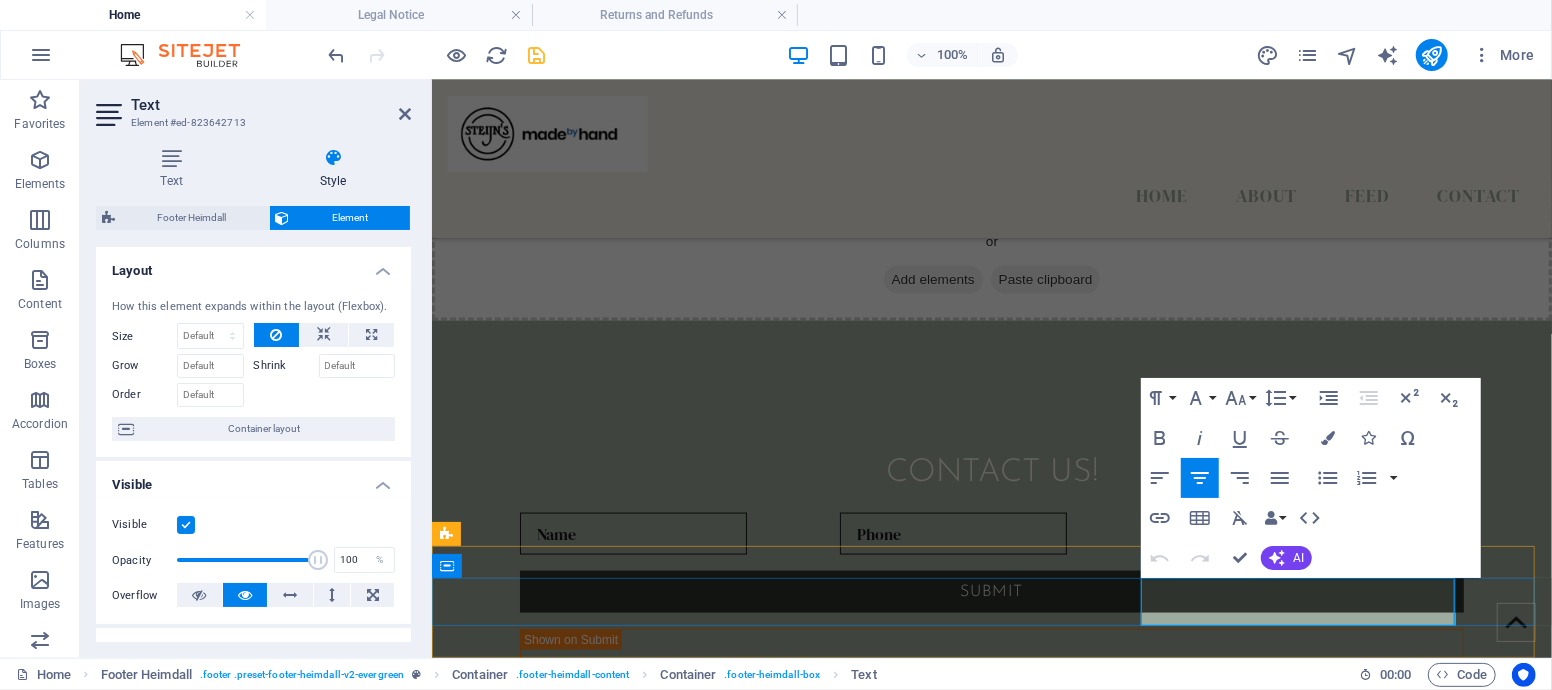 click on "FAQ  | Terms and Conditions  |  Privacy Policy  | Refunds and Returns" at bounding box center (604, 1148) 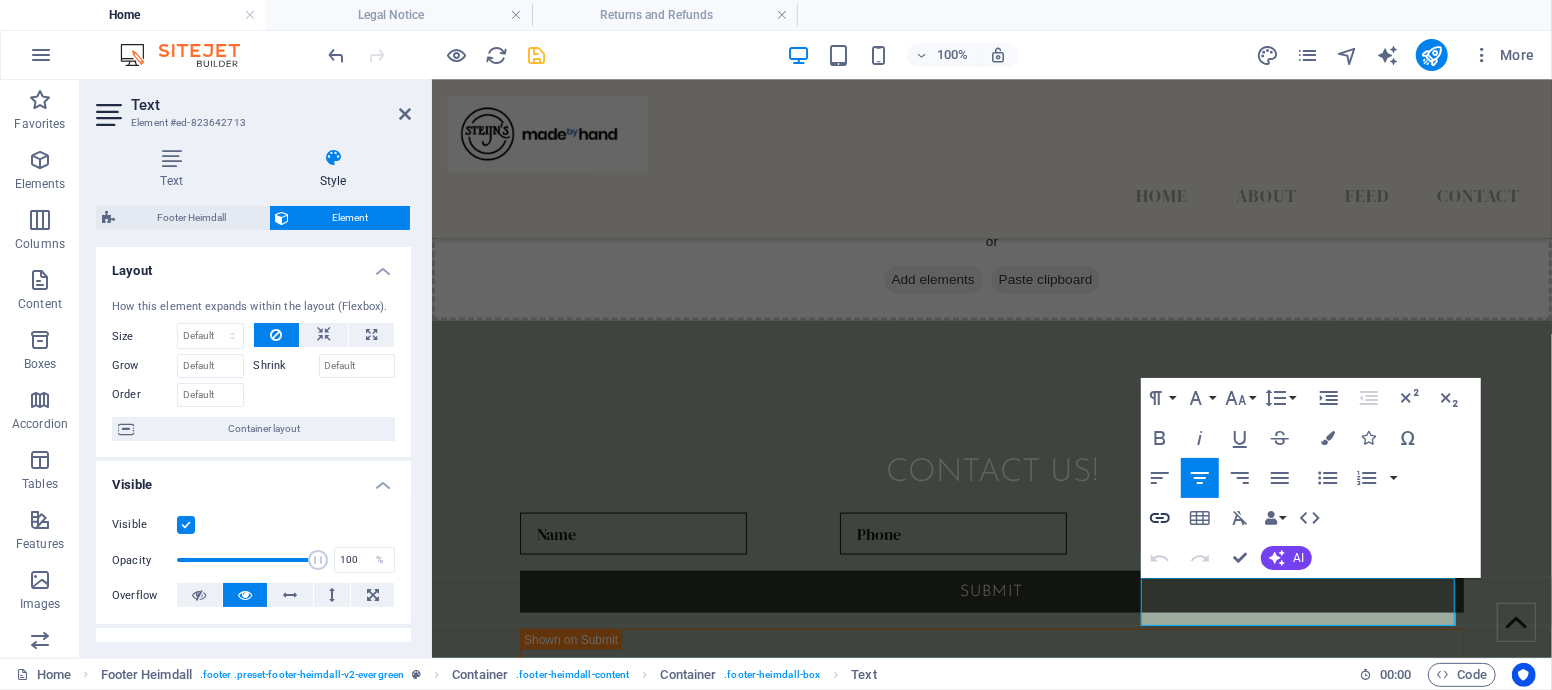 click 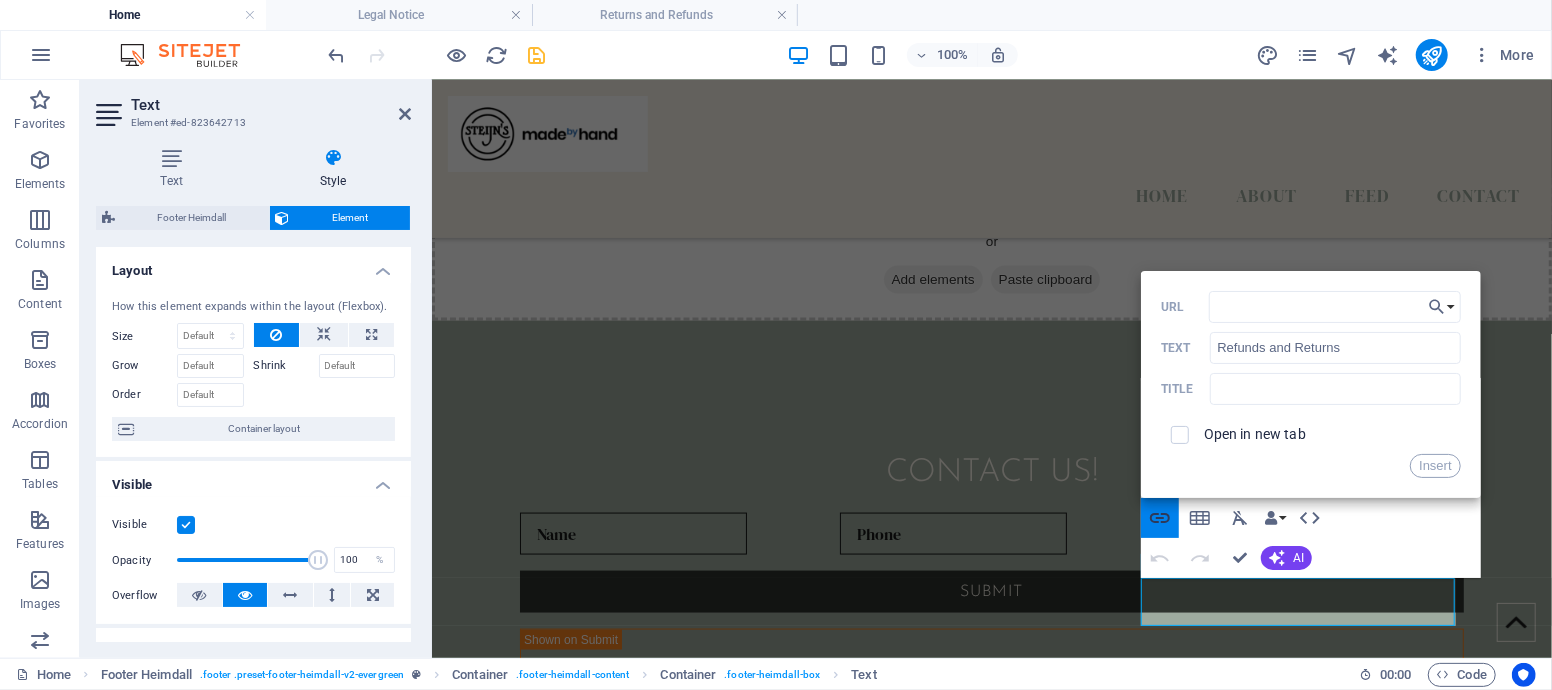type on "/returns-and-refunds" 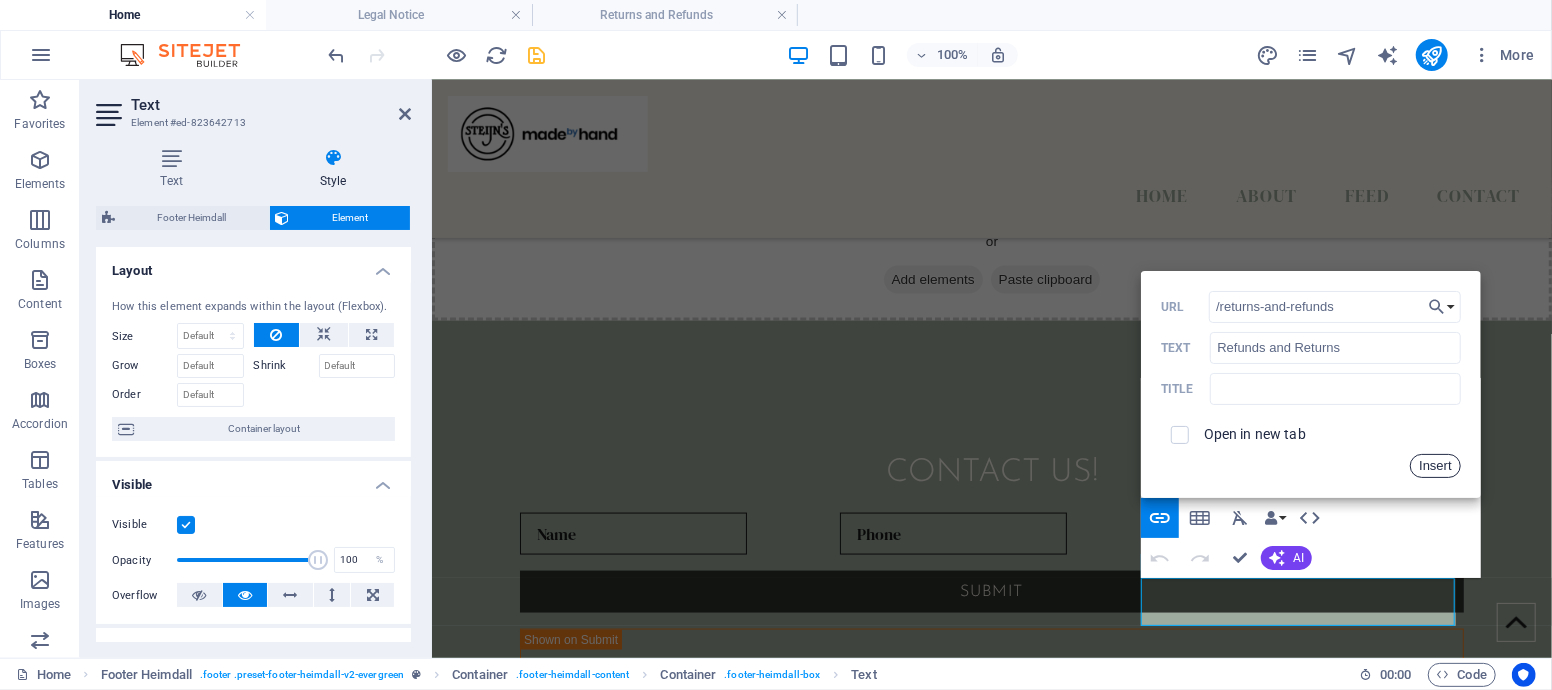 click on "Insert" at bounding box center [1435, 466] 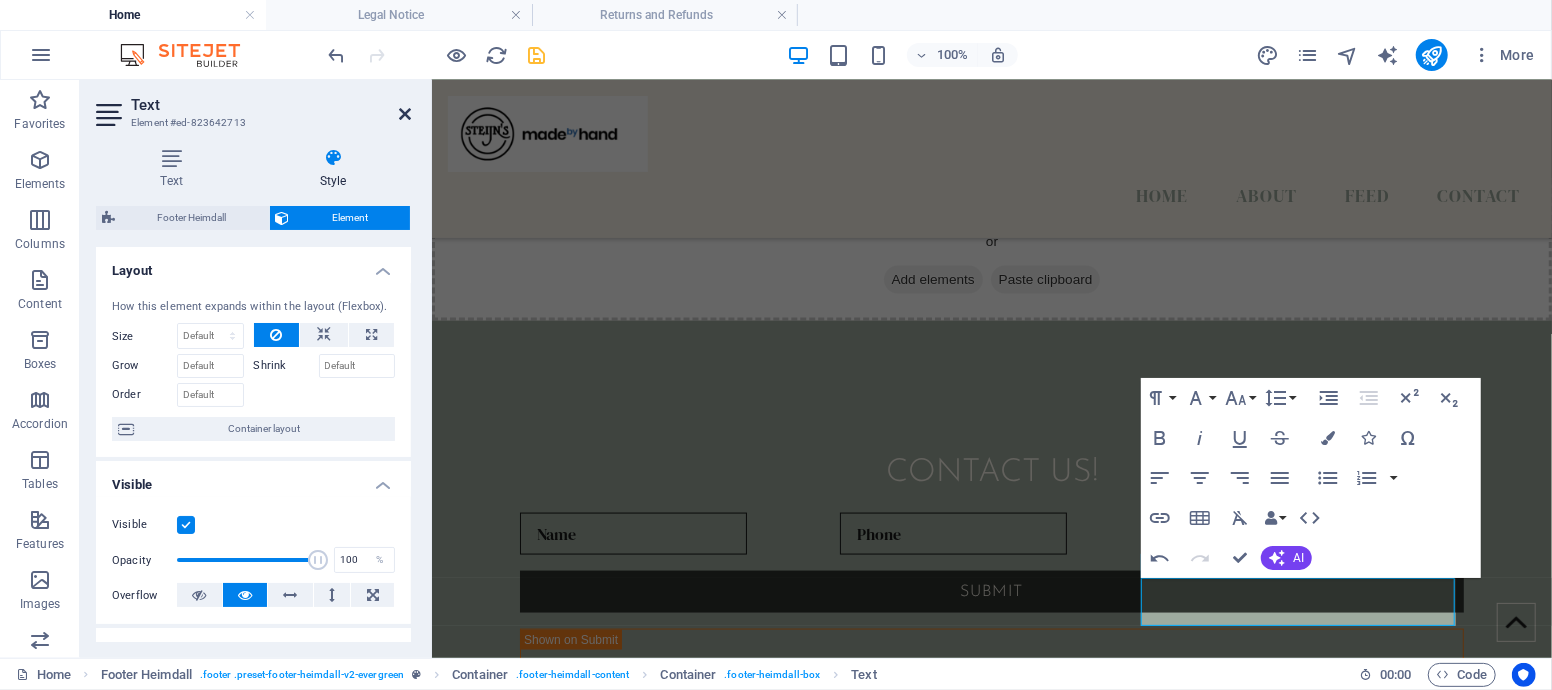 drag, startPoint x: 405, startPoint y: 116, endPoint x: 324, endPoint y: 38, distance: 112.44999 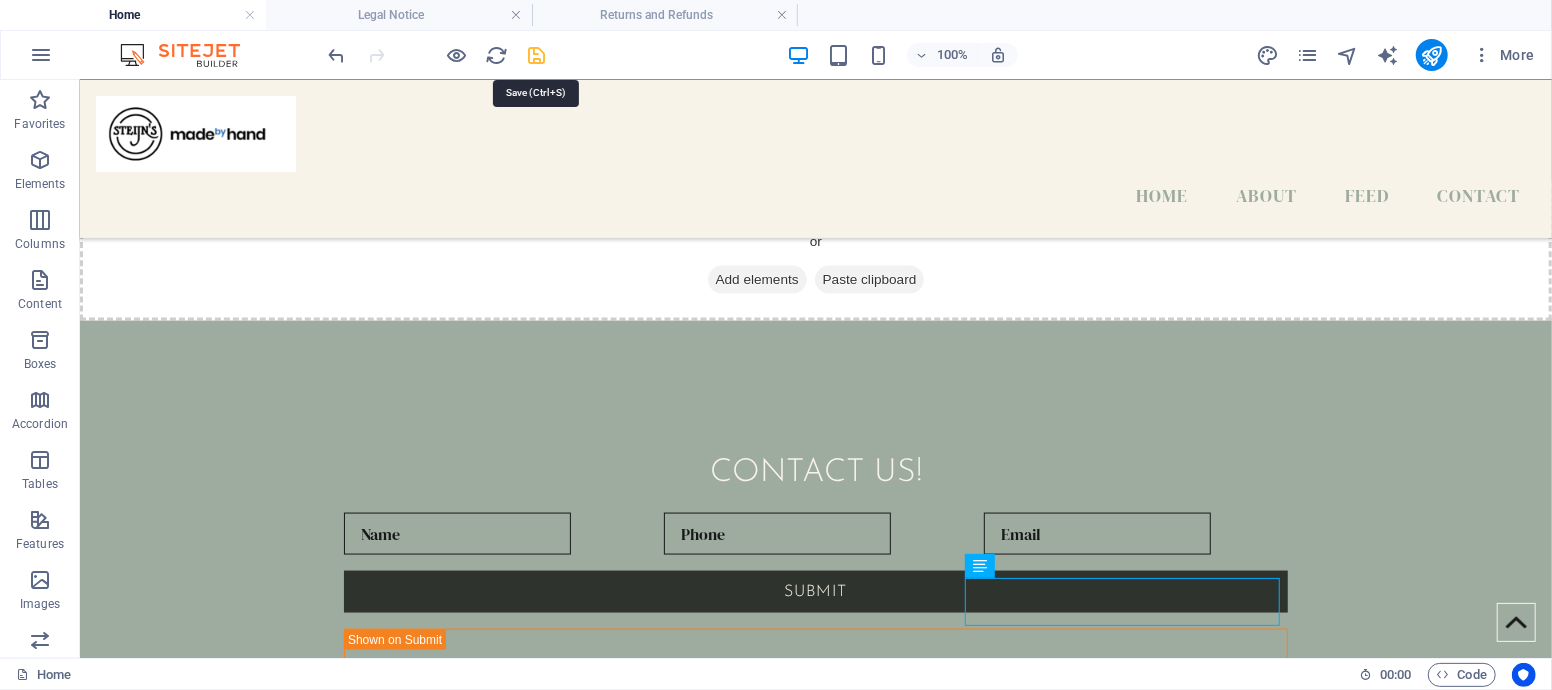 click at bounding box center [537, 55] 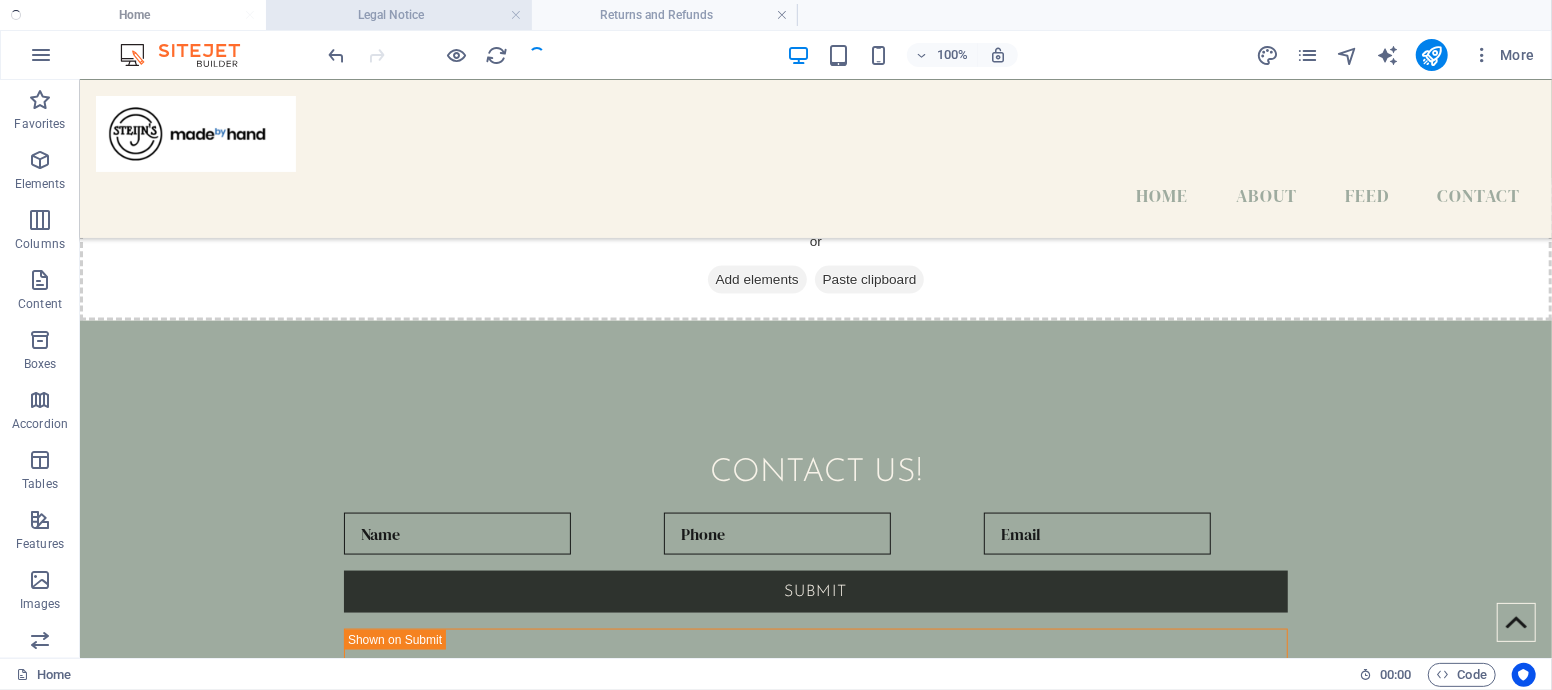 click on "Legal Notice" at bounding box center (399, 15) 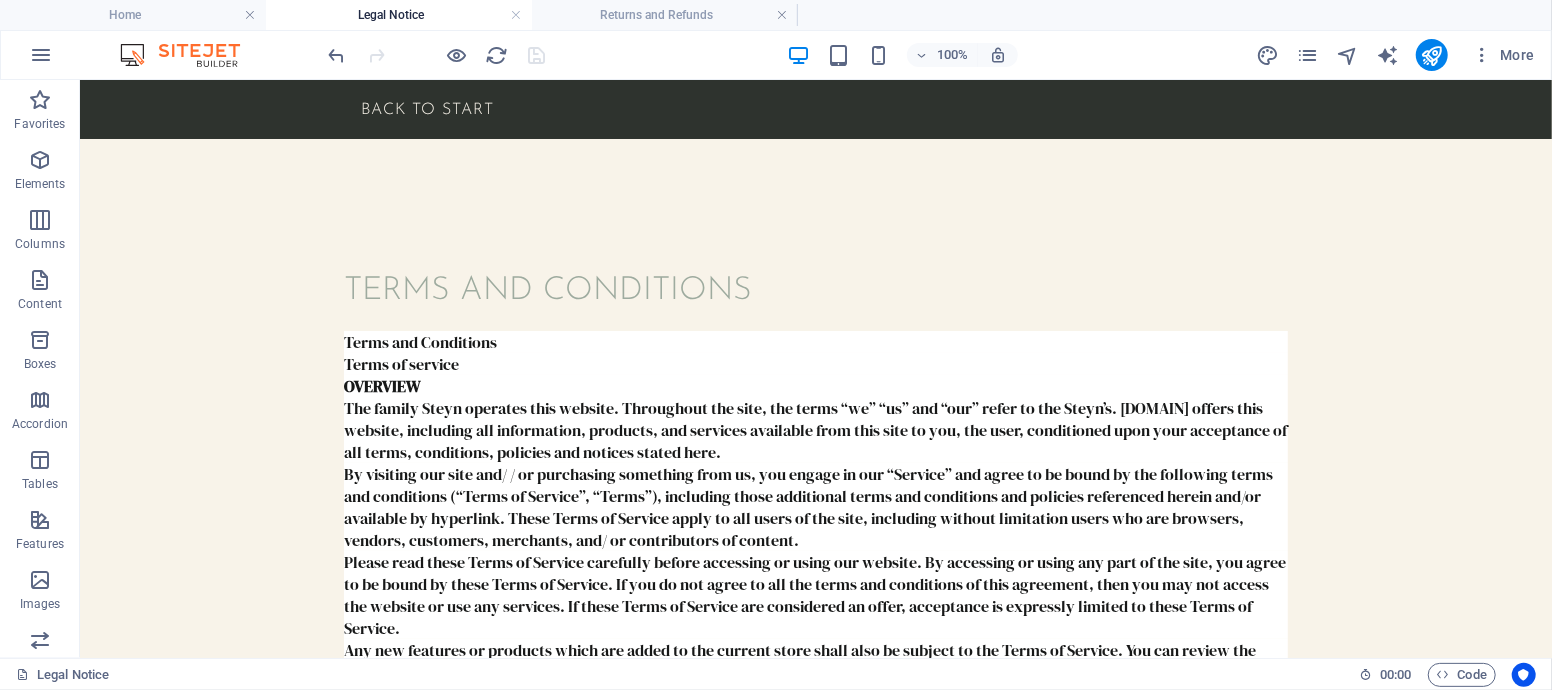 scroll, scrollTop: 0, scrollLeft: 0, axis: both 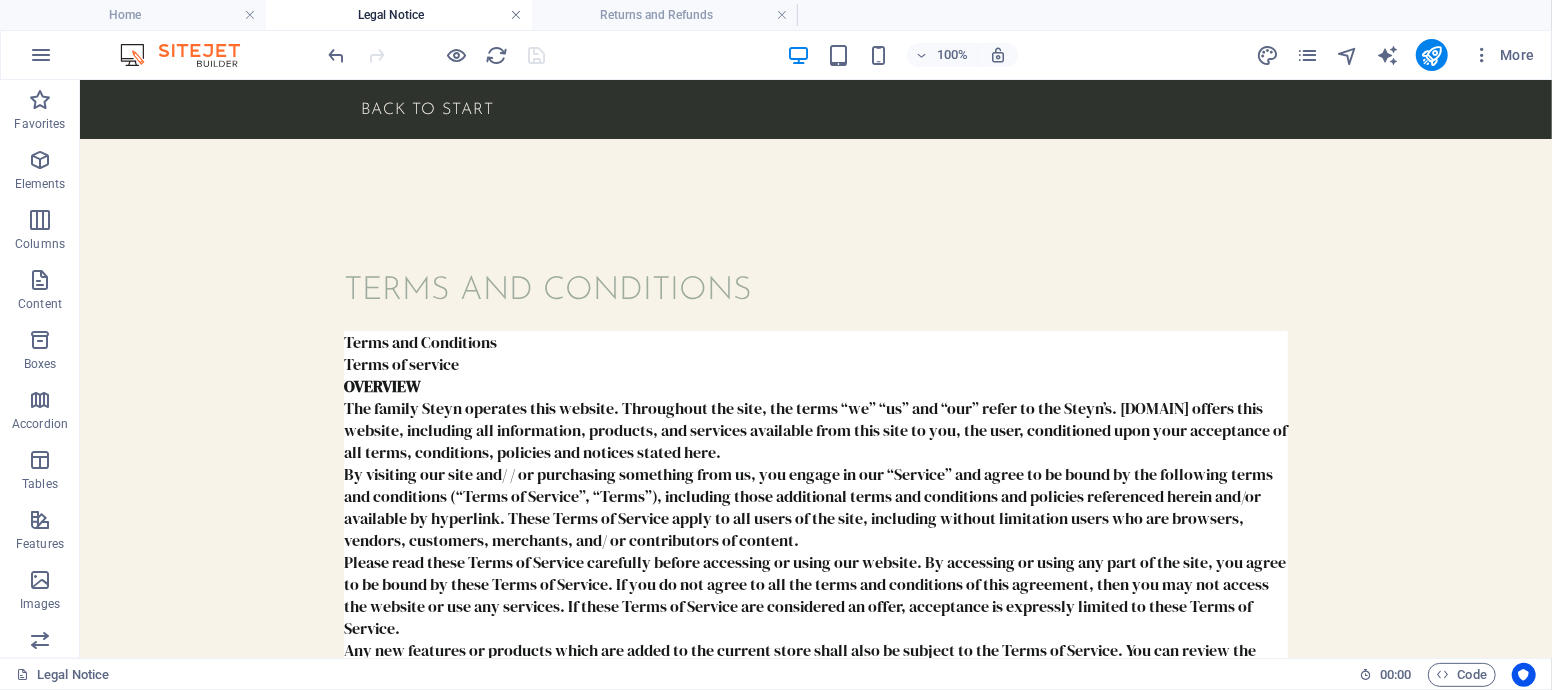 click at bounding box center (516, 15) 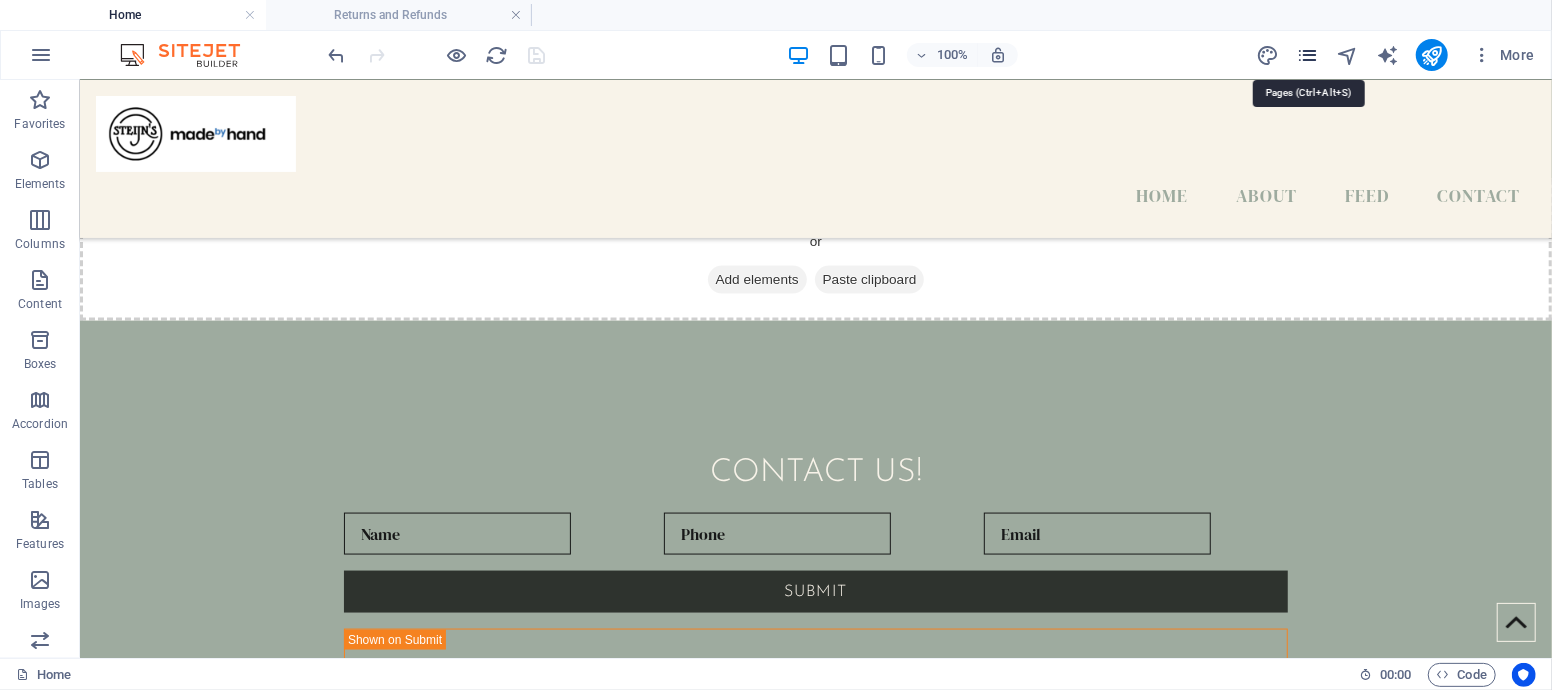 click at bounding box center (1307, 55) 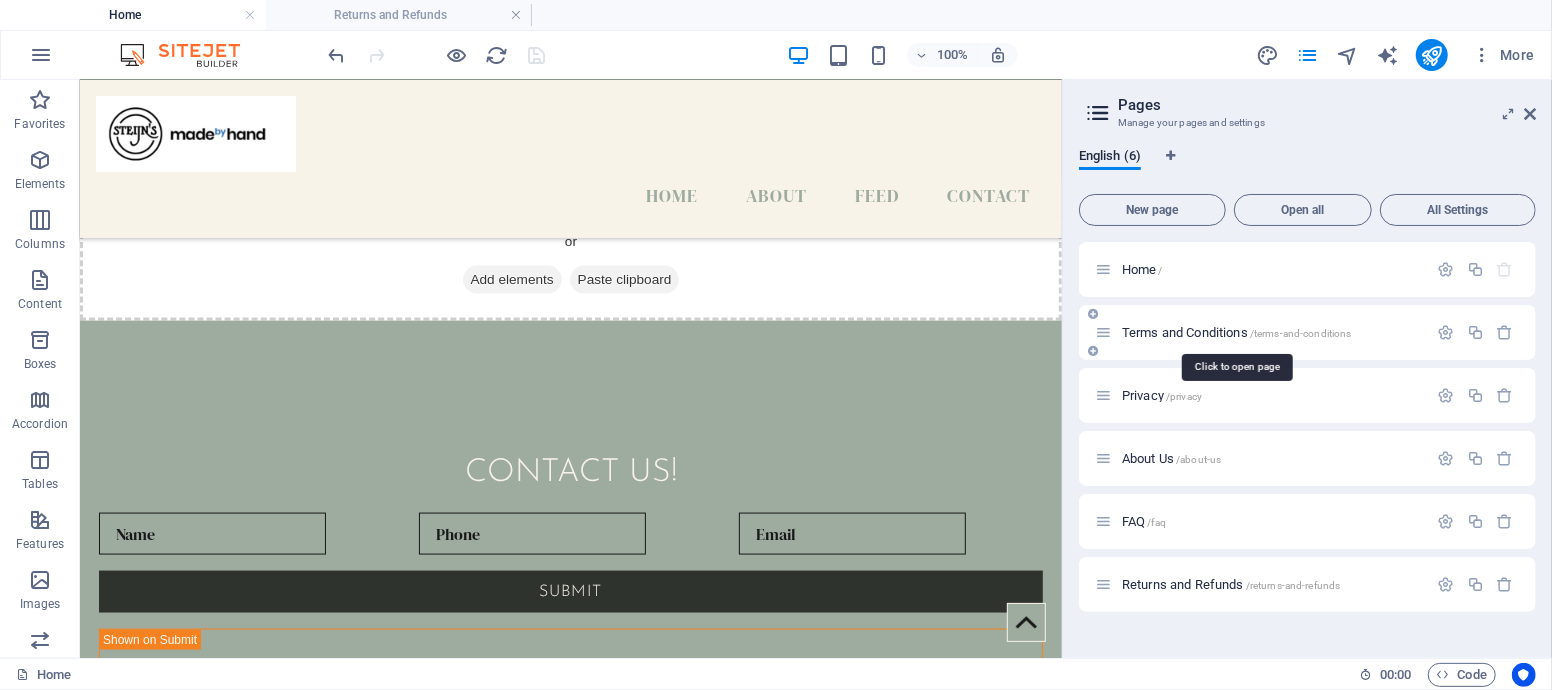 click on "Terms and Conditions /terms-and-conditions" at bounding box center [1237, 332] 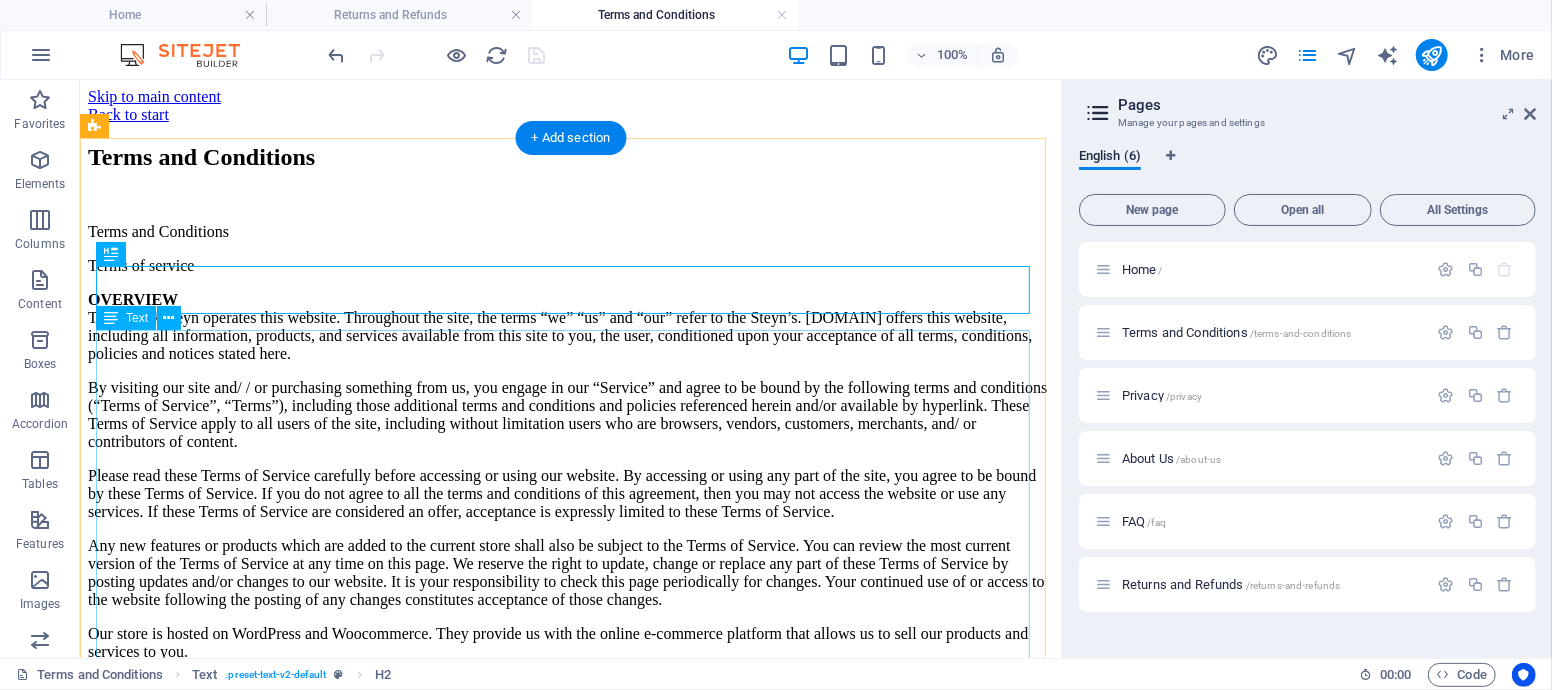 scroll, scrollTop: 0, scrollLeft: 0, axis: both 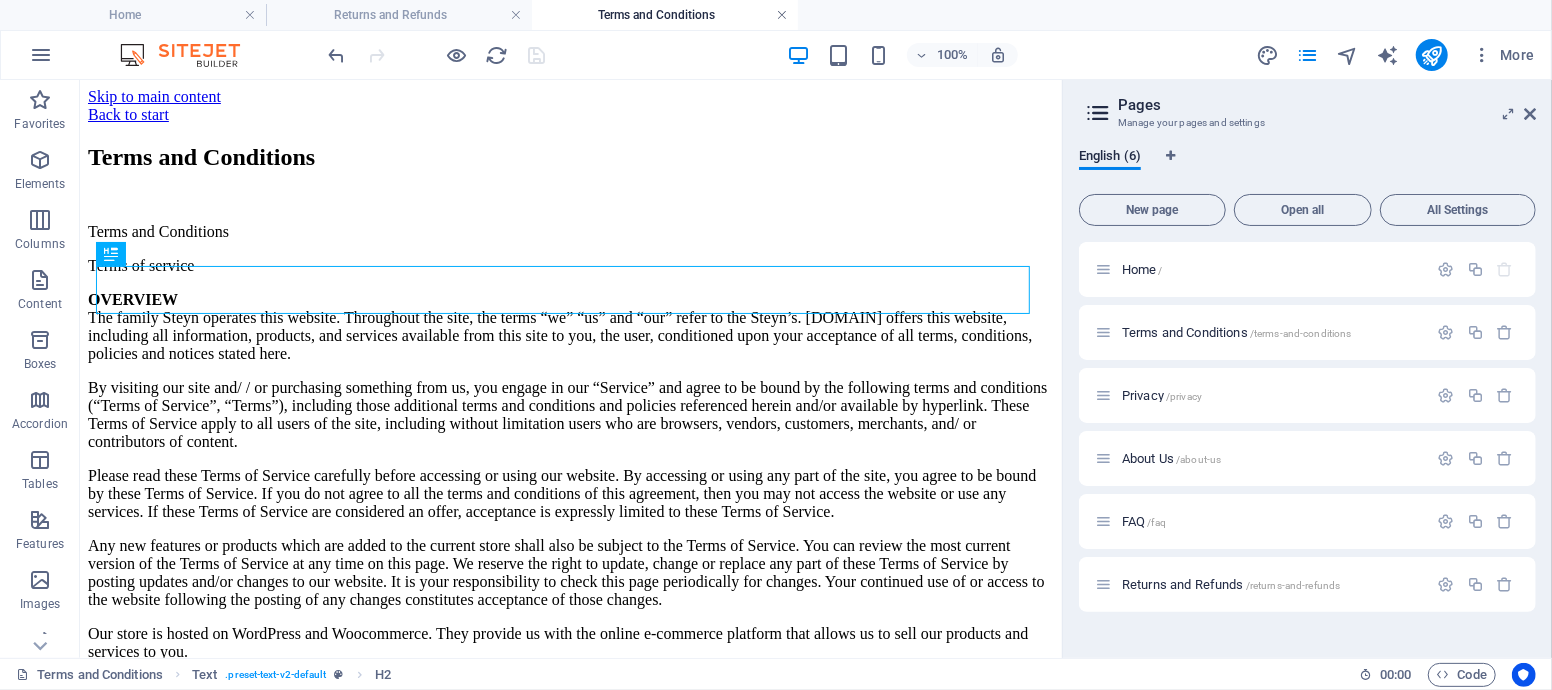 click at bounding box center [782, 15] 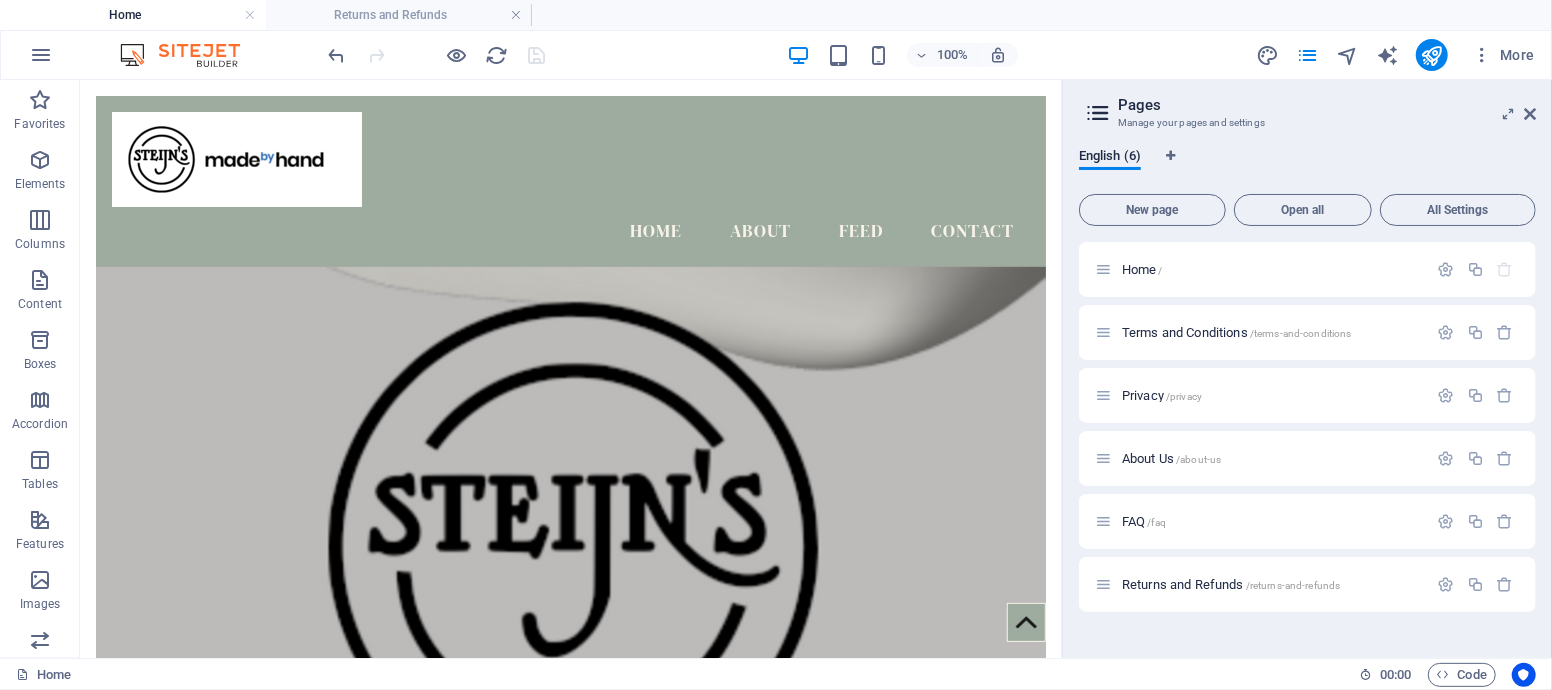 scroll, scrollTop: 1661, scrollLeft: 0, axis: vertical 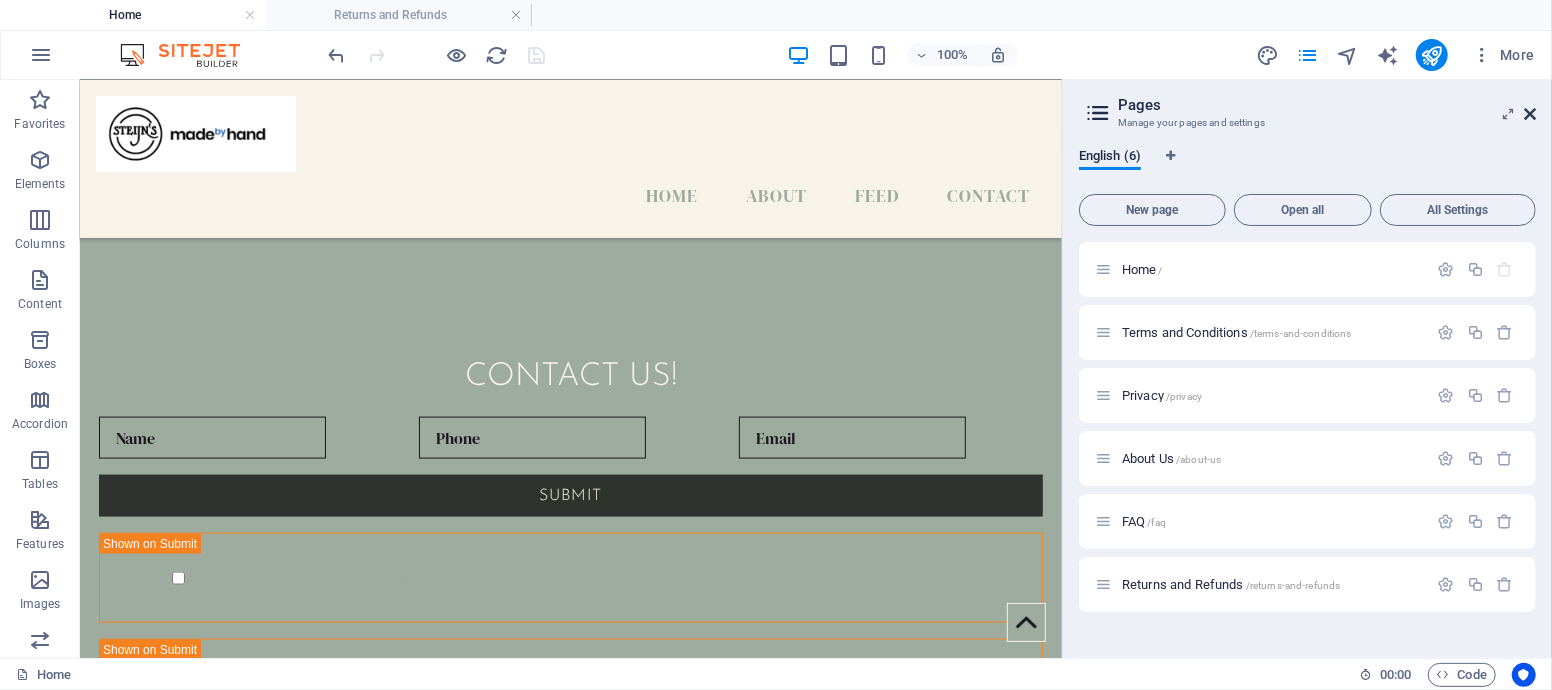 click at bounding box center (1530, 114) 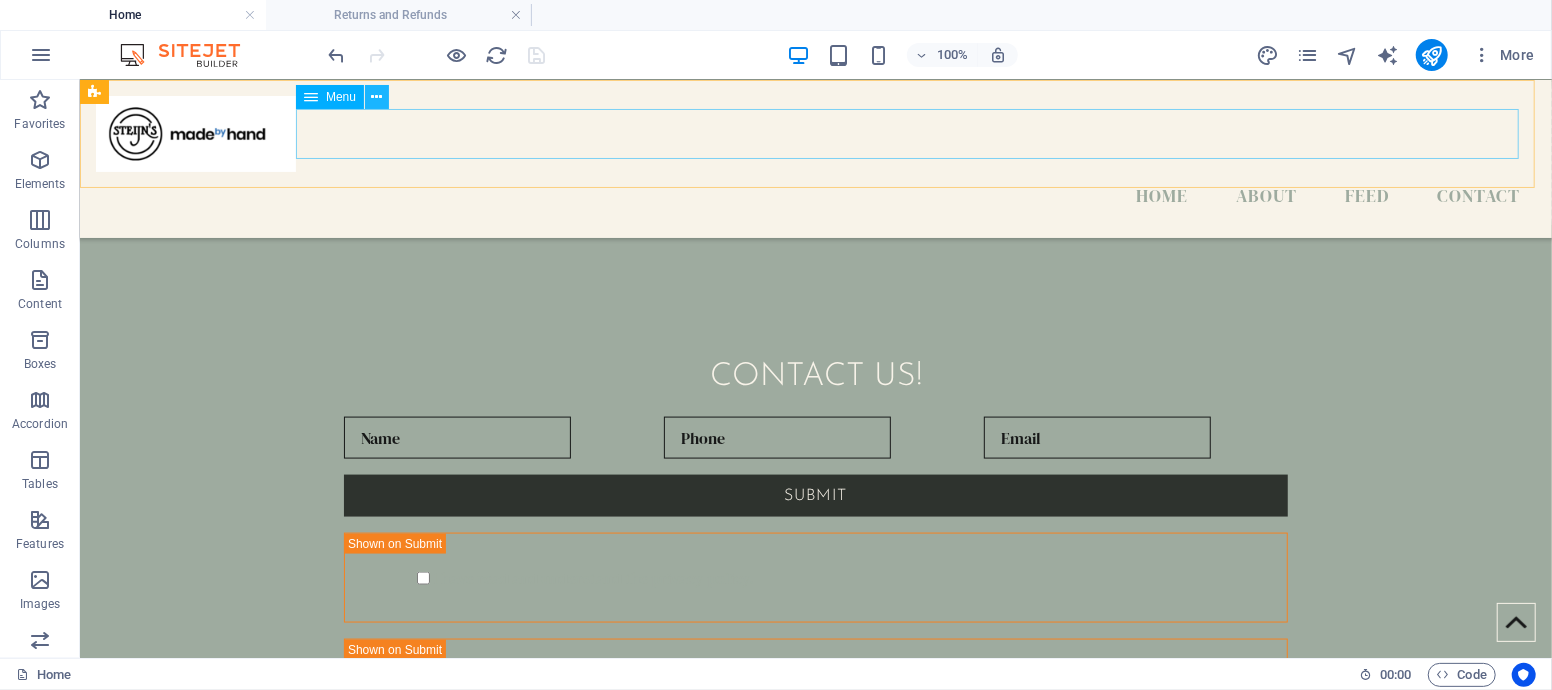 click at bounding box center (377, 97) 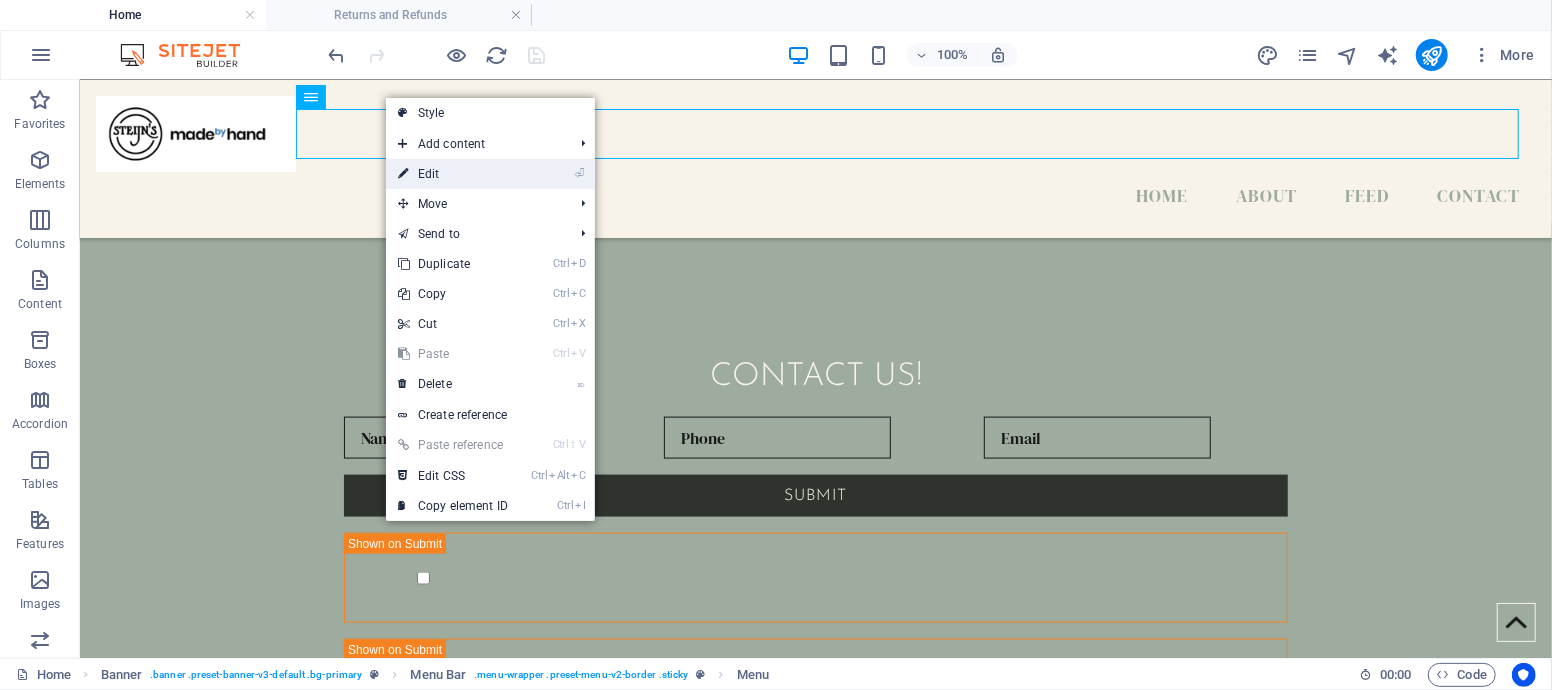 drag, startPoint x: 458, startPoint y: 175, endPoint x: 27, endPoint y: 94, distance: 438.54532 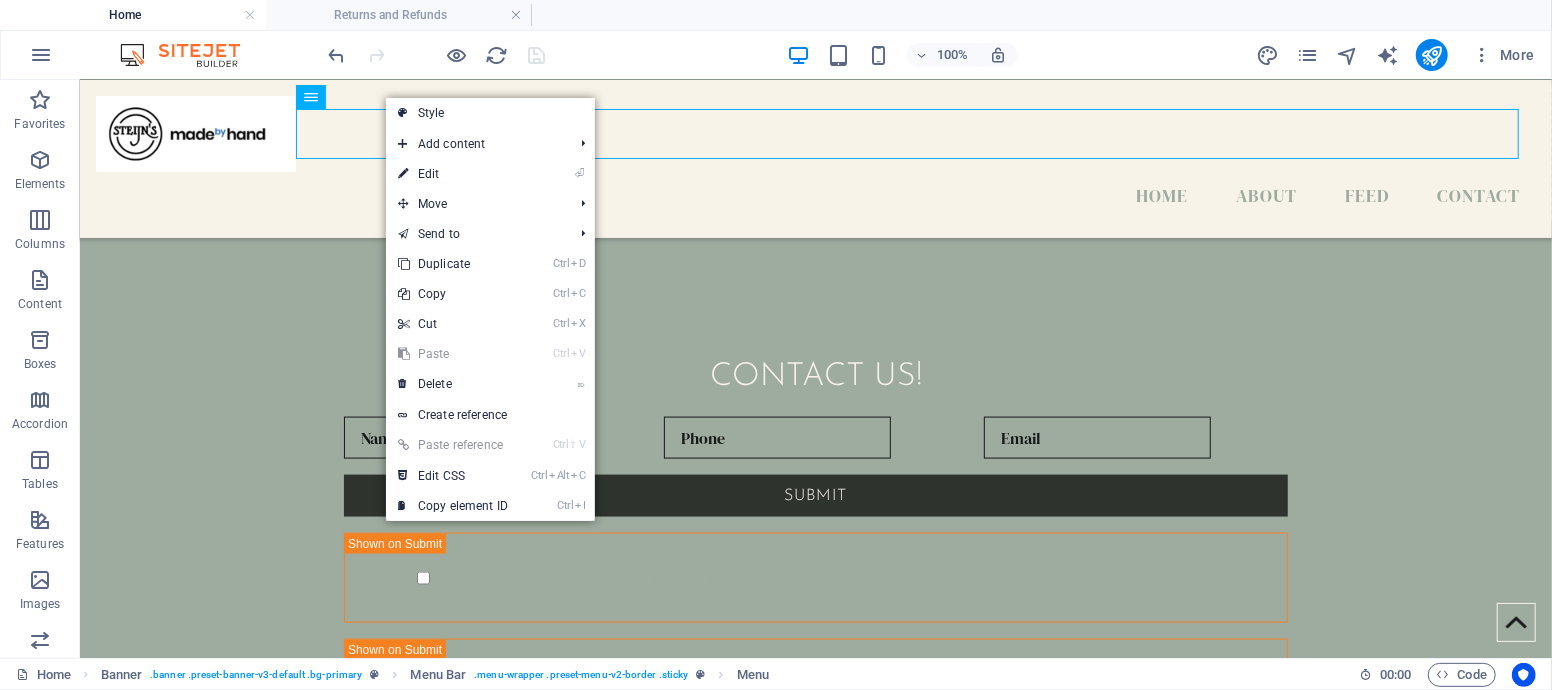 select 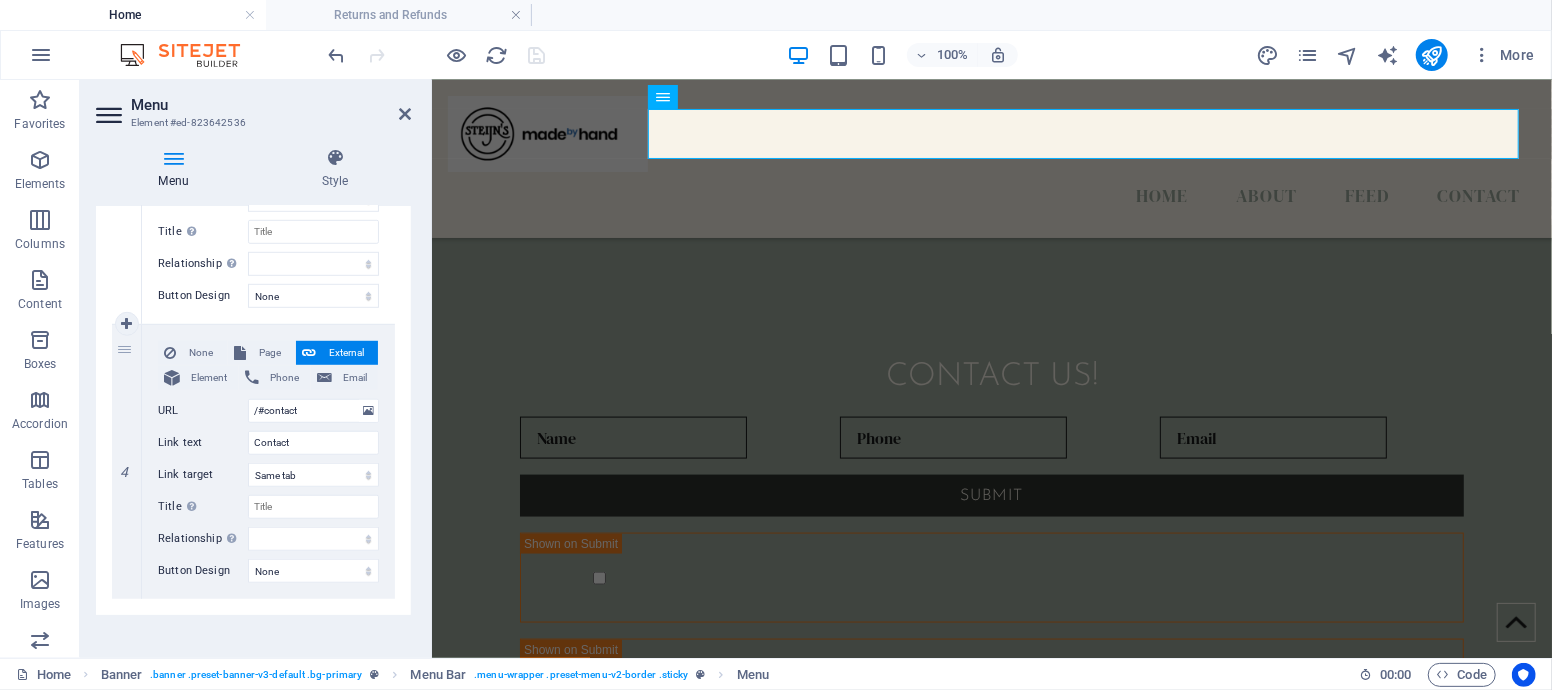 scroll, scrollTop: 907, scrollLeft: 0, axis: vertical 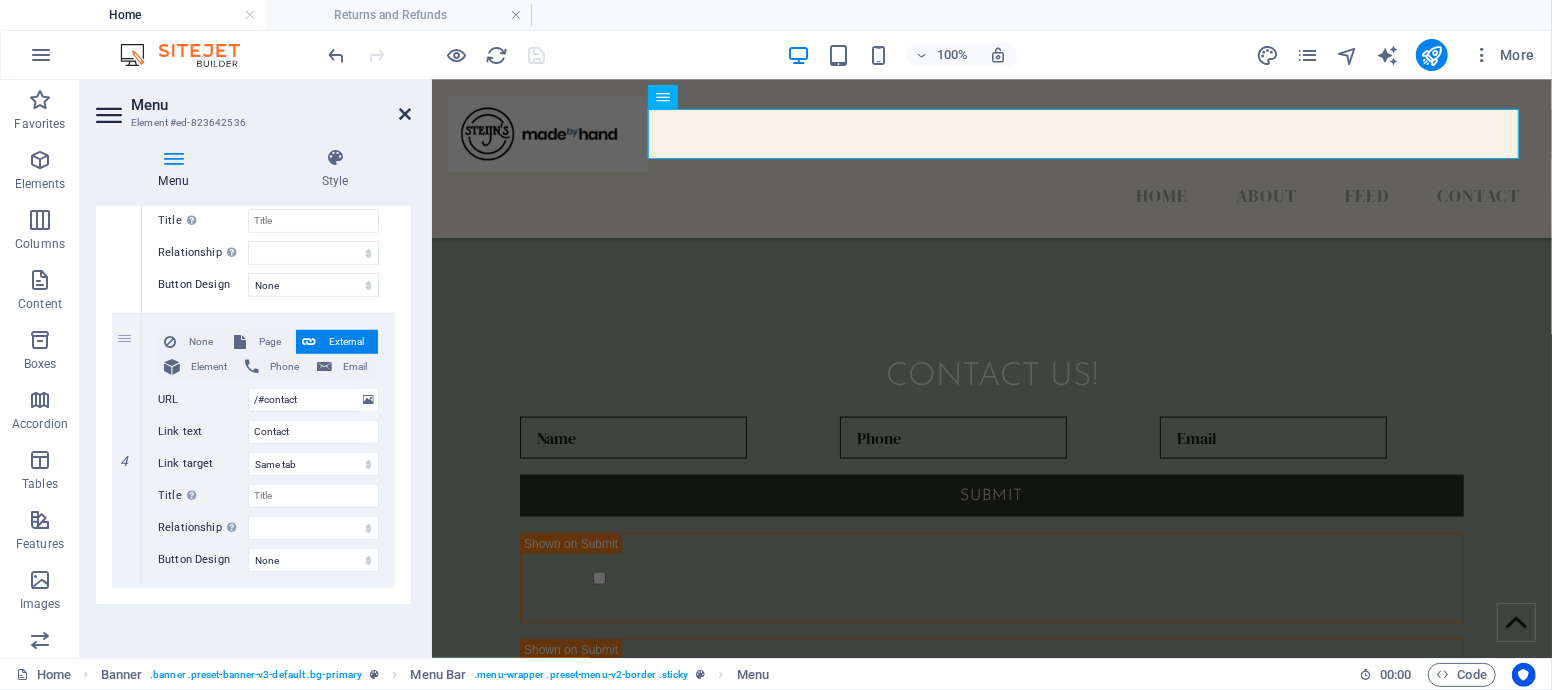 click at bounding box center [405, 114] 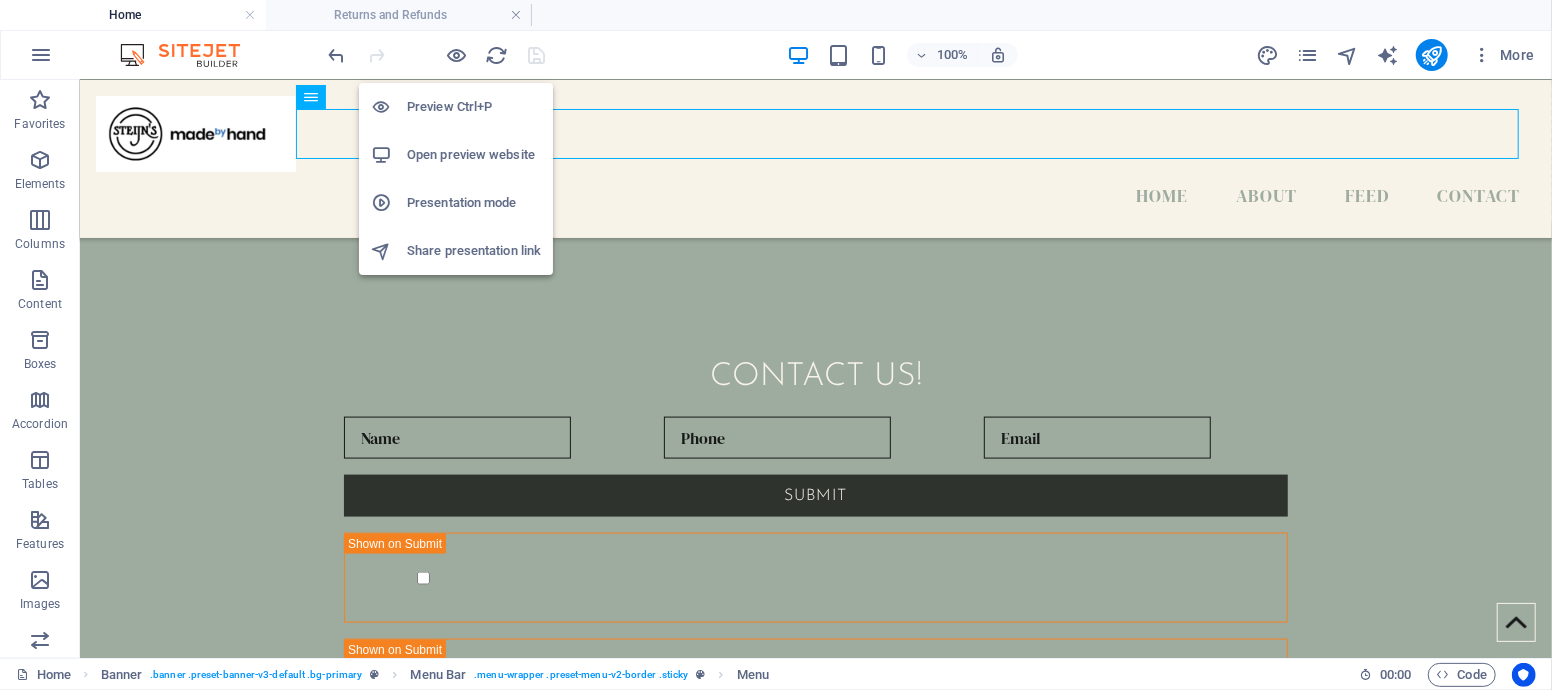 click on "Open preview website" at bounding box center (474, 155) 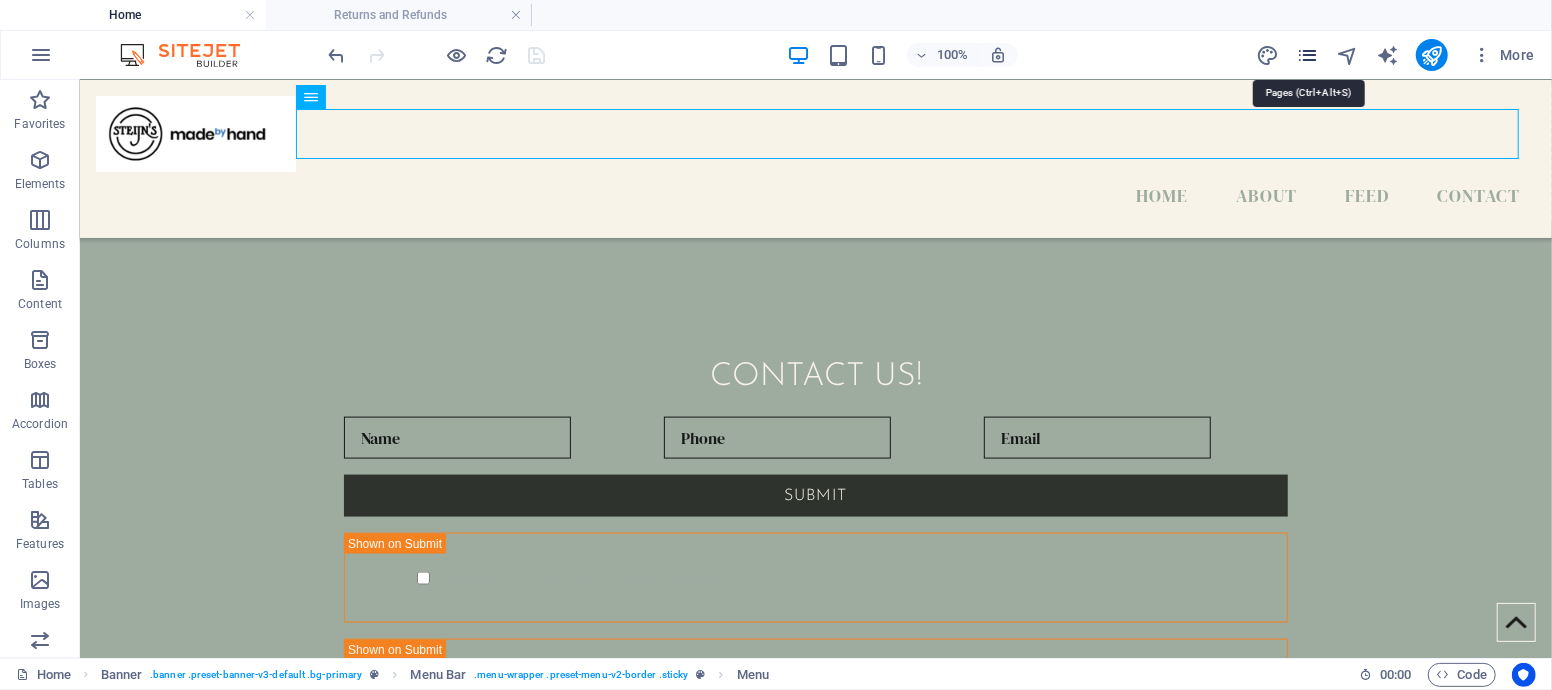 click at bounding box center (1307, 55) 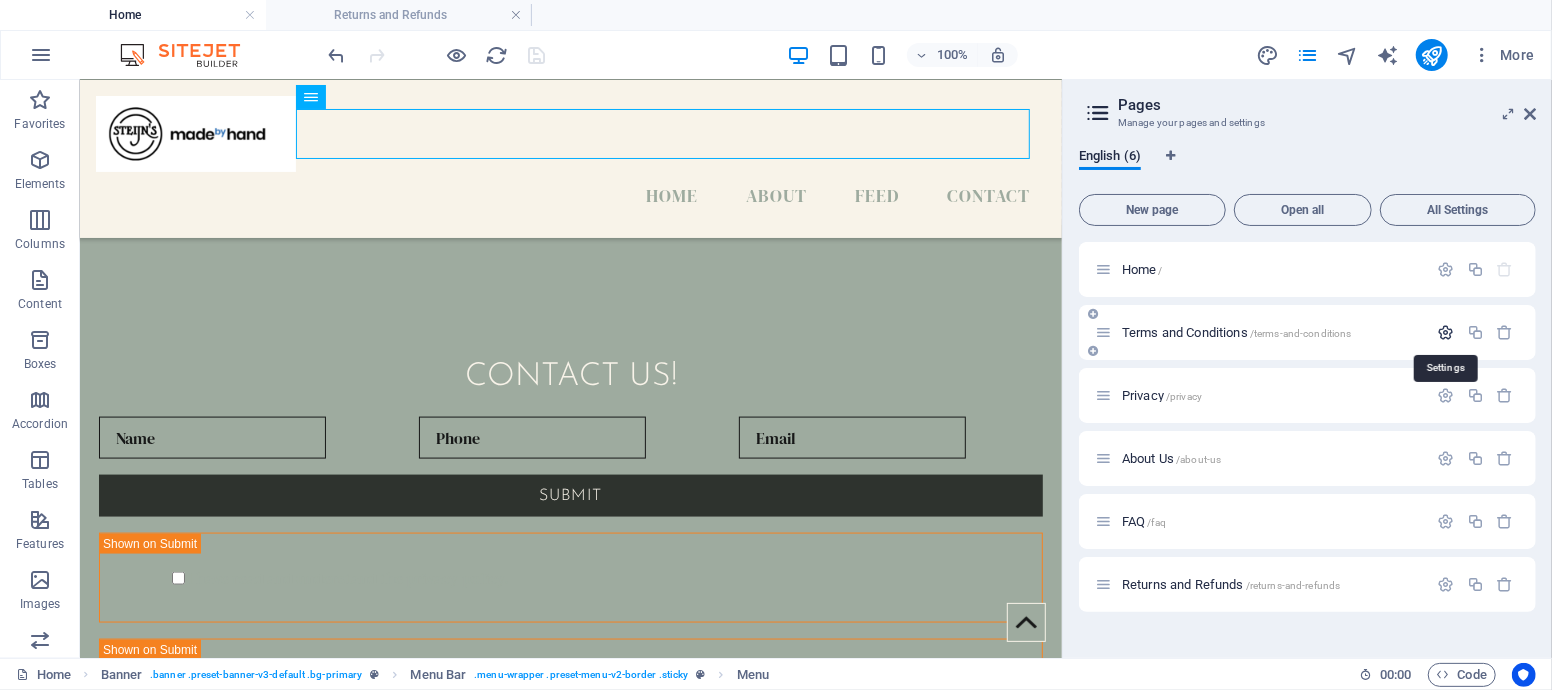 click at bounding box center [1446, 332] 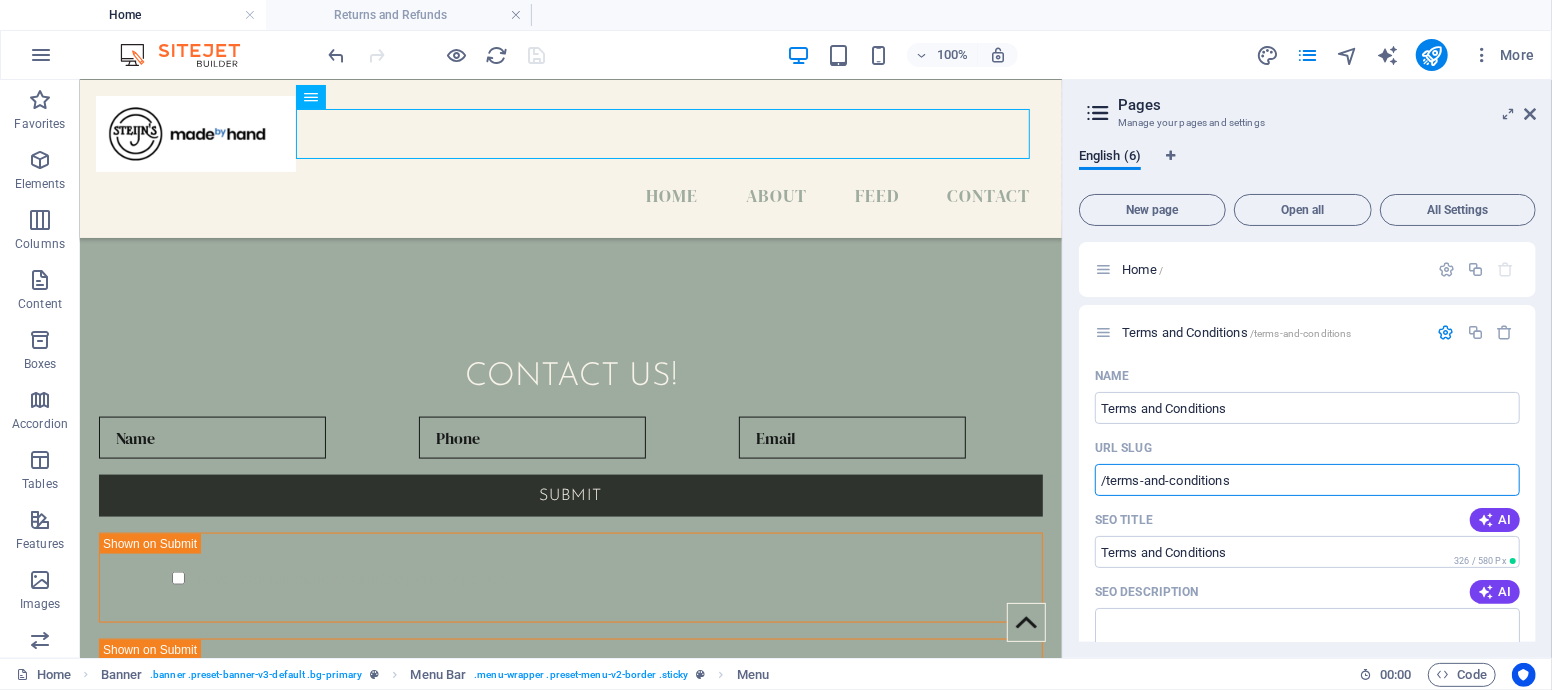 drag, startPoint x: 1354, startPoint y: 553, endPoint x: 1057, endPoint y: 477, distance: 306.56973 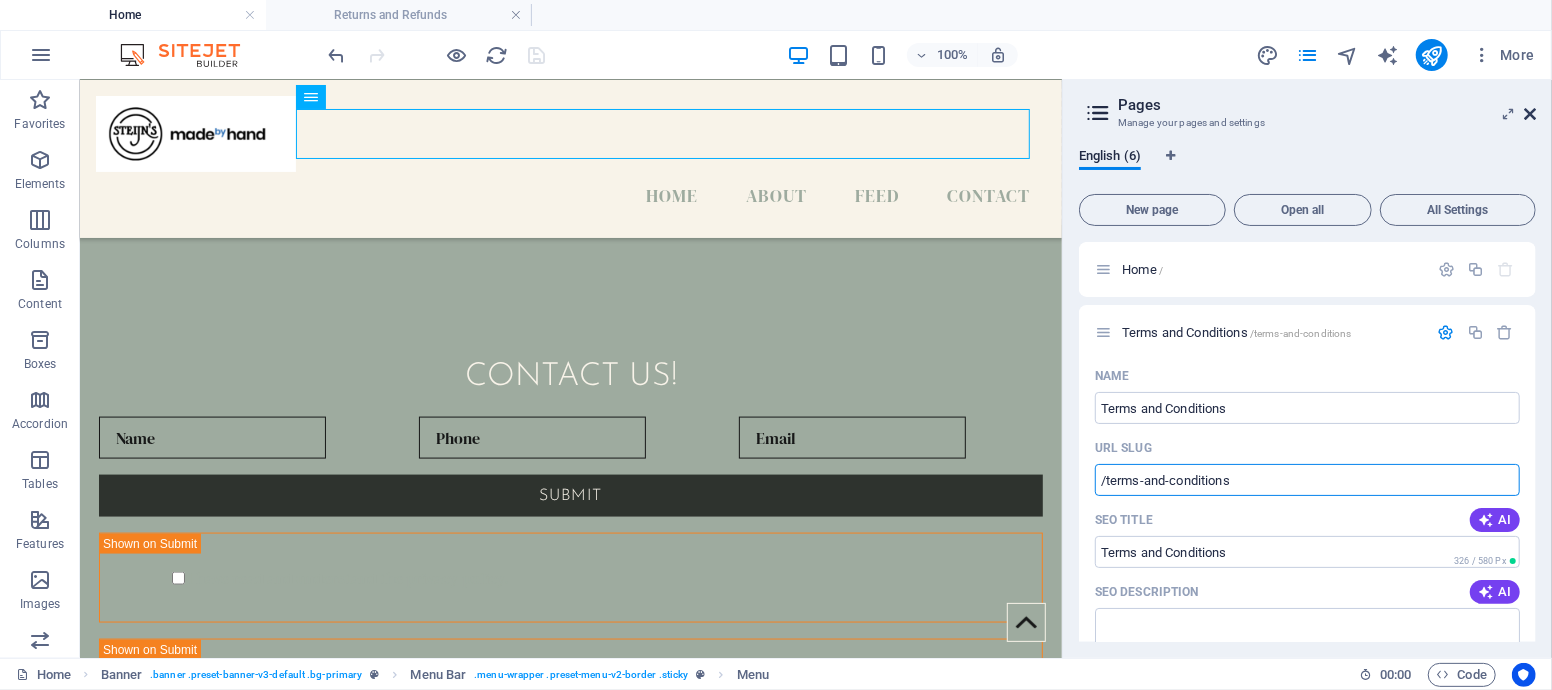 click at bounding box center (1530, 114) 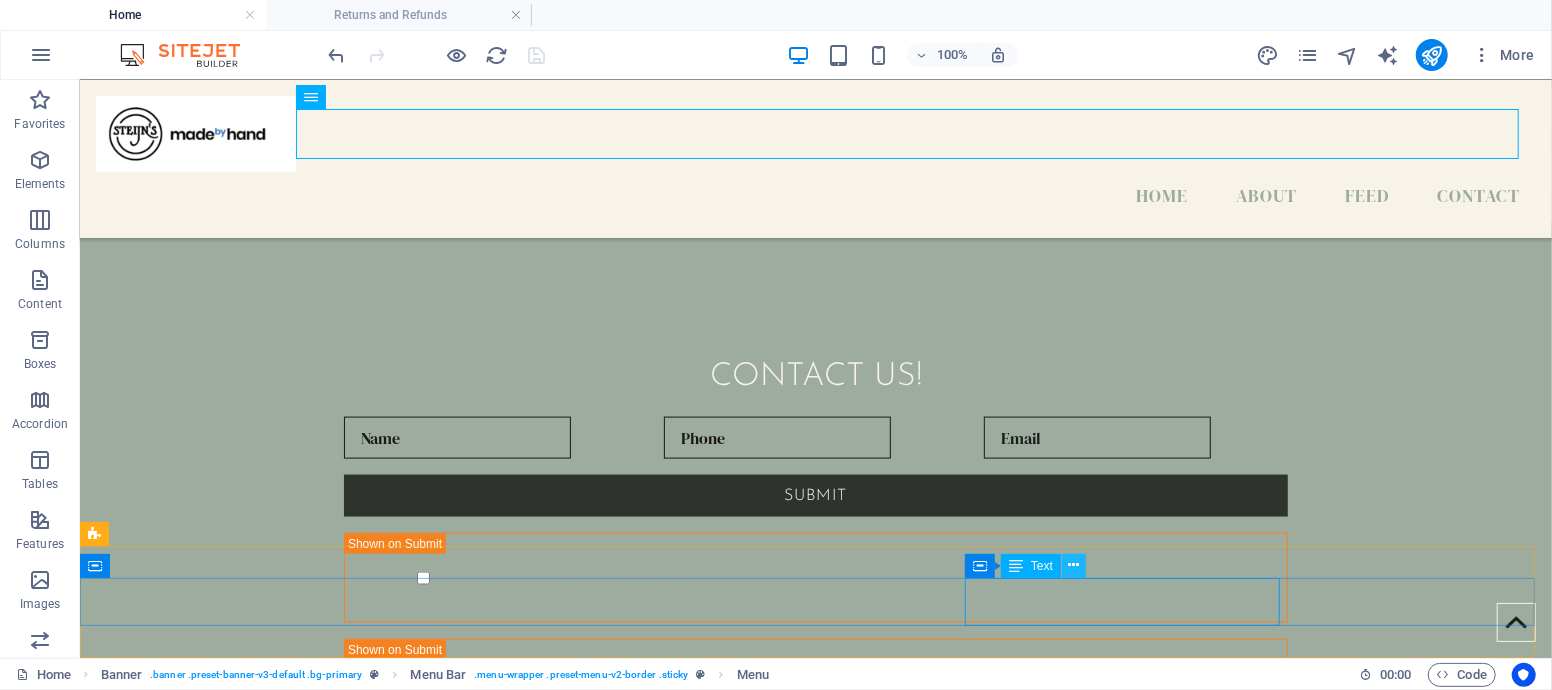 click at bounding box center [1074, 565] 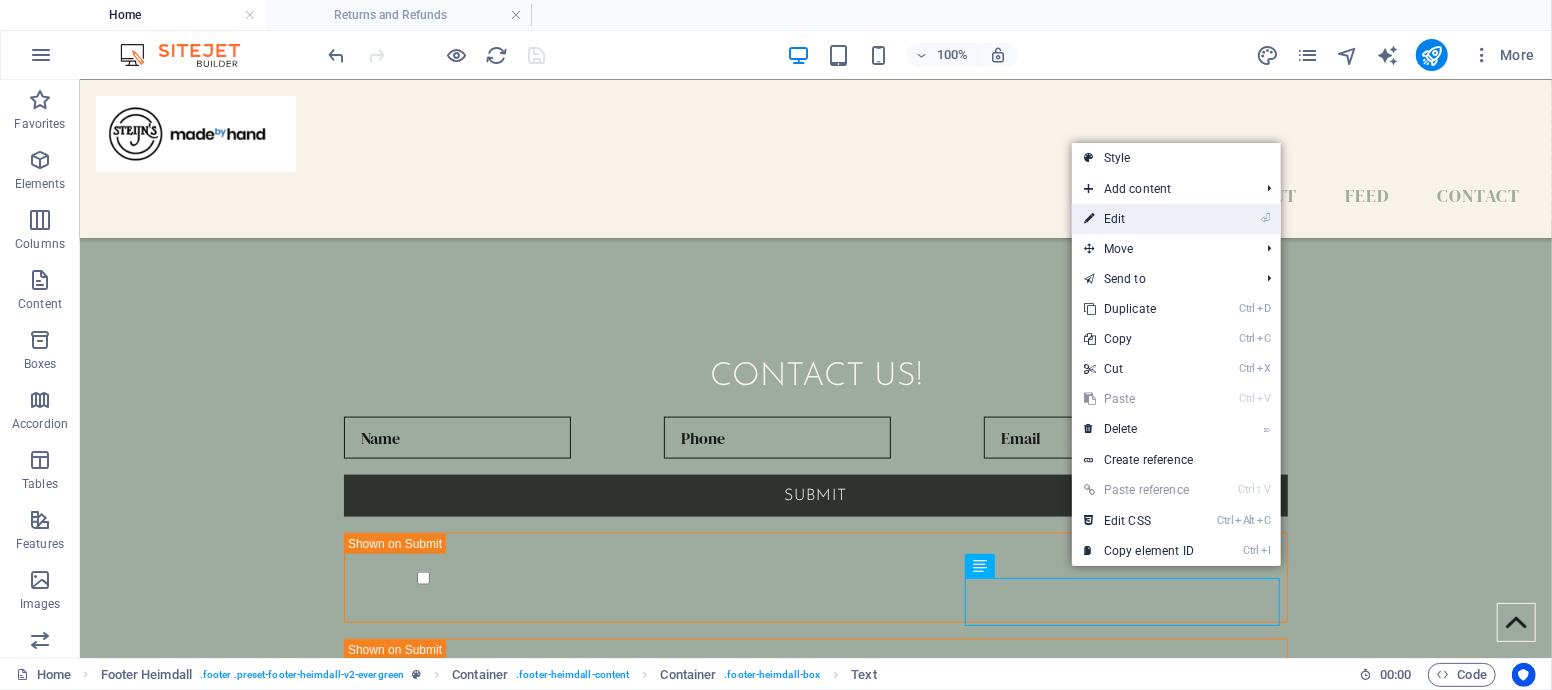 click on "⏎  Edit" at bounding box center (1139, 219) 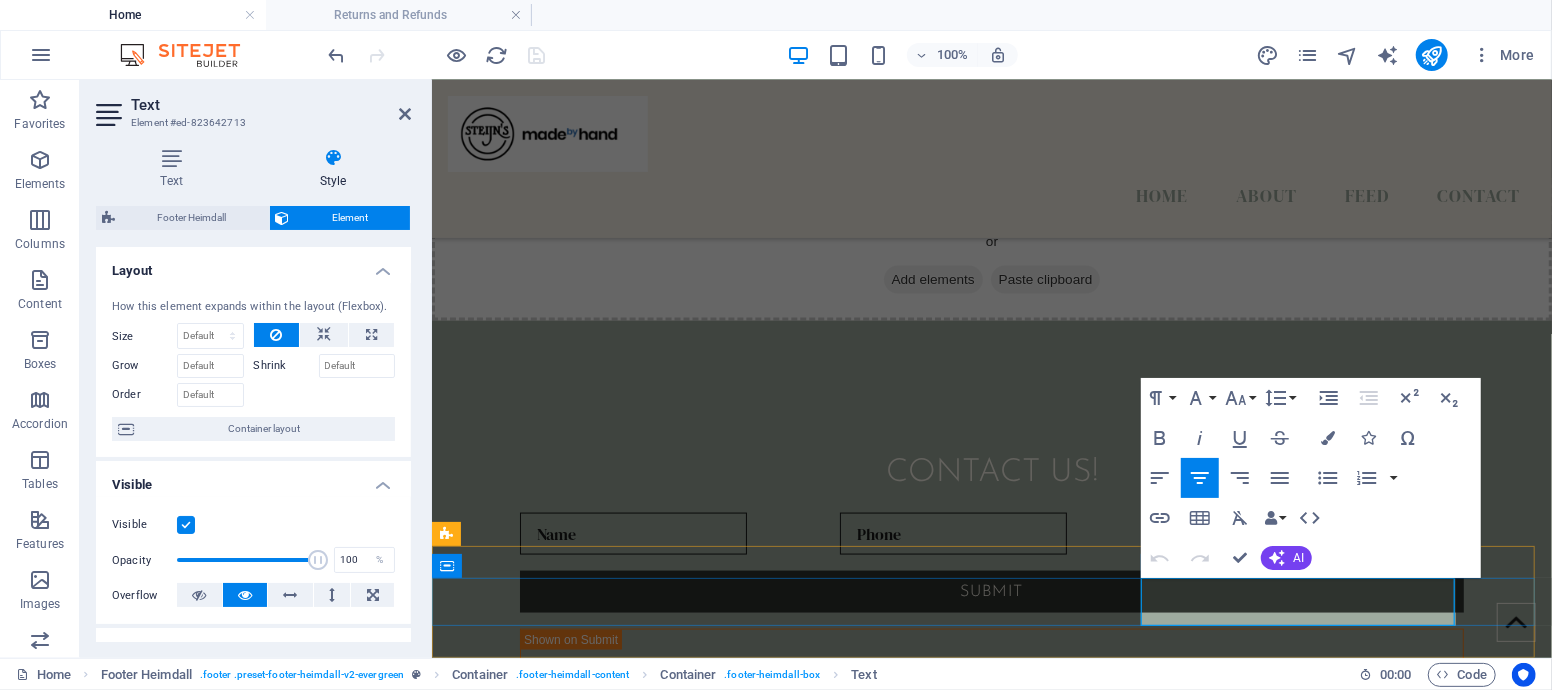 click on "FAQ  | Terms and Conditions  |  Privacy Policy  |  Refunds and Returns" at bounding box center (604, 1148) 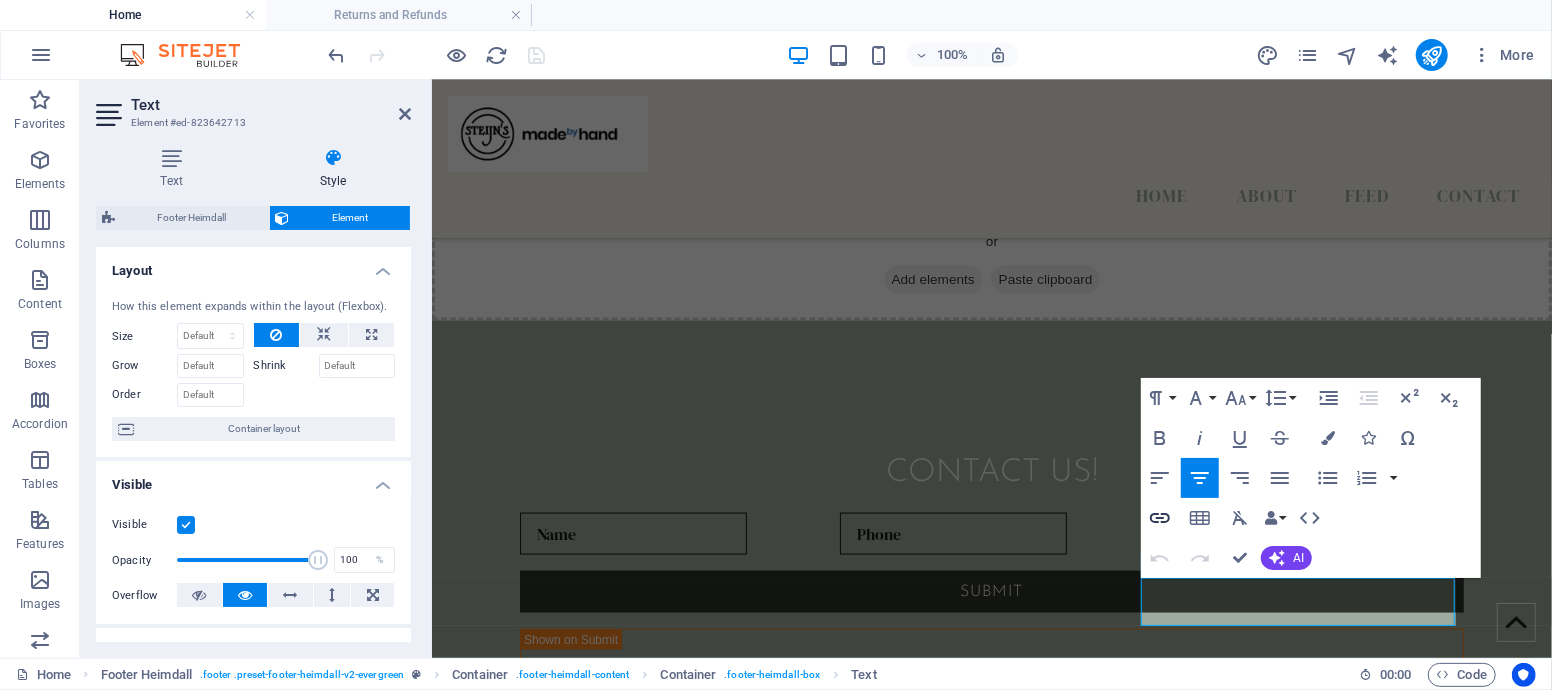 click 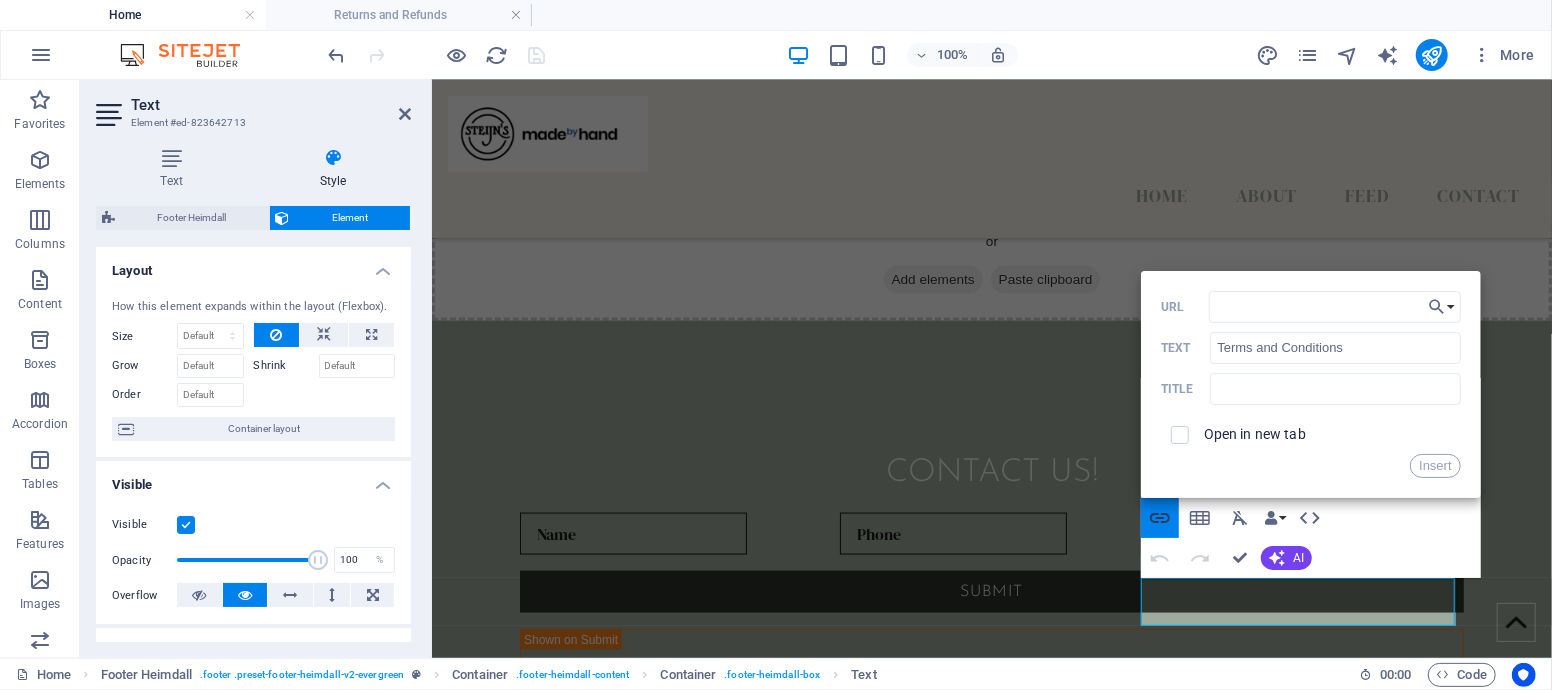 type on "/terms-and-conditions" 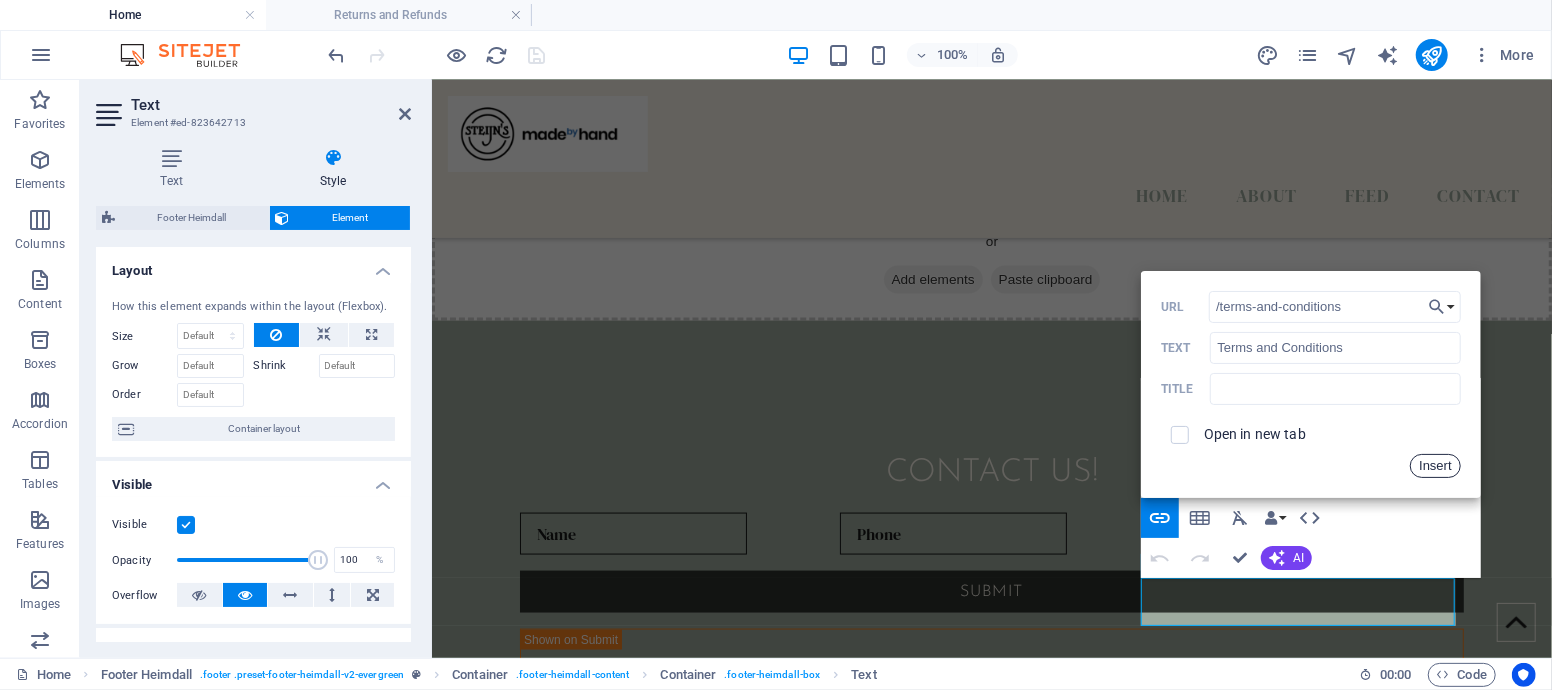 click on "Insert" at bounding box center [1435, 466] 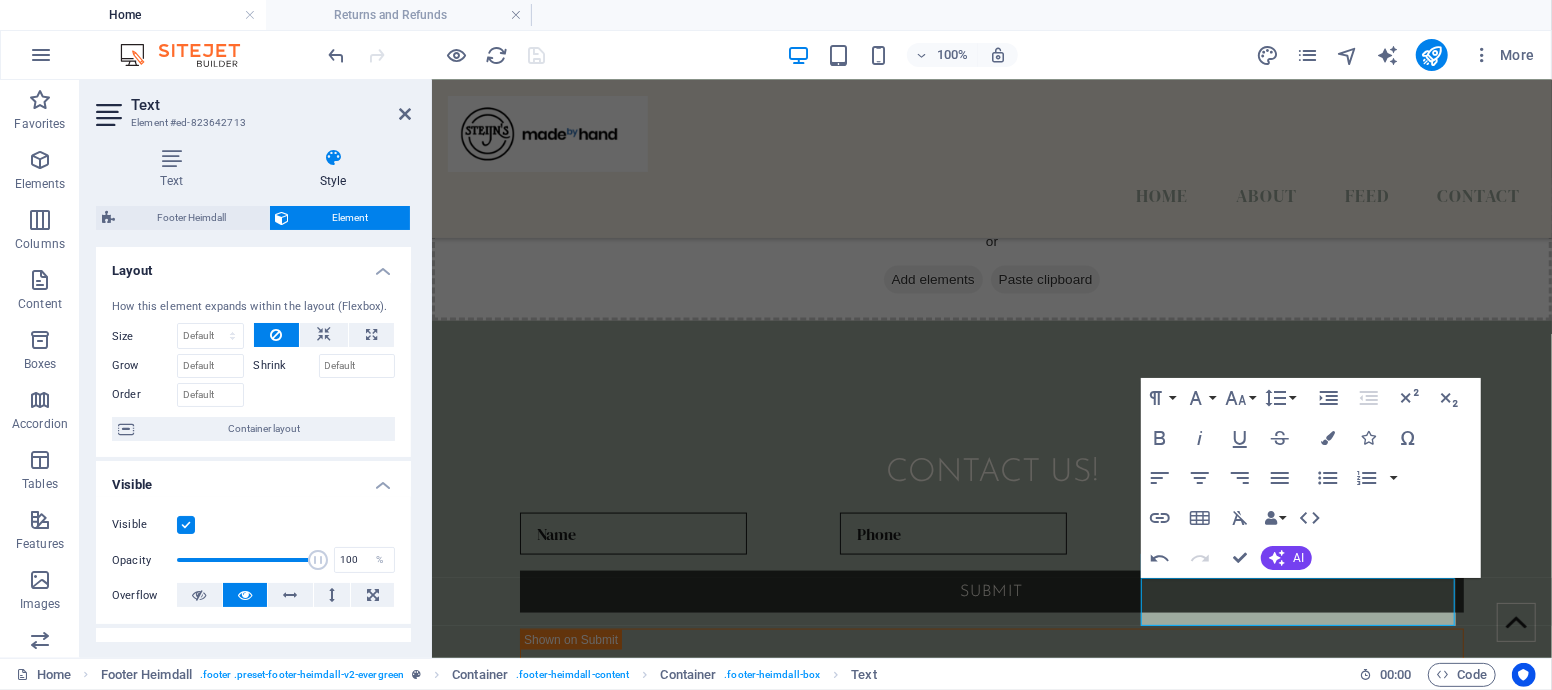 click on "Text Element #ed-823642713" at bounding box center [253, 106] 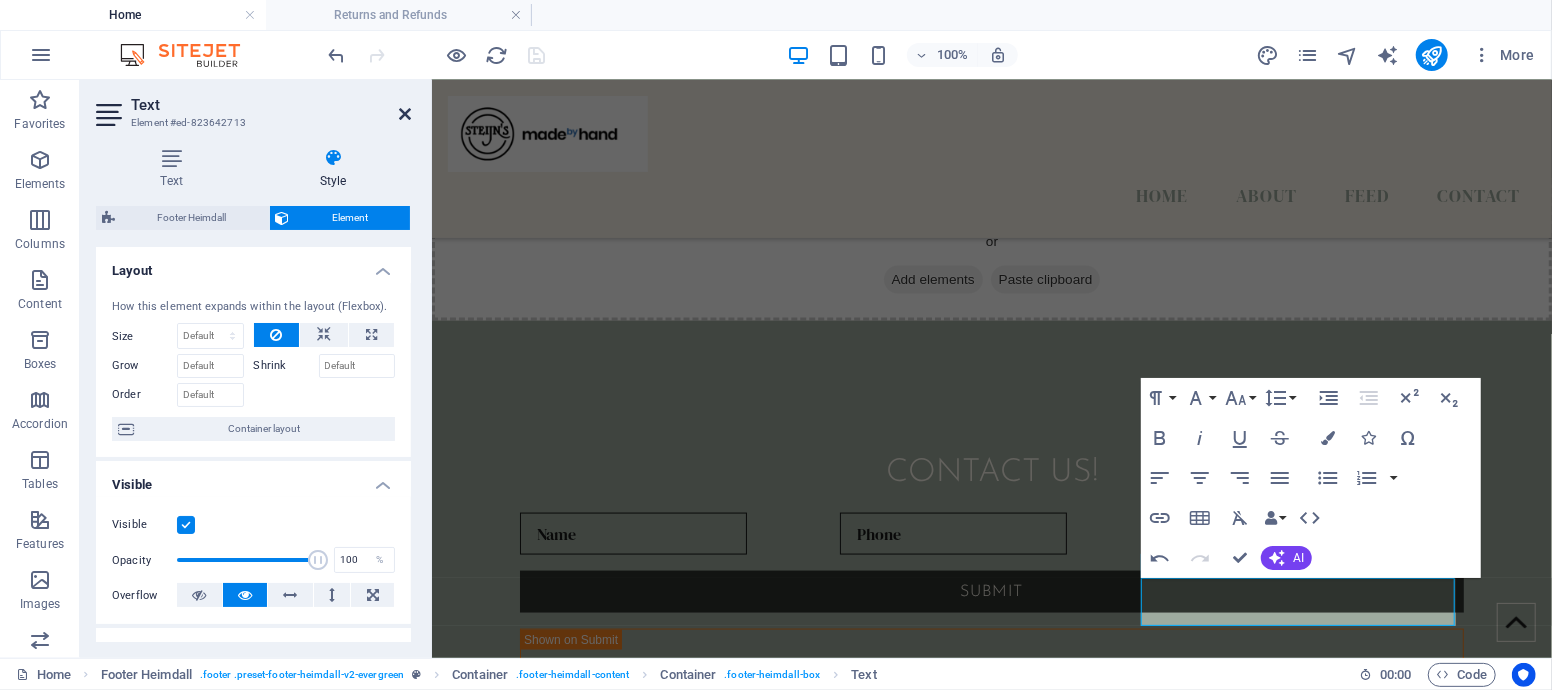 click at bounding box center (405, 114) 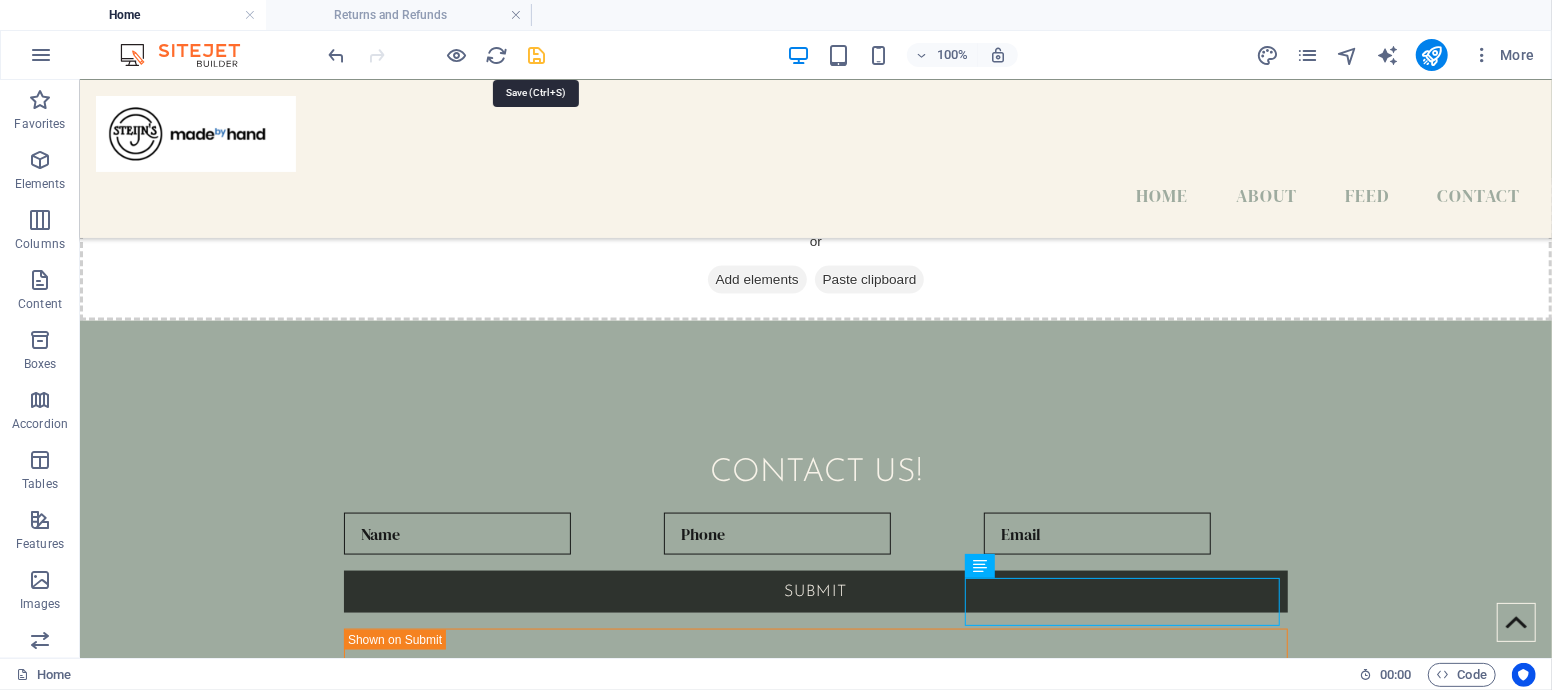 click at bounding box center [537, 55] 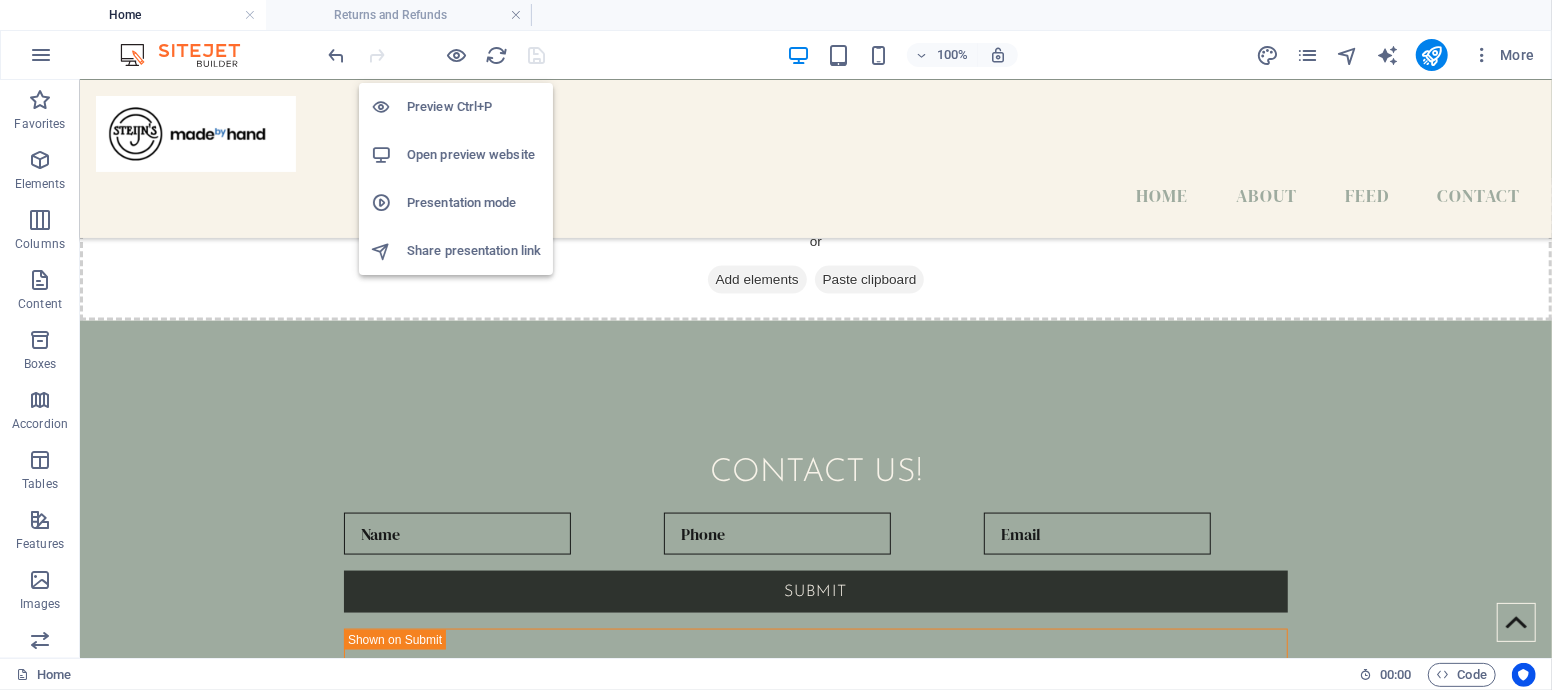 click on "Open preview website" at bounding box center (474, 155) 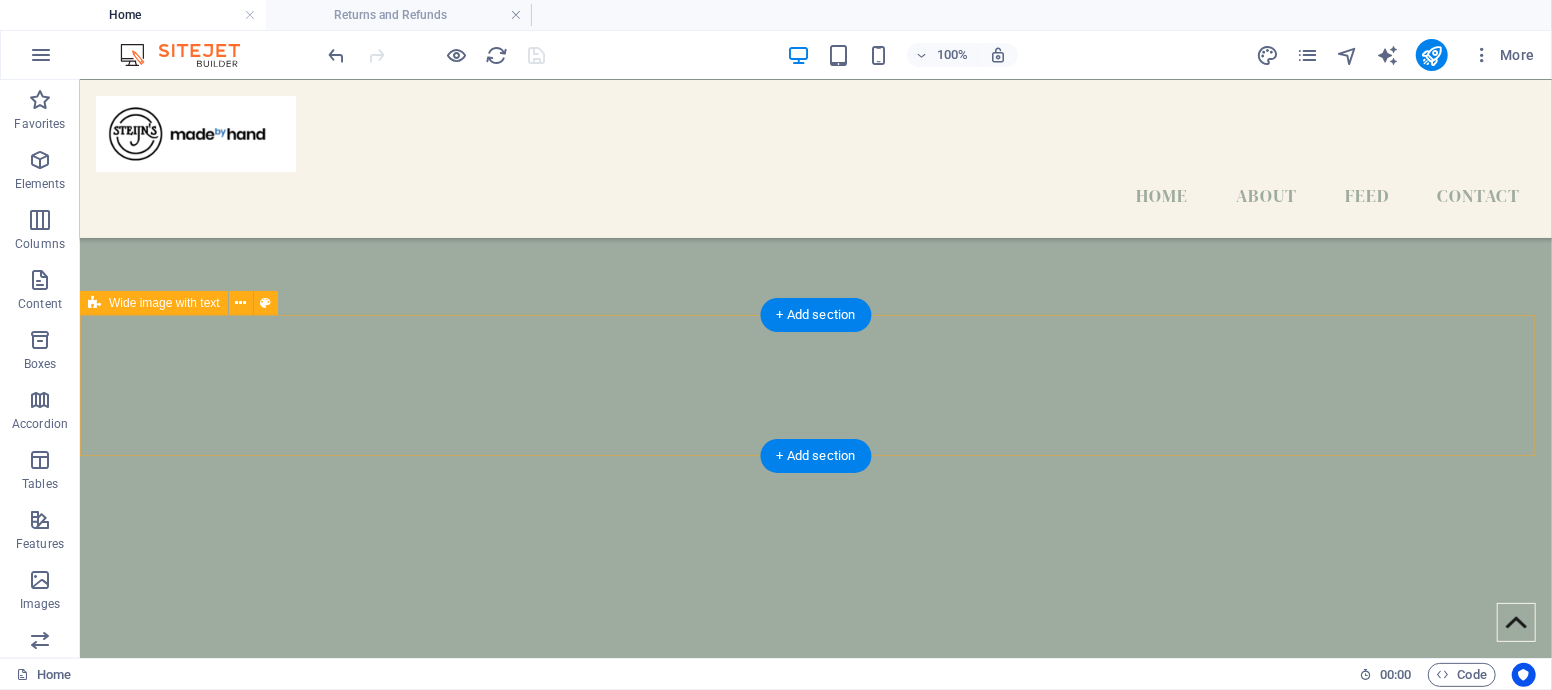 scroll, scrollTop: 1106, scrollLeft: 0, axis: vertical 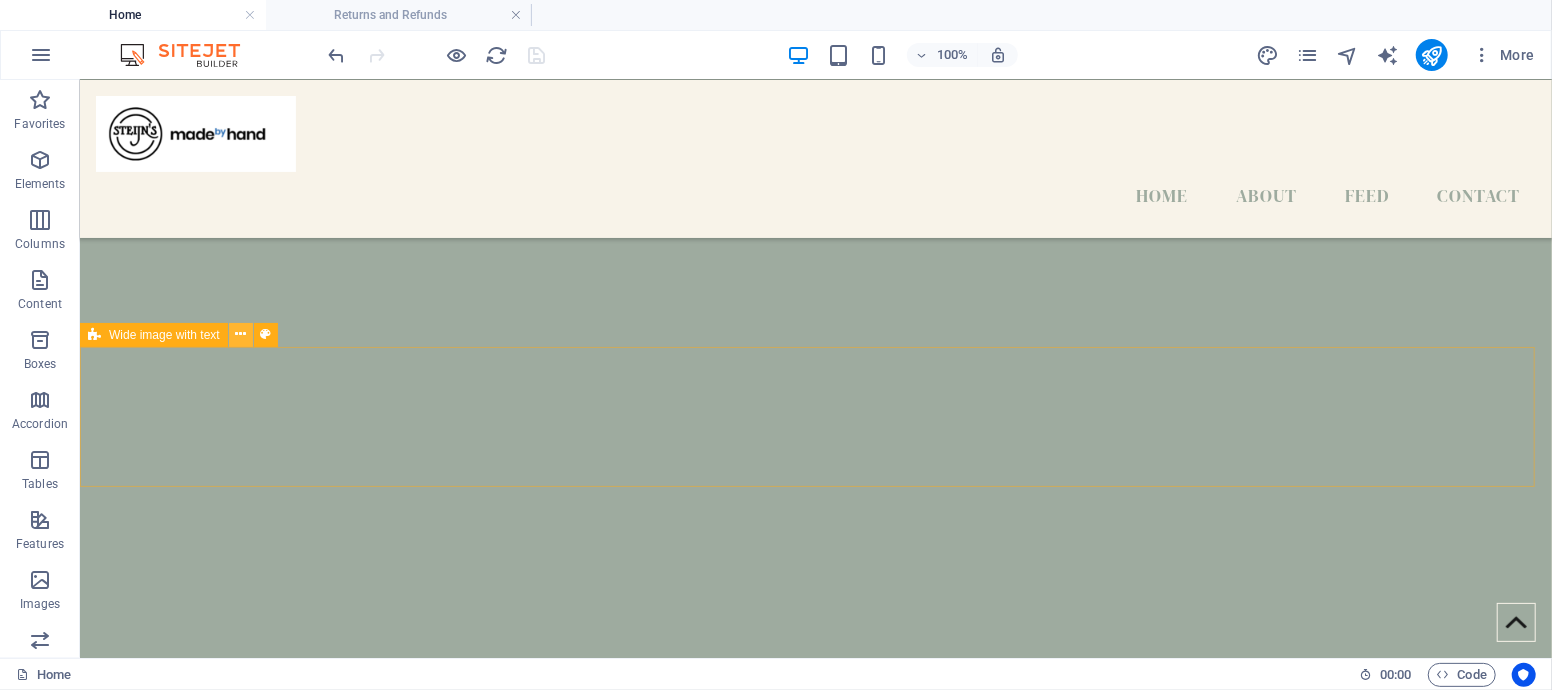 click at bounding box center (240, 334) 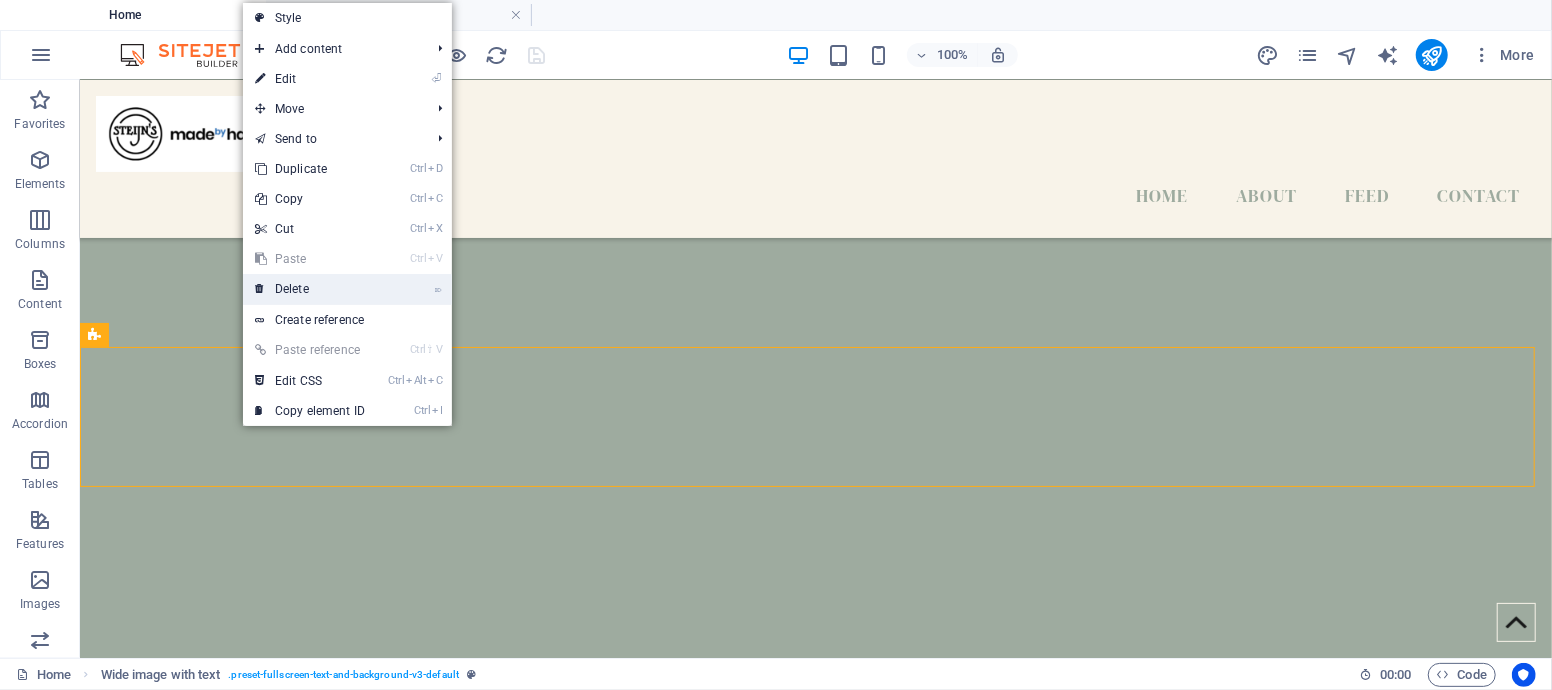 click on "⌦  Delete" at bounding box center [310, 289] 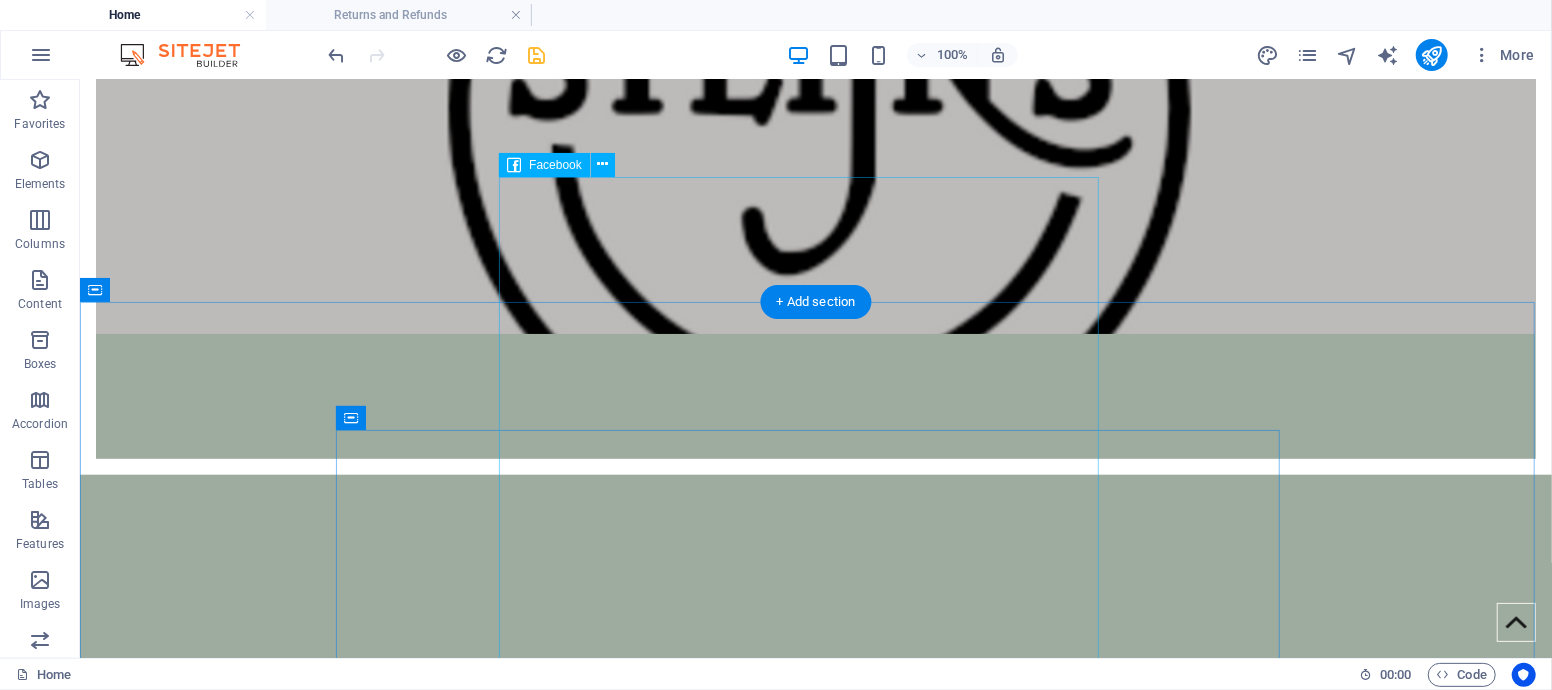 scroll, scrollTop: 555, scrollLeft: 0, axis: vertical 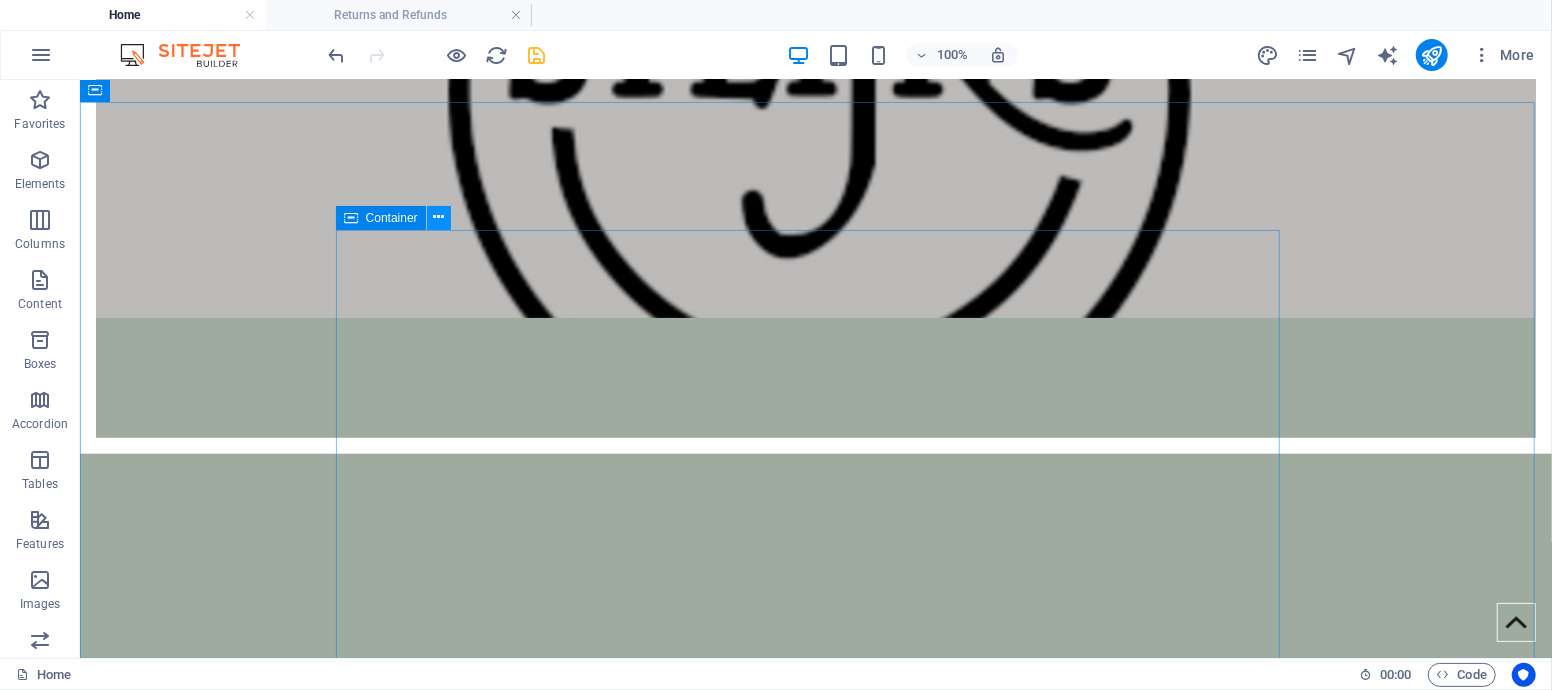 click at bounding box center (438, 217) 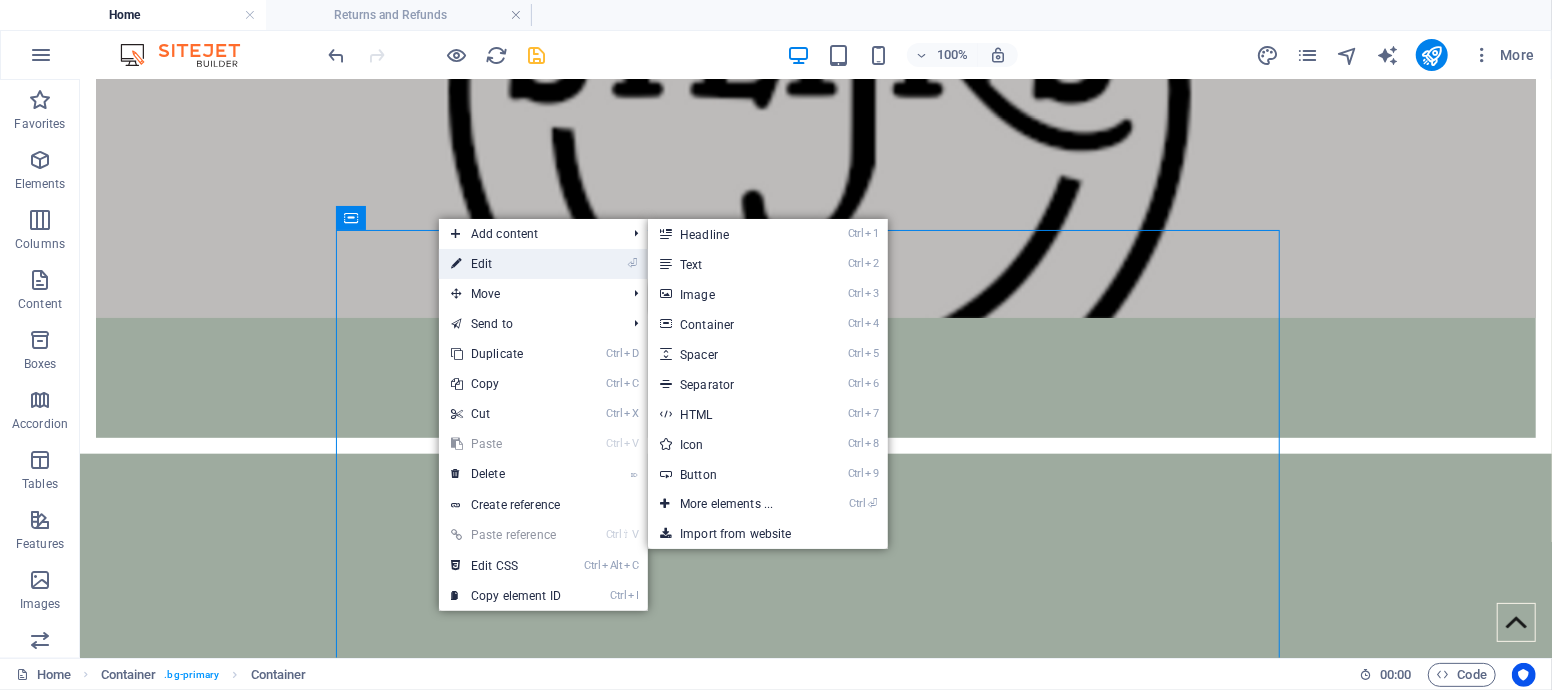 click on "⏎  Edit" at bounding box center (506, 264) 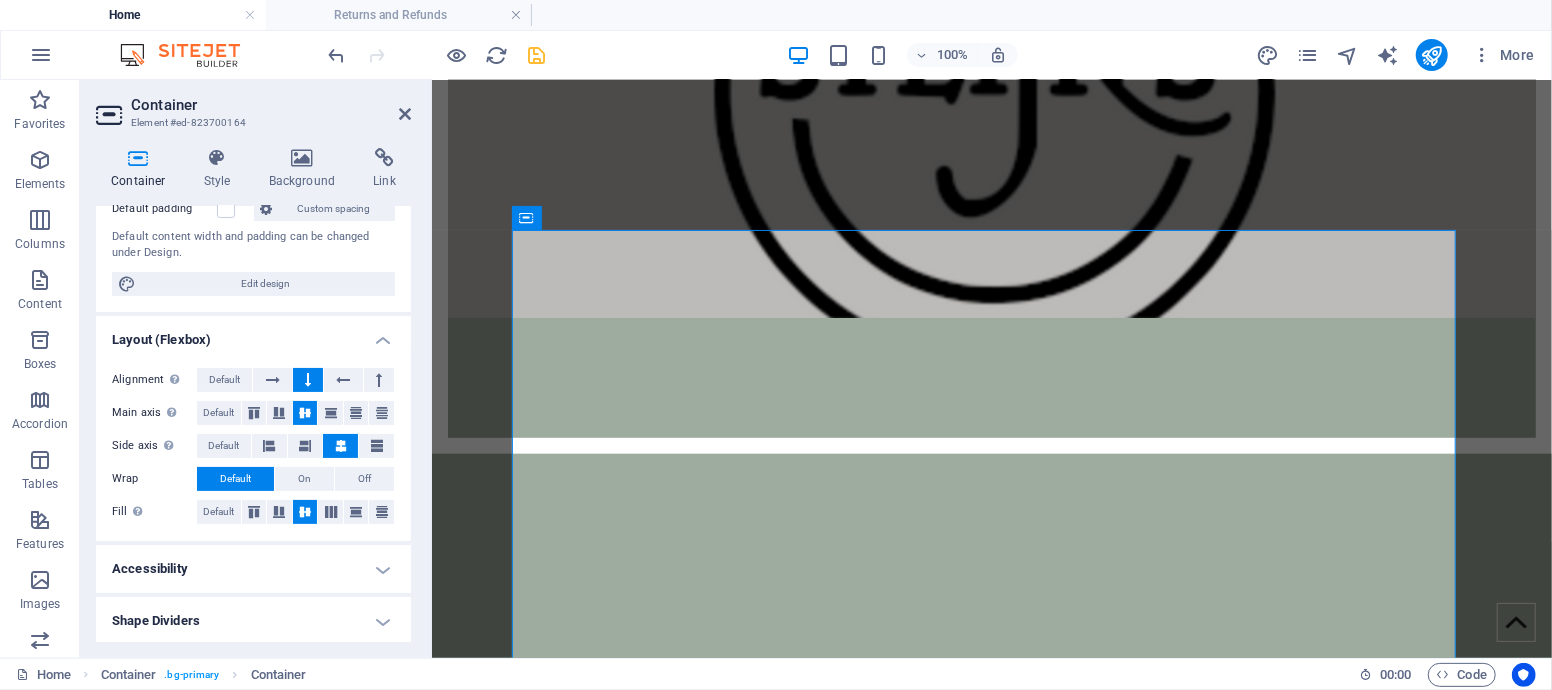 scroll, scrollTop: 0, scrollLeft: 0, axis: both 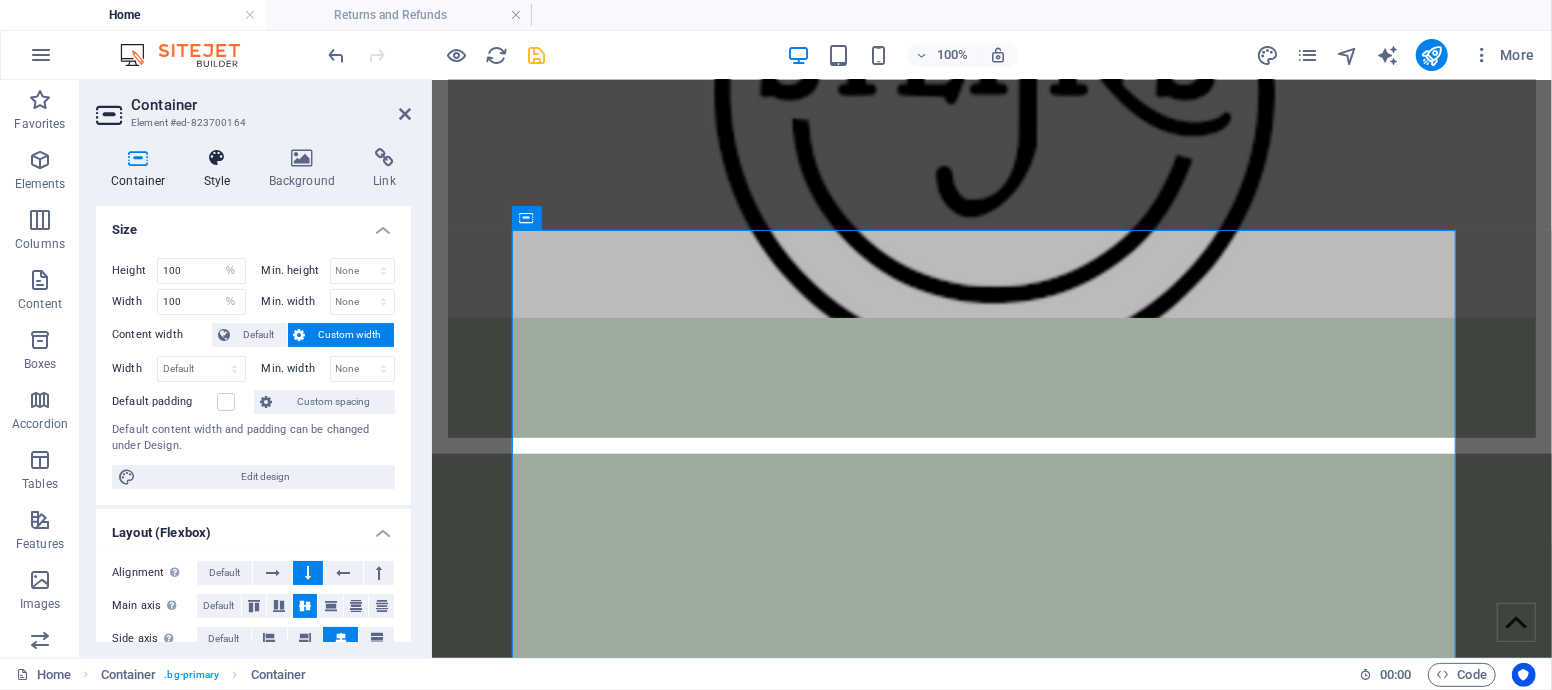 click on "Style" at bounding box center (221, 169) 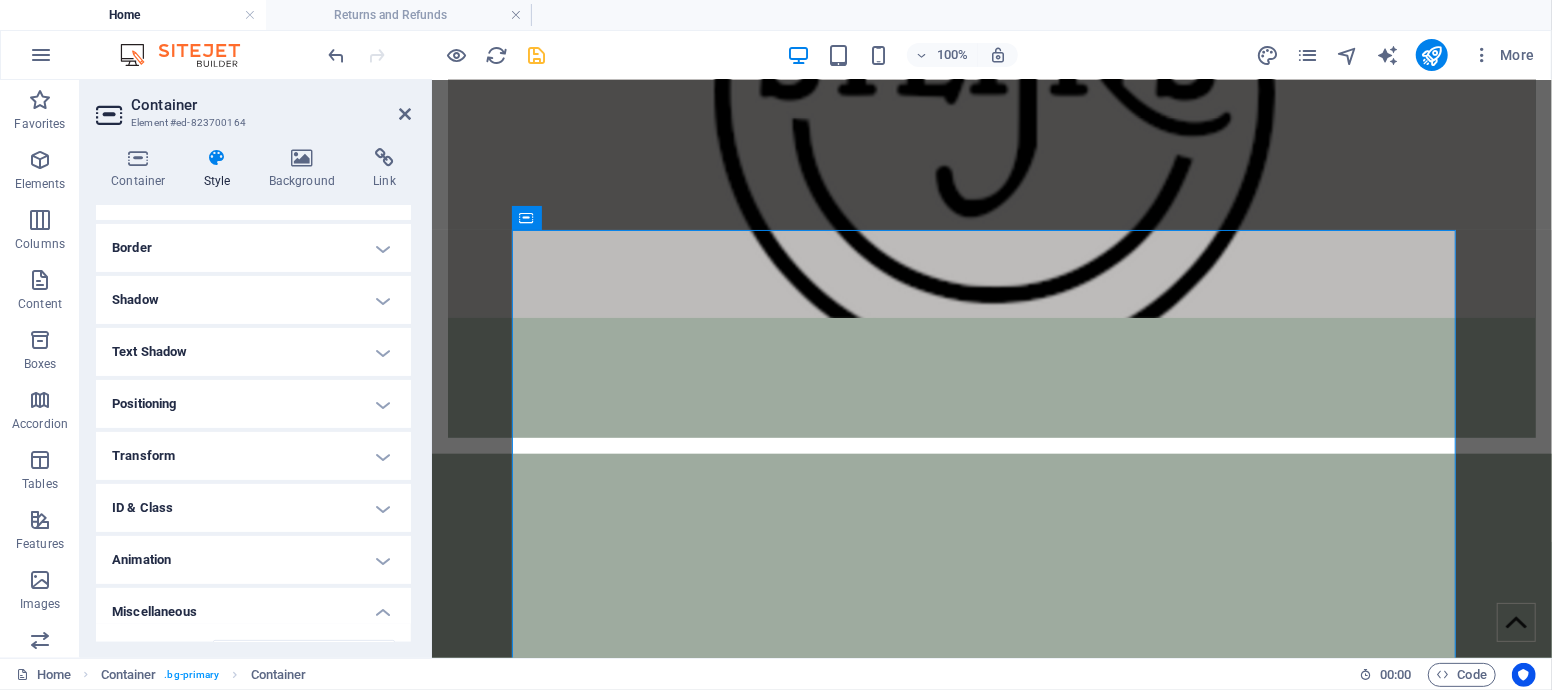 scroll, scrollTop: 333, scrollLeft: 0, axis: vertical 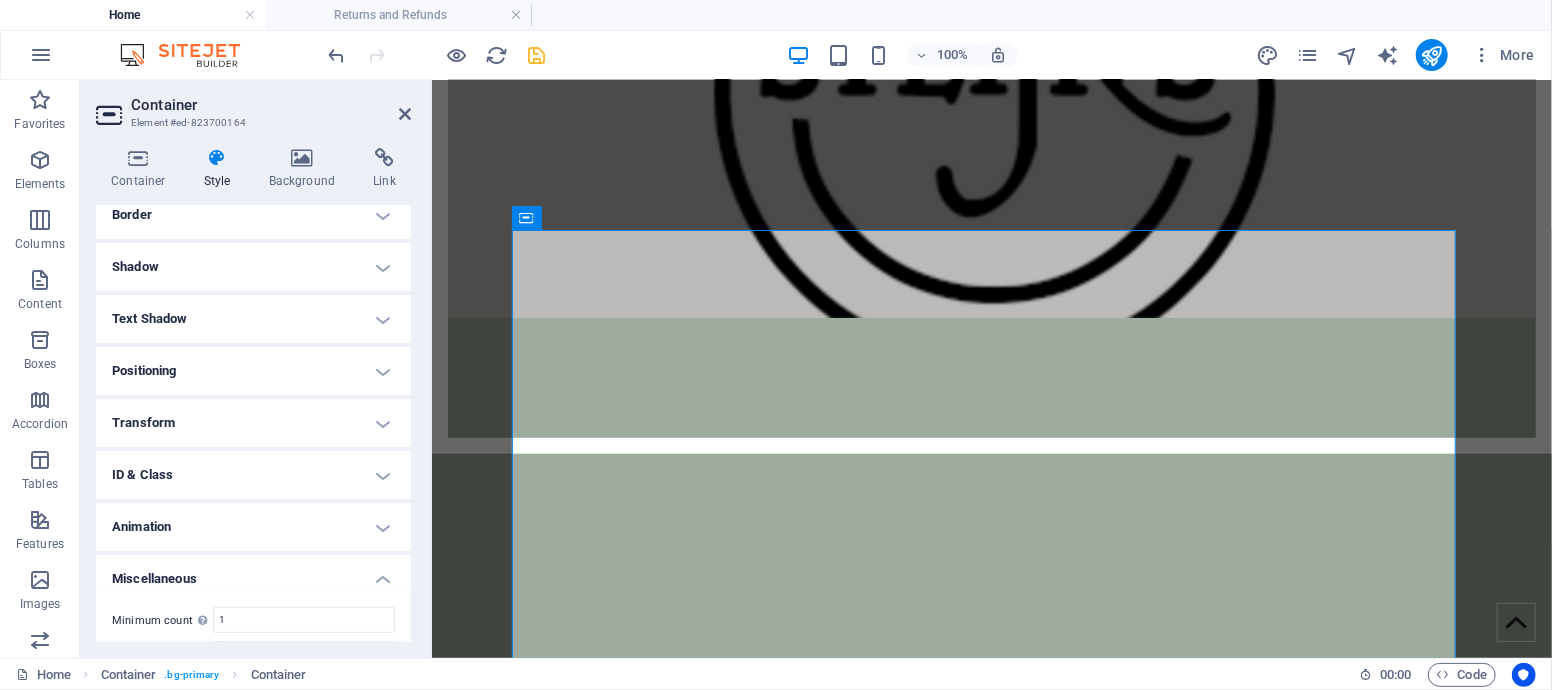 click on "Transform" at bounding box center [253, 423] 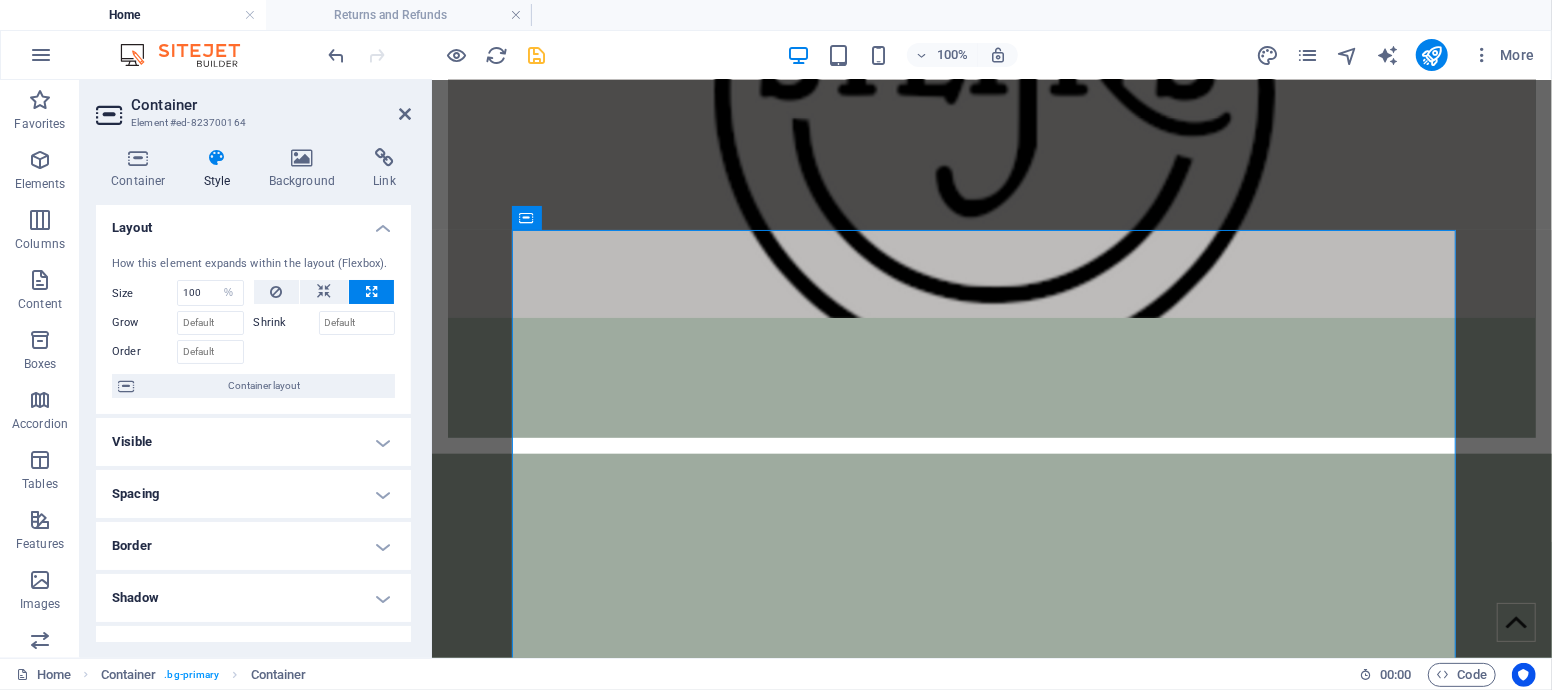 scroll, scrollTop: 0, scrollLeft: 0, axis: both 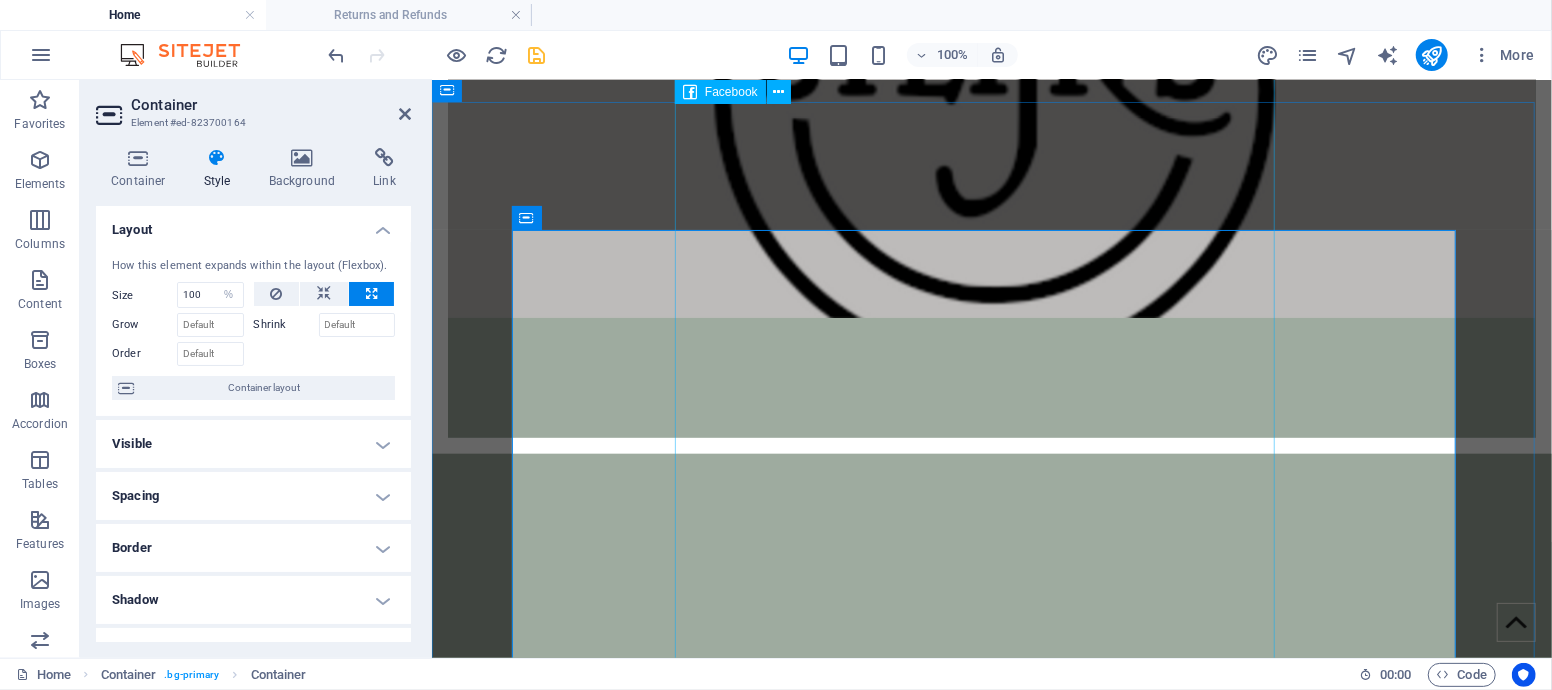 click at bounding box center [991, 834] 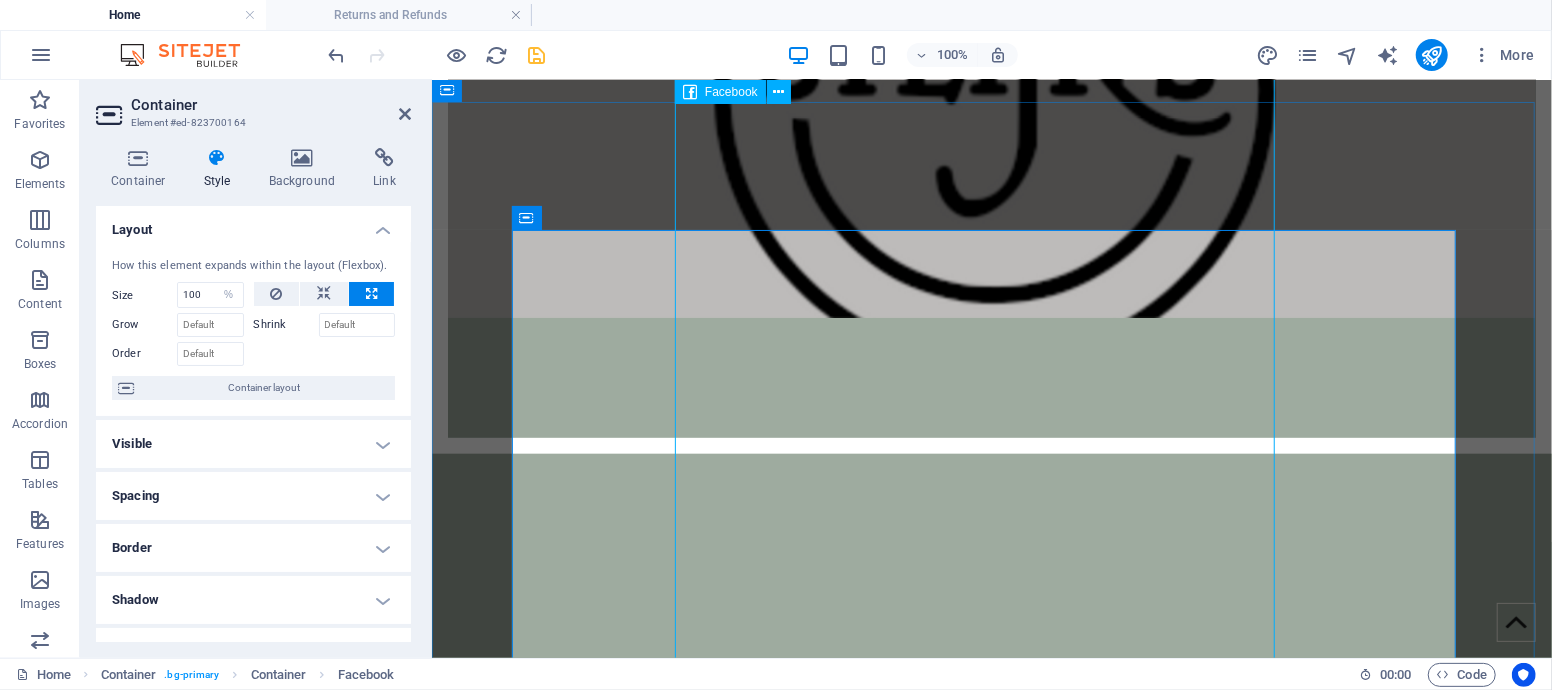 click at bounding box center [991, 834] 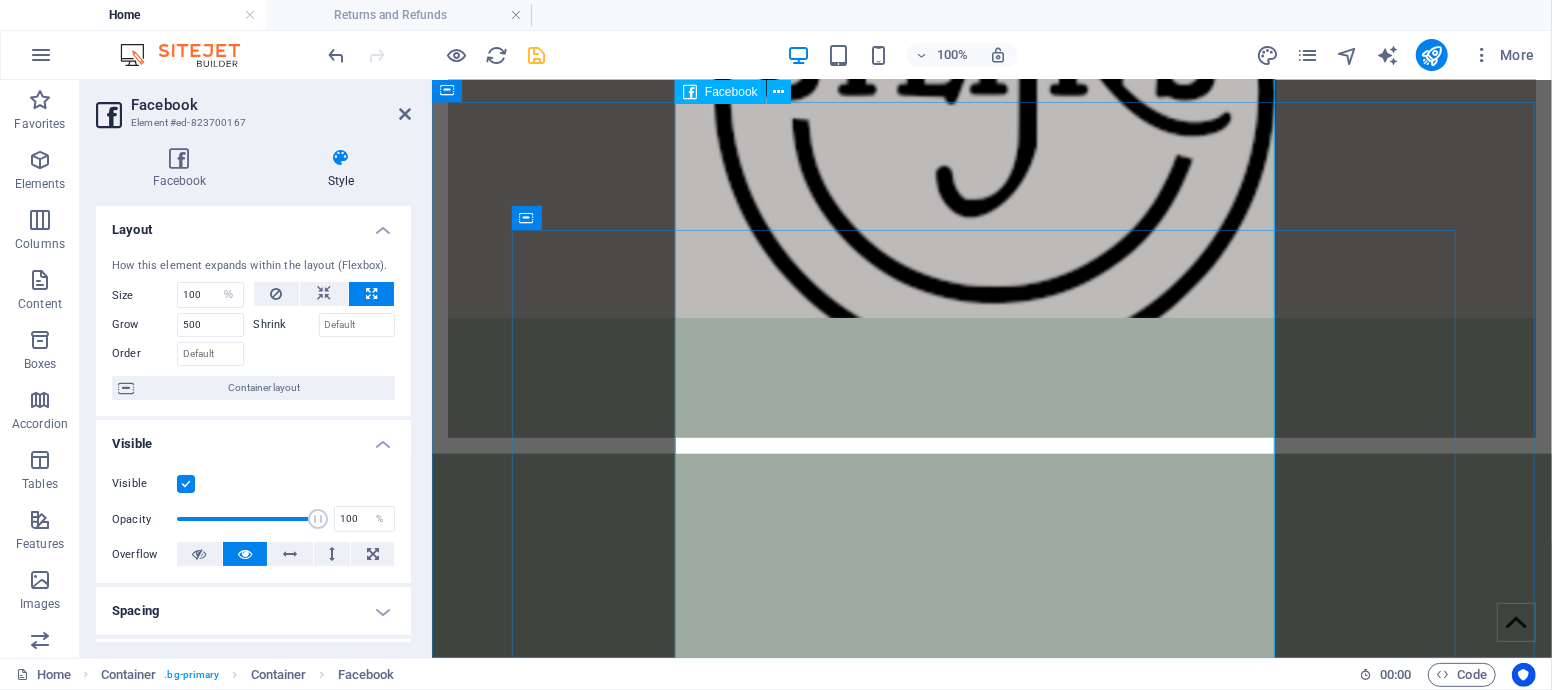 click at bounding box center [991, 834] 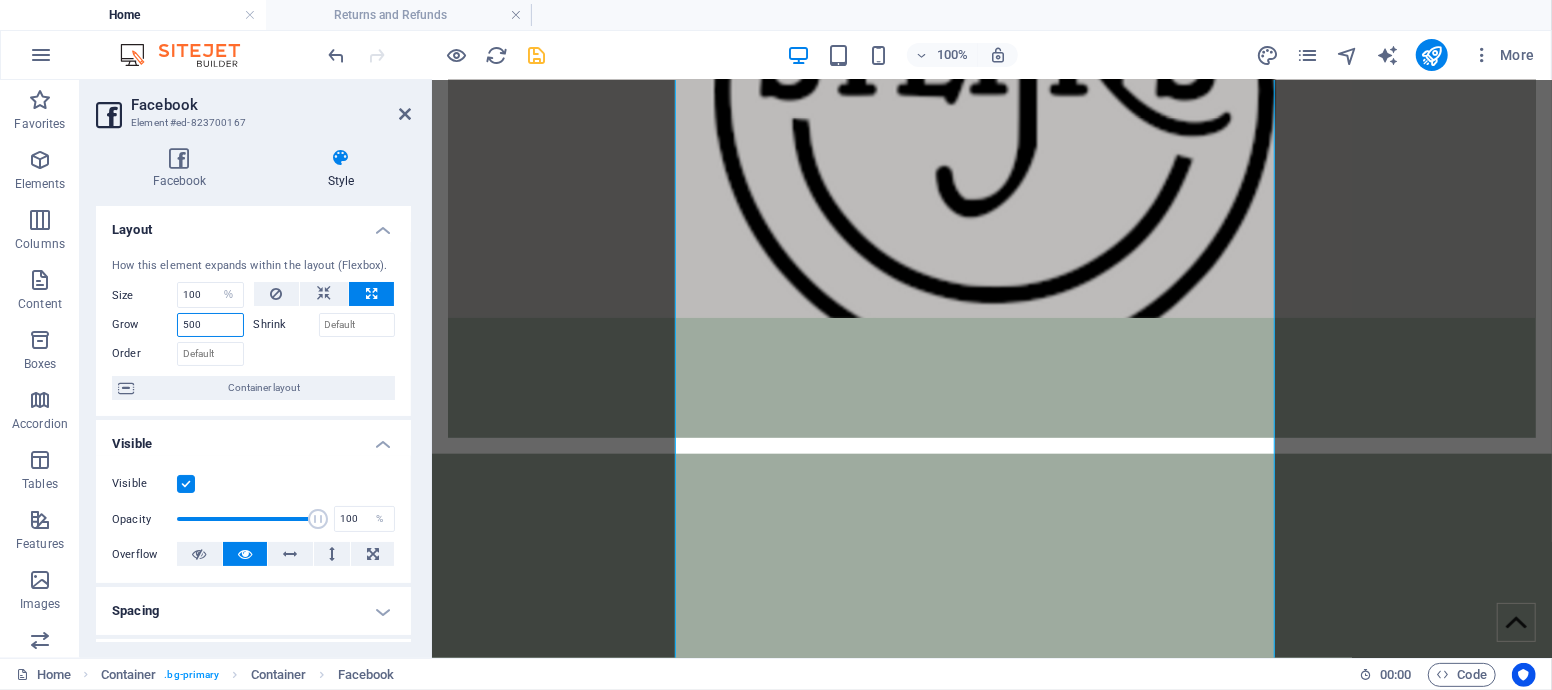 drag, startPoint x: 218, startPoint y: 326, endPoint x: 147, endPoint y: 325, distance: 71.00704 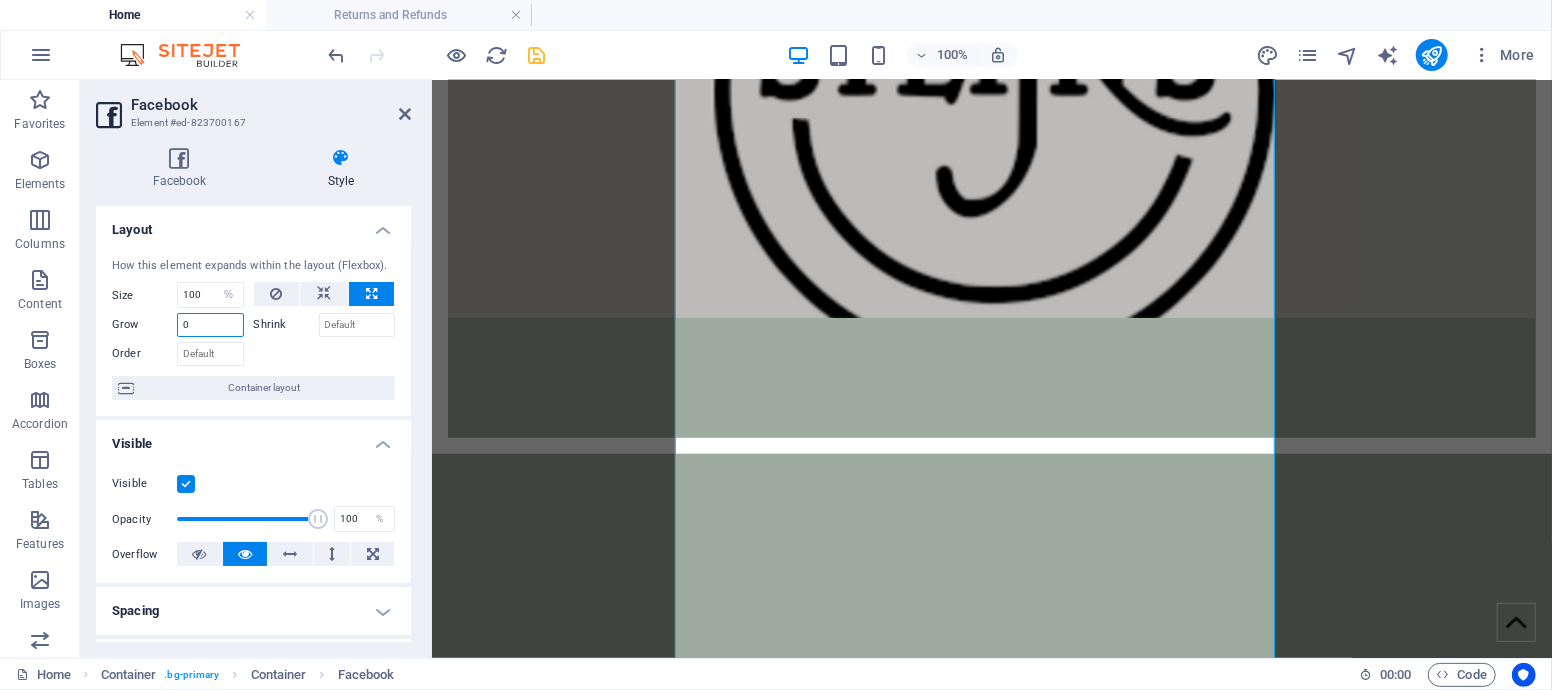 type on "0" 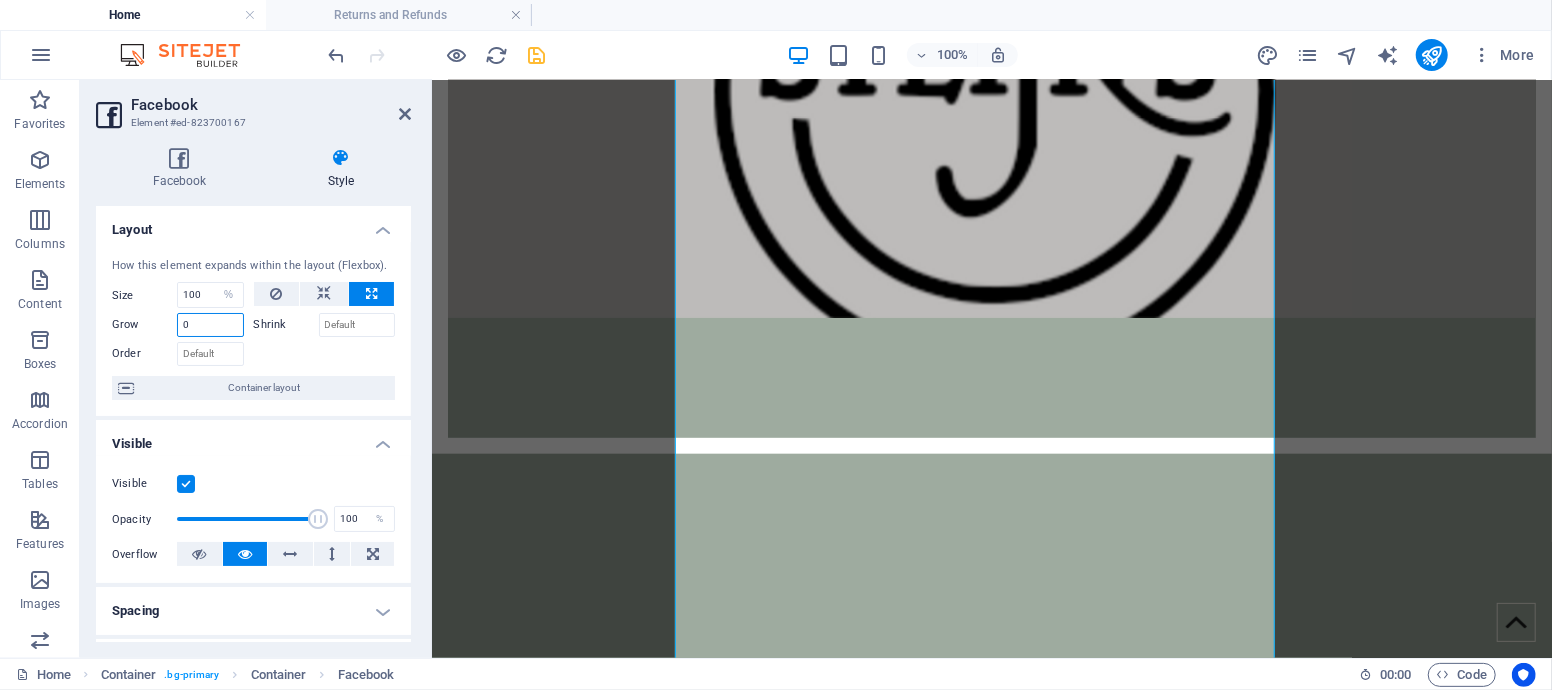 drag, startPoint x: 207, startPoint y: 331, endPoint x: 158, endPoint y: 333, distance: 49.0408 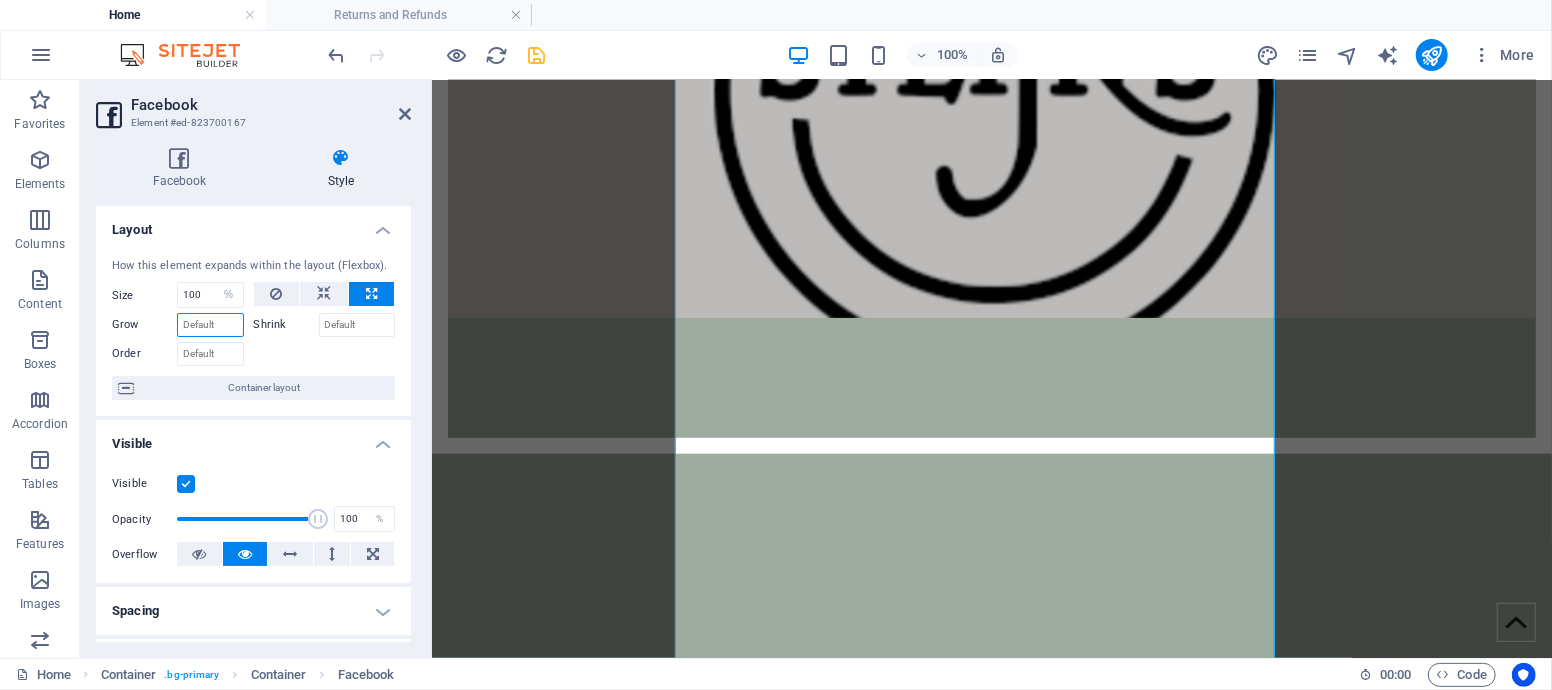 type 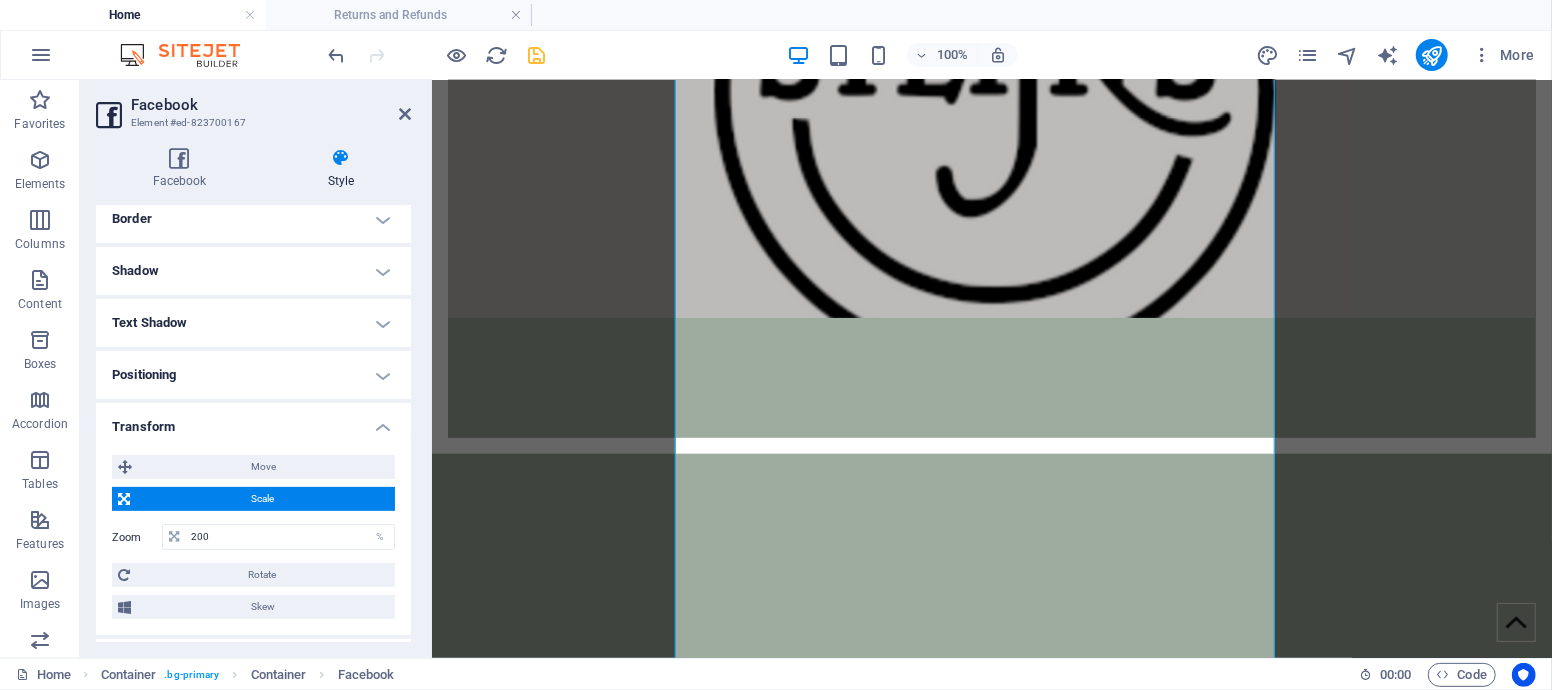 scroll, scrollTop: 555, scrollLeft: 0, axis: vertical 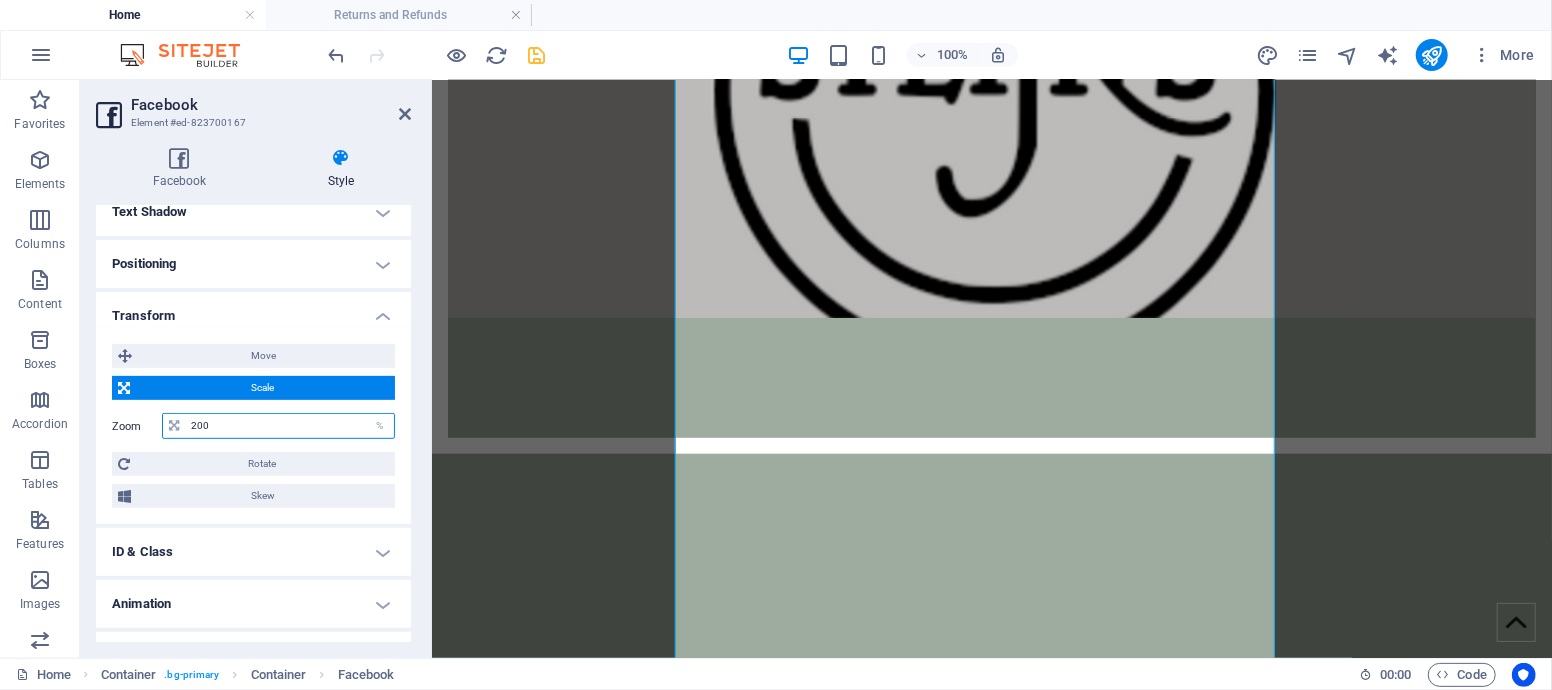 drag, startPoint x: 228, startPoint y: 419, endPoint x: 144, endPoint y: 432, distance: 85 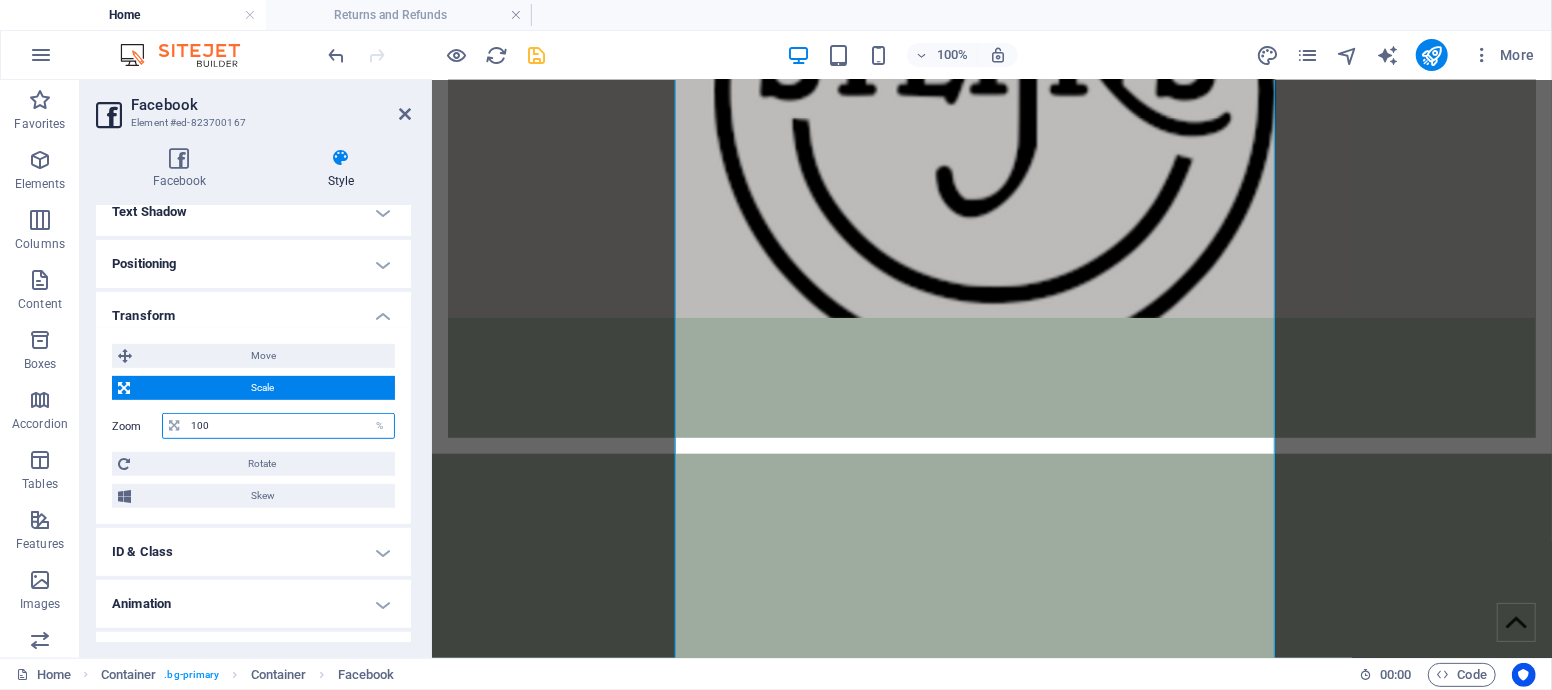 type on "100" 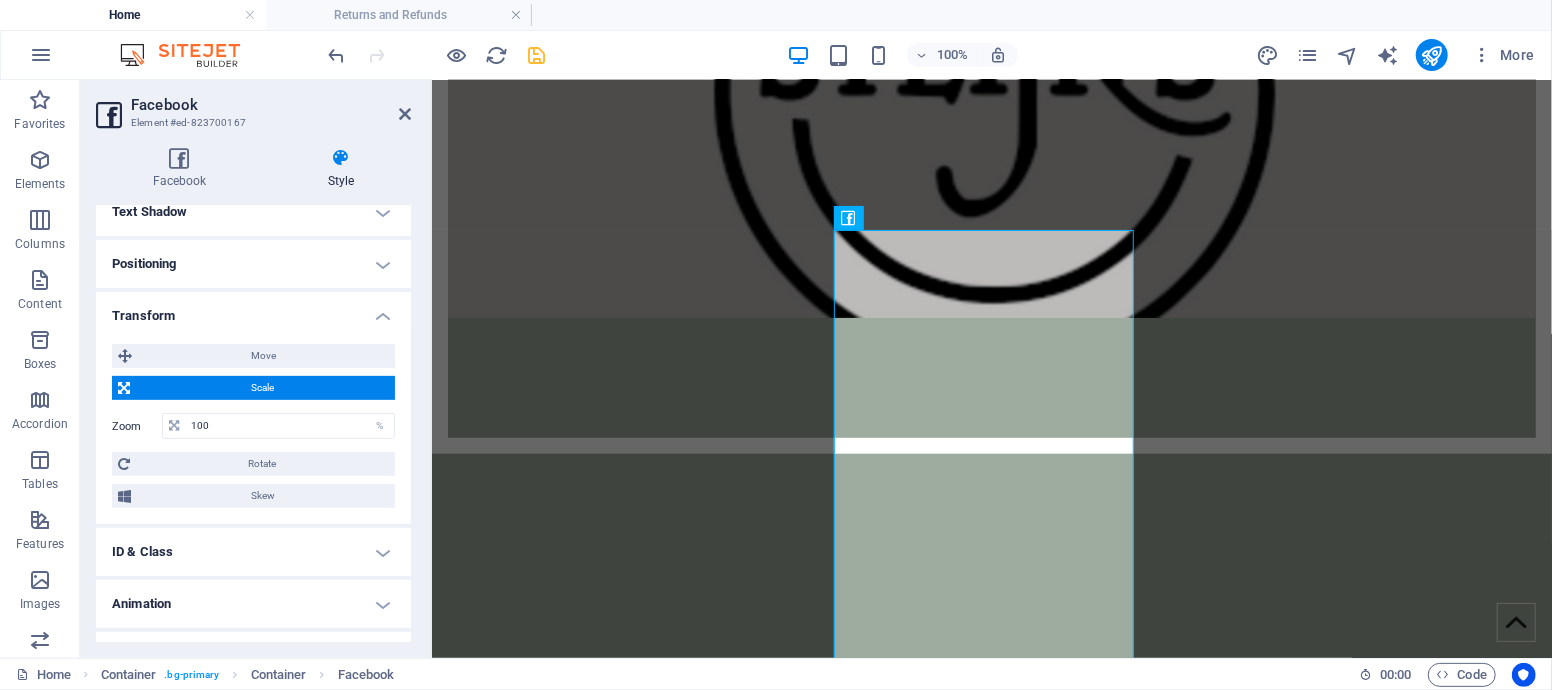type 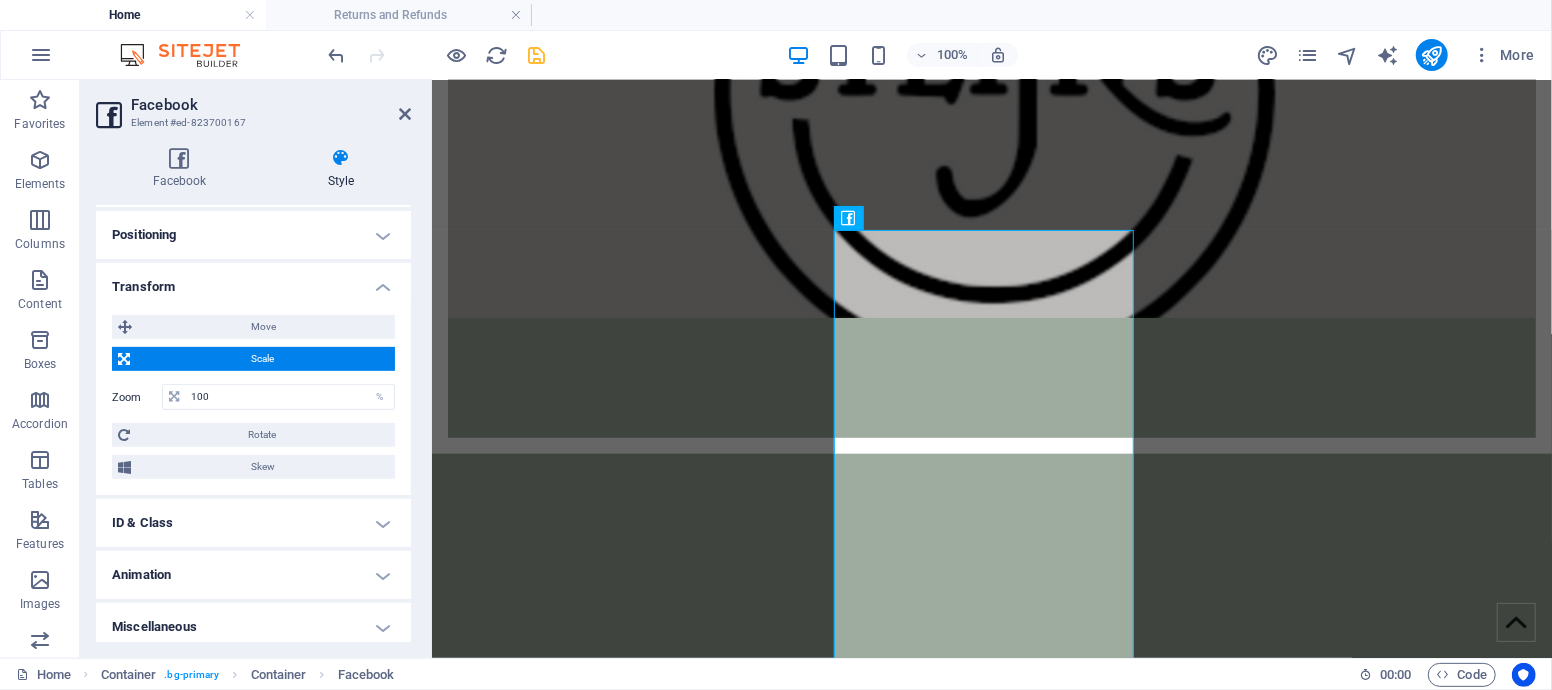 scroll, scrollTop: 591, scrollLeft: 0, axis: vertical 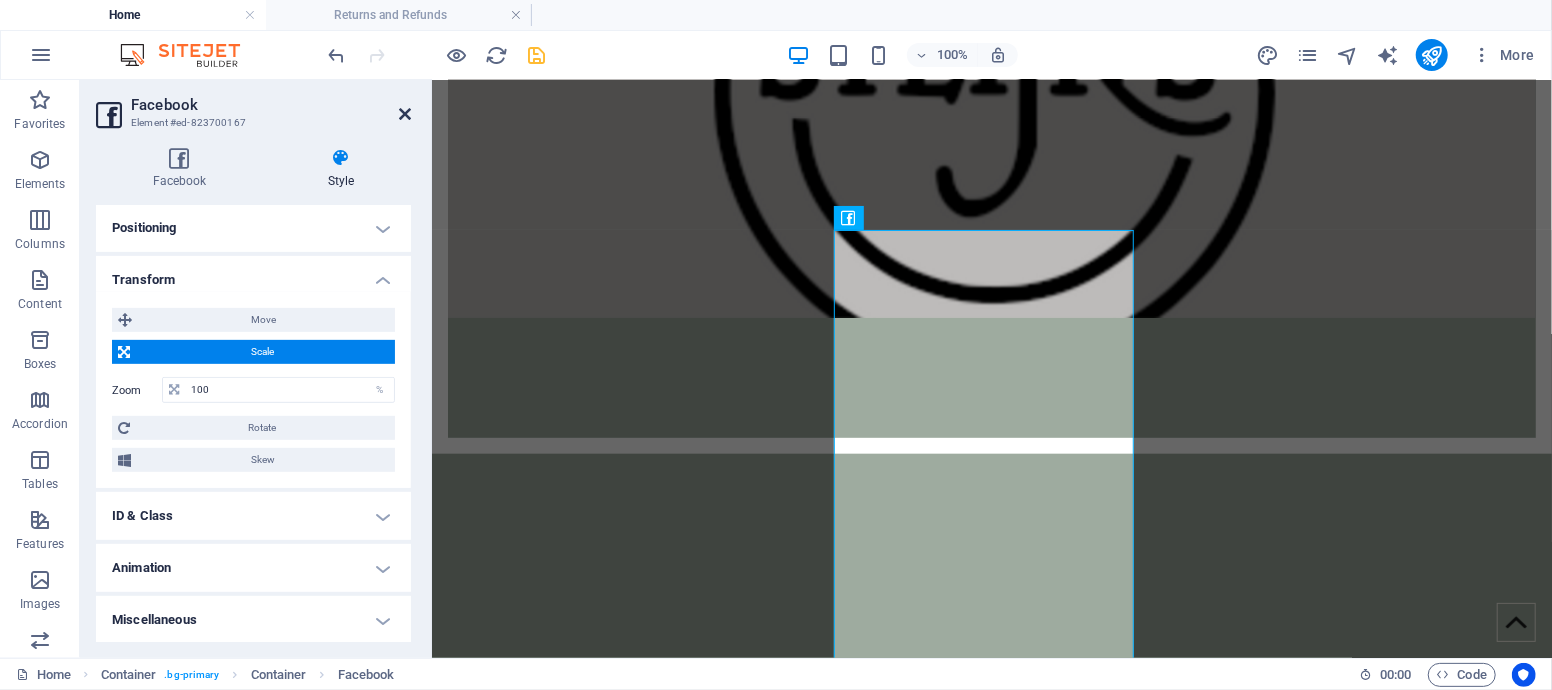 drag, startPoint x: 403, startPoint y: 115, endPoint x: 325, endPoint y: 44, distance: 105.47511 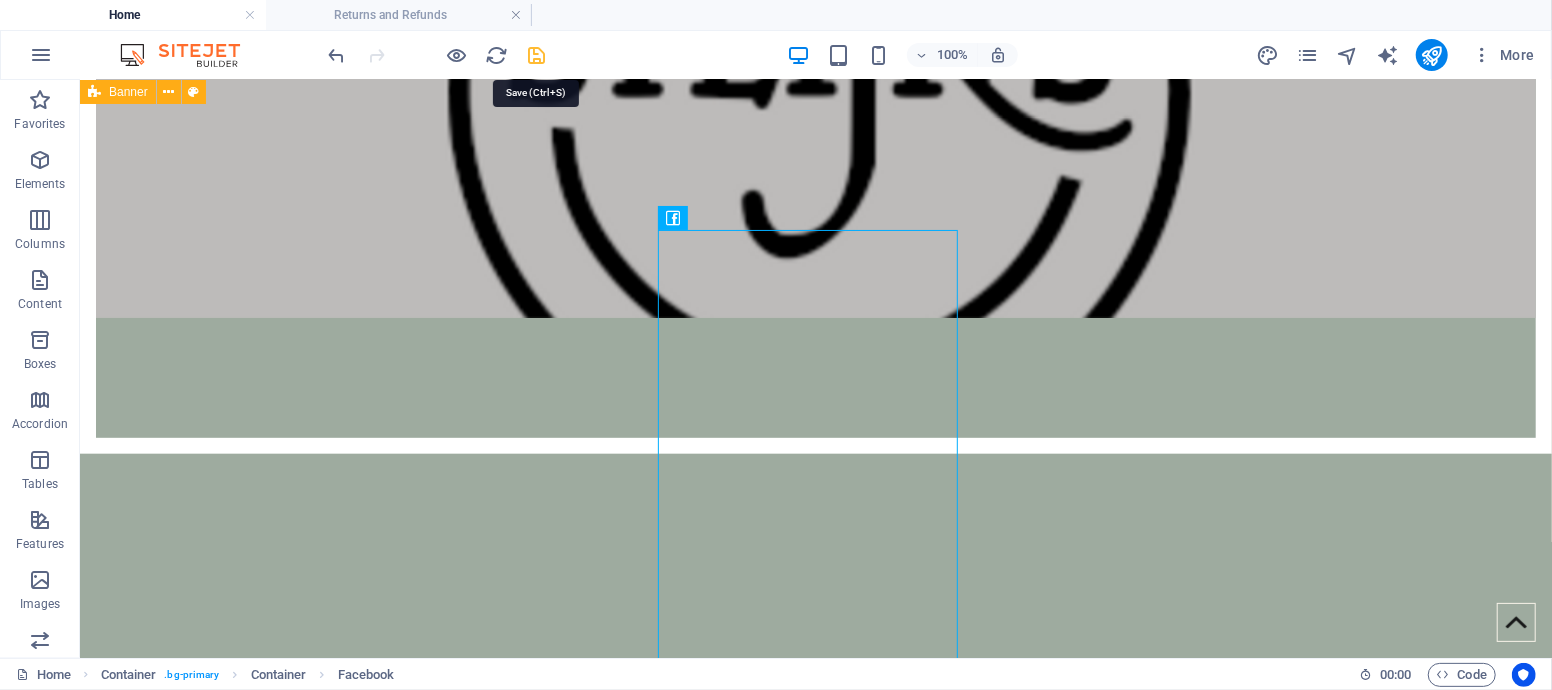 click at bounding box center (537, 55) 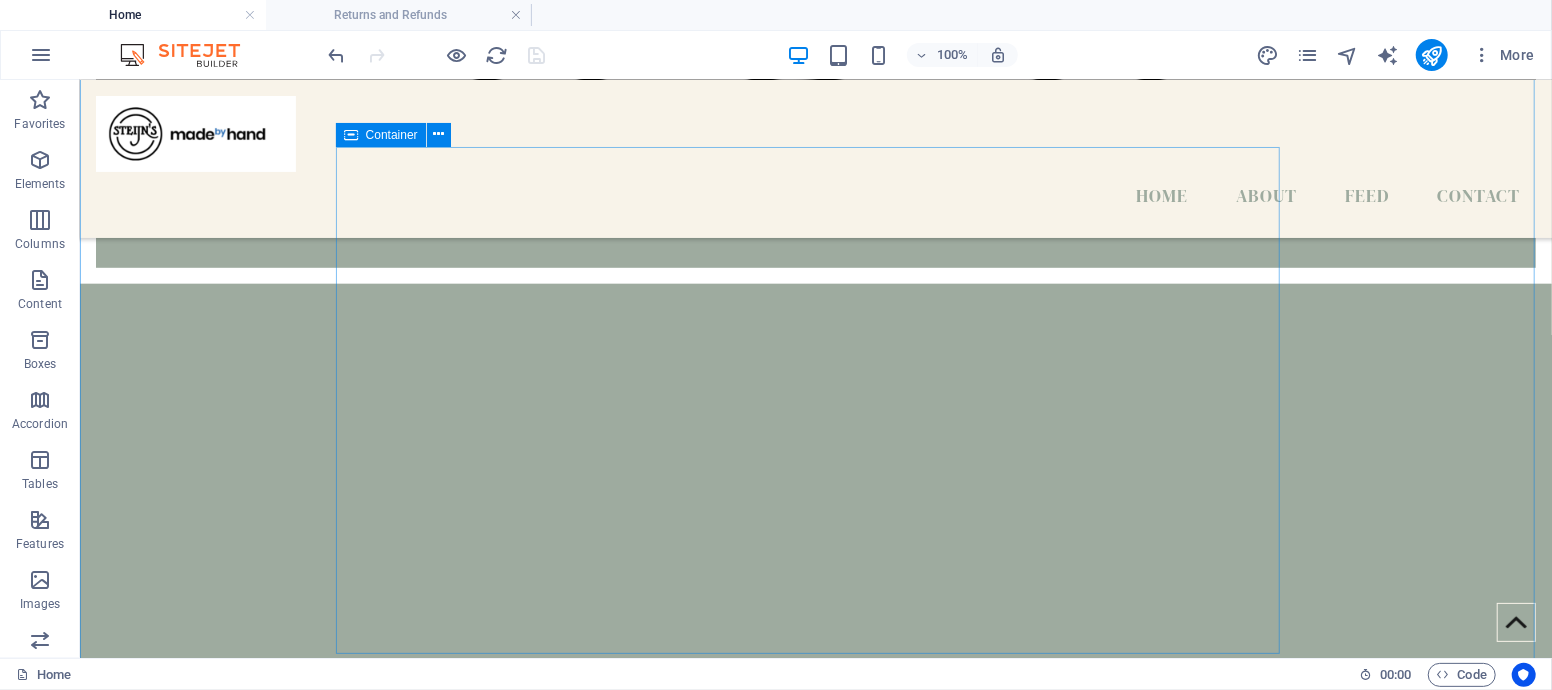 scroll, scrollTop: 778, scrollLeft: 0, axis: vertical 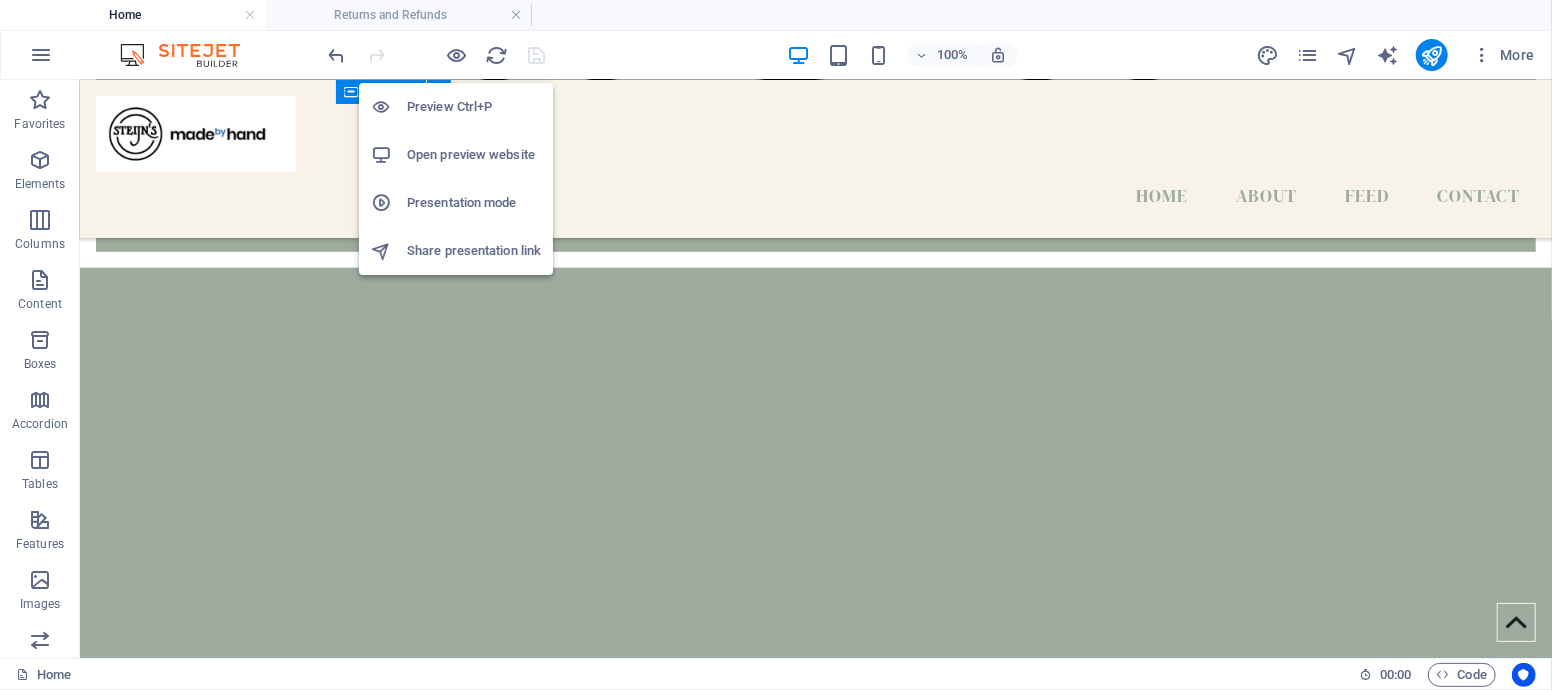 click on "Open preview website" at bounding box center (474, 155) 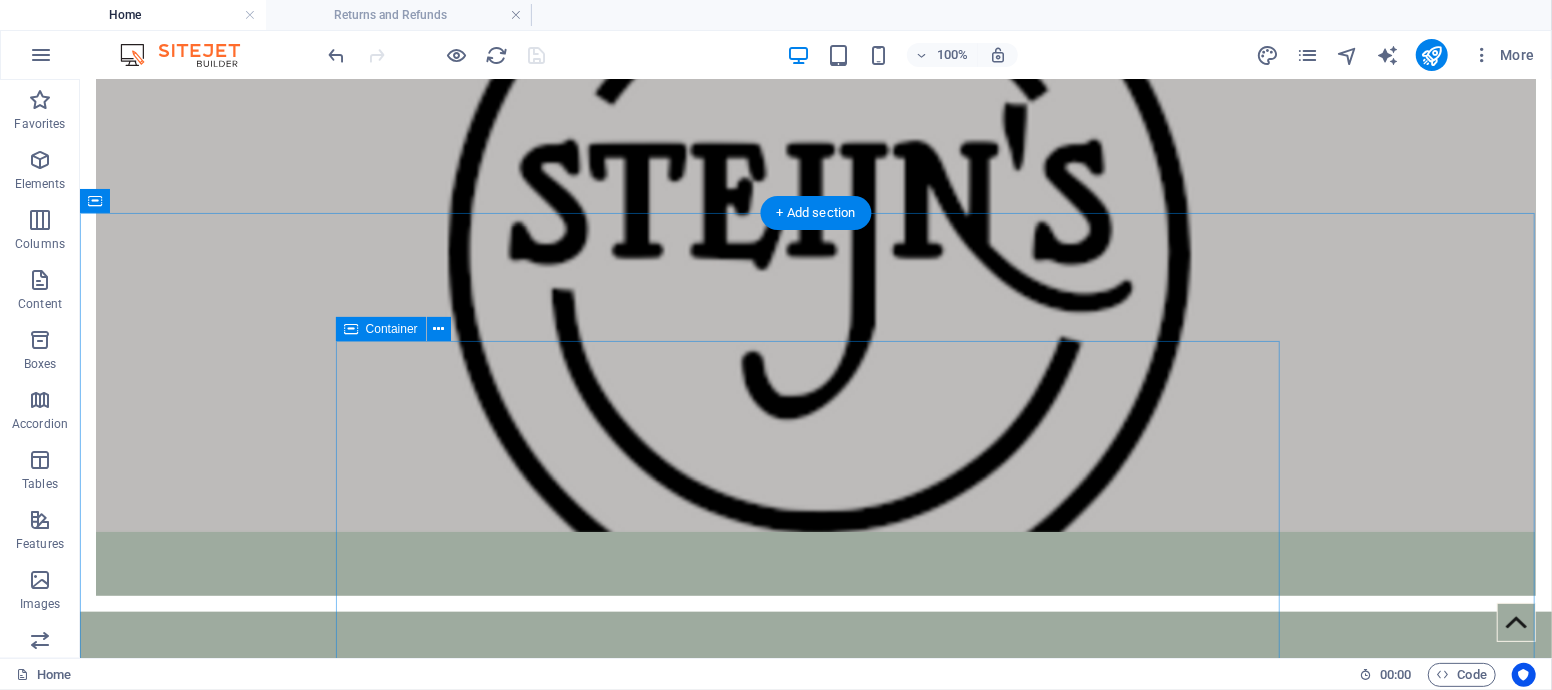 scroll, scrollTop: 555, scrollLeft: 0, axis: vertical 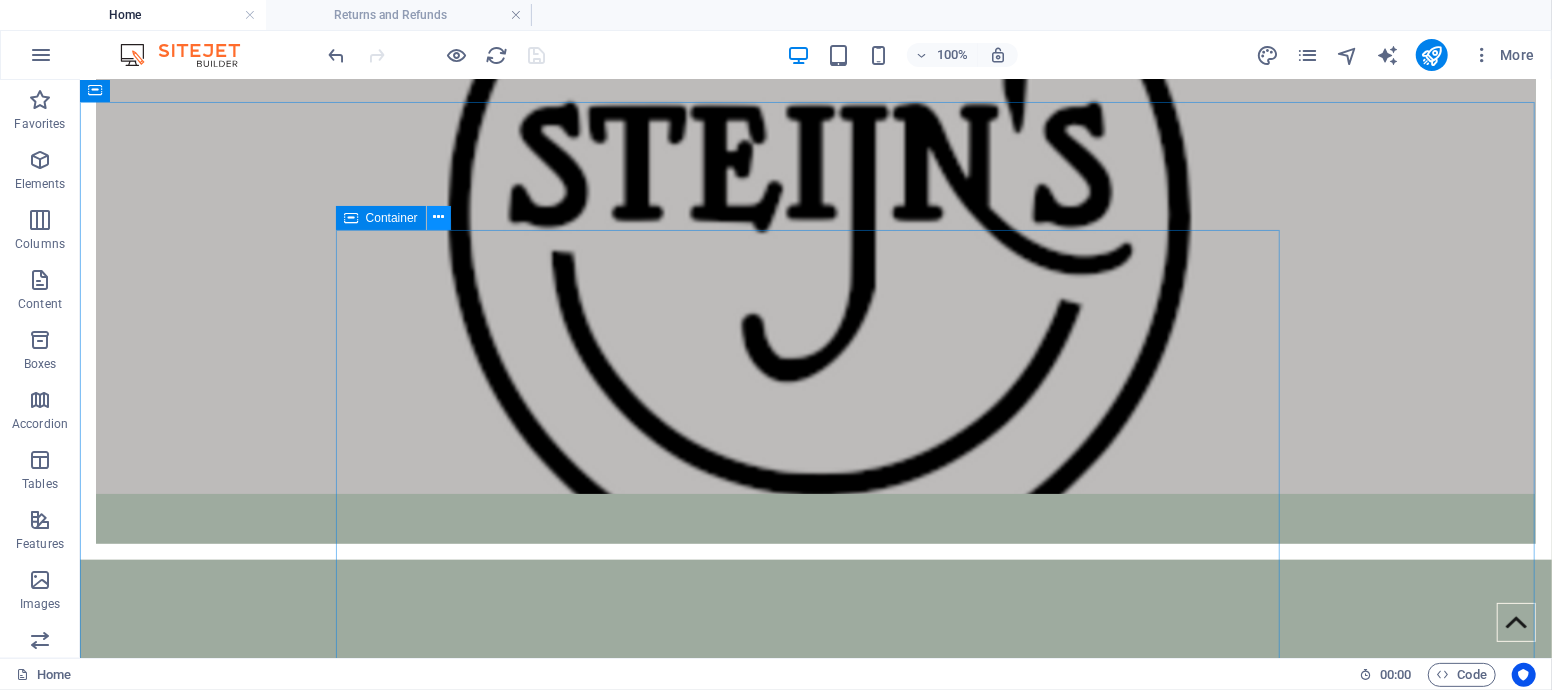click at bounding box center [438, 217] 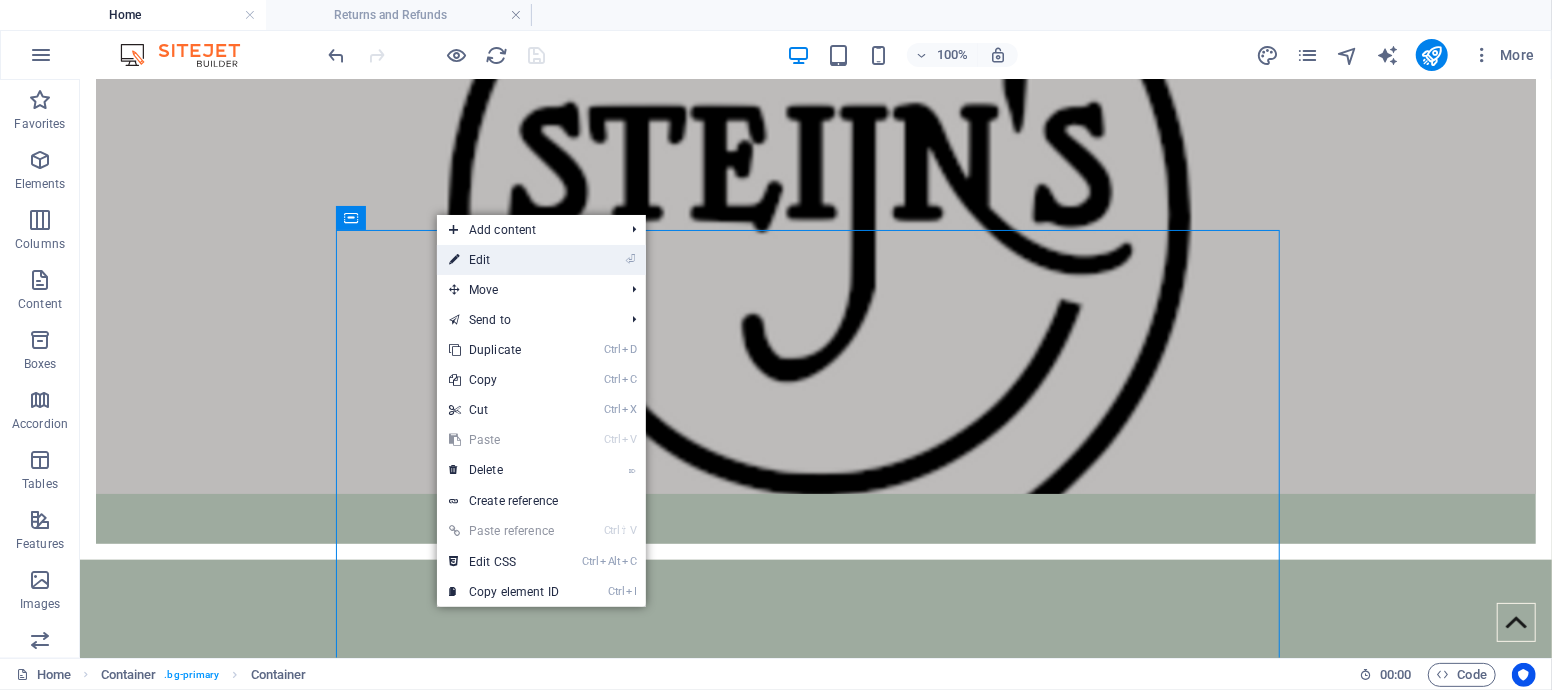 drag, startPoint x: 508, startPoint y: 255, endPoint x: 76, endPoint y: 179, distance: 438.63425 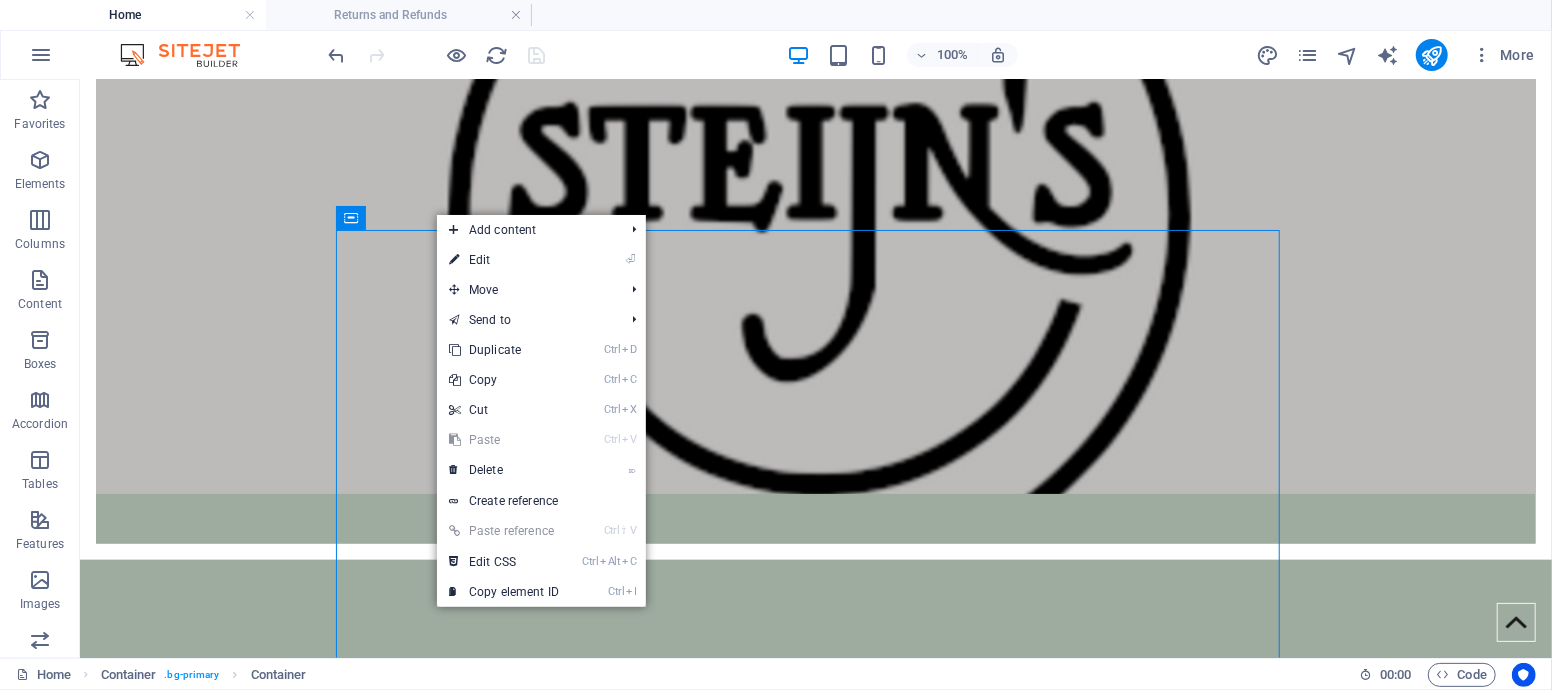 select on "%" 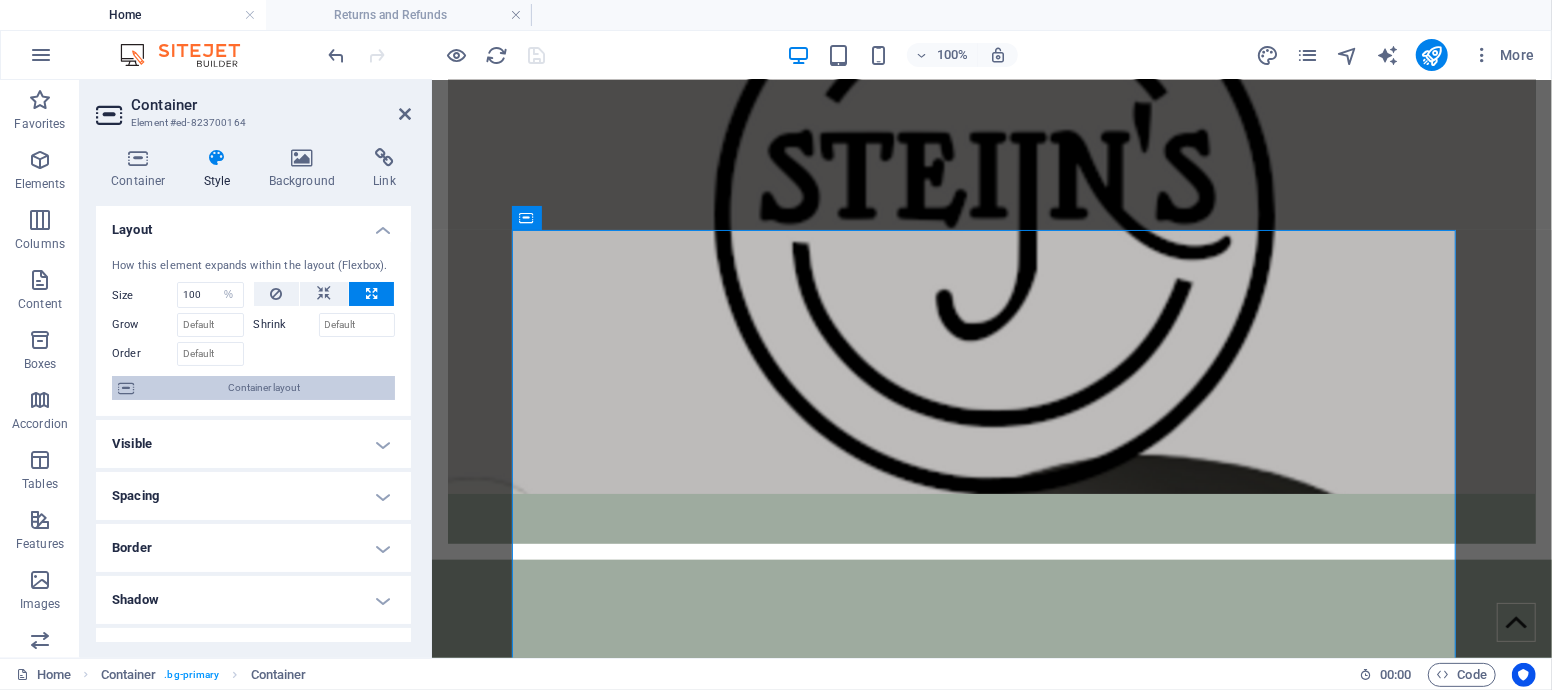 click on "Container layout" at bounding box center [264, 388] 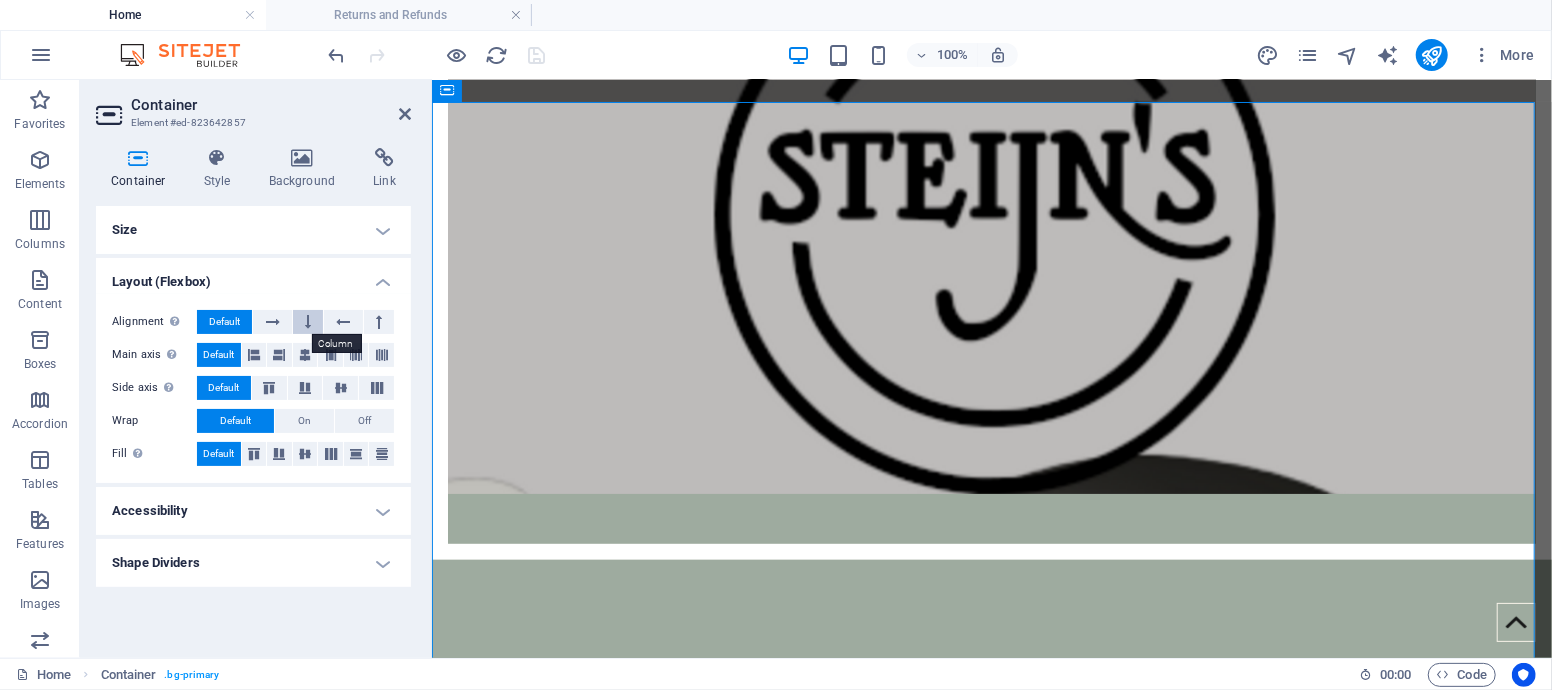 click at bounding box center (308, 322) 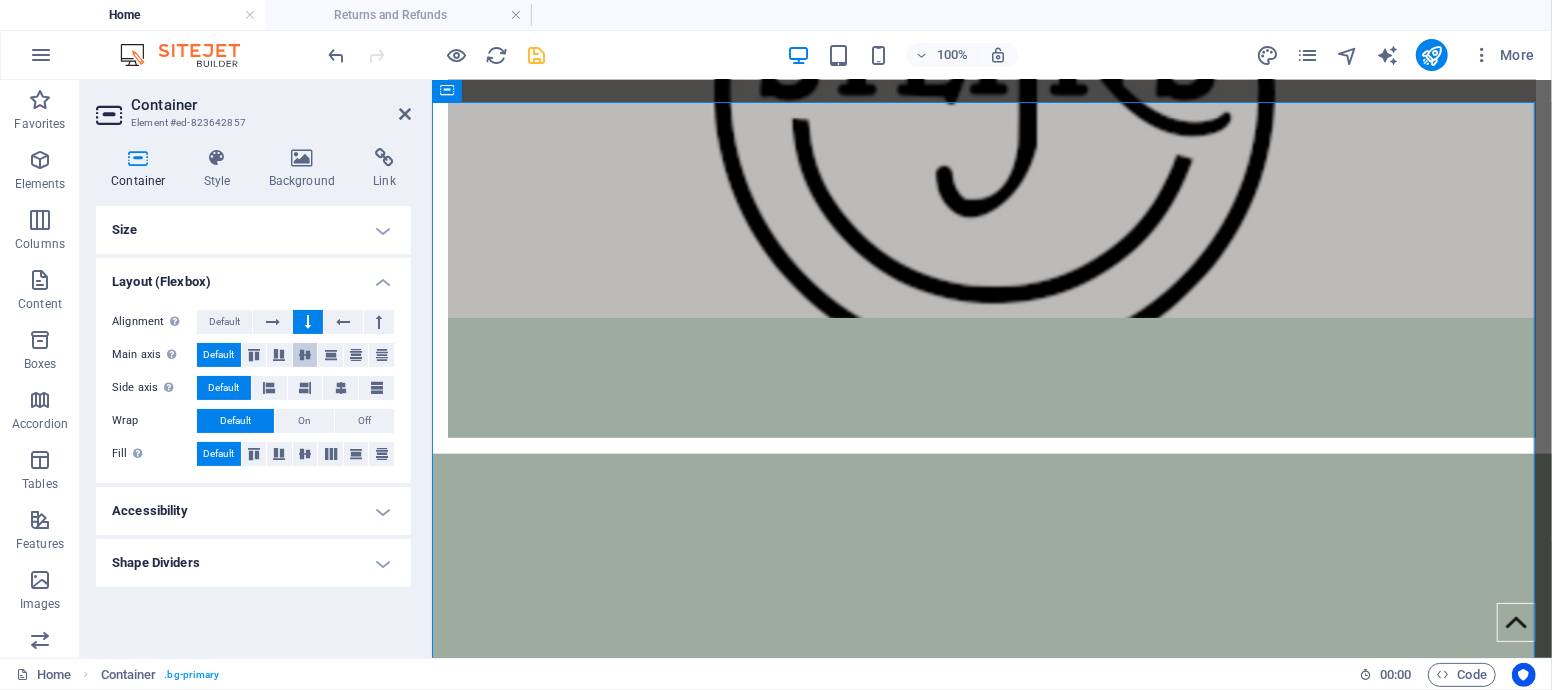 click at bounding box center [305, 355] 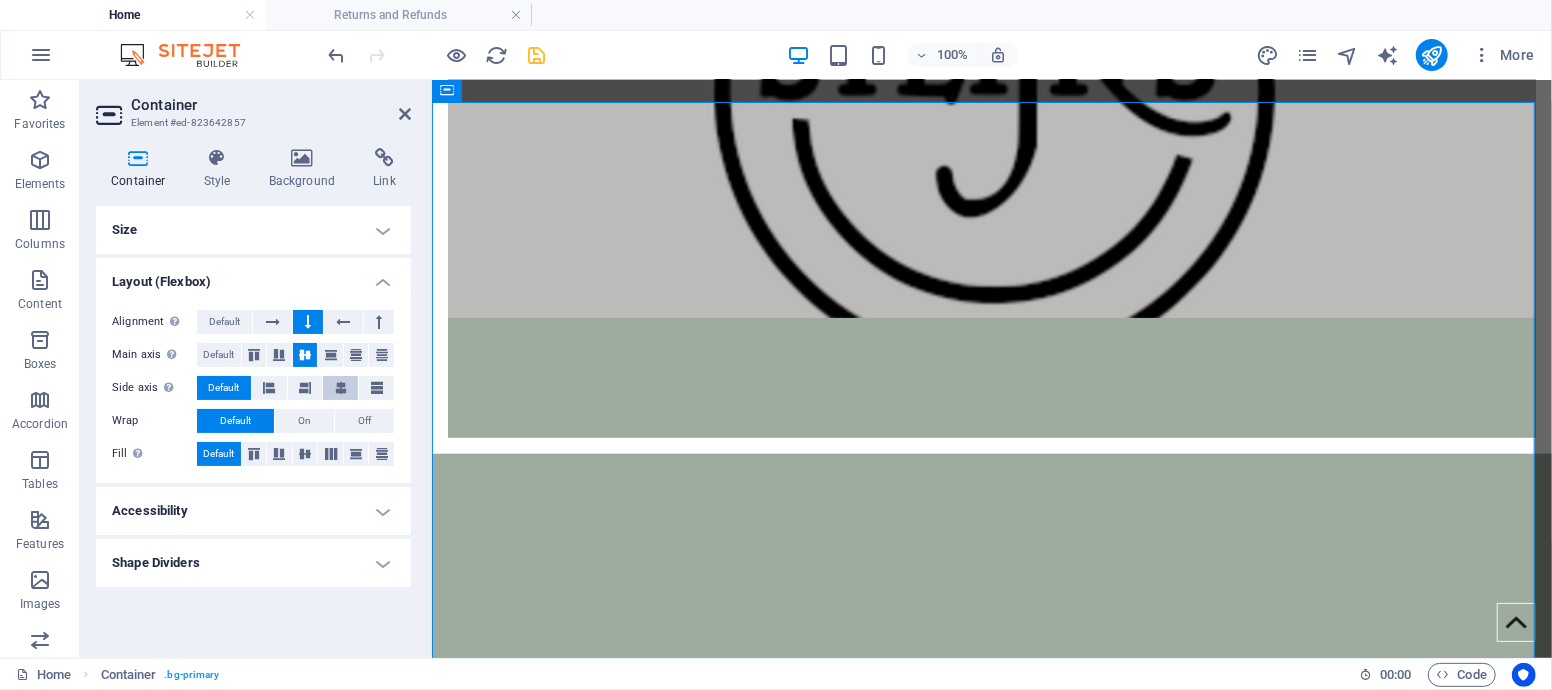 click at bounding box center [341, 388] 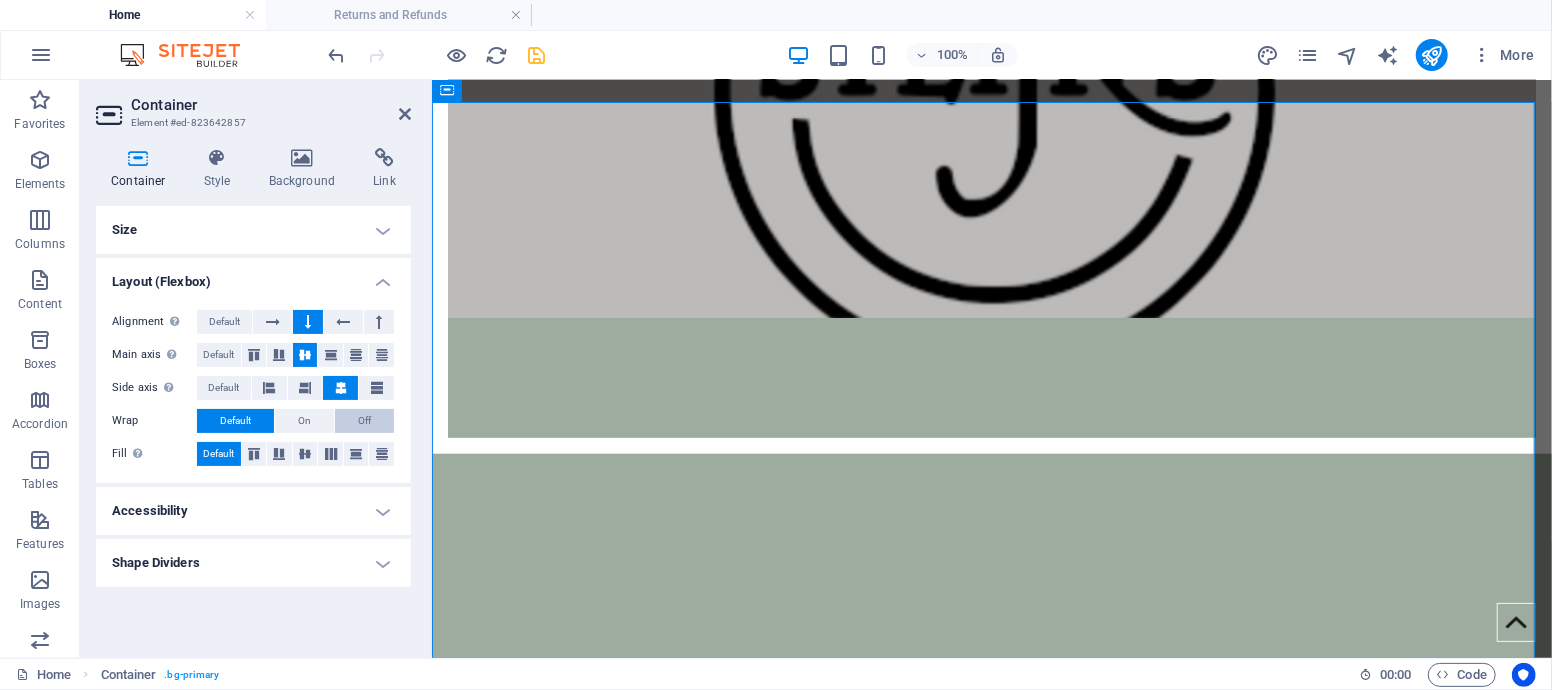 click on "Off" at bounding box center [364, 421] 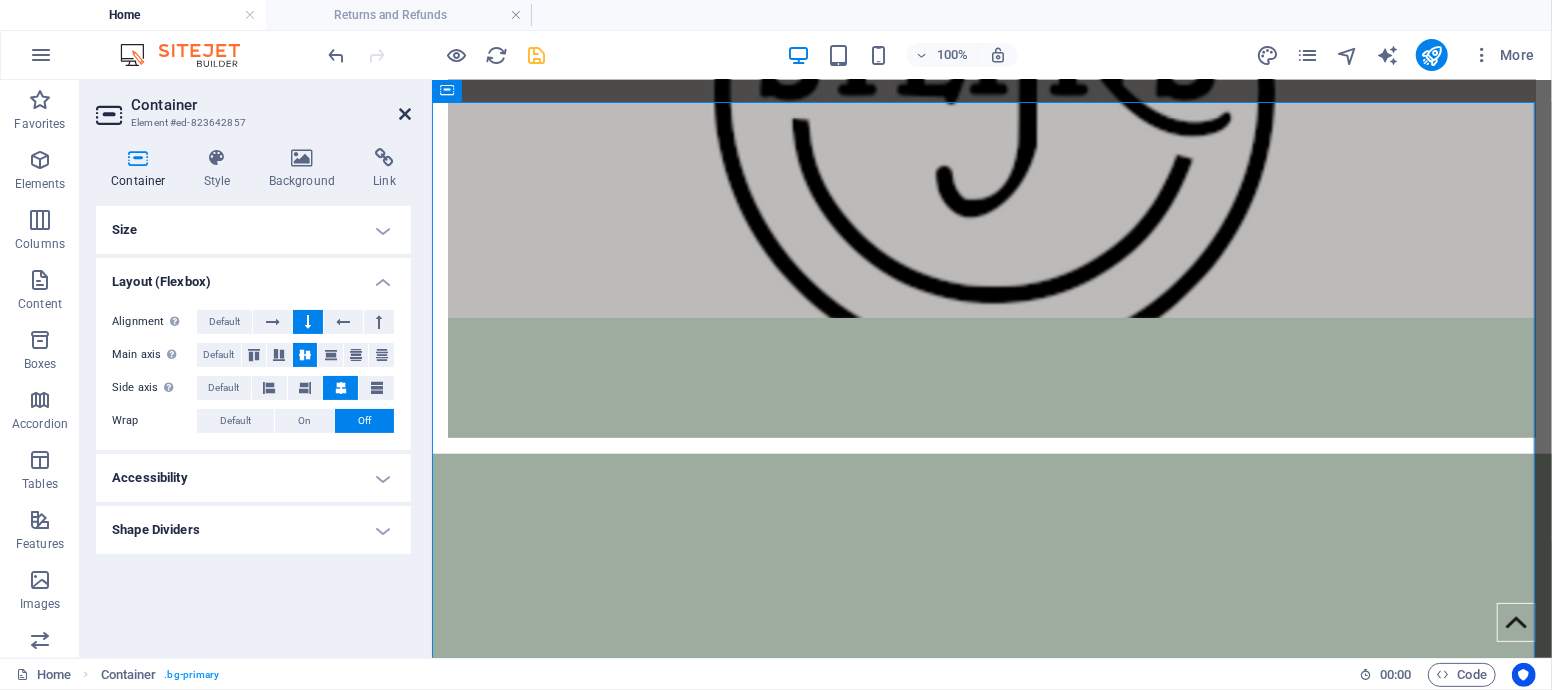drag, startPoint x: 409, startPoint y: 110, endPoint x: 337, endPoint y: 58, distance: 88.814415 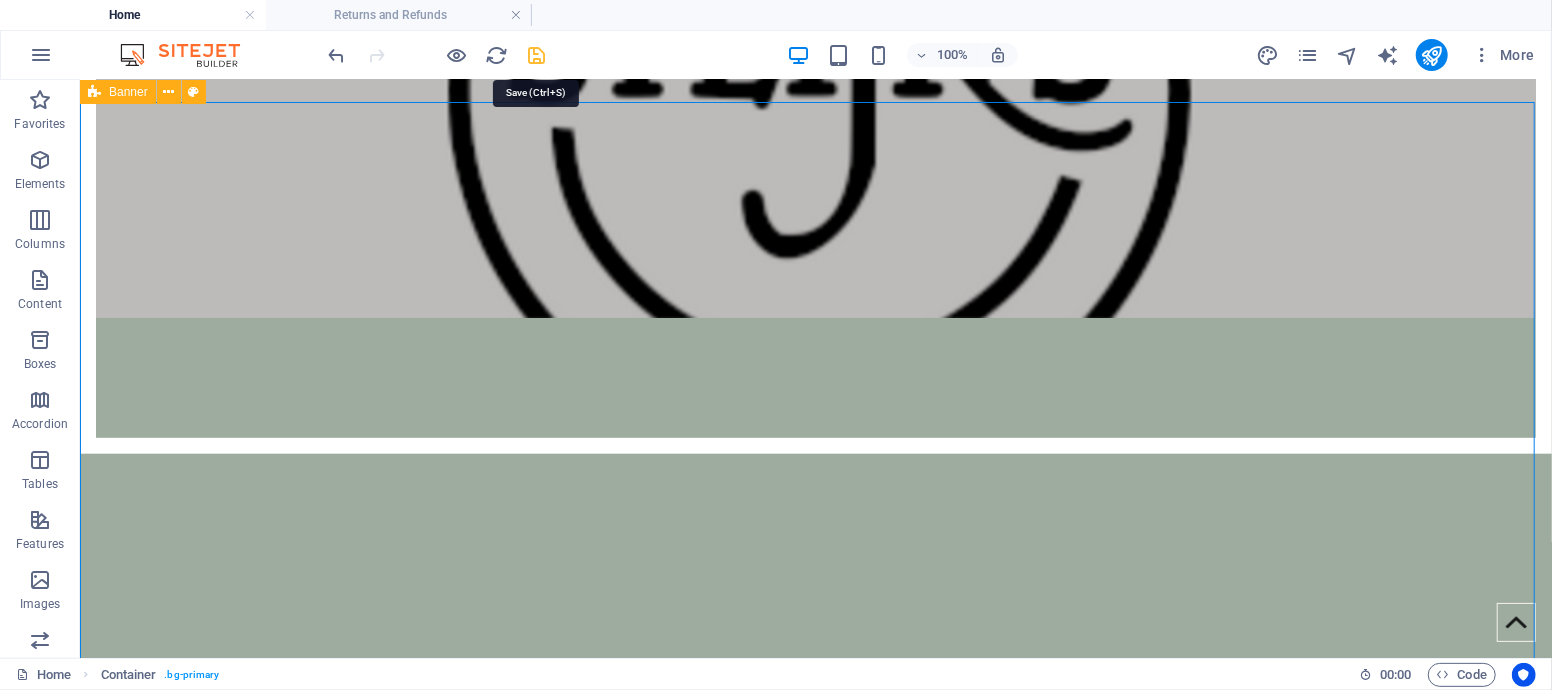 click at bounding box center [537, 55] 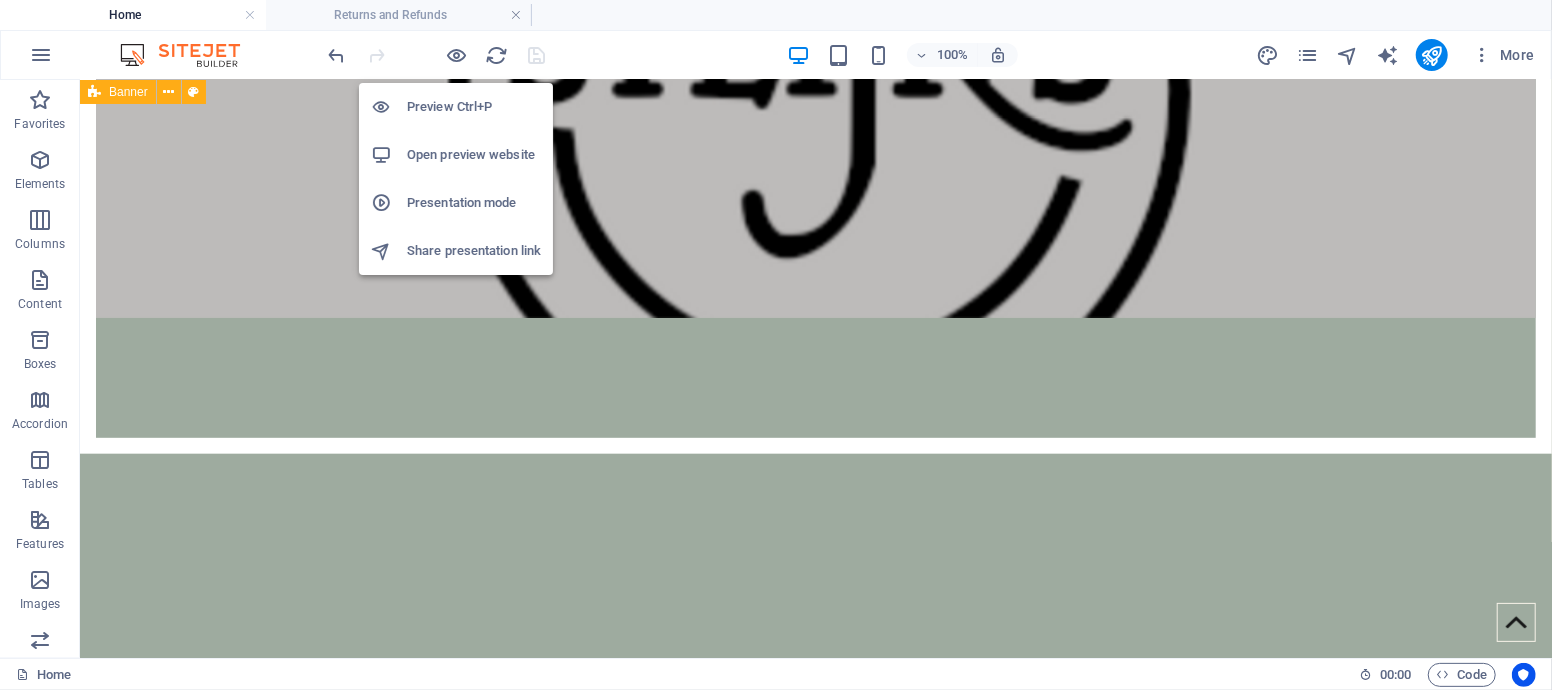 click on "Open preview website" at bounding box center [474, 155] 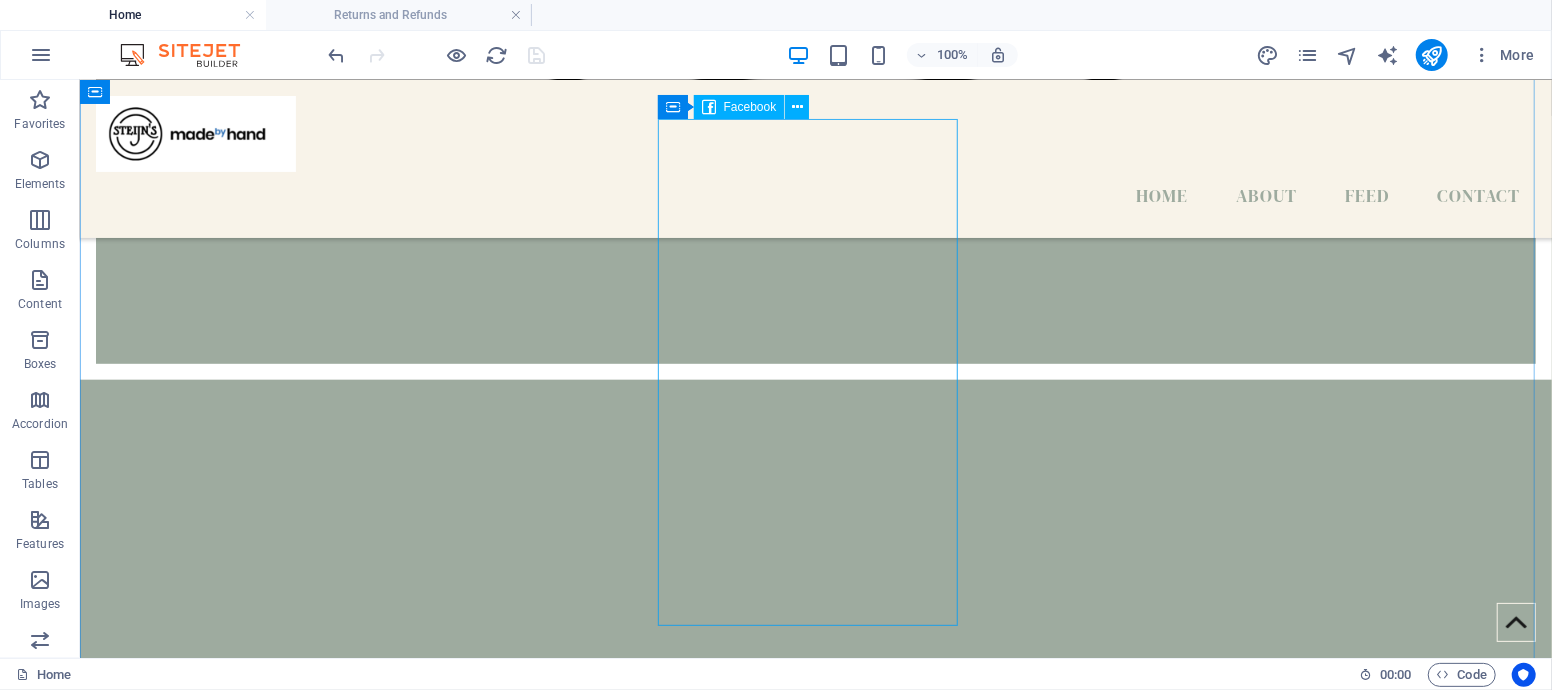 scroll, scrollTop: 556, scrollLeft: 0, axis: vertical 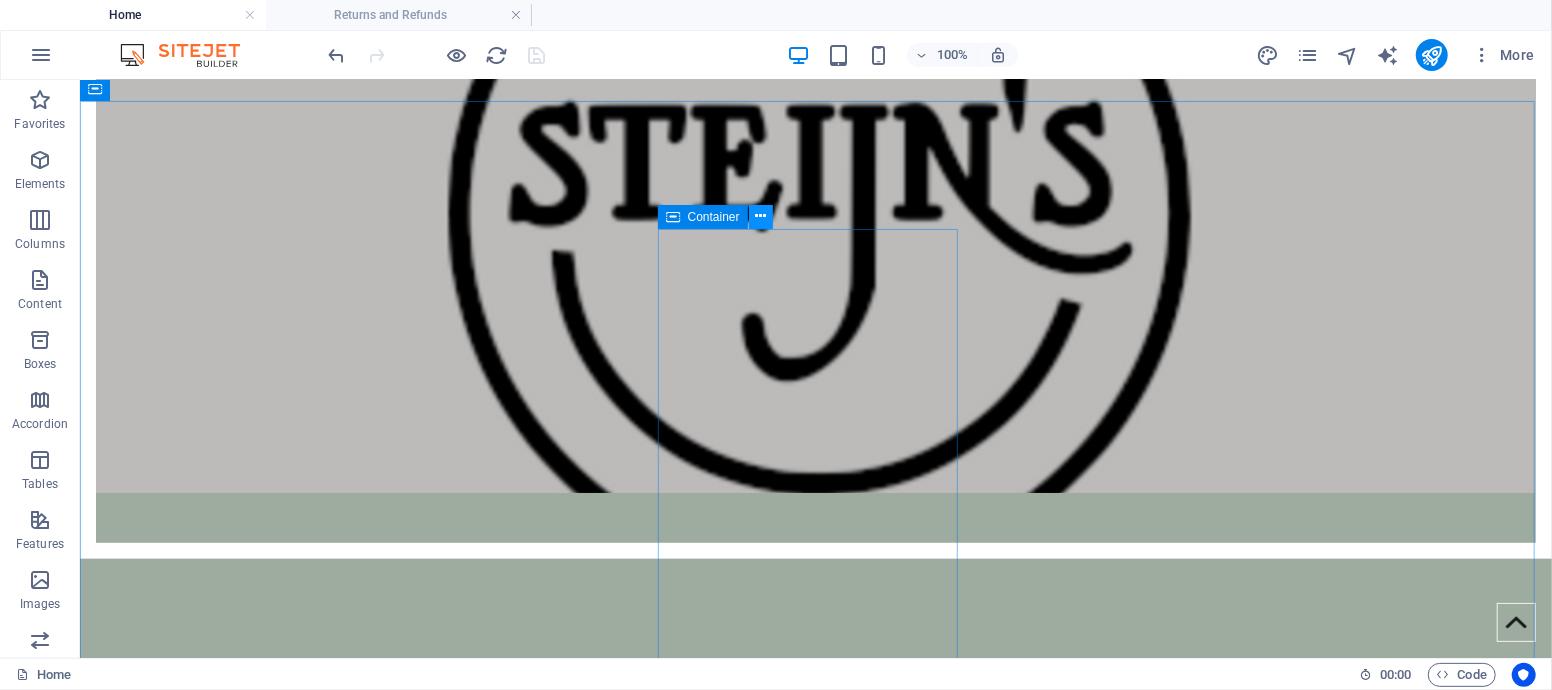 click at bounding box center [760, 216] 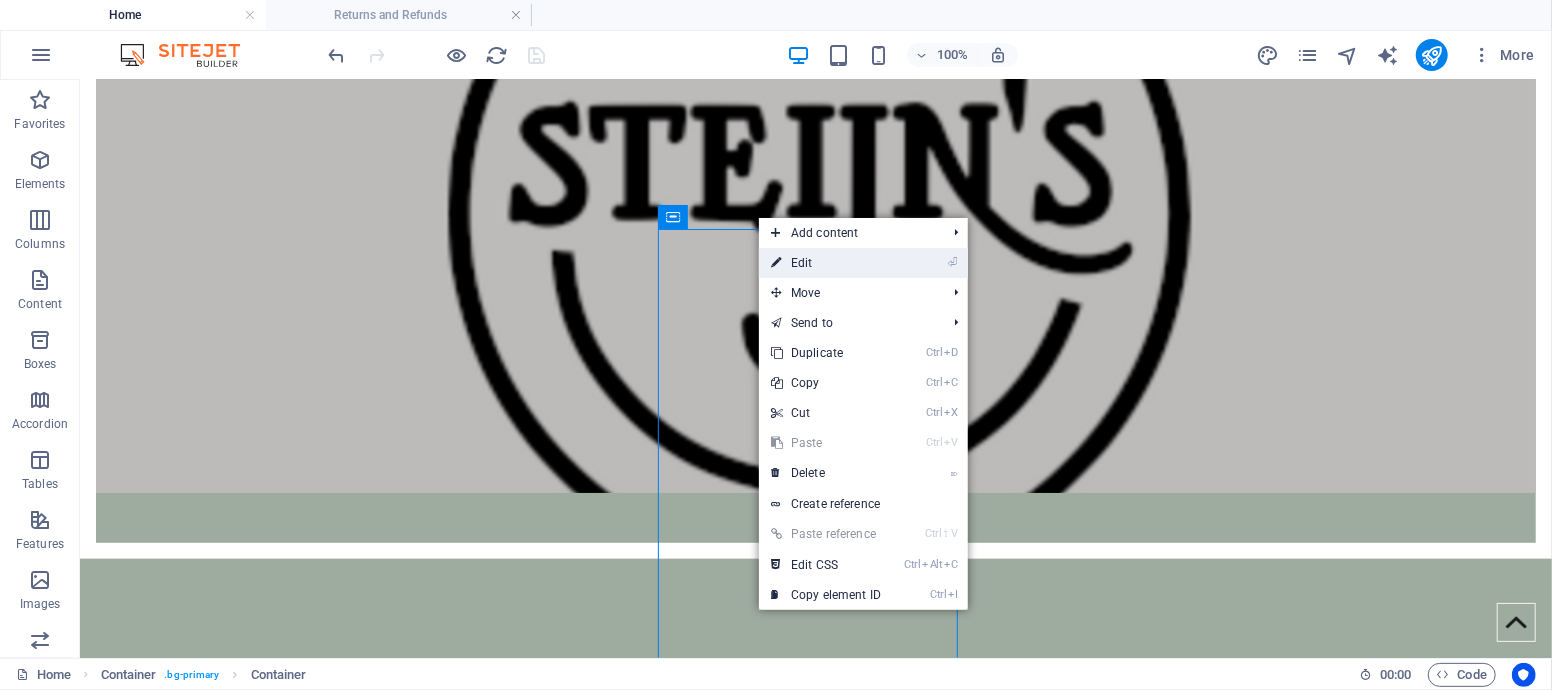 click on "⏎  Edit" at bounding box center (826, 263) 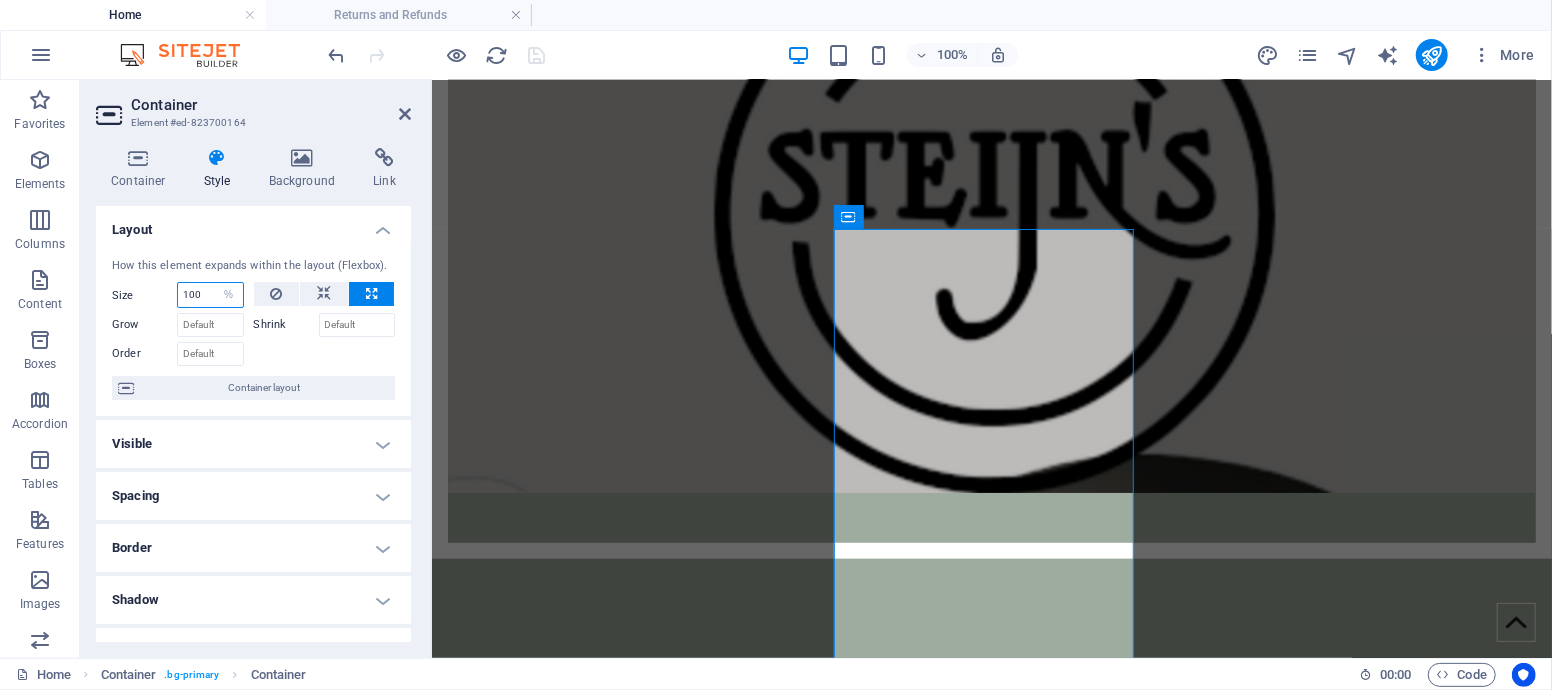 drag, startPoint x: 210, startPoint y: 296, endPoint x: 138, endPoint y: 302, distance: 72.249565 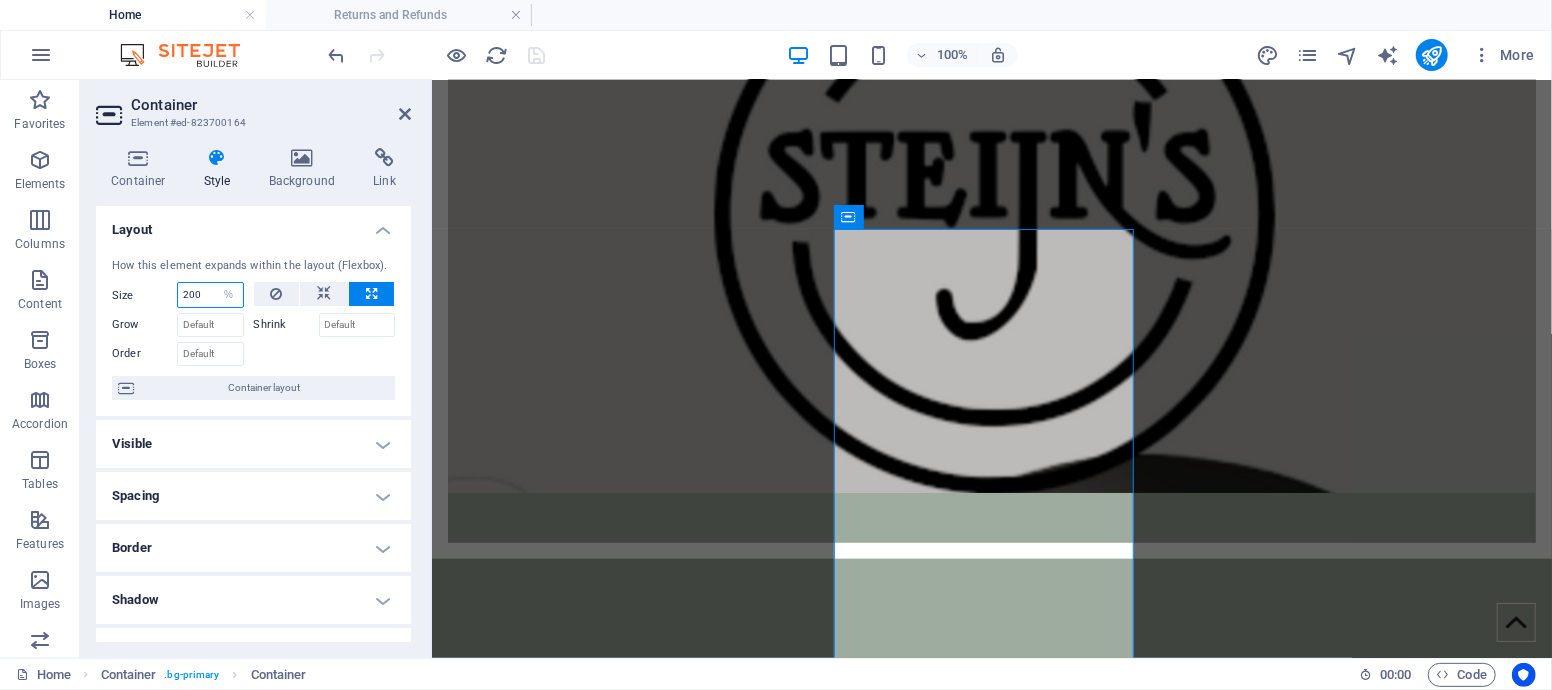 type on "200" 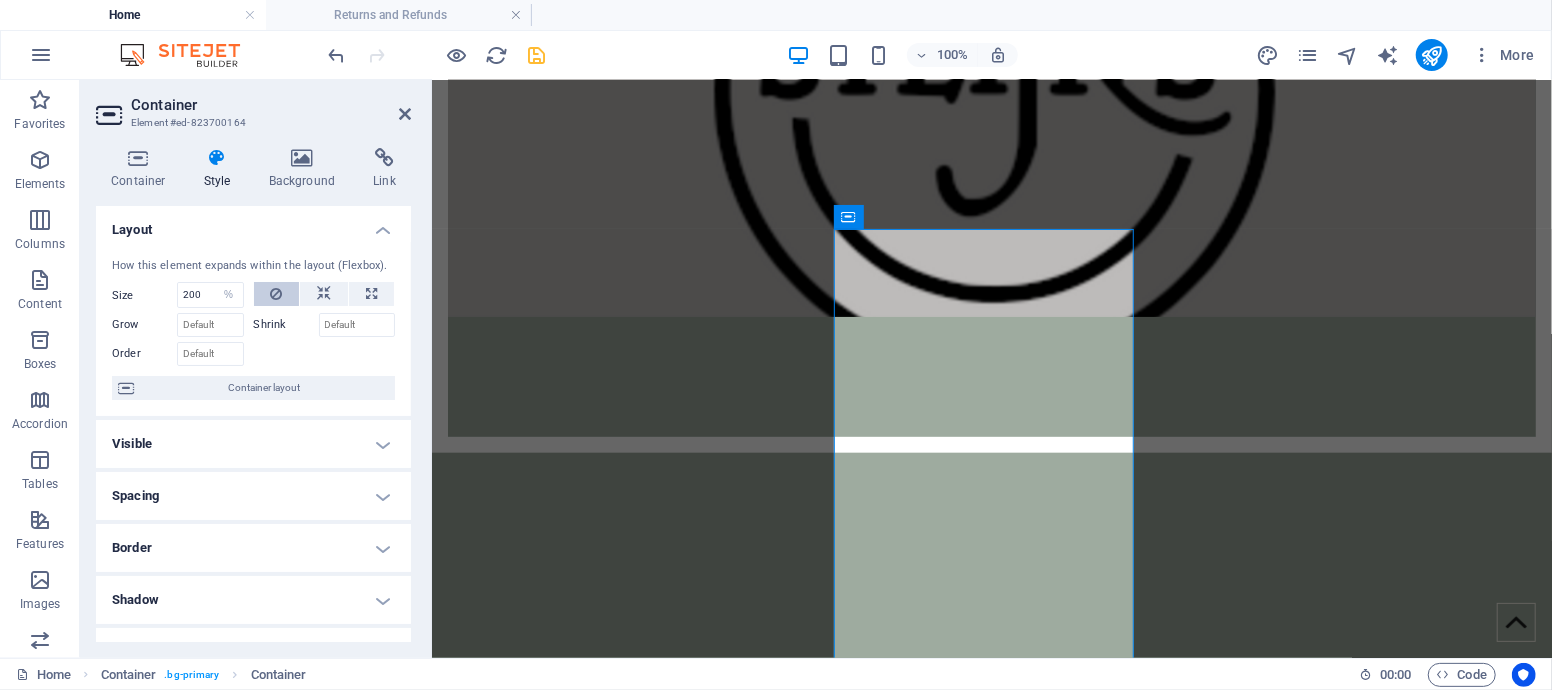 click at bounding box center [276, 294] 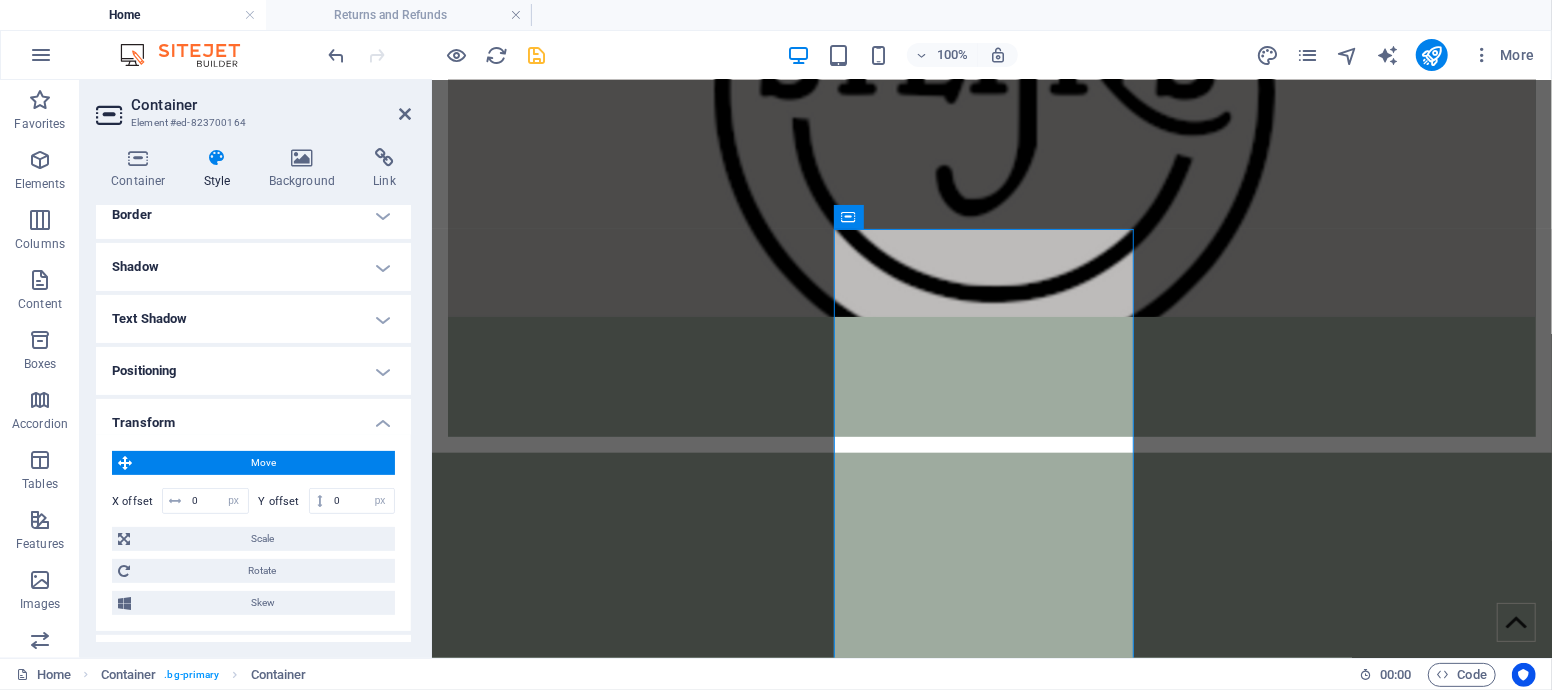 scroll, scrollTop: 444, scrollLeft: 0, axis: vertical 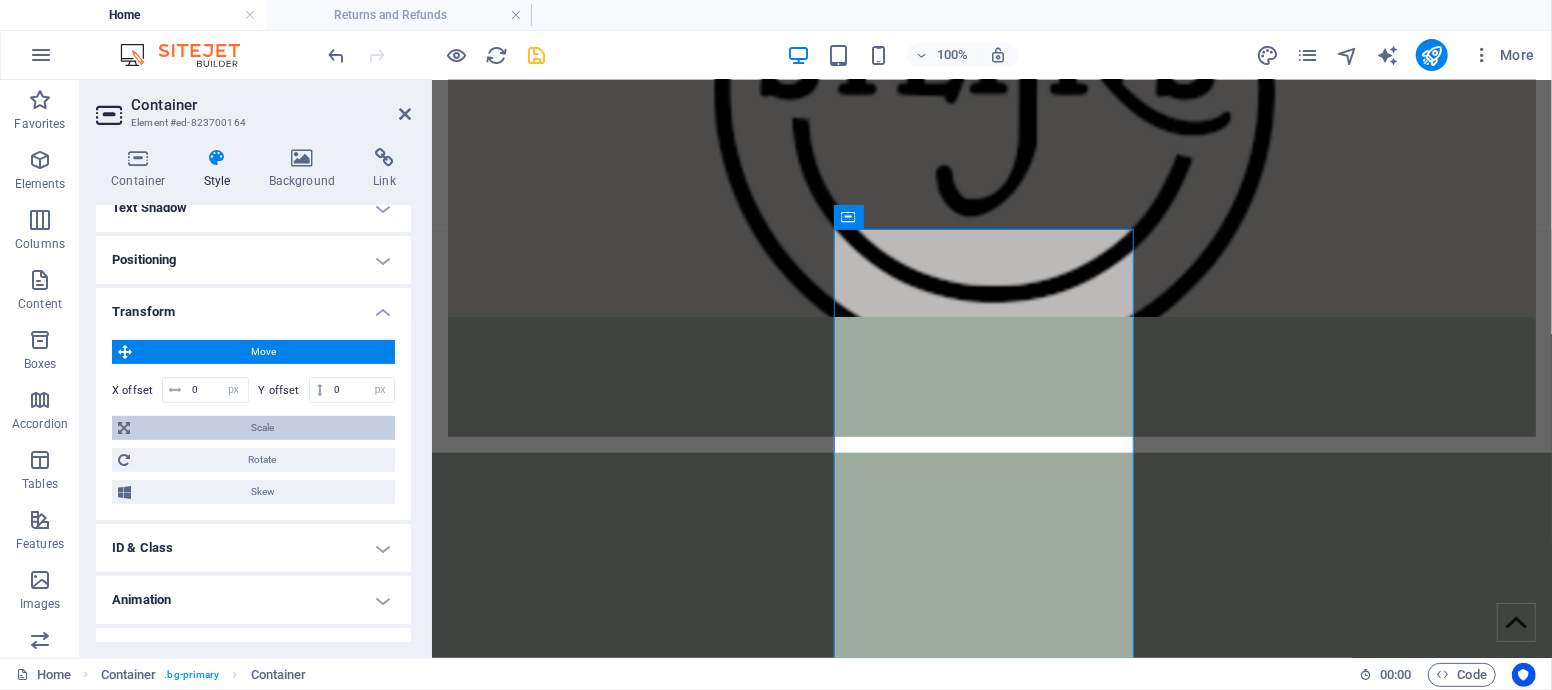 click on "Scale" at bounding box center [262, 428] 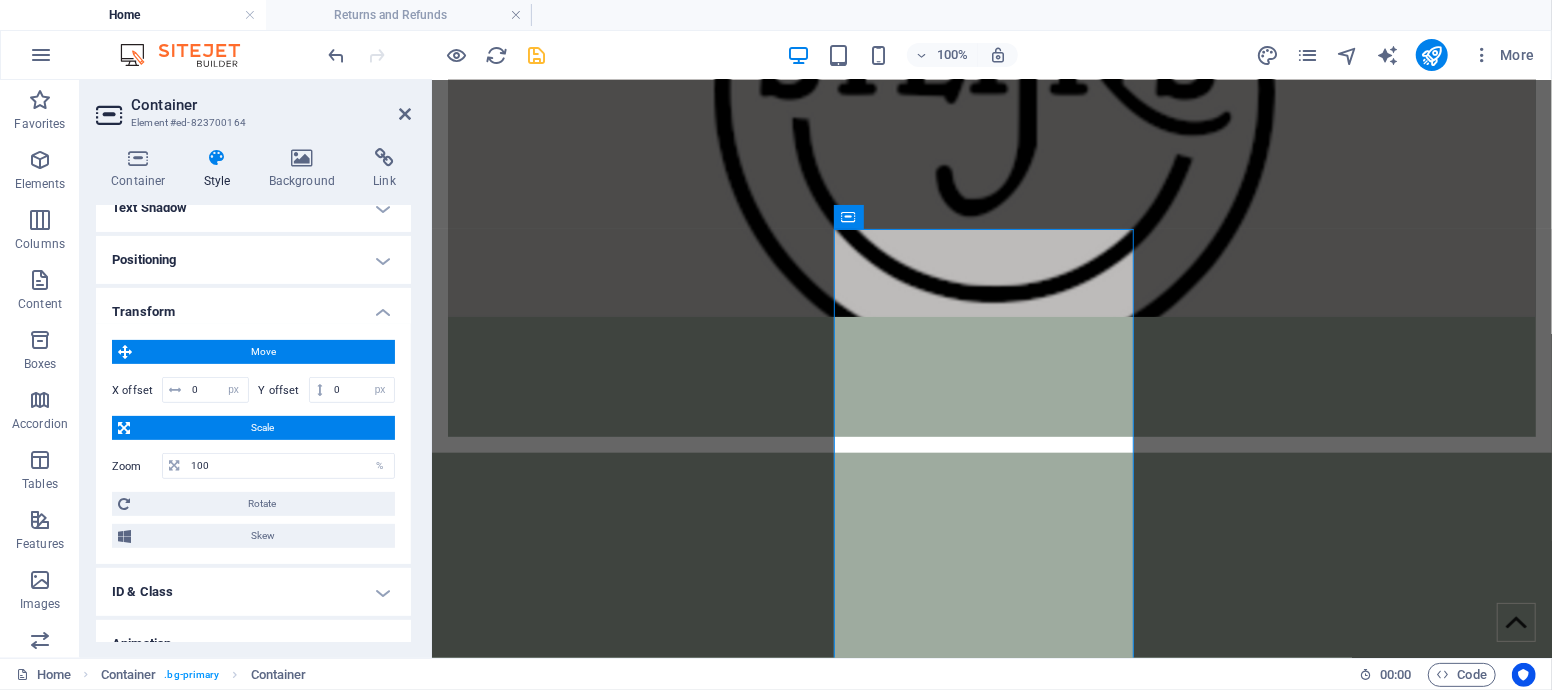 scroll, scrollTop: 555, scrollLeft: 0, axis: vertical 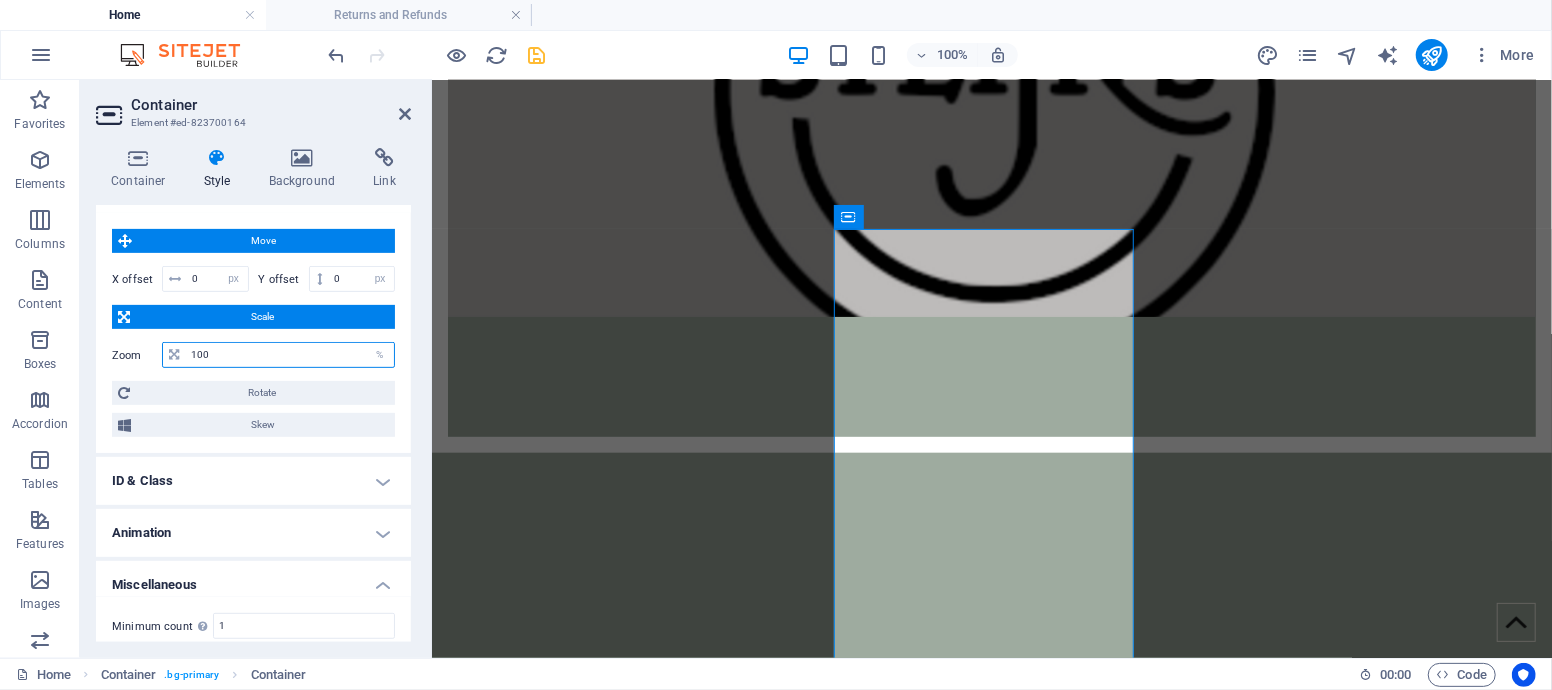 drag, startPoint x: 229, startPoint y: 356, endPoint x: 163, endPoint y: 374, distance: 68.41052 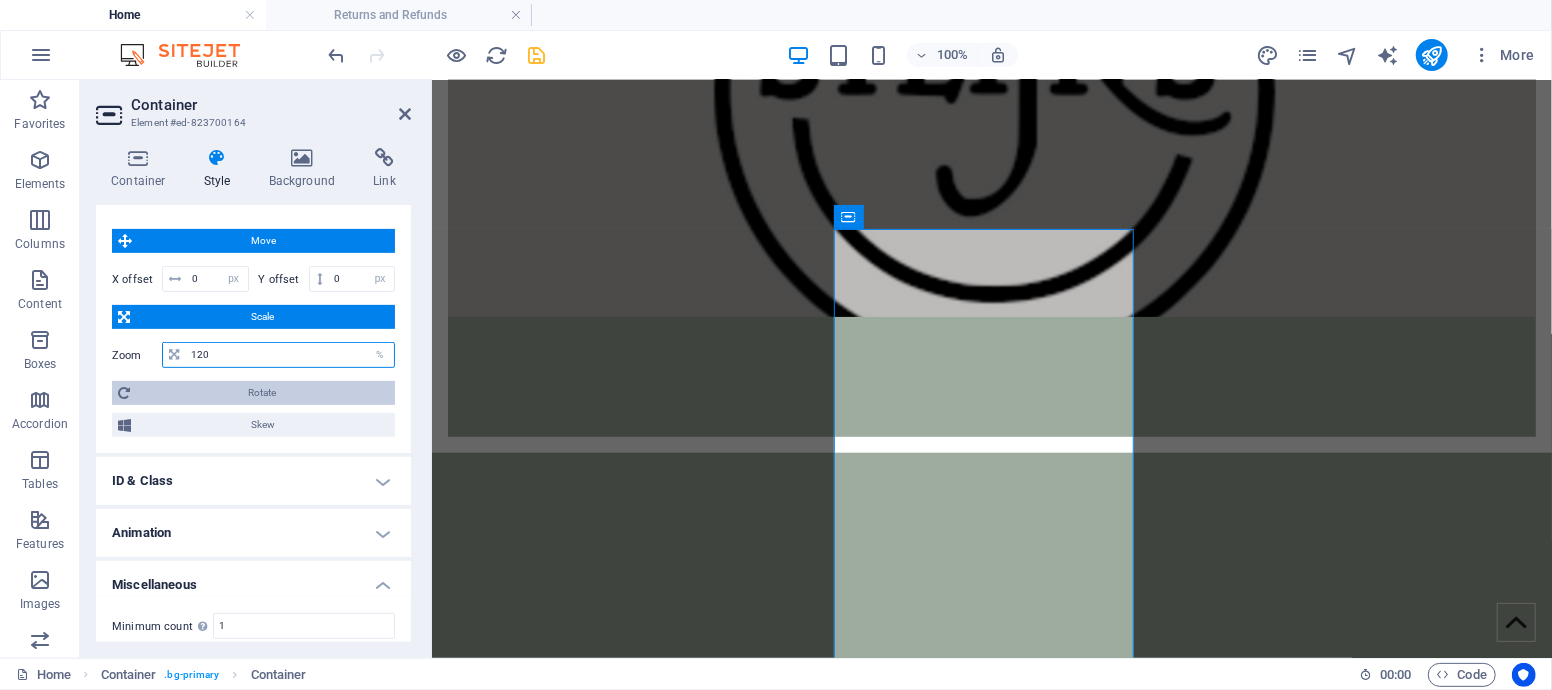 type on "120" 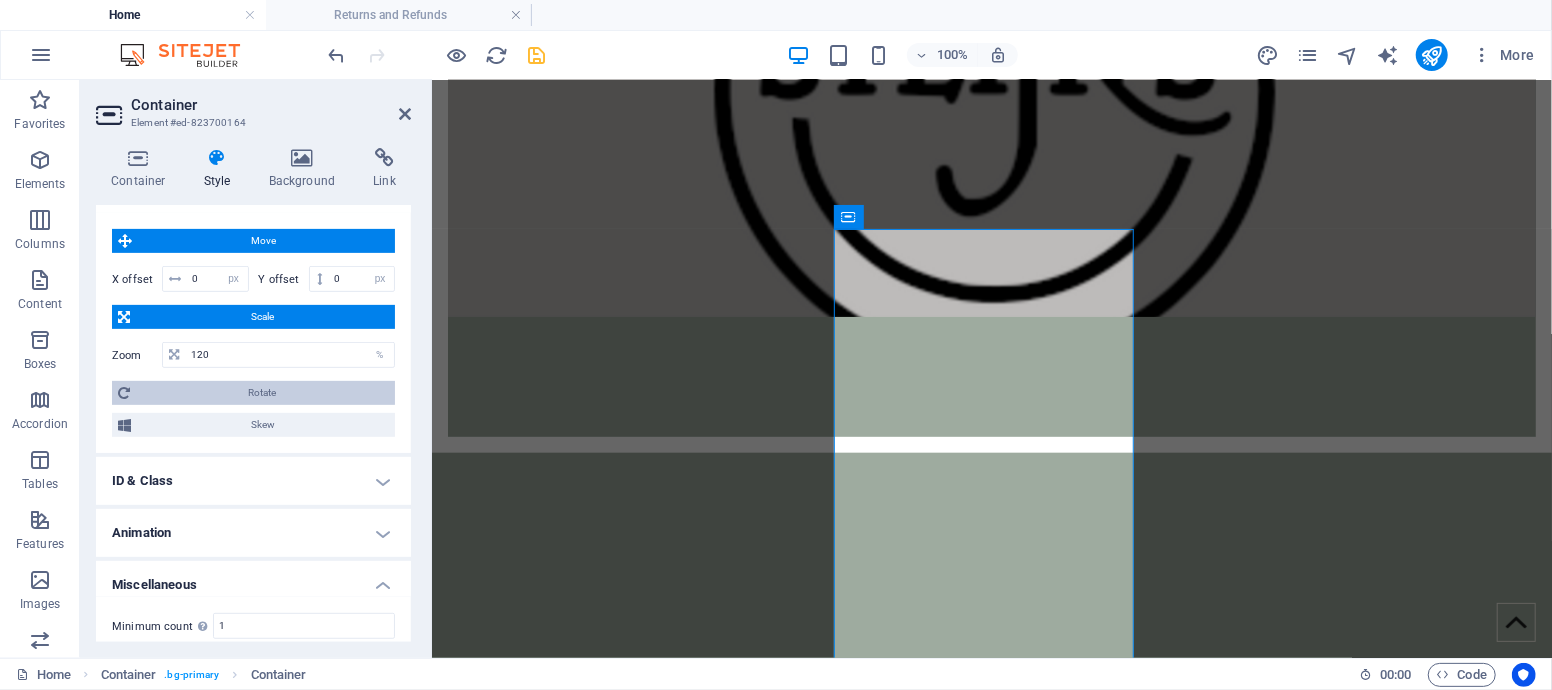 type 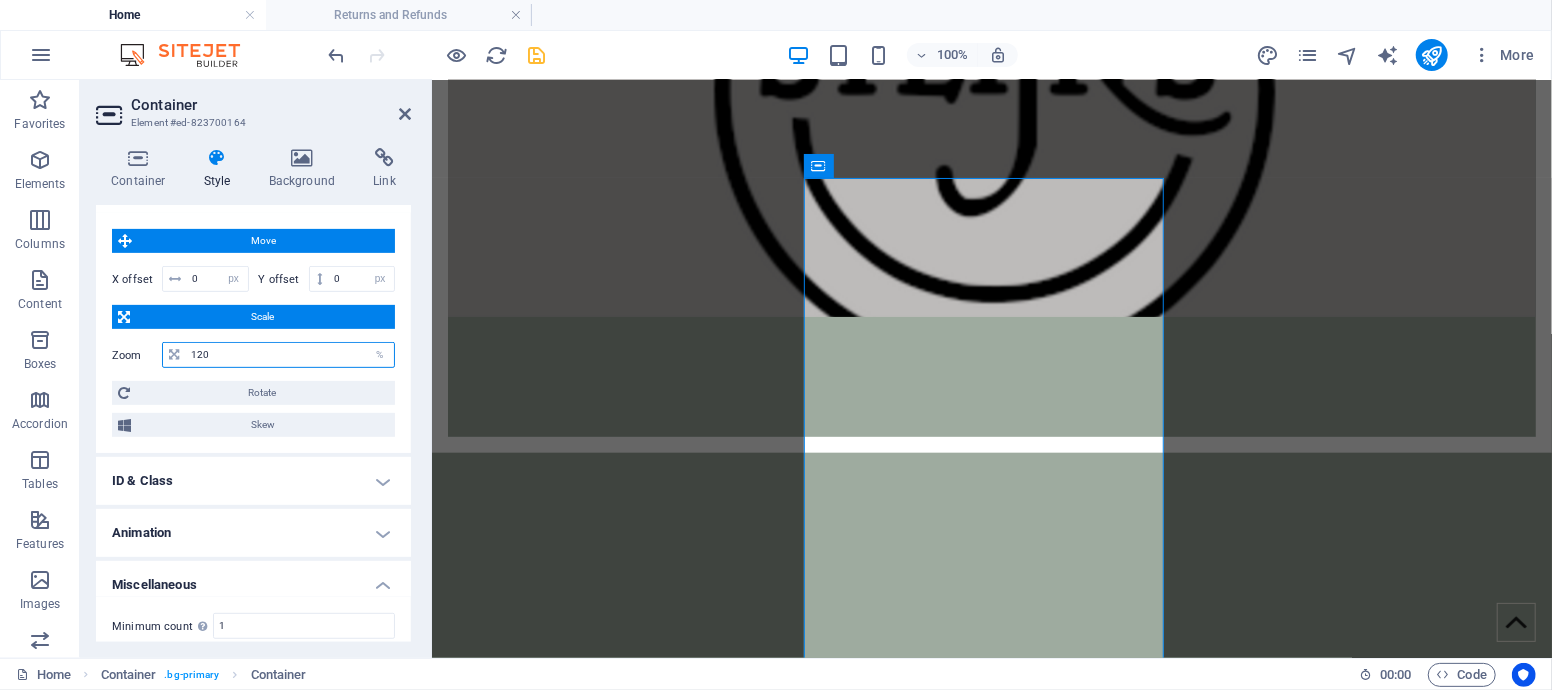 drag, startPoint x: 224, startPoint y: 357, endPoint x: 156, endPoint y: 359, distance: 68.0294 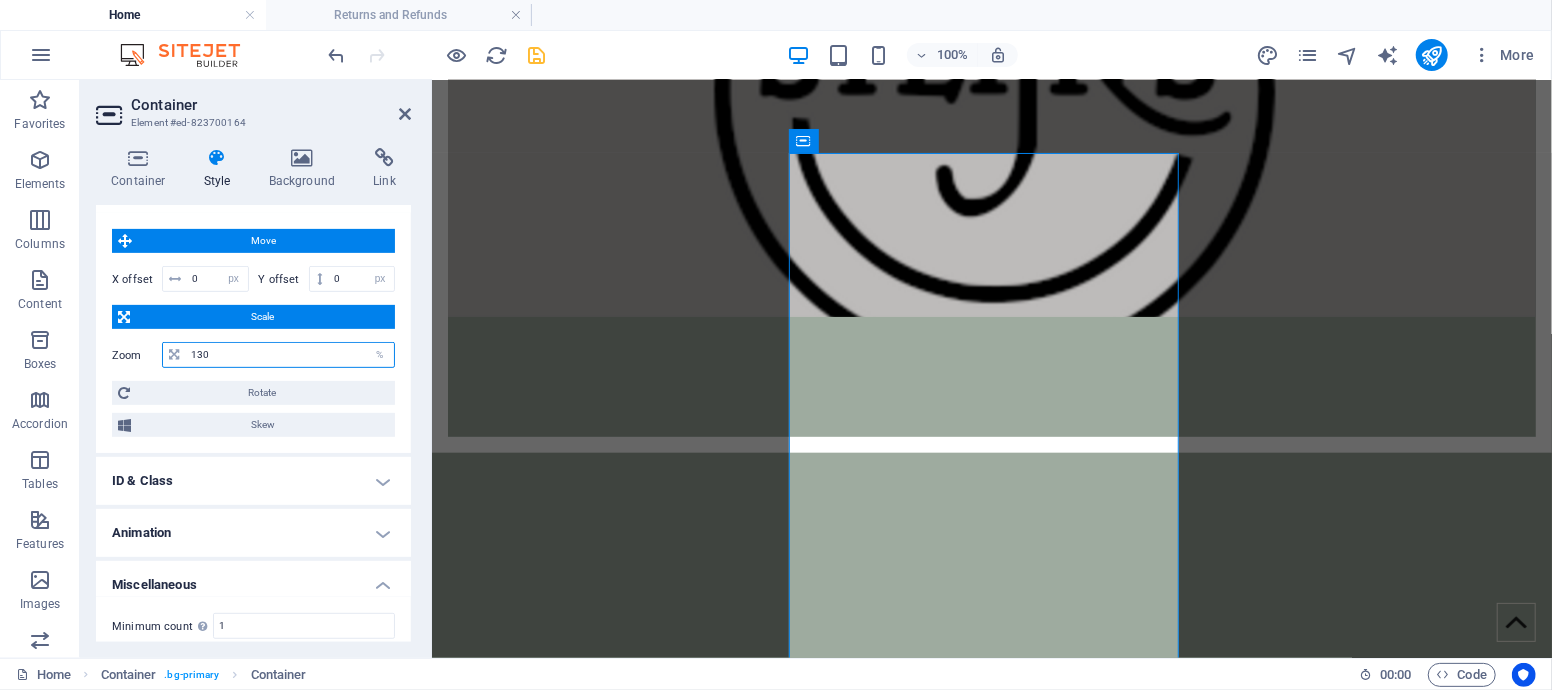 drag, startPoint x: 239, startPoint y: 351, endPoint x: 151, endPoint y: 353, distance: 88.02273 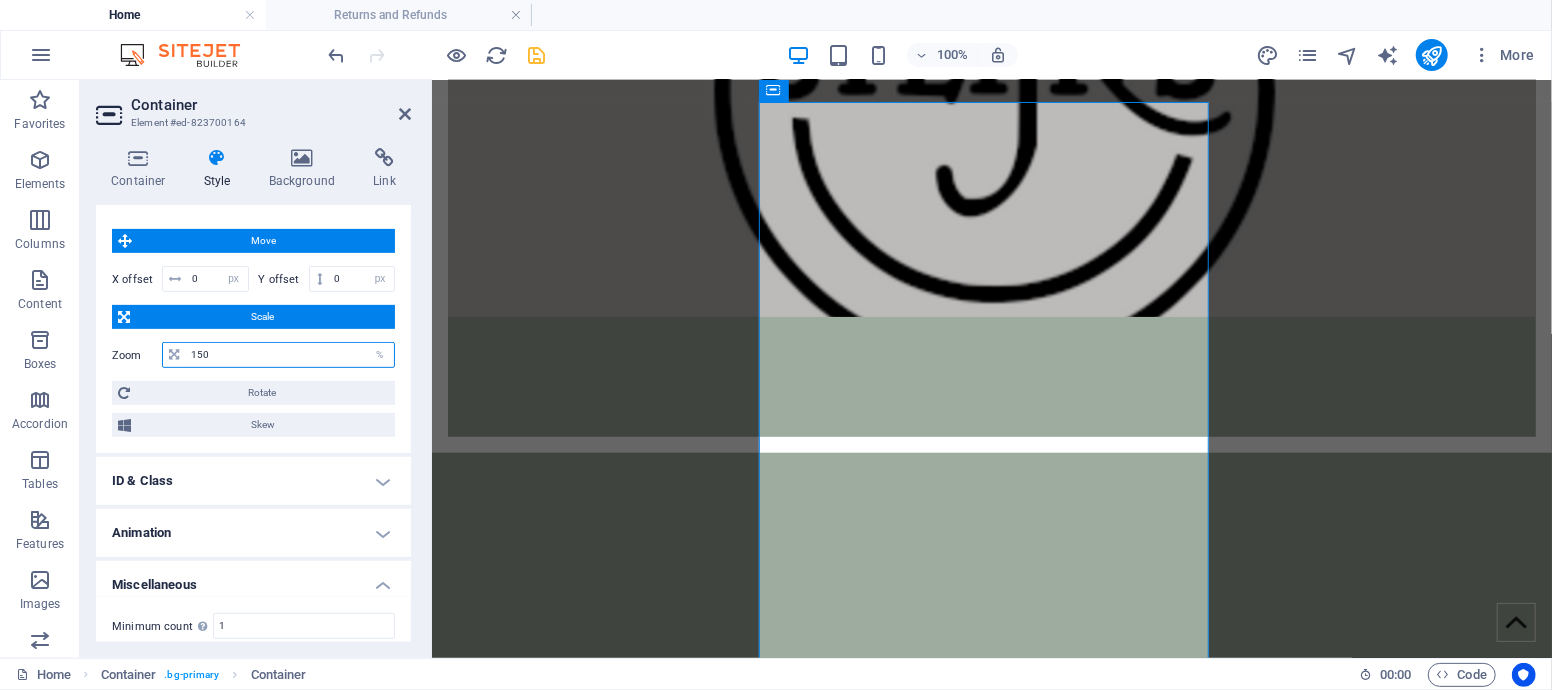 drag, startPoint x: 231, startPoint y: 355, endPoint x: 168, endPoint y: 353, distance: 63.03174 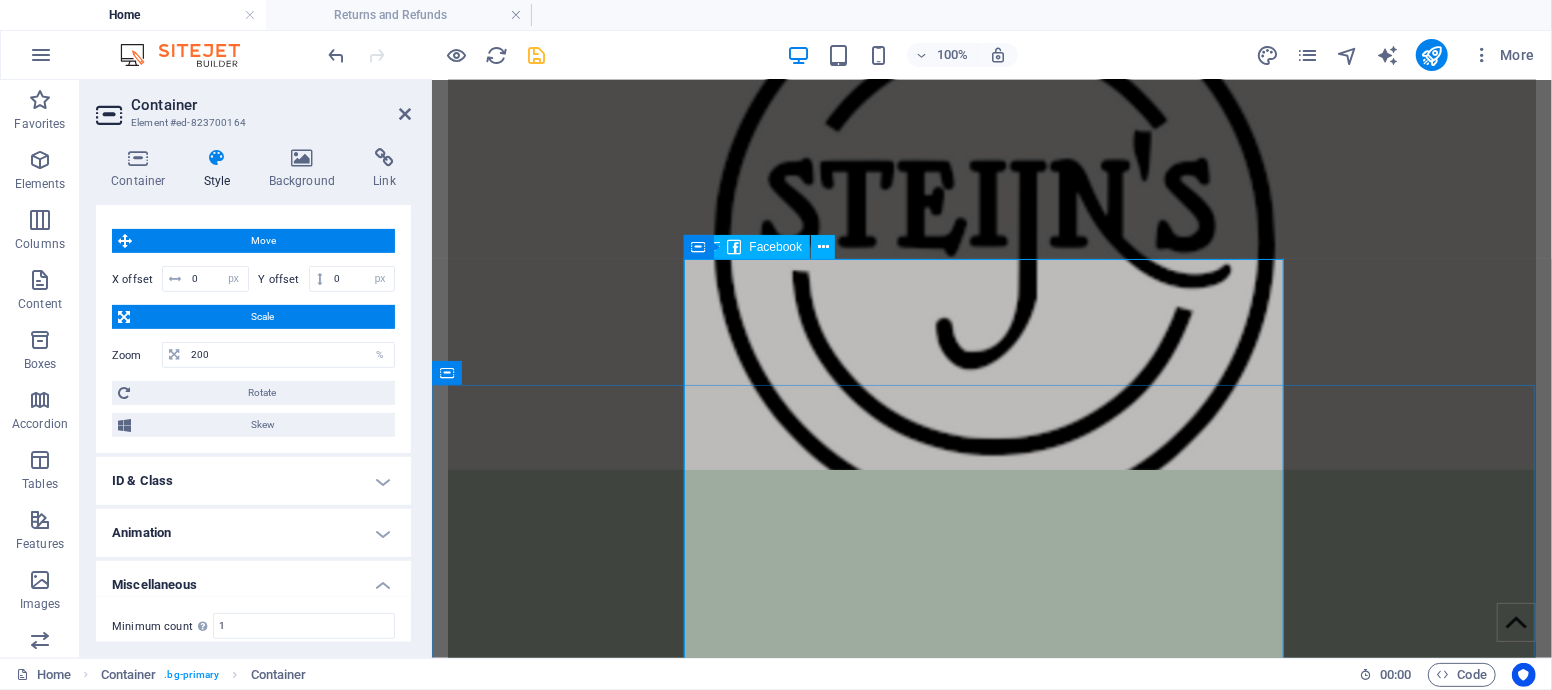 scroll, scrollTop: 334, scrollLeft: 0, axis: vertical 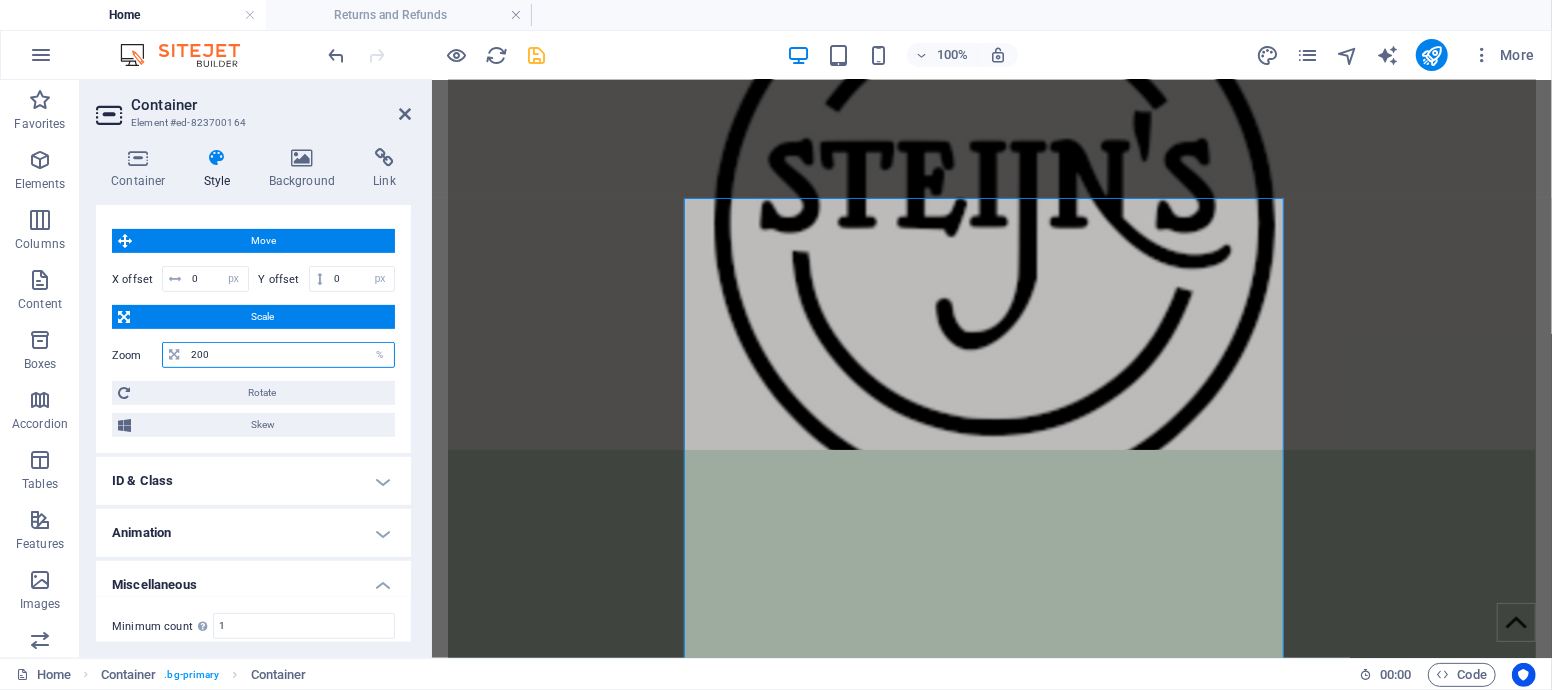 drag, startPoint x: 230, startPoint y: 359, endPoint x: 159, endPoint y: 358, distance: 71.00704 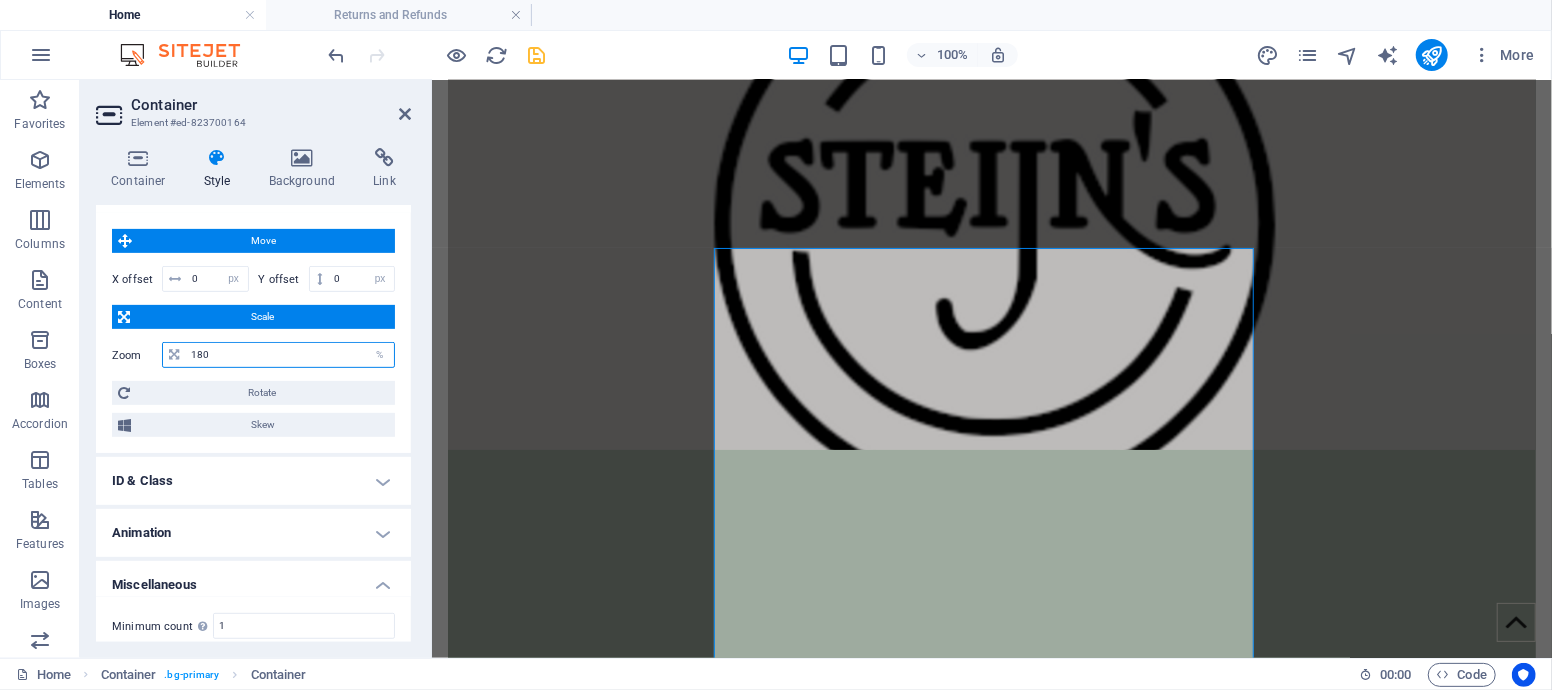 drag, startPoint x: 220, startPoint y: 355, endPoint x: 159, endPoint y: 356, distance: 61.008198 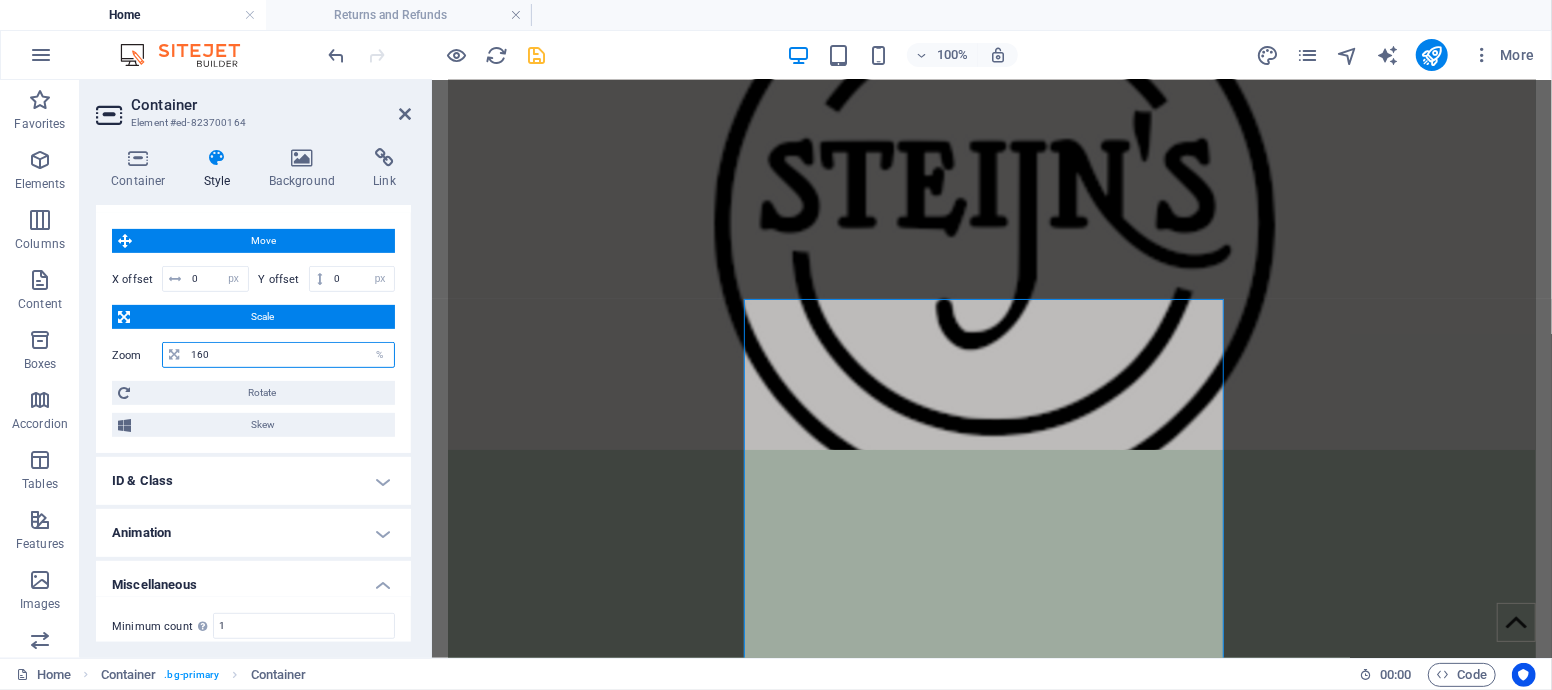 drag, startPoint x: 223, startPoint y: 350, endPoint x: 144, endPoint y: 351, distance: 79.00633 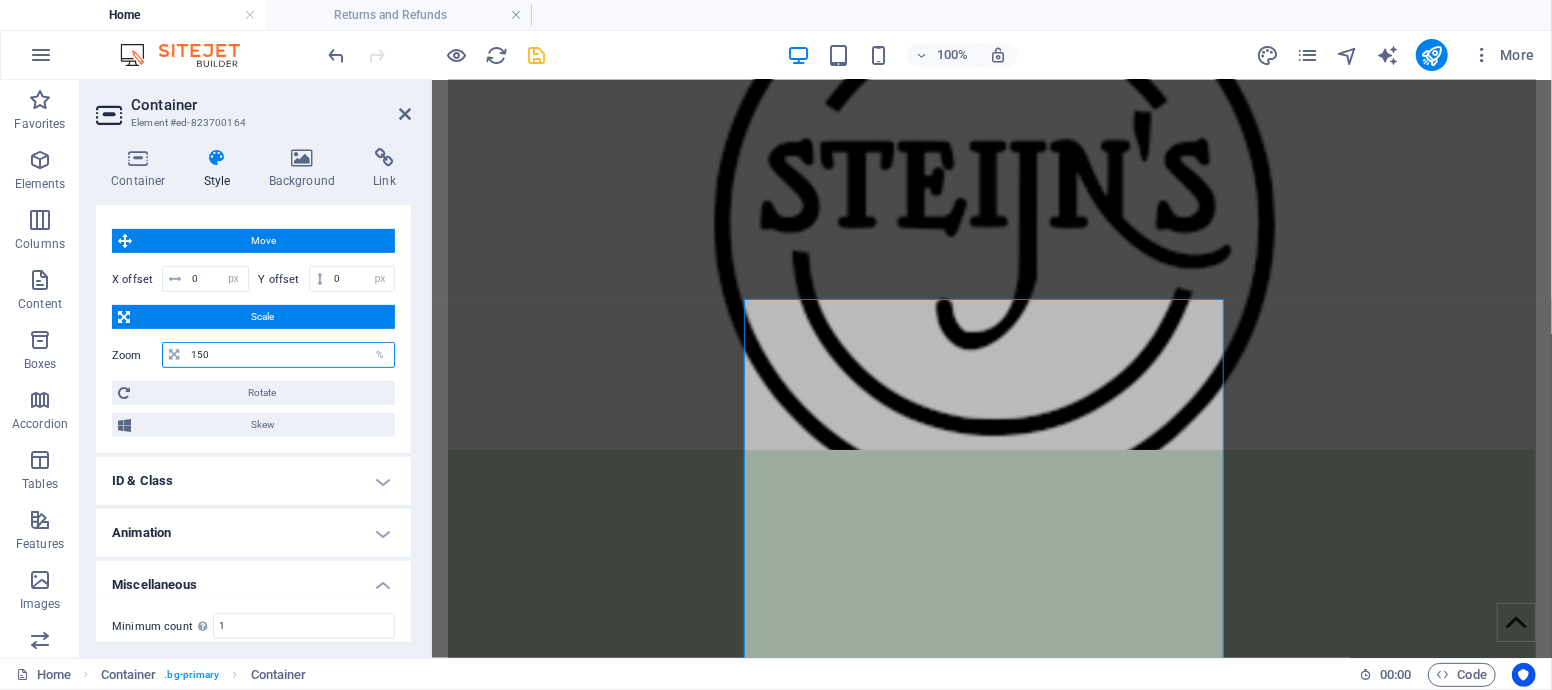 type on "150" 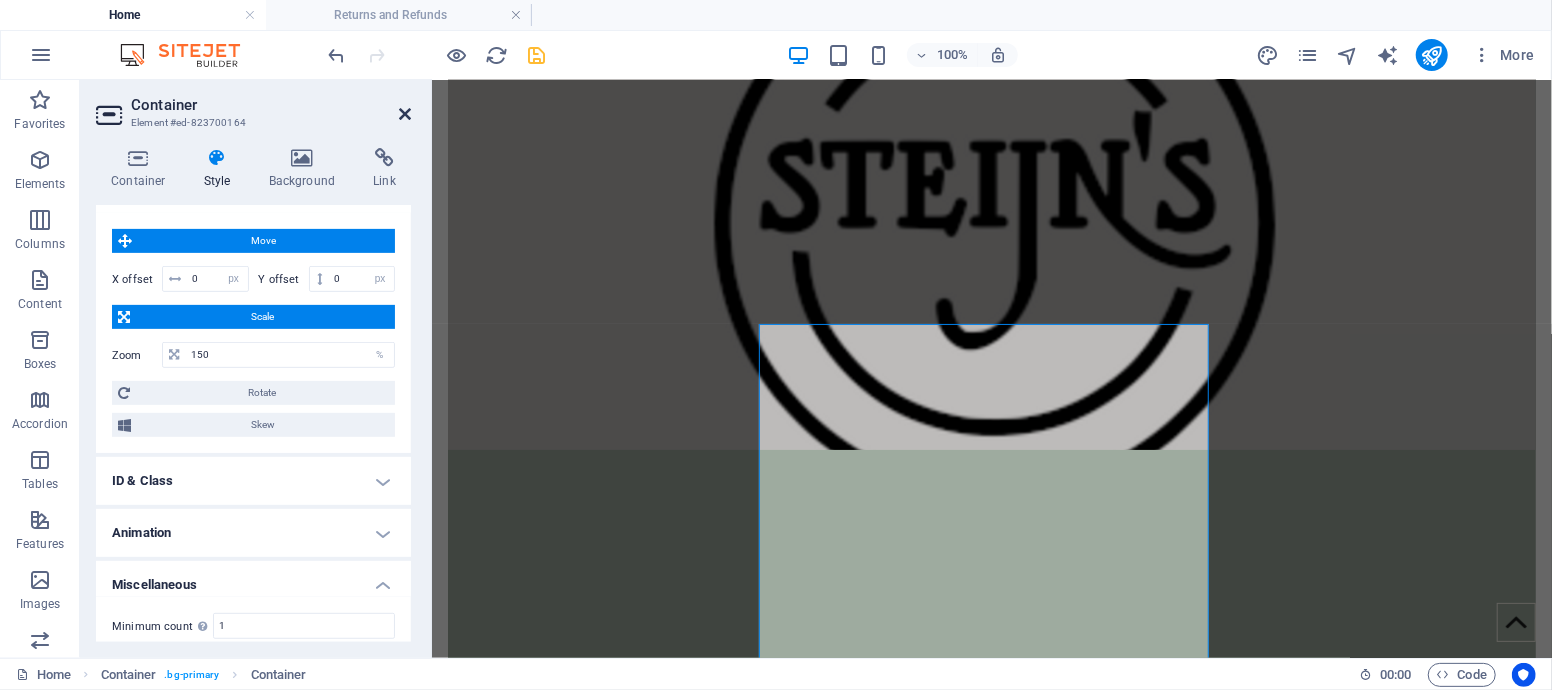 drag, startPoint x: 399, startPoint y: 110, endPoint x: 320, endPoint y: 30, distance: 112.432205 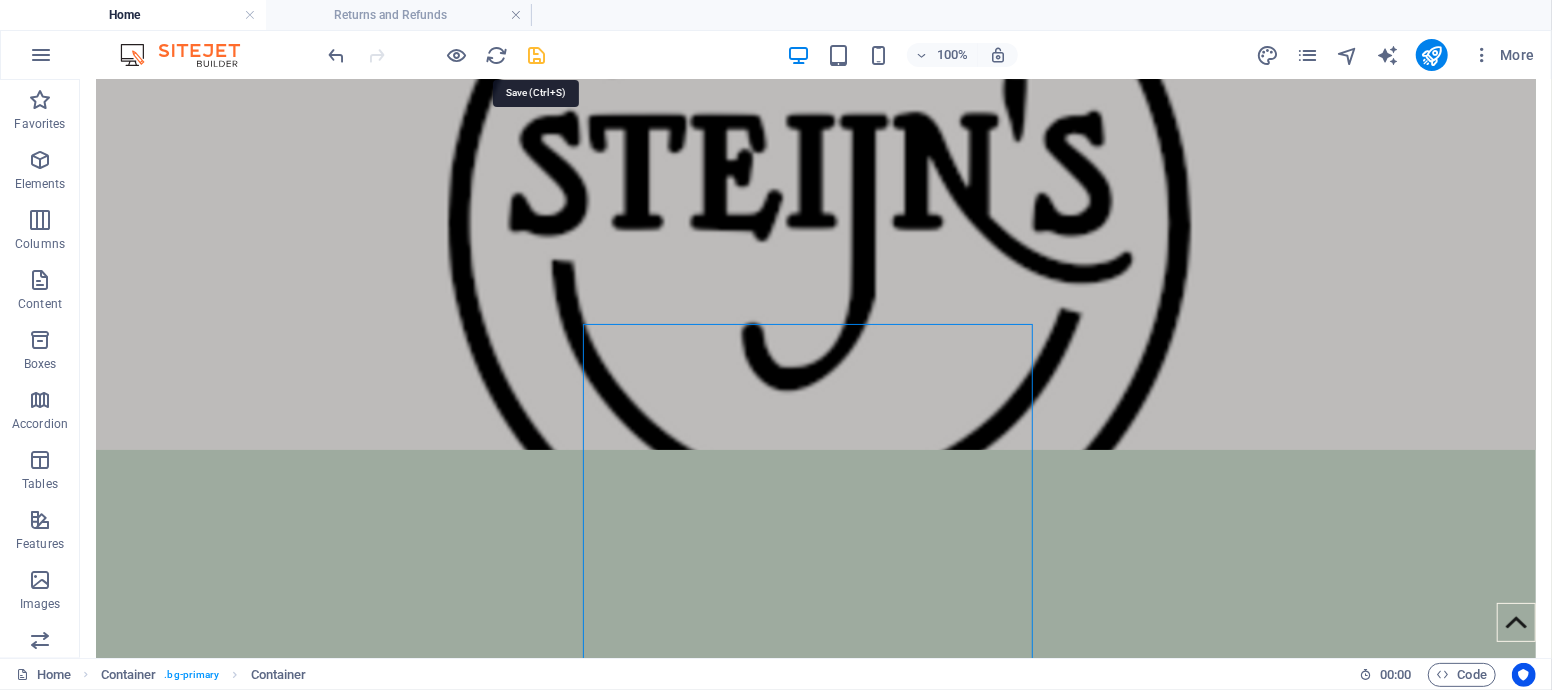 click at bounding box center (537, 55) 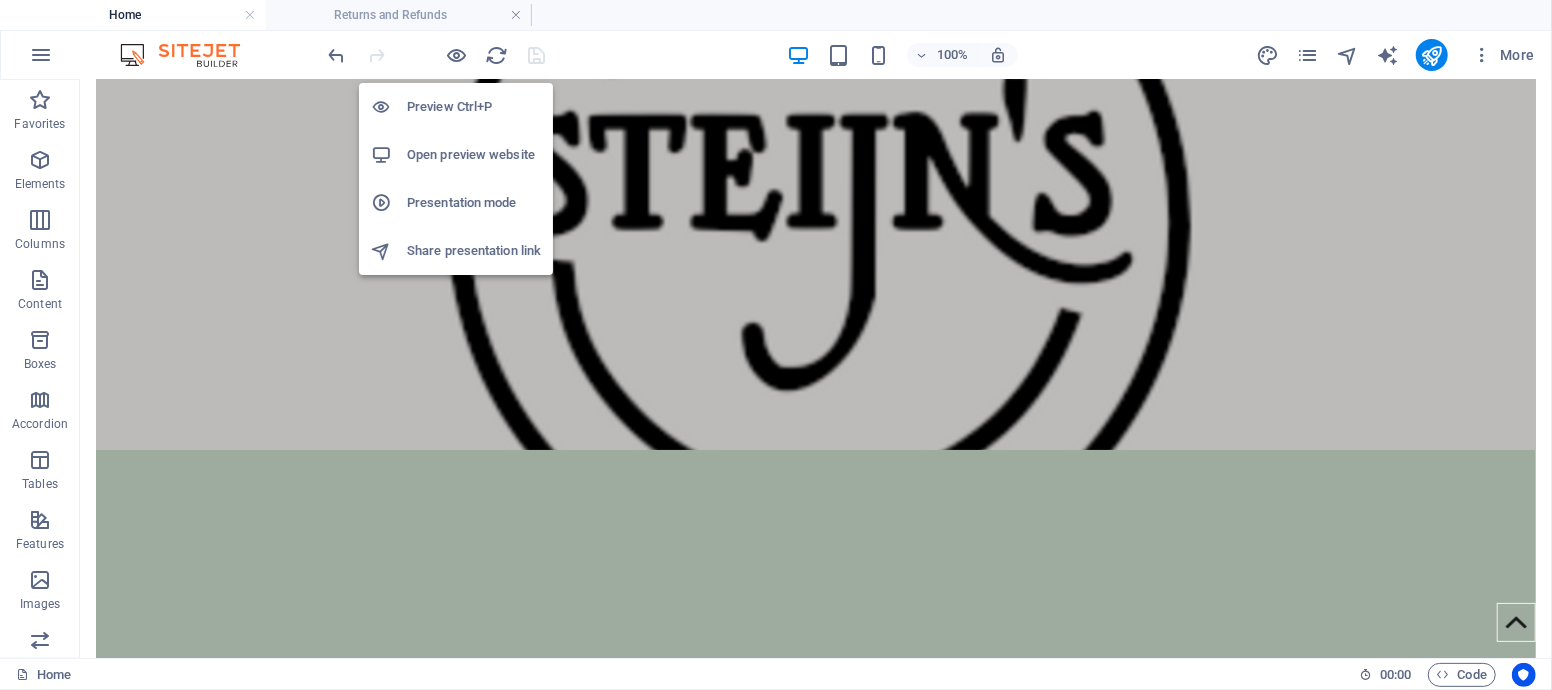 click on "Open preview website" at bounding box center (474, 155) 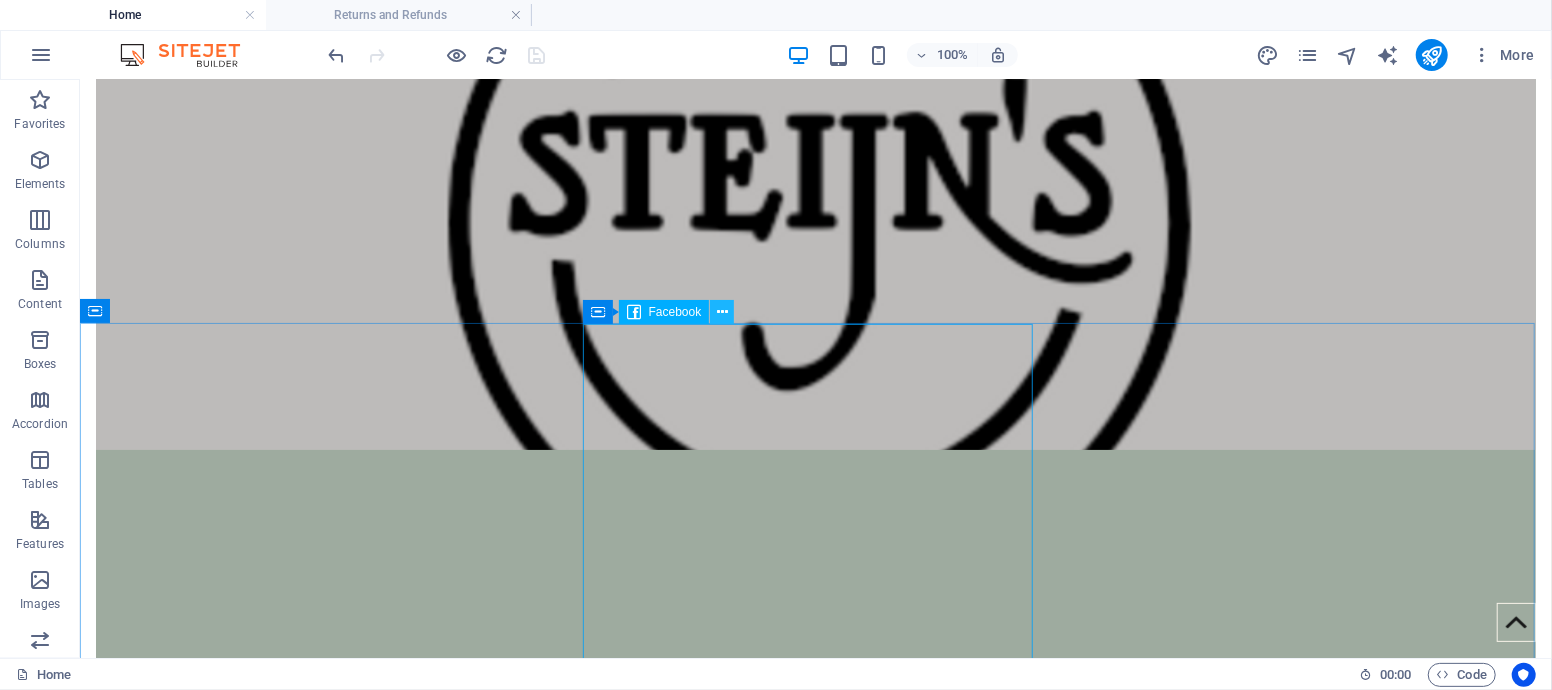 click at bounding box center [722, 312] 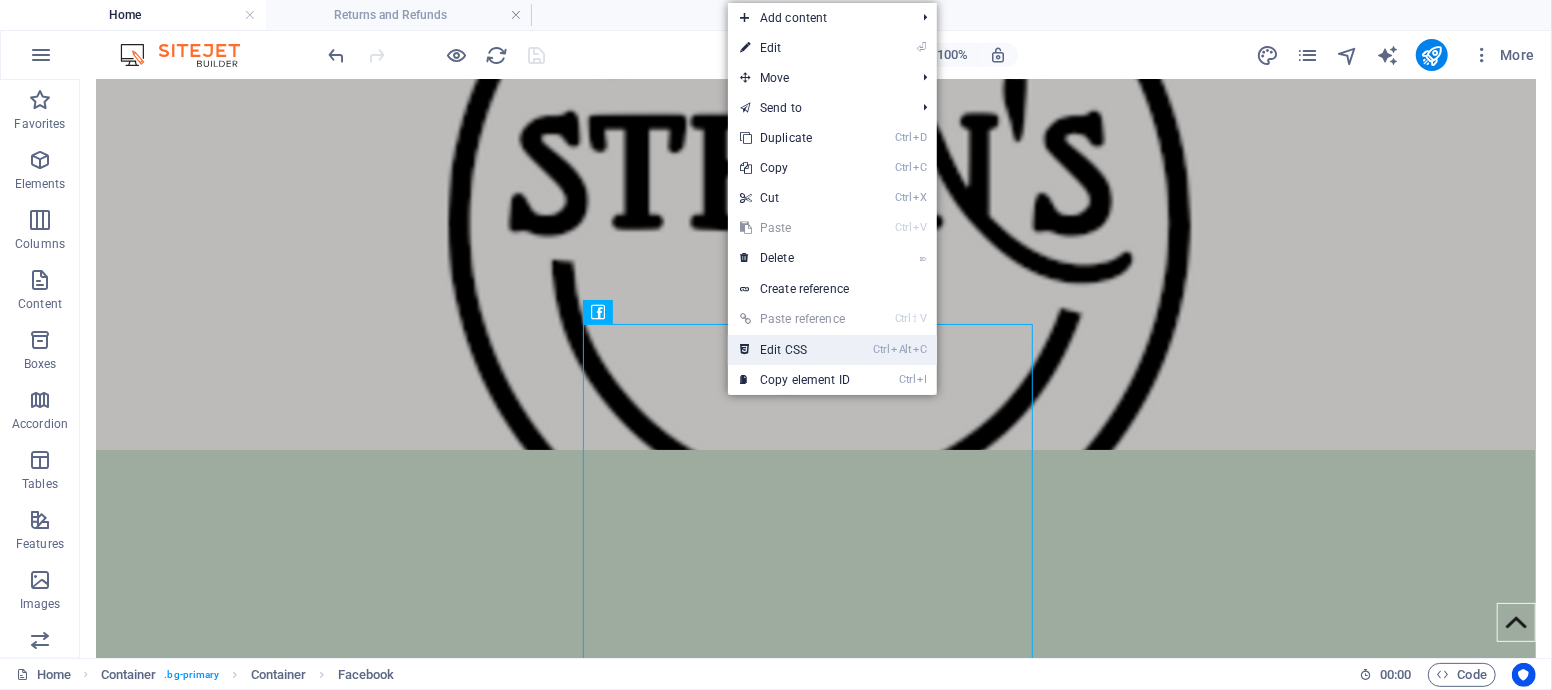 click on "Ctrl Alt C  Edit CSS" at bounding box center [795, 350] 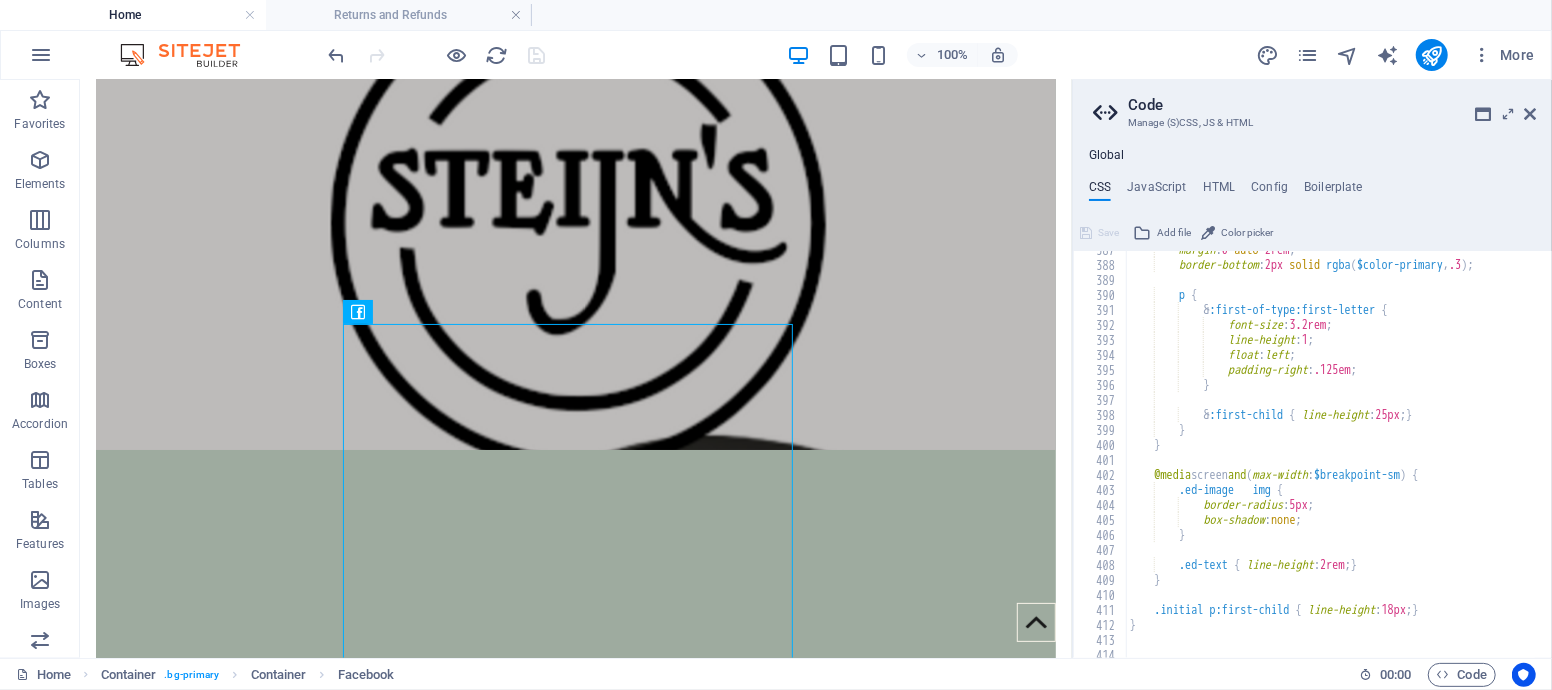scroll, scrollTop: 1514, scrollLeft: 0, axis: vertical 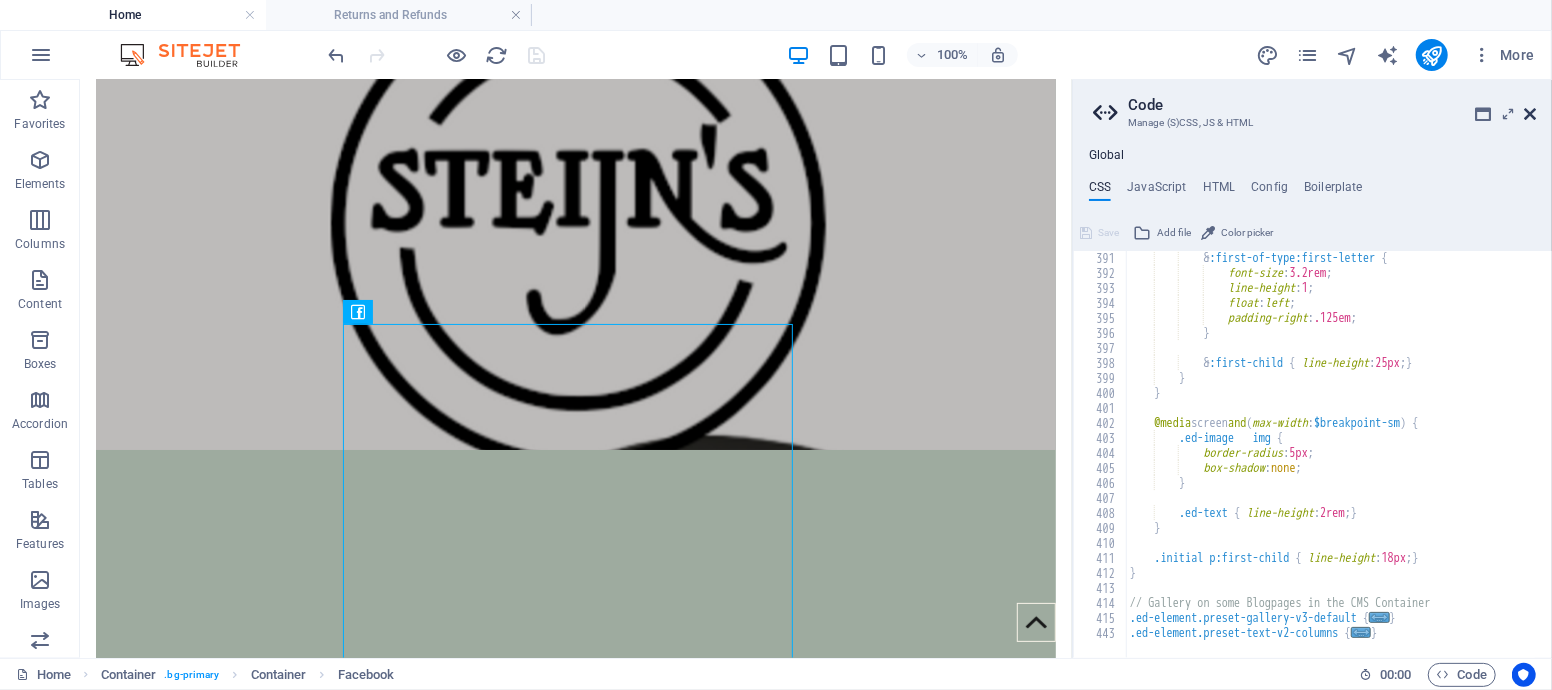 drag, startPoint x: 1531, startPoint y: 112, endPoint x: 1446, endPoint y: 39, distance: 112.04463 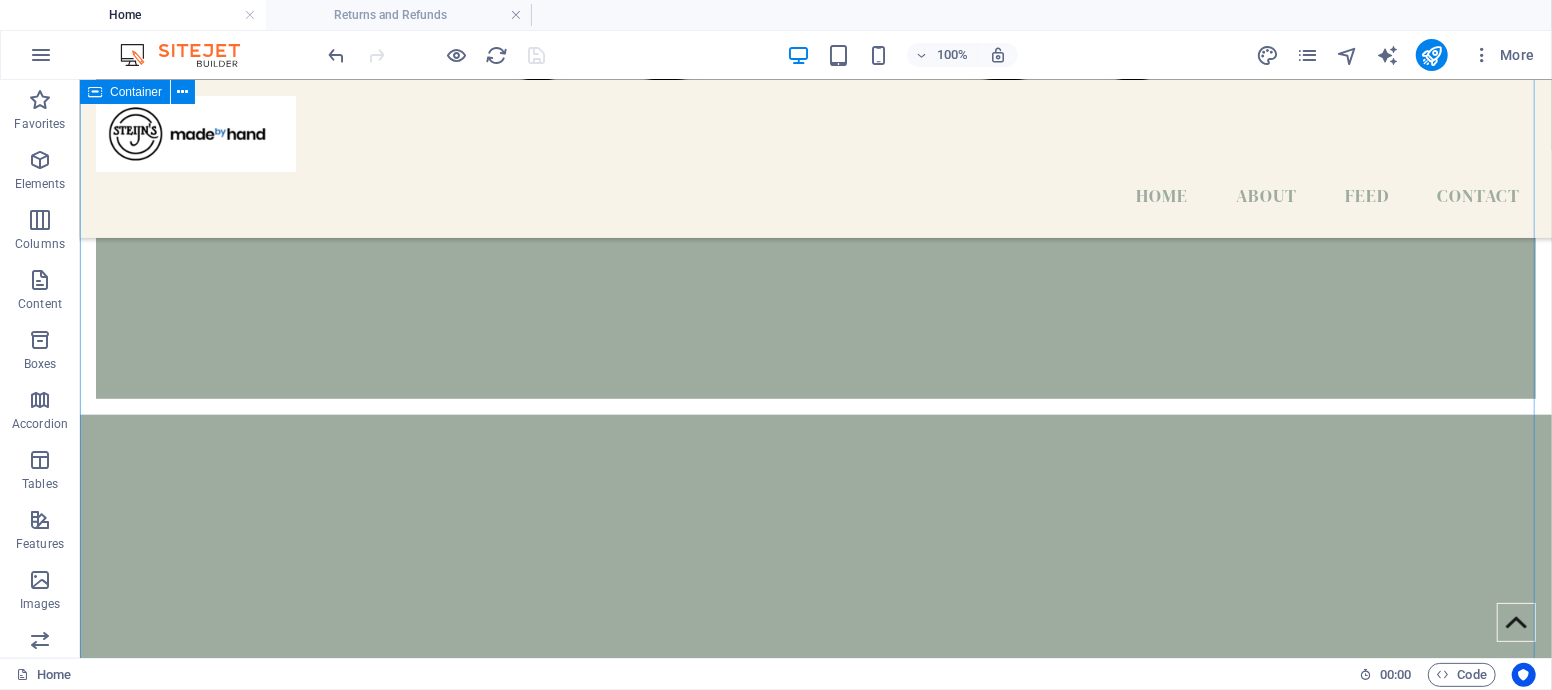 scroll, scrollTop: 520, scrollLeft: 0, axis: vertical 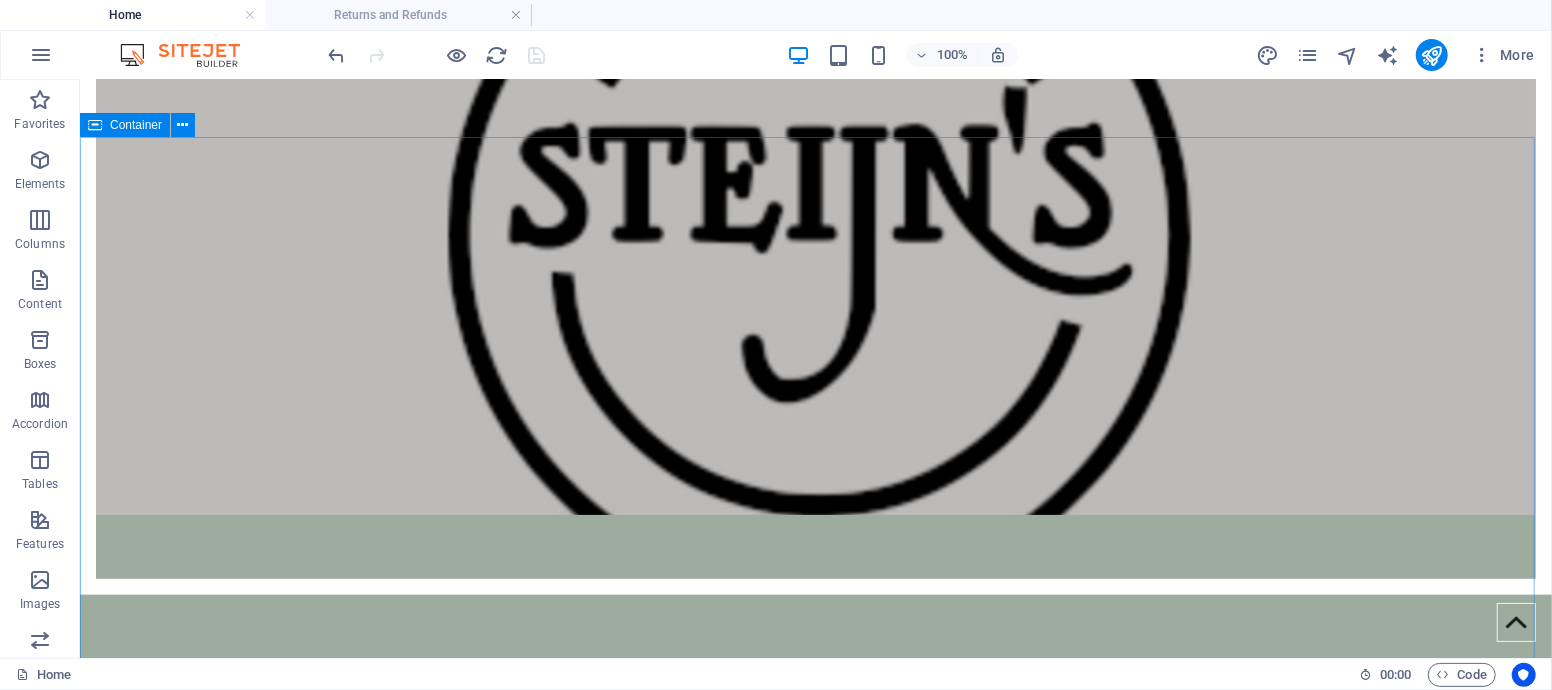 click on "Container" at bounding box center [136, 125] 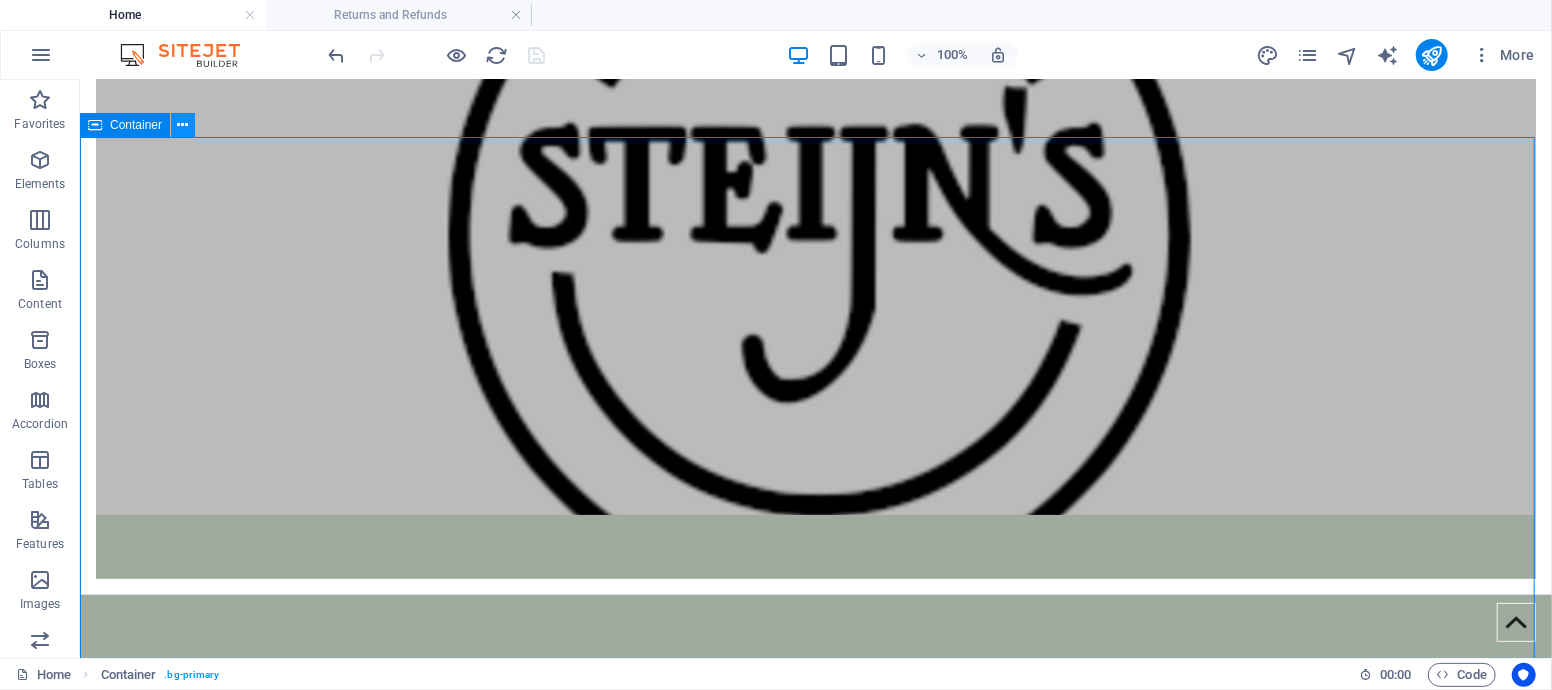 click at bounding box center (183, 125) 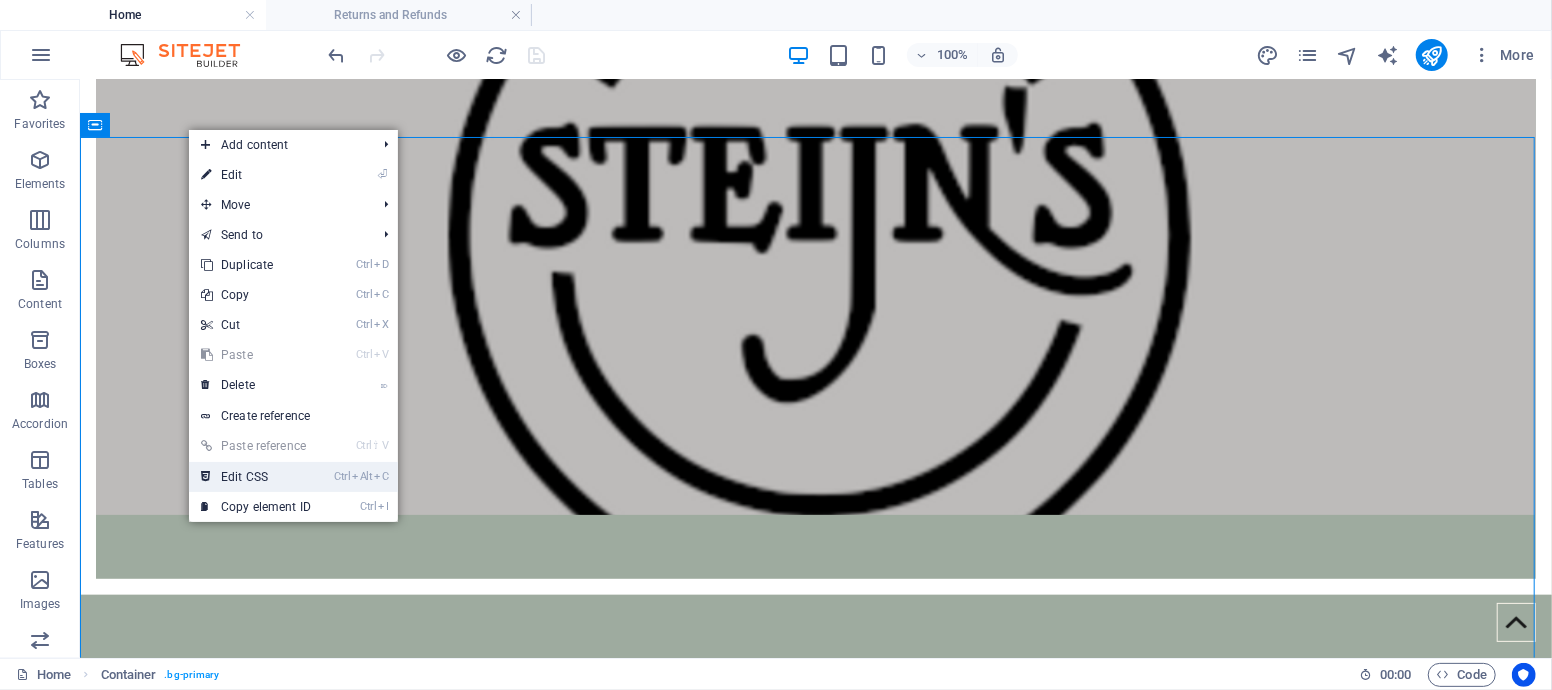 drag, startPoint x: 261, startPoint y: 474, endPoint x: 205, endPoint y: 398, distance: 94.40339 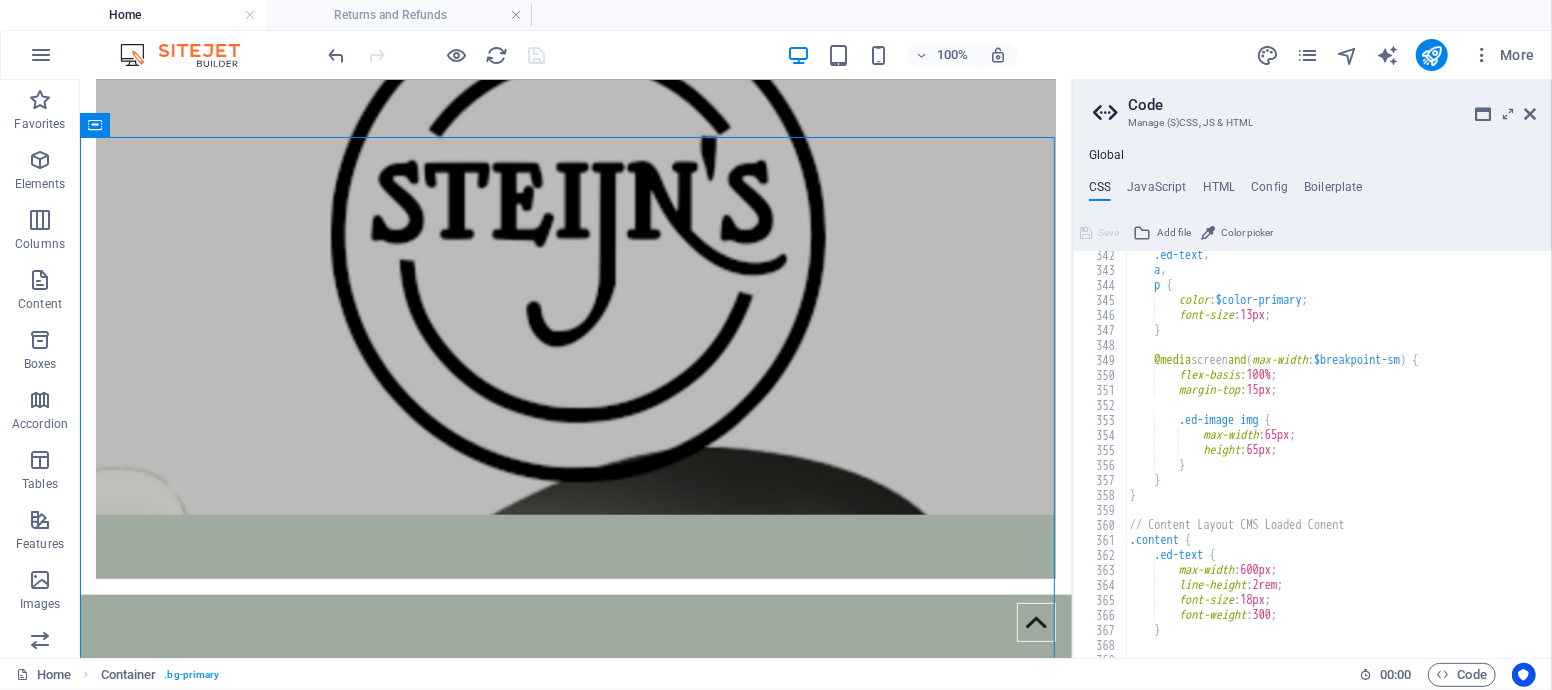 scroll, scrollTop: 783, scrollLeft: 0, axis: vertical 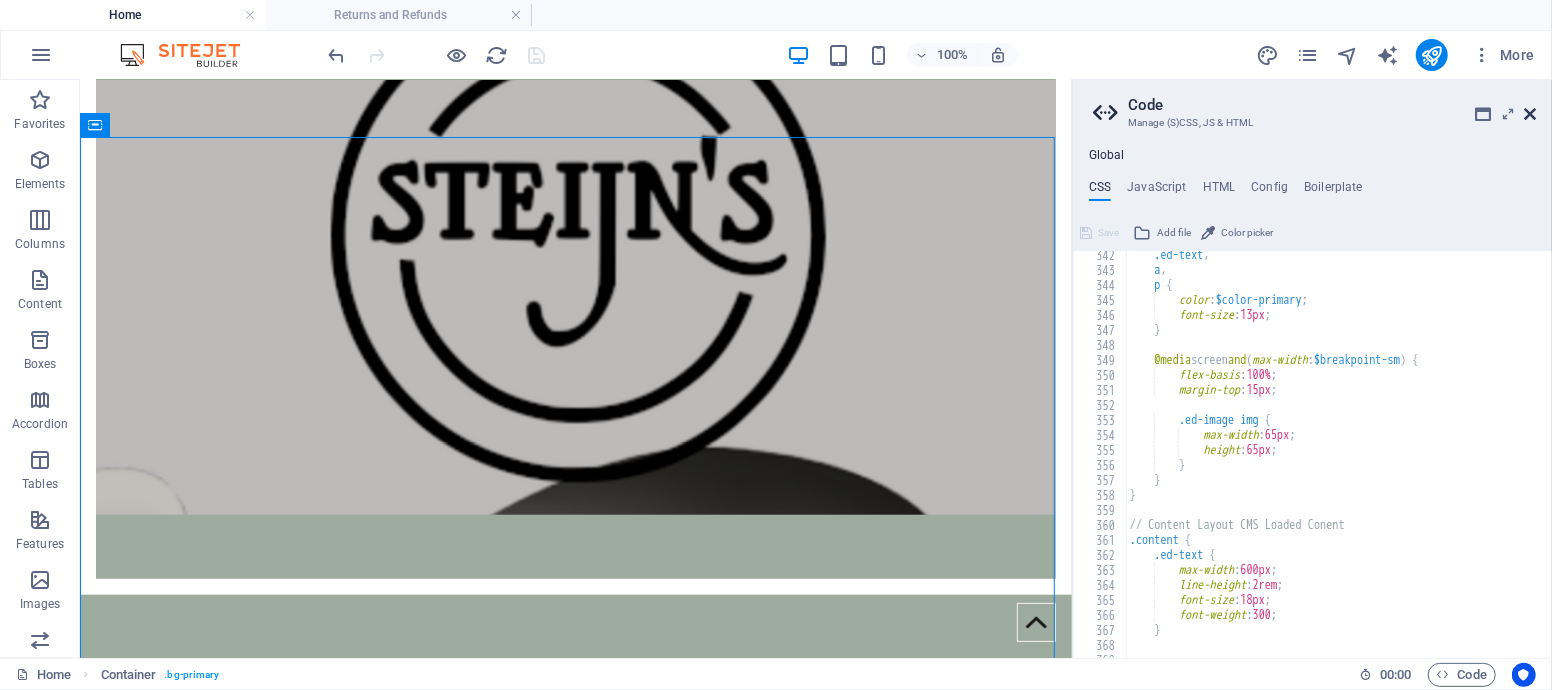 click at bounding box center [1530, 114] 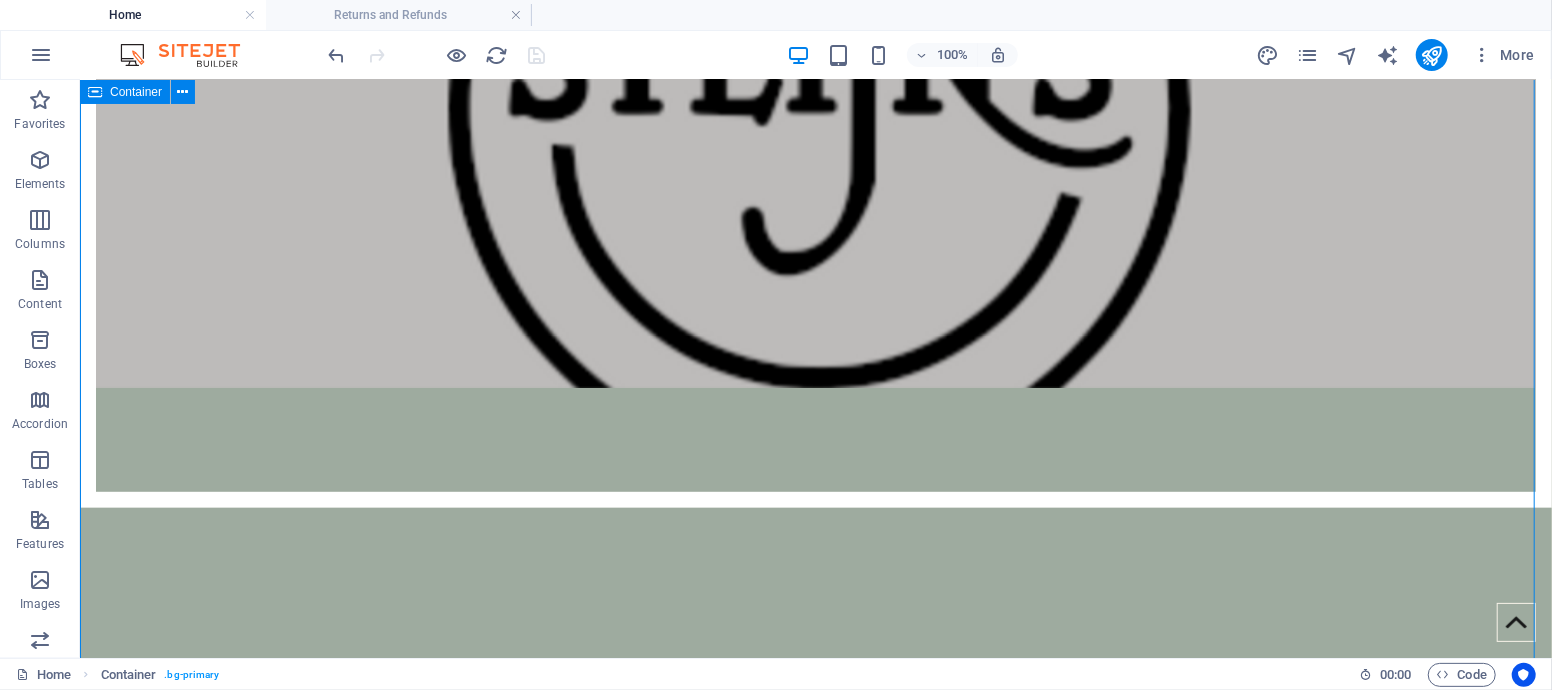 scroll, scrollTop: 408, scrollLeft: 0, axis: vertical 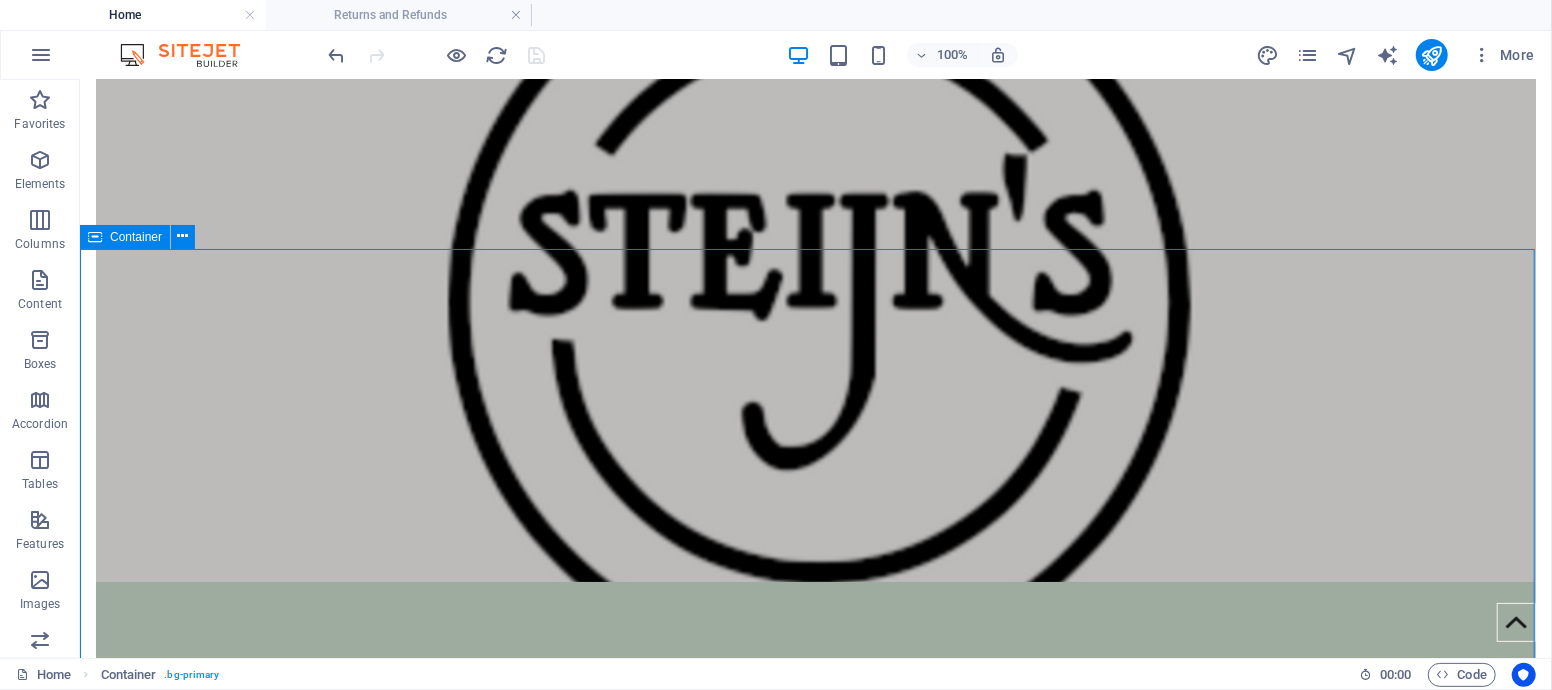 click on "Container" at bounding box center (136, 237) 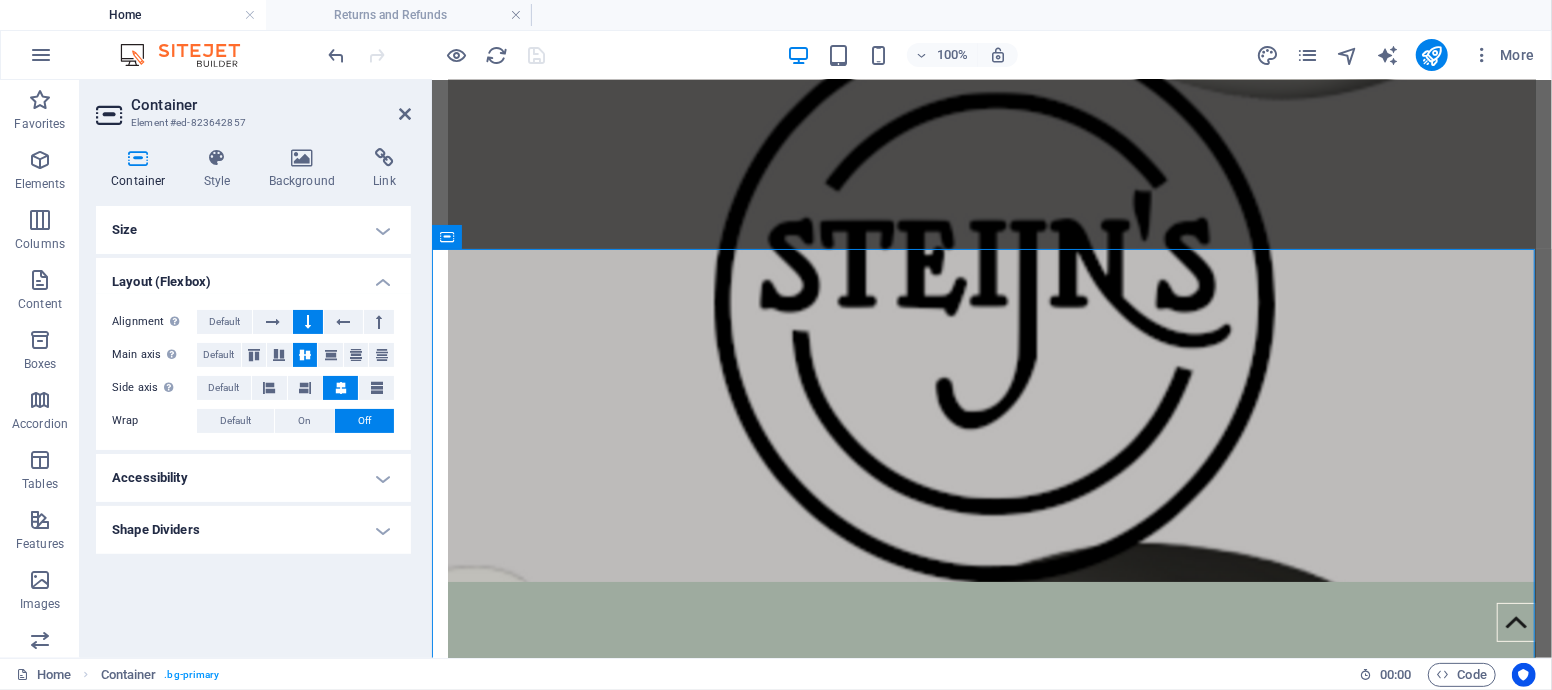 click on "Size" at bounding box center [253, 230] 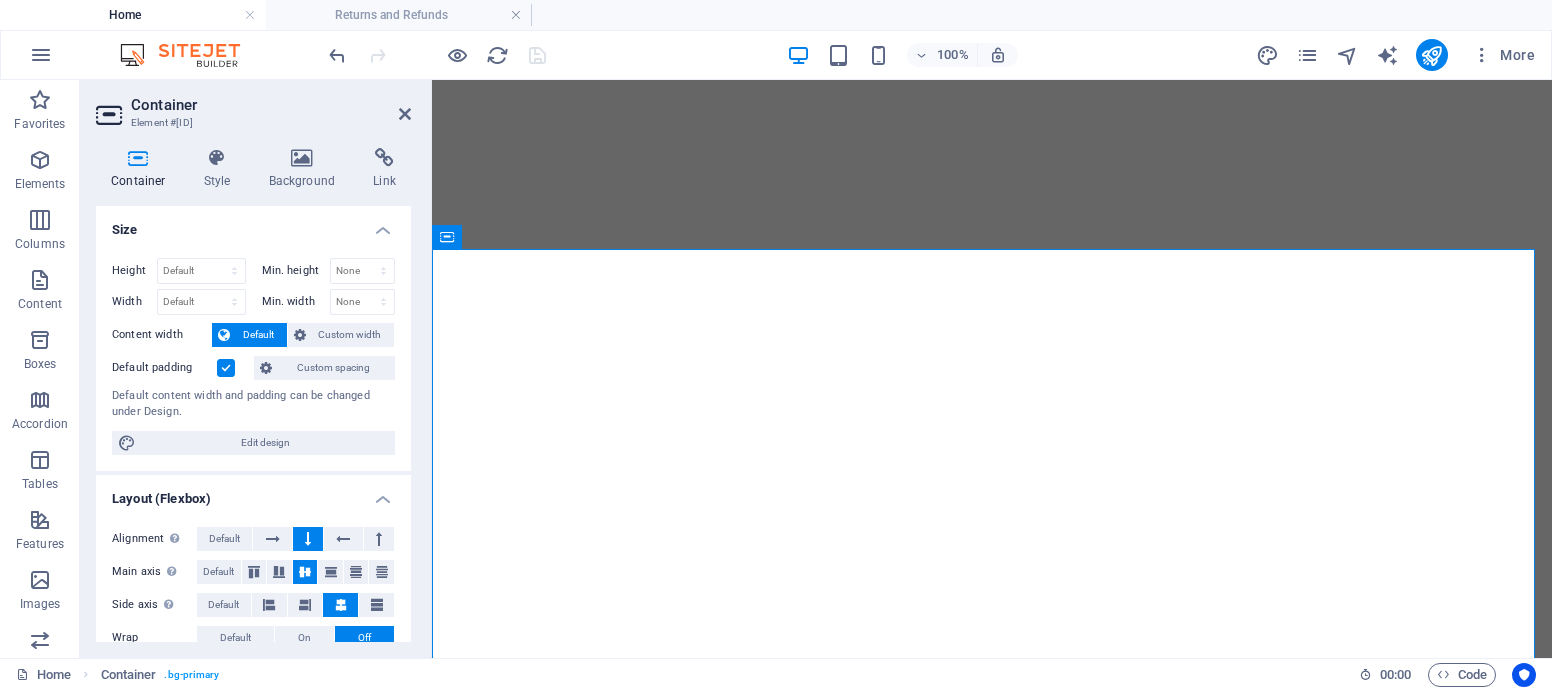 scroll, scrollTop: 0, scrollLeft: 0, axis: both 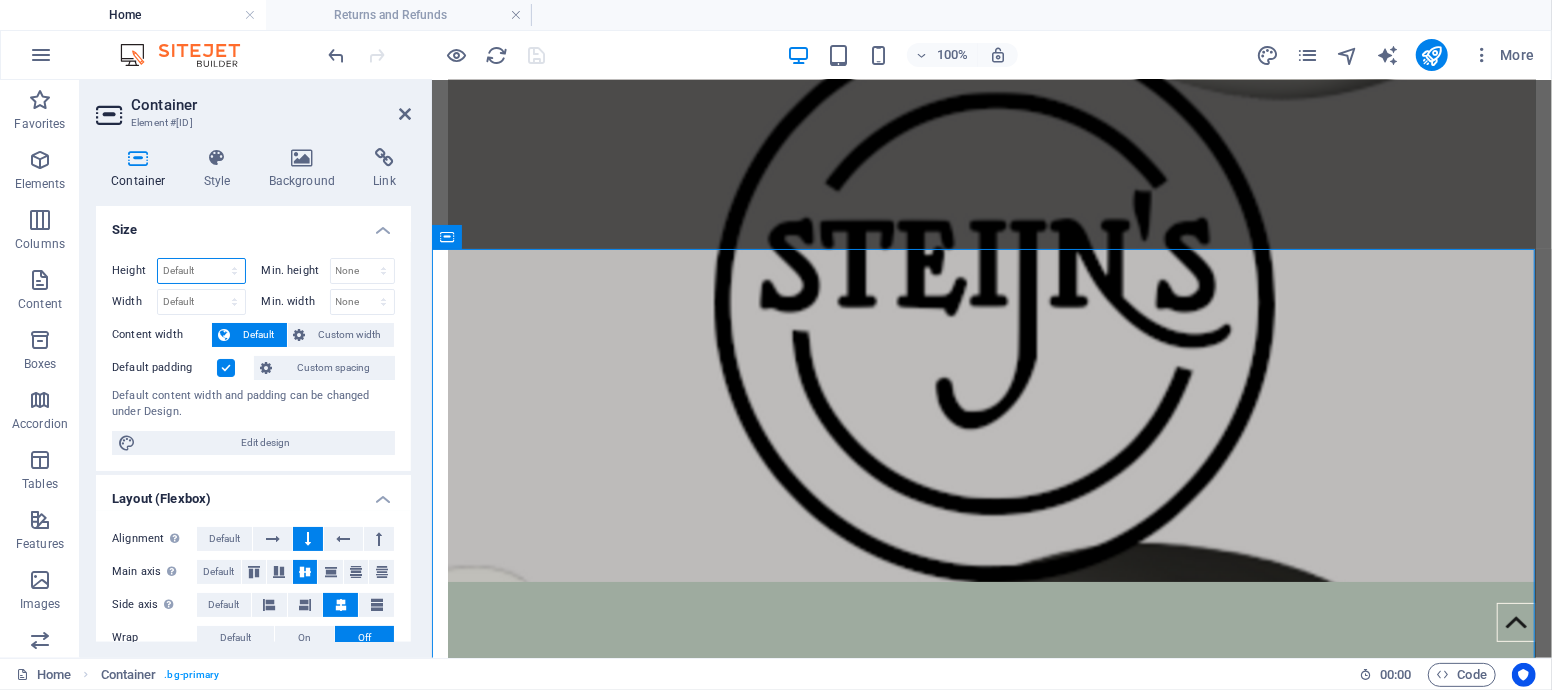 drag, startPoint x: 203, startPoint y: 267, endPoint x: 133, endPoint y: 274, distance: 70.34913 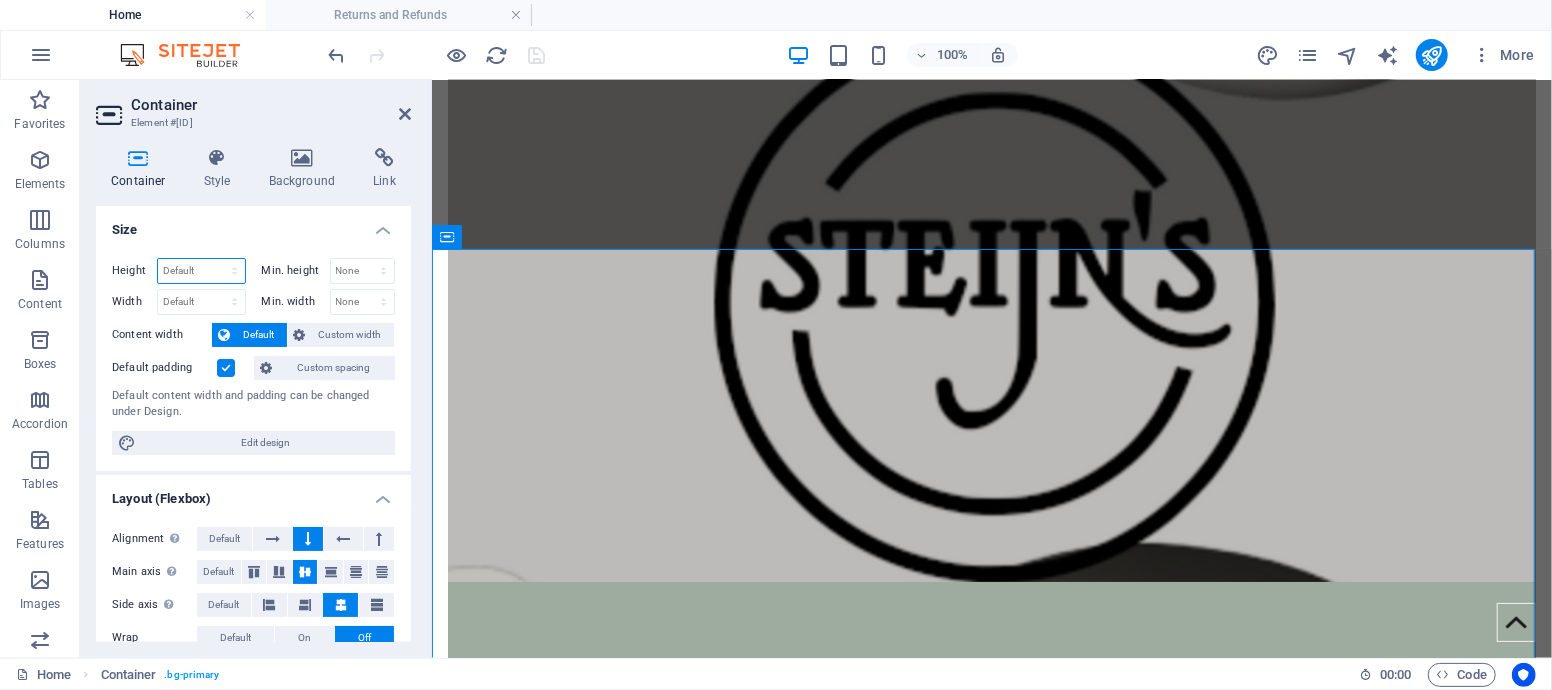 click on "Height Default px rem % vh vw" at bounding box center (179, 271) 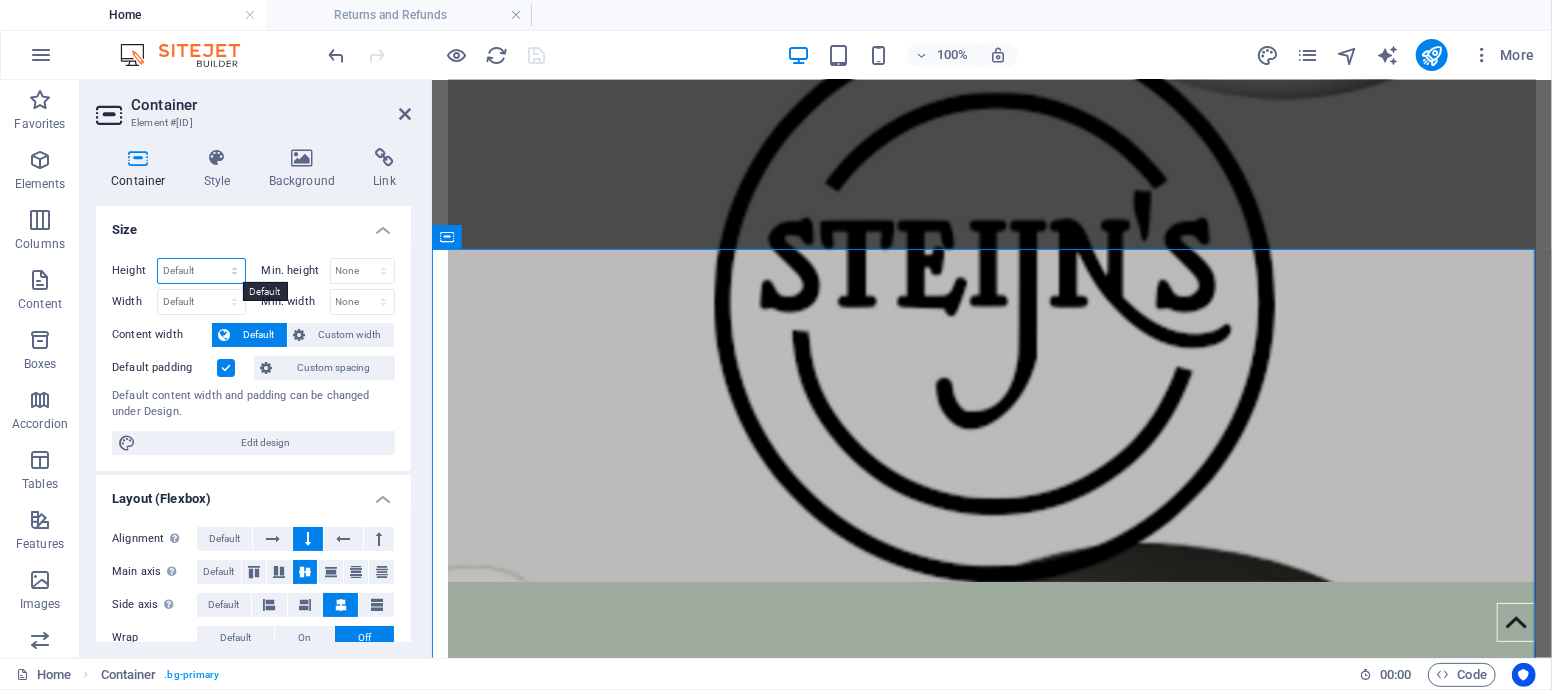 select on "px" 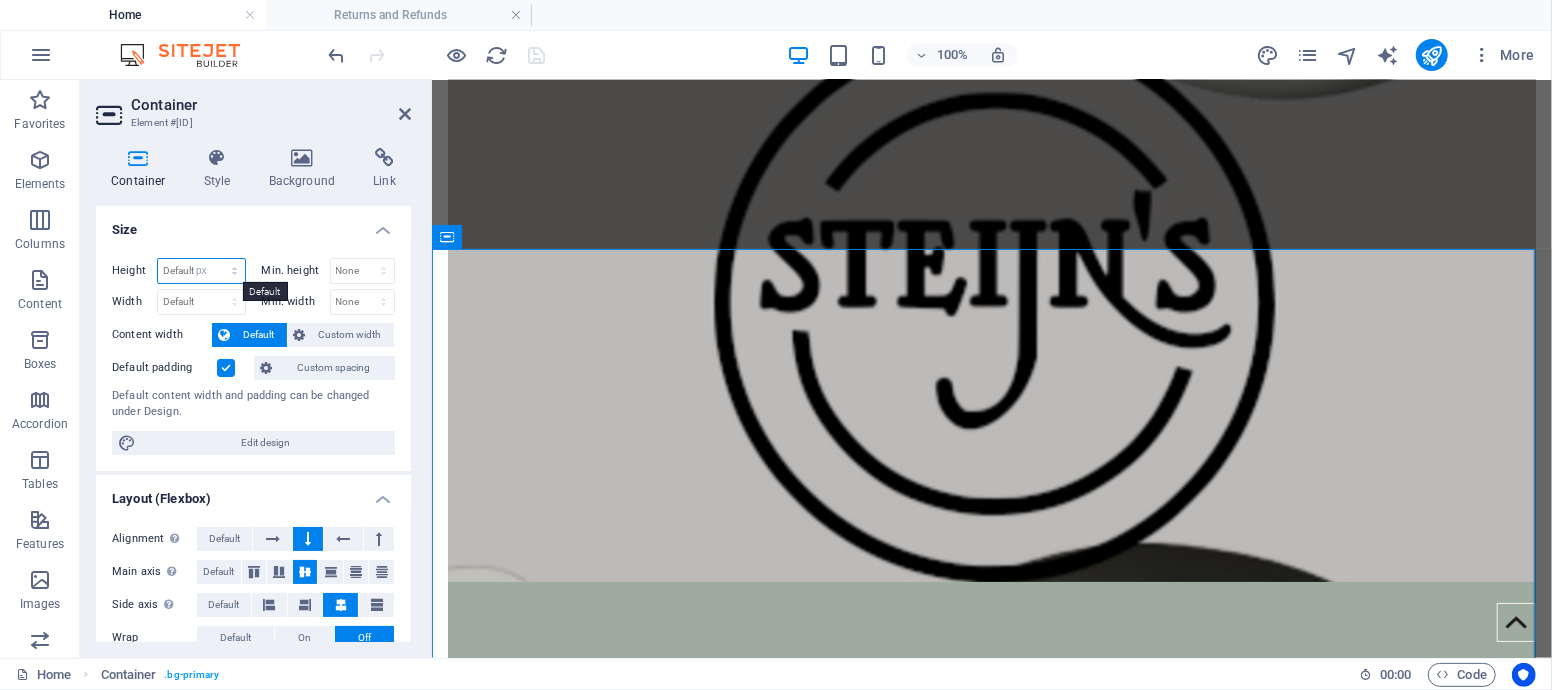 click on "Default px rem % vh vw" at bounding box center (201, 271) 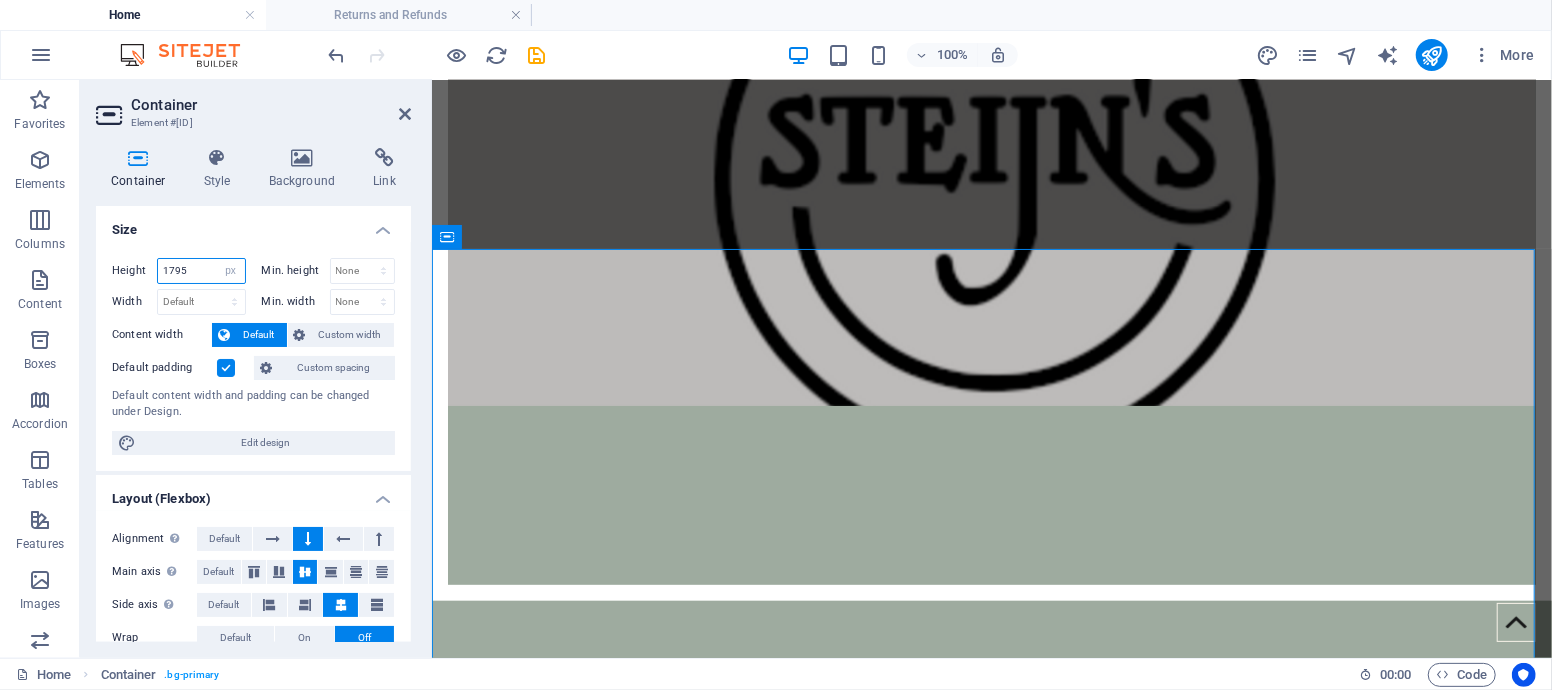 type on "1795" 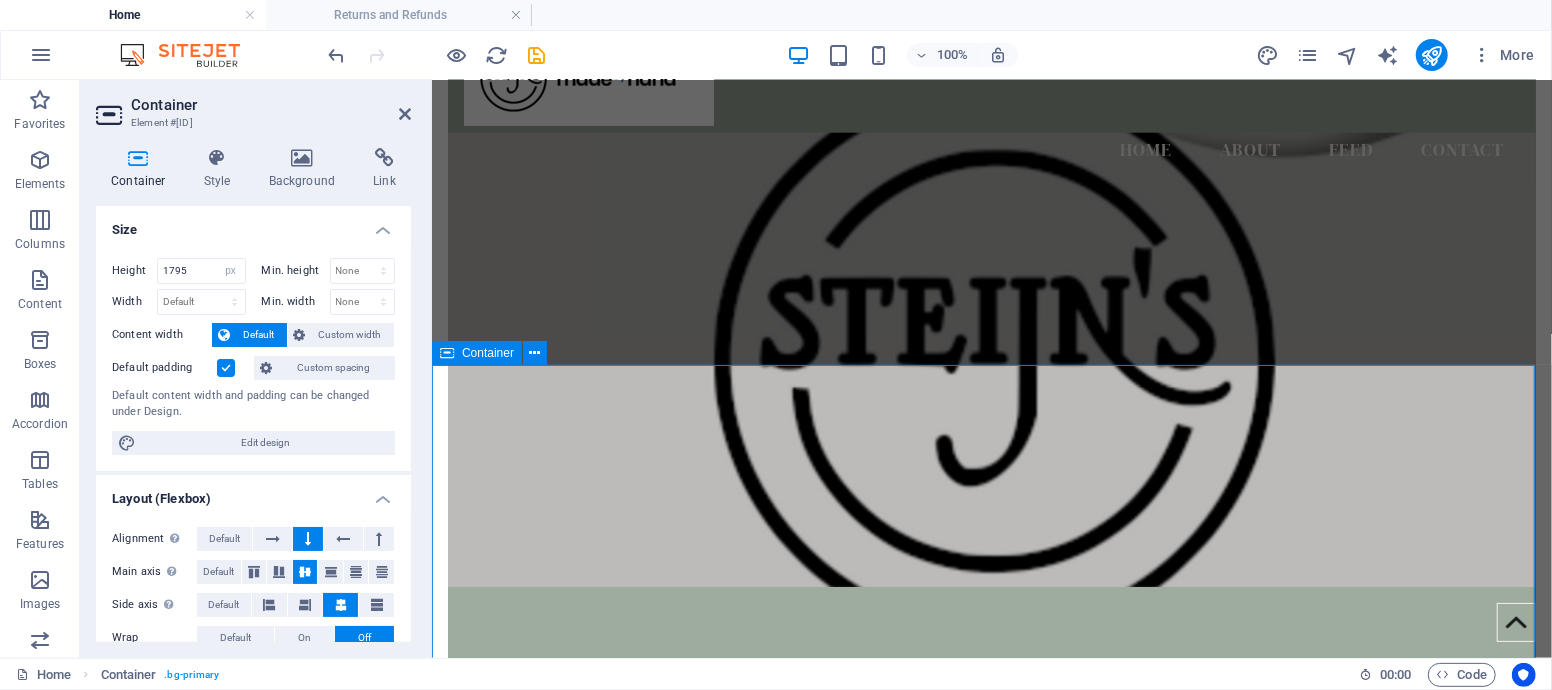 scroll, scrollTop: 0, scrollLeft: 0, axis: both 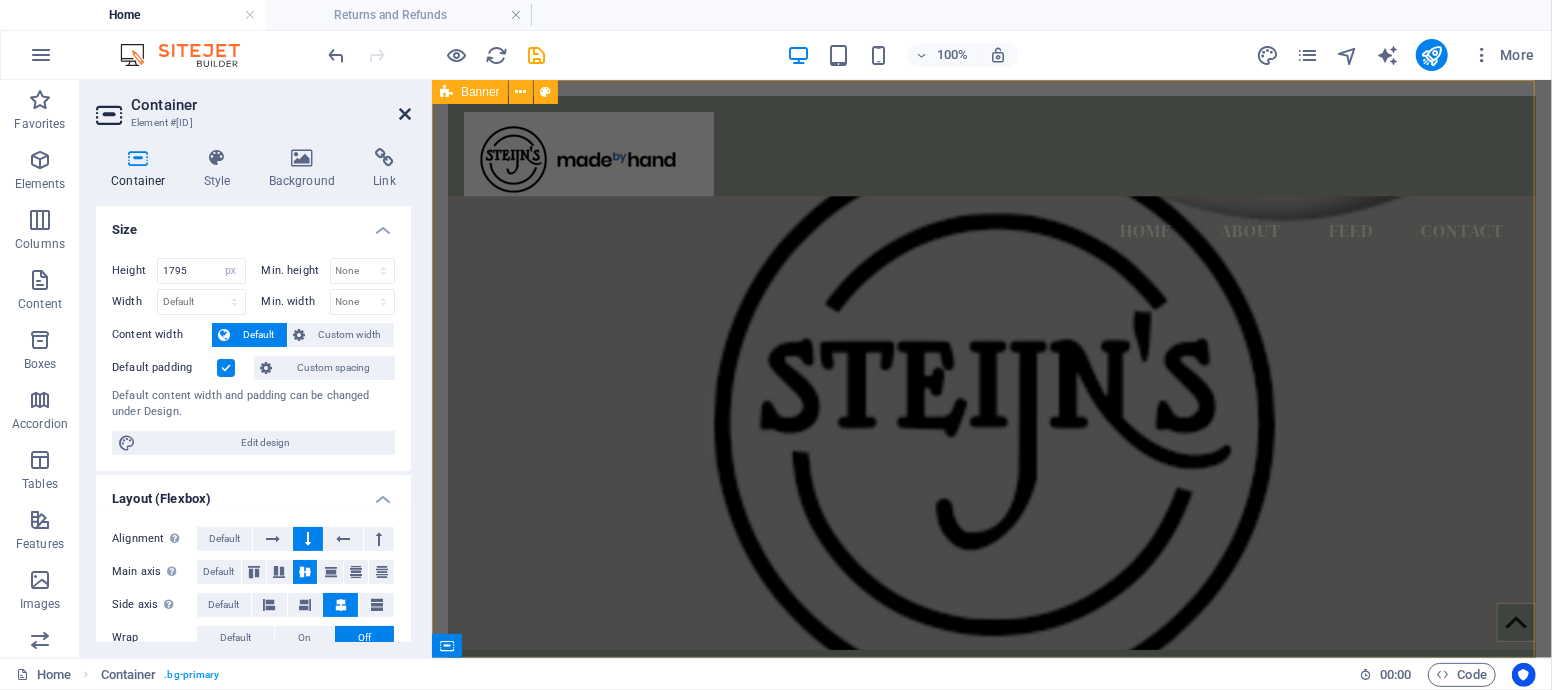 click at bounding box center (405, 114) 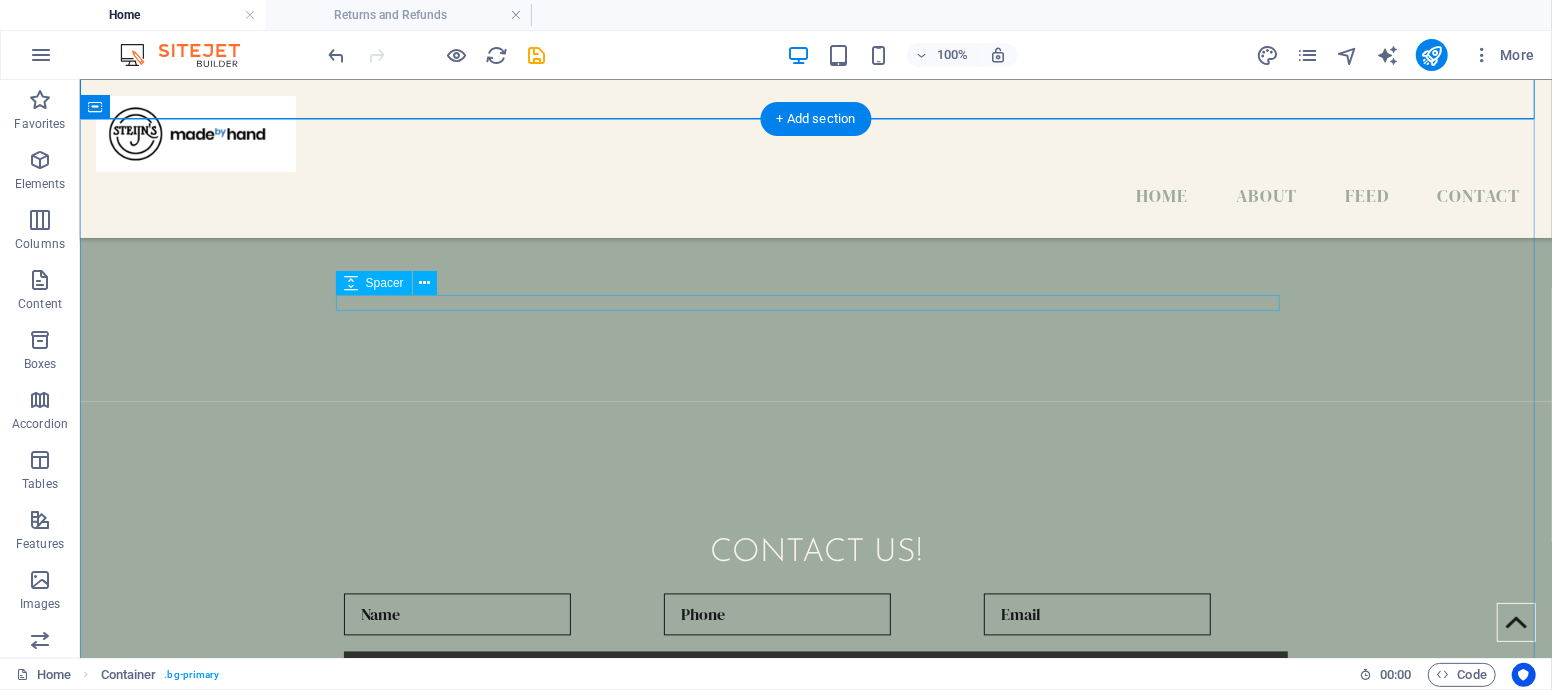 scroll, scrollTop: 2520, scrollLeft: 0, axis: vertical 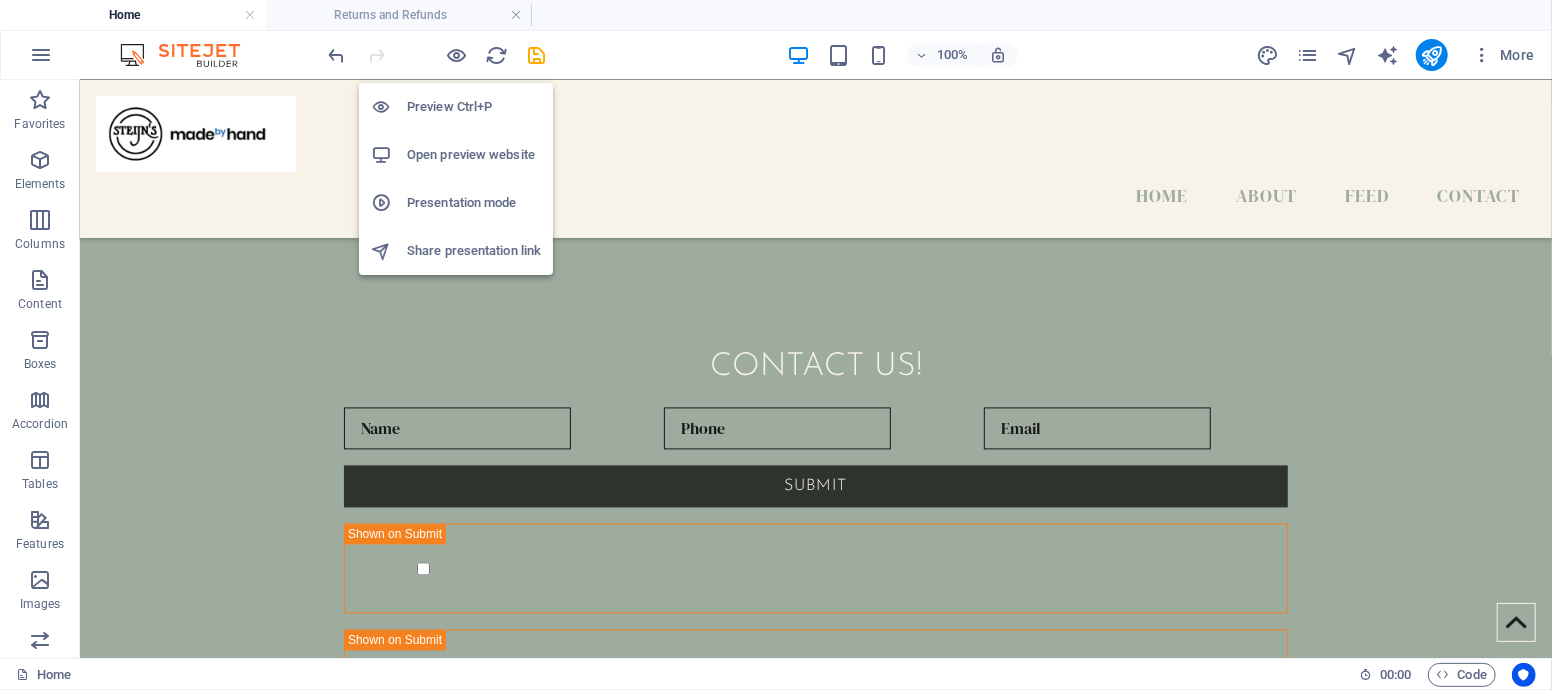click on "Open preview website" at bounding box center (474, 155) 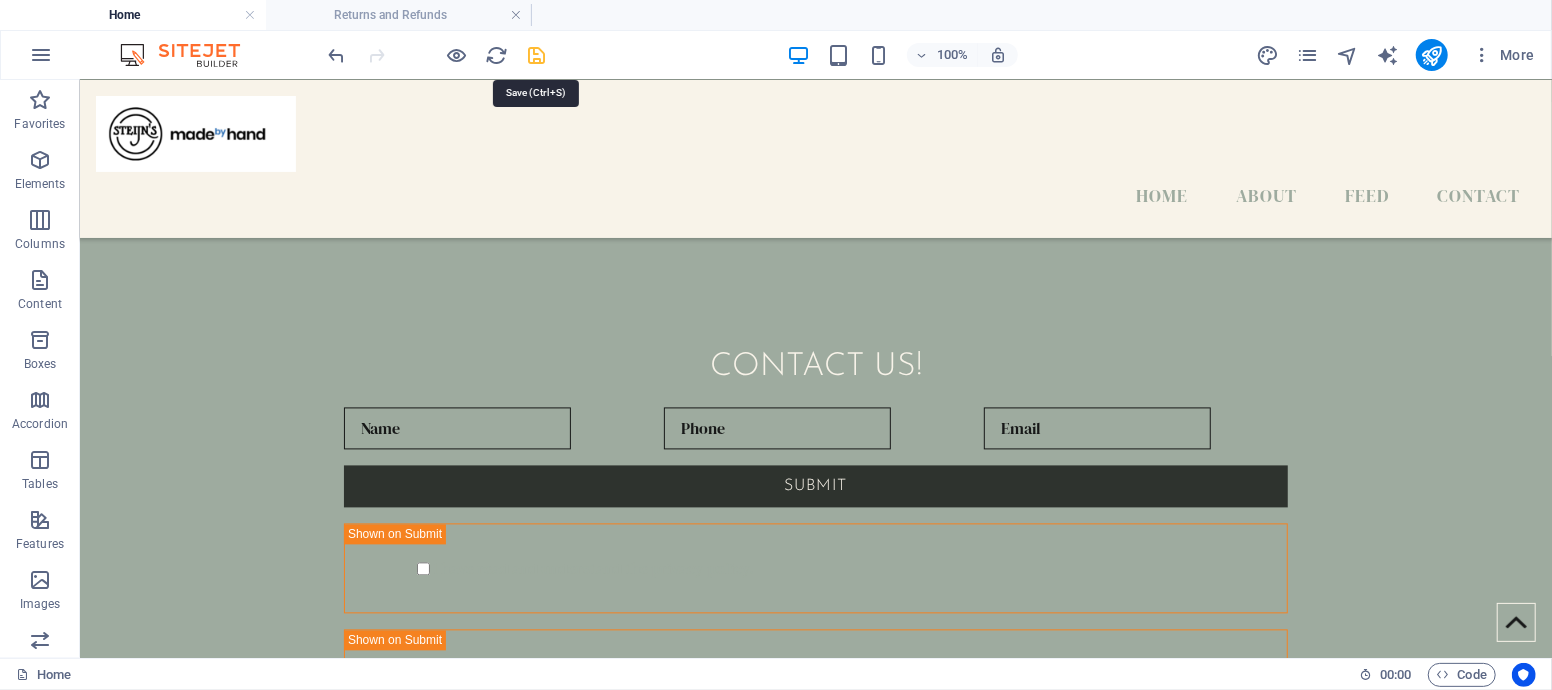 click at bounding box center [537, 55] 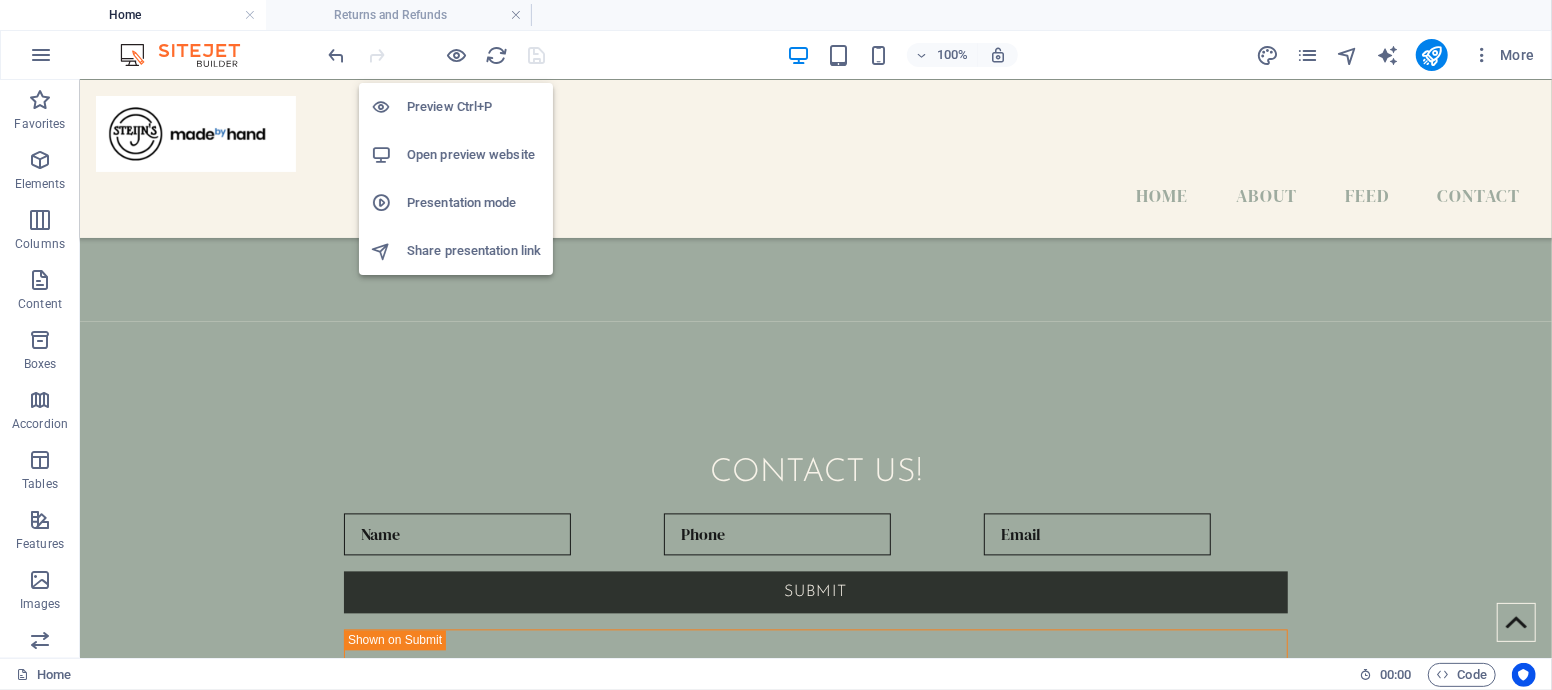 click on "Open preview website" at bounding box center [474, 155] 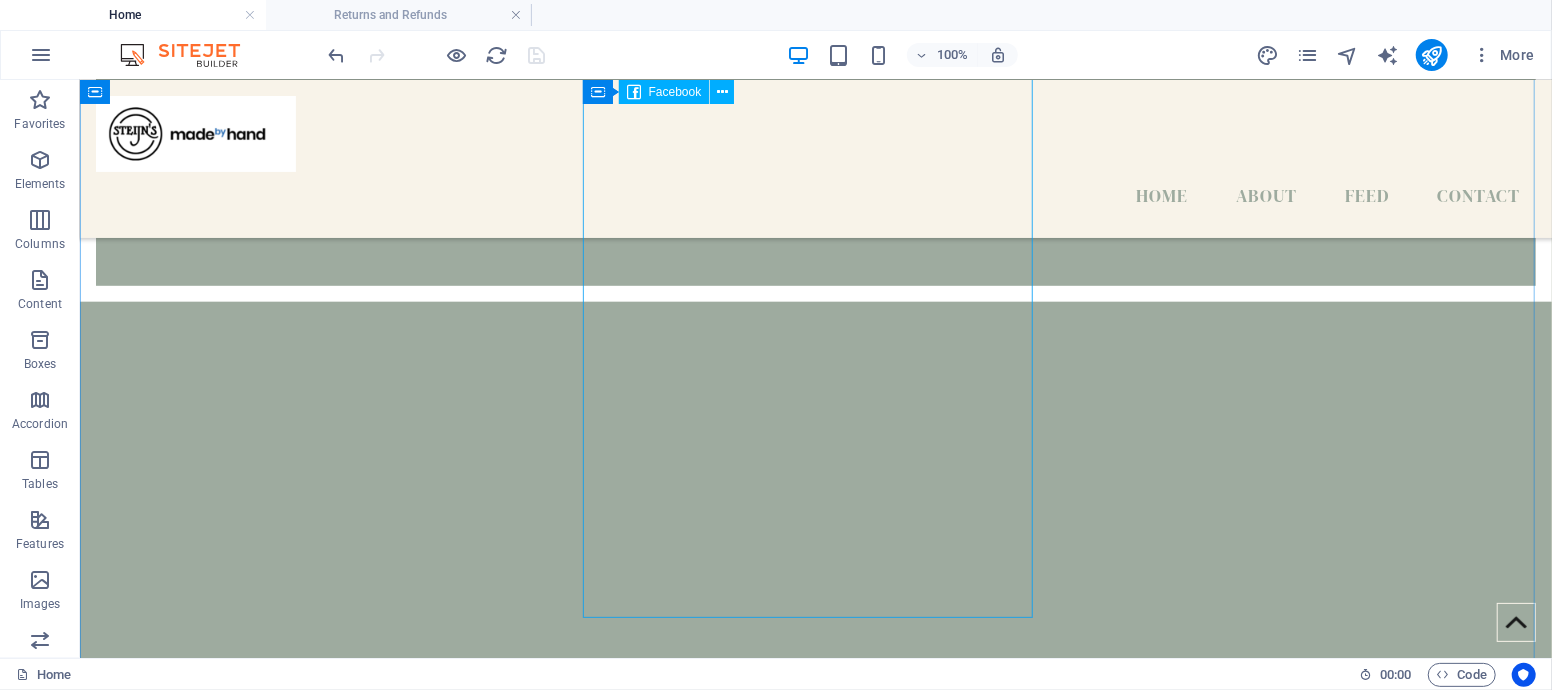 scroll, scrollTop: 742, scrollLeft: 0, axis: vertical 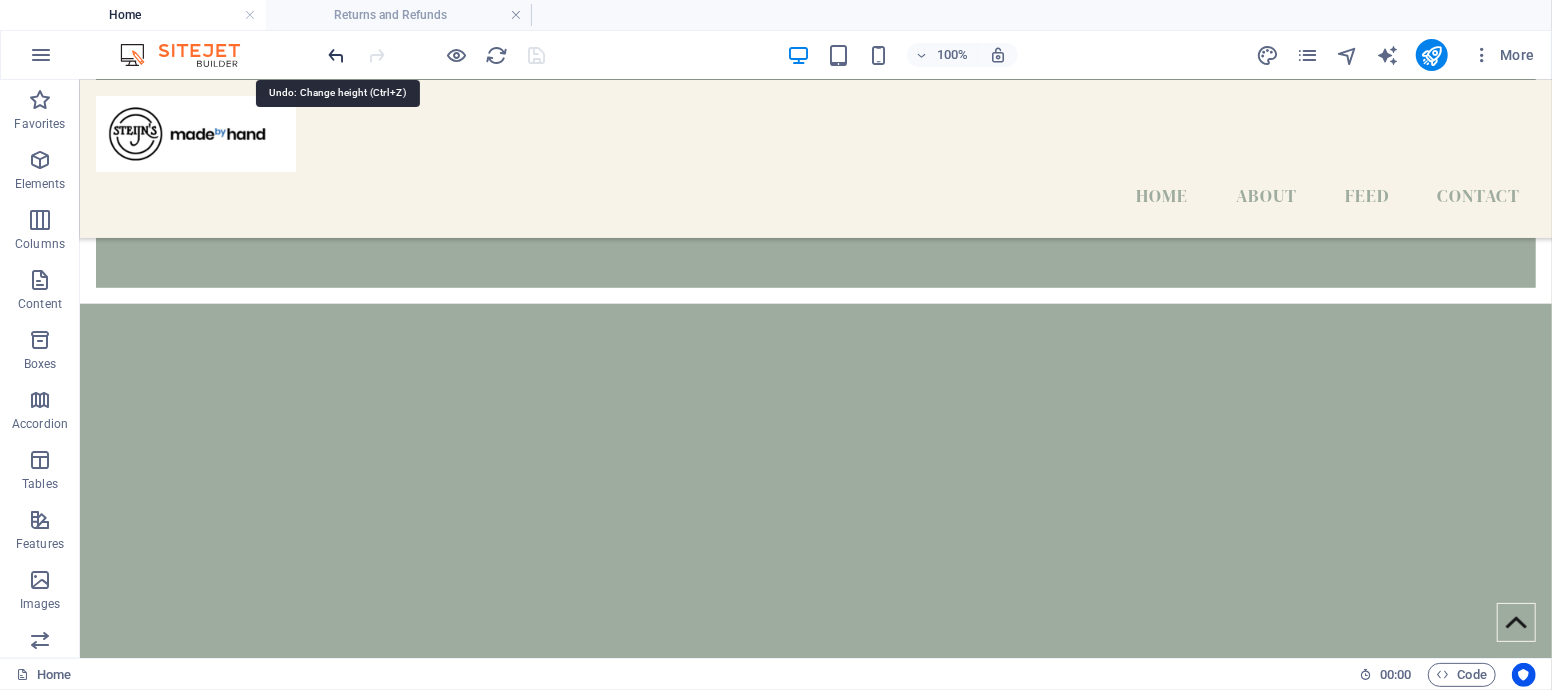 click at bounding box center (337, 55) 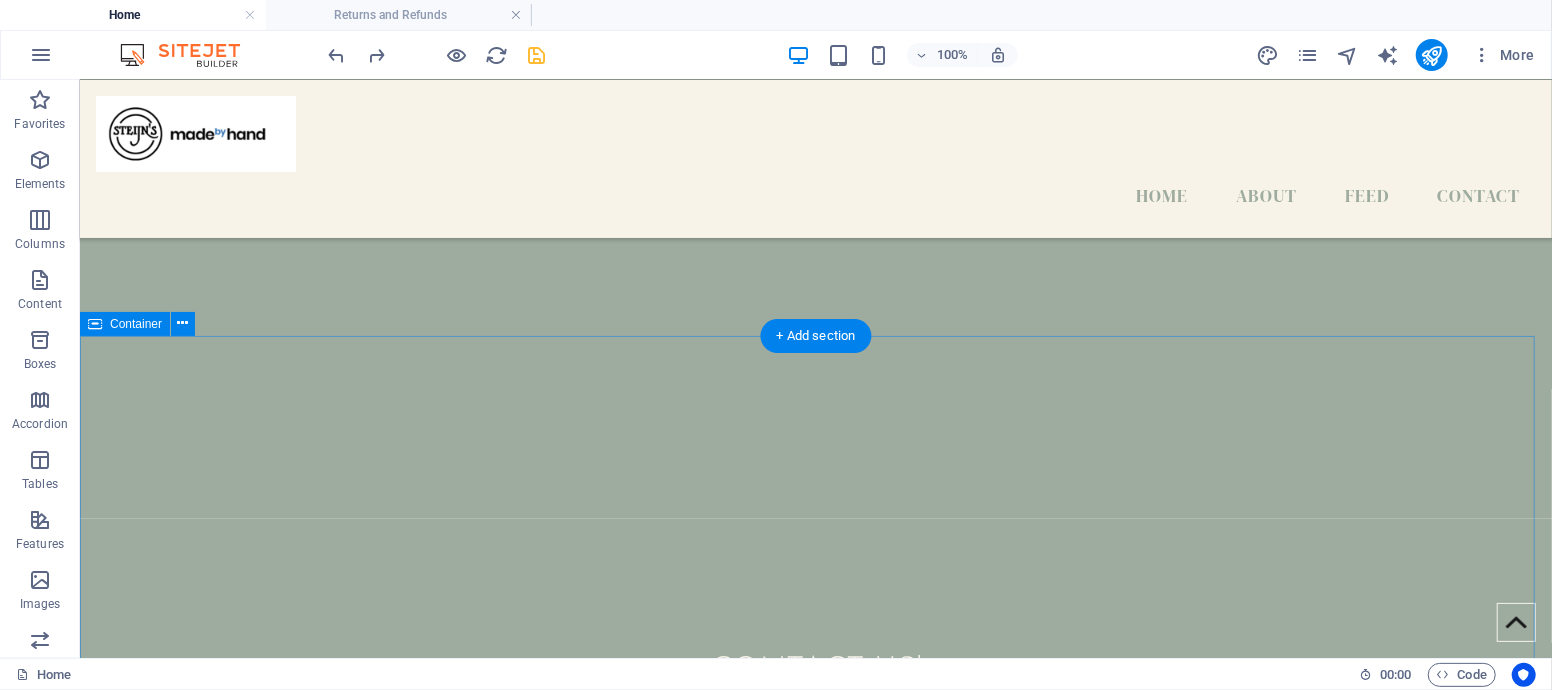 scroll, scrollTop: 1334, scrollLeft: 0, axis: vertical 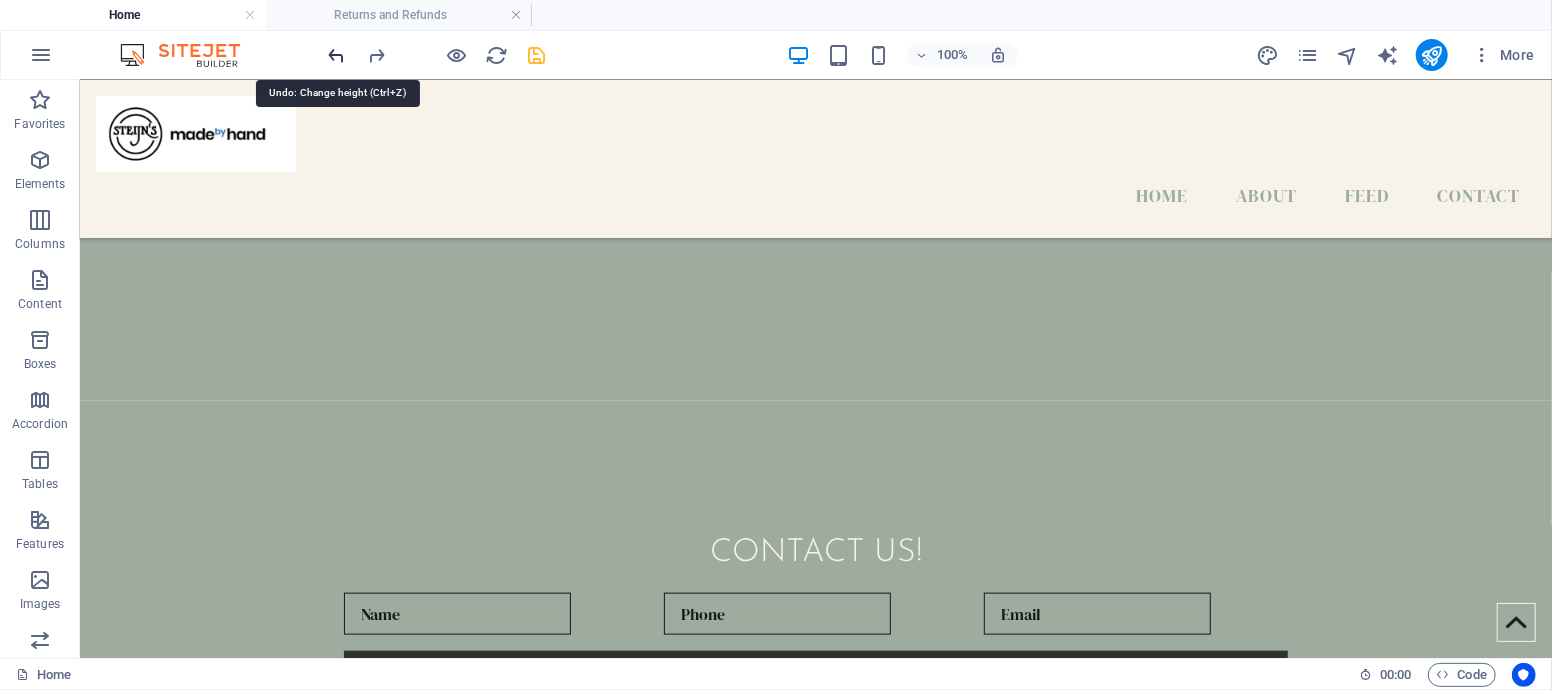 click at bounding box center (337, 55) 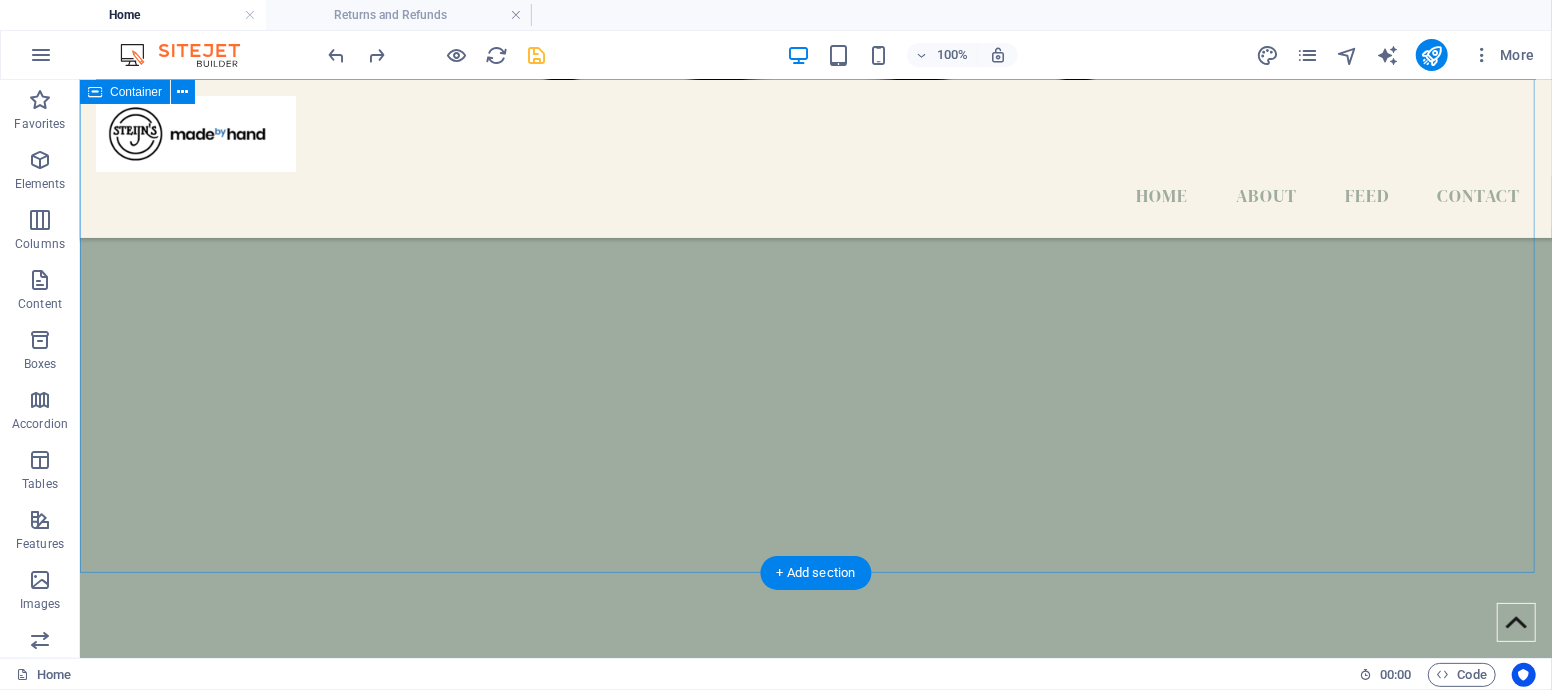 scroll, scrollTop: 890, scrollLeft: 0, axis: vertical 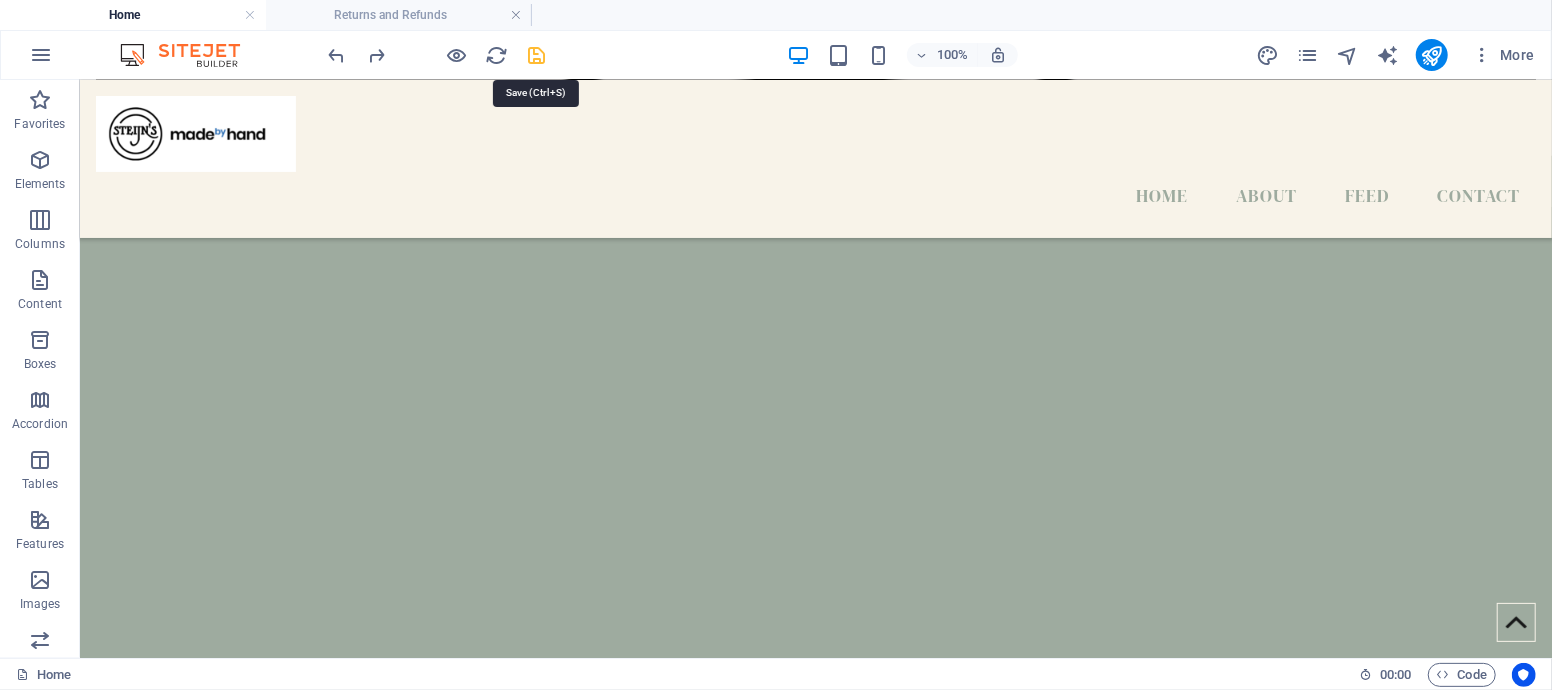 click at bounding box center [537, 55] 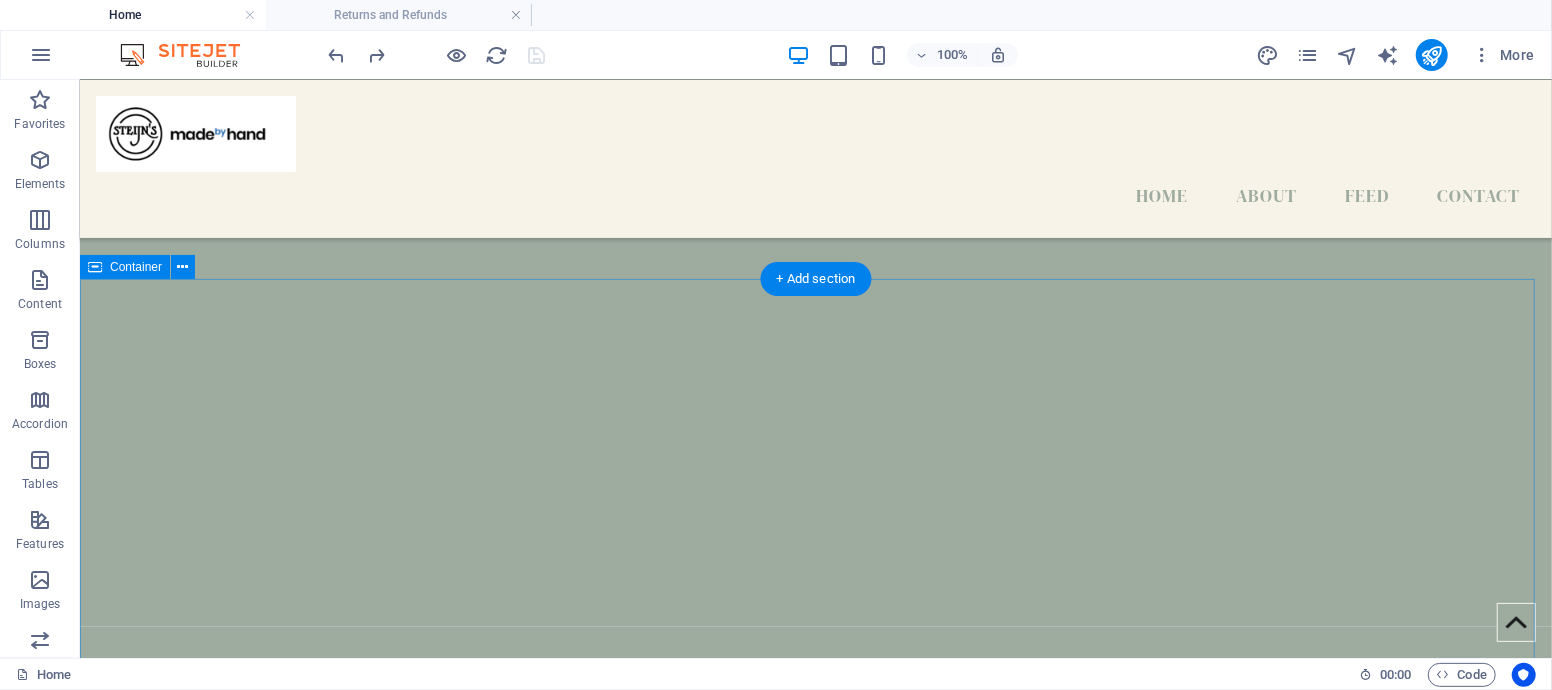 scroll, scrollTop: 1224, scrollLeft: 0, axis: vertical 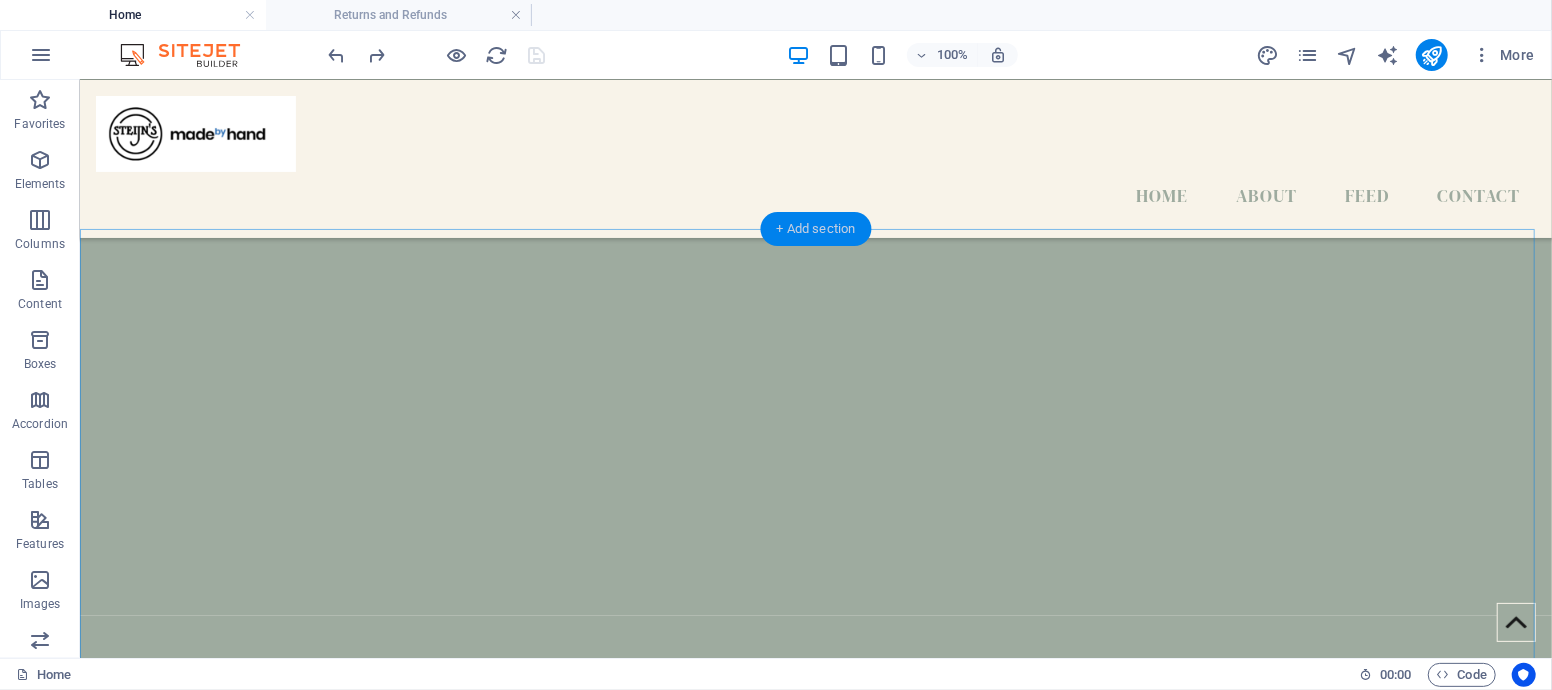 click on "+ Add section" at bounding box center (816, 229) 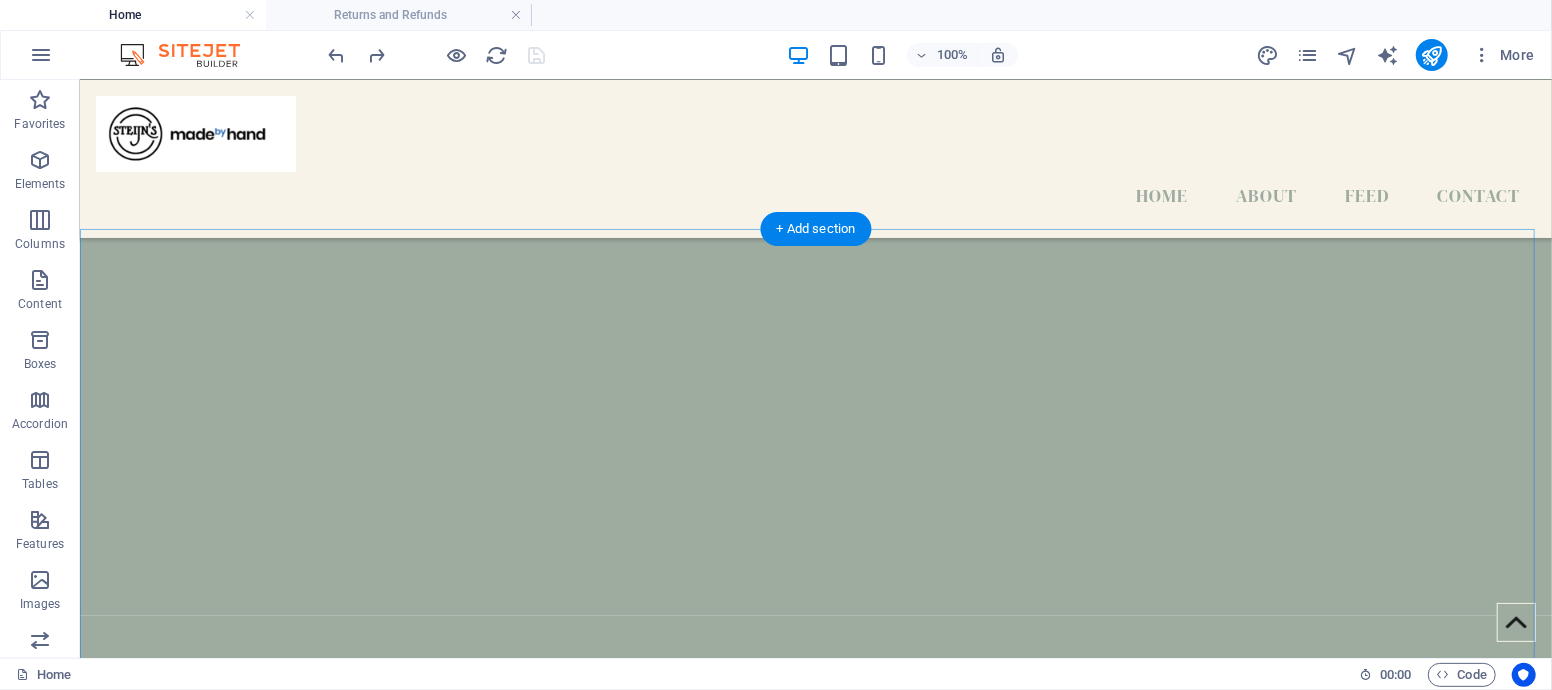 scroll, scrollTop: 686, scrollLeft: 0, axis: vertical 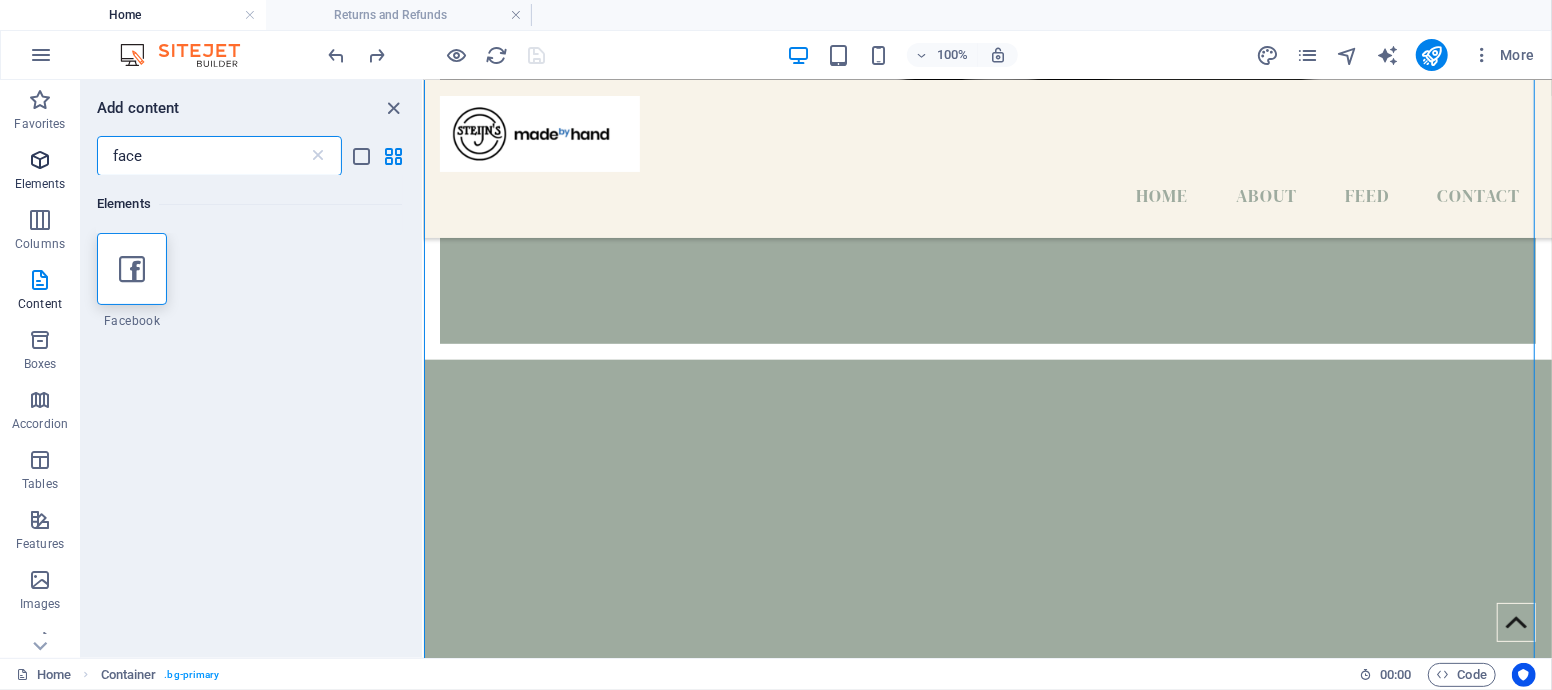 drag, startPoint x: 165, startPoint y: 161, endPoint x: 61, endPoint y: 161, distance: 104 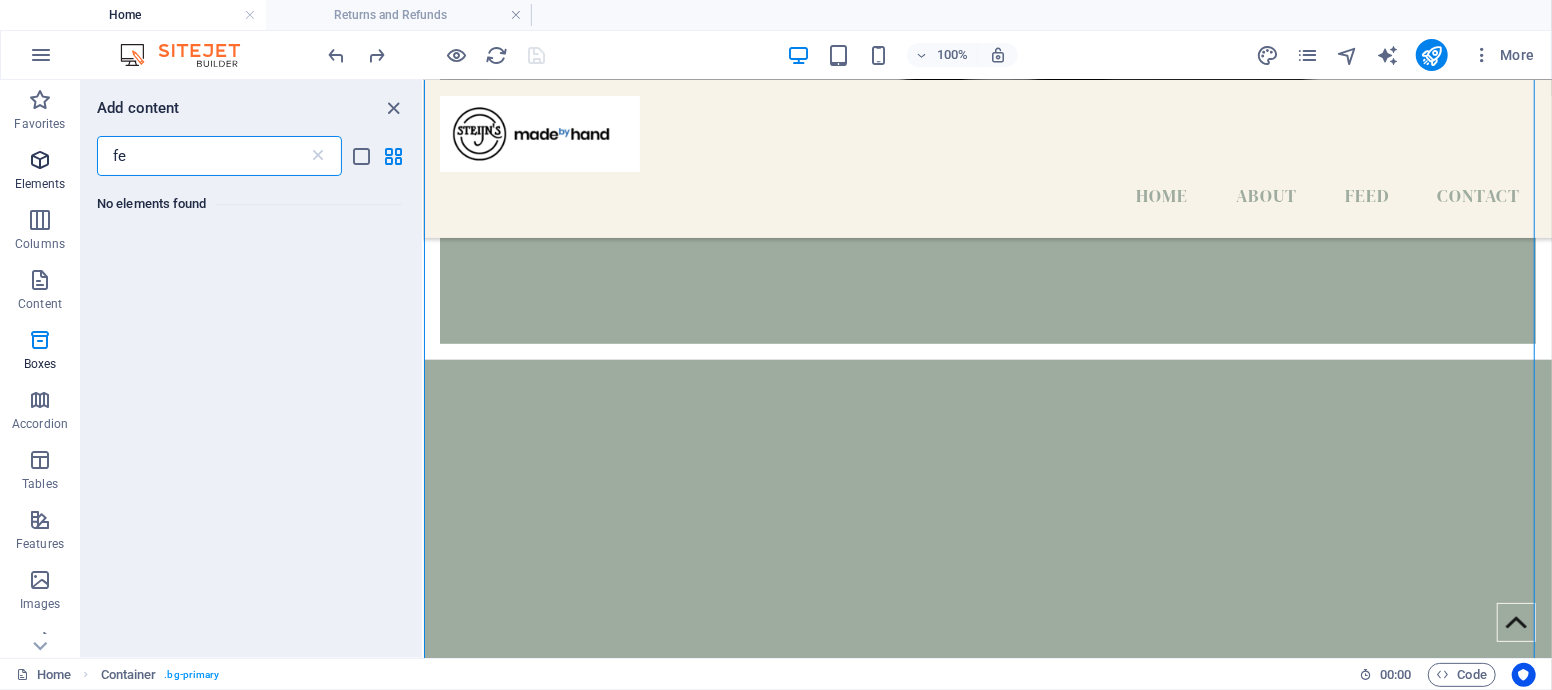 type on "f" 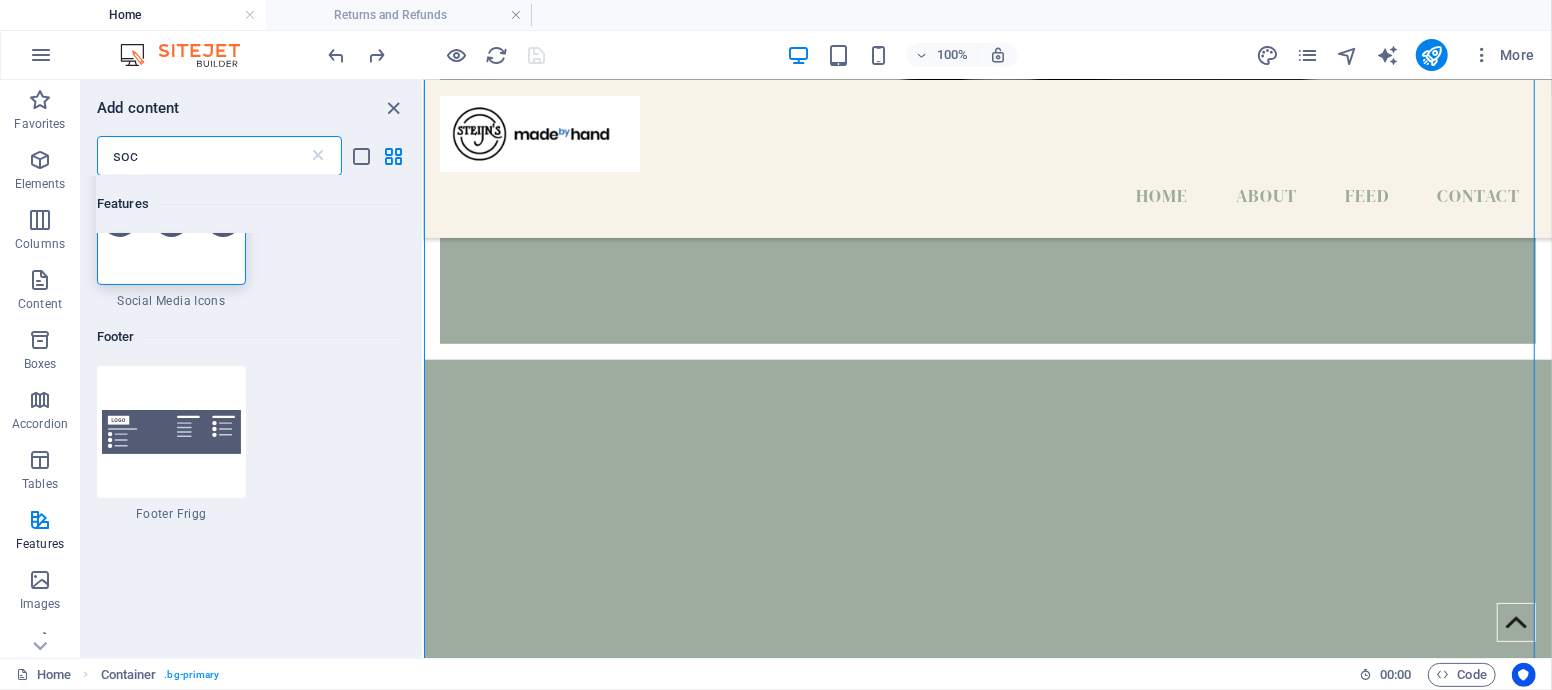 scroll, scrollTop: 0, scrollLeft: 0, axis: both 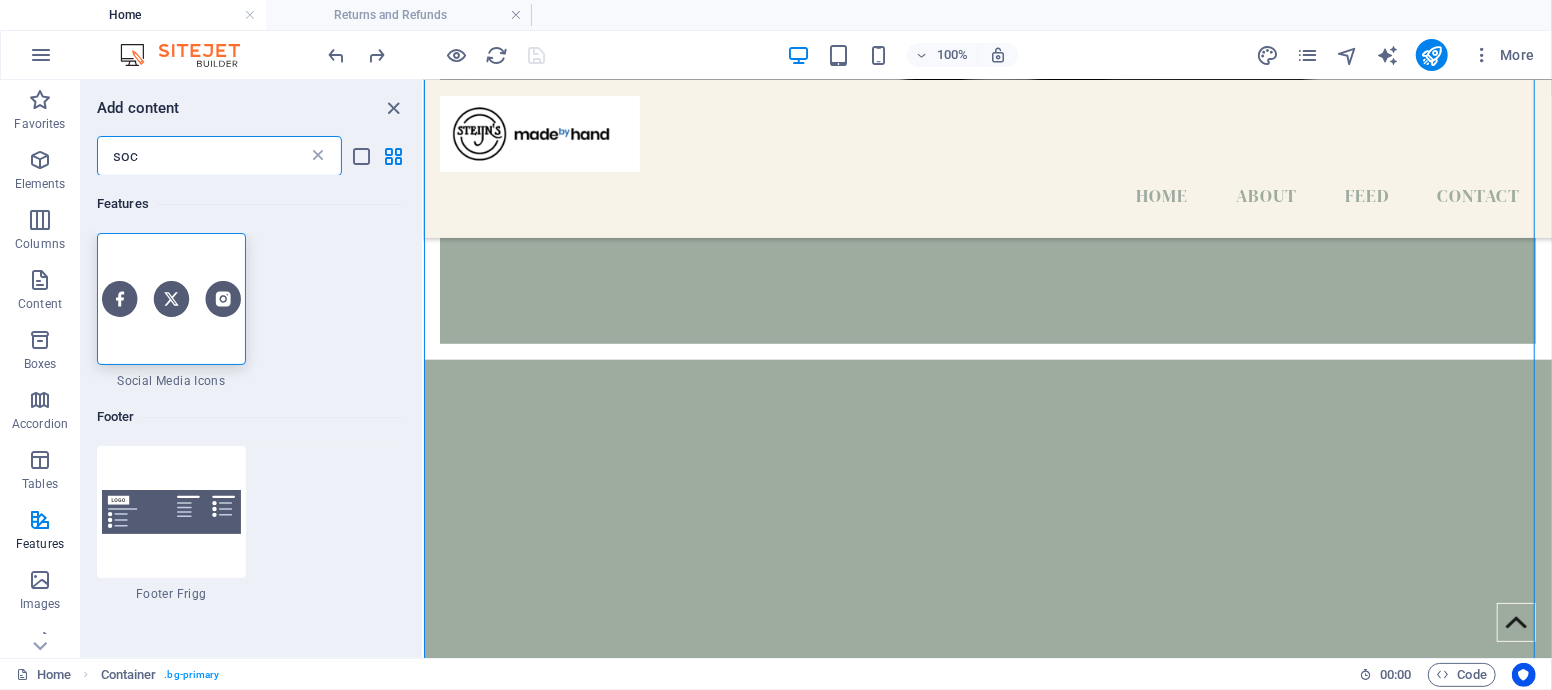 type on "soc" 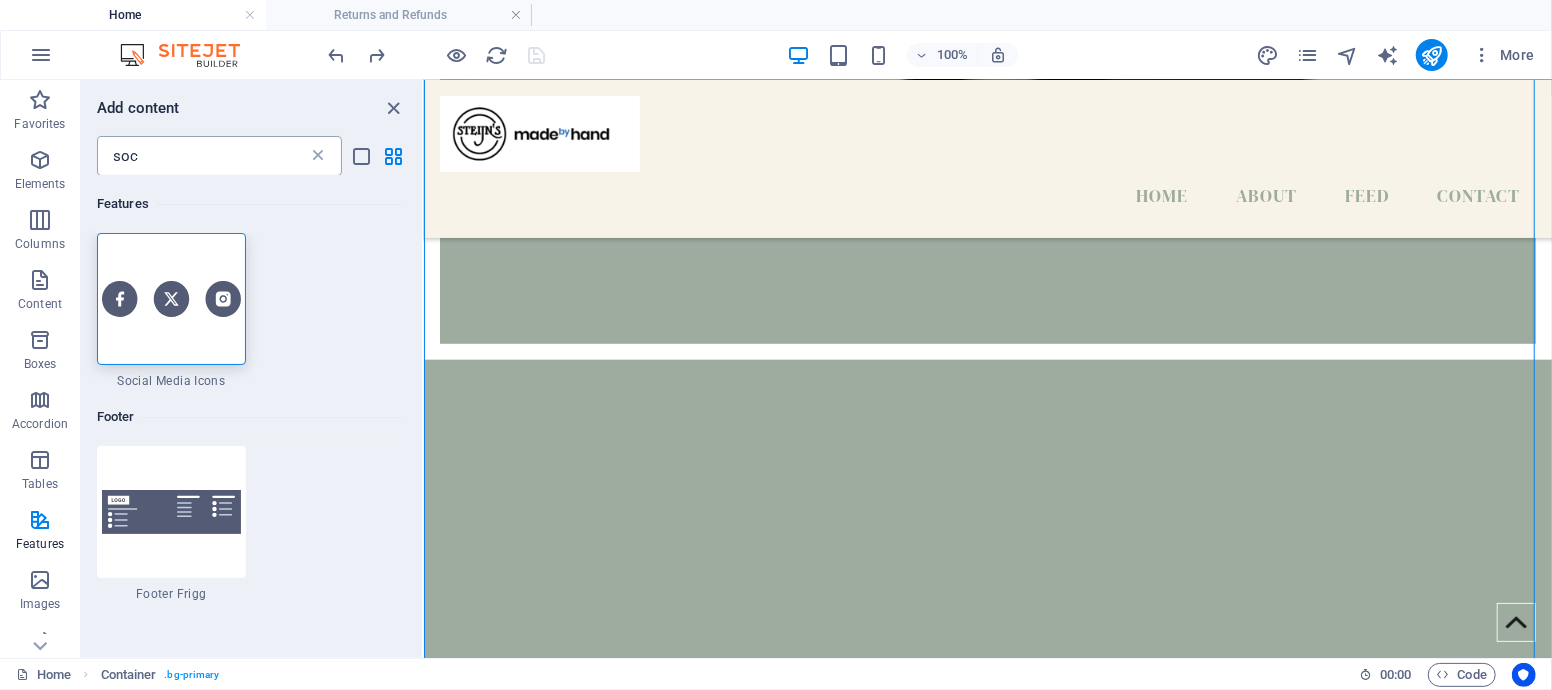 click at bounding box center (318, 156) 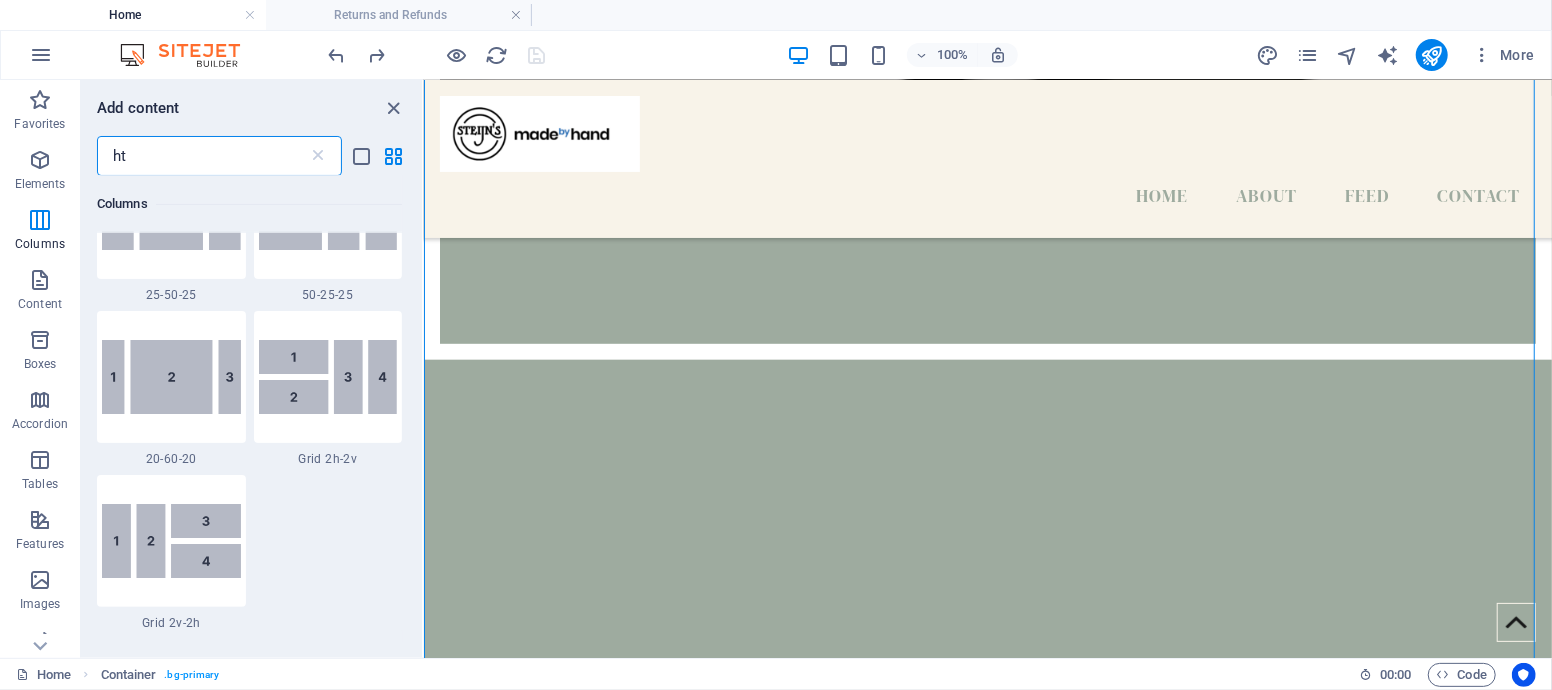 scroll, scrollTop: 0, scrollLeft: 0, axis: both 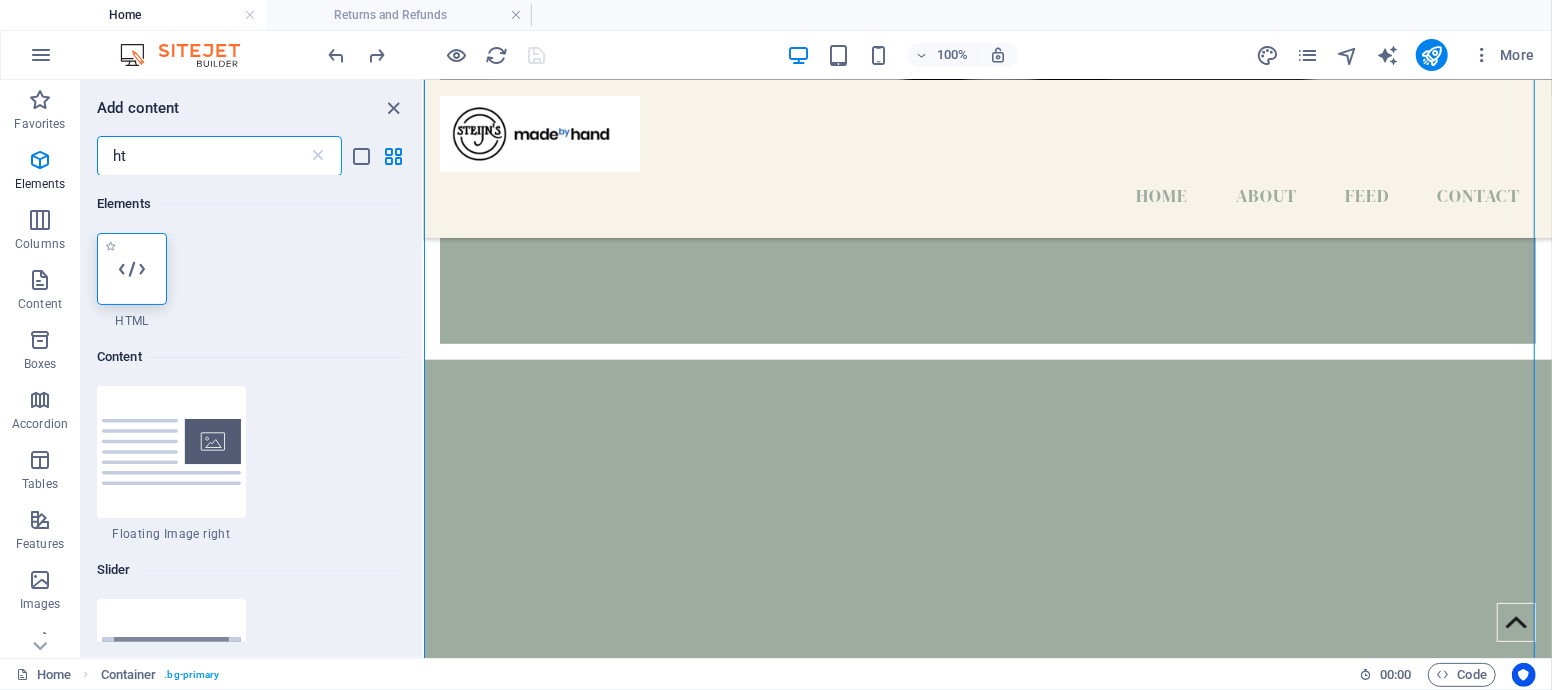 type on "ht" 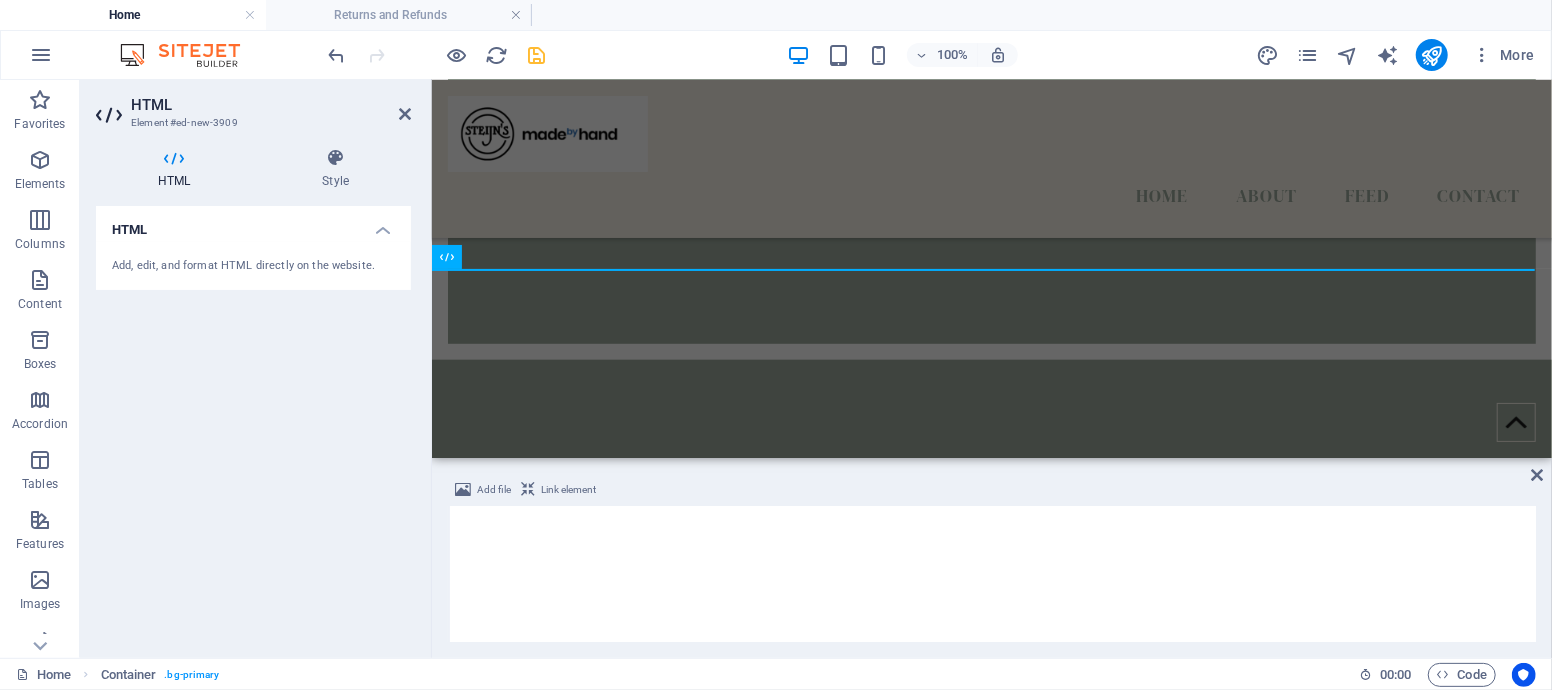 scroll, scrollTop: 1010, scrollLeft: 0, axis: vertical 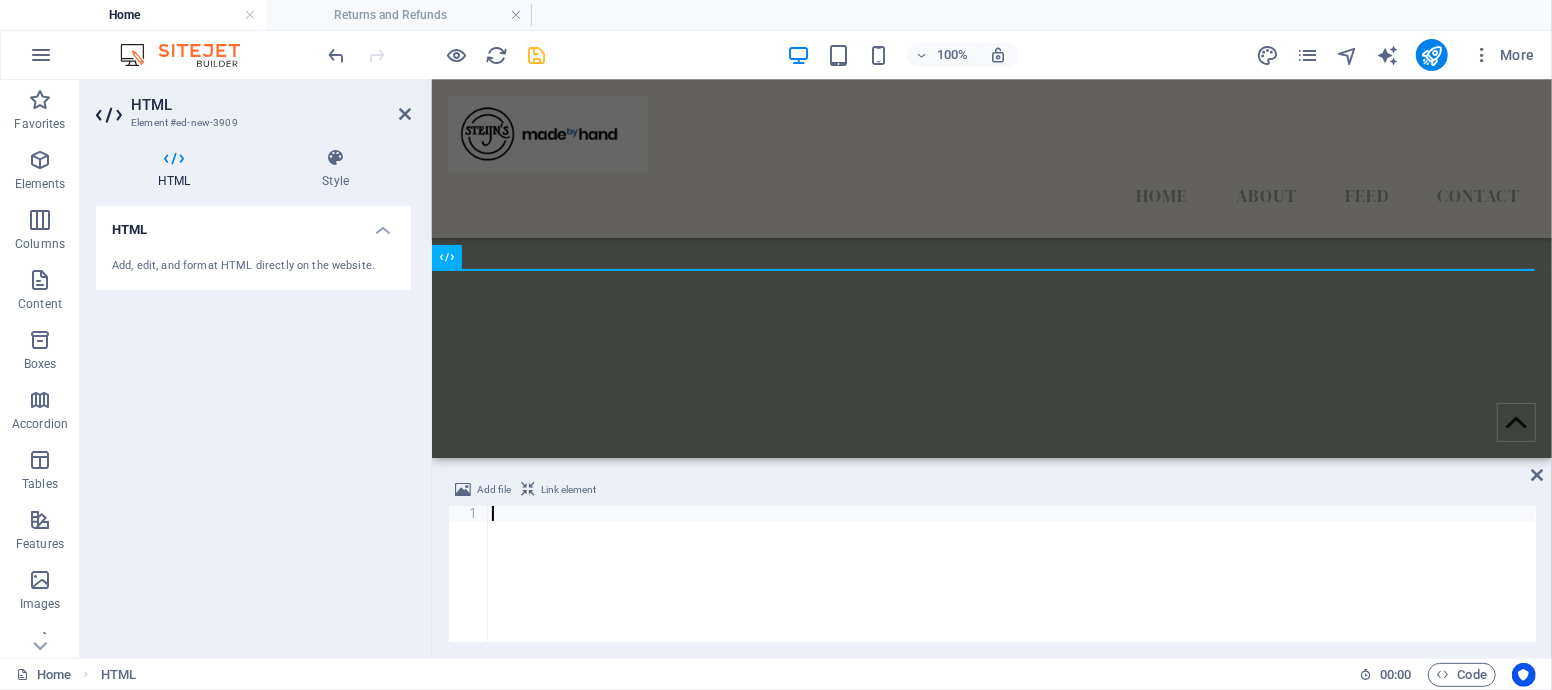 click on "Add, edit, and format HTML directly on the website." at bounding box center (253, 266) 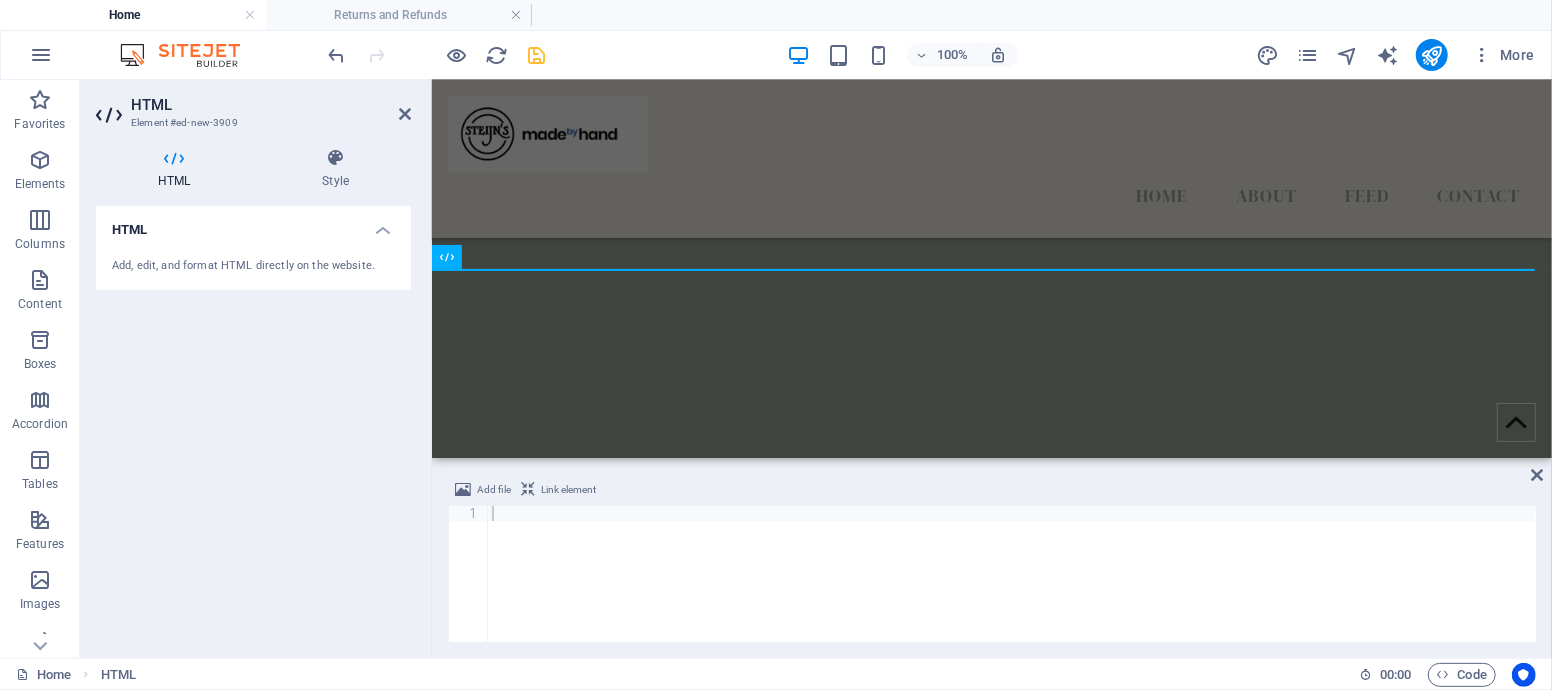 click on "Add, edit, and format HTML directly on the website." at bounding box center (253, 266) 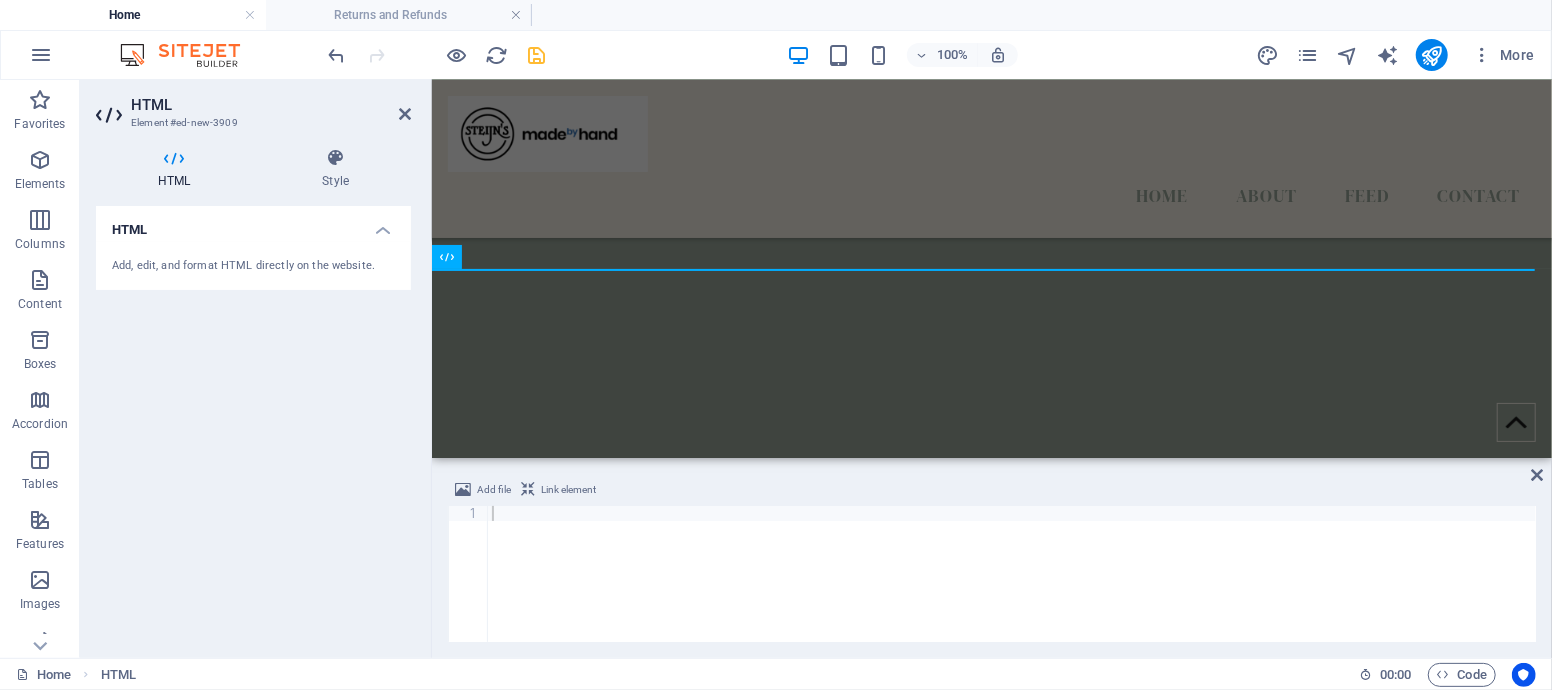 click at bounding box center [1012, 589] 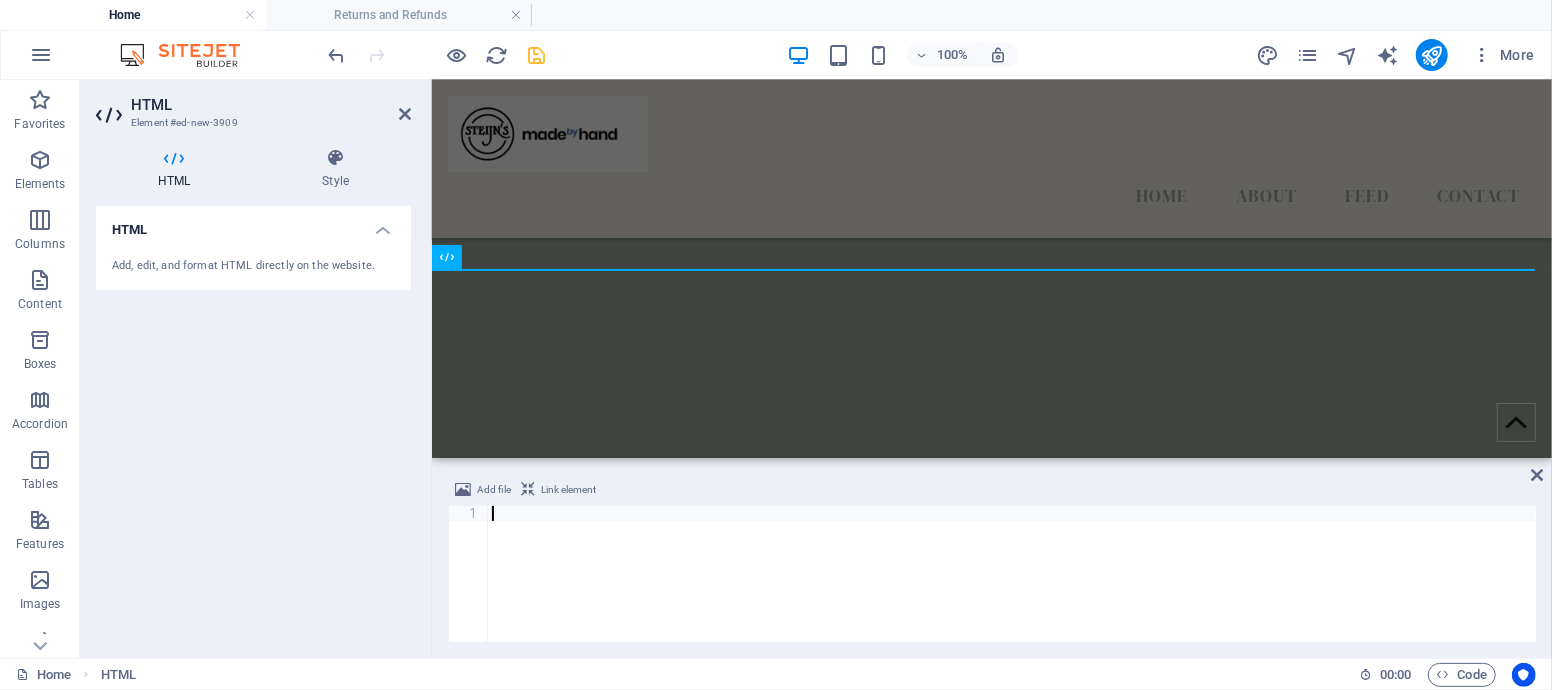 click at bounding box center (1012, 589) 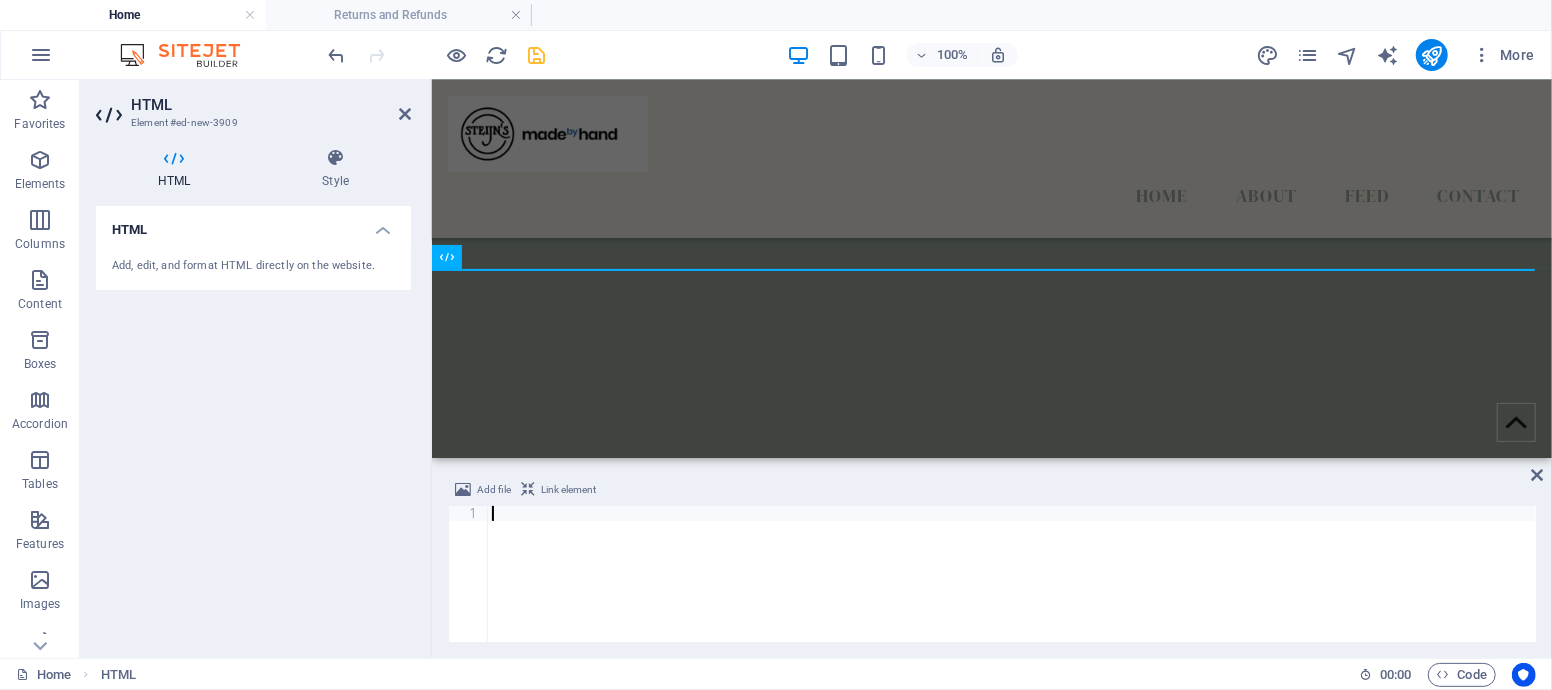 paste on "https://www.facebook.com/[COMPANY_NAME]" 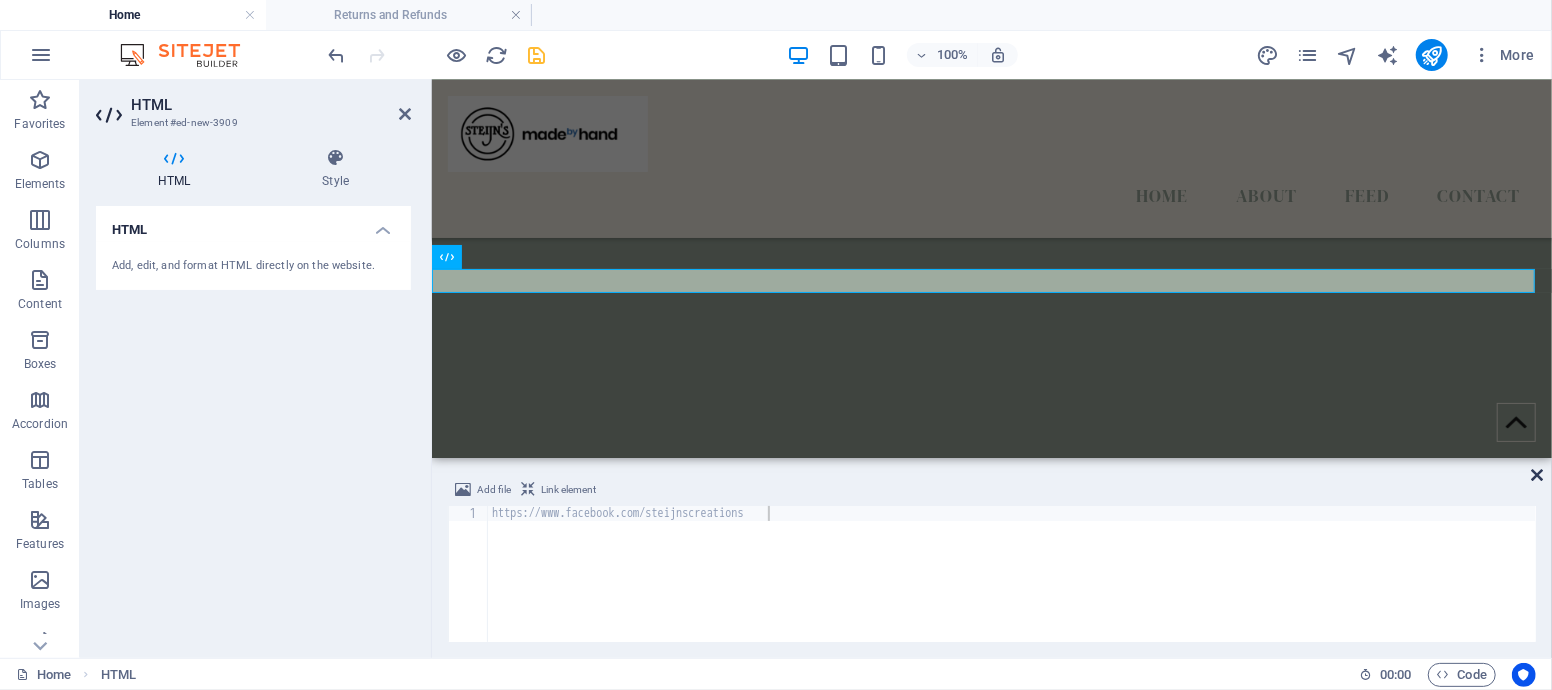 click at bounding box center [1537, 475] 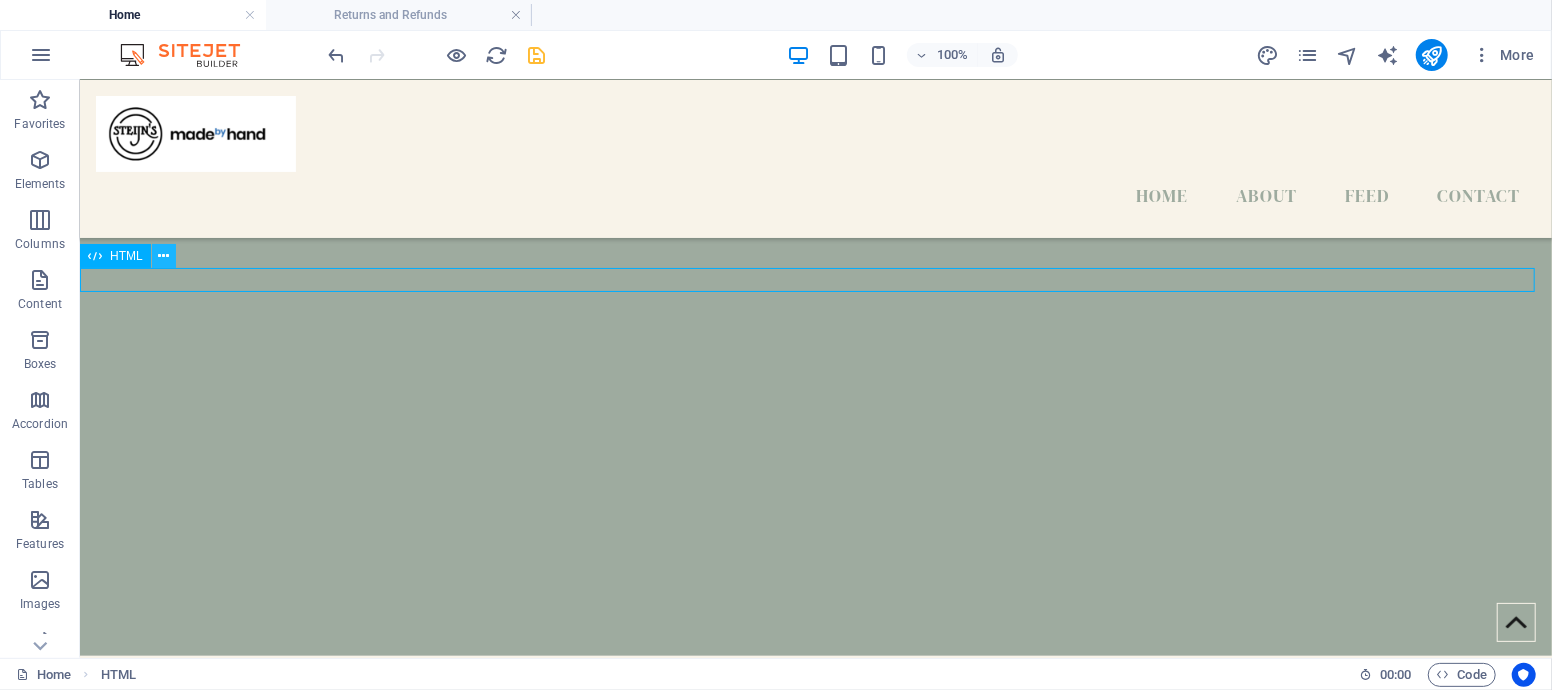 click at bounding box center (163, 256) 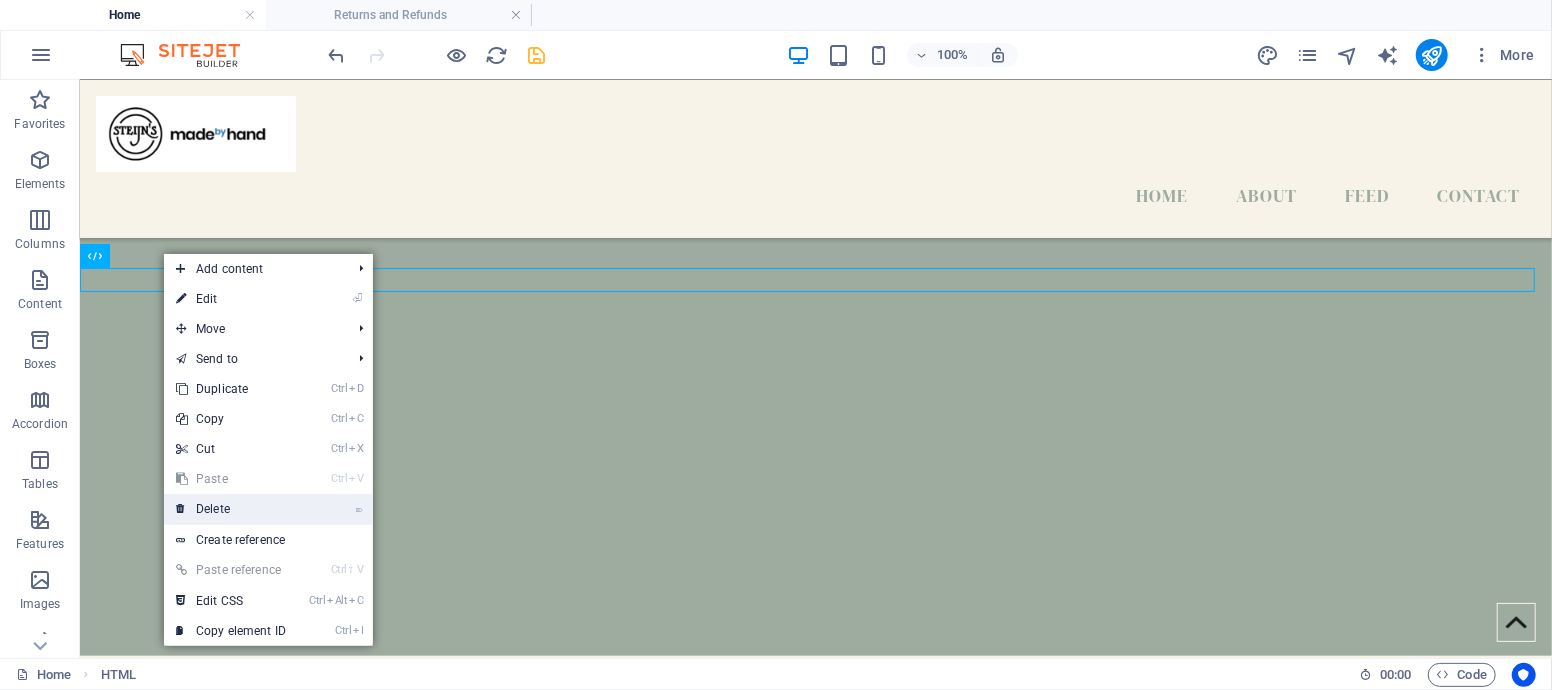 click on "⌦  Delete" at bounding box center [231, 509] 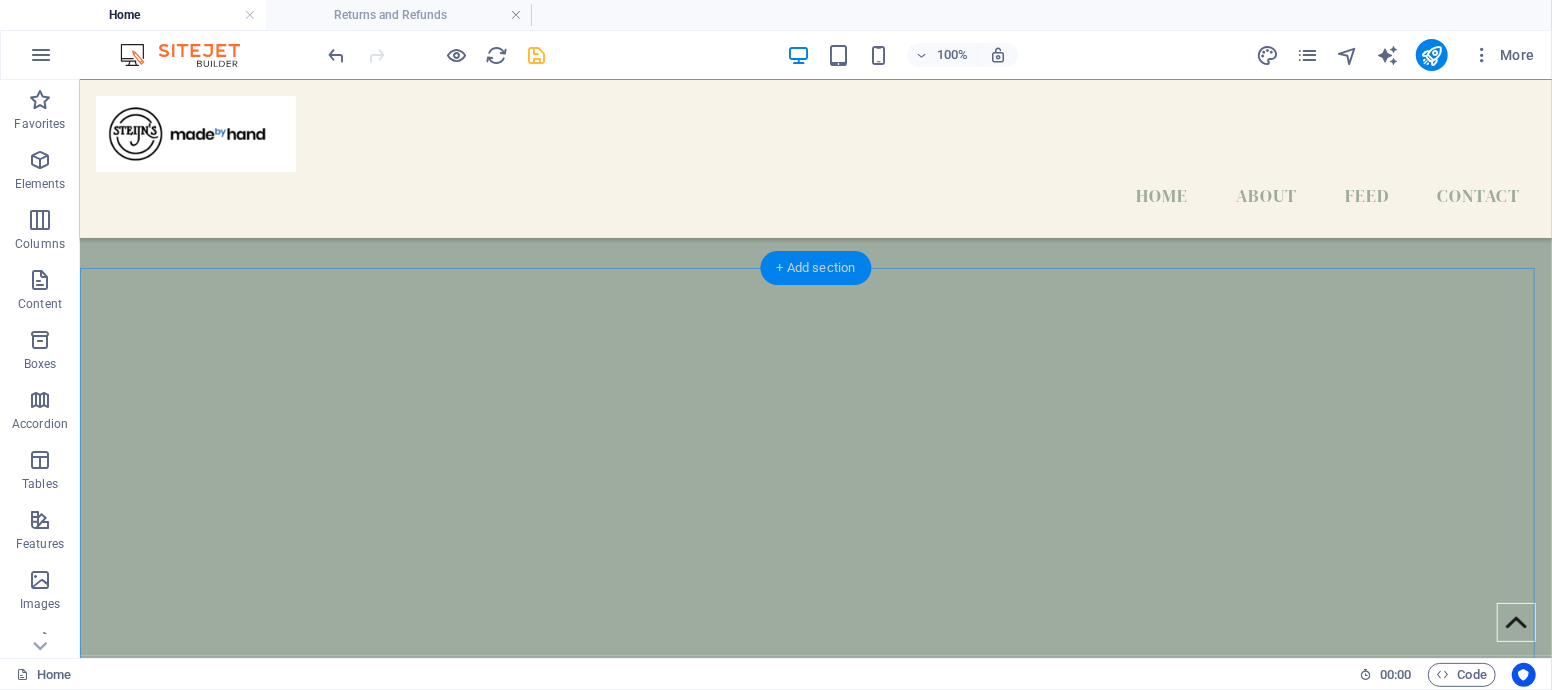 drag, startPoint x: 819, startPoint y: 261, endPoint x: 395, endPoint y: 182, distance: 431.29688 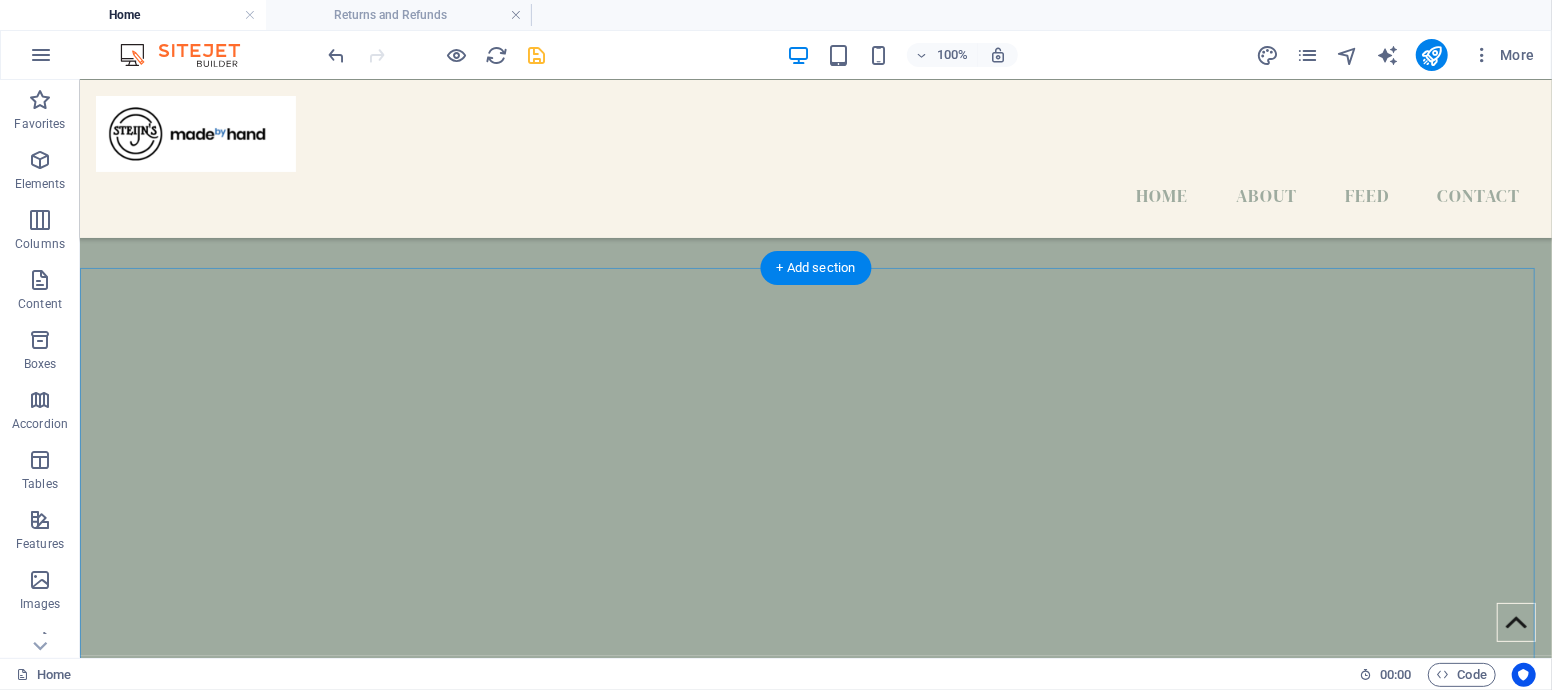 scroll, scrollTop: 686, scrollLeft: 0, axis: vertical 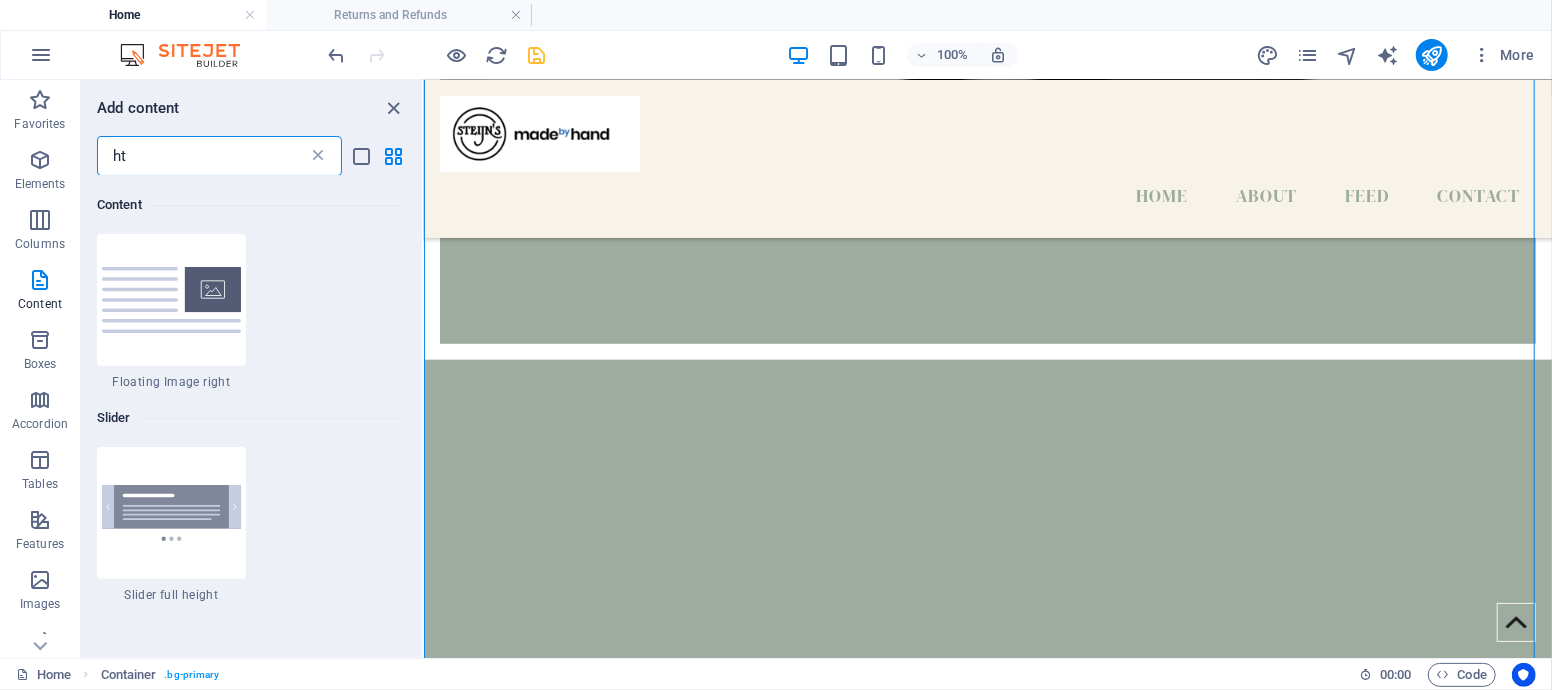 click at bounding box center [318, 156] 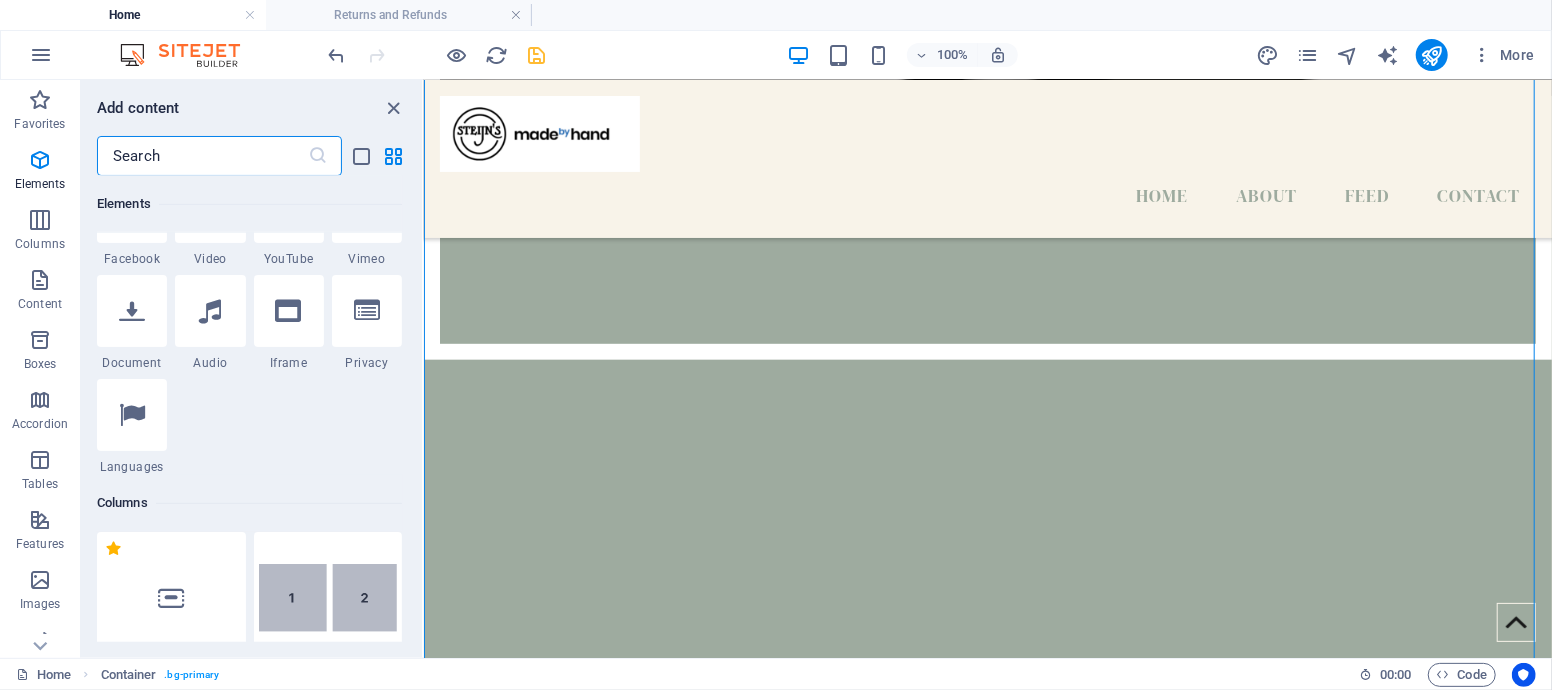 scroll, scrollTop: 358, scrollLeft: 0, axis: vertical 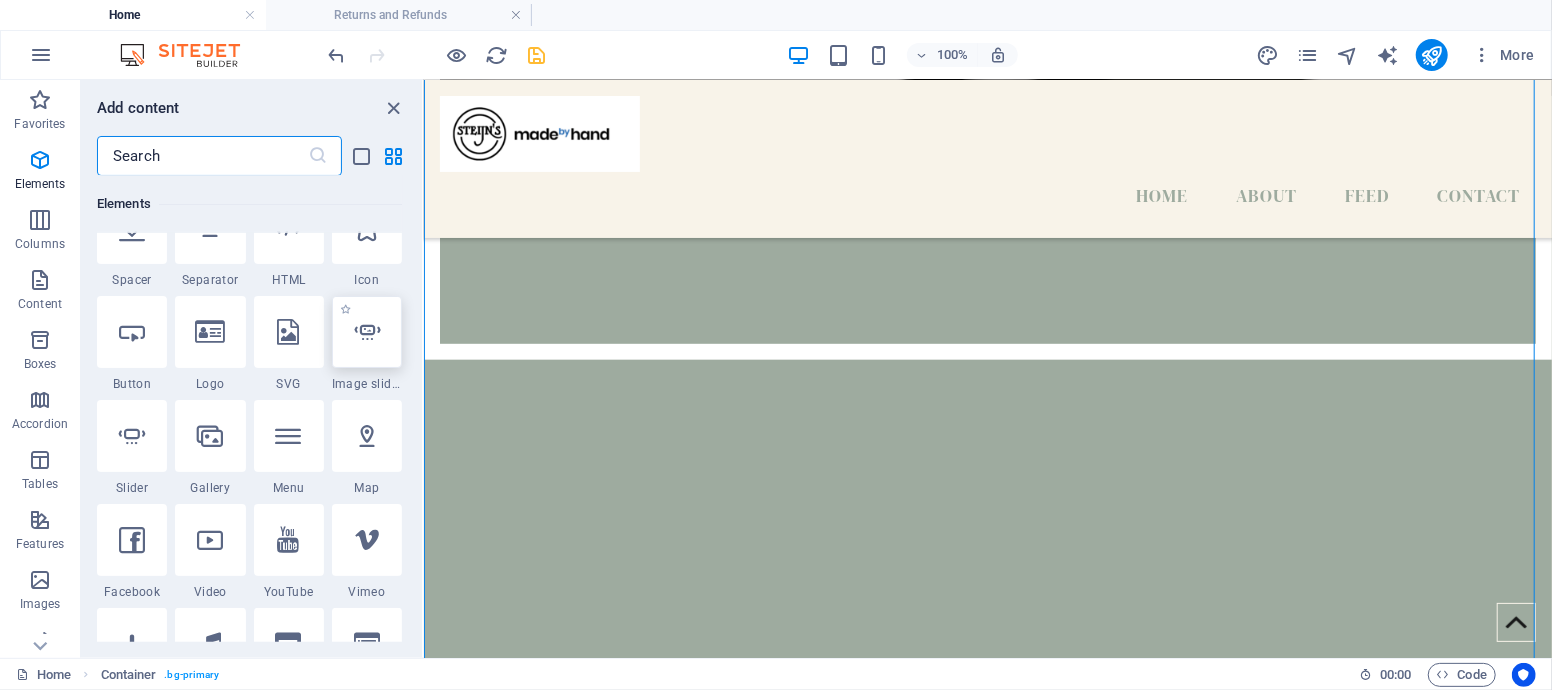 click at bounding box center [367, 332] 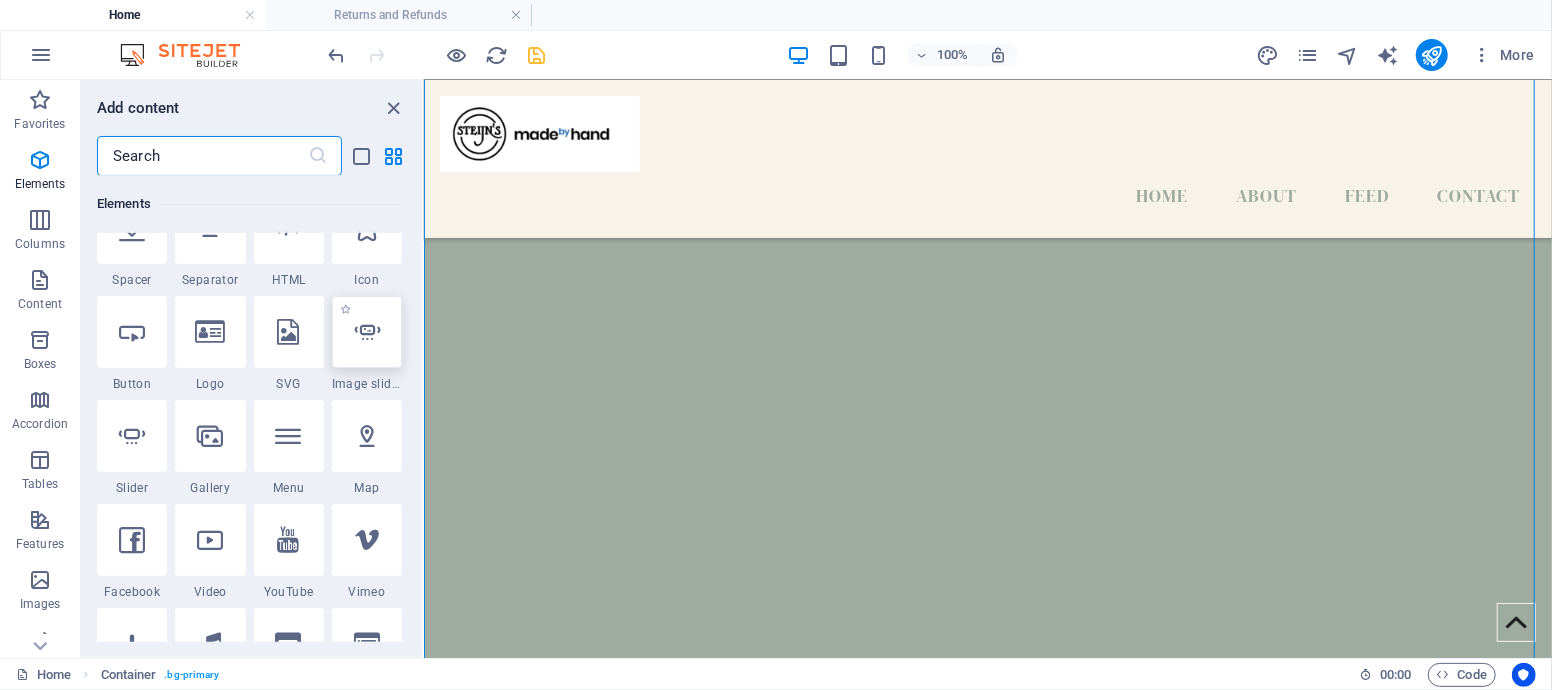 select on "ms" 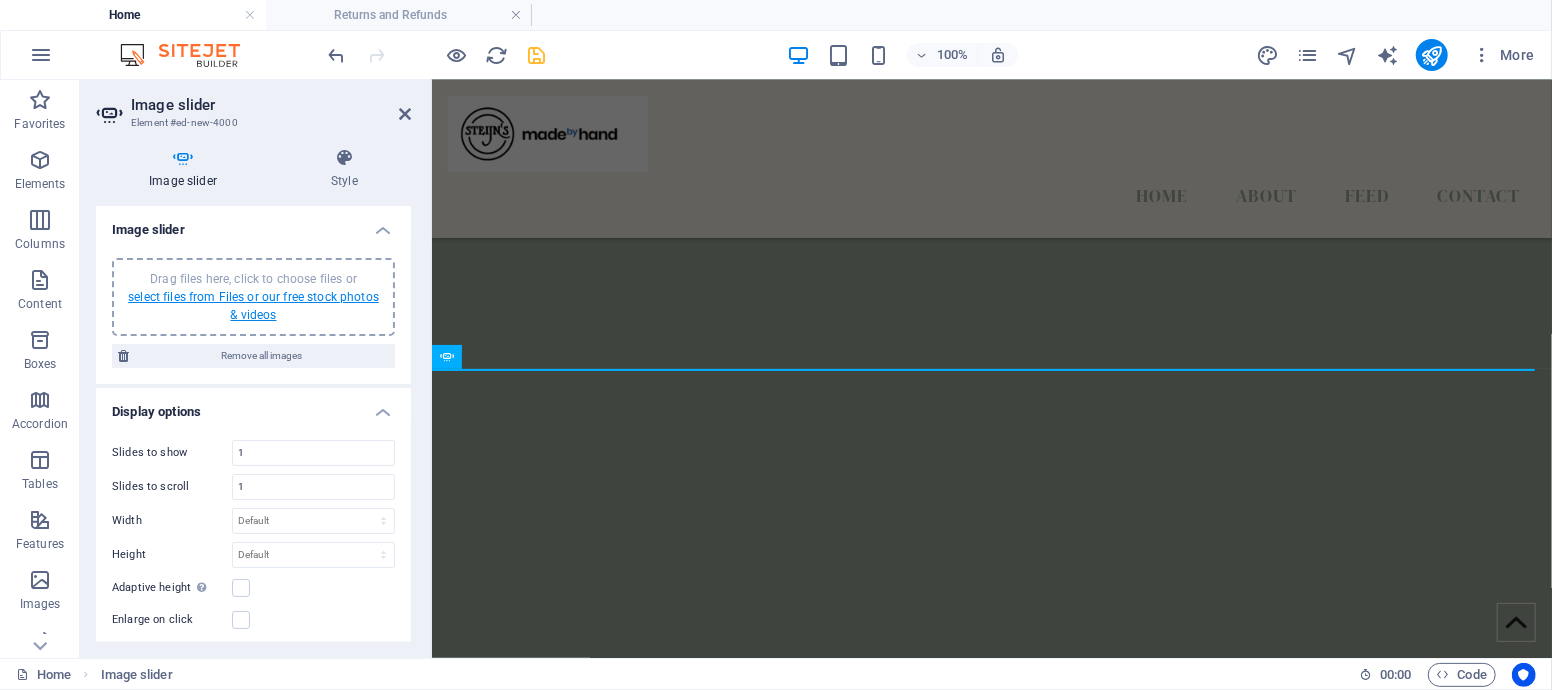 click on "select files from Files or our free stock photos & videos" at bounding box center [253, 306] 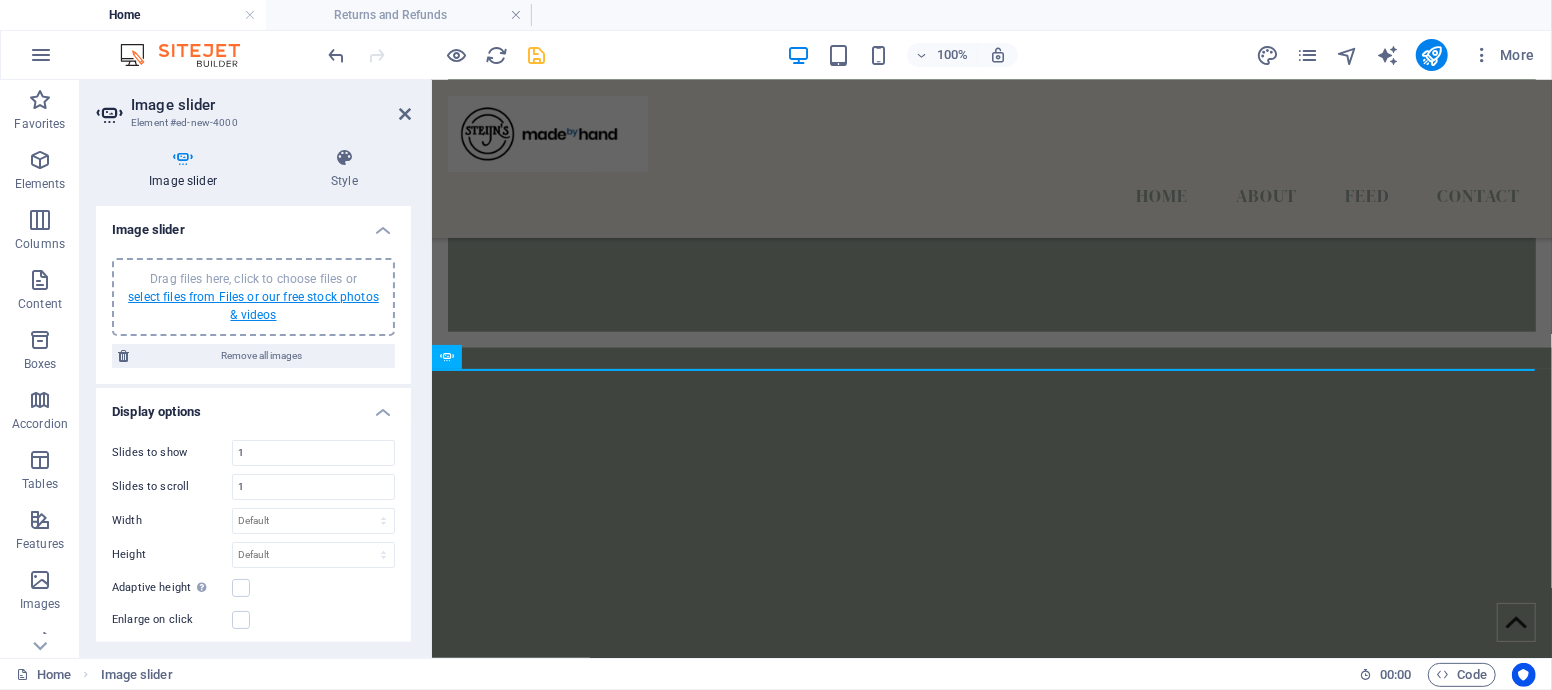 scroll, scrollTop: 1469, scrollLeft: 0, axis: vertical 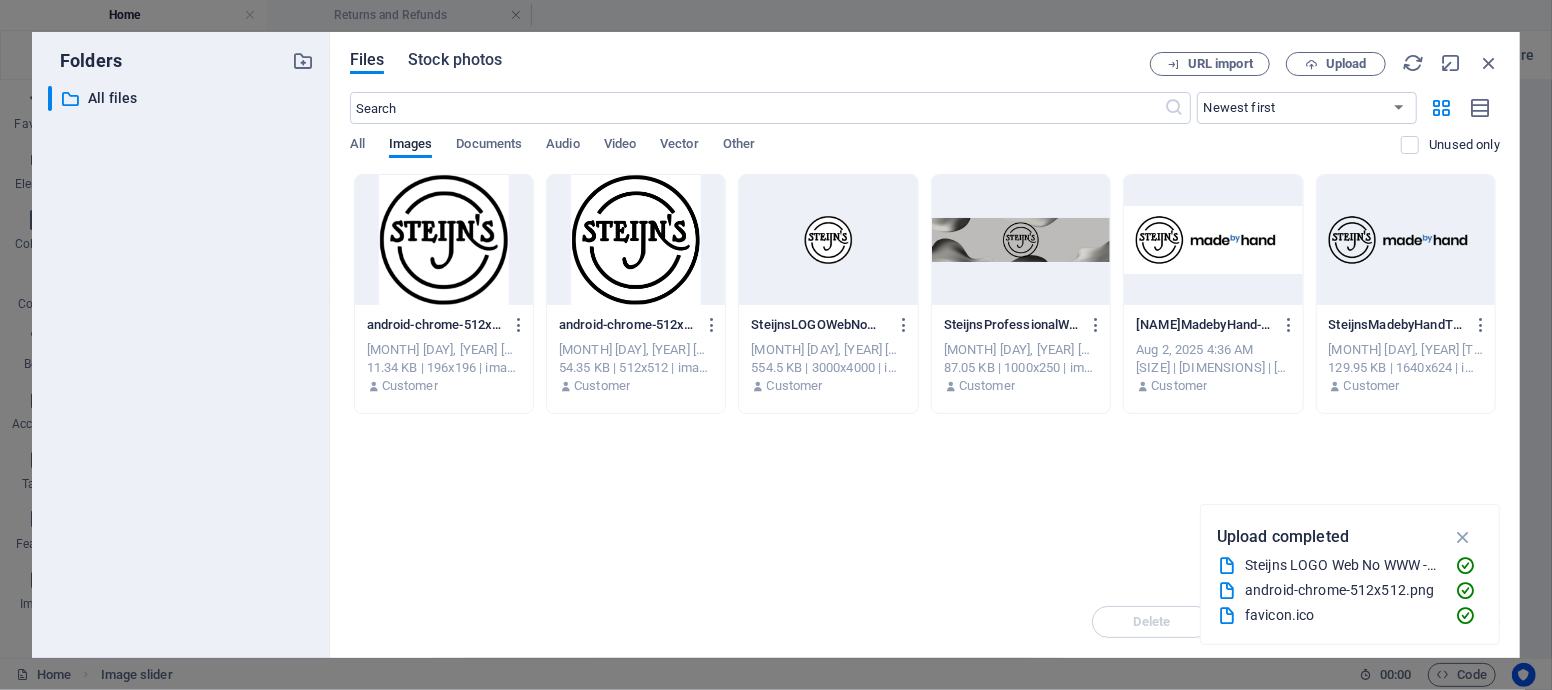 click on "Stock photos" at bounding box center (455, 60) 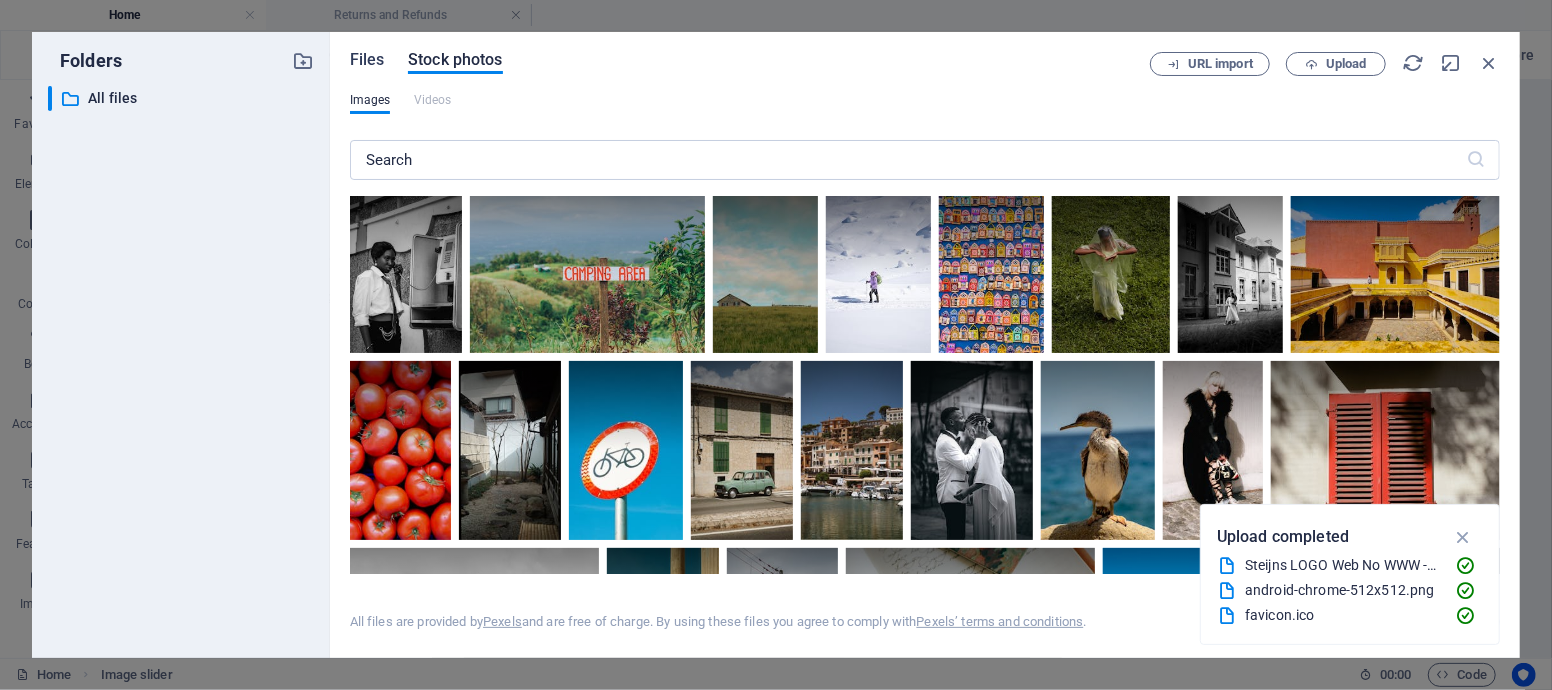 click on "Files" at bounding box center (367, 60) 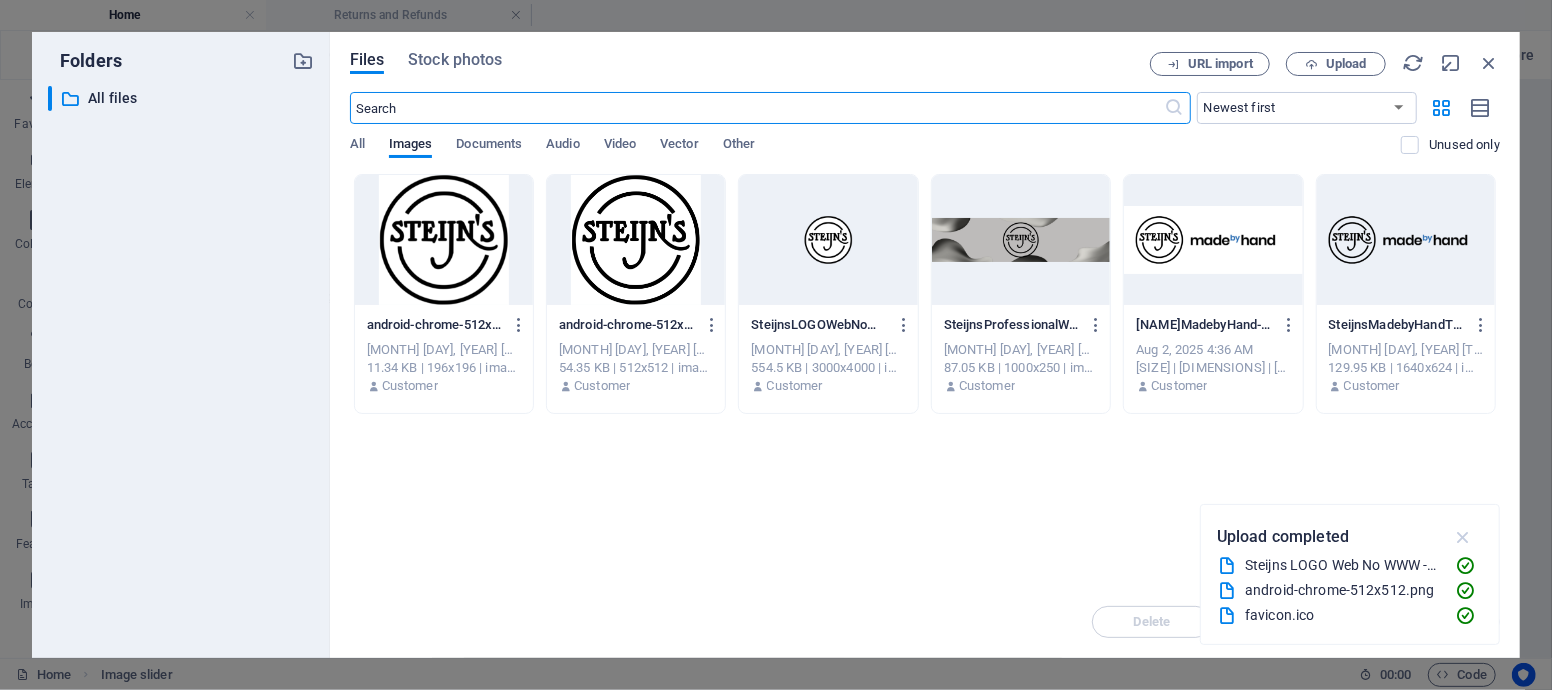 click at bounding box center (1463, 537) 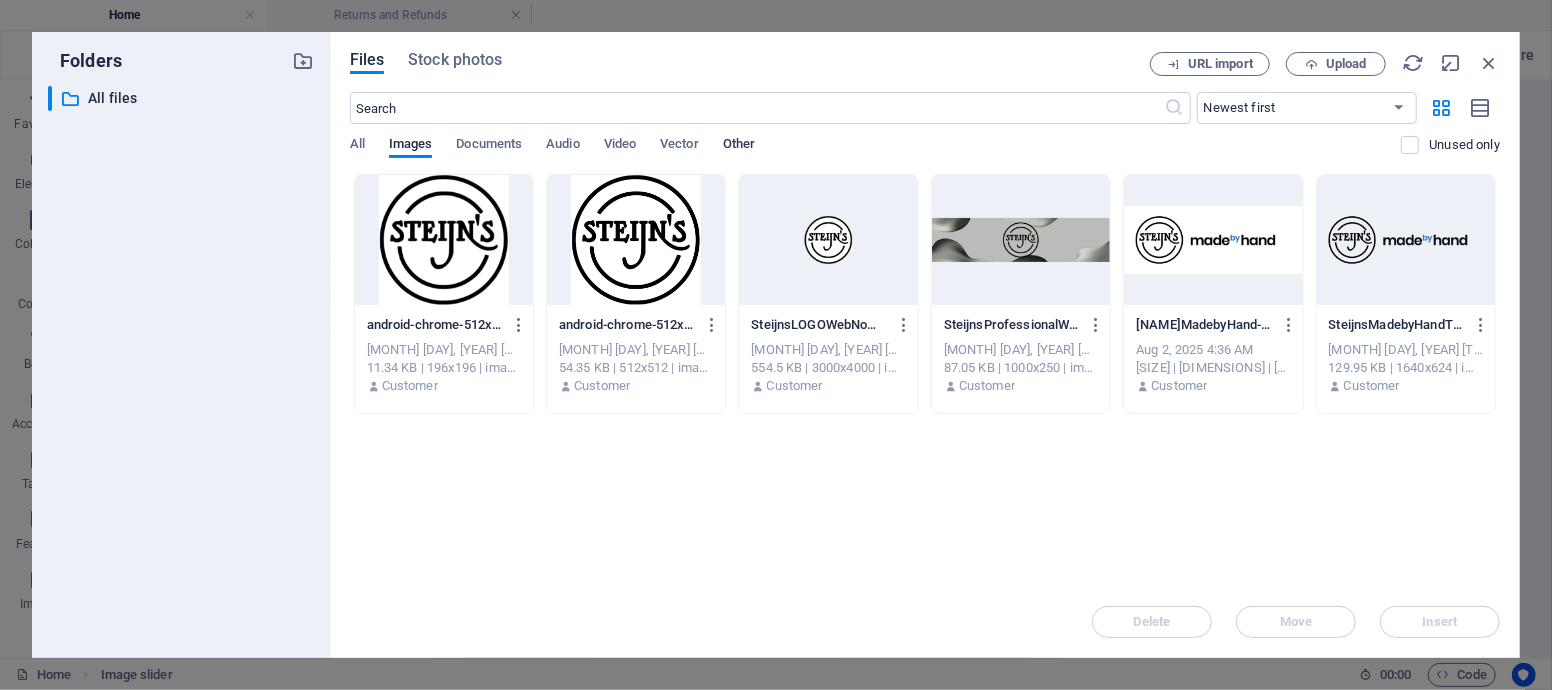 click on "Other" at bounding box center [739, 146] 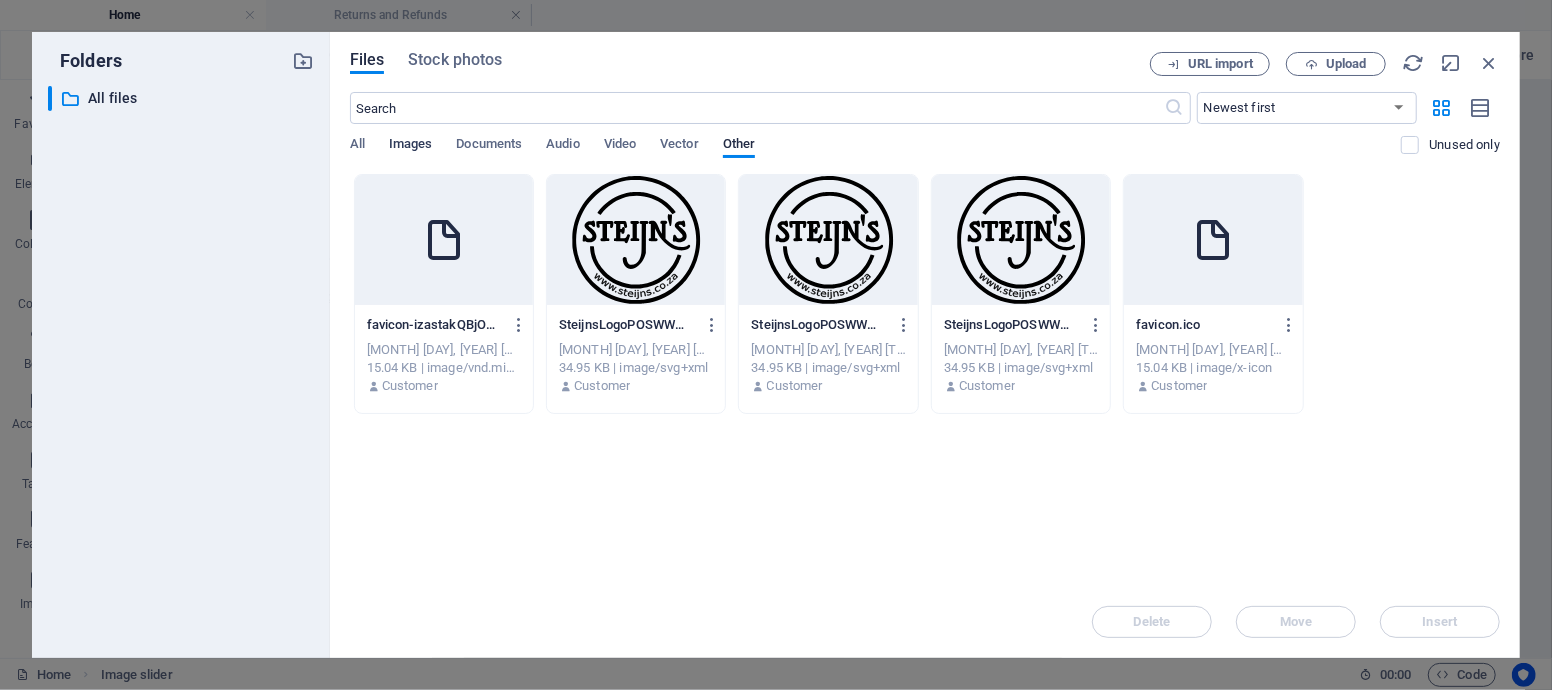 click on "Images" at bounding box center (411, 146) 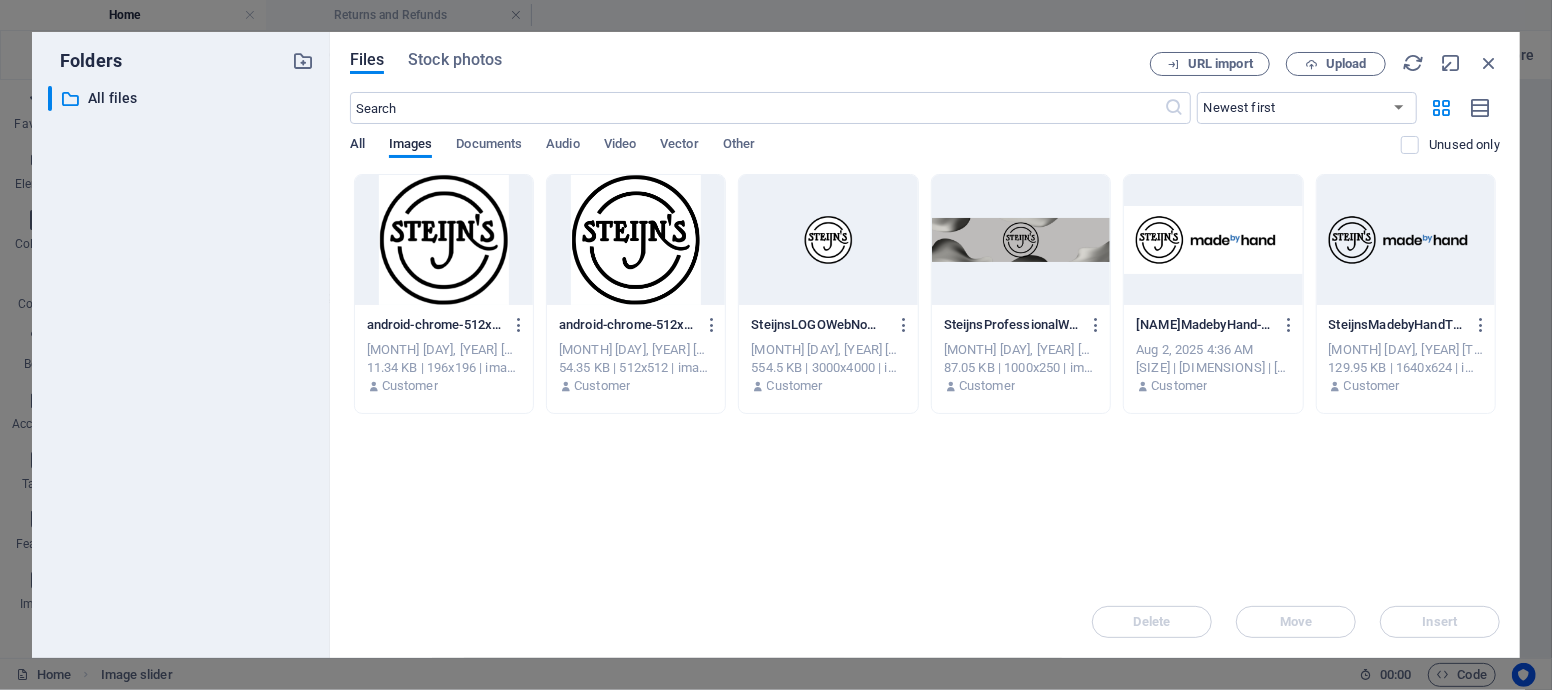 click on "All" at bounding box center (357, 146) 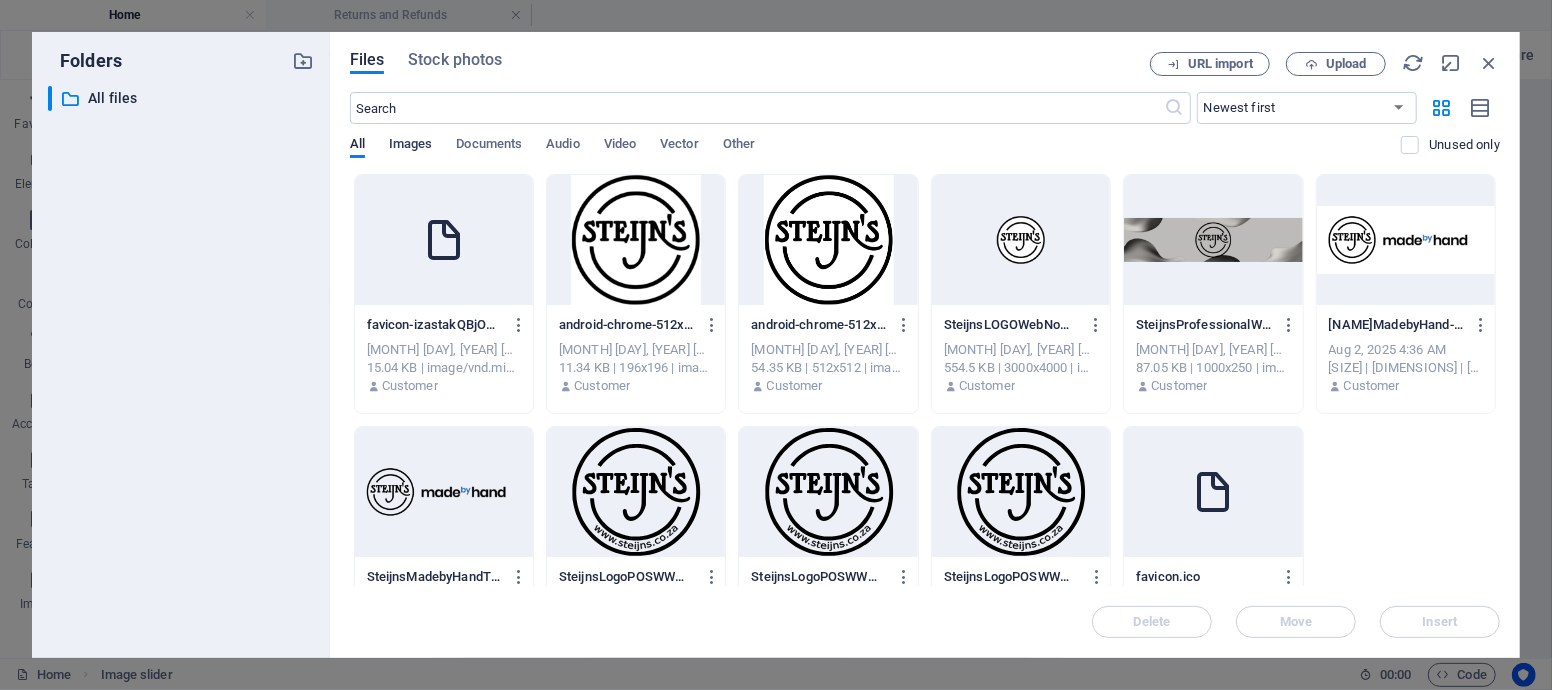 click on "Images" at bounding box center [411, 146] 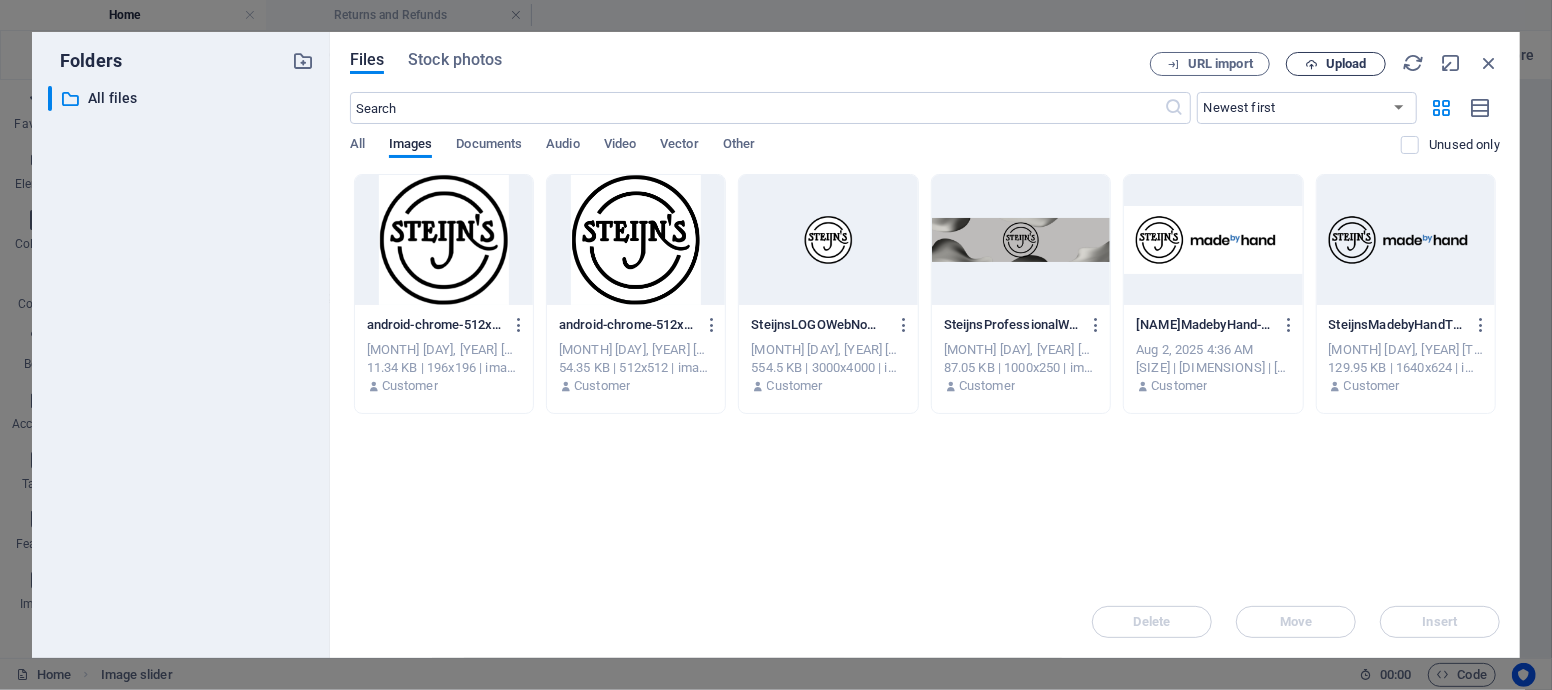 click on "Upload" at bounding box center (1346, 64) 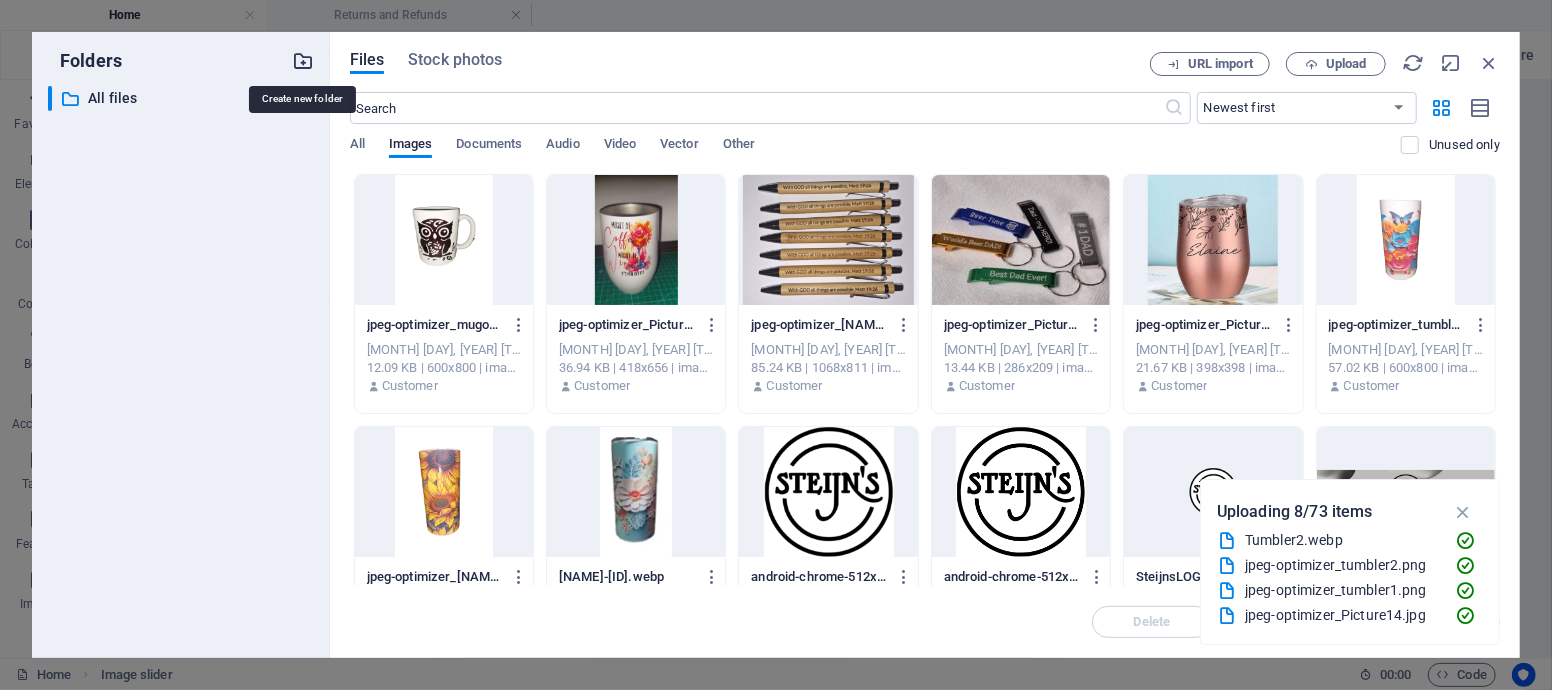 click at bounding box center [303, 61] 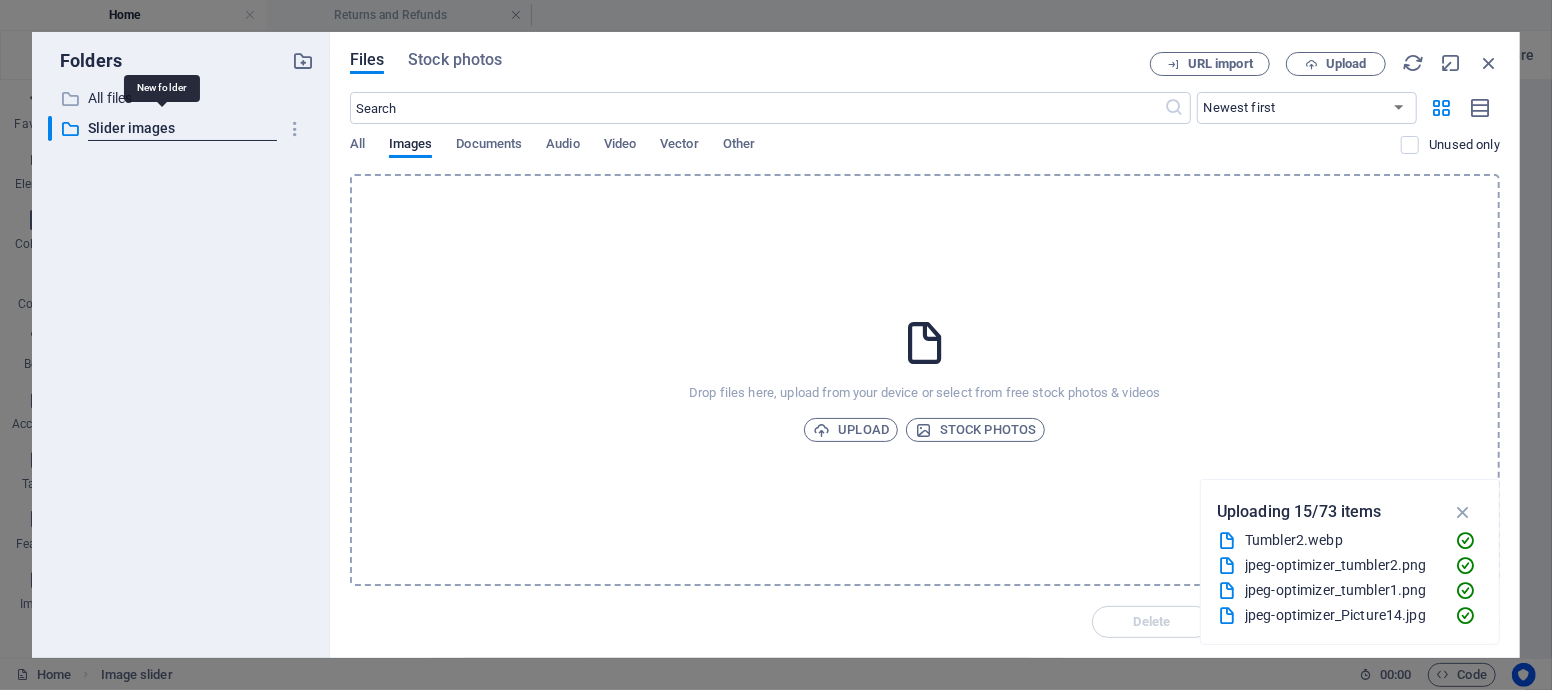 type on "Slider images" 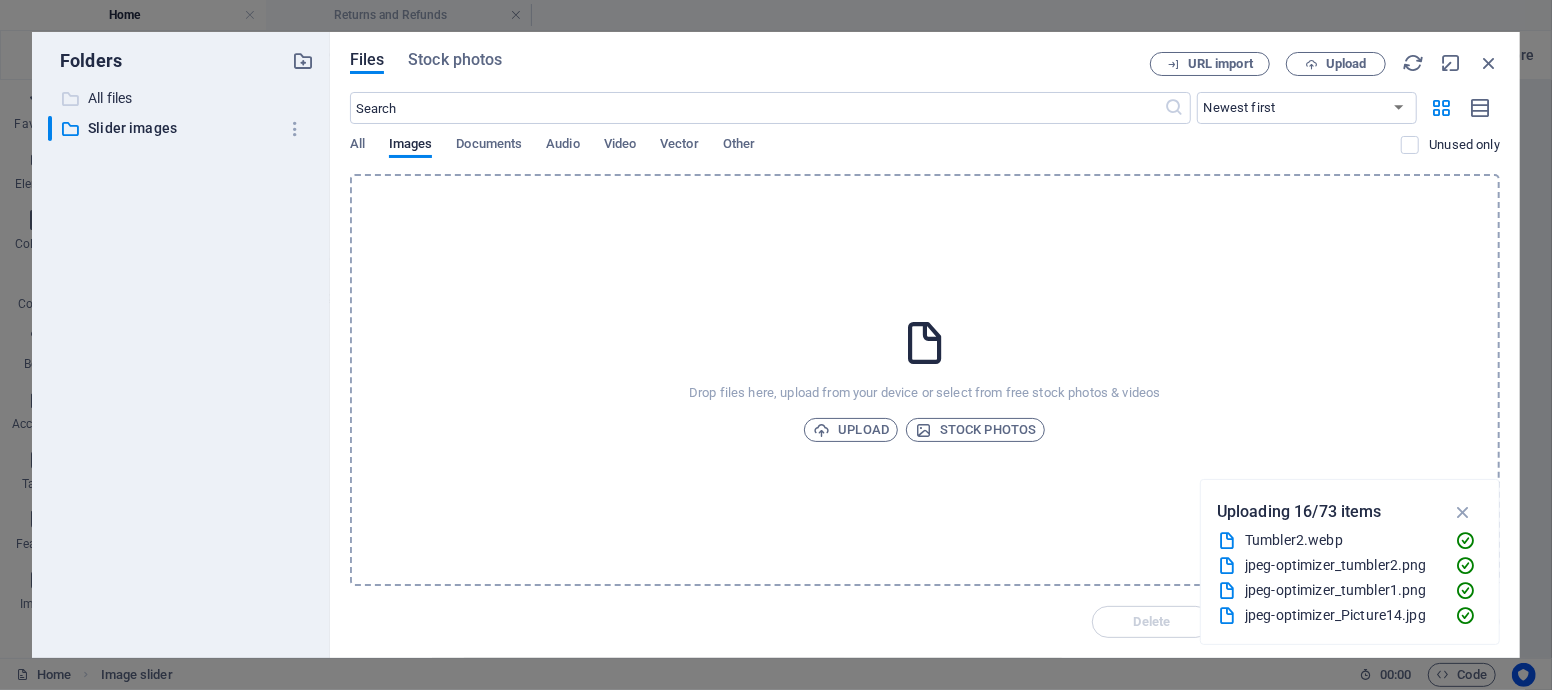 click on "All files" at bounding box center (182, 98) 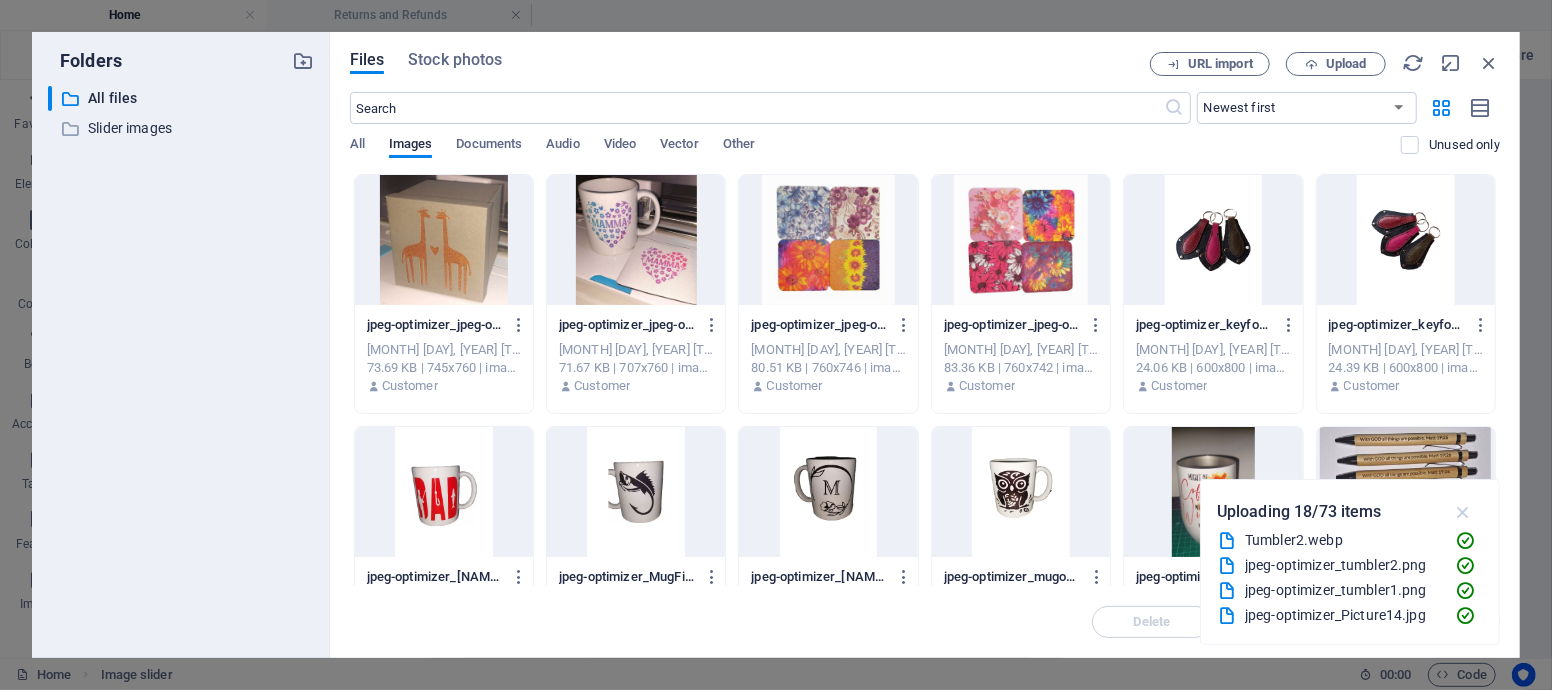 click at bounding box center [1463, 512] 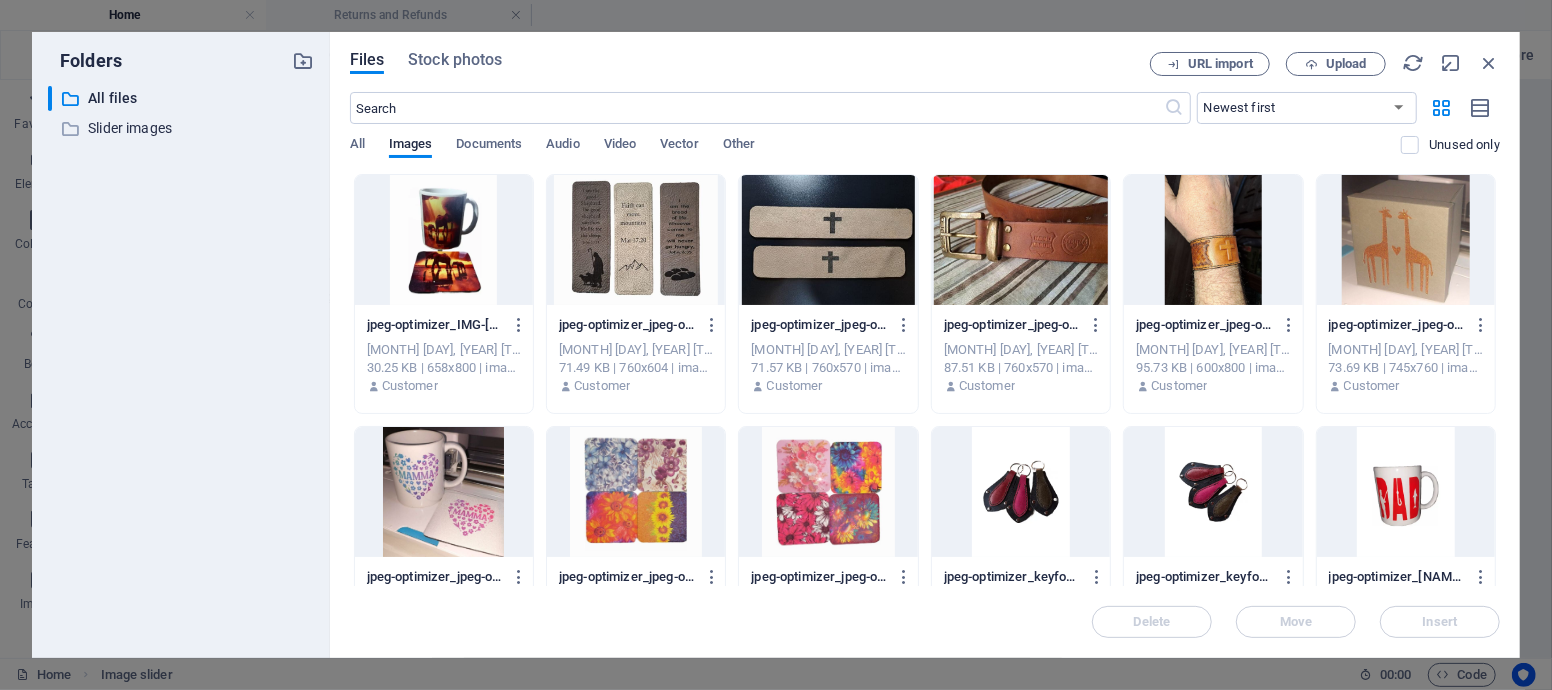 click at bounding box center (444, 240) 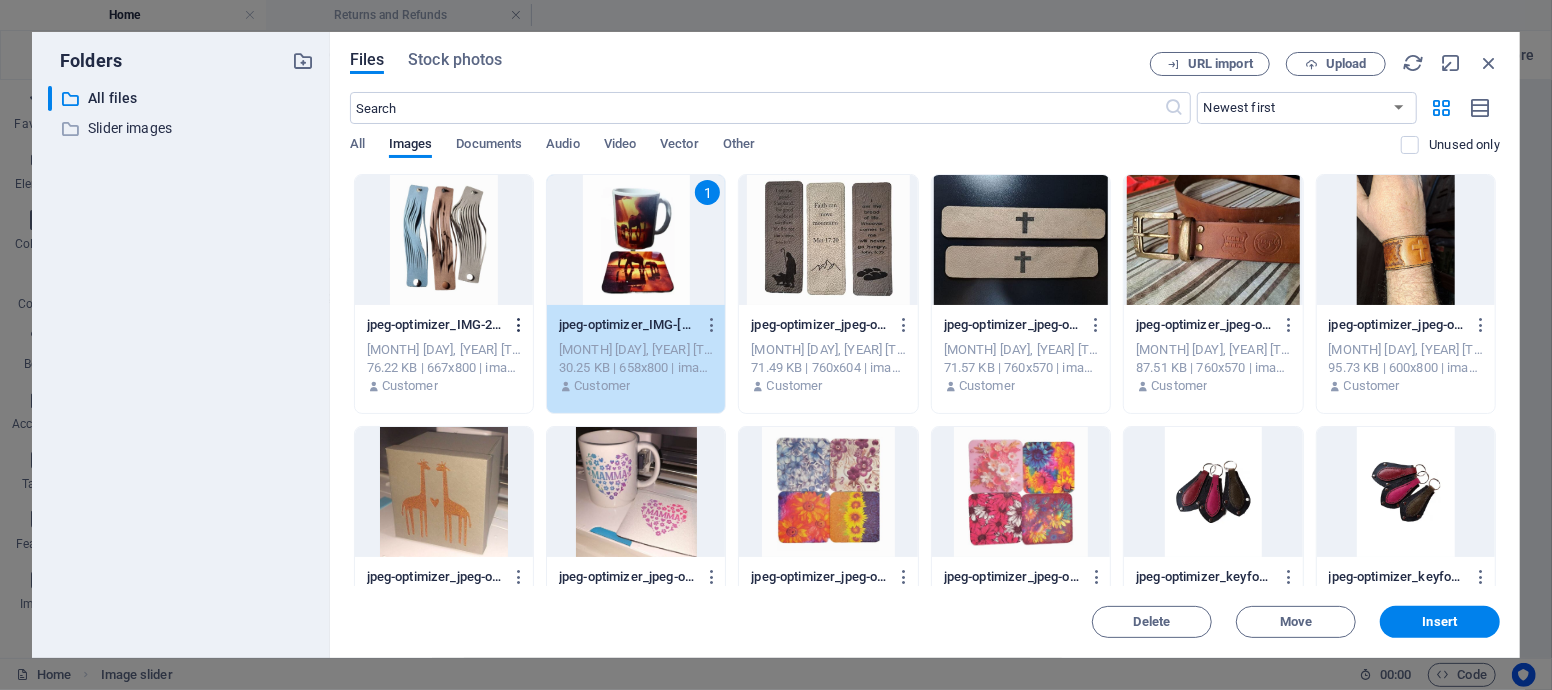 click at bounding box center [519, 325] 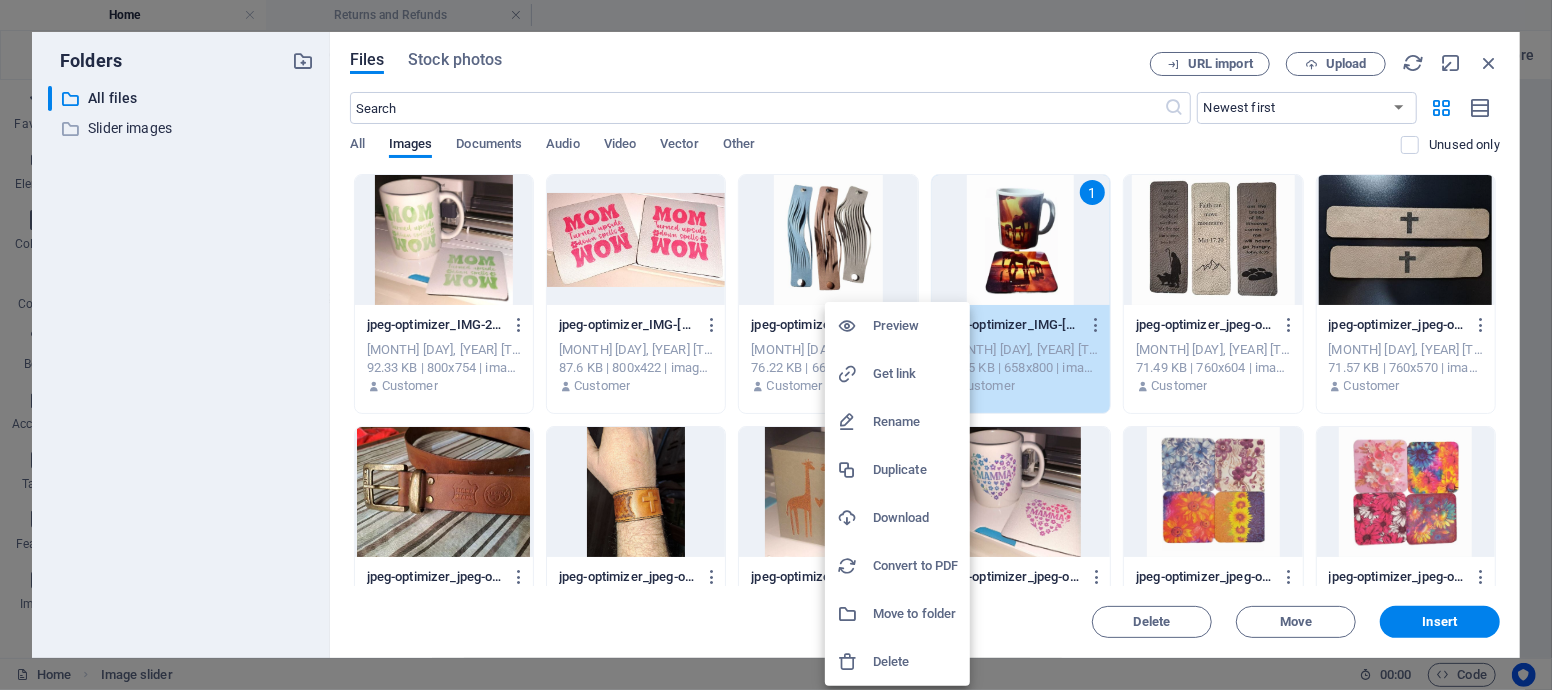 click at bounding box center [776, 345] 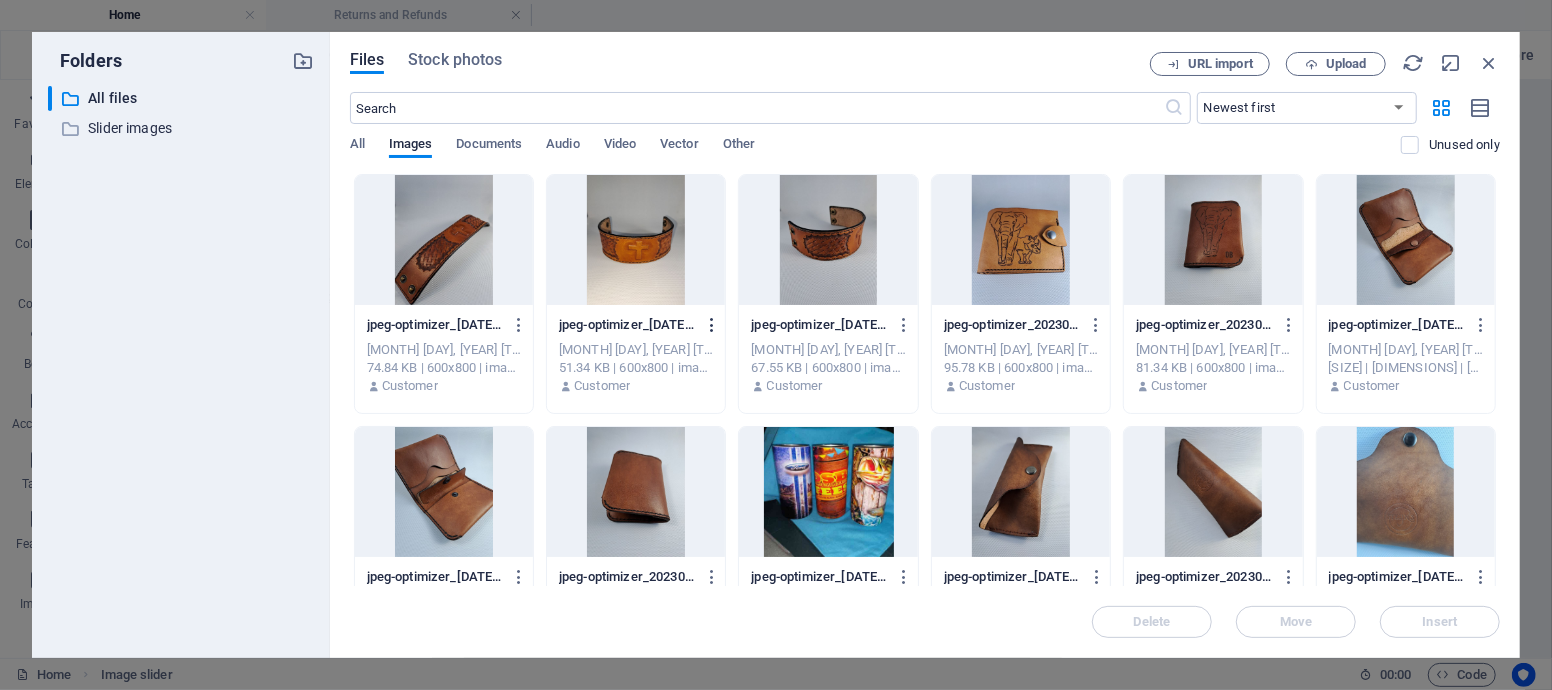 click at bounding box center [712, 325] 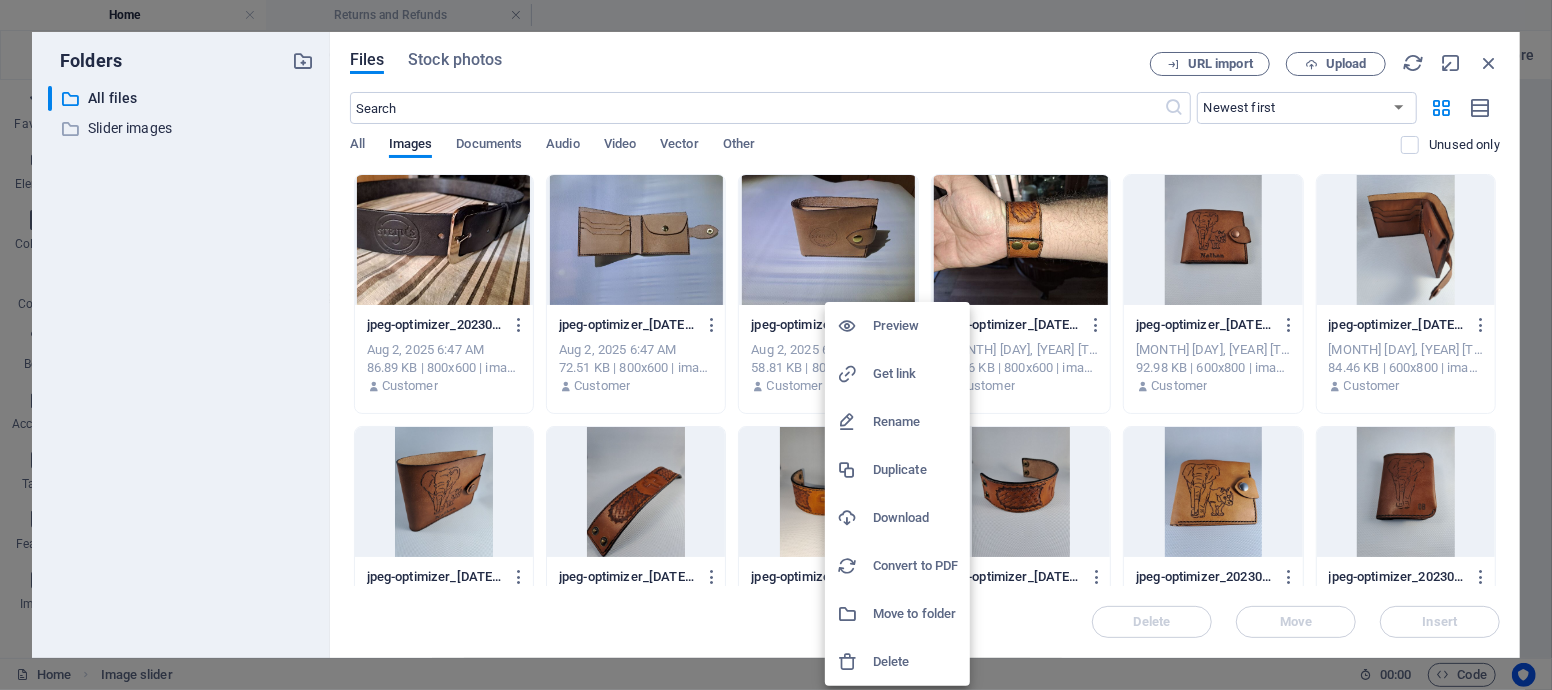 click at bounding box center [776, 345] 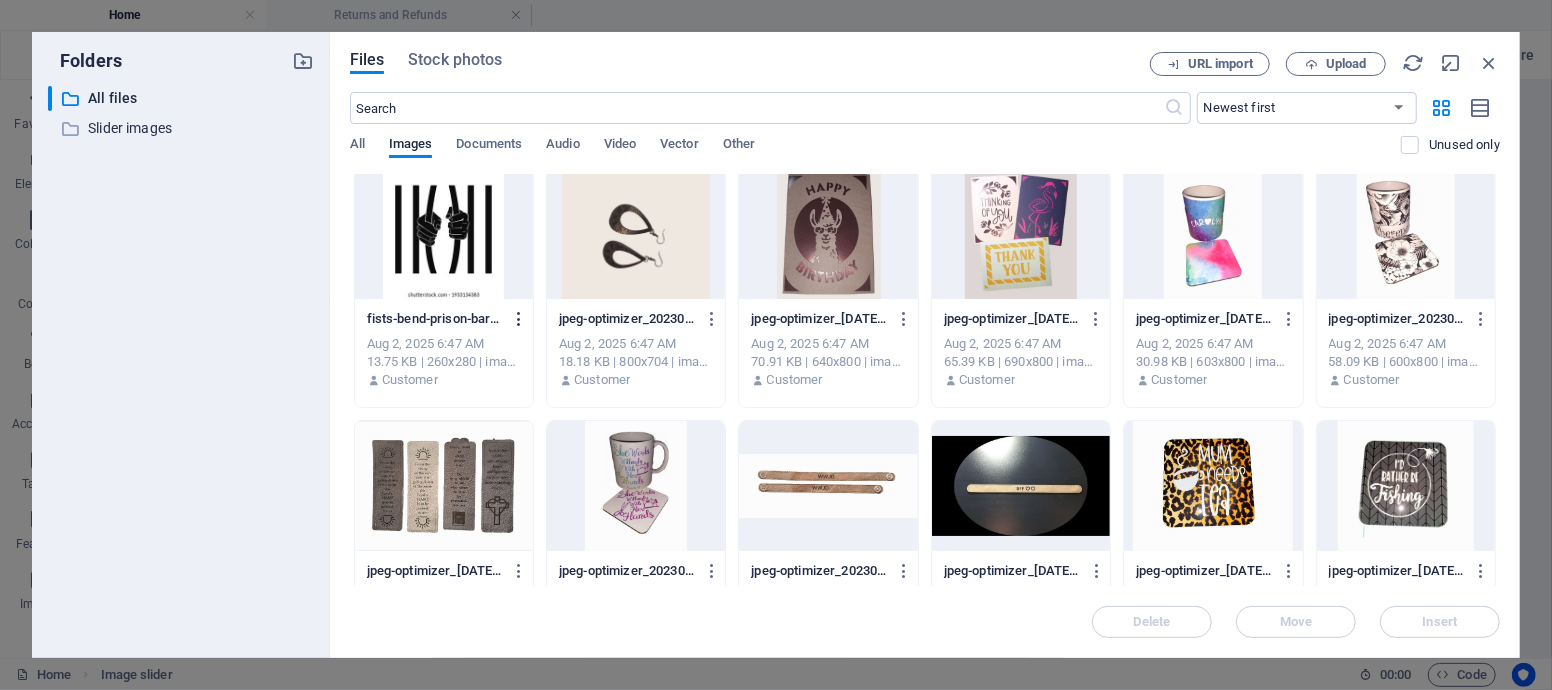 click at bounding box center [519, 319] 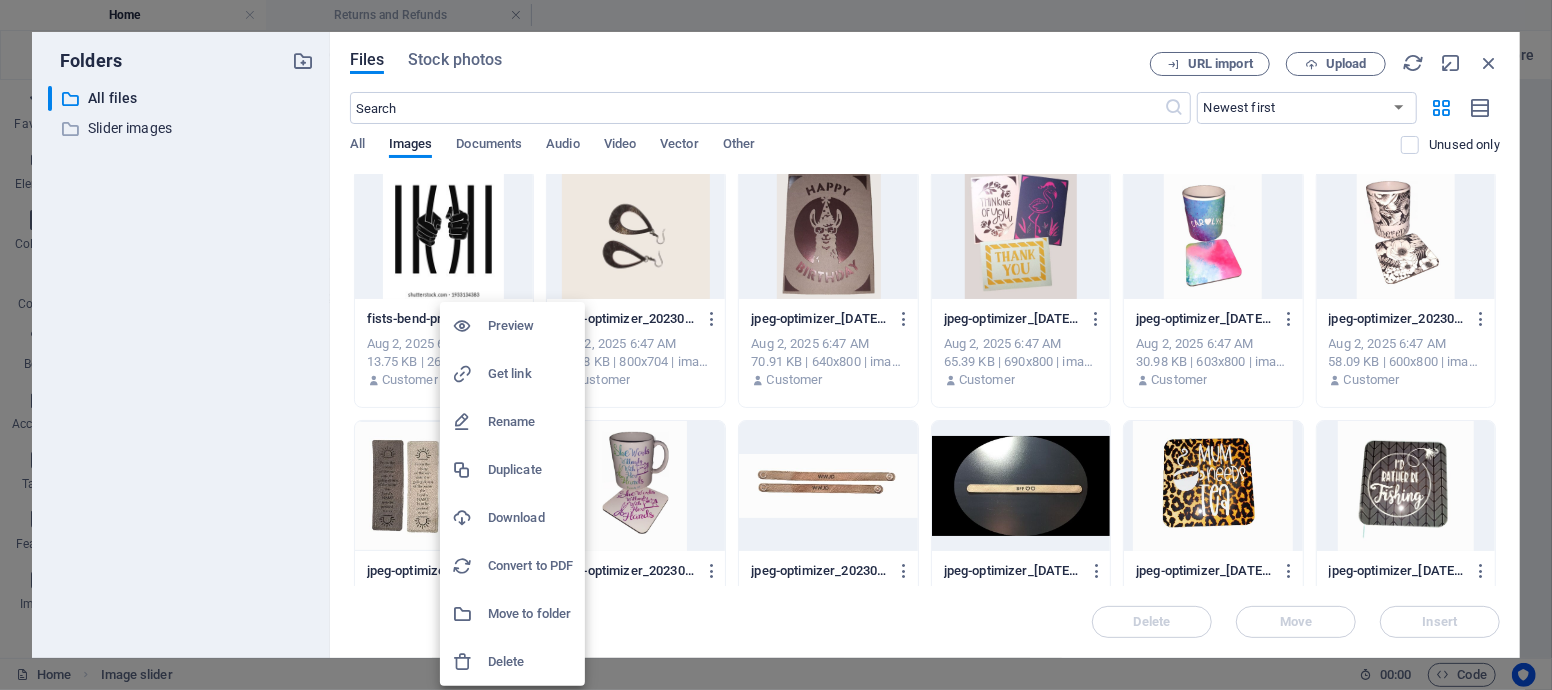 click on "Delete" at bounding box center (530, 662) 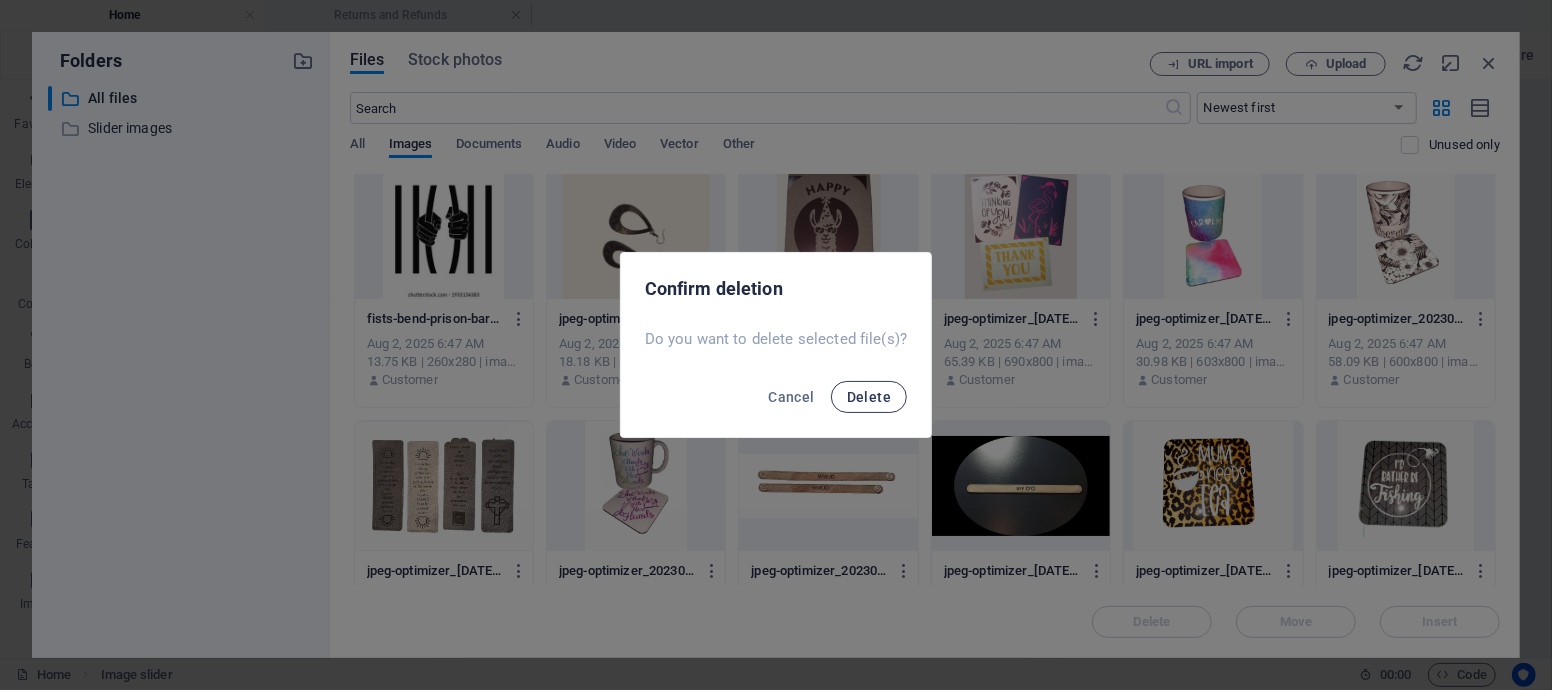 click on "Delete" at bounding box center (869, 397) 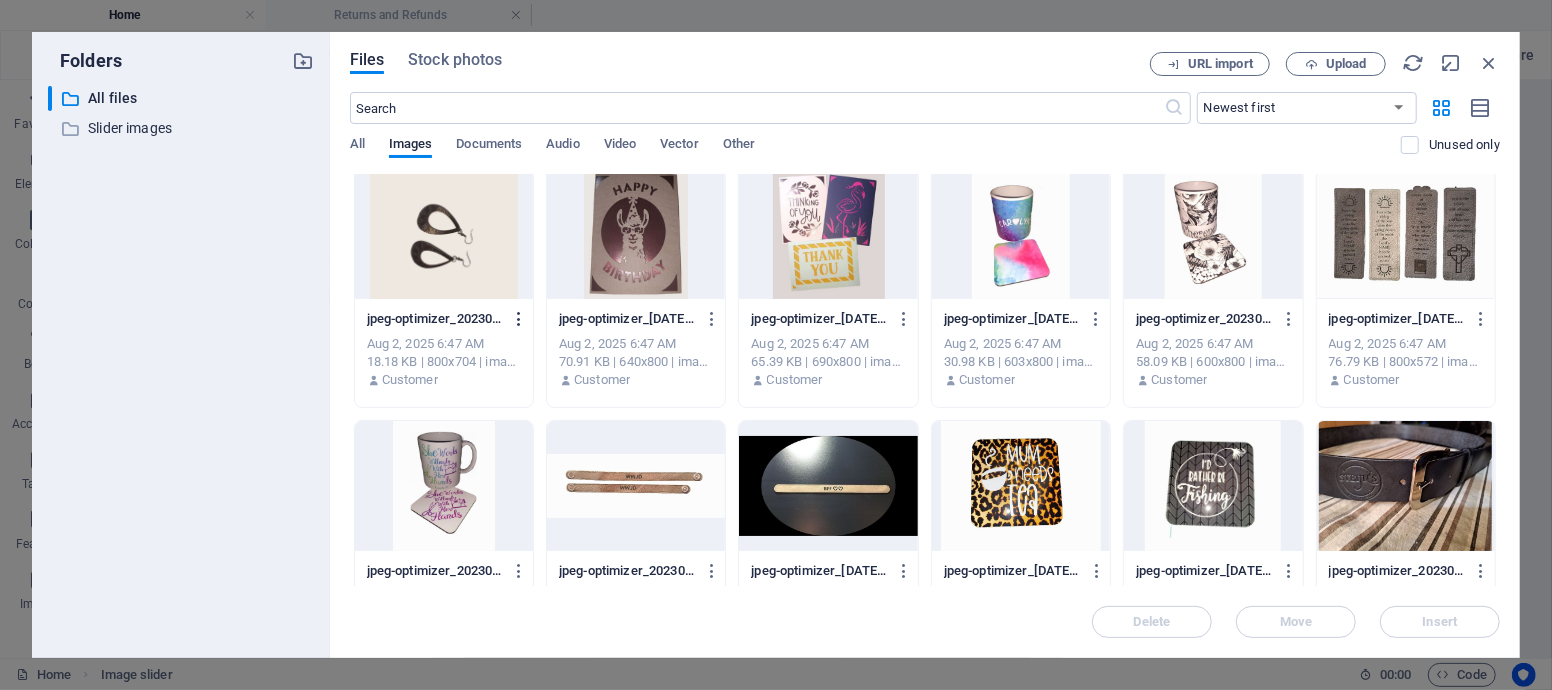 click at bounding box center (519, 319) 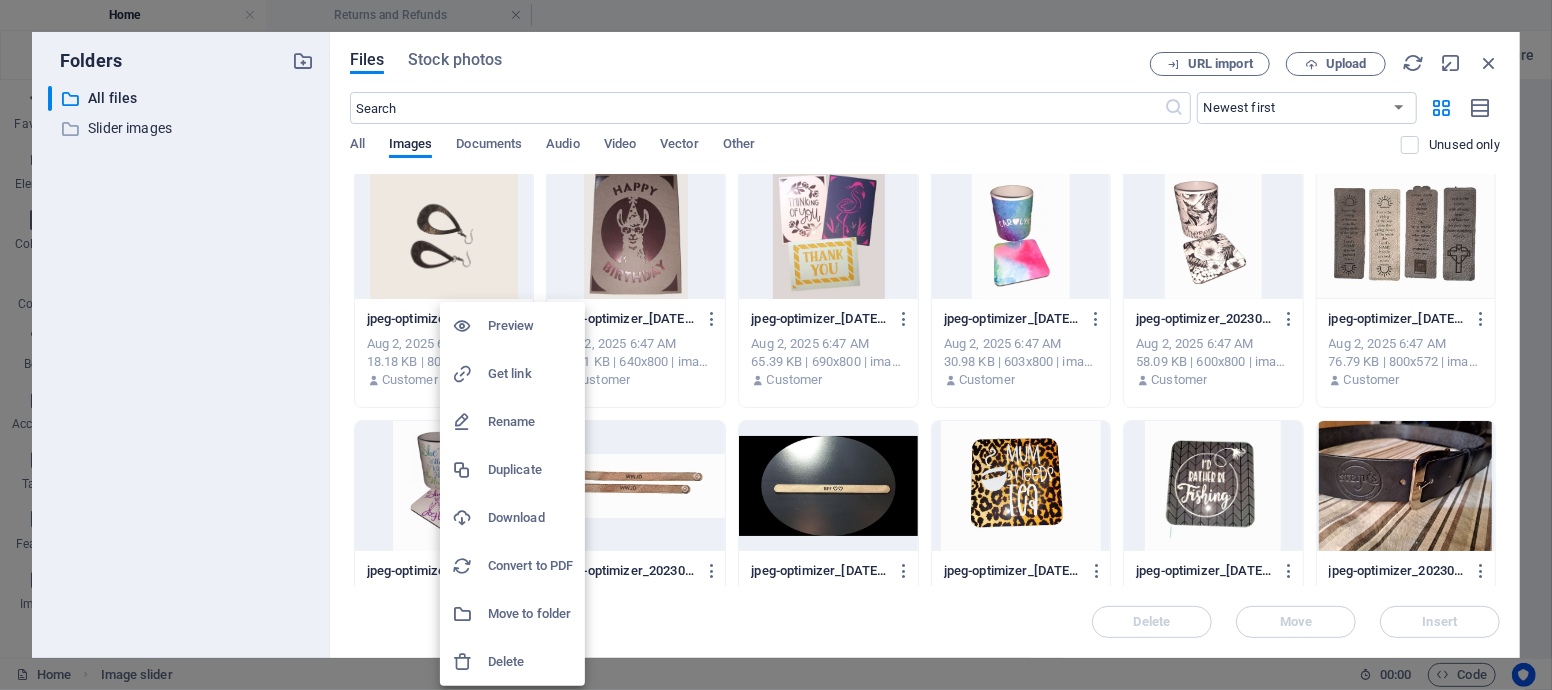 click on "Delete" at bounding box center (530, 662) 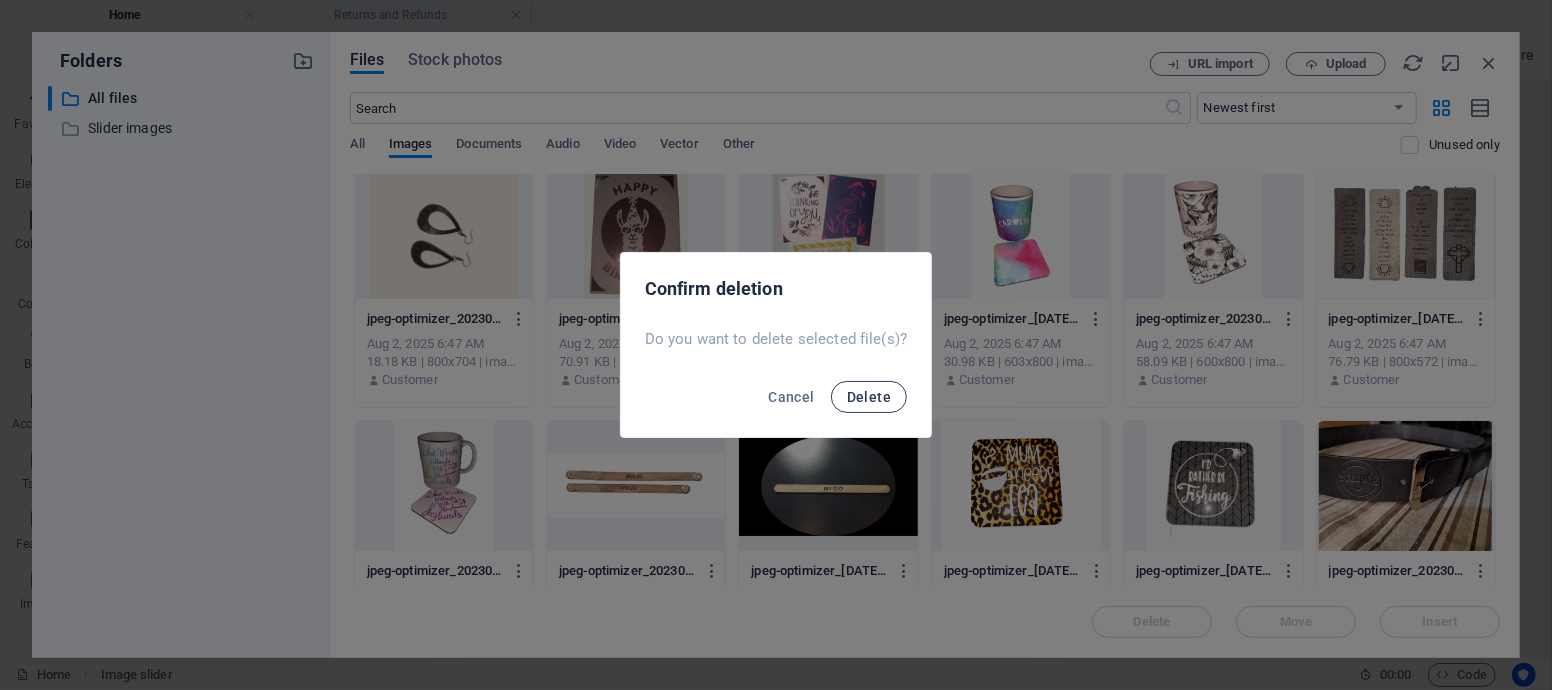 click on "Delete" at bounding box center (869, 397) 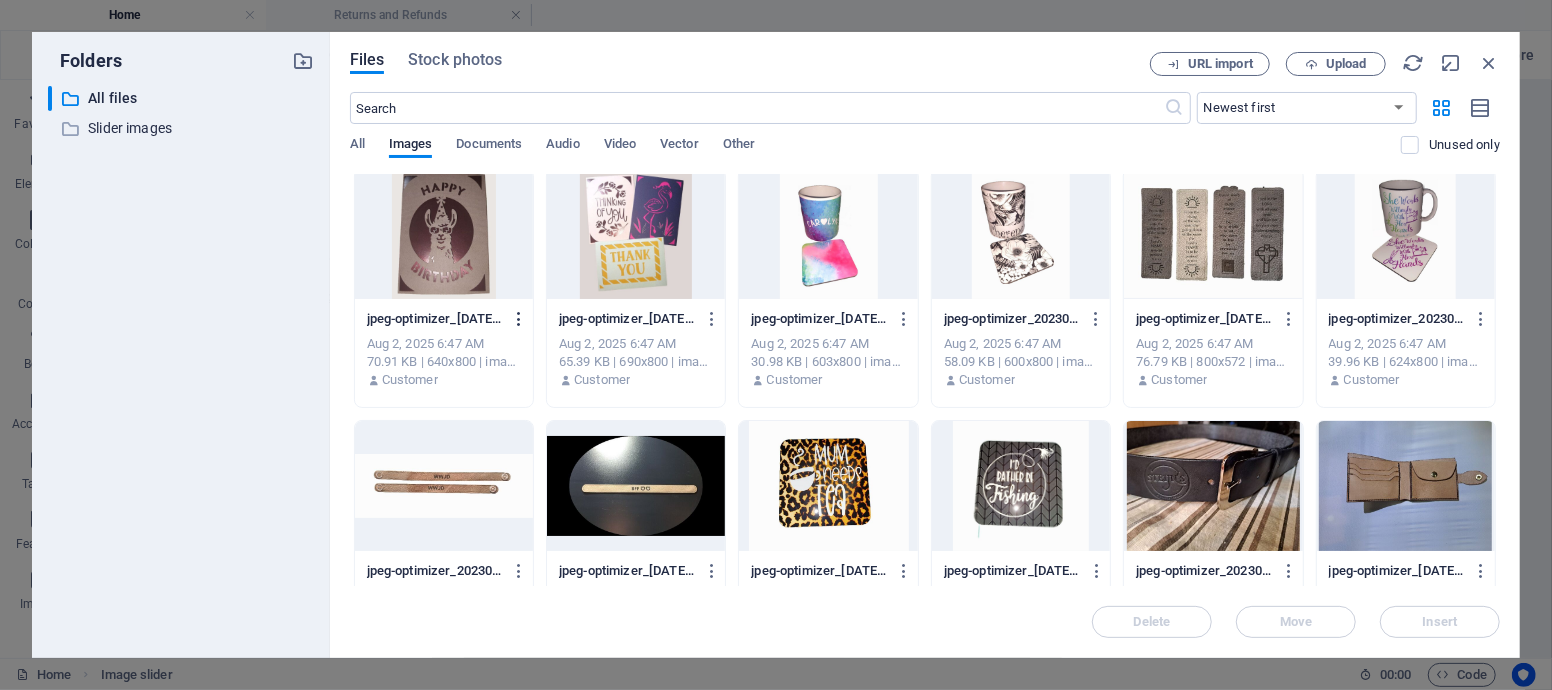 click at bounding box center (519, 319) 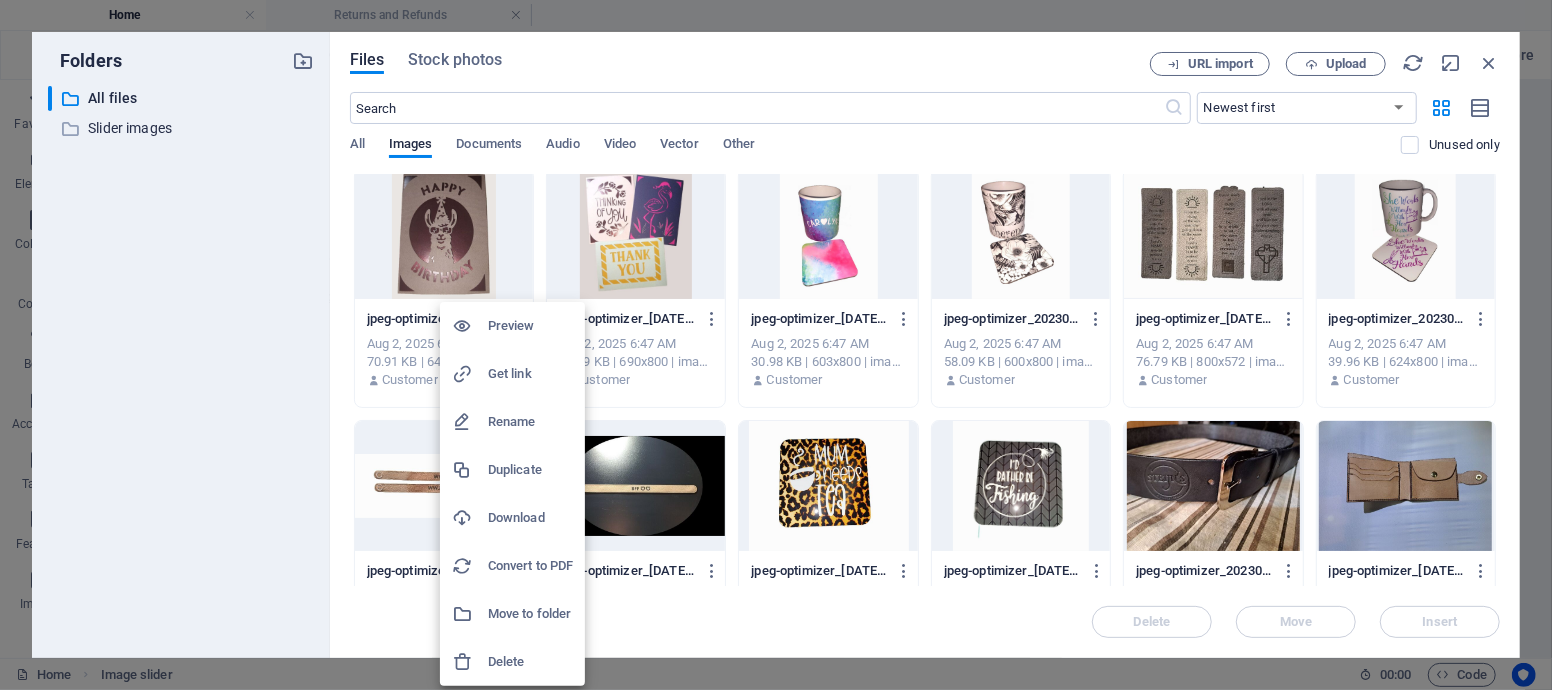 click on "Move to folder" at bounding box center [530, 614] 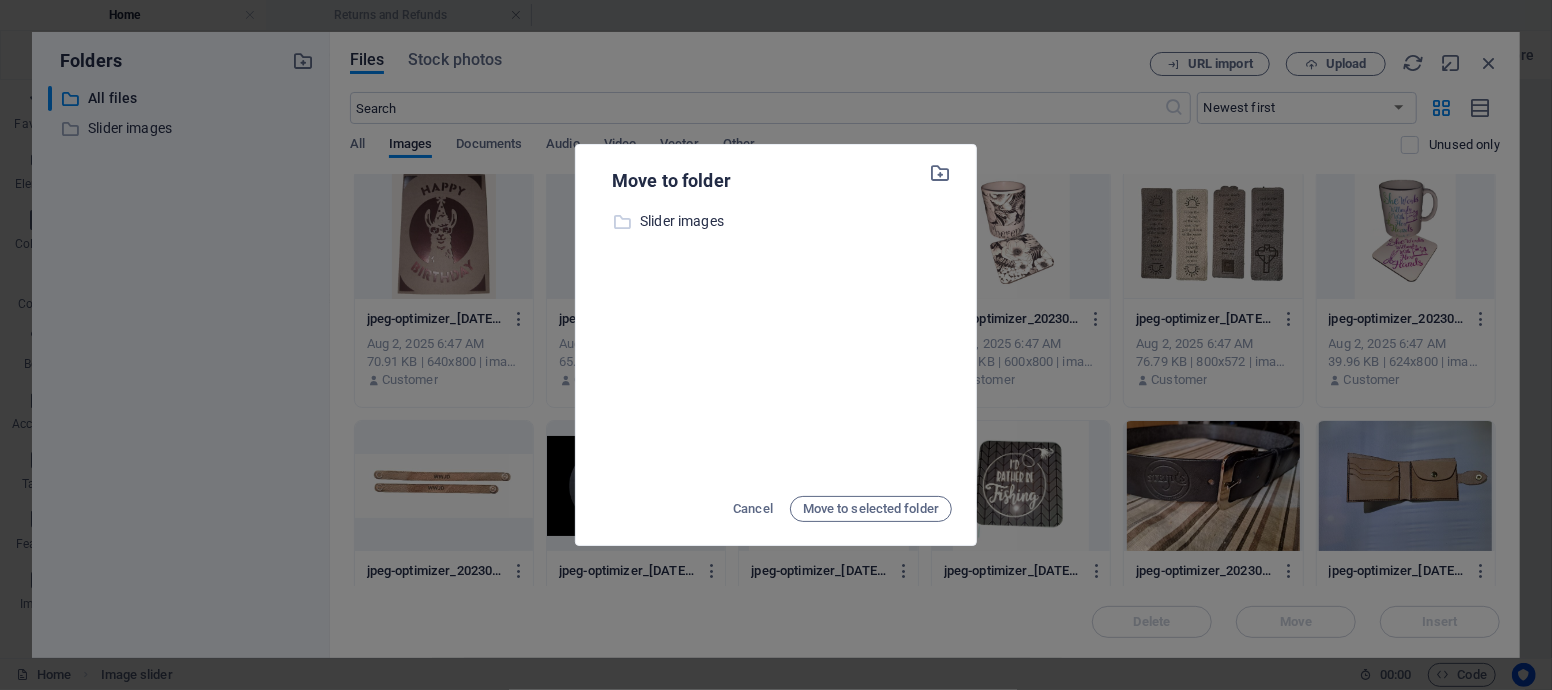 click on "Slider images" at bounding box center (796, 221) 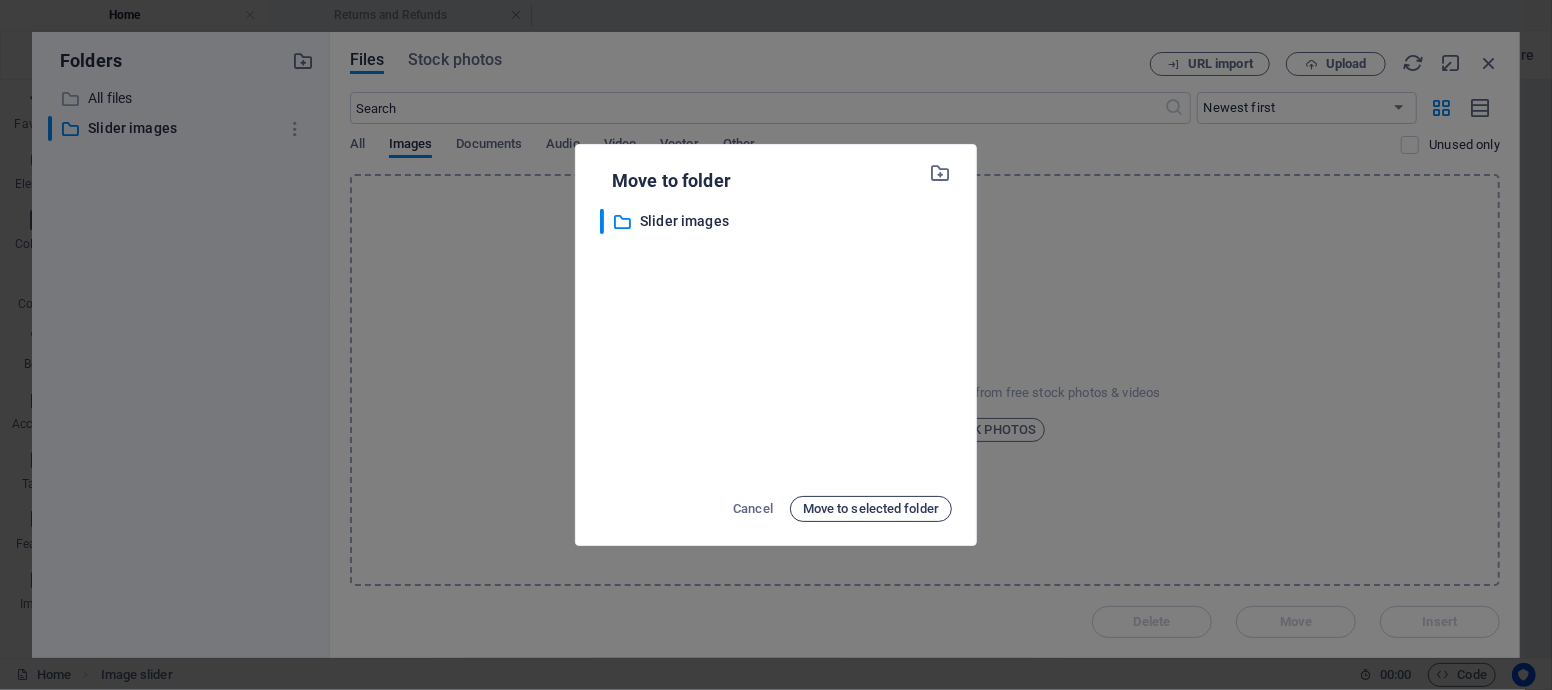 click on "Move to selected folder" at bounding box center [871, 509] 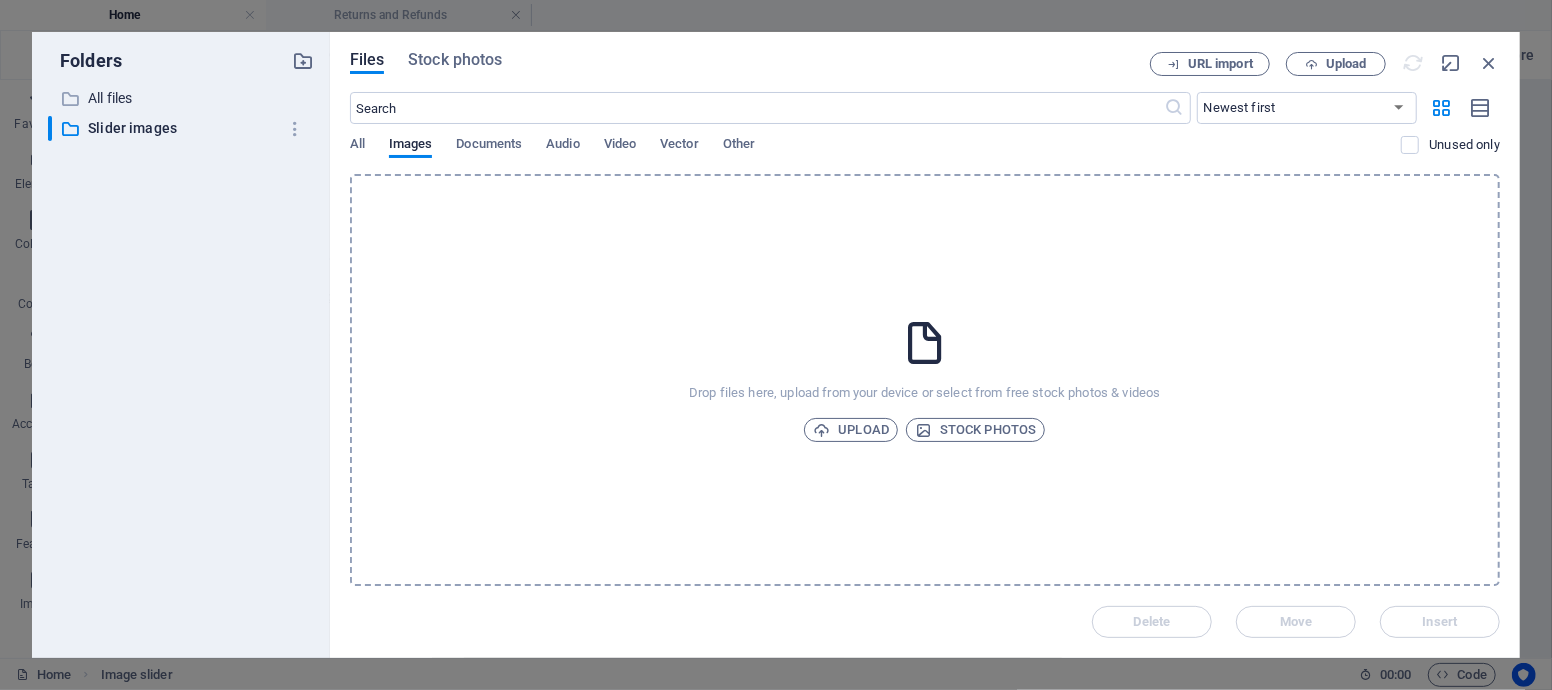 scroll, scrollTop: 0, scrollLeft: 0, axis: both 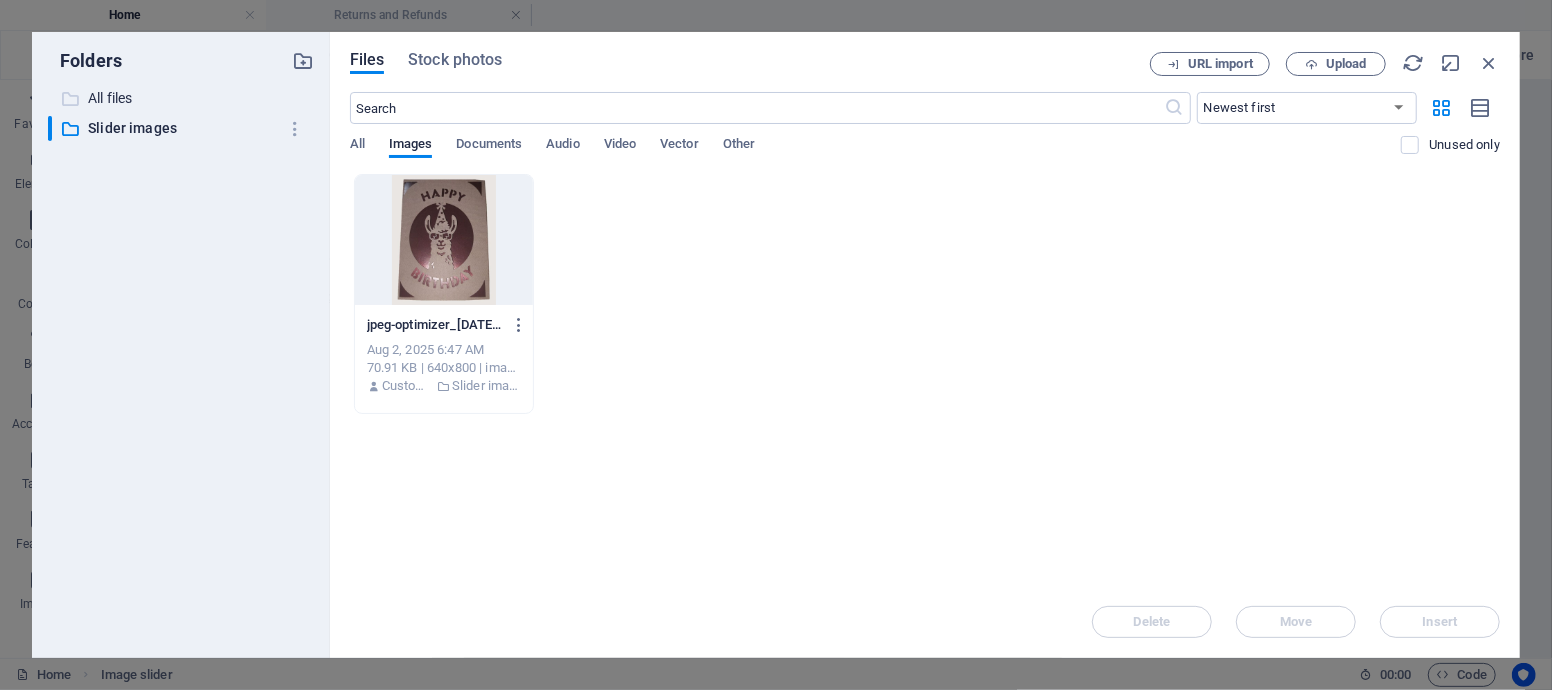click on "All files" at bounding box center (182, 98) 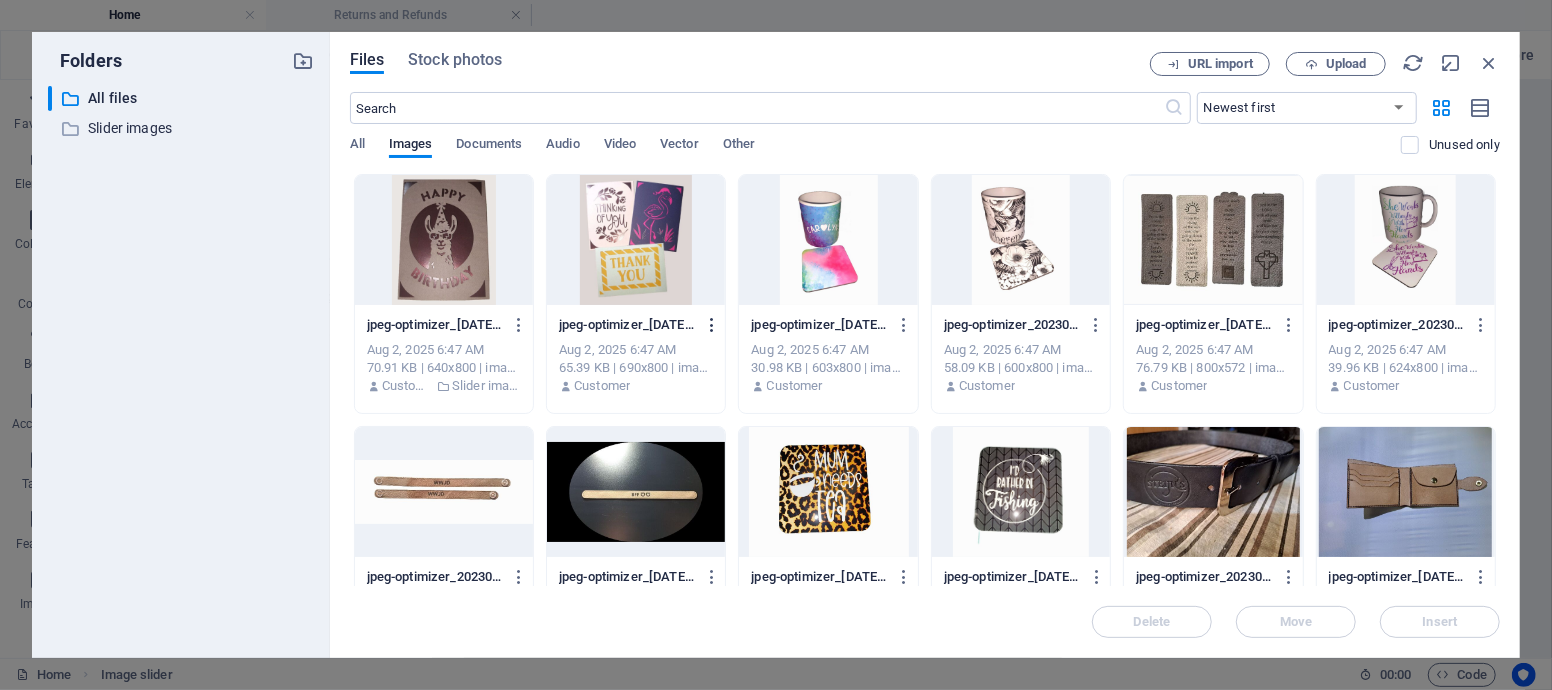 click at bounding box center [712, 325] 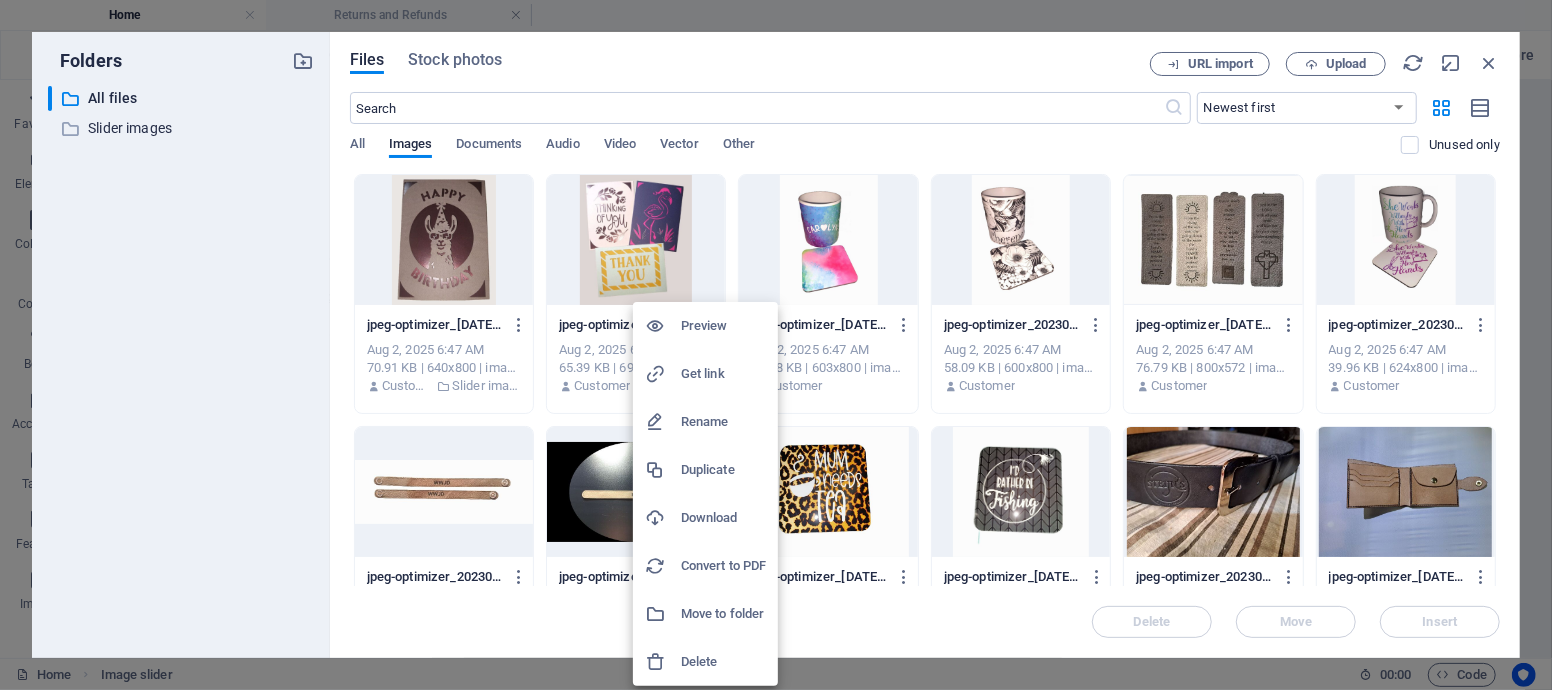 click on "Move to folder" at bounding box center [723, 614] 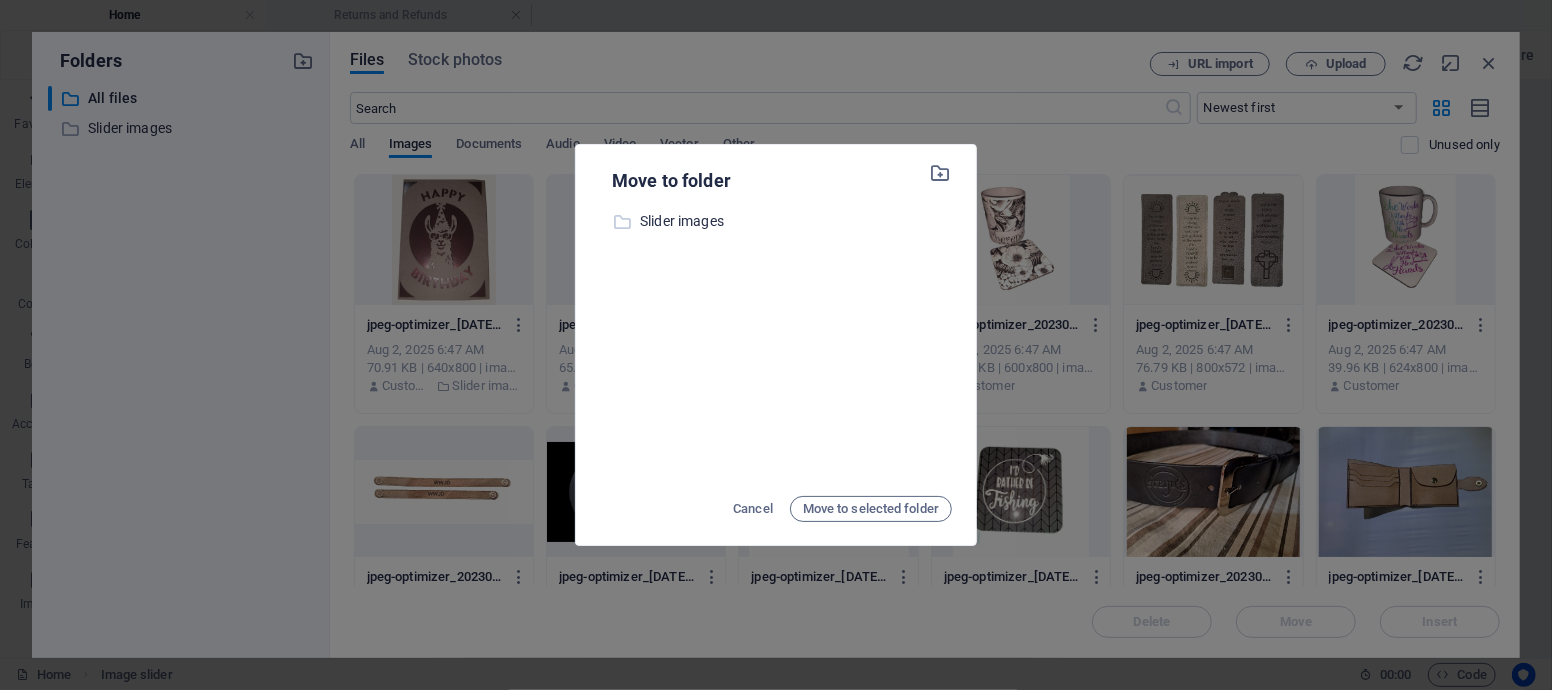 click on "Slider images" at bounding box center [796, 221] 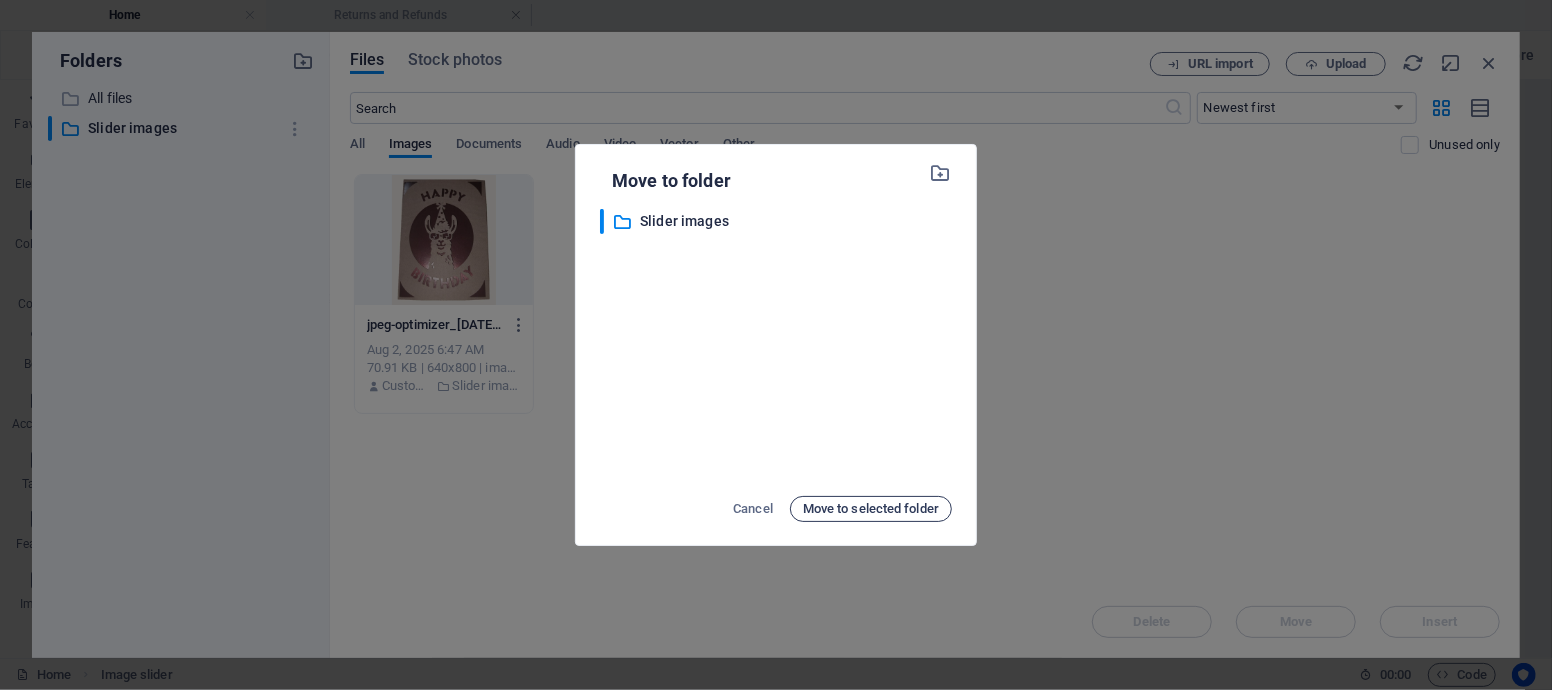 click on "Move to selected folder" at bounding box center (871, 509) 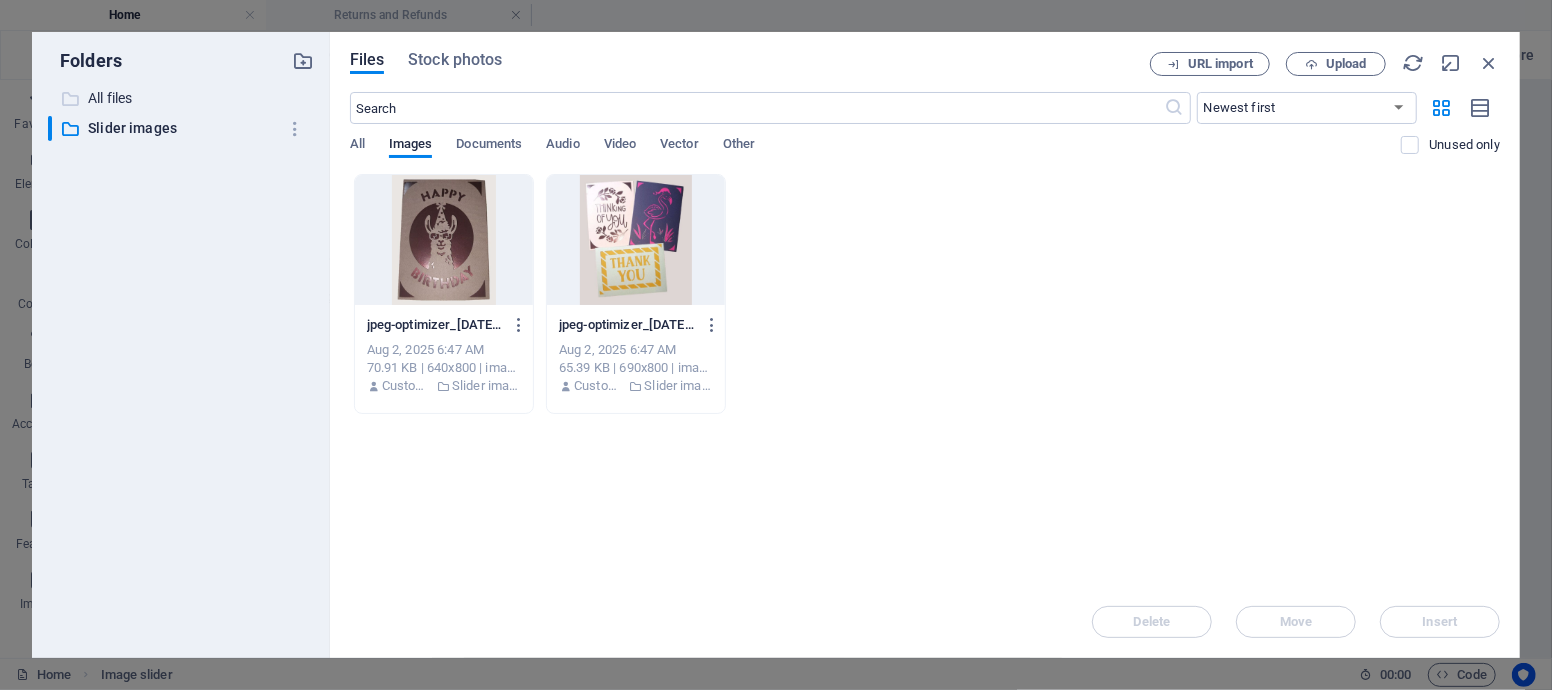 click on "All files" at bounding box center [182, 98] 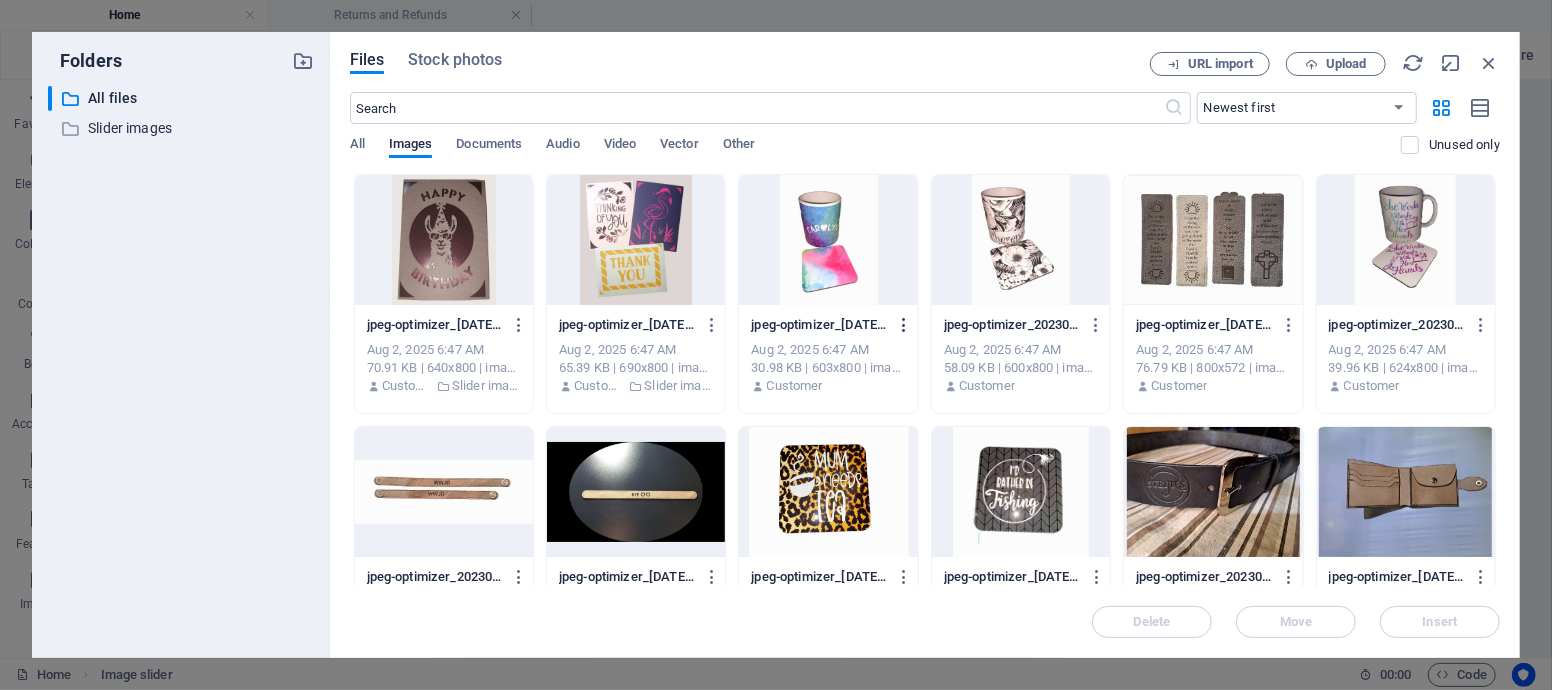 click at bounding box center [904, 325] 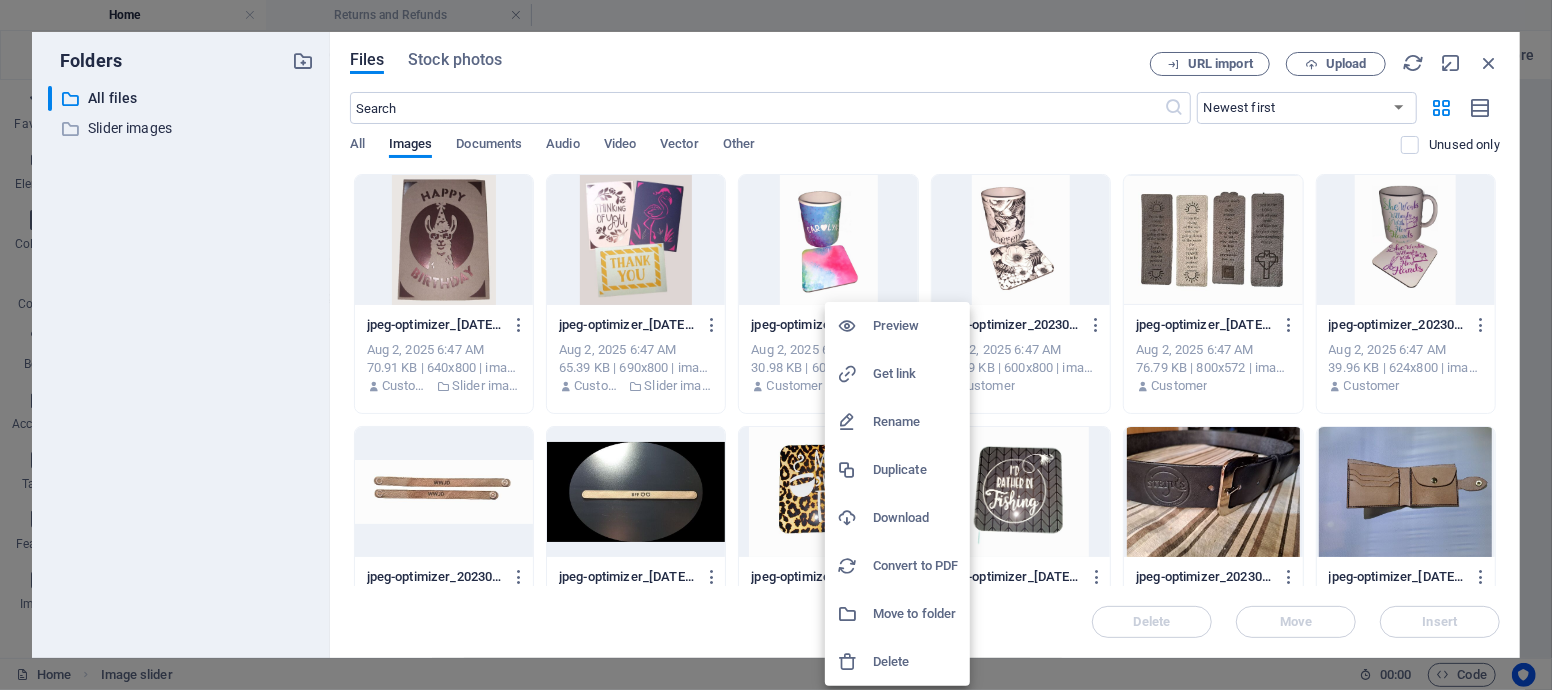 click on "Move to folder" at bounding box center (915, 614) 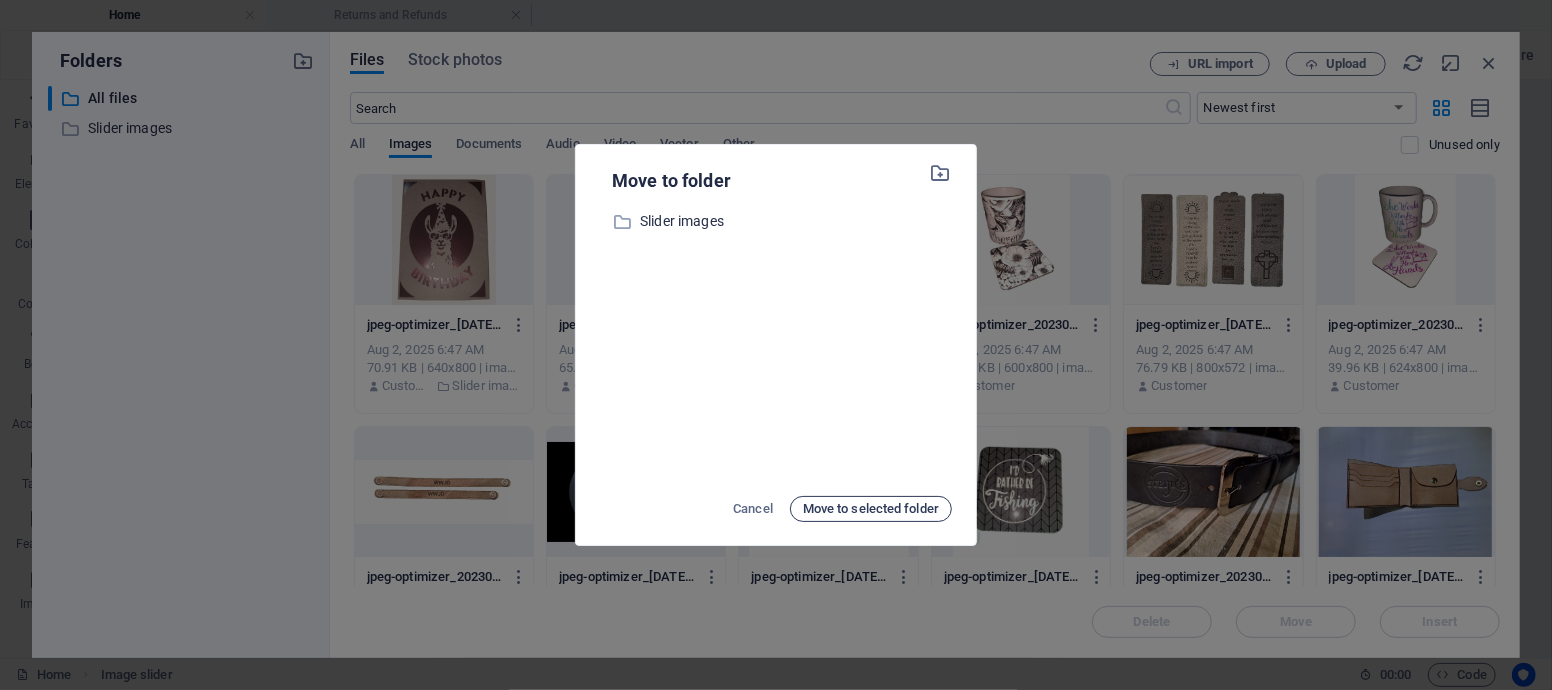 click on "Move to selected folder" at bounding box center [871, 509] 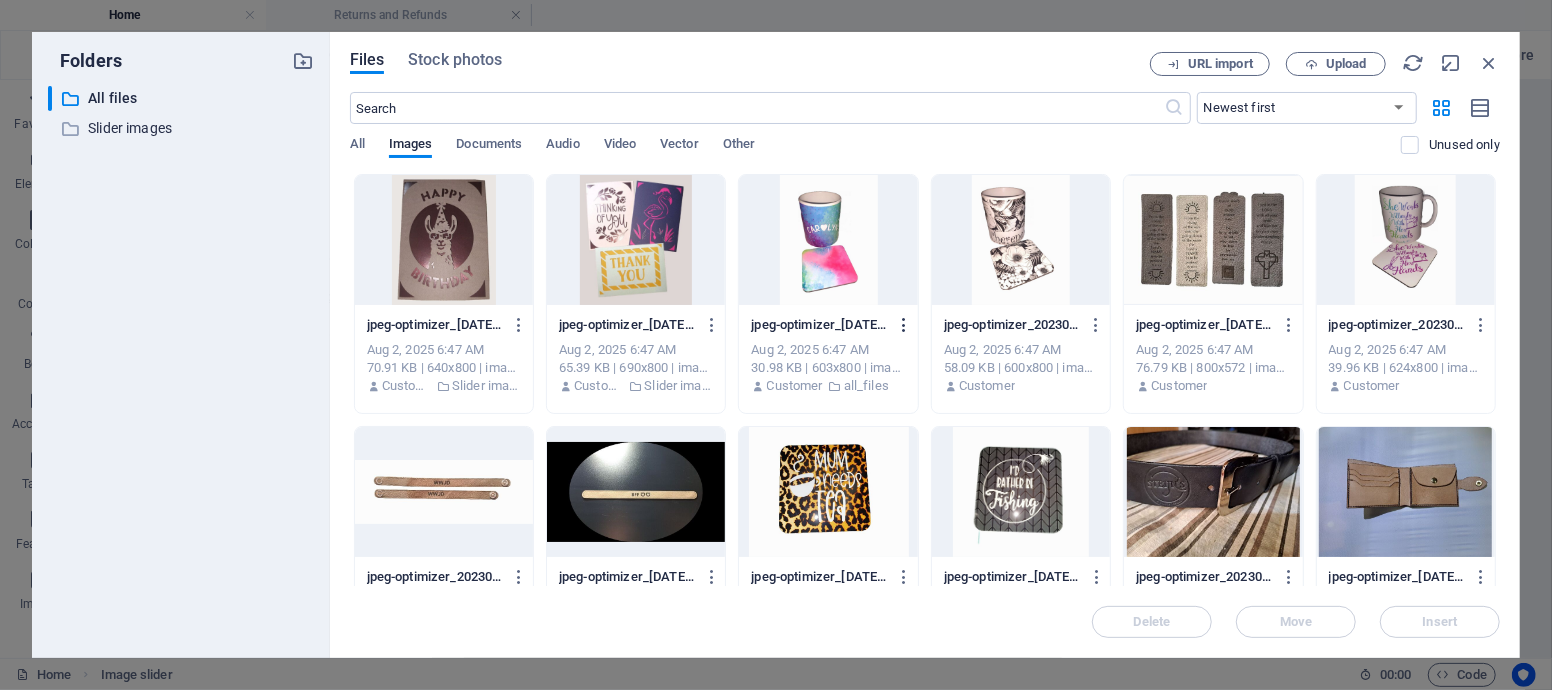 click at bounding box center (904, 325) 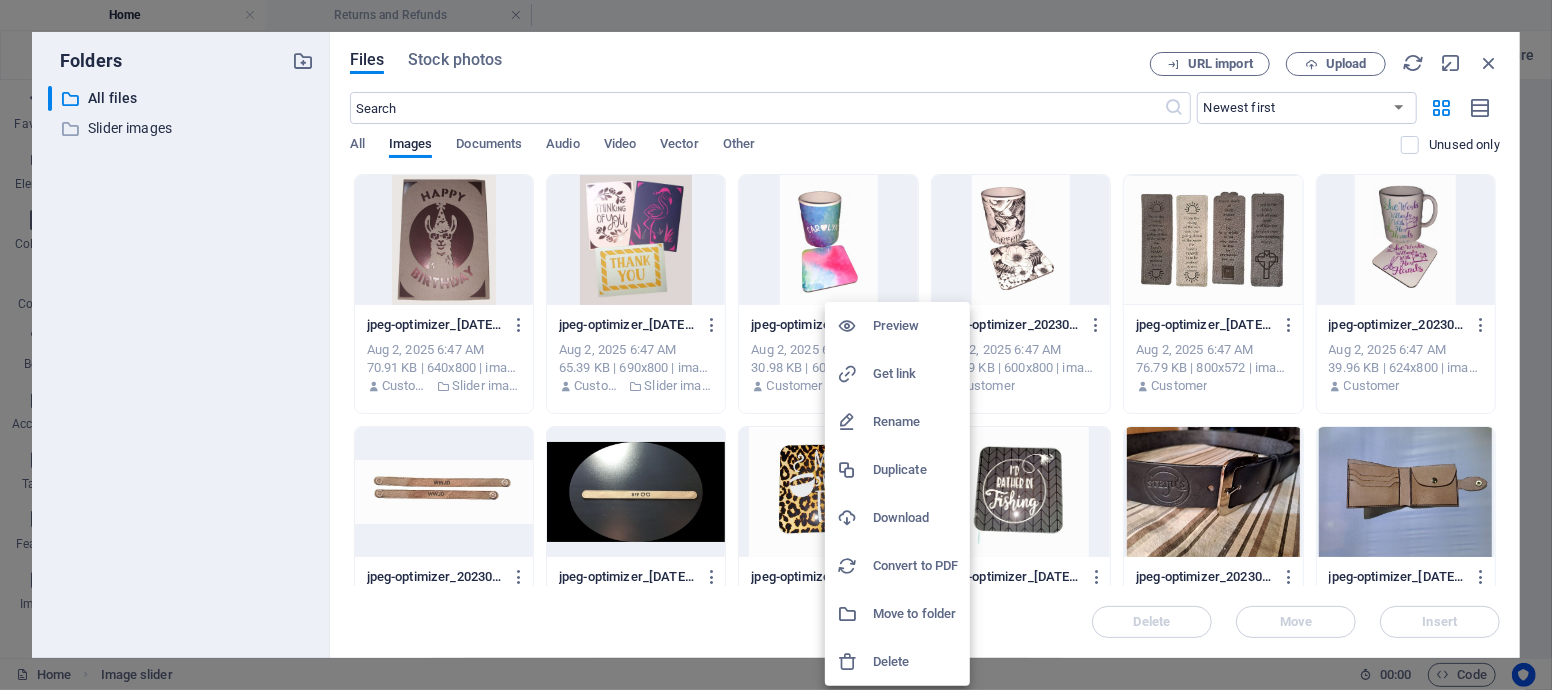 click on "Move to folder" at bounding box center [915, 614] 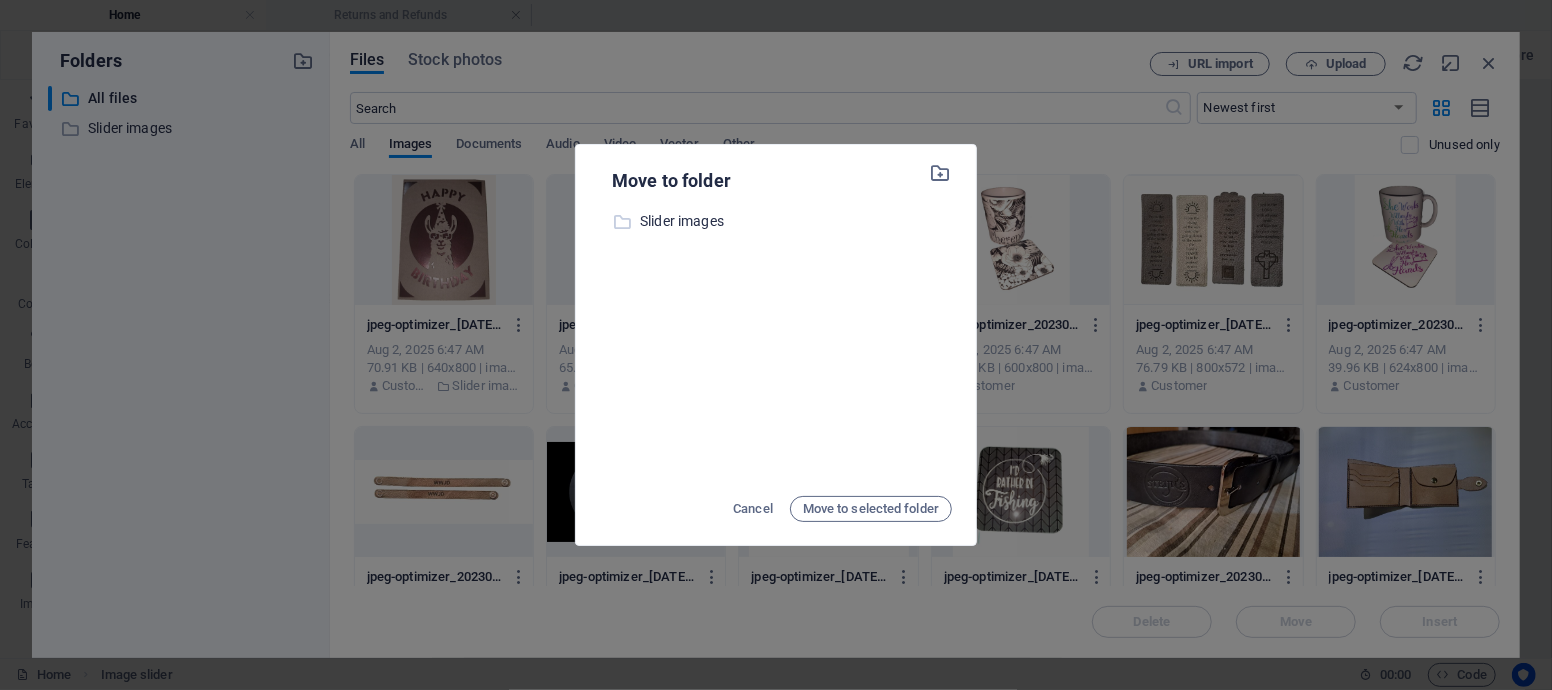 click on "Slider images" at bounding box center (796, 221) 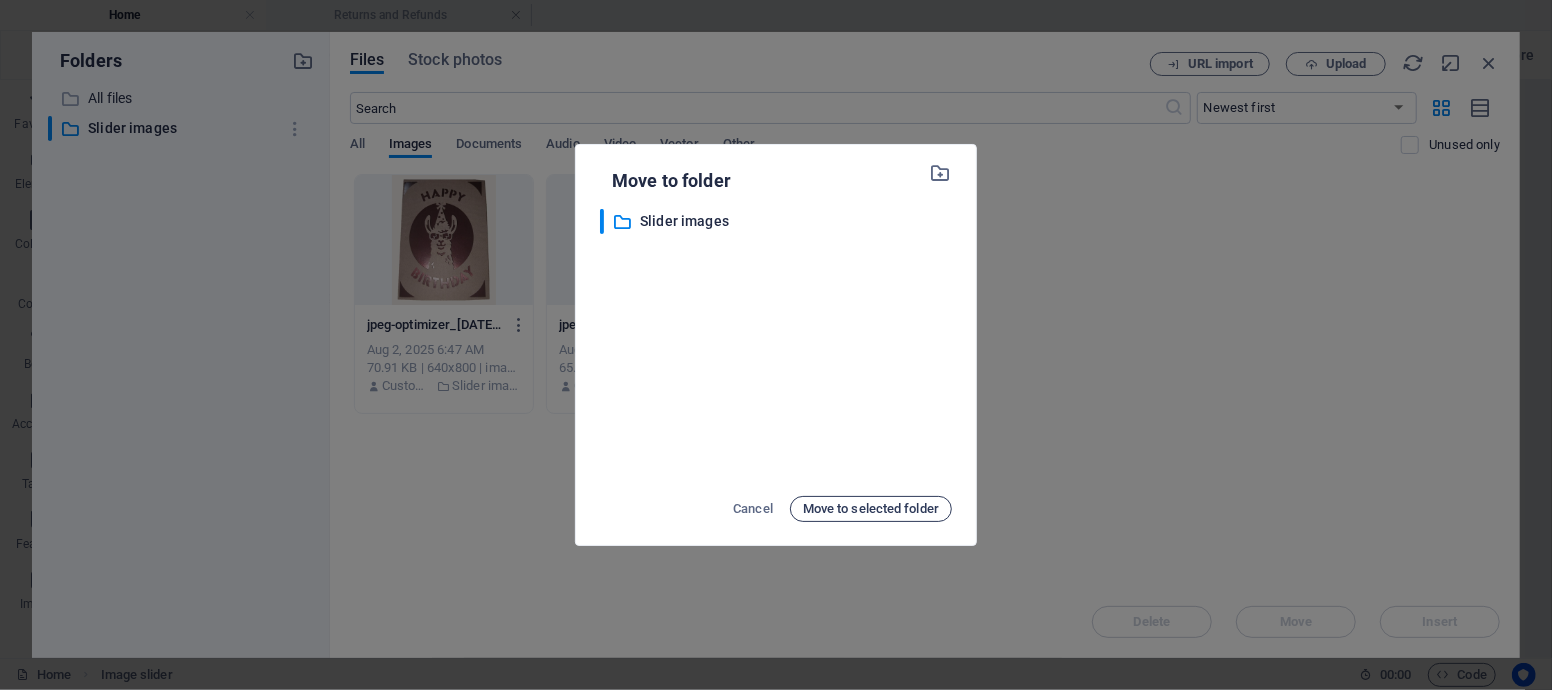 click on "Move to selected folder" at bounding box center [871, 509] 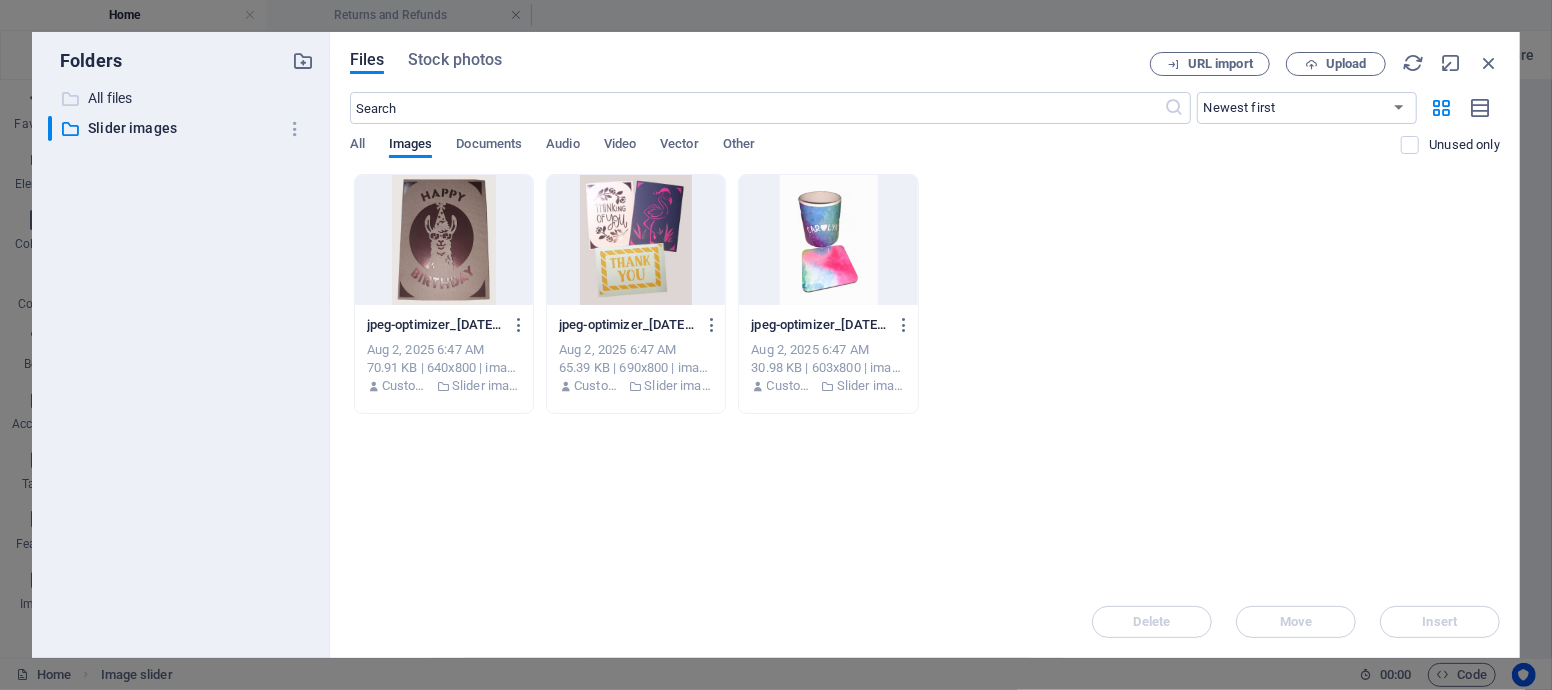 click on "All files" at bounding box center [182, 98] 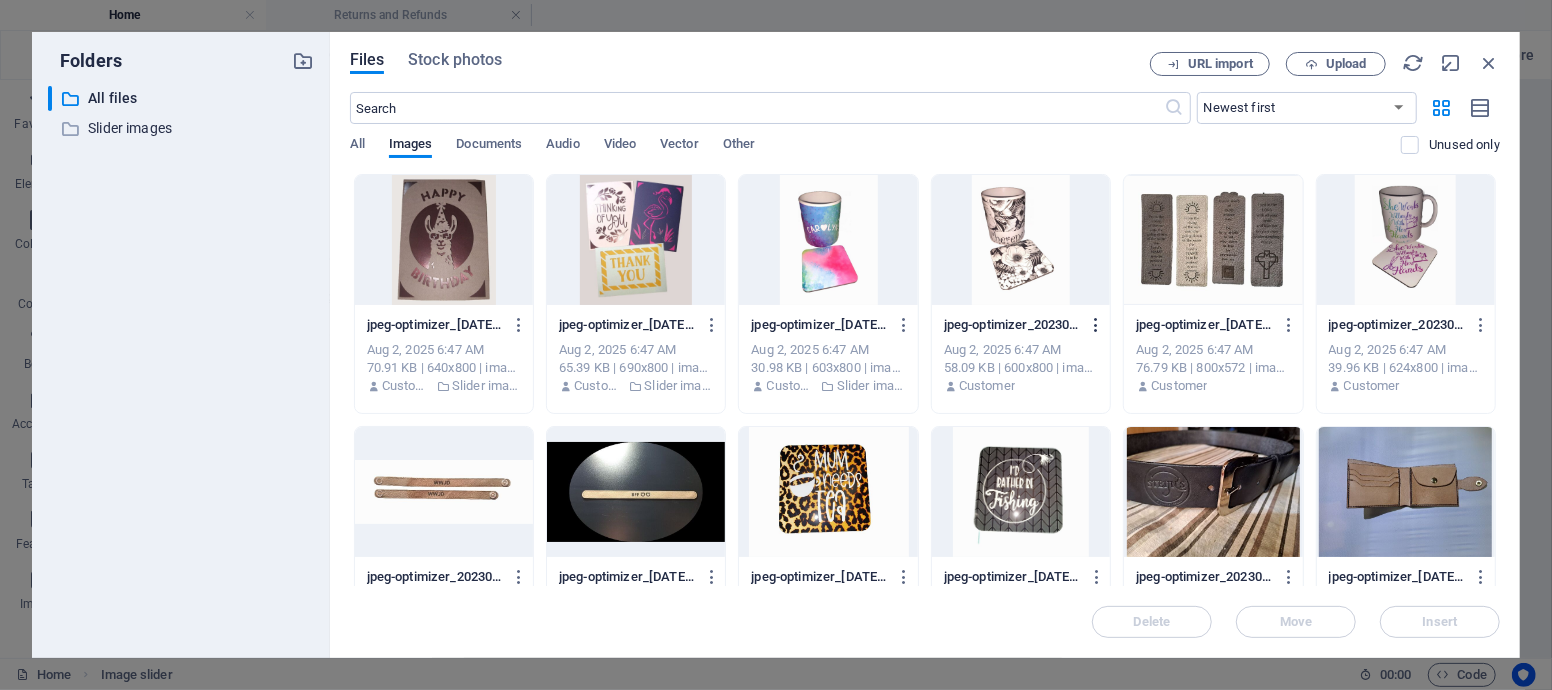 click at bounding box center [1097, 325] 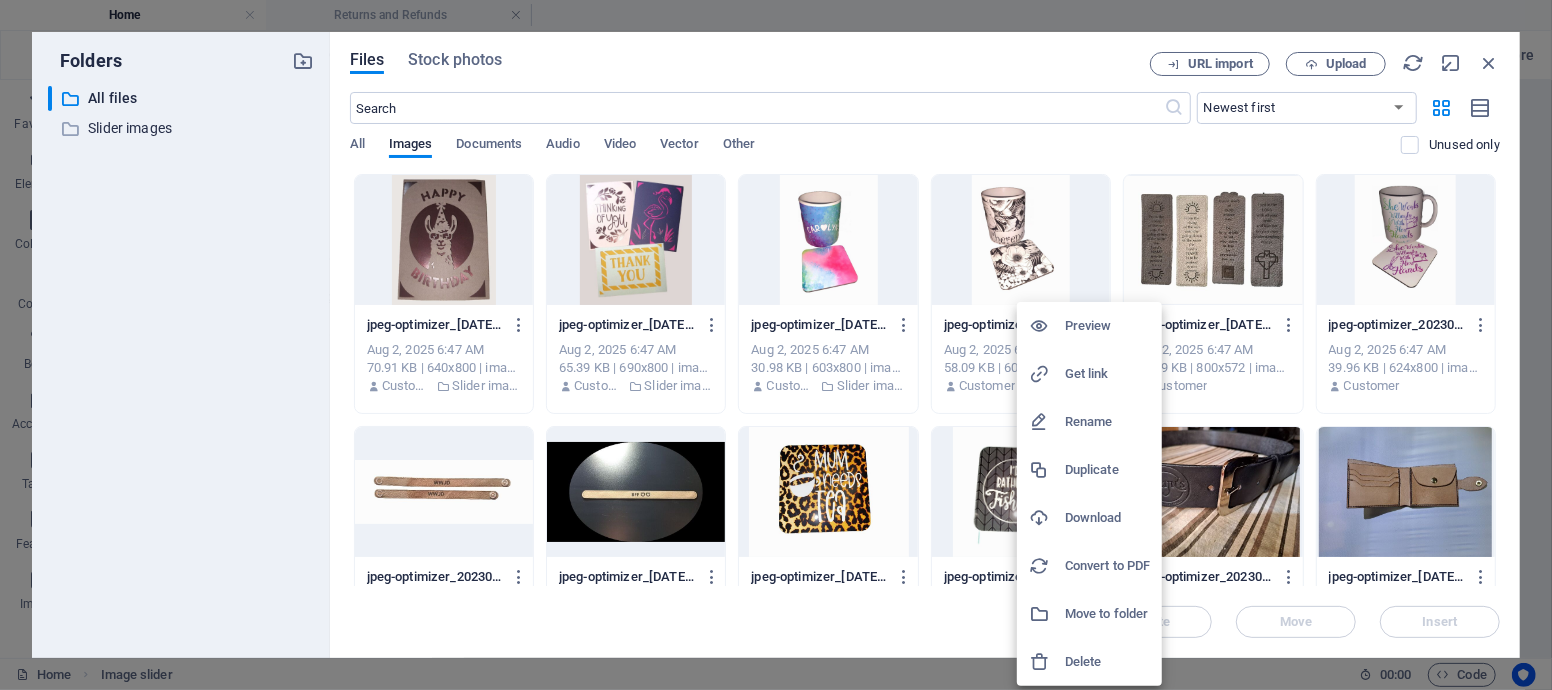 click on "Move to folder" at bounding box center (1107, 614) 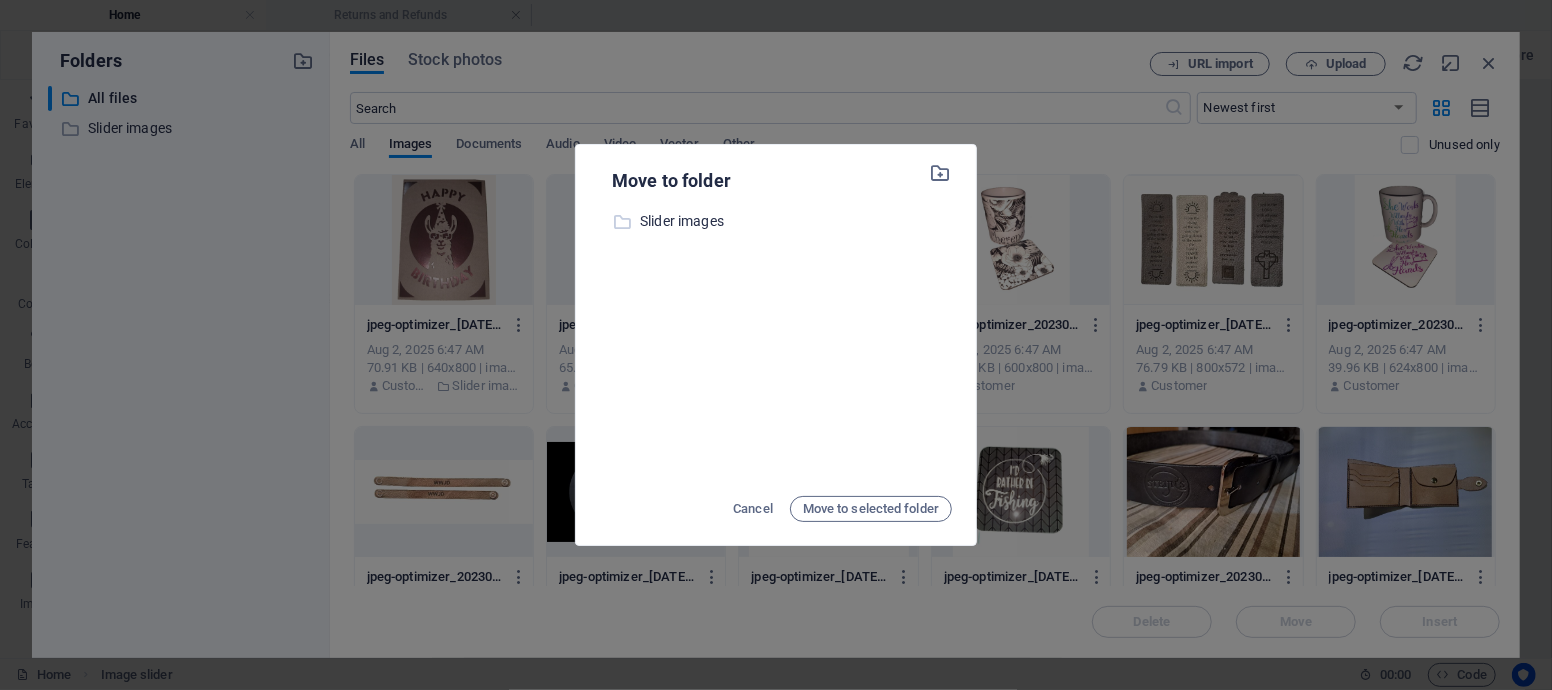click on "Slider images" at bounding box center (796, 221) 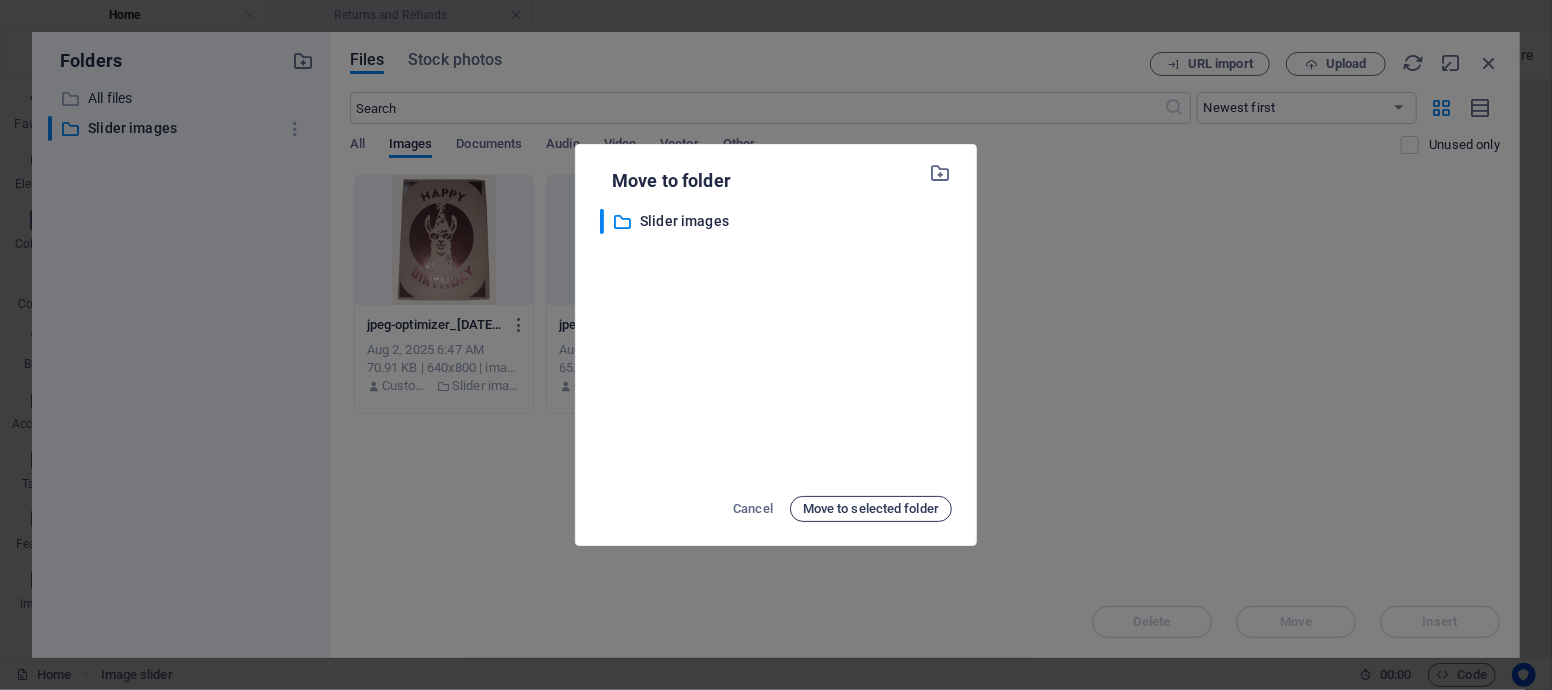 click on "Move to selected folder" at bounding box center [871, 509] 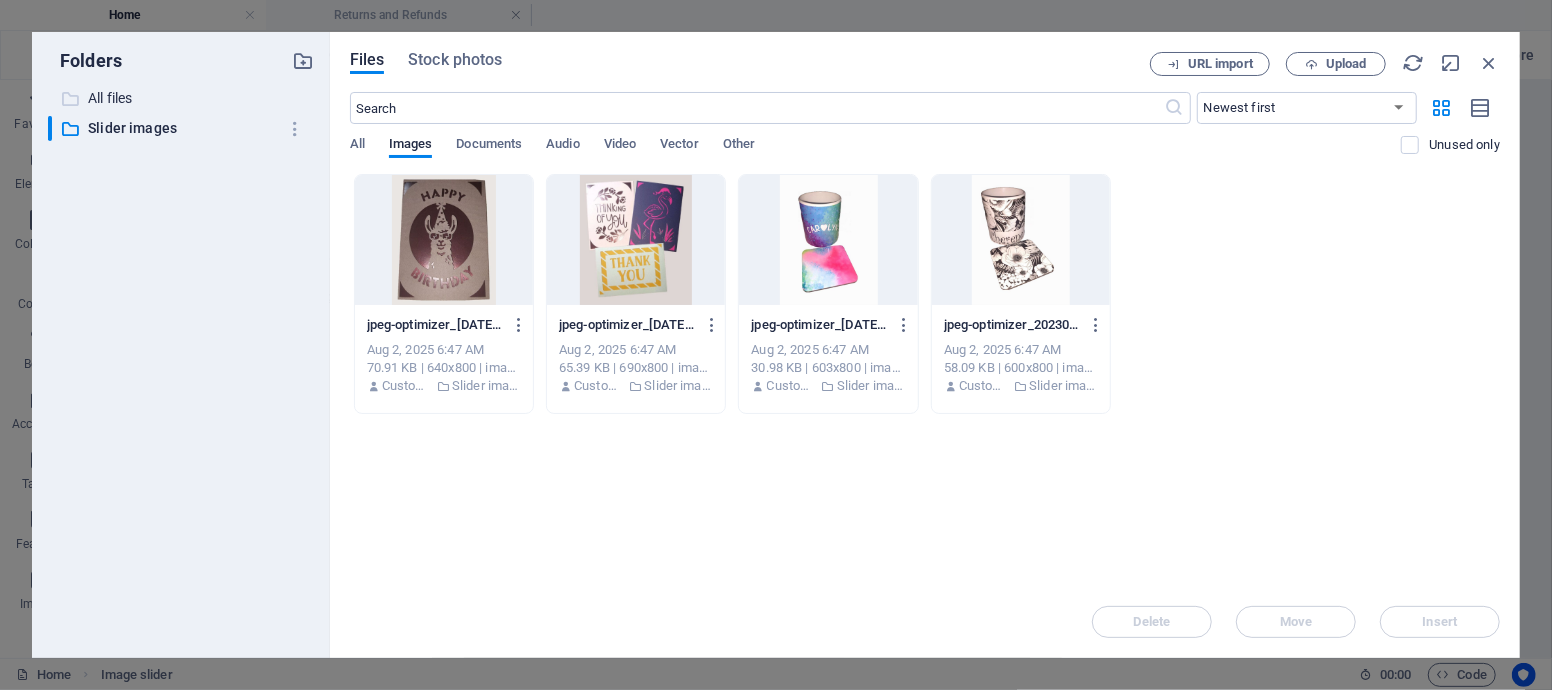 click on "All files" at bounding box center (182, 98) 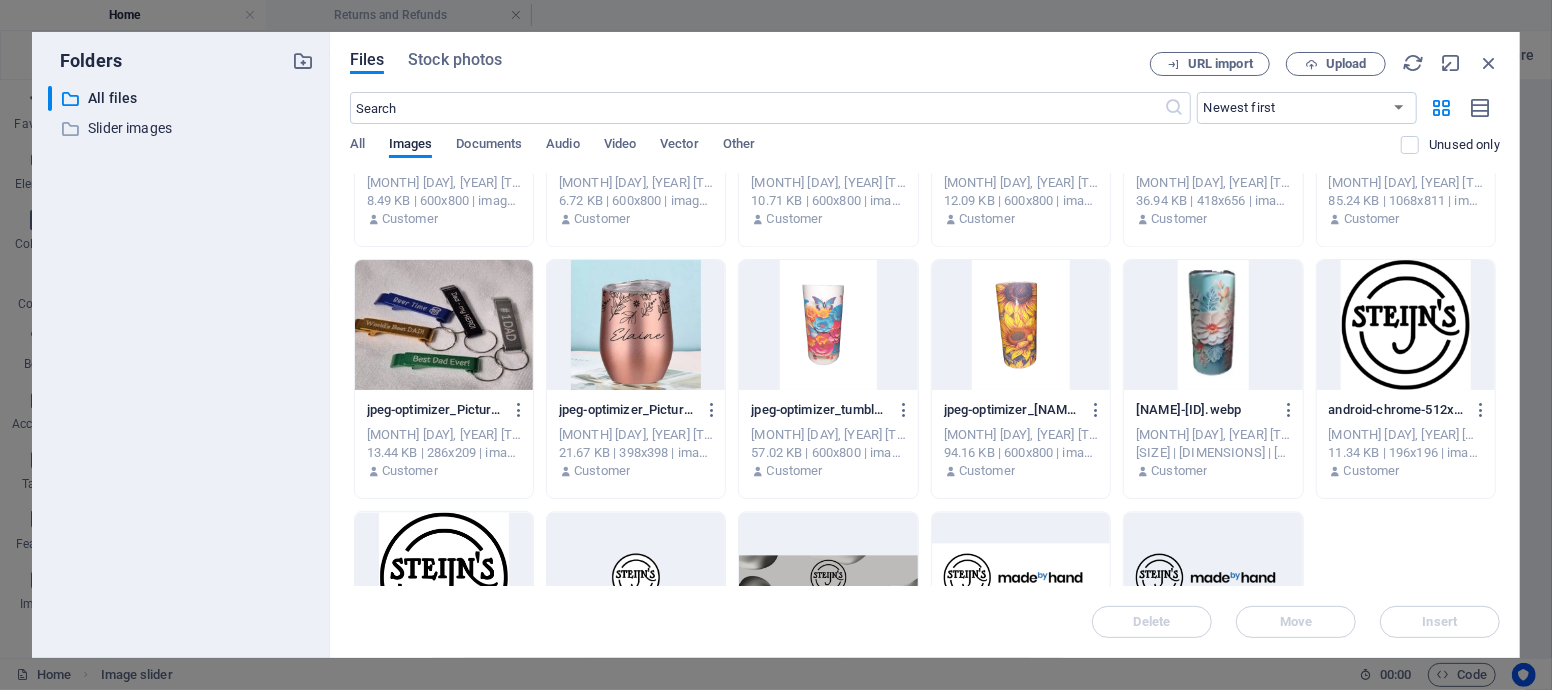 scroll, scrollTop: 2629, scrollLeft: 0, axis: vertical 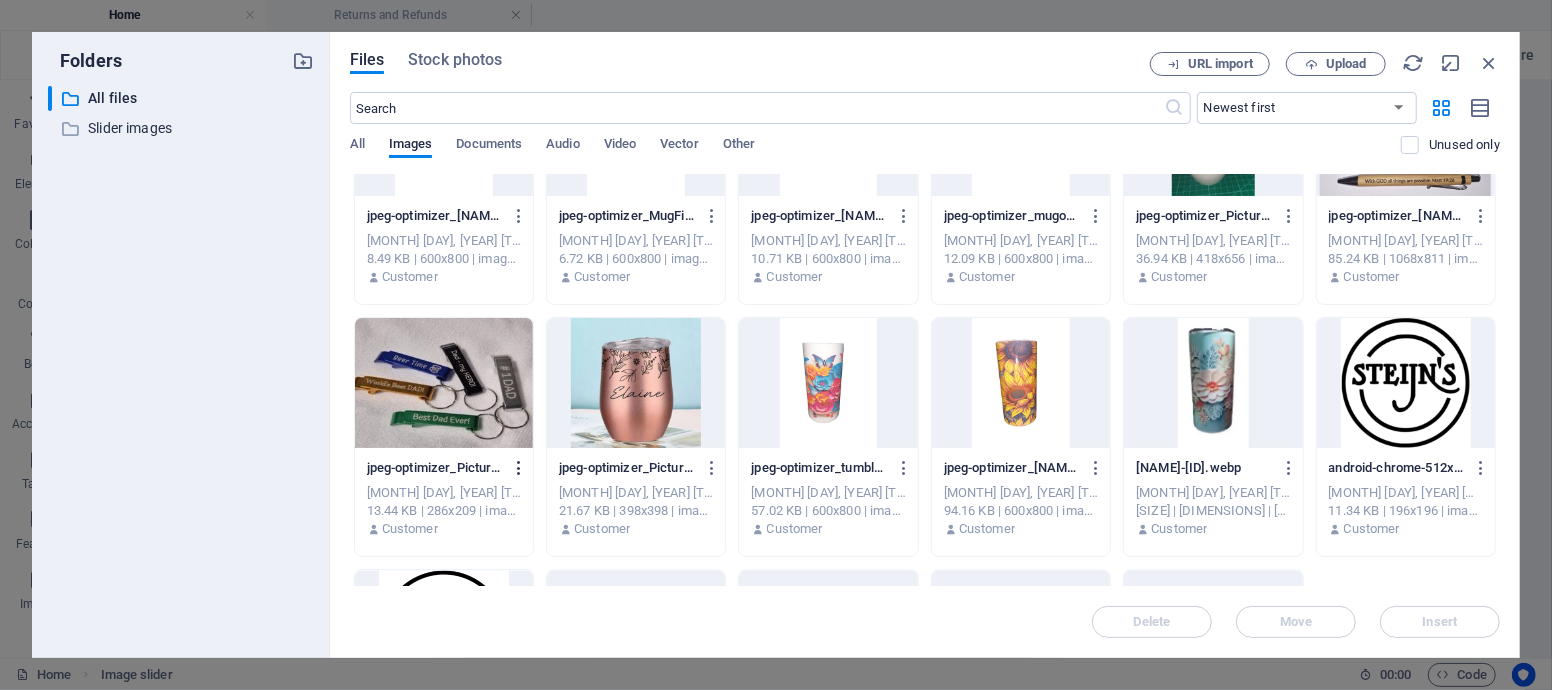click at bounding box center (519, 468) 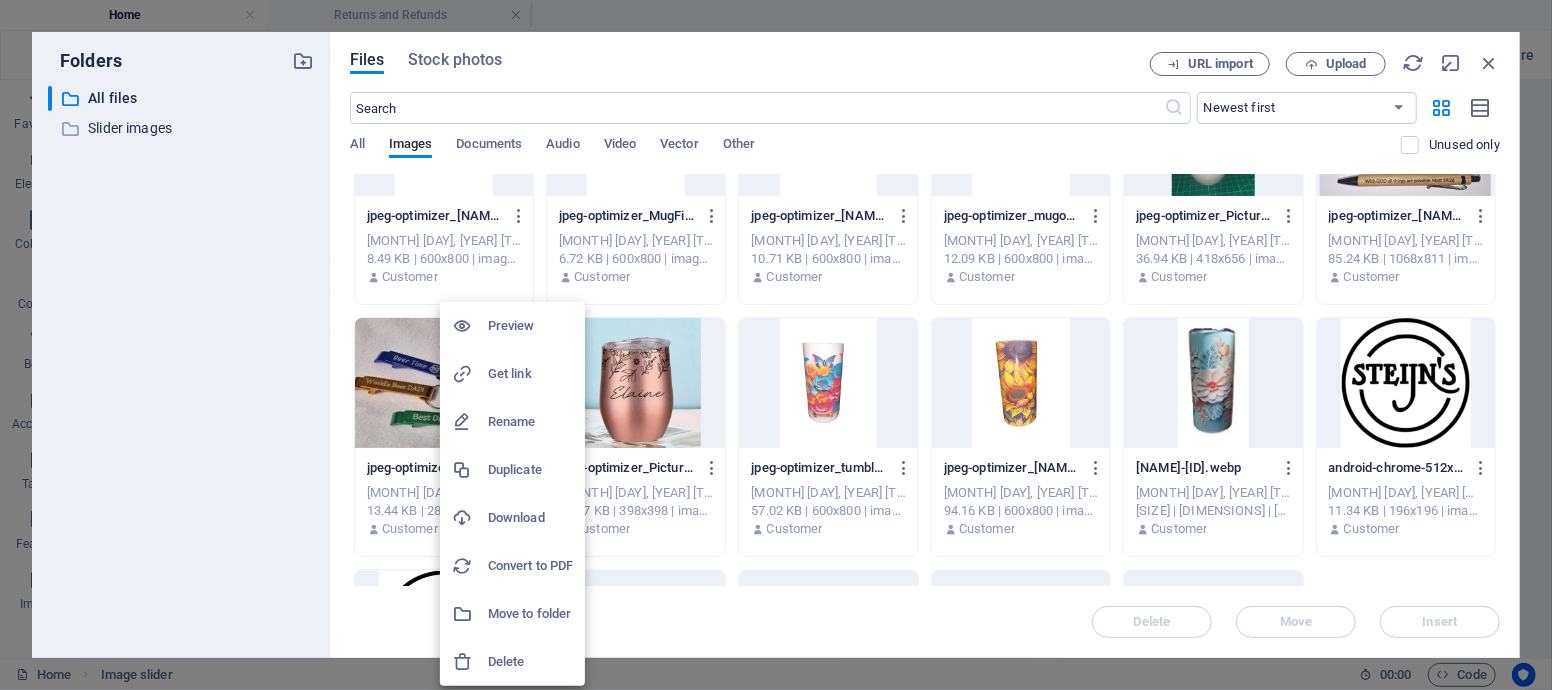 click on "Move to folder" at bounding box center [530, 614] 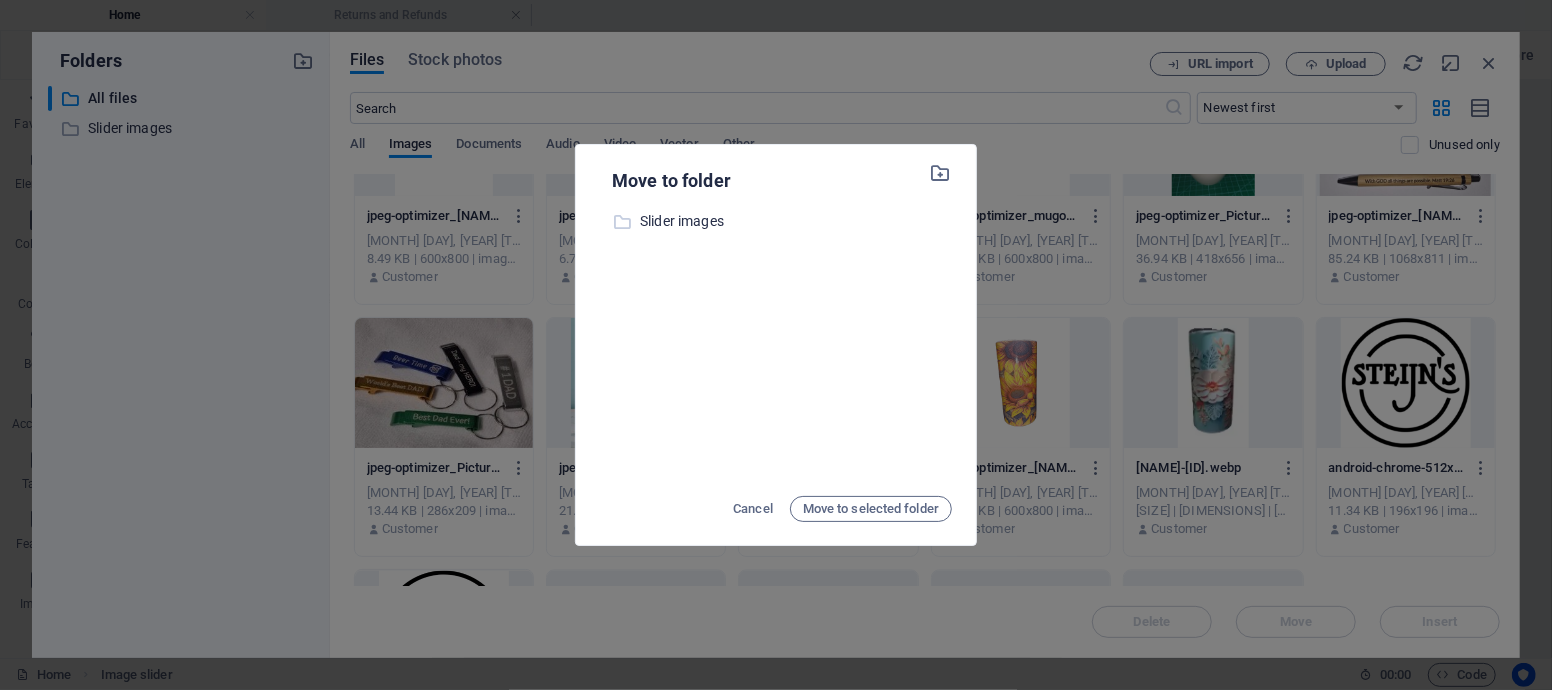click on "Slider images" at bounding box center [796, 221] 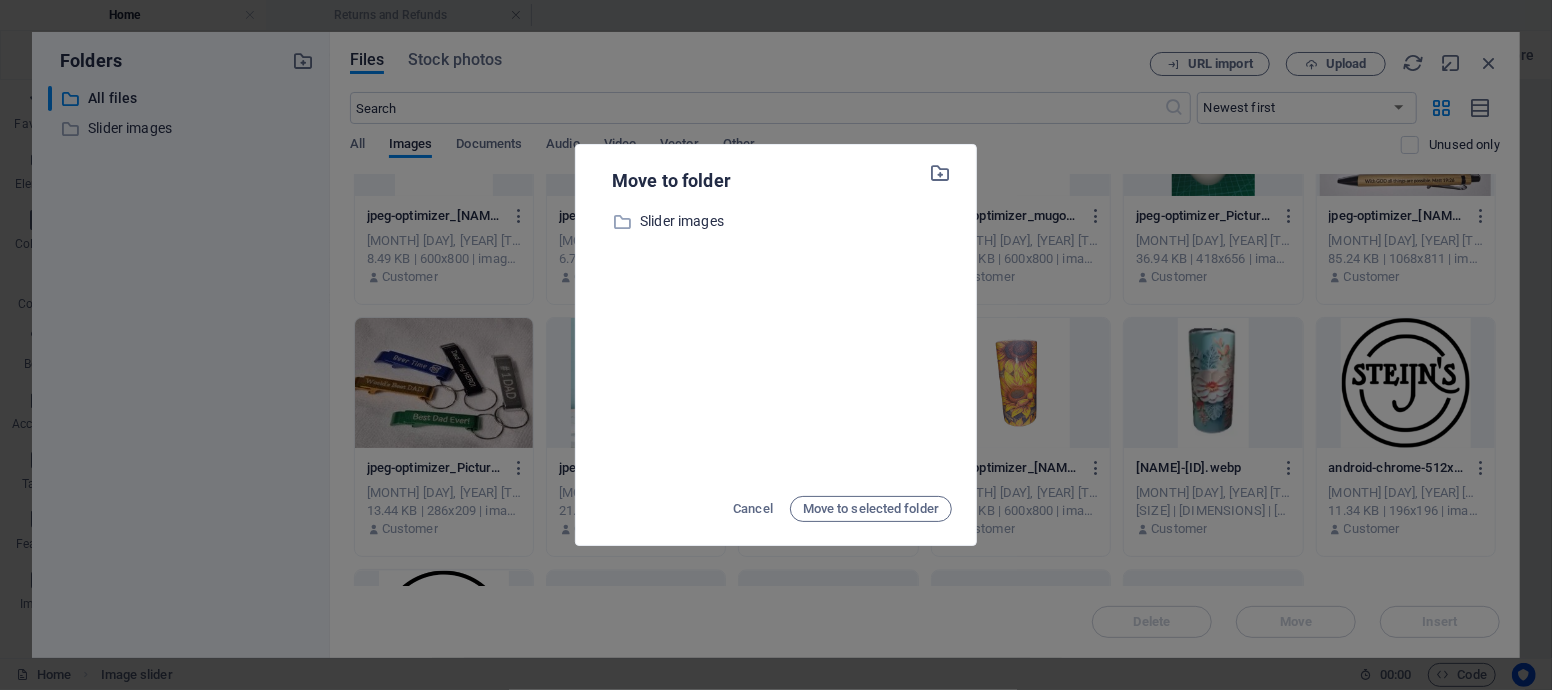 scroll, scrollTop: 0, scrollLeft: 0, axis: both 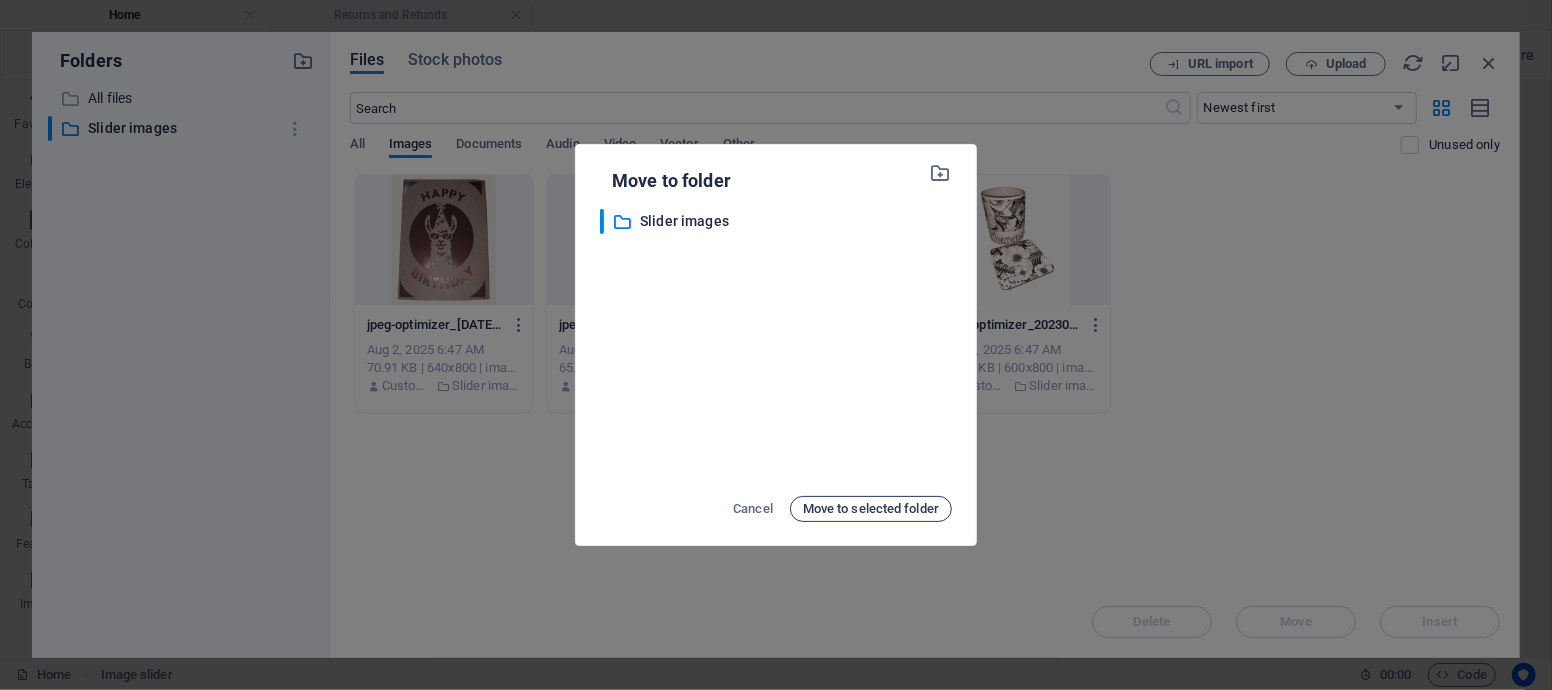 click on "Move to selected folder" at bounding box center (871, 509) 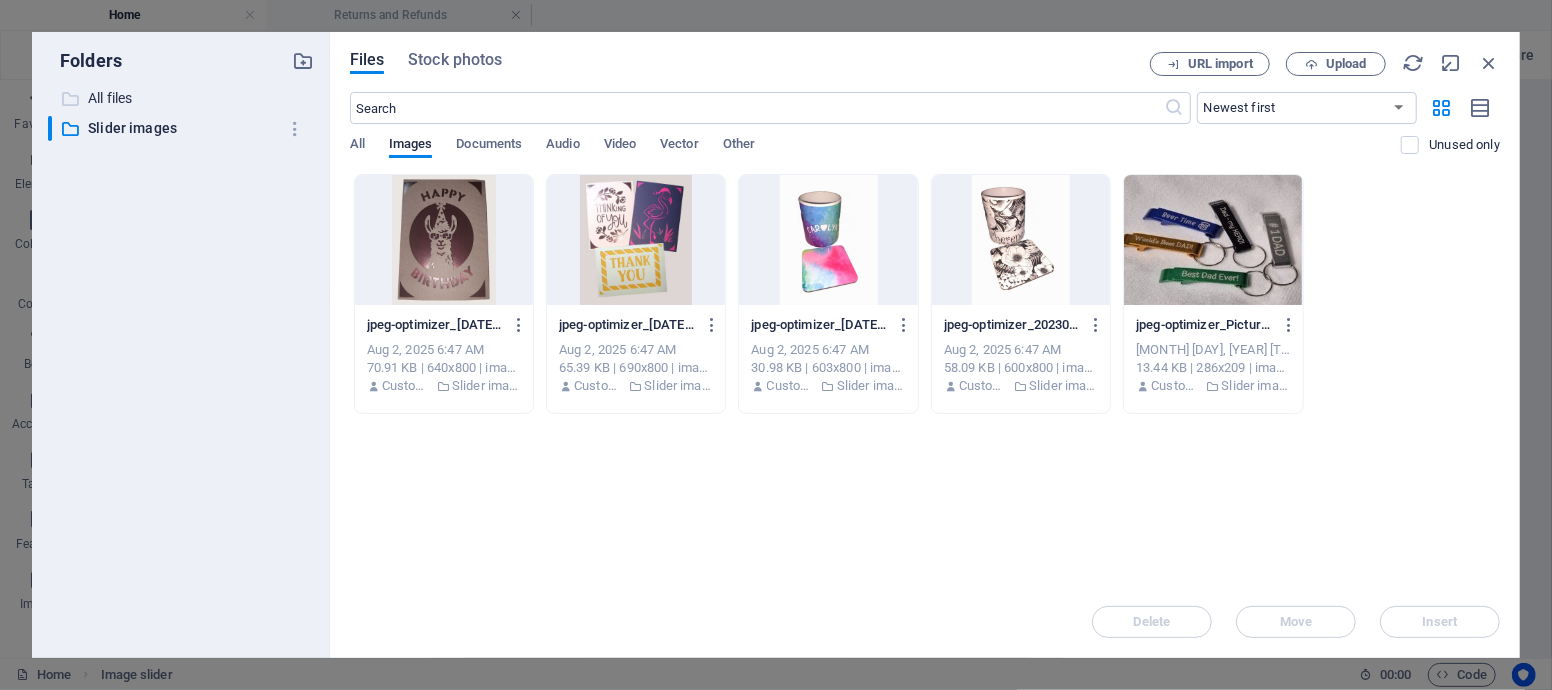 click on "All files" at bounding box center (182, 98) 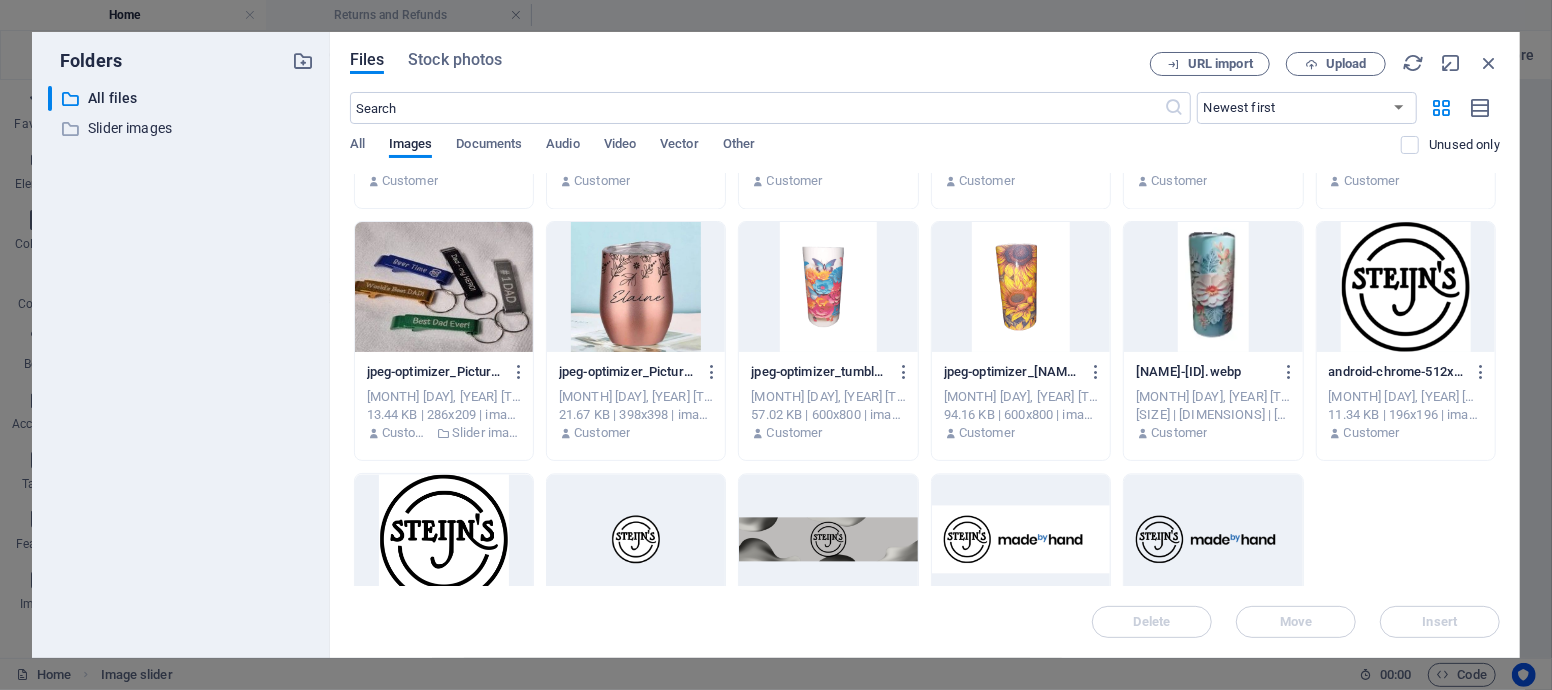 scroll, scrollTop: 2629, scrollLeft: 0, axis: vertical 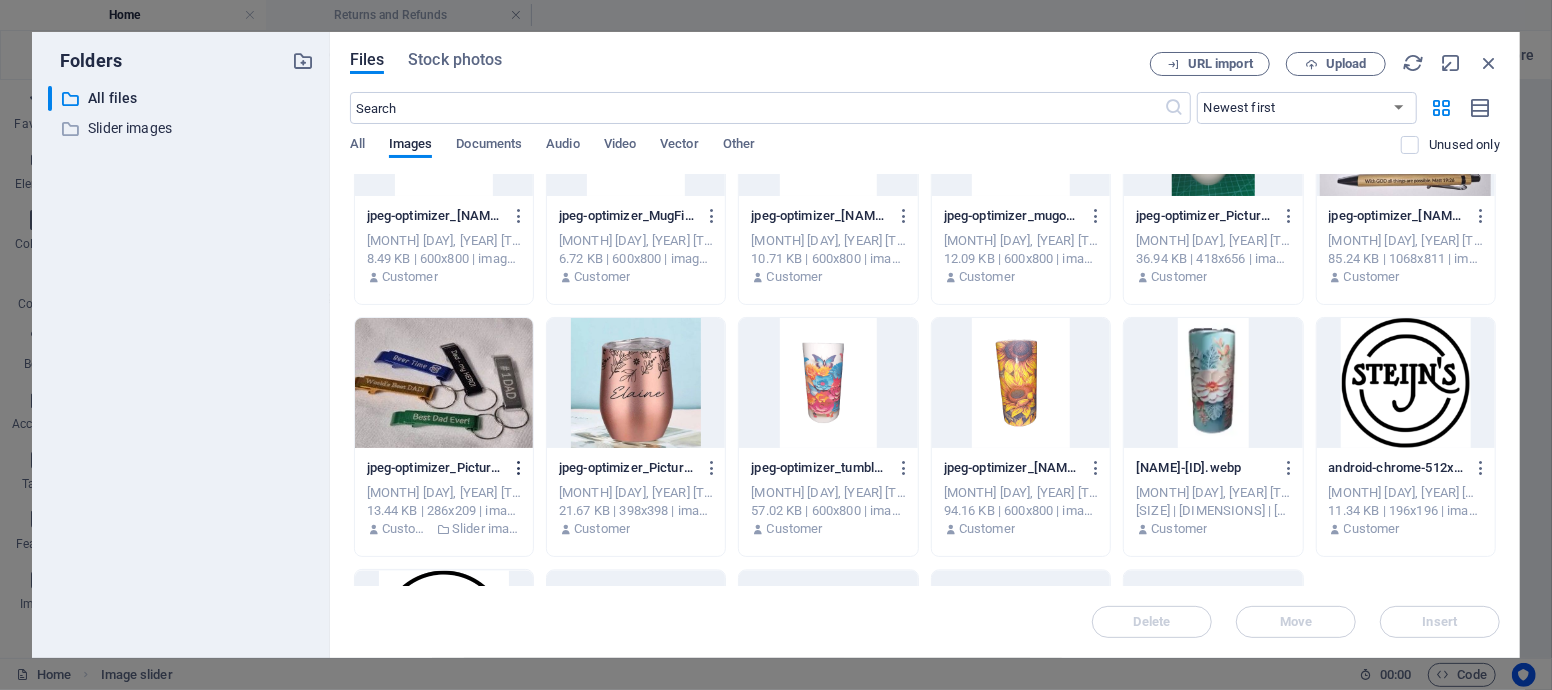 click at bounding box center (519, 468) 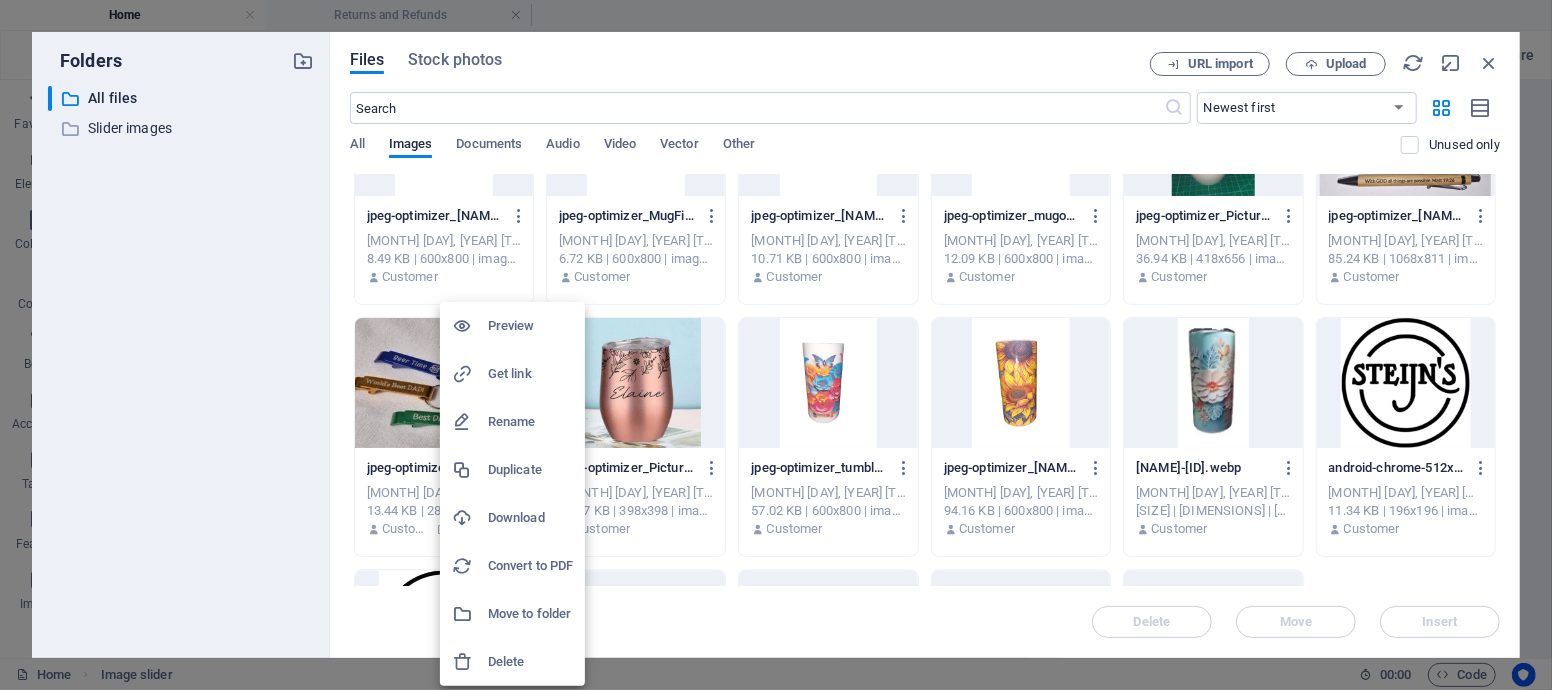 click on "Delete" at bounding box center (530, 662) 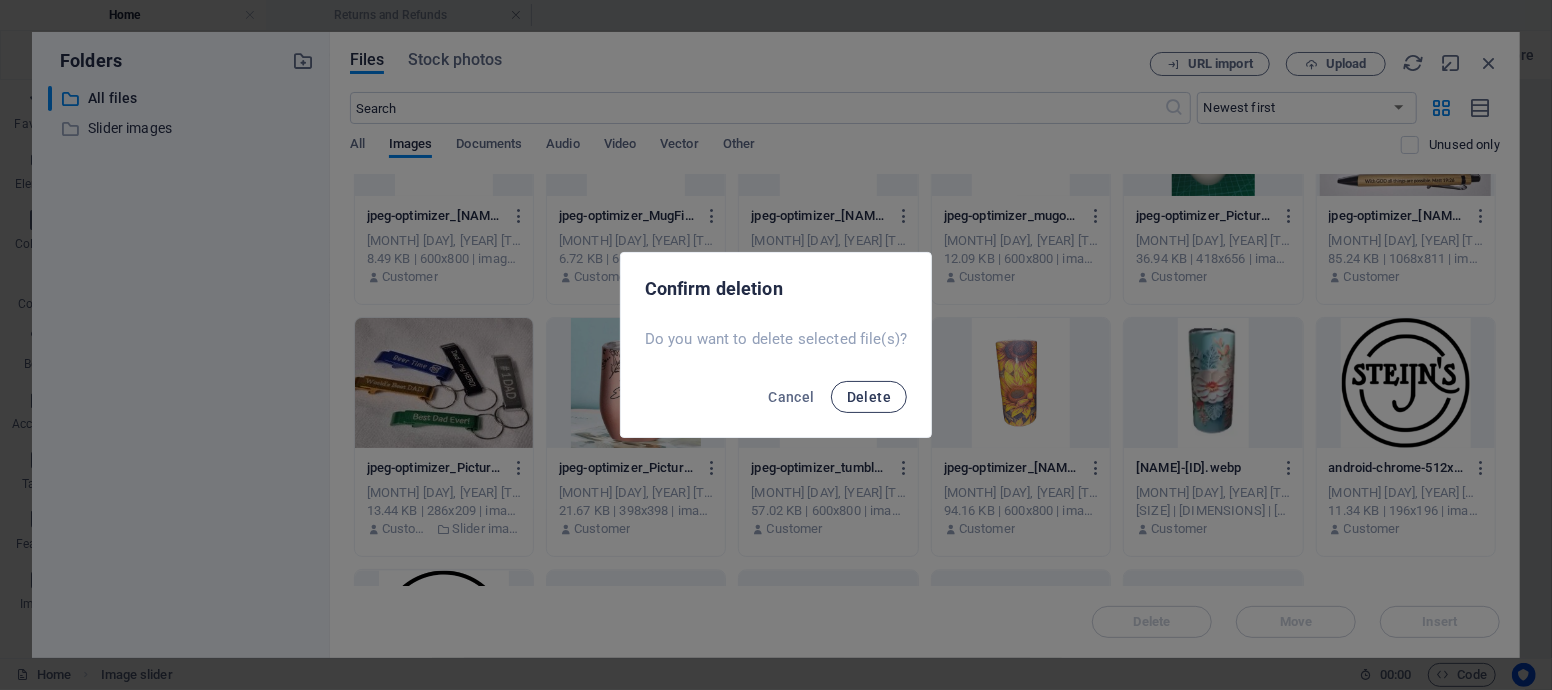 click on "Delete" at bounding box center (869, 397) 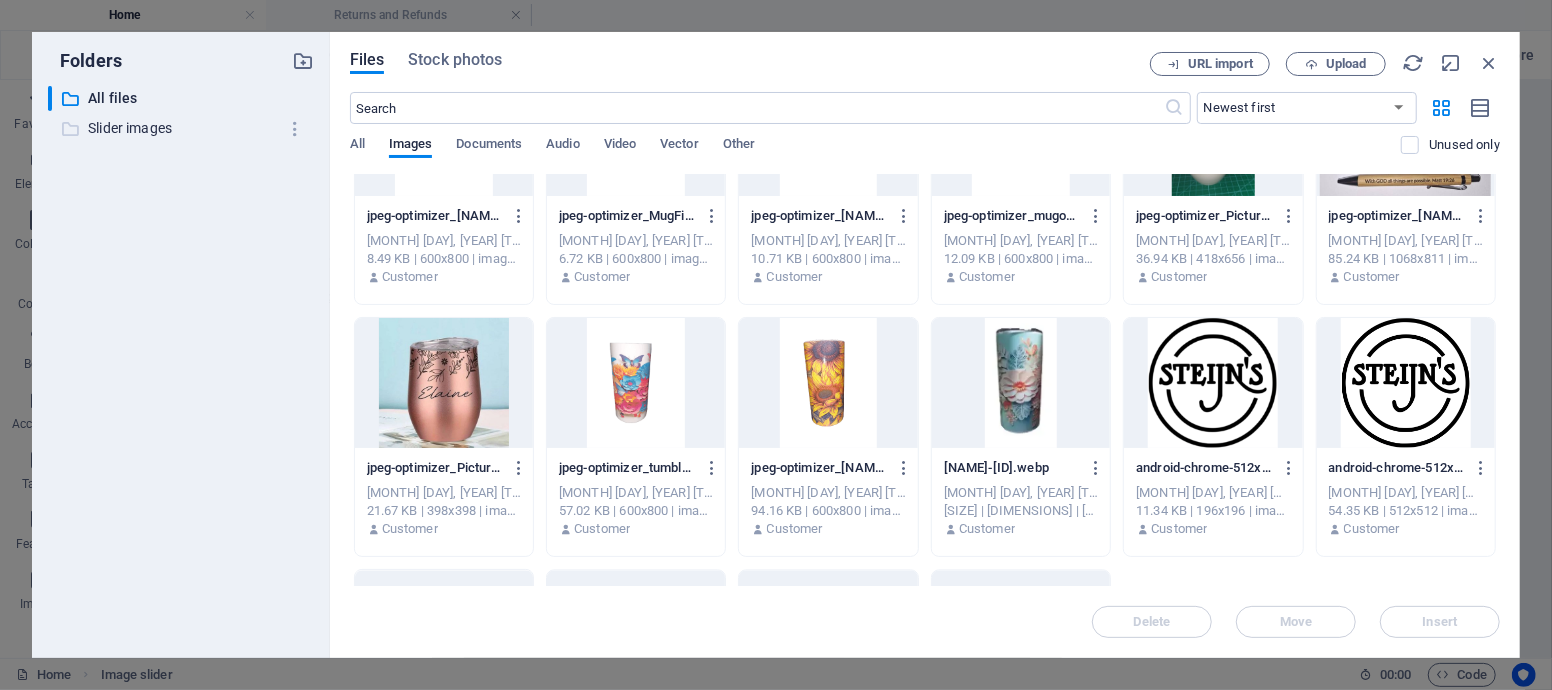 click on "Slider images" at bounding box center (182, 128) 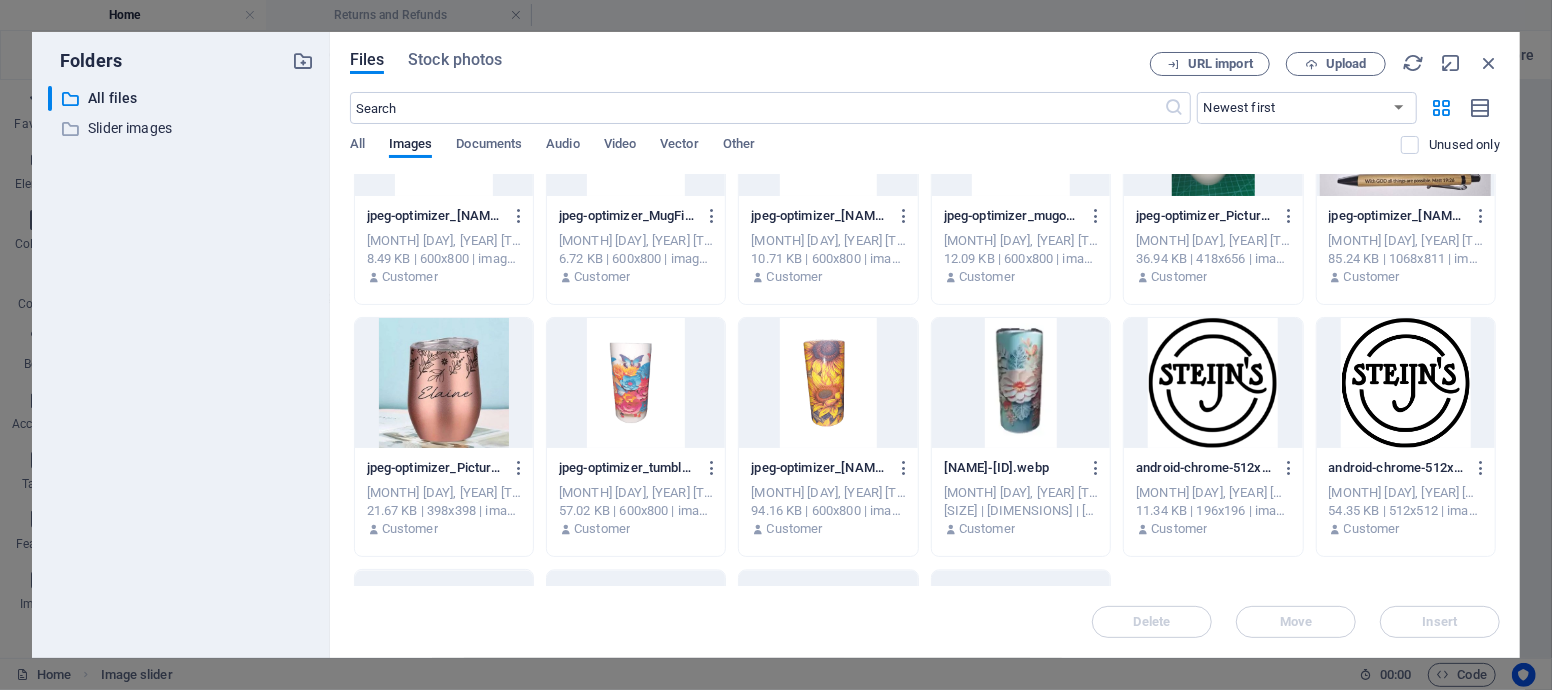 scroll, scrollTop: 0, scrollLeft: 0, axis: both 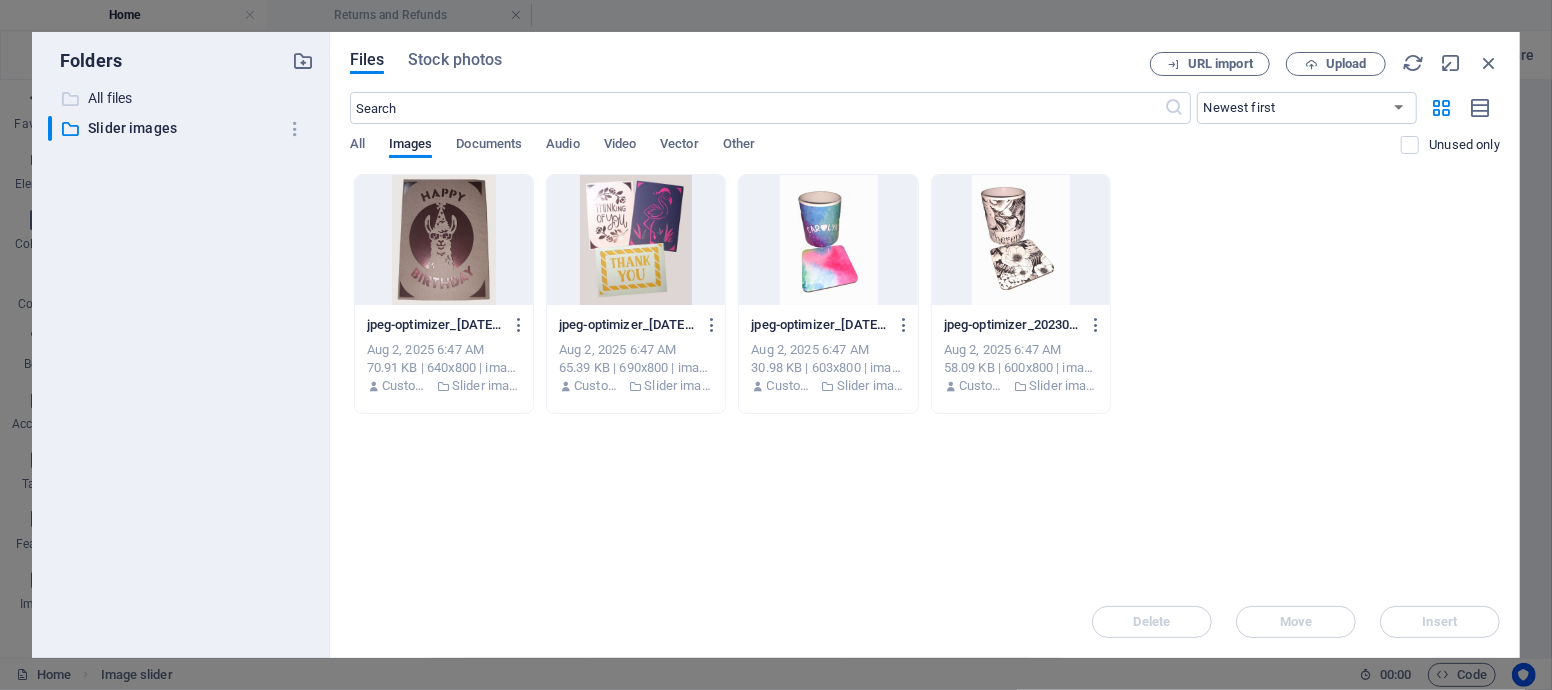 click on "All files" at bounding box center (182, 98) 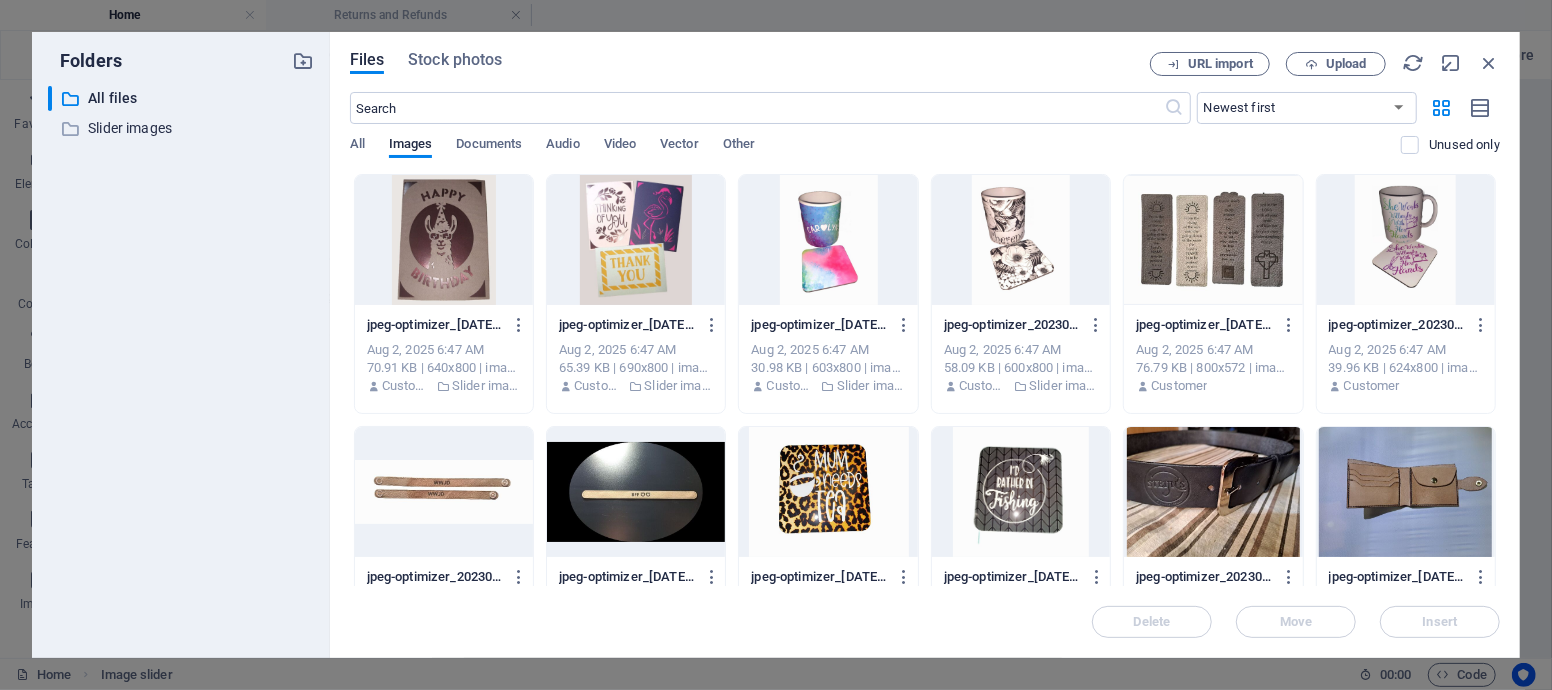 click at bounding box center (444, 240) 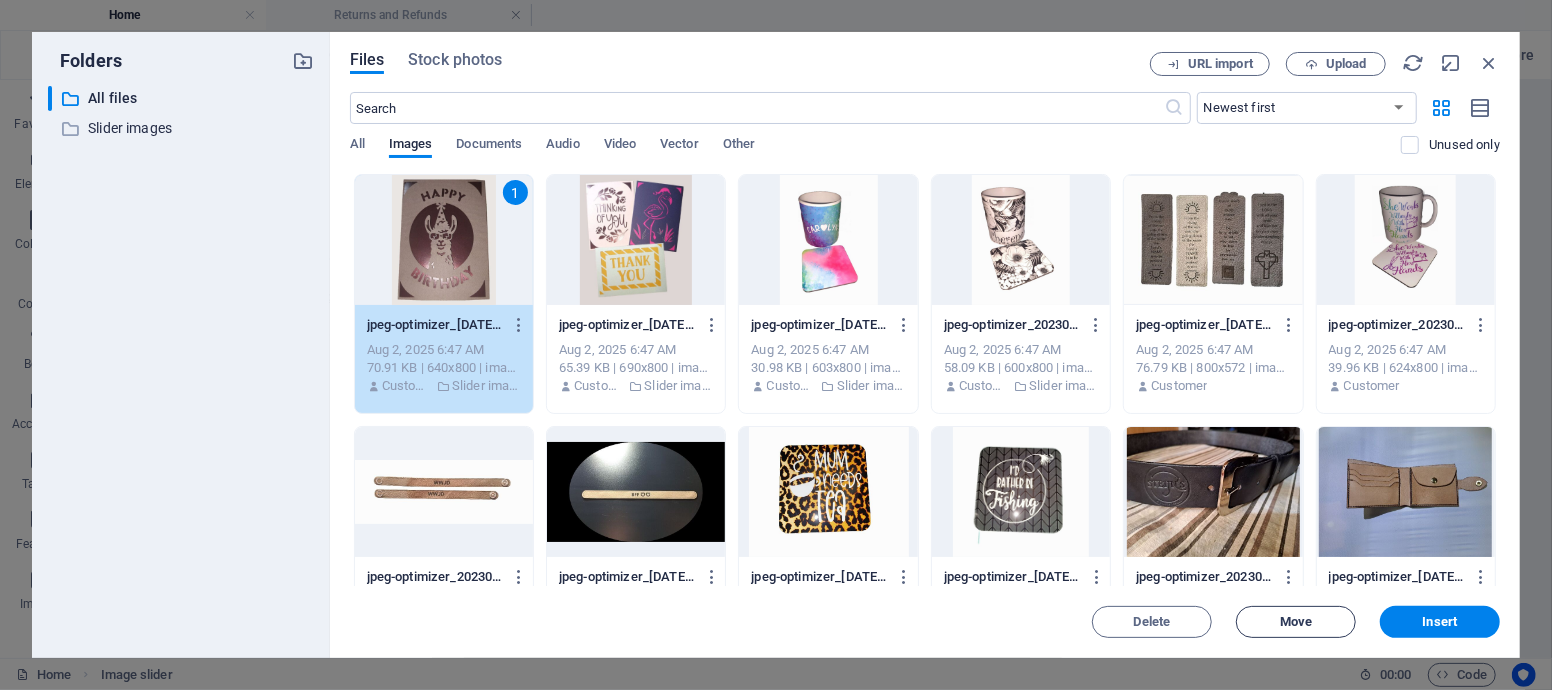 click on "Move" at bounding box center [1296, 622] 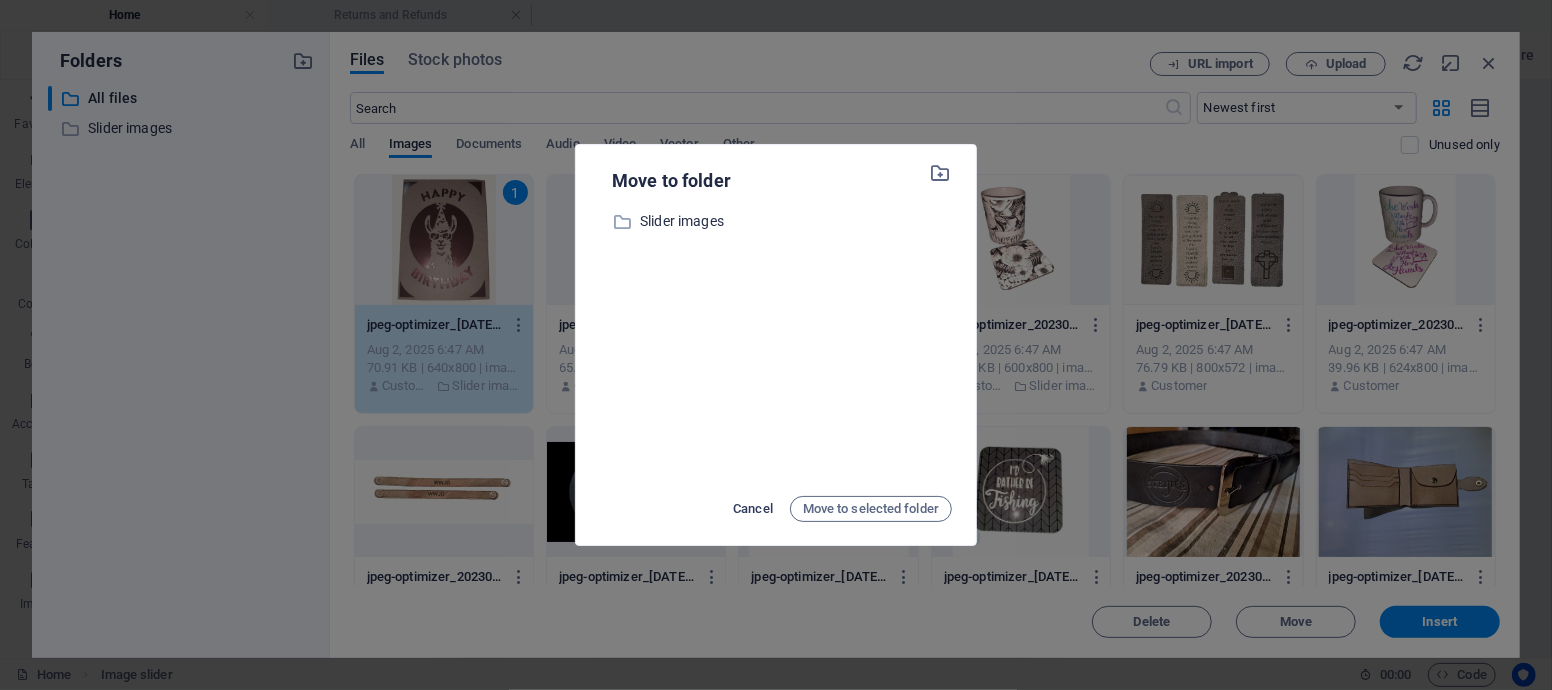 click on "Cancel" at bounding box center [753, 509] 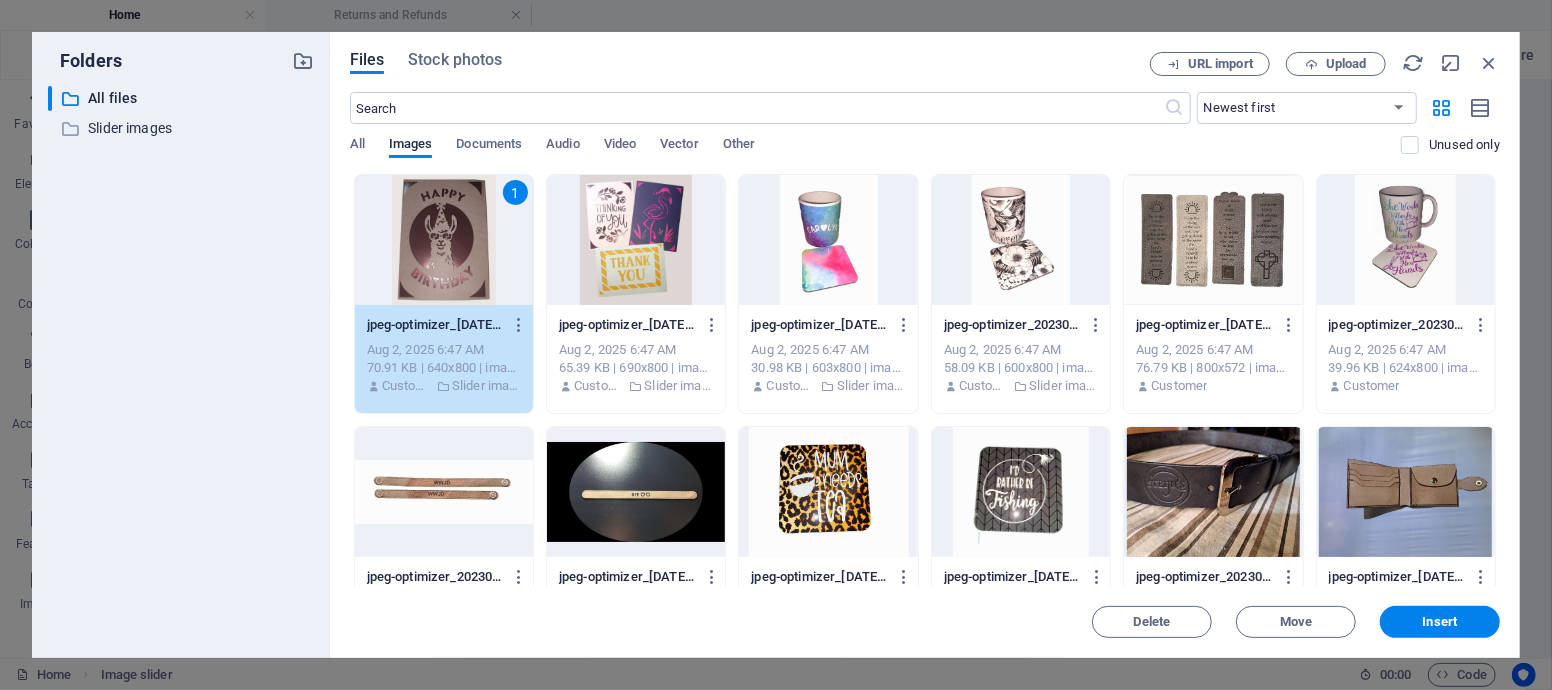 type 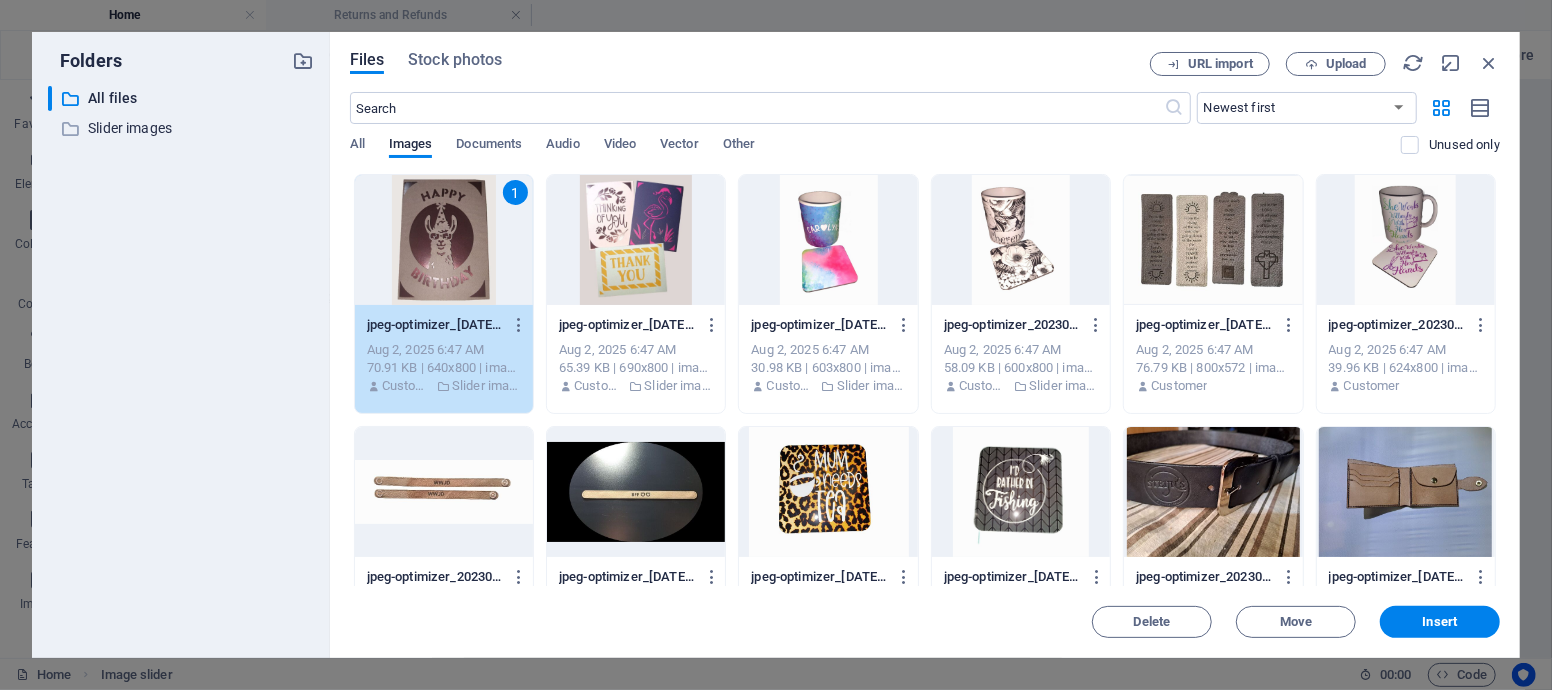 click at bounding box center (636, 240) 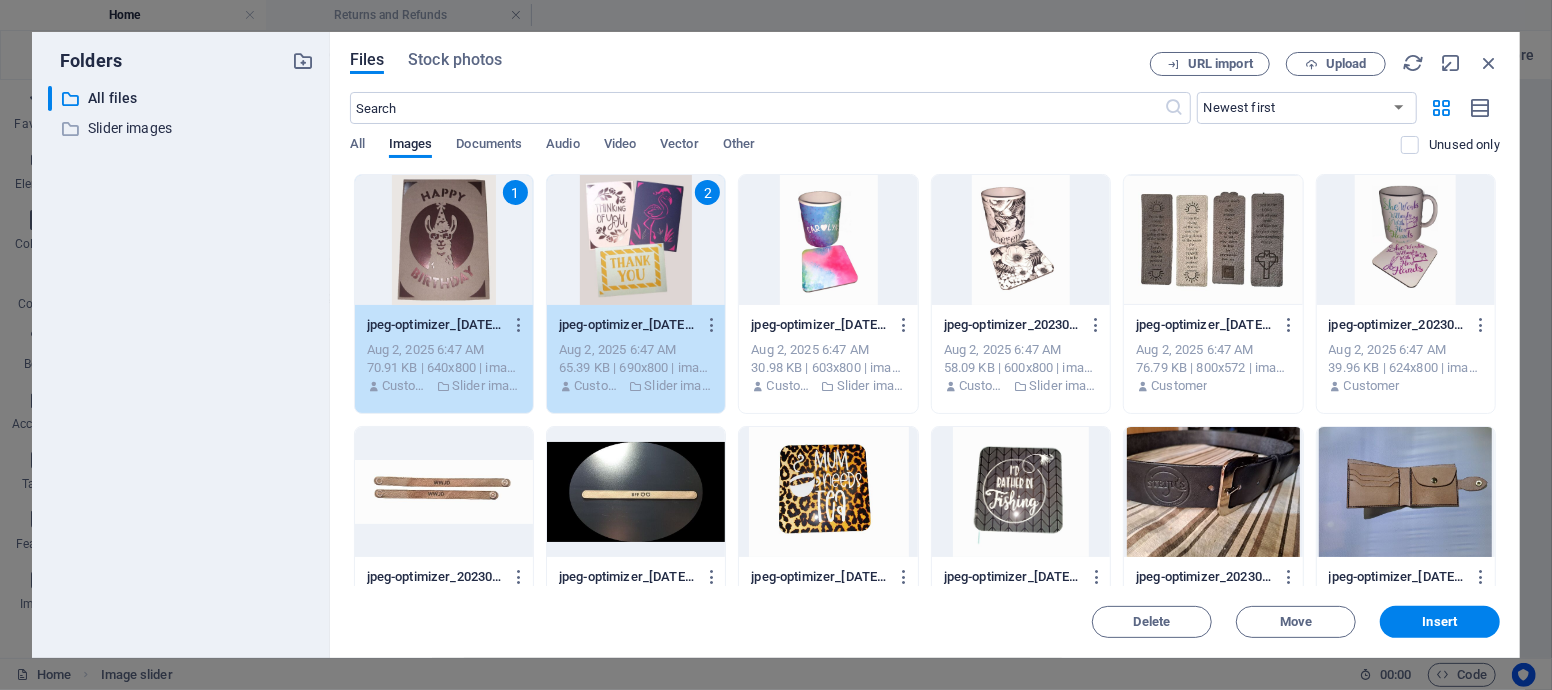 click on "jpeg-optimizer_20230513_195825-MbsuwjpGw9md2UlsTcio6g.jpg jpeg-optimizer_20230513_195825-MbsuwjpGw9md2UlsTcio6g.jpg" at bounding box center (828, 325) 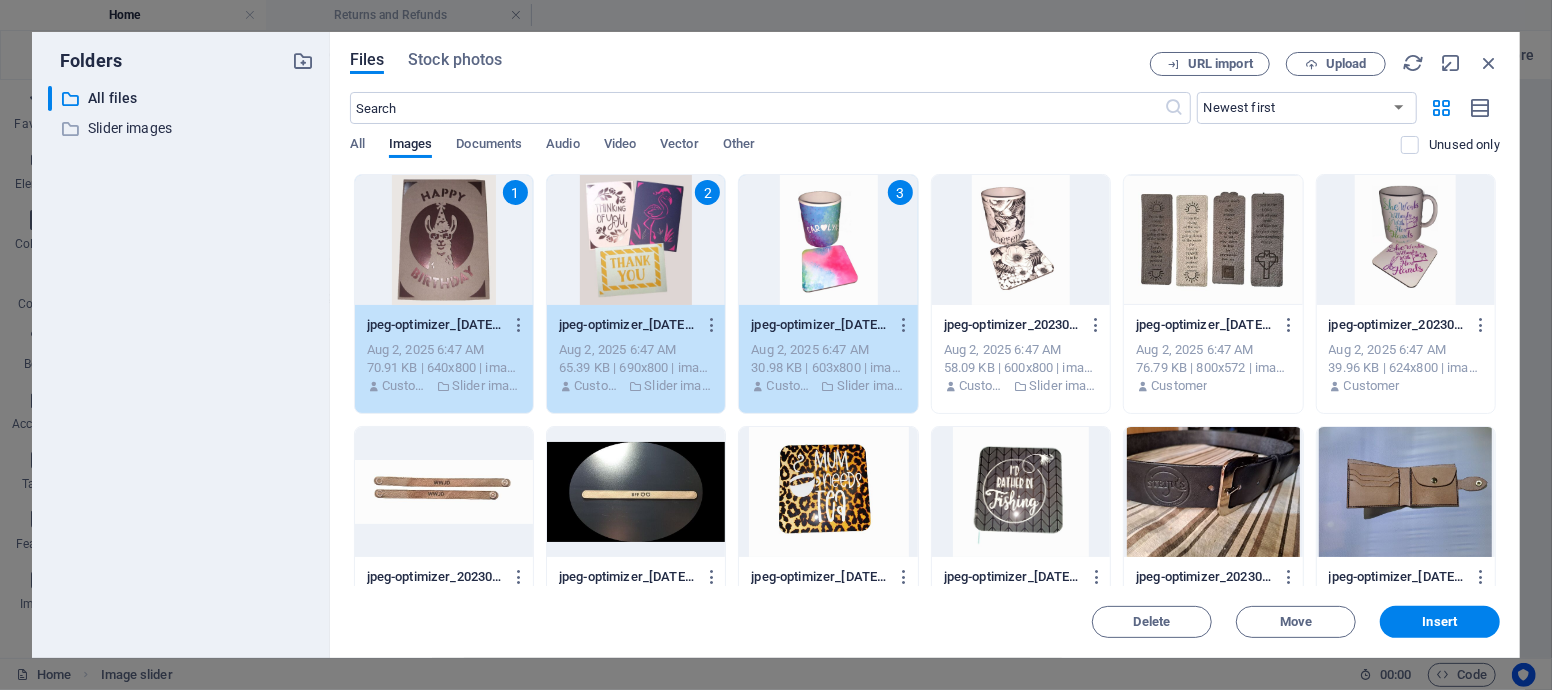 click at bounding box center (1021, 240) 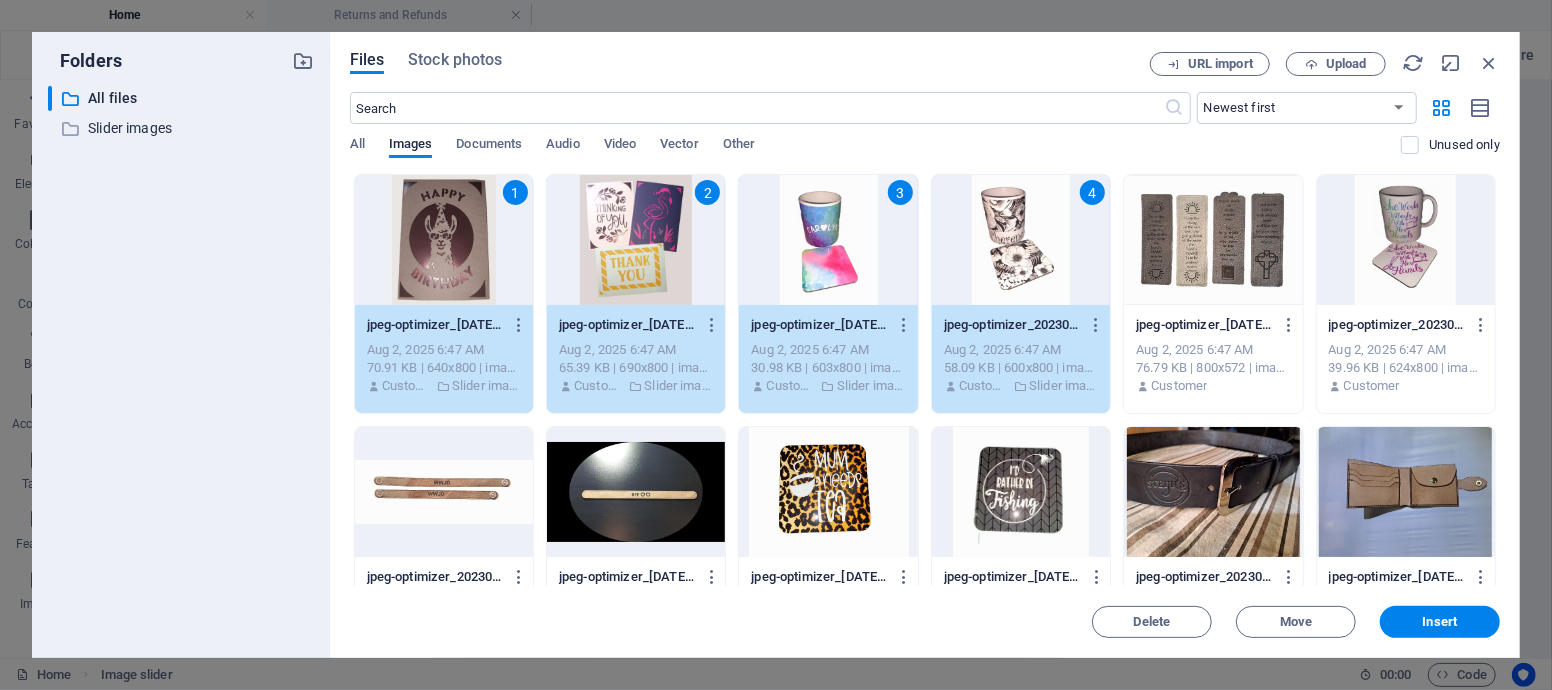 drag, startPoint x: 1205, startPoint y: 296, endPoint x: 1365, endPoint y: 296, distance: 160 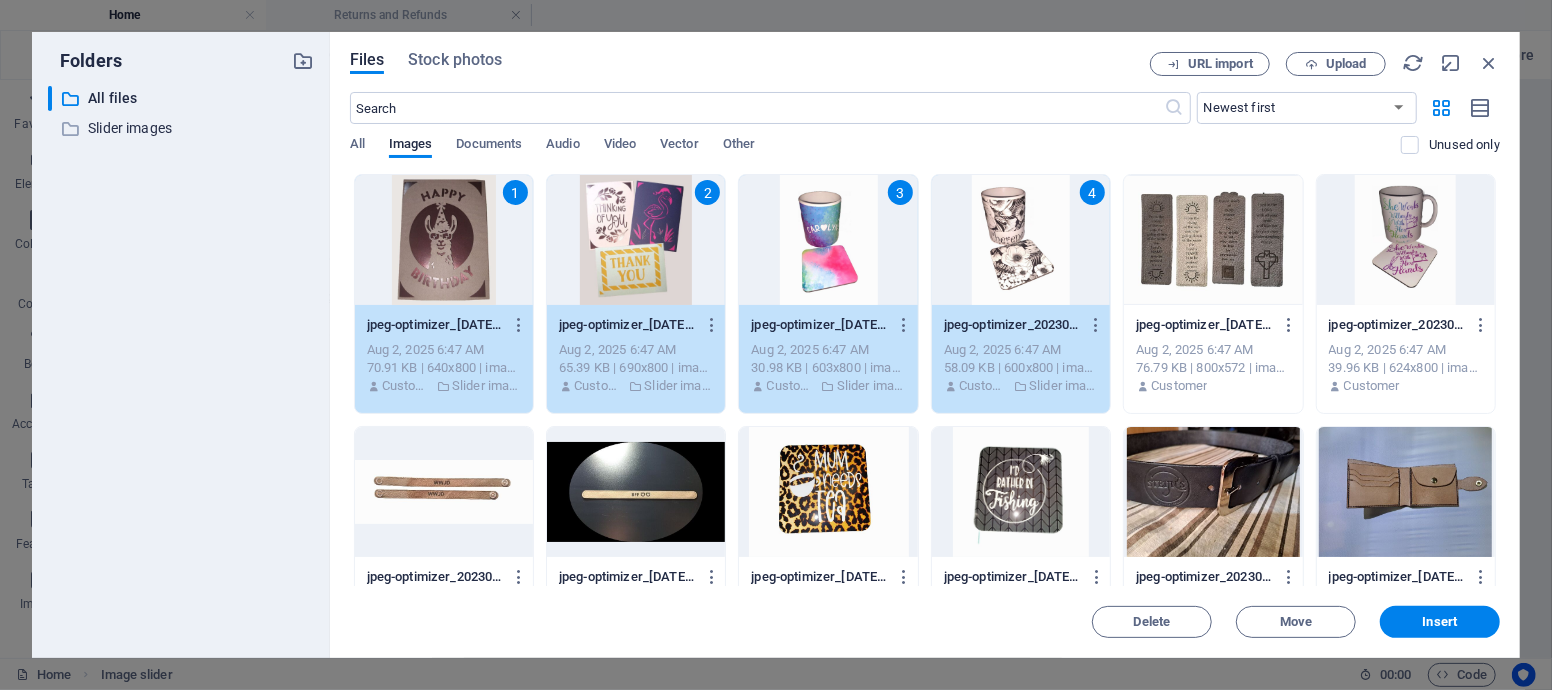 click at bounding box center [1213, 240] 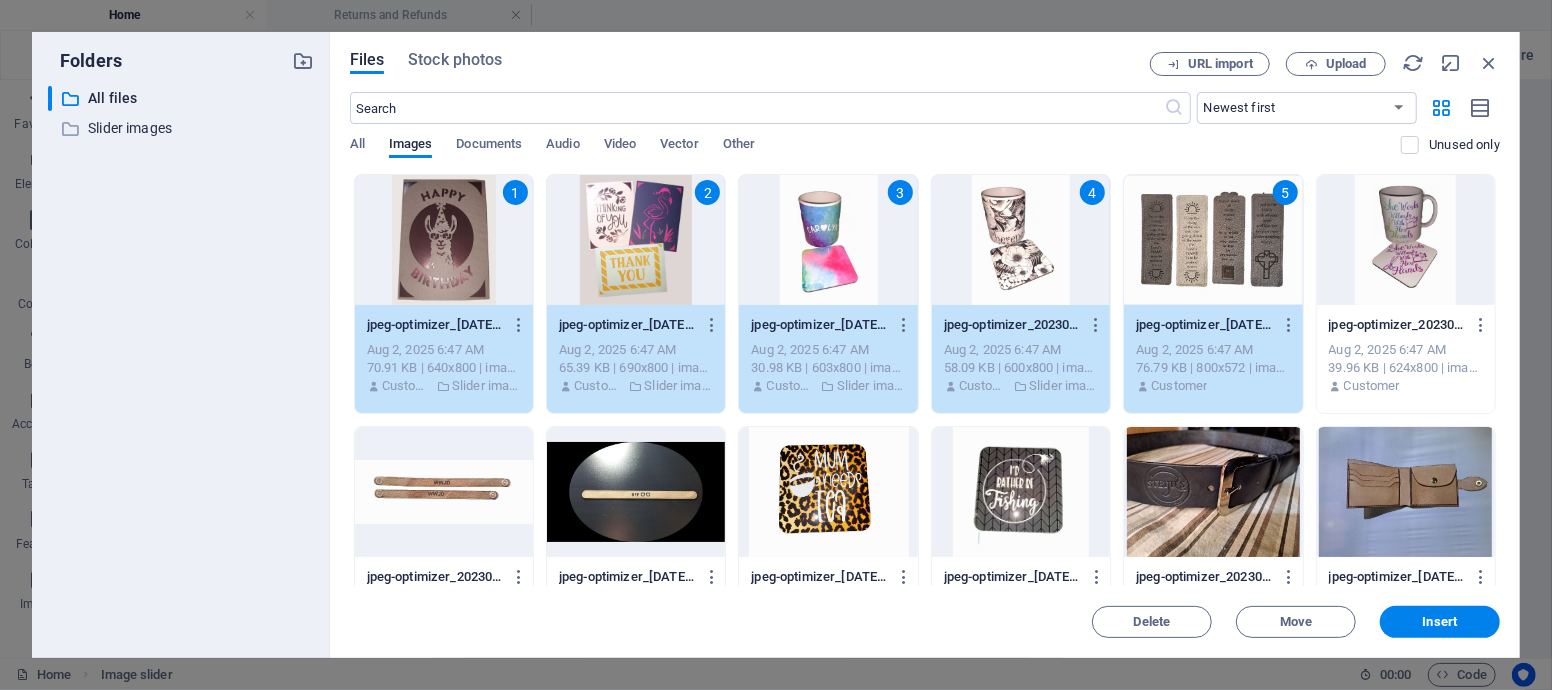 click at bounding box center [1406, 240] 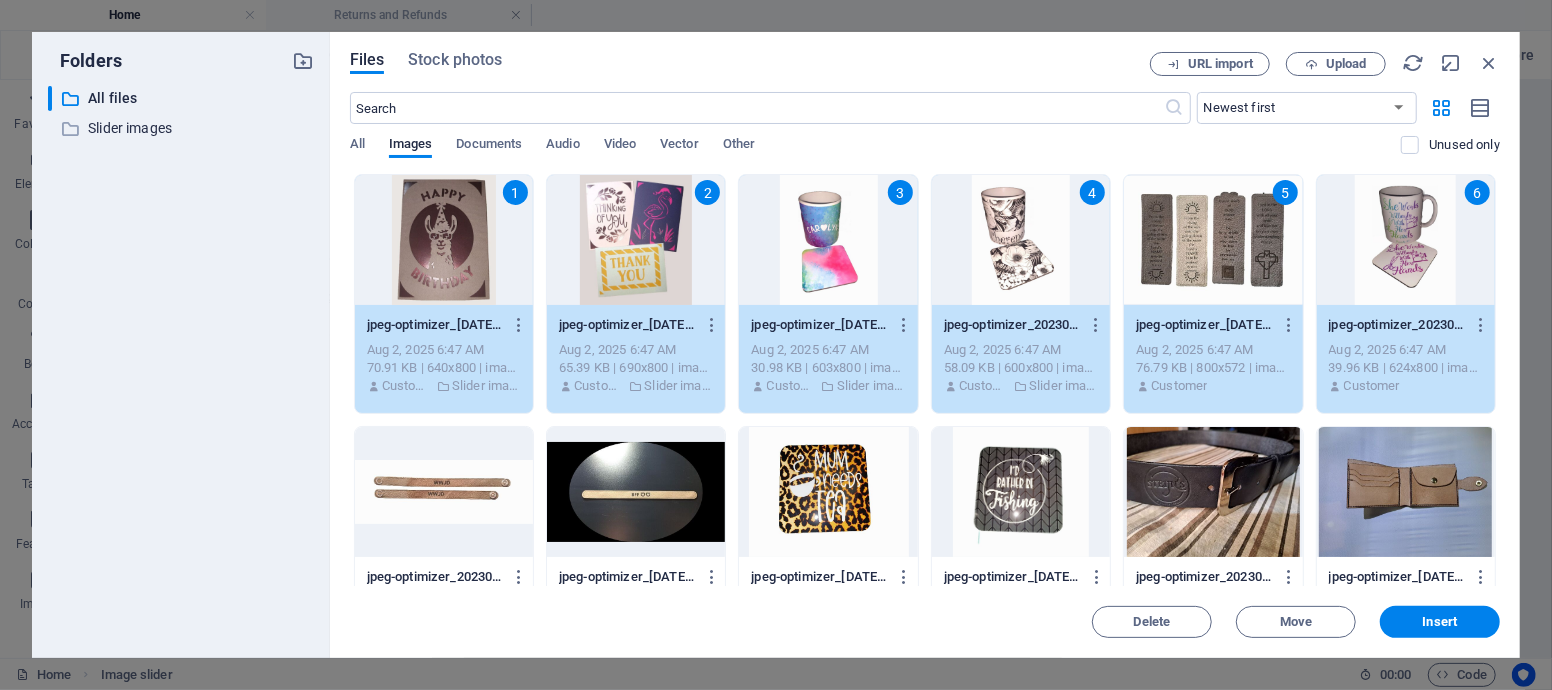 click at bounding box center (444, 492) 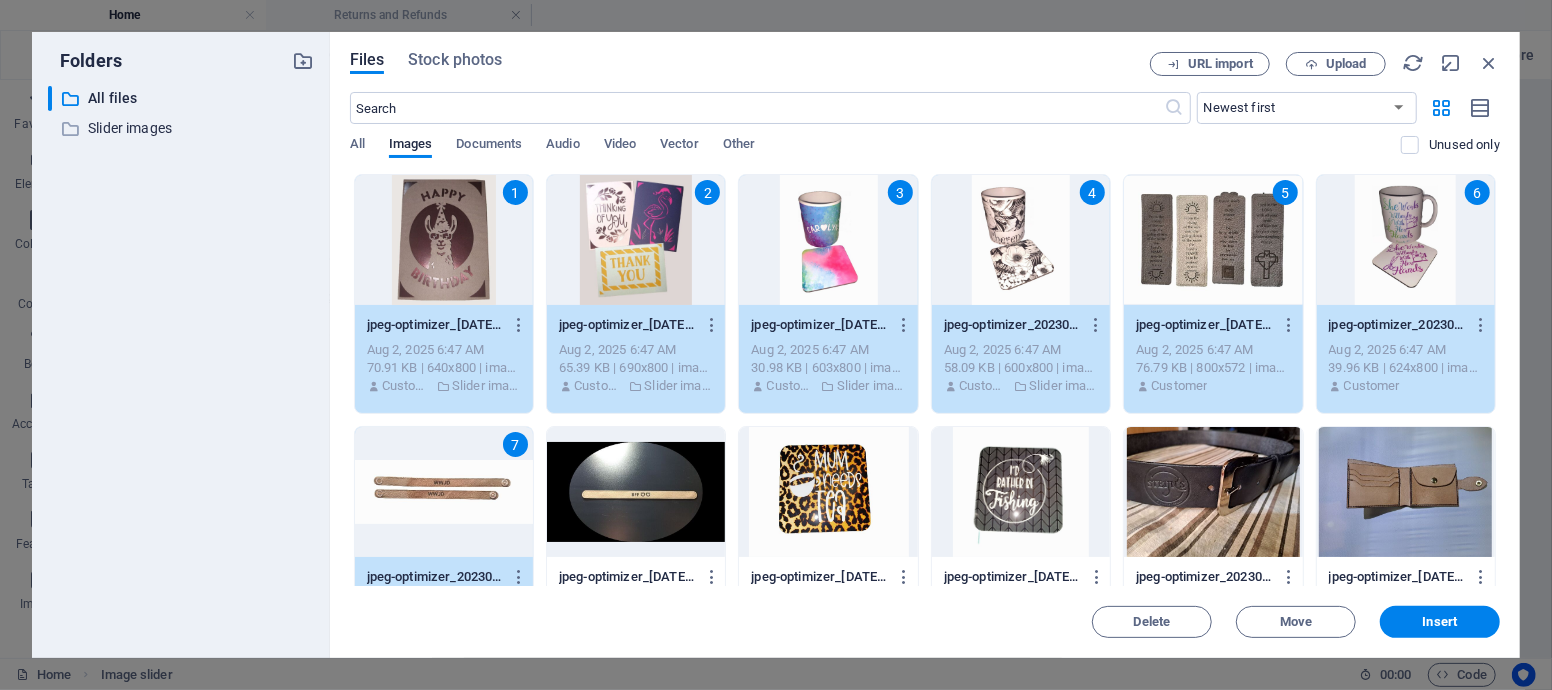 click at bounding box center [636, 492] 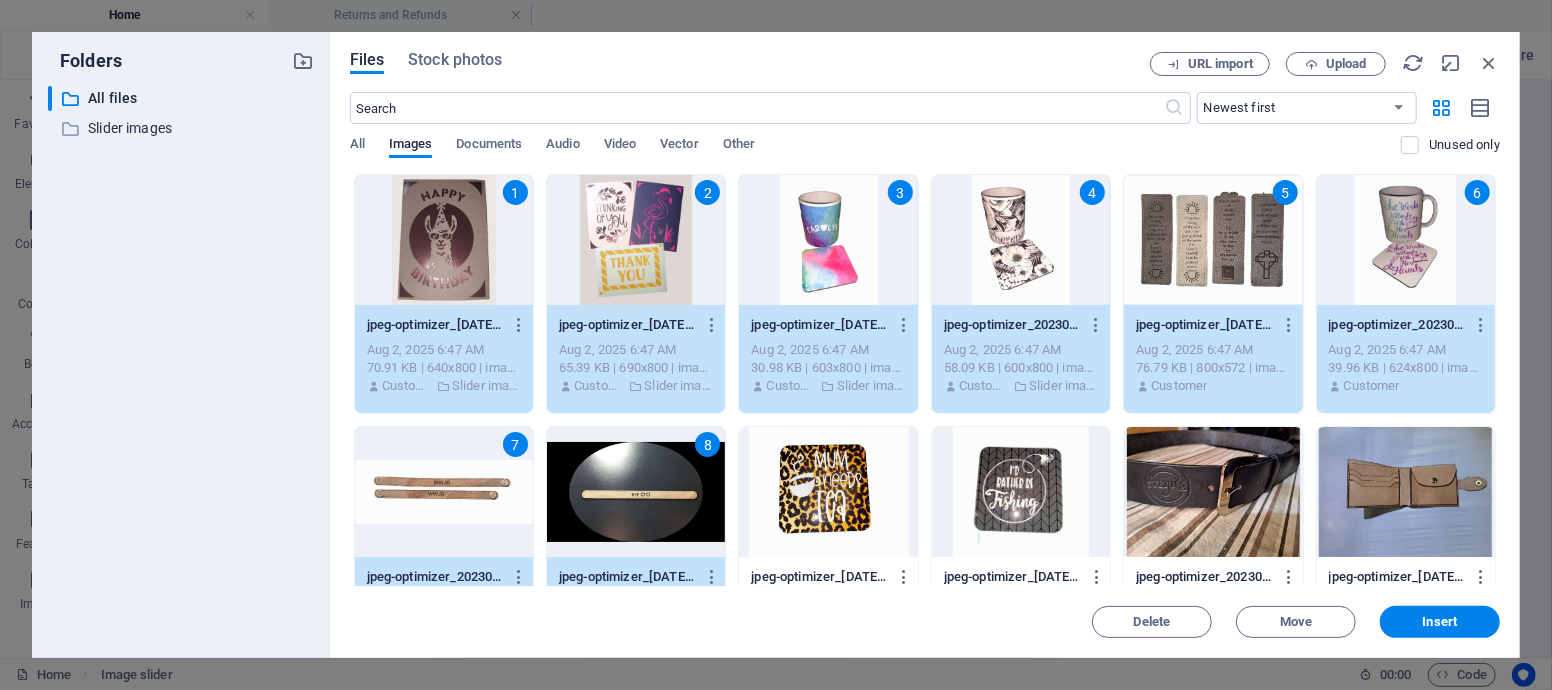 click at bounding box center [828, 492] 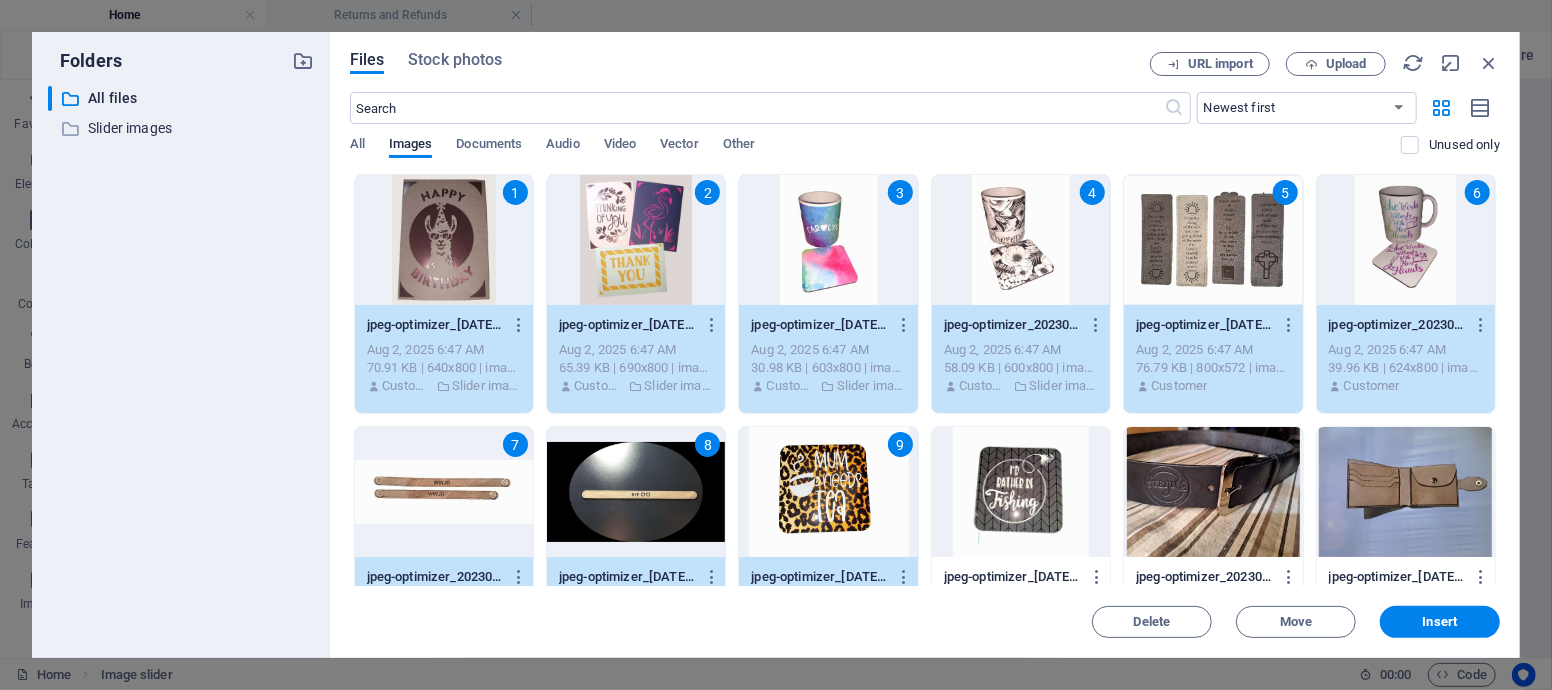 click at bounding box center [1021, 492] 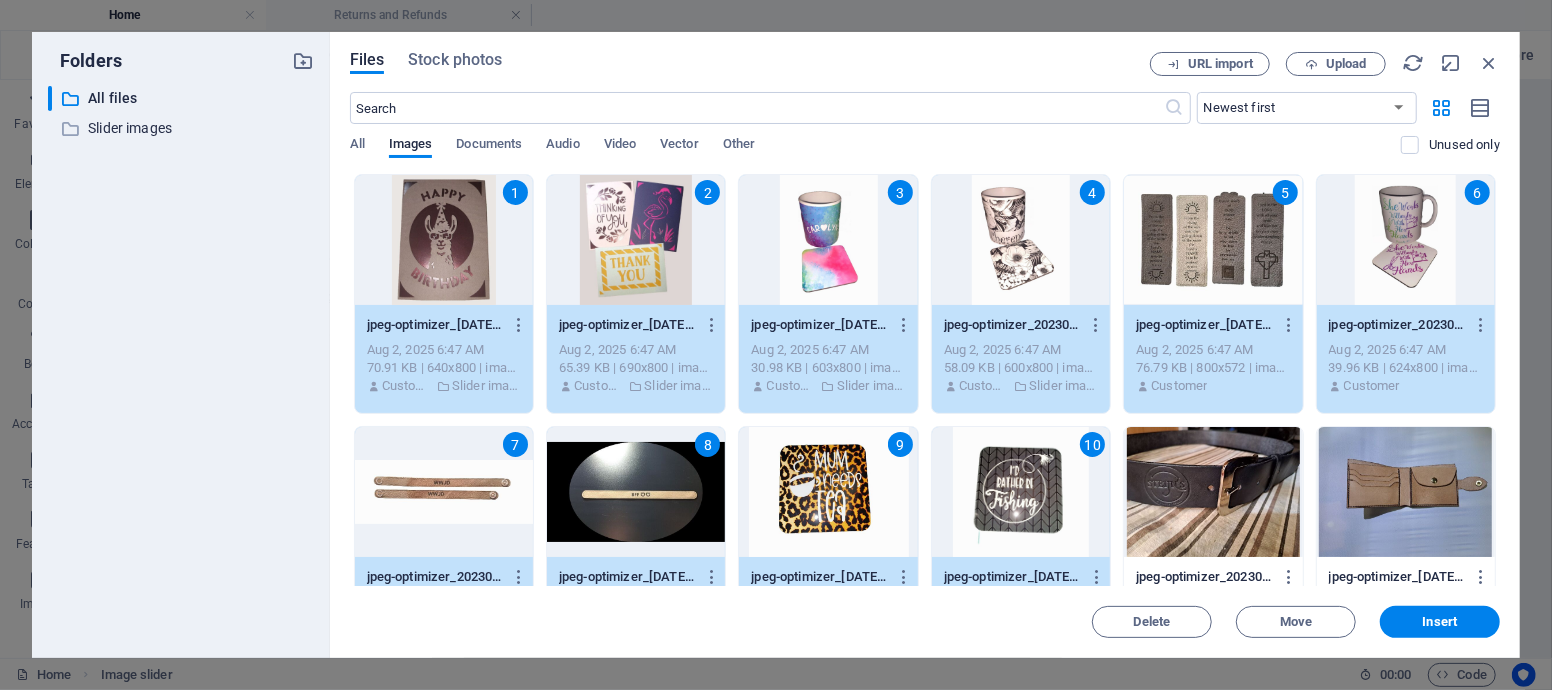 click at bounding box center (1213, 492) 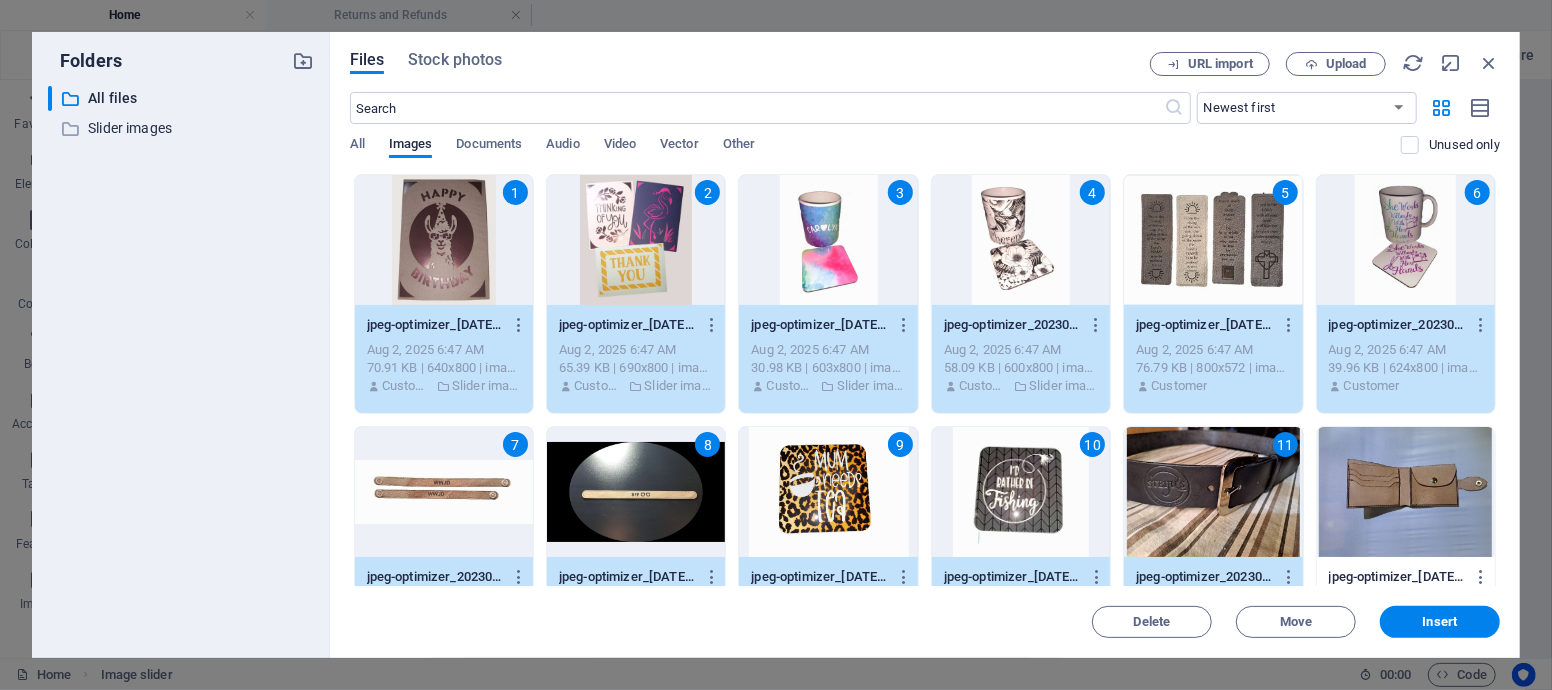 click at bounding box center [1406, 492] 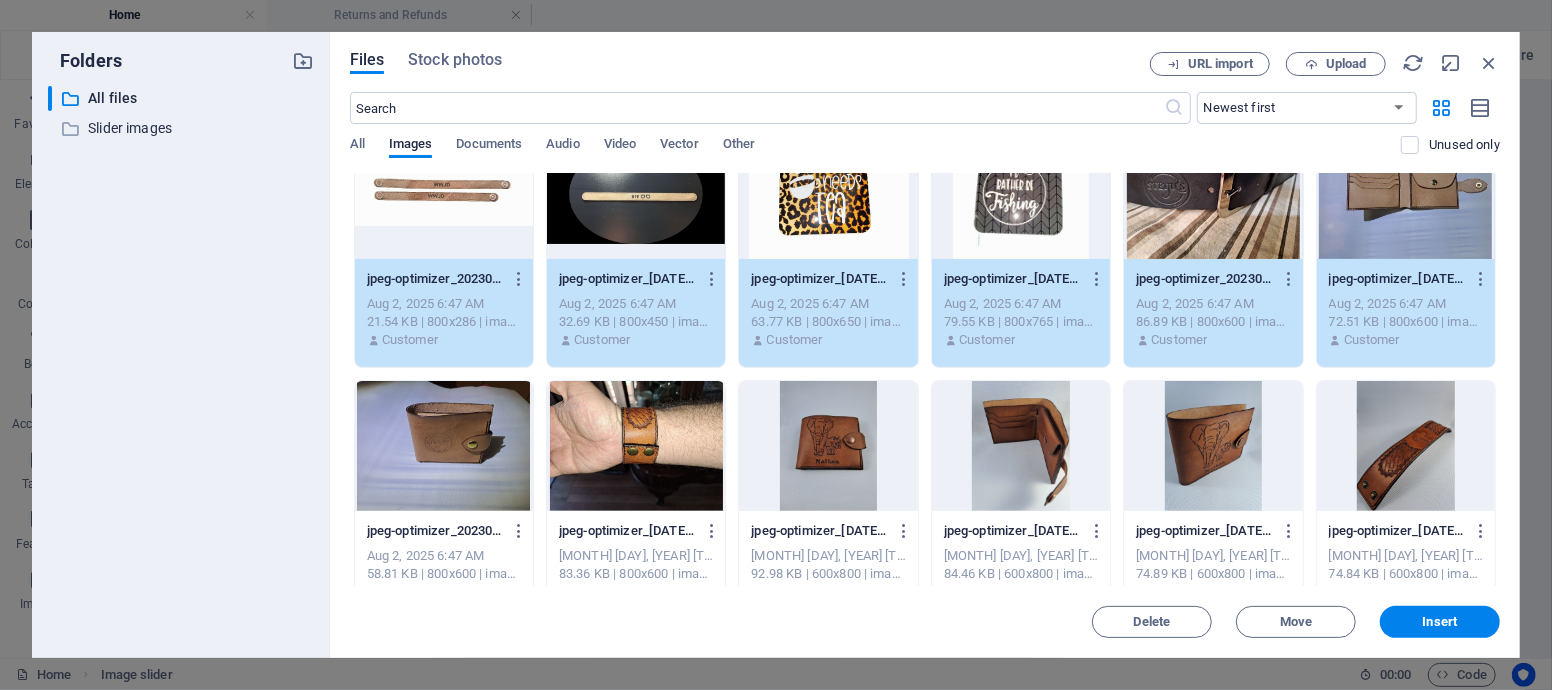scroll, scrollTop: 333, scrollLeft: 0, axis: vertical 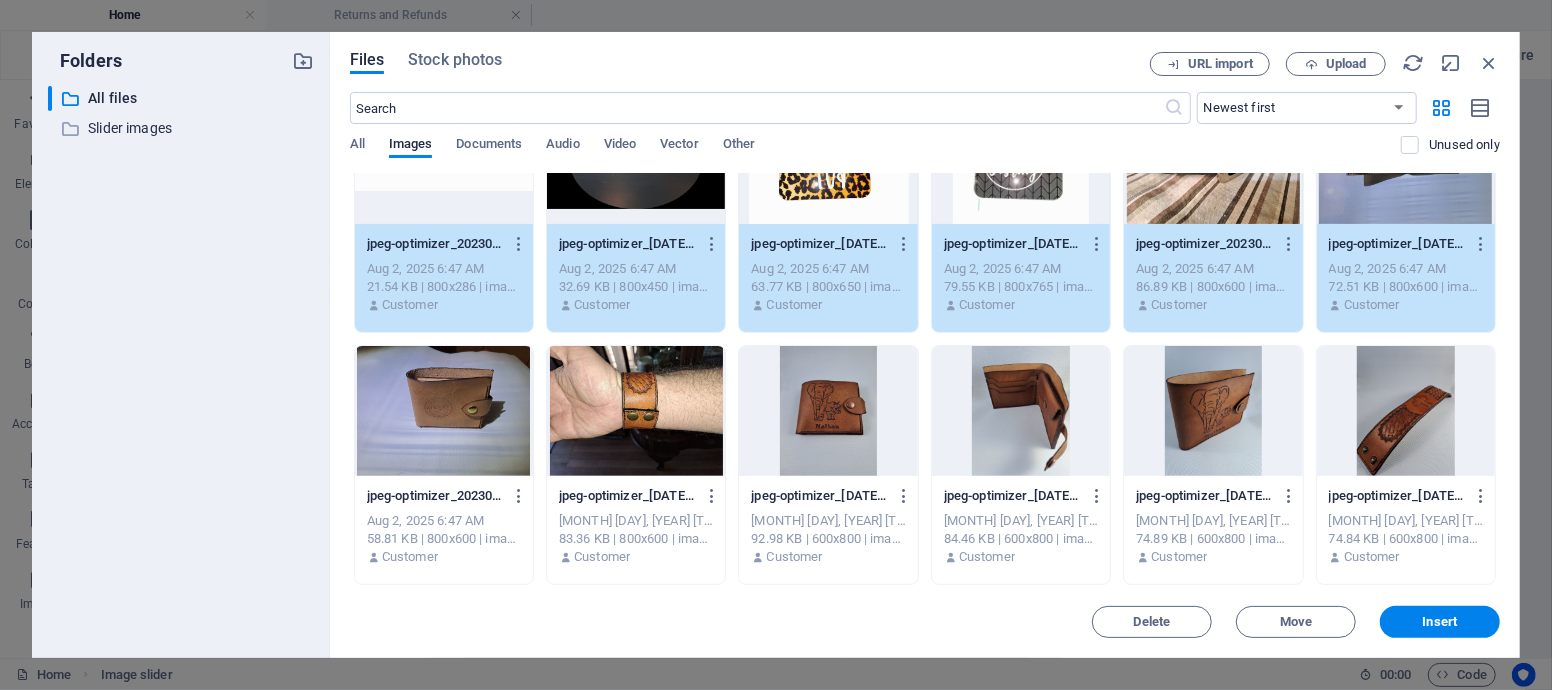 click at bounding box center (444, 411) 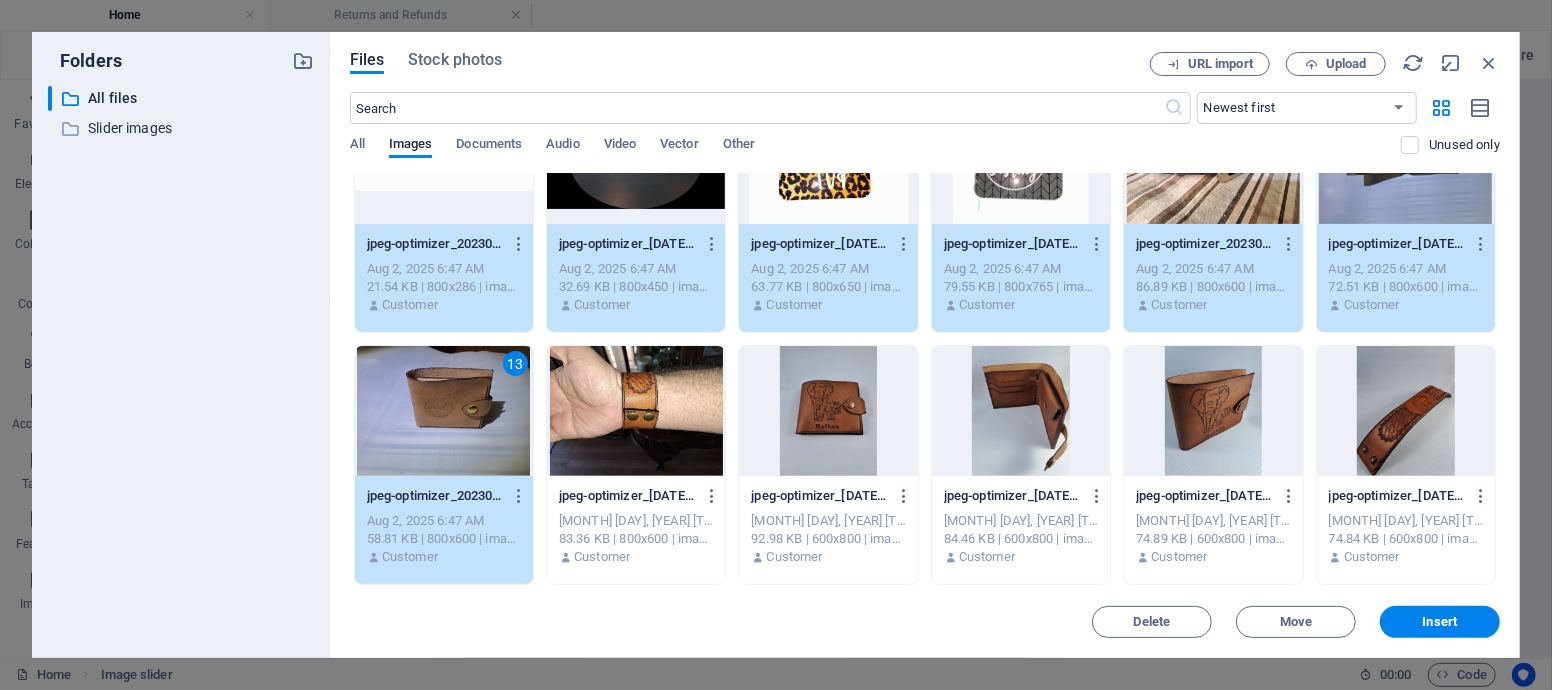 click at bounding box center [636, 411] 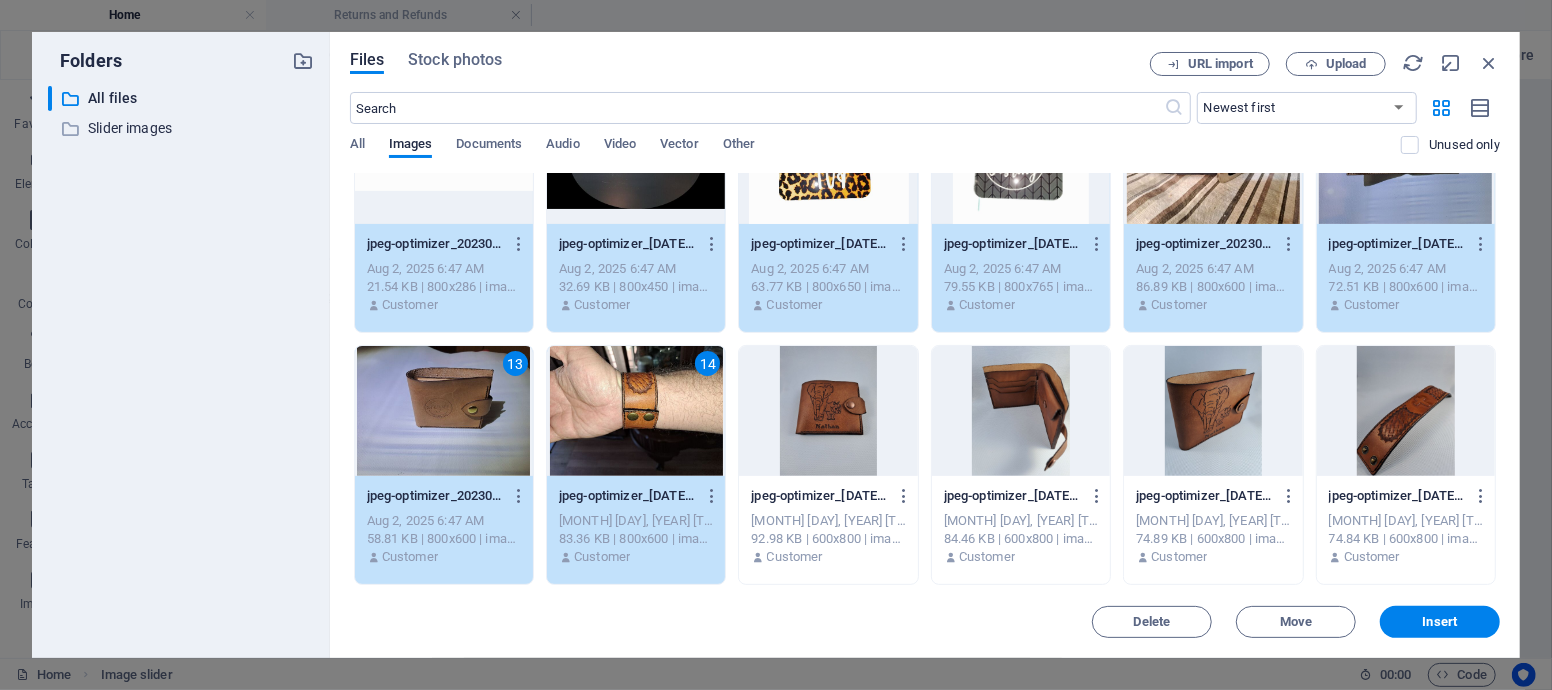 click at bounding box center [828, 411] 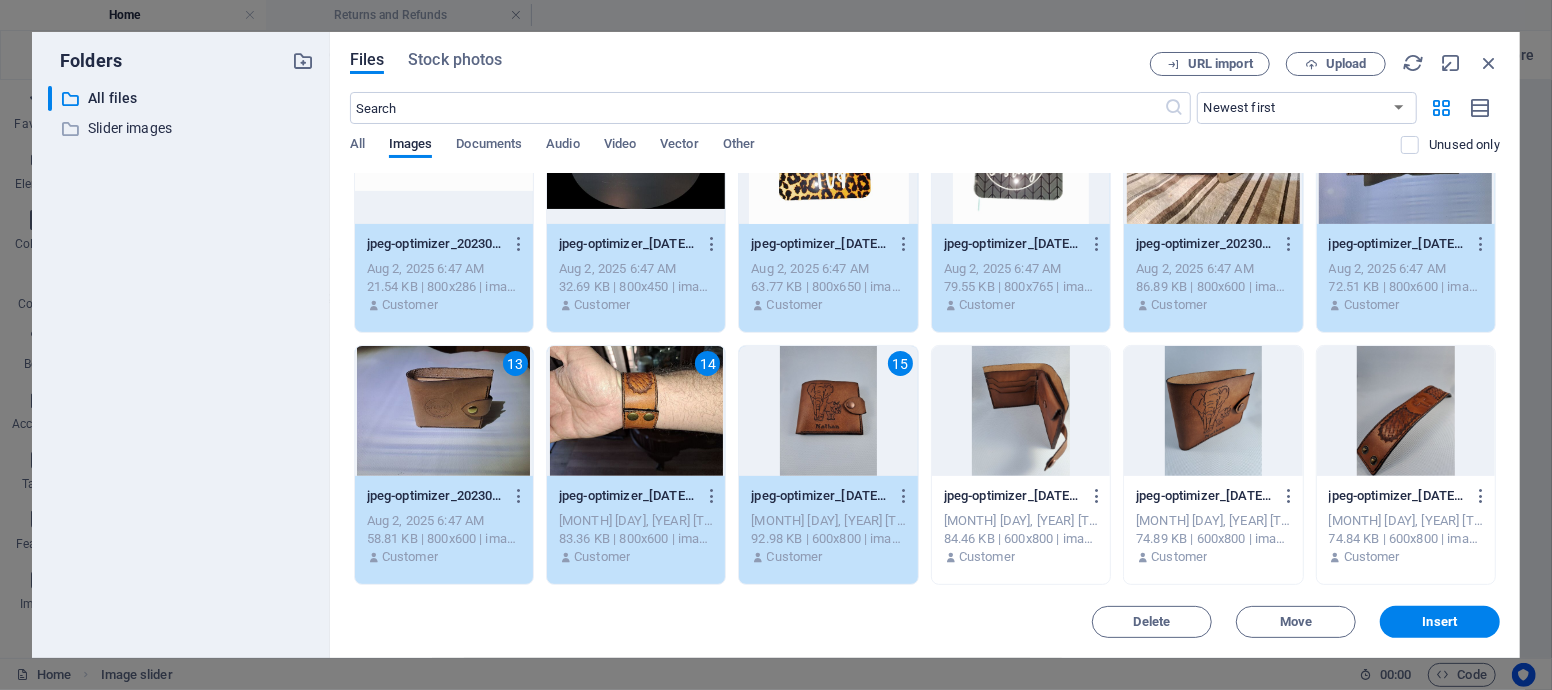 click at bounding box center (1021, 411) 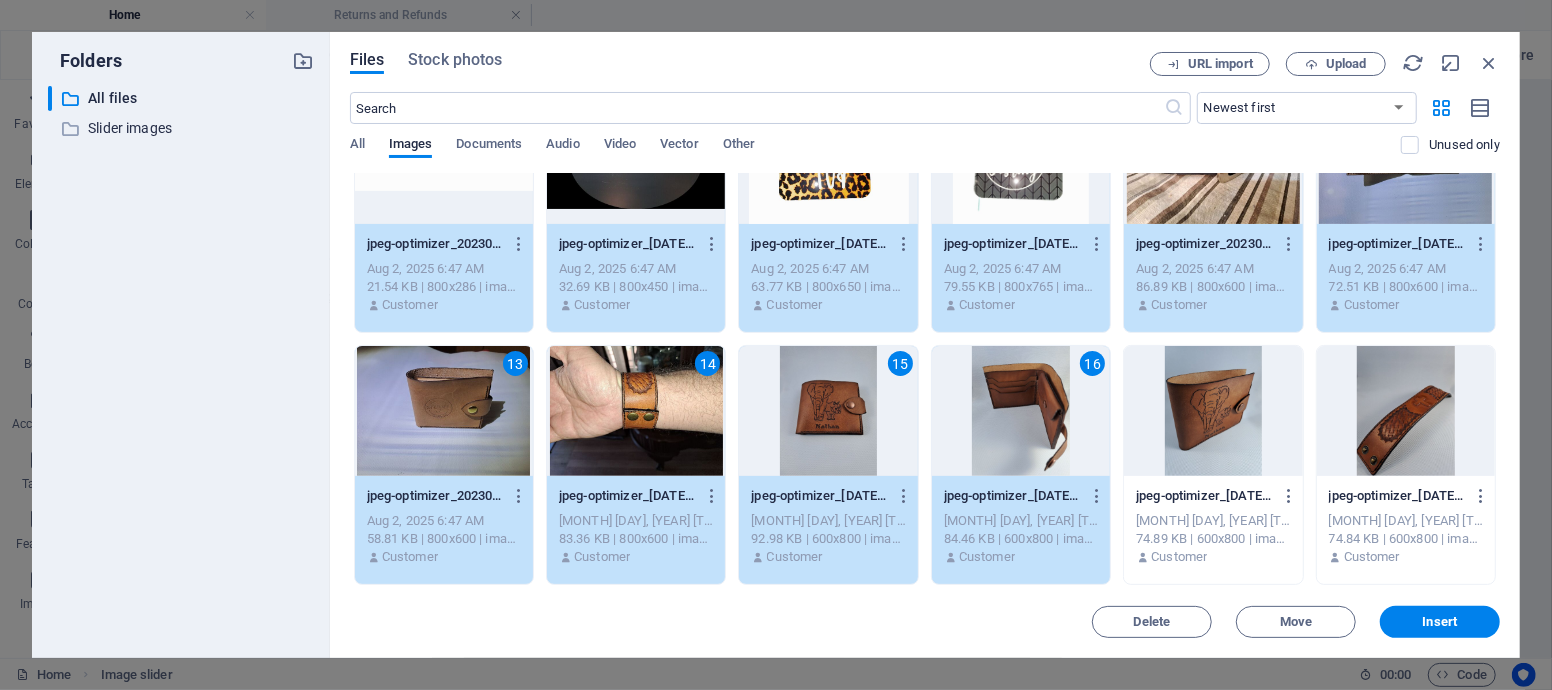 click at bounding box center [1213, 411] 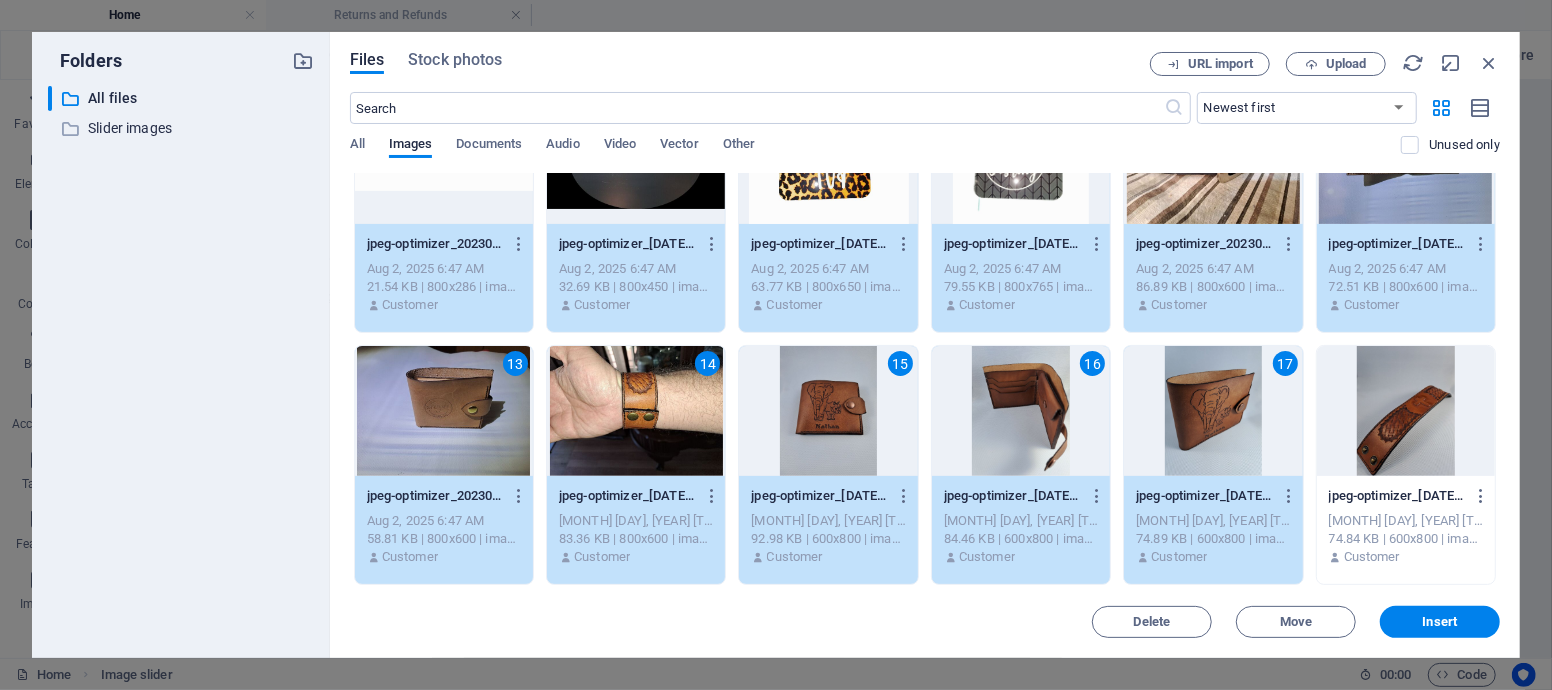 click at bounding box center (1406, 411) 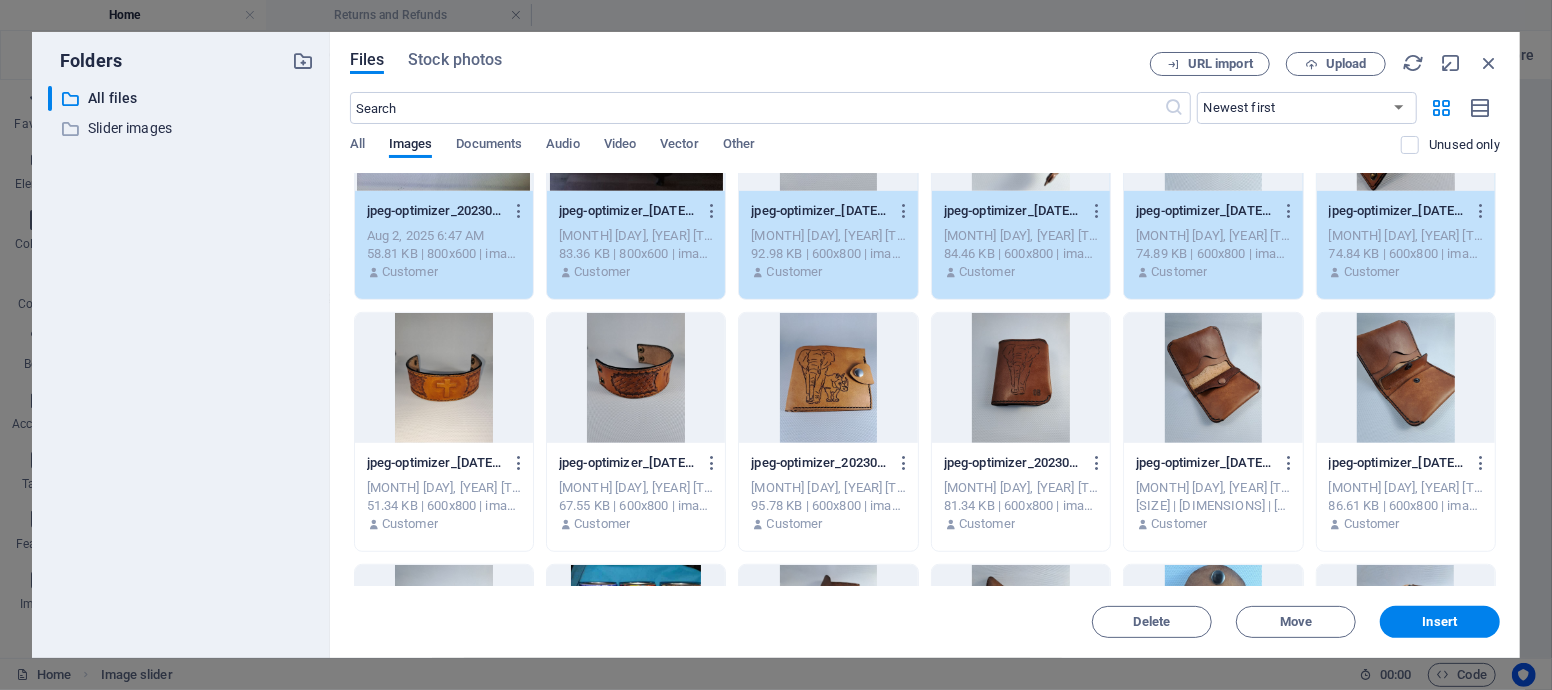 scroll, scrollTop: 666, scrollLeft: 0, axis: vertical 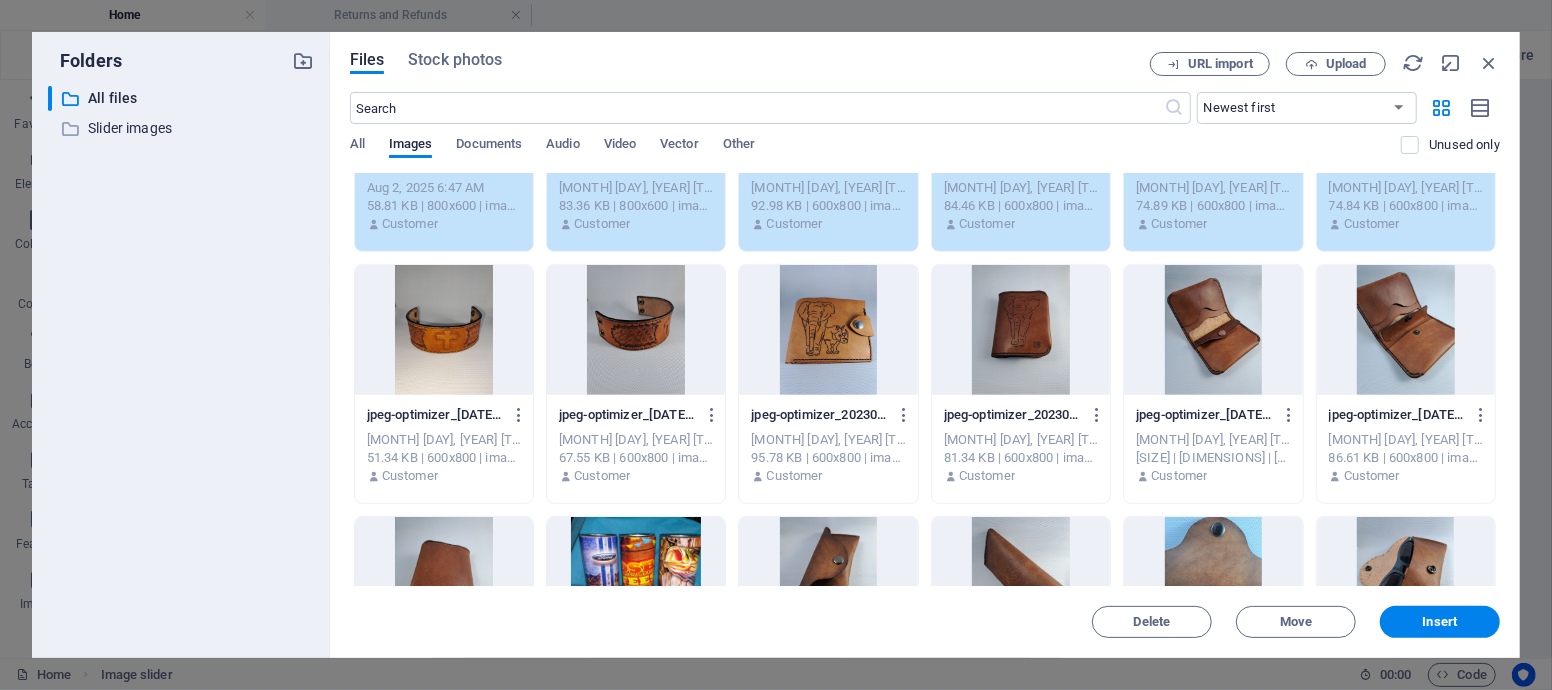 click at bounding box center (444, 330) 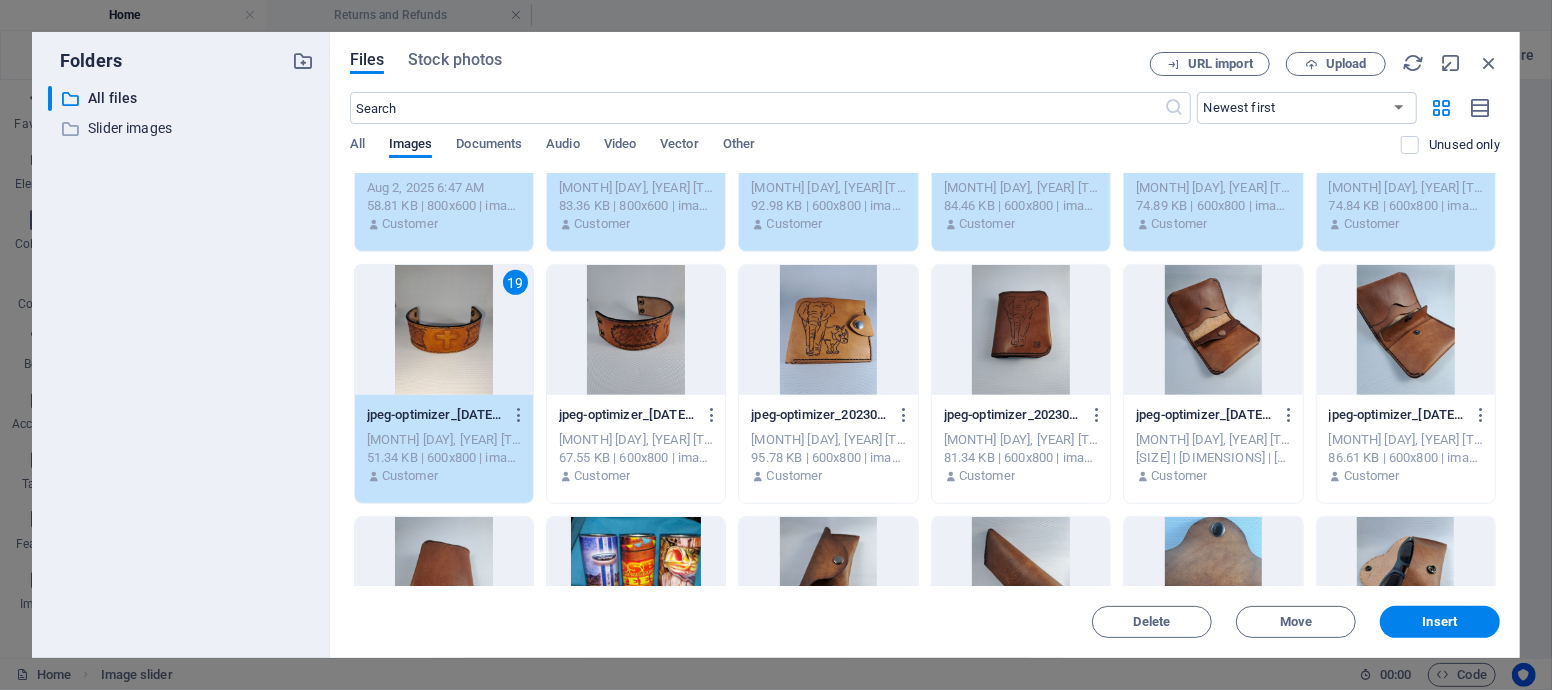 drag, startPoint x: 597, startPoint y: 339, endPoint x: 690, endPoint y: 345, distance: 93.193344 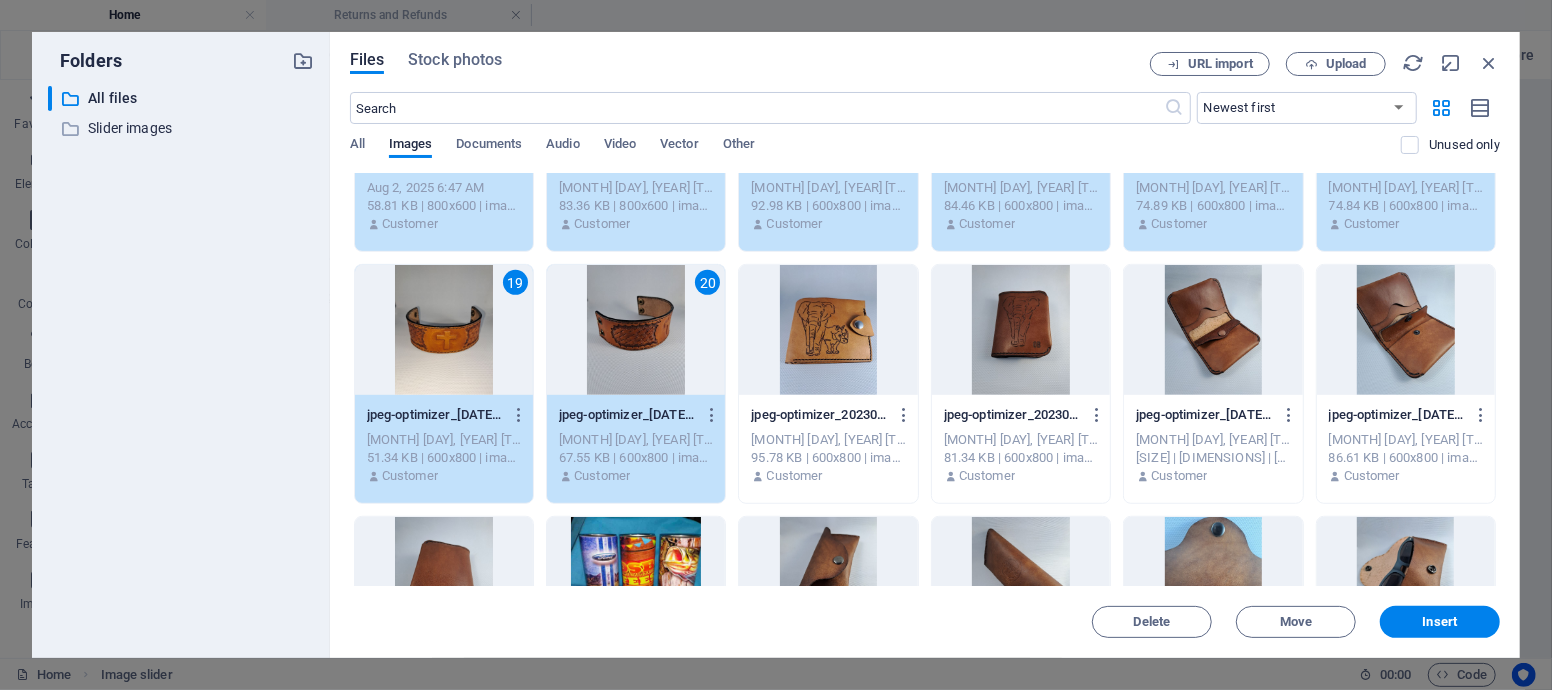 click at bounding box center [828, 330] 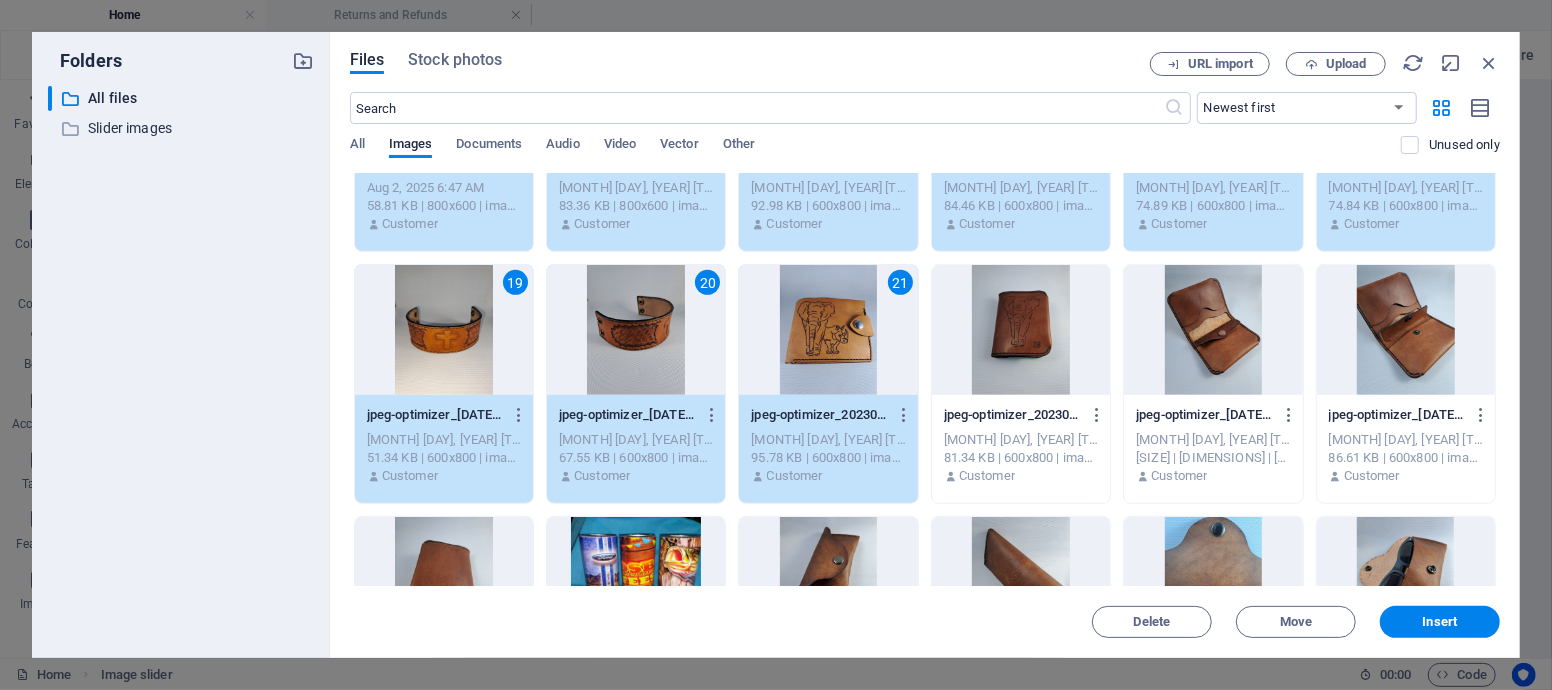 click at bounding box center [1021, 330] 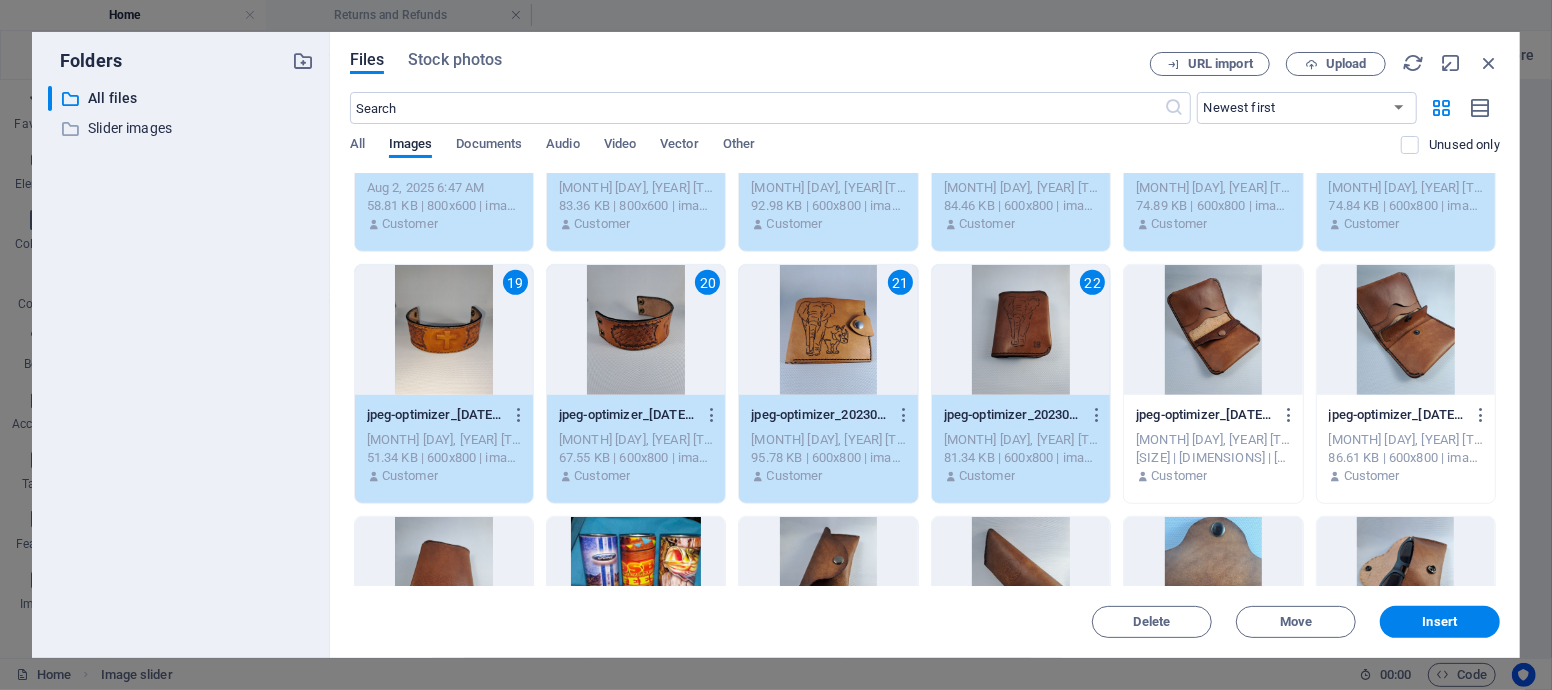 drag, startPoint x: 1210, startPoint y: 357, endPoint x: 1276, endPoint y: 361, distance: 66.1211 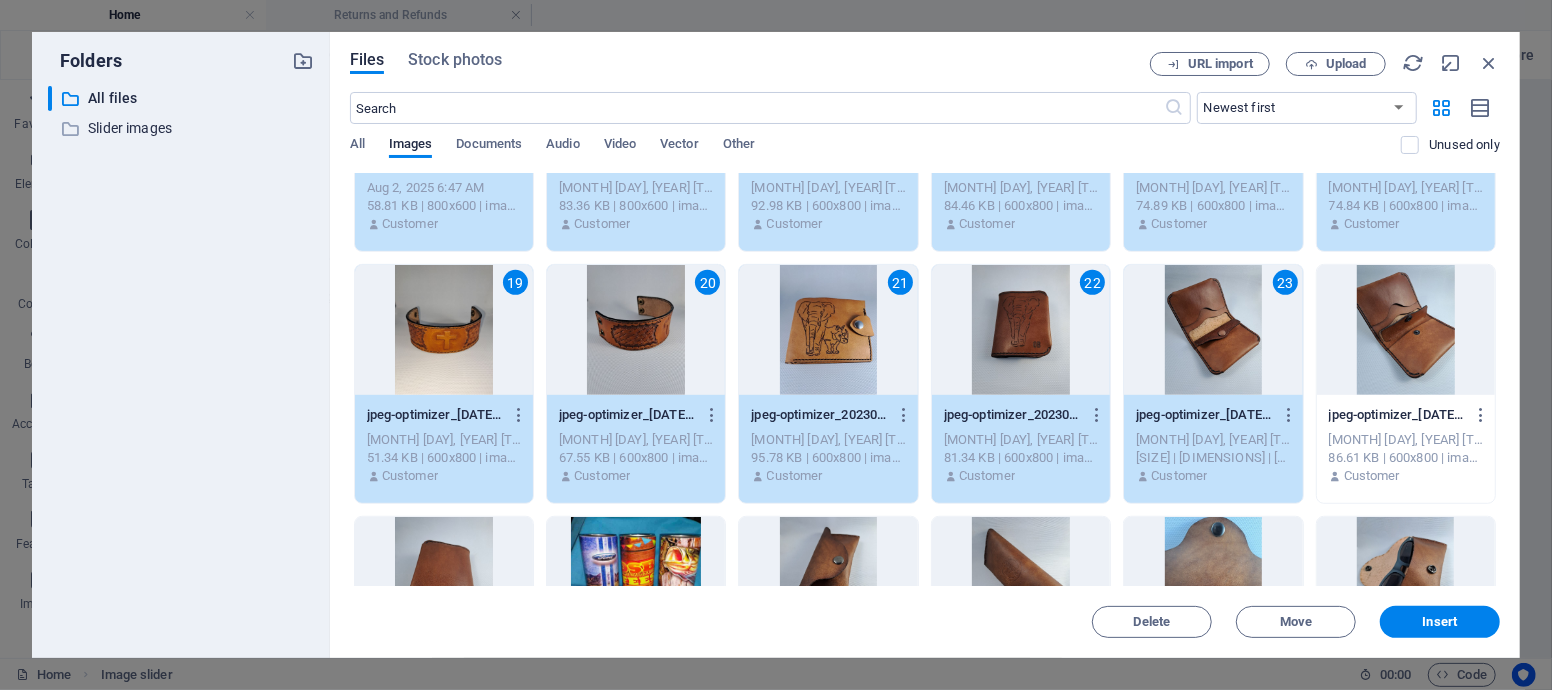 click at bounding box center [1406, 330] 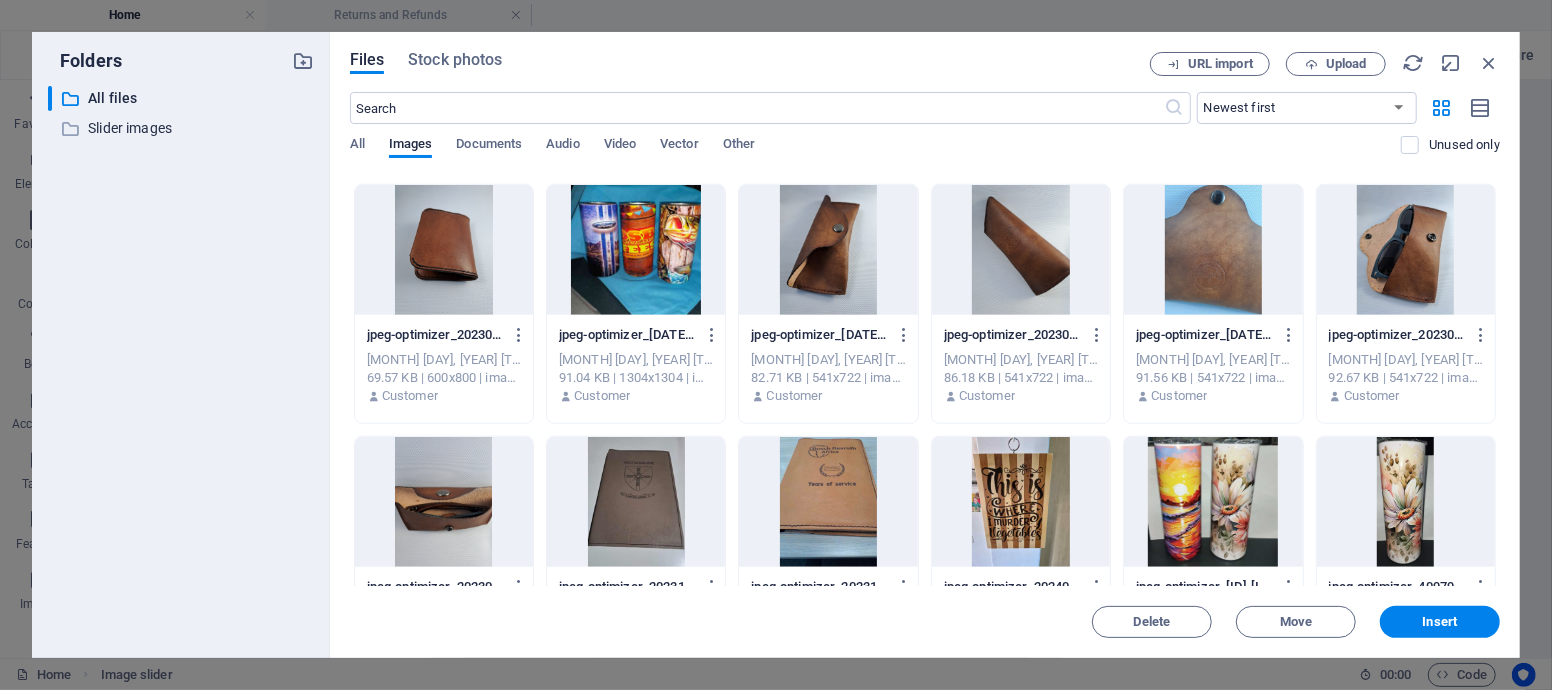scroll, scrollTop: 1000, scrollLeft: 0, axis: vertical 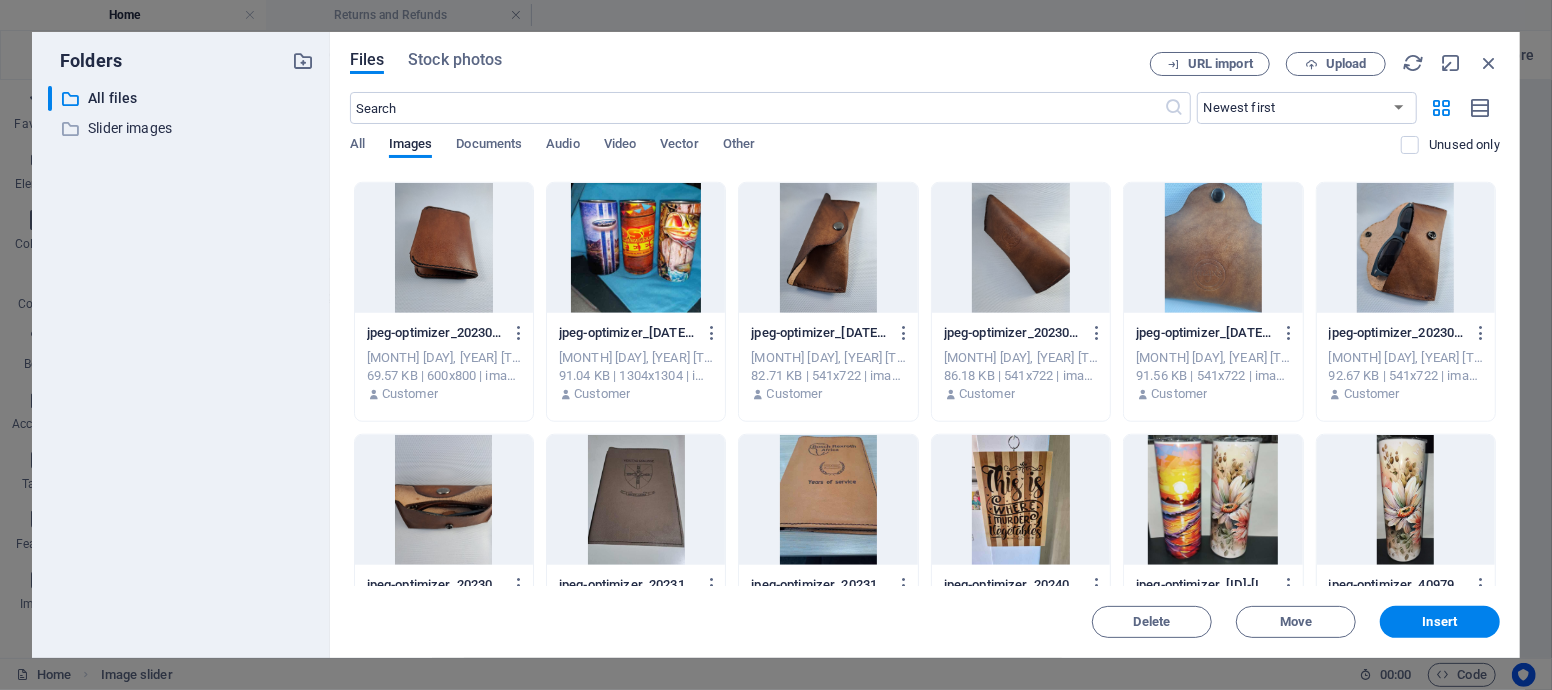 click at bounding box center (444, 248) 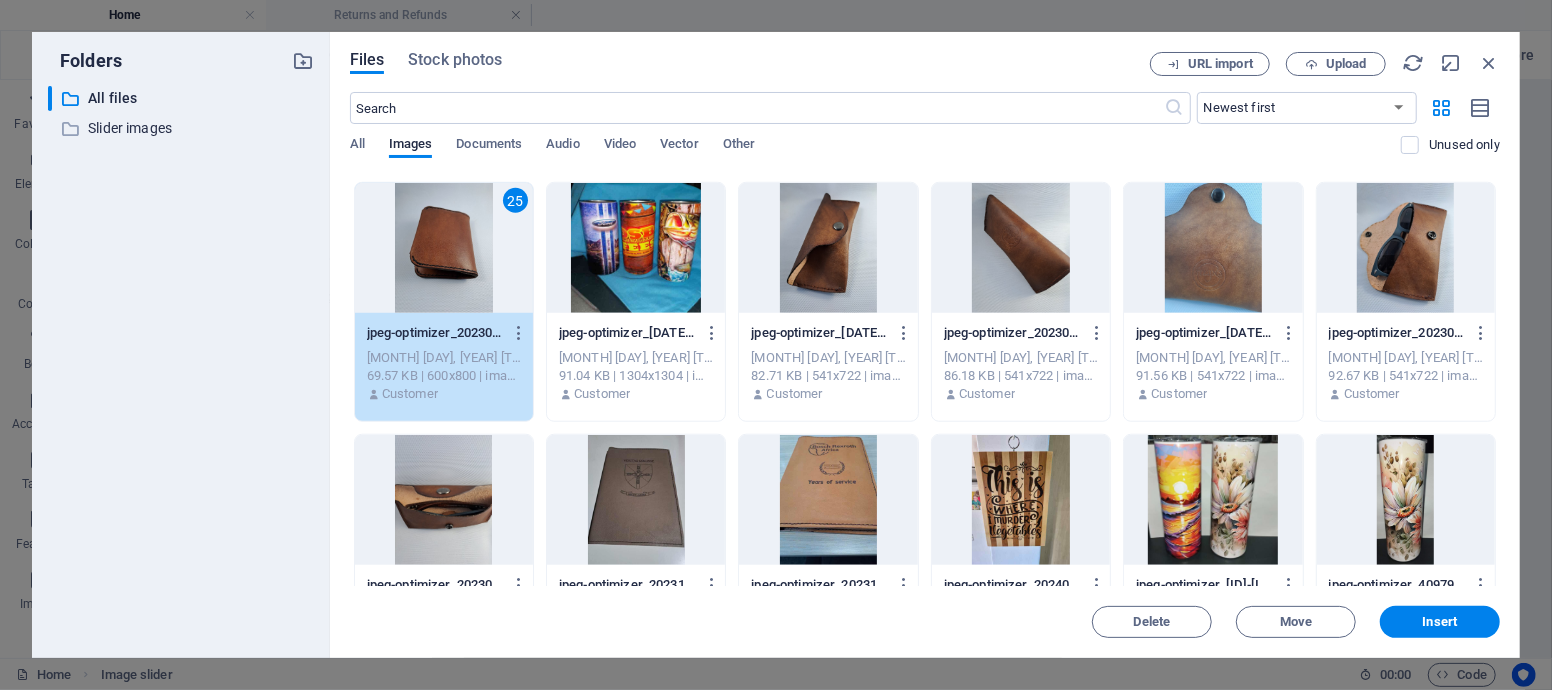 click at bounding box center [636, 248] 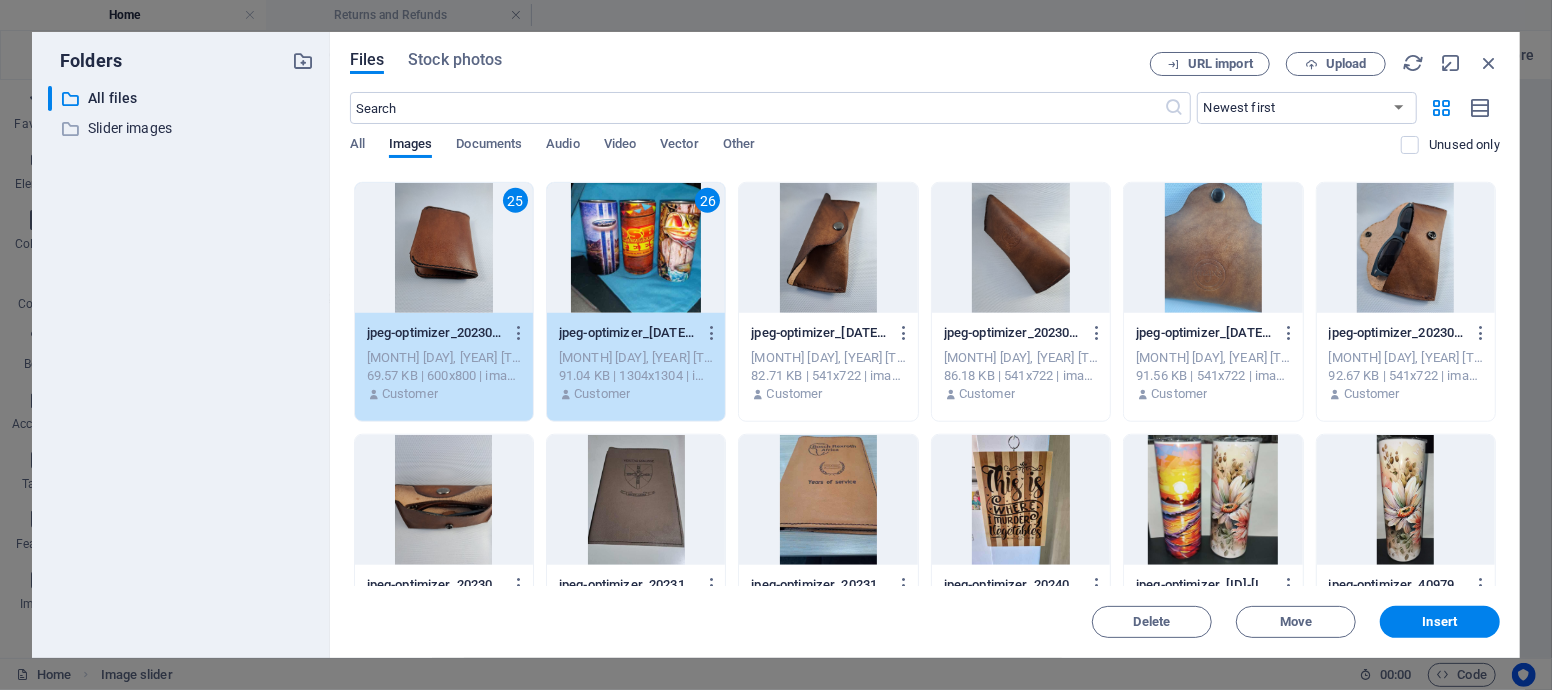 click at bounding box center [828, 248] 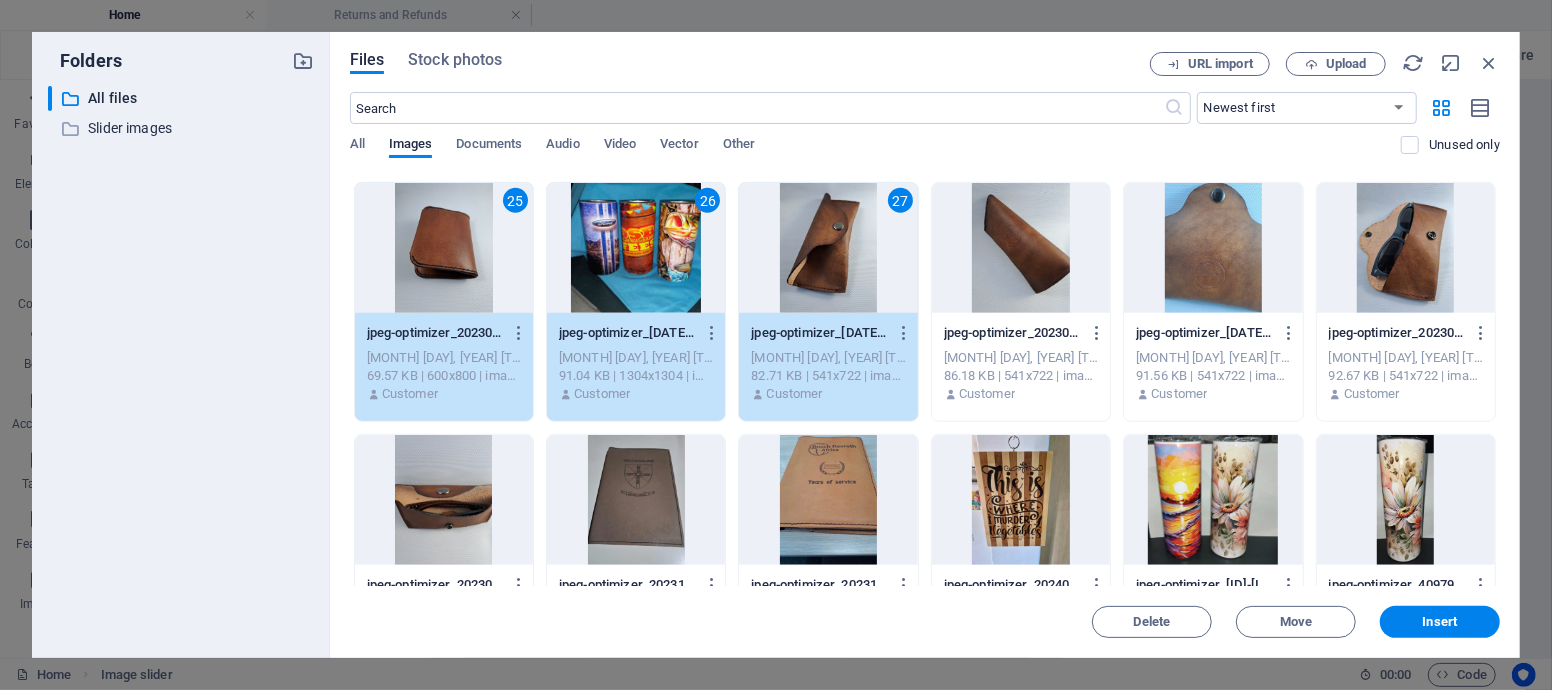 click at bounding box center [1021, 248] 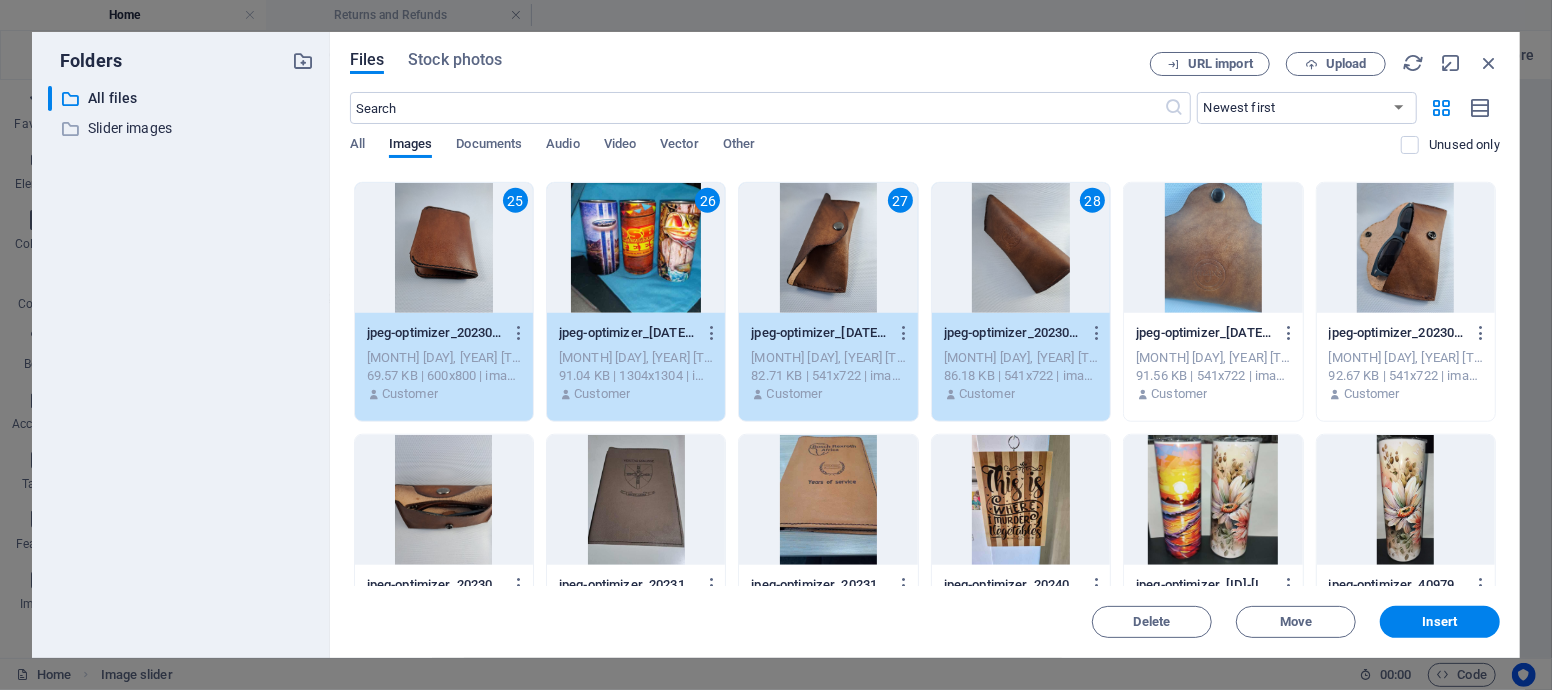 click at bounding box center [1213, 248] 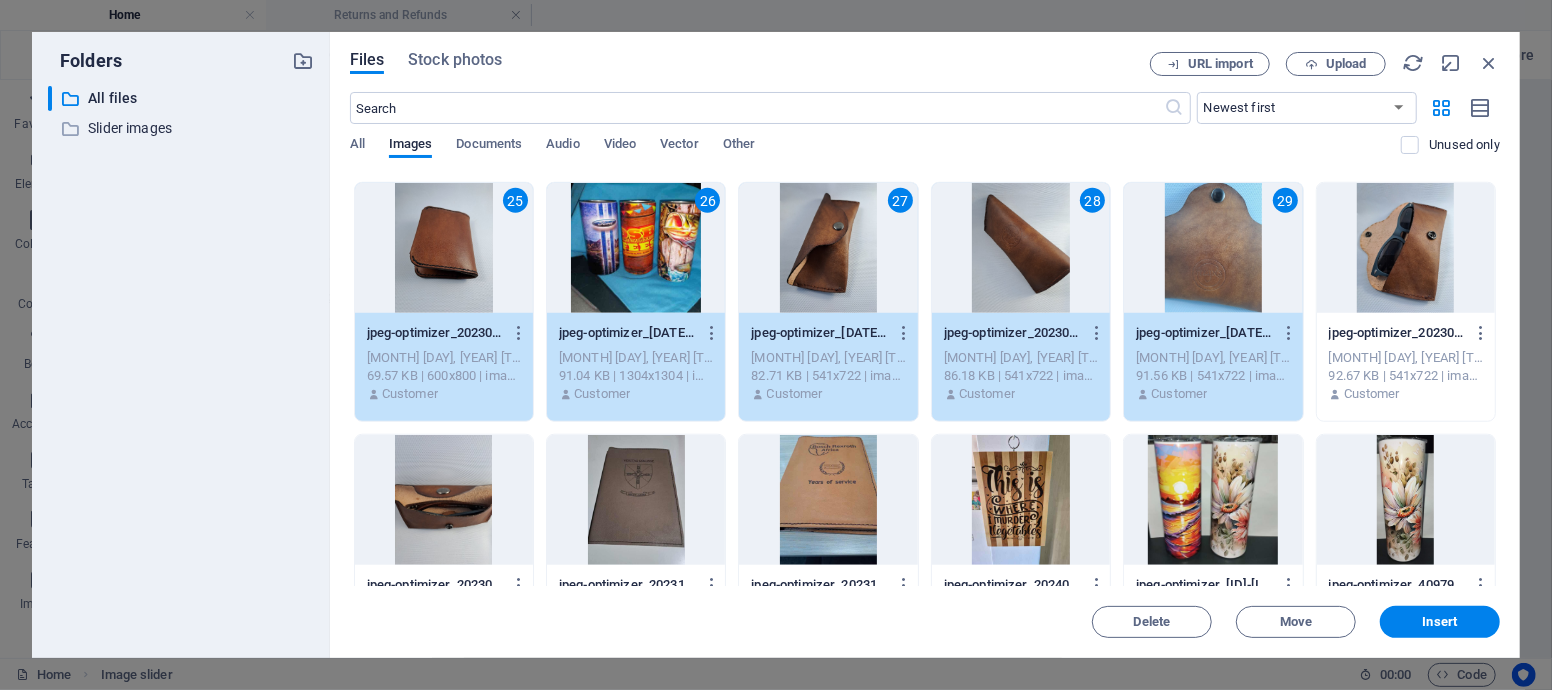 click at bounding box center [1406, 248] 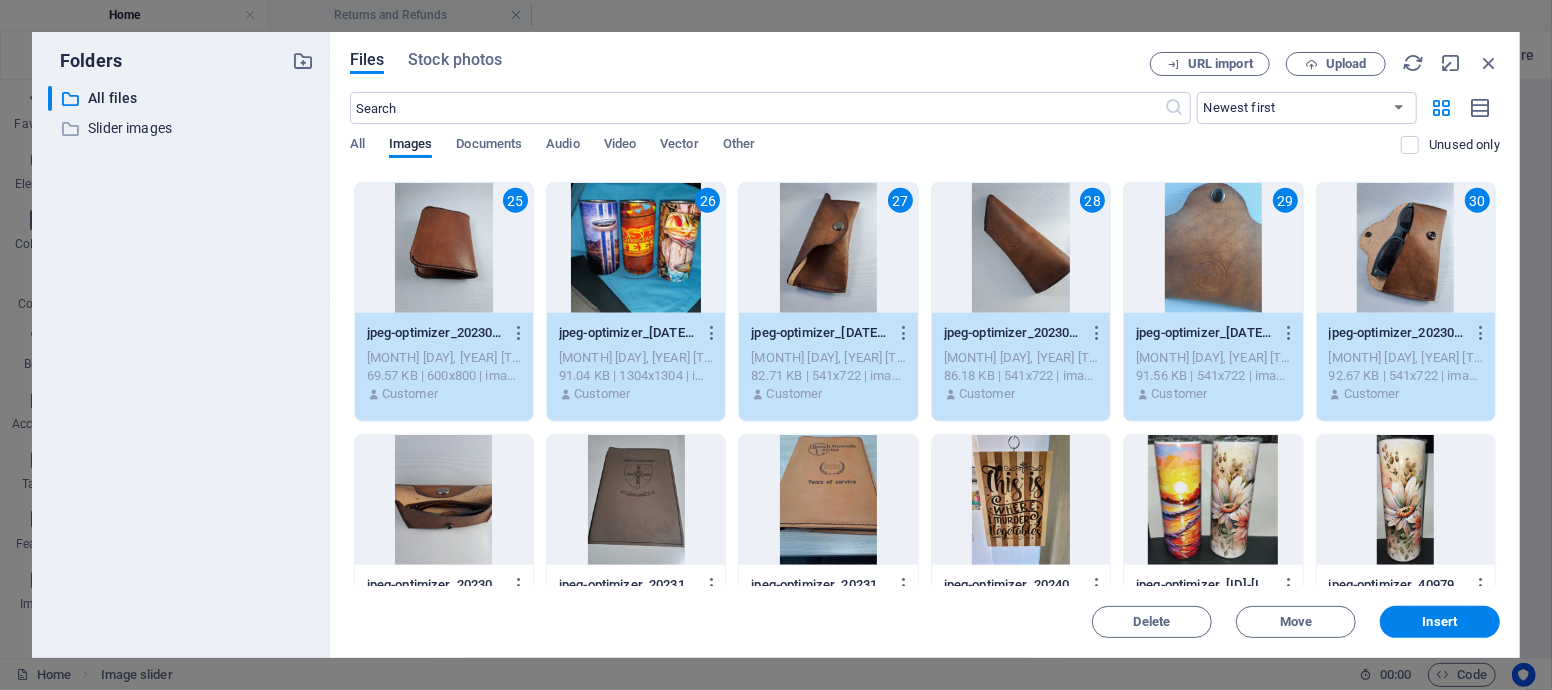 click at bounding box center [444, 500] 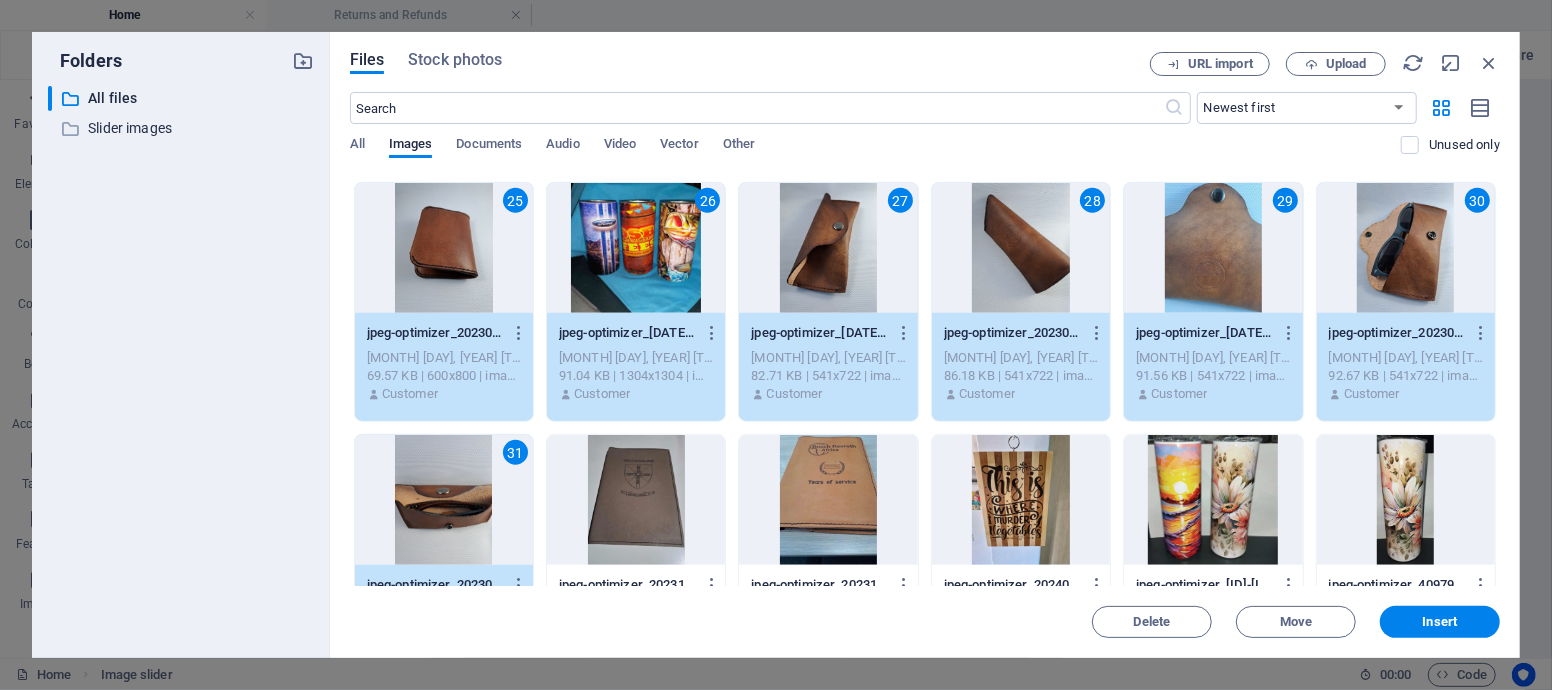 drag, startPoint x: 631, startPoint y: 486, endPoint x: 737, endPoint y: 486, distance: 106 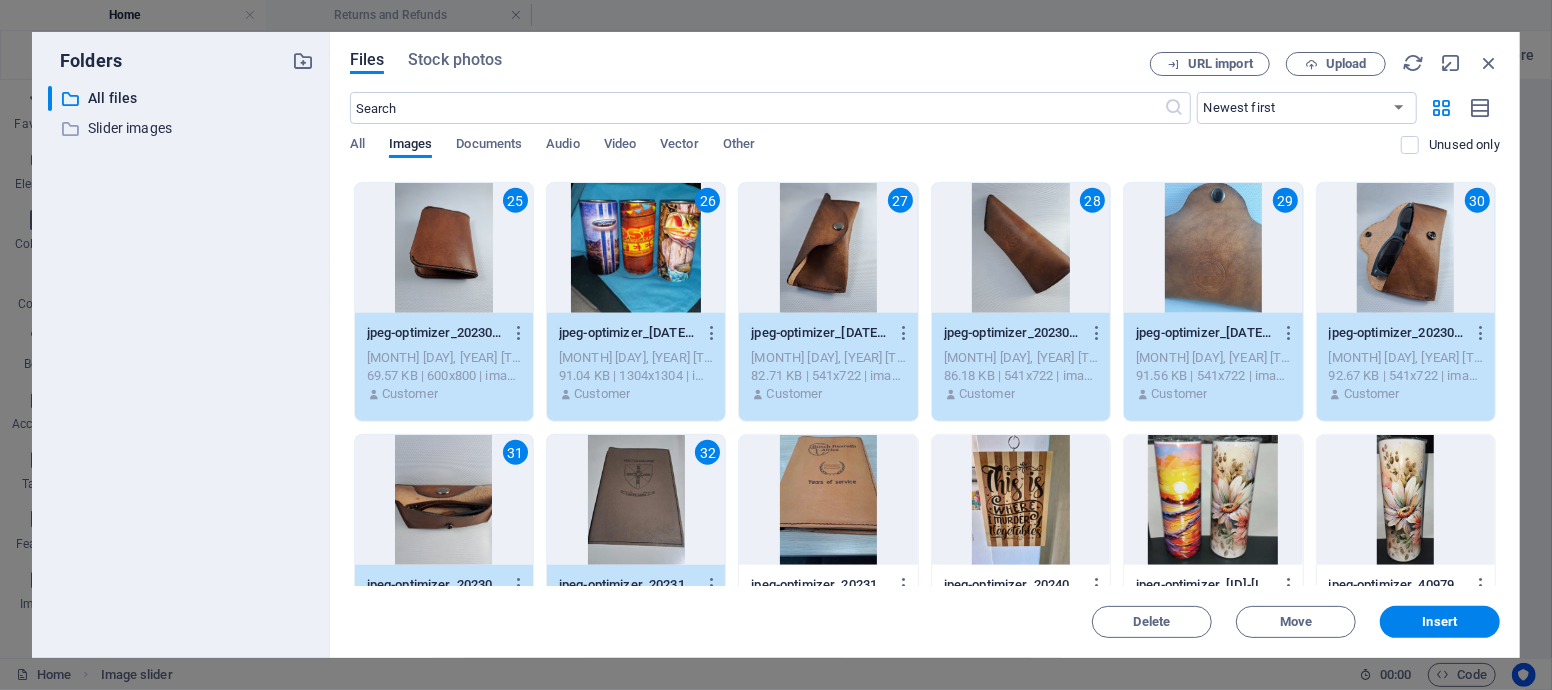 click at bounding box center (828, 500) 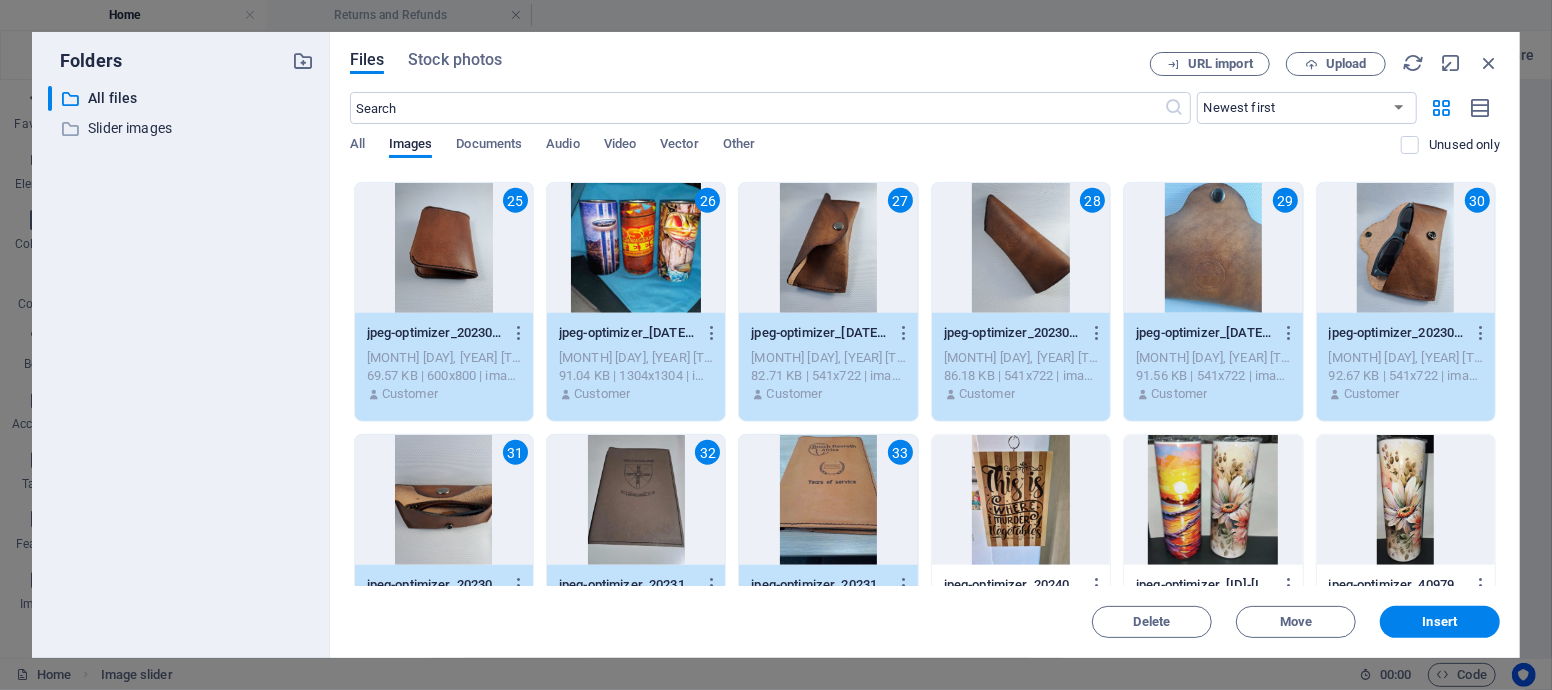 click at bounding box center (1021, 500) 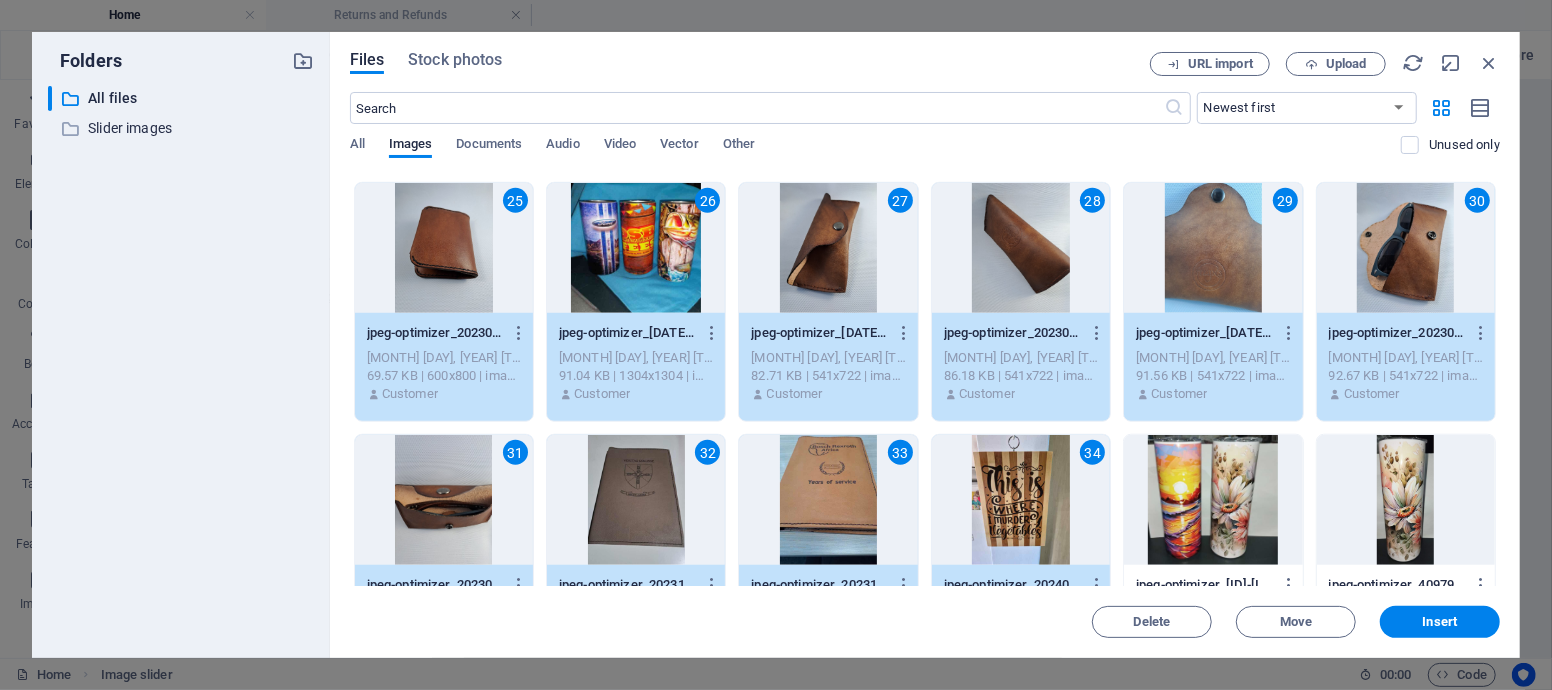 drag, startPoint x: 1215, startPoint y: 508, endPoint x: 1332, endPoint y: 508, distance: 117 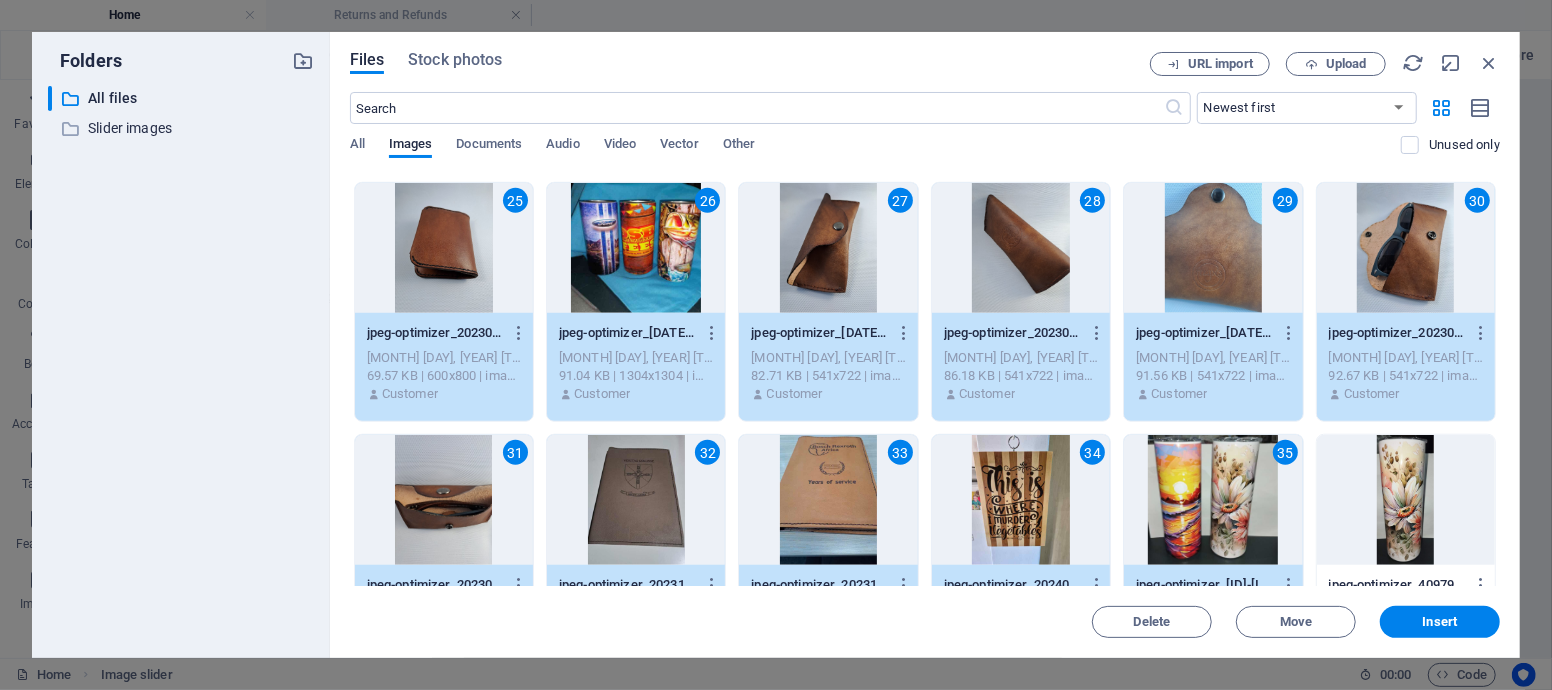 click at bounding box center [1406, 500] 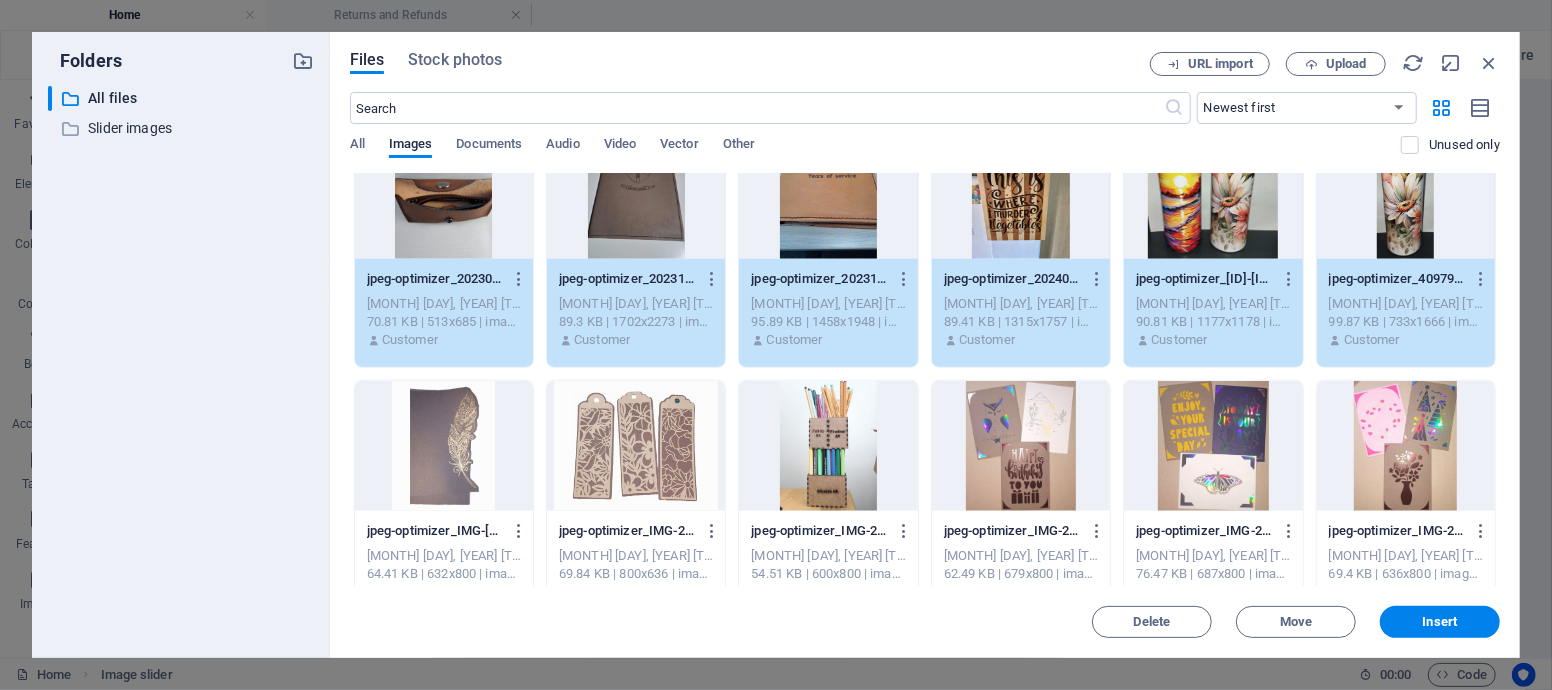 scroll, scrollTop: 1333, scrollLeft: 0, axis: vertical 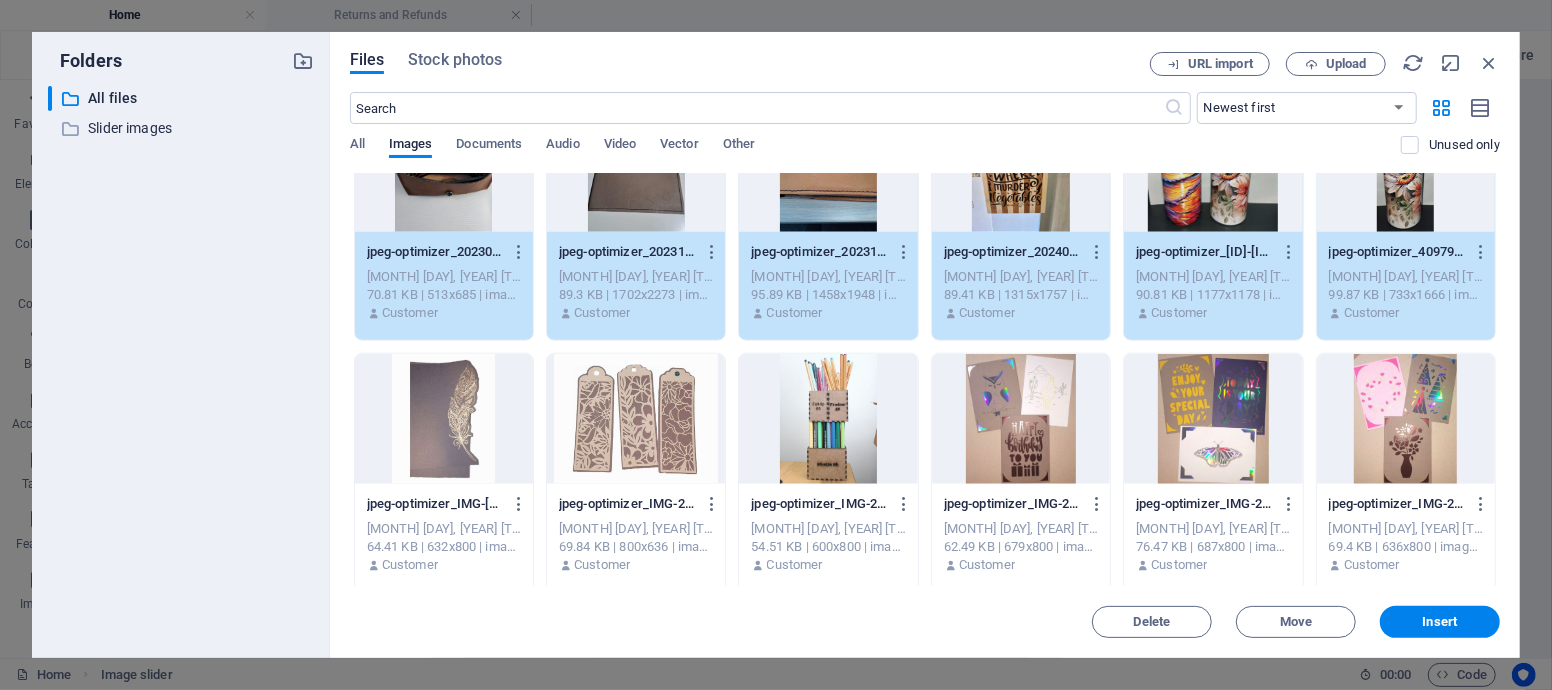 click at bounding box center (444, 419) 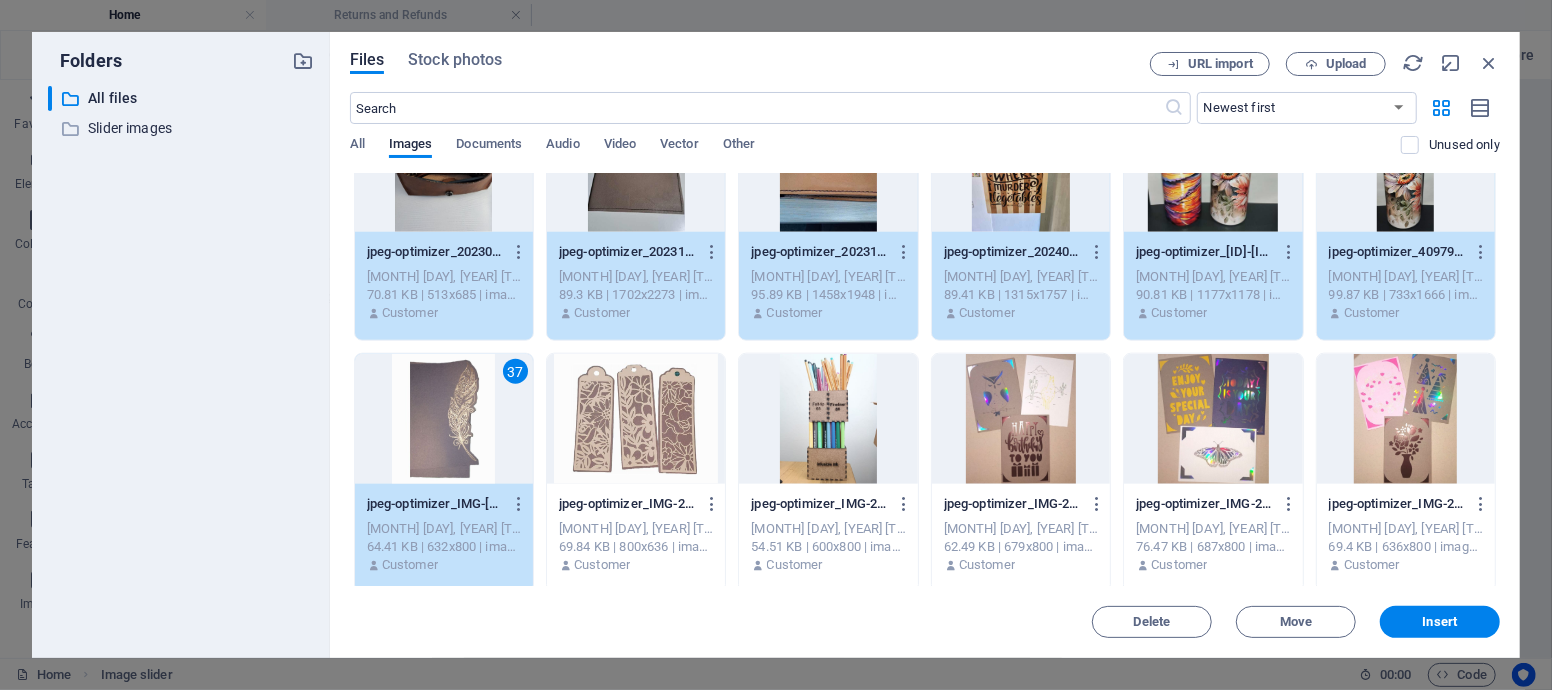 click at bounding box center [636, 419] 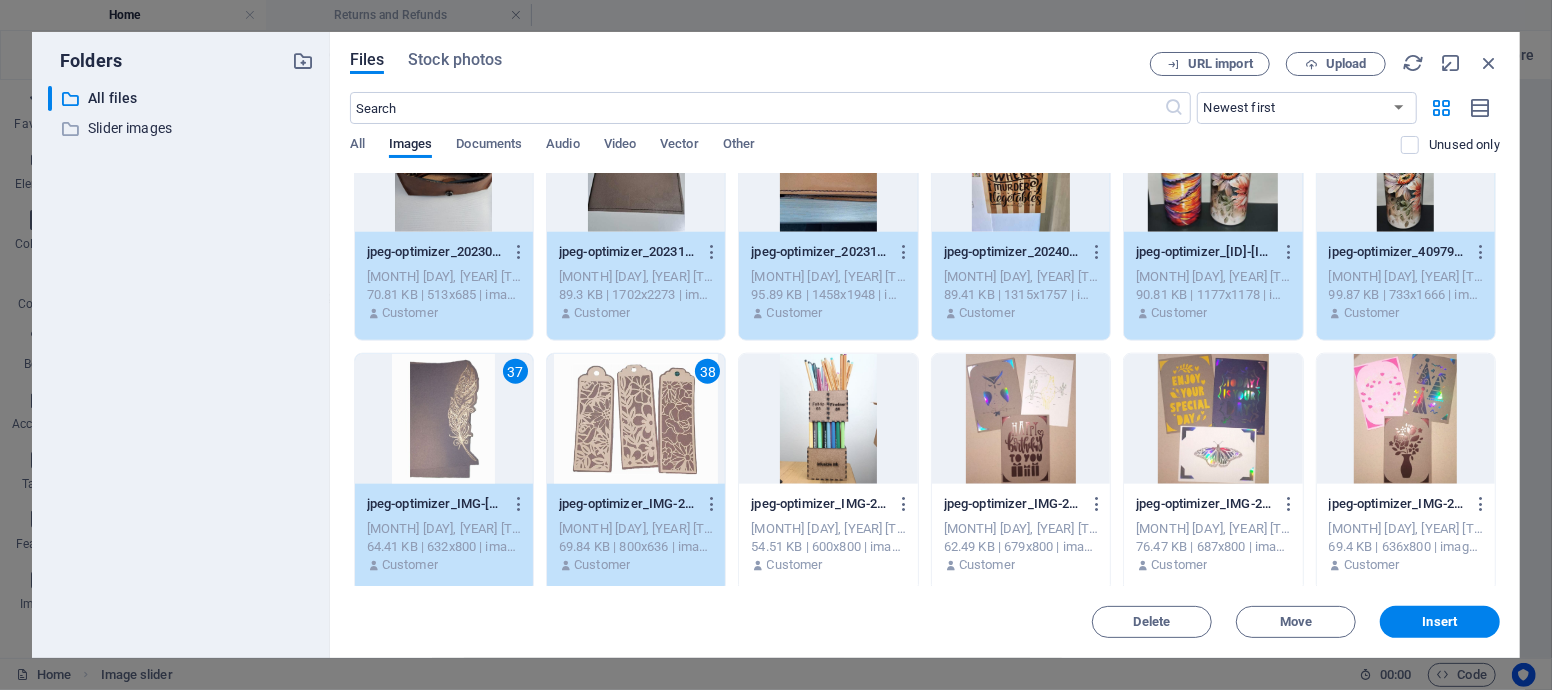 click at bounding box center [828, 419] 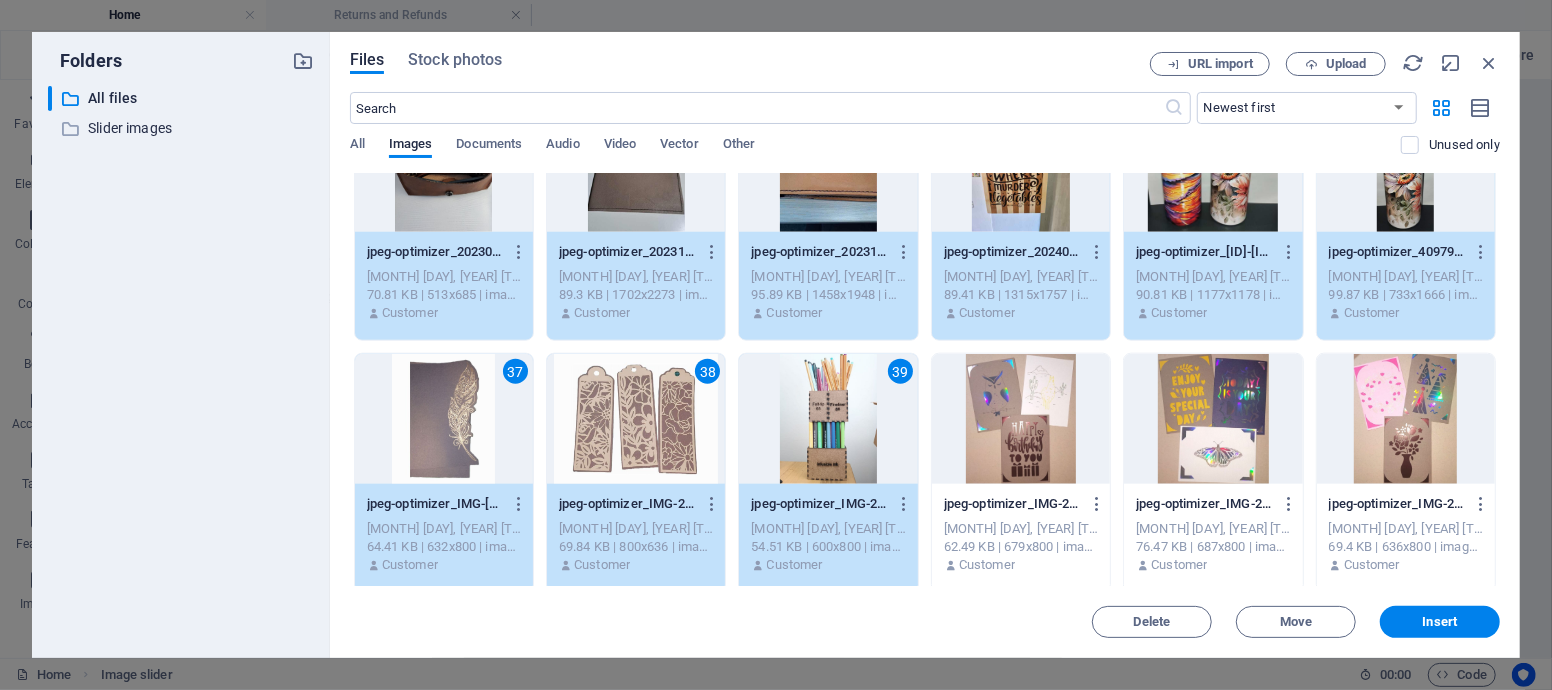 drag, startPoint x: 985, startPoint y: 427, endPoint x: 1008, endPoint y: 427, distance: 23 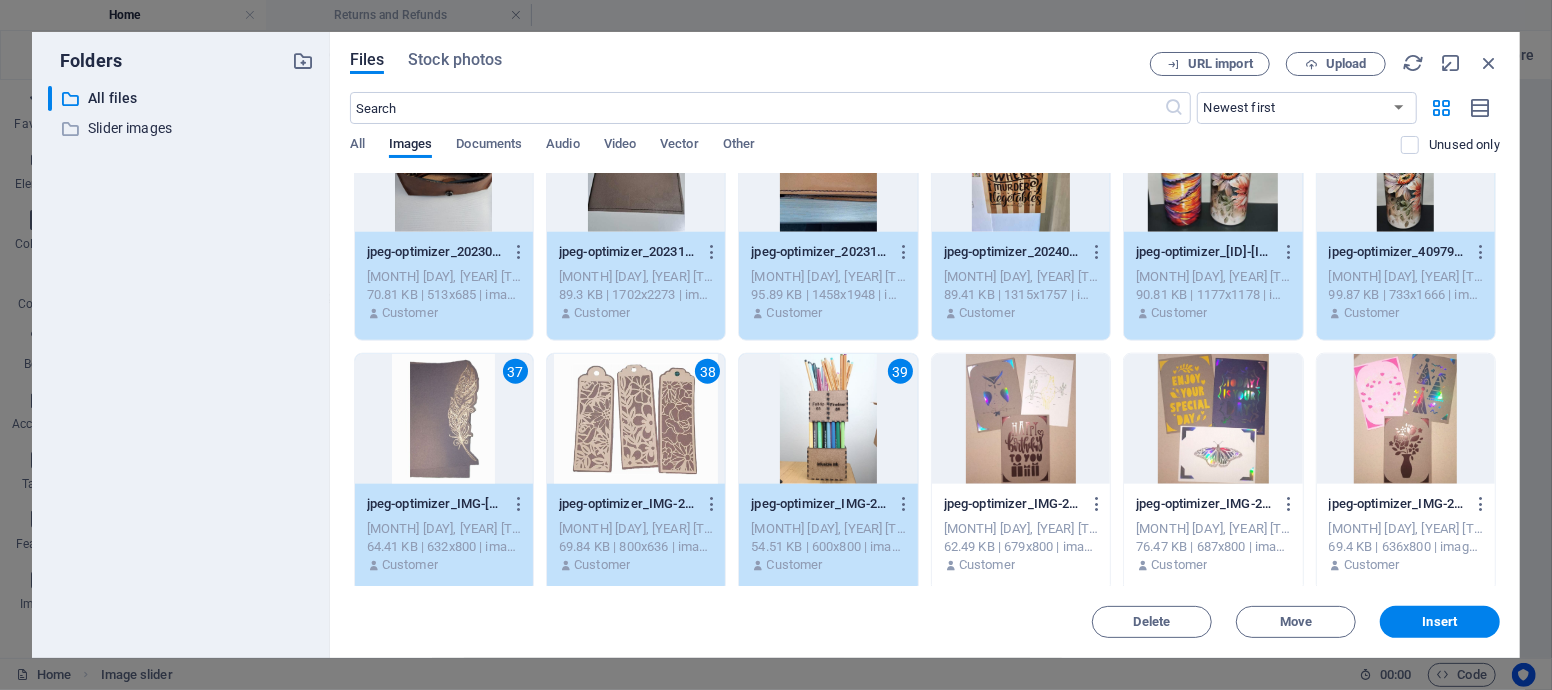 click at bounding box center (1021, 419) 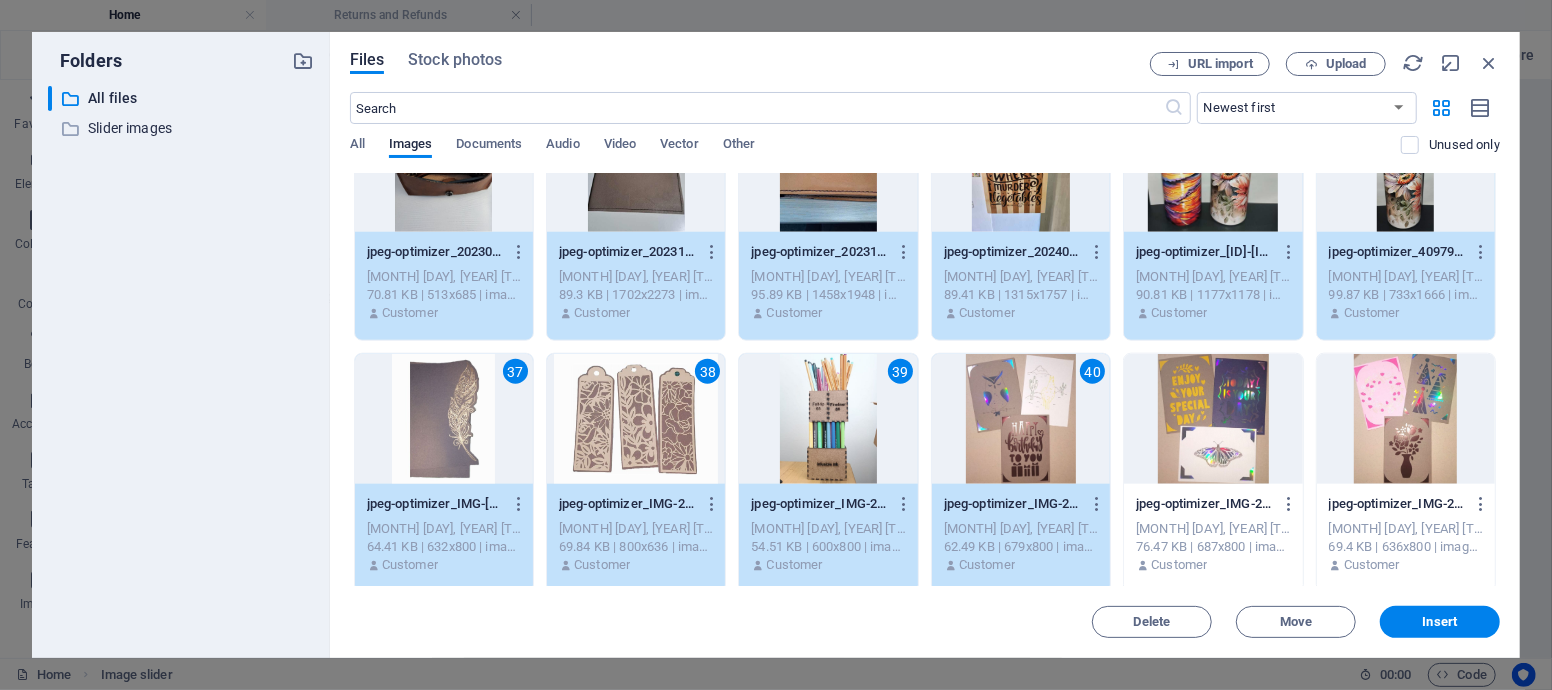 click at bounding box center [1213, 419] 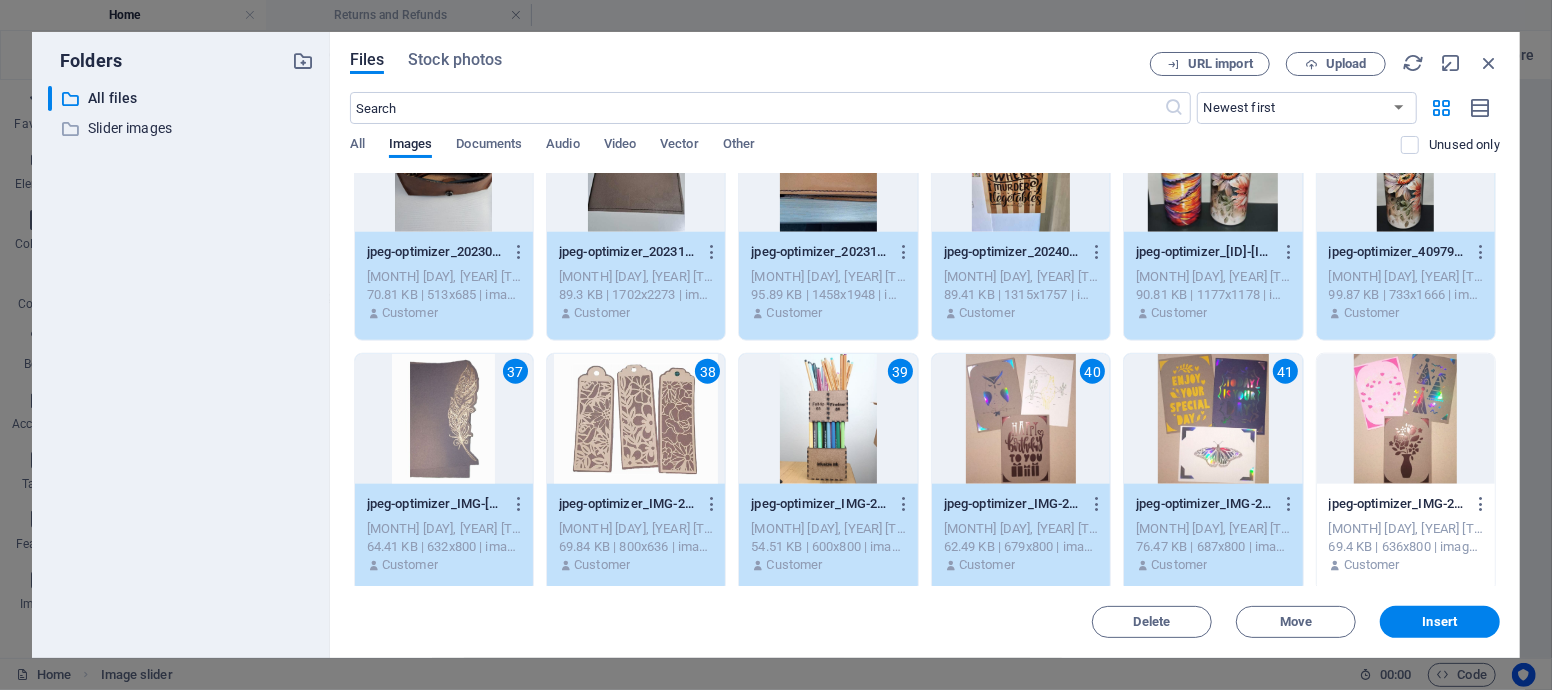click at bounding box center (1406, 419) 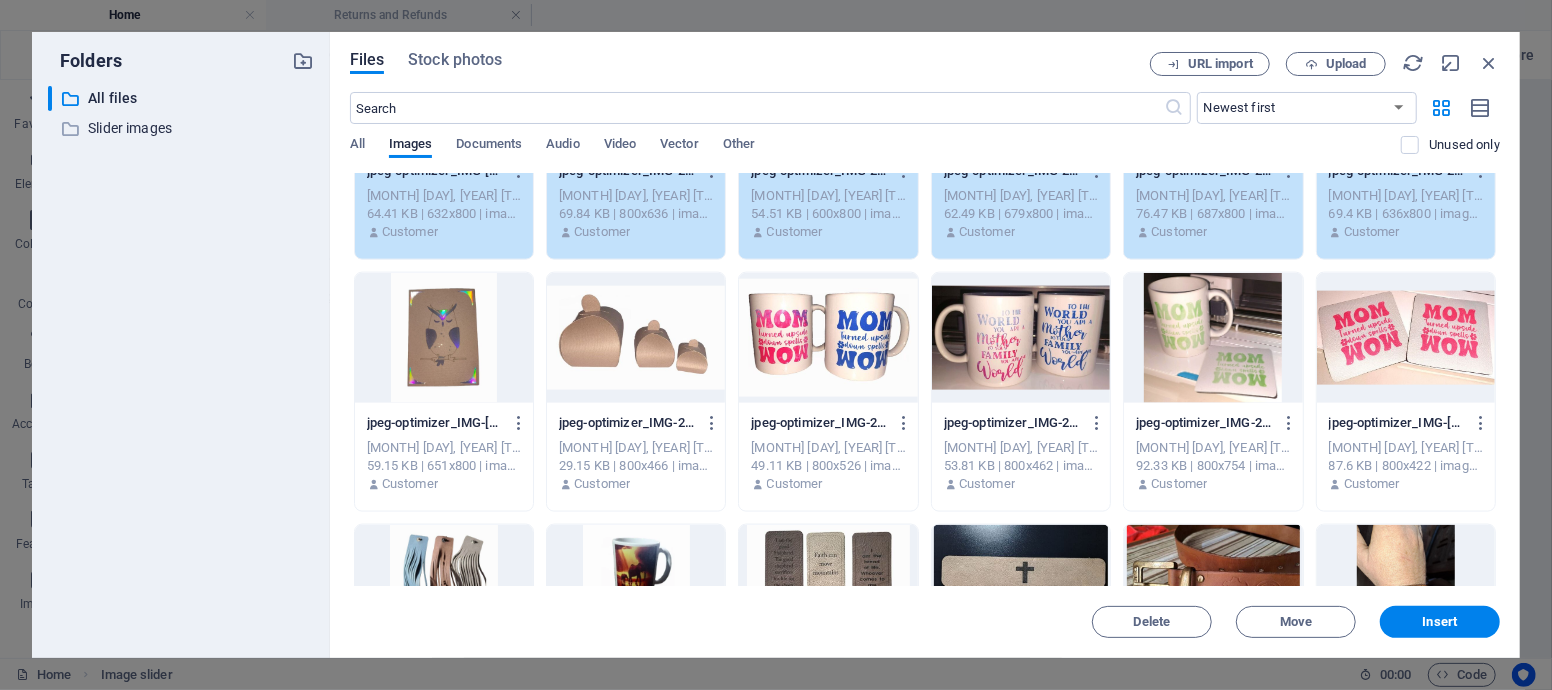 scroll, scrollTop: 1667, scrollLeft: 0, axis: vertical 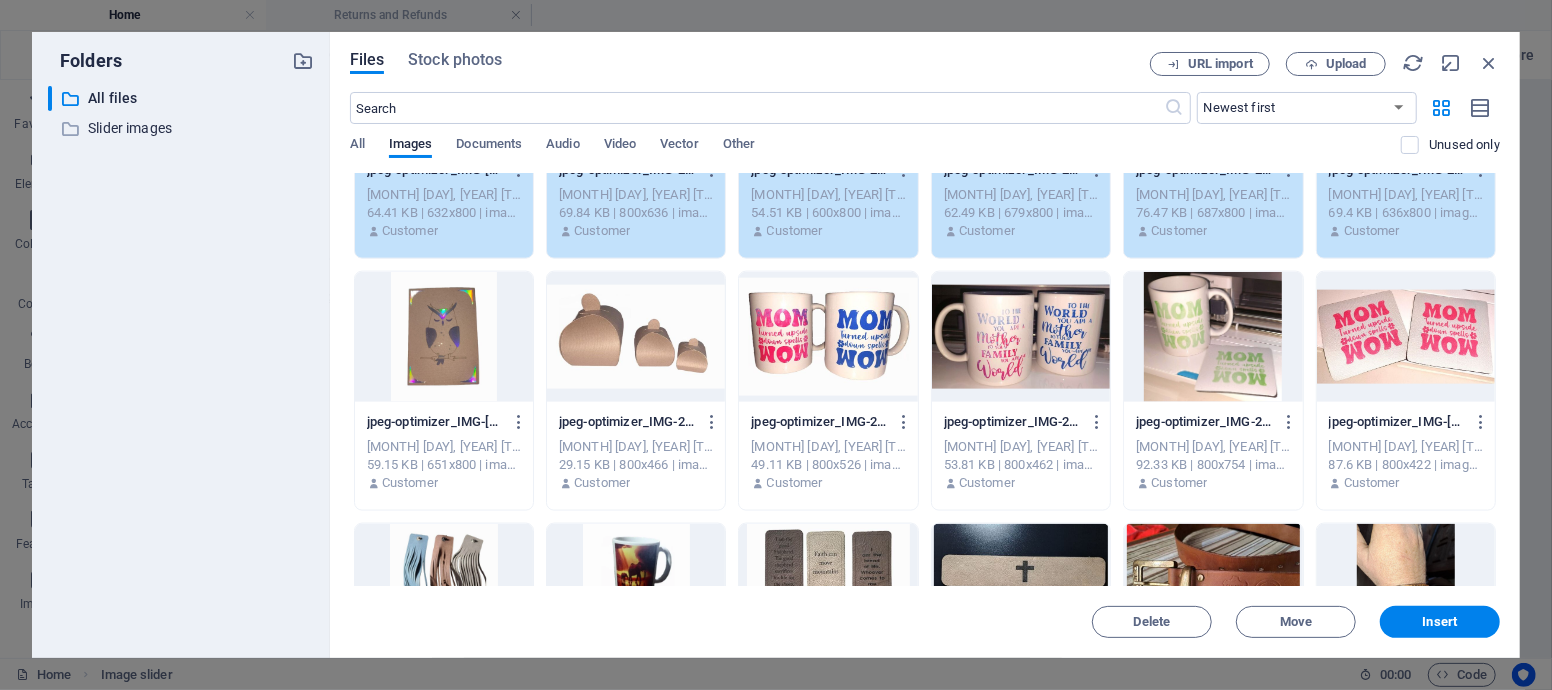 drag, startPoint x: 444, startPoint y: 355, endPoint x: 552, endPoint y: 353, distance: 108.01852 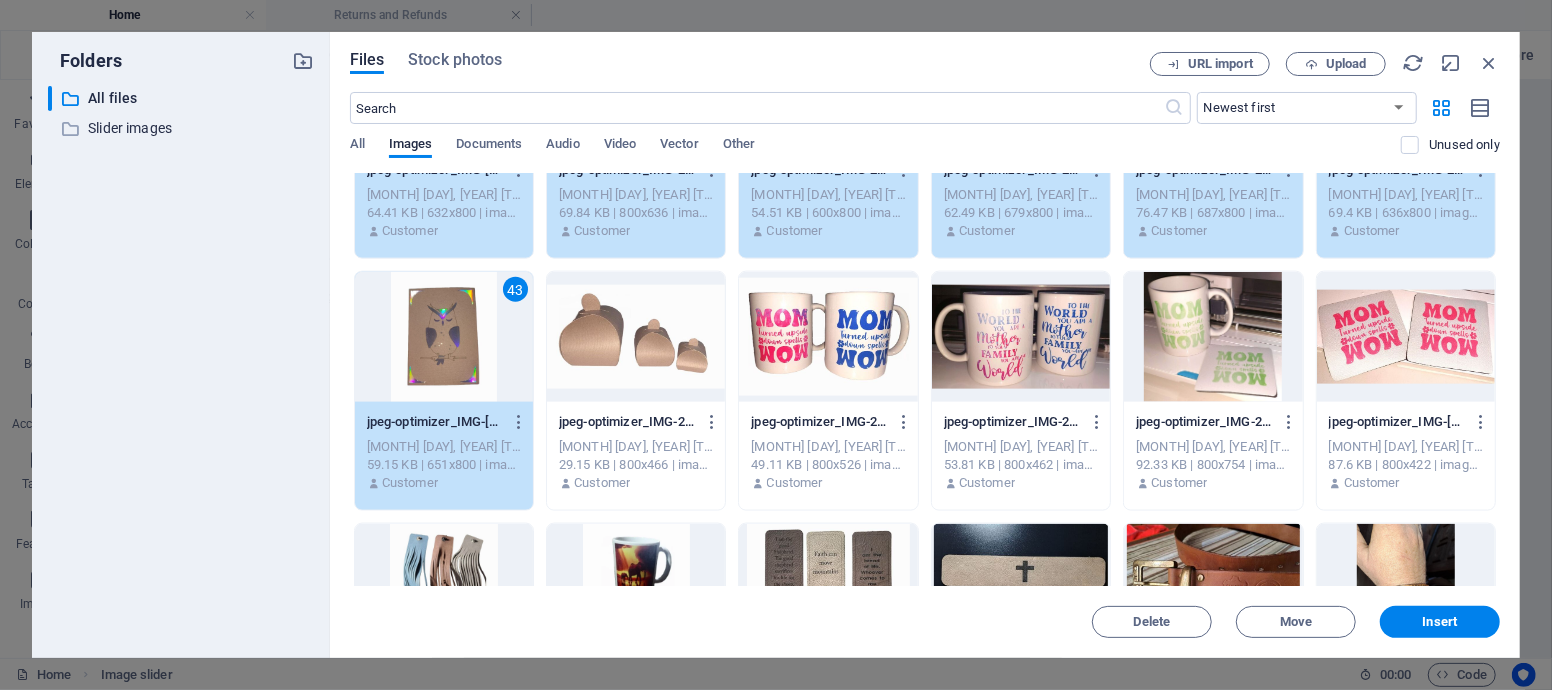 drag, startPoint x: 639, startPoint y: 355, endPoint x: 734, endPoint y: 361, distance: 95.189285 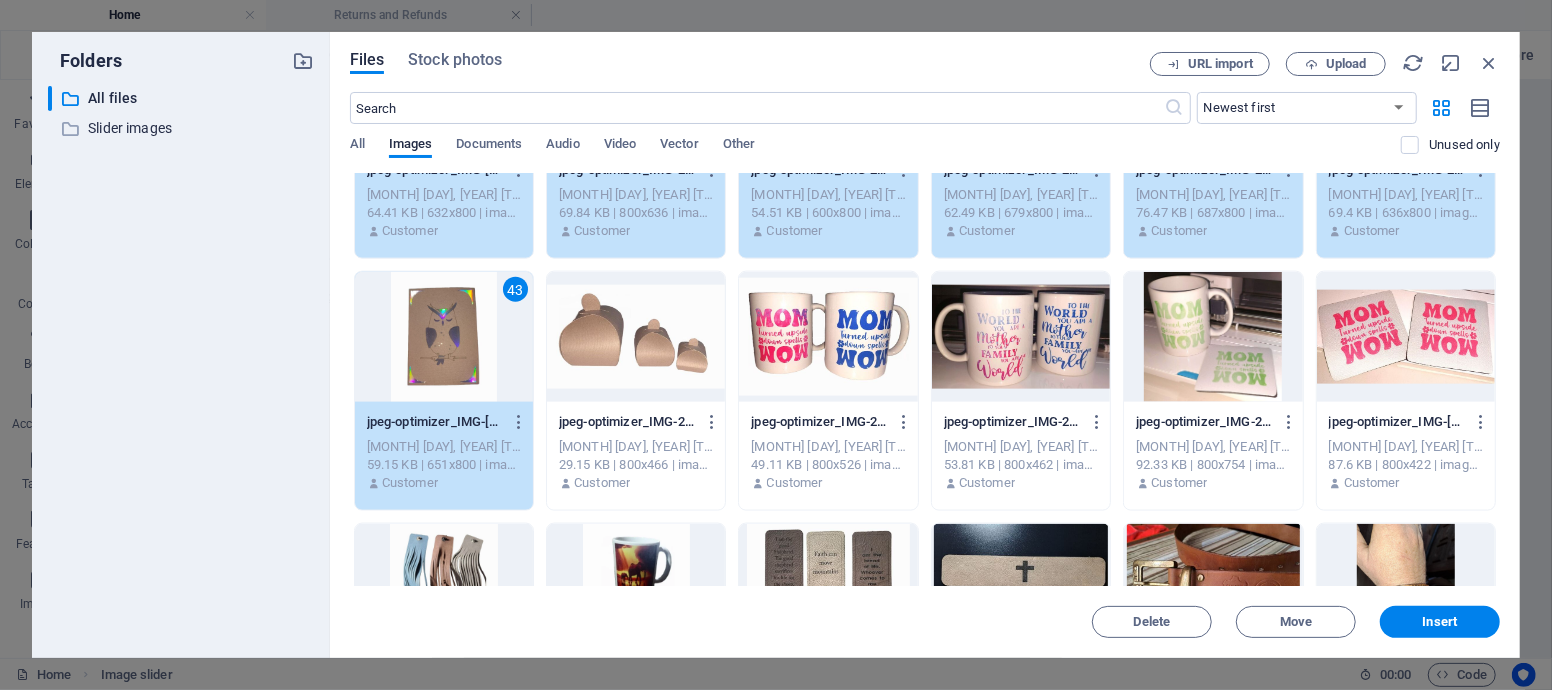 click at bounding box center [636, 337] 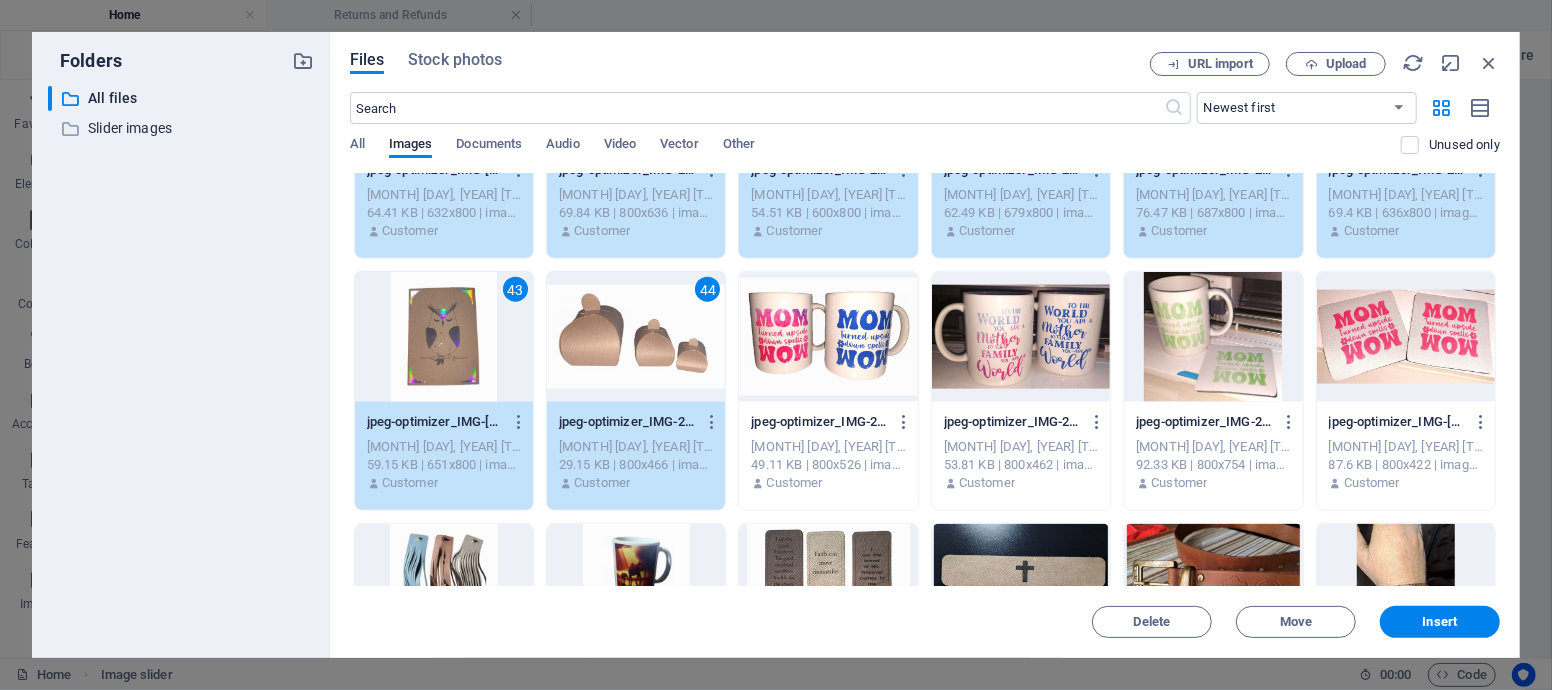click at bounding box center (828, 337) 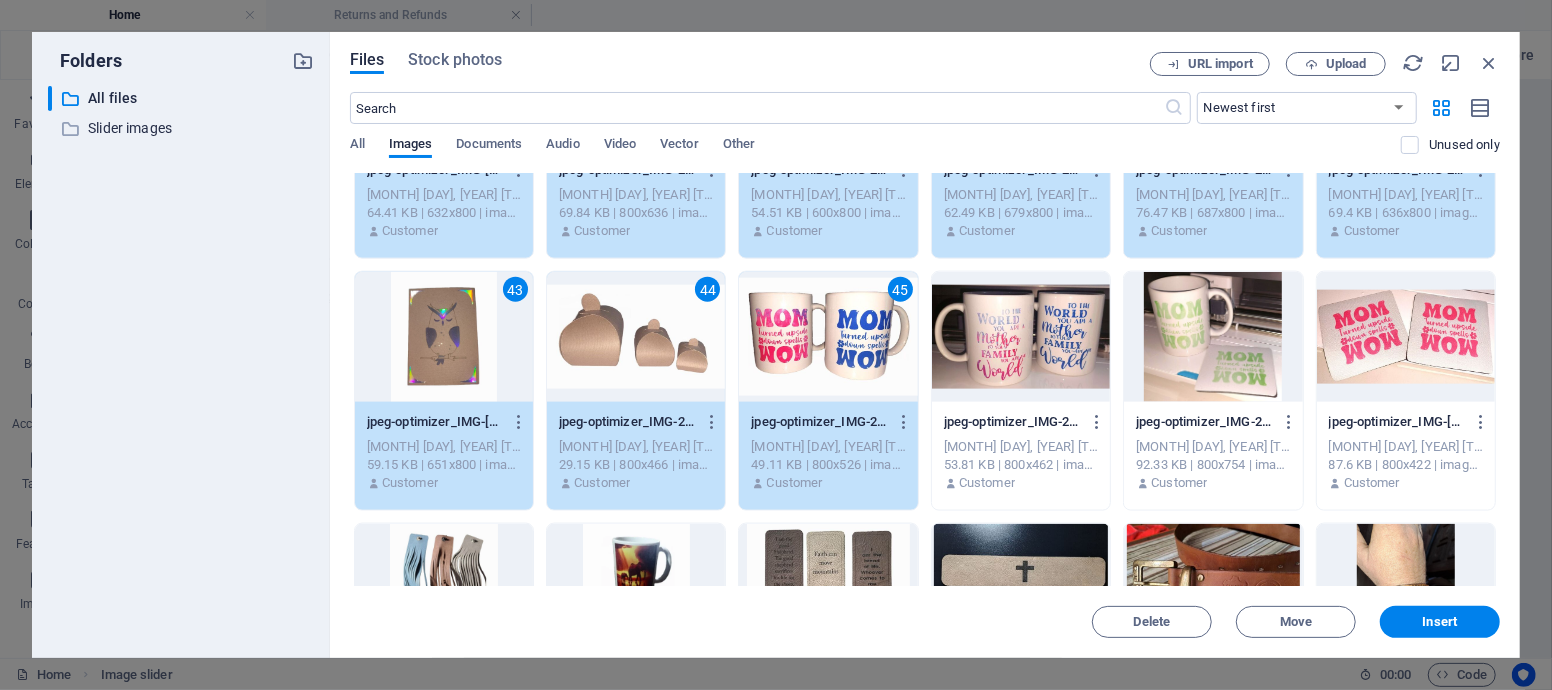 drag, startPoint x: 1022, startPoint y: 367, endPoint x: 1092, endPoint y: 367, distance: 70 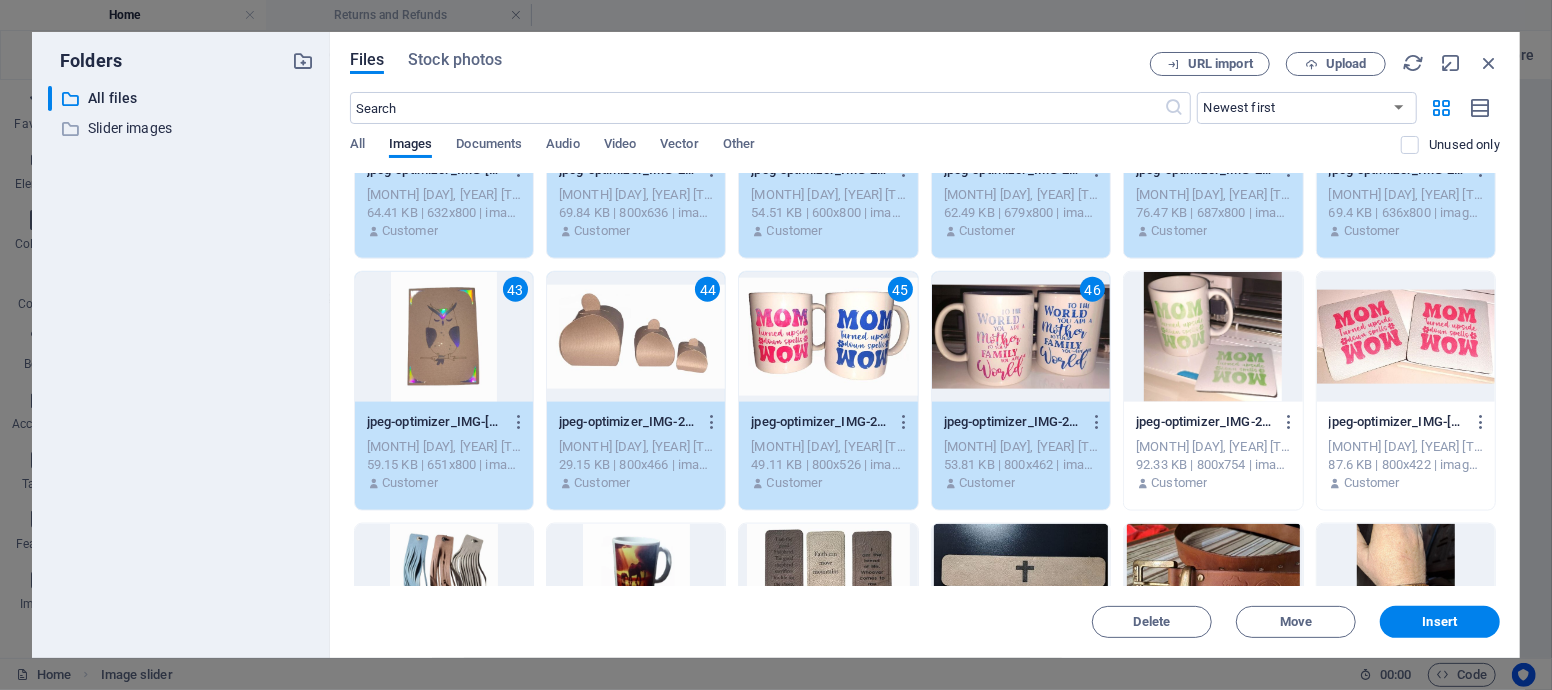 drag, startPoint x: 1194, startPoint y: 361, endPoint x: 1267, endPoint y: 361, distance: 73 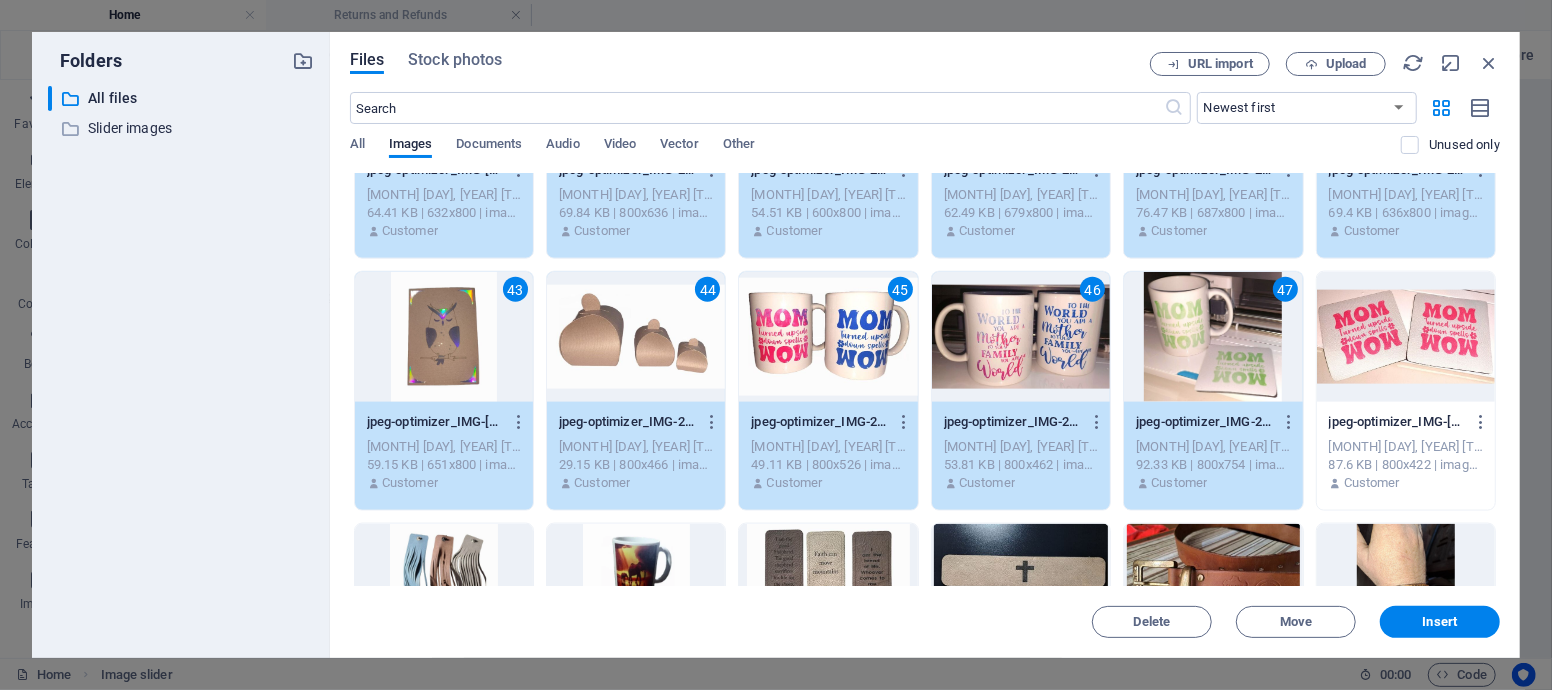 click at bounding box center (1406, 337) 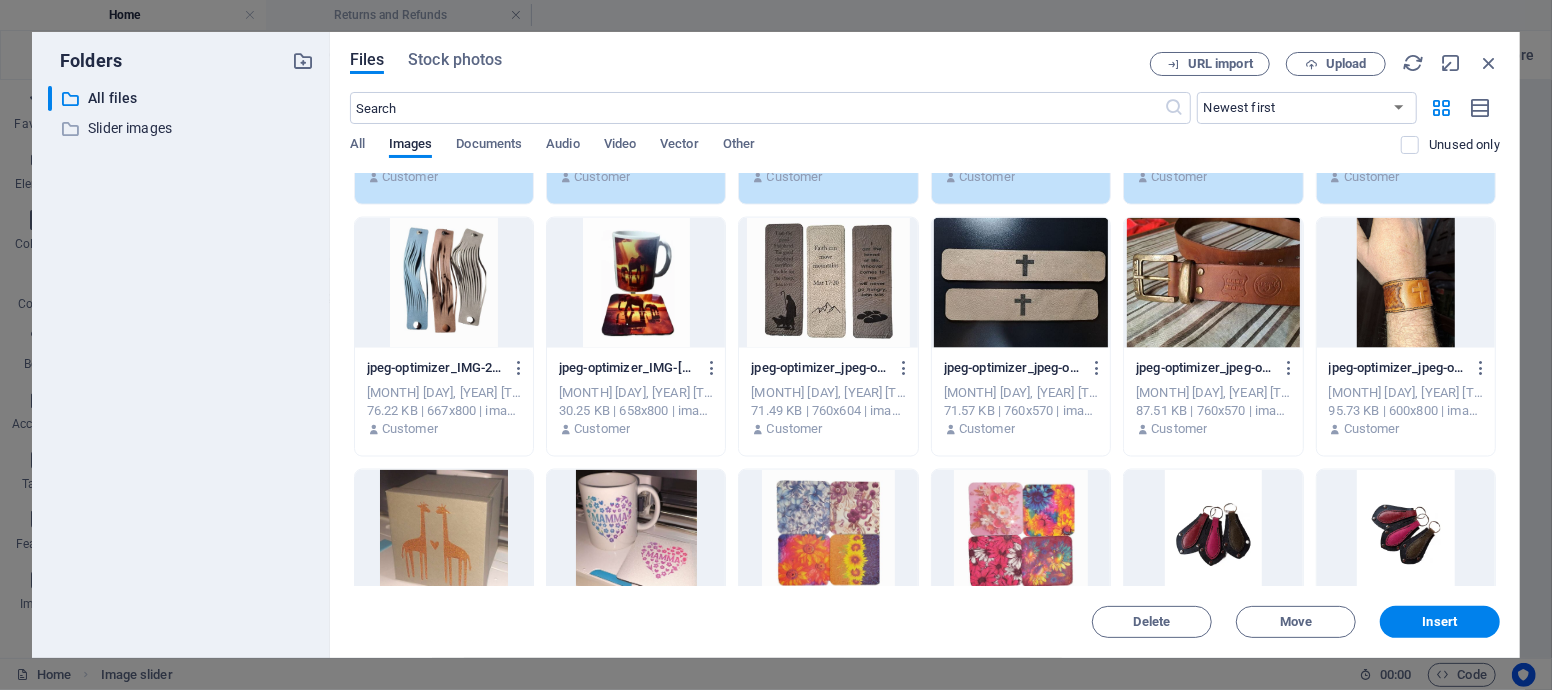 scroll, scrollTop: 2000, scrollLeft: 0, axis: vertical 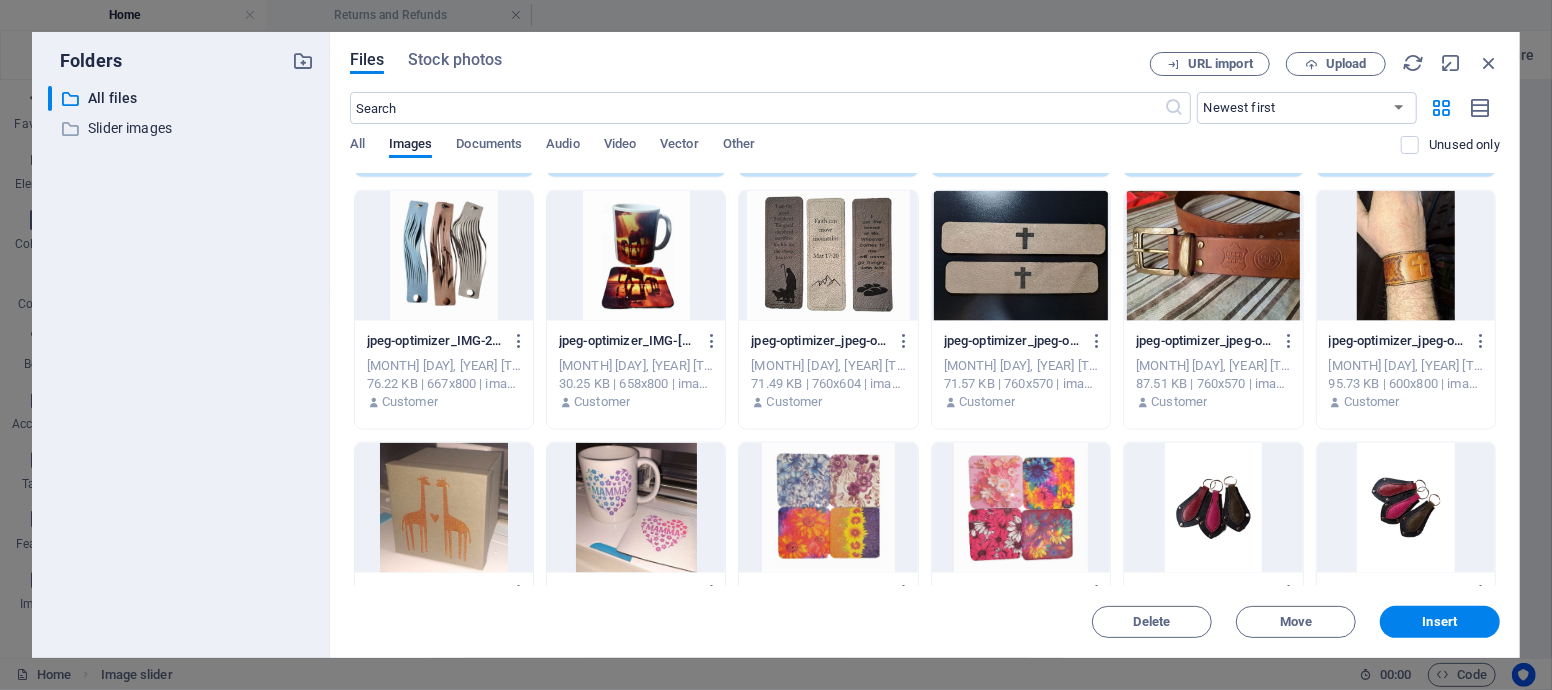 click at bounding box center (444, 256) 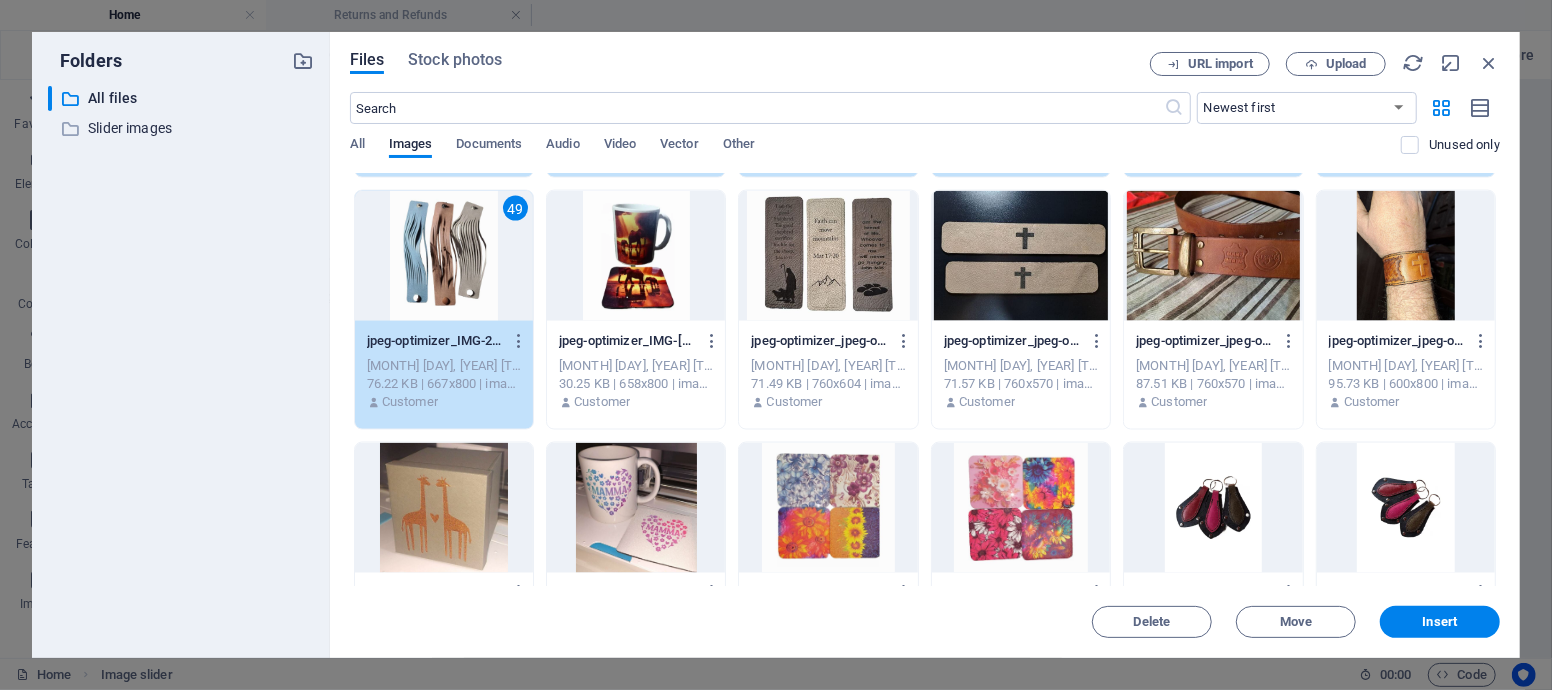 click at bounding box center (636, 256) 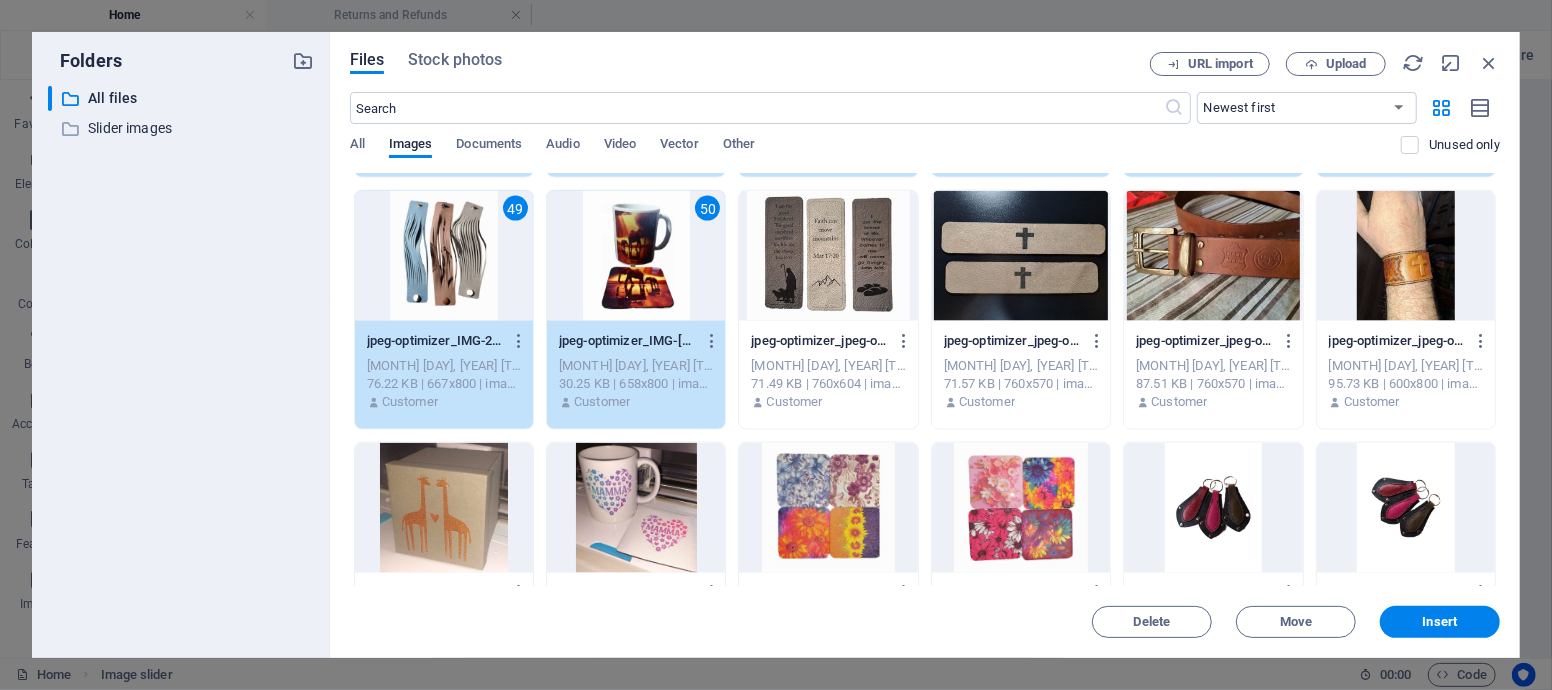 click at bounding box center [828, 256] 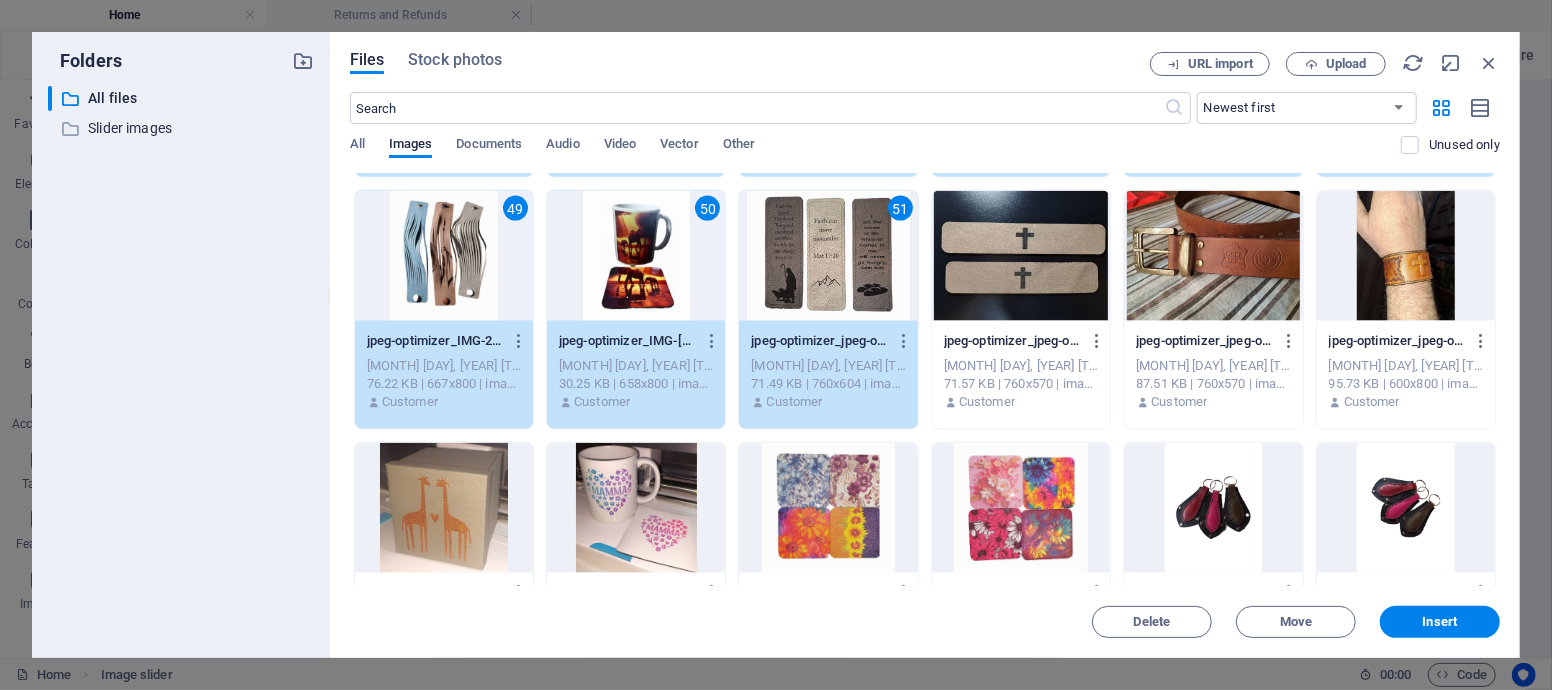 drag, startPoint x: 1030, startPoint y: 309, endPoint x: 1053, endPoint y: 314, distance: 23.537205 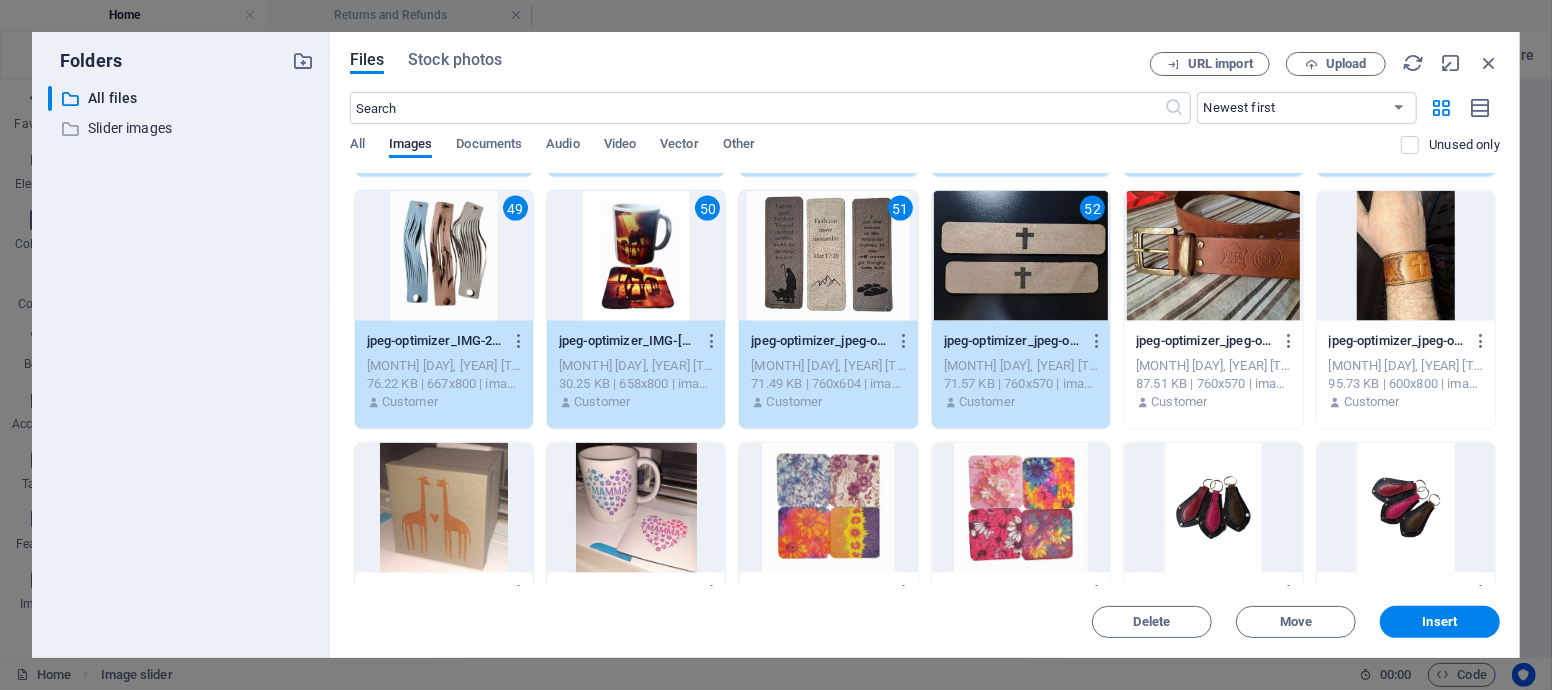 click at bounding box center (1213, 256) 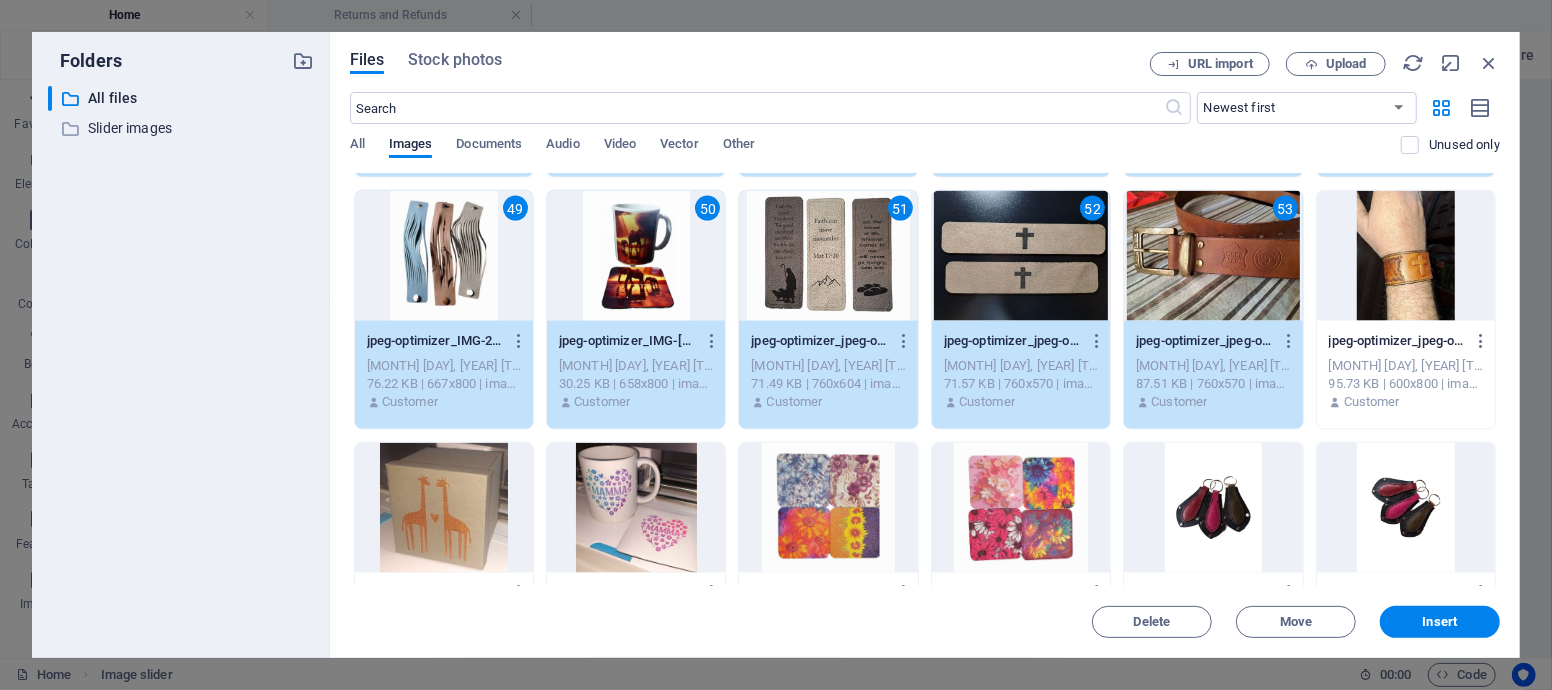 click at bounding box center [1406, 256] 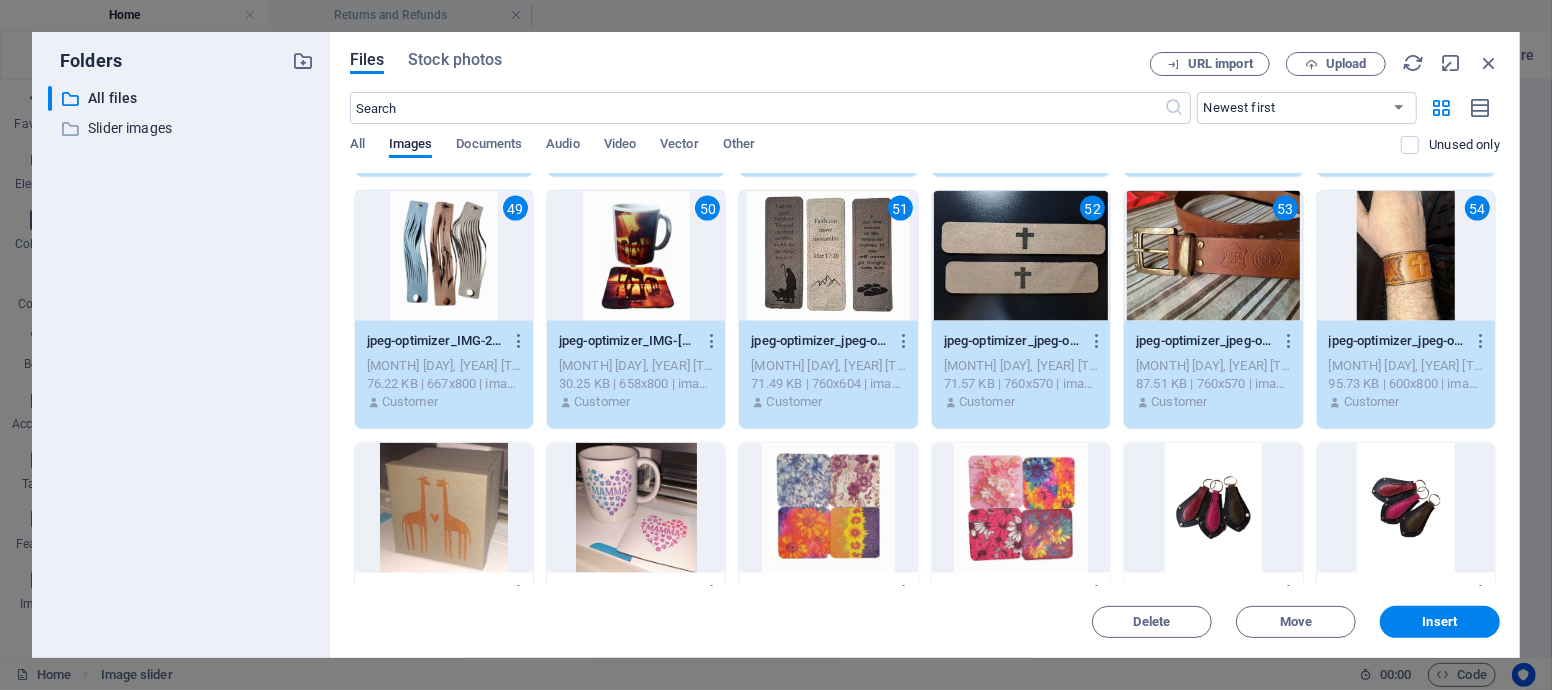 scroll, scrollTop: 2111, scrollLeft: 0, axis: vertical 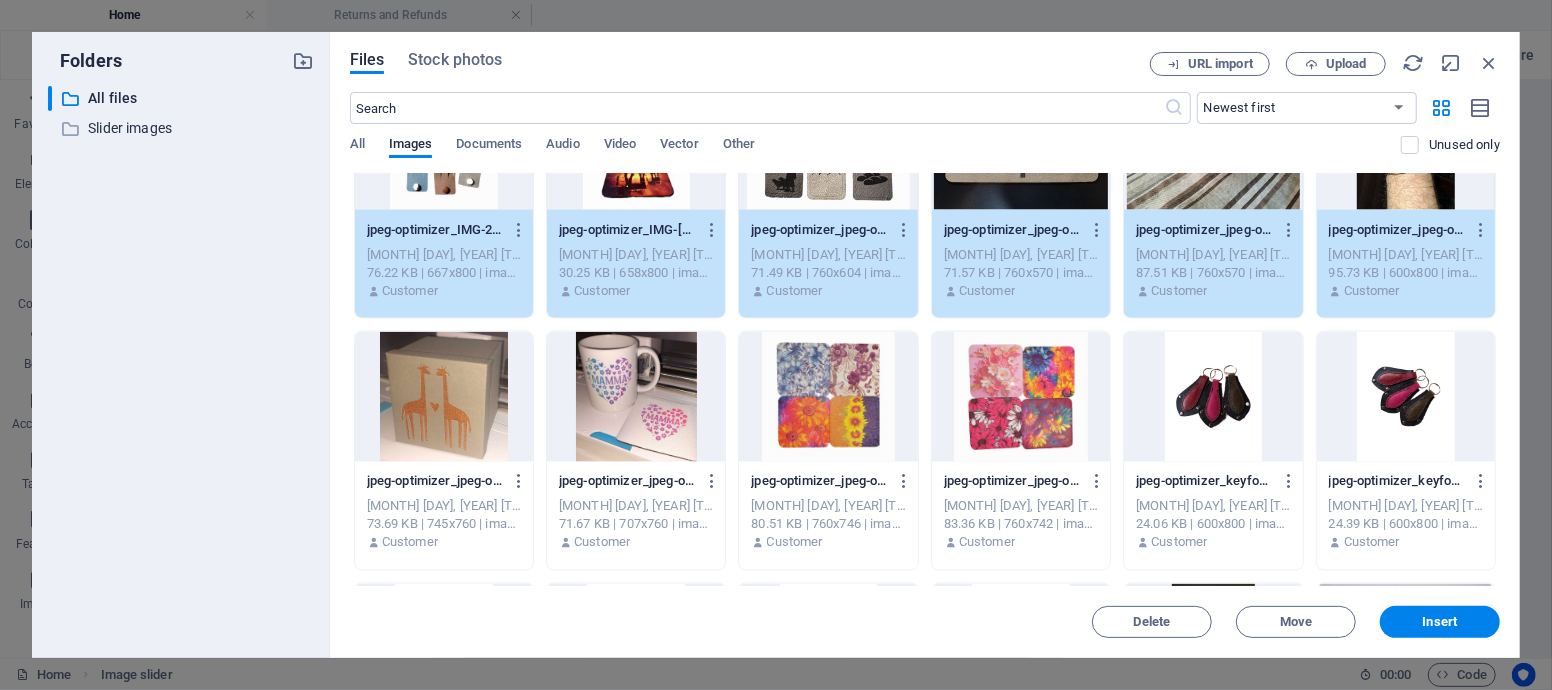 click at bounding box center [444, 397] 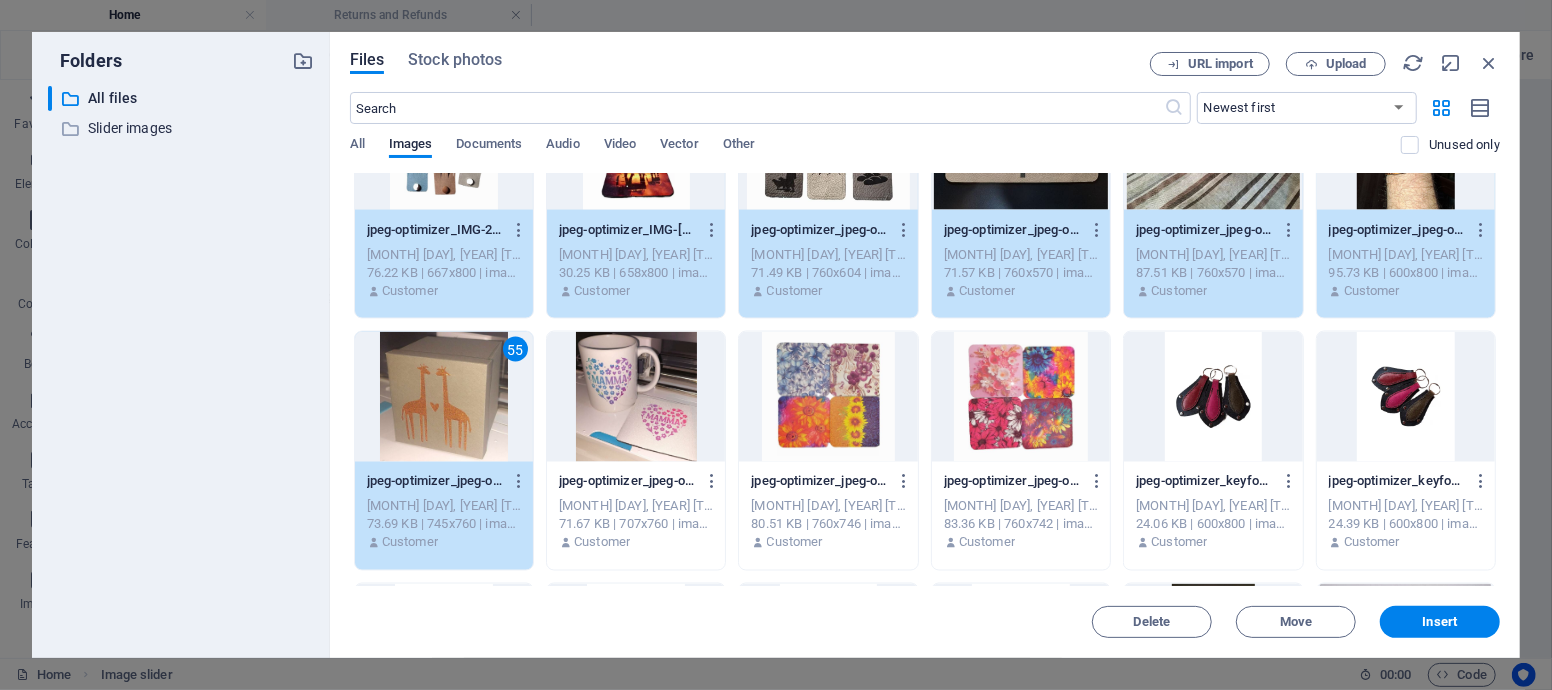 click at bounding box center [636, 397] 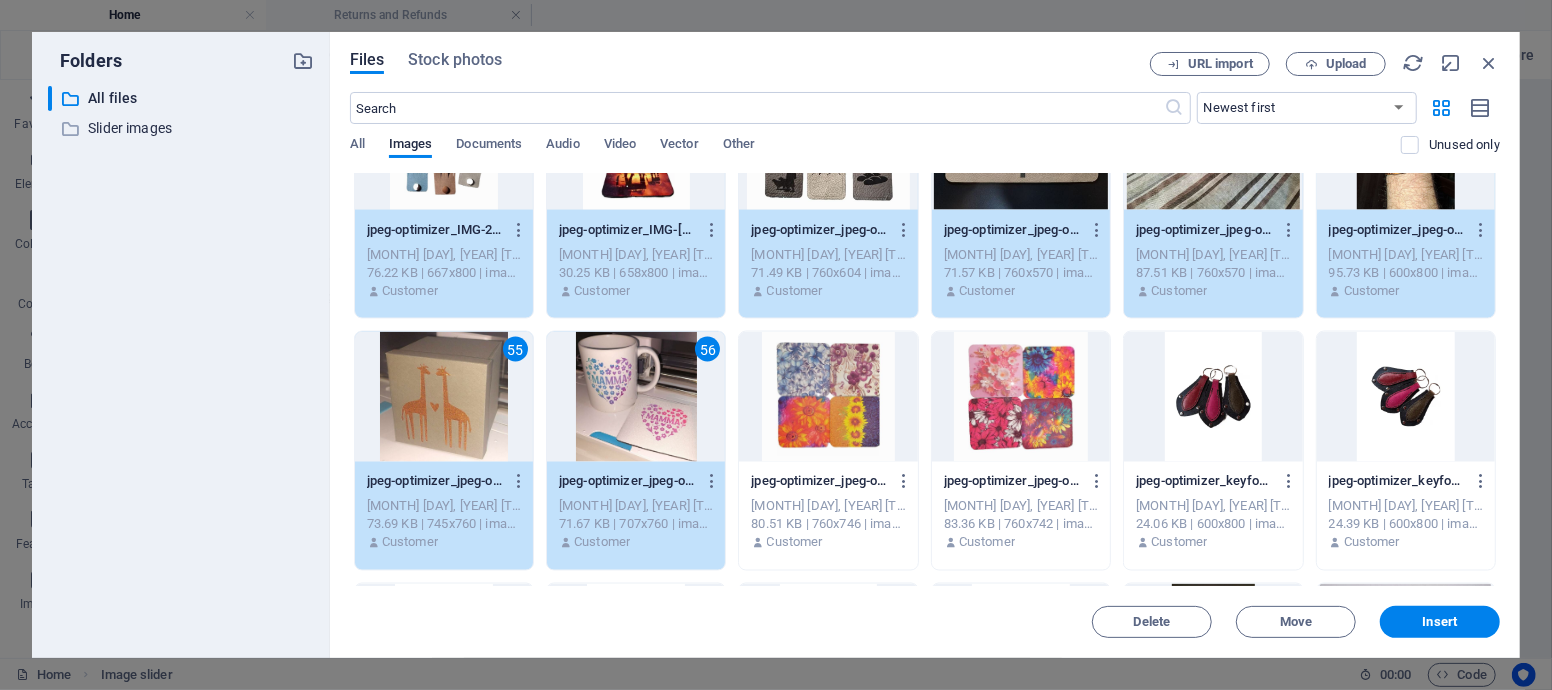 click at bounding box center (828, 397) 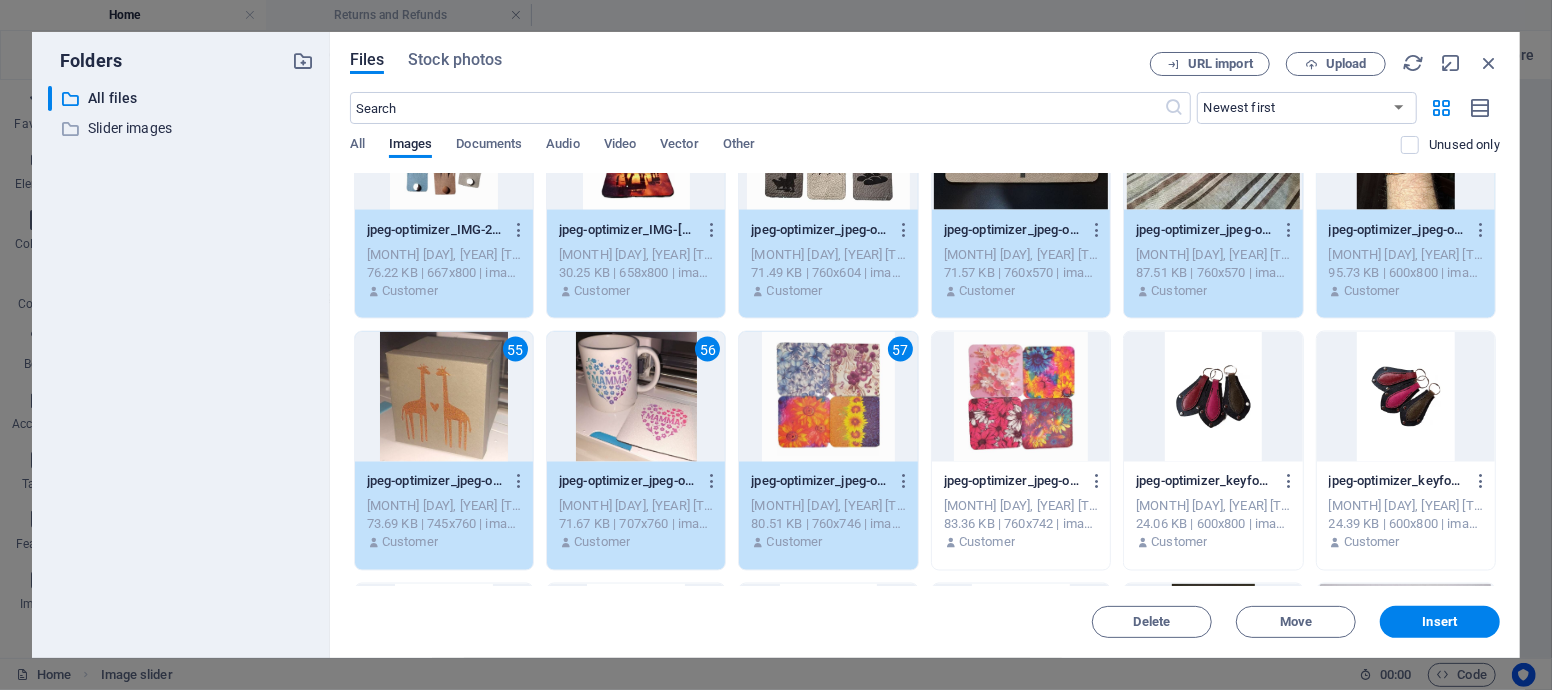 click at bounding box center [1021, 397] 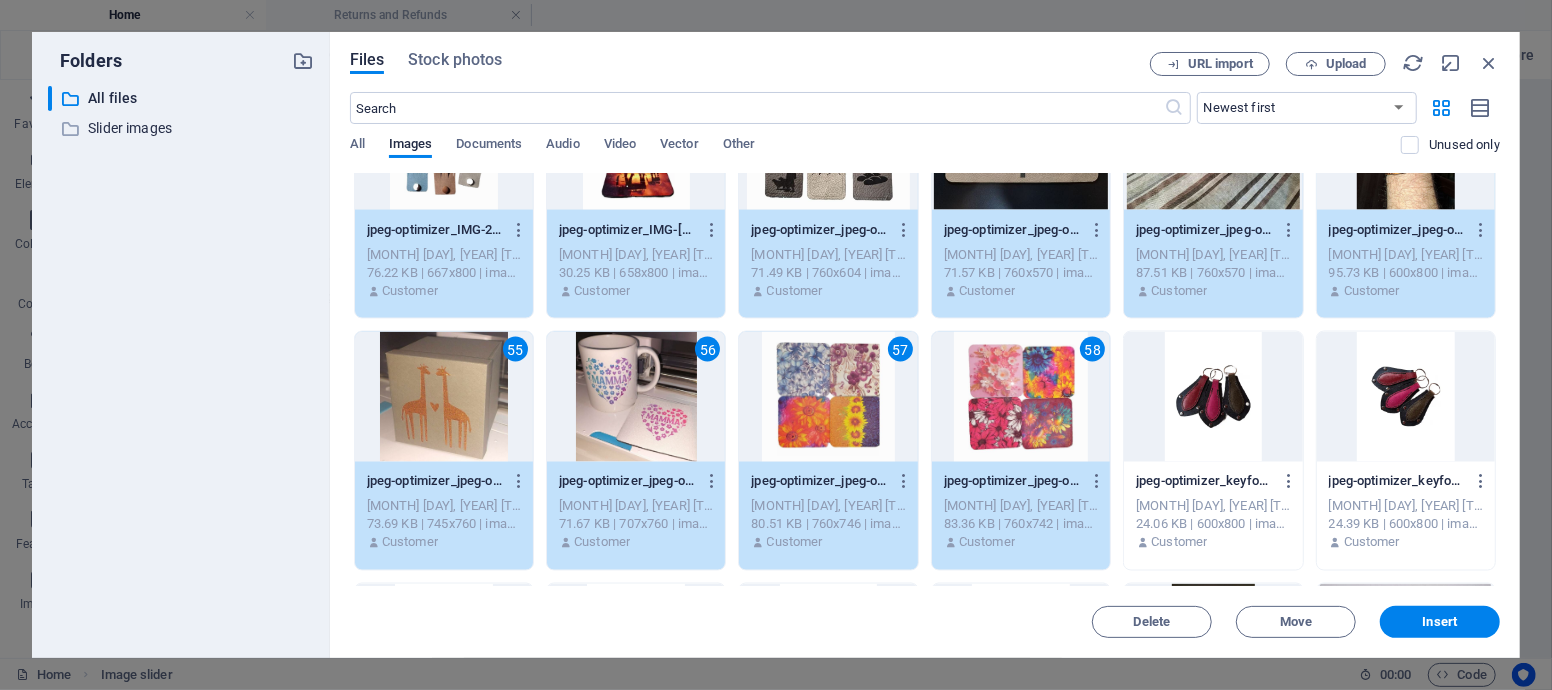 click at bounding box center (1213, 397) 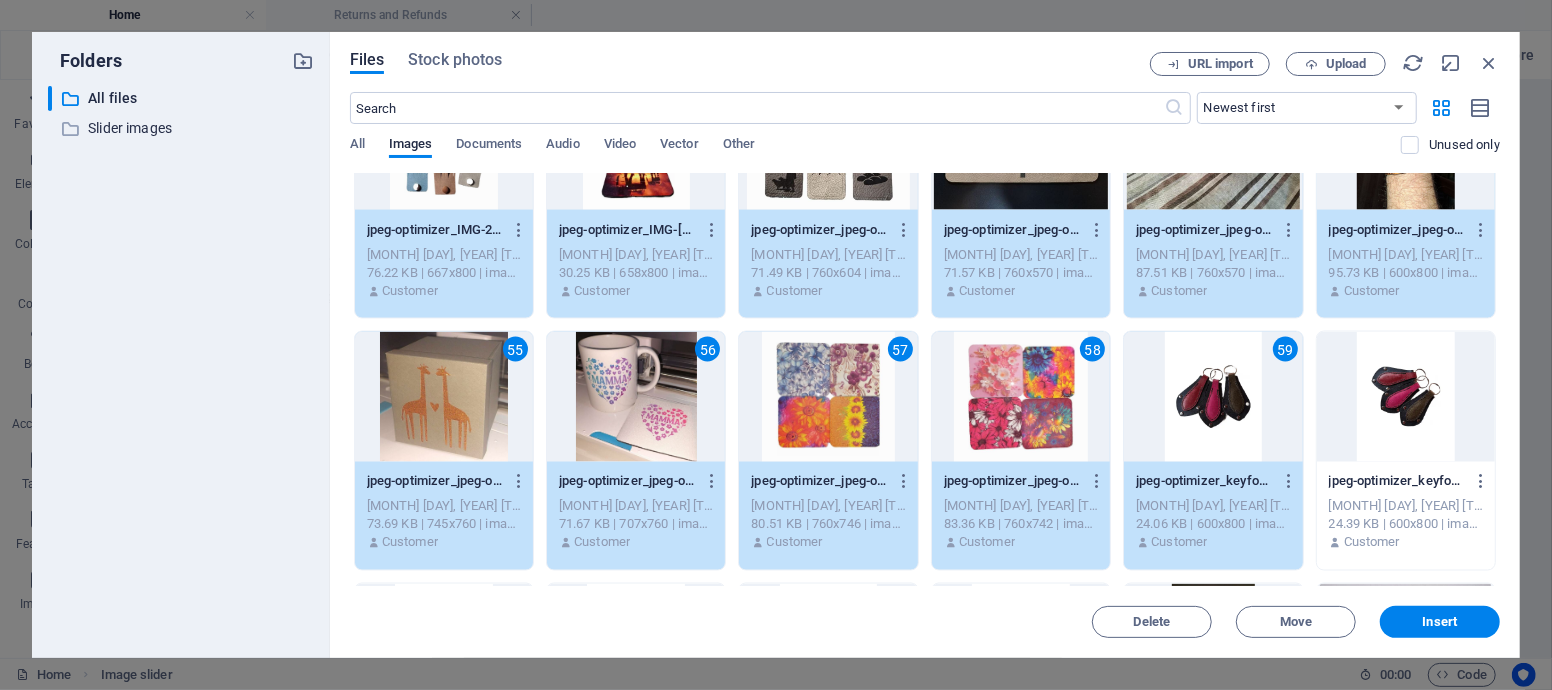 click at bounding box center [1406, 397] 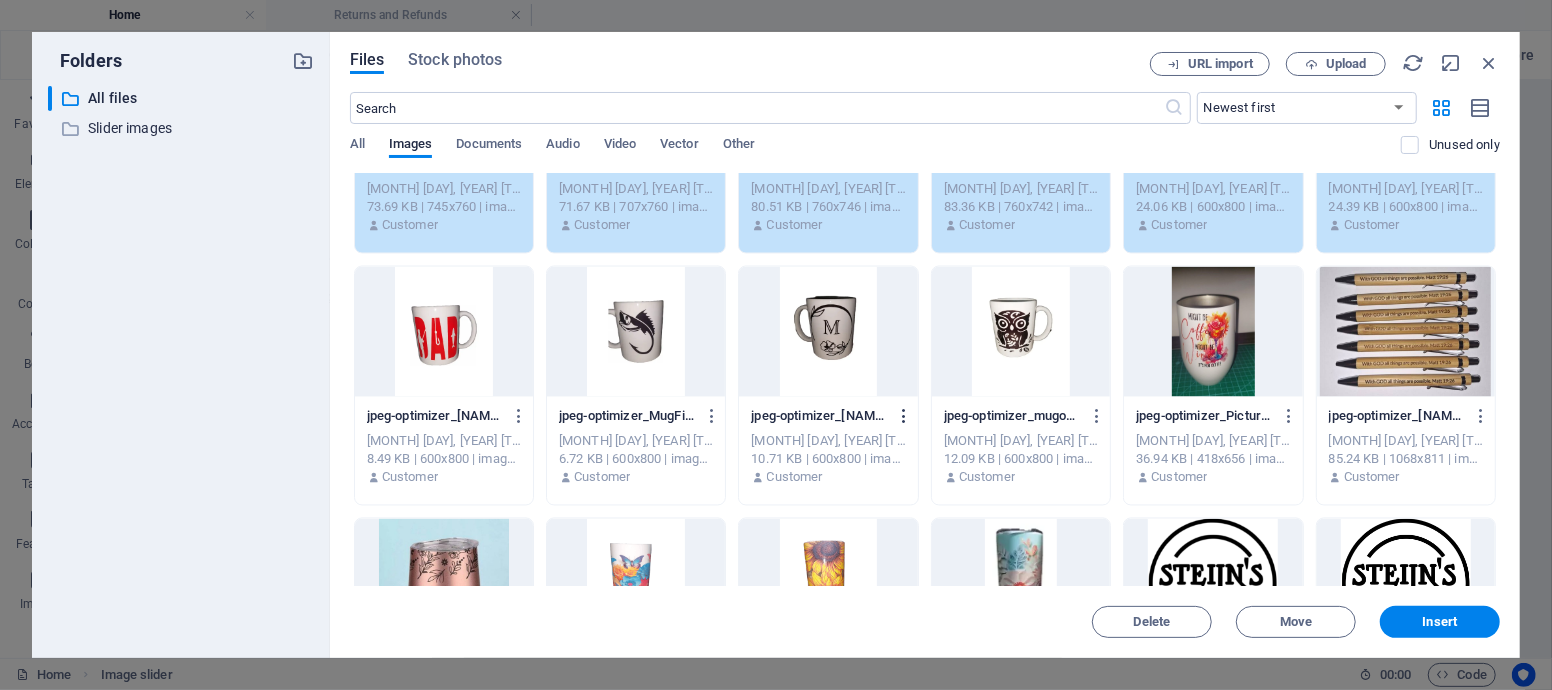 scroll, scrollTop: 2444, scrollLeft: 0, axis: vertical 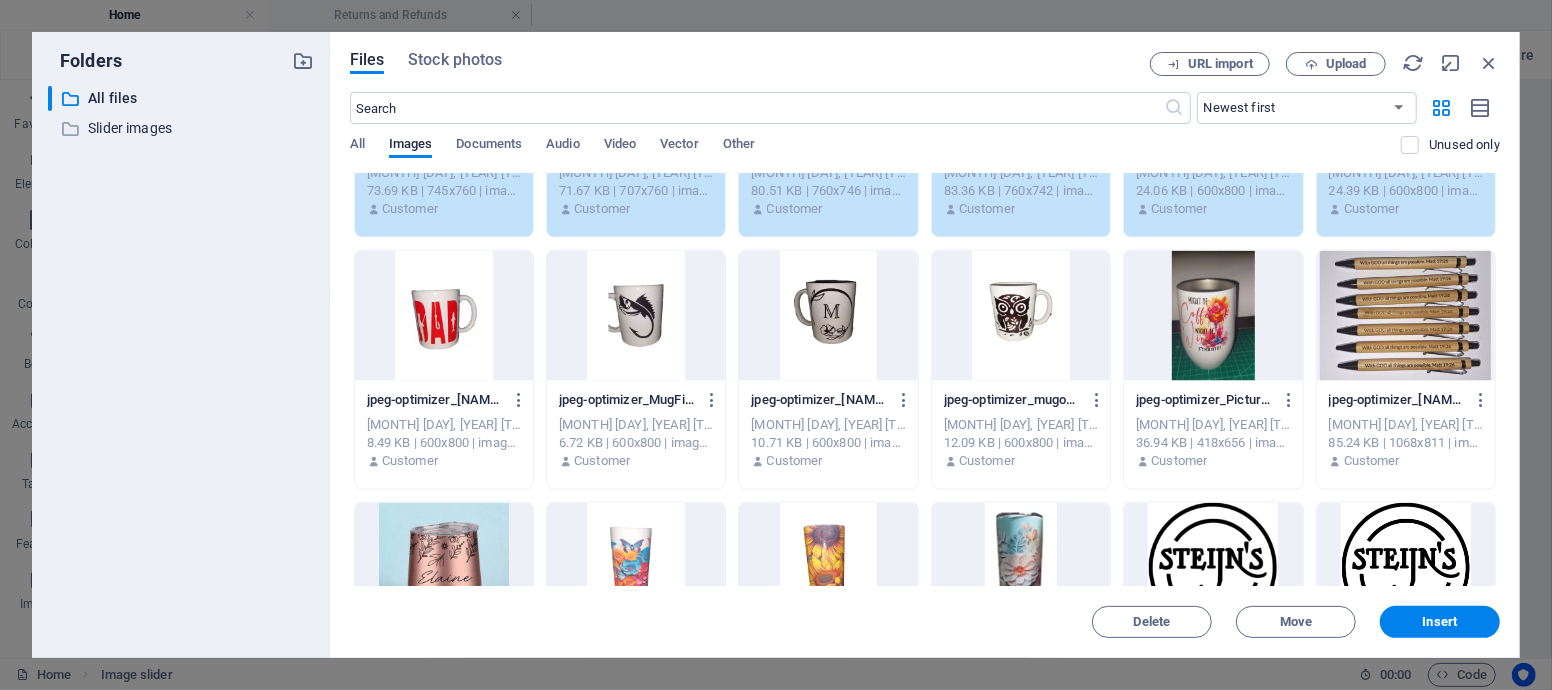 click at bounding box center [444, 316] 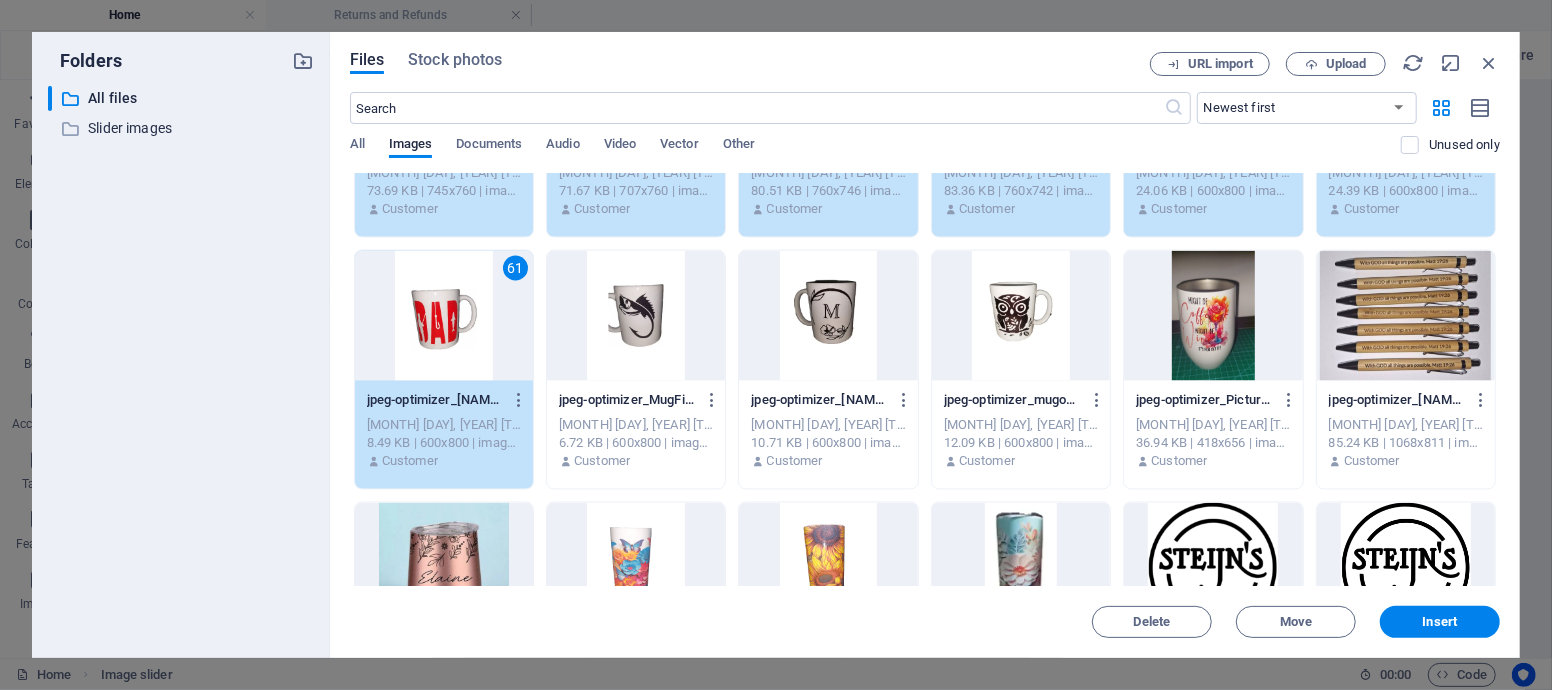 drag, startPoint x: 610, startPoint y: 367, endPoint x: 709, endPoint y: 368, distance: 99.00505 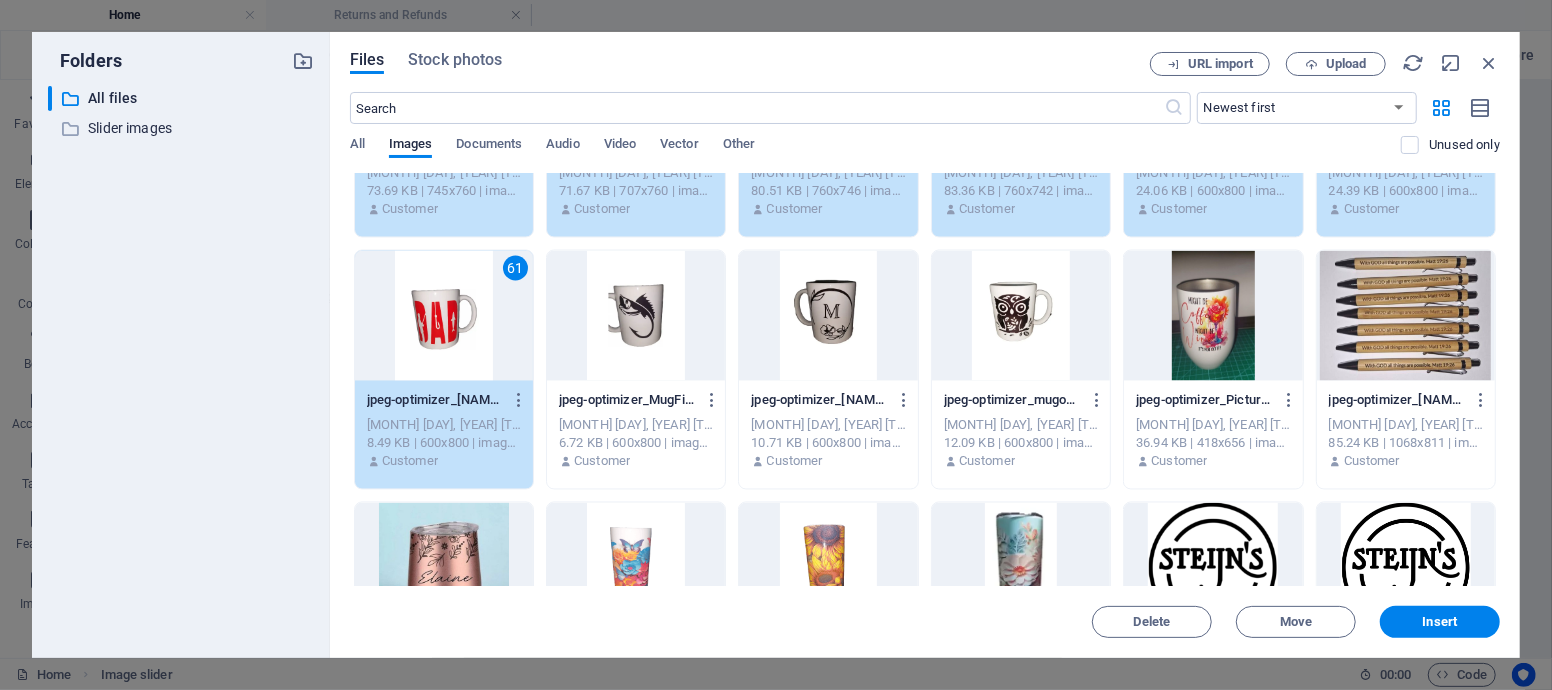 click at bounding box center [636, 316] 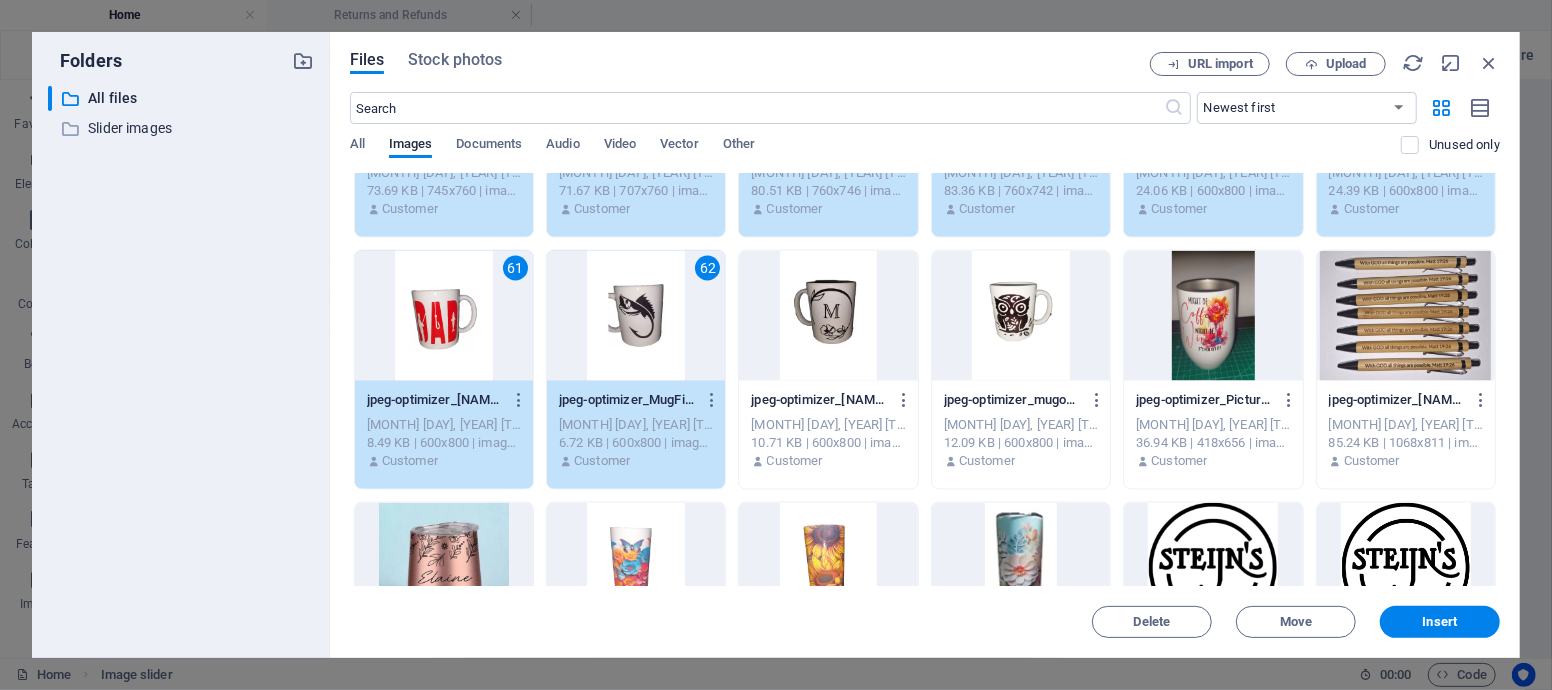 click at bounding box center (828, 316) 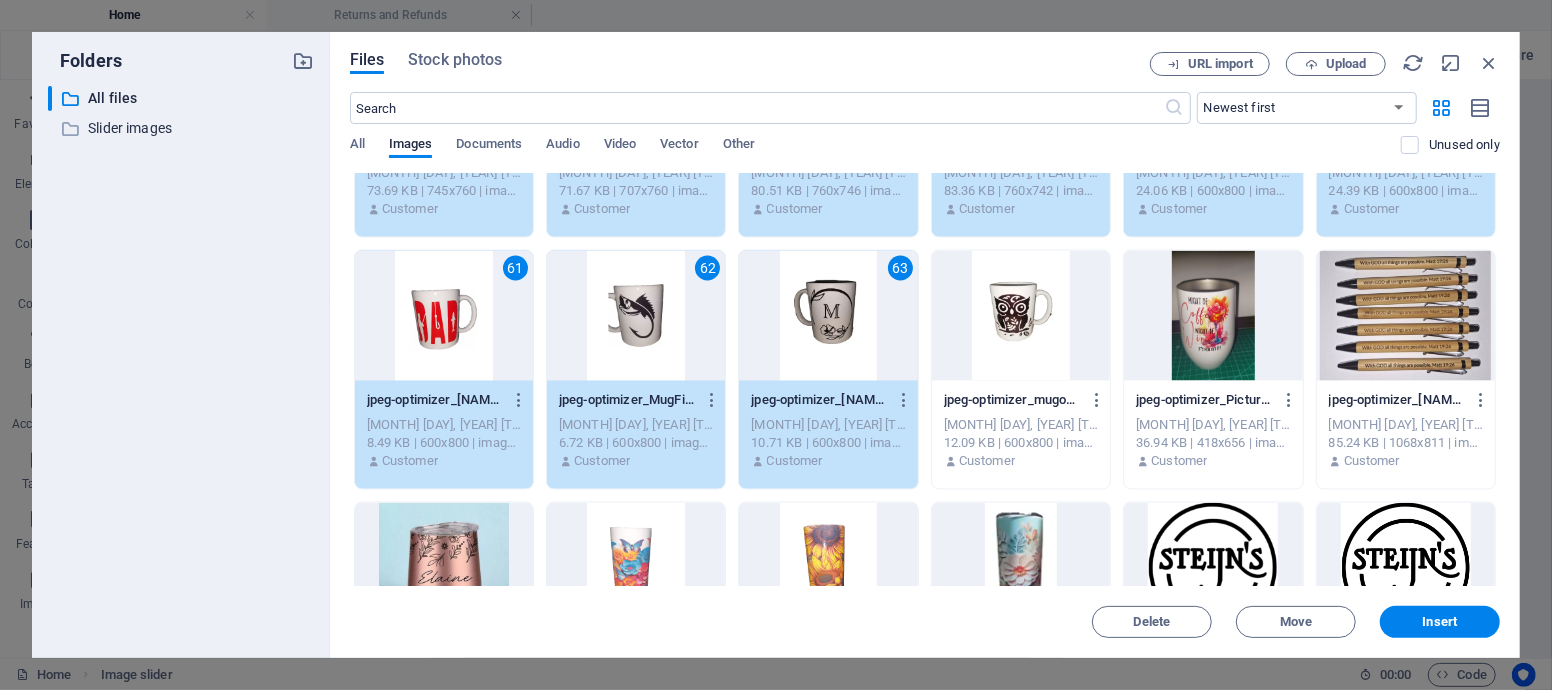 drag, startPoint x: 1035, startPoint y: 378, endPoint x: 1170, endPoint y: 377, distance: 135.00371 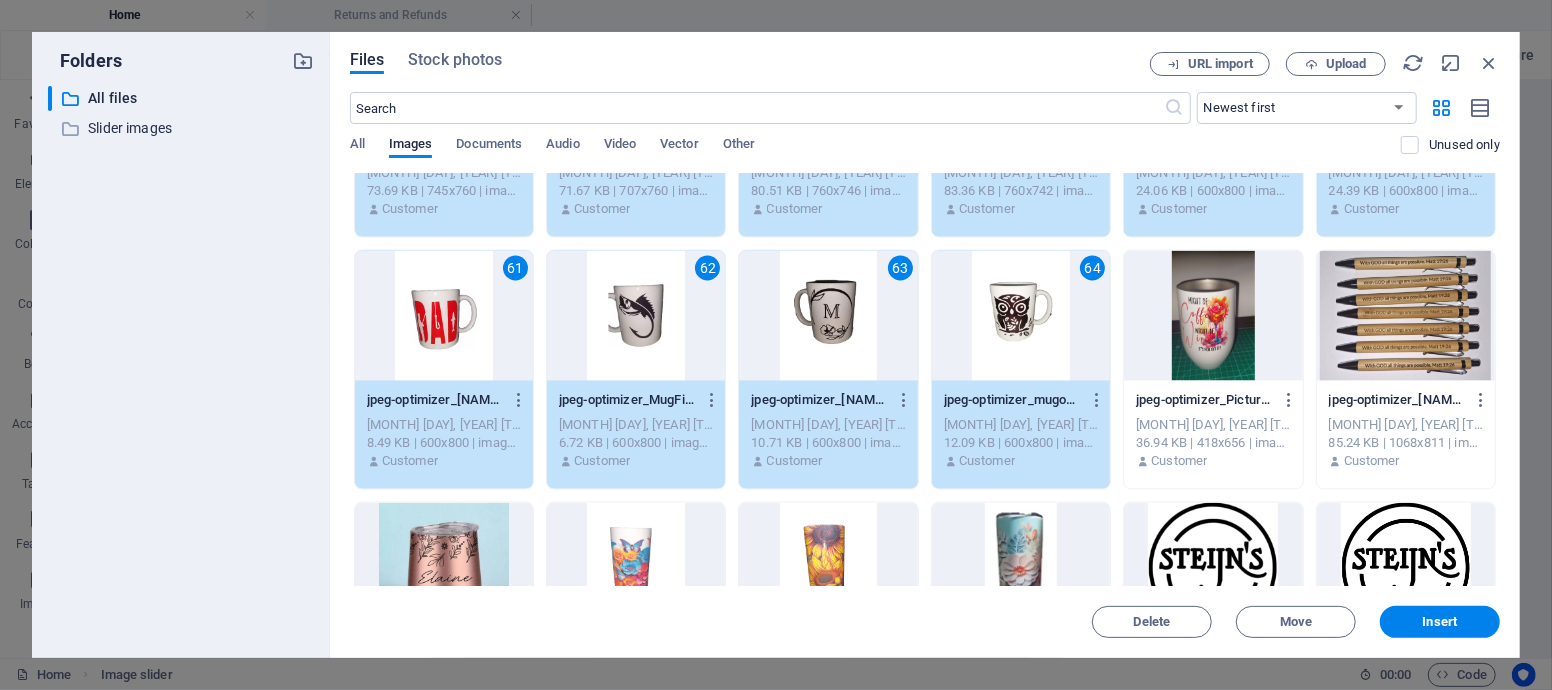 click at bounding box center (1213, 316) 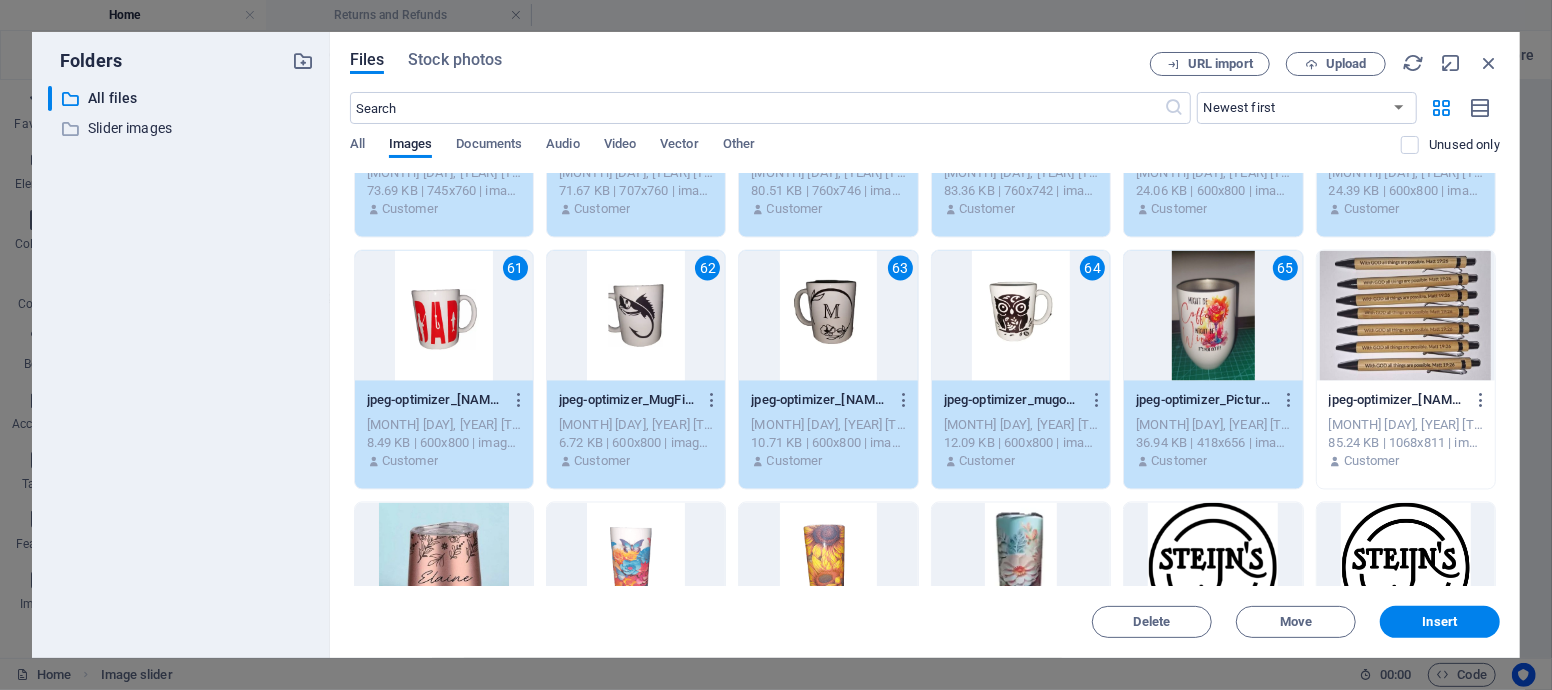 drag, startPoint x: 1403, startPoint y: 355, endPoint x: 1360, endPoint y: 373, distance: 46.615448 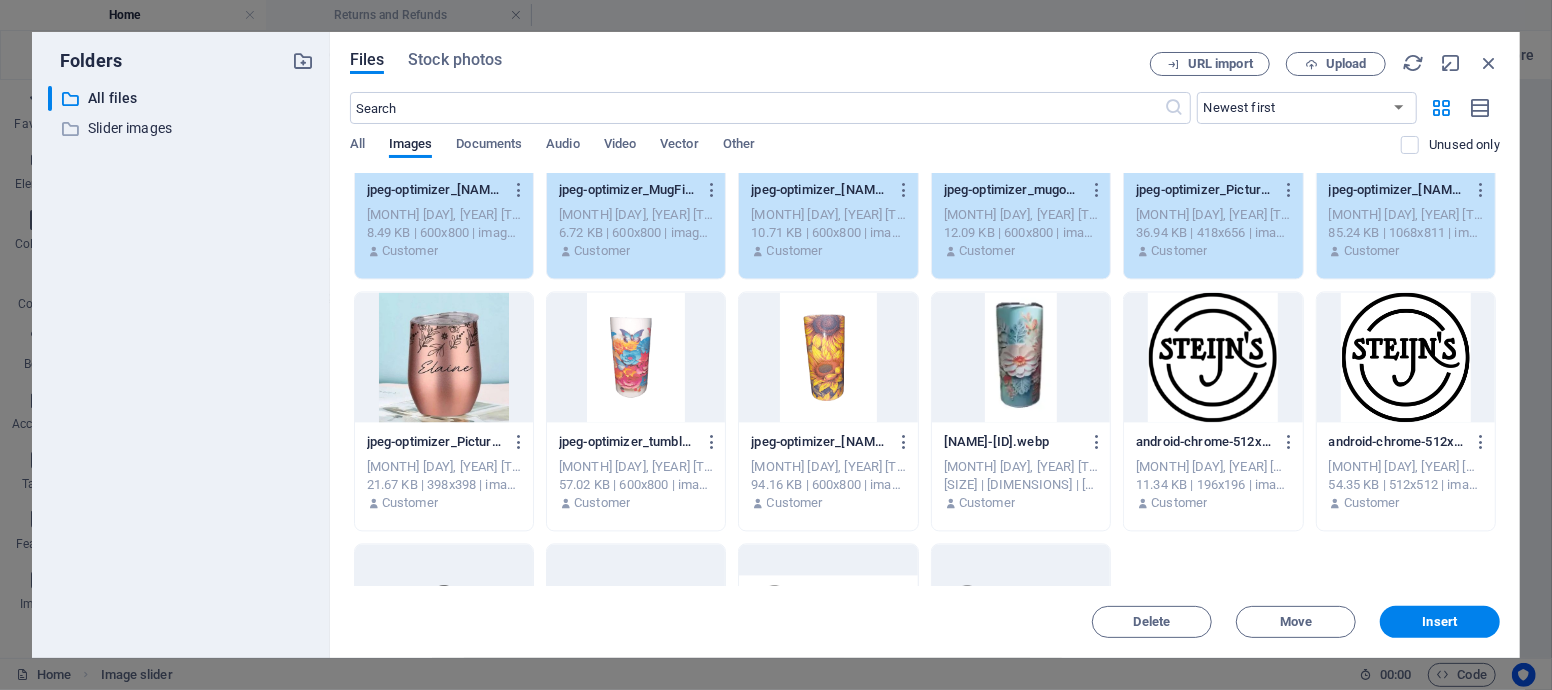 scroll, scrollTop: 2666, scrollLeft: 0, axis: vertical 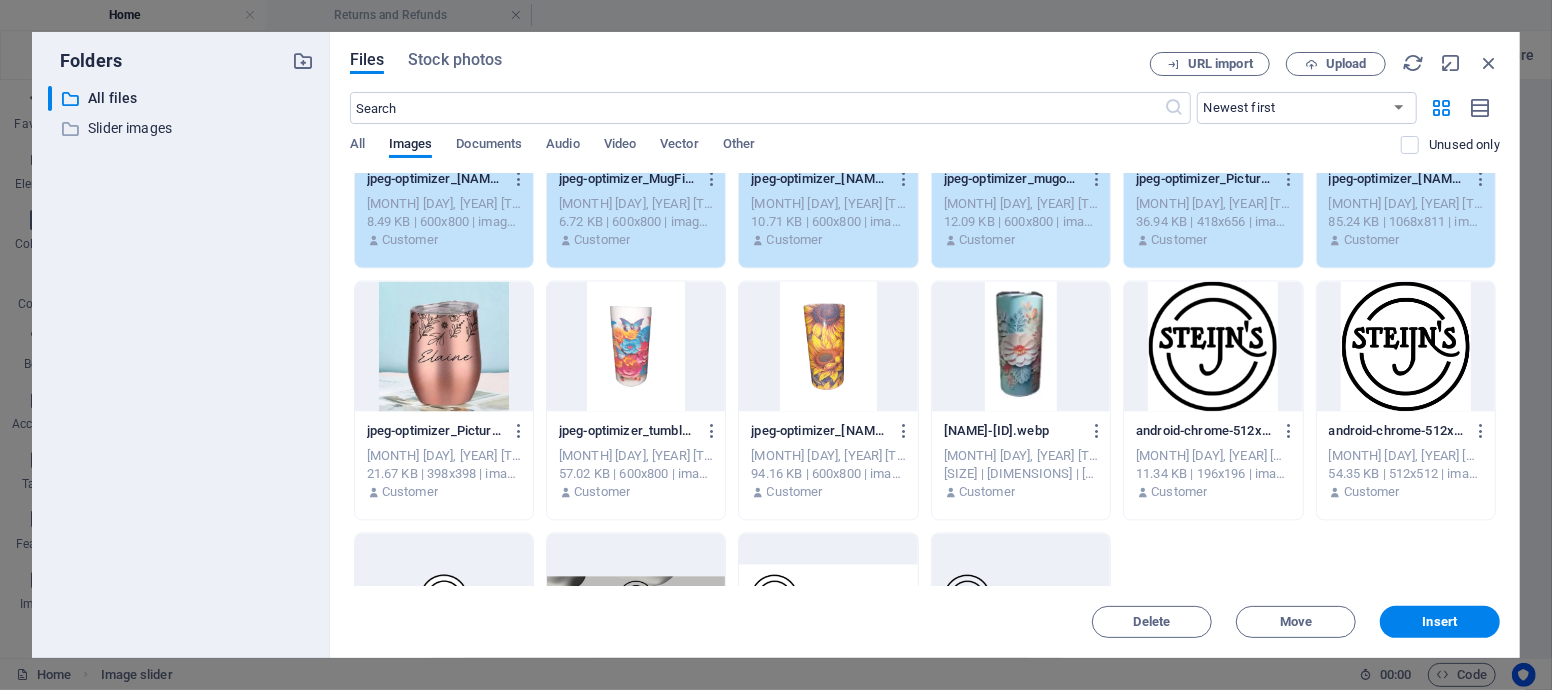 click at bounding box center [444, 346] 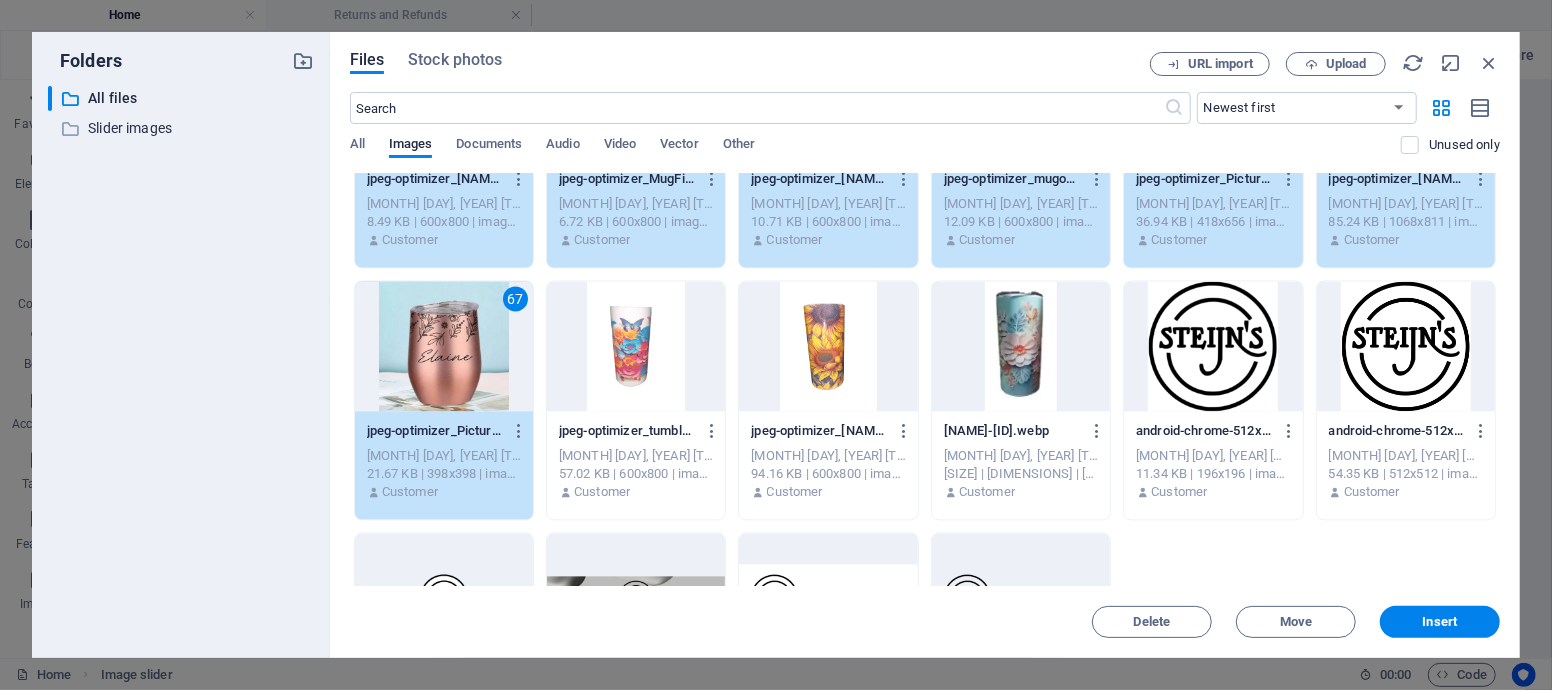 click at bounding box center [636, 346] 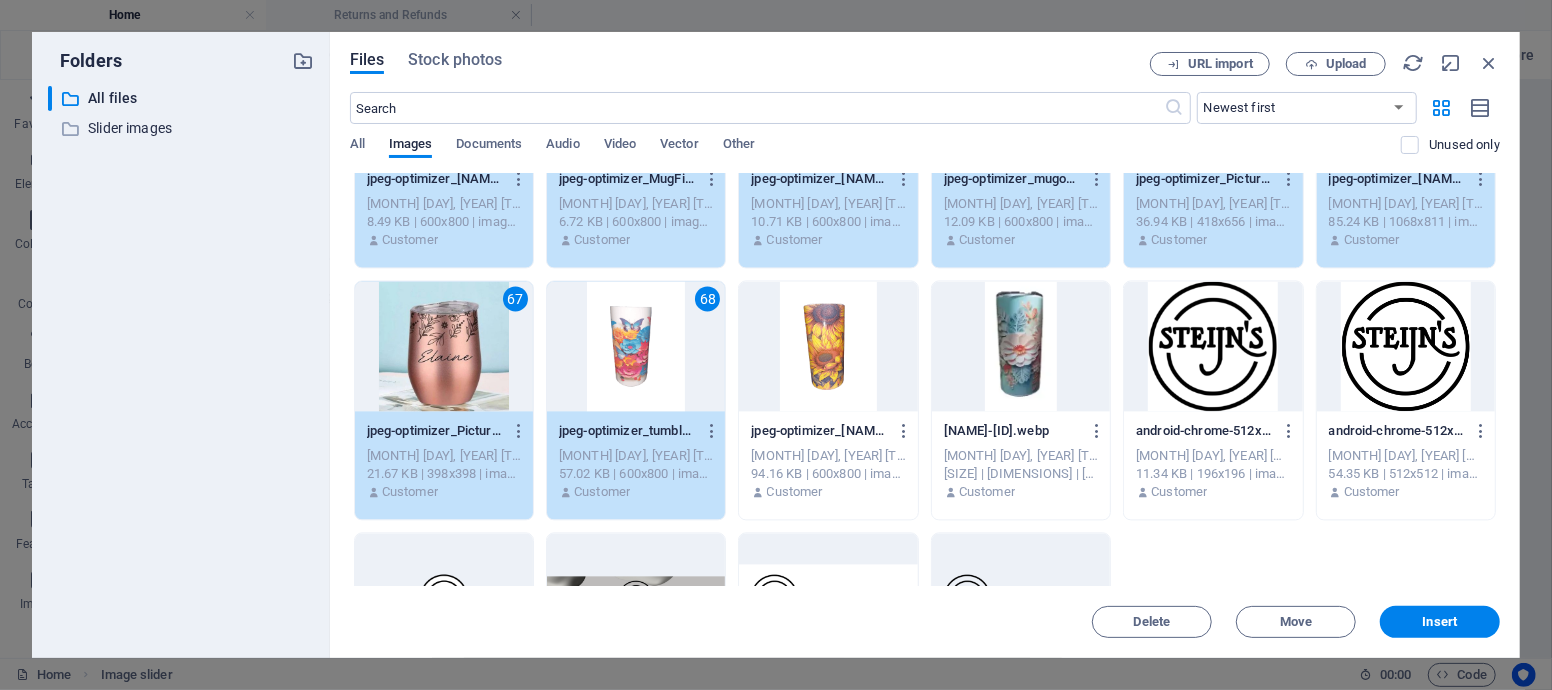 drag, startPoint x: 817, startPoint y: 370, endPoint x: 846, endPoint y: 371, distance: 29.017237 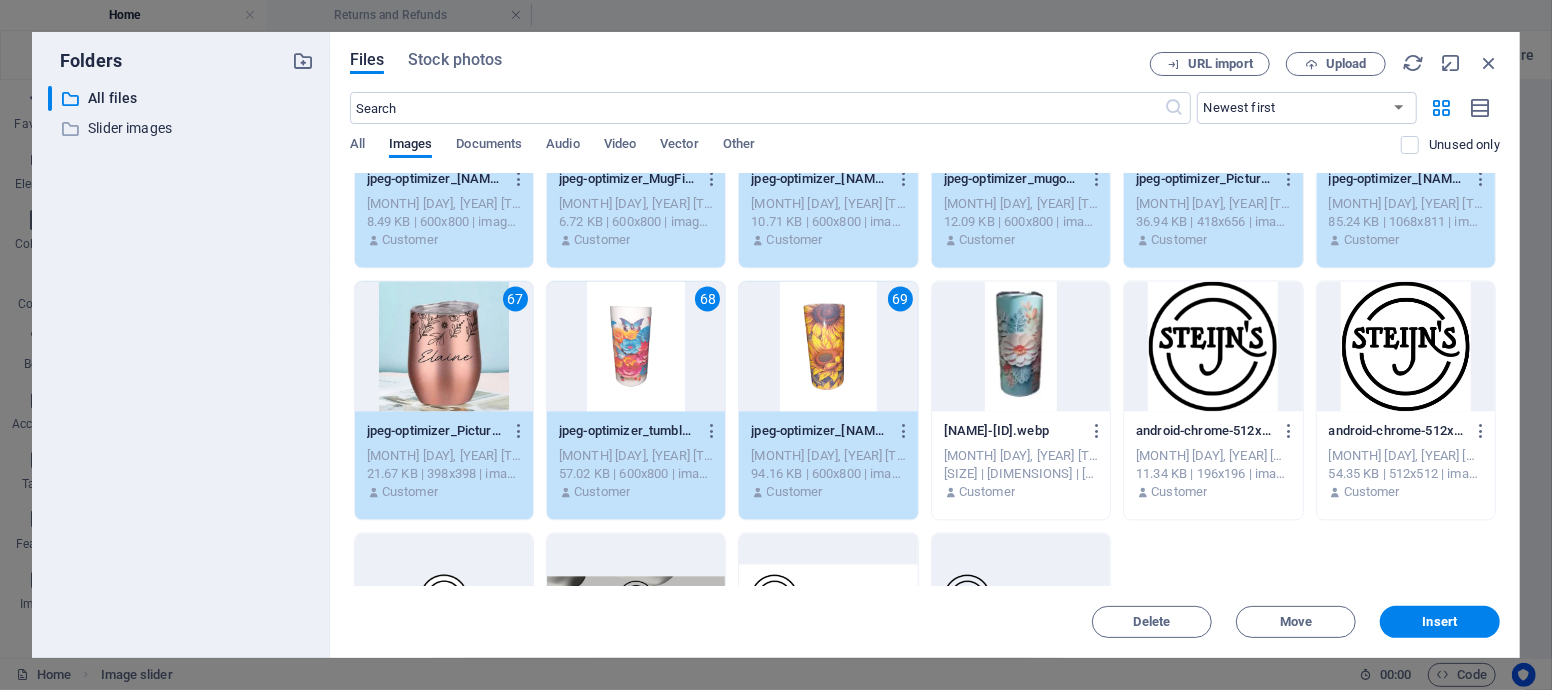 click at bounding box center [1021, 346] 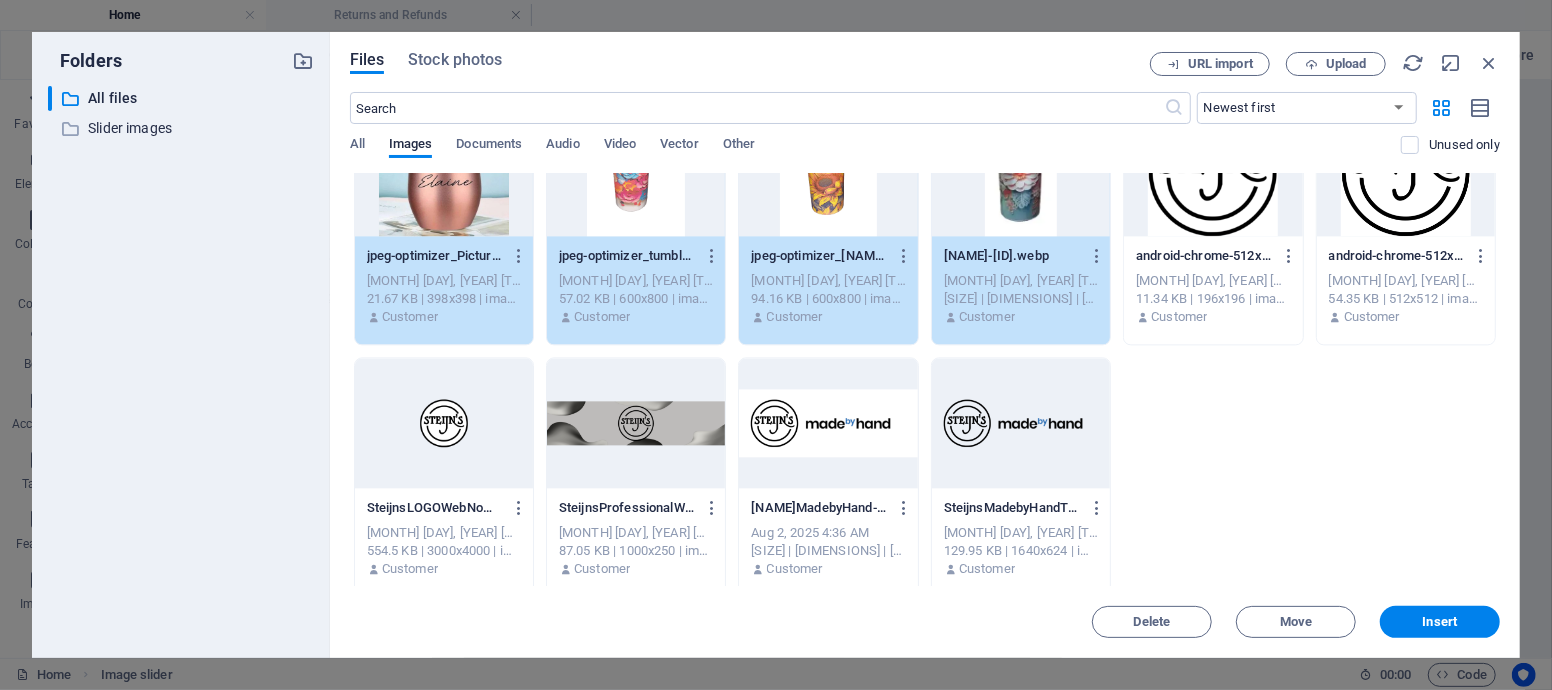 scroll, scrollTop: 2851, scrollLeft: 0, axis: vertical 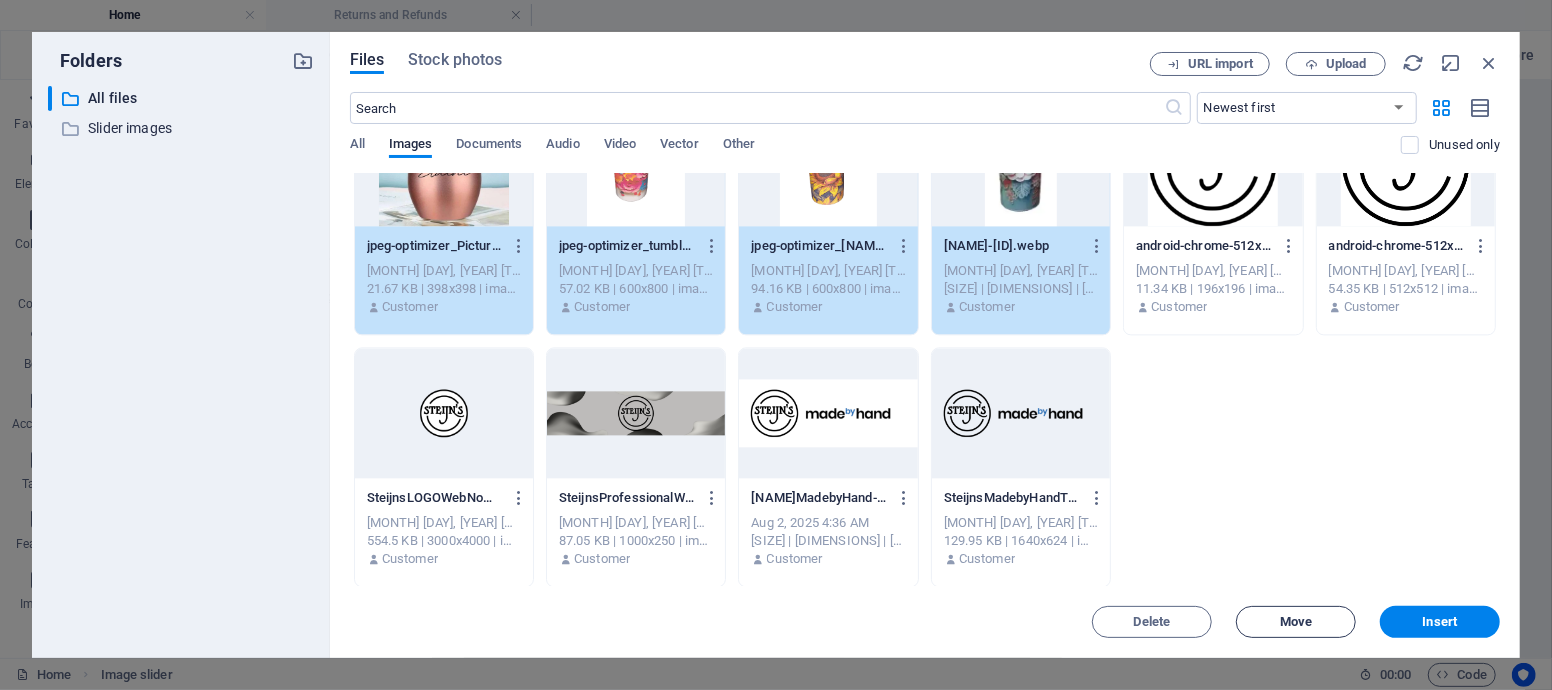click on "Move" at bounding box center (1296, 622) 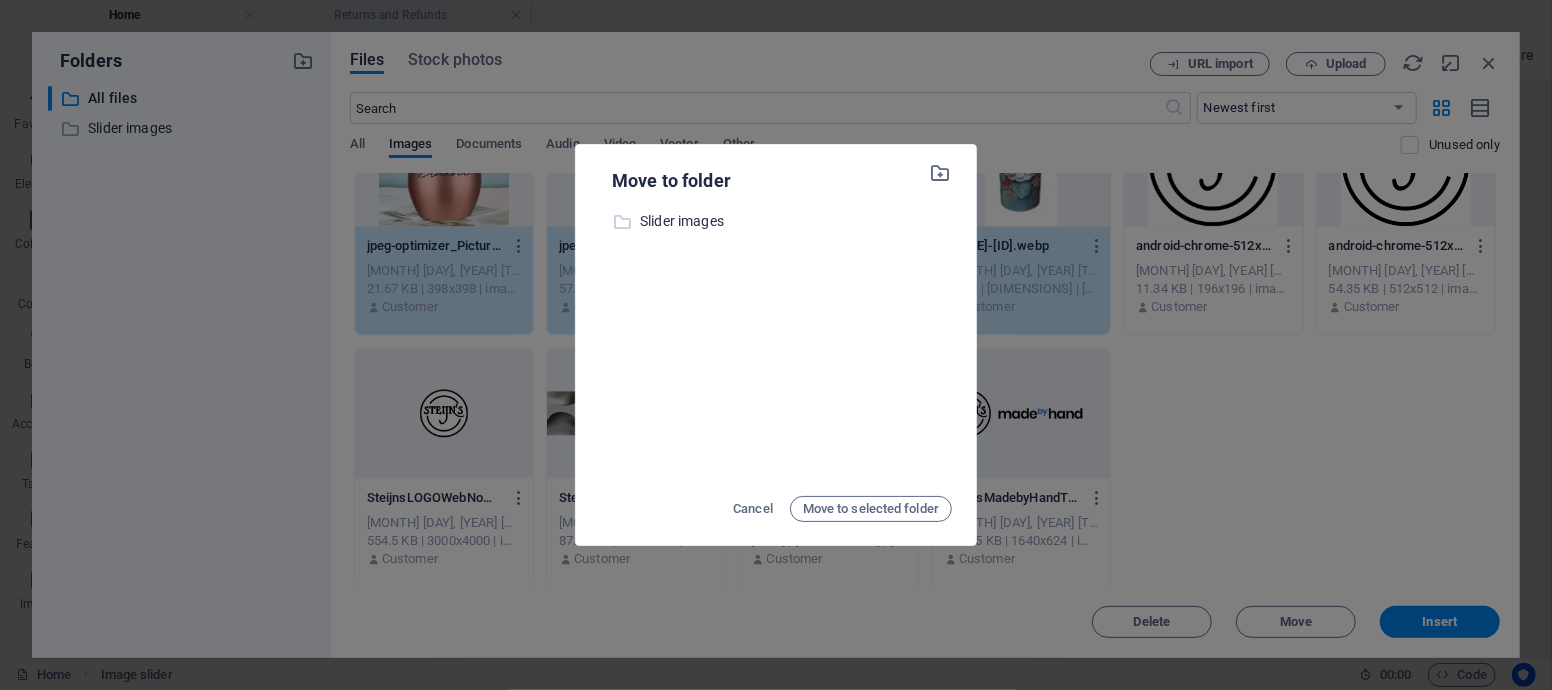 click on "Slider images" at bounding box center [796, 221] 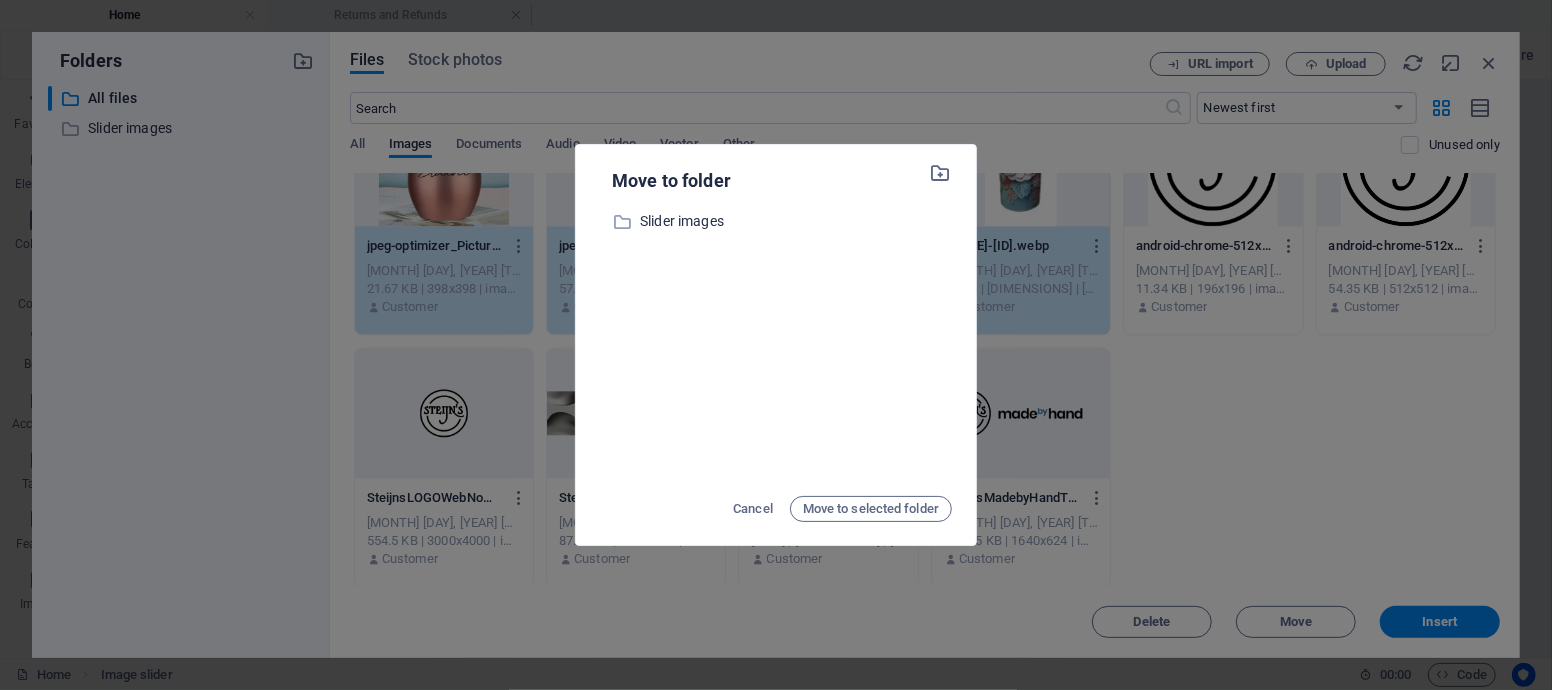 scroll, scrollTop: 0, scrollLeft: 0, axis: both 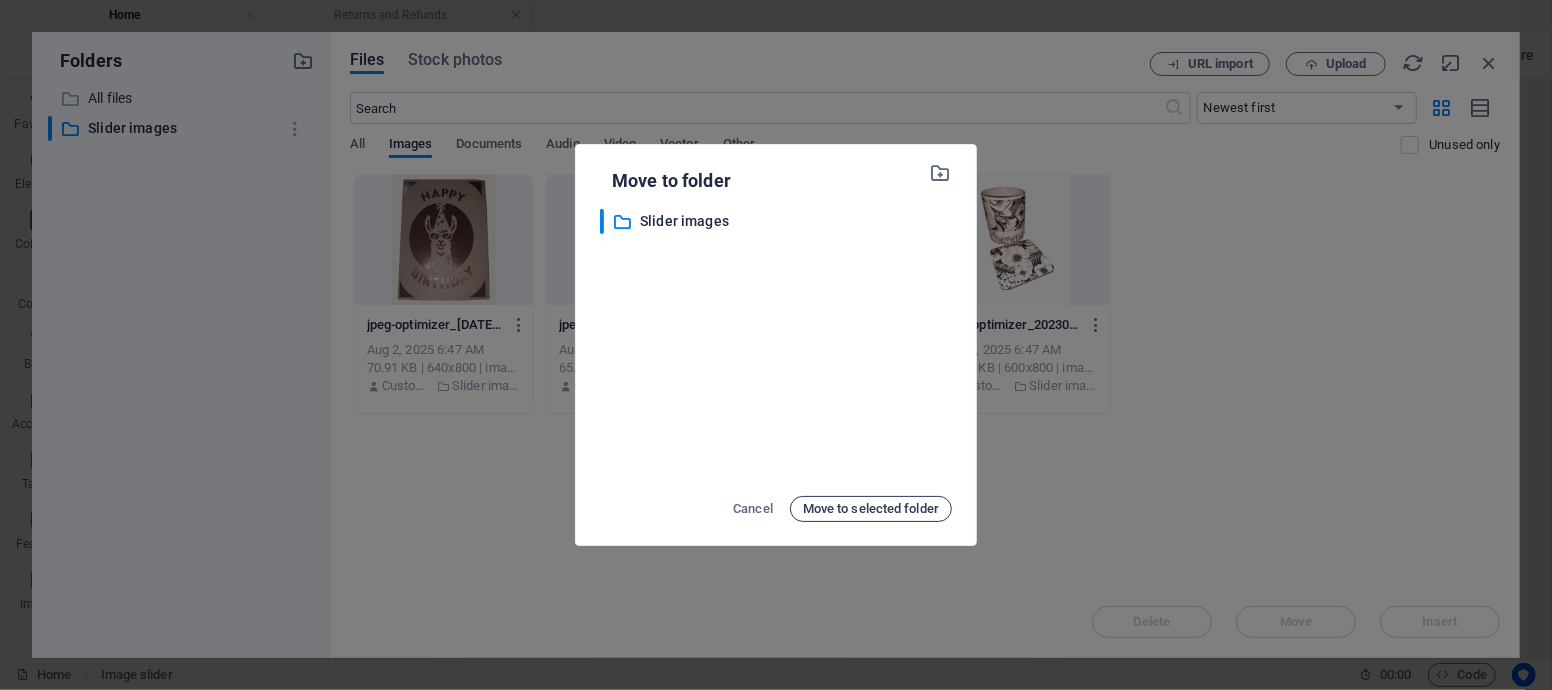 click on "Move to selected folder" at bounding box center (871, 509) 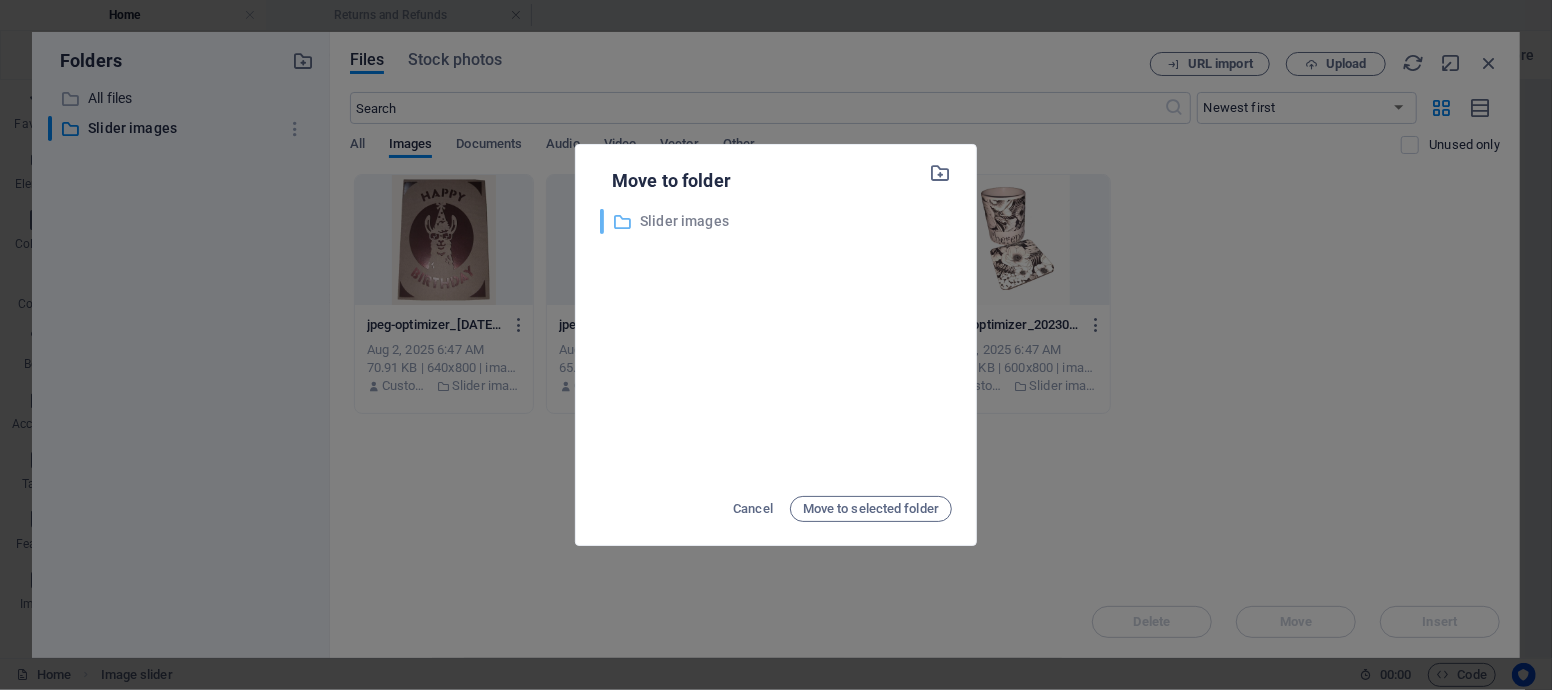 click on "Slider images" at bounding box center [796, 221] 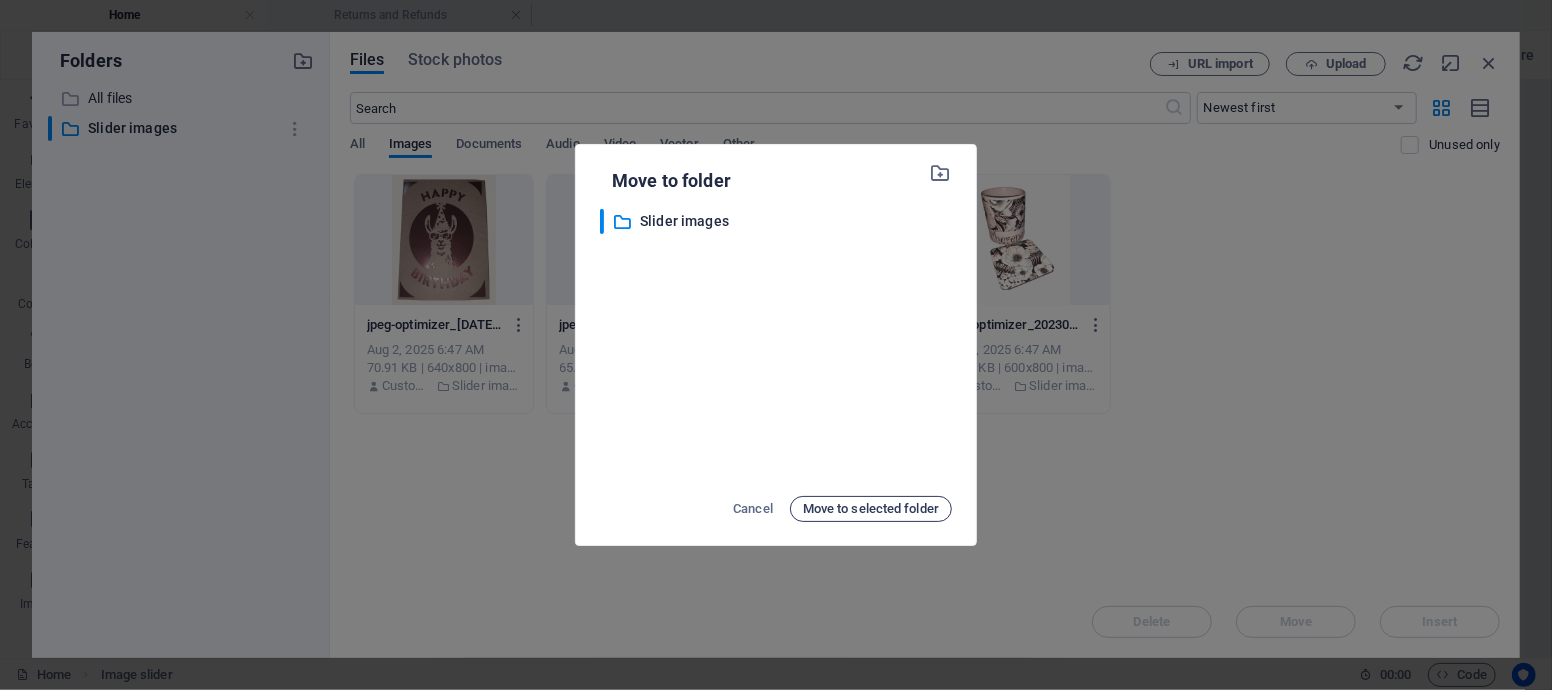 click on "Move to selected folder" at bounding box center (871, 509) 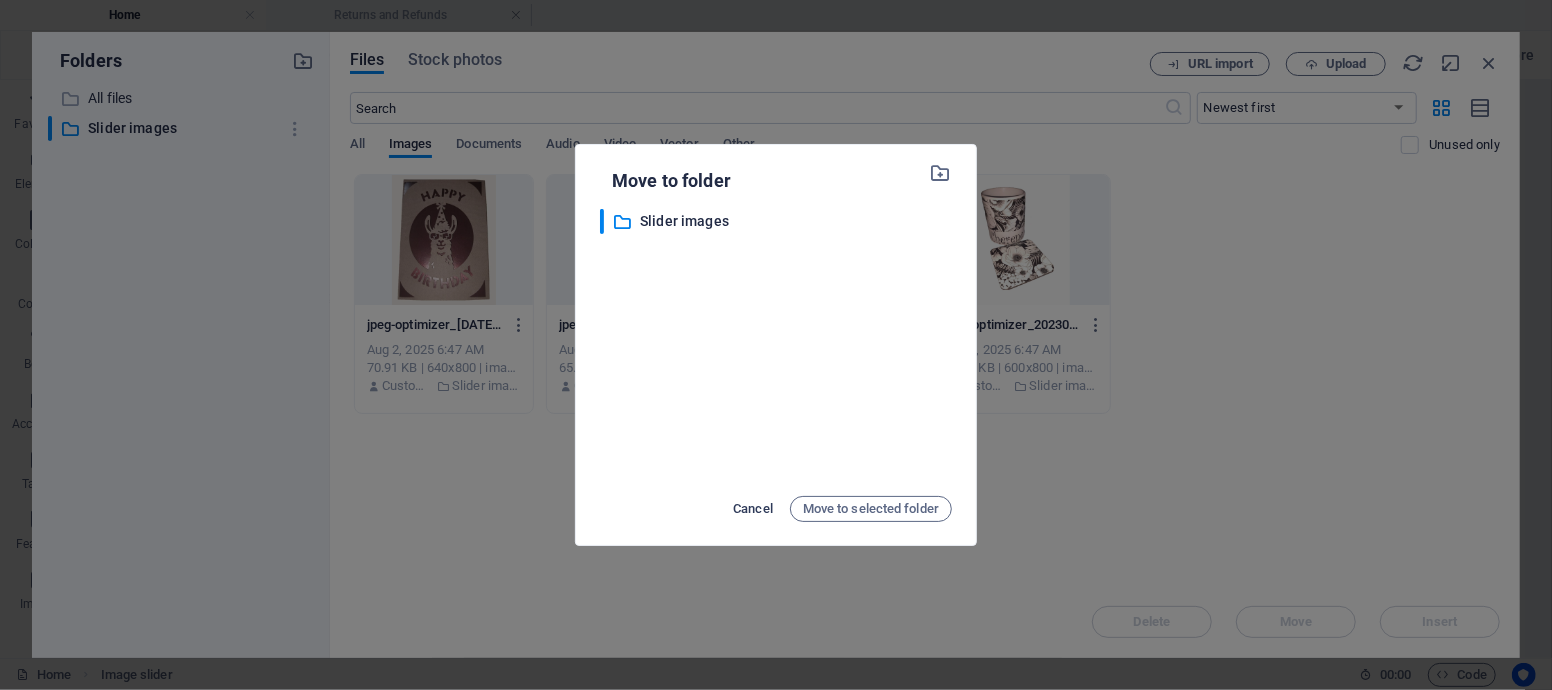 click on "Cancel" at bounding box center [753, 509] 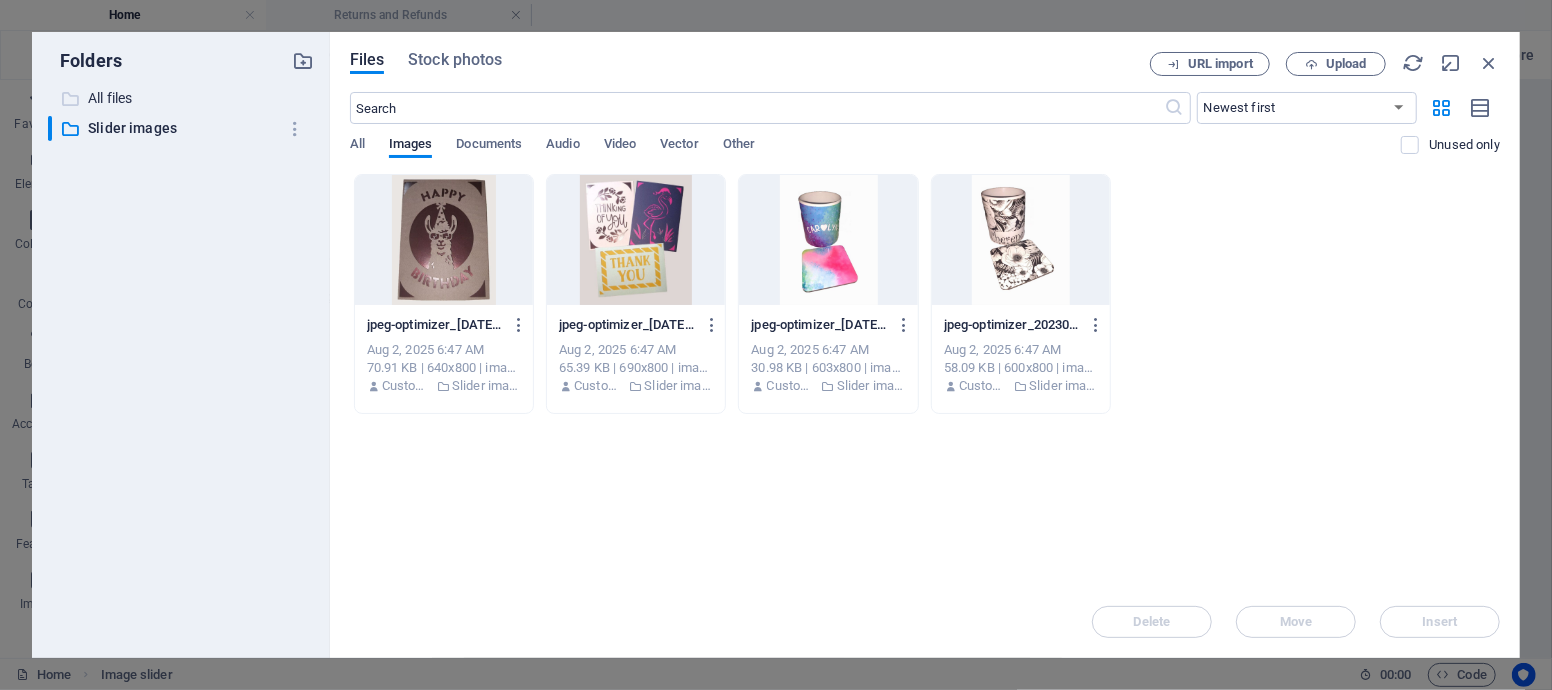 click on "All files" at bounding box center (182, 98) 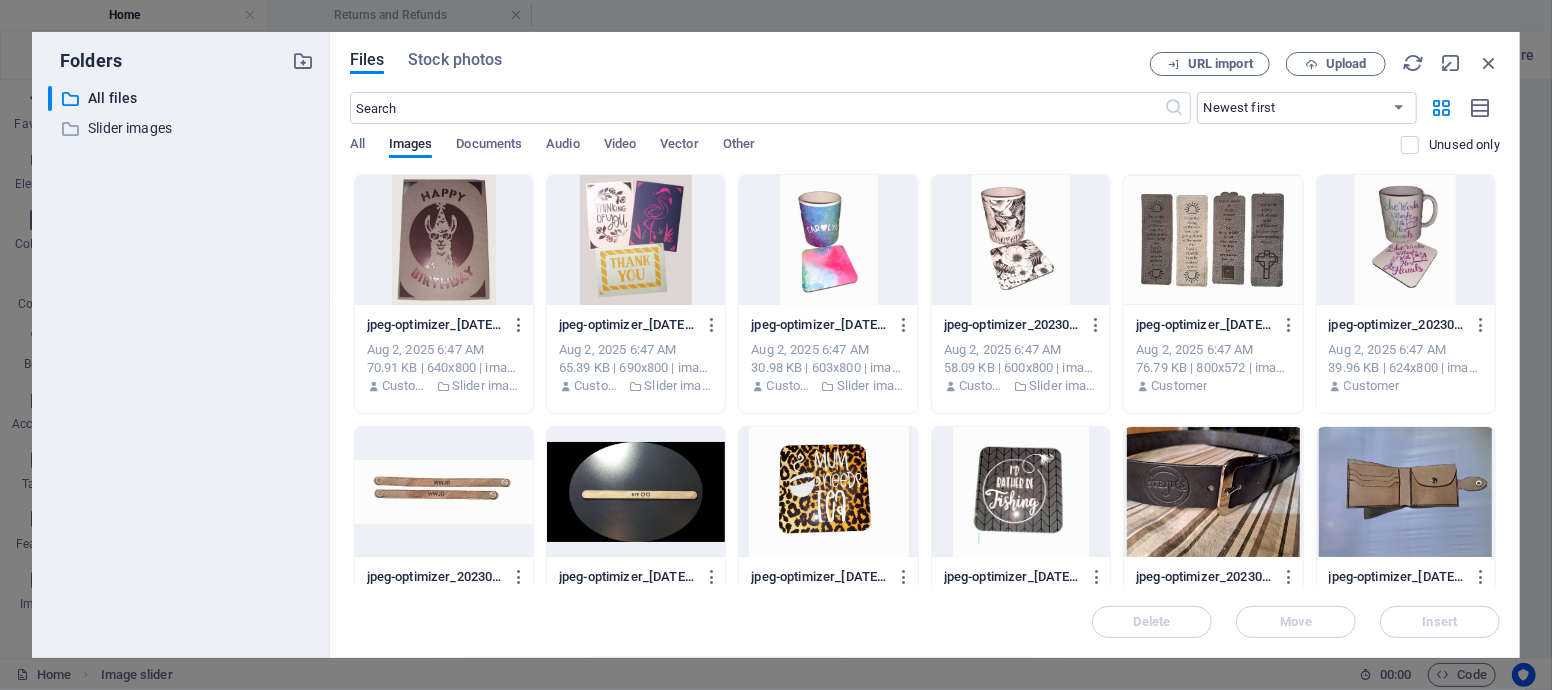 click at bounding box center [444, 240] 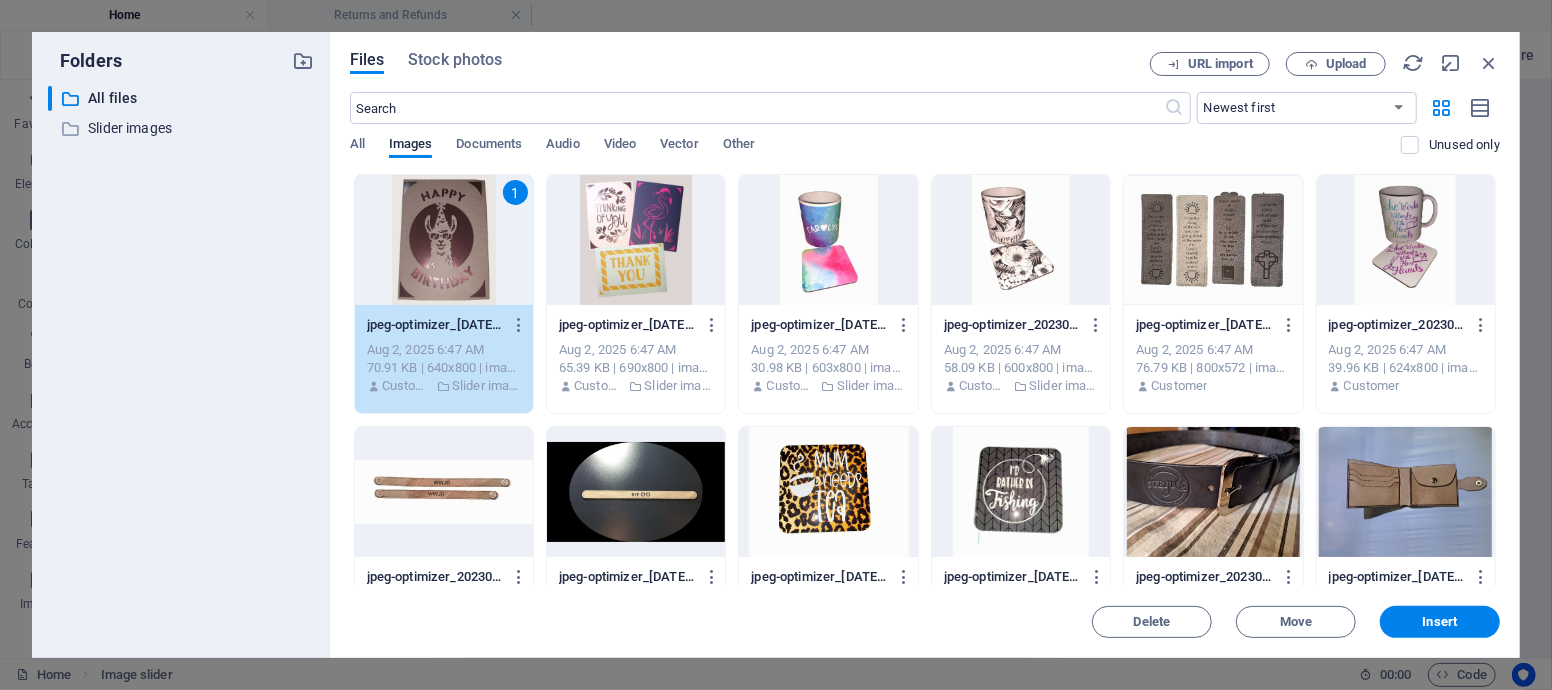 click on "jpeg-optimizer_20230324_190612-4q4X24IAeW6vh5j1ndHi6g.jpg" at bounding box center (627, 325) 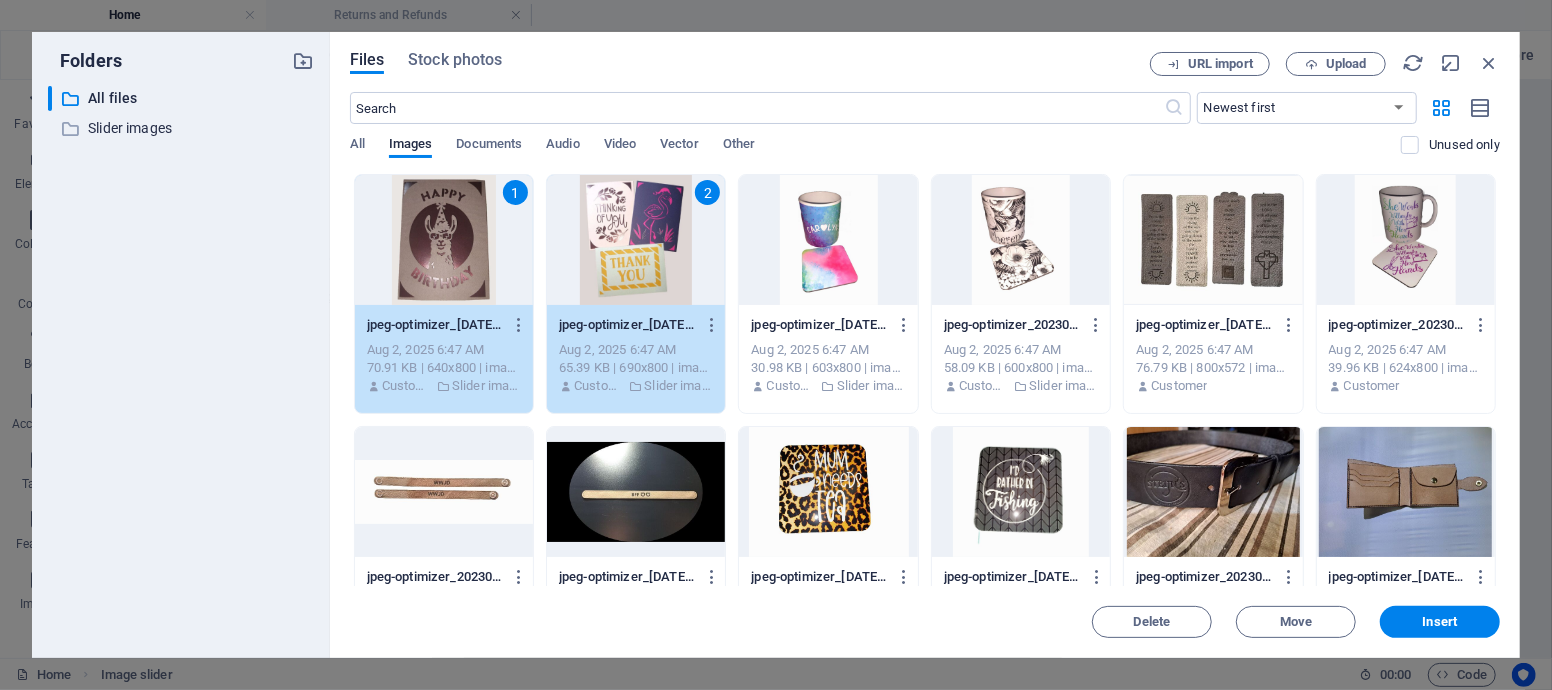 drag, startPoint x: 821, startPoint y: 328, endPoint x: 938, endPoint y: 316, distance: 117.61378 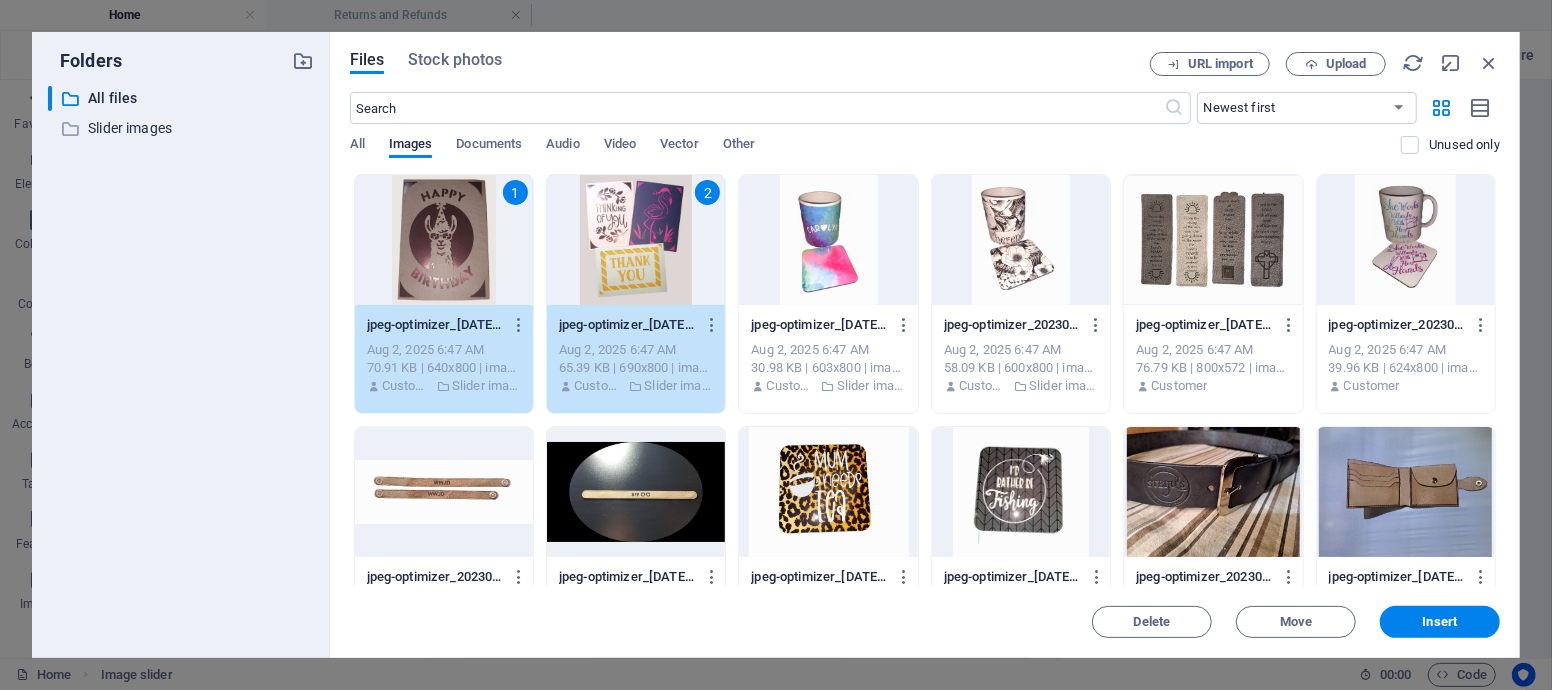 click on "jpeg-optimizer_20230513_195825-MbsuwjpGw9md2UlsTcio6g.jpg" at bounding box center (819, 325) 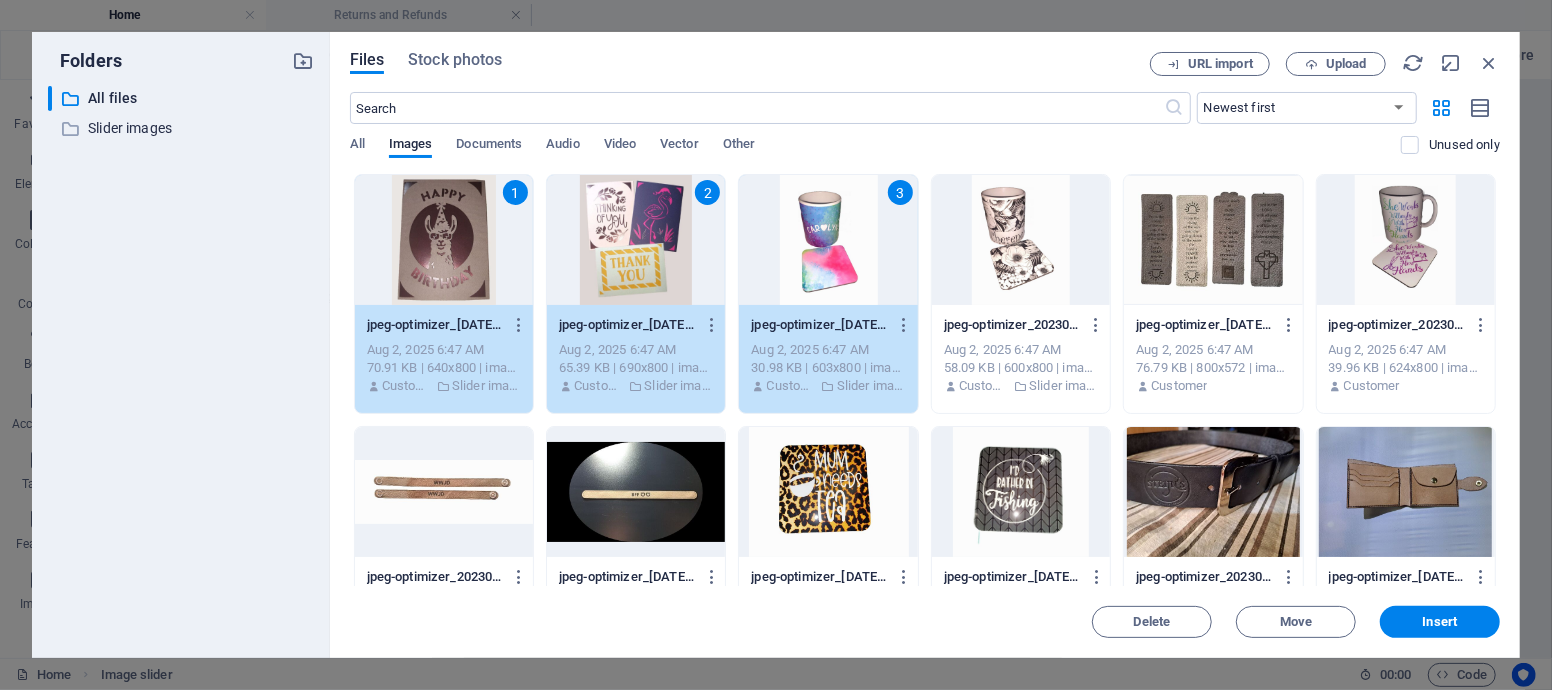 drag, startPoint x: 983, startPoint y: 310, endPoint x: 1103, endPoint y: 304, distance: 120.14991 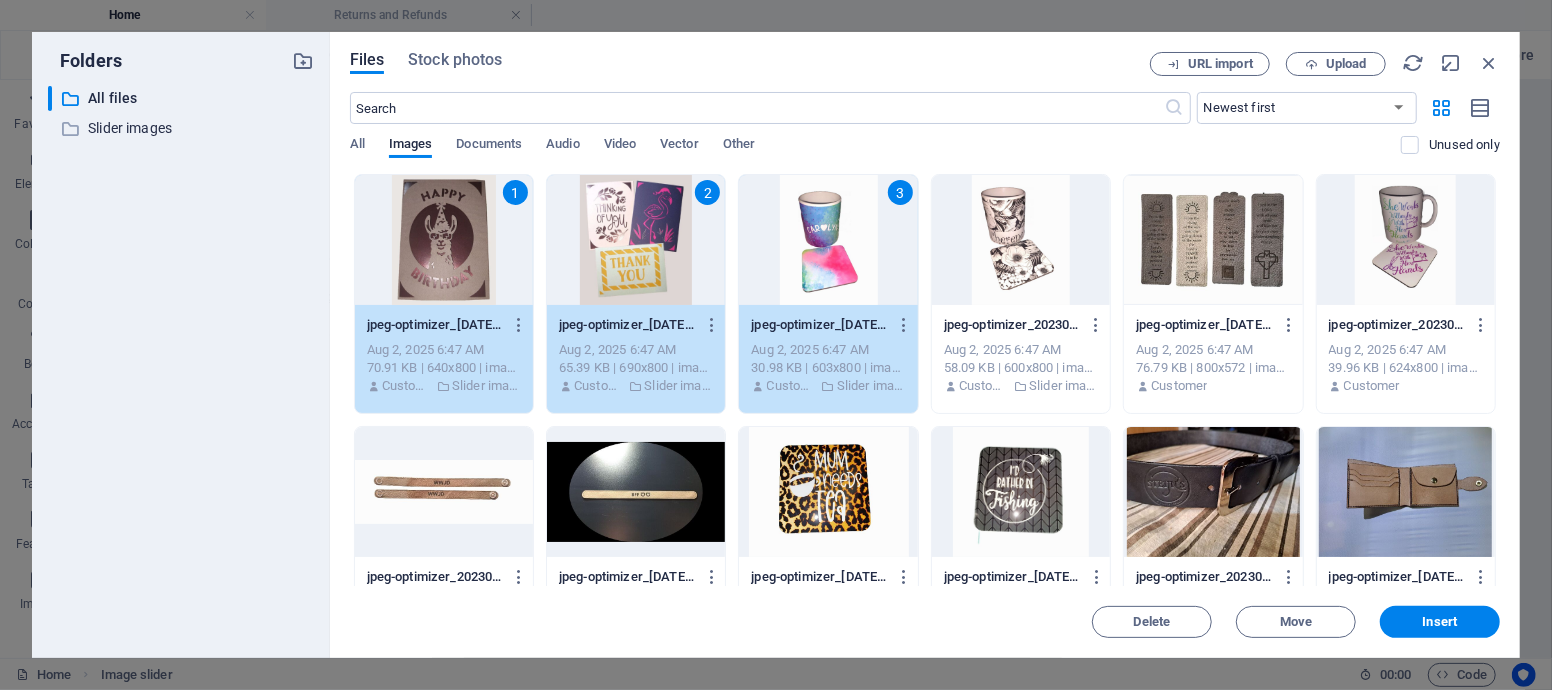 click on "jpeg-optimizer_20230513_195847-QZdQvZOZy03aIspENmz1zw.jpg jpeg-optimizer_20230513_195847-QZdQvZOZy03aIspENmz1zw.jpg" at bounding box center (1021, 325) 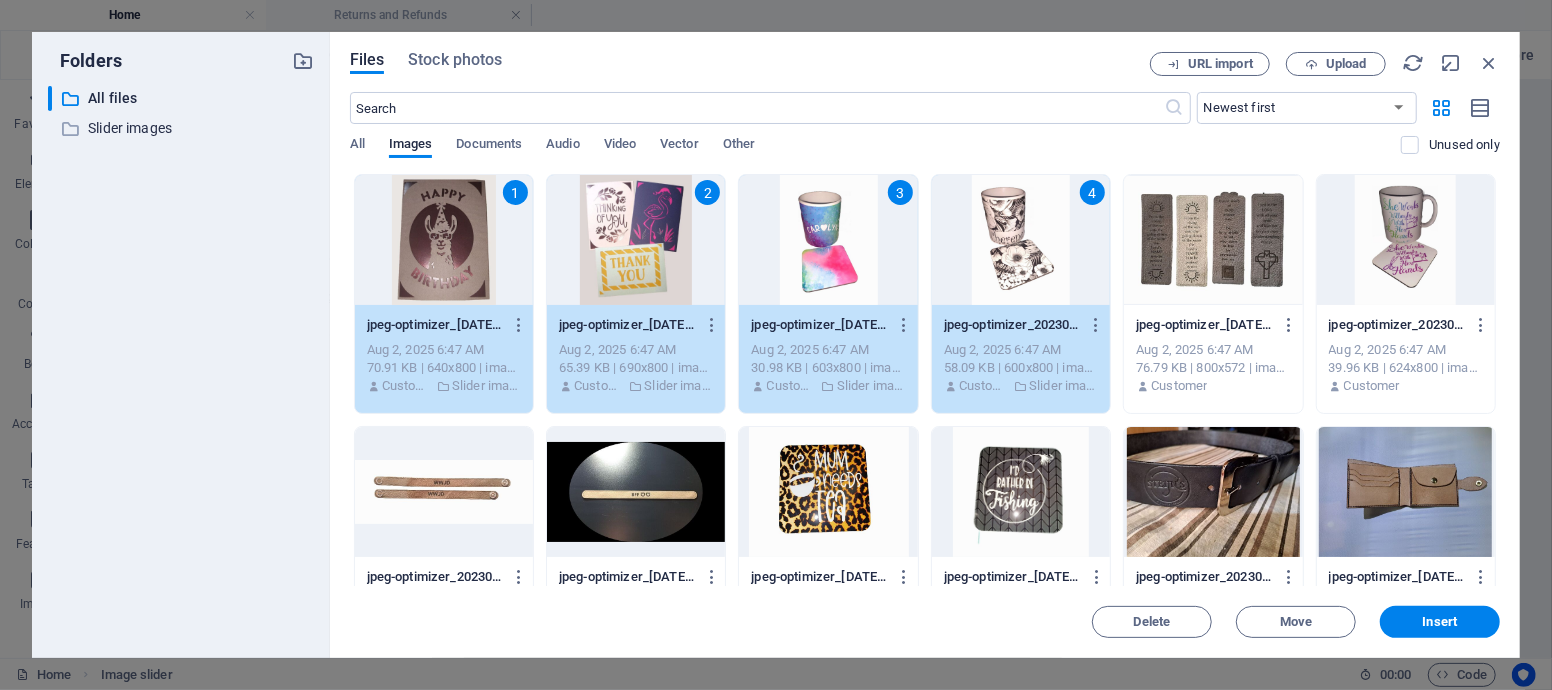 drag, startPoint x: 1221, startPoint y: 301, endPoint x: 1233, endPoint y: 300, distance: 12.0415945 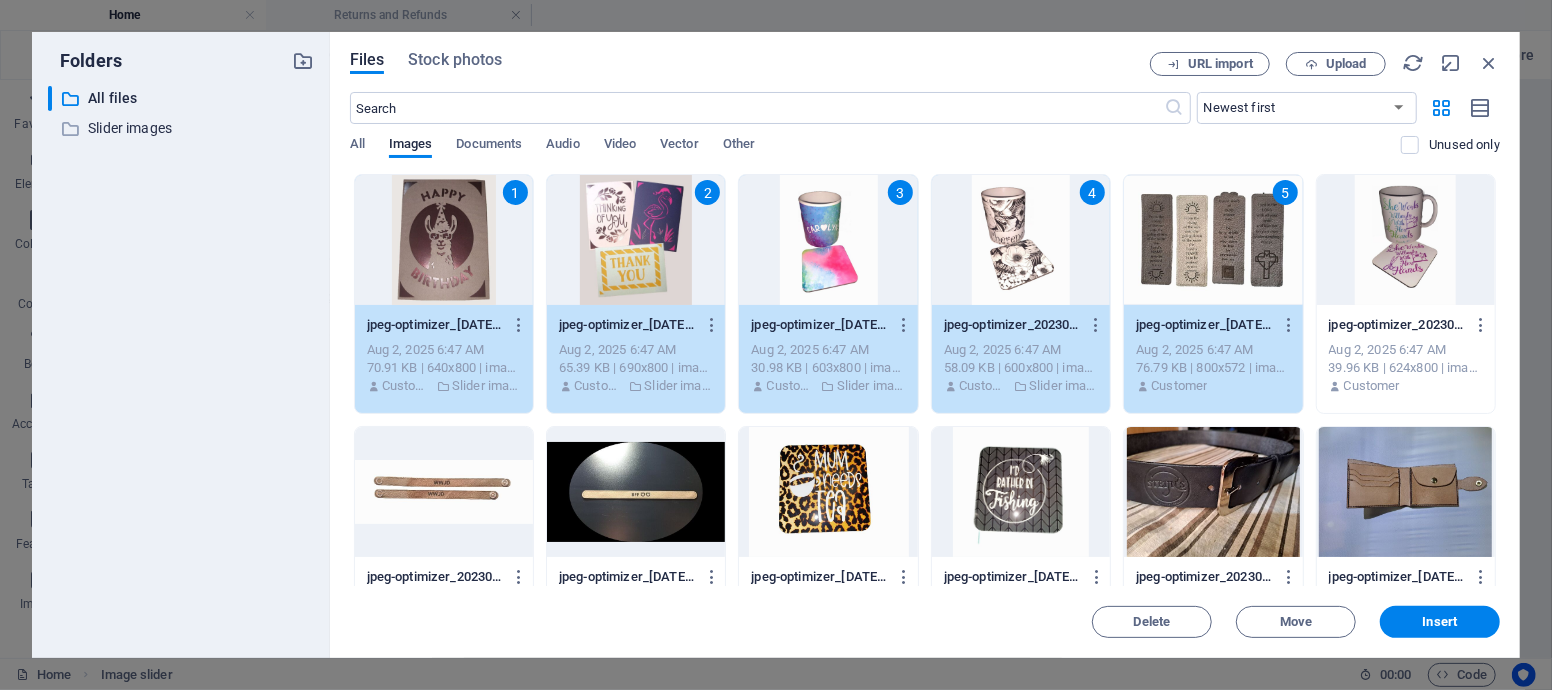 click at bounding box center [1406, 240] 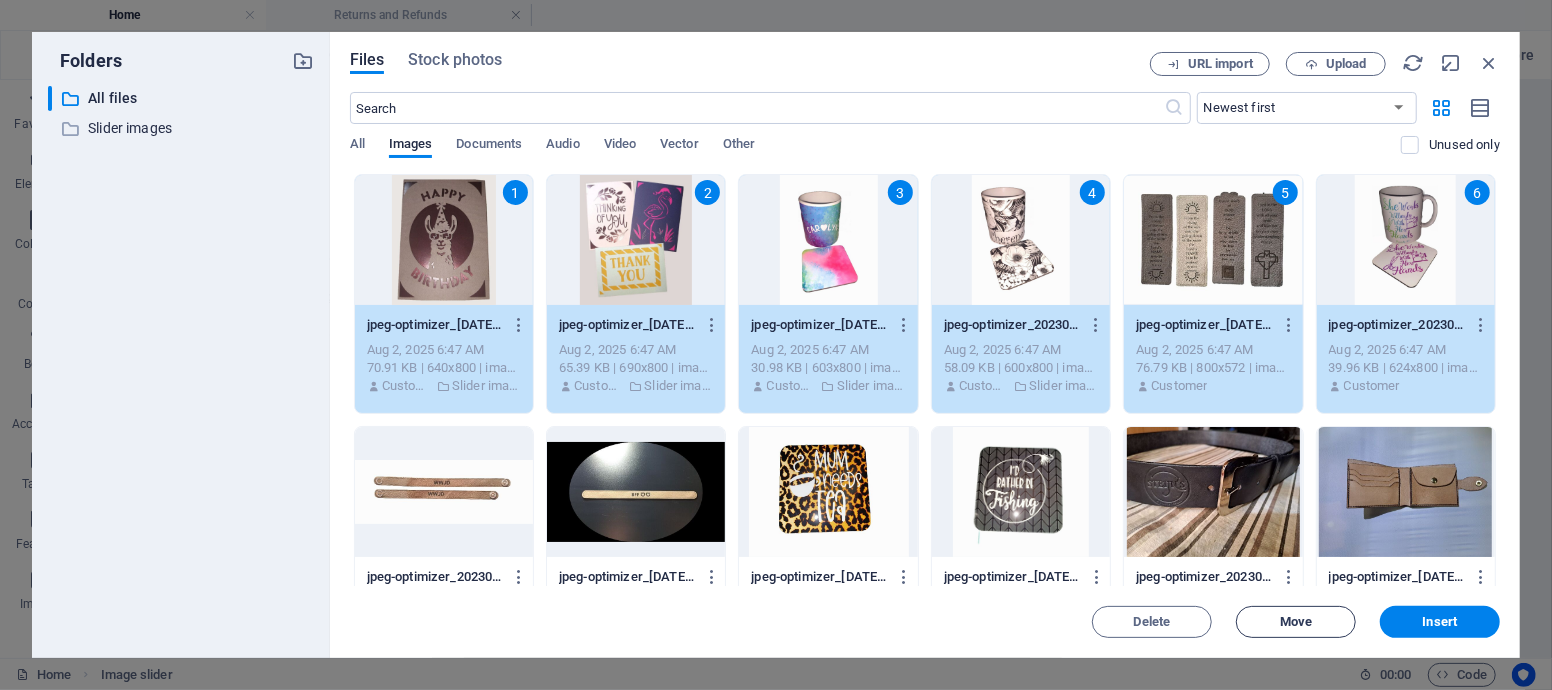 click on "Move" at bounding box center (1296, 622) 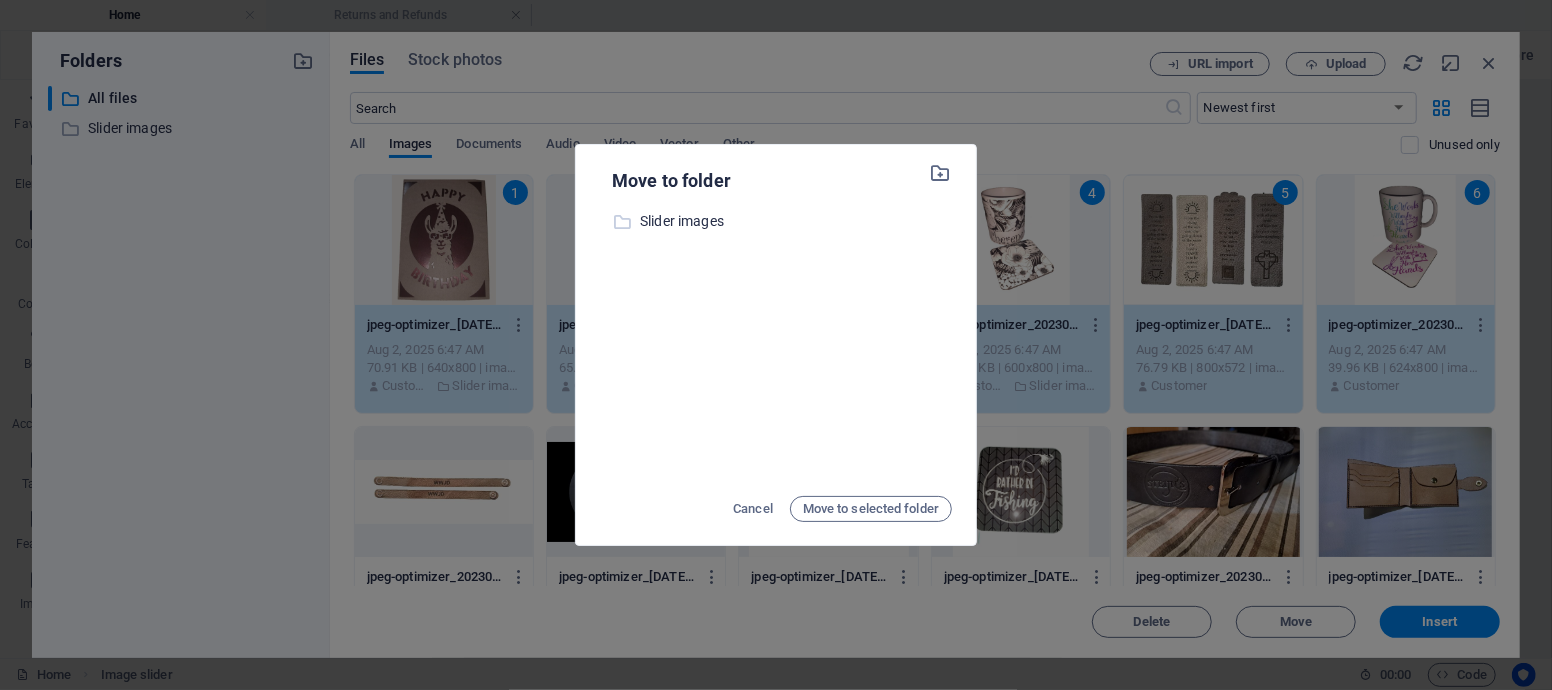 click on "Slider images" at bounding box center (796, 221) 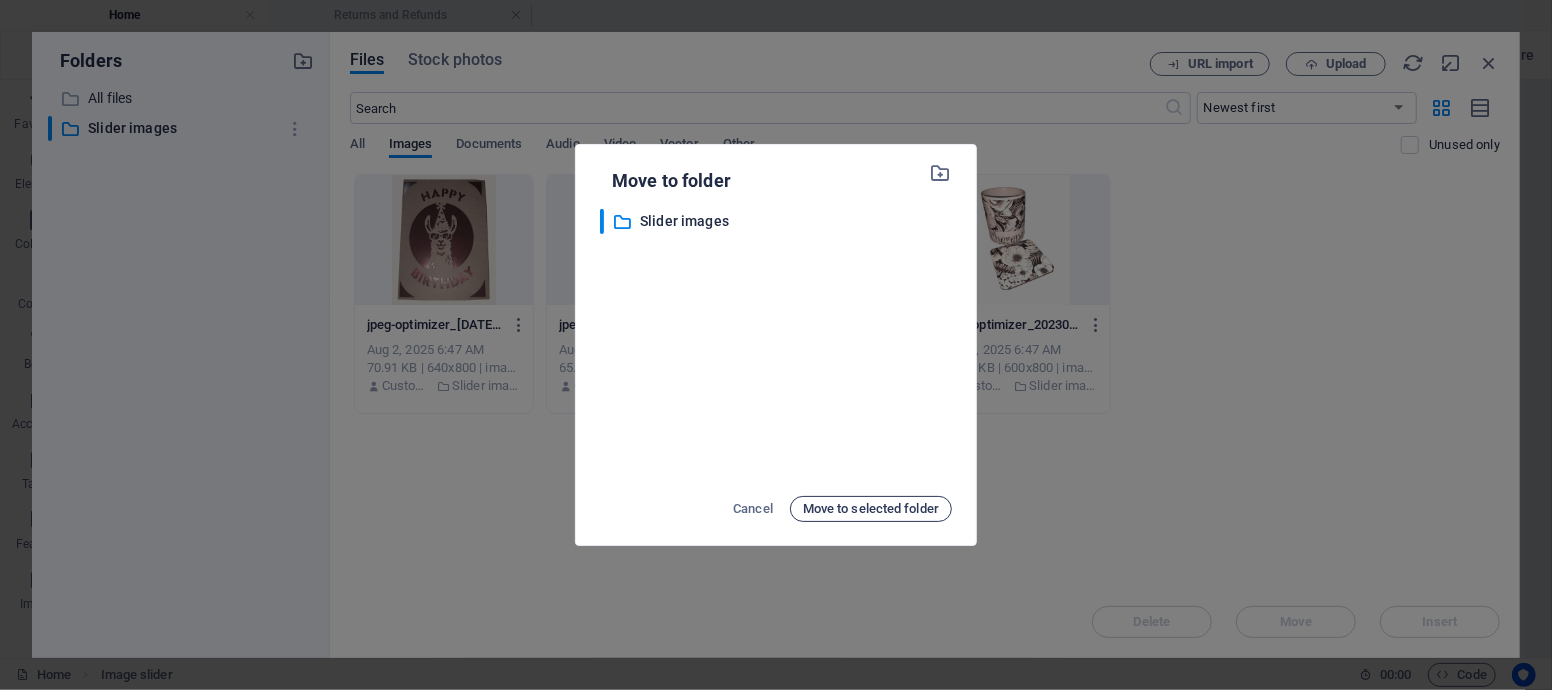 click on "Move to selected folder" at bounding box center (871, 509) 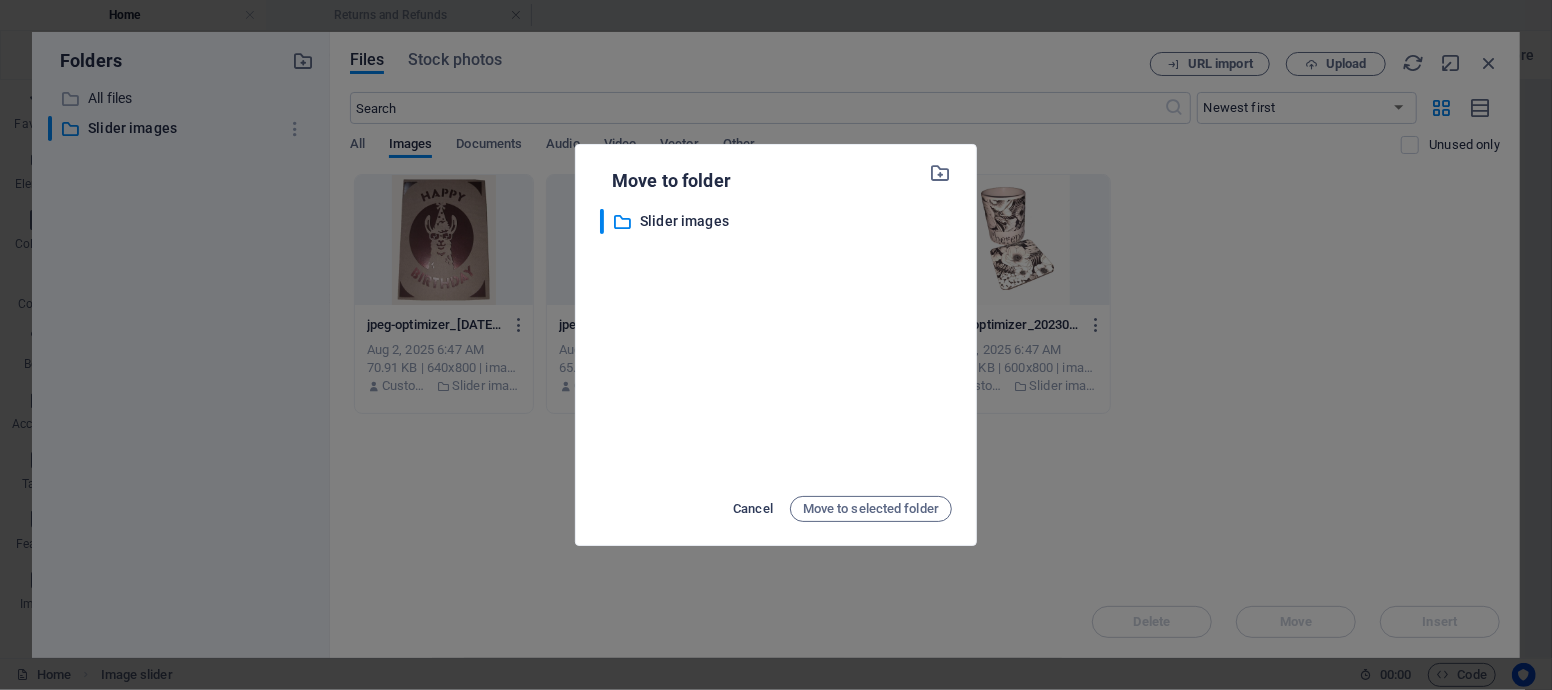 click on "Cancel" at bounding box center (753, 509) 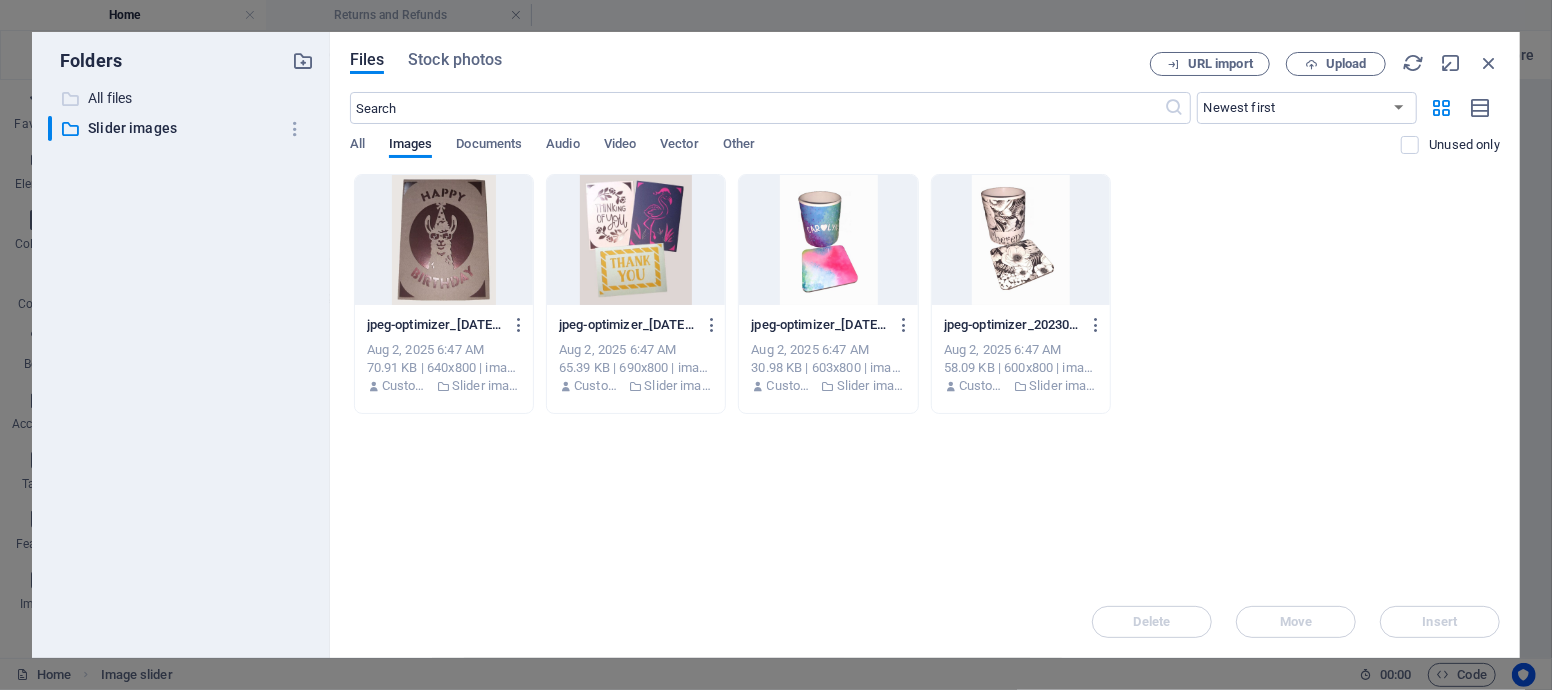 click on "All files" at bounding box center (182, 98) 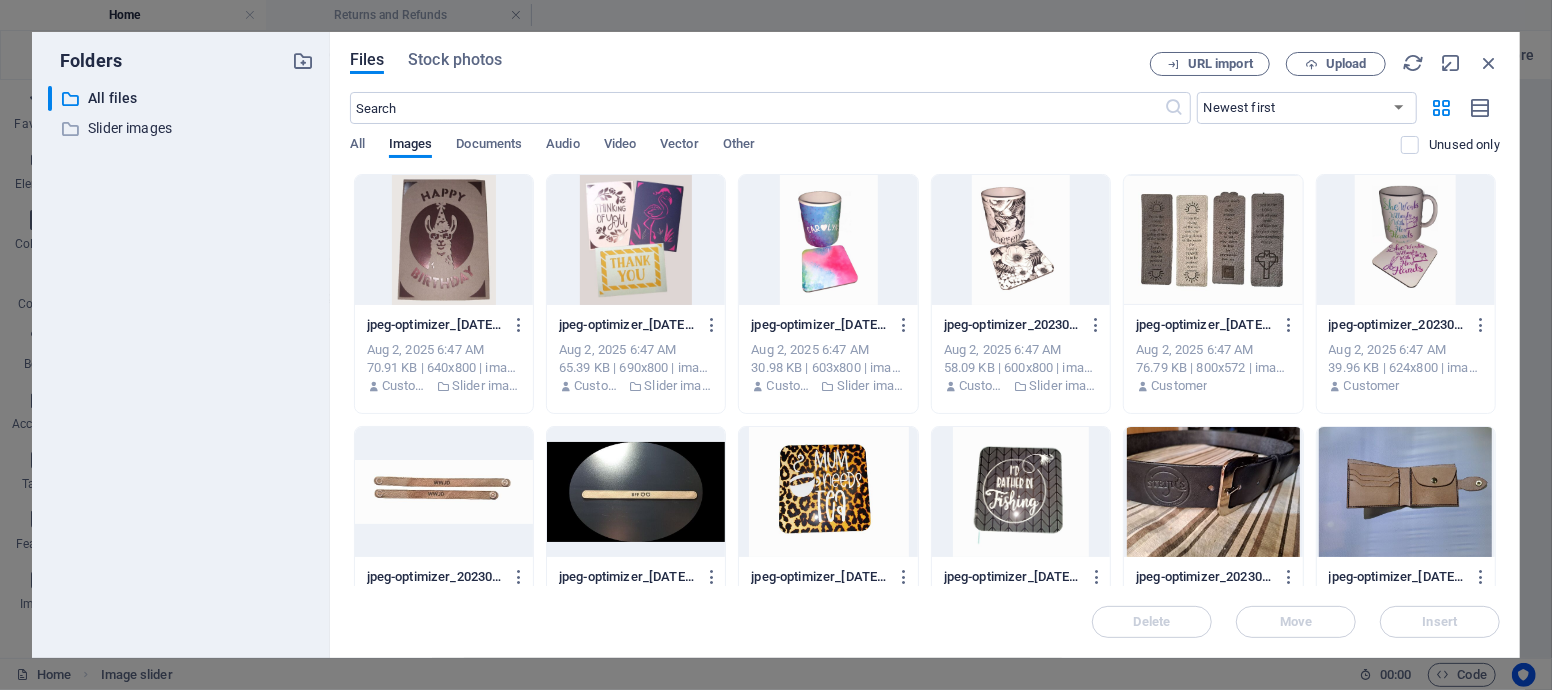 click at bounding box center [1213, 240] 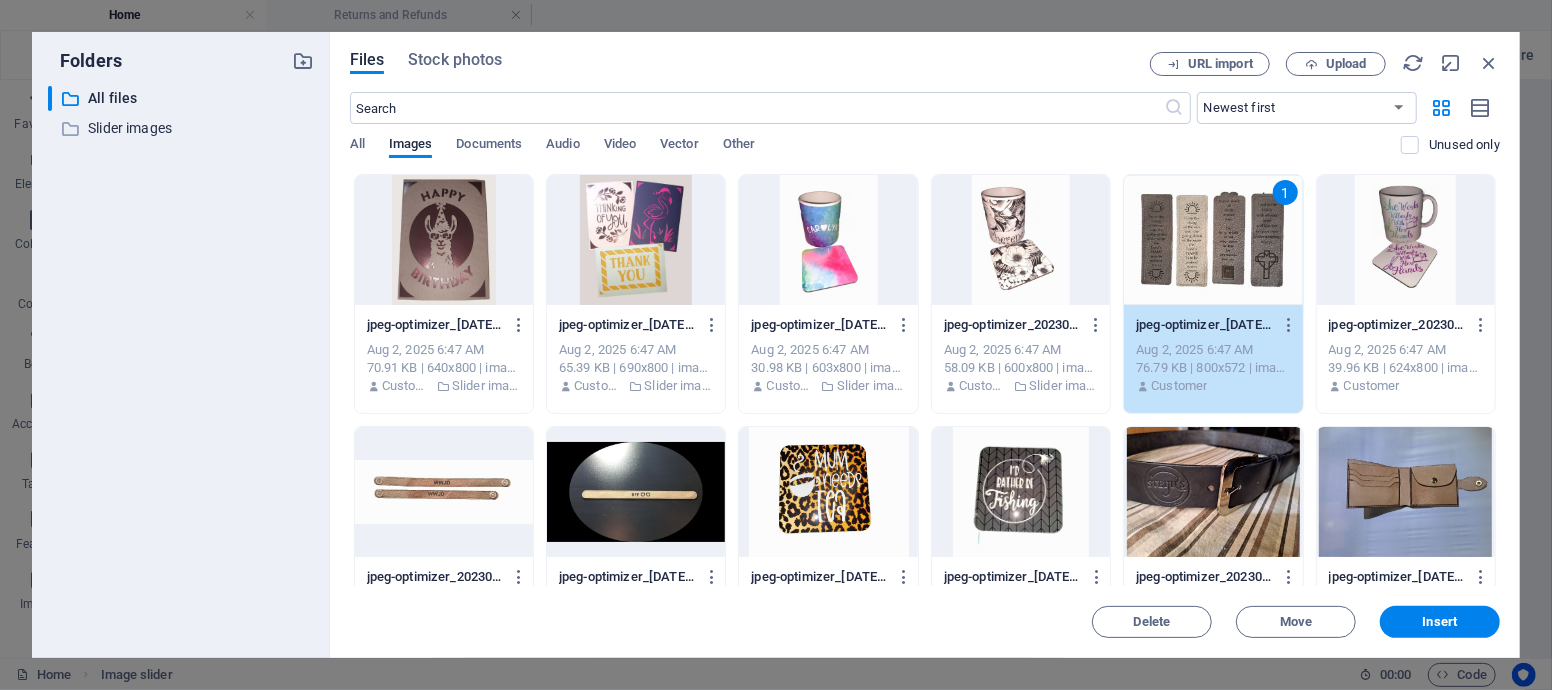 click at bounding box center [1406, 240] 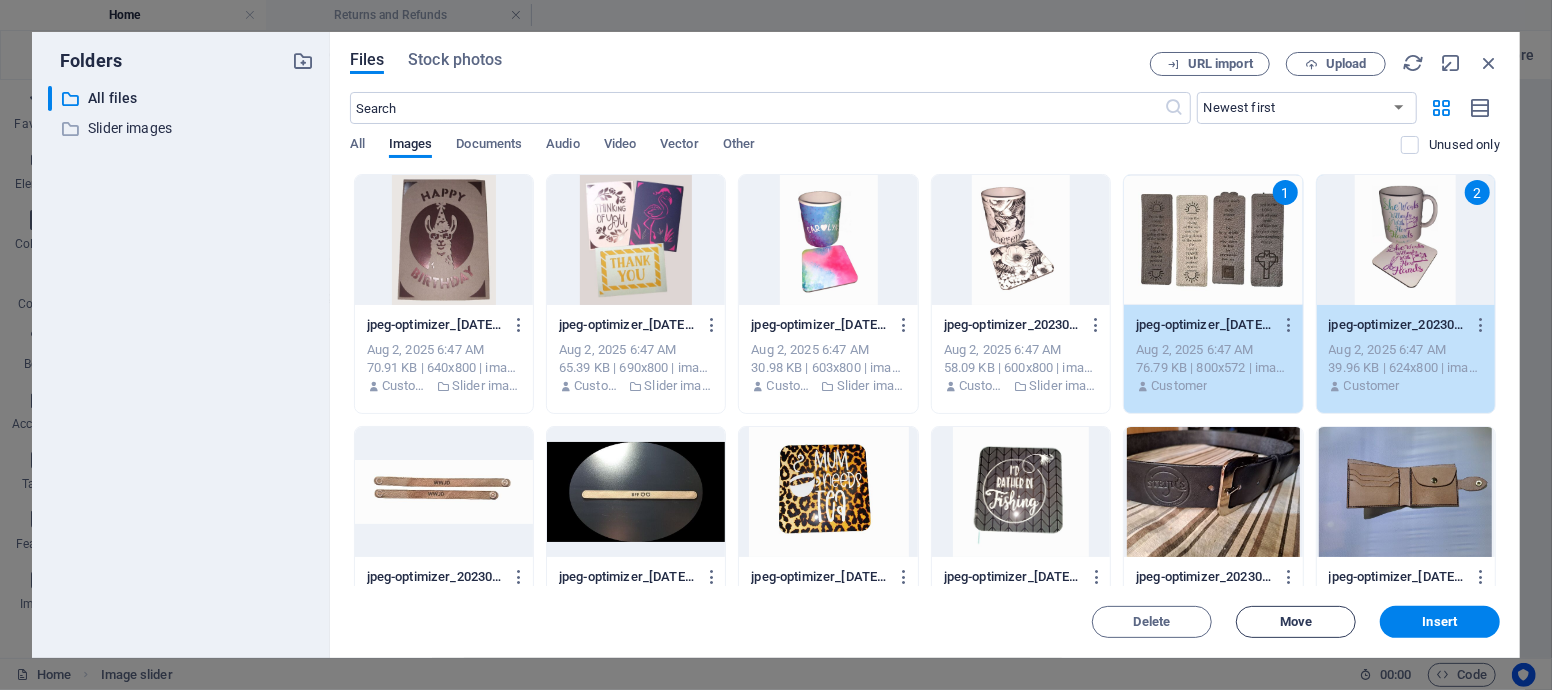 click on "Move" at bounding box center [1296, 622] 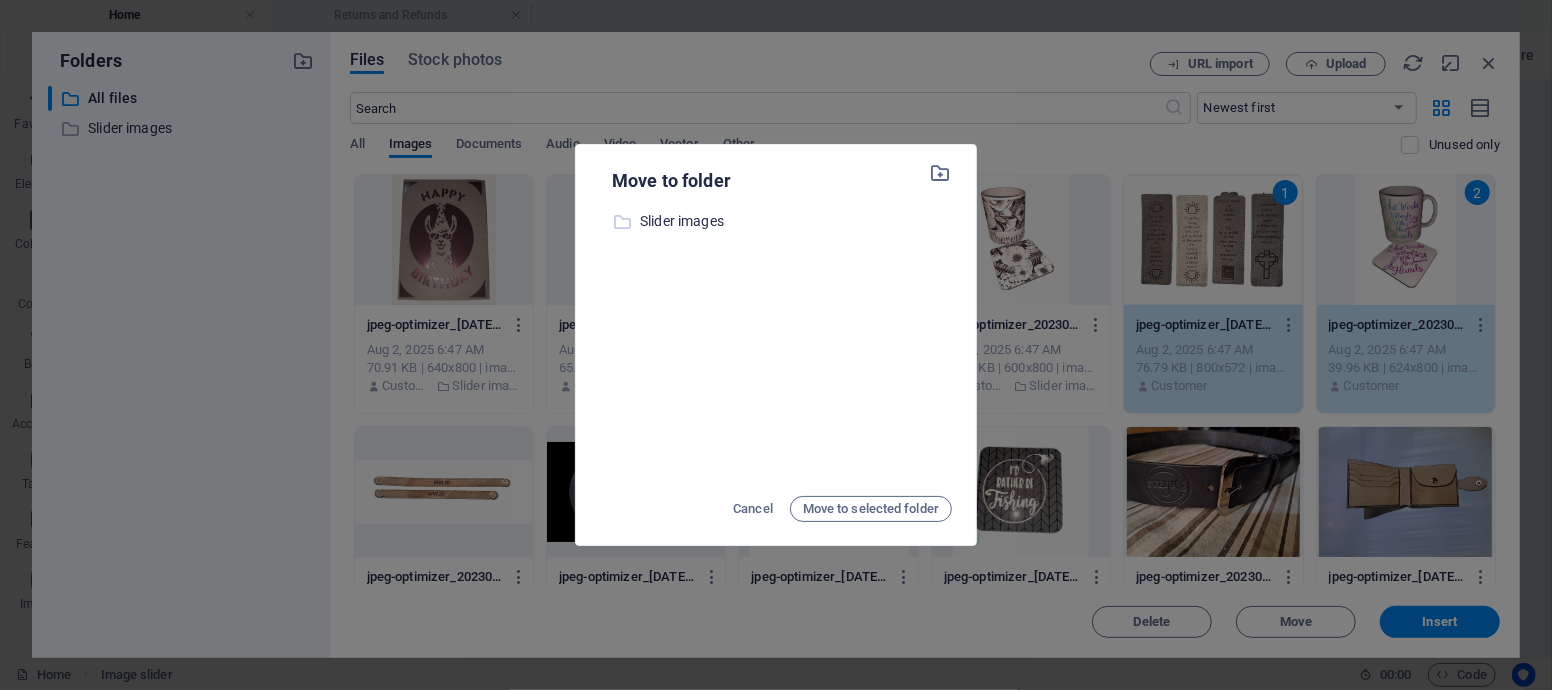 click on "Slider images" at bounding box center [796, 221] 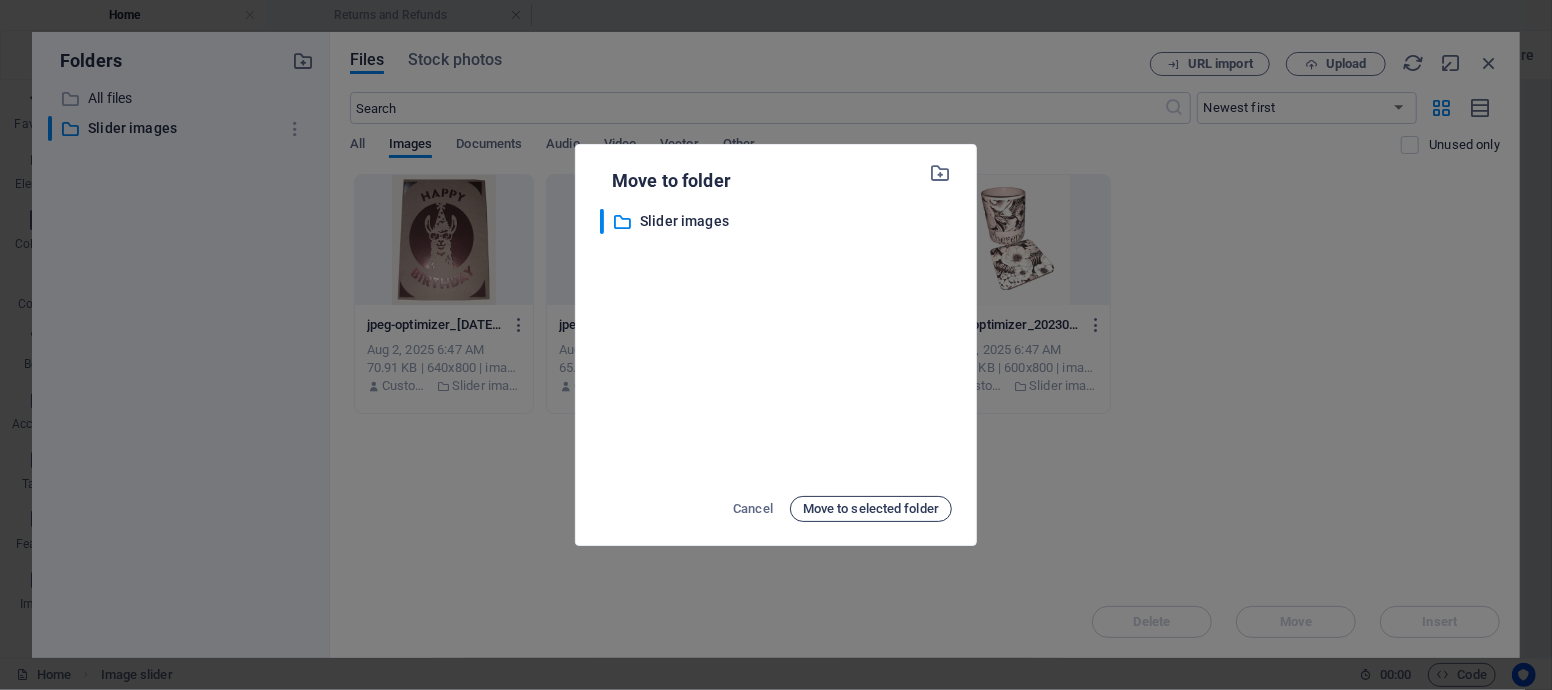 click on "Move to selected folder" at bounding box center (871, 509) 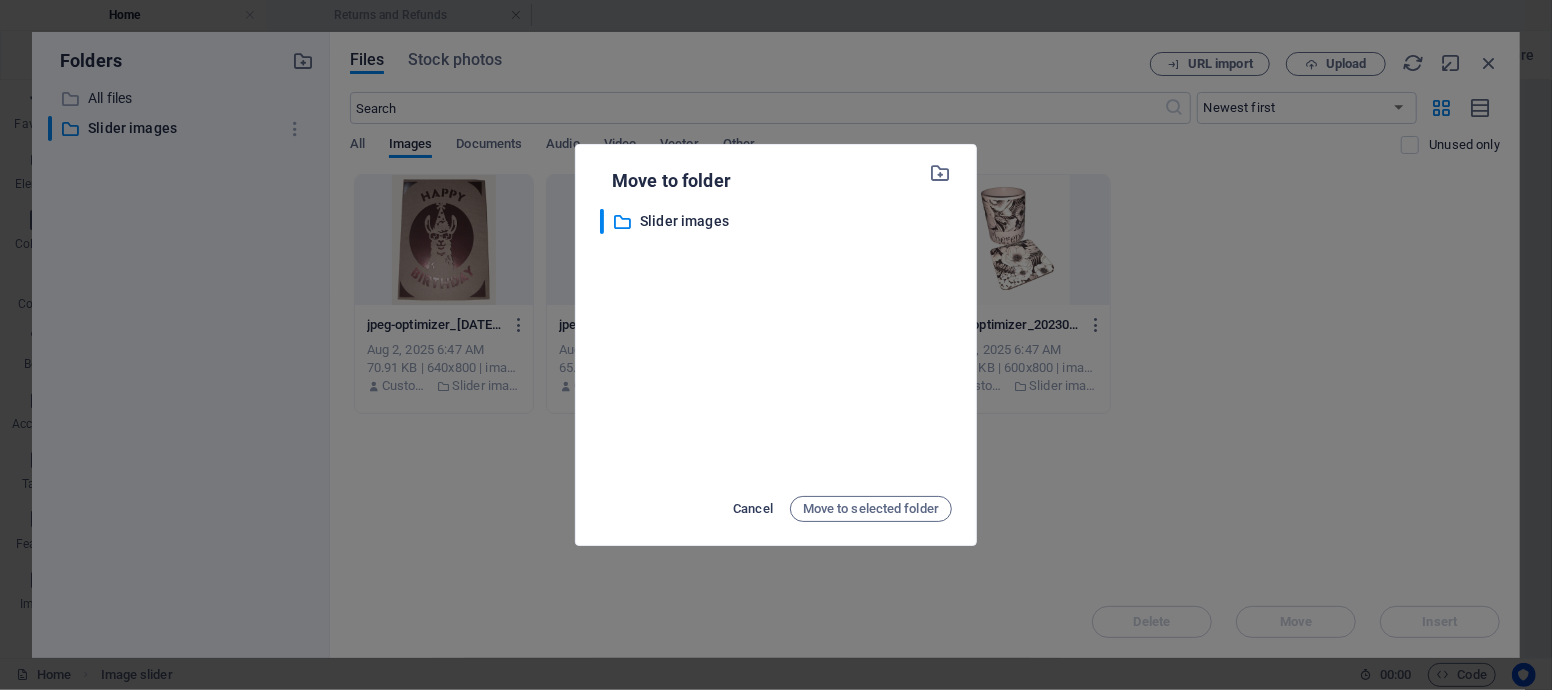 click on "Cancel" at bounding box center (753, 509) 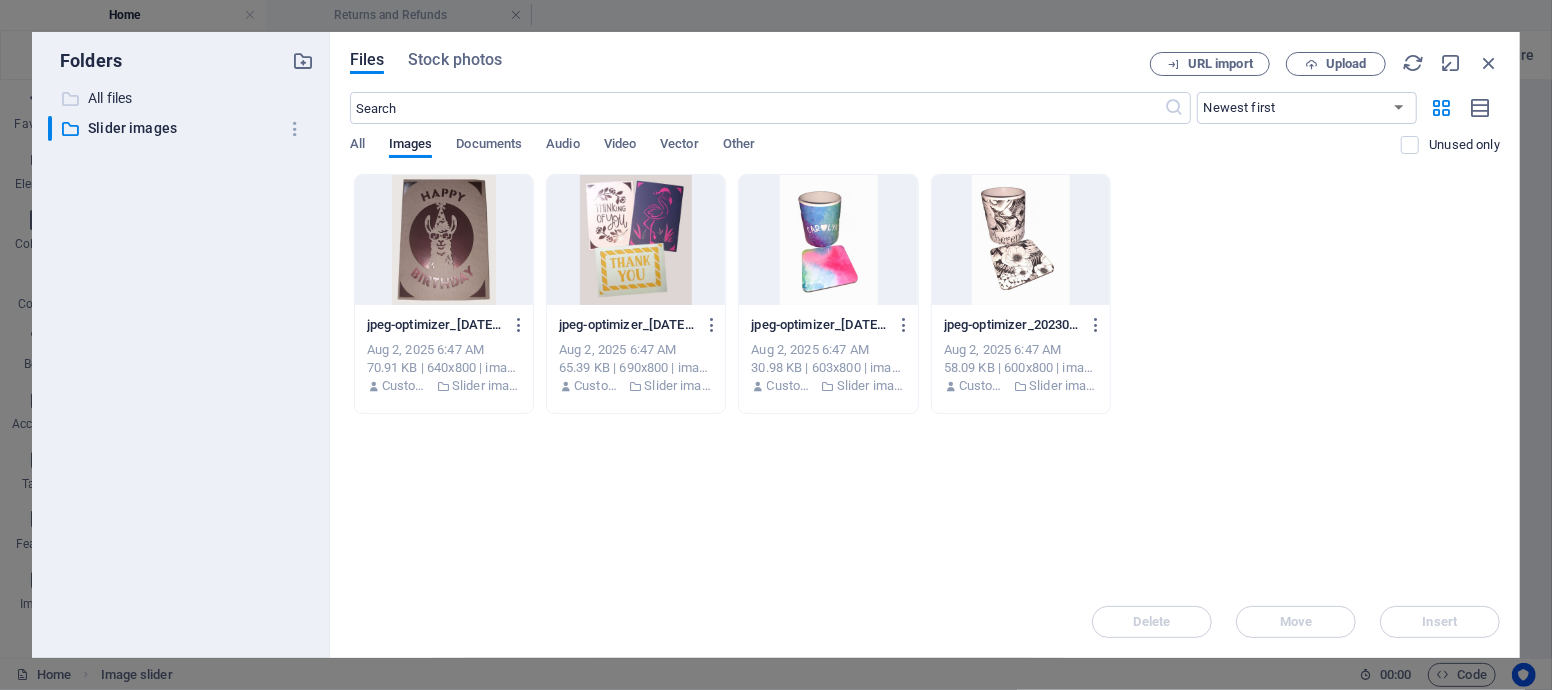 click on "All files" at bounding box center [182, 98] 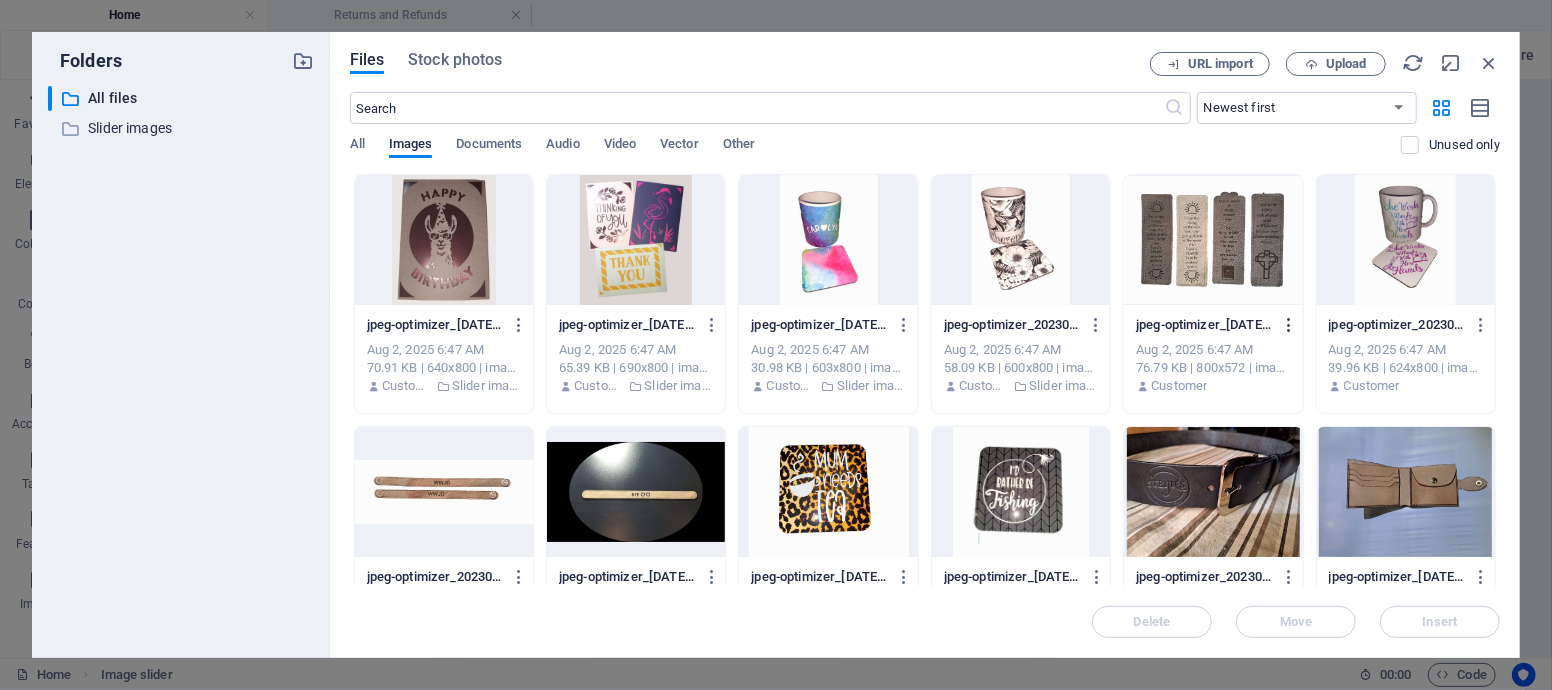 click at bounding box center [1289, 325] 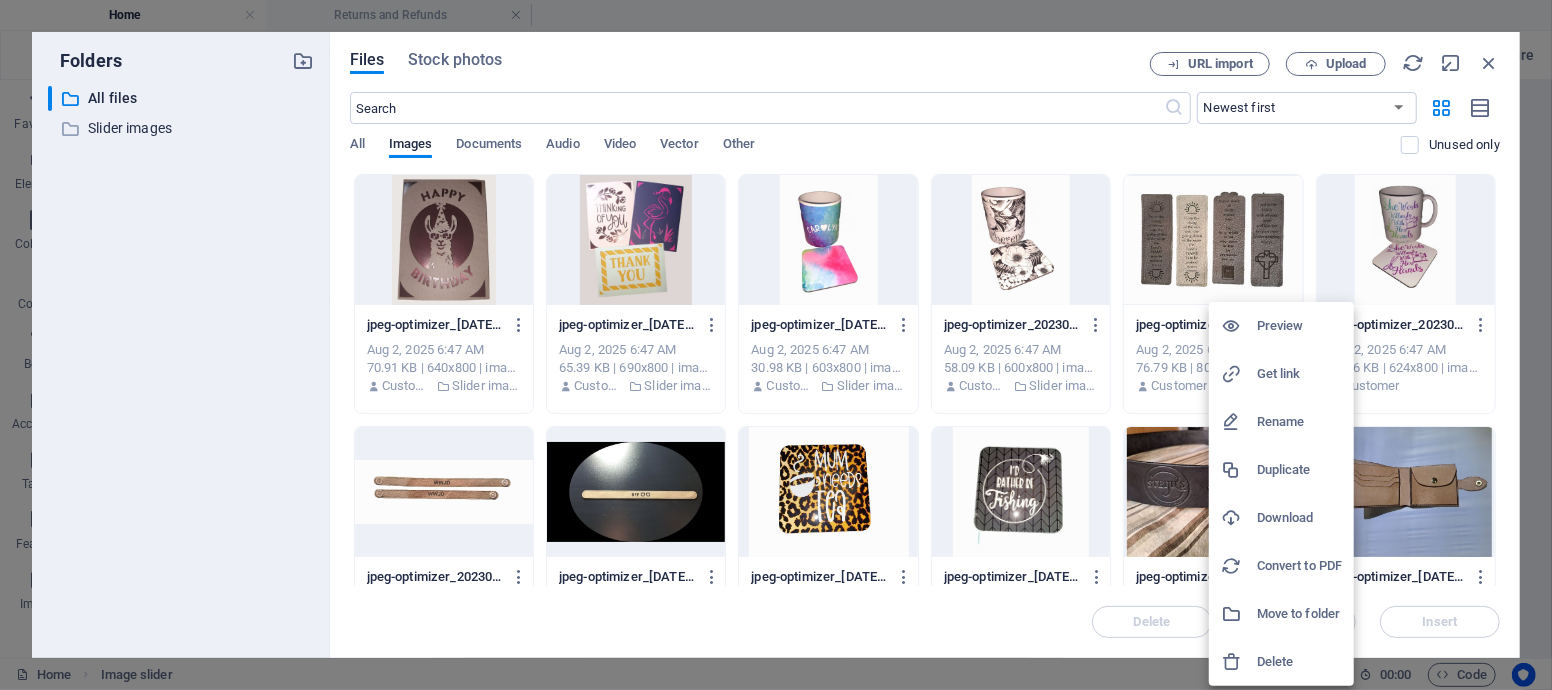 click at bounding box center [776, 345] 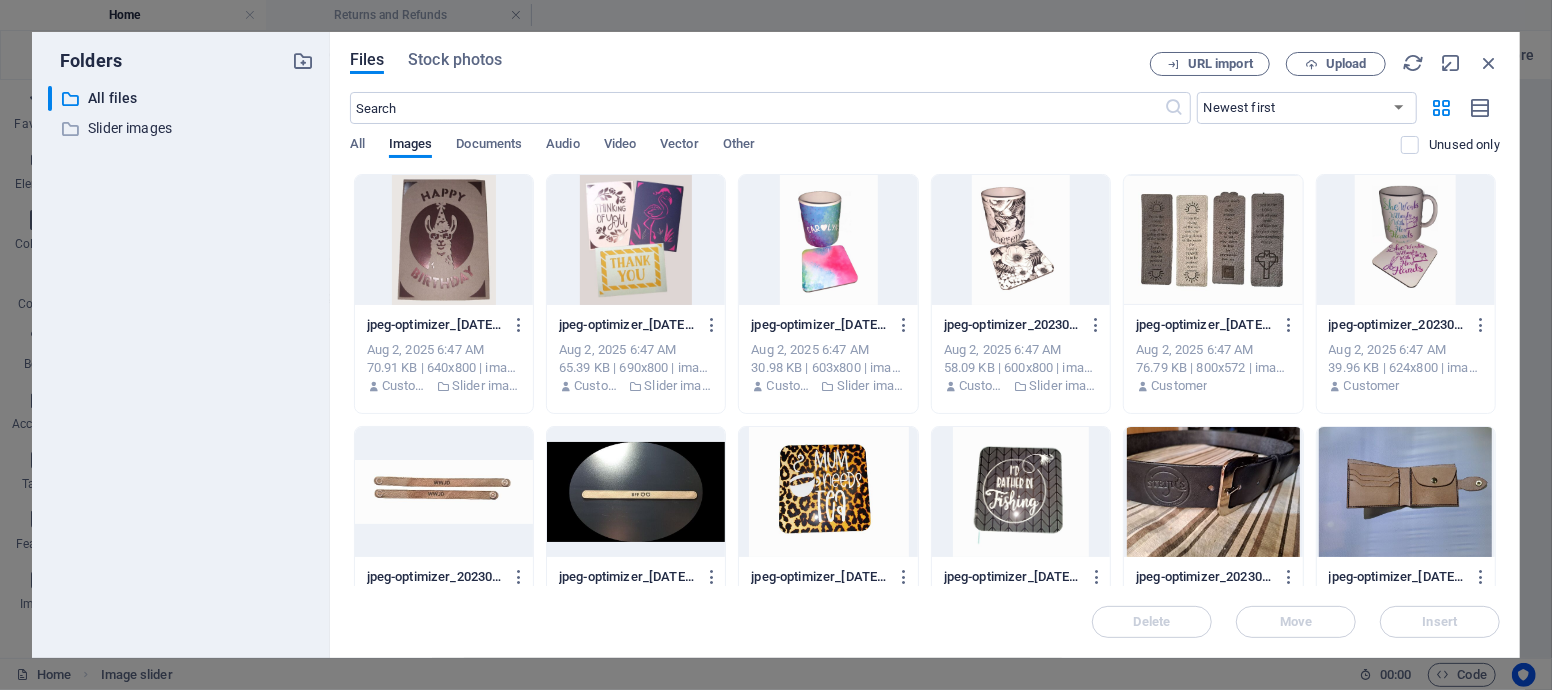 click at bounding box center (1213, 240) 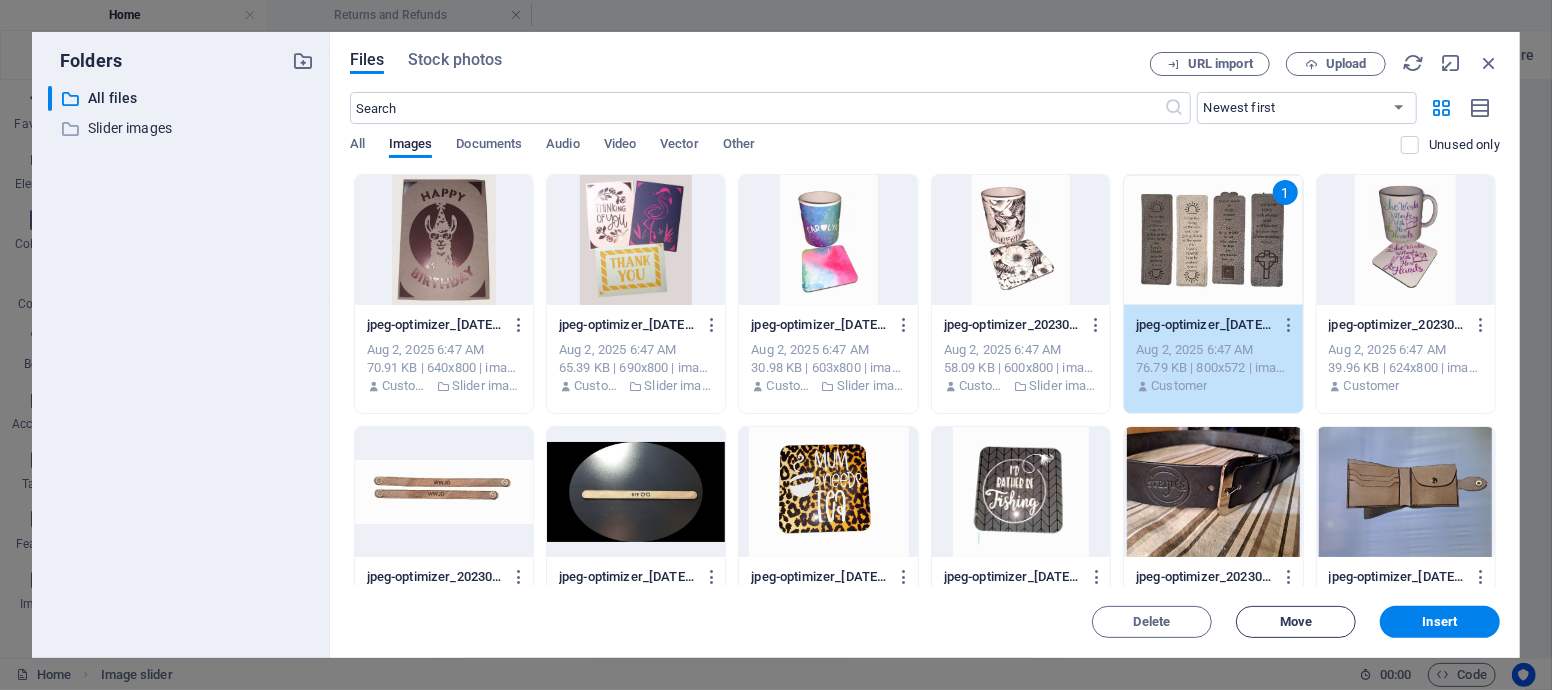 click on "Move" at bounding box center (1296, 622) 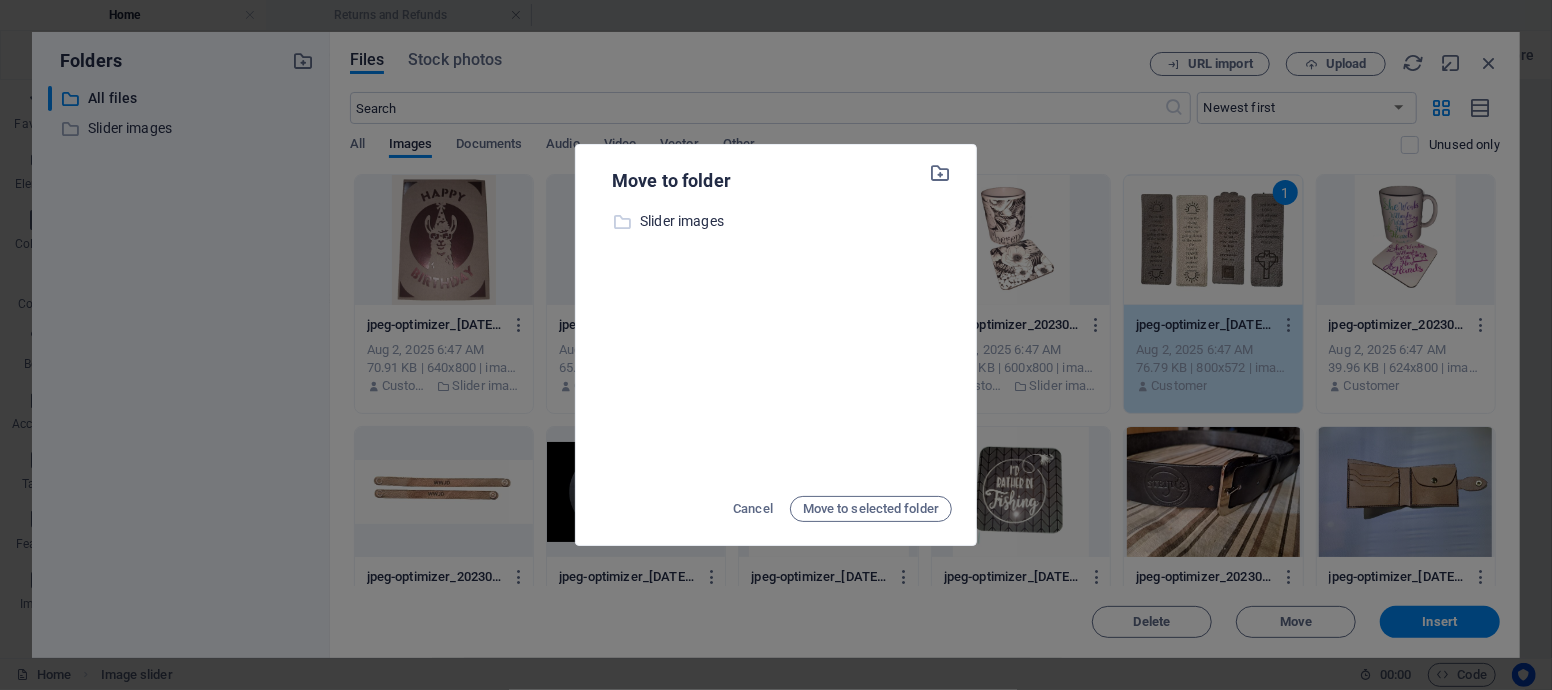 click on "Slider images" at bounding box center (796, 221) 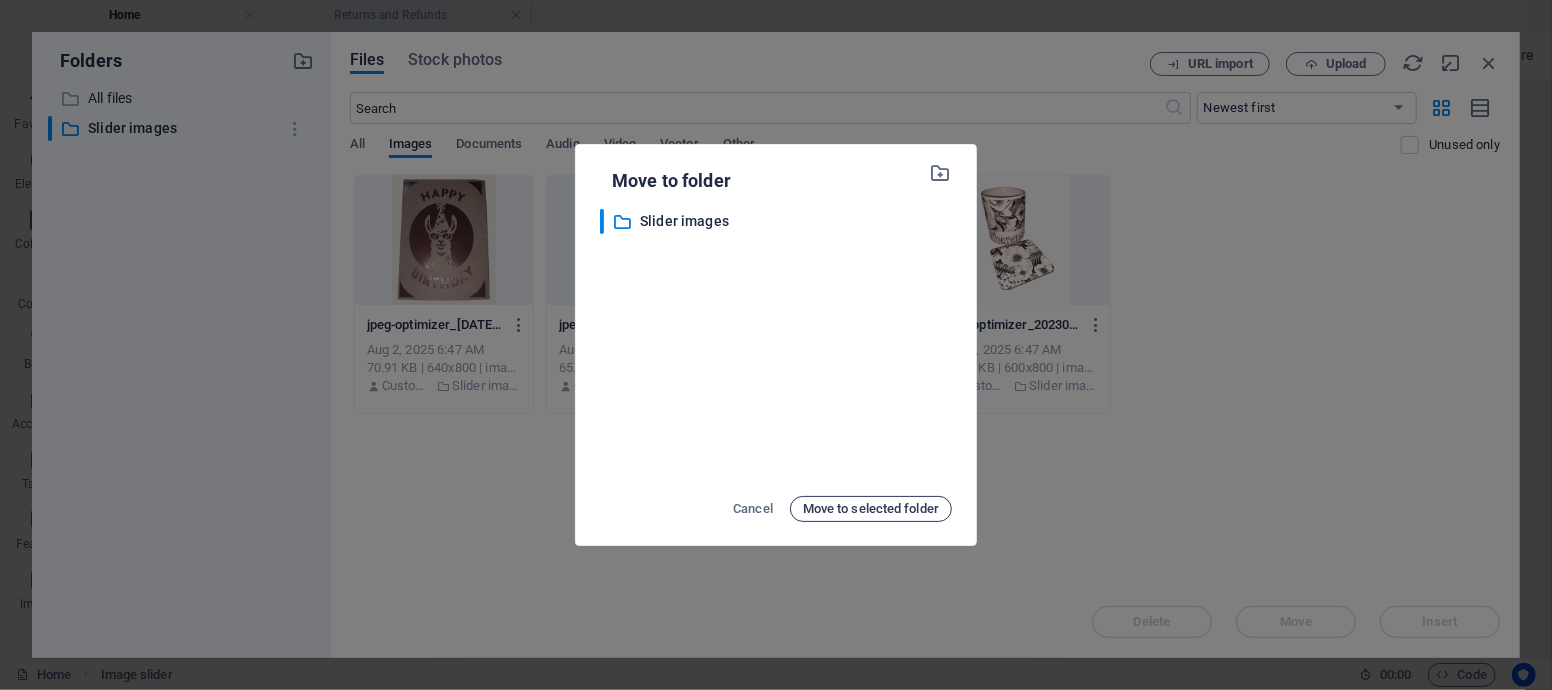 click on "Move to selected folder" at bounding box center (871, 509) 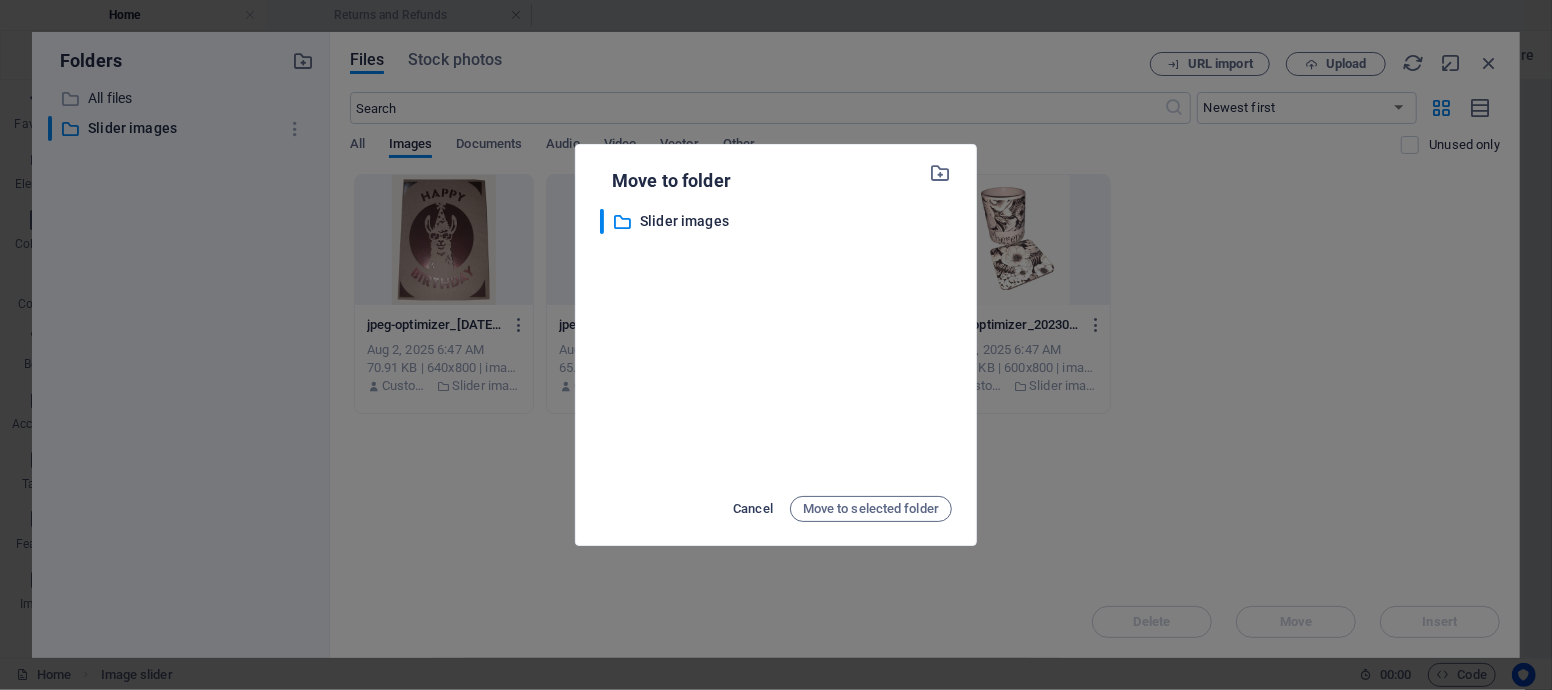 click on "Cancel" at bounding box center [753, 509] 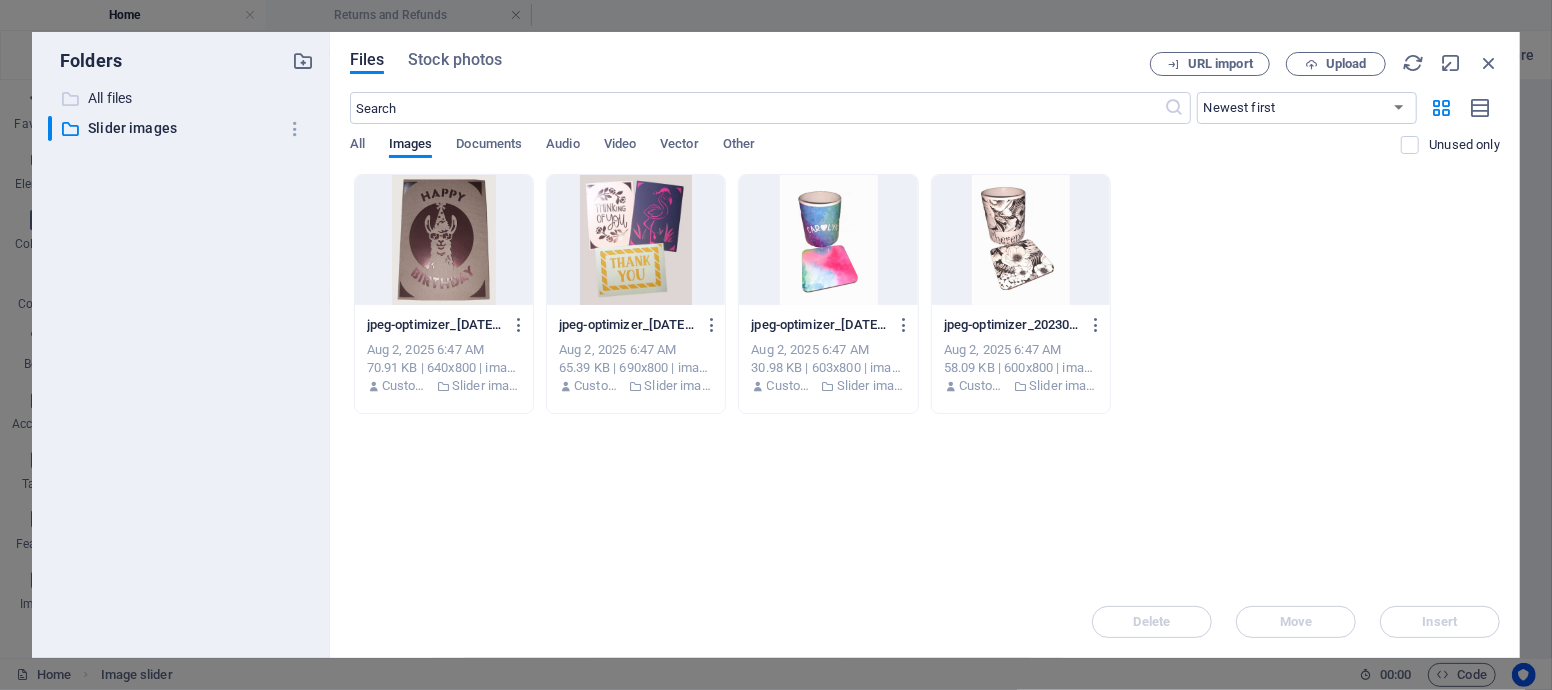 click on "All files" at bounding box center [182, 98] 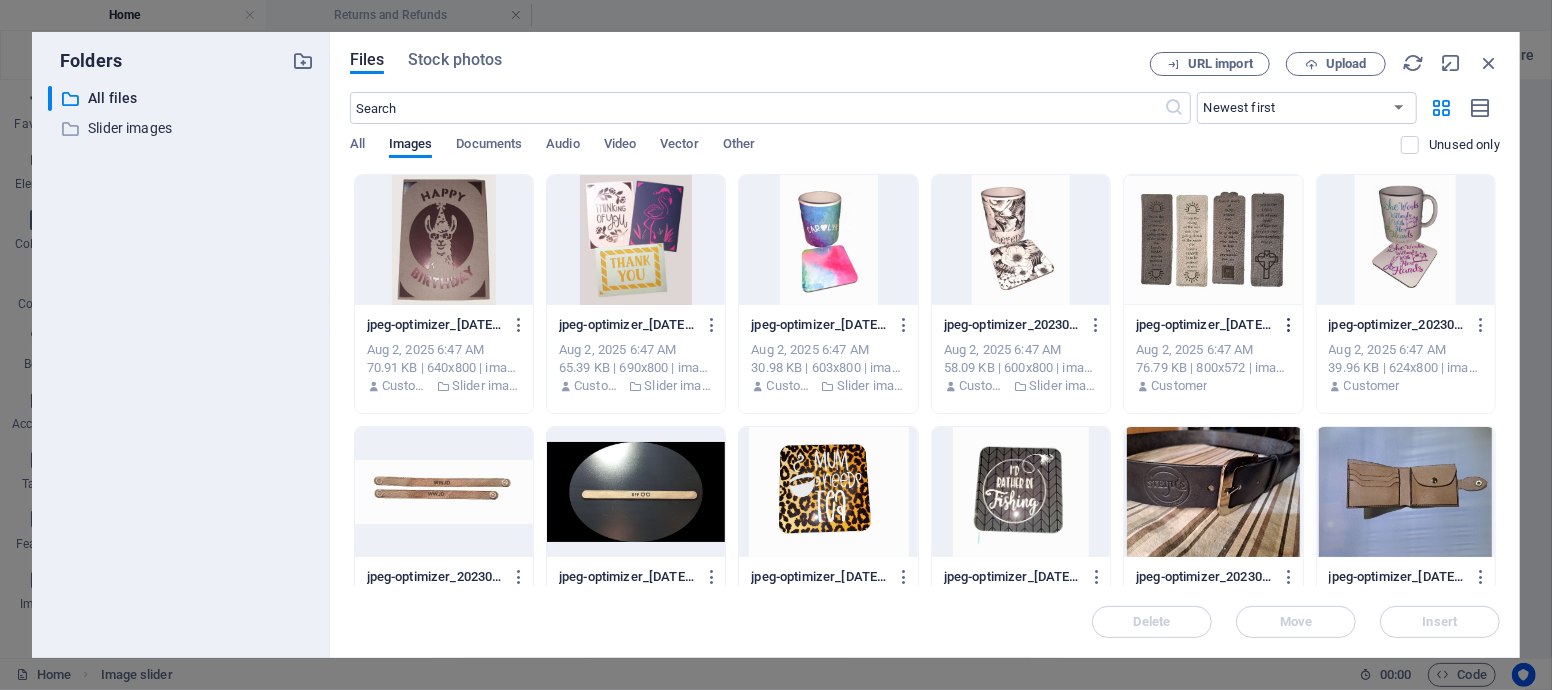 click at bounding box center [1289, 325] 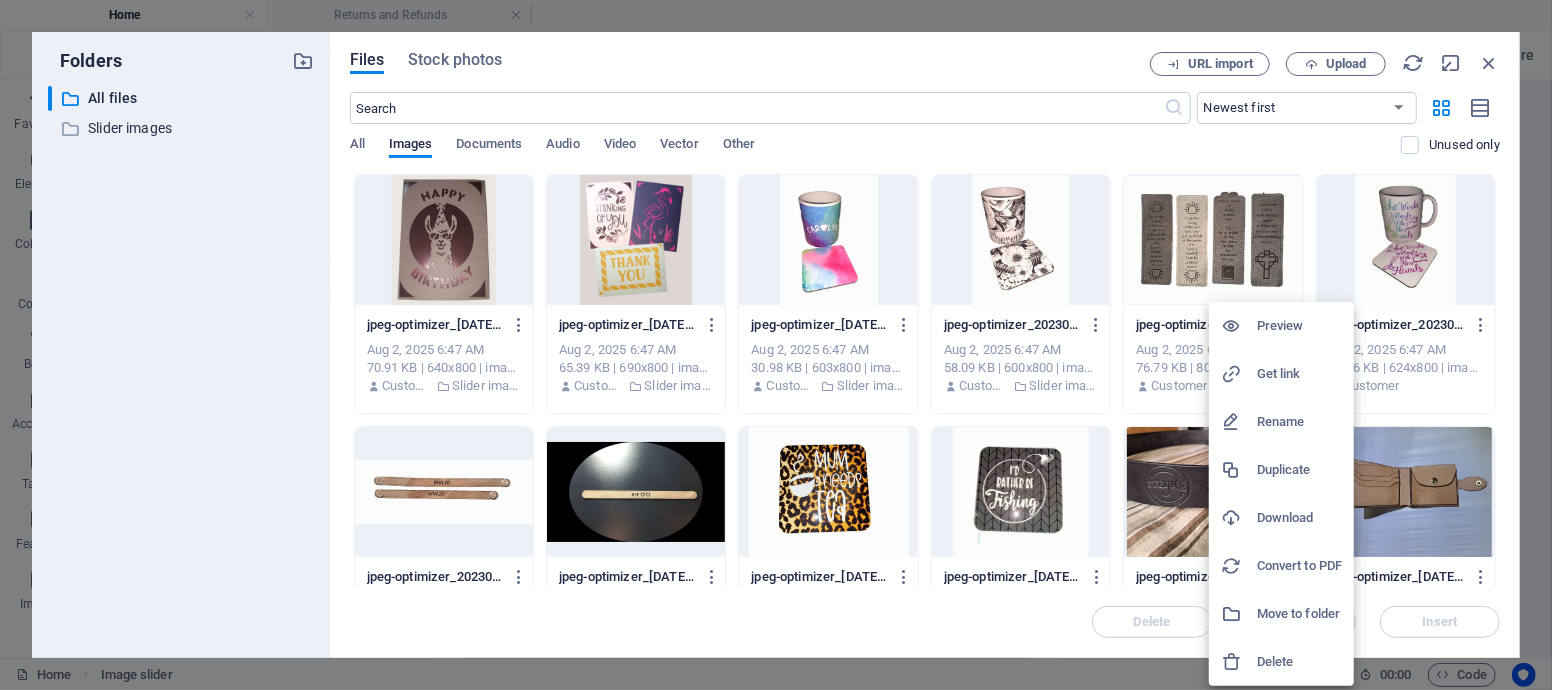 click on "Move to folder" at bounding box center (1299, 614) 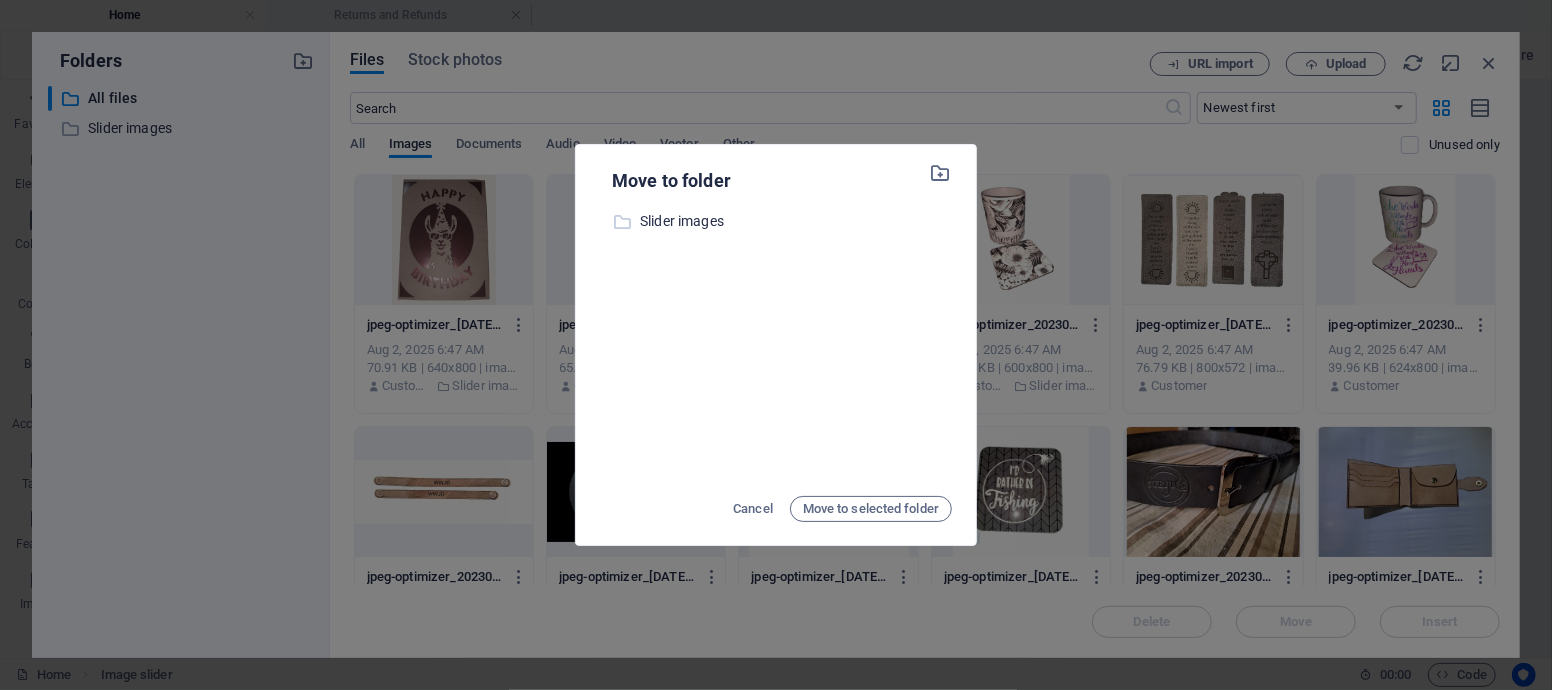 click on "Slider images" at bounding box center [796, 221] 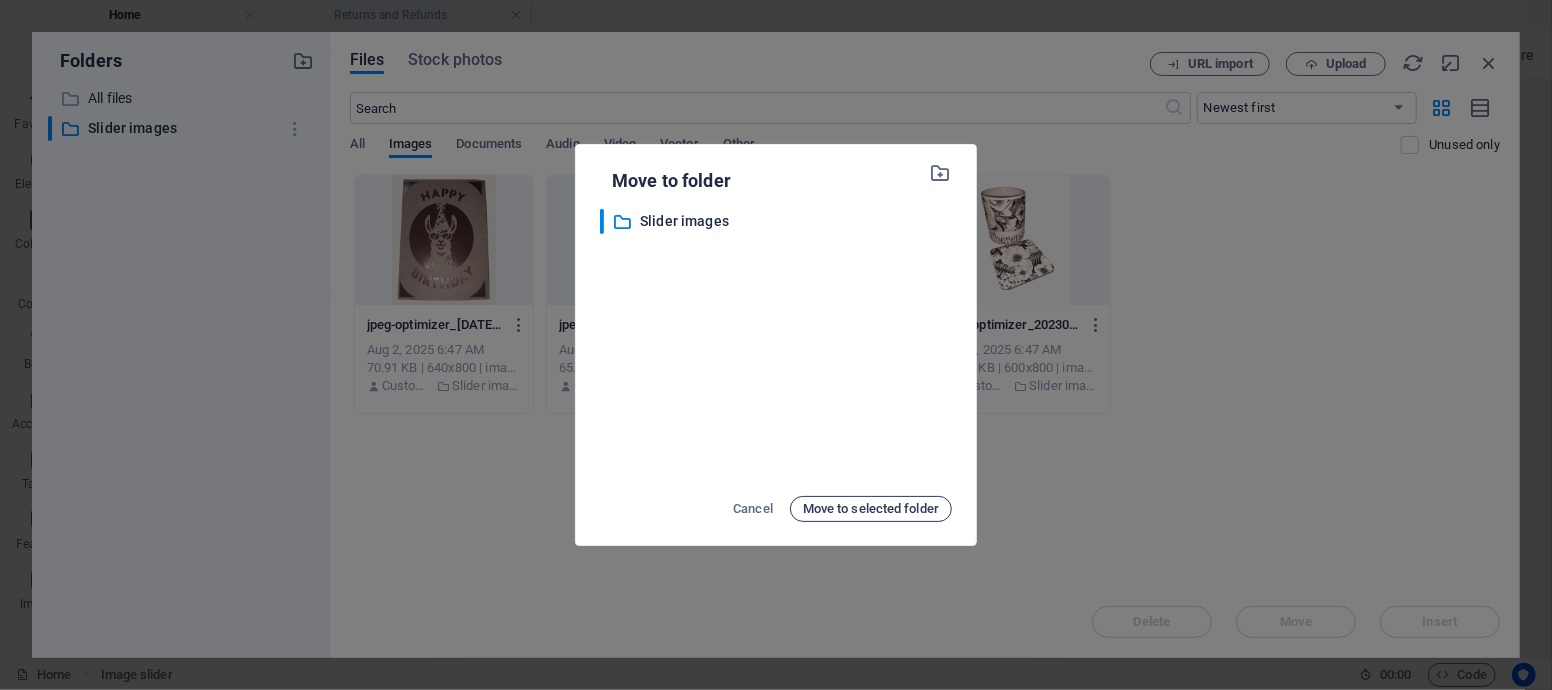 click on "Move to selected folder" at bounding box center [871, 509] 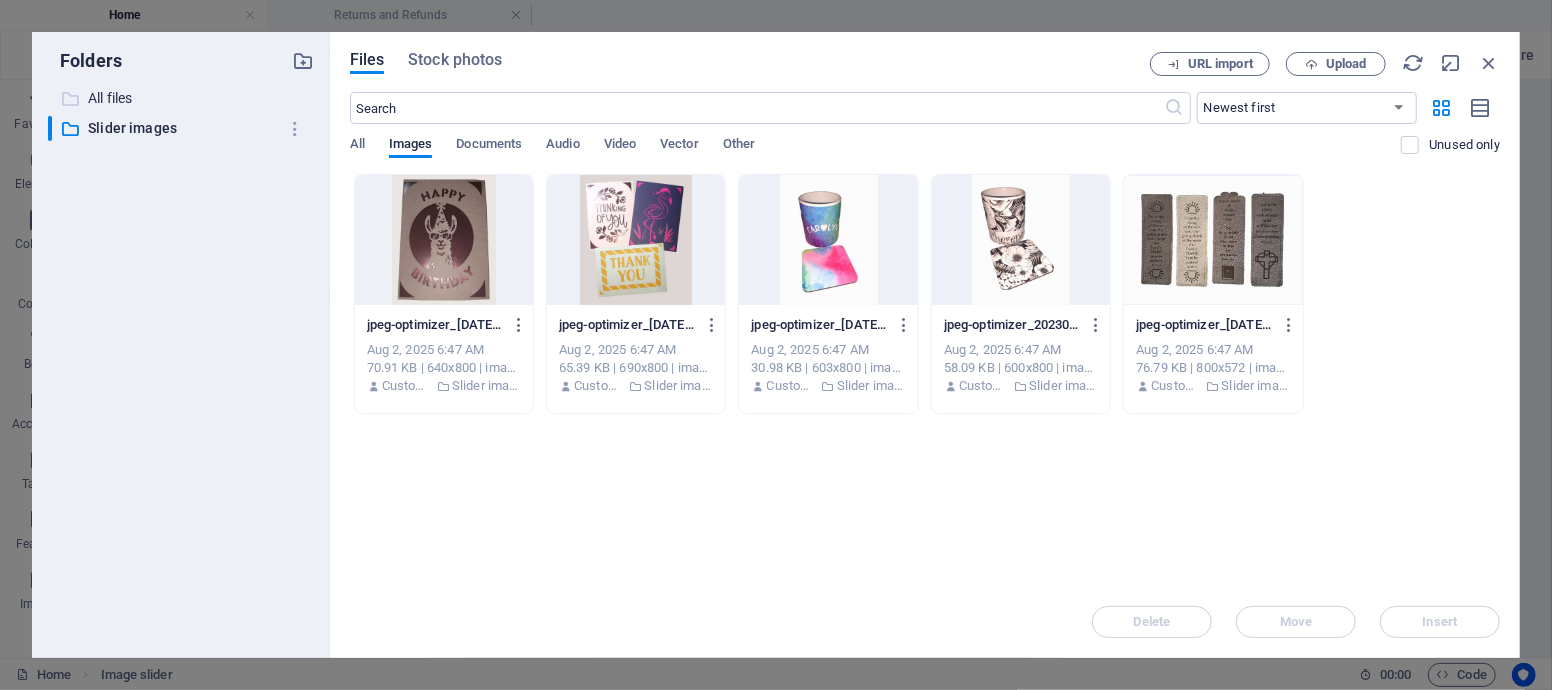 click on "All files" at bounding box center [182, 98] 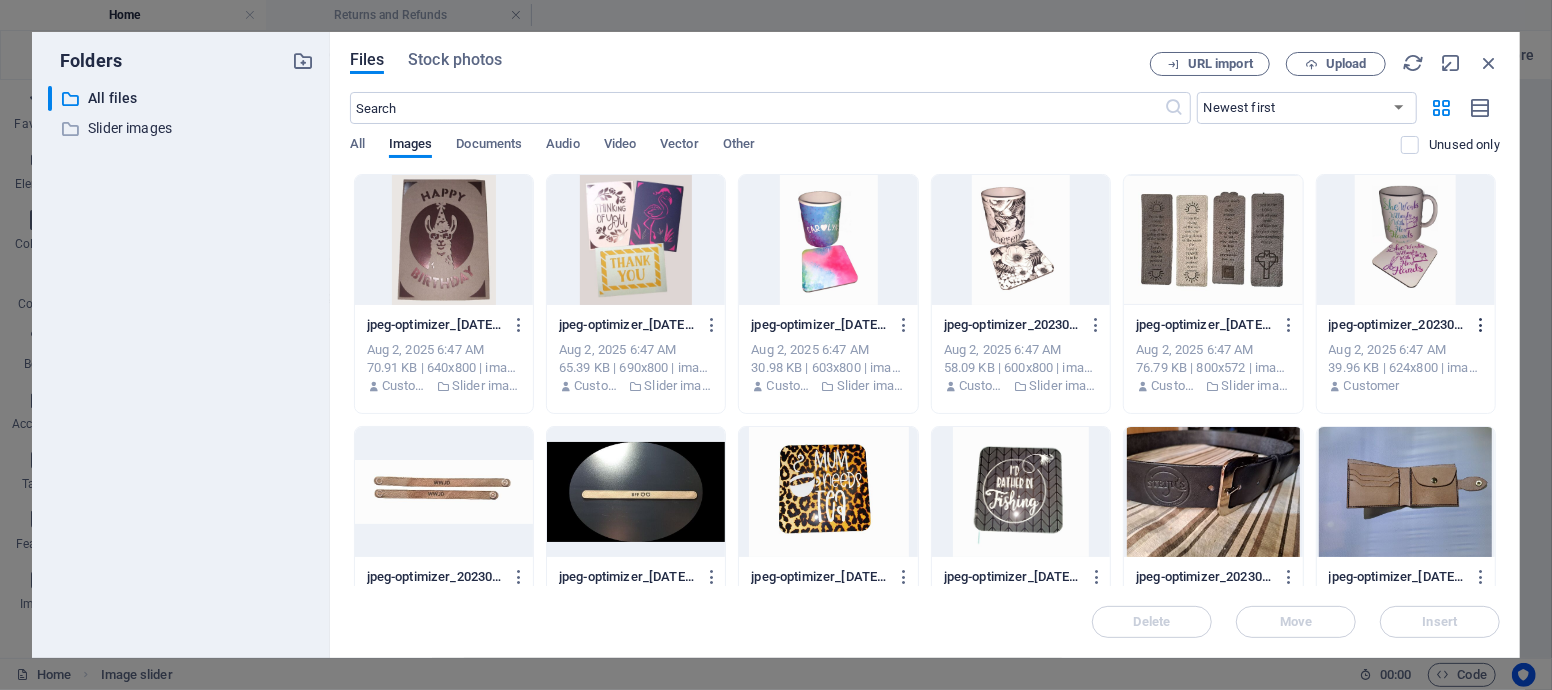 click at bounding box center (1481, 325) 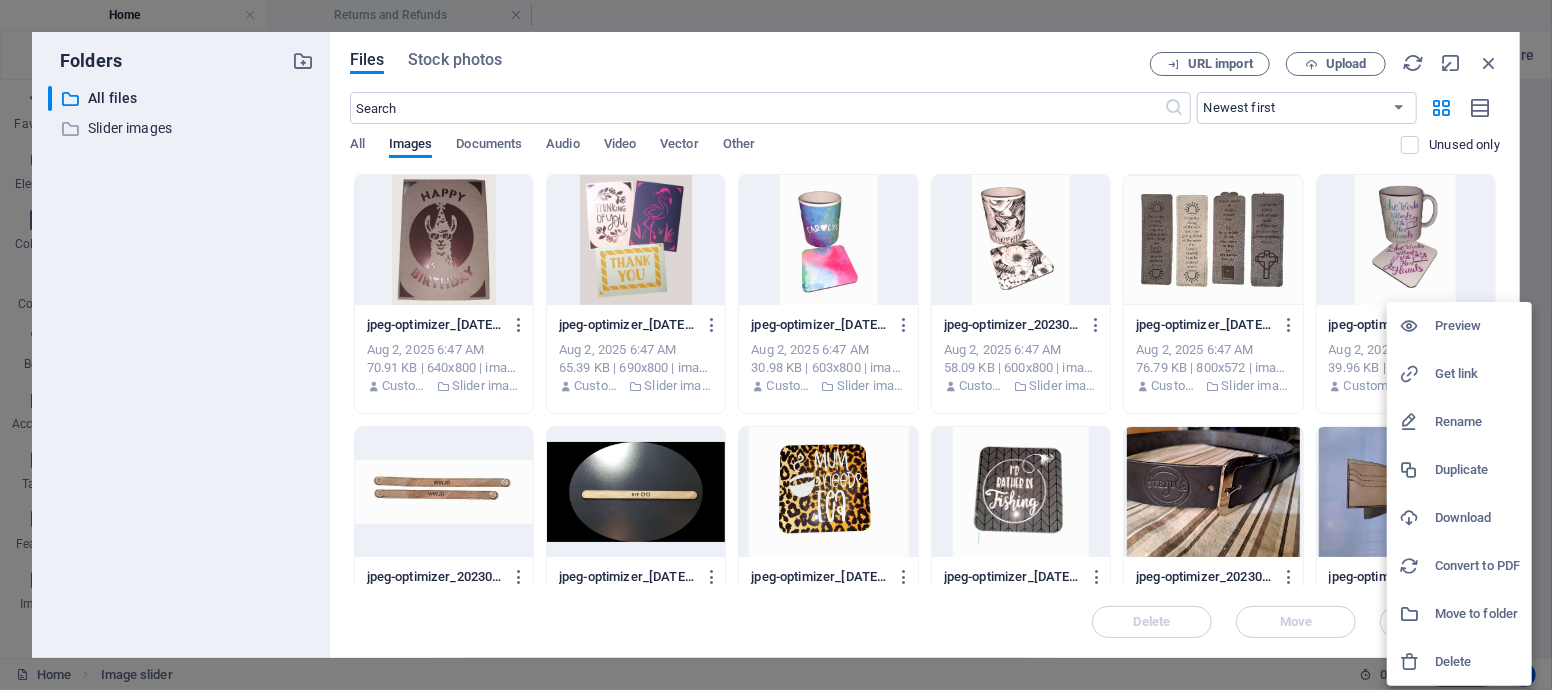 click on "Move to folder" at bounding box center [1477, 614] 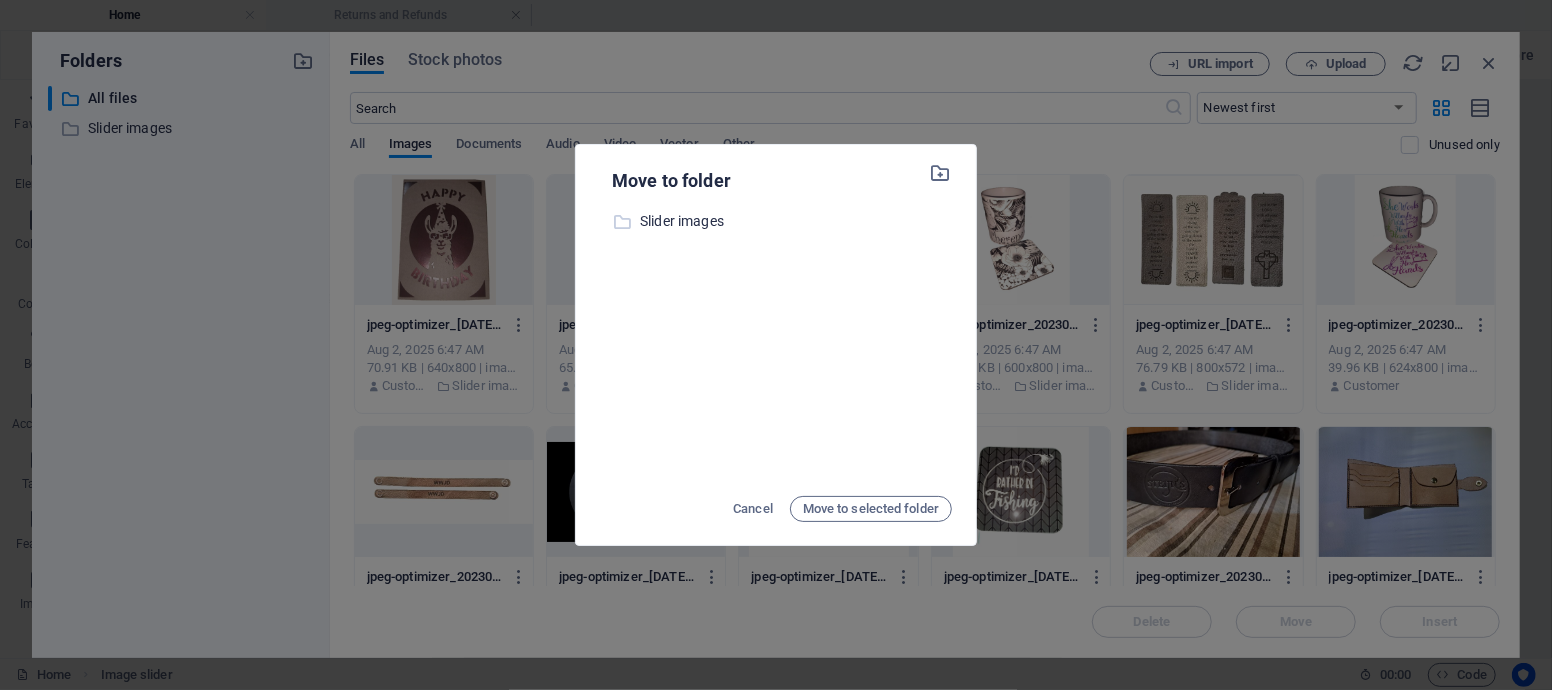 click on "Slider images" at bounding box center [796, 221] 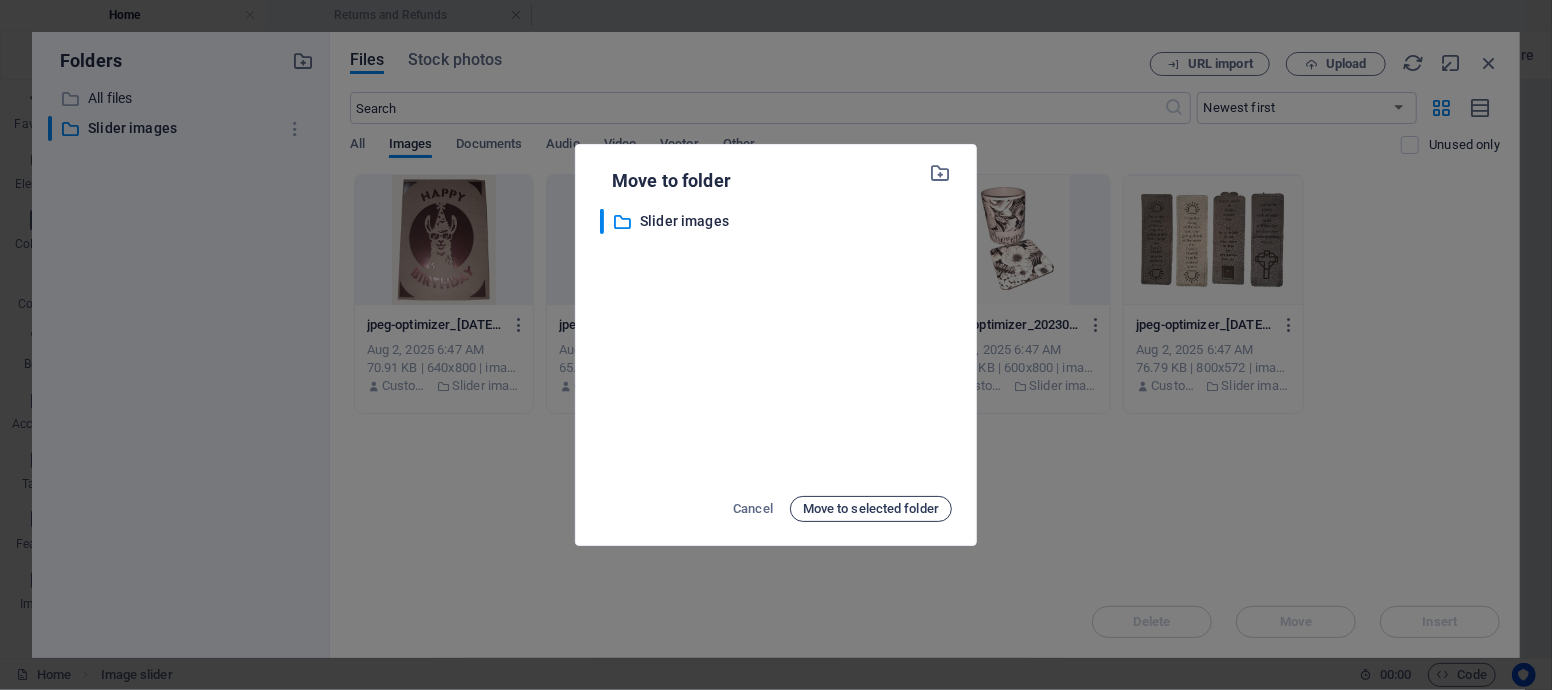 click on "Move to selected folder" at bounding box center (871, 509) 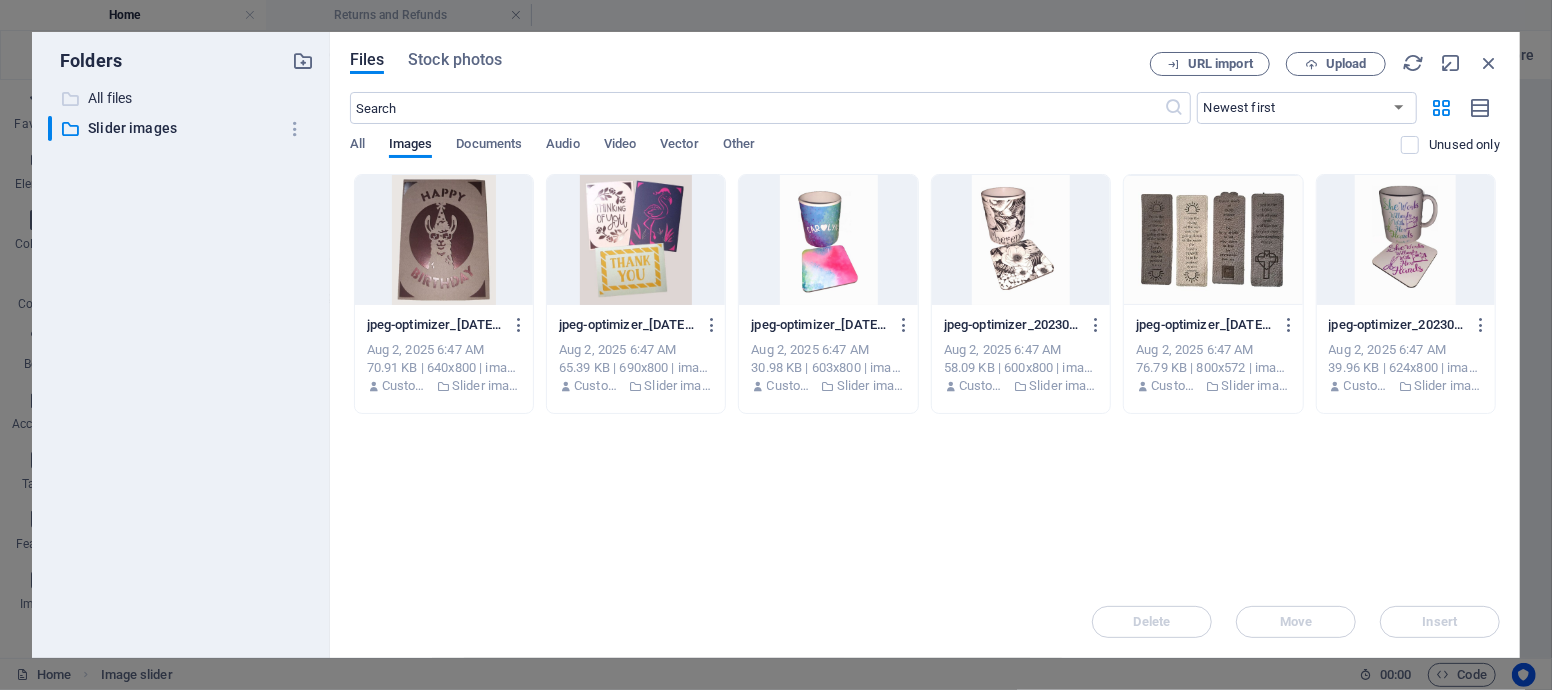 click on "All files" at bounding box center [182, 98] 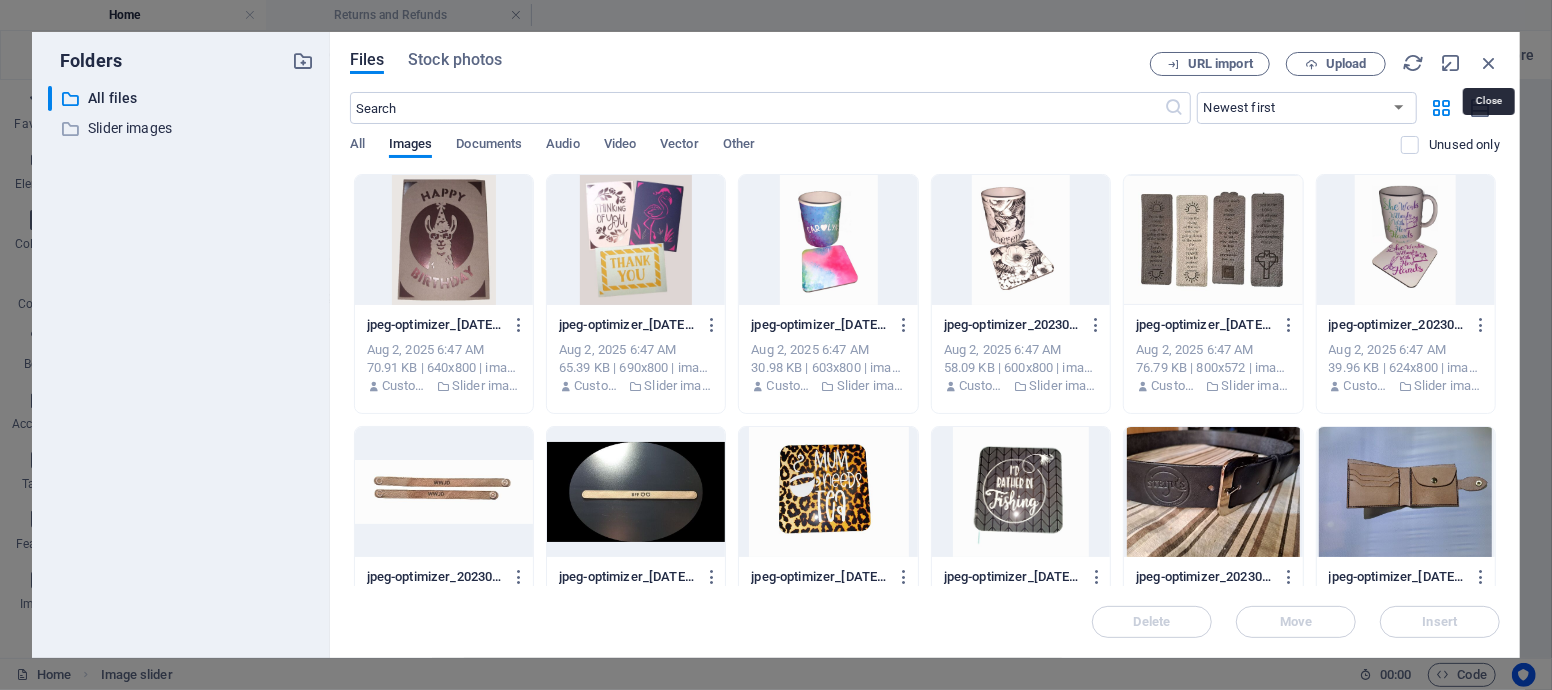drag, startPoint x: 1490, startPoint y: 60, endPoint x: 1498, endPoint y: 70, distance: 12.806249 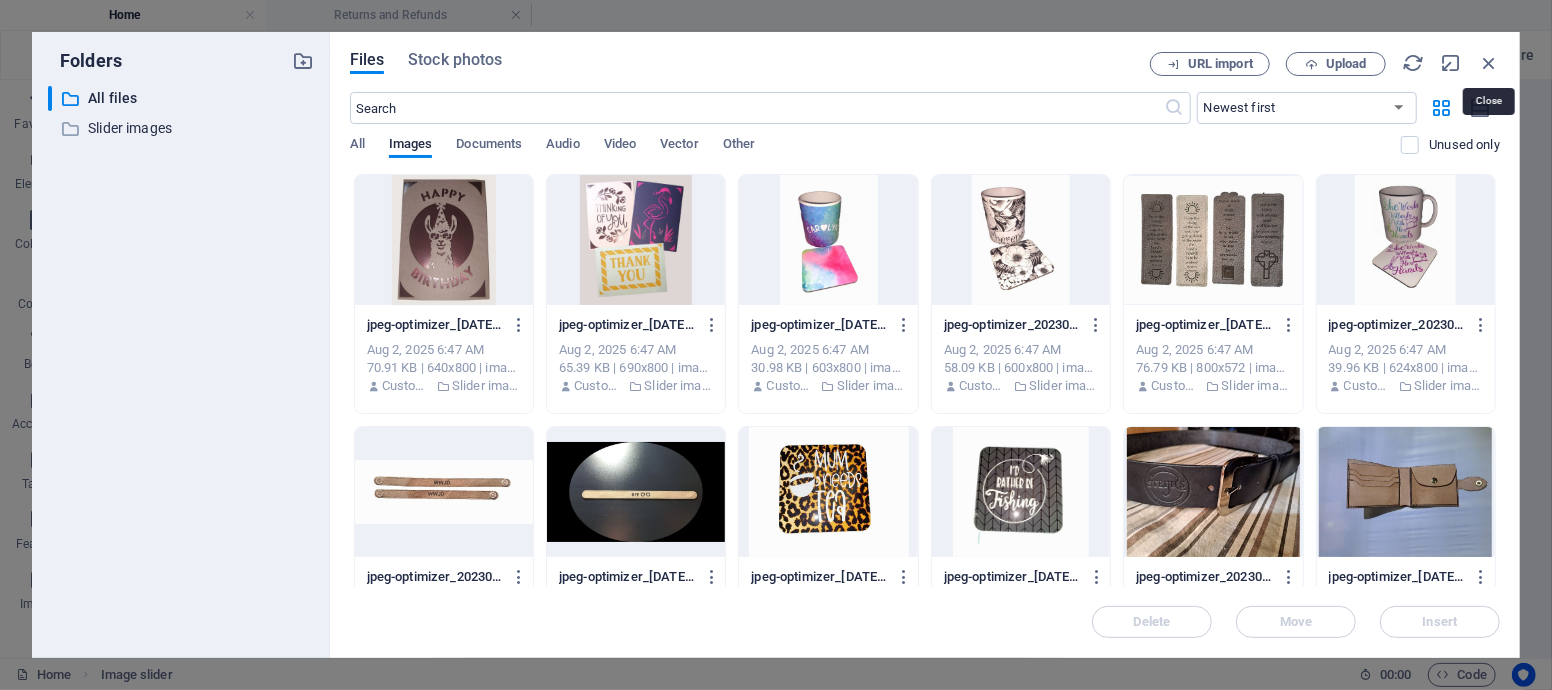 click at bounding box center [1489, 63] 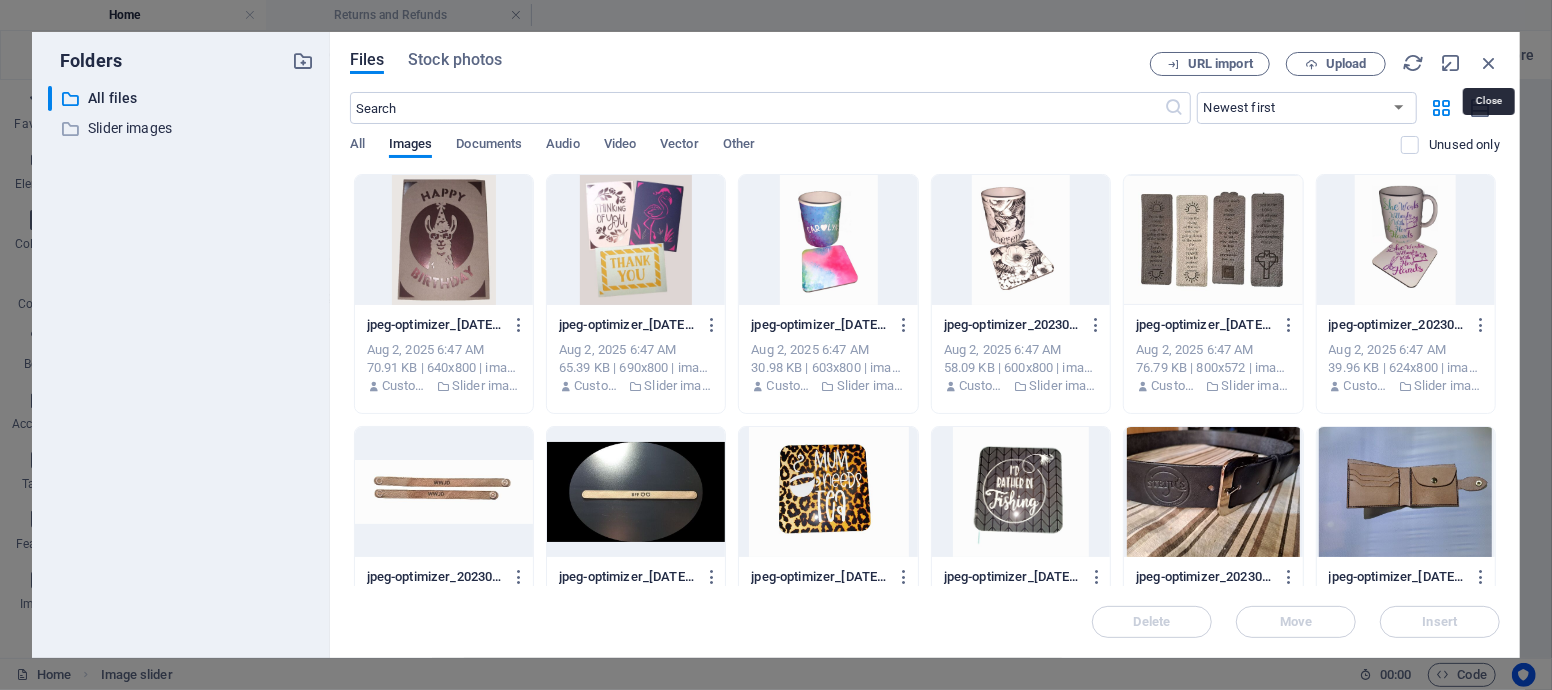 scroll, scrollTop: 1083, scrollLeft: 0, axis: vertical 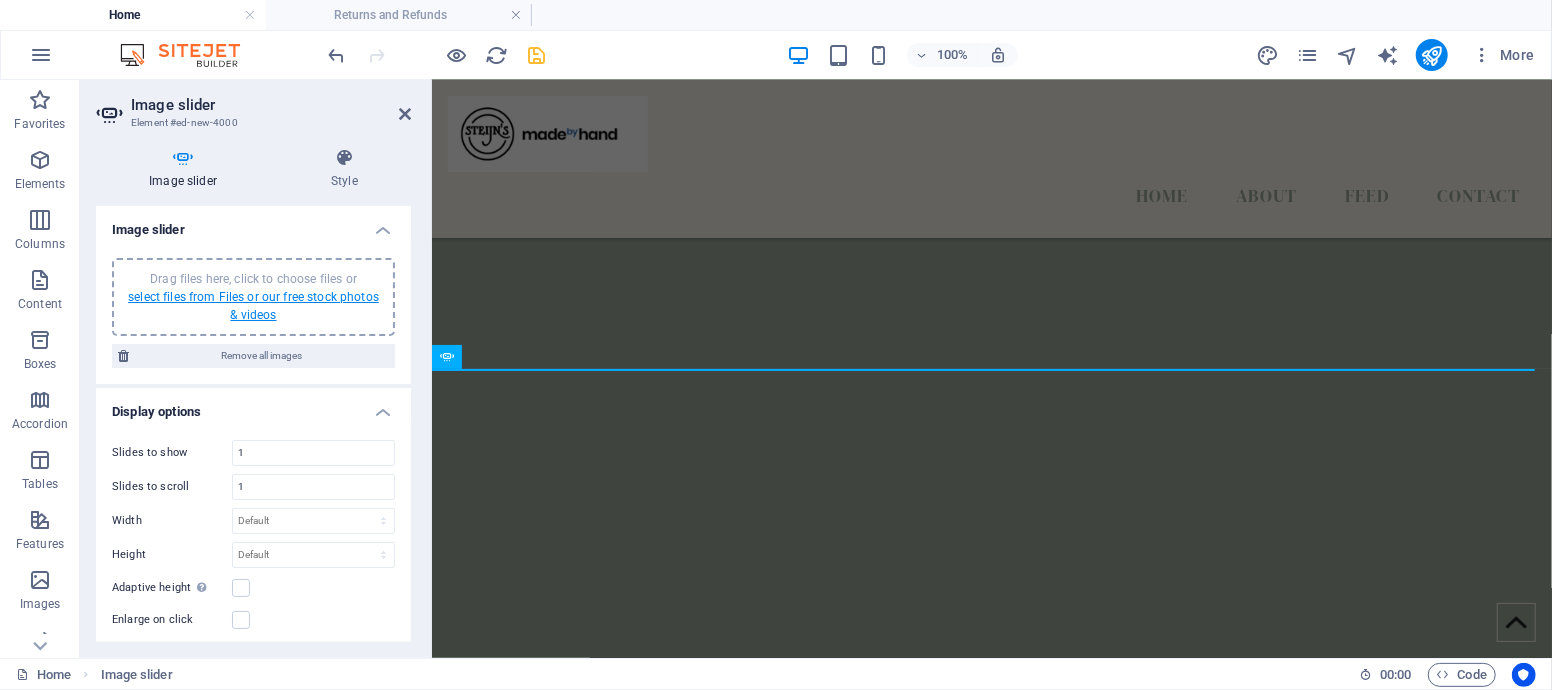 click on "select files from Files or our free stock photos & videos" at bounding box center (253, 306) 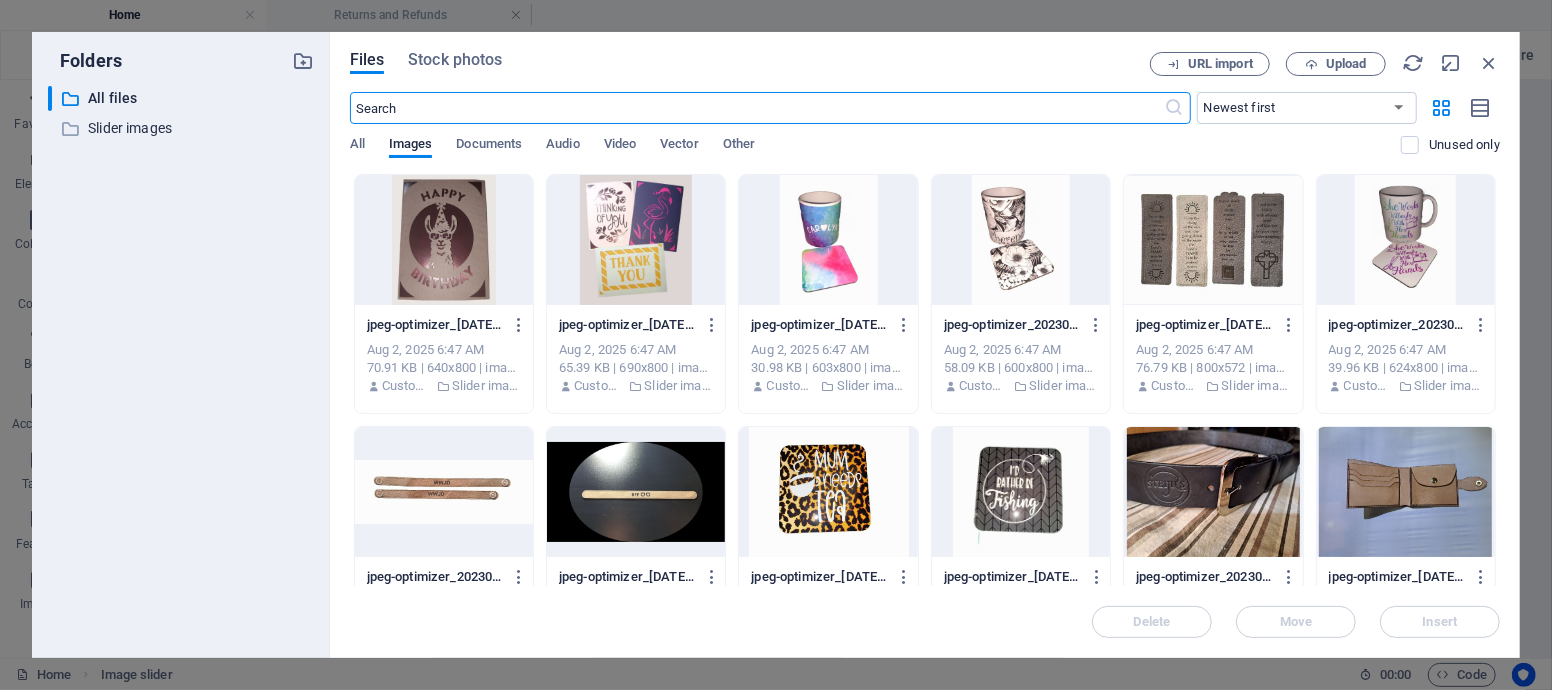 scroll, scrollTop: 1469, scrollLeft: 0, axis: vertical 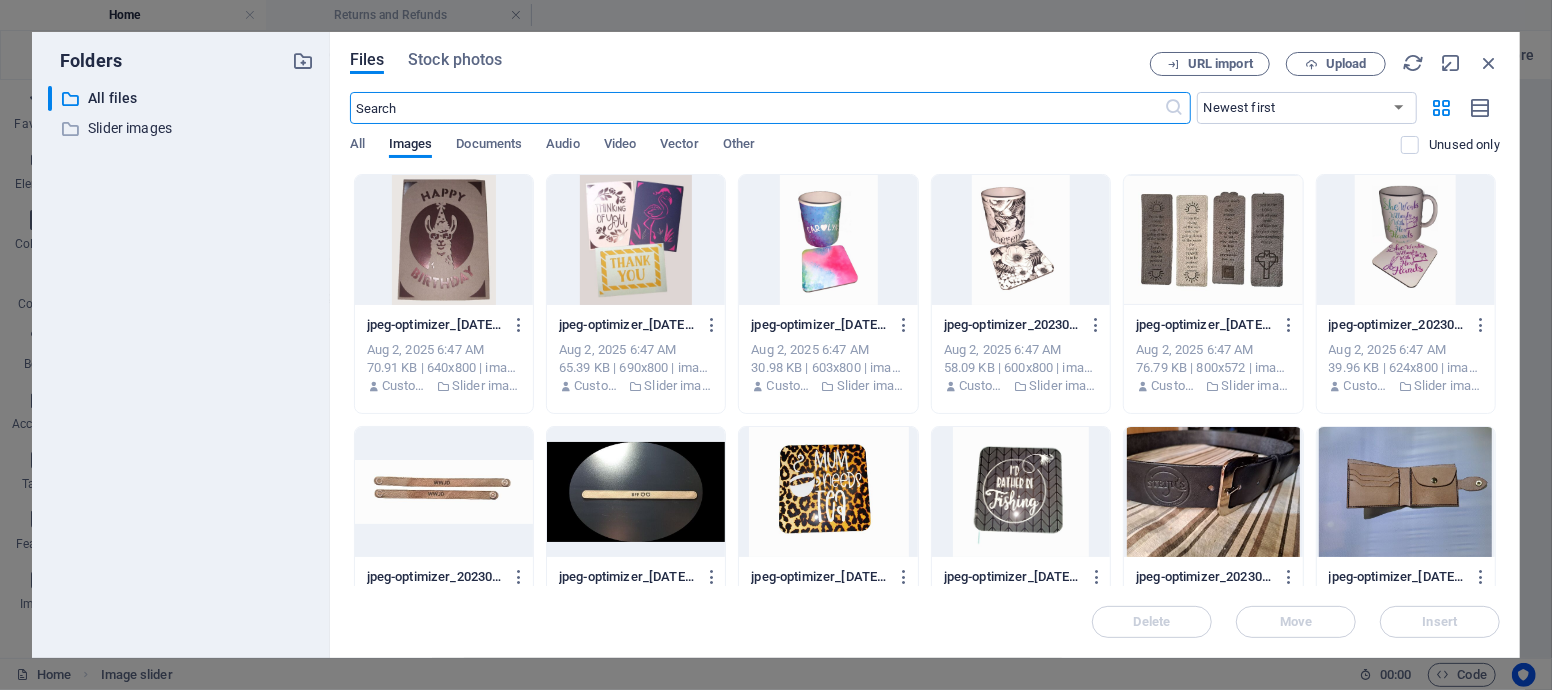 click at bounding box center (444, 240) 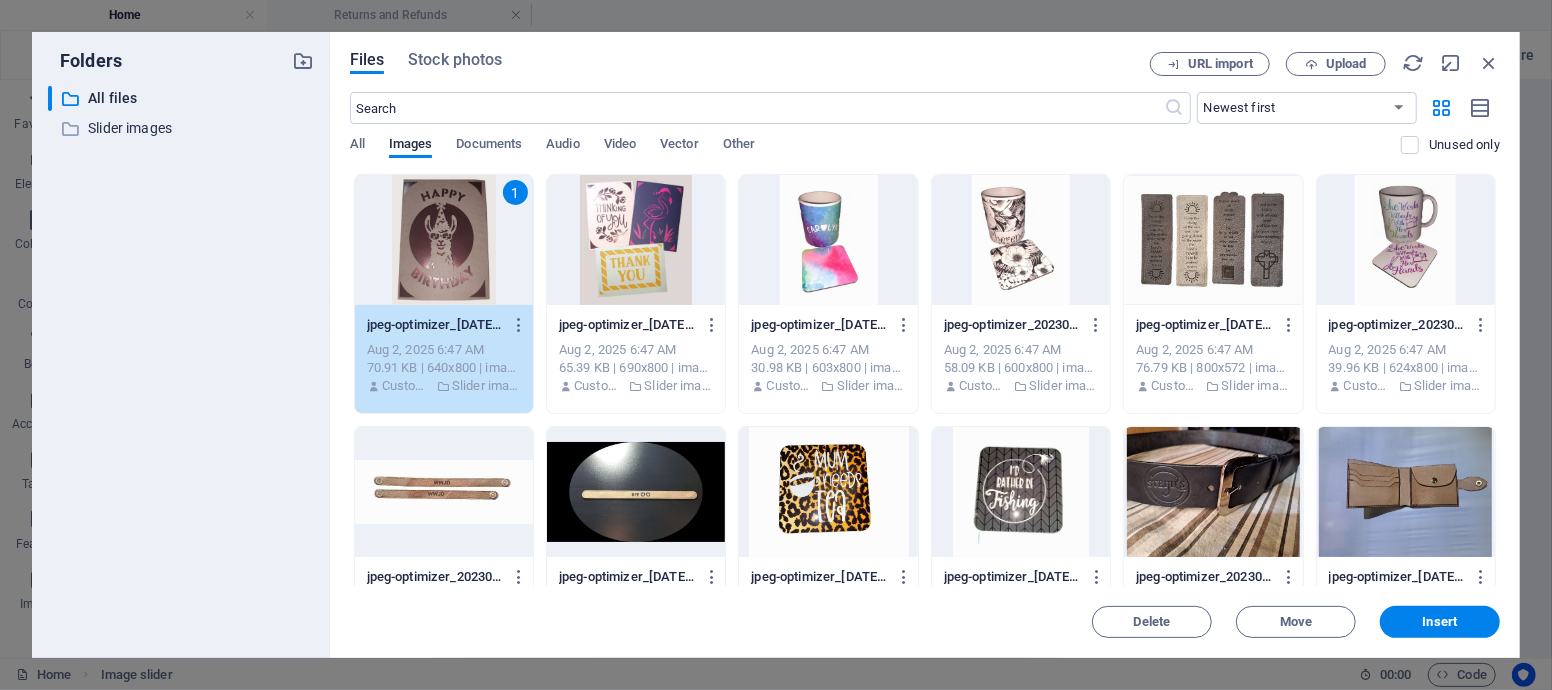 click at bounding box center [636, 240] 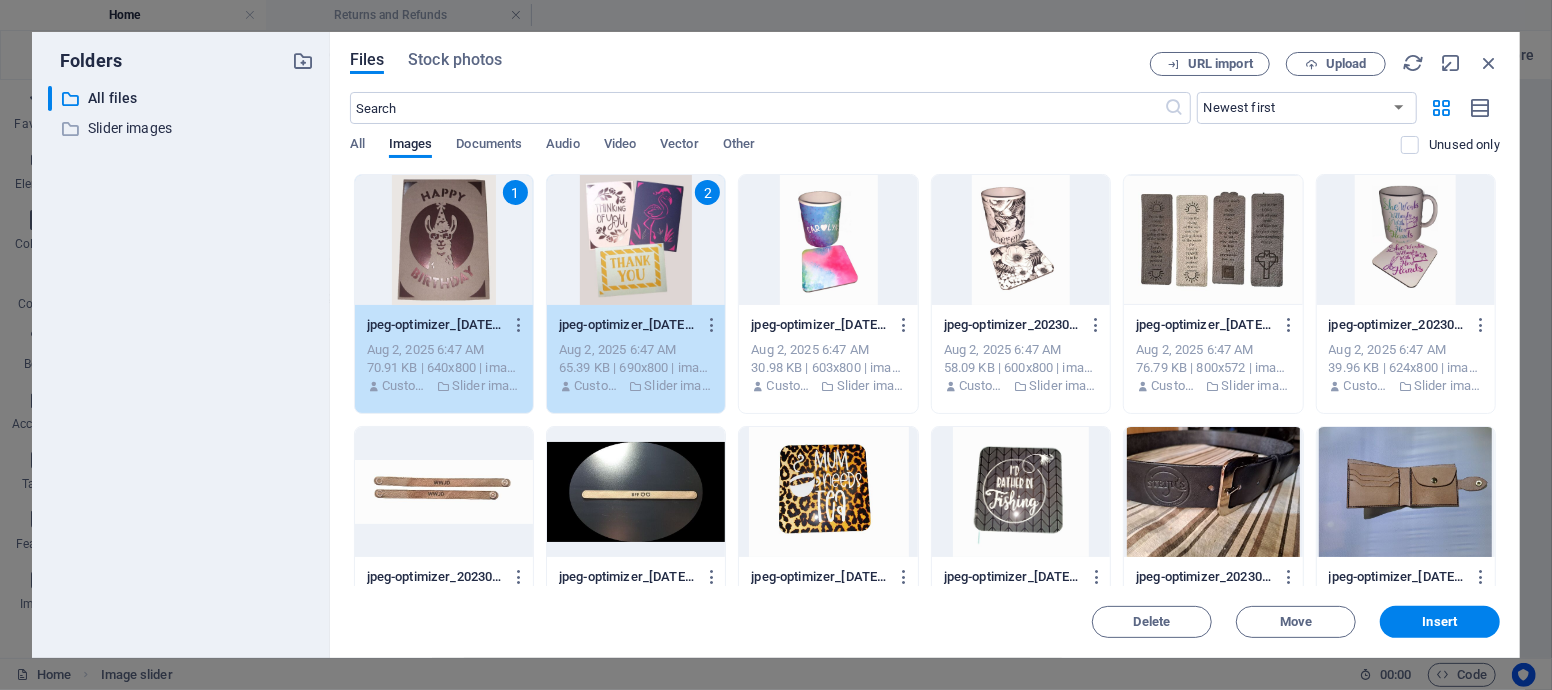 click at bounding box center [828, 240] 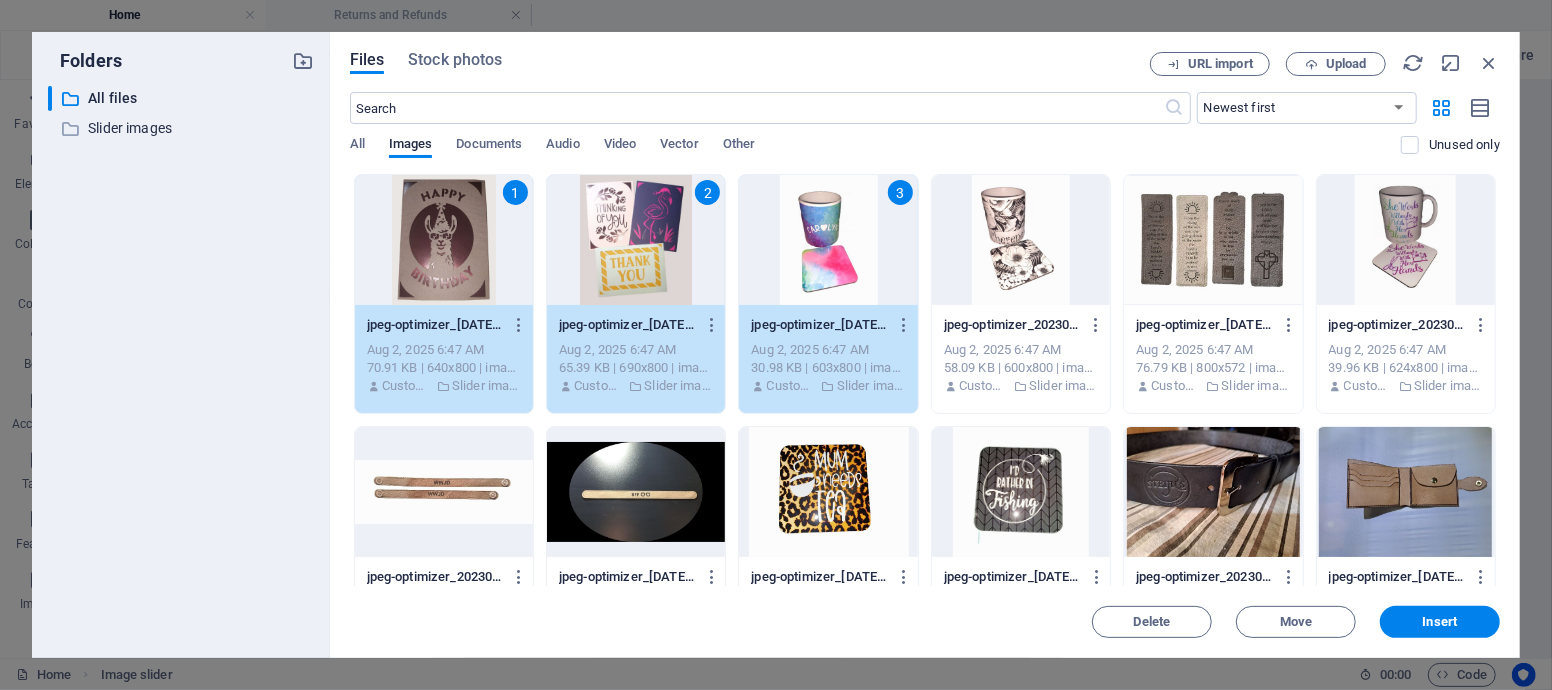 drag, startPoint x: 1010, startPoint y: 301, endPoint x: 1174, endPoint y: 301, distance: 164 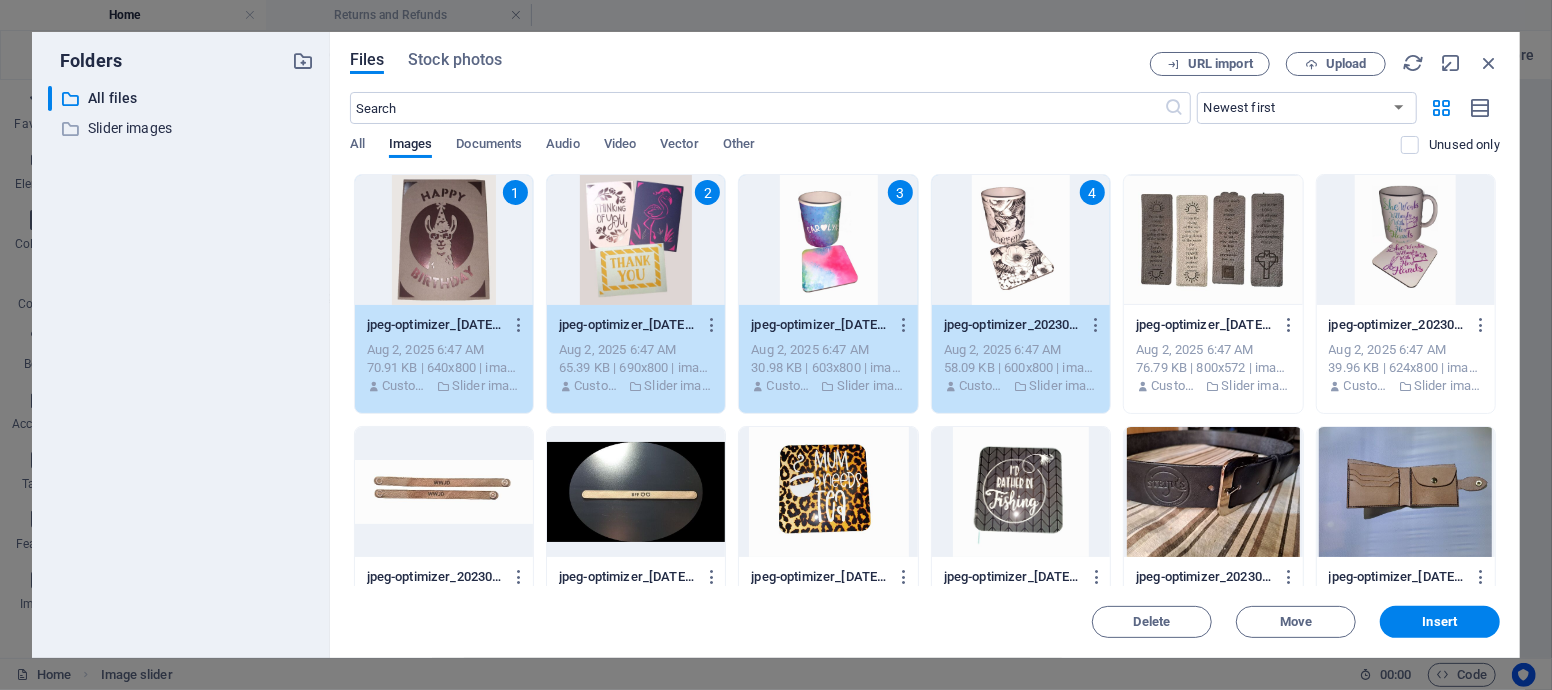 drag, startPoint x: 1220, startPoint y: 301, endPoint x: 1375, endPoint y: 283, distance: 156.04166 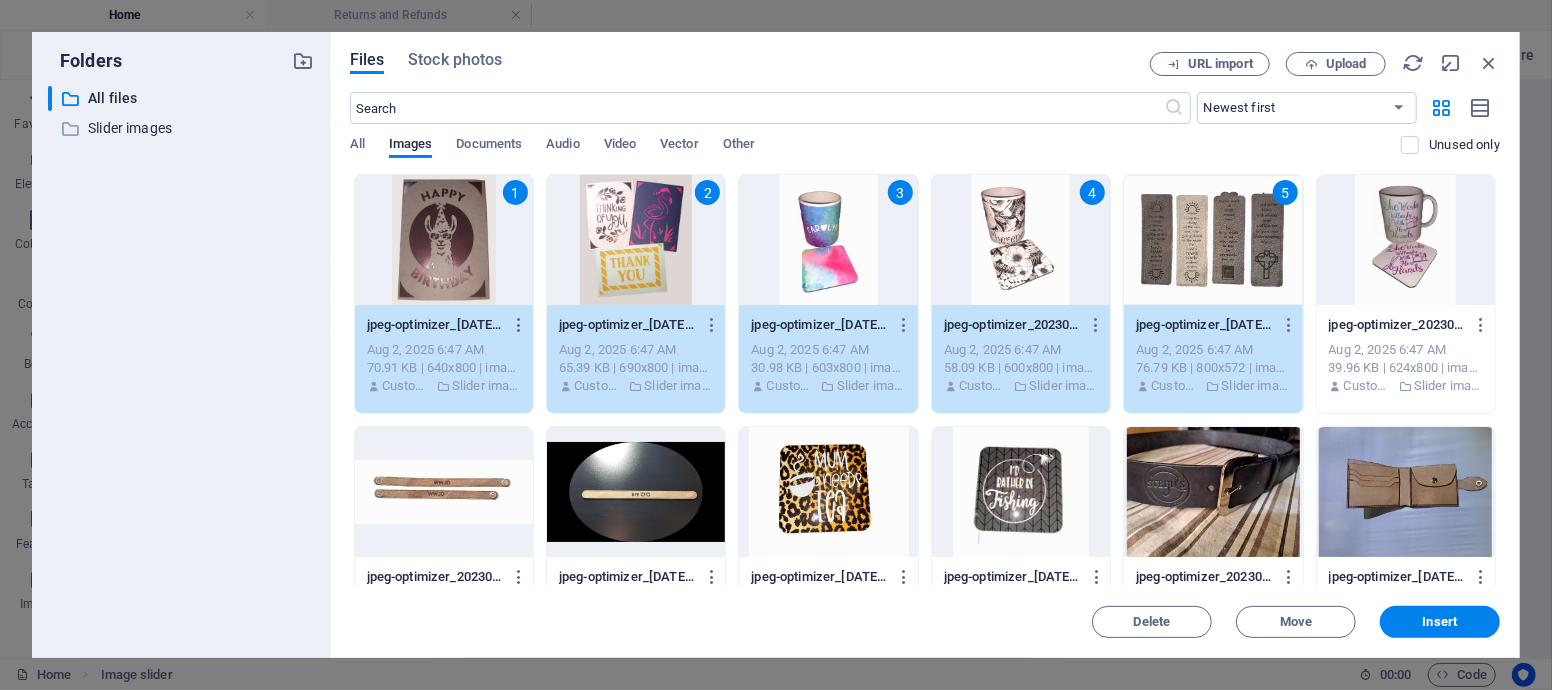 click at bounding box center (1406, 240) 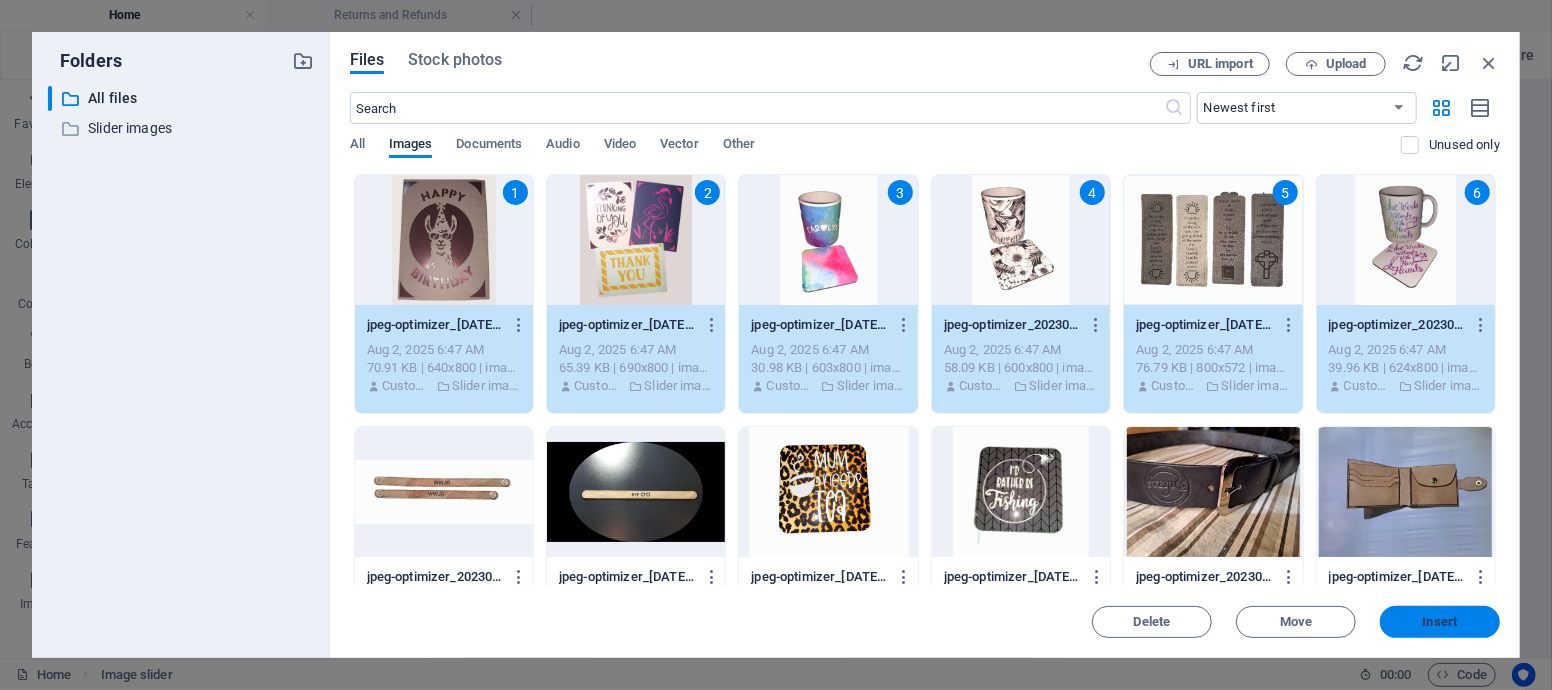 click on "Insert" at bounding box center (1440, 622) 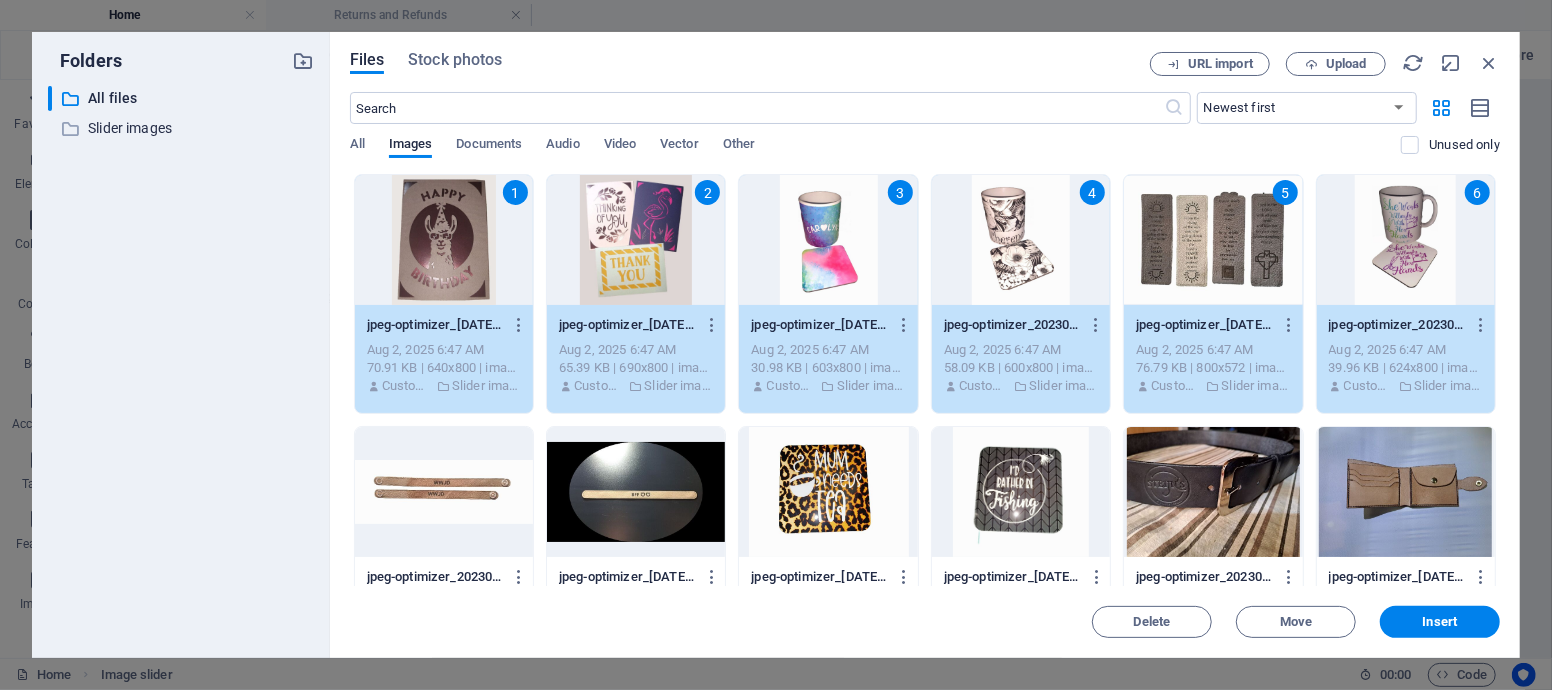 scroll, scrollTop: 1083, scrollLeft: 0, axis: vertical 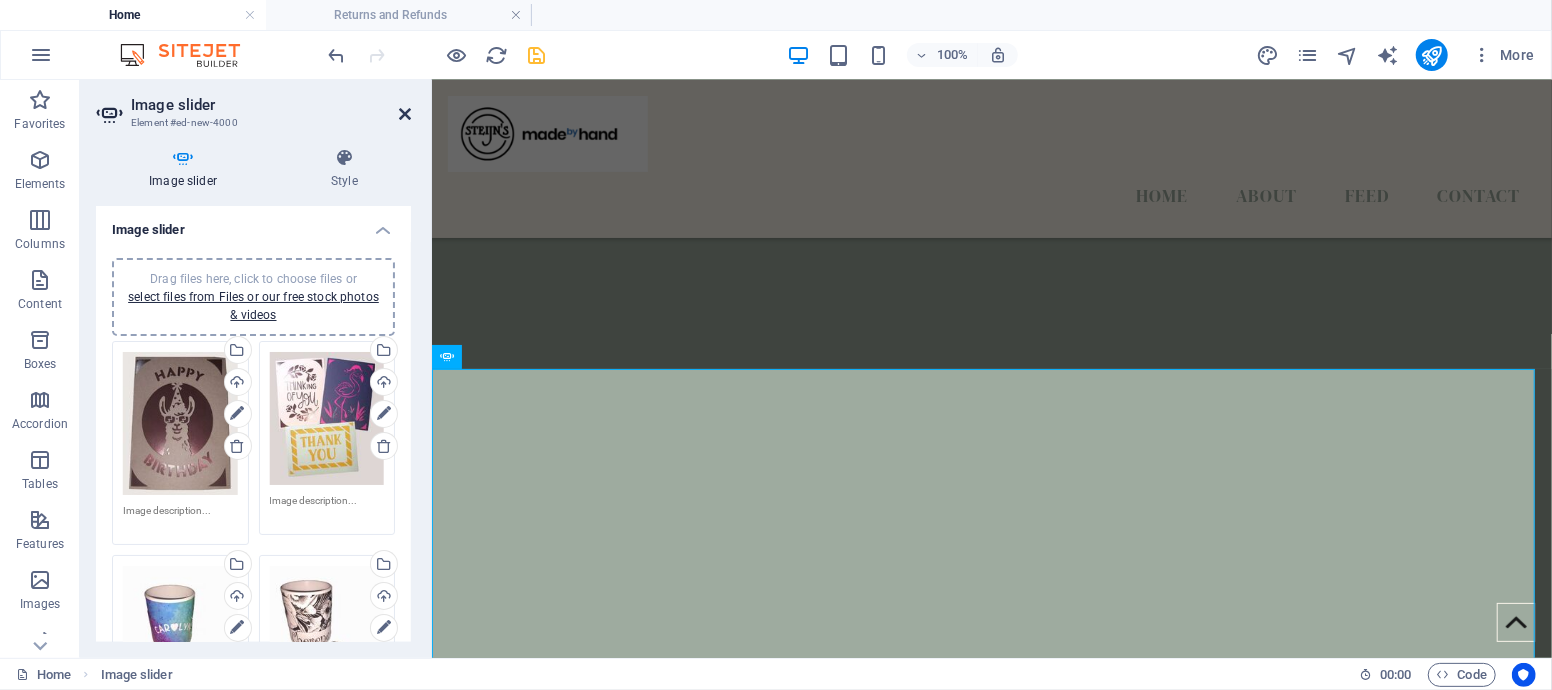 drag, startPoint x: 403, startPoint y: 111, endPoint x: 323, endPoint y: 30, distance: 113.84639 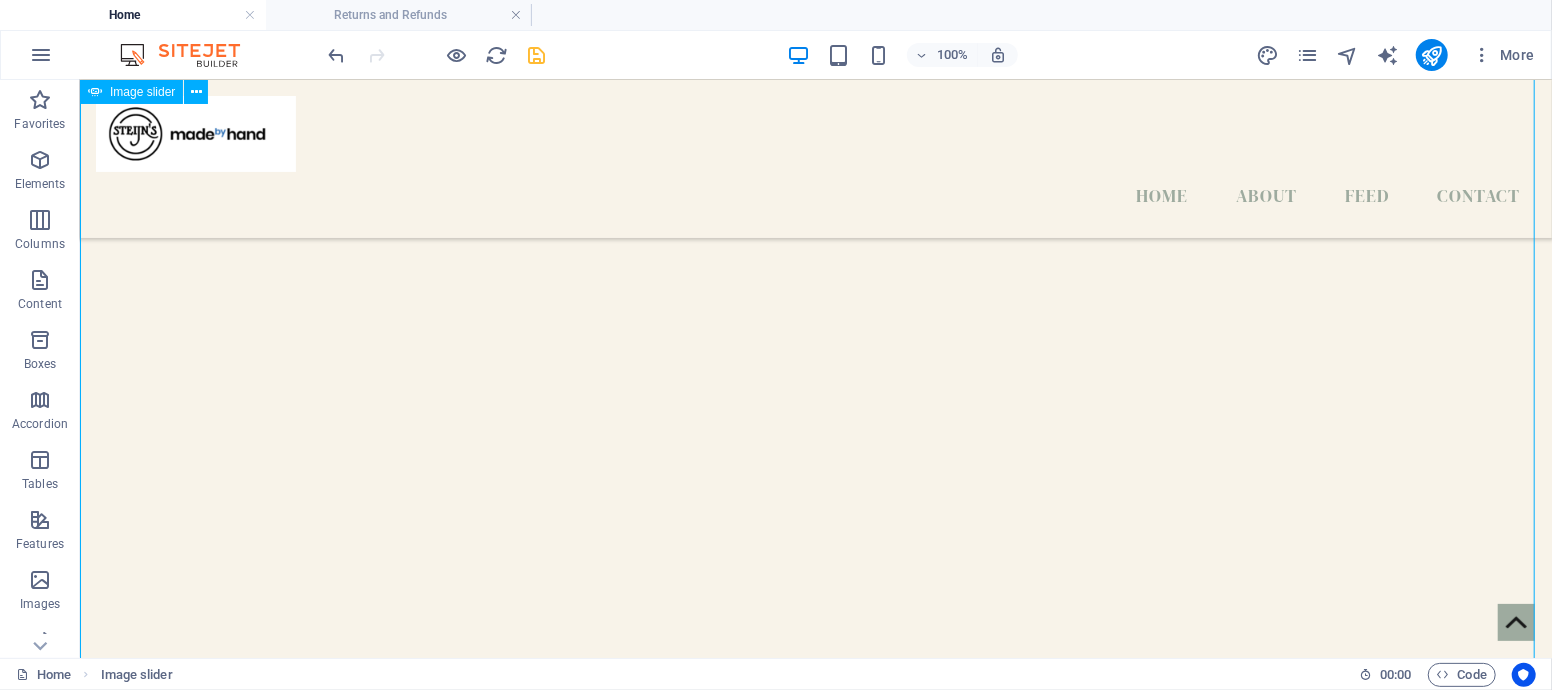 scroll, scrollTop: 1638, scrollLeft: 0, axis: vertical 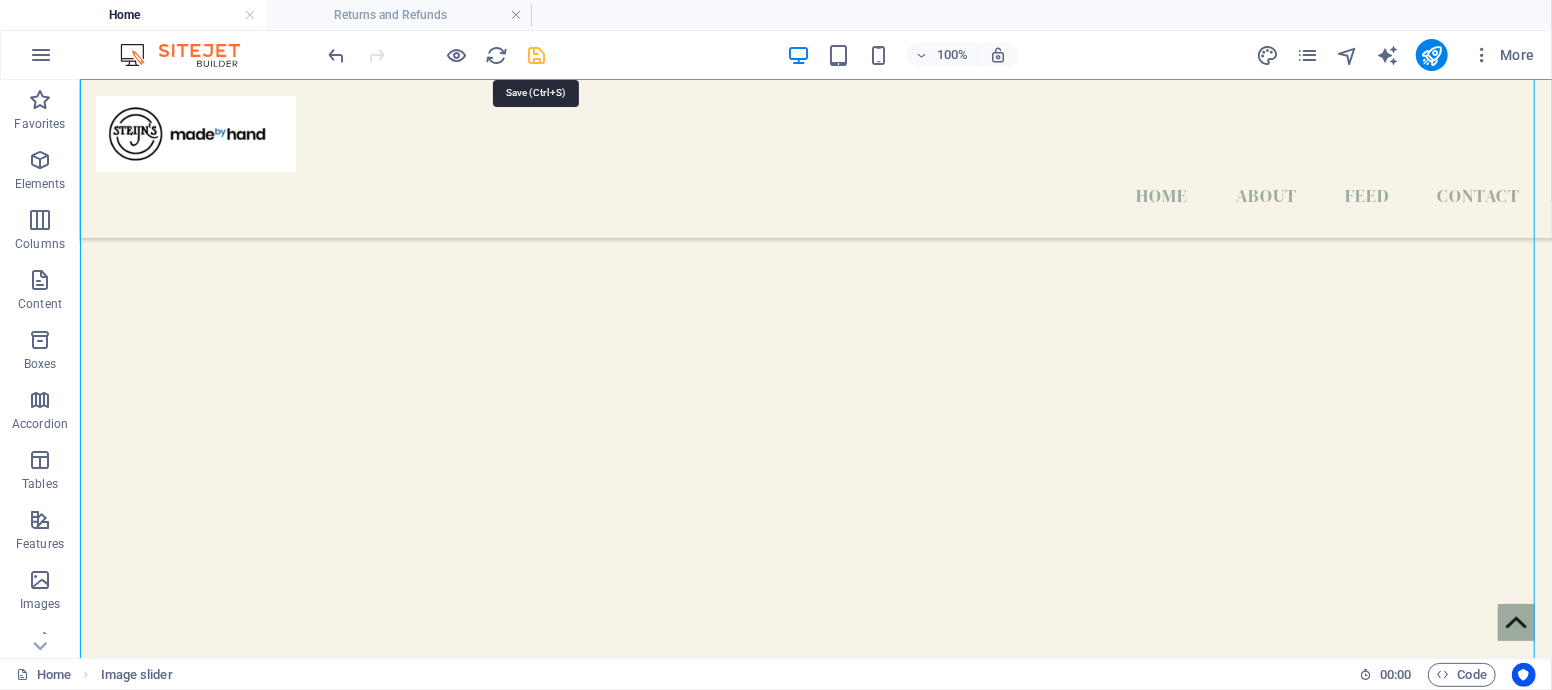 click at bounding box center [537, 55] 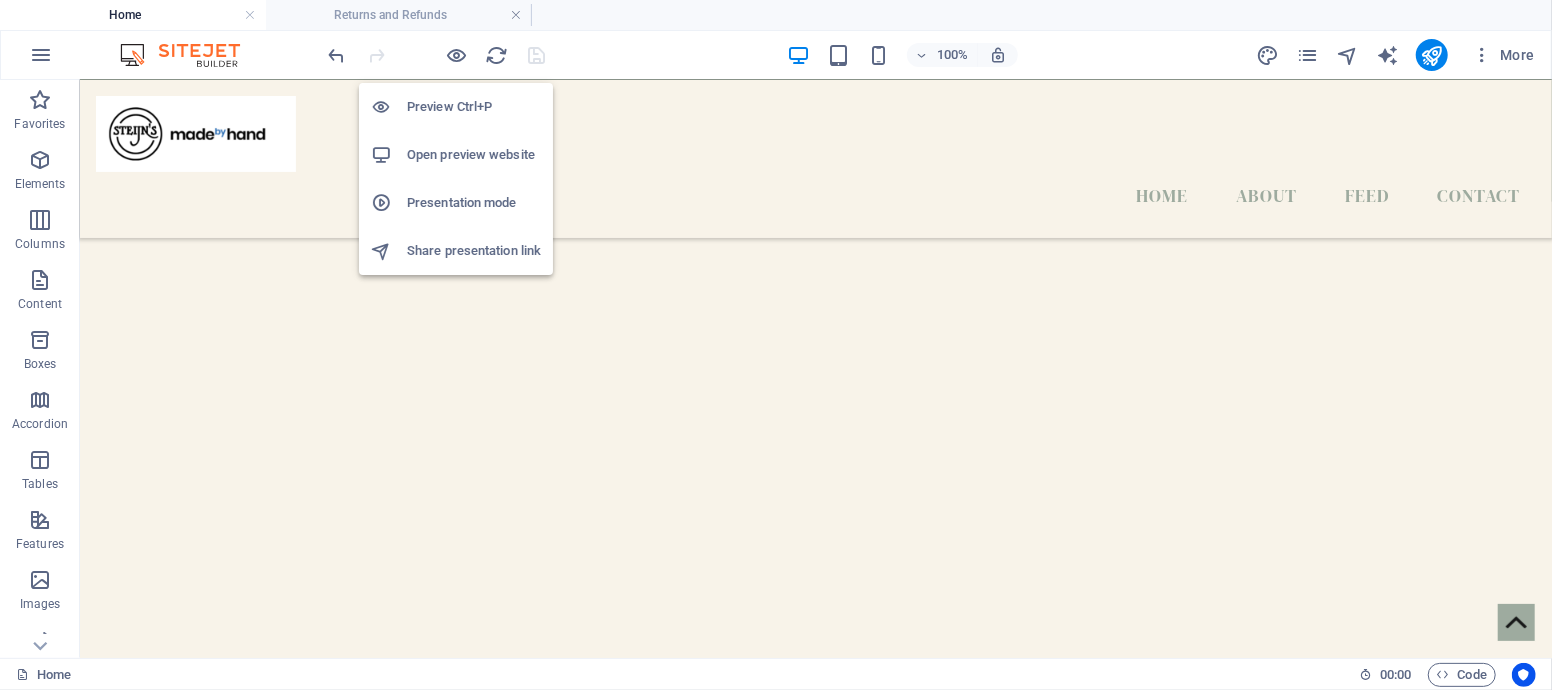 click on "Open preview website" at bounding box center (474, 155) 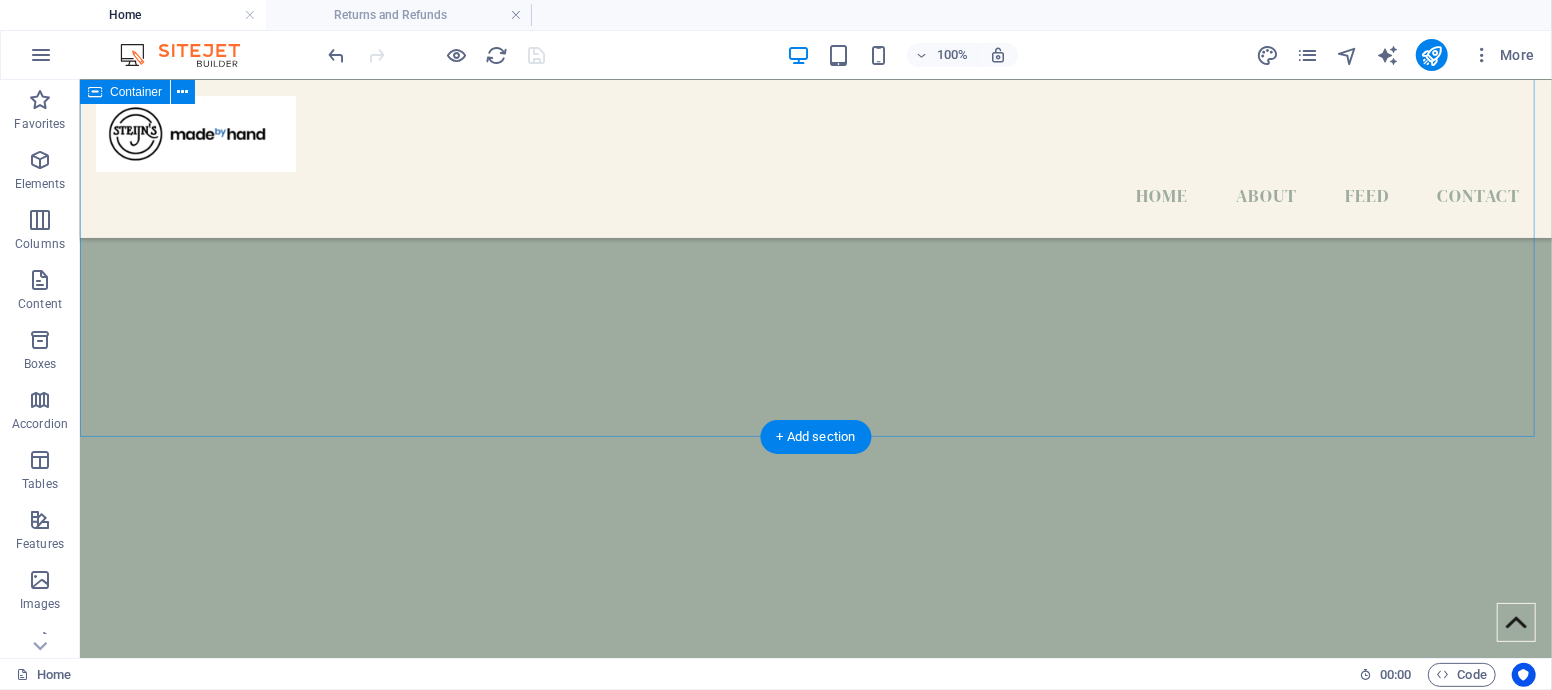 scroll, scrollTop: 972, scrollLeft: 0, axis: vertical 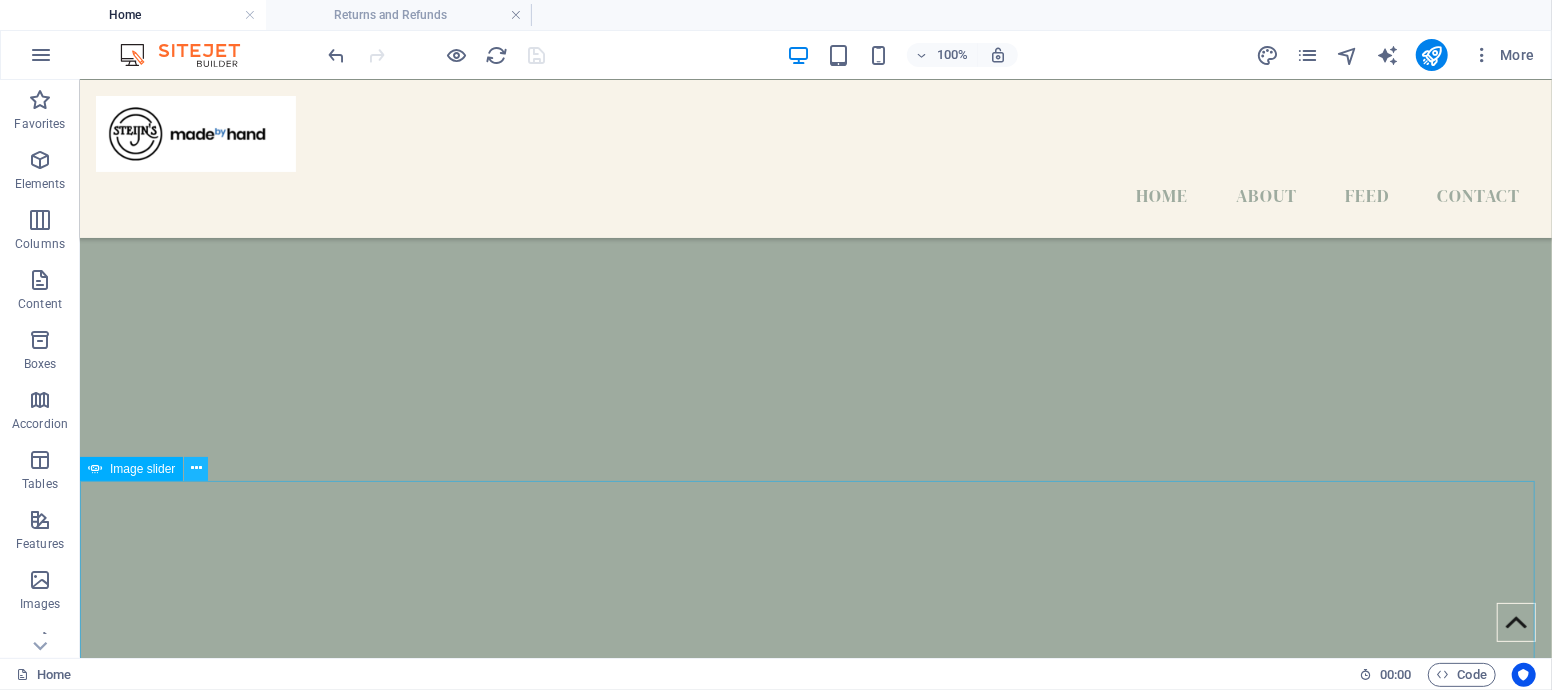 click at bounding box center [196, 468] 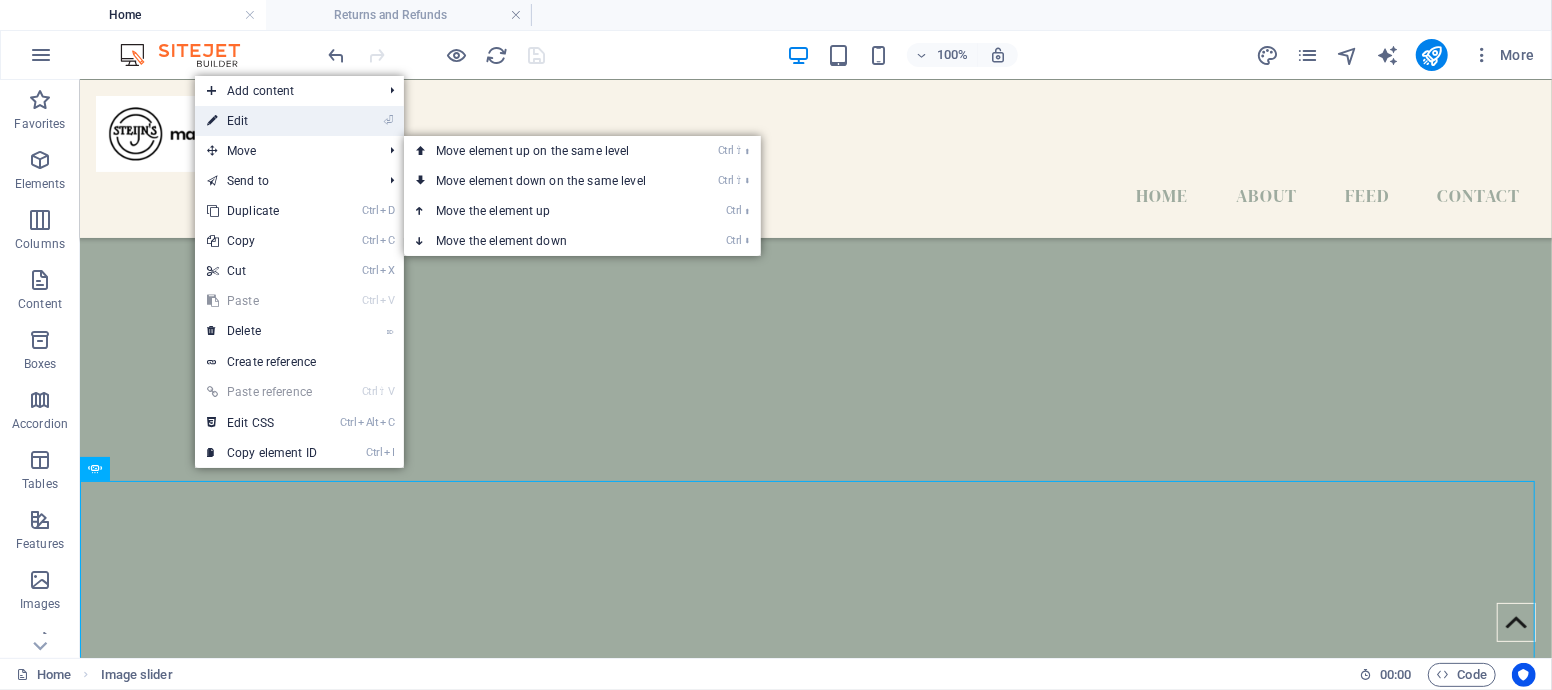 click on "⏎  Edit" at bounding box center [262, 121] 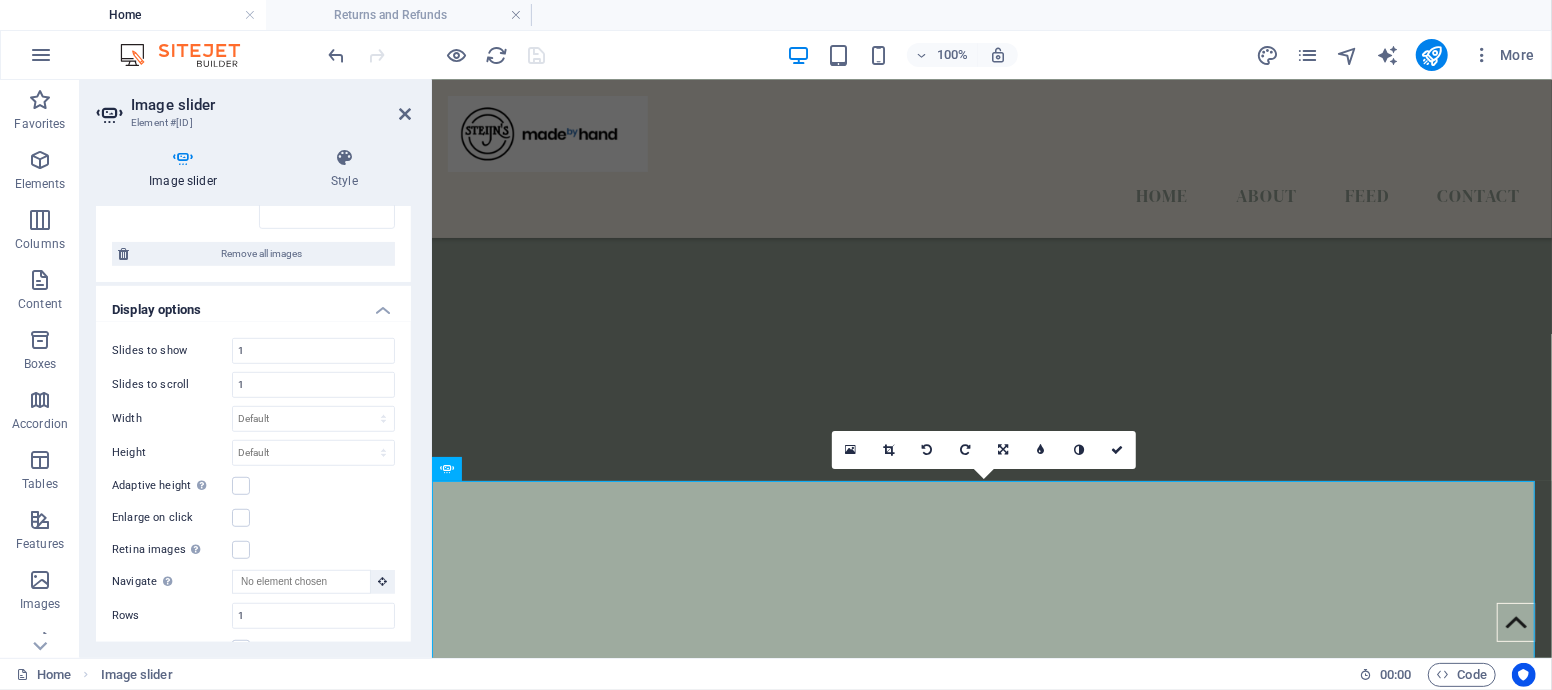 scroll, scrollTop: 868, scrollLeft: 0, axis: vertical 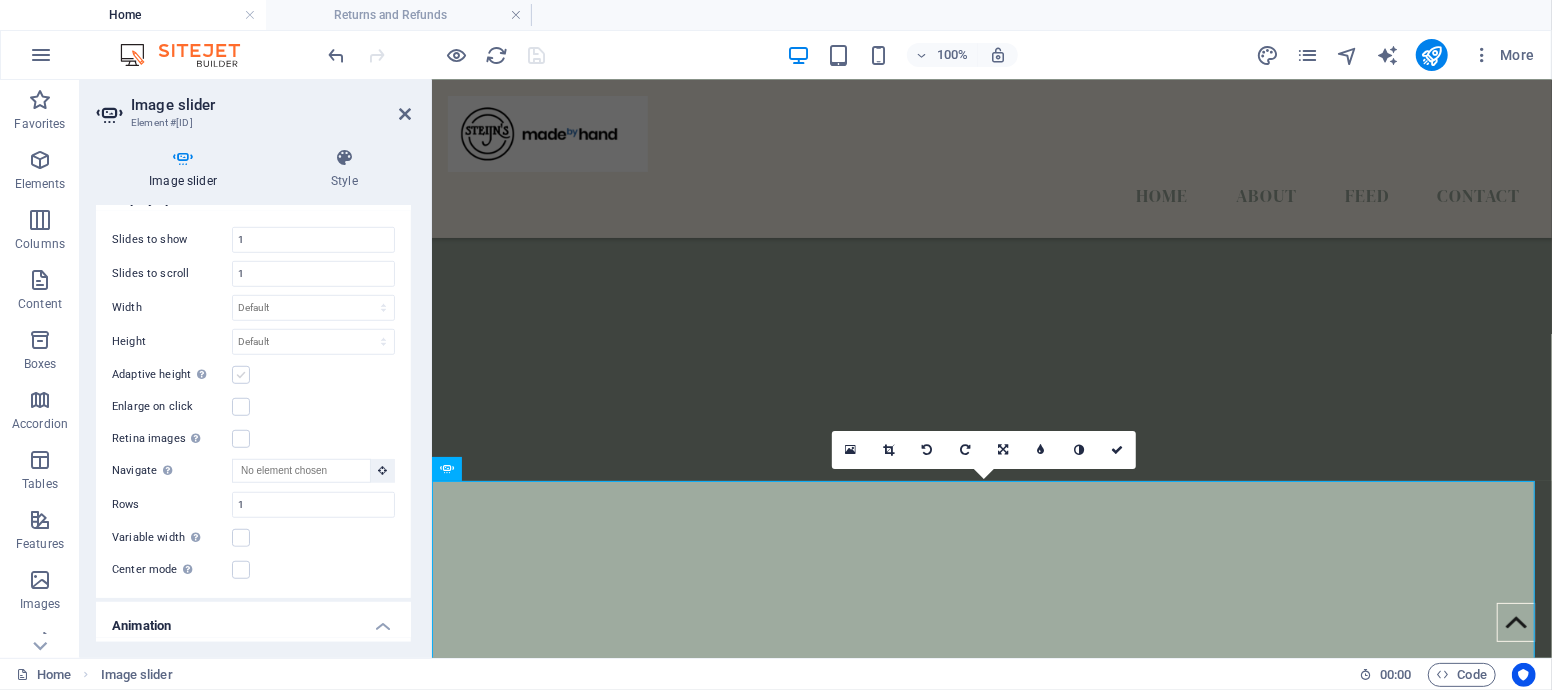 click at bounding box center (241, 375) 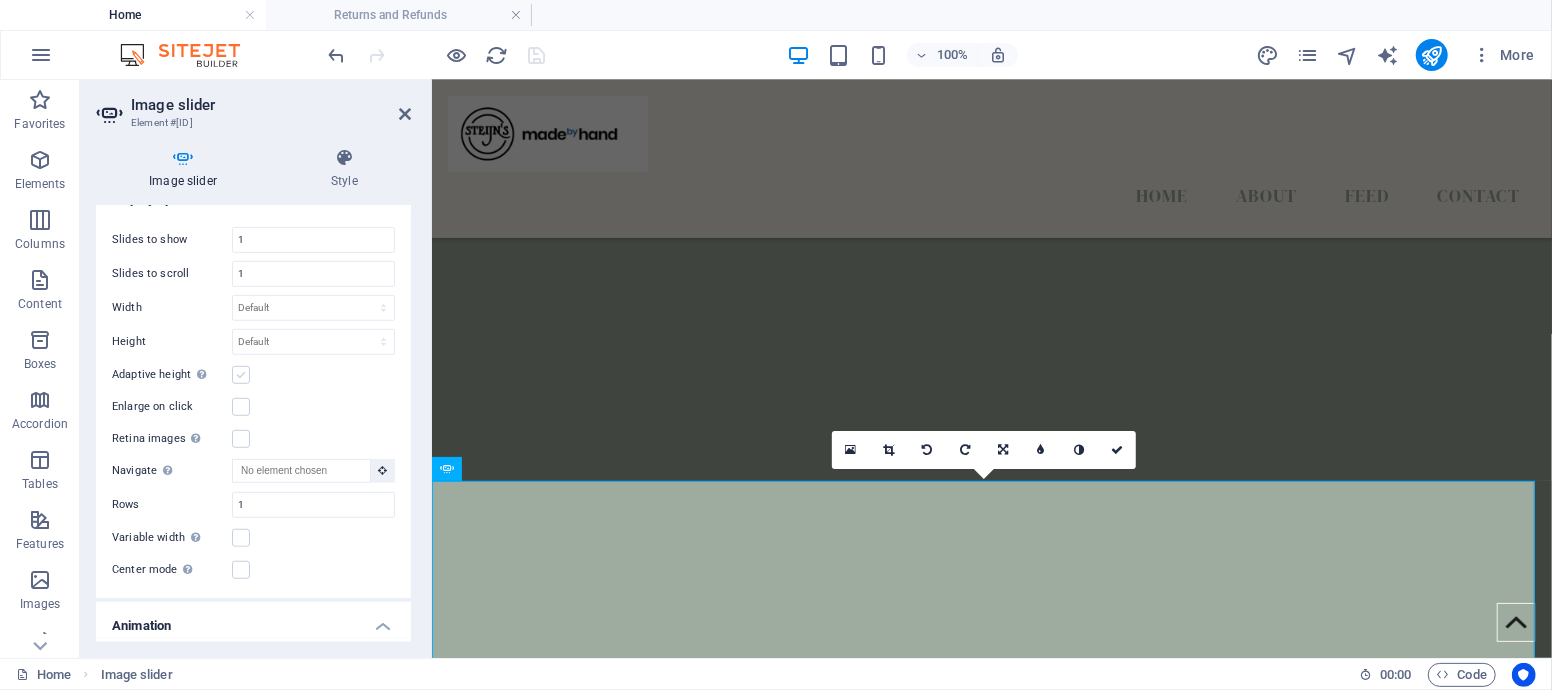 click on "Adaptive height Automatically adjust the height for single slide horizontal sliders" at bounding box center [0, 0] 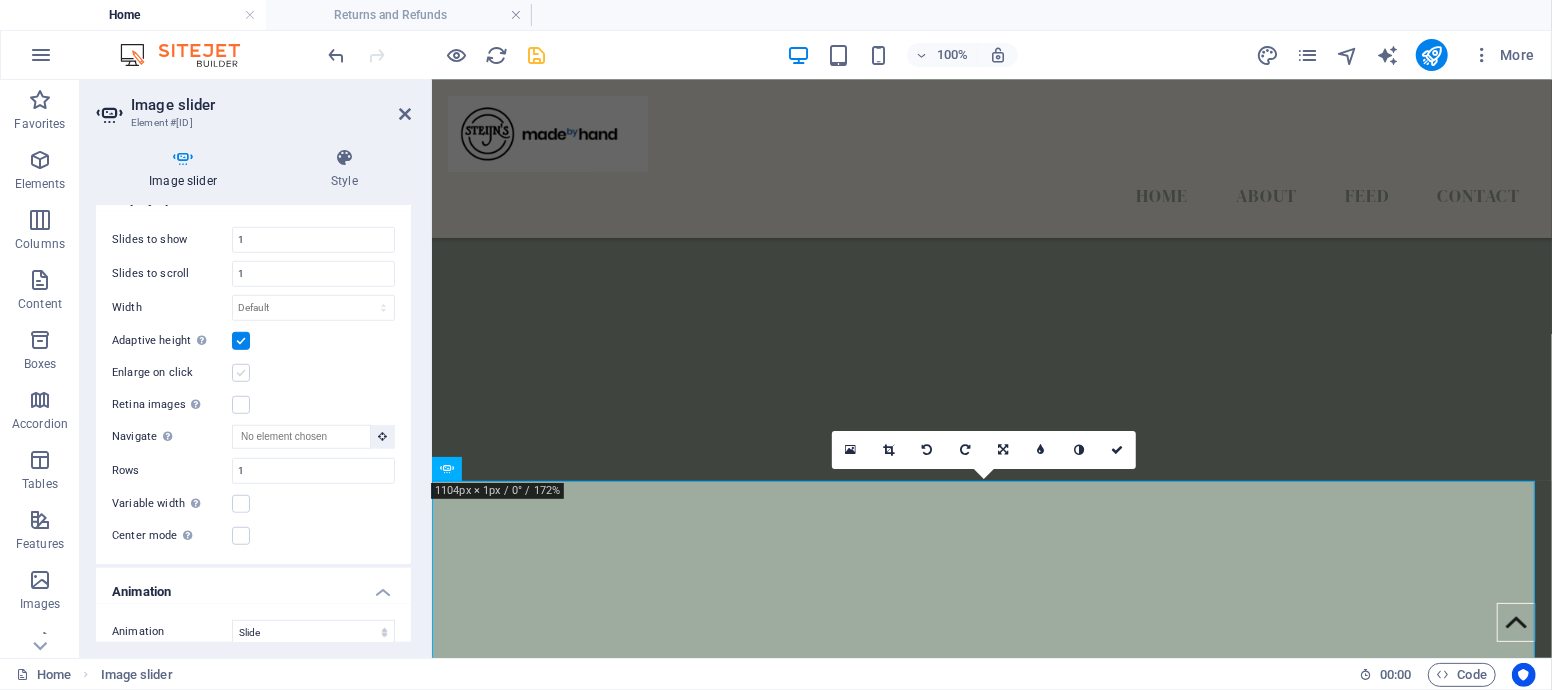 click at bounding box center (241, 373) 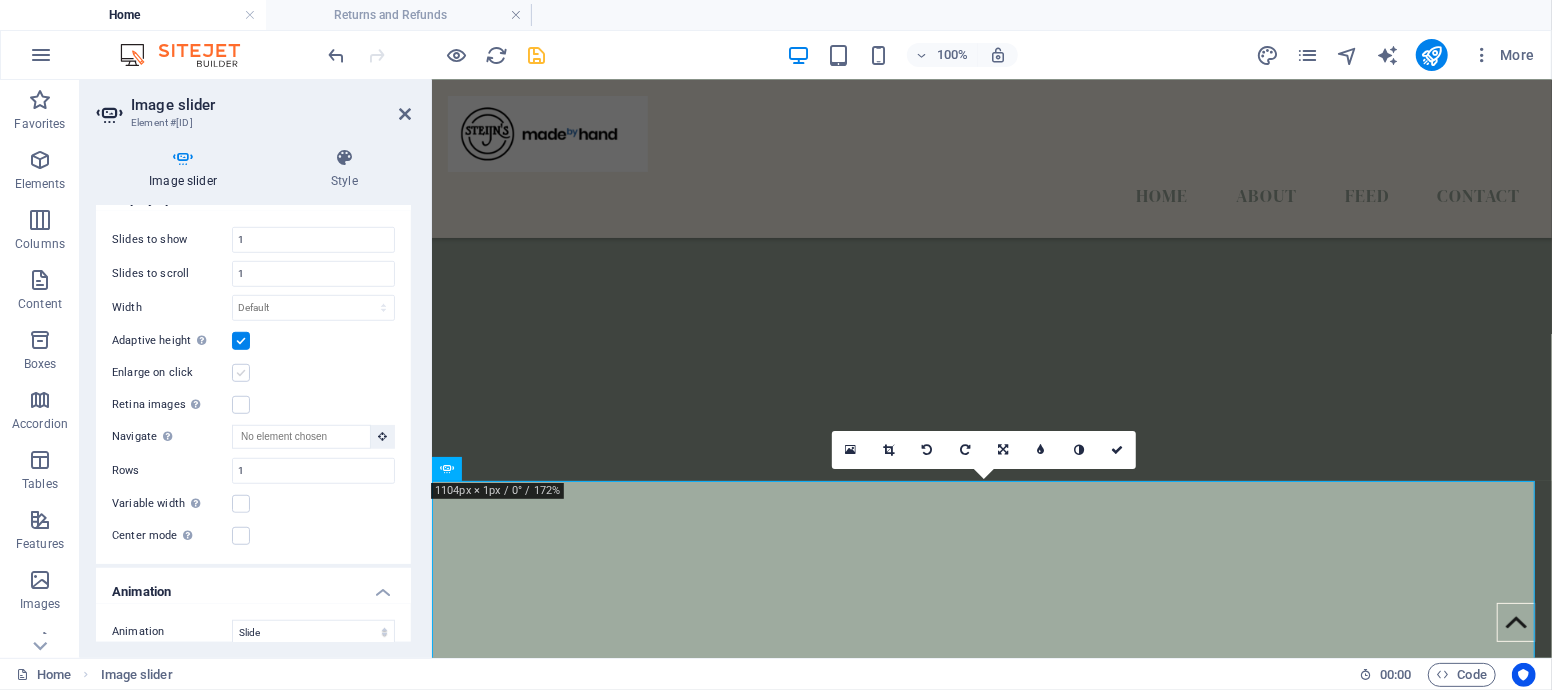 click on "Enlarge on click" at bounding box center (0, 0) 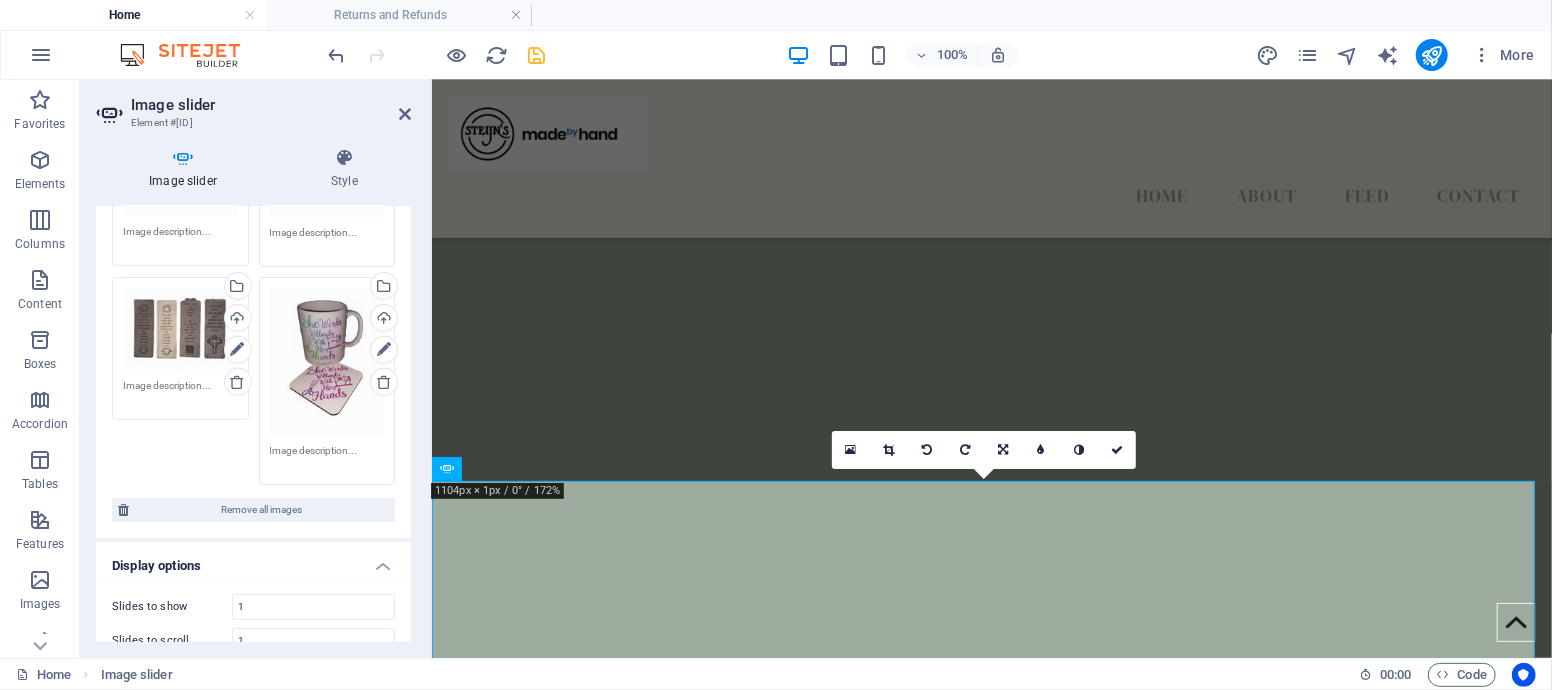 scroll, scrollTop: 0, scrollLeft: 0, axis: both 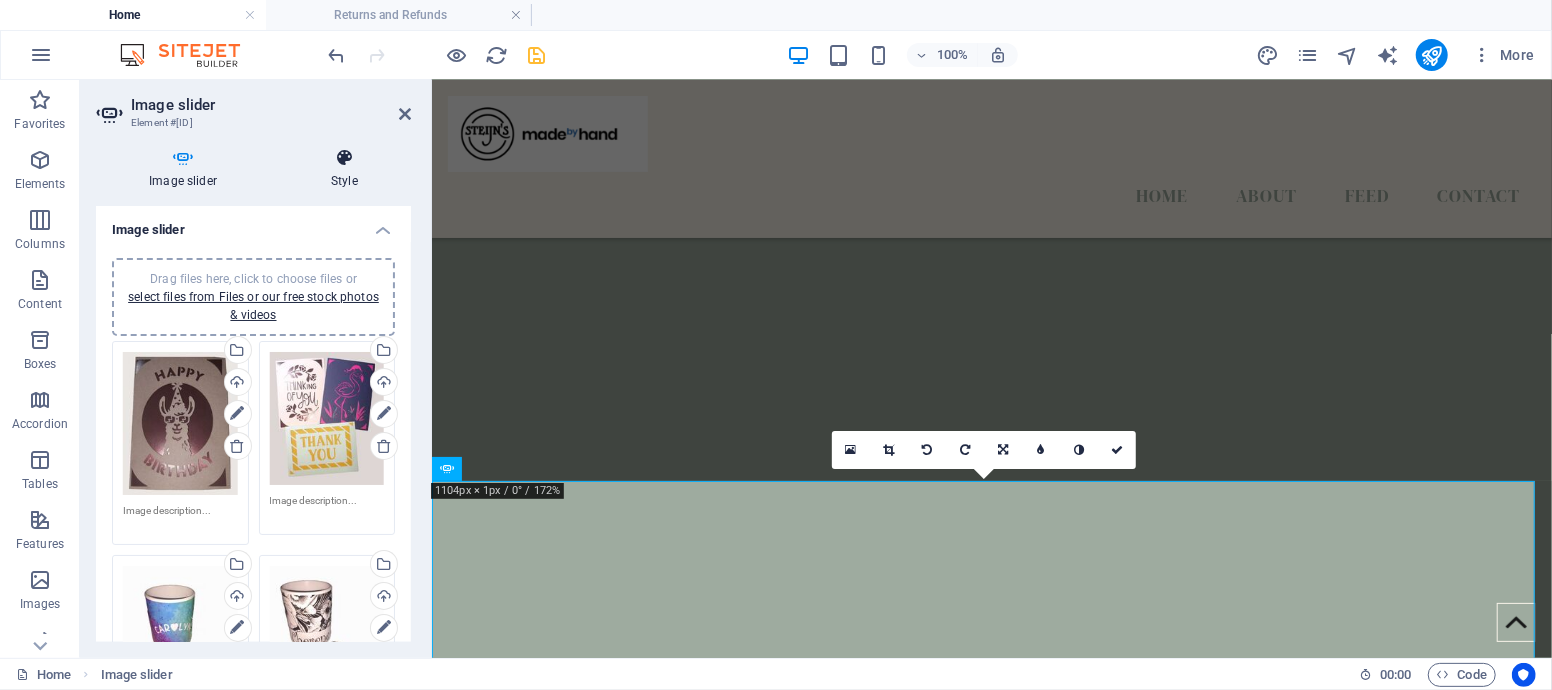 click on "Style" at bounding box center (344, 169) 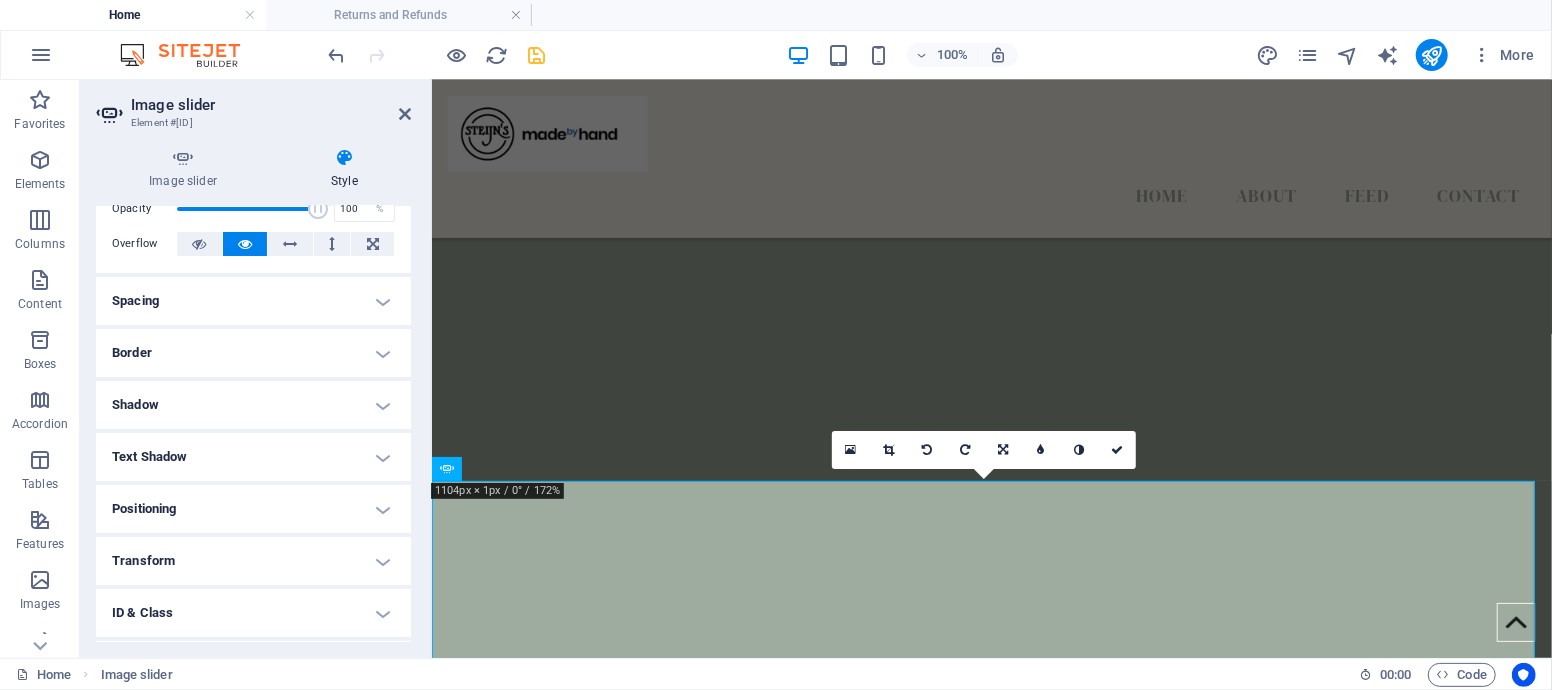 scroll, scrollTop: 193, scrollLeft: 0, axis: vertical 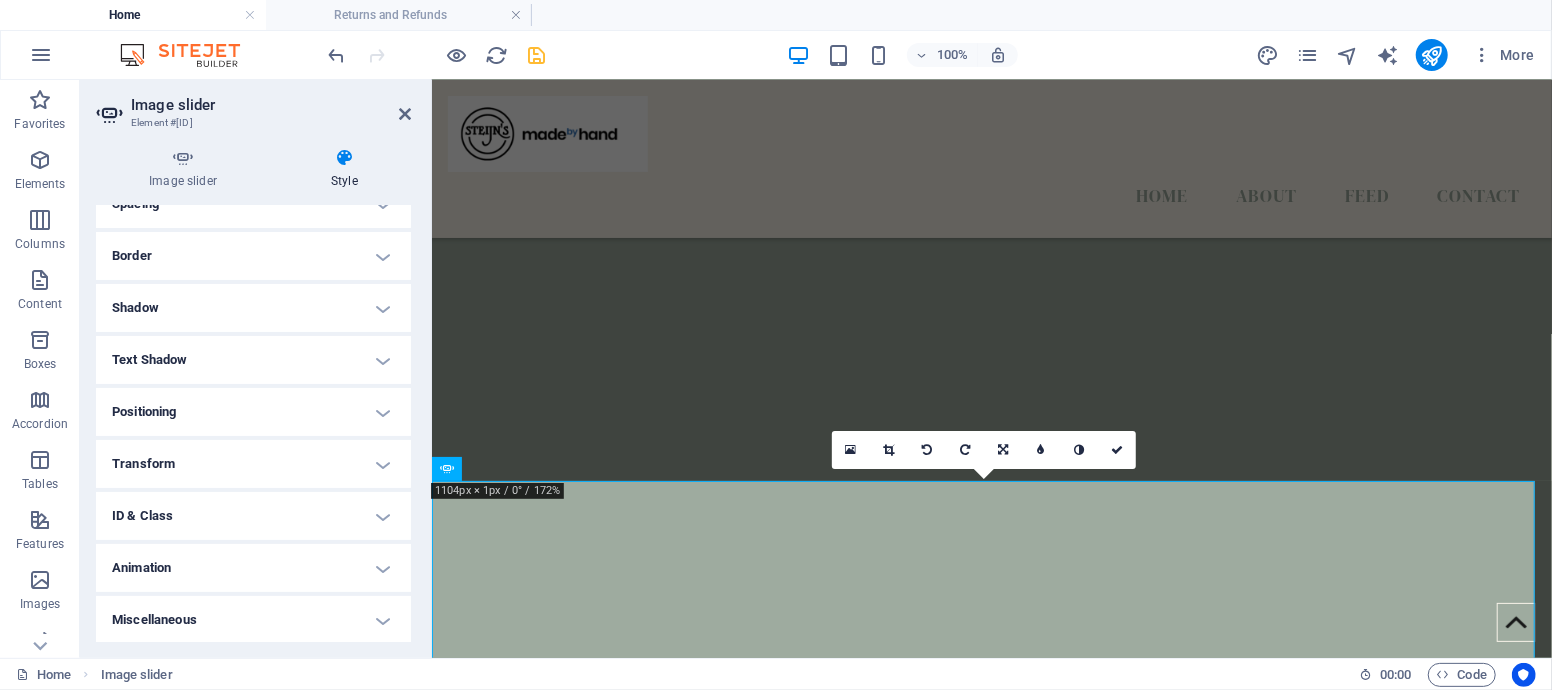 click on "Transform" at bounding box center [253, 464] 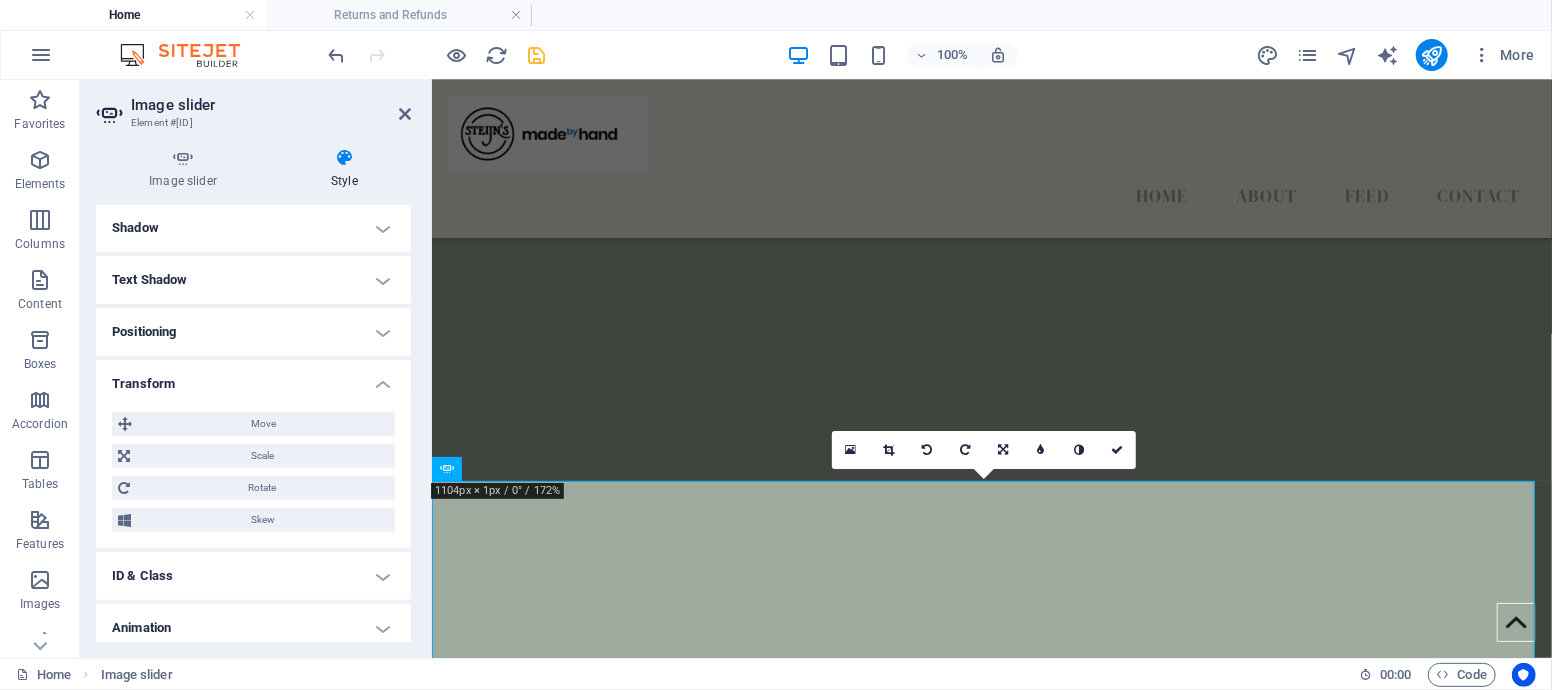scroll, scrollTop: 305, scrollLeft: 0, axis: vertical 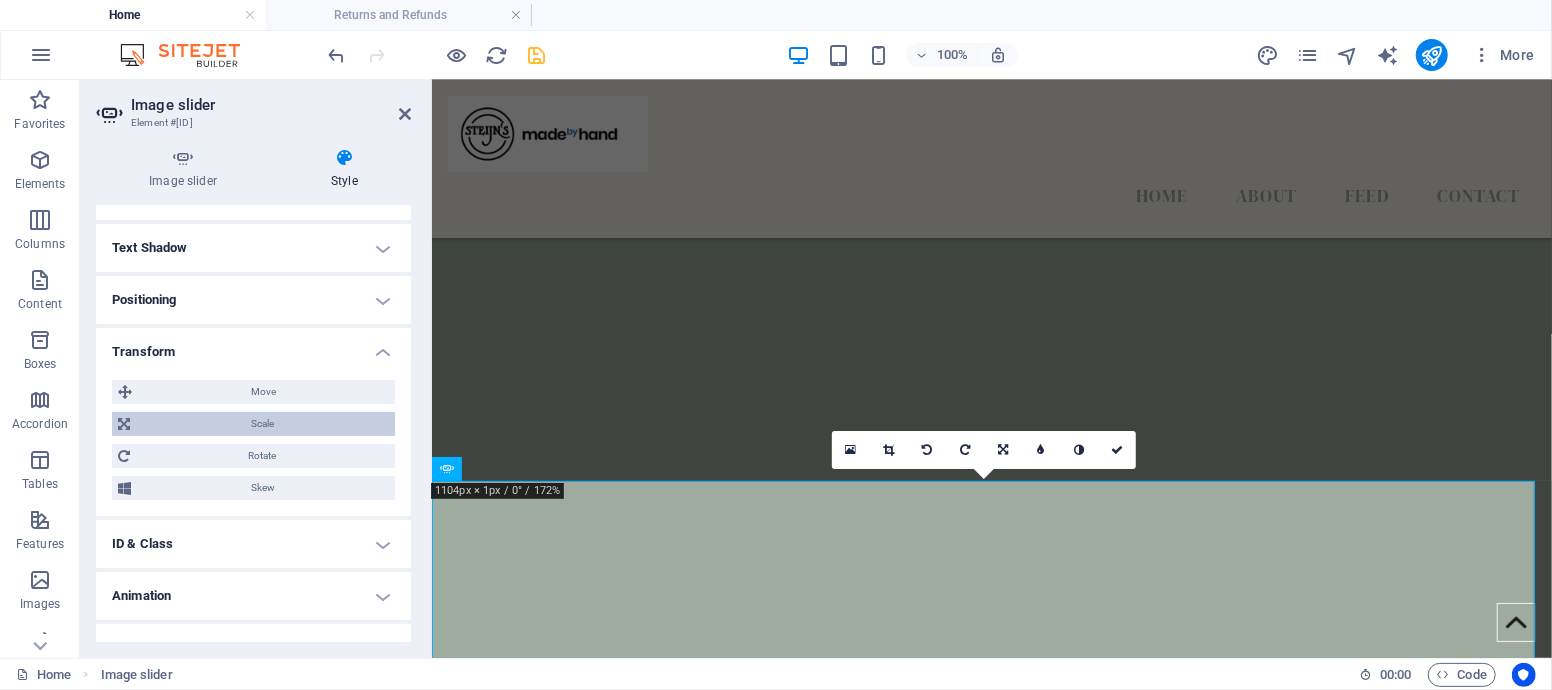 click on "Scale" at bounding box center [262, 424] 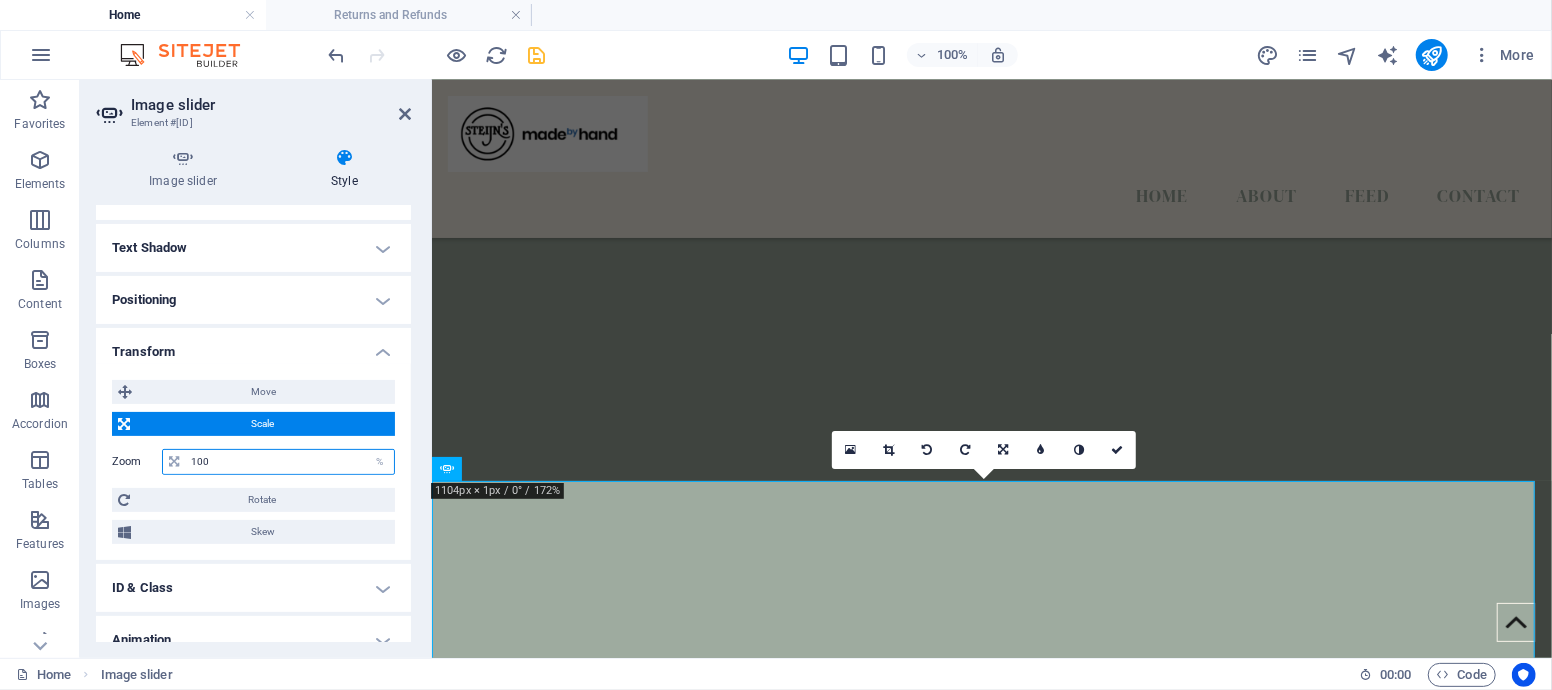 drag, startPoint x: 149, startPoint y: 461, endPoint x: 137, endPoint y: 465, distance: 12.649111 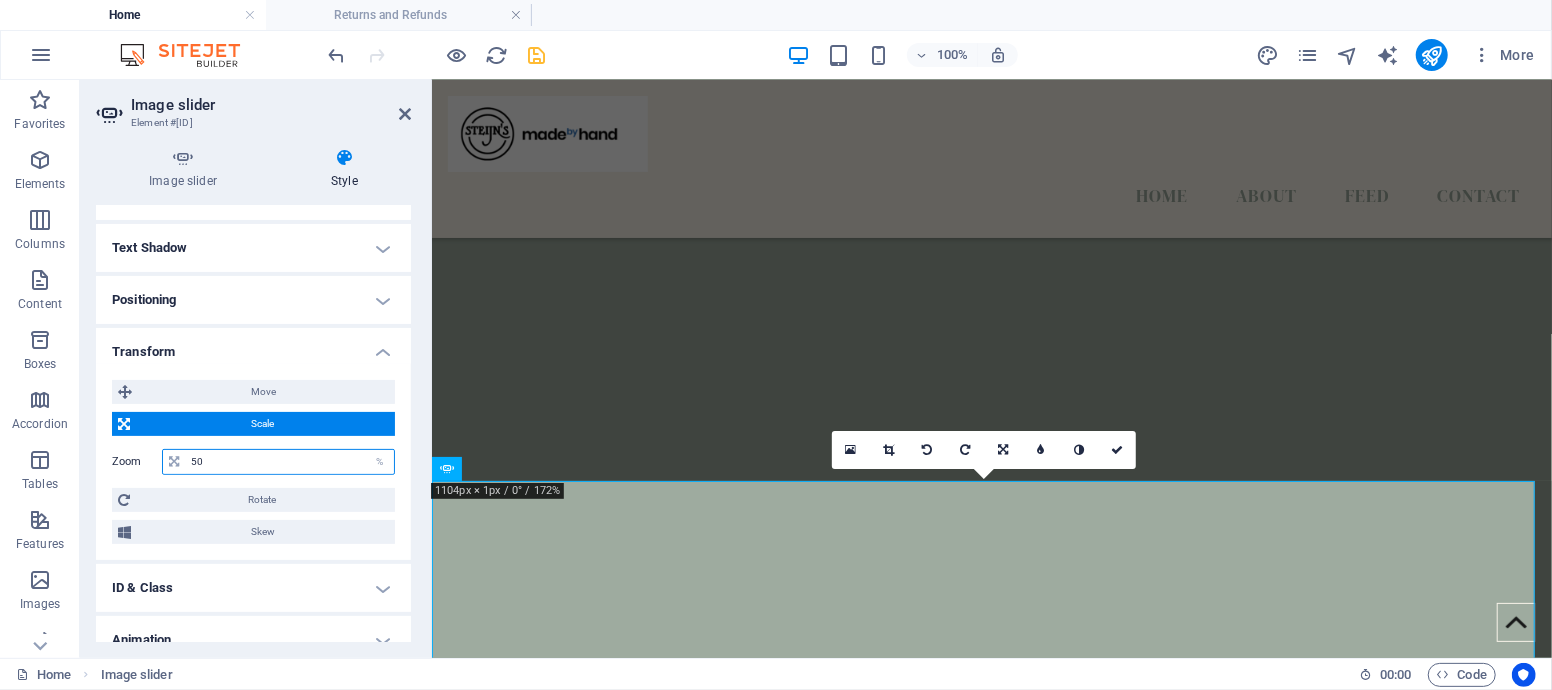 type on "50" 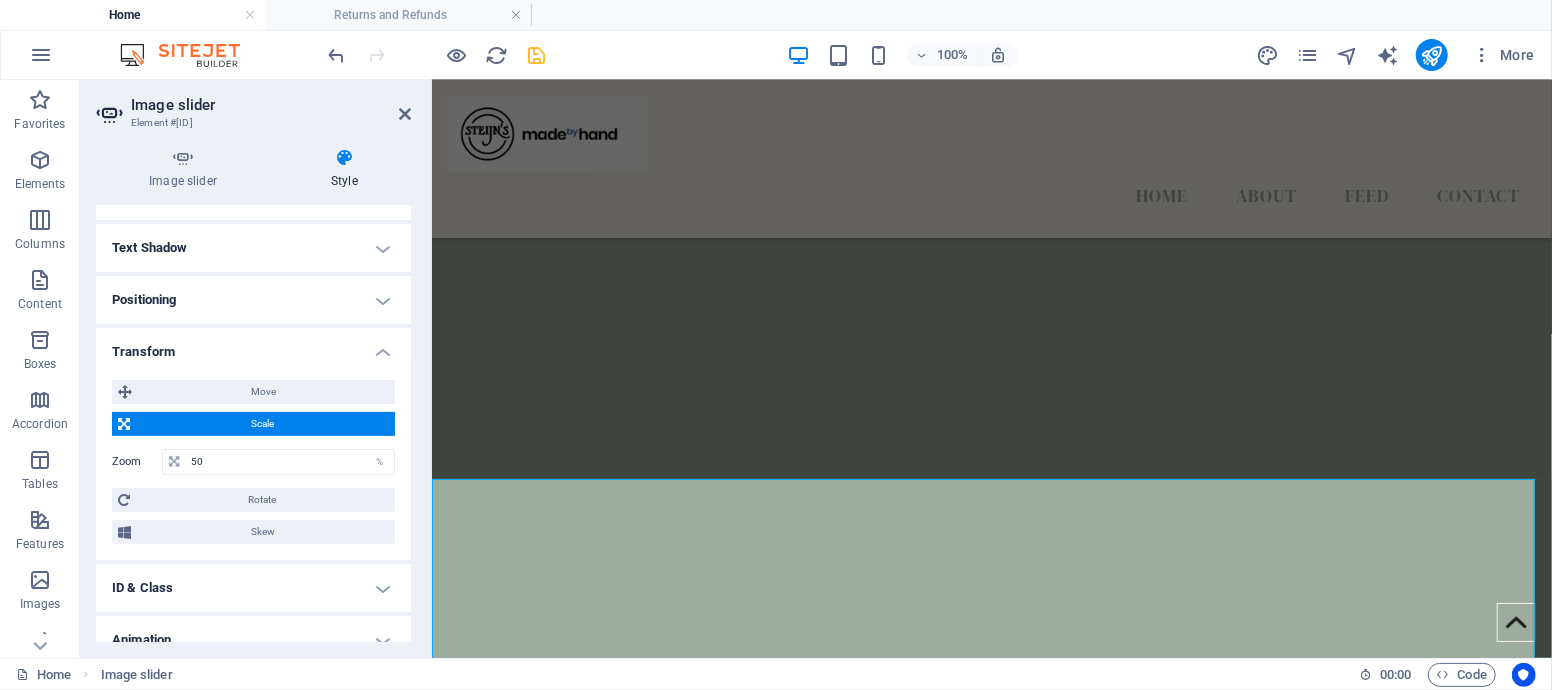 type 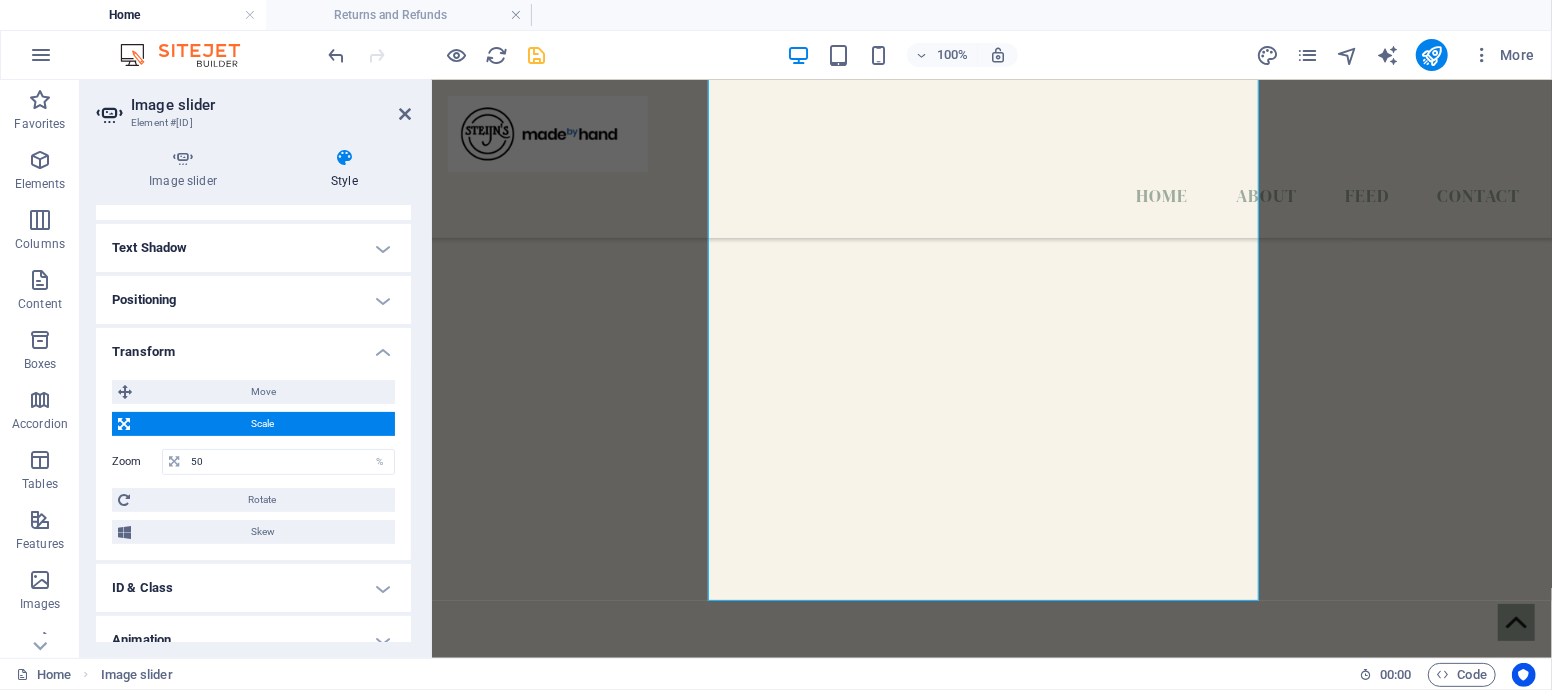 scroll, scrollTop: 2118, scrollLeft: 0, axis: vertical 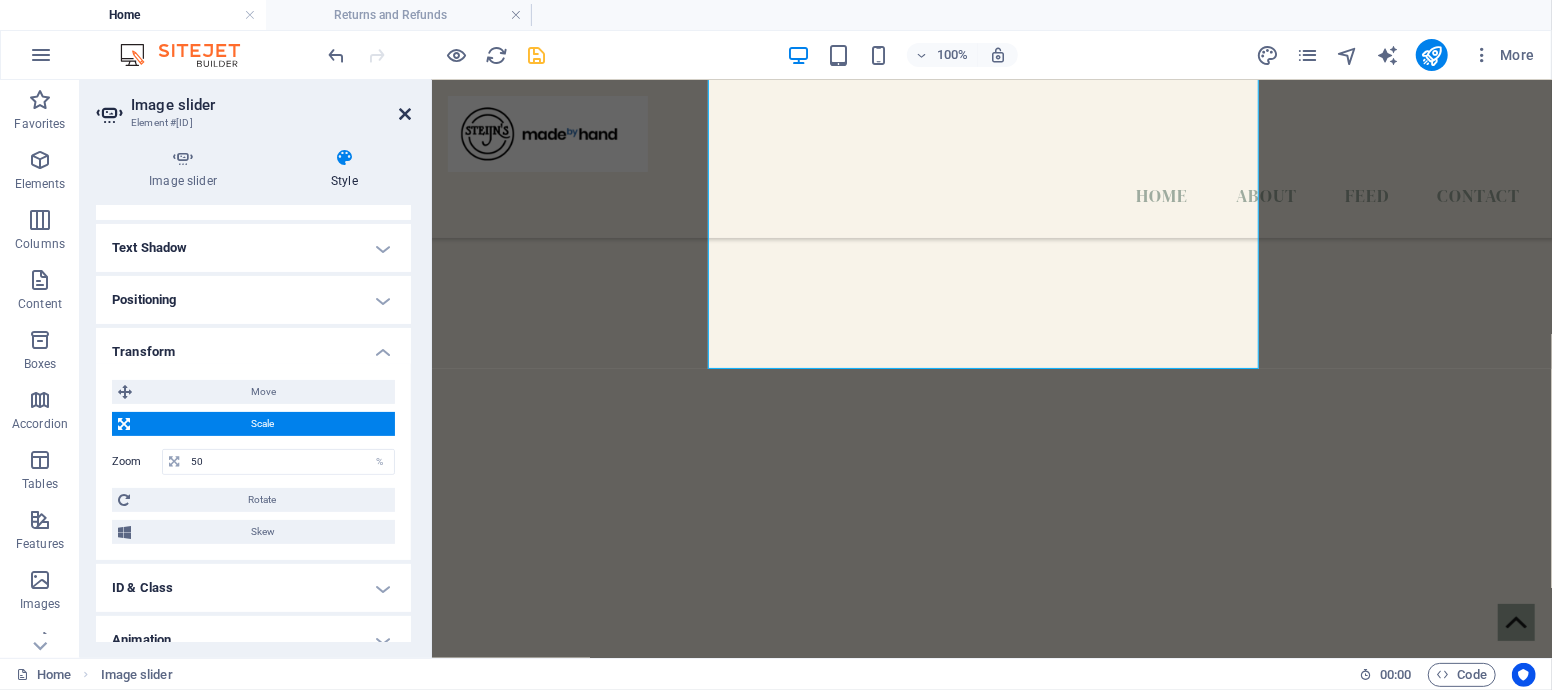 drag, startPoint x: 402, startPoint y: 111, endPoint x: 322, endPoint y: 32, distance: 112.432205 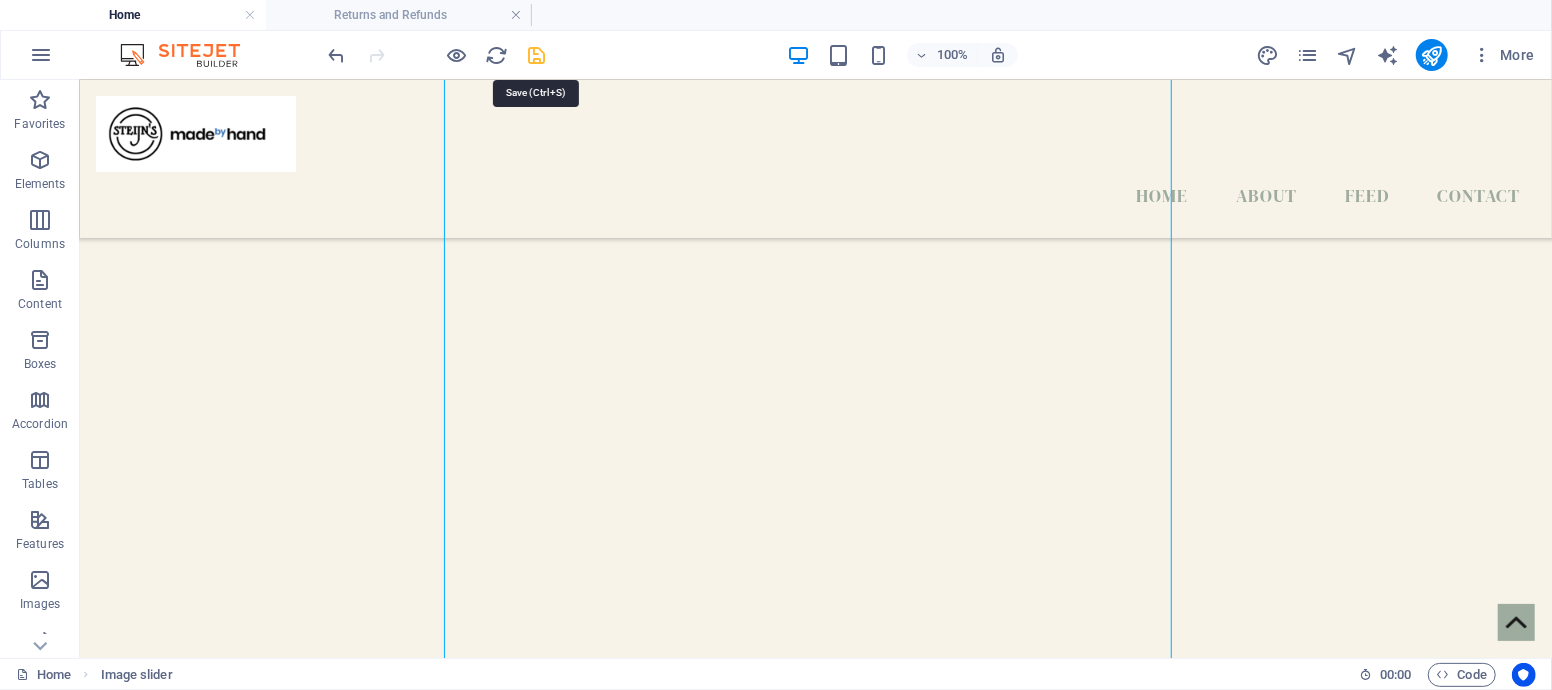 click at bounding box center [537, 55] 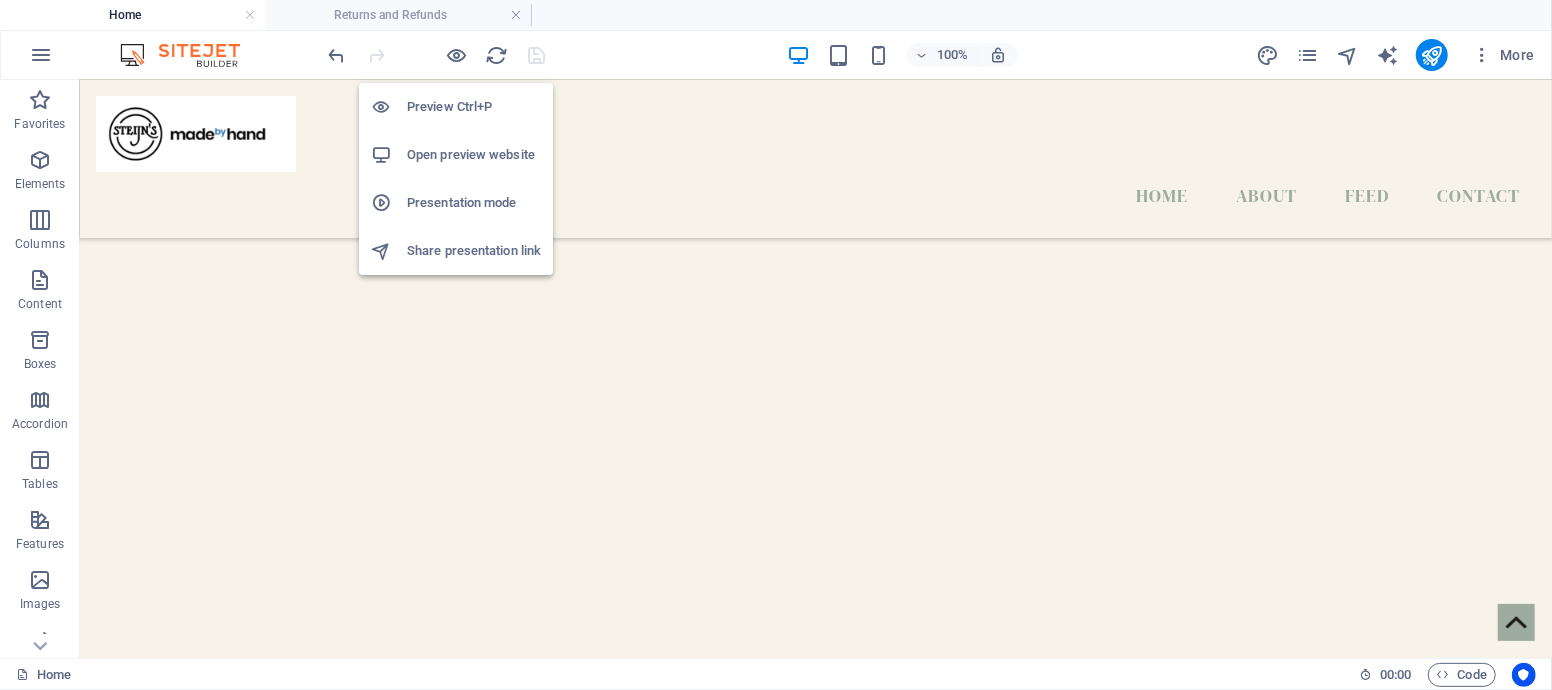 click on "Open preview website" at bounding box center [474, 155] 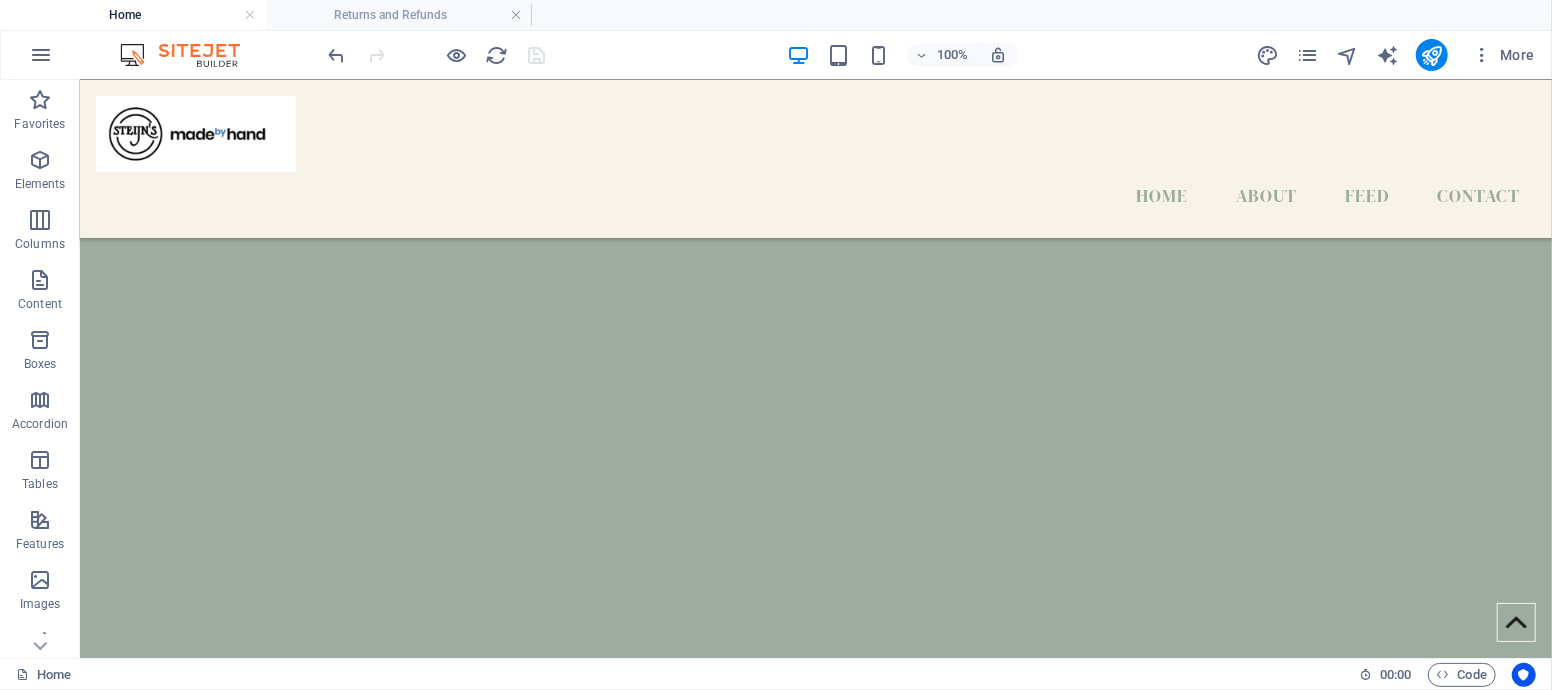 scroll, scrollTop: 1119, scrollLeft: 0, axis: vertical 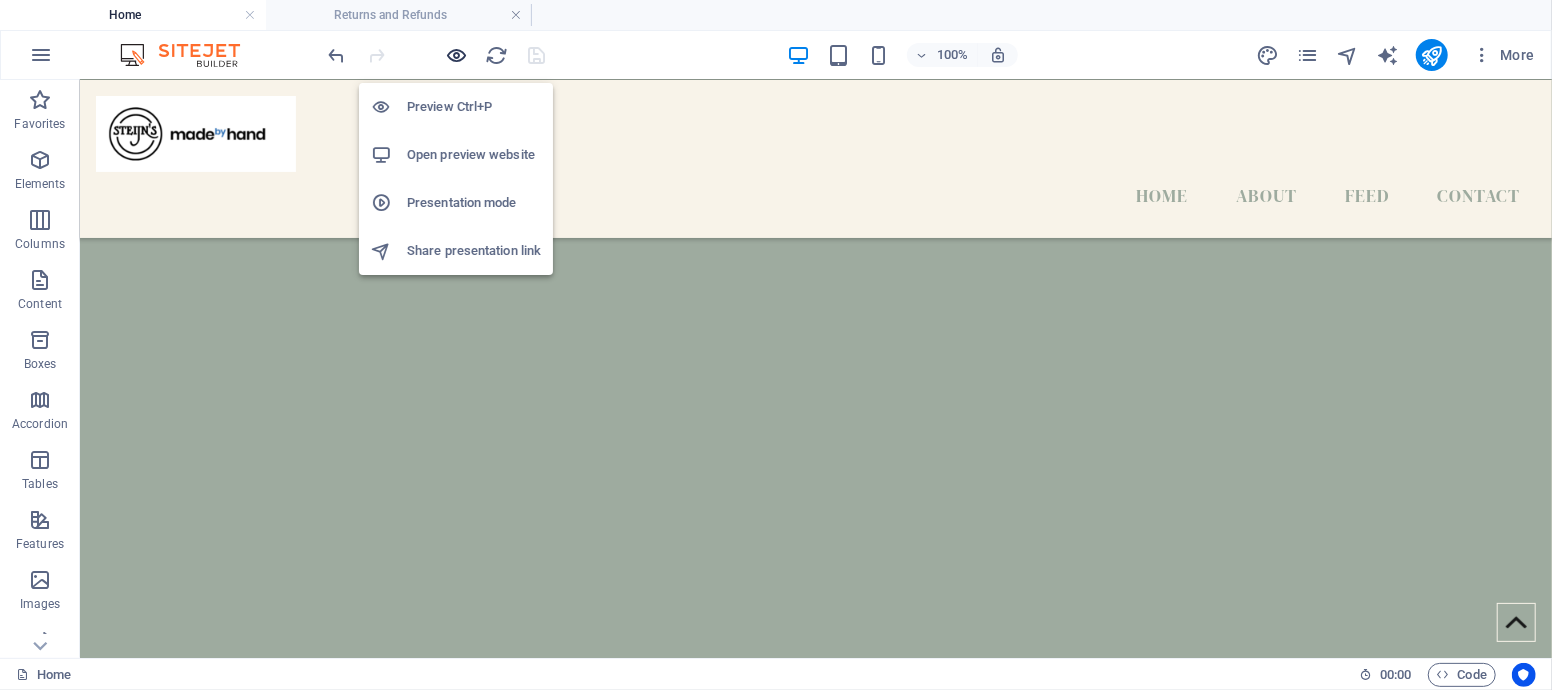 click at bounding box center (457, 55) 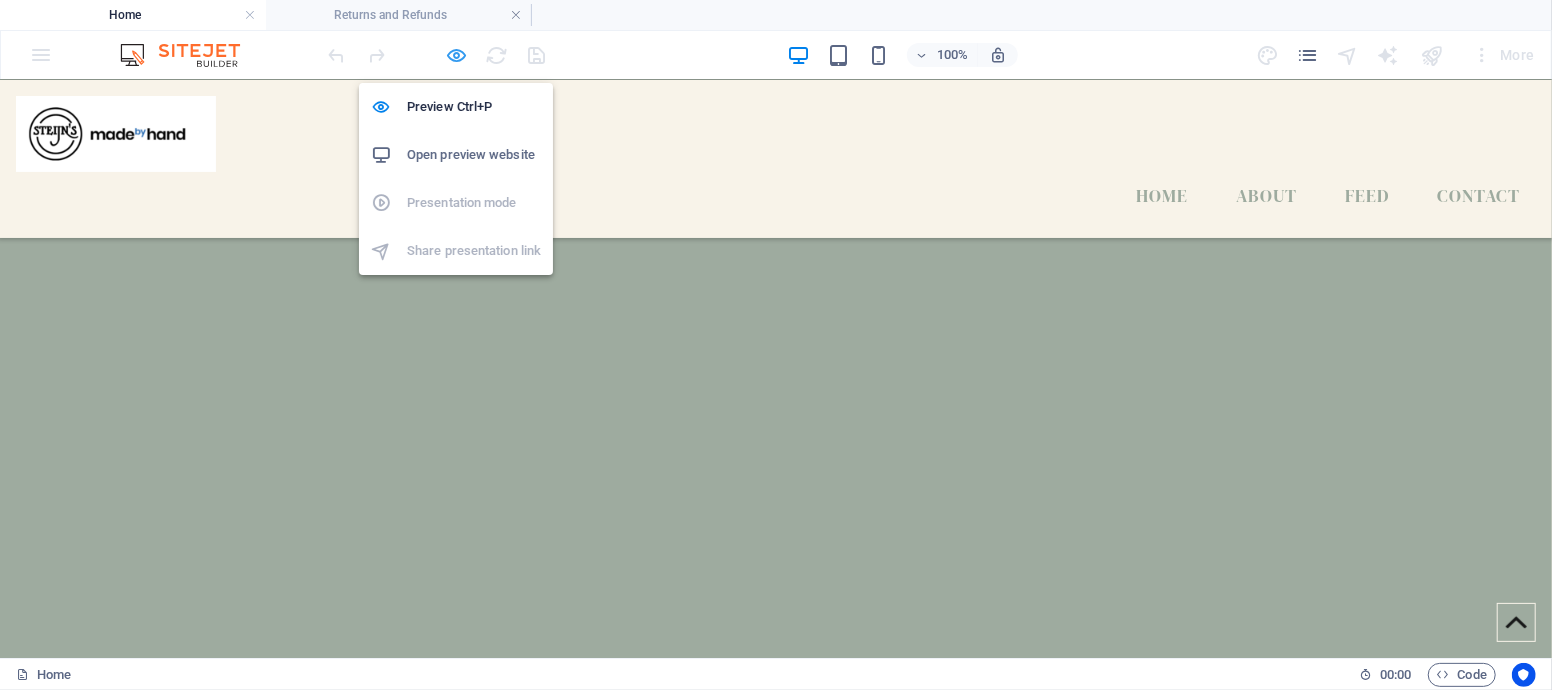 click at bounding box center (457, 55) 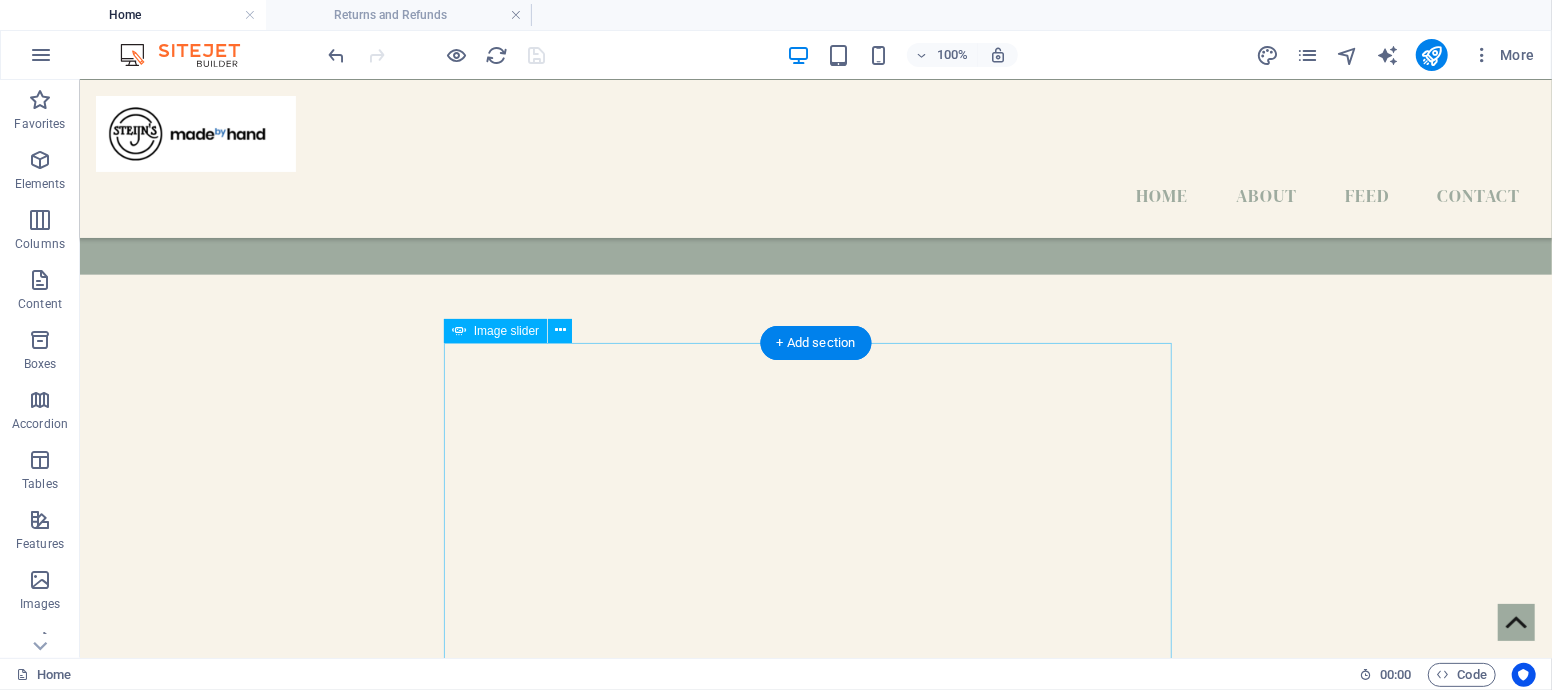 scroll, scrollTop: 1566, scrollLeft: 0, axis: vertical 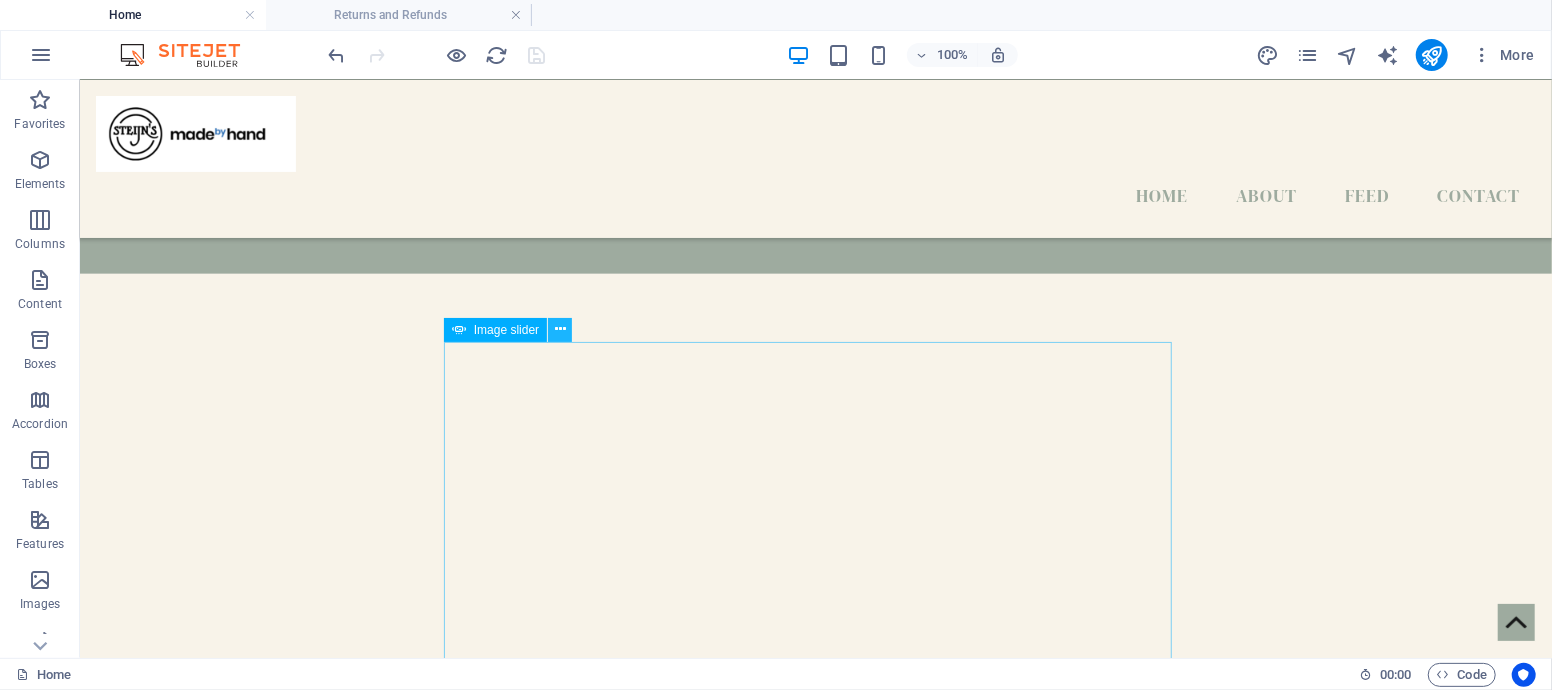 click at bounding box center [560, 329] 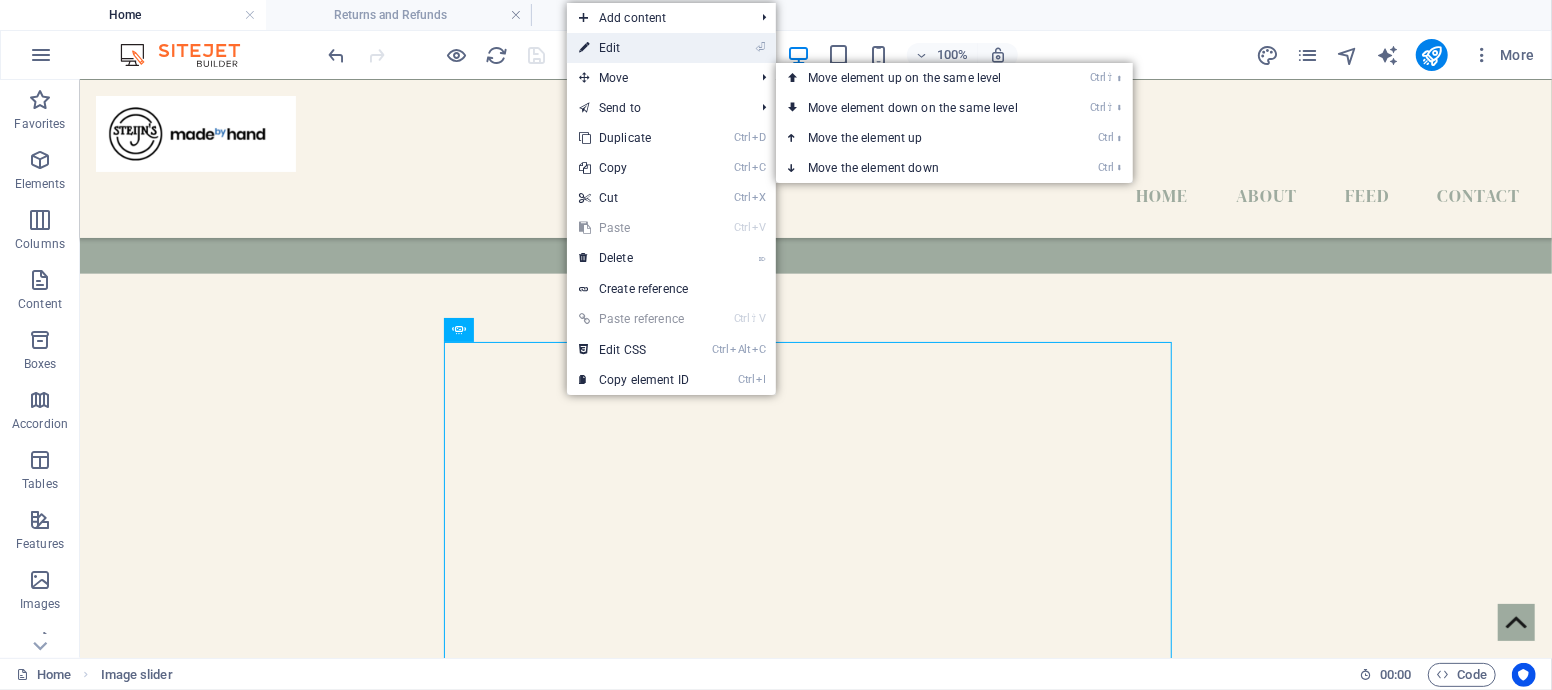 click on "⏎  Edit" at bounding box center (634, 48) 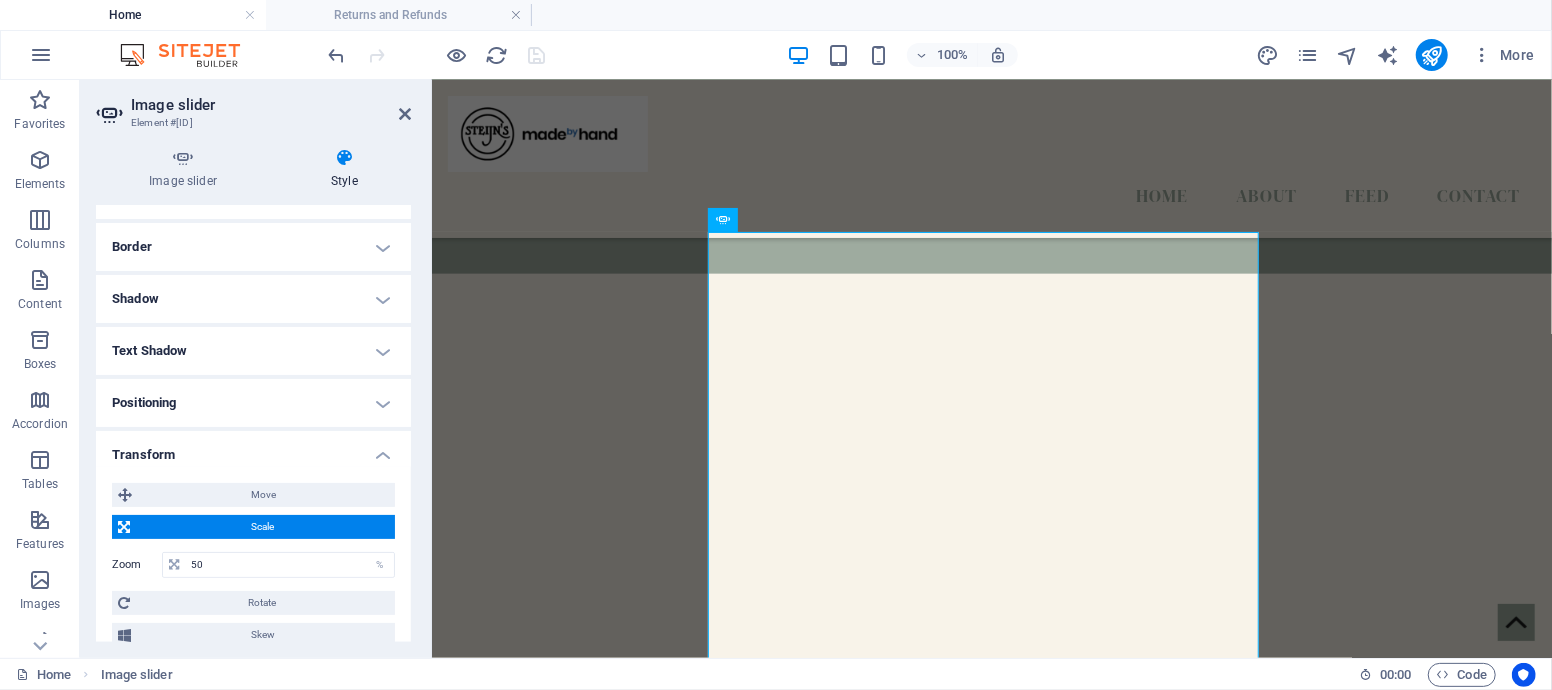 scroll, scrollTop: 333, scrollLeft: 0, axis: vertical 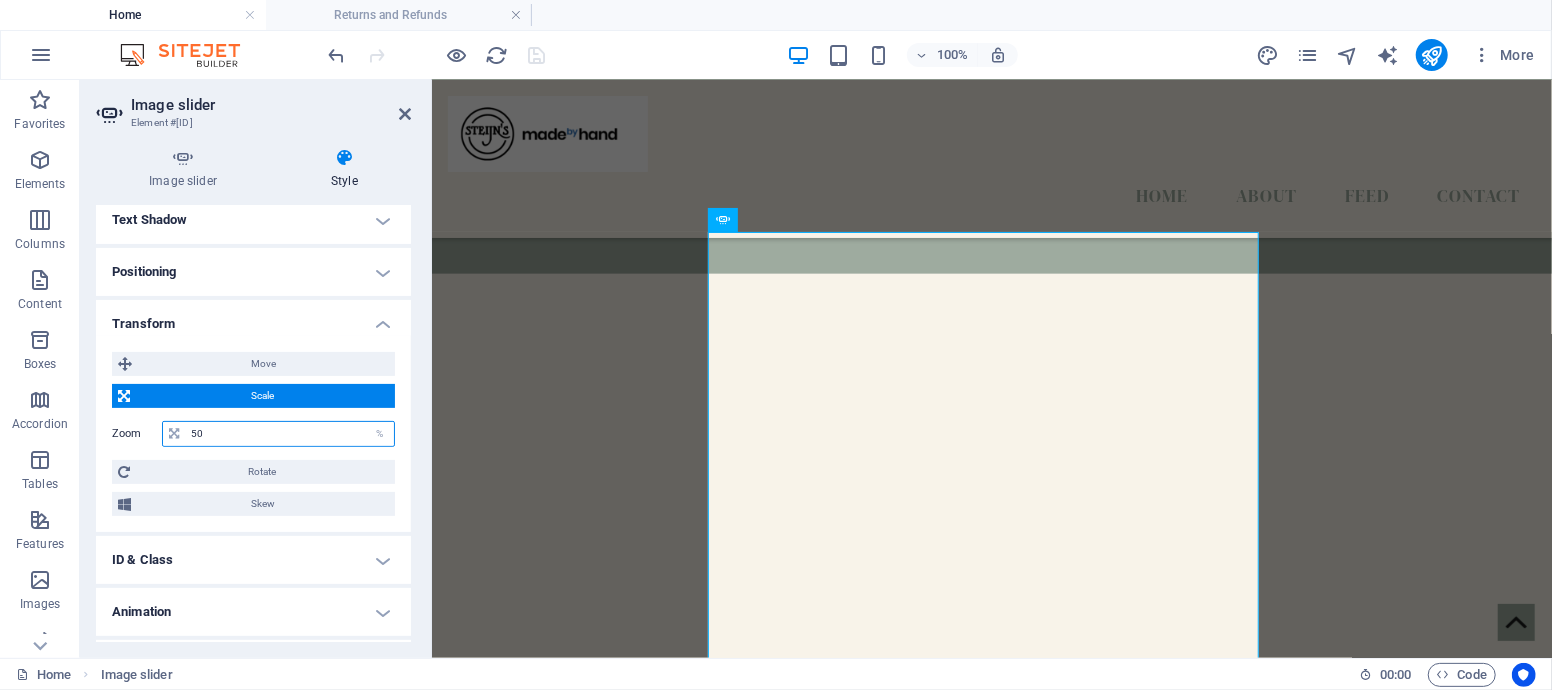 drag, startPoint x: 227, startPoint y: 432, endPoint x: 154, endPoint y: 427, distance: 73.171036 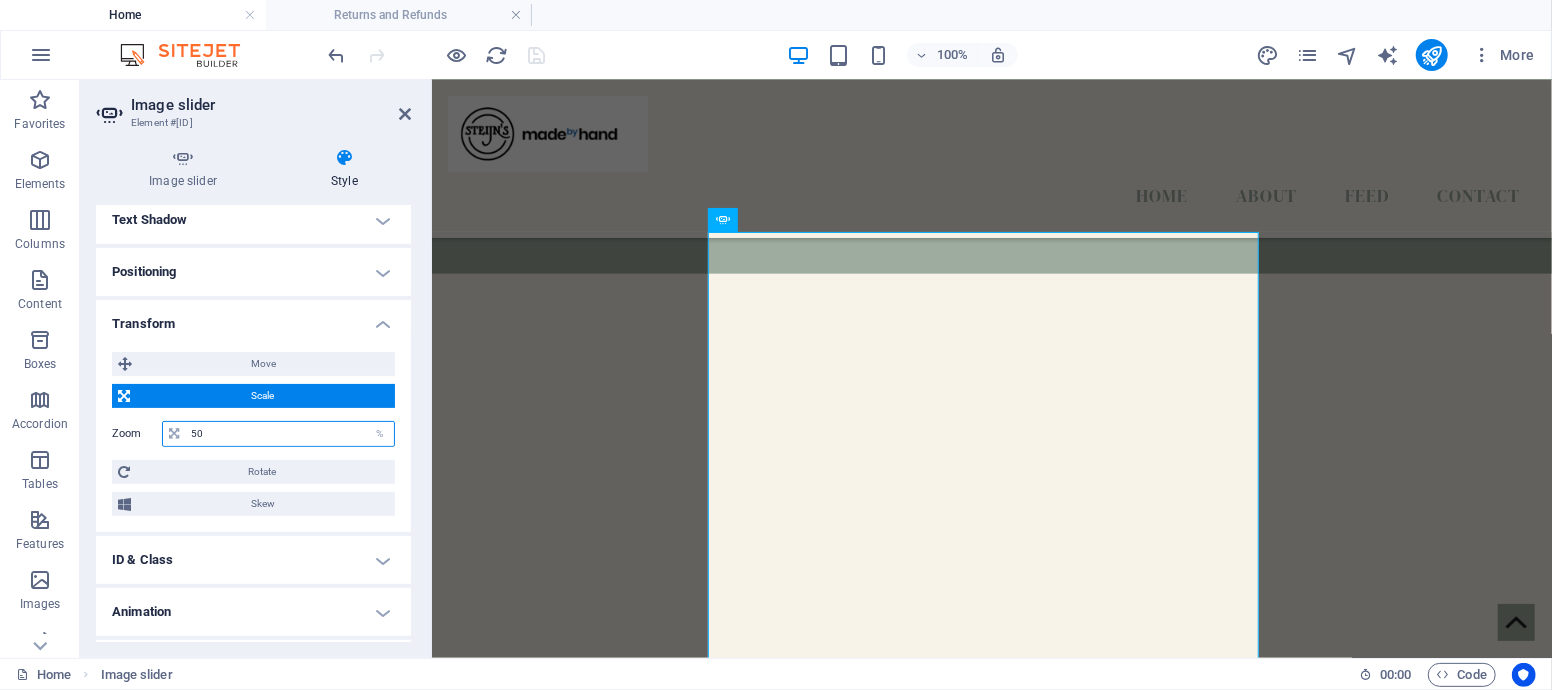 click on "Zoom 50 %" at bounding box center [253, 434] 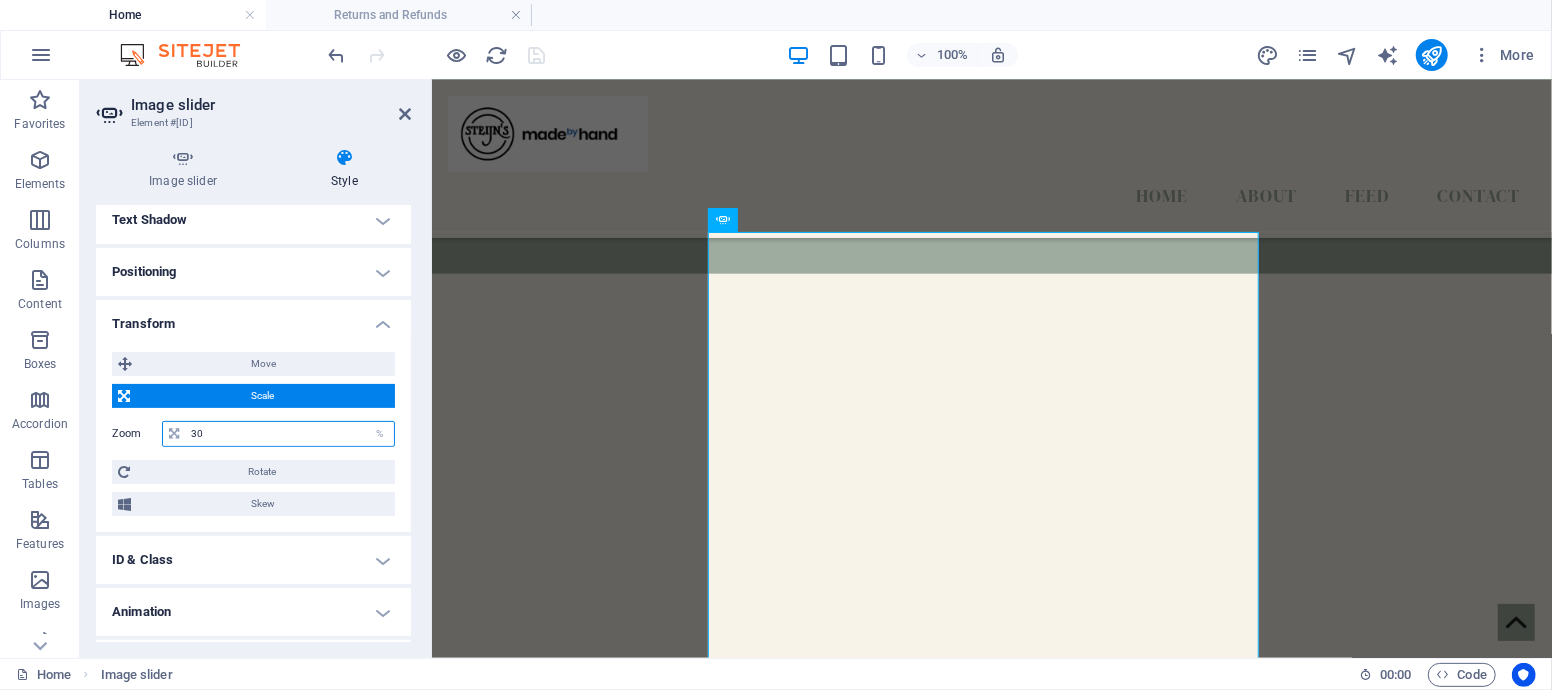 type on "30" 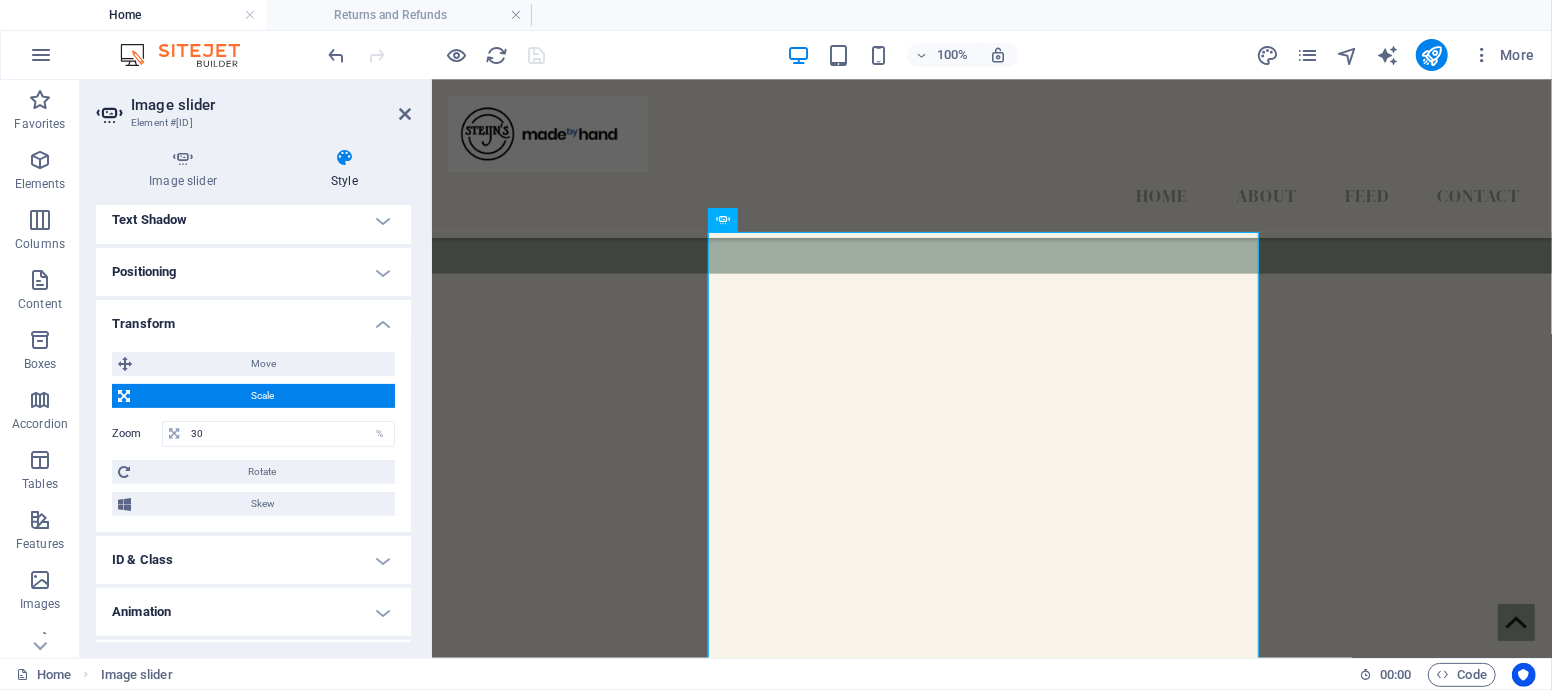 type 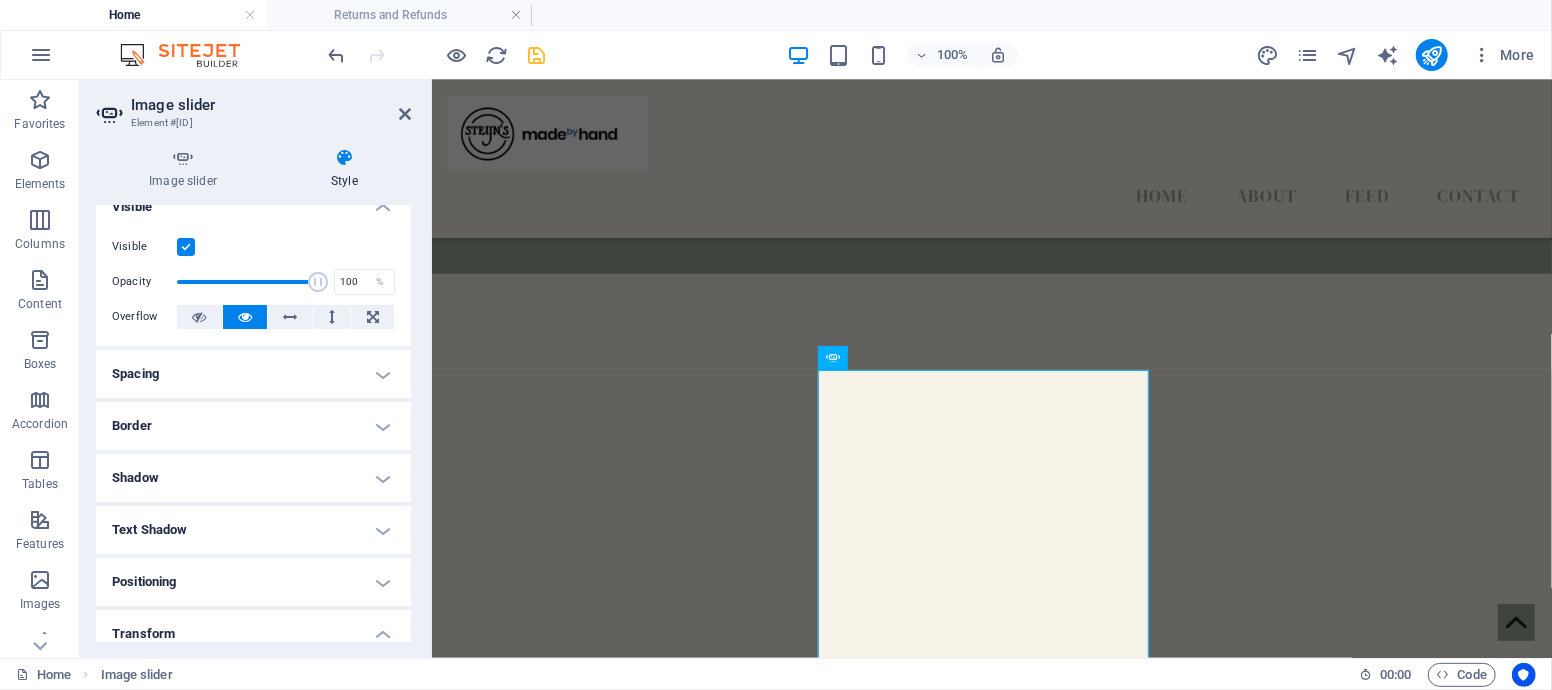scroll, scrollTop: 0, scrollLeft: 0, axis: both 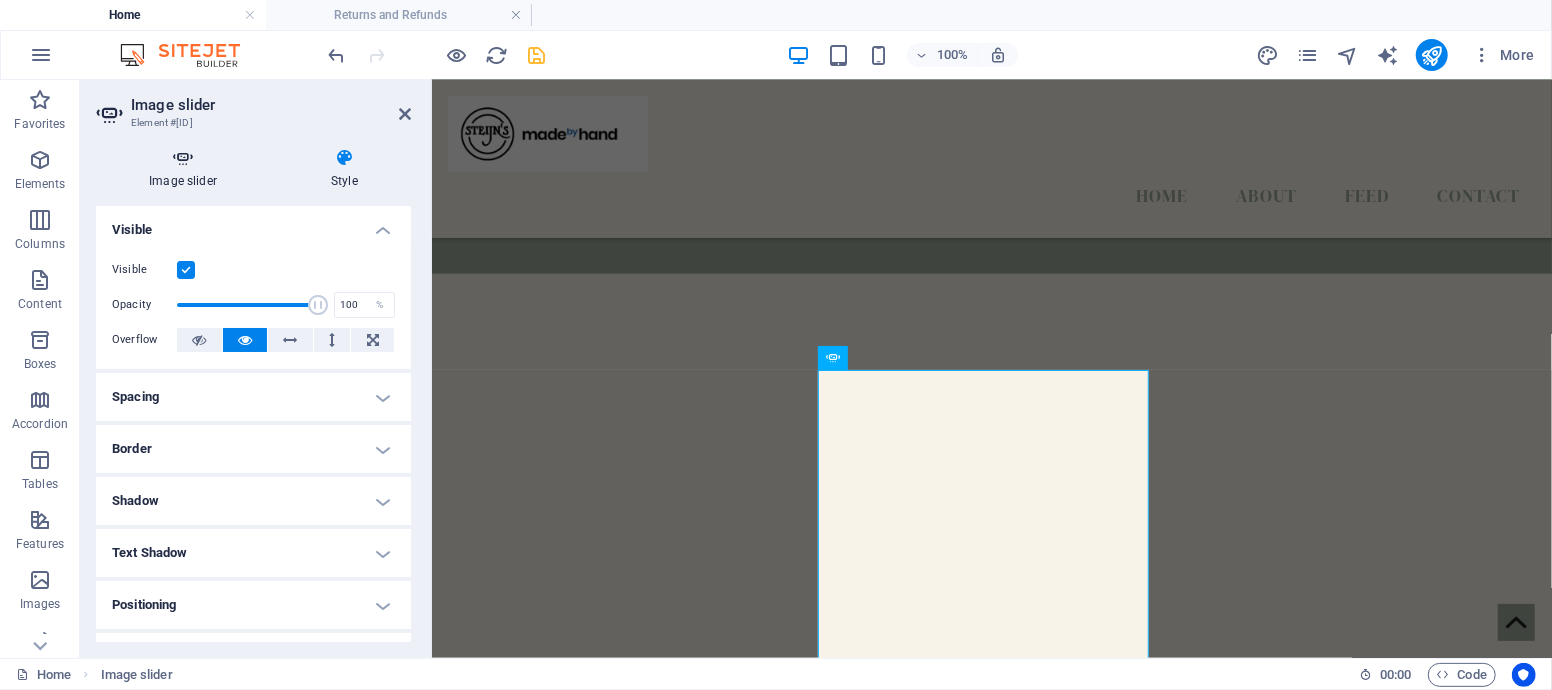 click on "Image slider" at bounding box center [187, 169] 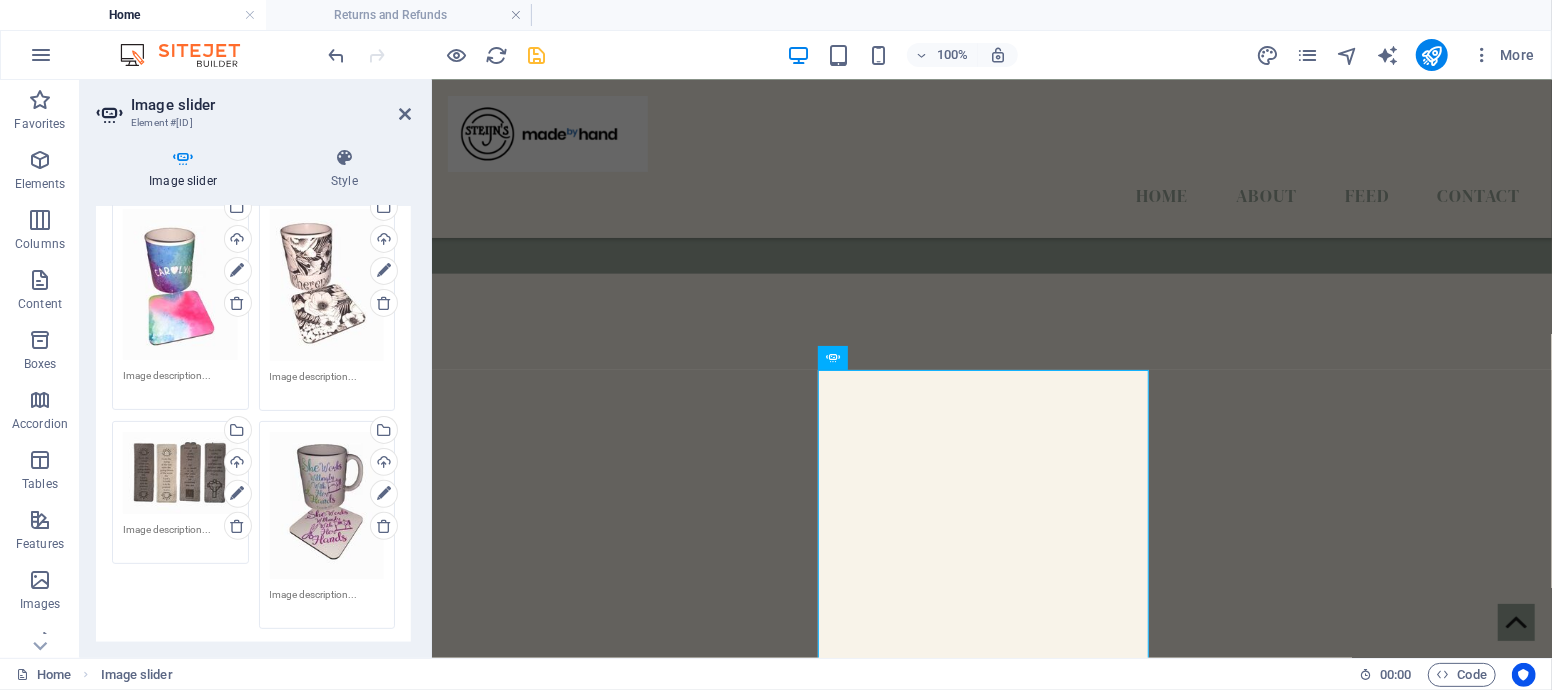 scroll, scrollTop: 444, scrollLeft: 0, axis: vertical 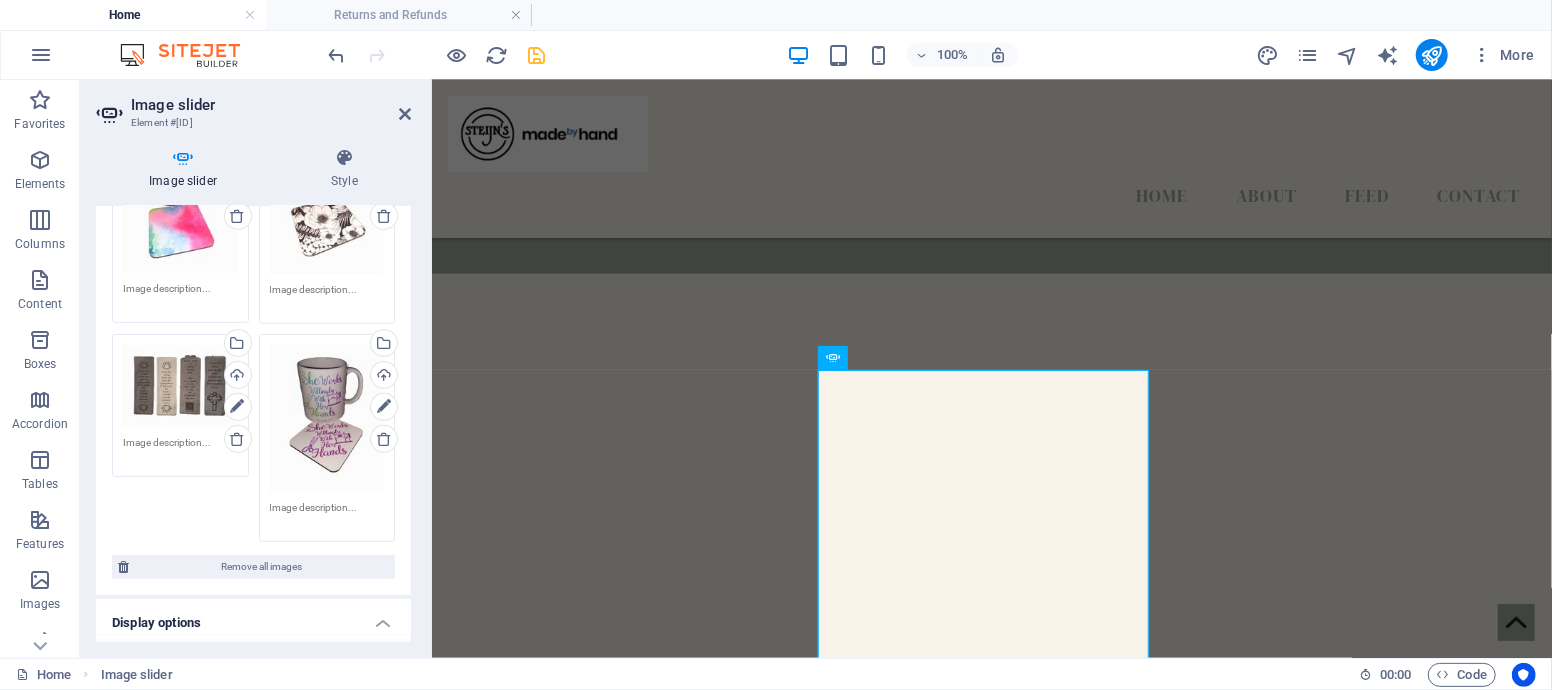 click on "Display options" at bounding box center (253, 617) 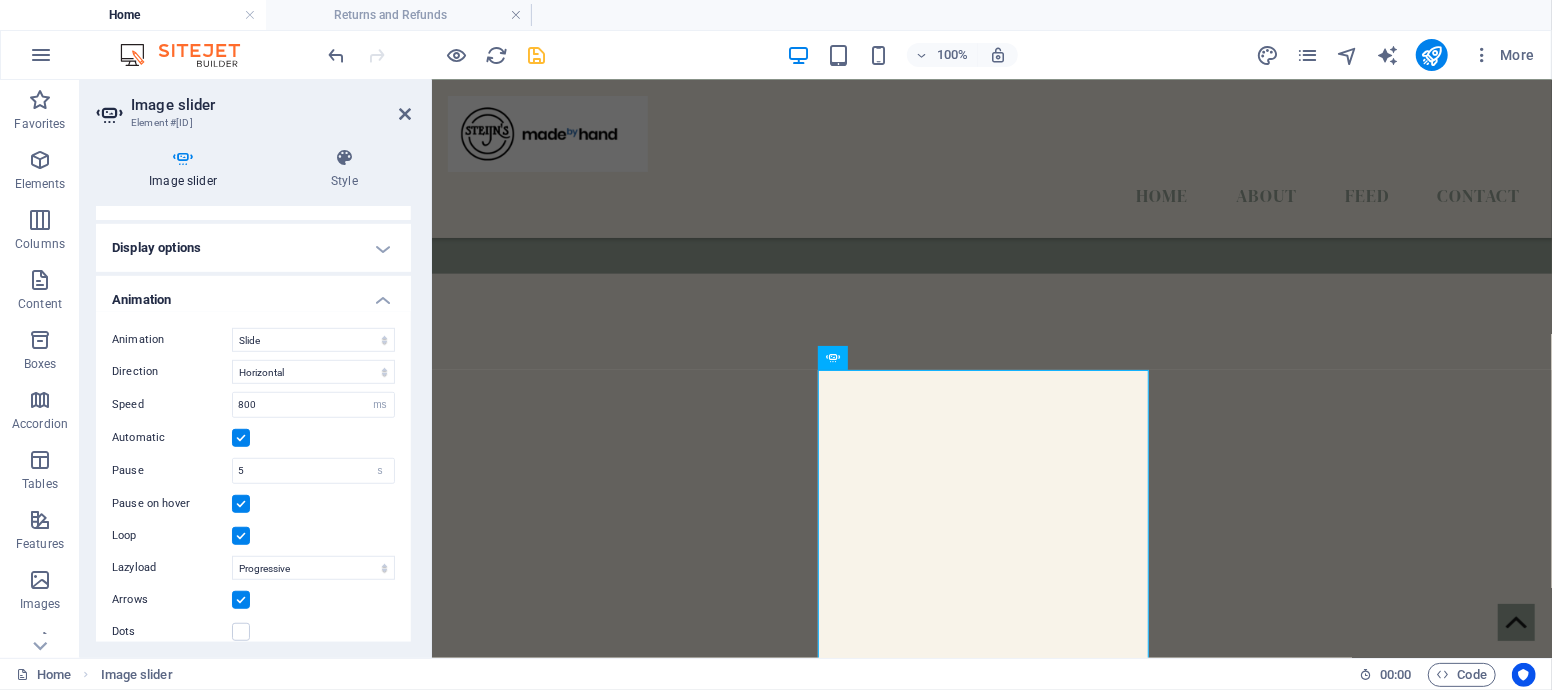 scroll, scrollTop: 829, scrollLeft: 0, axis: vertical 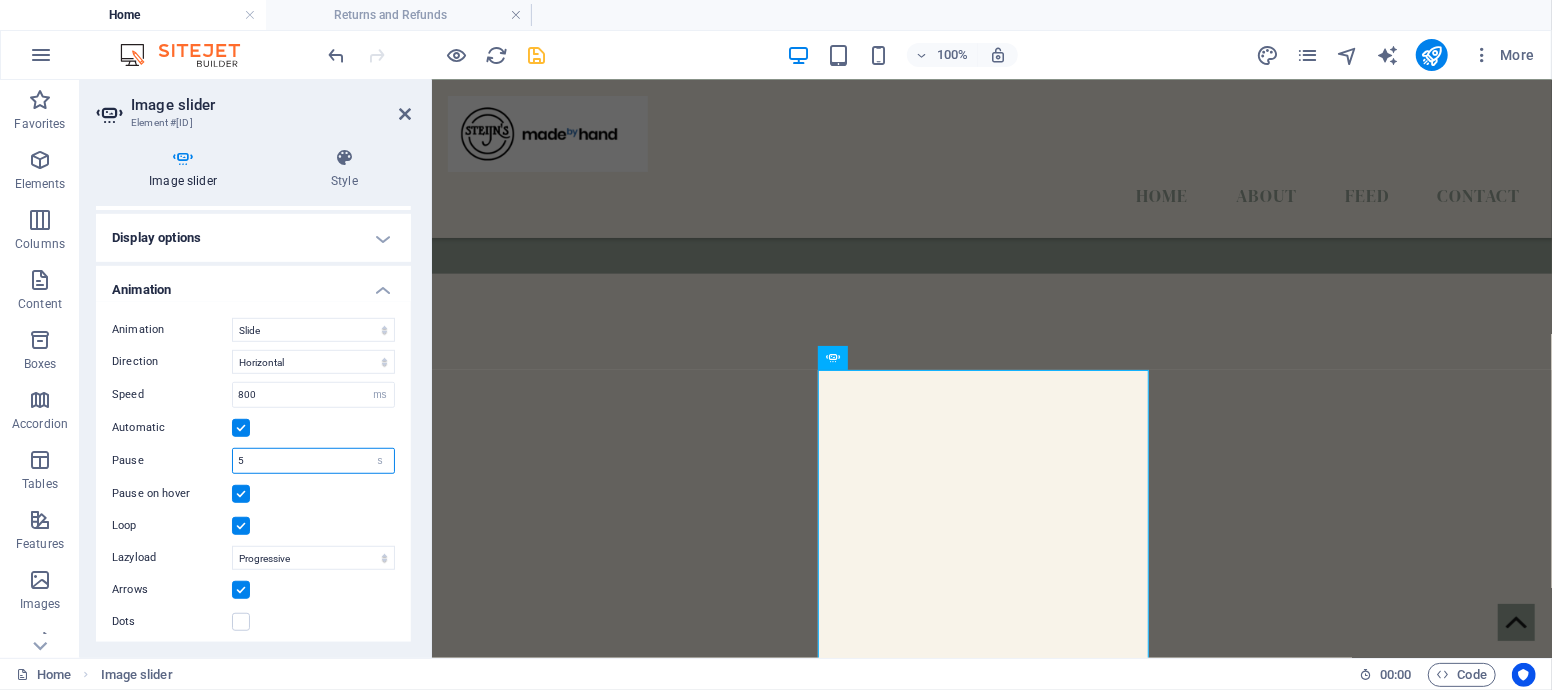 drag, startPoint x: 309, startPoint y: 457, endPoint x: 193, endPoint y: 457, distance: 116 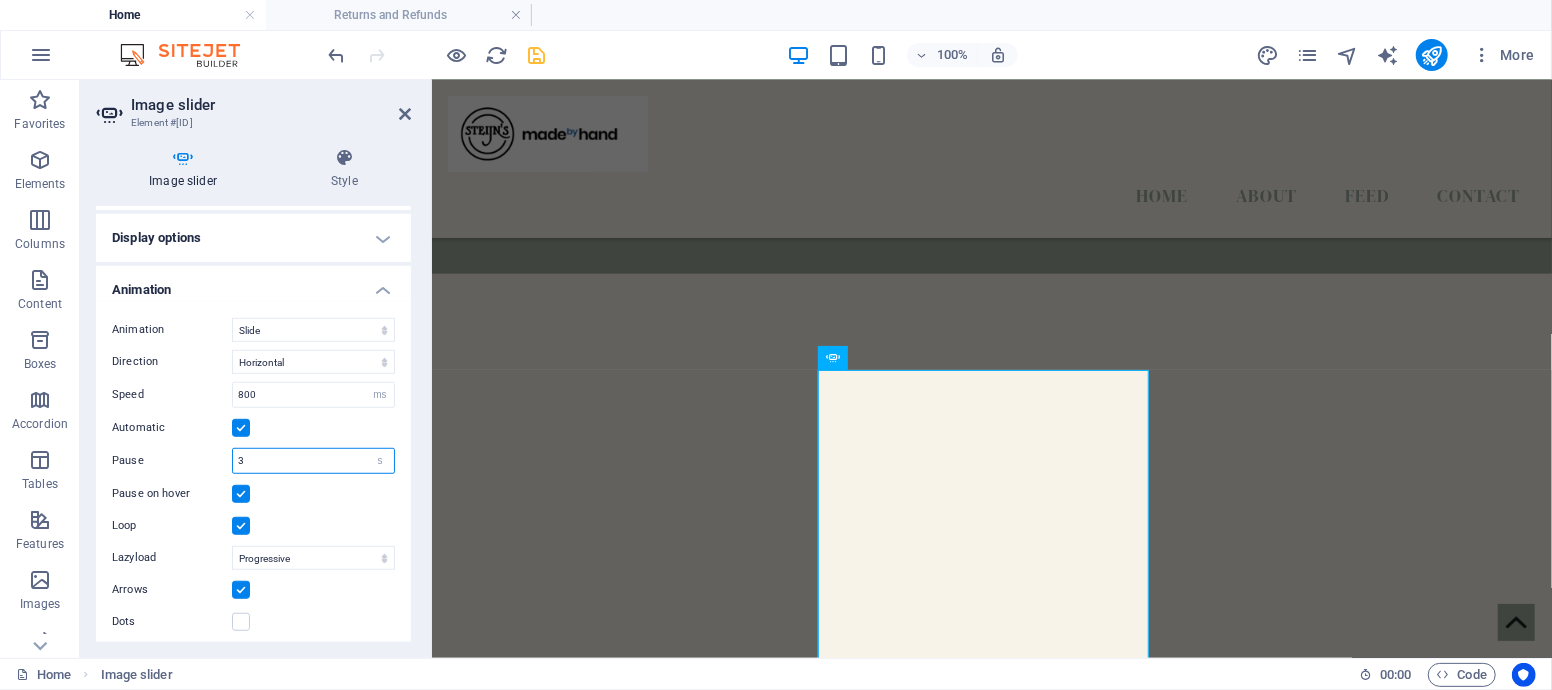 type on "3" 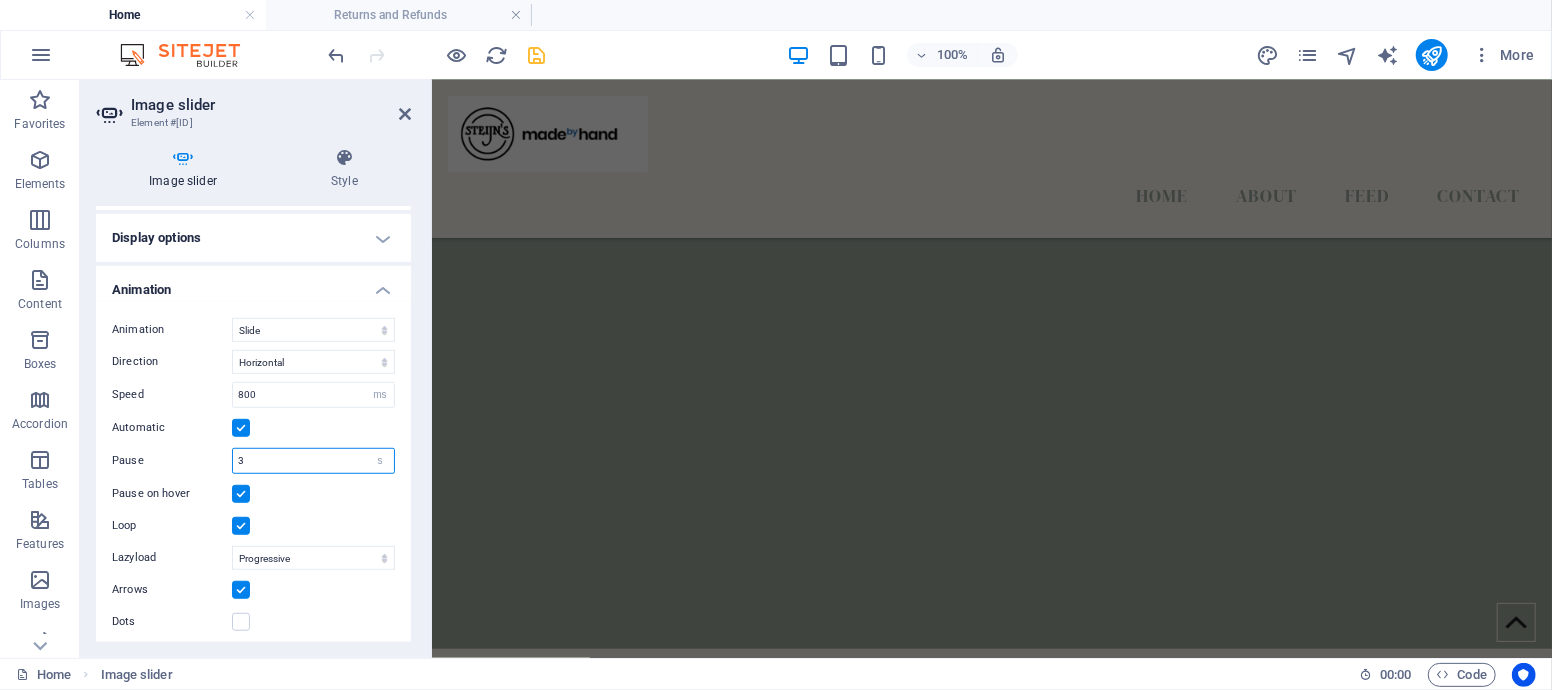 scroll, scrollTop: 2256, scrollLeft: 0, axis: vertical 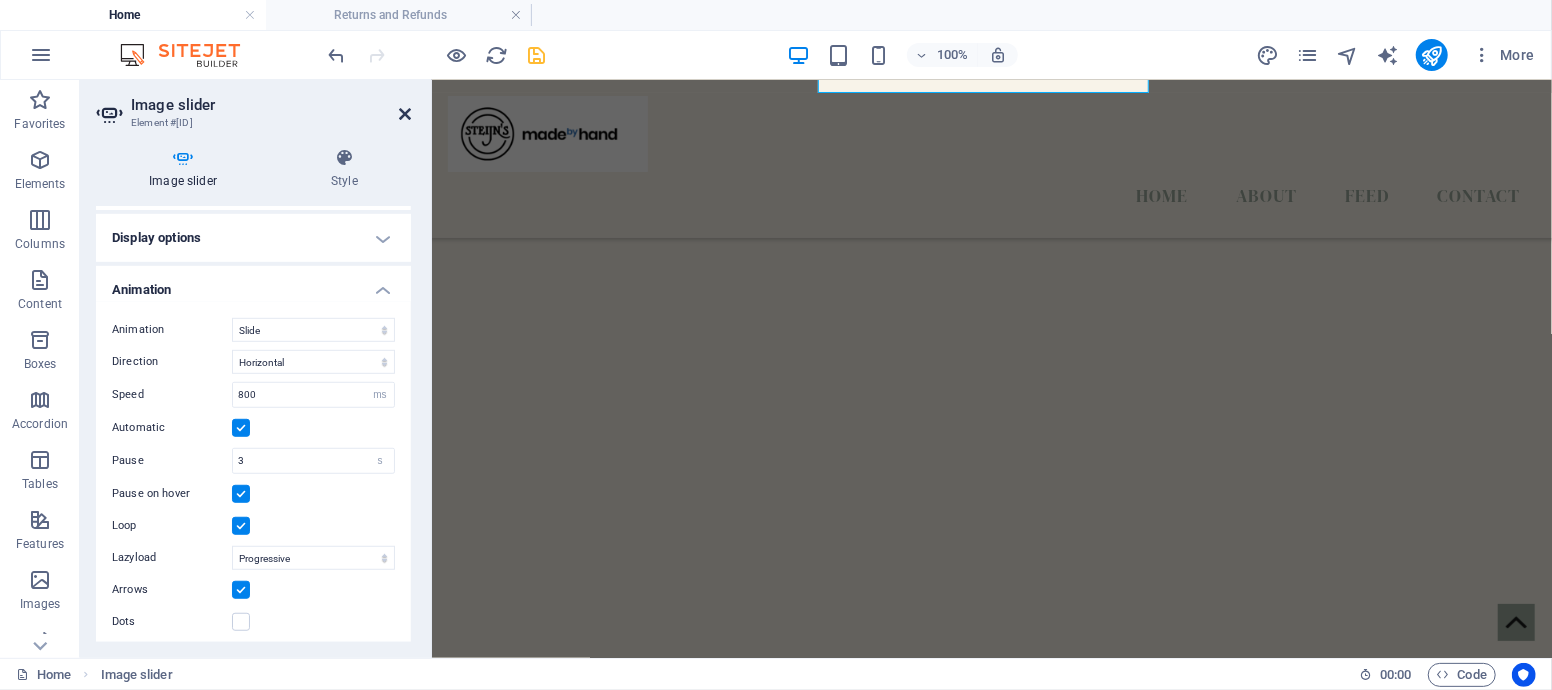 drag, startPoint x: 406, startPoint y: 109, endPoint x: 326, endPoint y: 34, distance: 109.65856 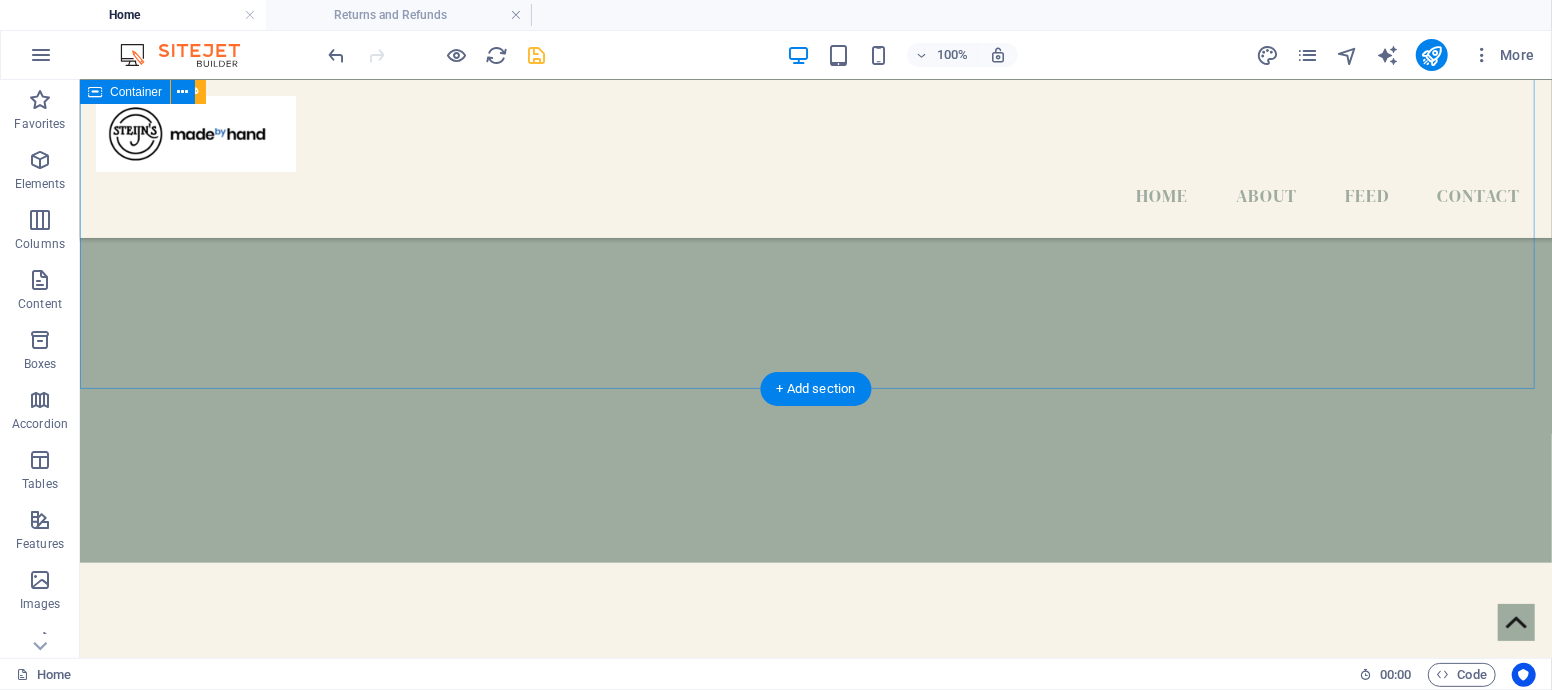 scroll, scrollTop: 1222, scrollLeft: 0, axis: vertical 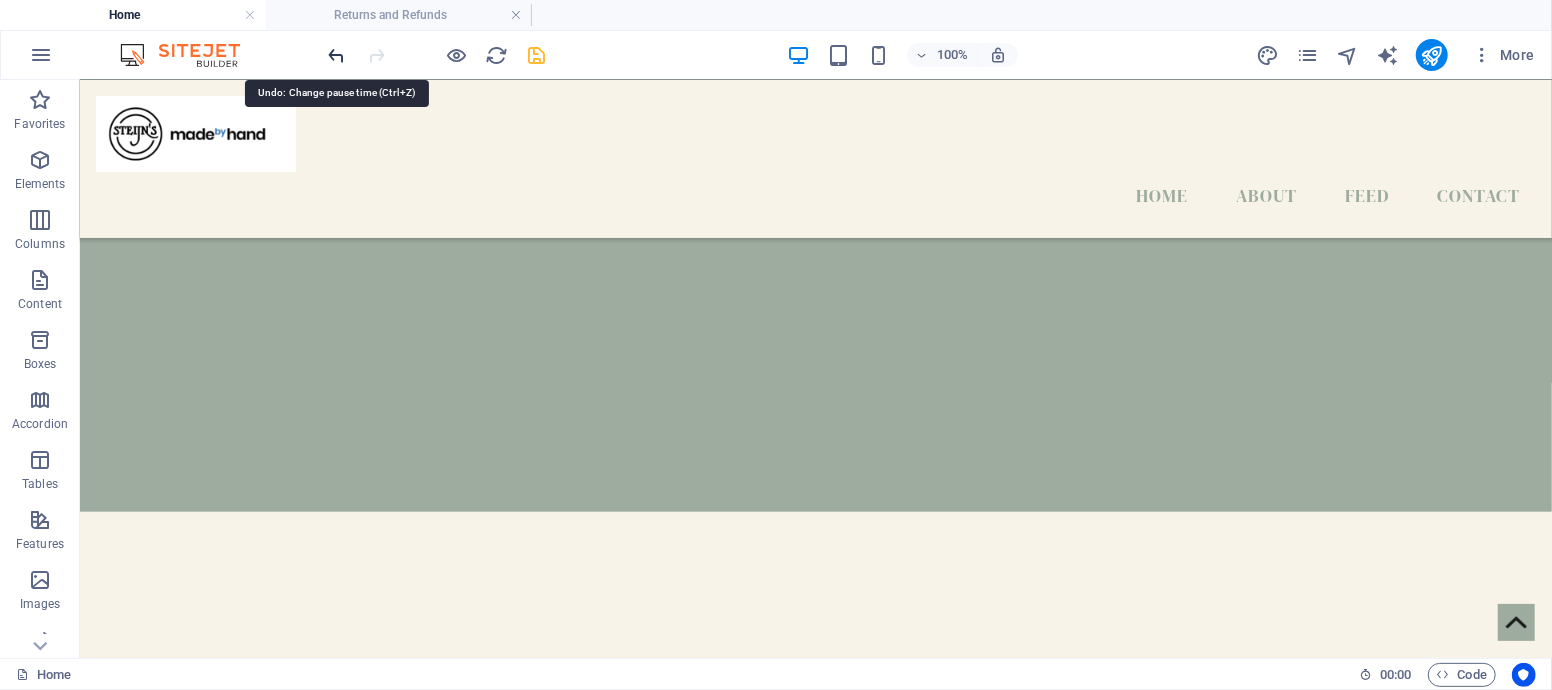 click at bounding box center [337, 55] 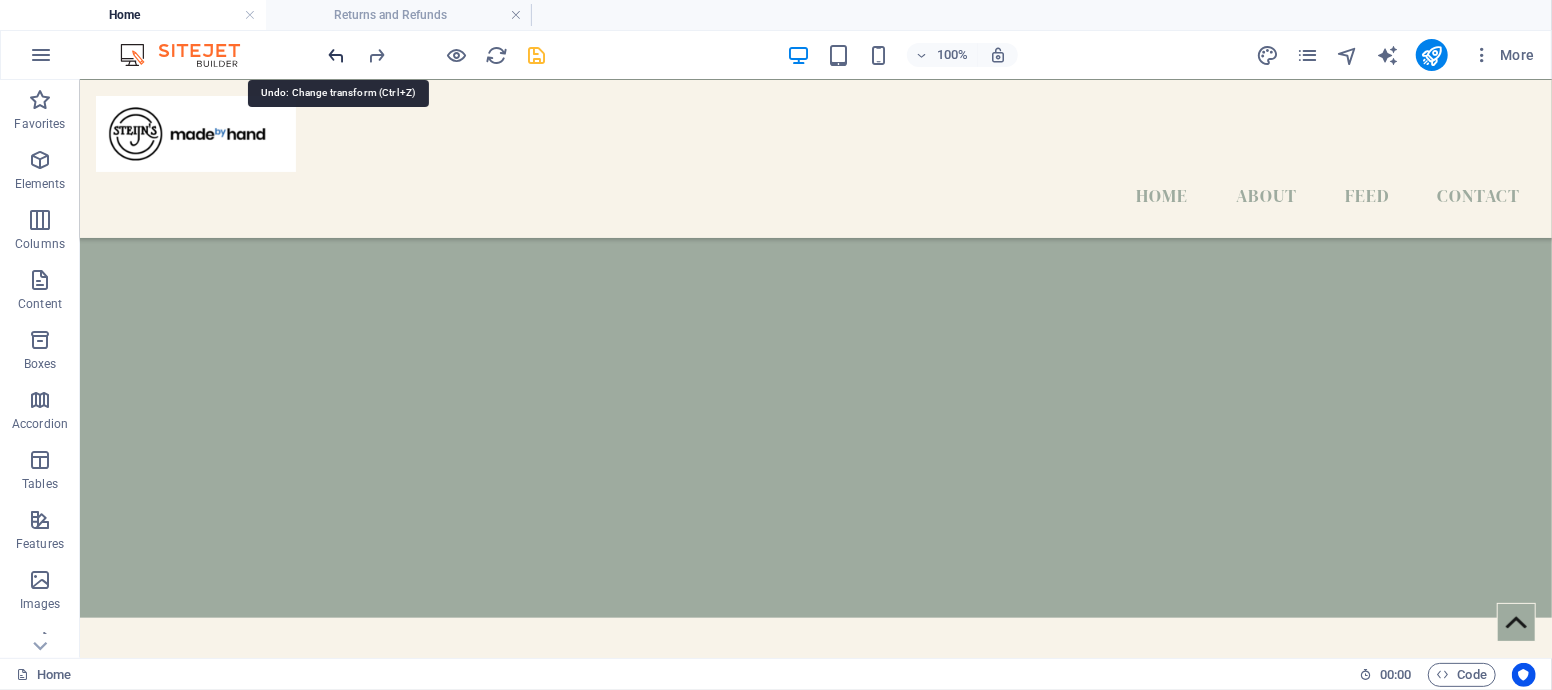 click at bounding box center [337, 55] 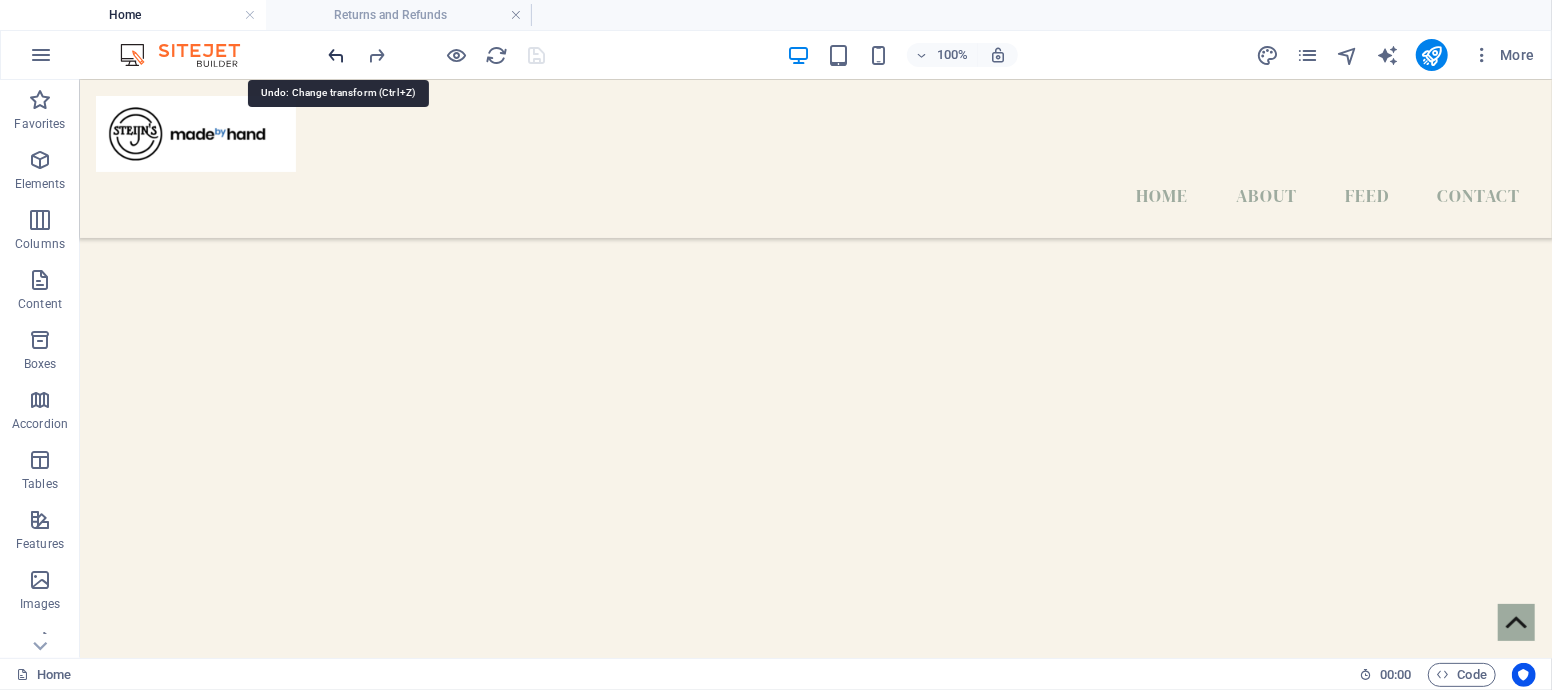 scroll, scrollTop: 2448, scrollLeft: 0, axis: vertical 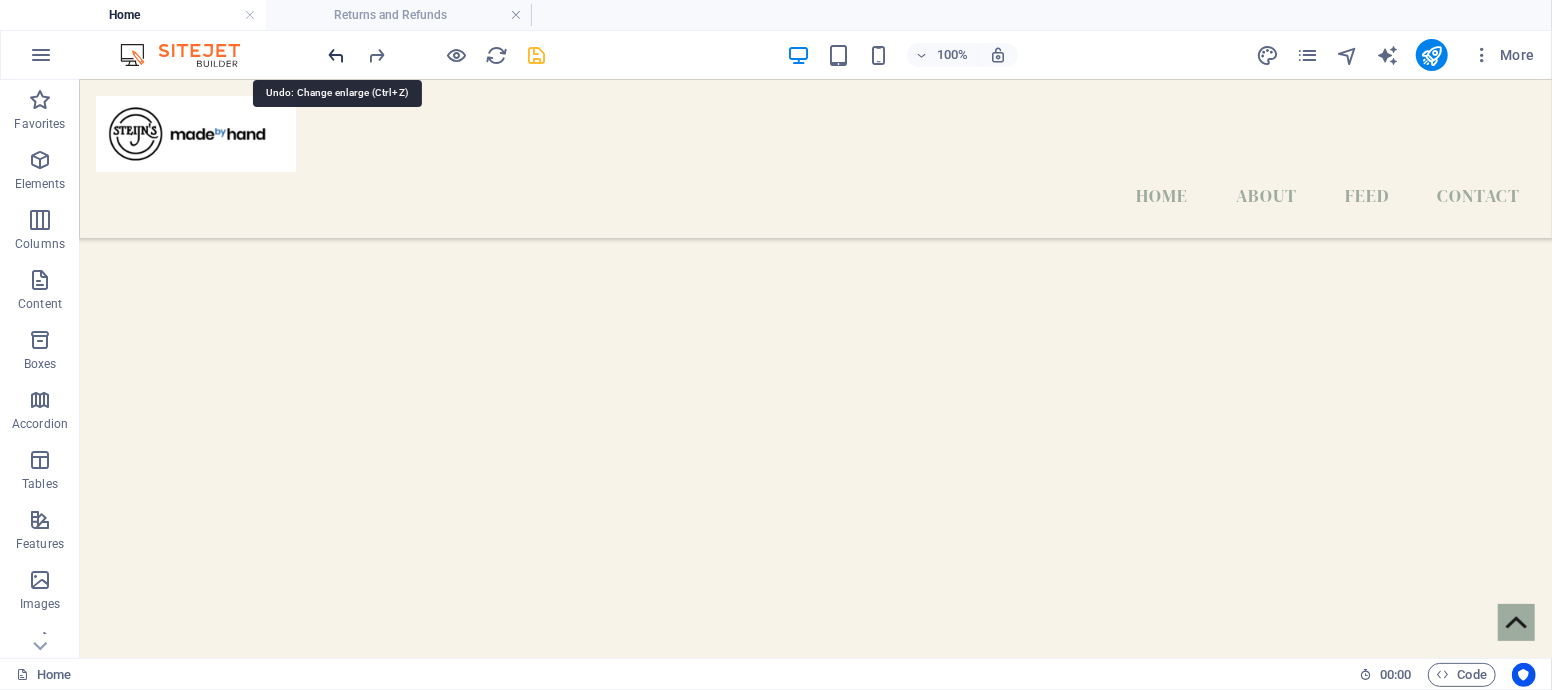 click at bounding box center [337, 55] 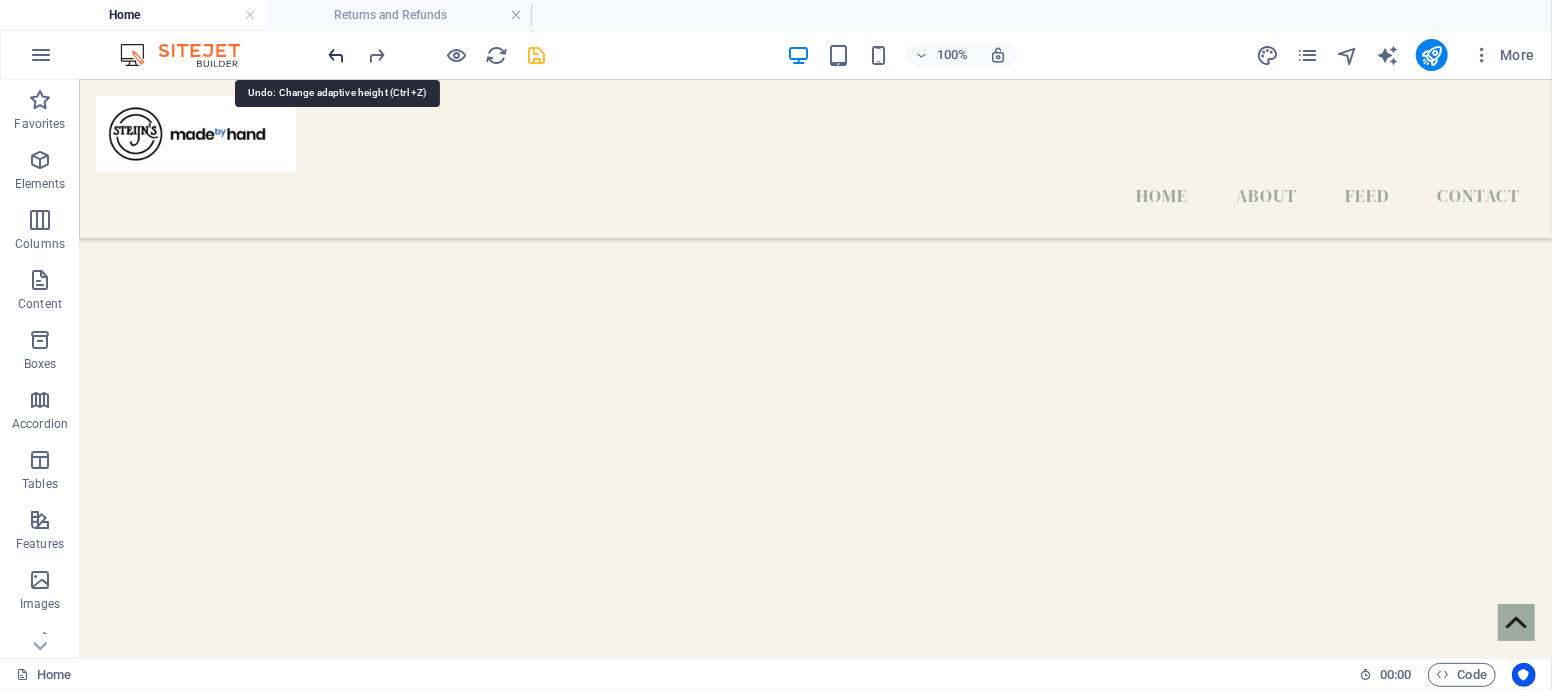 click at bounding box center (337, 55) 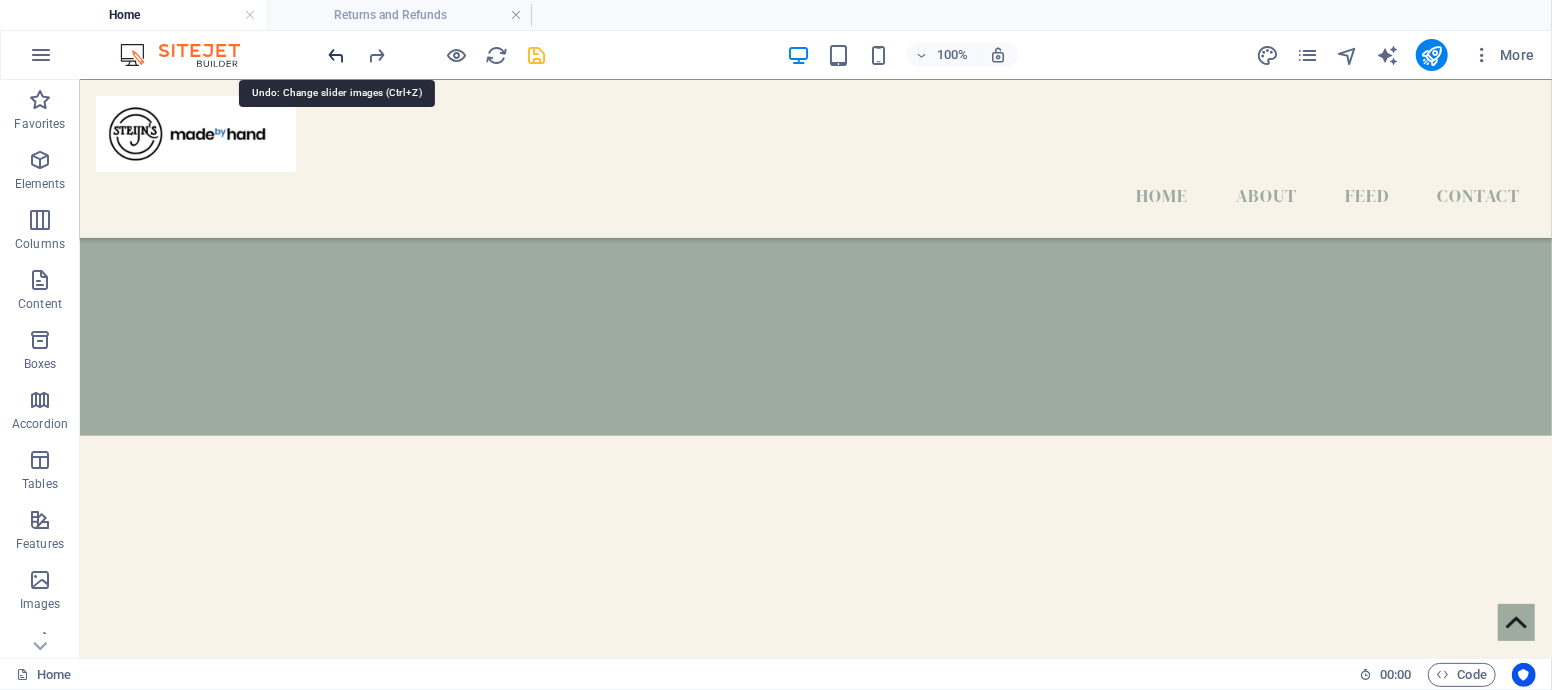 scroll, scrollTop: 2054, scrollLeft: 0, axis: vertical 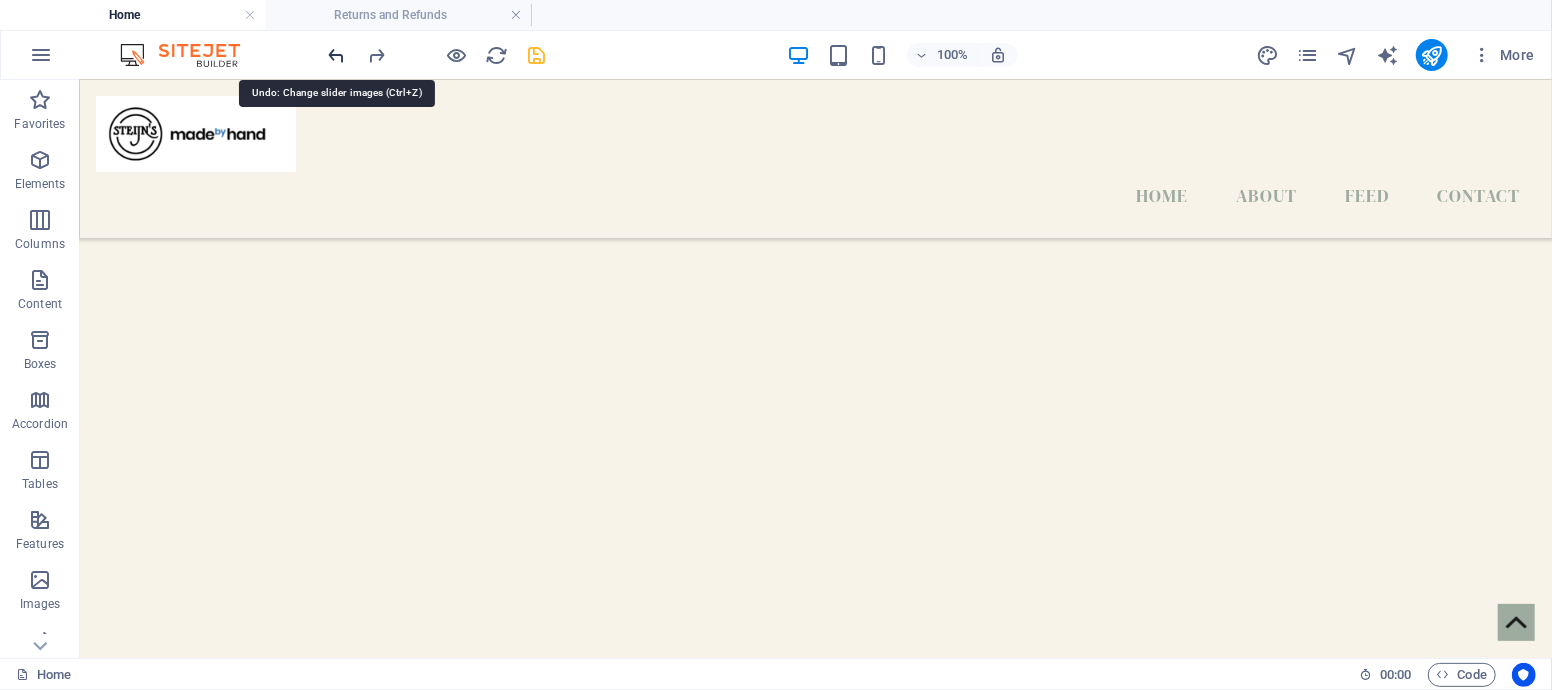 click at bounding box center [337, 55] 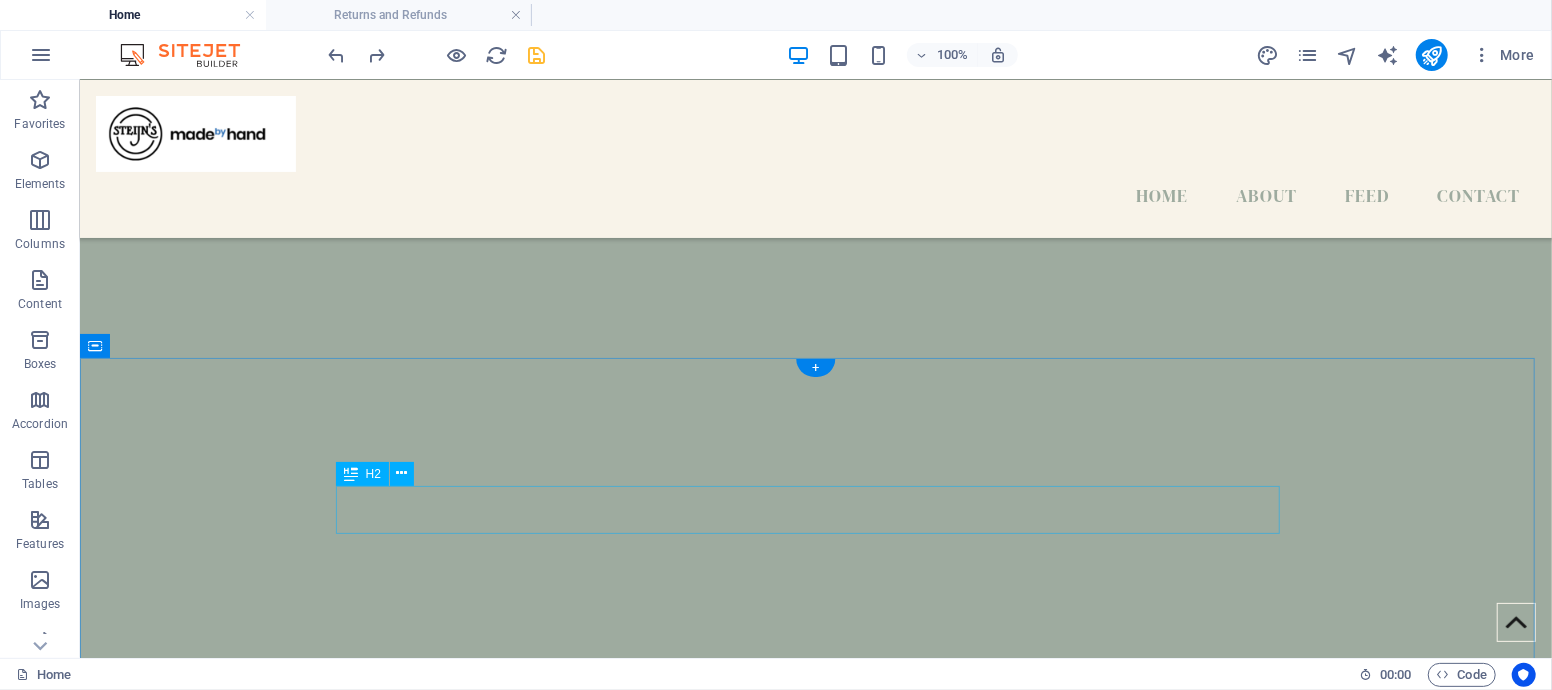 scroll, scrollTop: 1186, scrollLeft: 0, axis: vertical 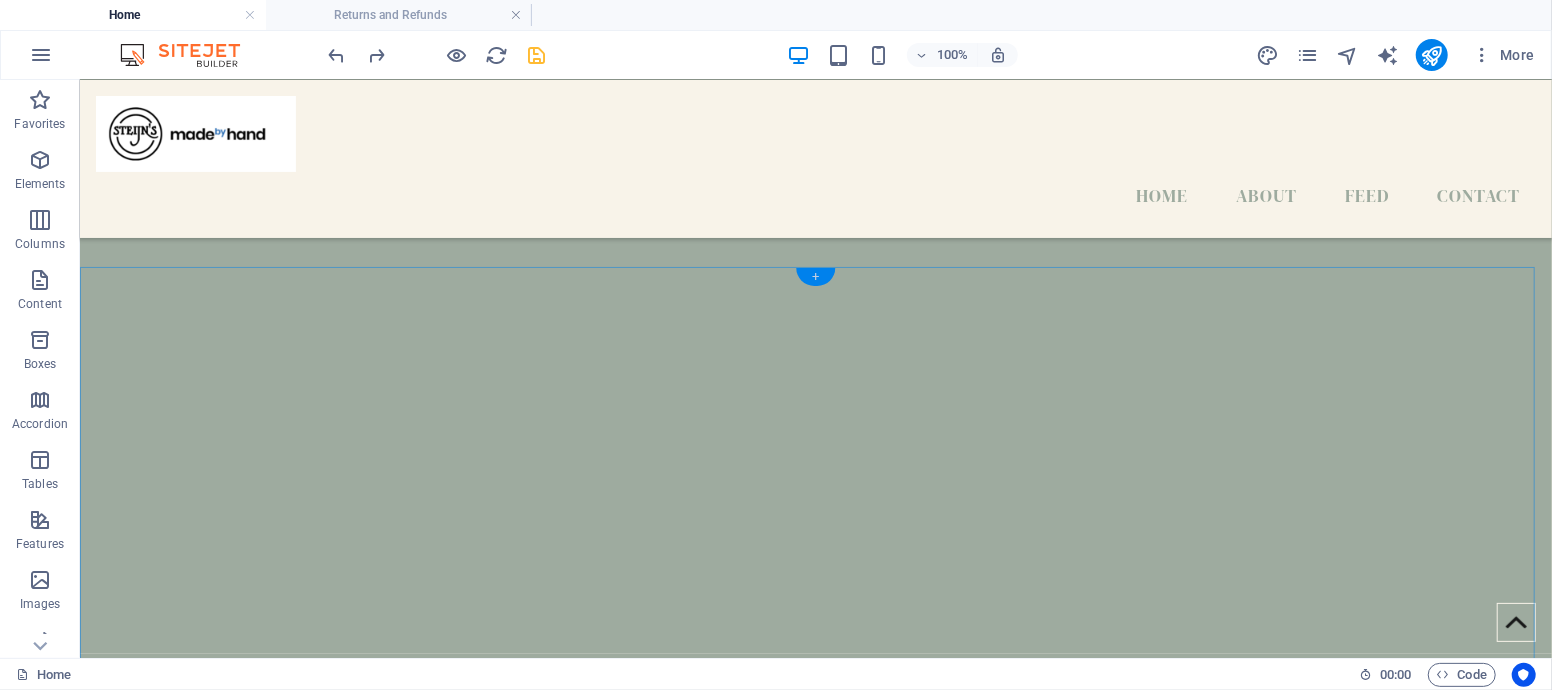 click on "+" at bounding box center [815, 277] 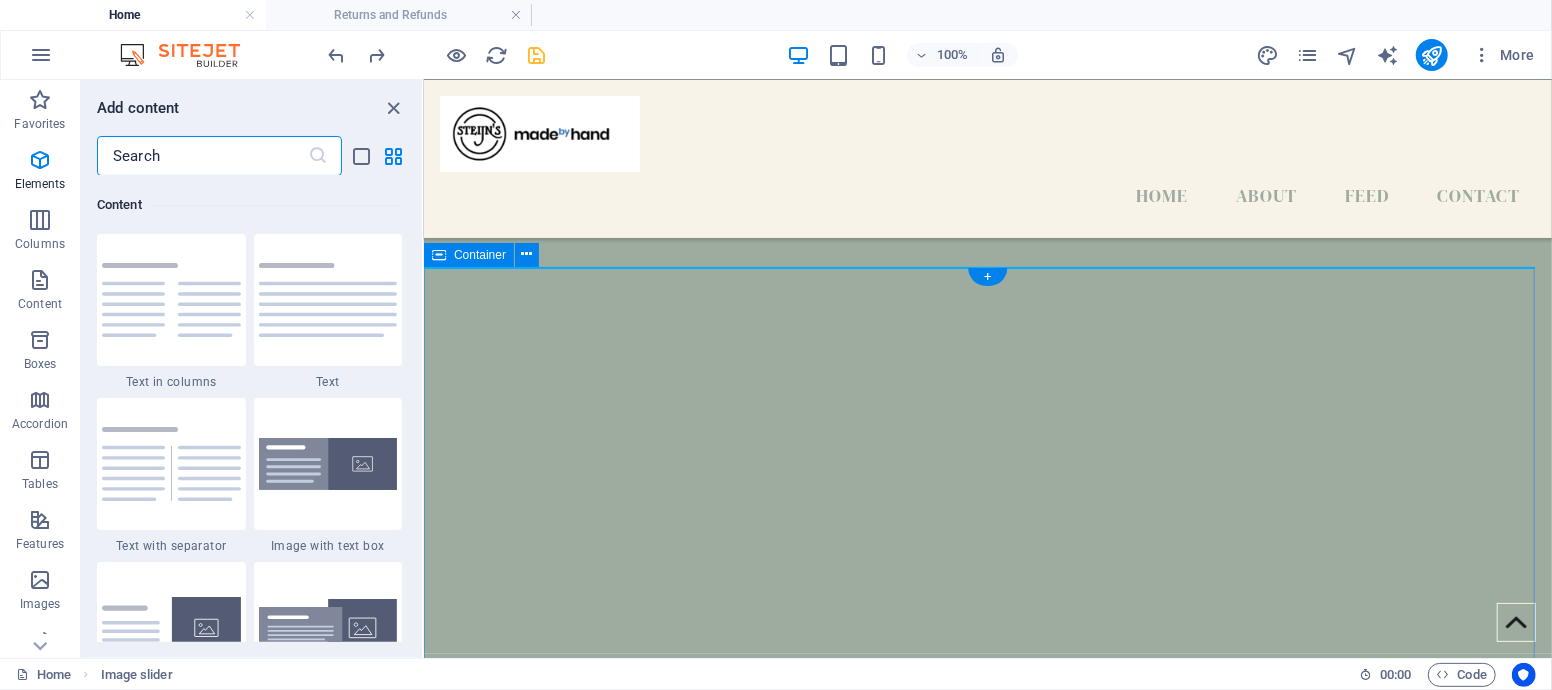 scroll, scrollTop: 3498, scrollLeft: 0, axis: vertical 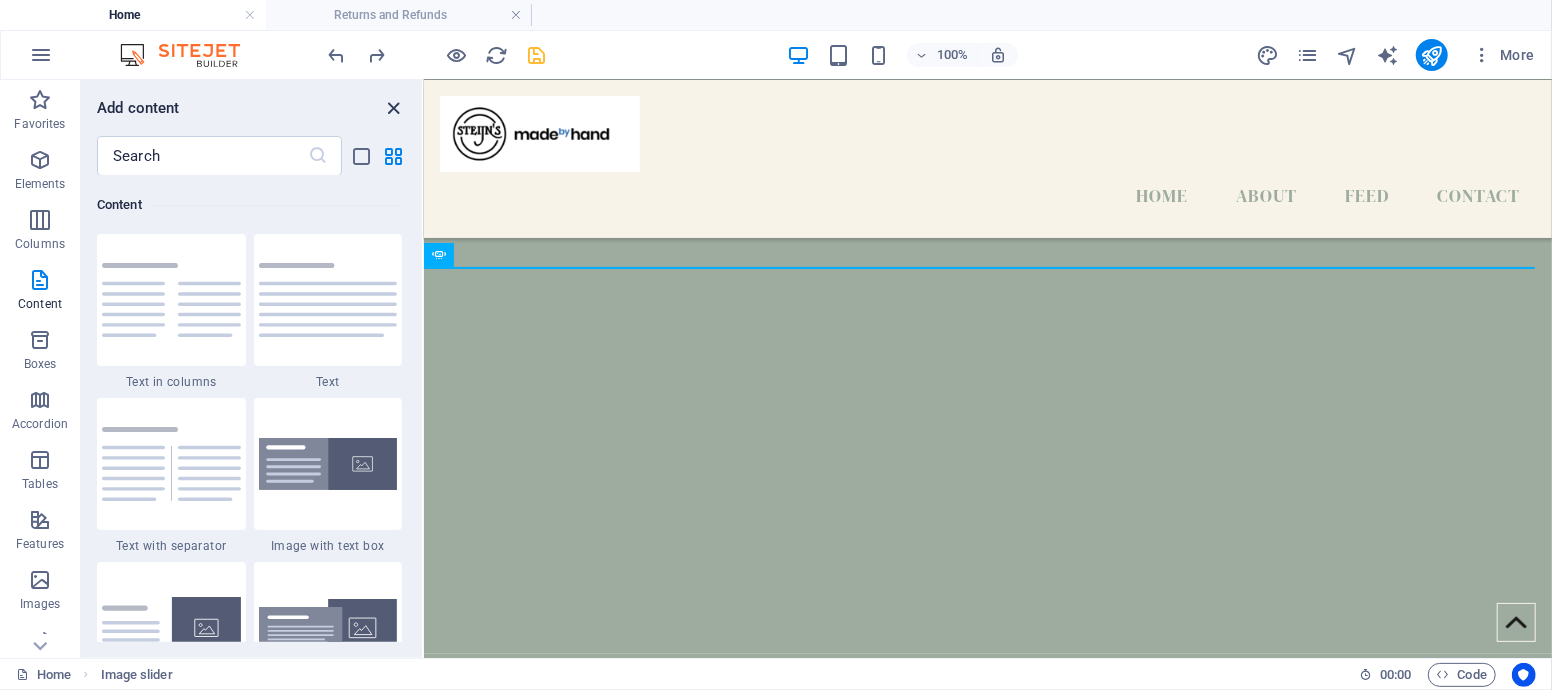 drag, startPoint x: 391, startPoint y: 106, endPoint x: 310, endPoint y: 29, distance: 111.75867 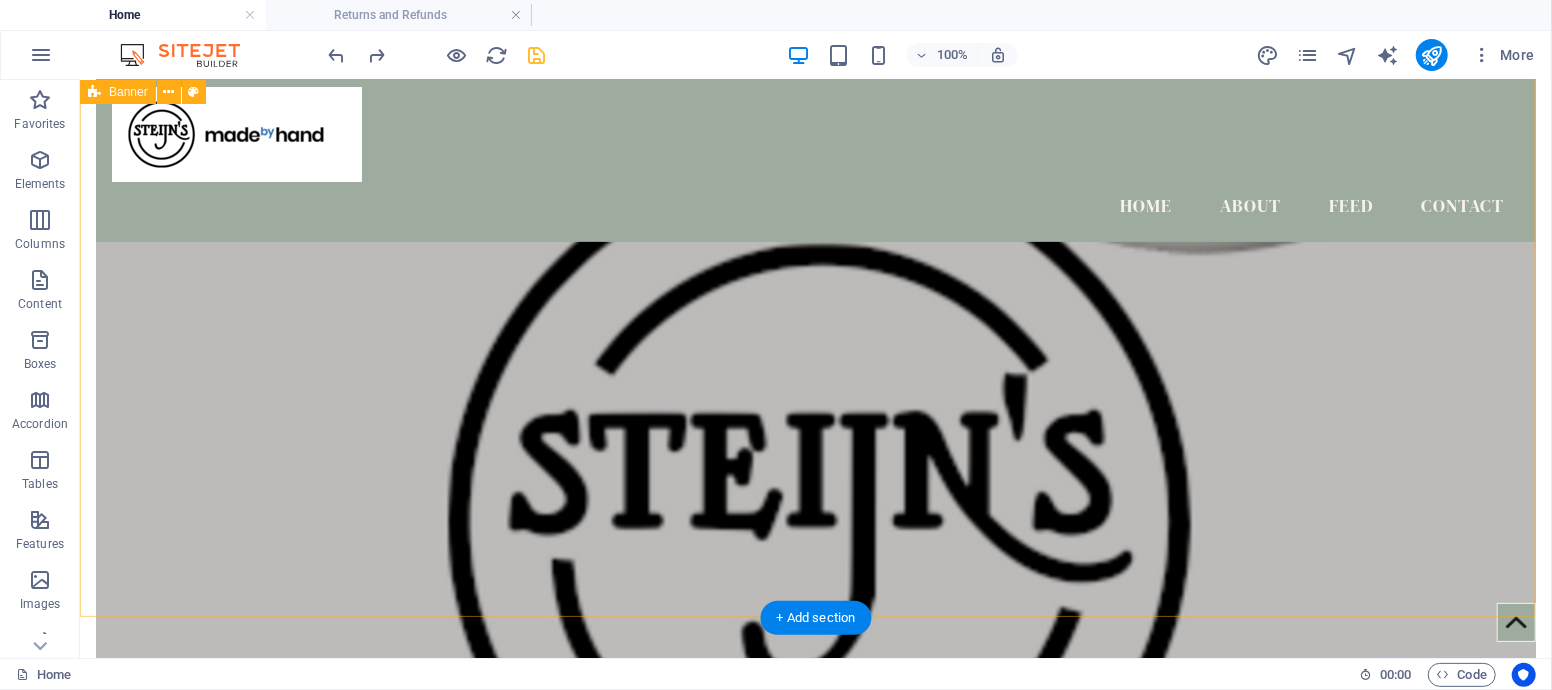 scroll, scrollTop: 0, scrollLeft: 0, axis: both 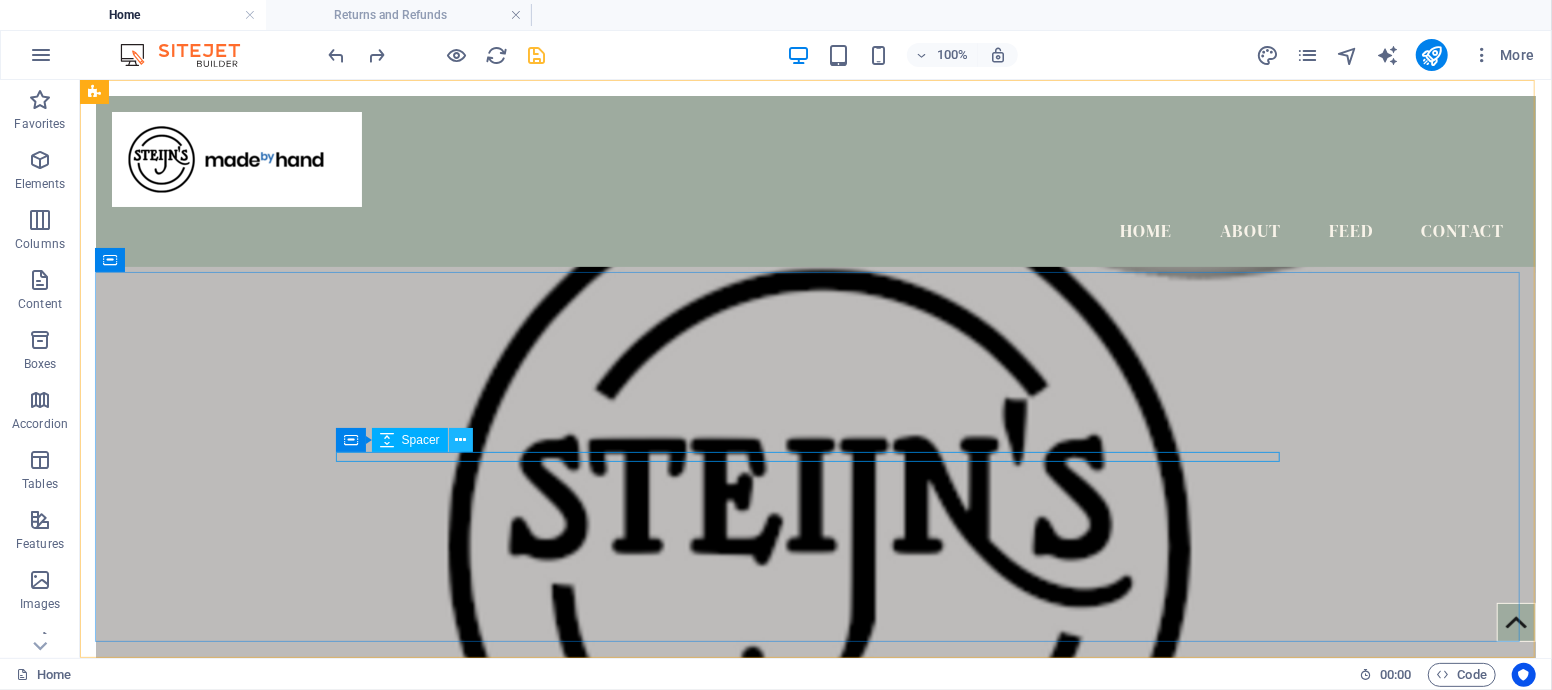 click at bounding box center [460, 440] 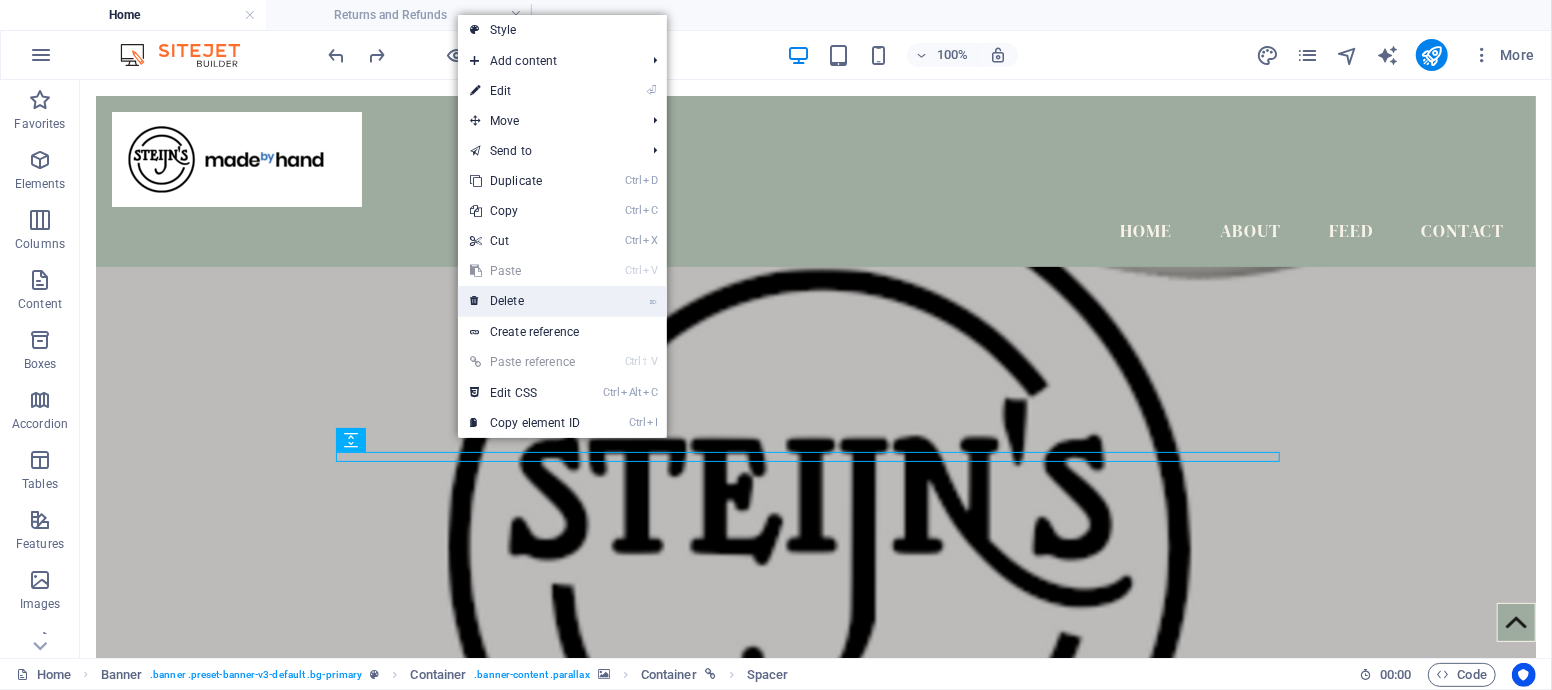 click on "⌦  Delete" at bounding box center [525, 301] 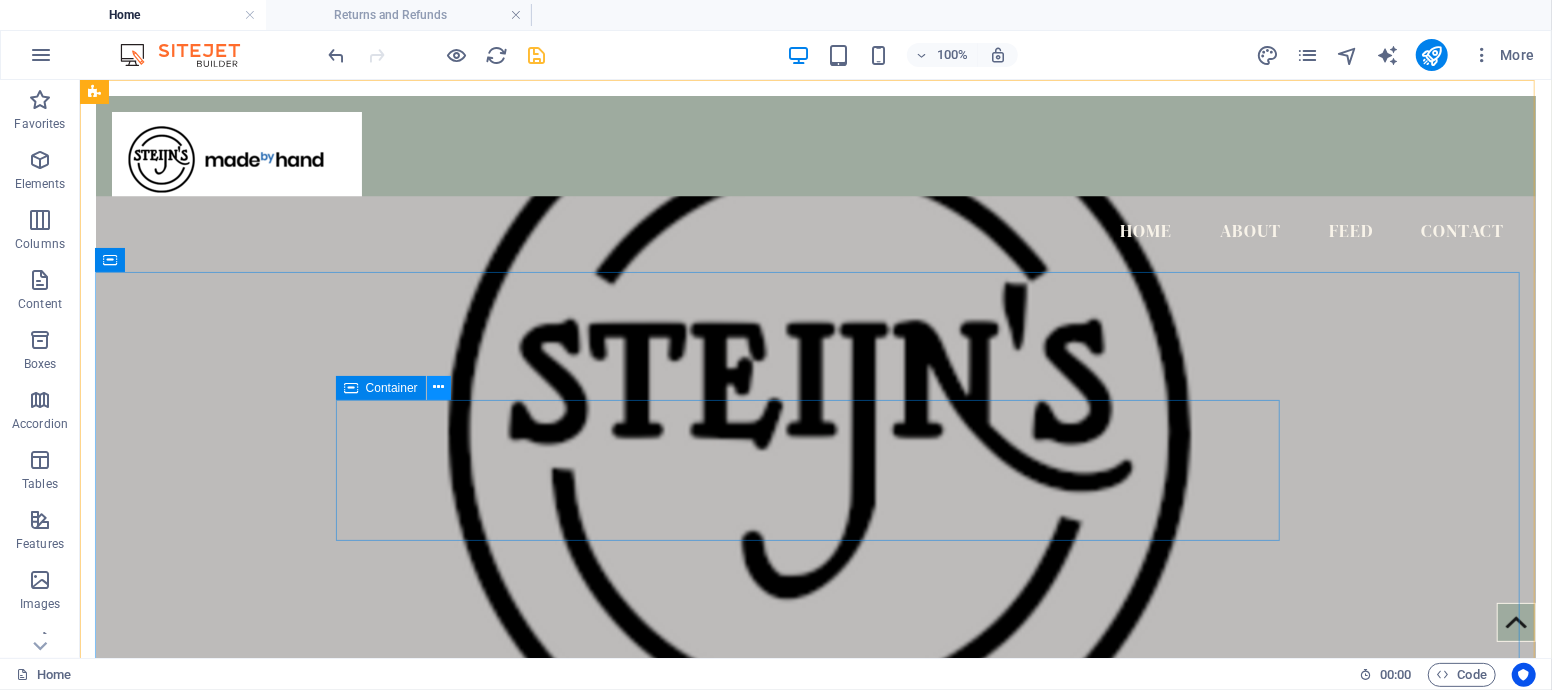 click at bounding box center (438, 387) 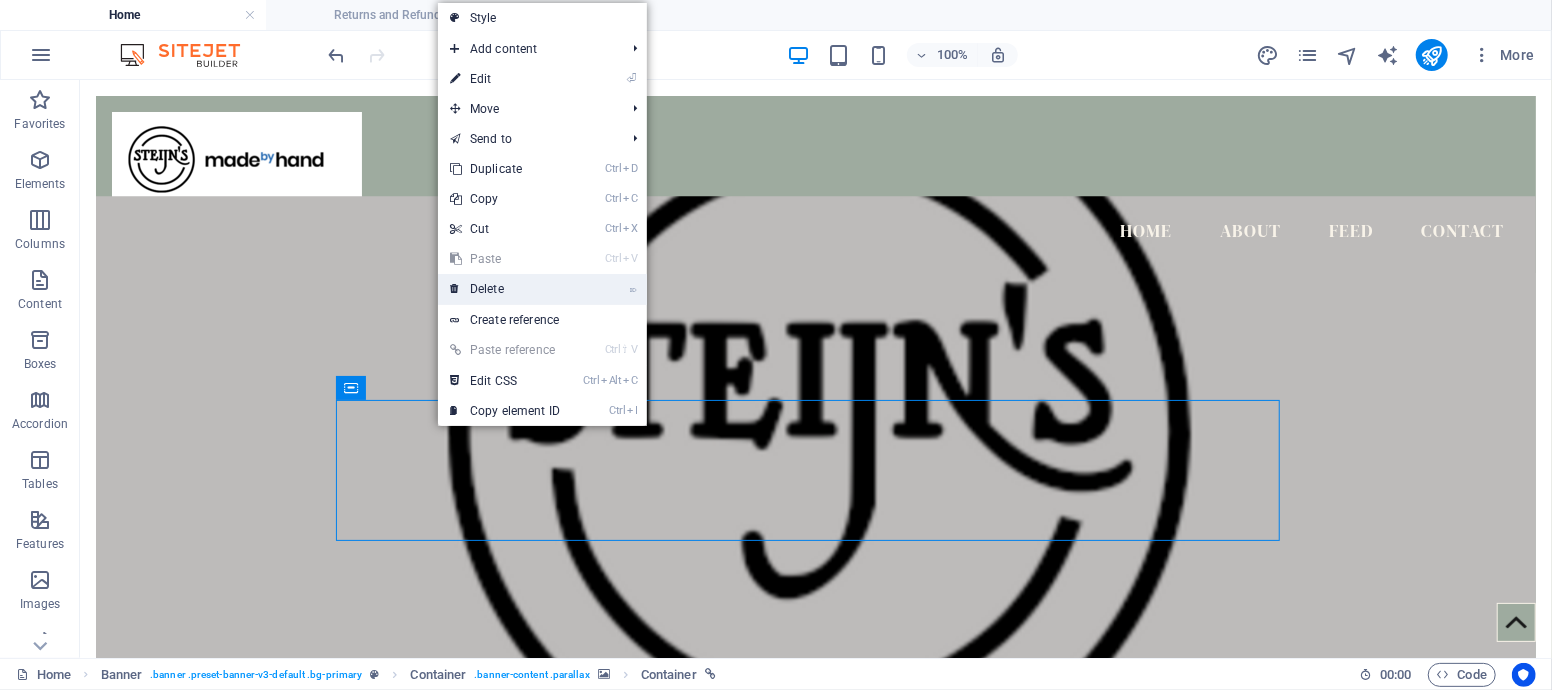 click on "⌦  Delete" at bounding box center [505, 289] 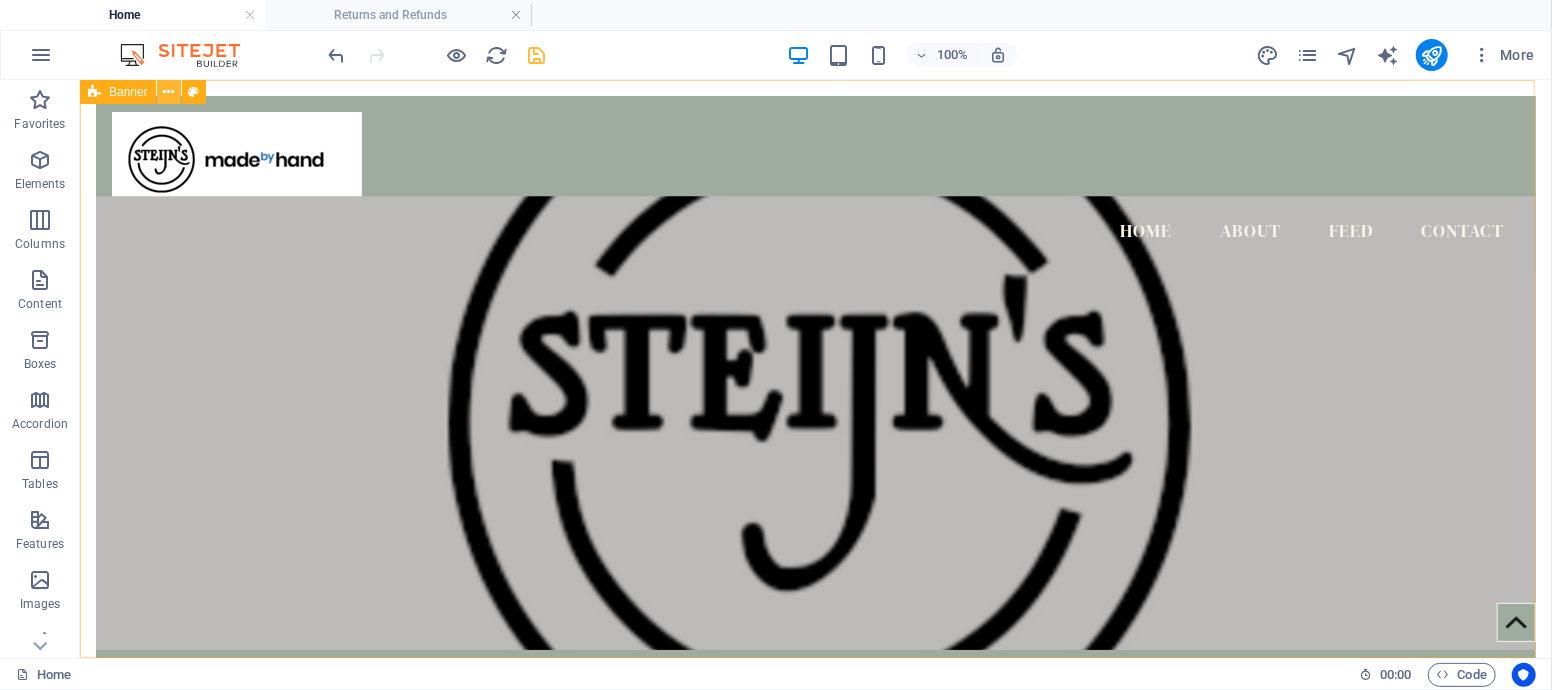 click at bounding box center (168, 92) 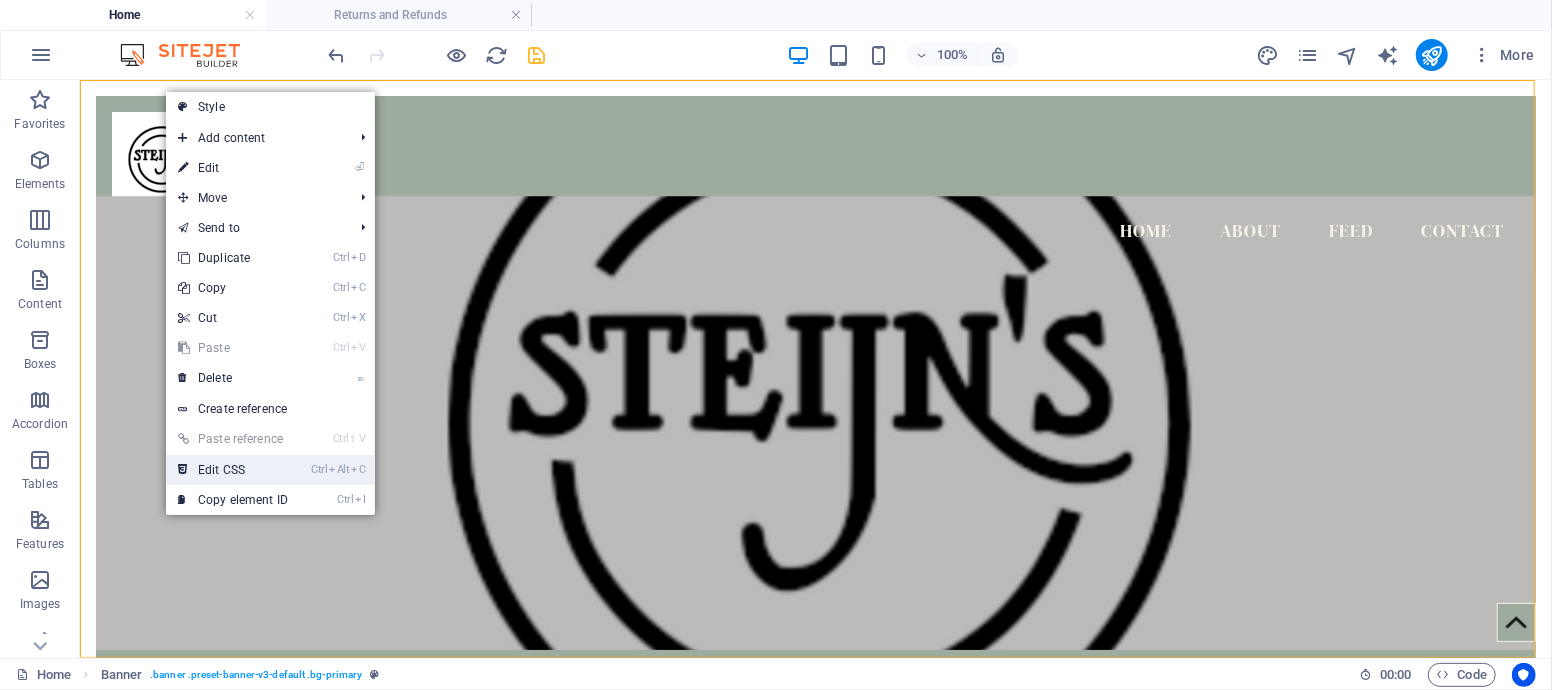 click on "Ctrl Alt C  Edit CSS" at bounding box center (233, 470) 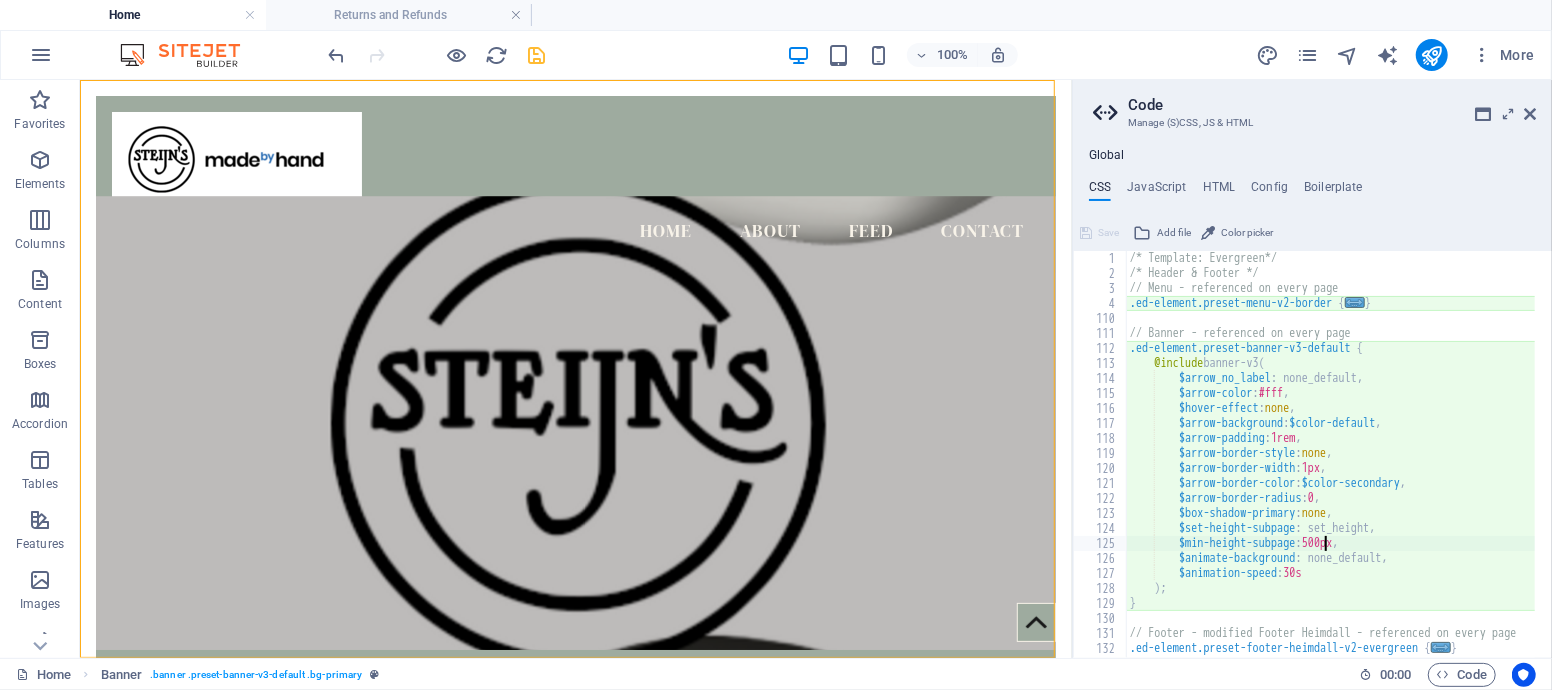 click on "/* Template: Evergreen*/ /* Header & Footer */ // Menu - referenced on every page .ed-element.preset-menu-v2-border   { ... } // Banner - referenced on every page .ed-element.preset-banner-v3-default   {      @include  banner-v3 (           $arrow_no_label : none_default,            $arrow-color :  #fff ,            $hover-effect :  none ,            $arrow-background :  $color-default ,            $arrow-padding :  1rem ,            $arrow-border-style :  none ,            $arrow-border-width :  1px ,            $arrow-border-color :  $color-secondary ,            $arrow-border-radius :  0 ,            $box-shadow-primary :  none ,            $set-height-subpage : set_height,            $min-height-subpage :  500px ,            $animate-background : none_default,            $animation-speed :  30s      ) ; } // Footer - modified Footer Heimdall - referenced on every page .ed-element.preset-footer-heimdall-v2-evergreen   { ... }" at bounding box center (1349, 461) 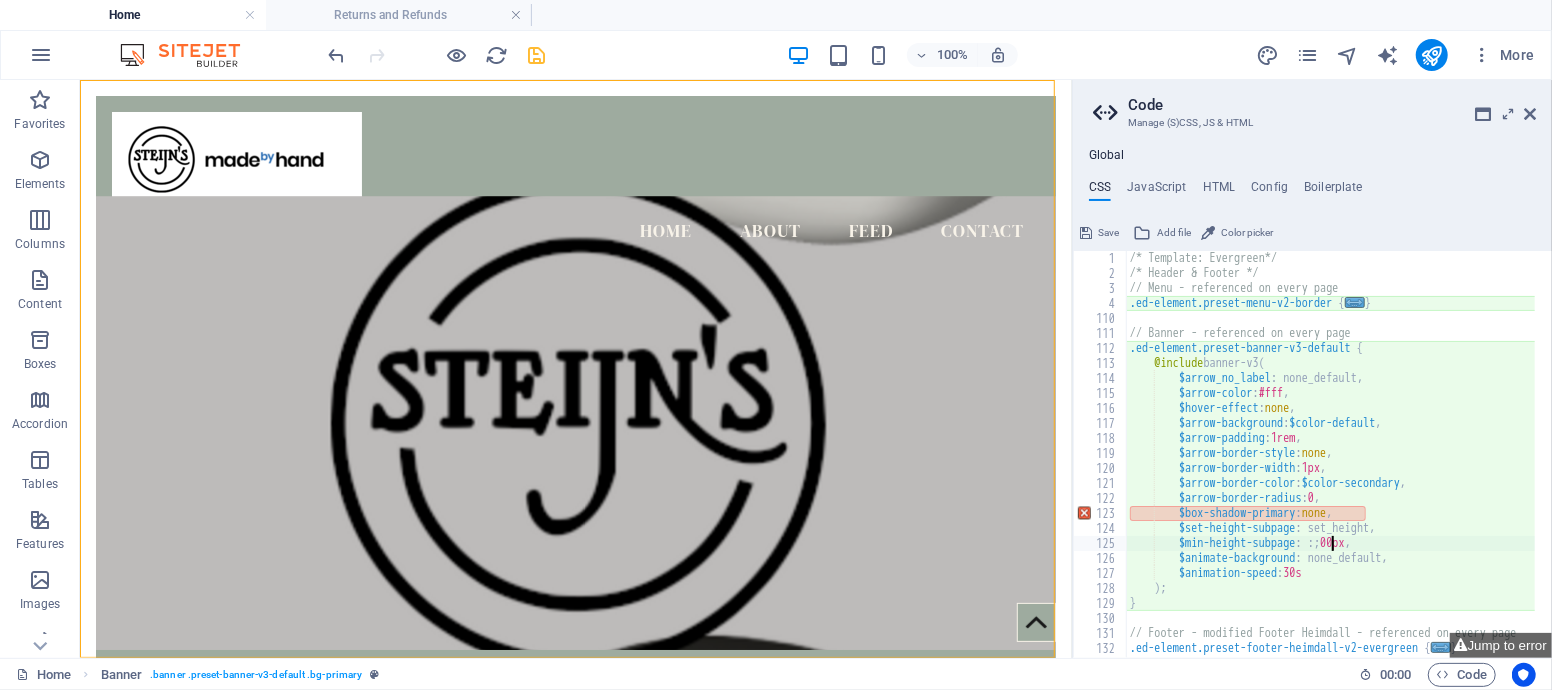 type on "$min-height-subpage: :;00px," 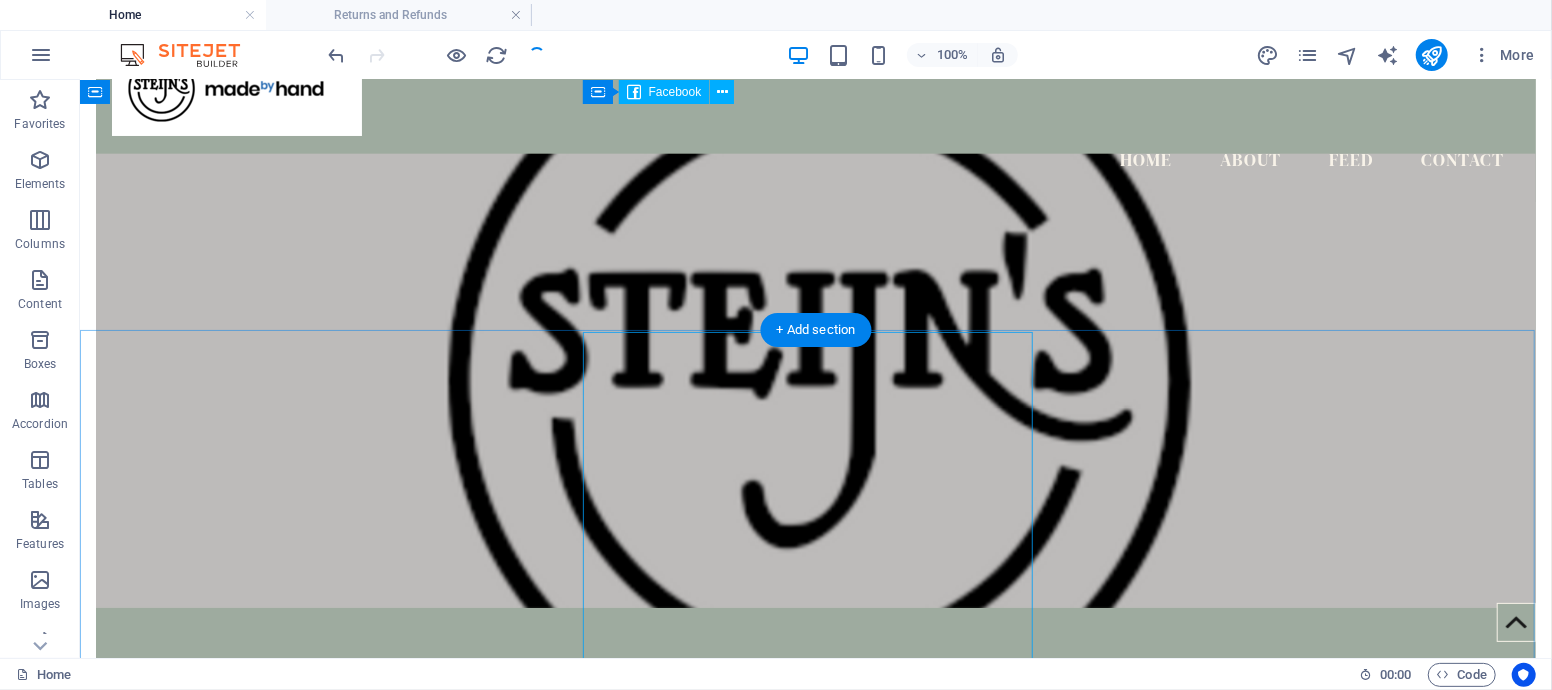 scroll, scrollTop: 3, scrollLeft: 0, axis: vertical 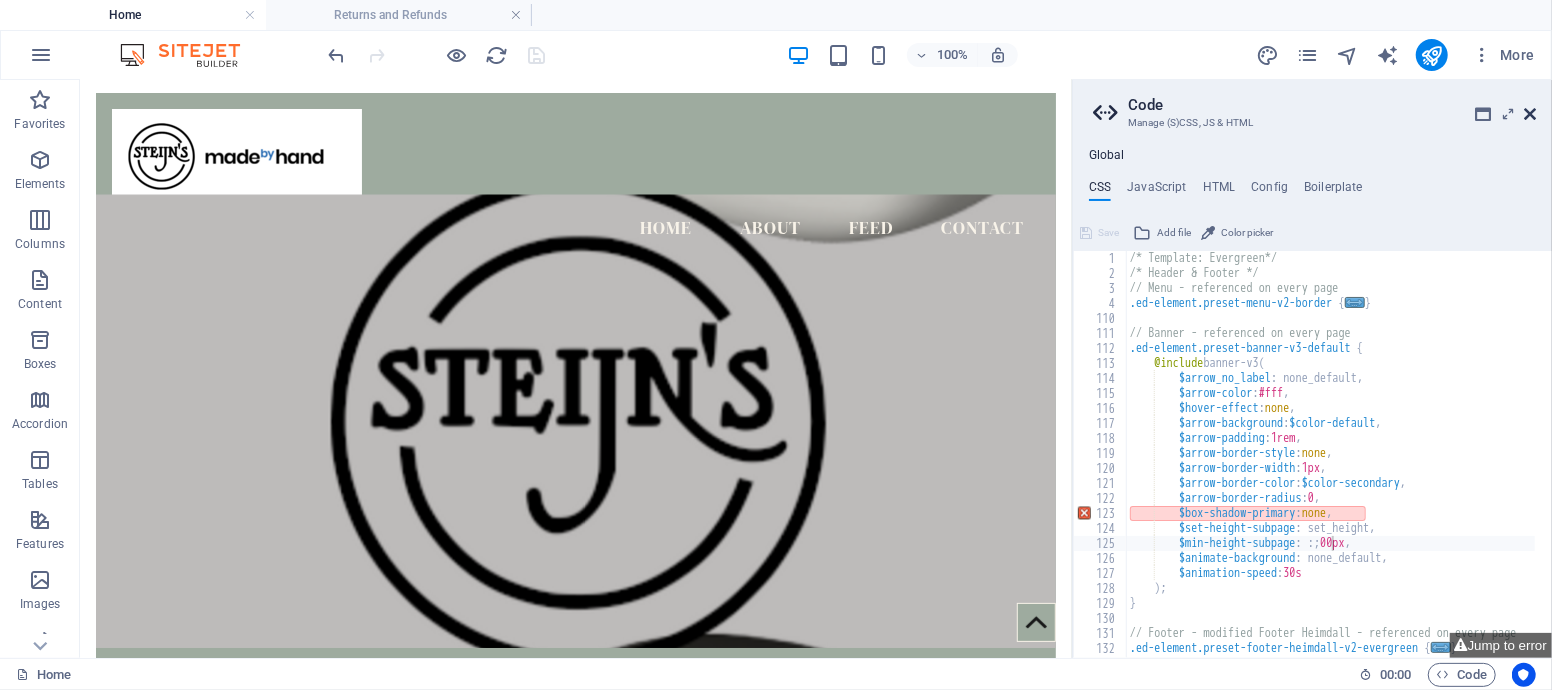 drag, startPoint x: 1533, startPoint y: 108, endPoint x: 1452, endPoint y: 55, distance: 96.79876 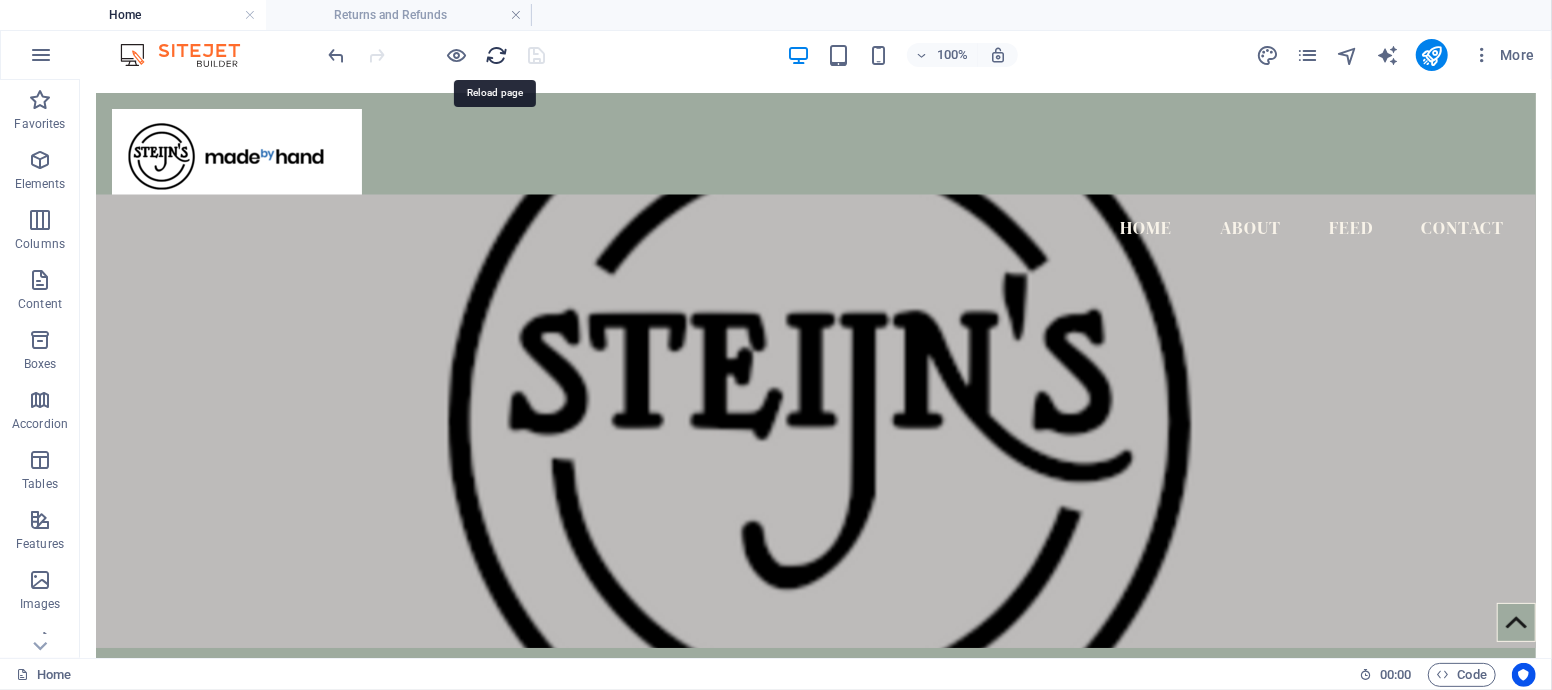 click at bounding box center [497, 55] 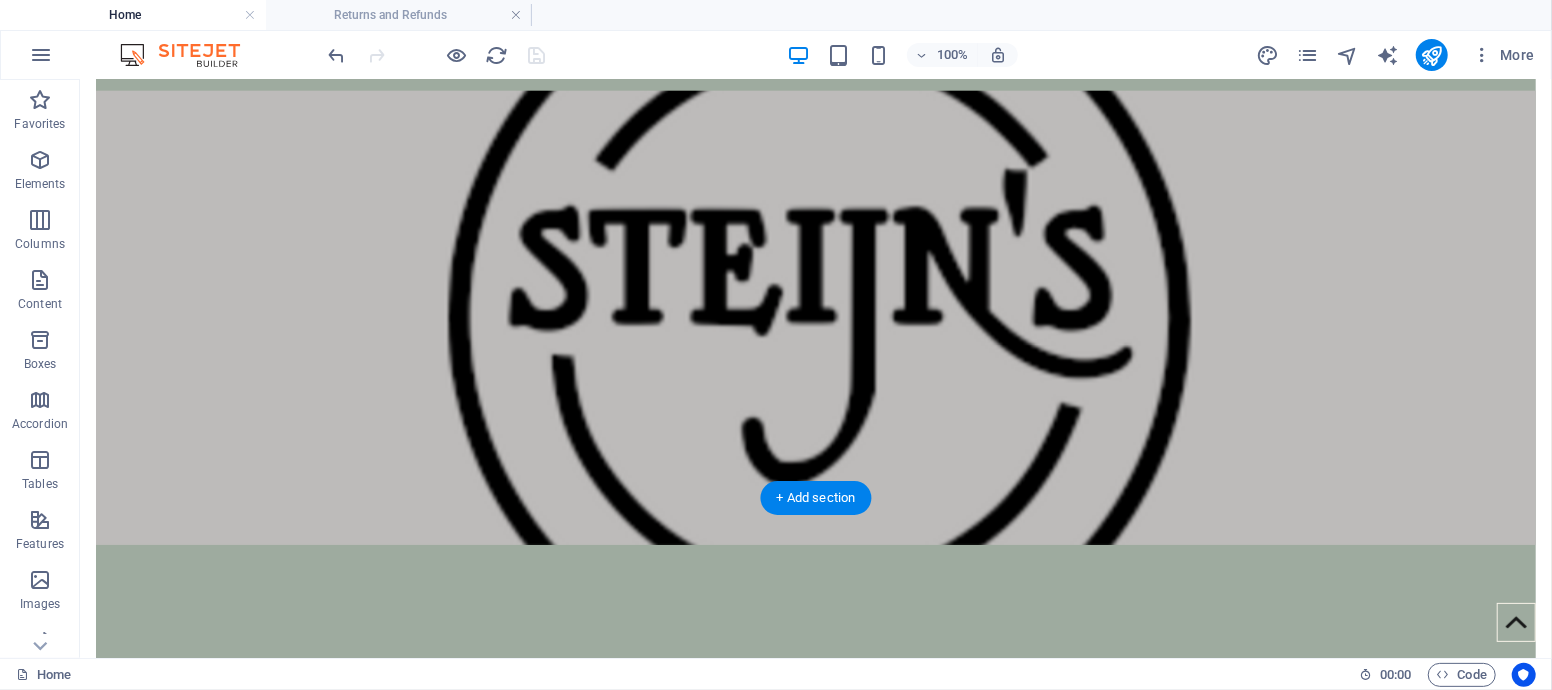 scroll, scrollTop: 336, scrollLeft: 0, axis: vertical 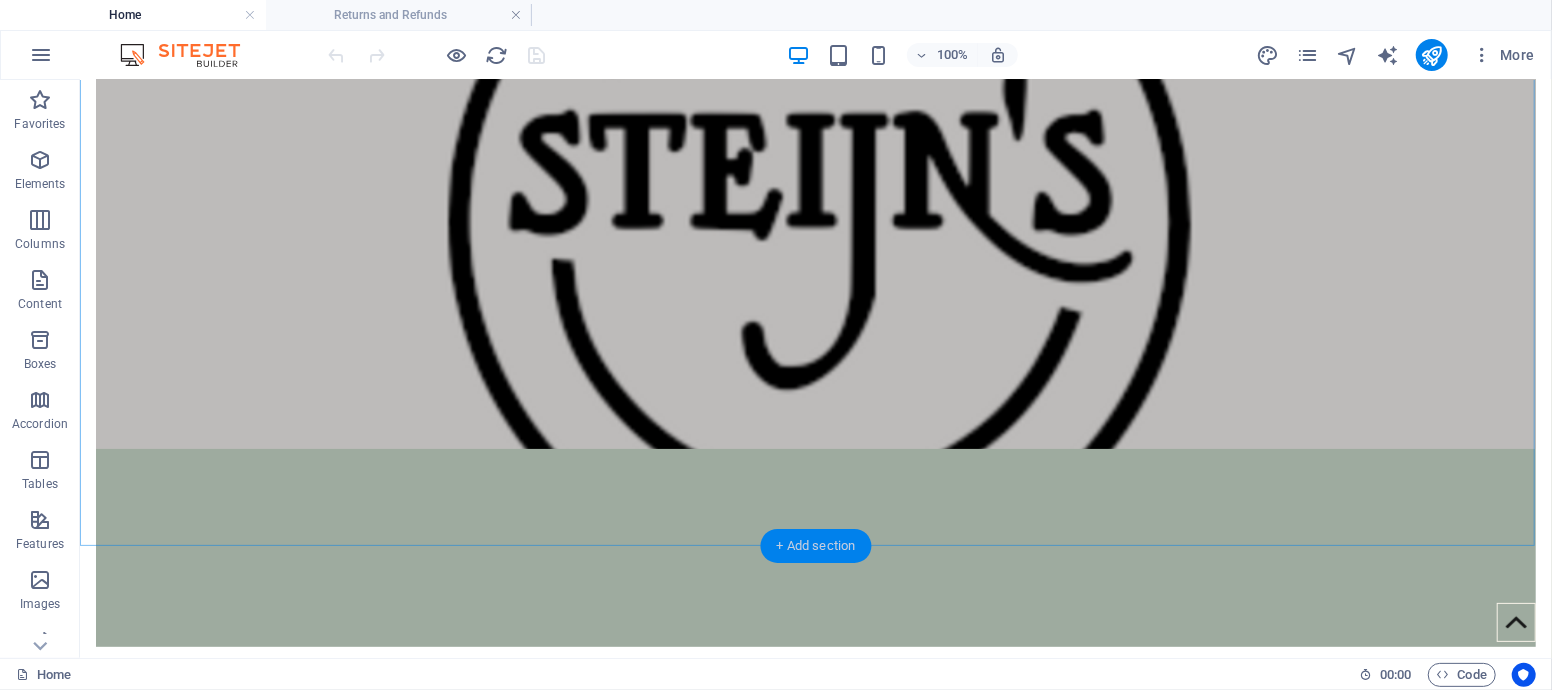 click on "+ Add section" at bounding box center (816, 546) 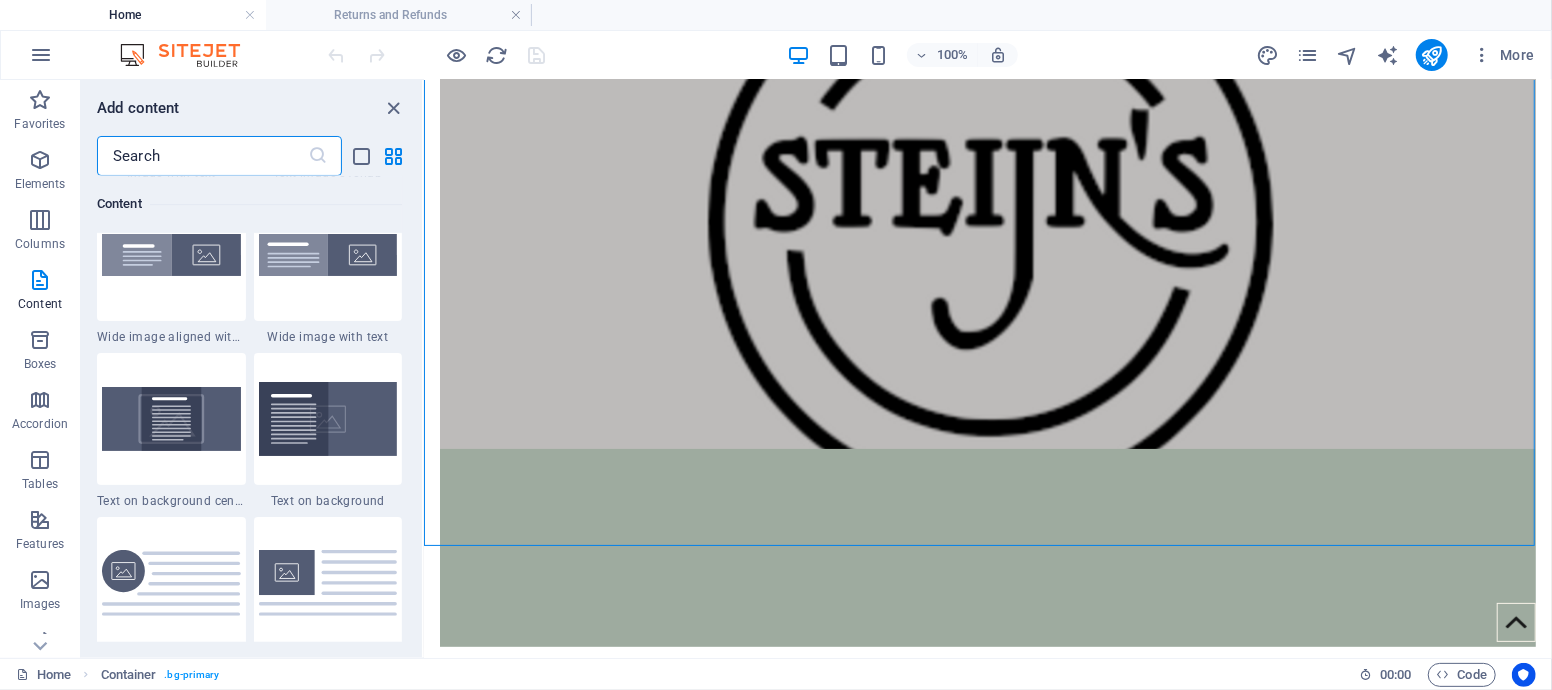 scroll, scrollTop: 4054, scrollLeft: 0, axis: vertical 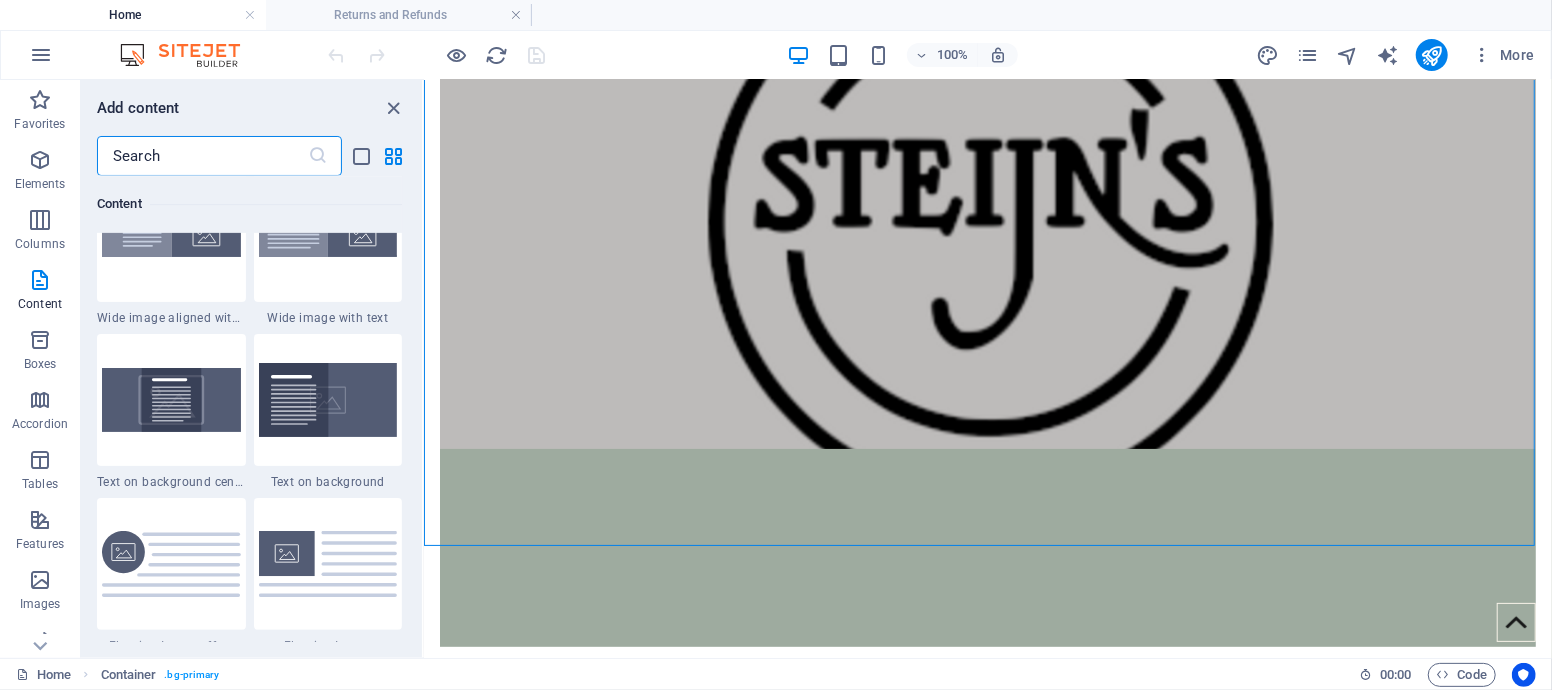 click at bounding box center (202, 156) 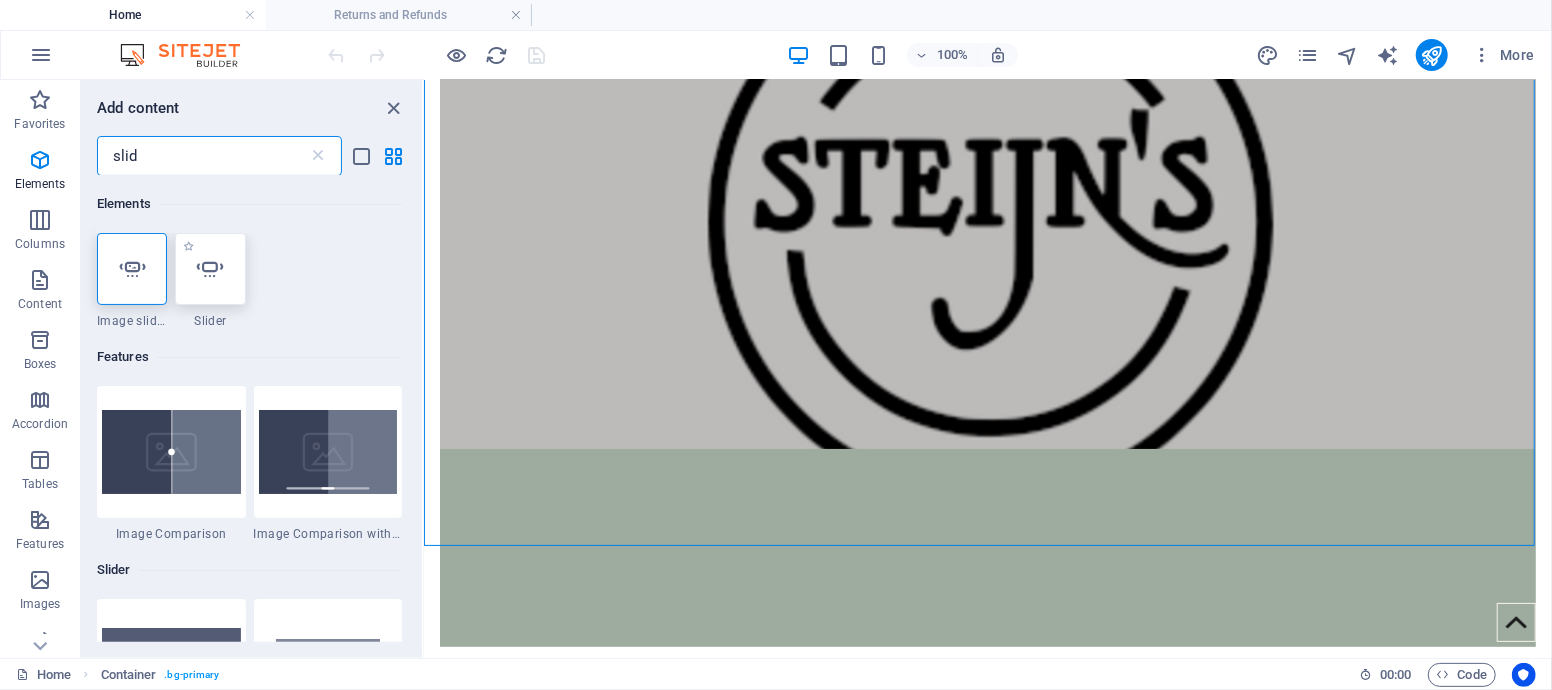 scroll, scrollTop: 0, scrollLeft: 0, axis: both 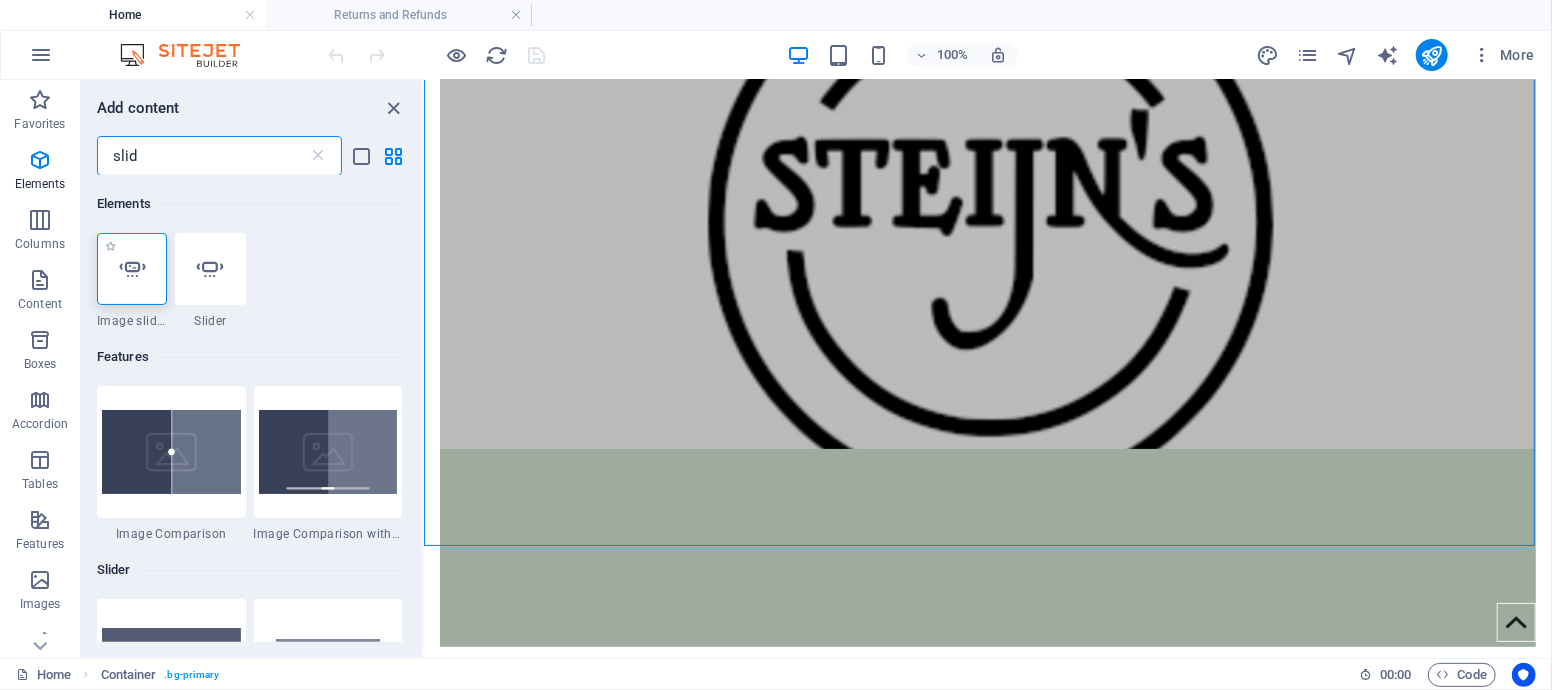 type on "slid" 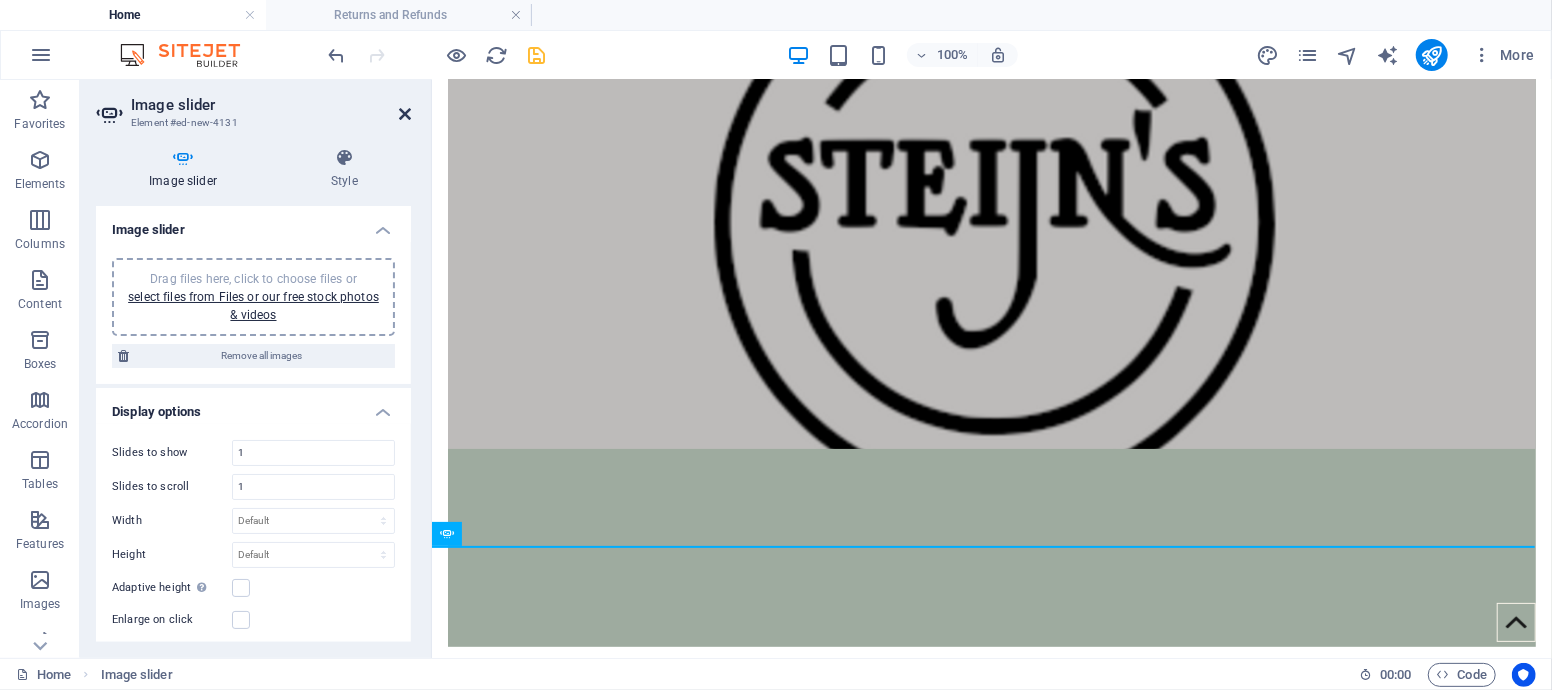 click at bounding box center (405, 114) 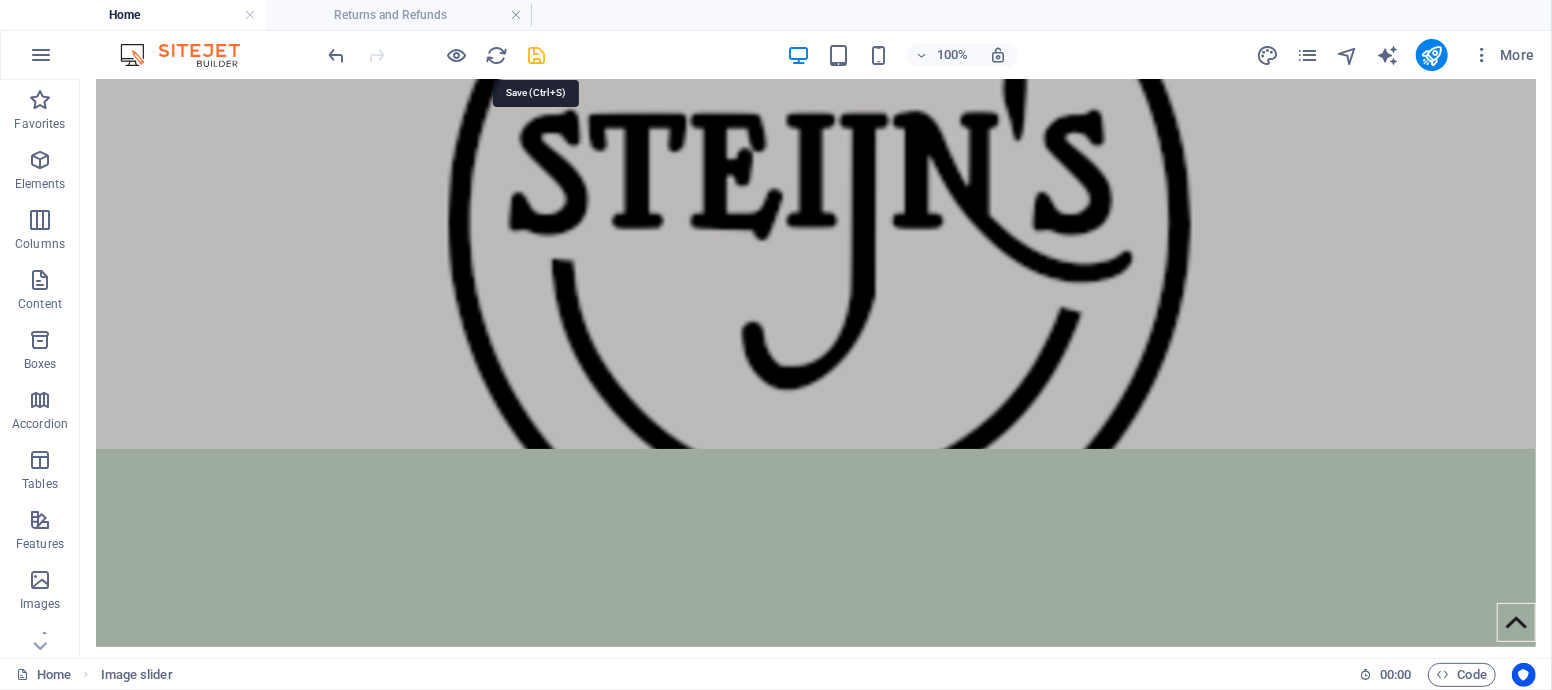 click at bounding box center [537, 55] 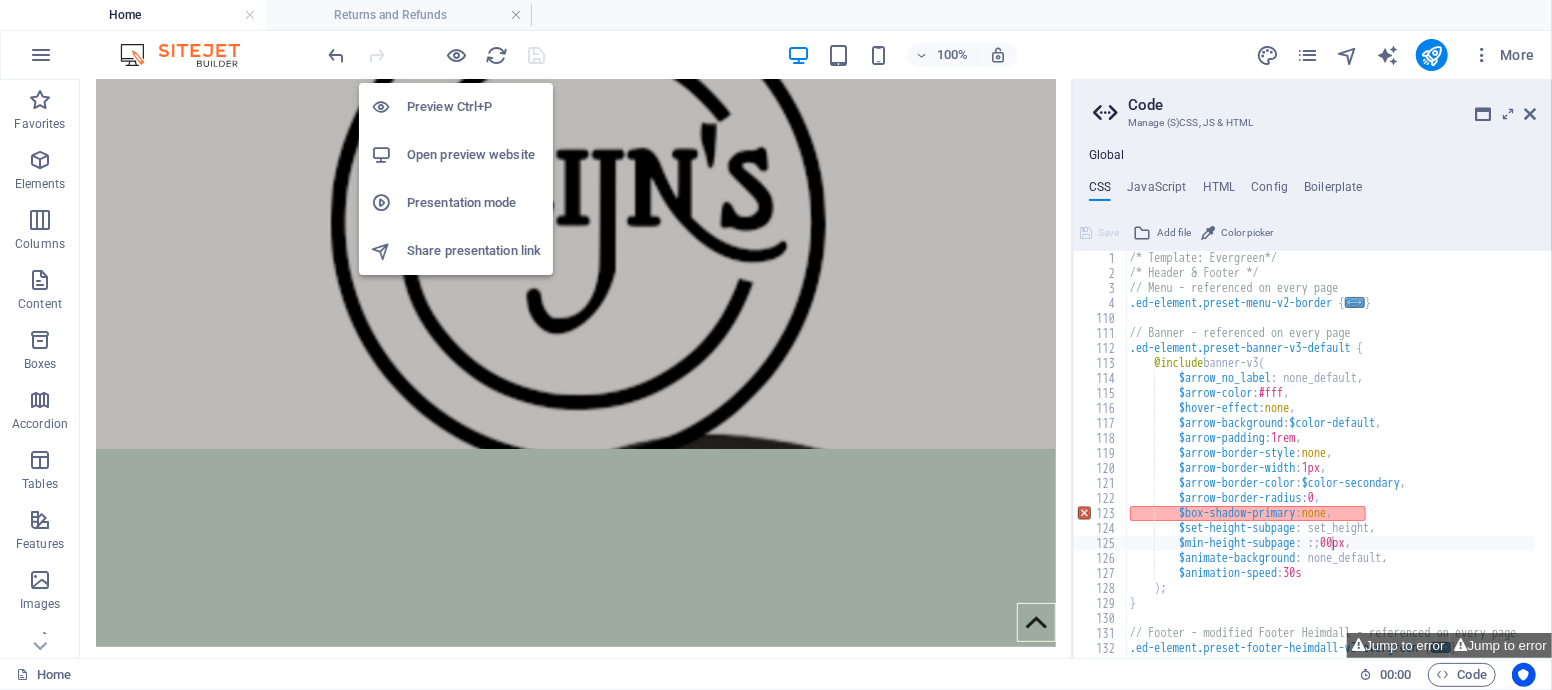 click on "Open preview website" at bounding box center (474, 155) 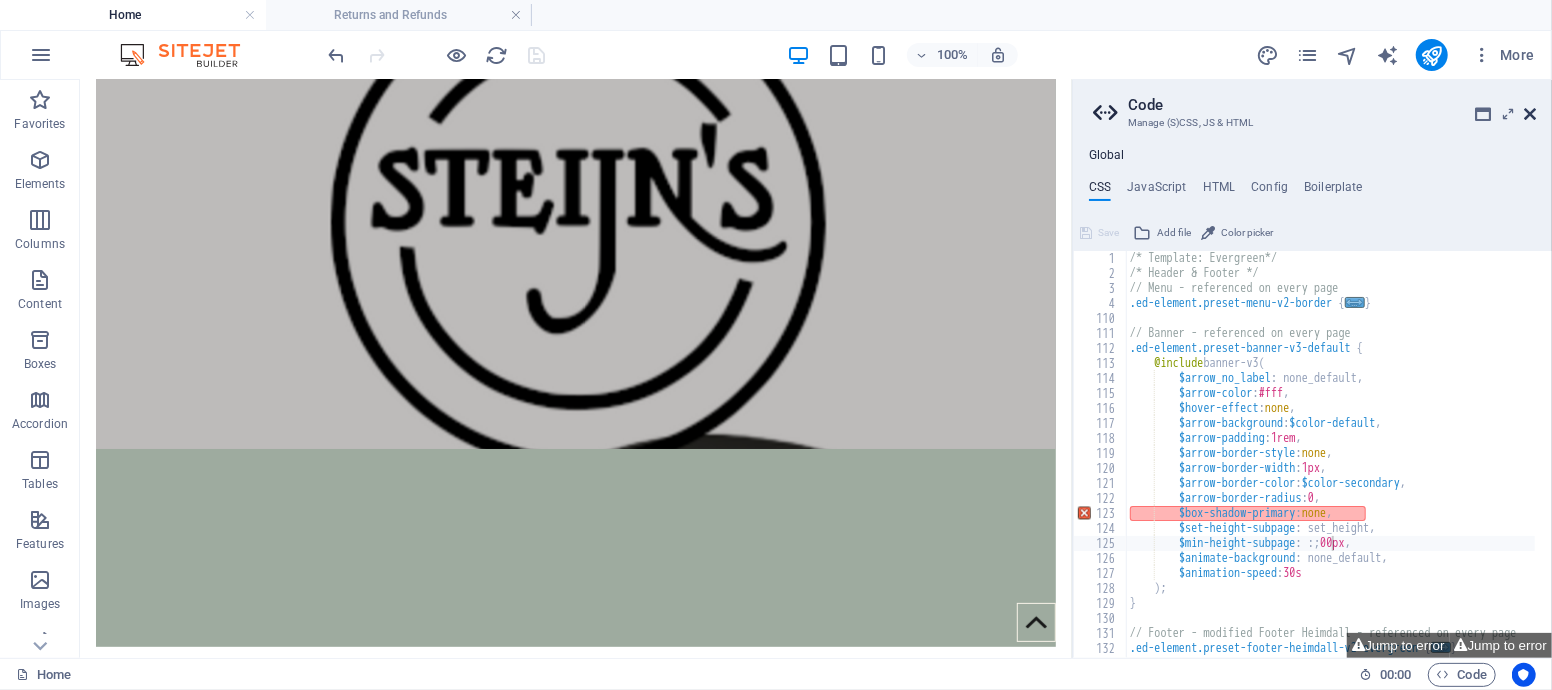 click at bounding box center [1530, 114] 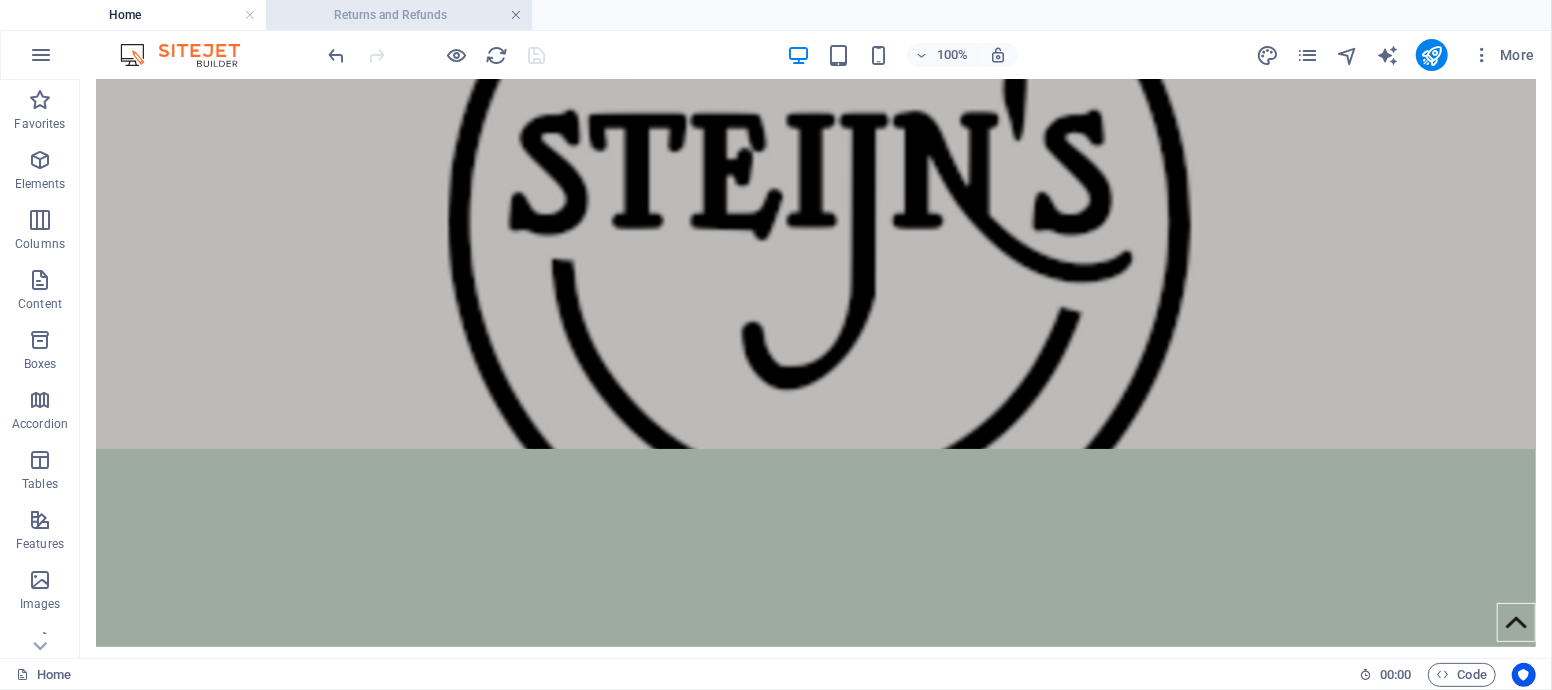 click at bounding box center [516, 15] 